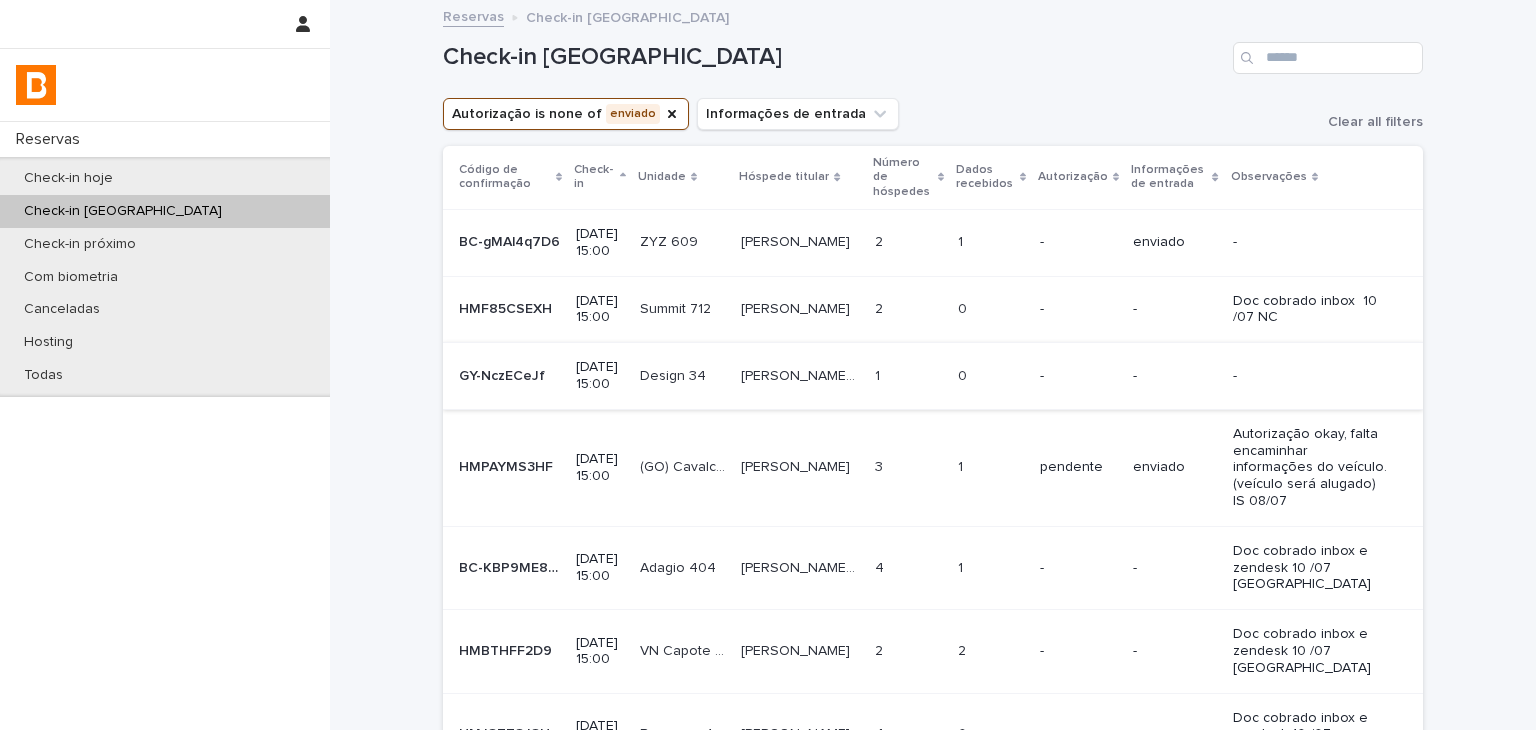 scroll, scrollTop: 0, scrollLeft: 0, axis: both 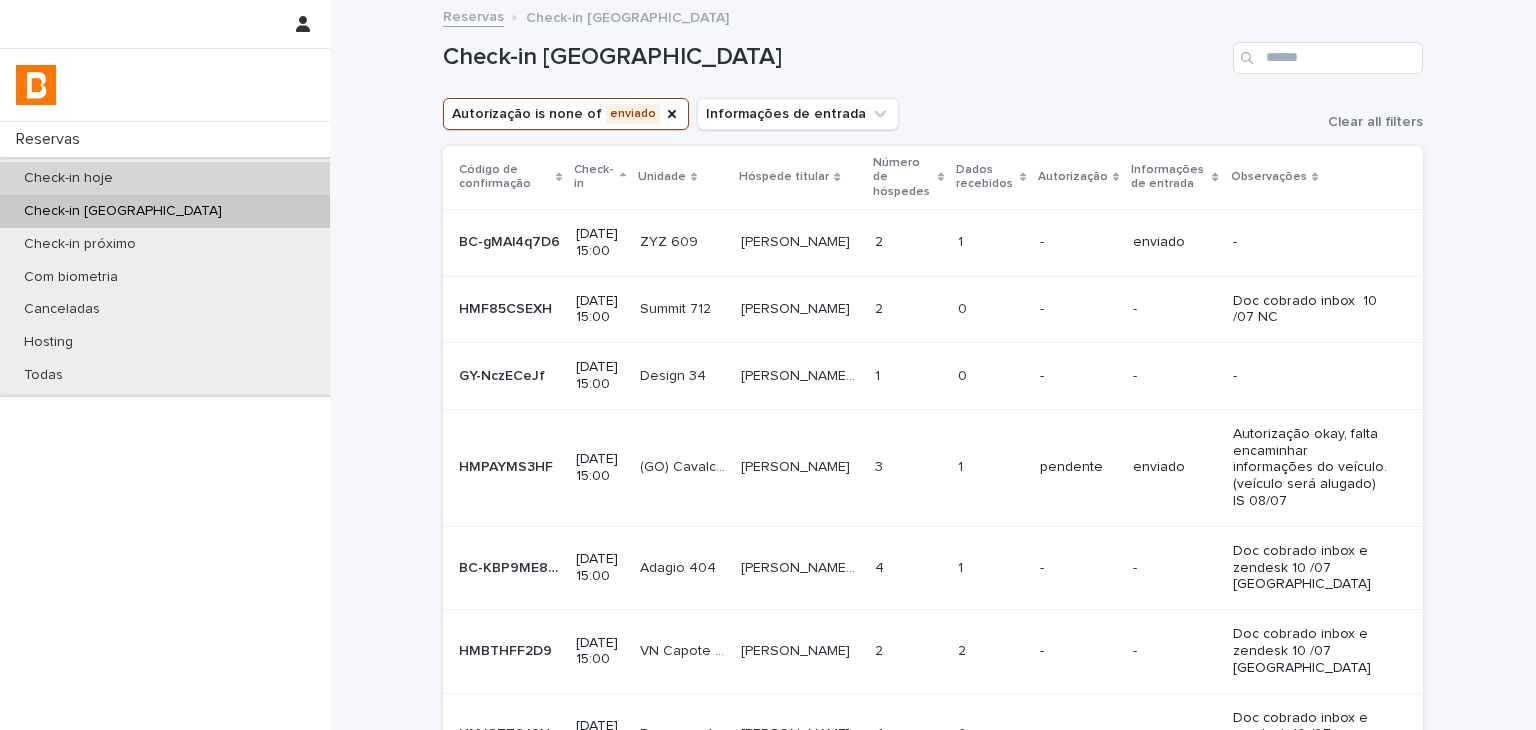 click on "Check-in hoje" at bounding box center [165, 178] 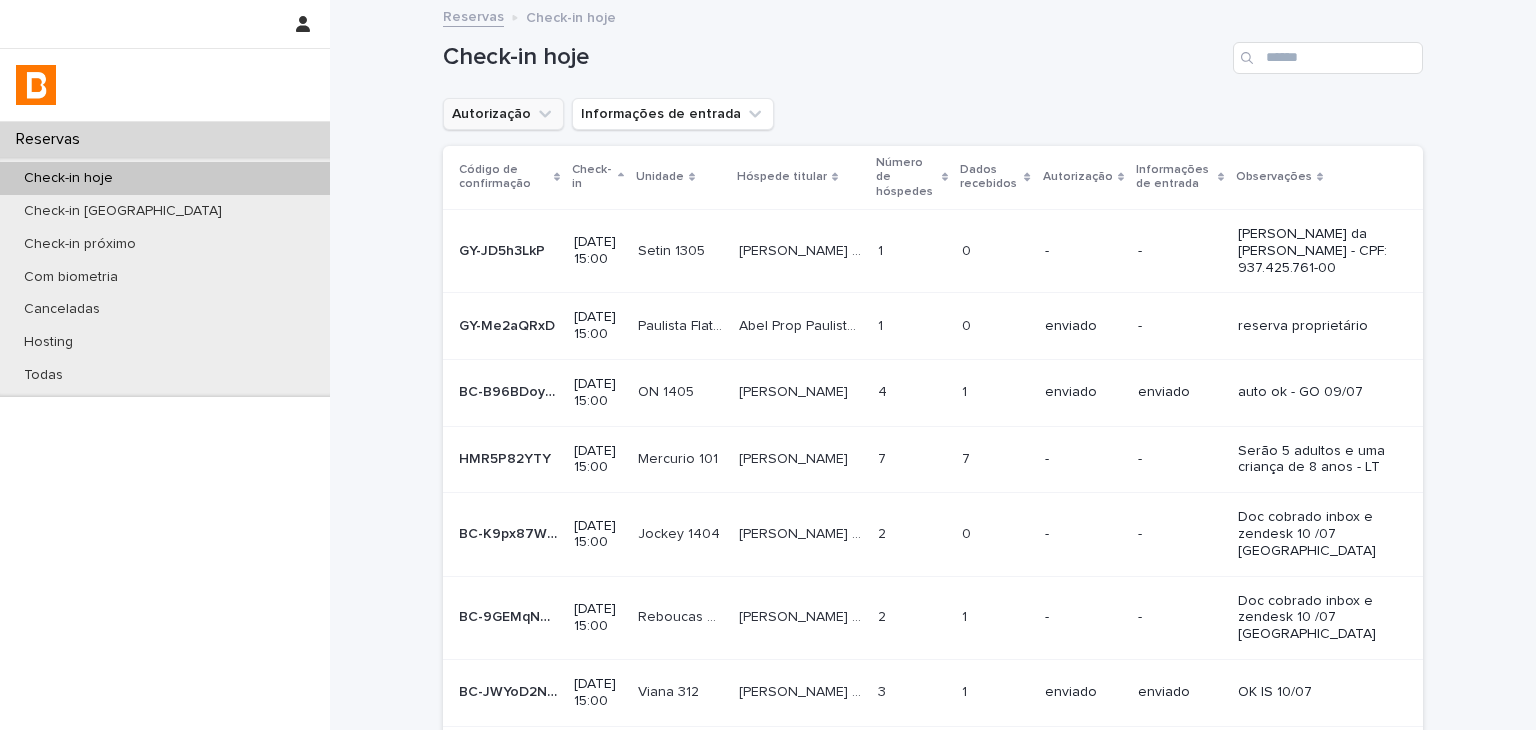 click 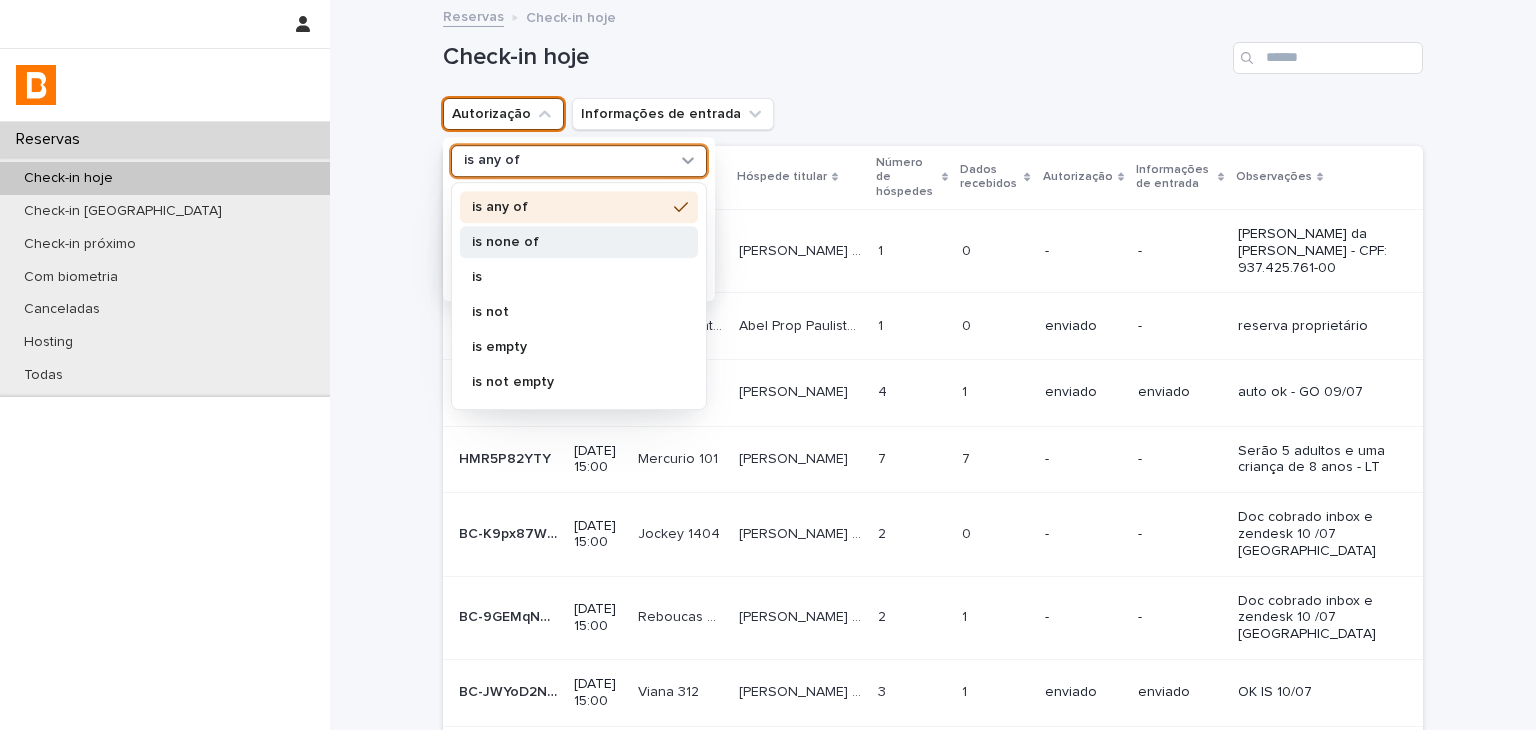 click on "is none of" at bounding box center [569, 242] 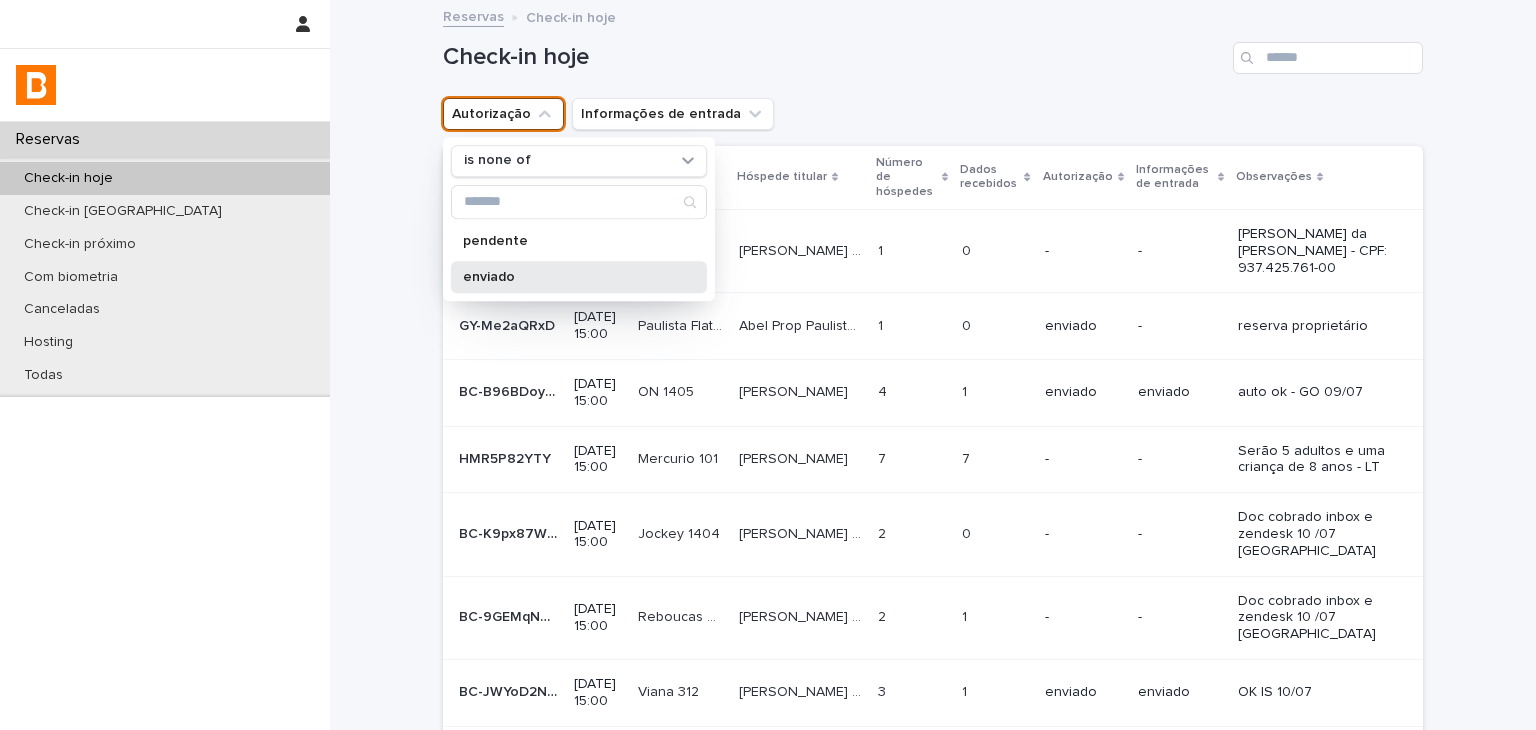 drag, startPoint x: 531, startPoint y: 280, endPoint x: 724, endPoint y: 147, distance: 234.38857 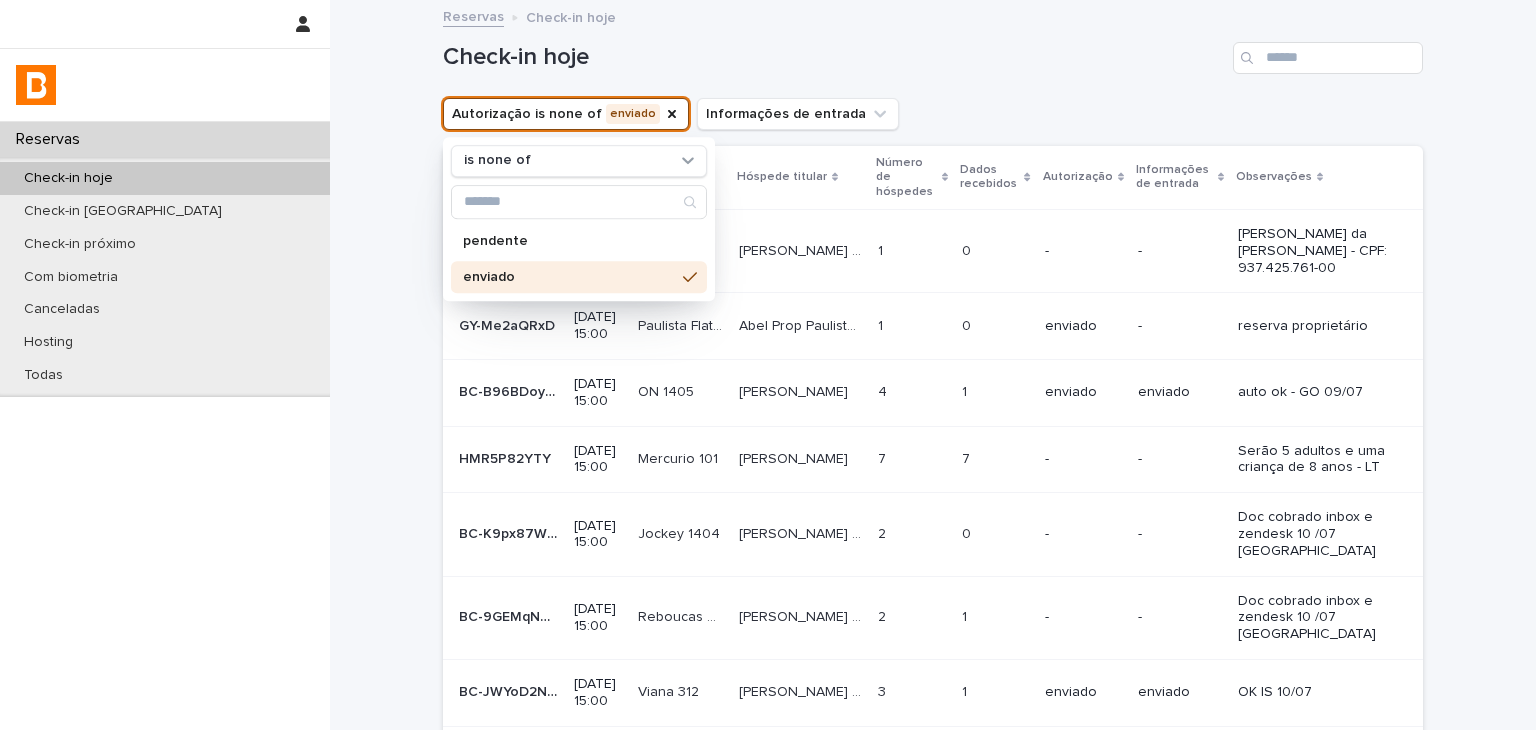 click on "Check-in hoje" at bounding box center [834, 57] 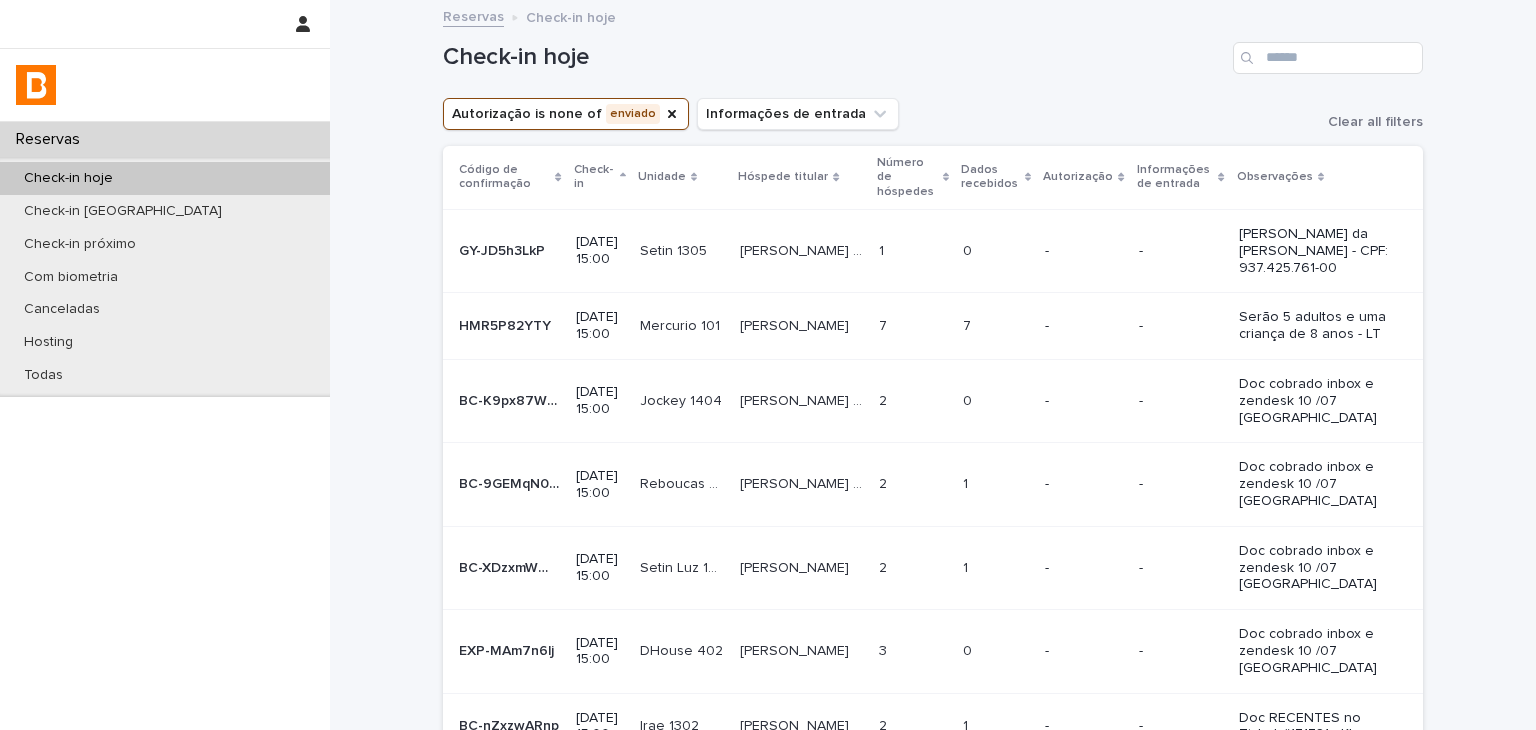 click on "Check-in hoje" at bounding box center [834, 57] 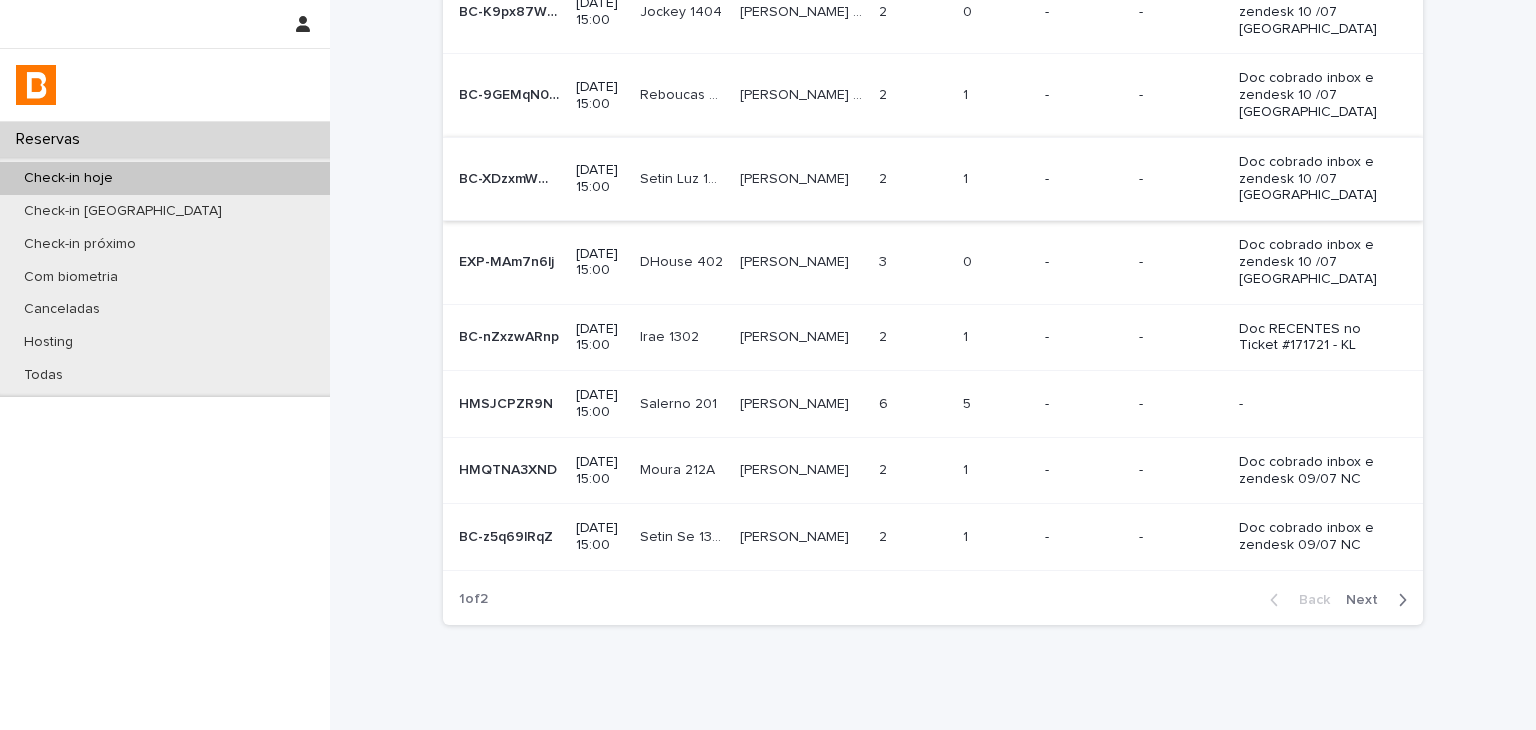 scroll, scrollTop: 0, scrollLeft: 0, axis: both 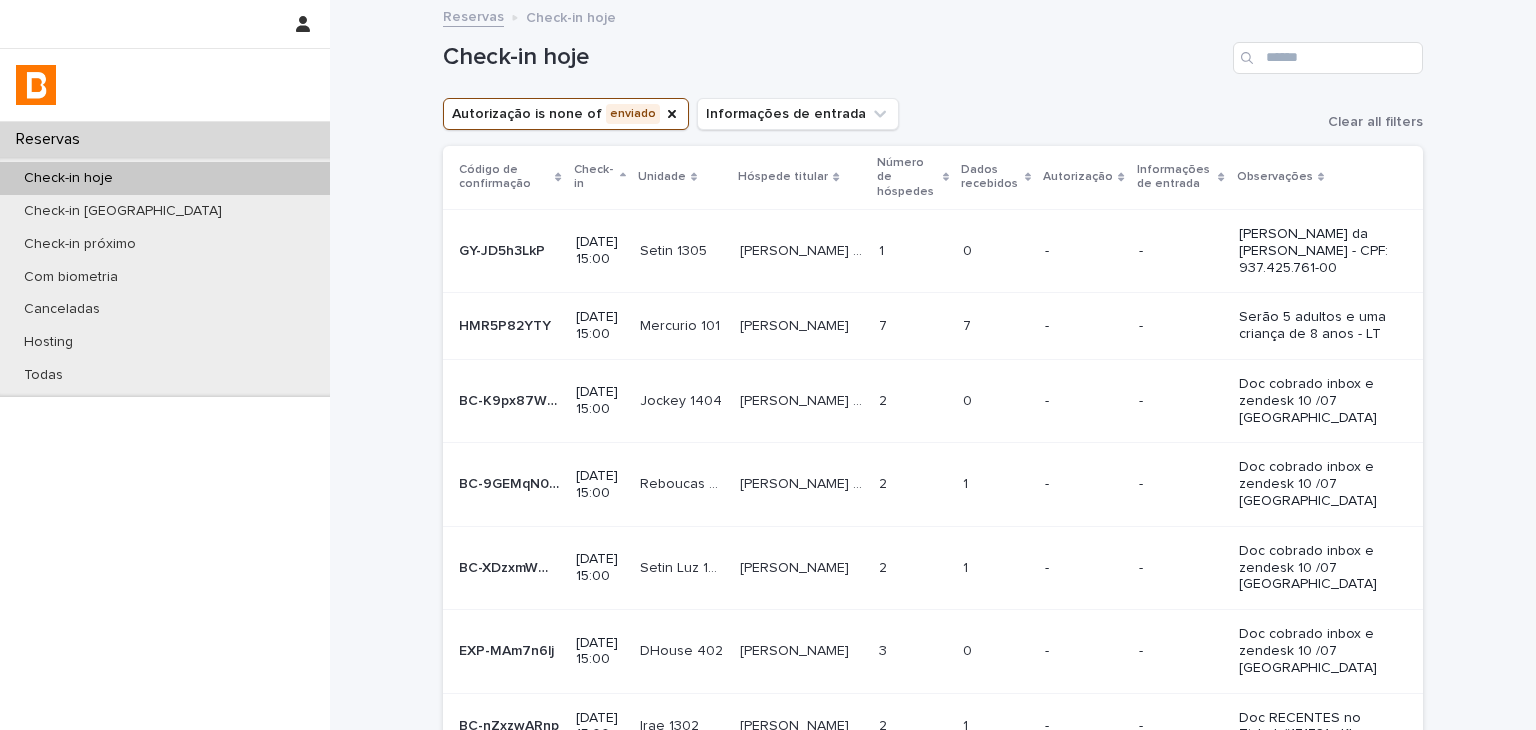 click on "1 1" at bounding box center (913, 251) 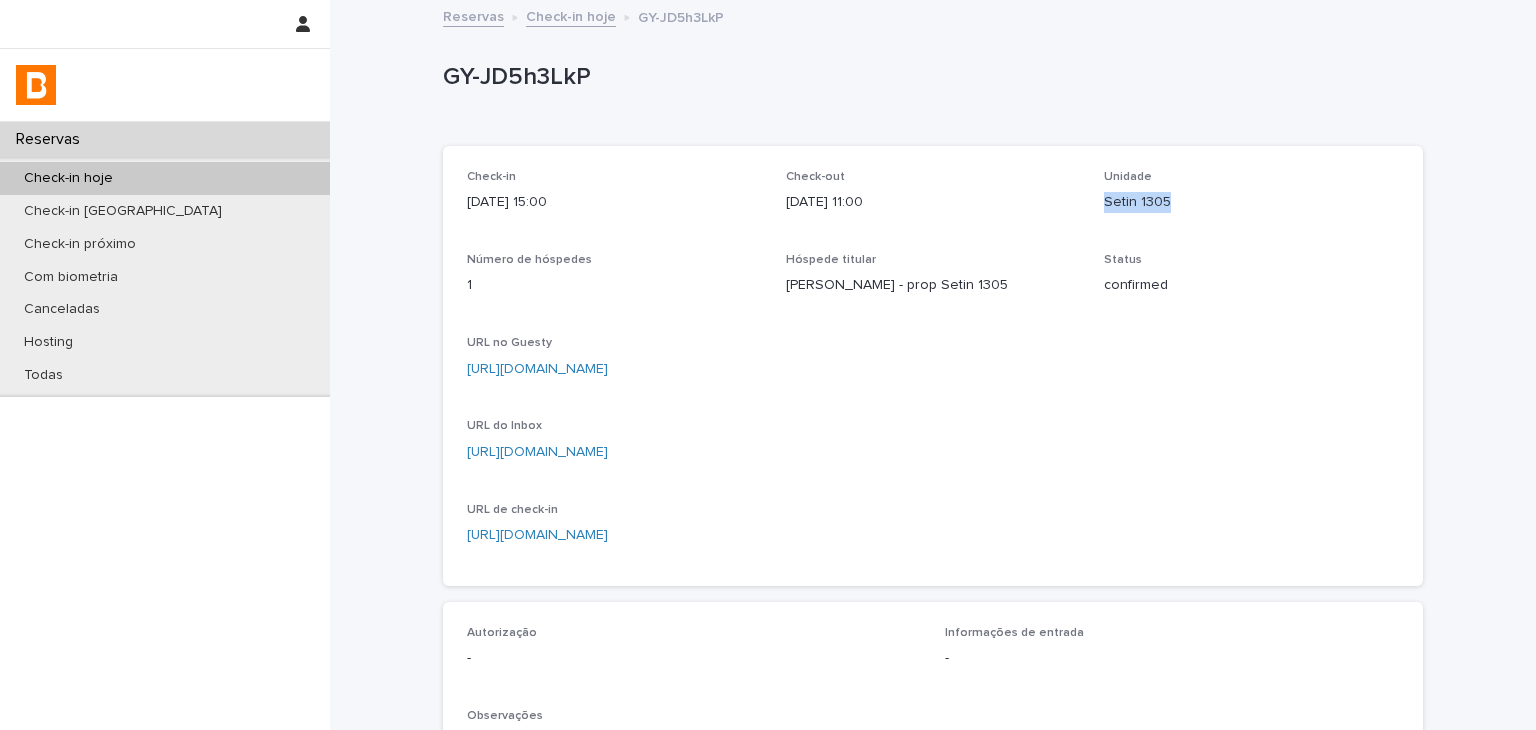 drag, startPoint x: 1094, startPoint y: 202, endPoint x: 1220, endPoint y: 205, distance: 126.035706 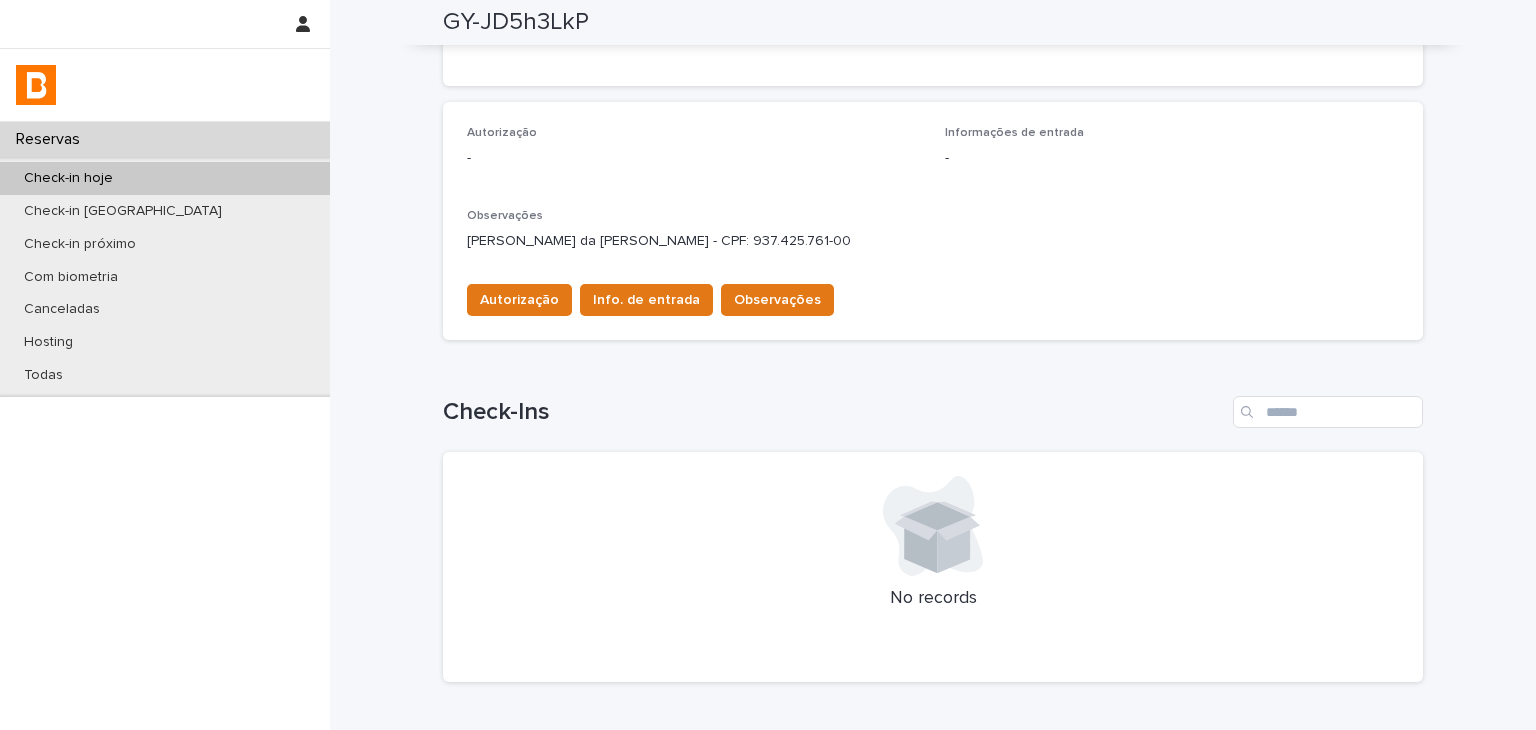 scroll, scrollTop: 0, scrollLeft: 0, axis: both 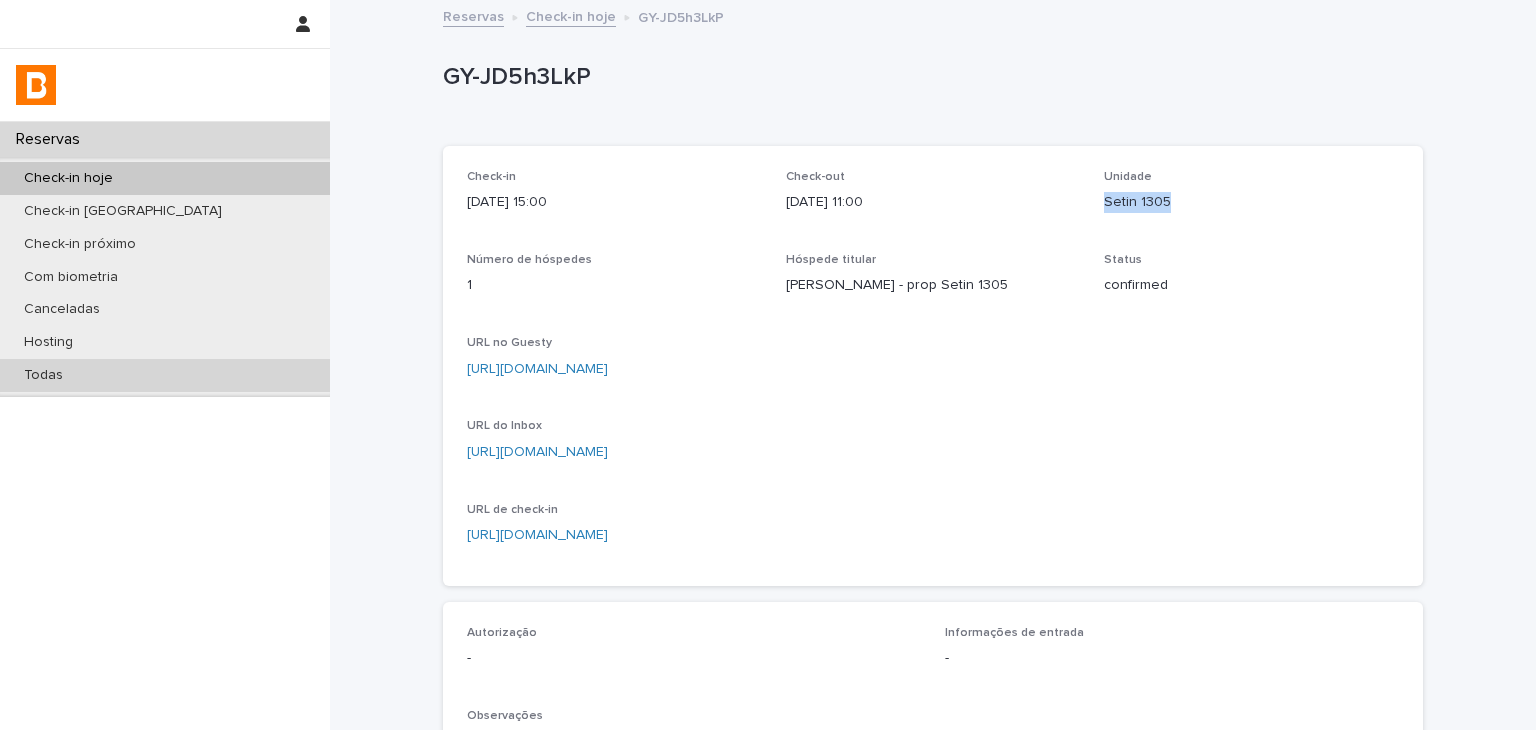 click on "Todas" at bounding box center (165, 375) 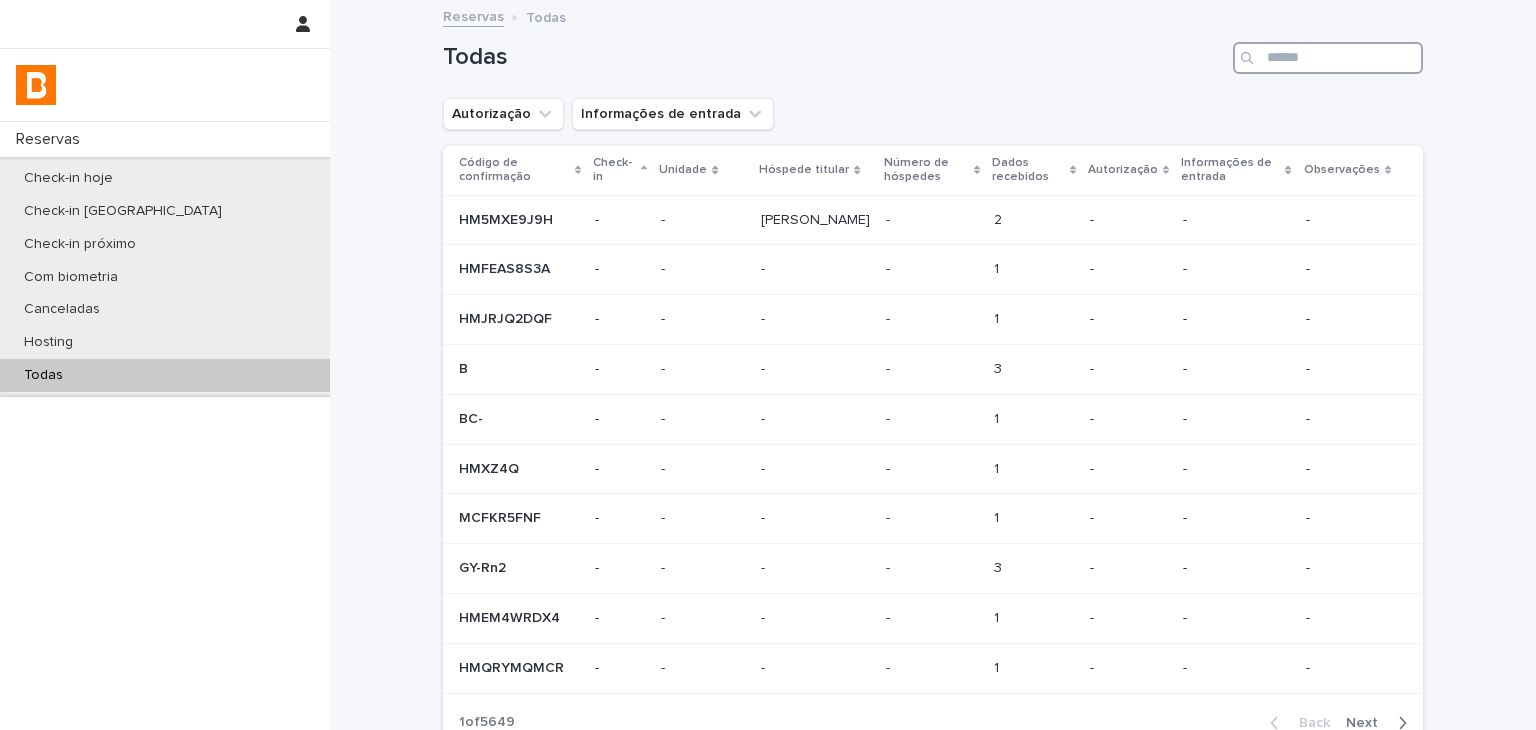 click at bounding box center [1328, 58] 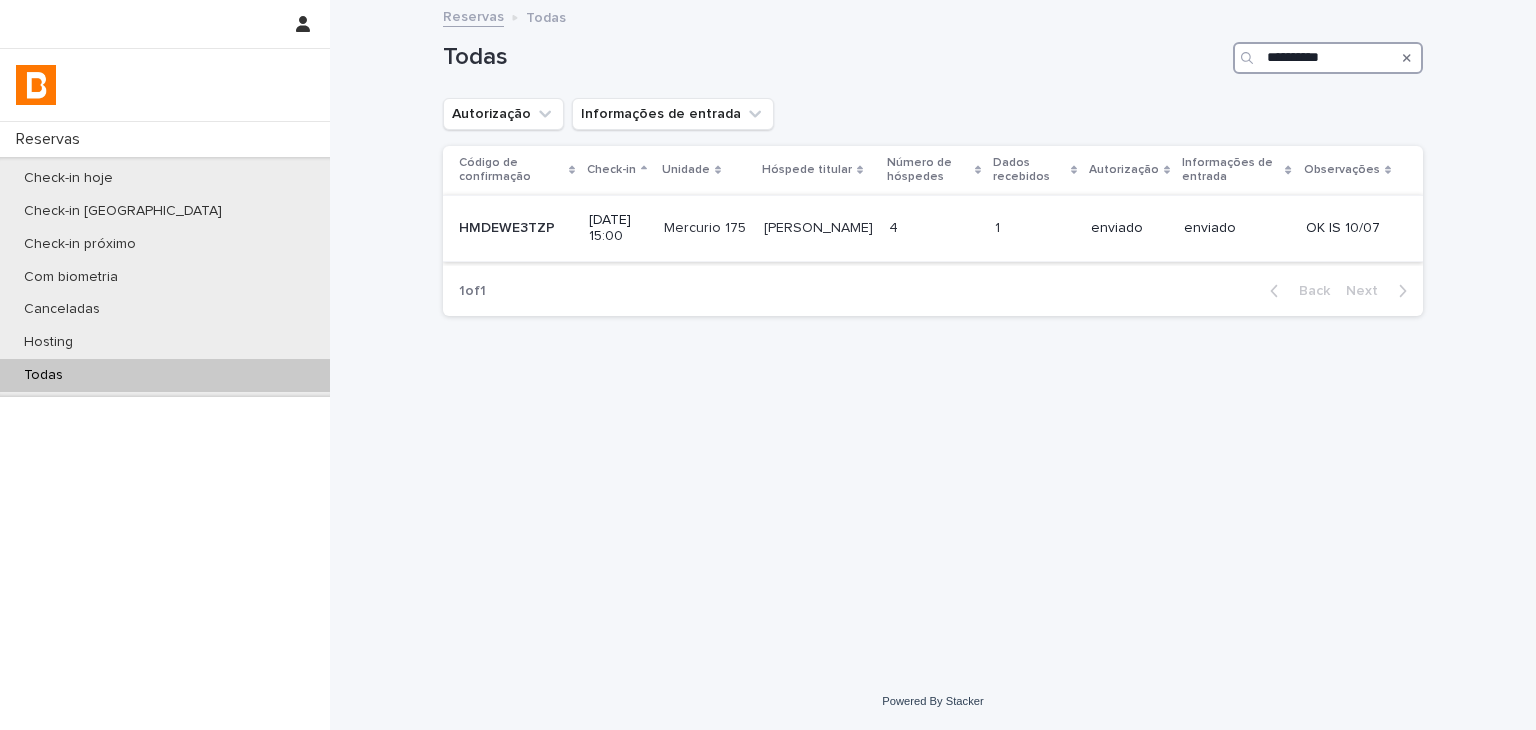type on "**********" 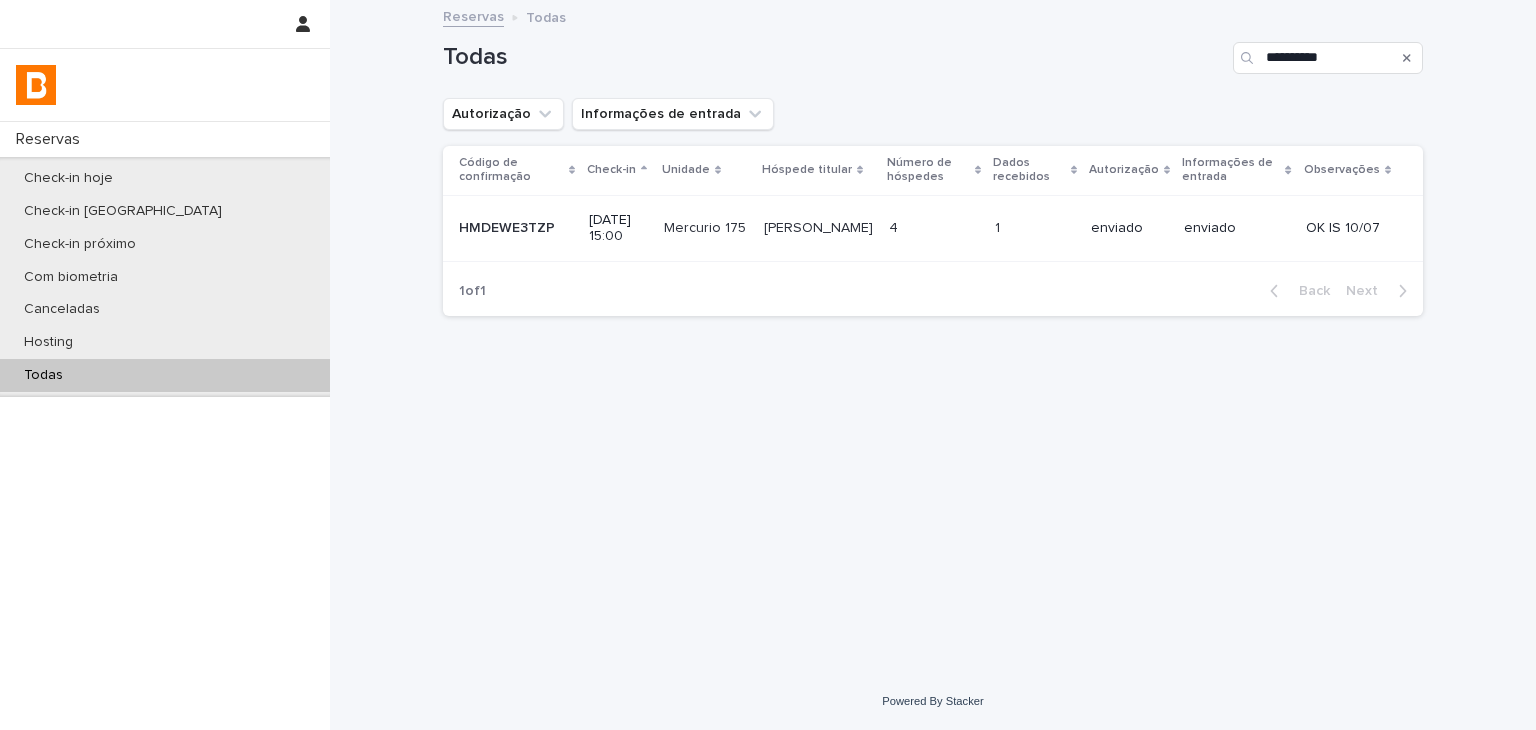 click on "4 4" at bounding box center [934, 228] 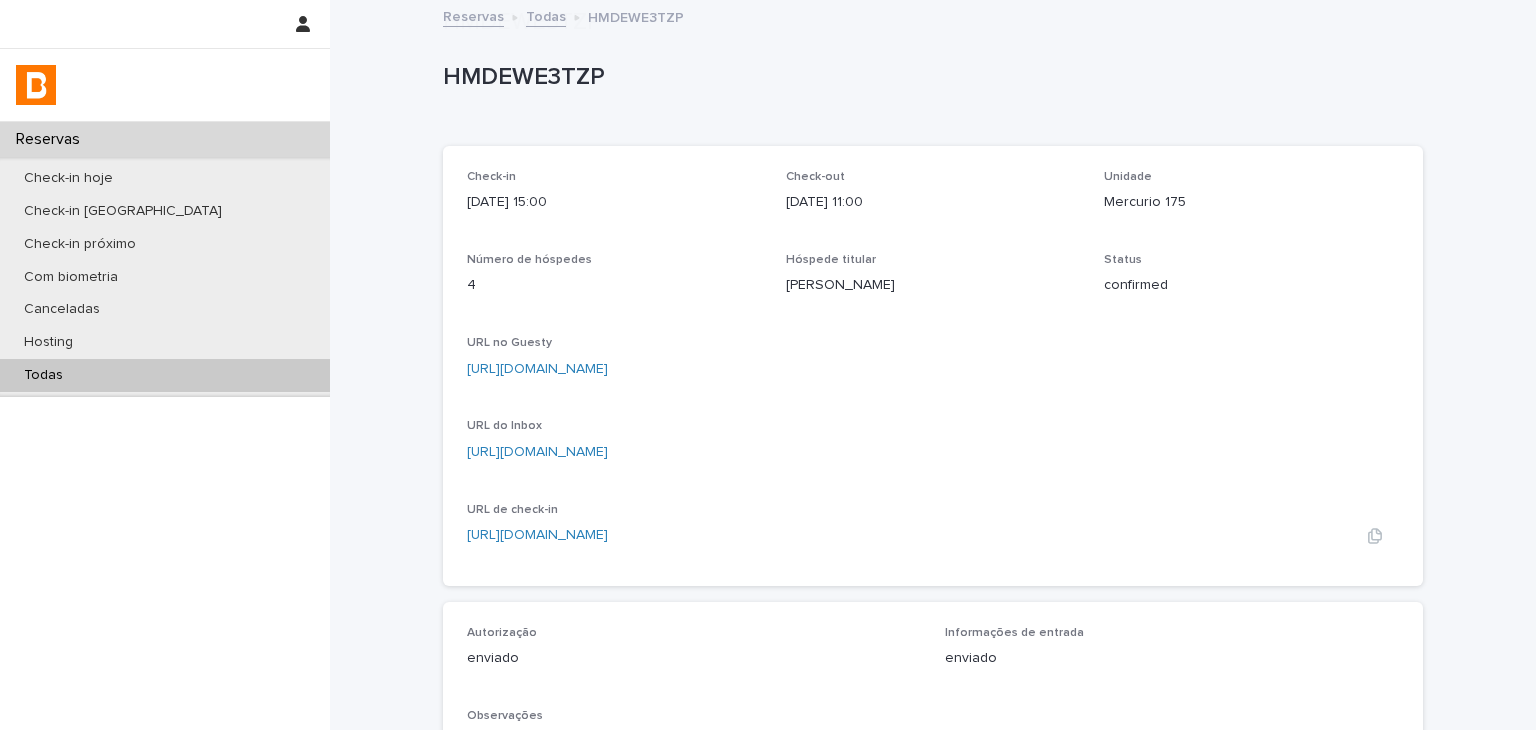 scroll, scrollTop: 400, scrollLeft: 0, axis: vertical 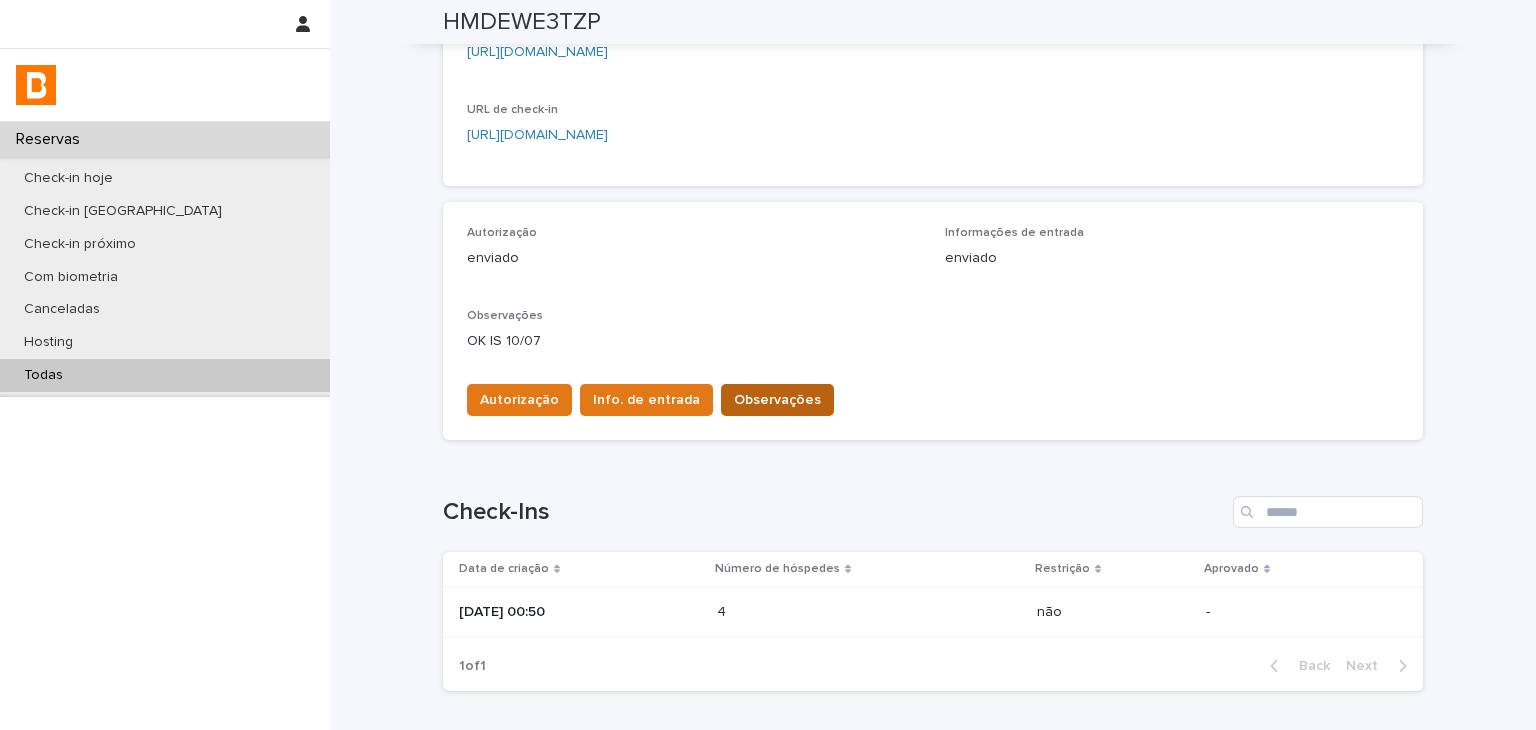 click on "Autorização enviado Informações de entrada enviado Observações OK IS 10/07 Autorização Info. de entrada Observações" at bounding box center (933, 321) 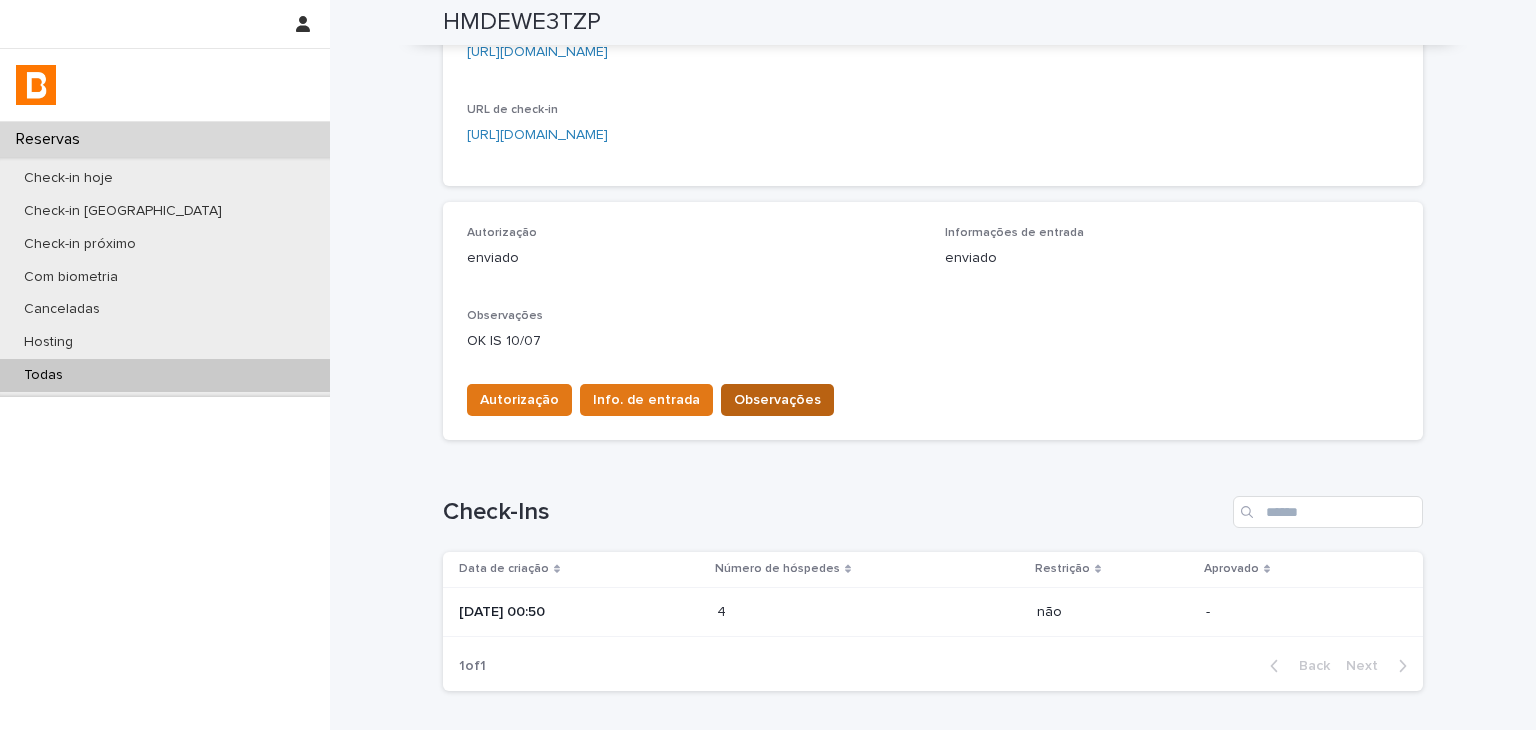 click on "Observações" at bounding box center (777, 400) 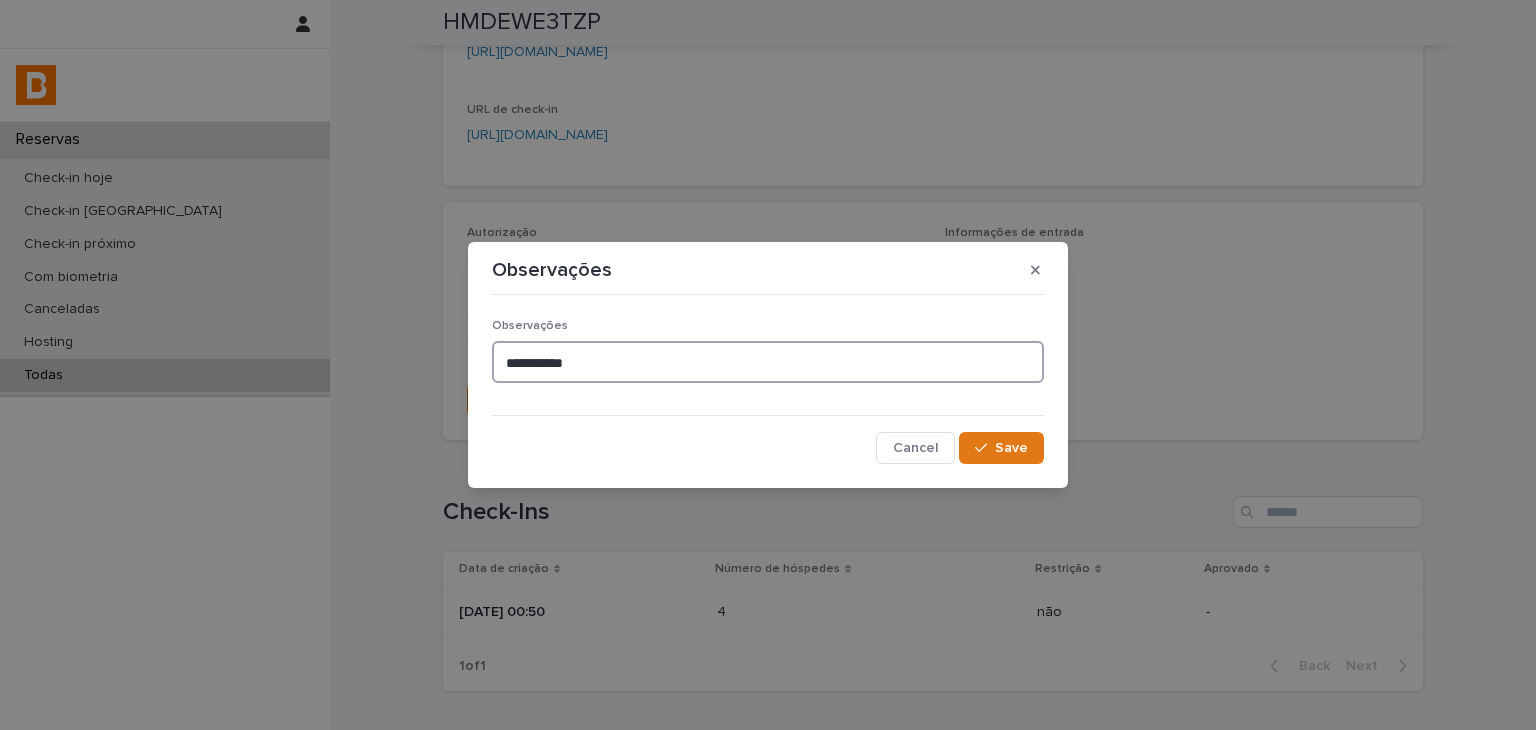 click on "**********" at bounding box center [768, 362] 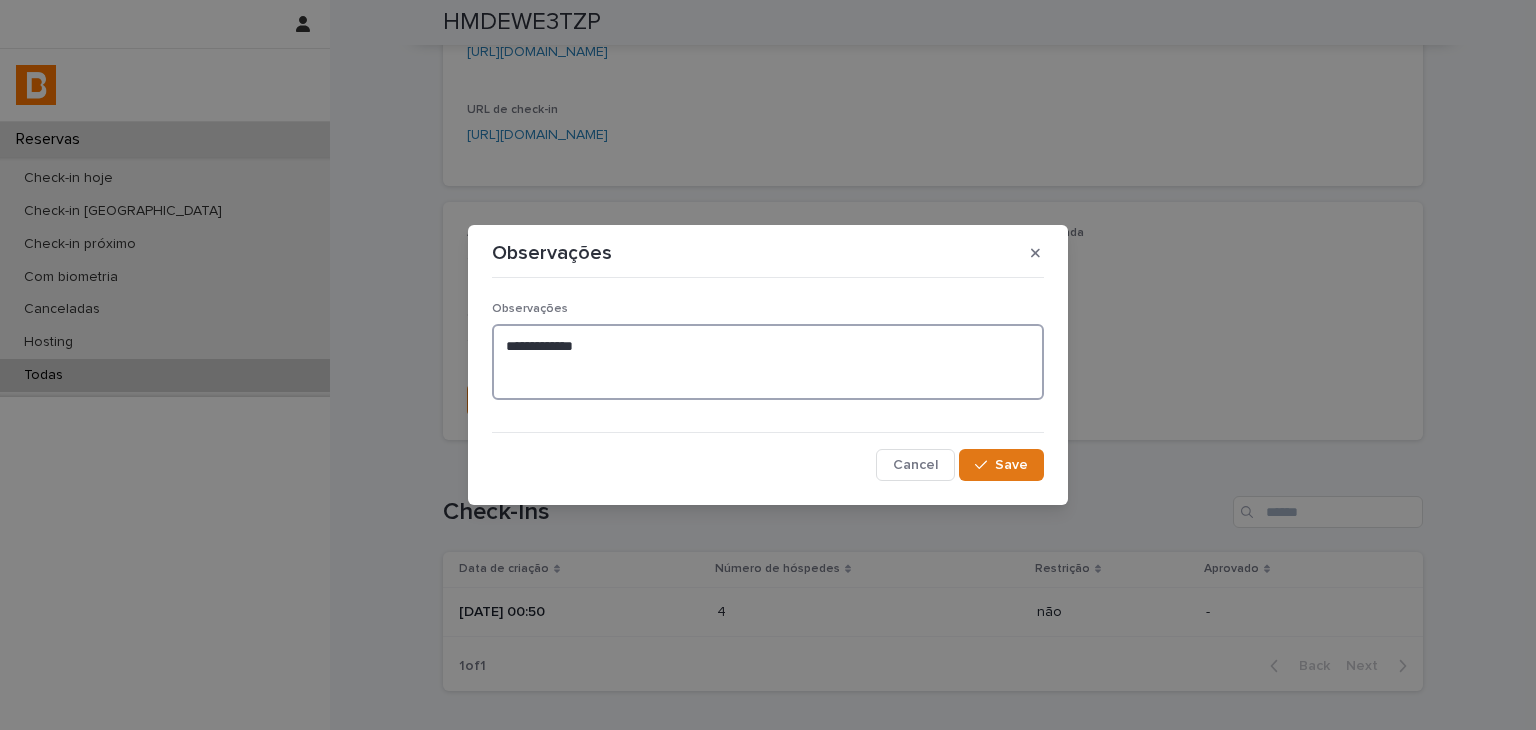 paste on "**********" 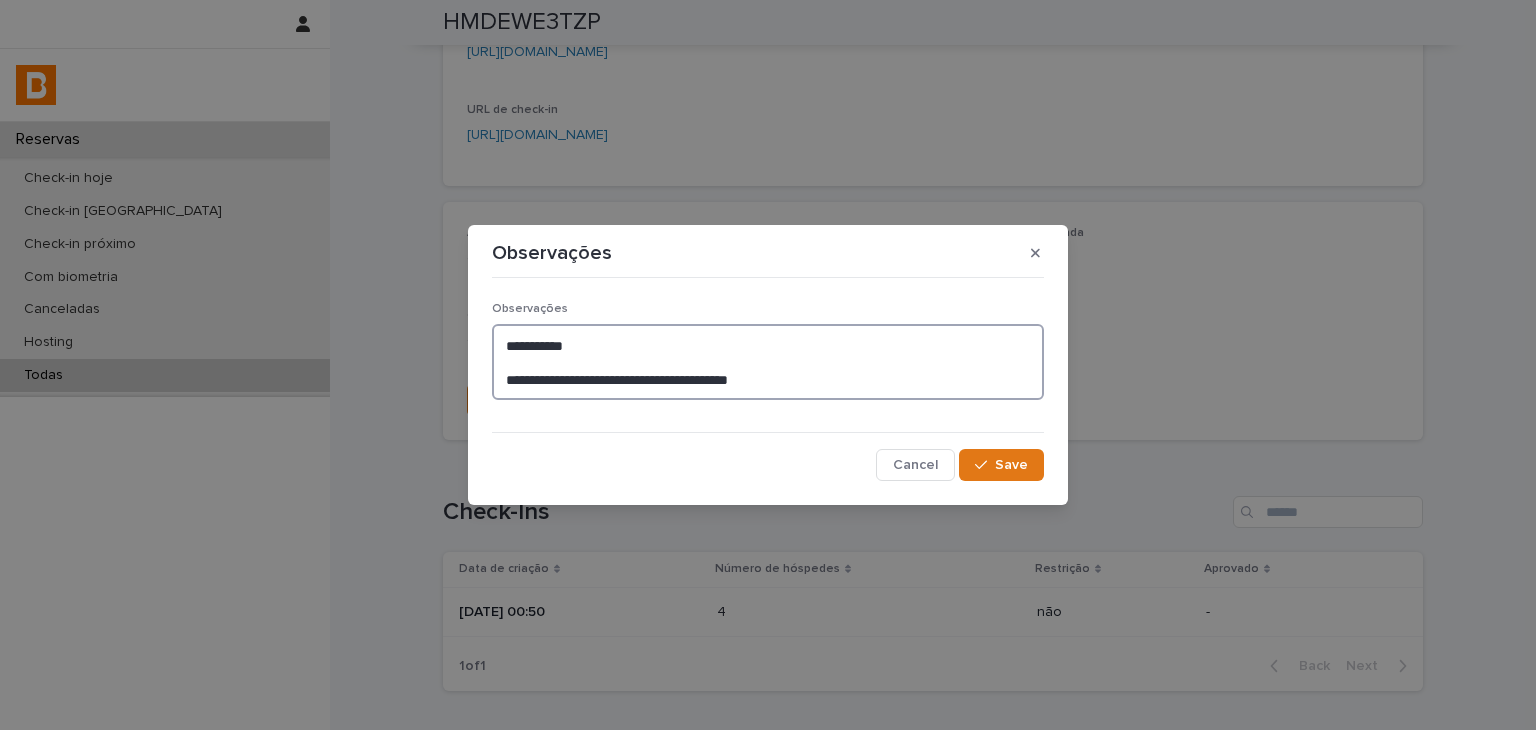 click on "**********" at bounding box center (768, 362) 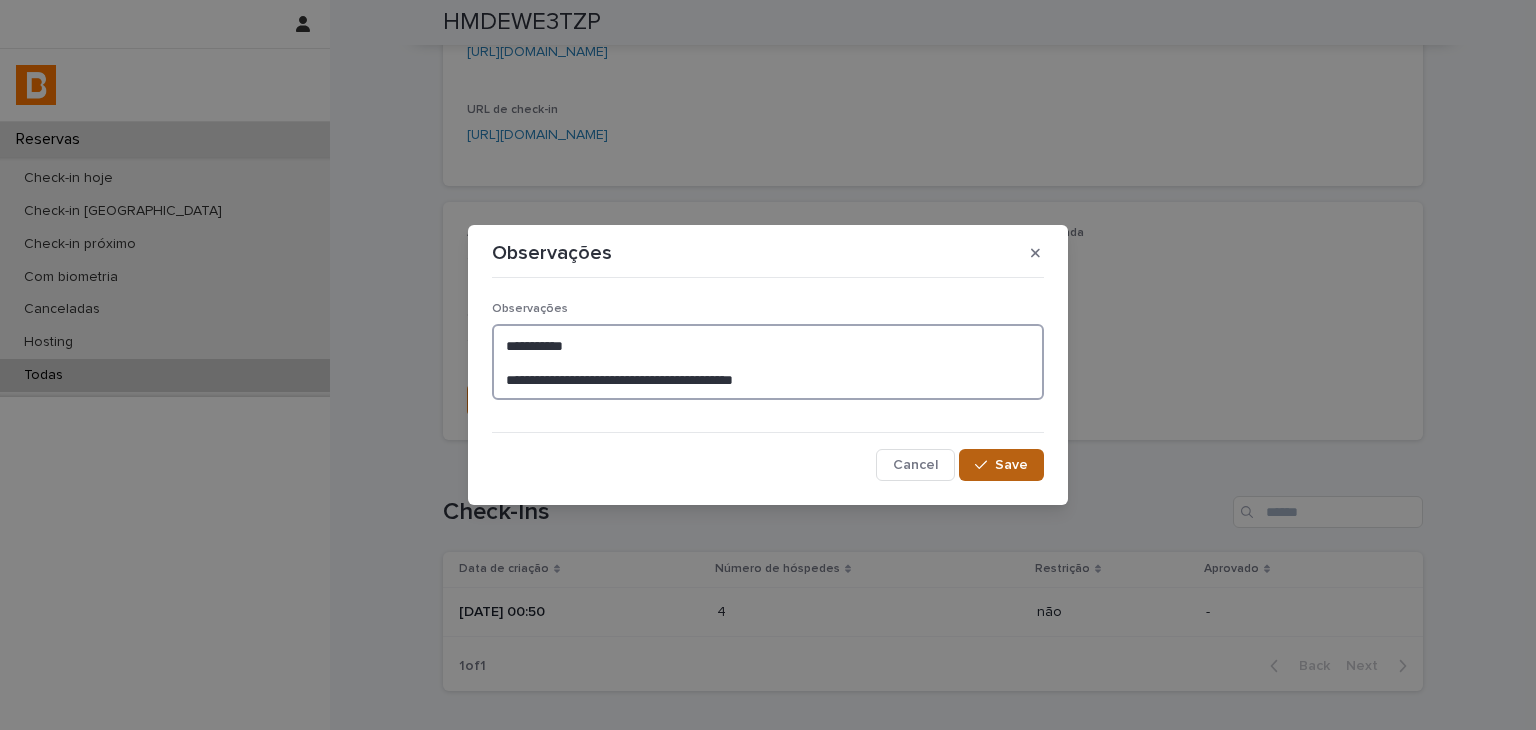 type on "**********" 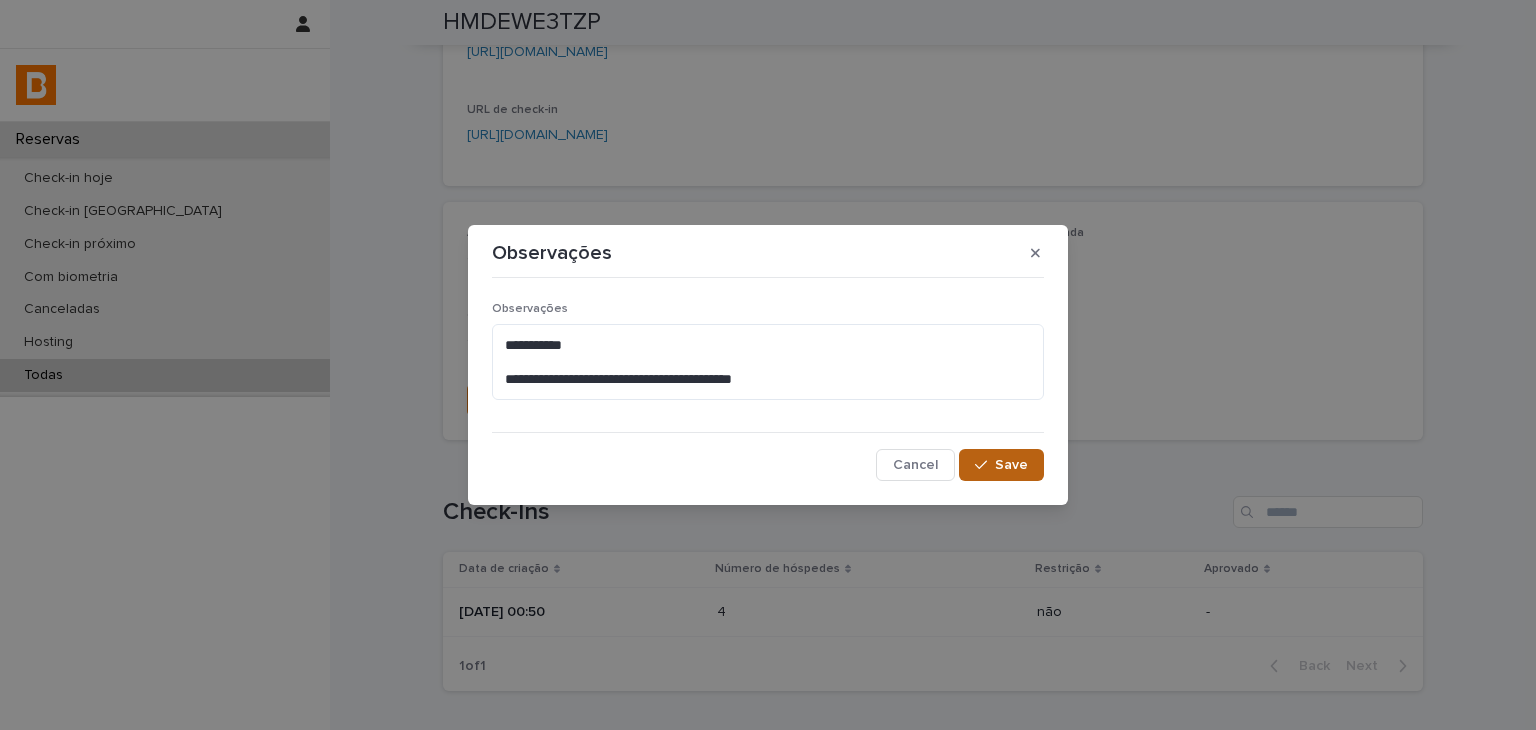 click on "Save" at bounding box center [1001, 465] 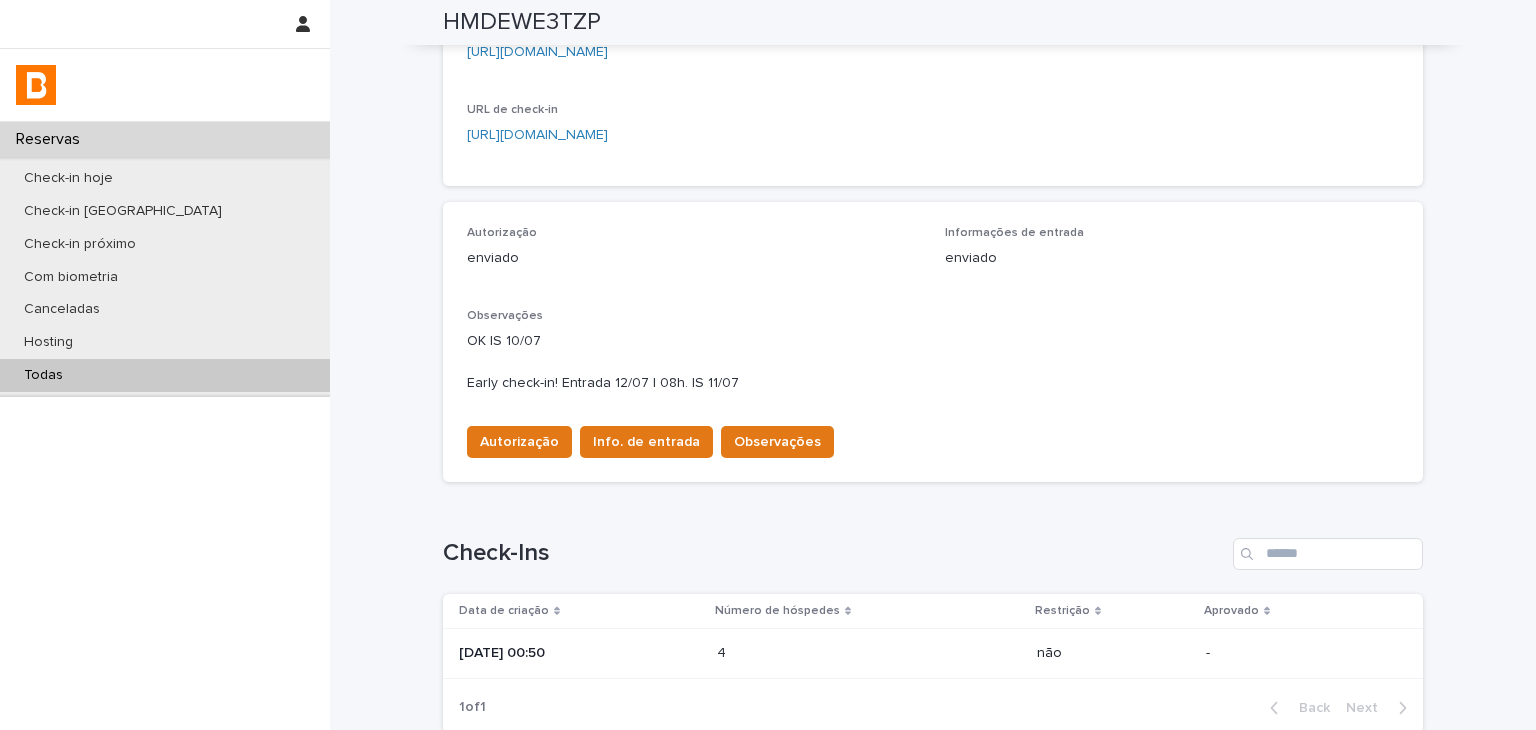 scroll, scrollTop: 420, scrollLeft: 0, axis: vertical 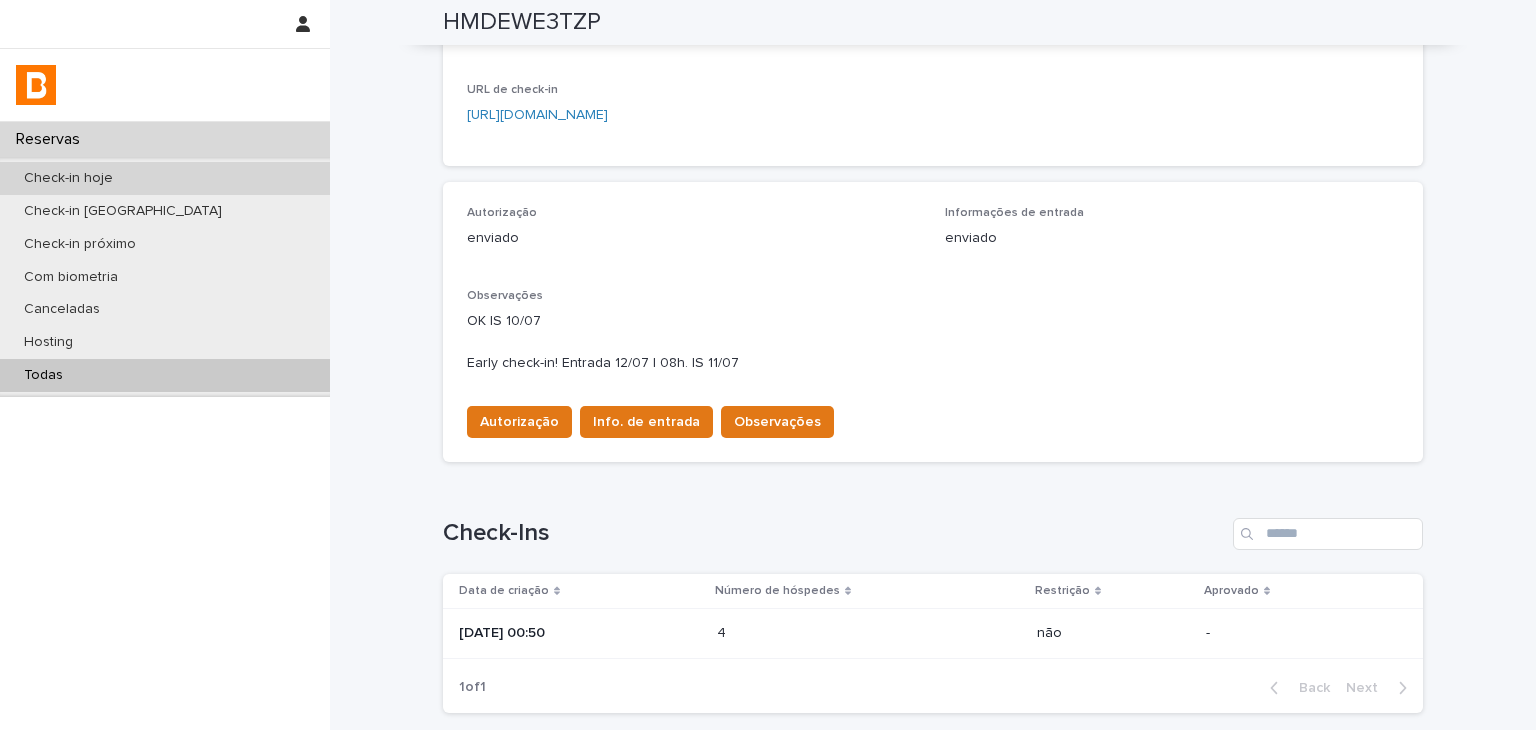click on "Check-in hoje" at bounding box center [165, 178] 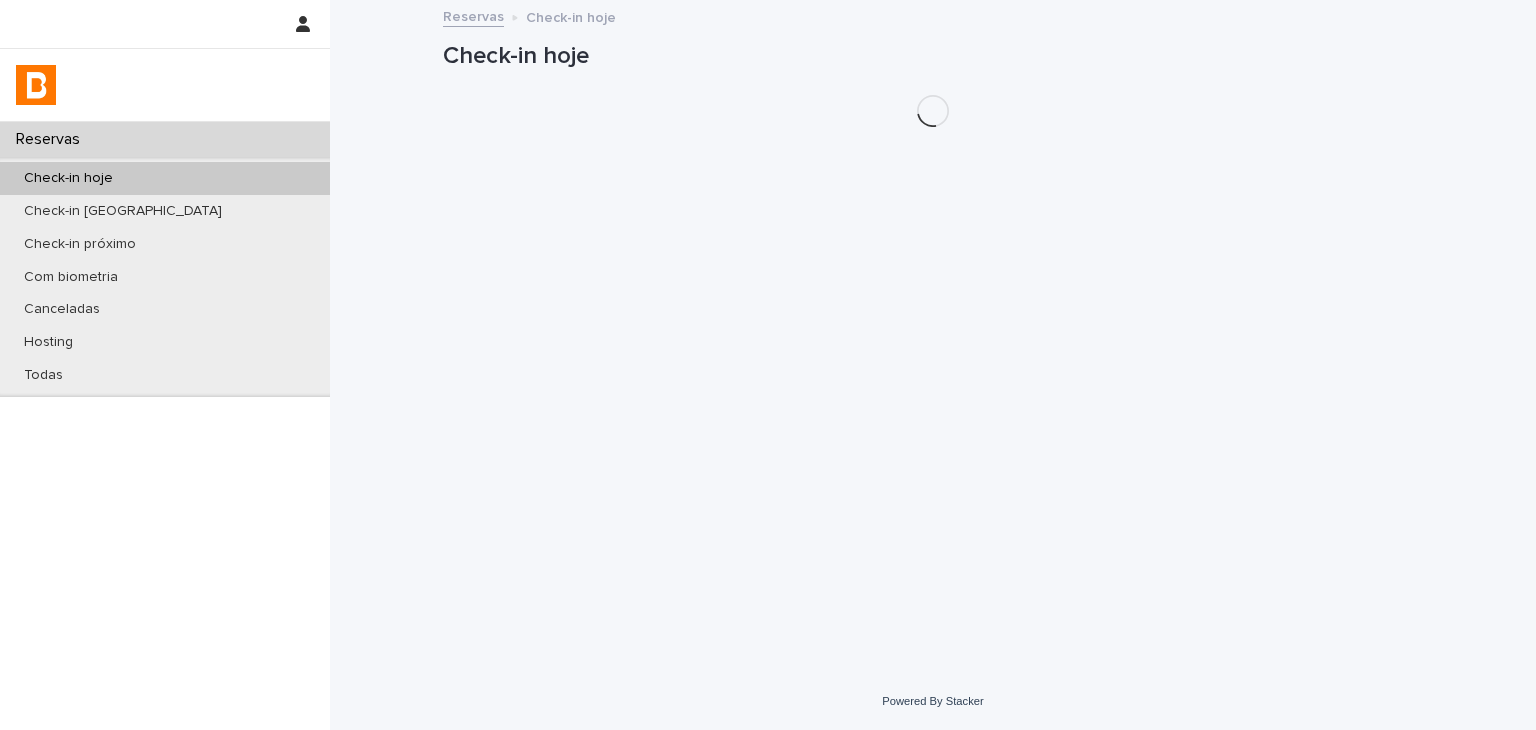 scroll, scrollTop: 0, scrollLeft: 0, axis: both 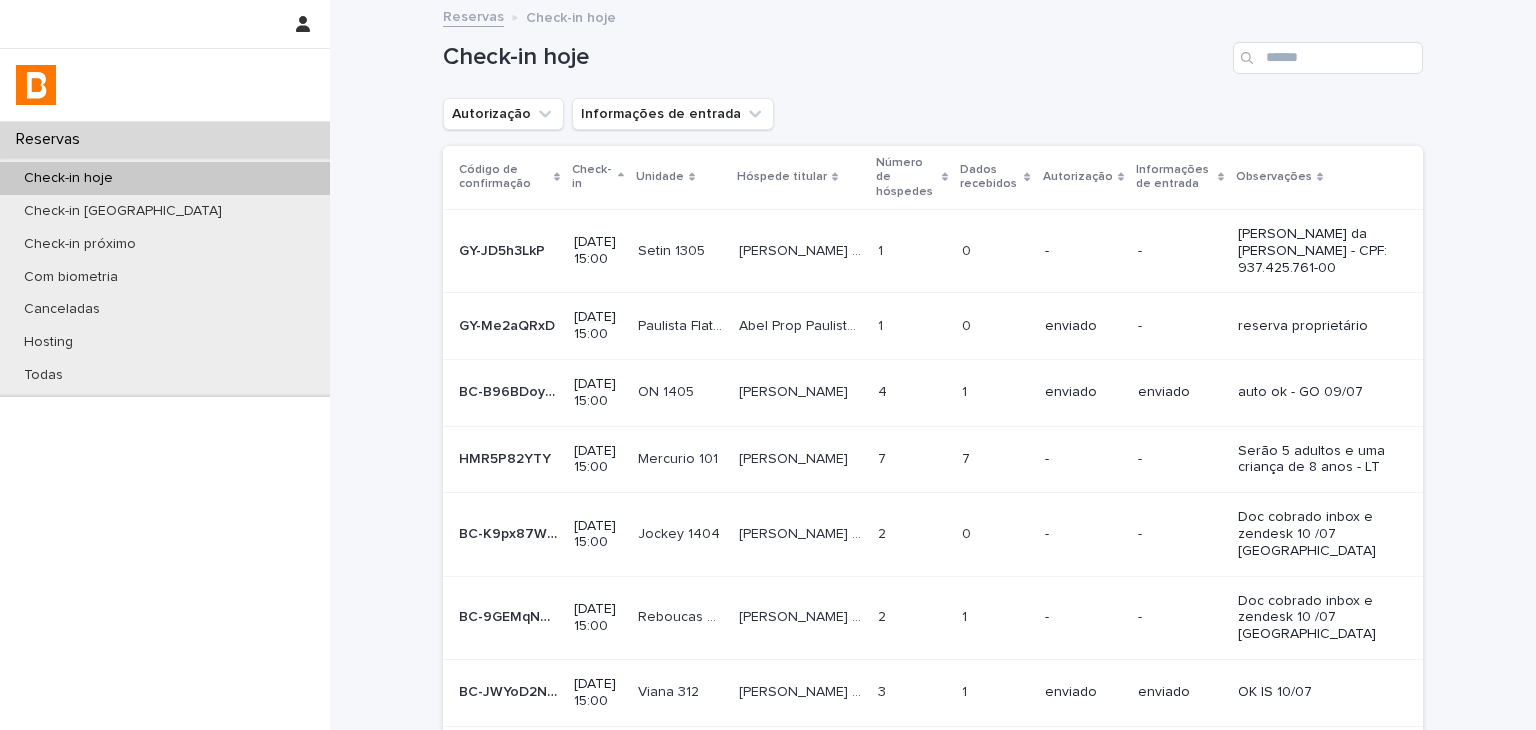 drag, startPoint x: 489, startPoint y: 128, endPoint x: 484, endPoint y: 141, distance: 13.928389 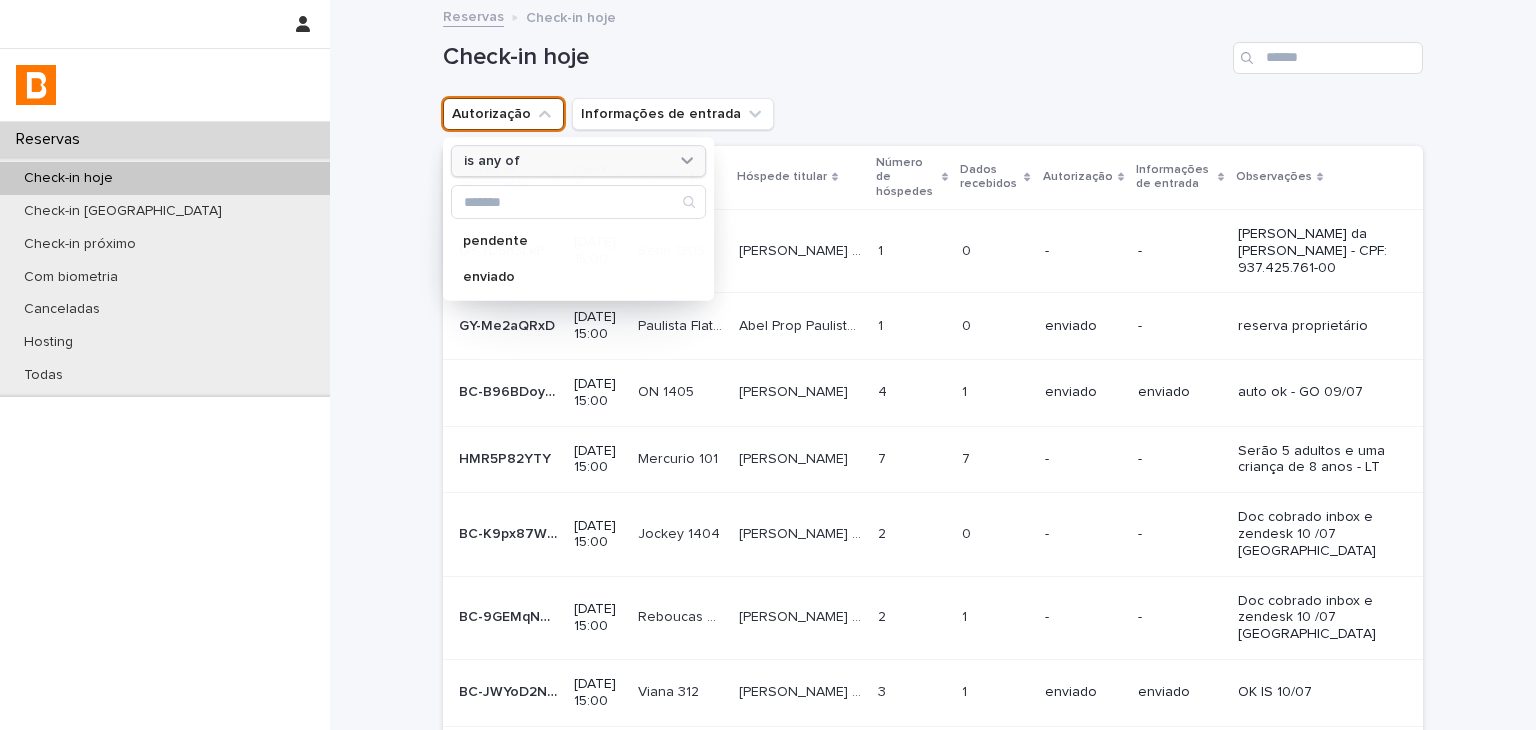 click on "is any of" at bounding box center (492, 161) 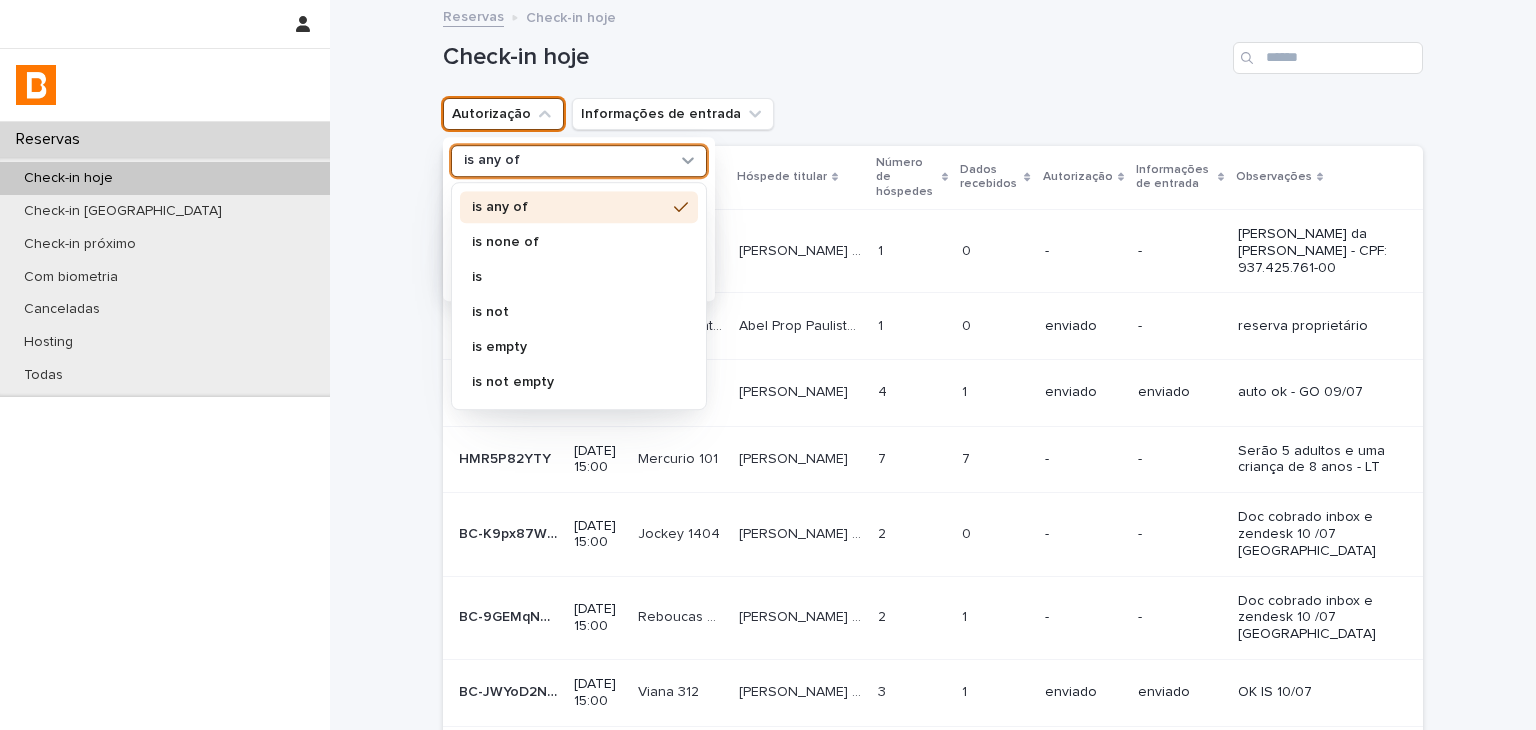 drag, startPoint x: 501, startPoint y: 225, endPoint x: 504, endPoint y: 264, distance: 39.115215 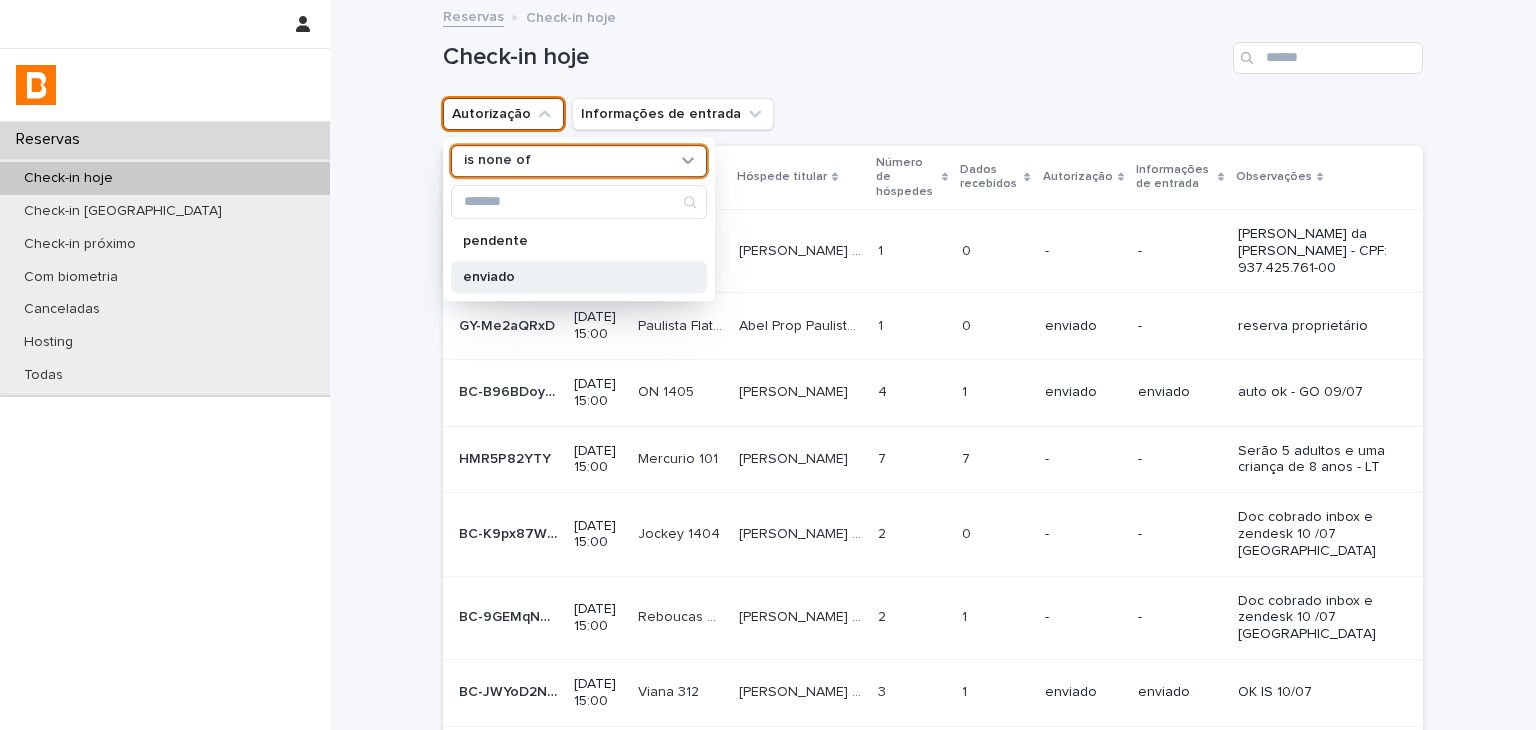 click on "enviado" at bounding box center [579, 277] 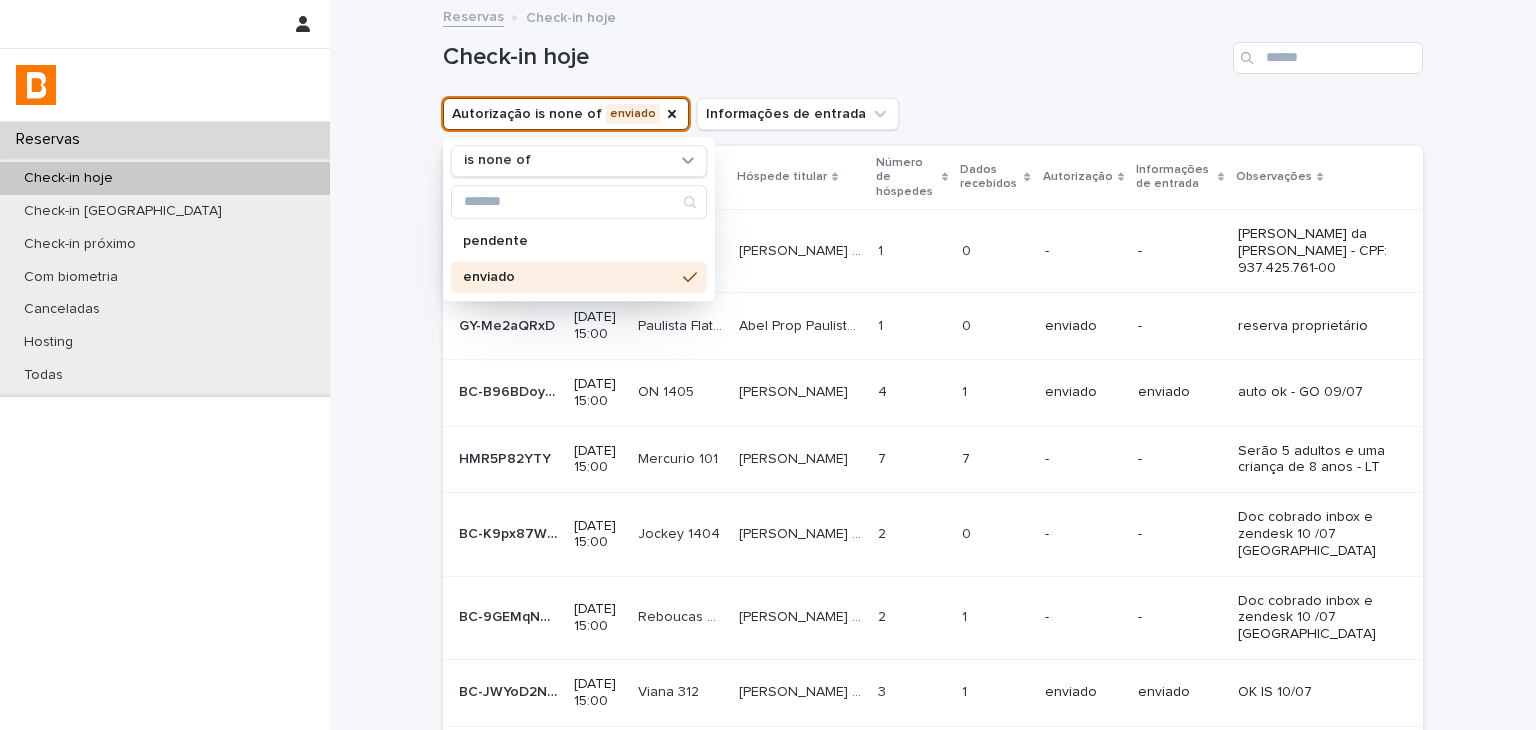 click on "Check-in hoje" at bounding box center (933, 50) 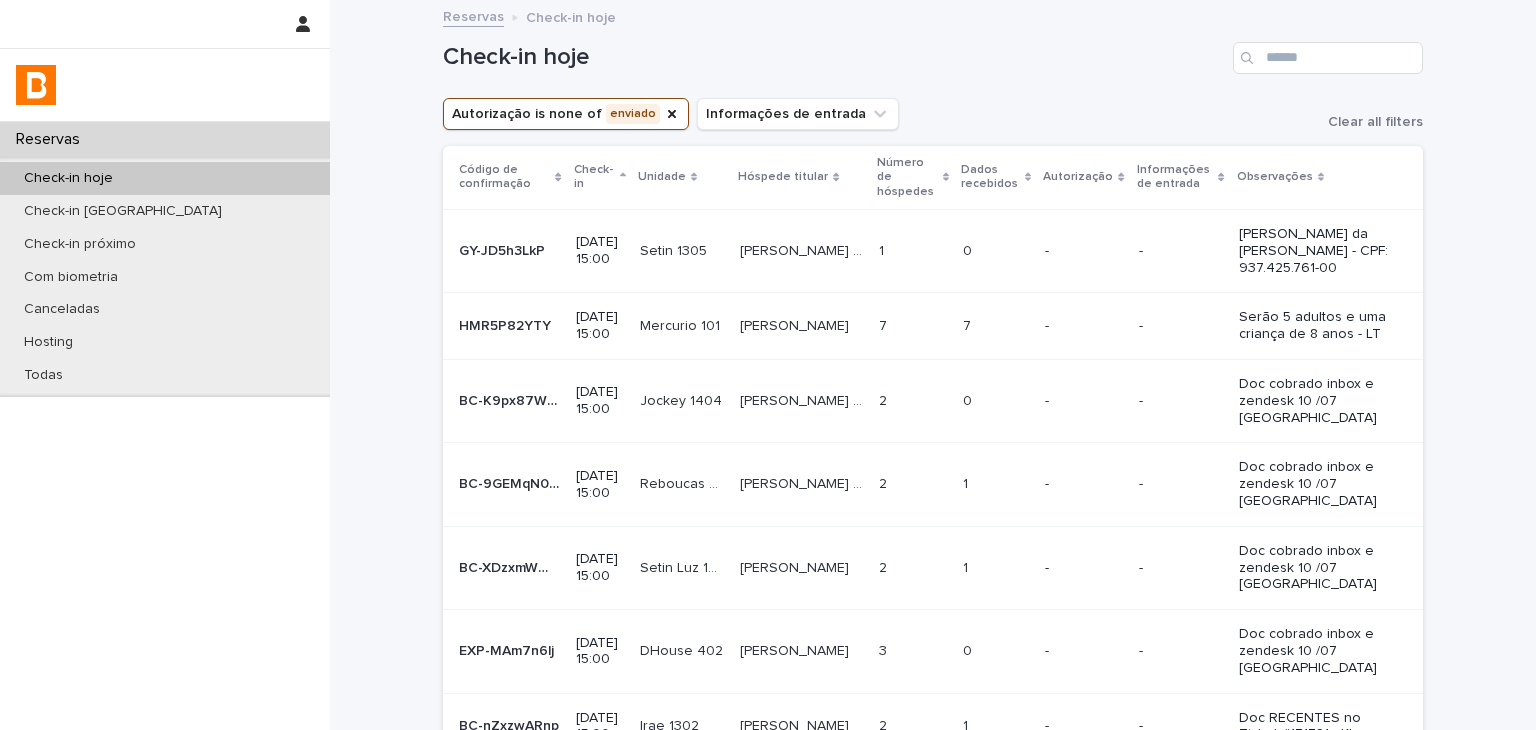 click on "0 0" at bounding box center [996, 250] 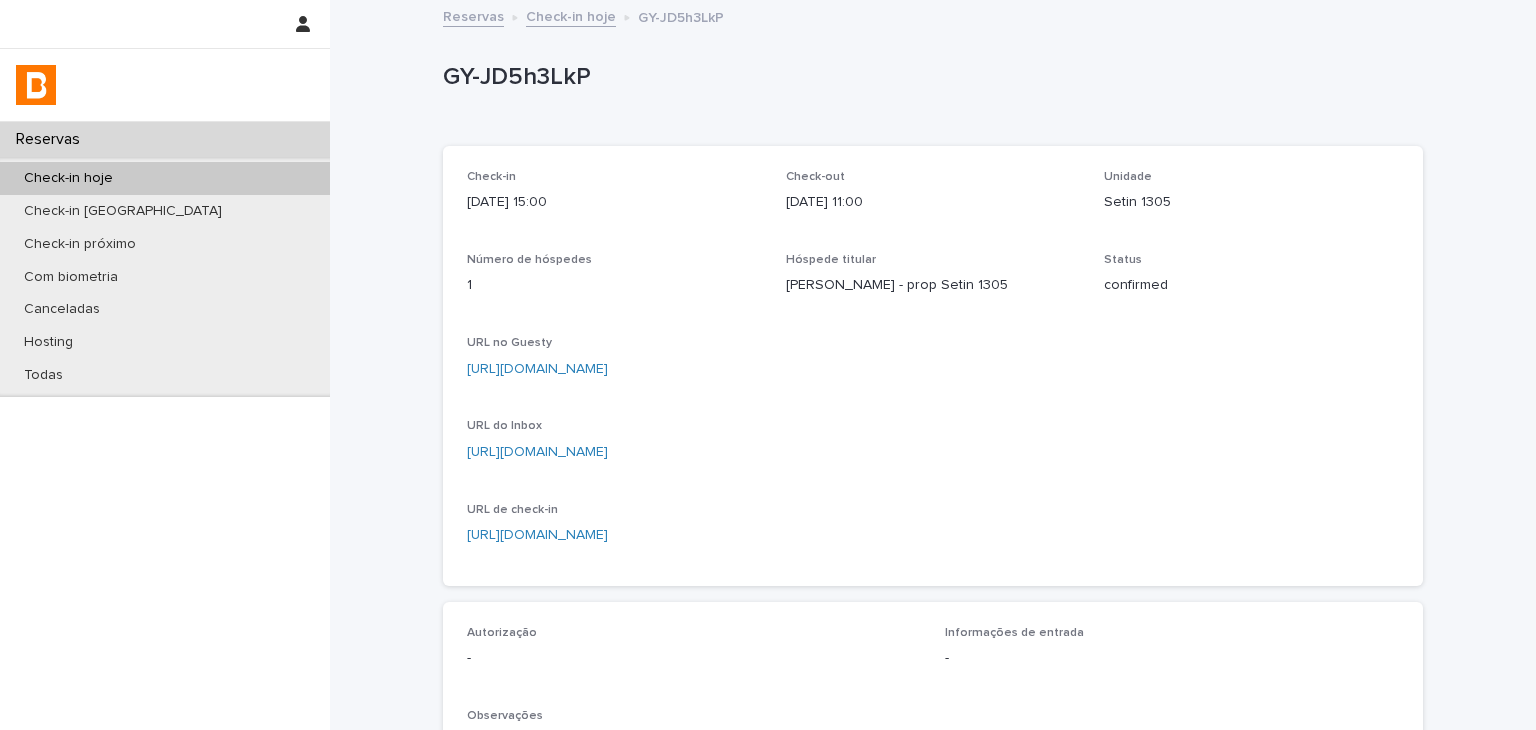 click on "[DATE] 15:00" at bounding box center [614, 202] 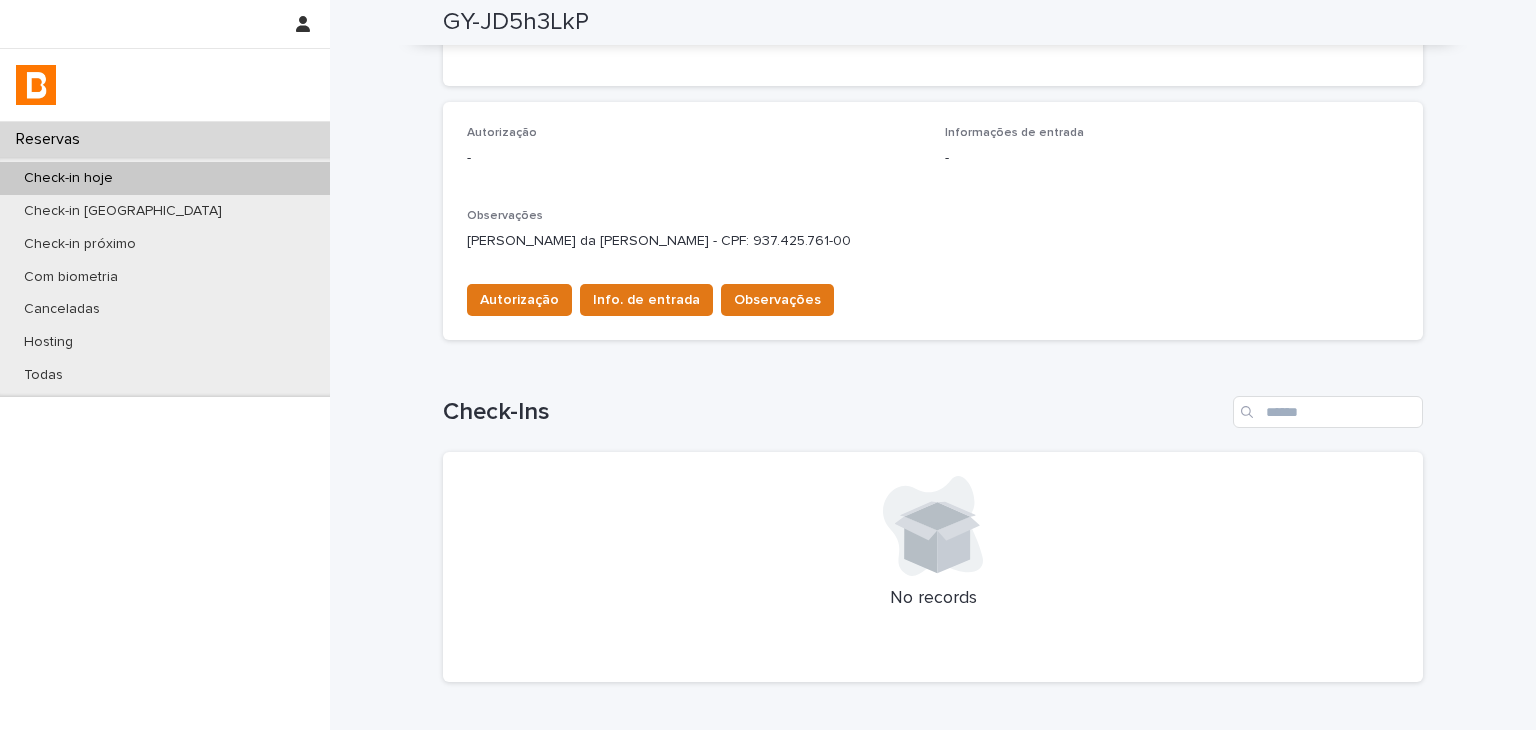 click on "Thaís Nunes da Silva Santos - CPF: 937.425.761-00" at bounding box center (933, 241) 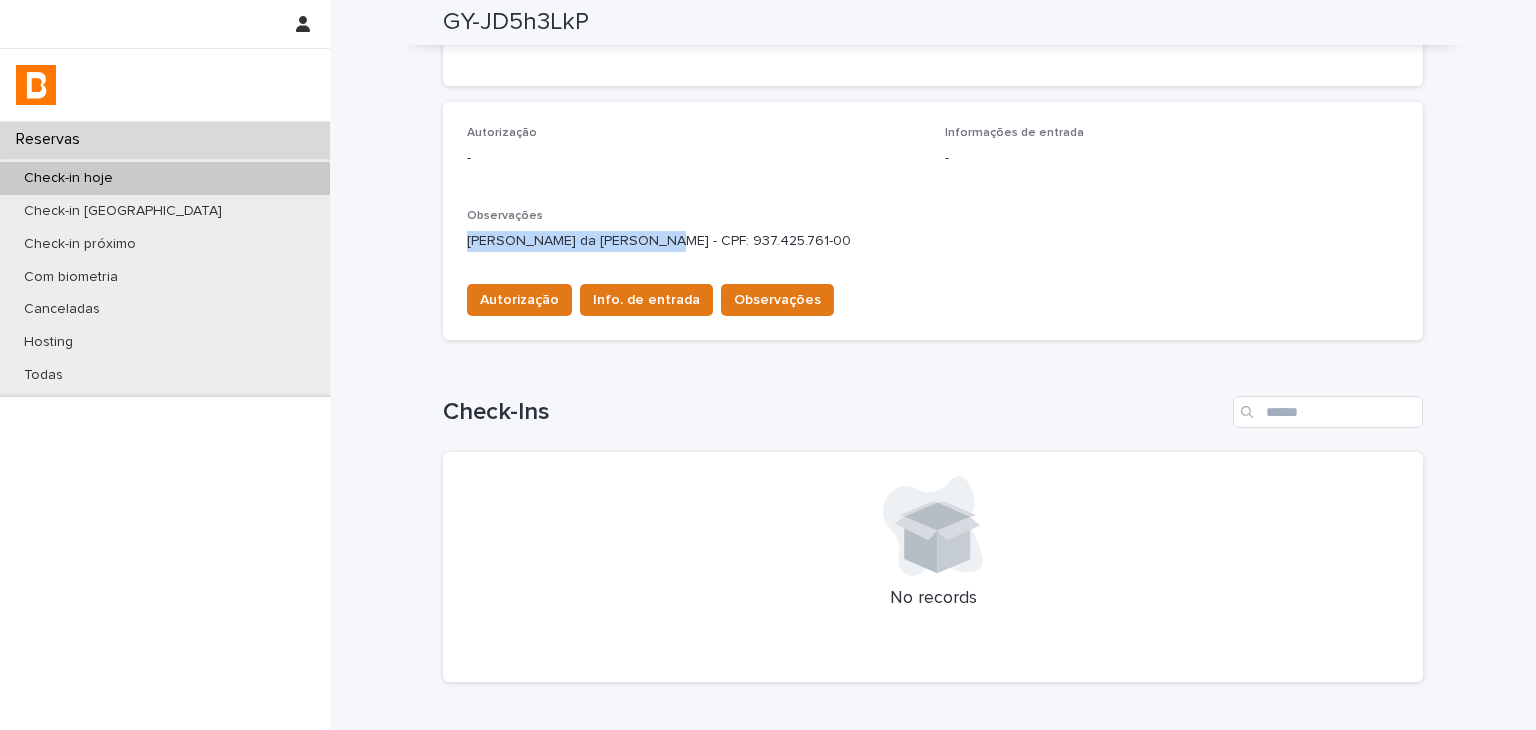 drag, startPoint x: 476, startPoint y: 241, endPoint x: 612, endPoint y: 241, distance: 136 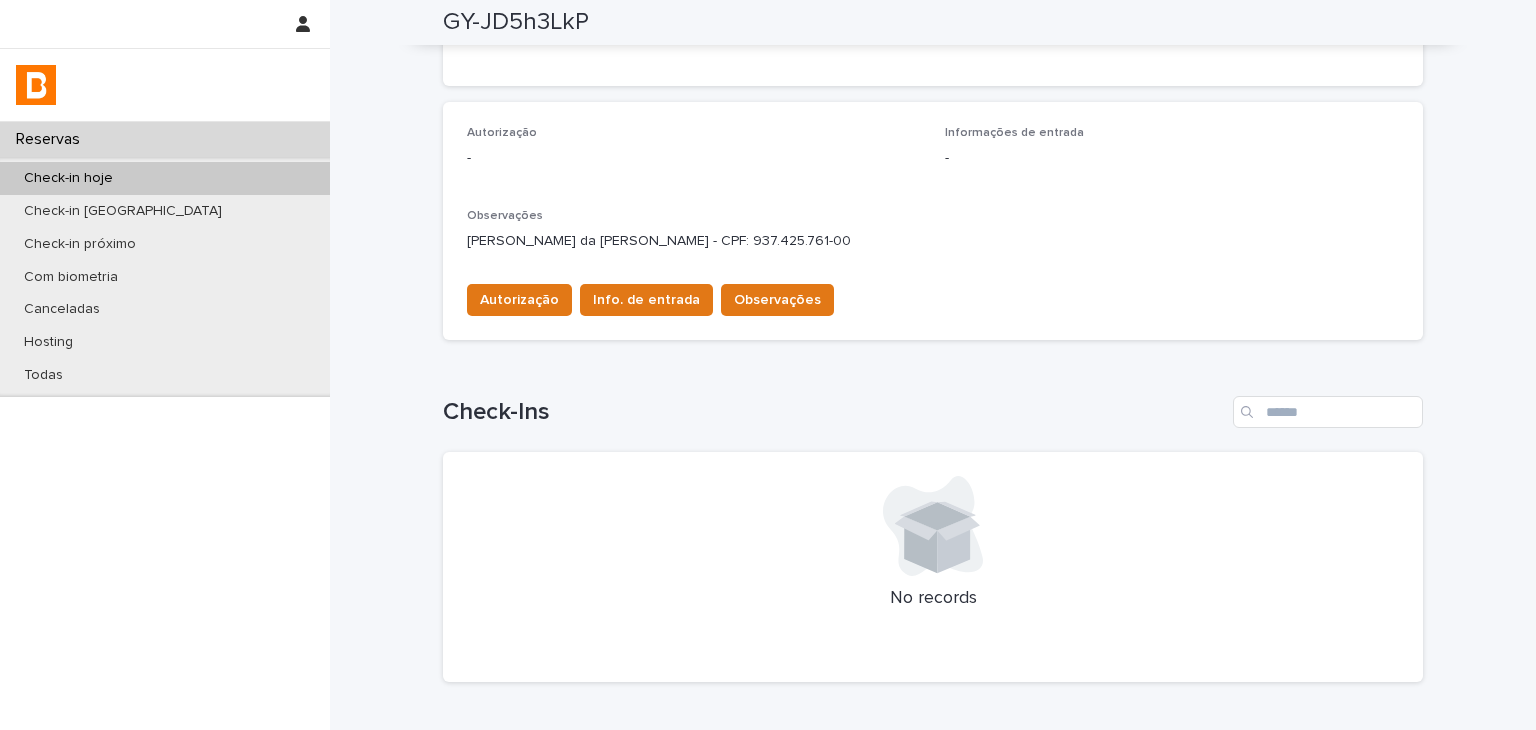 click on "Thaís Nunes da Silva Santos - CPF: 937.425.761-00" at bounding box center [933, 241] 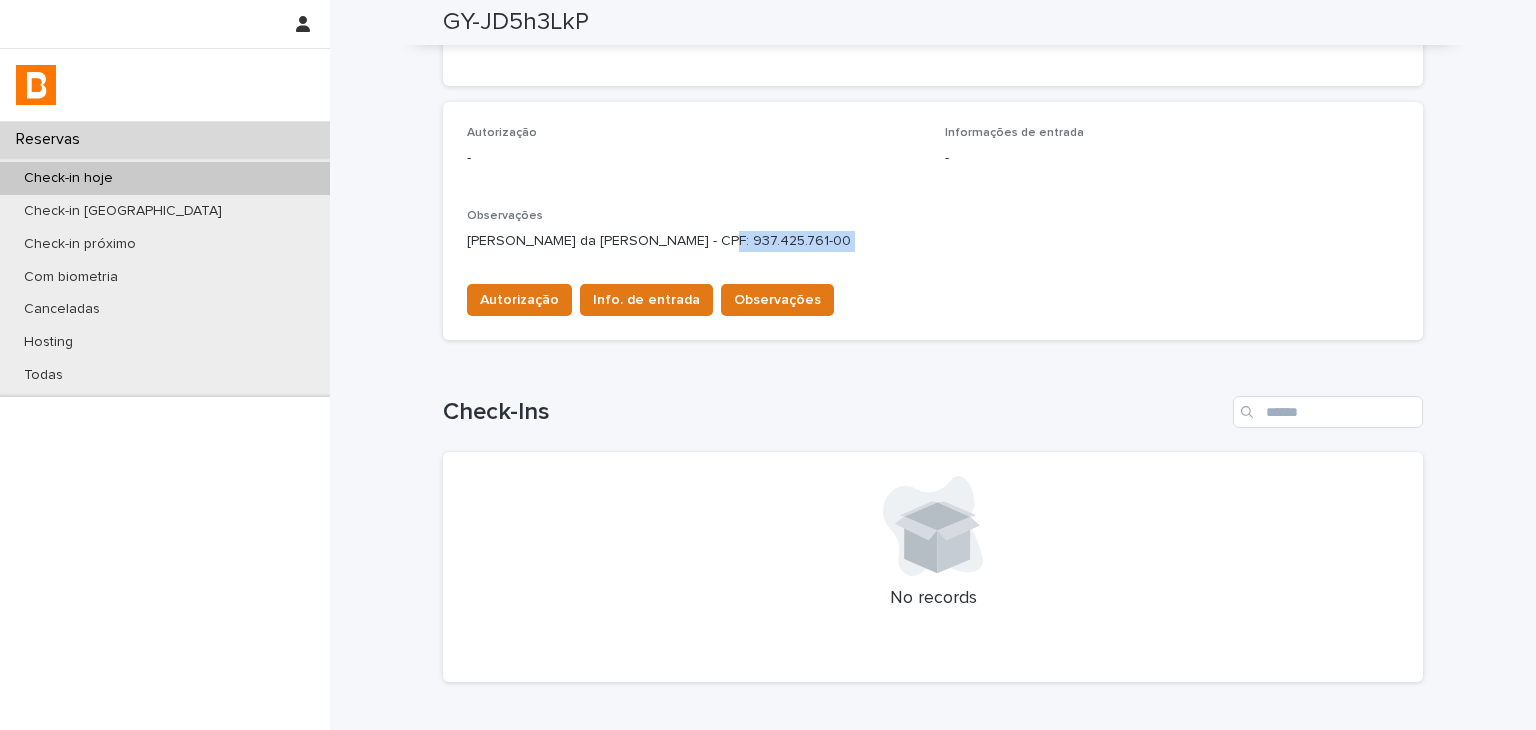 drag, startPoint x: 690, startPoint y: 245, endPoint x: 787, endPoint y: 245, distance: 97 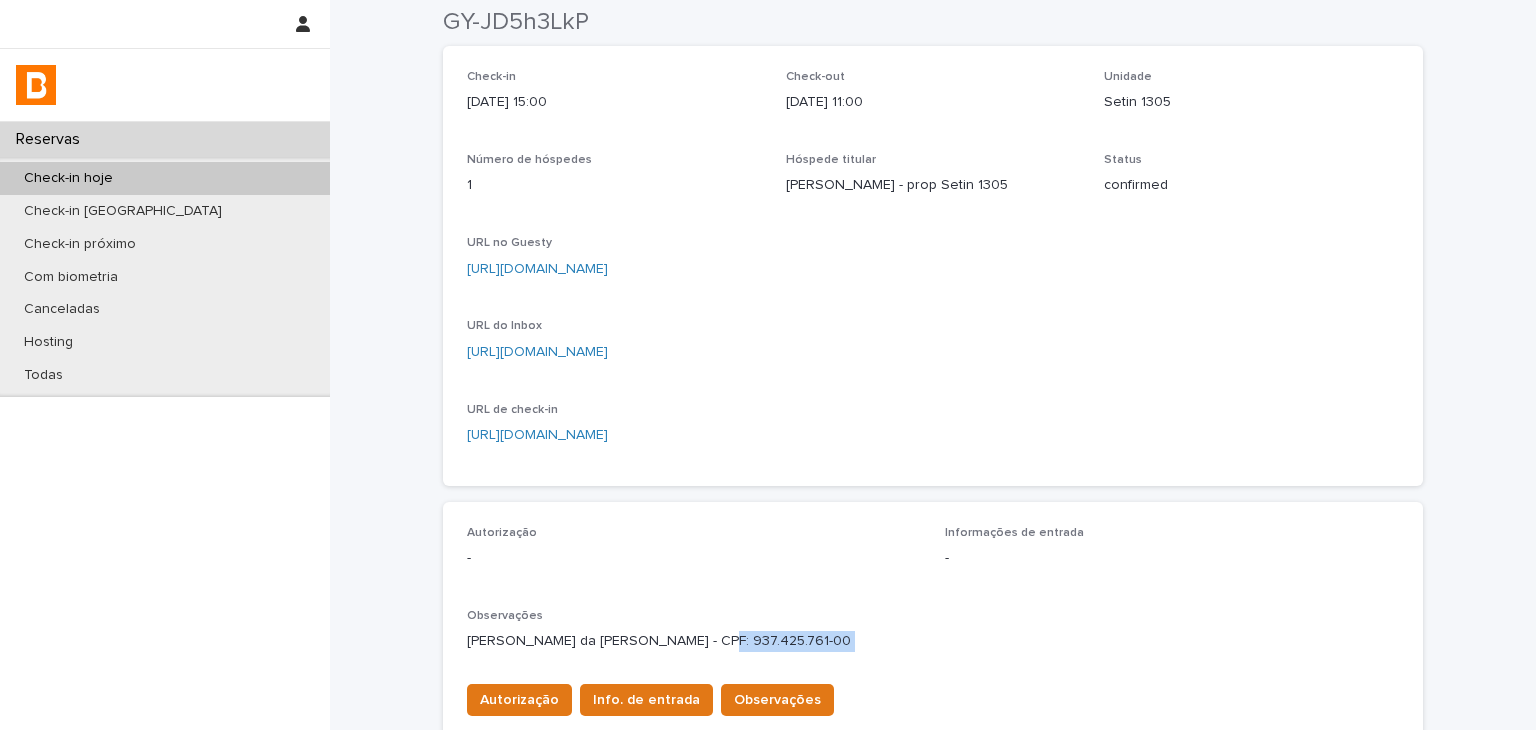 scroll, scrollTop: 0, scrollLeft: 0, axis: both 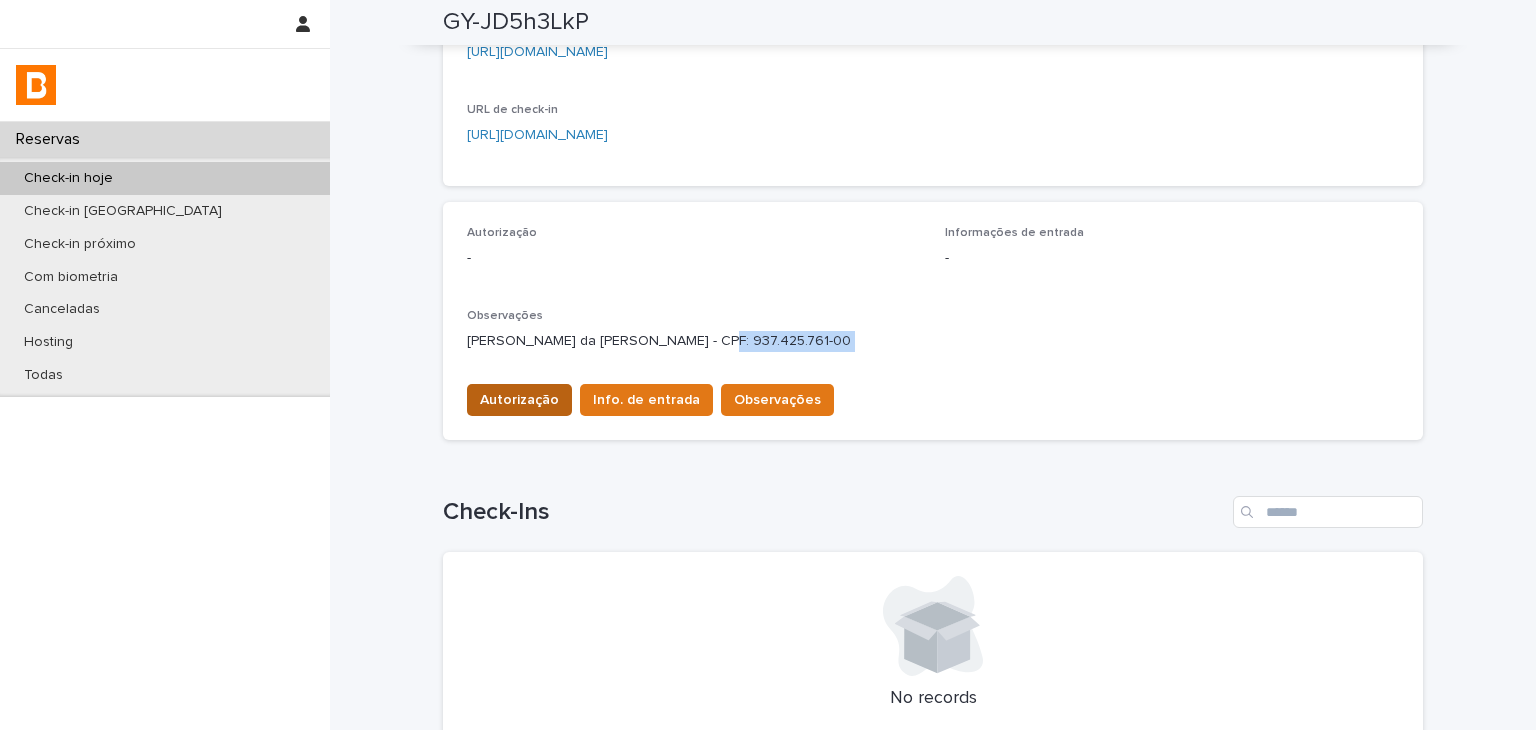 click on "Autorização" at bounding box center (519, 400) 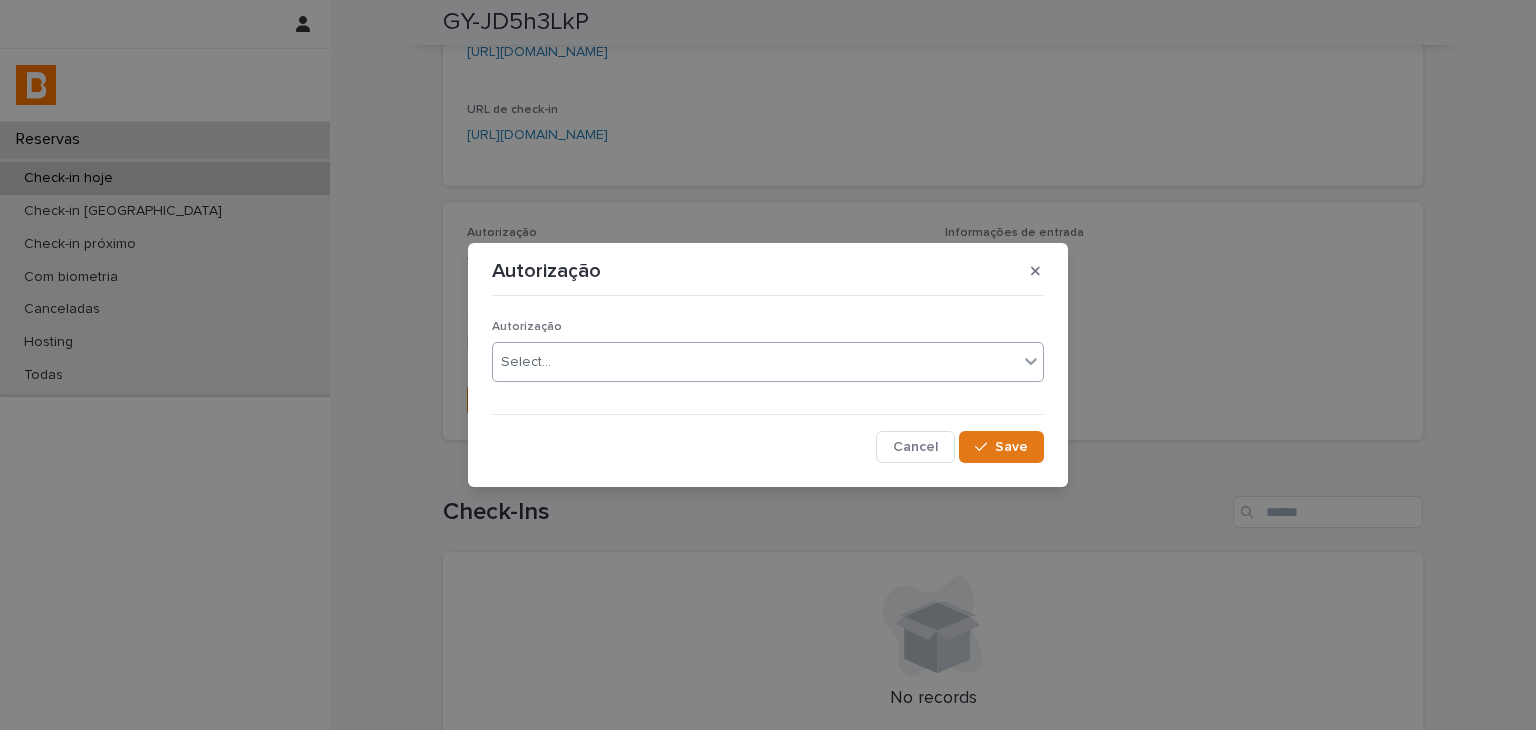 click on "Select..." at bounding box center [755, 362] 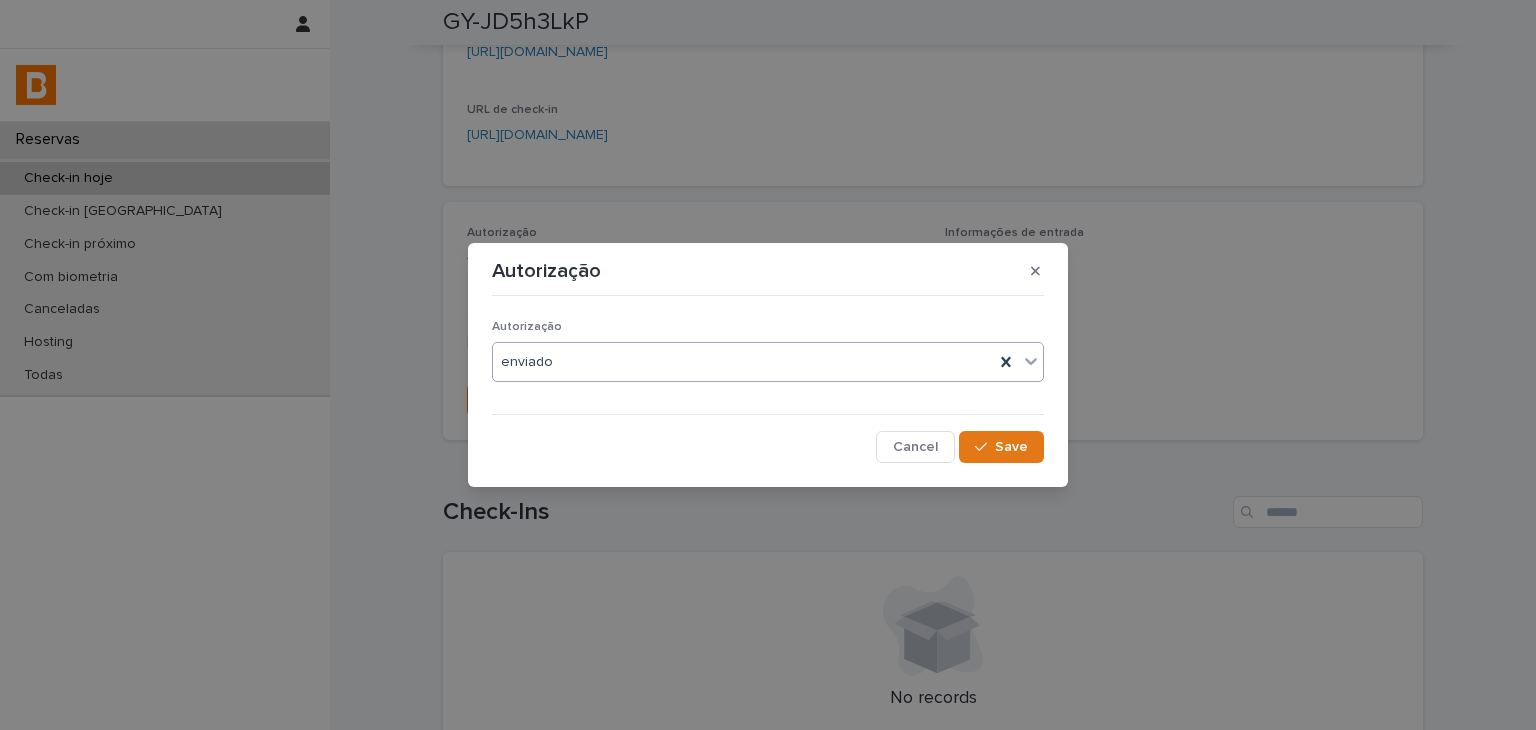 click on "Save" at bounding box center (1001, 447) 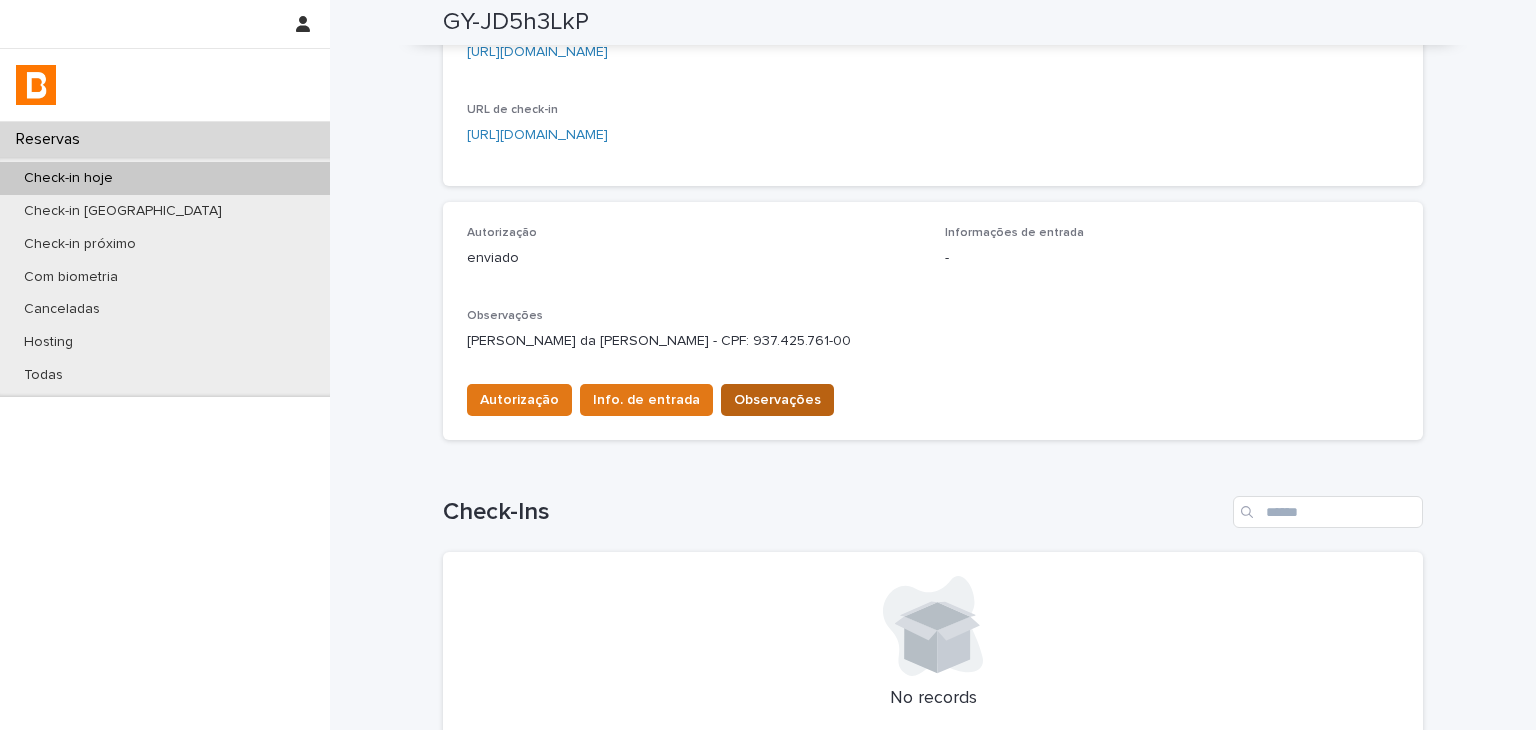 click on "Observações" at bounding box center (777, 400) 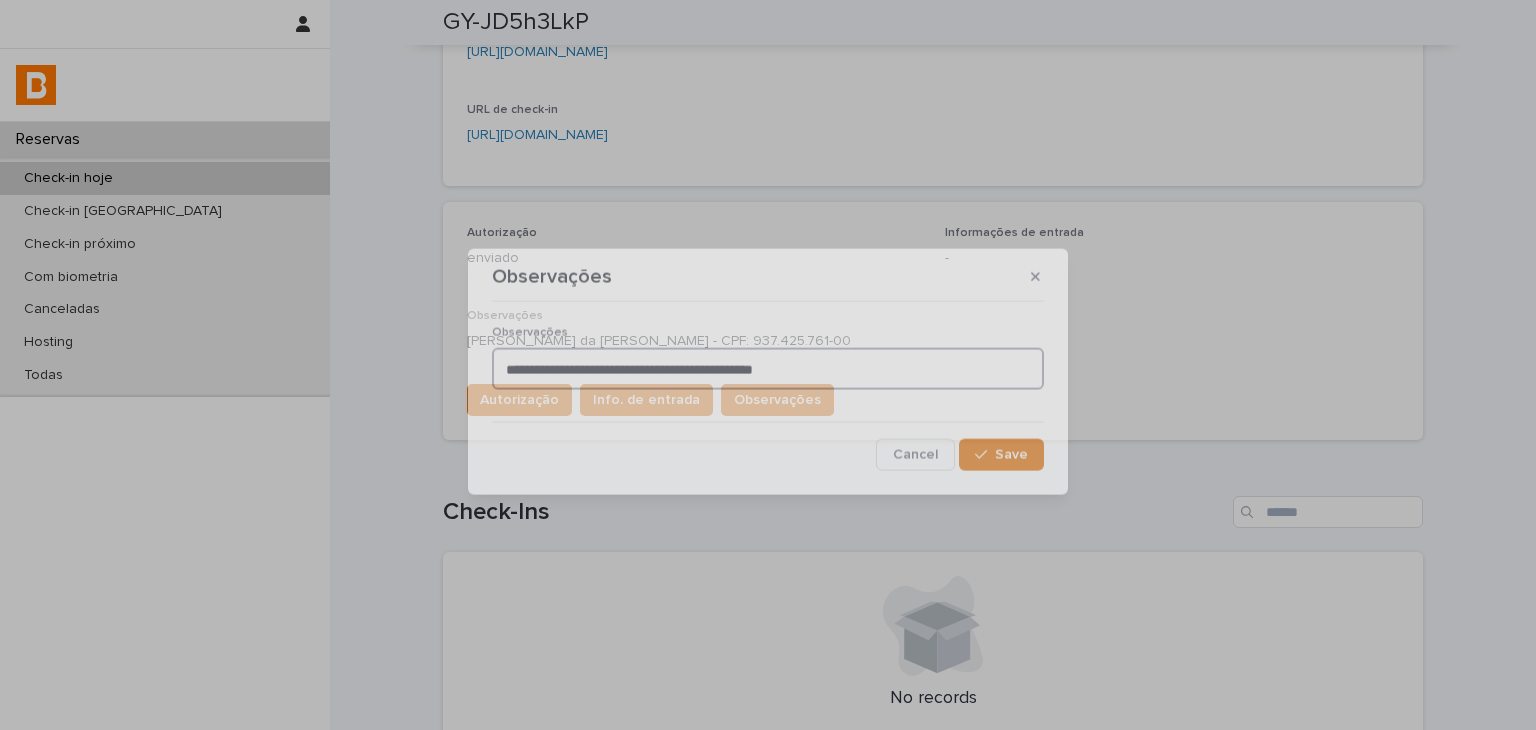 click on "**********" at bounding box center [768, 369] 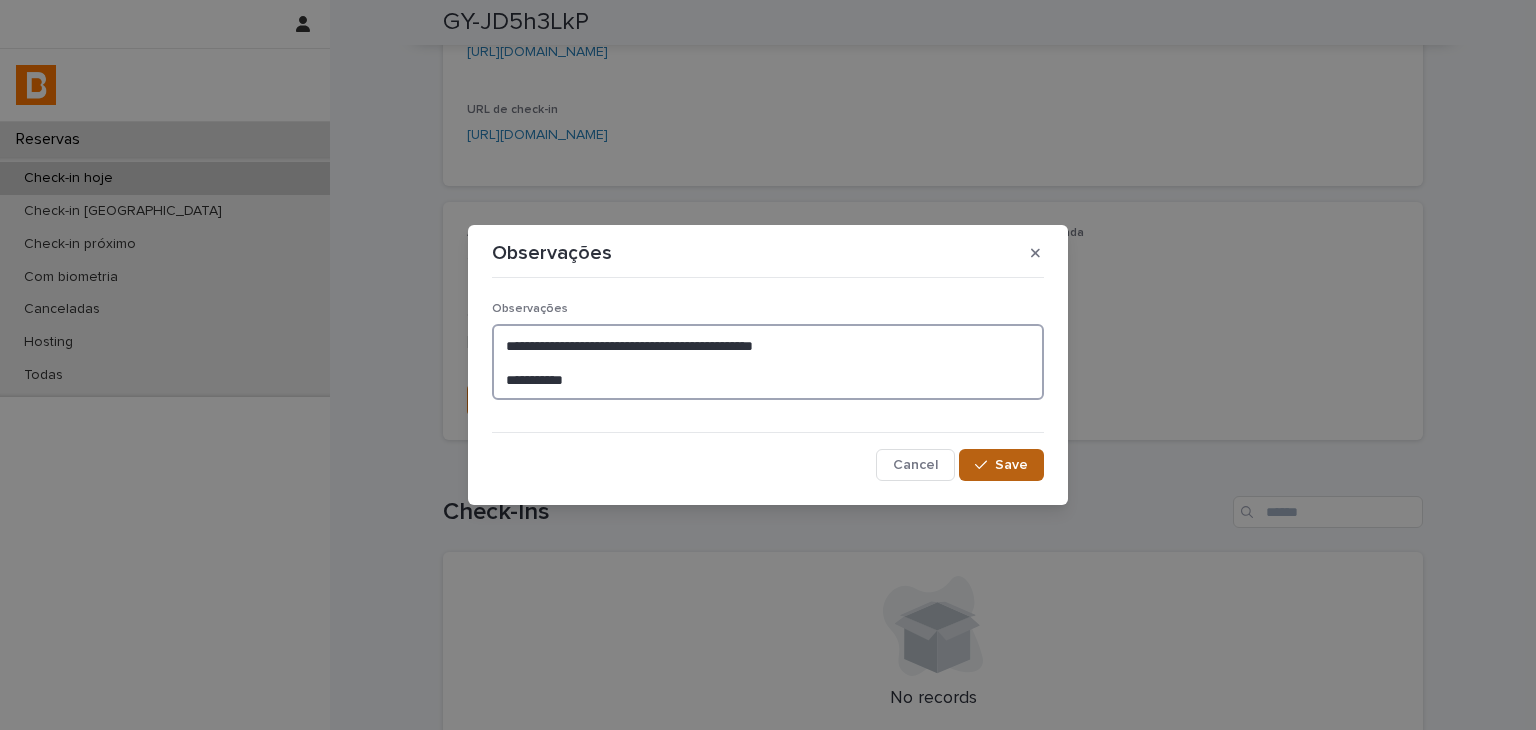 type on "**********" 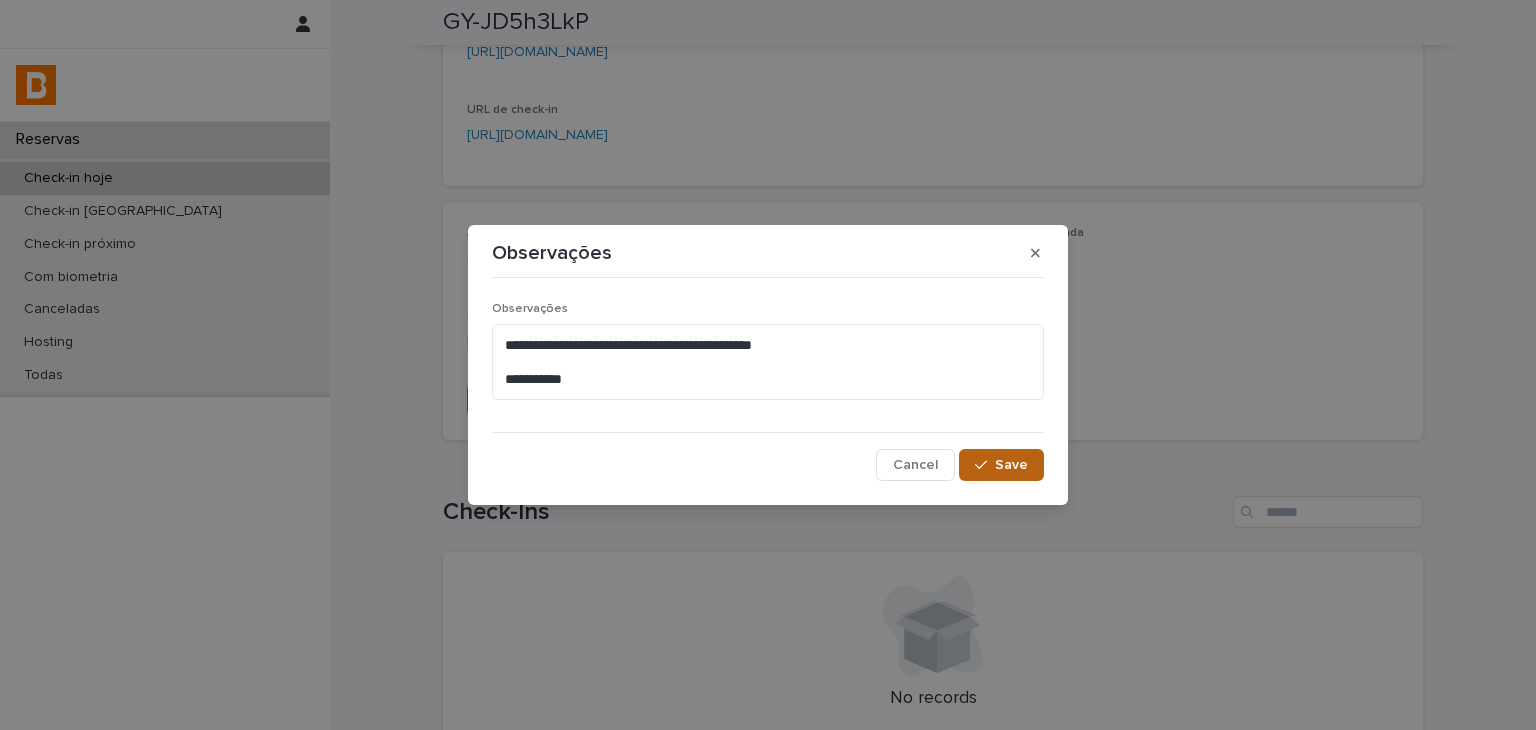 click on "Save" at bounding box center (1001, 465) 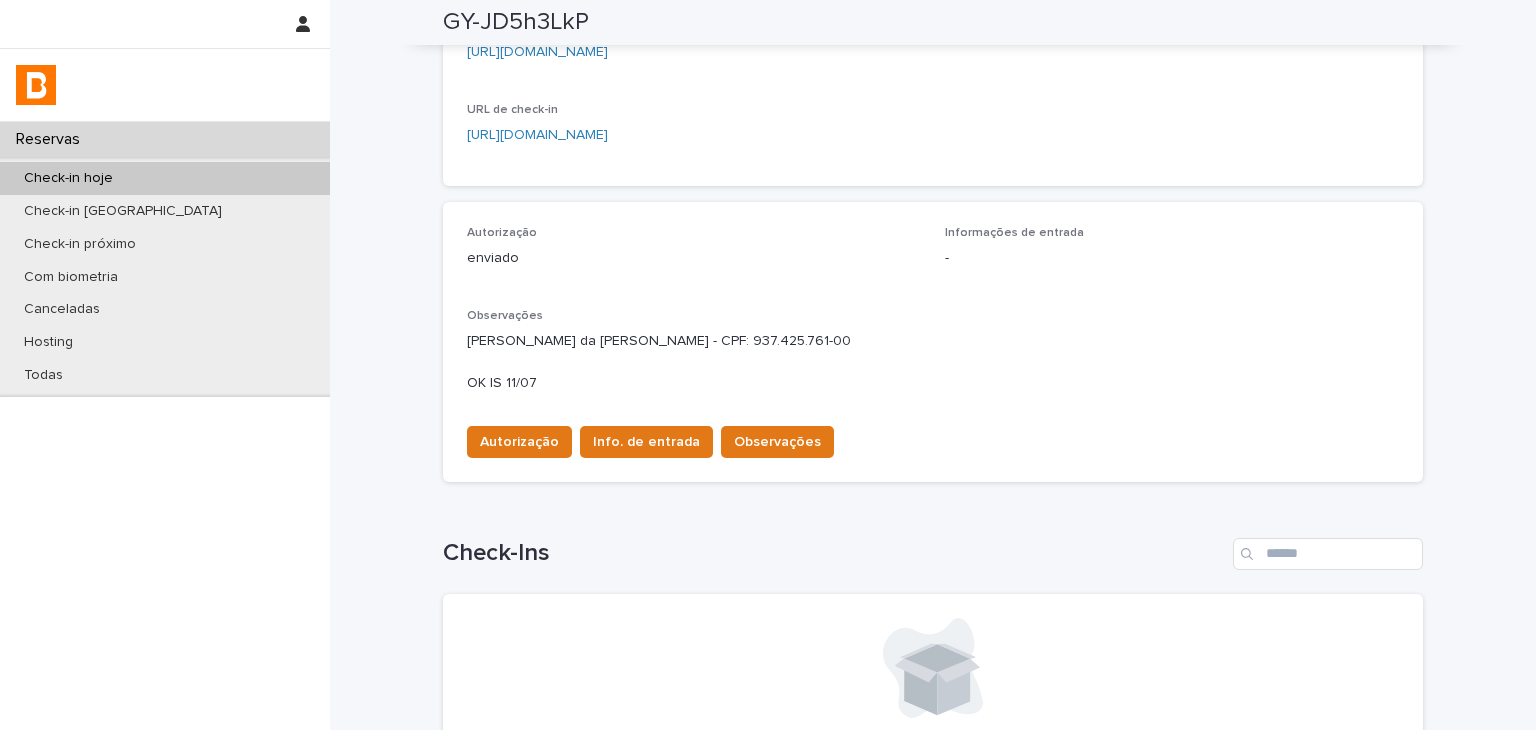 scroll, scrollTop: 420, scrollLeft: 0, axis: vertical 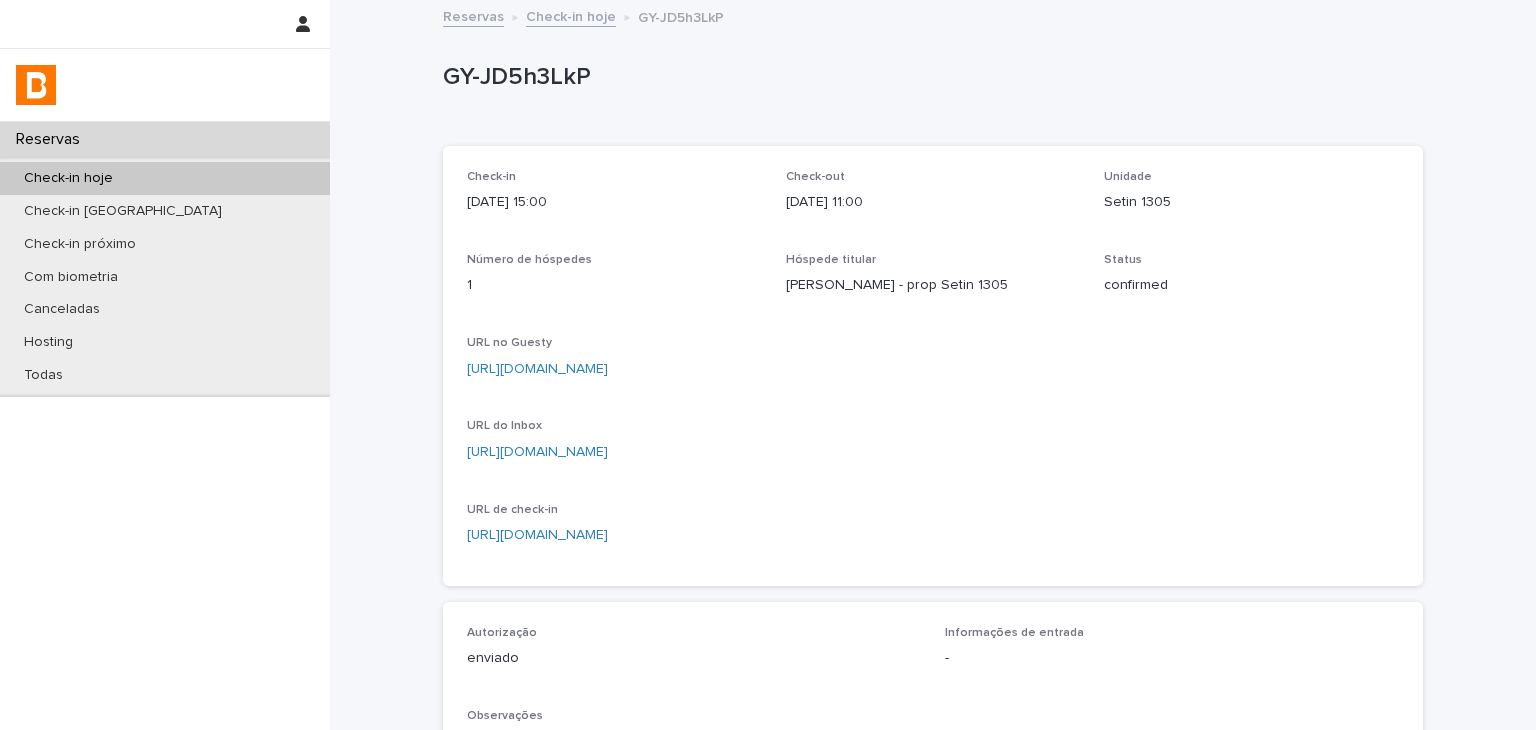 click on "GY-JD5h3LkP" at bounding box center [929, 77] 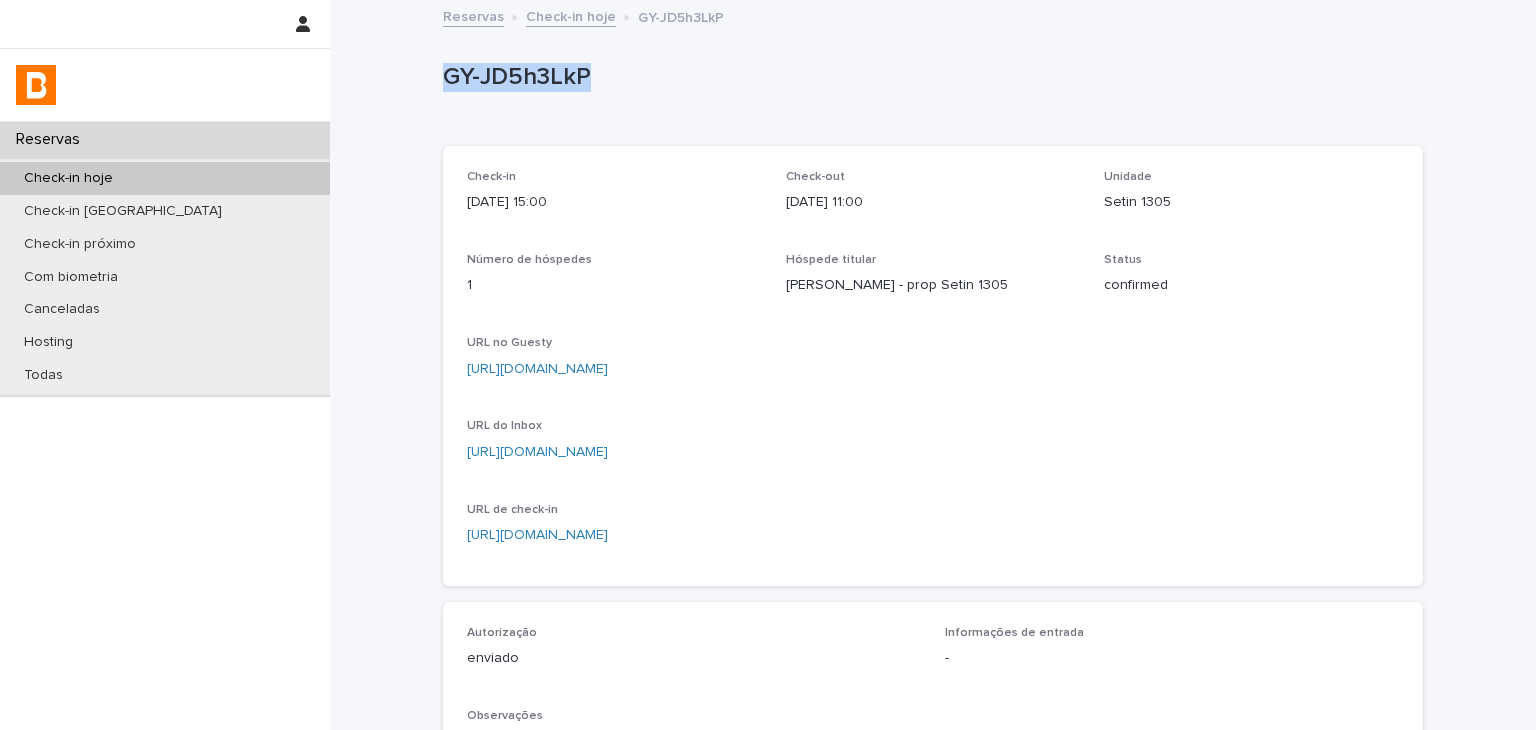 drag, startPoint x: 446, startPoint y: 85, endPoint x: 540, endPoint y: 78, distance: 94.26028 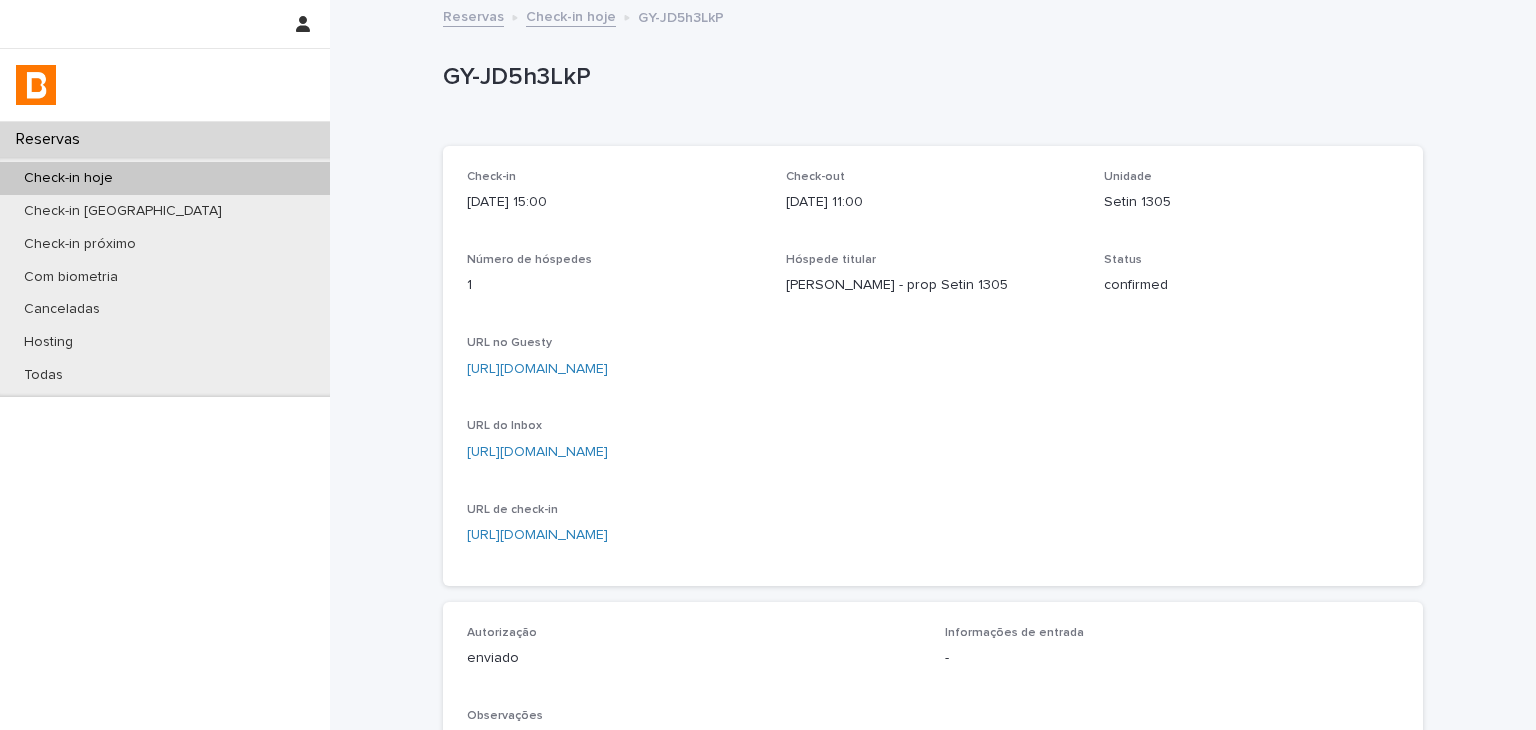 click on "Setin 1305" at bounding box center (1251, 202) 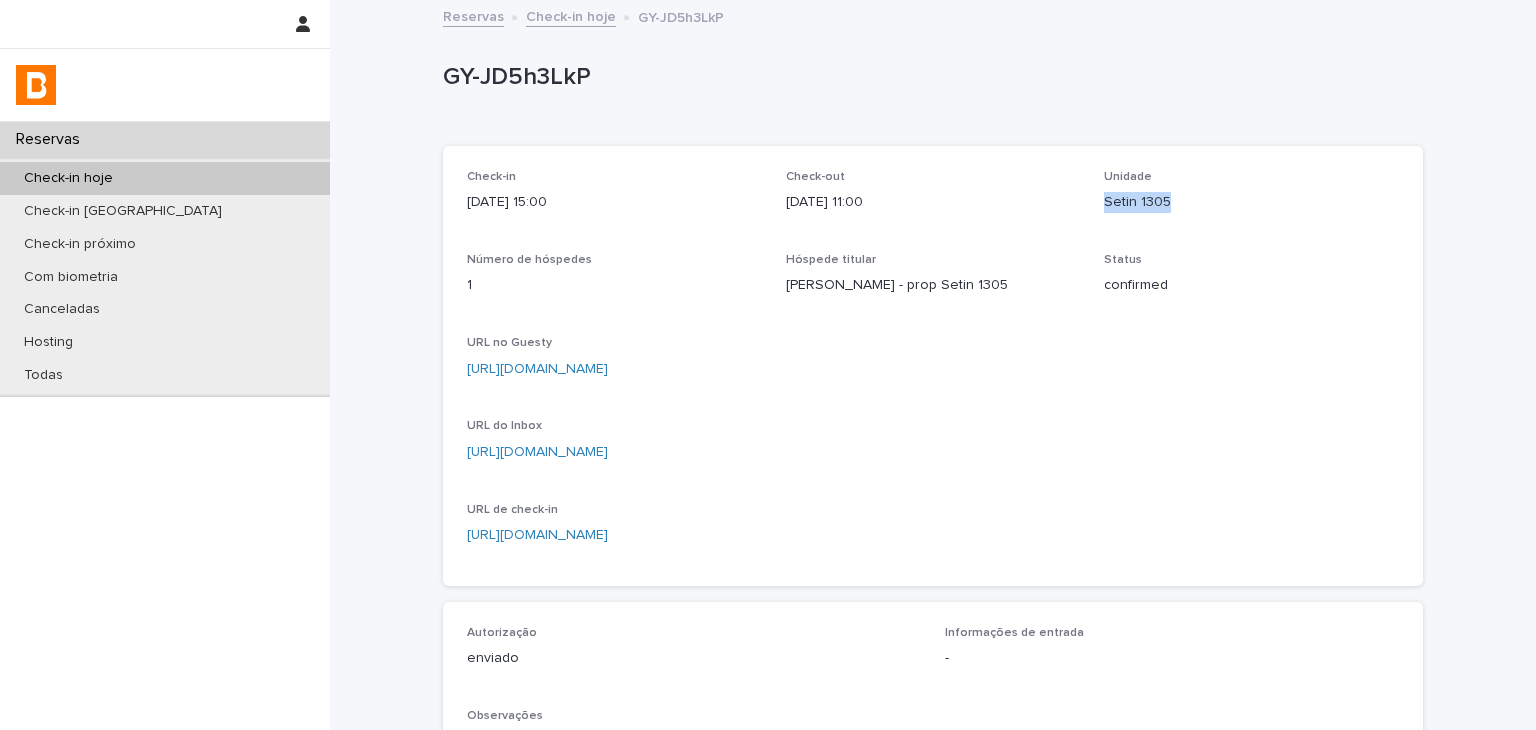 drag, startPoint x: 1110, startPoint y: 205, endPoint x: 1171, endPoint y: 175, distance: 67.977936 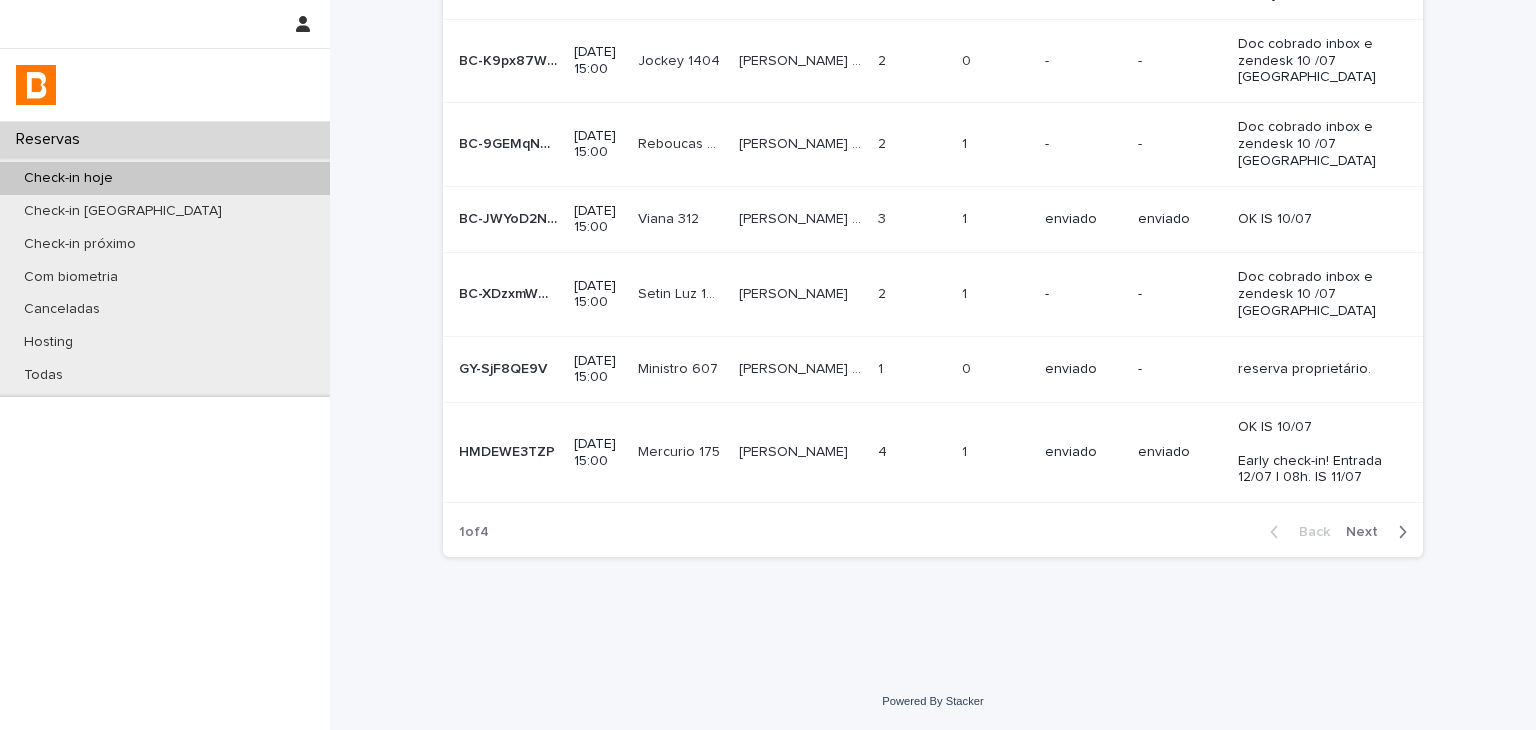 scroll, scrollTop: 0, scrollLeft: 0, axis: both 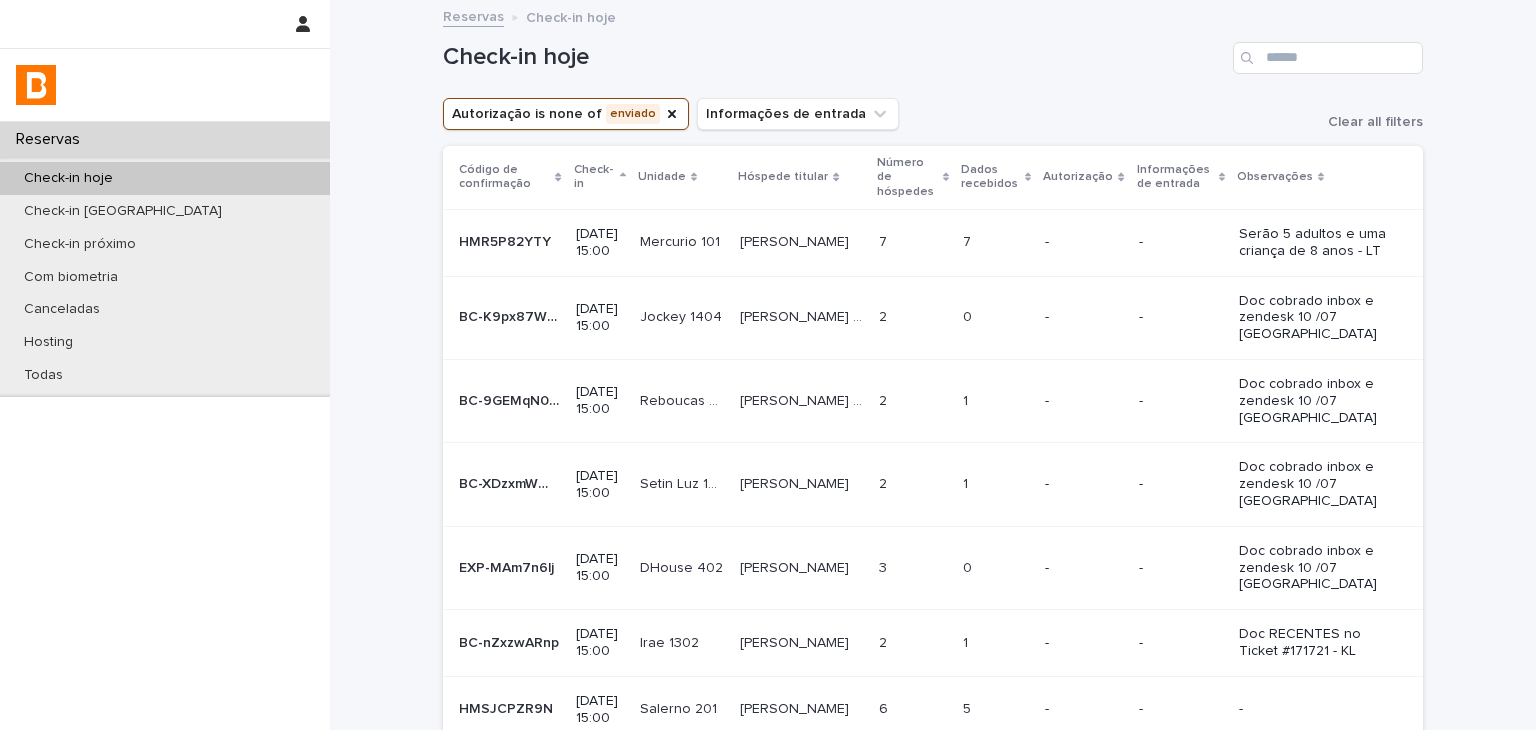 click on "7 7" at bounding box center [996, 242] 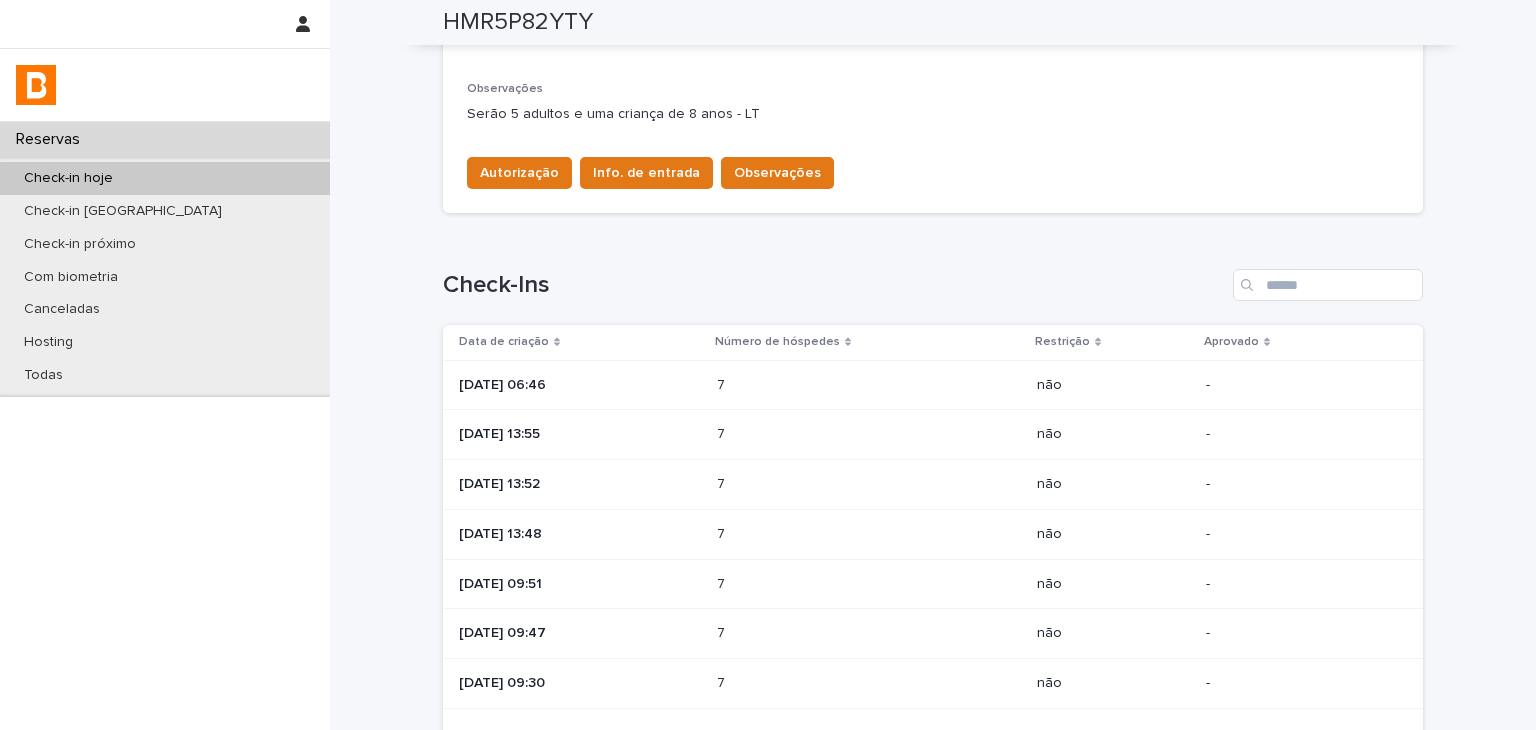 scroll, scrollTop: 832, scrollLeft: 0, axis: vertical 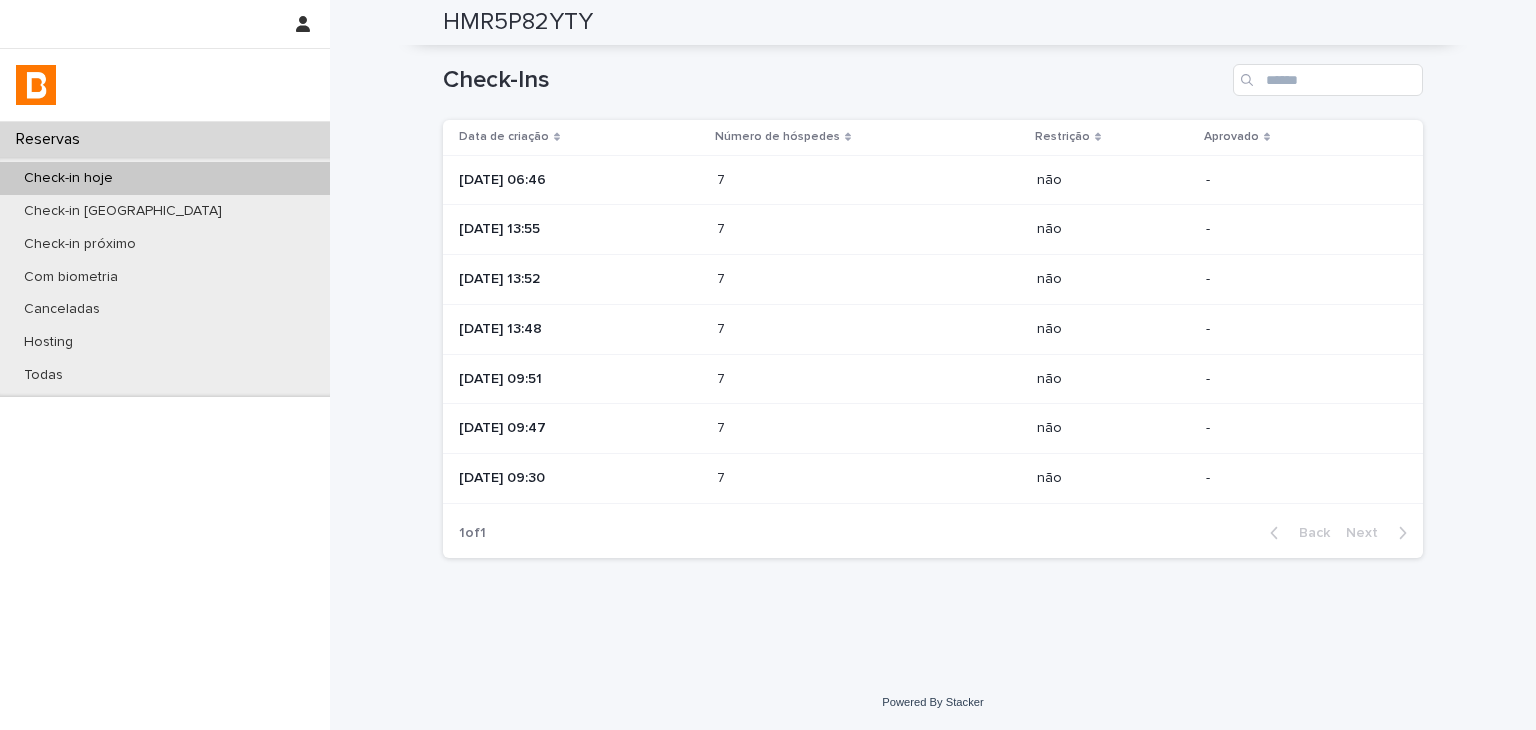 click on "7 7" at bounding box center (869, 478) 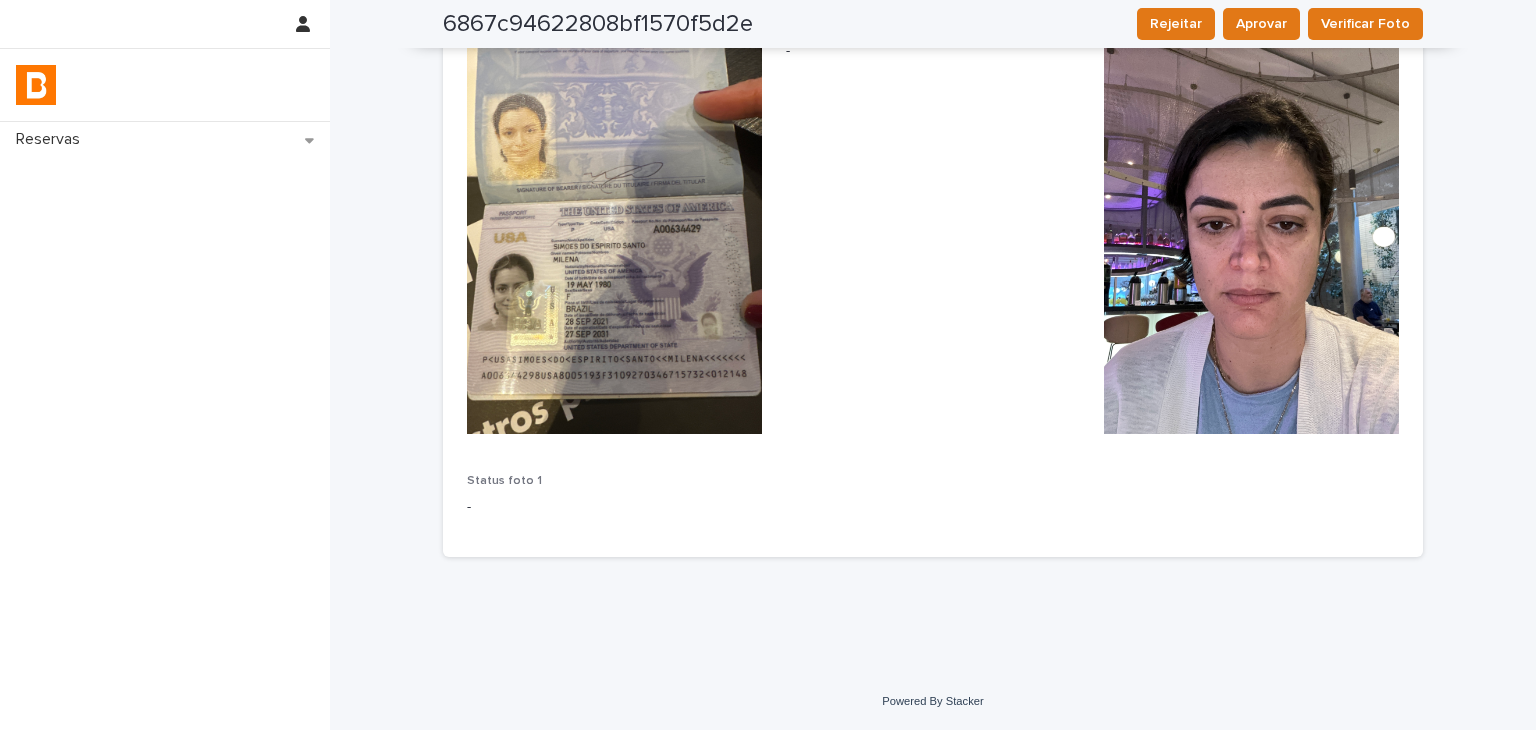 scroll, scrollTop: 46, scrollLeft: 0, axis: vertical 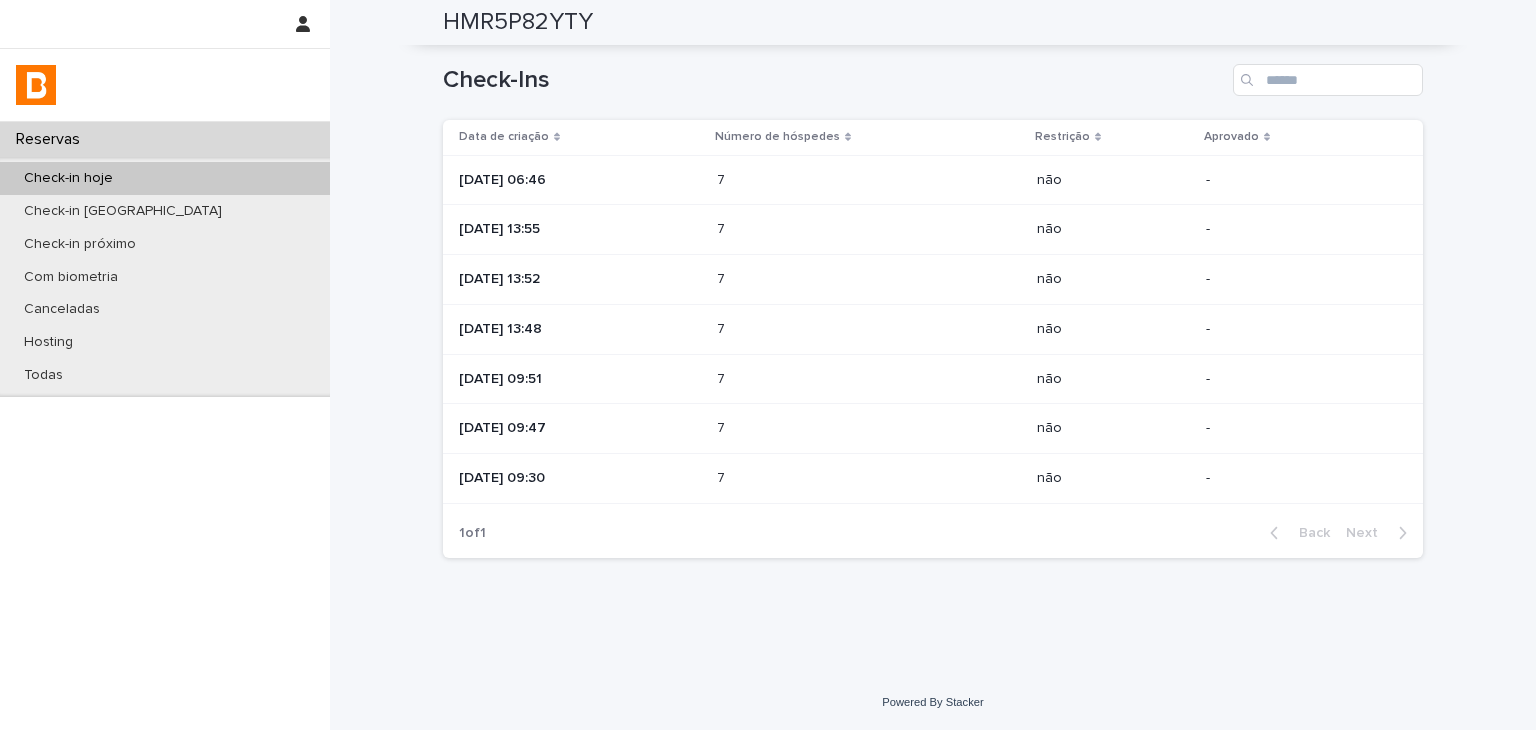 click at bounding box center (804, 428) 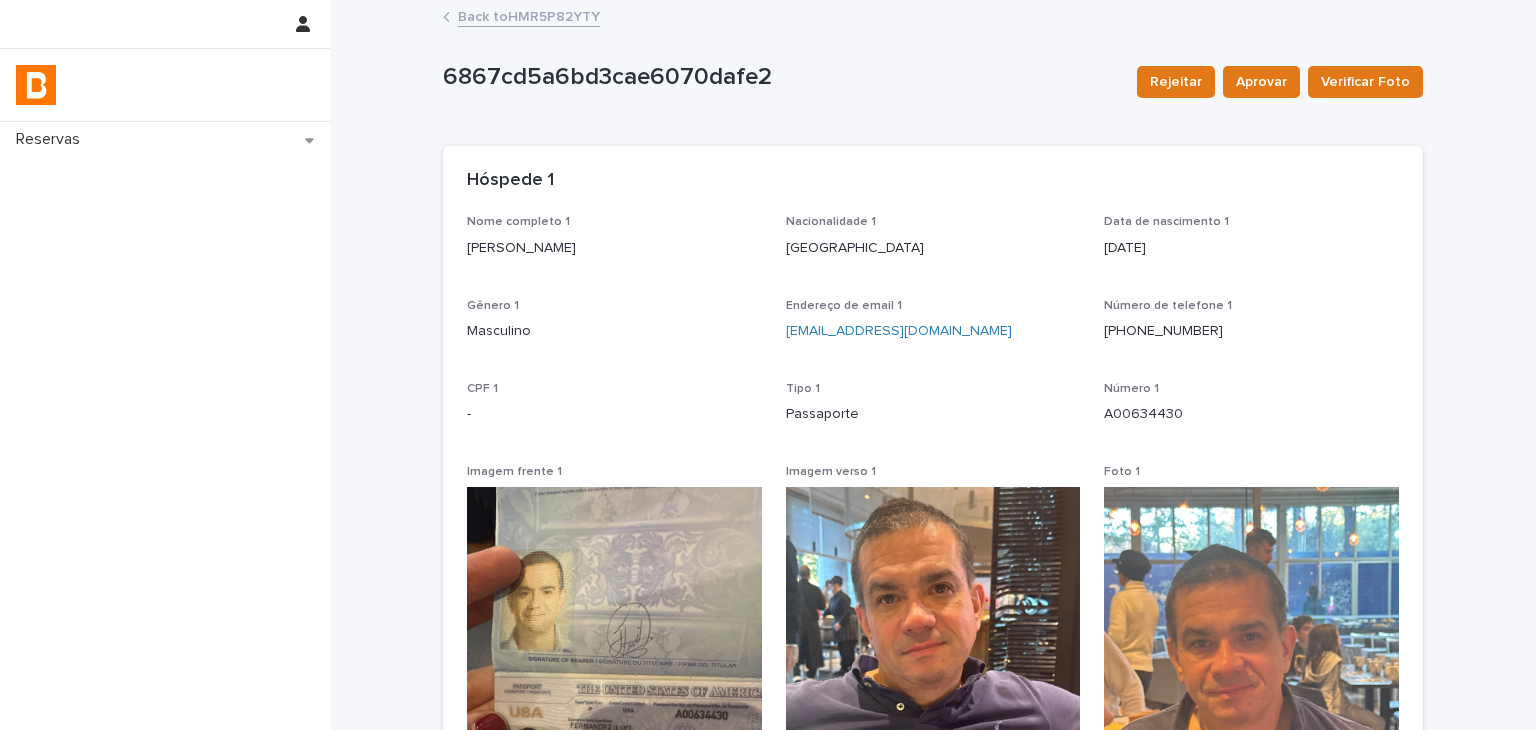 scroll, scrollTop: 400, scrollLeft: 0, axis: vertical 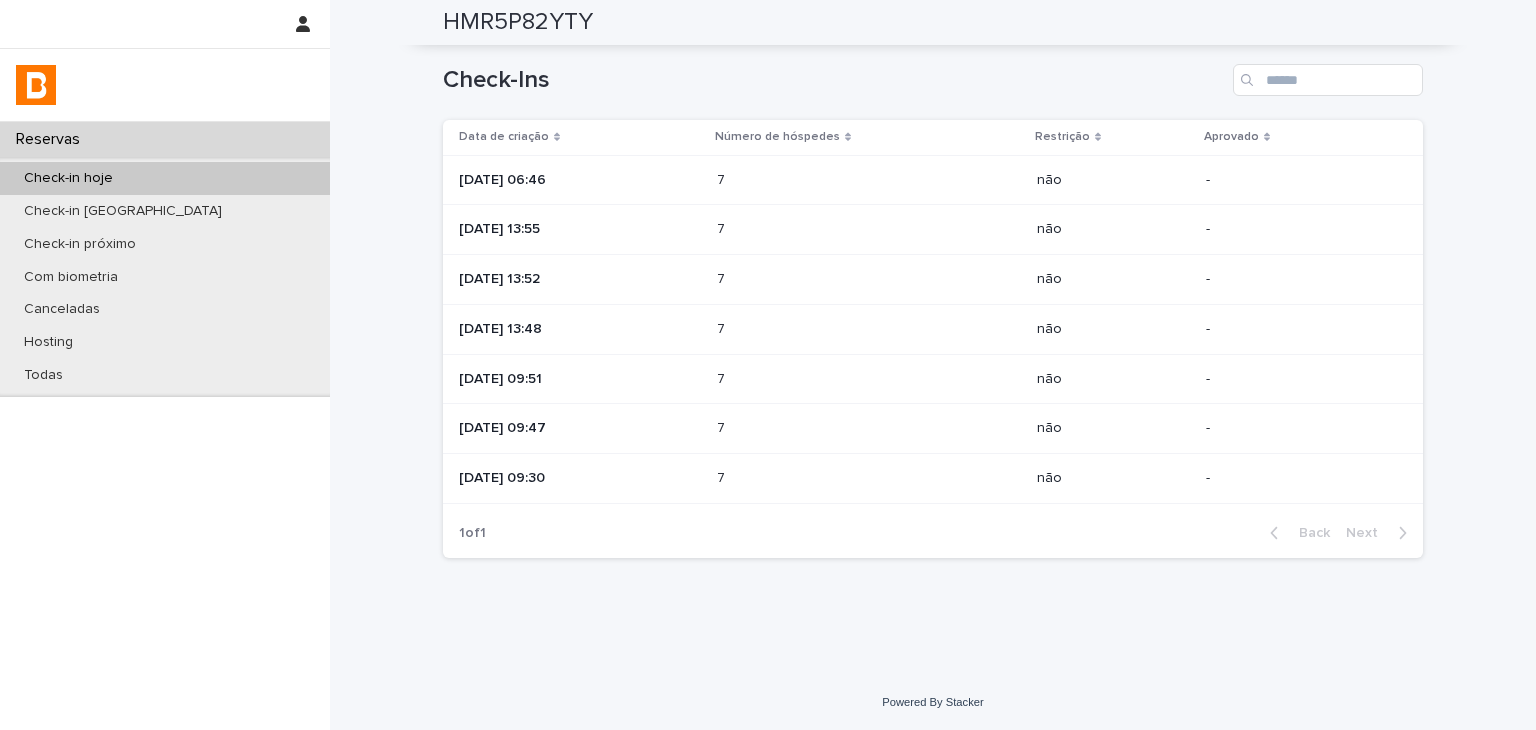 click on "7" at bounding box center [723, 377] 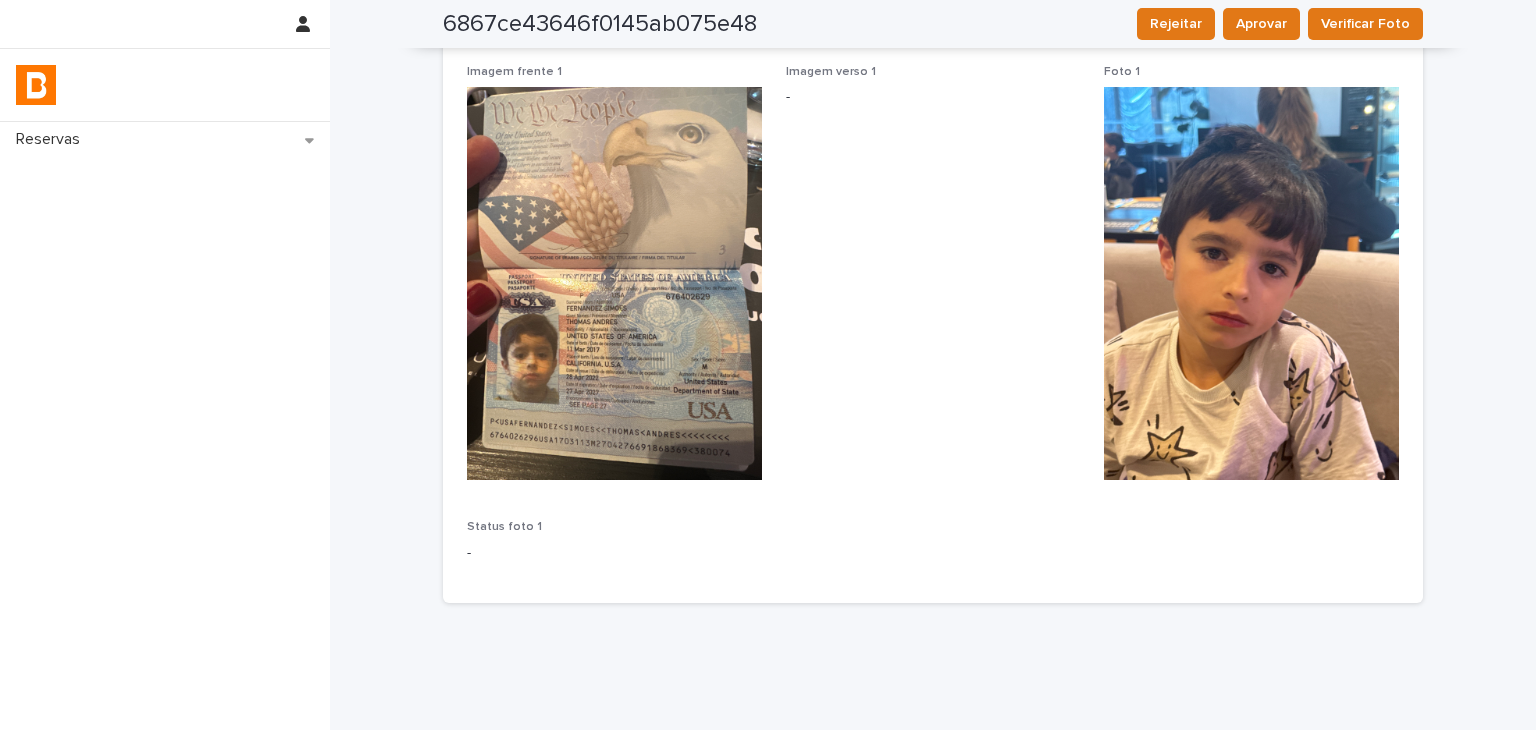 scroll, scrollTop: 0, scrollLeft: 0, axis: both 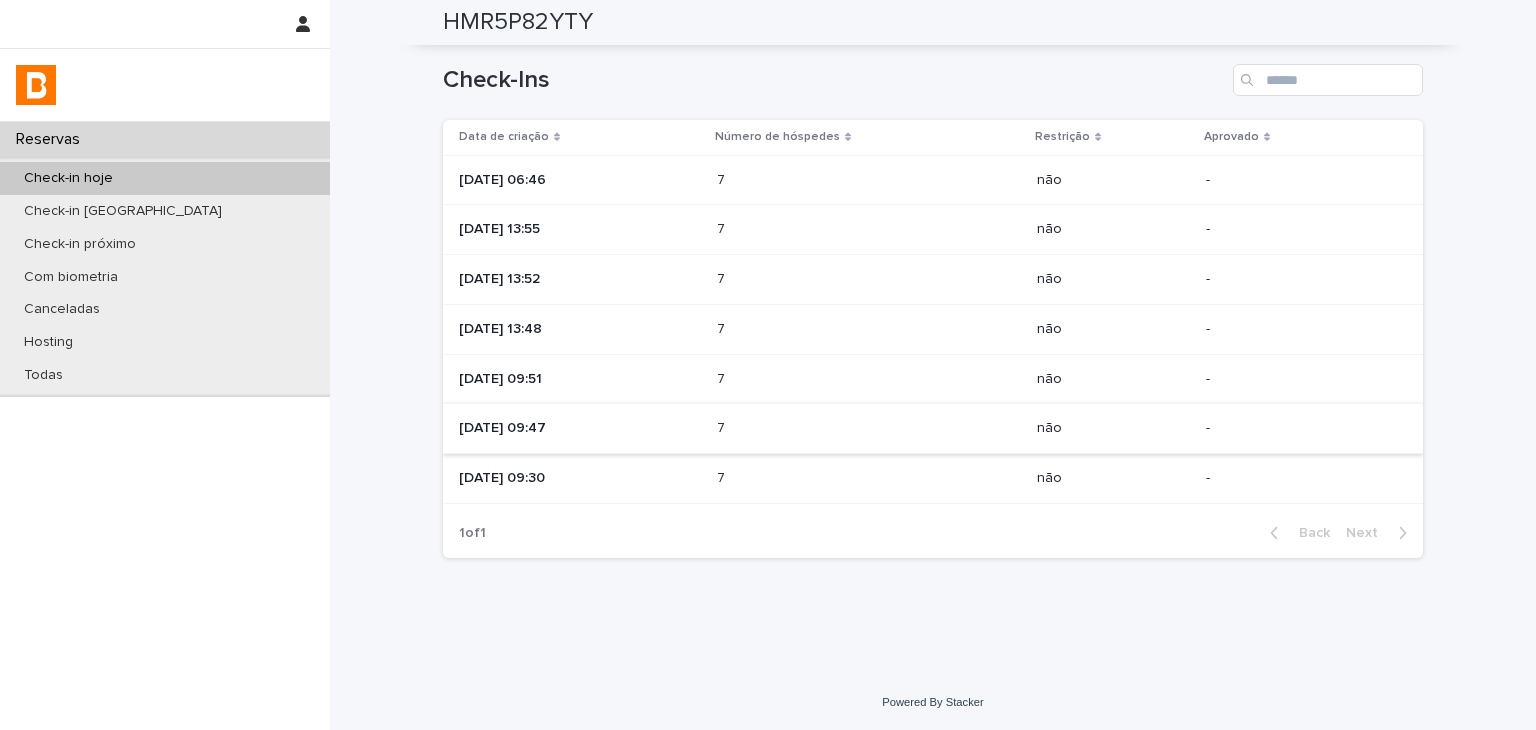 click on "7 7" at bounding box center (869, 379) 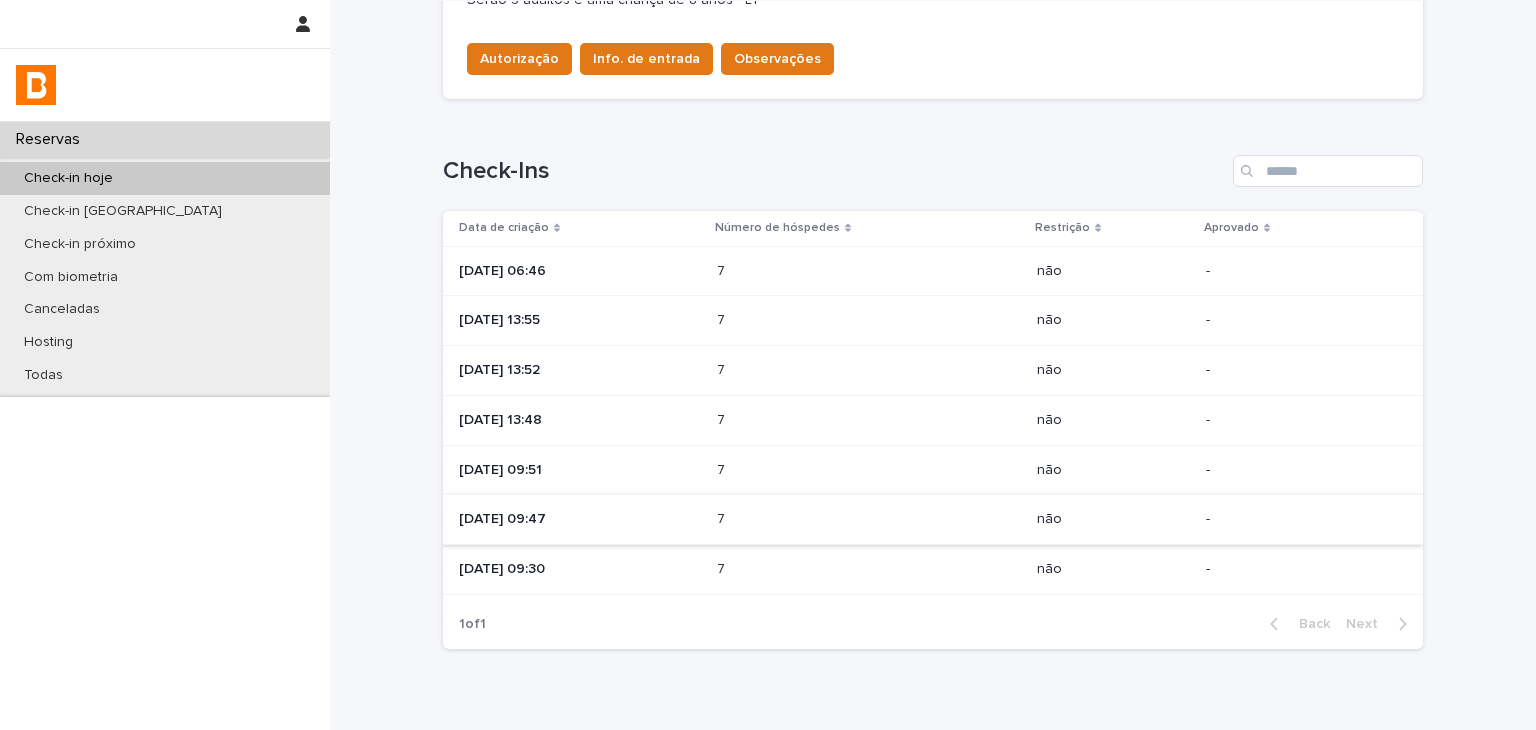 scroll, scrollTop: 832, scrollLeft: 0, axis: vertical 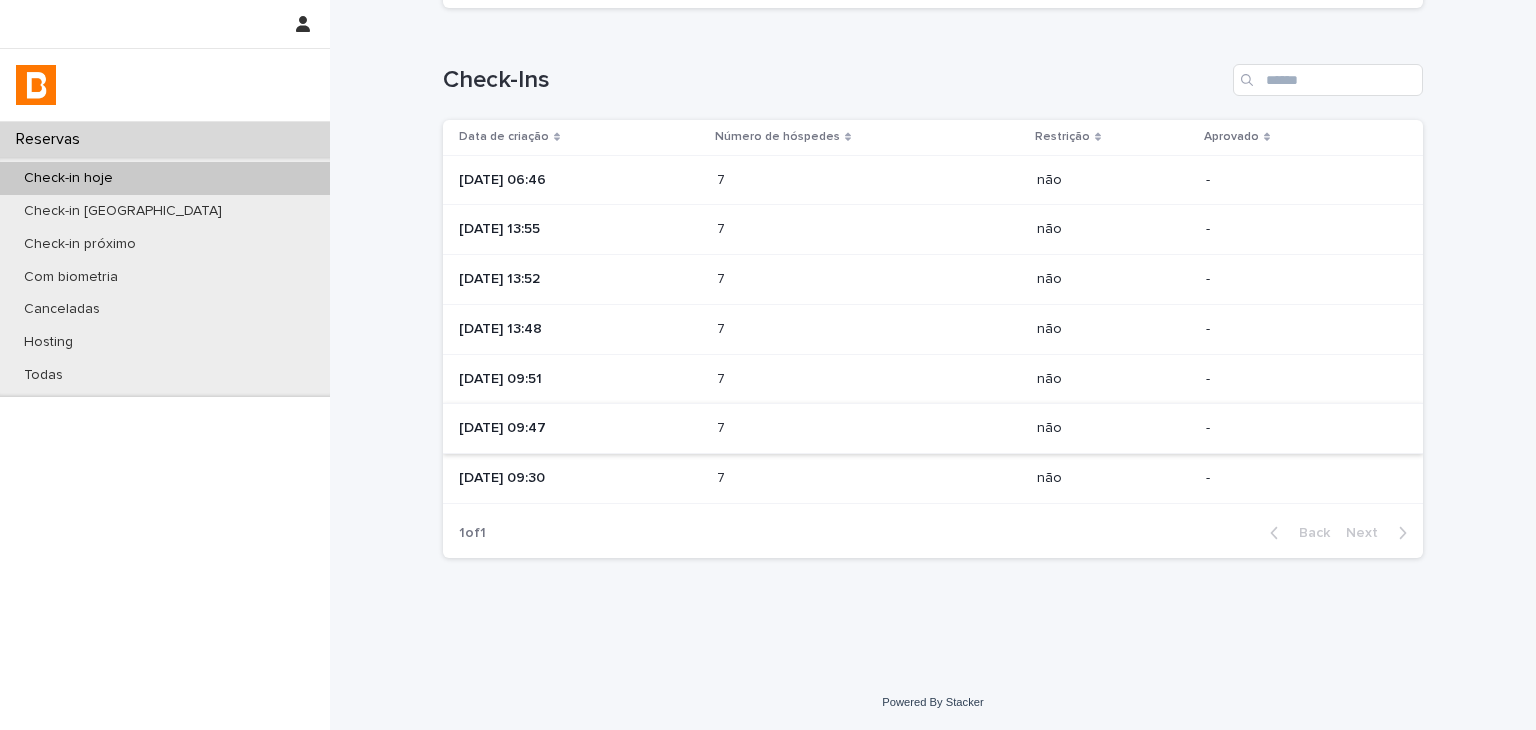 click on "7" at bounding box center (723, 327) 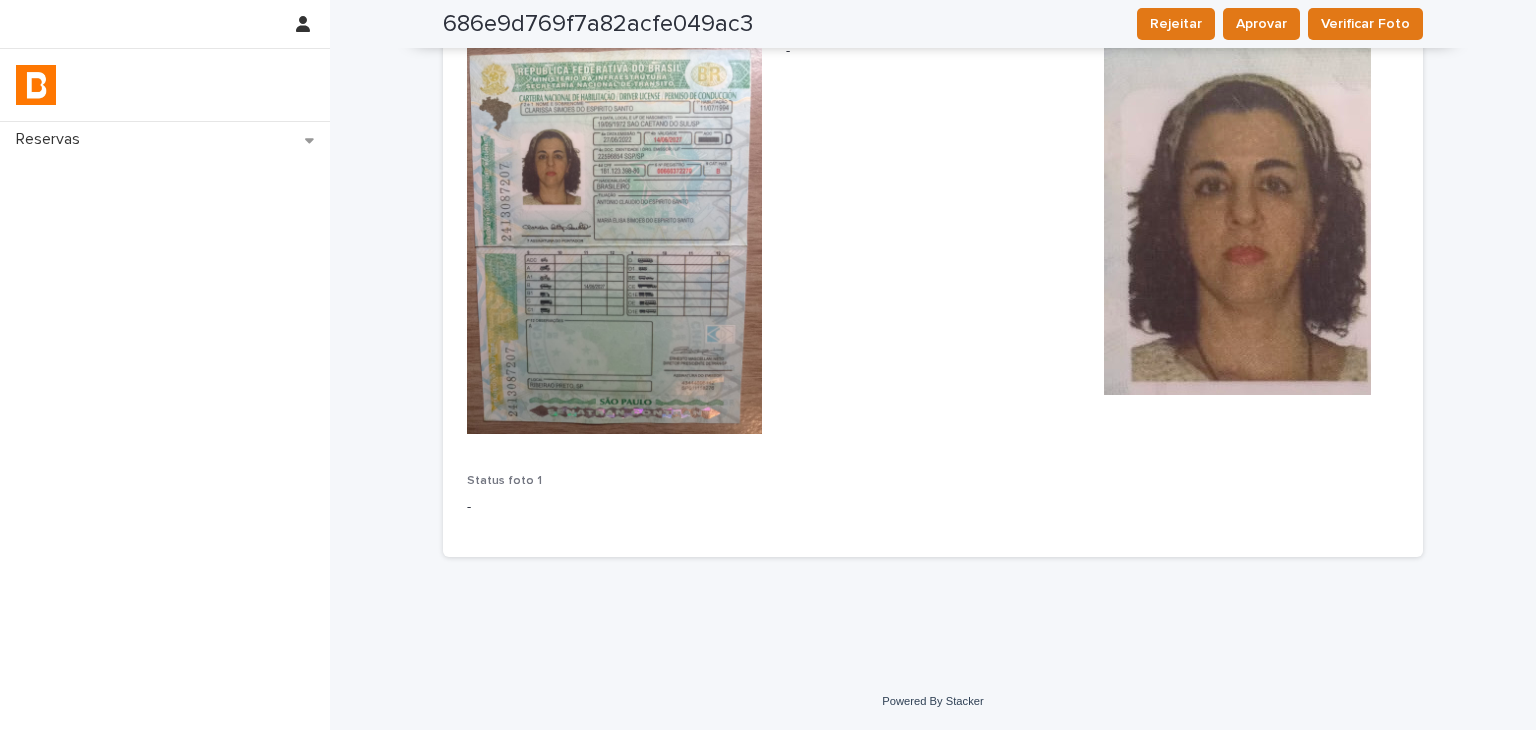 scroll, scrollTop: 0, scrollLeft: 0, axis: both 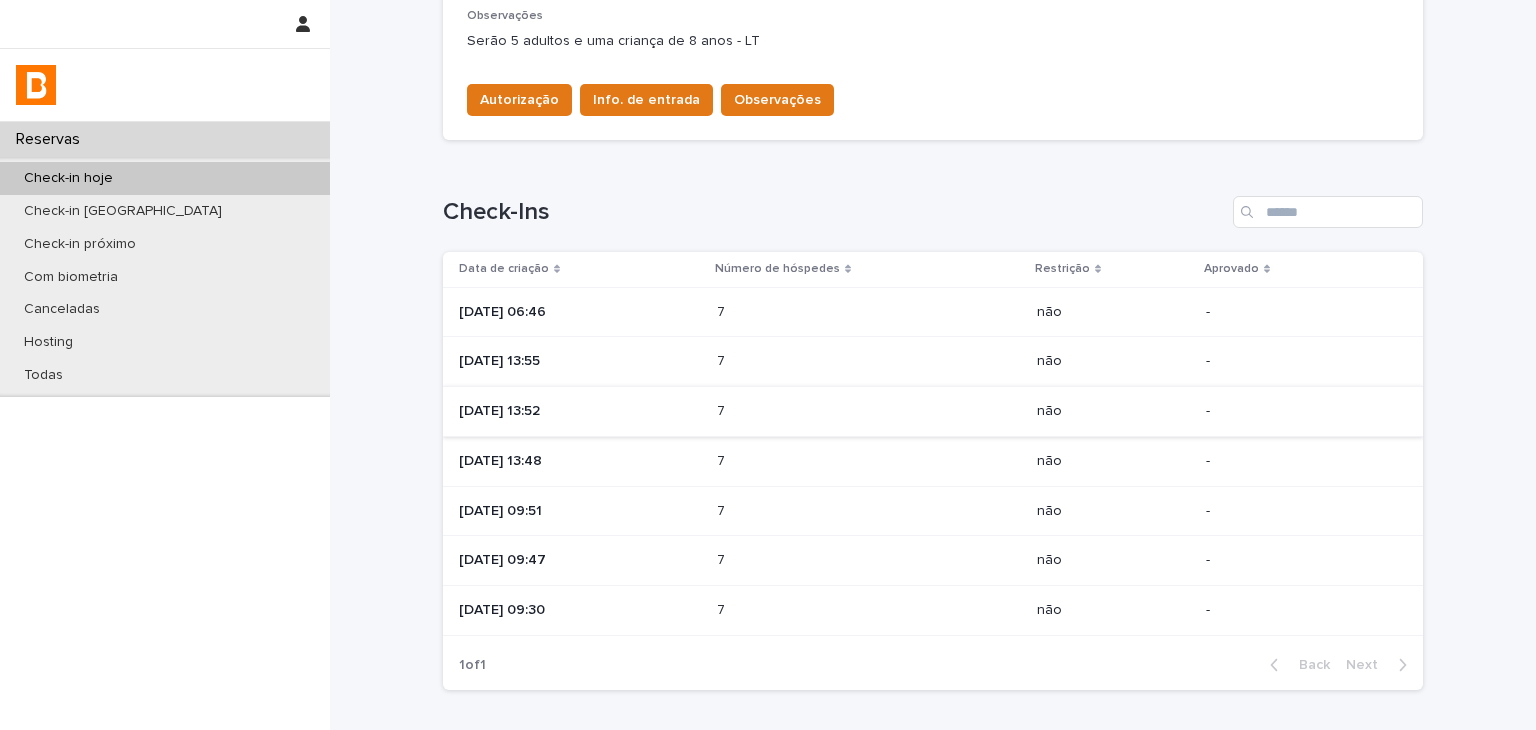 drag, startPoint x: 765, startPoint y: 435, endPoint x: 765, endPoint y: 424, distance: 11 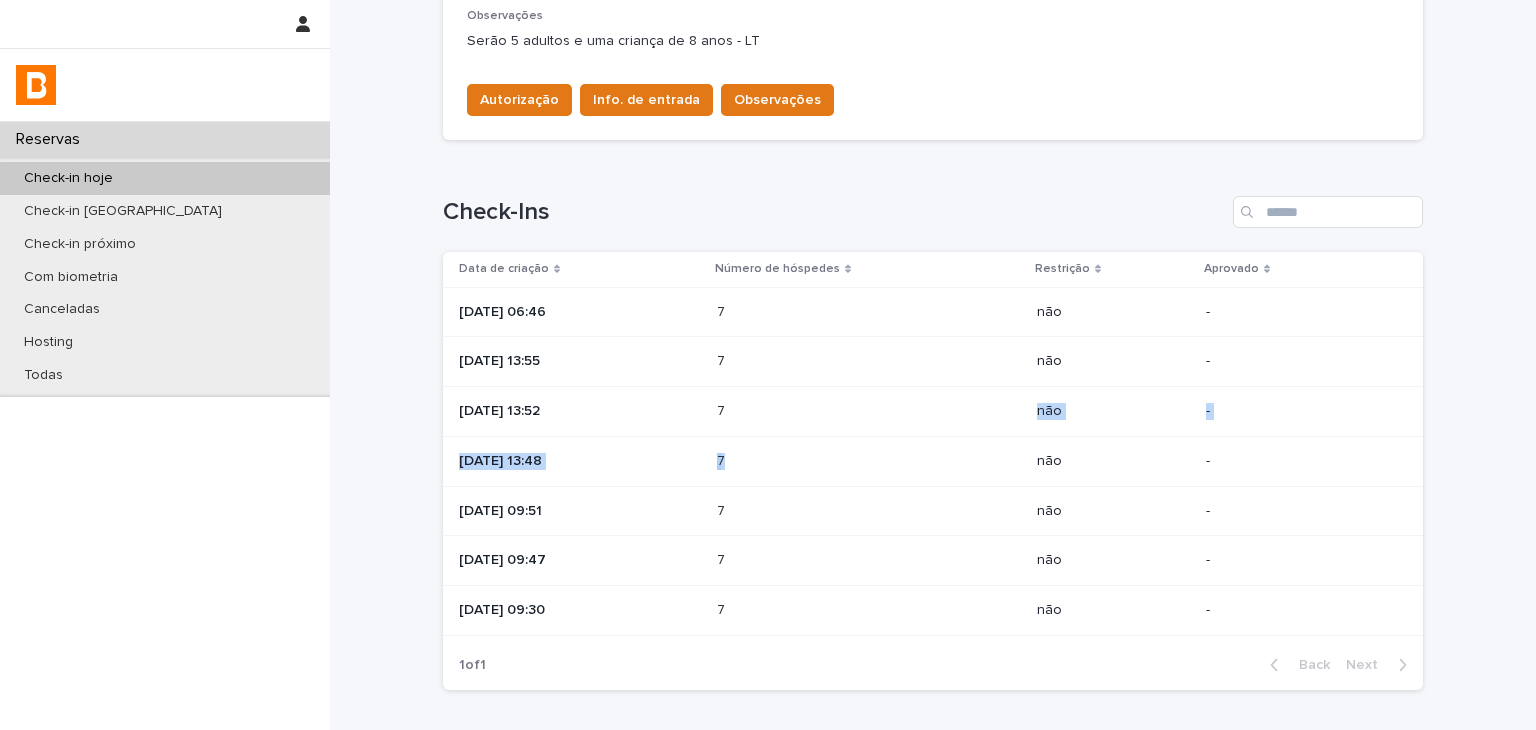 click at bounding box center [804, 411] 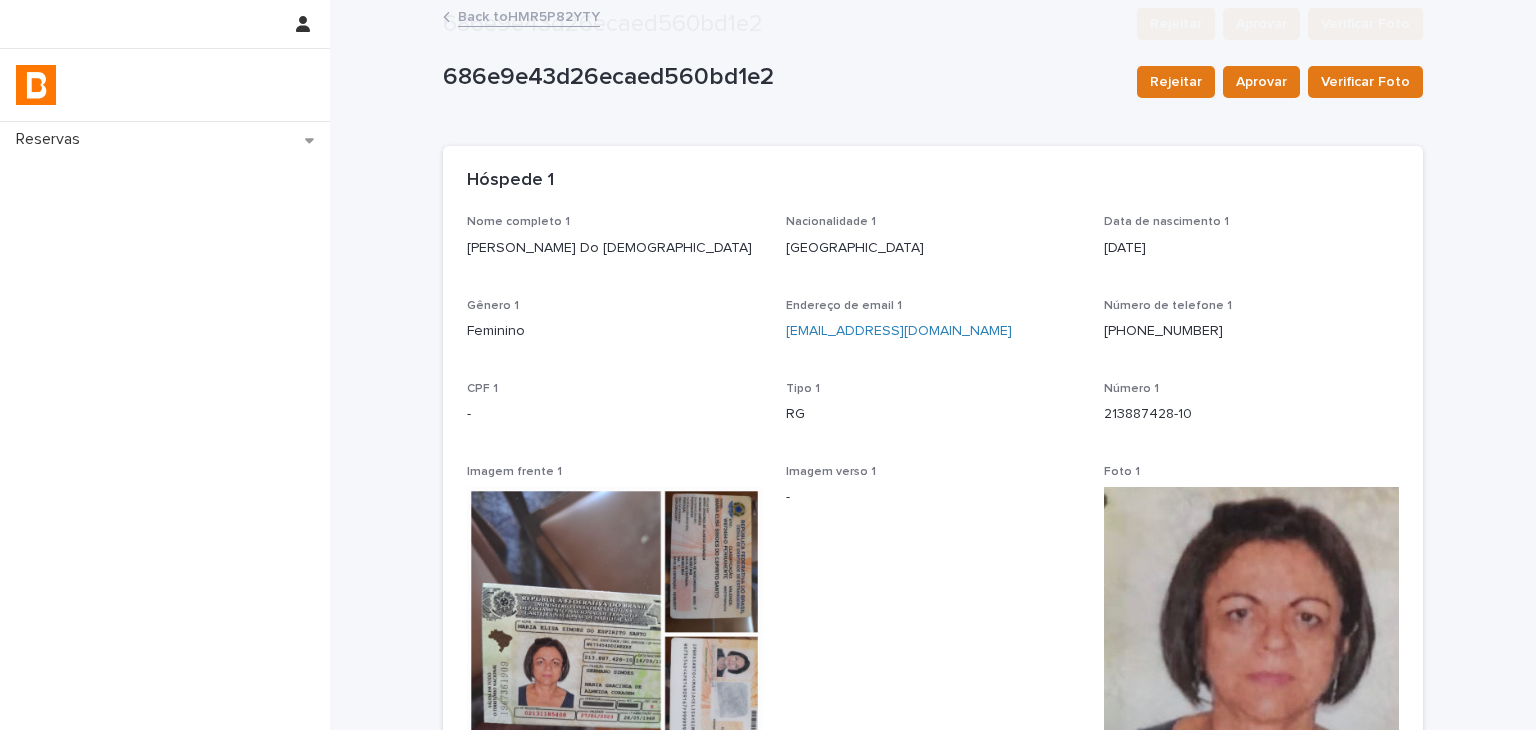 scroll, scrollTop: 355, scrollLeft: 0, axis: vertical 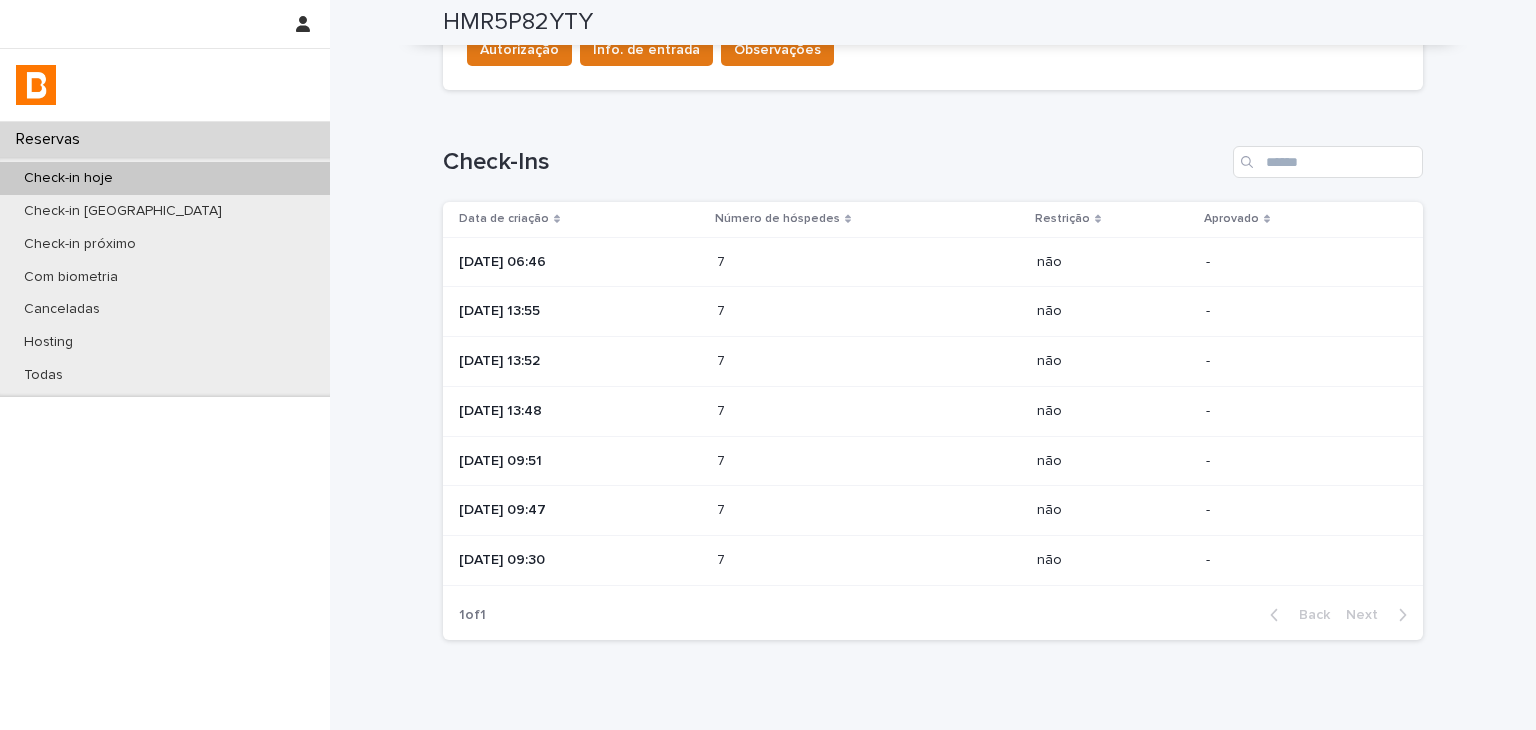click on "Número de hóspedes" at bounding box center (869, 219) 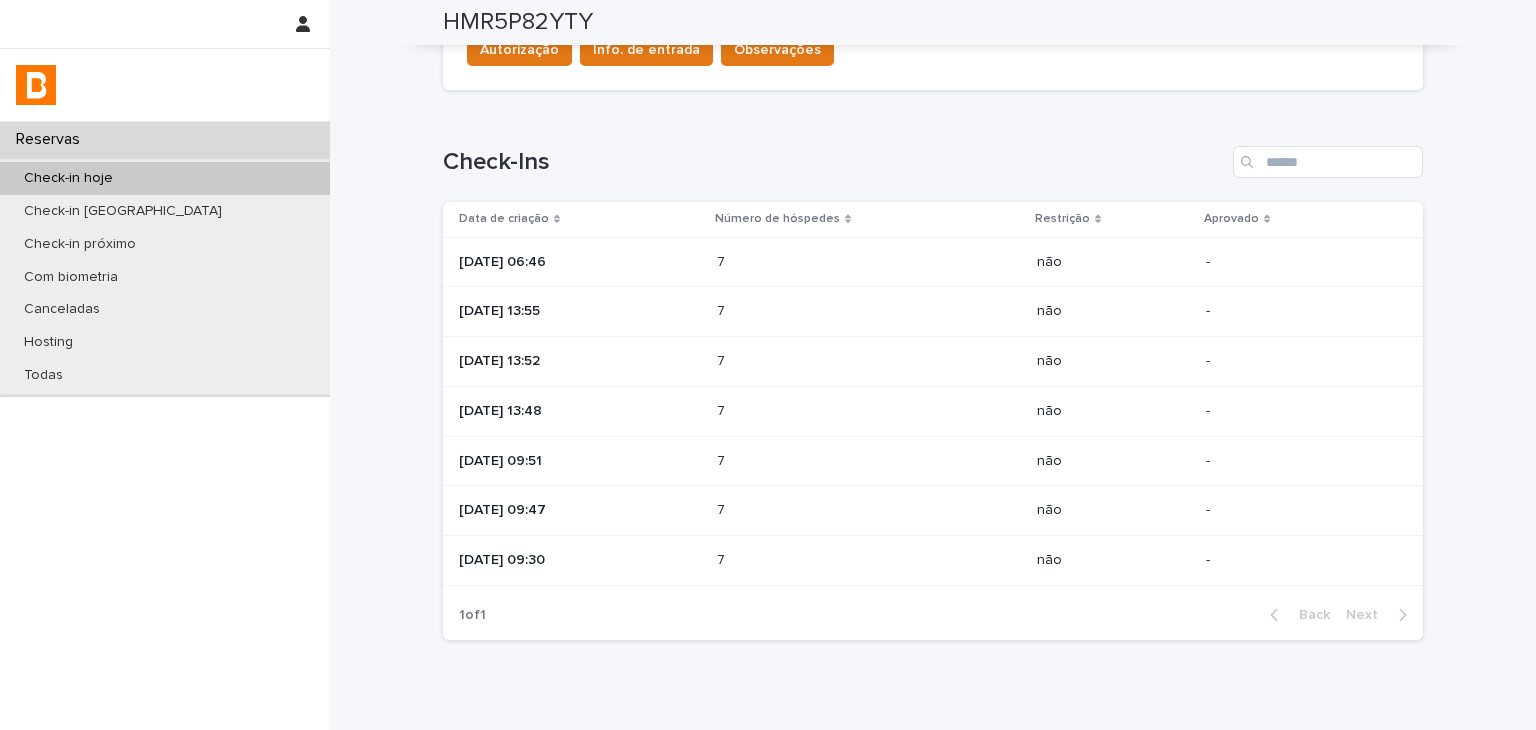 click on "7 7" at bounding box center [869, 262] 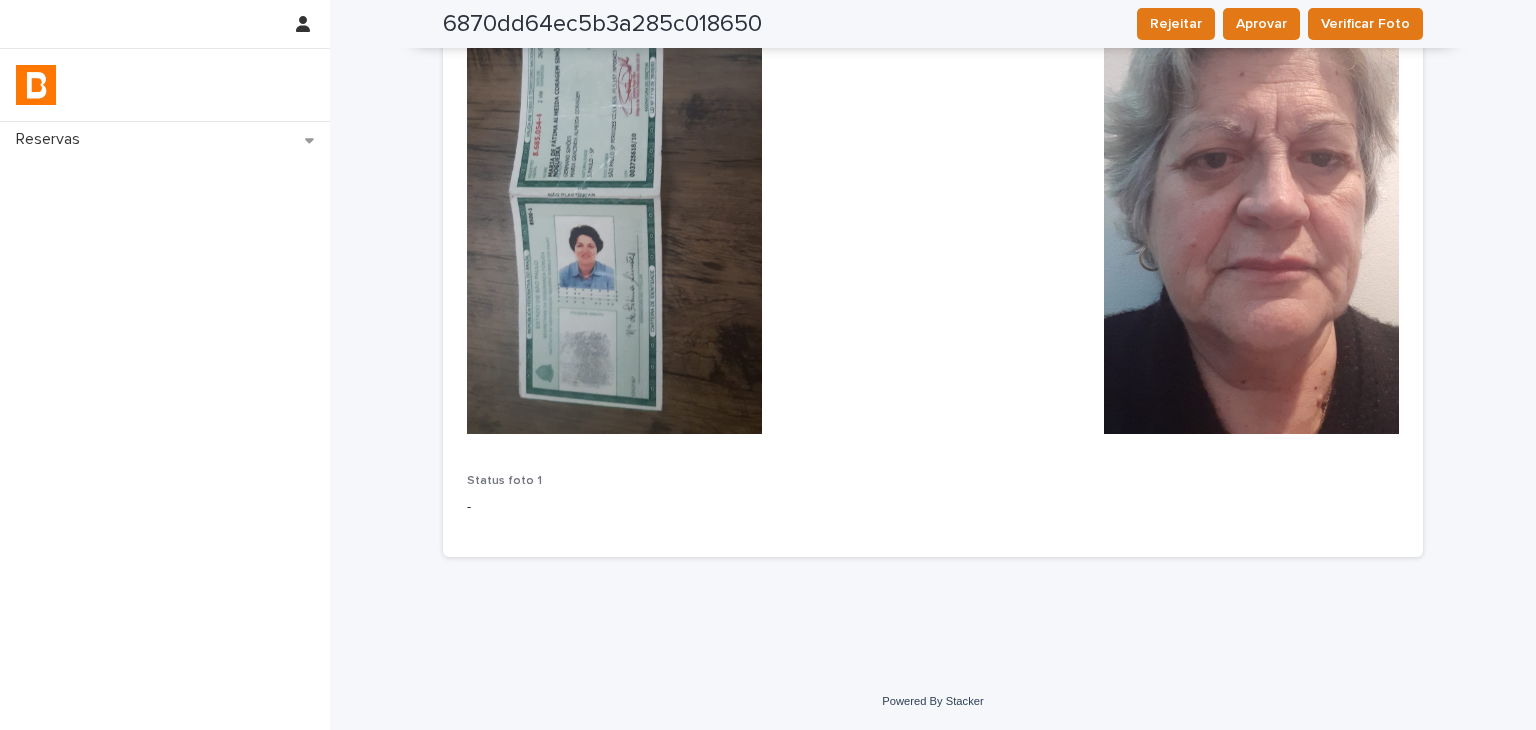 scroll, scrollTop: 198, scrollLeft: 0, axis: vertical 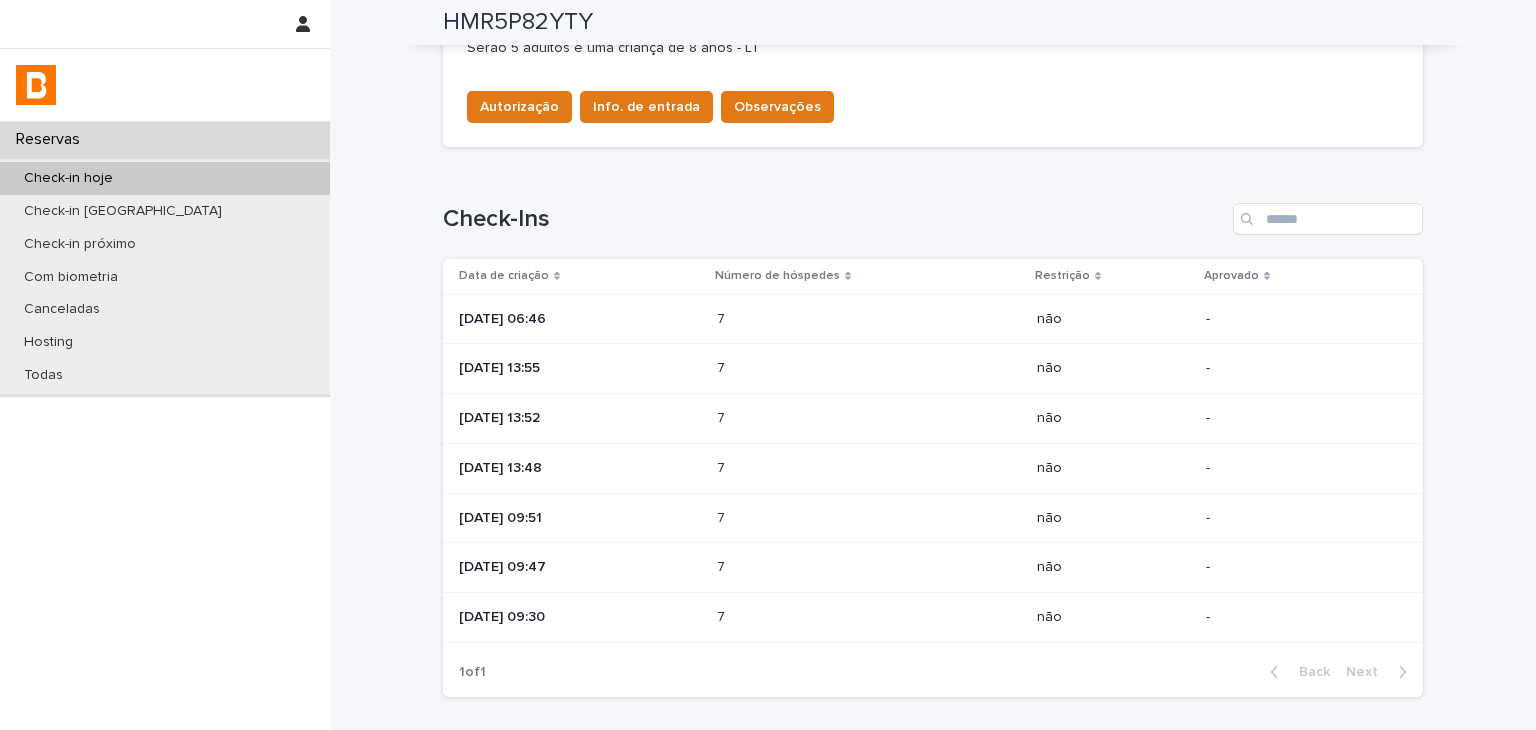 click at bounding box center (804, 368) 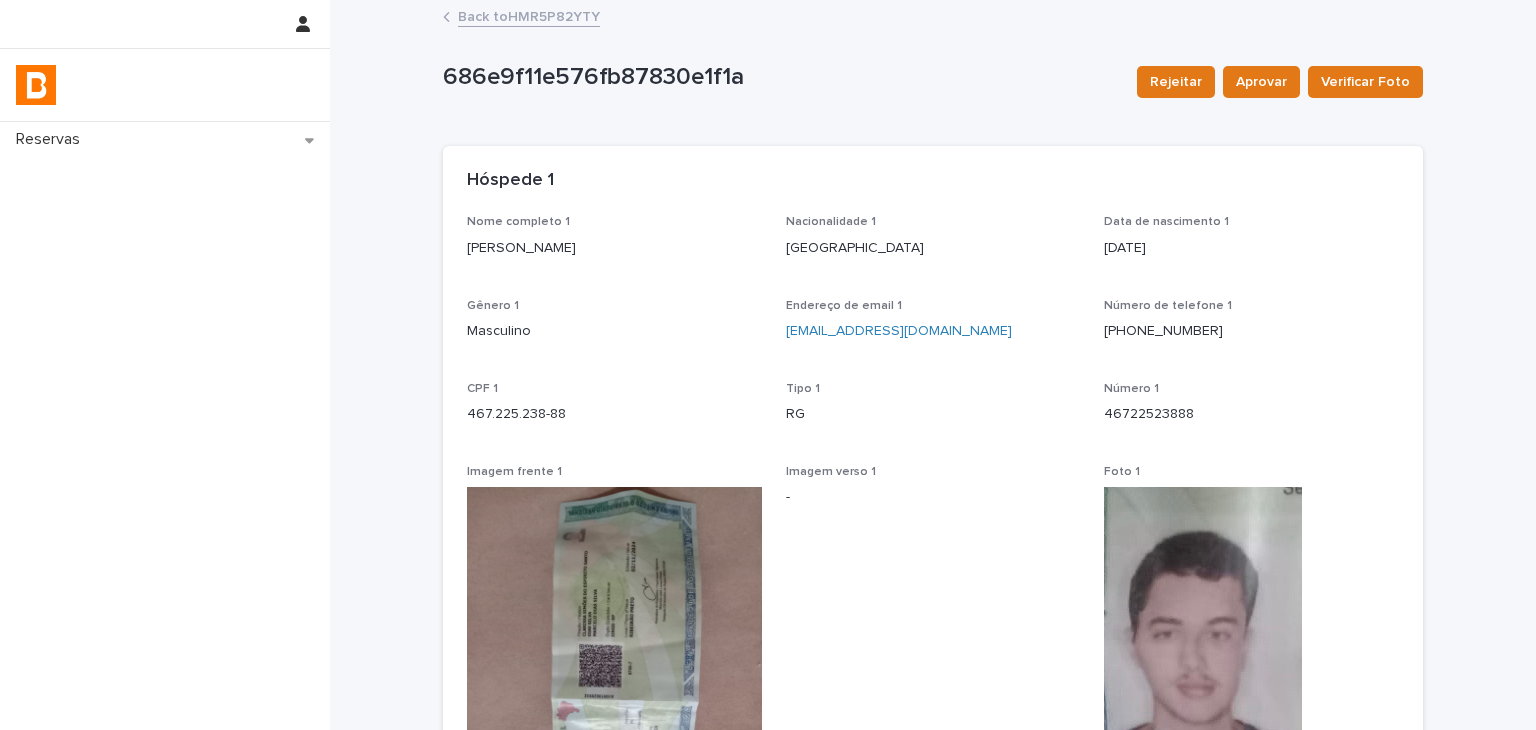 scroll, scrollTop: 400, scrollLeft: 0, axis: vertical 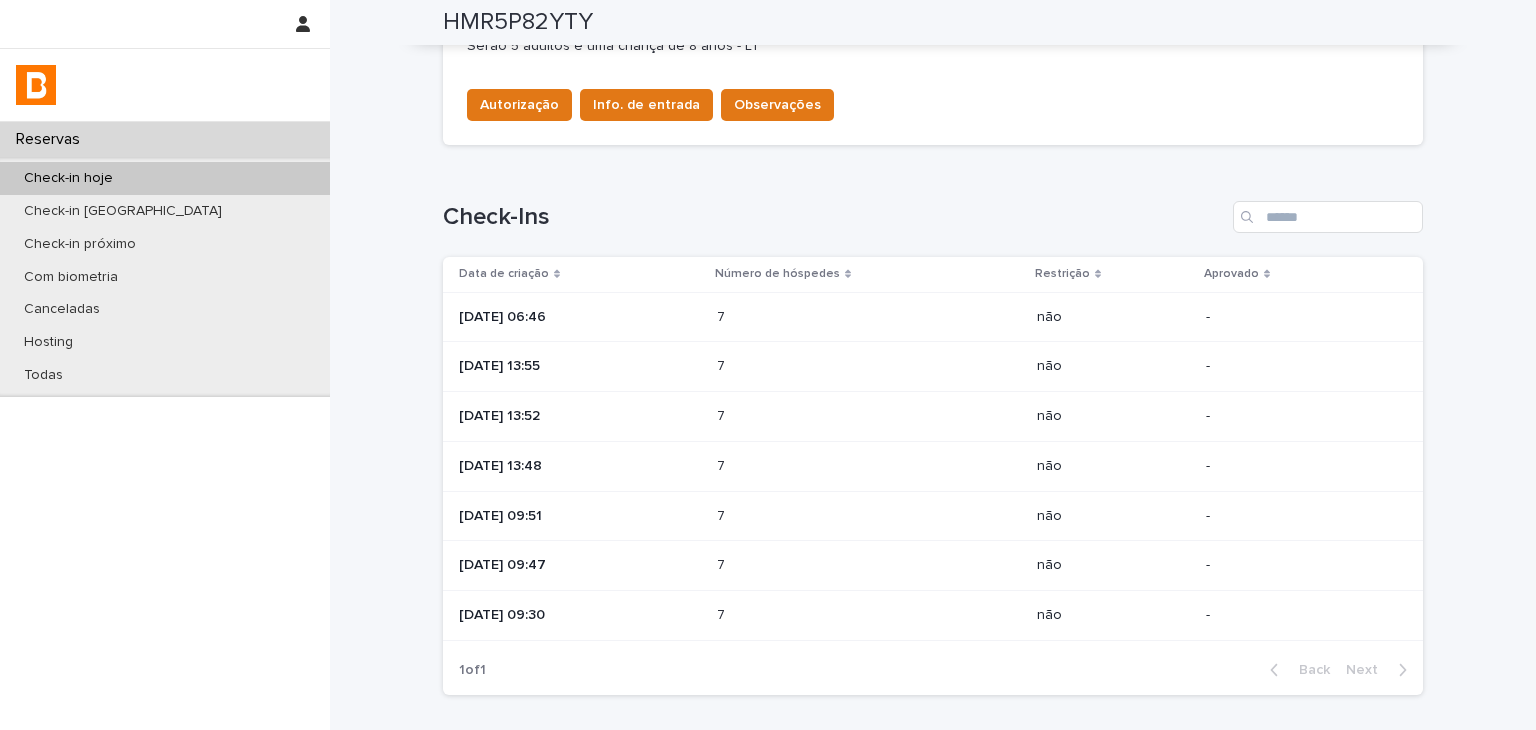 click at bounding box center [804, 416] 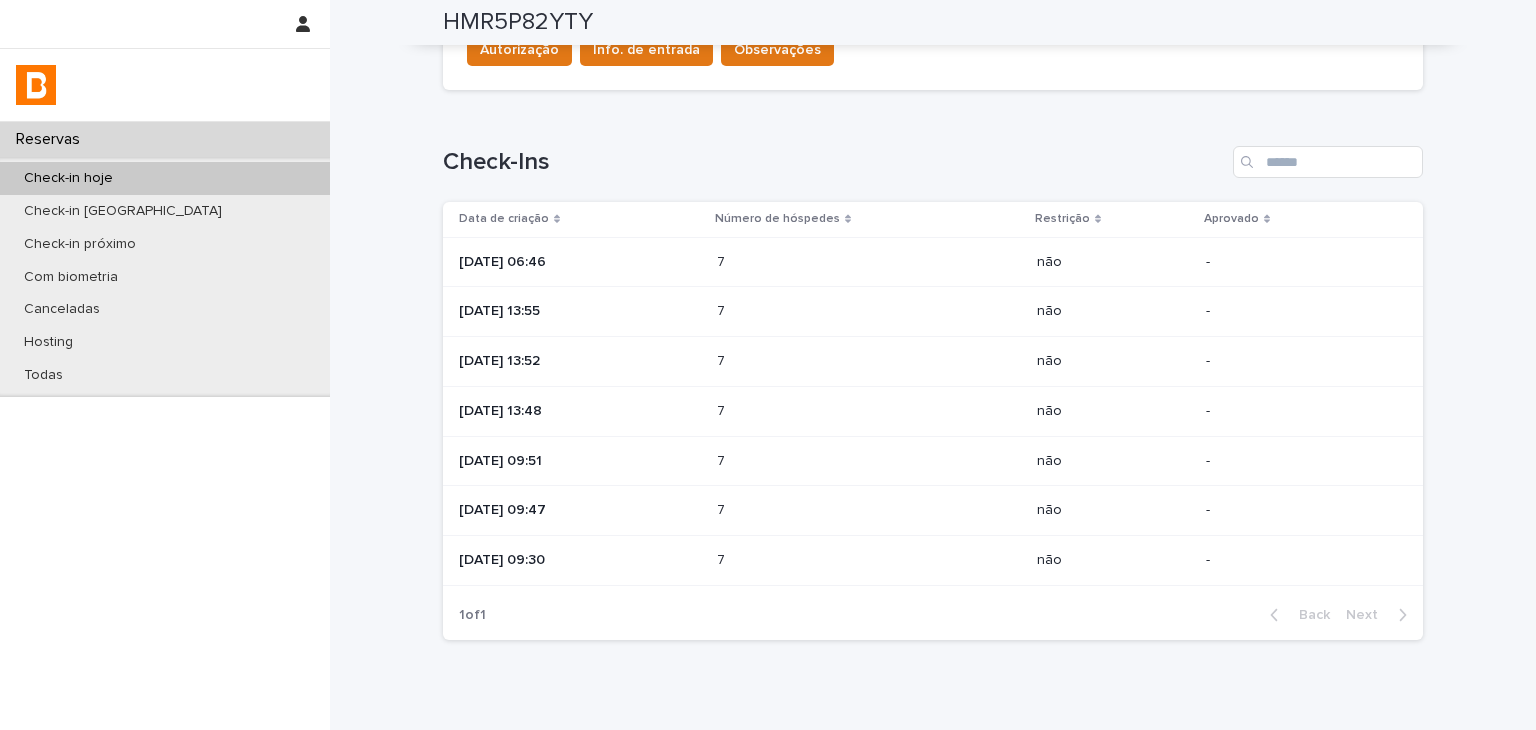 click on "7 7" at bounding box center (869, 411) 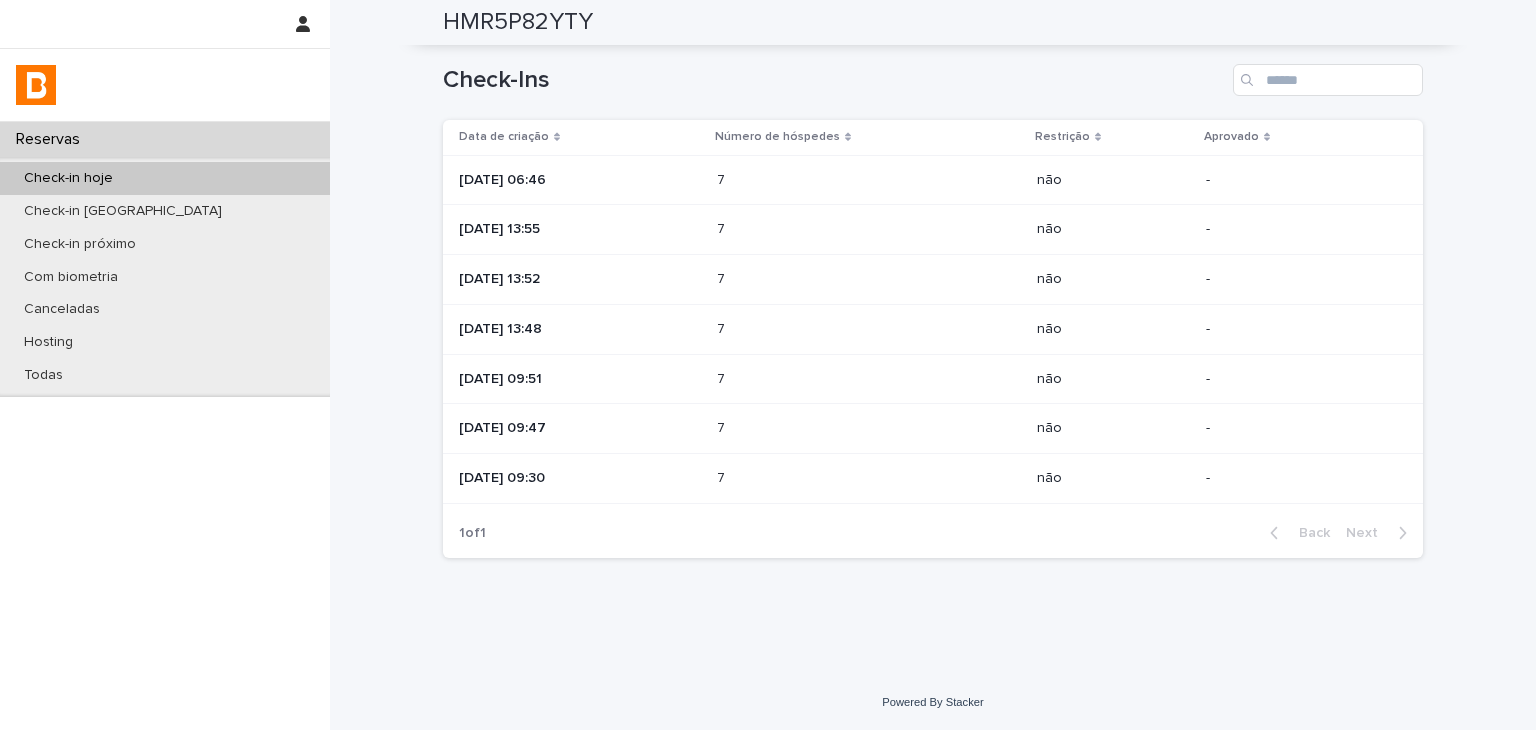 click at bounding box center (804, 478) 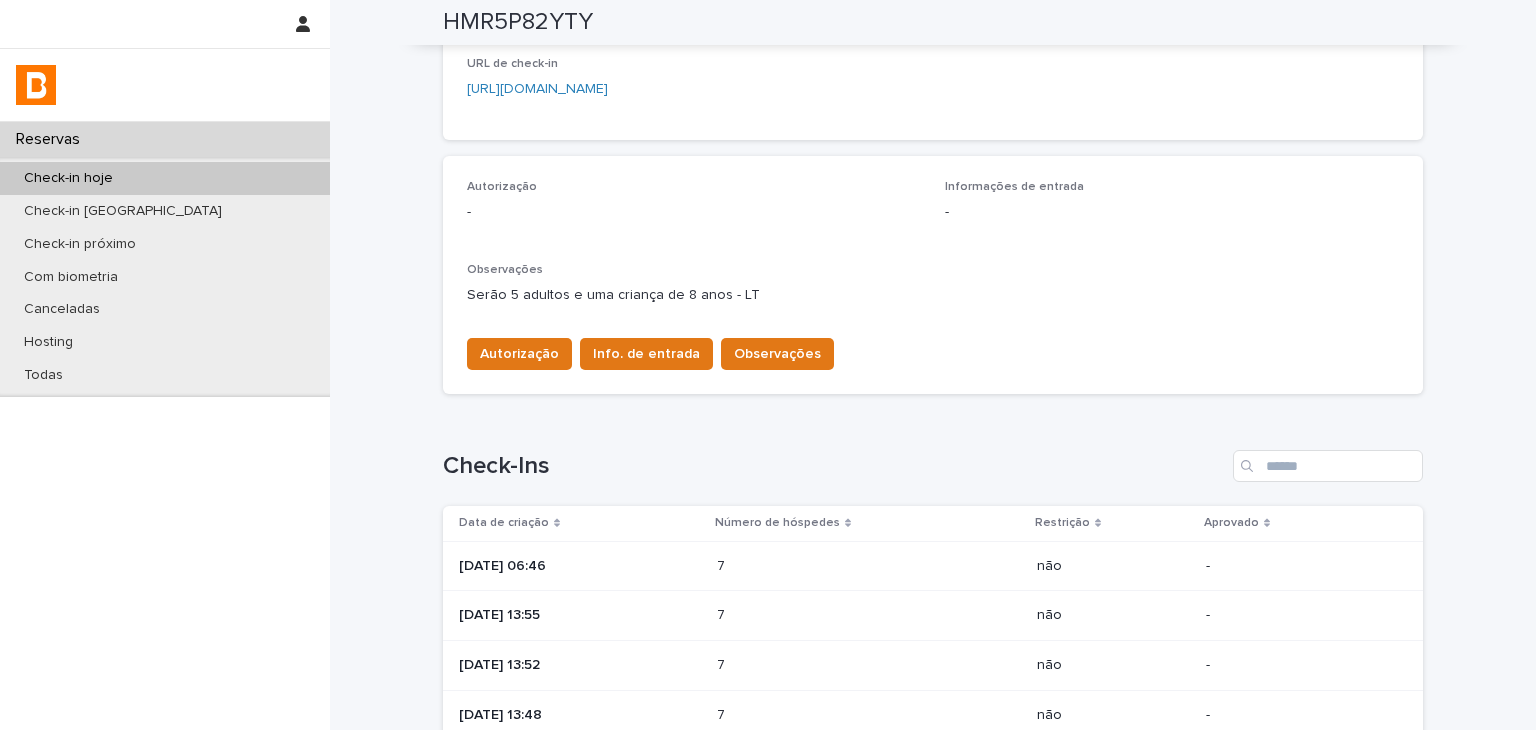 scroll, scrollTop: 0, scrollLeft: 0, axis: both 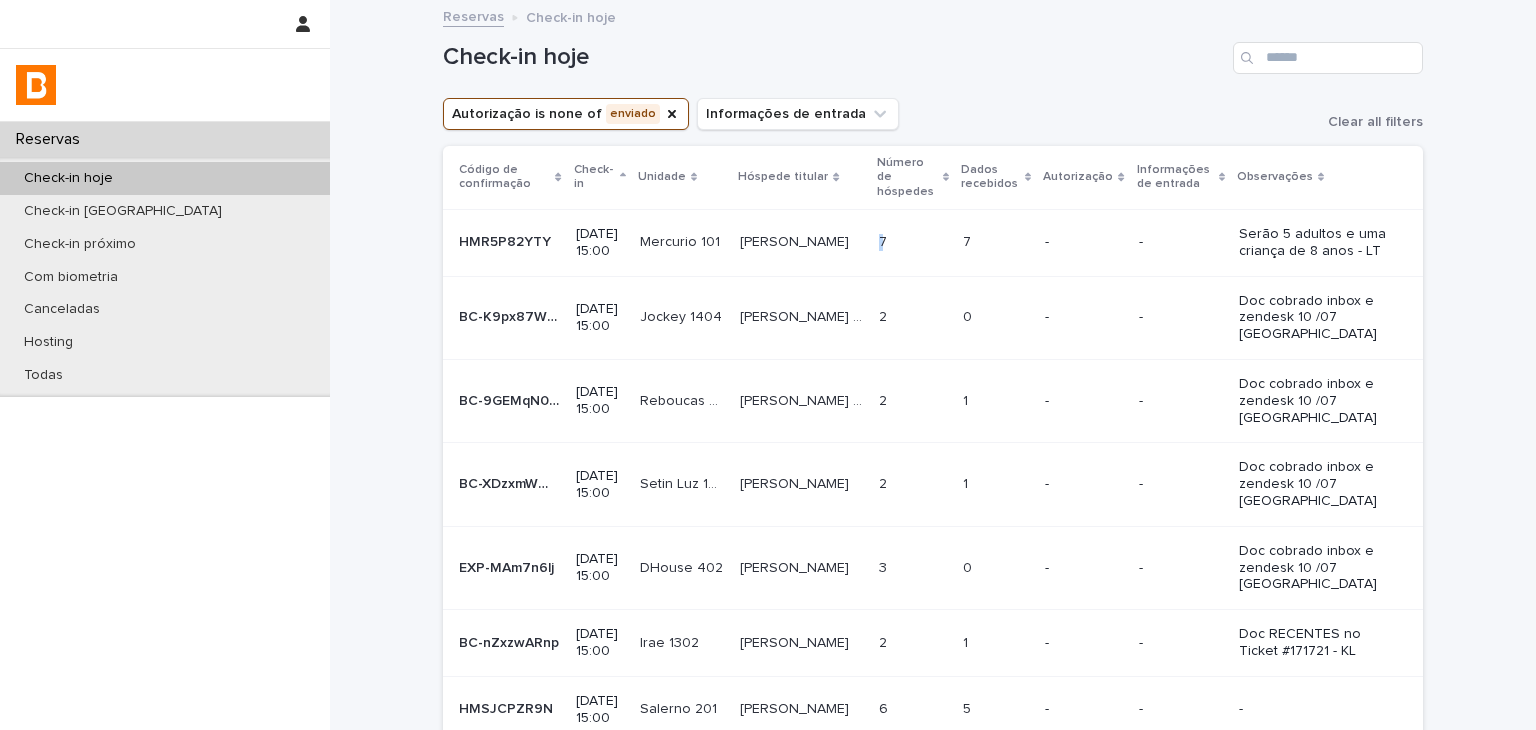 click on "7 7" at bounding box center (913, 242) 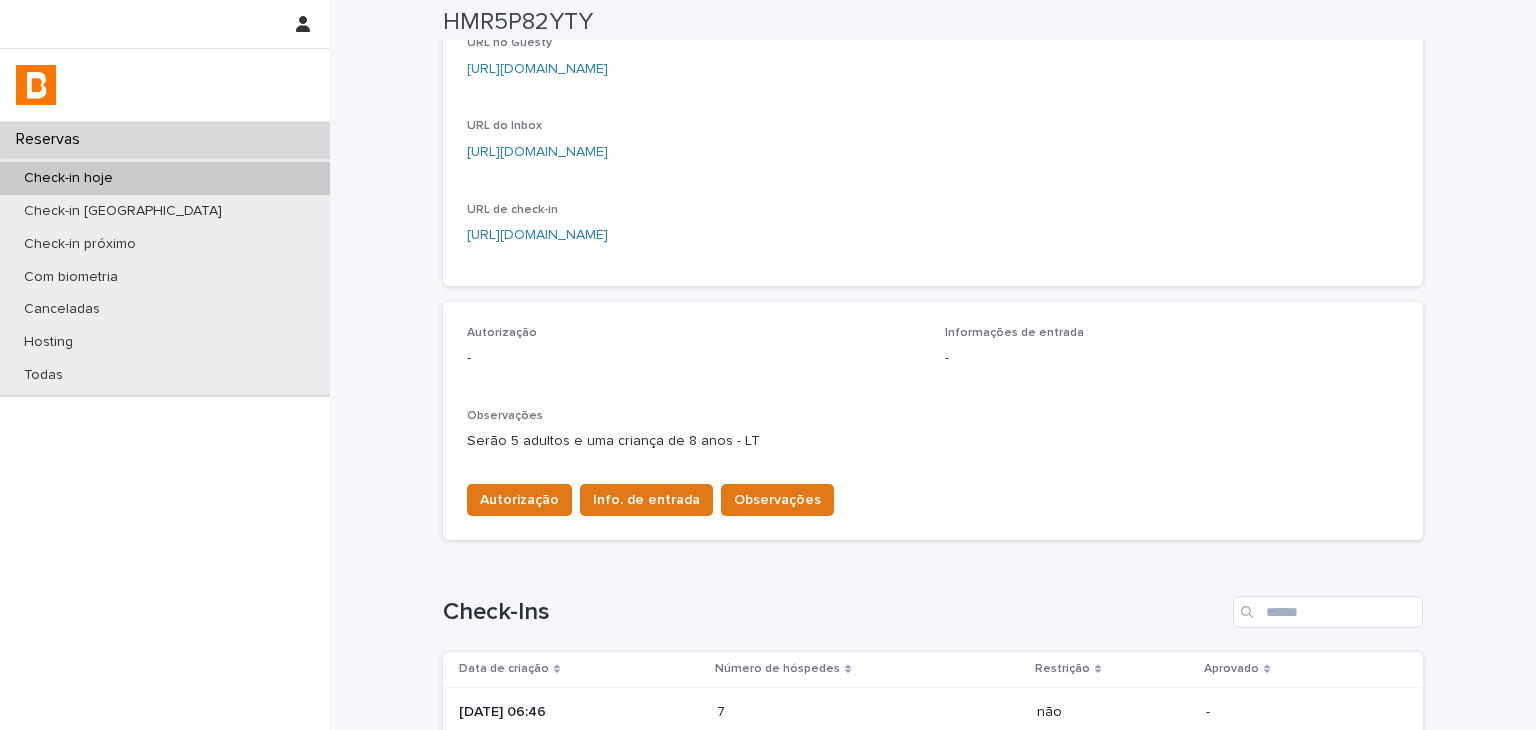 scroll, scrollTop: 0, scrollLeft: 0, axis: both 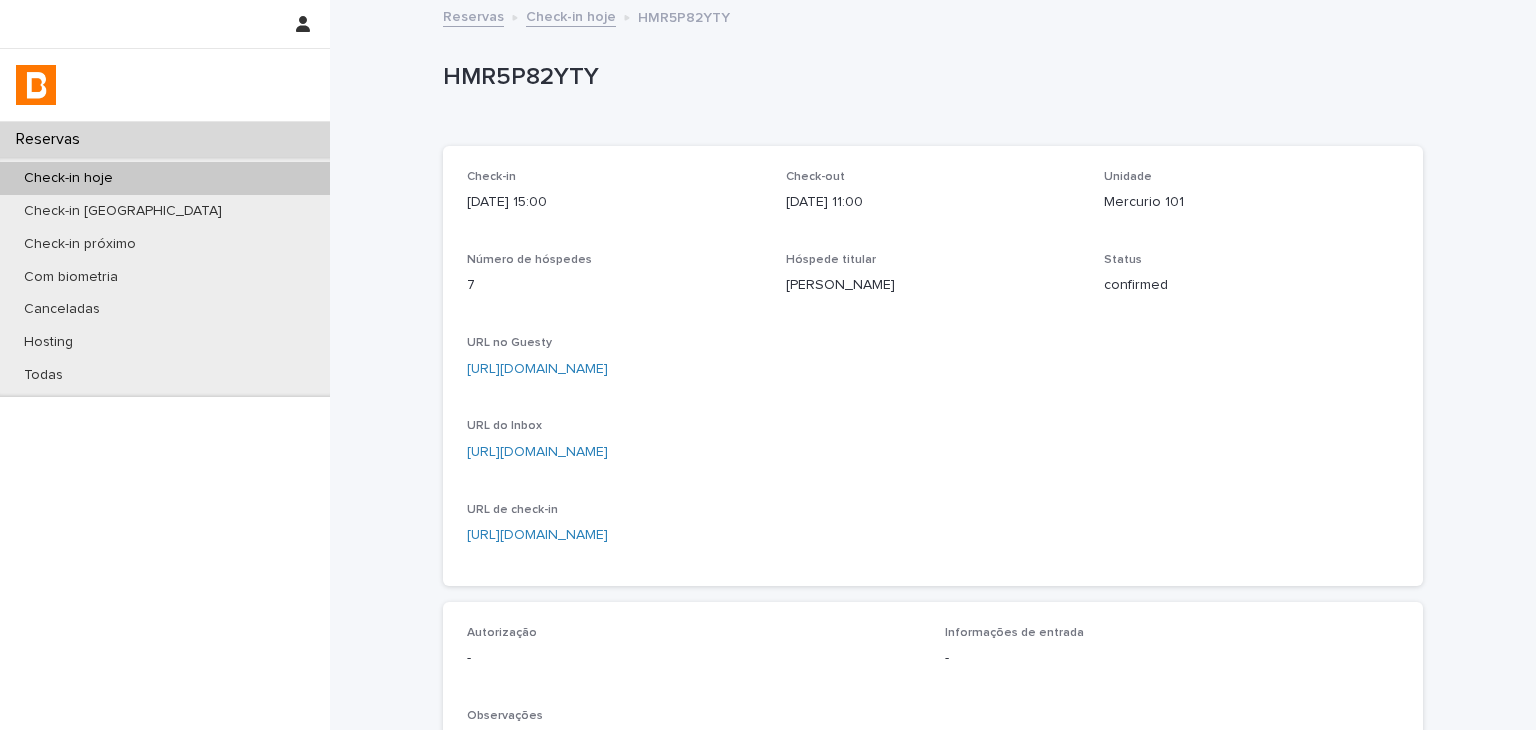 click on "https://app.guesty.com/reservations/681f8ff9c474dc0012361433/summary" at bounding box center (537, 369) 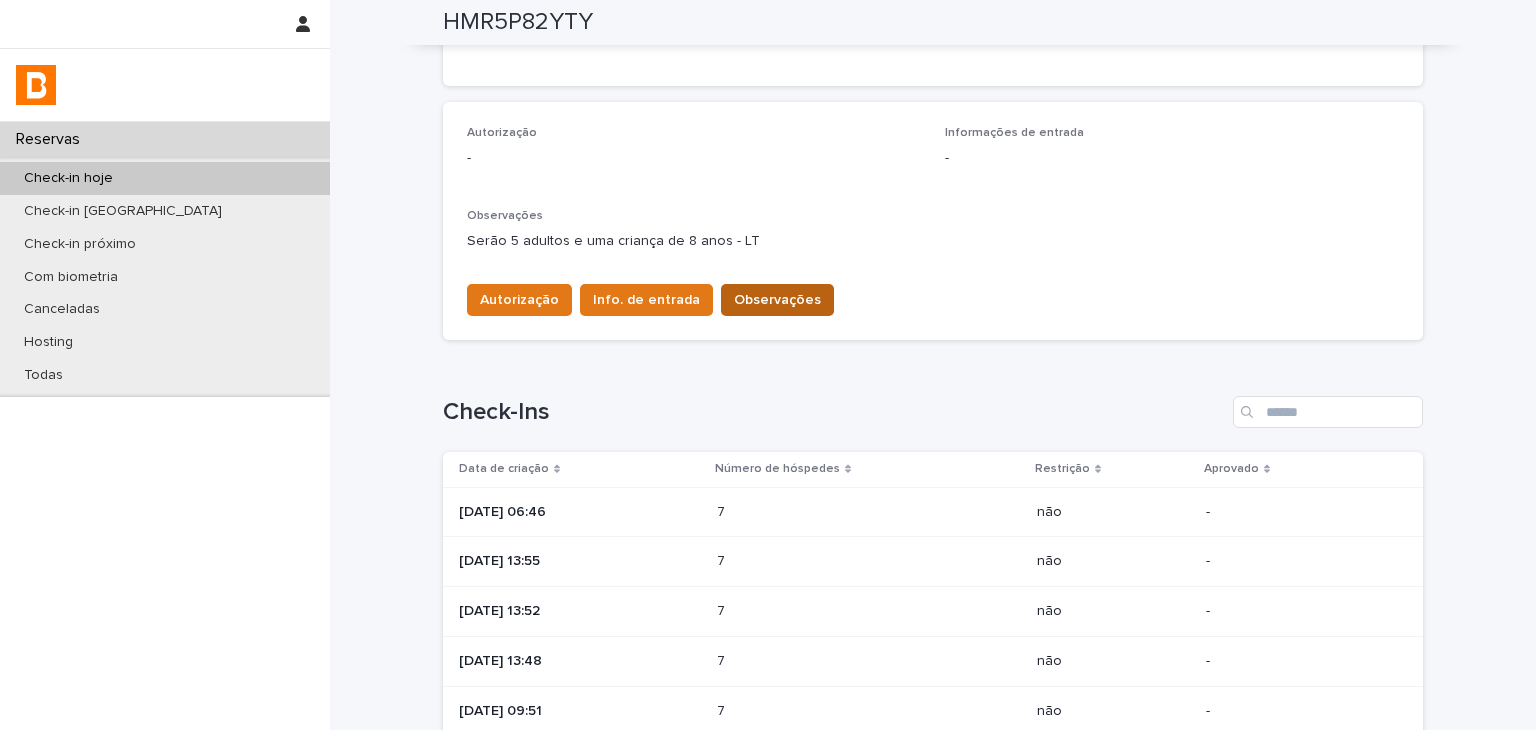 click on "Observações" at bounding box center [777, 300] 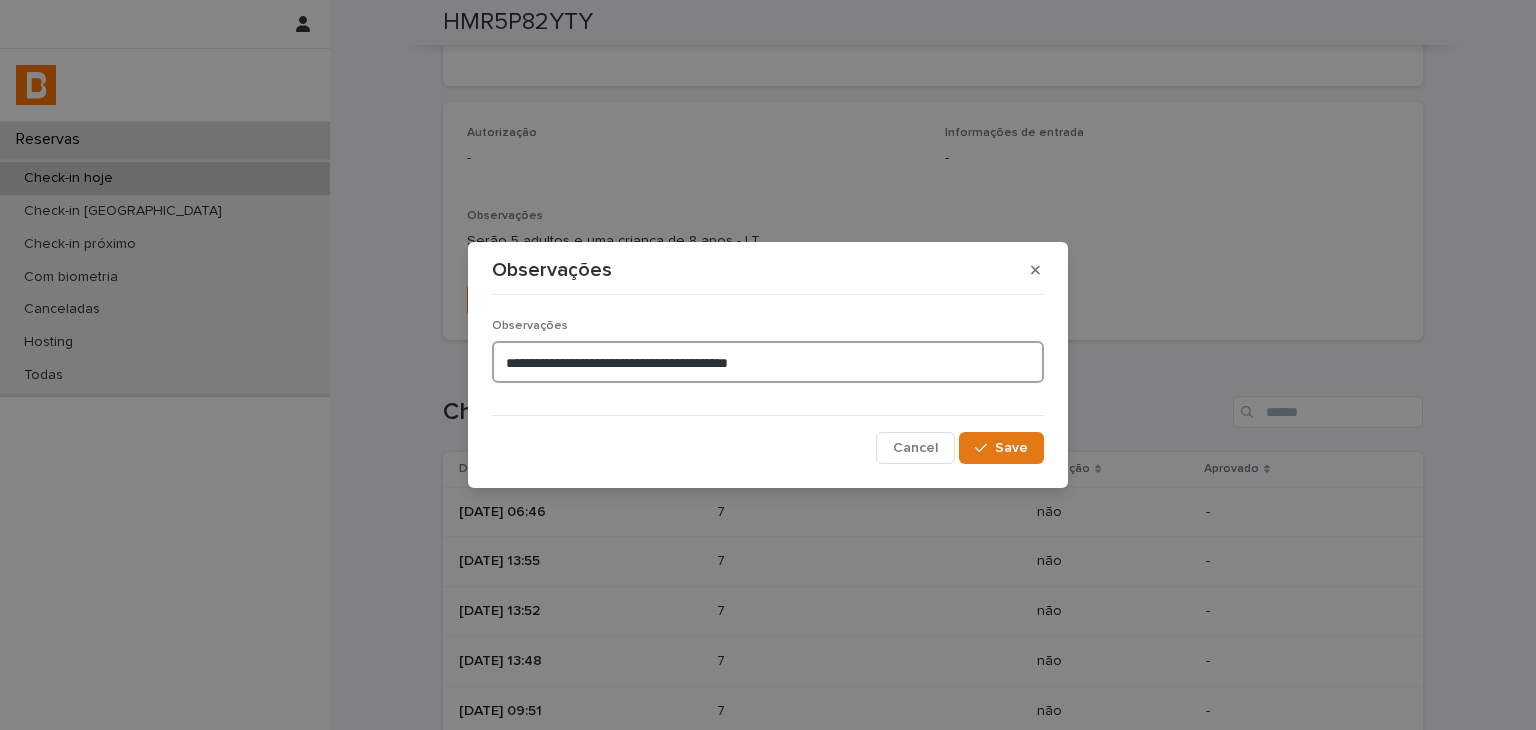 click on "**********" at bounding box center (768, 362) 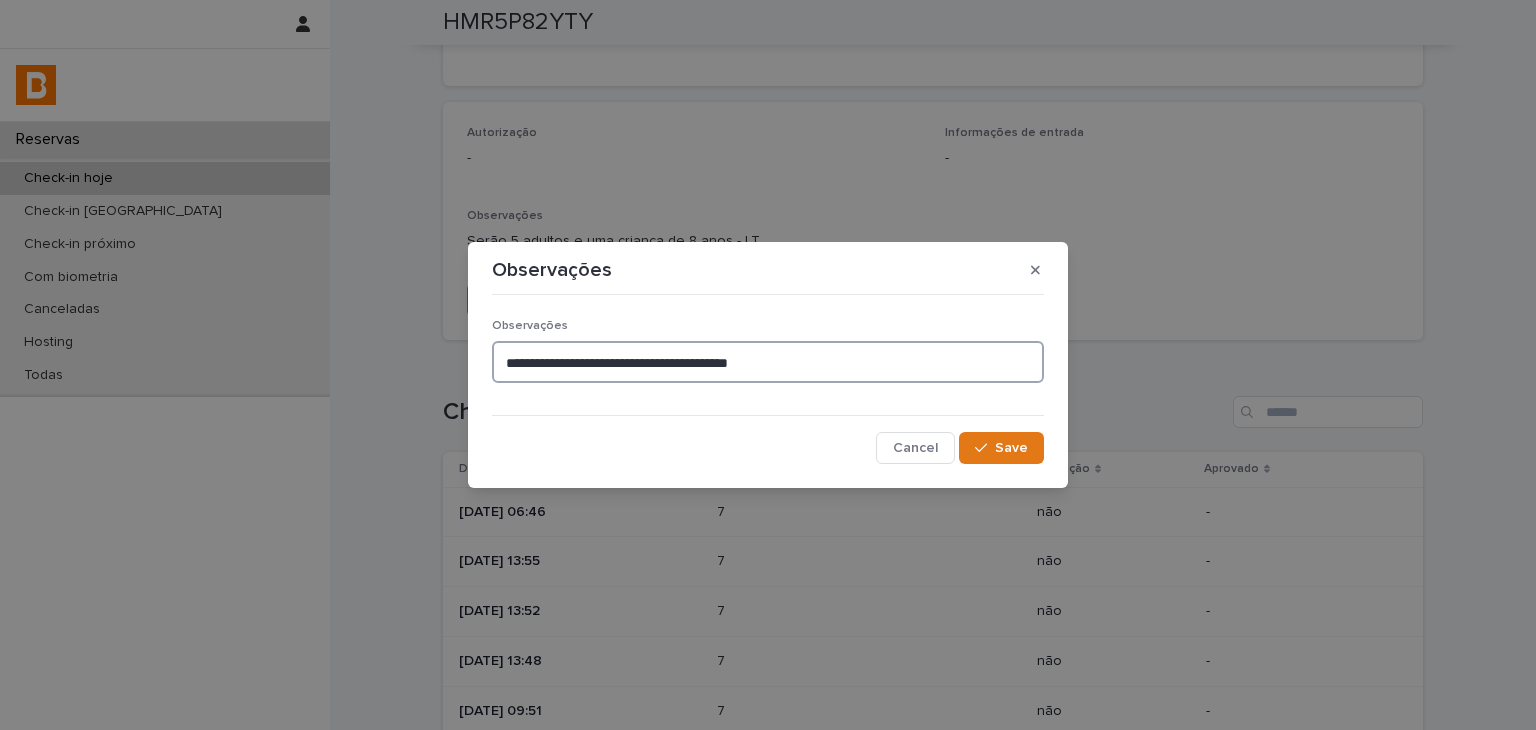 drag, startPoint x: 846, startPoint y: 365, endPoint x: 439, endPoint y: 372, distance: 407.06018 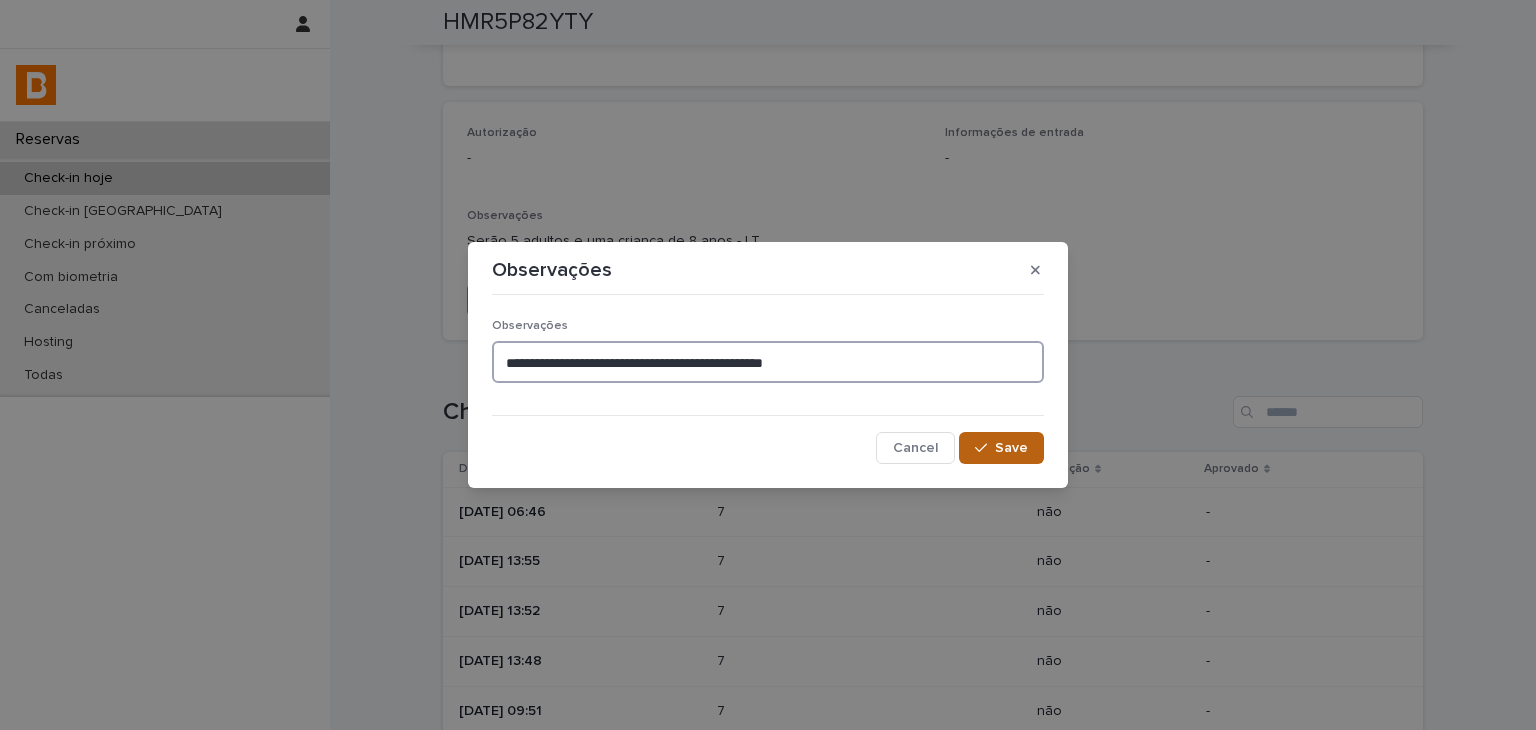 type on "**********" 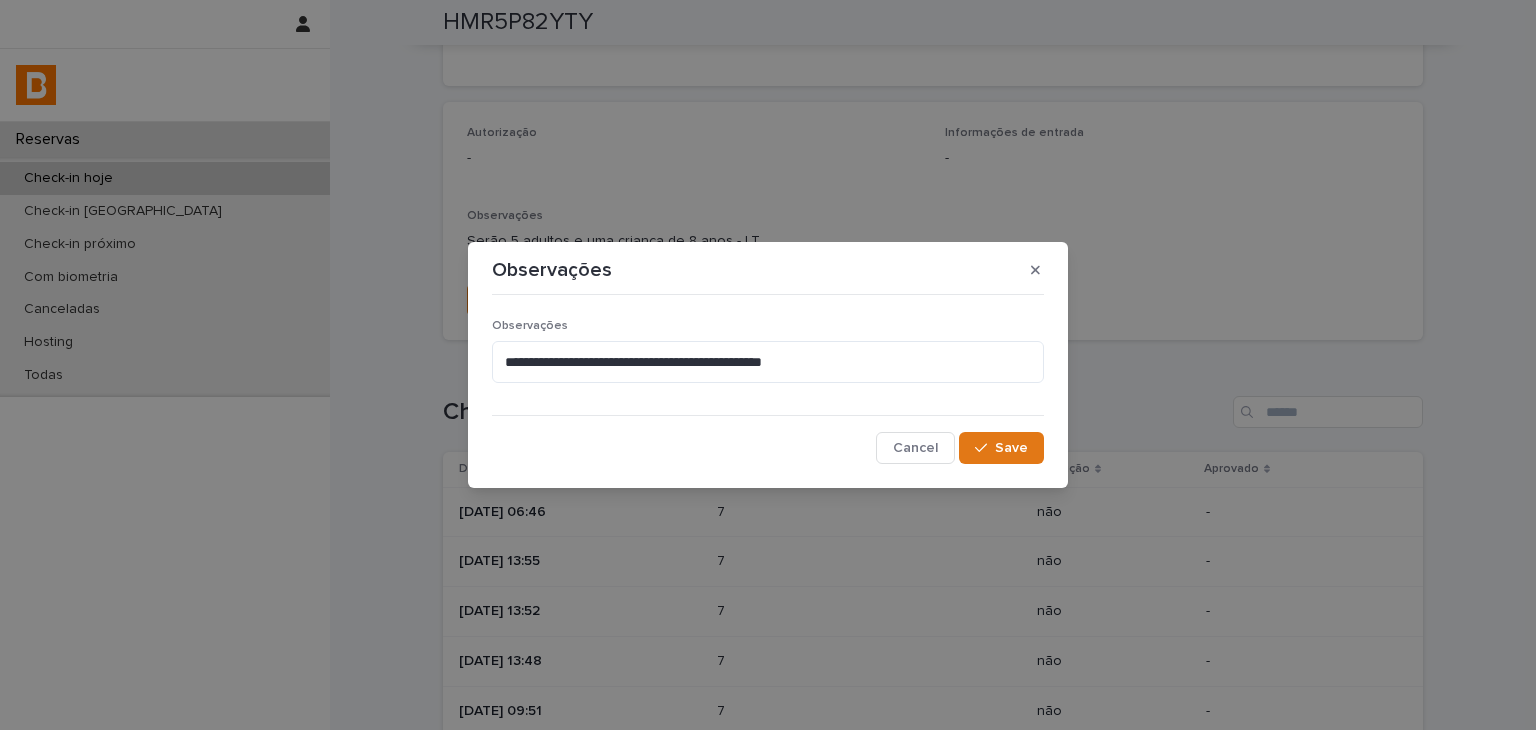 drag, startPoint x: 984, startPoint y: 441, endPoint x: 968, endPoint y: 397, distance: 46.818798 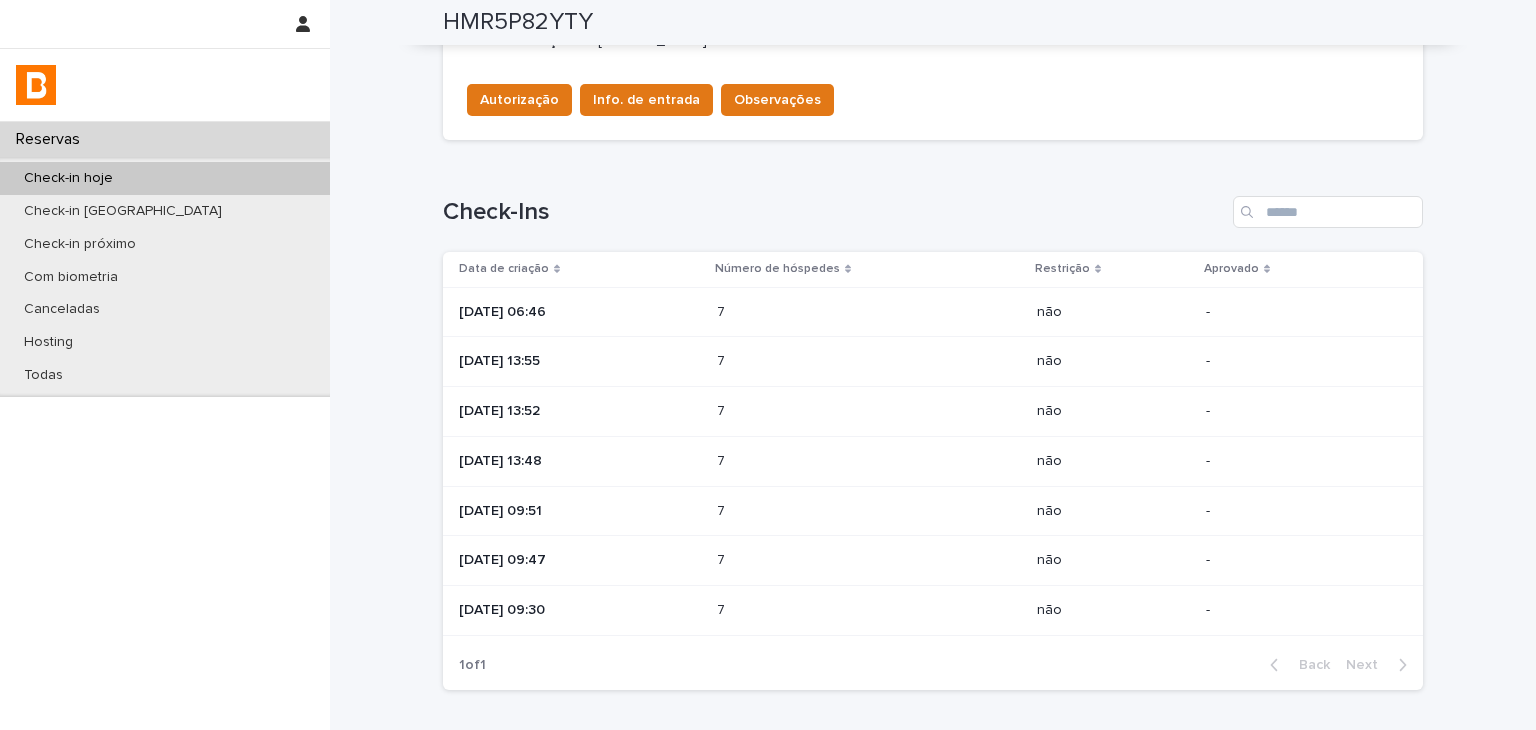 scroll, scrollTop: 500, scrollLeft: 0, axis: vertical 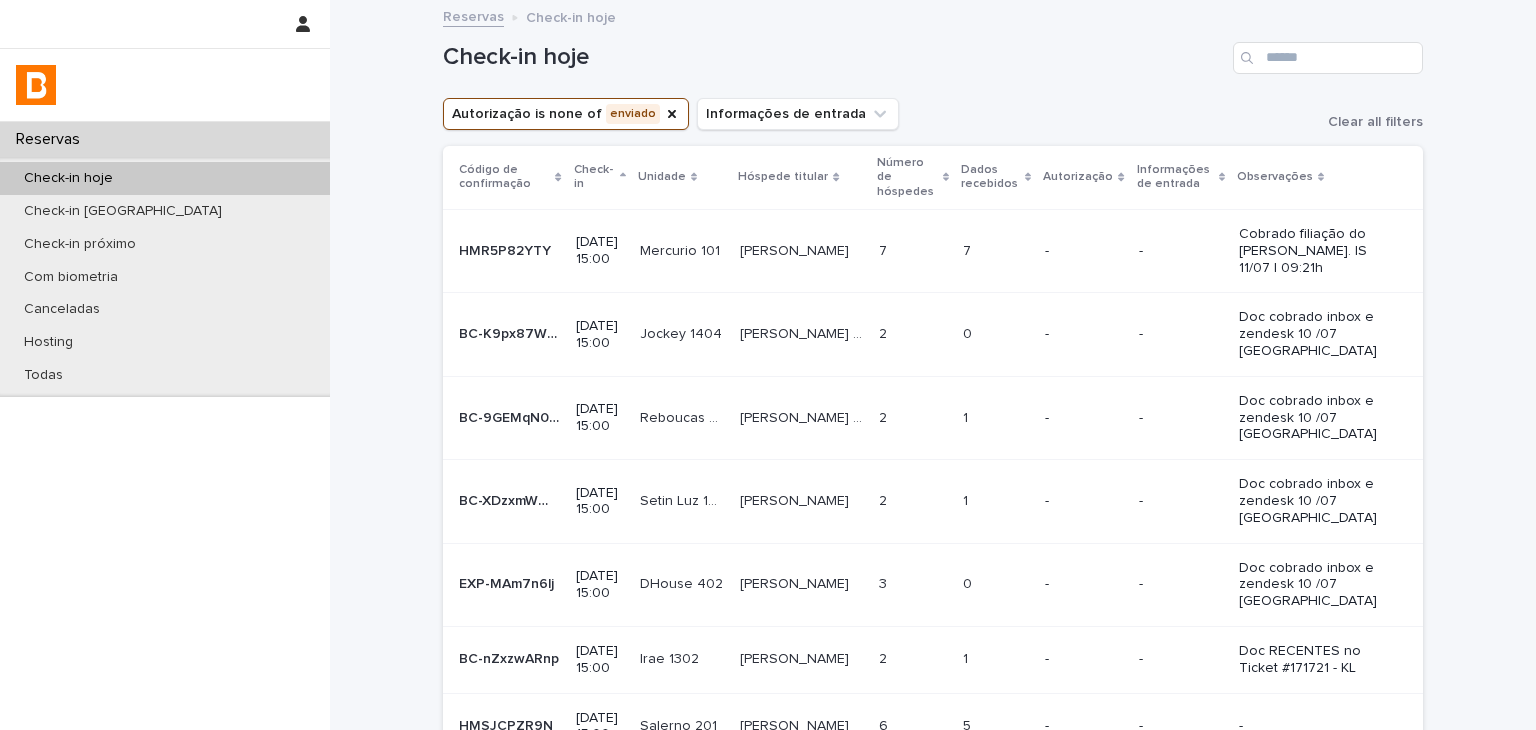 click on "0 0" at bounding box center (996, 334) 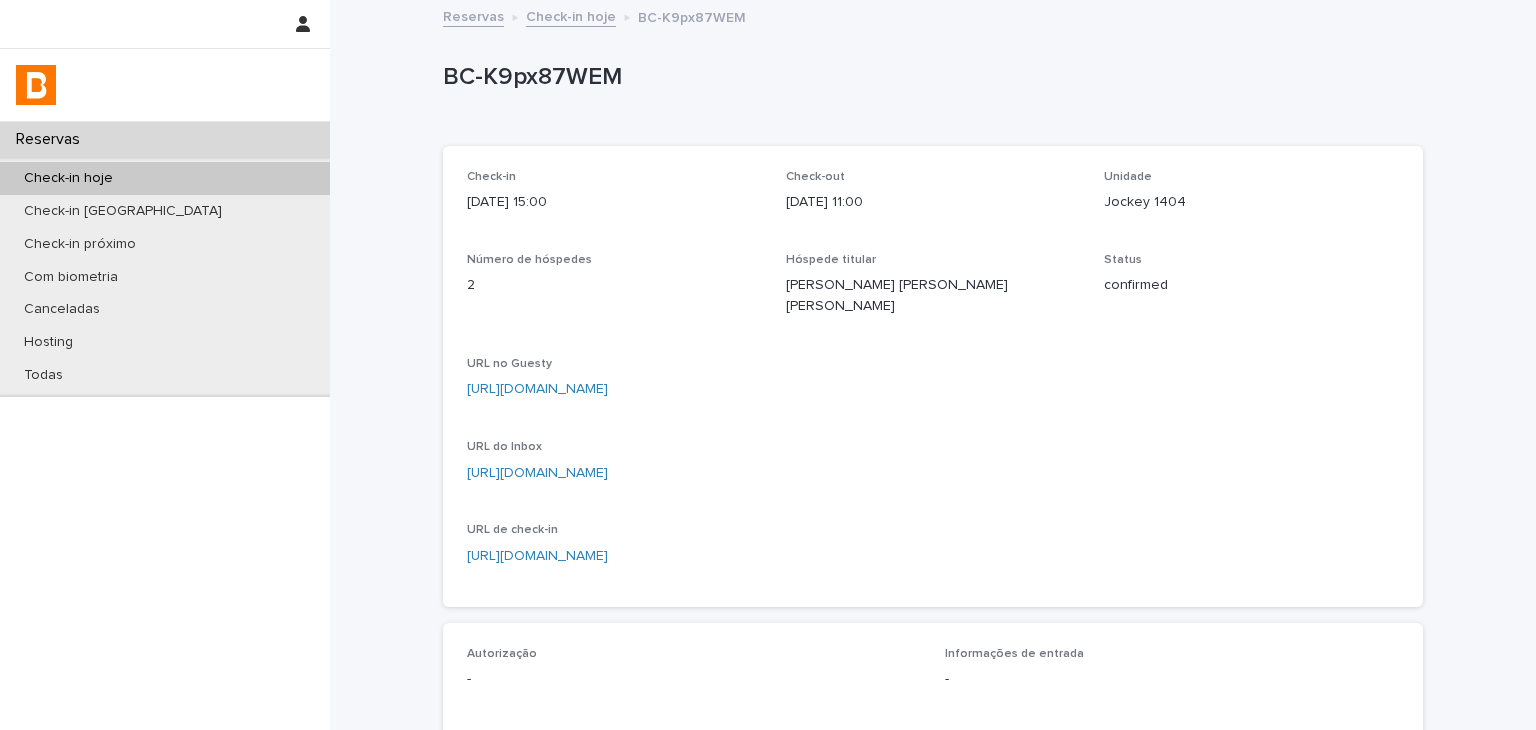 click on "[URL][DOMAIN_NAME]" at bounding box center (537, 389) 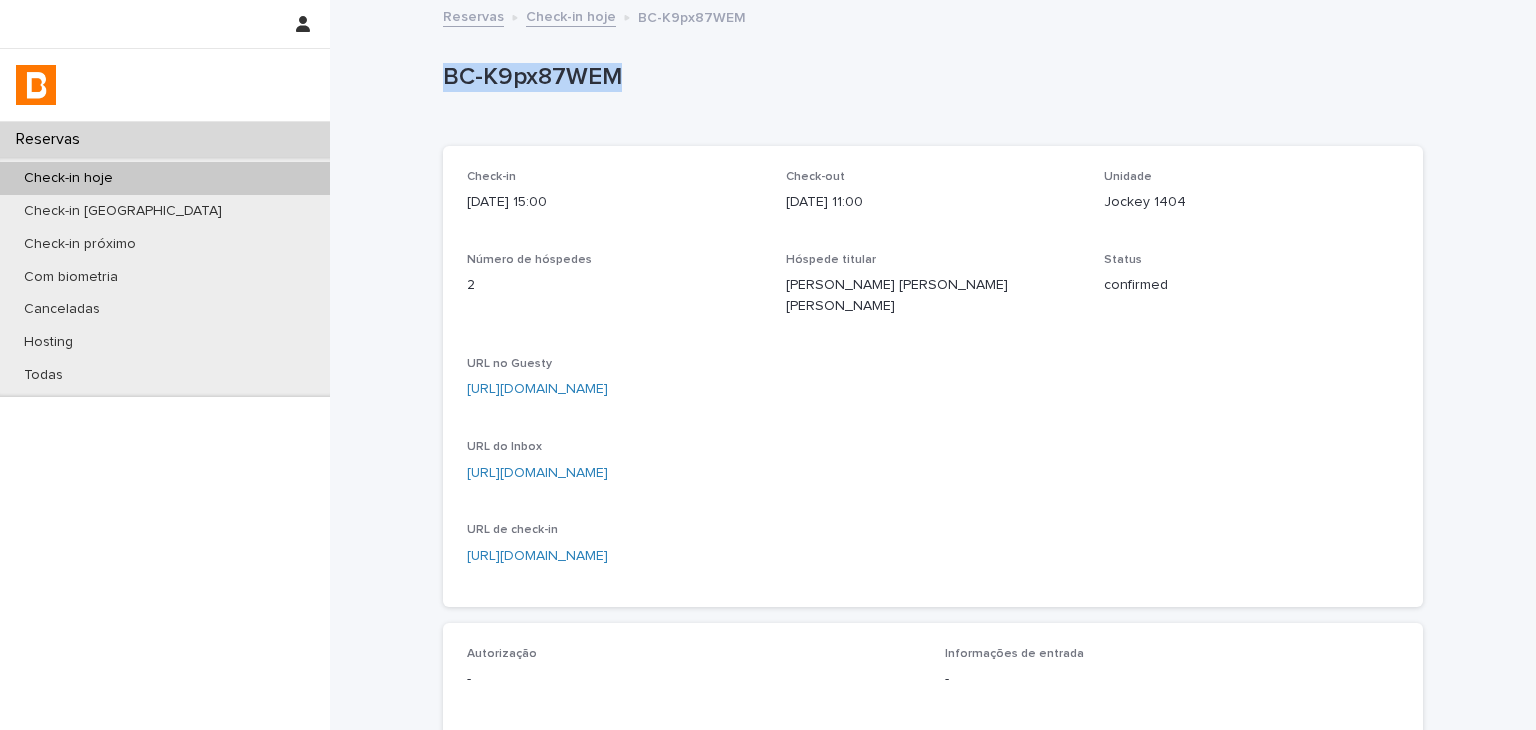 drag, startPoint x: 484, startPoint y: 71, endPoint x: 716, endPoint y: 68, distance: 232.0194 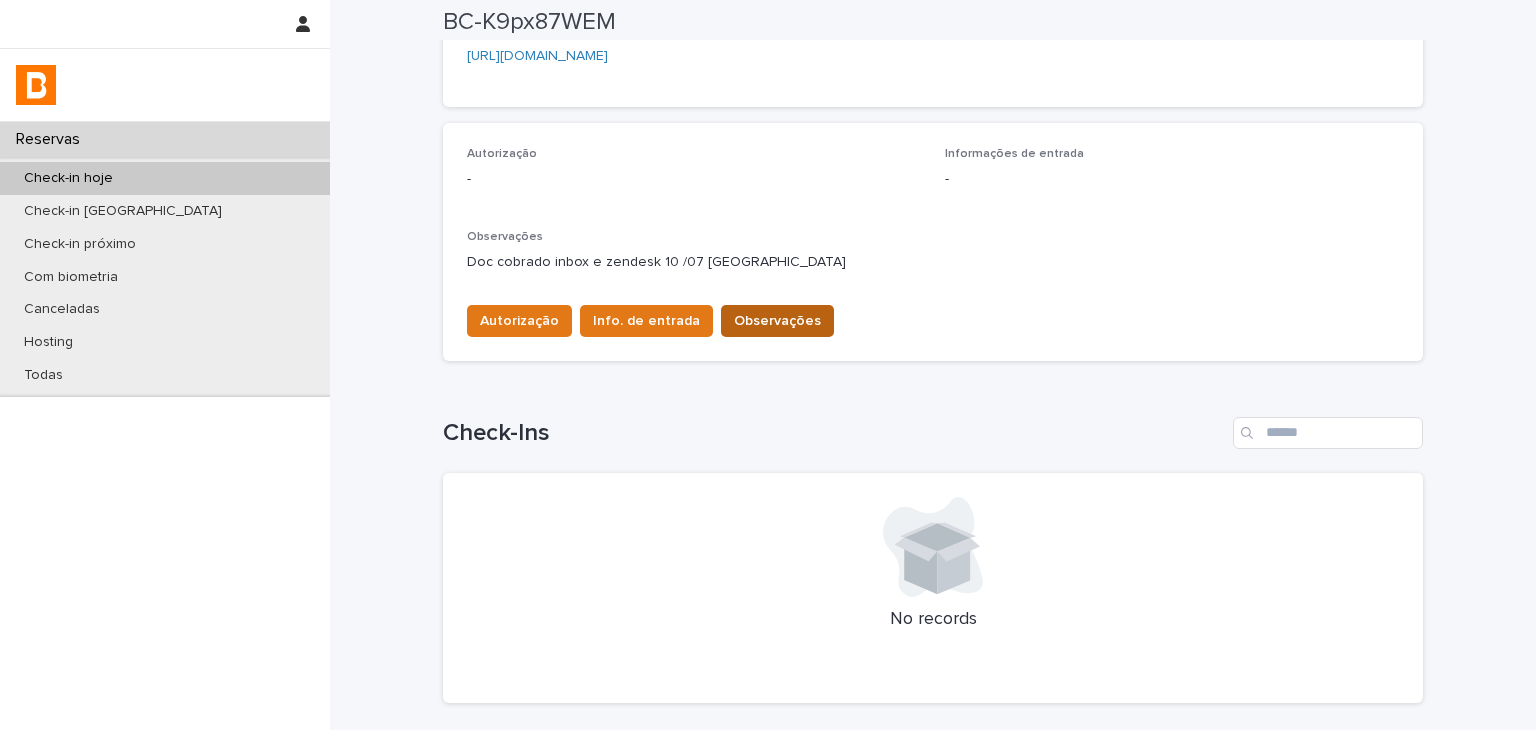 click on "Observações" at bounding box center [777, 321] 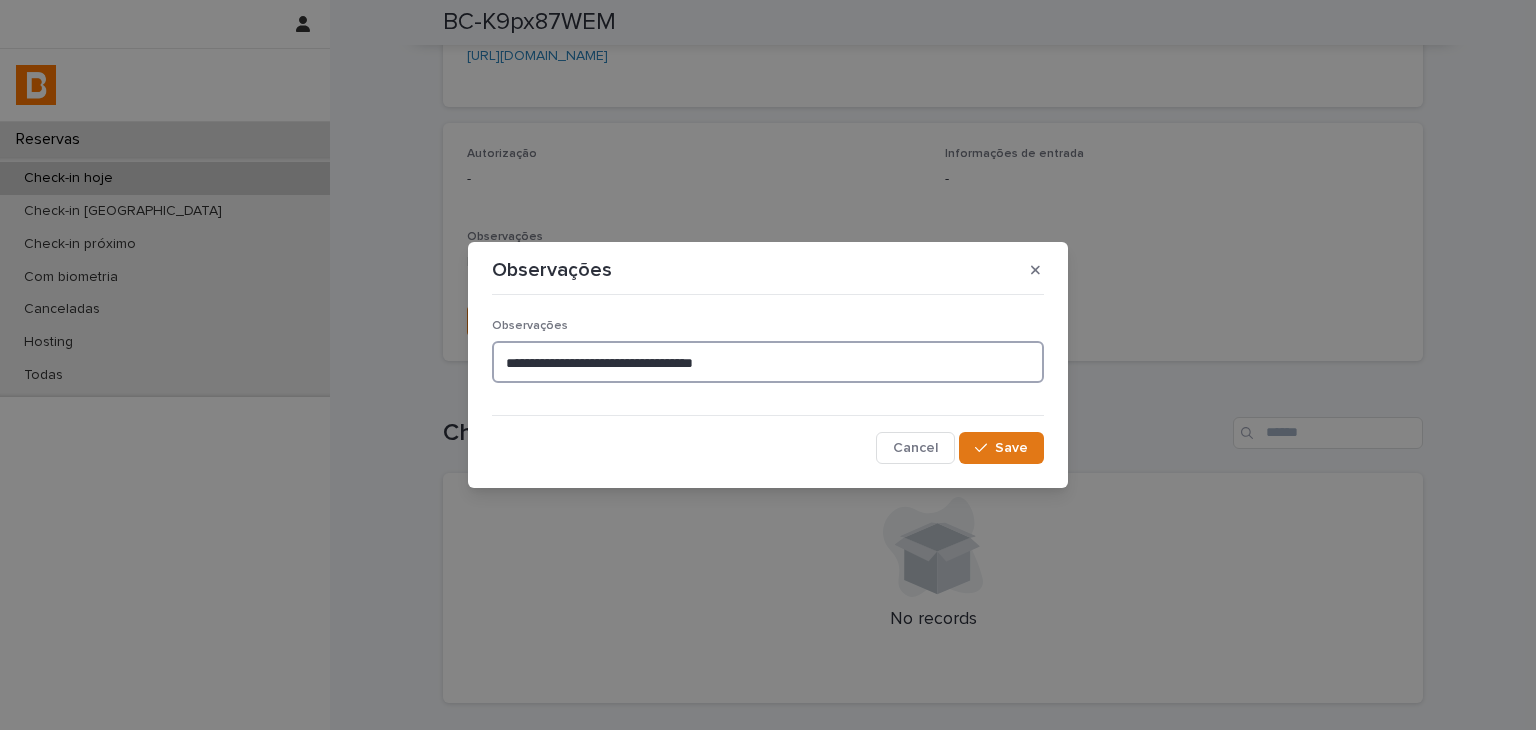click on "**********" at bounding box center (768, 362) 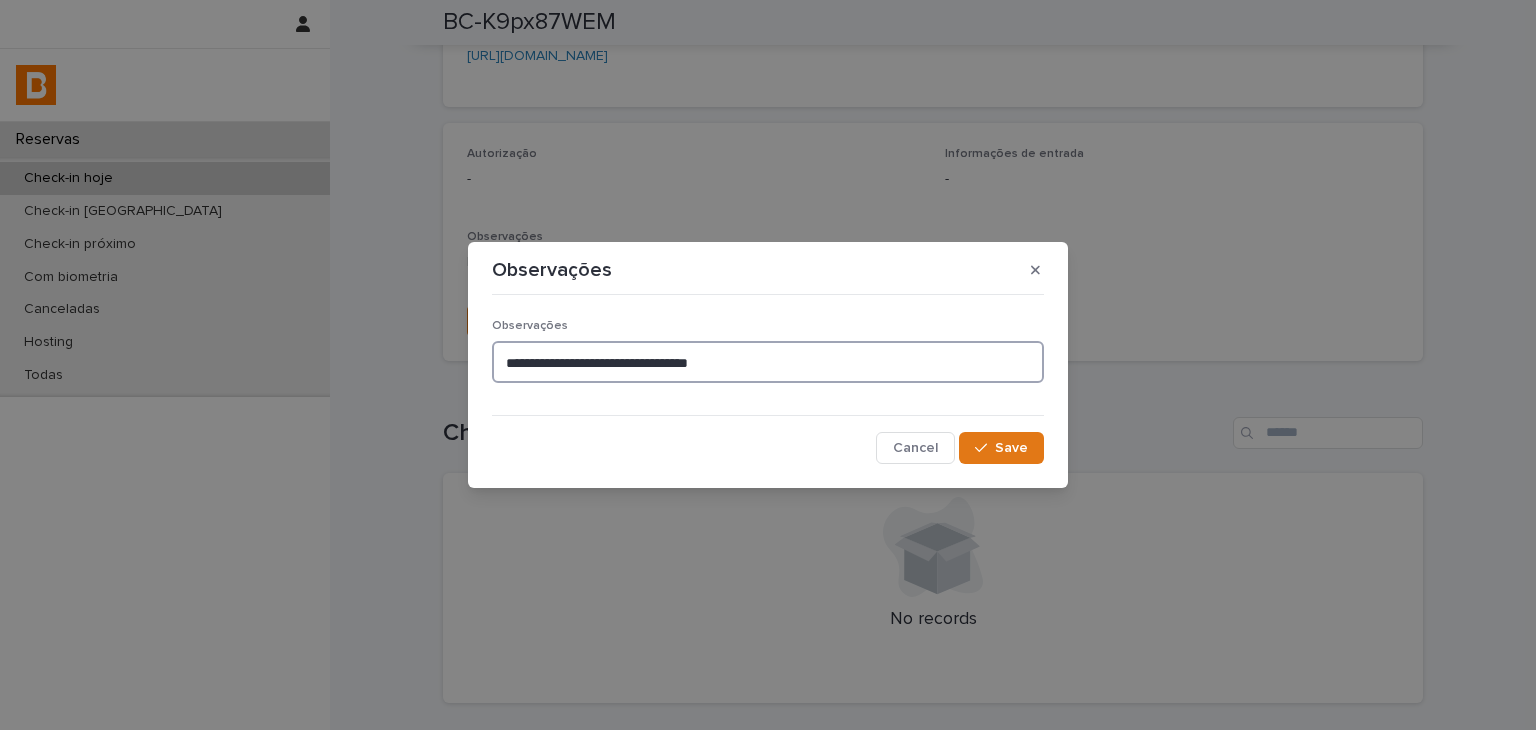 click on "**********" at bounding box center (768, 362) 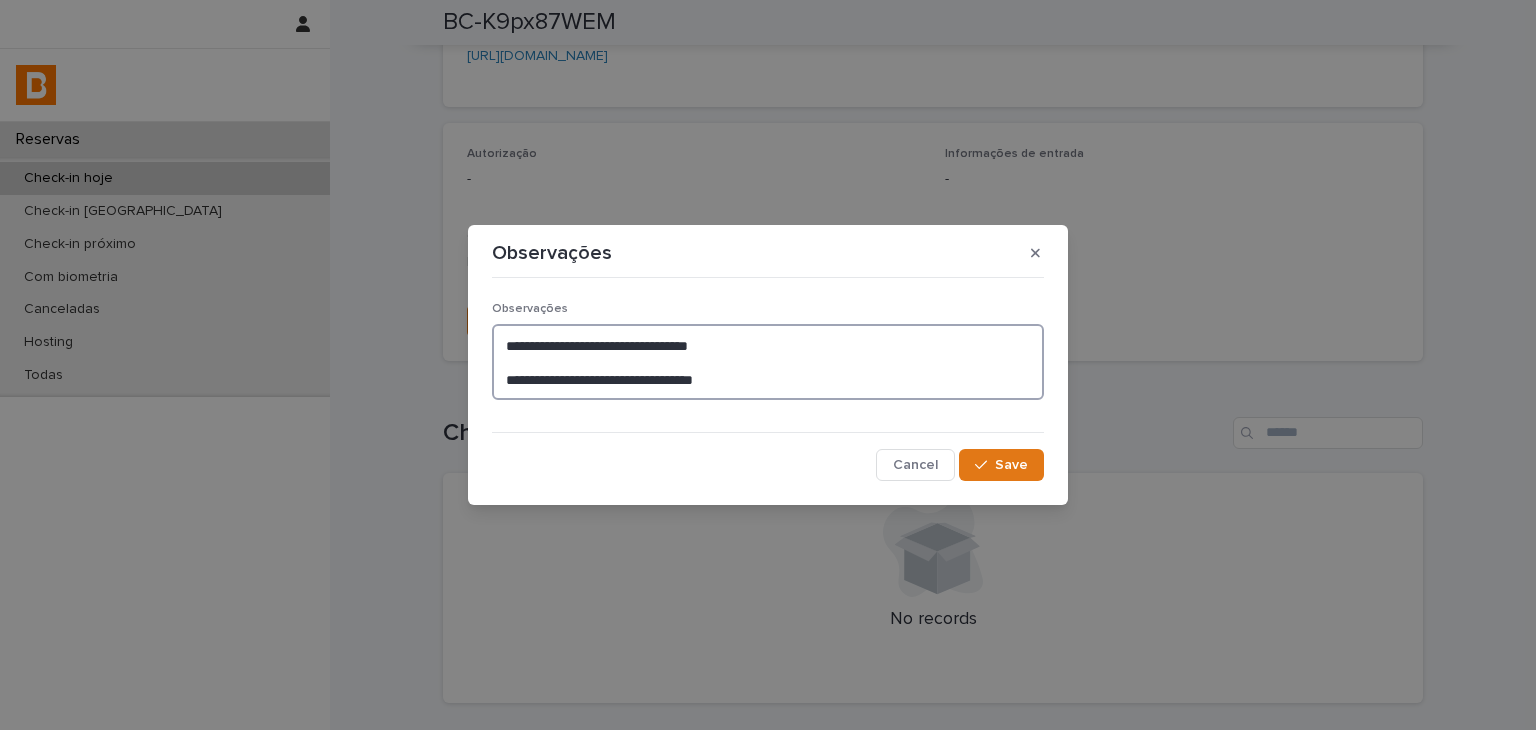 drag, startPoint x: 749, startPoint y: 373, endPoint x: 495, endPoint y: 379, distance: 254.07086 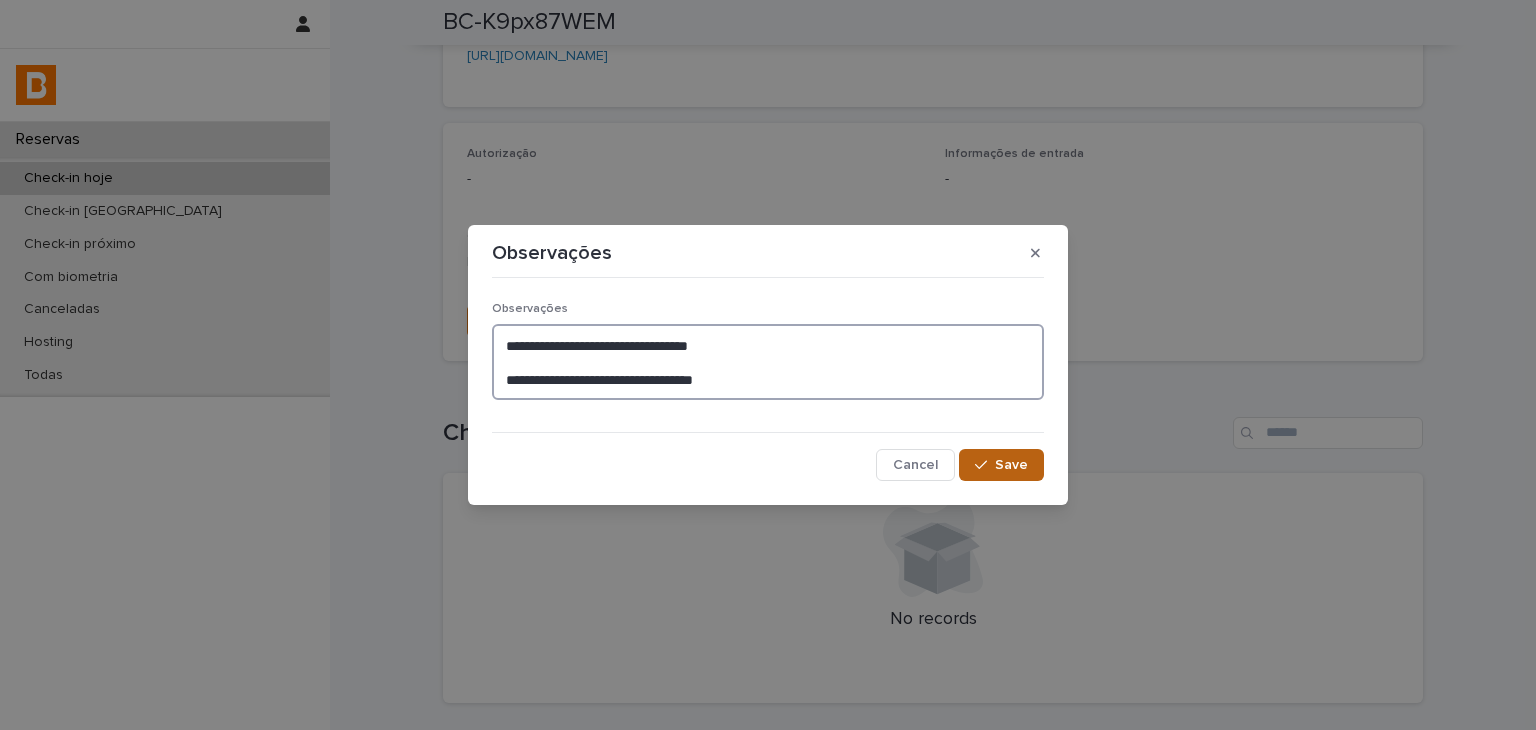 type on "**********" 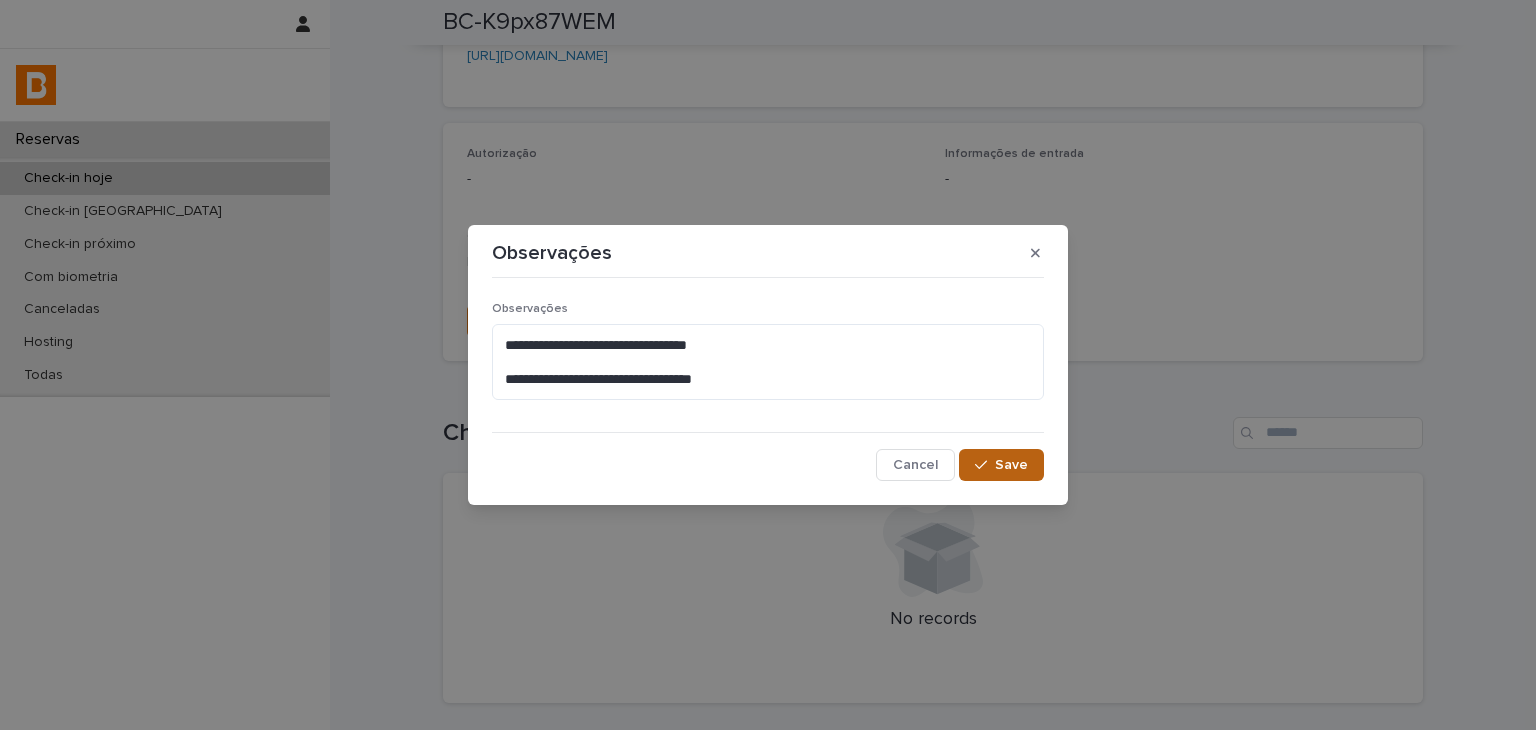 click on "Save" at bounding box center (1001, 465) 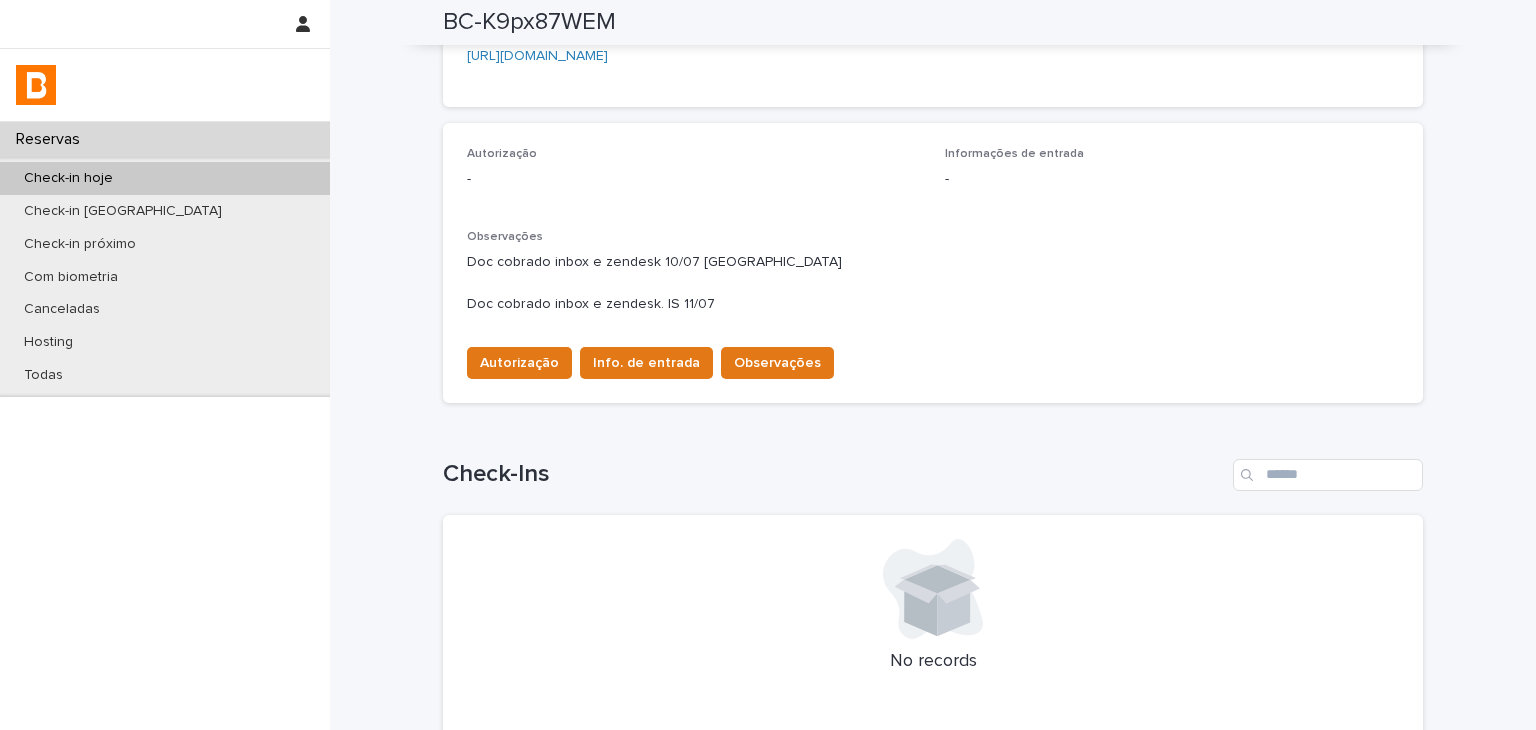 scroll, scrollTop: 520, scrollLeft: 0, axis: vertical 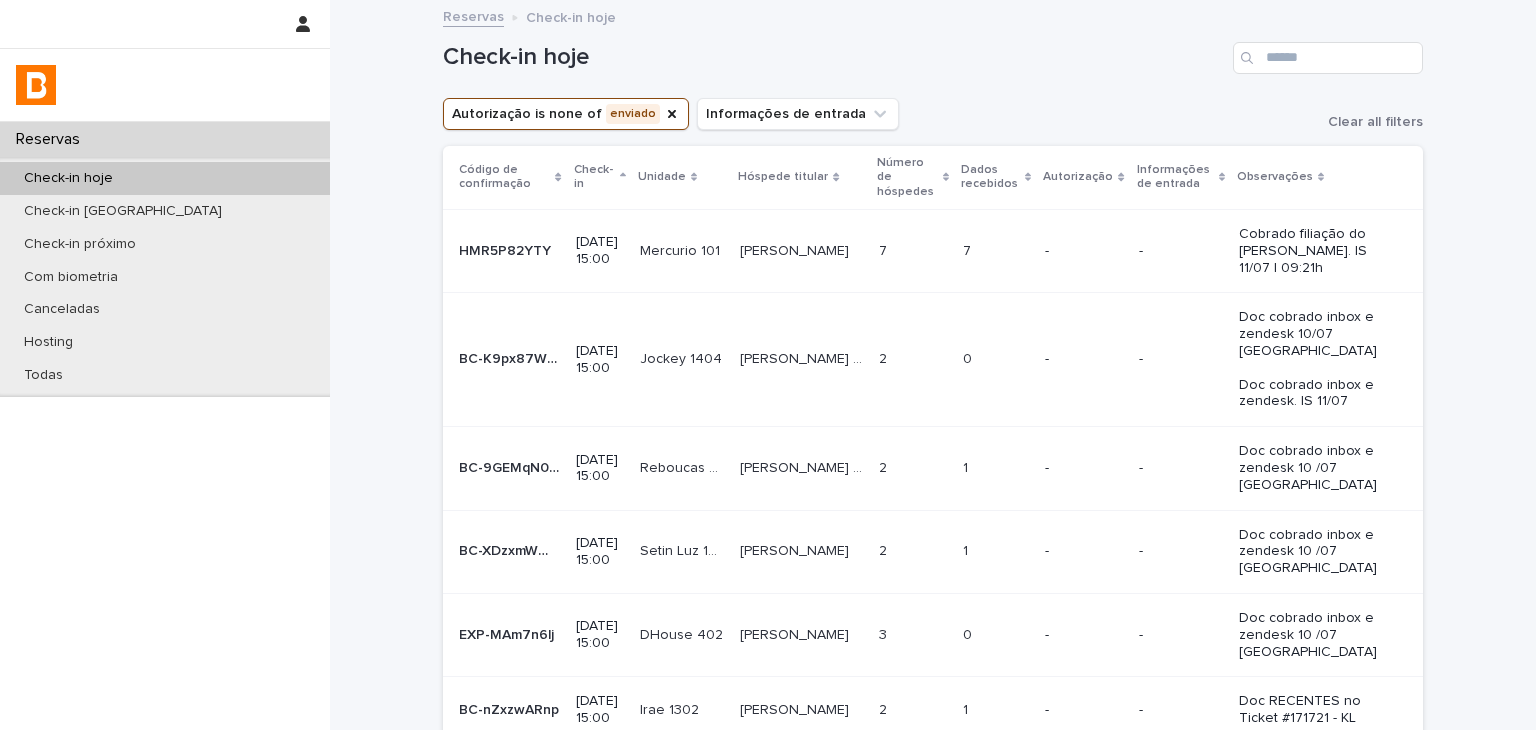 click on "Doc cobrado inbox e zendesk 10 /07 [GEOGRAPHIC_DATA]" at bounding box center (1315, 468) 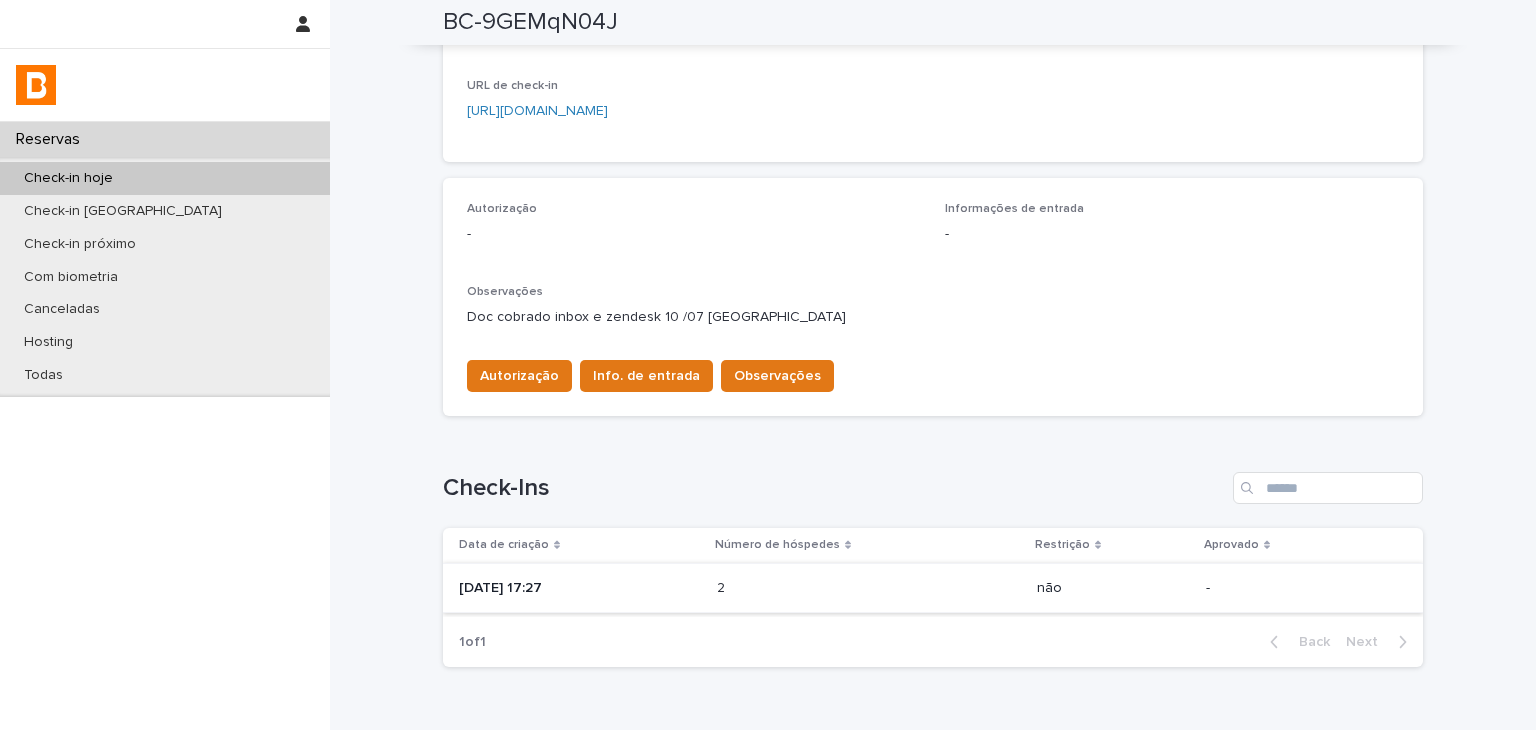 scroll, scrollTop: 478, scrollLeft: 0, axis: vertical 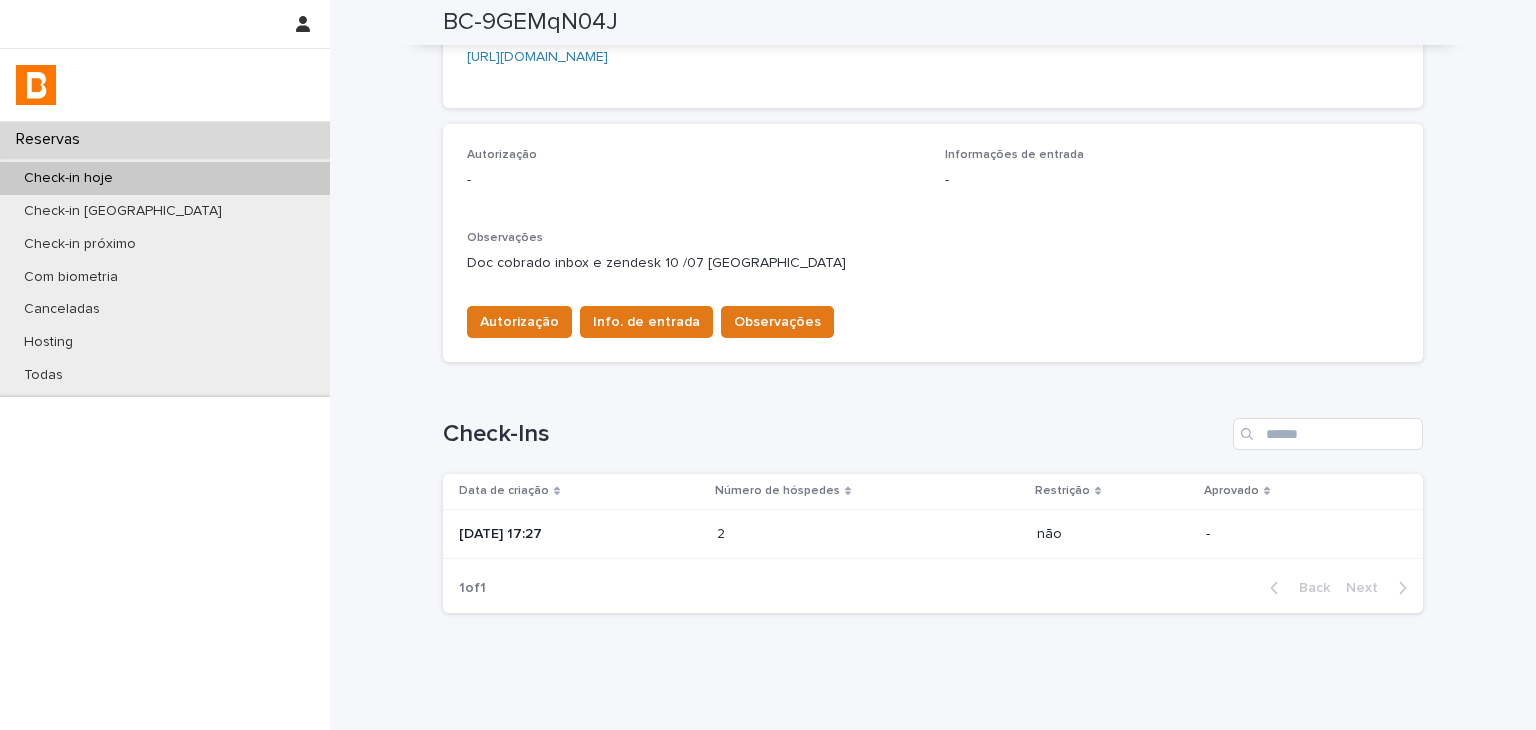 click on "2 2" at bounding box center (869, 534) 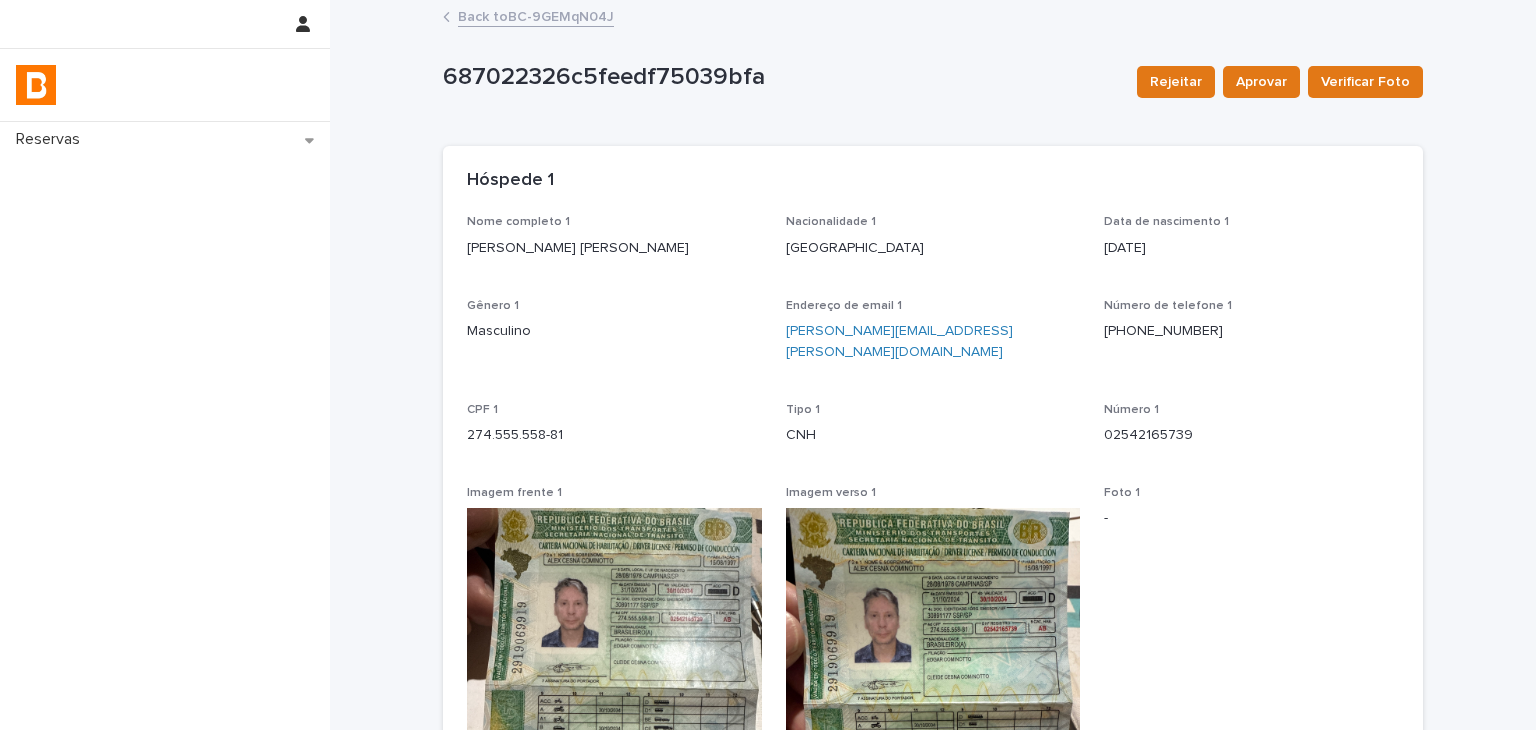 scroll, scrollTop: 300, scrollLeft: 0, axis: vertical 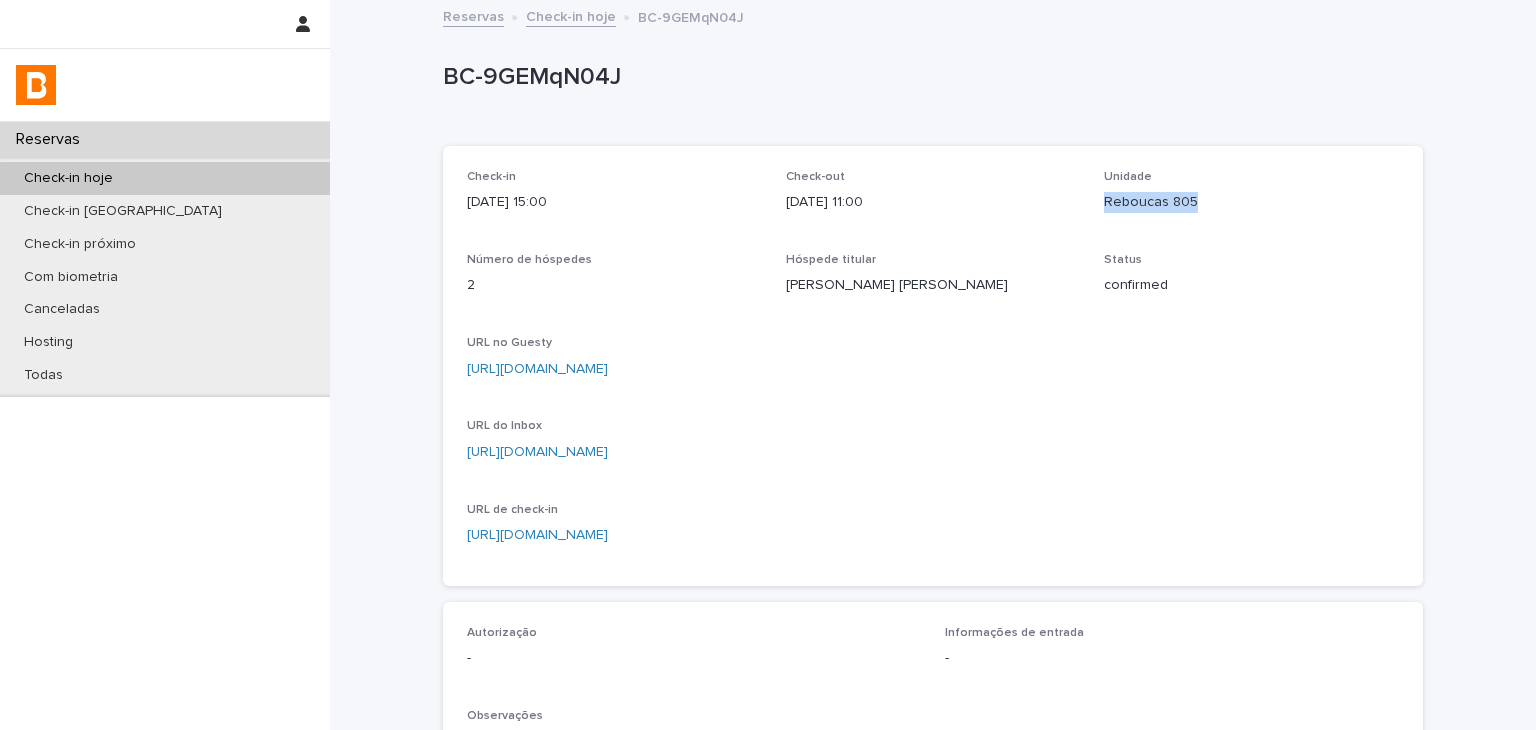 drag, startPoint x: 1096, startPoint y: 194, endPoint x: 1225, endPoint y: 193, distance: 129.00388 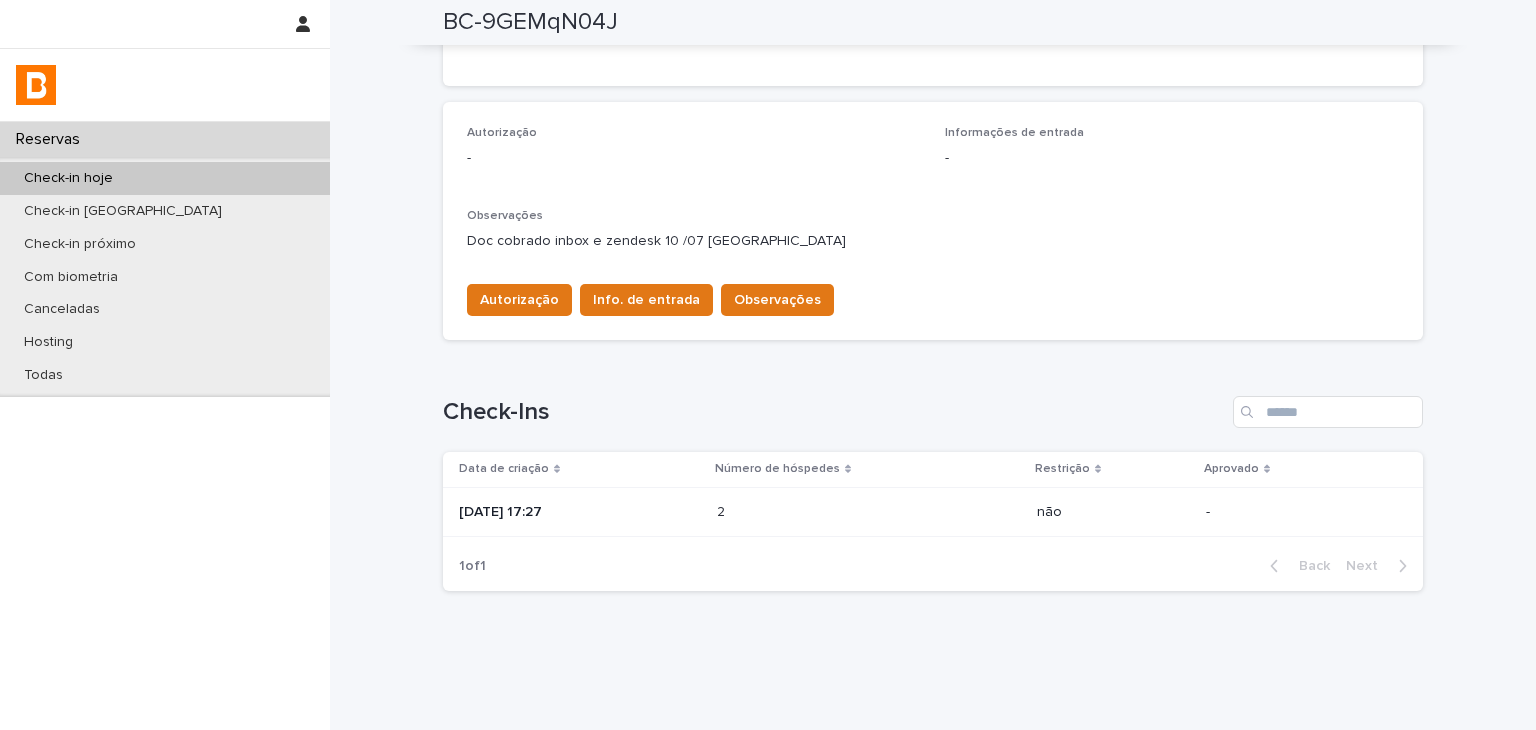 click on "2025-07-10 17:27" at bounding box center (580, 512) 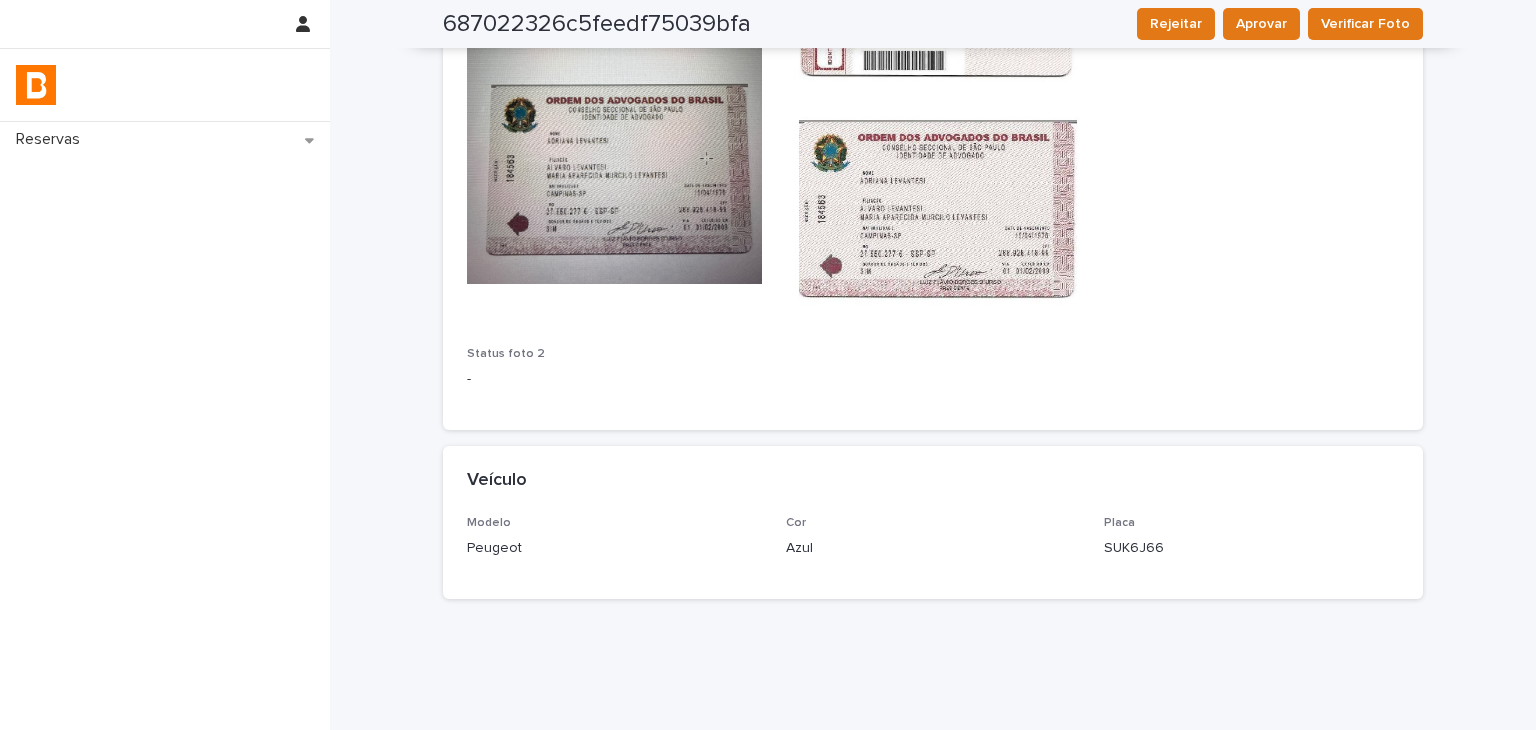 scroll, scrollTop: 1211, scrollLeft: 0, axis: vertical 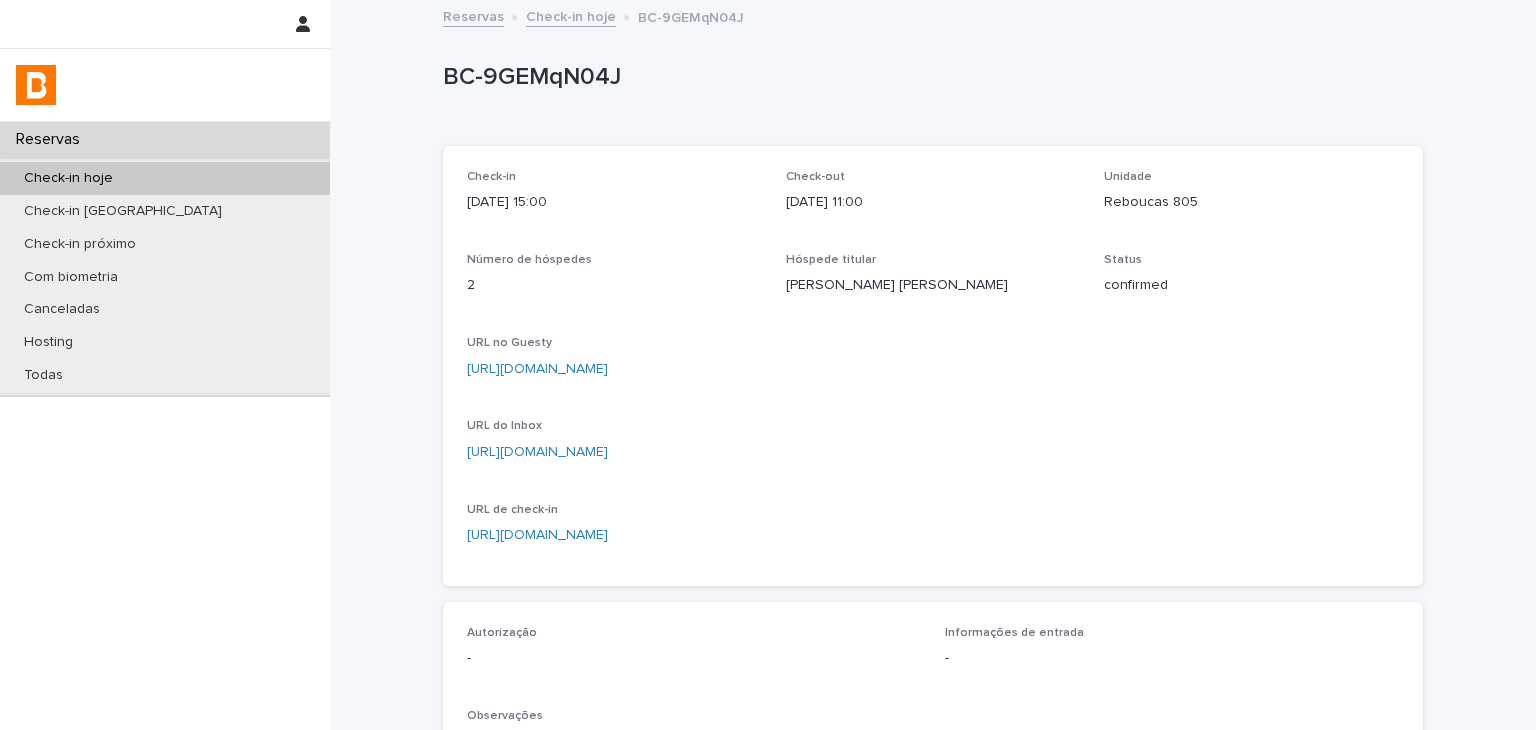 click on "Check-in 2025-07-11 15:00 Check-out 2025-07-14 11:00 Unidade Reboucas 805 Número de hóspedes 2 Hóspede titular Alex Cesna Cominotto Status confirmed URL no Guesty https://app.guesty.com/reservations/682a3ab26962bf0013e38ca4/summary URL do Inbox https://app.guesty.com/inbox-v2/682a3ab189acb70011d915b7?reservationId=682a3ab26962bf0013e38ca4 URL de check-in https://bhomy.paperform.co/?reservation=BC-9GEMqN04J&guests=2&_=0" at bounding box center (933, 366) 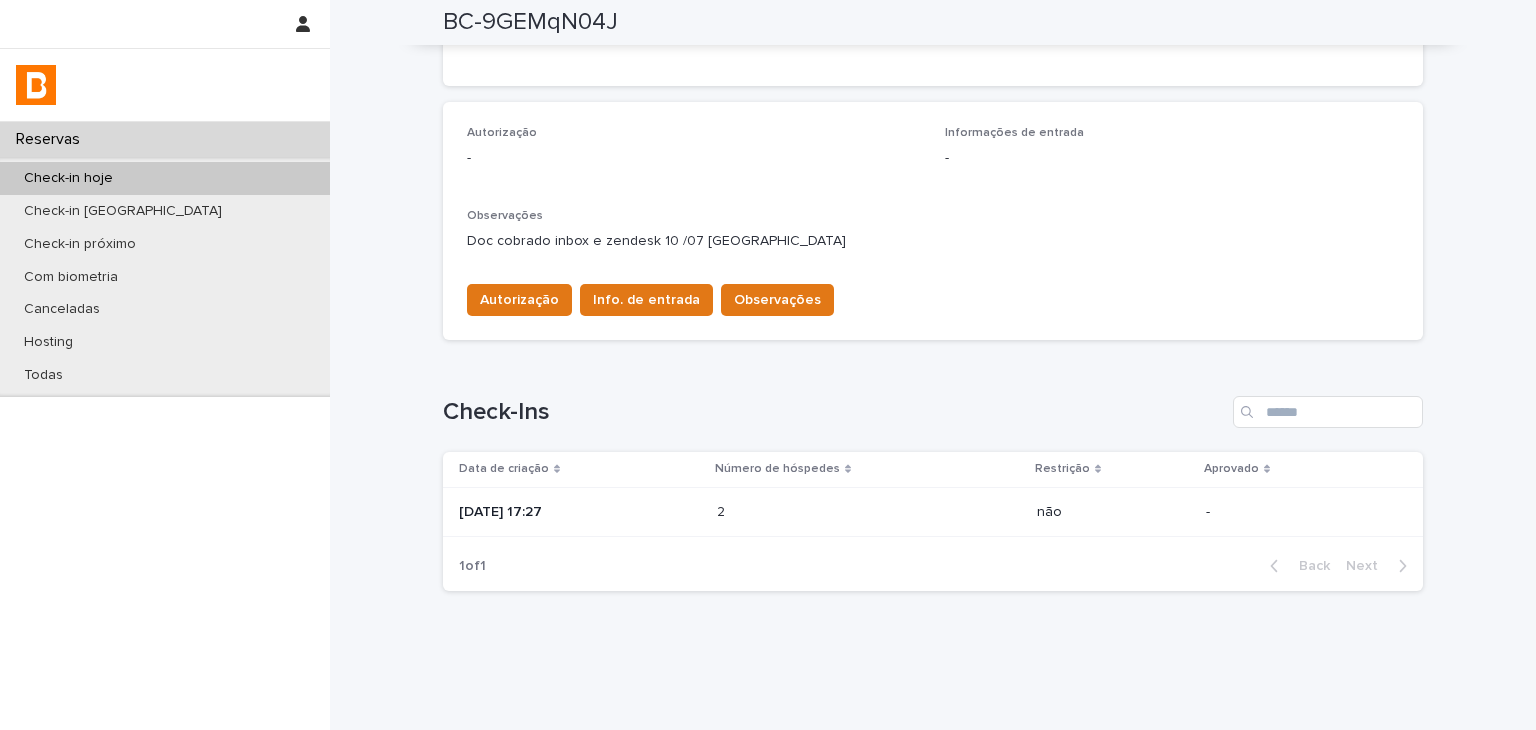click at bounding box center (804, 512) 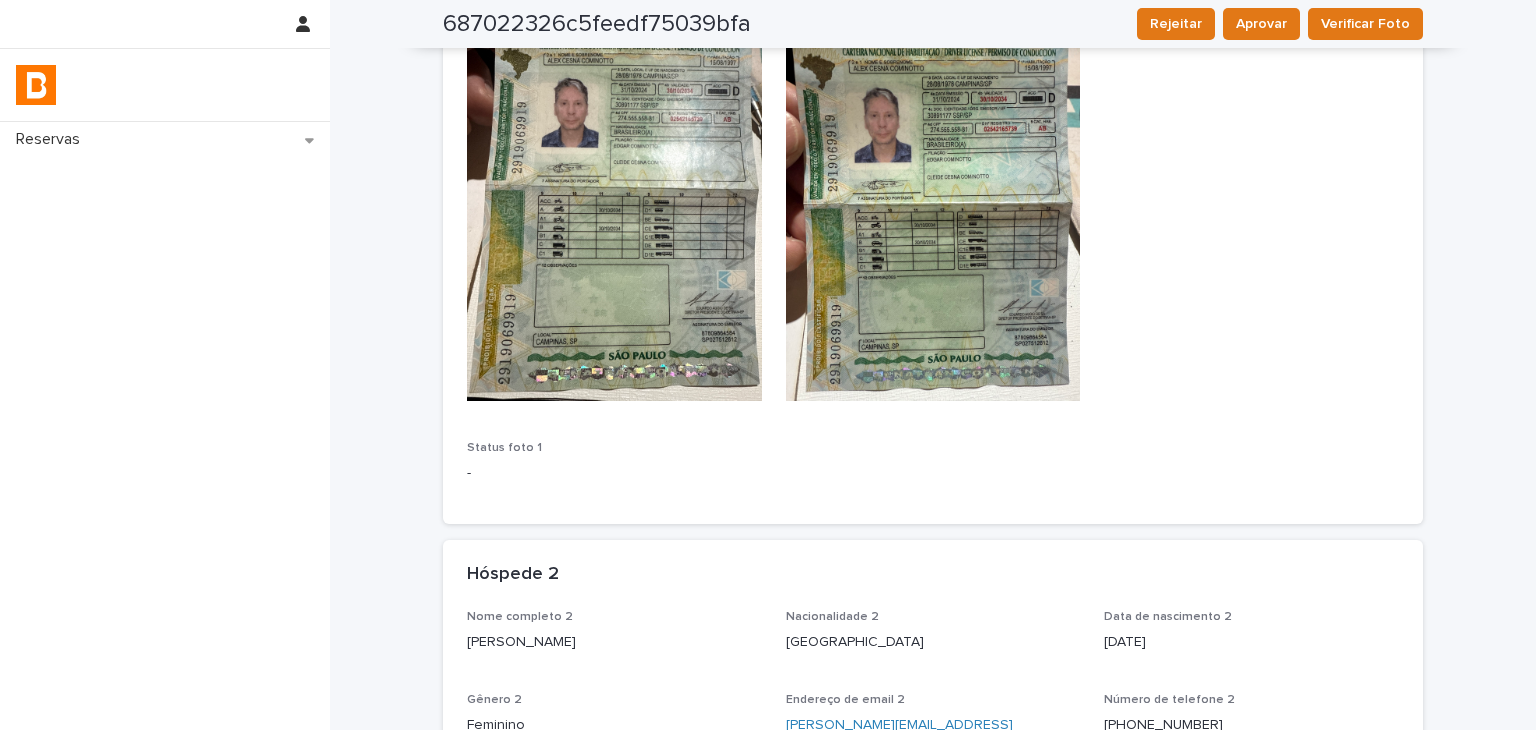 scroll, scrollTop: 0, scrollLeft: 0, axis: both 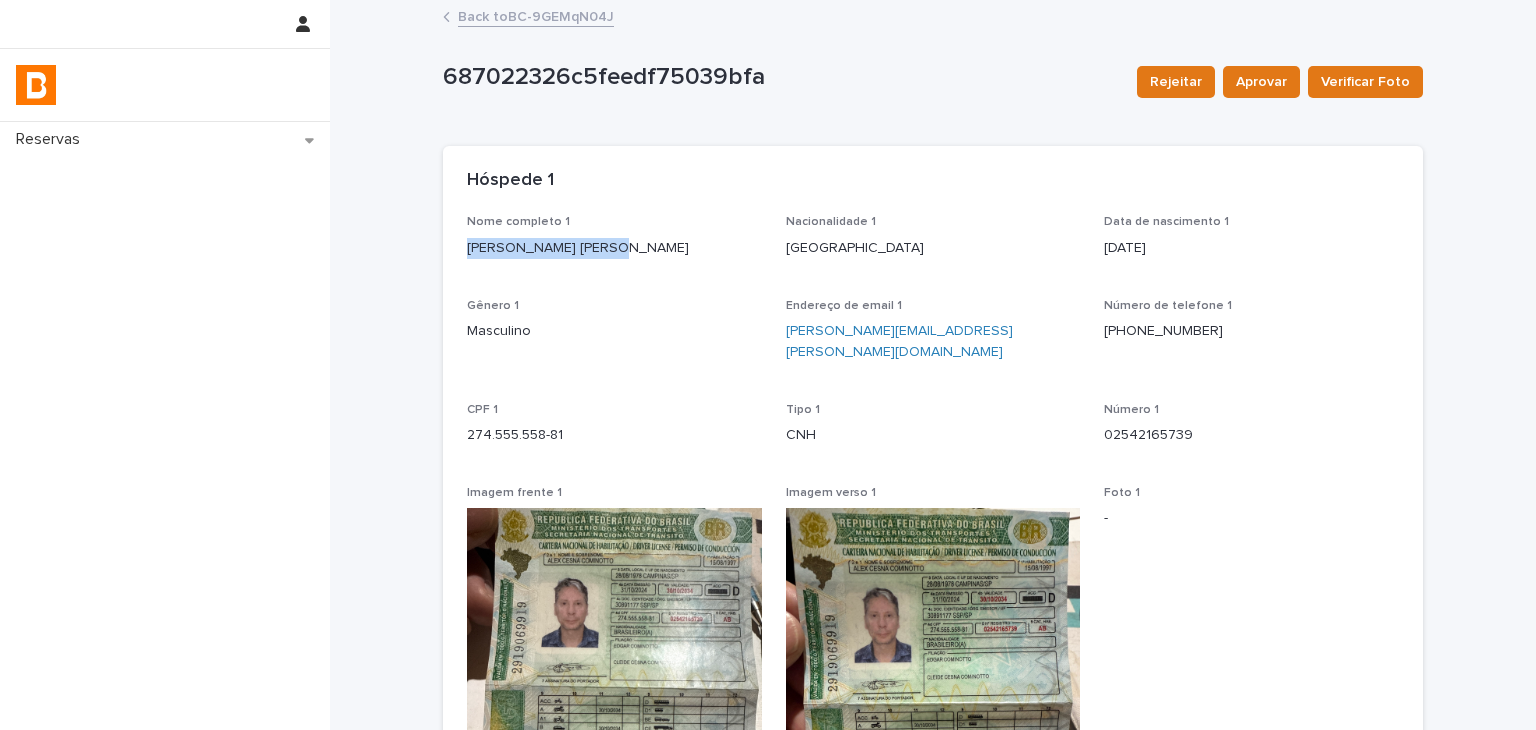 drag, startPoint x: 451, startPoint y: 261, endPoint x: 611, endPoint y: 257, distance: 160.04999 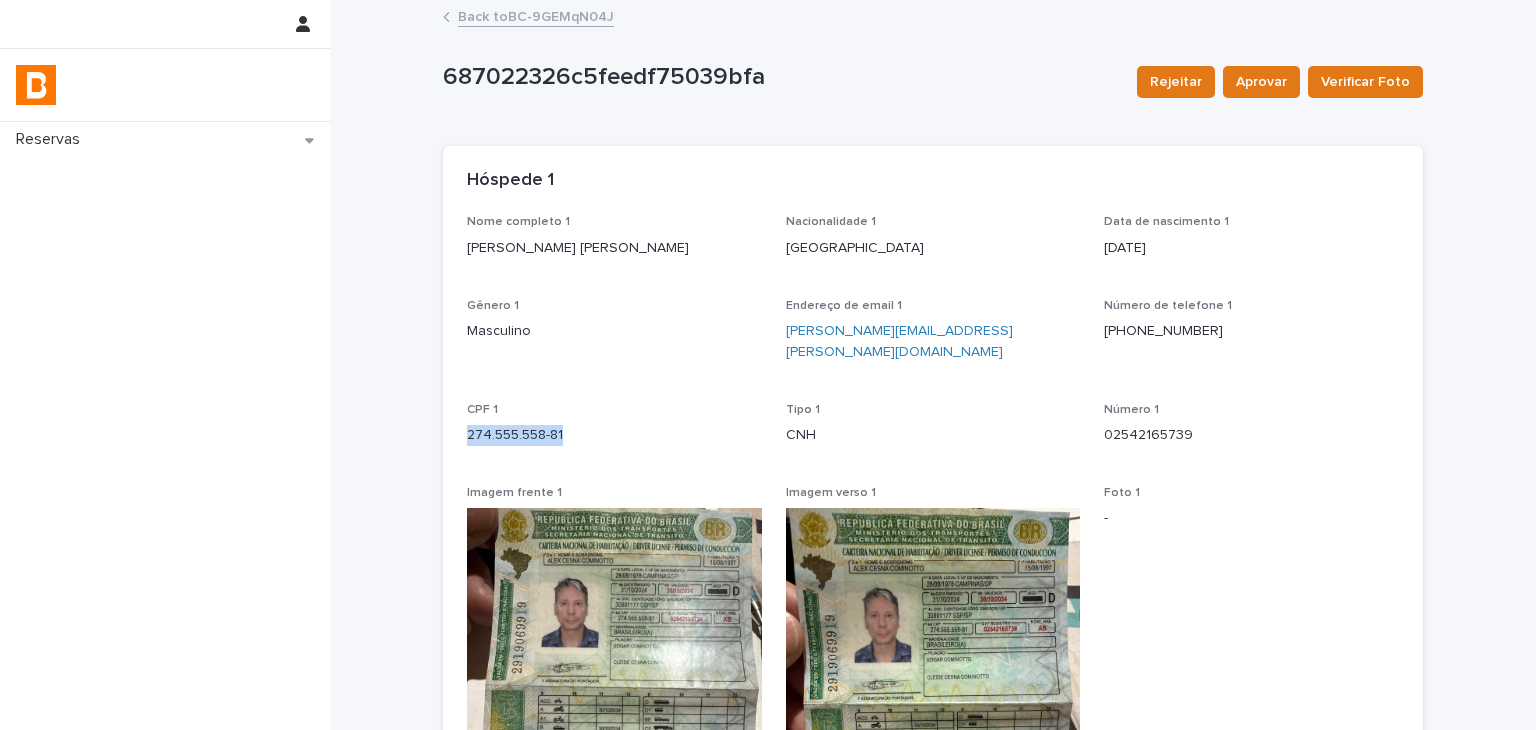 drag, startPoint x: 538, startPoint y: 412, endPoint x: 568, endPoint y: 412, distance: 30 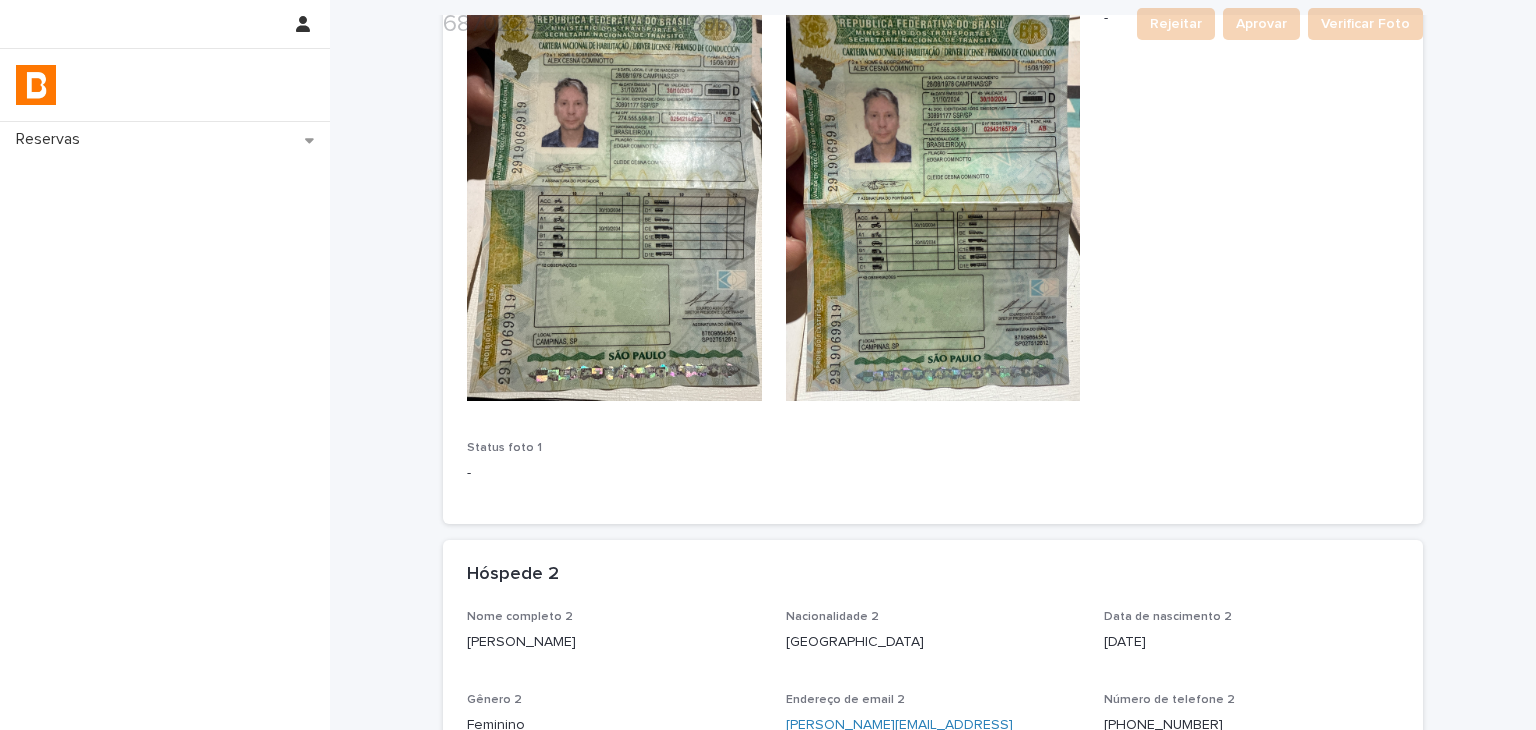 scroll, scrollTop: 900, scrollLeft: 0, axis: vertical 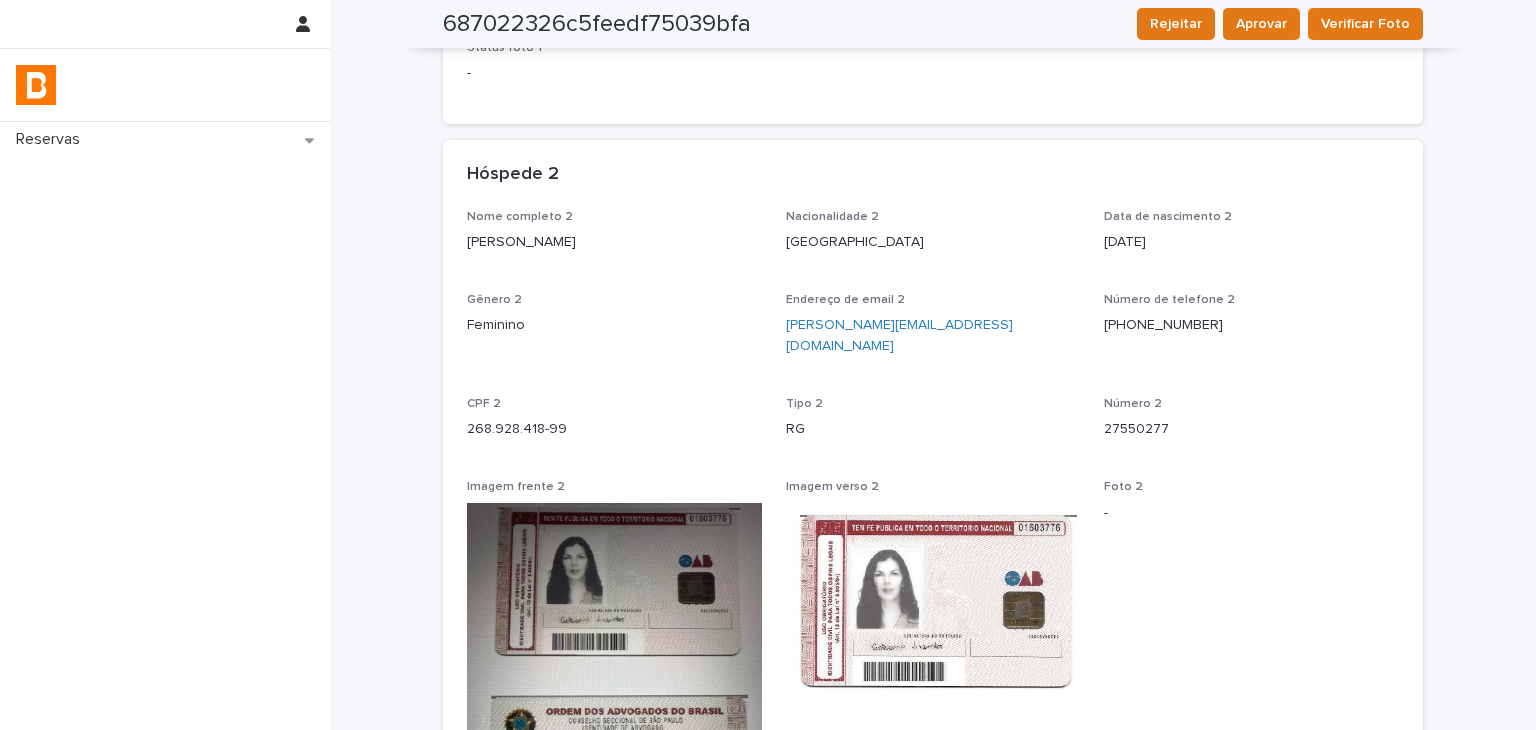 drag, startPoint x: 451, startPoint y: 227, endPoint x: 592, endPoint y: 232, distance: 141.08862 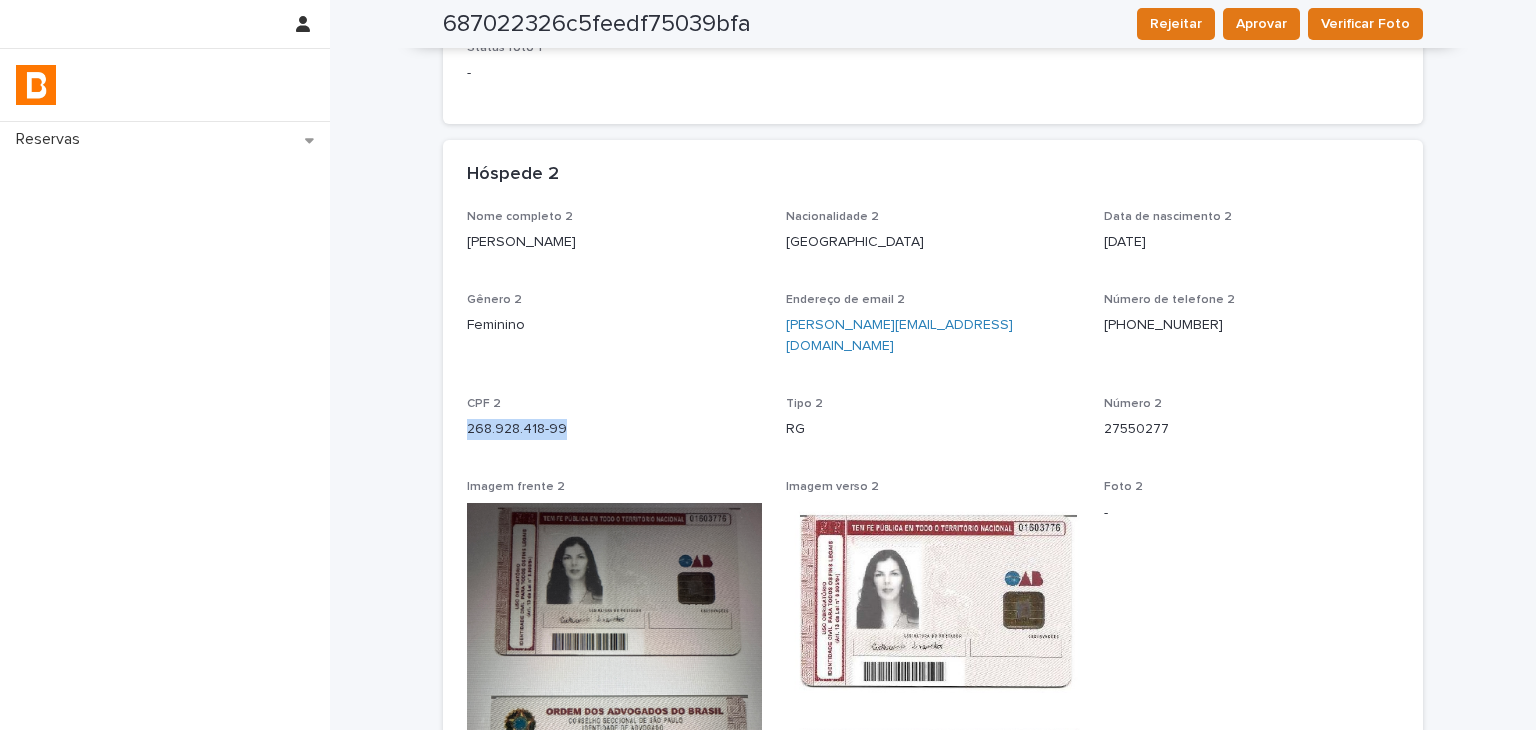 drag, startPoint x: 458, startPoint y: 383, endPoint x: 567, endPoint y: 396, distance: 109.77249 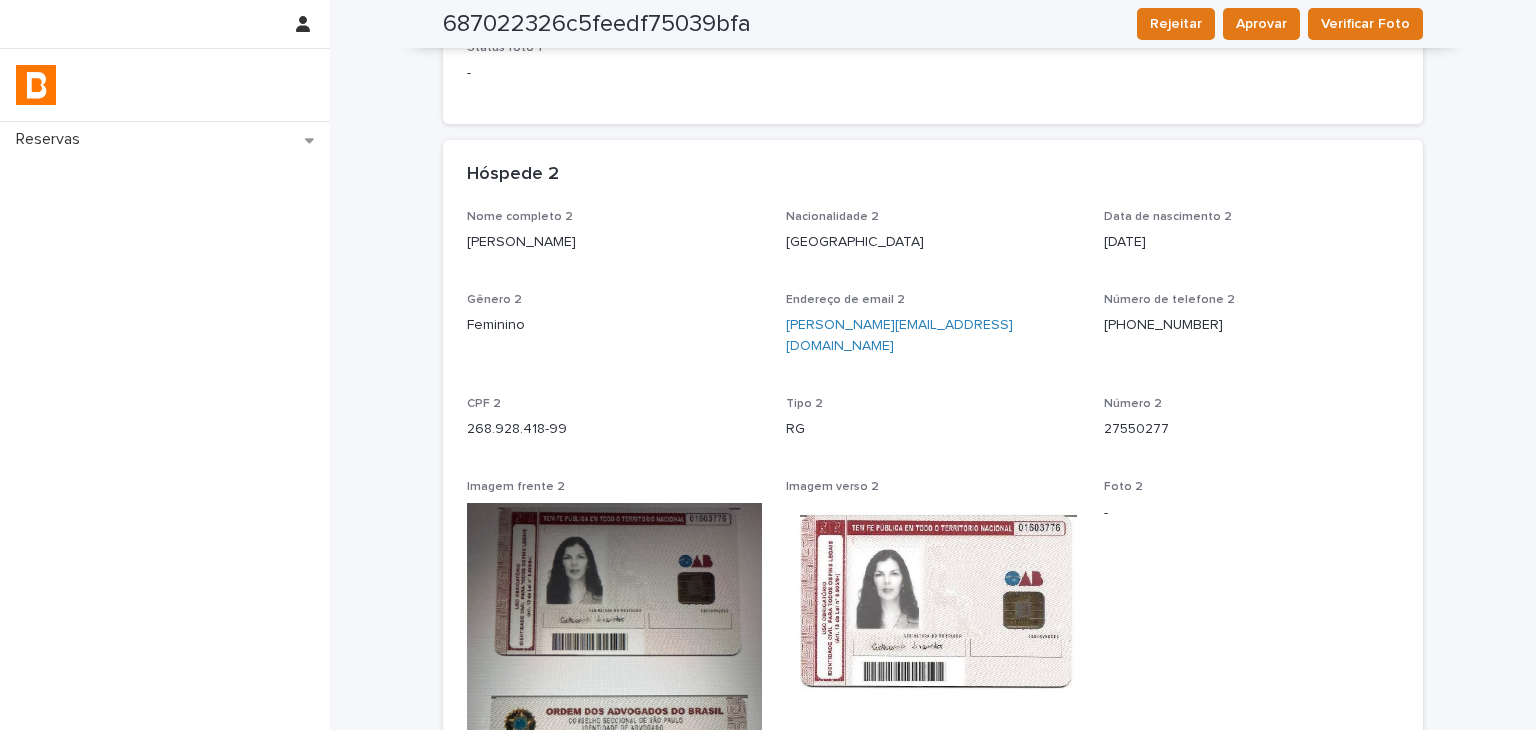 scroll, scrollTop: 1500, scrollLeft: 0, axis: vertical 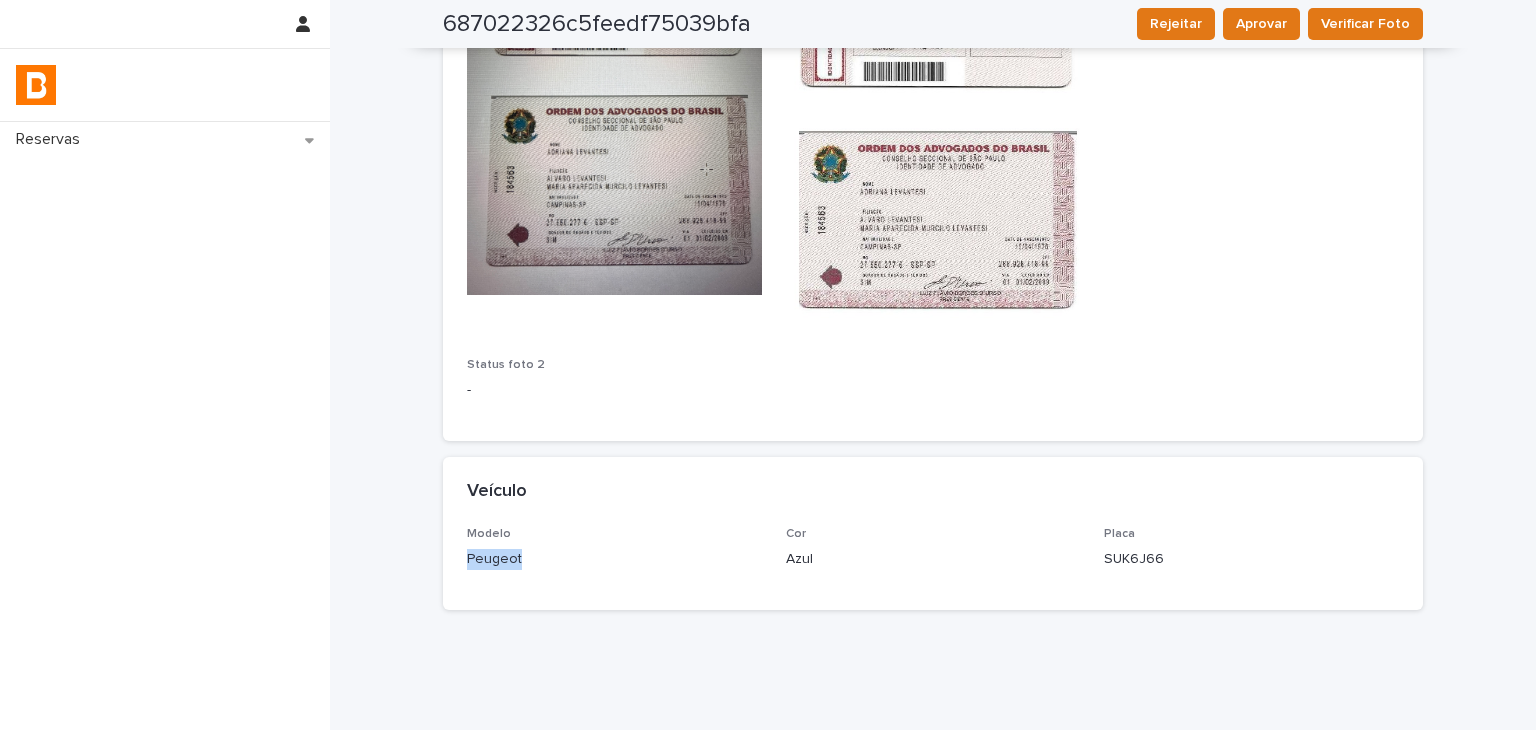 drag, startPoint x: 465, startPoint y: 522, endPoint x: 824, endPoint y: 635, distance: 376.3642 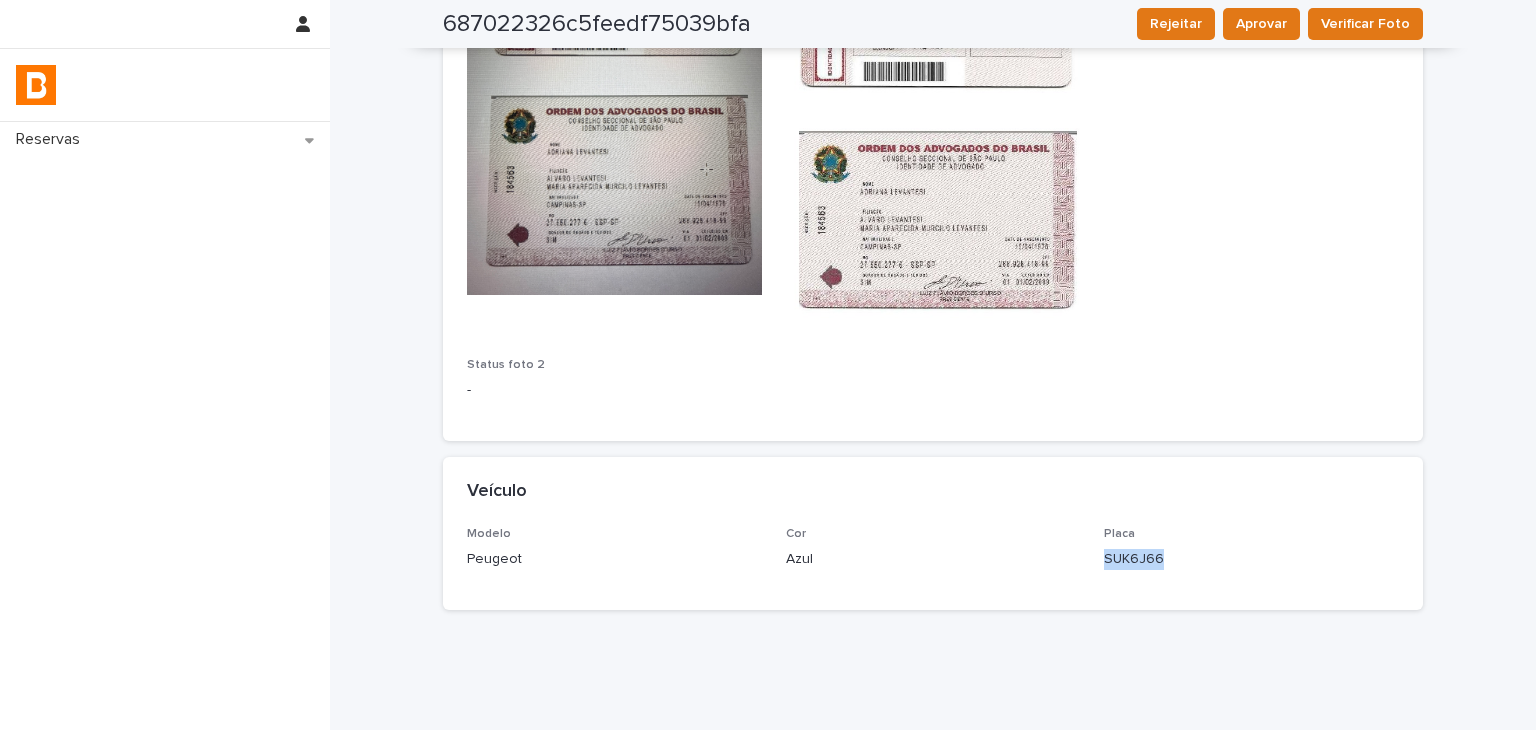 drag, startPoint x: 1107, startPoint y: 517, endPoint x: 1180, endPoint y: 517, distance: 73 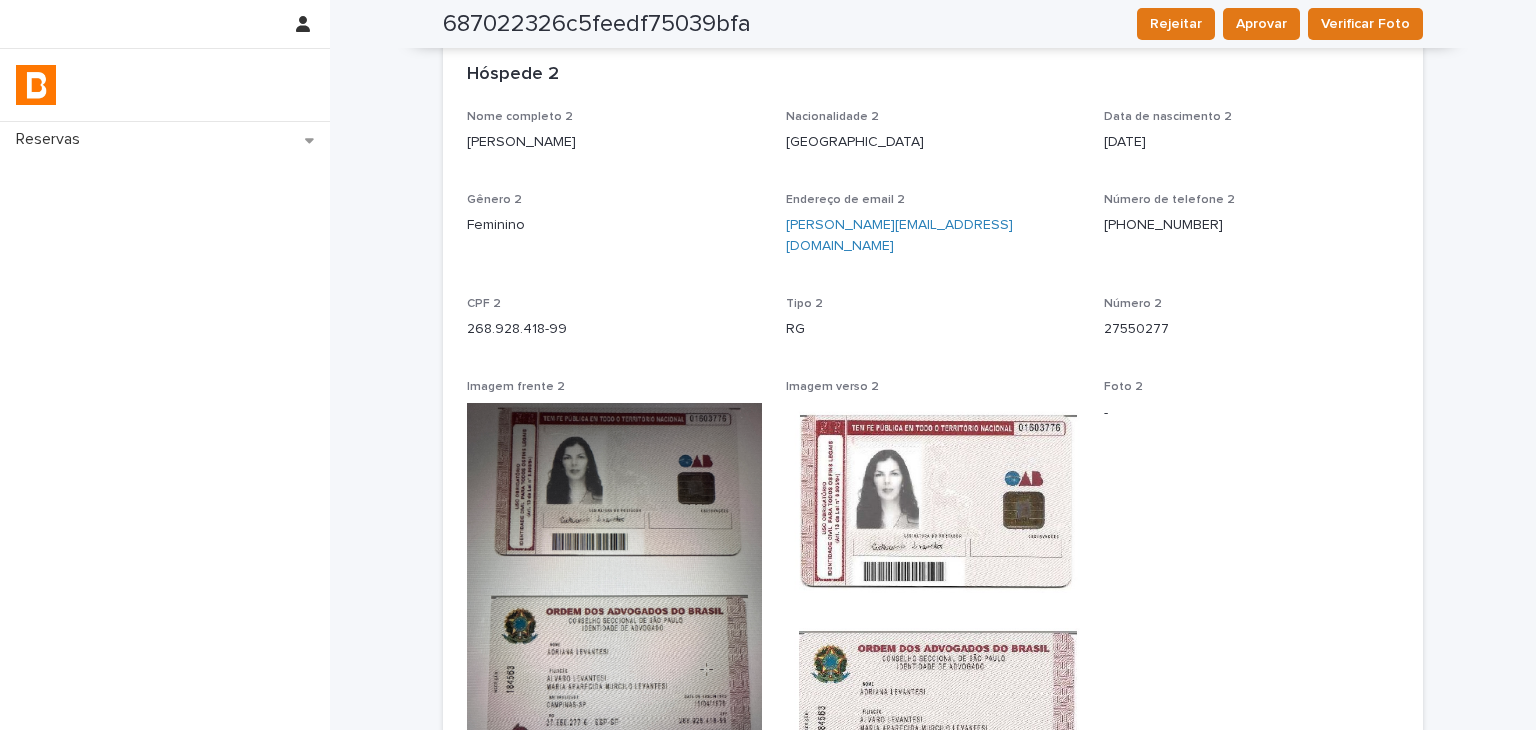 scroll, scrollTop: 800, scrollLeft: 0, axis: vertical 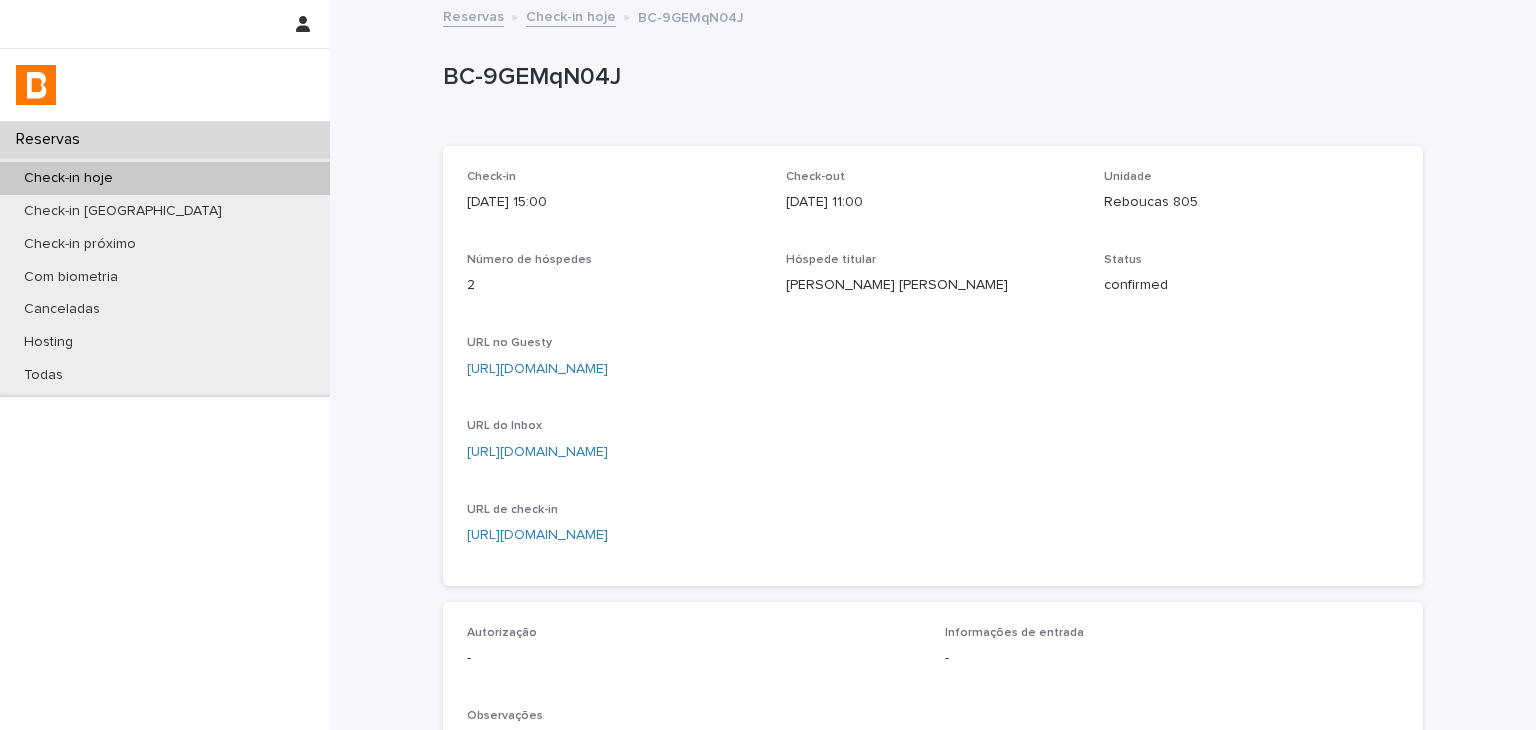 click on "https://app.guesty.com/reservations/682a3ab26962bf0013e38ca4/summary" at bounding box center (537, 369) 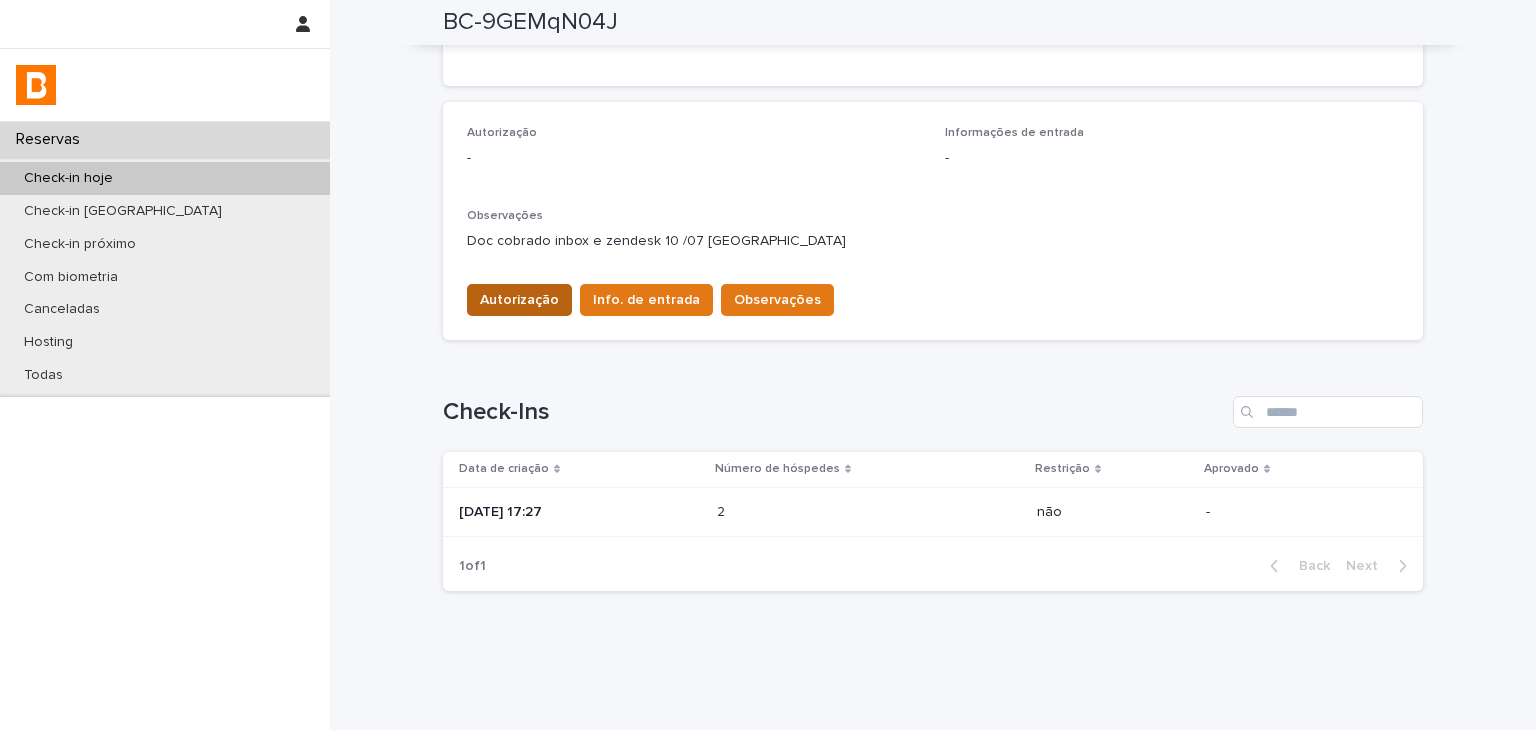 click on "Autorização" at bounding box center (519, 300) 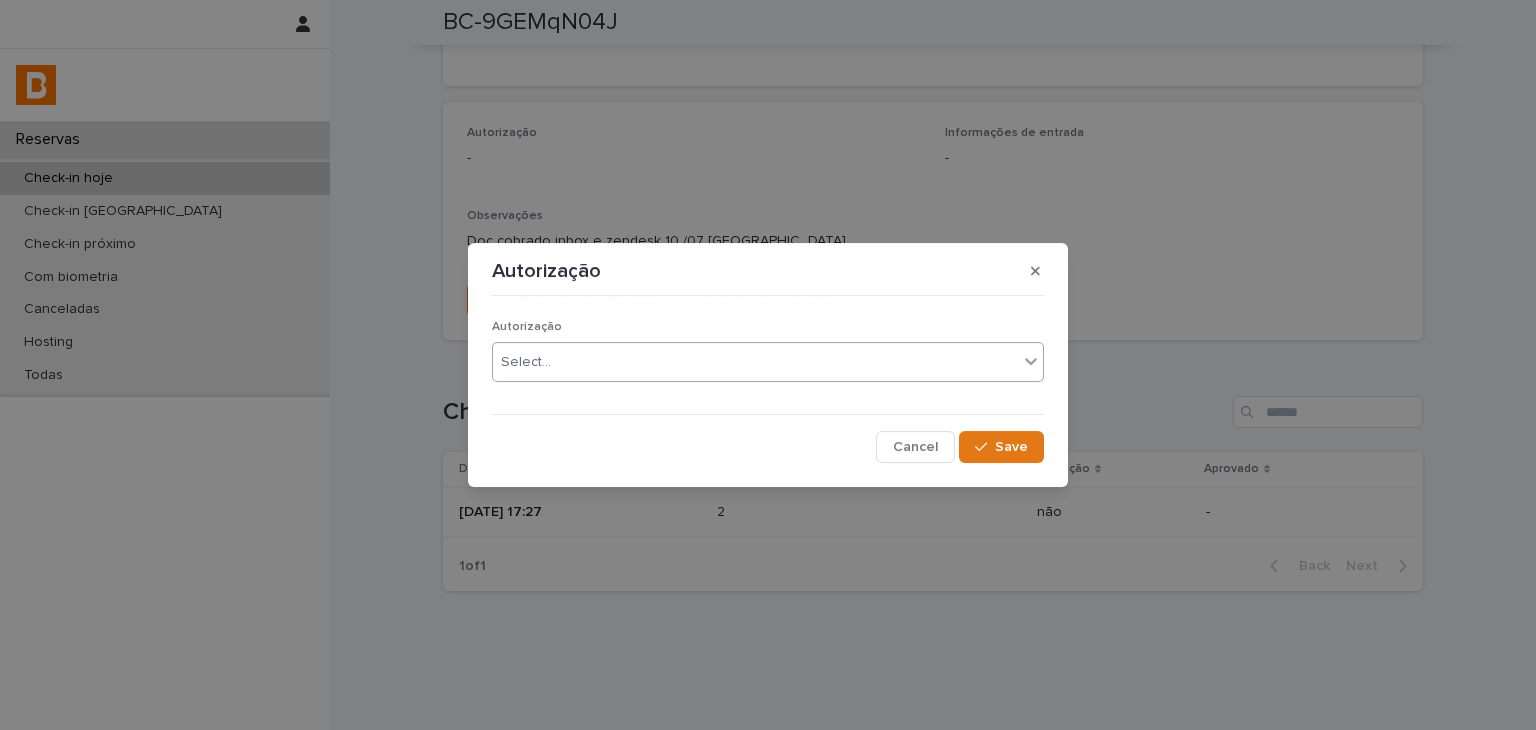 click on "Select..." at bounding box center [755, 362] 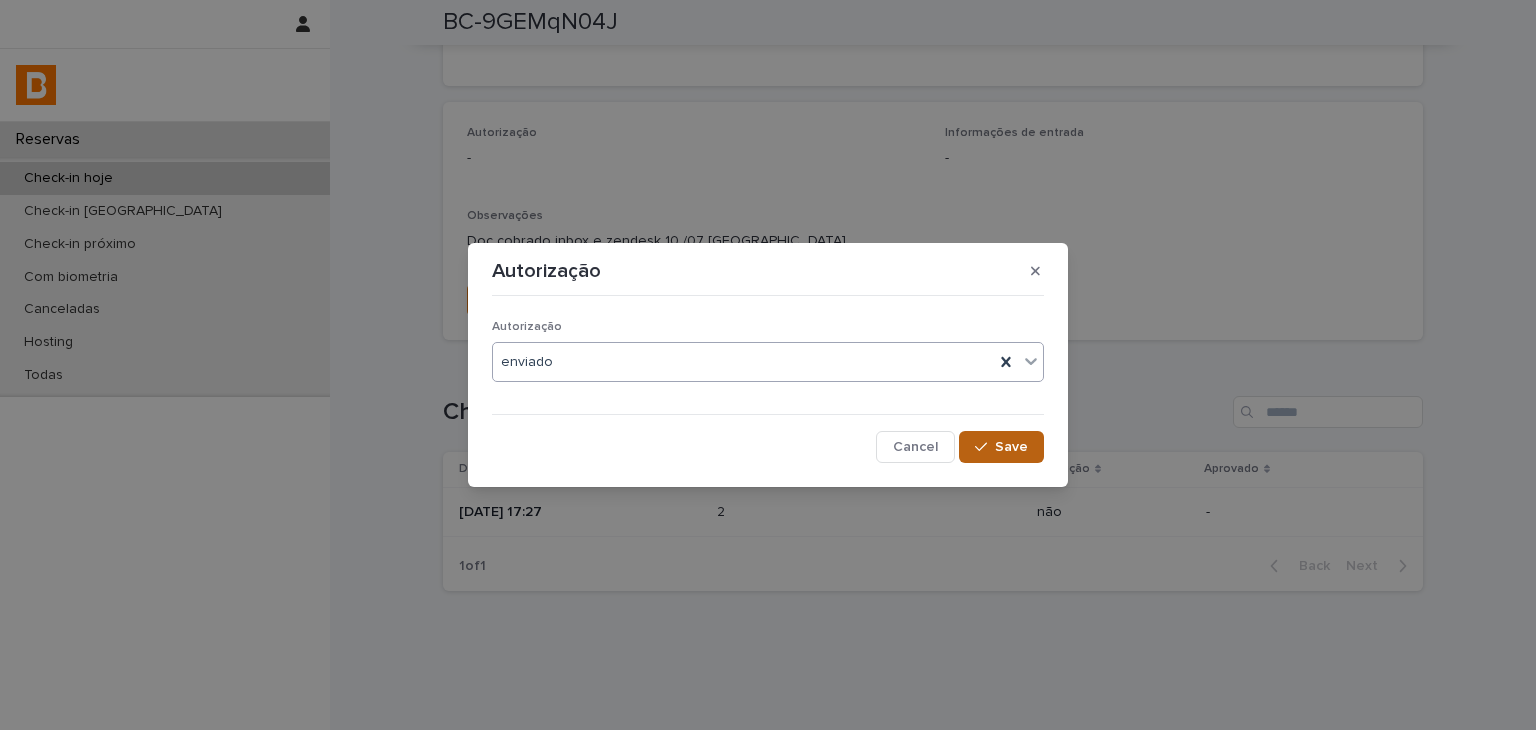 click on "Save" at bounding box center [1011, 447] 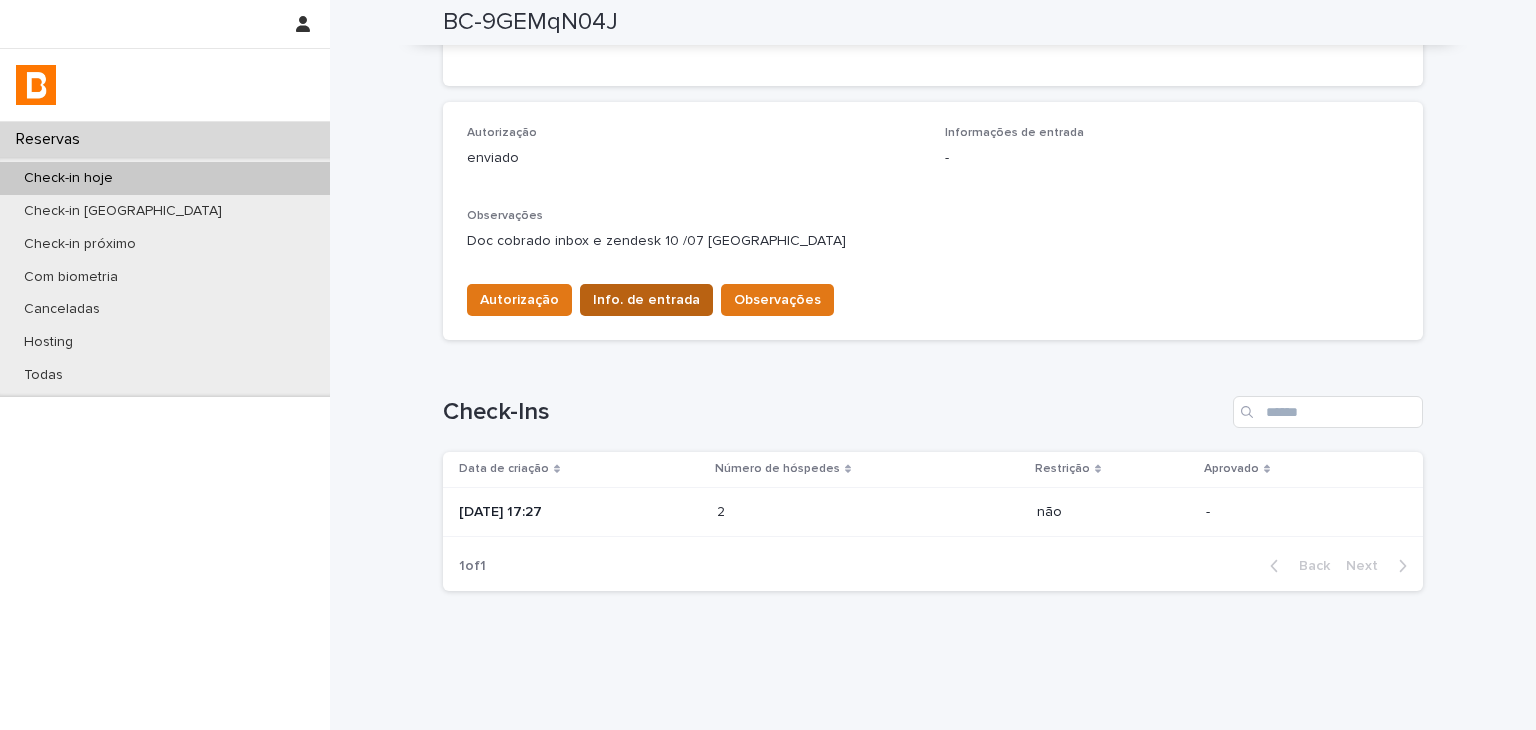 click on "Info. de entrada" at bounding box center (646, 300) 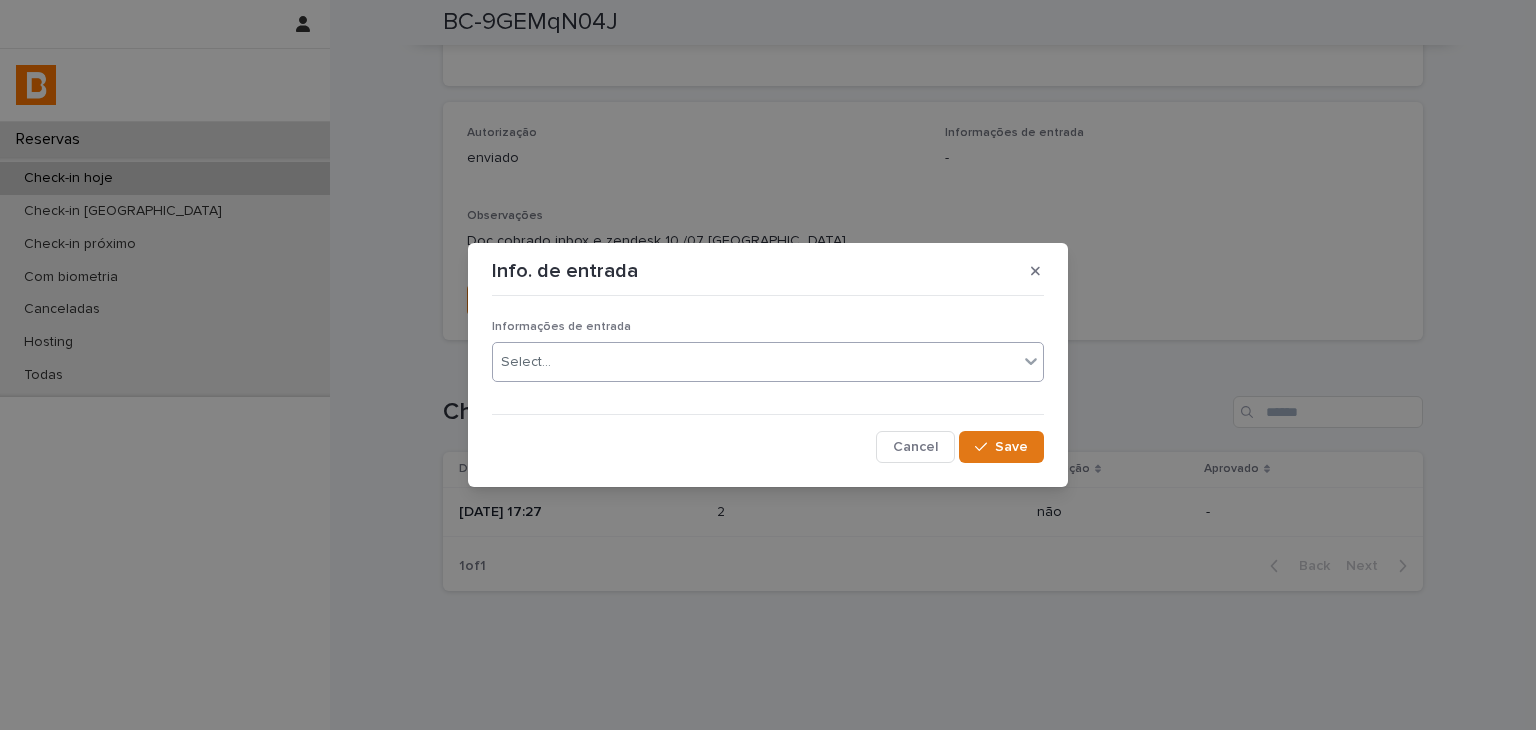 click on "Select..." at bounding box center (755, 362) 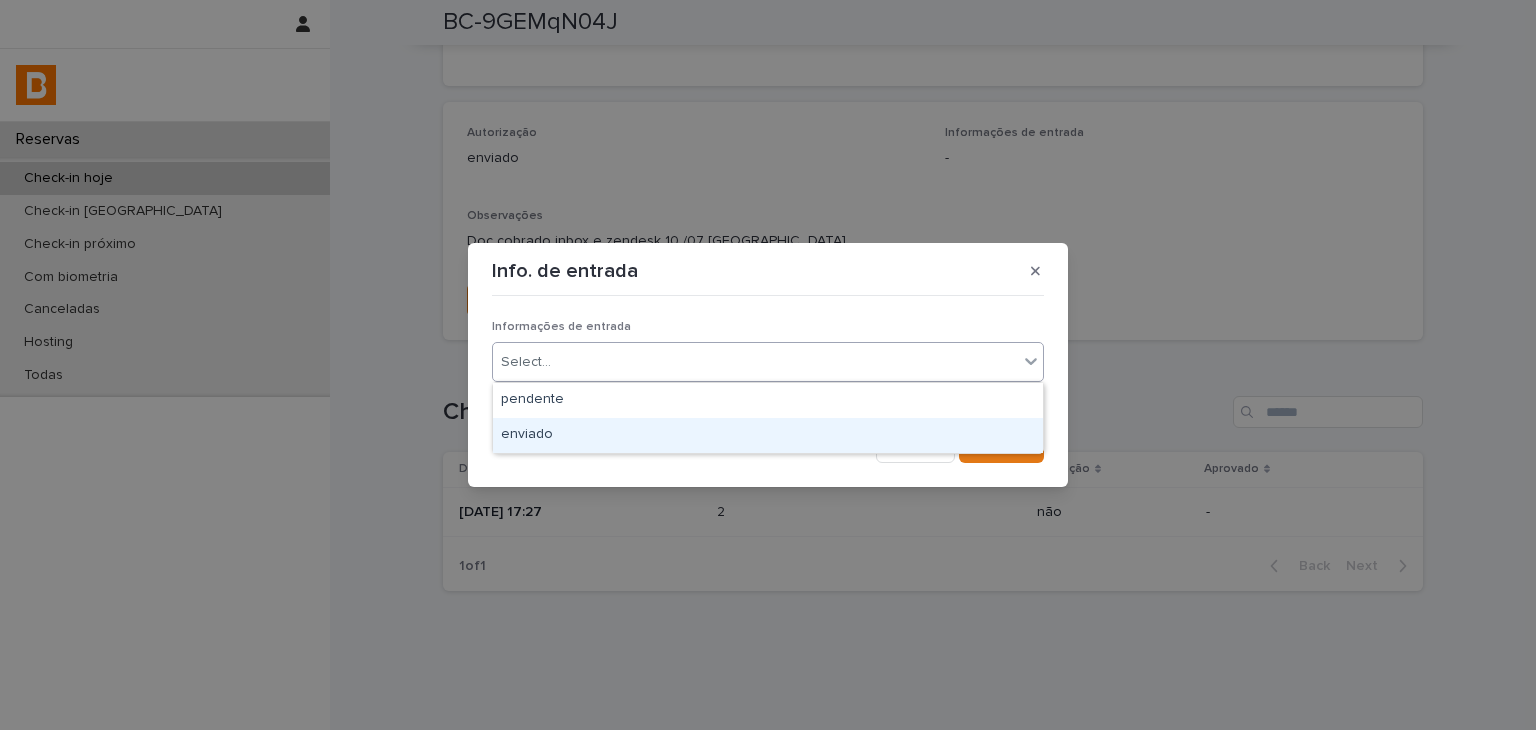 click on "enviado" at bounding box center [768, 435] 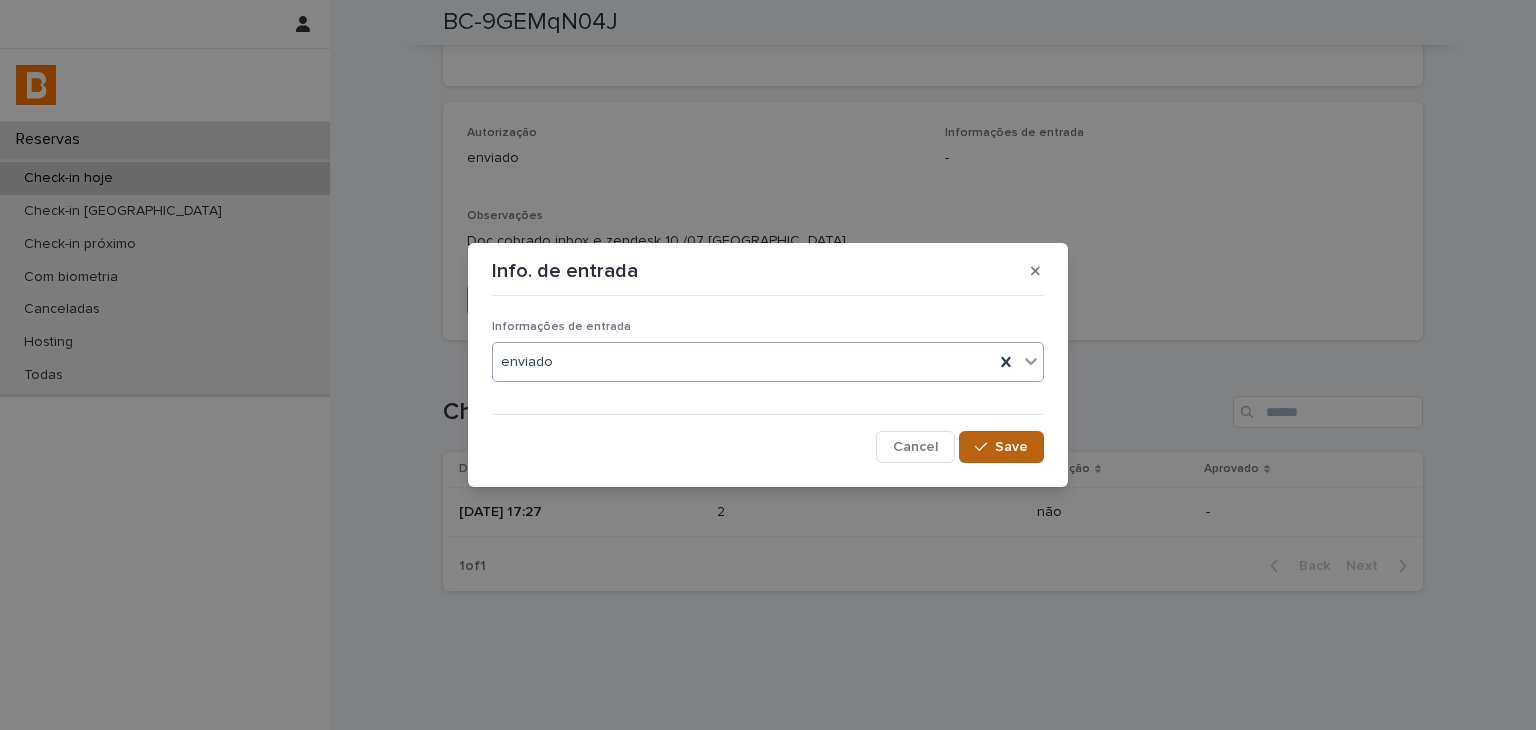 click at bounding box center (985, 447) 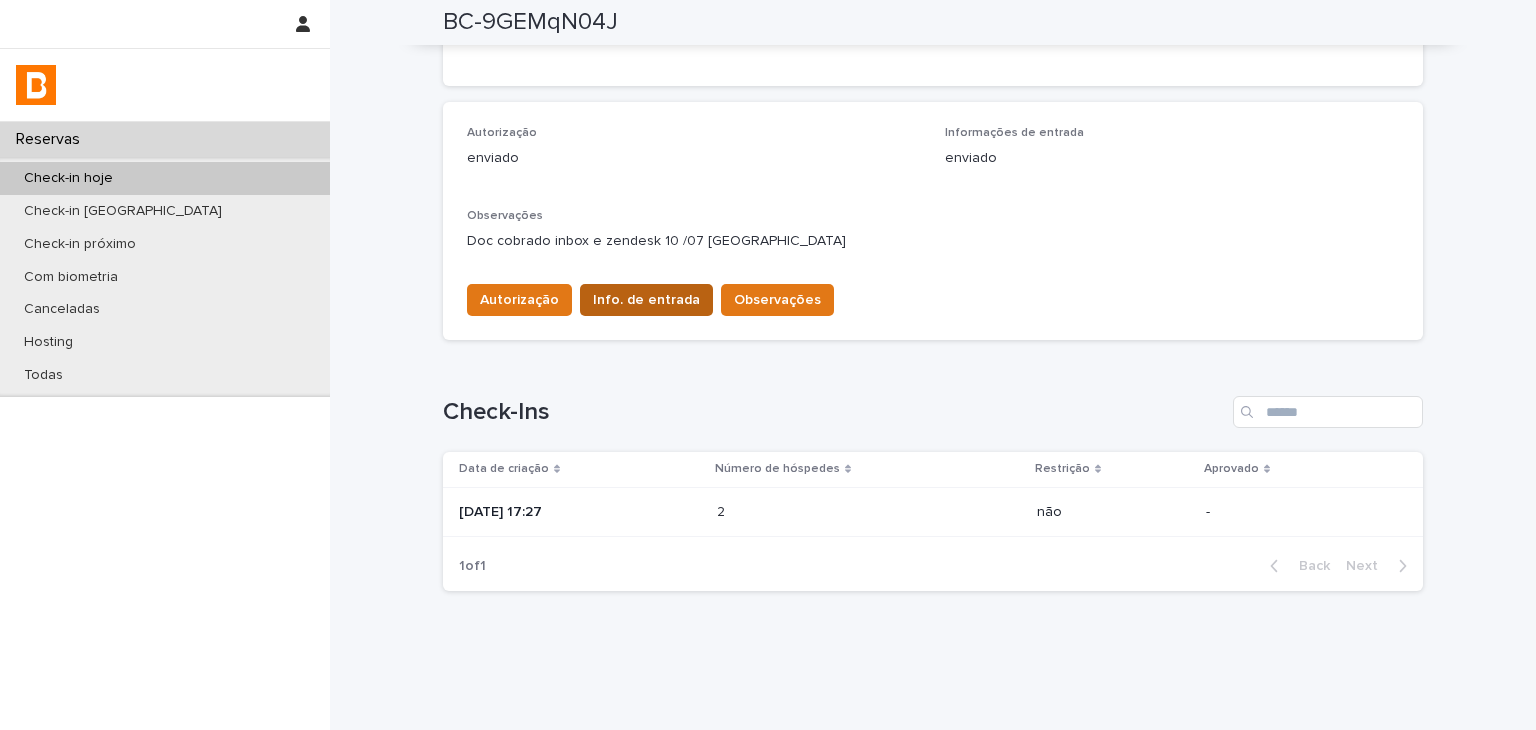 click on "Info. de entrada" at bounding box center (646, 300) 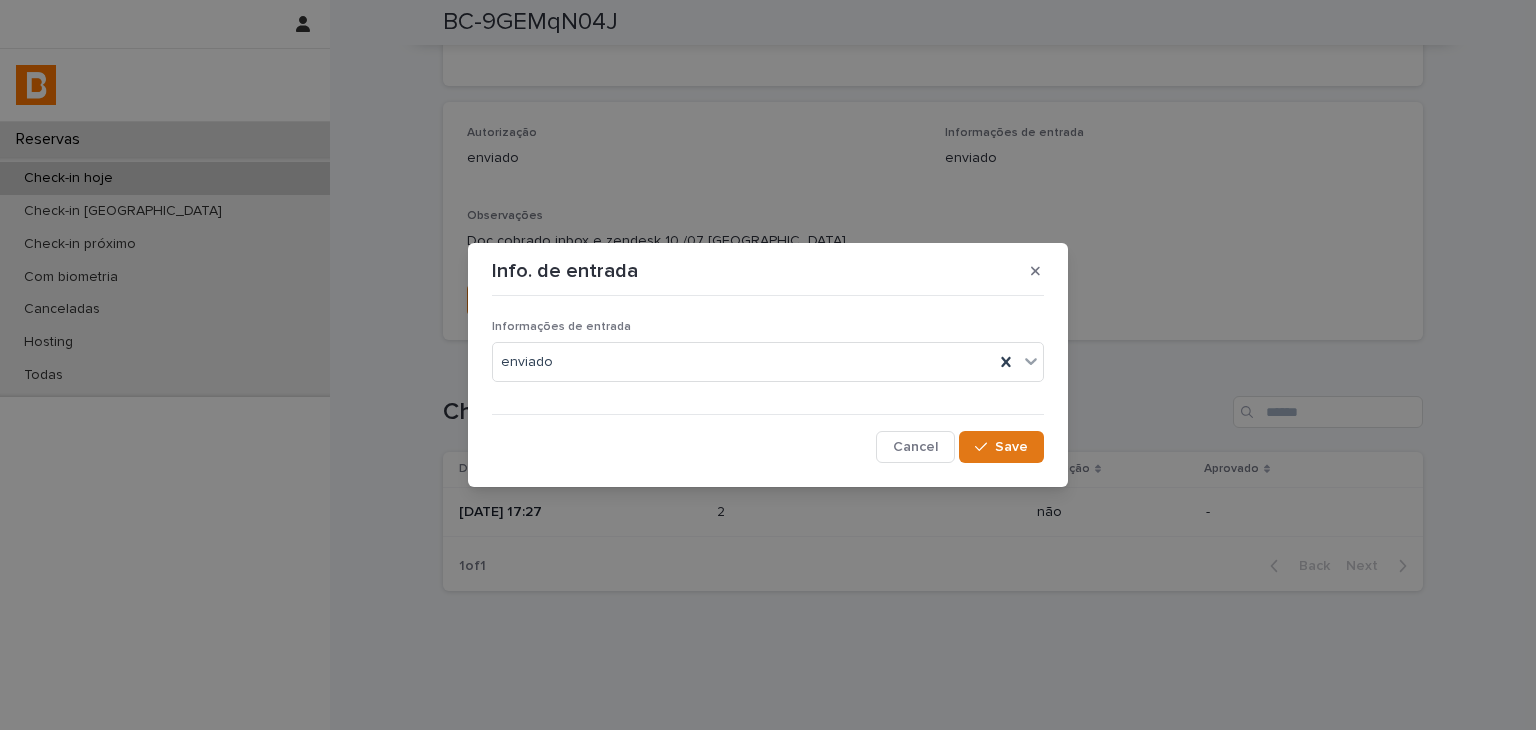 click at bounding box center [1035, 271] 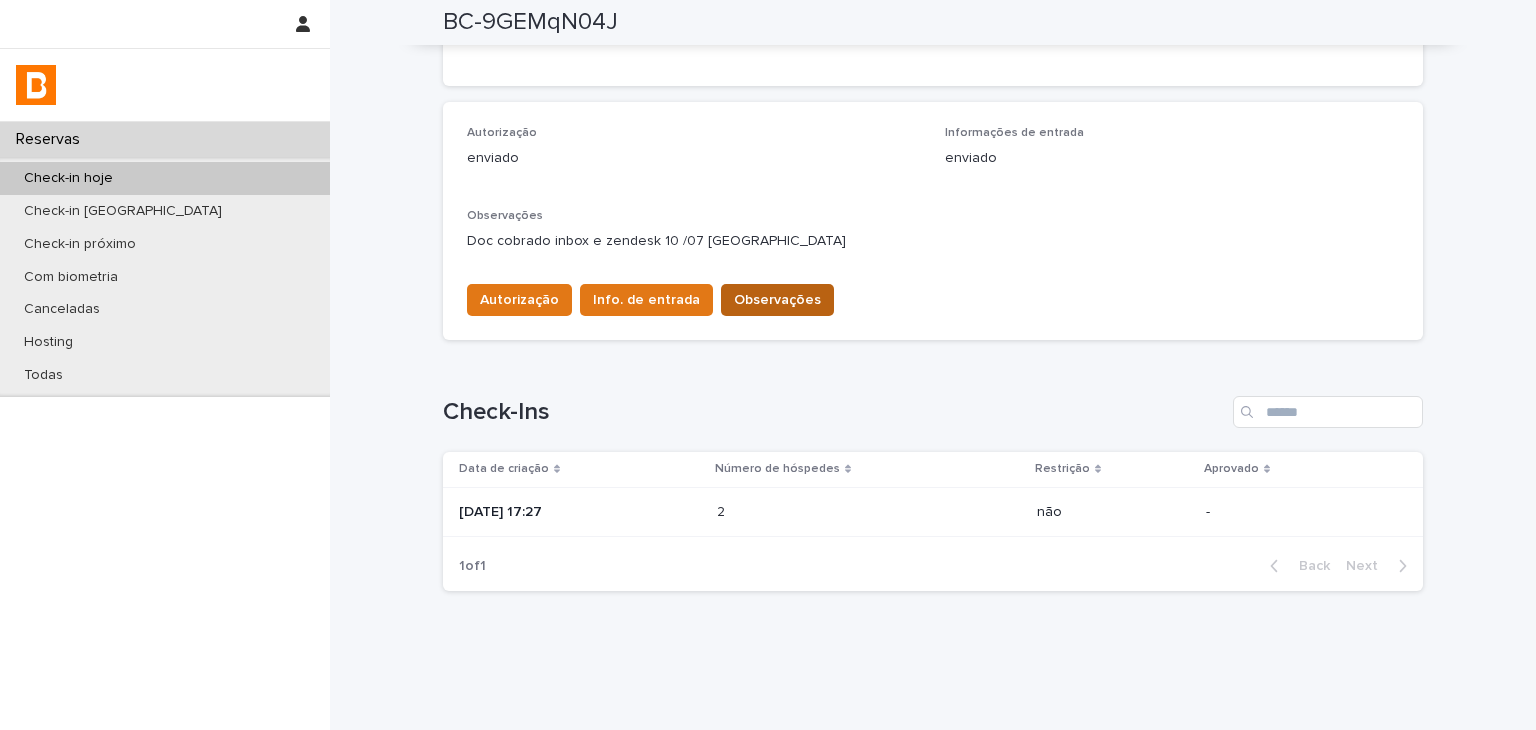 click on "Observações" at bounding box center [777, 300] 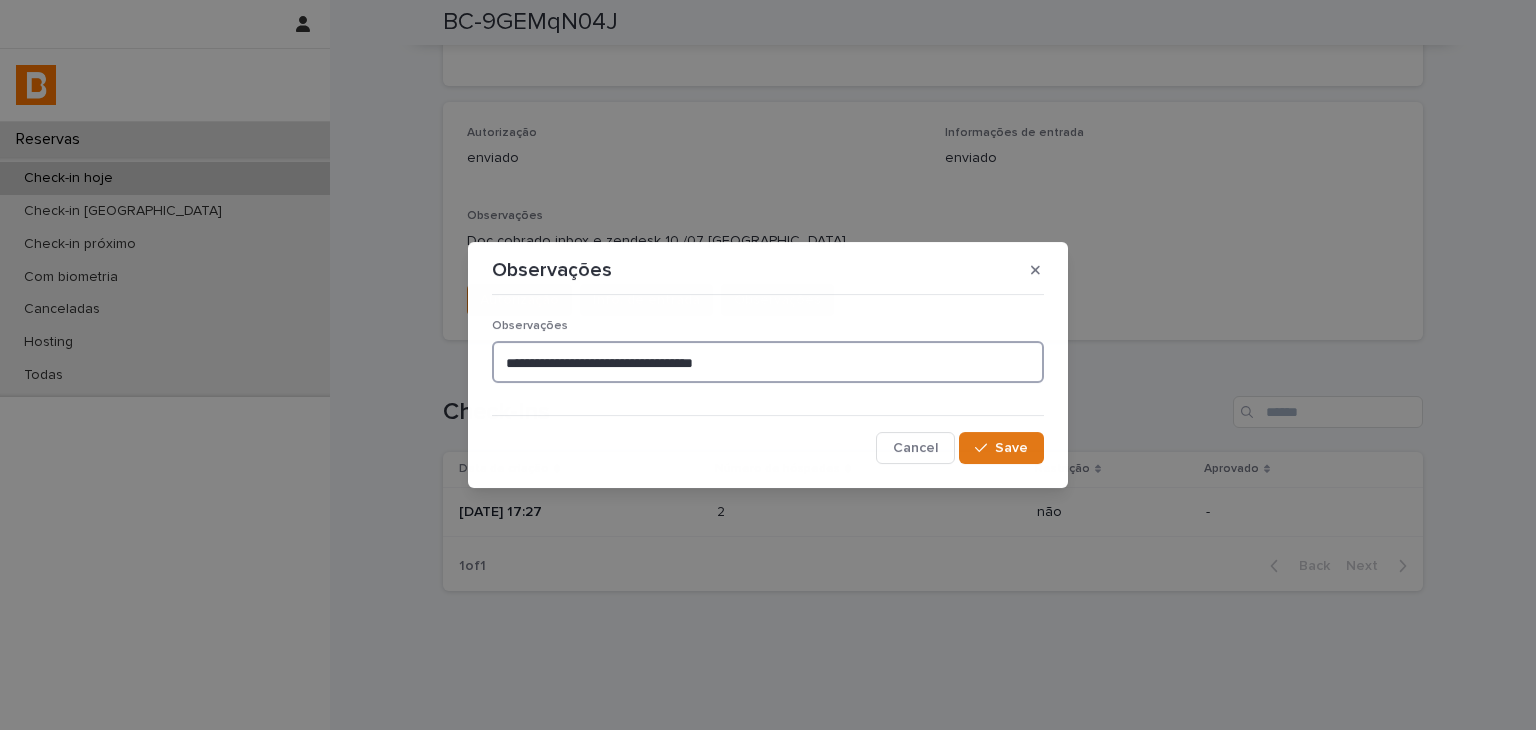 click on "**********" at bounding box center (768, 362) 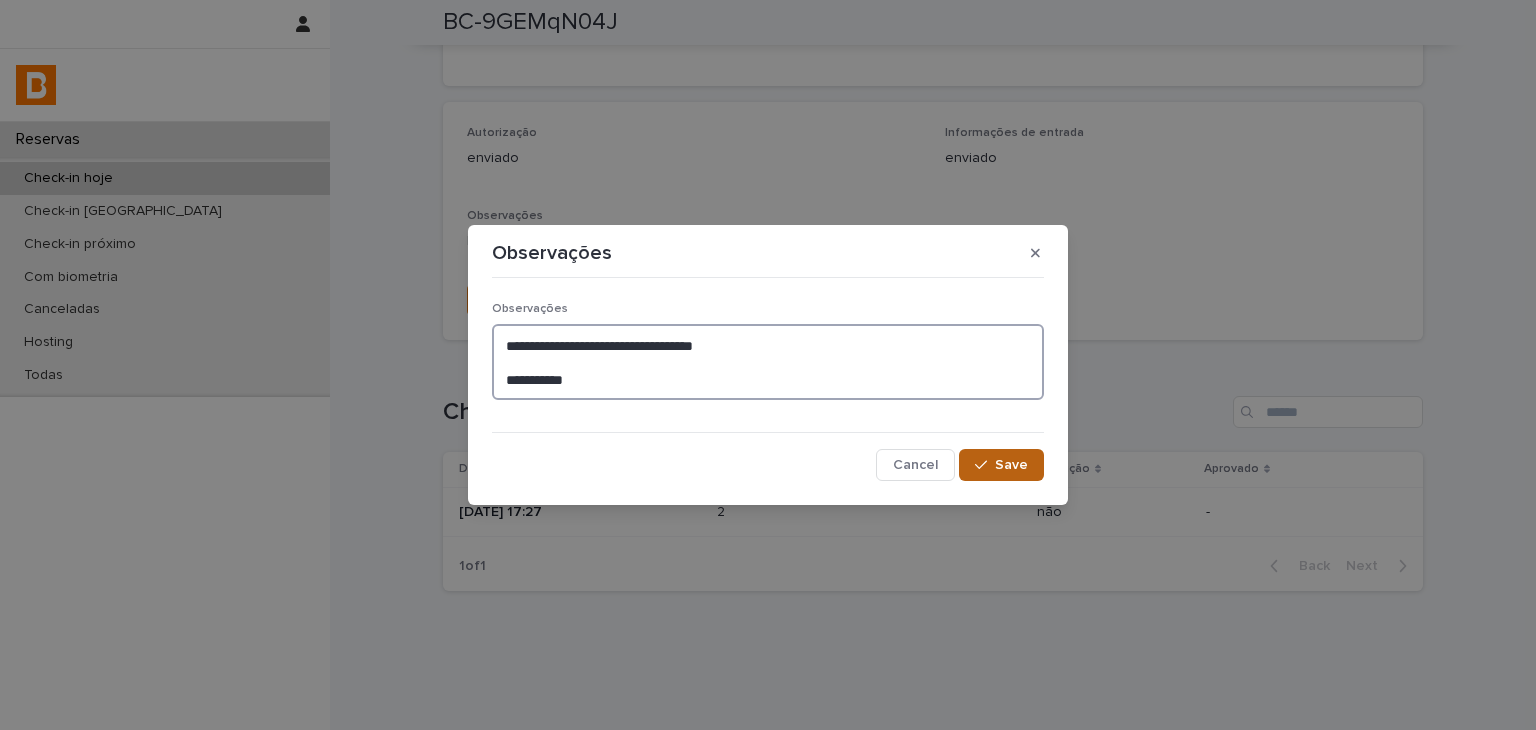 type on "**********" 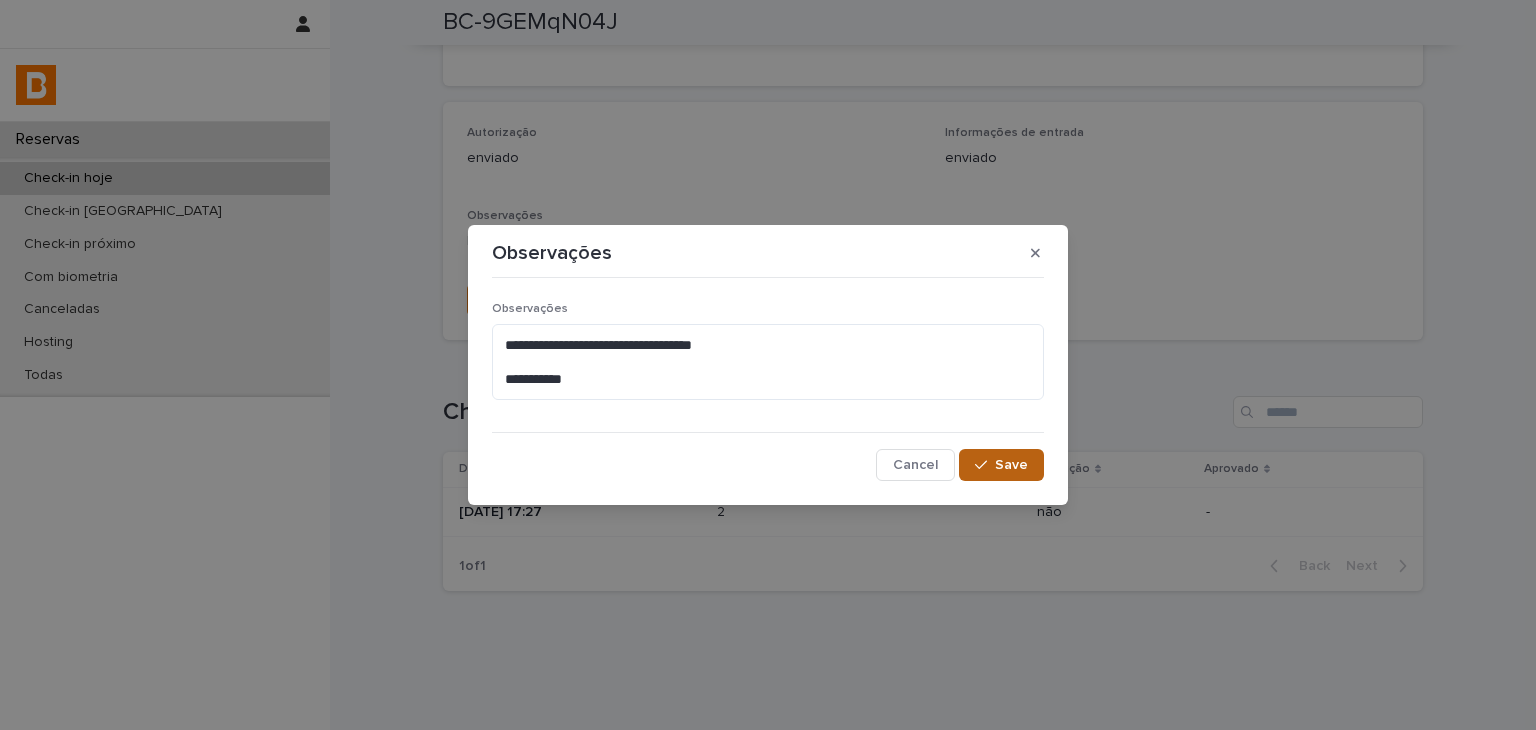 click on "Save" at bounding box center (1011, 465) 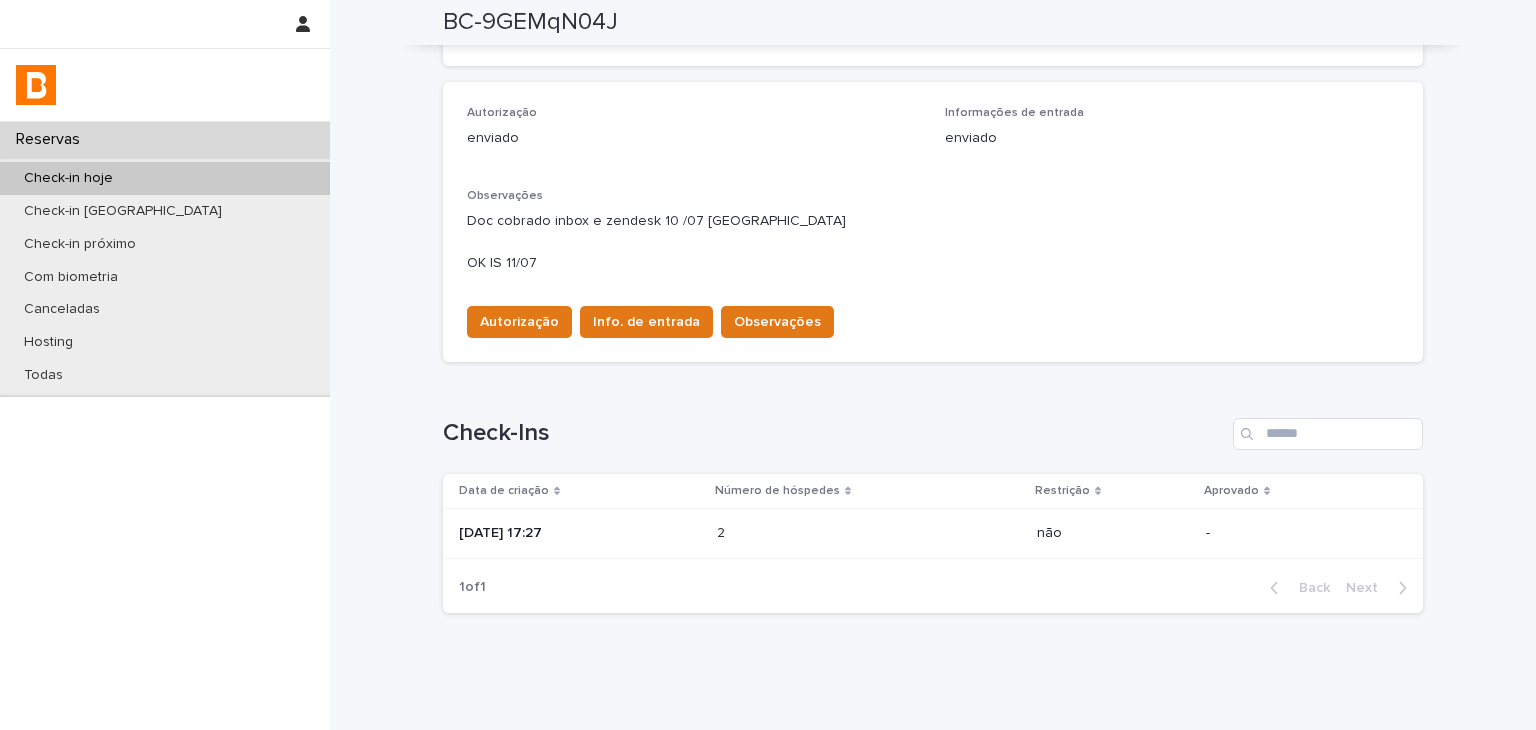 scroll, scrollTop: 0, scrollLeft: 0, axis: both 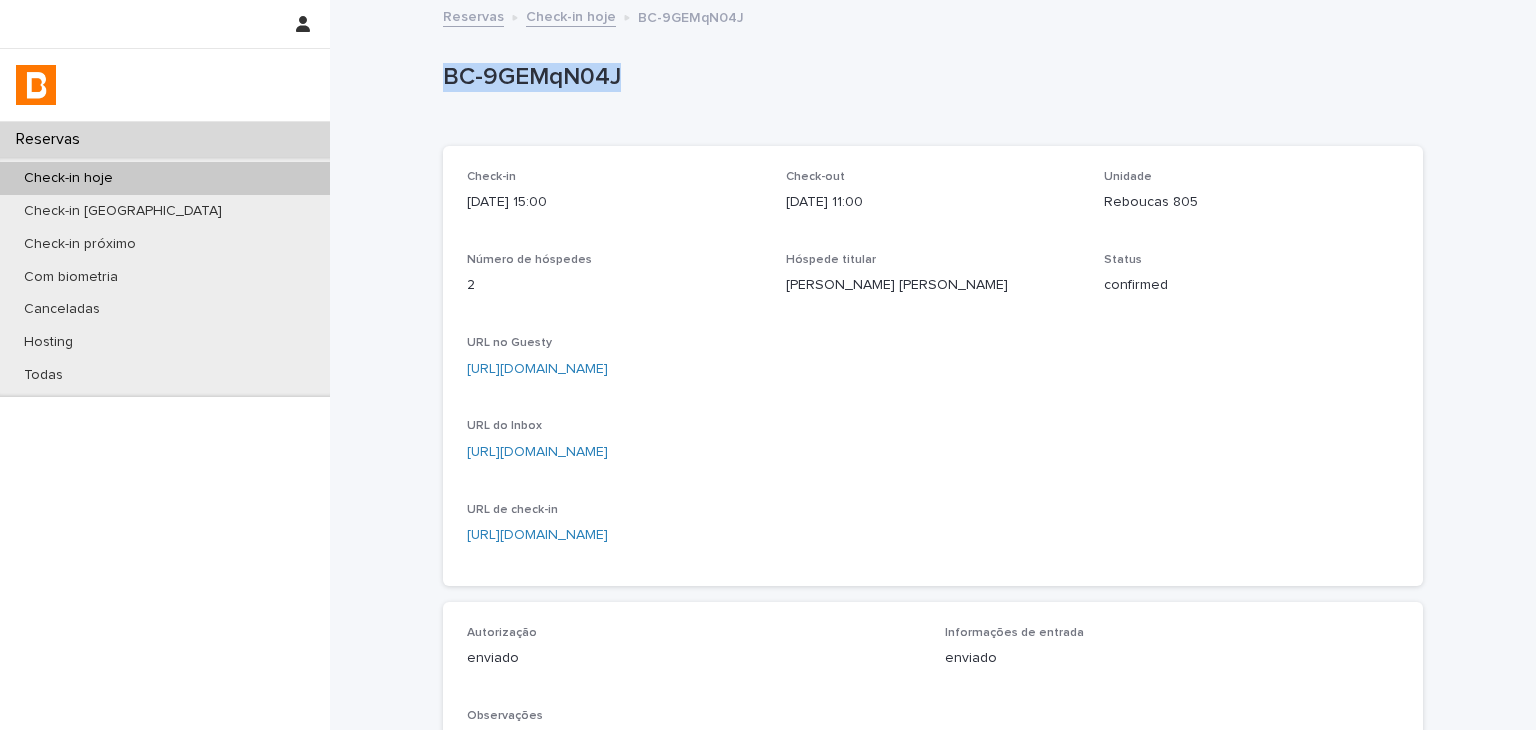 drag, startPoint x: 440, startPoint y: 82, endPoint x: 612, endPoint y: 82, distance: 172 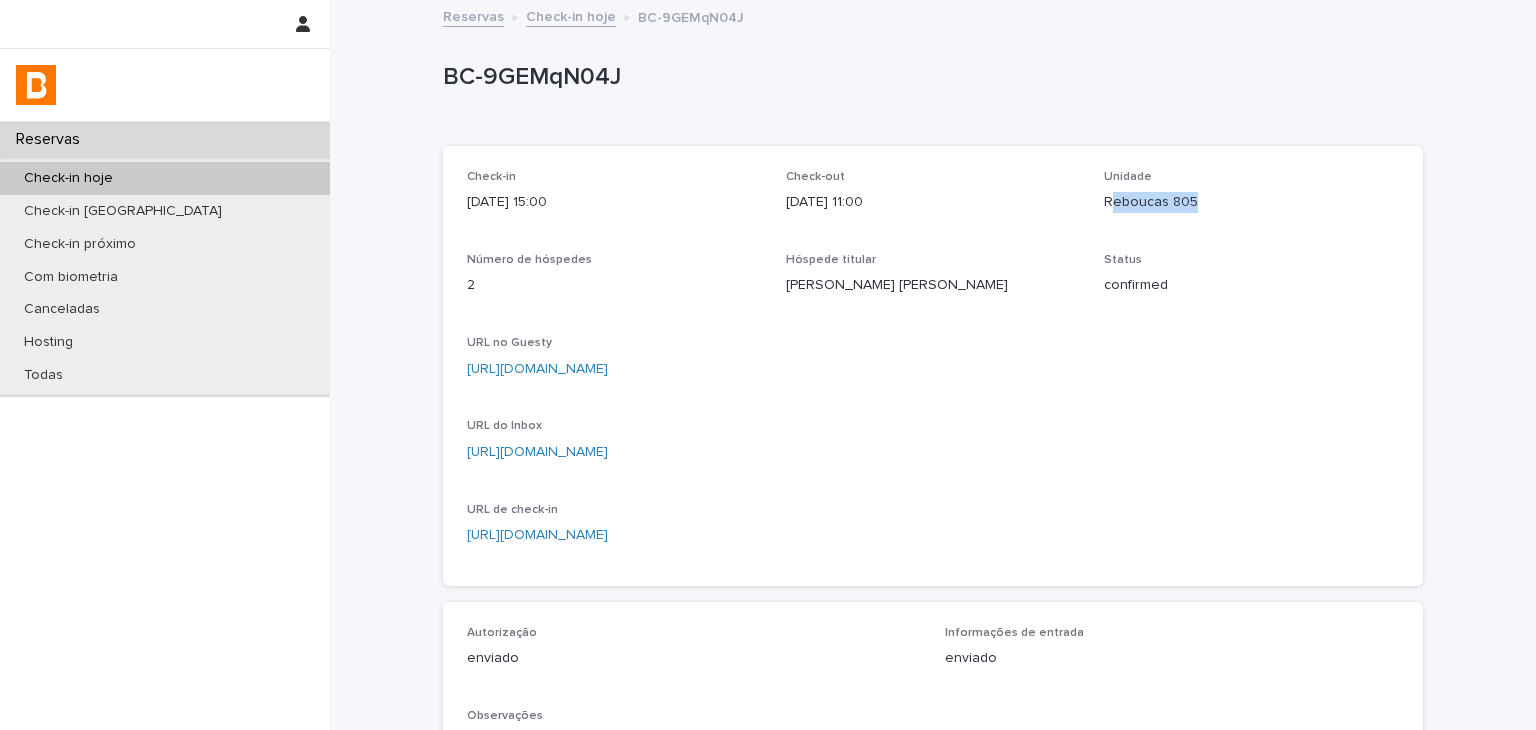drag, startPoint x: 1103, startPoint y: 201, endPoint x: 1213, endPoint y: 201, distance: 110 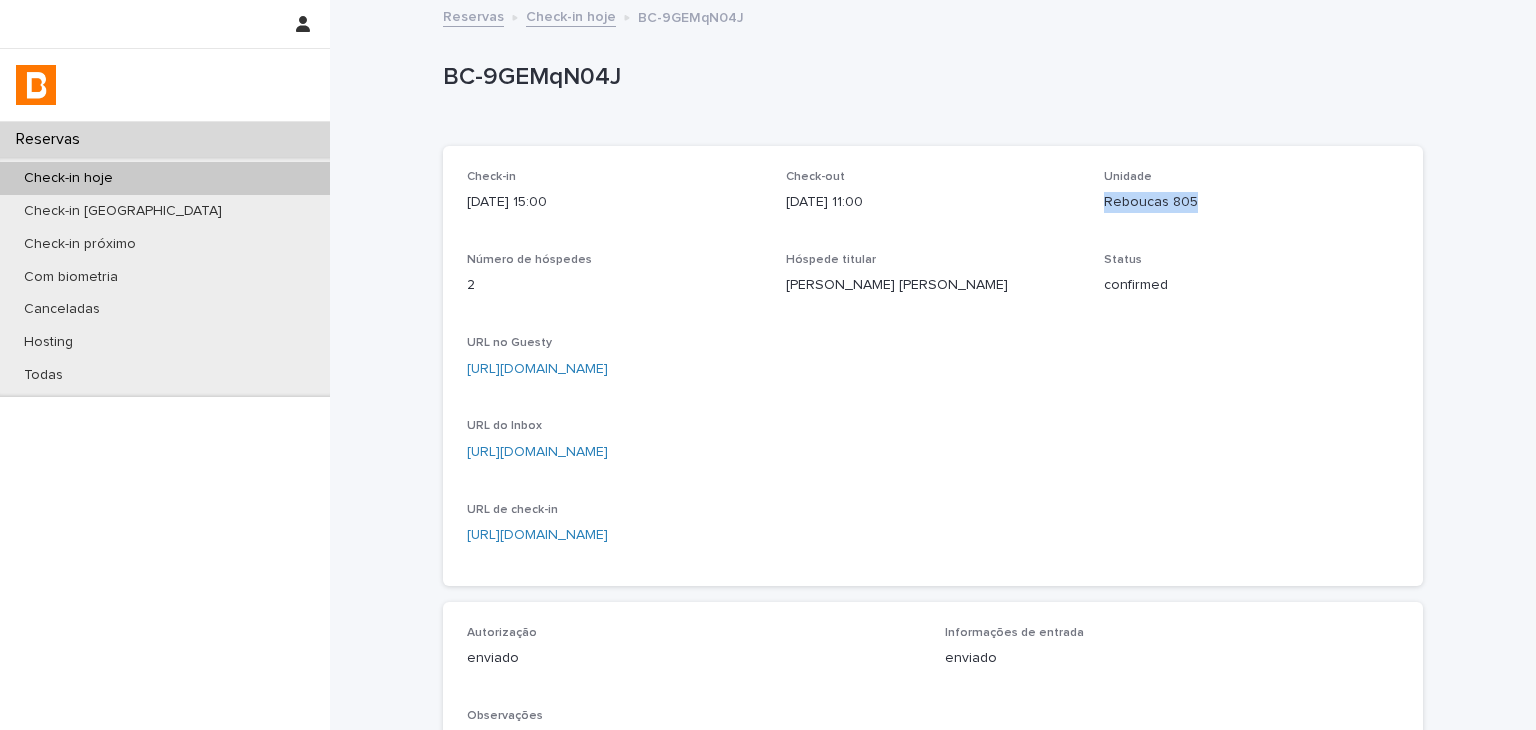 drag, startPoint x: 1107, startPoint y: 197, endPoint x: 1180, endPoint y: 201, distance: 73.109505 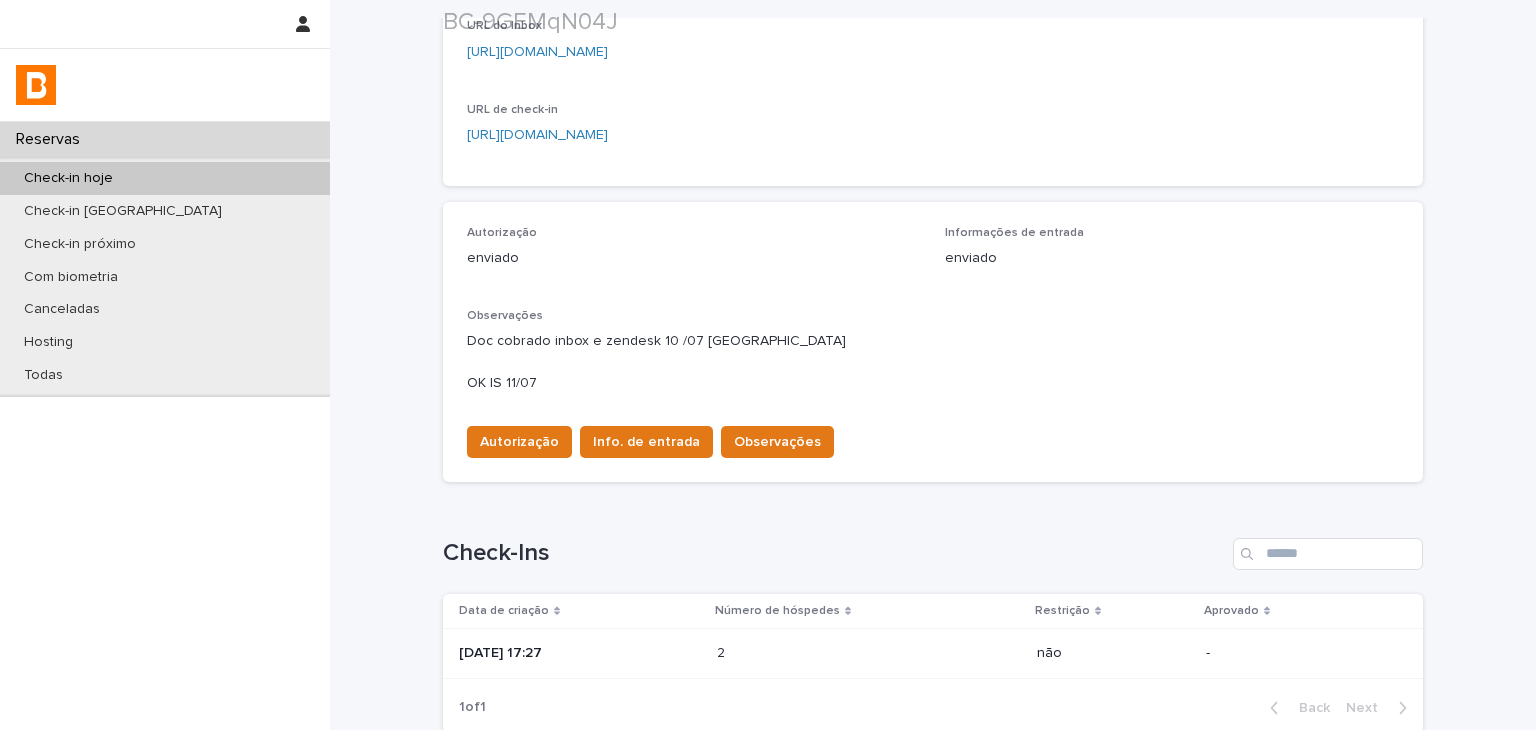 scroll, scrollTop: 500, scrollLeft: 0, axis: vertical 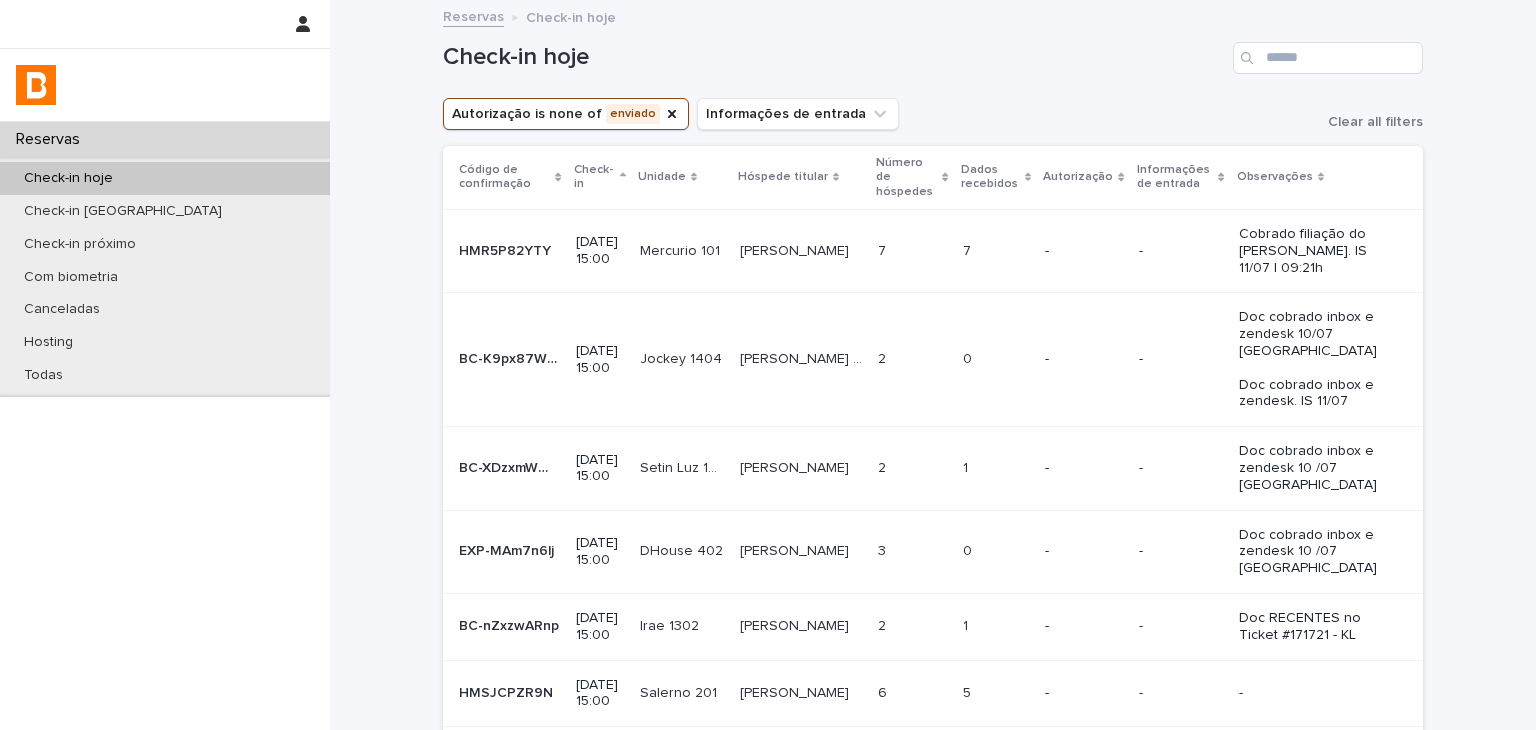 click on "1 1" at bounding box center [996, 468] 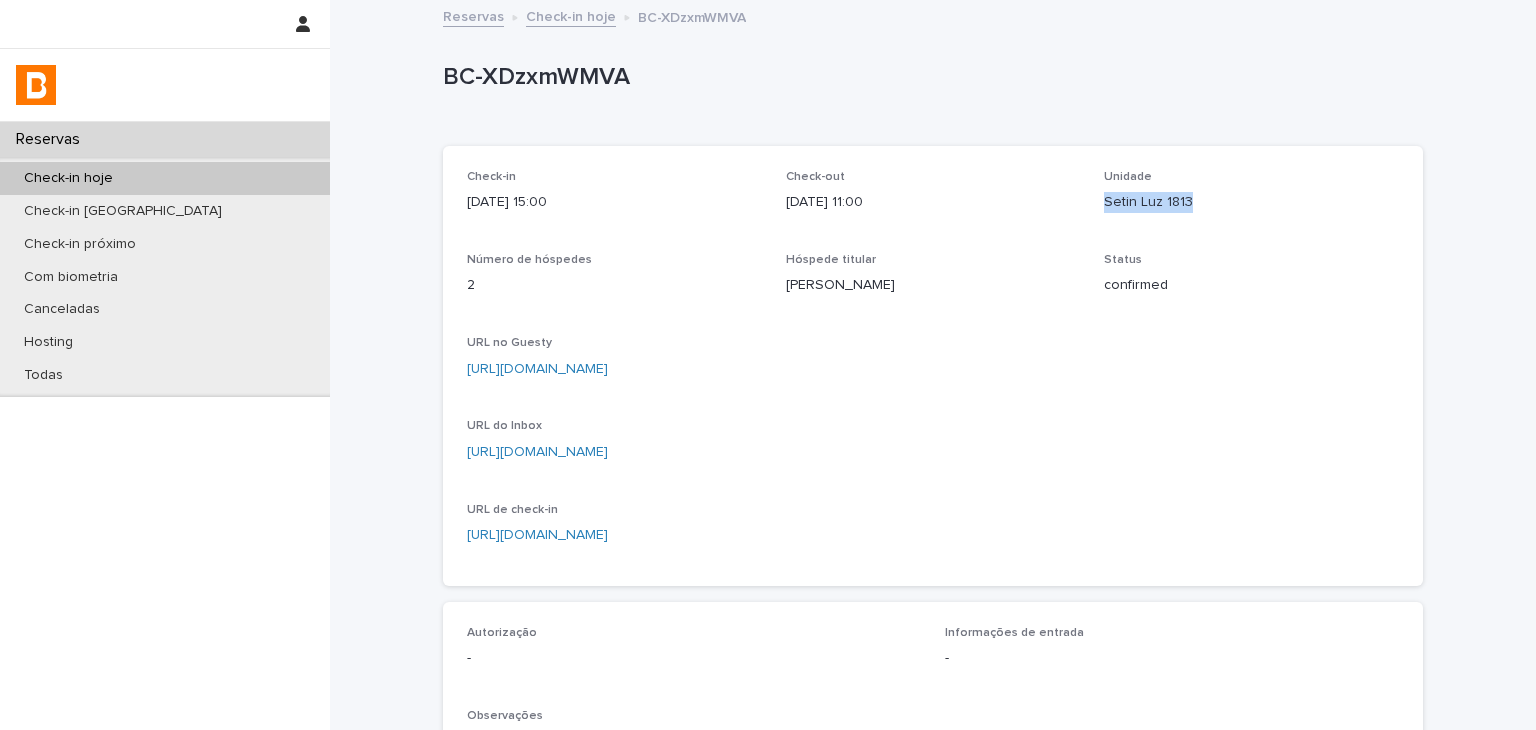 drag, startPoint x: 1126, startPoint y: 199, endPoint x: 1223, endPoint y: 200, distance: 97.00516 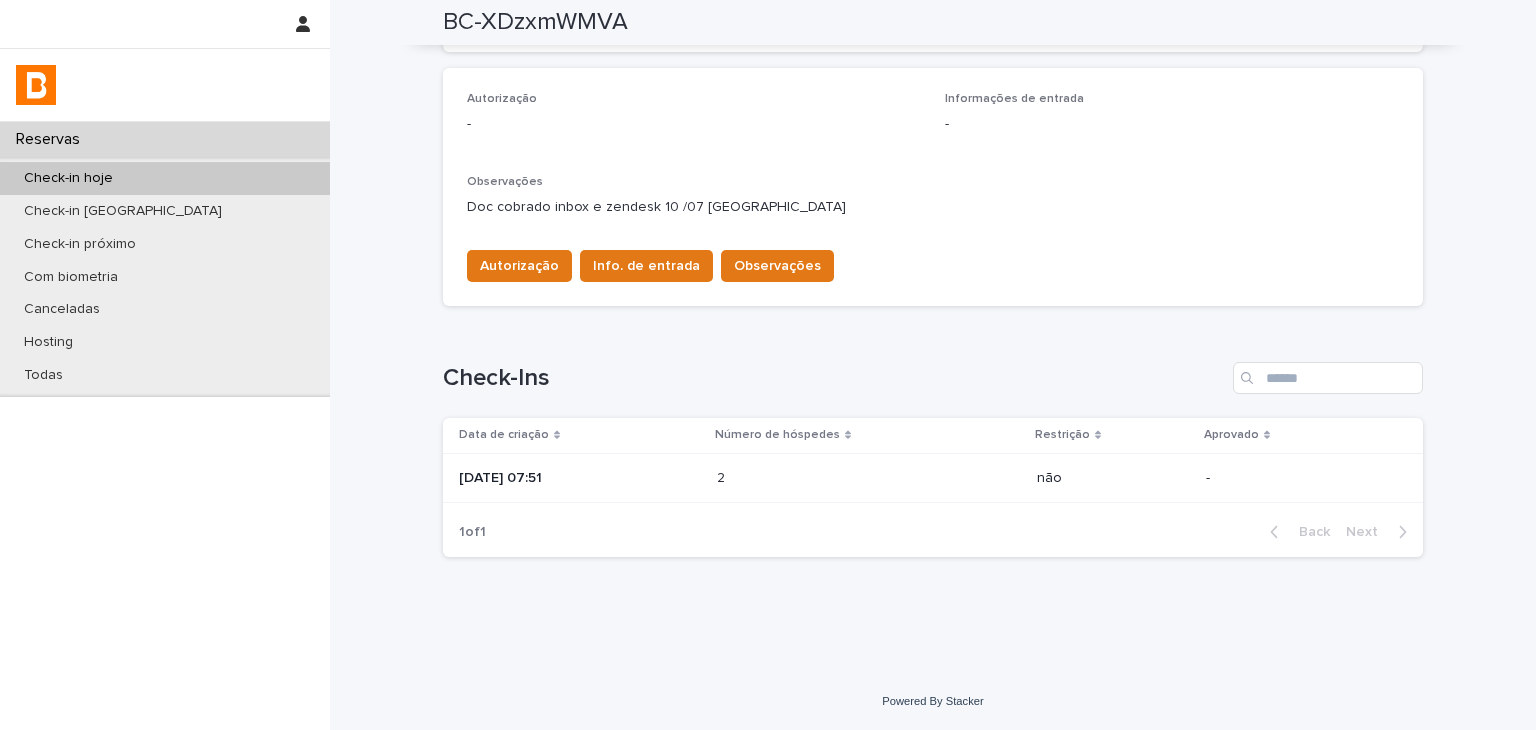 click on "2 2" at bounding box center [869, 478] 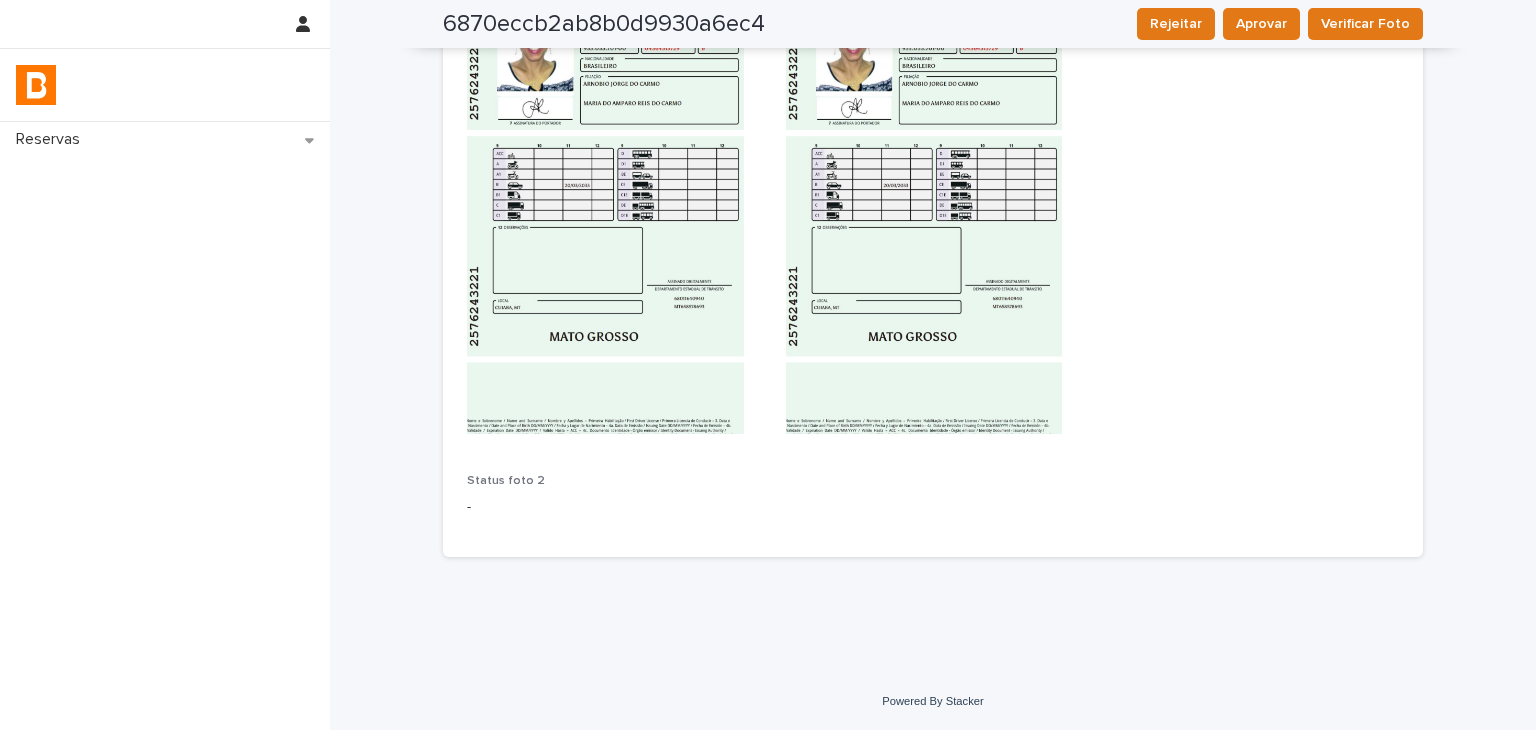 scroll, scrollTop: 1110, scrollLeft: 0, axis: vertical 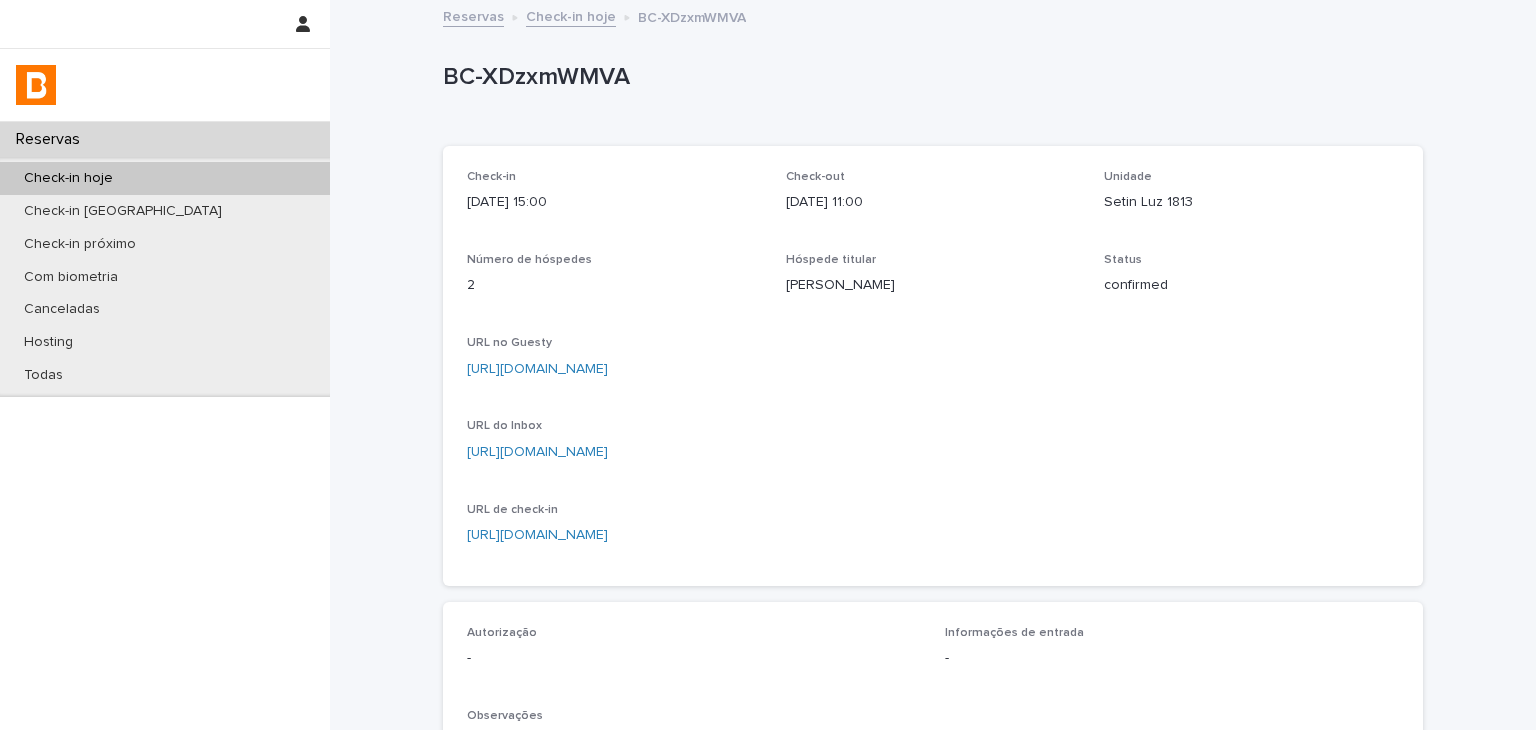 click on "Check-in" at bounding box center [614, 177] 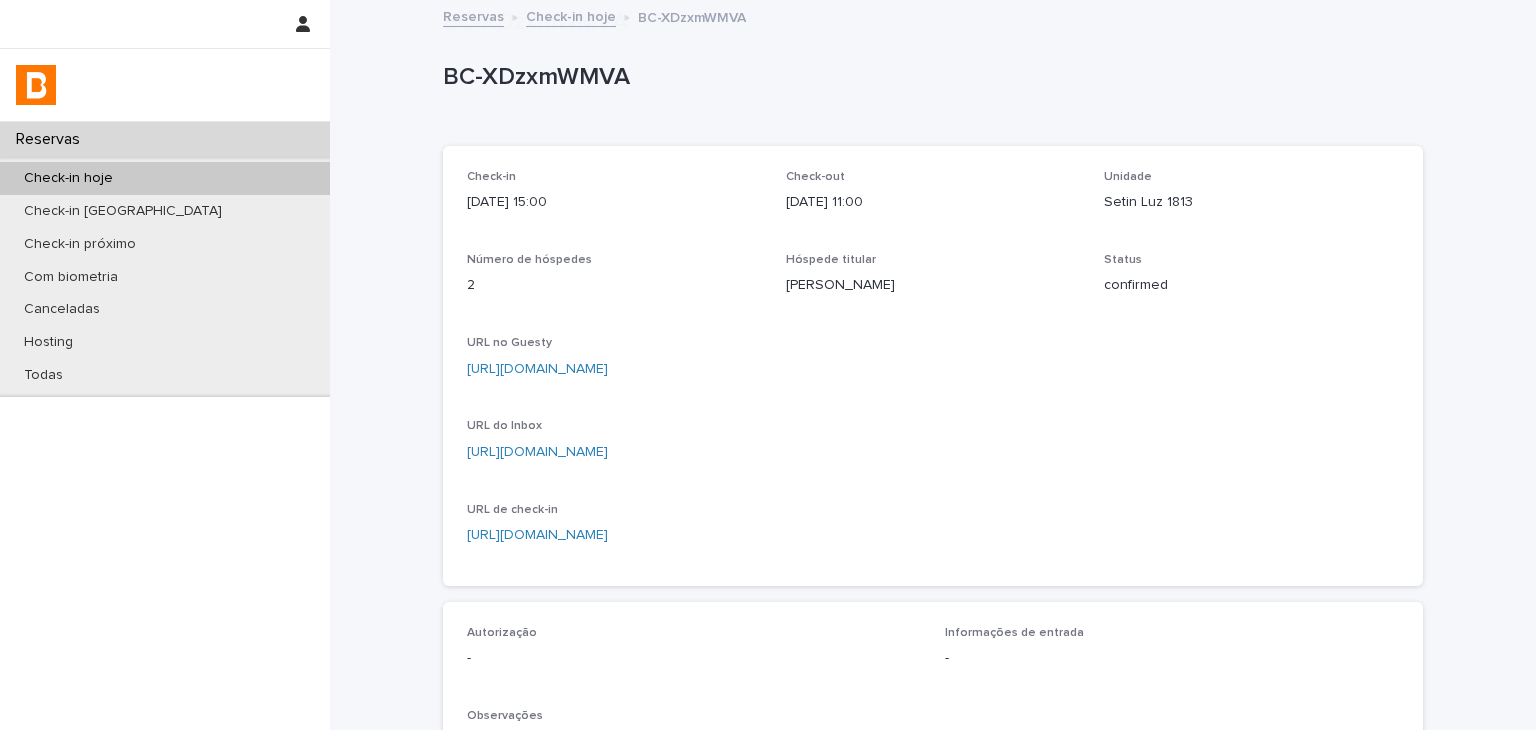 scroll, scrollTop: 534, scrollLeft: 0, axis: vertical 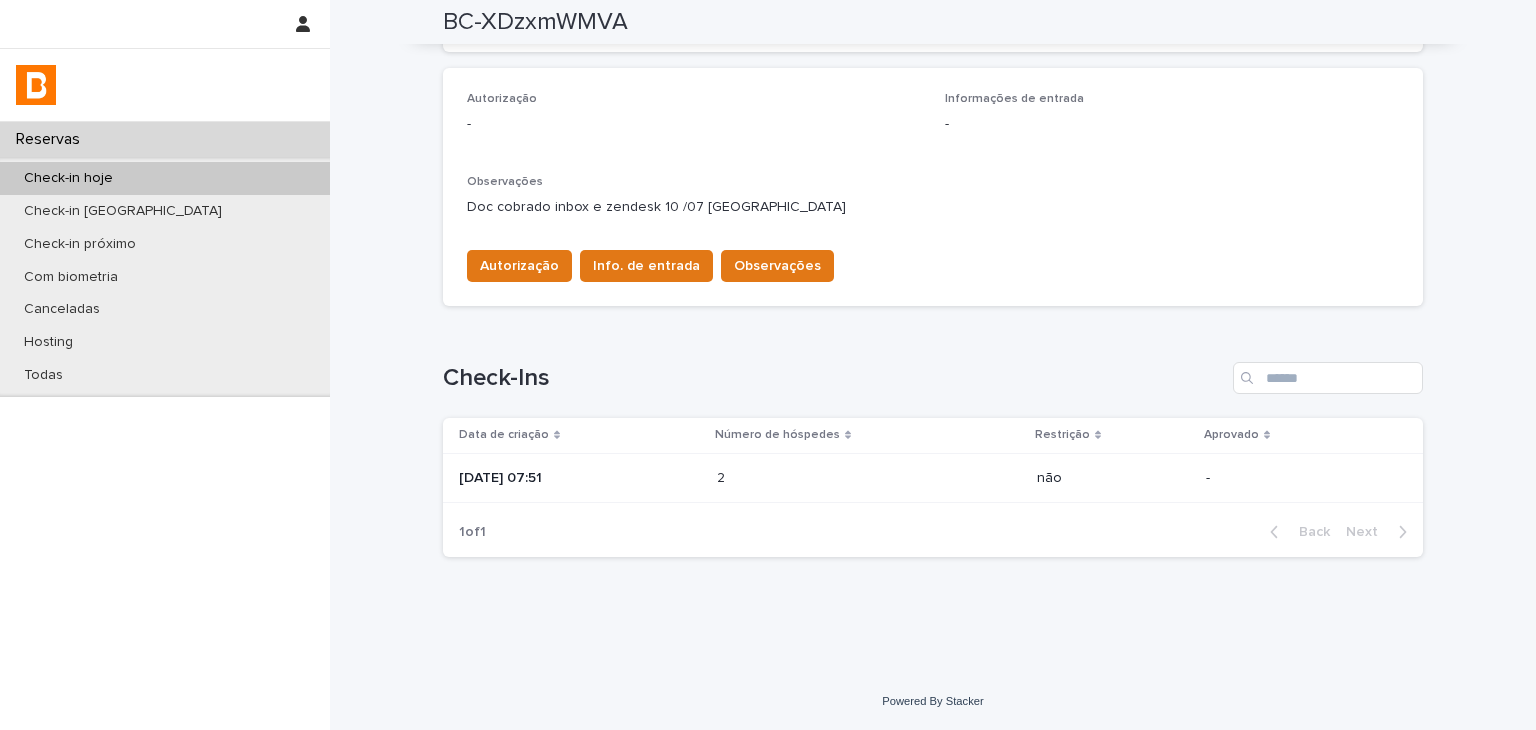click at bounding box center (804, 478) 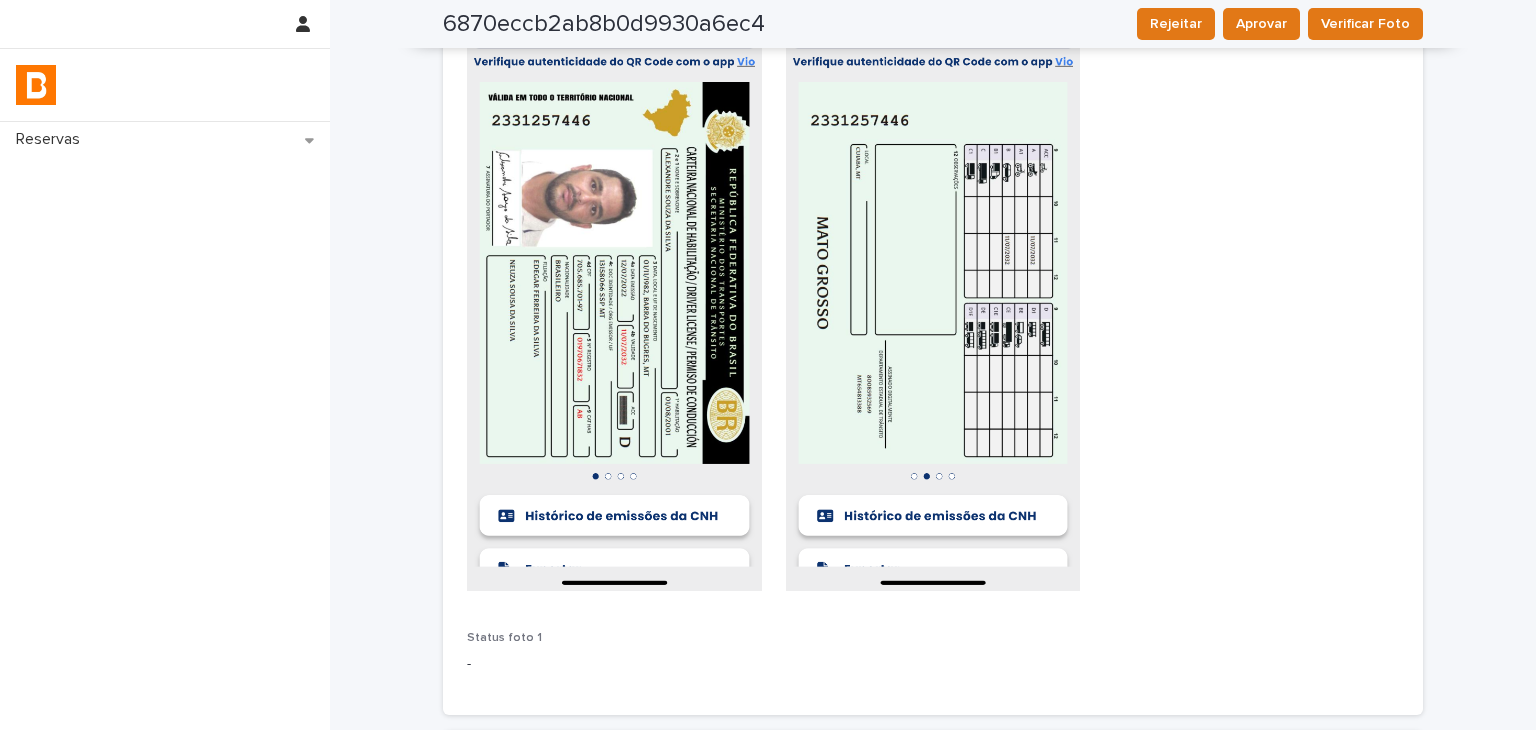 scroll, scrollTop: 0, scrollLeft: 0, axis: both 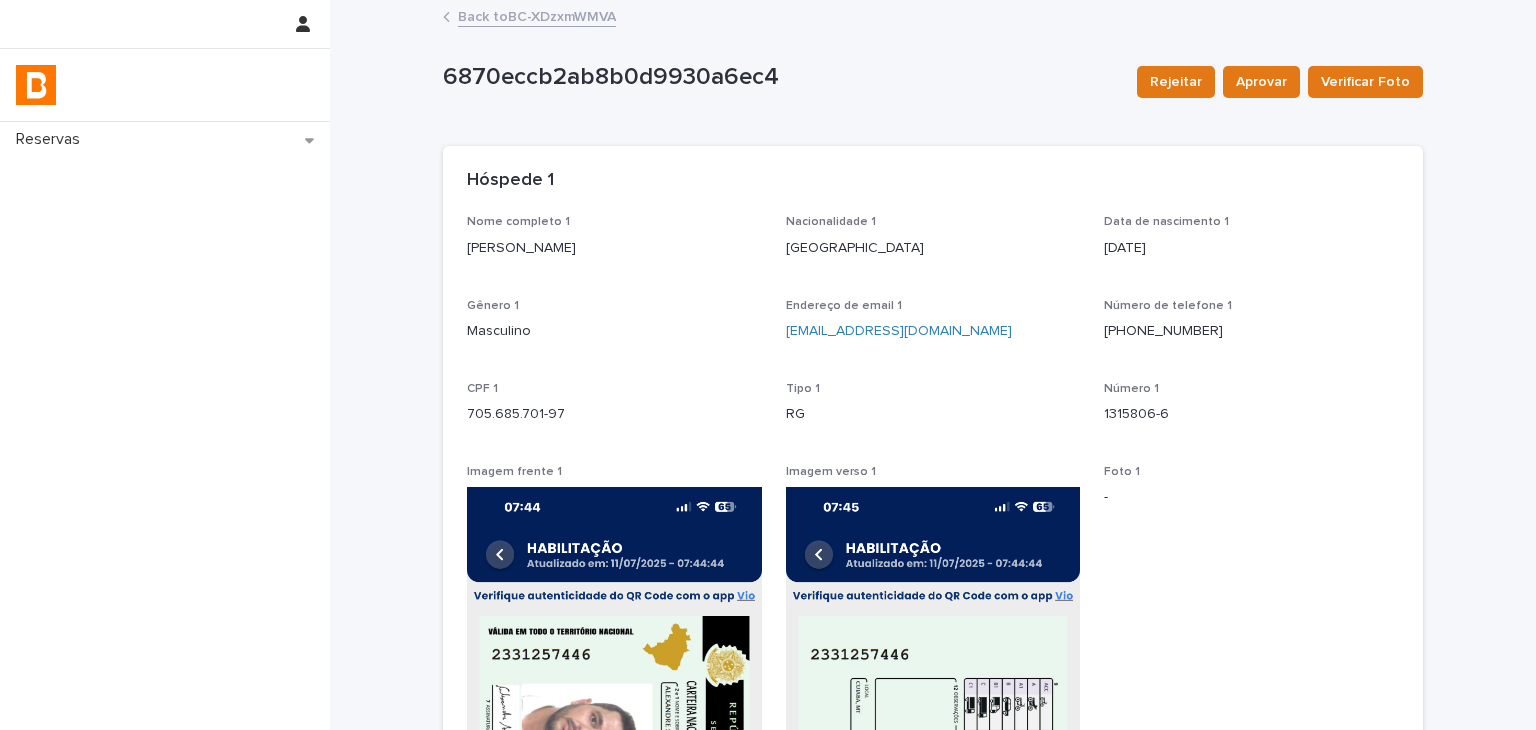 drag, startPoint x: 450, startPoint y: 246, endPoint x: 630, endPoint y: 249, distance: 180.025 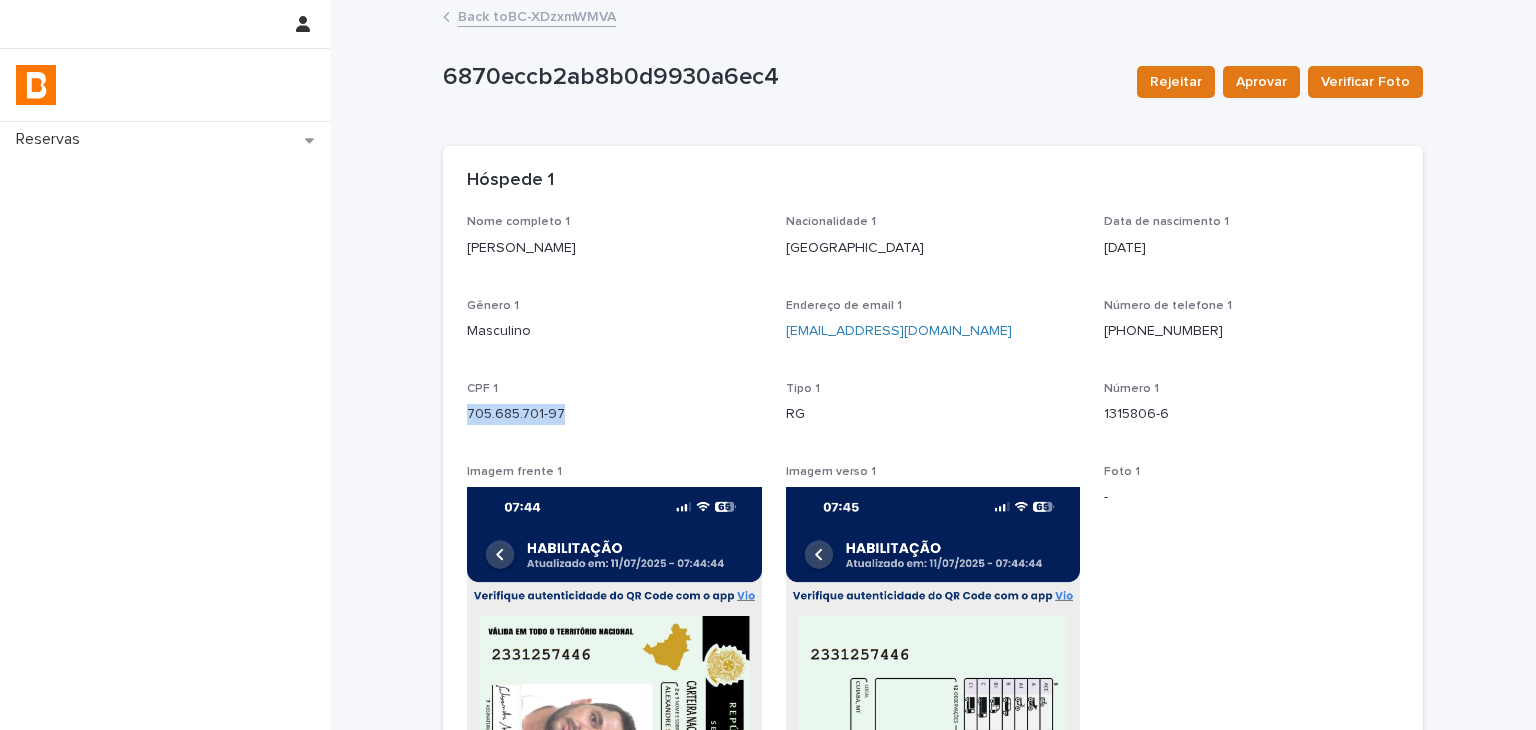drag, startPoint x: 457, startPoint y: 410, endPoint x: 589, endPoint y: 417, distance: 132.18547 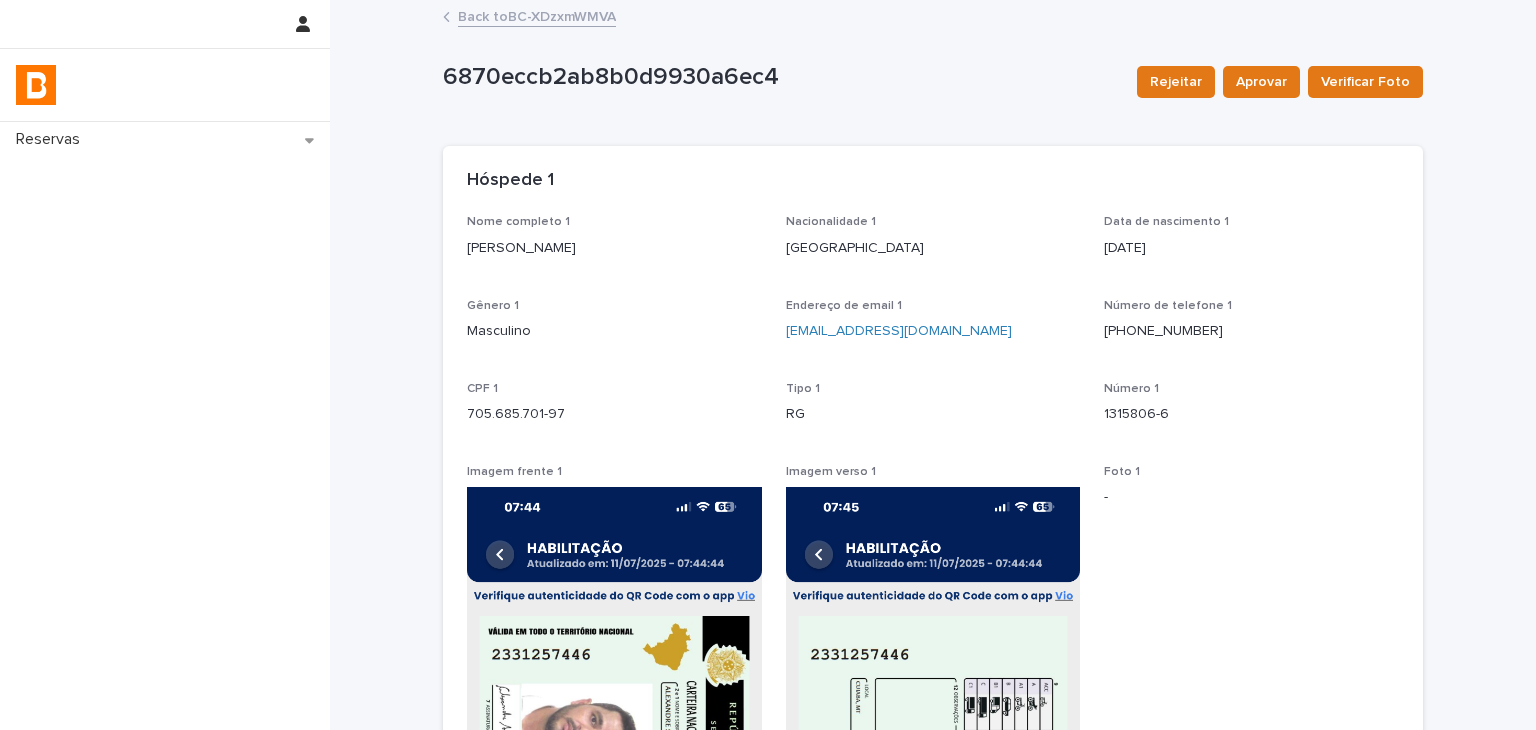 drag, startPoint x: 643, startPoint y: 197, endPoint x: 664, endPoint y: 249, distance: 56.0803 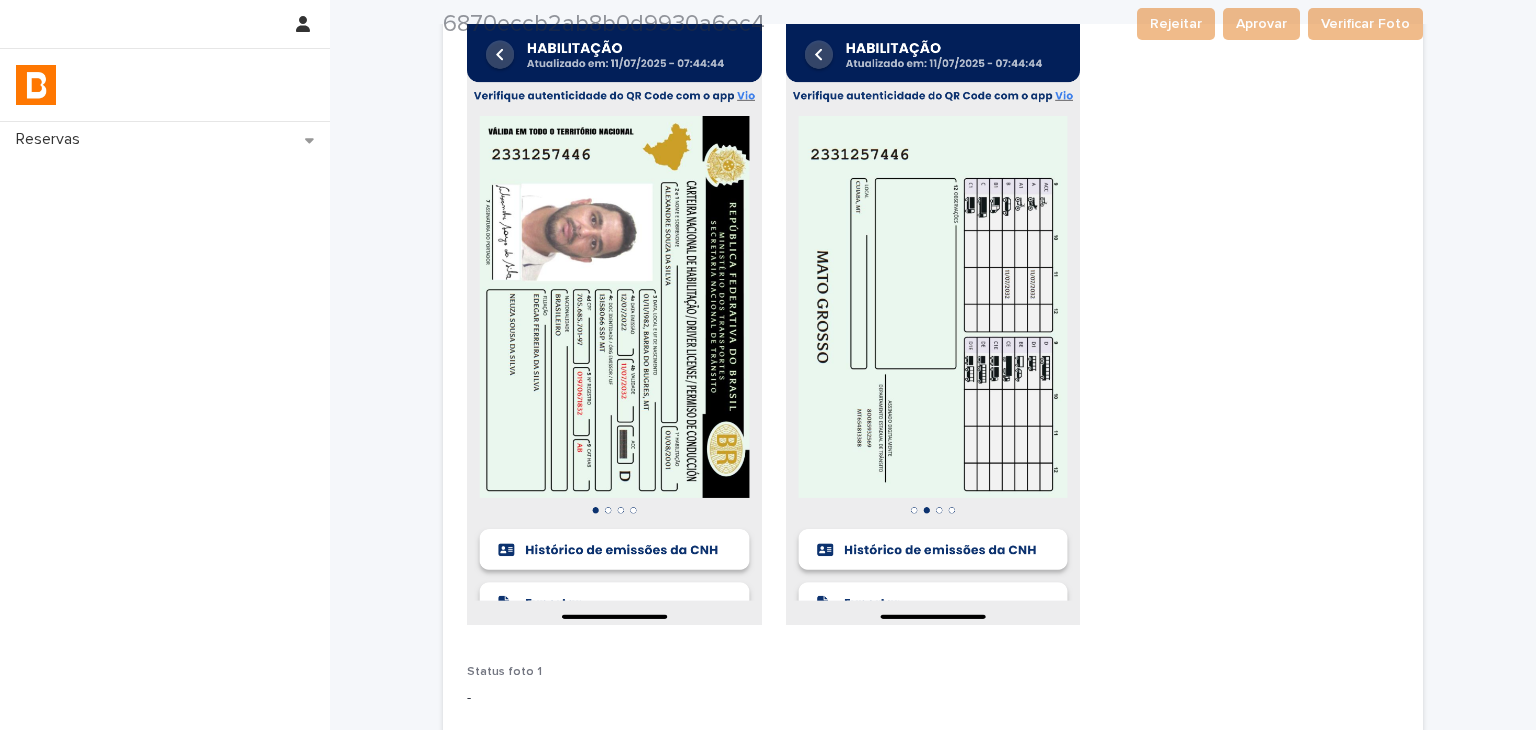 scroll, scrollTop: 1000, scrollLeft: 0, axis: vertical 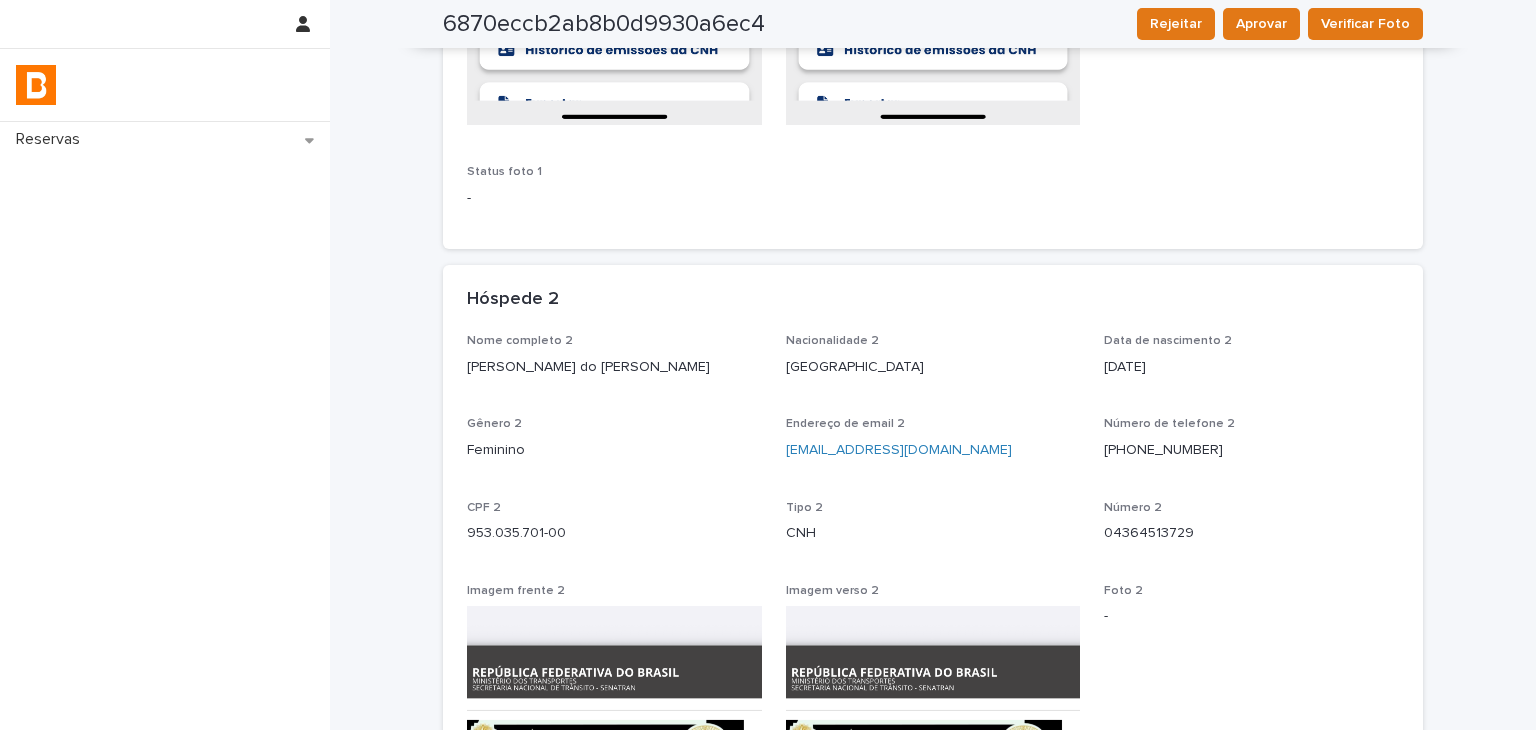 click on "Tatiane  Reis do Carmo" at bounding box center (614, 367) 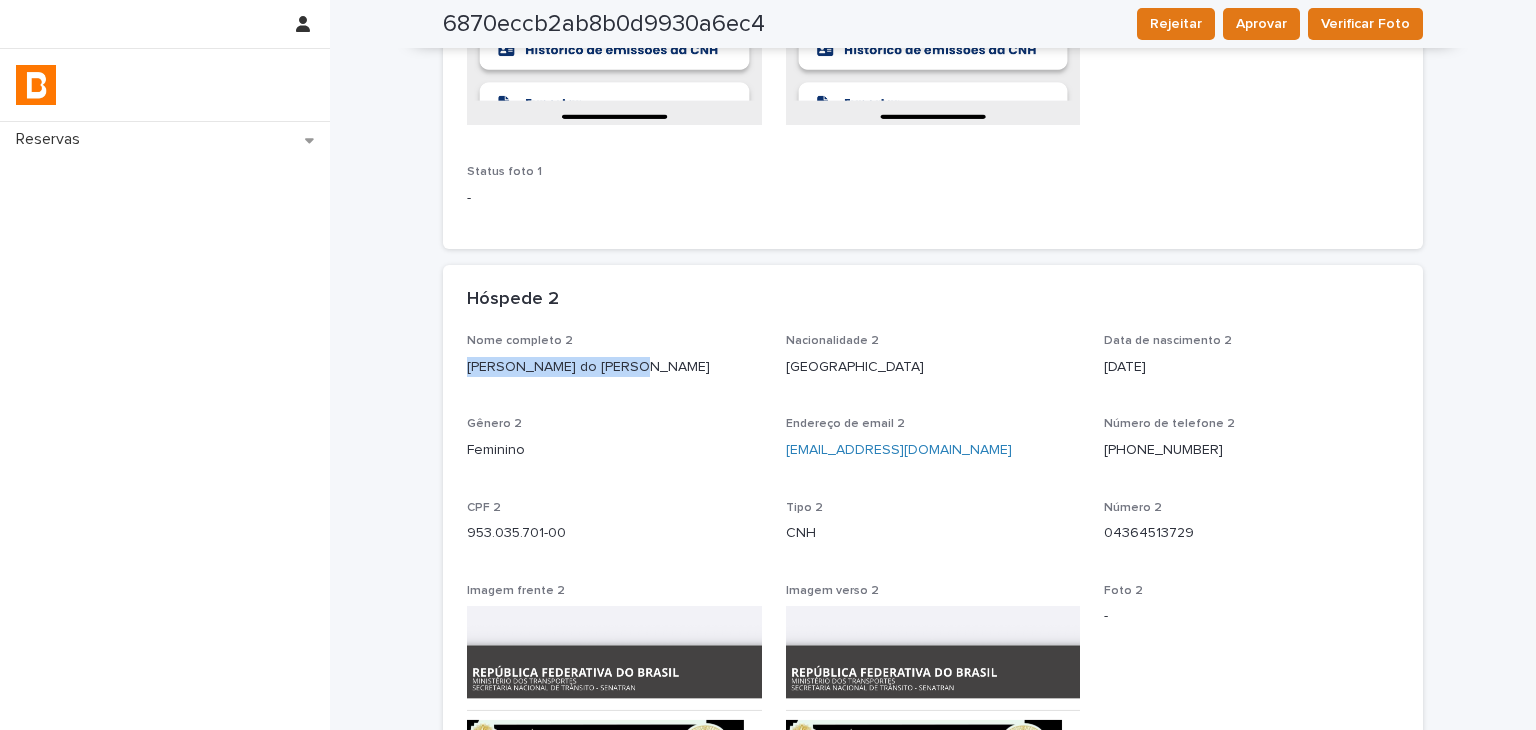 drag, startPoint x: 460, startPoint y: 361, endPoint x: 644, endPoint y: 377, distance: 184.69434 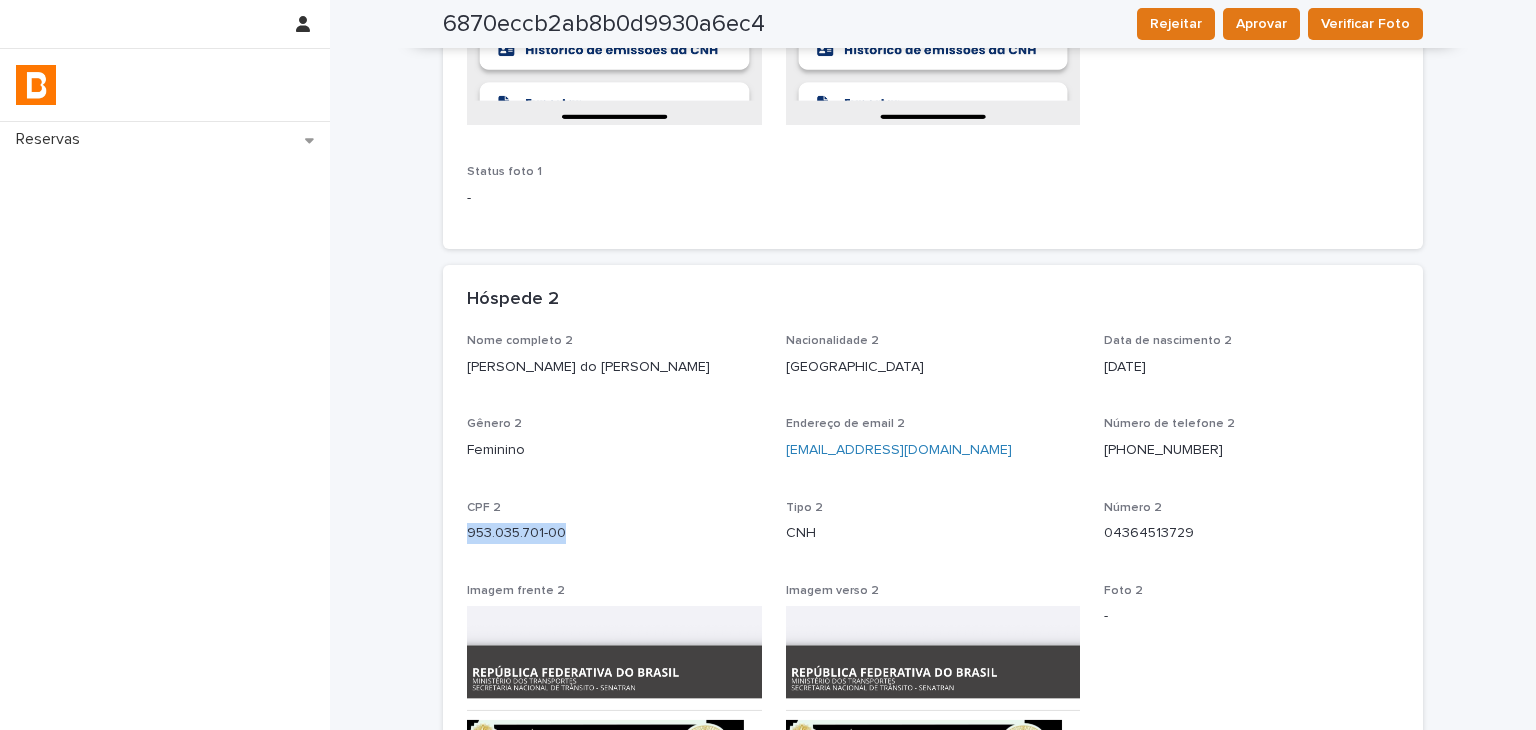 drag, startPoint x: 452, startPoint y: 532, endPoint x: 626, endPoint y: 536, distance: 174.04597 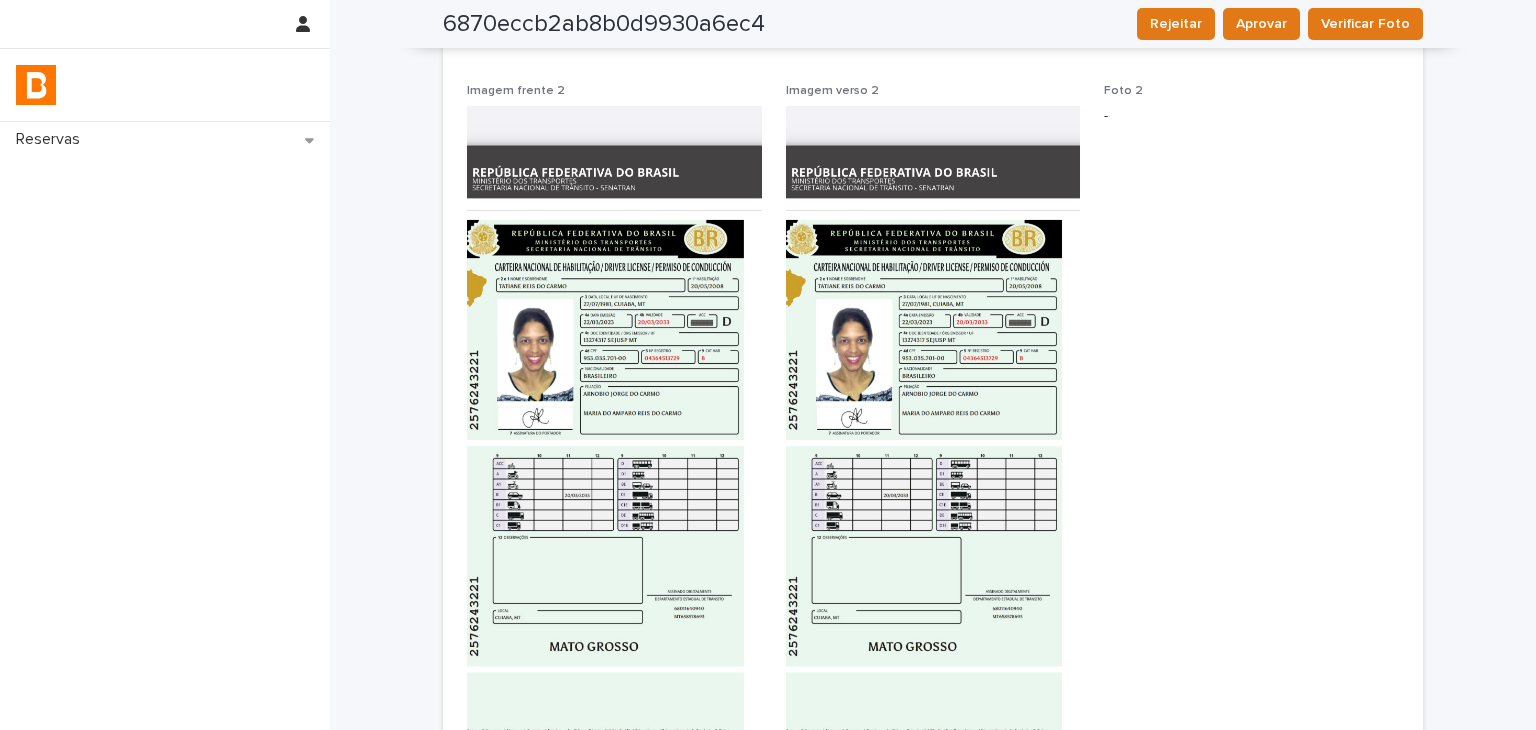 drag, startPoint x: 1102, startPoint y: 233, endPoint x: 1040, endPoint y: 337, distance: 121.07848 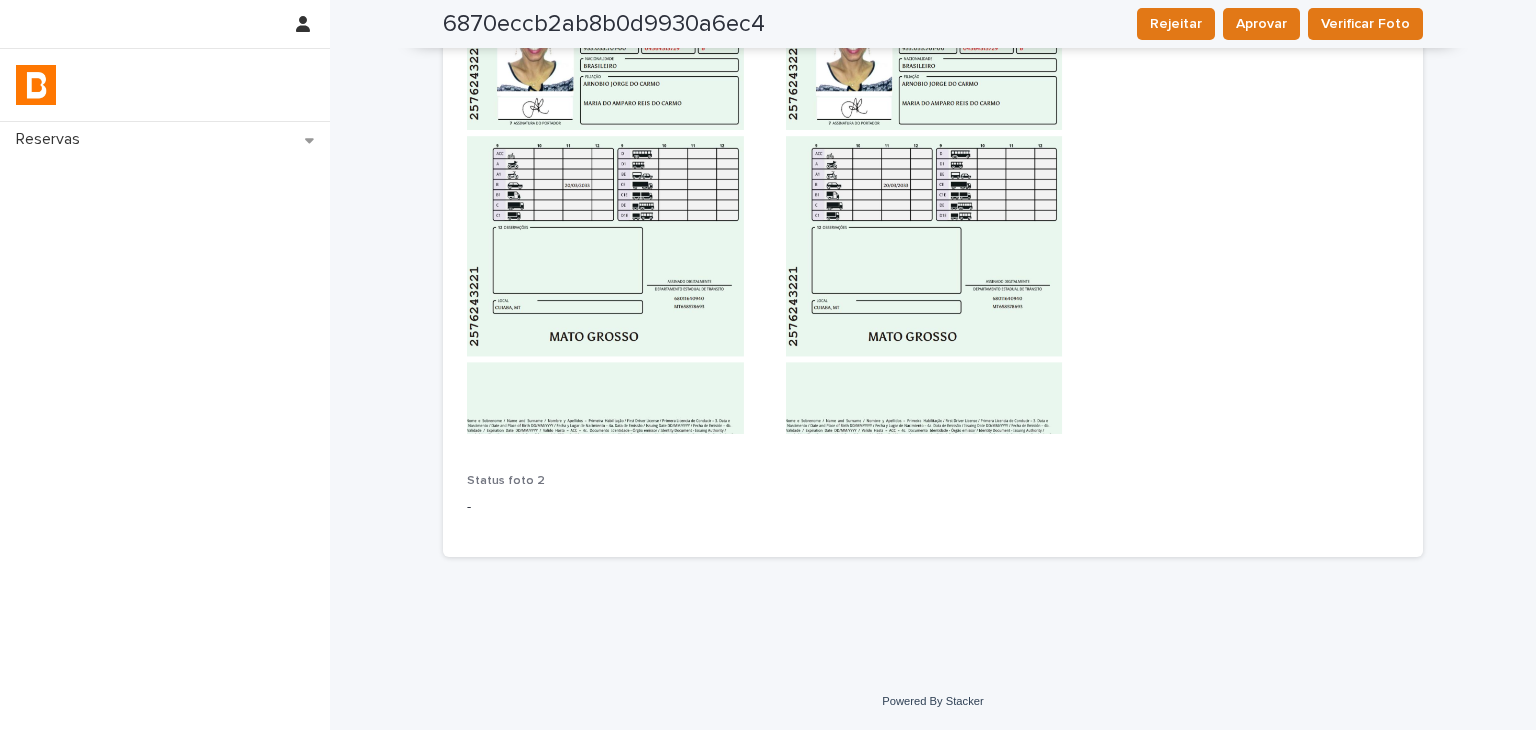 scroll, scrollTop: 1310, scrollLeft: 0, axis: vertical 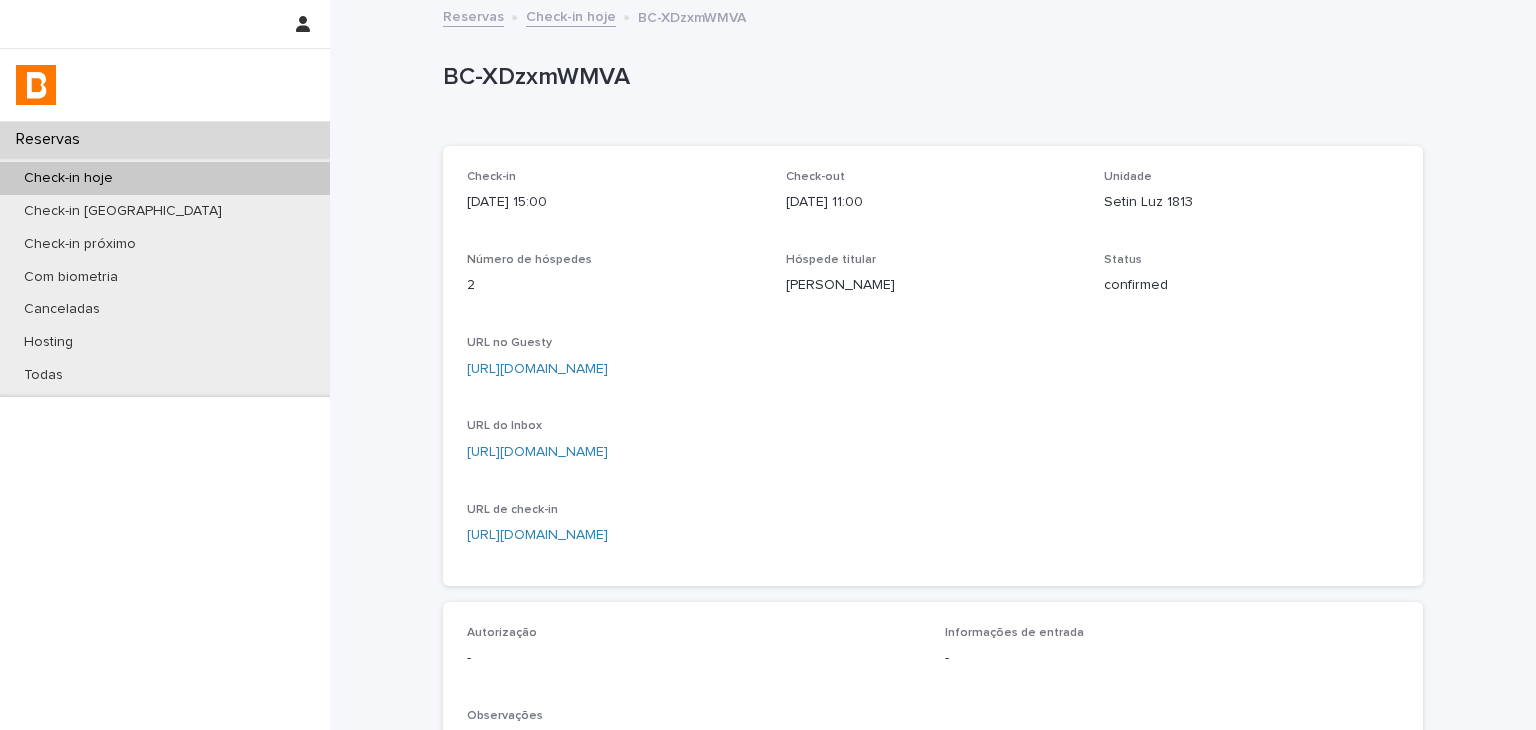click on "https://app.guesty.com/reservations/68361c265ec030005b24cacd/summary" at bounding box center [537, 369] 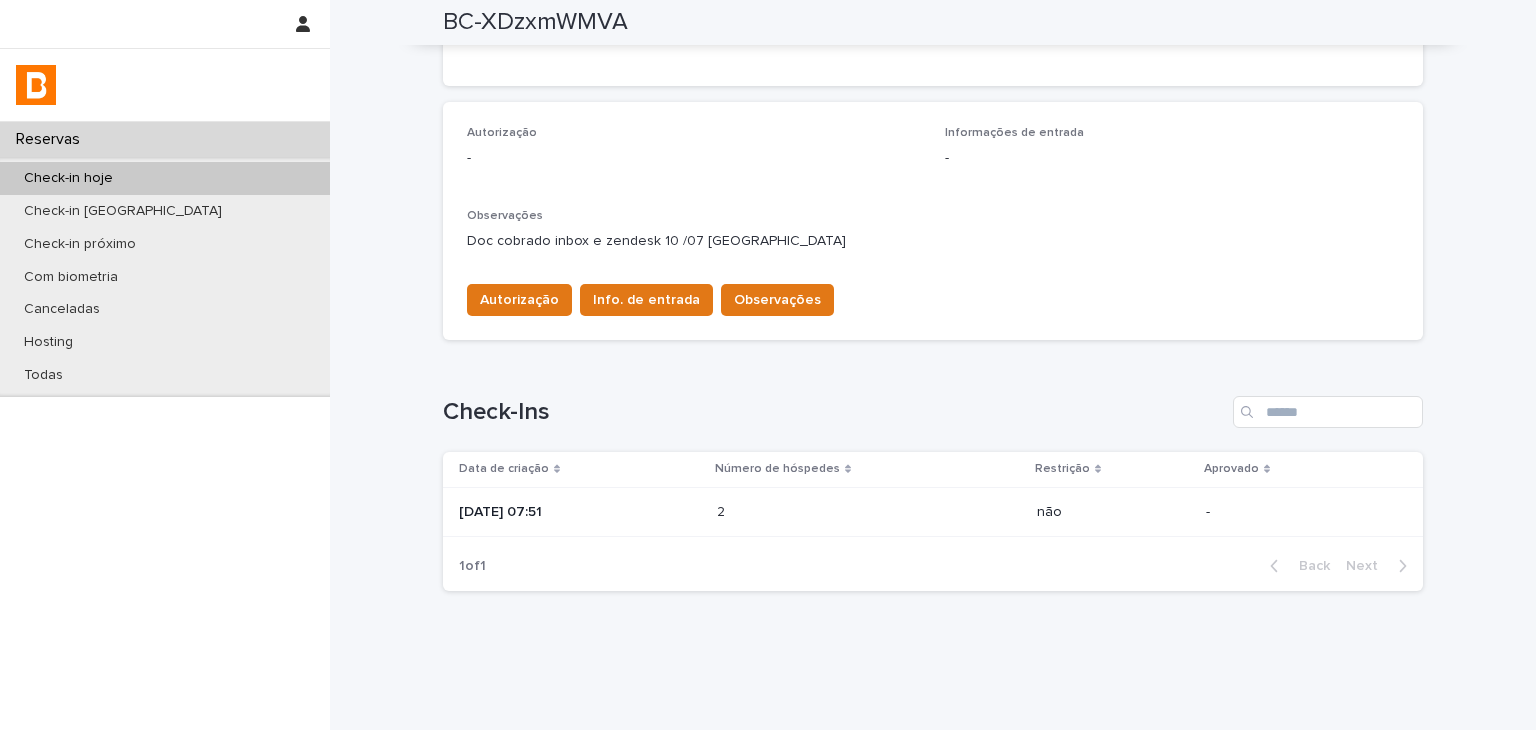 scroll, scrollTop: 534, scrollLeft: 0, axis: vertical 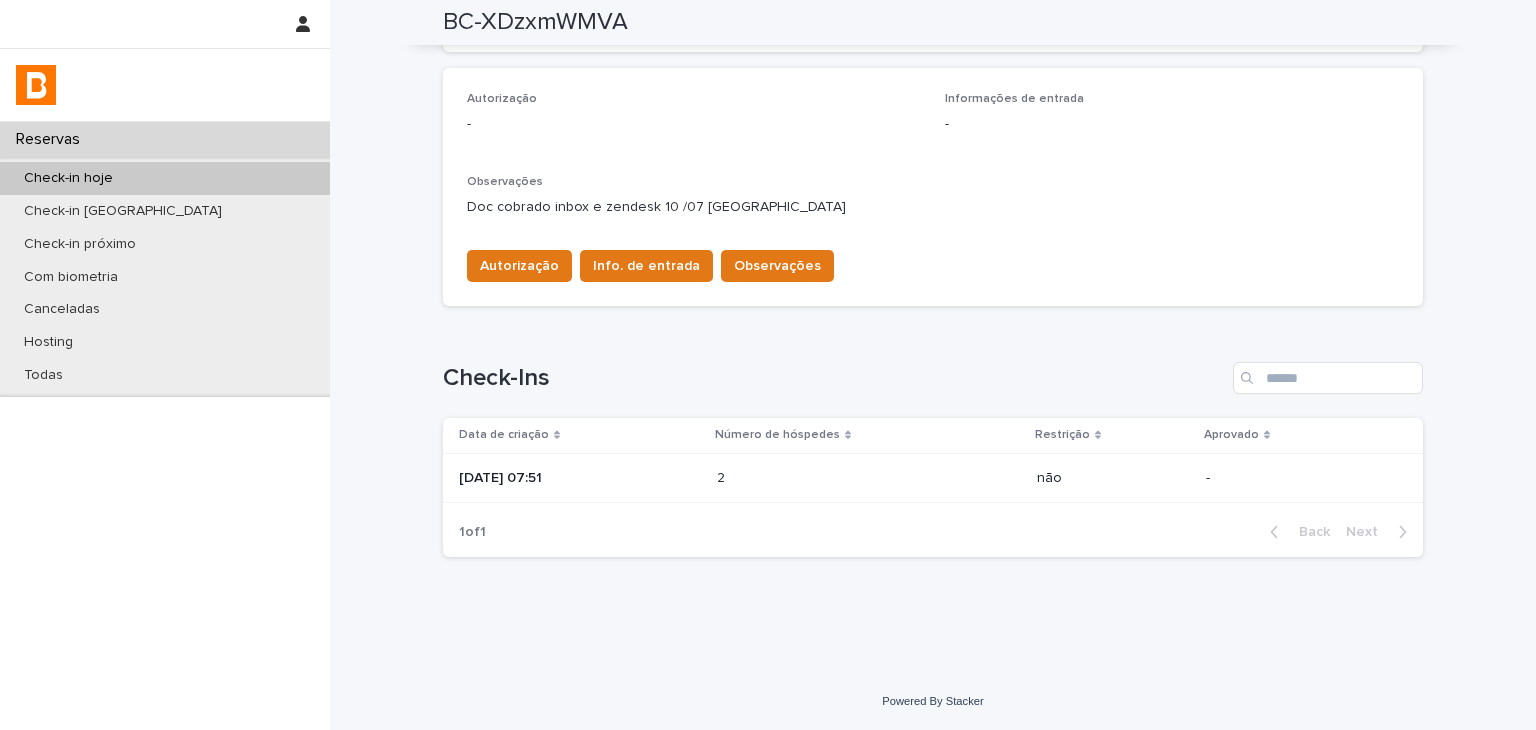 click at bounding box center (804, 478) 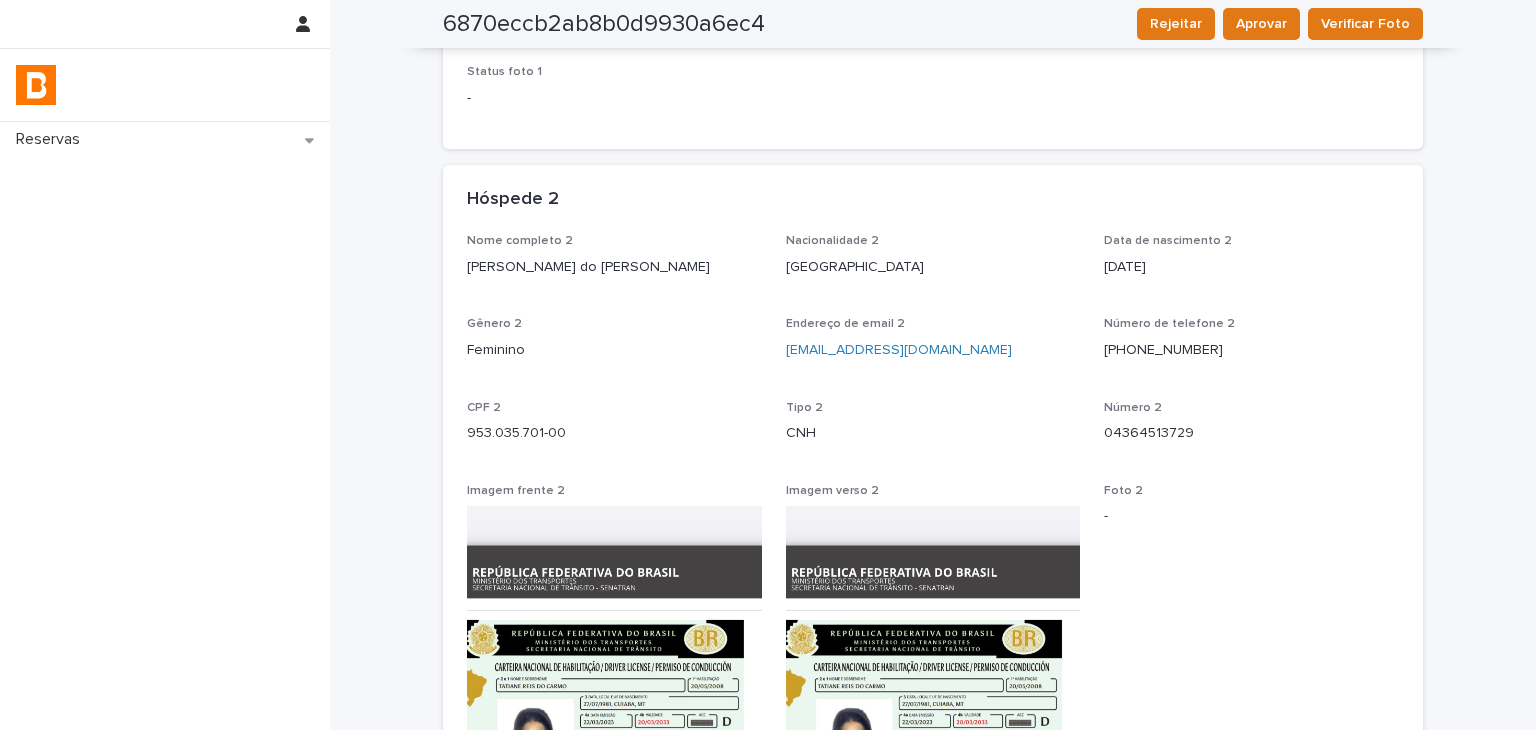 scroll, scrollTop: 1600, scrollLeft: 0, axis: vertical 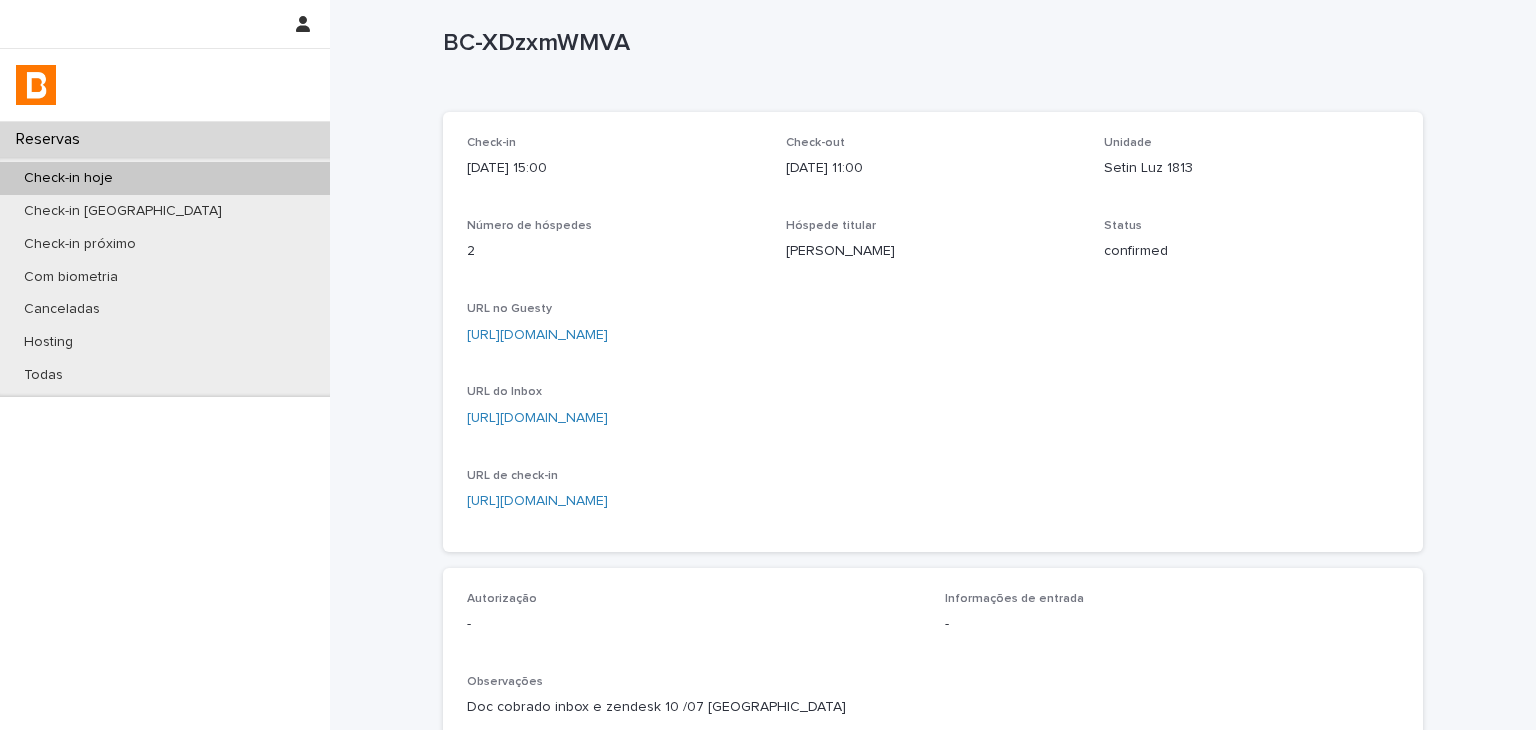 click on "https://app.guesty.com/reservations/68361c265ec030005b24cacd/summary" at bounding box center (537, 335) 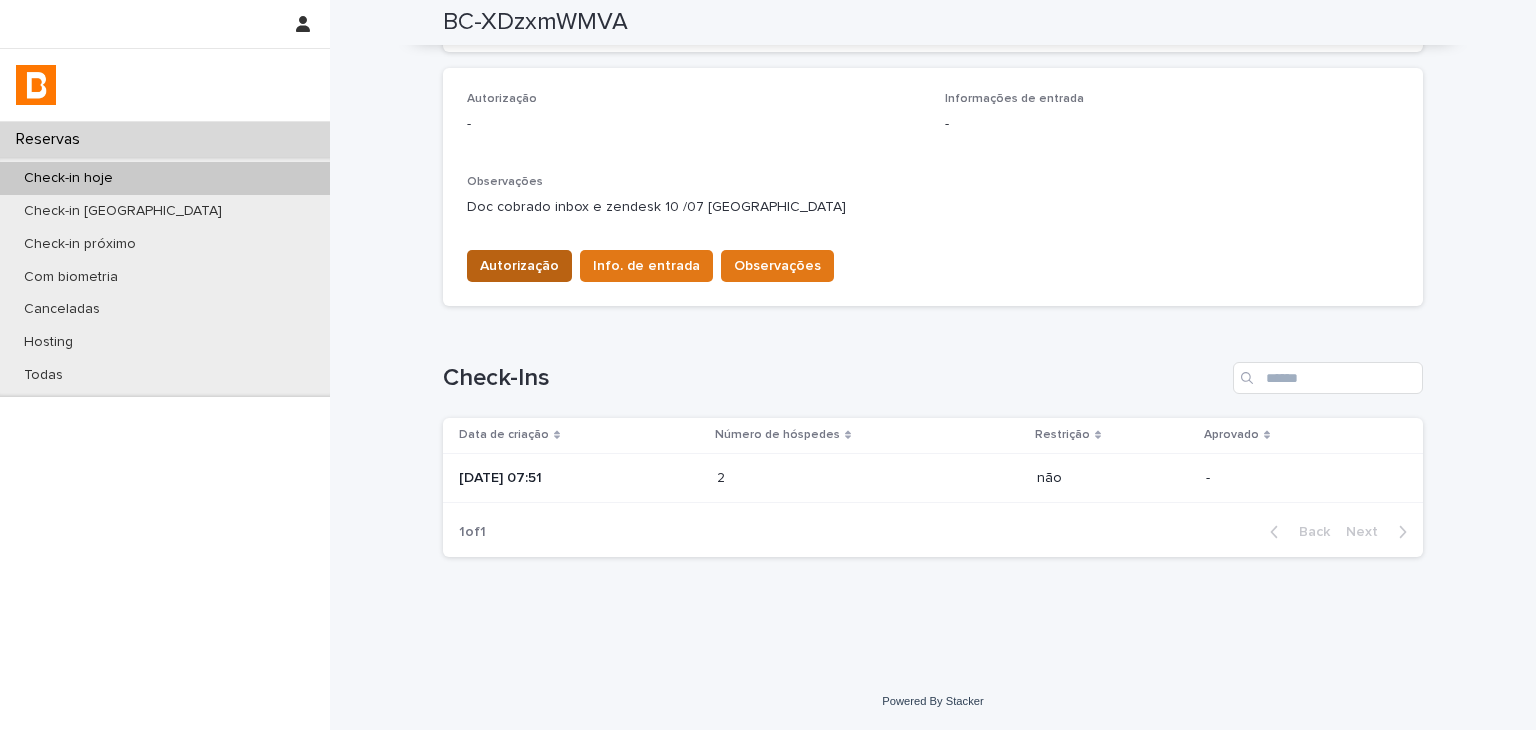 click on "Autorização" at bounding box center [519, 266] 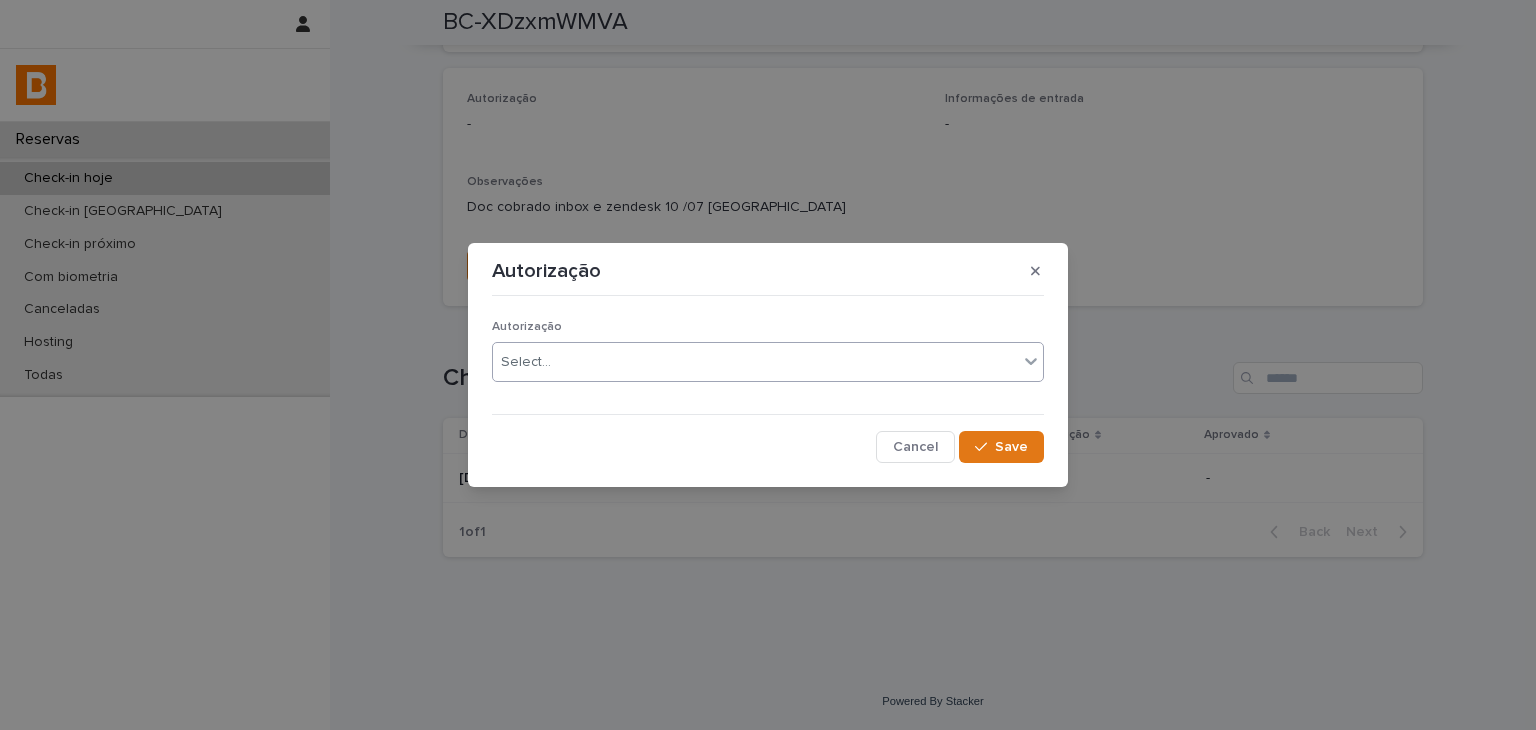 drag, startPoint x: 526, startPoint y: 353, endPoint x: 528, endPoint y: 373, distance: 20.09975 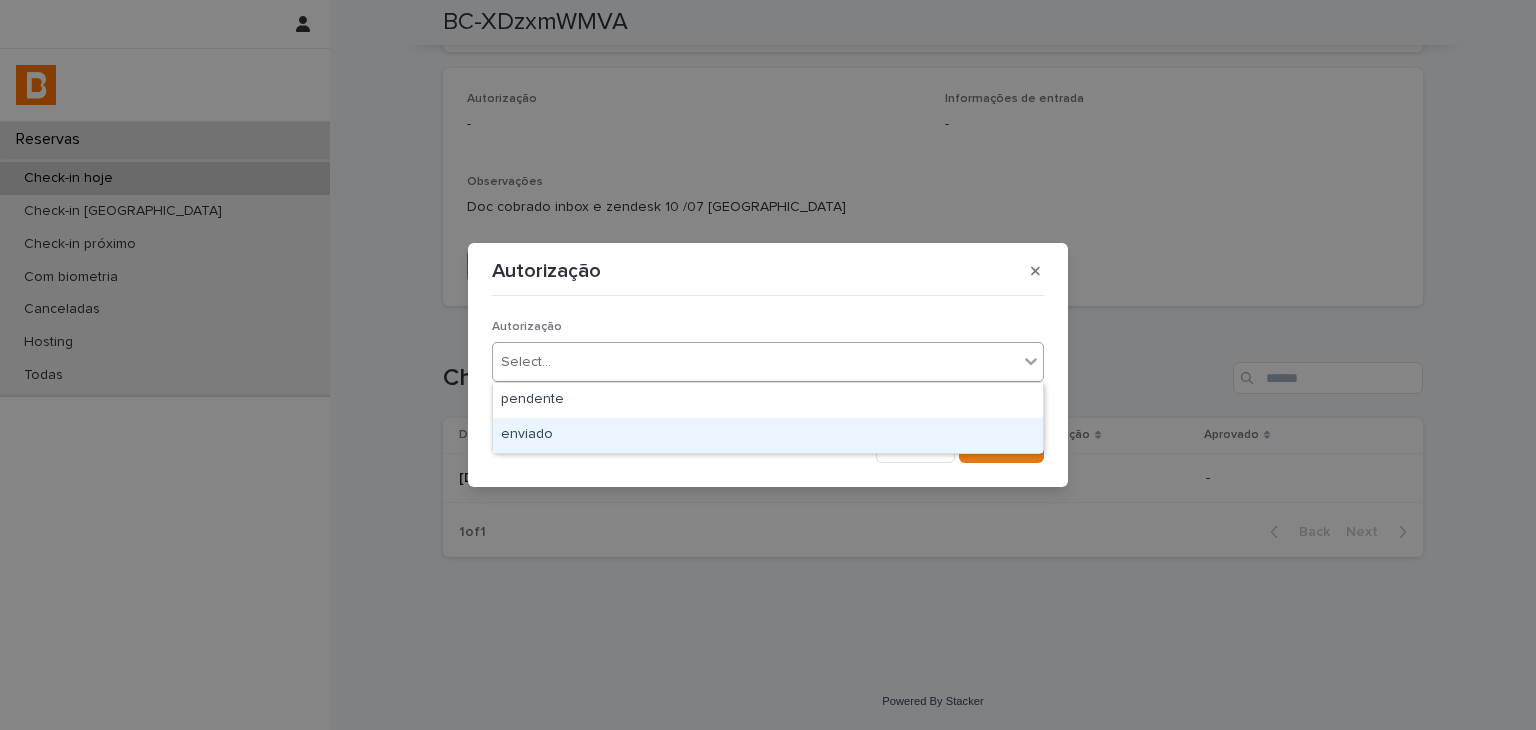 click on "enviado" at bounding box center [768, 435] 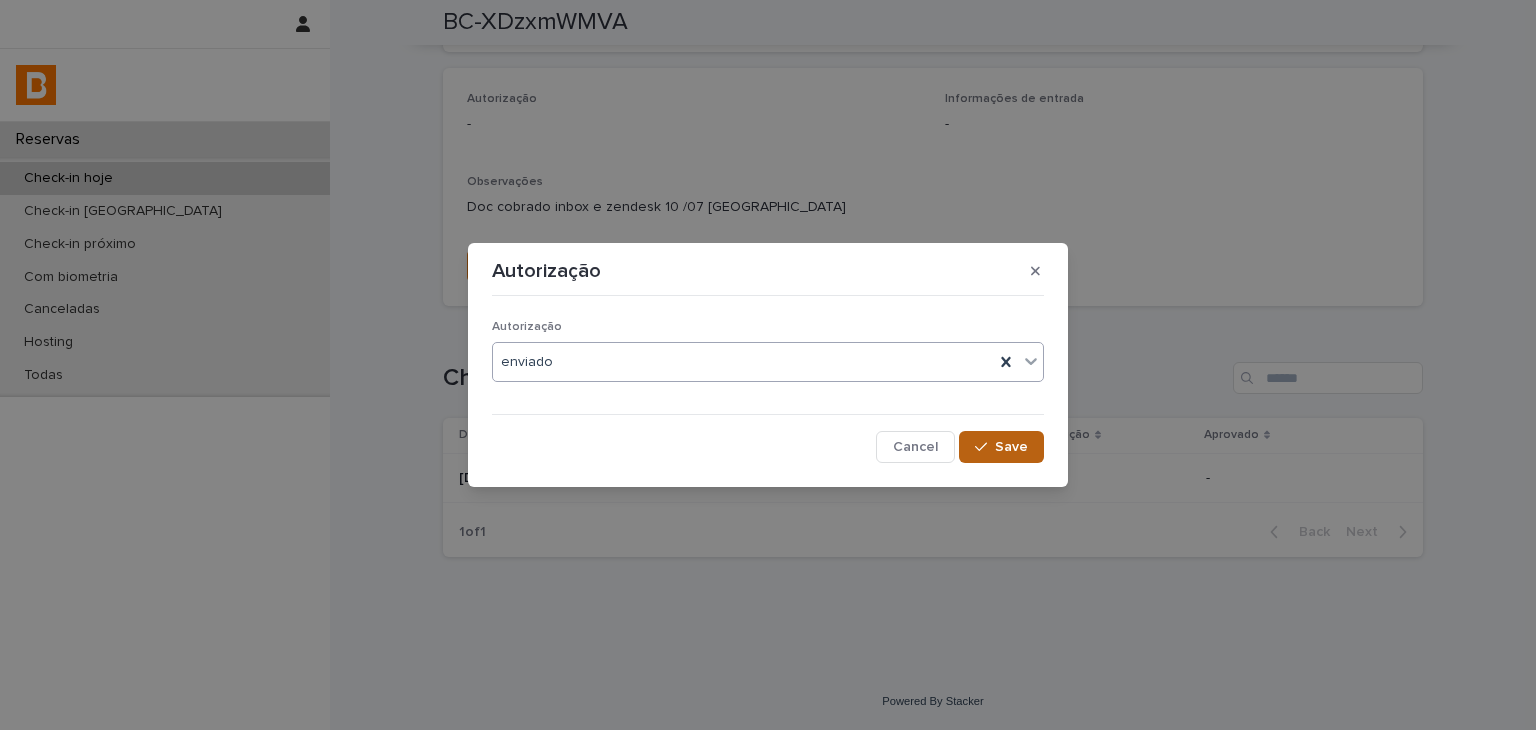 click on "Save" at bounding box center [1001, 447] 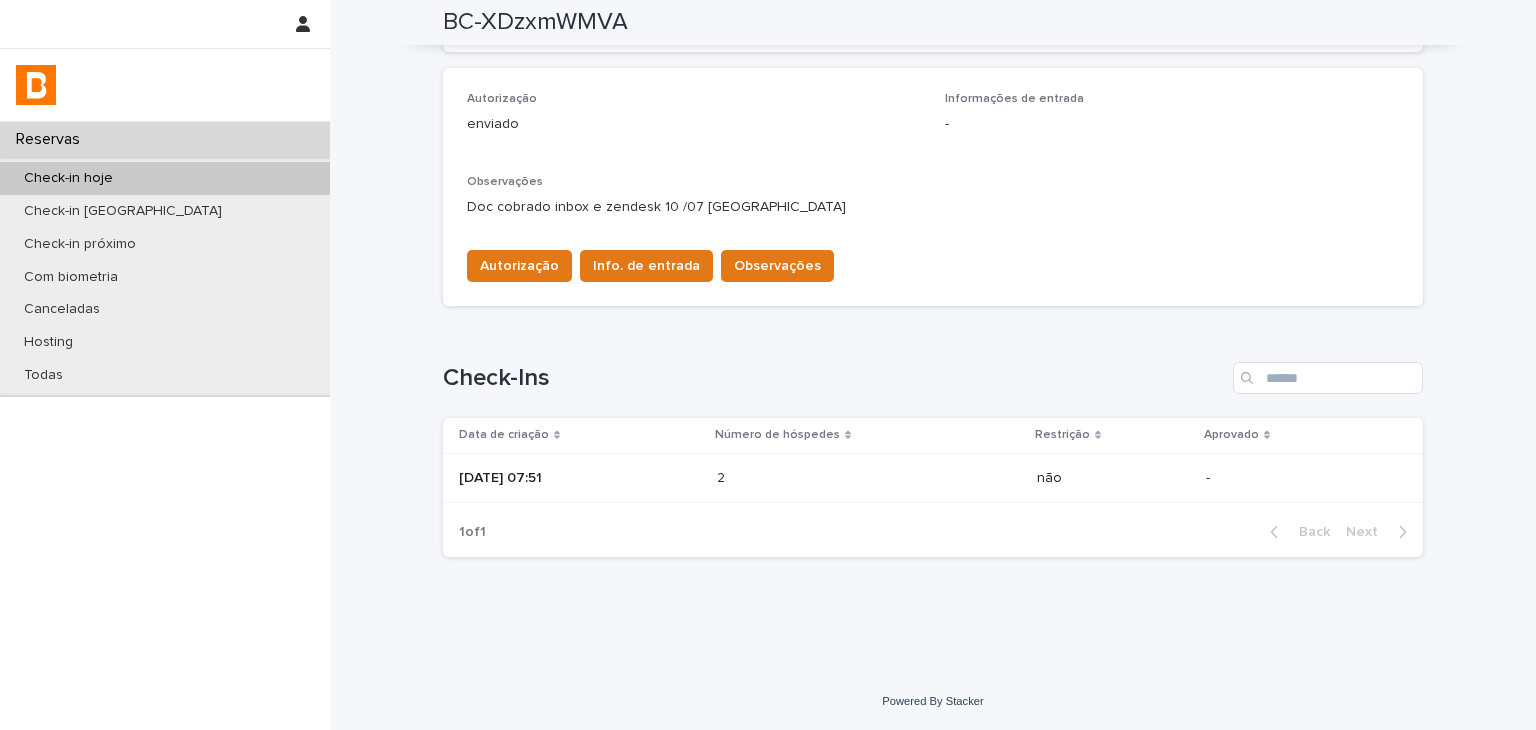 click on "Autorização Info. de entrada Observações" at bounding box center (933, 262) 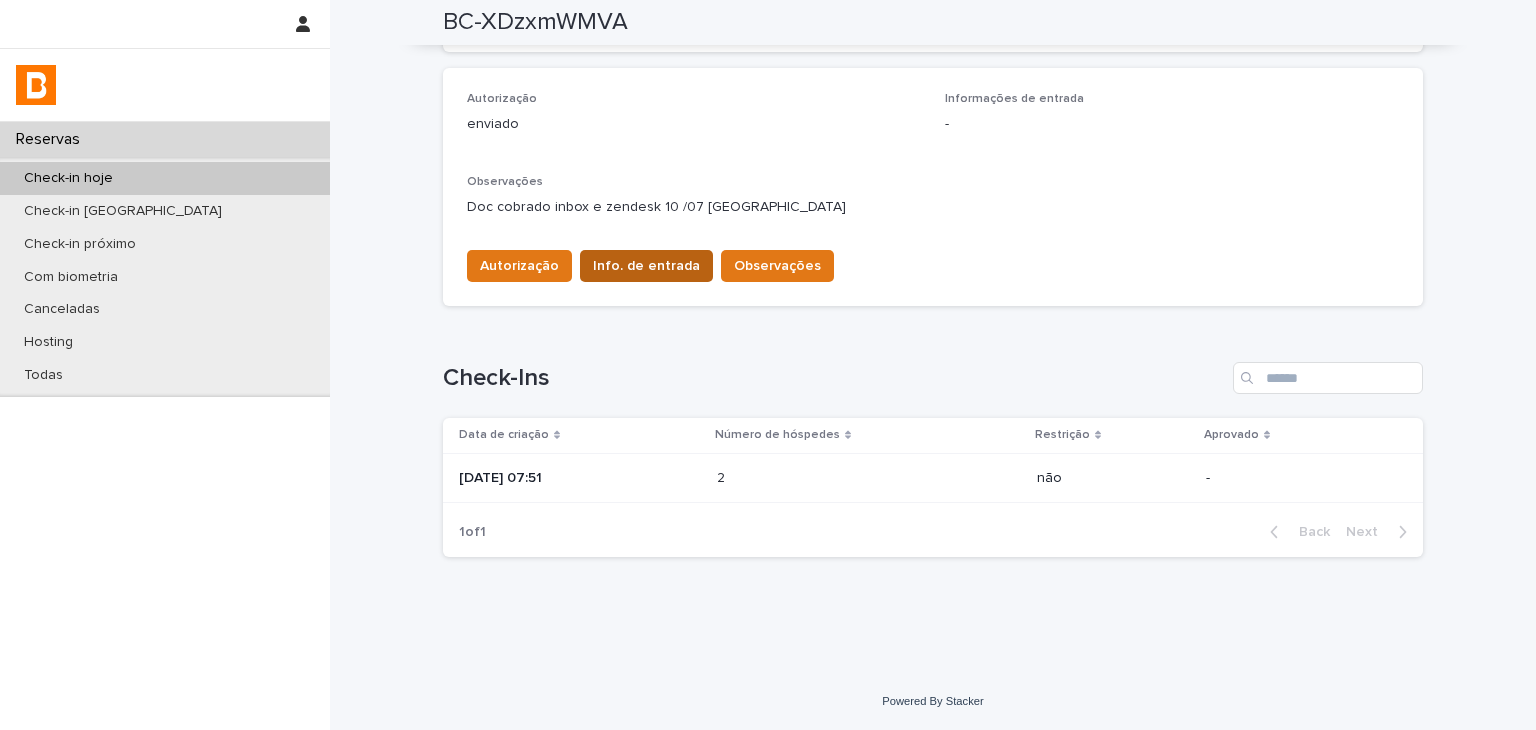 click on "Info. de entrada" at bounding box center [646, 266] 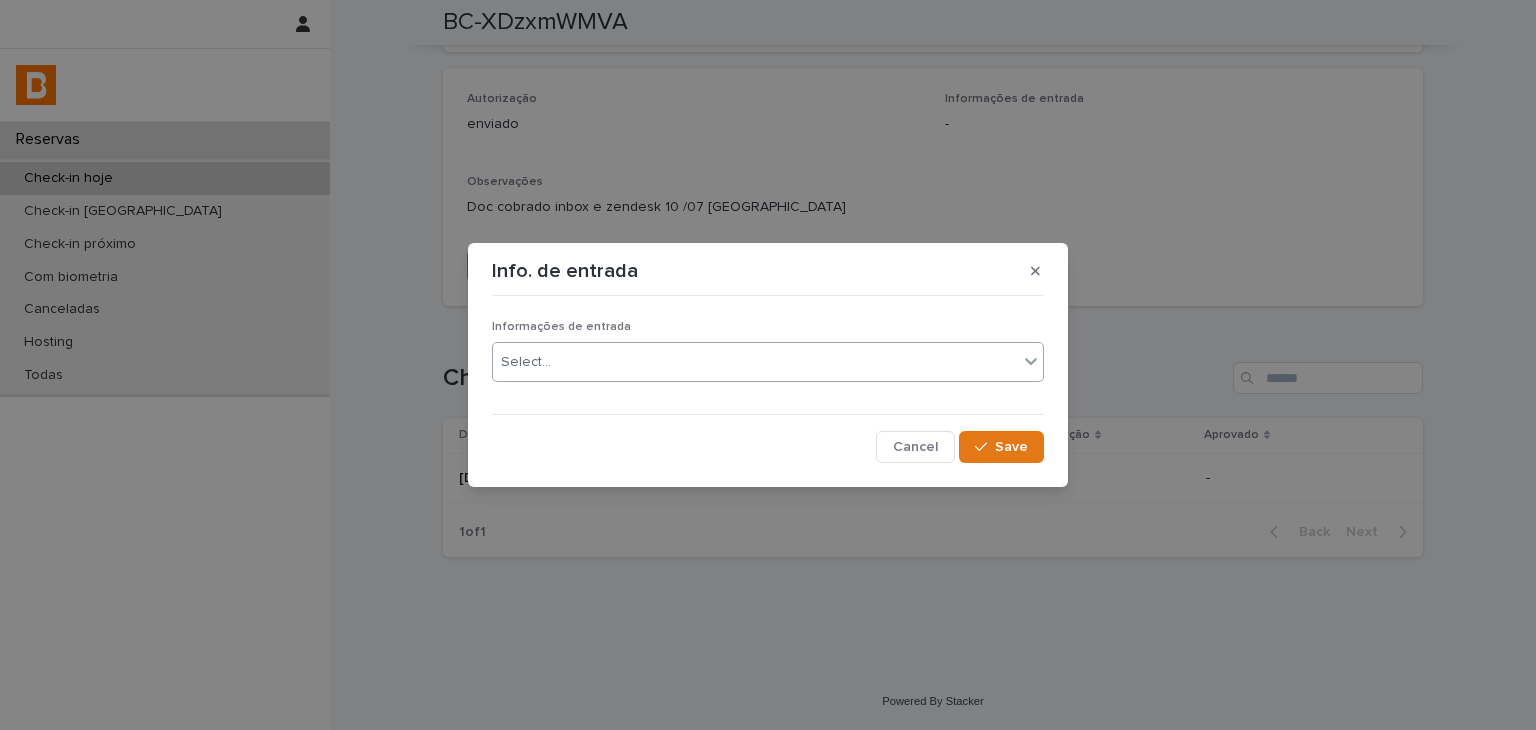 click on "Select..." at bounding box center (755, 362) 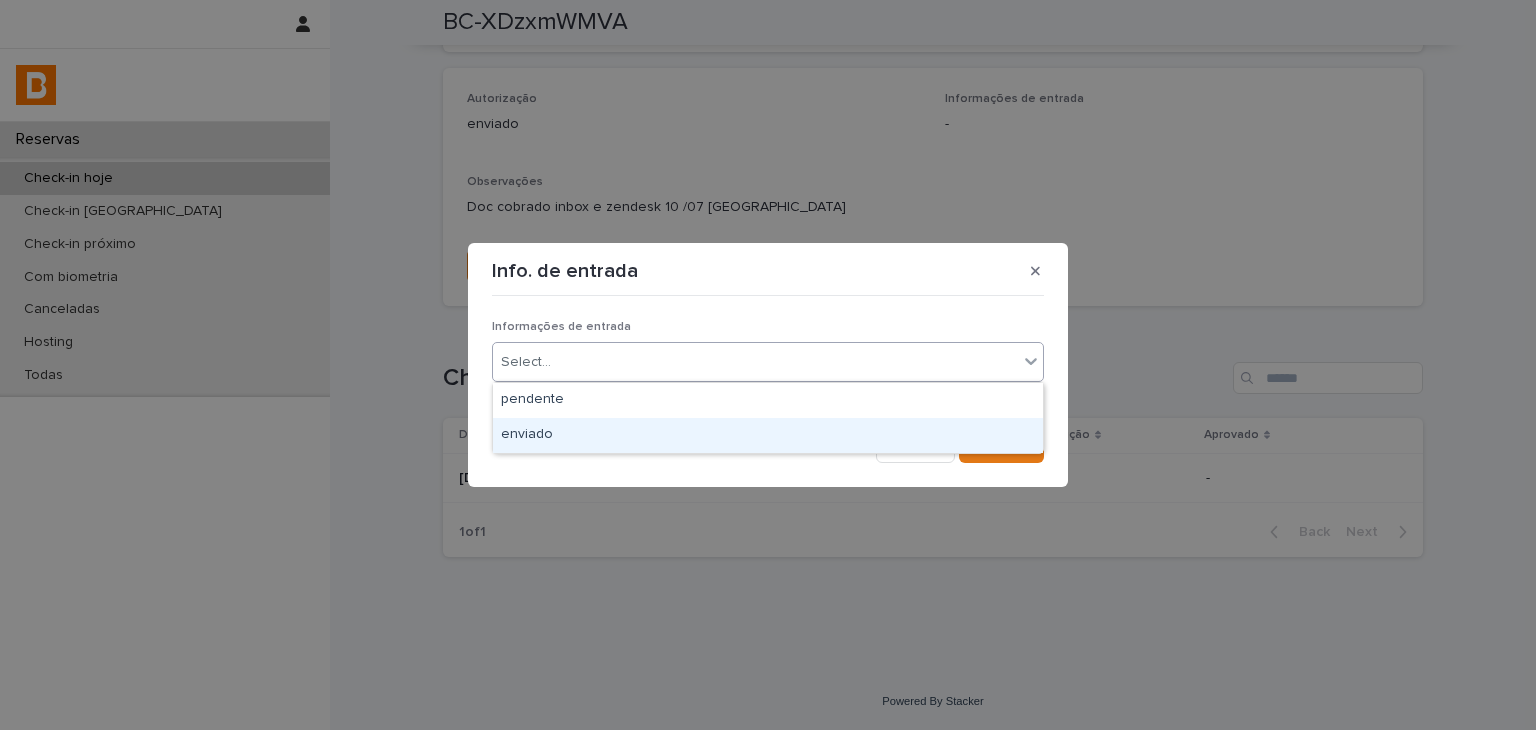 click on "Cancel Save" at bounding box center [768, 447] 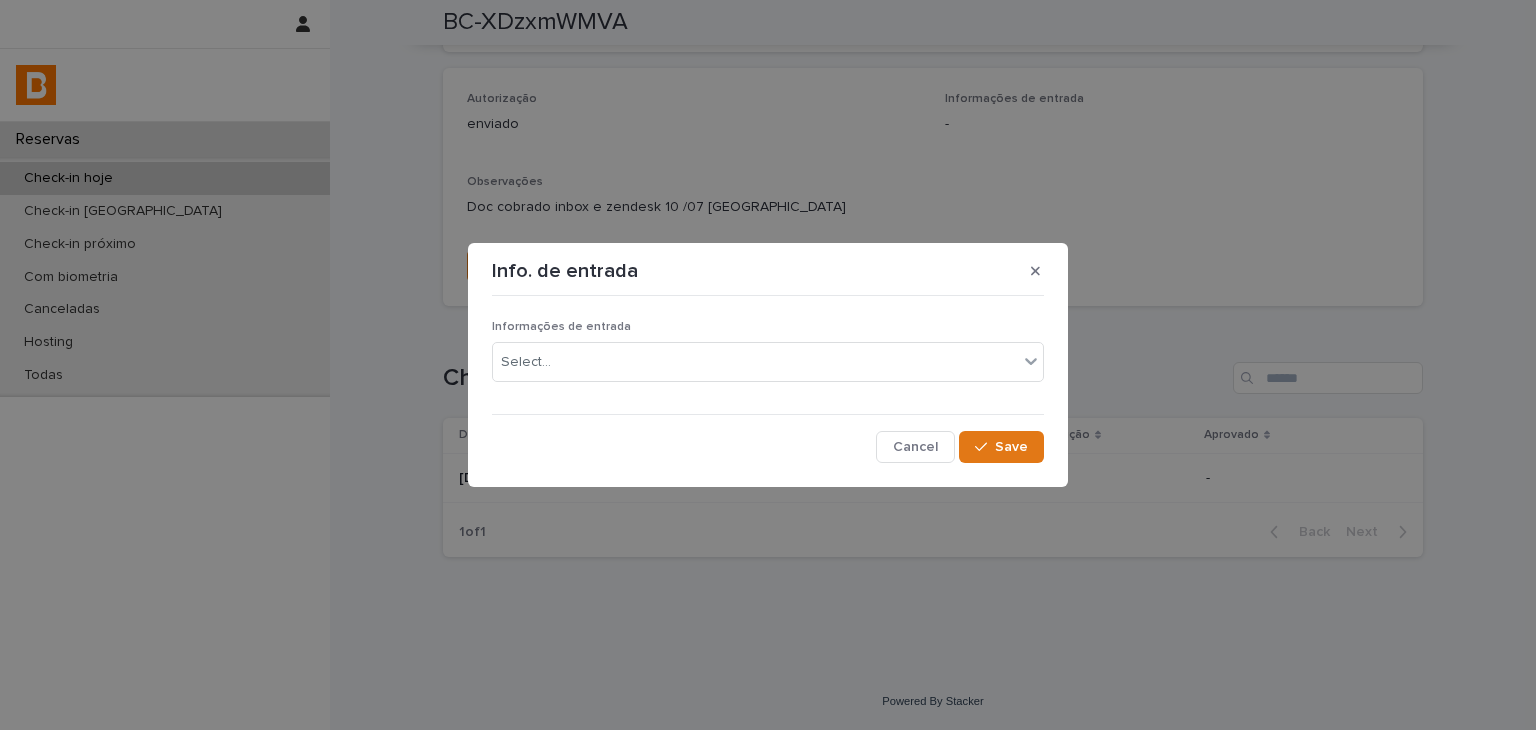 click on "Informações de entrada Select..." at bounding box center (768, 359) 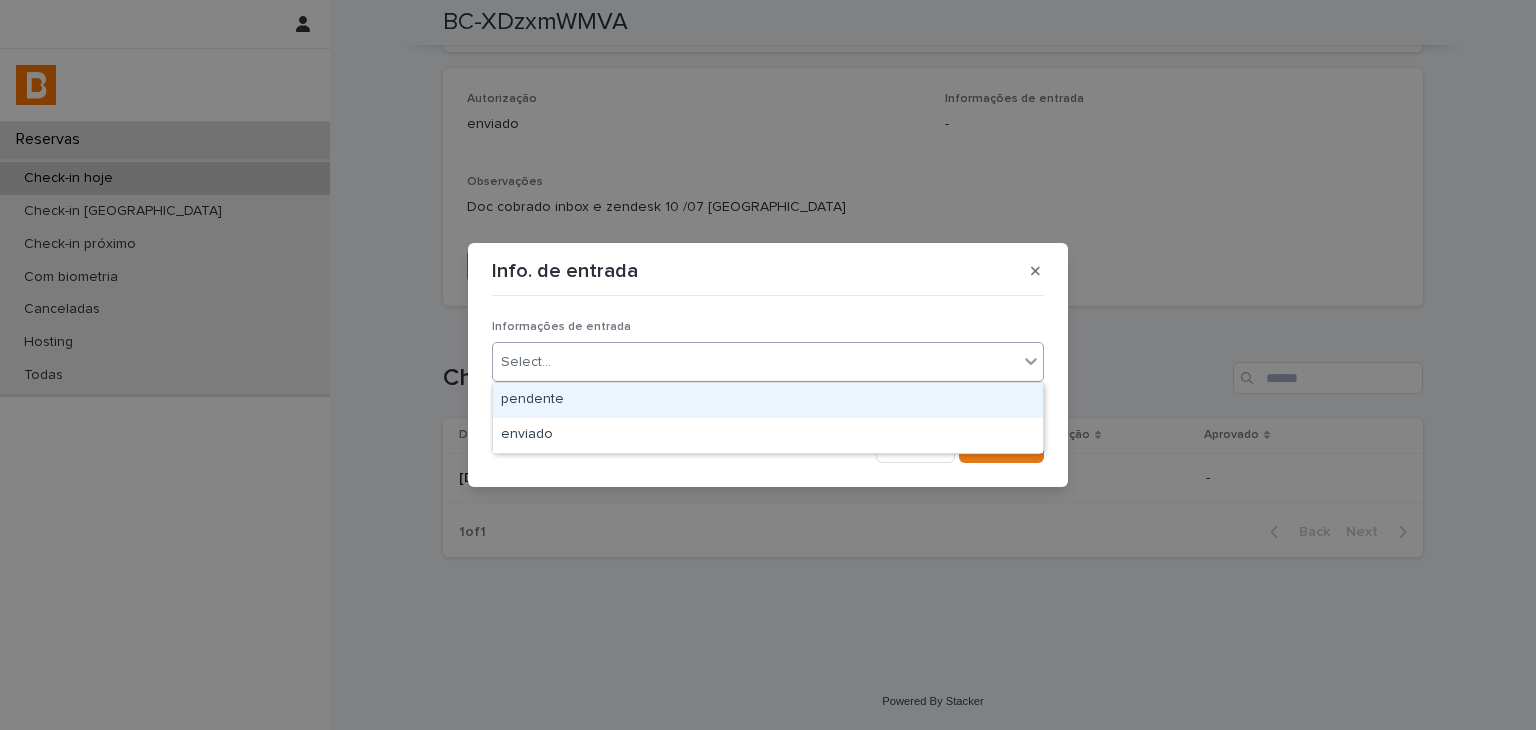 click on "Select..." at bounding box center (755, 362) 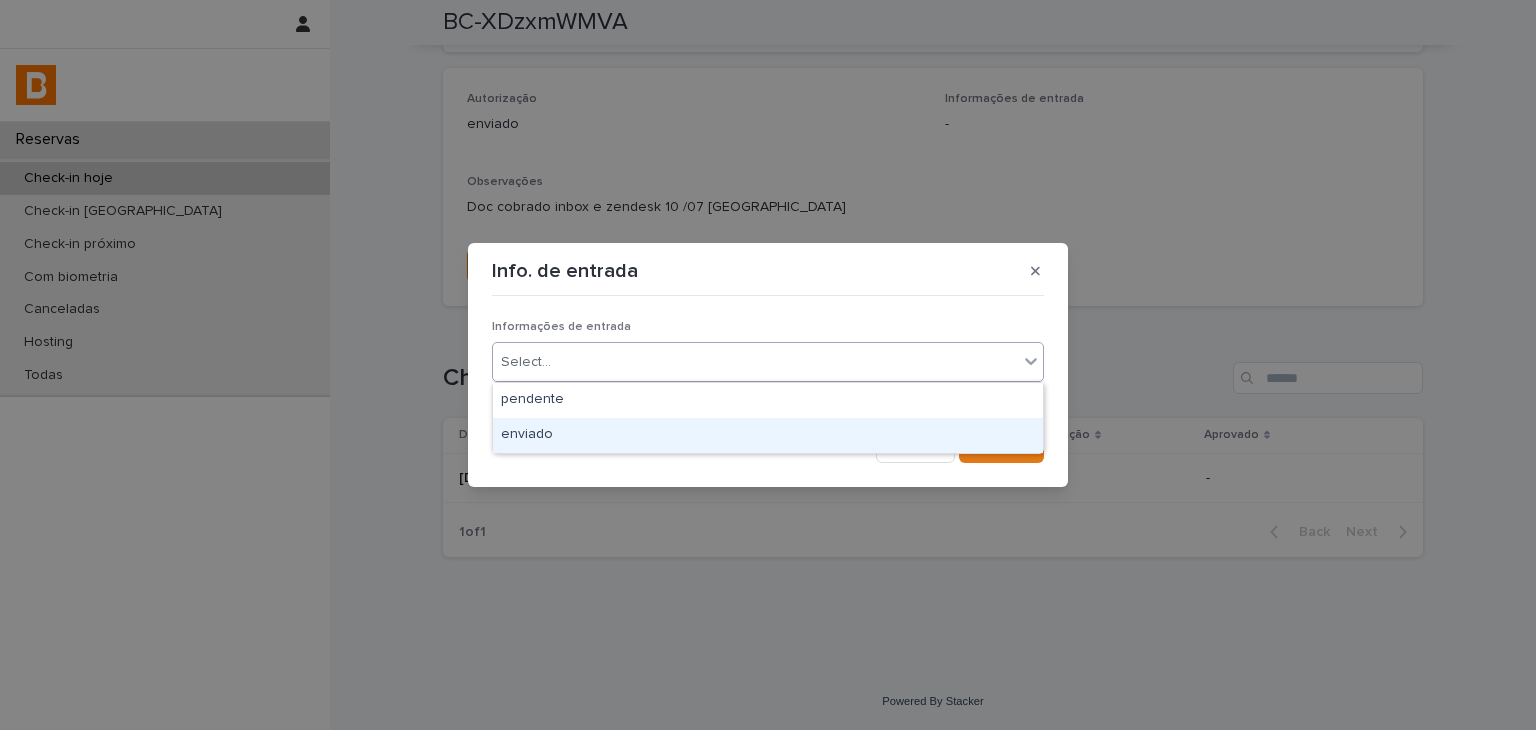 click on "enviado" at bounding box center (768, 435) 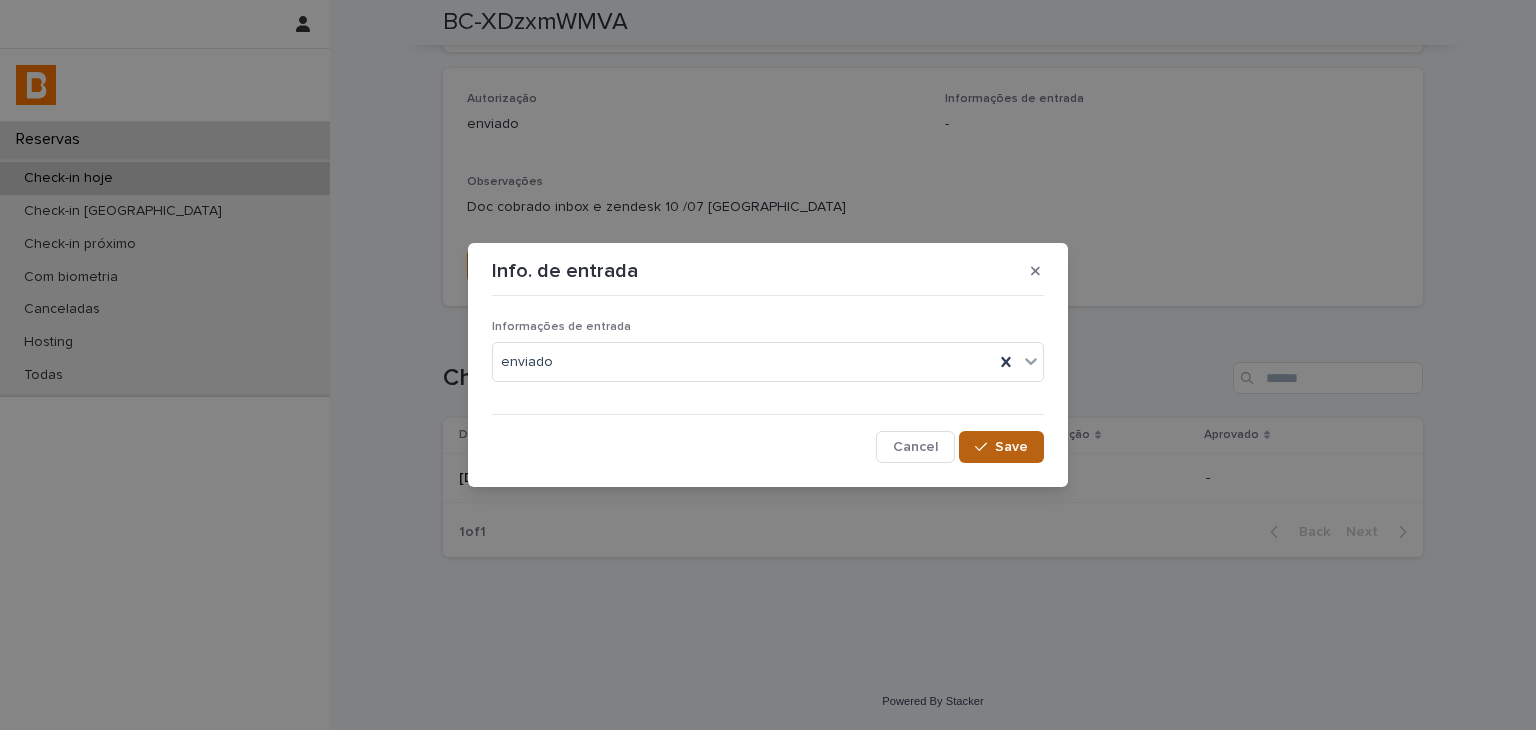 click on "Save" at bounding box center [1001, 447] 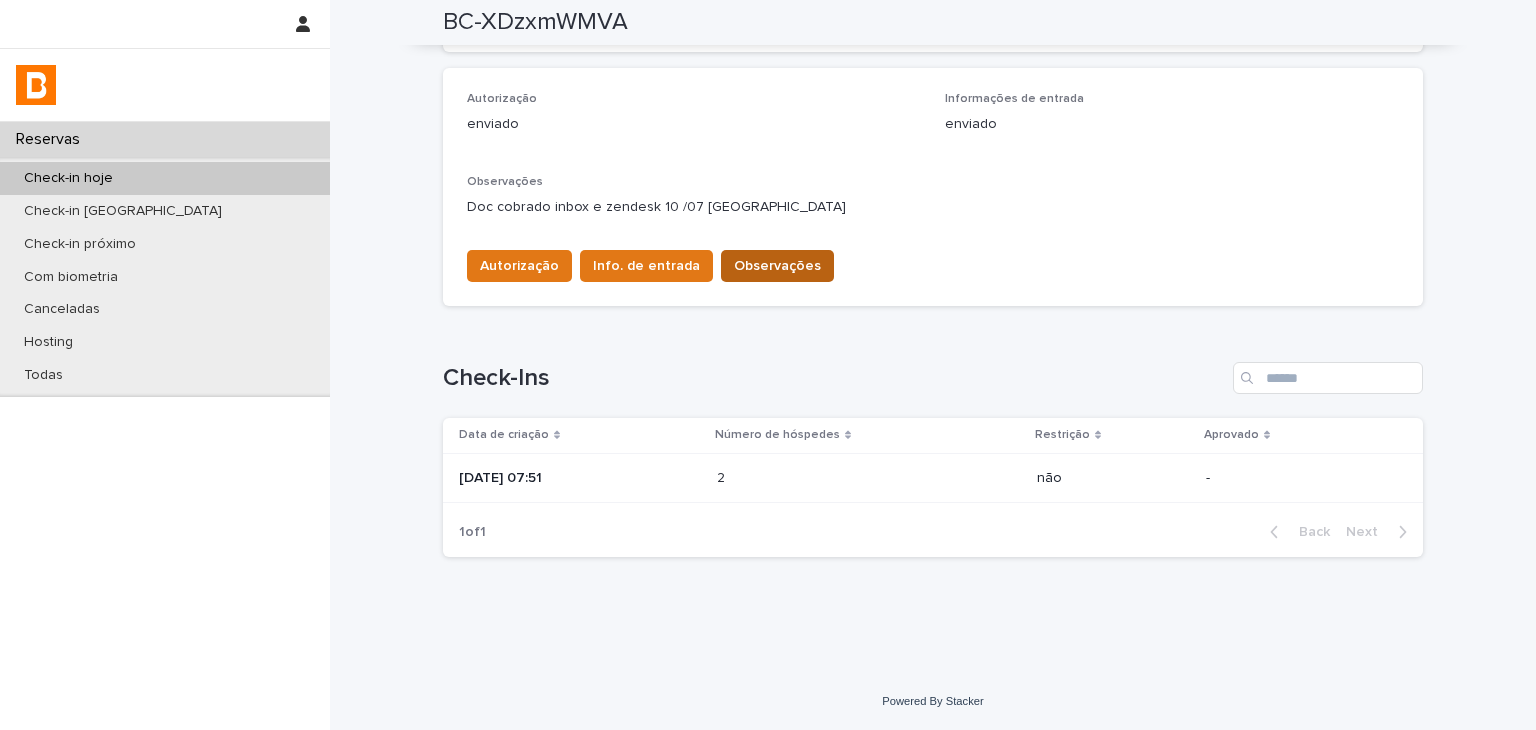 click on "Observações" at bounding box center [777, 266] 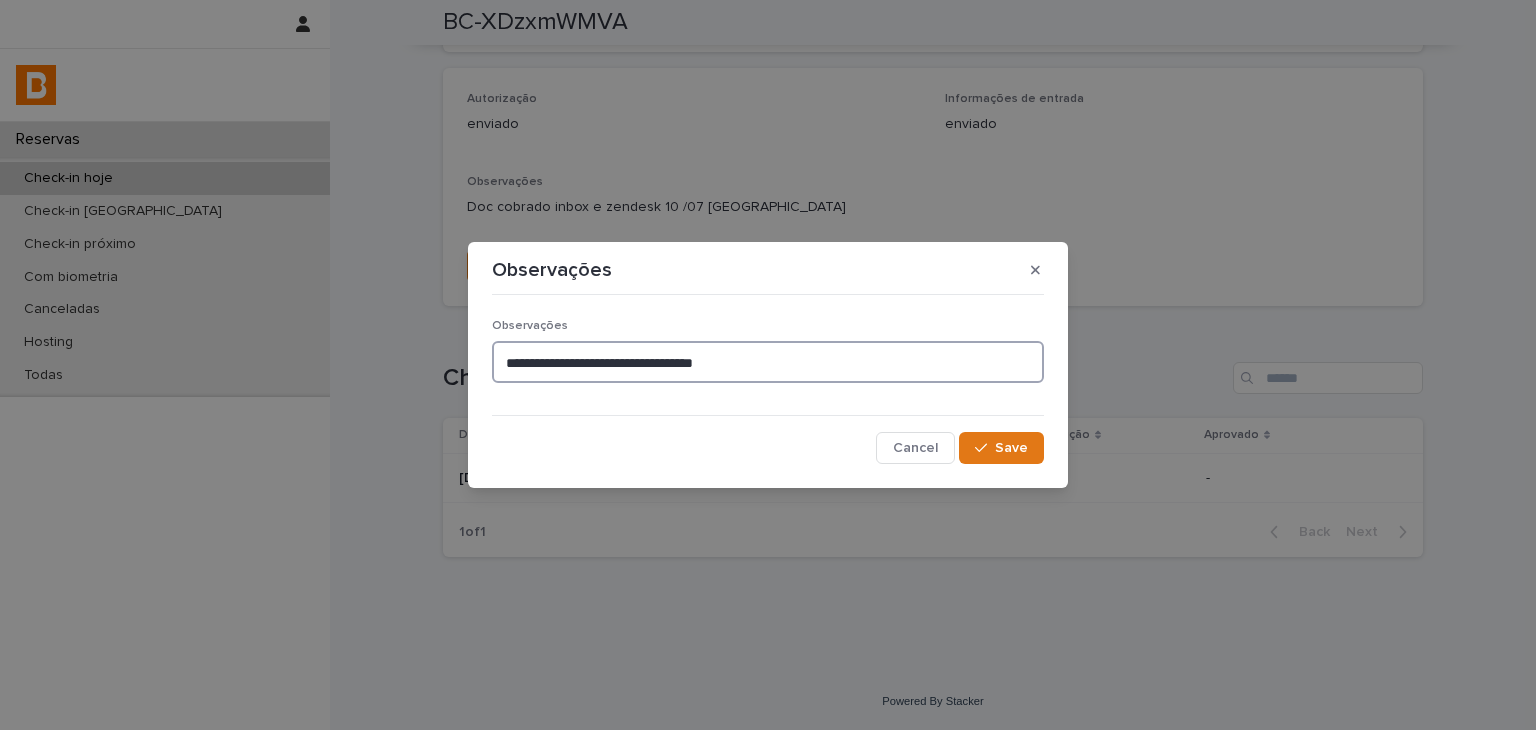 click on "**********" at bounding box center (768, 362) 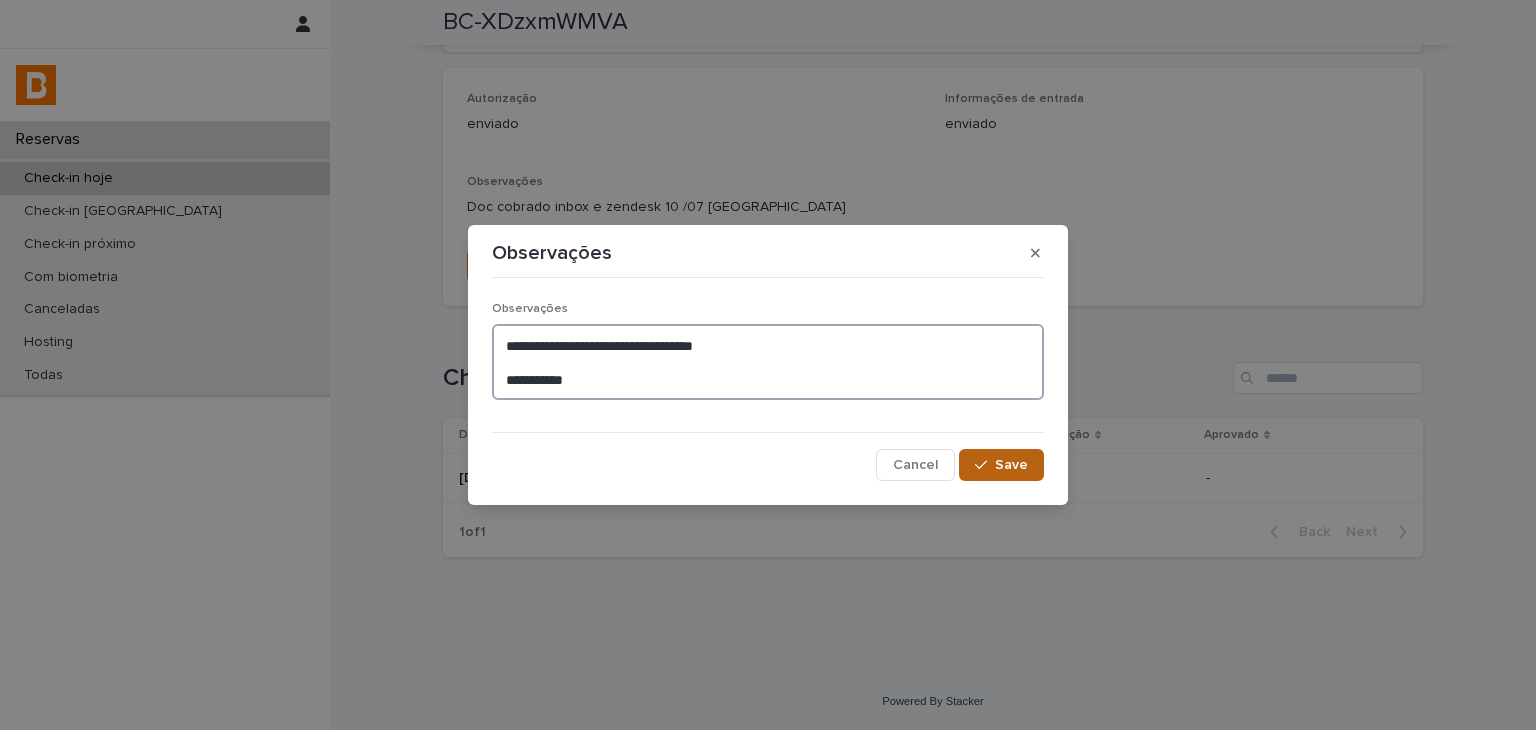 type on "**********" 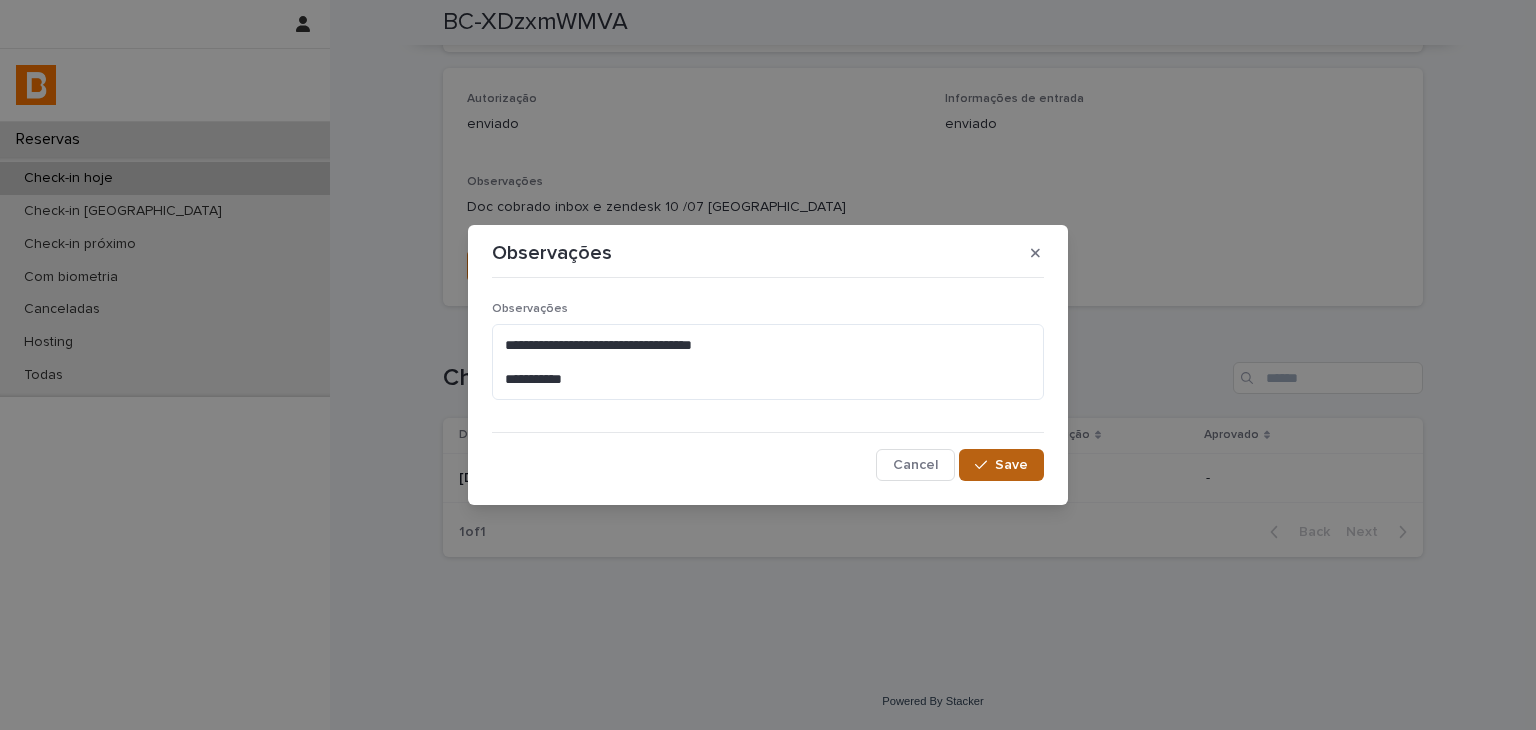 click on "Save" at bounding box center (1001, 465) 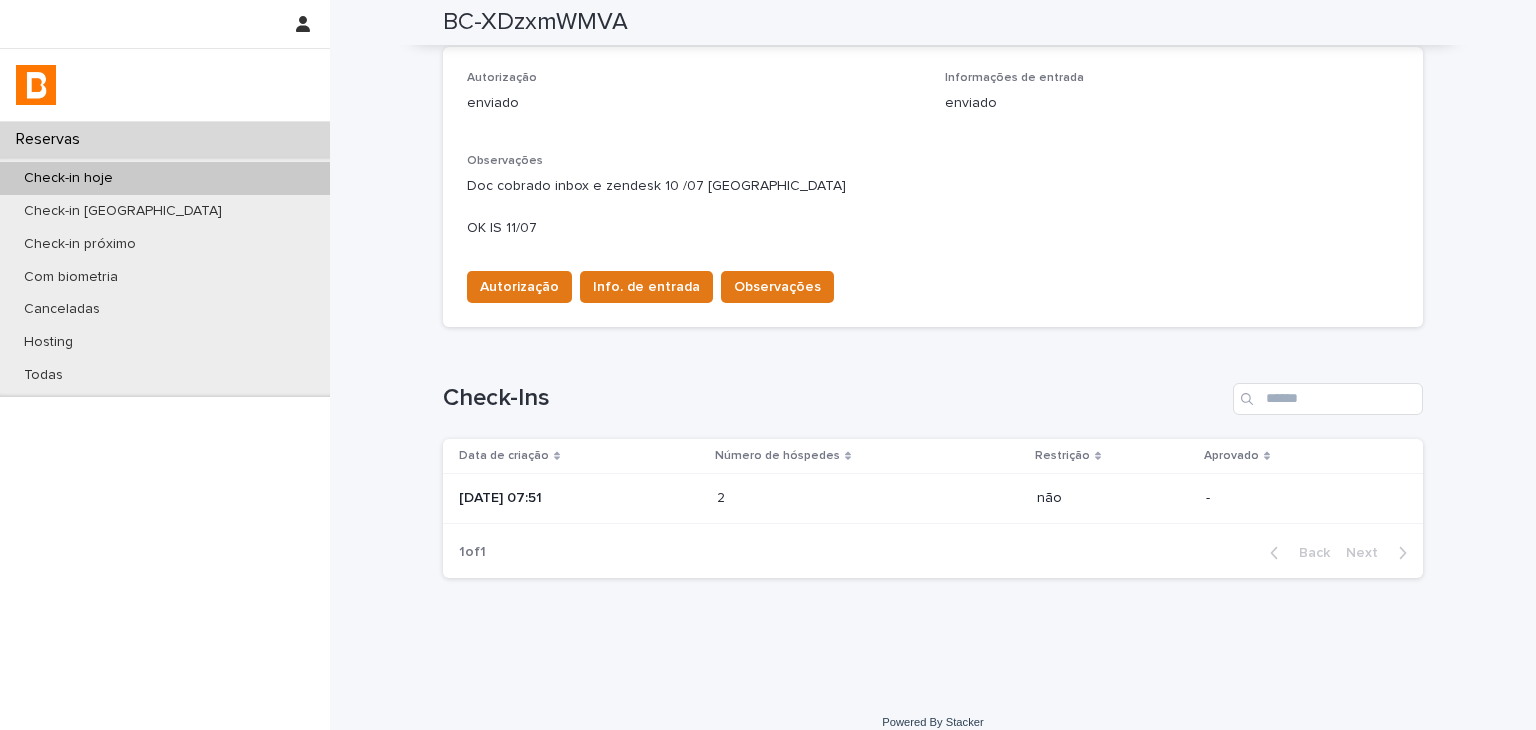 scroll, scrollTop: 0, scrollLeft: 0, axis: both 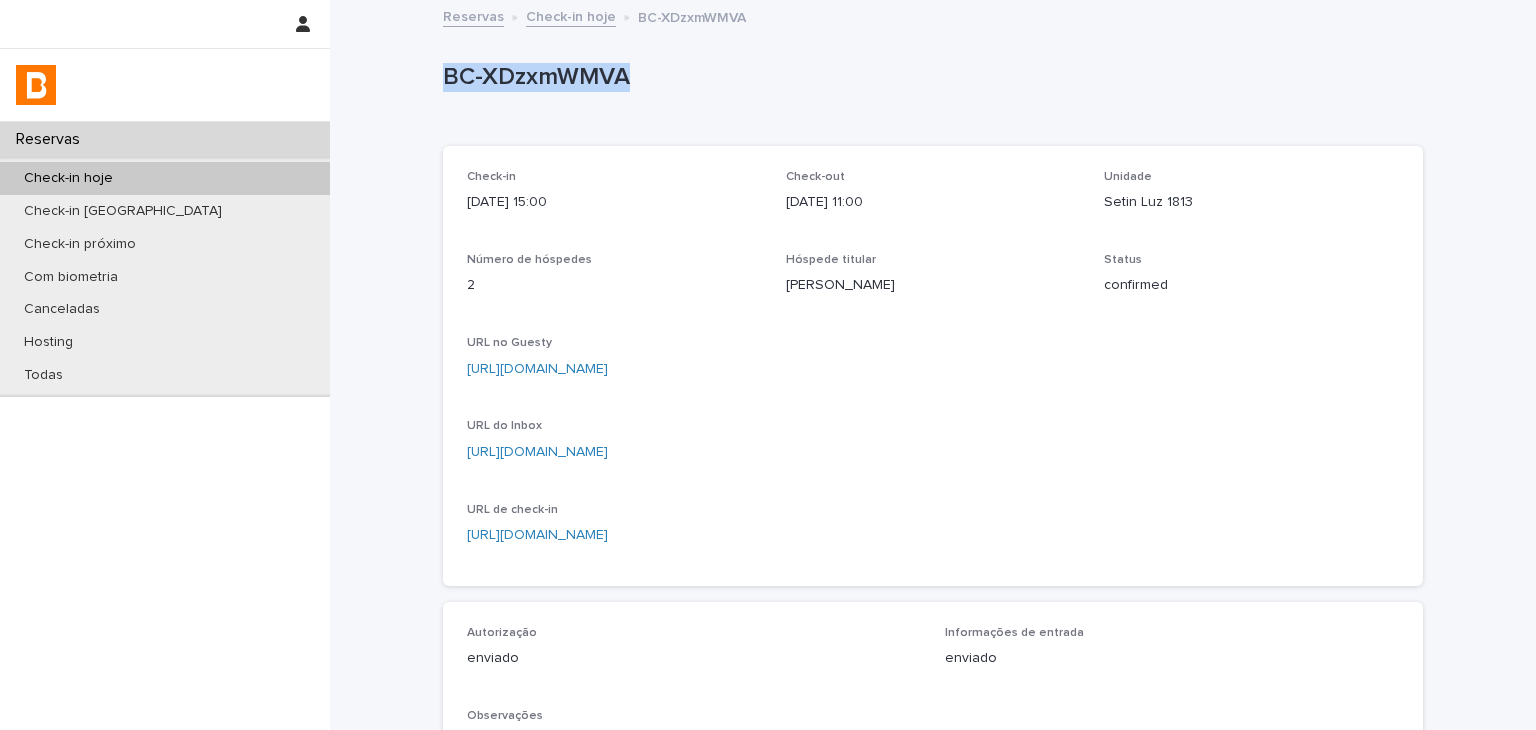 drag, startPoint x: 426, startPoint y: 81, endPoint x: 636, endPoint y: 83, distance: 210.00952 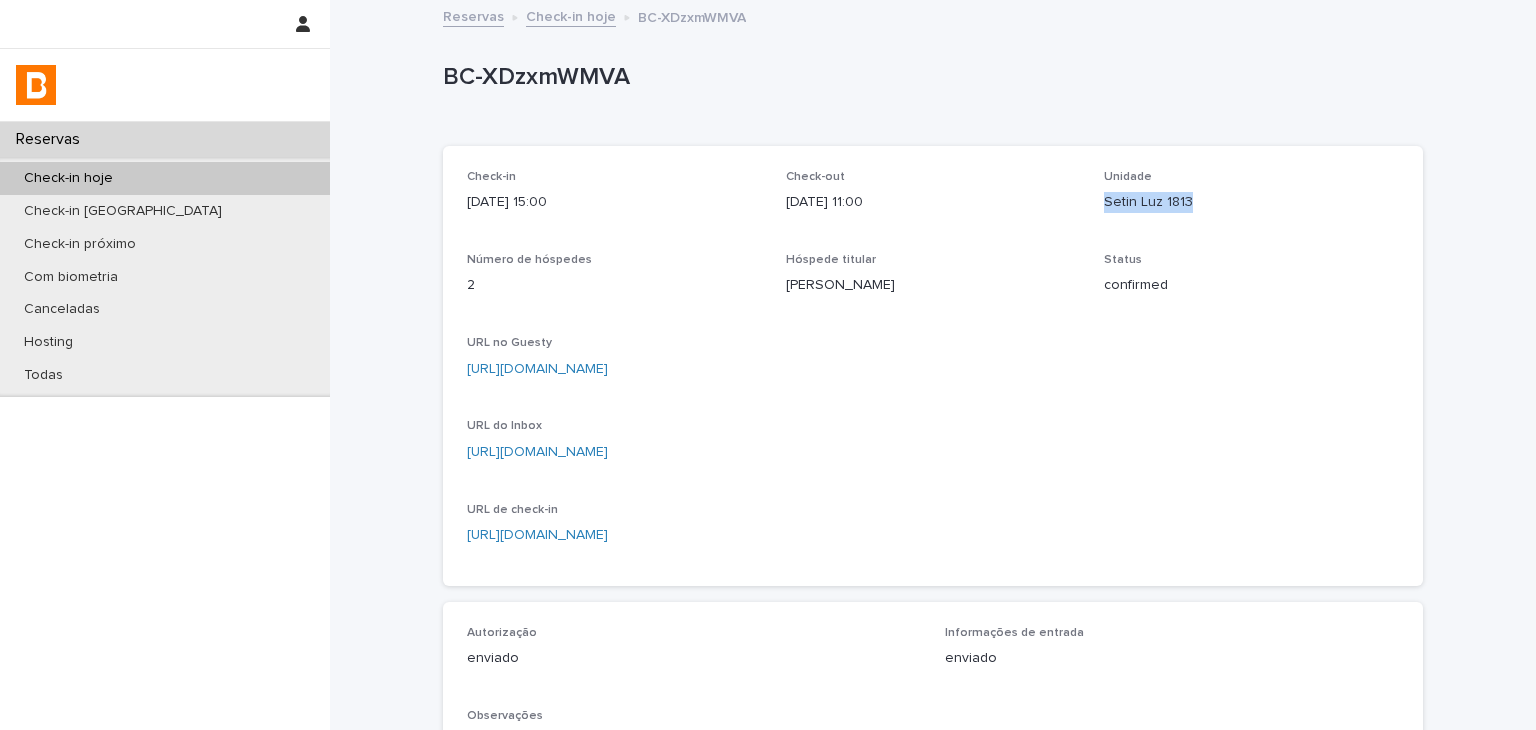 drag, startPoint x: 1092, startPoint y: 200, endPoint x: 1188, endPoint y: 197, distance: 96.04687 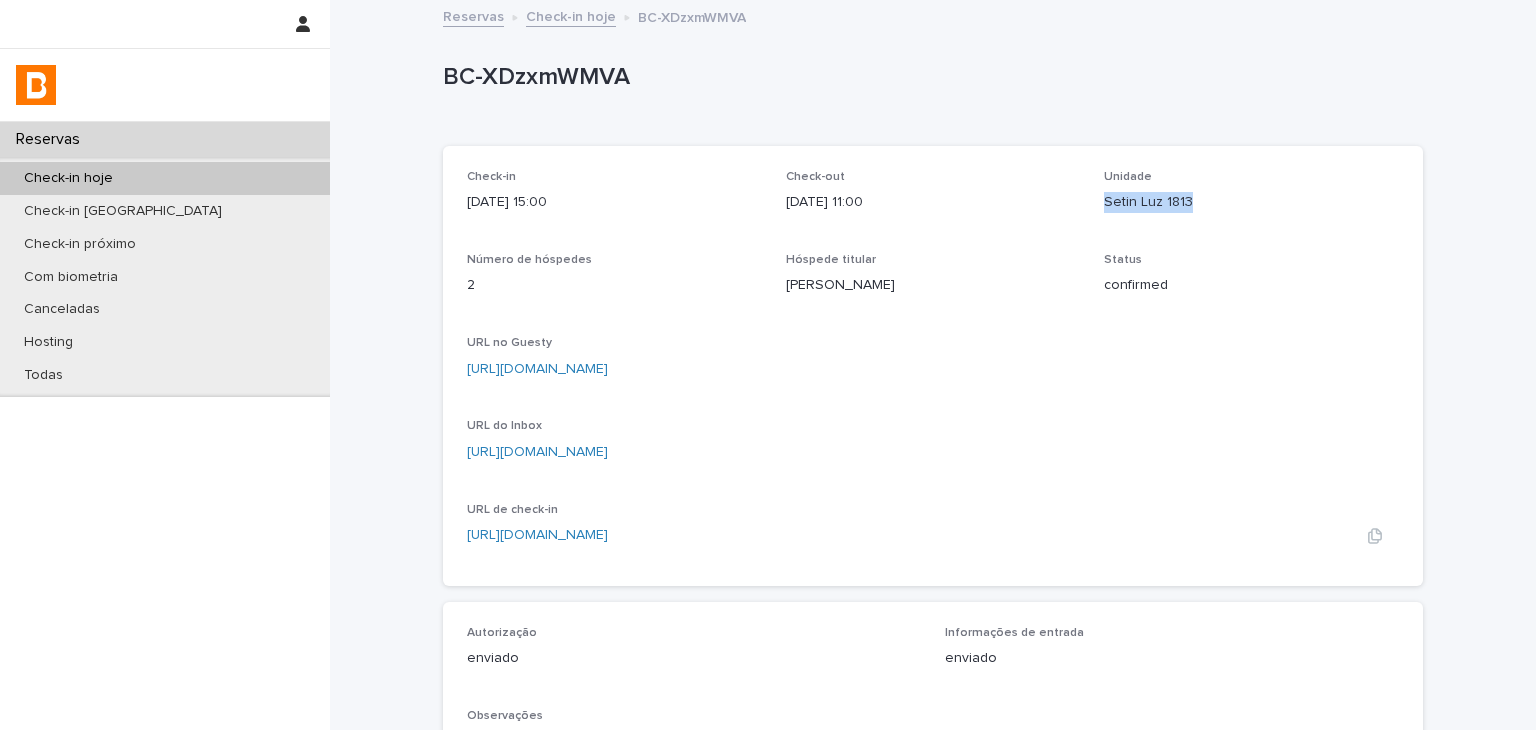scroll, scrollTop: 500, scrollLeft: 0, axis: vertical 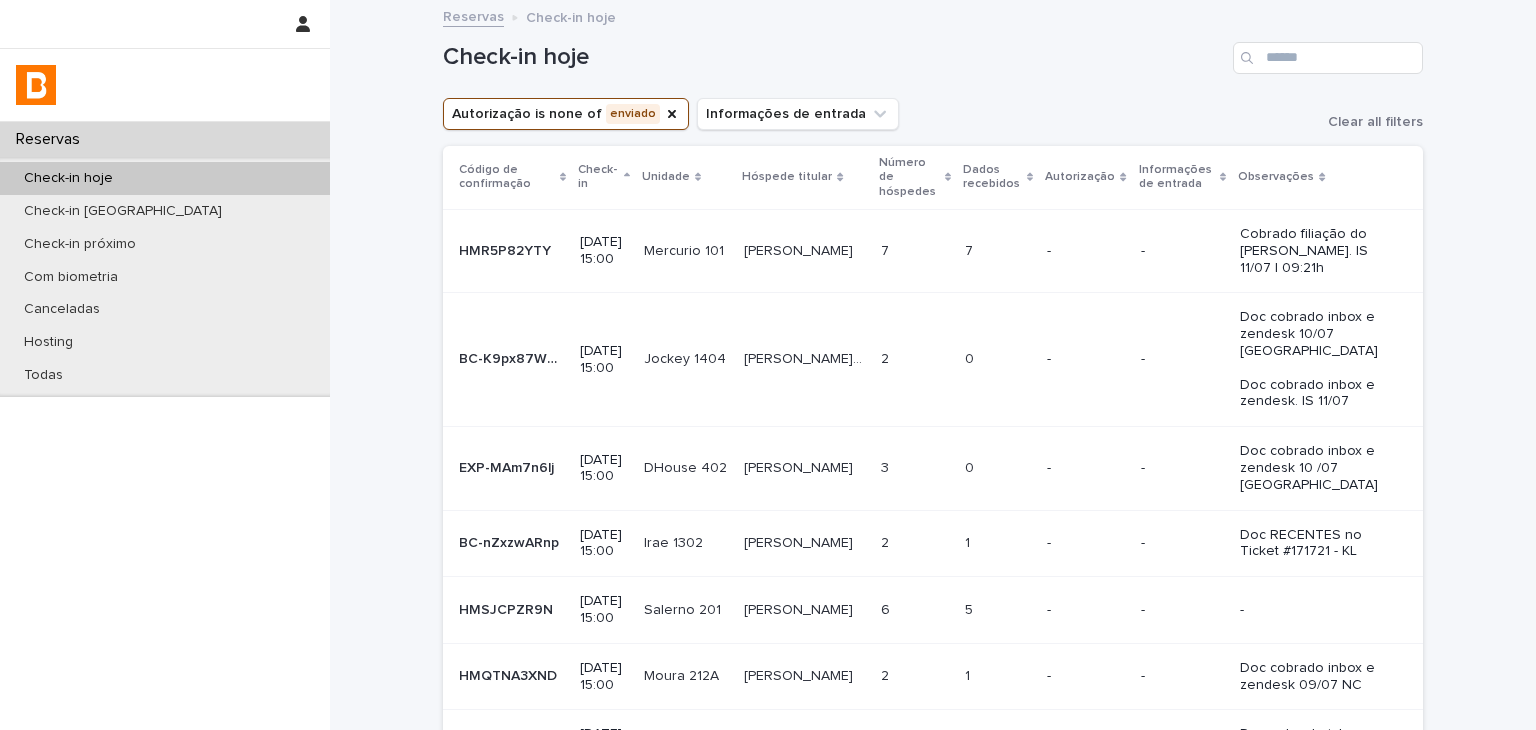 click on "Reservas Check-in hoje" at bounding box center (933, 18) 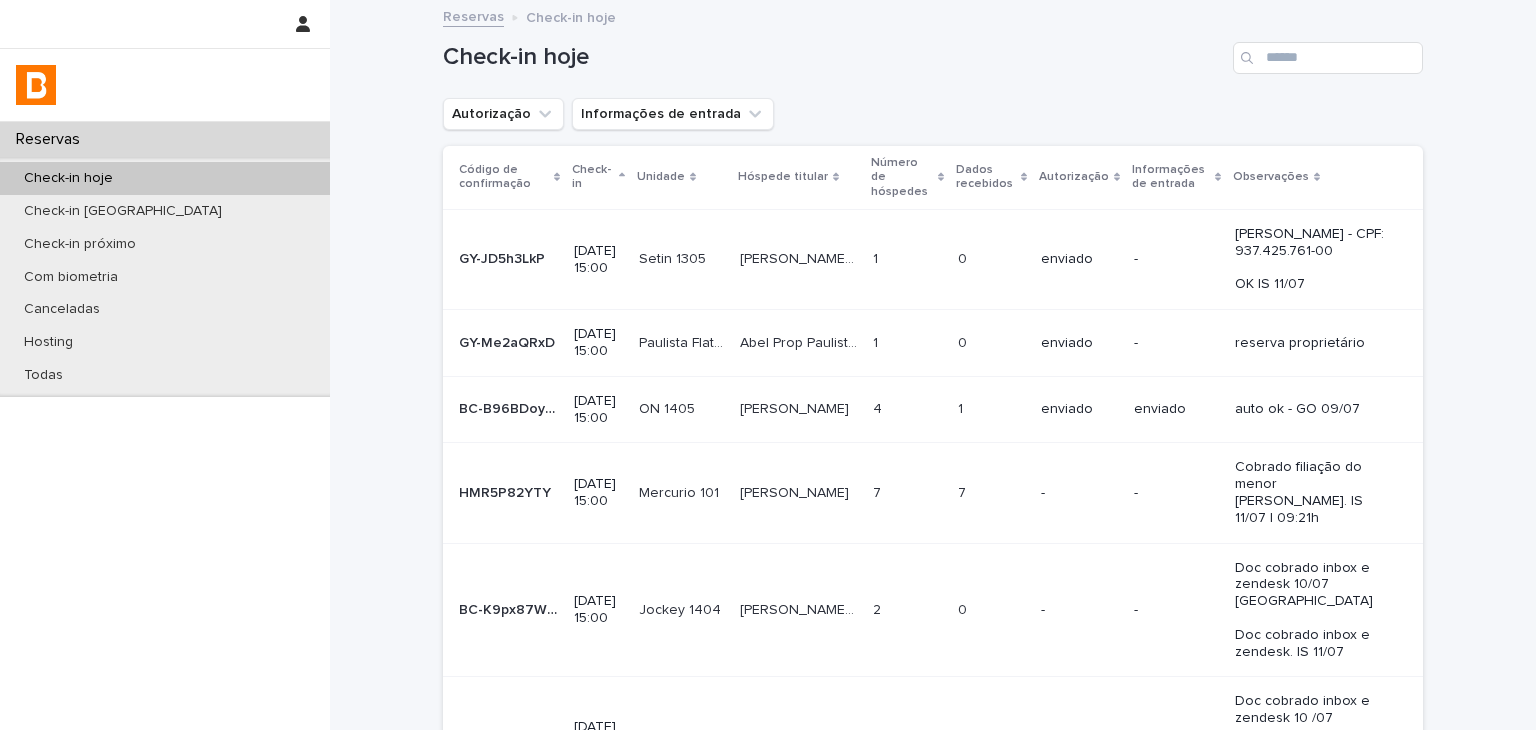 scroll, scrollTop: 0, scrollLeft: 0, axis: both 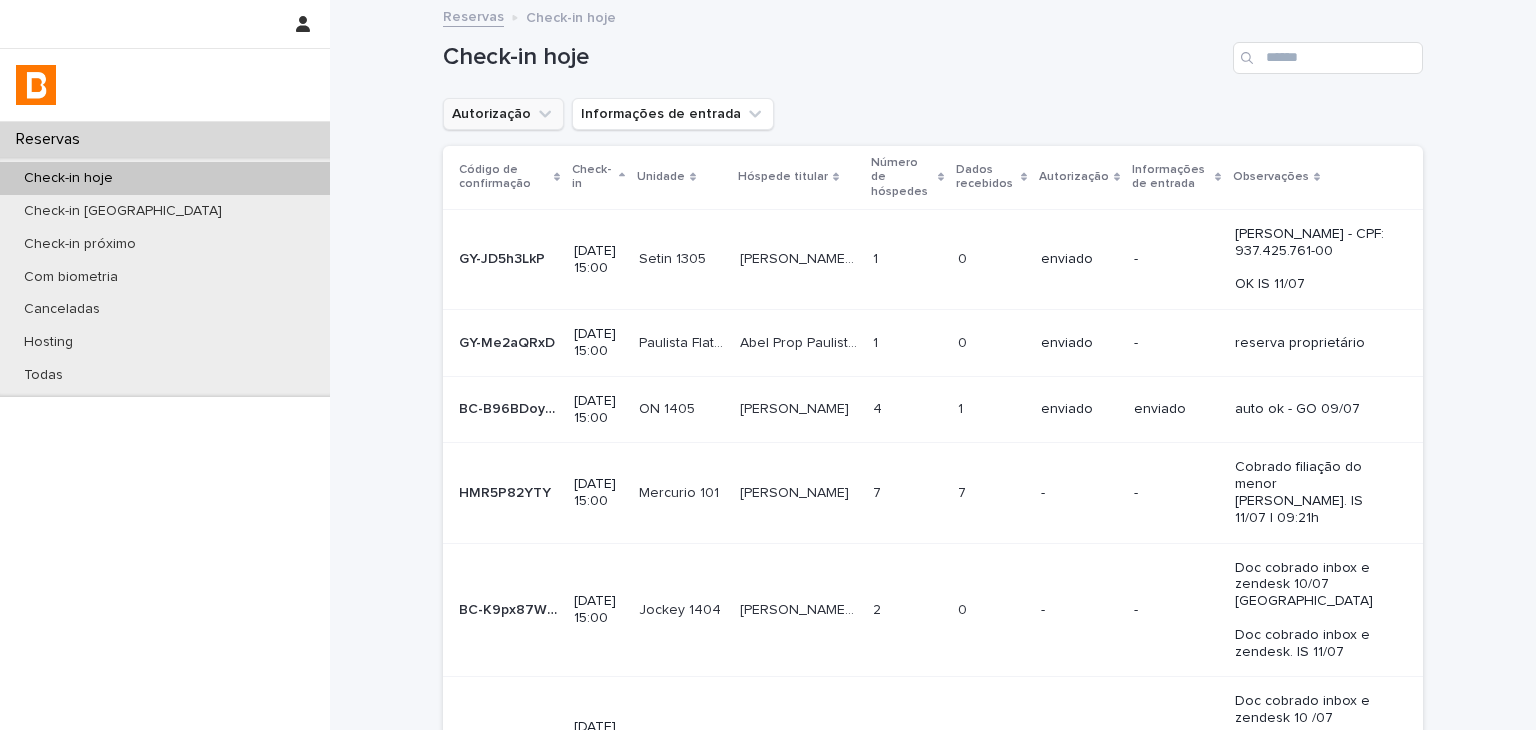 drag, startPoint x: 483, startPoint y: 126, endPoint x: 479, endPoint y: 141, distance: 15.524175 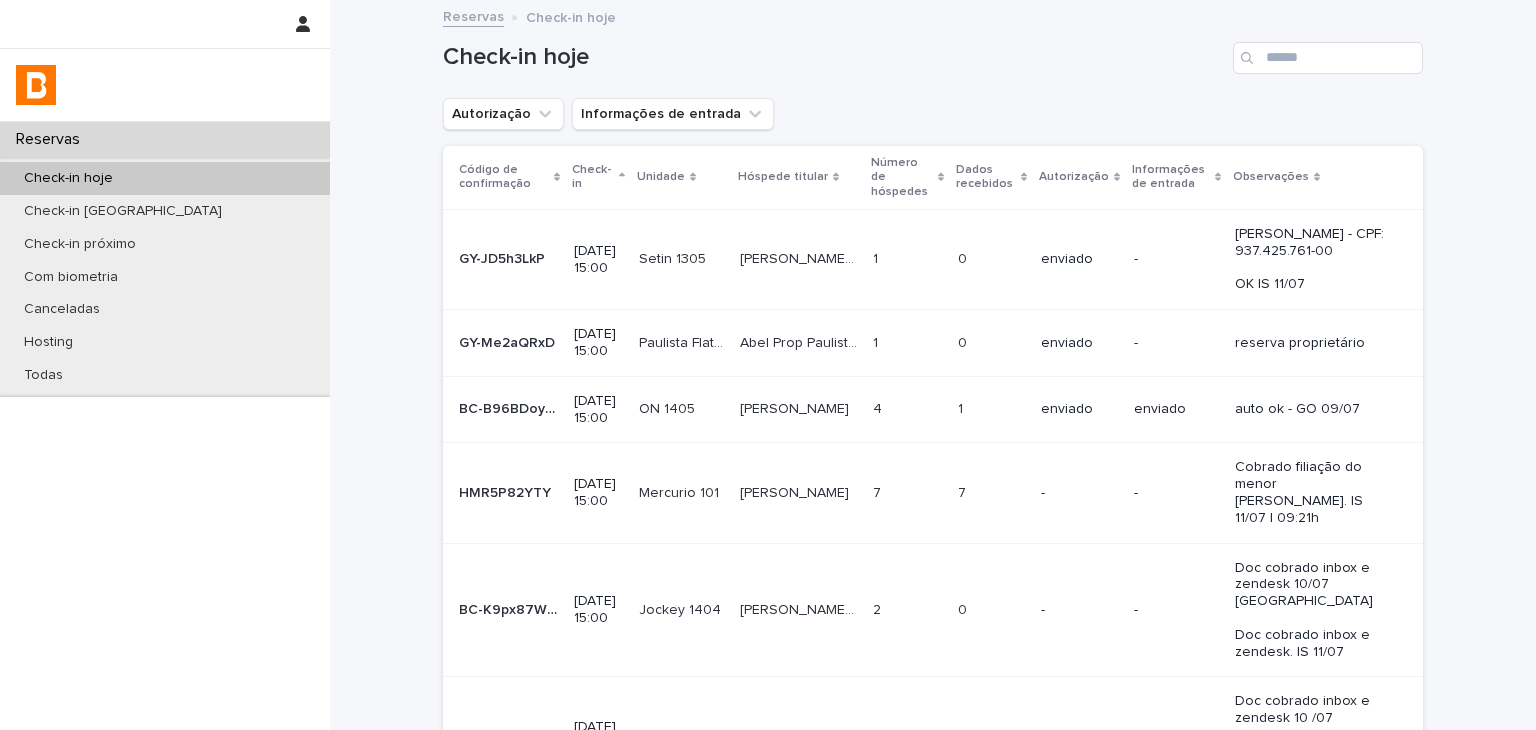 click on "Autorização" at bounding box center (503, 114) 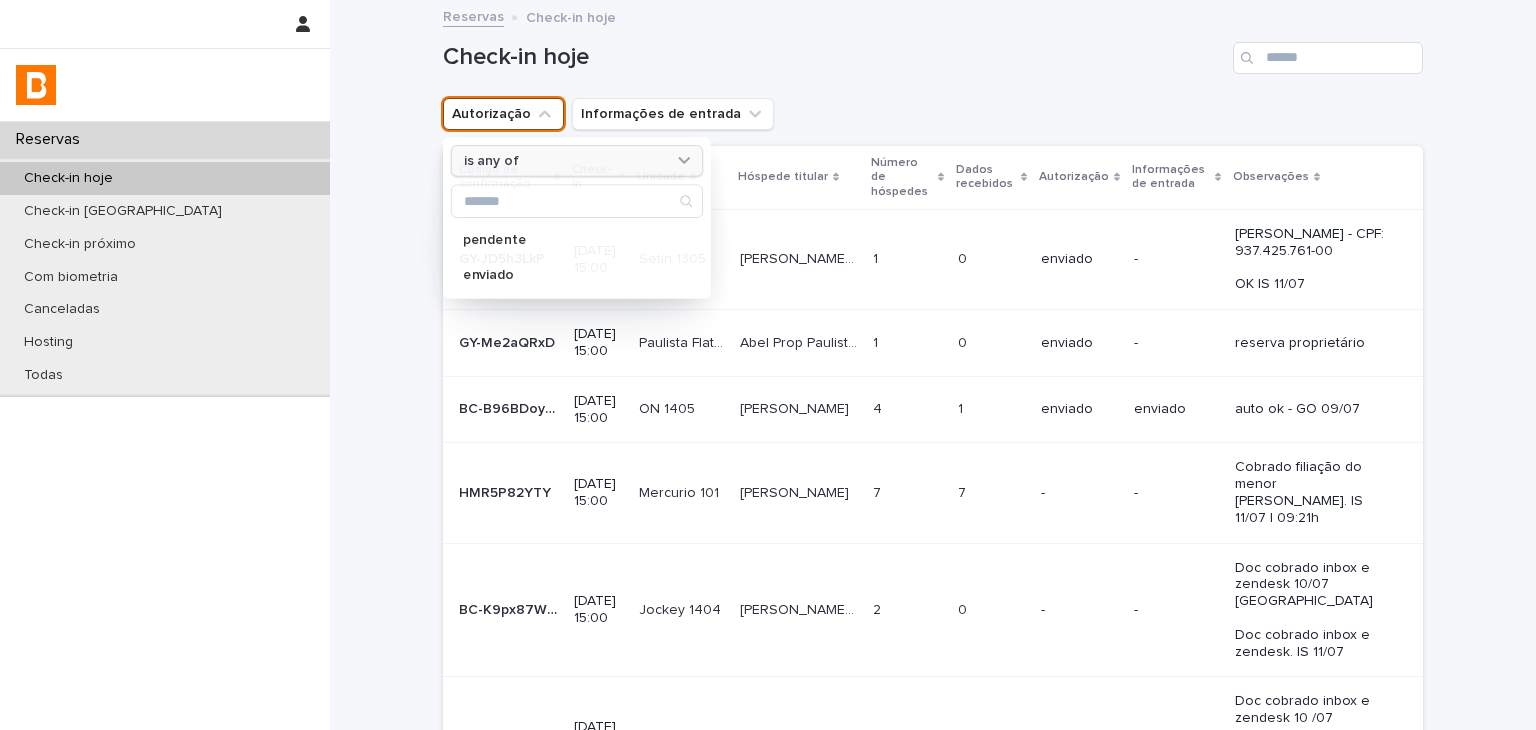 click on "is any of" at bounding box center (491, 160) 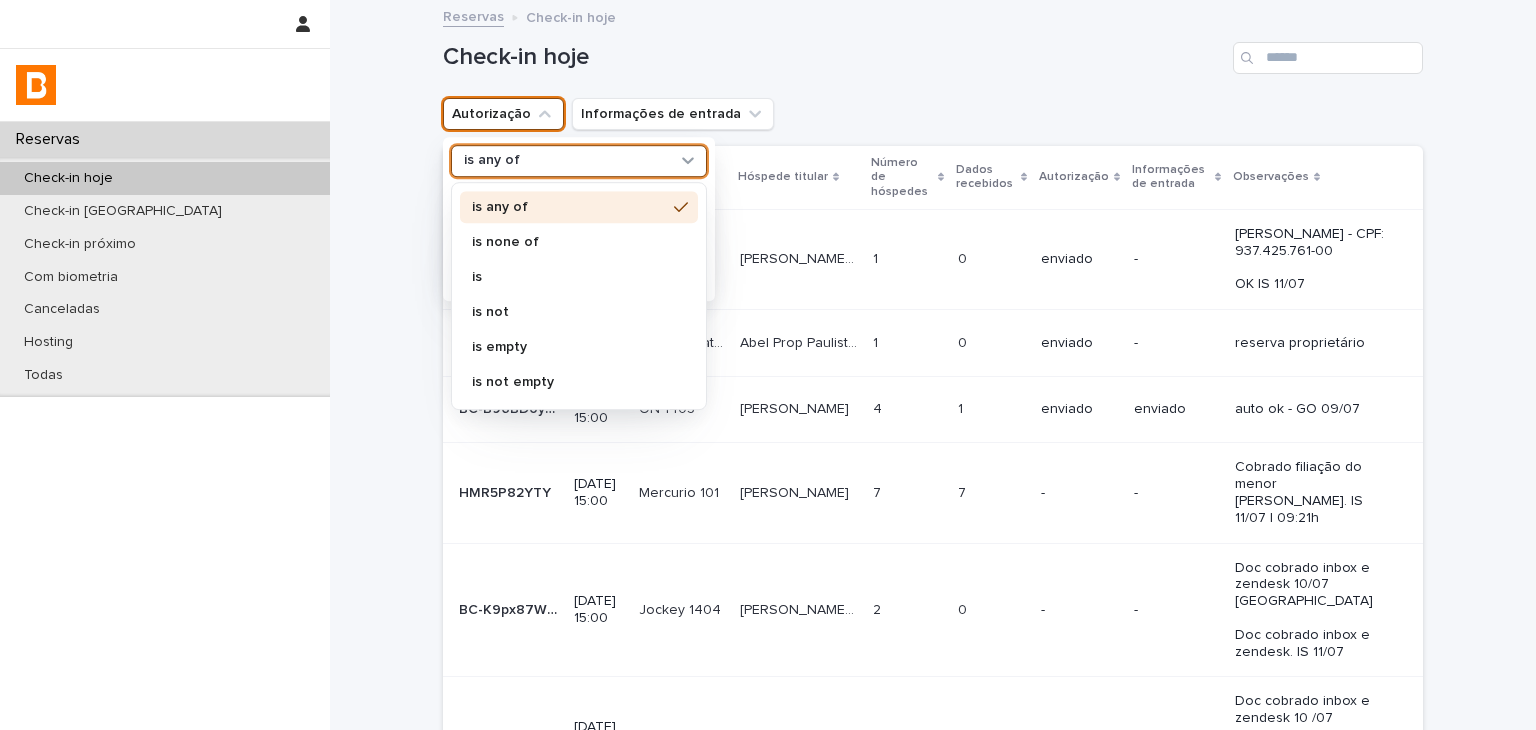 click on "is none of" at bounding box center (569, 242) 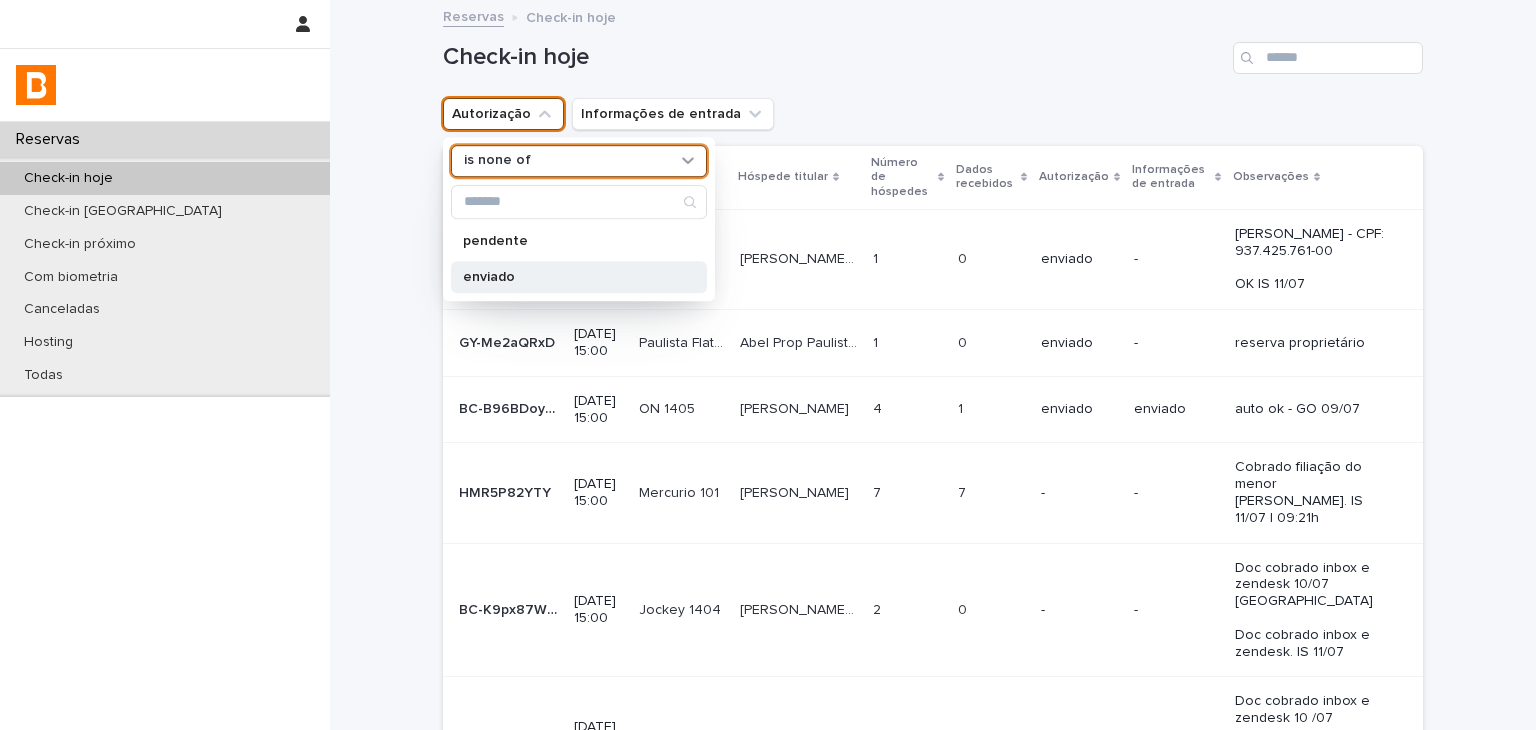 click on "enviado" at bounding box center [569, 277] 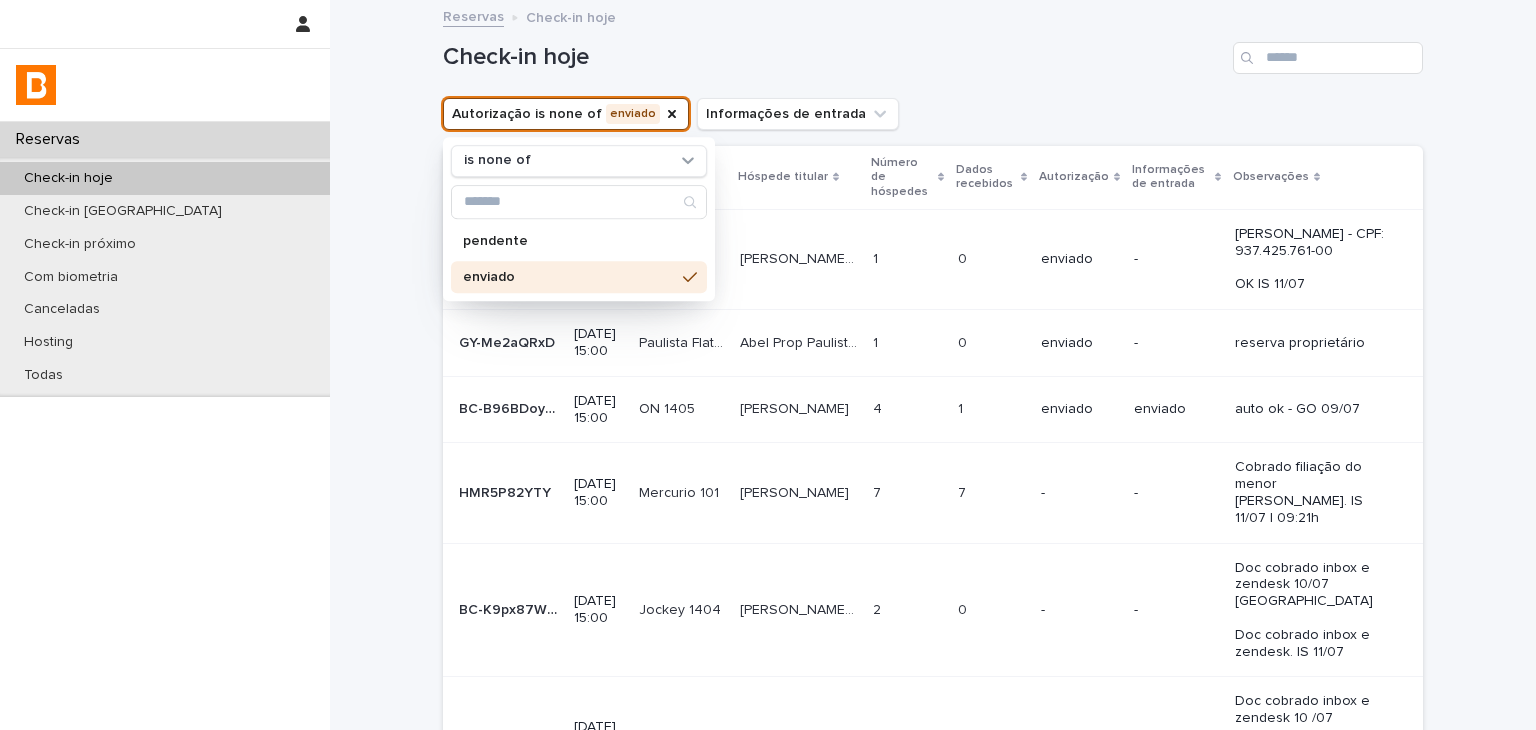 click on "Check-in hoje" at bounding box center (933, 50) 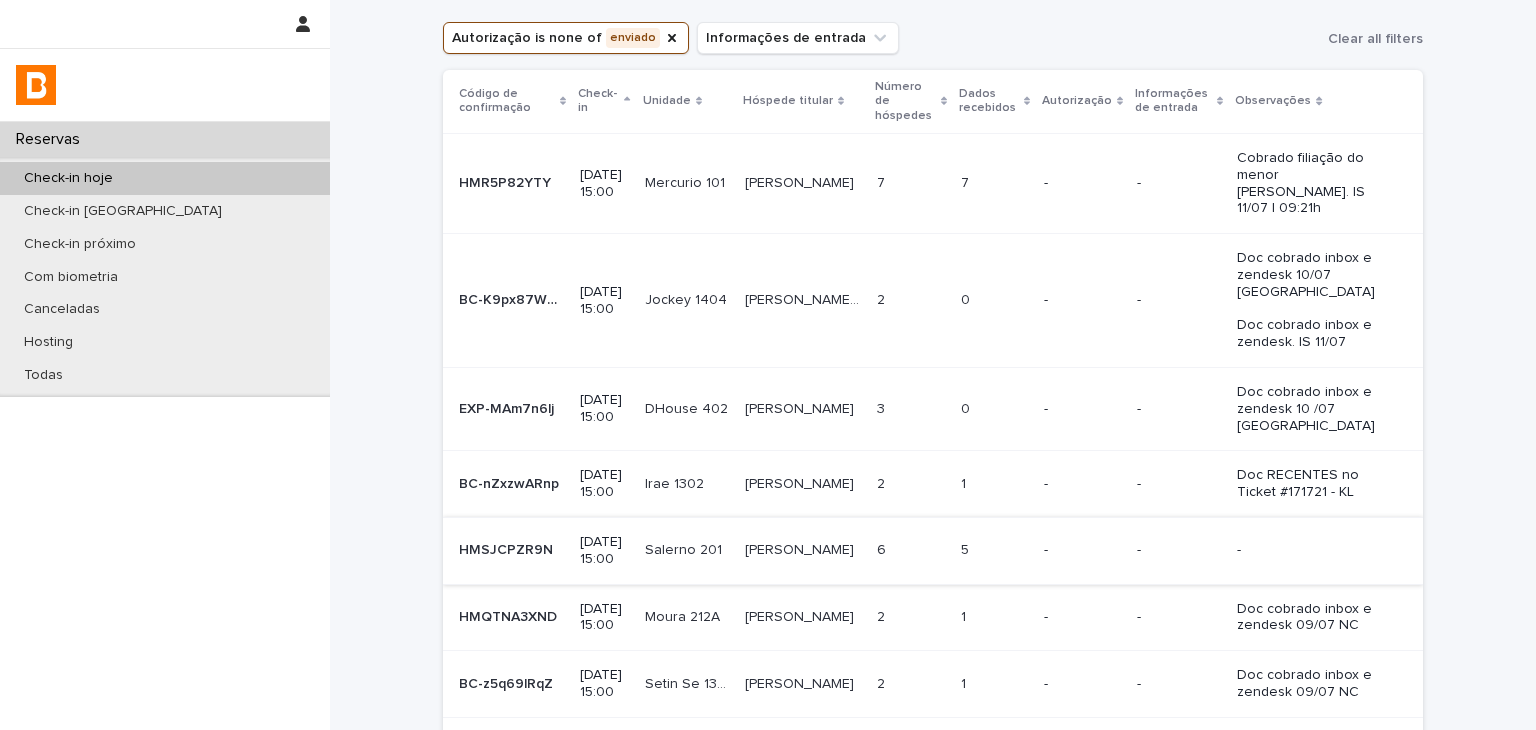 scroll, scrollTop: 0, scrollLeft: 0, axis: both 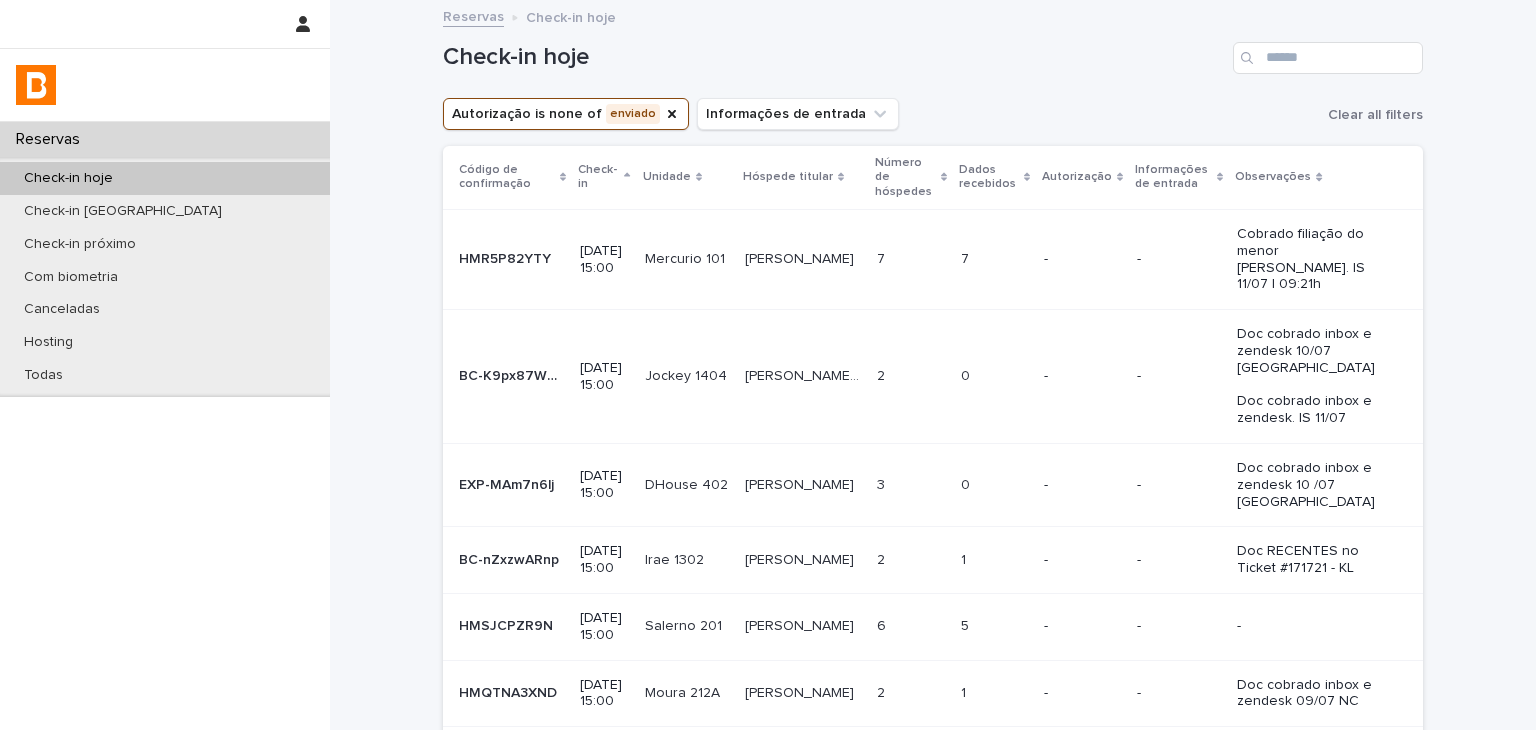 click on "Doc cobrado inbox e zendesk 10/07 [GEOGRAPHIC_DATA]
Doc cobrado inbox e zendesk. IS 11/07" at bounding box center [1314, 376] 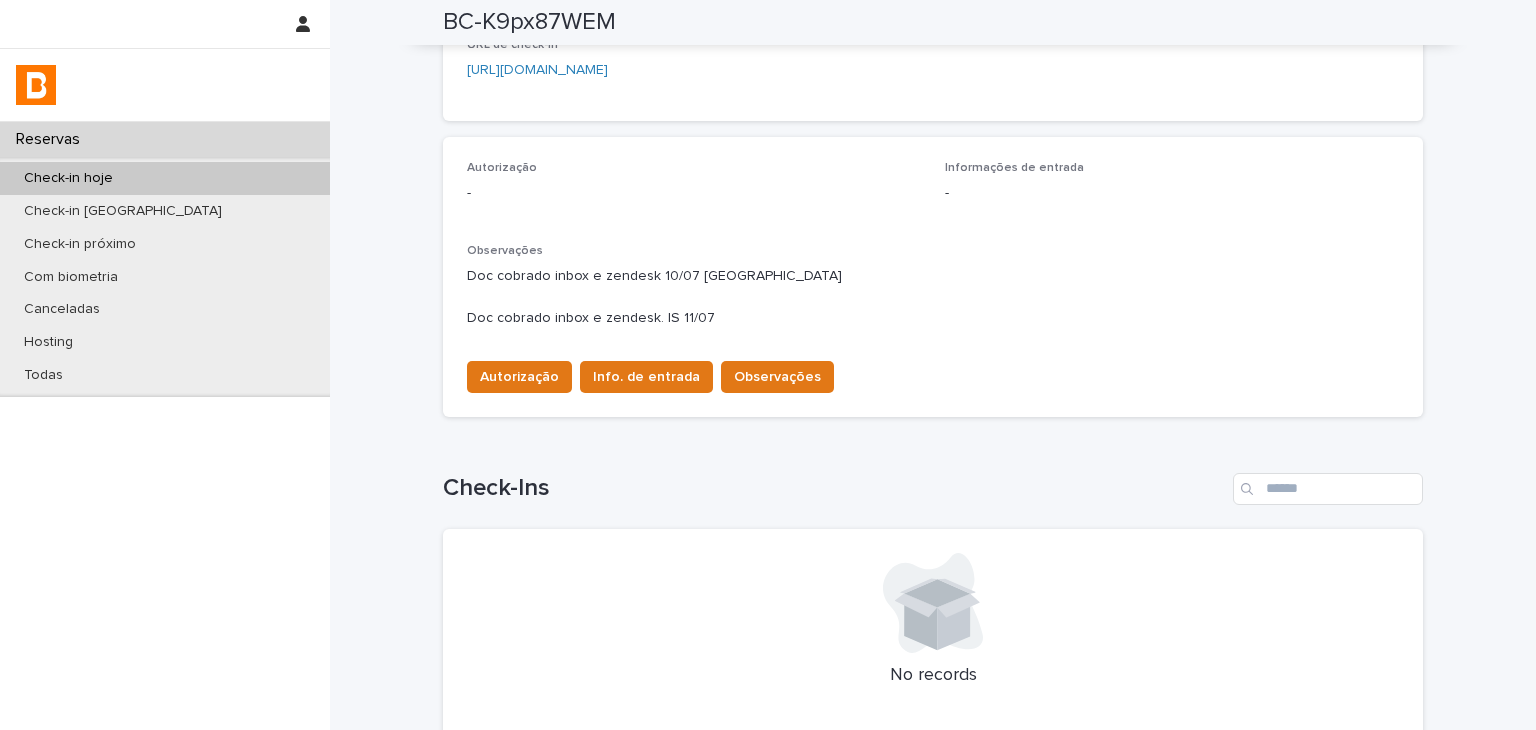 scroll, scrollTop: 565, scrollLeft: 0, axis: vertical 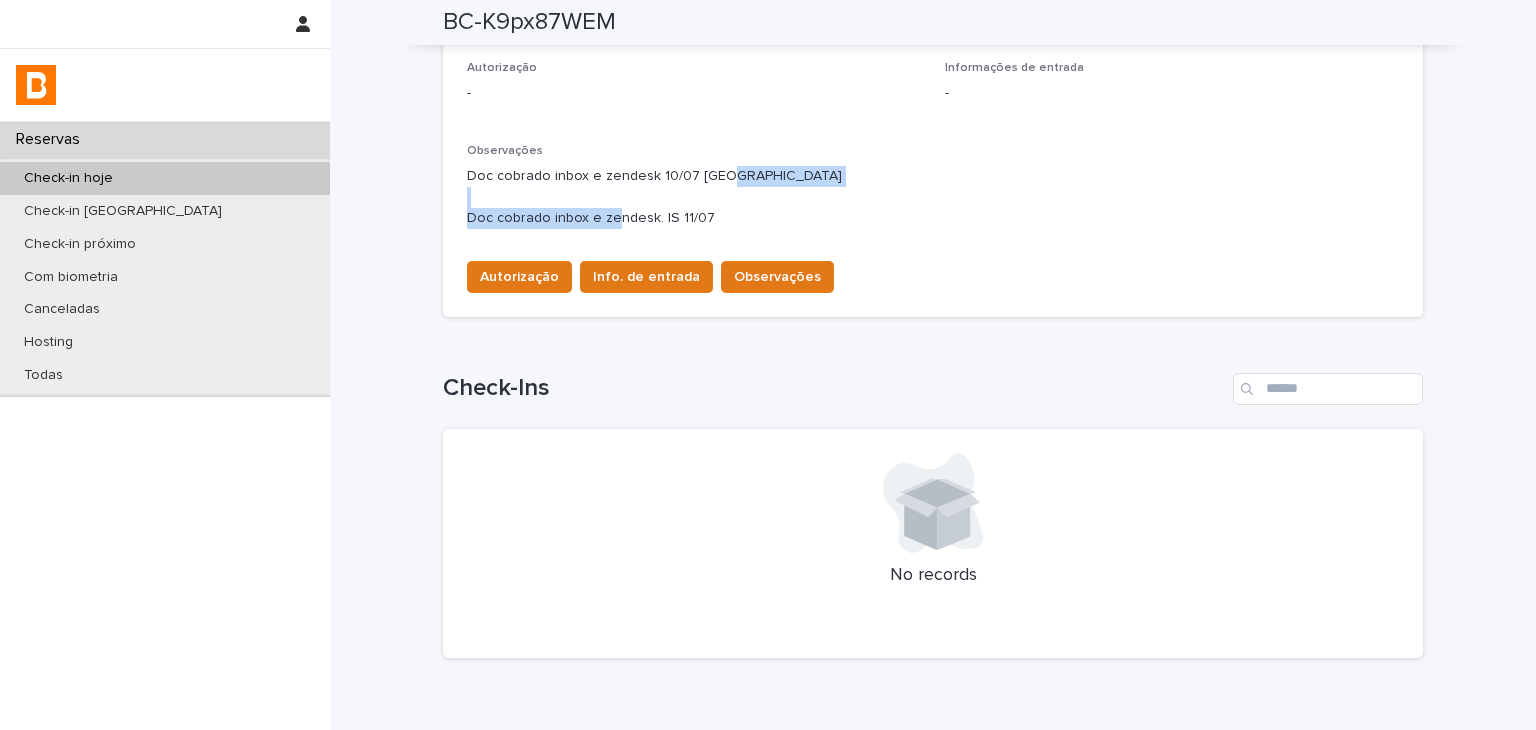 drag, startPoint x: 459, startPoint y: 219, endPoint x: 701, endPoint y: 229, distance: 242.20653 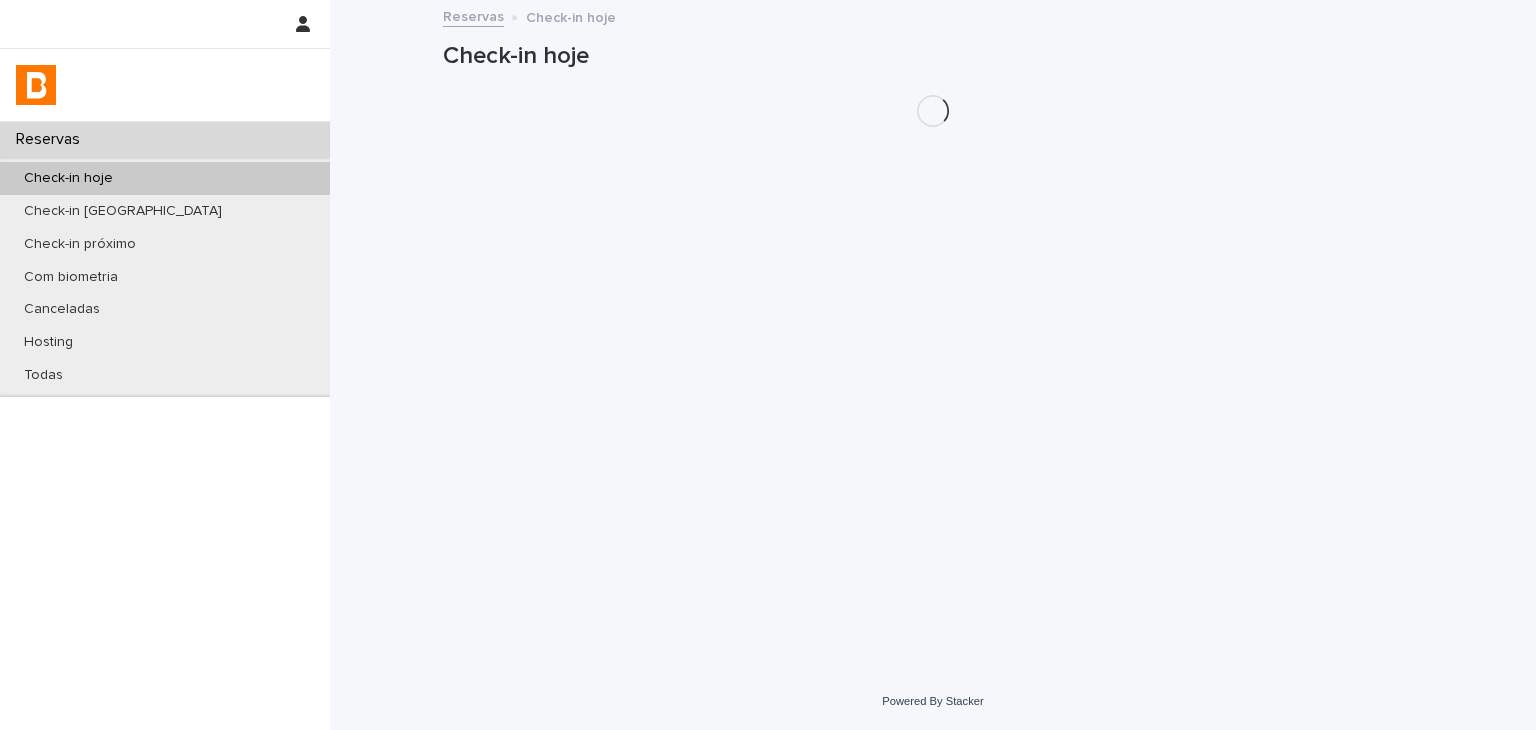 scroll, scrollTop: 0, scrollLeft: 0, axis: both 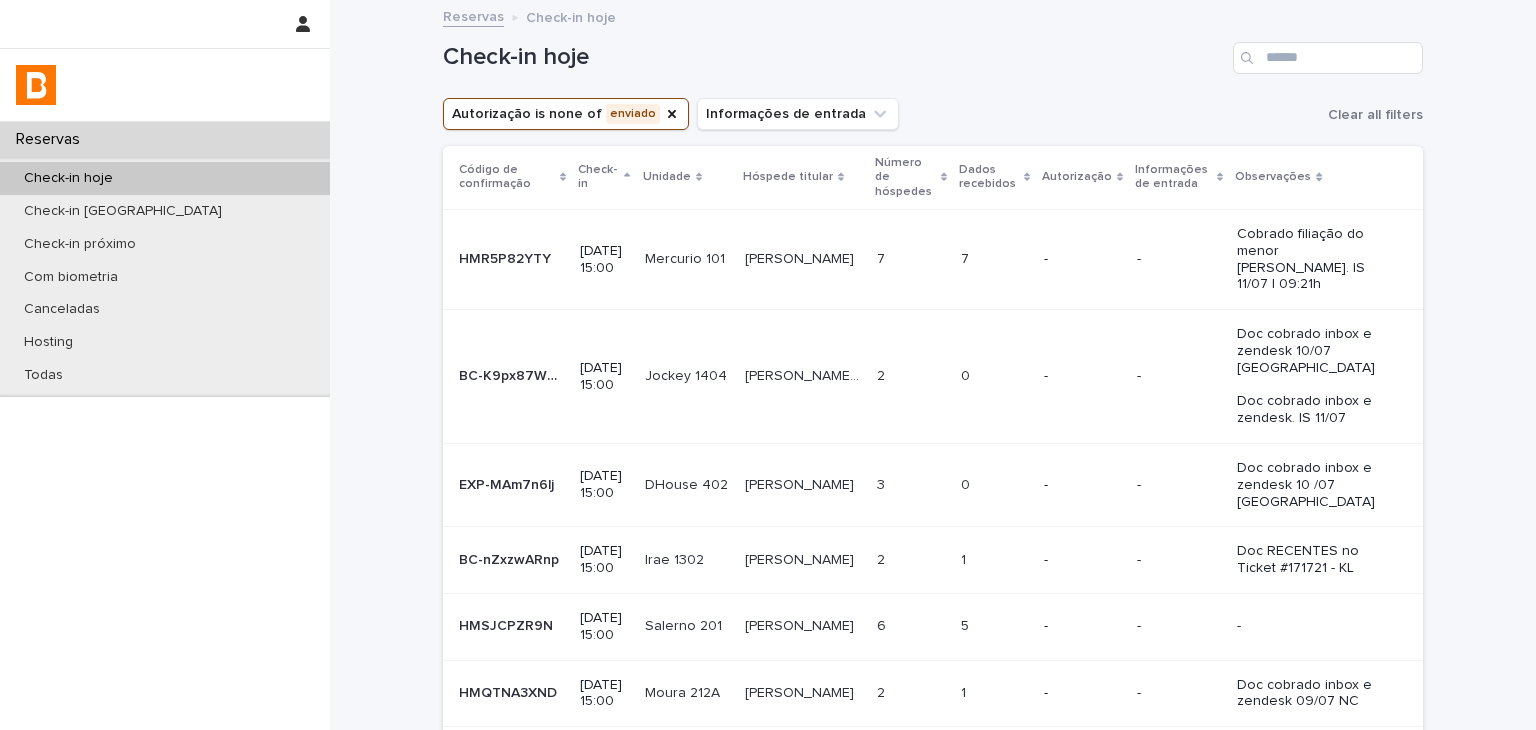 click on "-" at bounding box center [1082, 483] 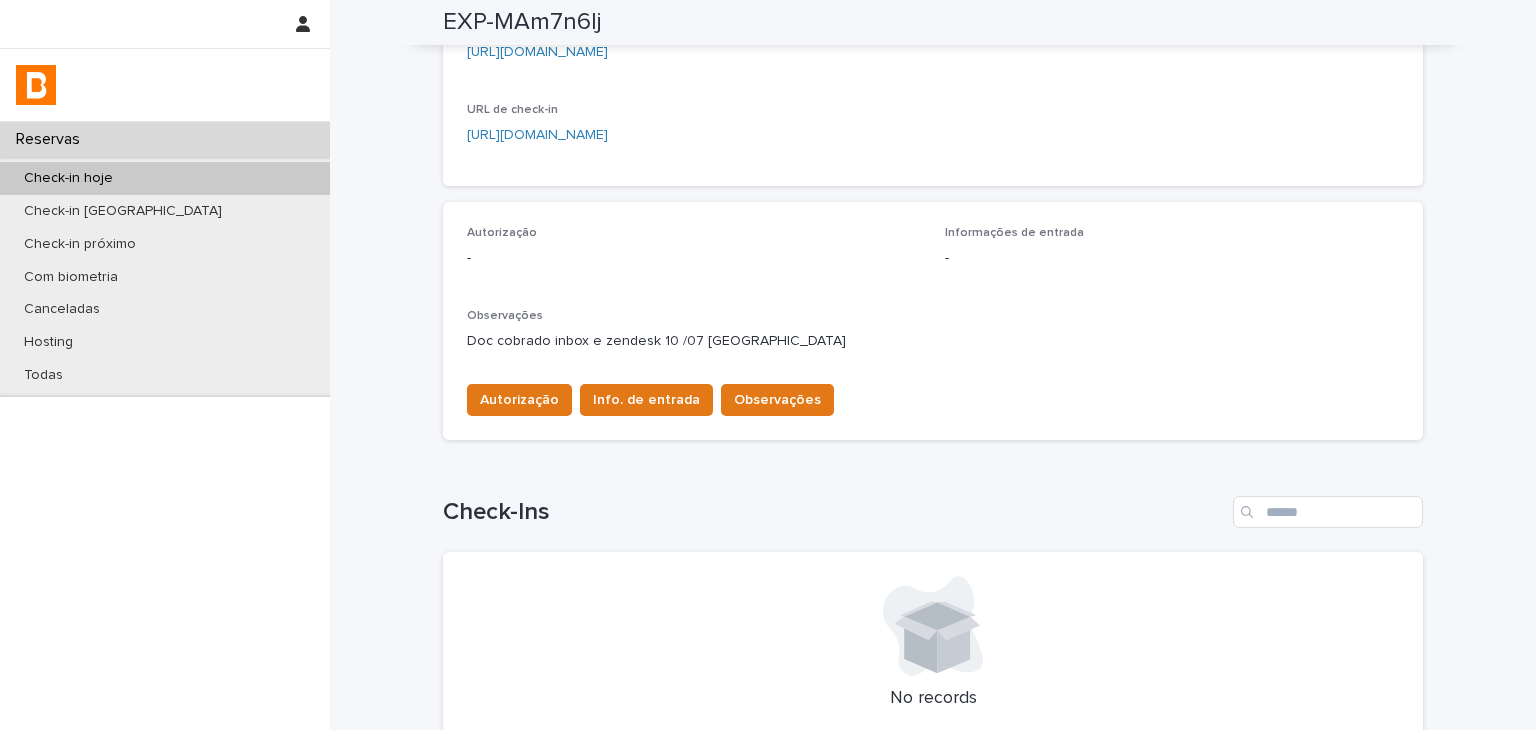 scroll, scrollTop: 500, scrollLeft: 0, axis: vertical 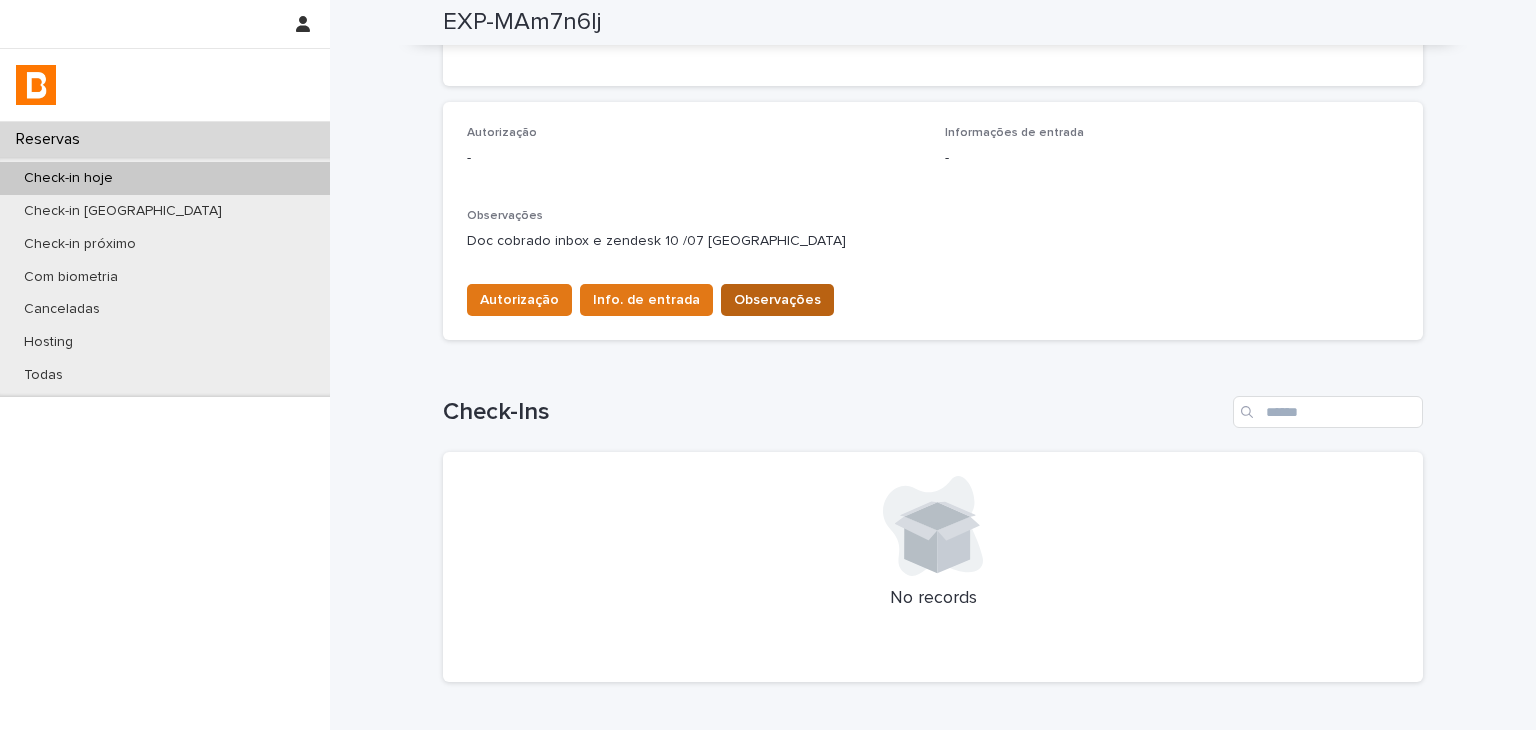 click on "Observações" at bounding box center [777, 300] 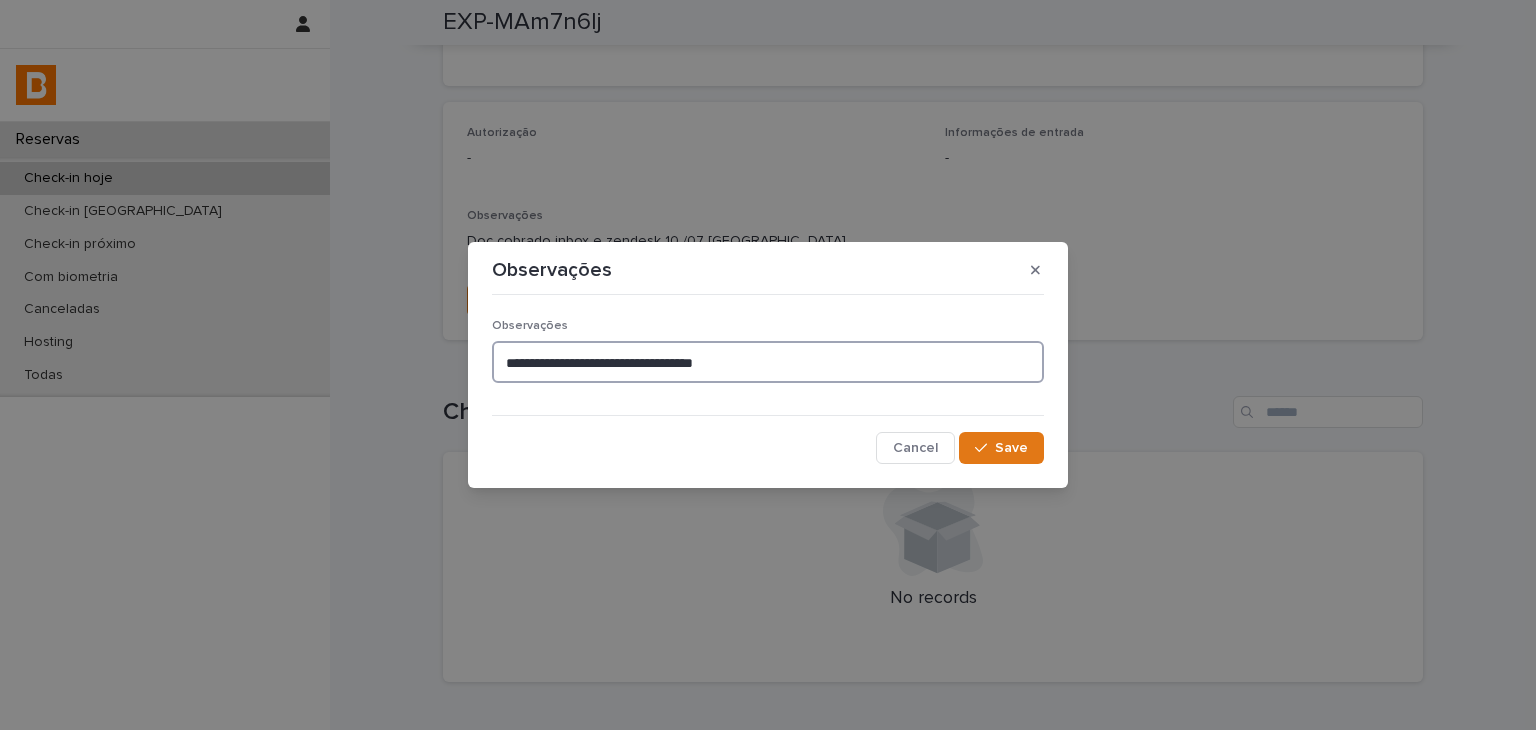 click on "**********" at bounding box center (768, 362) 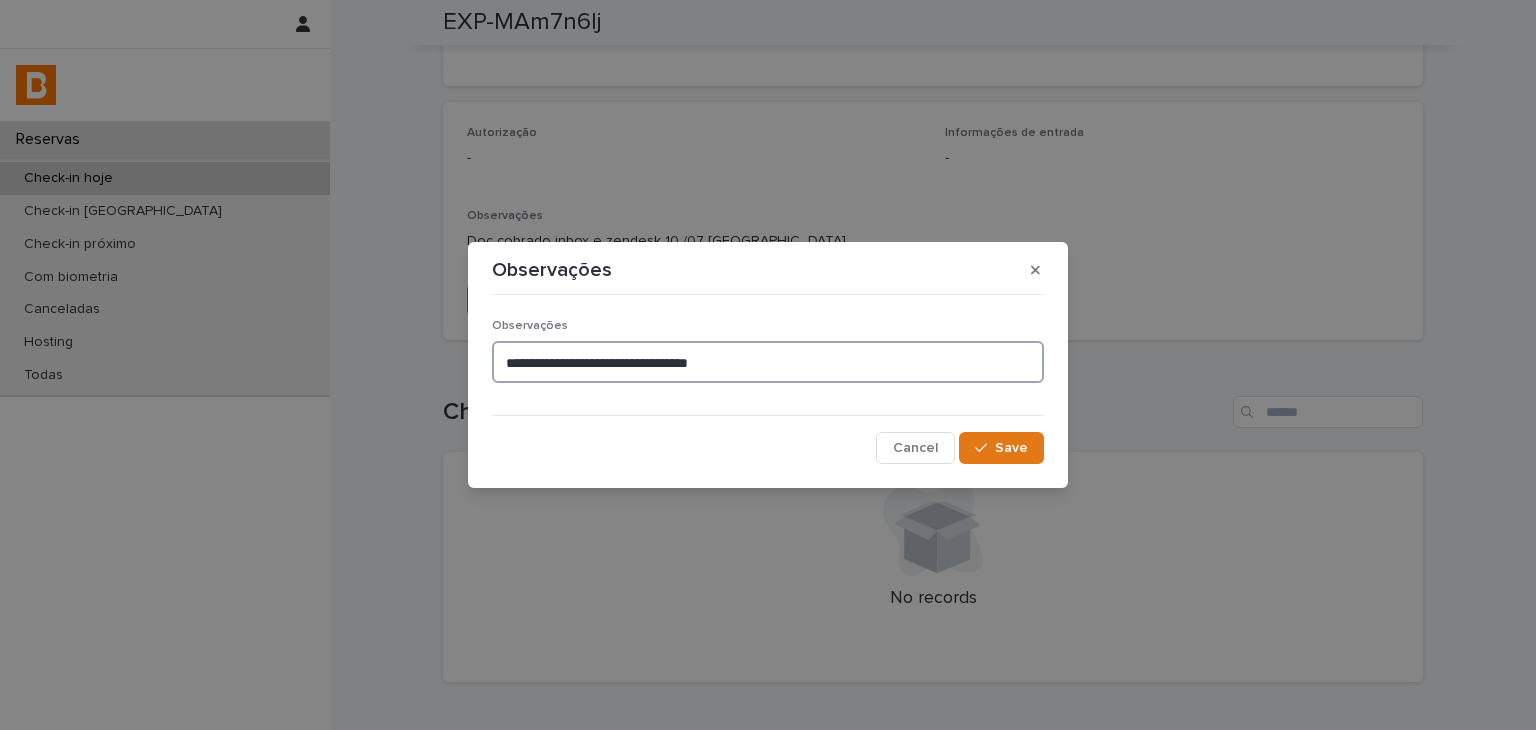 click on "**********" at bounding box center (768, 362) 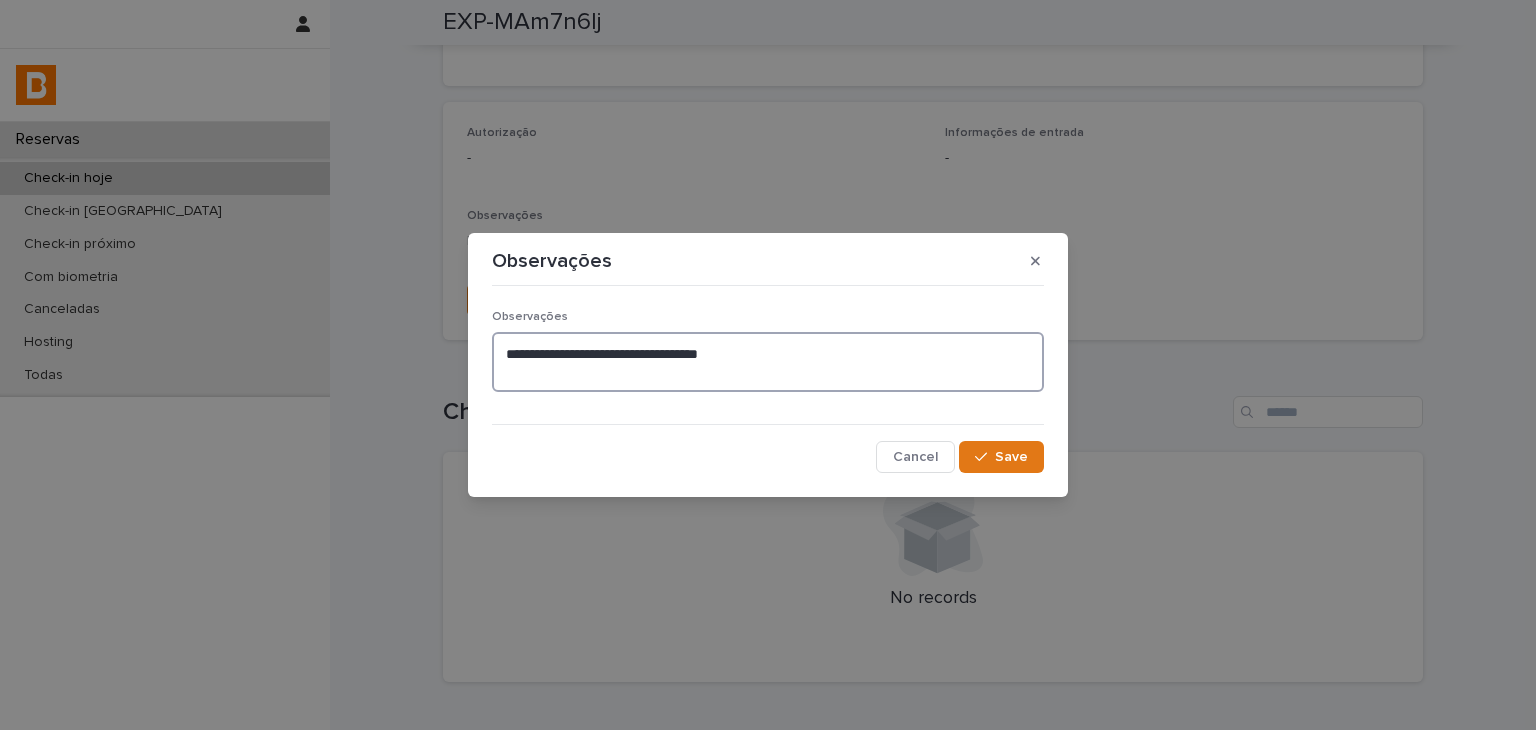 paste on "**********" 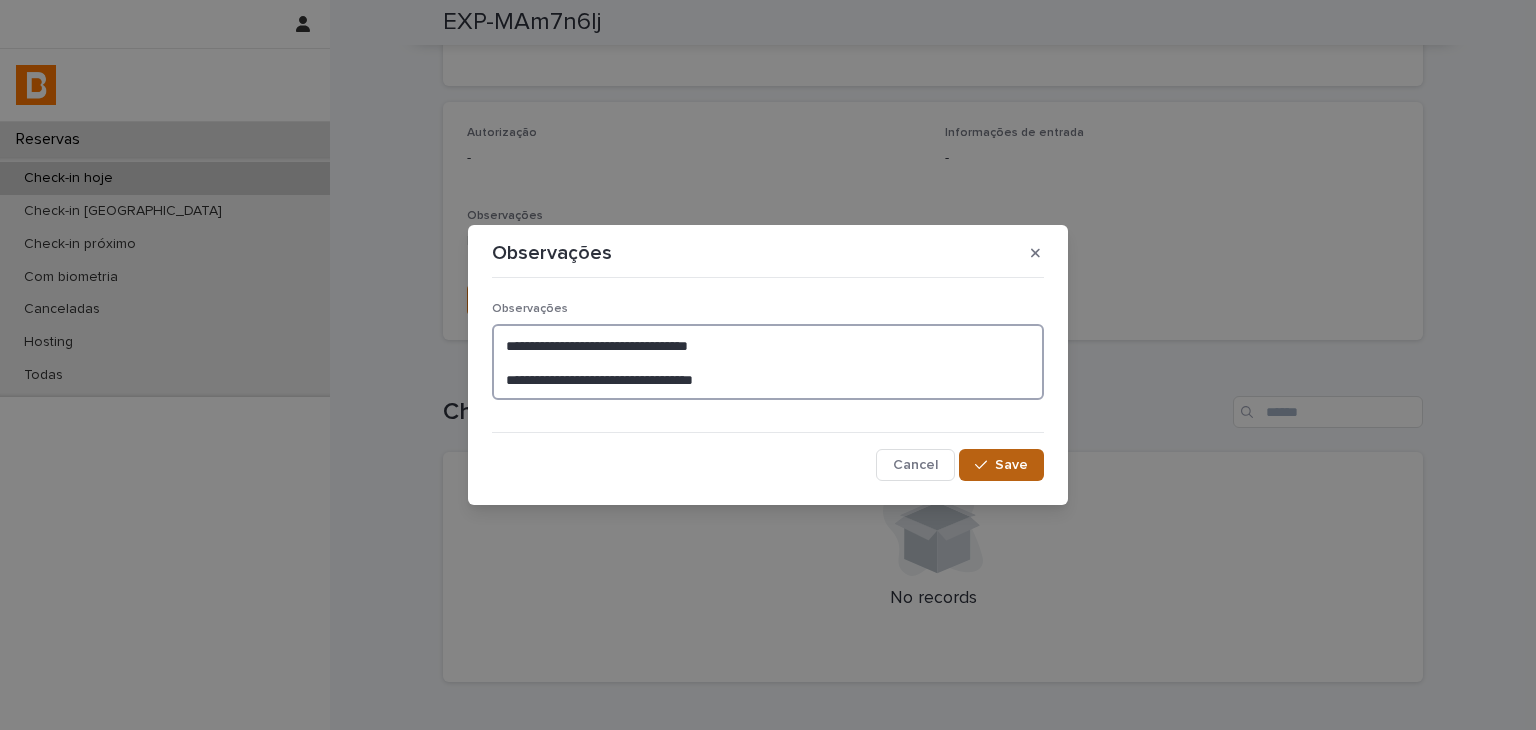 type on "**********" 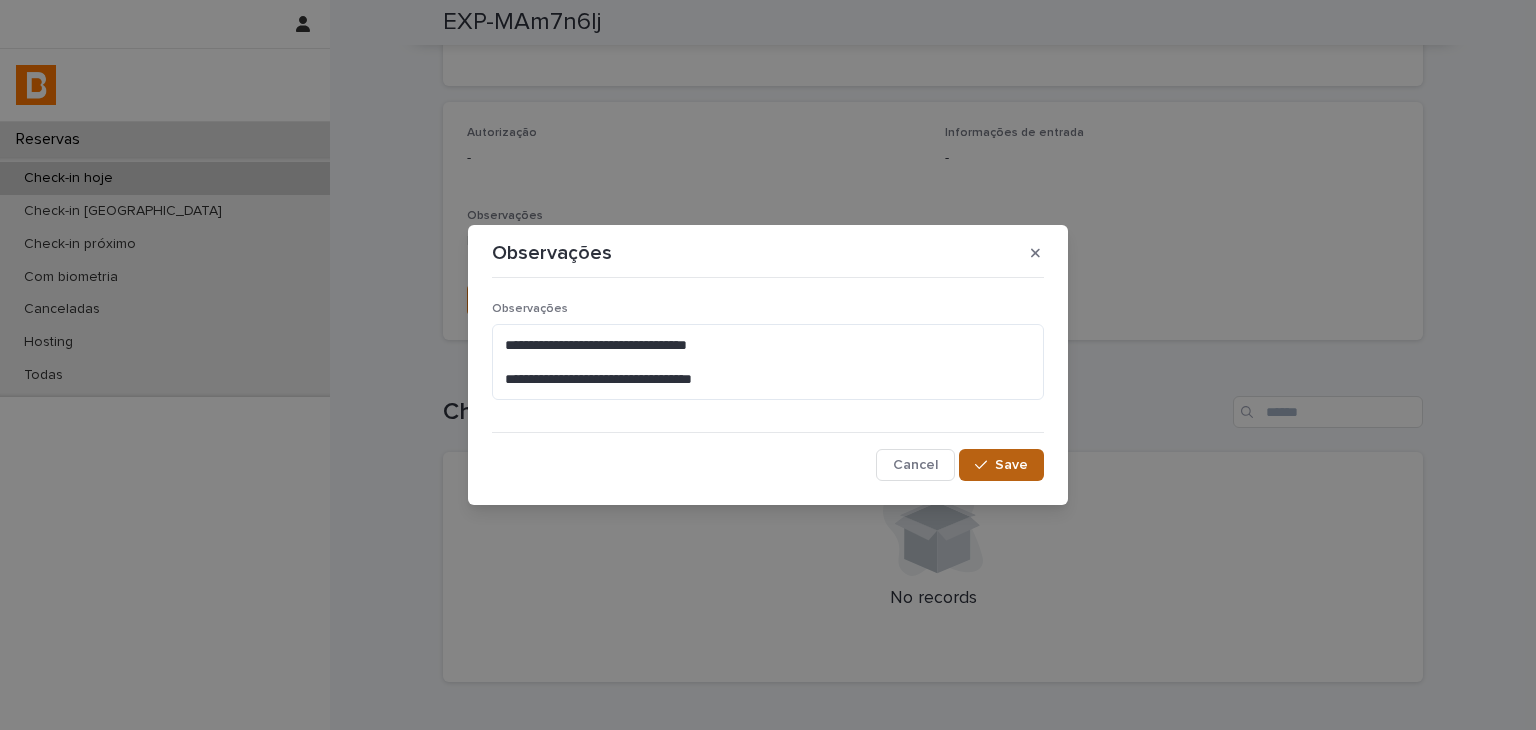 click on "Save" at bounding box center [1001, 465] 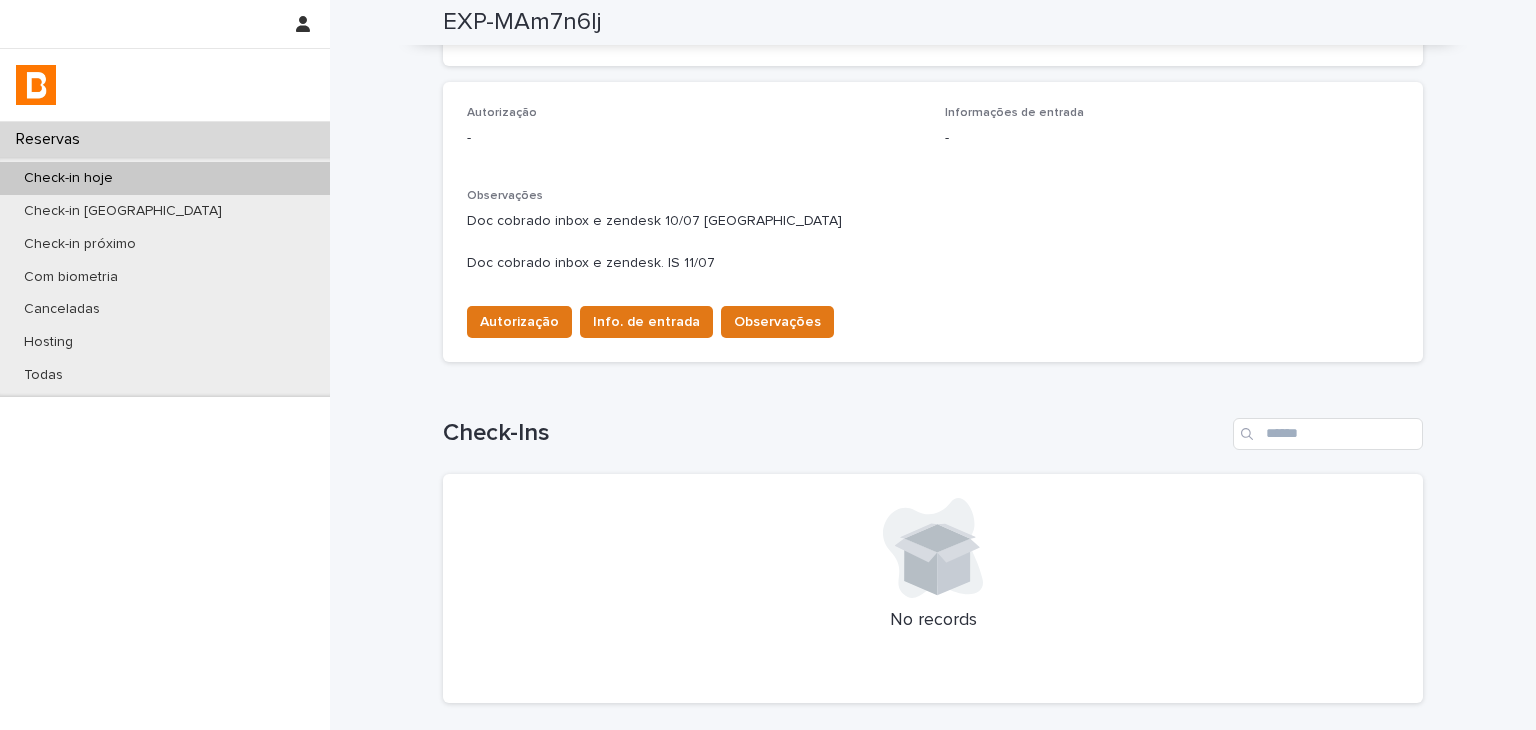 scroll, scrollTop: 20, scrollLeft: 0, axis: vertical 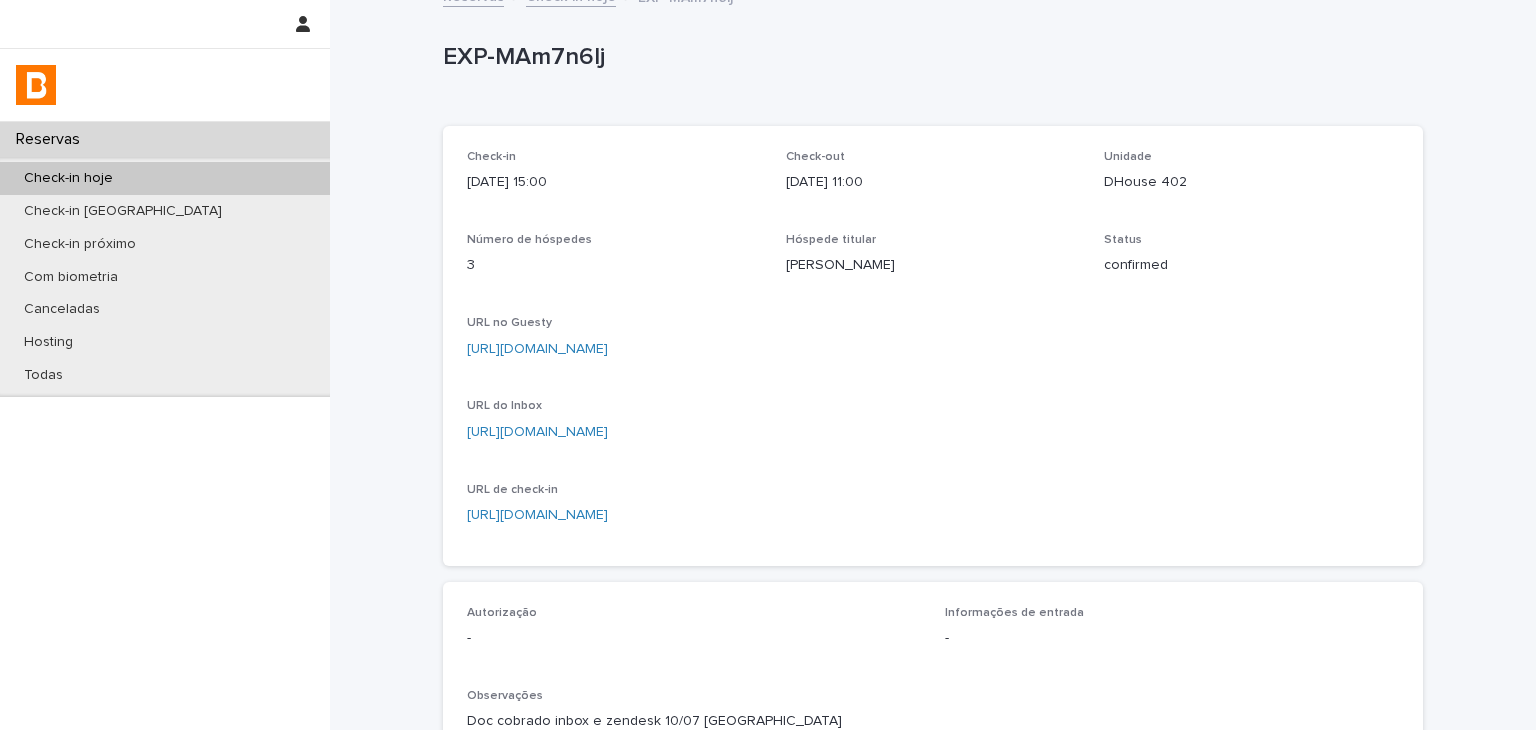 click on "URL no Guesty [URL][DOMAIN_NAME]" at bounding box center [933, 345] 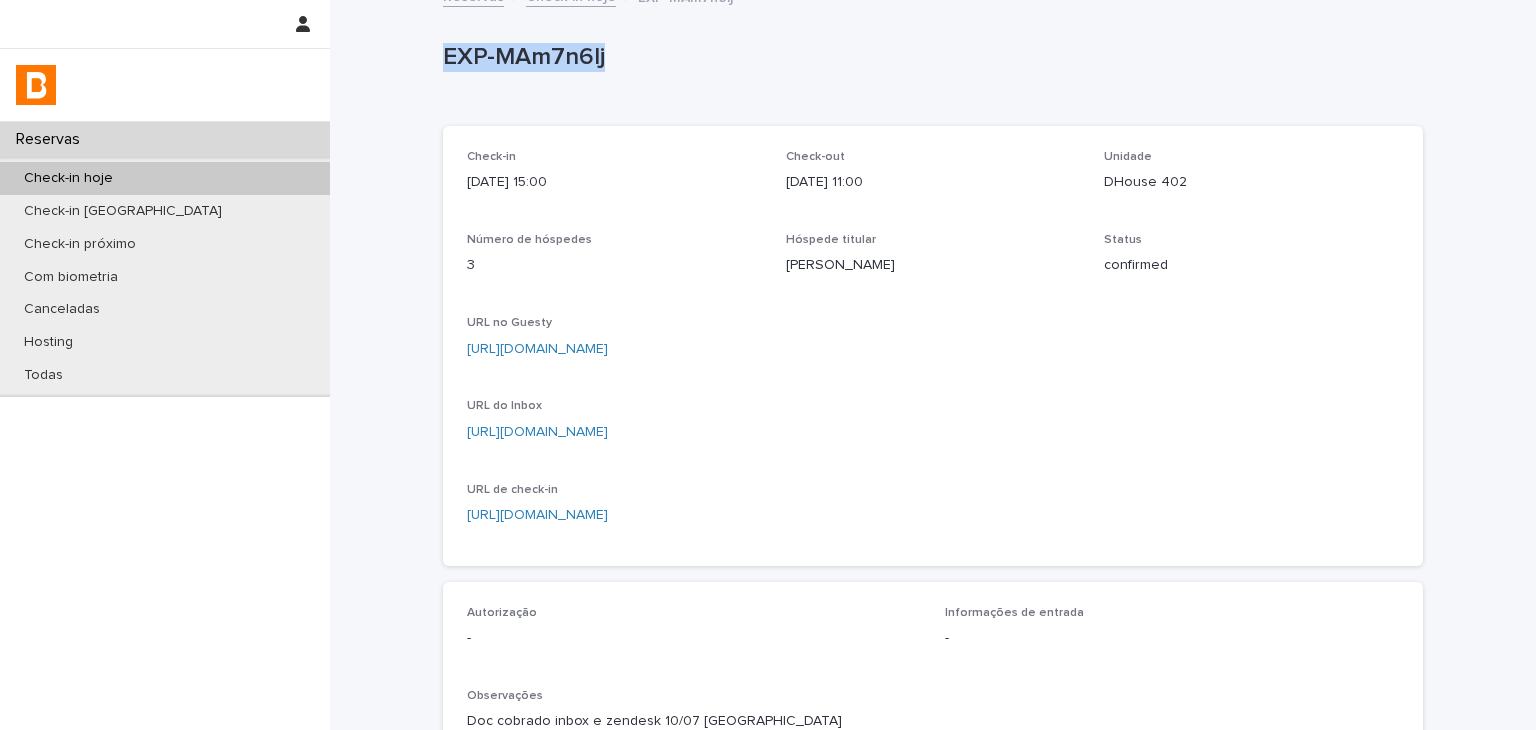 drag, startPoint x: 567, startPoint y: 57, endPoint x: 641, endPoint y: 57, distance: 74 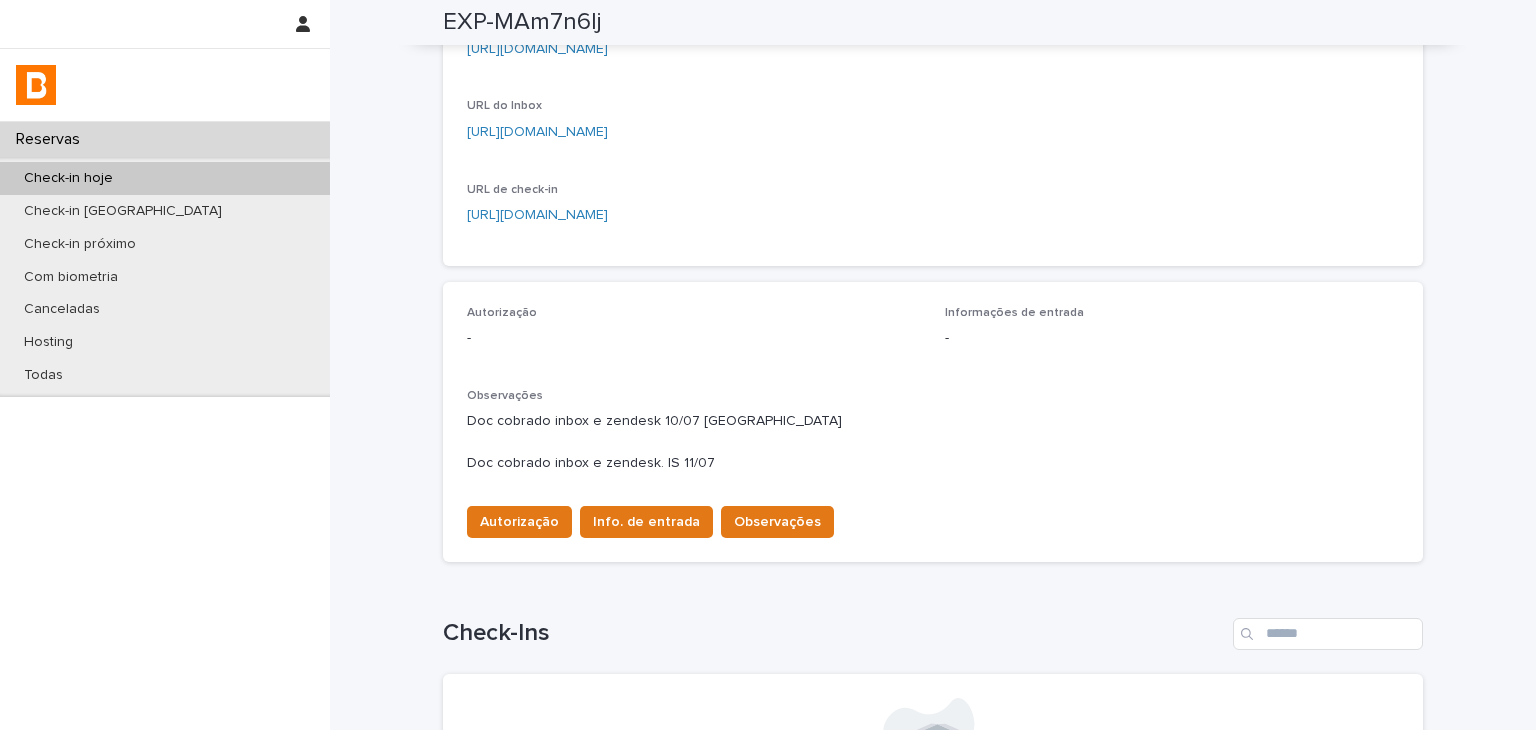 scroll, scrollTop: 520, scrollLeft: 0, axis: vertical 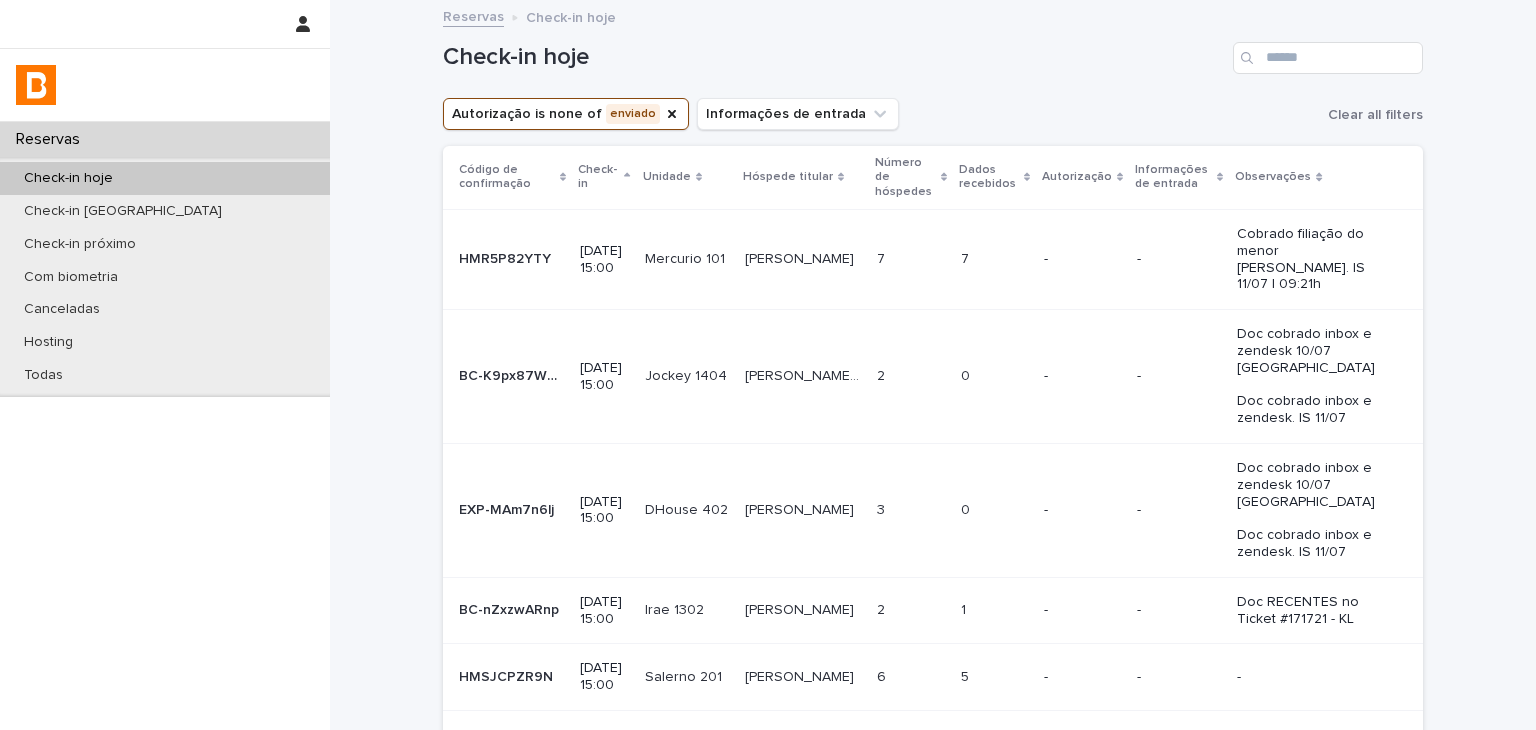 click on "-" at bounding box center [1082, 610] 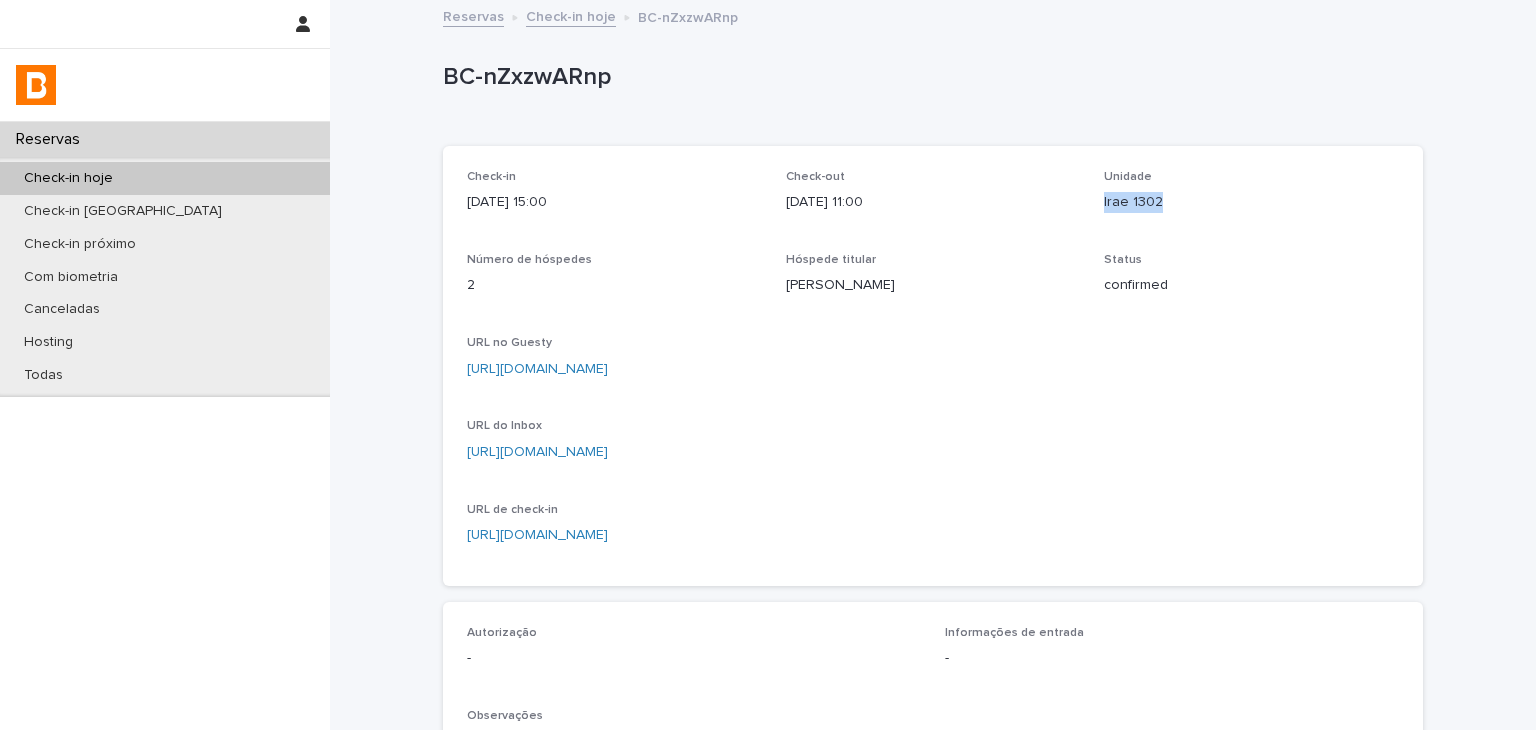 drag, startPoint x: 1106, startPoint y: 201, endPoint x: 1160, endPoint y: 203, distance: 54.037025 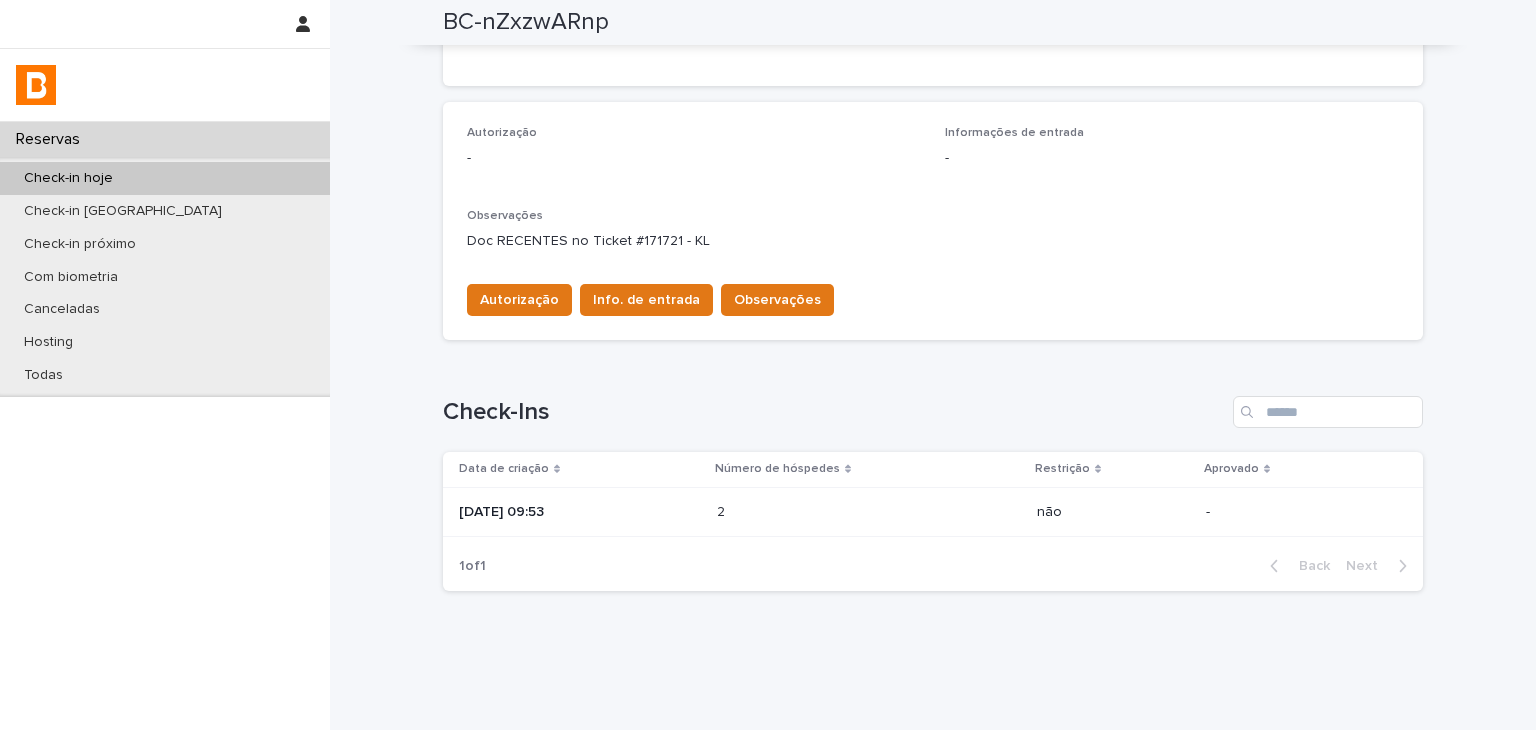 click on "[DATE] 09:53" at bounding box center [576, 512] 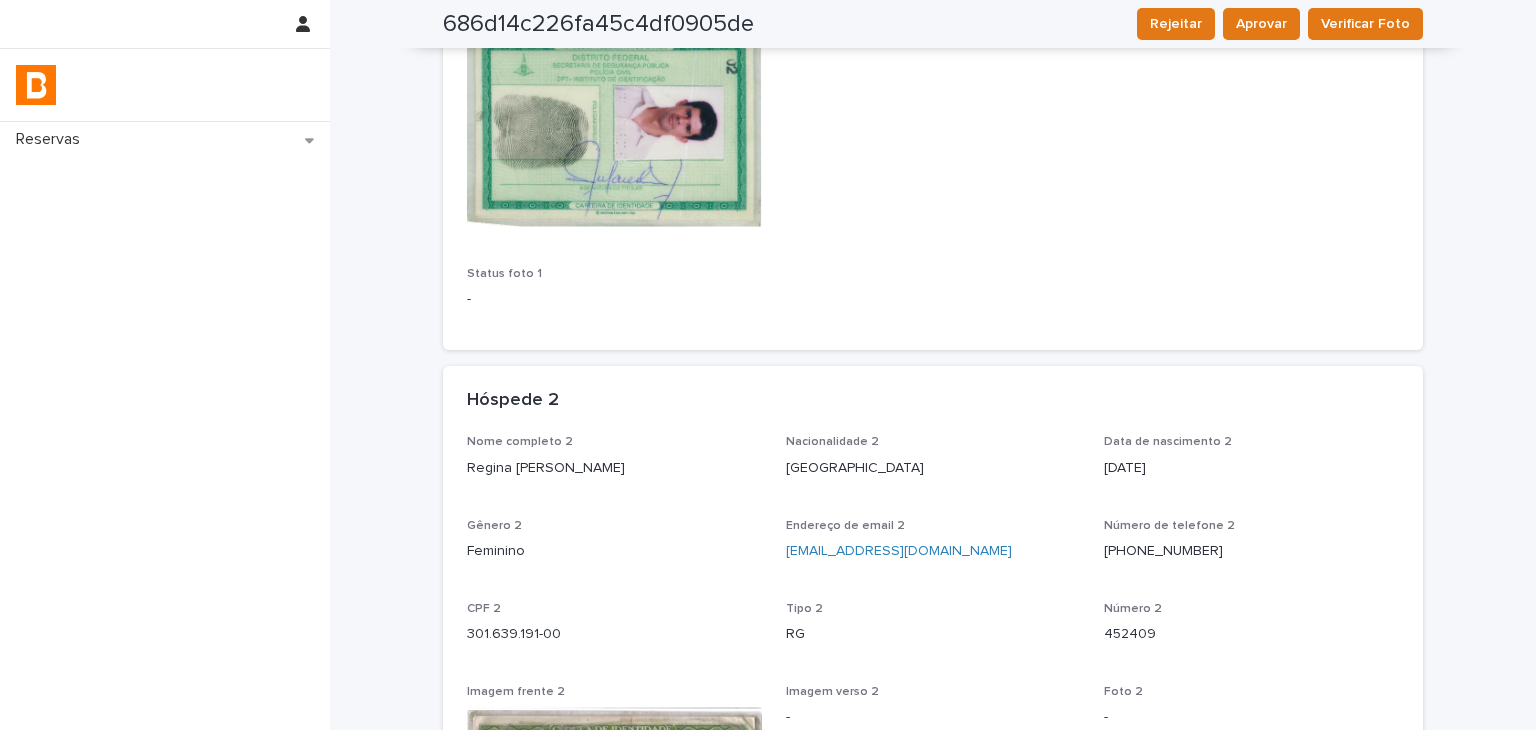 scroll, scrollTop: 0, scrollLeft: 0, axis: both 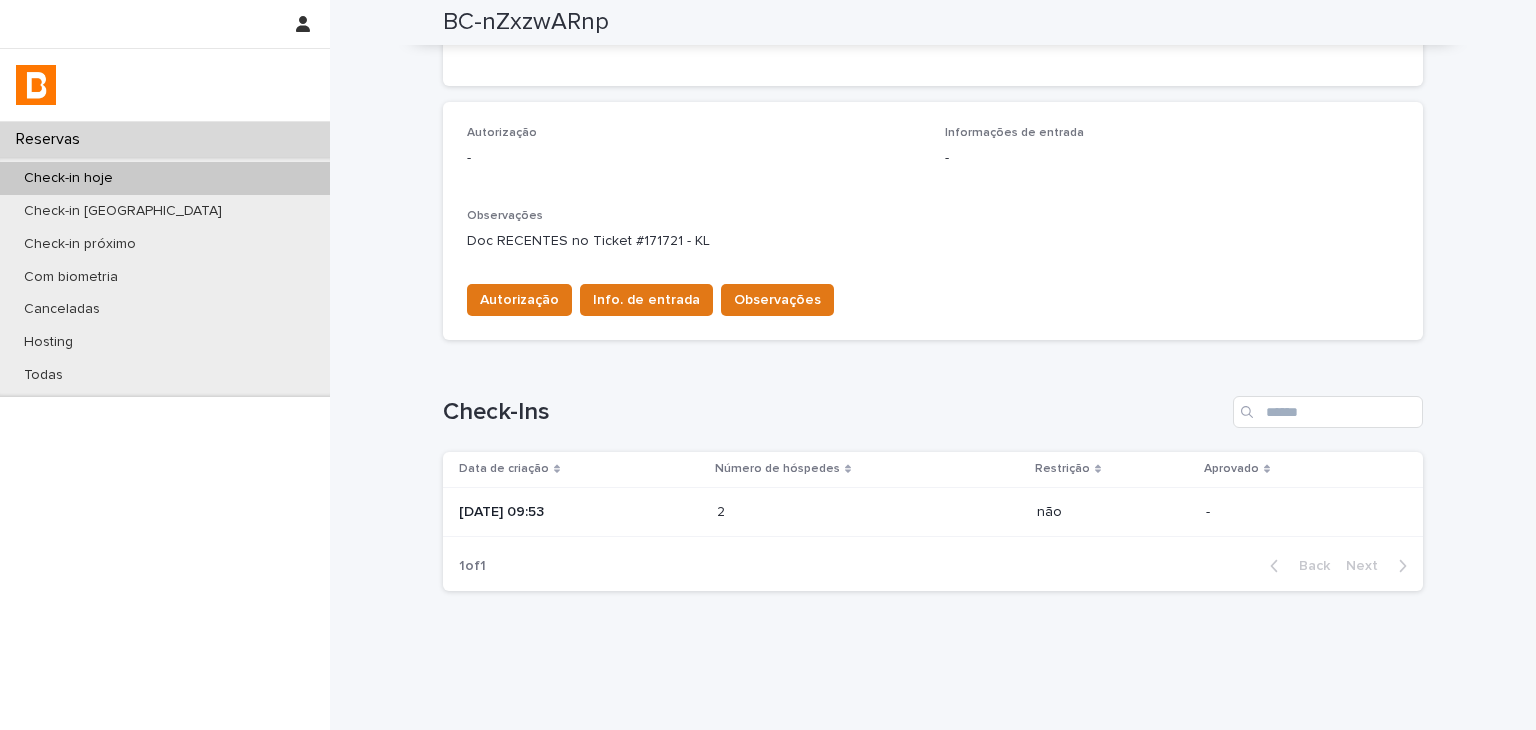 click on "2" at bounding box center [723, 510] 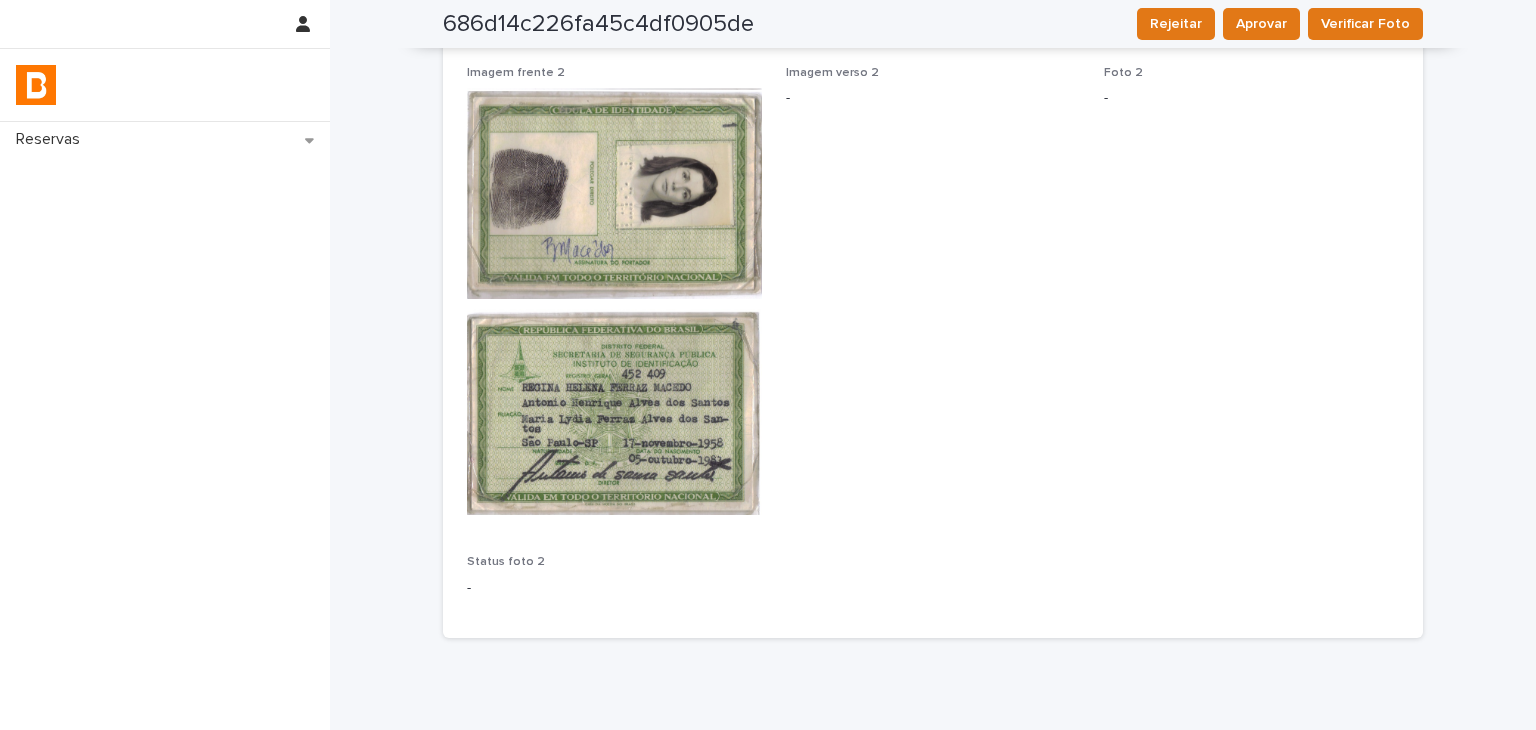 scroll, scrollTop: 1381, scrollLeft: 0, axis: vertical 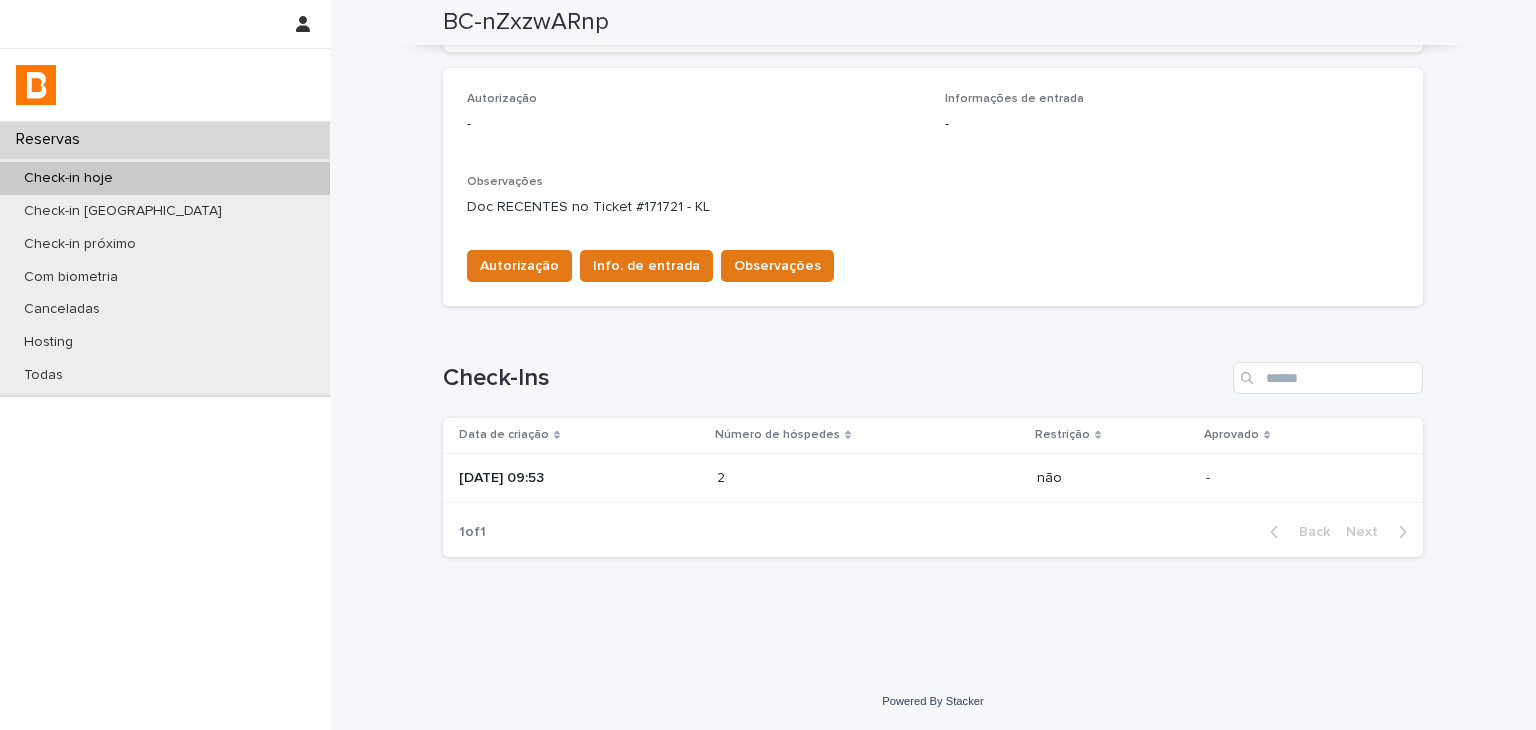 click on "[DATE] 09:53" at bounding box center [580, 478] 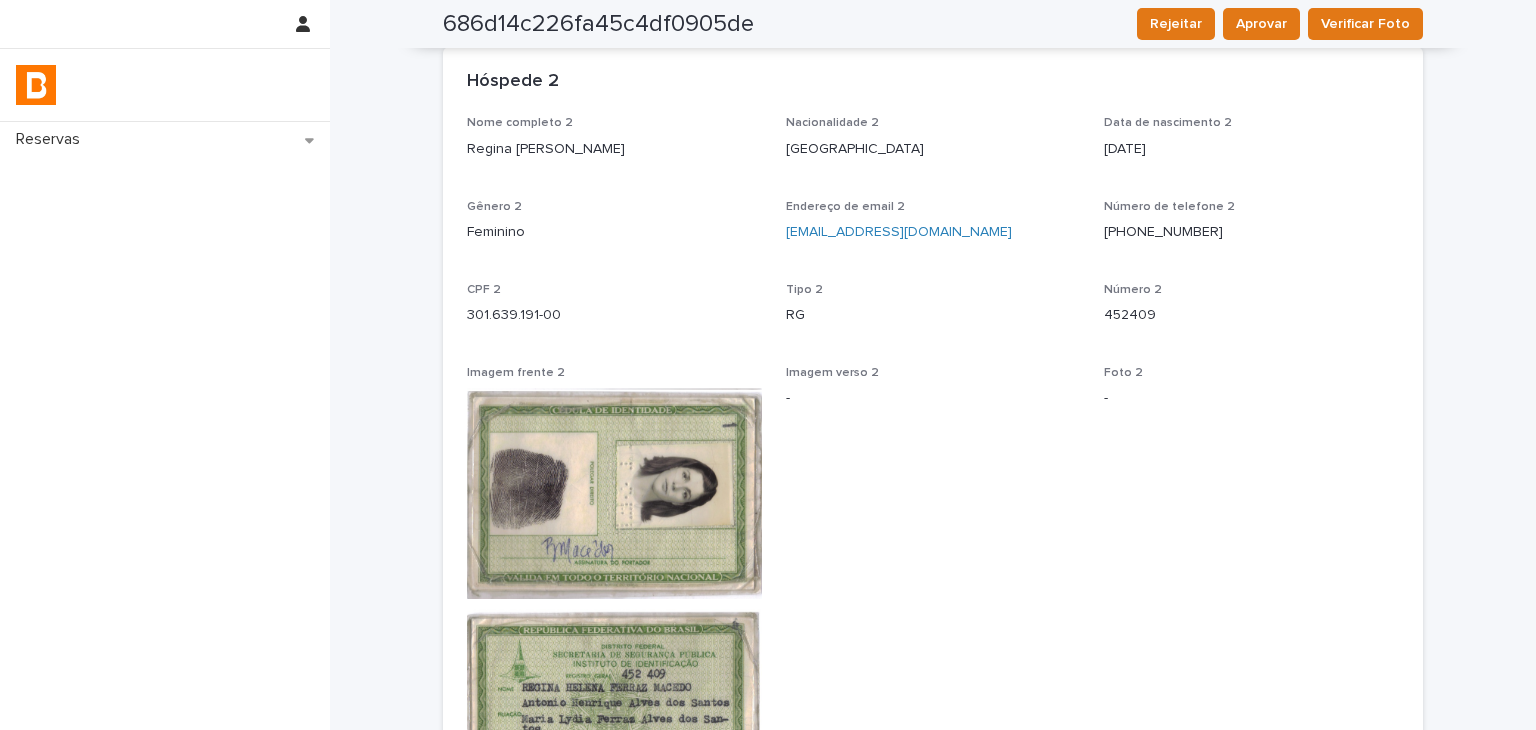 scroll, scrollTop: 1381, scrollLeft: 0, axis: vertical 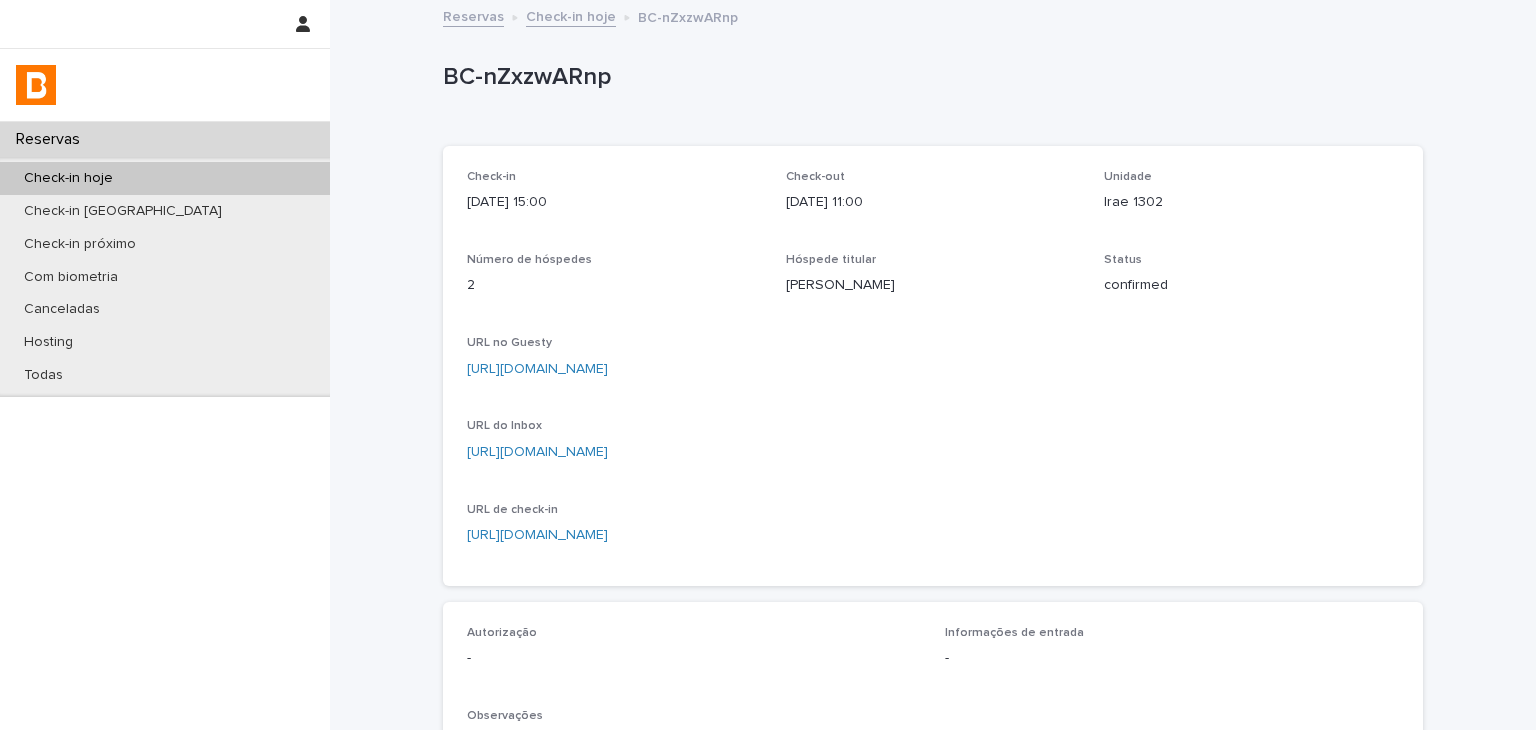 click on "[URL][DOMAIN_NAME]" at bounding box center [537, 369] 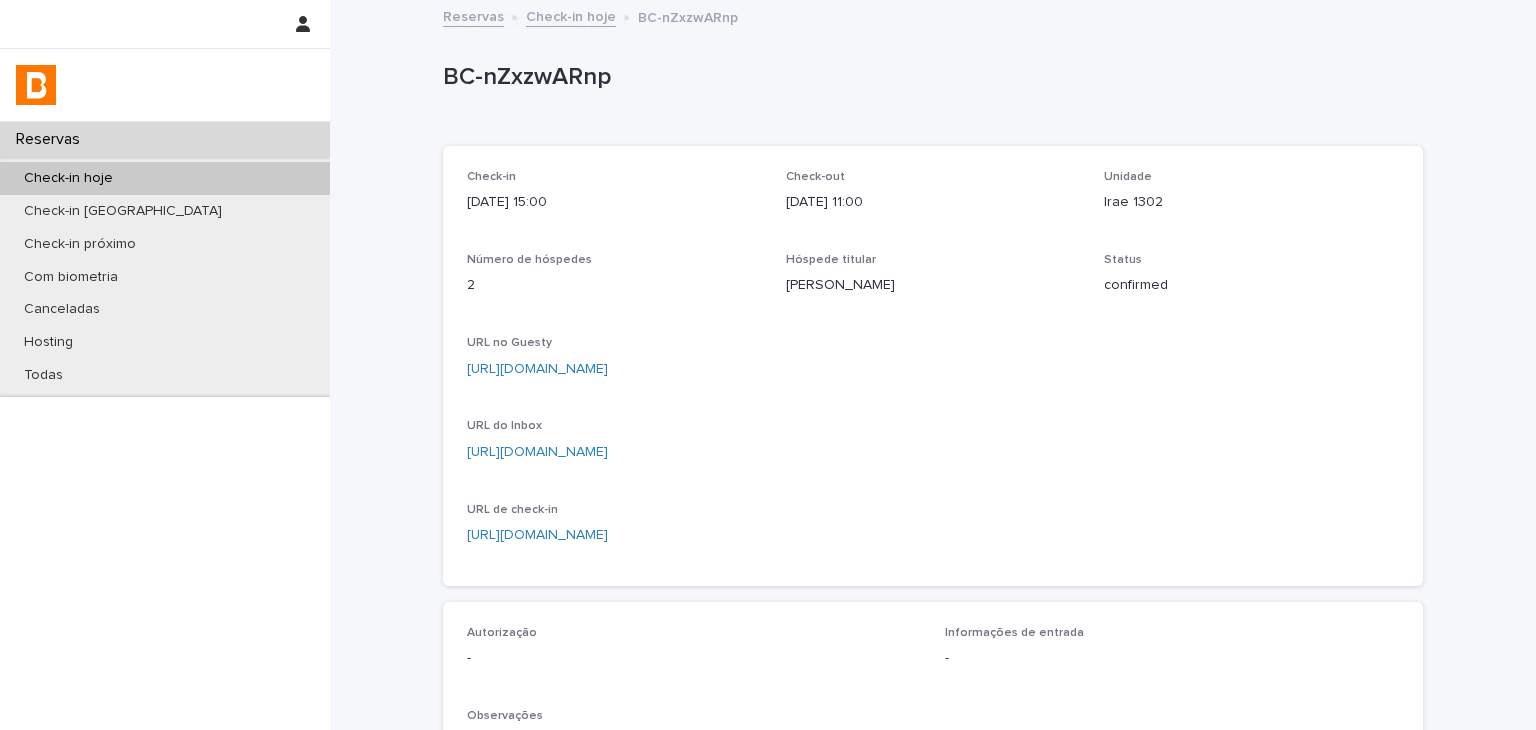 scroll, scrollTop: 534, scrollLeft: 0, axis: vertical 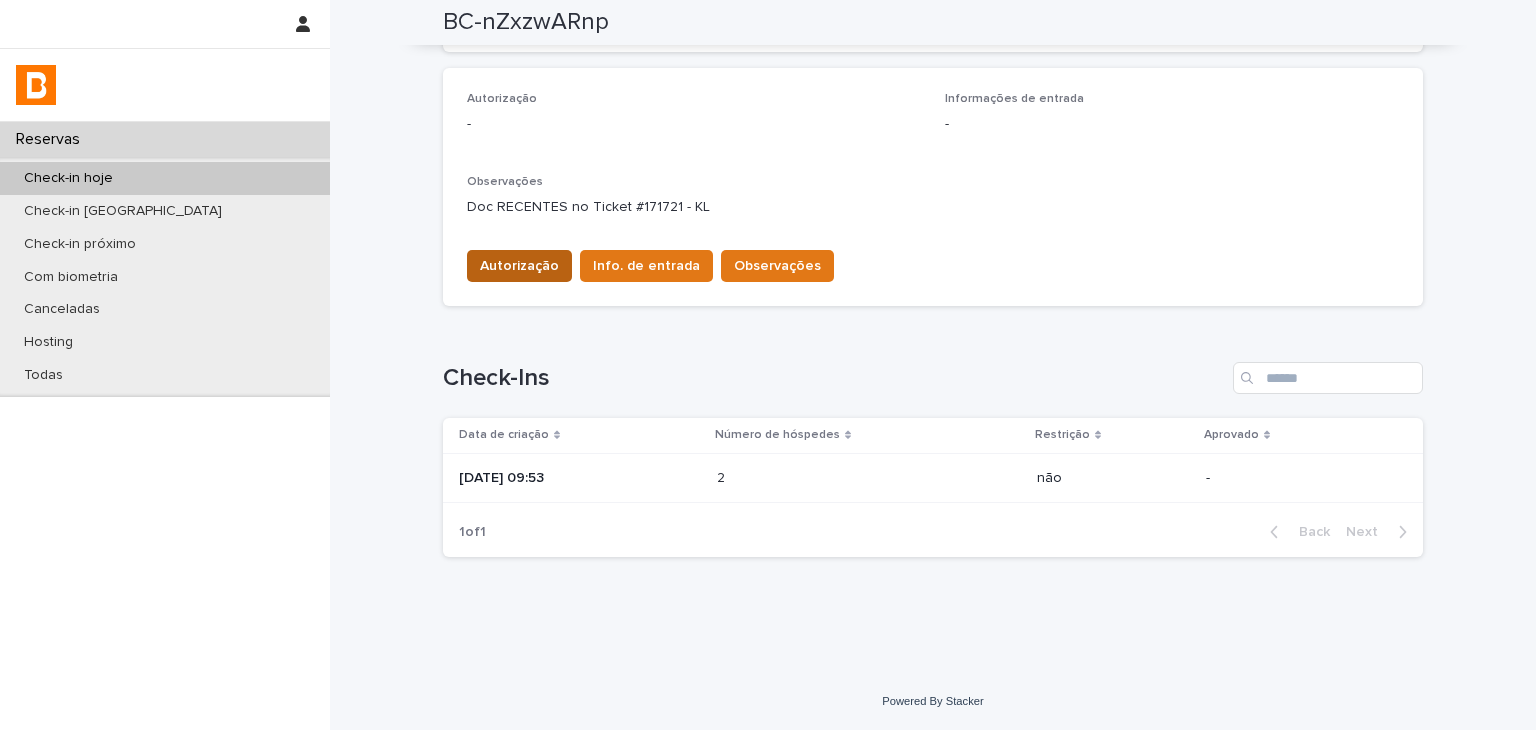 click on "Autorização" at bounding box center (519, 266) 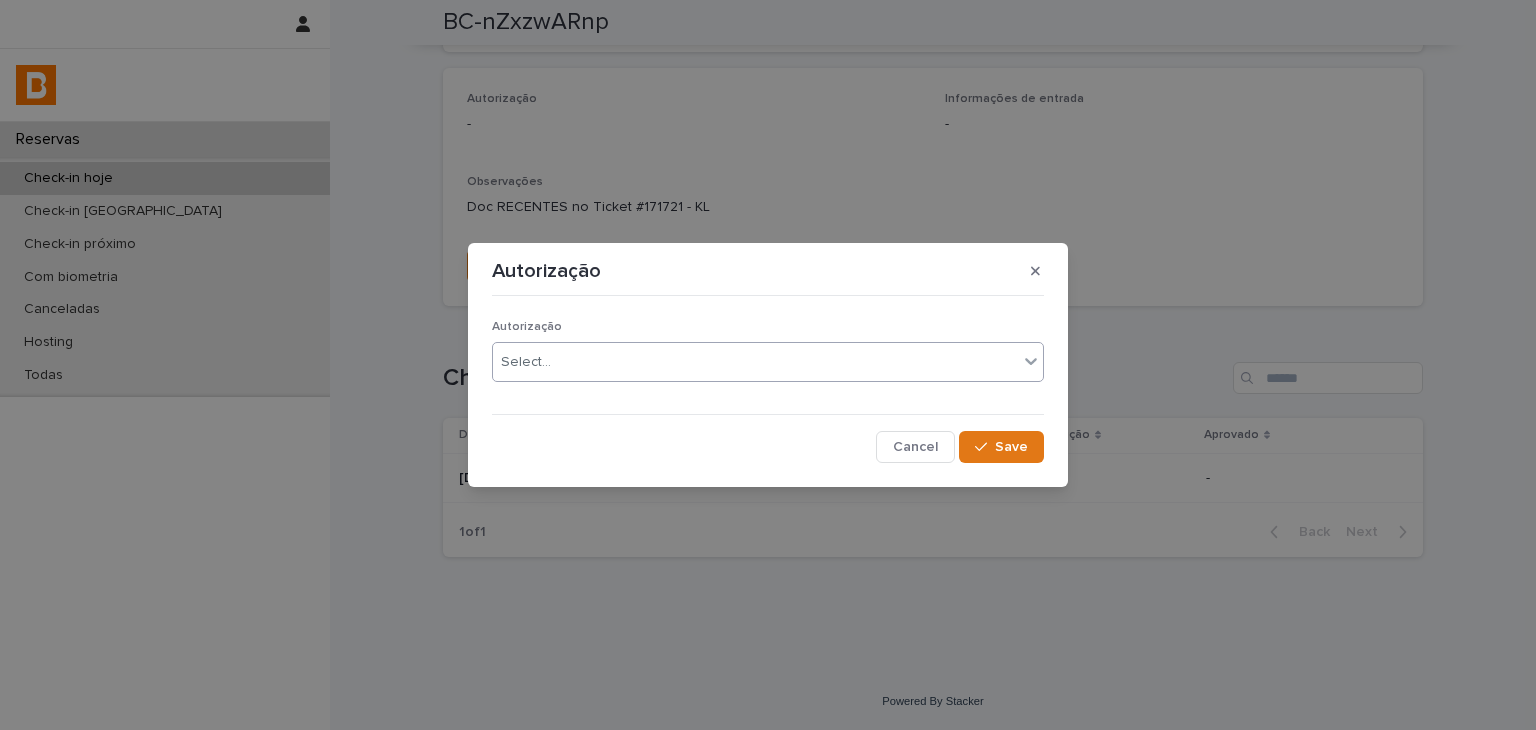 click on "Select..." at bounding box center [755, 362] 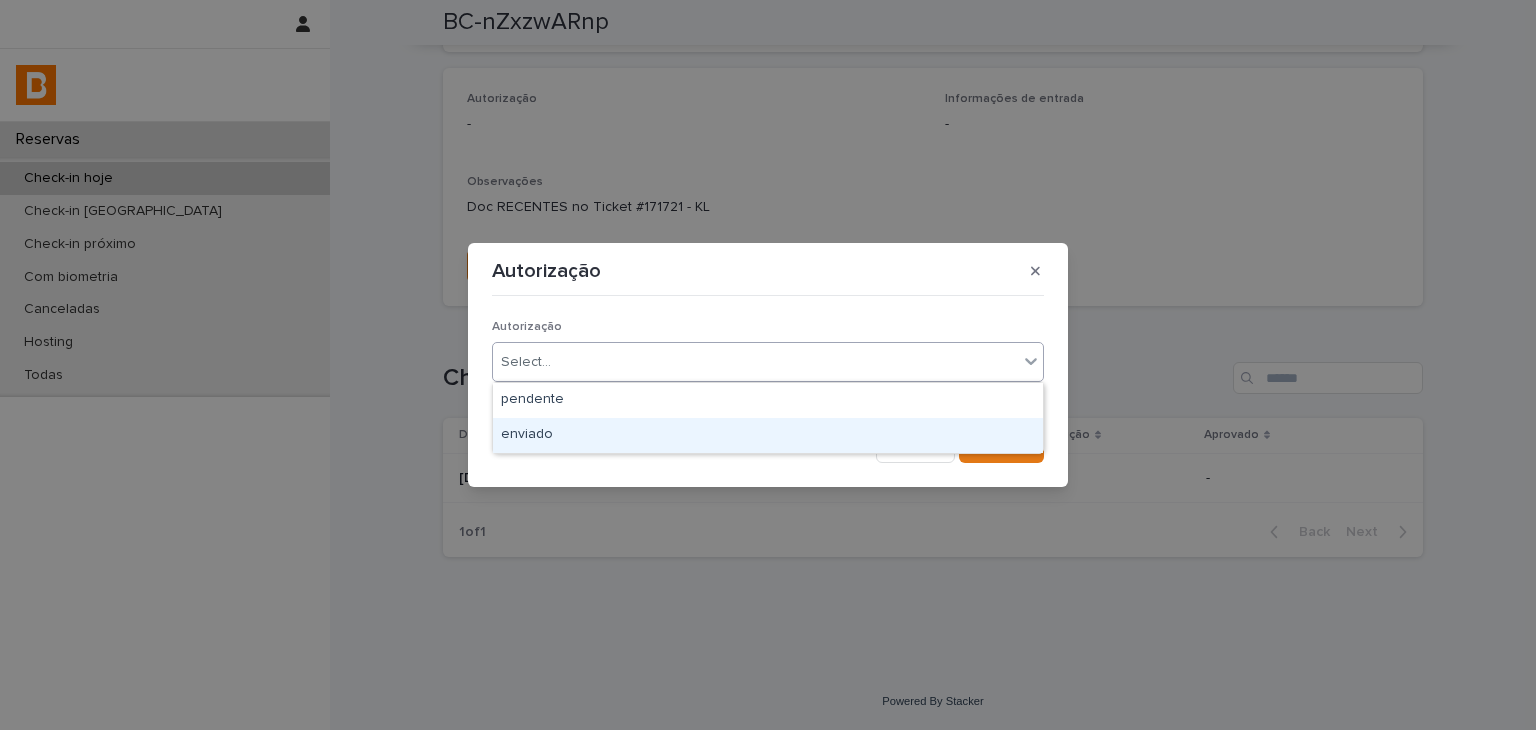 click on "enviado" at bounding box center (768, 435) 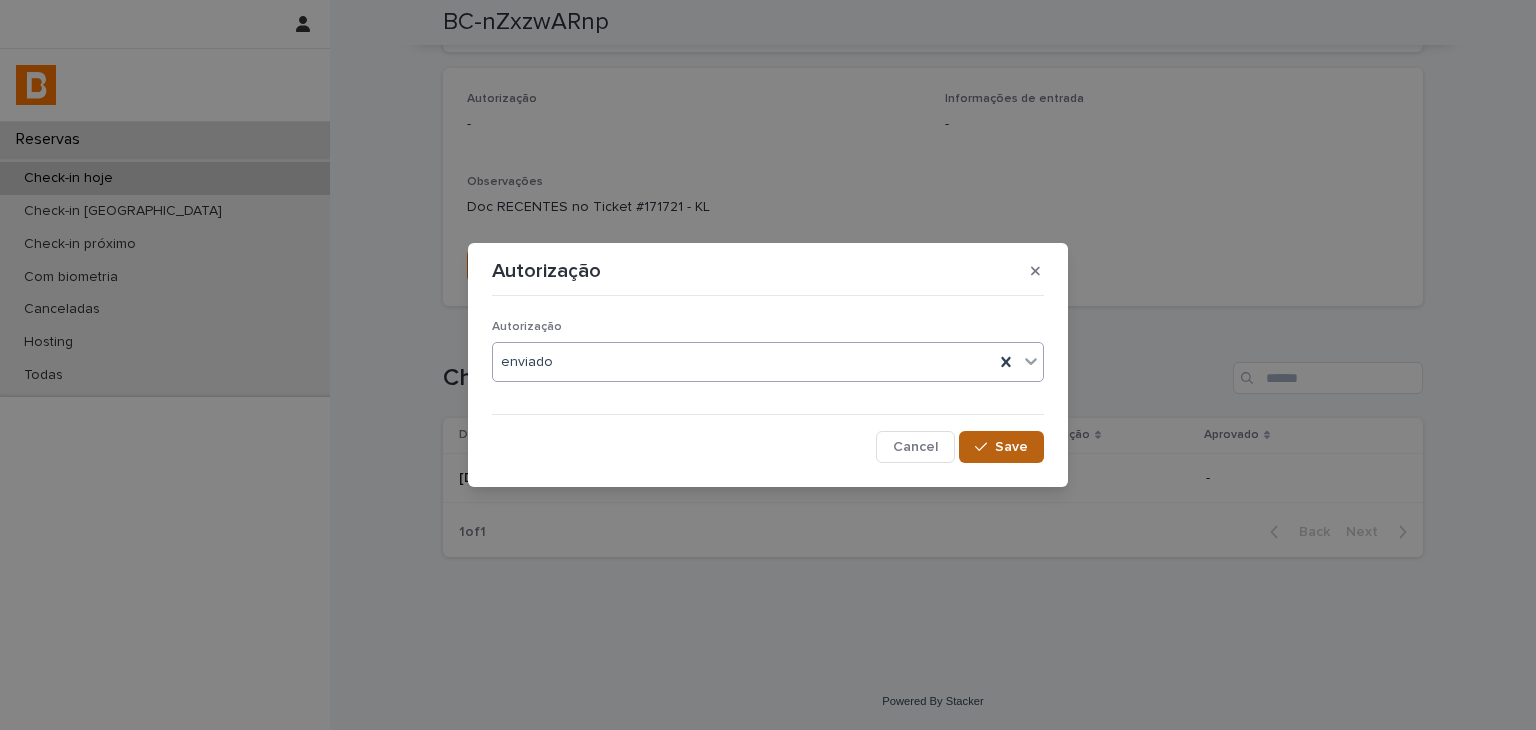 click 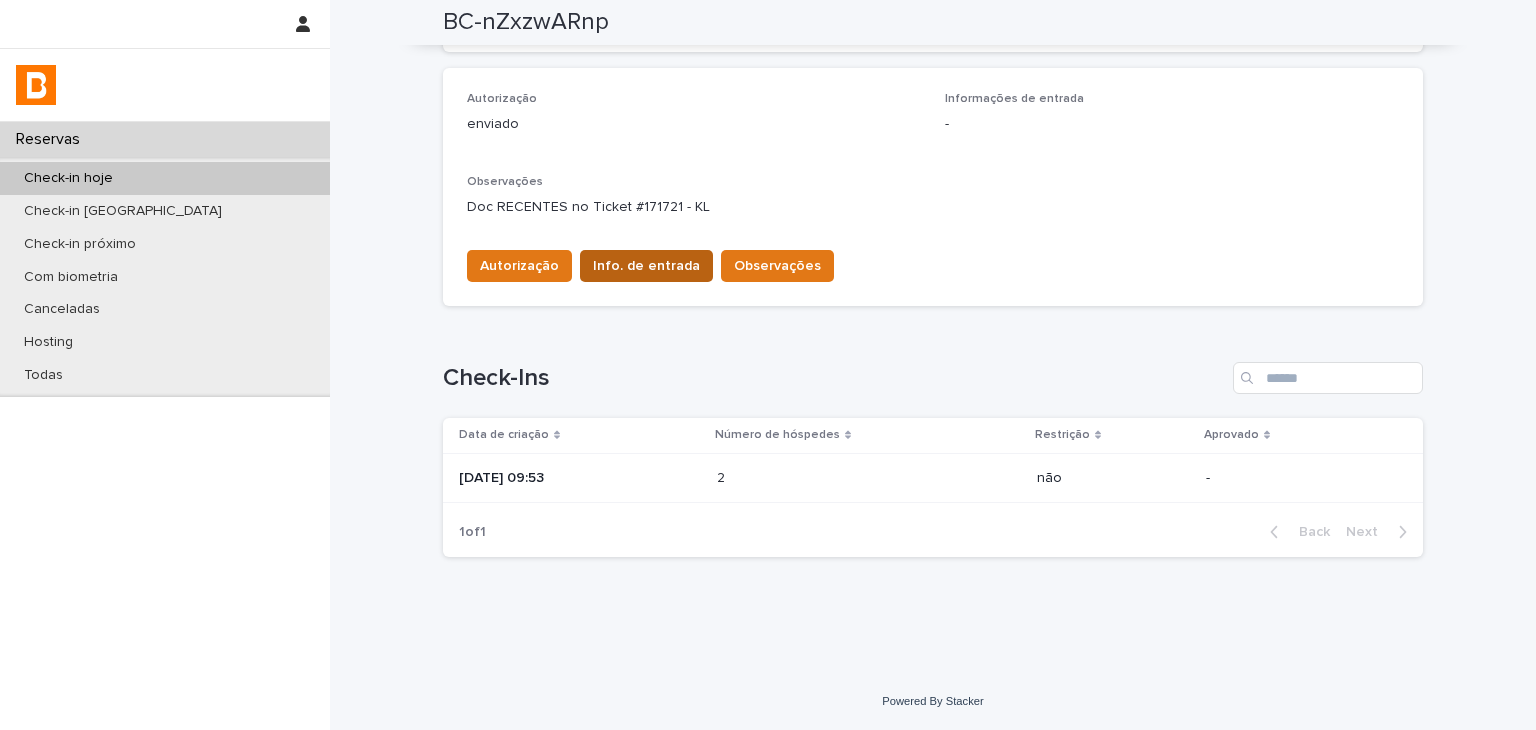 click on "Info. de entrada" at bounding box center [646, 266] 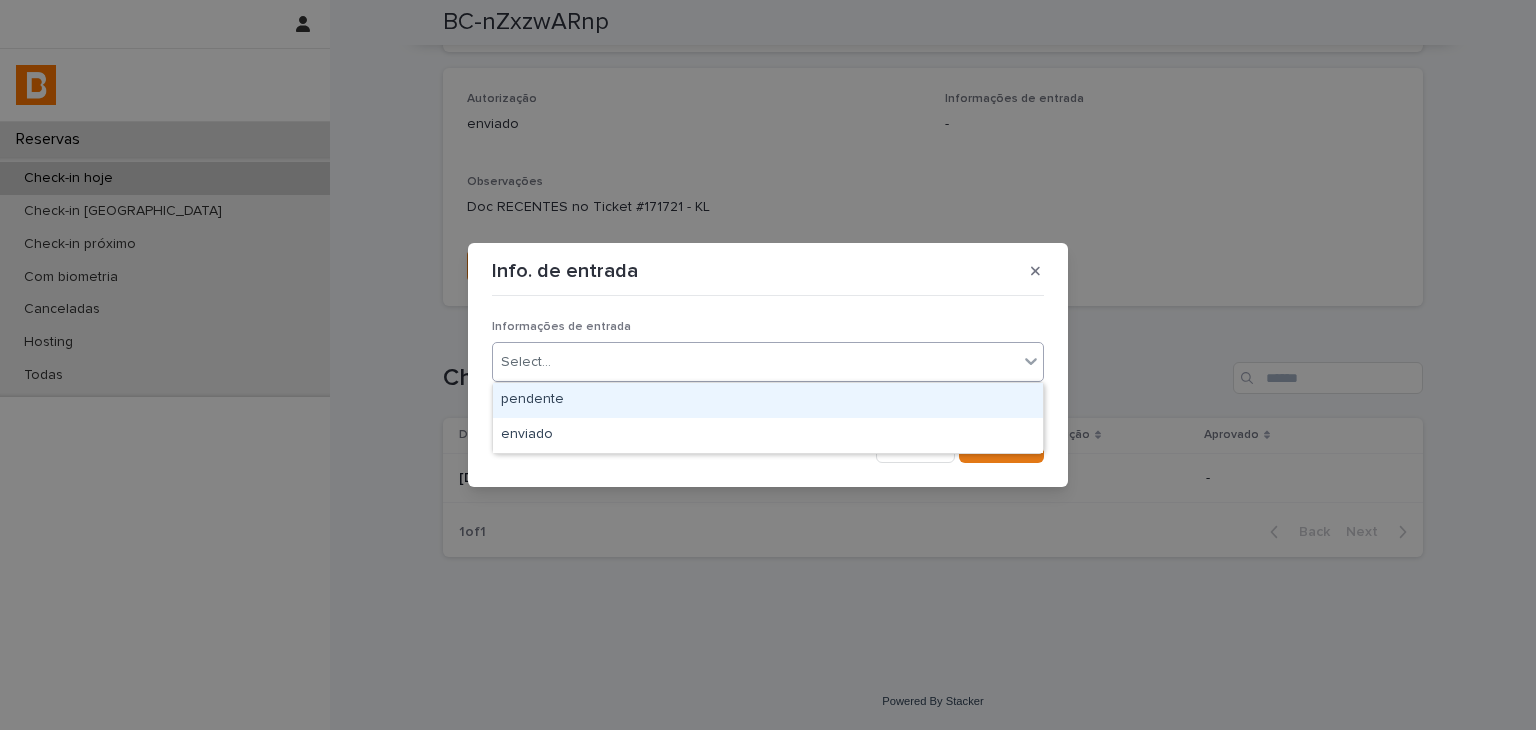 click on "Select..." at bounding box center [755, 362] 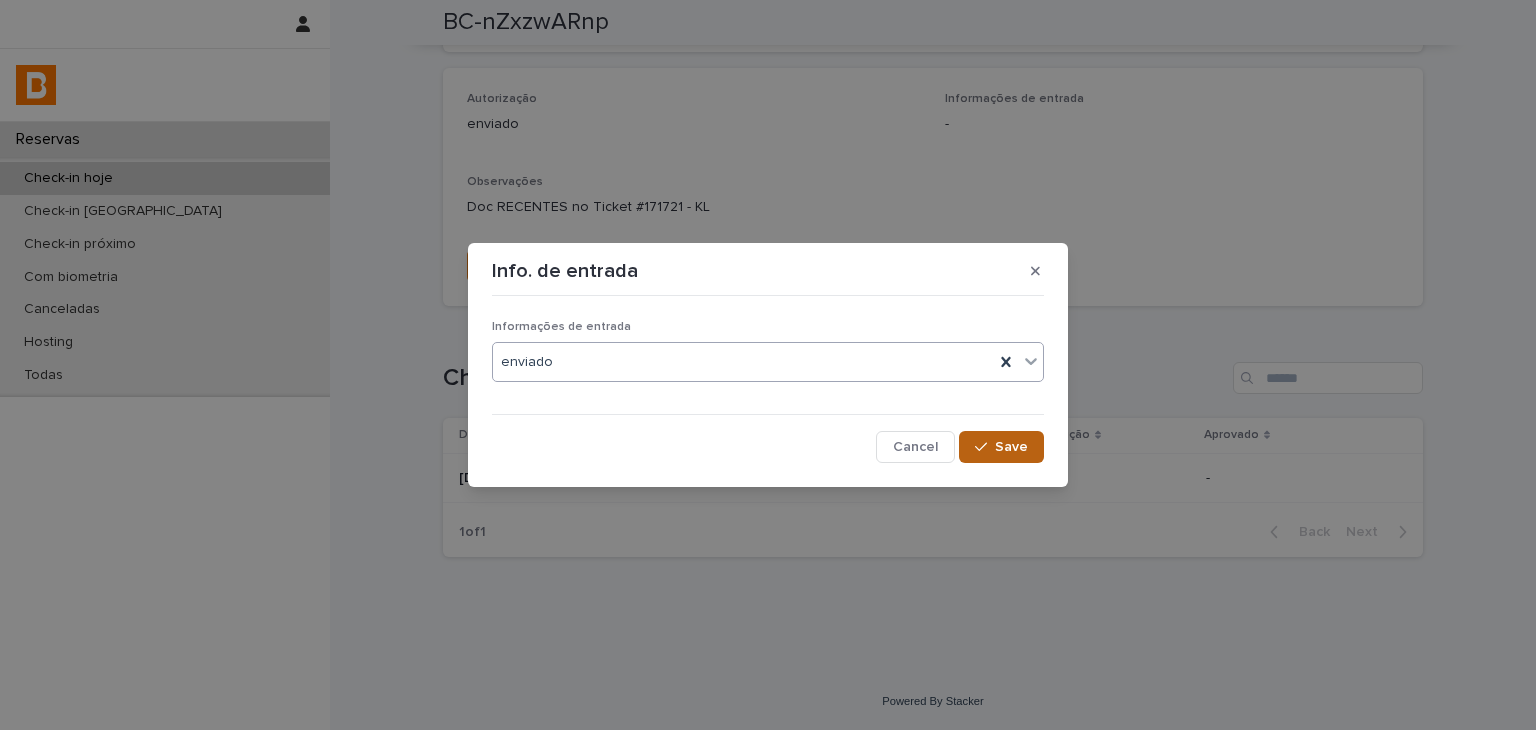 click on "Save" at bounding box center [1011, 447] 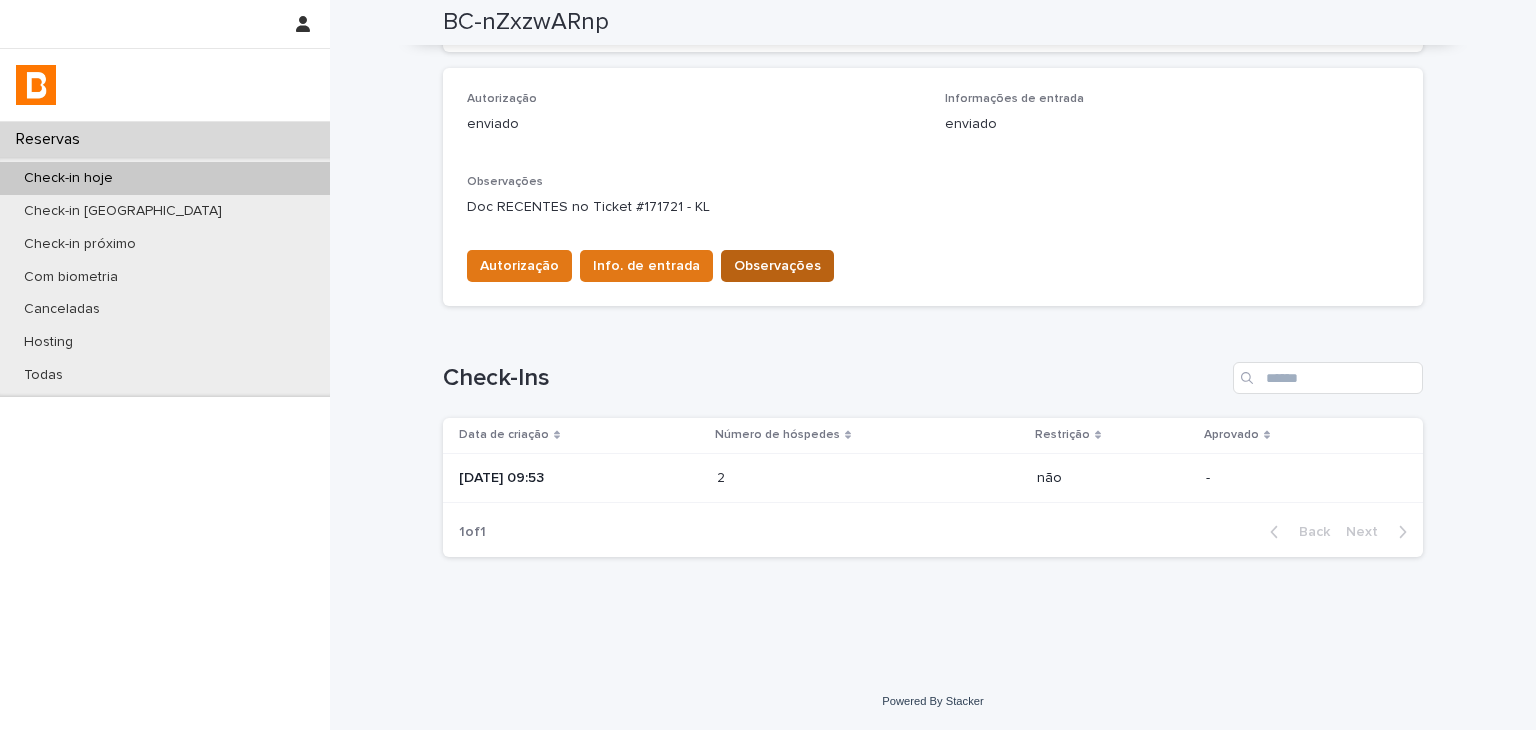 click on "Observações" at bounding box center (777, 266) 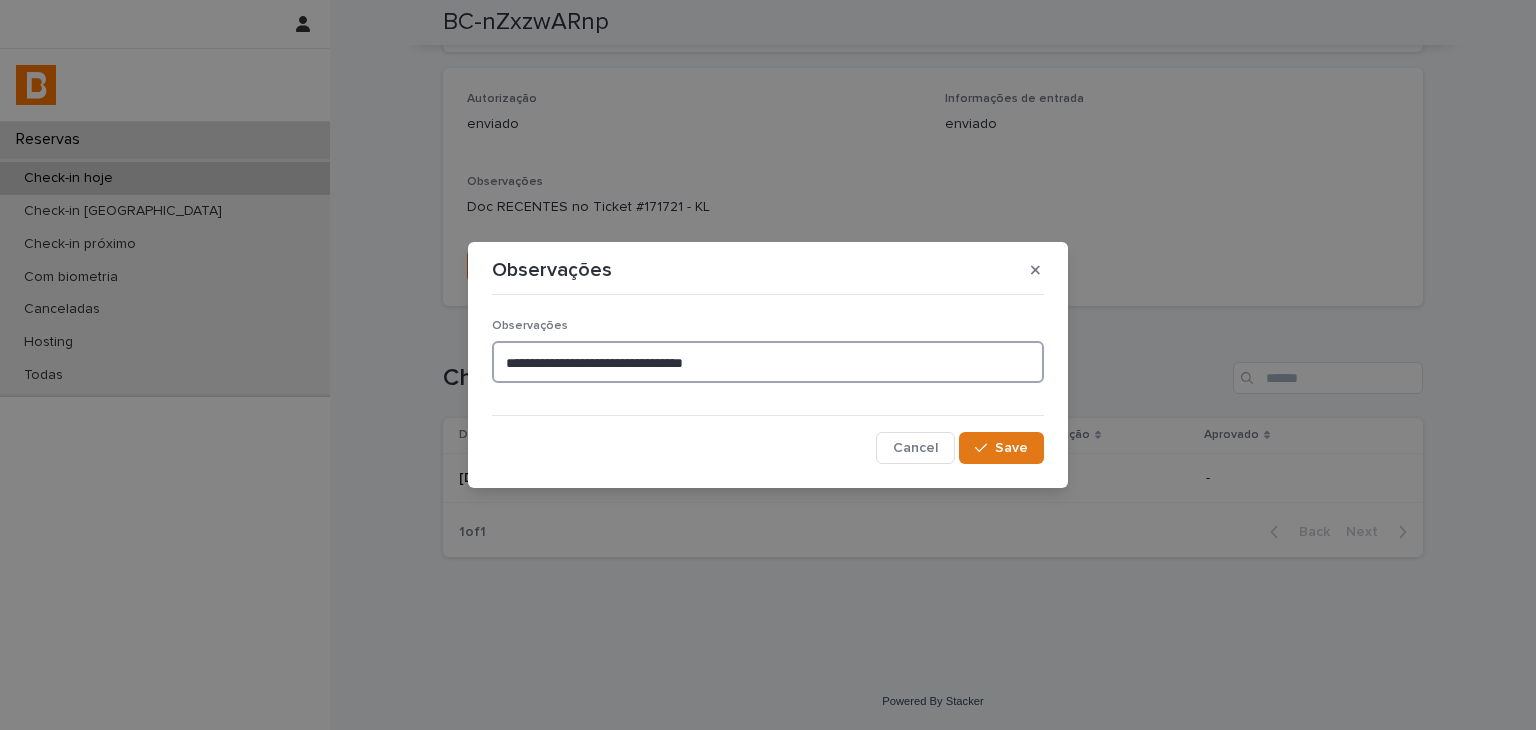 click on "**********" at bounding box center (768, 362) 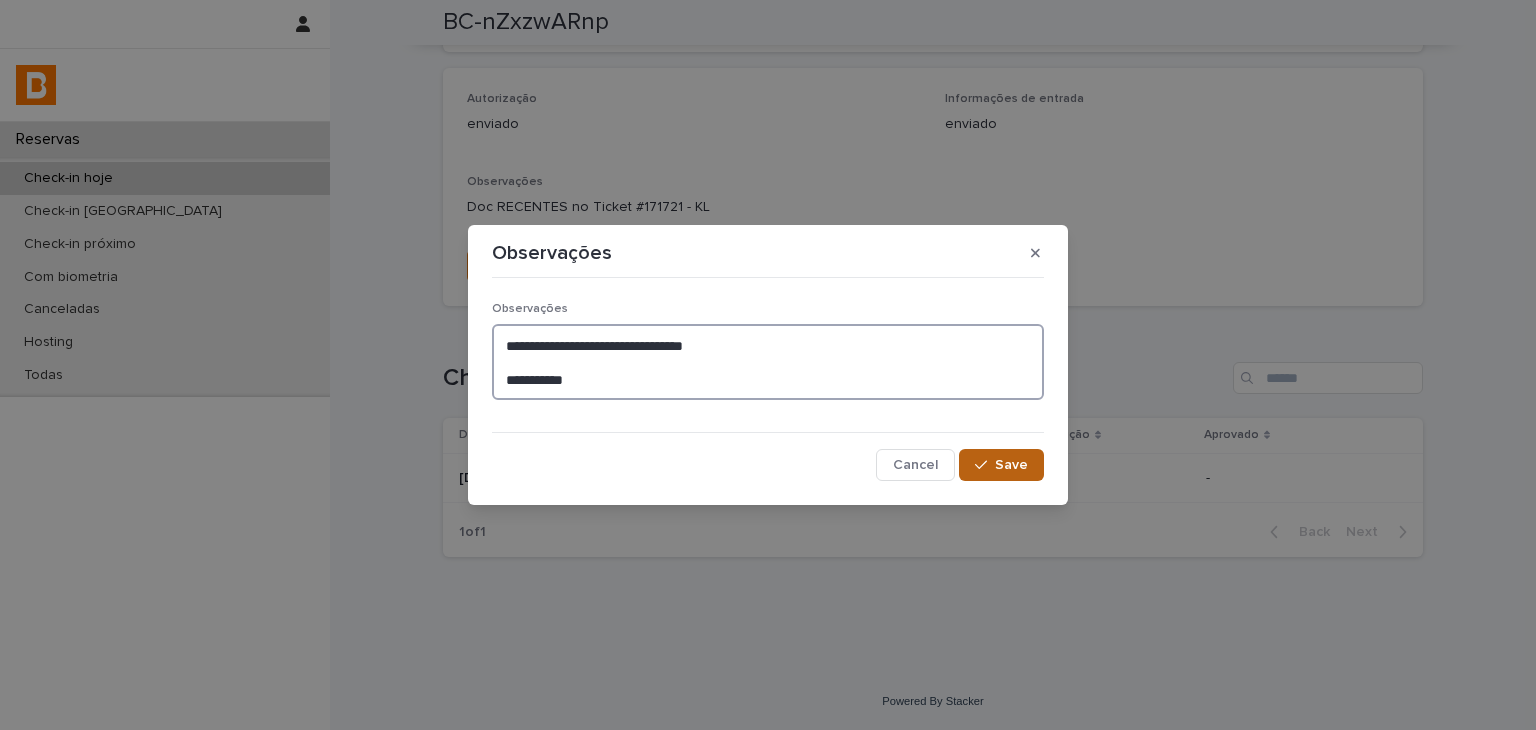 type on "**********" 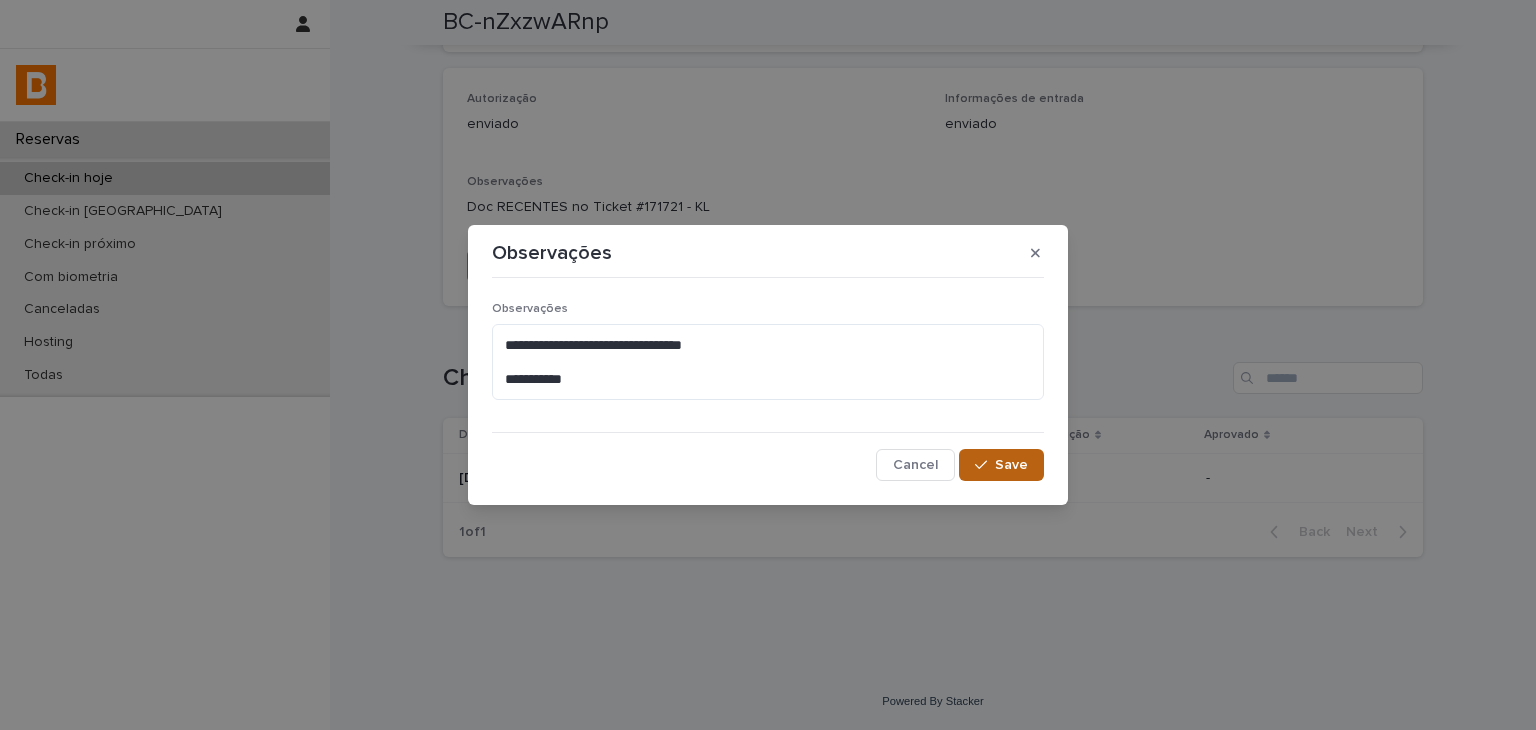 click 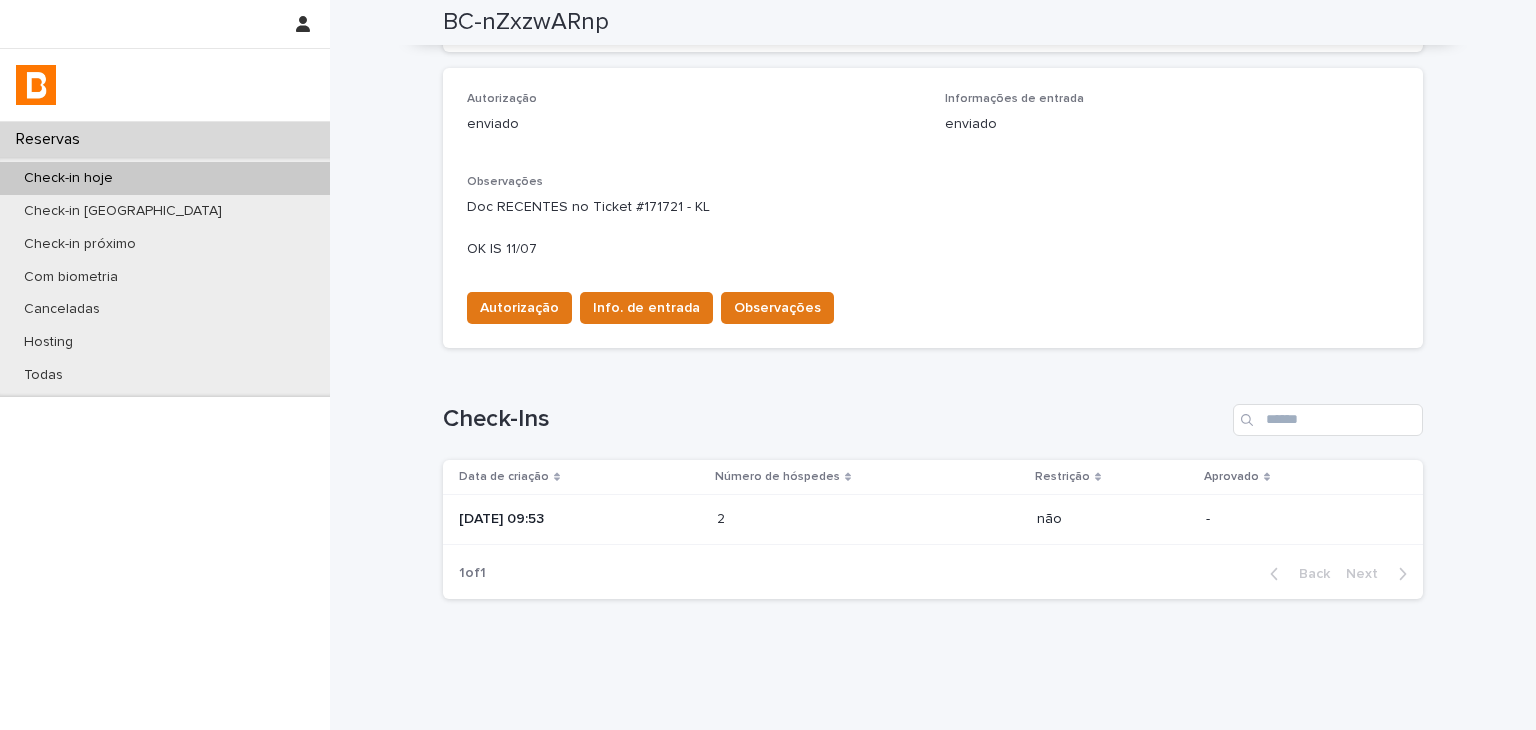 scroll, scrollTop: 0, scrollLeft: 0, axis: both 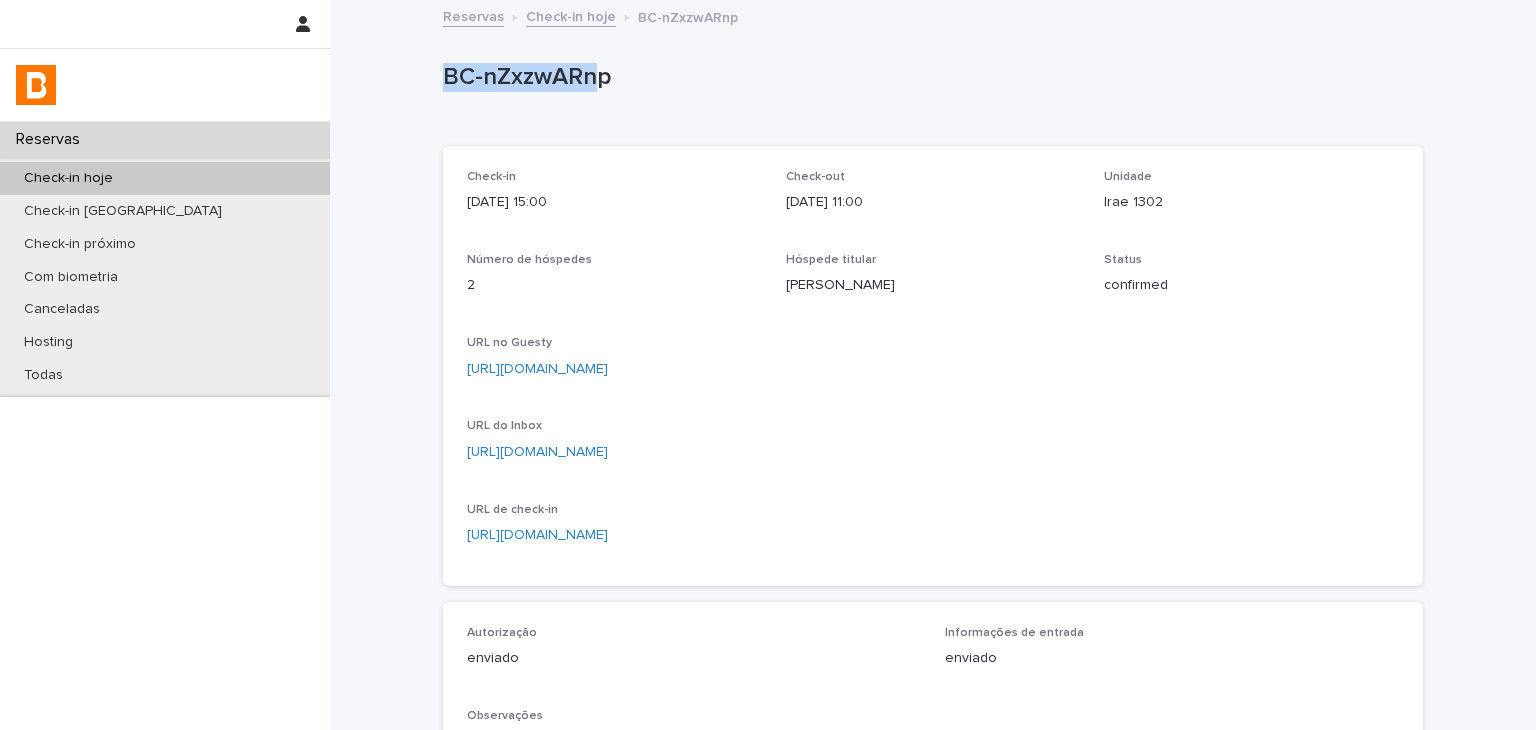 drag, startPoint x: 464, startPoint y: 92, endPoint x: 595, endPoint y: 81, distance: 131.46101 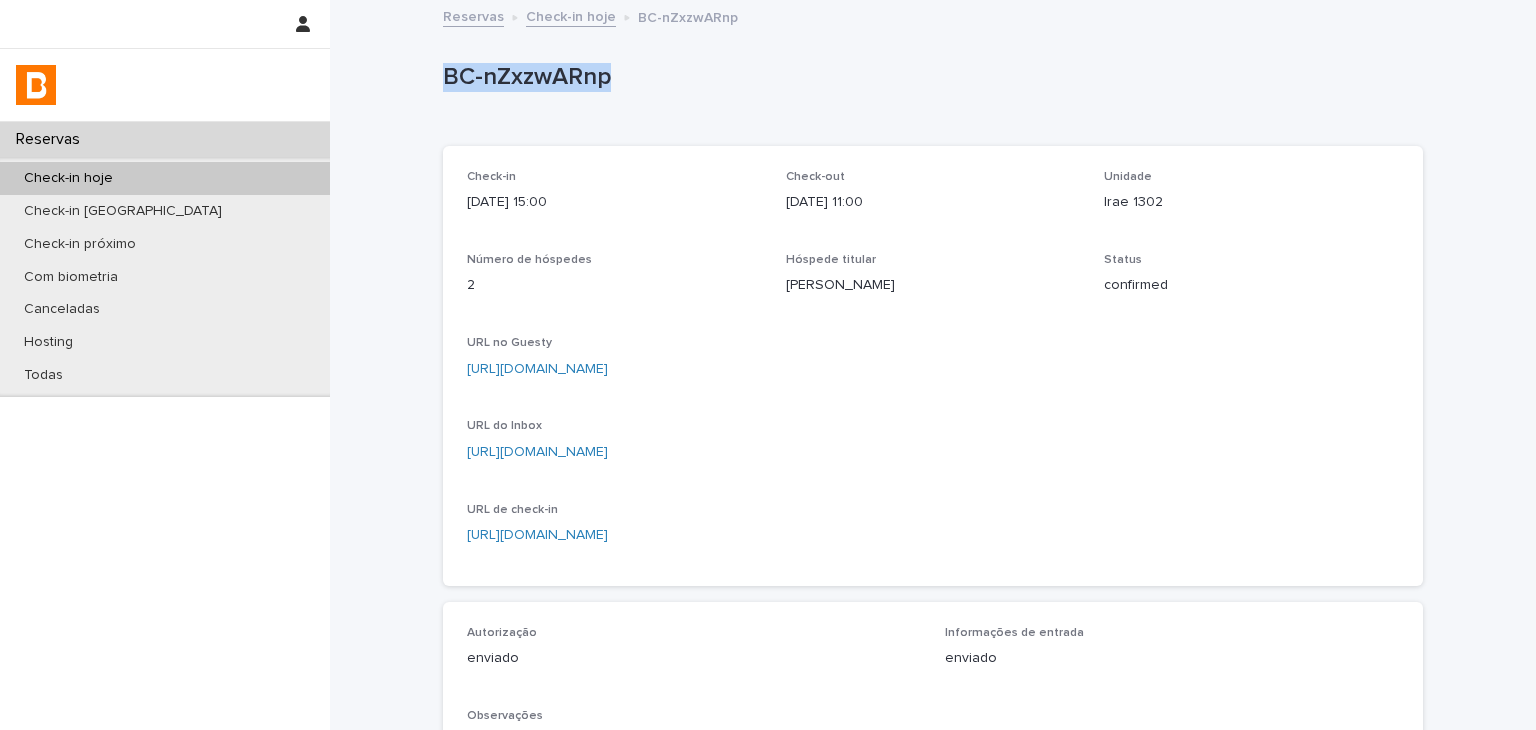 drag, startPoint x: 595, startPoint y: 81, endPoint x: 444, endPoint y: 67, distance: 151.64761 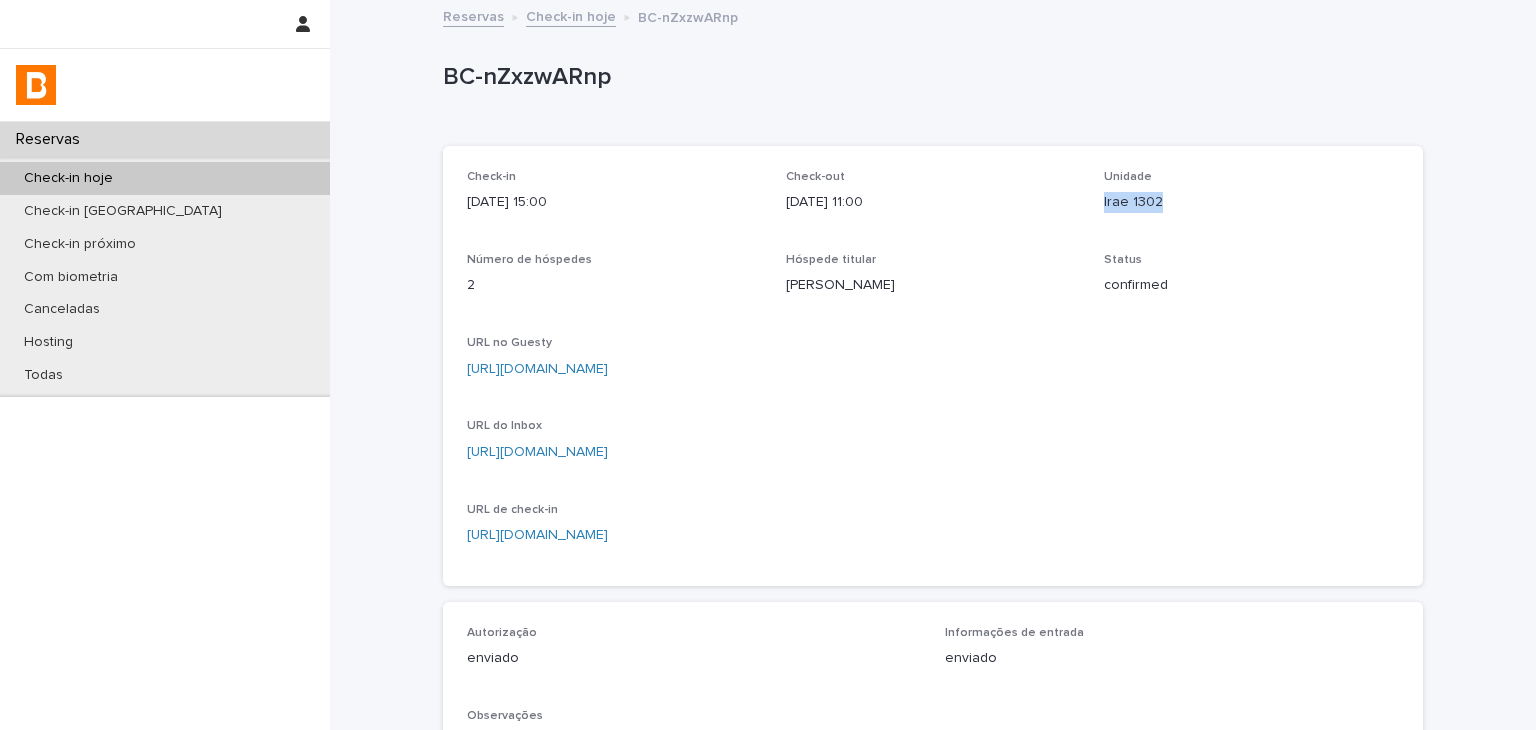 drag, startPoint x: 1155, startPoint y: 209, endPoint x: 1200, endPoint y: 208, distance: 45.01111 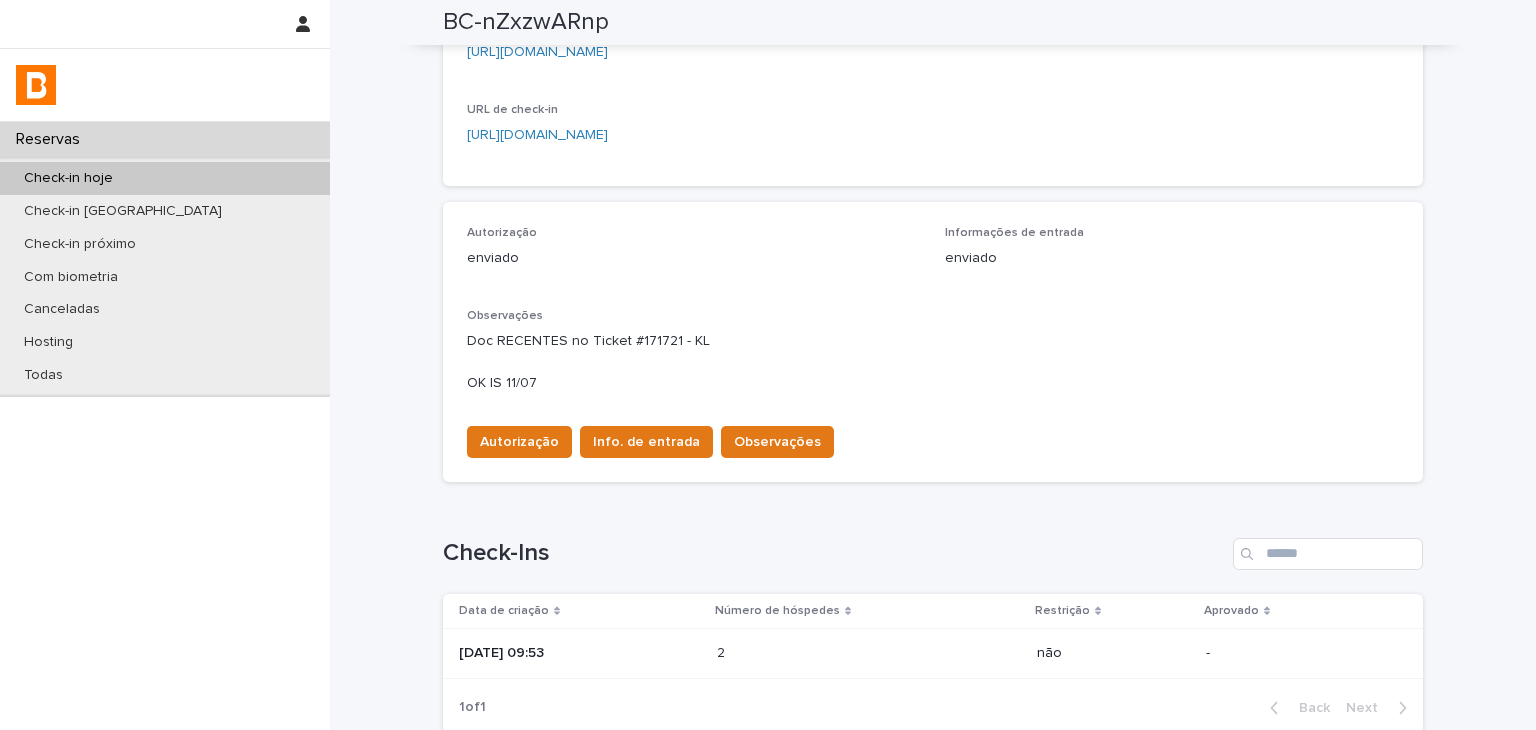 scroll, scrollTop: 576, scrollLeft: 0, axis: vertical 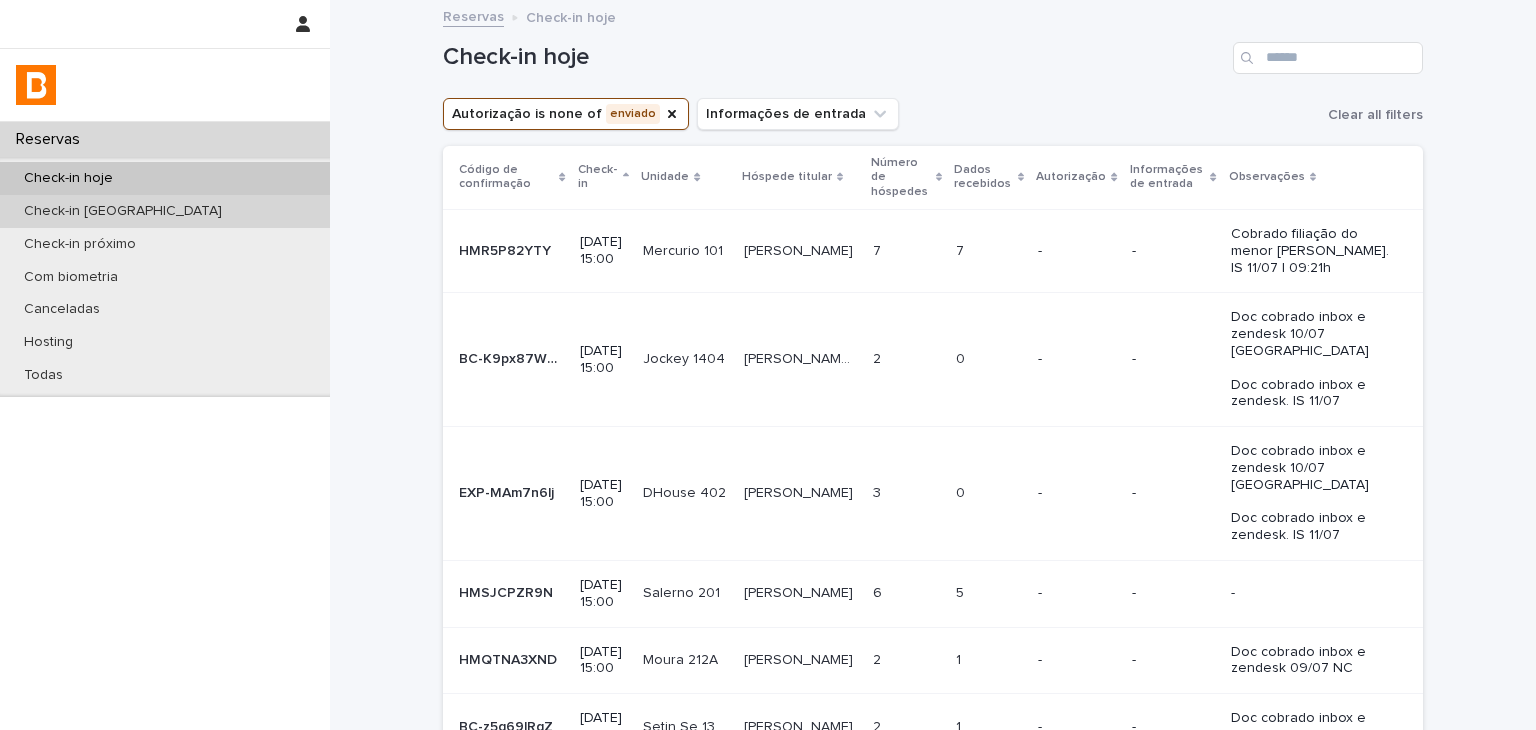 click on "Check-in [GEOGRAPHIC_DATA]" at bounding box center (165, 211) 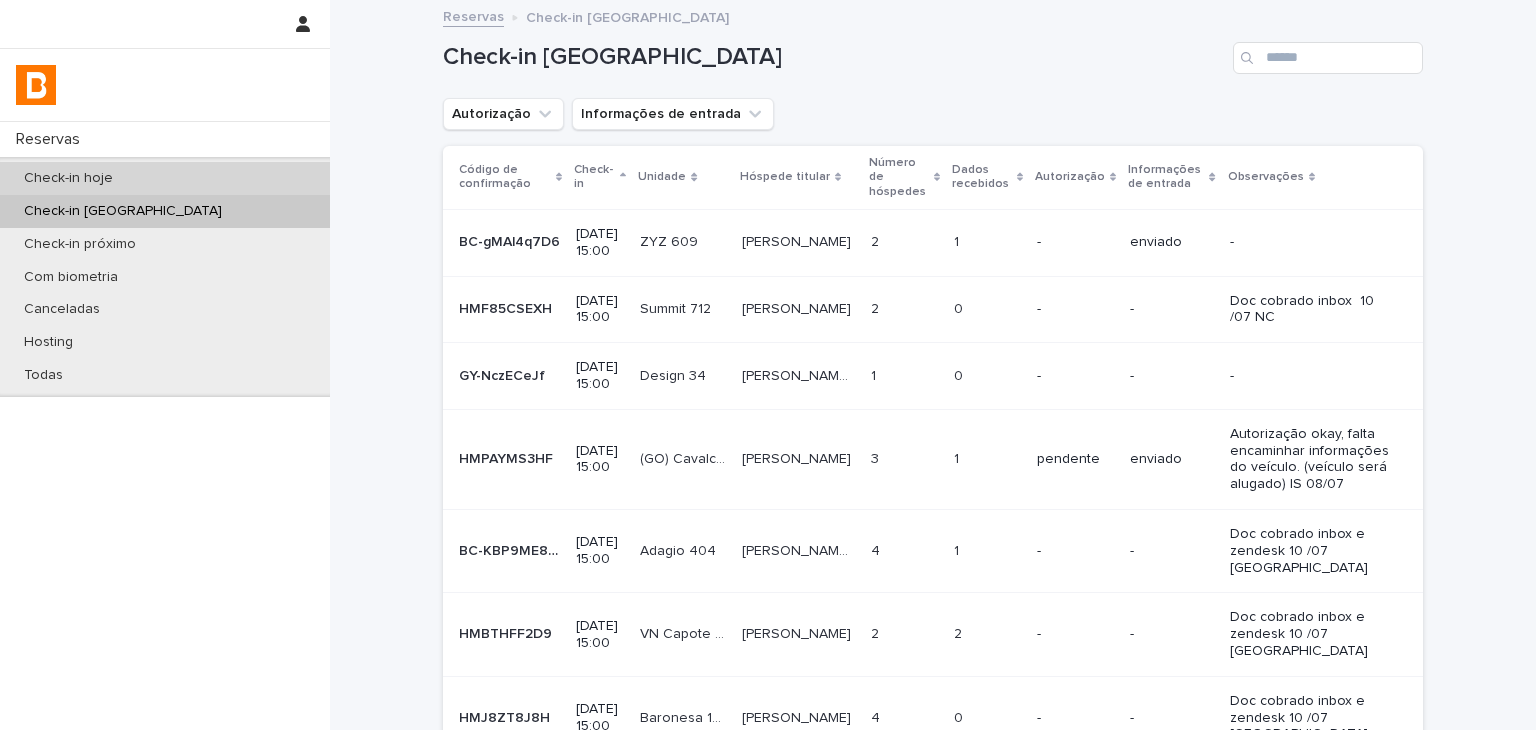 click on "Check-in hoje" at bounding box center (165, 178) 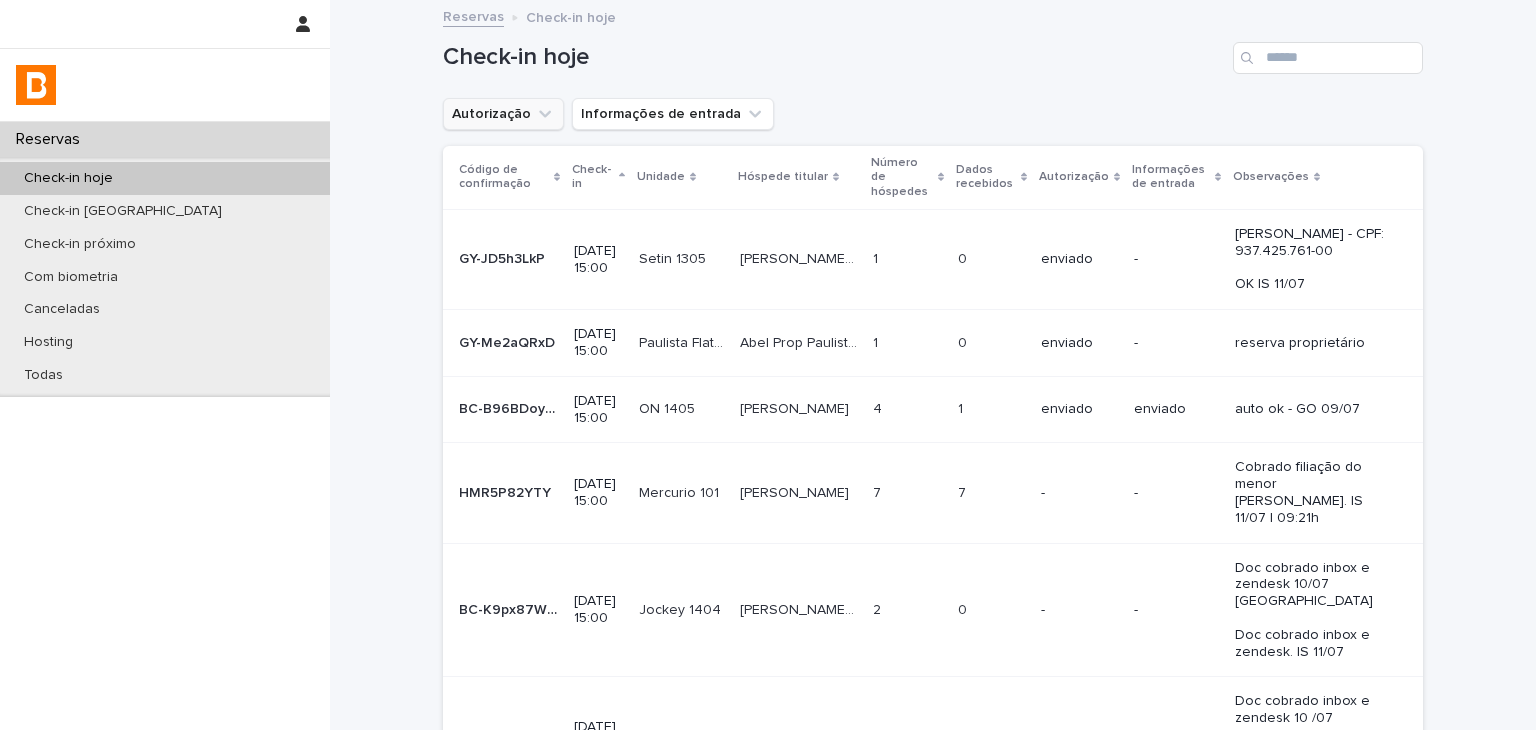 drag, startPoint x: 481, startPoint y: 109, endPoint x: 482, endPoint y: 129, distance: 20.024984 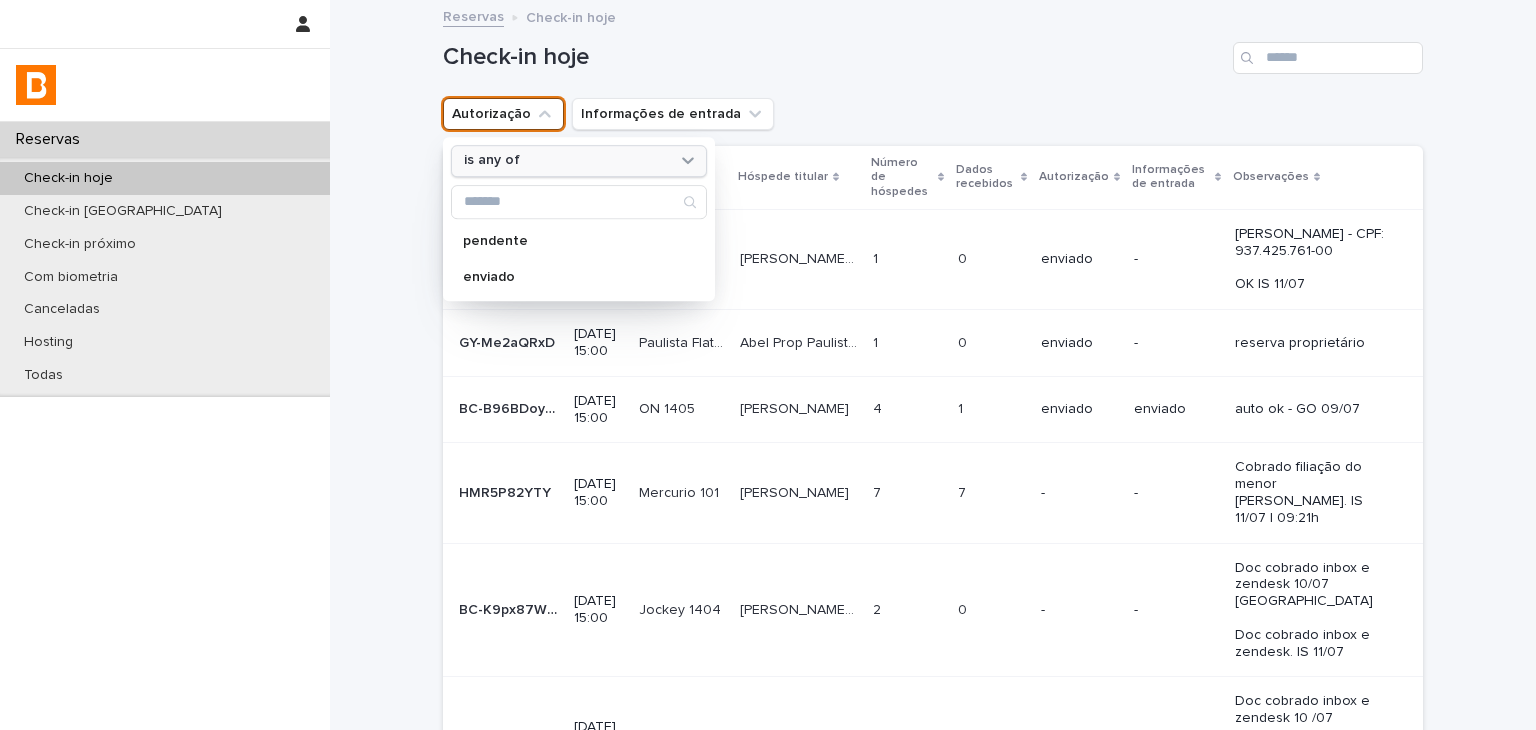 click on "is any of" at bounding box center [492, 161] 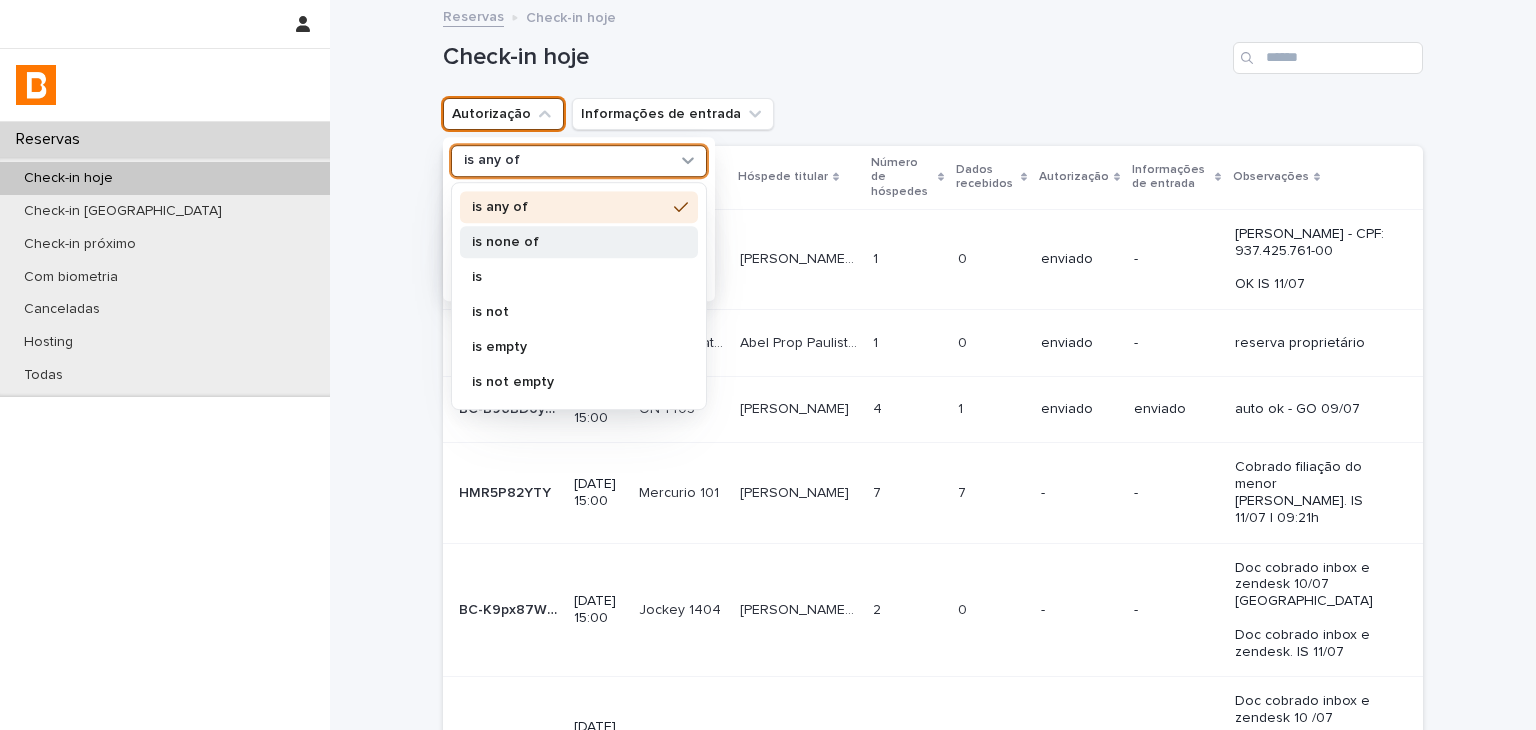 click on "is none of" at bounding box center [569, 242] 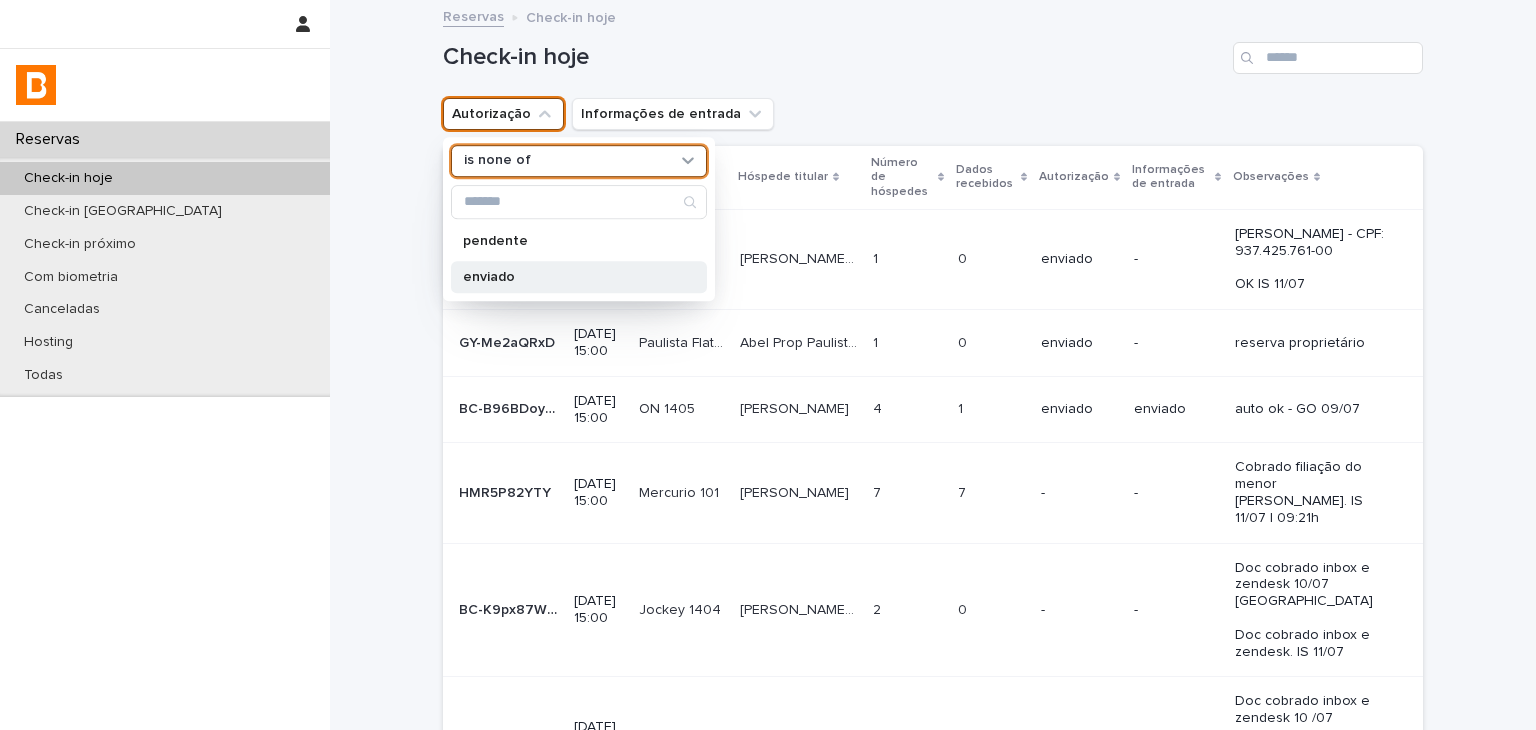 click on "enviado" at bounding box center [579, 277] 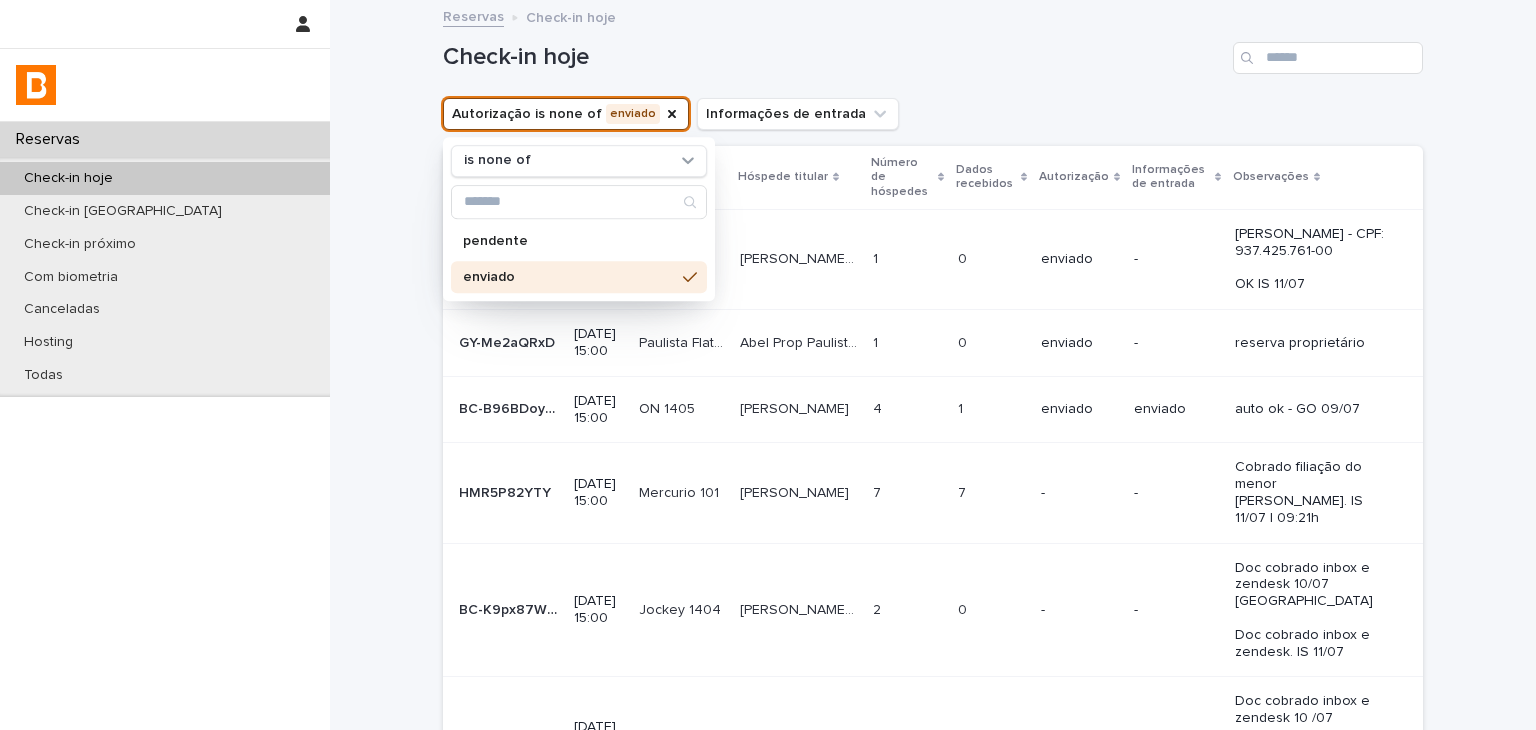 click on "Check-in hoje" at bounding box center [933, 50] 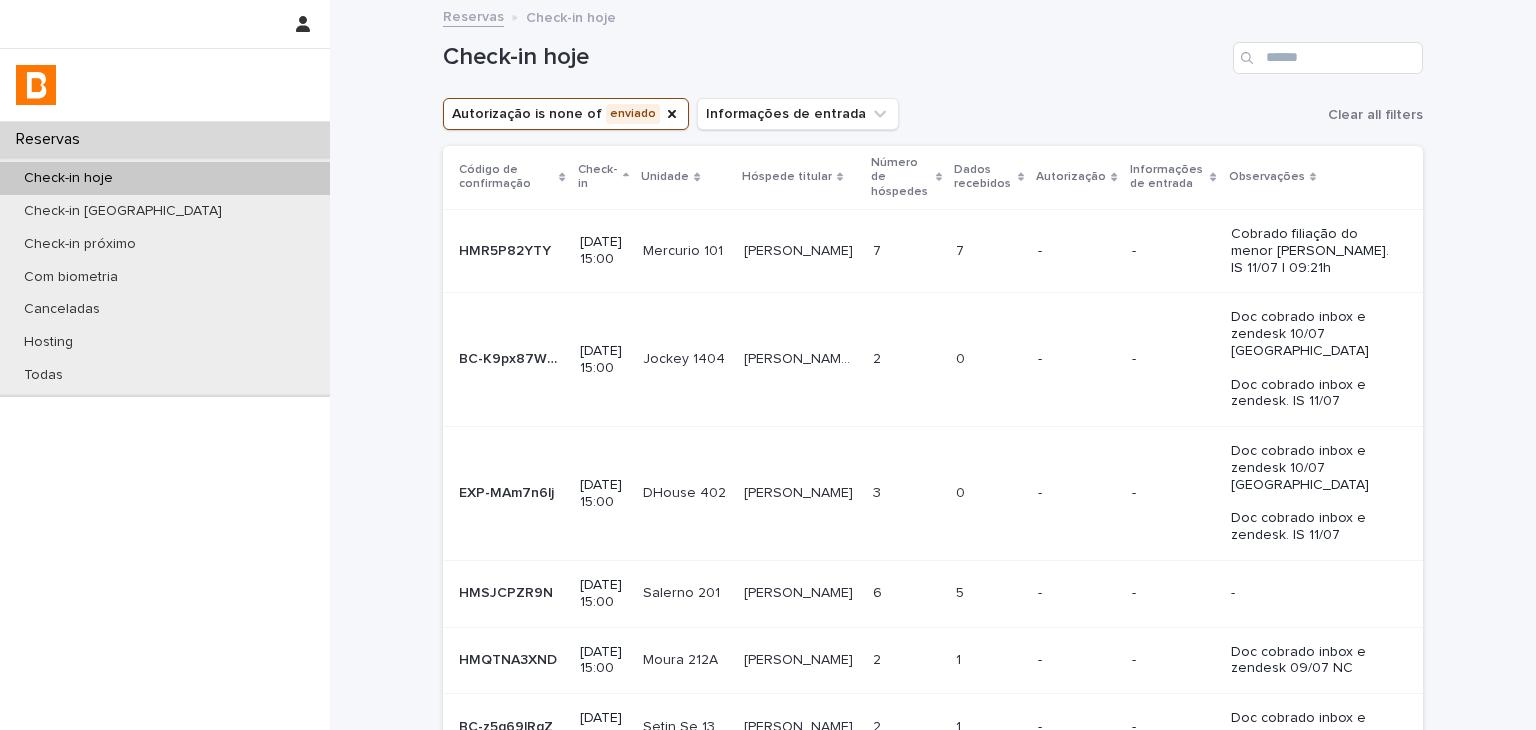 click on "5 5" at bounding box center (989, 593) 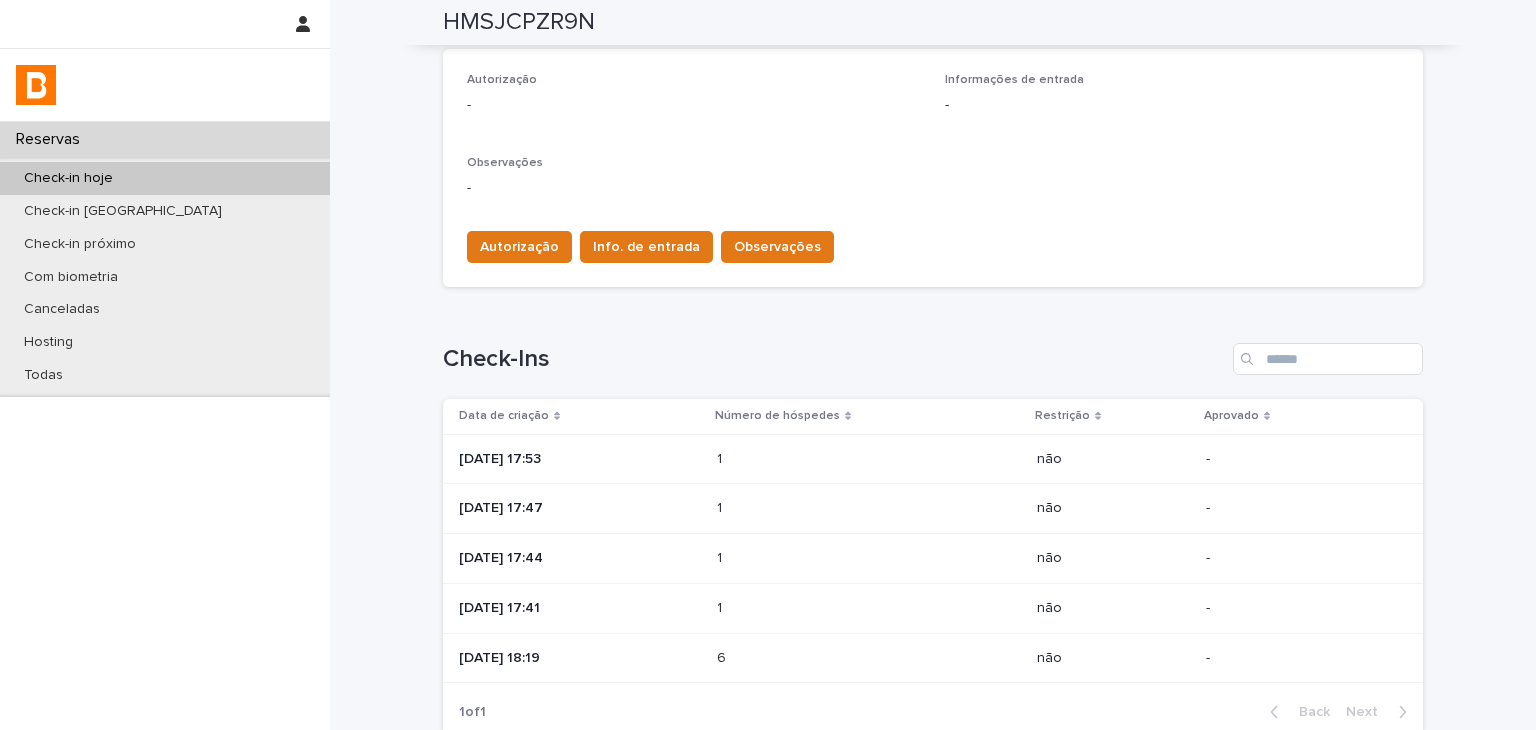 scroll, scrollTop: 732, scrollLeft: 0, axis: vertical 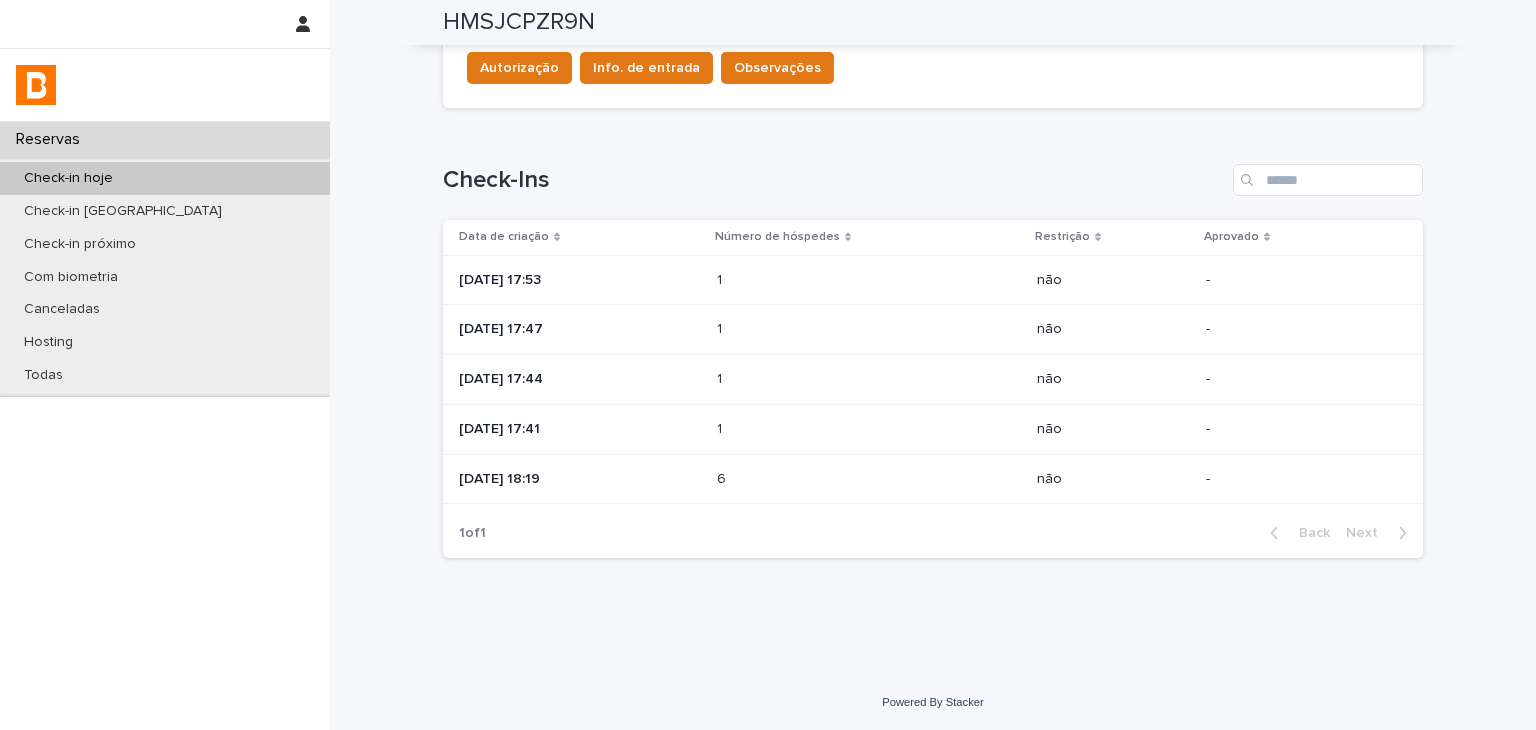 click at bounding box center (804, 479) 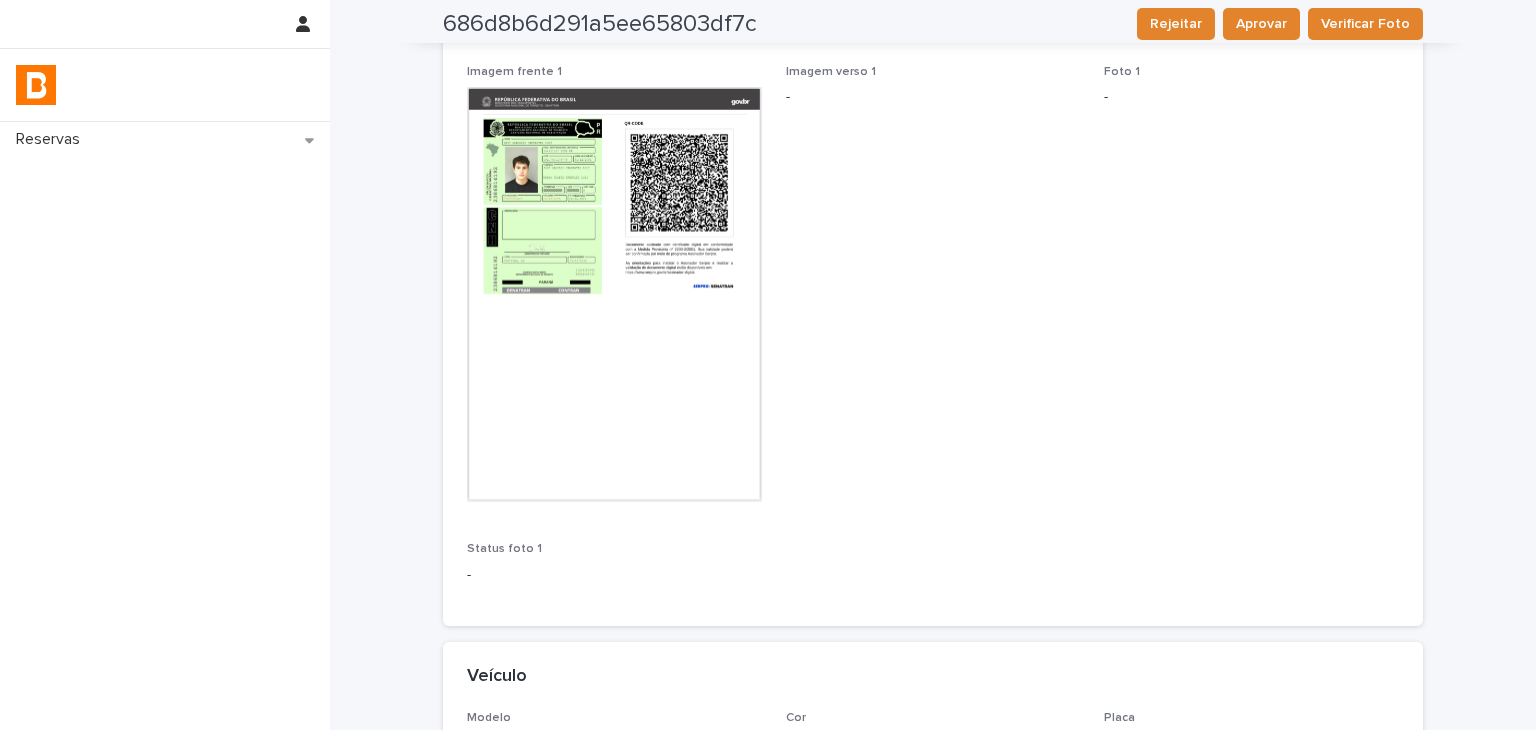 scroll, scrollTop: 637, scrollLeft: 0, axis: vertical 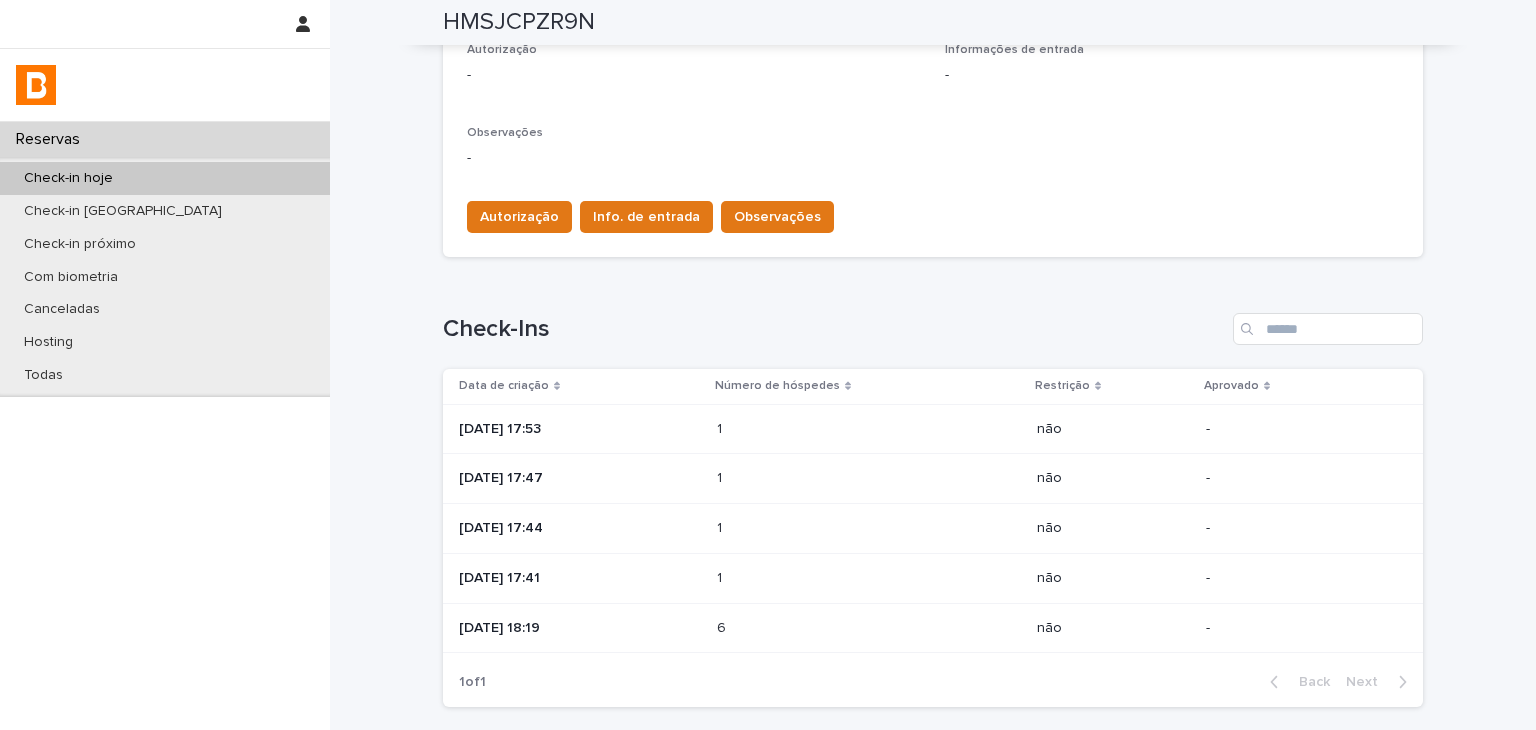 click at bounding box center (804, 578) 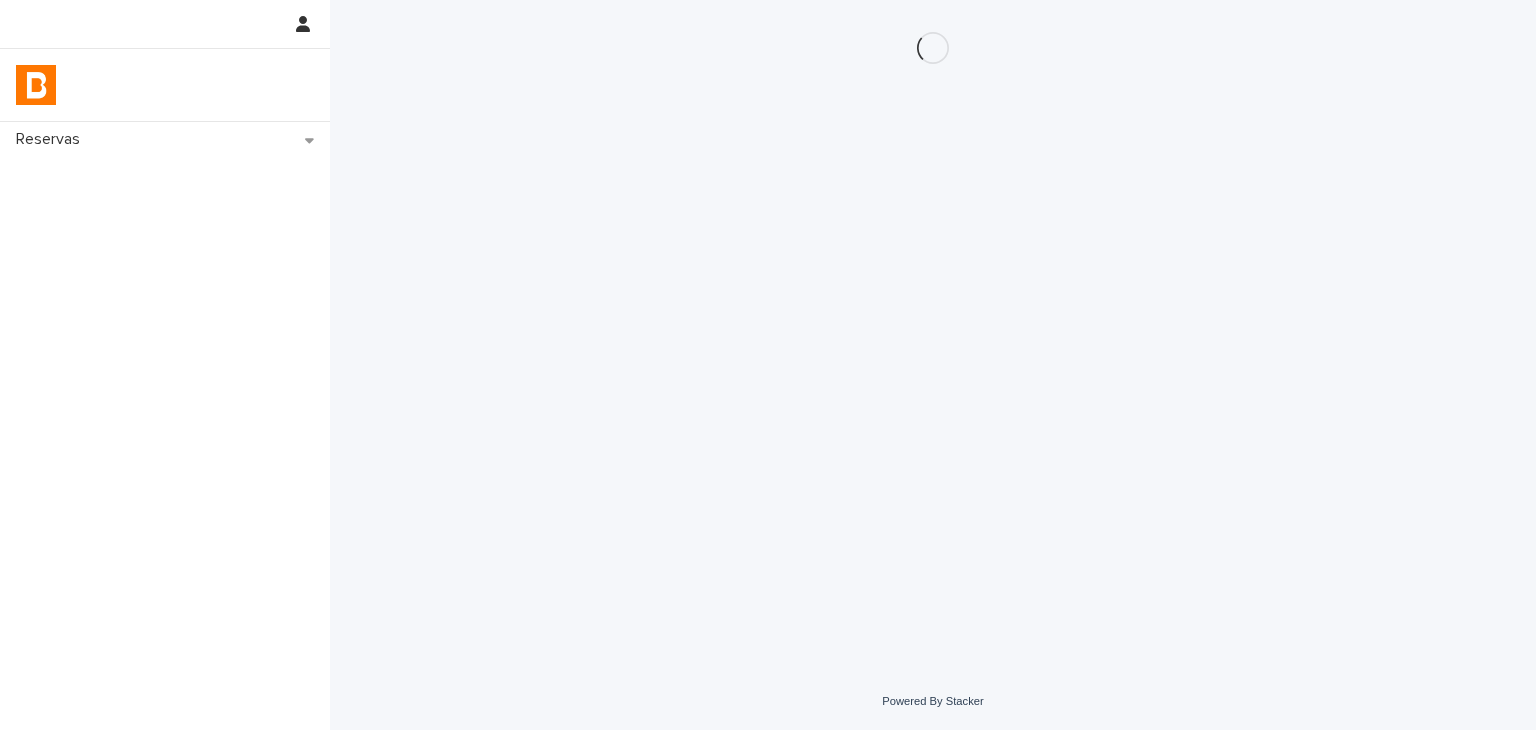 scroll, scrollTop: 0, scrollLeft: 0, axis: both 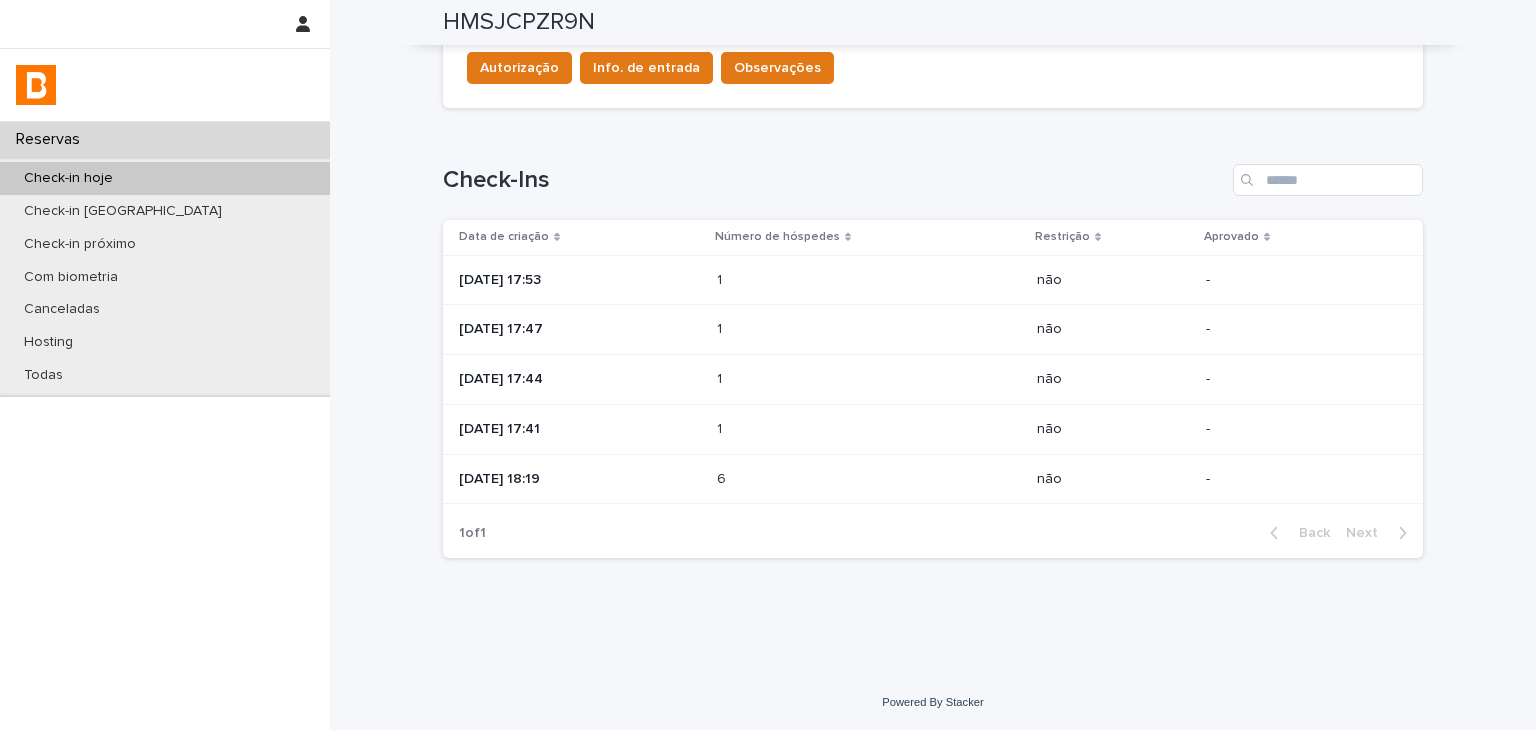click on "[DATE] 17:44" at bounding box center [580, 379] 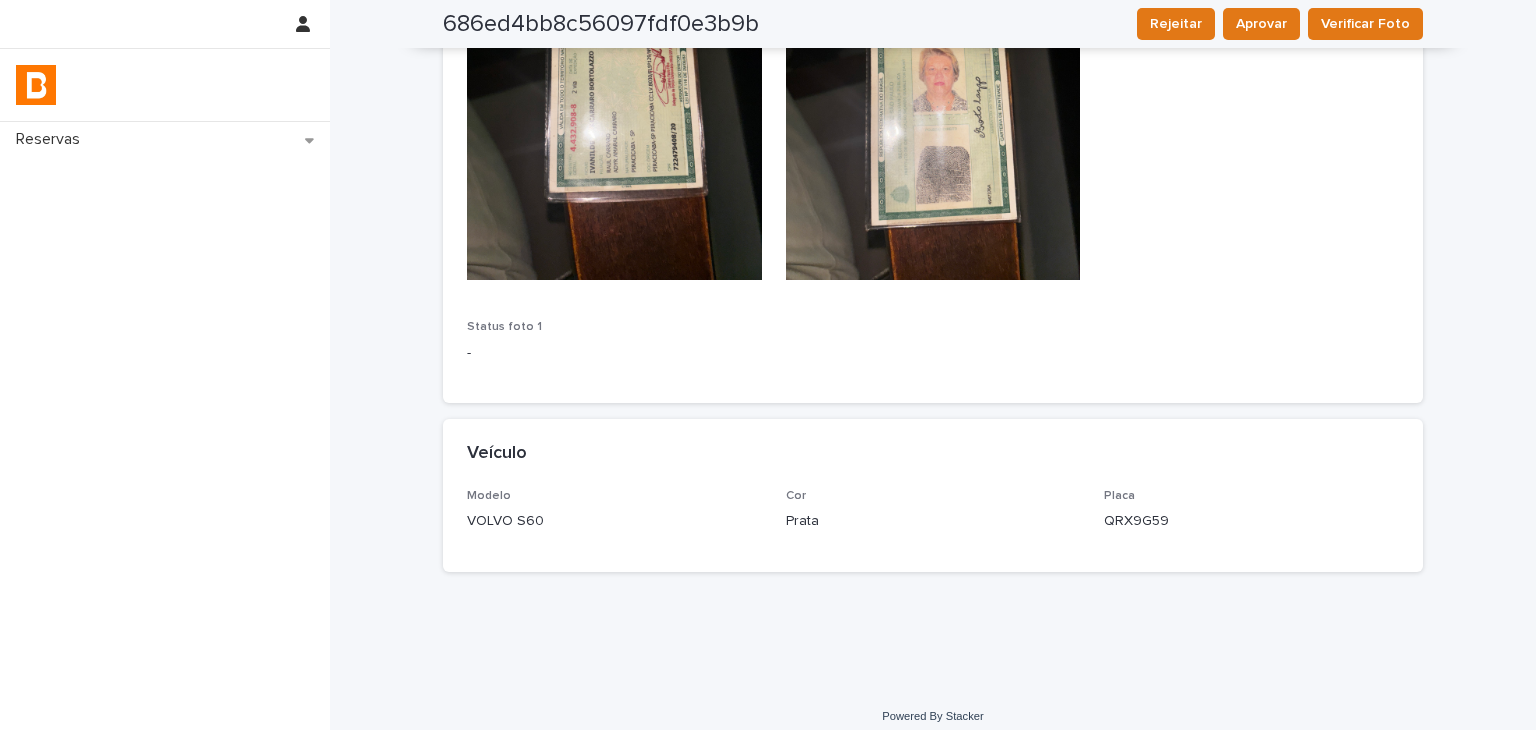 scroll, scrollTop: 100, scrollLeft: 0, axis: vertical 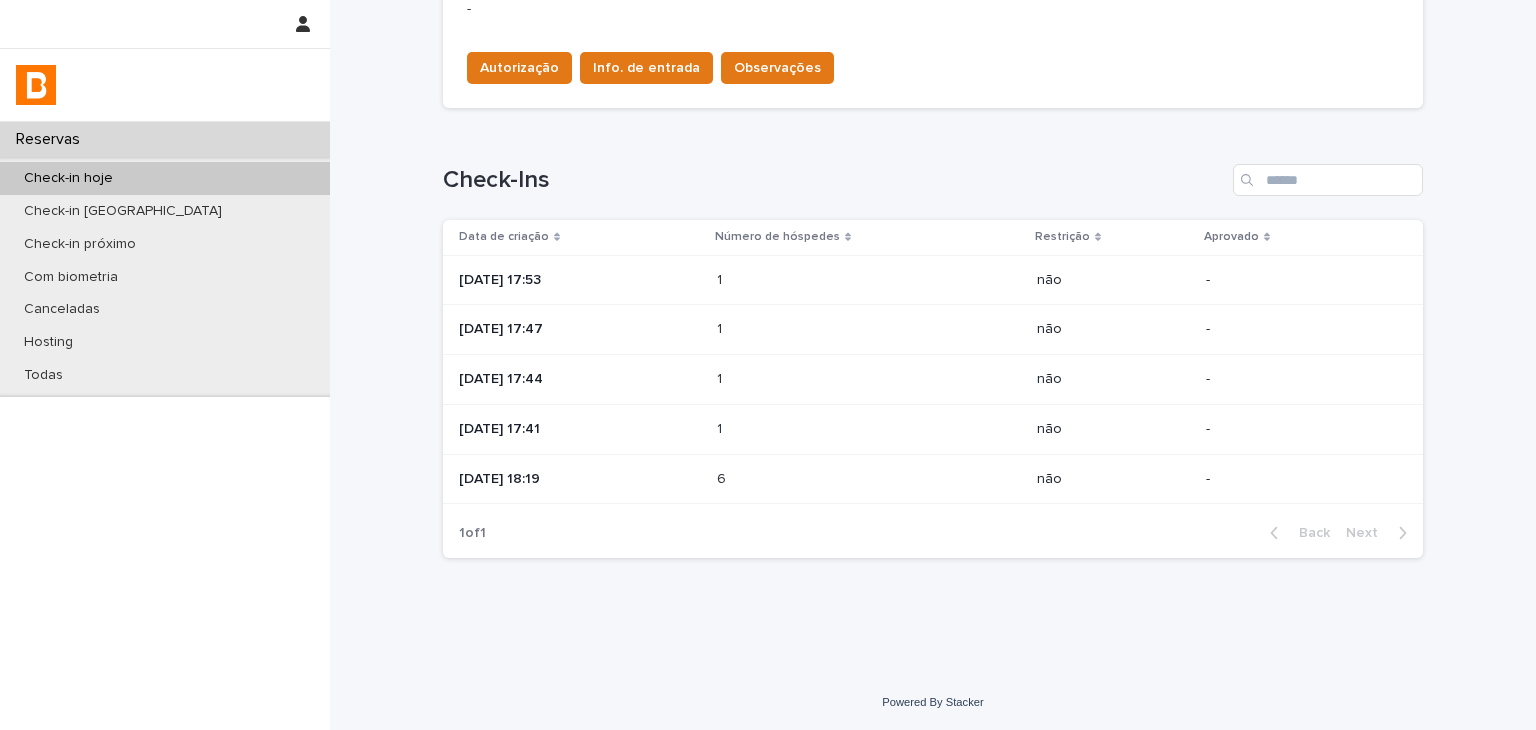 click on "1 1" at bounding box center [869, 329] 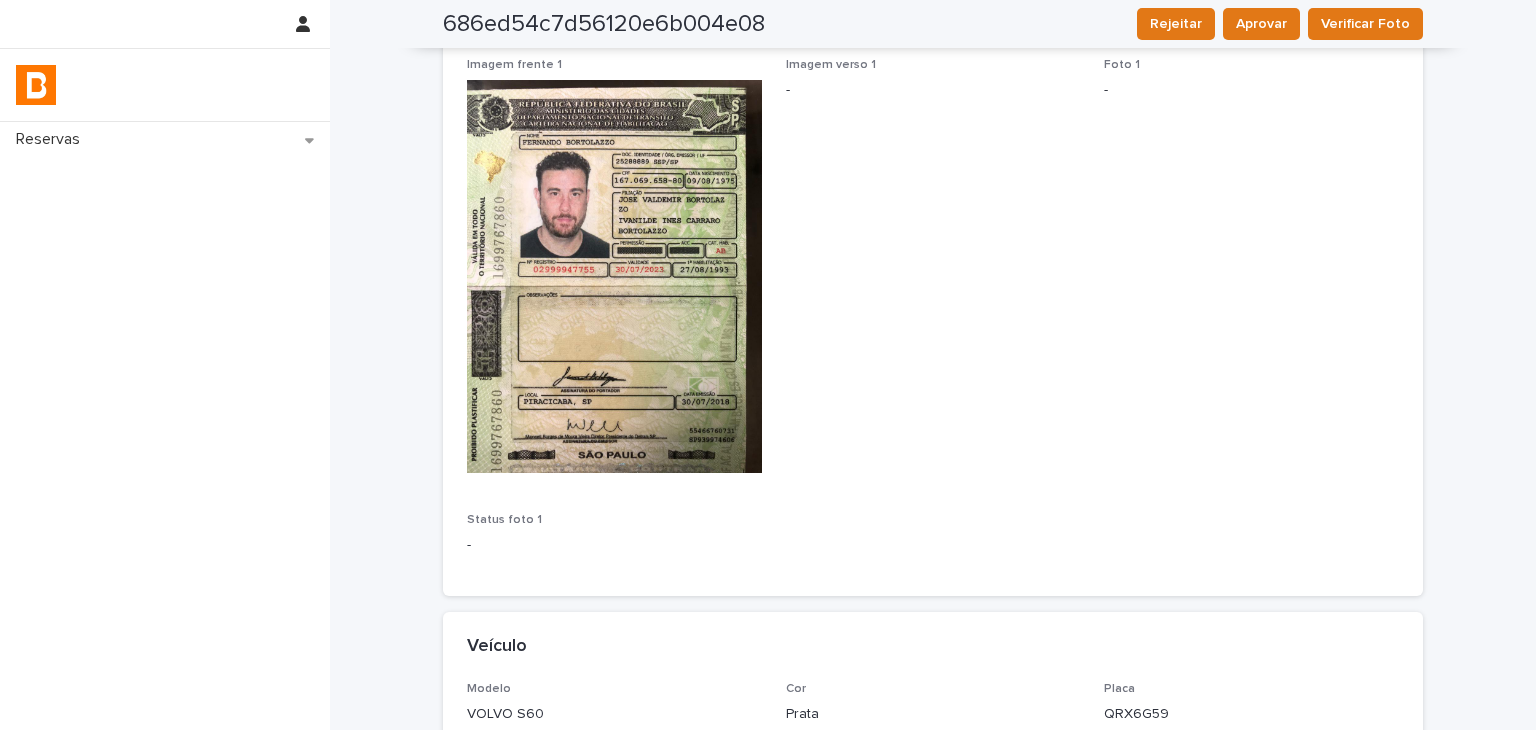 scroll, scrollTop: 0, scrollLeft: 0, axis: both 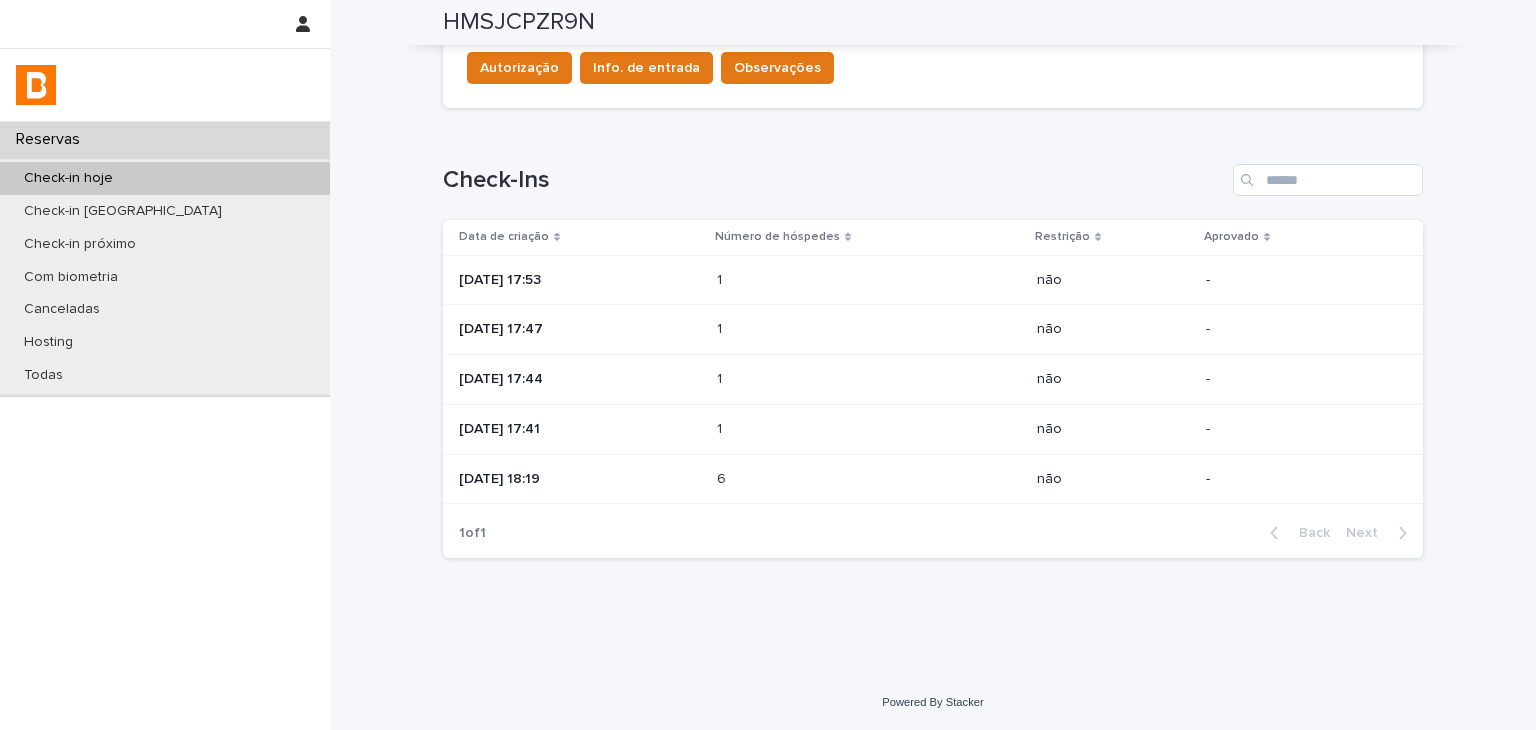 click at bounding box center [804, 280] 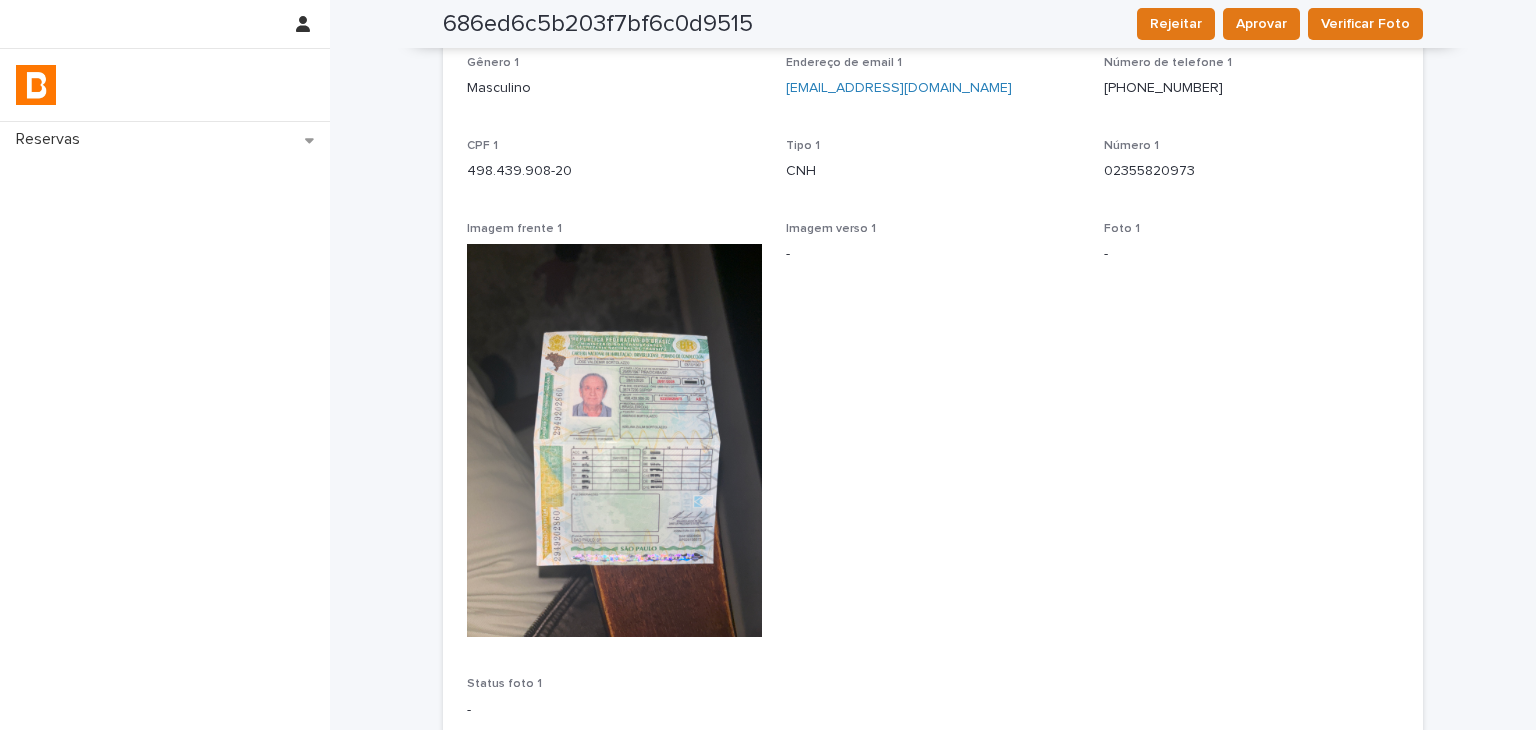 scroll, scrollTop: 428, scrollLeft: 0, axis: vertical 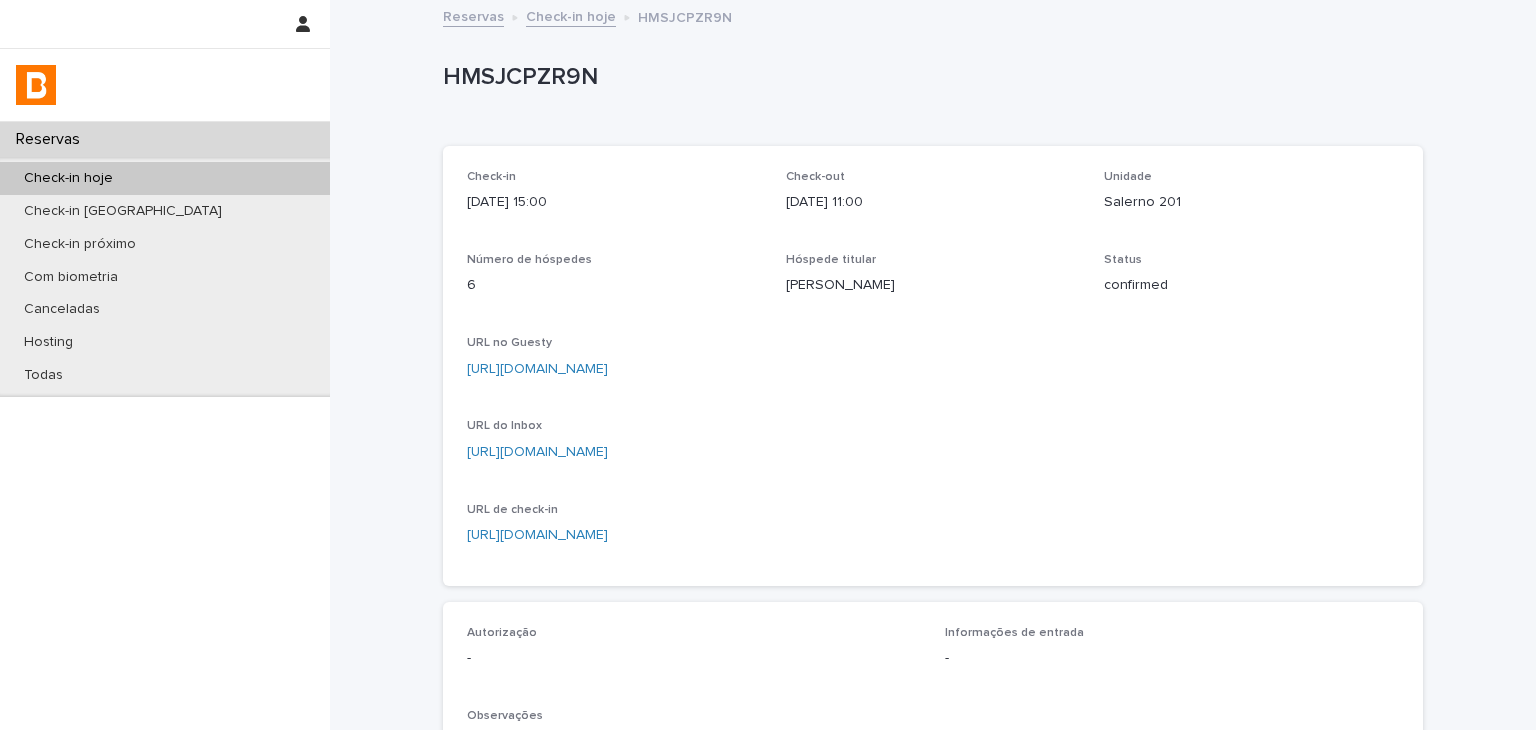 click on "[URL][DOMAIN_NAME]" at bounding box center [537, 369] 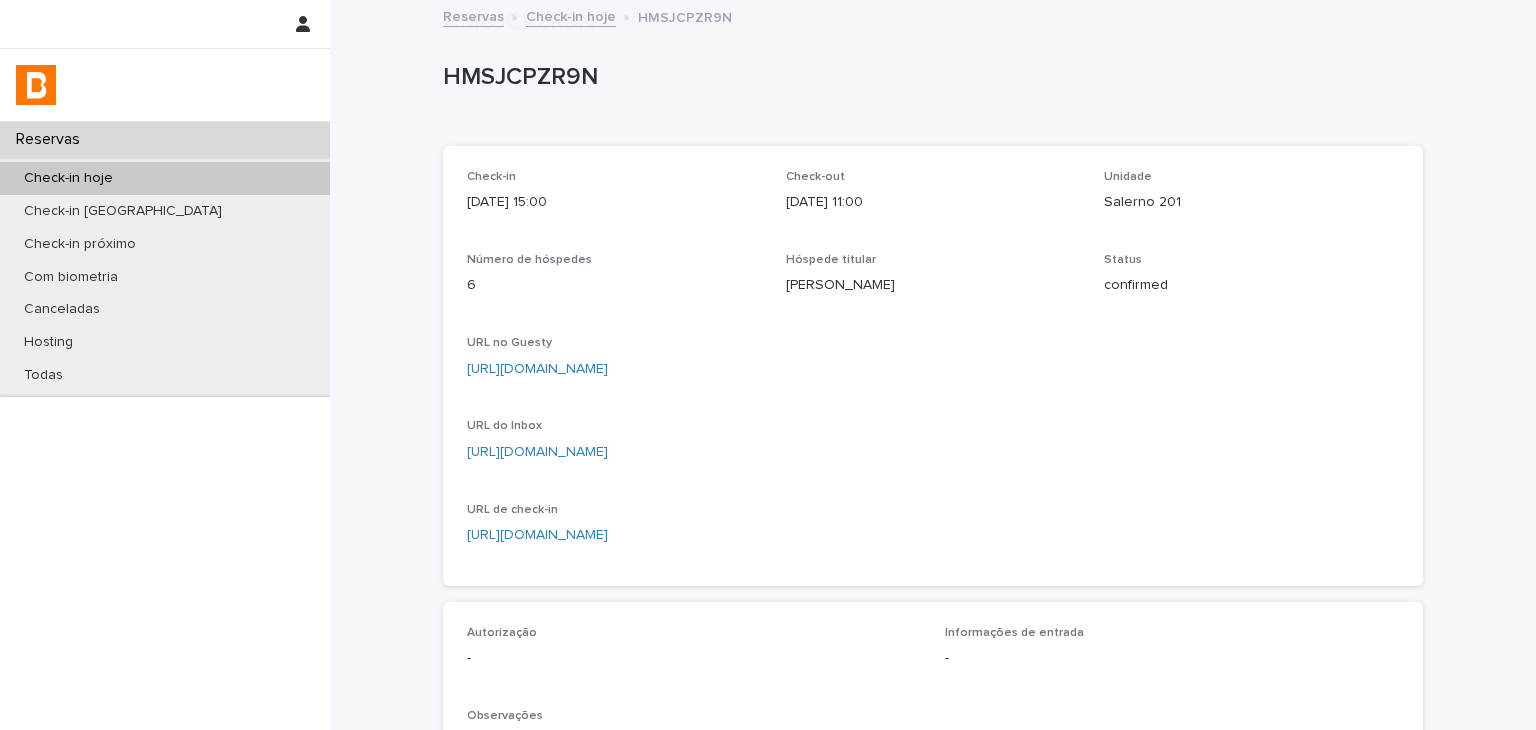 scroll, scrollTop: 600, scrollLeft: 0, axis: vertical 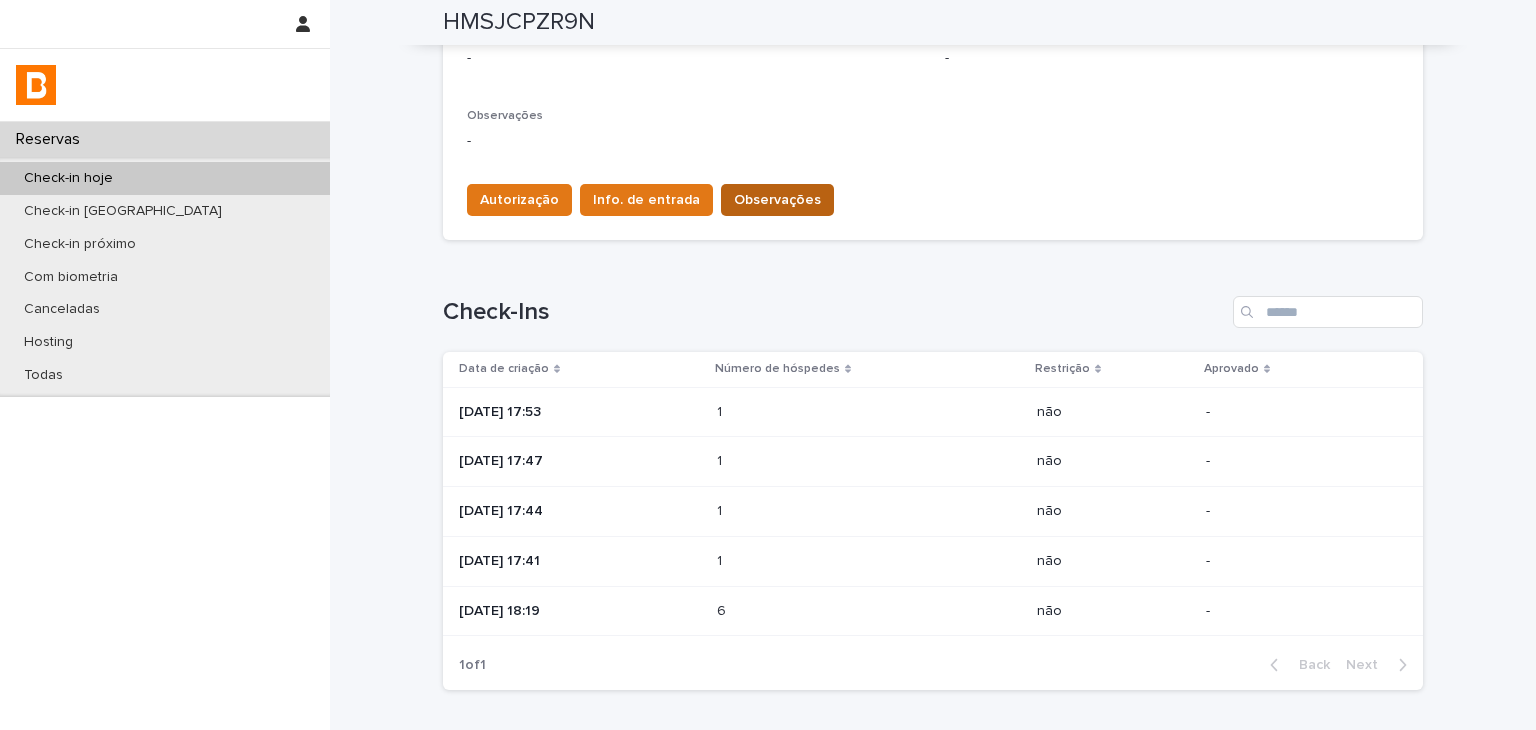 click on "Observações" at bounding box center (777, 200) 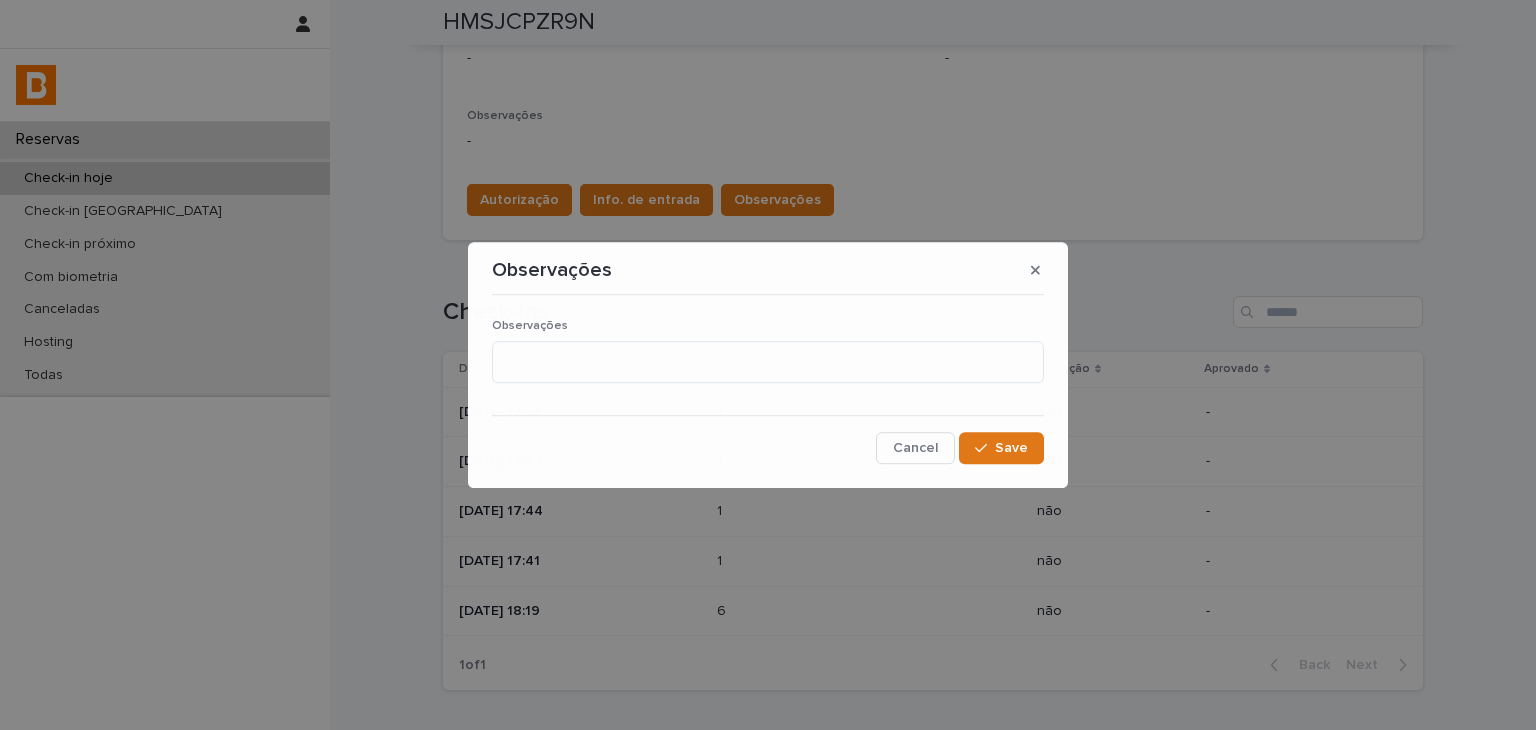 click on "Observações" at bounding box center (768, 359) 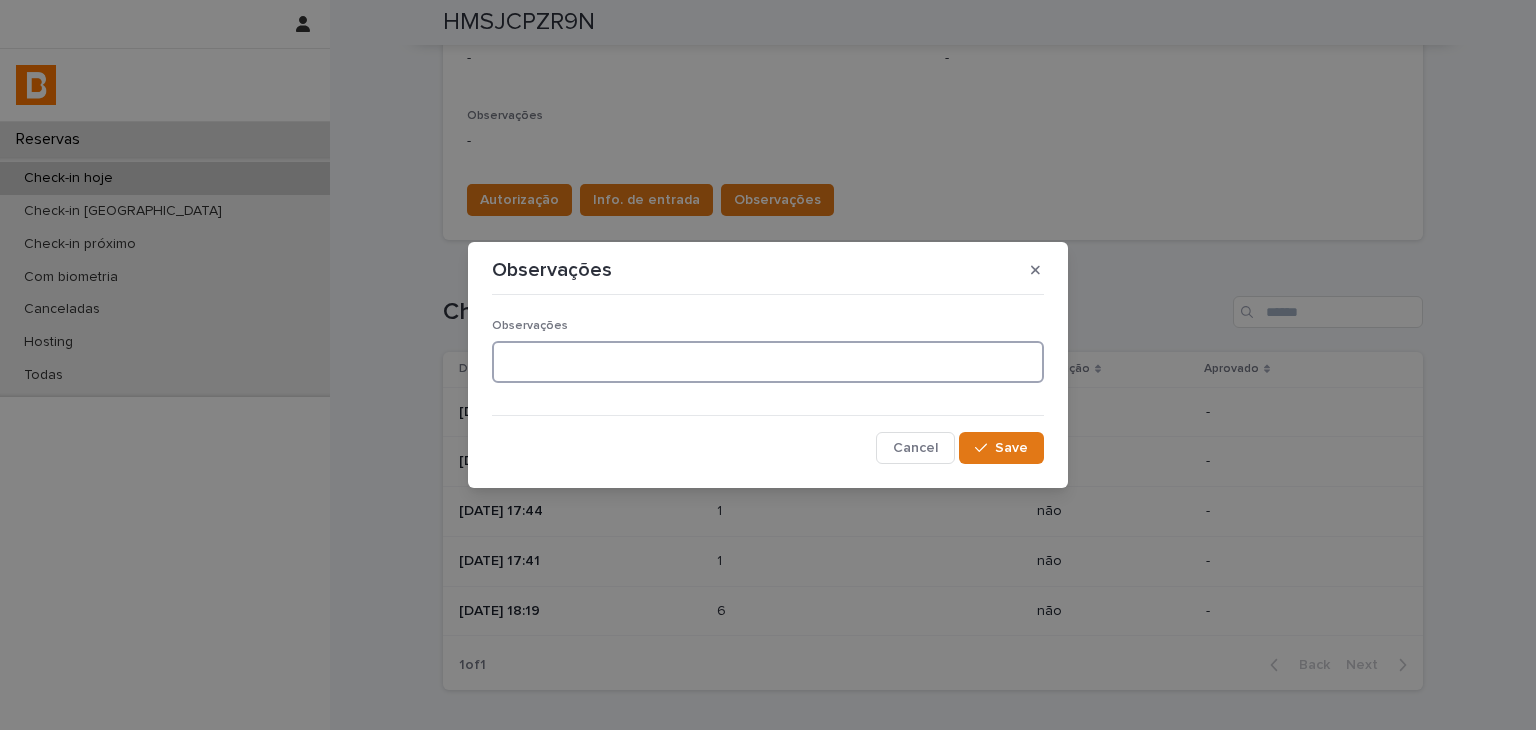 click at bounding box center [768, 362] 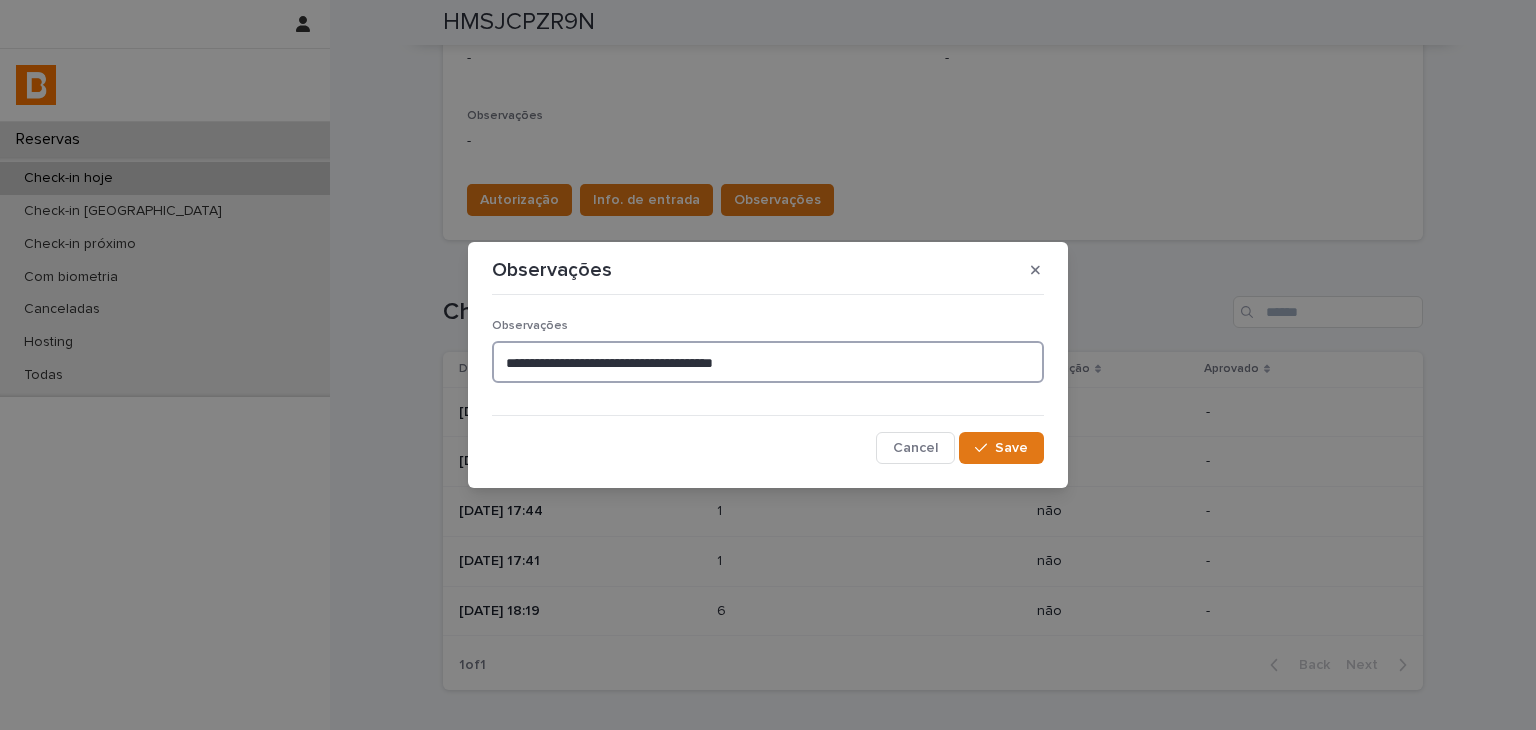 scroll, scrollTop: 624, scrollLeft: 0, axis: vertical 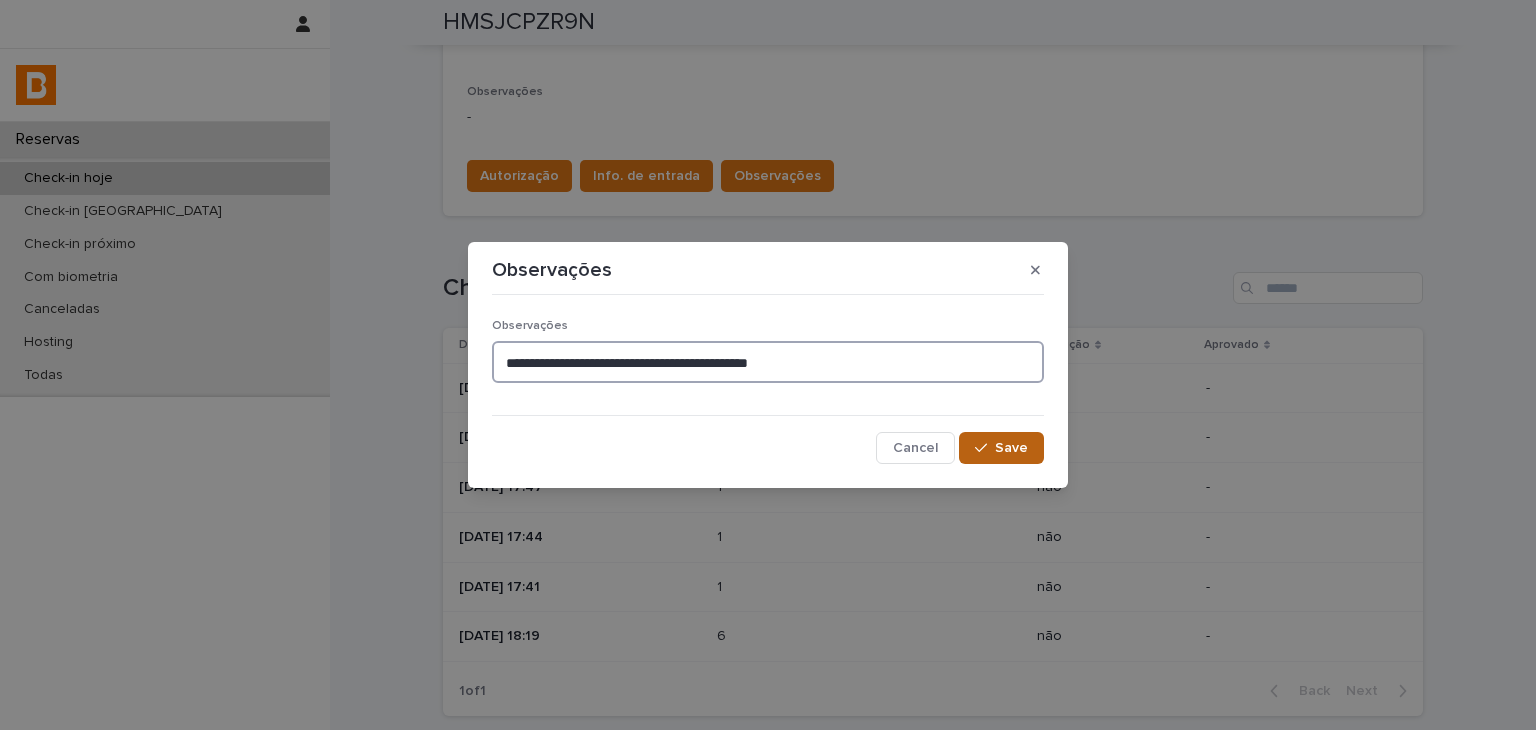 type on "**********" 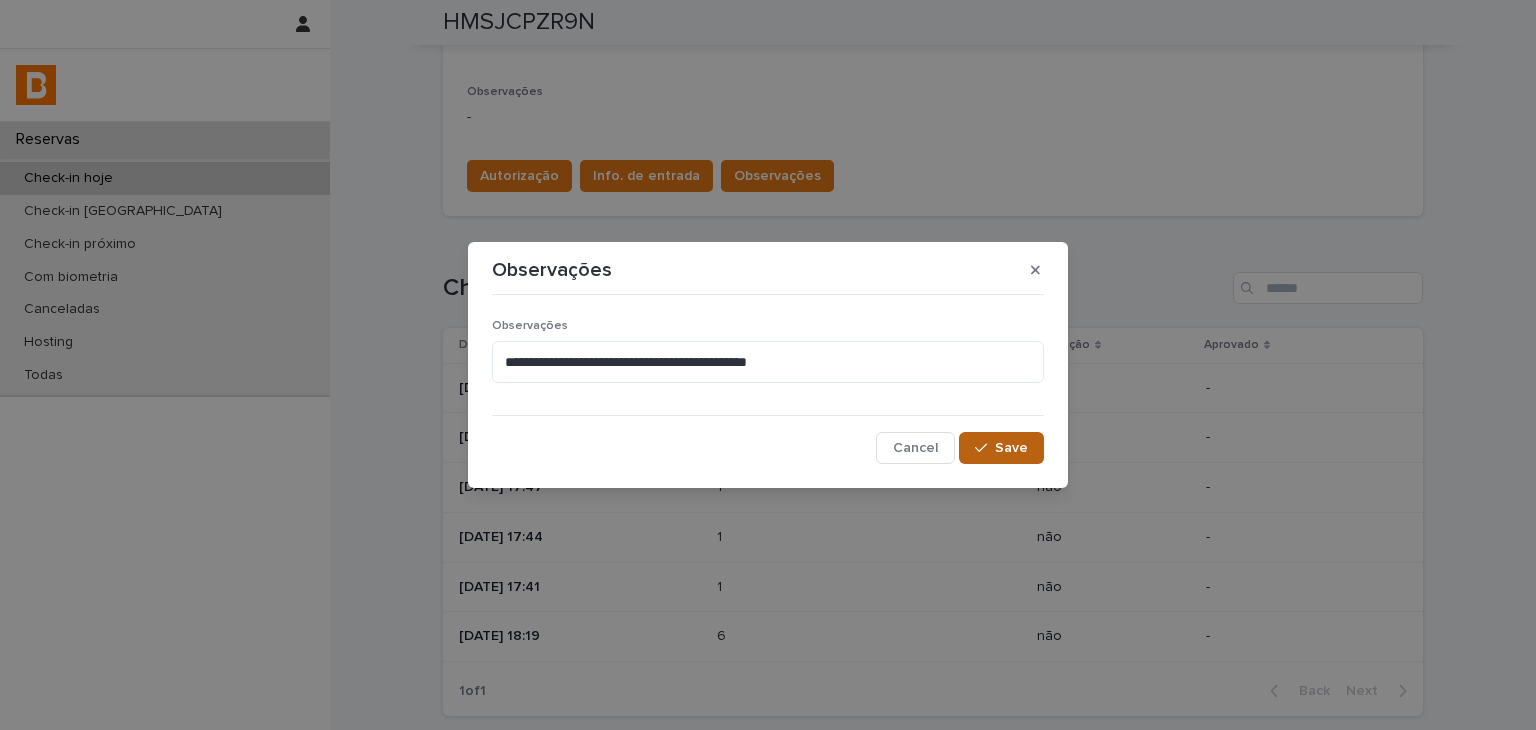 click on "Save" at bounding box center (1001, 448) 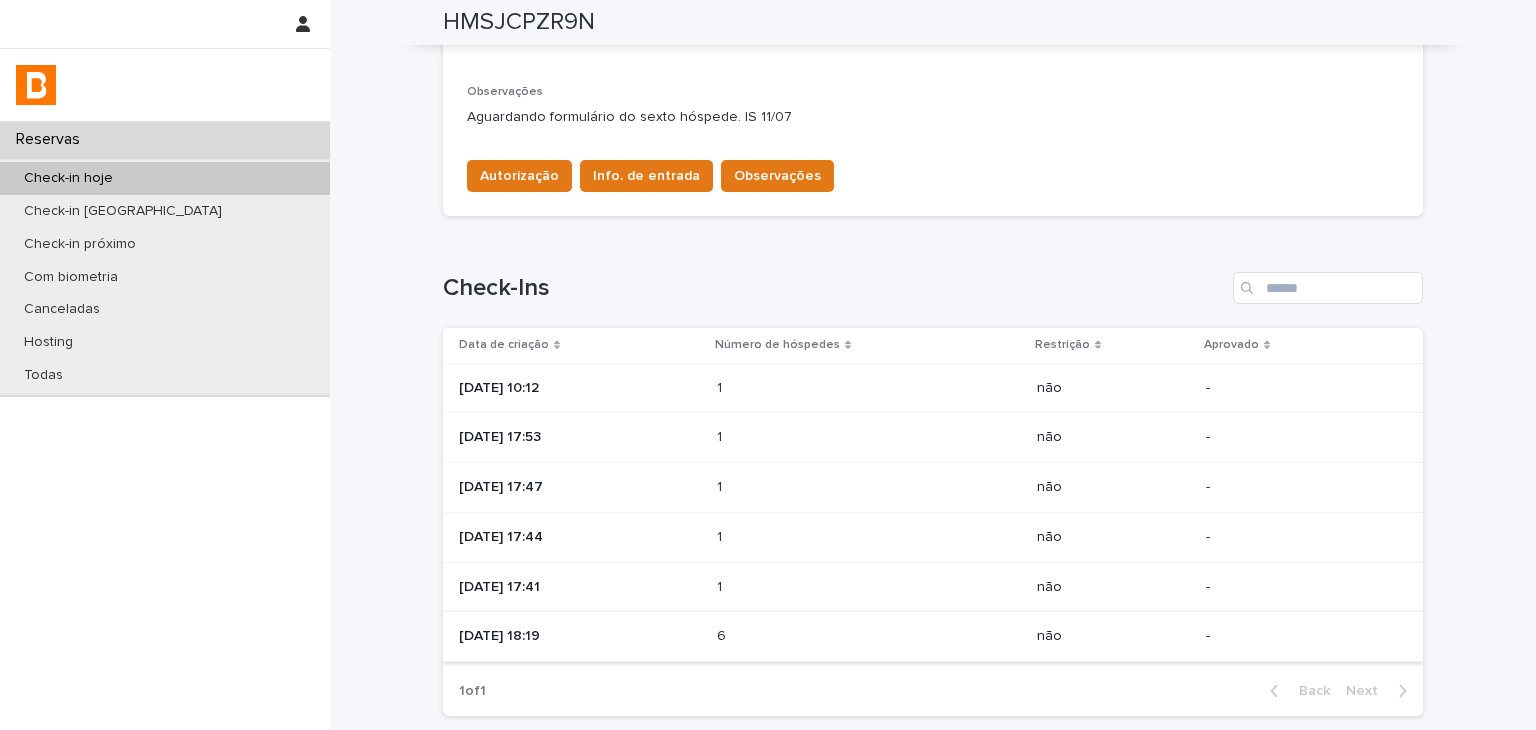 click at bounding box center (804, 388) 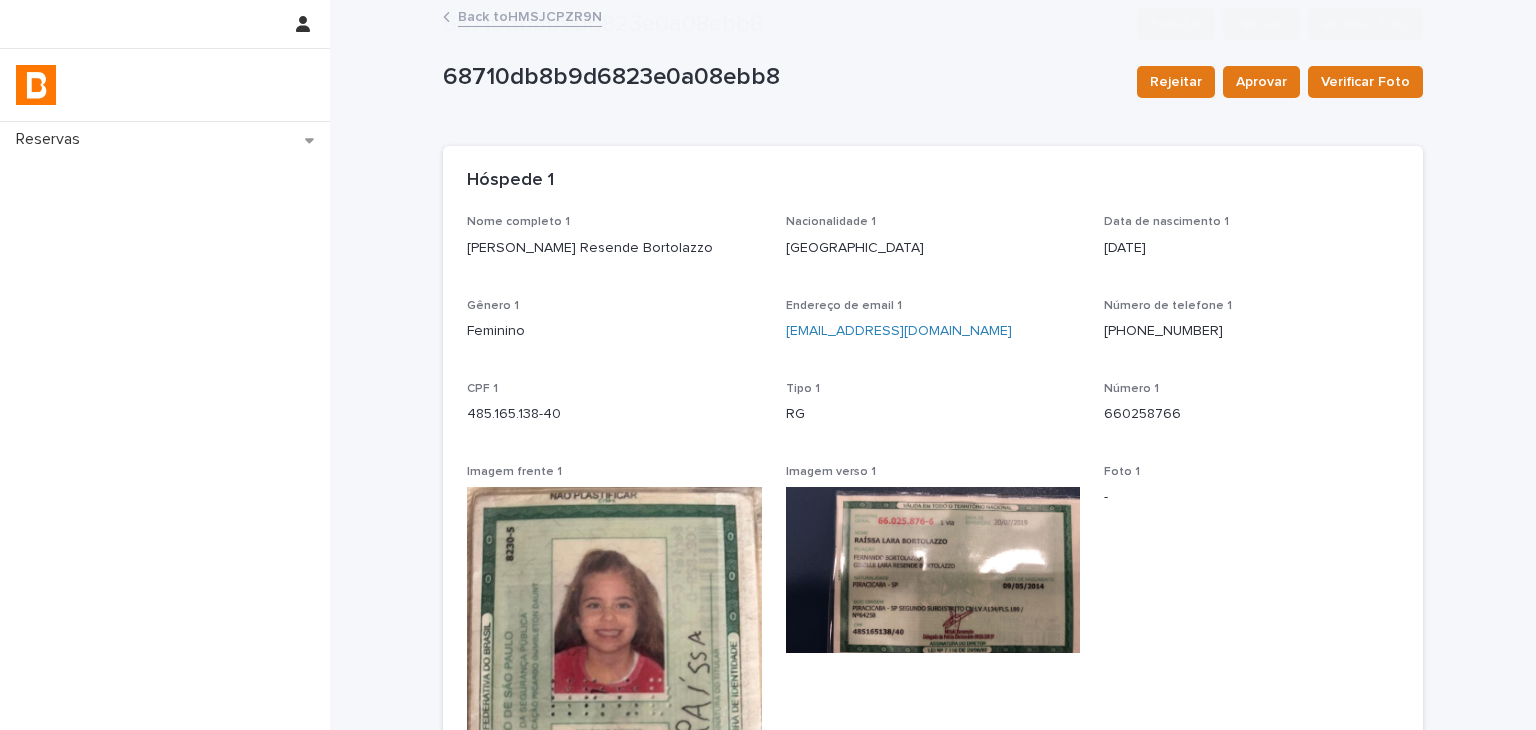 scroll, scrollTop: 400, scrollLeft: 0, axis: vertical 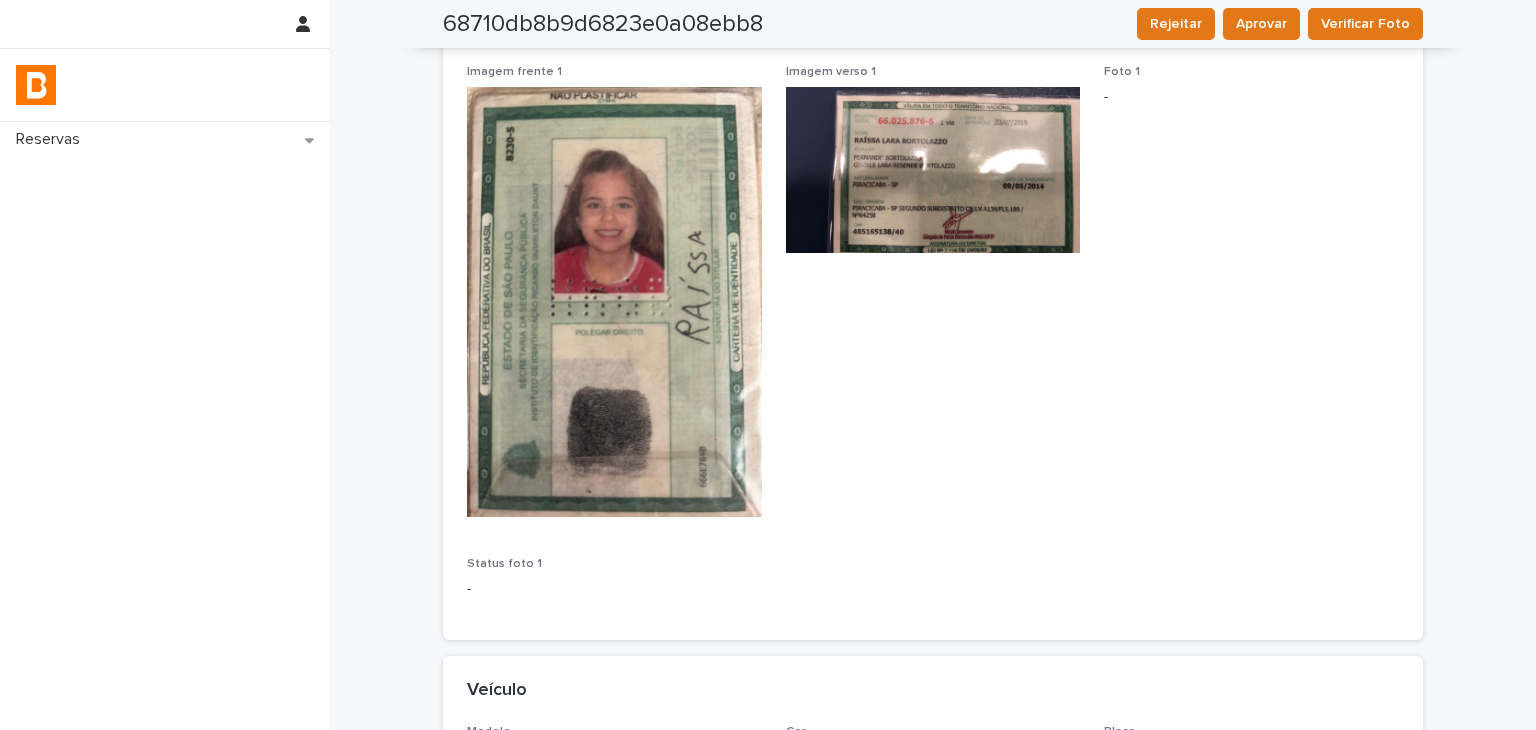 drag, startPoint x: 599, startPoint y: 349, endPoint x: 964, endPoint y: 291, distance: 369.5795 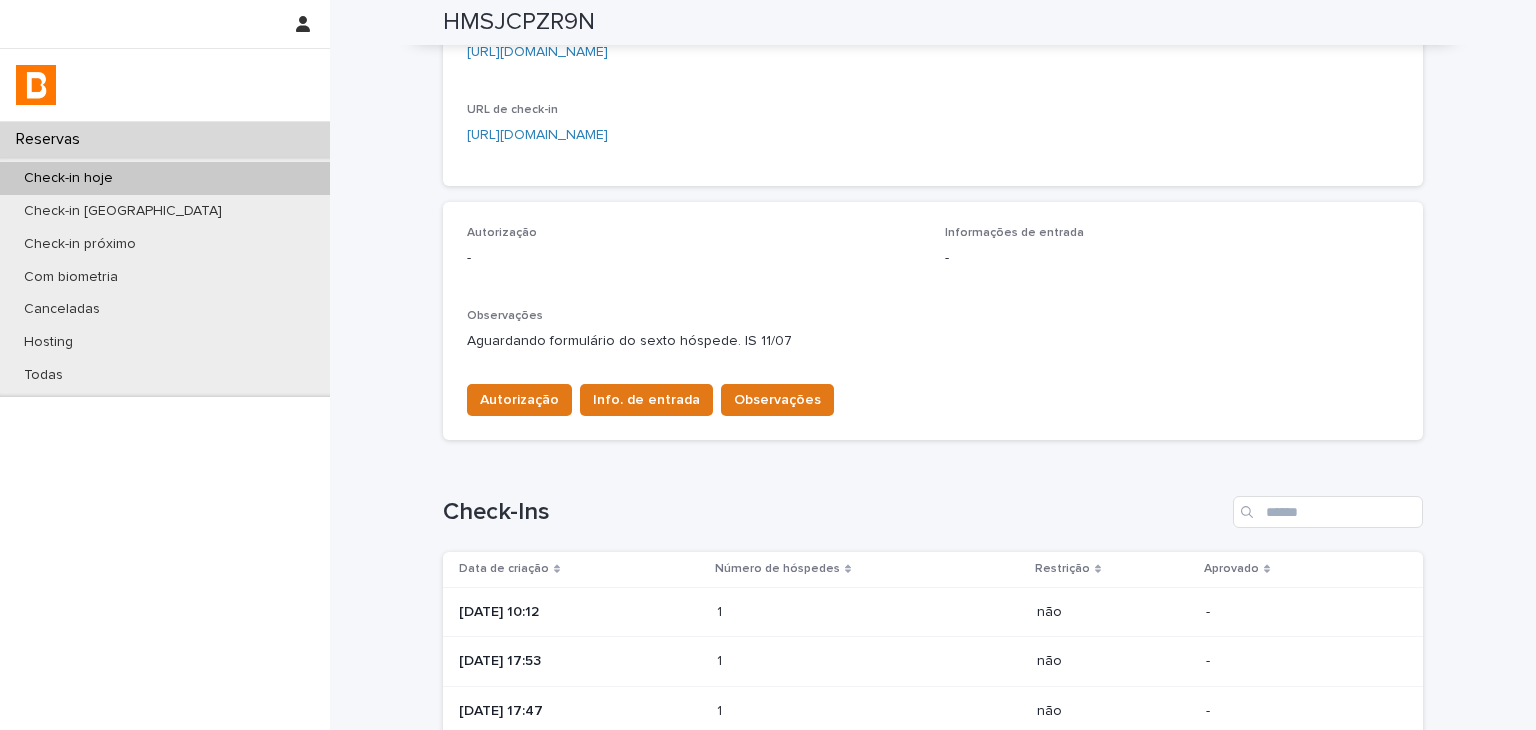 scroll, scrollTop: 782, scrollLeft: 0, axis: vertical 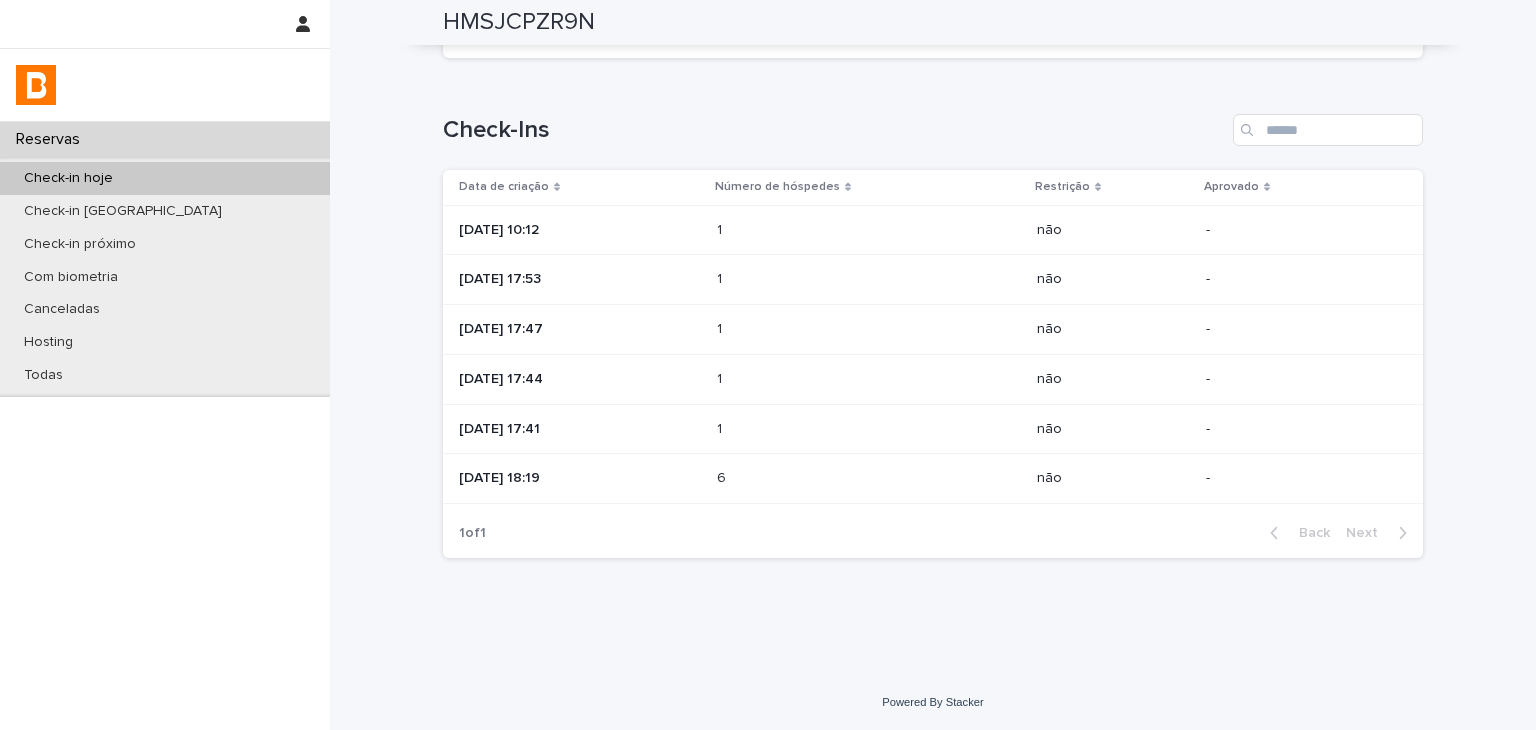click on "[DATE] 18:19" at bounding box center [580, 478] 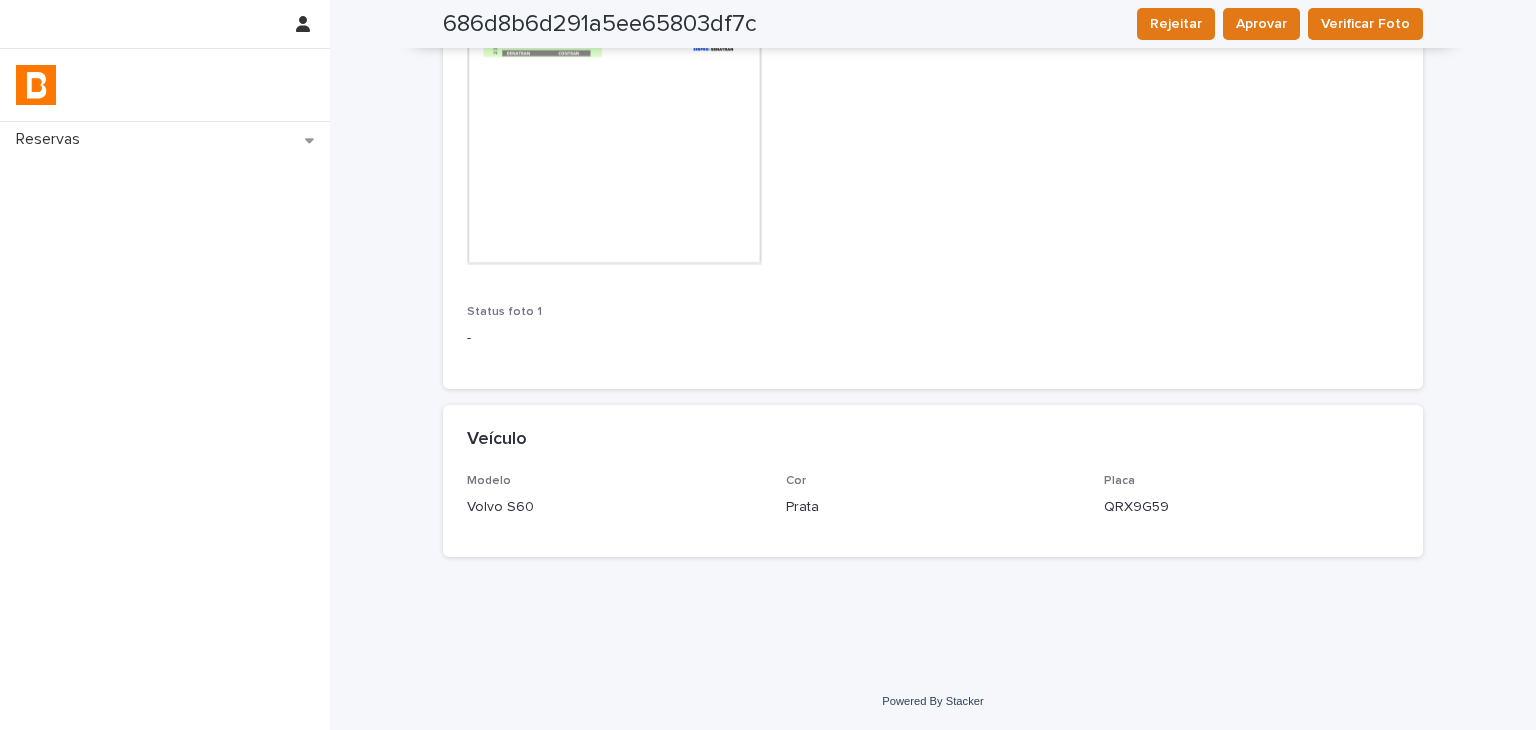 scroll, scrollTop: 0, scrollLeft: 0, axis: both 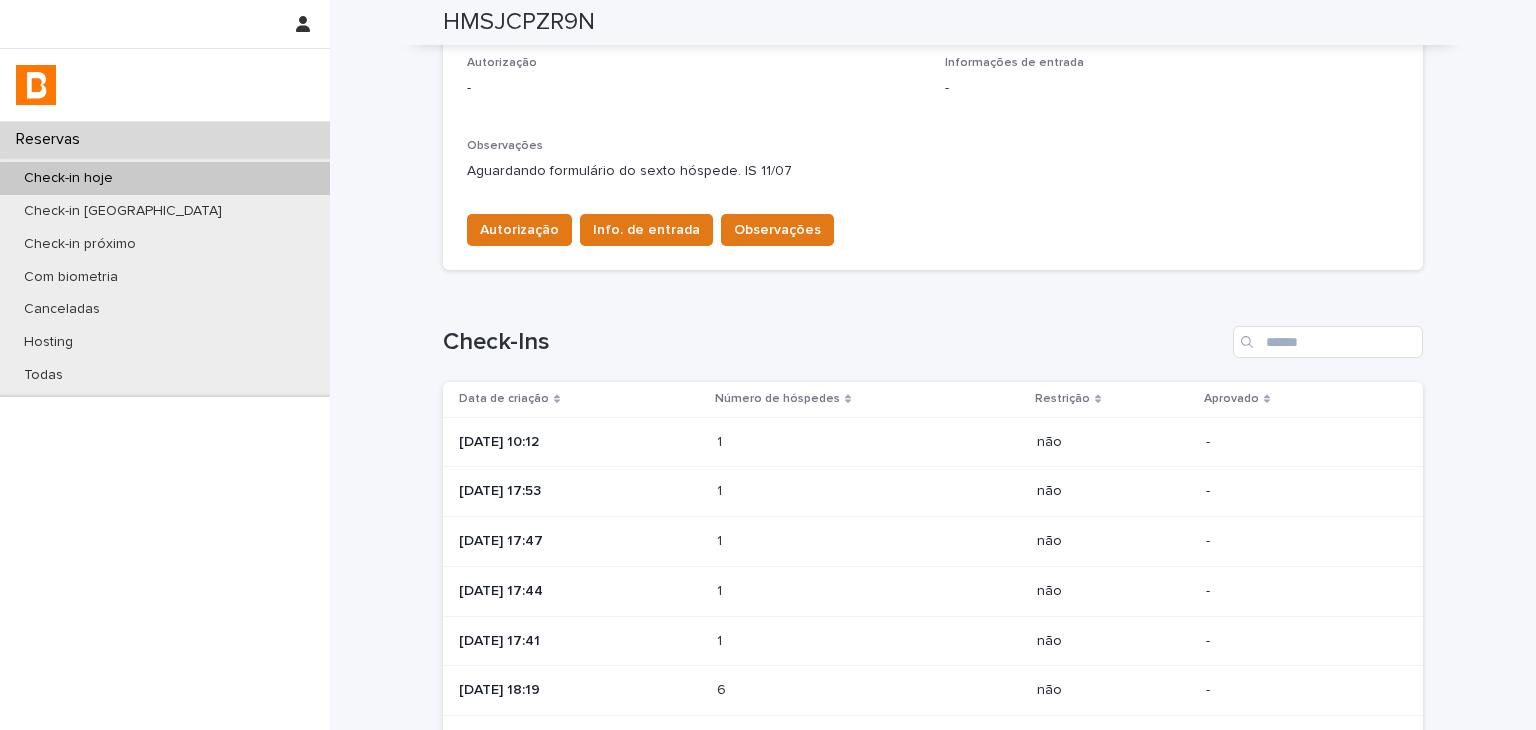 click on "1 1" at bounding box center (869, 442) 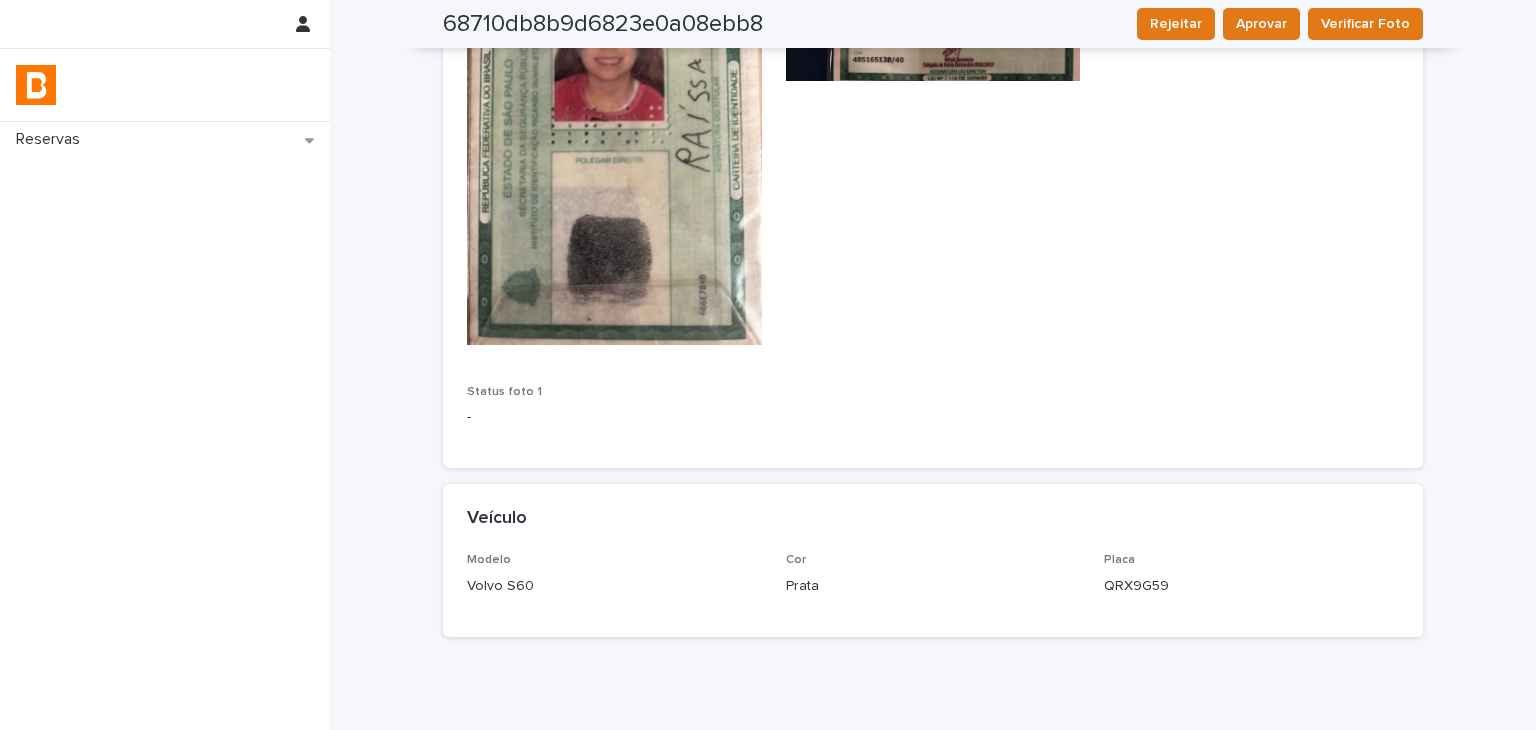 scroll, scrollTop: 272, scrollLeft: 0, axis: vertical 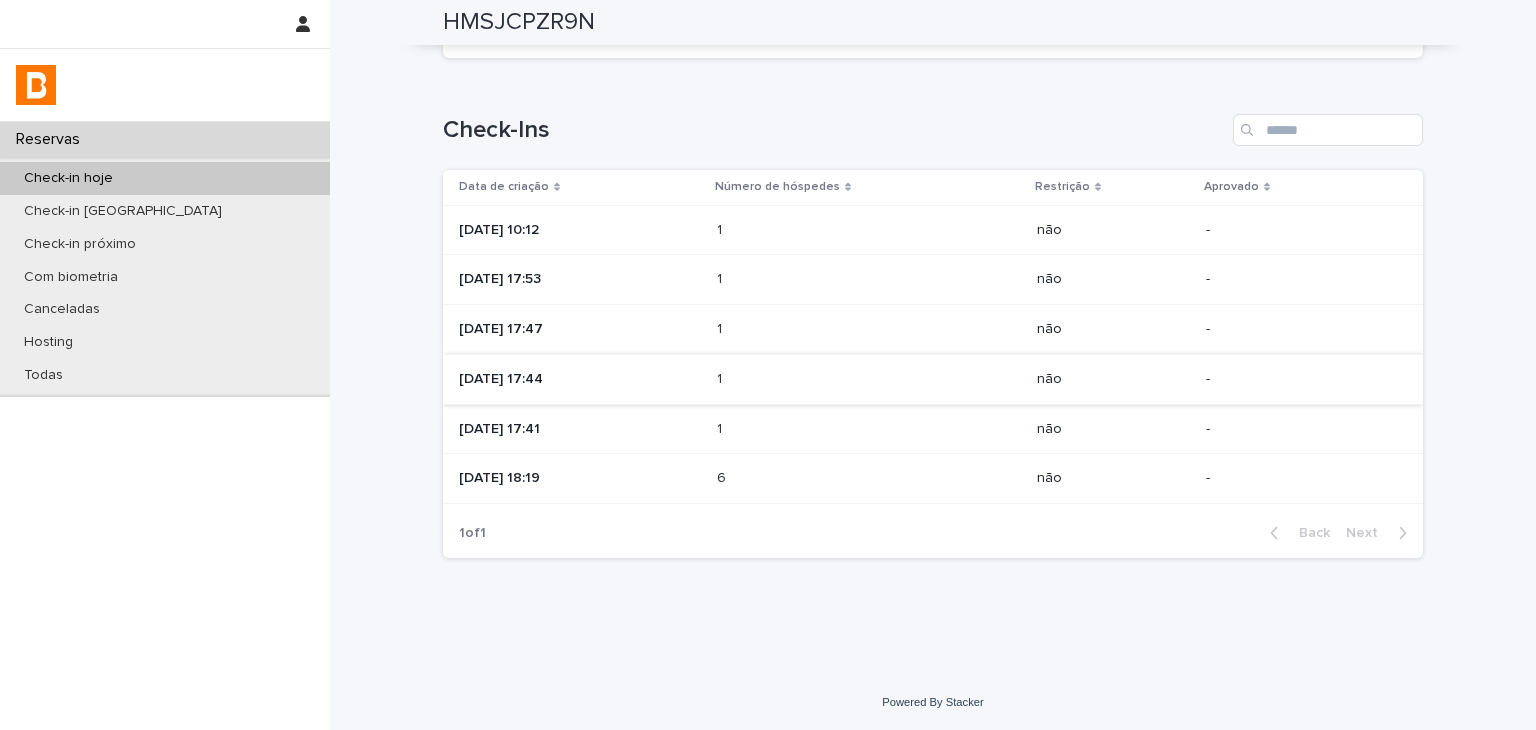click on "[DATE] 17:41" at bounding box center [580, 429] 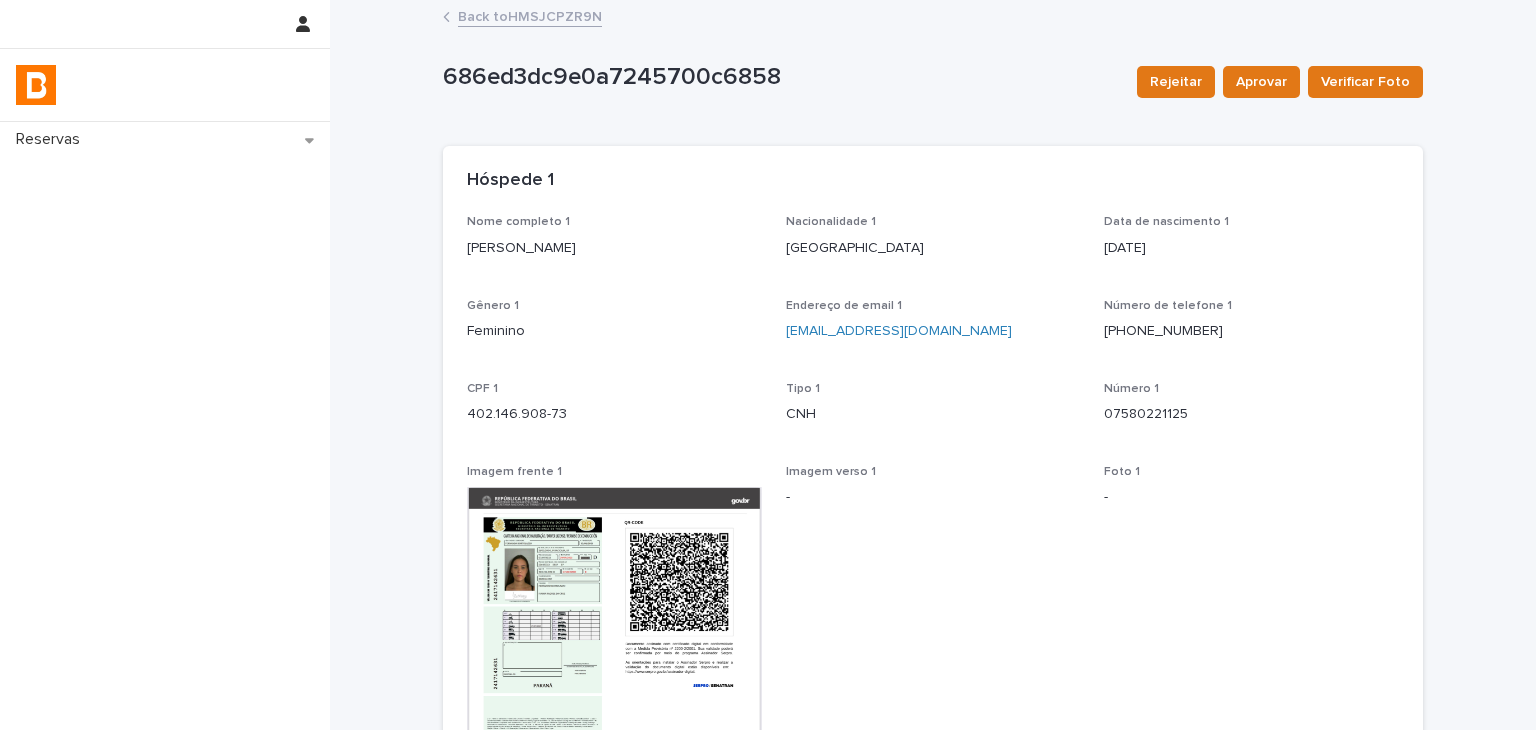 scroll, scrollTop: 200, scrollLeft: 0, axis: vertical 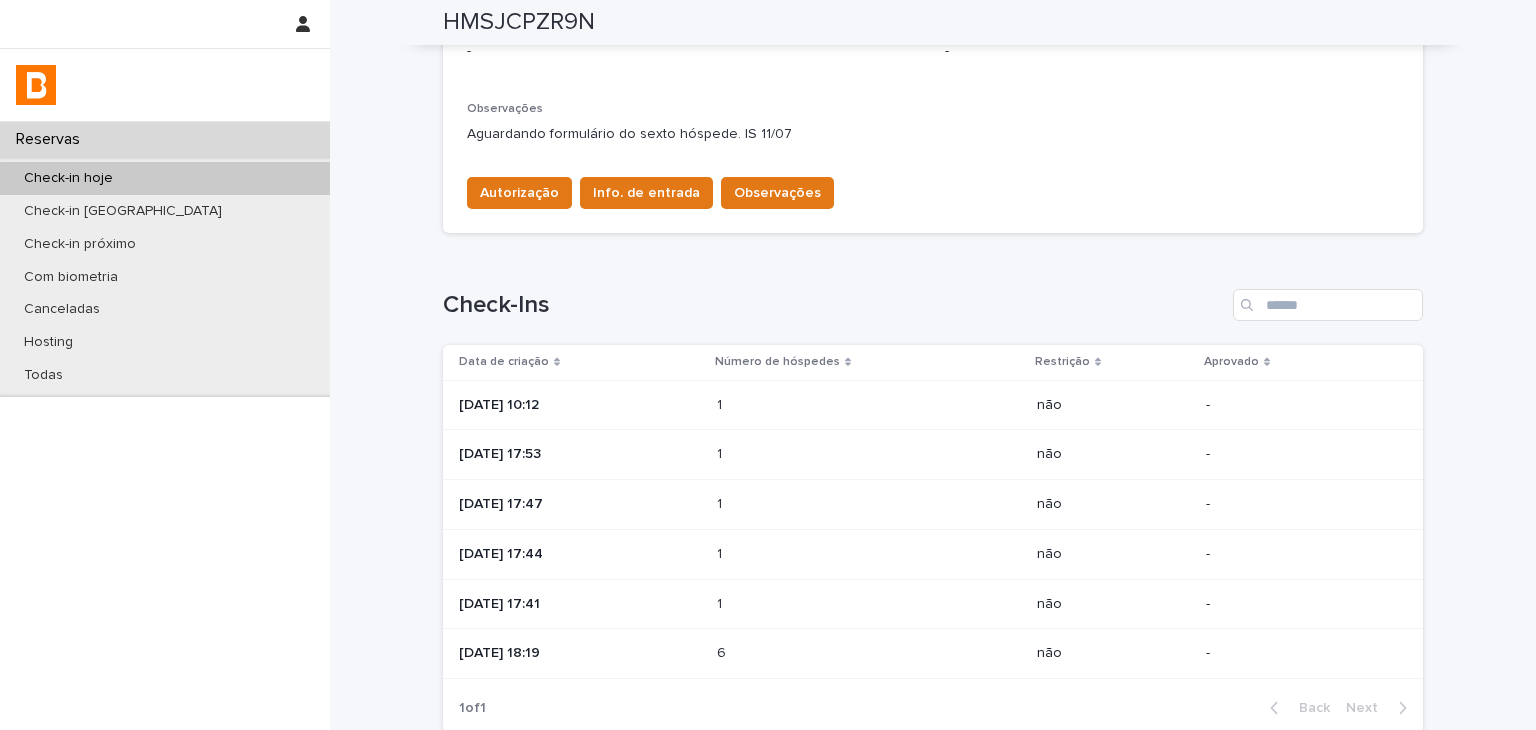 click on "[DATE] 18:19" at bounding box center [580, 651] 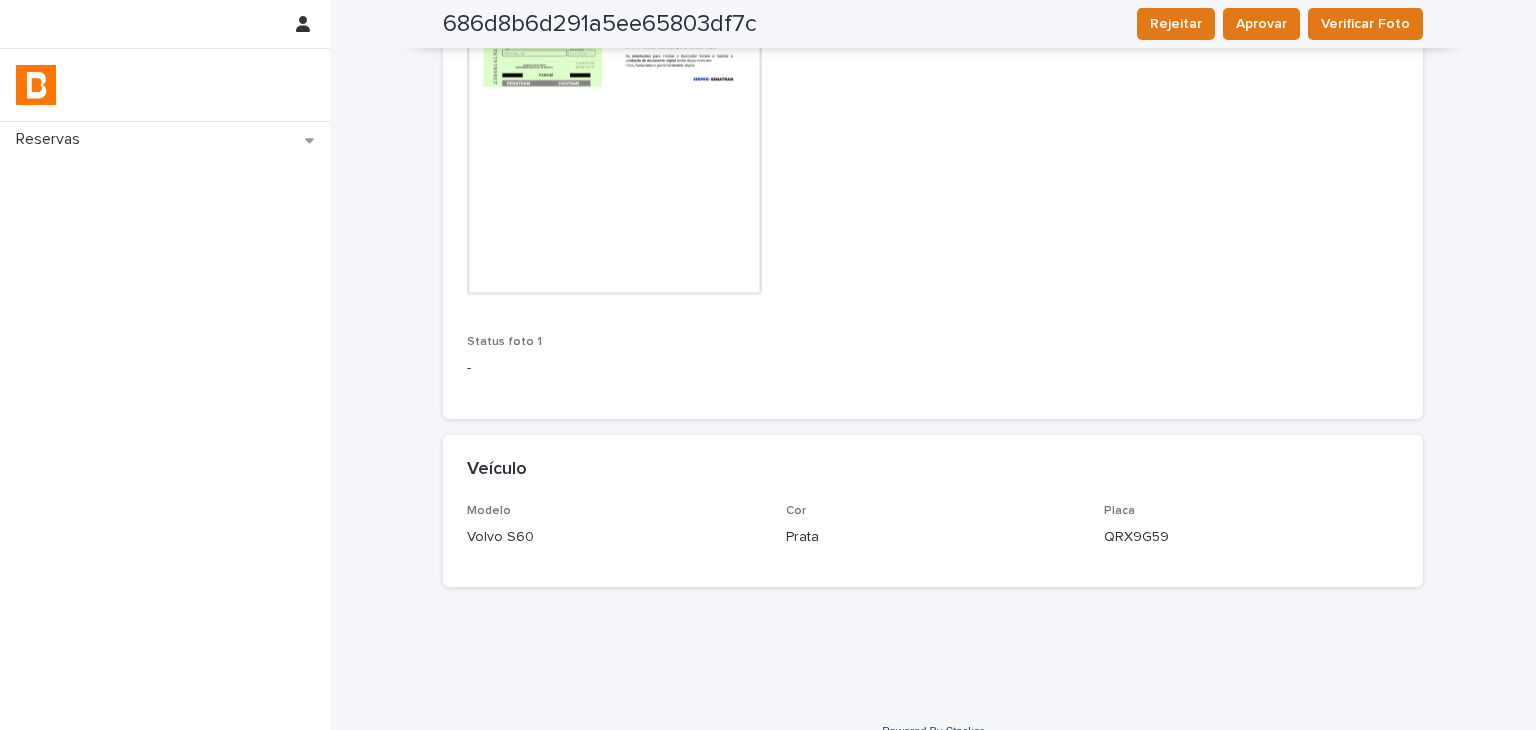 scroll, scrollTop: 8, scrollLeft: 0, axis: vertical 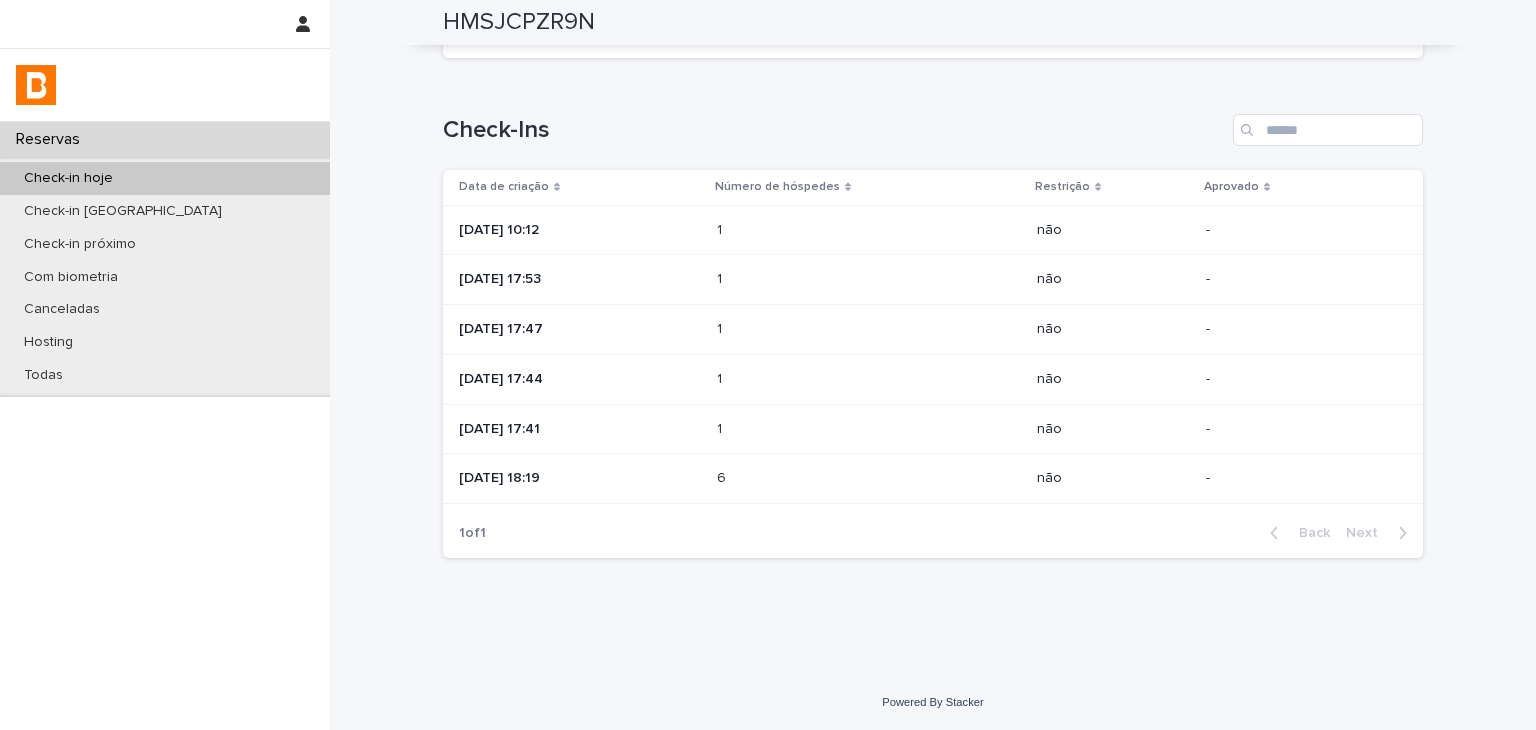 click on "[DATE] 17:41" at bounding box center (576, 429) 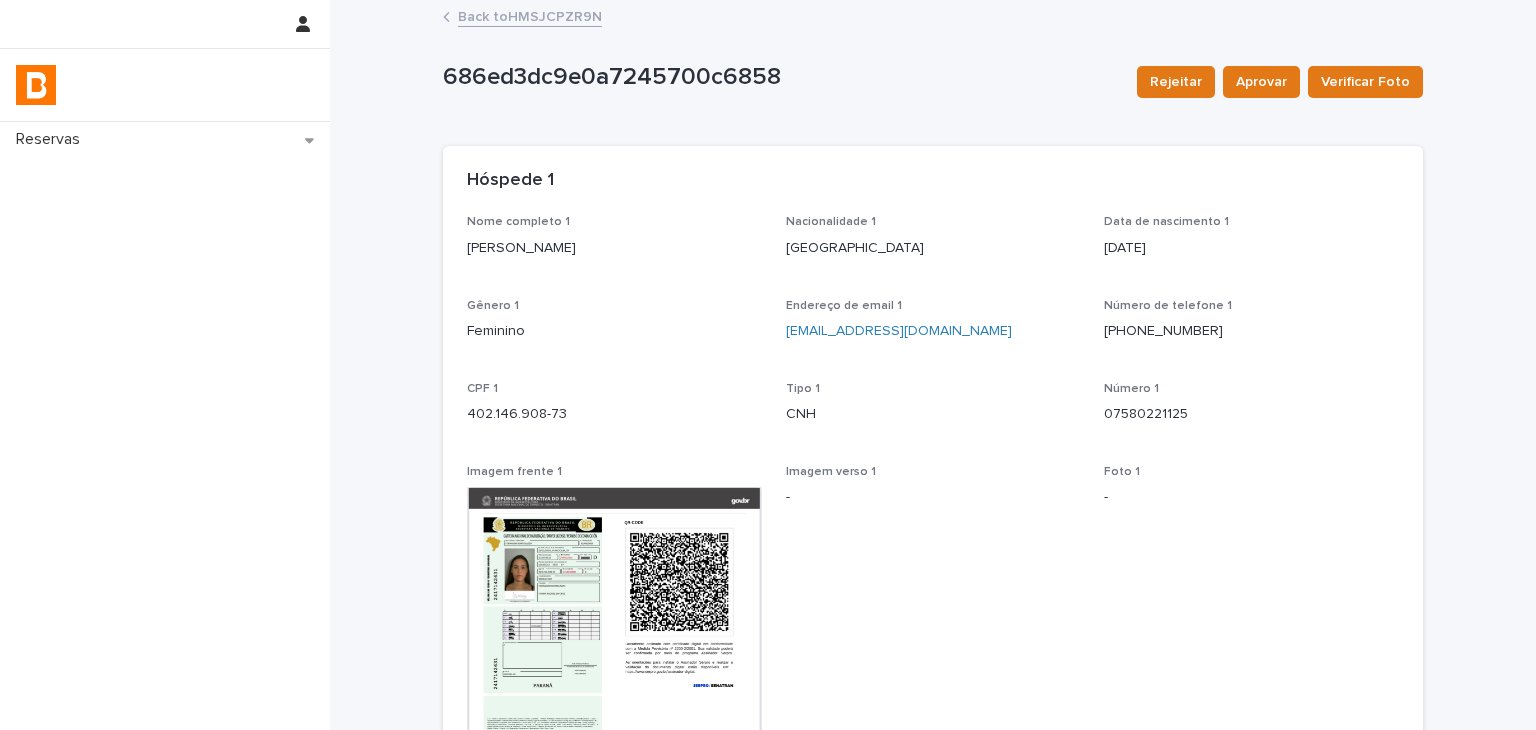scroll, scrollTop: 500, scrollLeft: 0, axis: vertical 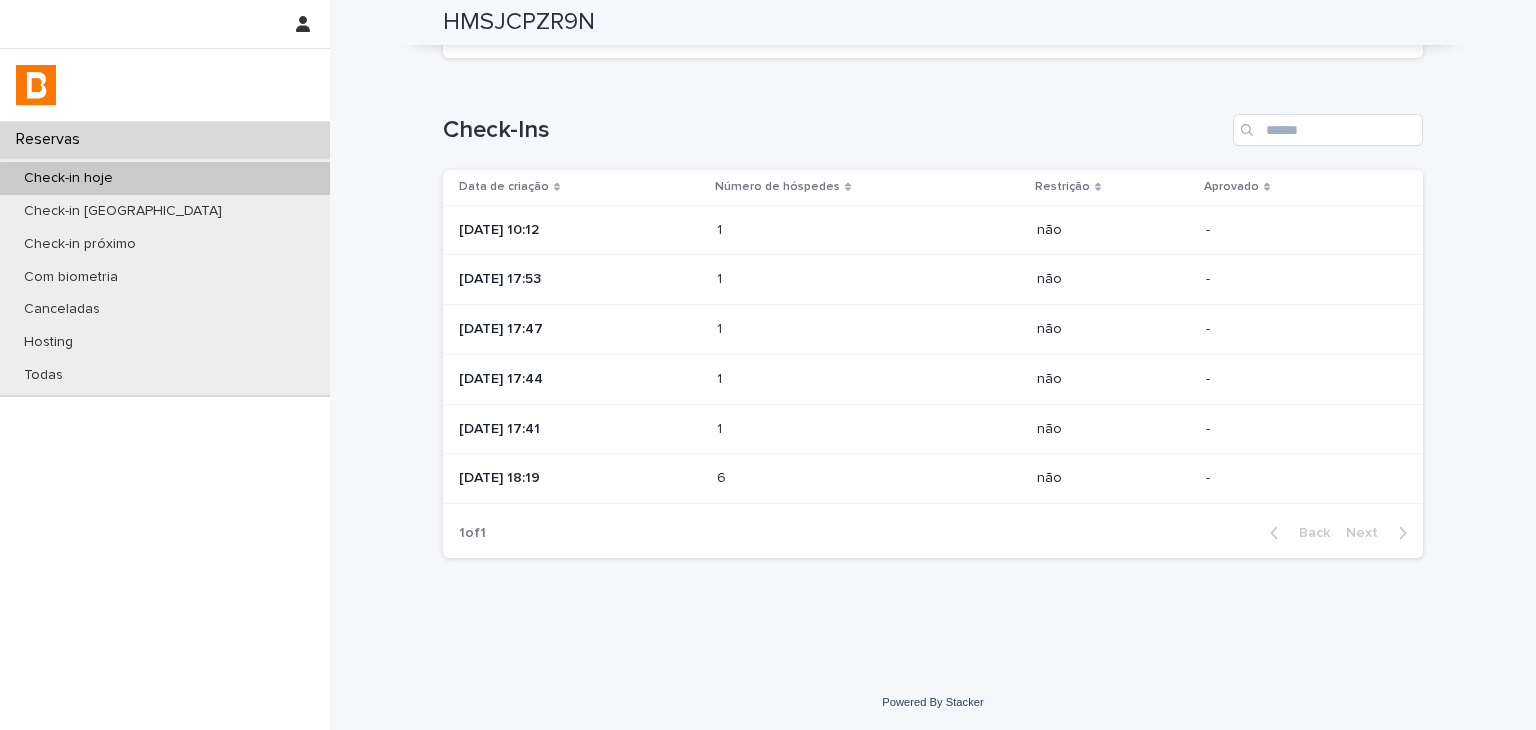 click on "[DATE] 17:44" at bounding box center (580, 379) 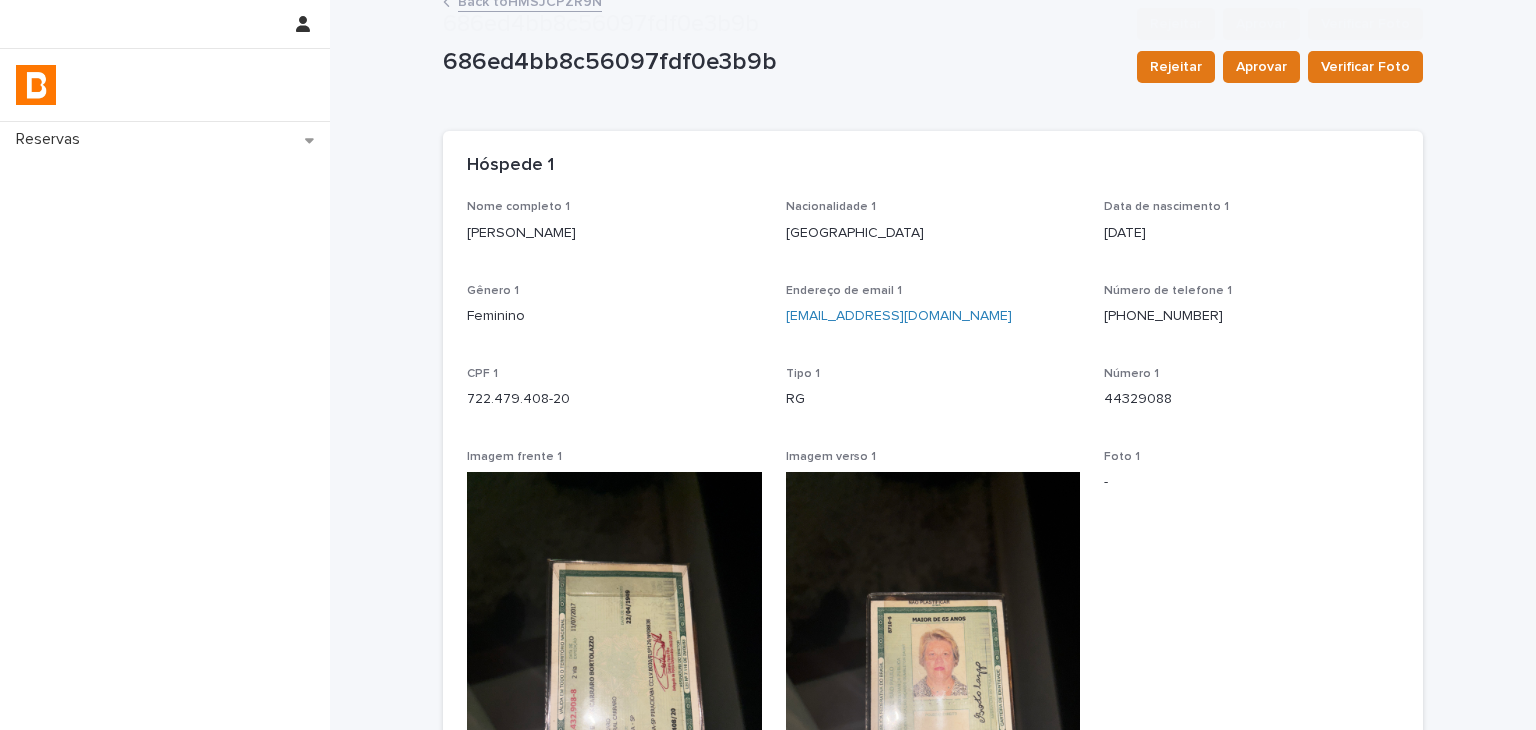 scroll, scrollTop: 515, scrollLeft: 0, axis: vertical 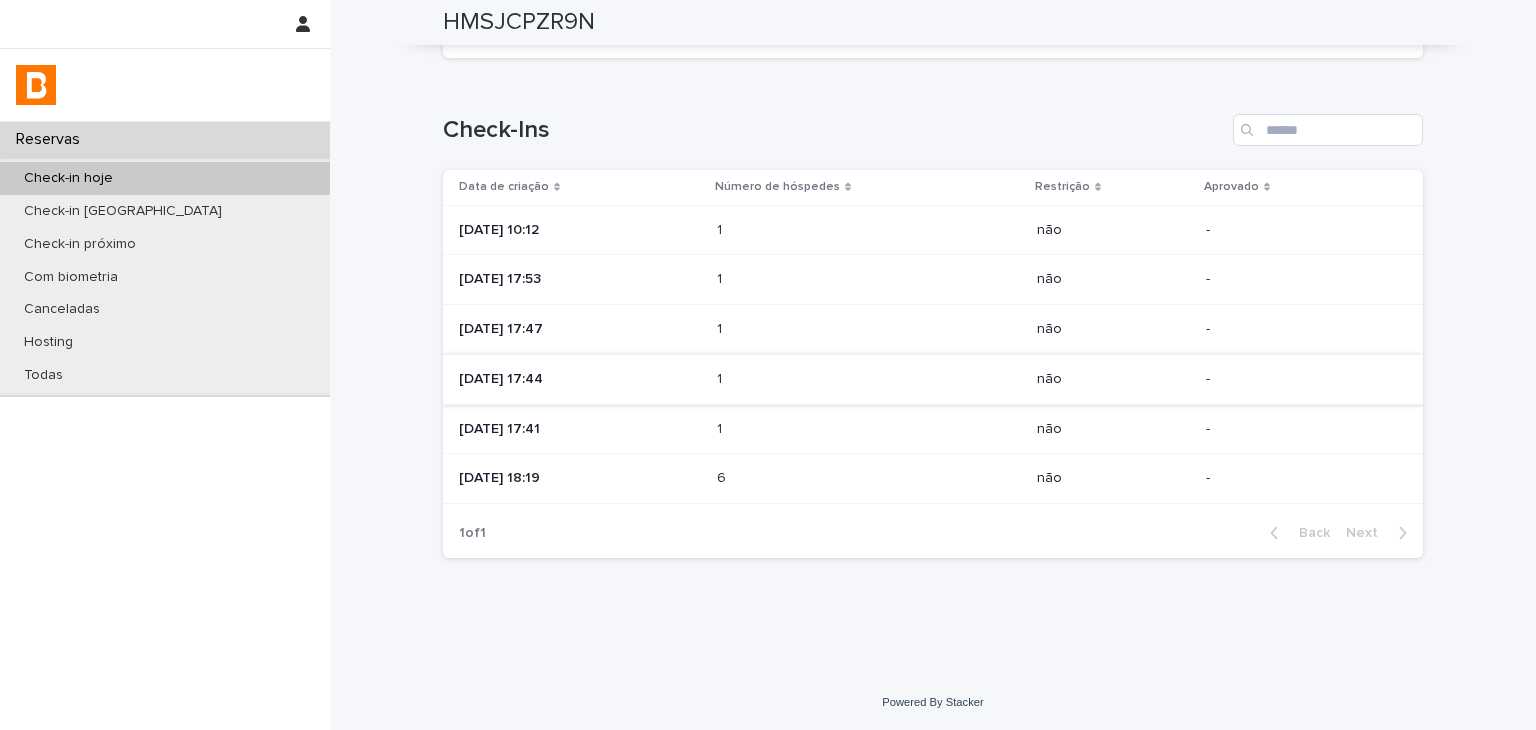 click on "1" at bounding box center (721, 327) 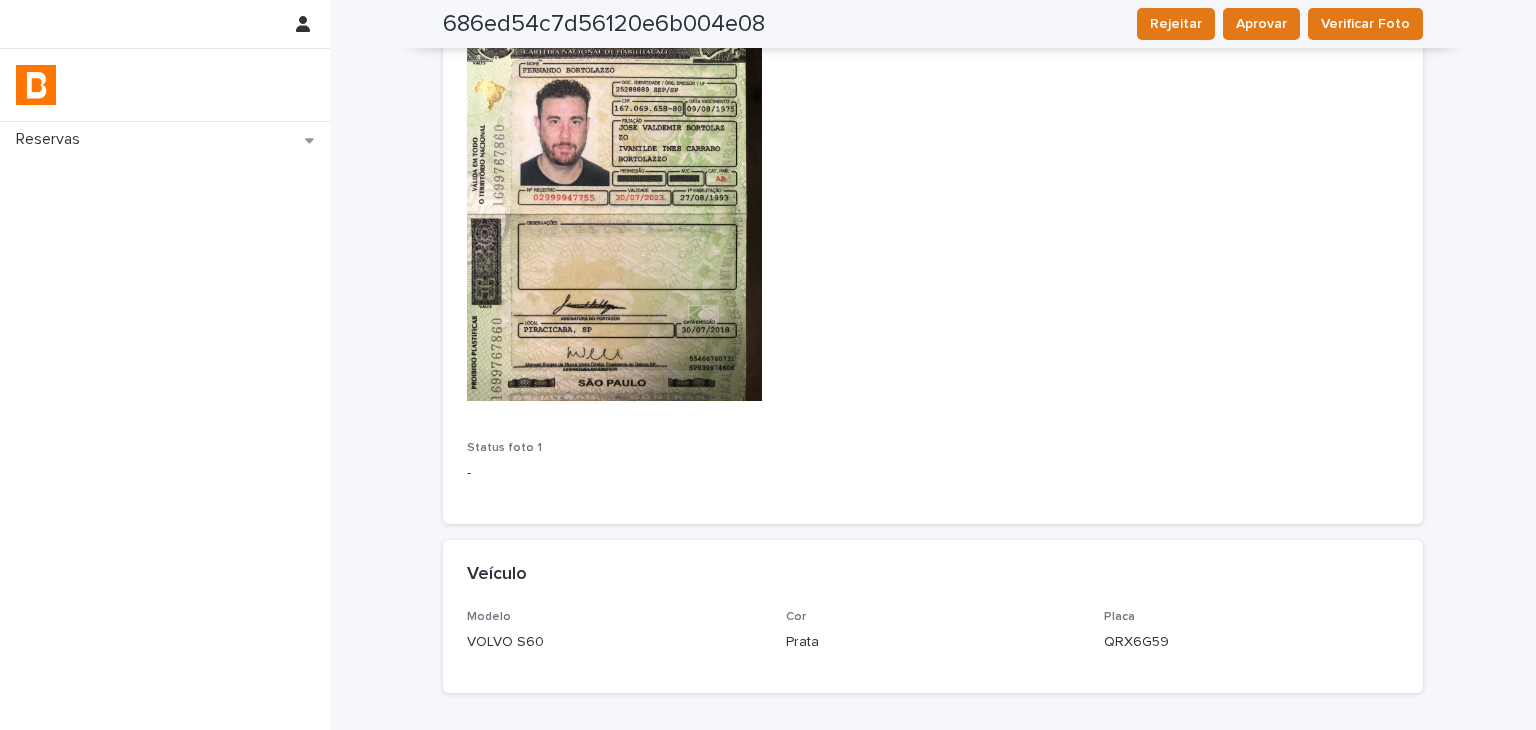 scroll, scrollTop: 100, scrollLeft: 0, axis: vertical 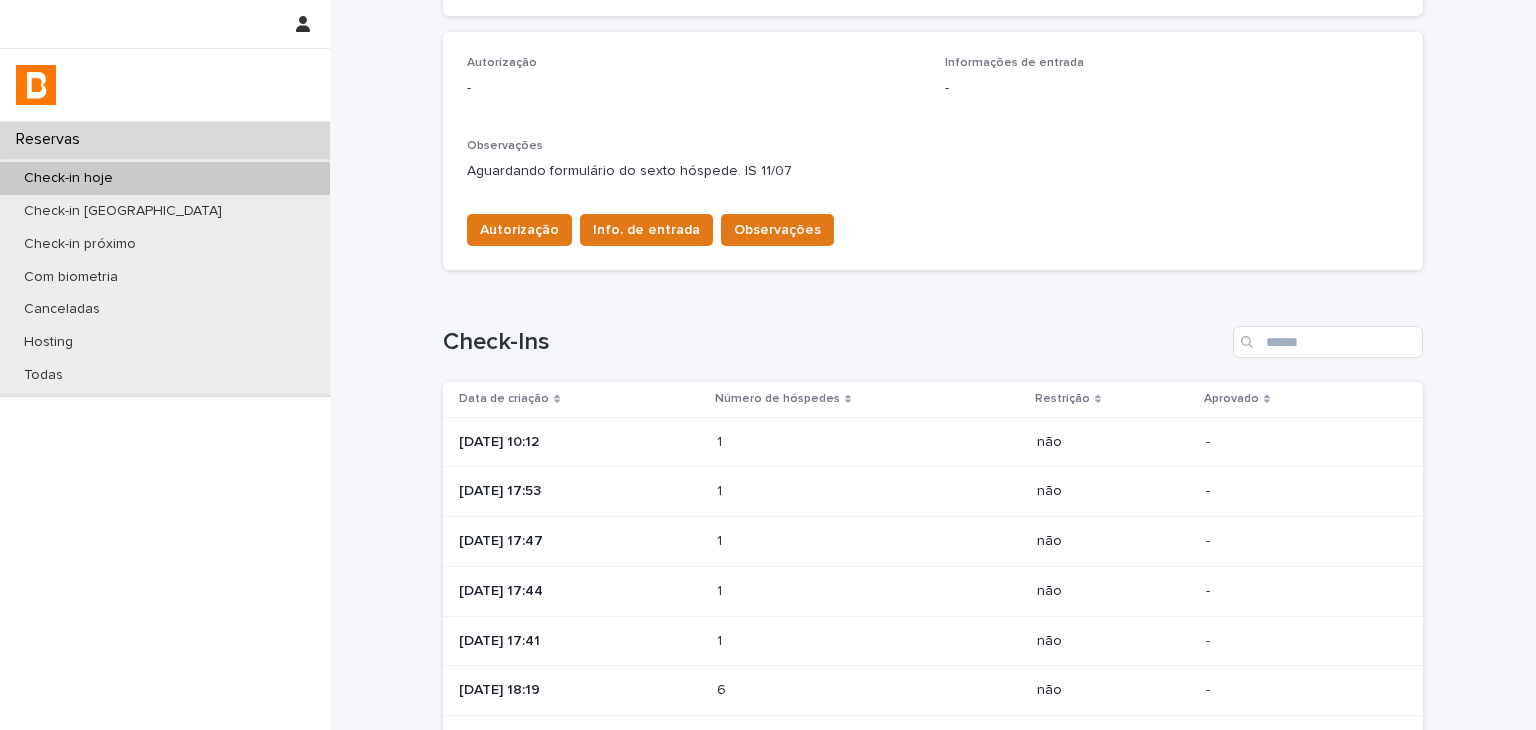 click at bounding box center (804, 491) 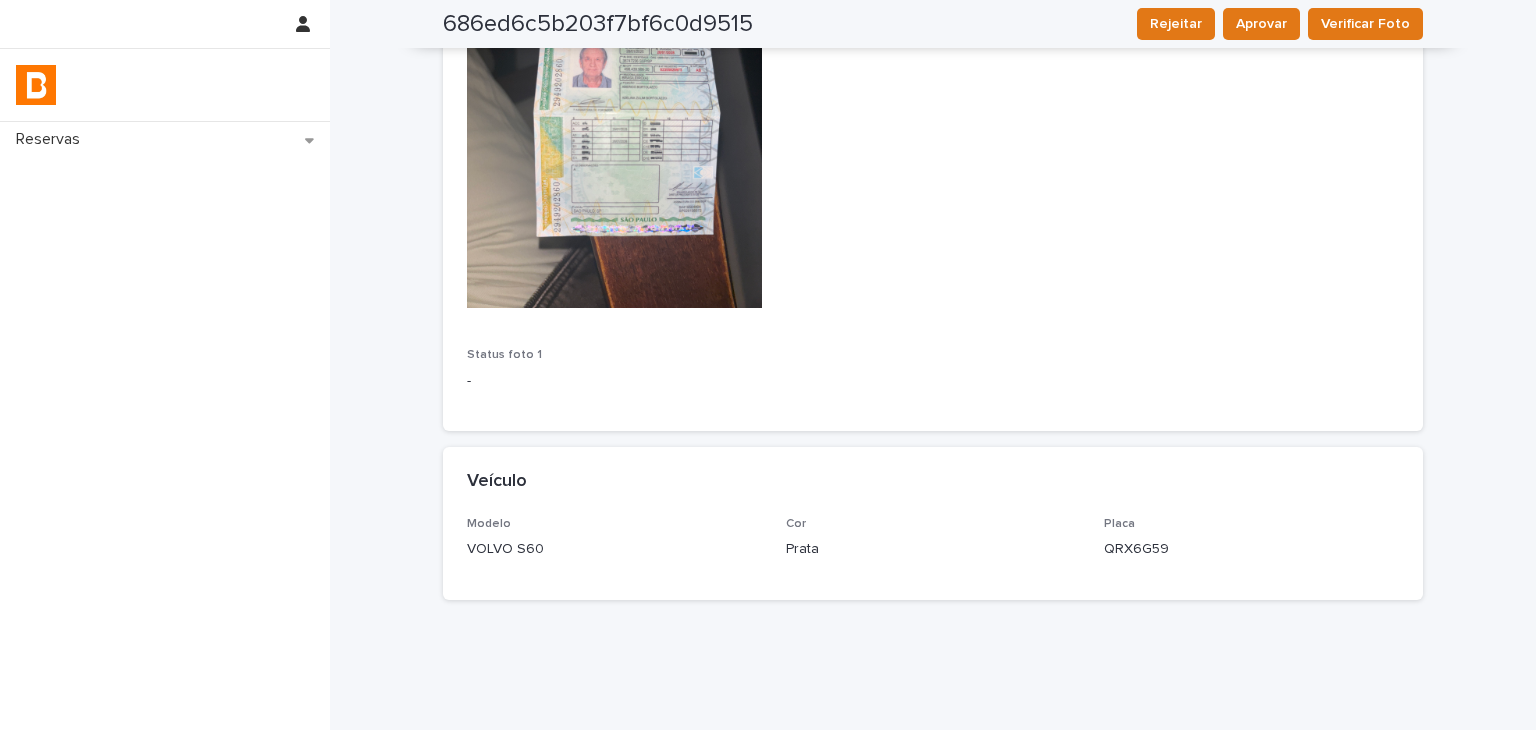 scroll, scrollTop: 72, scrollLeft: 0, axis: vertical 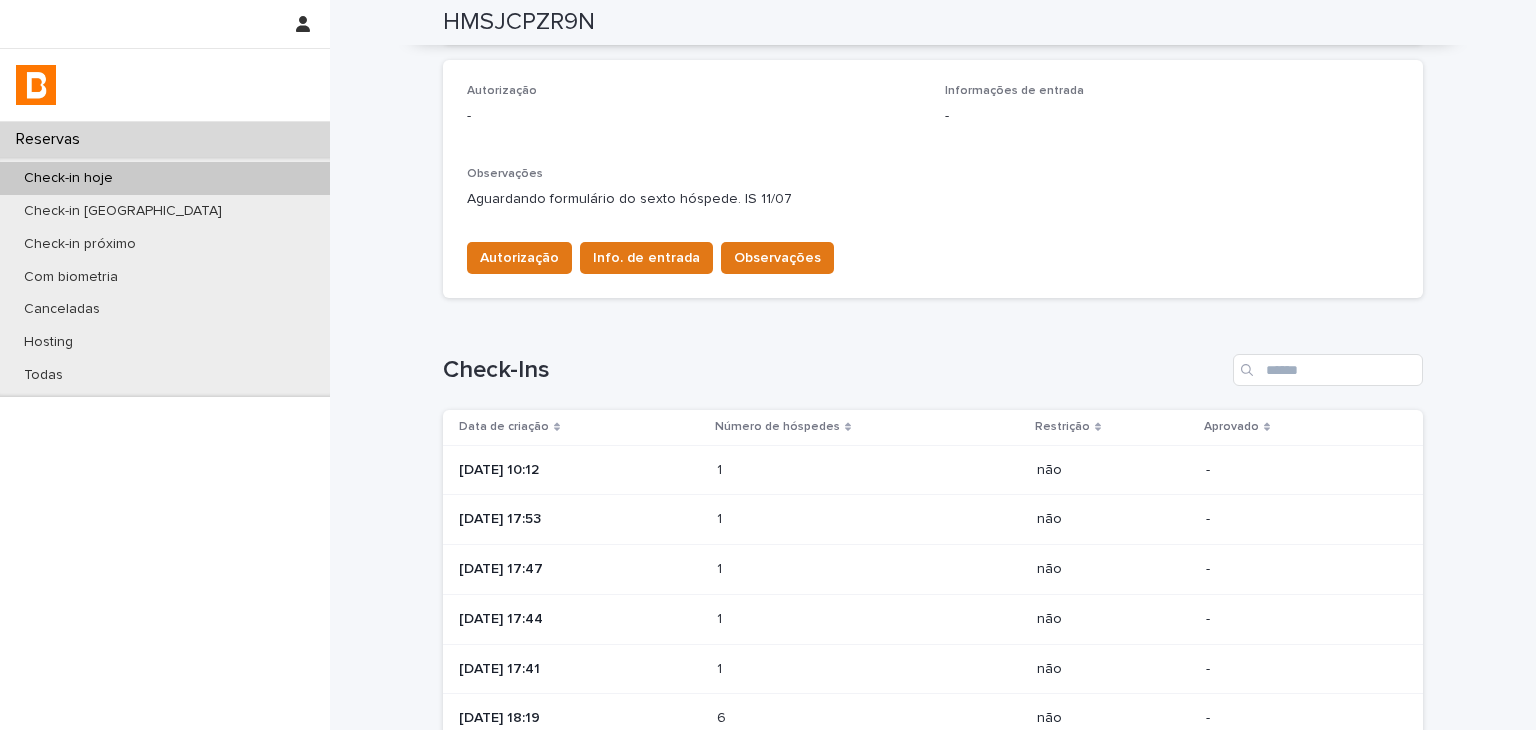 click at bounding box center [804, 470] 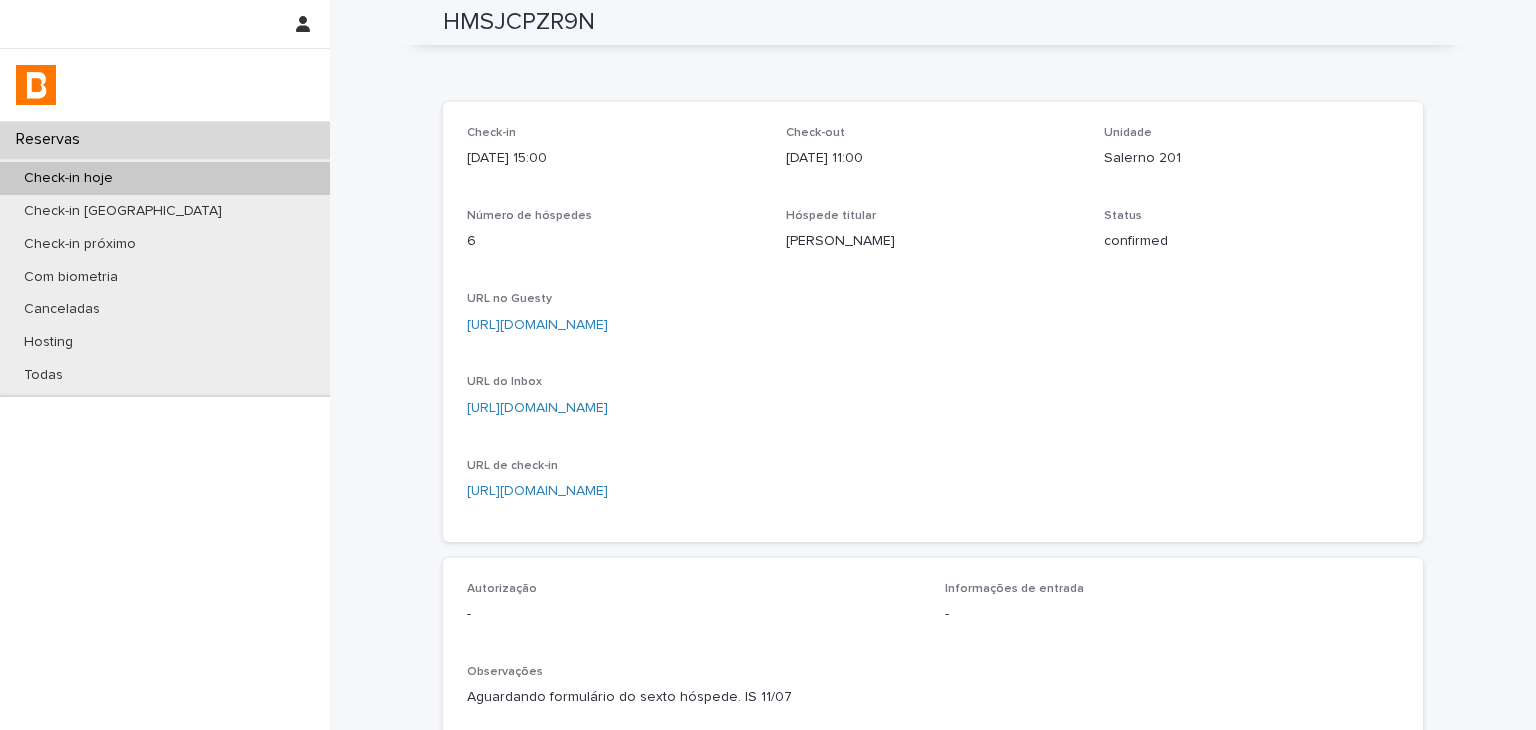 scroll, scrollTop: 614, scrollLeft: 0, axis: vertical 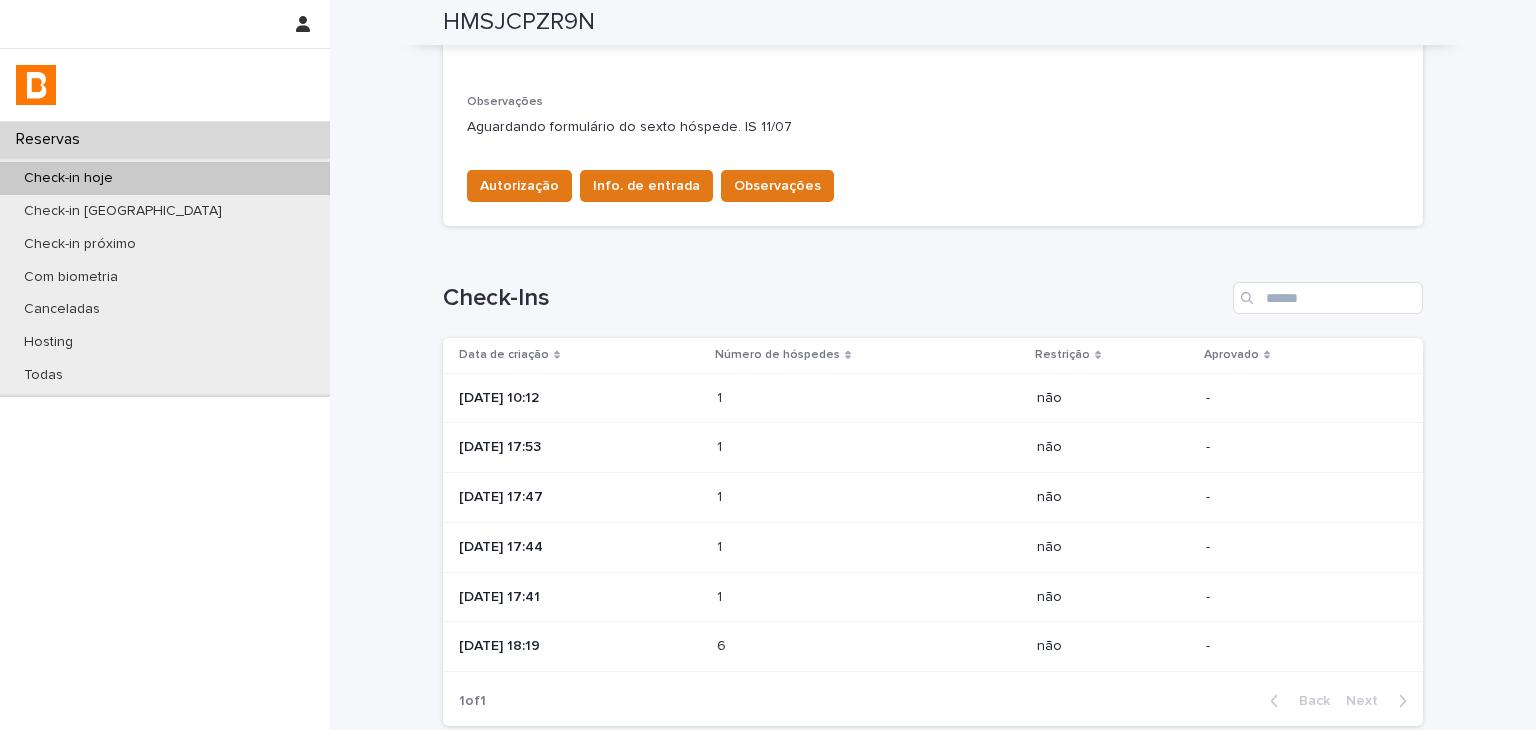 click on "[DATE] 17:53" at bounding box center (580, 447) 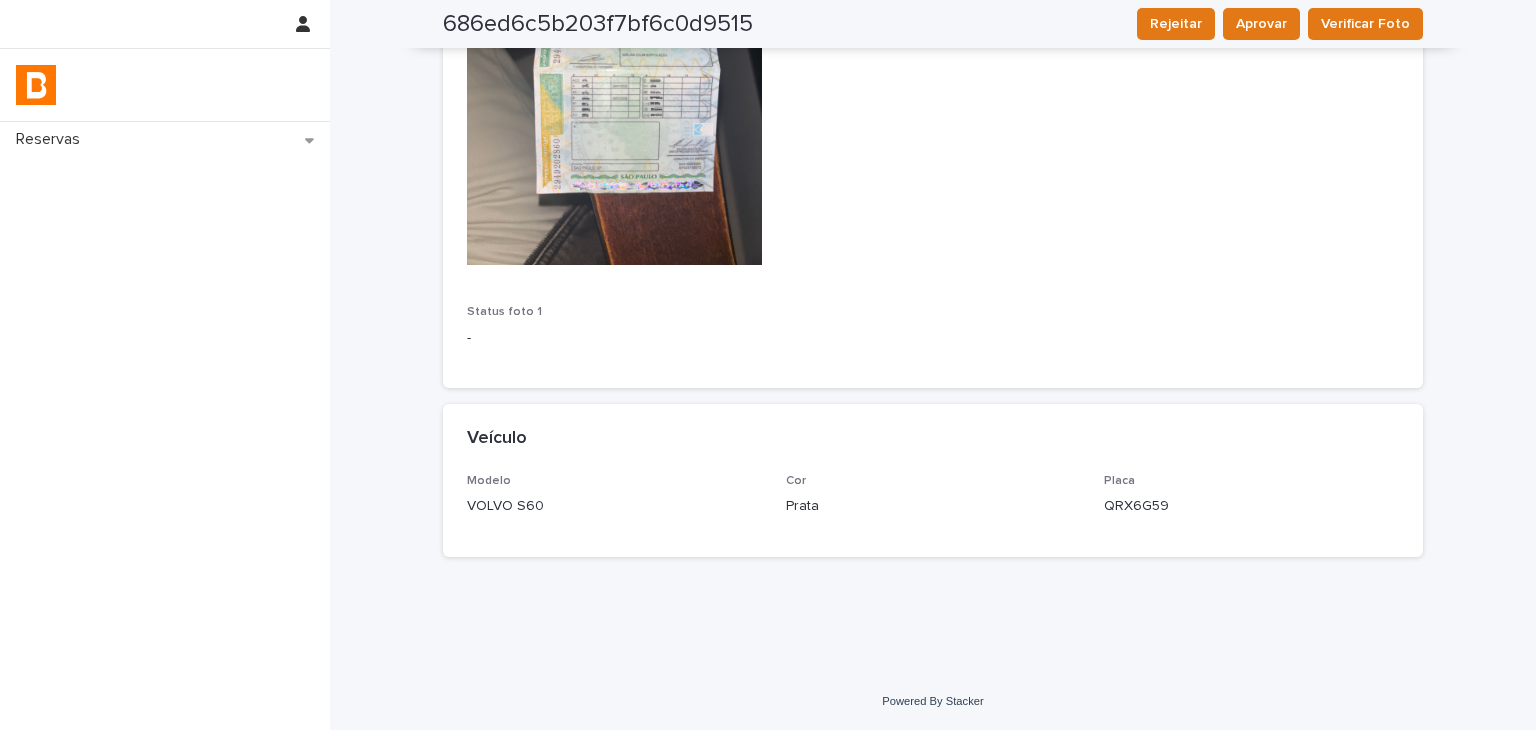 scroll, scrollTop: 115, scrollLeft: 0, axis: vertical 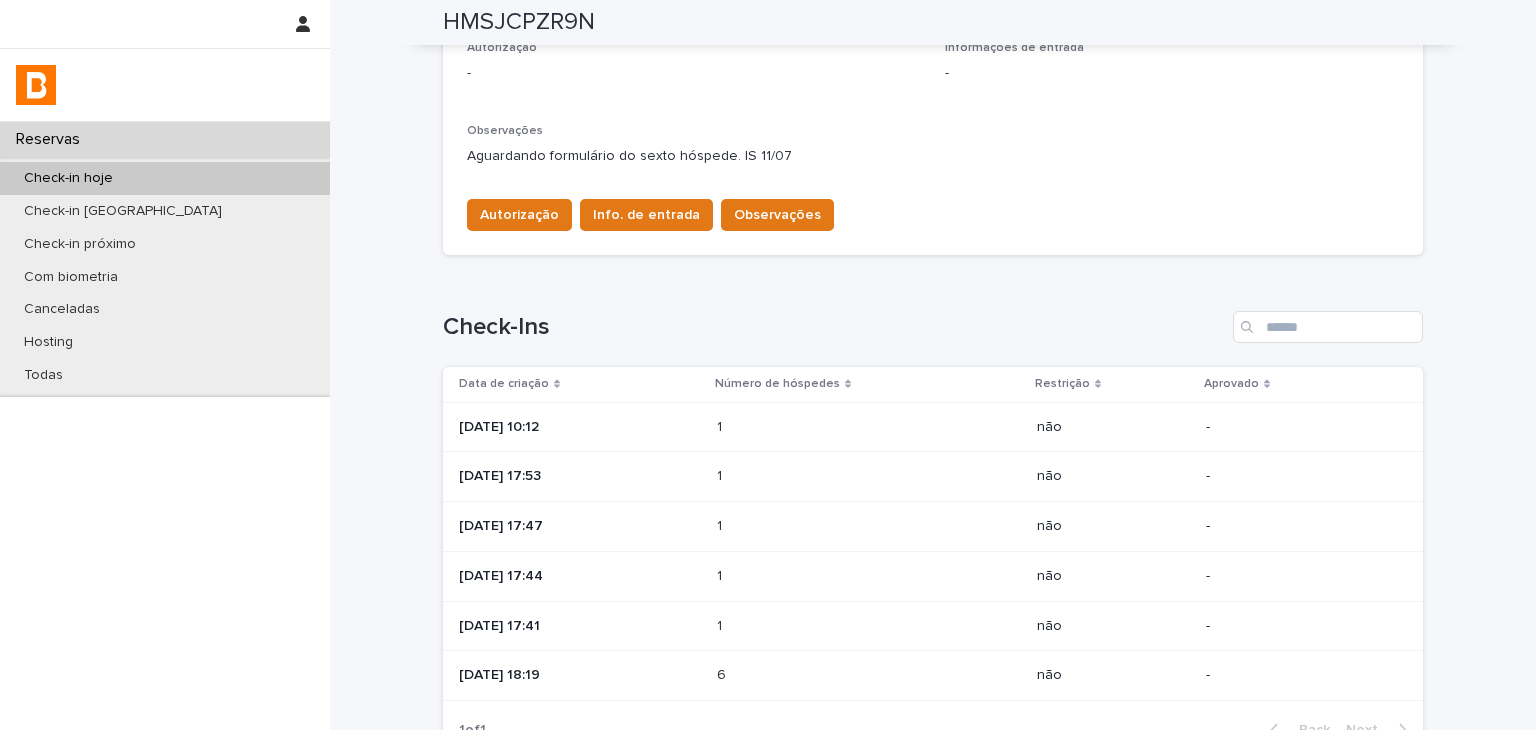 click on "1 1" at bounding box center [869, 527] 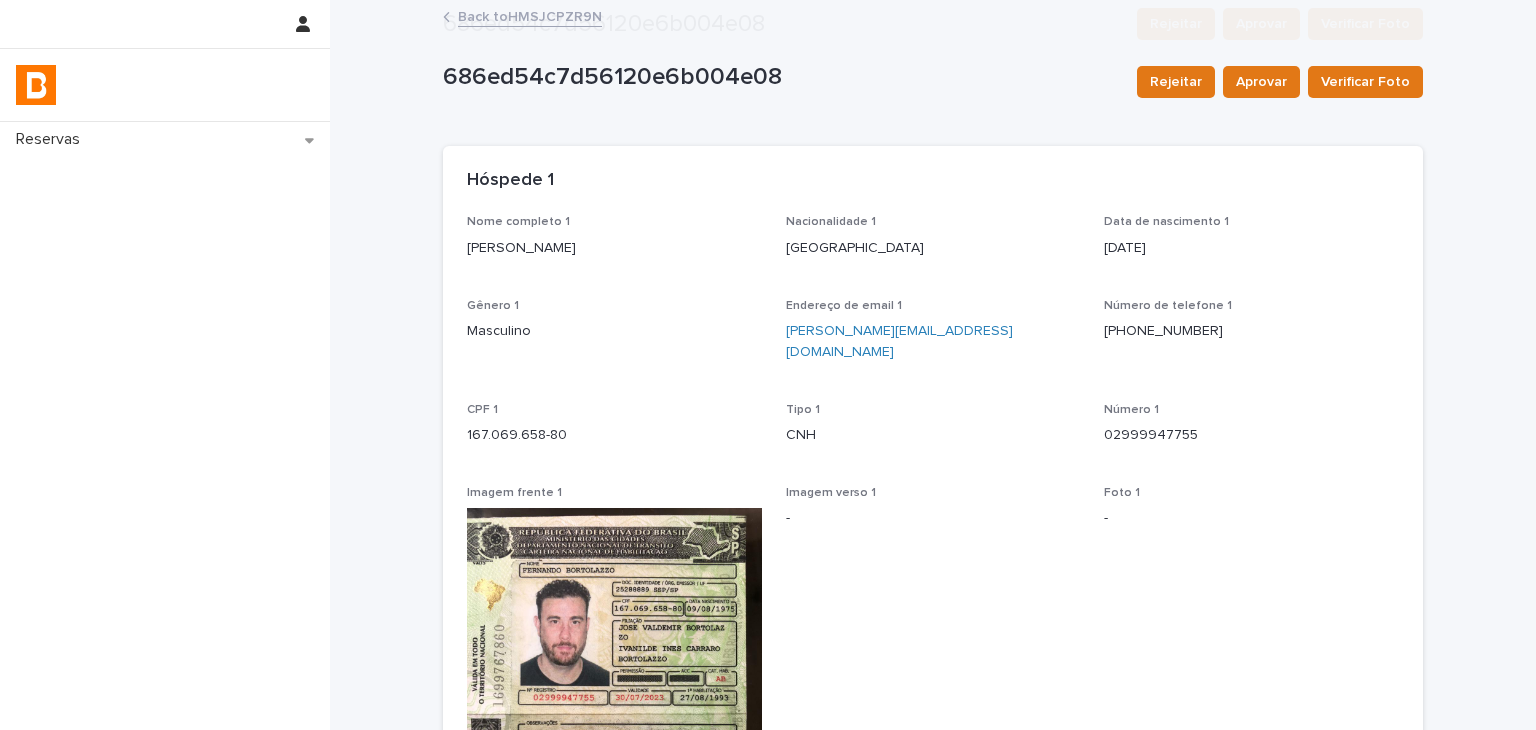 scroll, scrollTop: 400, scrollLeft: 0, axis: vertical 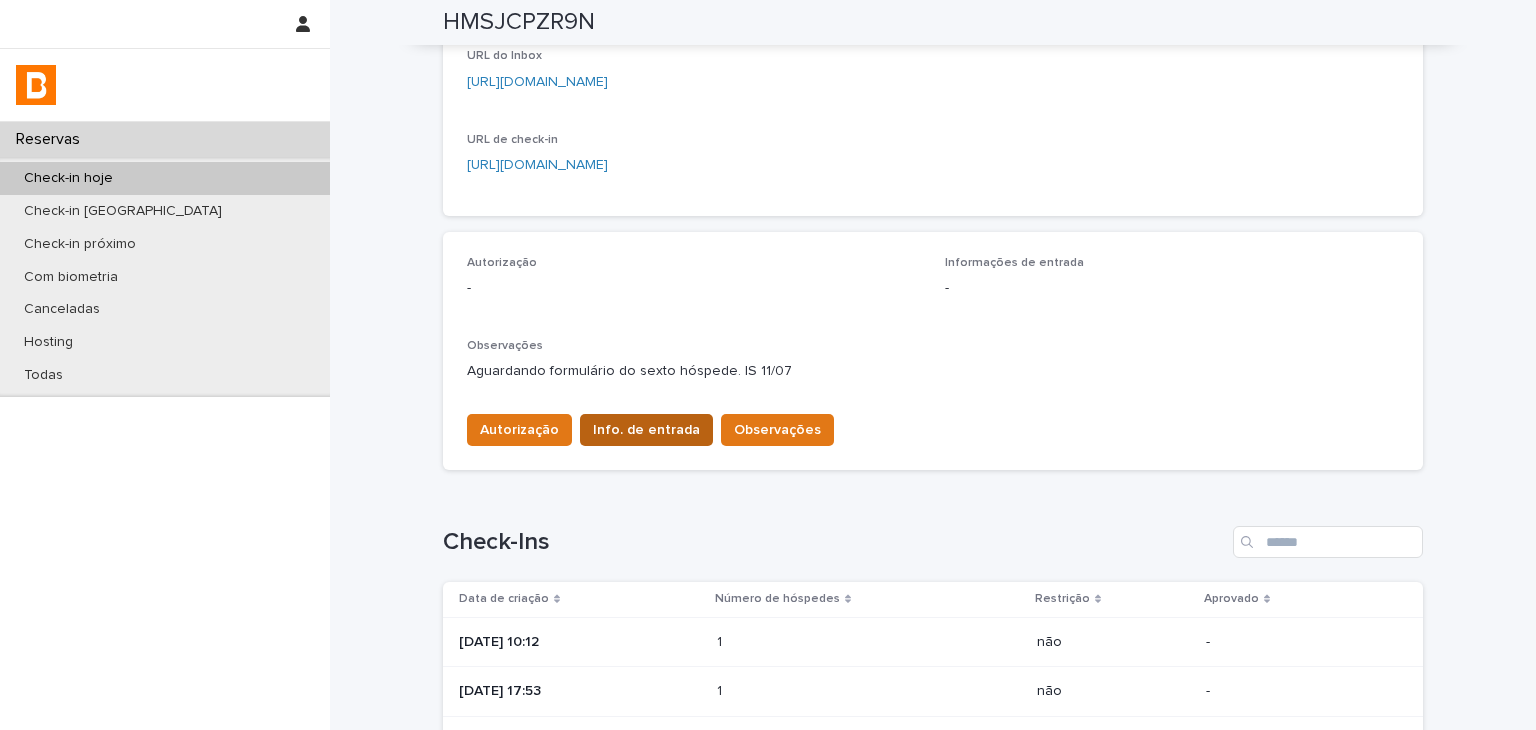 click on "Info. de entrada" at bounding box center [646, 430] 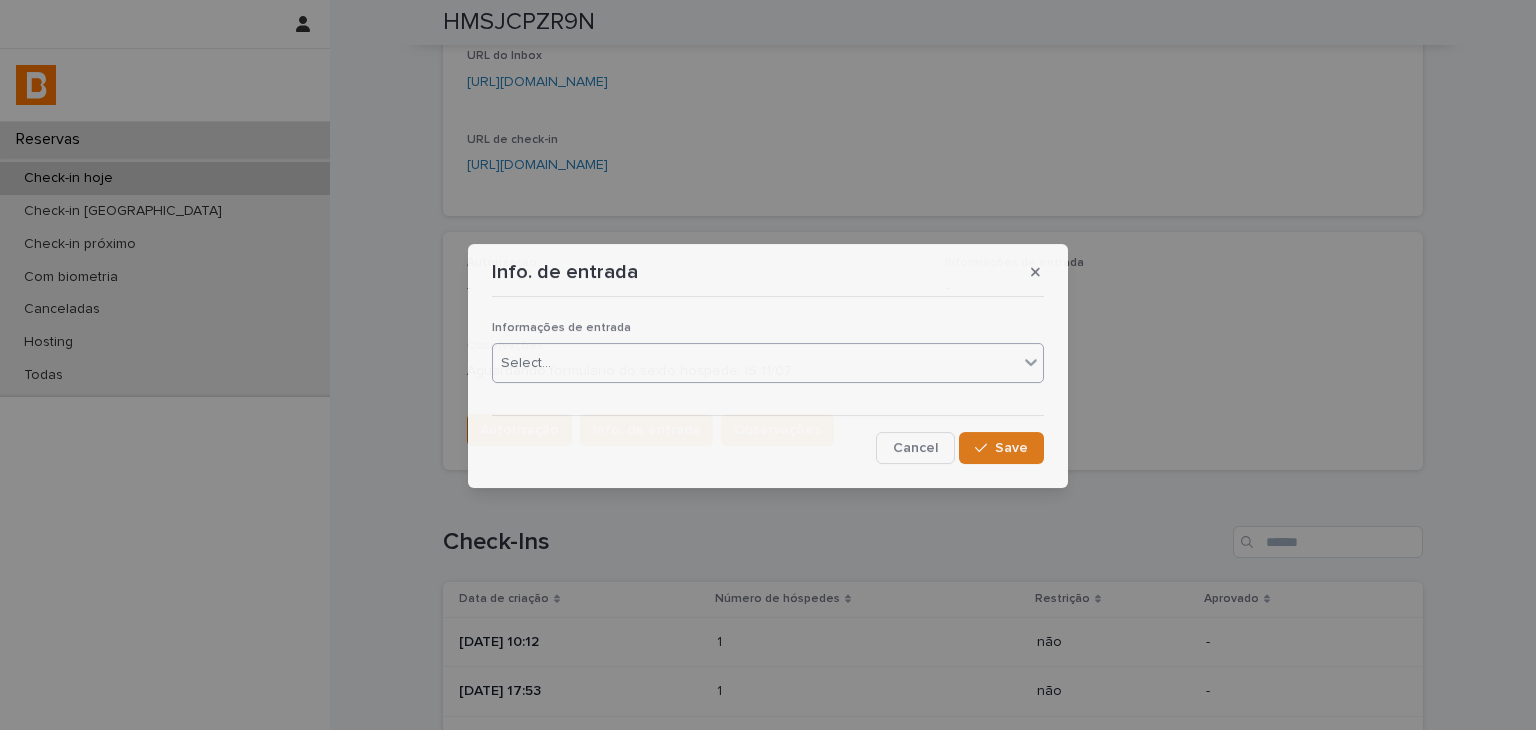 click on "Select..." at bounding box center [755, 363] 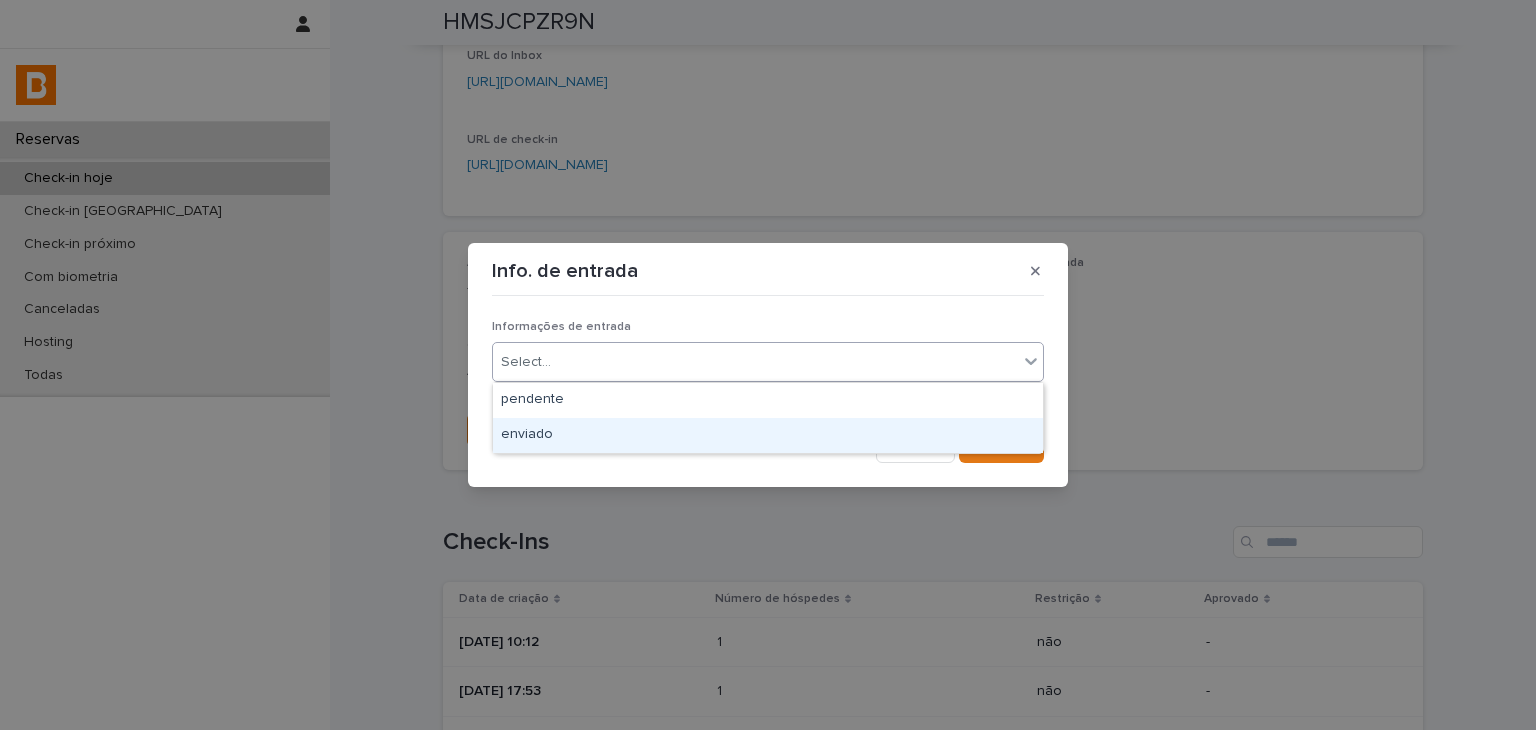 click on "enviado" at bounding box center (768, 435) 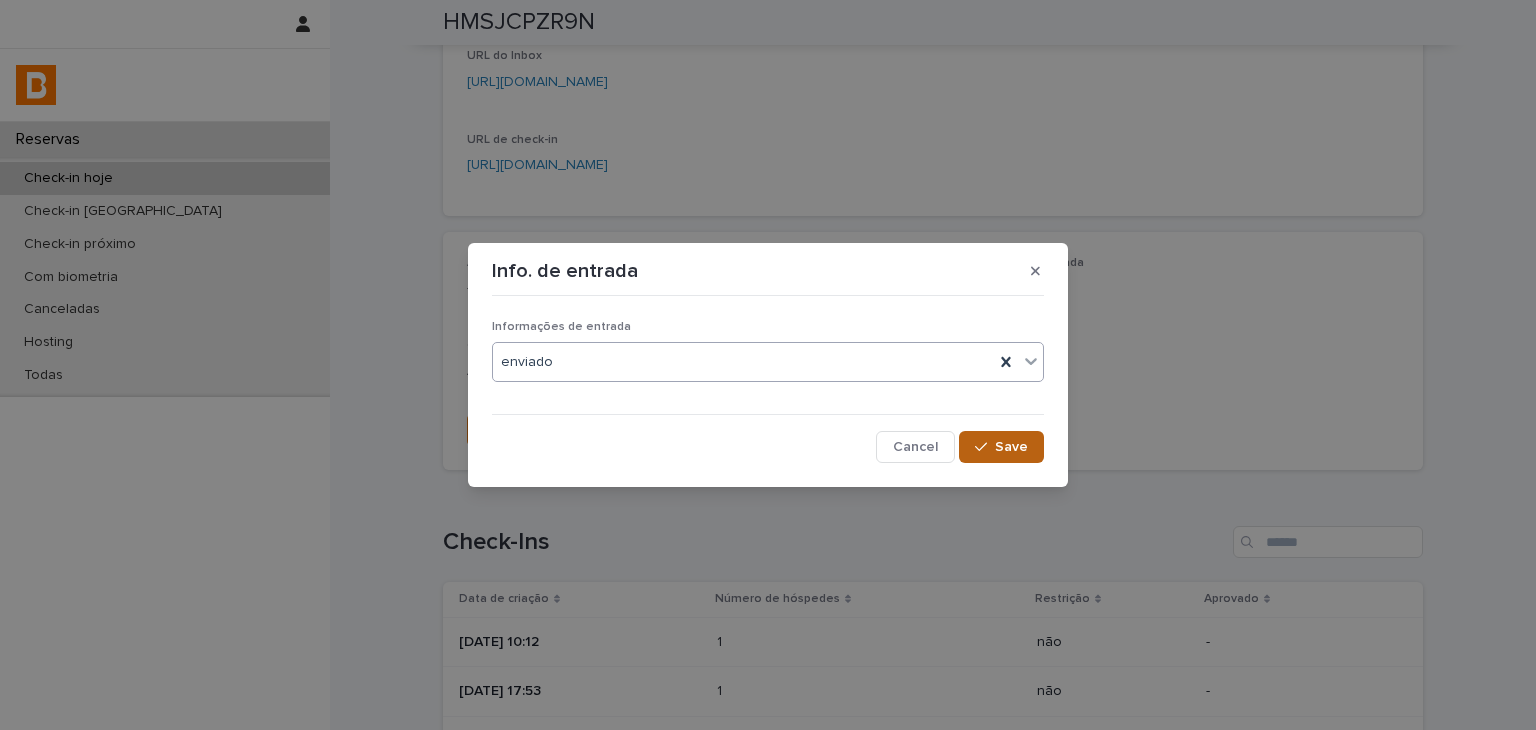 click on "Save" at bounding box center [1001, 447] 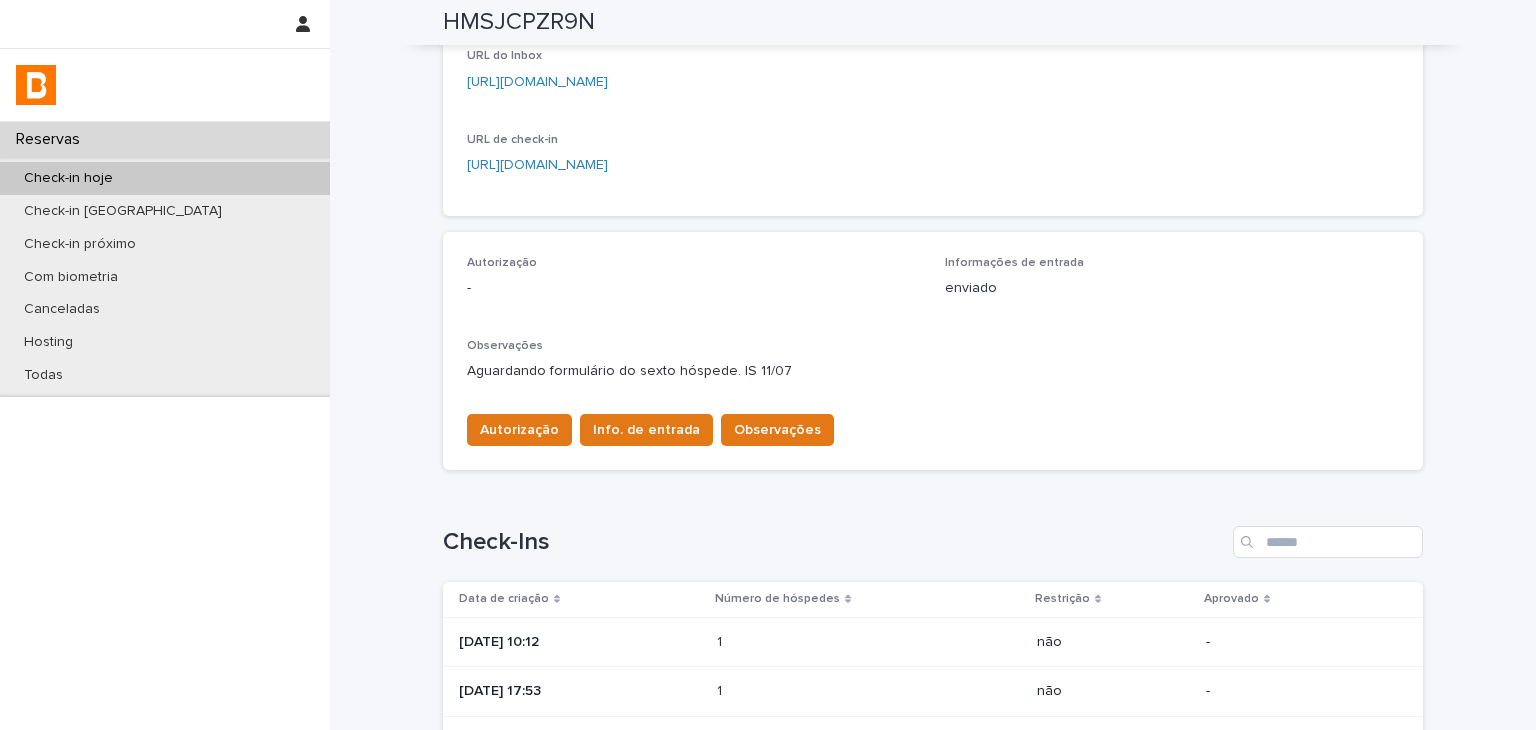 scroll, scrollTop: 0, scrollLeft: 0, axis: both 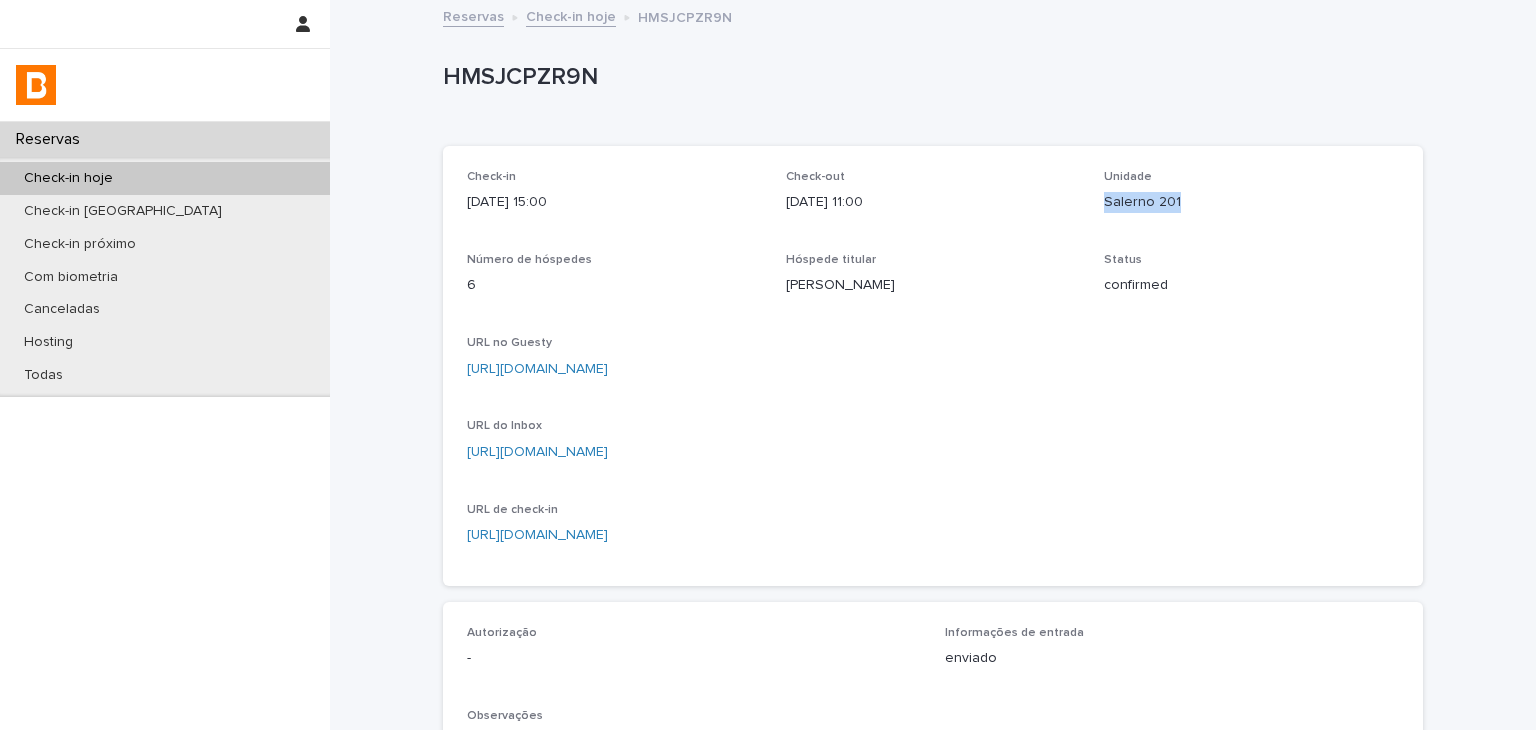 drag, startPoint x: 1092, startPoint y: 207, endPoint x: 1188, endPoint y: 209, distance: 96.02083 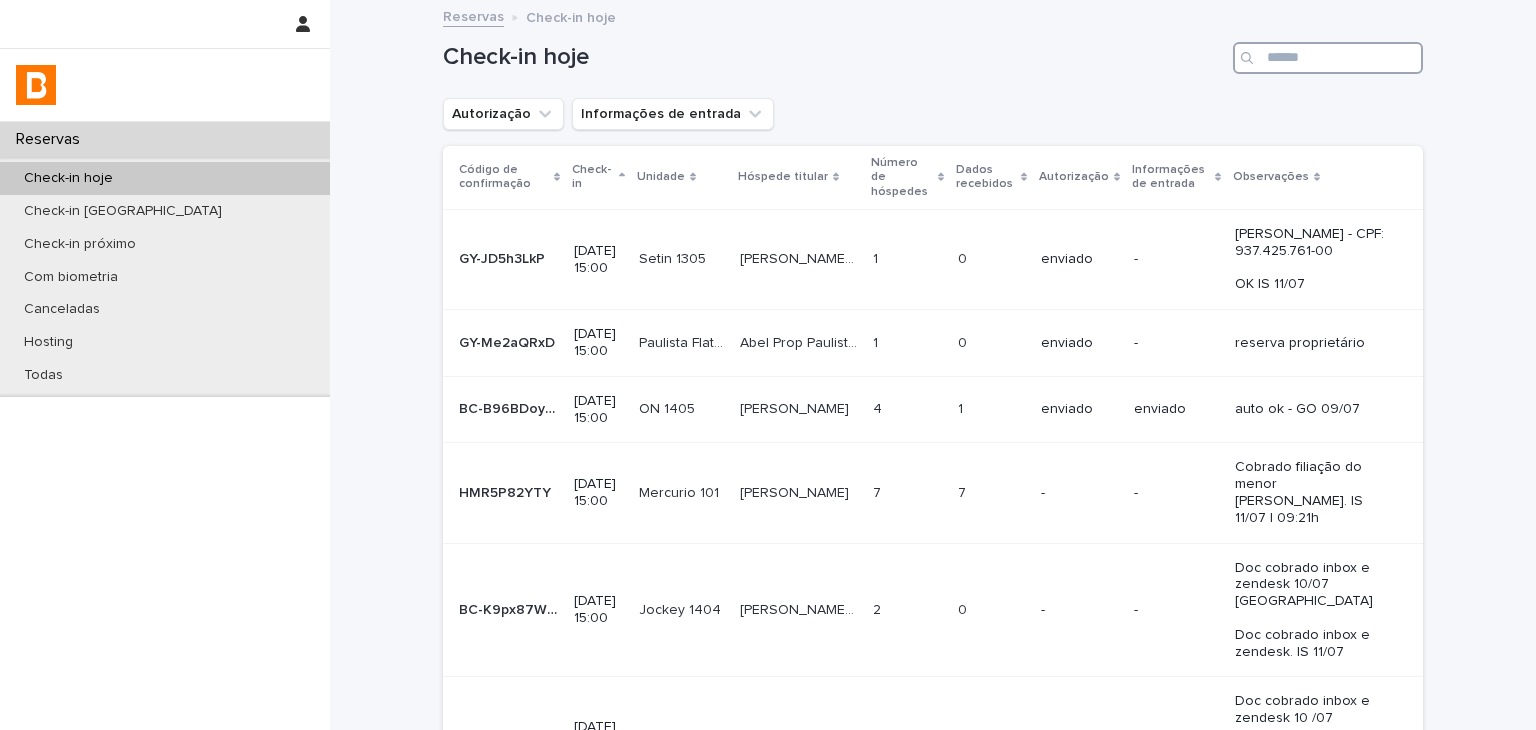 click at bounding box center [1328, 58] 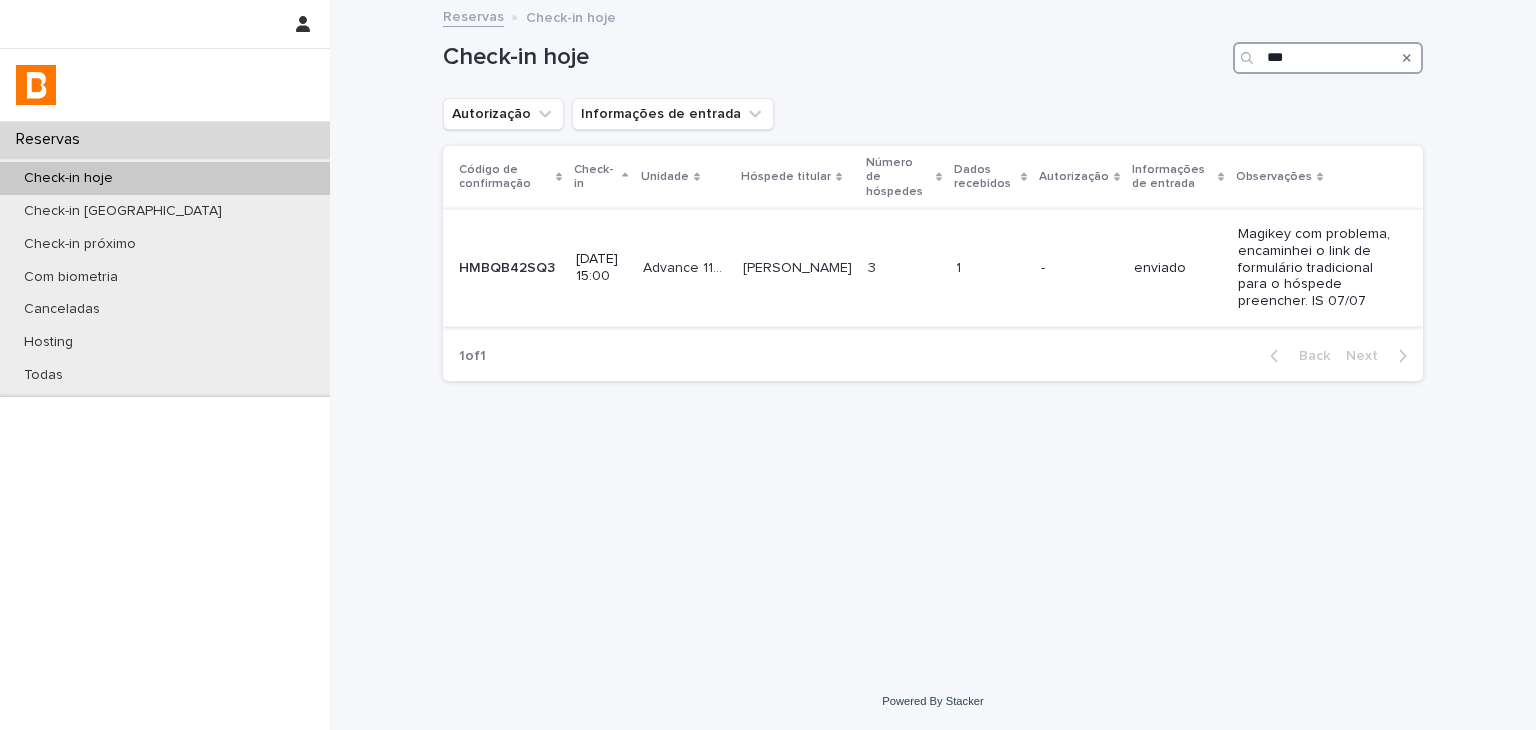 type on "***" 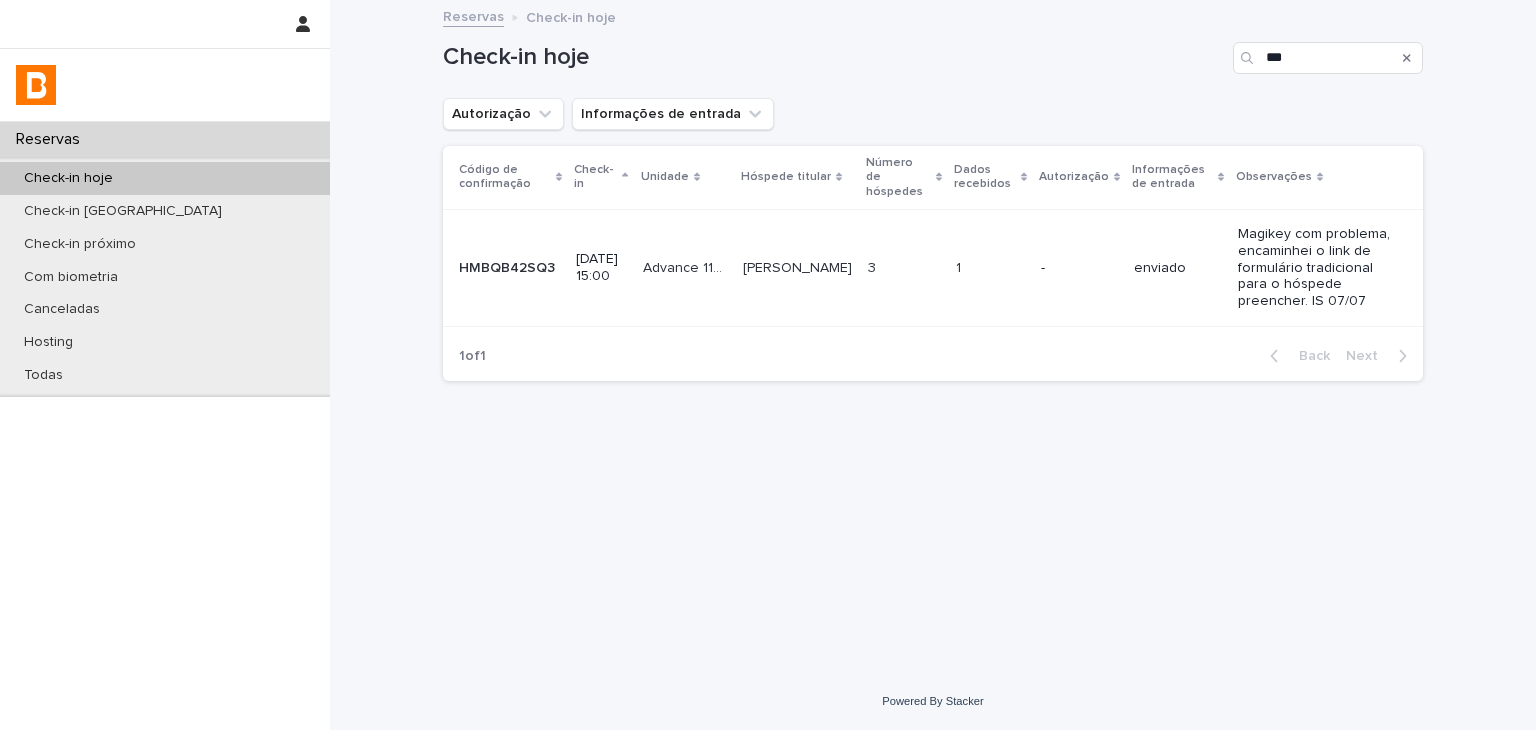 click on "Magikey com problema, encaminhei o link de formulário tradicional para o hóspede preencher. IS 07/07" at bounding box center [1314, 268] 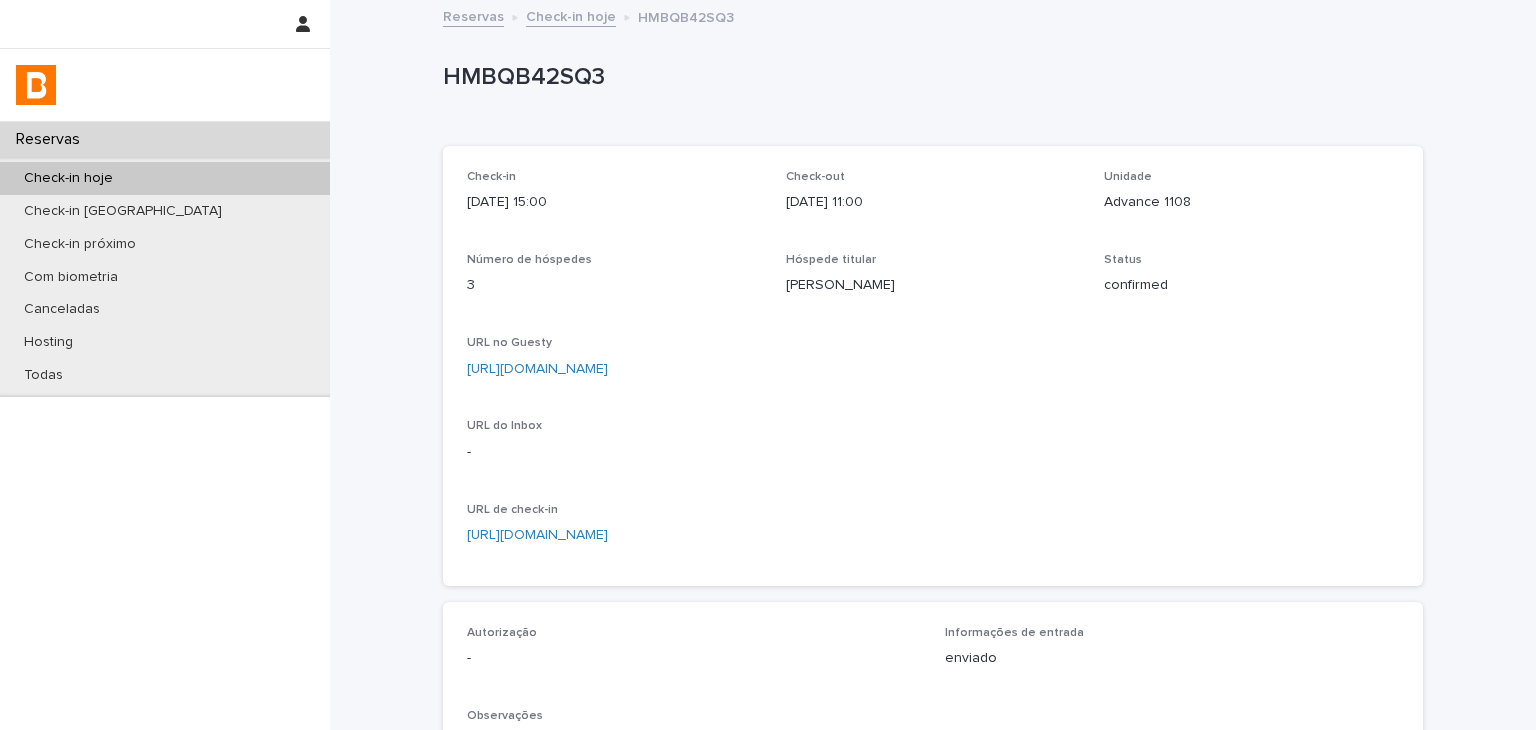 scroll, scrollTop: 300, scrollLeft: 0, axis: vertical 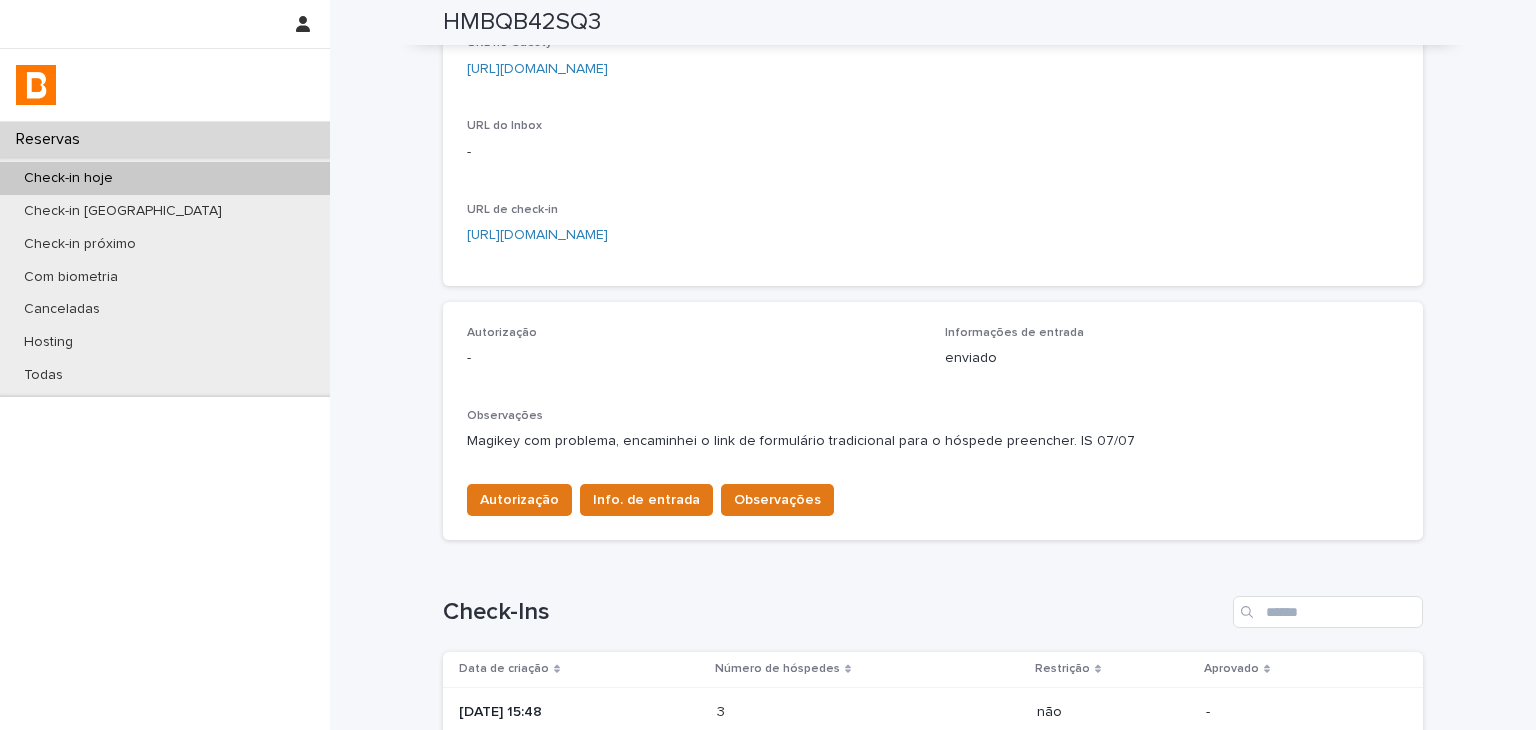 click on "Check-in hoje" at bounding box center [165, 178] 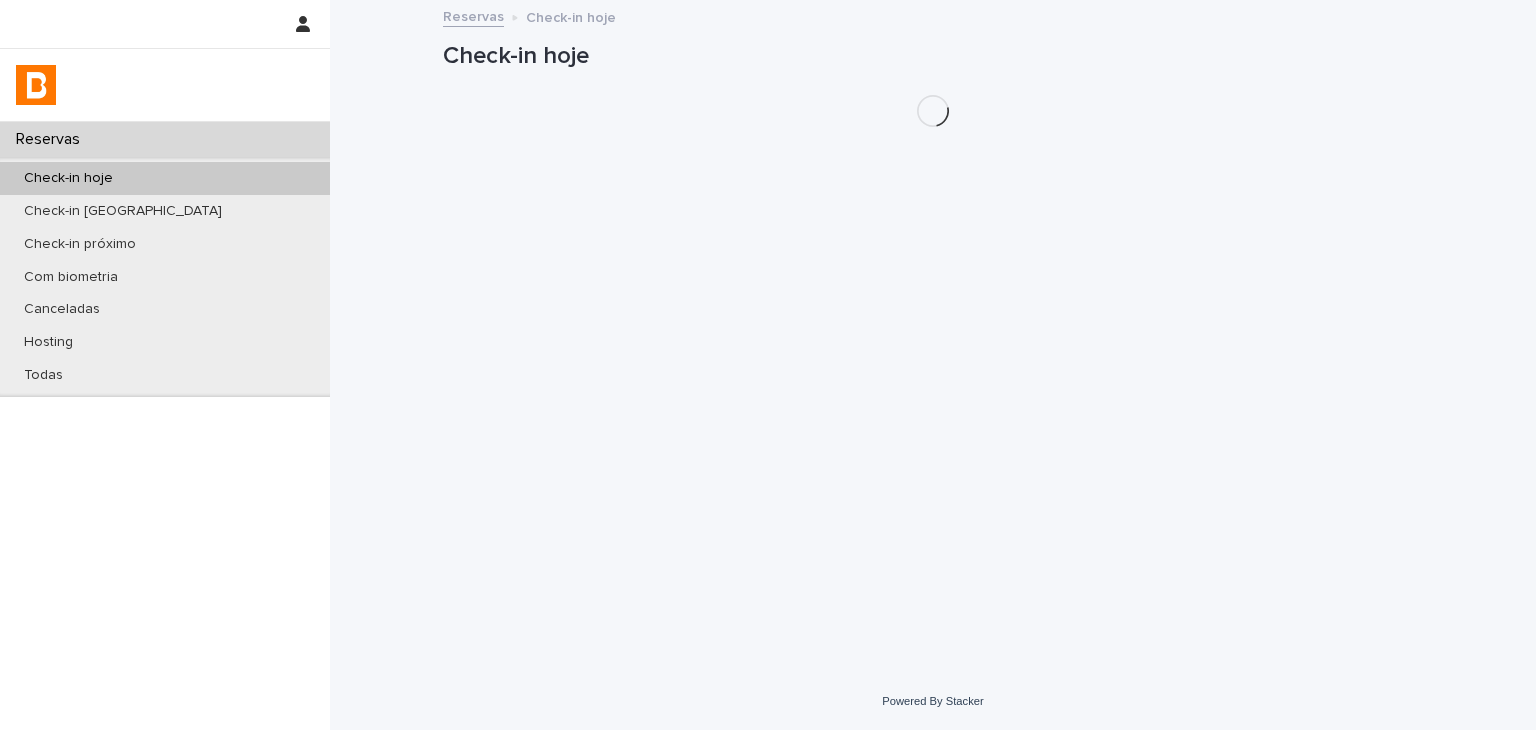 scroll, scrollTop: 0, scrollLeft: 0, axis: both 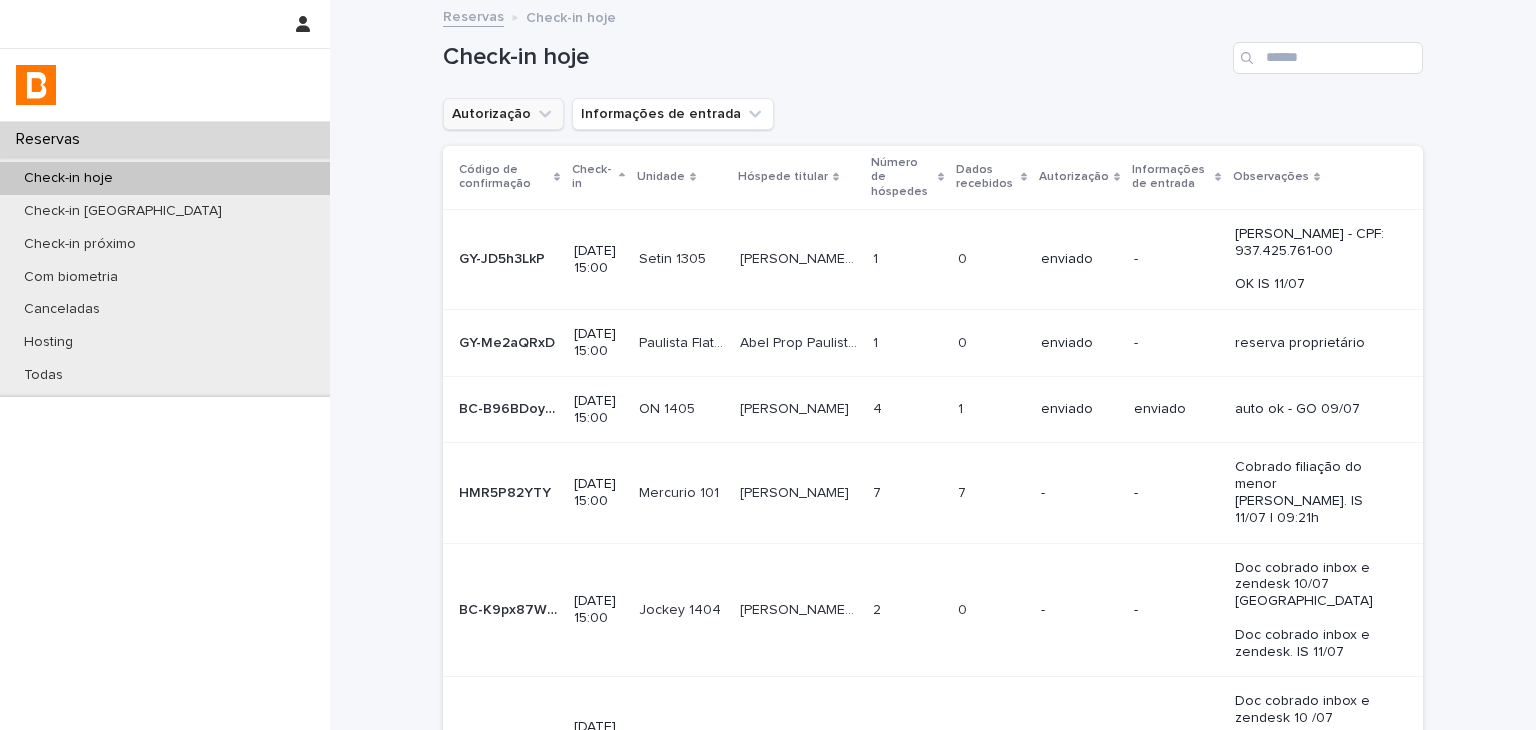 click on "Autorização" at bounding box center [503, 114] 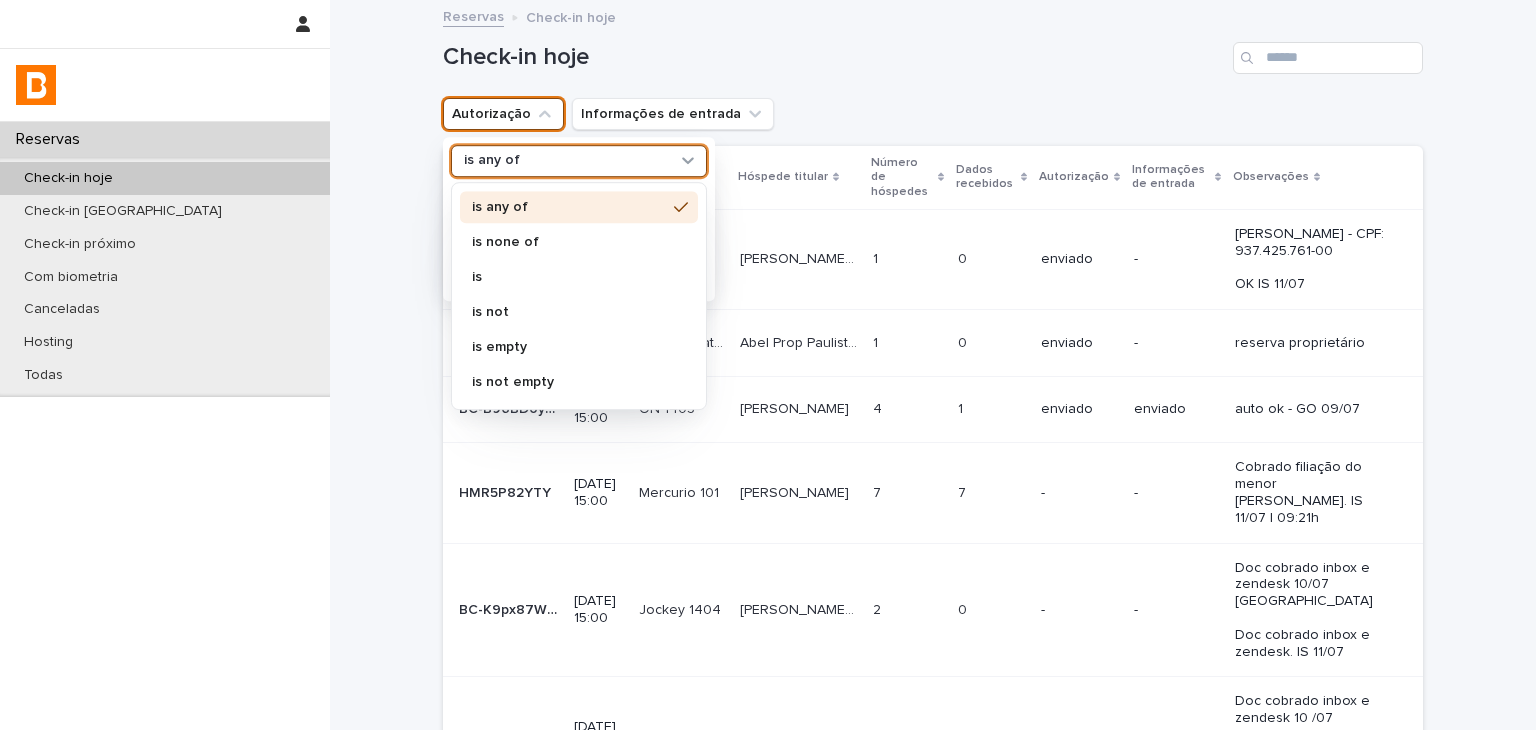 click on "is any of" at bounding box center [492, 161] 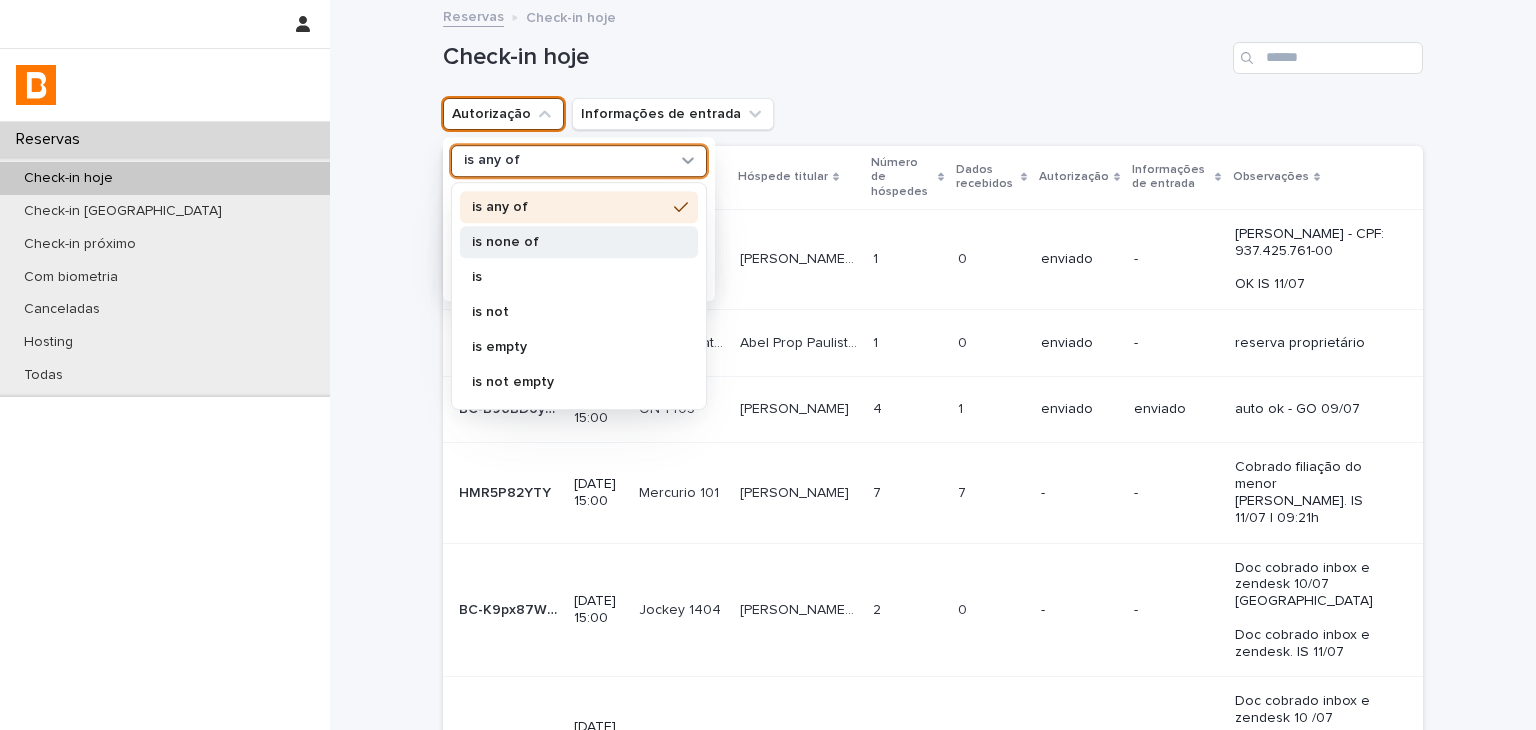 click on "is none of" at bounding box center (579, 242) 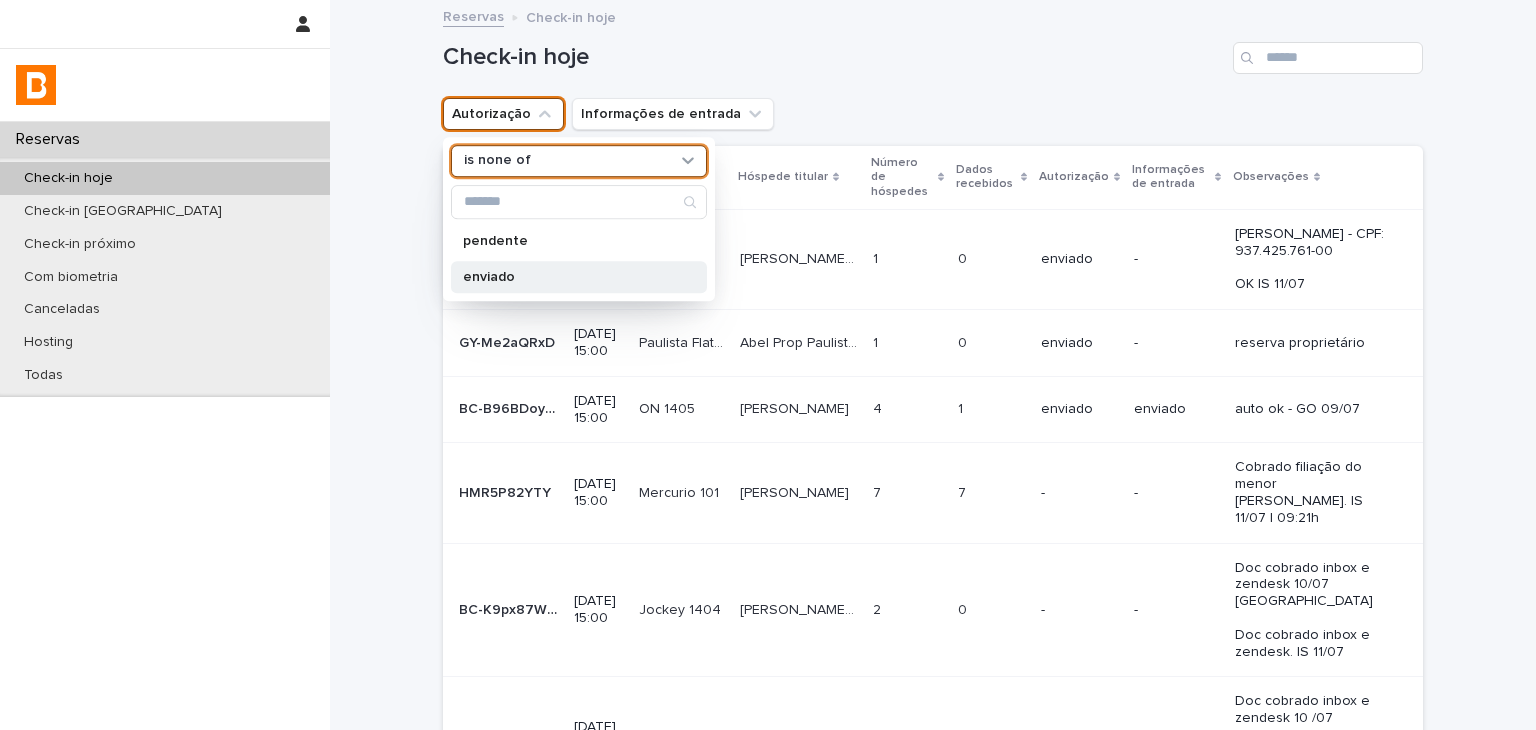 click on "enviado" at bounding box center (569, 277) 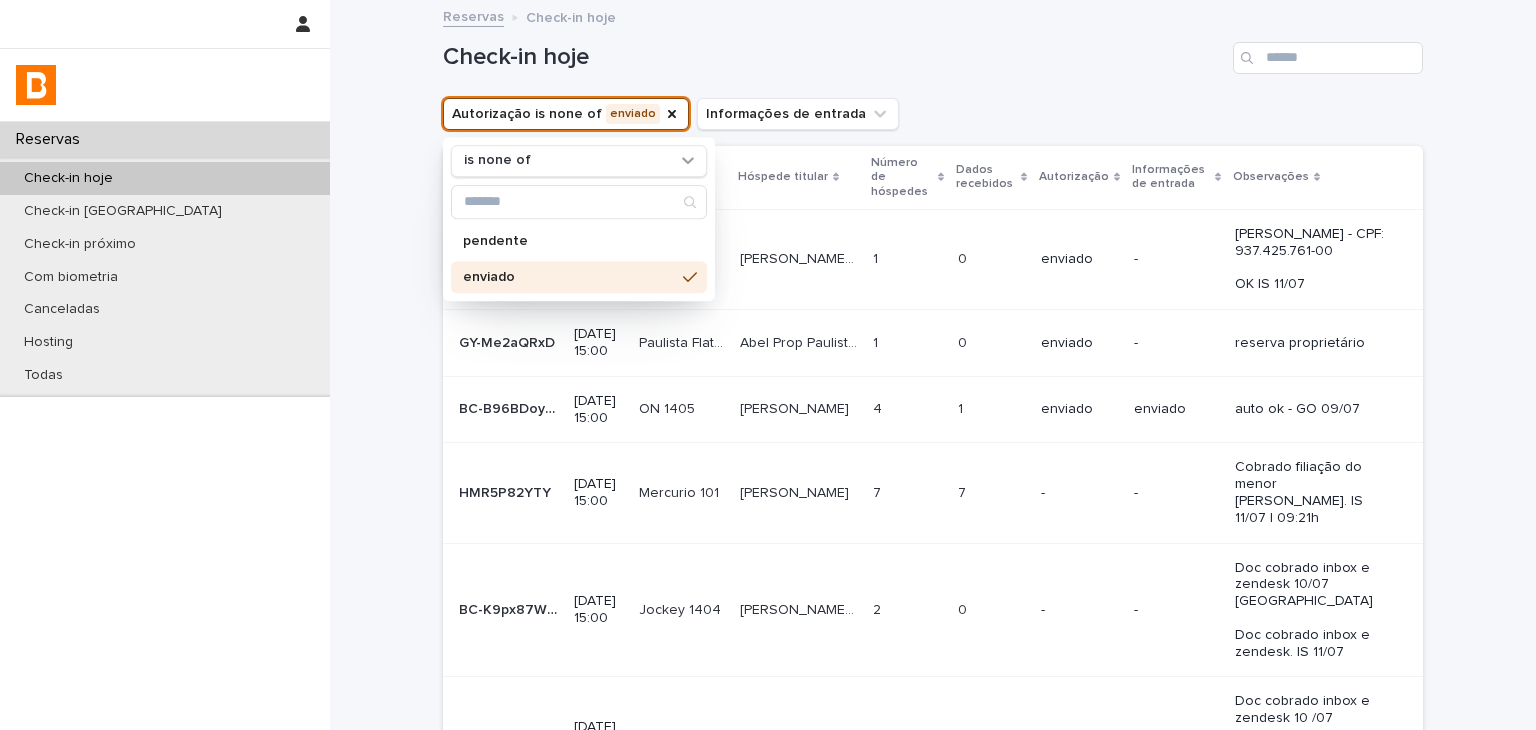 click on "Check-in hoje" at bounding box center (933, 50) 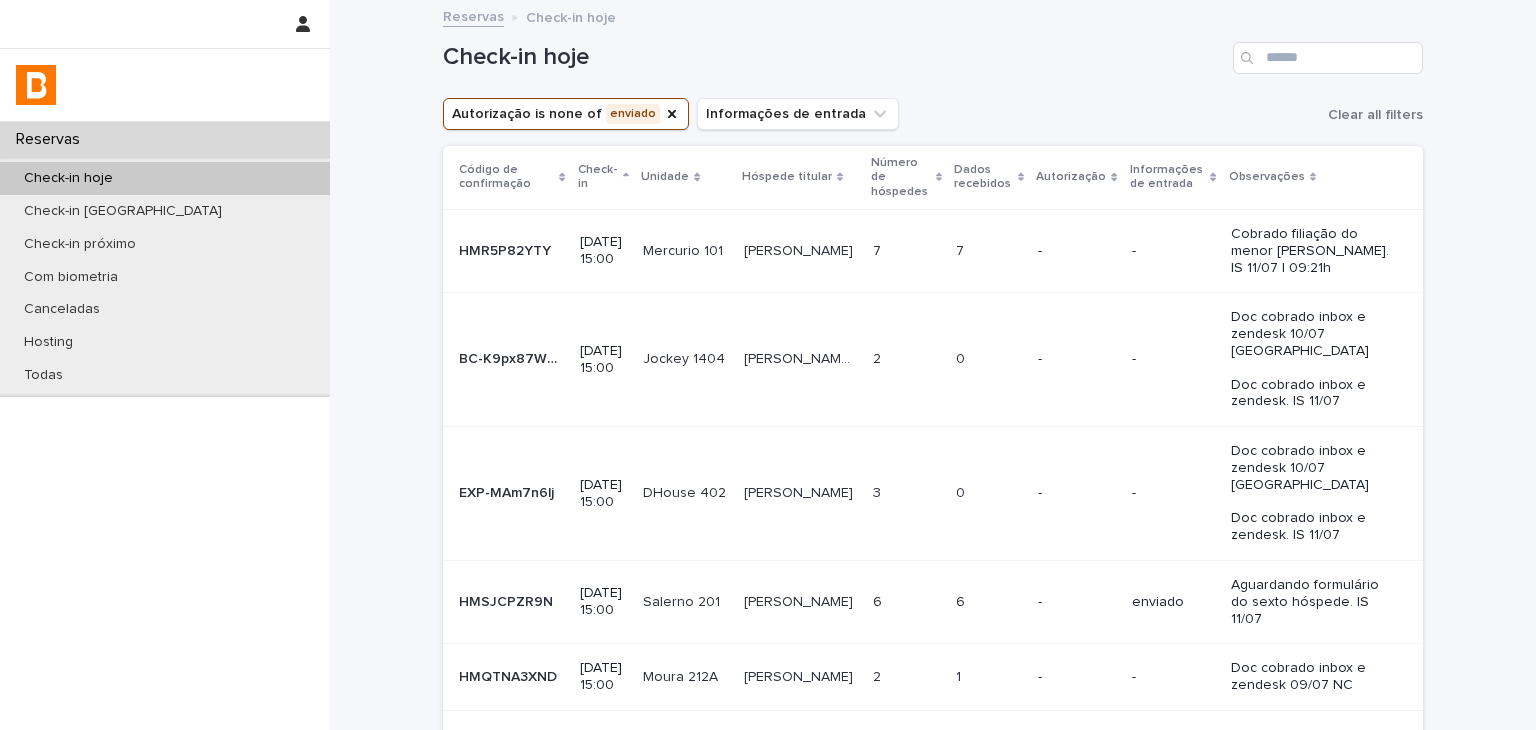 click on "Loading... Saving… Loading... Saving… Check-in hoje Autorização is none of enviado Informações de entrada Clear all filters Código de confirmação Check-in Unidade Hóspede titular Número de hóspedes Dados recebidos Autorização Informações de entrada Observações HMR5P82YTY HMR5P82YTY   [DATE] 15:00 Mercurio 101 Mercurio 101   [PERSON_NAME]   7 7   7 7   - - Cobrado filiação do menor [PERSON_NAME]. IS 11/07 | 09:21h BC-K9px87WEM BC-K9px87WEM   [DATE] 15:00 Jockey 1404 Jockey 1404   [PERSON_NAME]   2 2   0 0   - - Doc cobrado inbox e zendesk 10/07 NC
Doc cobrado inbox e zendesk. IS 11/07 EXP-MAm7n6lj EXP-MAm7n6lj   [DATE] 15:00 DHouse 402 DHouse 402   [PERSON_NAME]   3 3   0 0   - - Doc cobrado inbox e zendesk 10/07 NC
Doc cobrado inbox e zendesk. IS 11/07 HMSJCPZR9N HMSJCPZR9N   [DATE] 15:00 Salerno 201 [GEOGRAPHIC_DATA] 201   [PERSON_NAME]   6 6   6 6   - enviado     2" at bounding box center (933, 767) 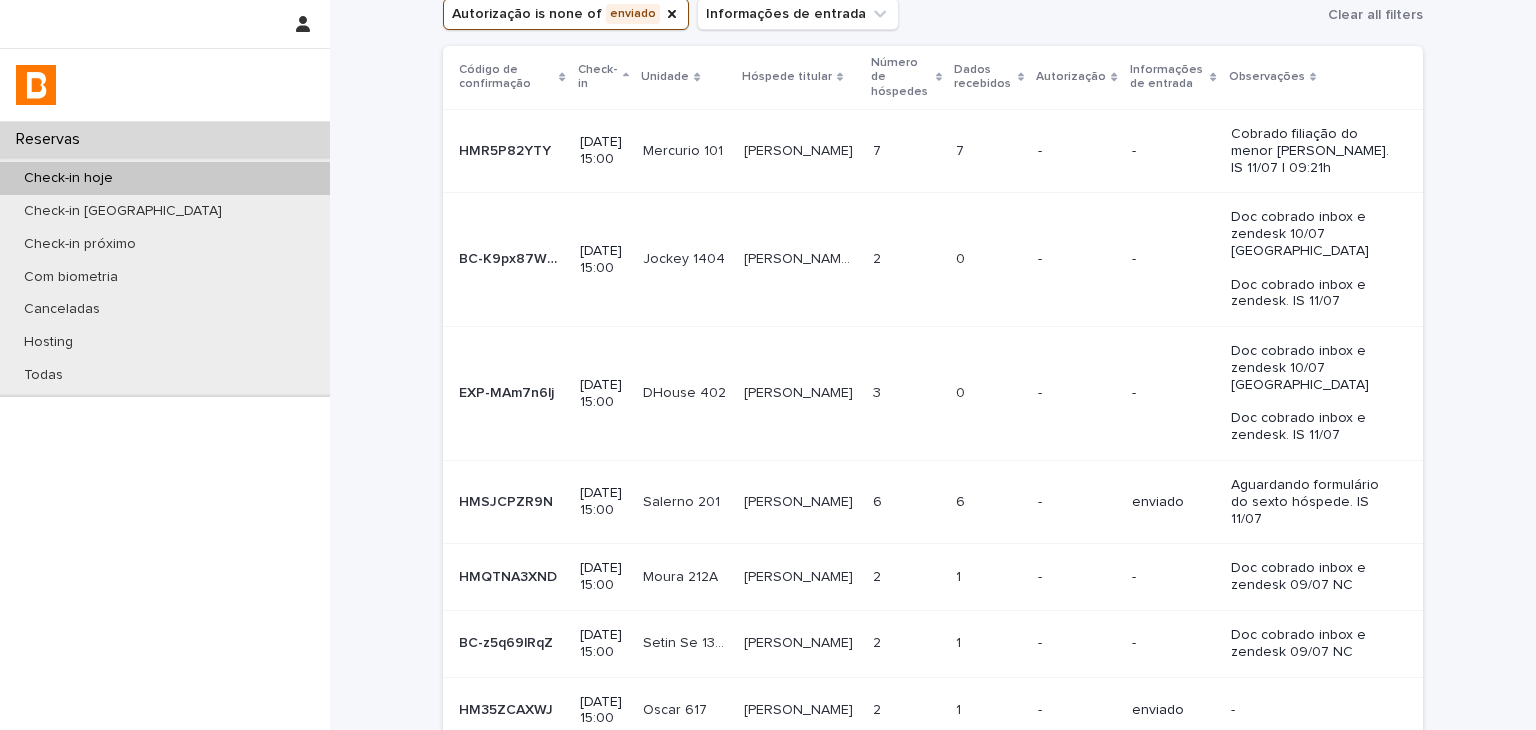 click on "-" at bounding box center [1076, 501] 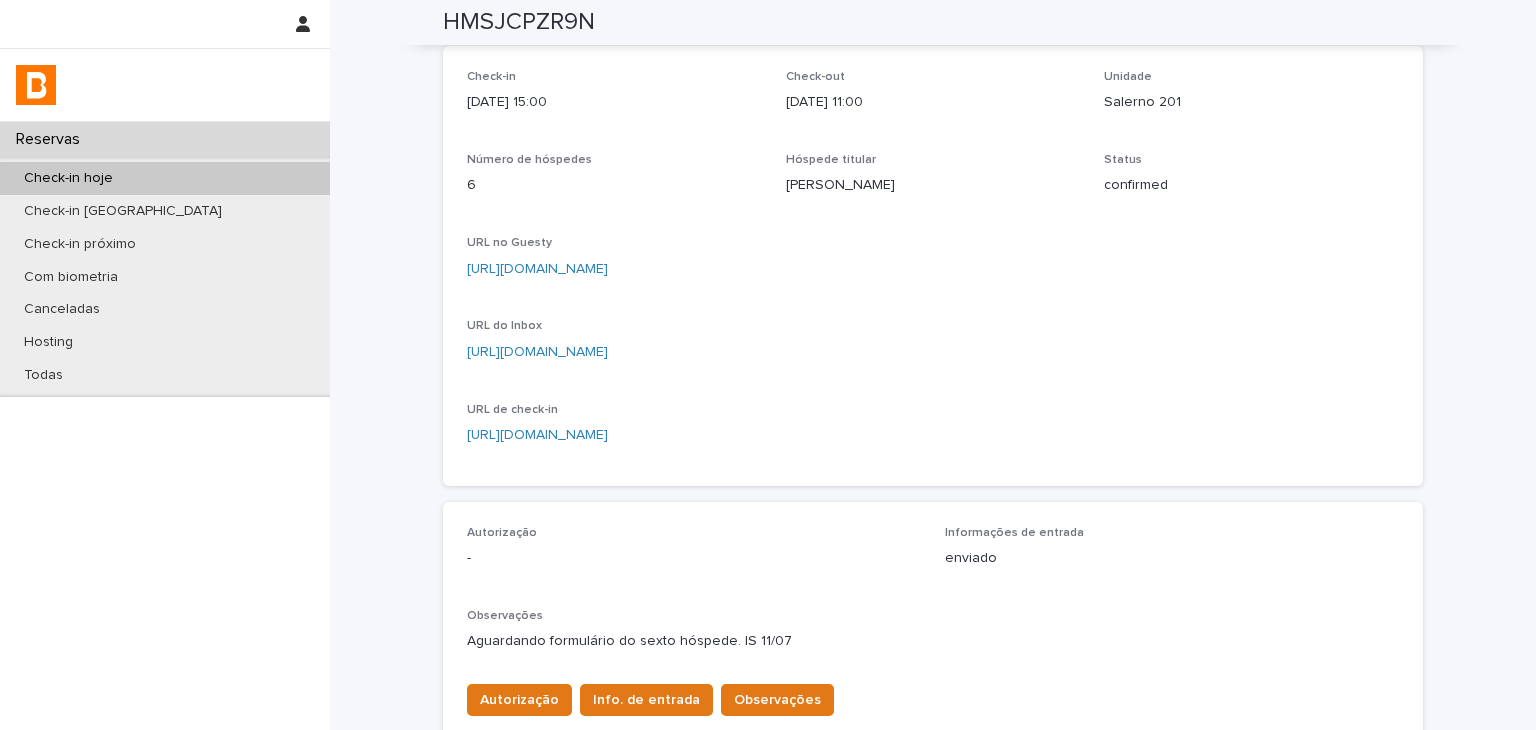scroll, scrollTop: 0, scrollLeft: 0, axis: both 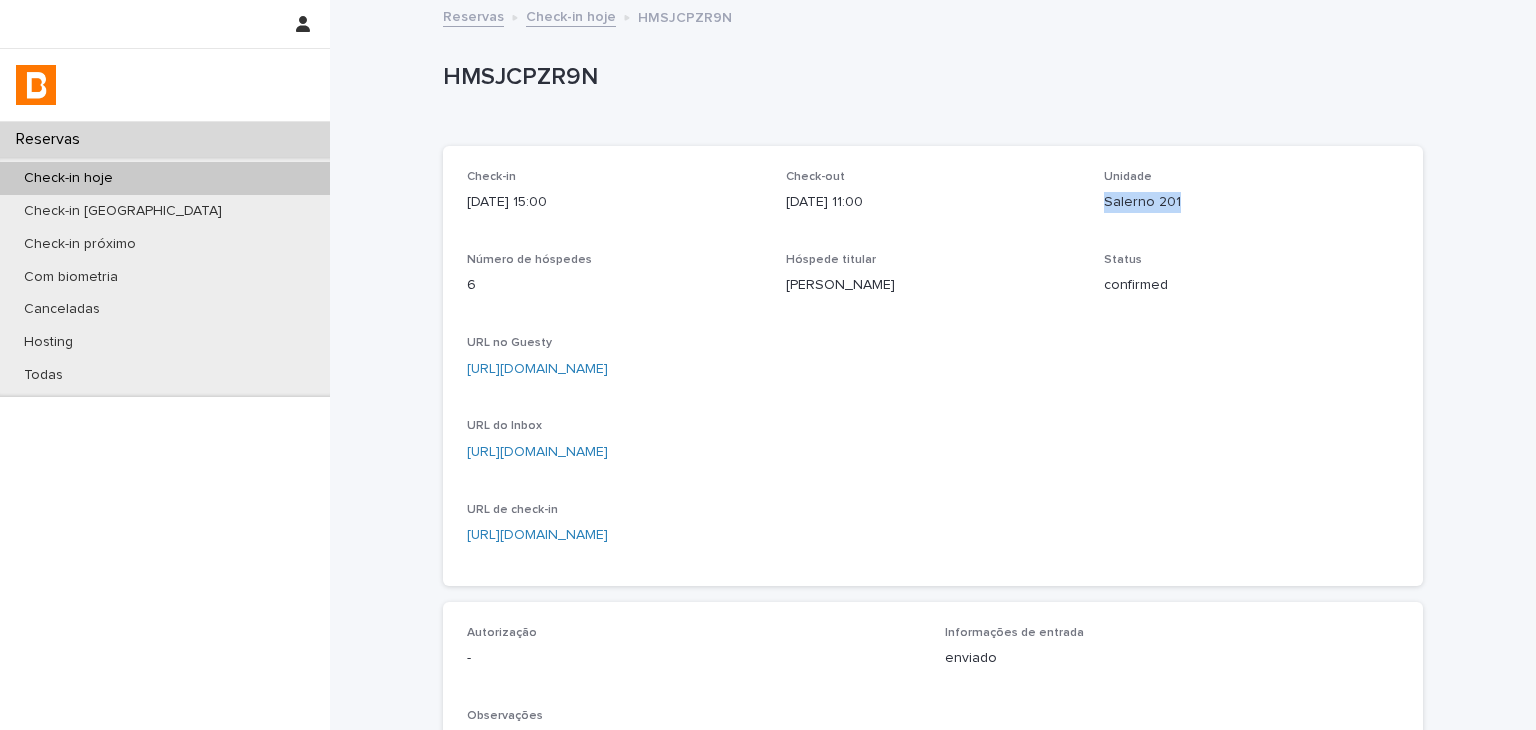 drag, startPoint x: 1096, startPoint y: 205, endPoint x: 1208, endPoint y: 201, distance: 112.0714 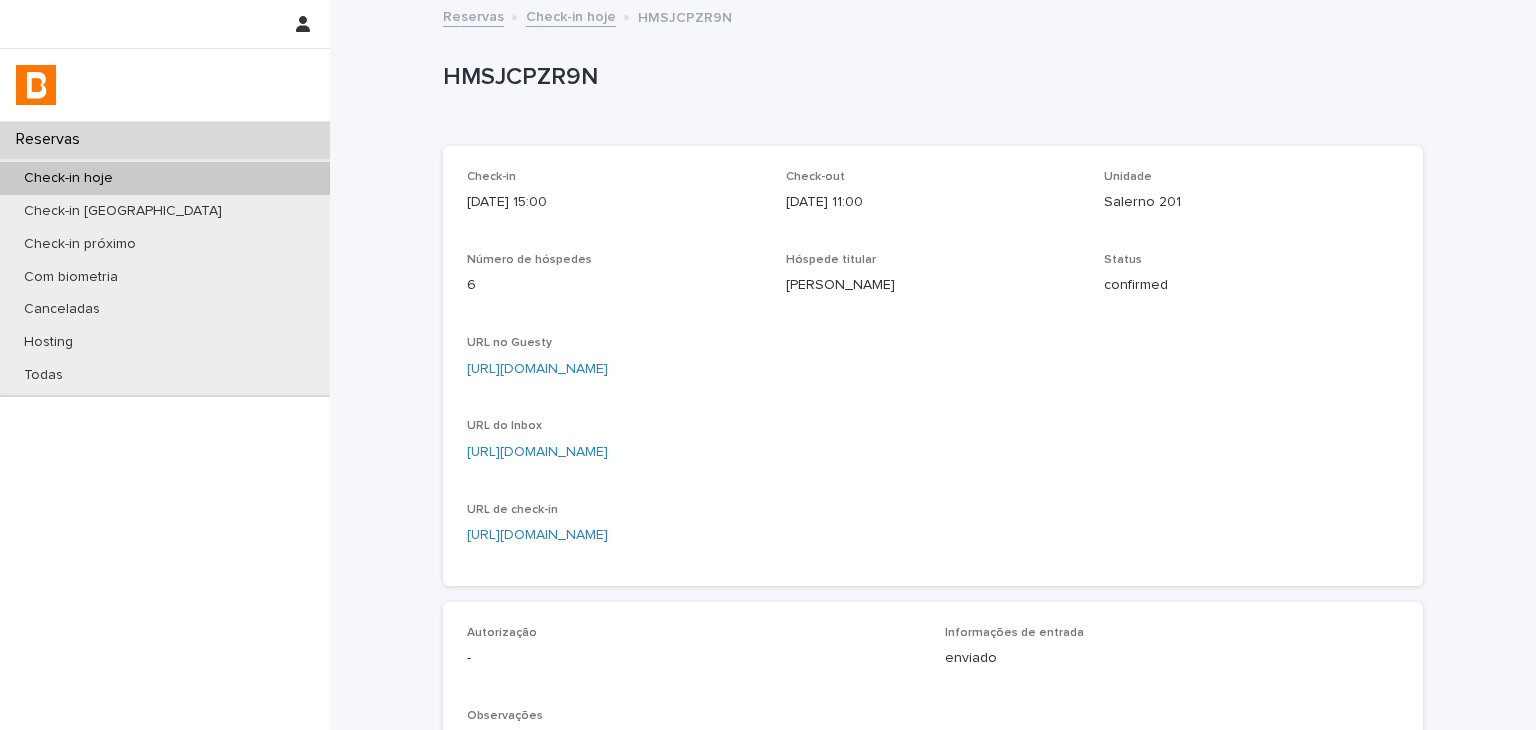 scroll, scrollTop: 500, scrollLeft: 0, axis: vertical 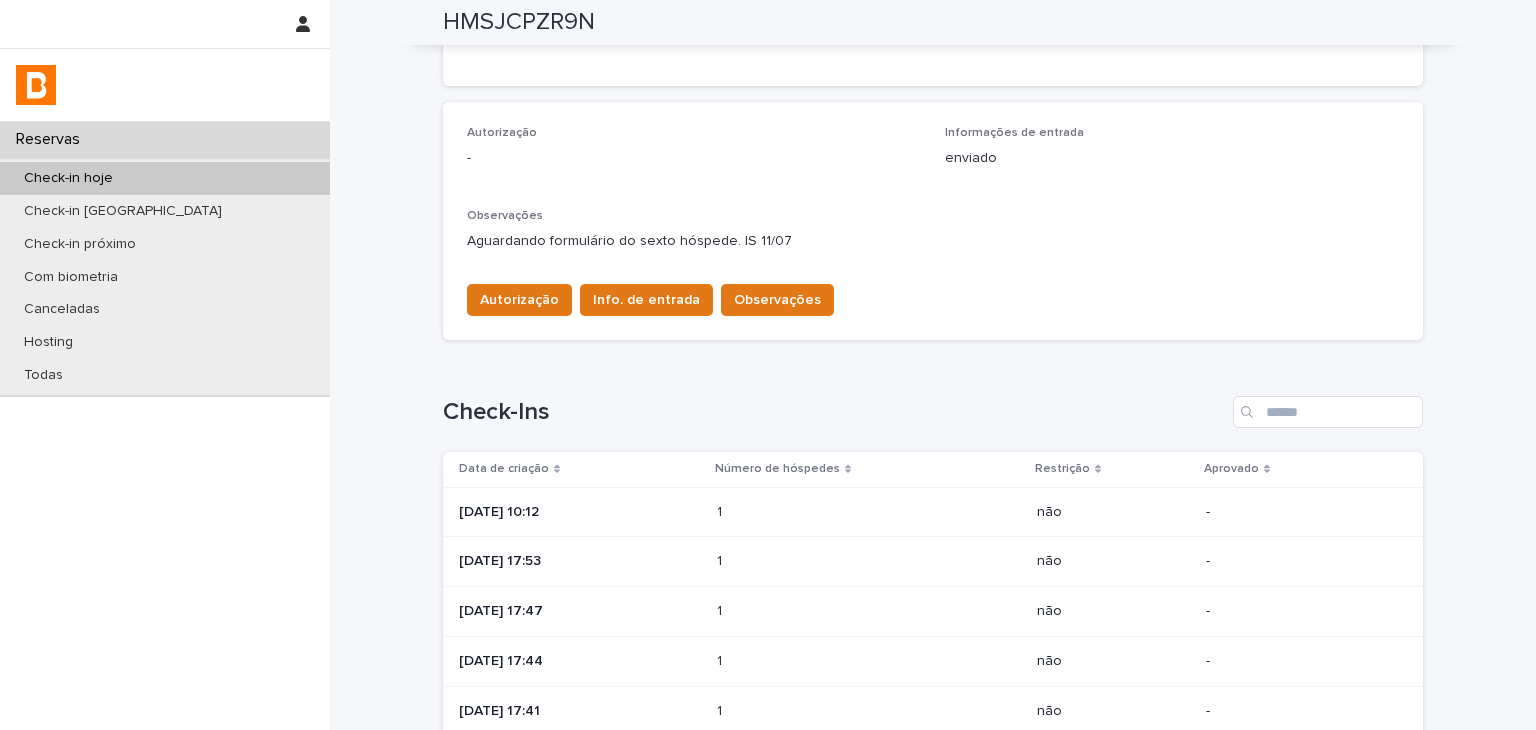 click on "1 1" at bounding box center [869, 512] 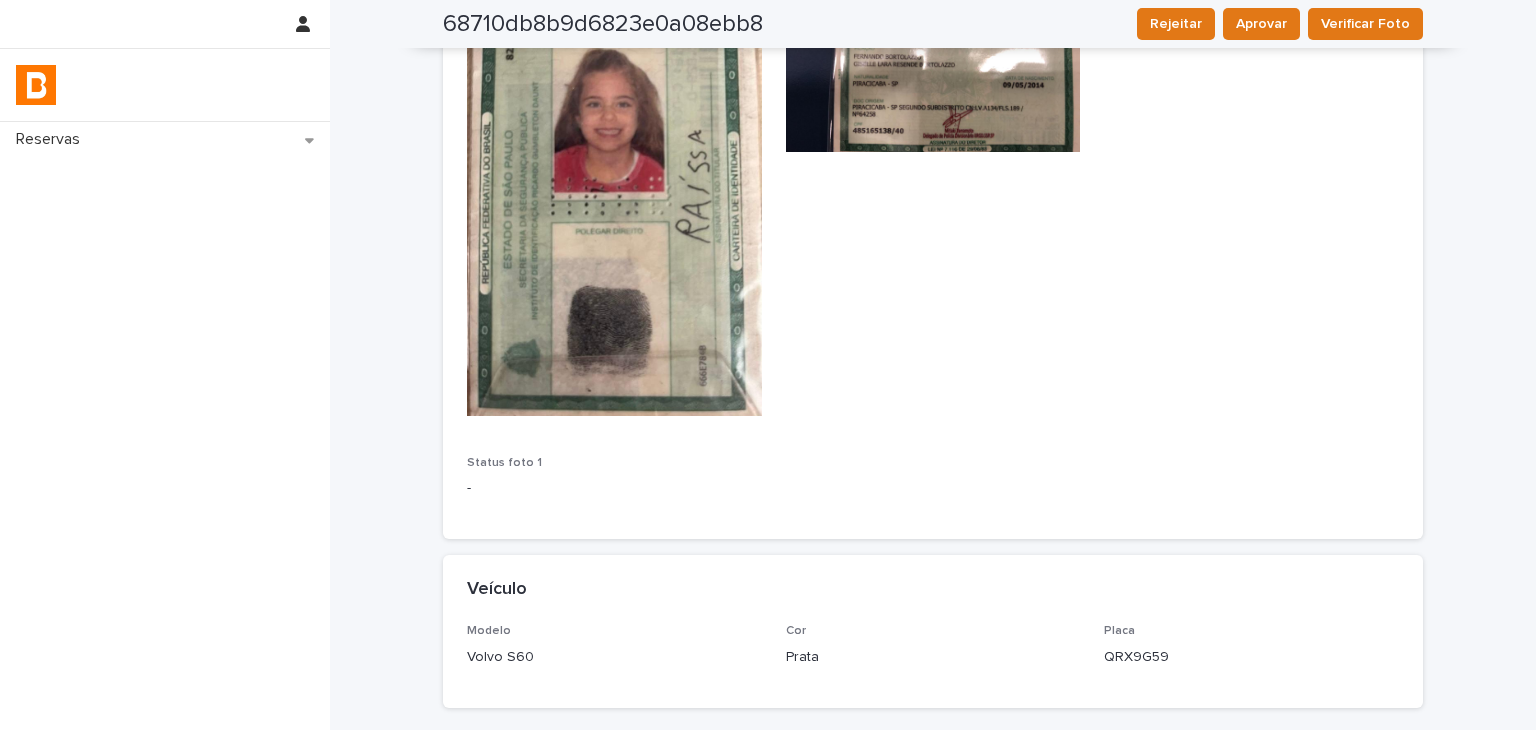 scroll, scrollTop: 0, scrollLeft: 0, axis: both 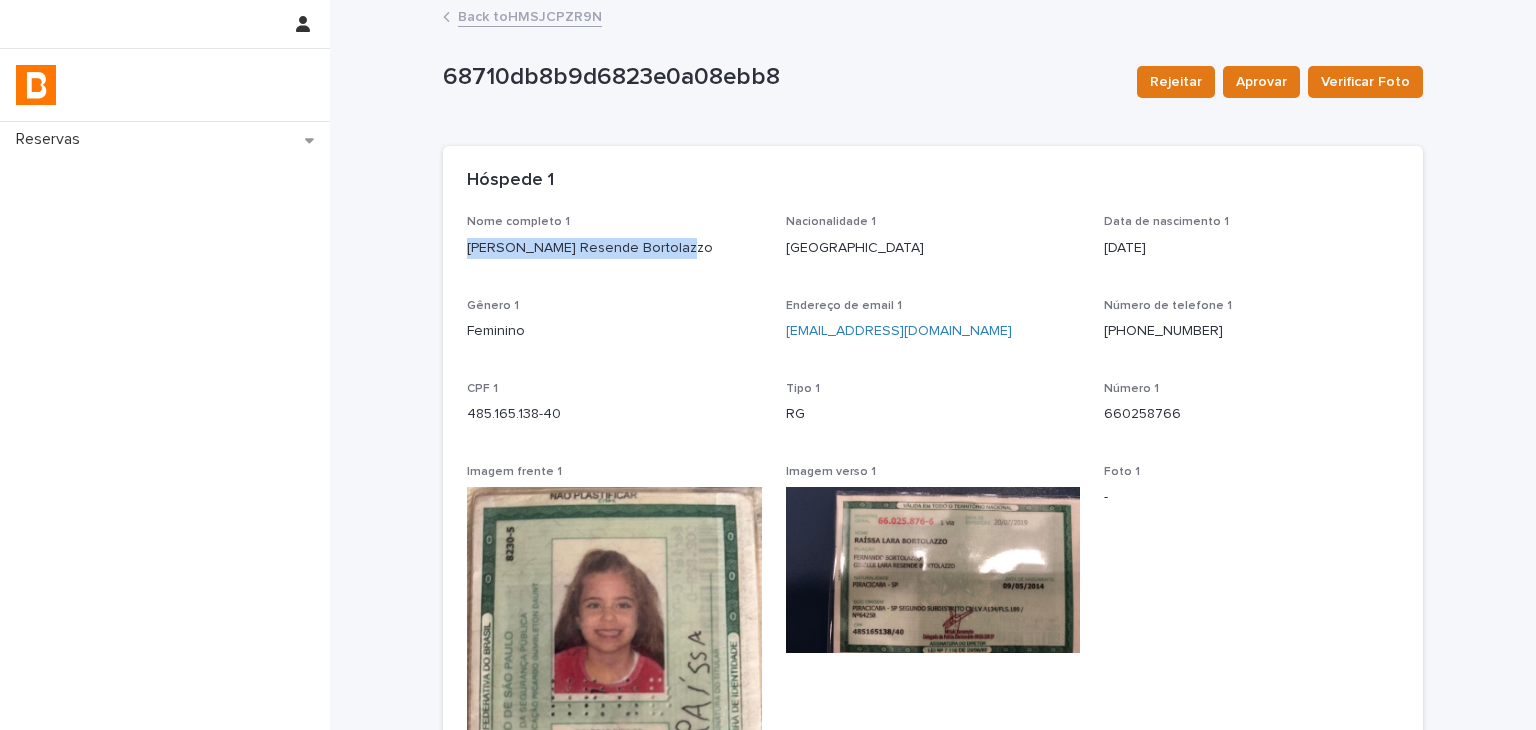 drag, startPoint x: 532, startPoint y: 248, endPoint x: 668, endPoint y: 249, distance: 136.00368 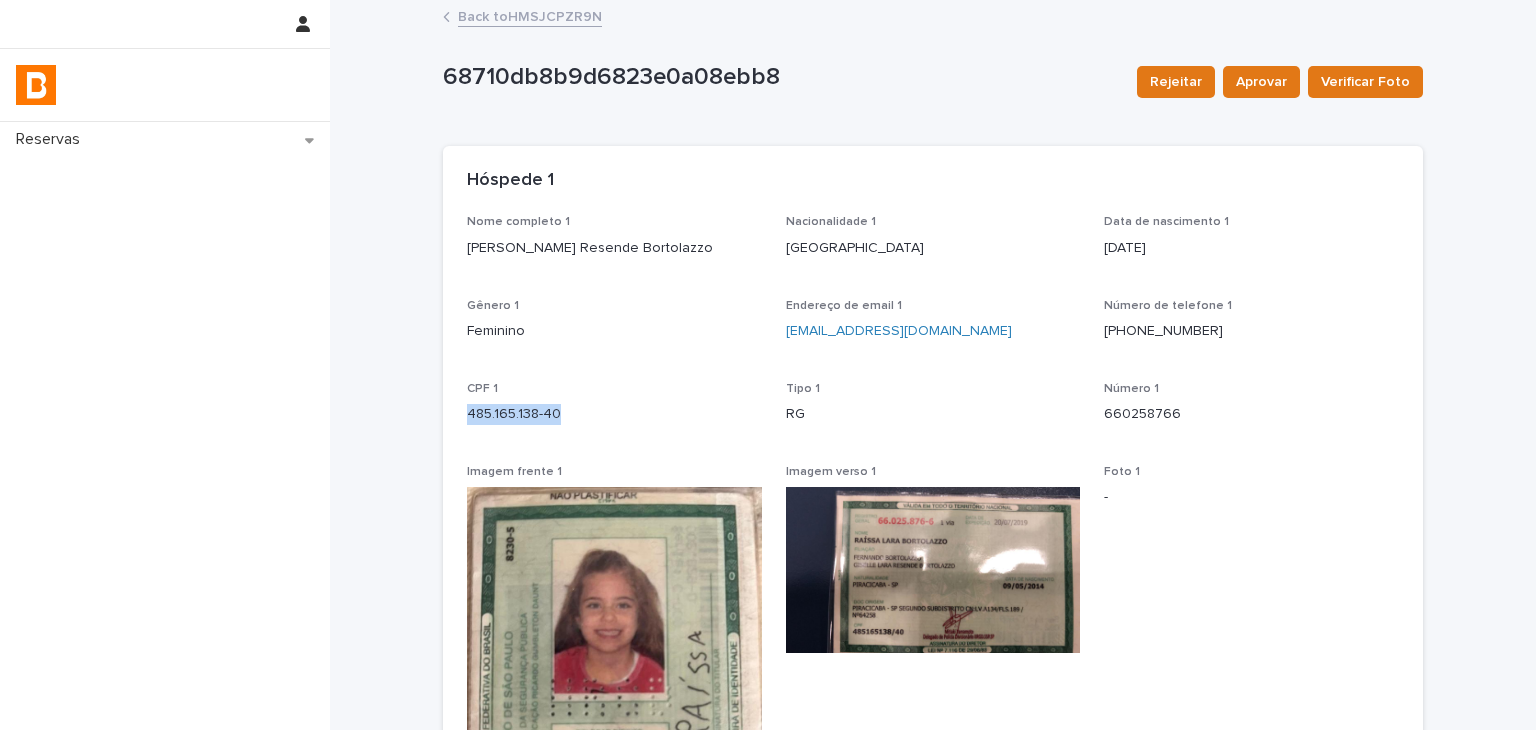 drag, startPoint x: 460, startPoint y: 409, endPoint x: 589, endPoint y: 416, distance: 129.18979 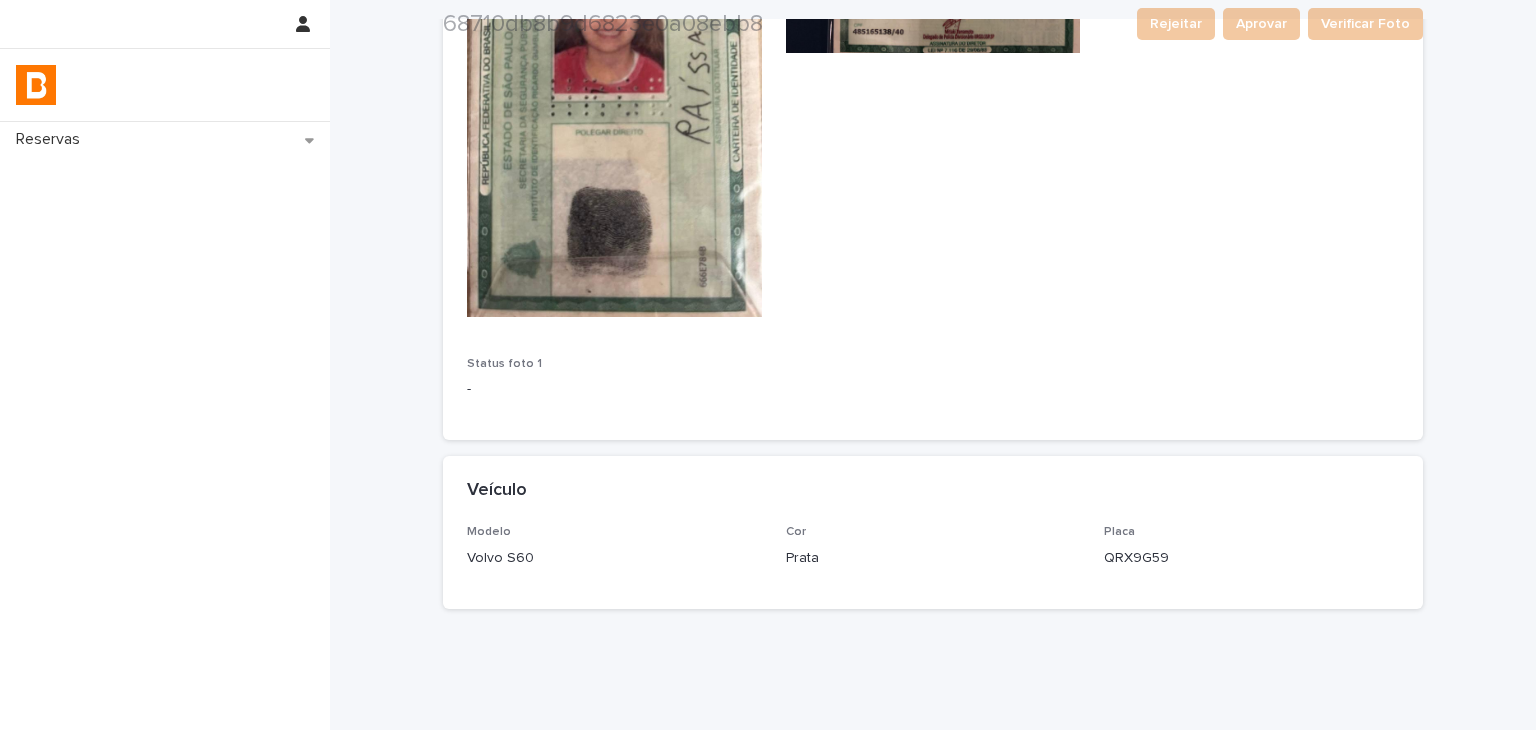 scroll, scrollTop: 652, scrollLeft: 0, axis: vertical 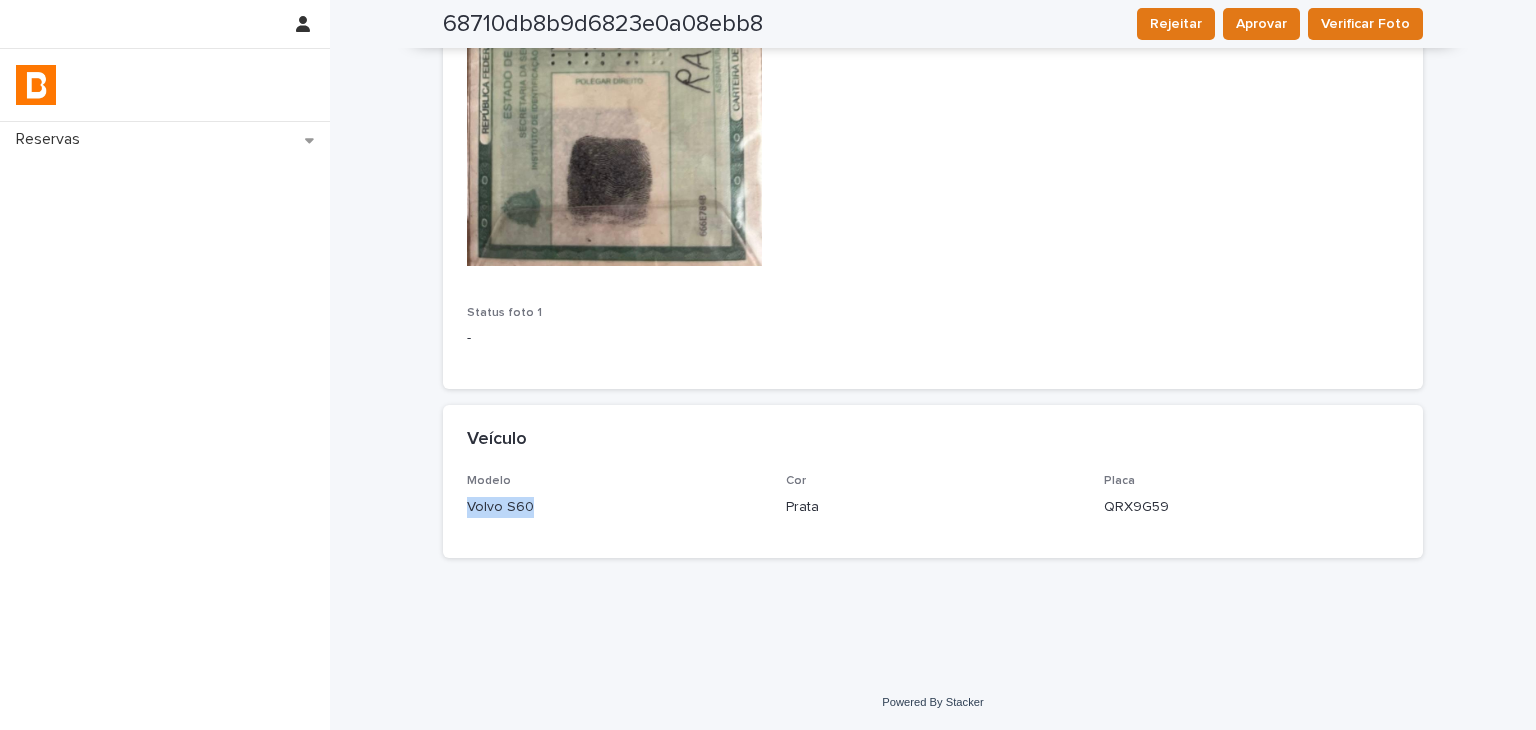 drag, startPoint x: 457, startPoint y: 513, endPoint x: 616, endPoint y: 513, distance: 159 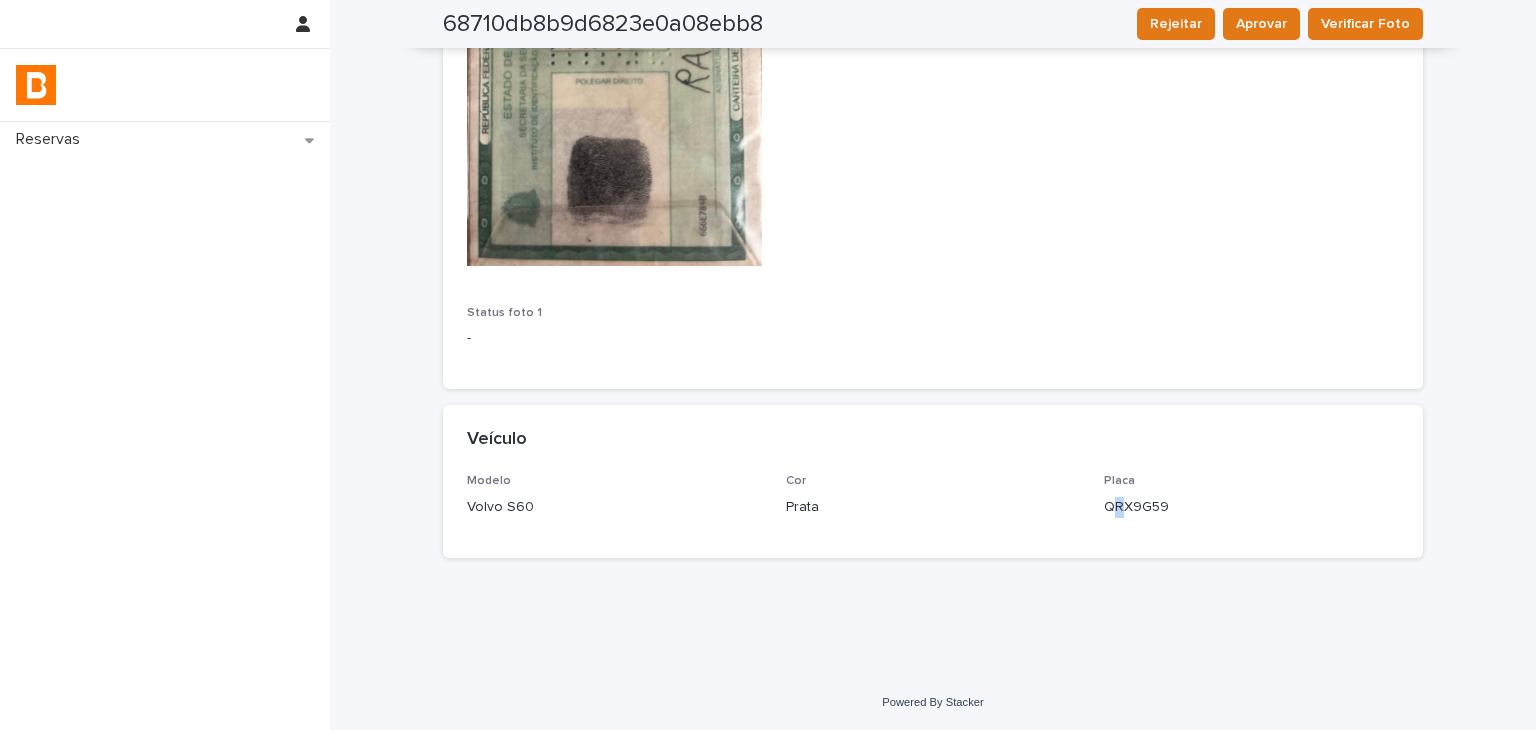 click on "QRX9G59" at bounding box center [1251, 505] 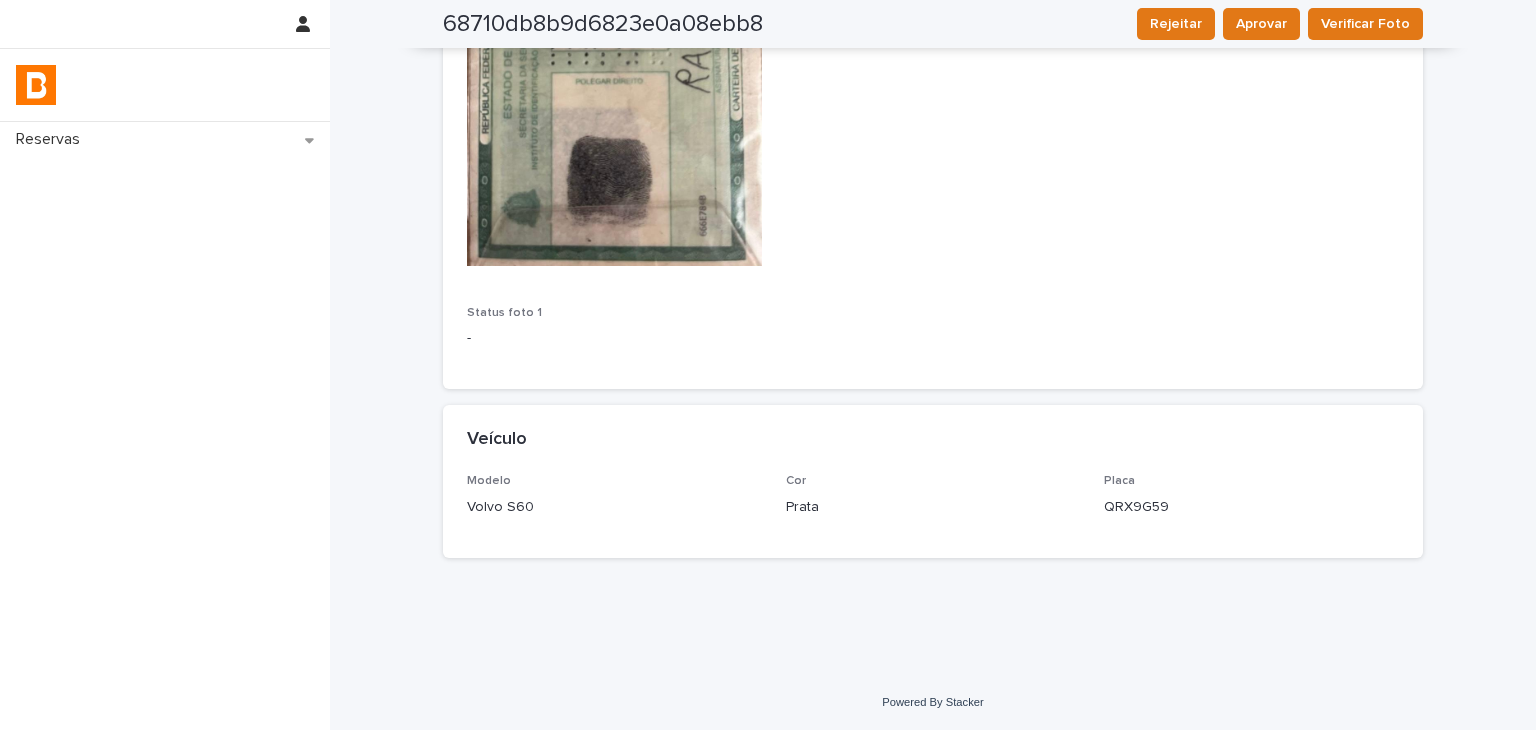 click on "Modelo Volvo S60 Cor Prata  Placa QRX9G59" at bounding box center (933, 503) 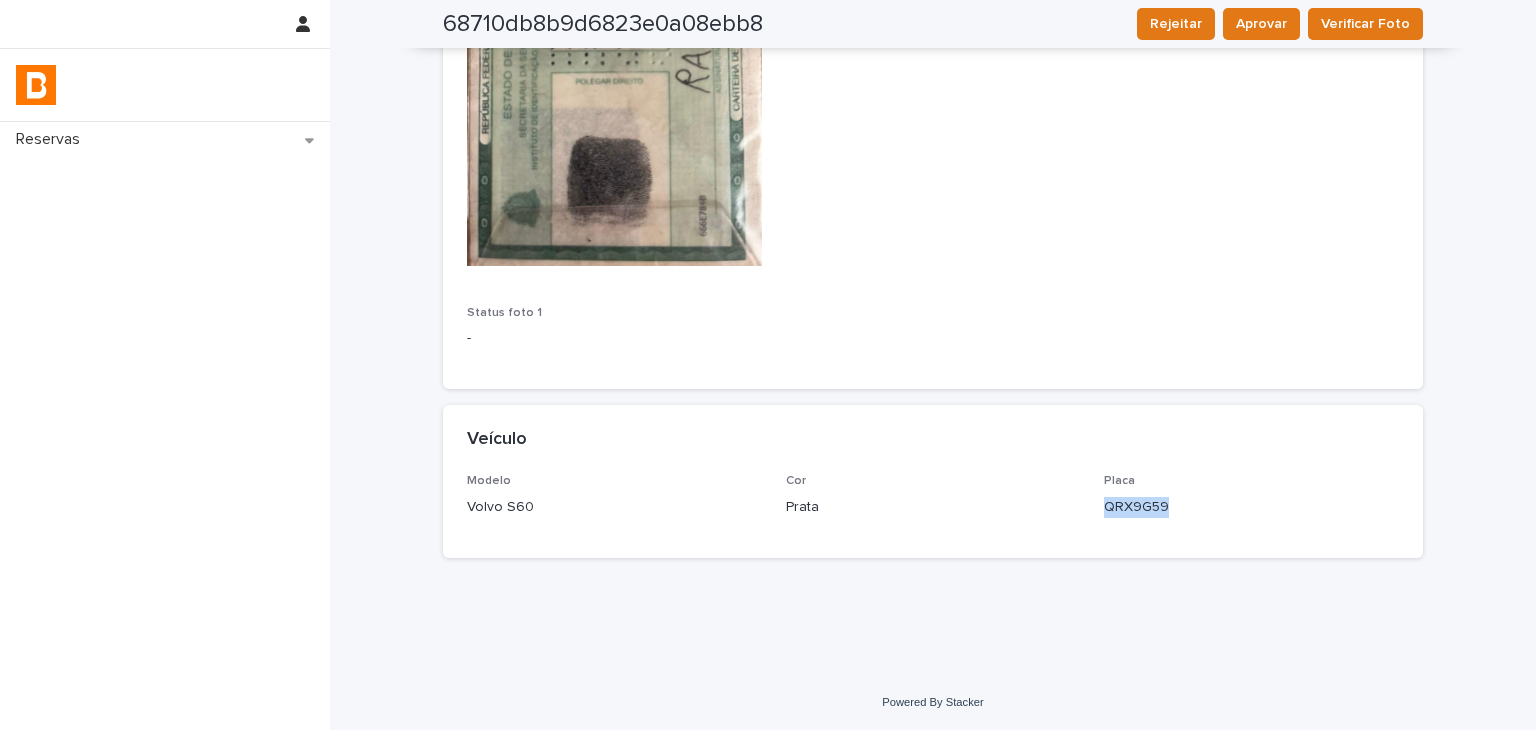 drag, startPoint x: 1095, startPoint y: 503, endPoint x: 1156, endPoint y: 509, distance: 61.294373 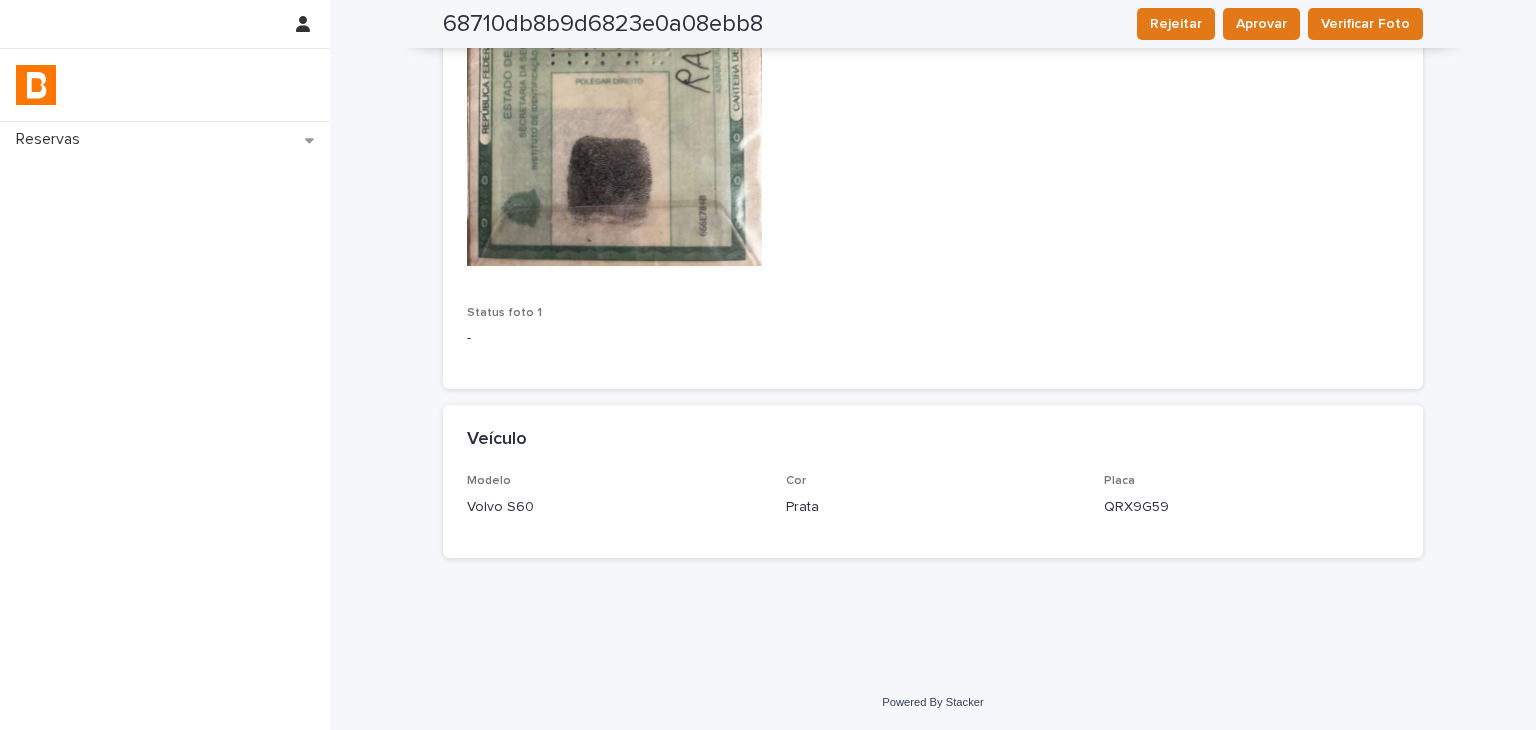 scroll, scrollTop: 0, scrollLeft: 0, axis: both 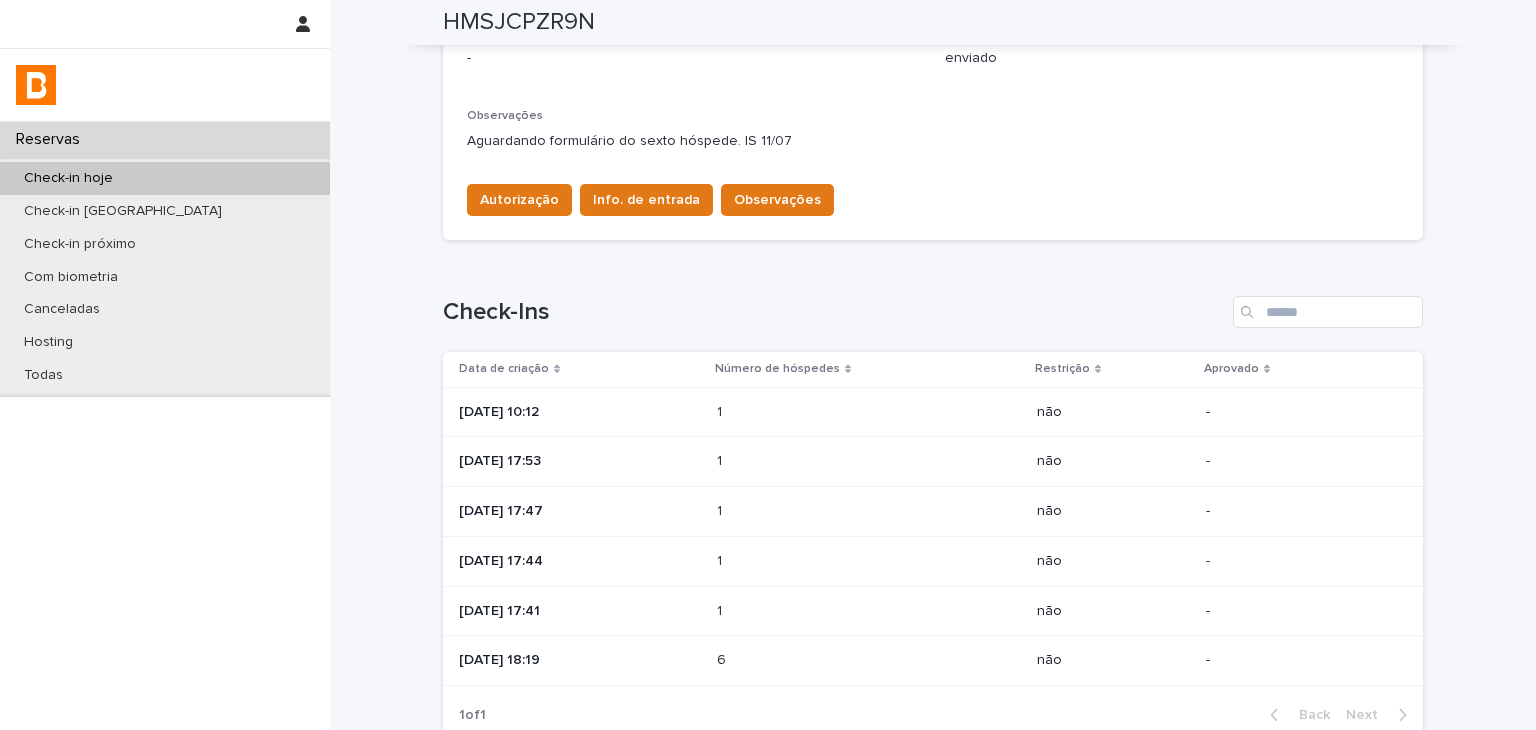 click on "[DATE] 17:53" at bounding box center (580, 461) 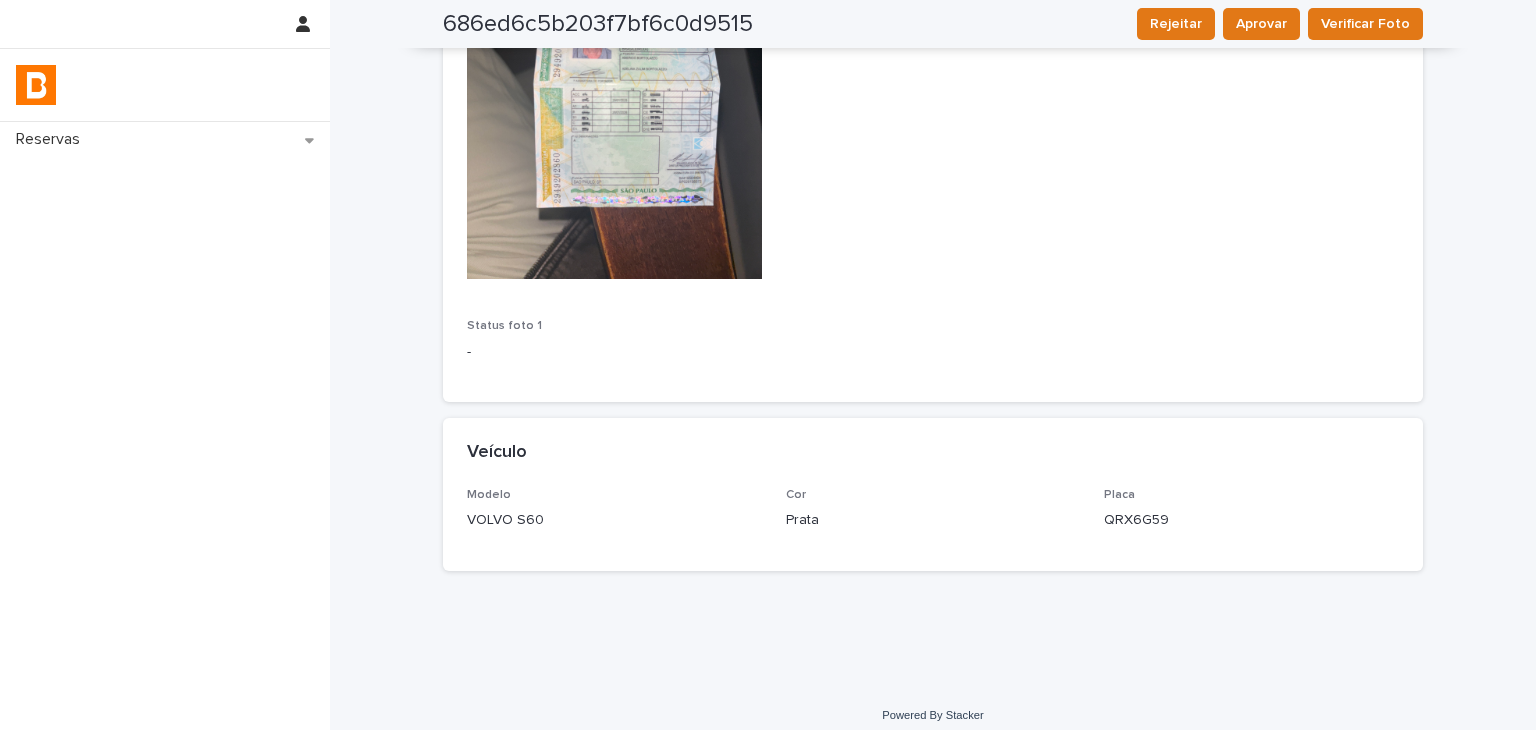 scroll, scrollTop: 101, scrollLeft: 0, axis: vertical 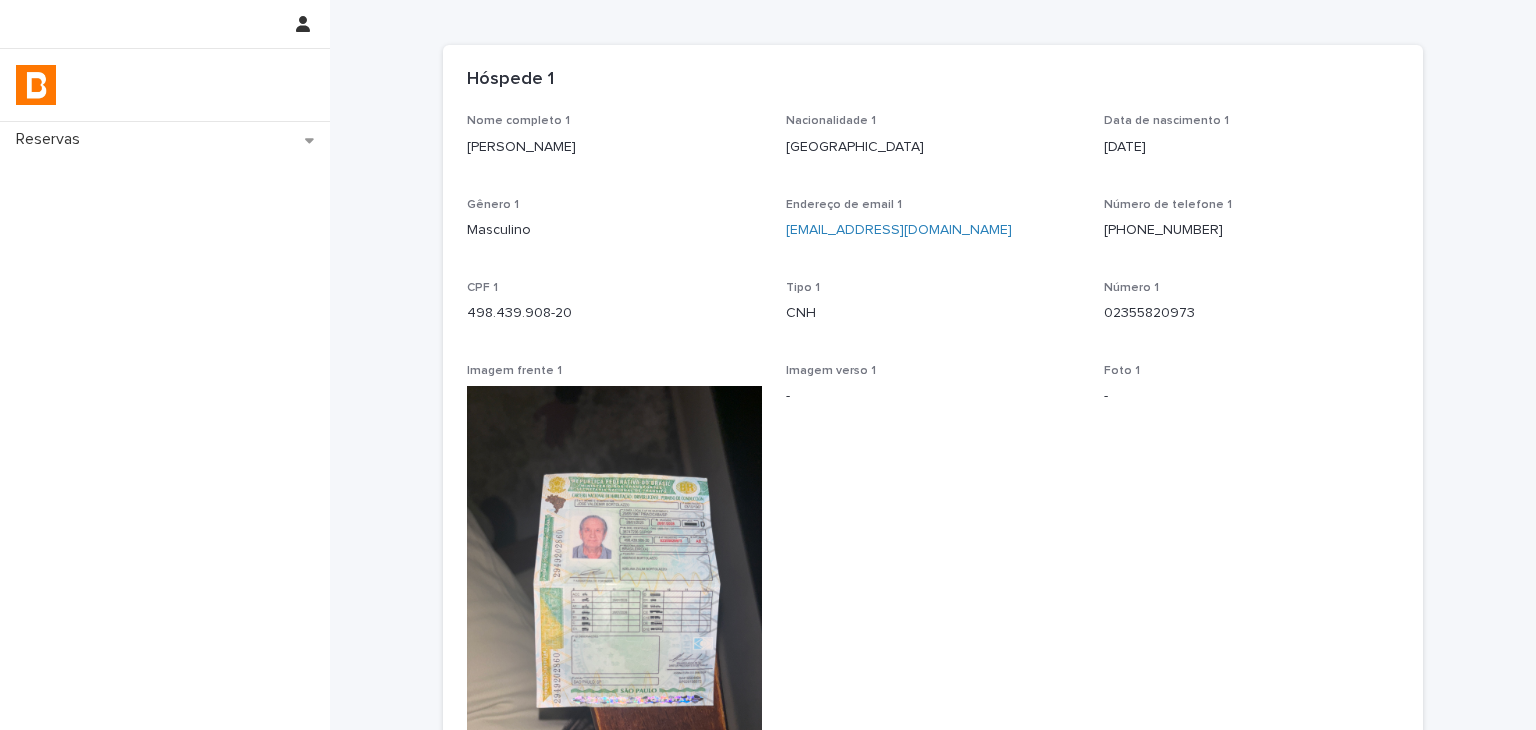 drag, startPoint x: 444, startPoint y: 151, endPoint x: 632, endPoint y: 151, distance: 188 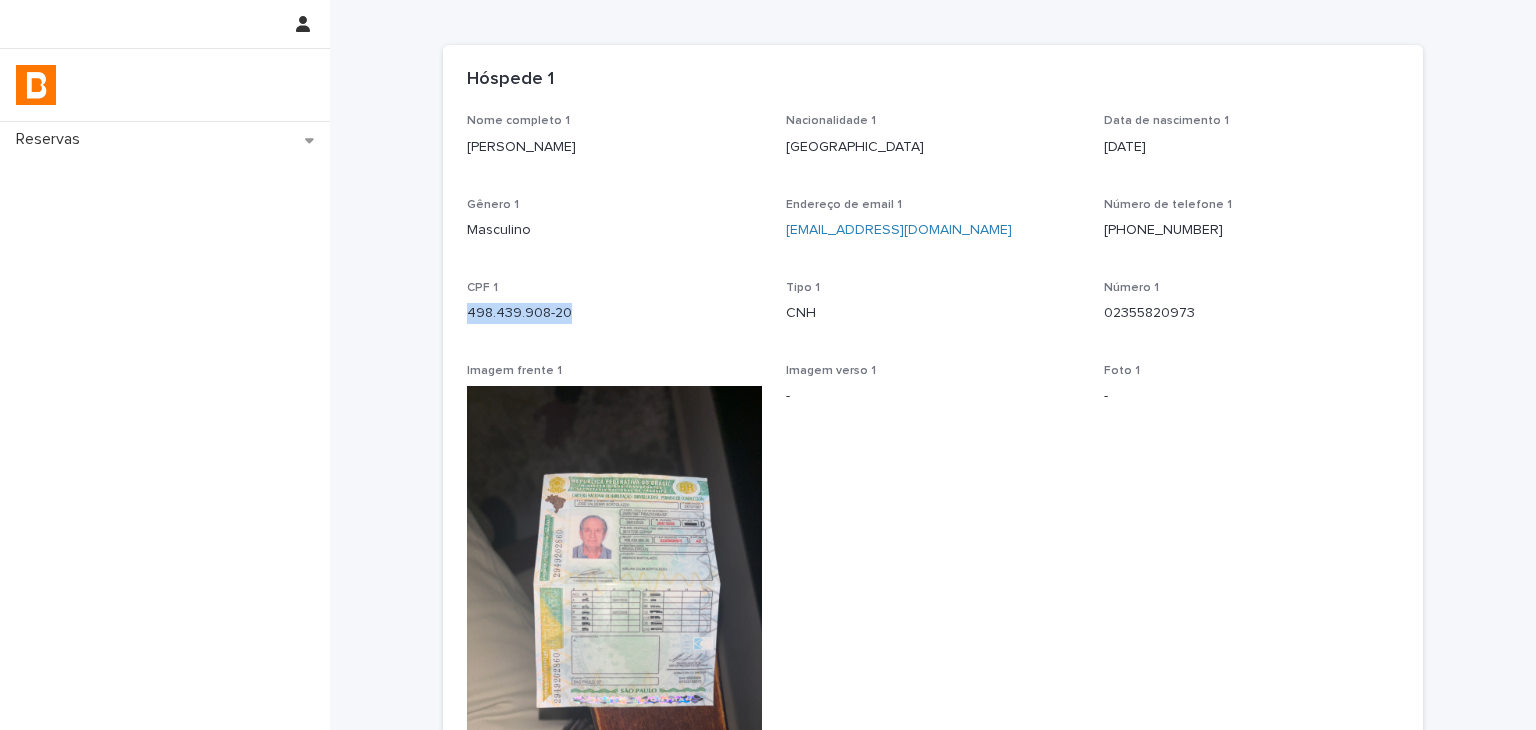 drag, startPoint x: 474, startPoint y: 305, endPoint x: 598, endPoint y: 323, distance: 125.299644 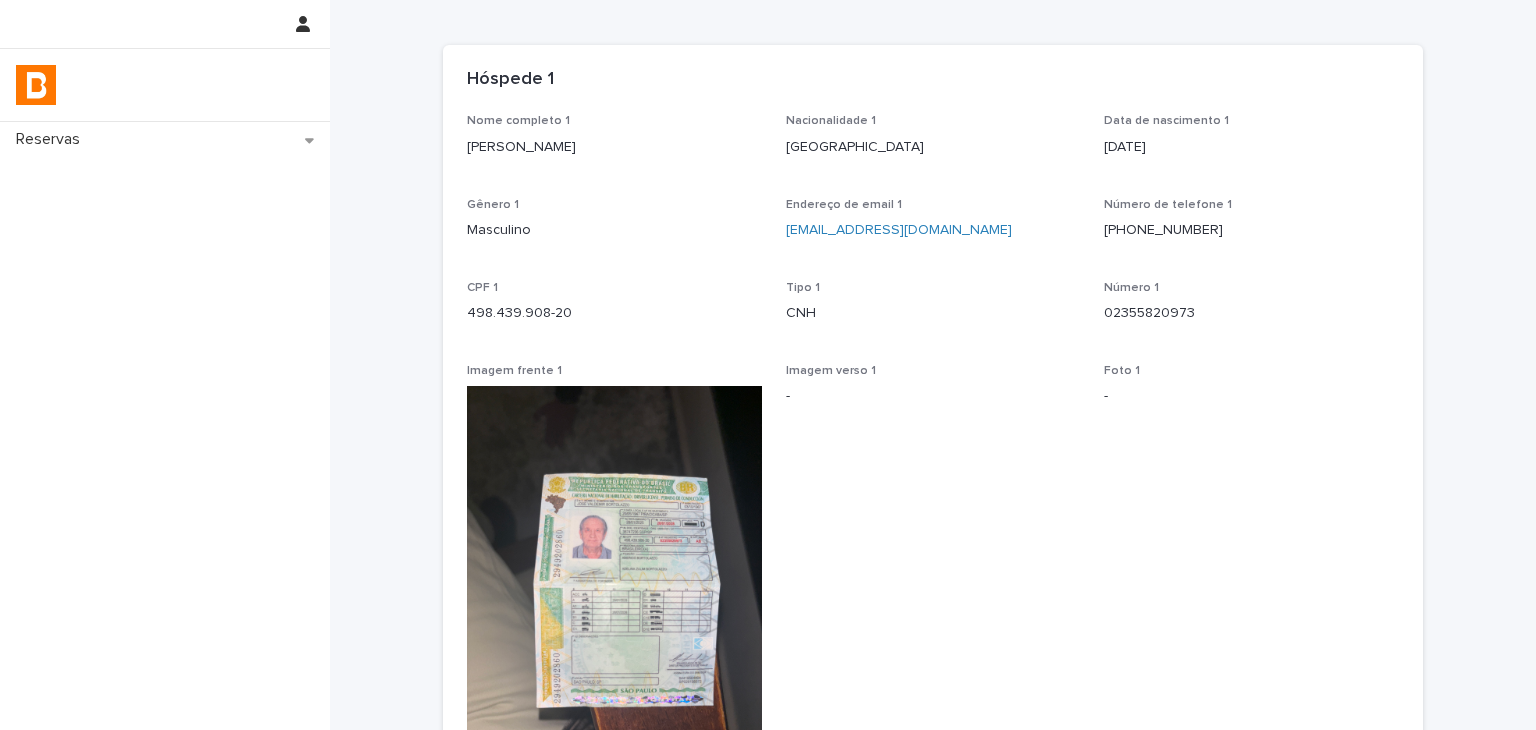 scroll, scrollTop: 615, scrollLeft: 0, axis: vertical 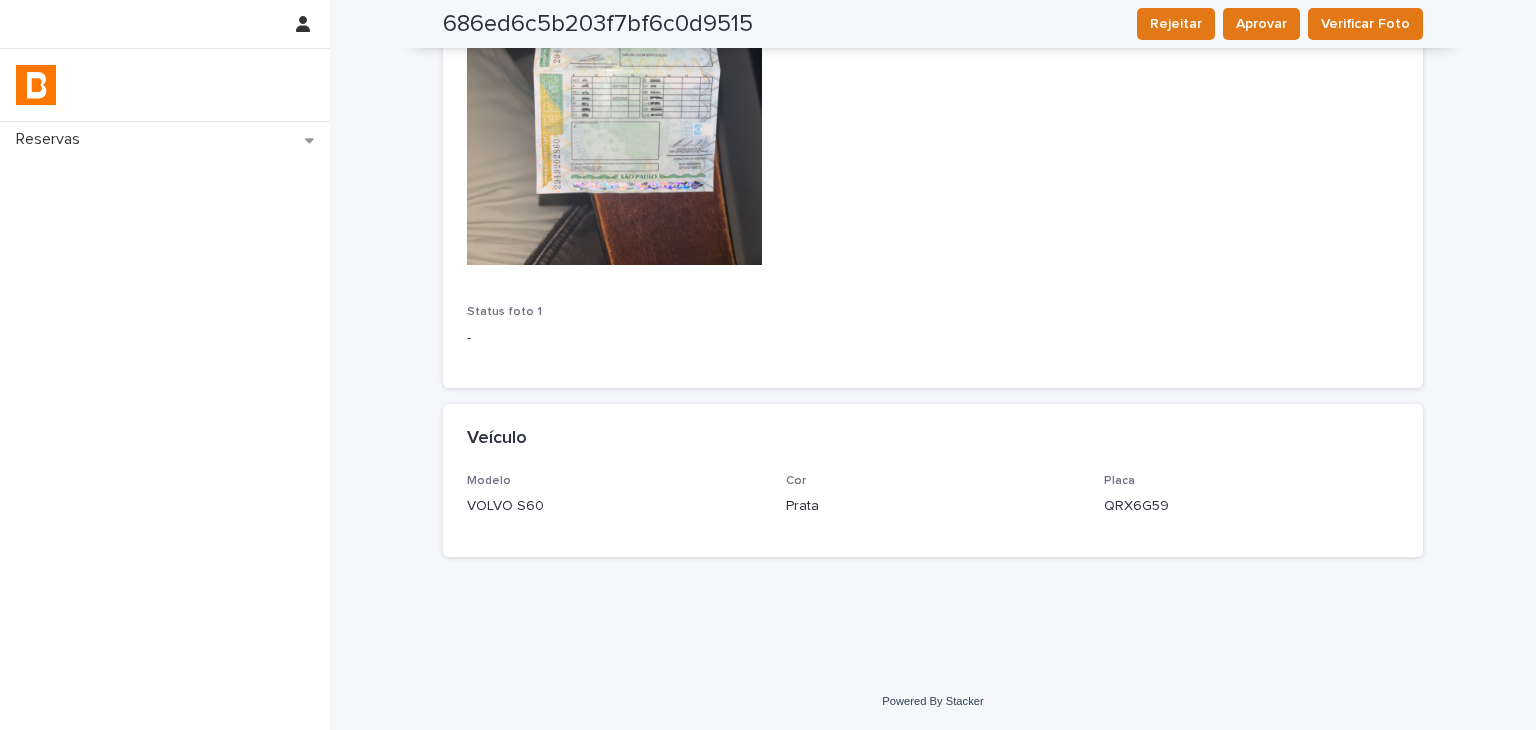 drag, startPoint x: 914, startPoint y: 191, endPoint x: 823, endPoint y: 397, distance: 225.20435 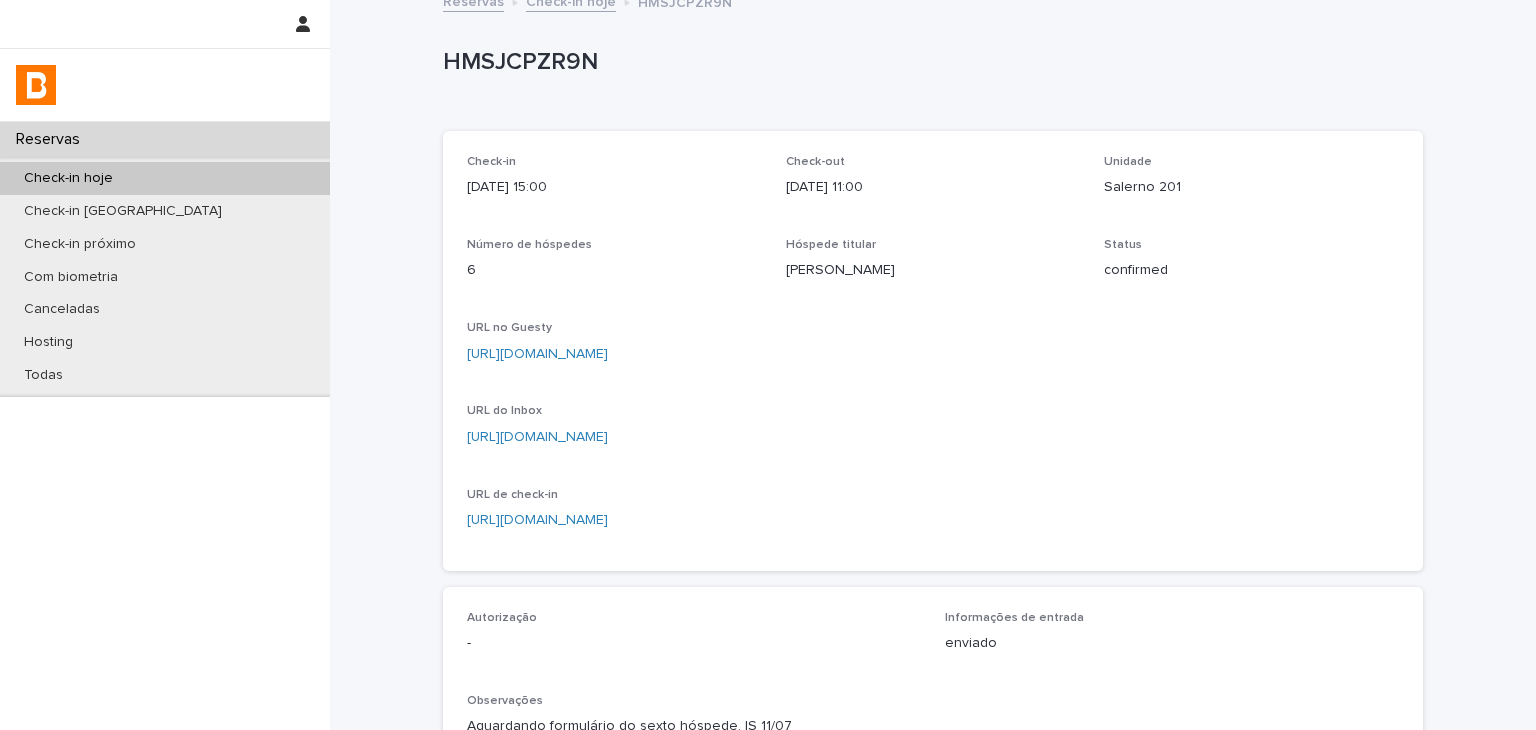 scroll, scrollTop: 515, scrollLeft: 0, axis: vertical 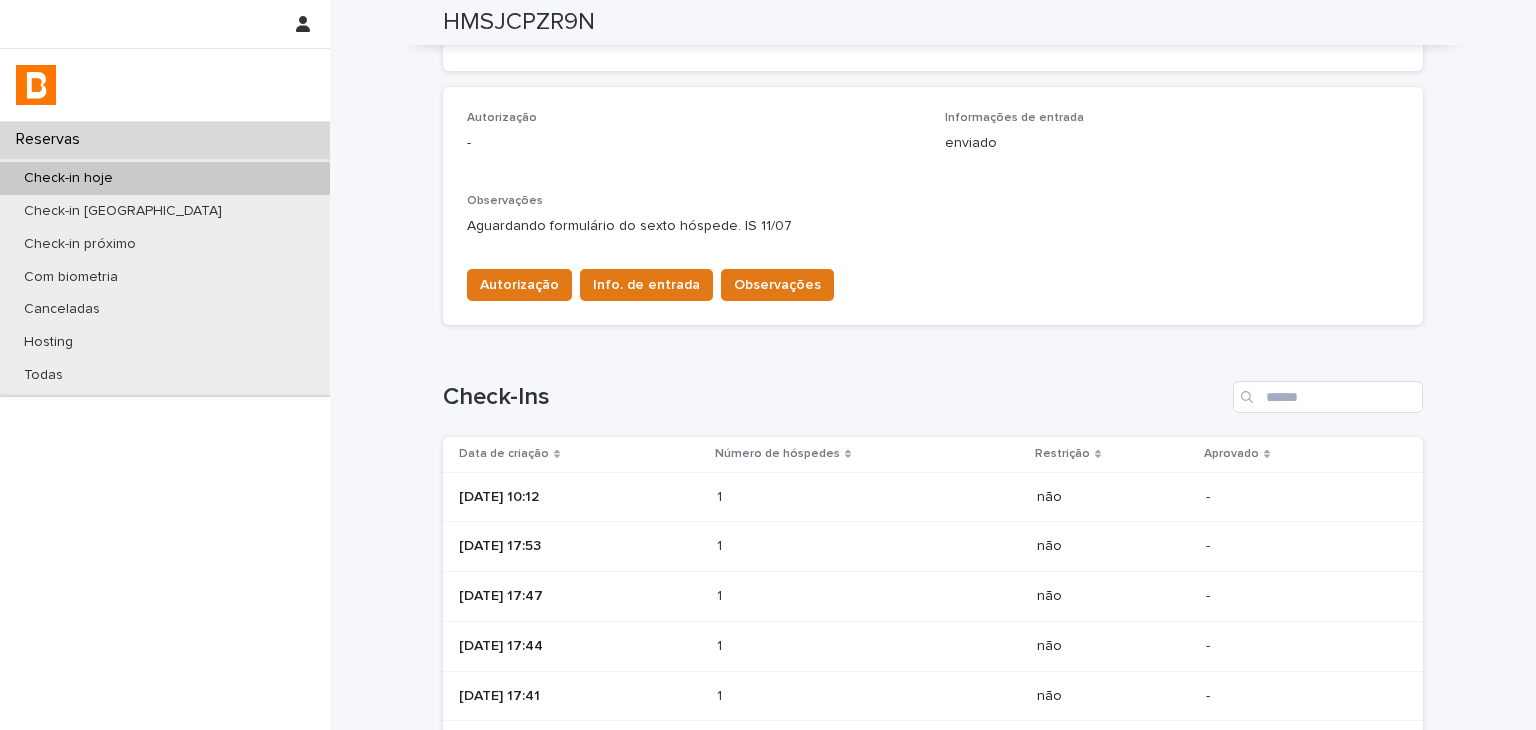 click on "[DATE] 17:47" at bounding box center (580, 594) 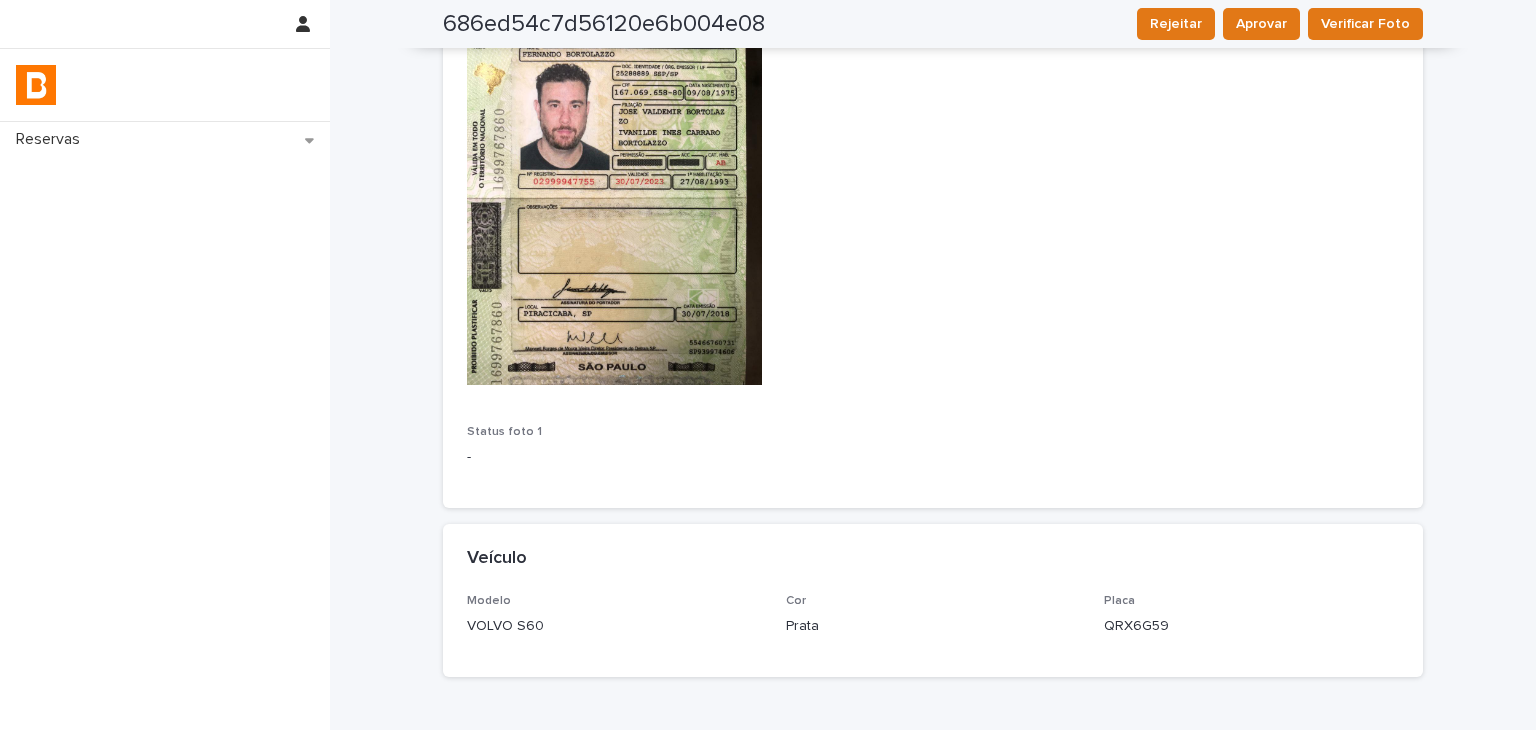 scroll, scrollTop: 0, scrollLeft: 0, axis: both 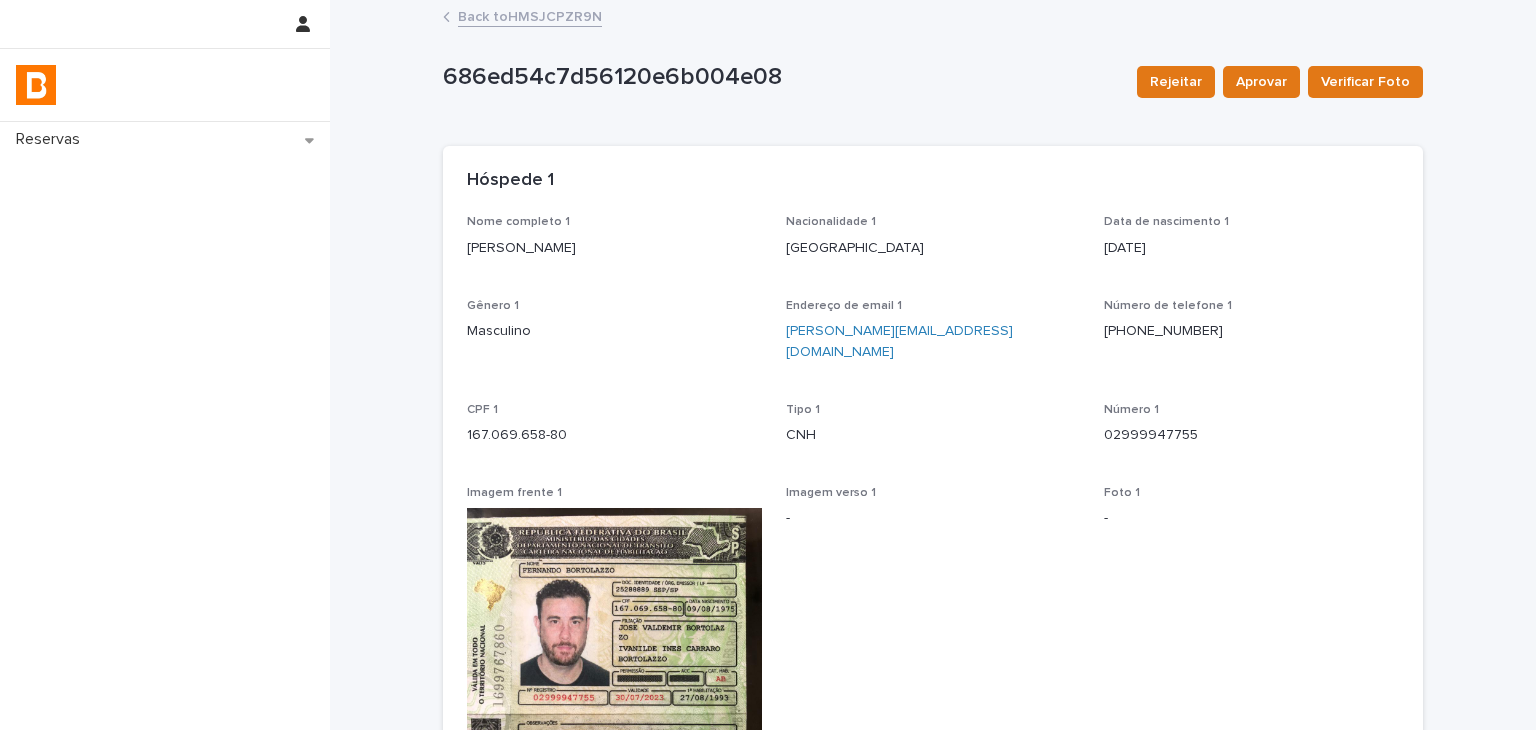 drag, startPoint x: 463, startPoint y: 247, endPoint x: 617, endPoint y: 253, distance: 154.11684 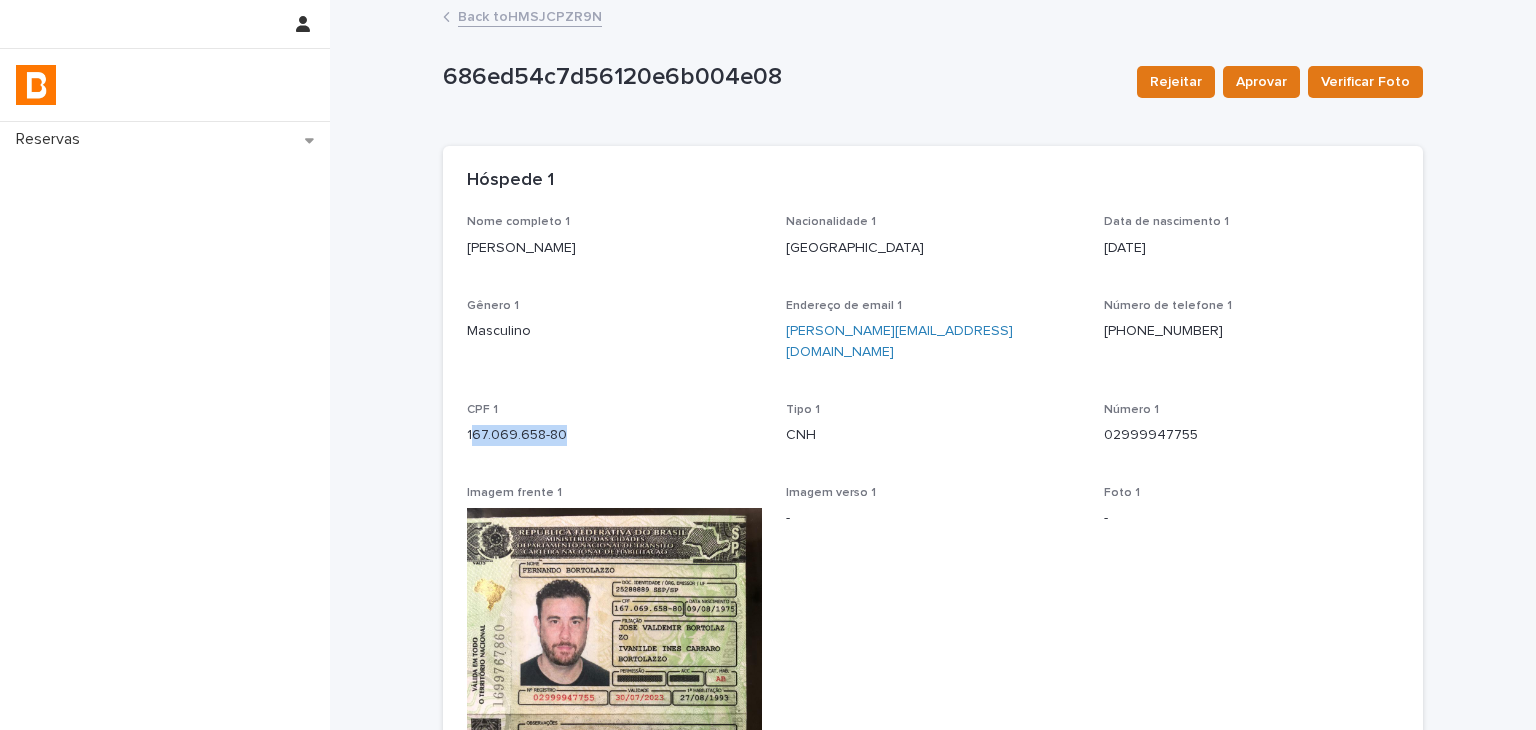 drag, startPoint x: 492, startPoint y: 413, endPoint x: 578, endPoint y: 415, distance: 86.023254 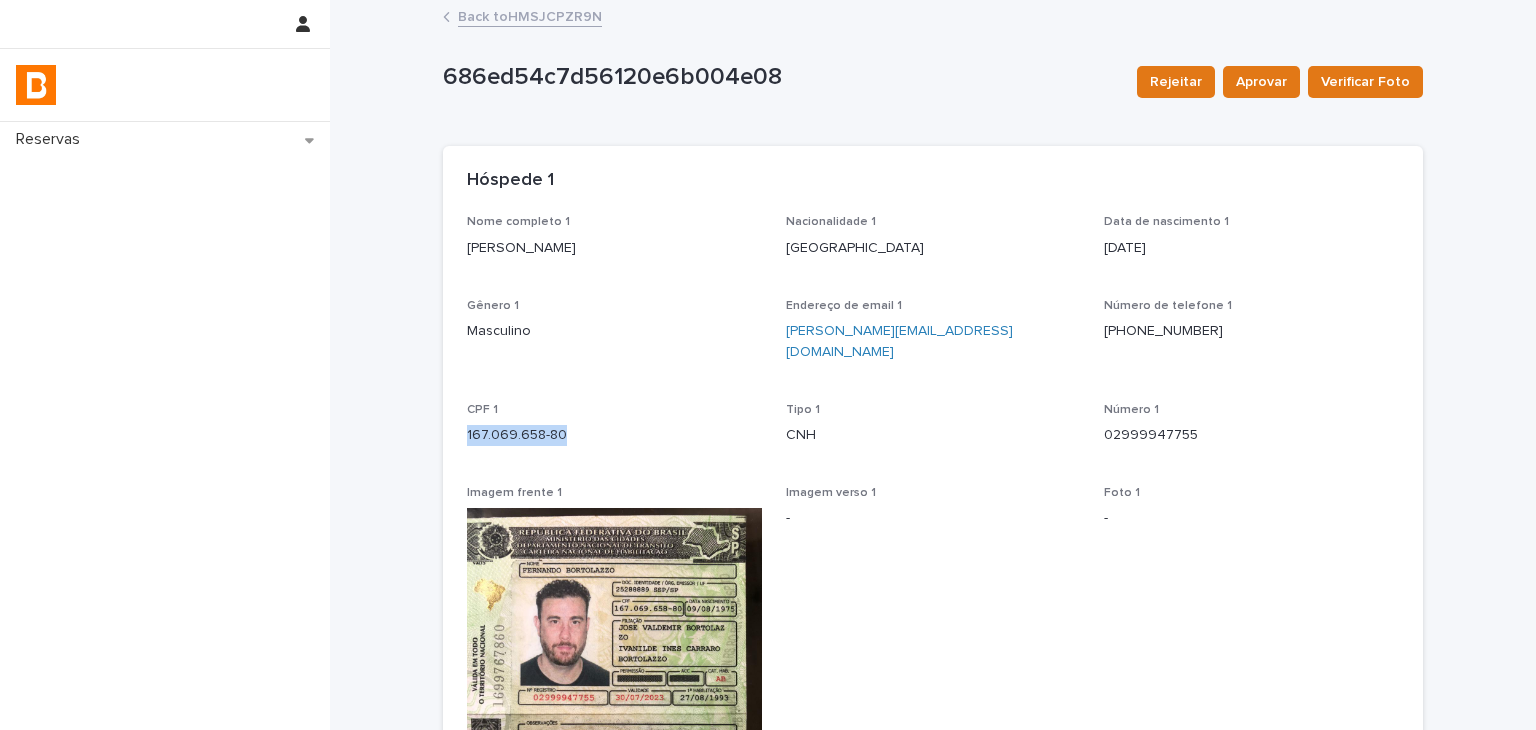 drag, startPoint x: 464, startPoint y: 405, endPoint x: 581, endPoint y: 409, distance: 117.06836 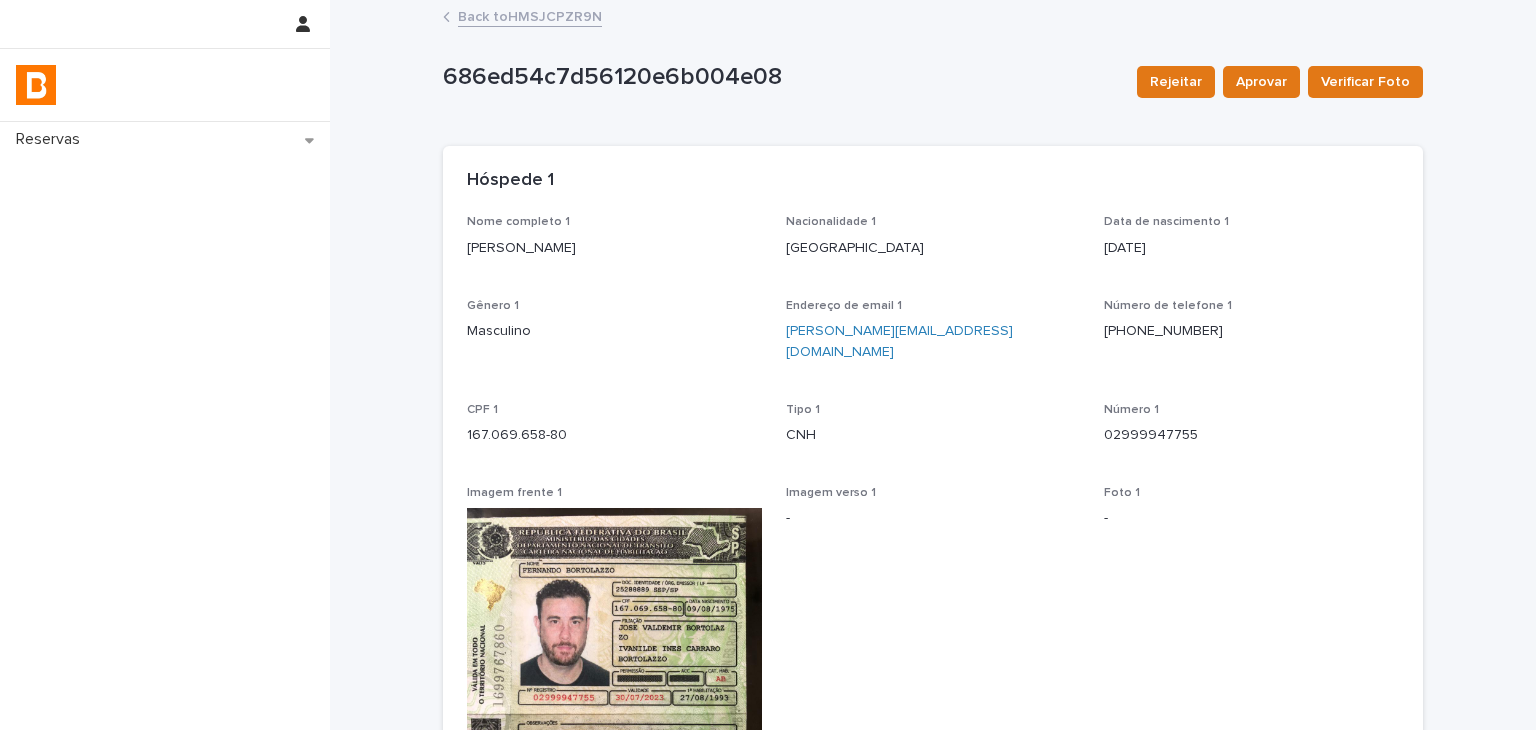 click on "[PERSON_NAME]" at bounding box center (614, 248) 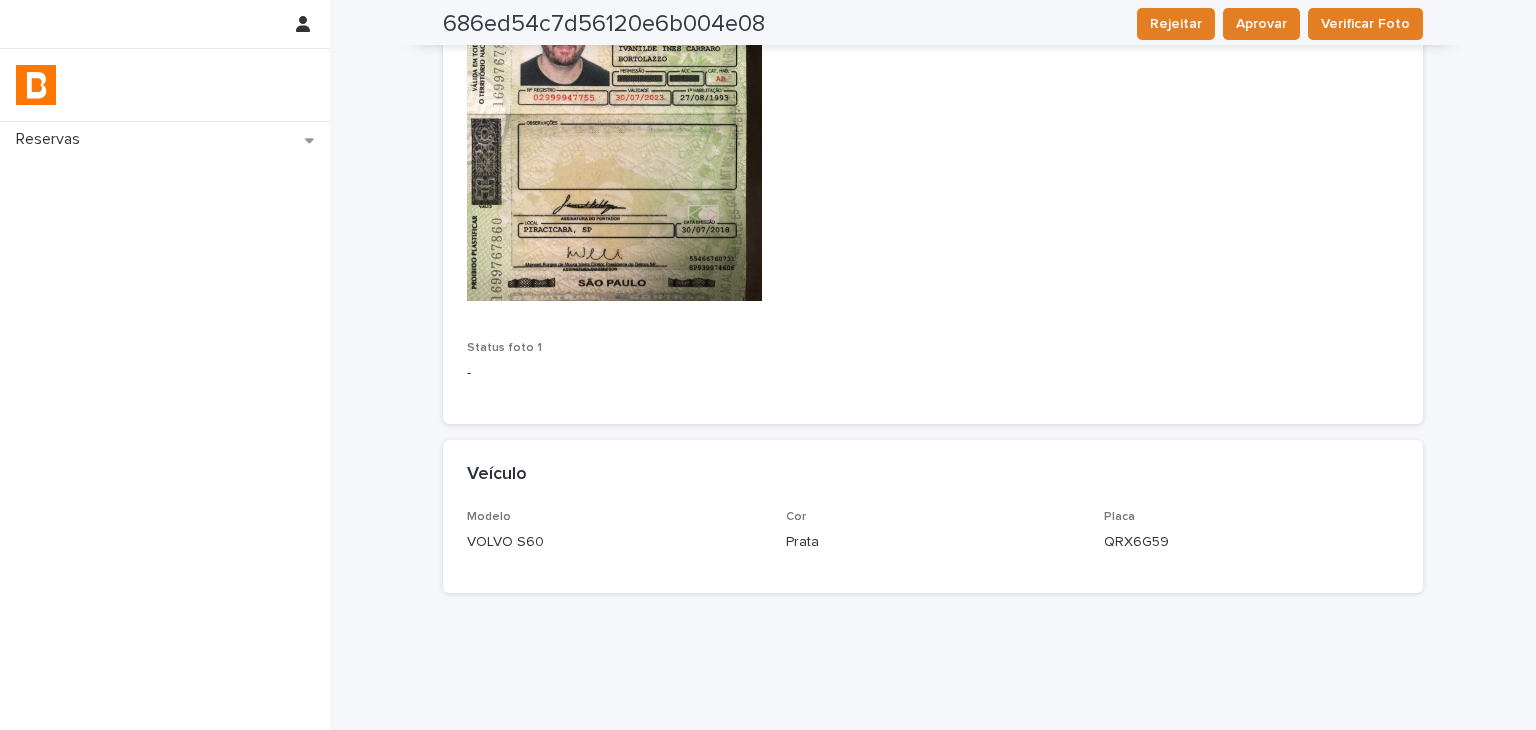 scroll, scrollTop: 615, scrollLeft: 0, axis: vertical 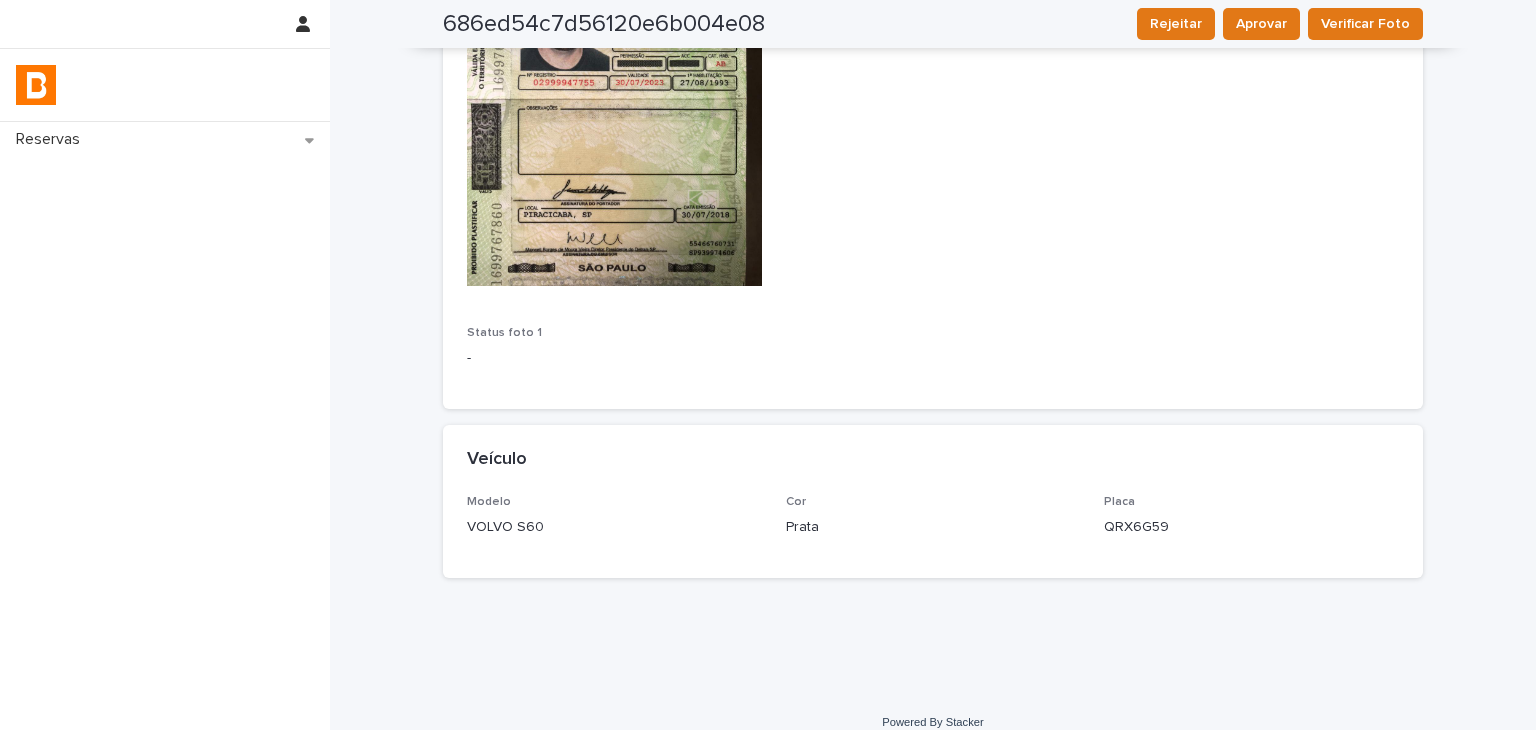 click on "Reservas" at bounding box center [165, 426] 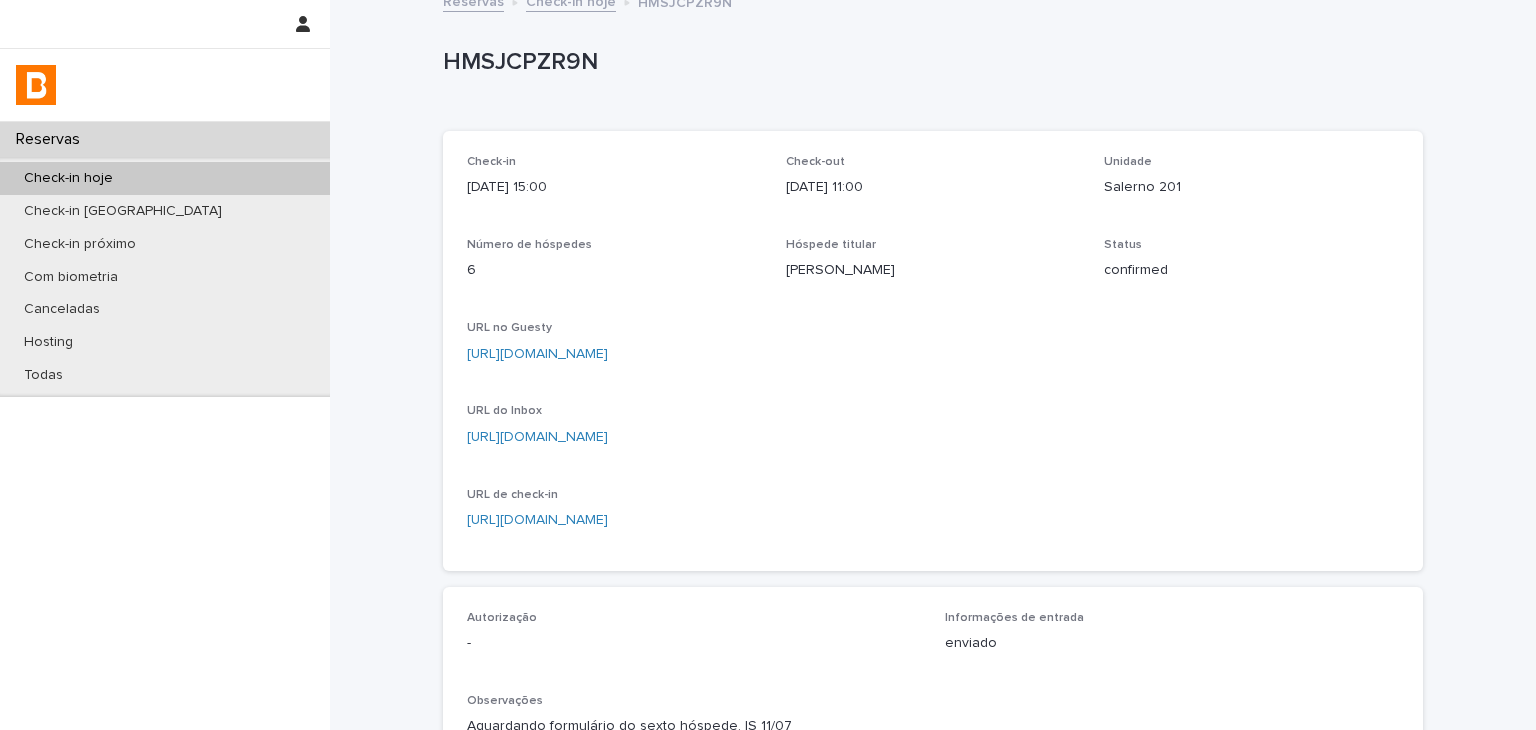 scroll, scrollTop: 615, scrollLeft: 0, axis: vertical 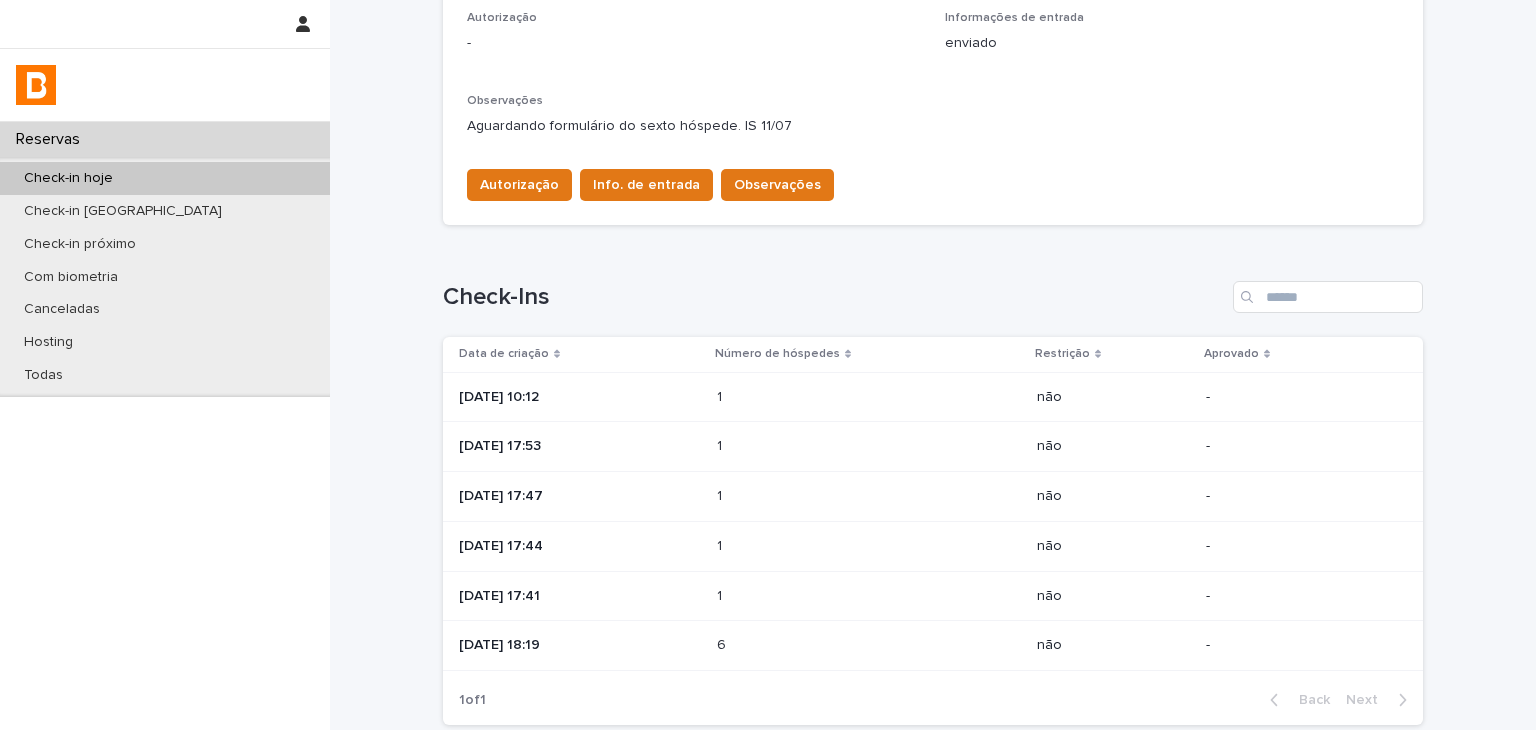 click on "[DATE] 17:44" at bounding box center (580, 546) 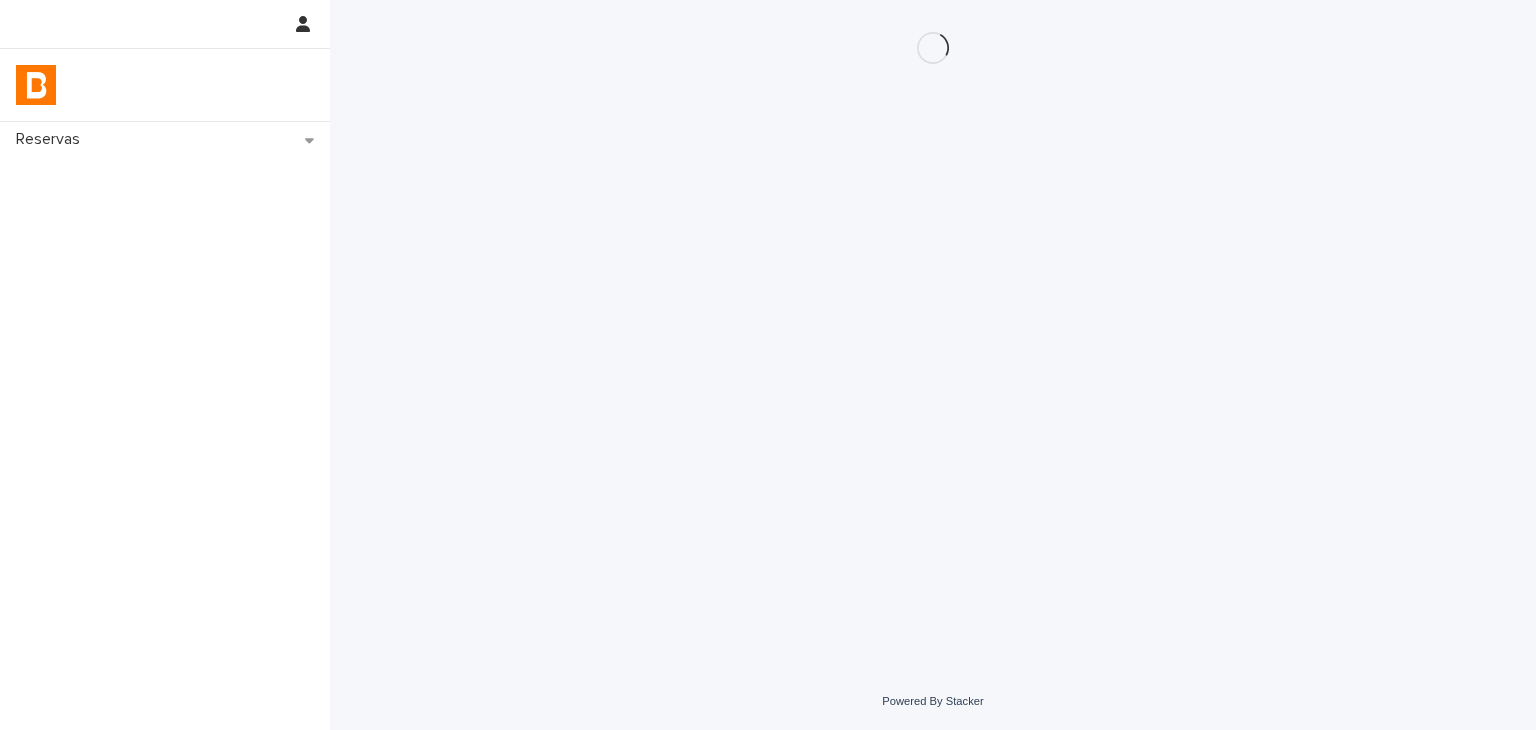 scroll, scrollTop: 0, scrollLeft: 0, axis: both 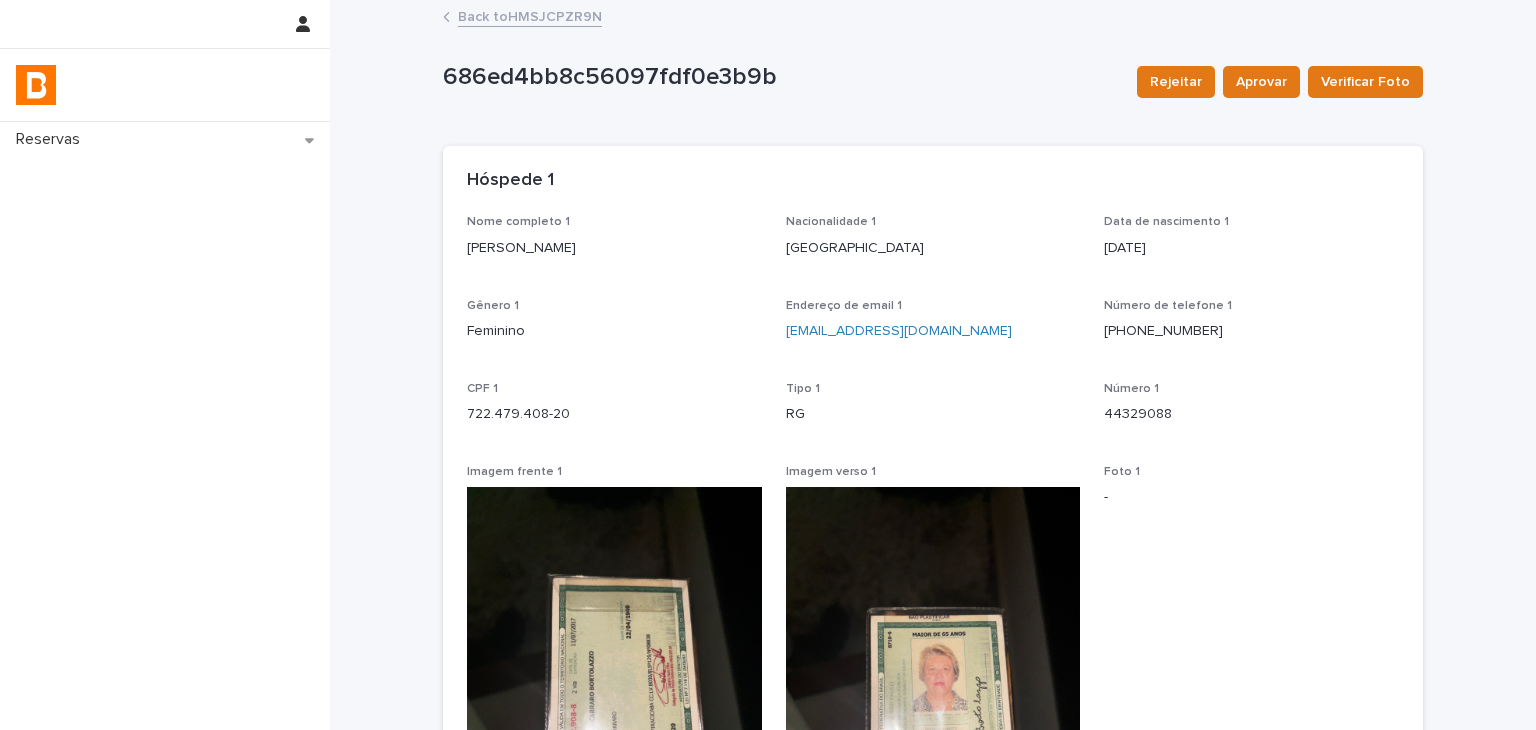 drag, startPoint x: 502, startPoint y: 242, endPoint x: 652, endPoint y: 241, distance: 150.00333 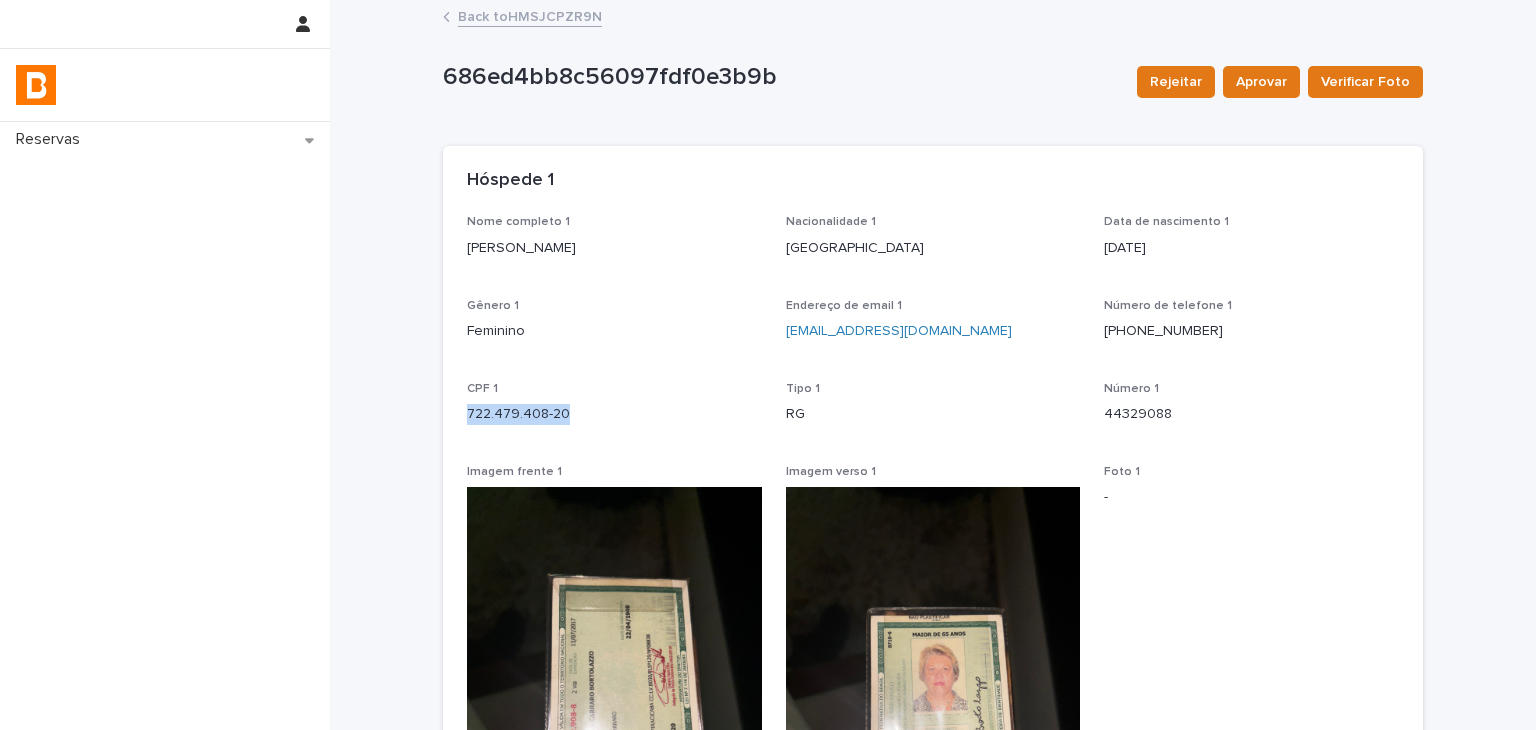drag, startPoint x: 500, startPoint y: 416, endPoint x: 588, endPoint y: 418, distance: 88.02273 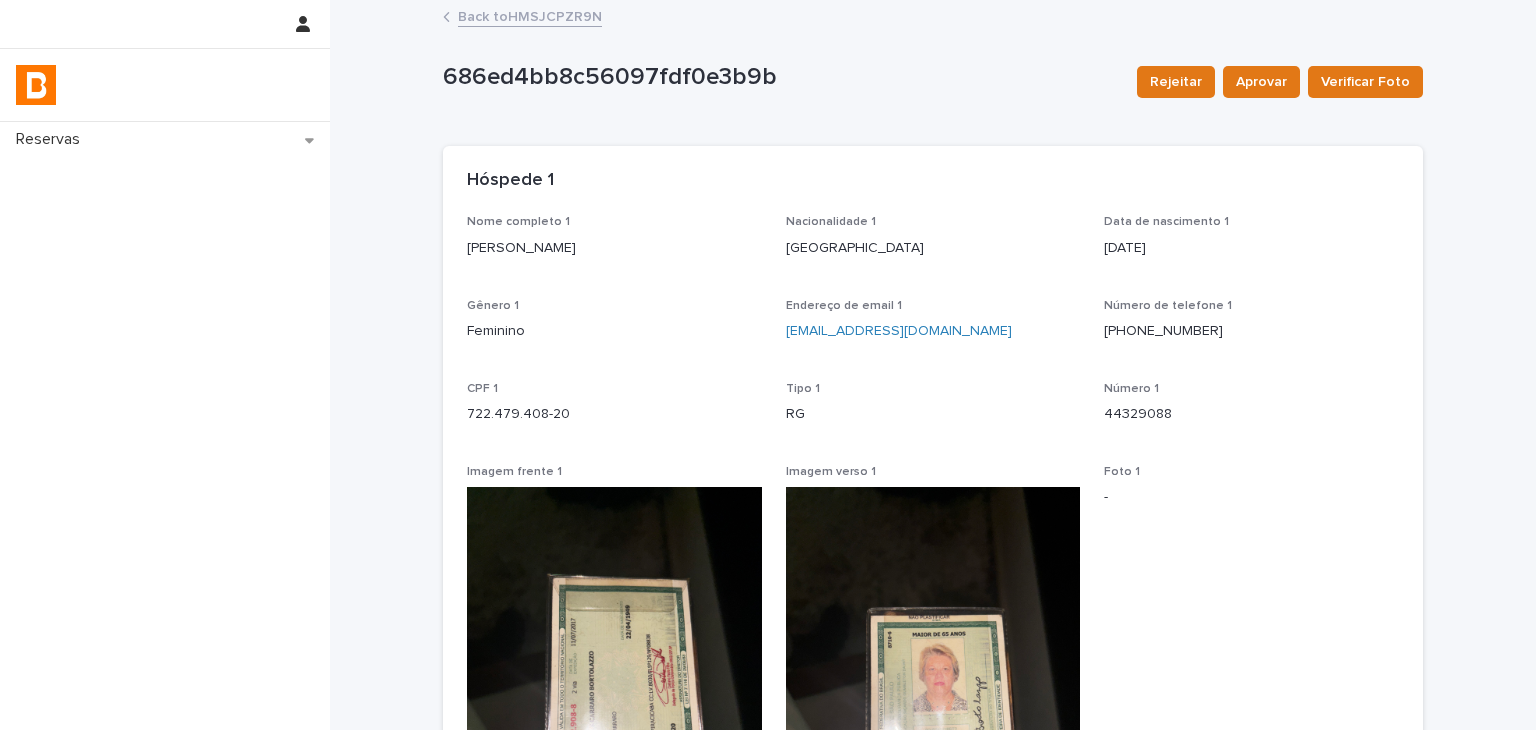 scroll, scrollTop: 615, scrollLeft: 0, axis: vertical 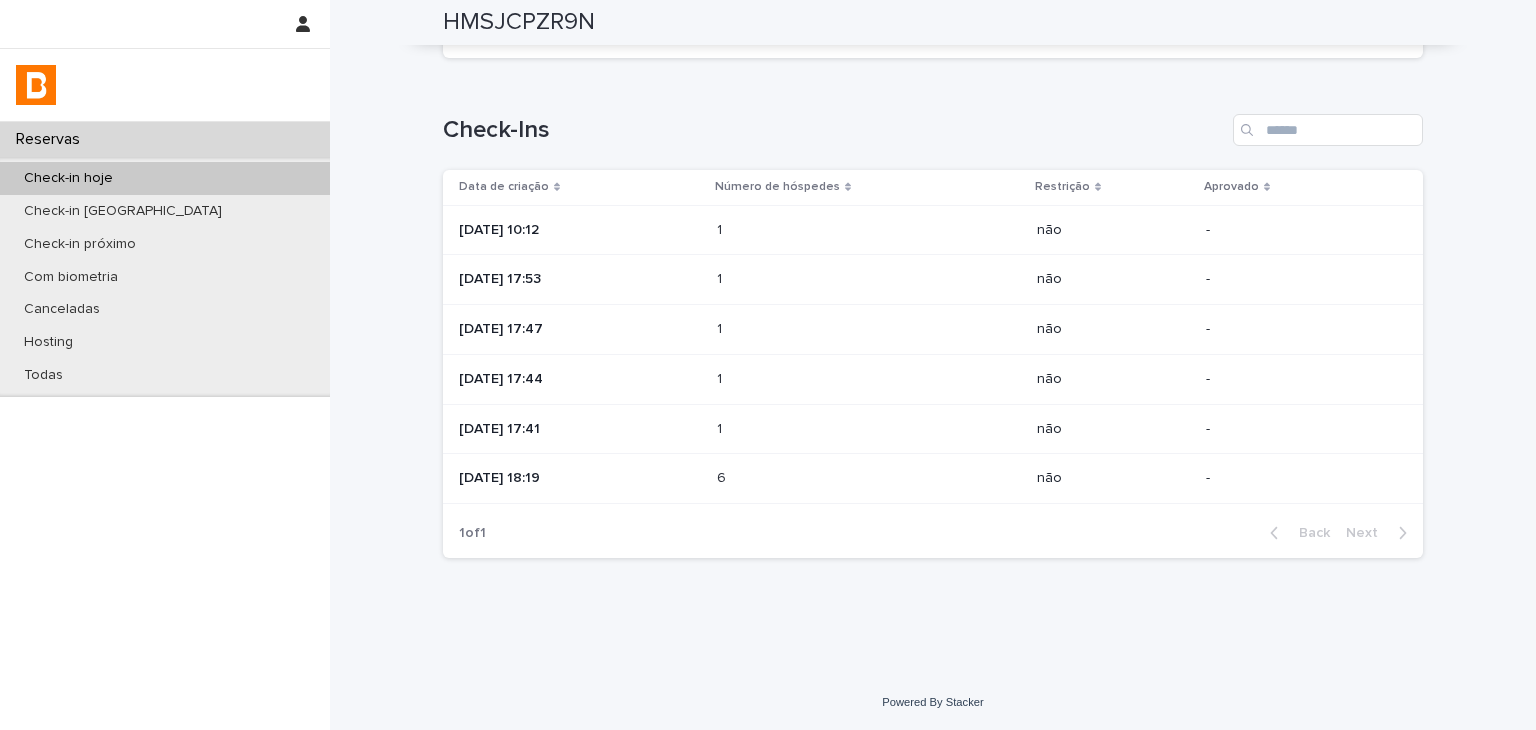 click on "1 1" at bounding box center (869, 429) 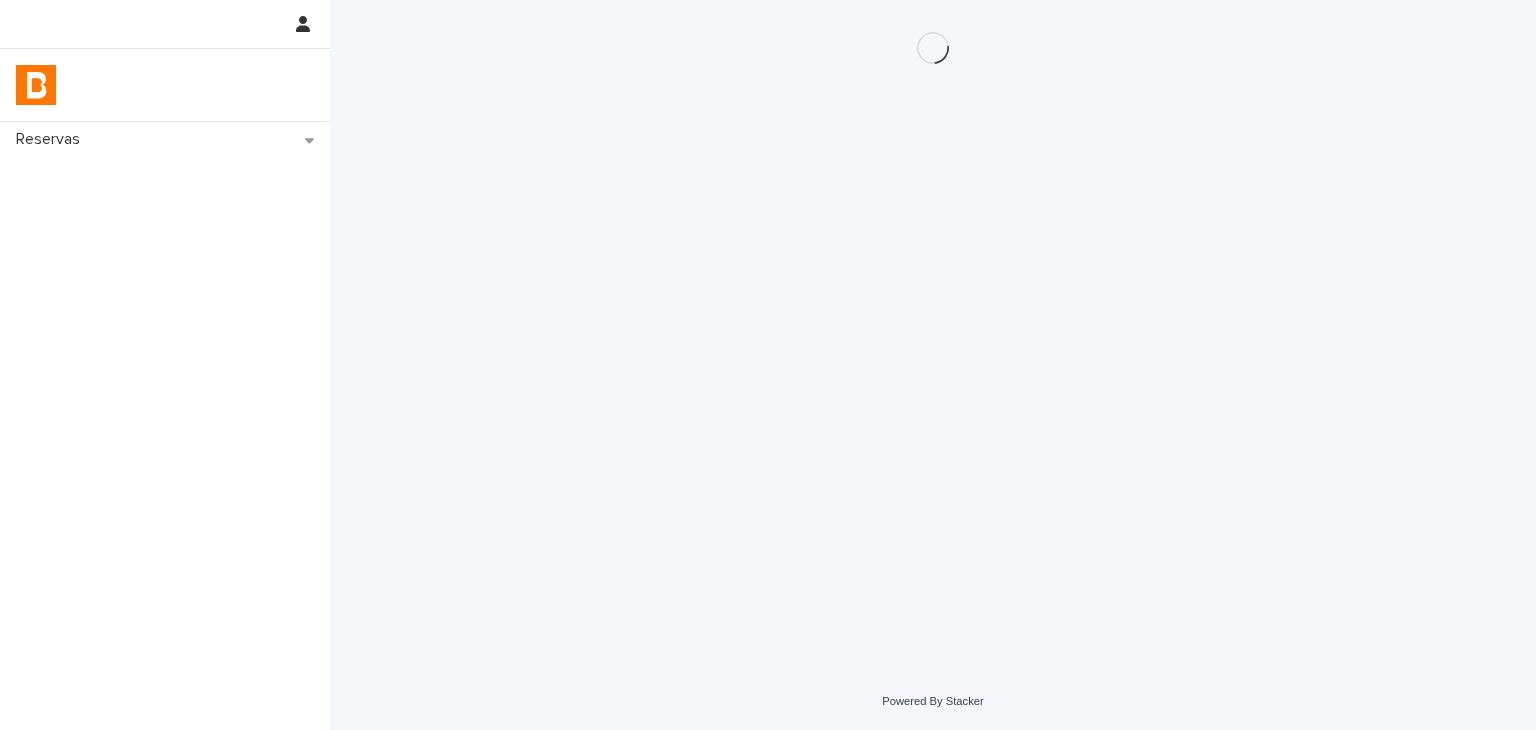 scroll, scrollTop: 0, scrollLeft: 0, axis: both 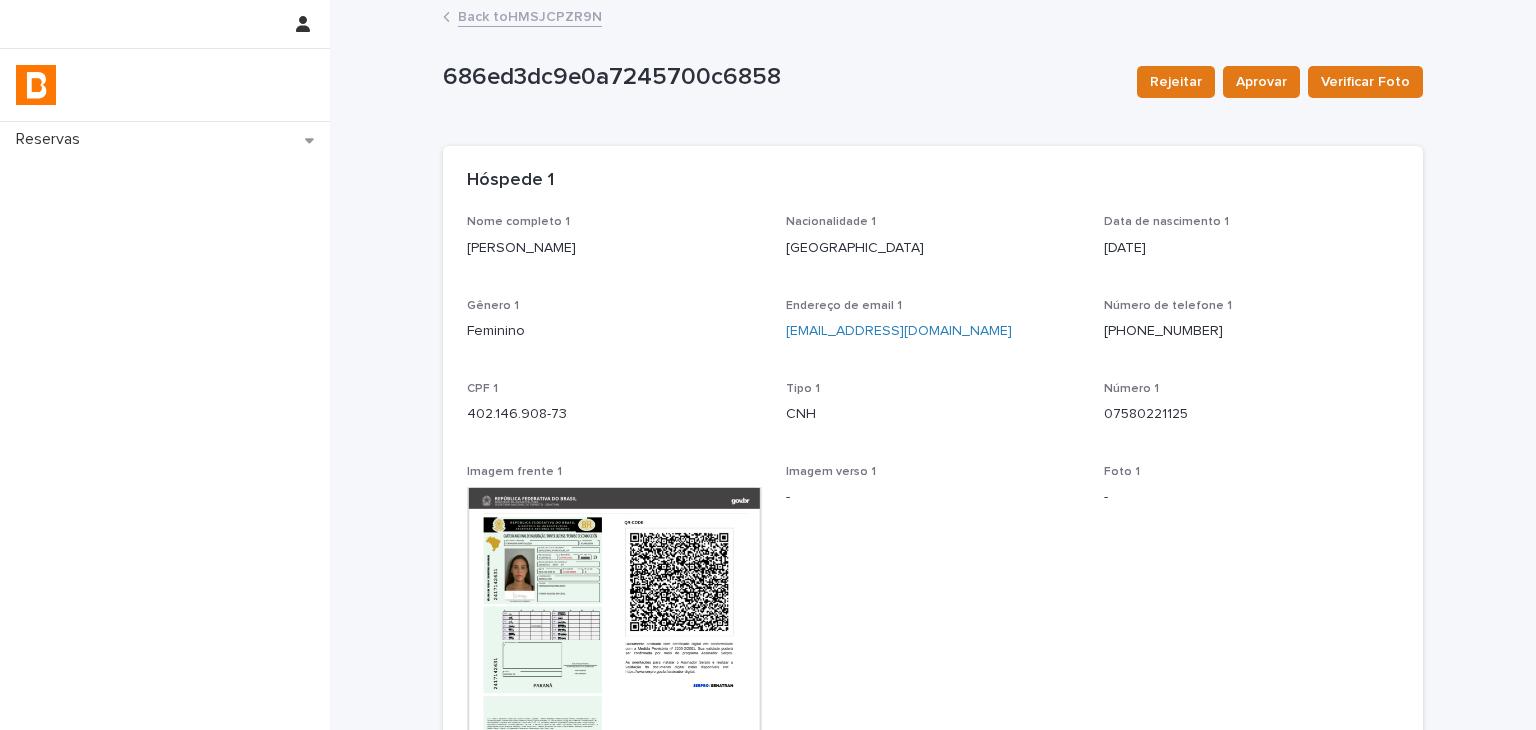 drag, startPoint x: 508, startPoint y: 249, endPoint x: 616, endPoint y: 249, distance: 108 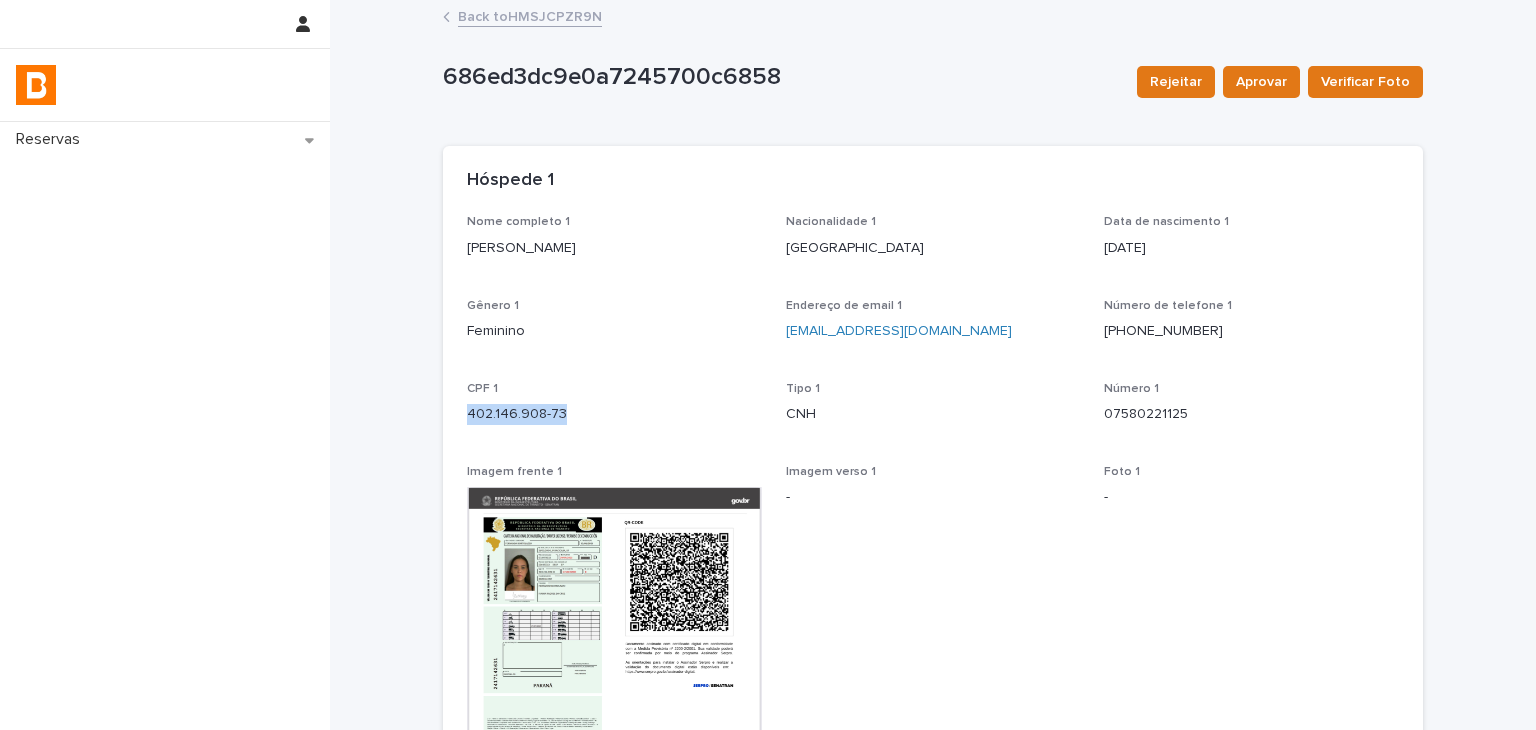 drag, startPoint x: 450, startPoint y: 413, endPoint x: 598, endPoint y: 413, distance: 148 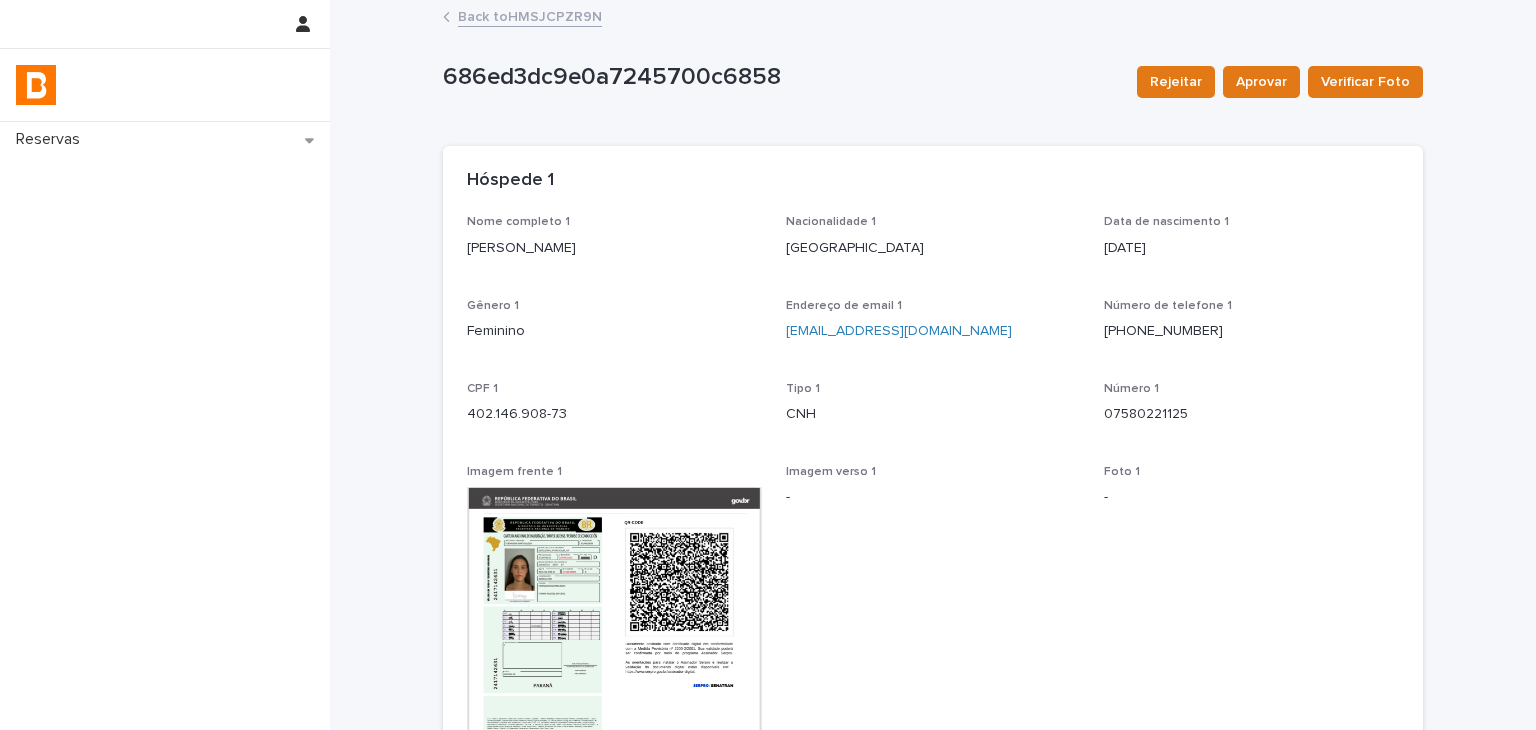 click on "Hóspede 1" at bounding box center (929, 181) 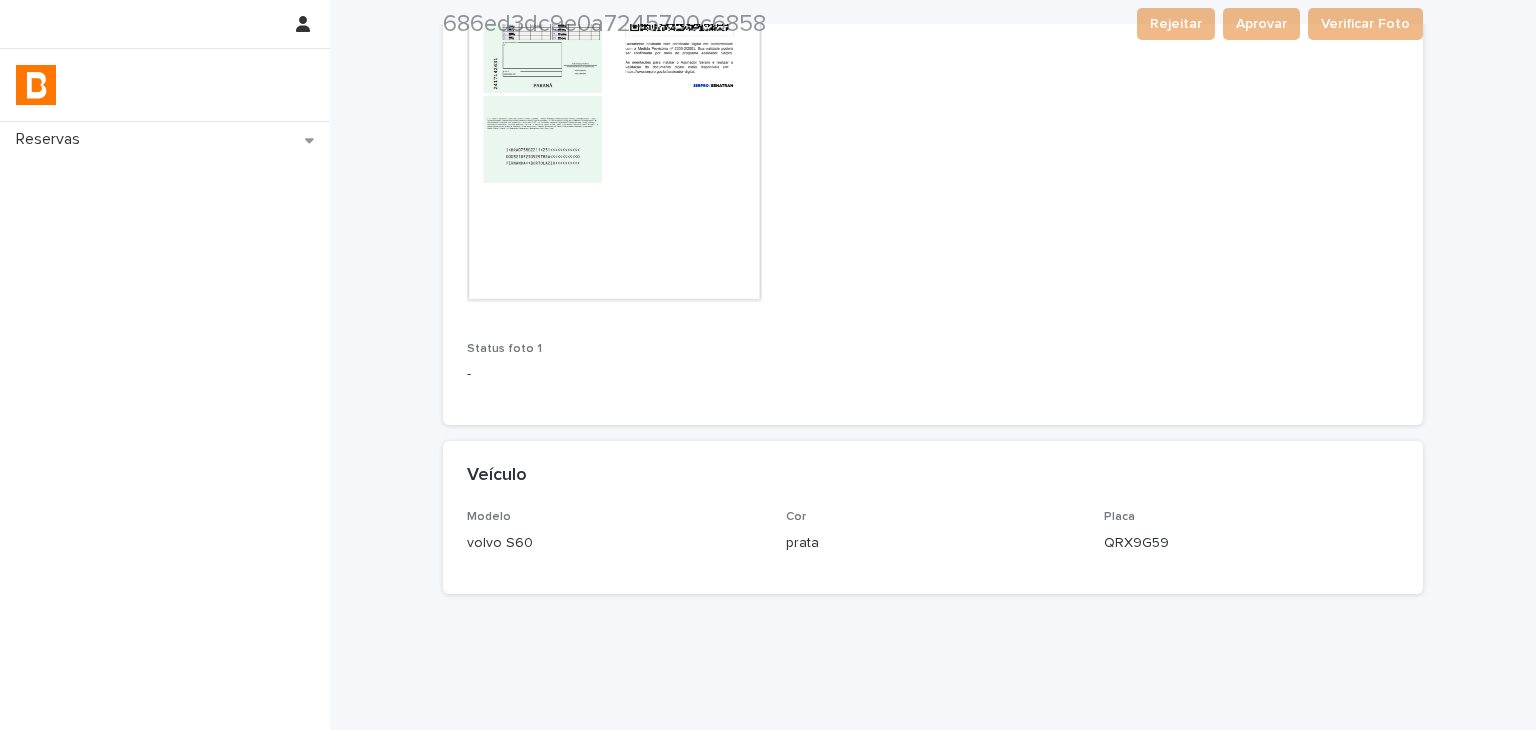 scroll, scrollTop: 636, scrollLeft: 0, axis: vertical 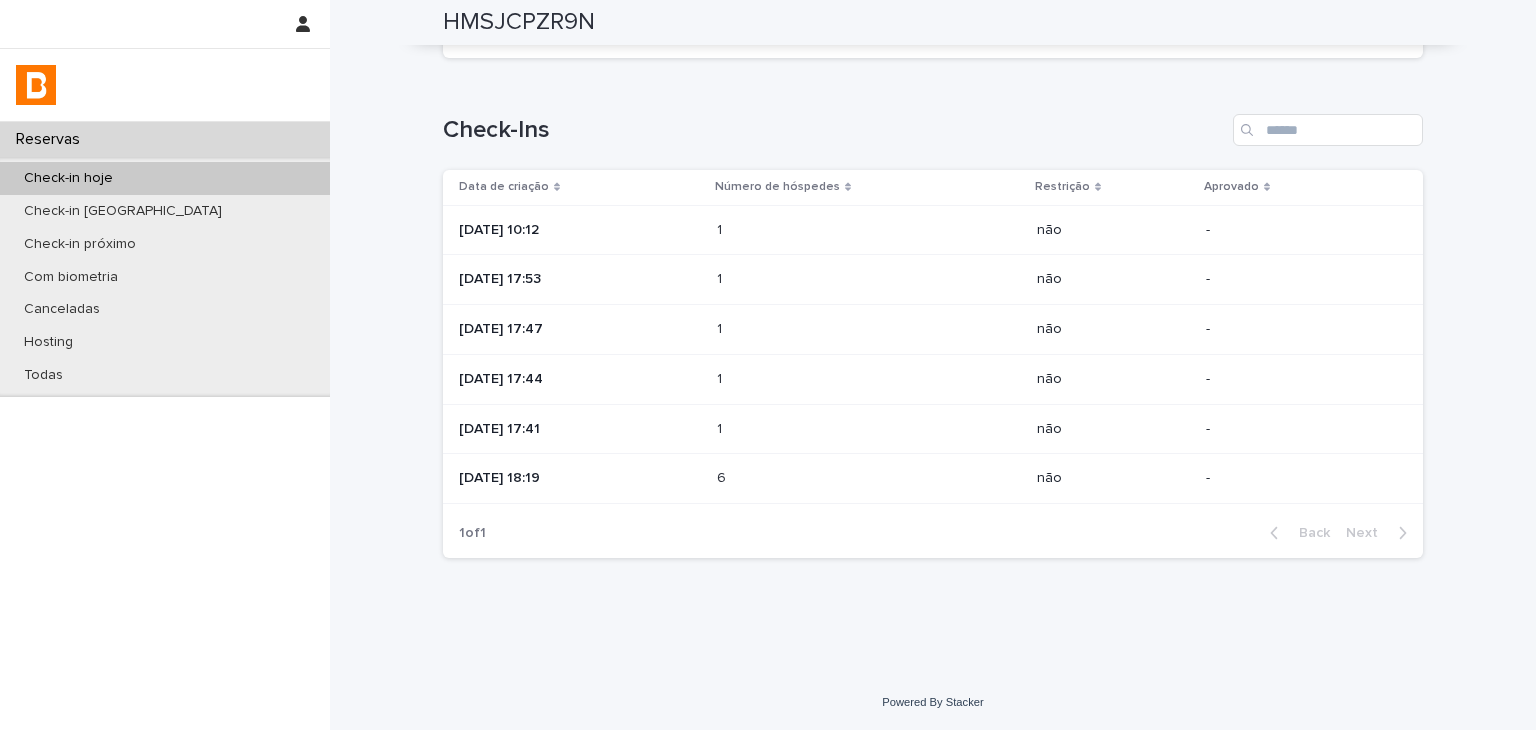 click at bounding box center [804, 478] 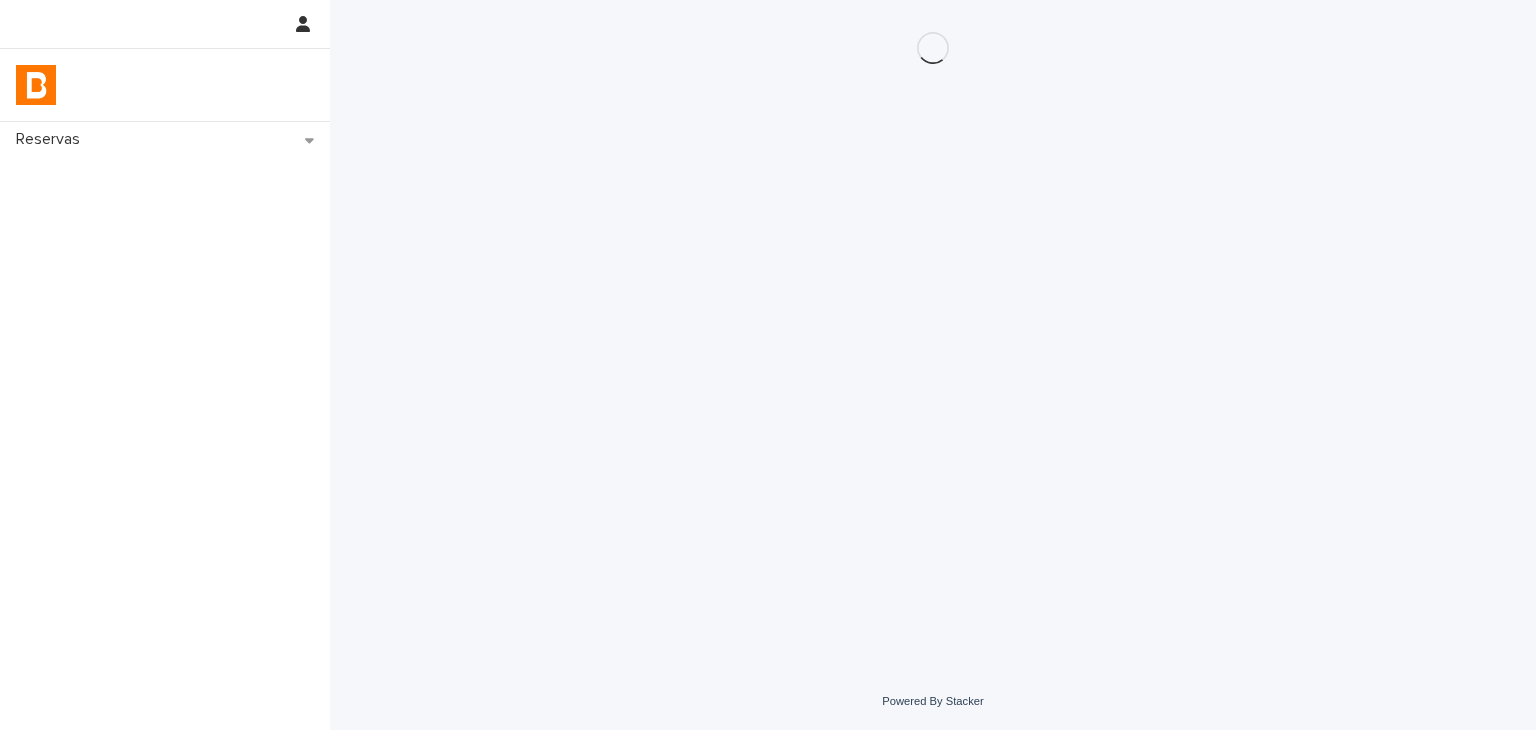 scroll, scrollTop: 0, scrollLeft: 0, axis: both 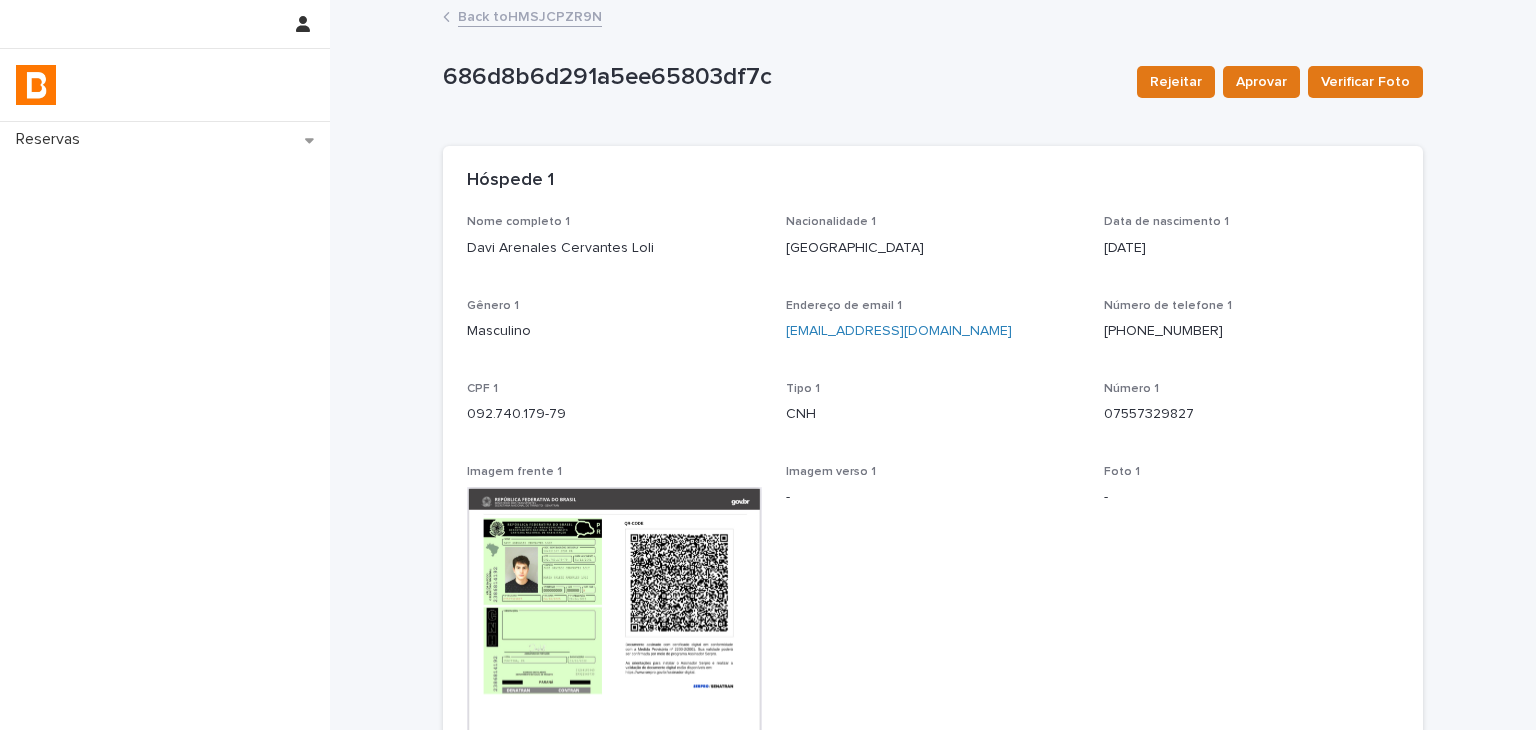 click on "Davi Arenales Cervantes Loli" at bounding box center [614, 246] 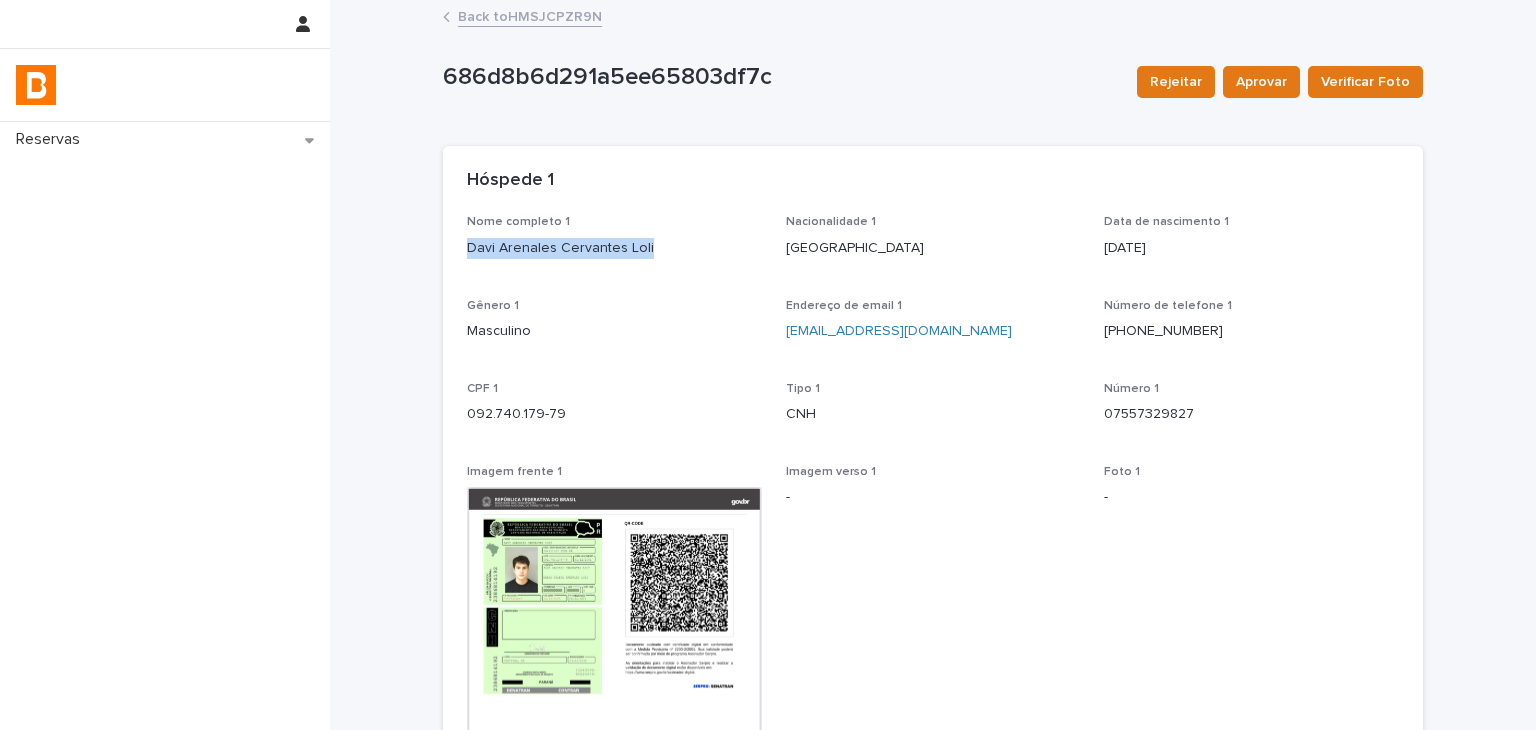 drag, startPoint x: 450, startPoint y: 247, endPoint x: 656, endPoint y: 265, distance: 206.78491 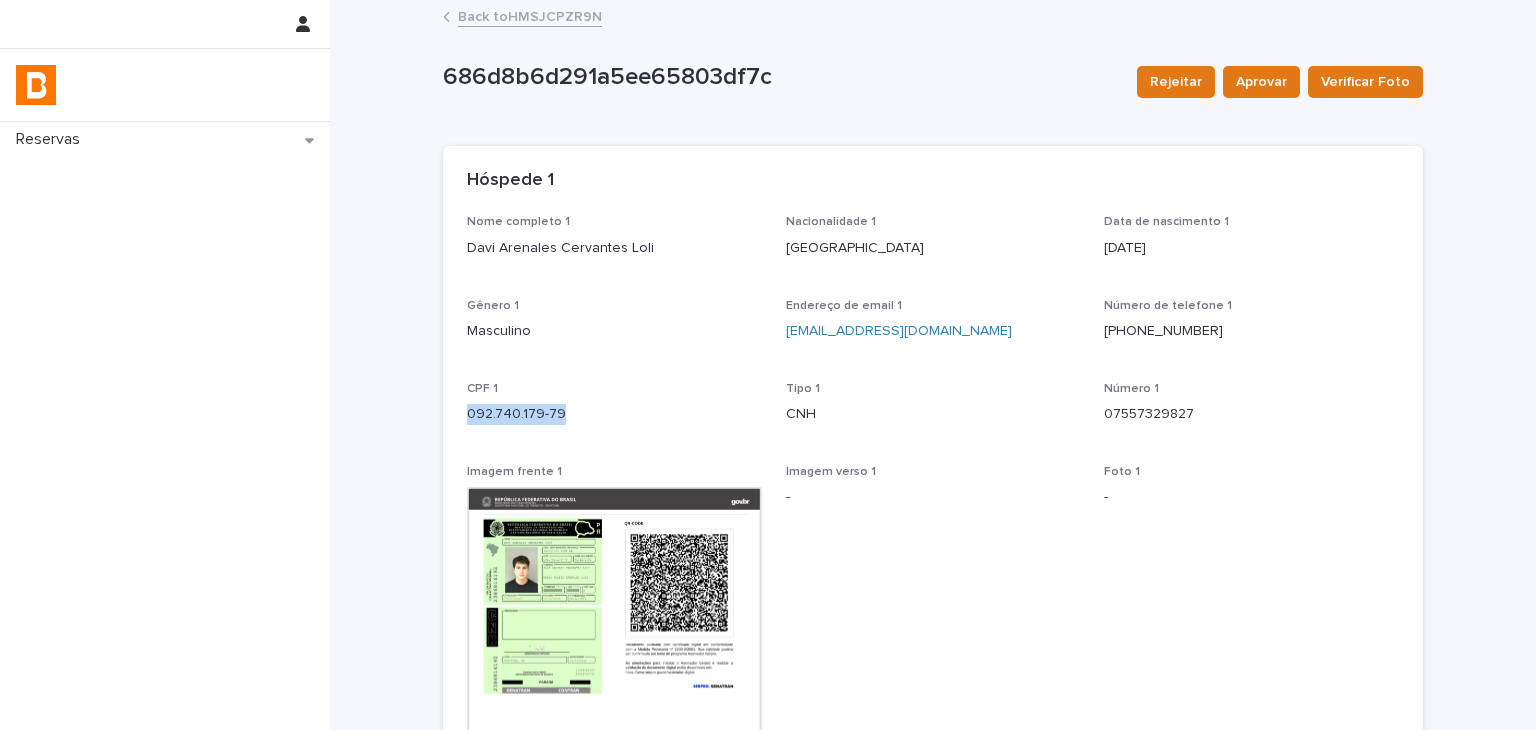 drag, startPoint x: 480, startPoint y: 415, endPoint x: 598, endPoint y: 430, distance: 118.94957 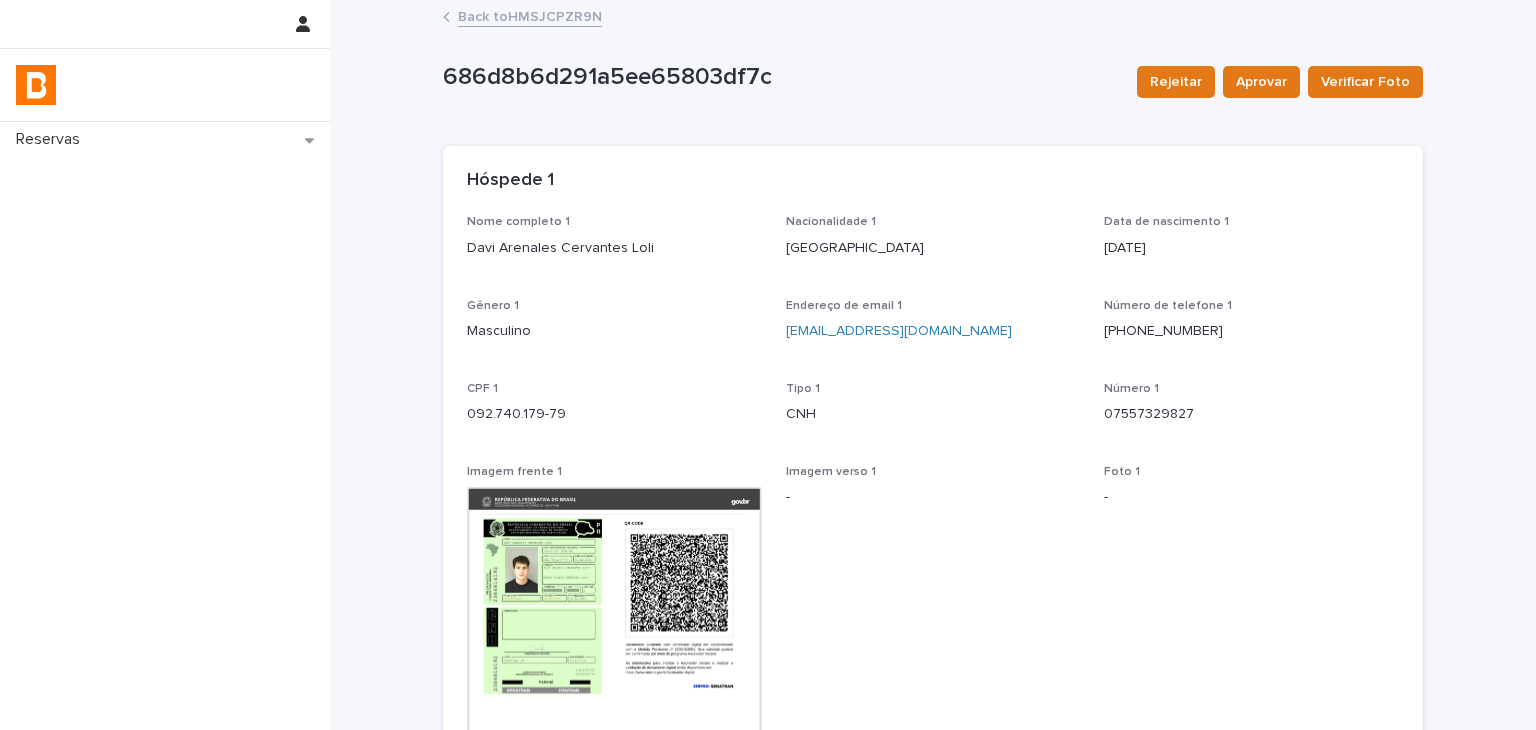 click on "Nome completo 1" at bounding box center [614, 222] 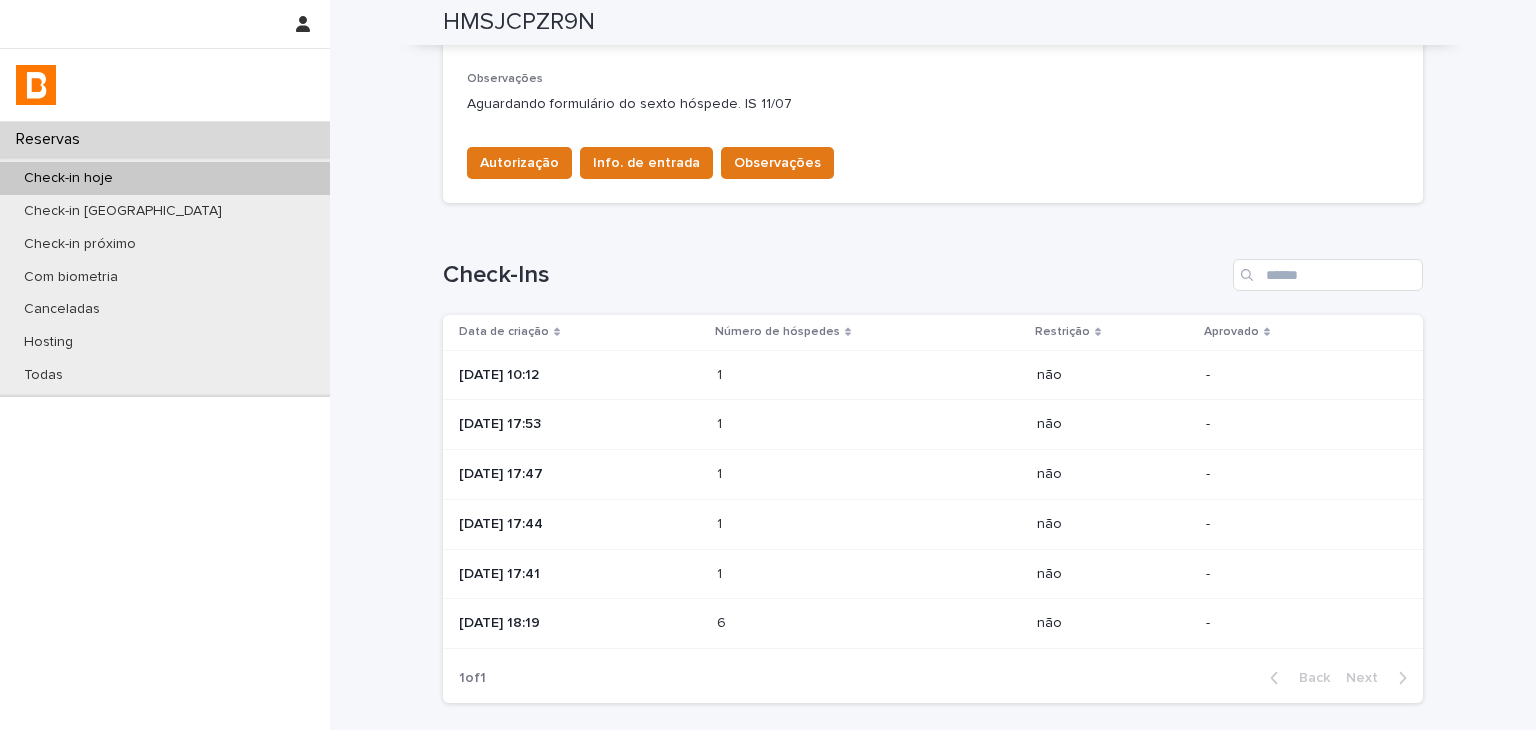 scroll, scrollTop: 0, scrollLeft: 0, axis: both 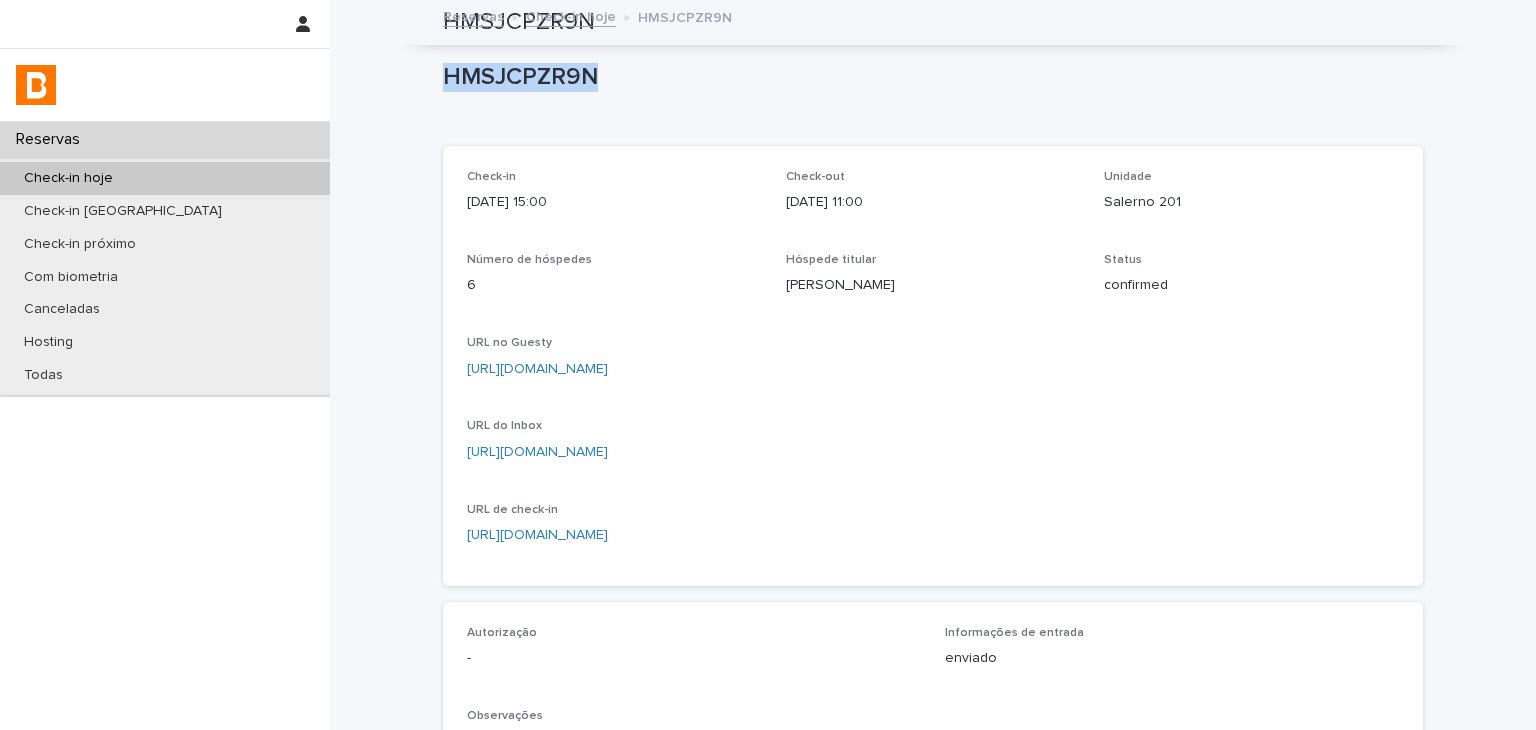 drag, startPoint x: 489, startPoint y: 89, endPoint x: 637, endPoint y: 88, distance: 148.00337 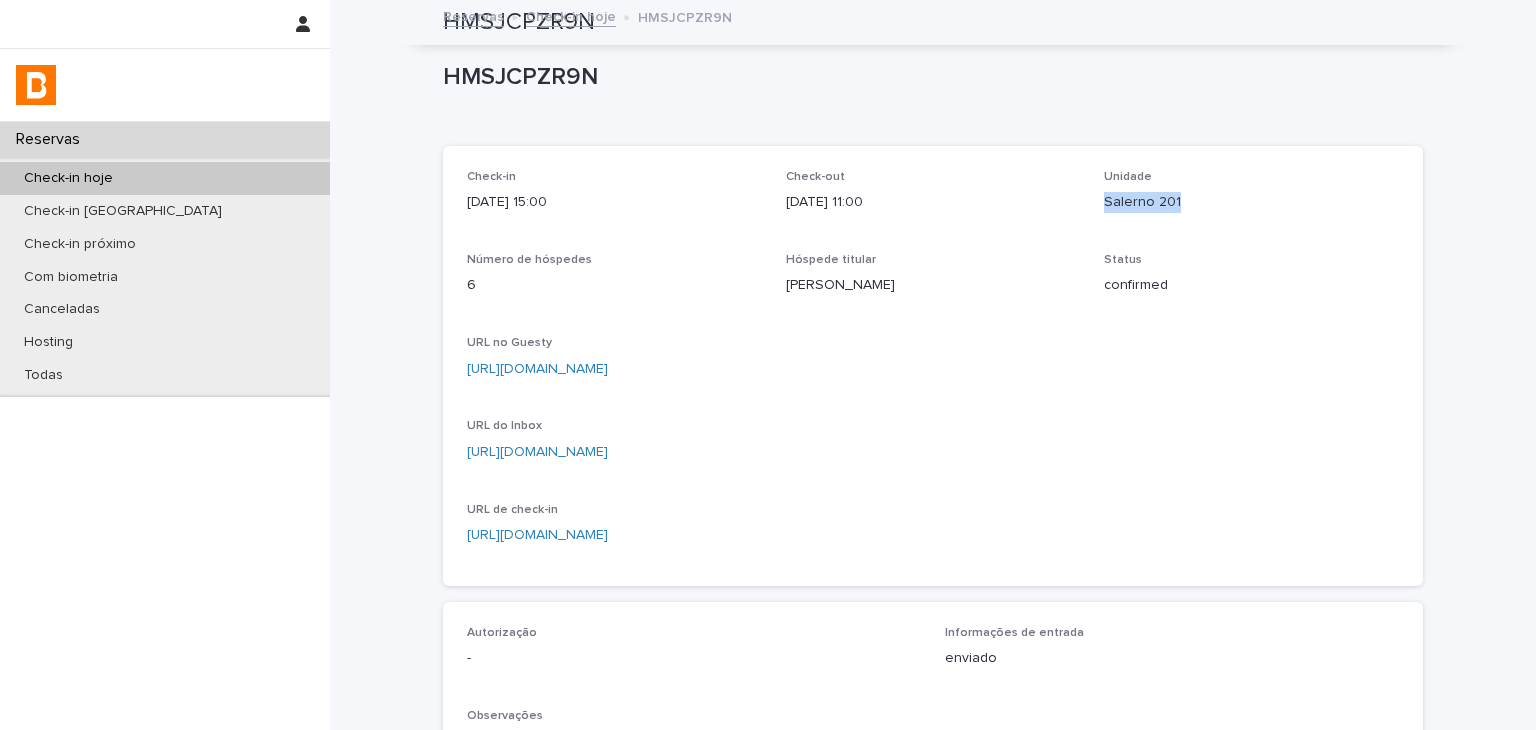 drag, startPoint x: 1096, startPoint y: 212, endPoint x: 1217, endPoint y: 205, distance: 121.20231 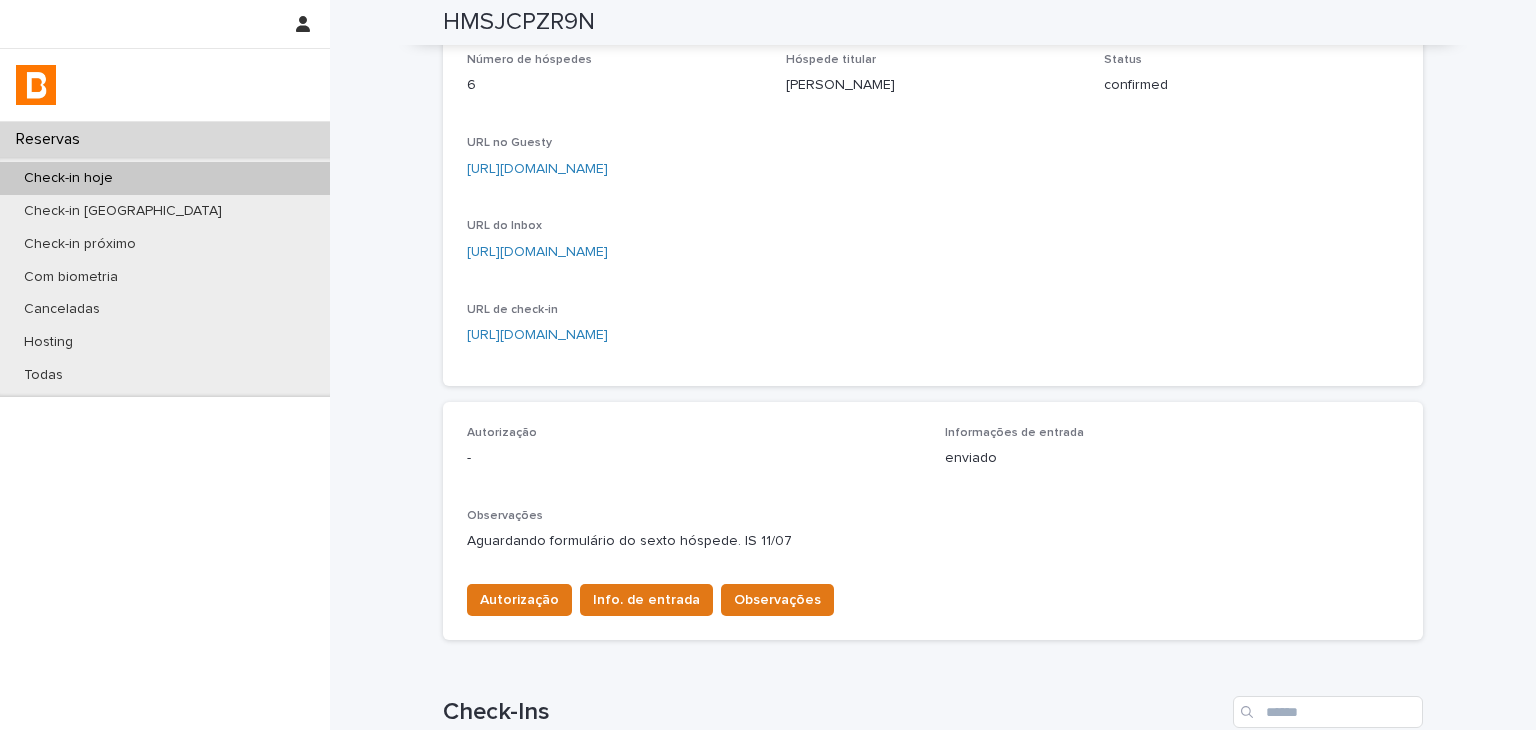 scroll, scrollTop: 500, scrollLeft: 0, axis: vertical 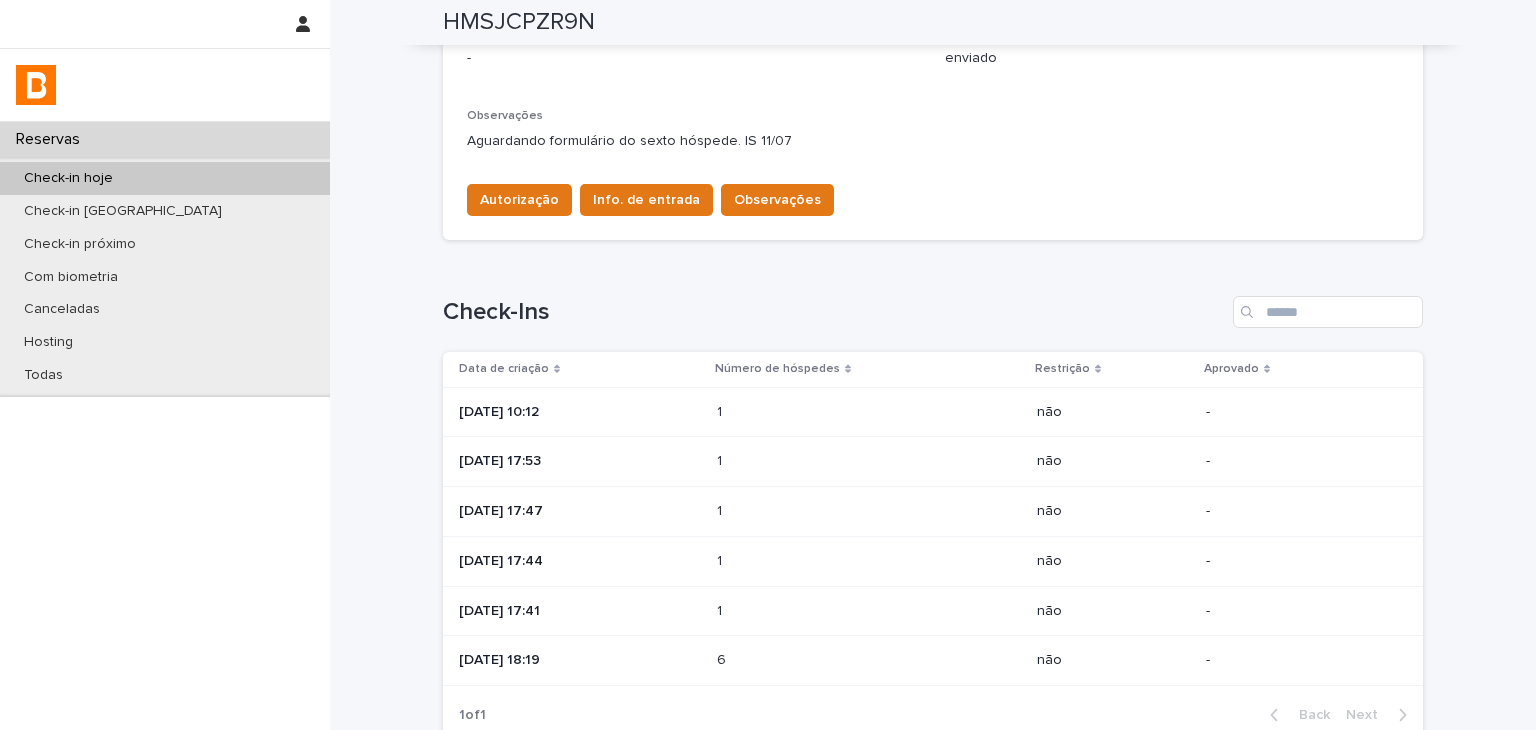 click on "[DATE] 10:12" at bounding box center [576, 412] 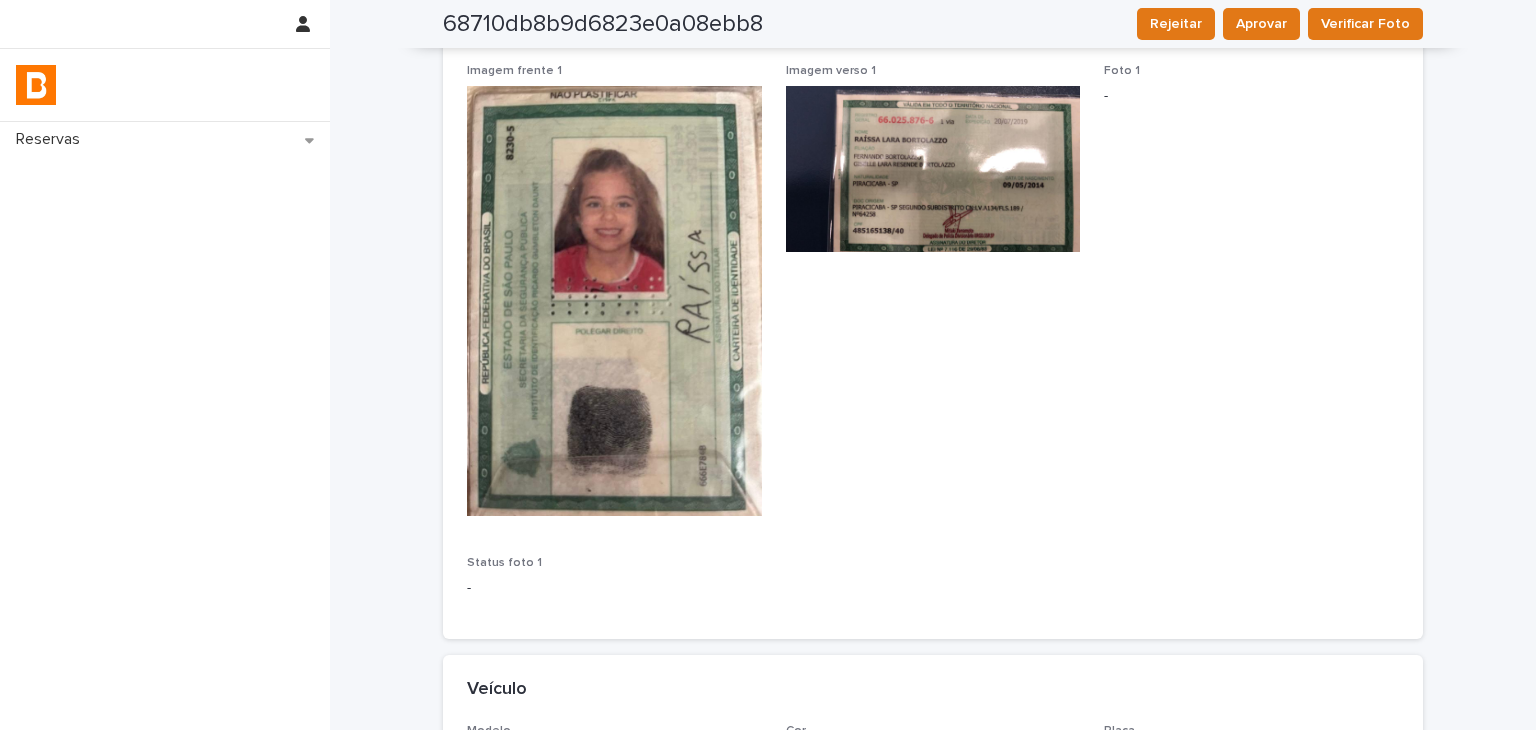 scroll, scrollTop: 101, scrollLeft: 0, axis: vertical 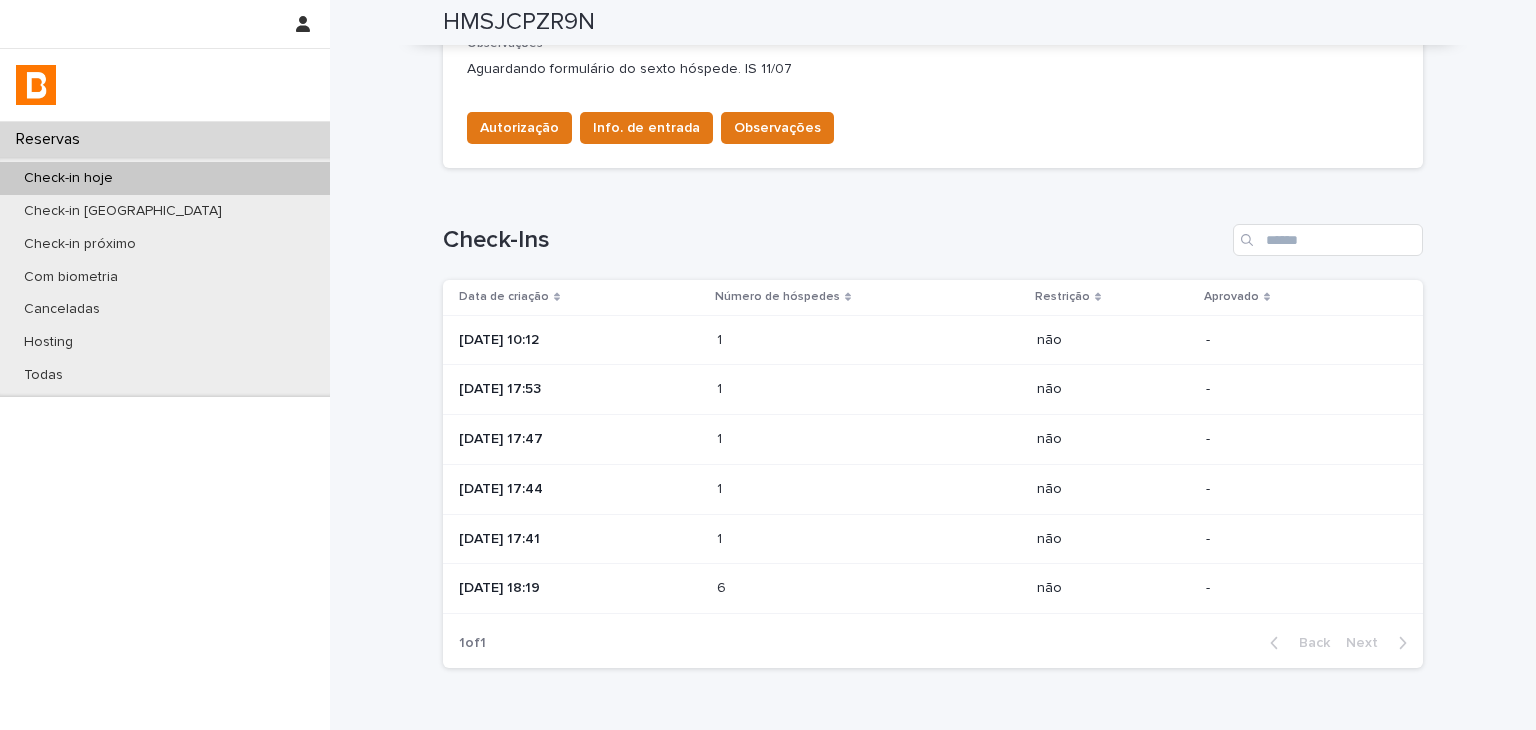 click on "[DATE] 17:53" at bounding box center [580, 389] 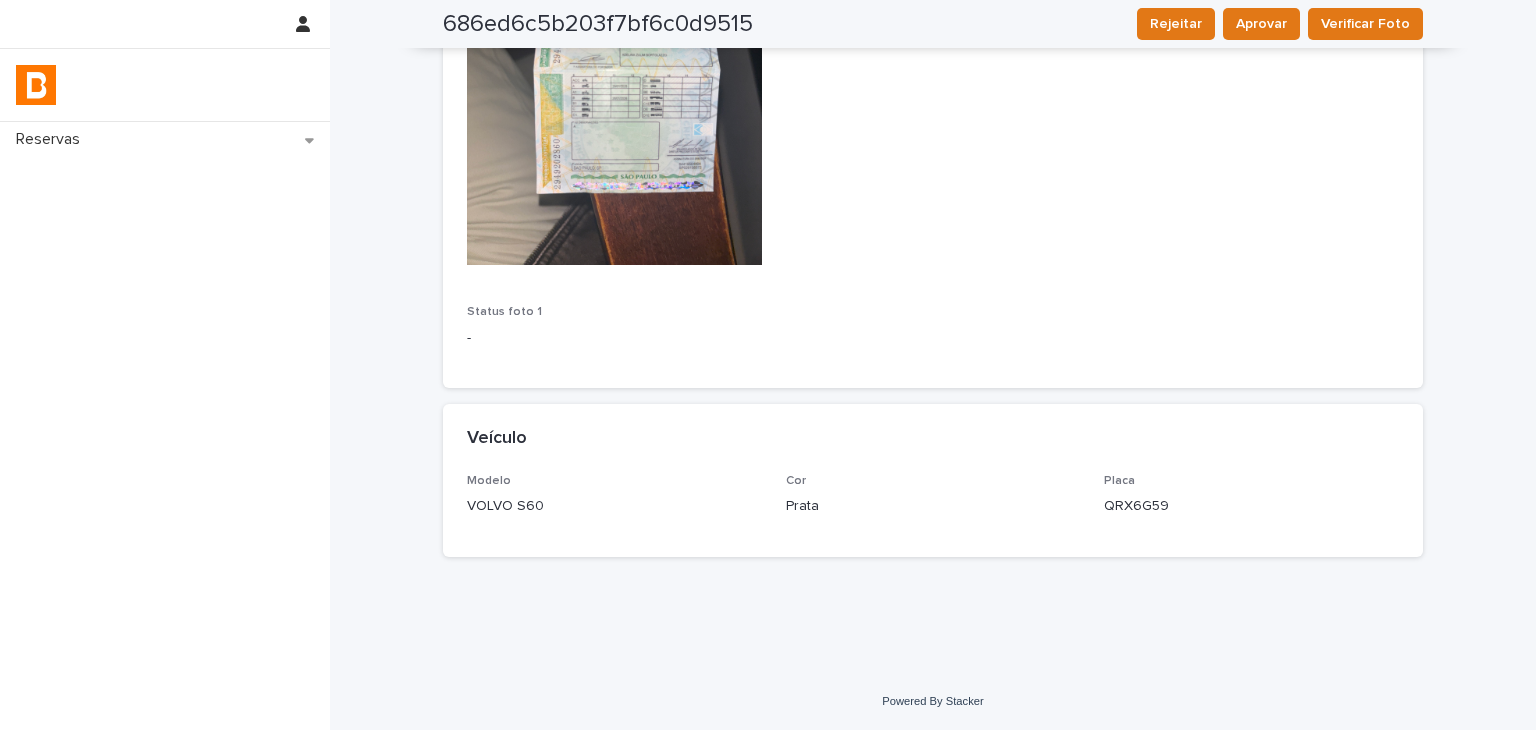 scroll, scrollTop: 15, scrollLeft: 0, axis: vertical 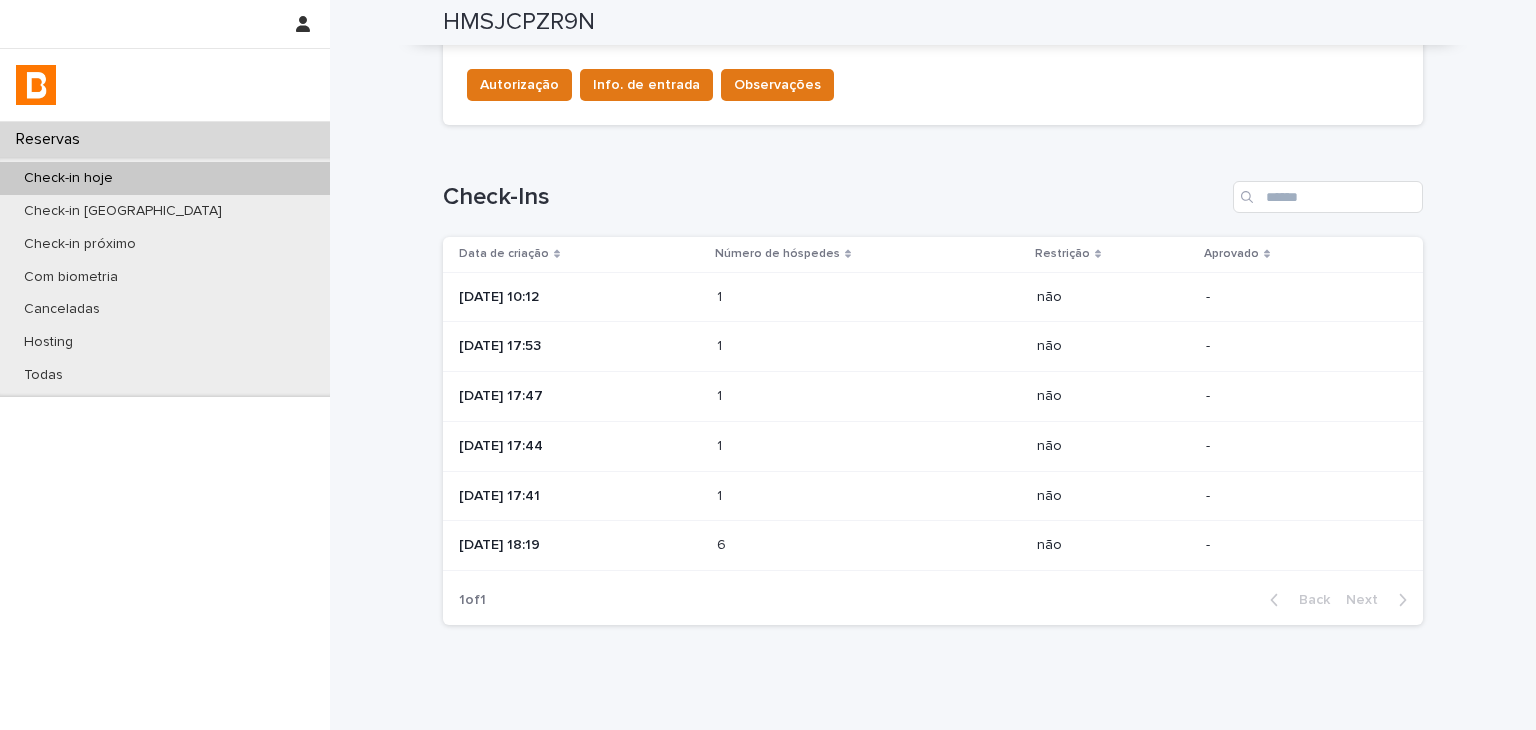 click on "[DATE] 17:47" at bounding box center (580, 396) 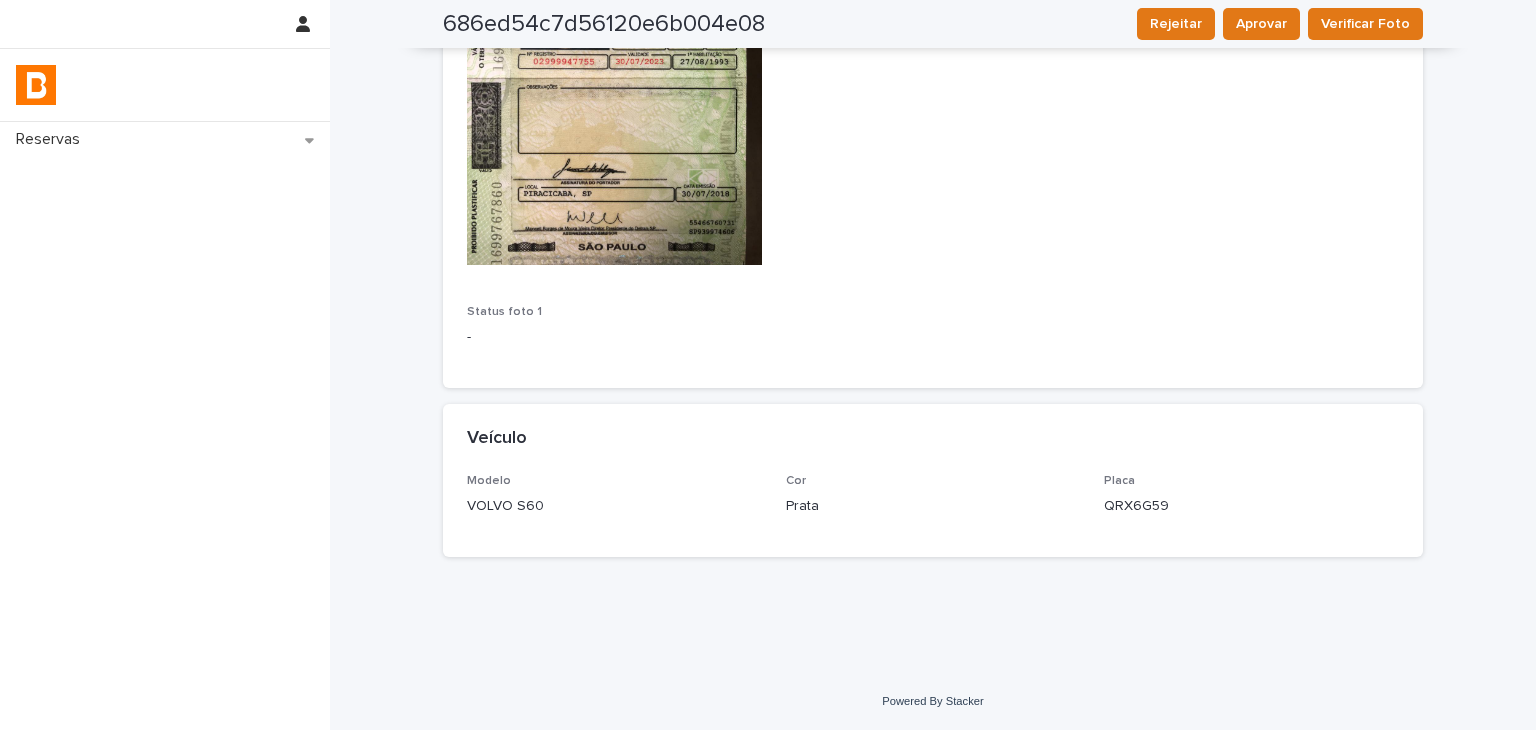 scroll, scrollTop: 0, scrollLeft: 0, axis: both 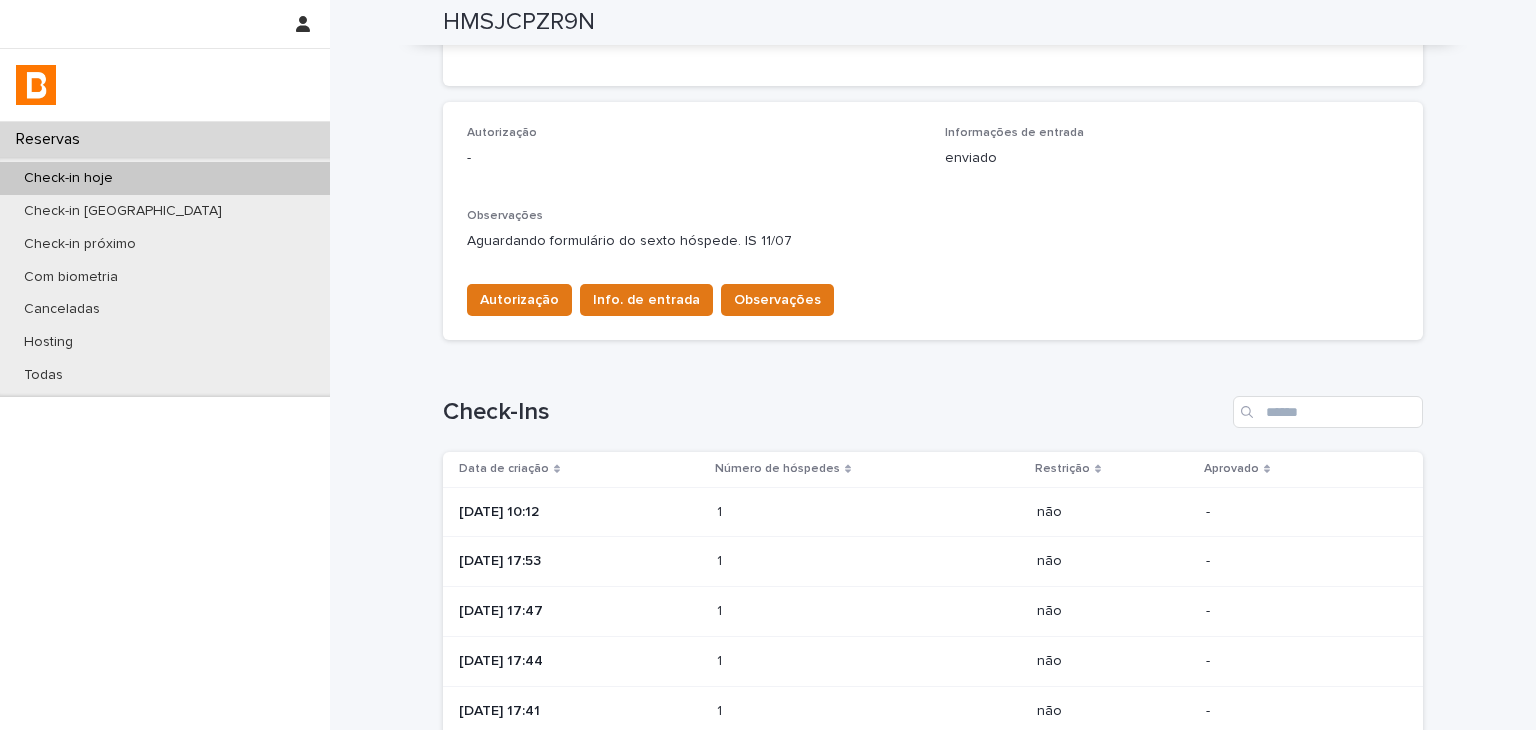 click at bounding box center [804, 661] 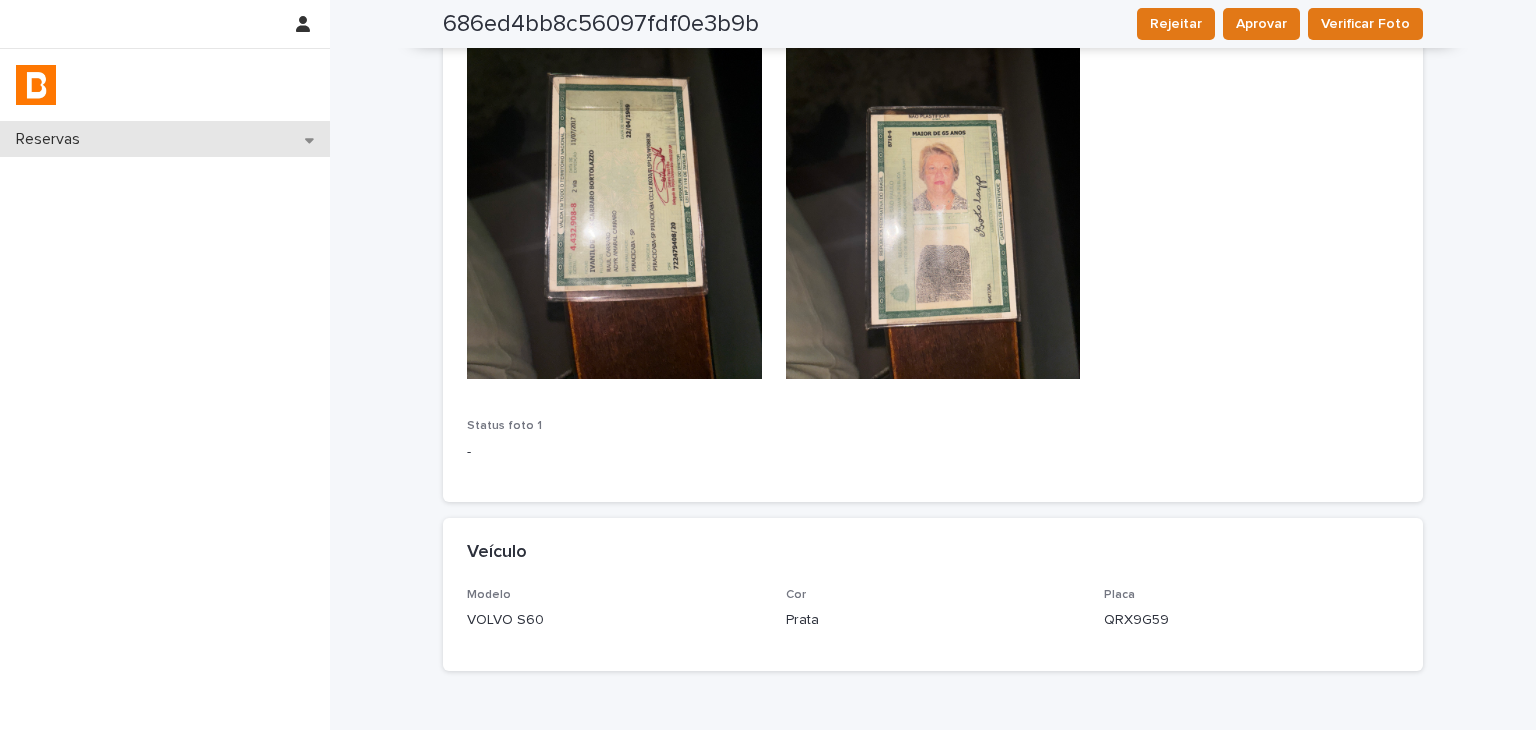 scroll, scrollTop: 101, scrollLeft: 0, axis: vertical 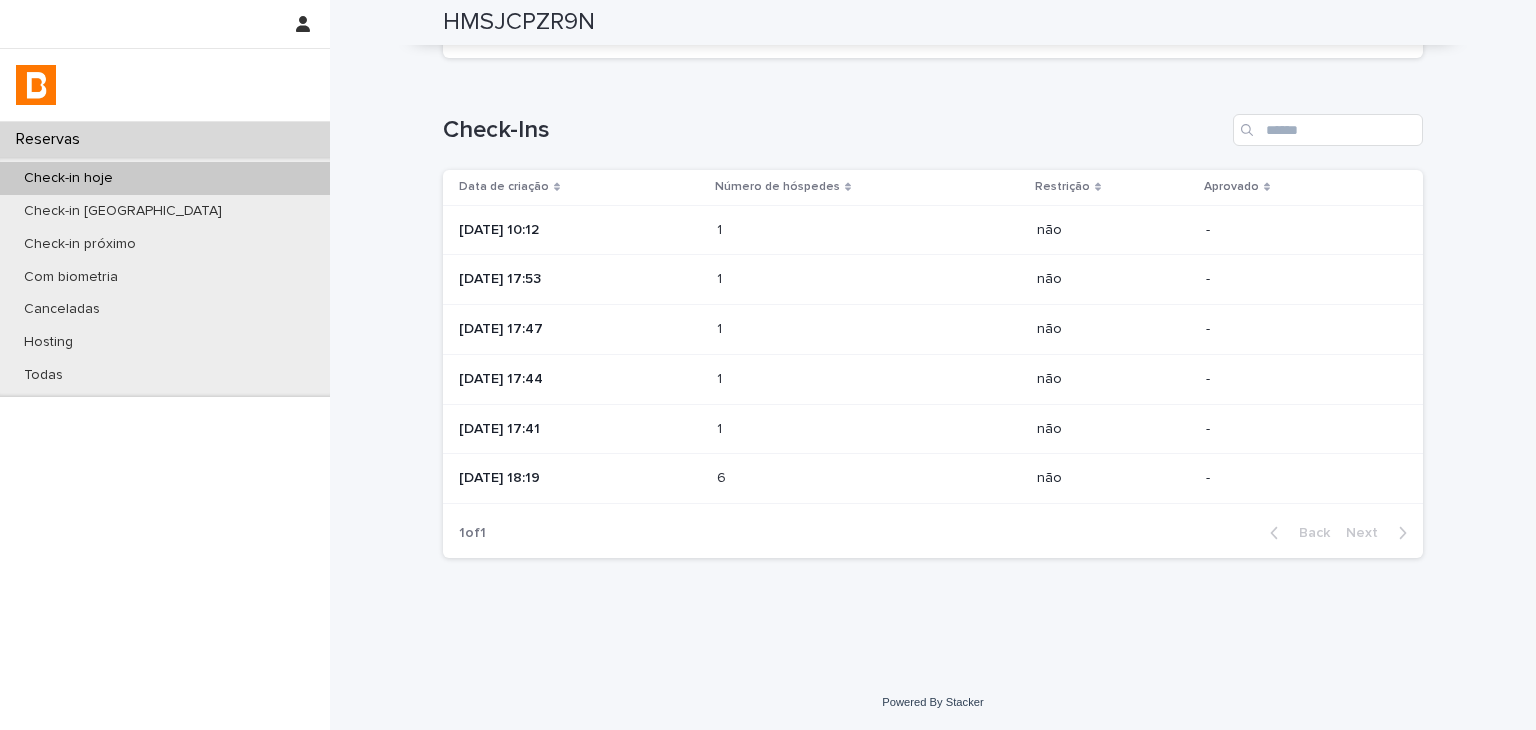 click at bounding box center [804, 429] 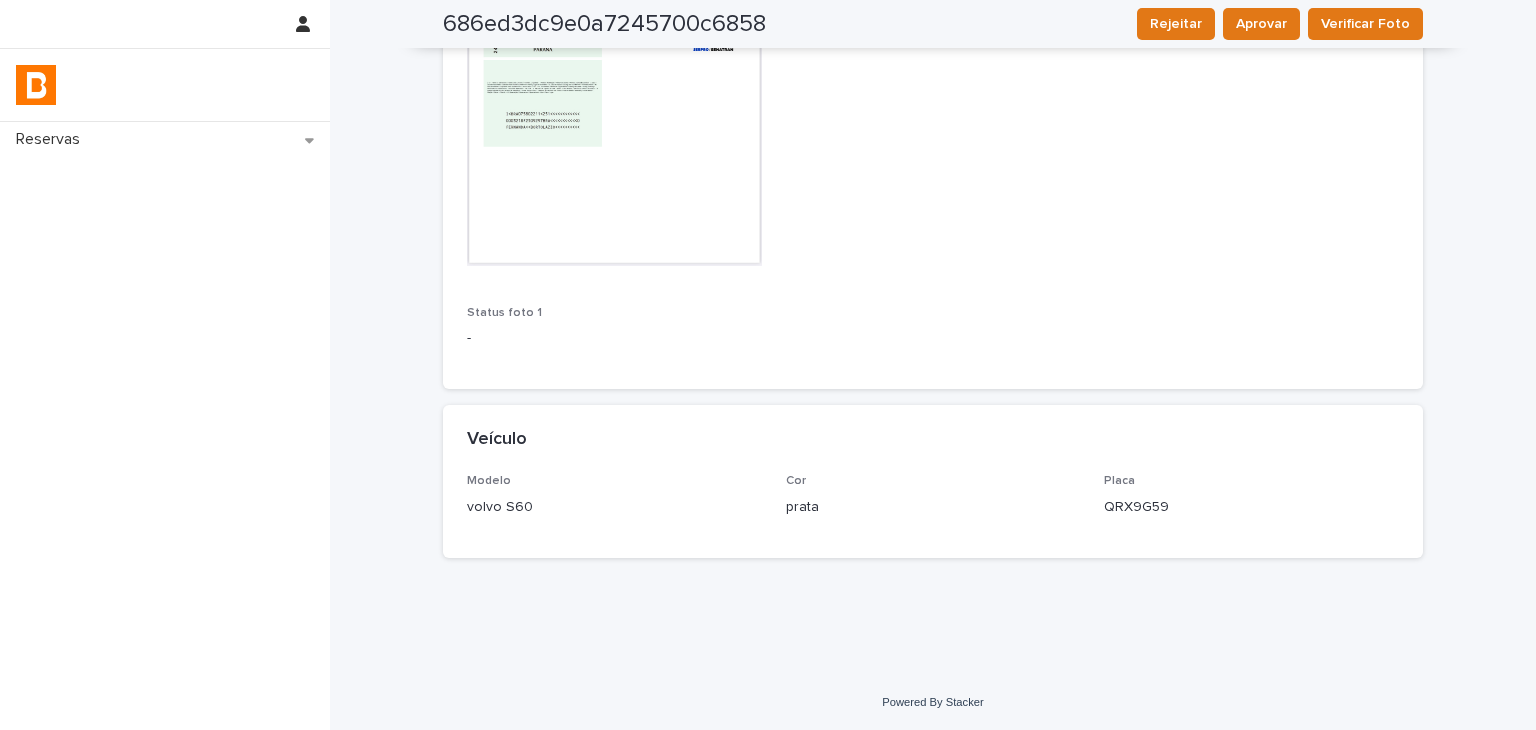 scroll, scrollTop: 0, scrollLeft: 0, axis: both 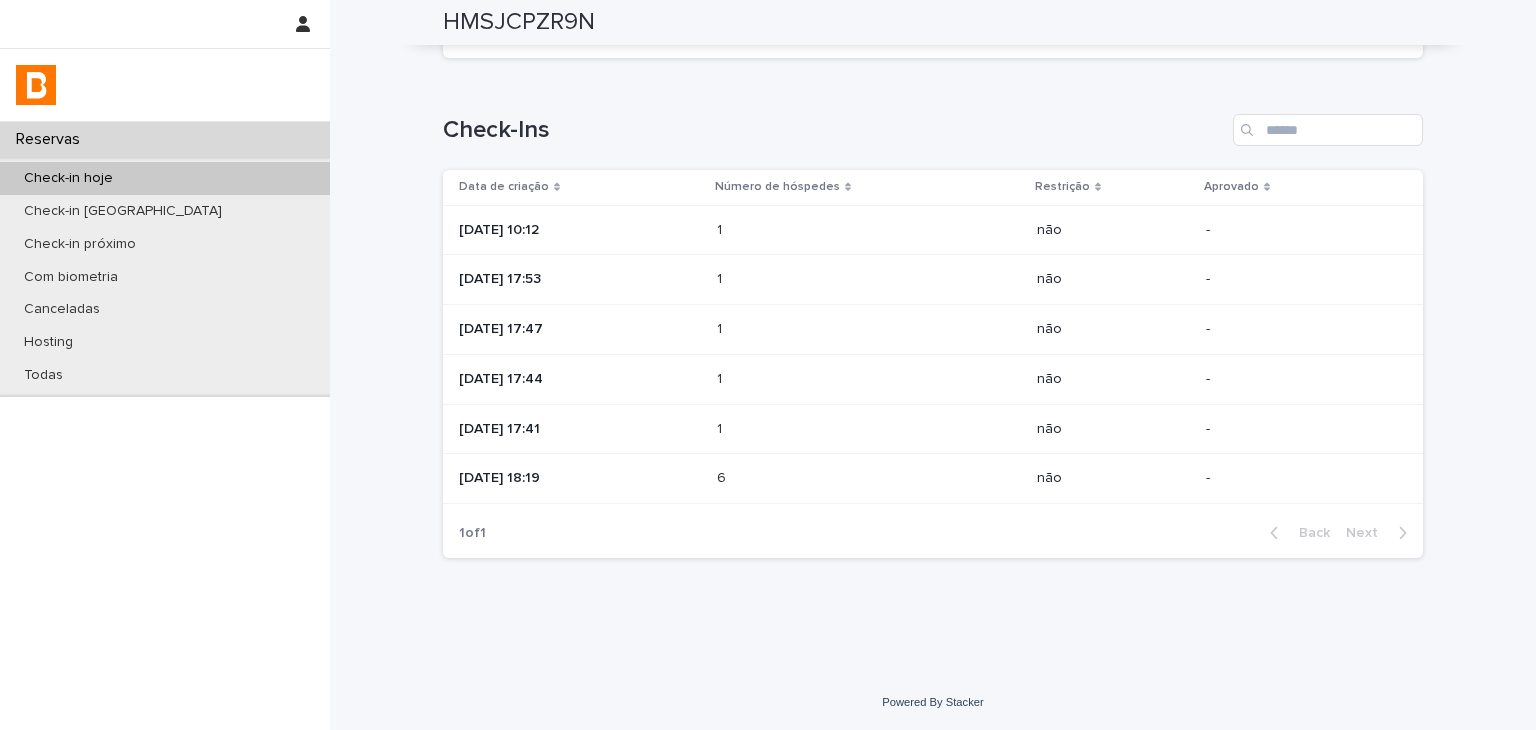 click on "[DATE] 18:19" at bounding box center (576, 479) 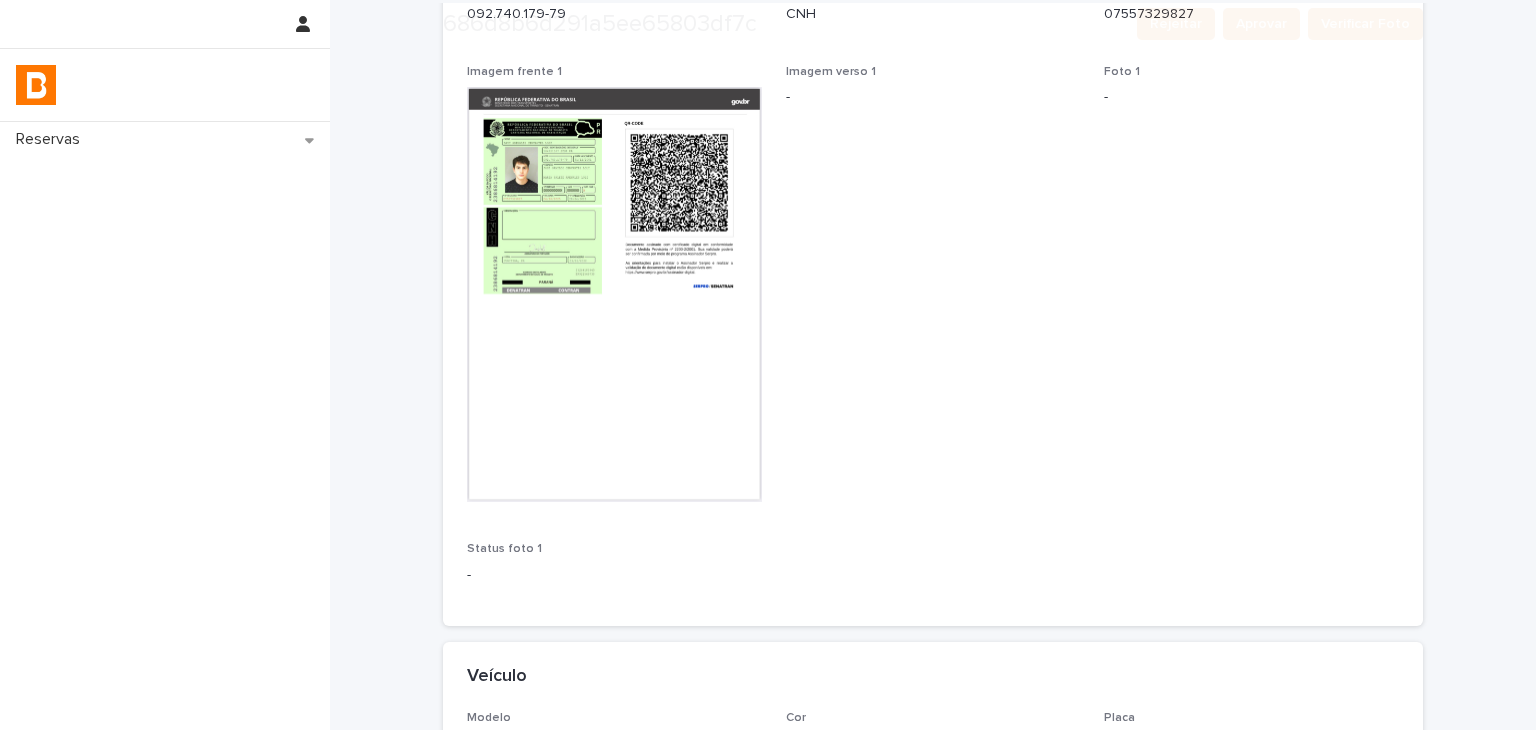 scroll, scrollTop: 637, scrollLeft: 0, axis: vertical 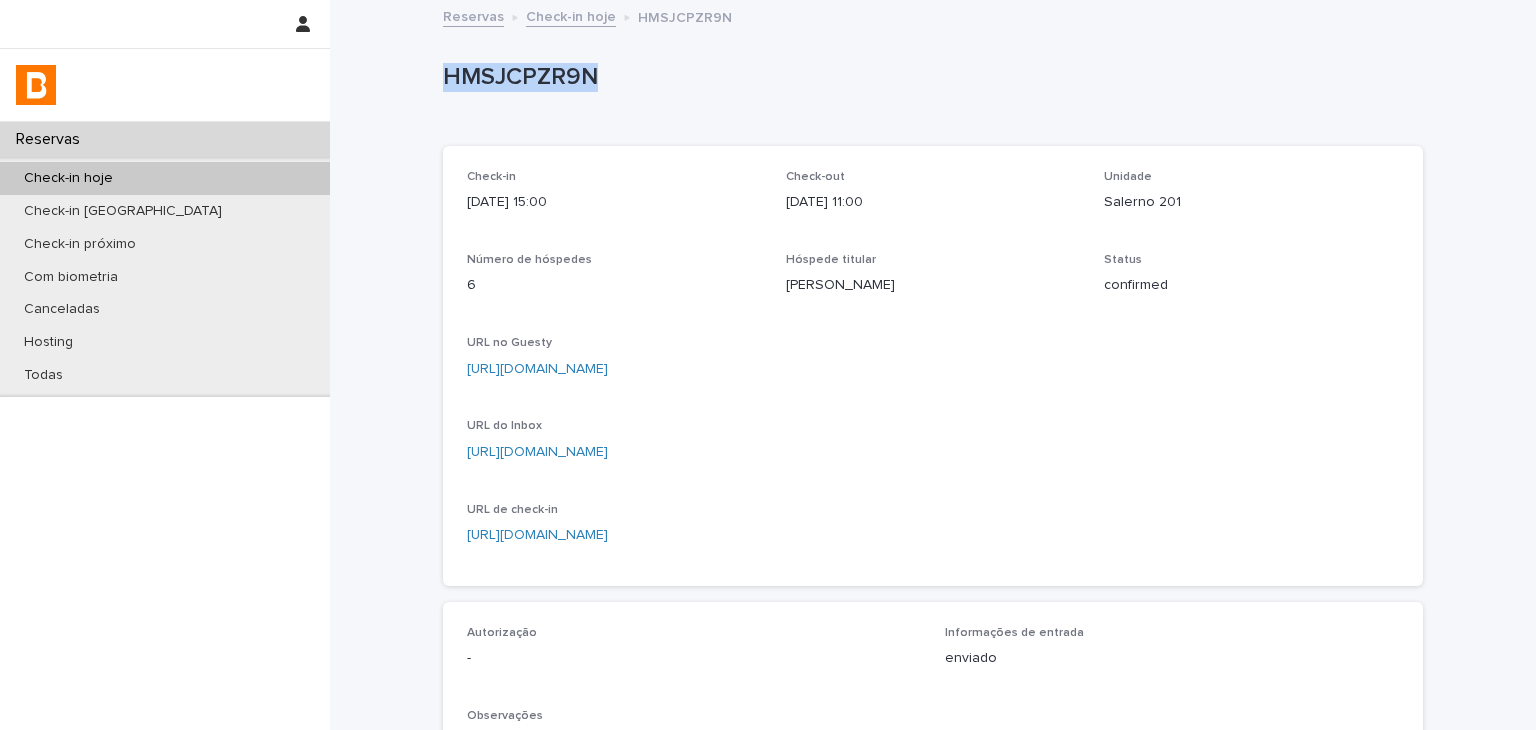 drag, startPoint x: 574, startPoint y: 87, endPoint x: 609, endPoint y: 80, distance: 35.69314 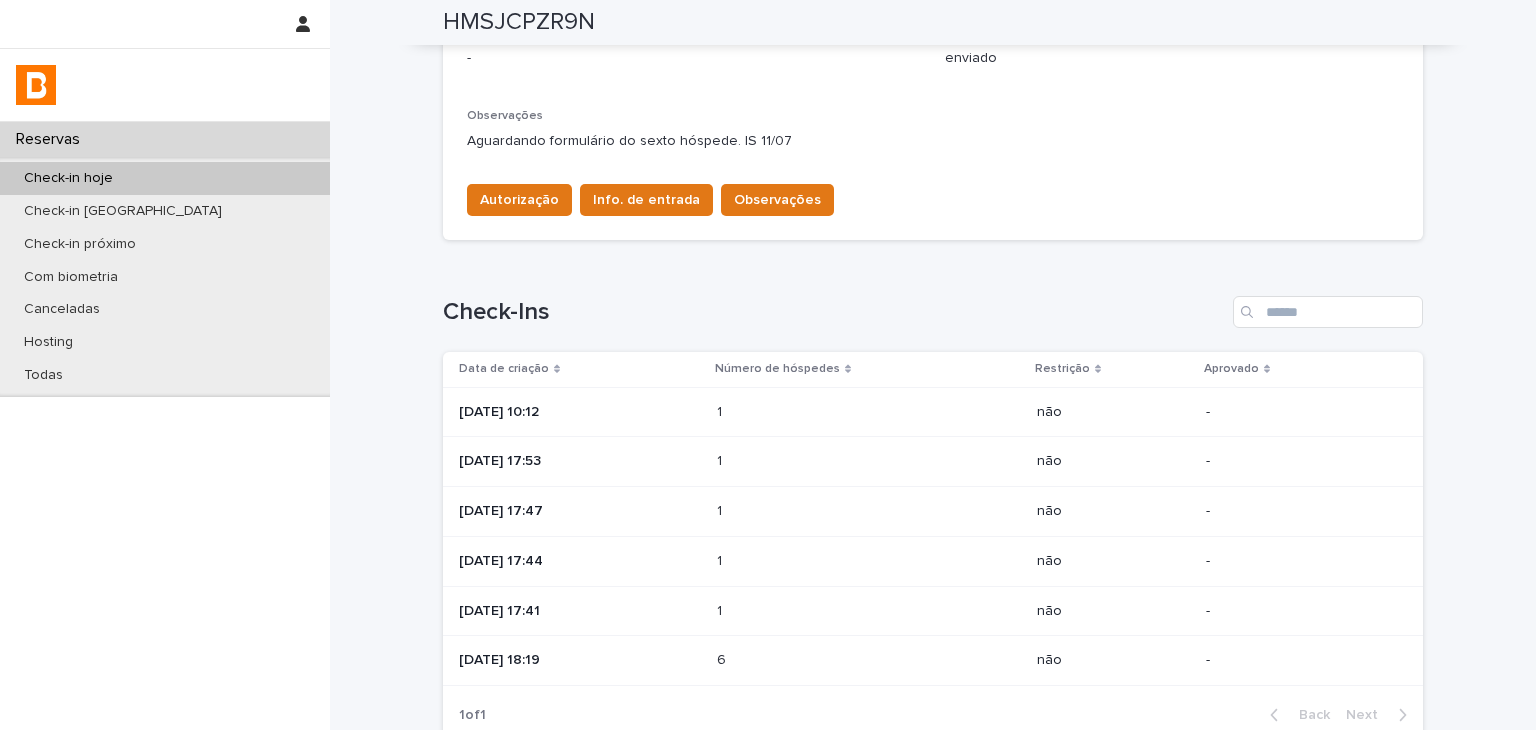 click on "1 1" at bounding box center [869, 412] 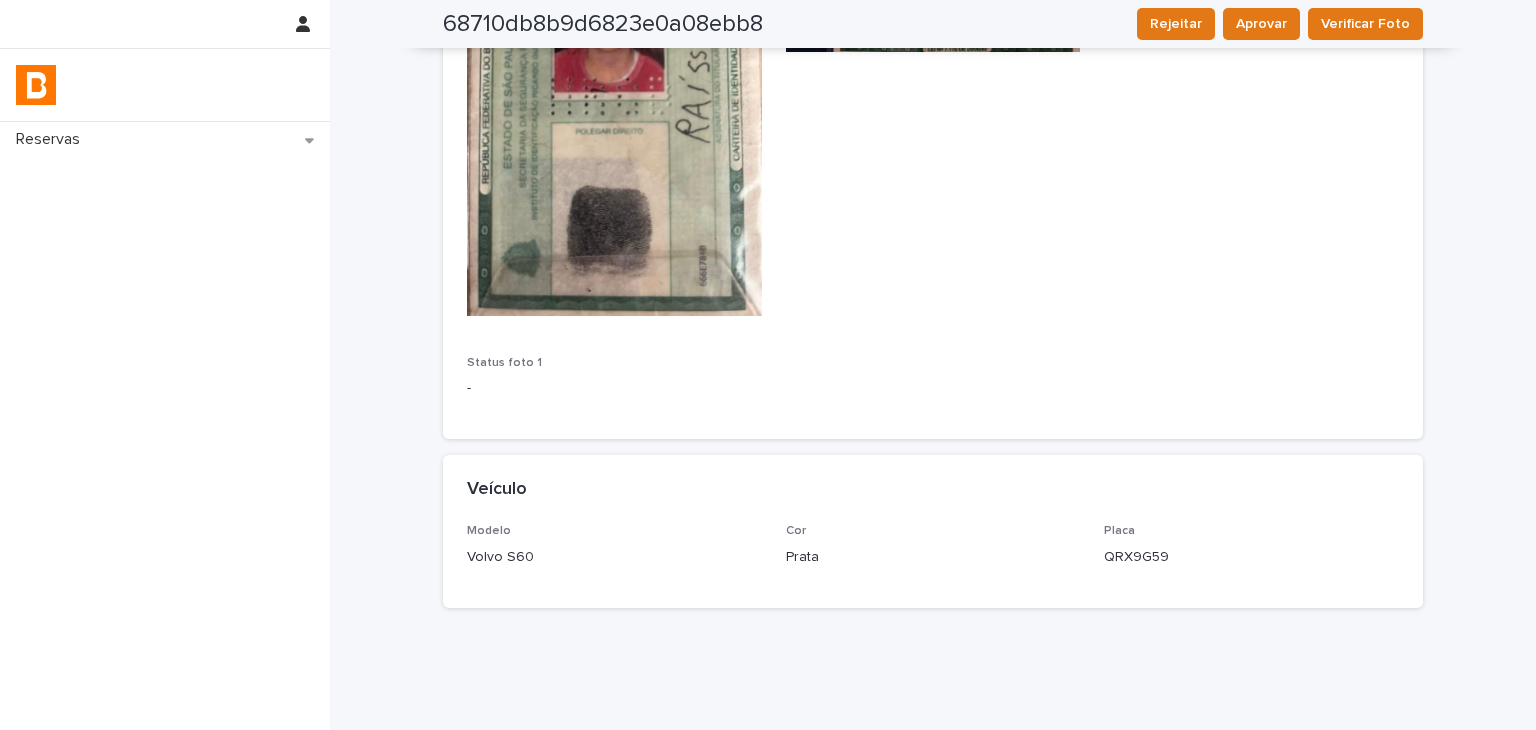 scroll, scrollTop: 101, scrollLeft: 0, axis: vertical 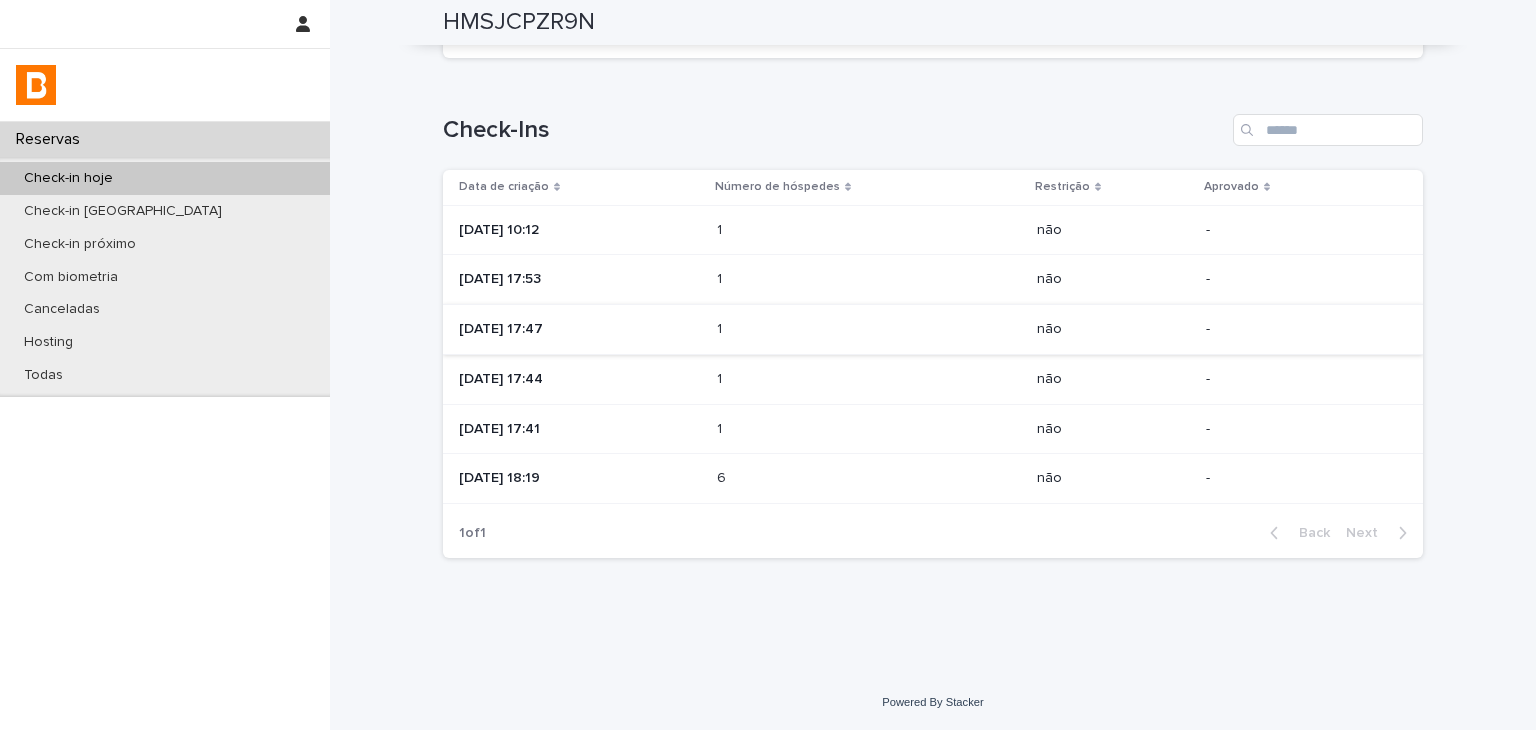 click at bounding box center (804, 279) 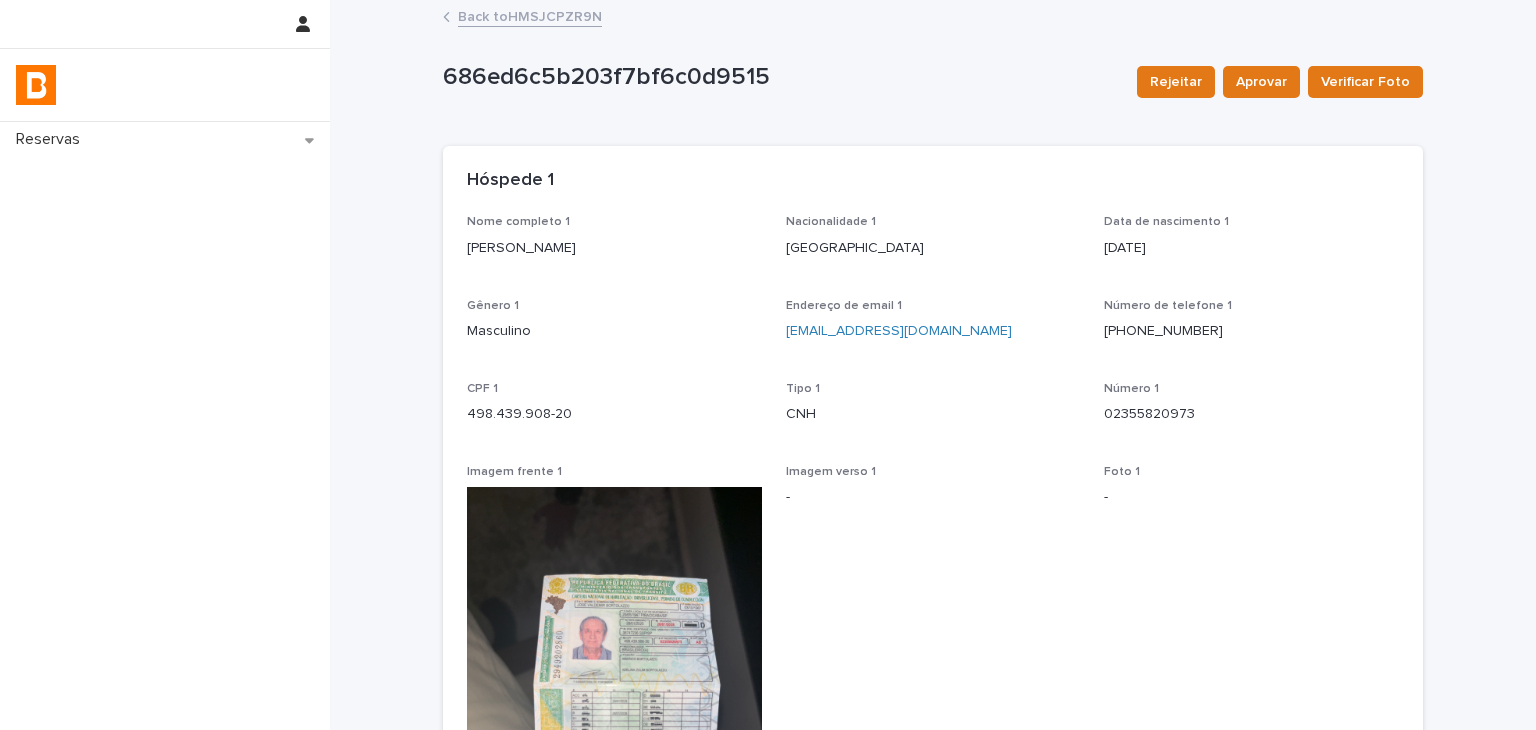 scroll, scrollTop: 300, scrollLeft: 0, axis: vertical 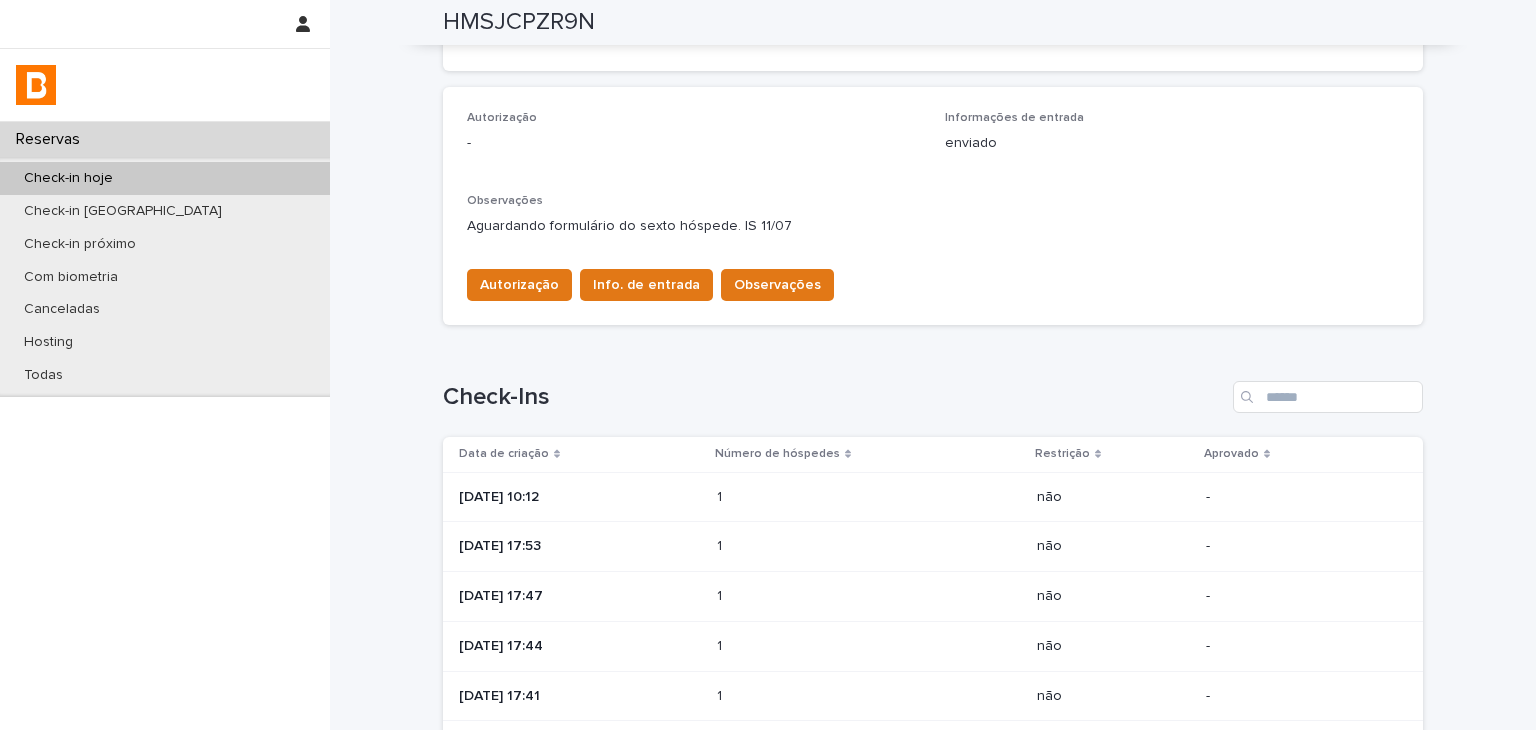 click at bounding box center [804, 596] 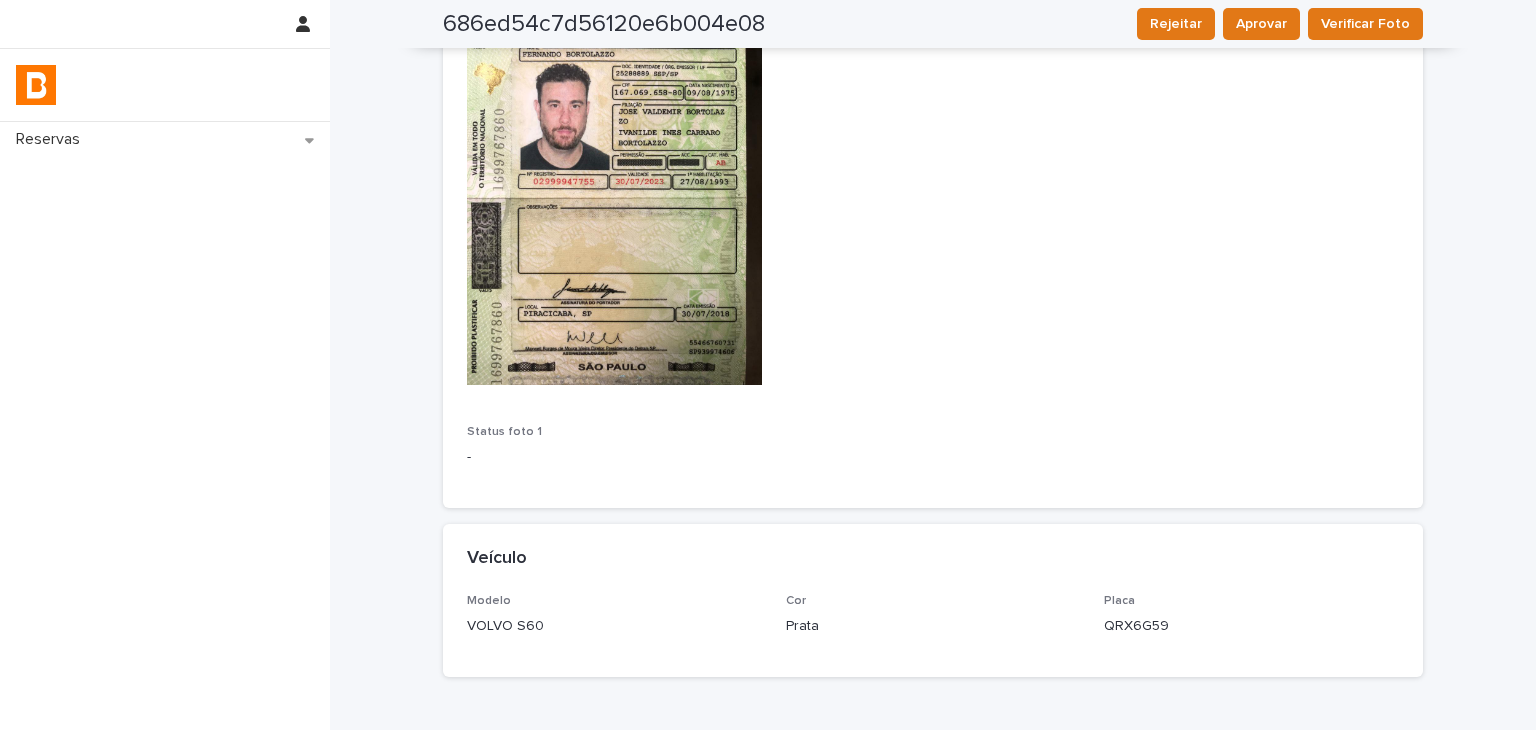 scroll, scrollTop: 16, scrollLeft: 0, axis: vertical 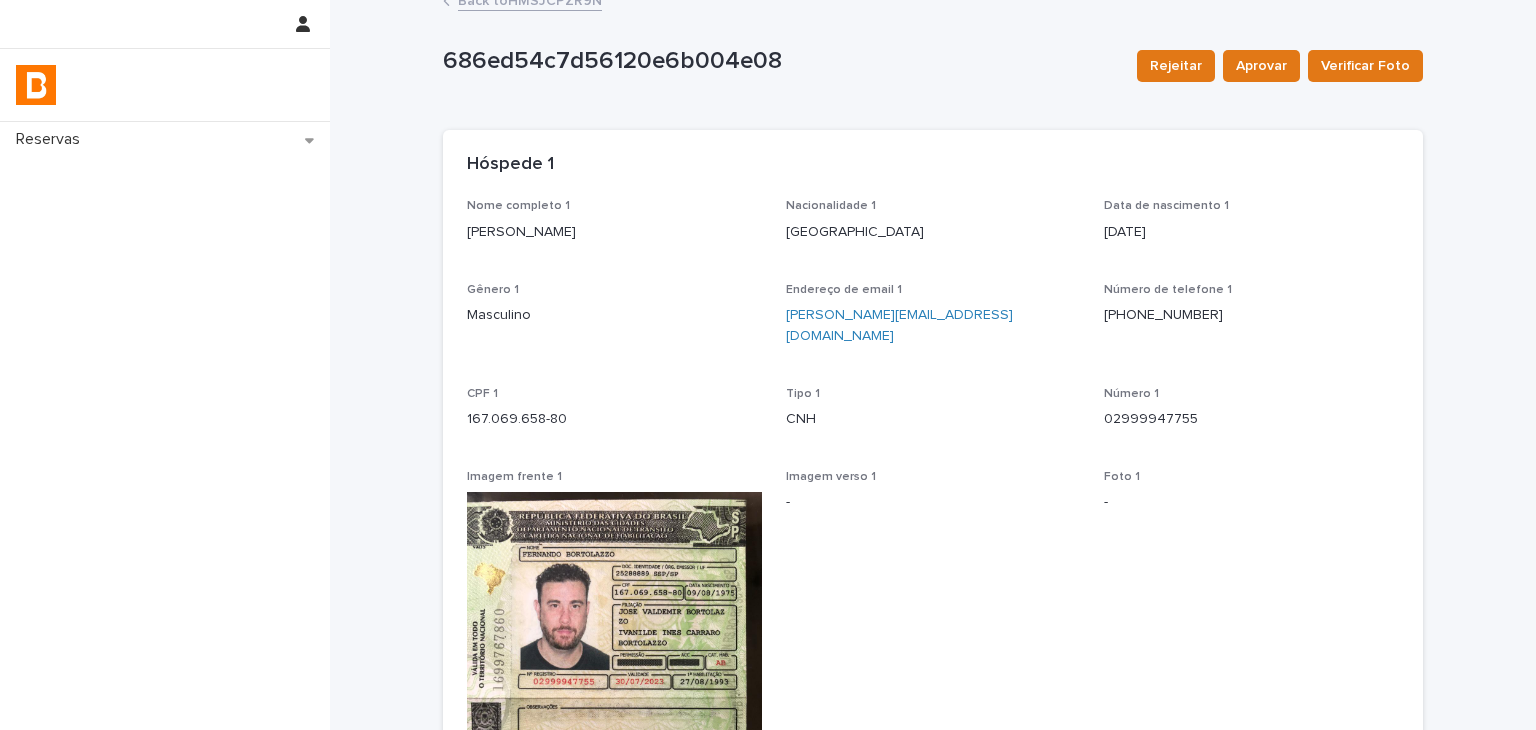 drag, startPoint x: 597, startPoint y: 517, endPoint x: 656, endPoint y: 574, distance: 82.036575 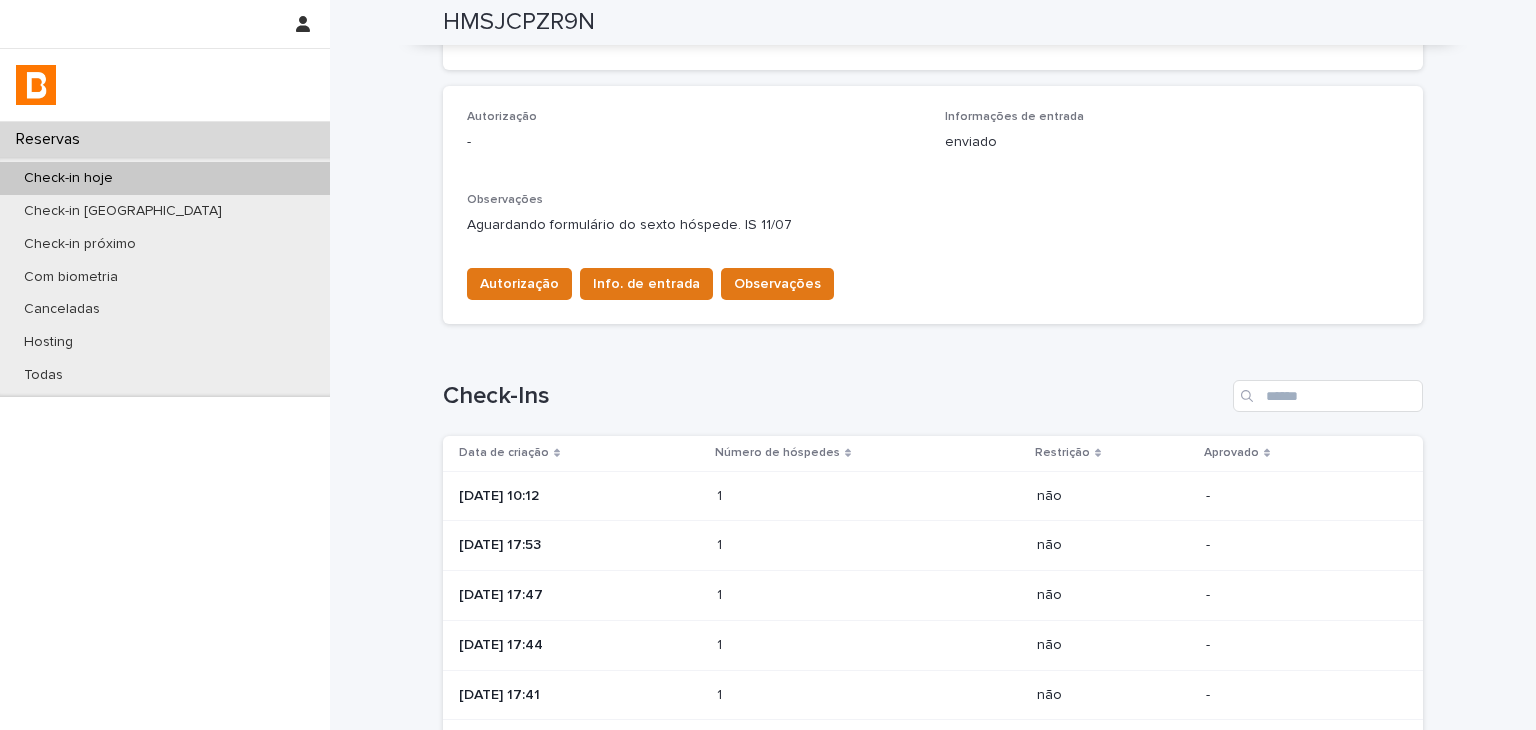 scroll, scrollTop: 782, scrollLeft: 0, axis: vertical 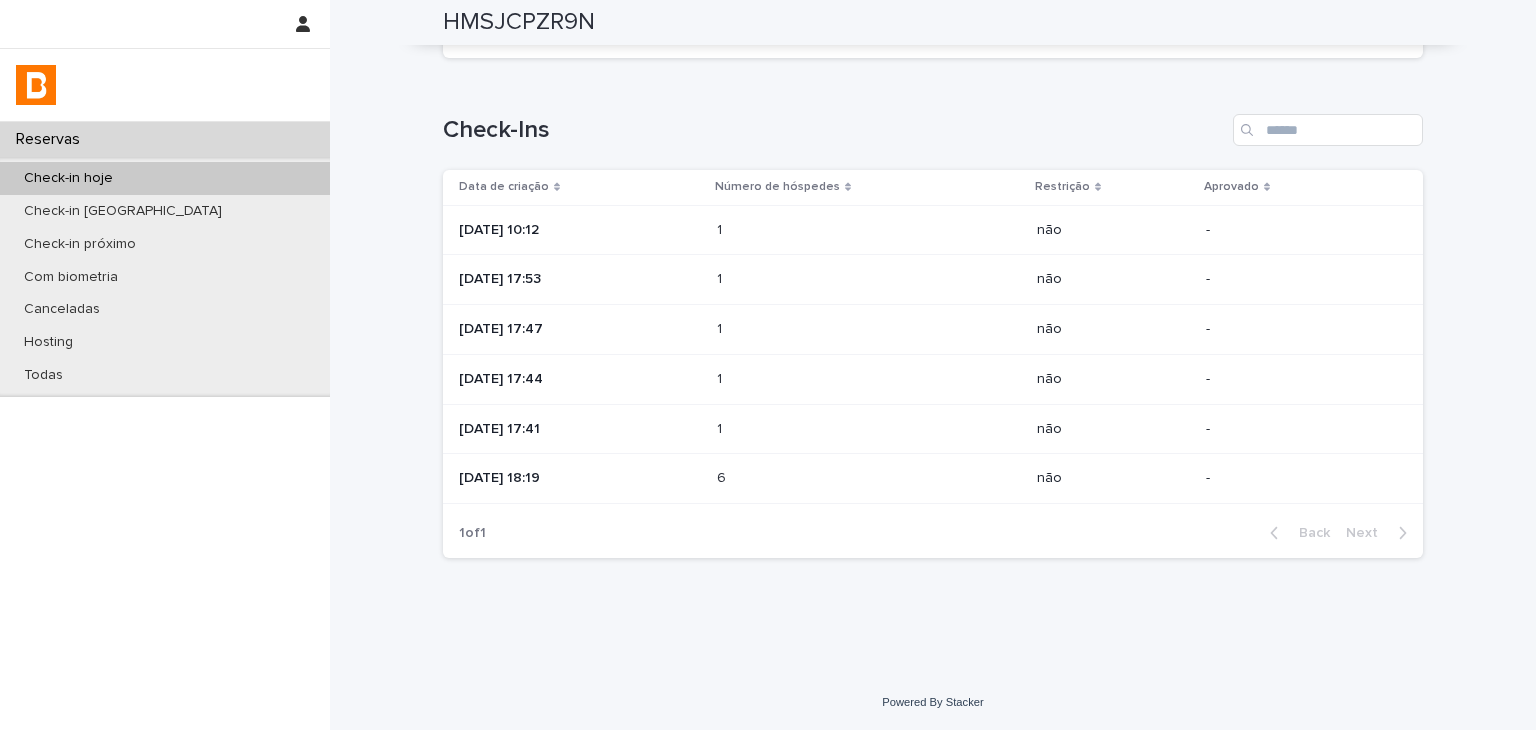 click on "1" at bounding box center [721, 327] 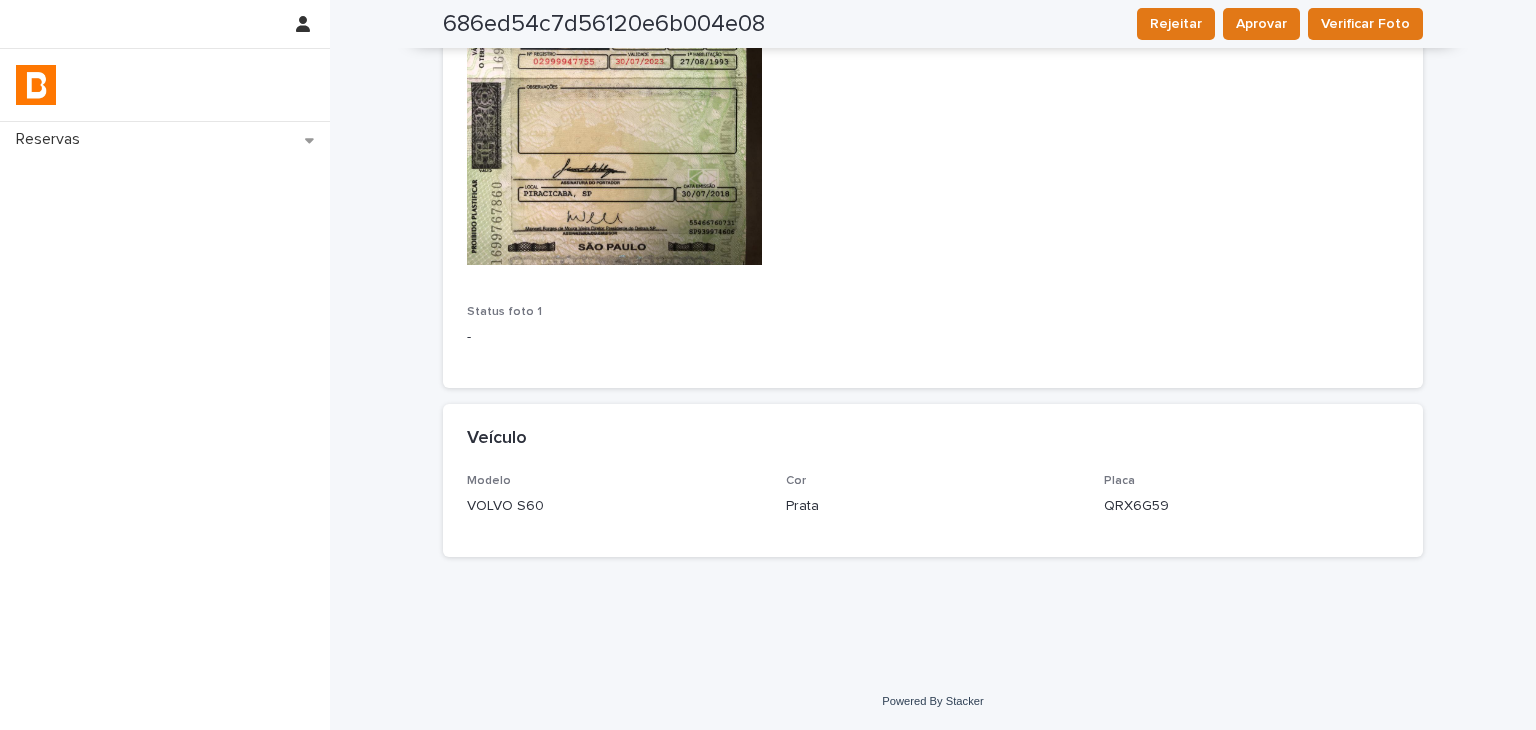 scroll, scrollTop: 0, scrollLeft: 0, axis: both 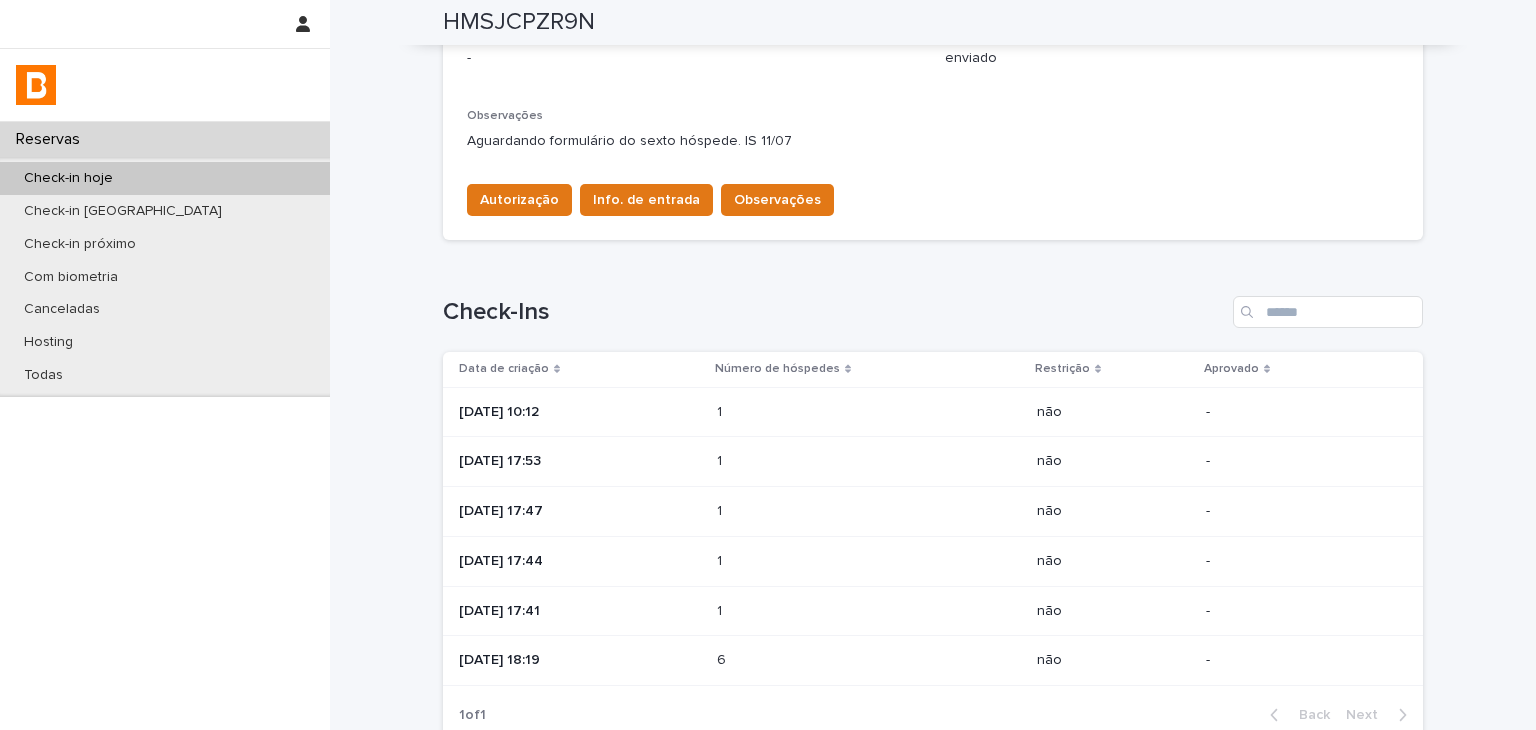 click at bounding box center (804, 561) 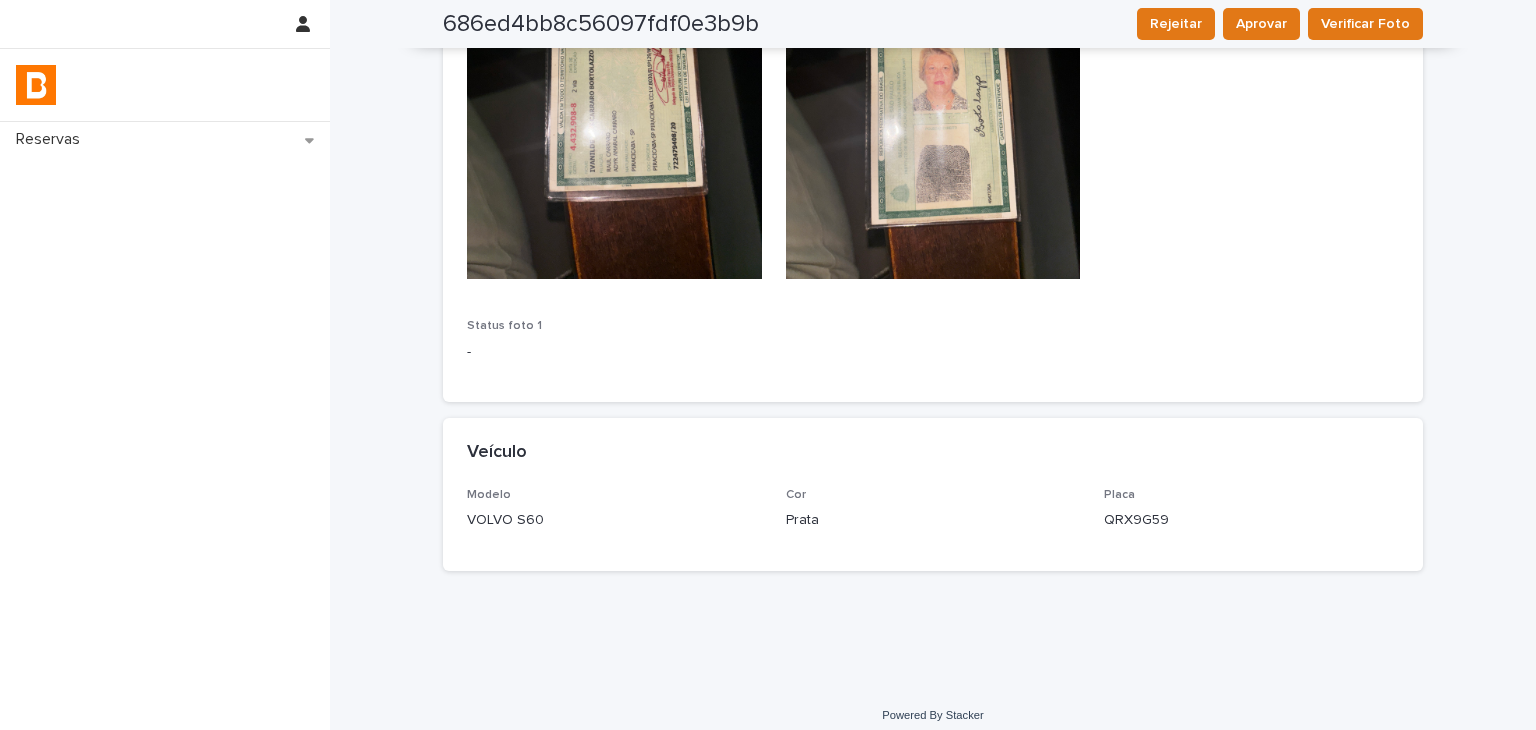 scroll, scrollTop: 101, scrollLeft: 0, axis: vertical 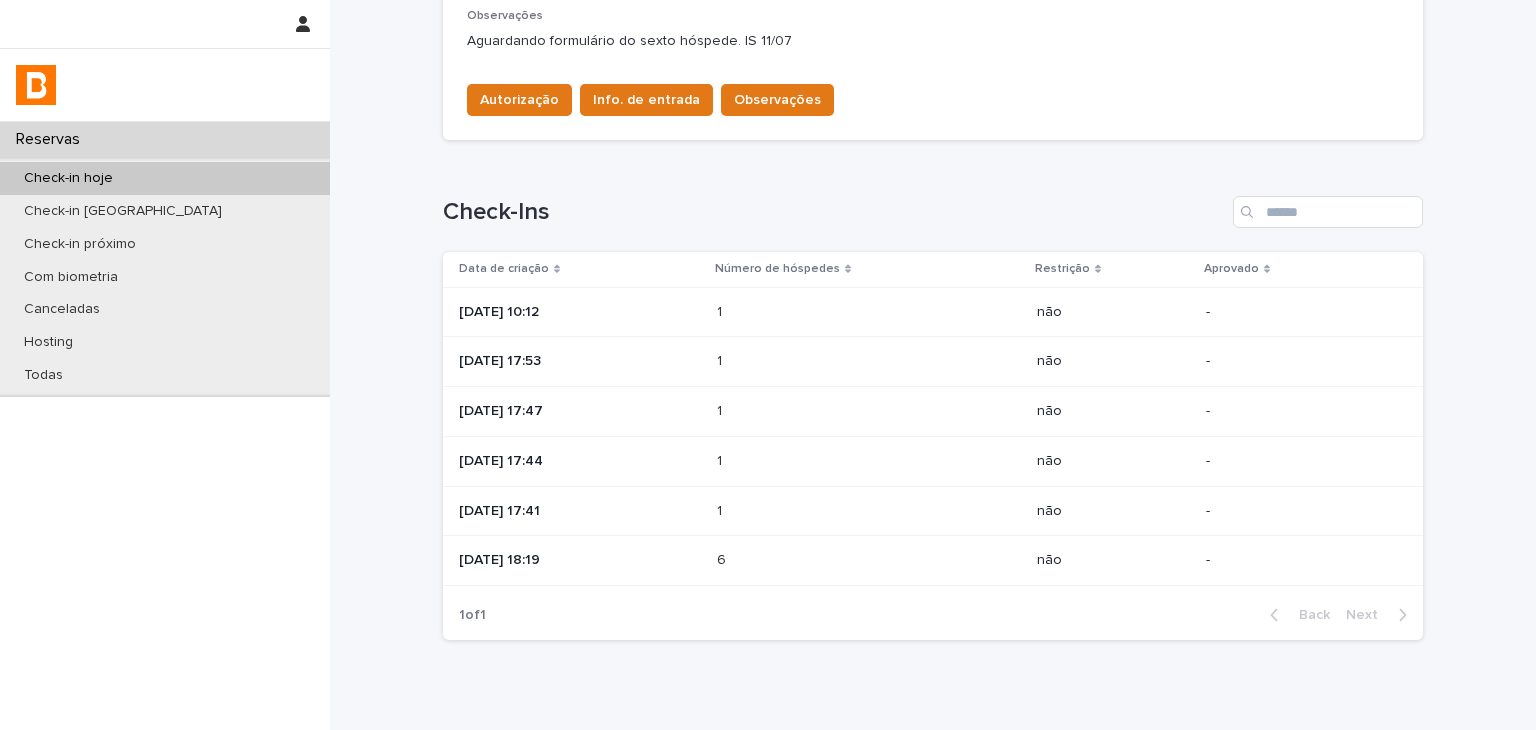 click at bounding box center (804, 411) 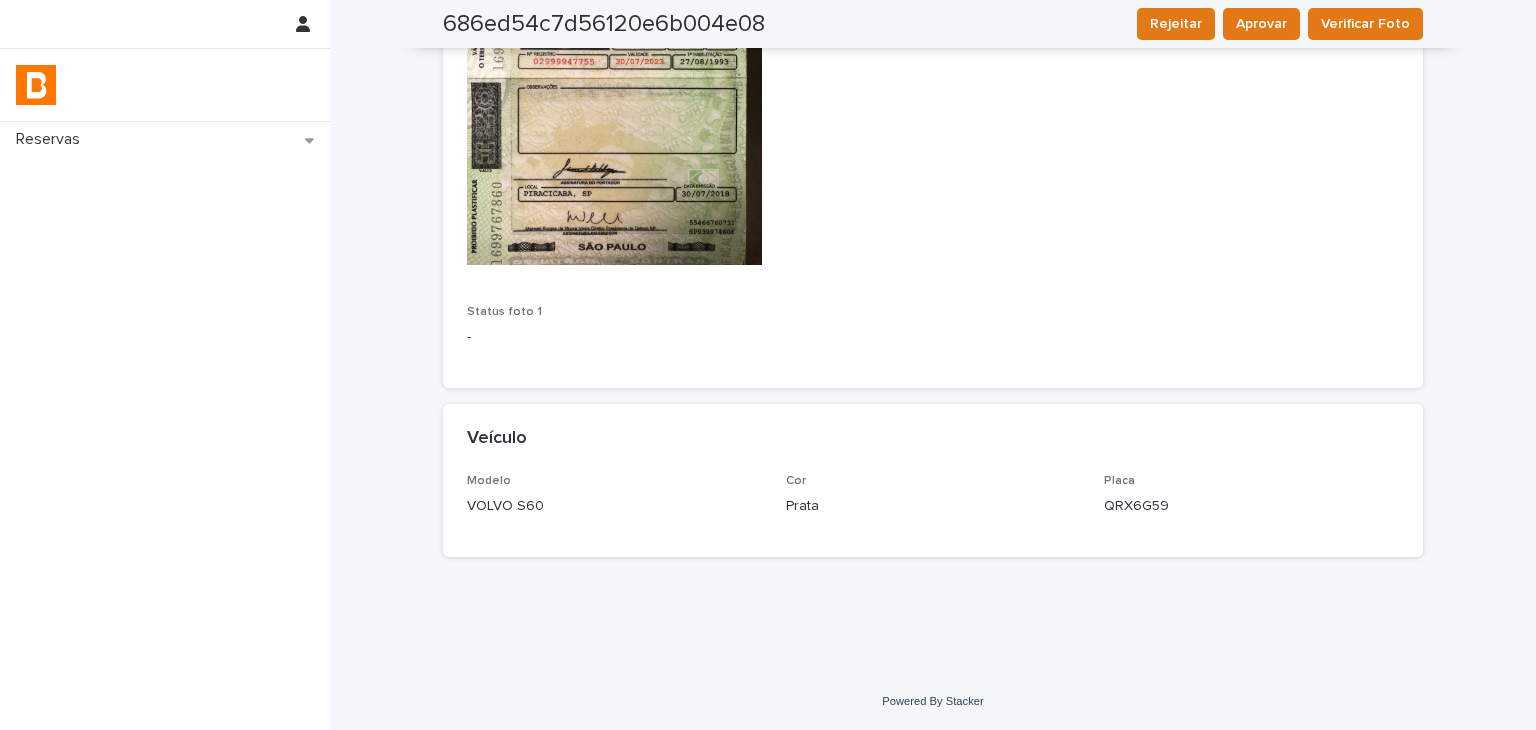scroll, scrollTop: 0, scrollLeft: 0, axis: both 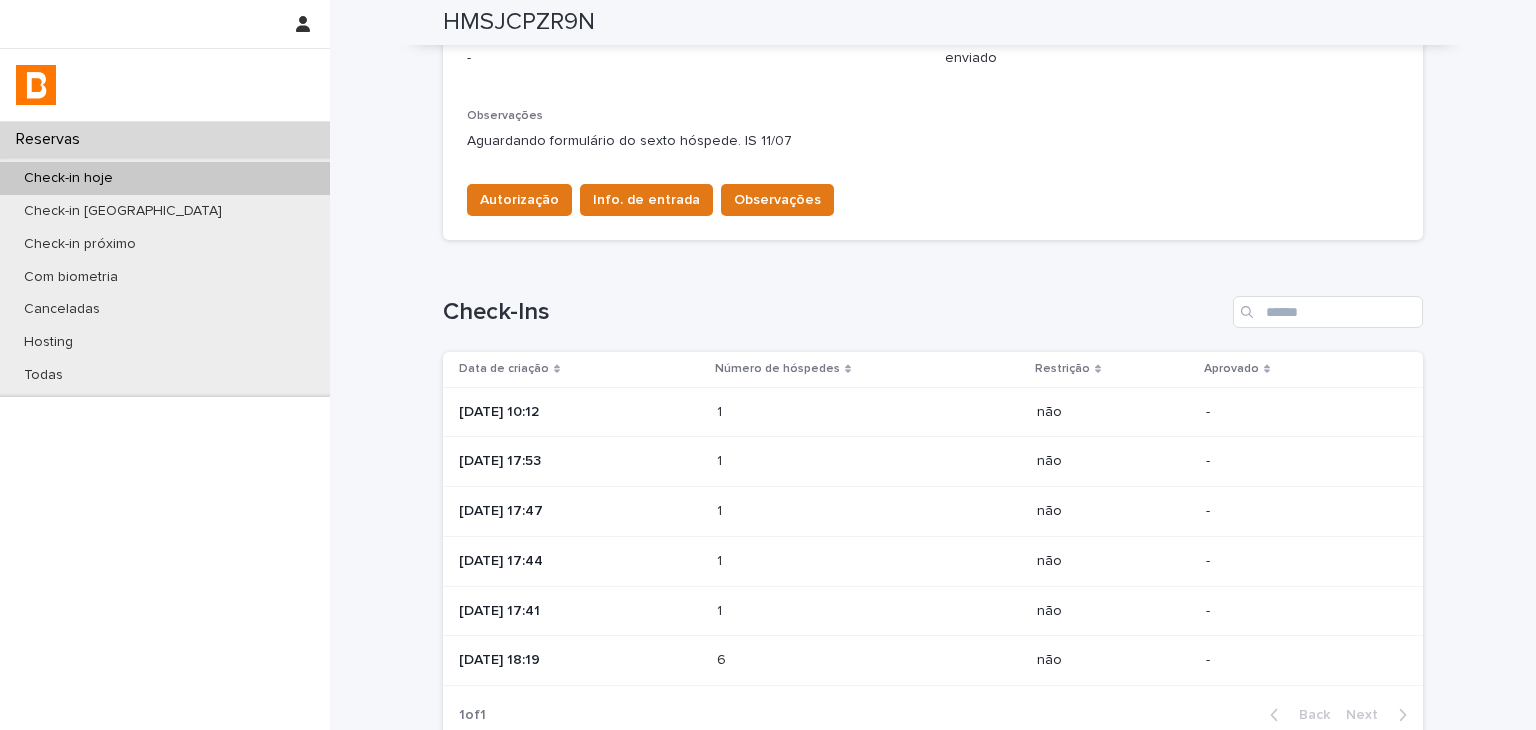click at bounding box center [804, 561] 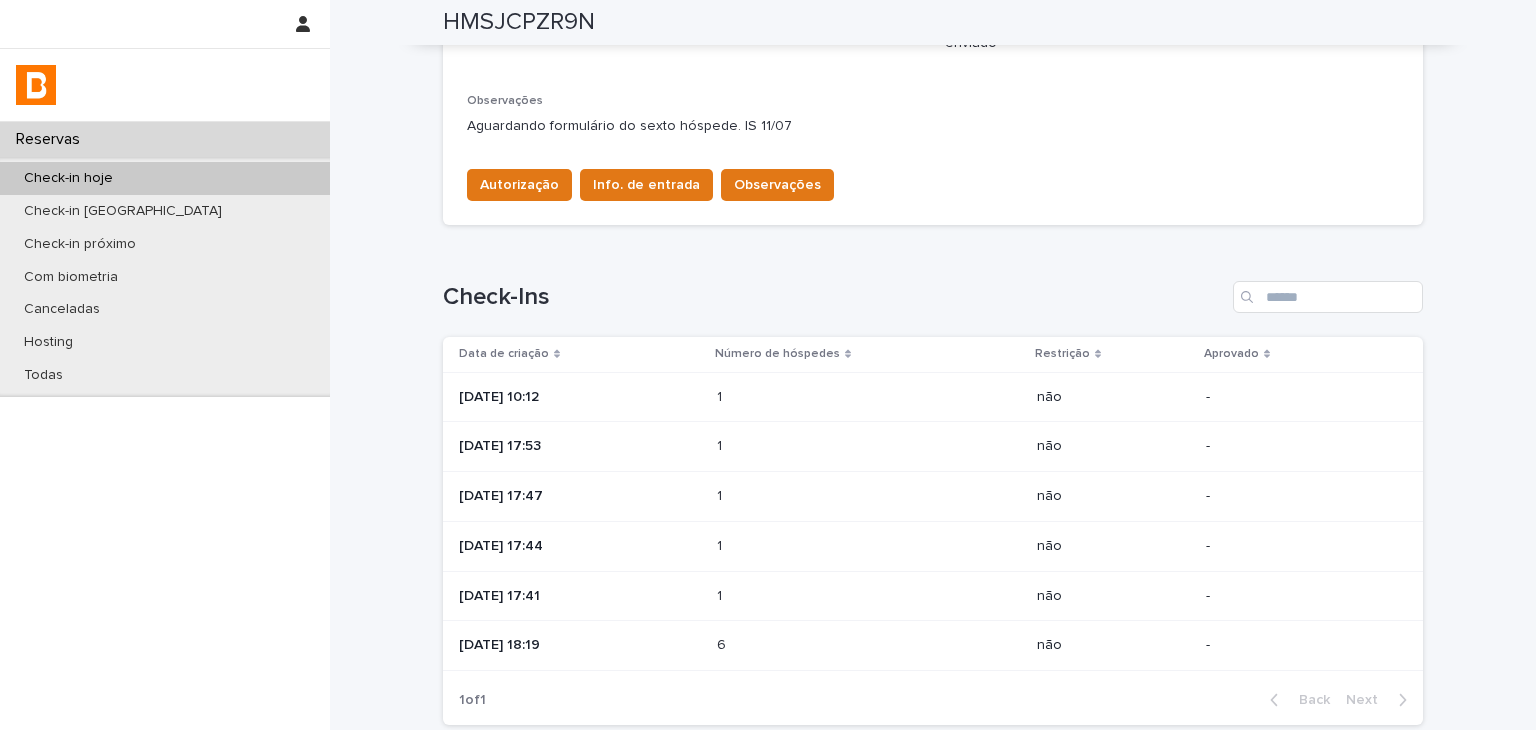 scroll, scrollTop: 782, scrollLeft: 0, axis: vertical 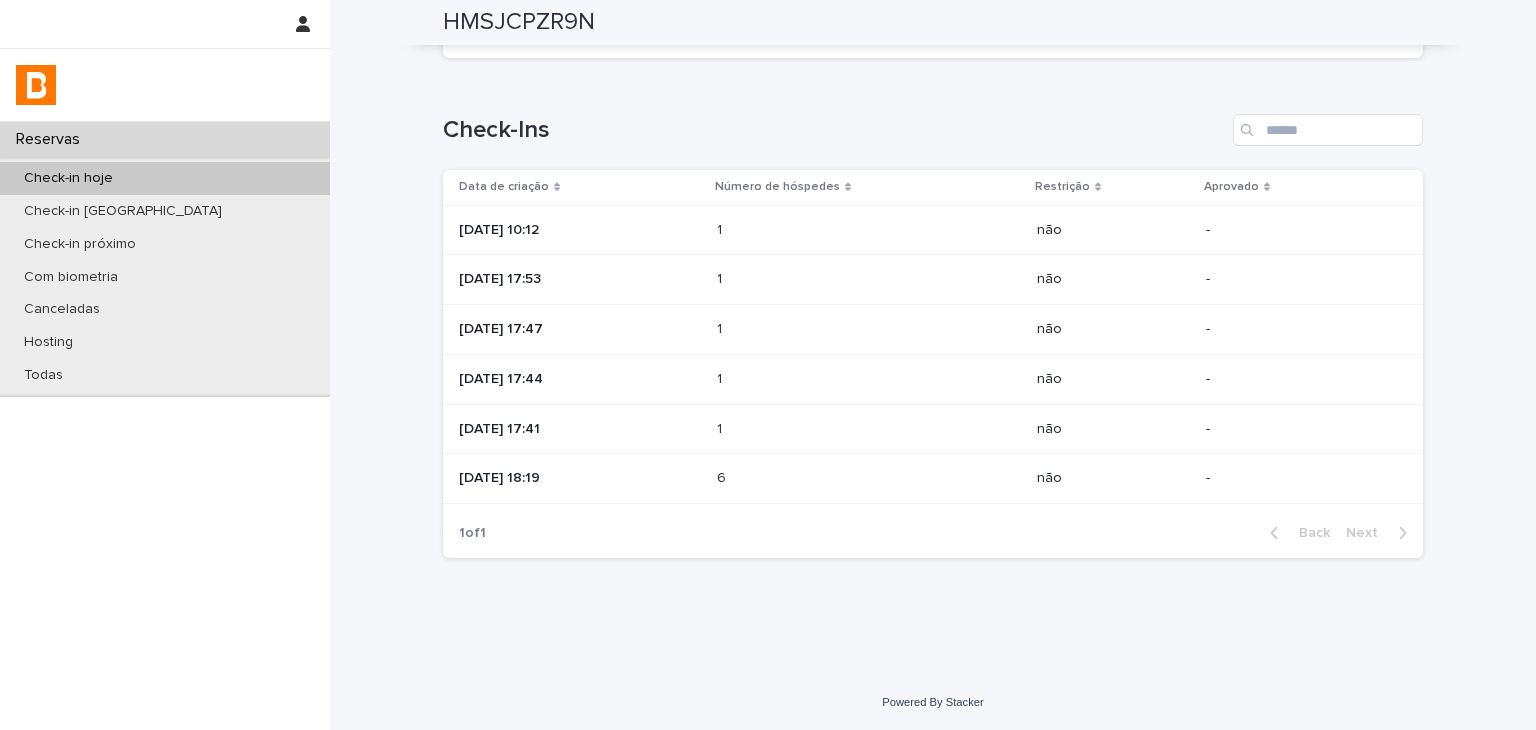 click at bounding box center (804, 429) 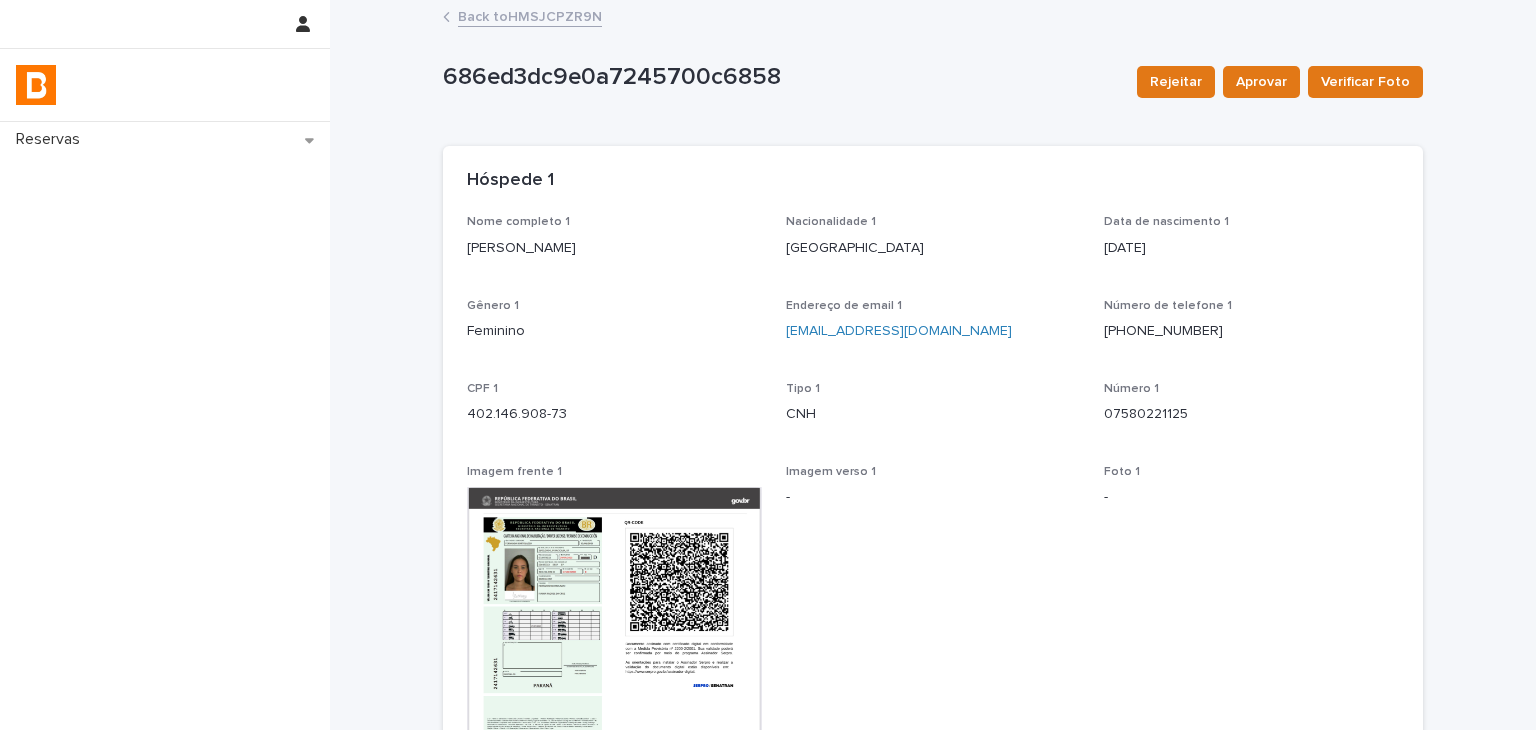 scroll, scrollTop: 500, scrollLeft: 0, axis: vertical 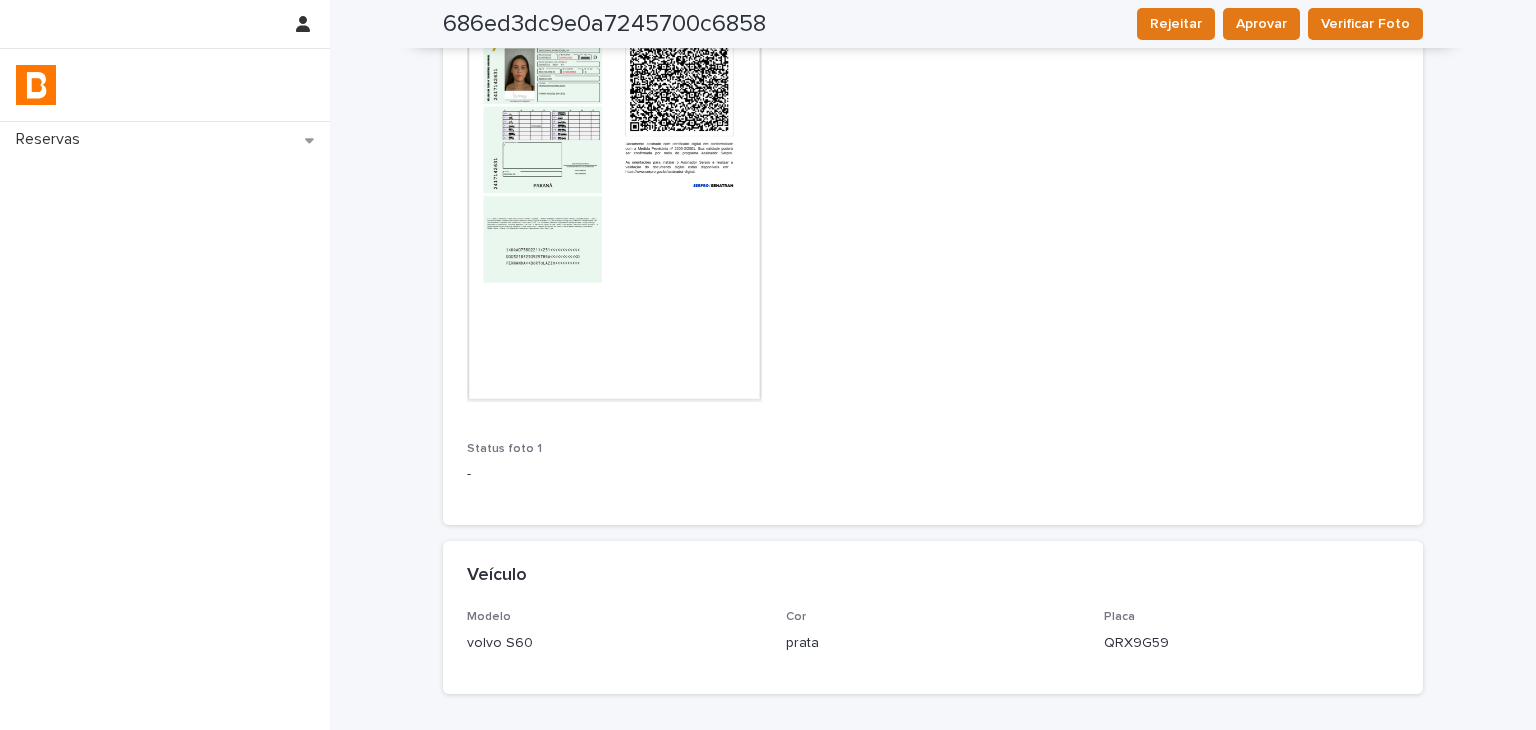 drag, startPoint x: 586, startPoint y: 202, endPoint x: 571, endPoint y: 104, distance: 99.14131 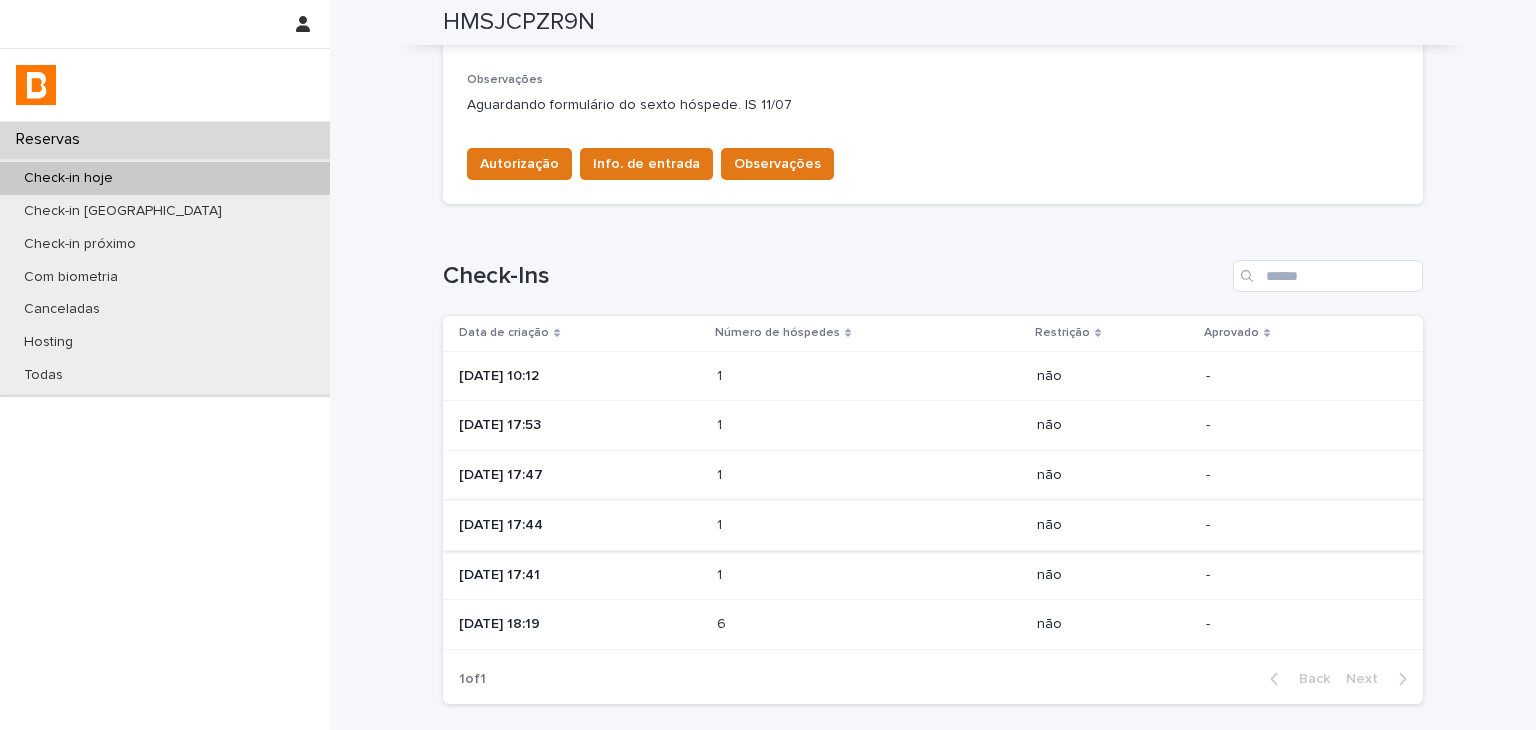 scroll, scrollTop: 782, scrollLeft: 0, axis: vertical 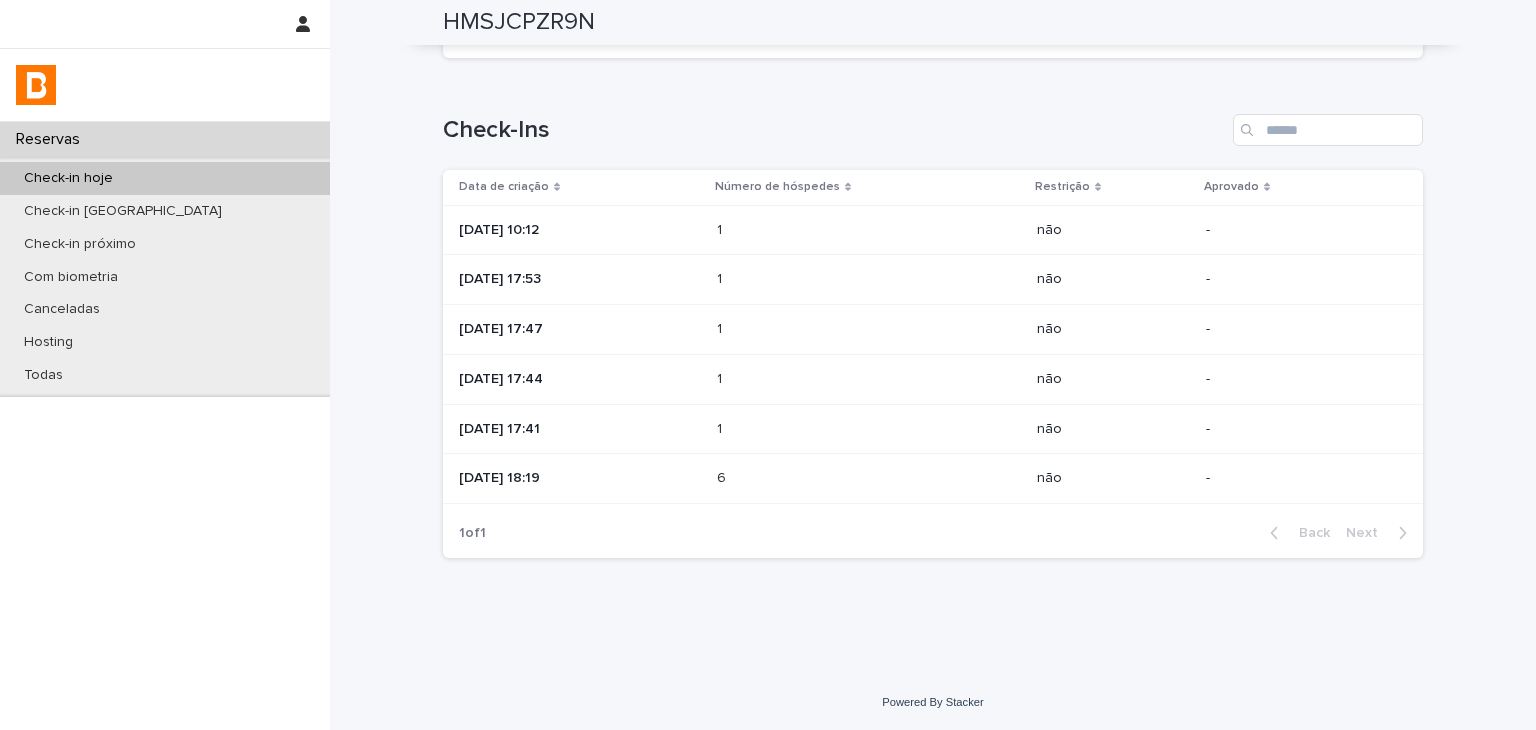 click on "[DATE] 18:19" at bounding box center (576, 479) 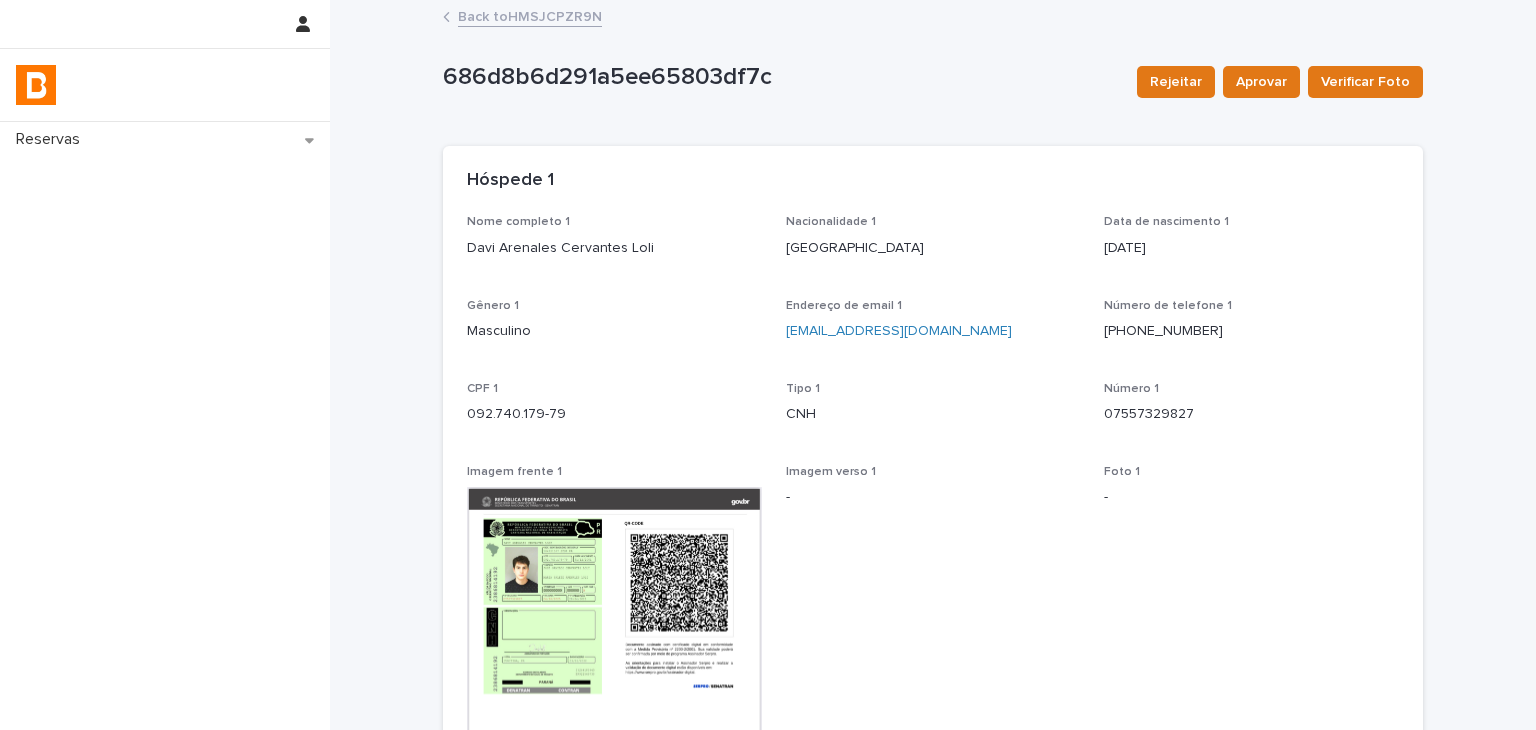 scroll, scrollTop: 400, scrollLeft: 0, axis: vertical 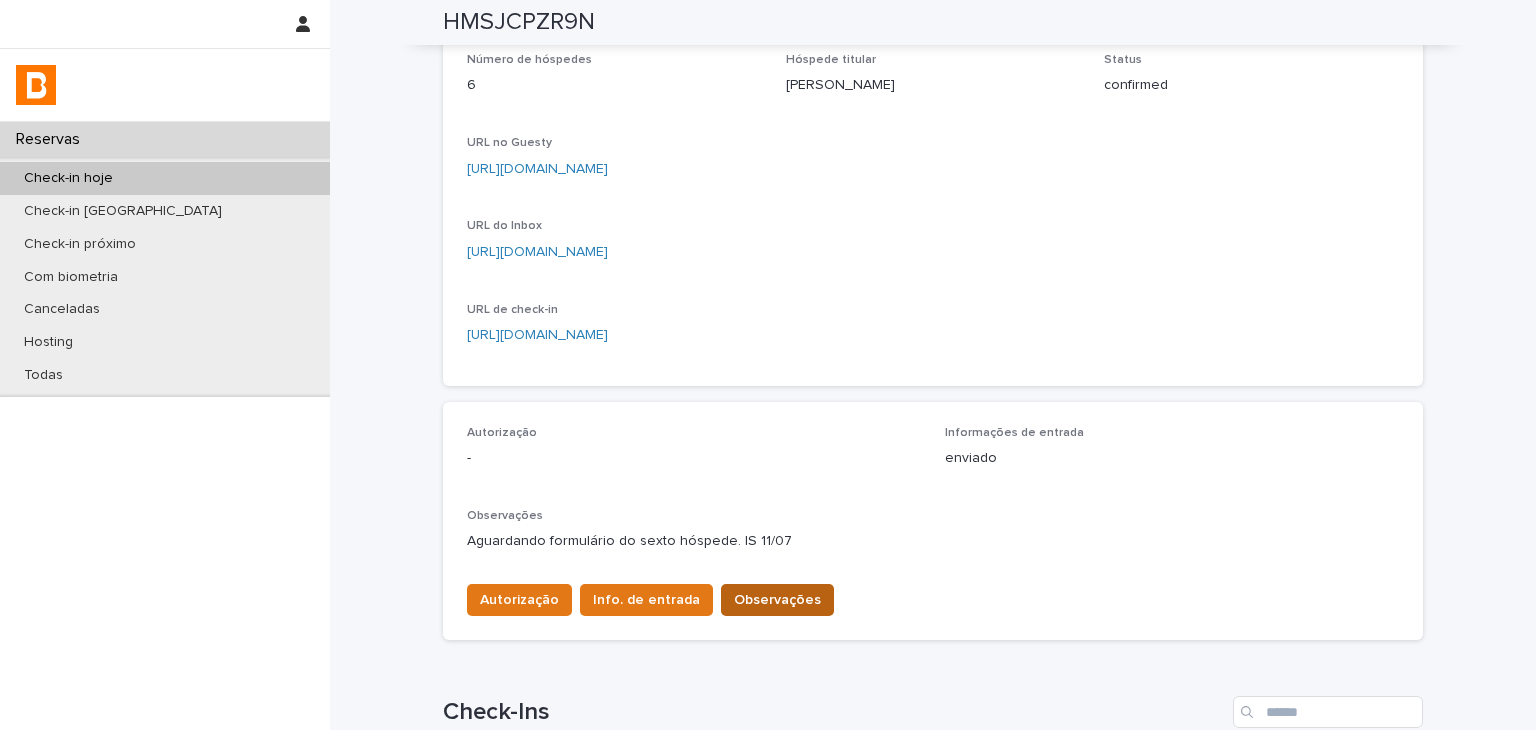 click on "Observações" at bounding box center [777, 600] 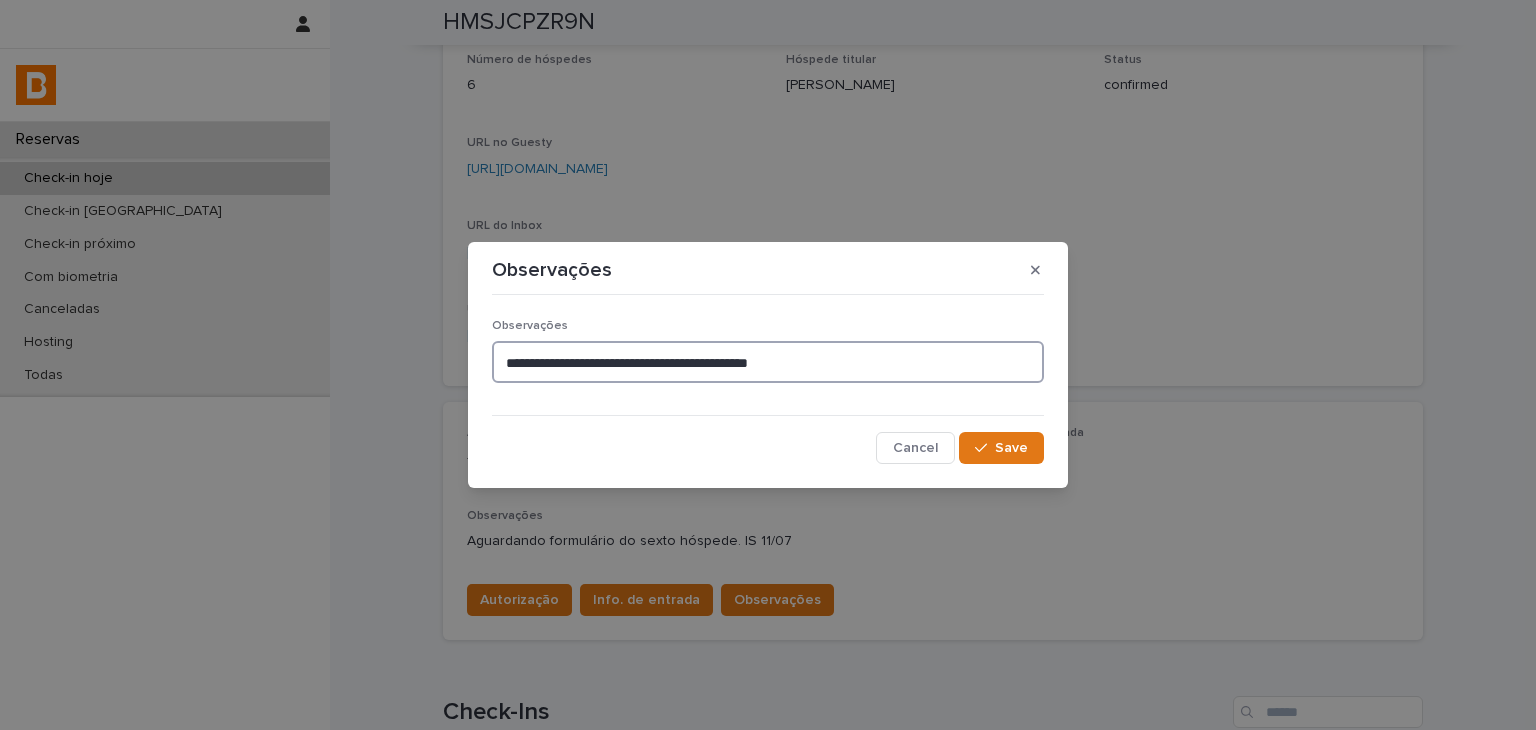 drag, startPoint x: 800, startPoint y: 356, endPoint x: 454, endPoint y: 385, distance: 347.2132 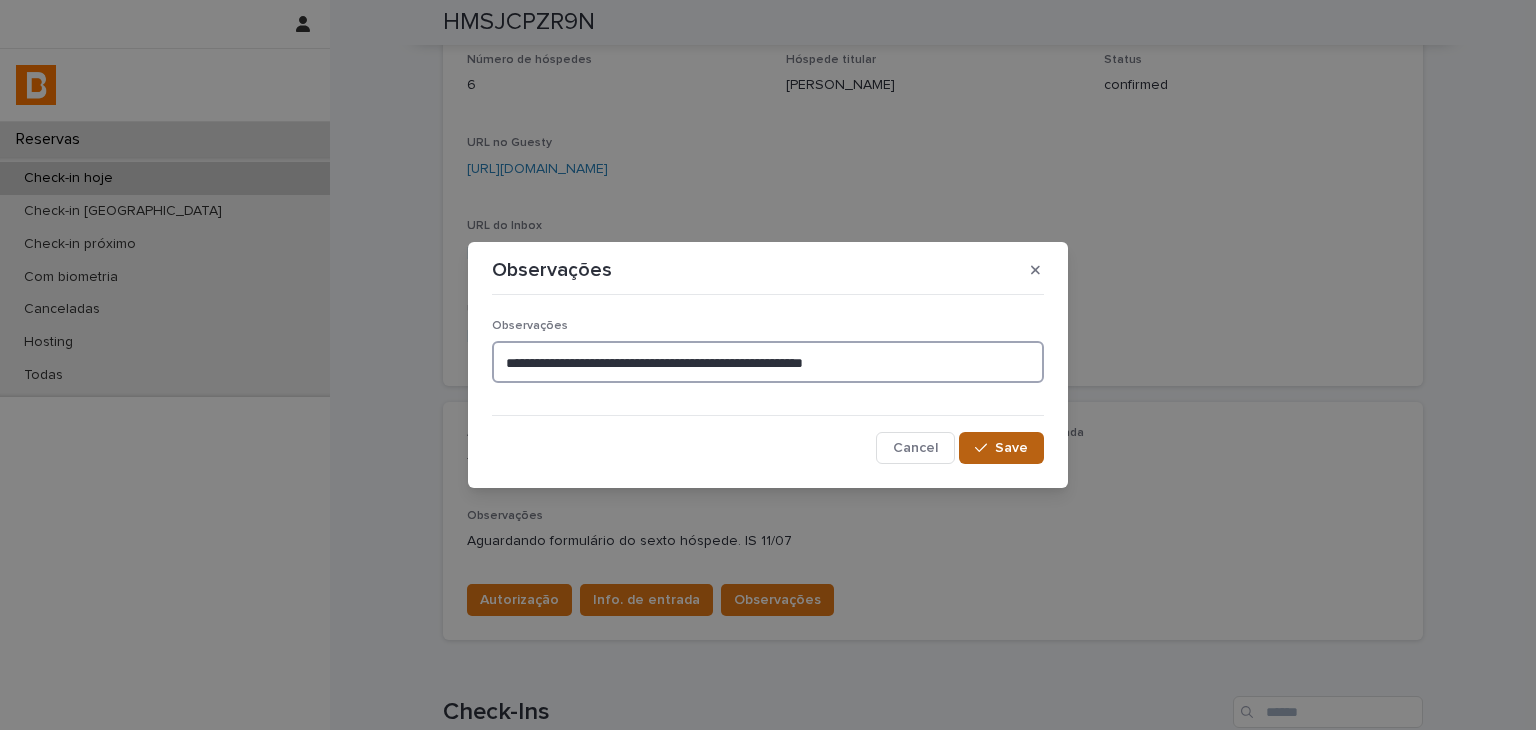 type on "**********" 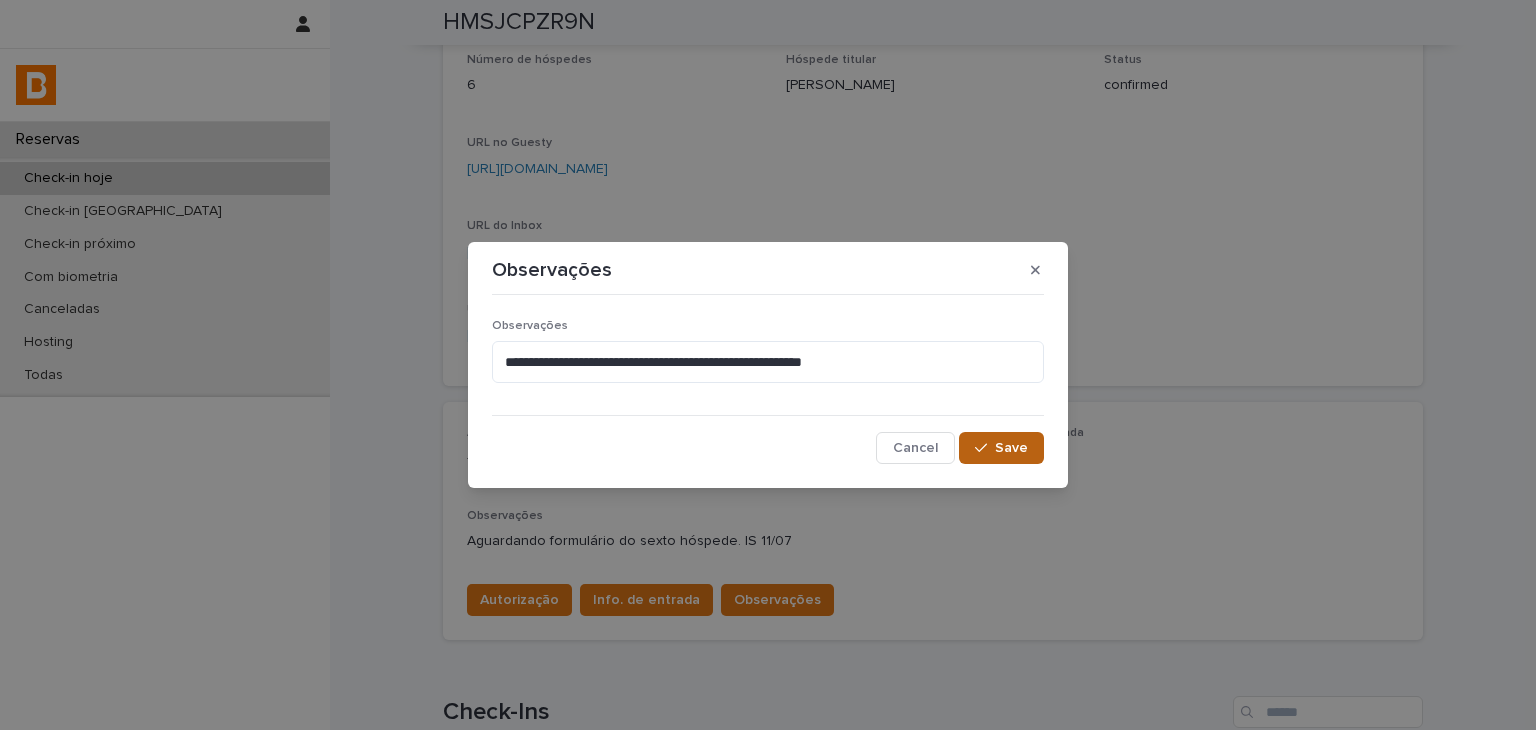 click on "Save" at bounding box center [1001, 448] 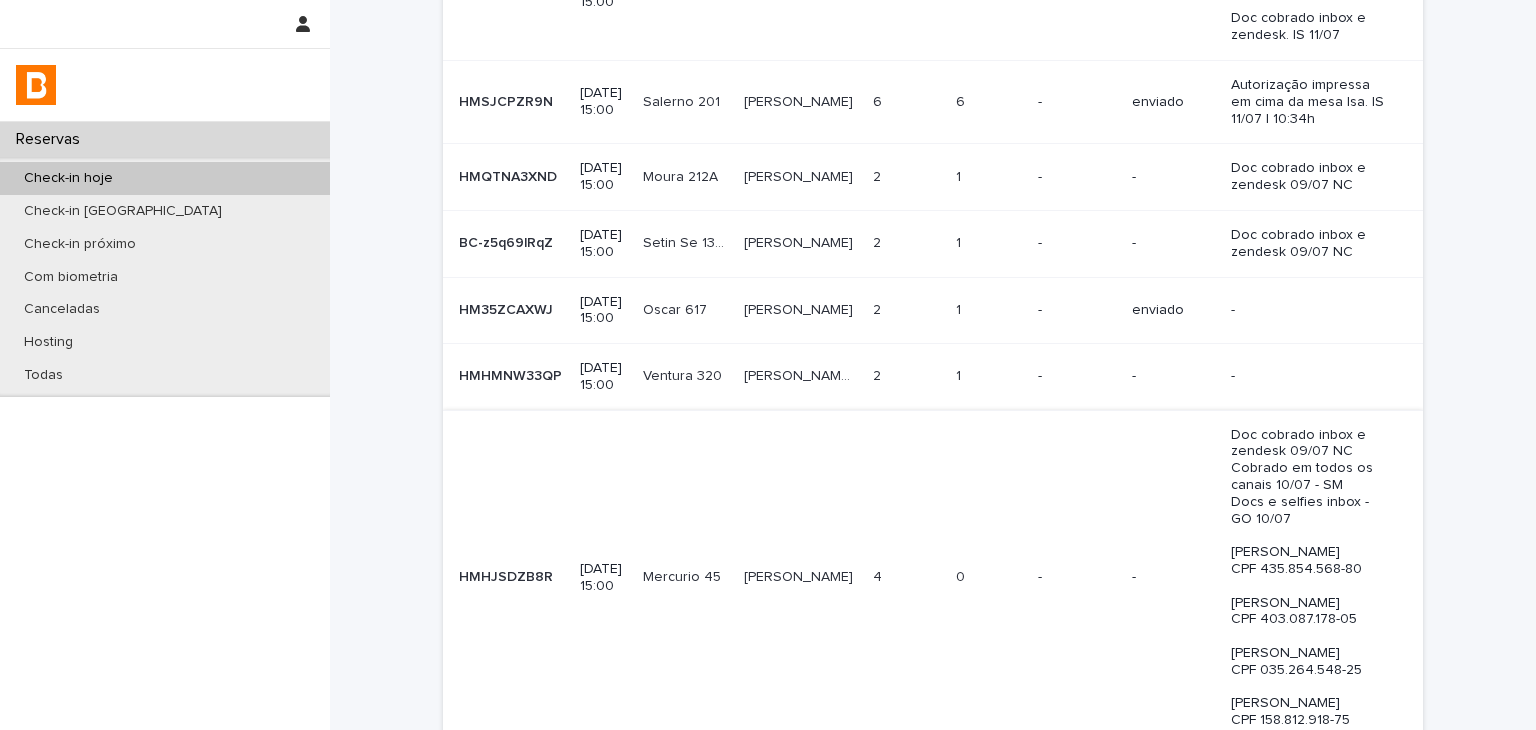scroll, scrollTop: 800, scrollLeft: 0, axis: vertical 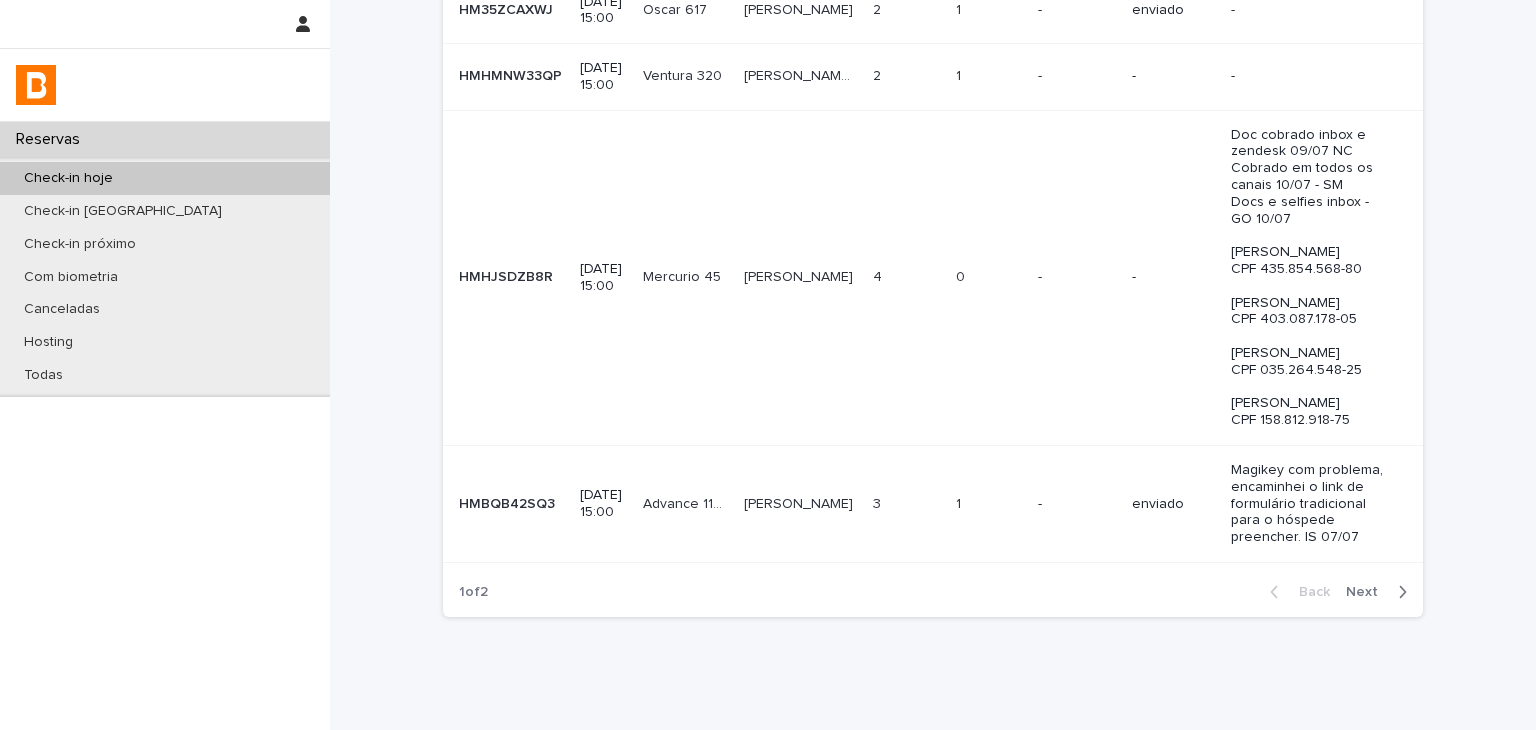 click on "Next" at bounding box center (1368, 592) 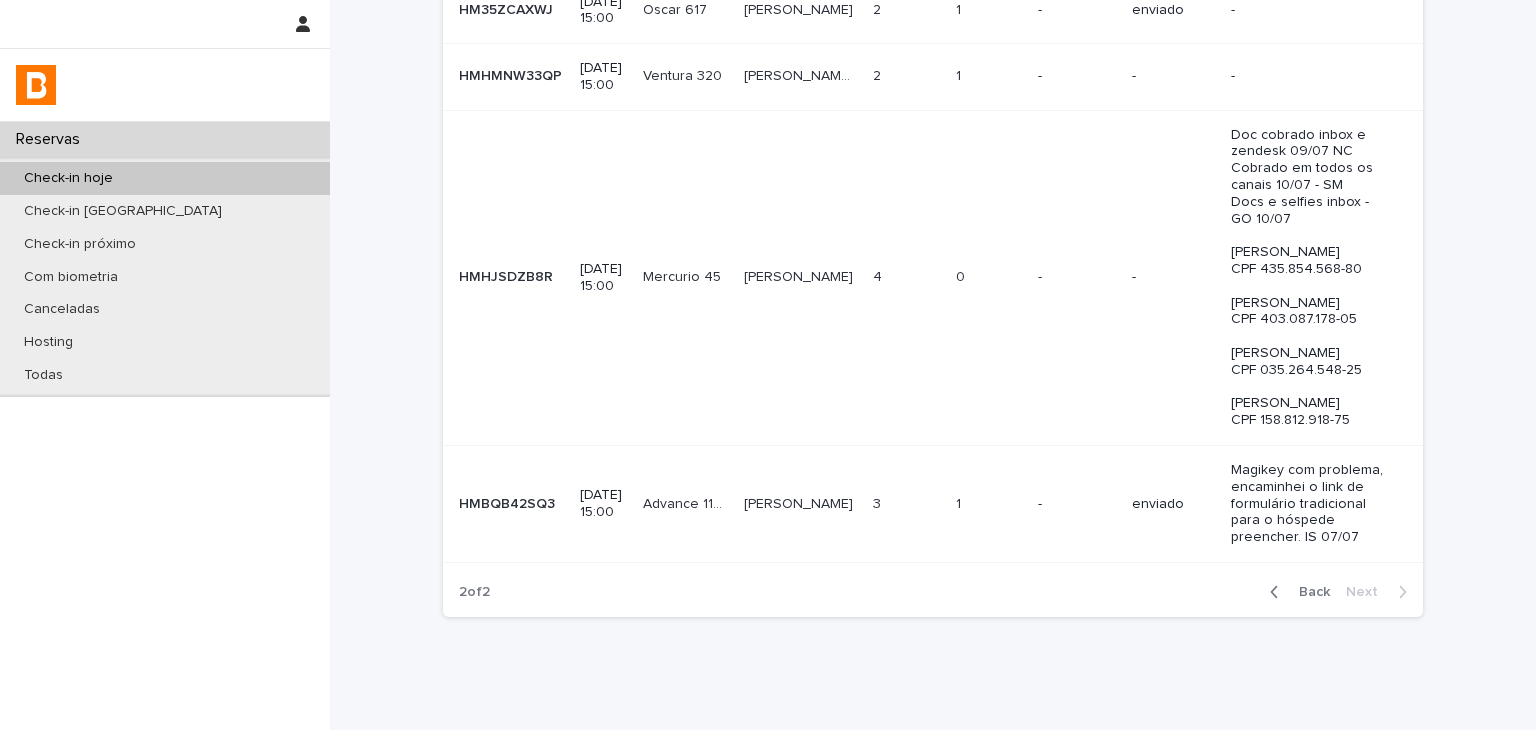 scroll, scrollTop: 0, scrollLeft: 0, axis: both 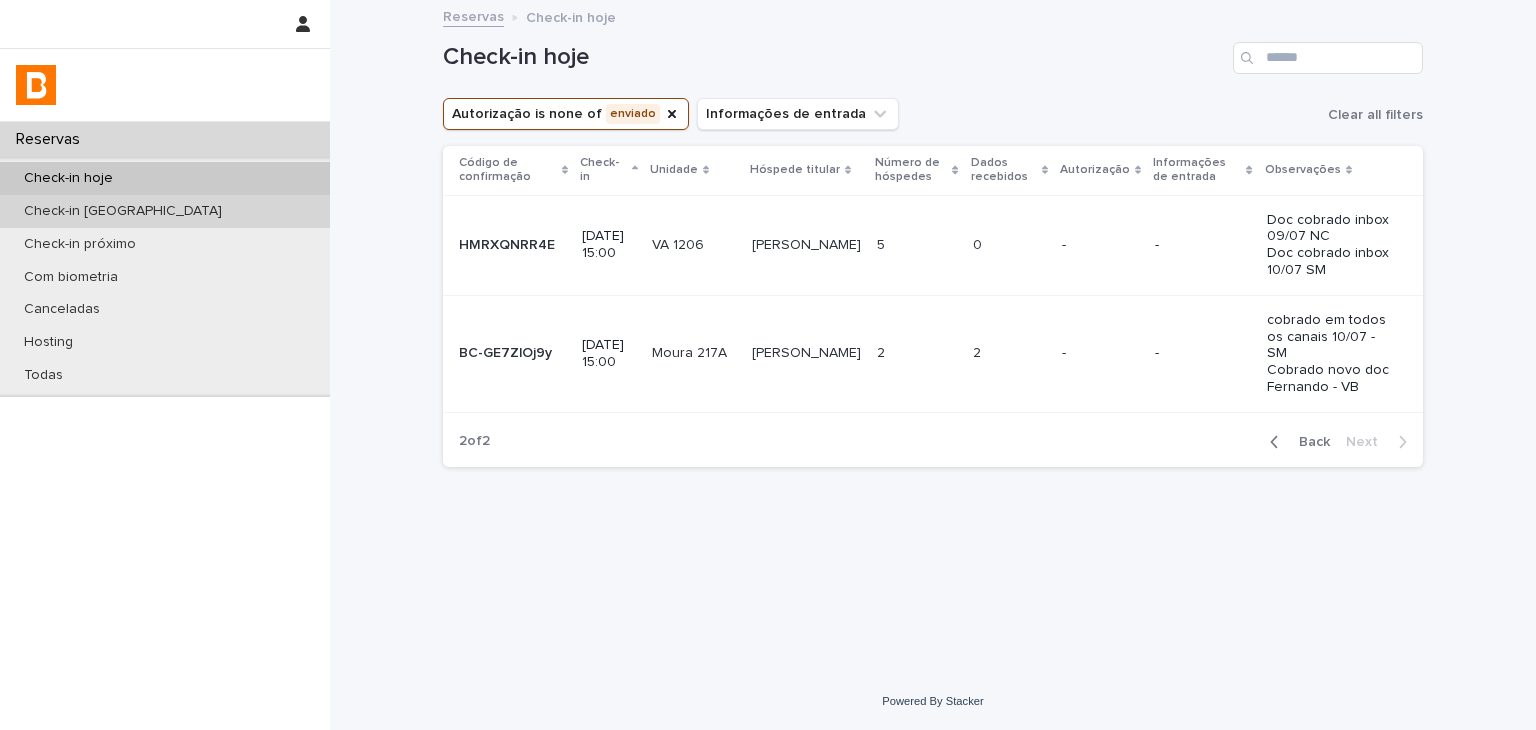 click on "Check-in [GEOGRAPHIC_DATA]" at bounding box center (165, 211) 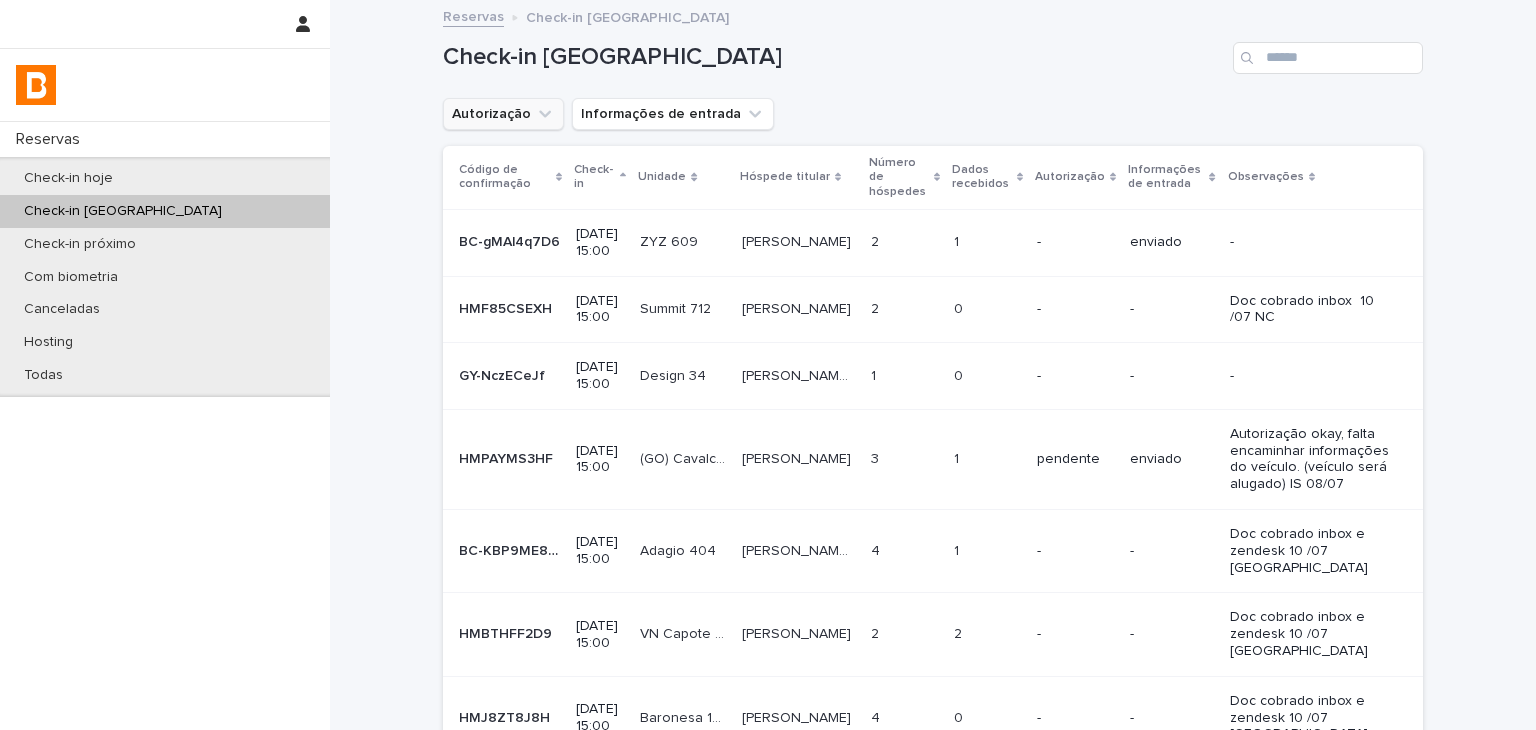 click on "Autorização" at bounding box center (503, 114) 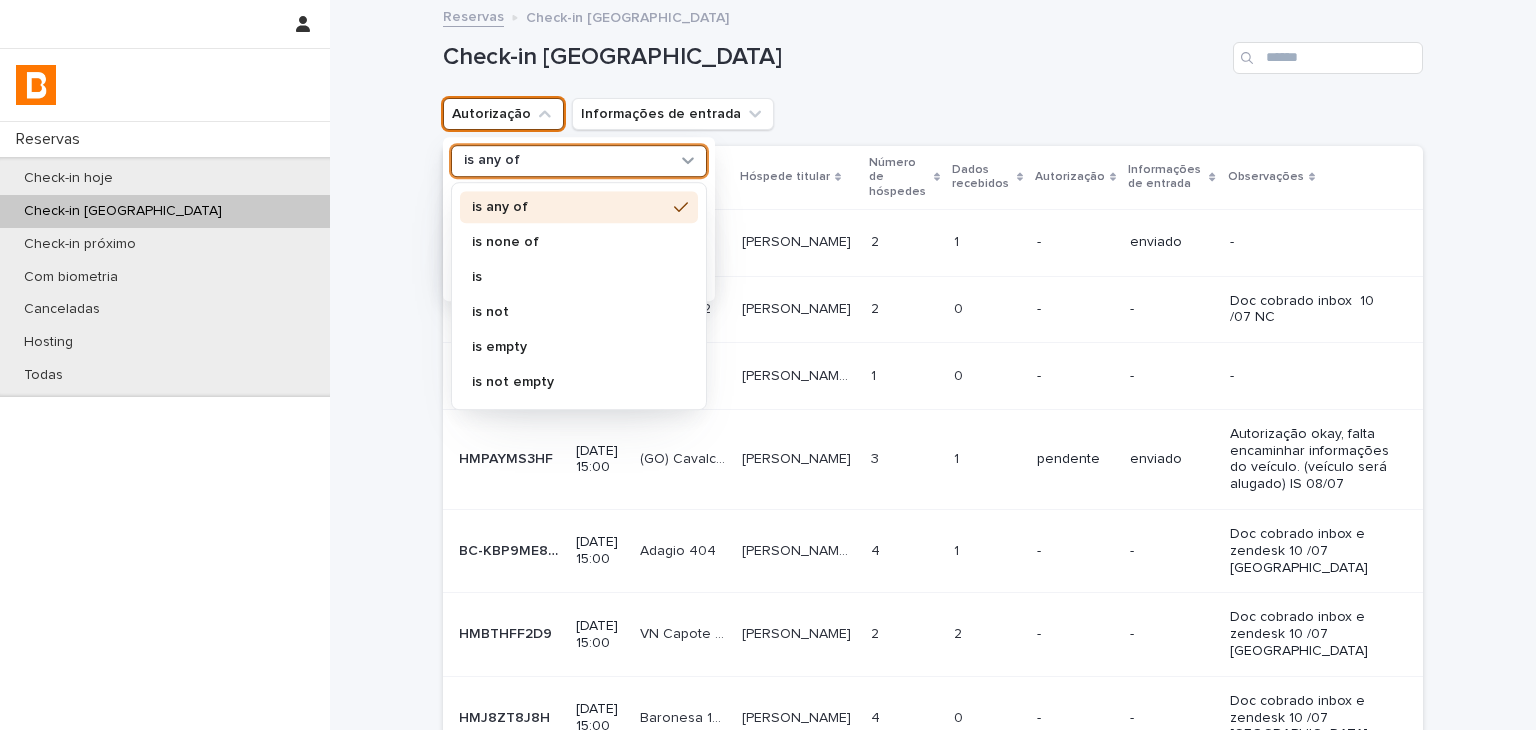 click on "is any of" at bounding box center [492, 161] 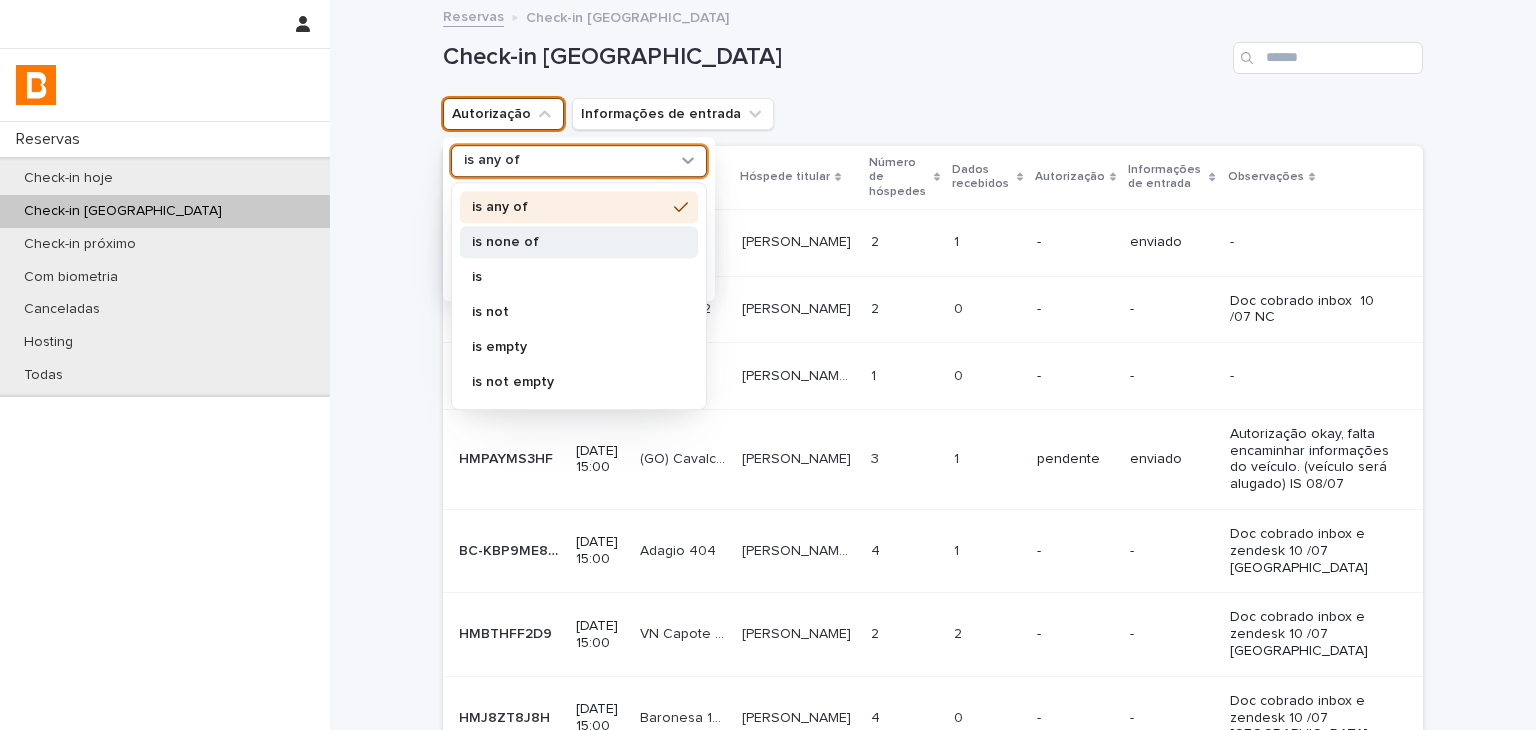 click on "is none of" at bounding box center (569, 242) 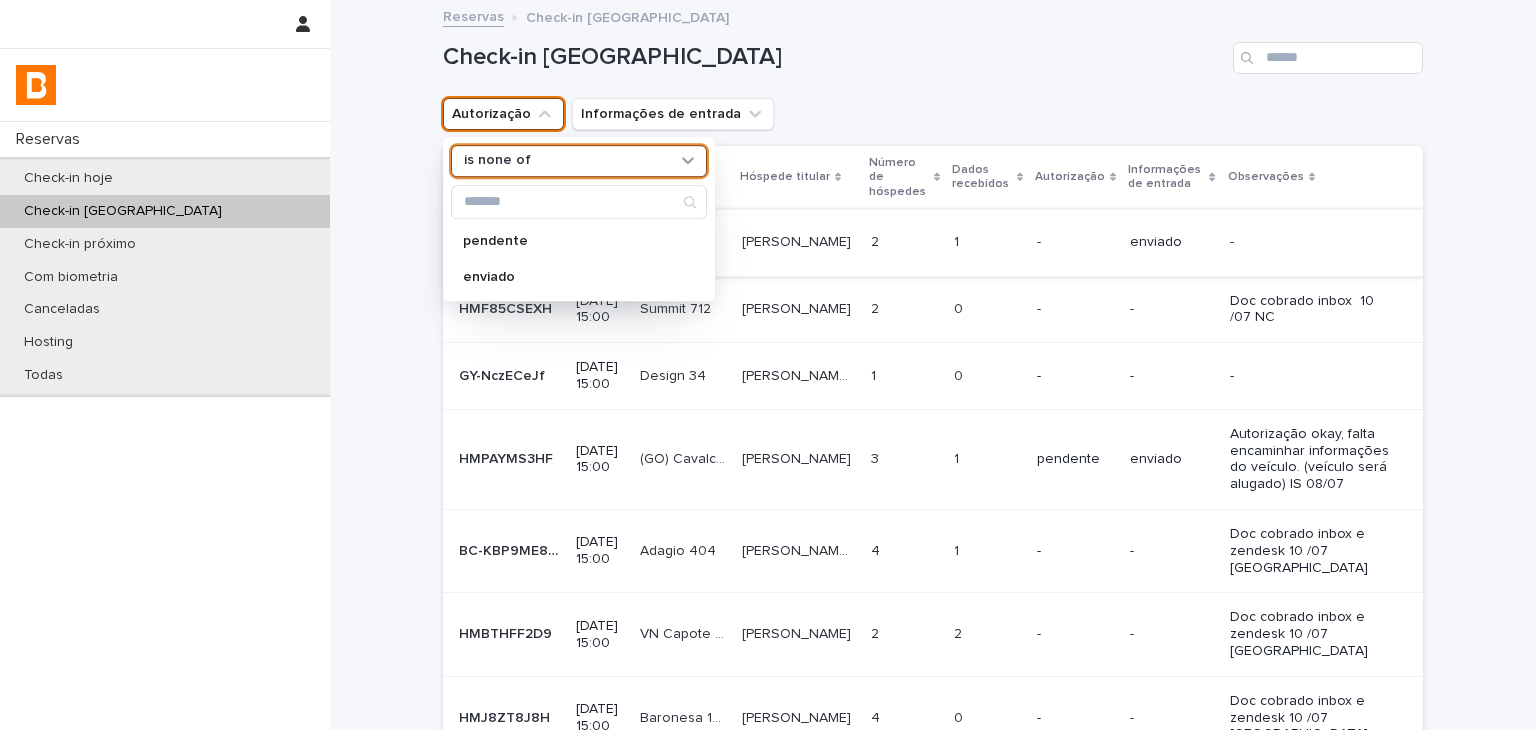 drag, startPoint x: 521, startPoint y: 282, endPoint x: 779, endPoint y: 202, distance: 270.1185 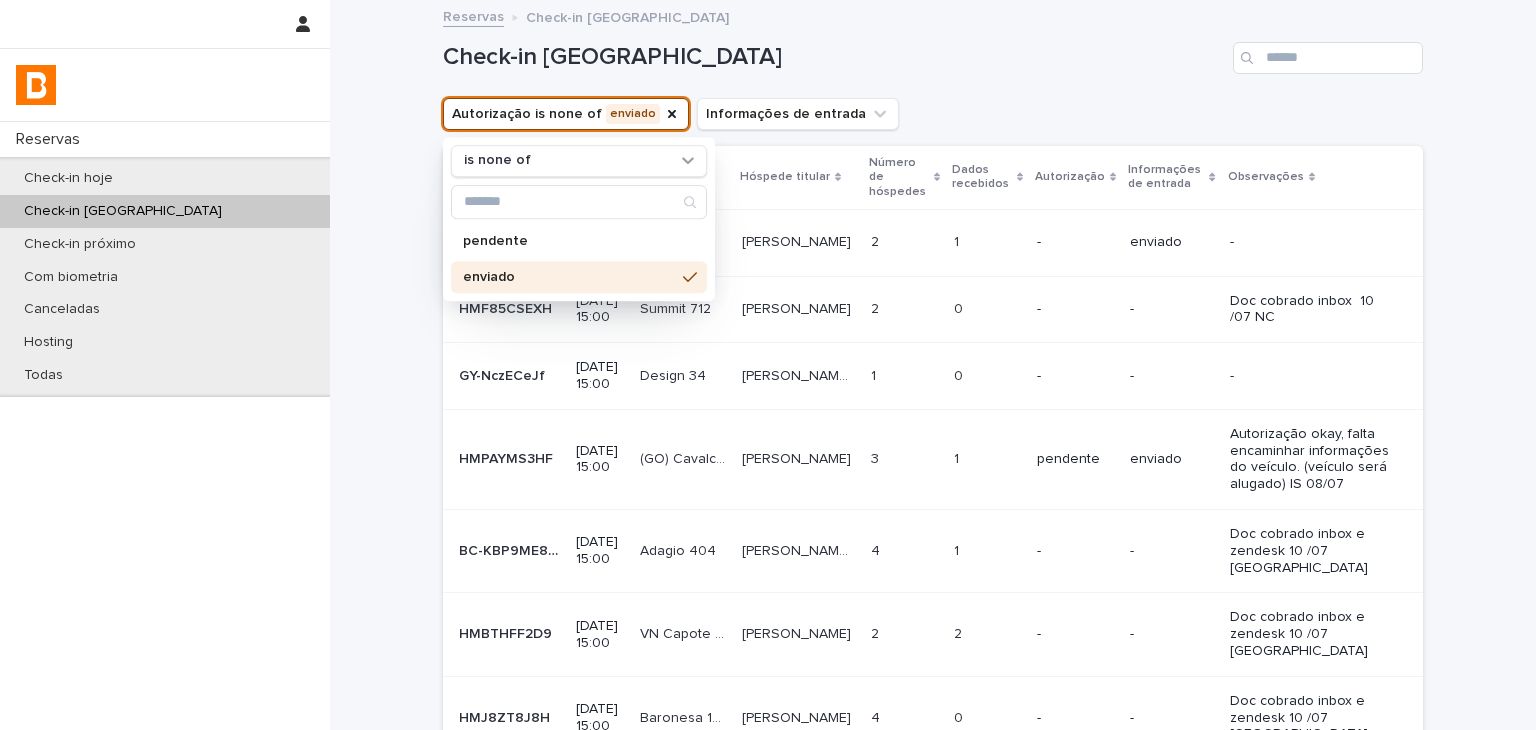 click on "Check-in [GEOGRAPHIC_DATA]" at bounding box center (834, 57) 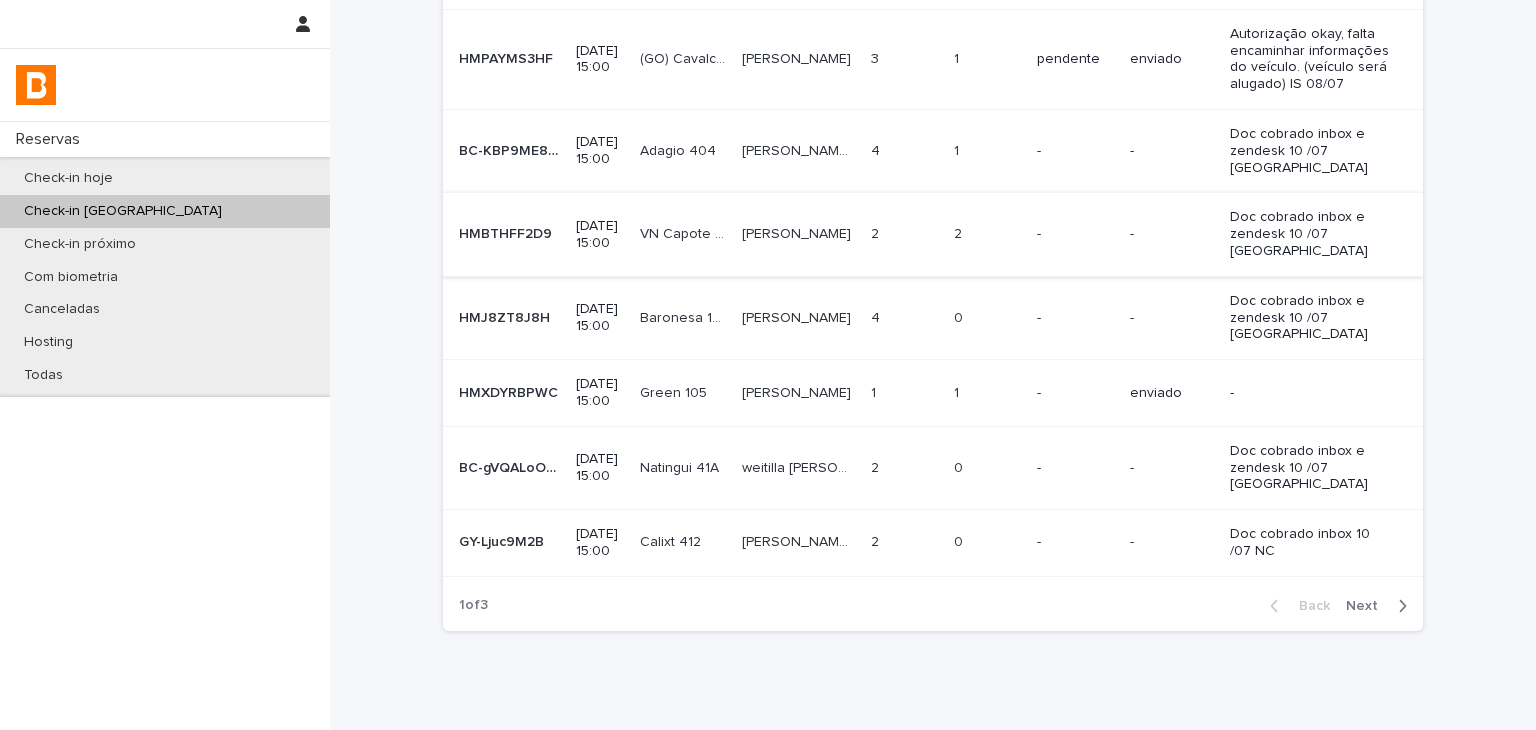 scroll, scrollTop: 500, scrollLeft: 0, axis: vertical 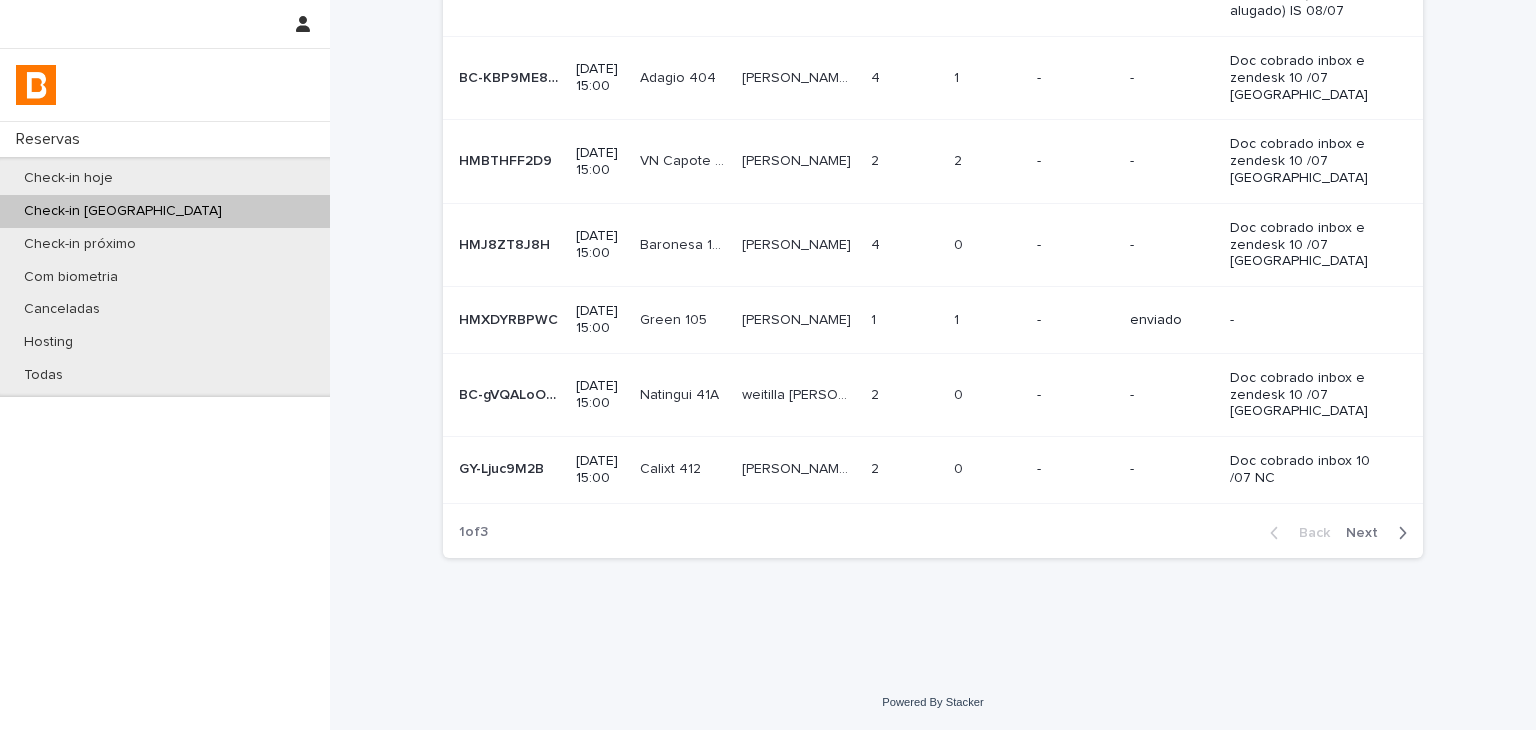 click on "Next" at bounding box center [1368, 533] 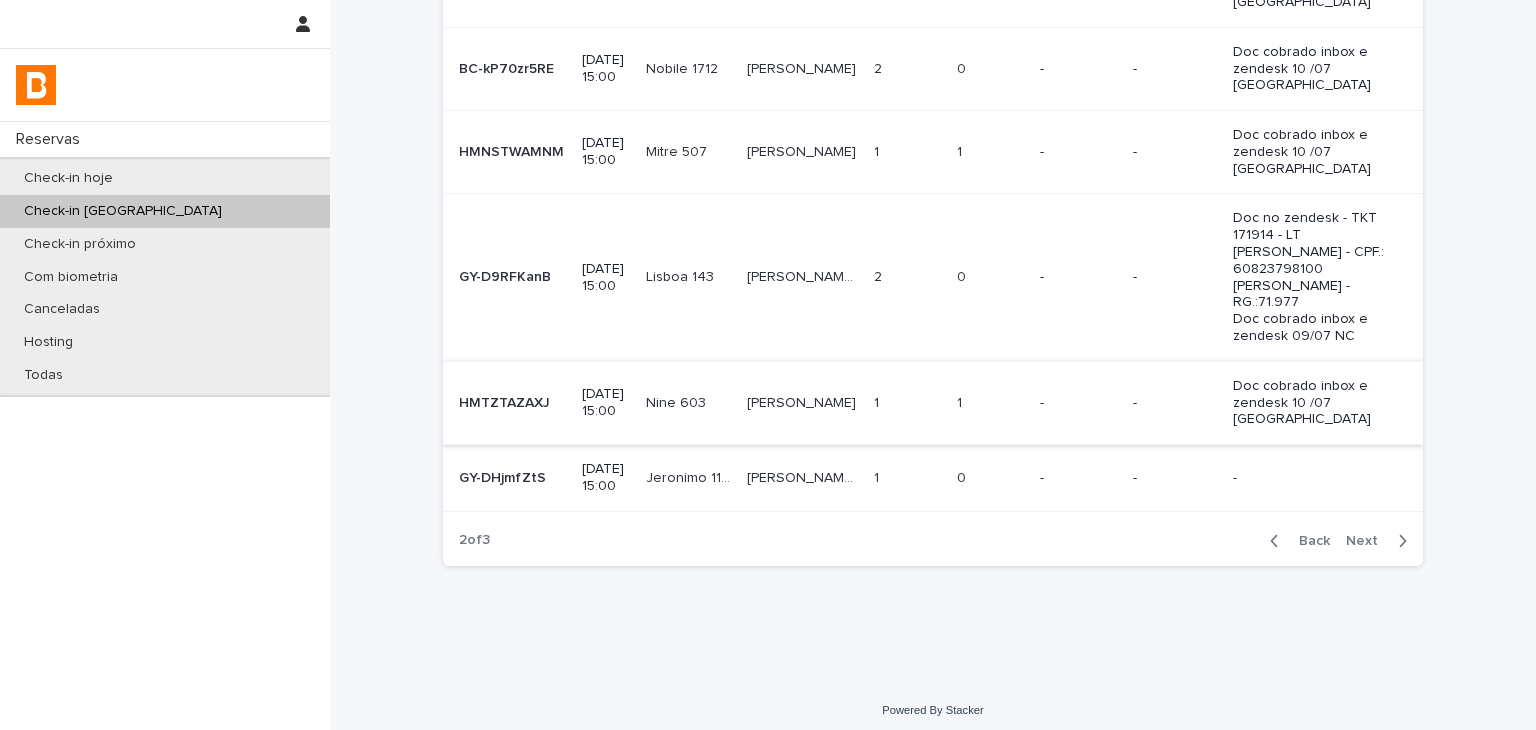 scroll, scrollTop: 742, scrollLeft: 0, axis: vertical 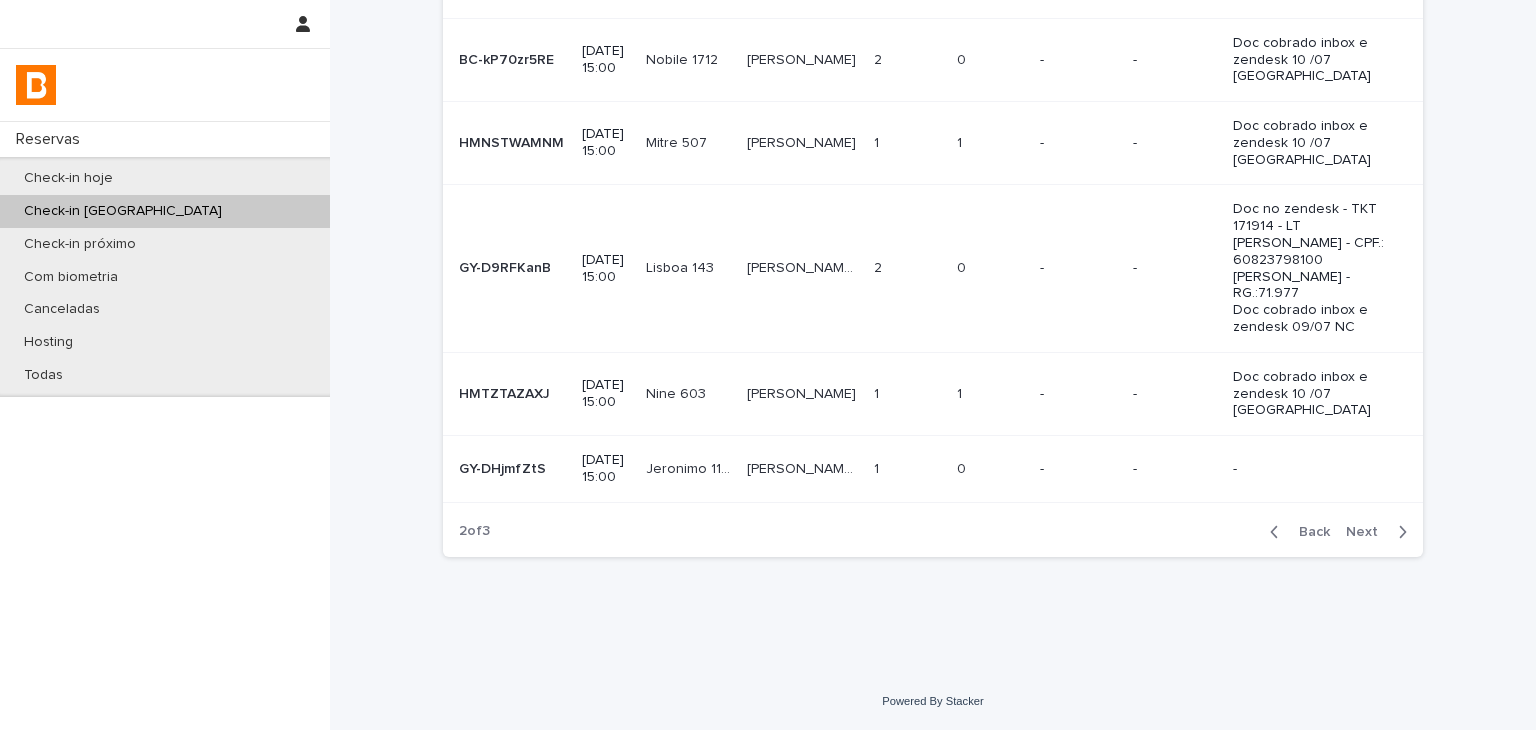 click on "Next" at bounding box center [1380, 532] 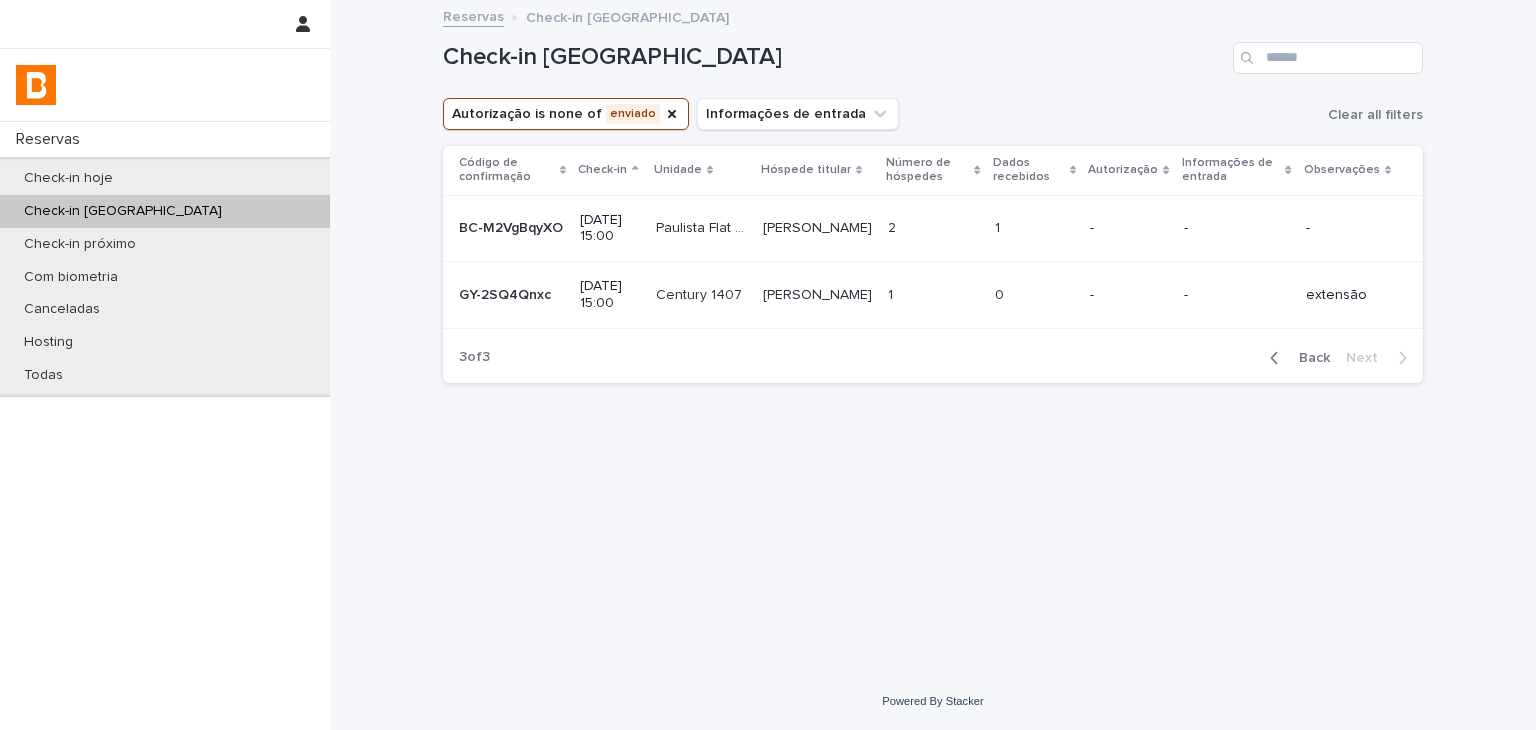 scroll, scrollTop: 0, scrollLeft: 0, axis: both 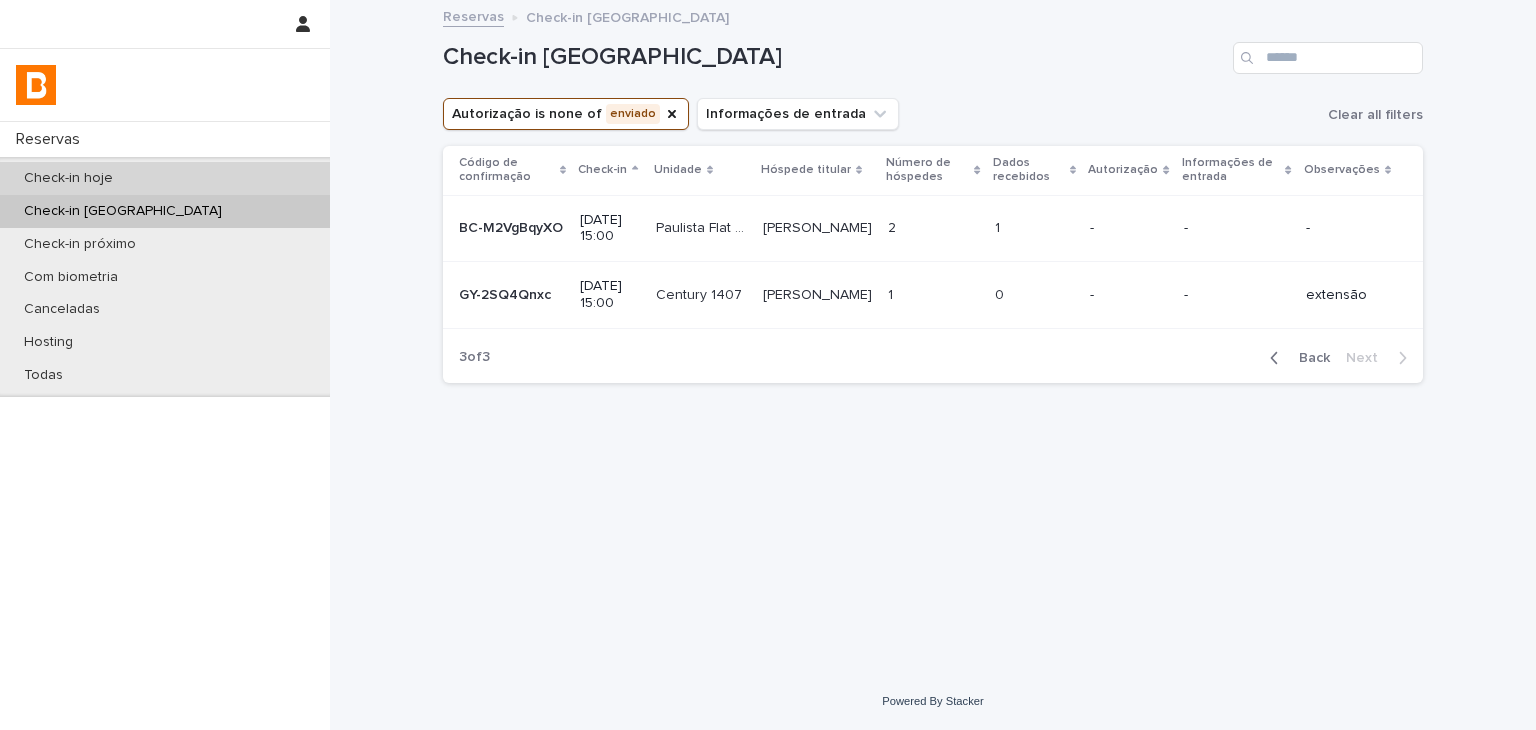 click on "Check-in hoje" at bounding box center (165, 178) 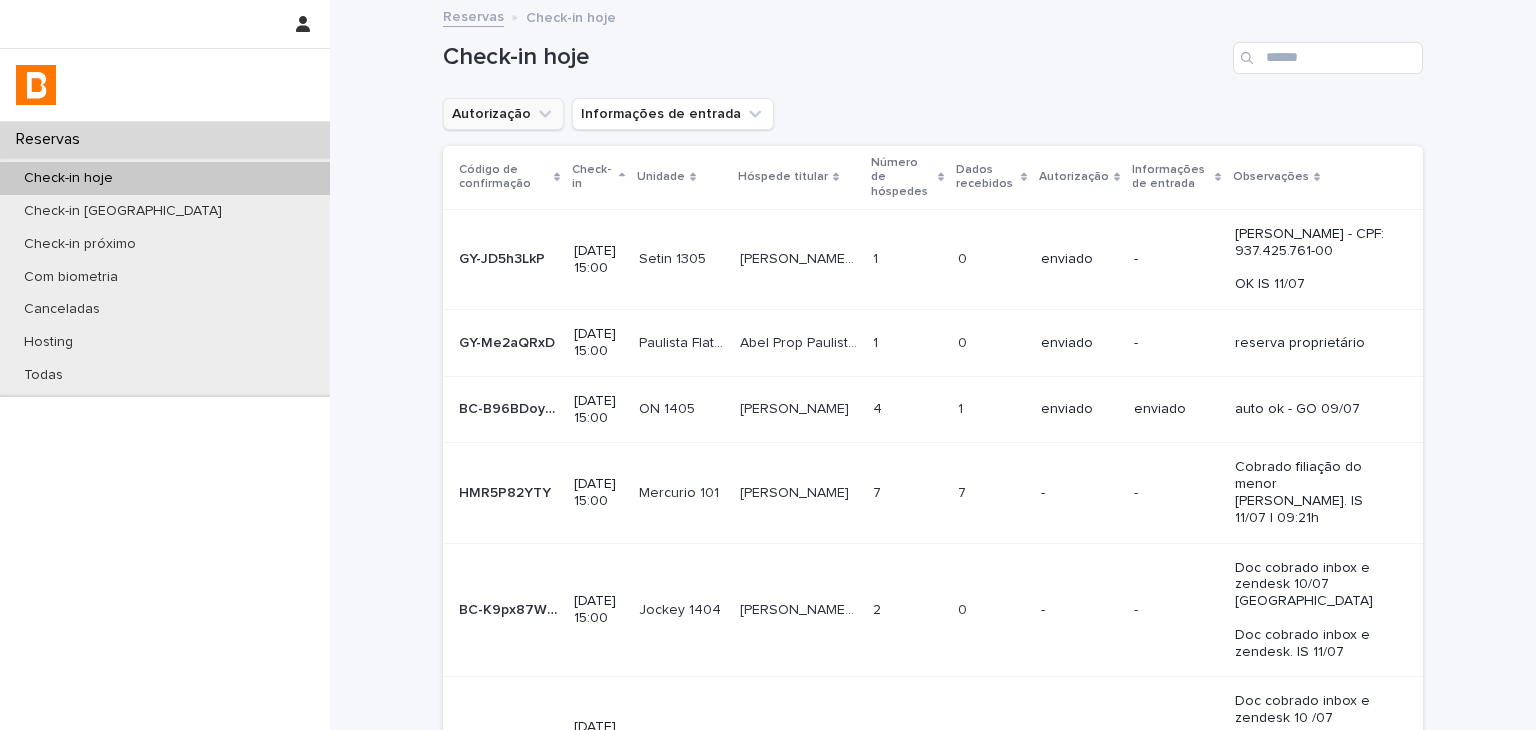 click on "Autorização" at bounding box center (503, 114) 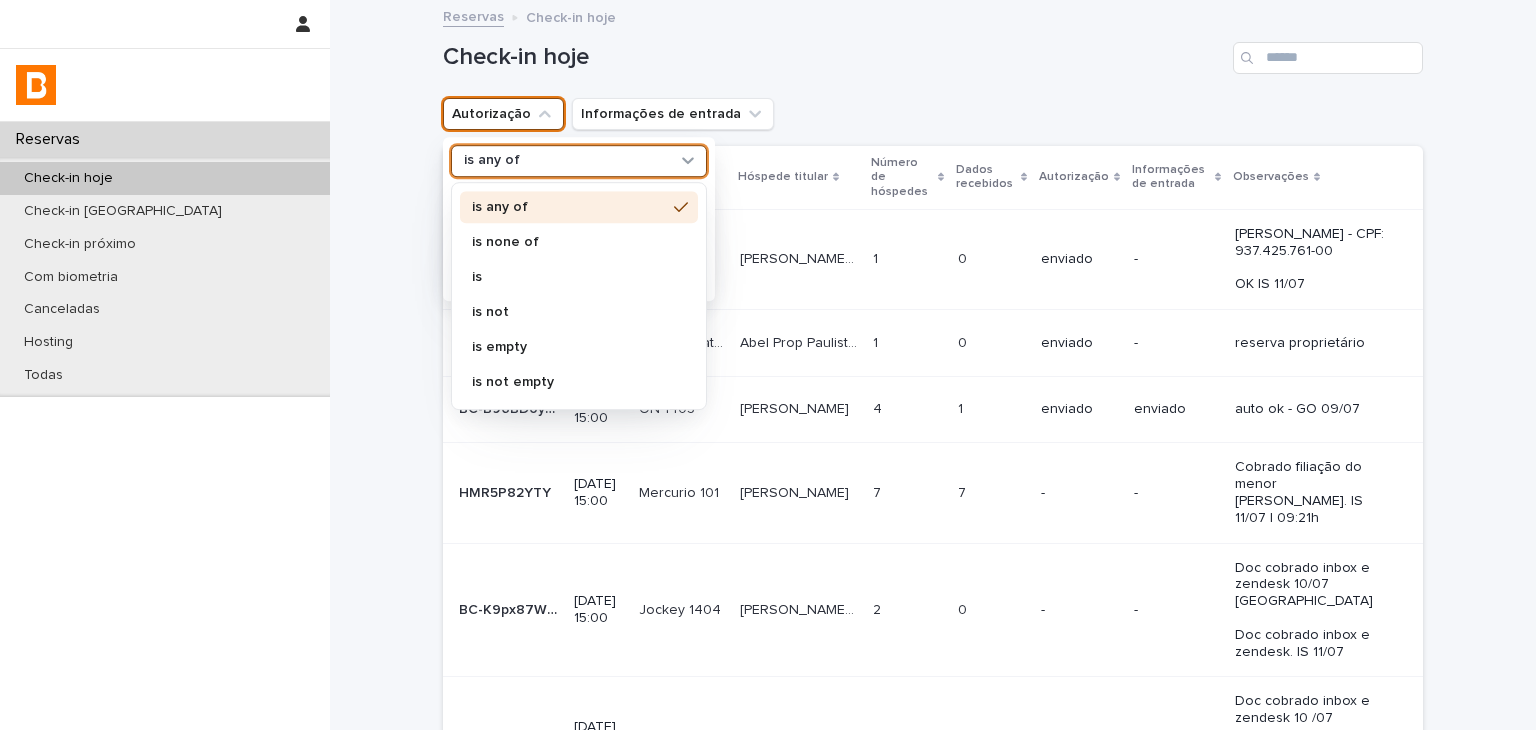 click on "is none of" at bounding box center (569, 242) 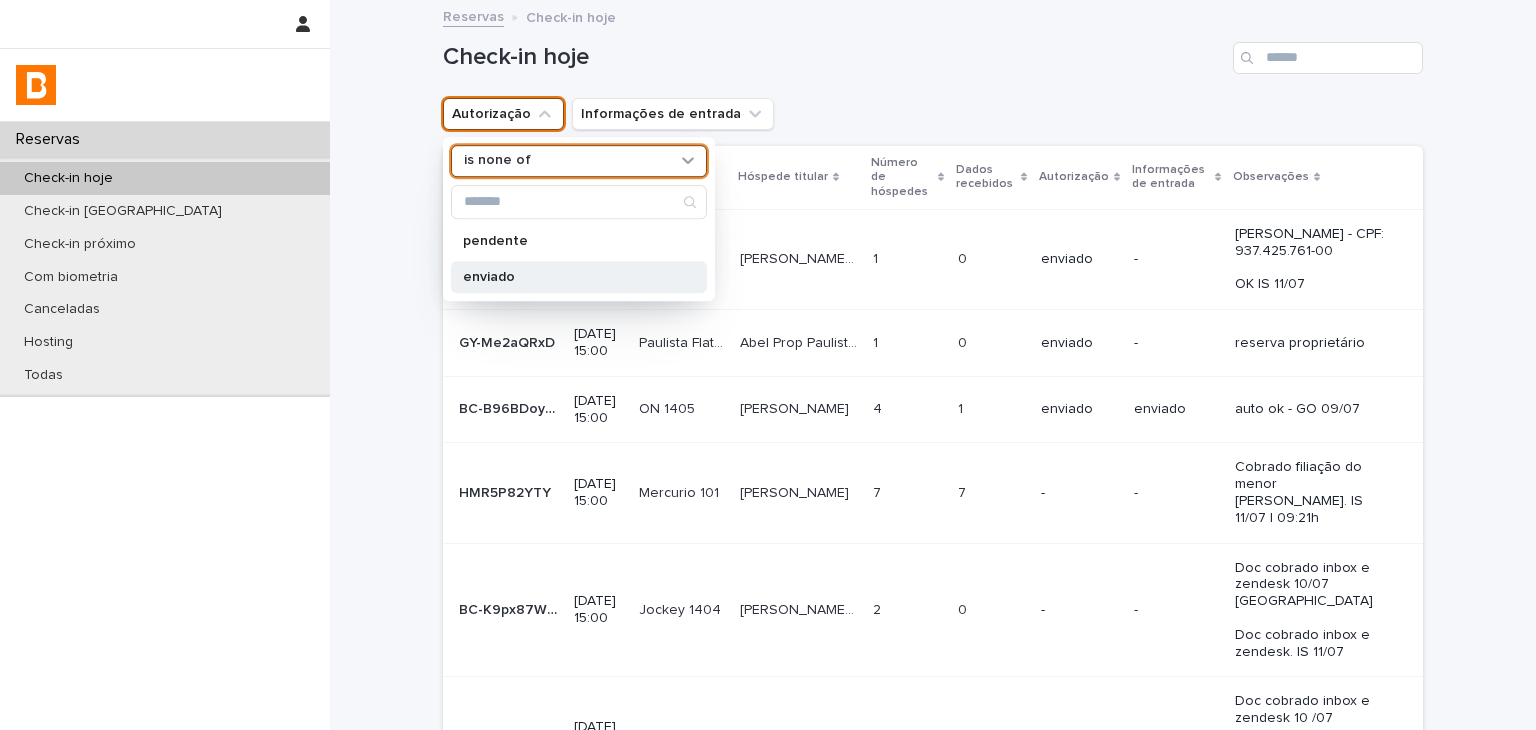 click on "enviado" at bounding box center (569, 277) 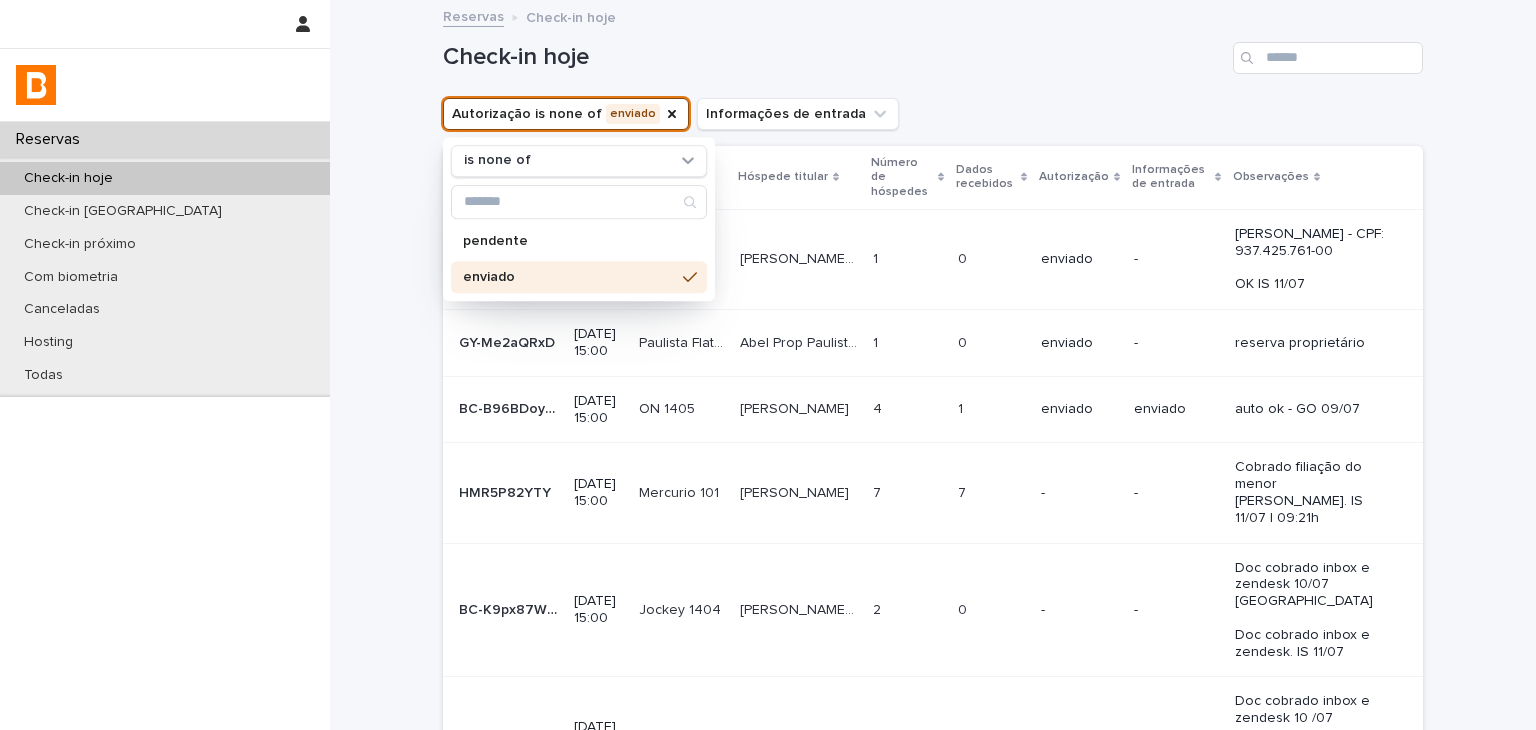 drag, startPoint x: 961, startPoint y: 58, endPoint x: 954, endPoint y: 69, distance: 13.038404 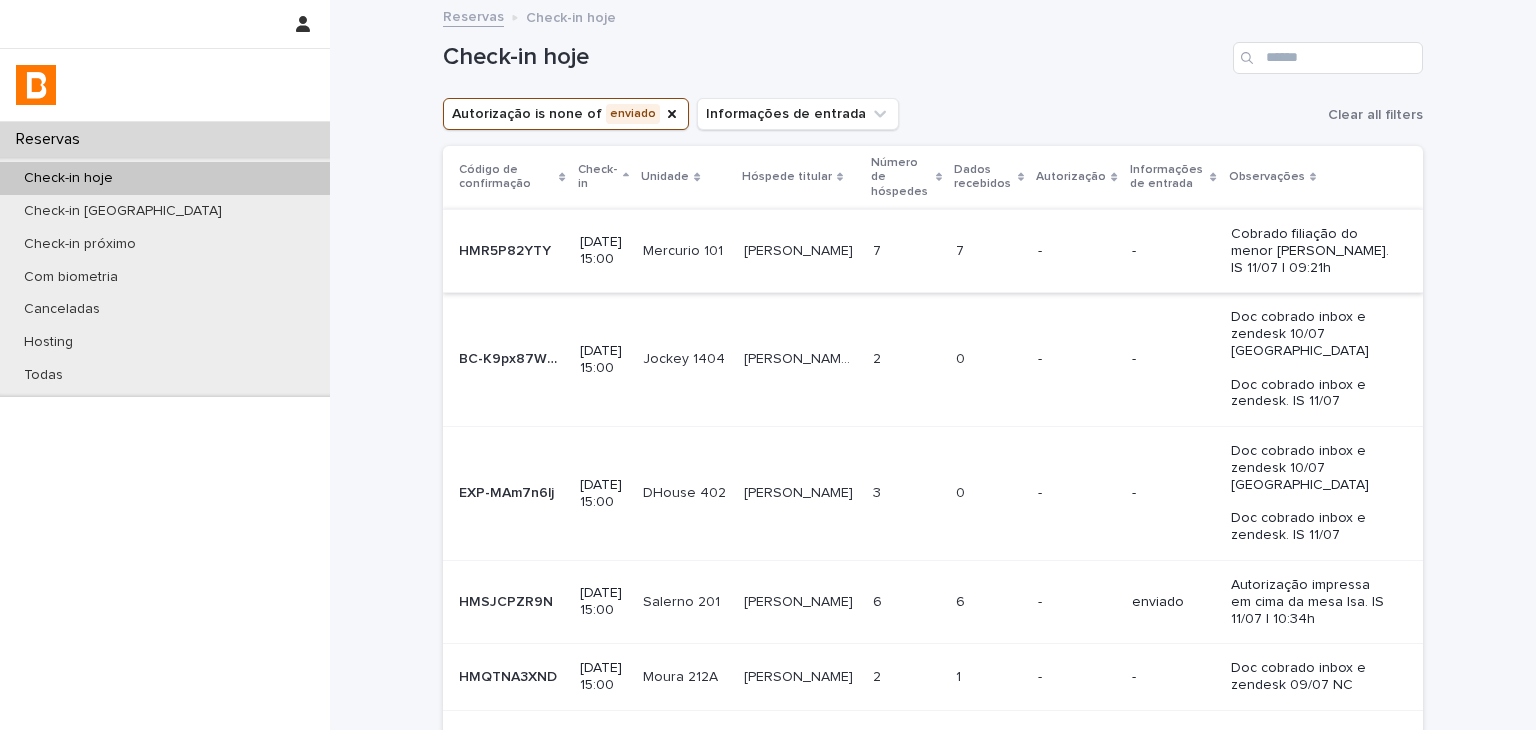 scroll, scrollTop: 100, scrollLeft: 0, axis: vertical 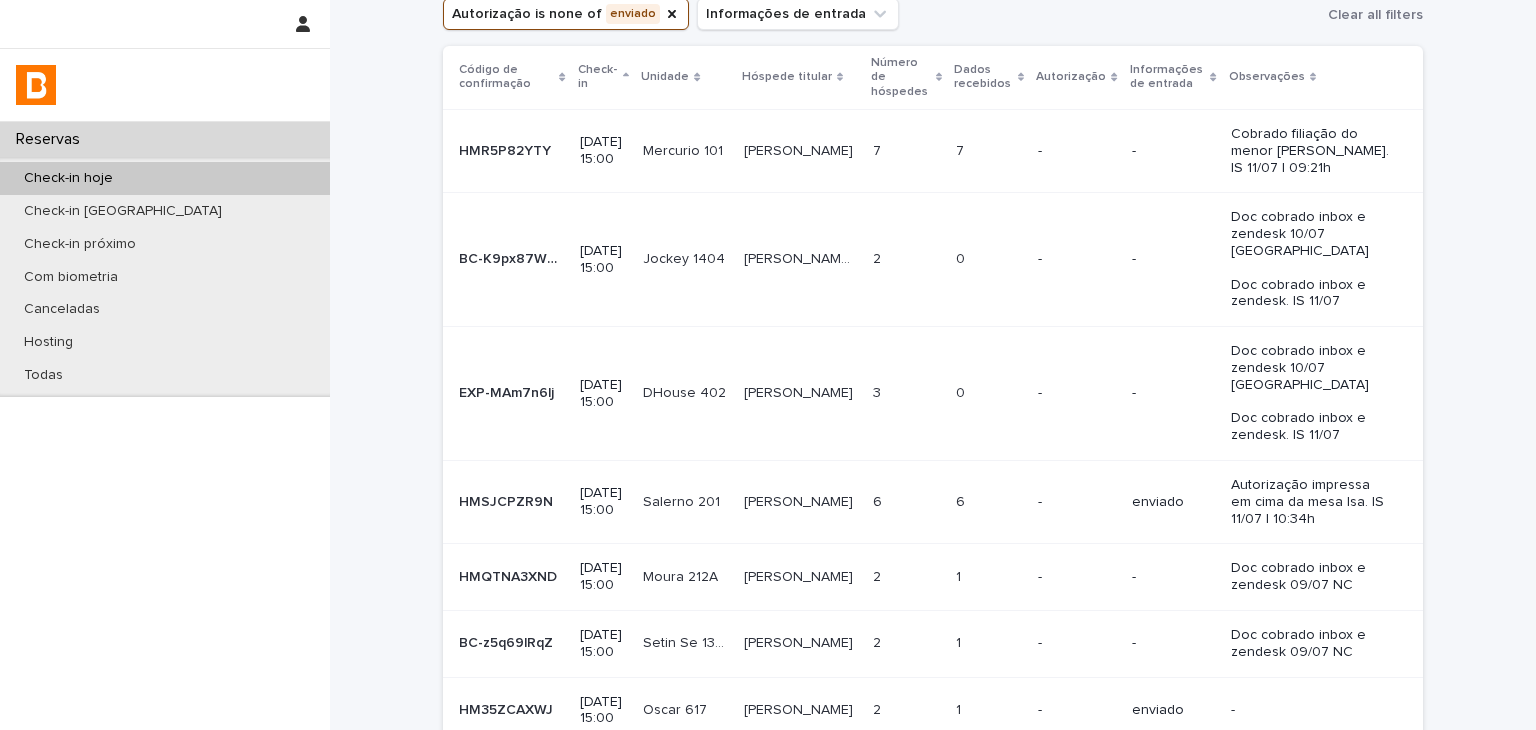 click on "-" at bounding box center (1076, 502) 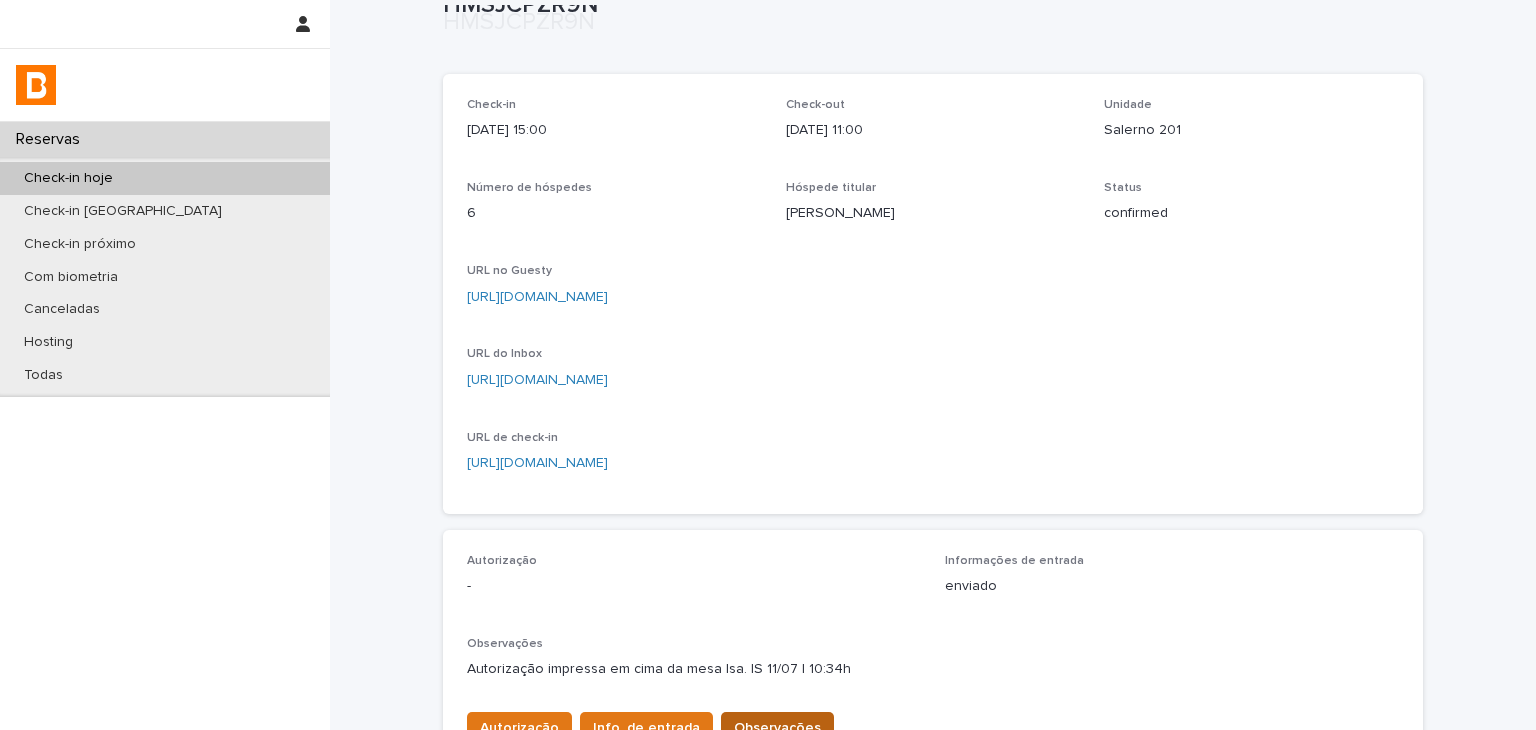 scroll, scrollTop: 572, scrollLeft: 0, axis: vertical 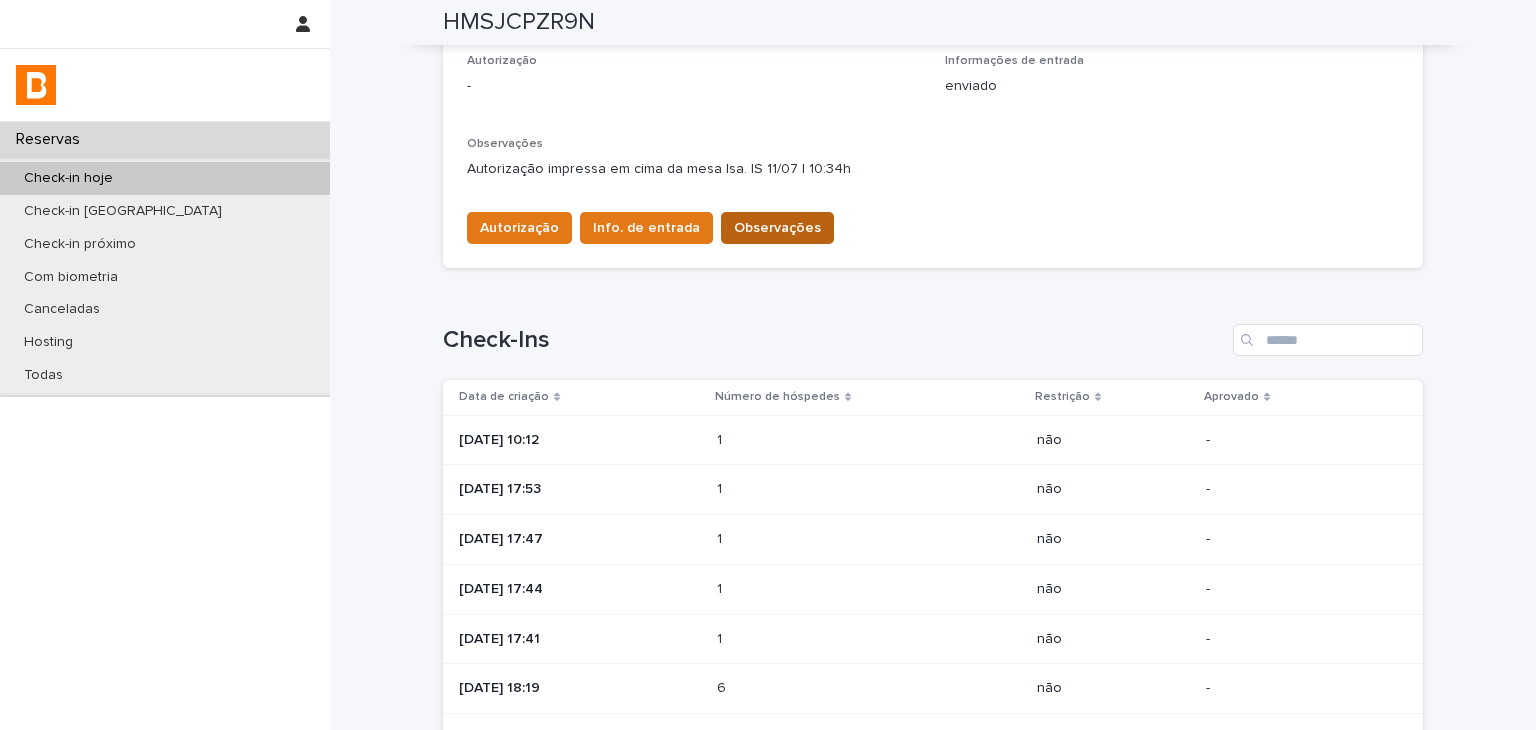 click on "Observações" at bounding box center (777, 228) 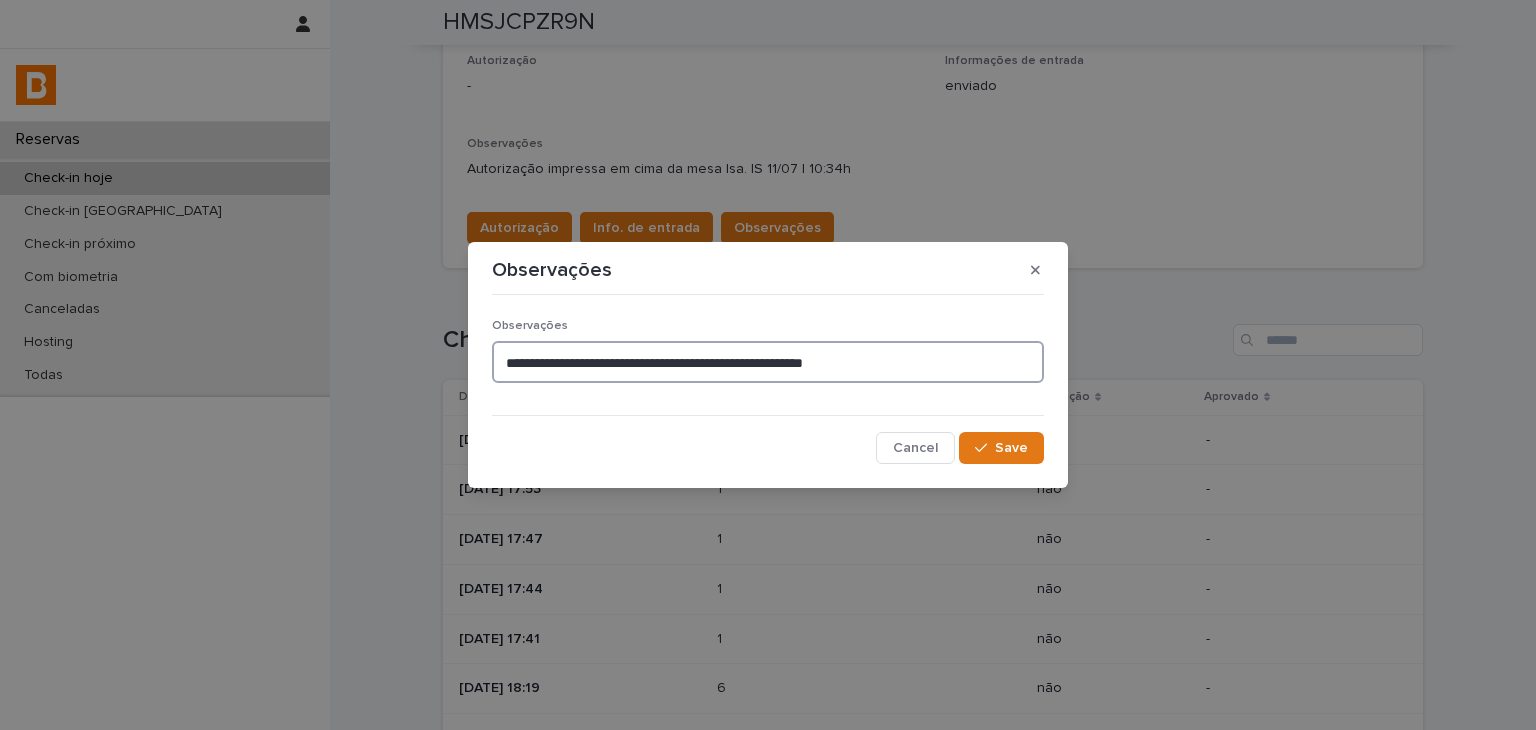 click on "**********" at bounding box center (768, 362) 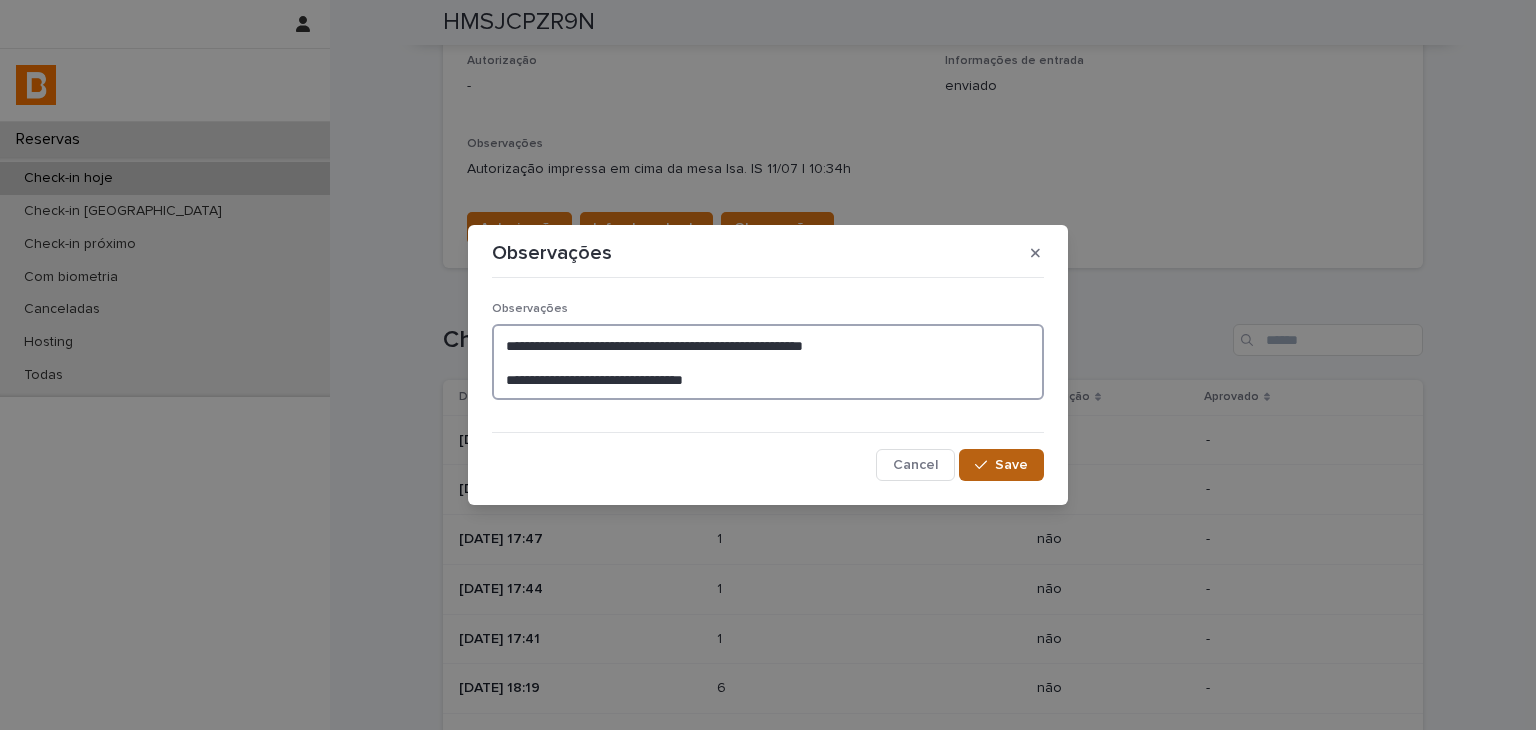 type on "**********" 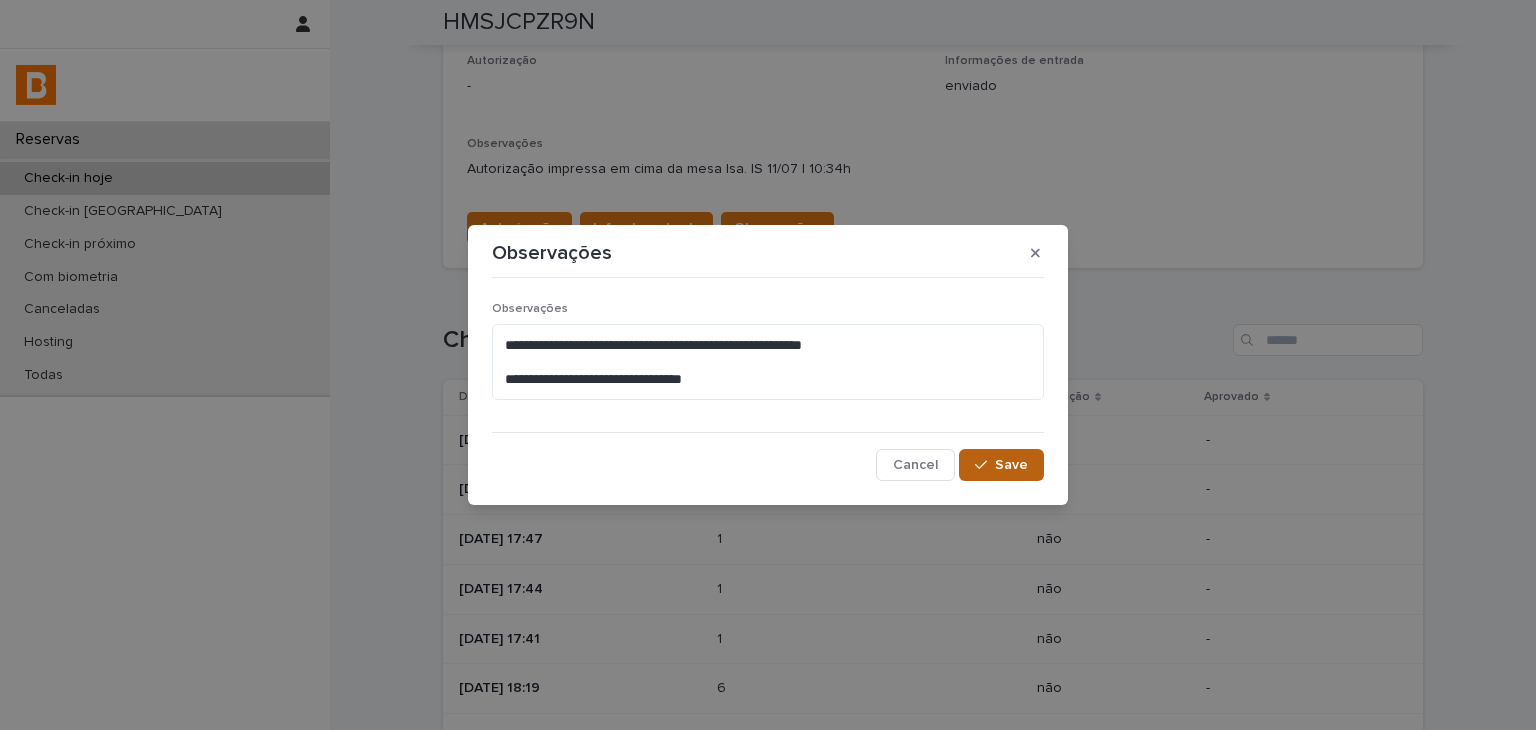 click on "Save" at bounding box center (1001, 465) 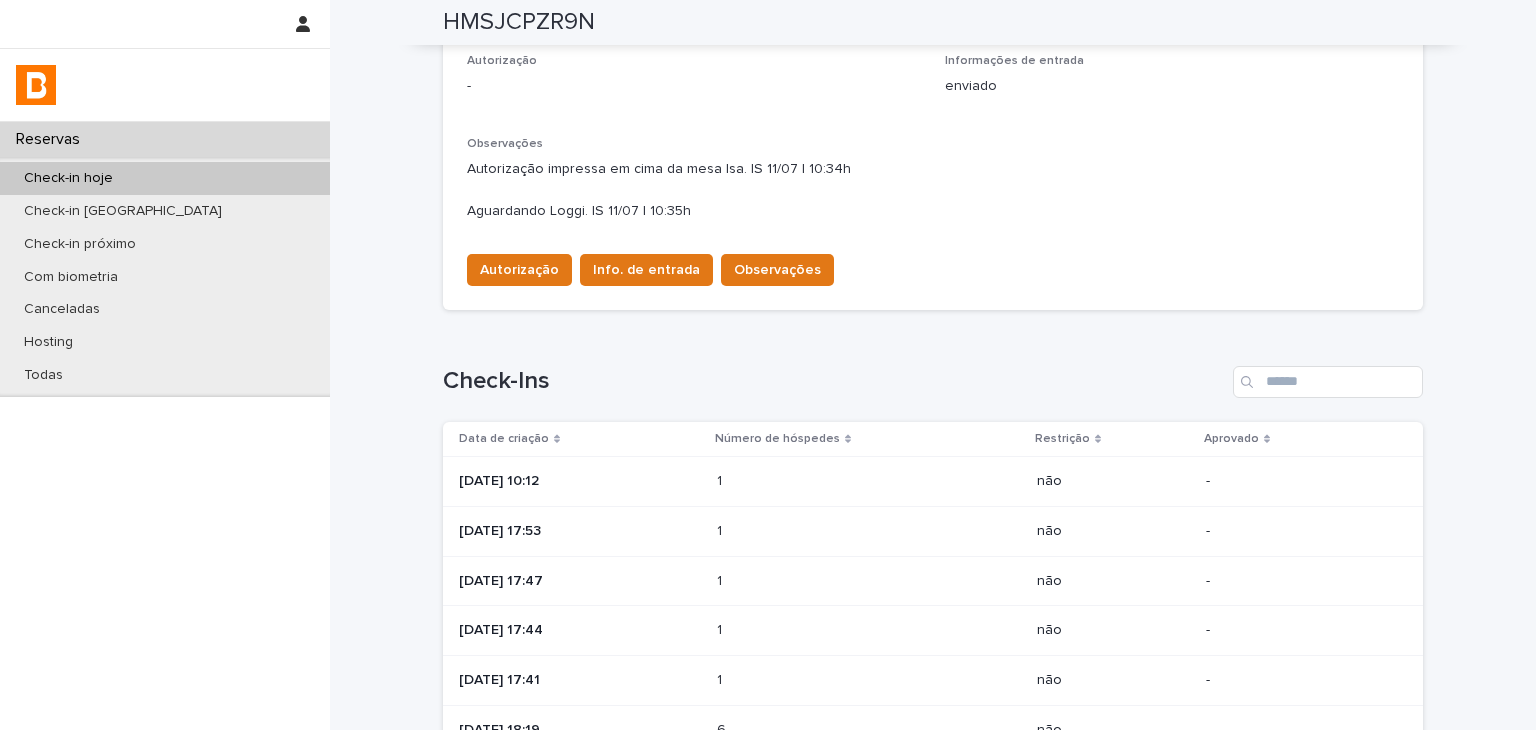 scroll, scrollTop: 592, scrollLeft: 0, axis: vertical 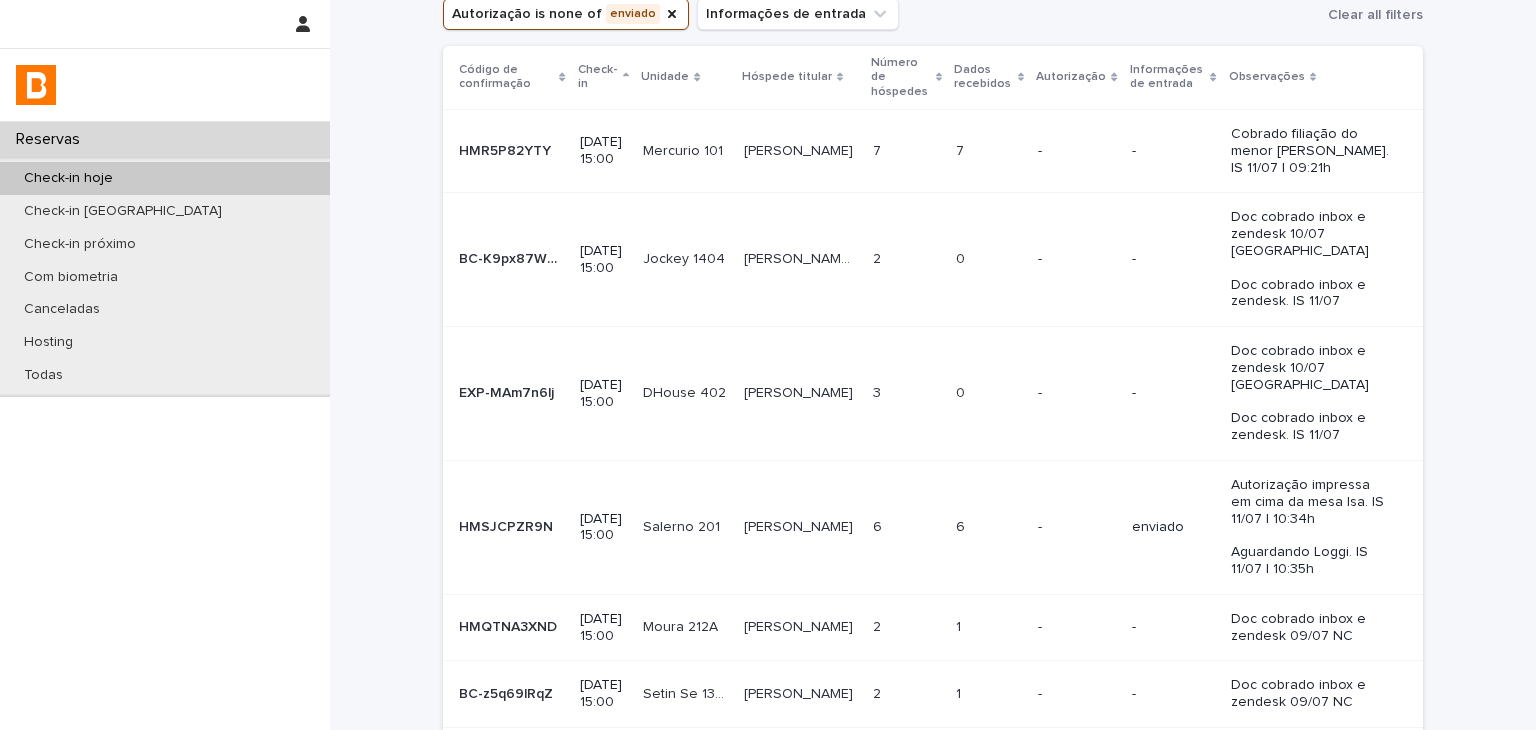 click on "Check-in hoje Autorização is none of enviado Informações de entrada Clear all filters Código de confirmação Check-in Unidade Hóspede titular Número de hóspedes Dados recebidos Autorização Informações de entrada Observações HMR5P82YTY HMR5P82YTY   [DATE] 15:00 Mercurio 101 Mercurio 101   [PERSON_NAME]   7 7   7 7   - - Cobrado filiação do menor [PERSON_NAME]. IS 11/07 | 09:21h BC-K9px87WEM BC-K9px87WEM   [DATE] 15:00 Jockey 1404 Jockey 1404   [PERSON_NAME]   2 2   0 0   - - Doc cobrado inbox e zendesk 10/07 NC
Doc cobrado inbox e zendesk. IS 11/07 EXP-MAm7n6lj EXP-MAm7n6lj   [DATE] 15:00 DHouse 402 DHouse 402   [PERSON_NAME]   3 3   0 0   - - Doc cobrado inbox e zendesk 10/07 NC
Doc cobrado inbox e zendesk. IS 11/07 HMSJCPZR9N HMSJCPZR9N   [DATE] 15:00 Salerno 201 [GEOGRAPHIC_DATA] 201   Davi Loli Davi Loli   6 6   6 6   - enviado HMQTNA3XND HMQTNA3XND   [DATE] 15:00     2" at bounding box center [933, 643] 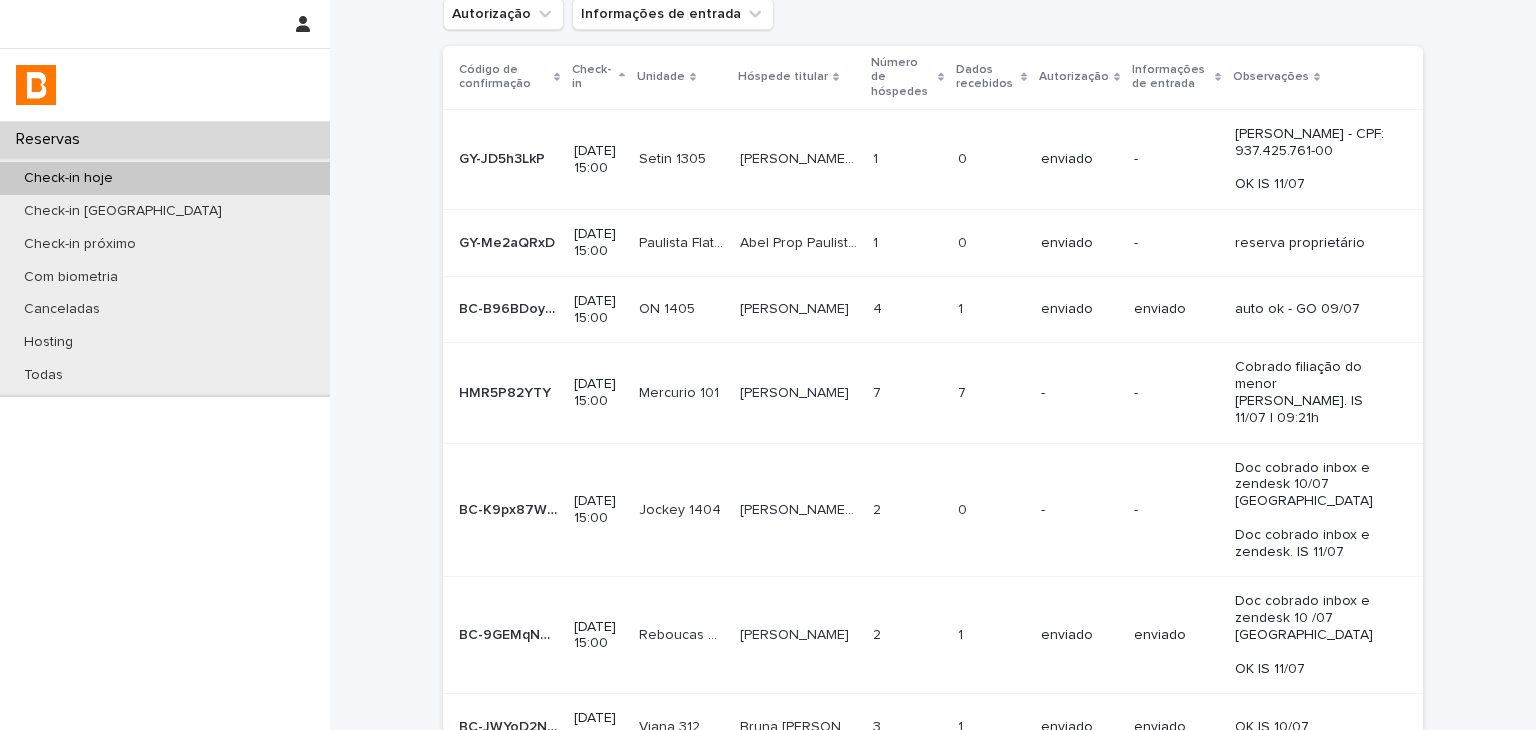 scroll, scrollTop: 0, scrollLeft: 0, axis: both 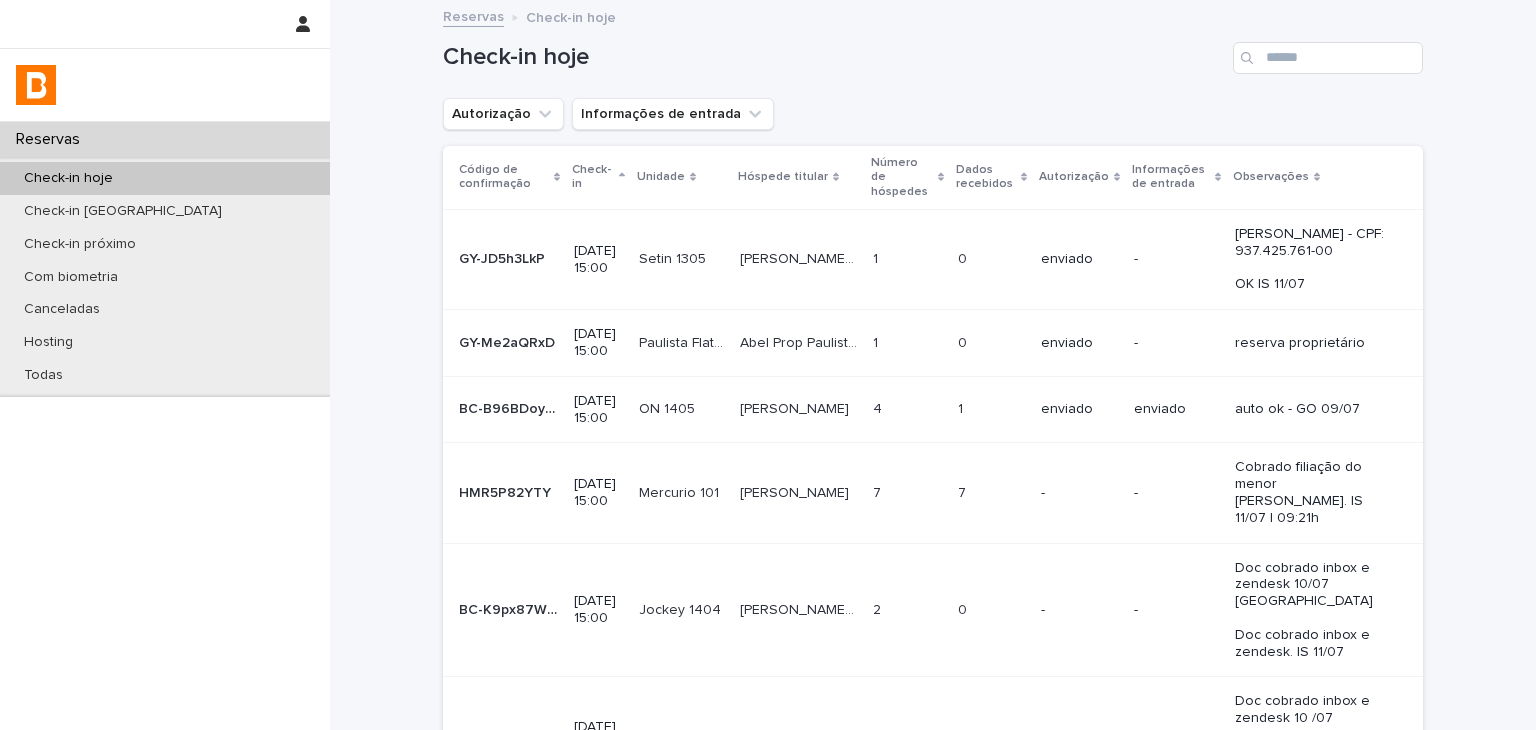 click on "Observações" at bounding box center [1325, 178] 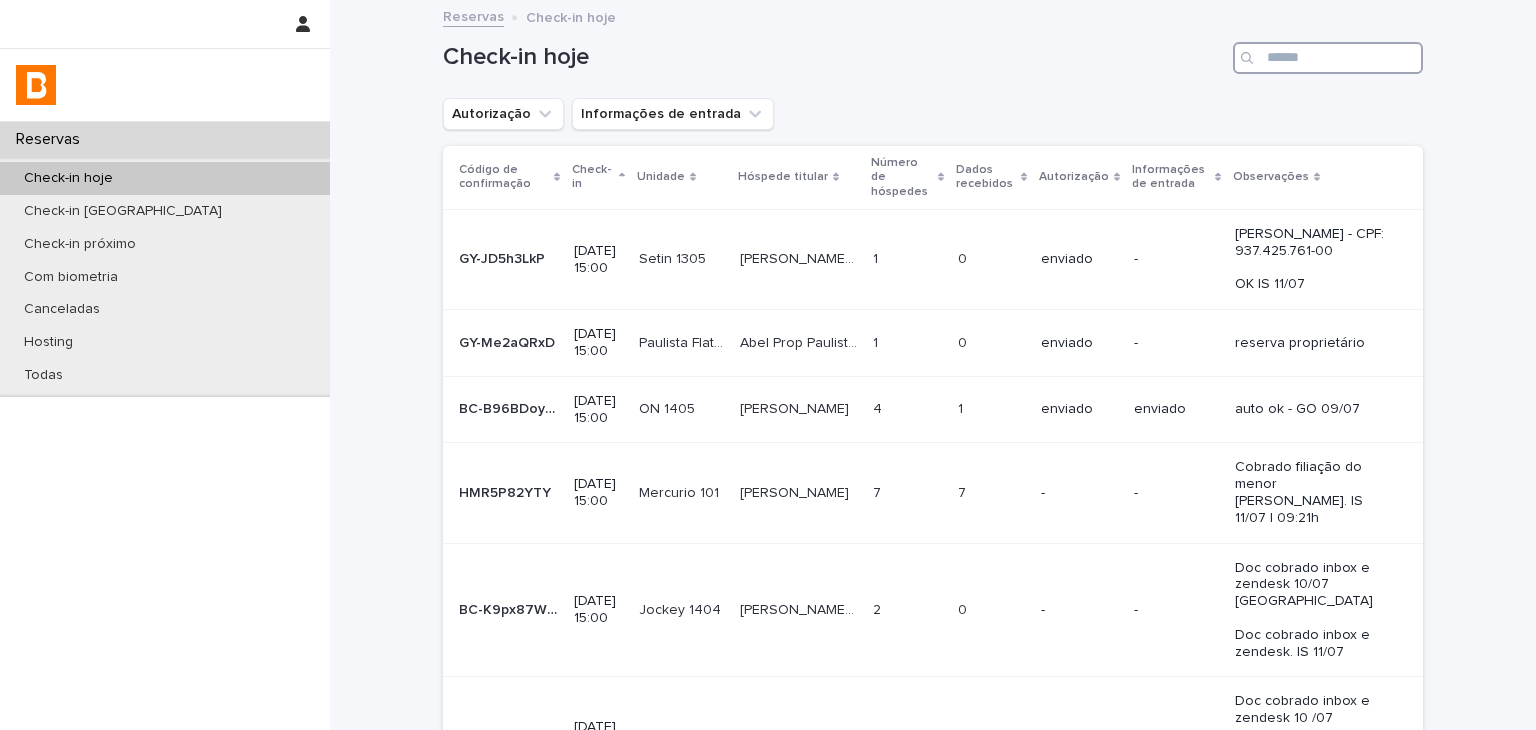 click at bounding box center (1328, 58) 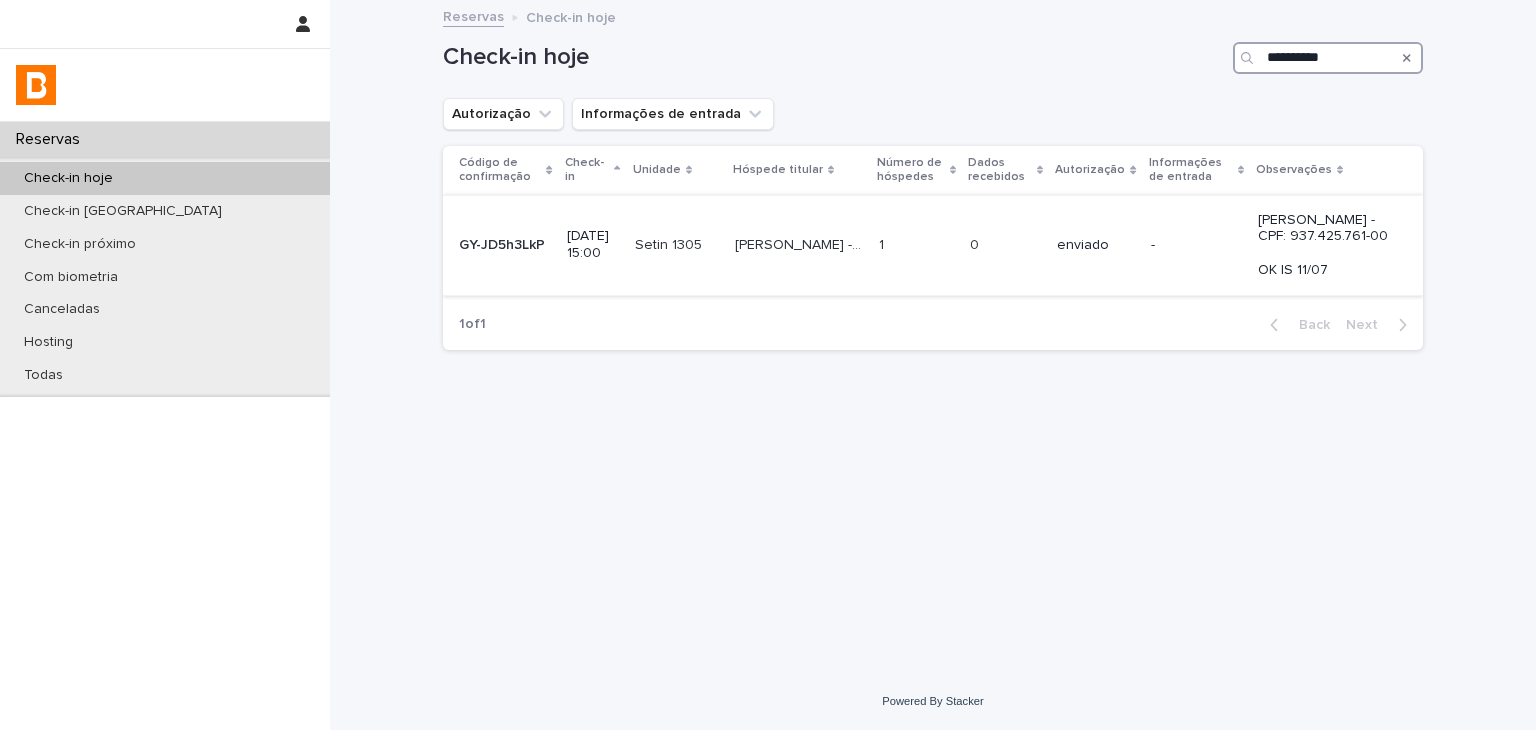 type on "**********" 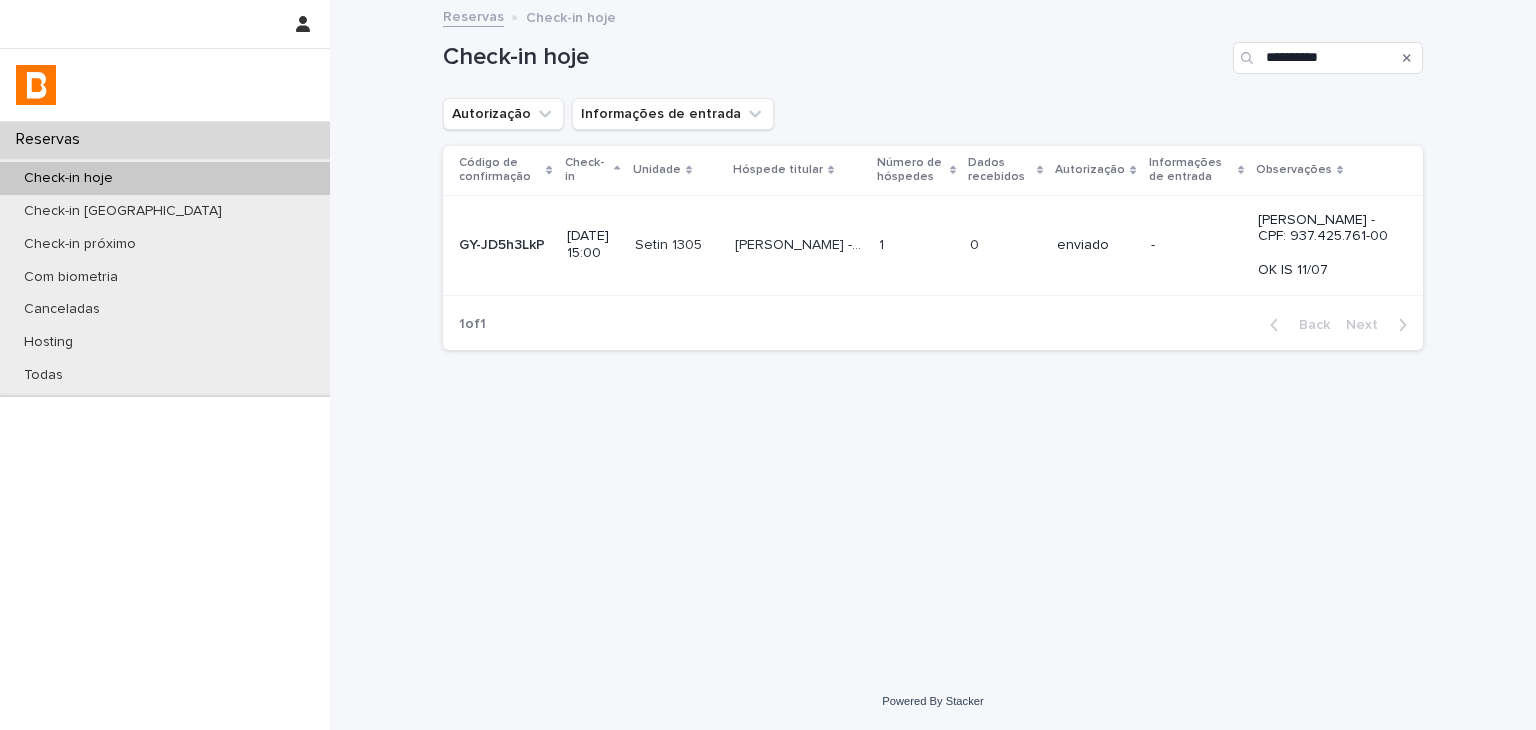 click on "-" at bounding box center [1196, 245] 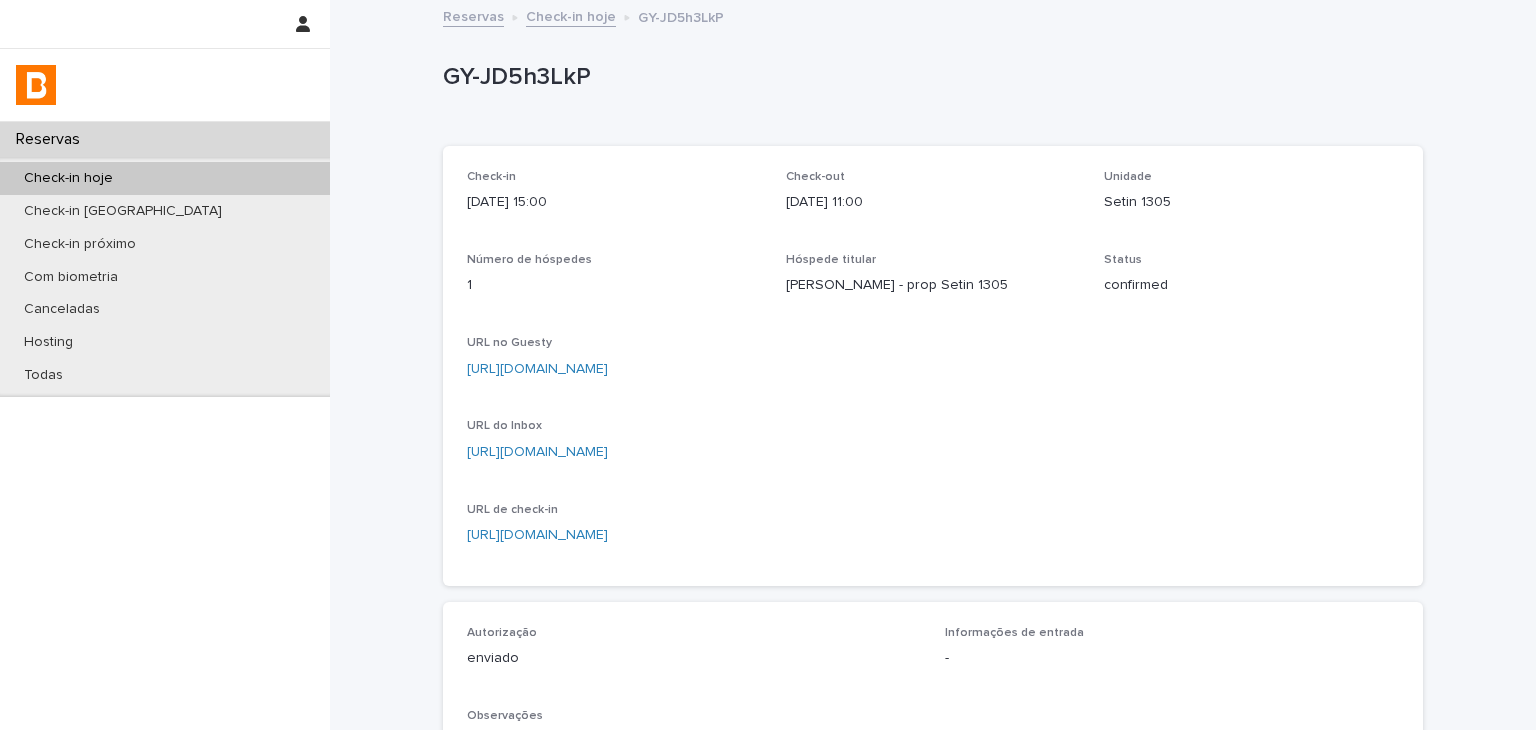 drag, startPoint x: 1492, startPoint y: 341, endPoint x: 985, endPoint y: 426, distance: 514.07587 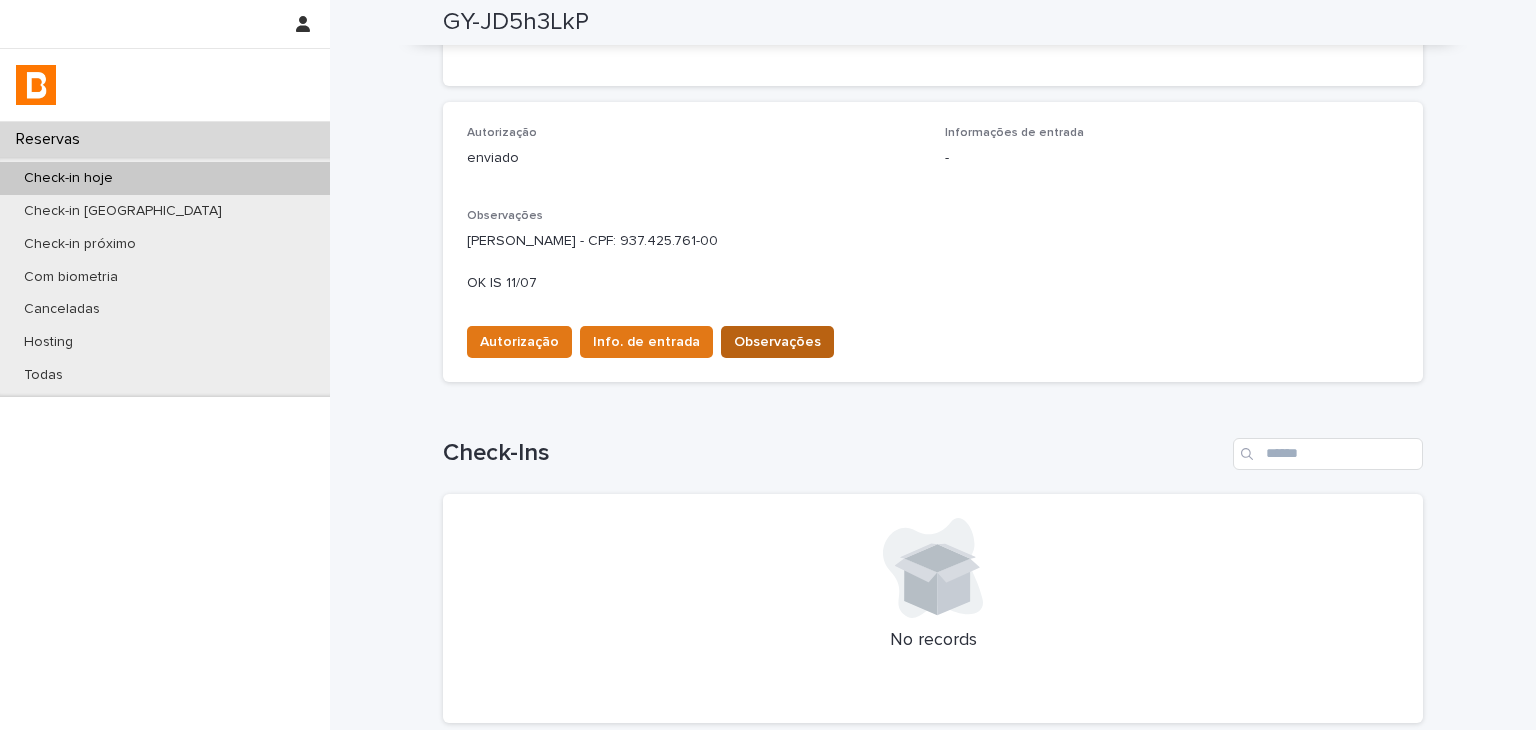 click on "Observações" at bounding box center [777, 342] 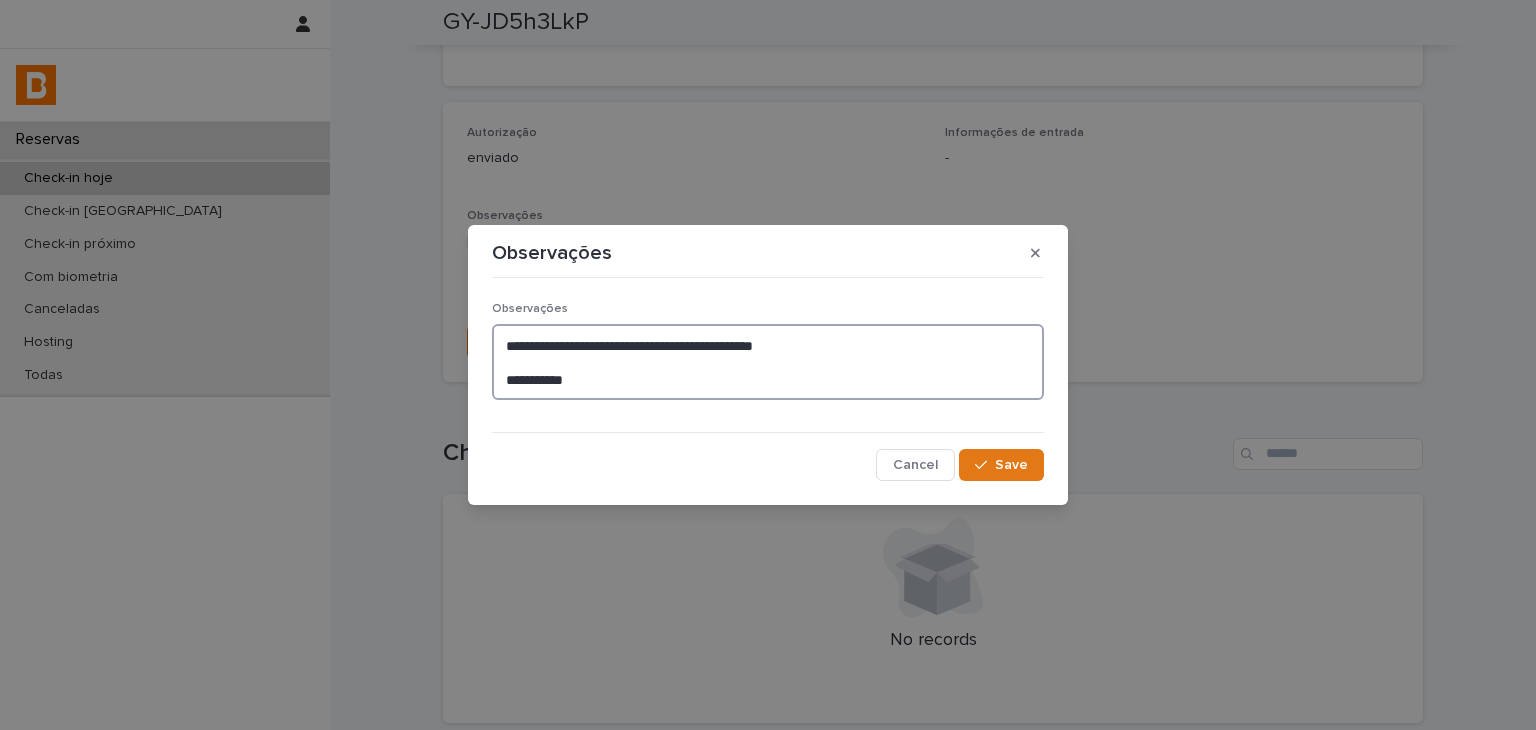 drag, startPoint x: 769, startPoint y: 341, endPoint x: 928, endPoint y: 341, distance: 159 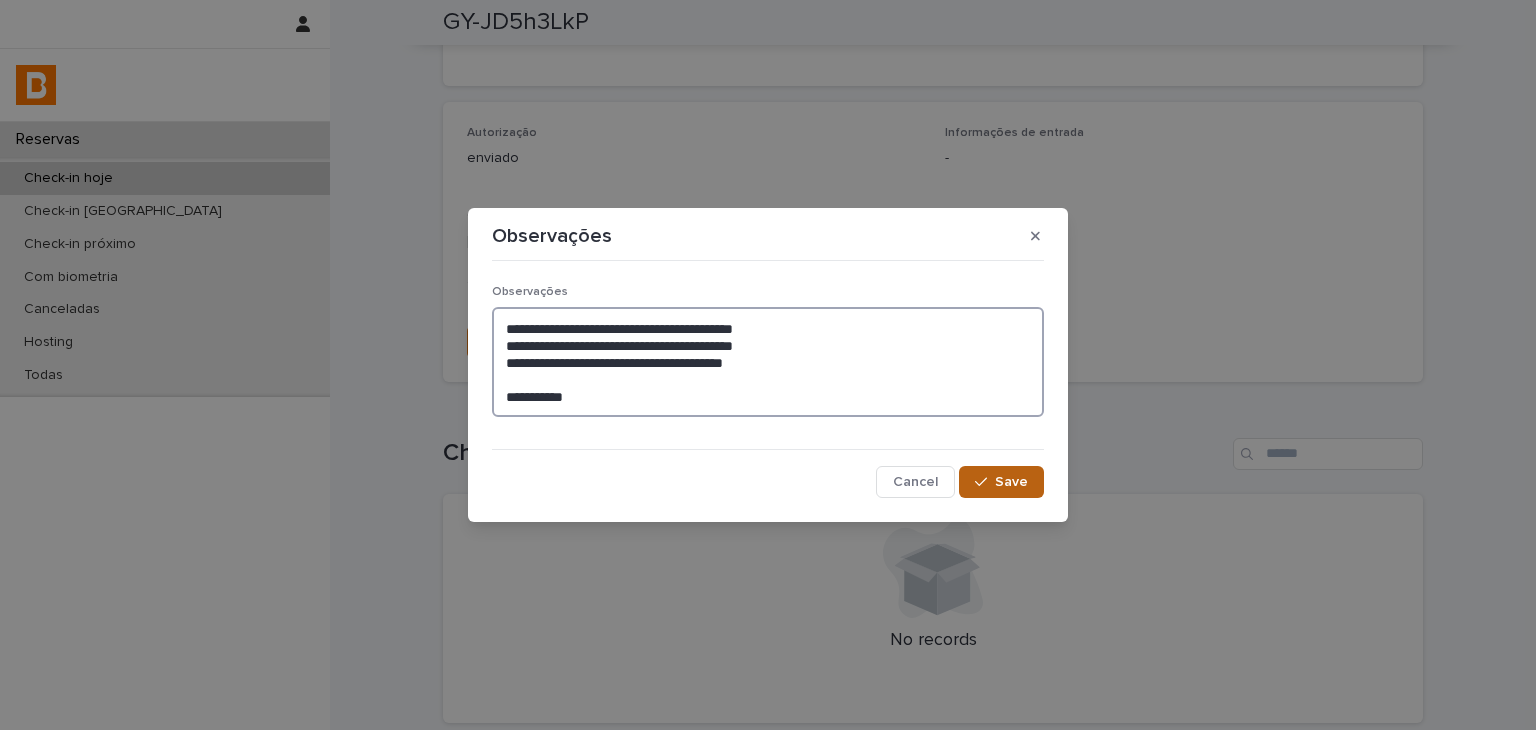 type on "**********" 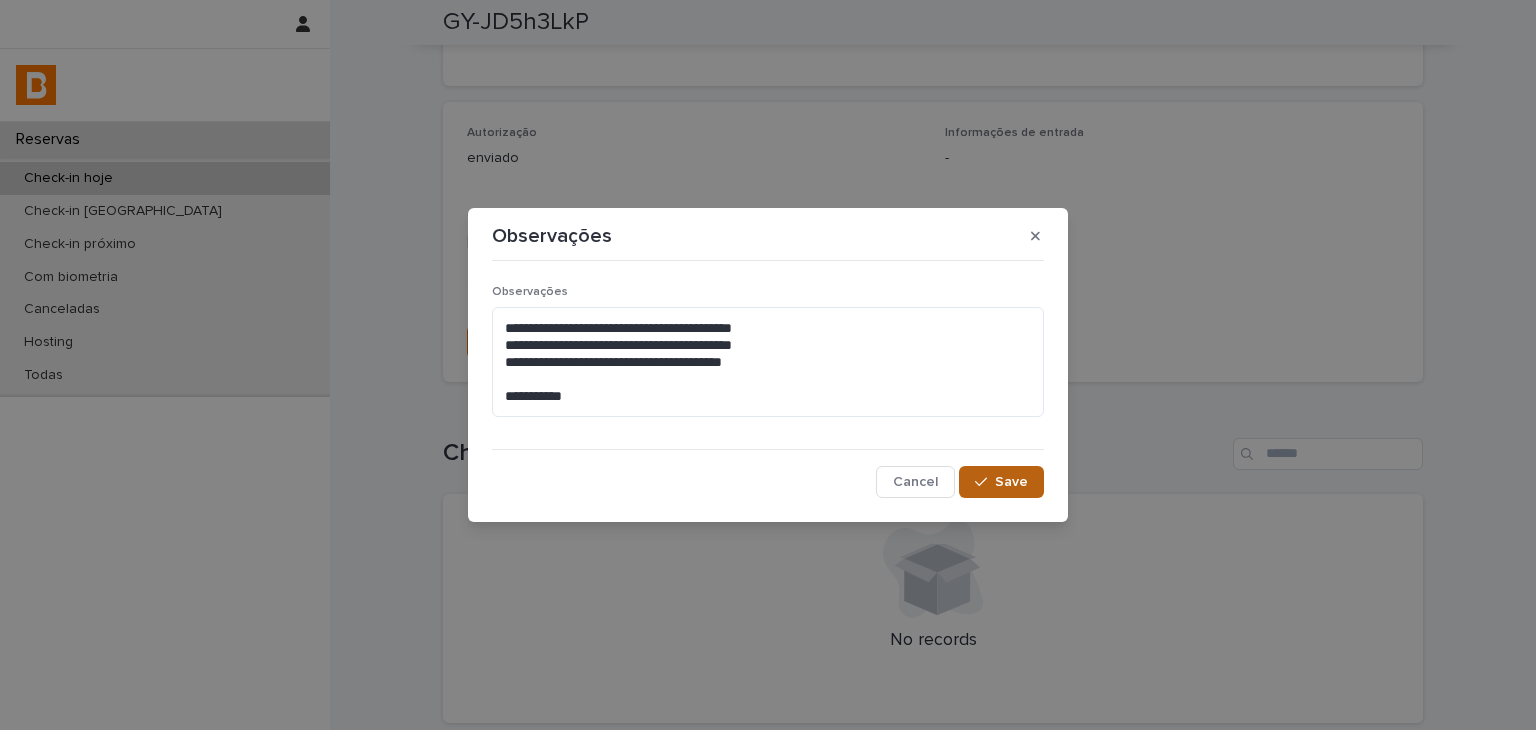 click on "Save" at bounding box center (1001, 482) 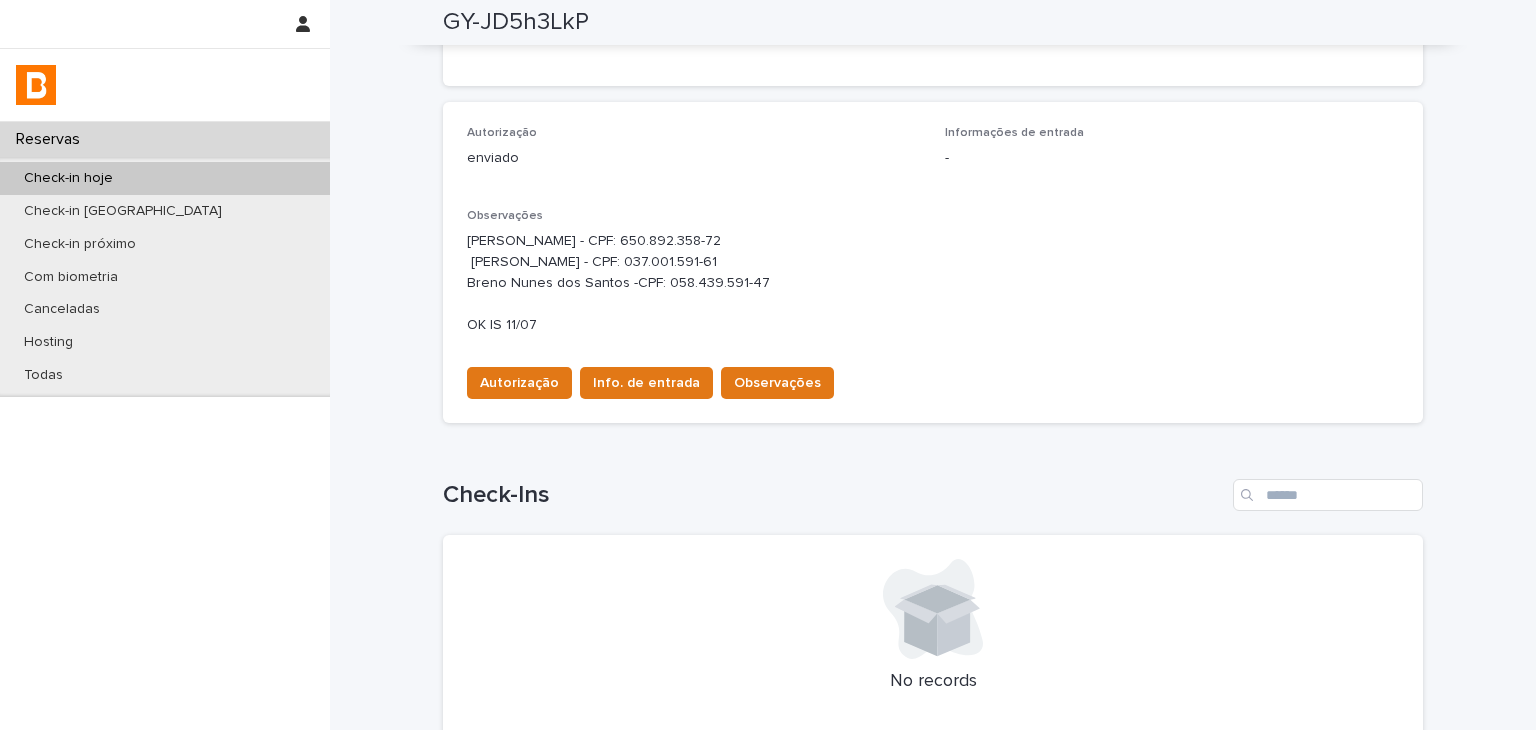 scroll, scrollTop: 520, scrollLeft: 0, axis: vertical 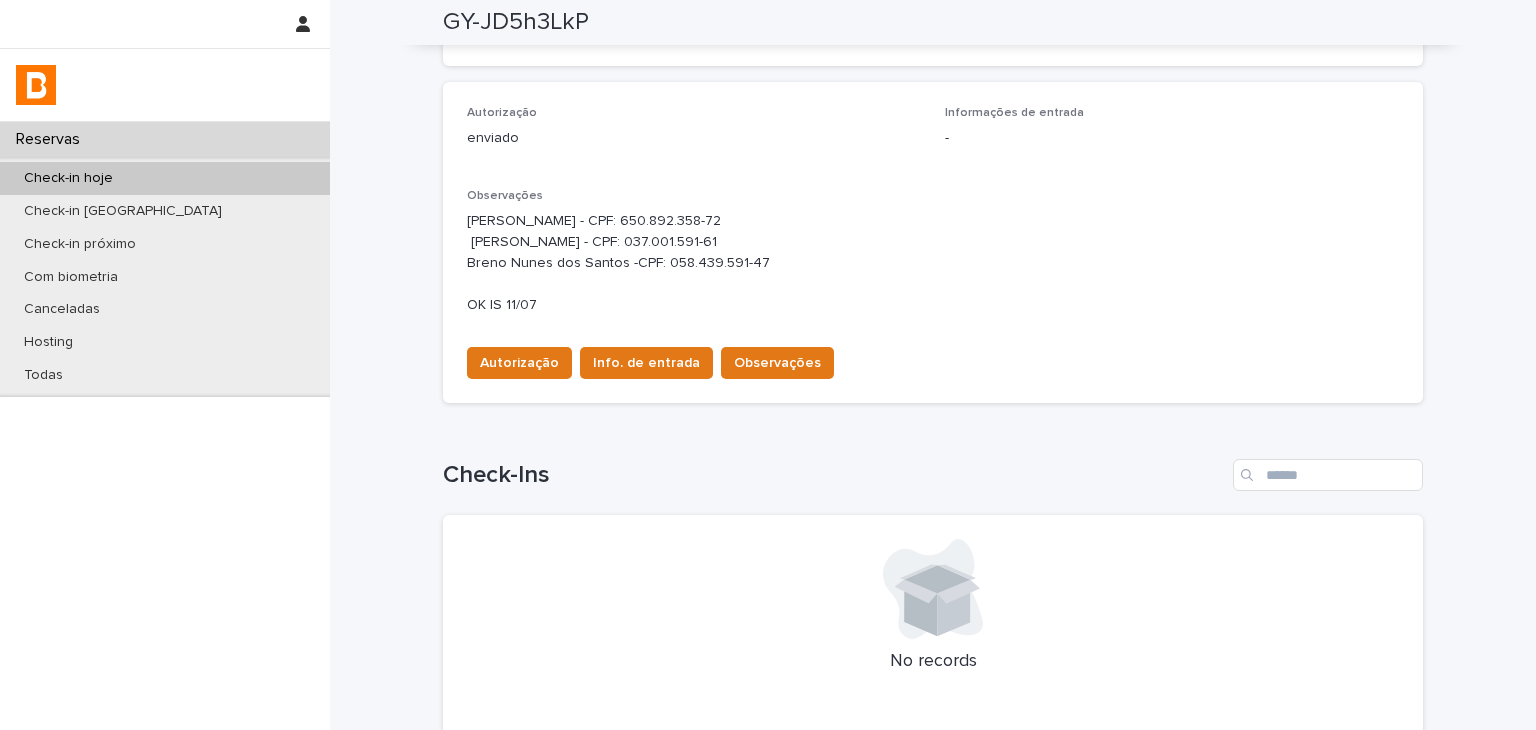 click on "[PERSON_NAME] - CPF: 650.892.358-72
[PERSON_NAME] - CPF: 037.001.591-61
Breno Nunes dos Santos -CPF: 058.439.591-47
OK IS 11/07" at bounding box center (933, 263) 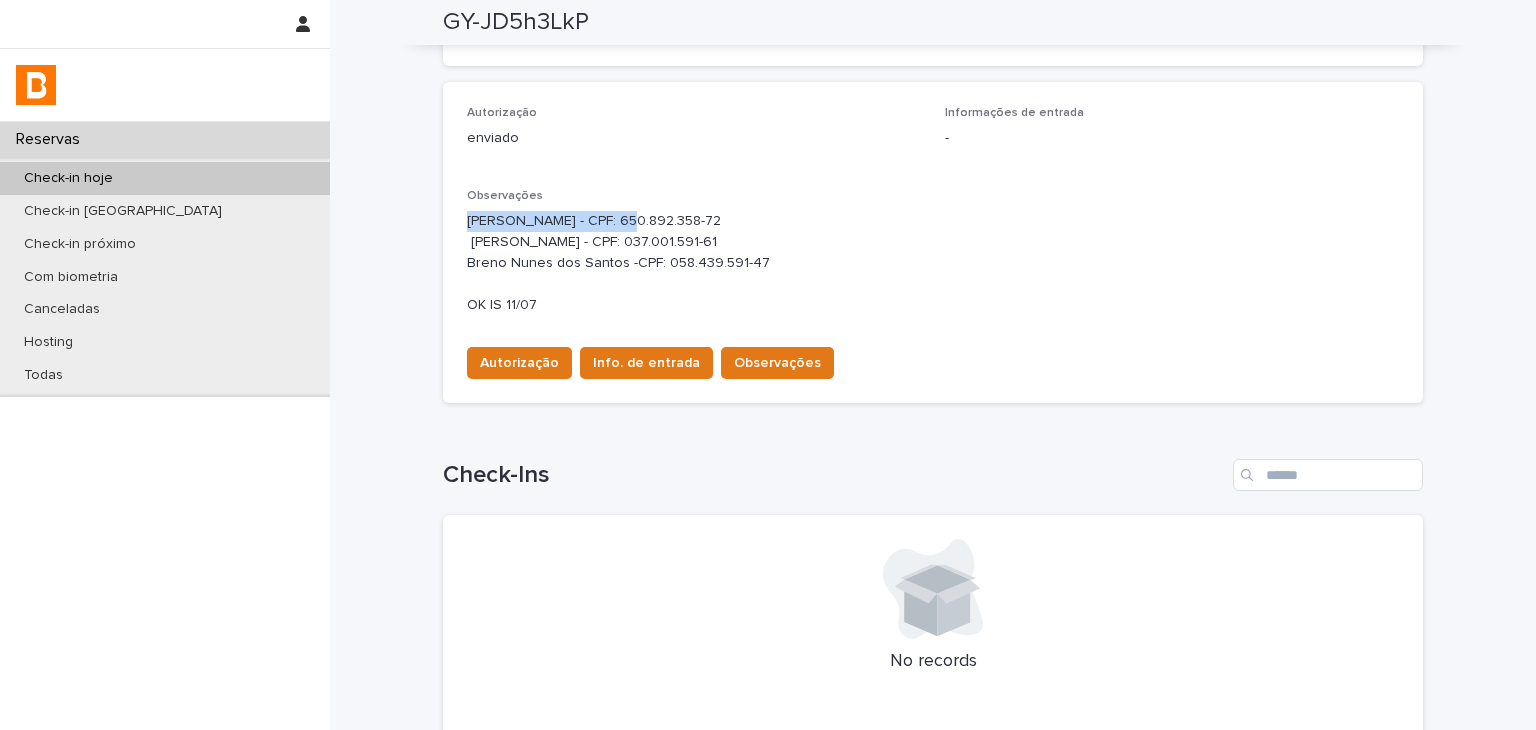 drag, startPoint x: 471, startPoint y: 220, endPoint x: 595, endPoint y: 216, distance: 124.0645 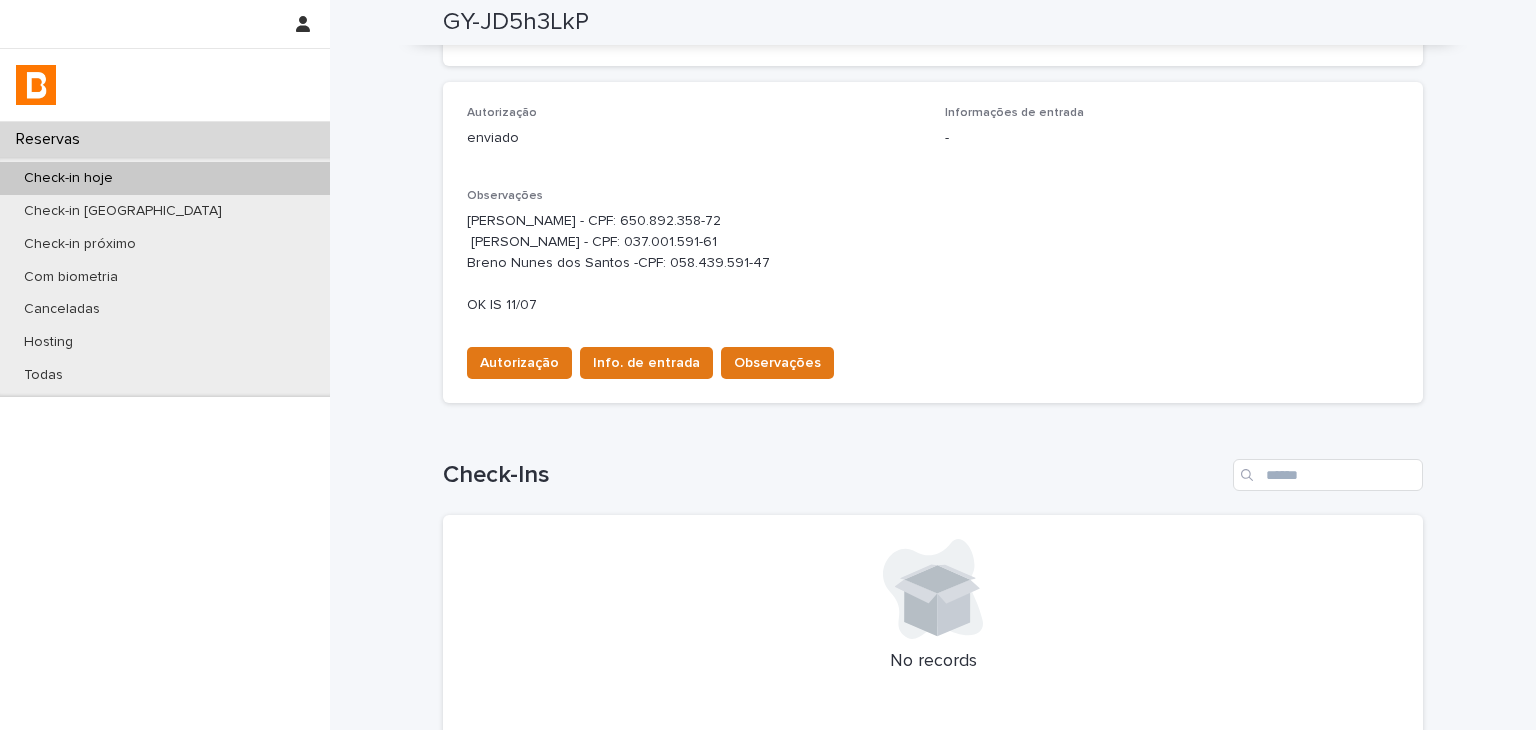 click on "[PERSON_NAME] - CPF: 650.892.358-72
[PERSON_NAME] - CPF: 037.001.591-61
Breno Nunes dos Santos -CPF: 058.439.591-47
OK IS 11/07" at bounding box center (933, 263) 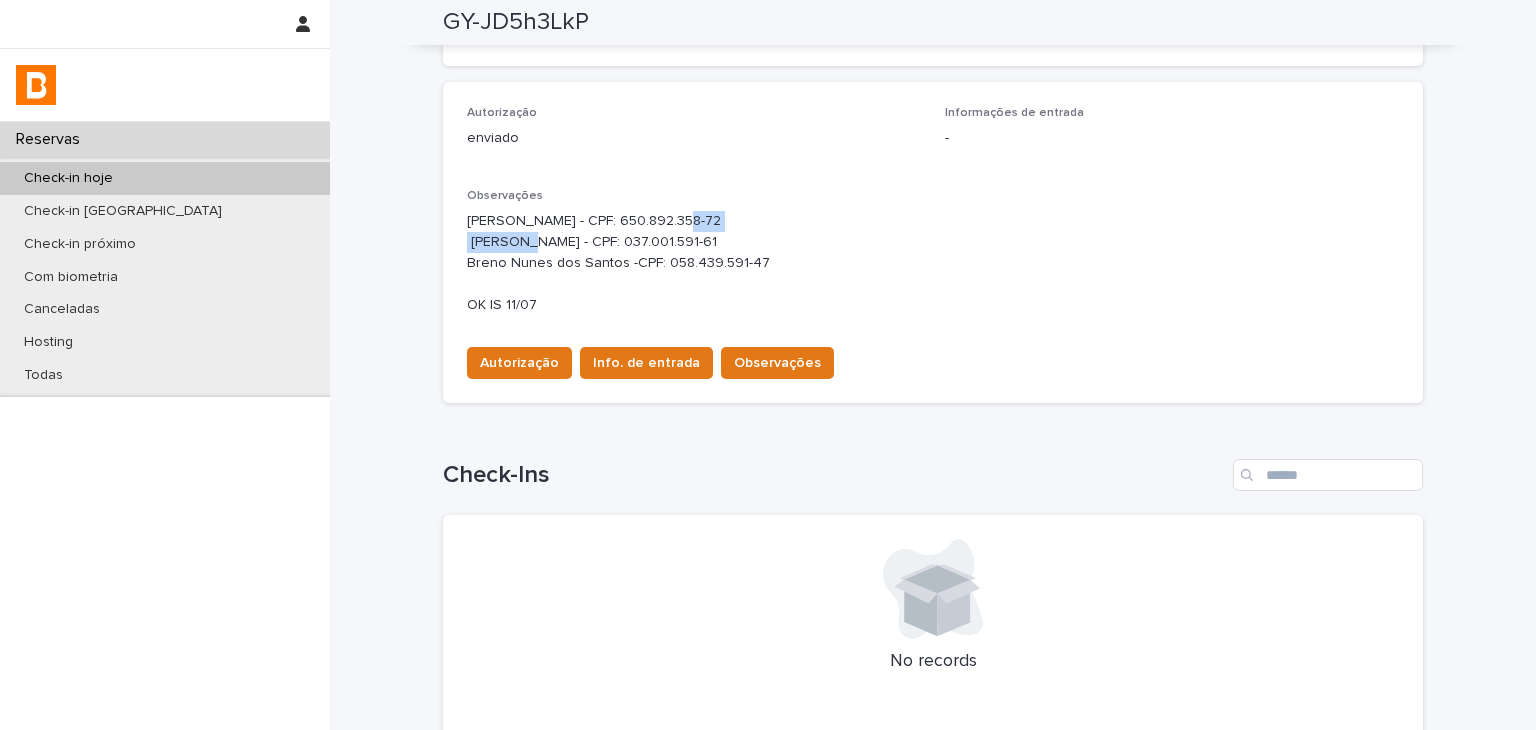 drag, startPoint x: 648, startPoint y: 216, endPoint x: 743, endPoint y: 216, distance: 95 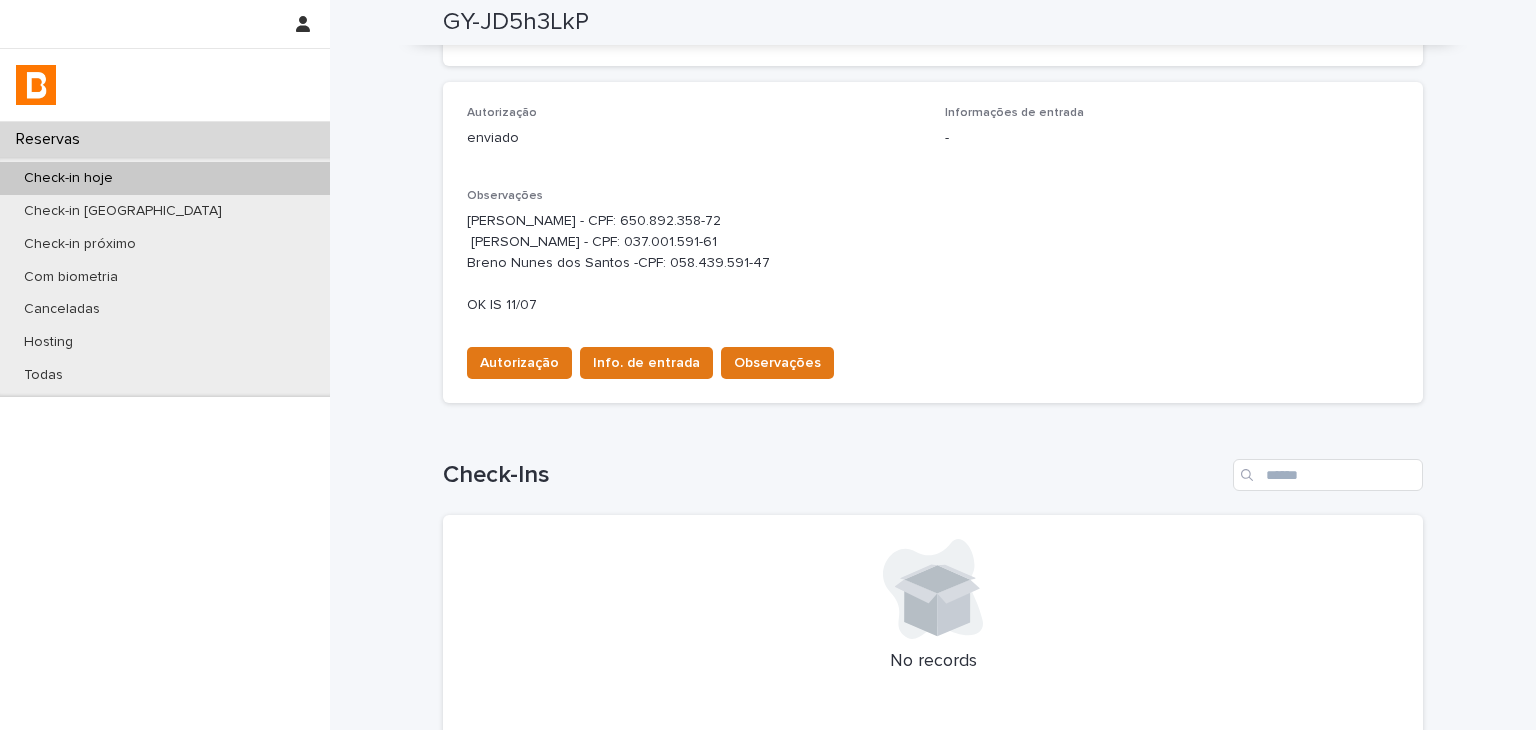 click on "[PERSON_NAME] - CPF: 650.892.358-72
[PERSON_NAME] - CPF: 037.001.591-61
Breno Nunes dos Santos -CPF: 058.439.591-47
OK IS 11/07" at bounding box center [933, 263] 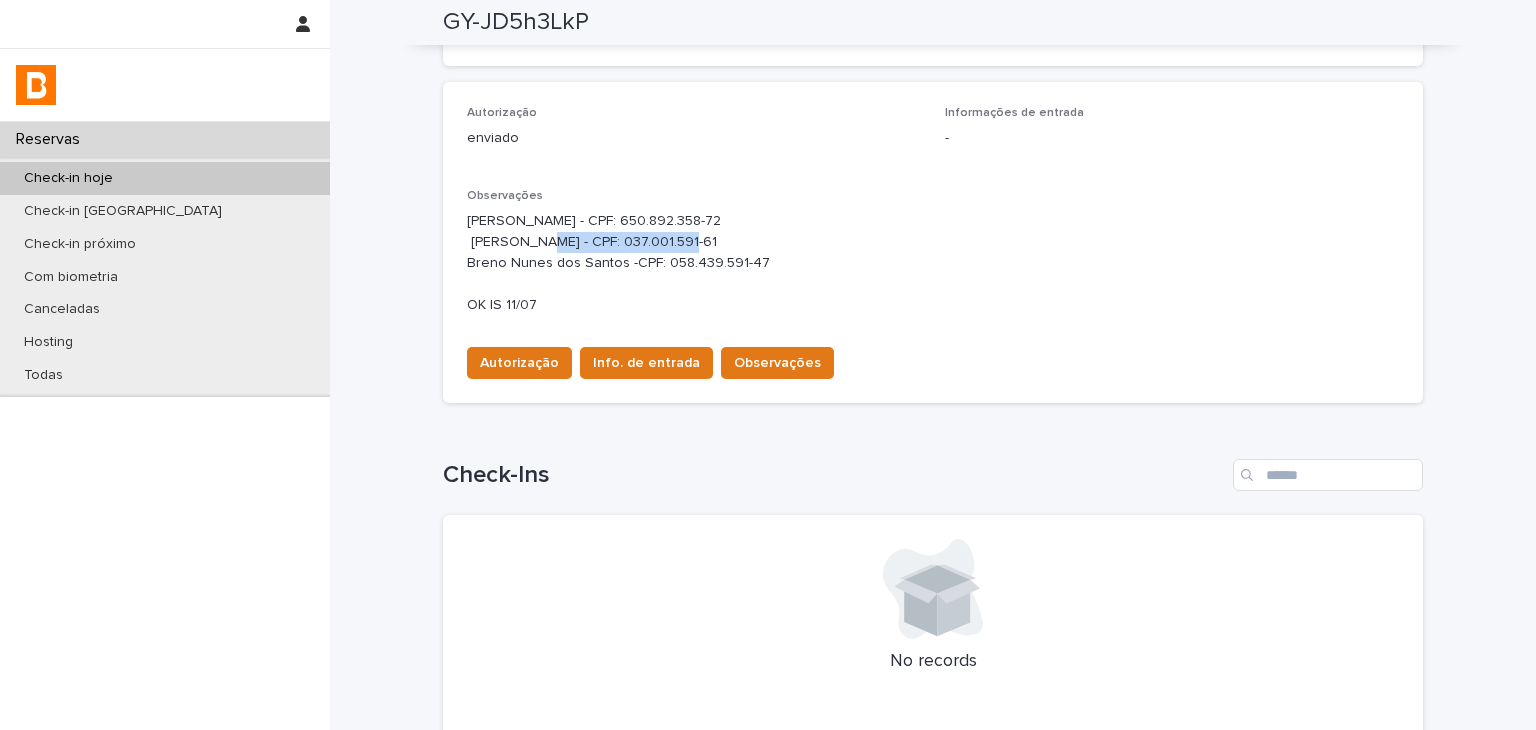 drag, startPoint x: 478, startPoint y: 240, endPoint x: 588, endPoint y: 238, distance: 110.01818 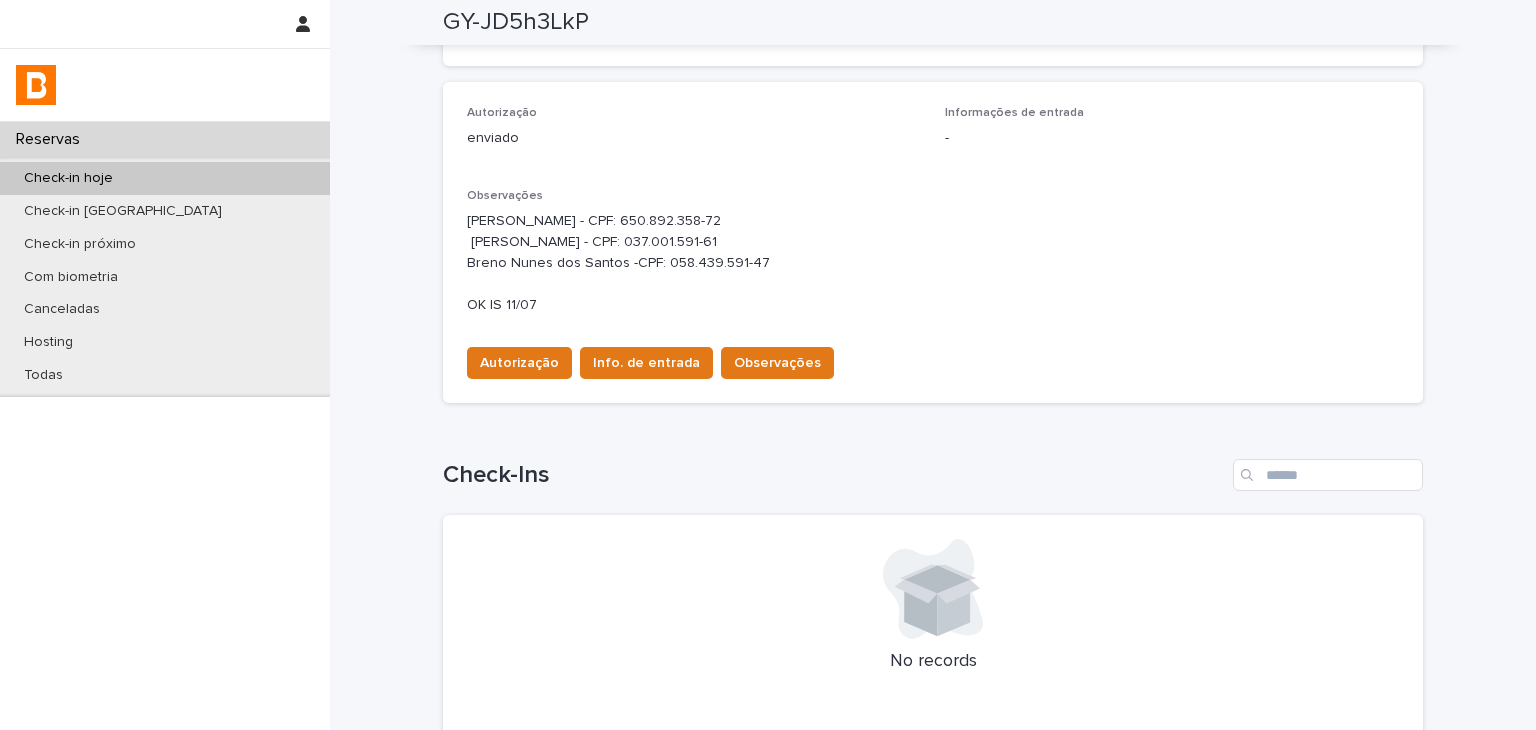 click on "[PERSON_NAME] - CPF: 650.892.358-72
[PERSON_NAME] - CPF: 037.001.591-61
Breno Nunes dos Santos -CPF: 058.439.591-47
OK IS 11/07" at bounding box center (933, 263) 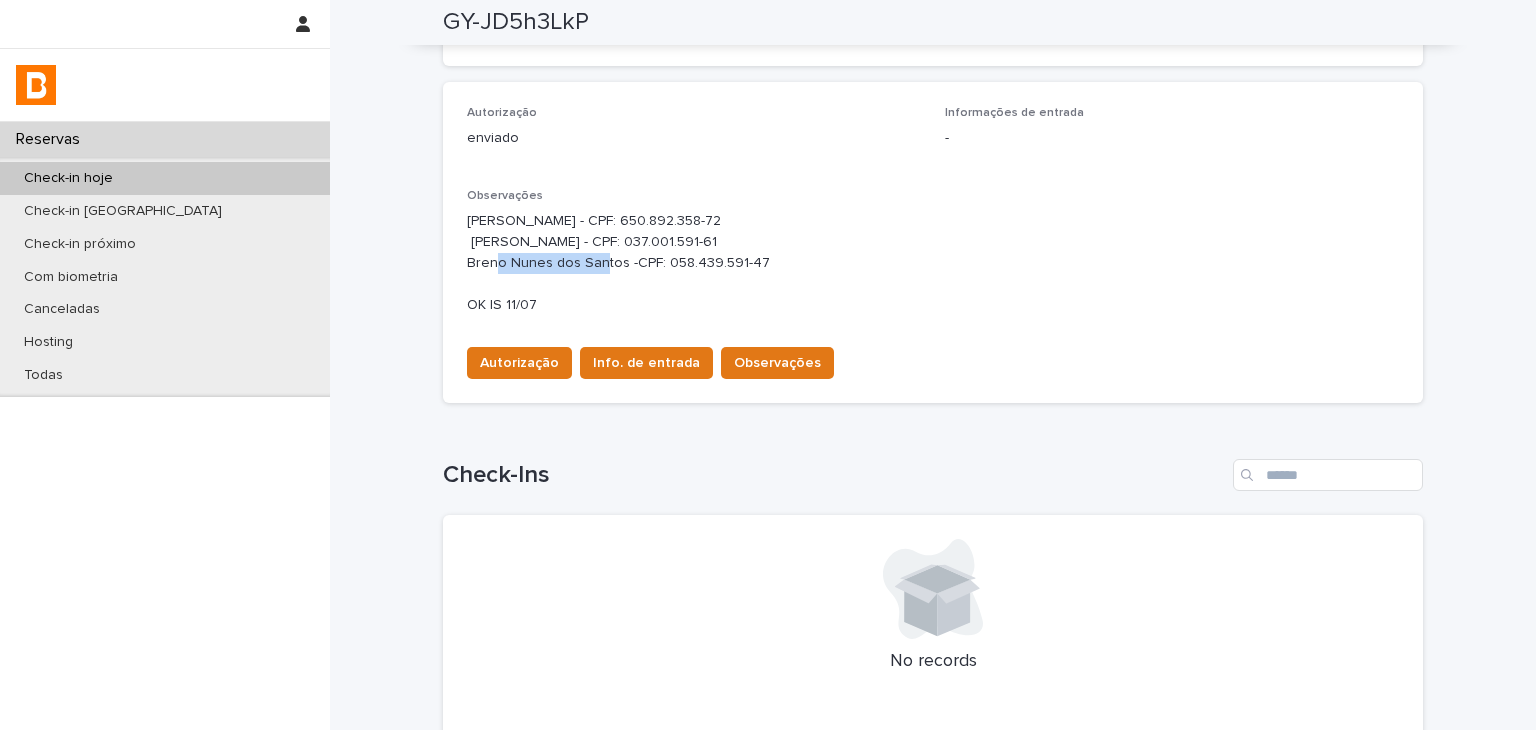 drag, startPoint x: 657, startPoint y: 239, endPoint x: 749, endPoint y: 241, distance: 92.021736 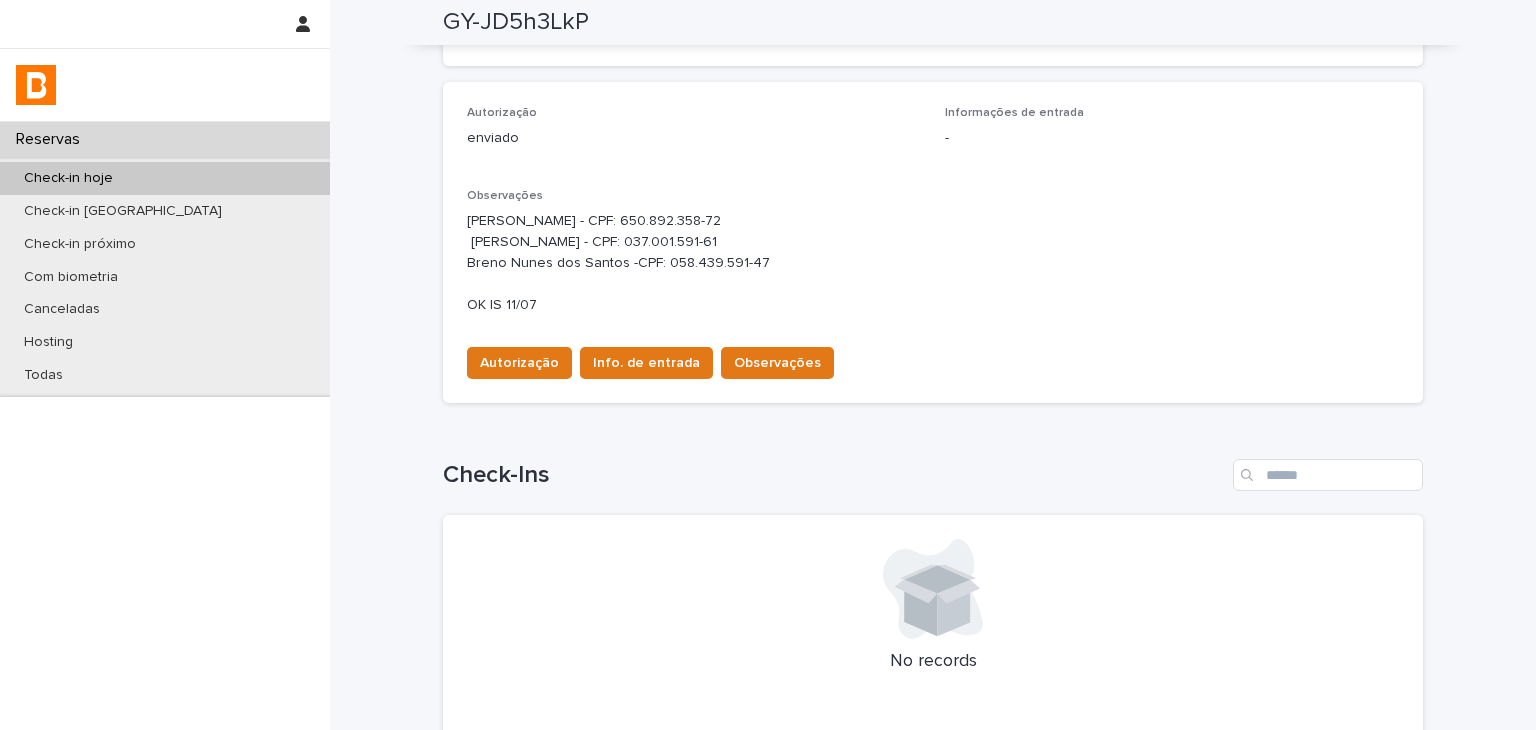 click on "[PERSON_NAME] - CPF: 650.892.358-72
[PERSON_NAME] - CPF: 037.001.591-61
Breno Nunes dos Santos -CPF: 058.439.591-47
OK IS 11/07" at bounding box center [933, 263] 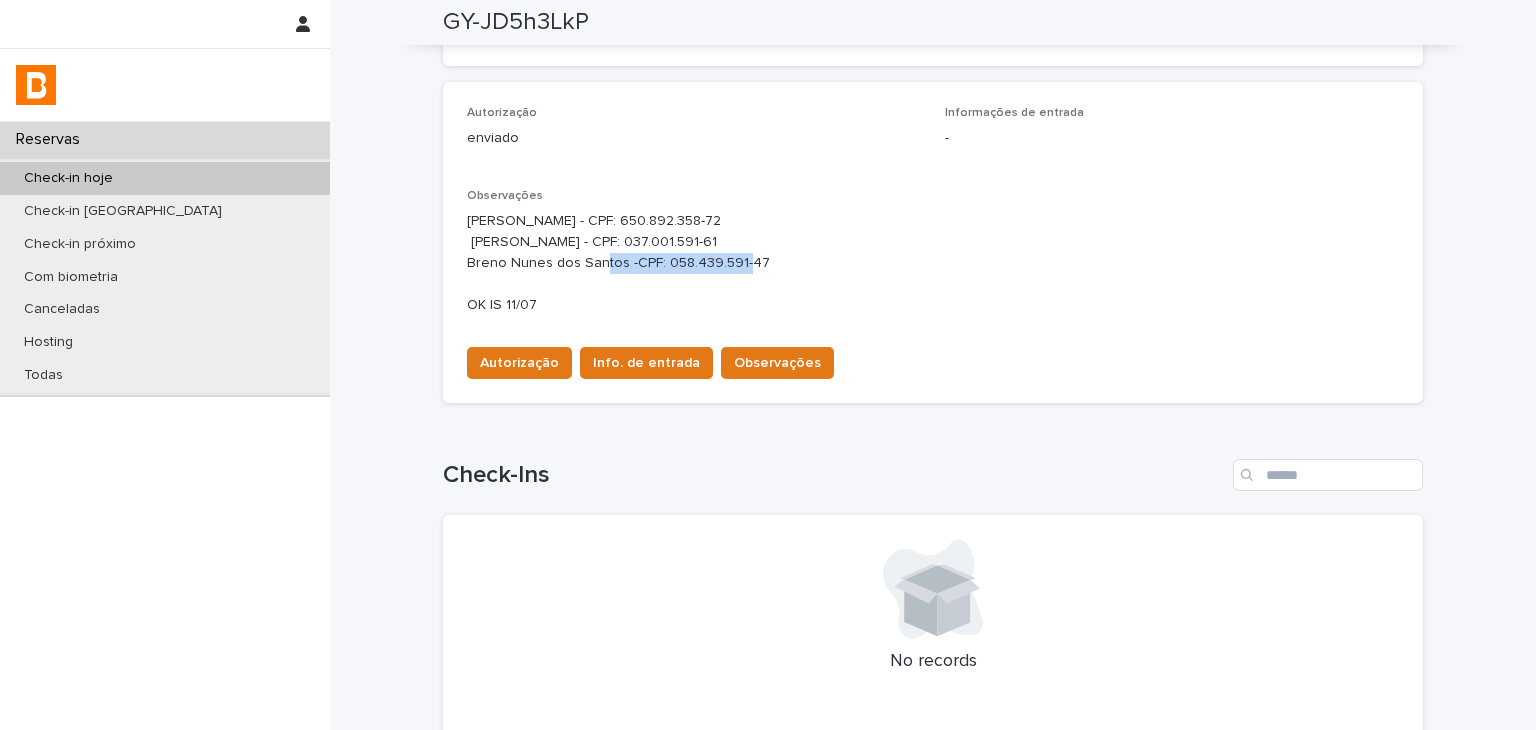 drag, startPoint x: 476, startPoint y: 257, endPoint x: 577, endPoint y: 259, distance: 101.0198 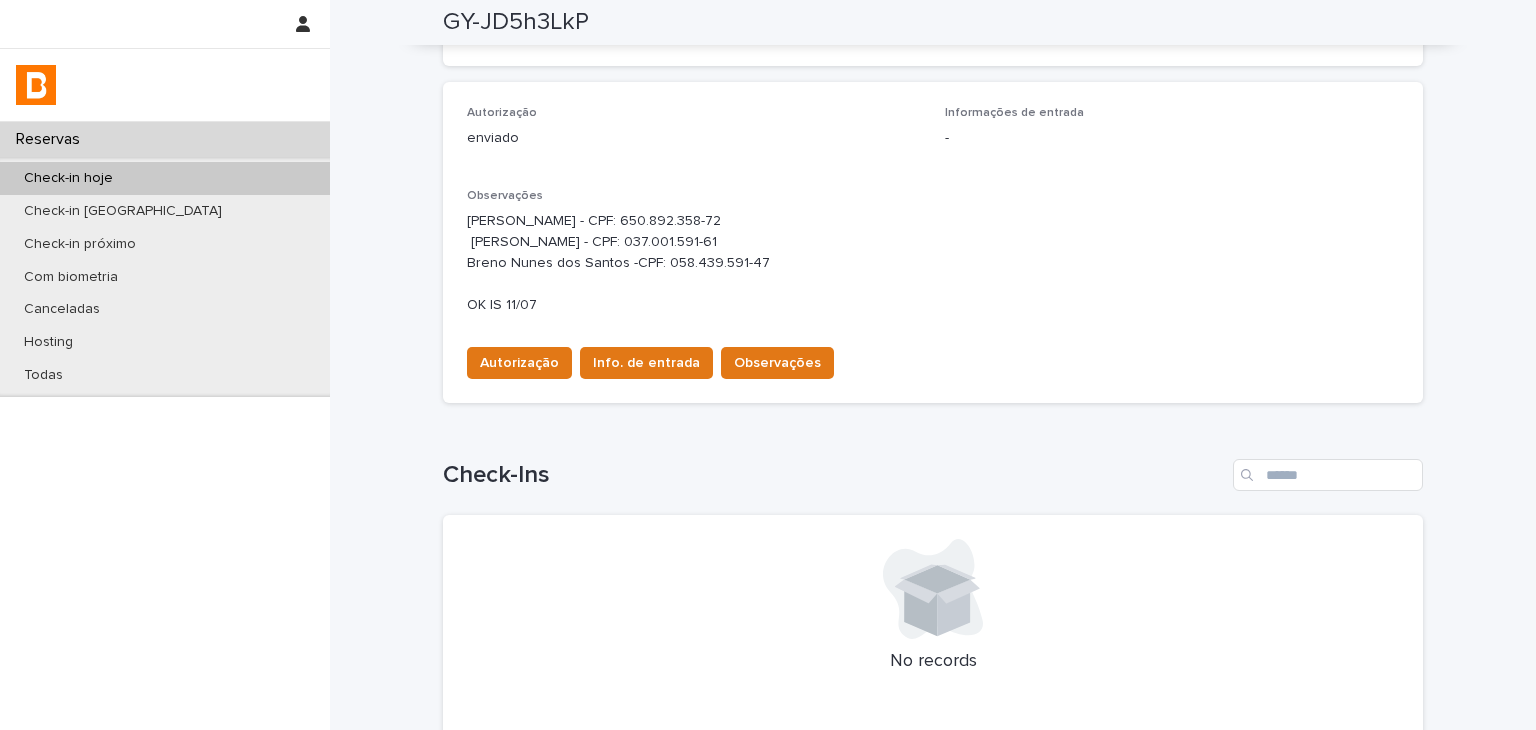 click on "[PERSON_NAME] - CPF: 650.892.358-72
[PERSON_NAME] - CPF: 037.001.591-61
Breno Nunes dos Santos -CPF: 058.439.591-47
OK IS 11/07" at bounding box center [933, 263] 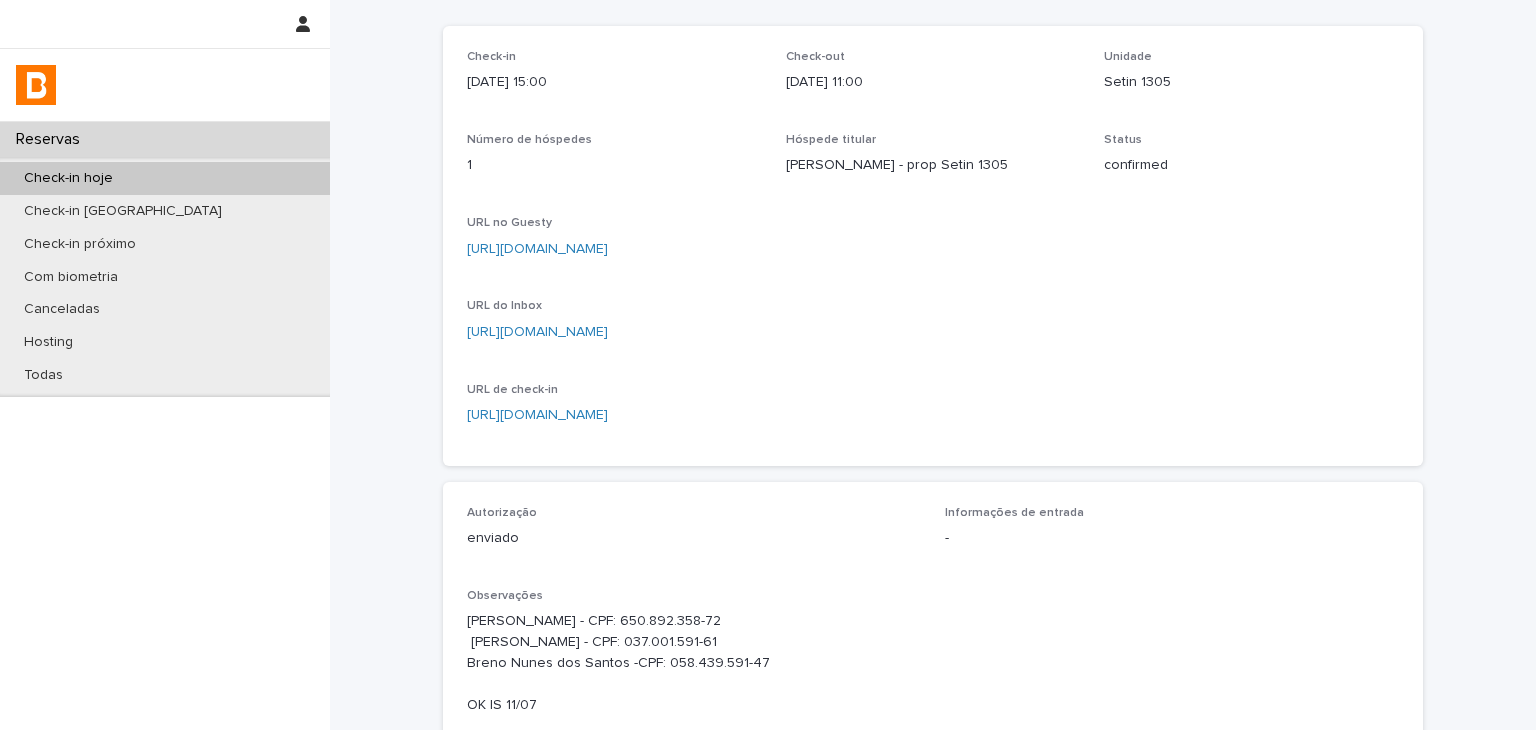 scroll, scrollTop: 520, scrollLeft: 0, axis: vertical 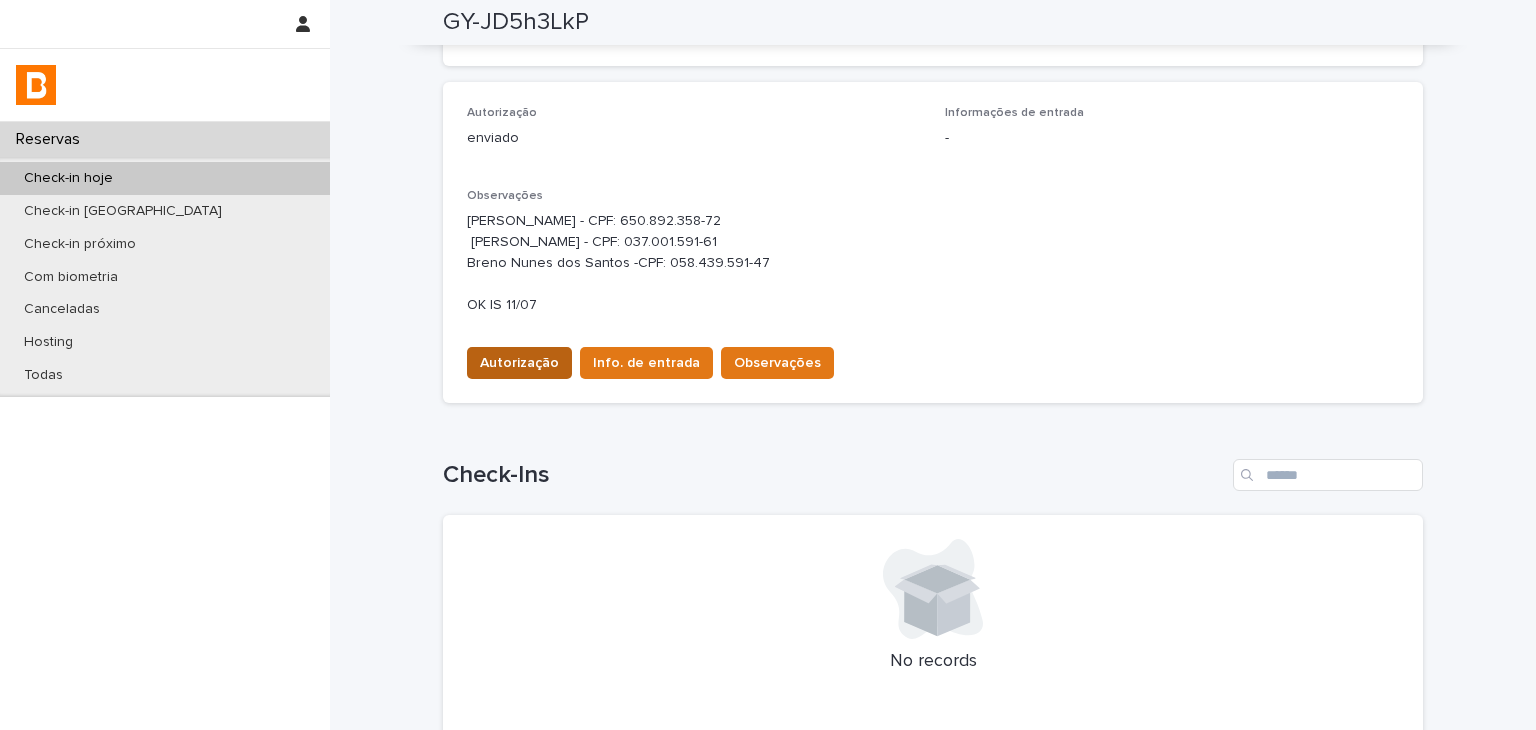 click on "Autorização" at bounding box center [519, 363] 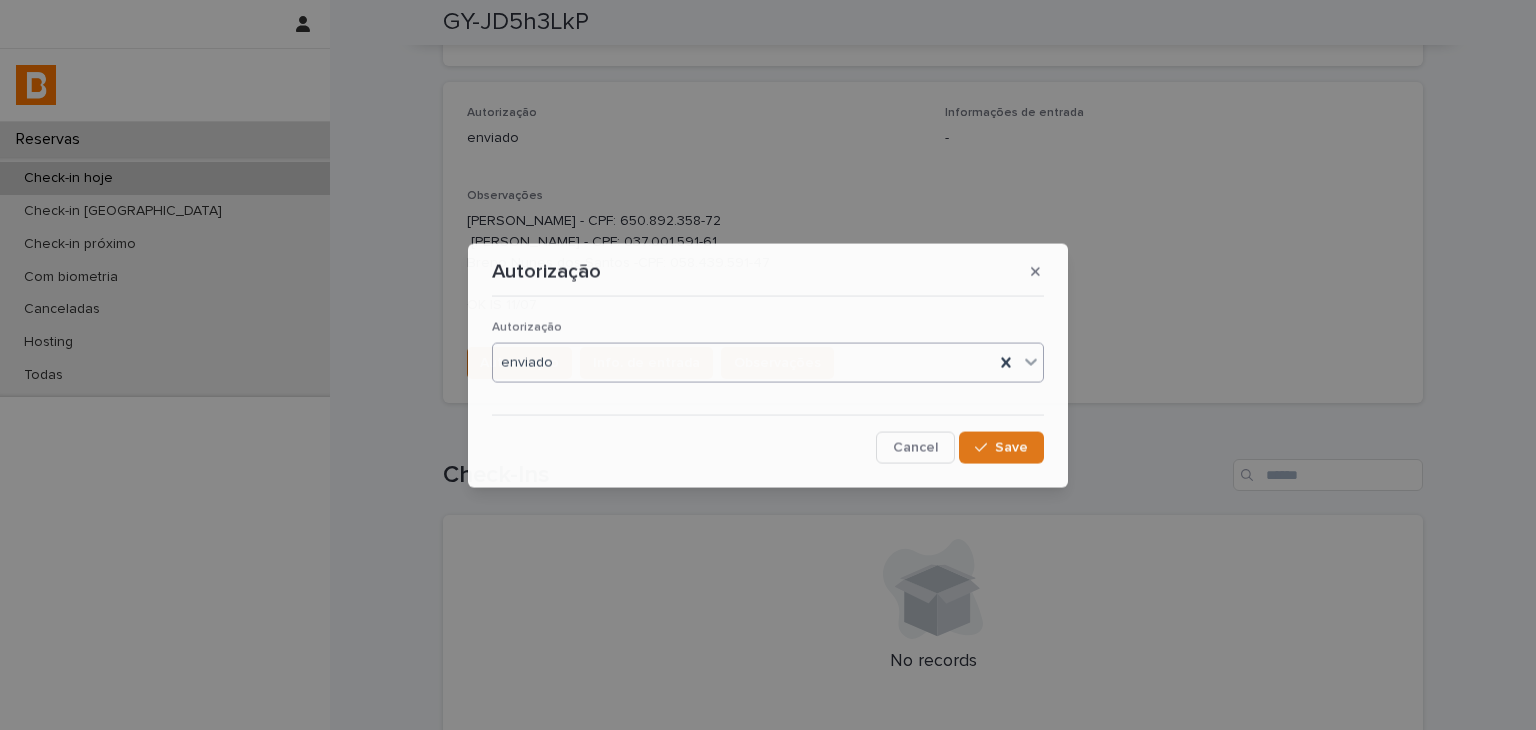 click on "enviado" at bounding box center (743, 362) 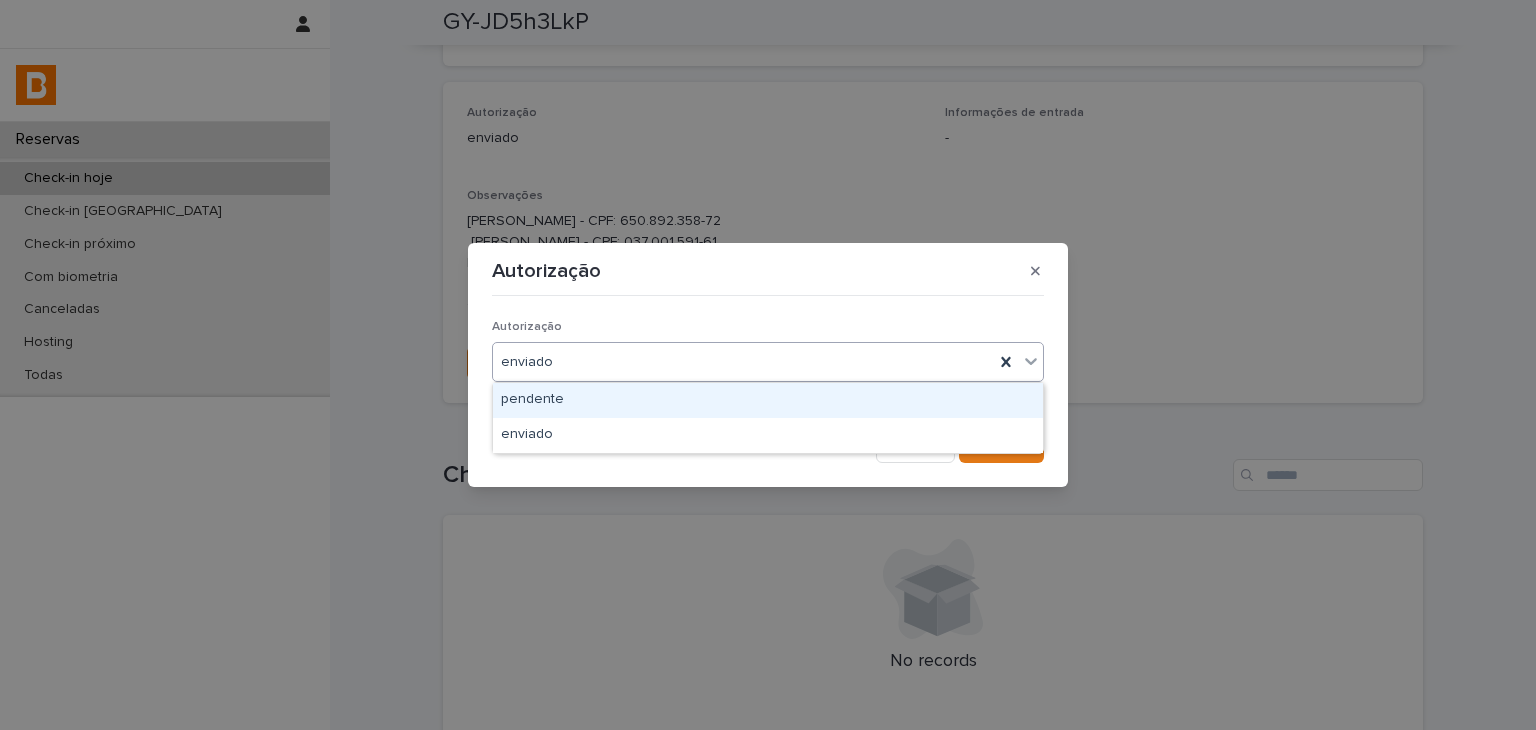 drag, startPoint x: 589, startPoint y: 402, endPoint x: 602, endPoint y: 398, distance: 13.601471 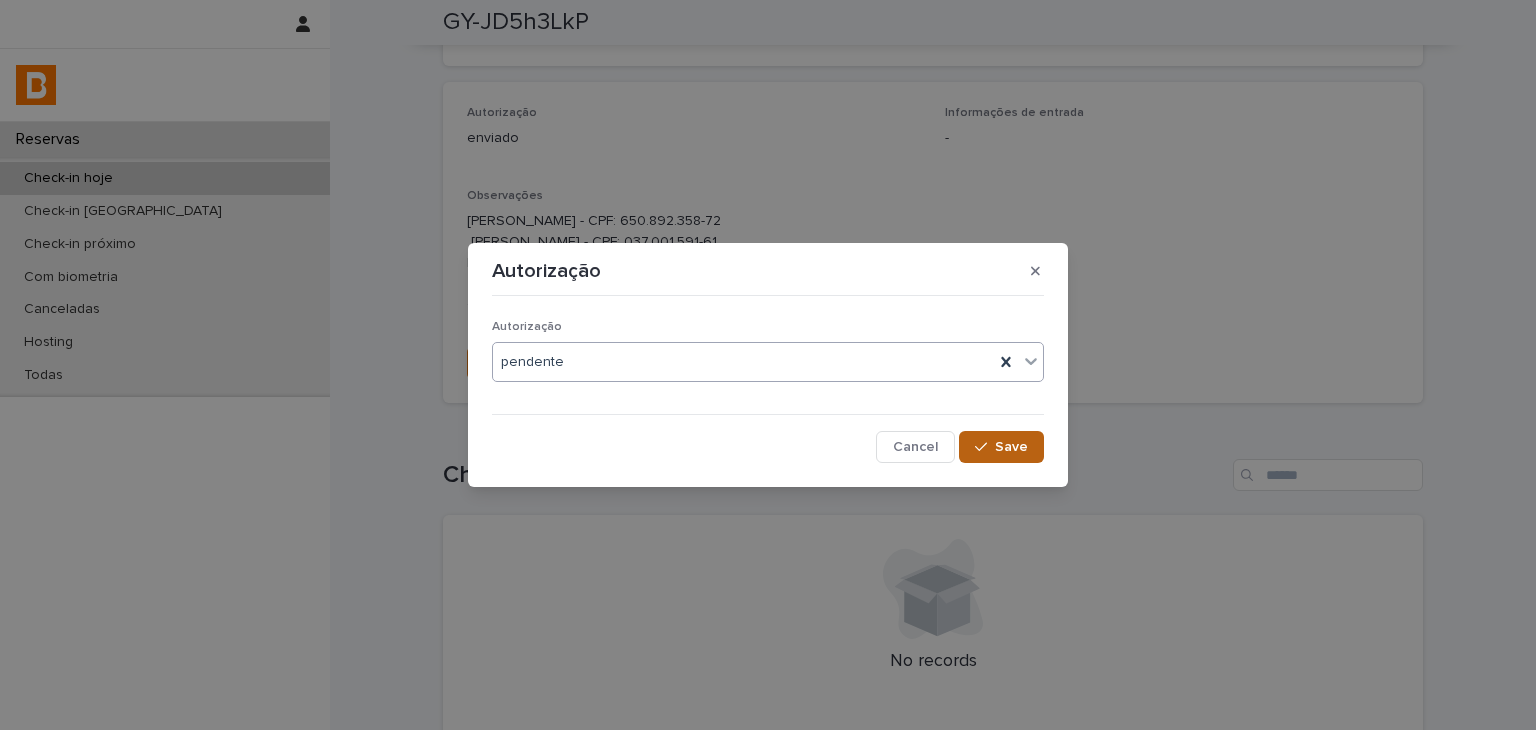 click on "Save" at bounding box center [1001, 447] 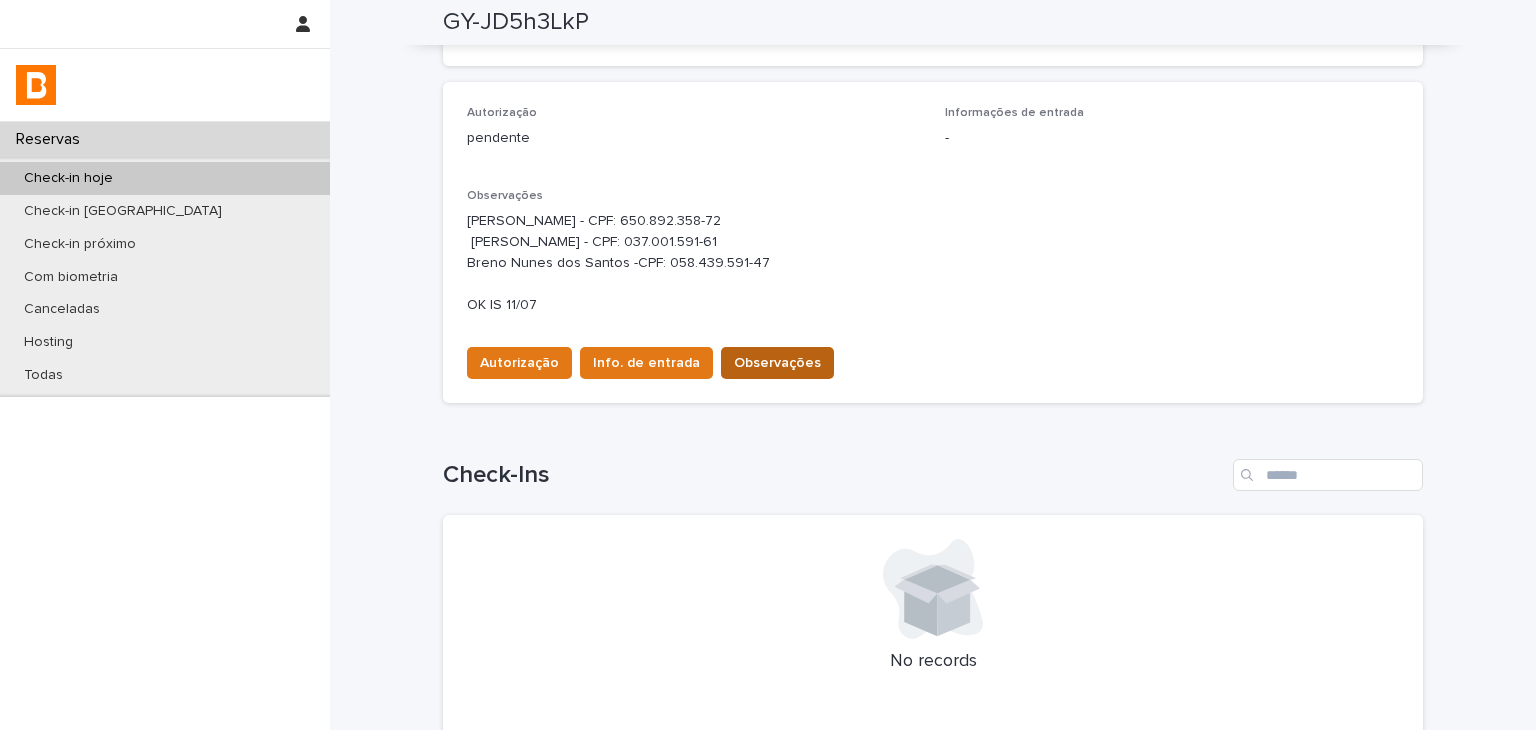 click on "Observações" at bounding box center (777, 363) 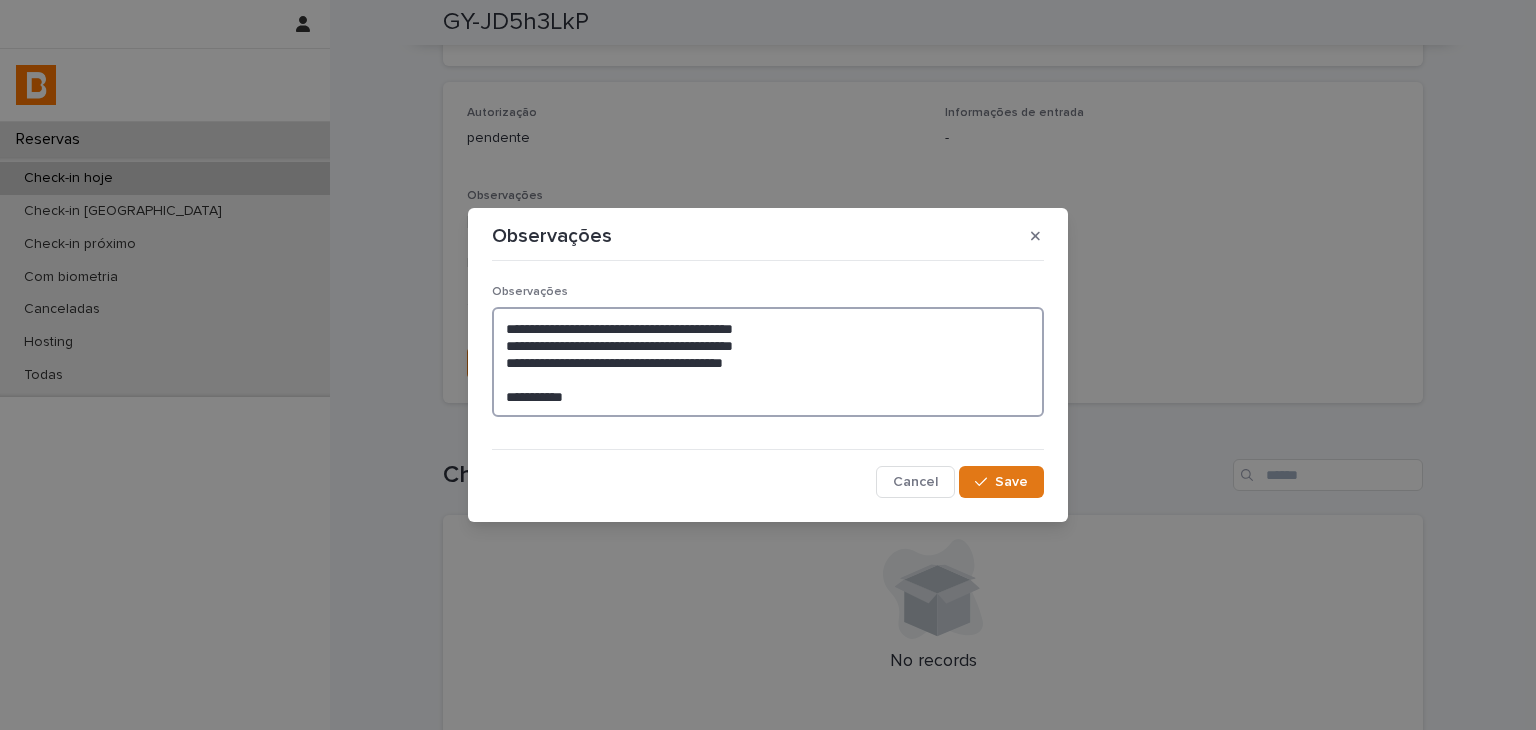 drag, startPoint x: 502, startPoint y: 318, endPoint x: 638, endPoint y: 397, distance: 157.28 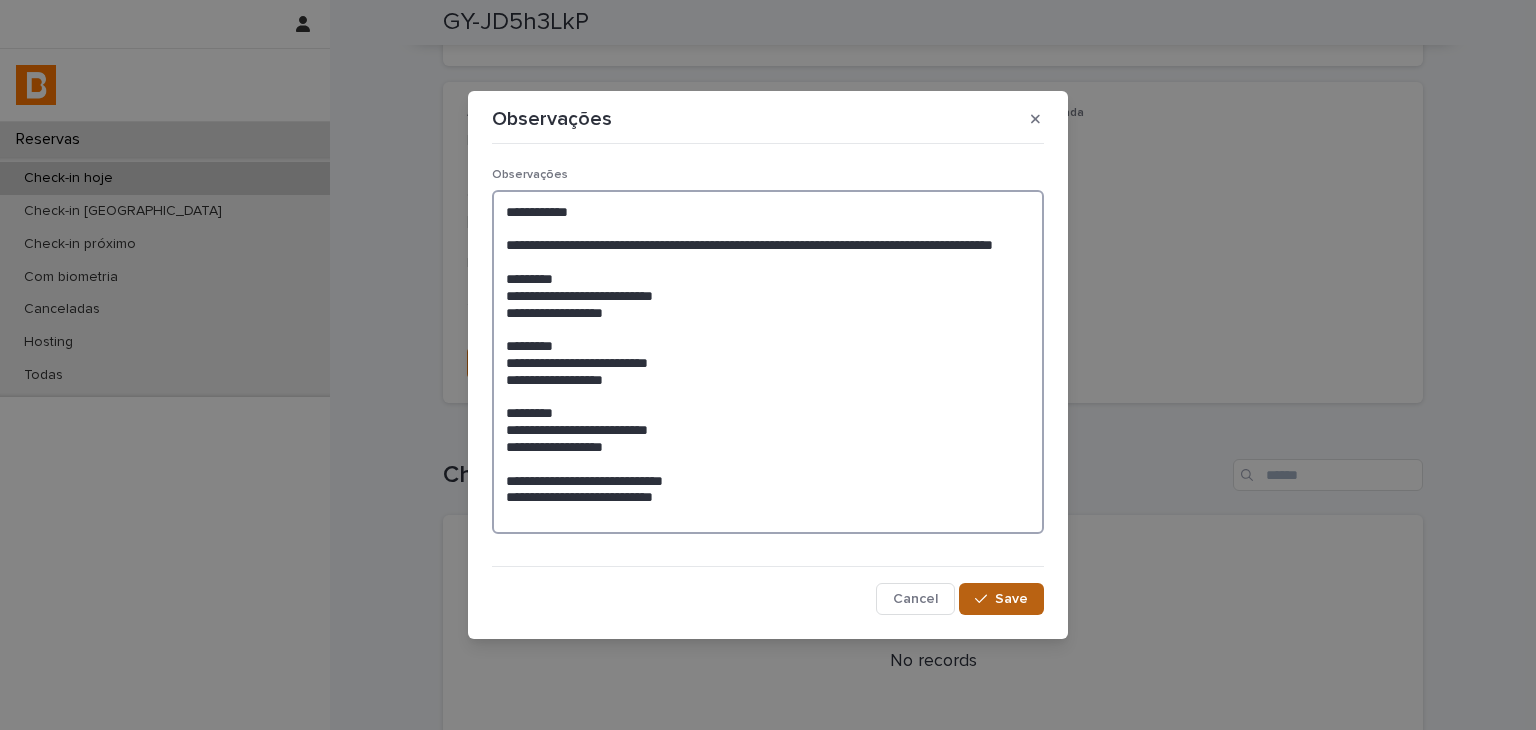 type on "**********" 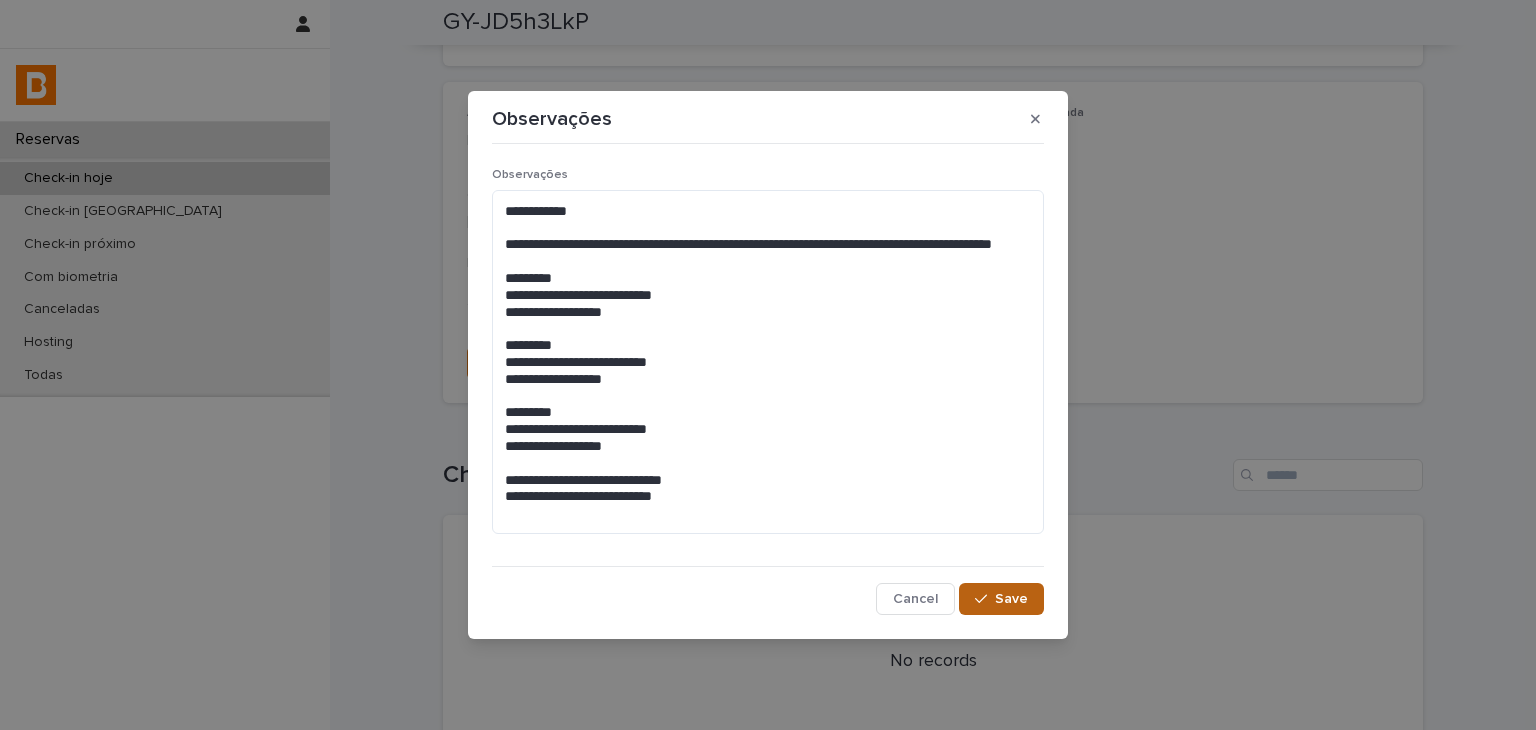 click on "Save" at bounding box center [1001, 599] 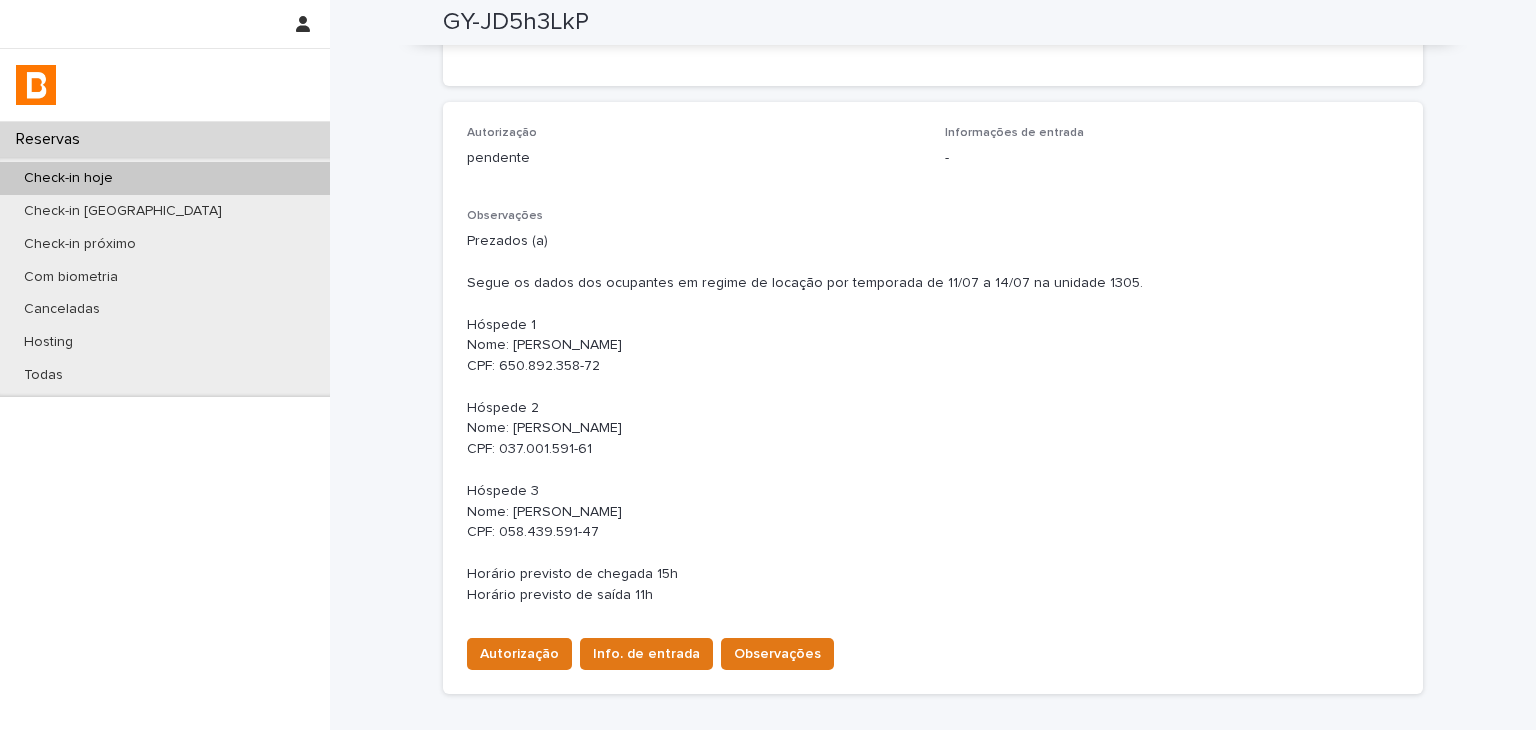 scroll, scrollTop: 100, scrollLeft: 0, axis: vertical 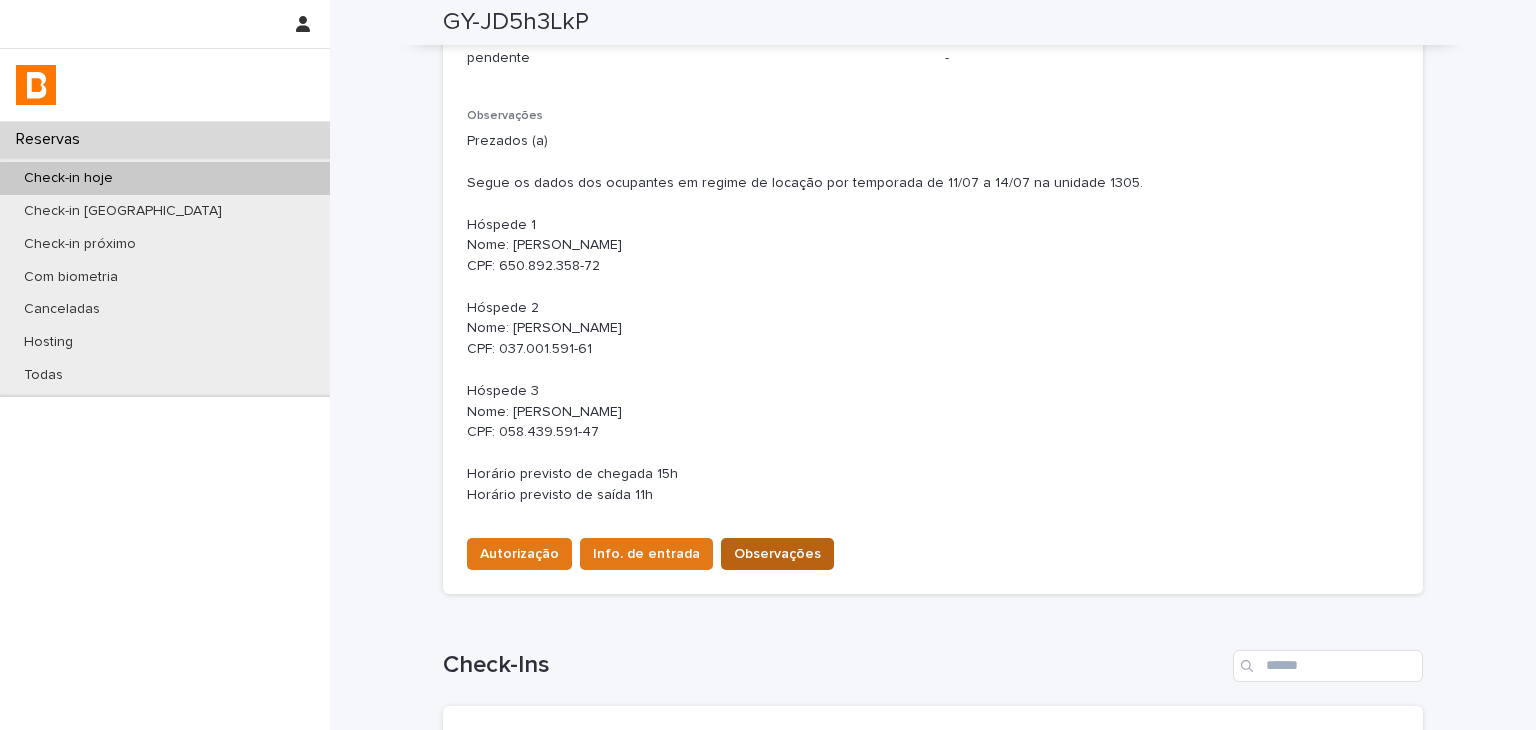 click on "Observações" at bounding box center [777, 554] 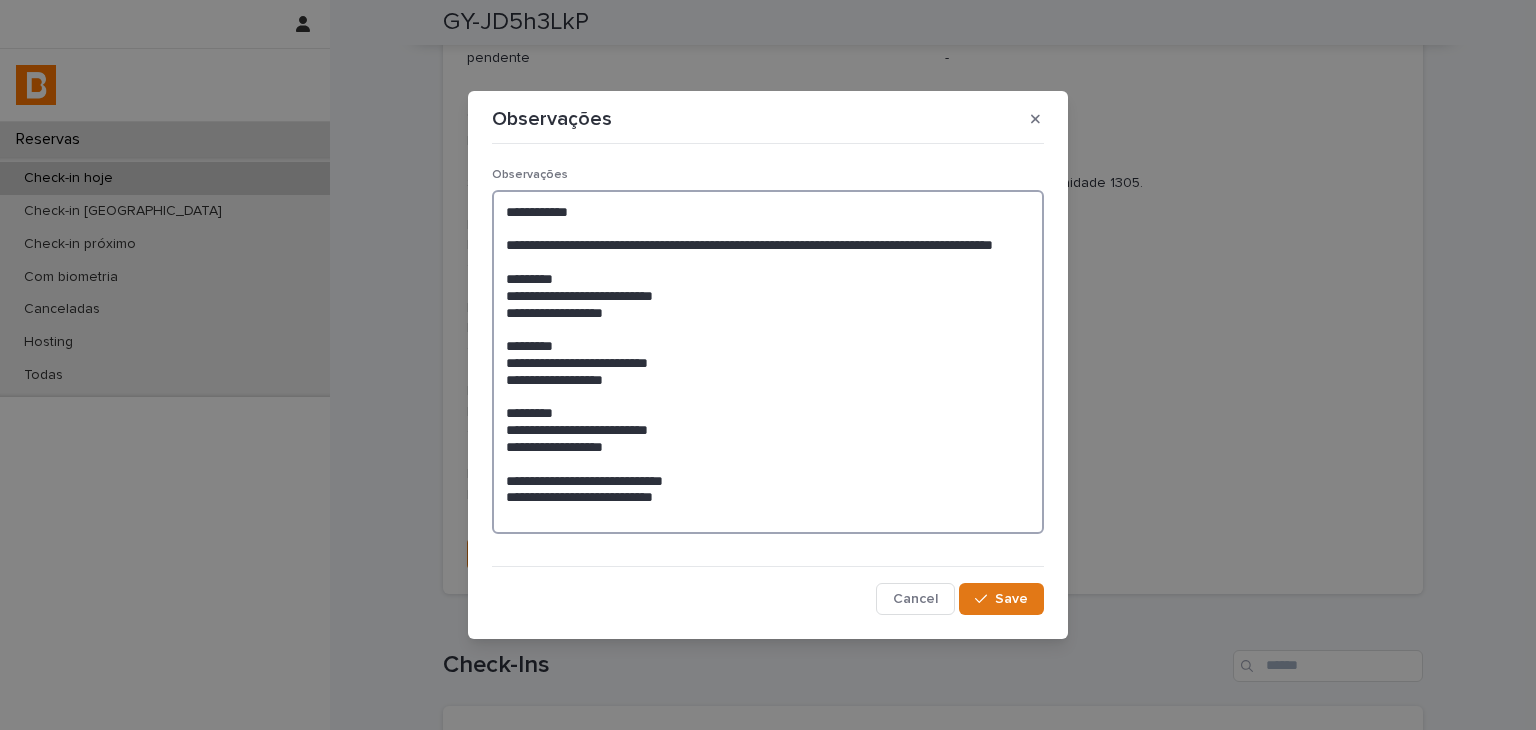 click on "**********" at bounding box center (768, 362) 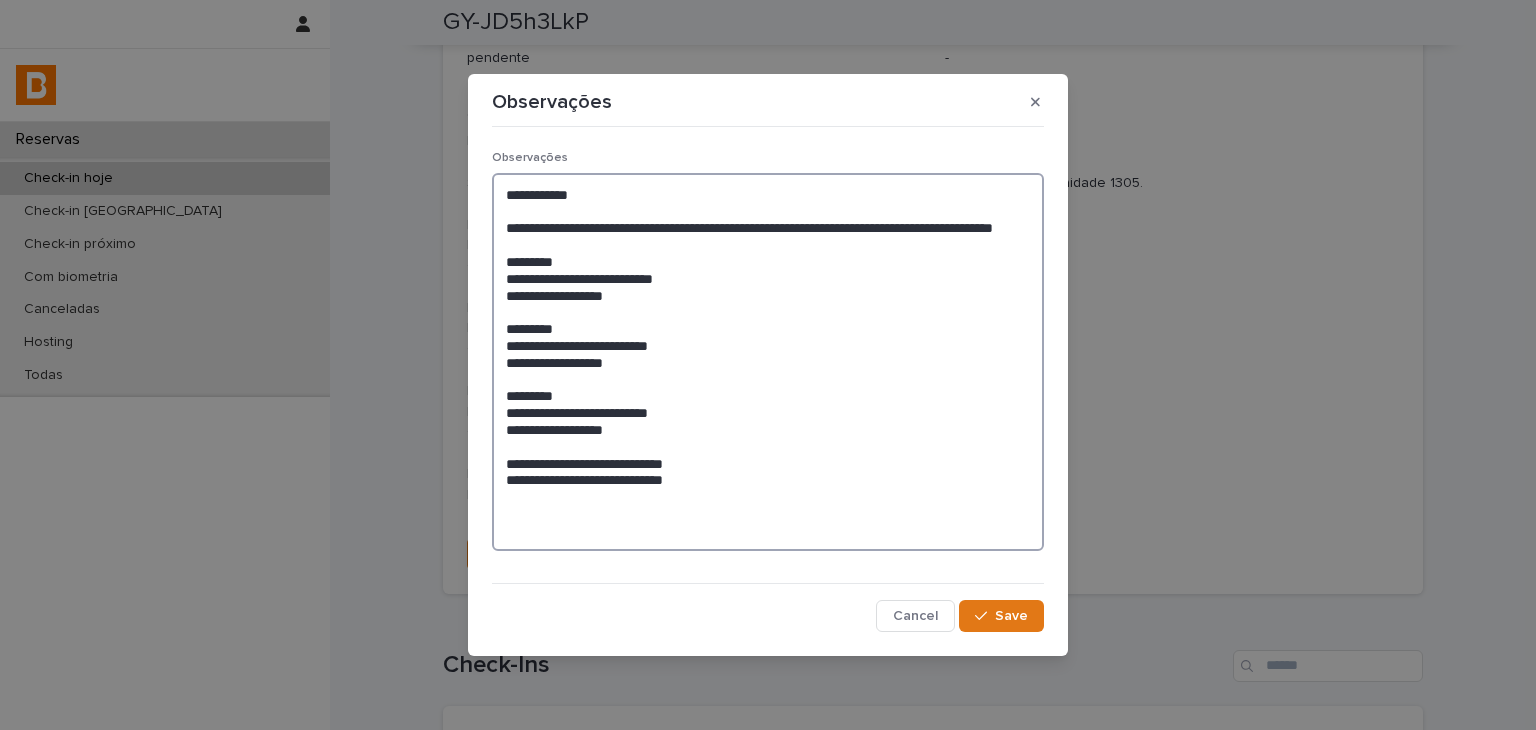 paste on "**********" 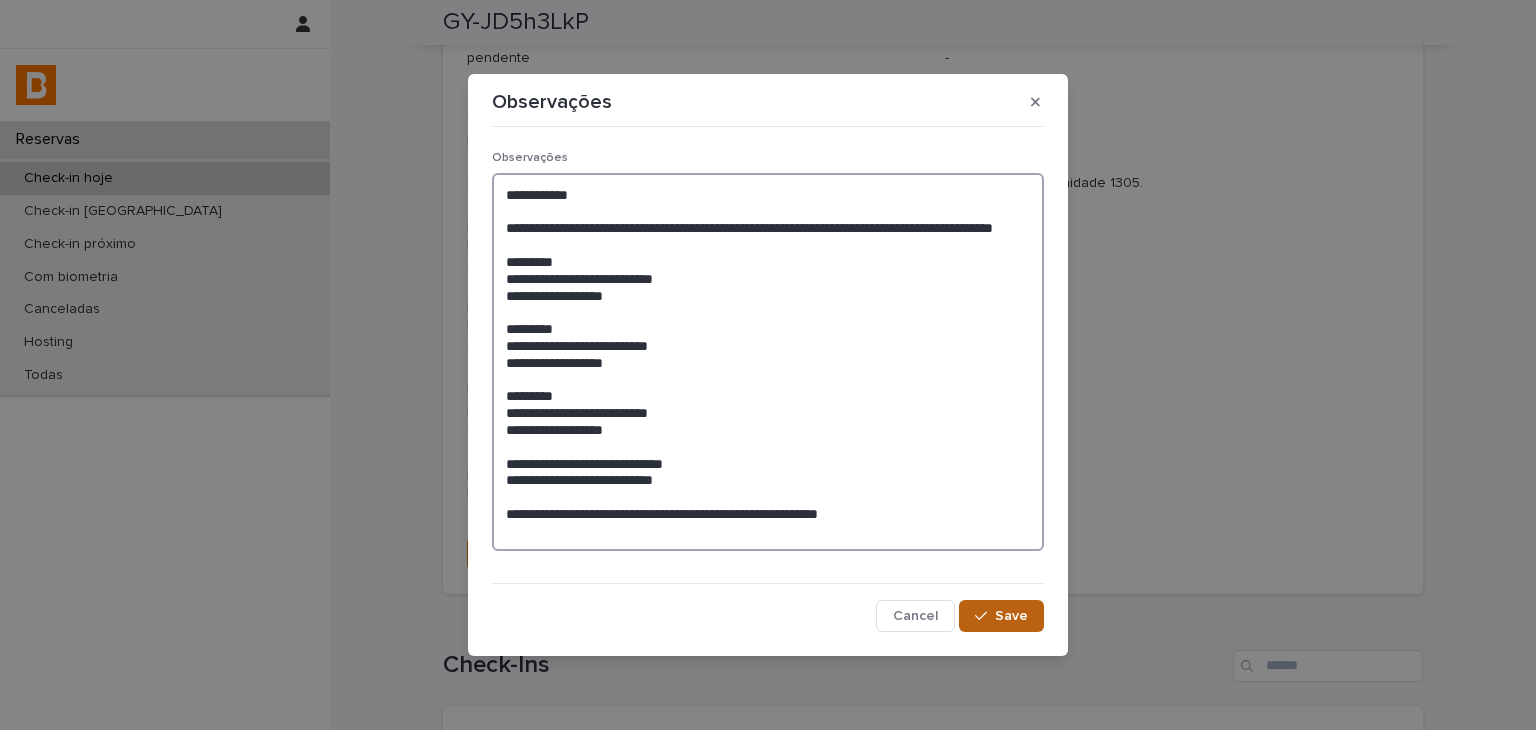 type on "**********" 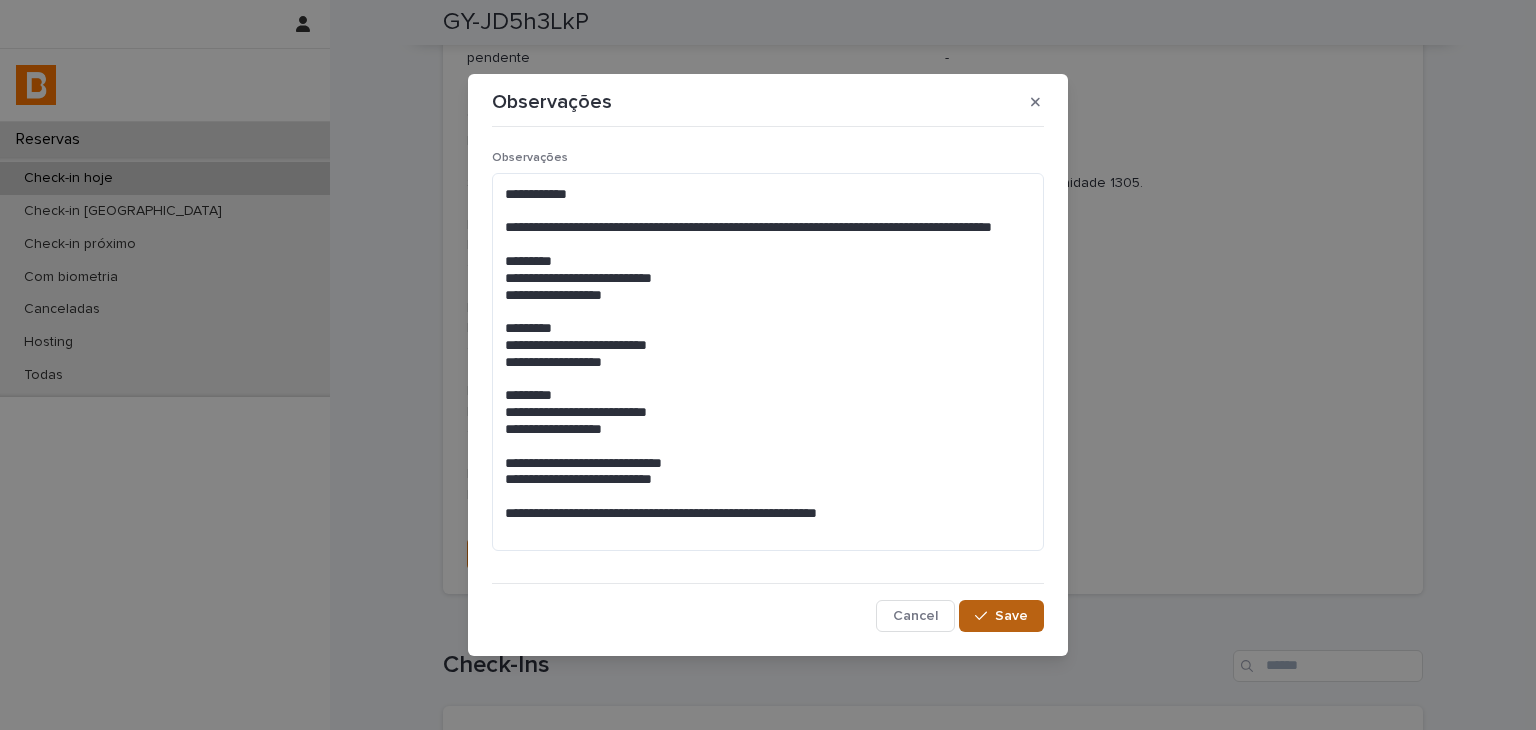 click on "Save" at bounding box center (1001, 616) 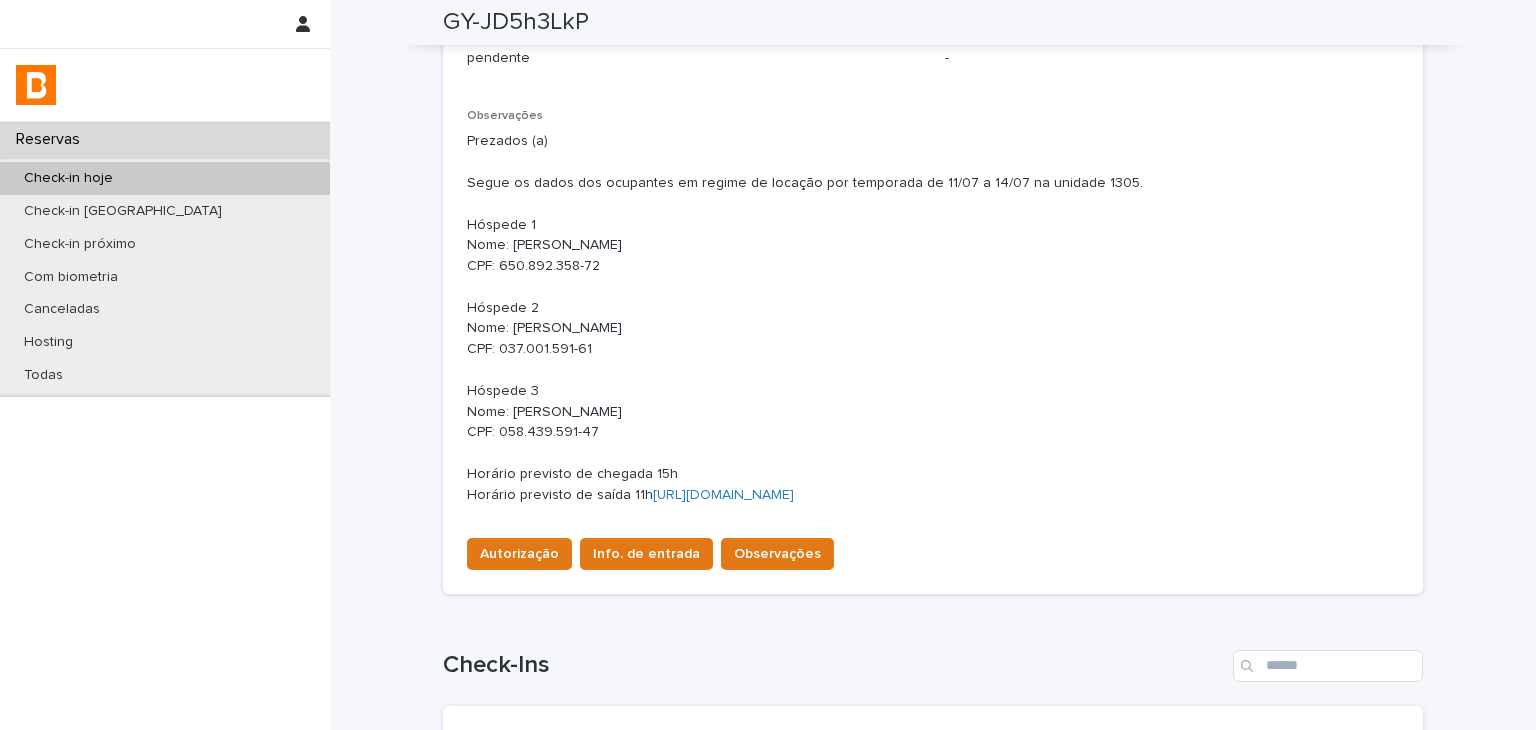 scroll, scrollTop: 620, scrollLeft: 0, axis: vertical 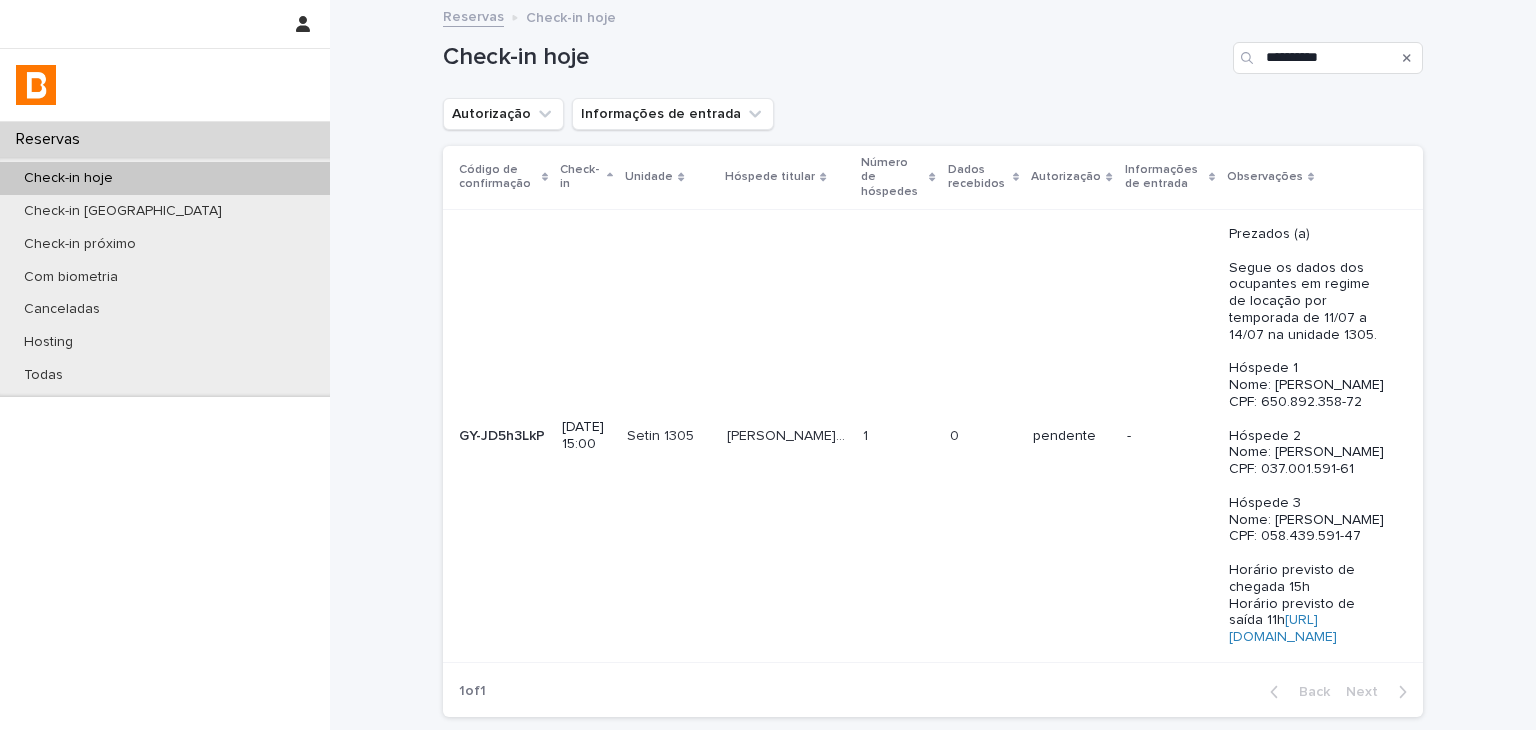 click on "Check-in hoje" at bounding box center (165, 178) 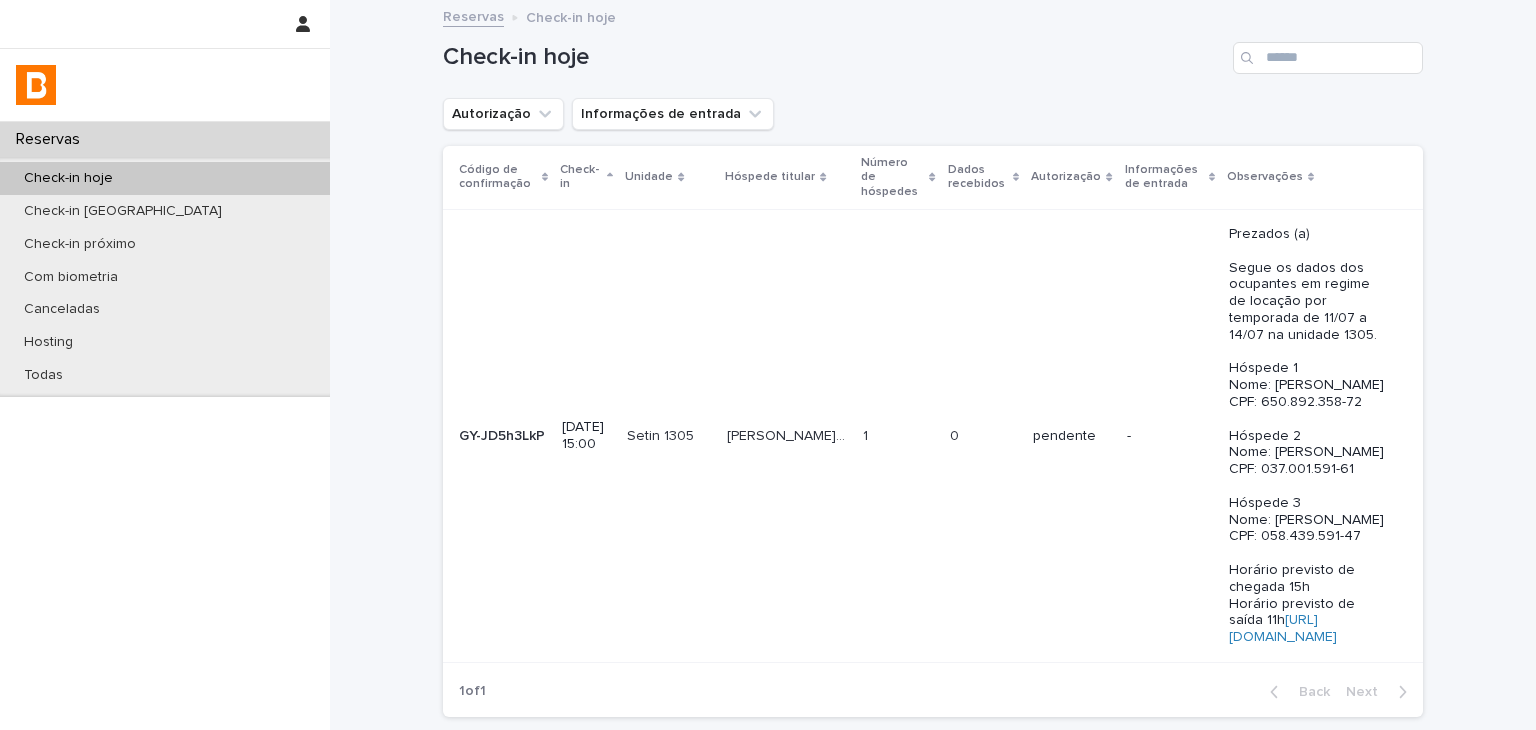 click on "Autorização" at bounding box center (503, 114) 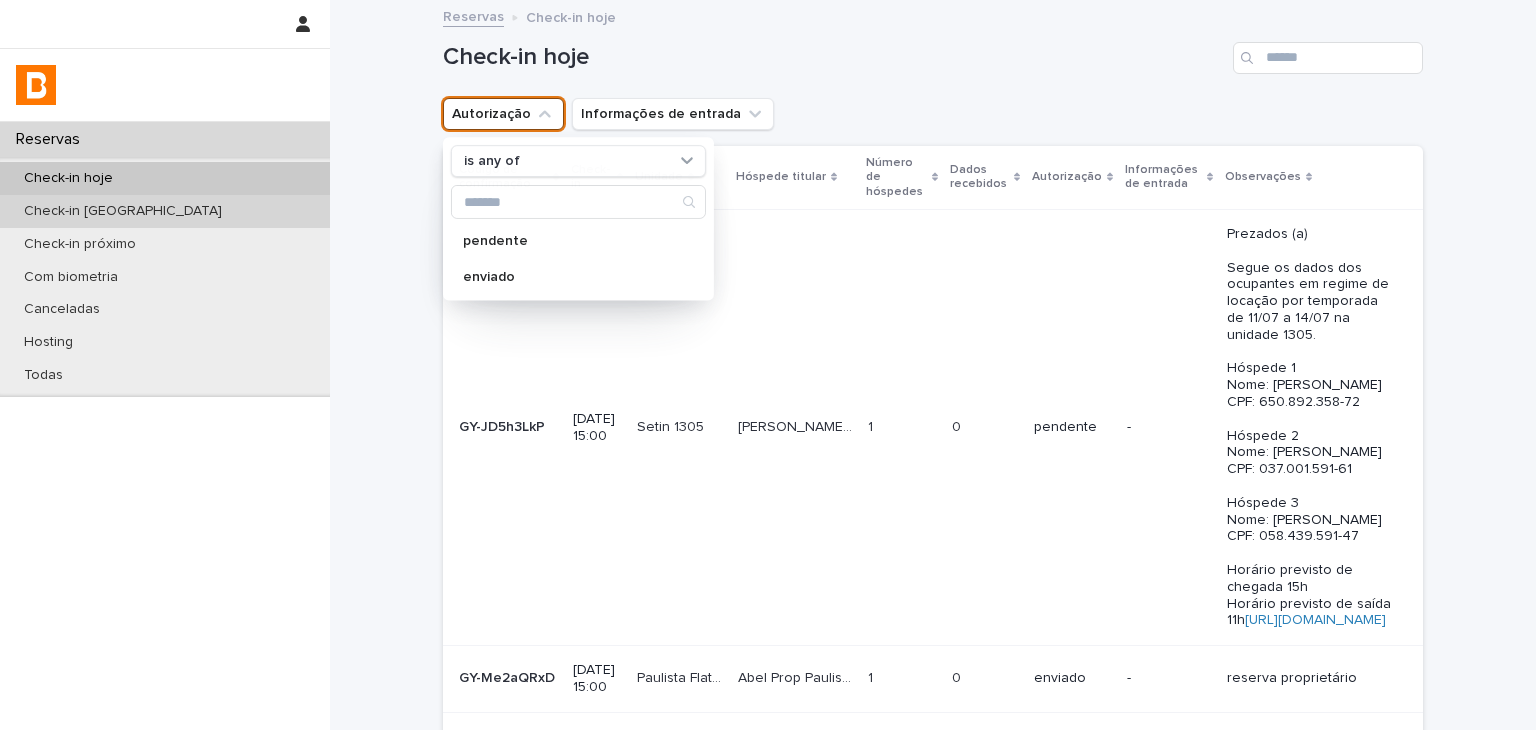 drag, startPoint x: 150, startPoint y: 188, endPoint x: 228, endPoint y: 200, distance: 78.91768 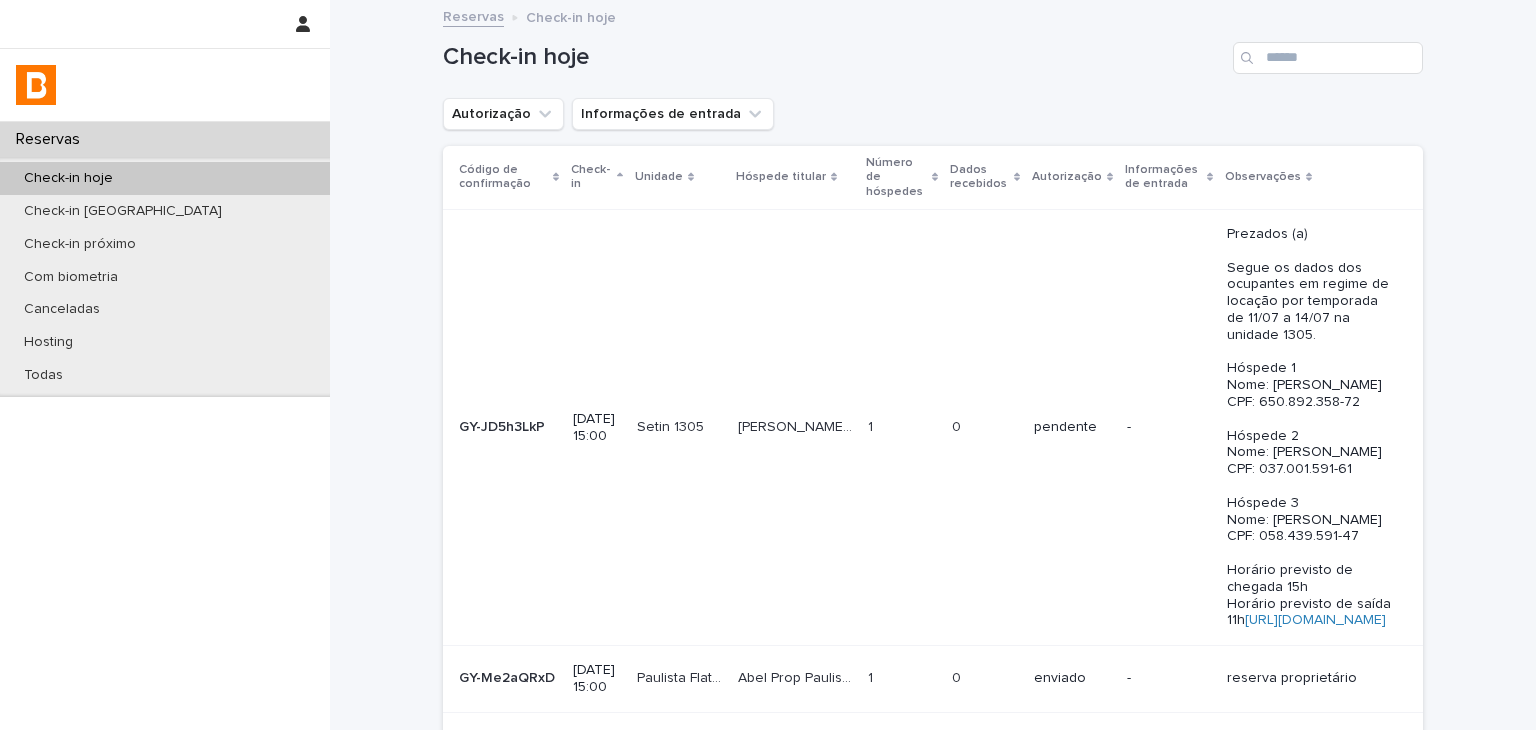 click on "Autorização" at bounding box center [503, 114] 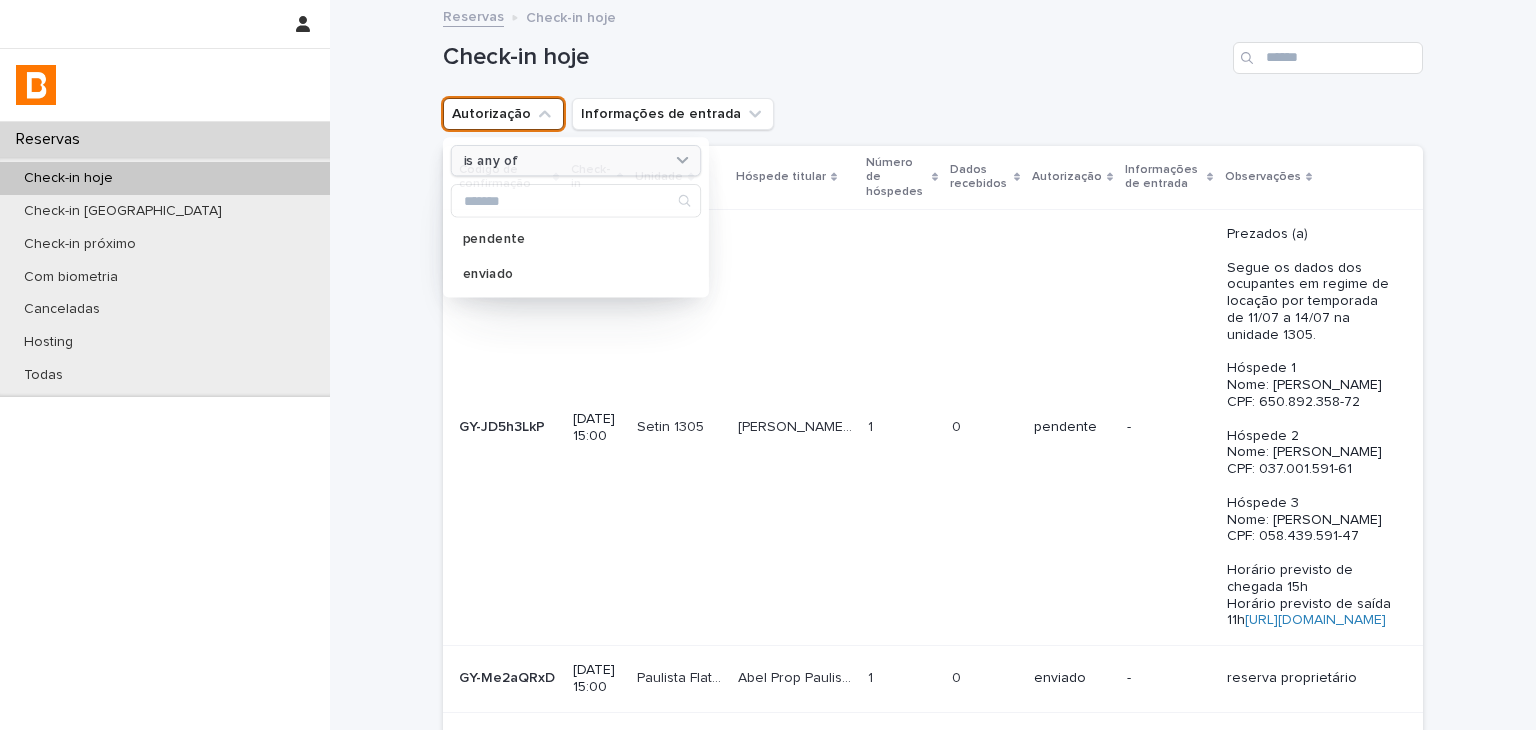 click on "is any of" at bounding box center (576, 160) 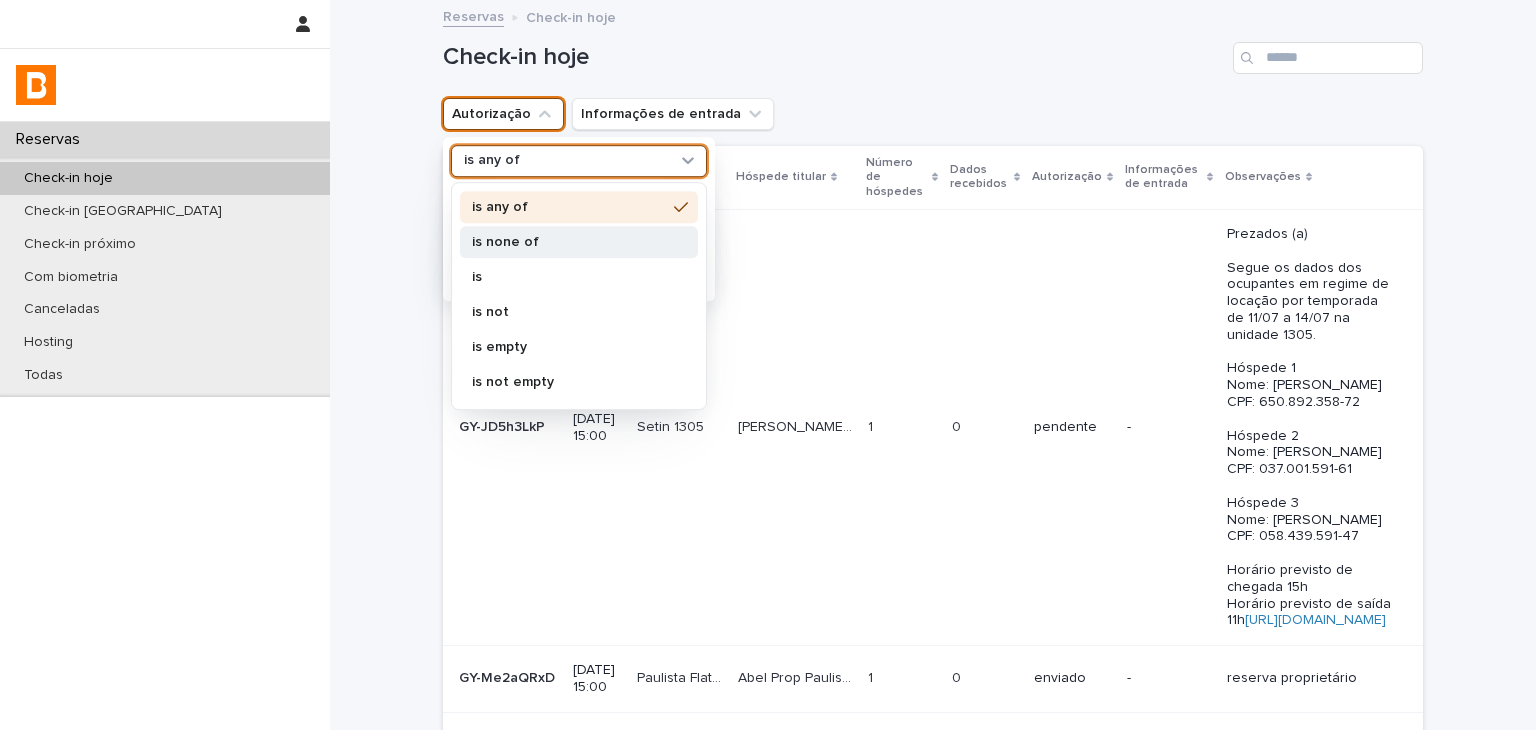 click on "is none of" at bounding box center (569, 242) 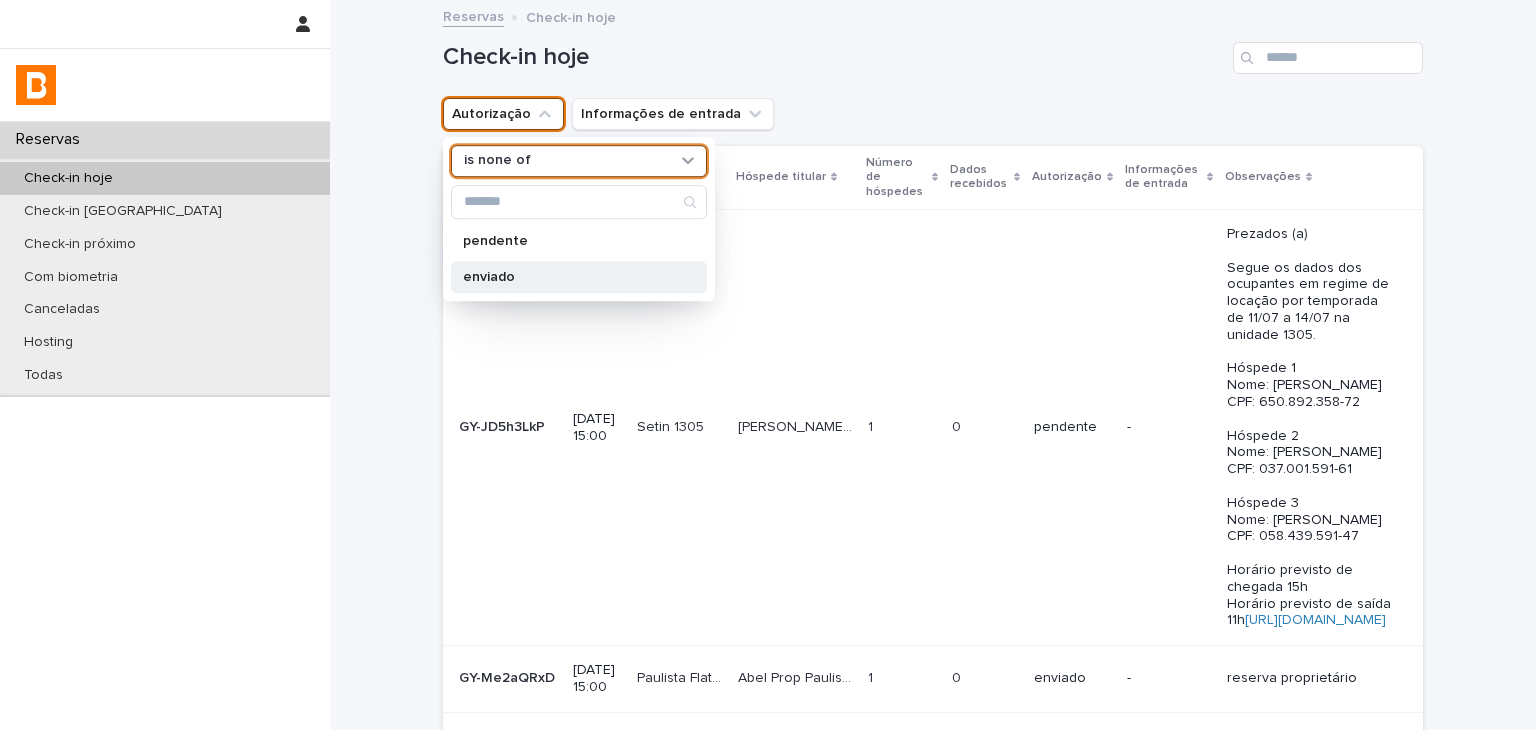 click on "enviado" at bounding box center [579, 277] 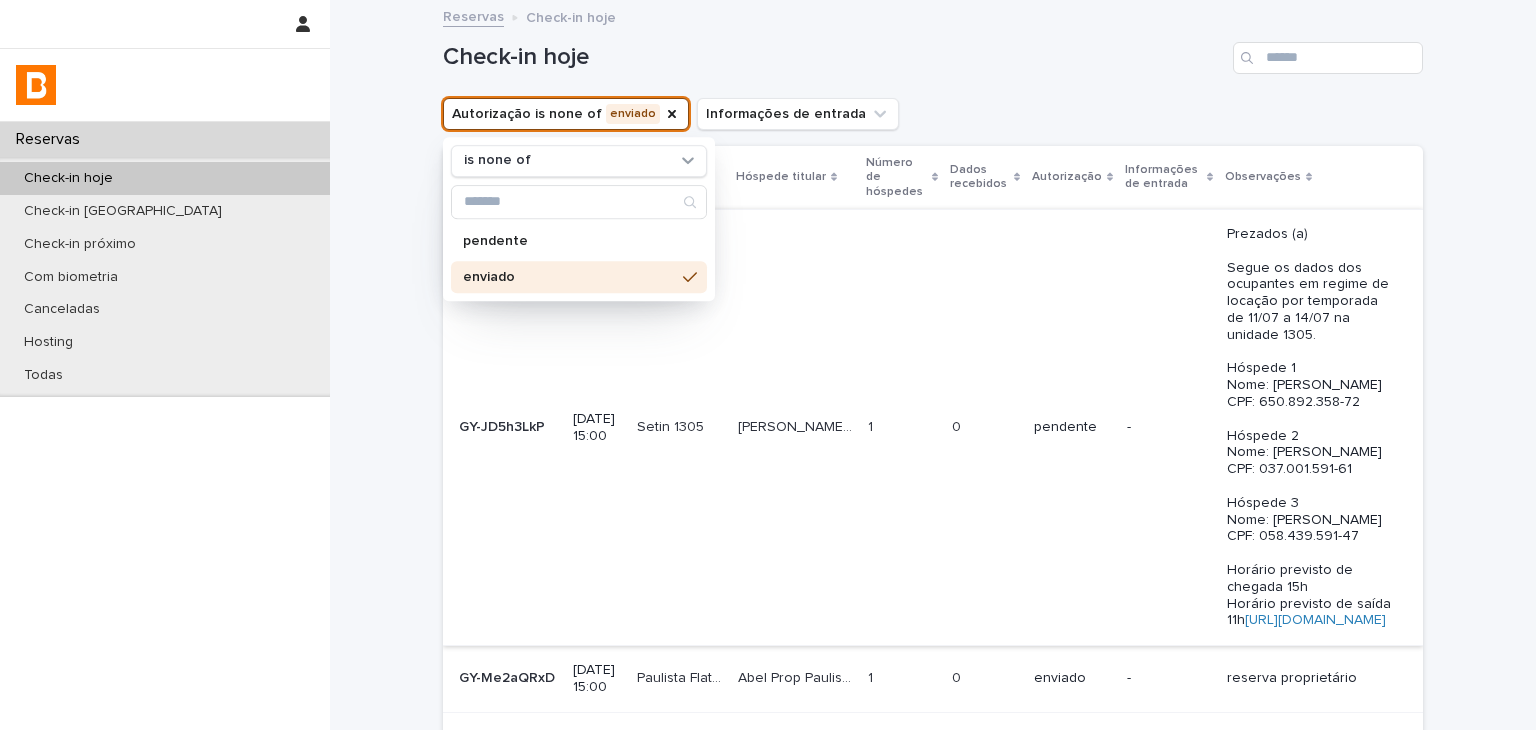 click on "Autorização is none of enviado is none of pendente enviado Informações de entrada" at bounding box center [933, 114] 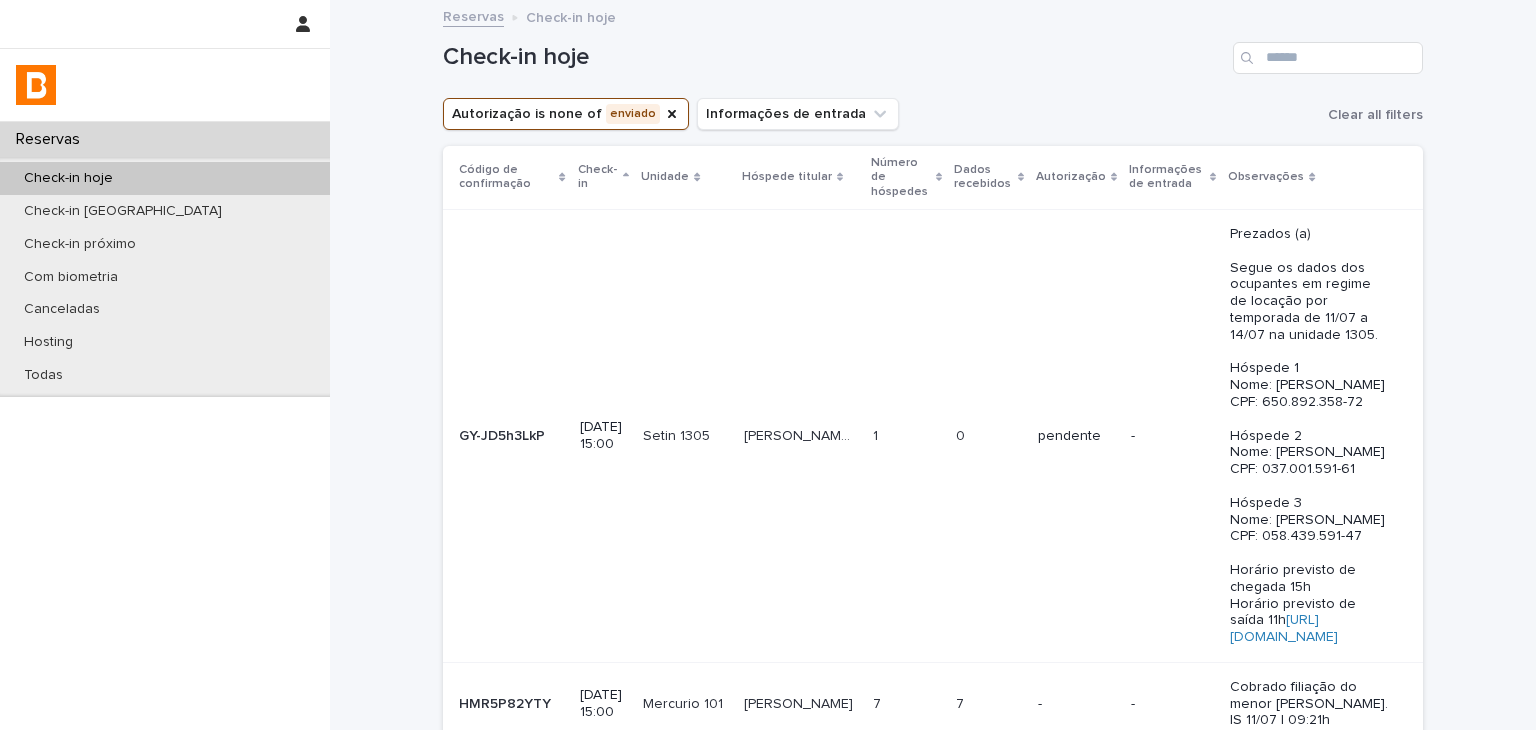 click on "Loading... Saving… Loading... Saving… Check-in hoje Autorização is none of enviado Informações de entrada Clear all filters Código de confirmação Check-in Unidade Hóspede titular Número de hóspedes Dados recebidos Autorização Informações de entrada Observações GY-JD5h3LkP GY-JD5h3LkP   [DATE] 15:00 Setin 1305 Setin 1305   [PERSON_NAME] - prop Setin 1305 [PERSON_NAME] - prop Setin 1305   1 1   0 0   pendente - Prezados (a)
Segue os dados dos ocupantes em regime de locação por temporada de 11/07 a 14/07 na unidade 1305.
Hóspede 1
Nome: [PERSON_NAME]
CPF: 650.892.358-72
Hóspede 2
Nome: [PERSON_NAME]
CPF: 037.001.591-61
Hóspede 3
Nome: [PERSON_NAME]
CPF: 058.439.591-47
Horário previsto de chegada 15h
Horário previsto de saída 11h
[URL][DOMAIN_NAME] HMR5P82YTY HMR5P82YTY   [DATE] 15:00 Mercurio 101 Mercurio 101   [PERSON_NAME]   7 7   7 7   - - BC-K9px87WEM BC-K9px87WEM   Jockey 1404" at bounding box center (933, 961) 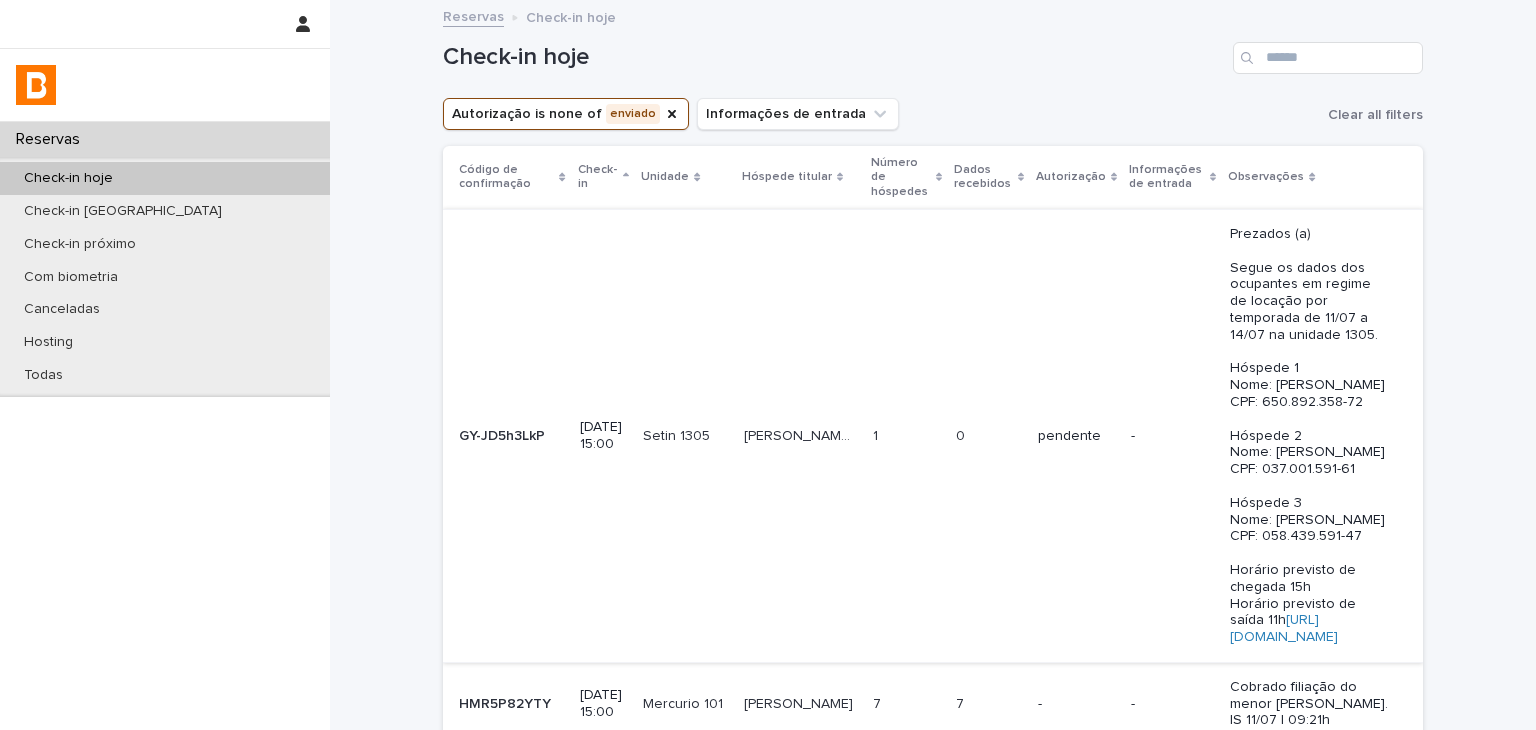 scroll, scrollTop: 300, scrollLeft: 0, axis: vertical 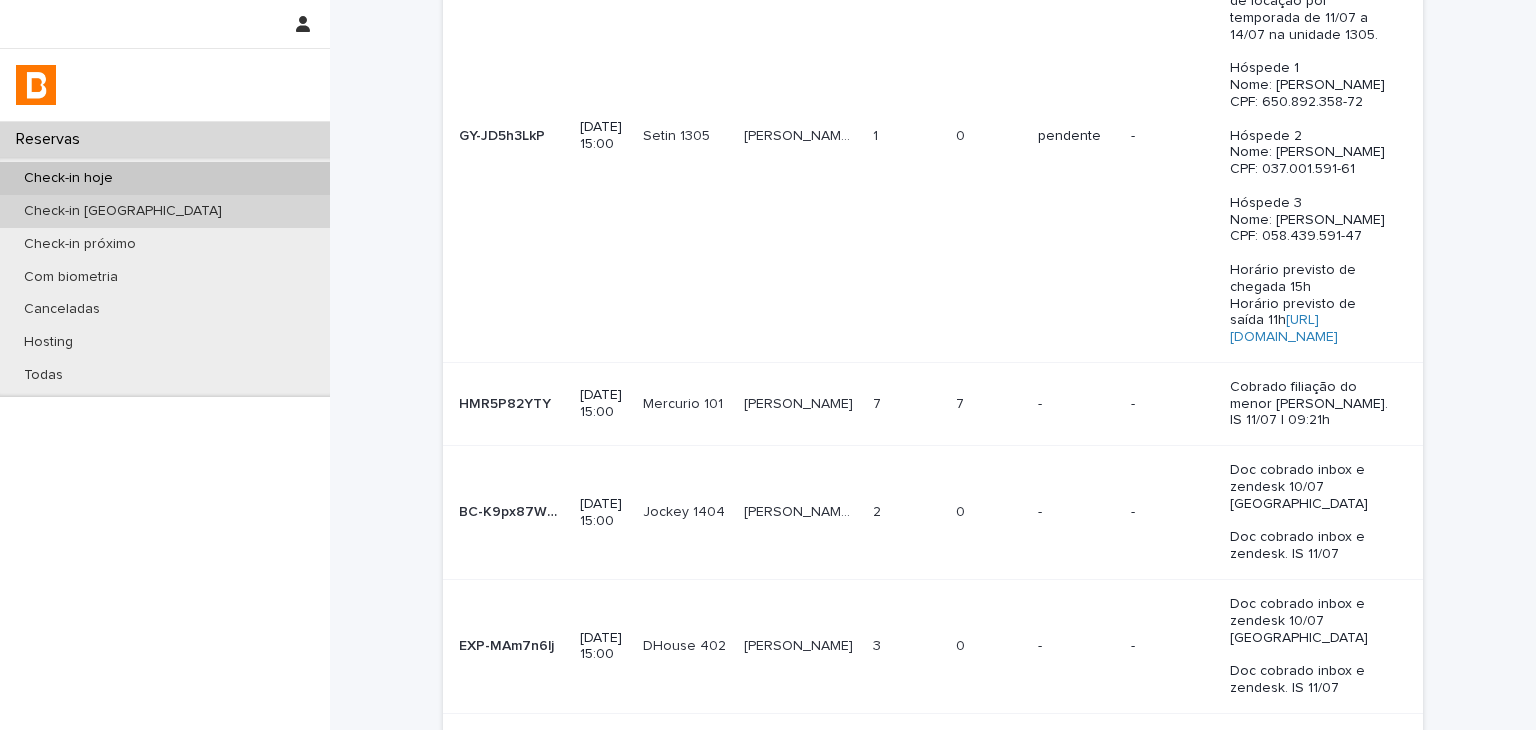 click on "Check-in [GEOGRAPHIC_DATA]" at bounding box center (123, 211) 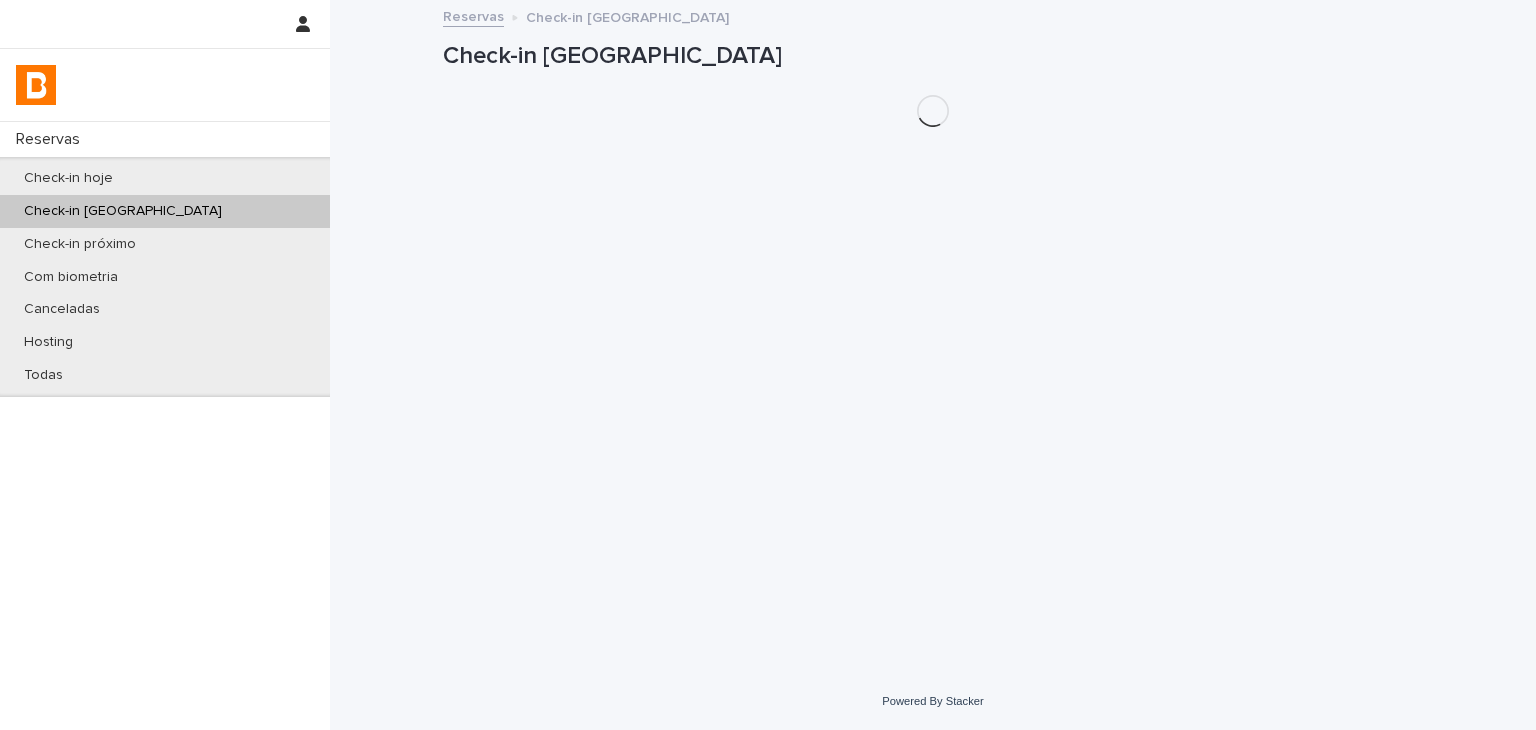 scroll, scrollTop: 0, scrollLeft: 0, axis: both 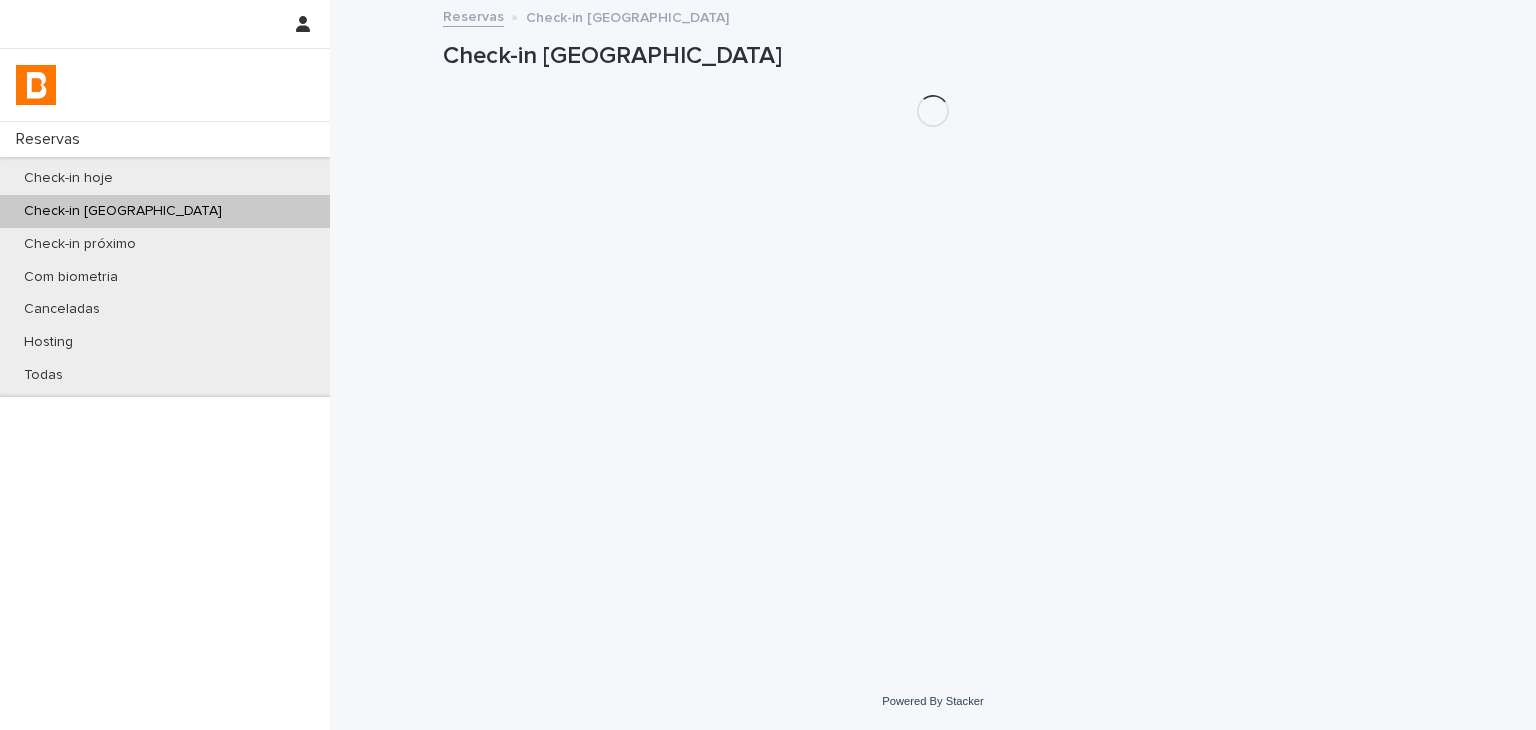 click on "Check-in hoje" at bounding box center [68, 178] 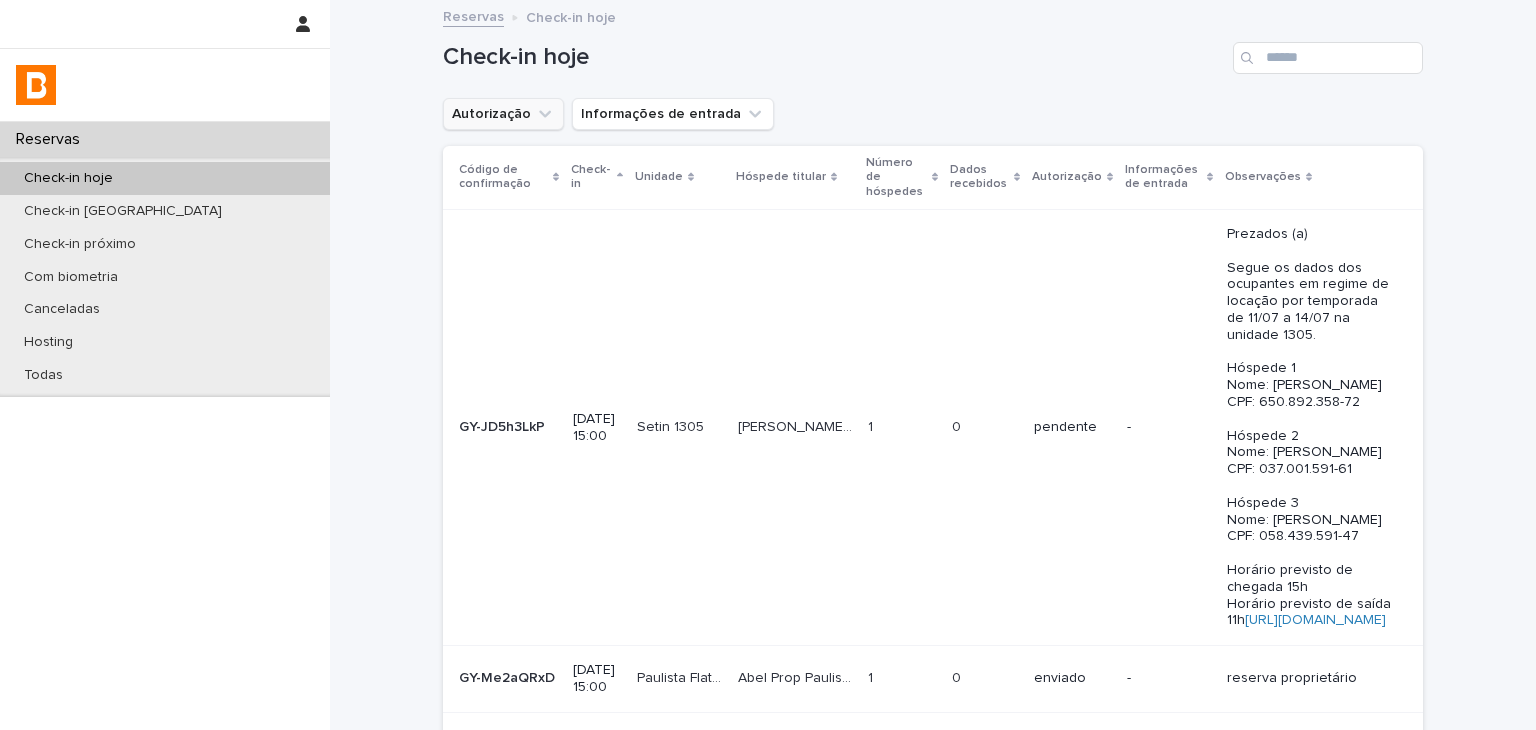 click on "Autorização" at bounding box center (503, 114) 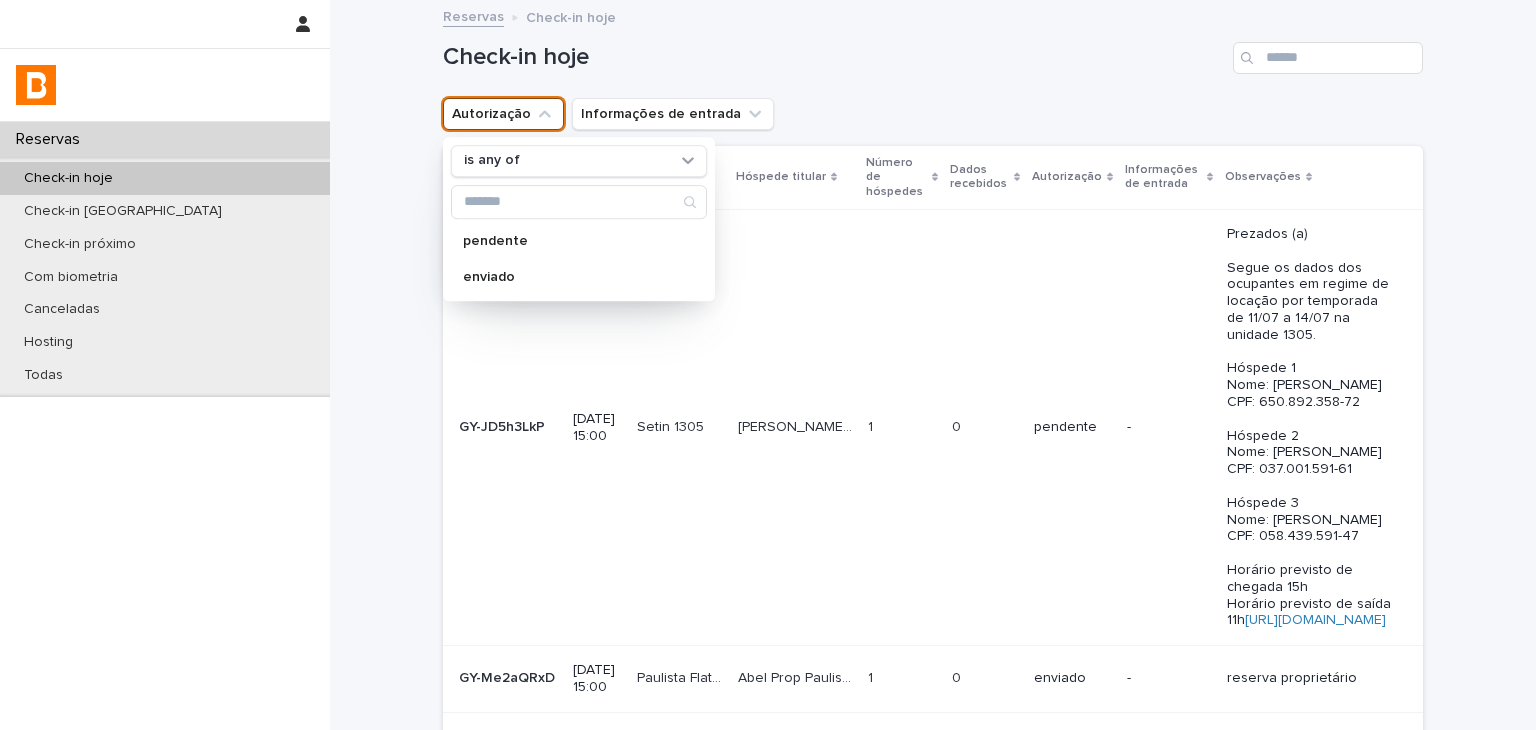click on "is any of" at bounding box center (566, 161) 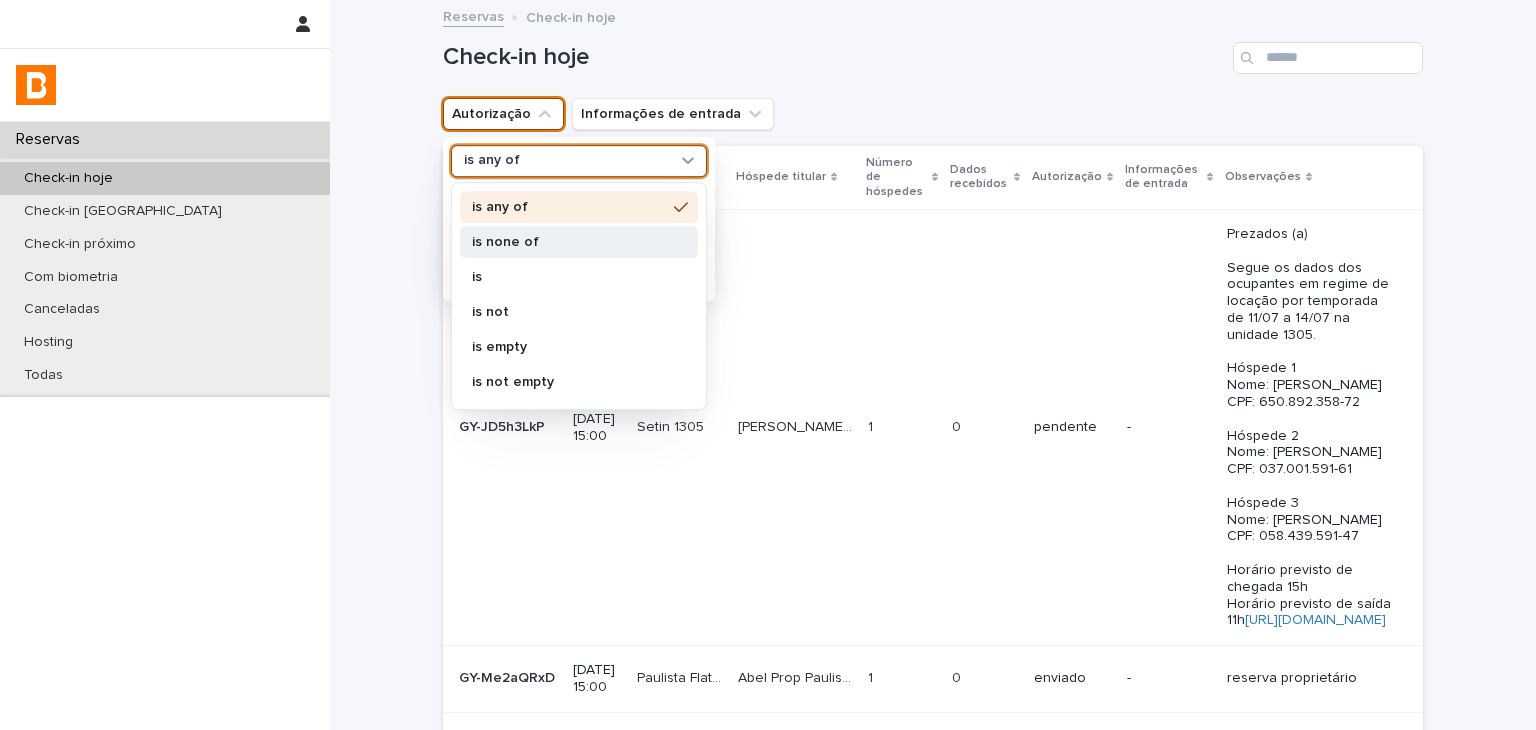 click on "is none of" at bounding box center [579, 242] 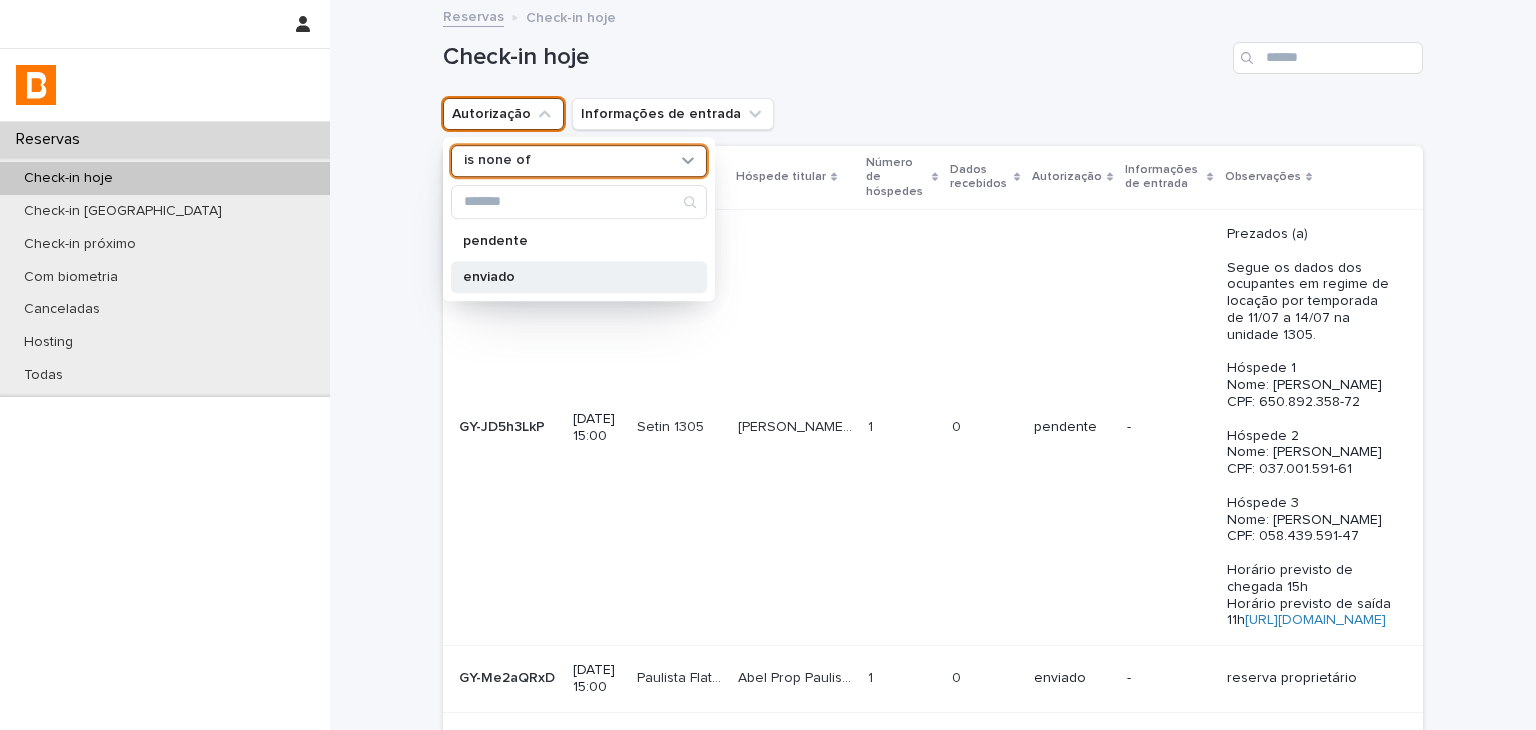 click on "enviado" at bounding box center (569, 277) 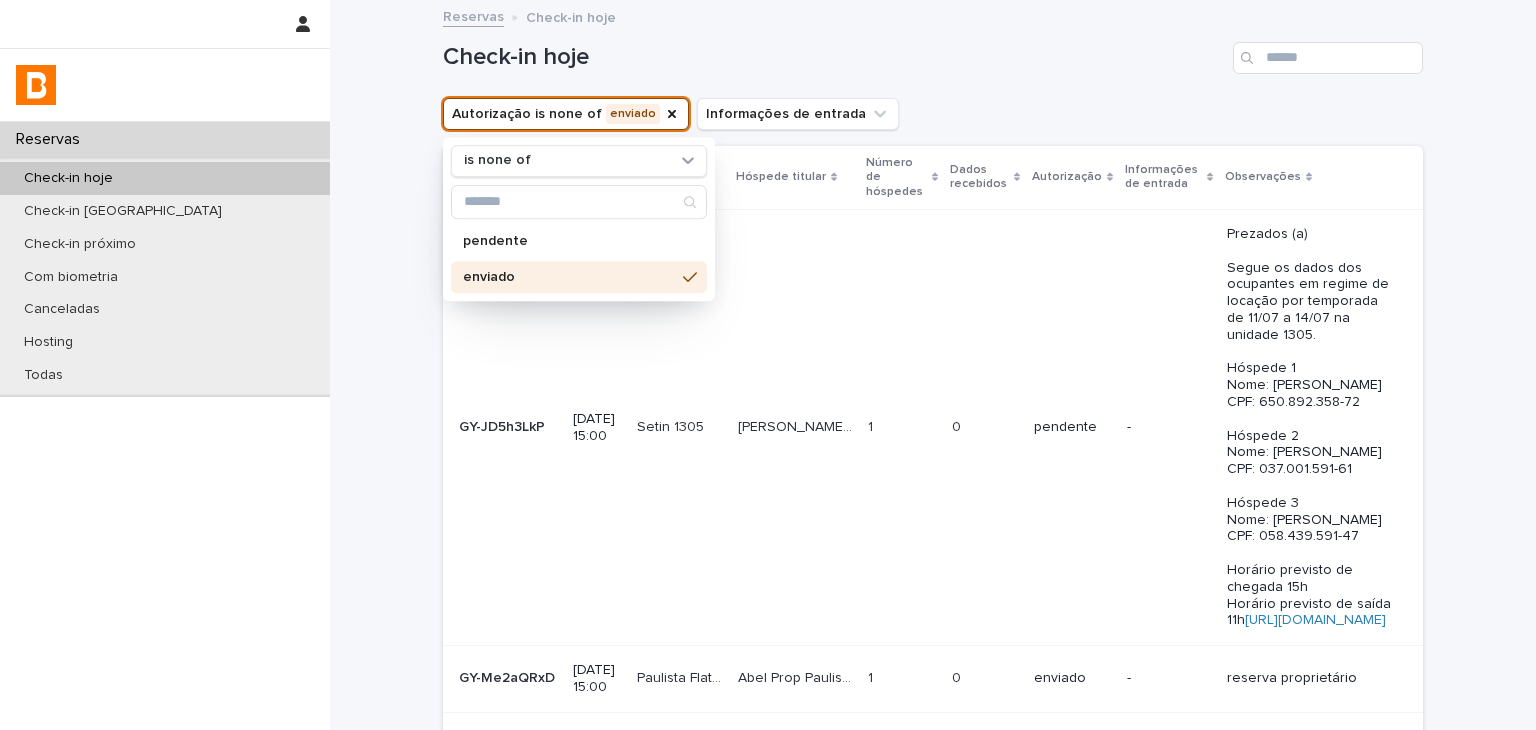 click on "Reservas Check-in hoje" at bounding box center (933, 18) 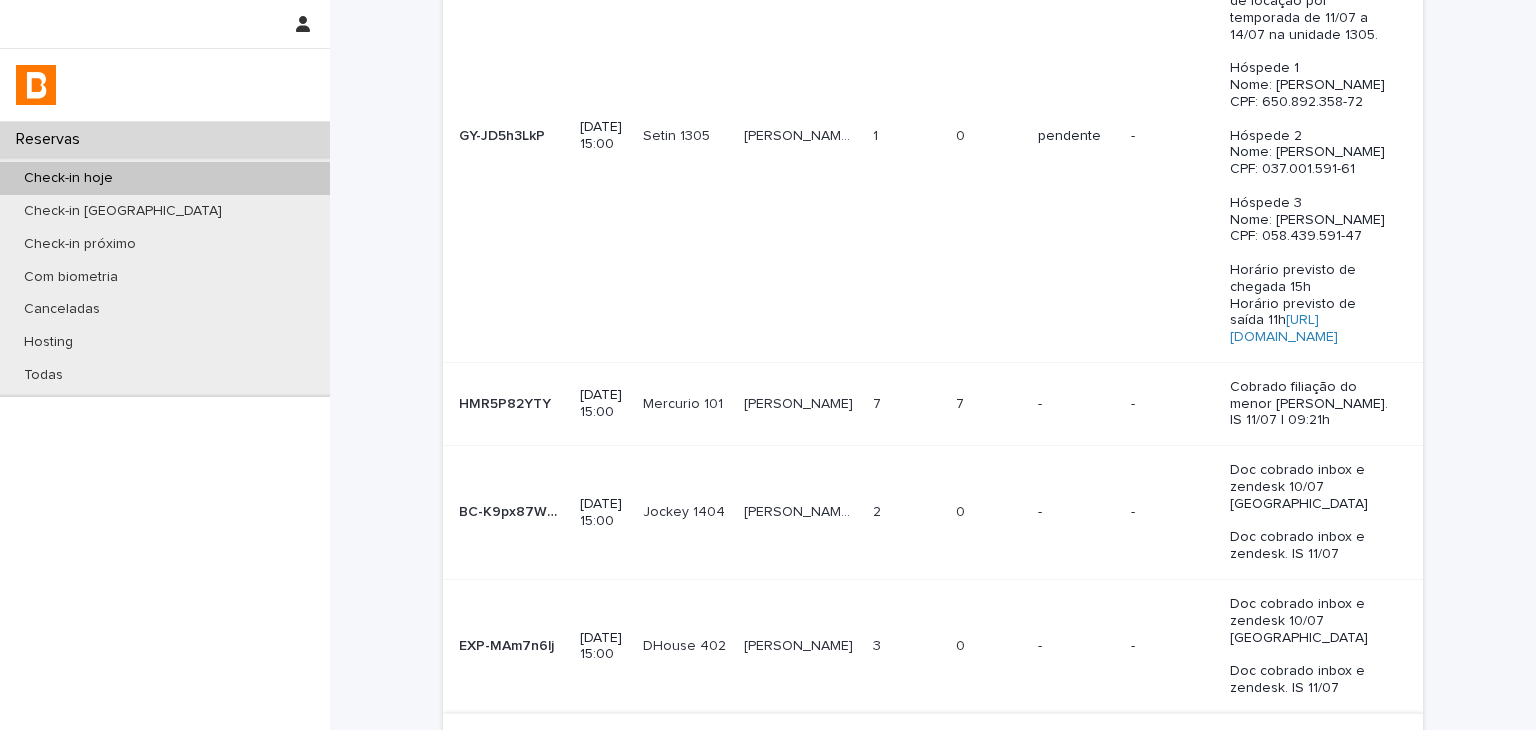 scroll, scrollTop: 400, scrollLeft: 0, axis: vertical 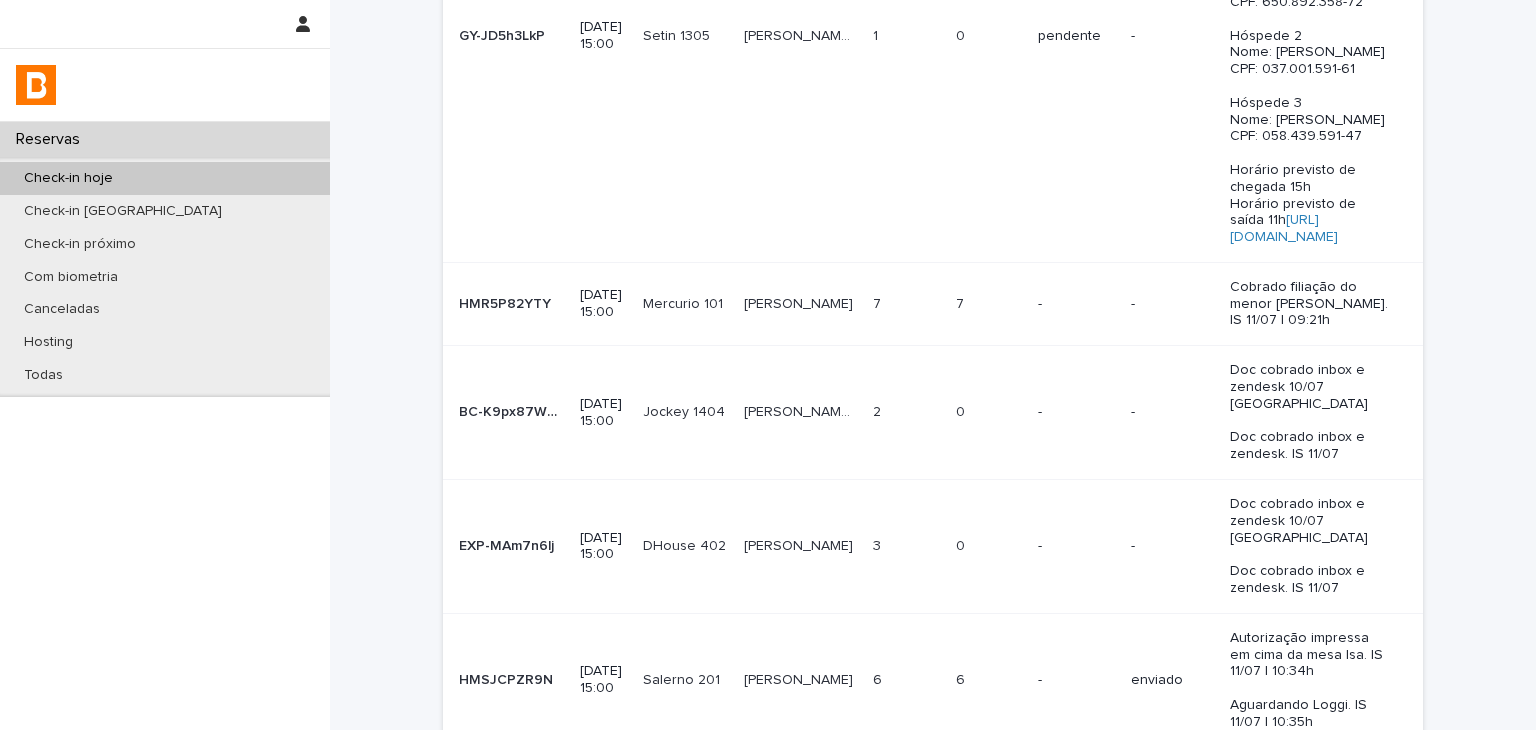 click on "1" at bounding box center (960, 778) 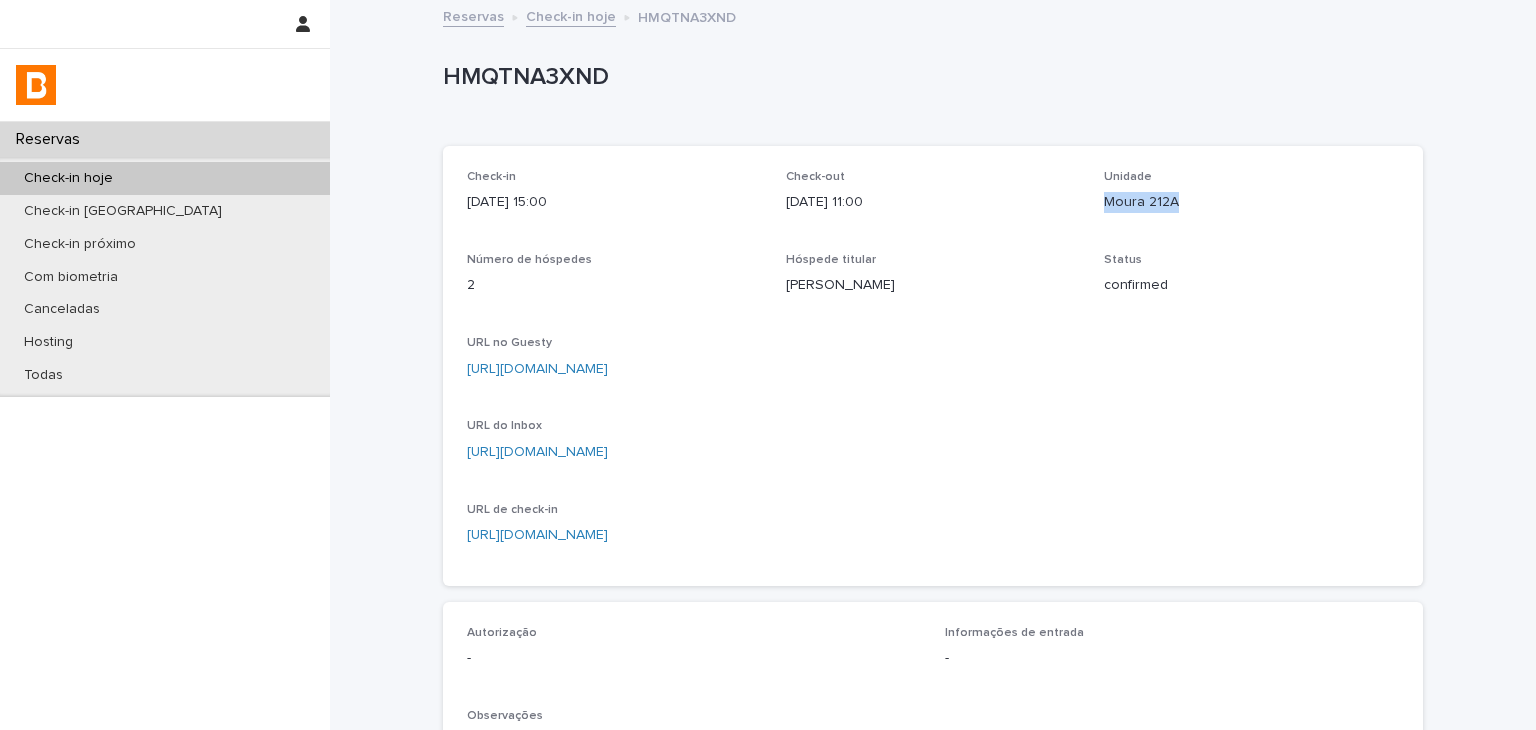 drag, startPoint x: 1110, startPoint y: 205, endPoint x: 1180, endPoint y: 205, distance: 70 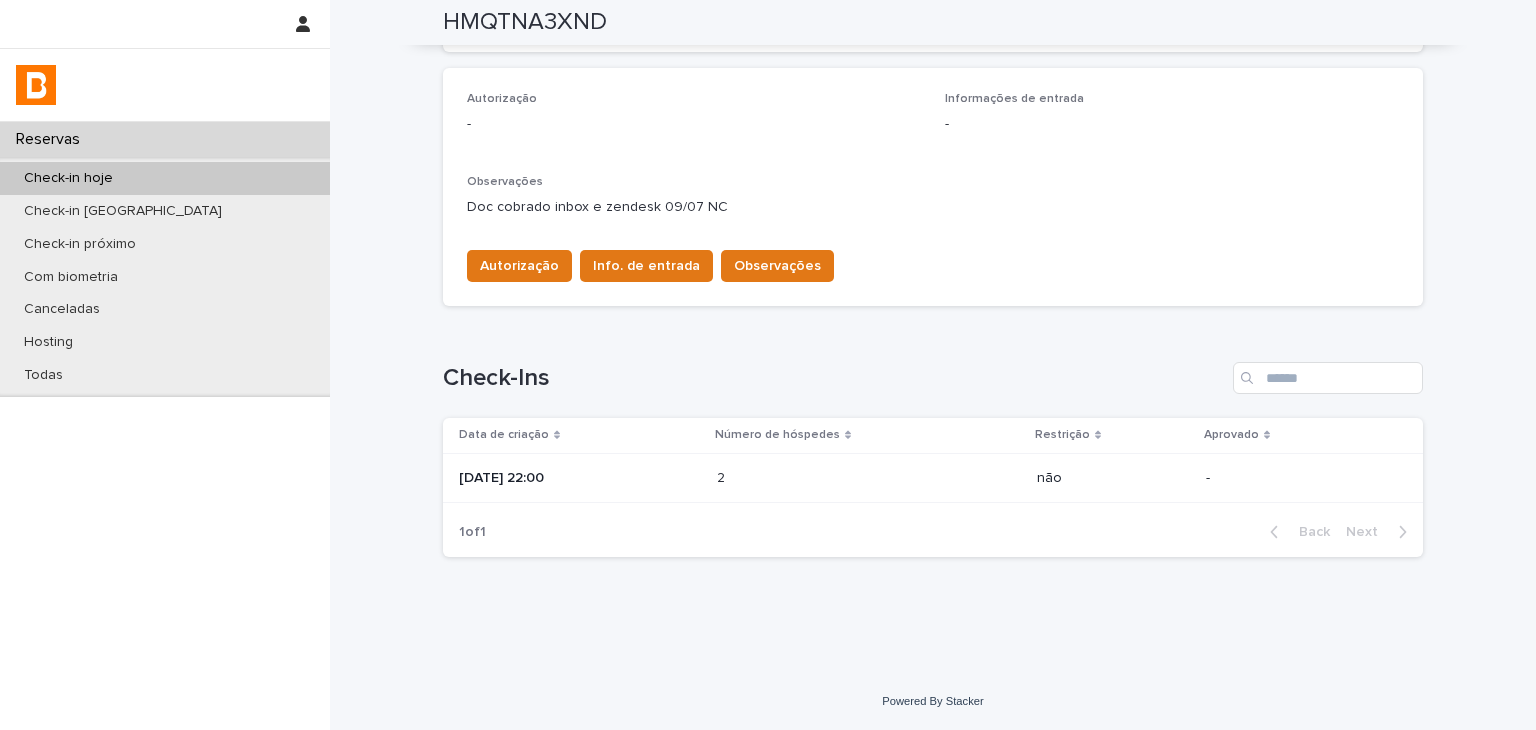 click at bounding box center (804, 478) 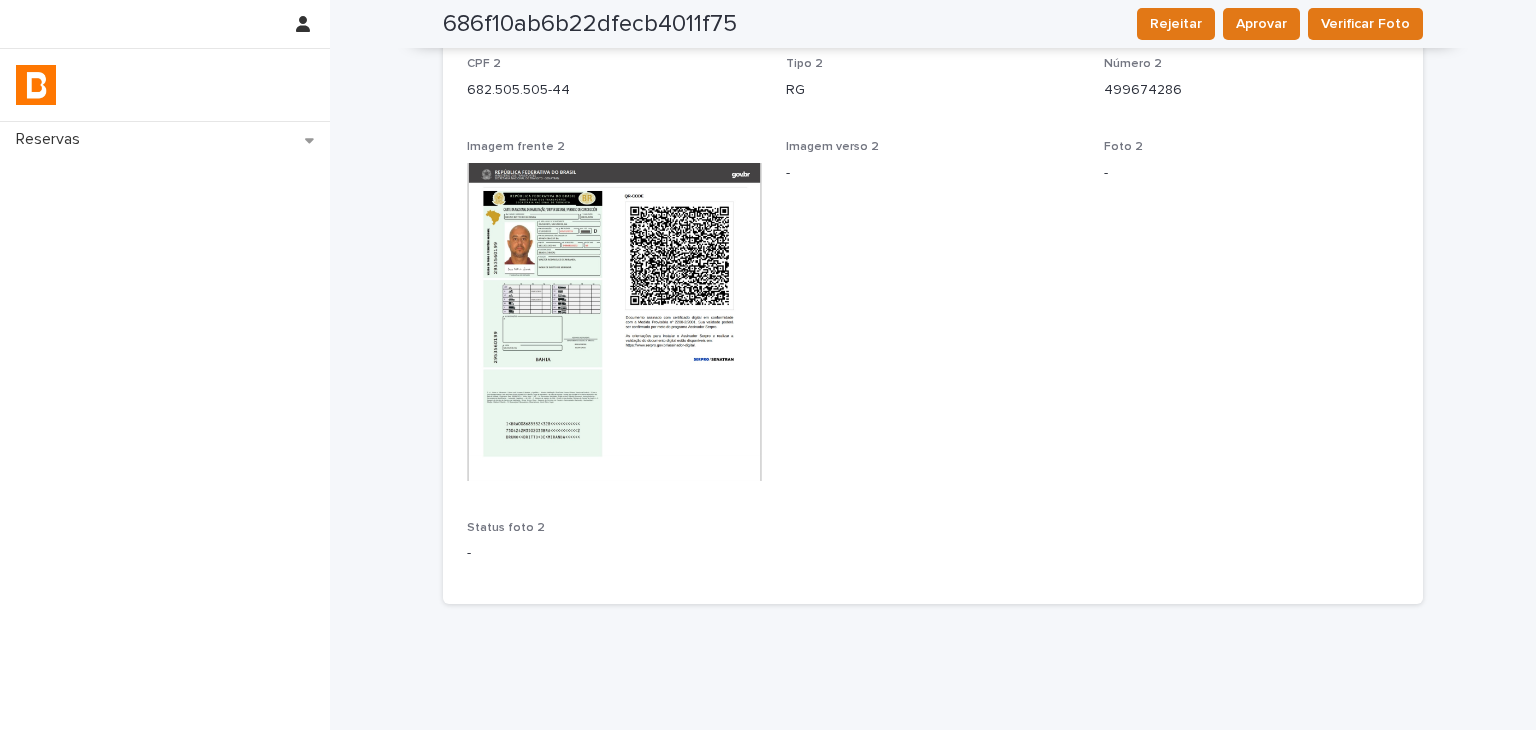 scroll, scrollTop: 1147, scrollLeft: 0, axis: vertical 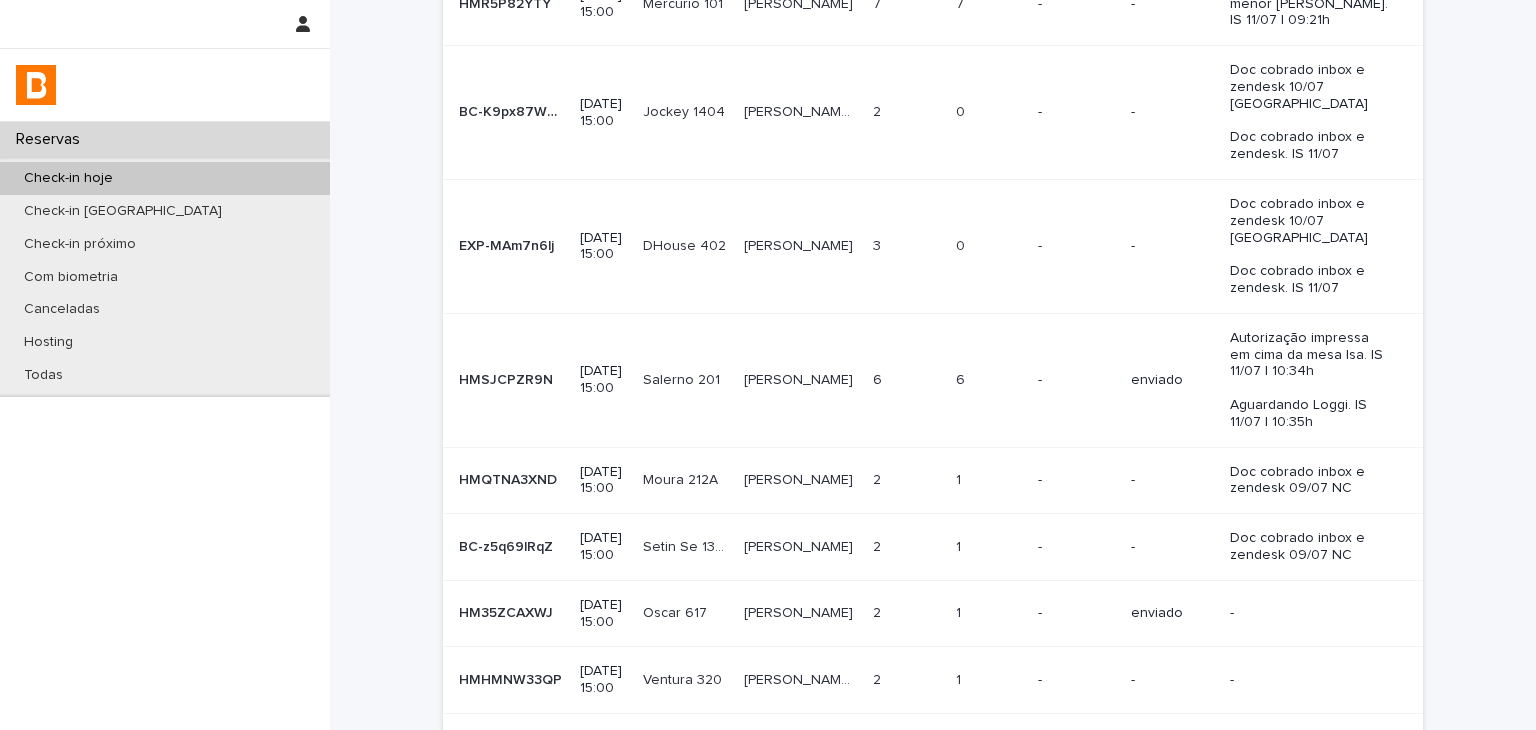 click on "[PERSON_NAME] [PERSON_NAME]" at bounding box center (801, 480) 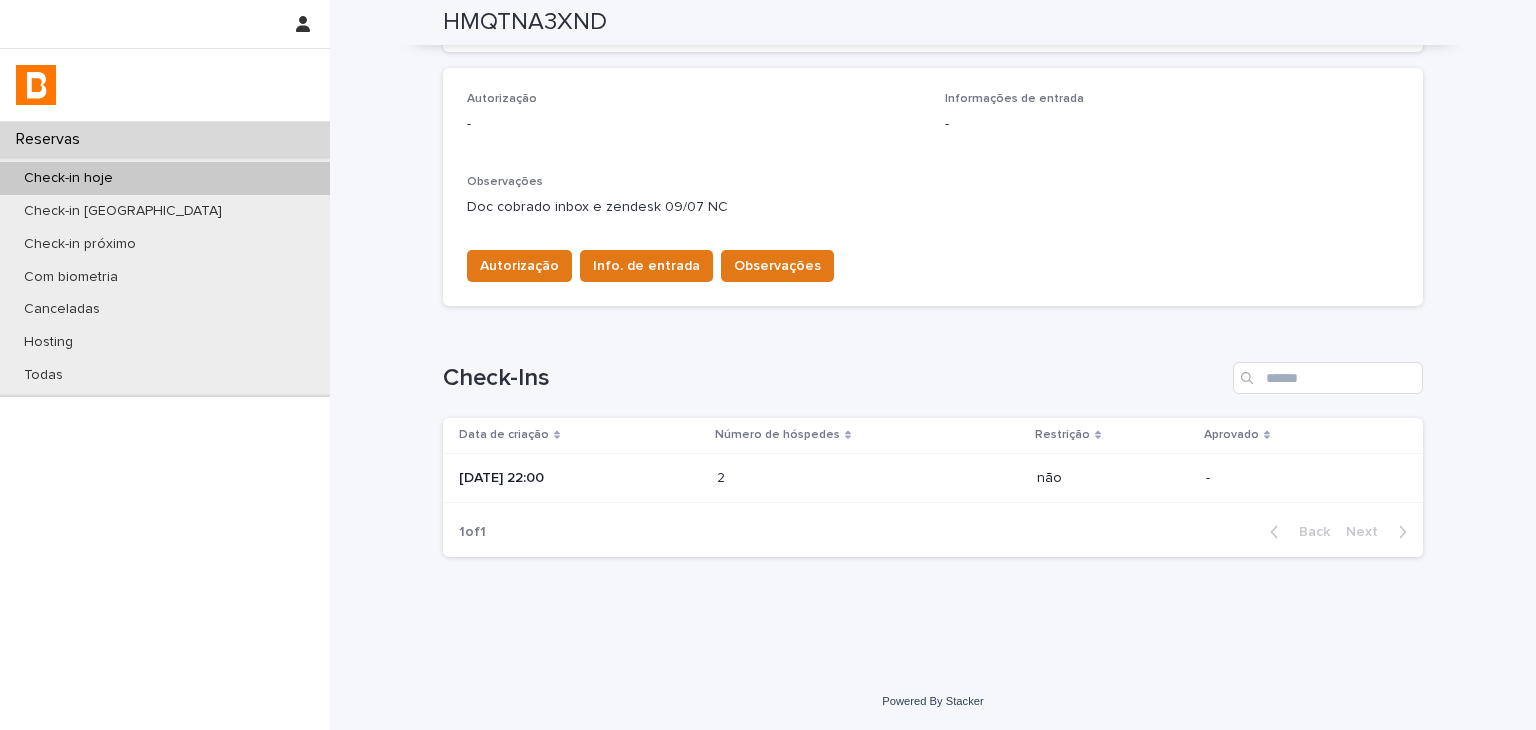 scroll, scrollTop: 34, scrollLeft: 0, axis: vertical 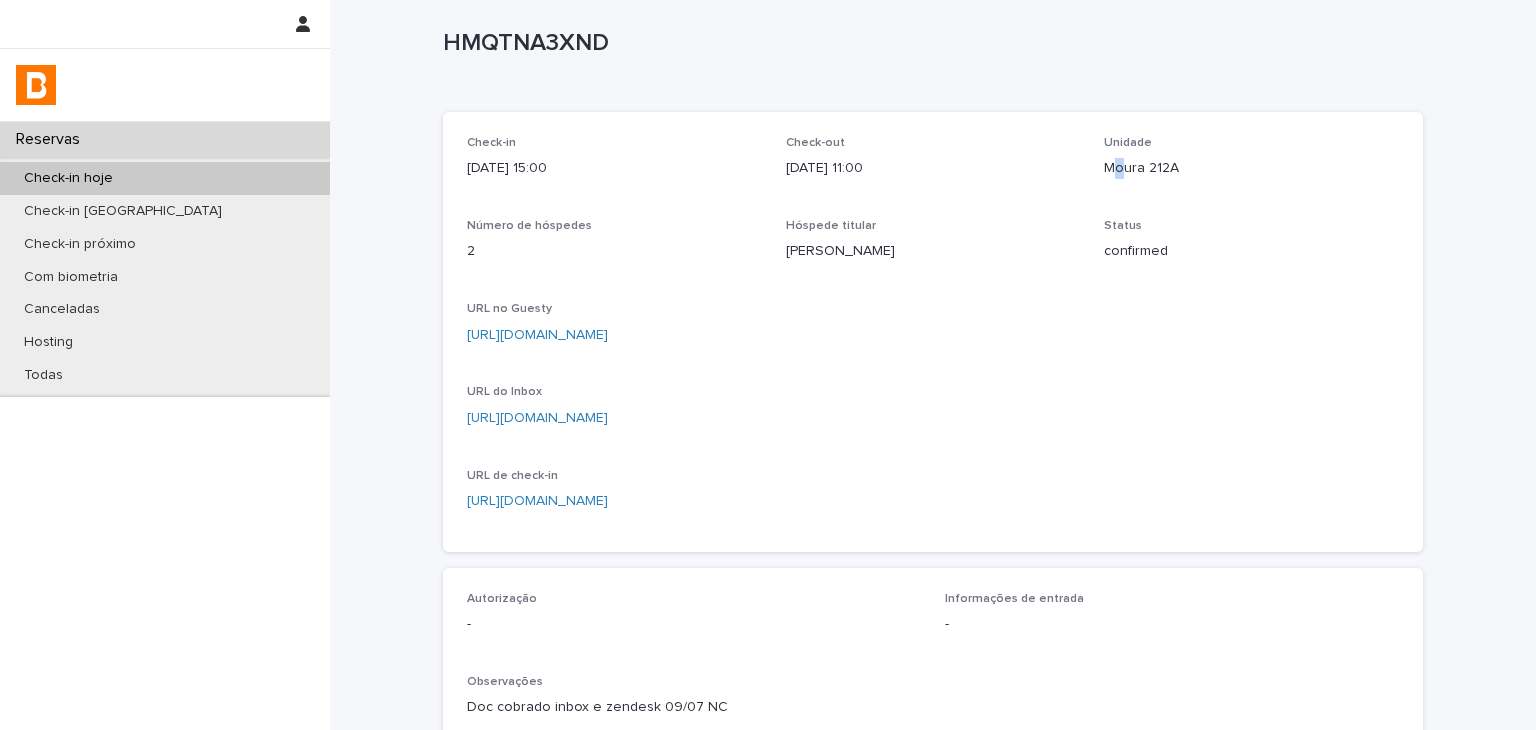 click on "Moura 212A" at bounding box center (1251, 168) 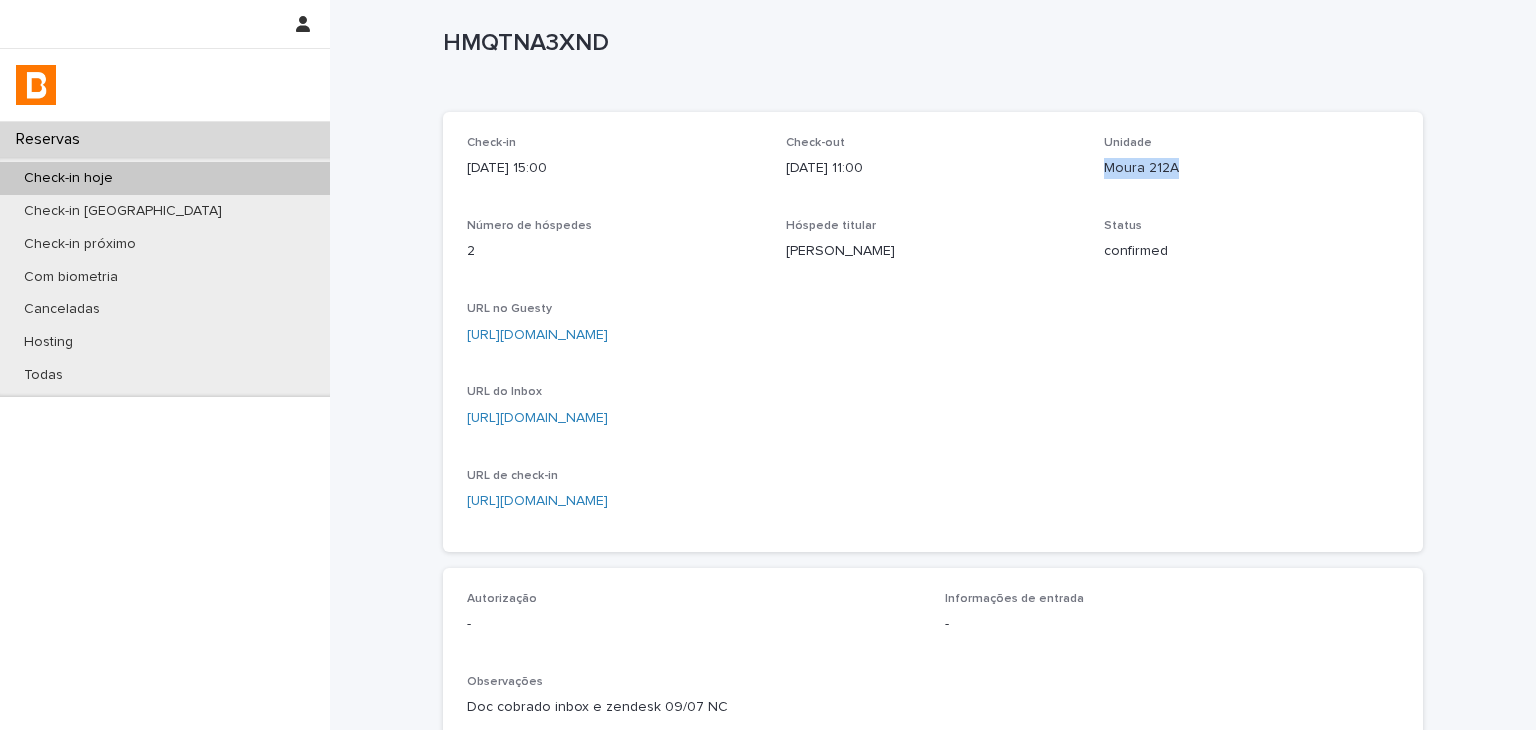 drag, startPoint x: 1102, startPoint y: 168, endPoint x: 1147, endPoint y: 170, distance: 45.044422 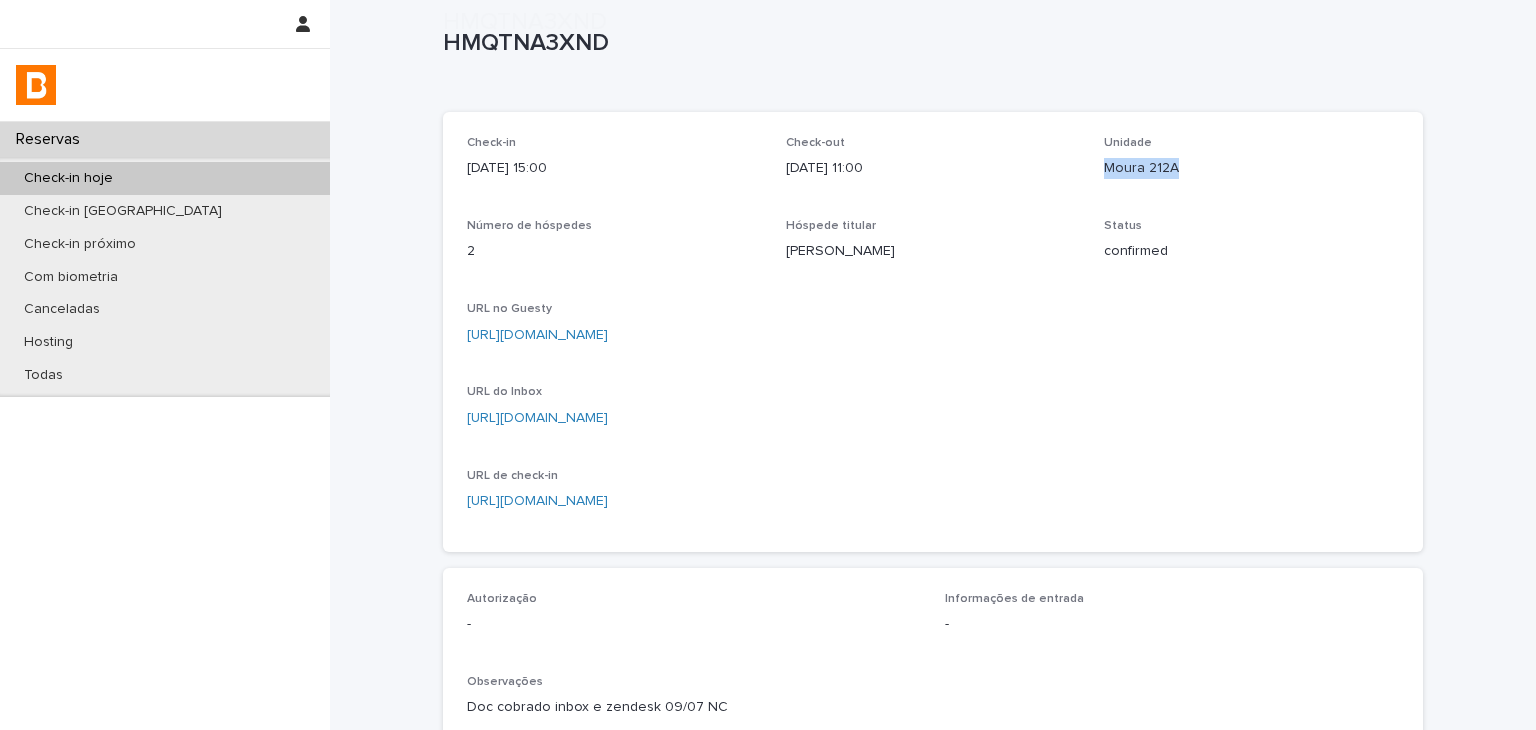 scroll, scrollTop: 534, scrollLeft: 0, axis: vertical 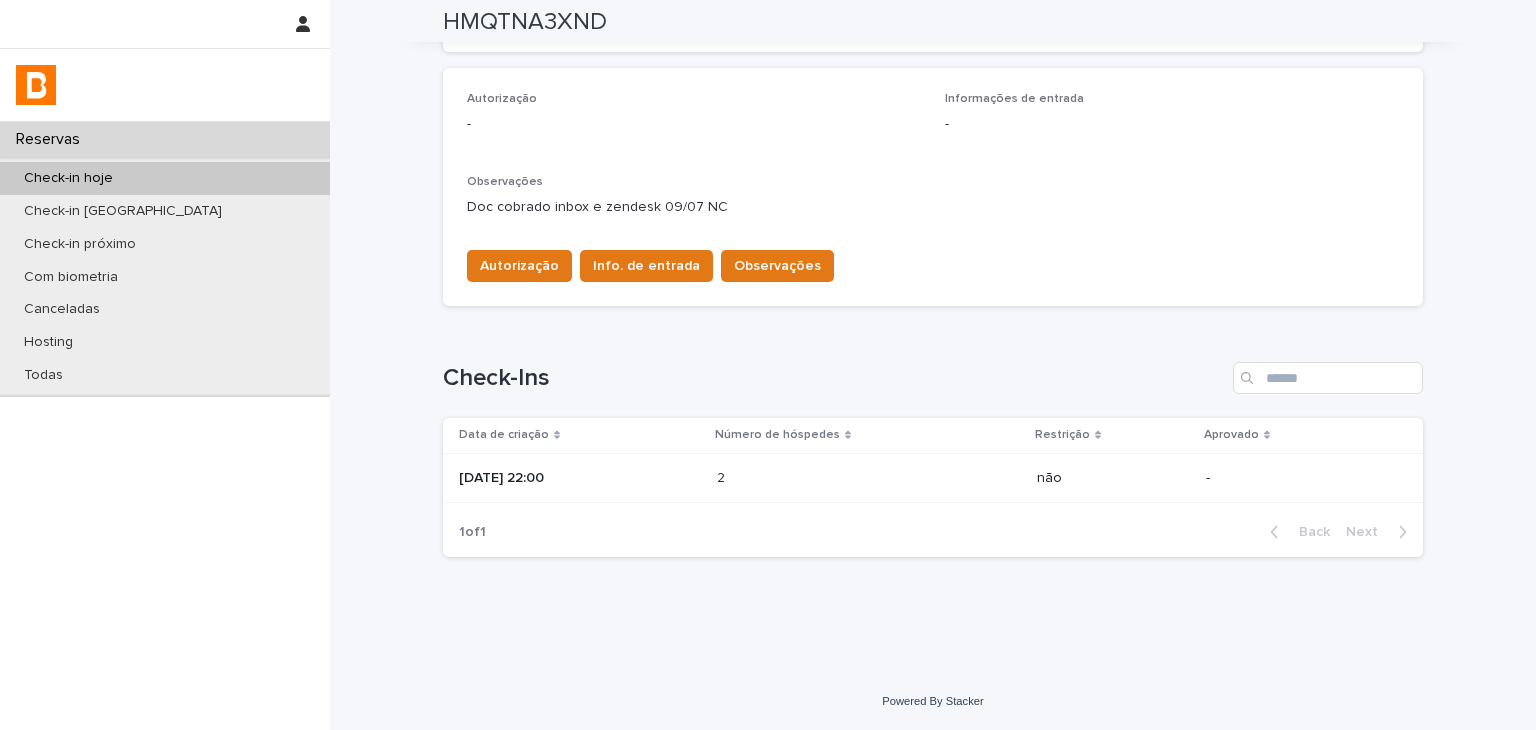 click on "[DATE] 22:00" at bounding box center (580, 478) 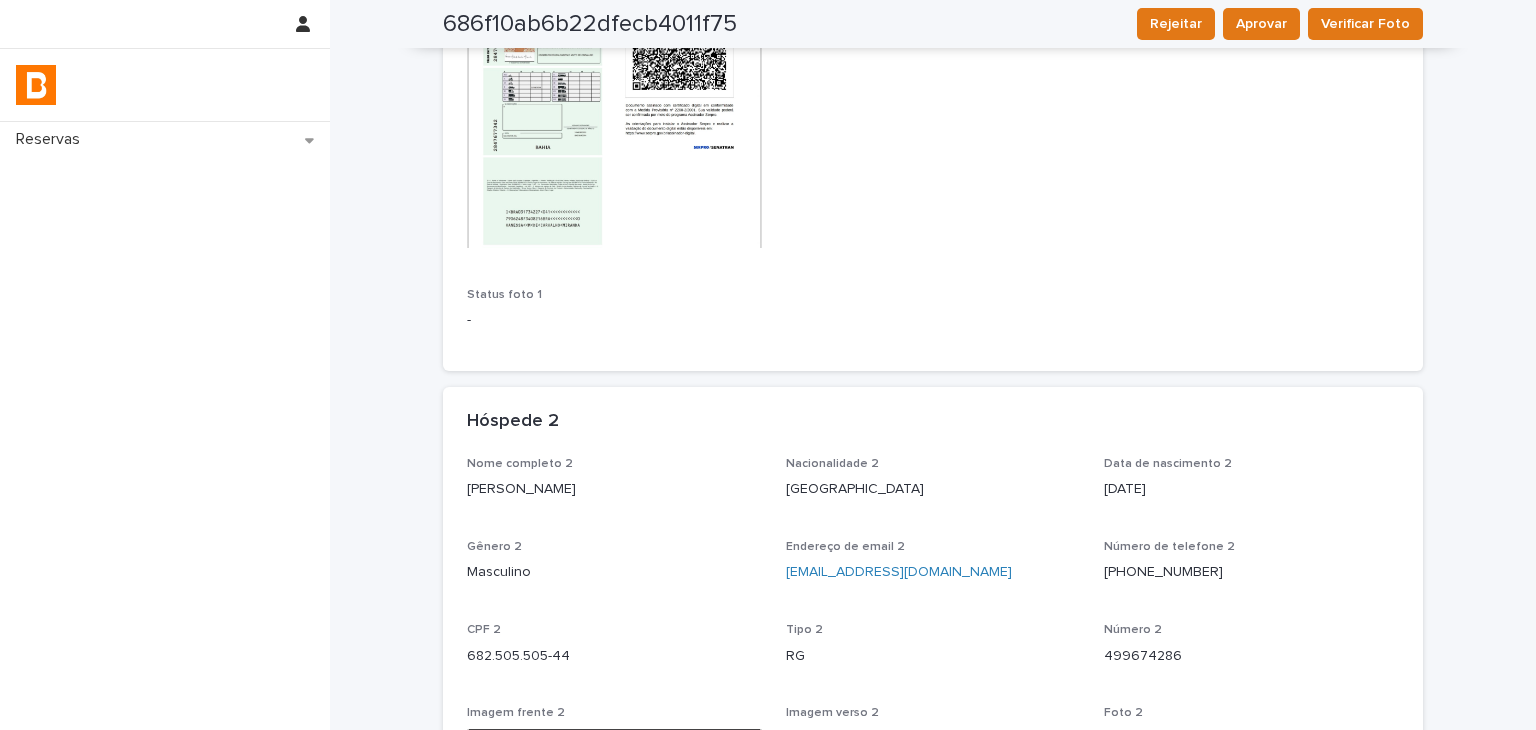 scroll, scrollTop: 0, scrollLeft: 0, axis: both 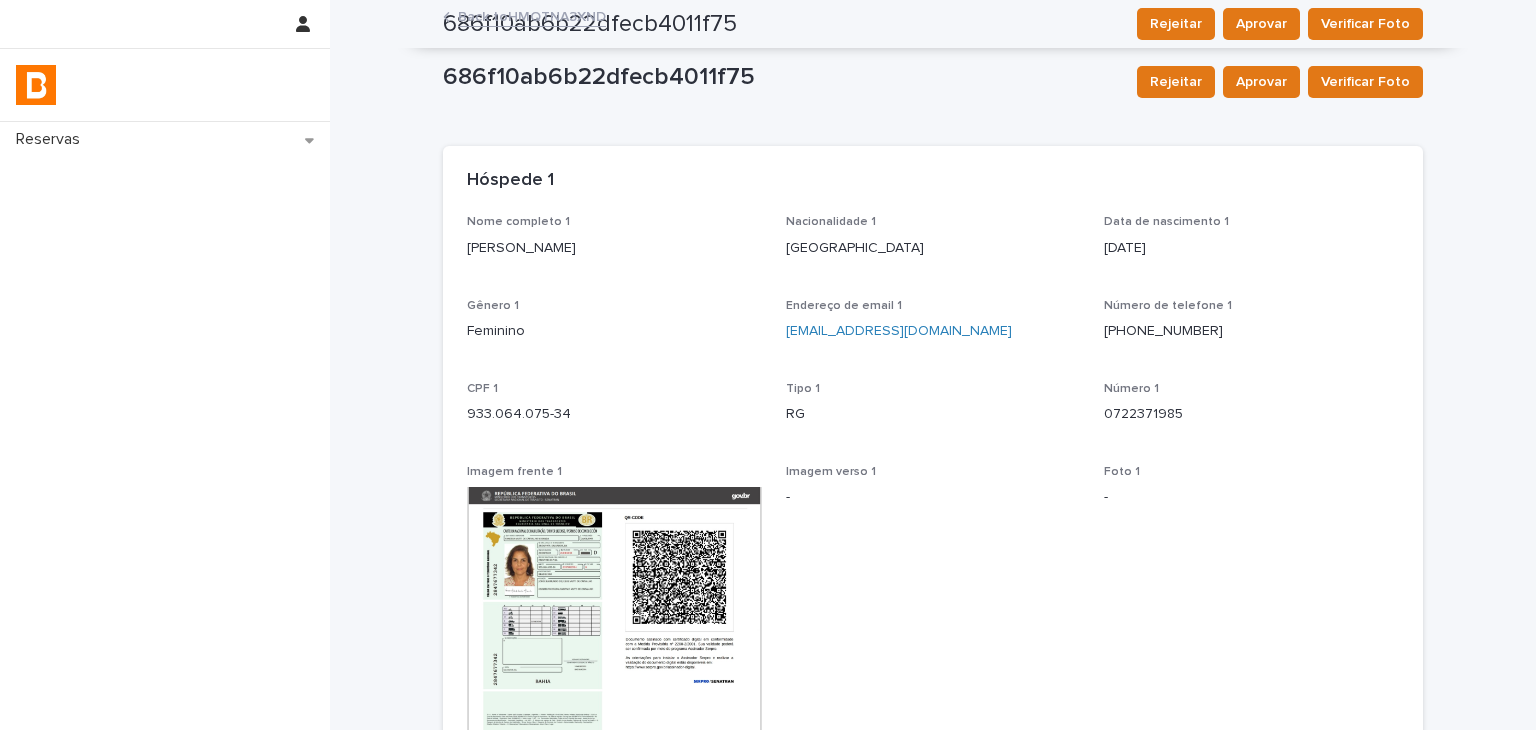 drag, startPoint x: 464, startPoint y: 245, endPoint x: 689, endPoint y: 245, distance: 225 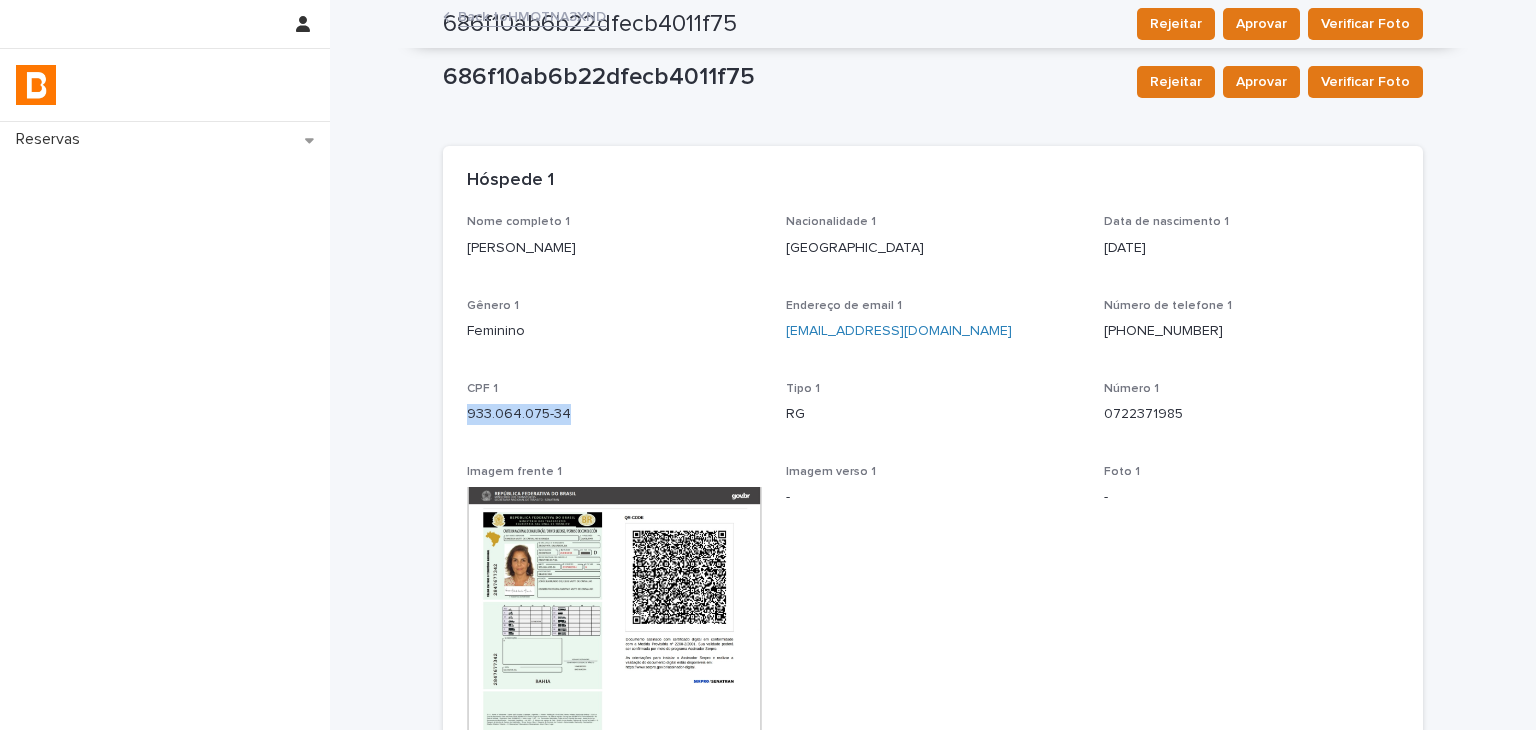 drag, startPoint x: 501, startPoint y: 410, endPoint x: 564, endPoint y: 409, distance: 63.007935 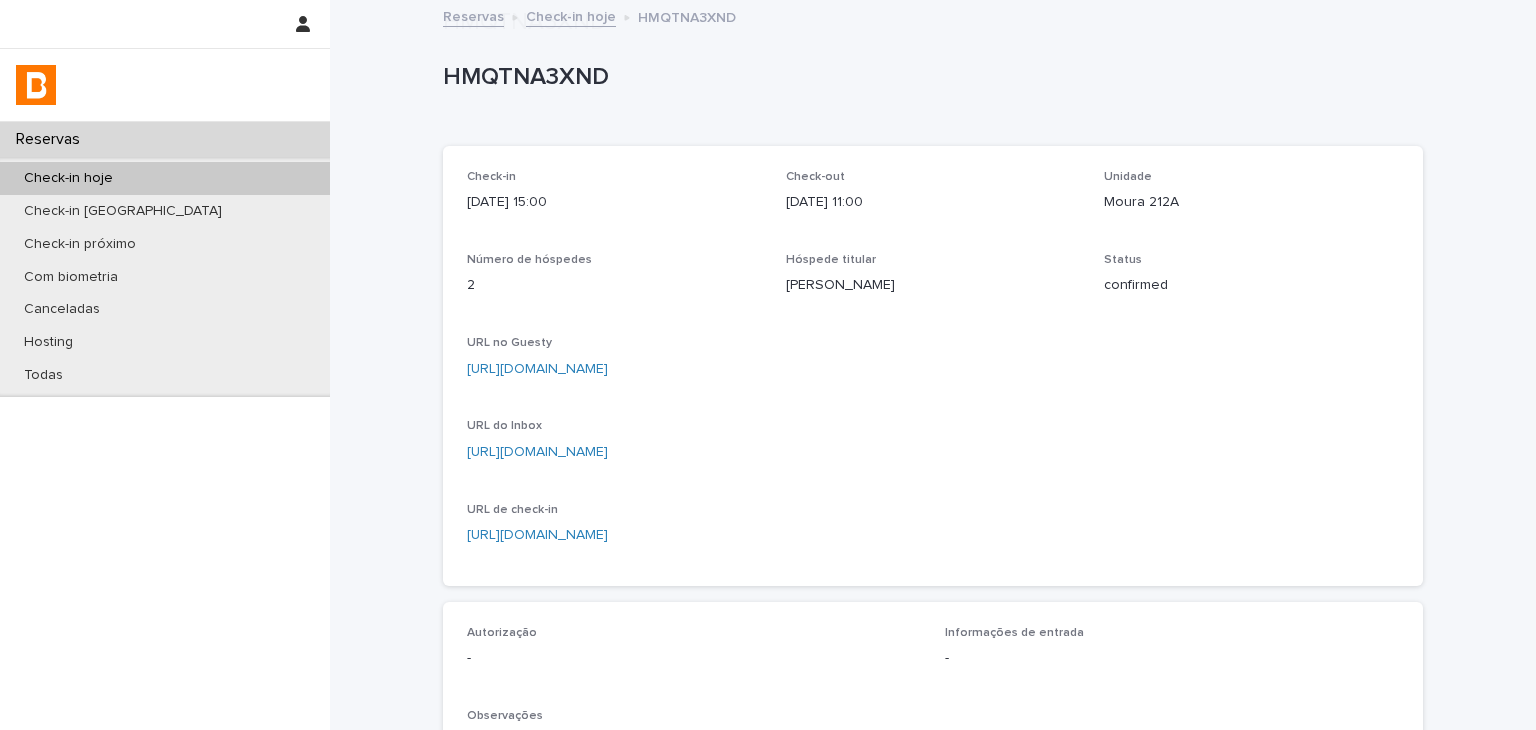 scroll, scrollTop: 500, scrollLeft: 0, axis: vertical 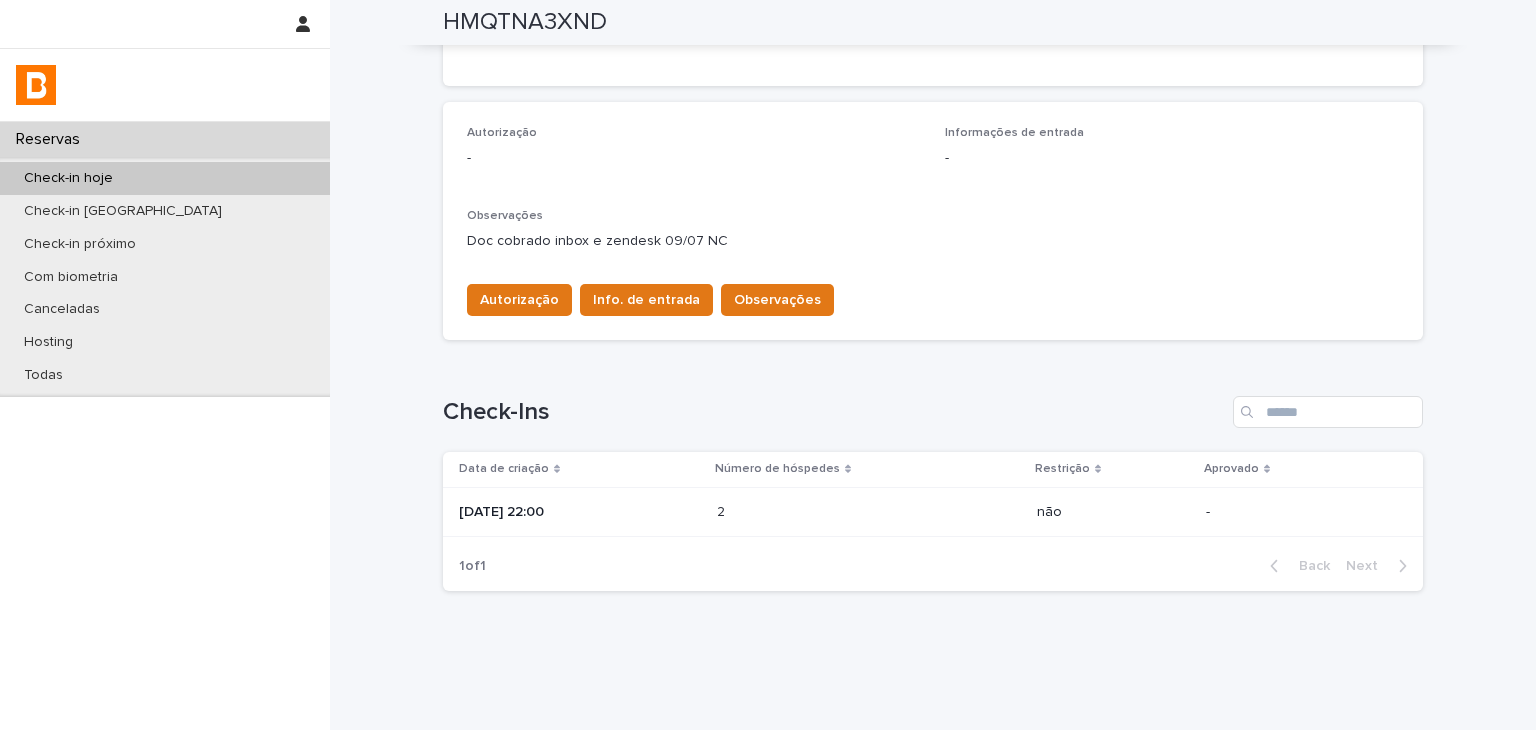 click at bounding box center (804, 512) 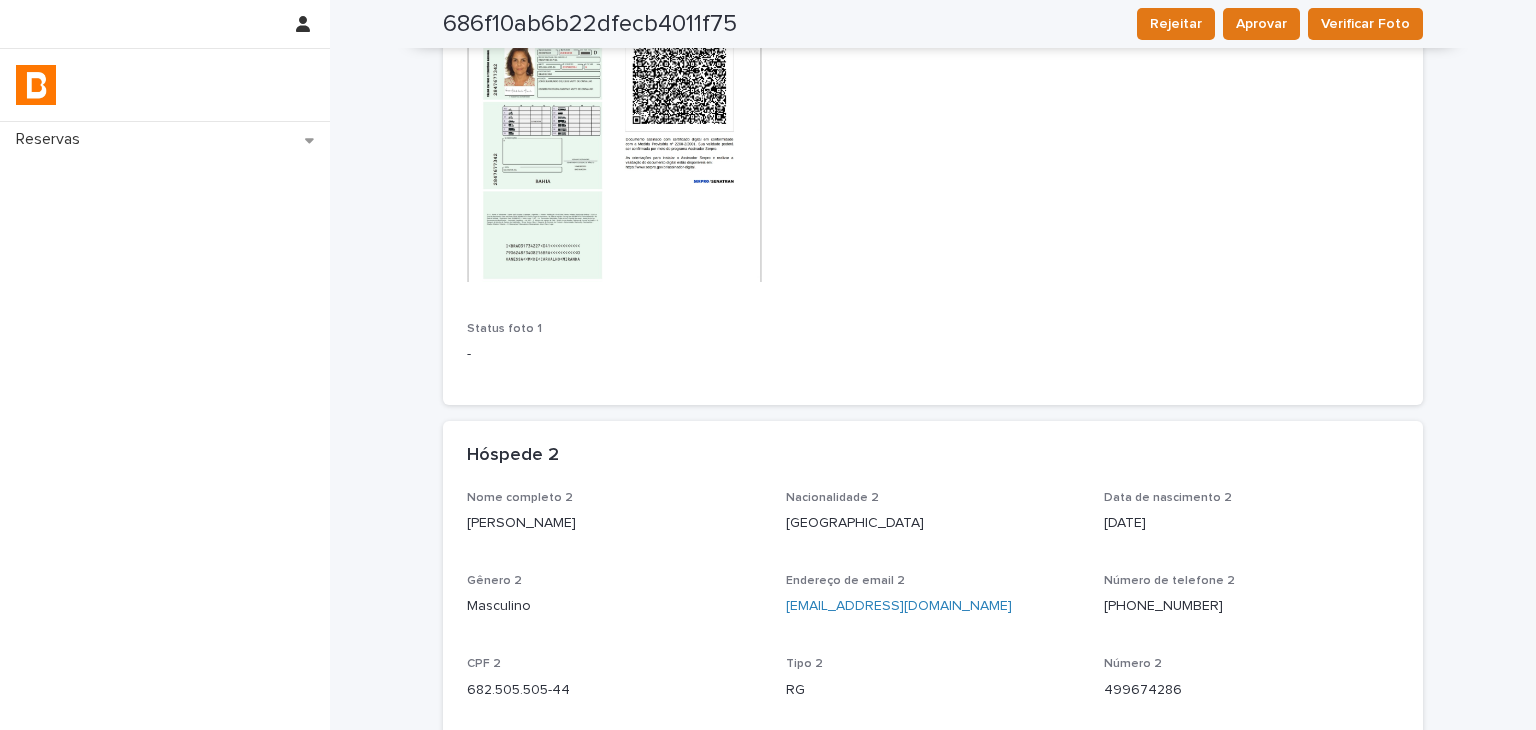 scroll, scrollTop: 0, scrollLeft: 0, axis: both 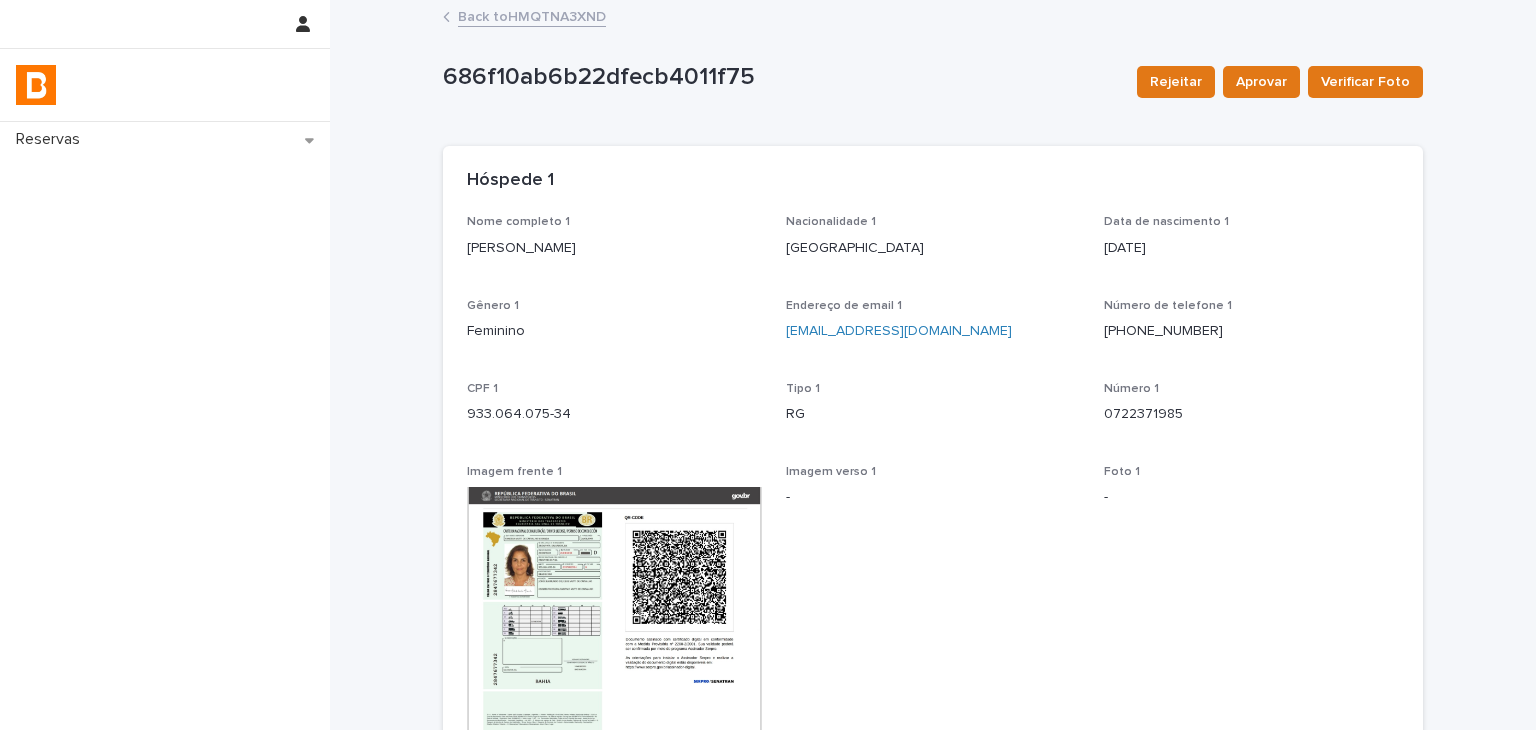 drag, startPoint x: 444, startPoint y: 249, endPoint x: 708, endPoint y: 246, distance: 264.01706 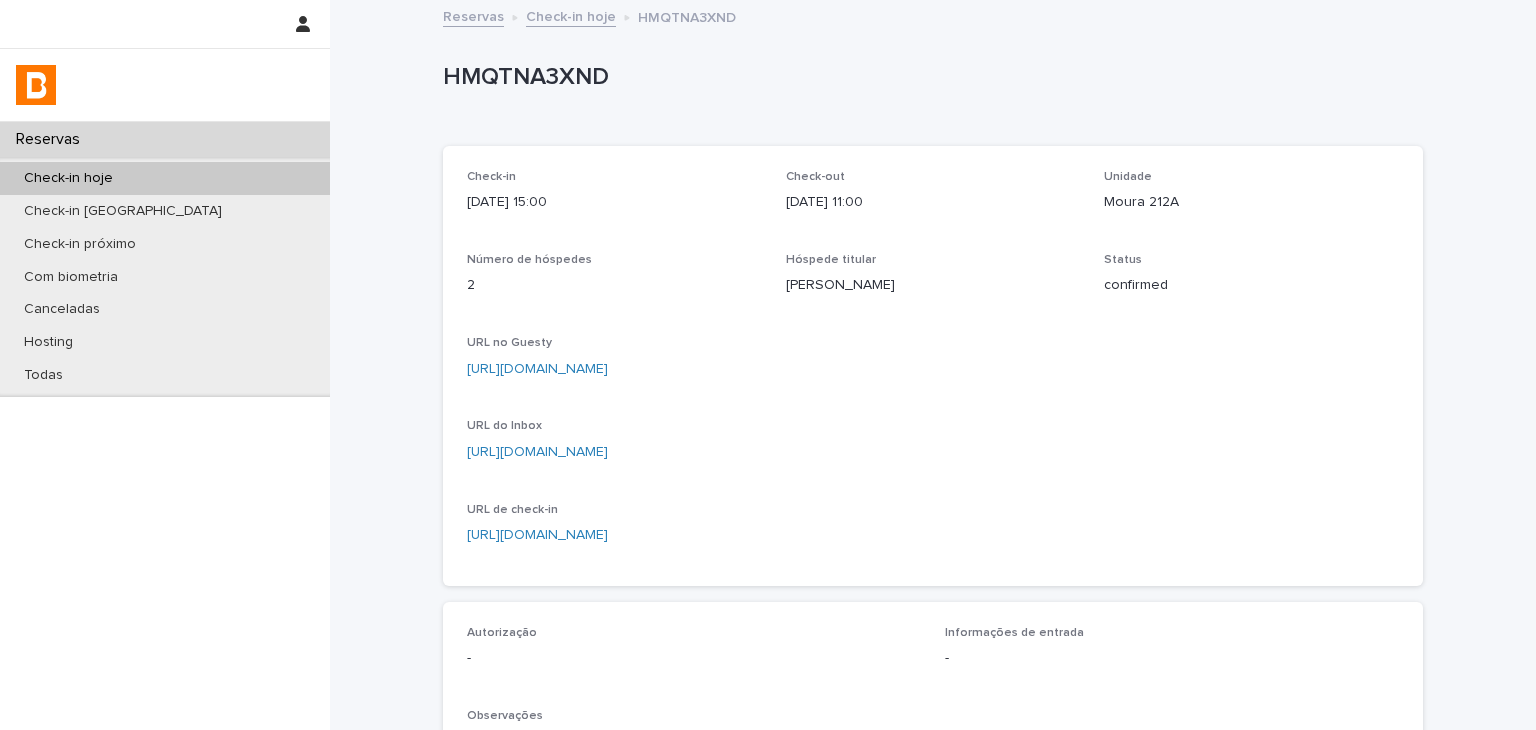 scroll, scrollTop: 500, scrollLeft: 0, axis: vertical 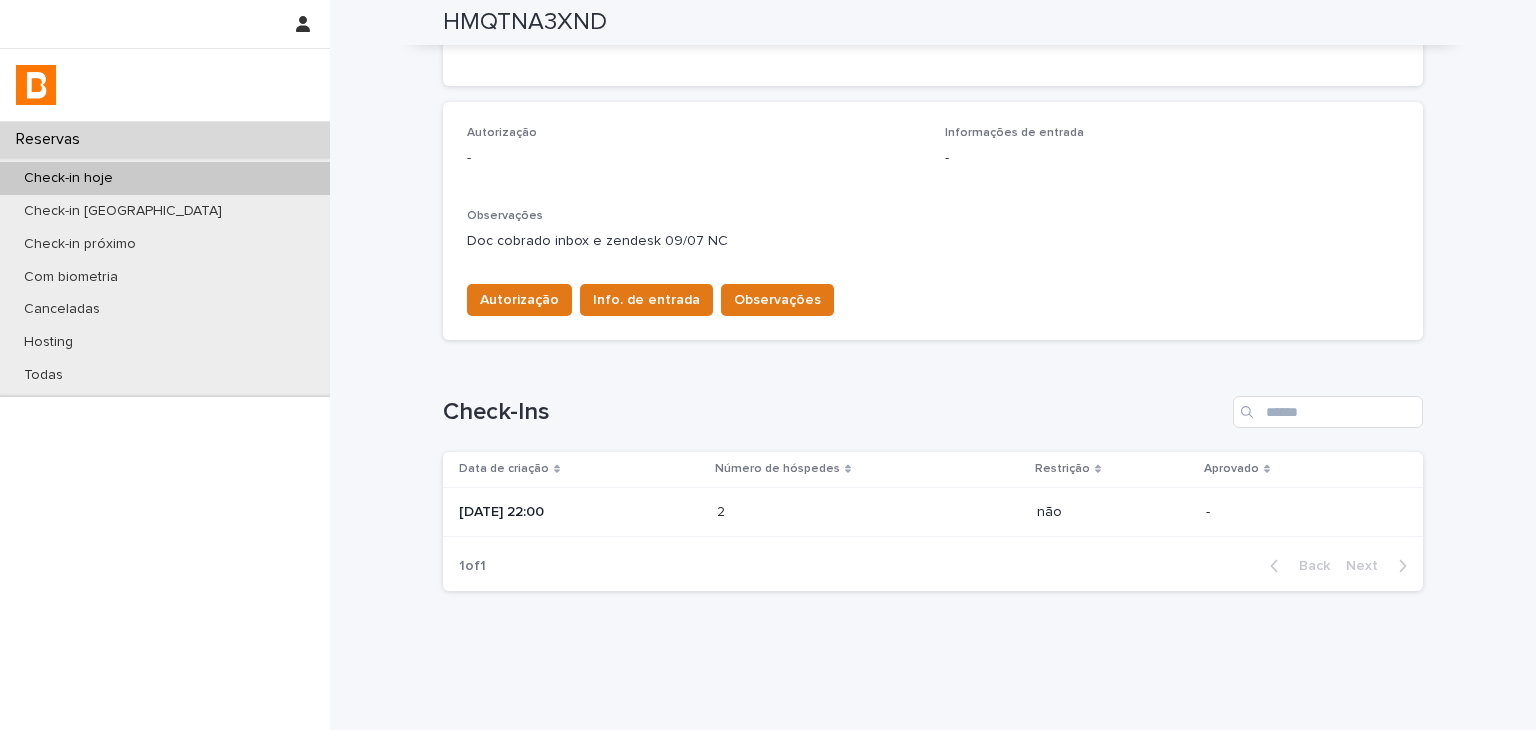 click on "2 2" at bounding box center [869, 512] 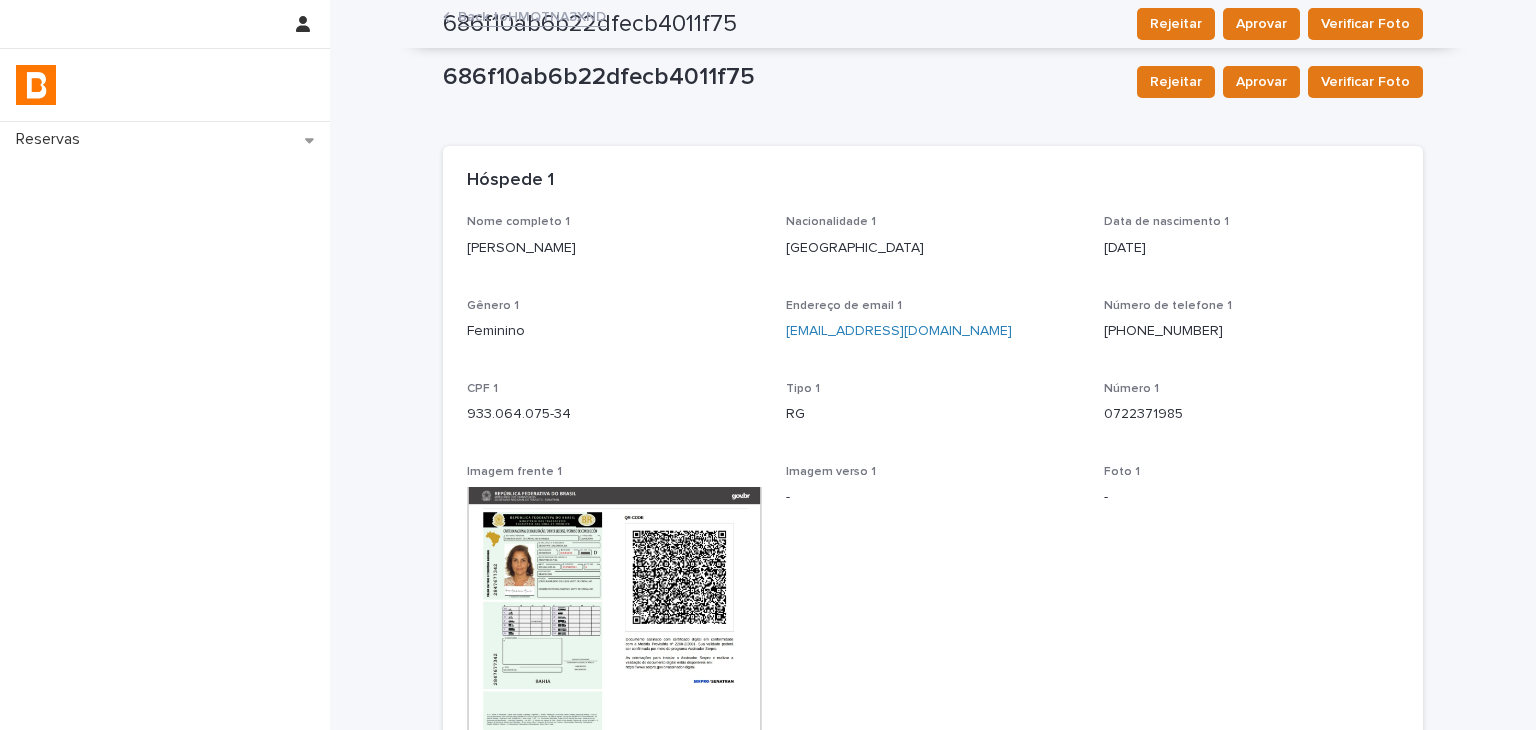 scroll, scrollTop: 700, scrollLeft: 0, axis: vertical 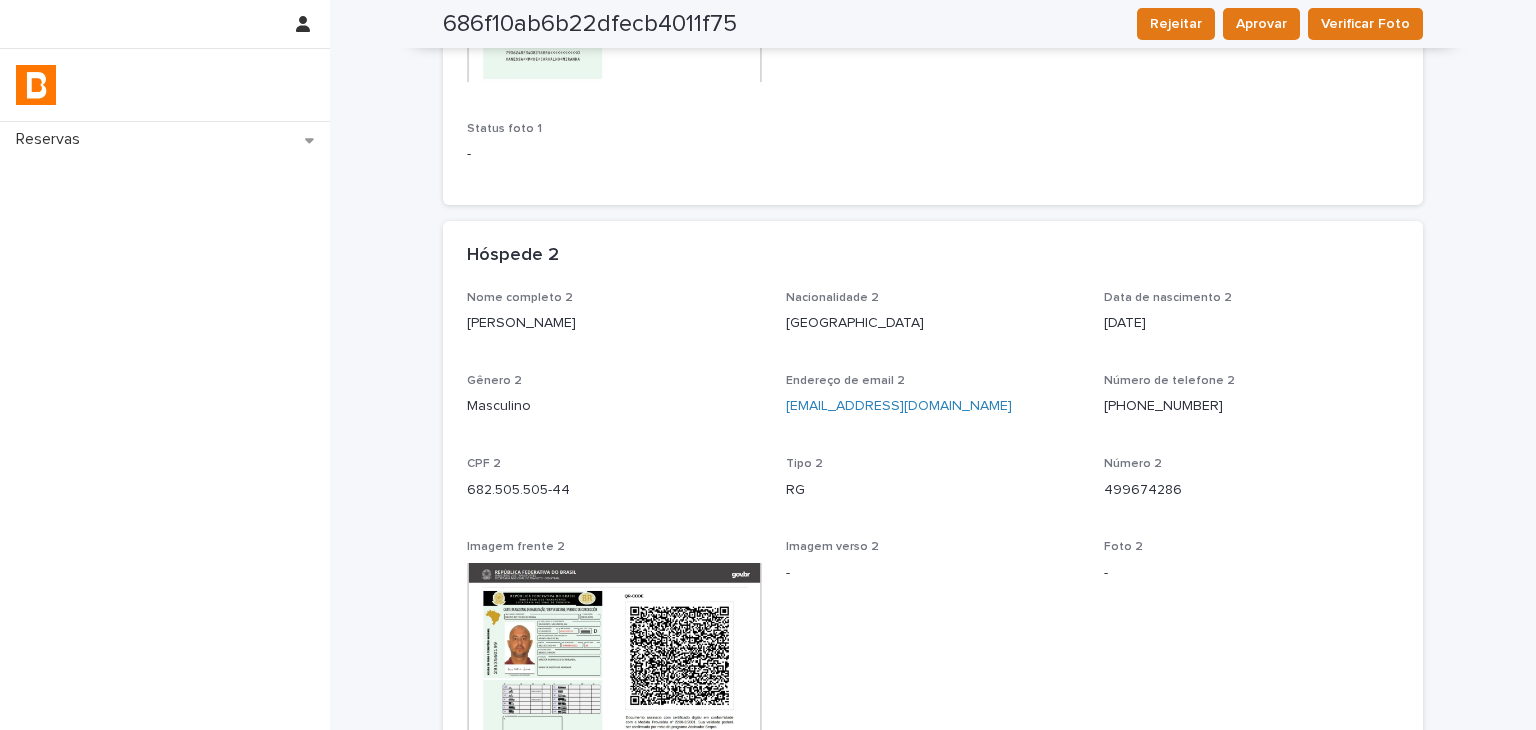 drag, startPoint x: 461, startPoint y: 329, endPoint x: 614, endPoint y: 336, distance: 153.16005 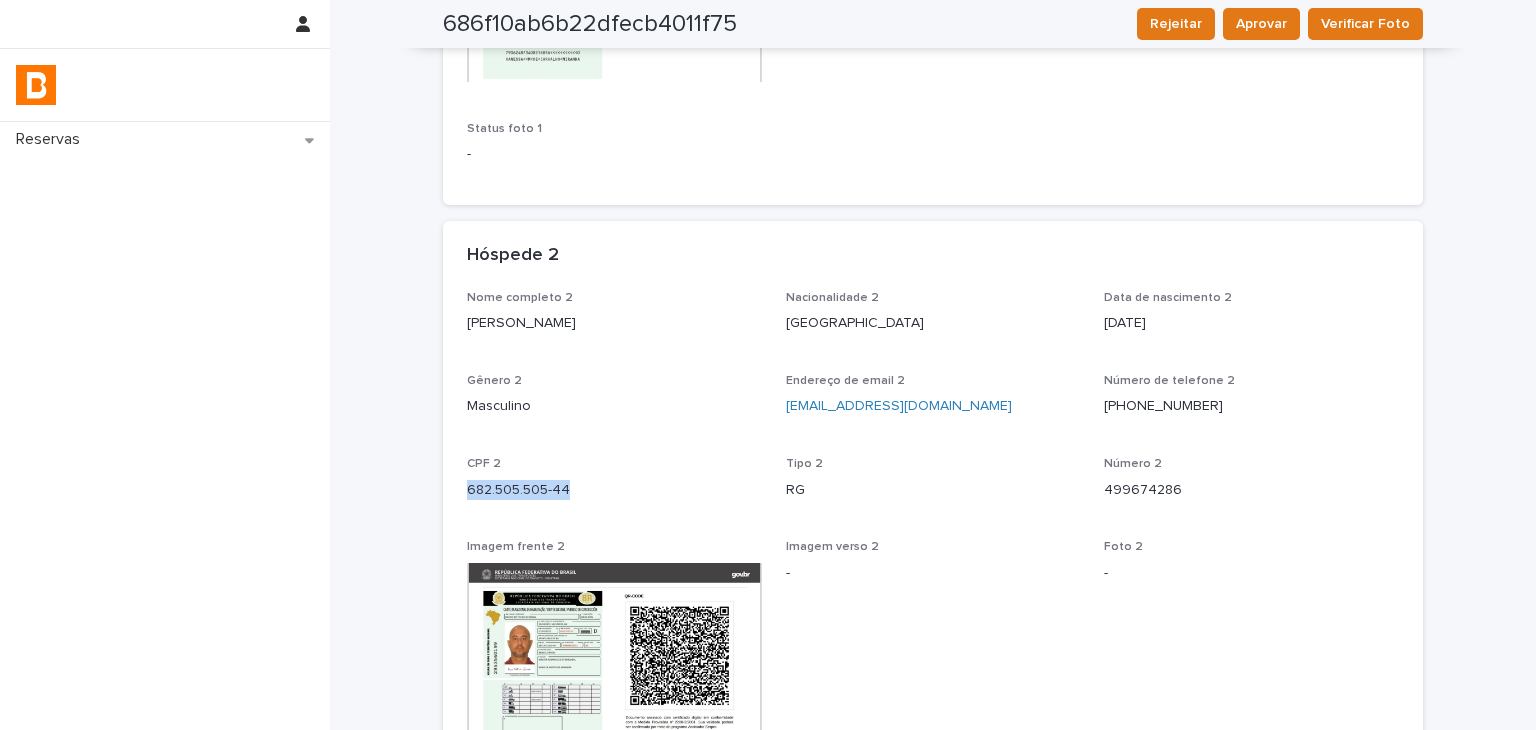 drag, startPoint x: 449, startPoint y: 485, endPoint x: 625, endPoint y: 487, distance: 176.01137 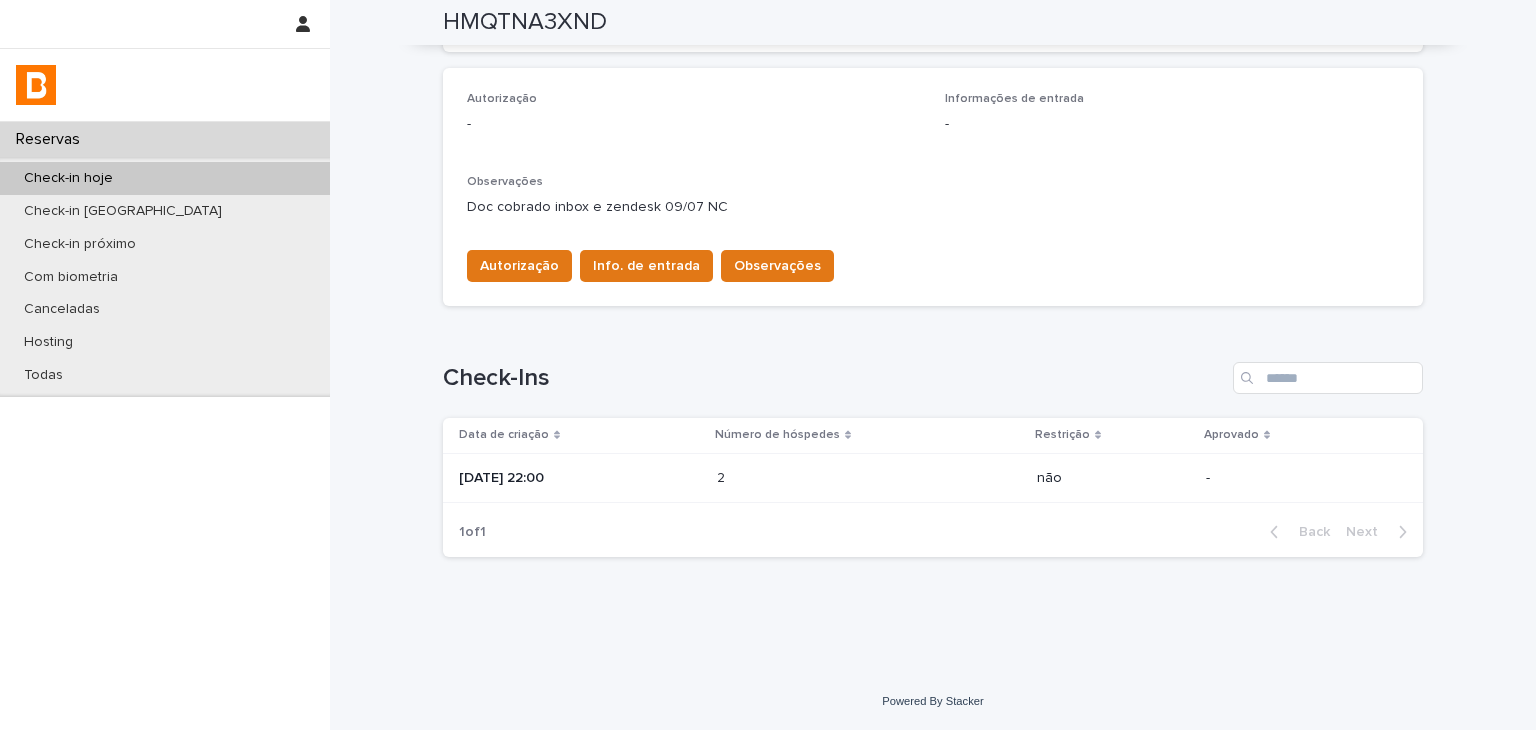 scroll, scrollTop: 34, scrollLeft: 0, axis: vertical 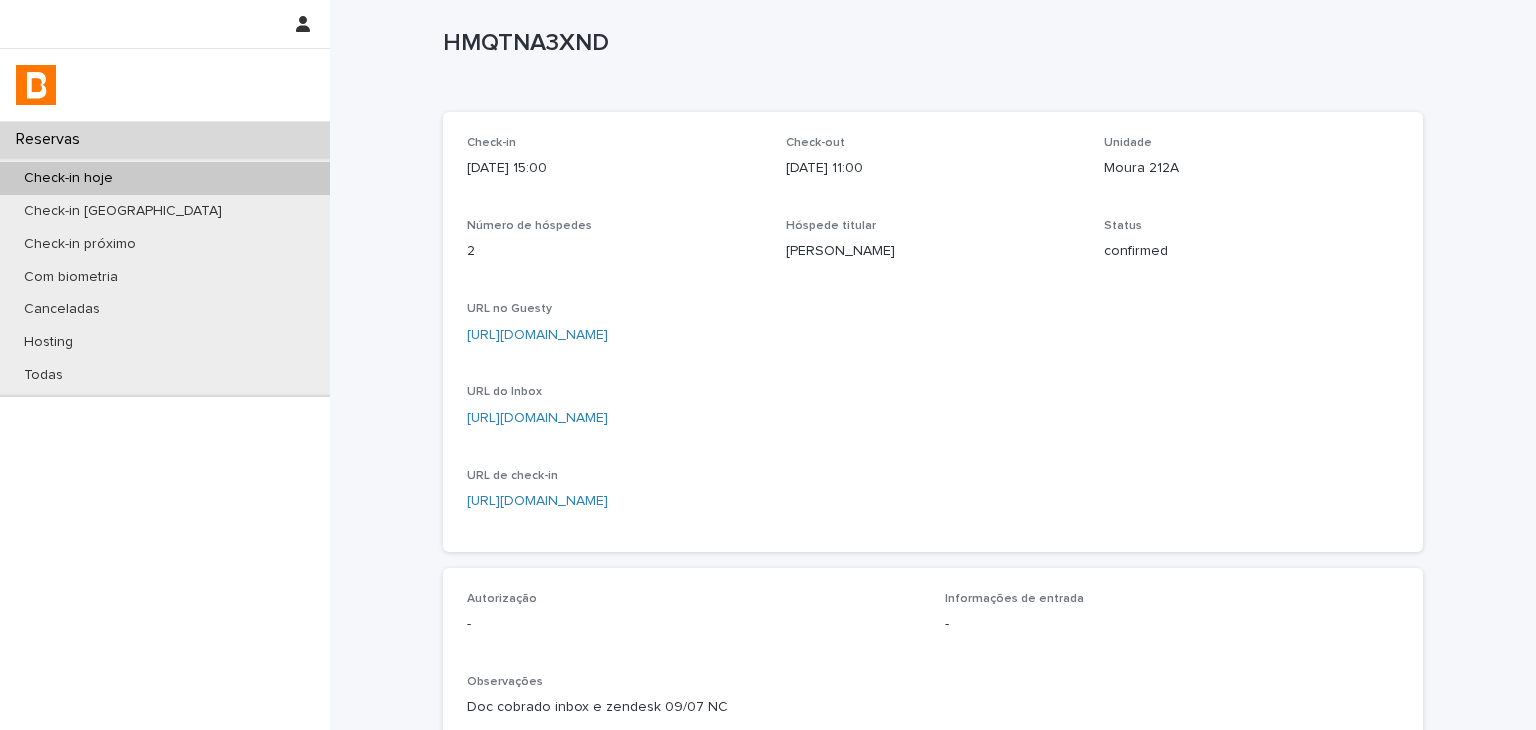 click on "[URL][DOMAIN_NAME]" at bounding box center [537, 335] 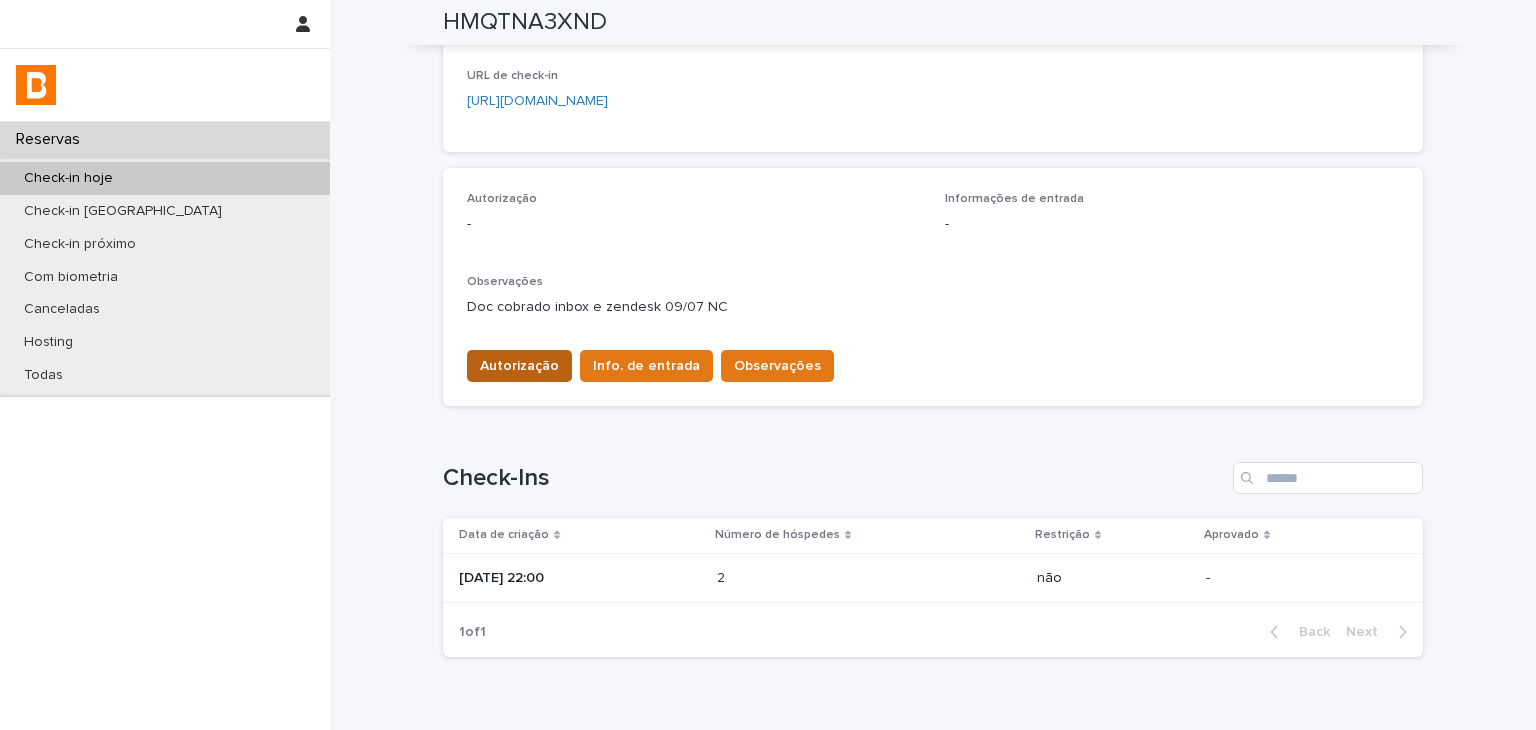 click on "Autorização" at bounding box center (519, 366) 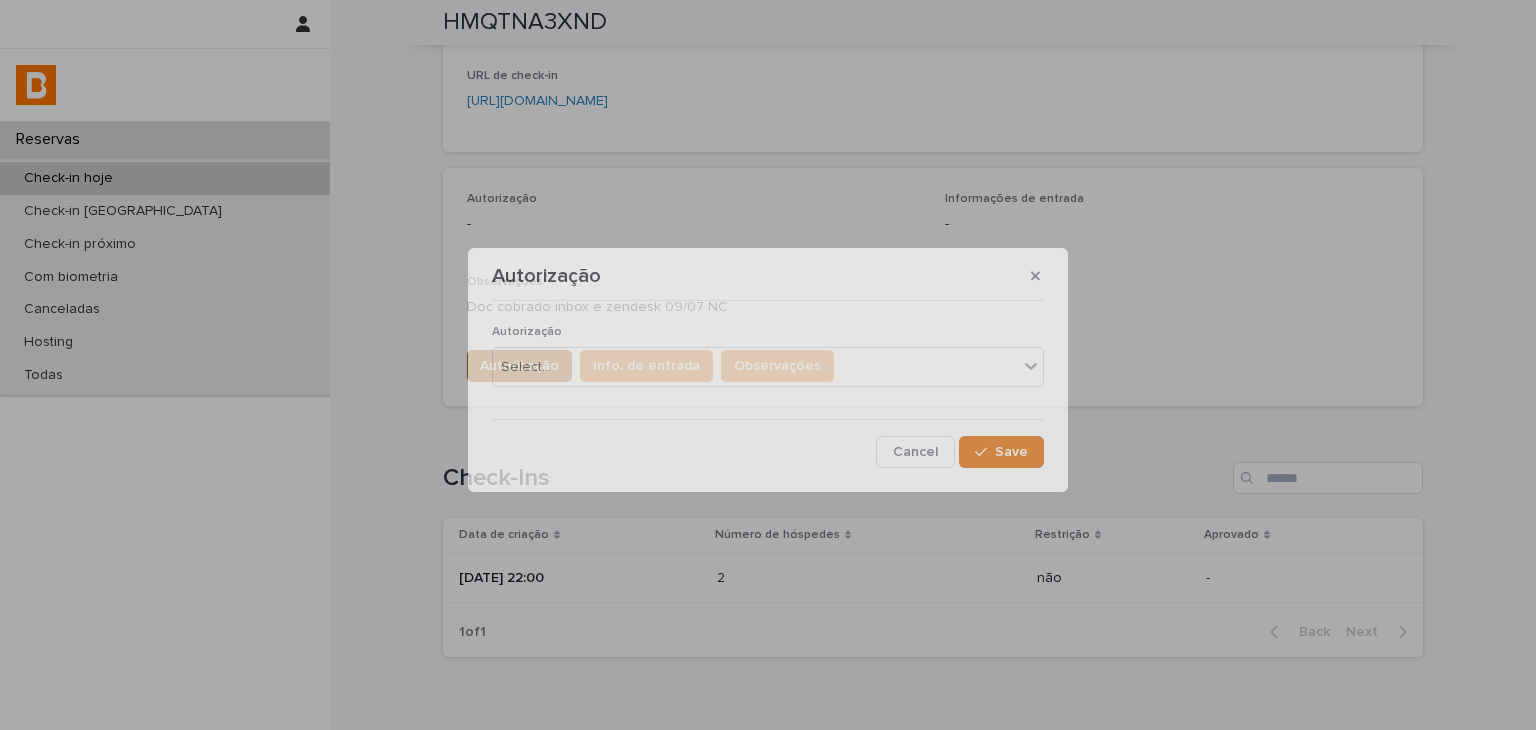 click on "Autorização Select..." at bounding box center (768, 364) 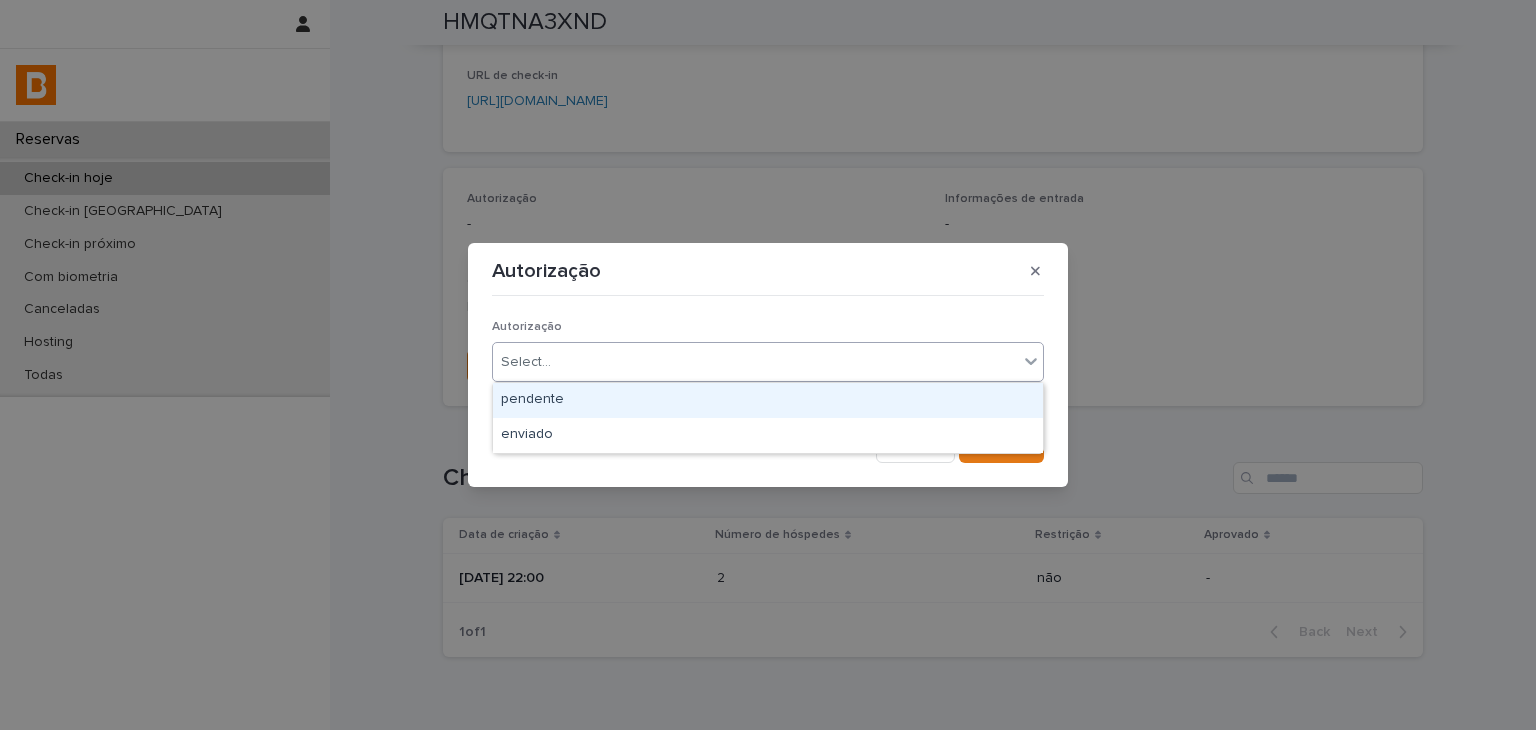 drag, startPoint x: 536, startPoint y: 365, endPoint x: 538, endPoint y: 414, distance: 49.0408 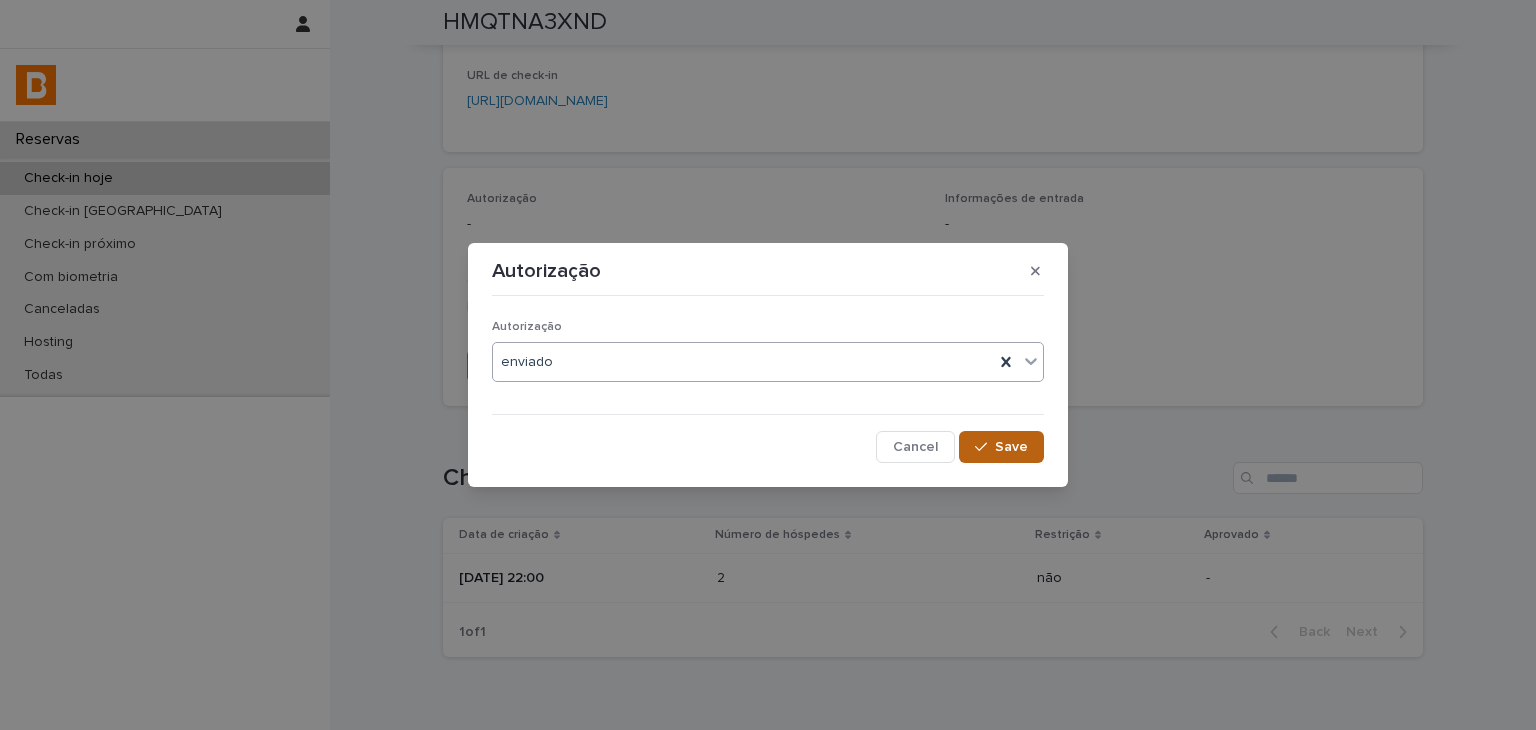 click on "Save" at bounding box center (1011, 447) 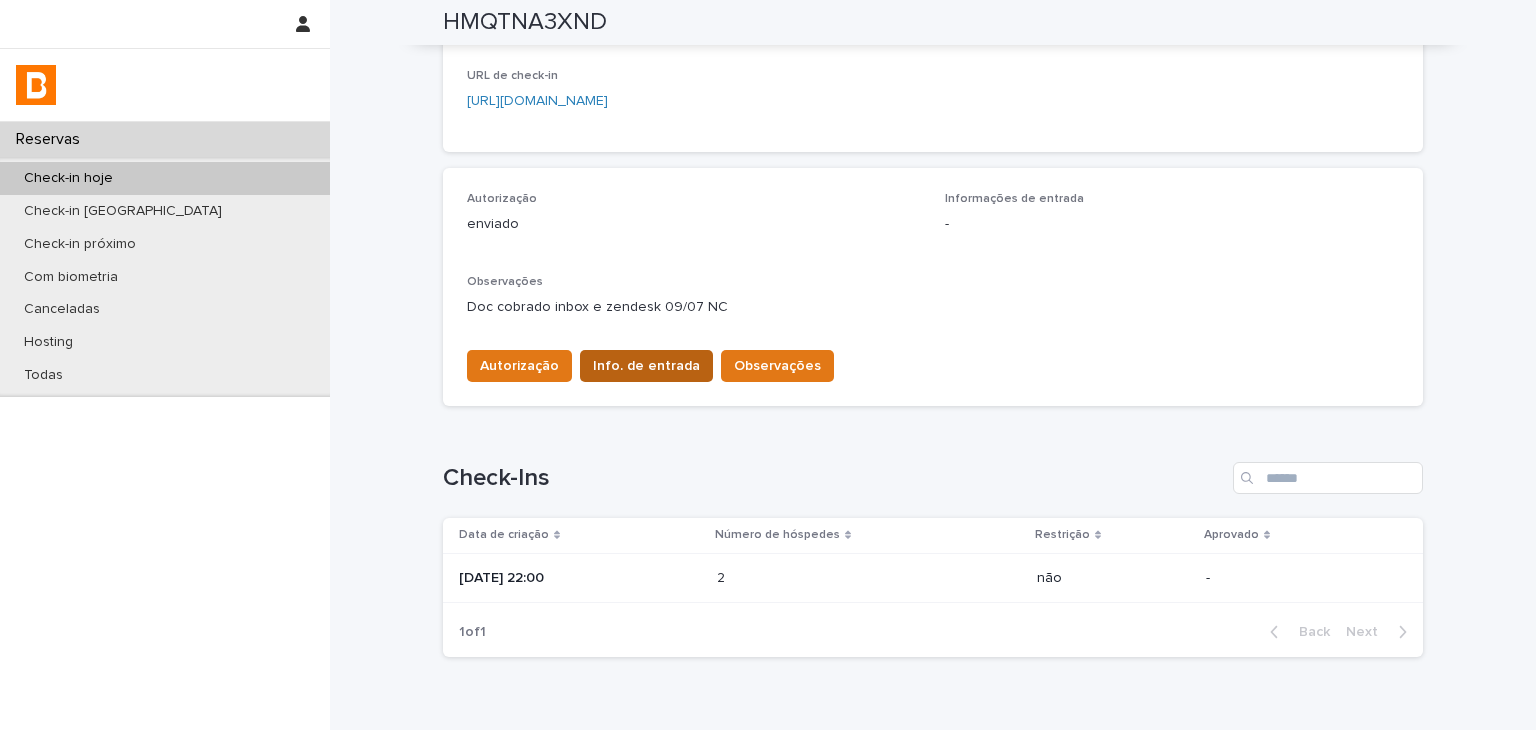 click on "Info. de entrada" at bounding box center [646, 366] 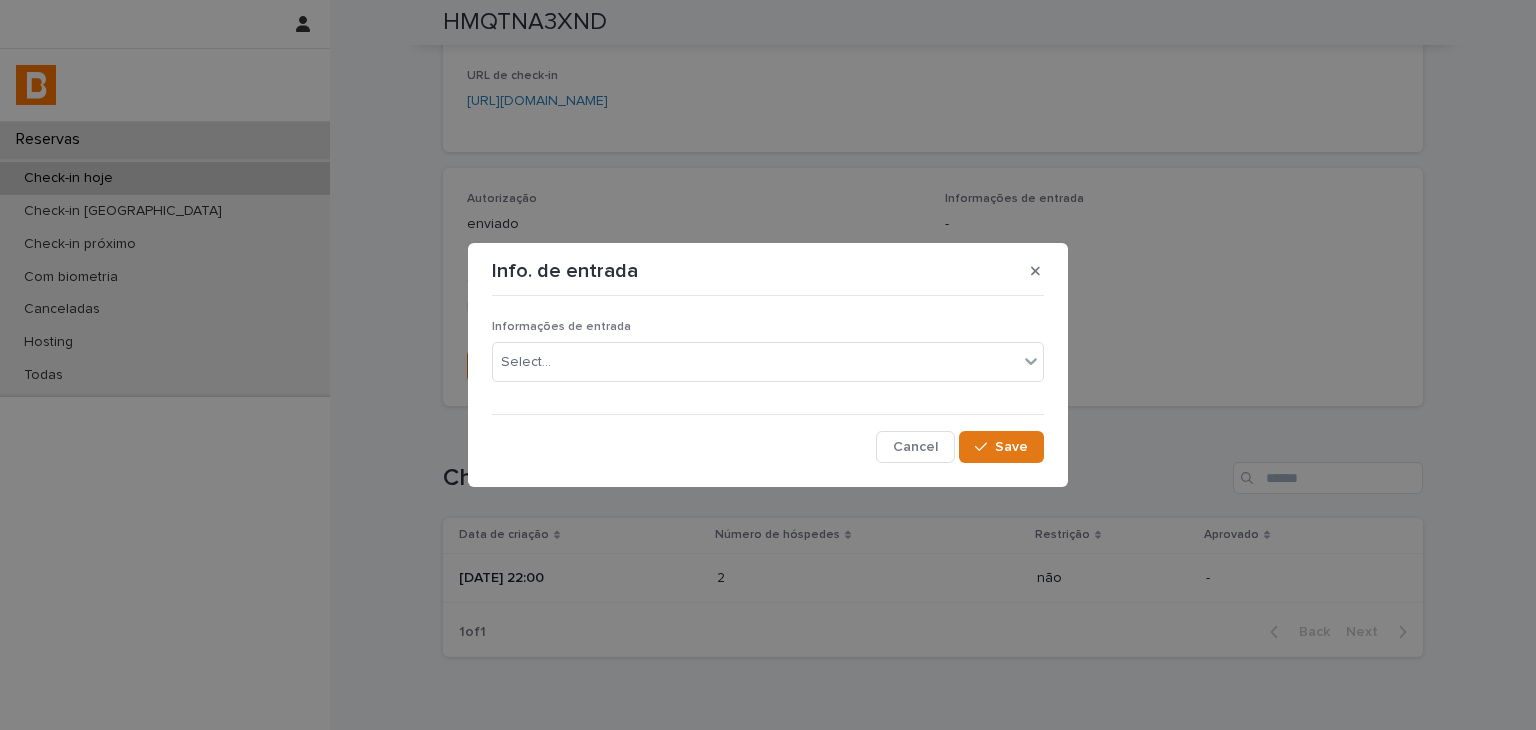 click on "Informações de entrada" at bounding box center (561, 327) 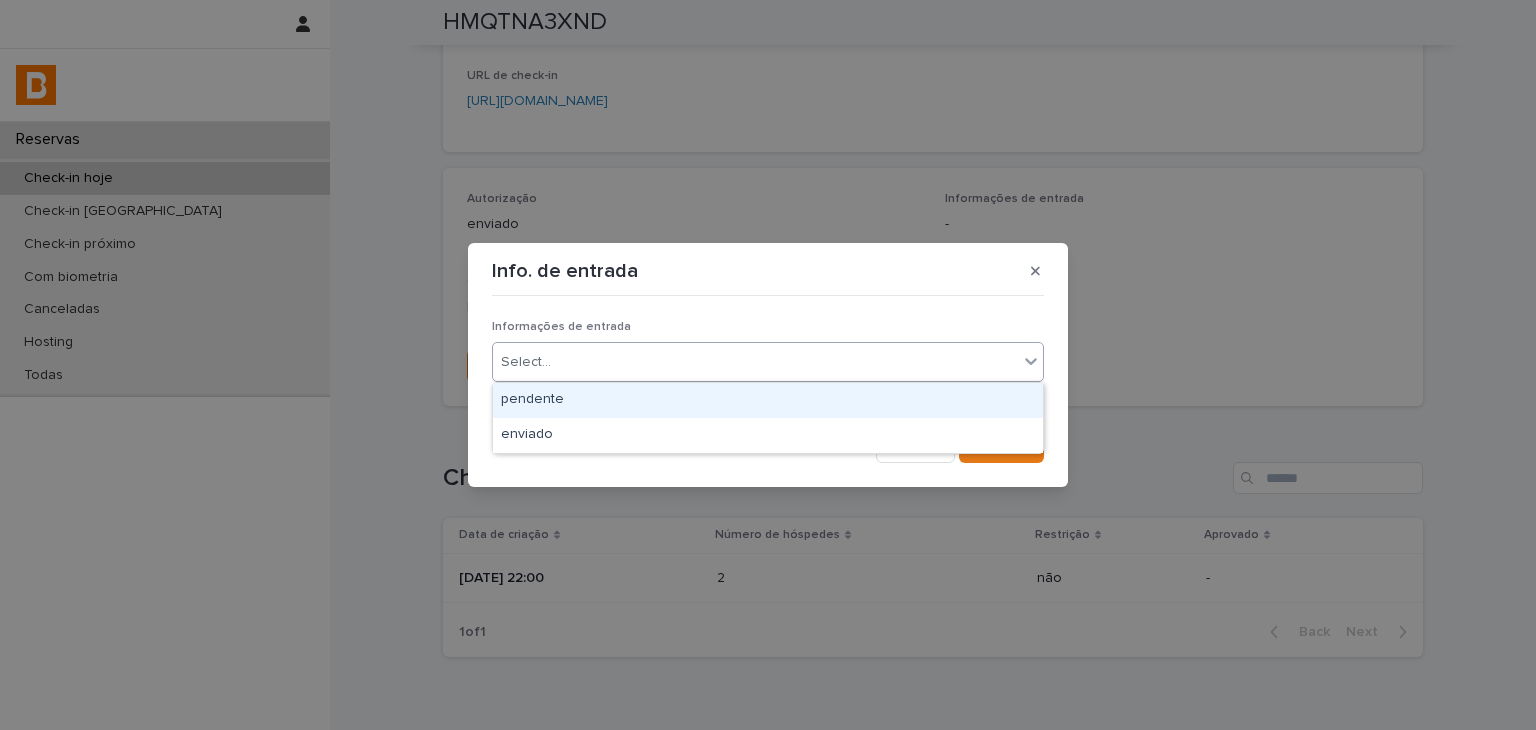 drag, startPoint x: 609, startPoint y: 360, endPoint x: 608, endPoint y: 403, distance: 43.011627 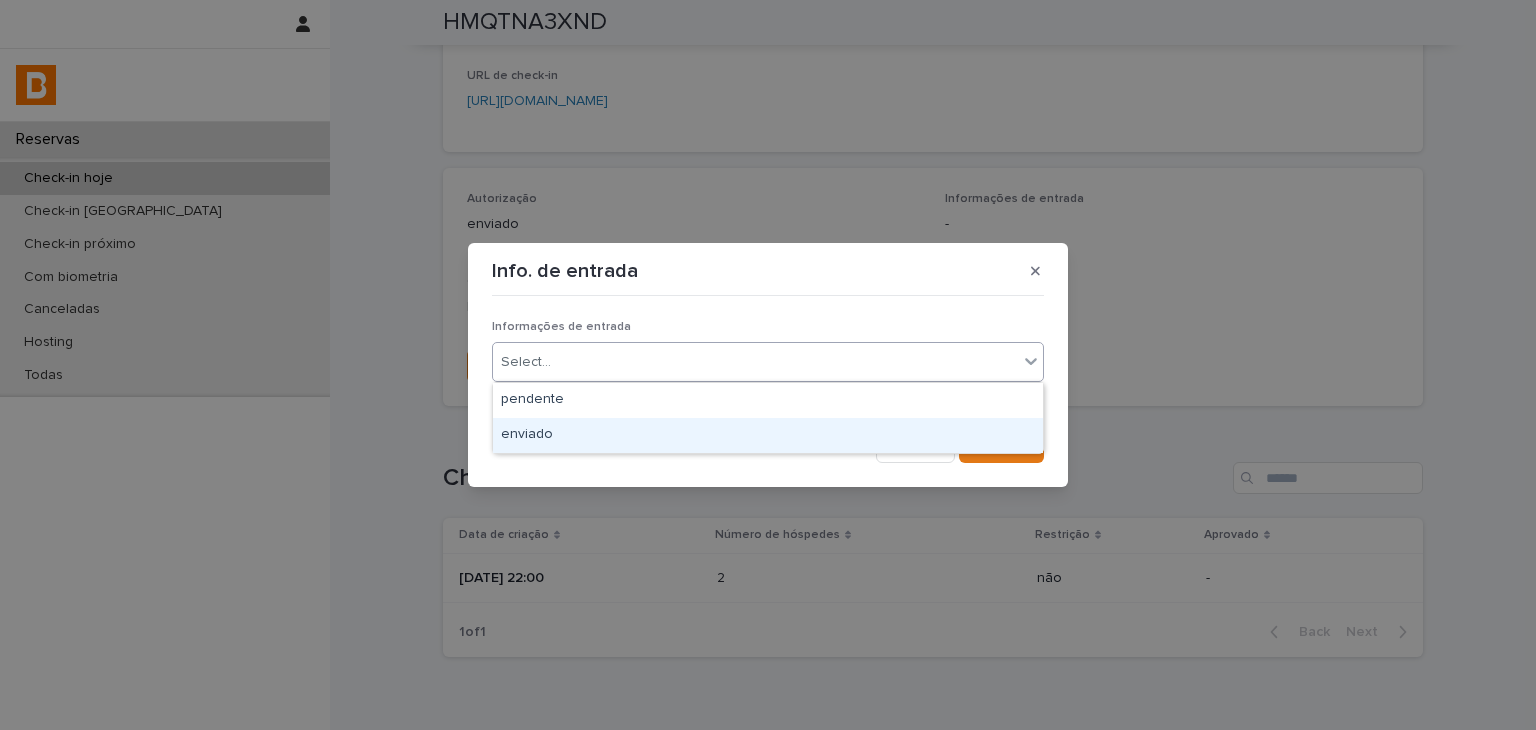 click on "enviado" at bounding box center (768, 435) 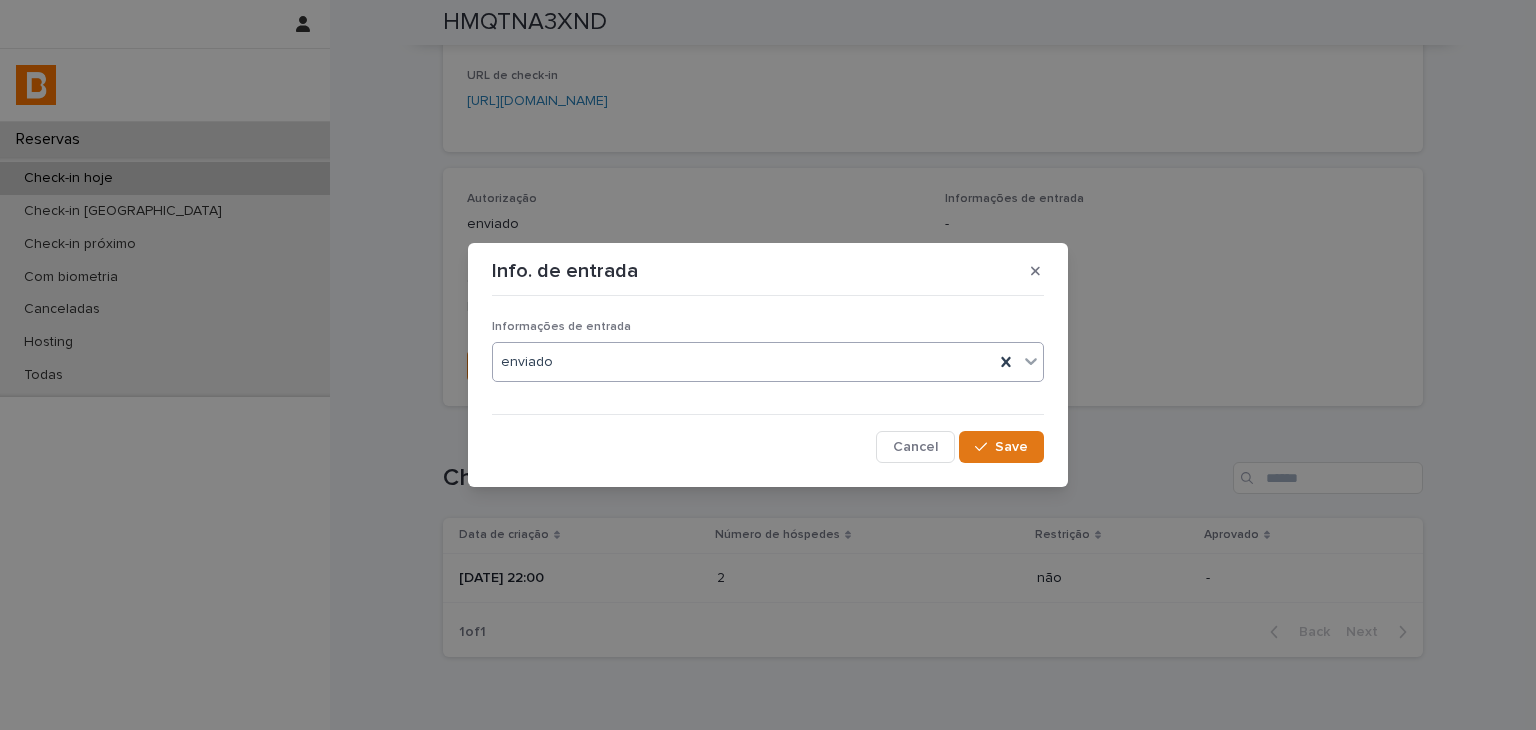 drag, startPoint x: 1008, startPoint y: 447, endPoint x: 1171, endPoint y: 50, distance: 429.15964 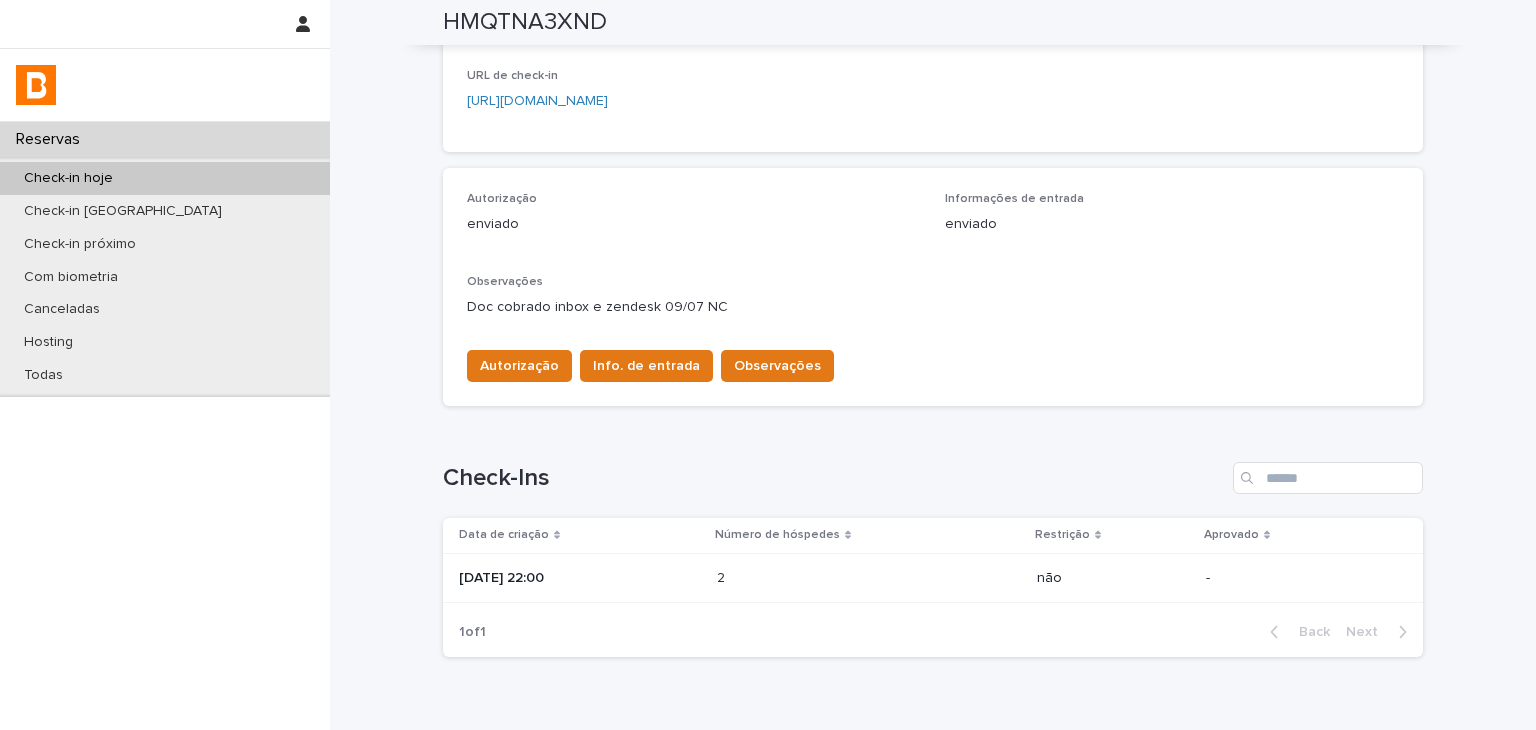 click on "Autorização Info. de entrada Observações" at bounding box center (646, 370) 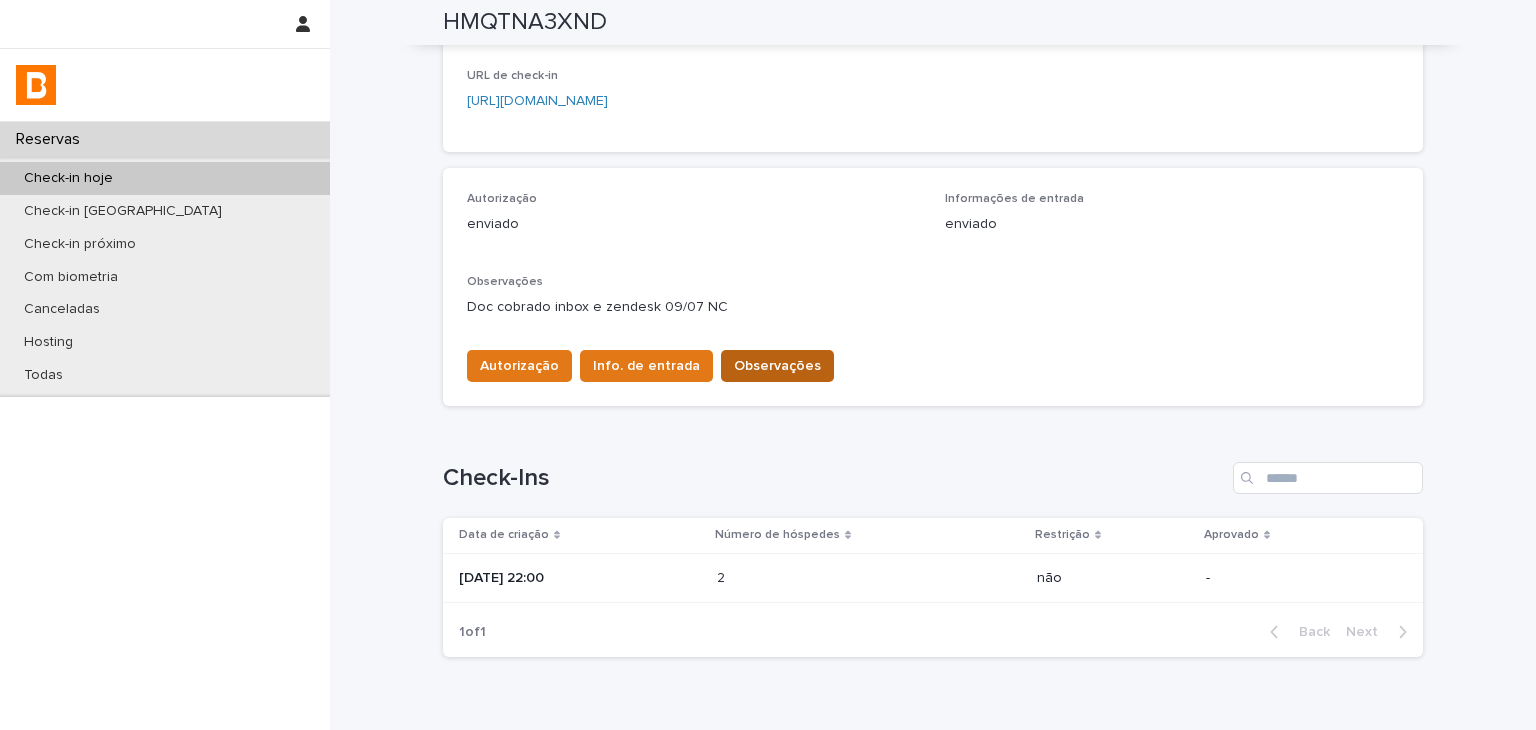 click on "Observações" at bounding box center (777, 366) 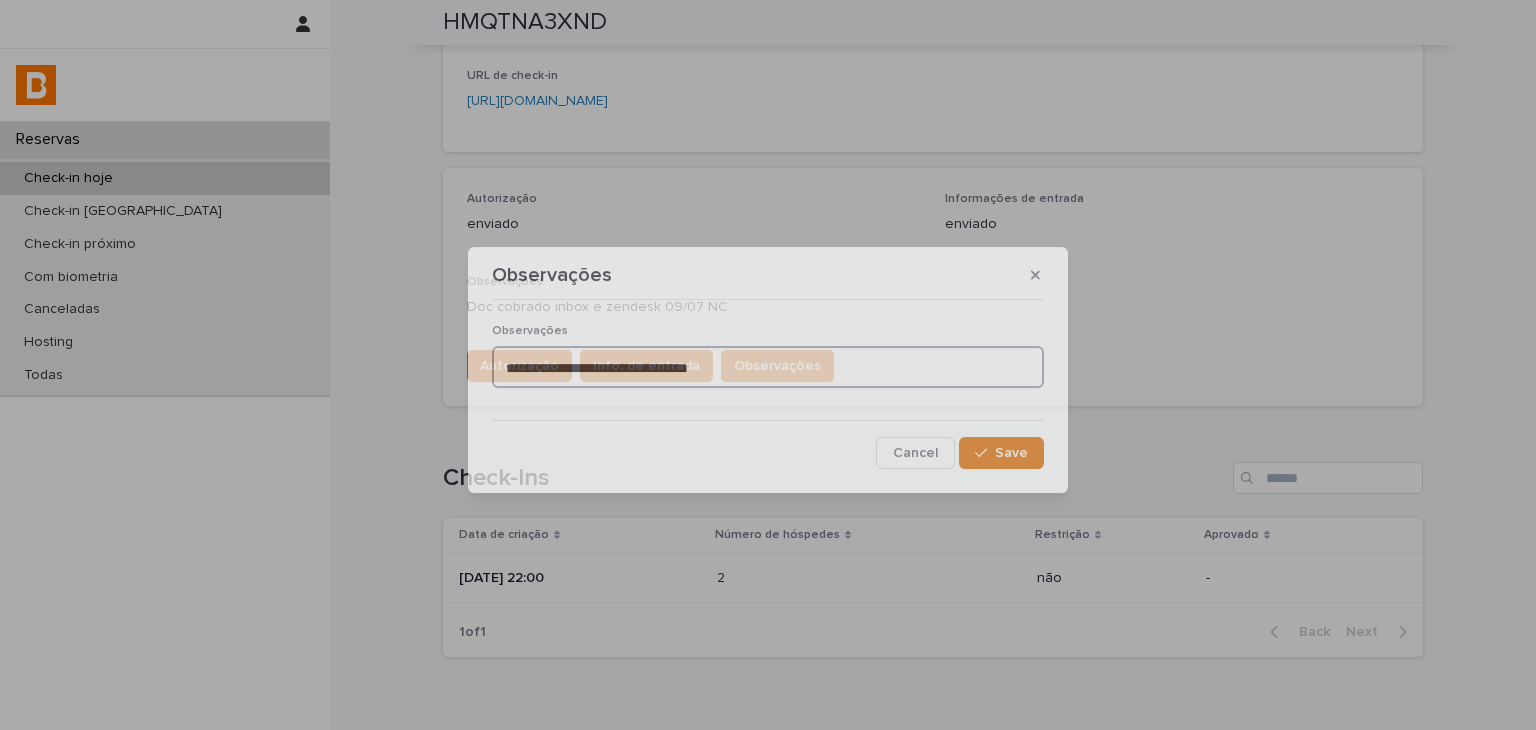 click on "**********" at bounding box center (768, 367) 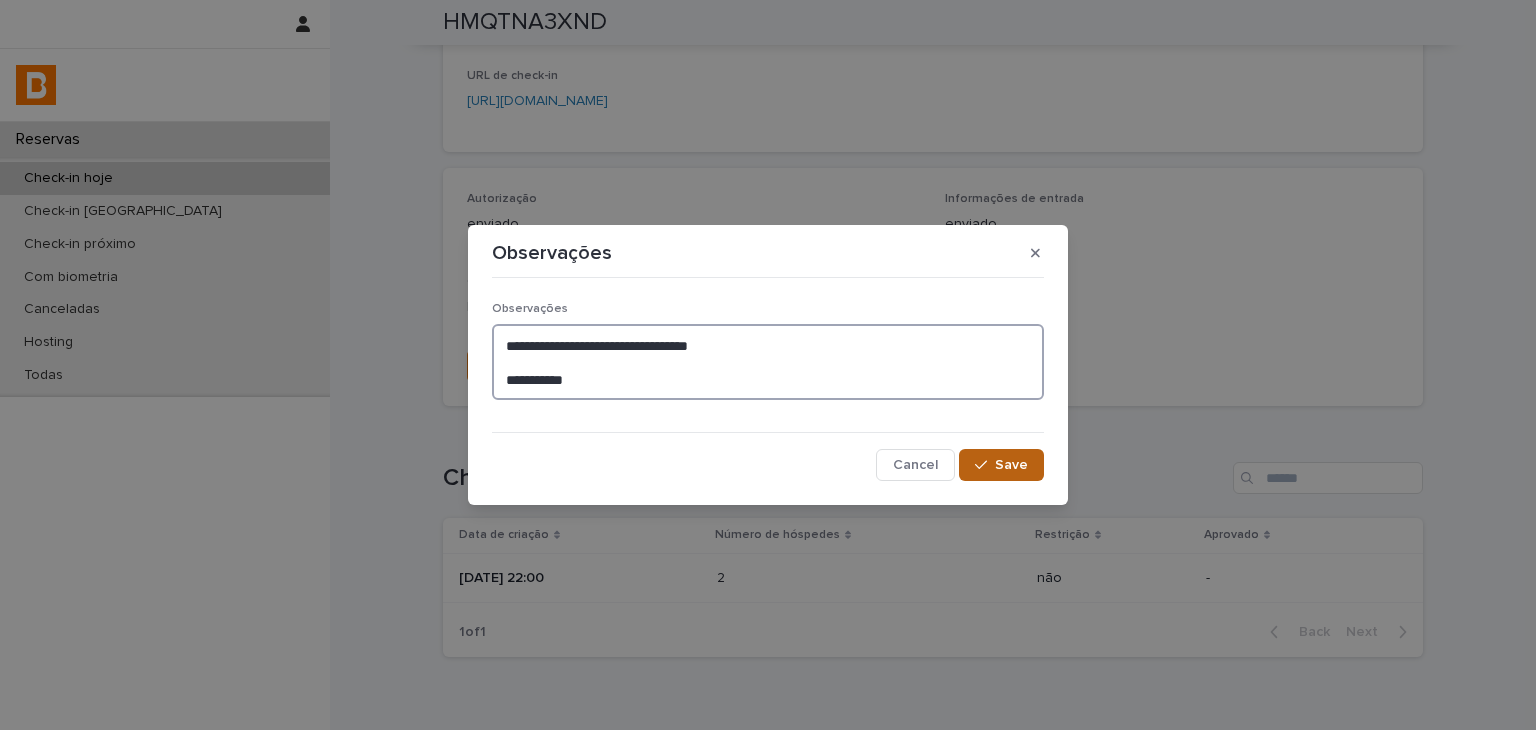 type on "**********" 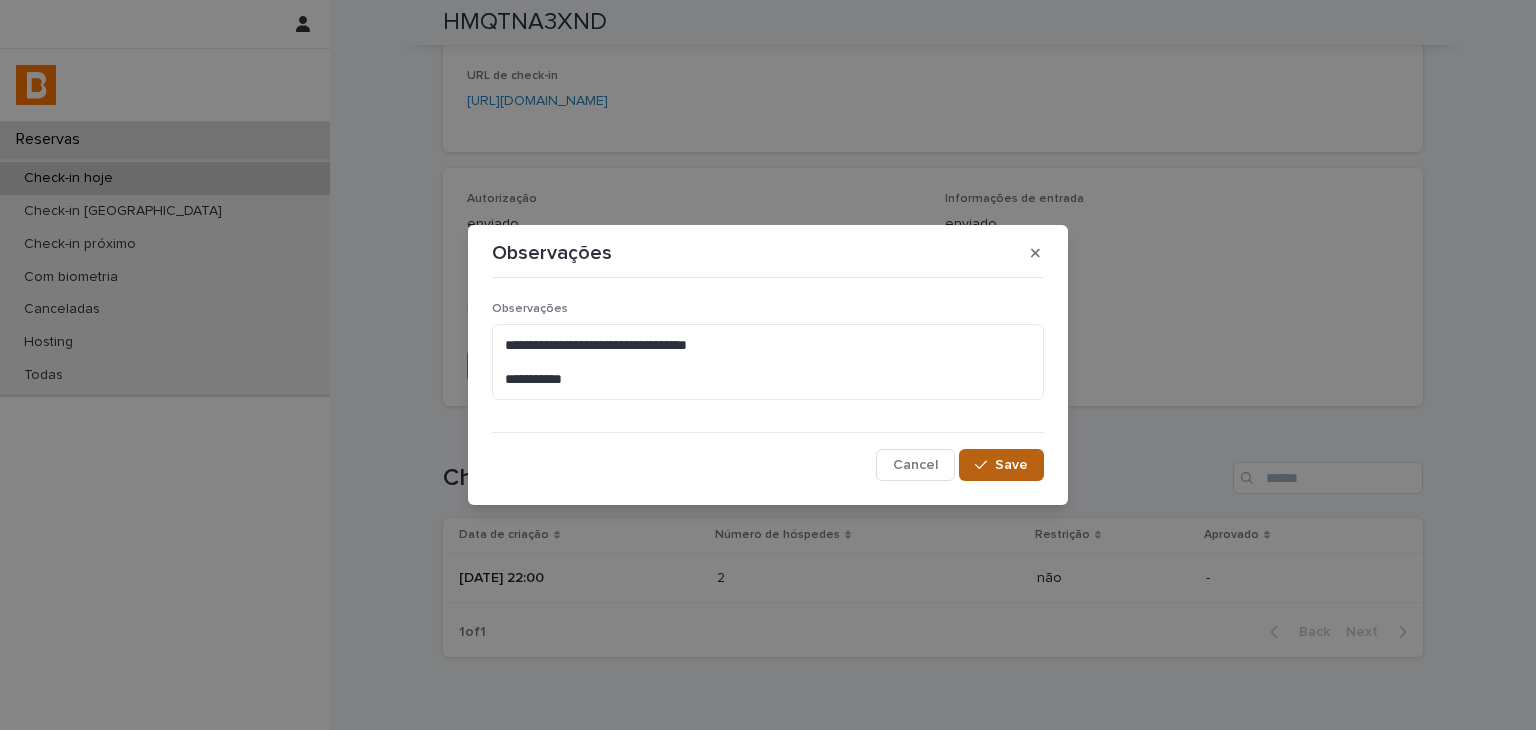click on "Save" at bounding box center (1011, 465) 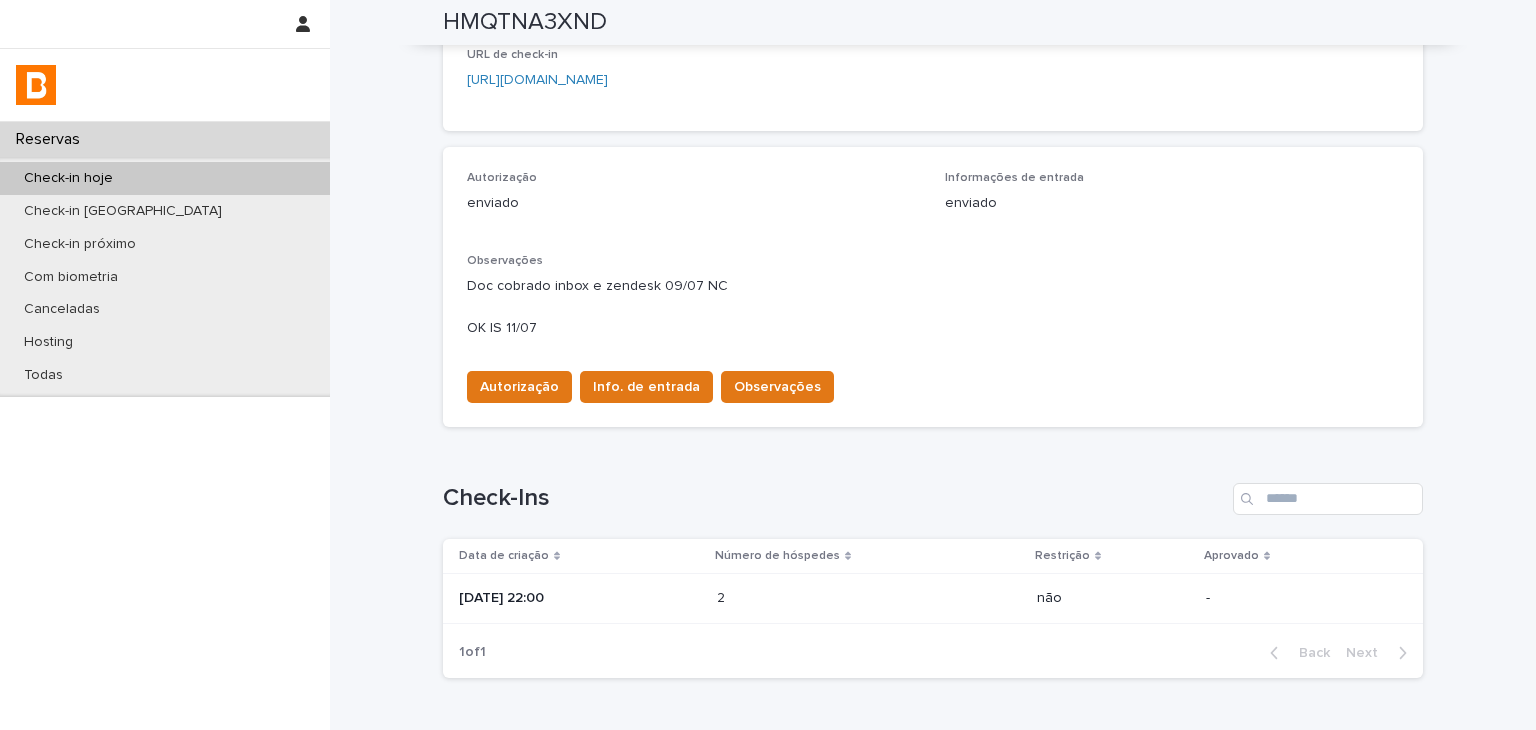 scroll, scrollTop: 0, scrollLeft: 0, axis: both 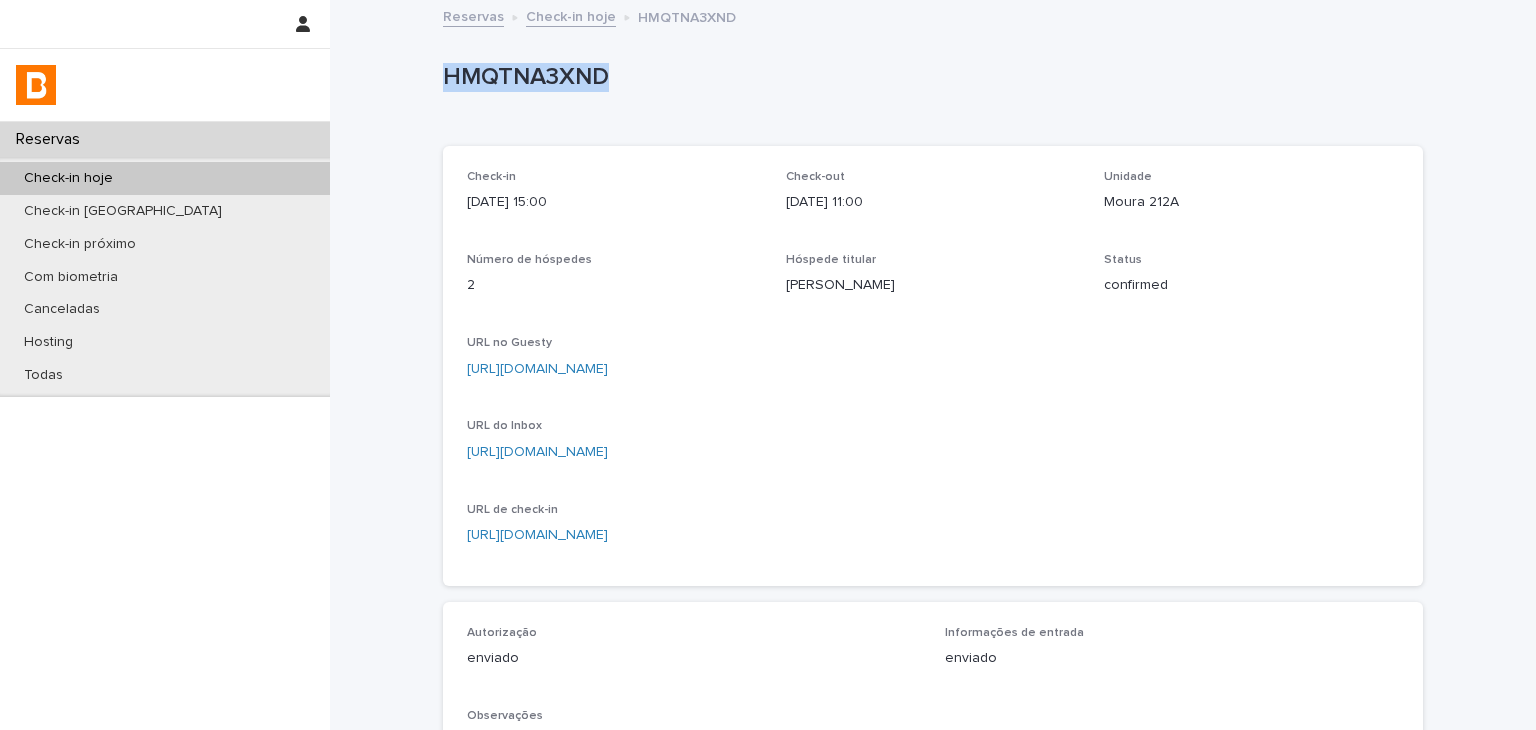 drag, startPoint x: 491, startPoint y: 79, endPoint x: 755, endPoint y: 105, distance: 265.27722 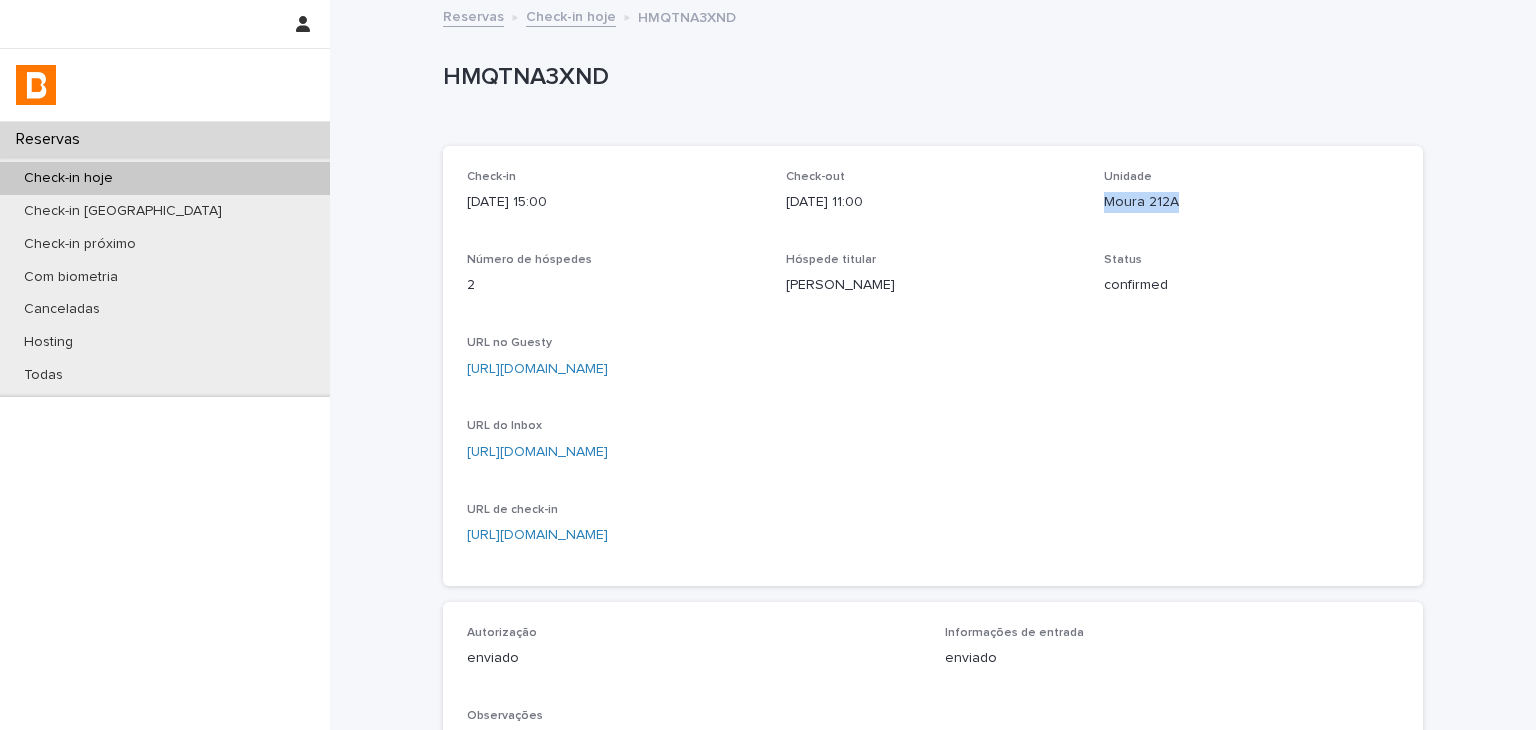 drag, startPoint x: 1110, startPoint y: 204, endPoint x: 1249, endPoint y: 198, distance: 139.12944 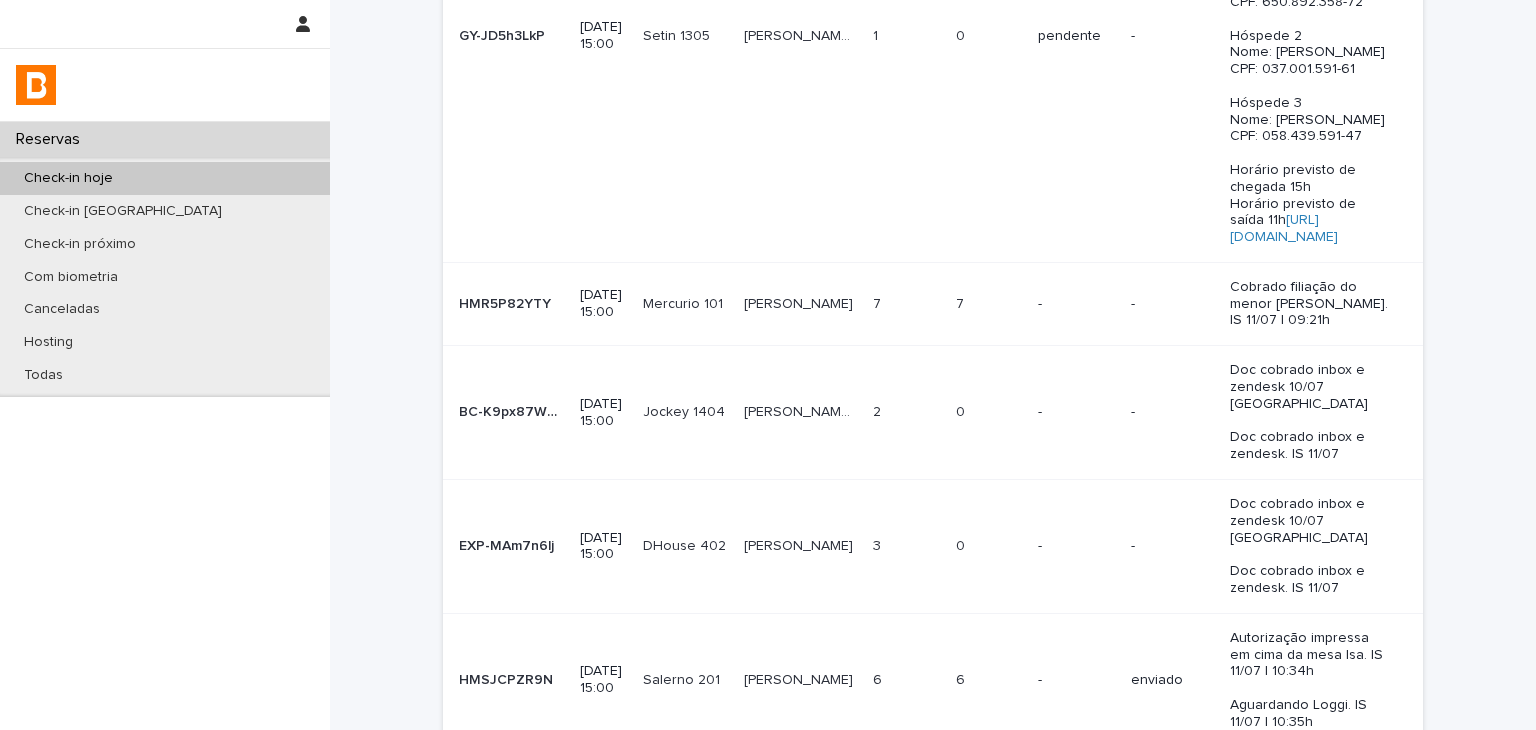 scroll, scrollTop: 600, scrollLeft: 0, axis: vertical 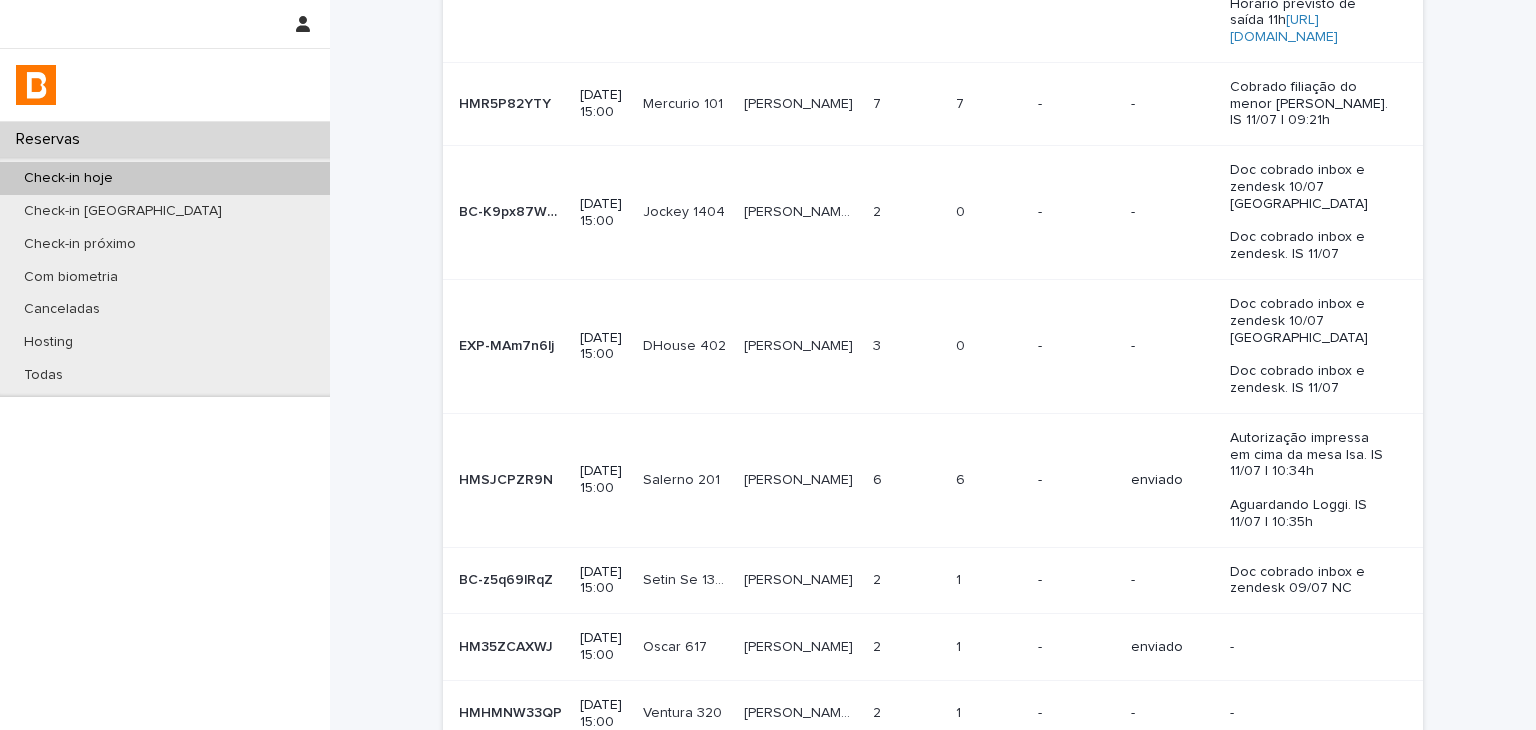 click on "[PERSON_NAME]" at bounding box center [801, 480] 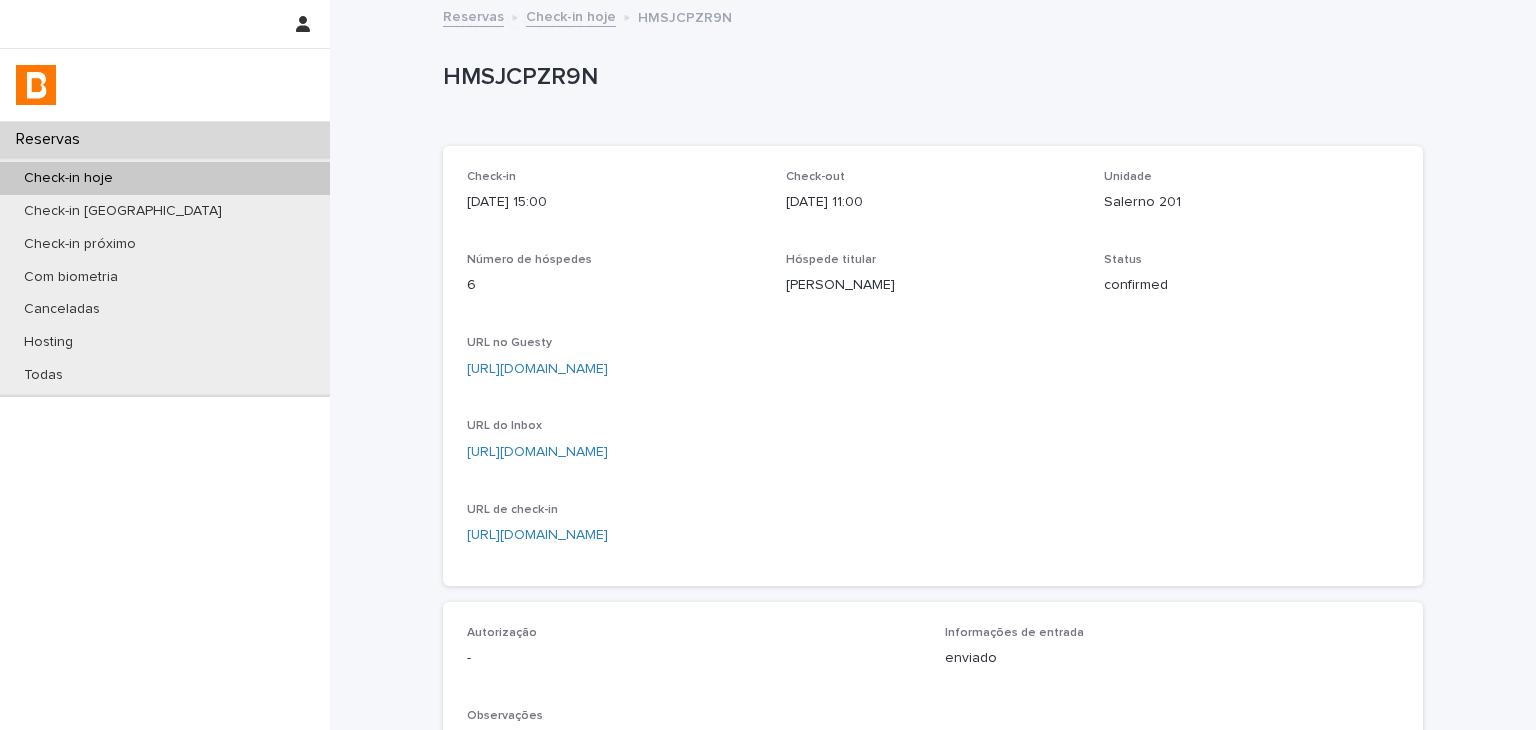 scroll, scrollTop: 644, scrollLeft: 0, axis: vertical 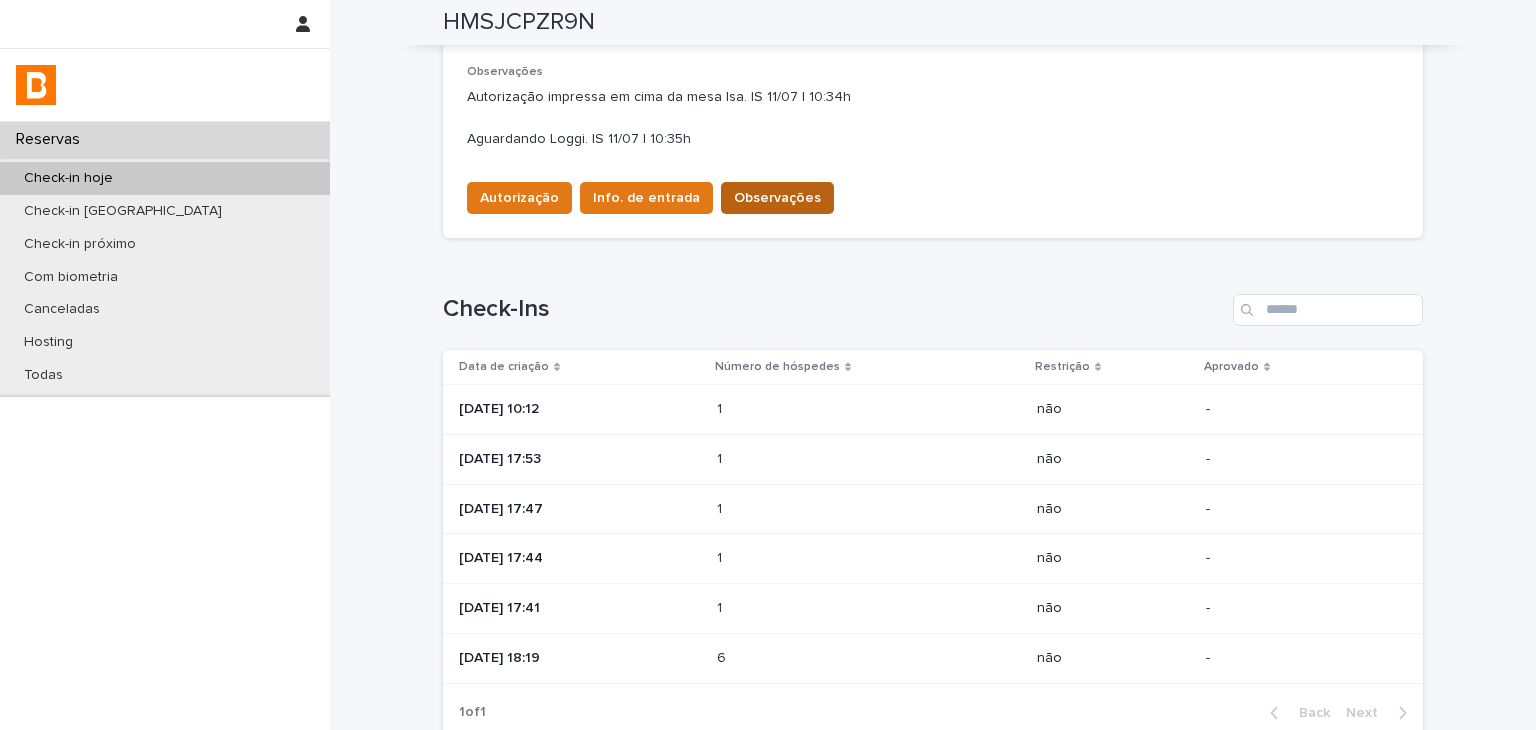 click on "Observações" at bounding box center [777, 198] 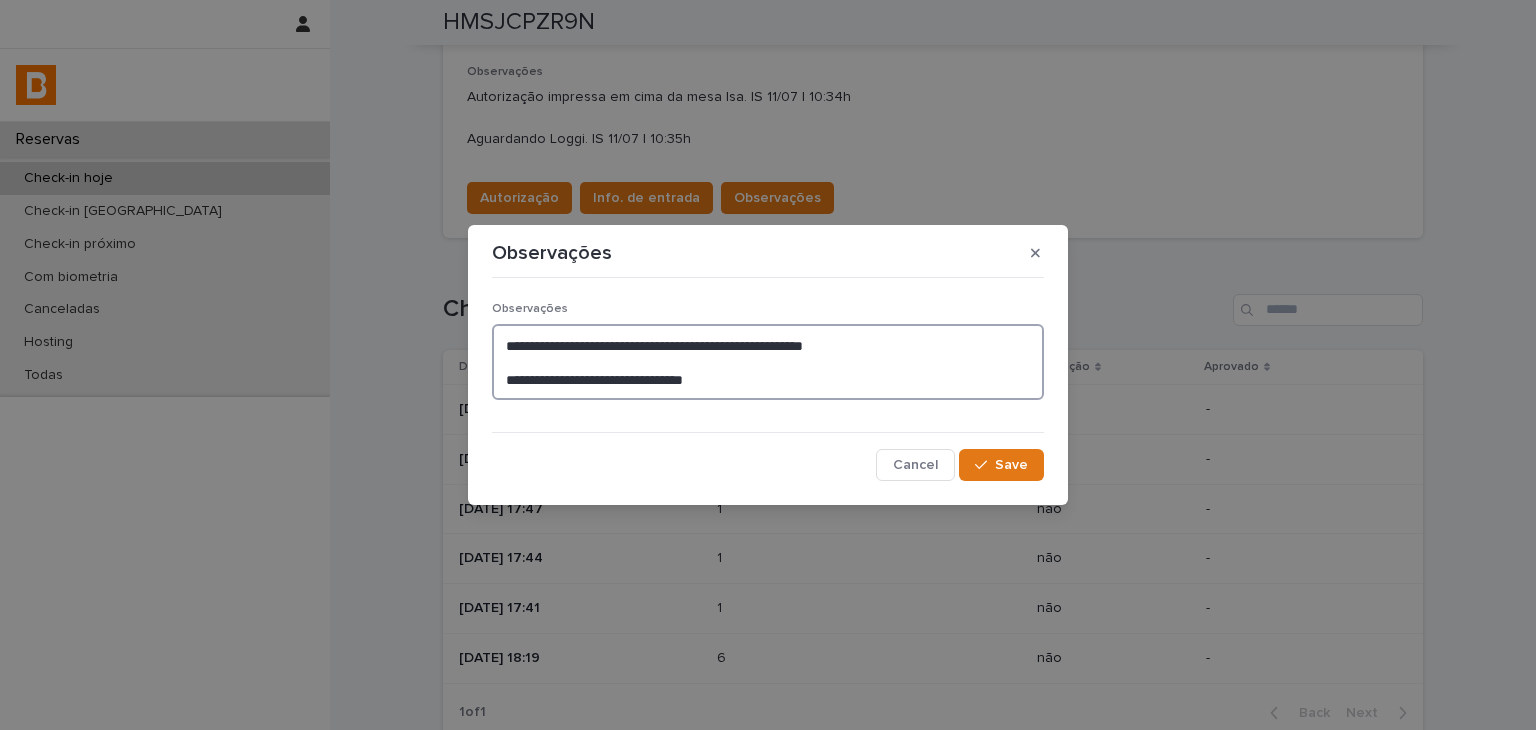click on "**********" at bounding box center (768, 362) 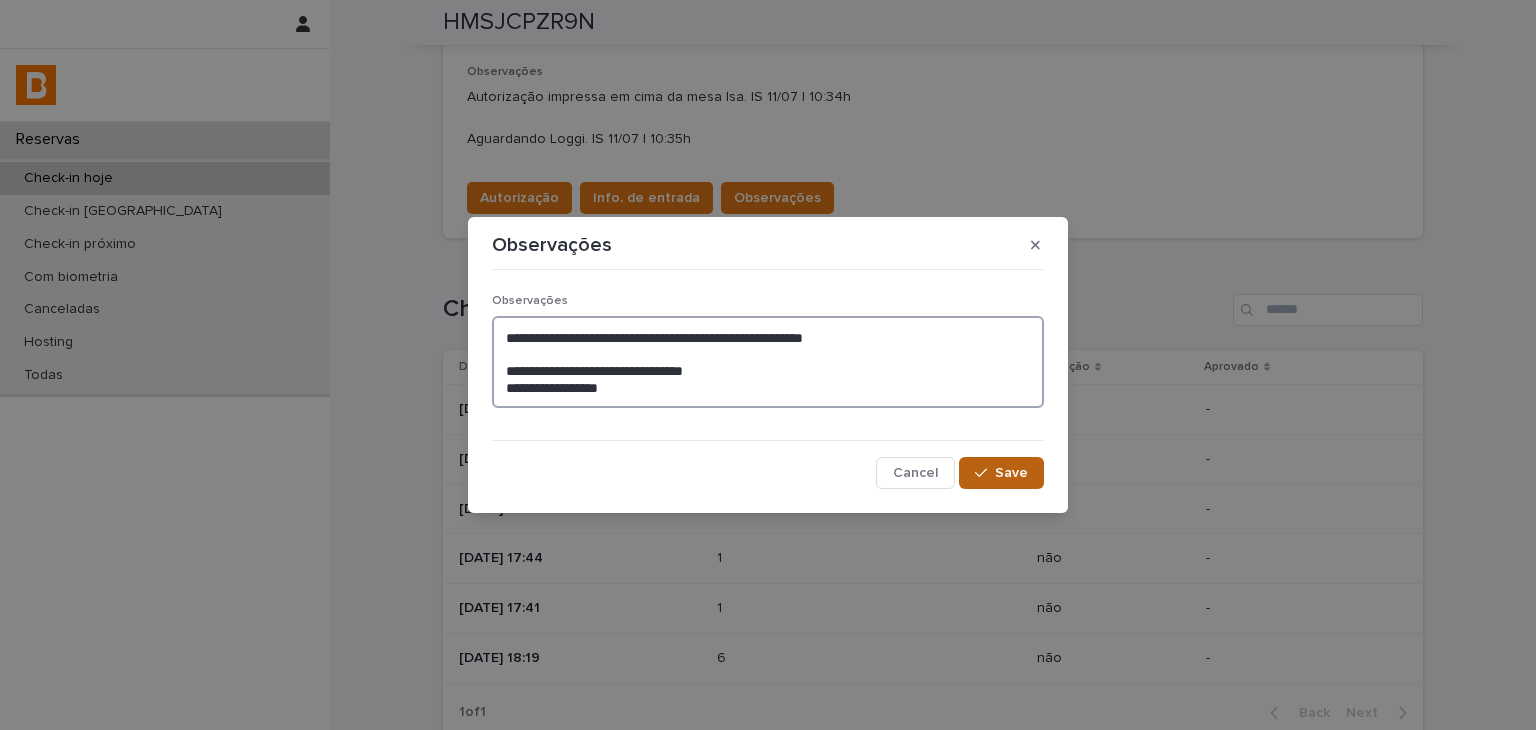 type on "**********" 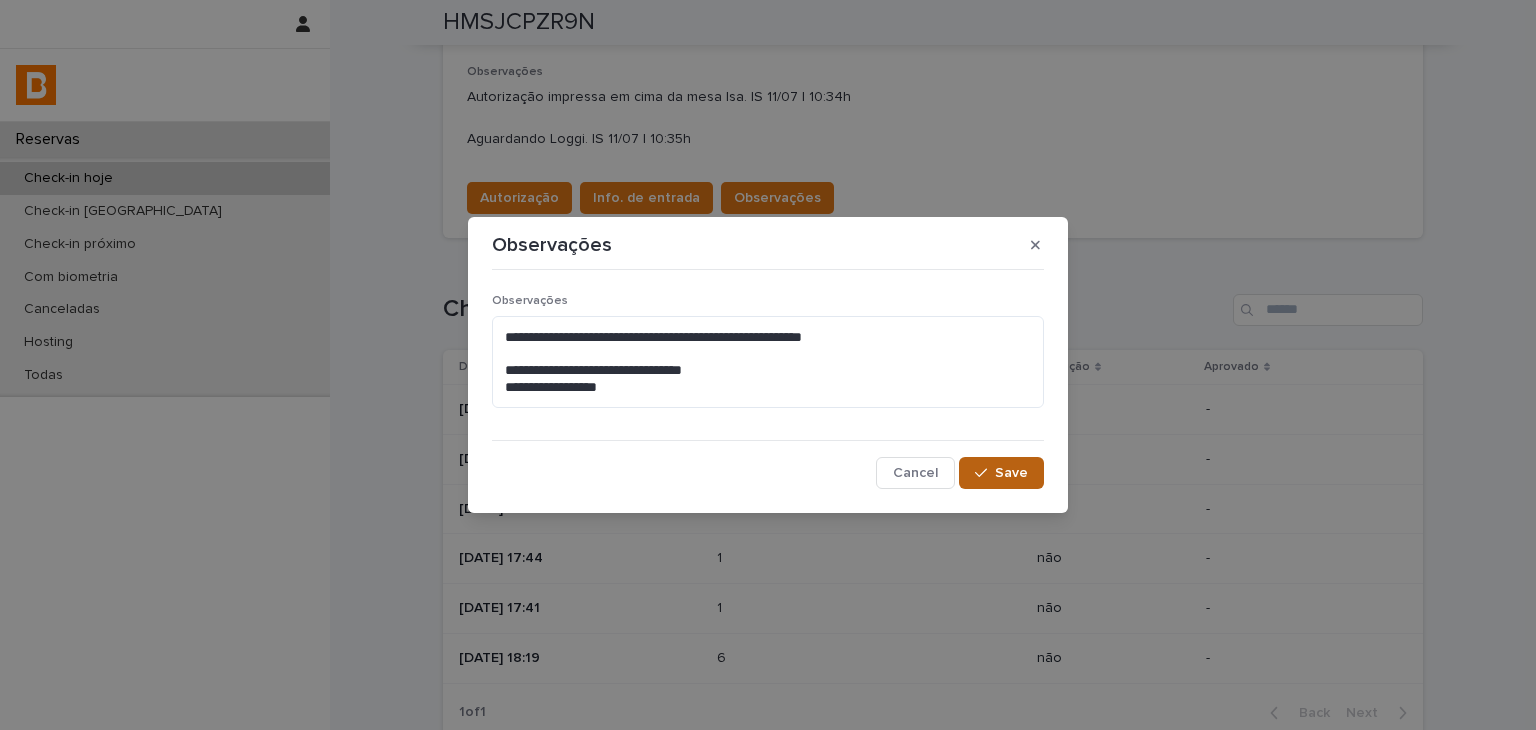 click on "Save" at bounding box center [1001, 473] 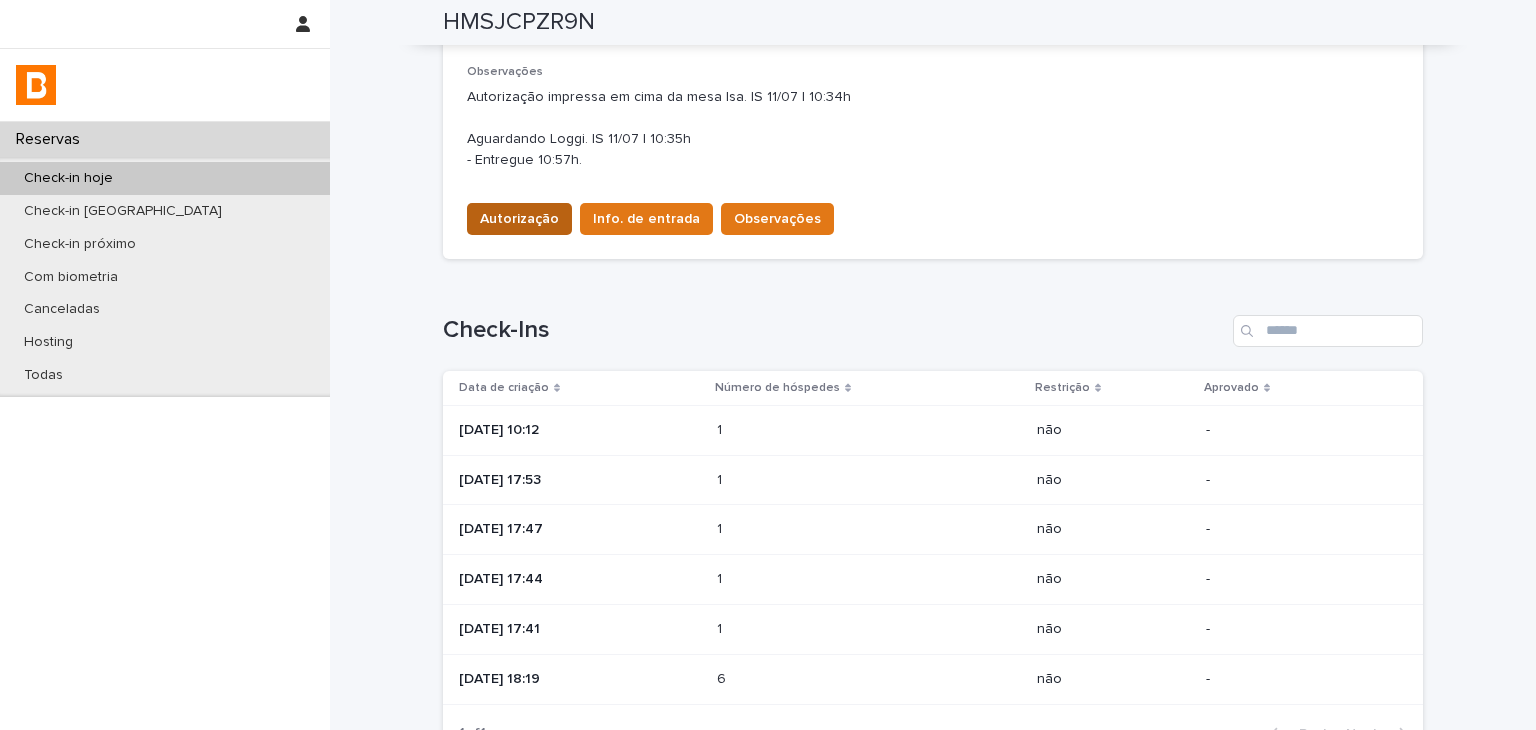 scroll, scrollTop: 654, scrollLeft: 0, axis: vertical 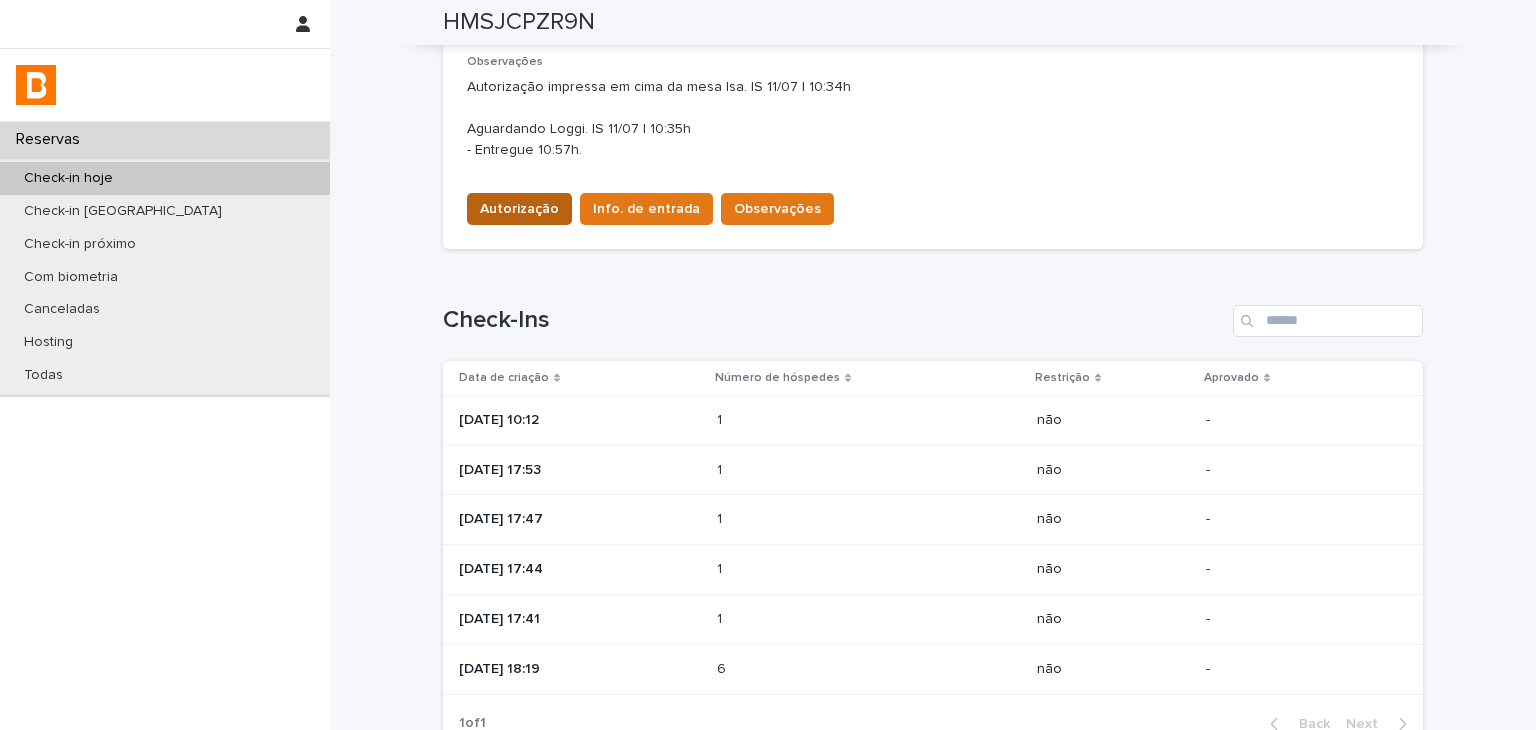 click on "Autorização" at bounding box center [519, 209] 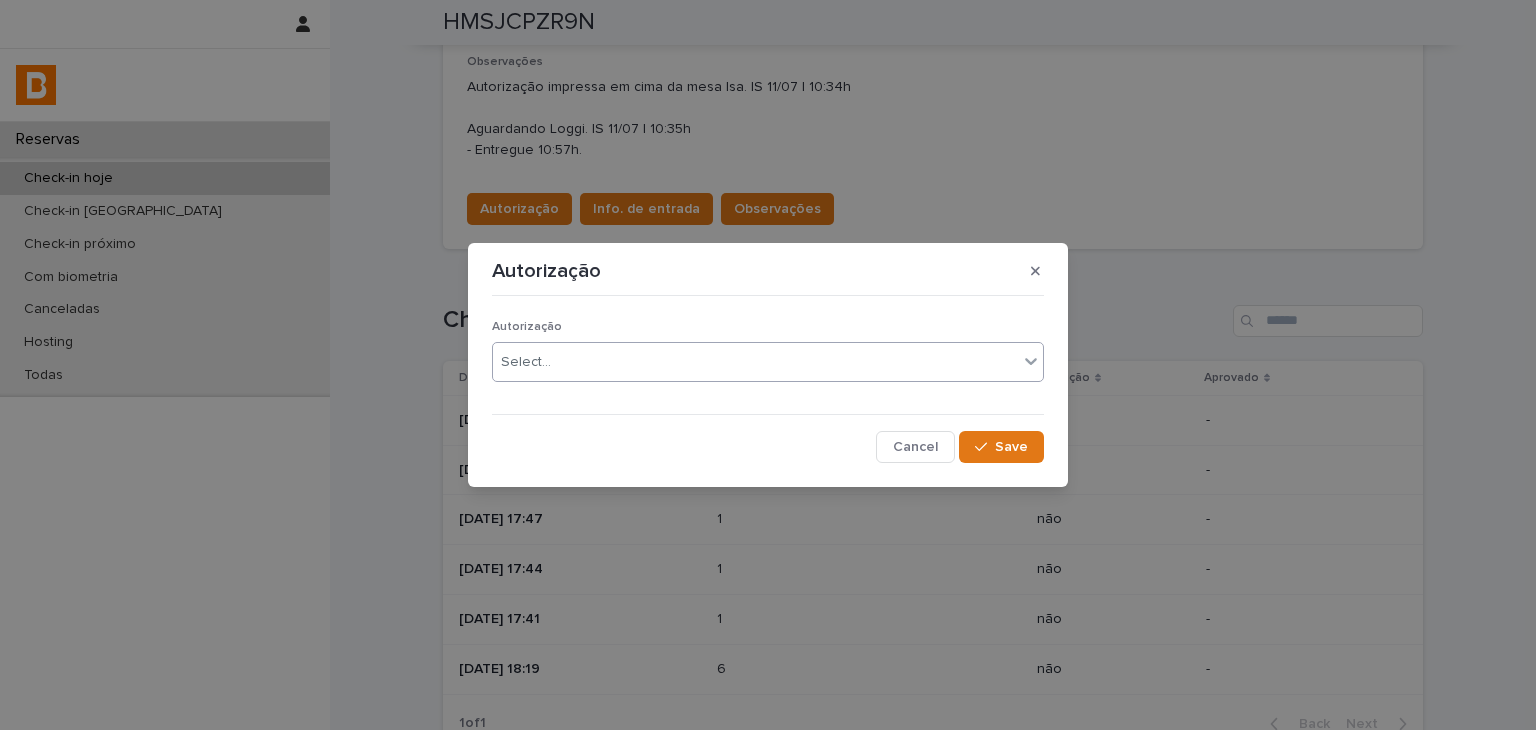 drag, startPoint x: 536, startPoint y: 348, endPoint x: 536, endPoint y: 377, distance: 29 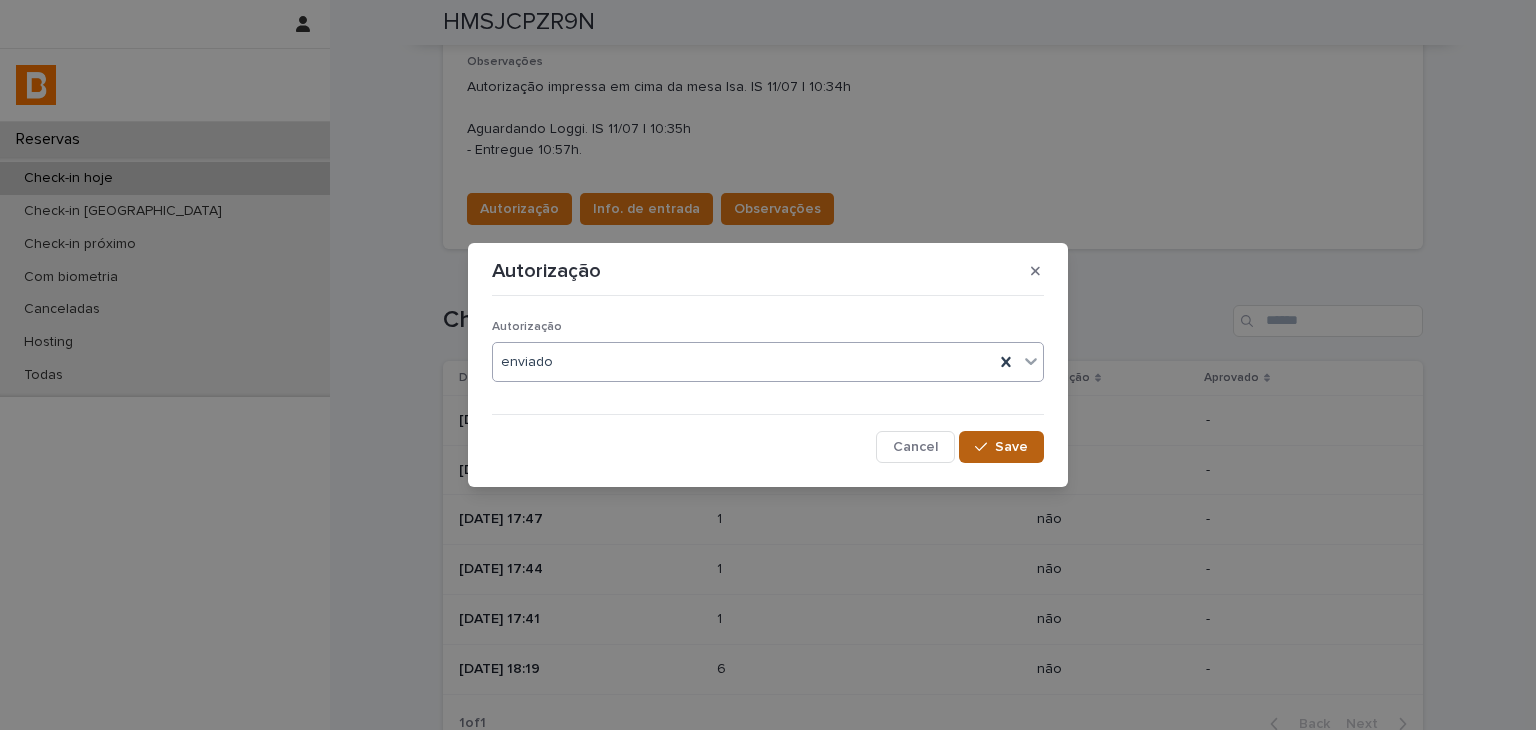 click on "Save" at bounding box center [1001, 447] 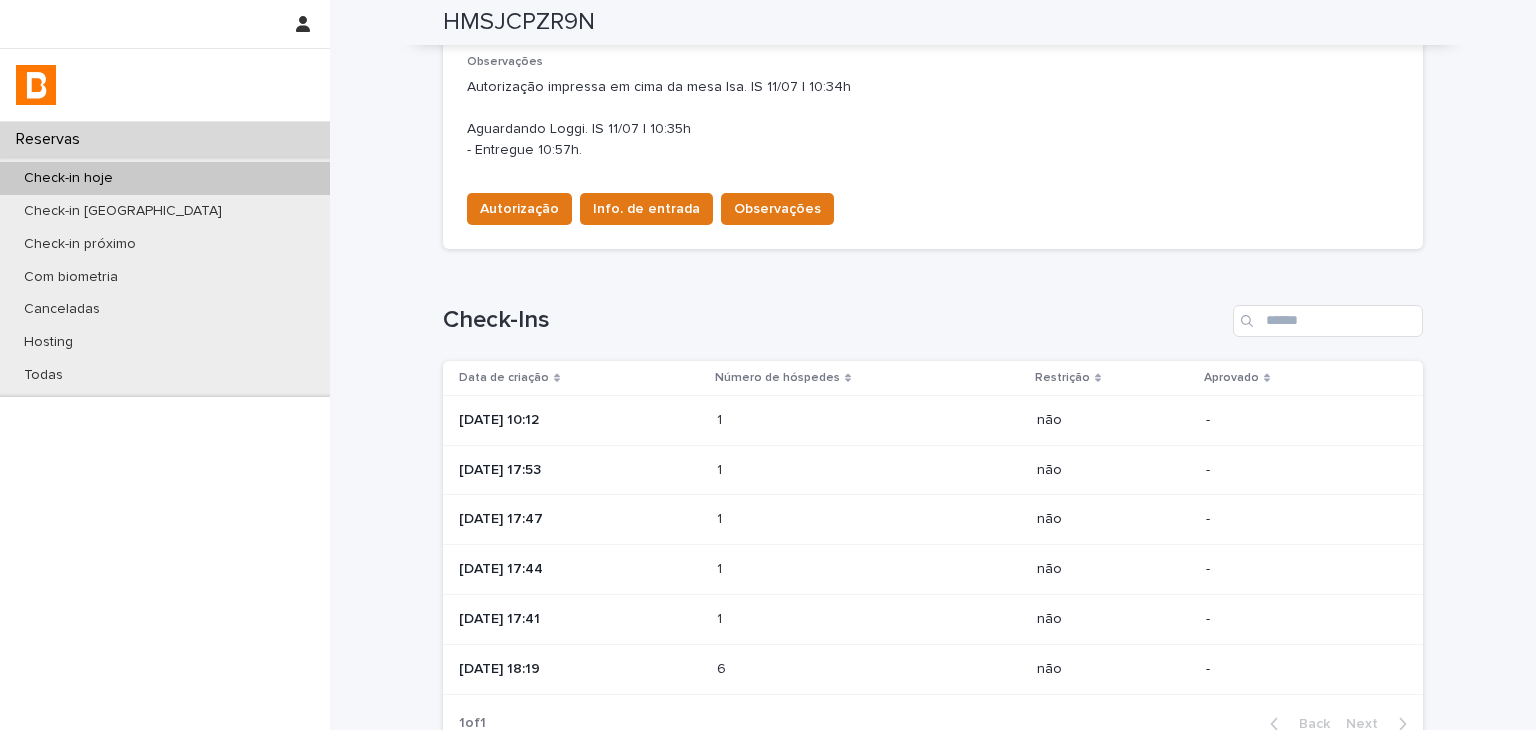 scroll, scrollTop: 254, scrollLeft: 0, axis: vertical 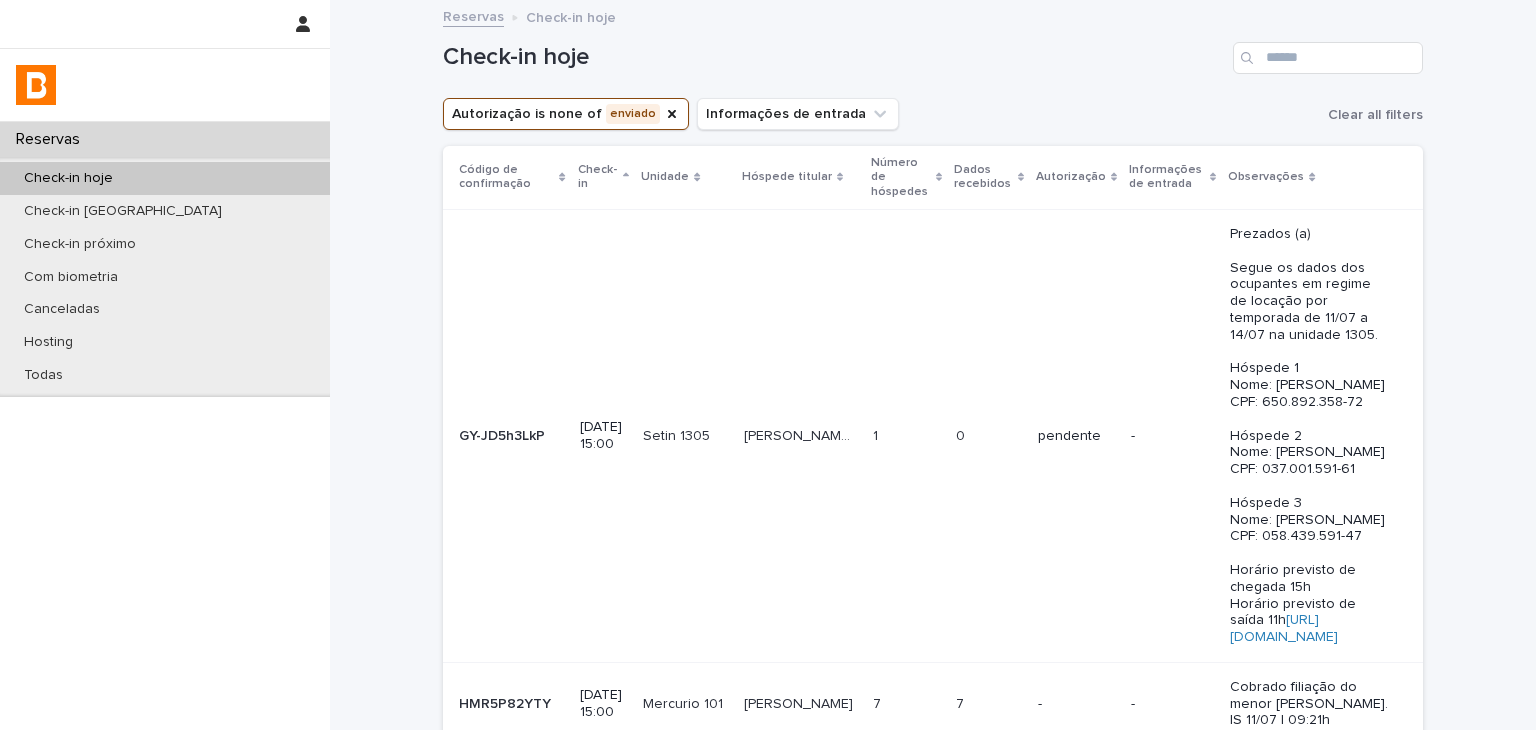 click on "Loading... Saving… Loading... Saving… Check-in hoje Autorização is none of enviado Informações de entrada Clear all filters Código de confirmação Check-in Unidade Hóspede titular Número de hóspedes Dados recebidos Autorização Informações de entrada Observações GY-JD5h3LkP GY-JD5h3LkP   [DATE] 15:00 Setin 1305 Setin 1305   [PERSON_NAME] - prop Setin 1305 [PERSON_NAME] - prop Setin 1305   1 1   0 0   pendente - Prezados (a)
Segue os dados dos ocupantes em regime de locação por temporada de 11/07 a 14/07 na unidade 1305.
Hóspede 1
Nome: [PERSON_NAME]
CPF: 650.892.358-72
Hóspede 2
Nome: [PERSON_NAME]
CPF: 037.001.591-61
Hóspede 3
Nome: [PERSON_NAME]
CPF: 058.439.591-47
Horário previsto de chegada 15h
Horário previsto de saída 11h
[URL][DOMAIN_NAME] HMR5P82YTY HMR5P82YTY   [DATE] 15:00 Mercurio 101 Mercurio 101   [PERSON_NAME]   7 7   7 7   - - BC-K9px87WEM BC-K9px87WEM   Jockey 1404" at bounding box center [933, 919] 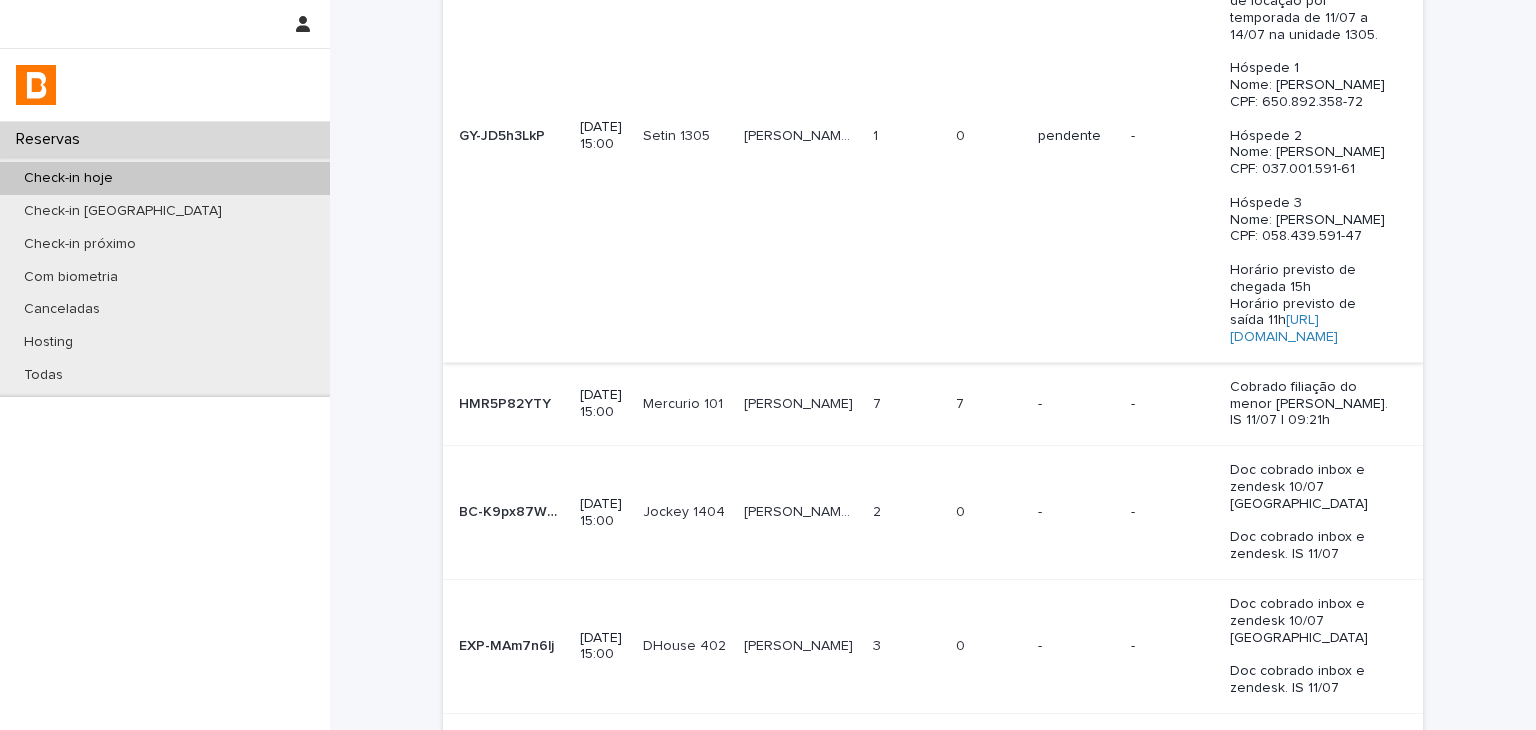 scroll, scrollTop: 400, scrollLeft: 0, axis: vertical 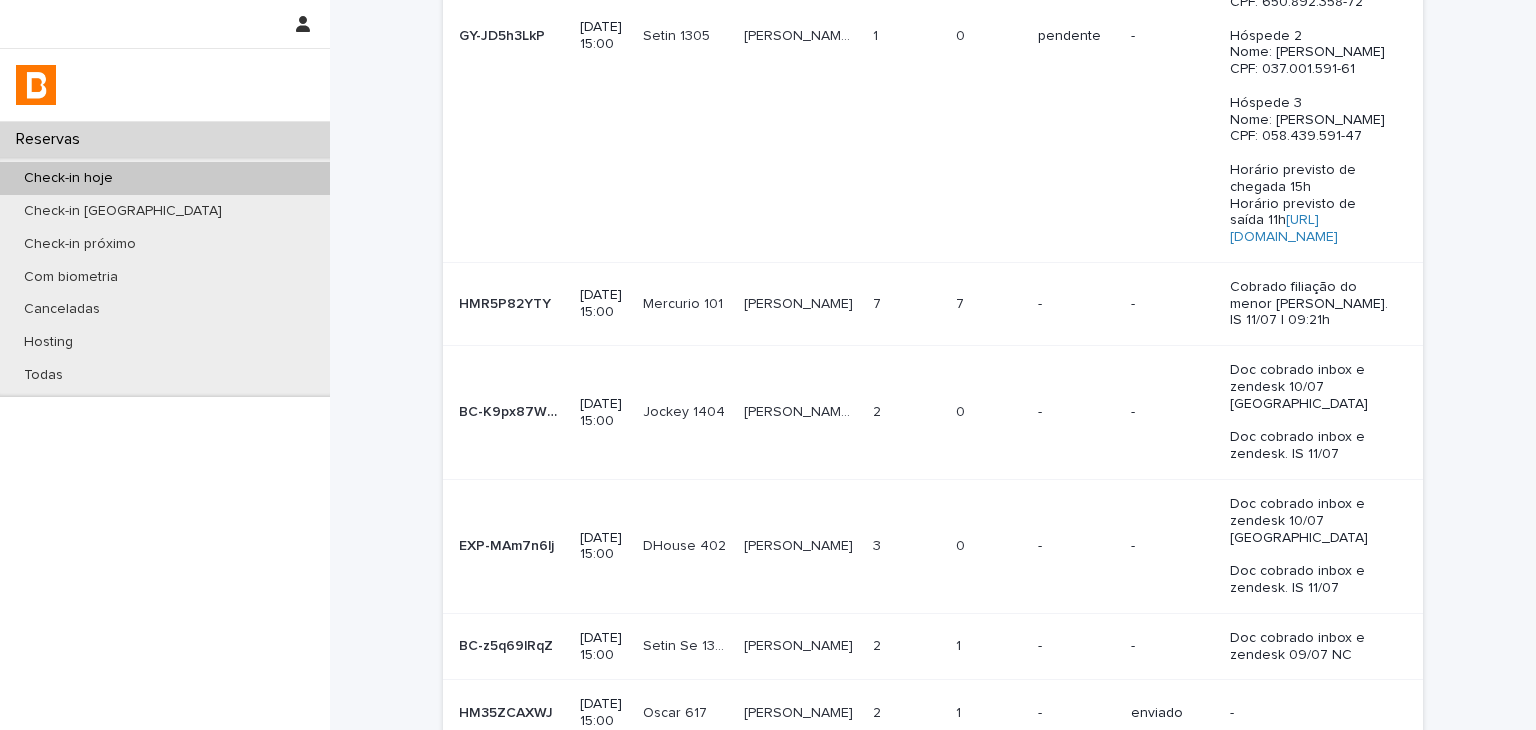 click on "Doc cobrado inbox e zendesk 09/07 NC" at bounding box center (1310, 647) 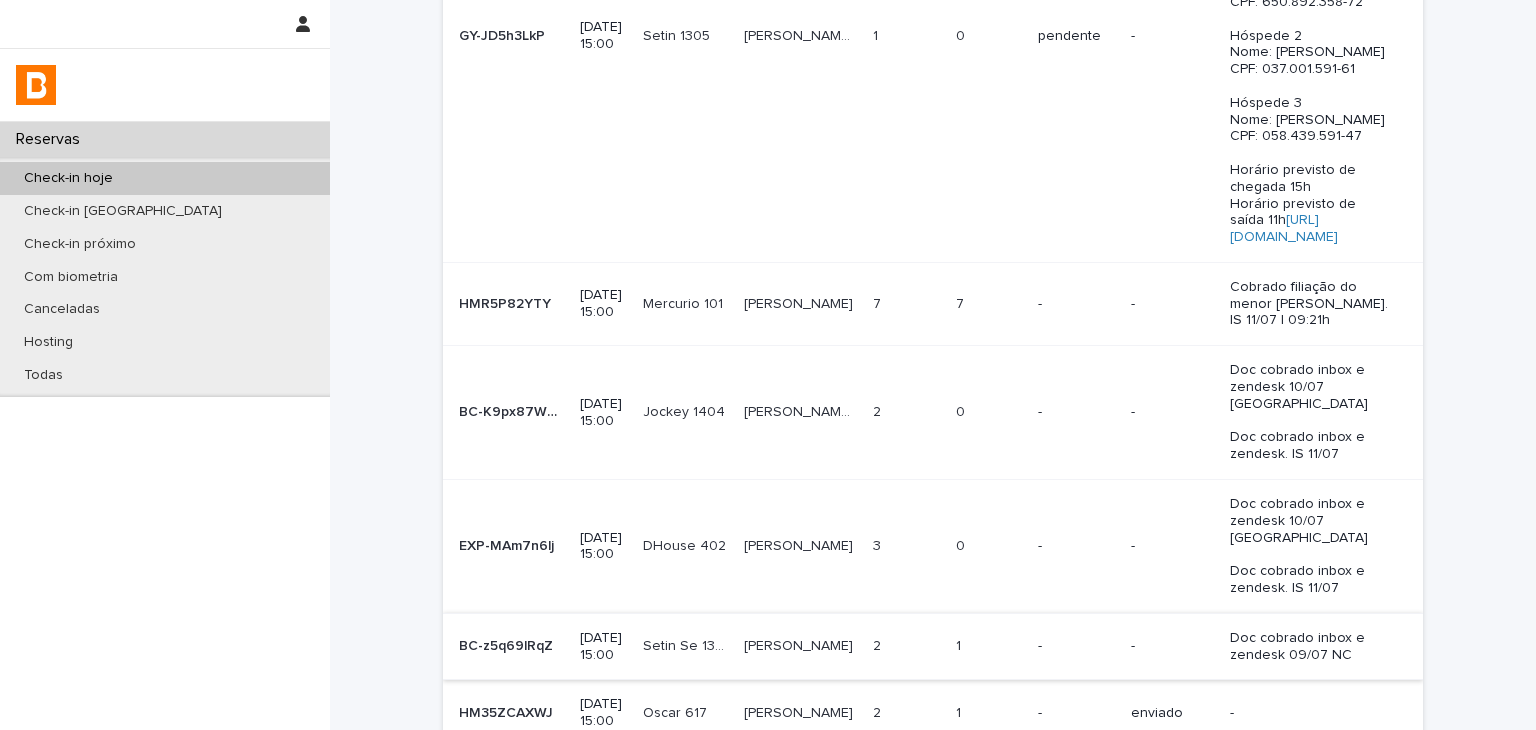 scroll, scrollTop: 0, scrollLeft: 0, axis: both 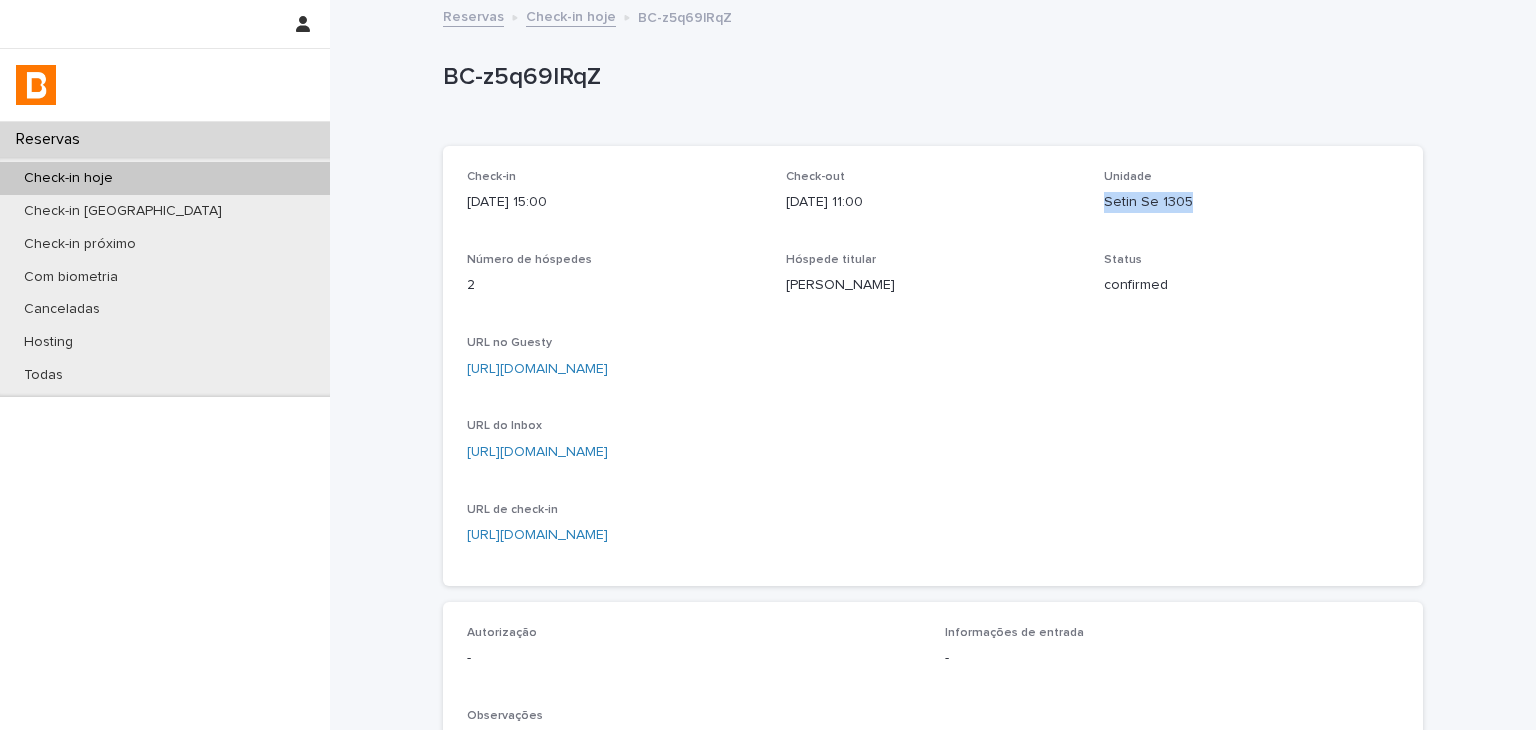 drag, startPoint x: 1116, startPoint y: 214, endPoint x: 1207, endPoint y: 215, distance: 91.00549 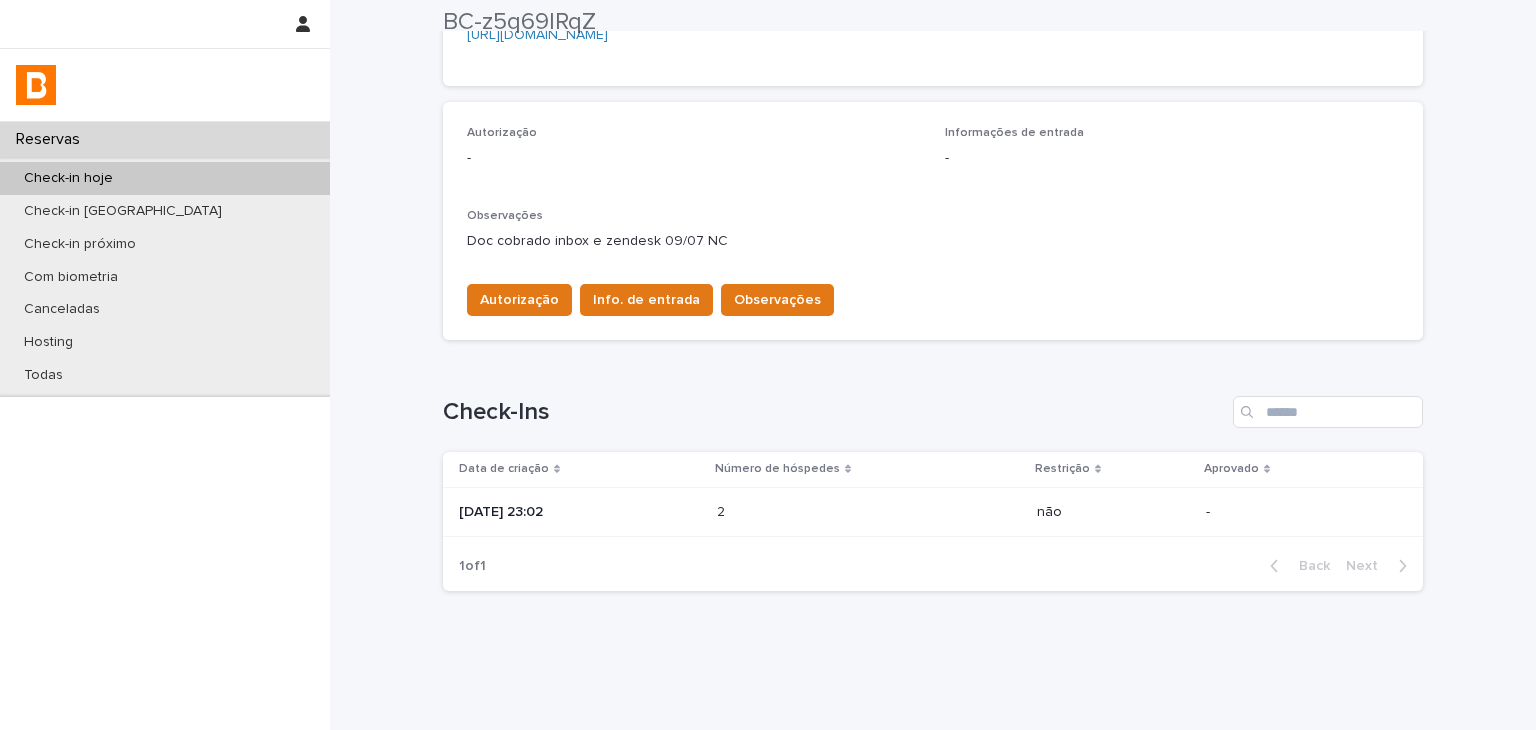 click on "2 2" at bounding box center (869, 512) 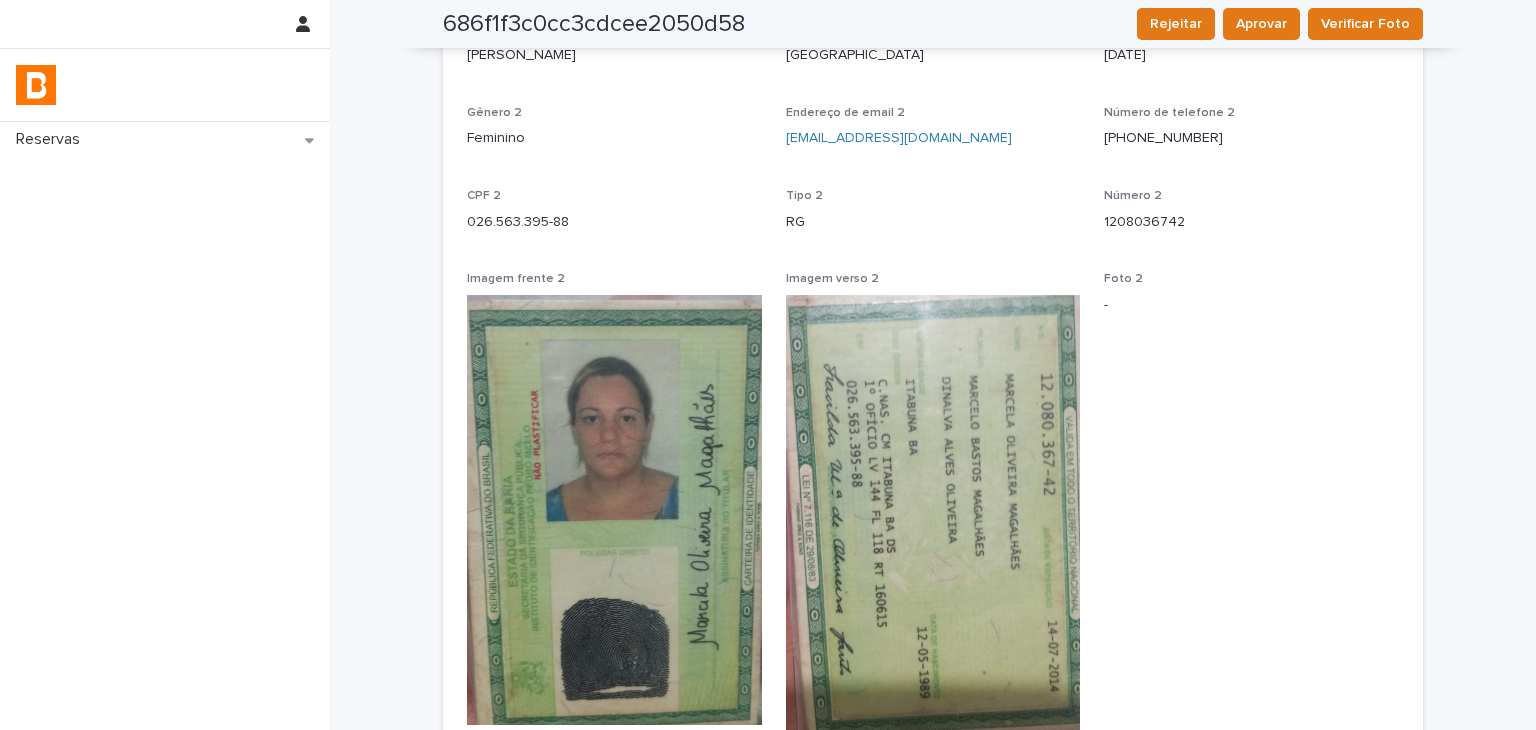 scroll, scrollTop: 1028, scrollLeft: 0, axis: vertical 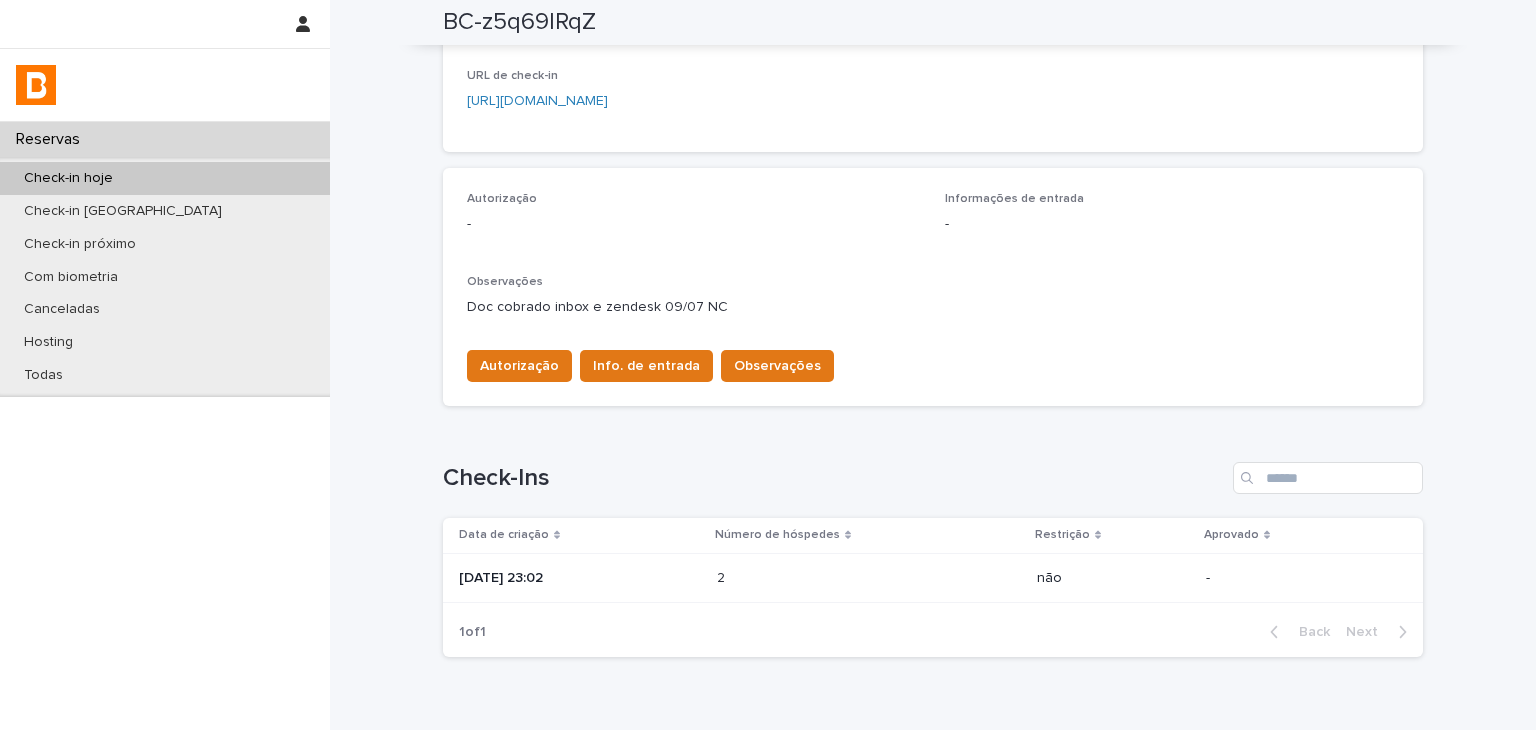 click on "2 2" at bounding box center [869, 578] 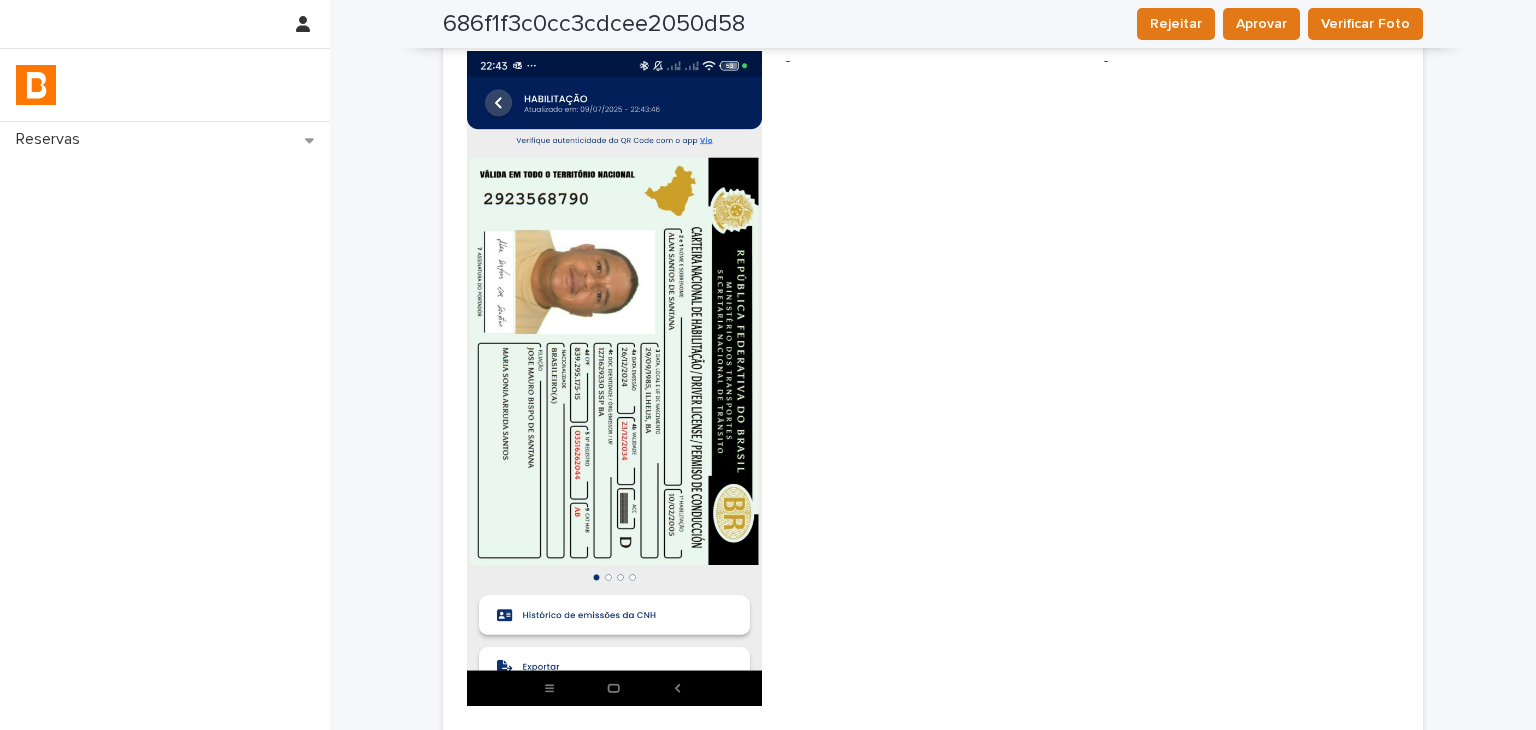 scroll, scrollTop: 0, scrollLeft: 0, axis: both 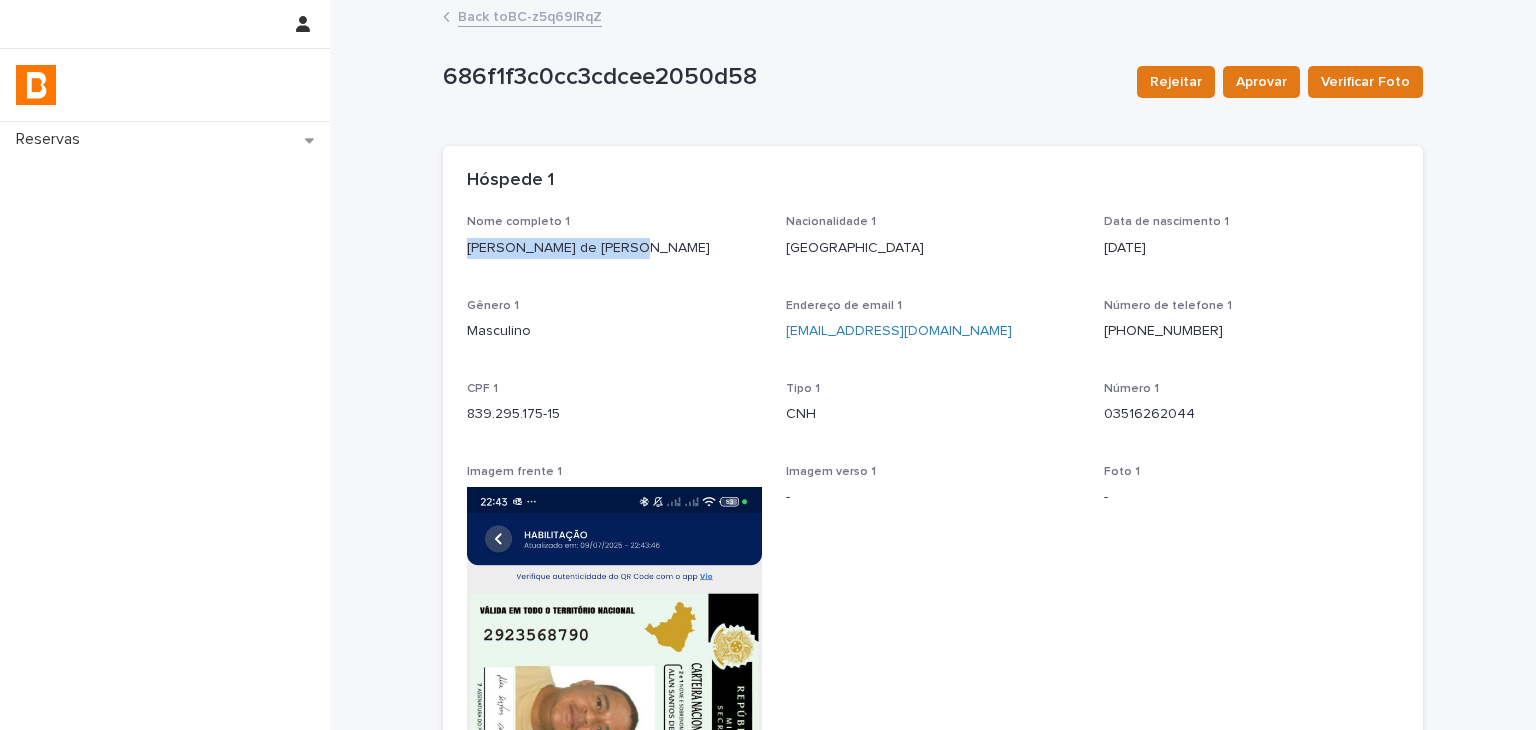 drag, startPoint x: 461, startPoint y: 245, endPoint x: 616, endPoint y: 235, distance: 155.32225 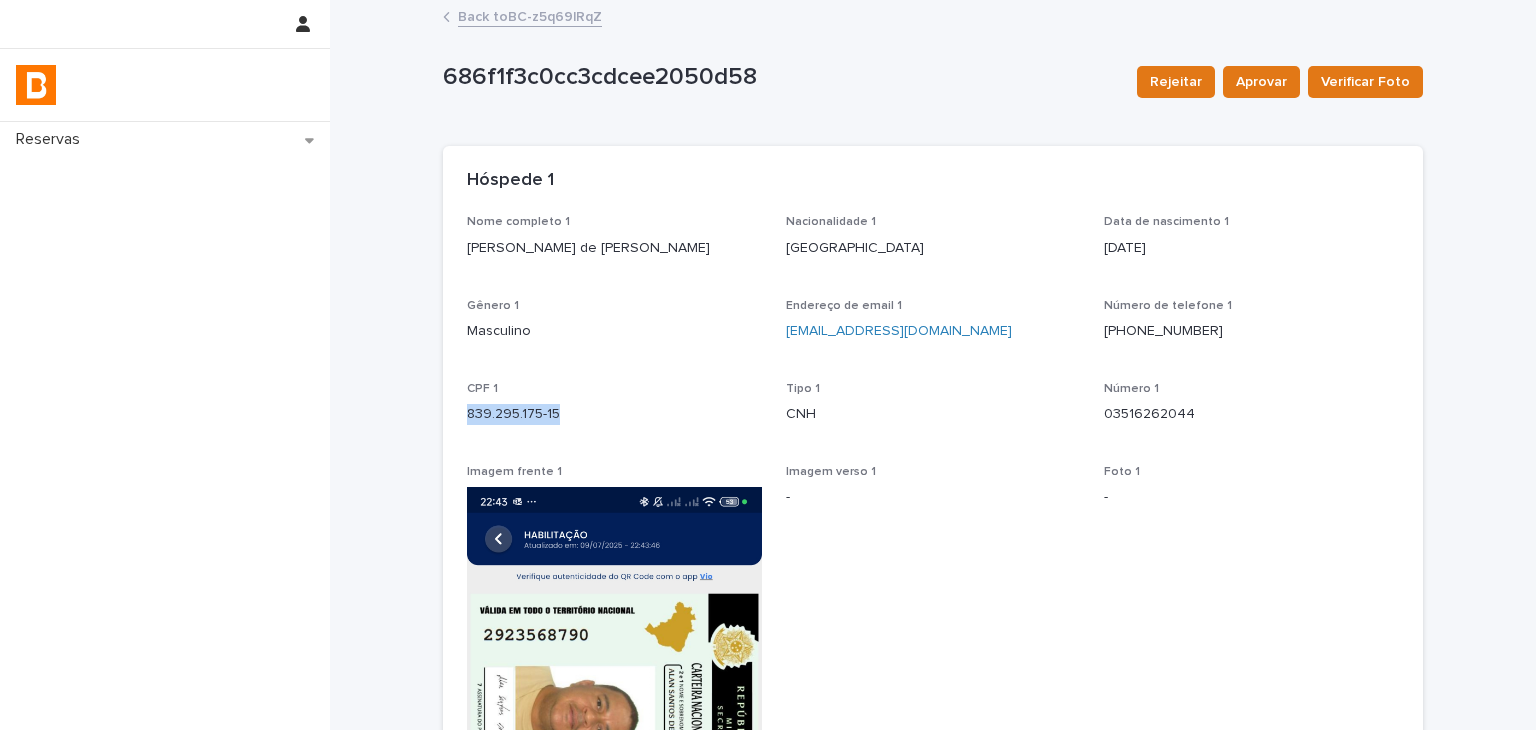 drag, startPoint x: 469, startPoint y: 409, endPoint x: 595, endPoint y: 409, distance: 126 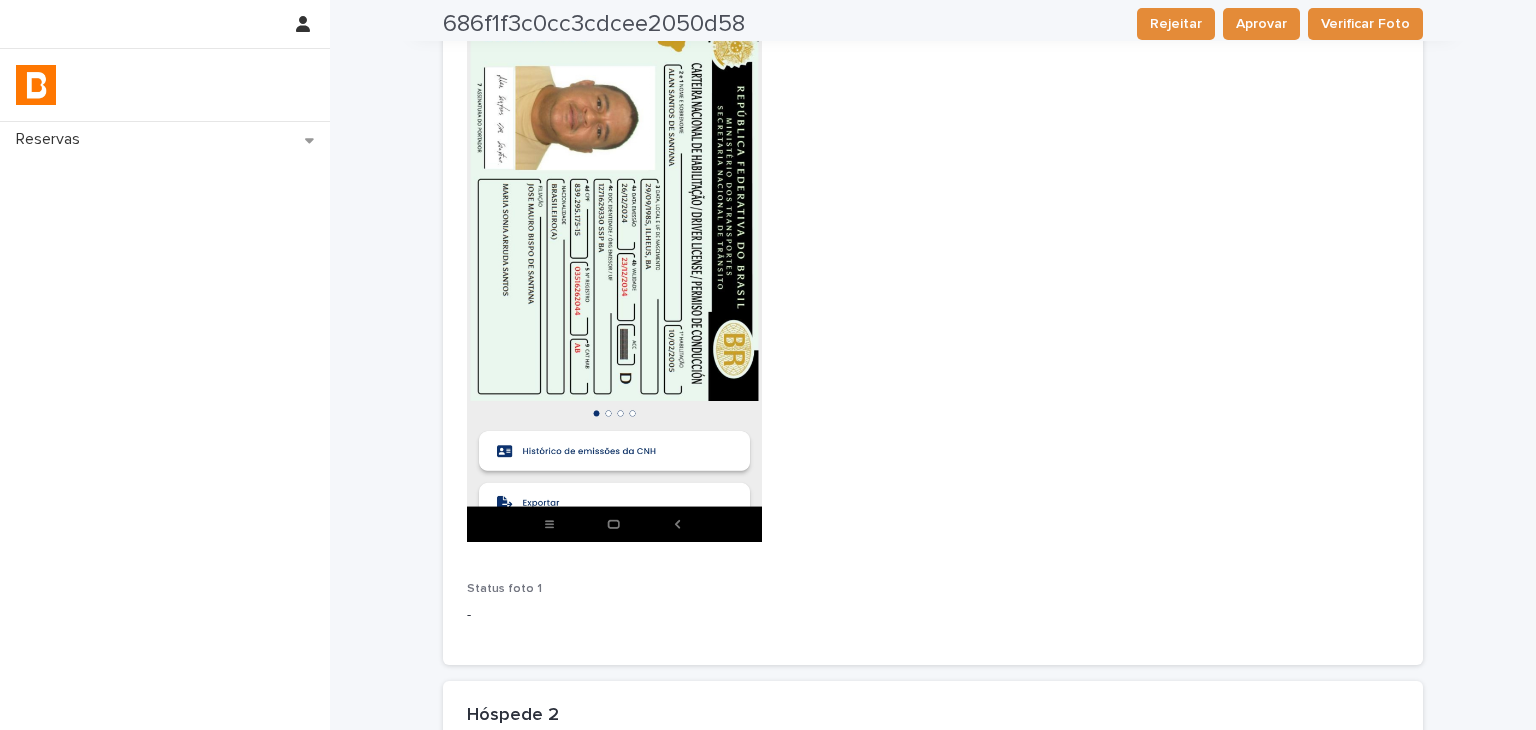 scroll, scrollTop: 1000, scrollLeft: 0, axis: vertical 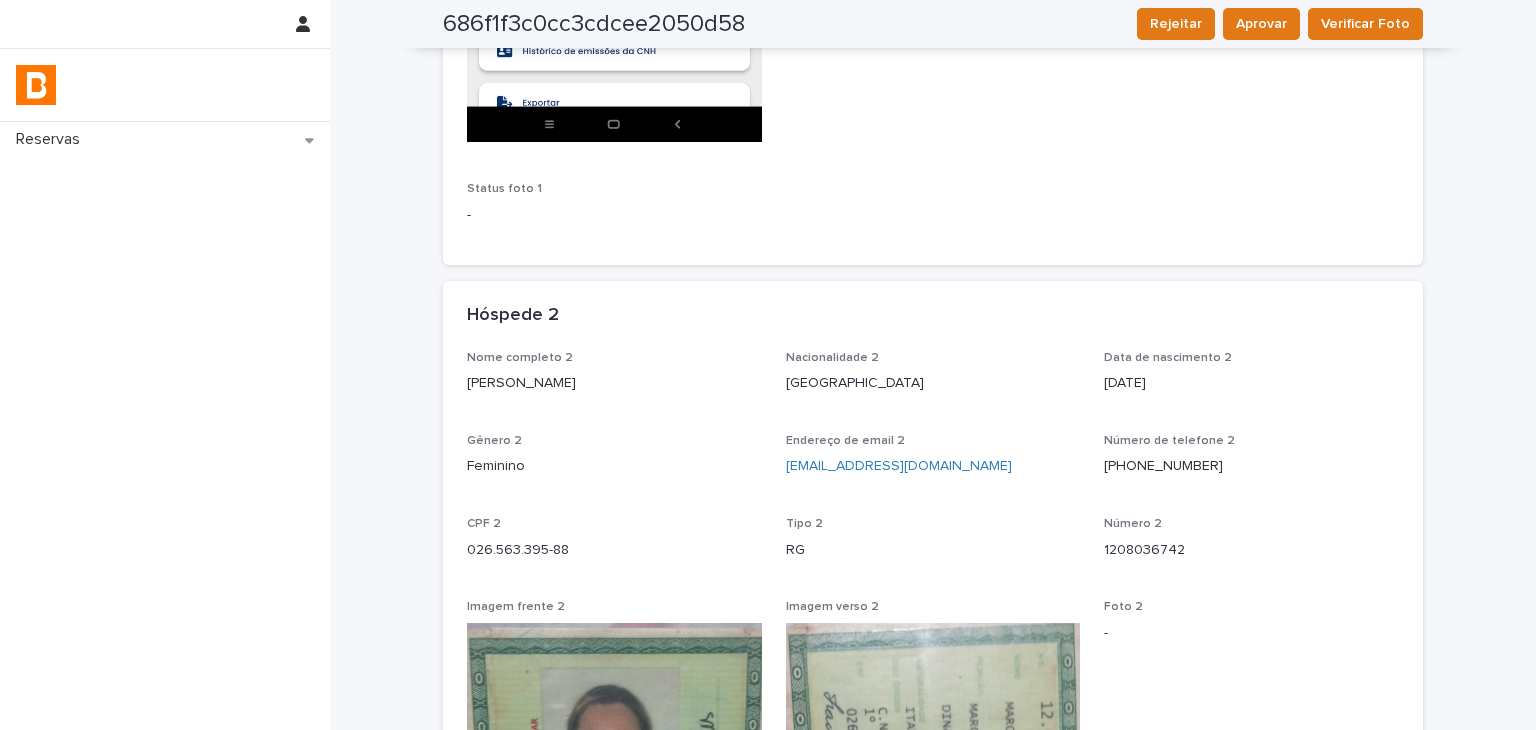 drag, startPoint x: 505, startPoint y: 388, endPoint x: 650, endPoint y: 383, distance: 145.08618 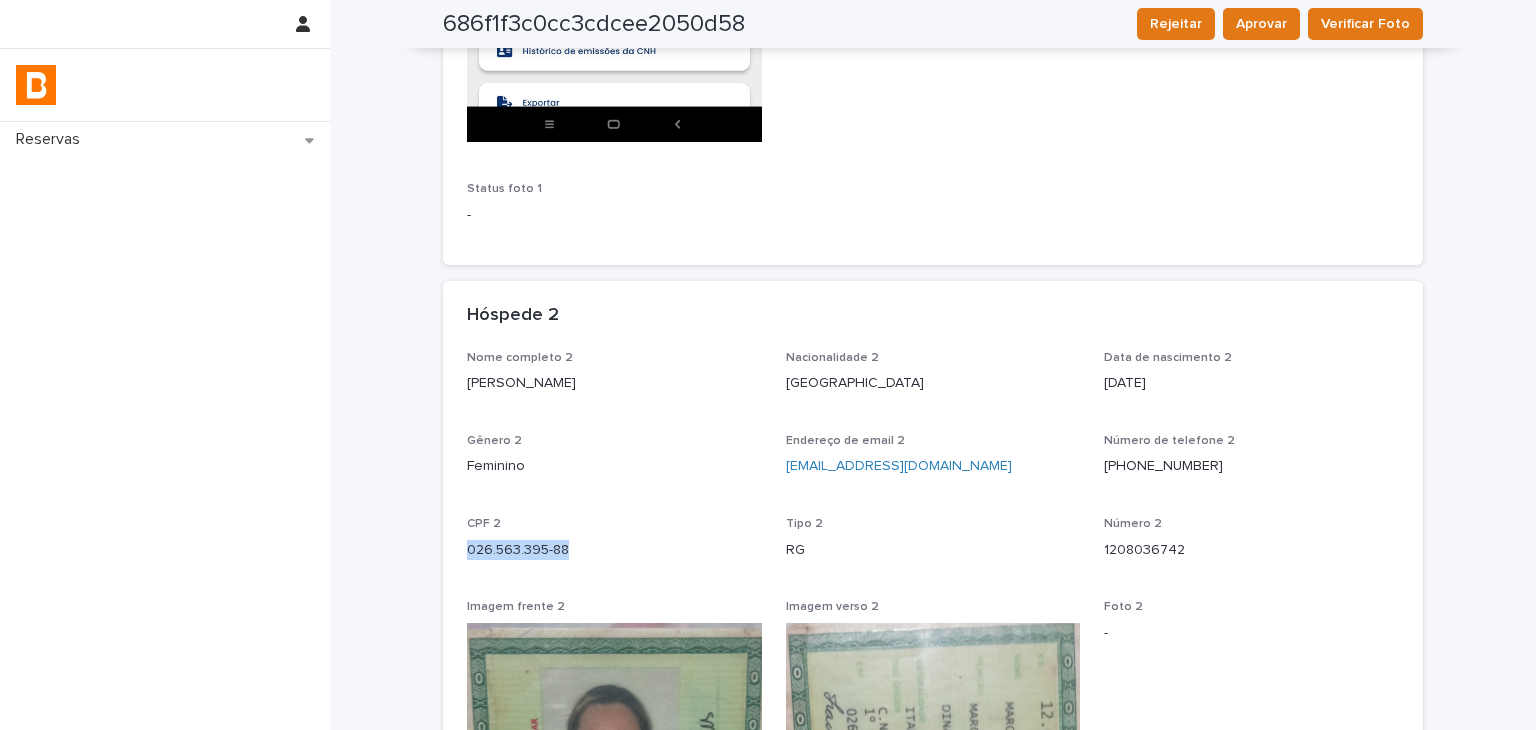 drag, startPoint x: 499, startPoint y: 543, endPoint x: 595, endPoint y: 541, distance: 96.02083 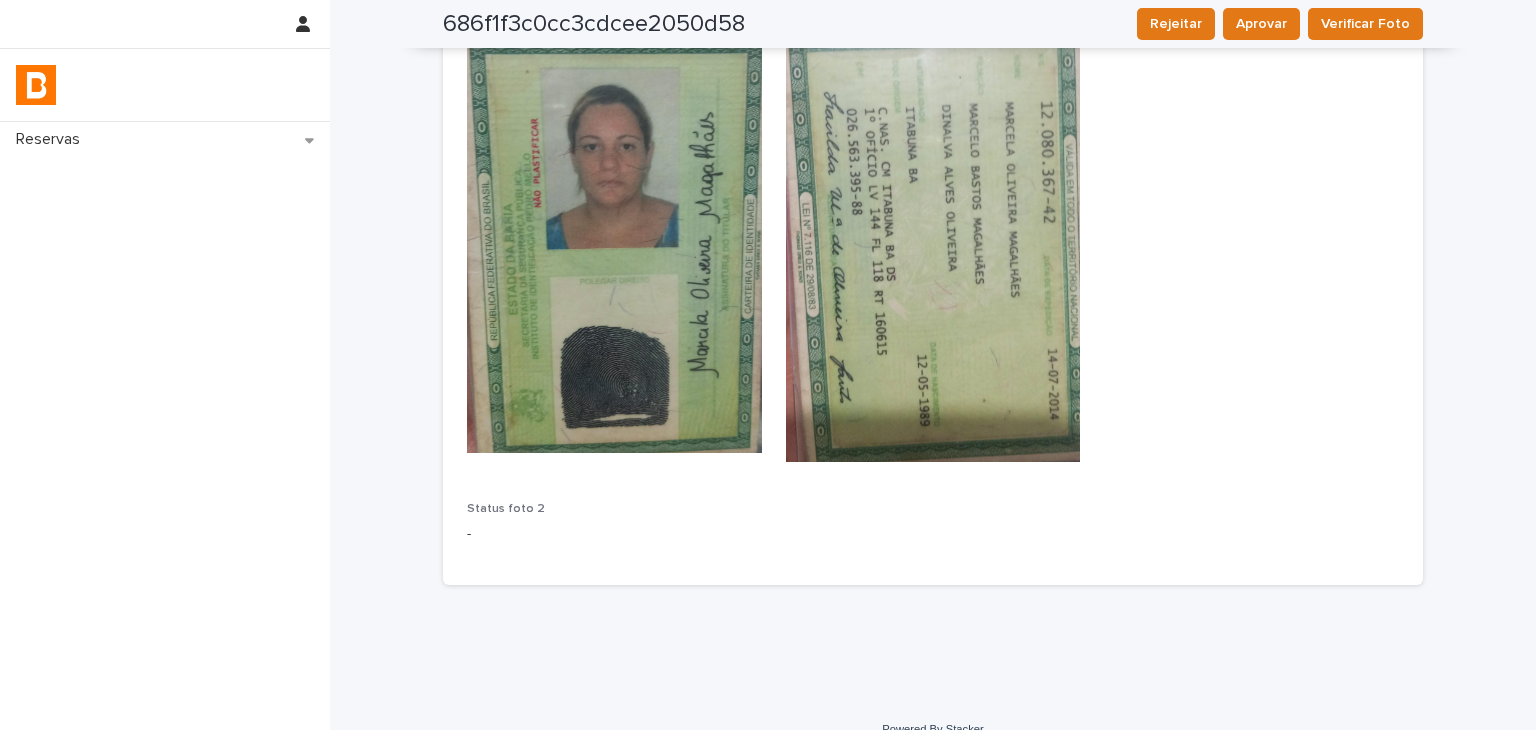 scroll, scrollTop: 1628, scrollLeft: 0, axis: vertical 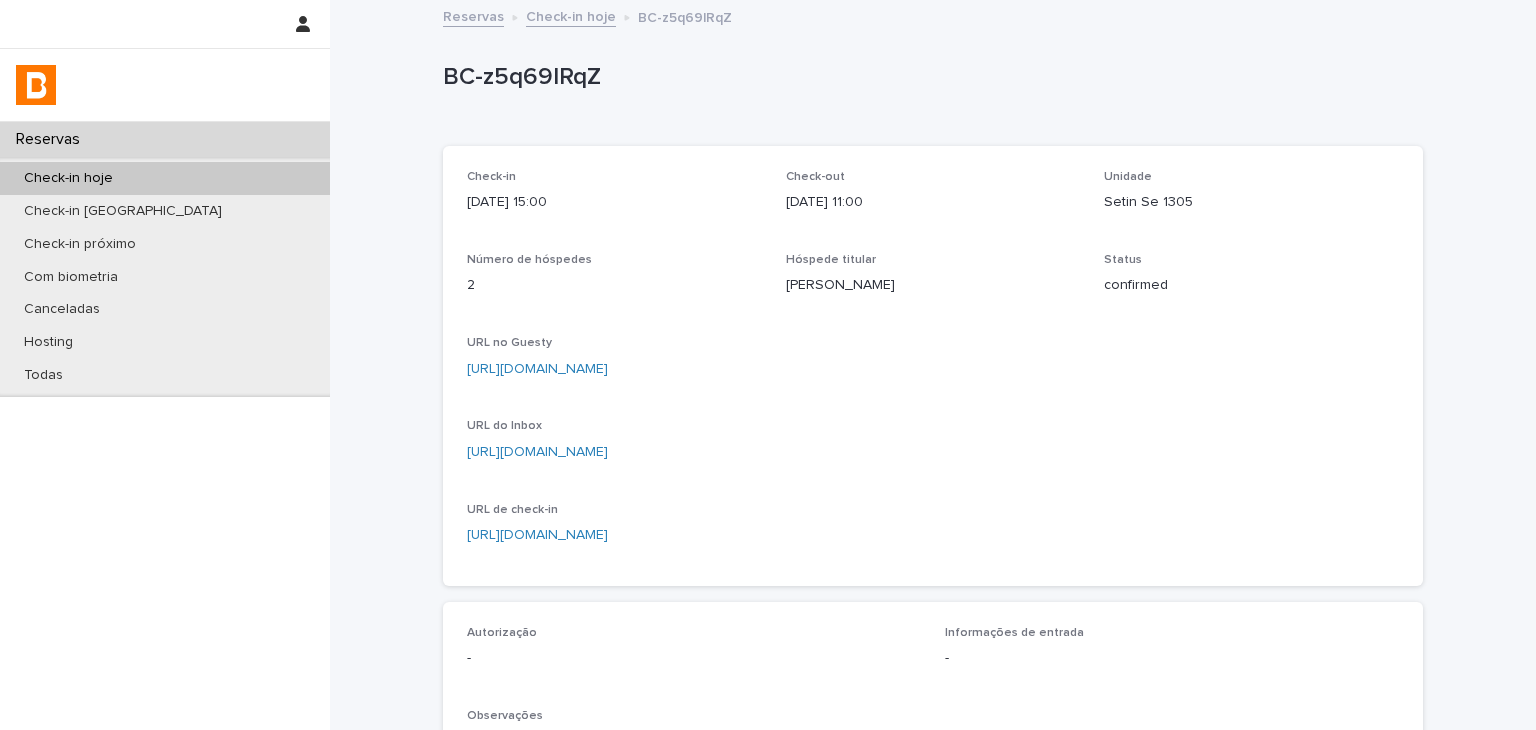 click on "[URL][DOMAIN_NAME]" at bounding box center (537, 369) 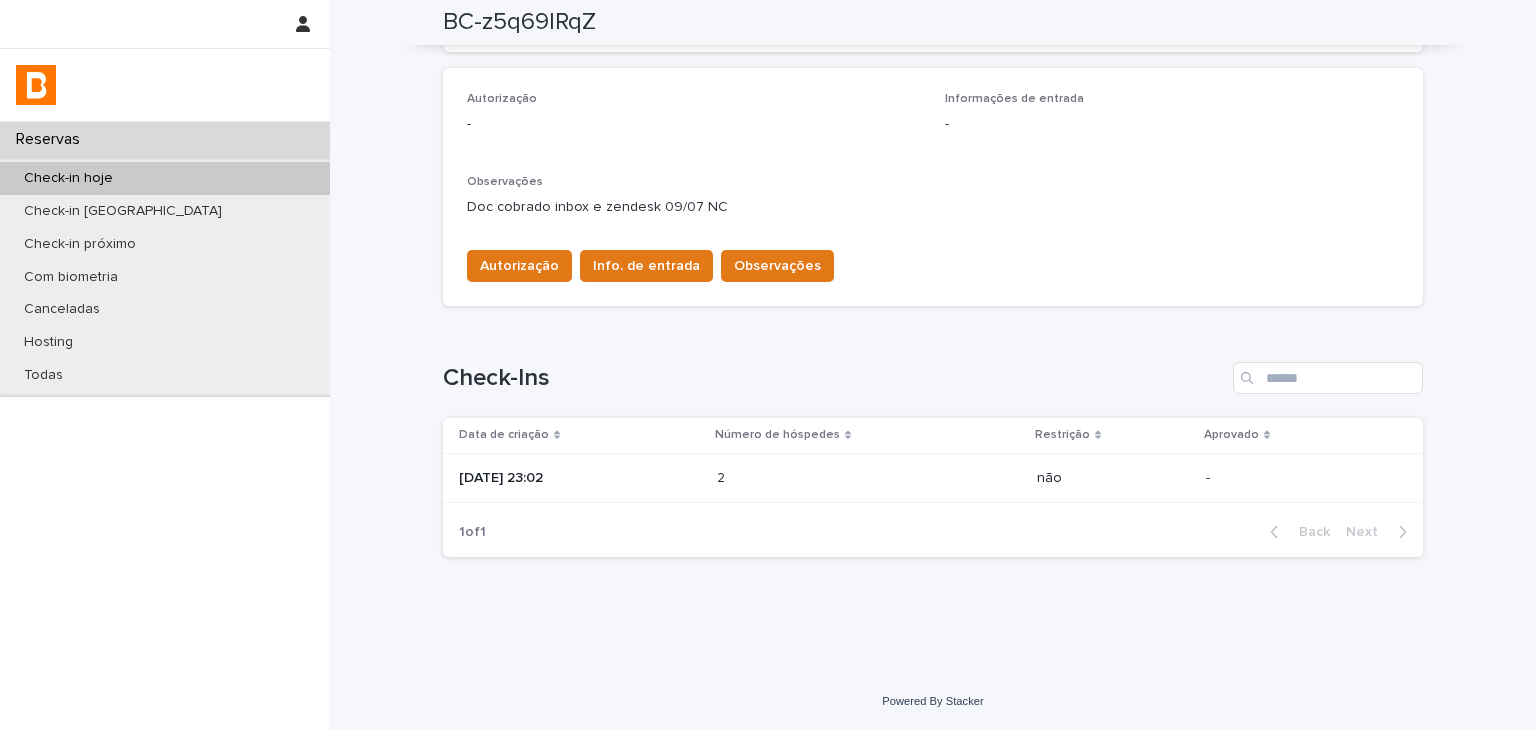 click on "Autorização Info. de entrada Observações" at bounding box center [646, 270] 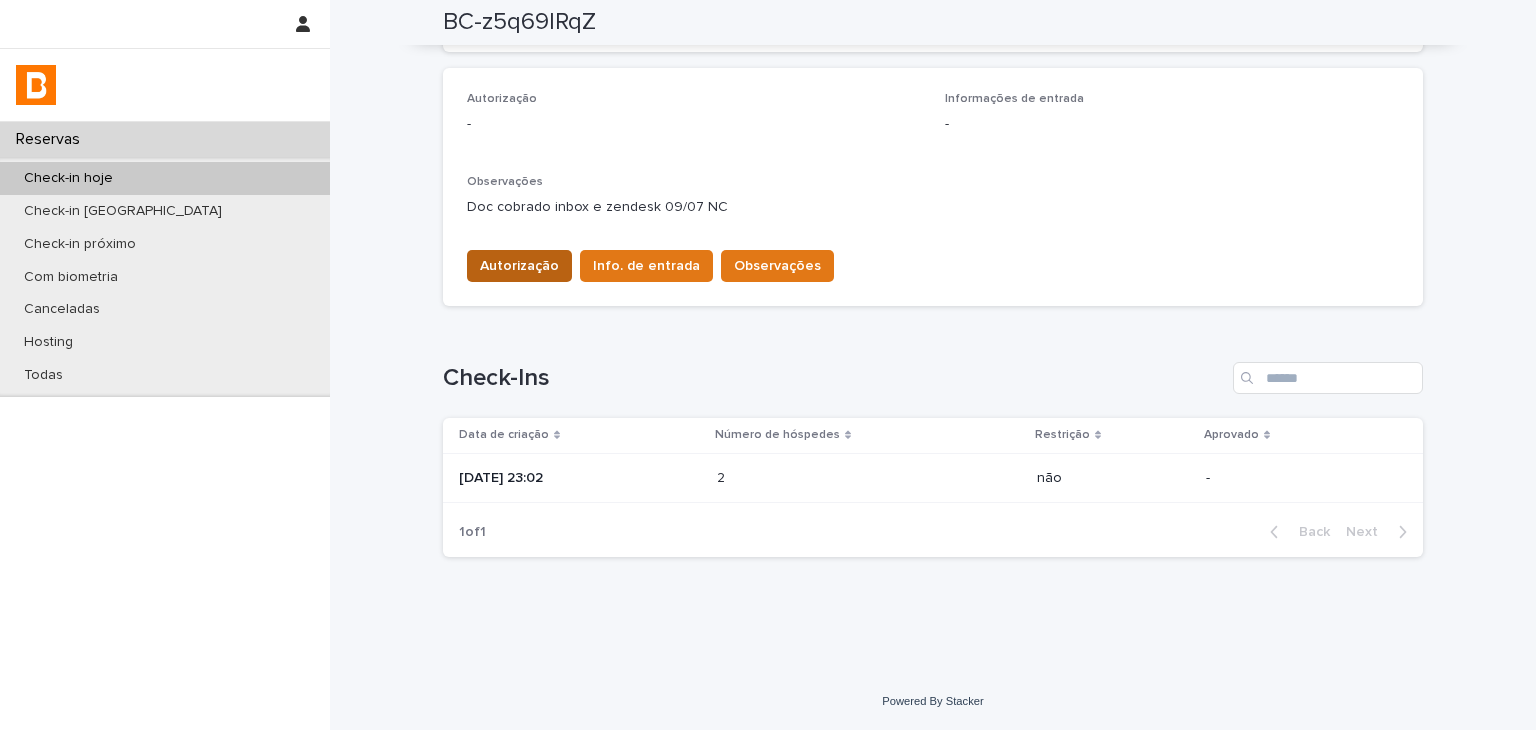 click on "Autorização - Informações de entrada - Observações Doc cobrado inbox e zendesk 09/07 NC Autorização Info. de entrada Observações" at bounding box center (933, 187) 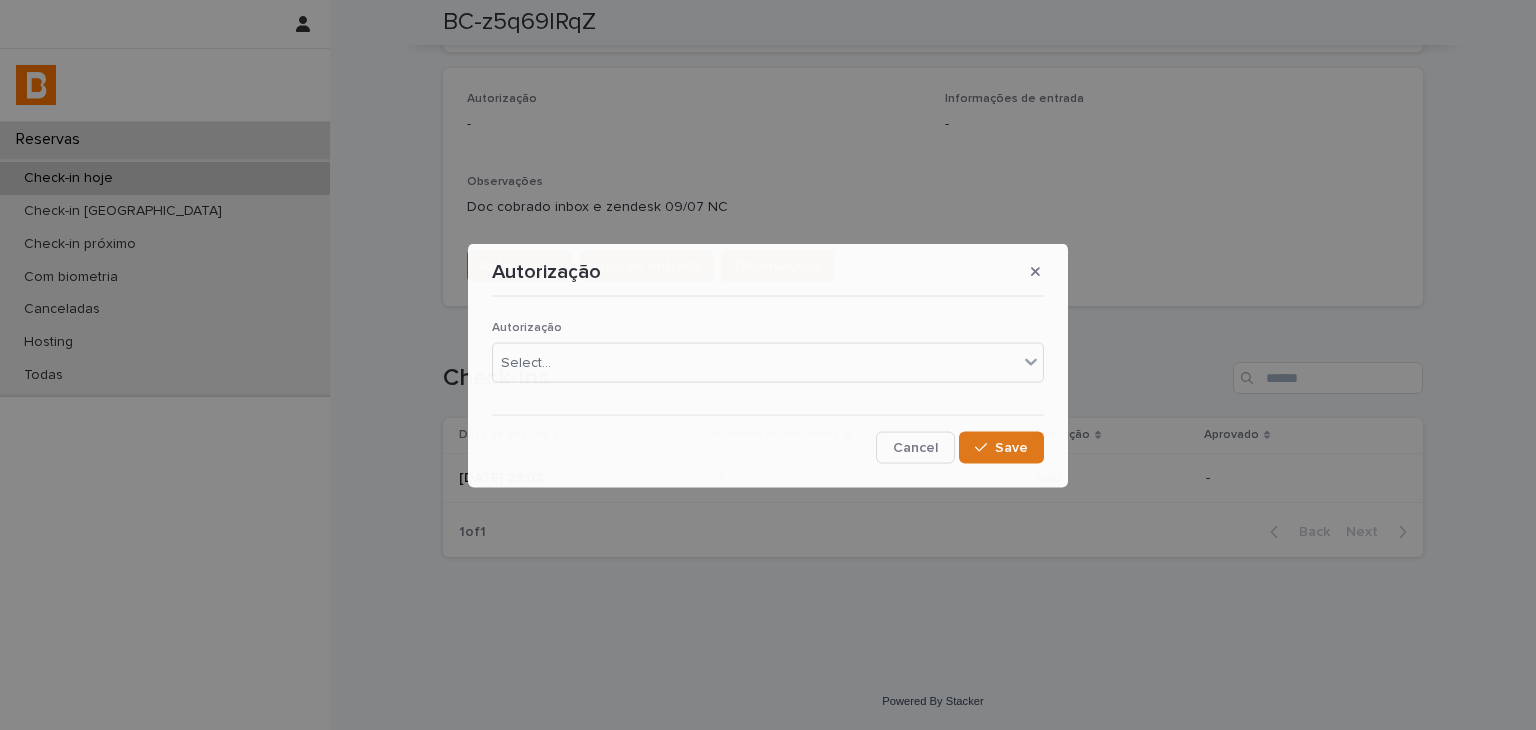 click on "Autorização Select..." at bounding box center (768, 359) 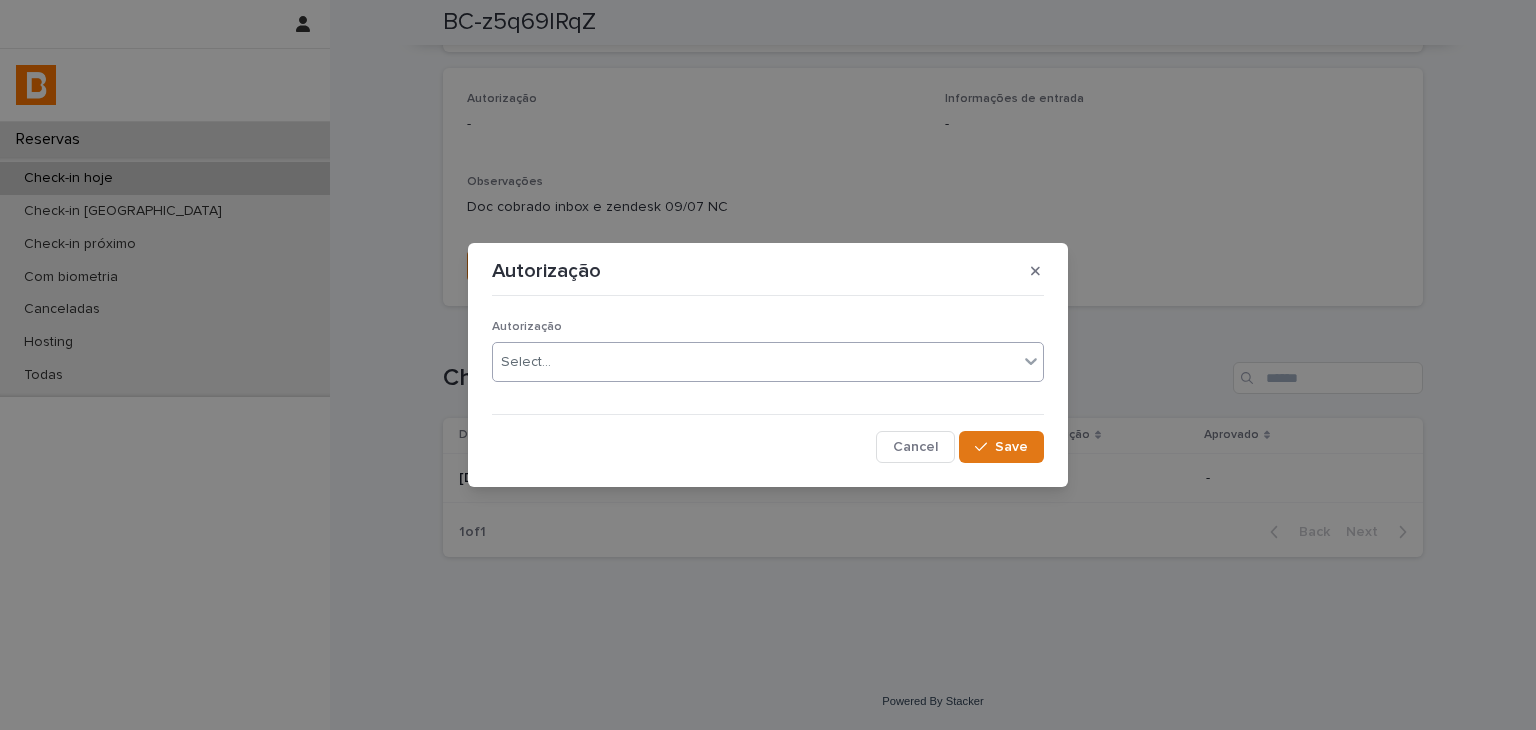 click on "Select..." at bounding box center [755, 362] 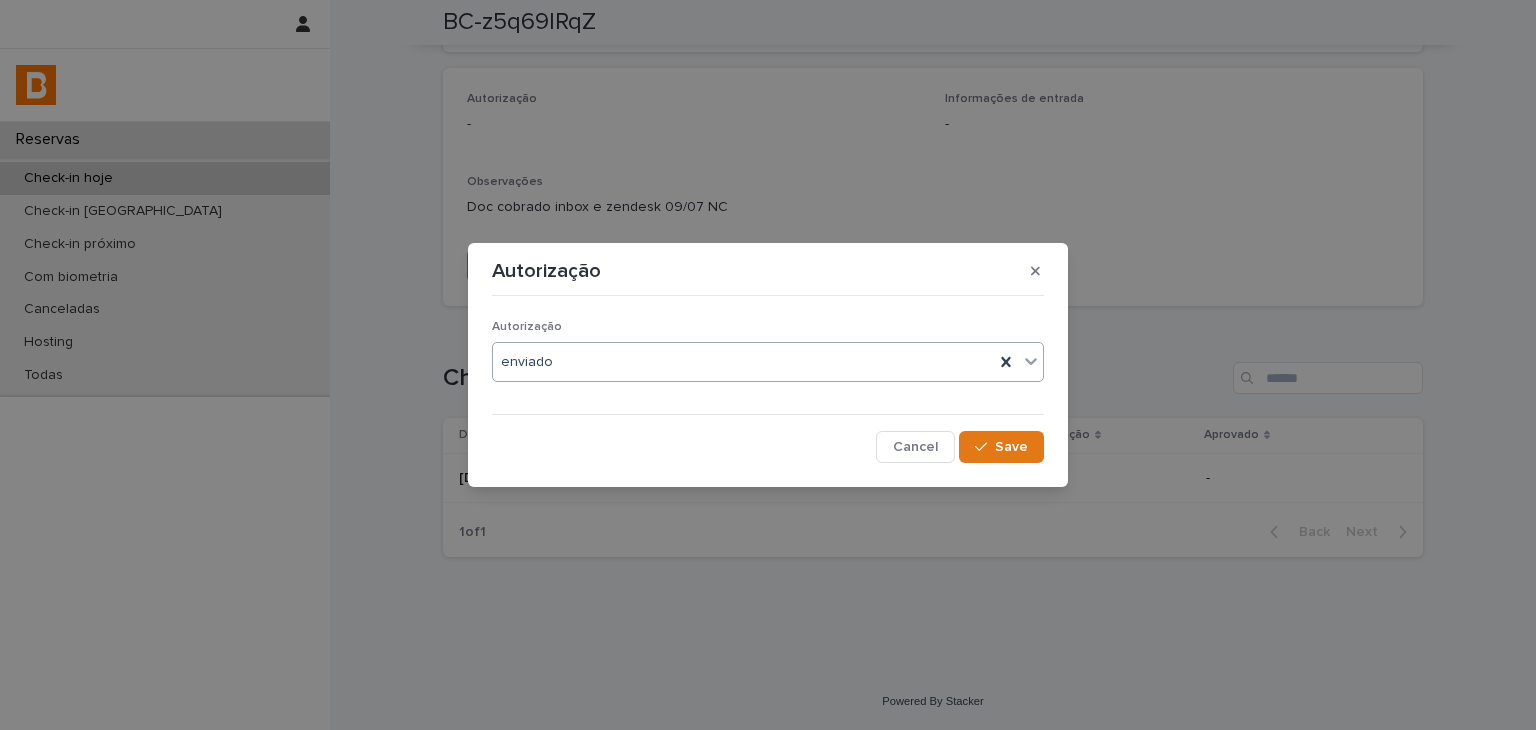 click on "Save" at bounding box center (1001, 447) 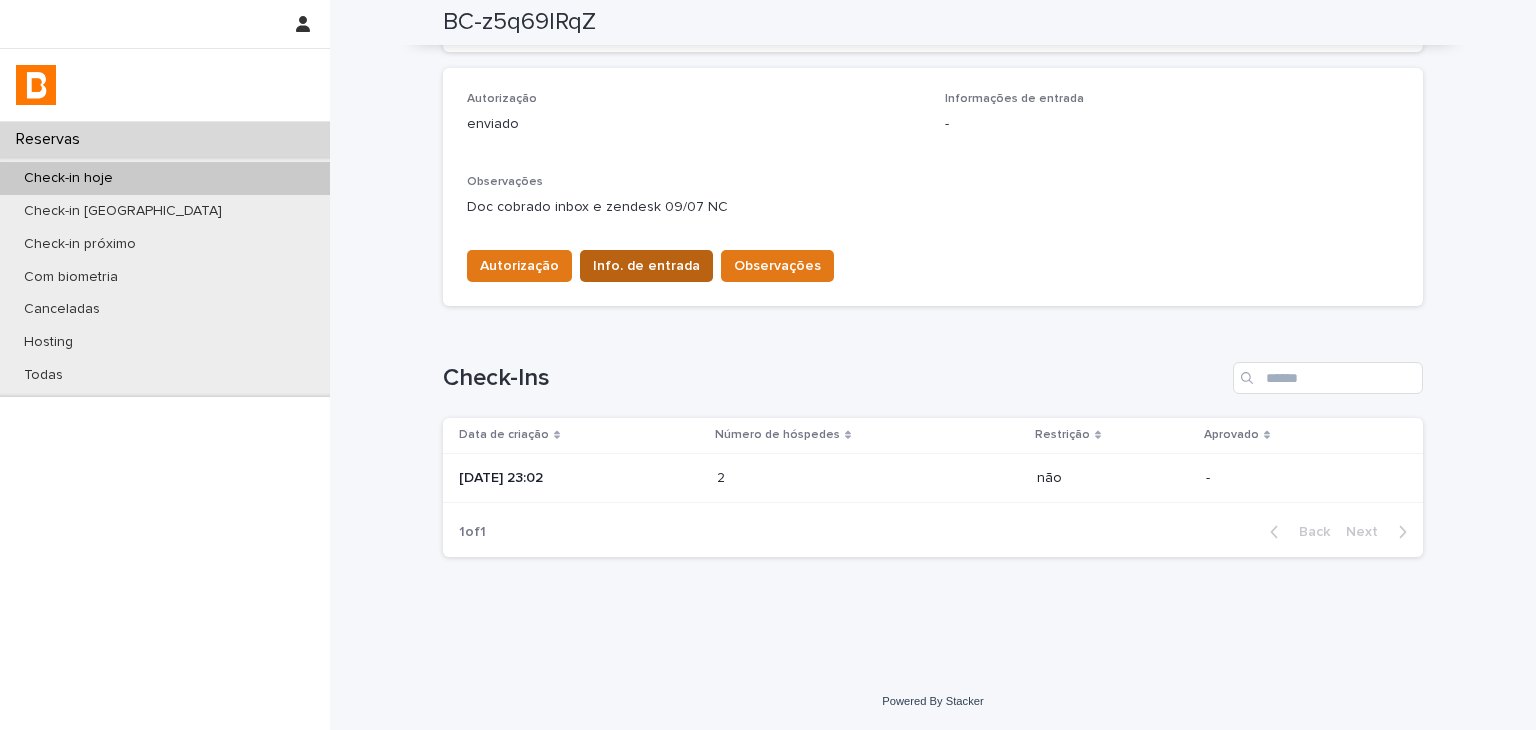 click on "Info. de entrada" at bounding box center [646, 266] 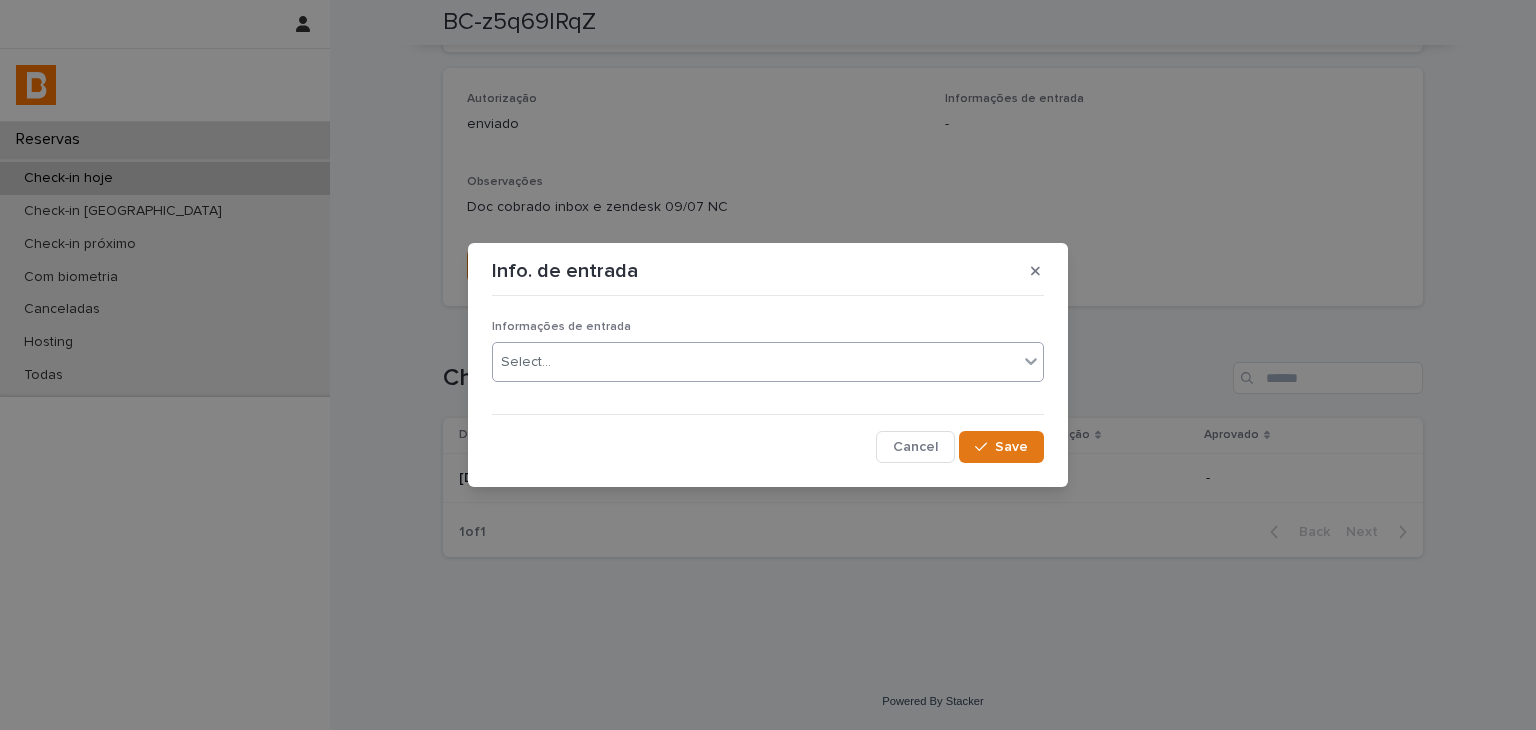 click on "Select..." at bounding box center (755, 362) 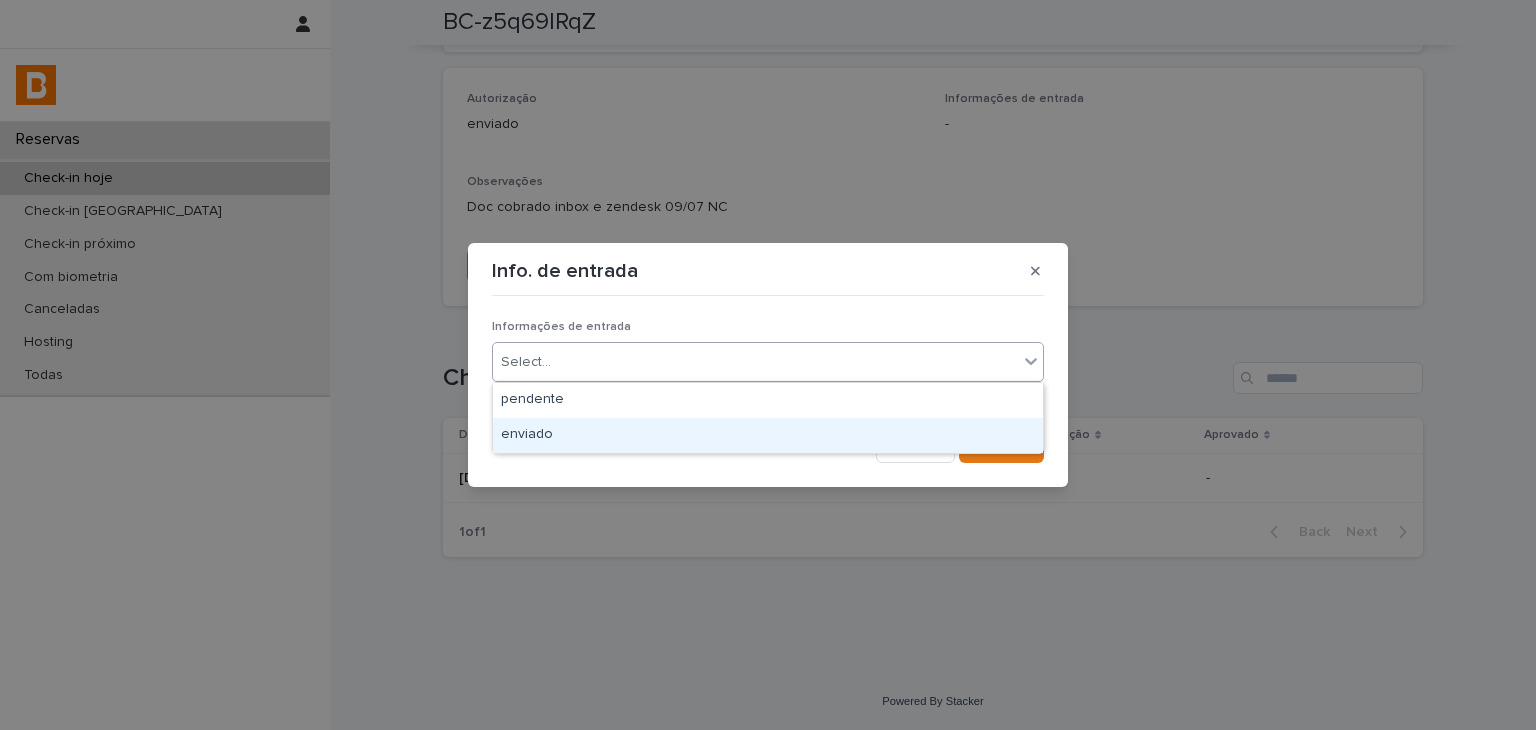 drag, startPoint x: 618, startPoint y: 435, endPoint x: 796, endPoint y: 432, distance: 178.02528 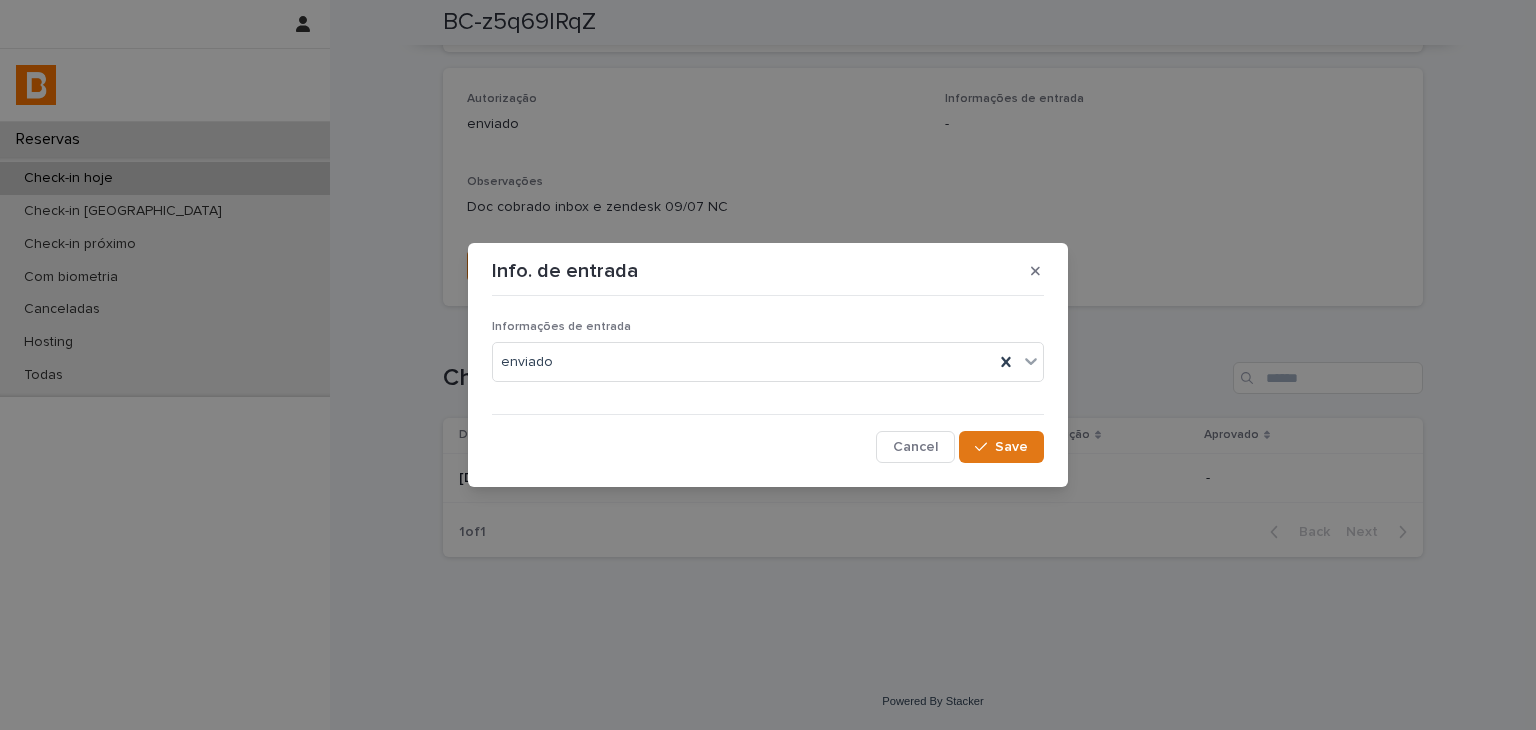 drag, startPoint x: 992, startPoint y: 445, endPoint x: 1056, endPoint y: 136, distance: 315.55823 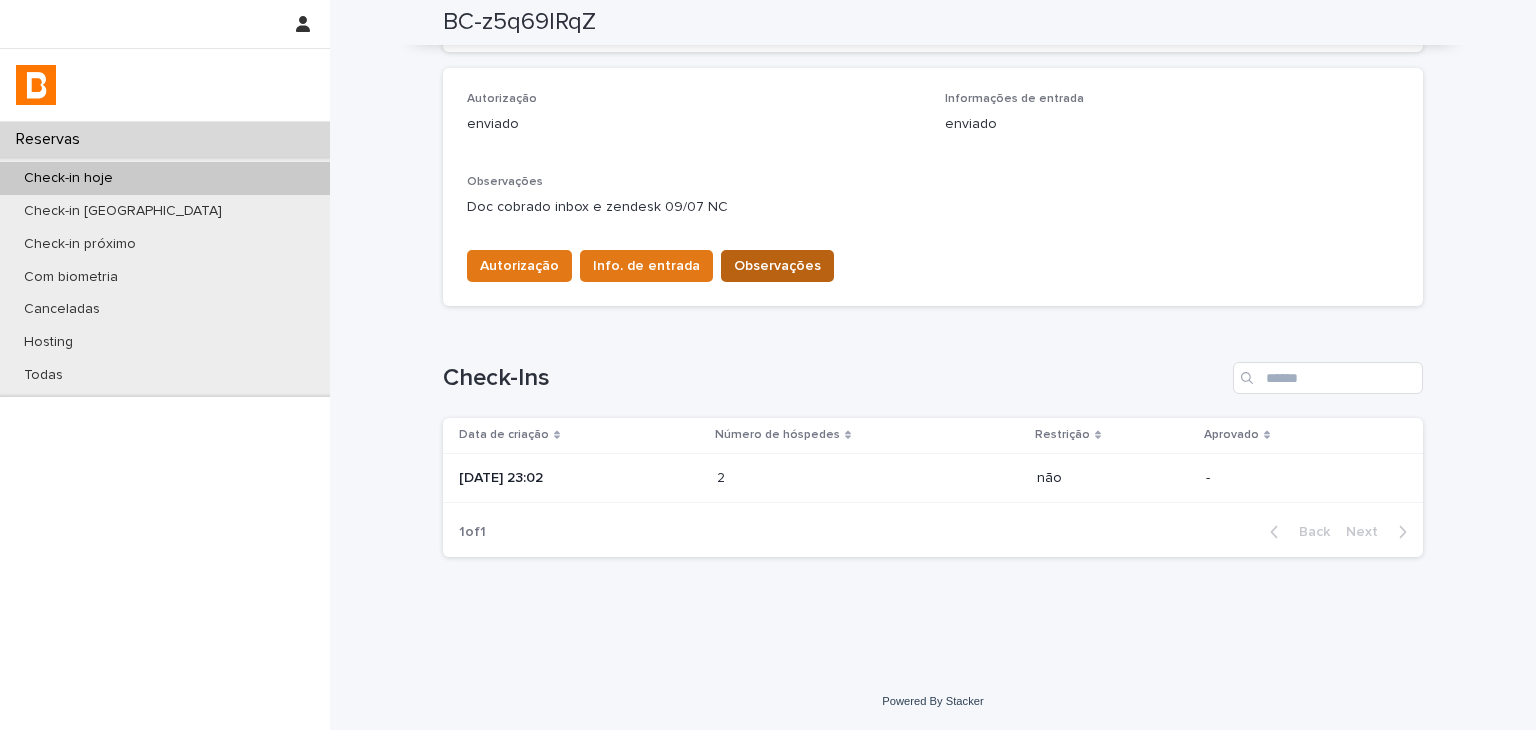 click on "Observações" at bounding box center [777, 266] 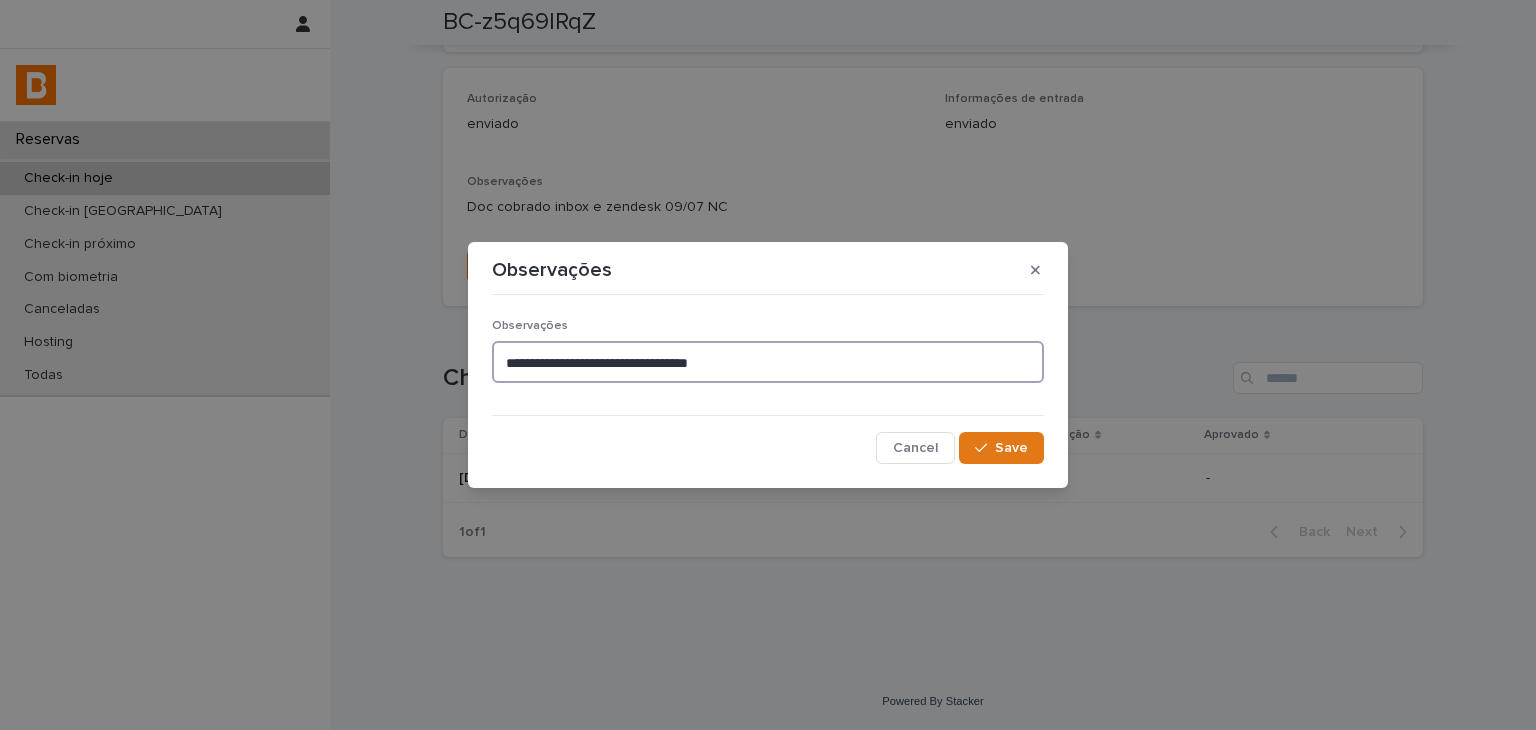 click on "**********" at bounding box center [768, 362] 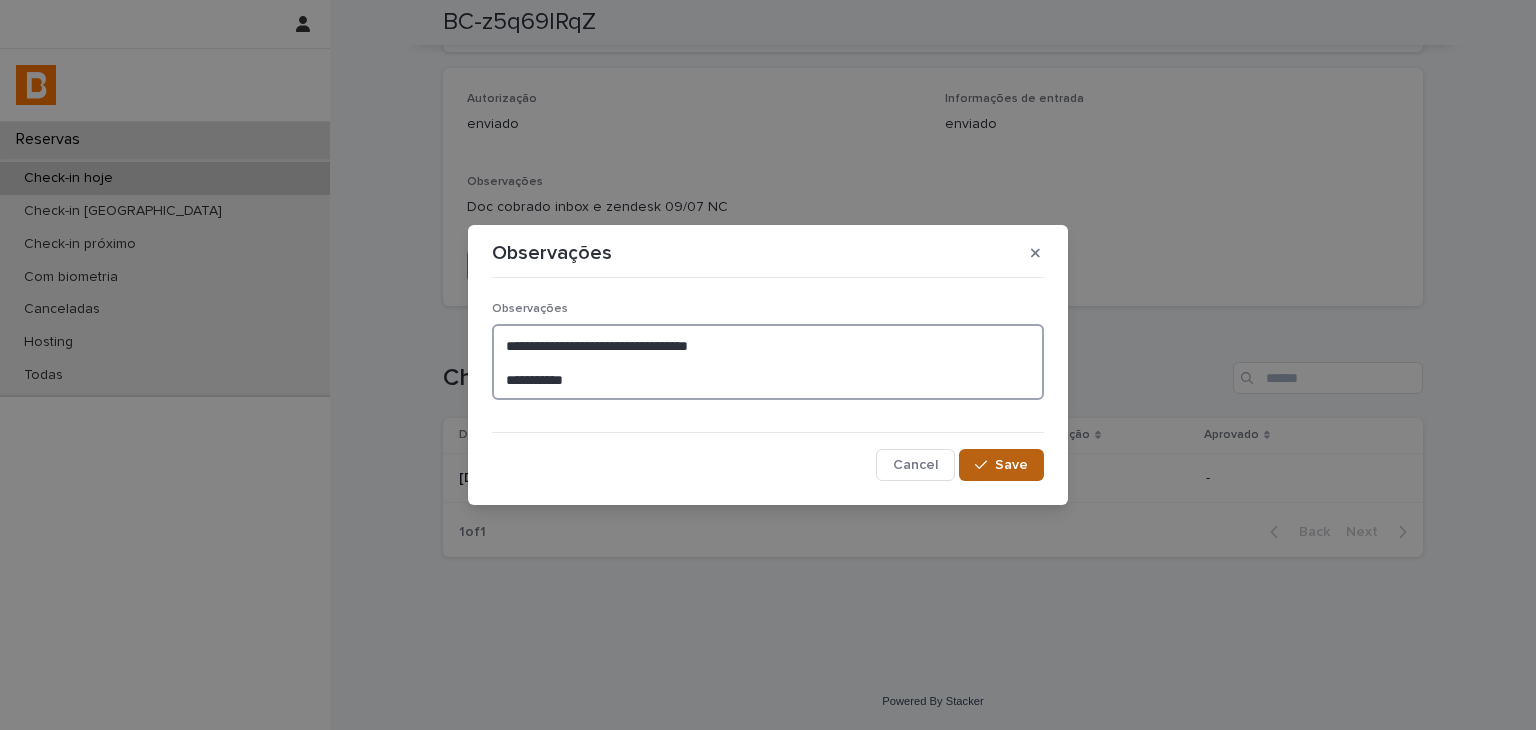type on "**********" 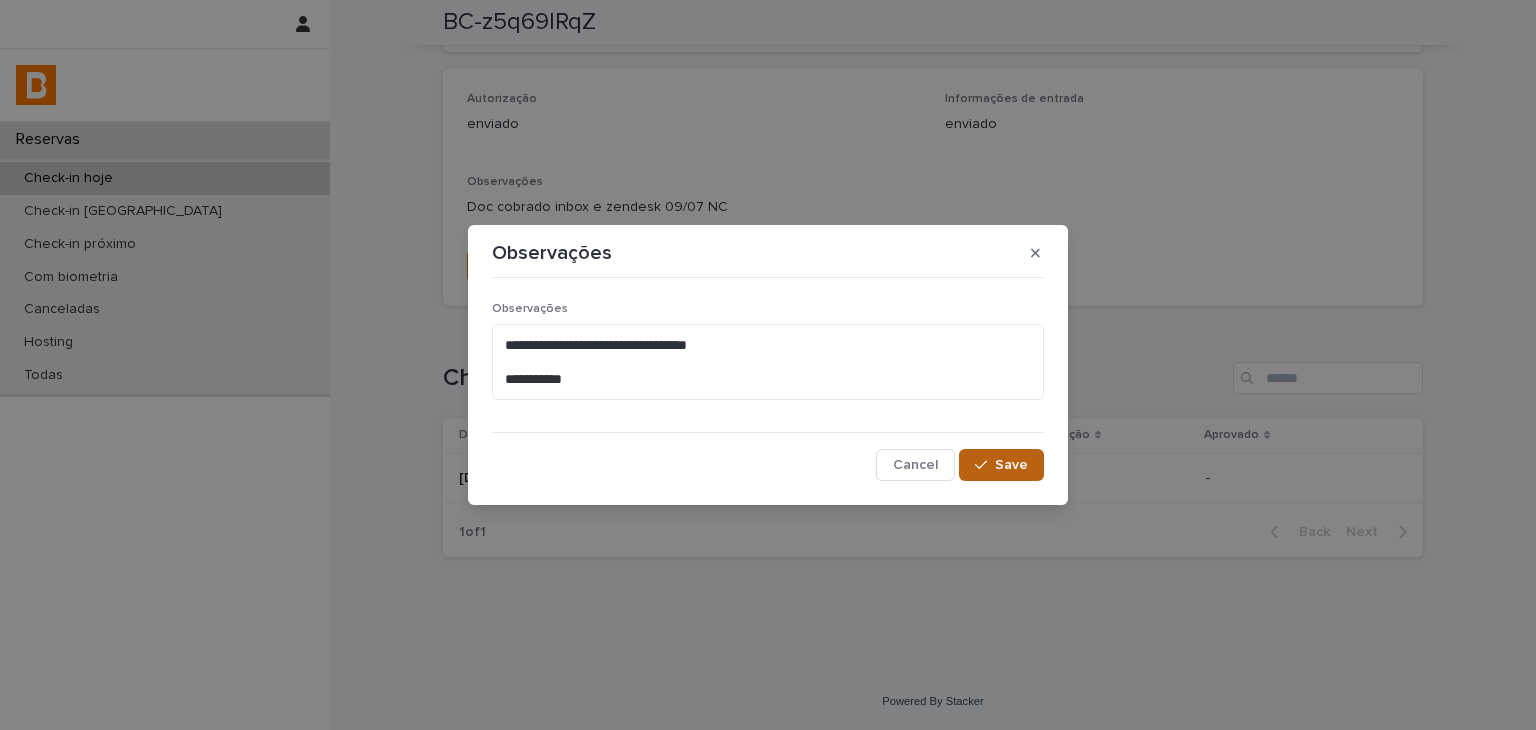 click on "Save" at bounding box center [1001, 465] 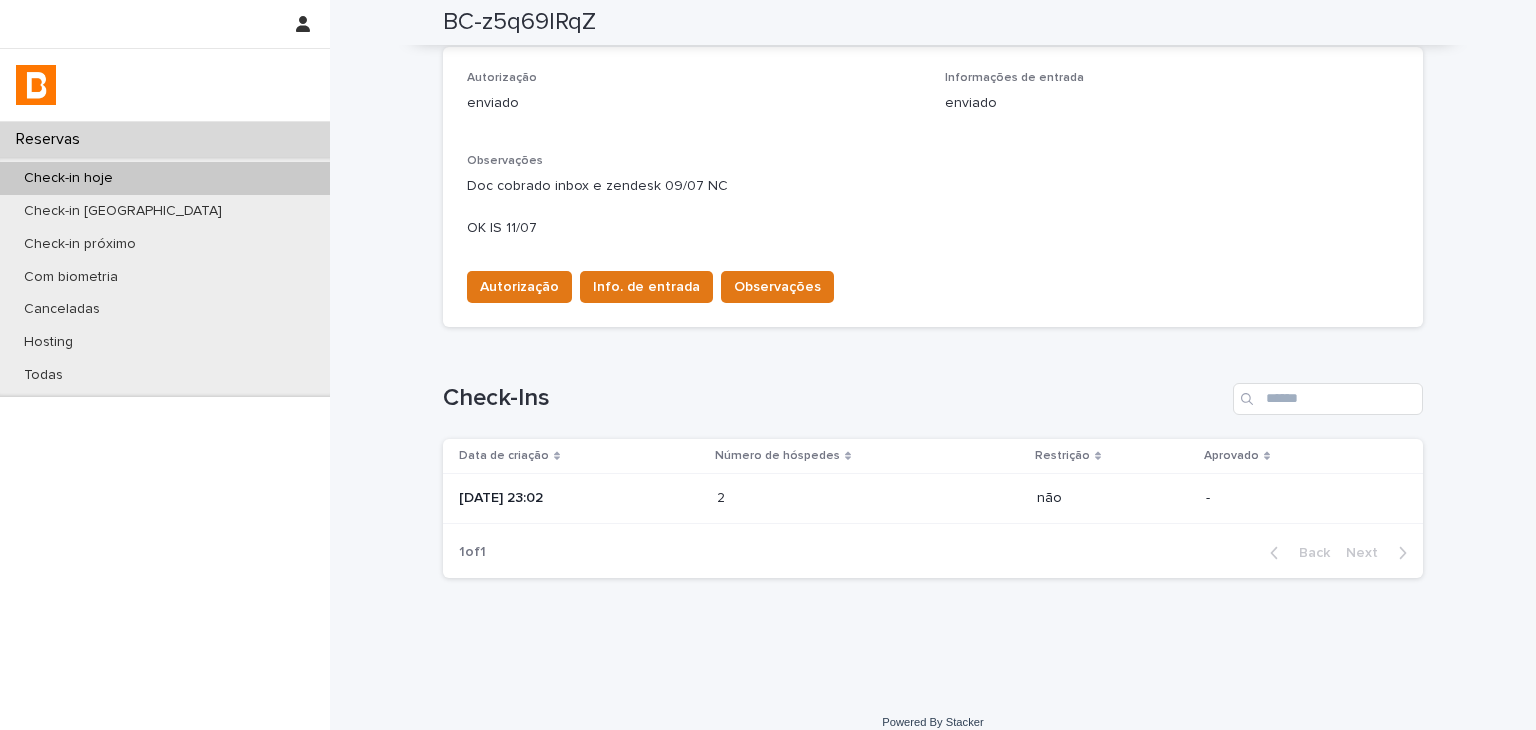scroll, scrollTop: 0, scrollLeft: 0, axis: both 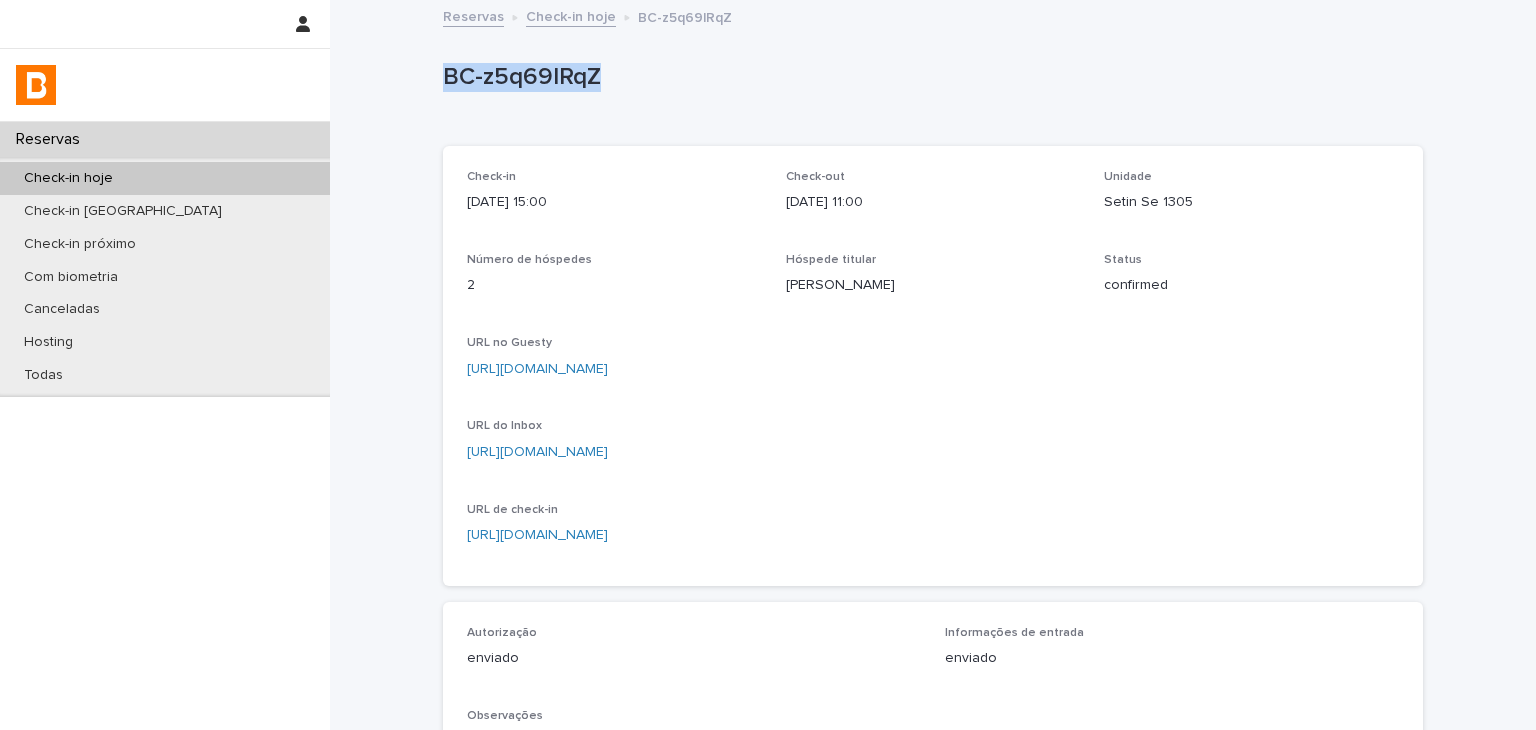 drag, startPoint x: 427, startPoint y: 69, endPoint x: 604, endPoint y: 65, distance: 177.0452 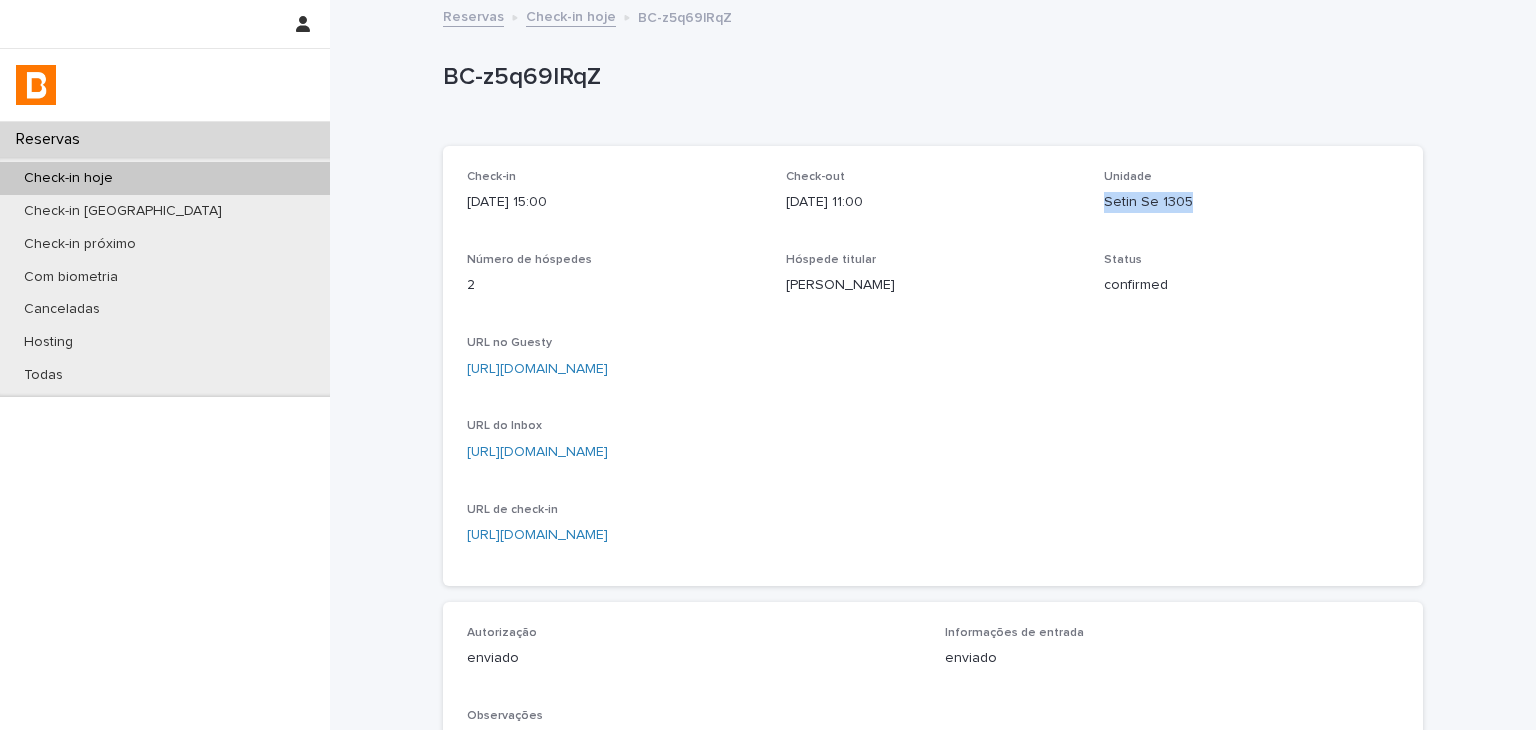 drag, startPoint x: 1096, startPoint y: 204, endPoint x: 1189, endPoint y: 203, distance: 93.00538 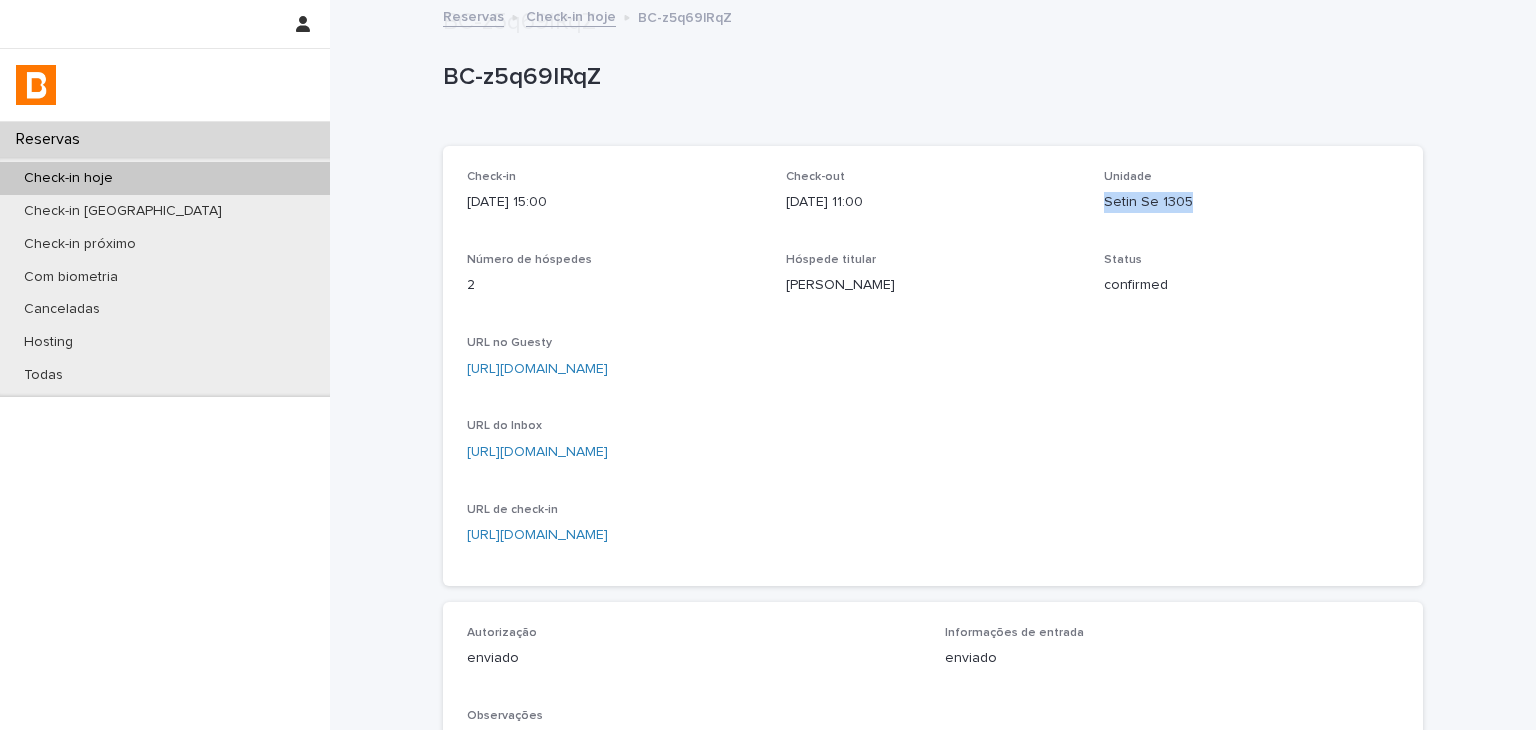 scroll, scrollTop: 400, scrollLeft: 0, axis: vertical 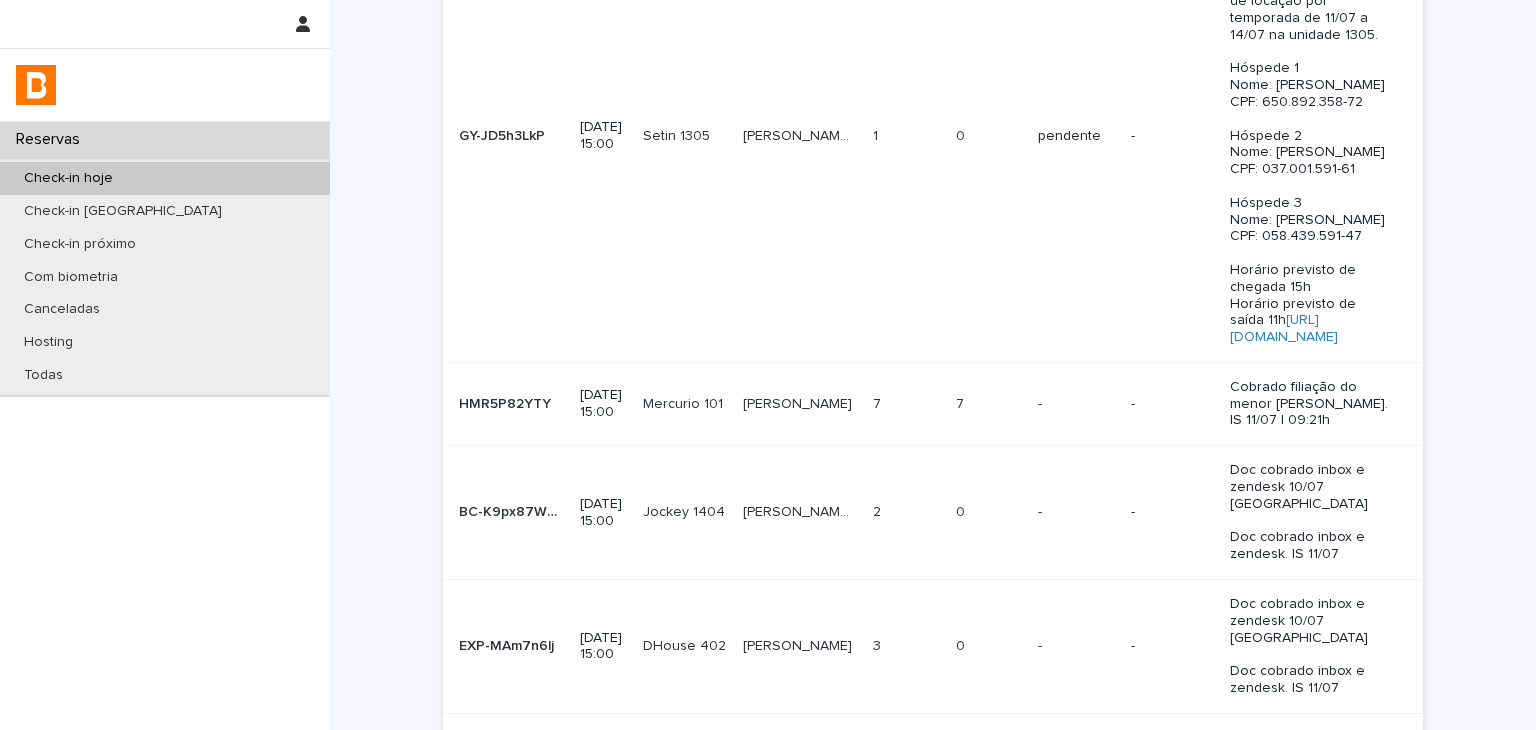 click on "1 1" at bounding box center (989, 746) 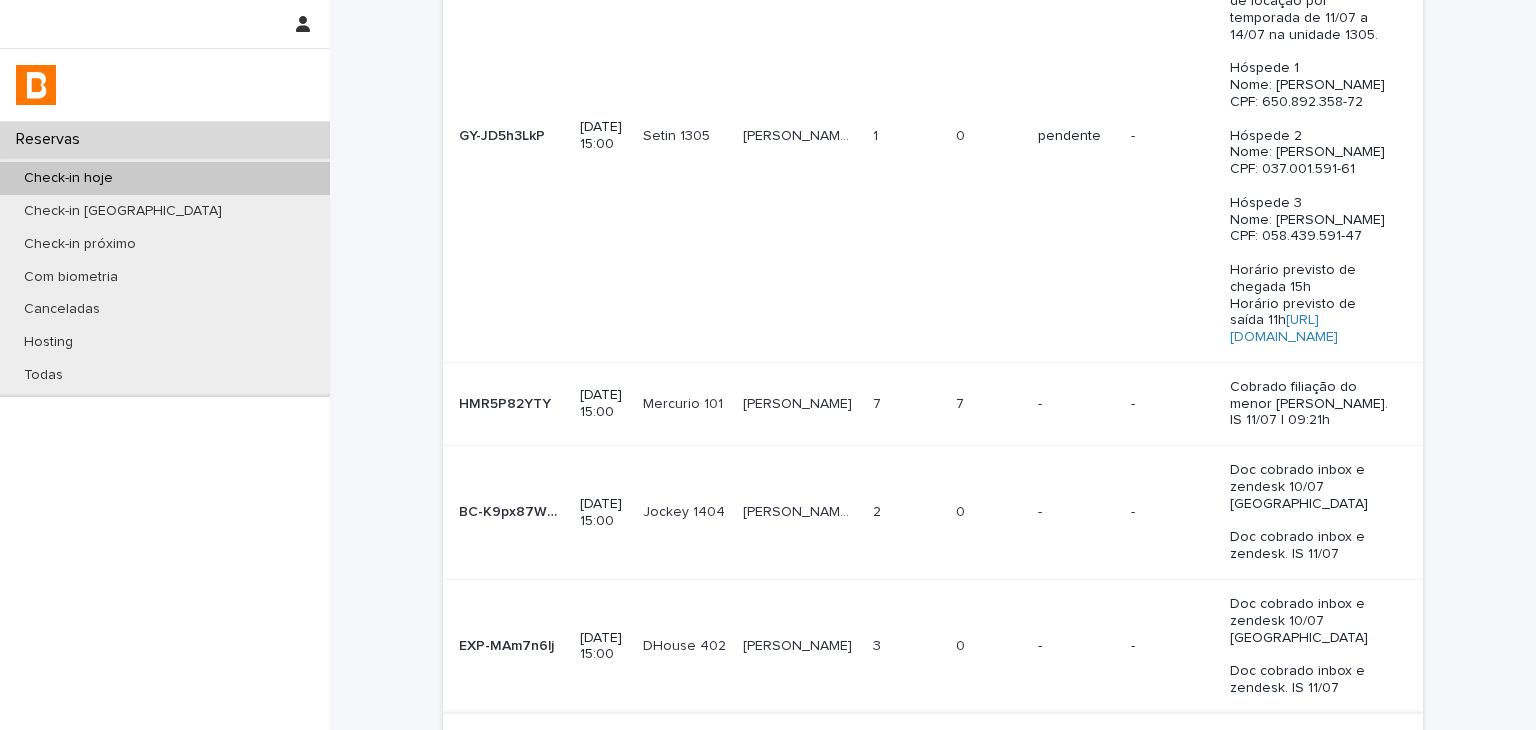 scroll, scrollTop: 0, scrollLeft: 0, axis: both 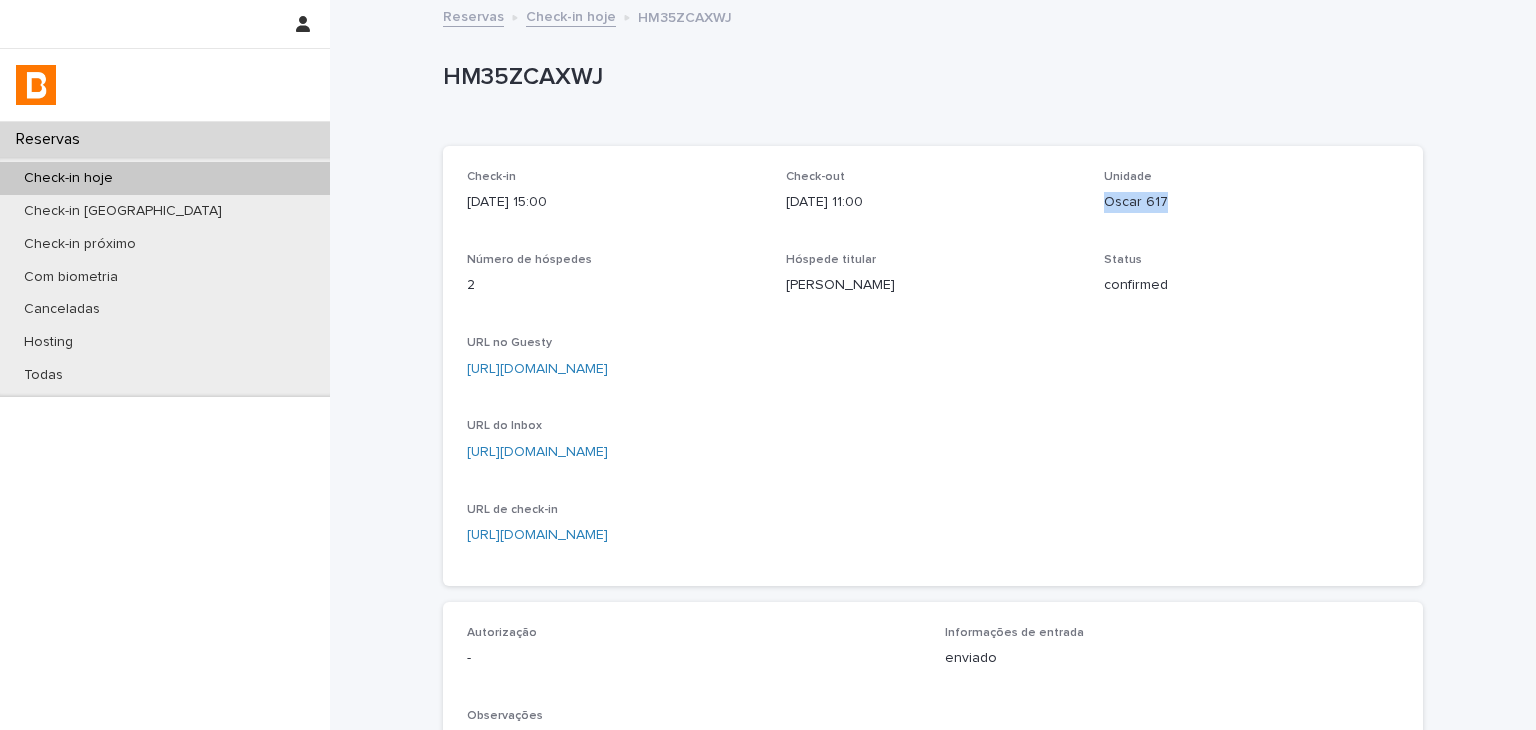 drag, startPoint x: 1092, startPoint y: 197, endPoint x: 1192, endPoint y: 201, distance: 100.07997 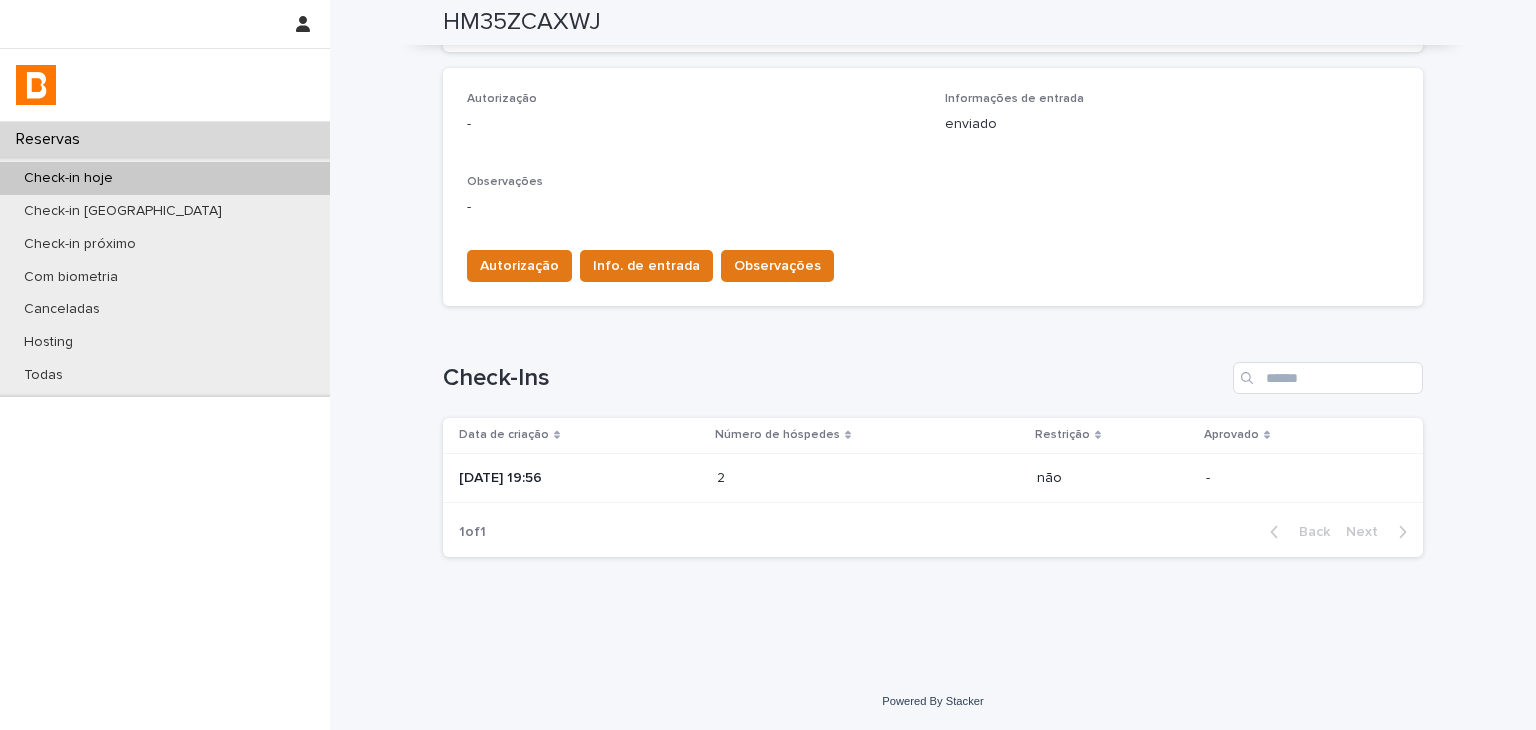 click on "2 2" at bounding box center (869, 478) 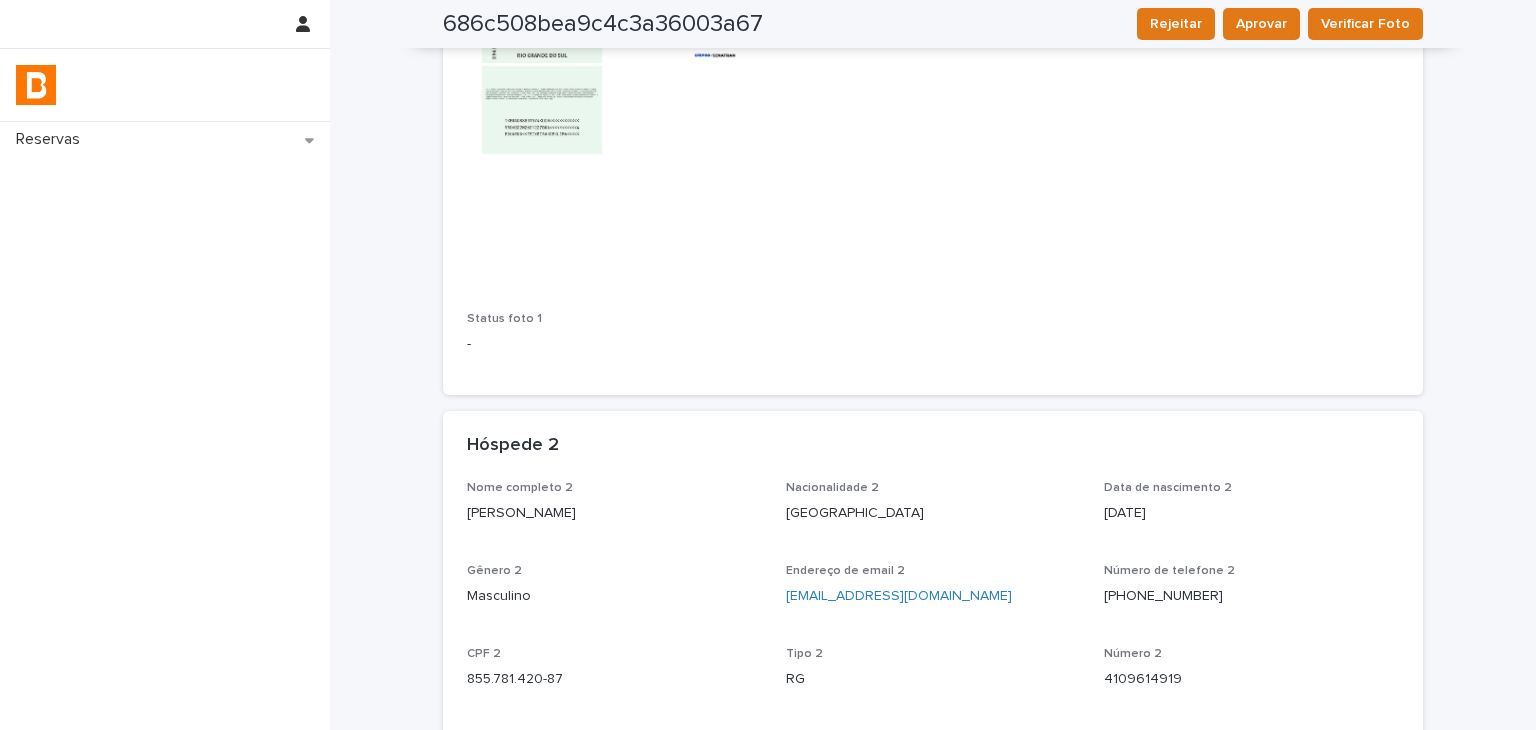 scroll, scrollTop: 132, scrollLeft: 0, axis: vertical 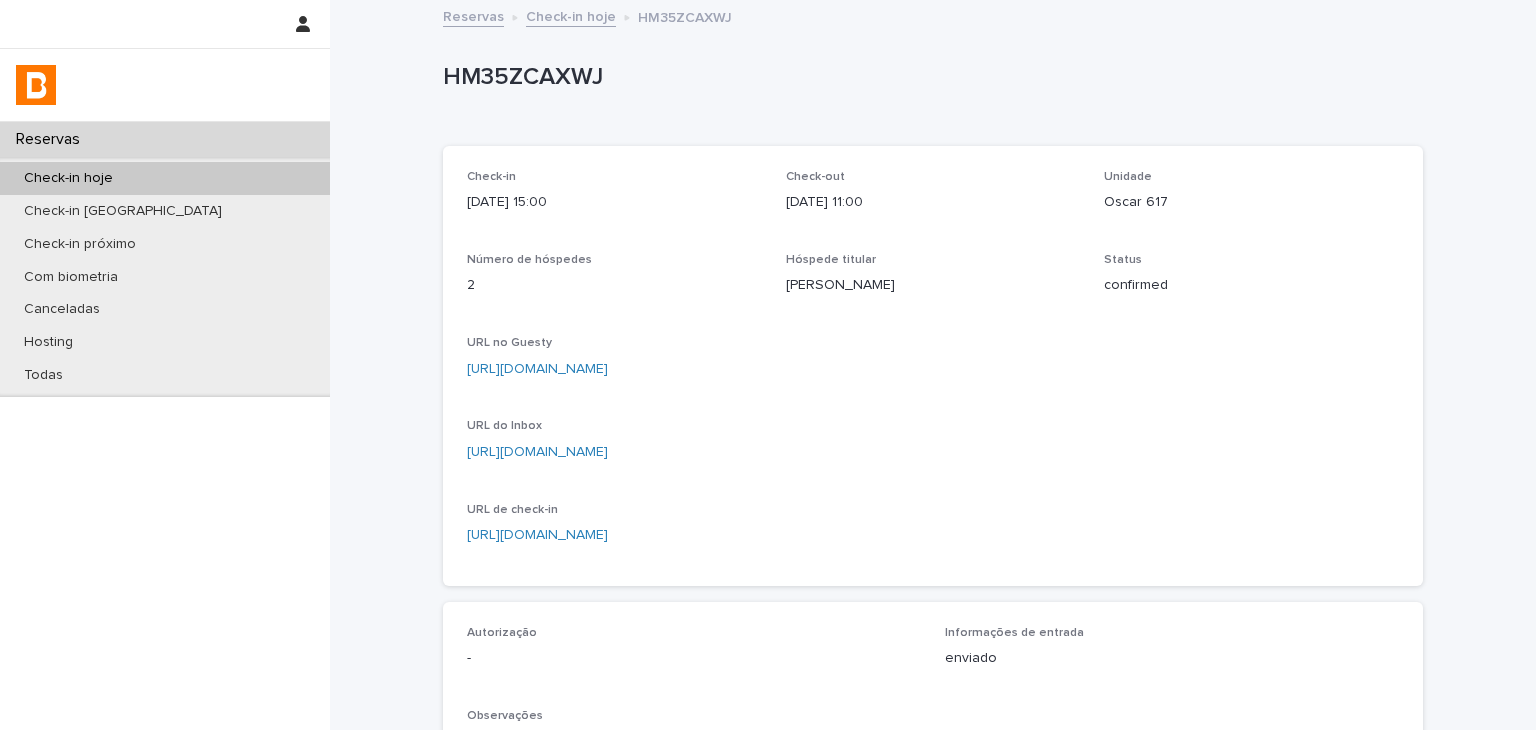 click on "[URL][DOMAIN_NAME]" at bounding box center (537, 369) 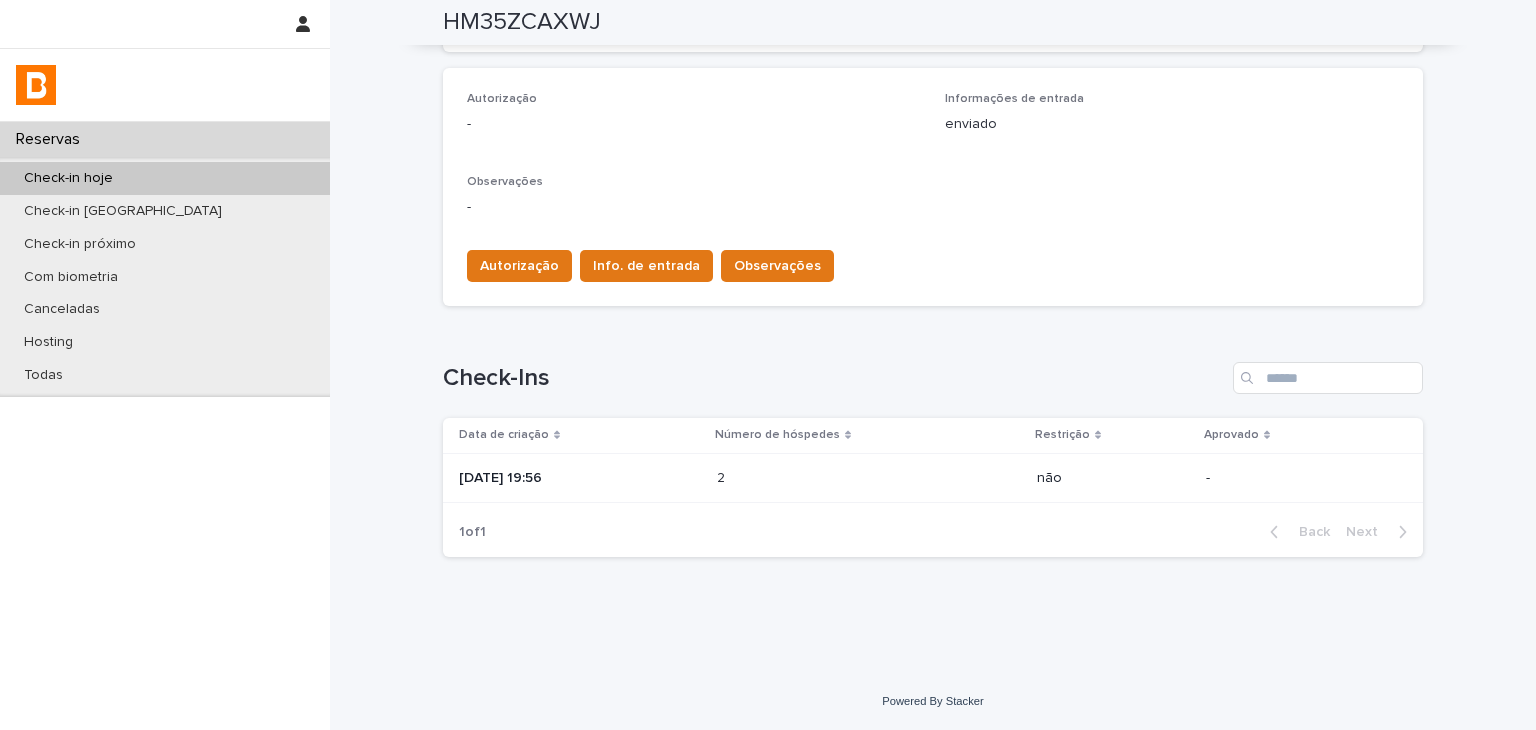 click at bounding box center [804, 478] 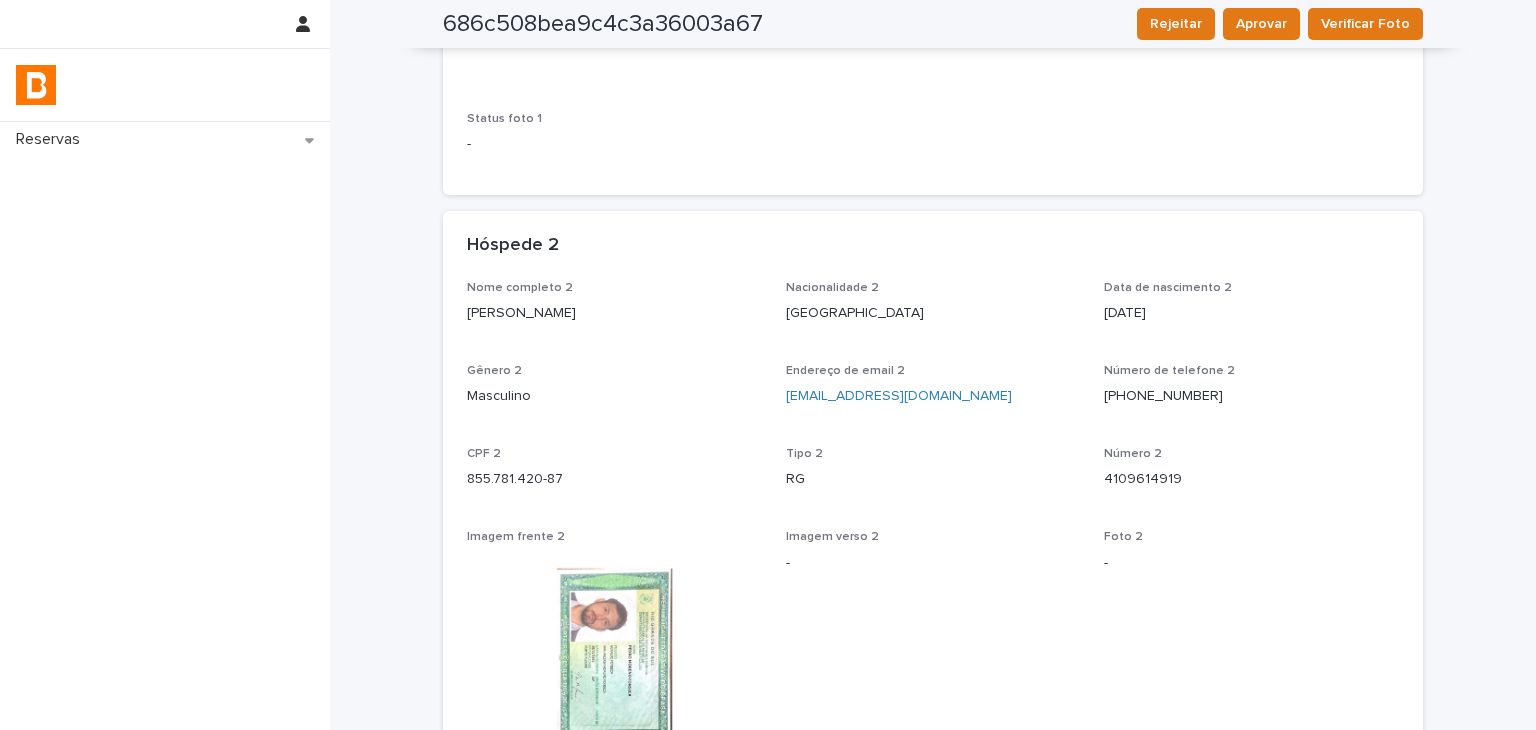 scroll, scrollTop: 232, scrollLeft: 0, axis: vertical 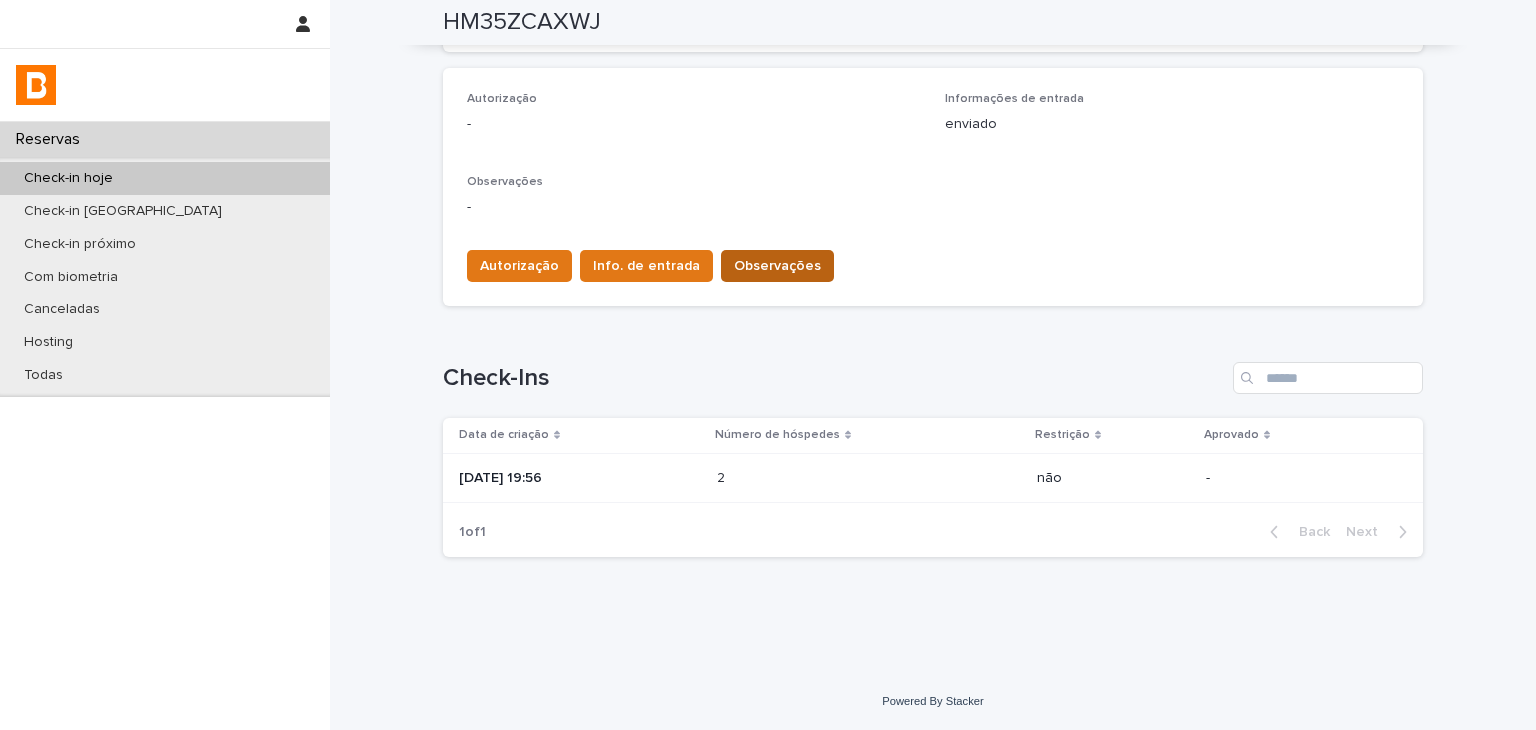 click on "Observações" at bounding box center (777, 266) 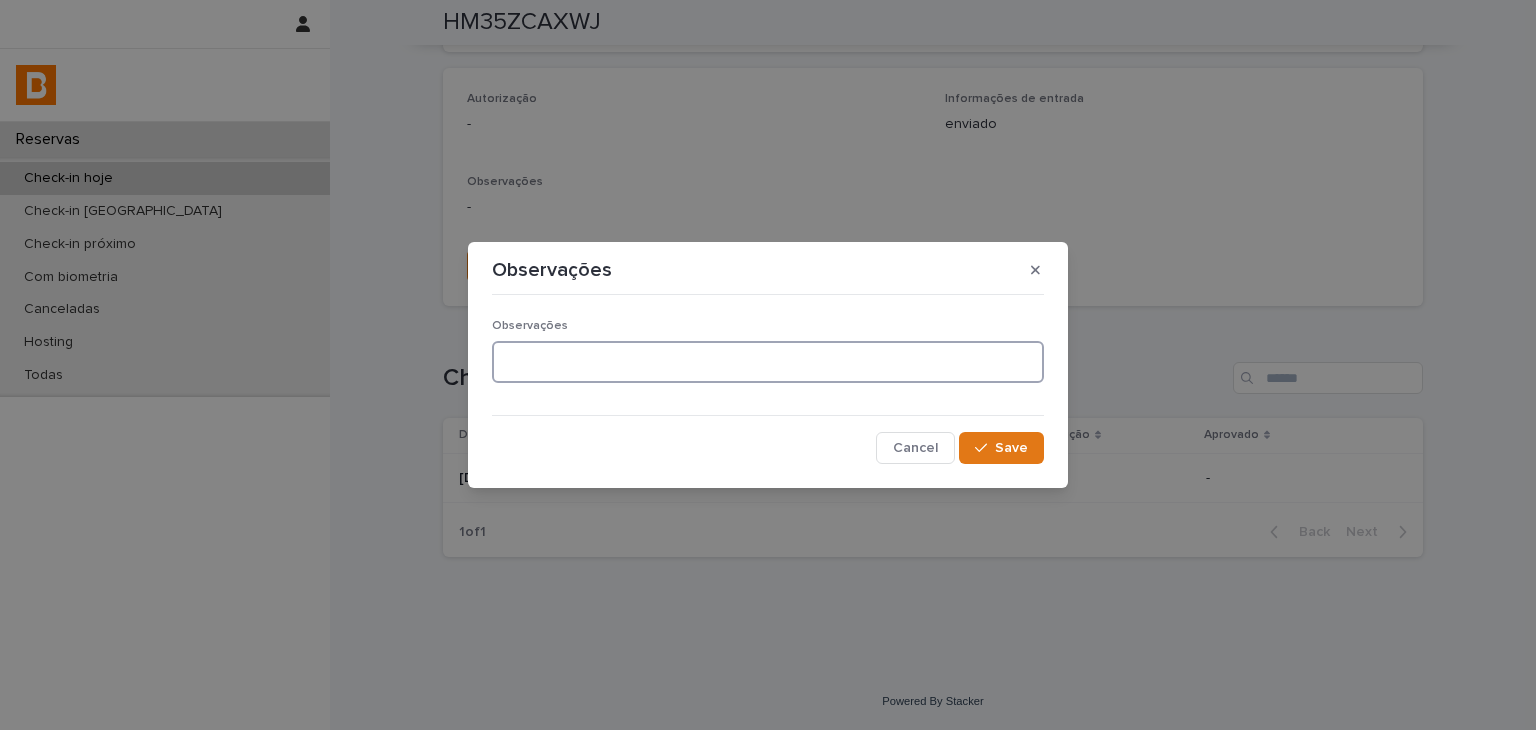 click at bounding box center [768, 362] 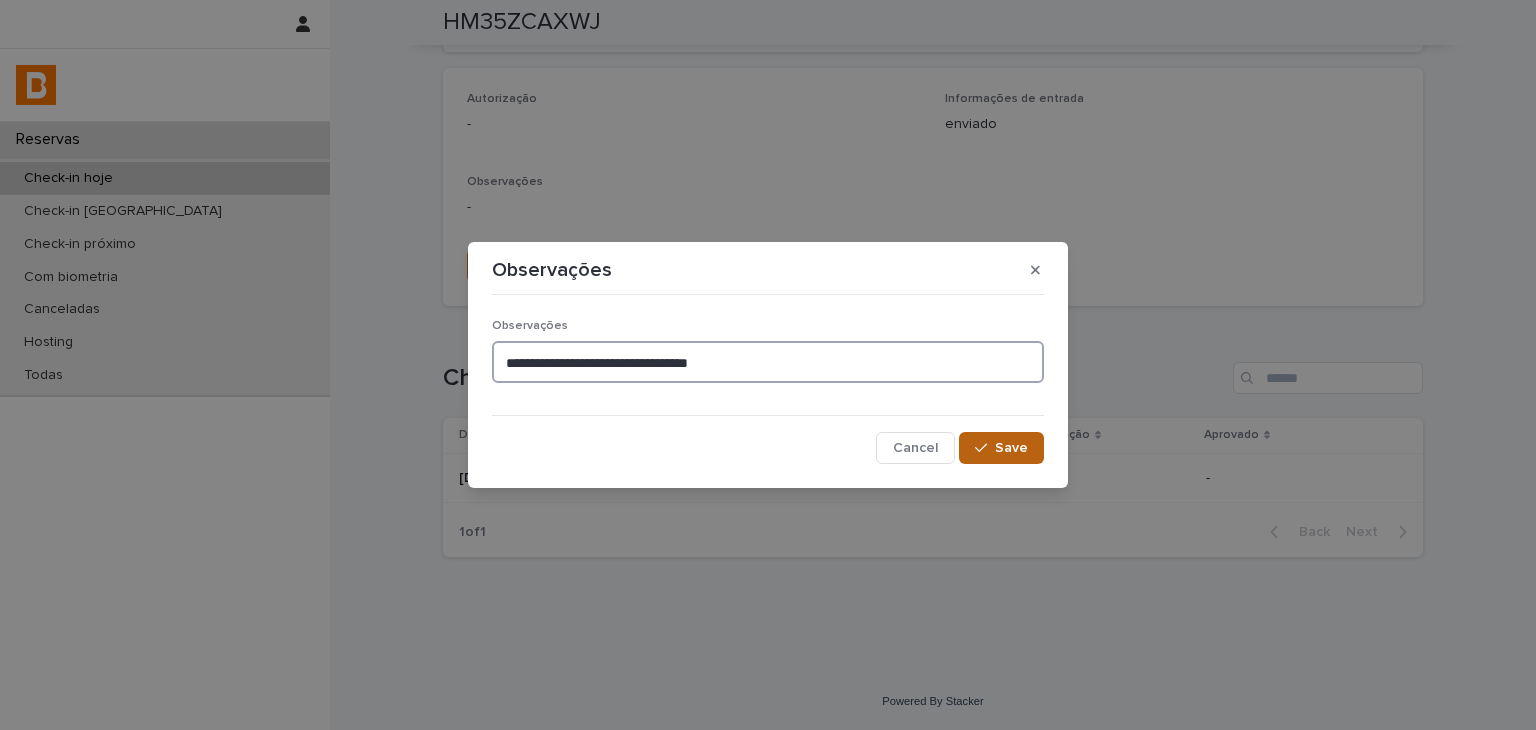 type on "**********" 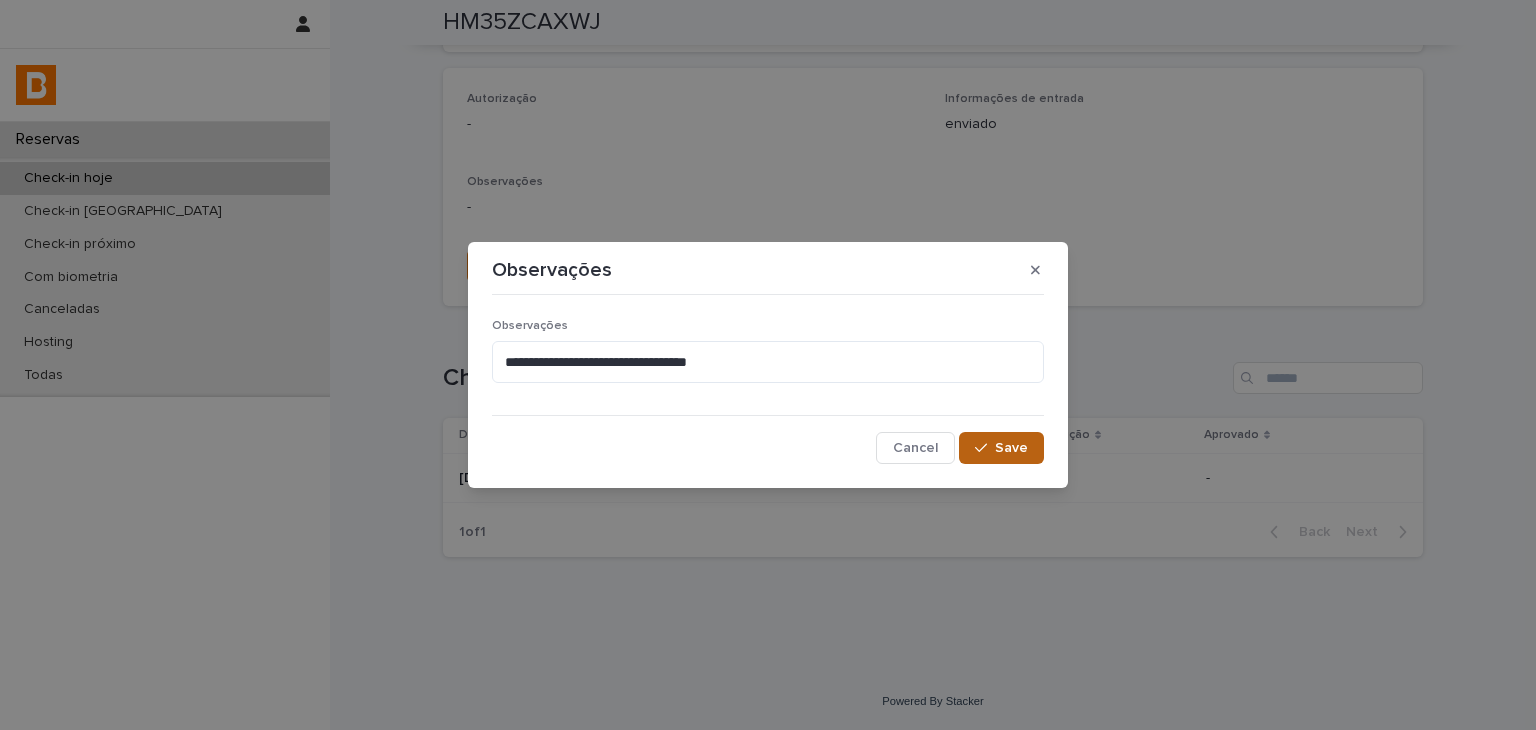 click 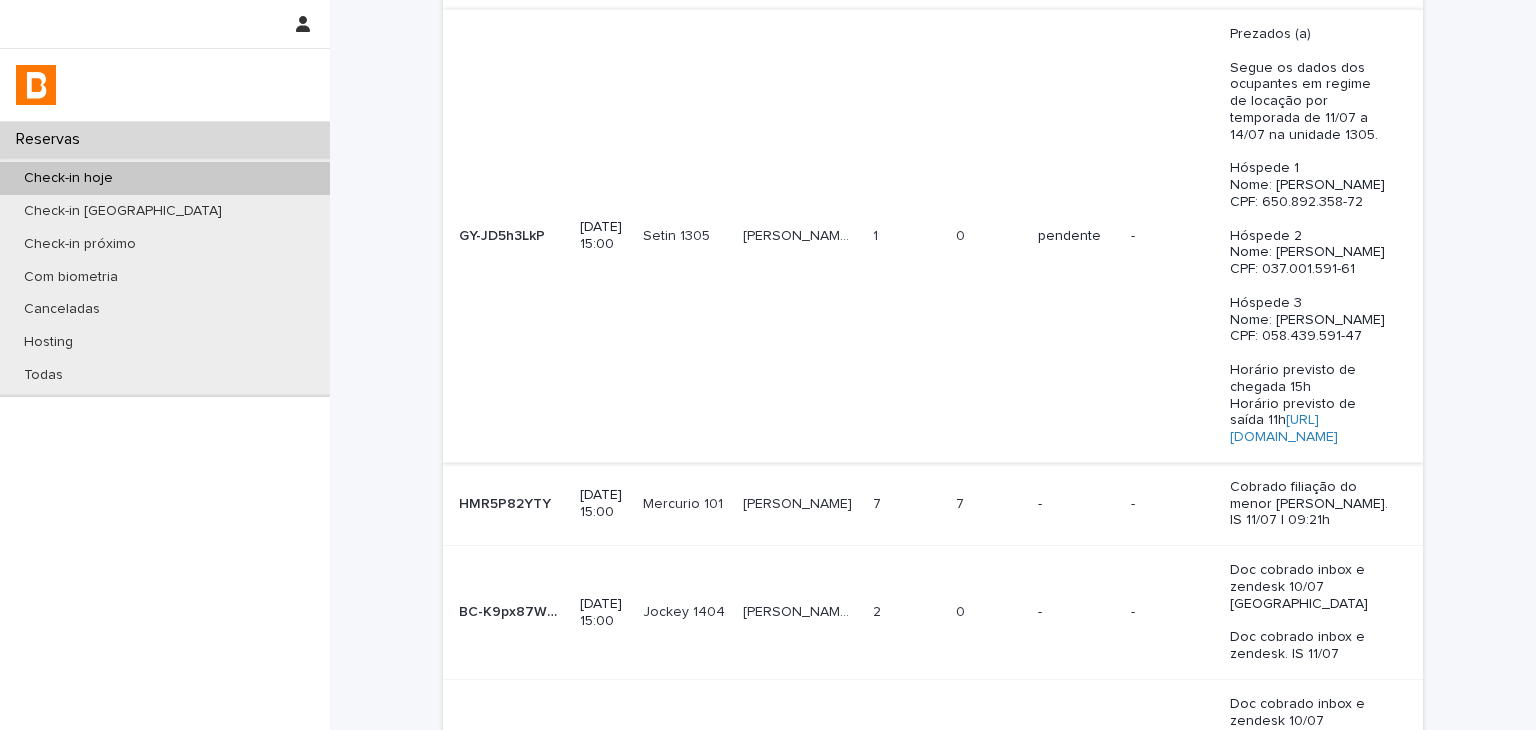 scroll, scrollTop: 400, scrollLeft: 0, axis: vertical 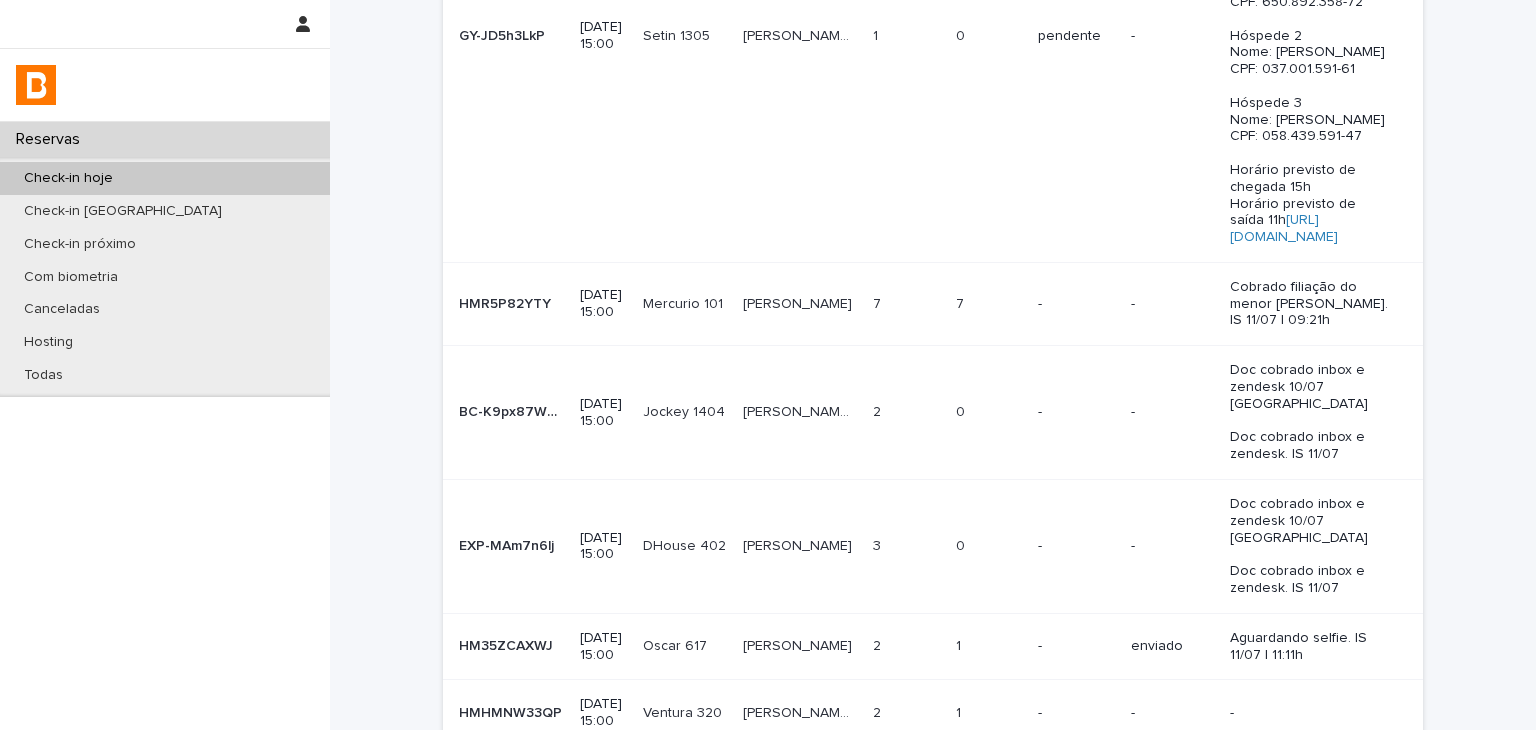 click on "1" at bounding box center [960, 711] 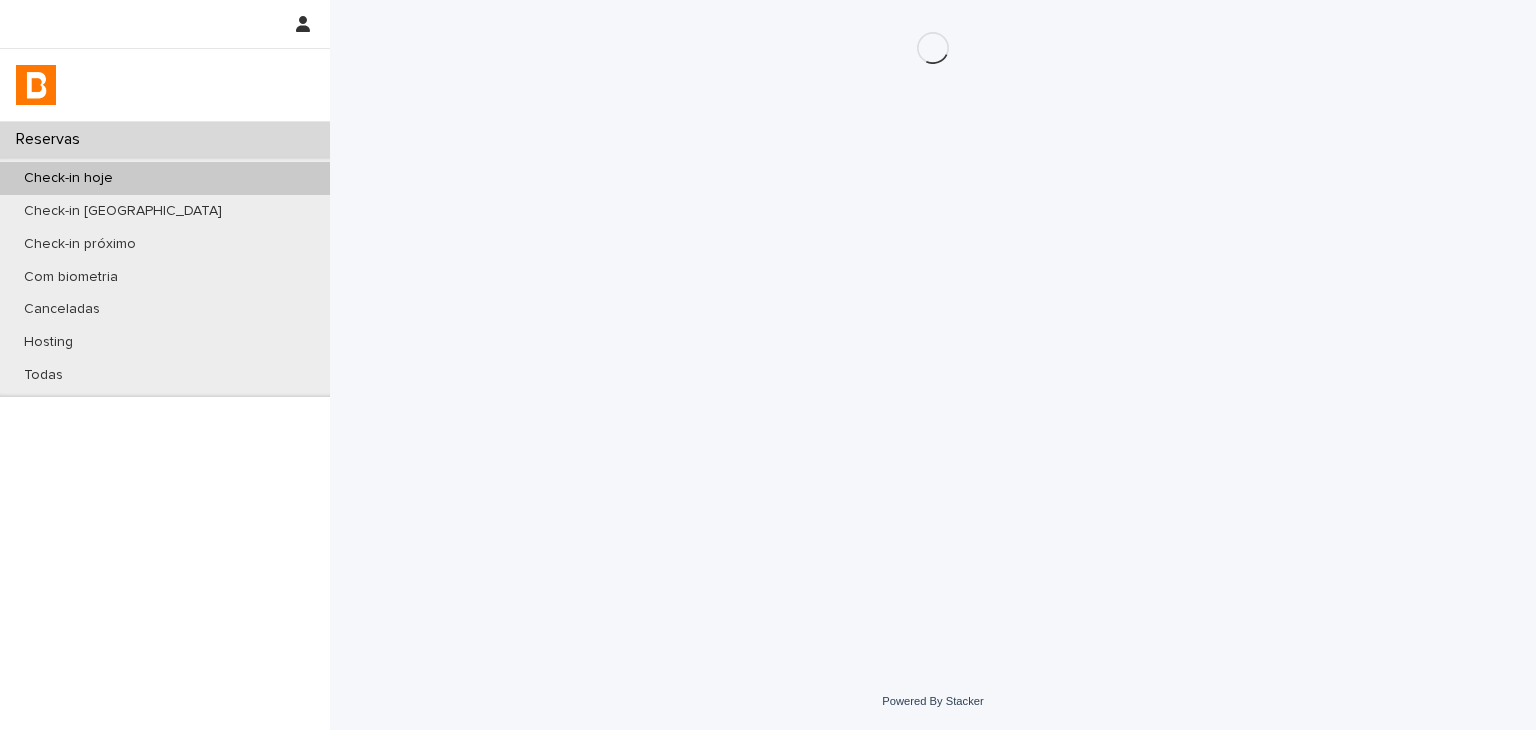 scroll, scrollTop: 0, scrollLeft: 0, axis: both 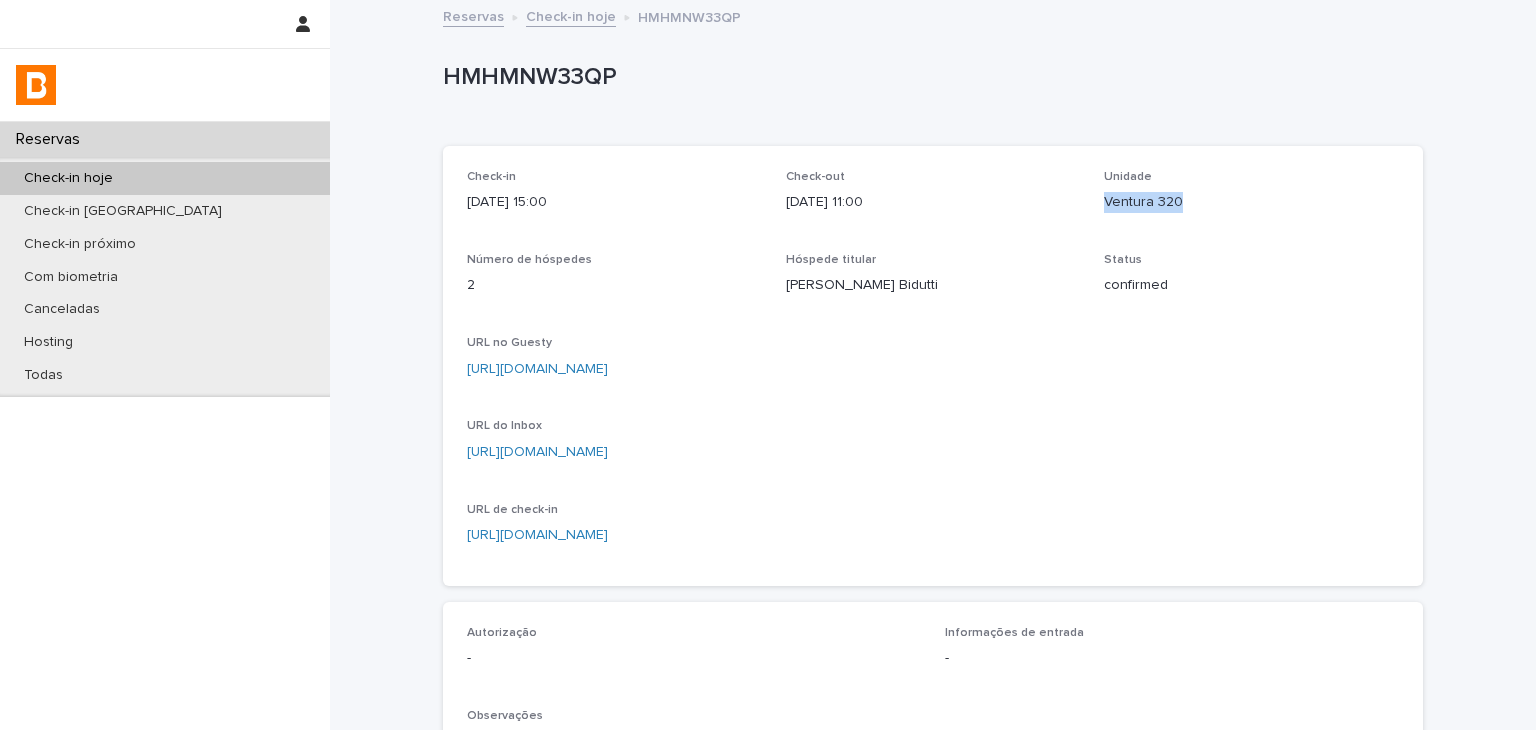 drag, startPoint x: 1129, startPoint y: 212, endPoint x: 1199, endPoint y: 205, distance: 70.34913 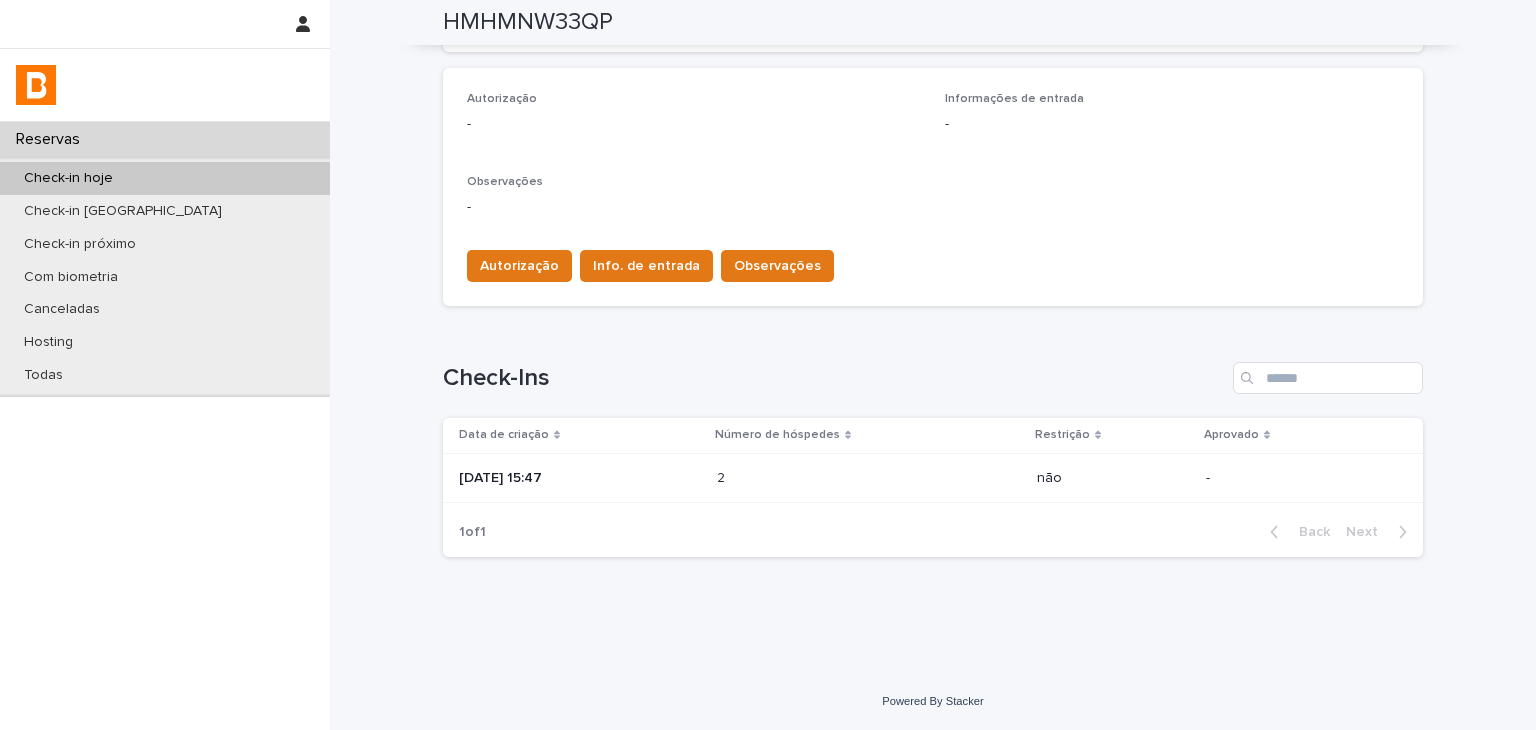 click at bounding box center [804, 478] 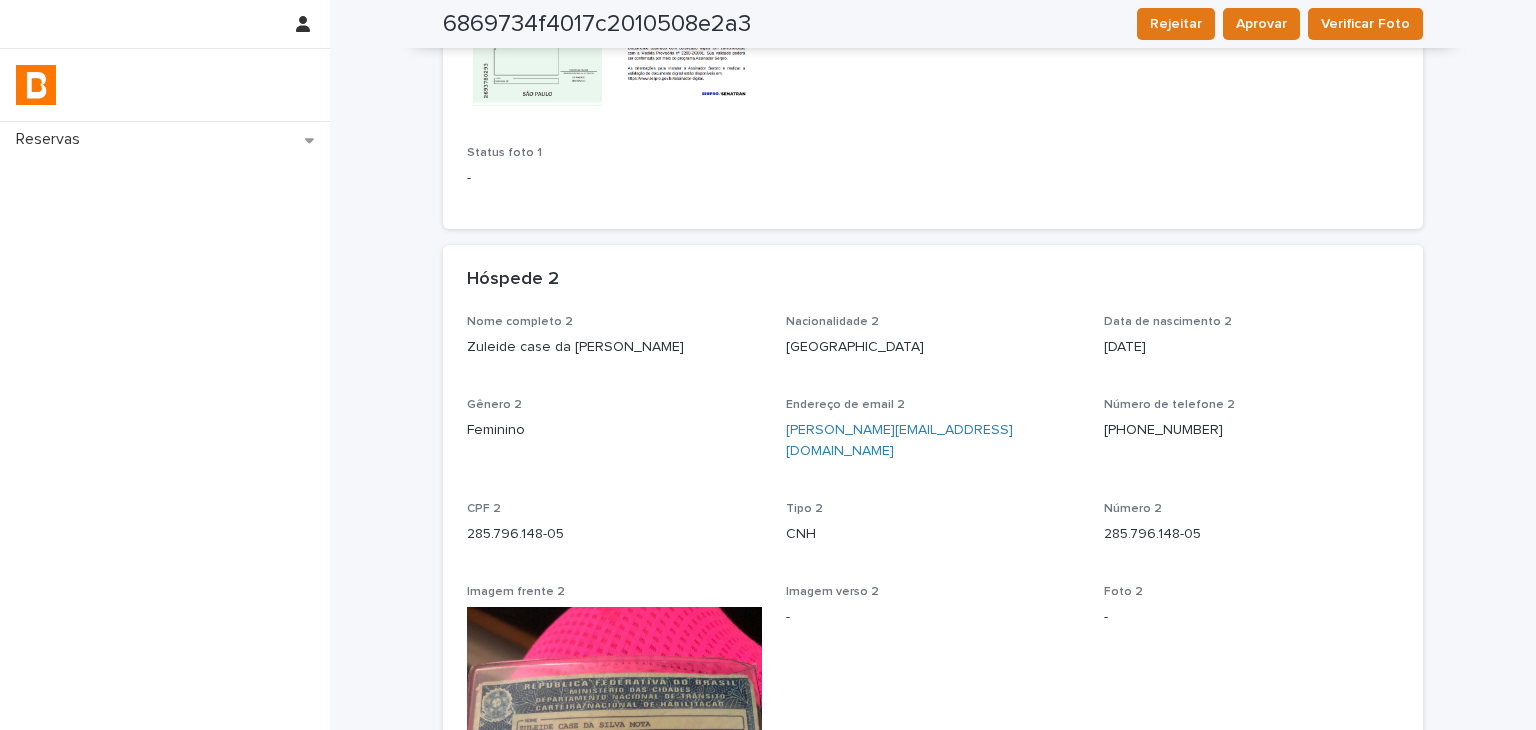 scroll, scrollTop: 0, scrollLeft: 0, axis: both 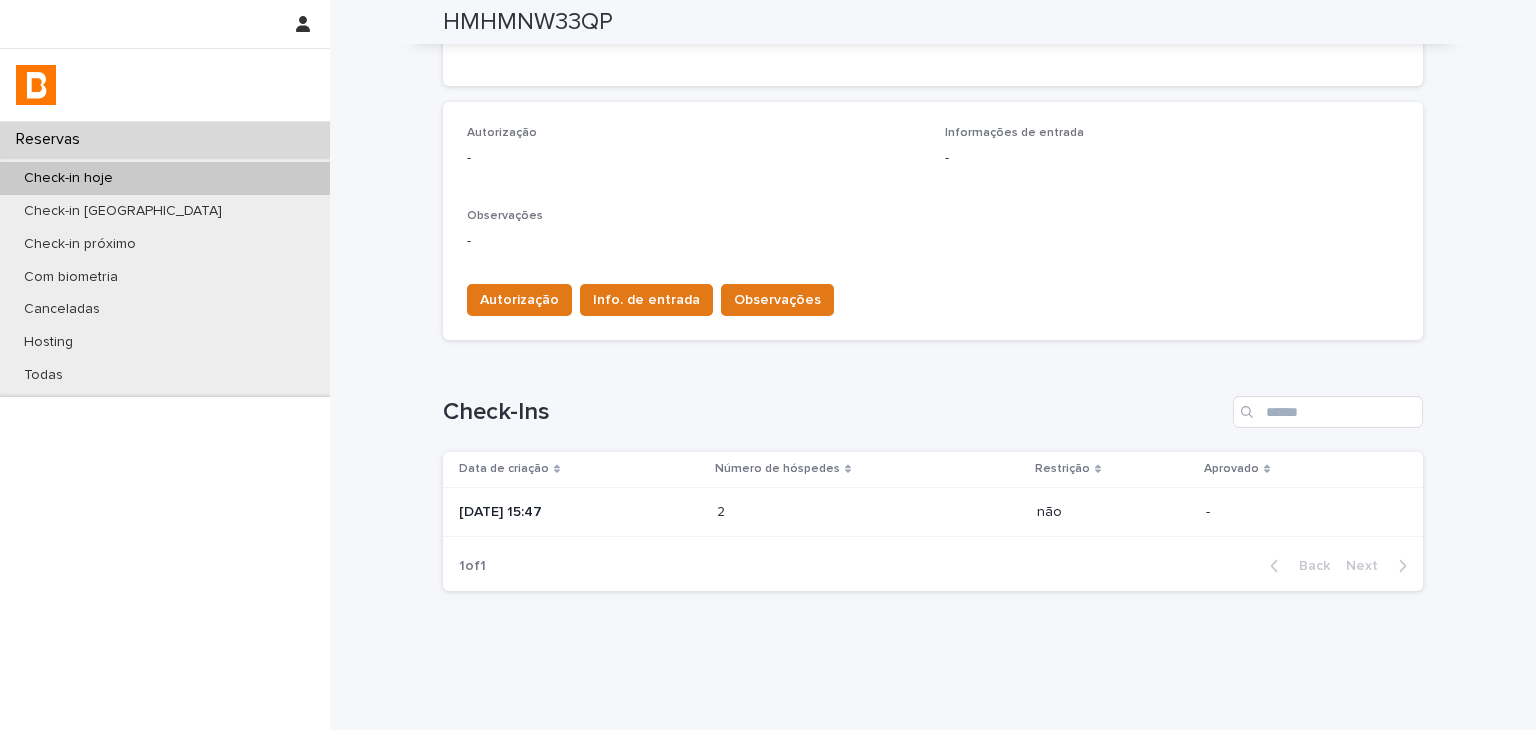 click at bounding box center (804, 512) 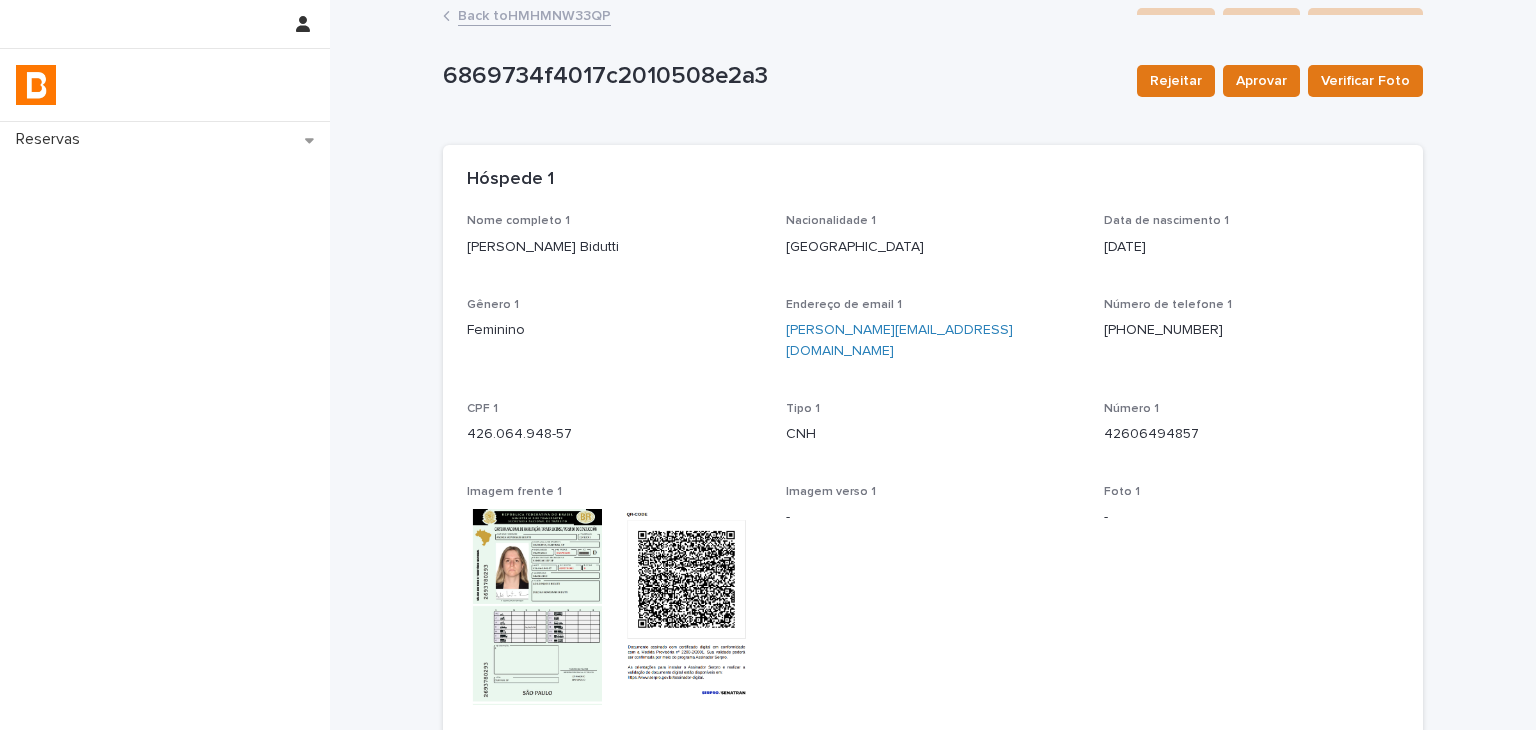 scroll, scrollTop: 0, scrollLeft: 0, axis: both 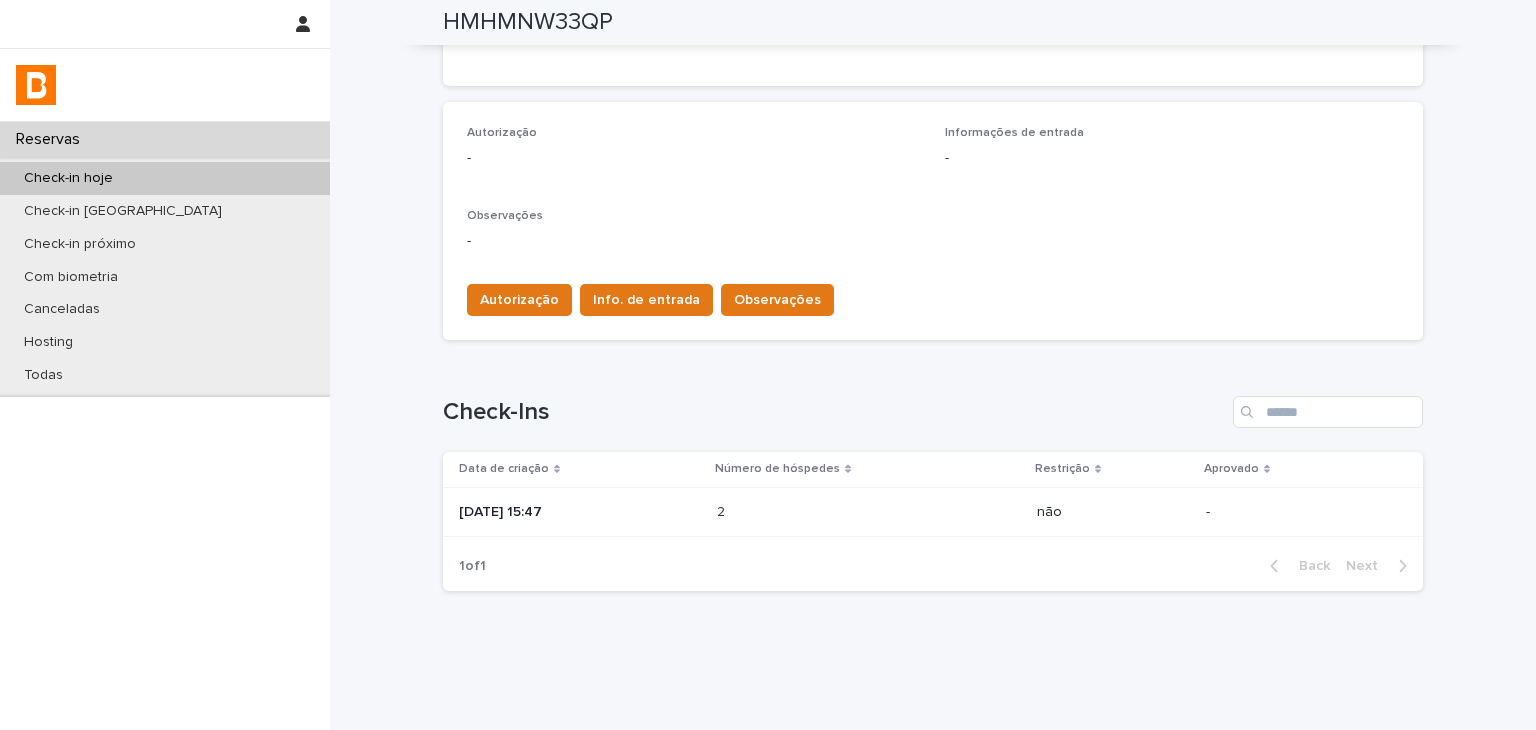 click on "2 2" at bounding box center [869, 512] 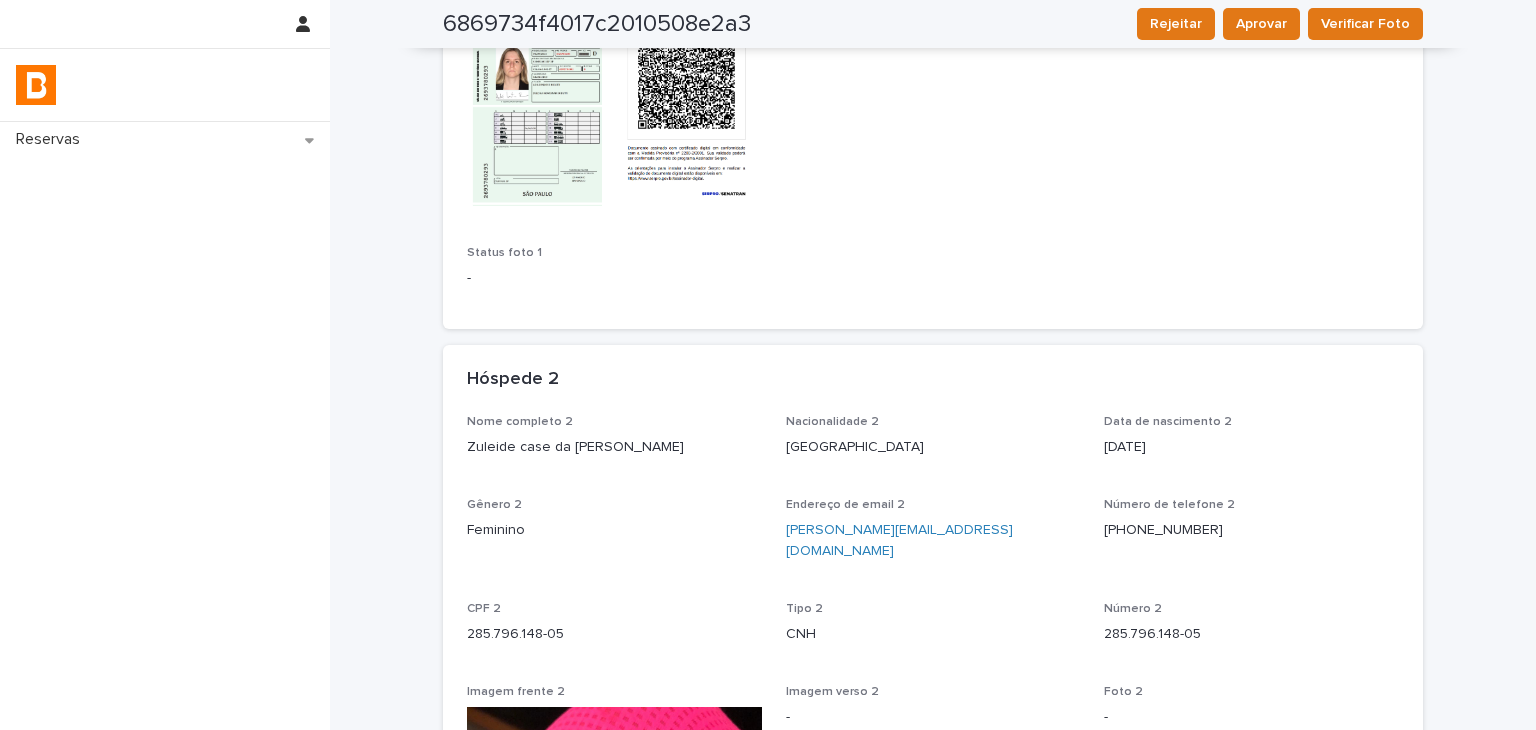 scroll, scrollTop: 0, scrollLeft: 0, axis: both 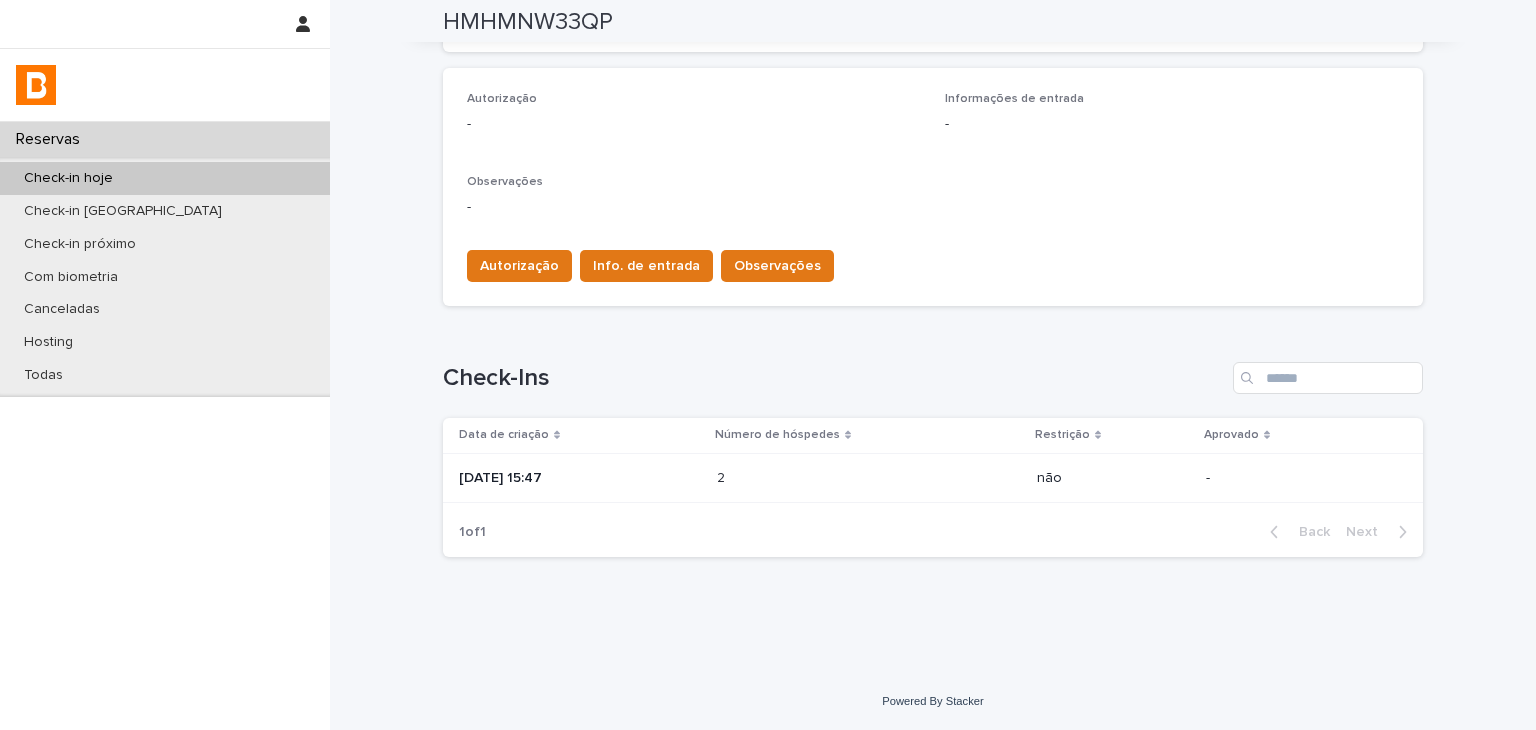 click on "2 2" at bounding box center (869, 478) 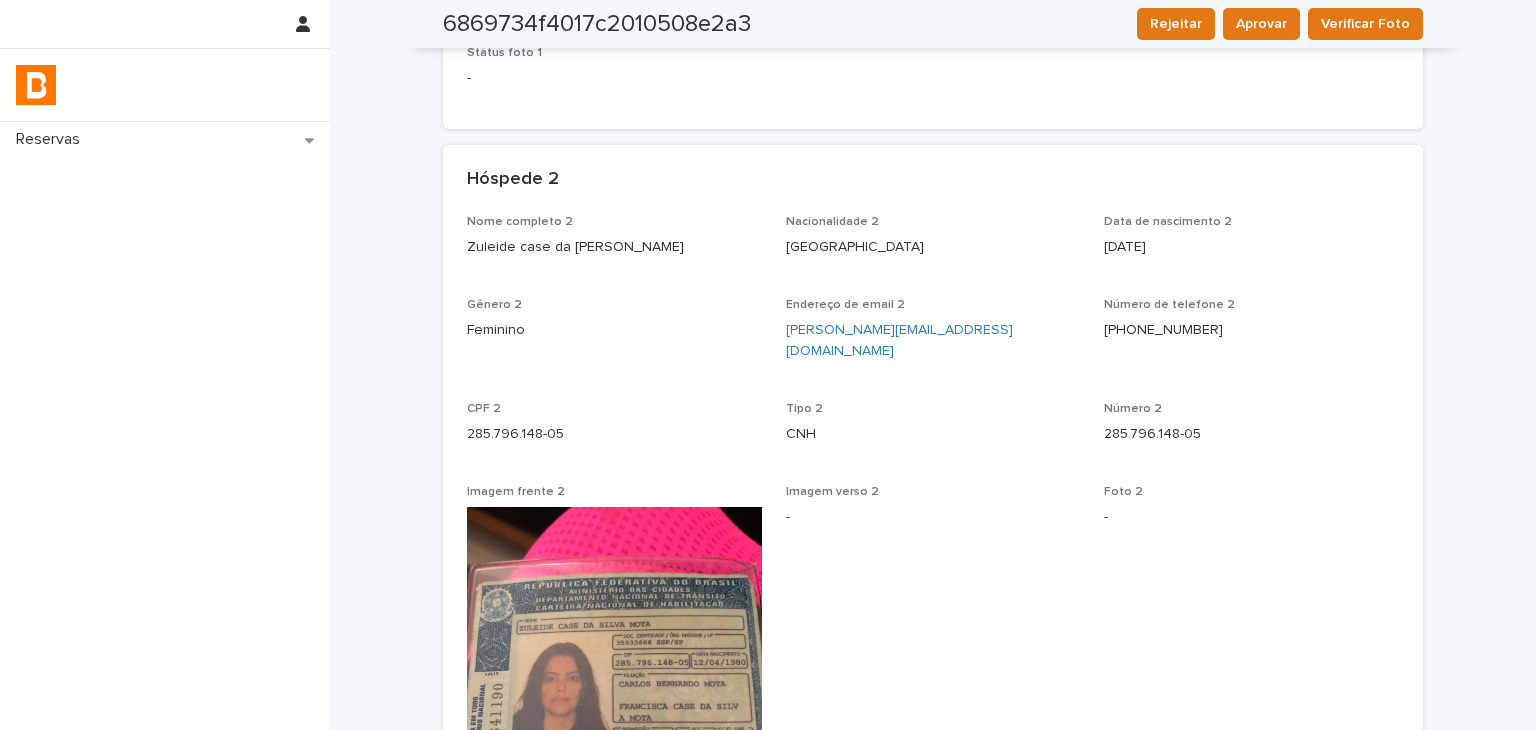 scroll, scrollTop: 1124, scrollLeft: 0, axis: vertical 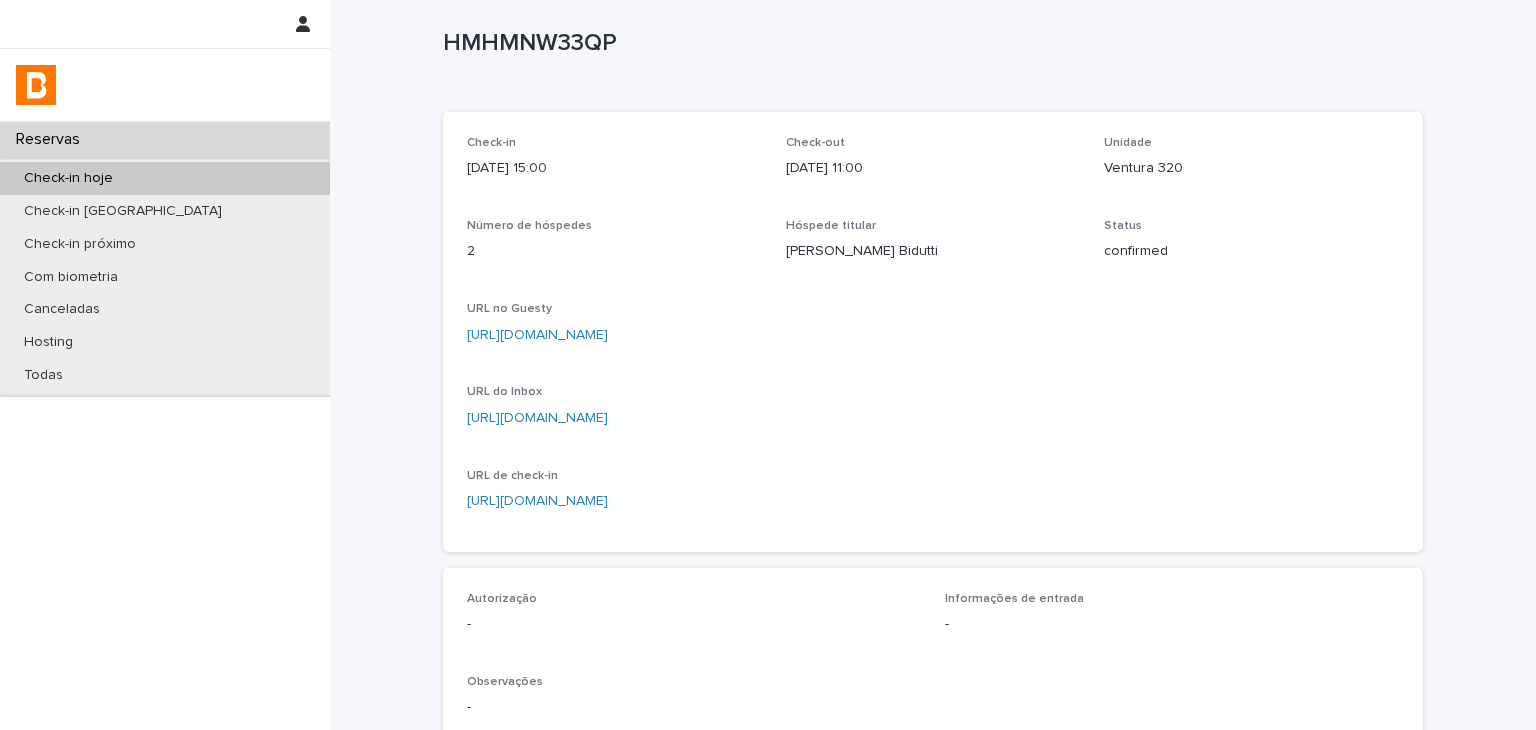 click on "[URL][DOMAIN_NAME]" at bounding box center (537, 335) 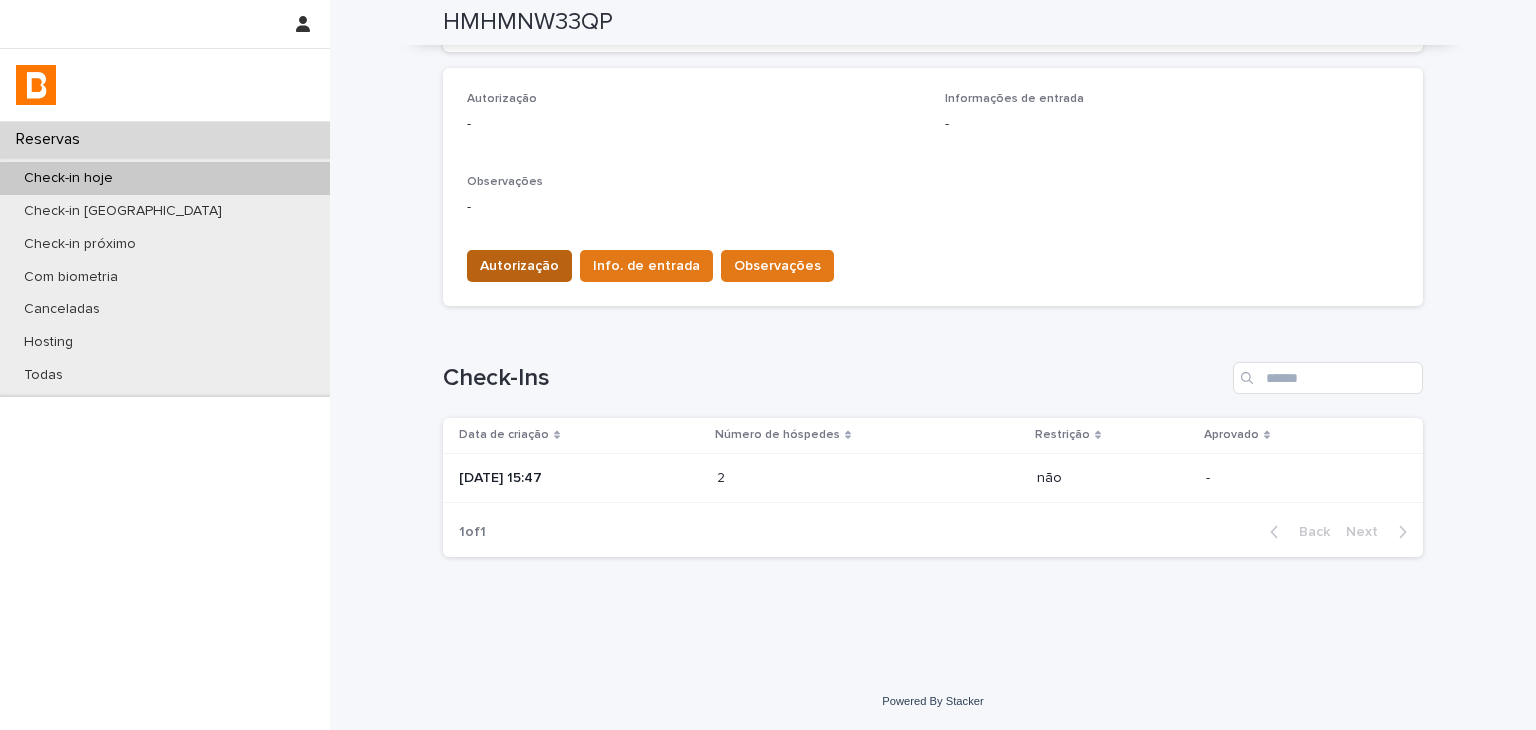 click on "Autorização" at bounding box center [519, 266] 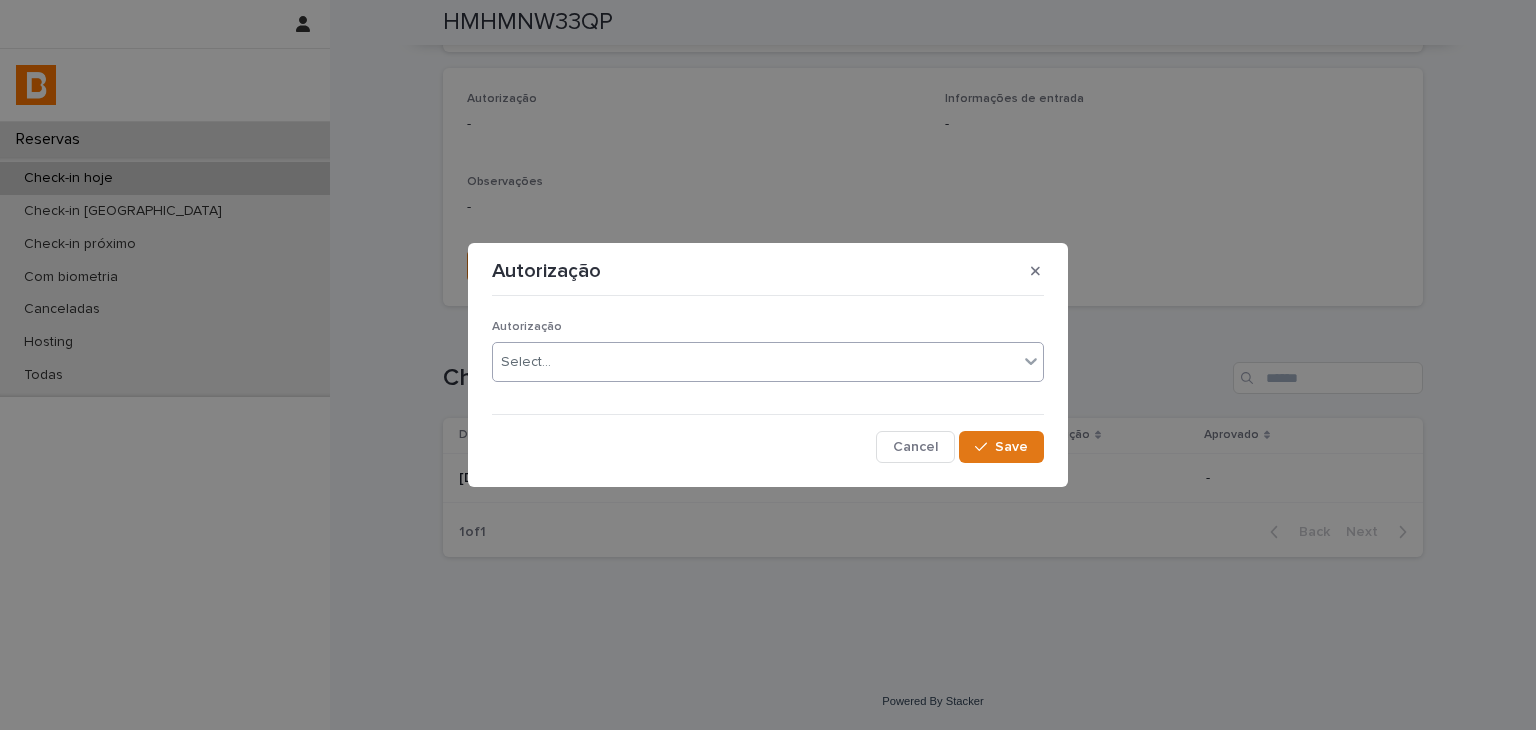 drag, startPoint x: 544, startPoint y: 340, endPoint x: 548, endPoint y: 351, distance: 11.7046995 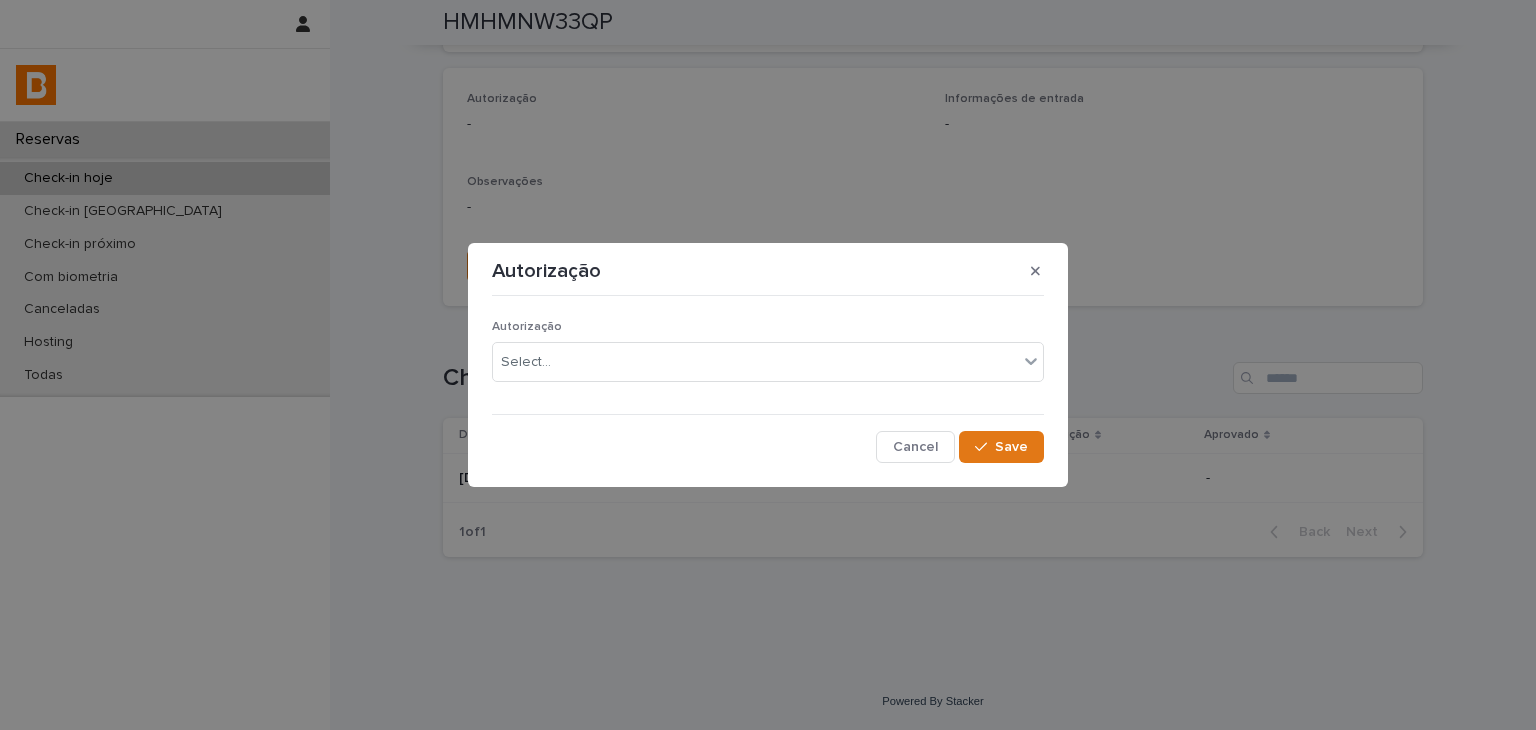 click on "Autorização Select..." at bounding box center [768, 359] 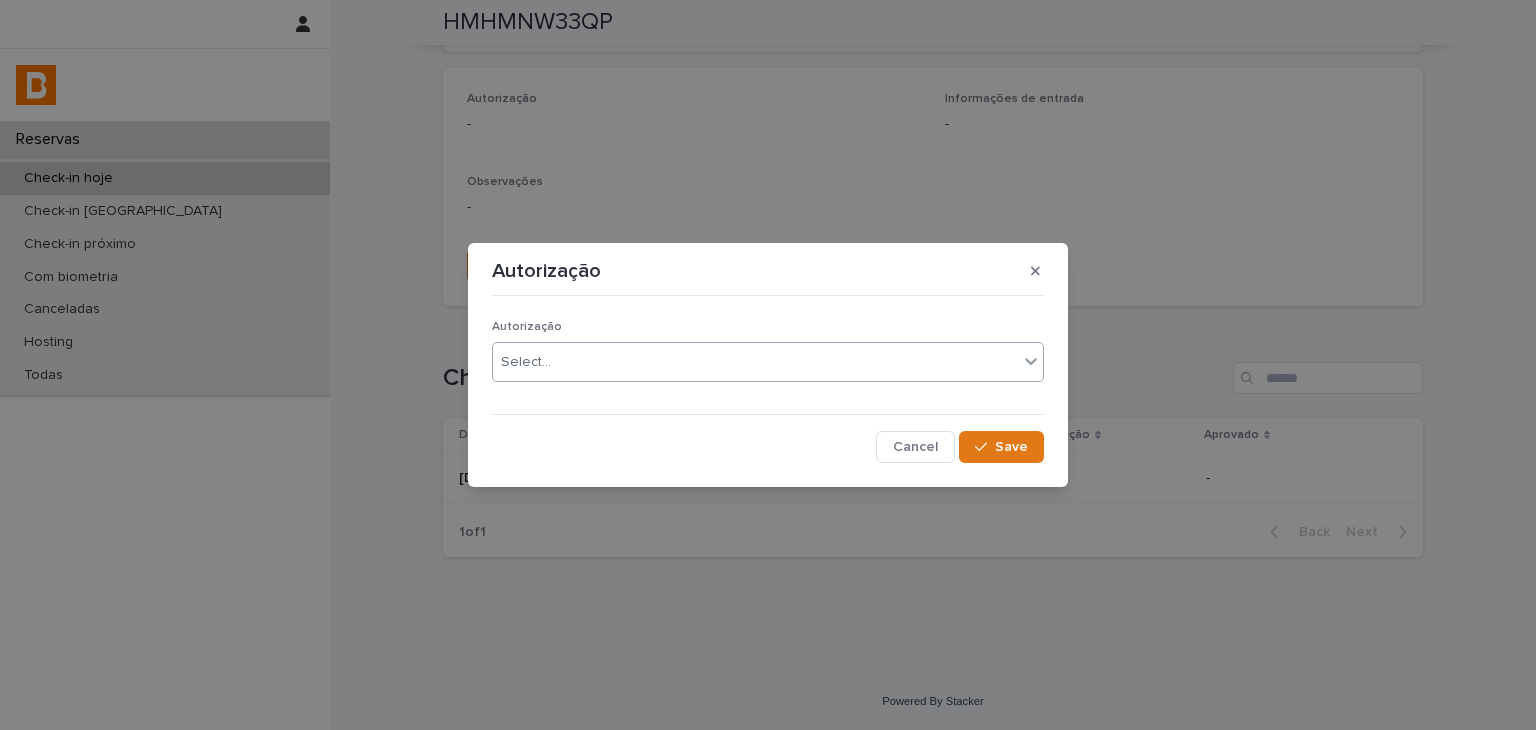 click on "Select..." at bounding box center [755, 362] 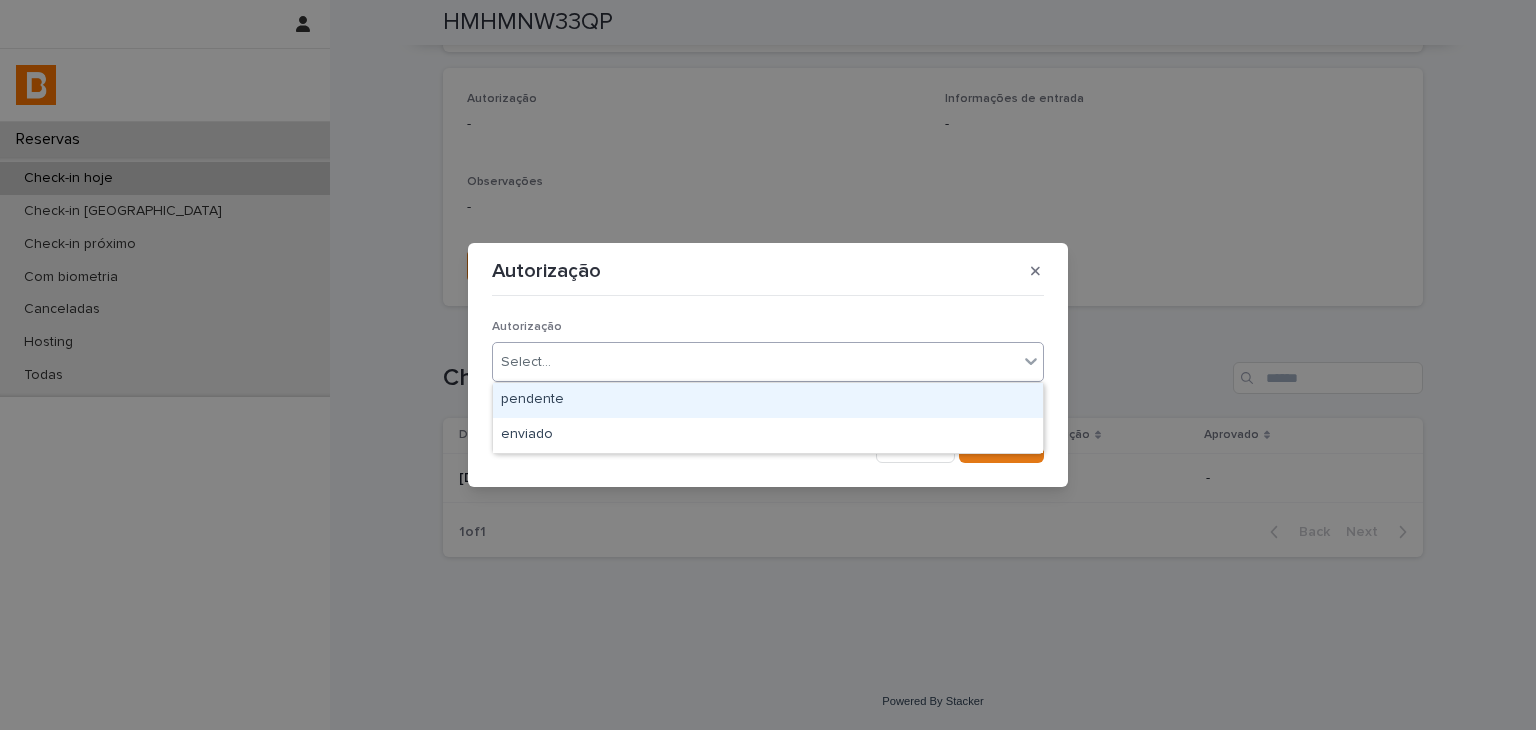 click on "pendente" at bounding box center (768, 400) 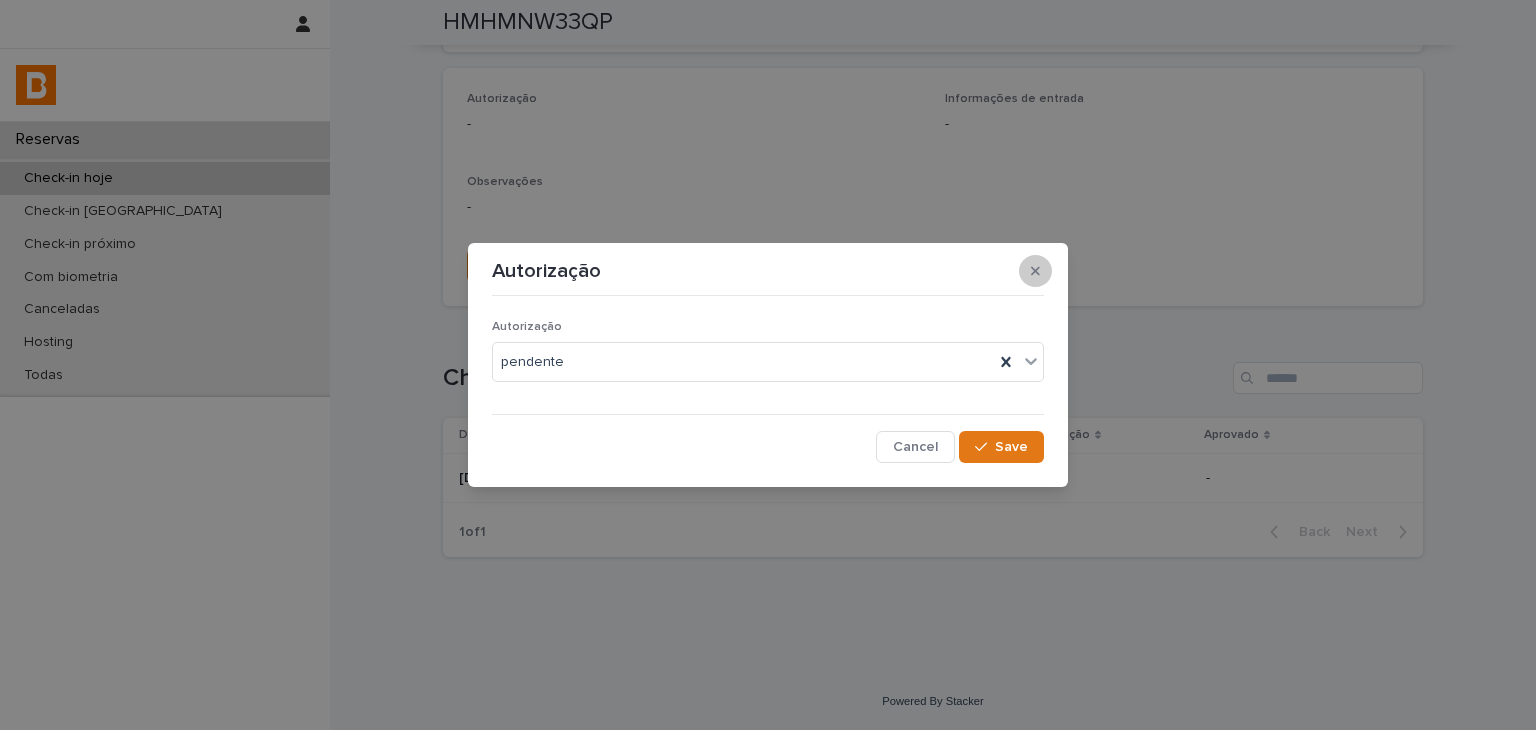 click 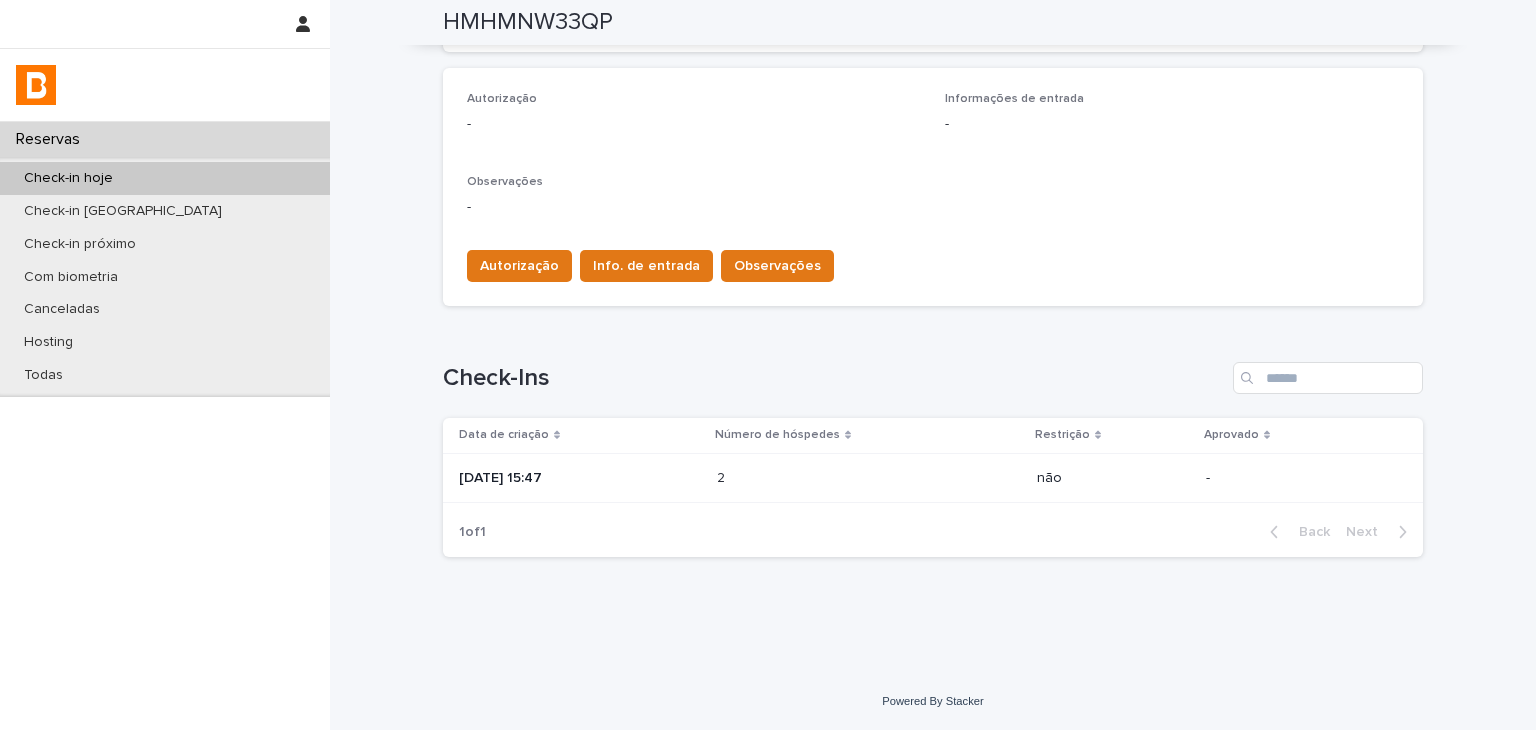 scroll, scrollTop: 0, scrollLeft: 0, axis: both 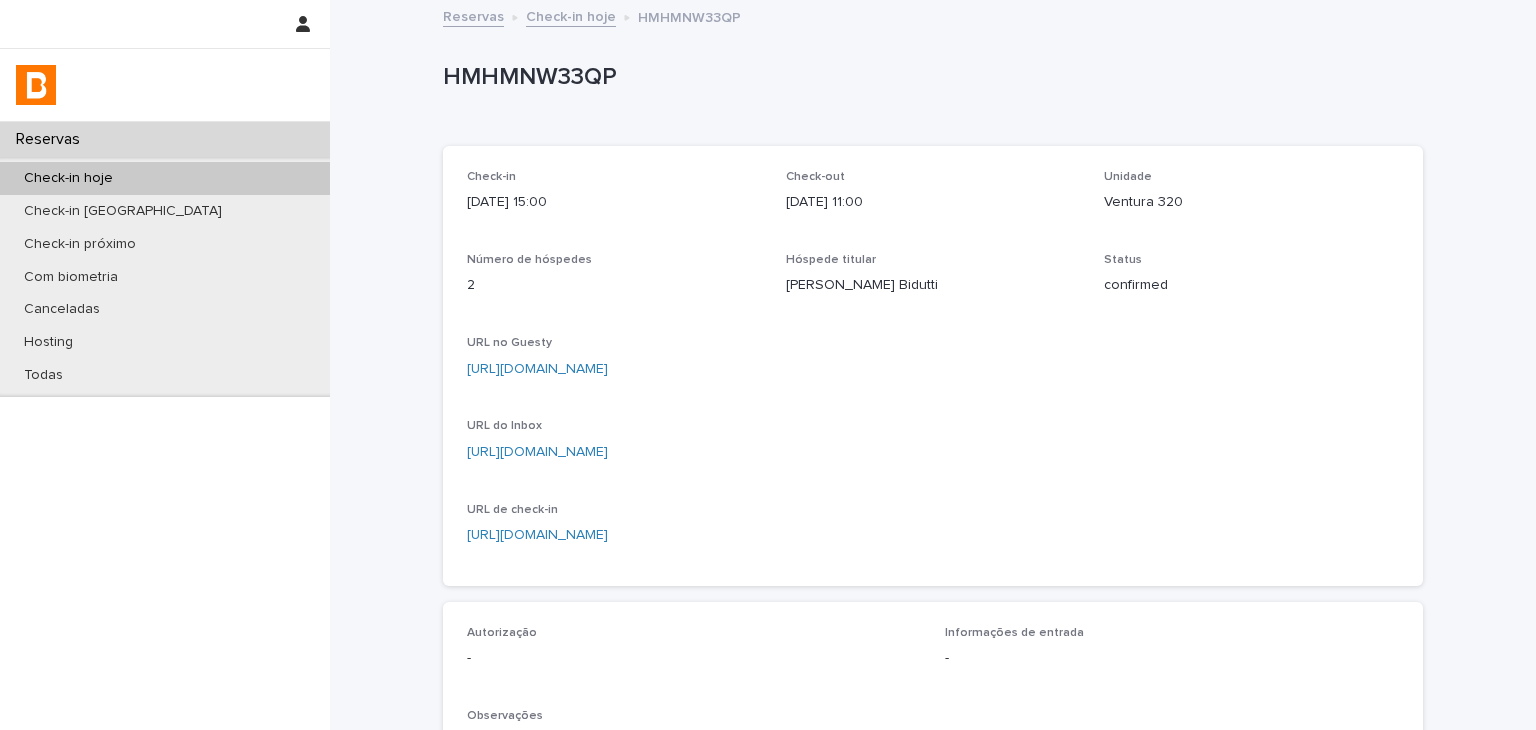 drag, startPoint x: 624, startPoint y: 170, endPoint x: 771, endPoint y: 368, distance: 246.60292 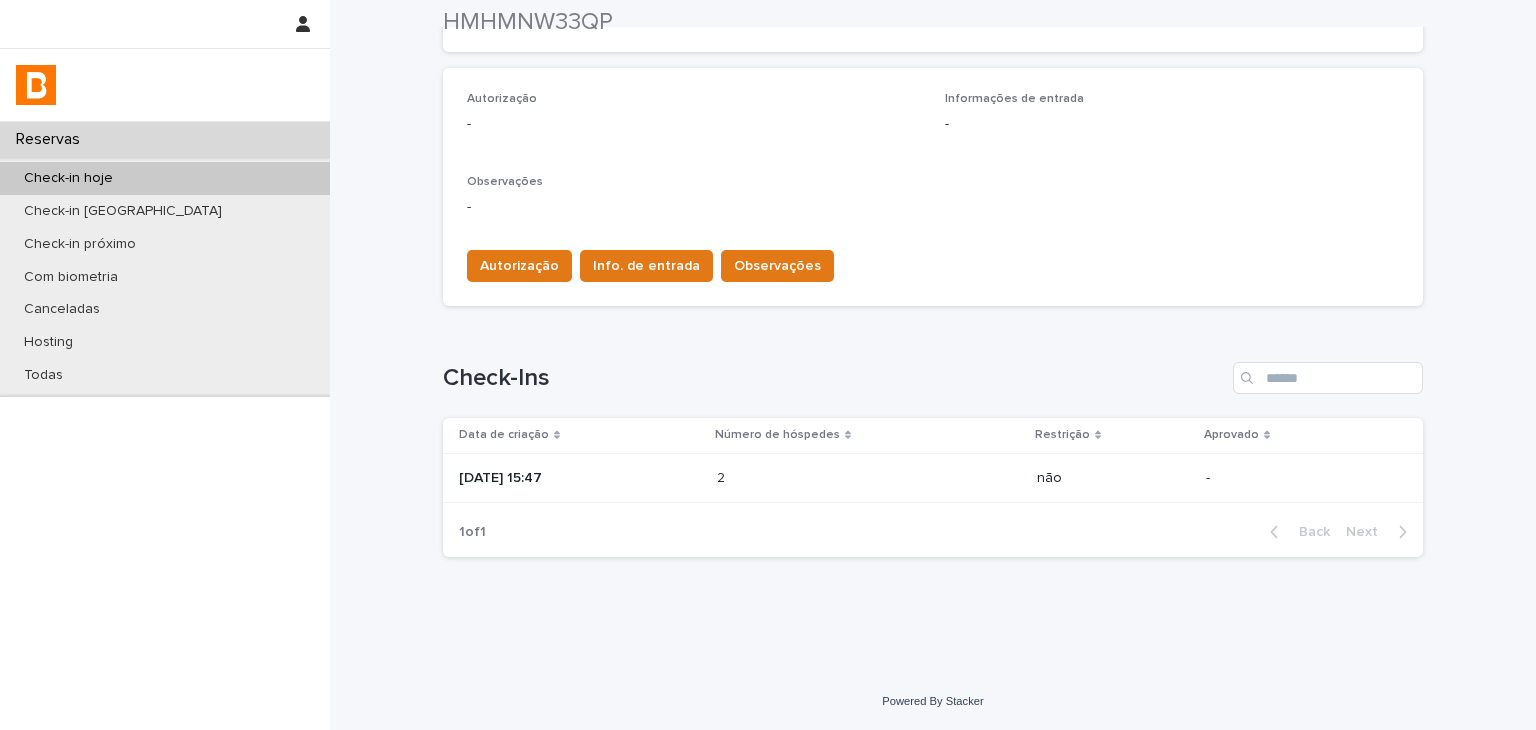 click on "2 2" at bounding box center (869, 478) 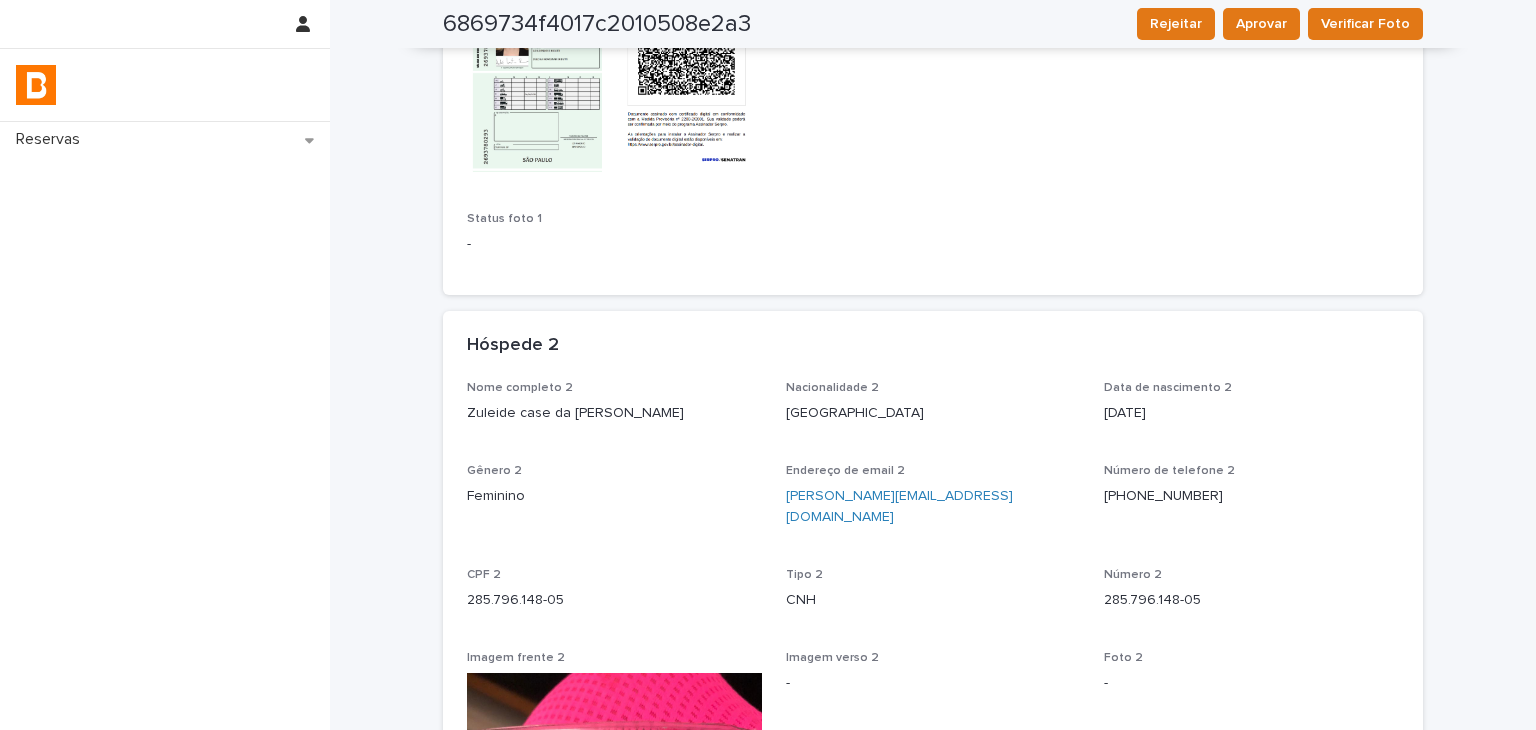 scroll, scrollTop: 0, scrollLeft: 0, axis: both 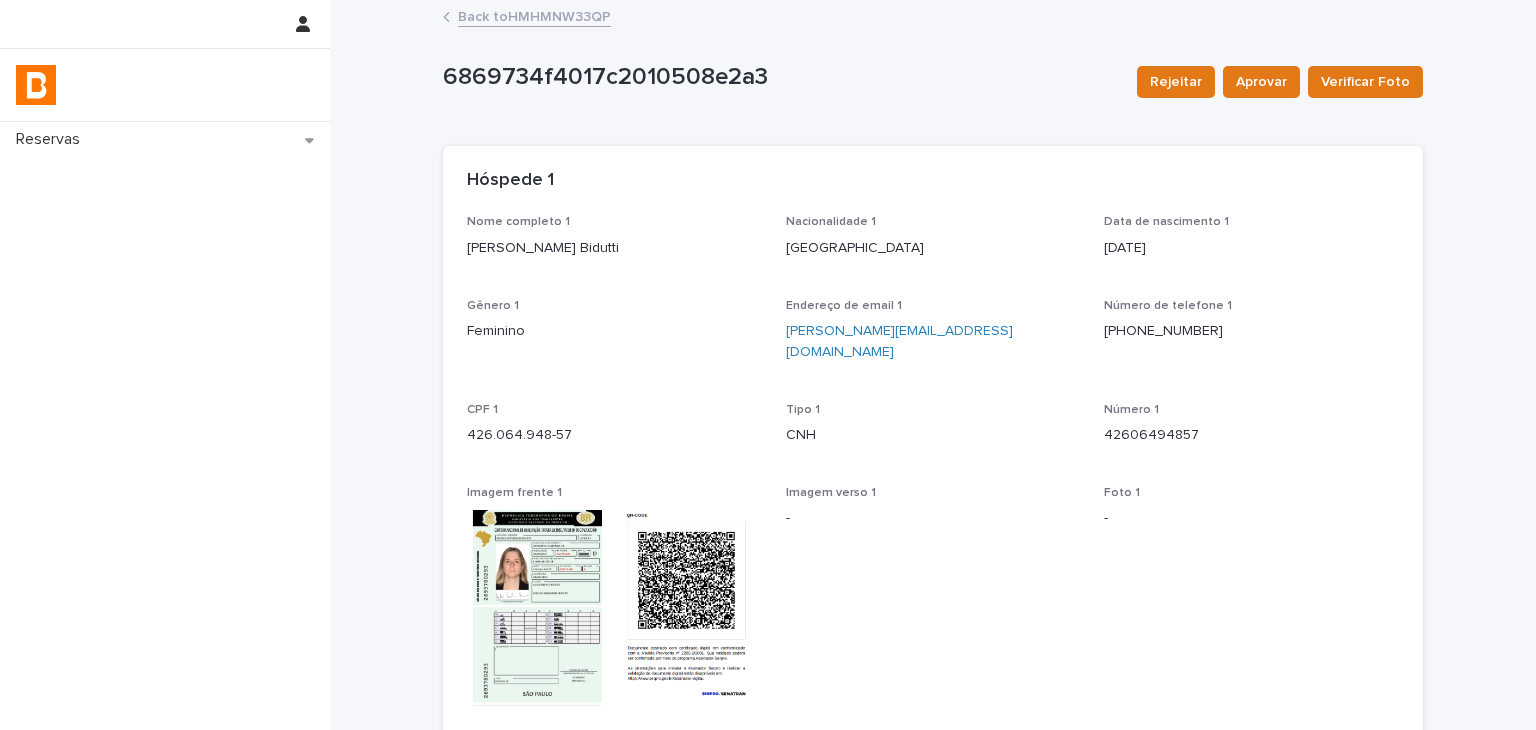 drag, startPoint x: 480, startPoint y: 261, endPoint x: 627, endPoint y: 268, distance: 147.16656 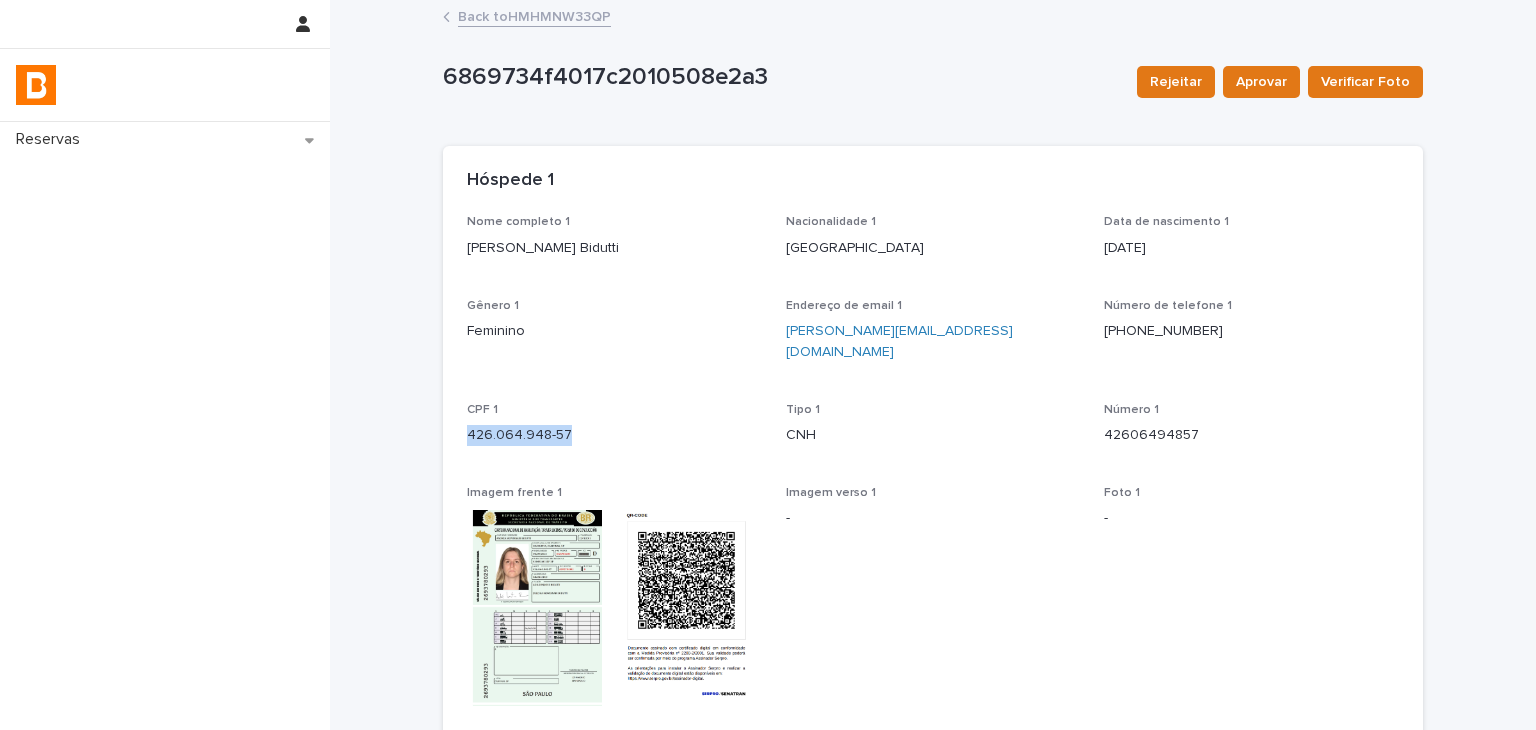 drag, startPoint x: 566, startPoint y: 417, endPoint x: 595, endPoint y: 416, distance: 29.017237 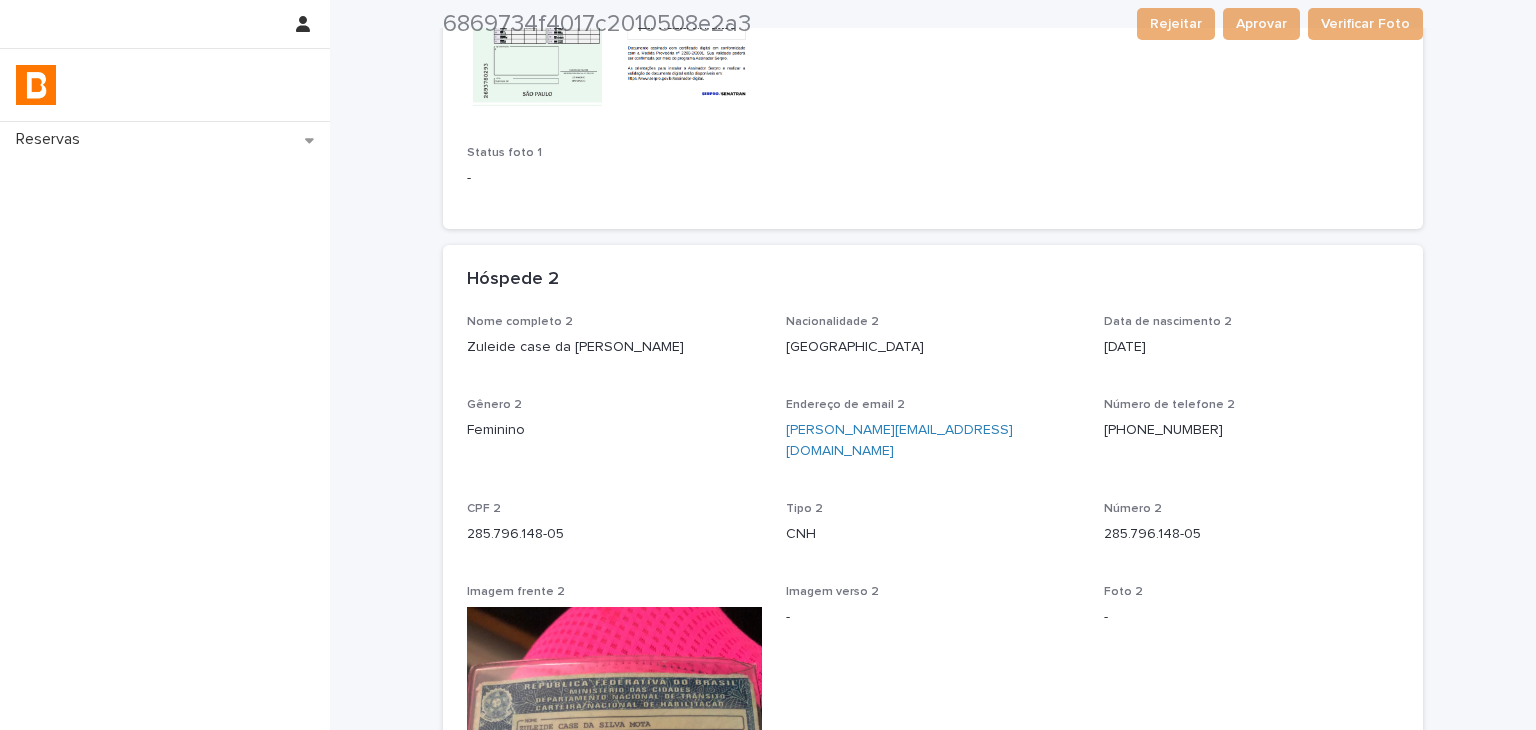 scroll, scrollTop: 800, scrollLeft: 0, axis: vertical 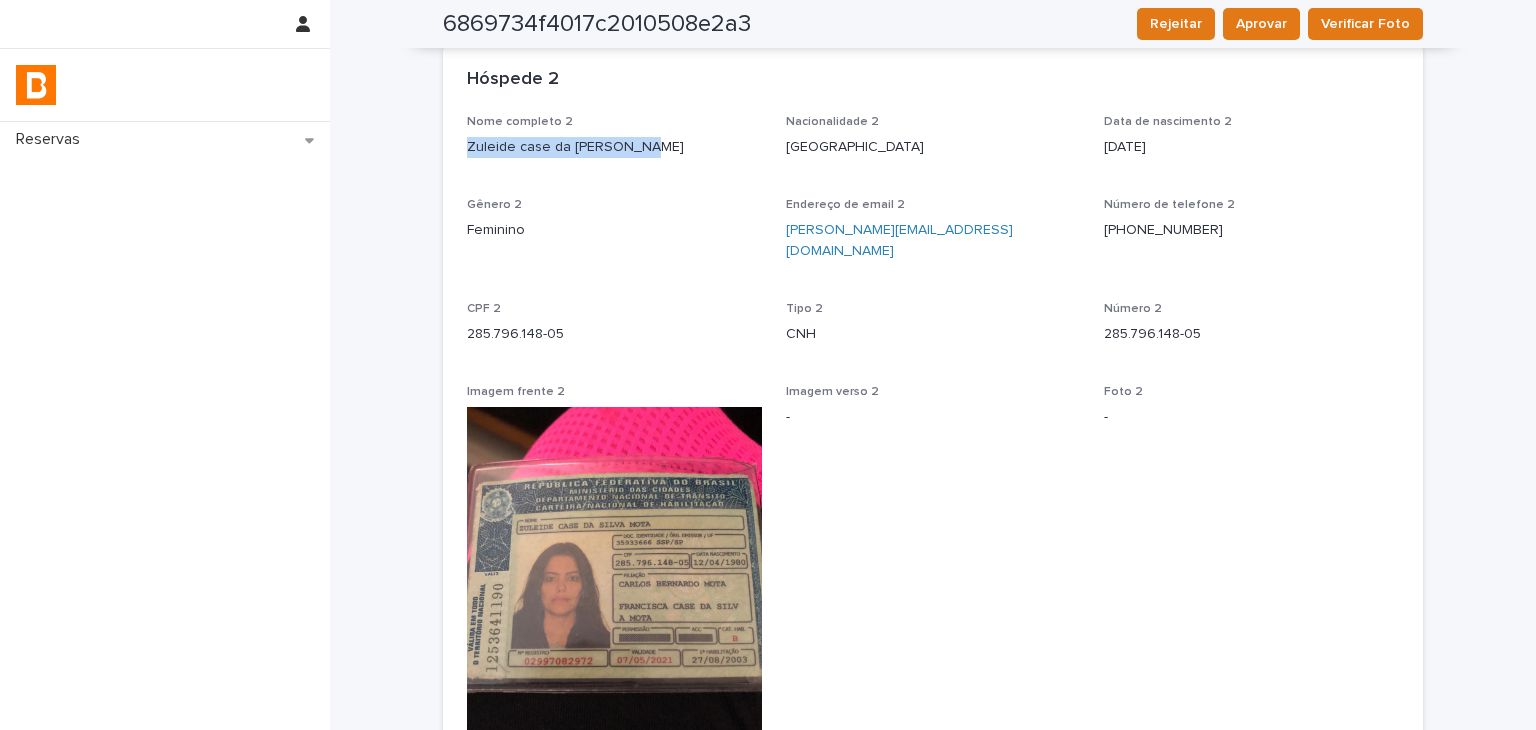 drag, startPoint x: 456, startPoint y: 137, endPoint x: 636, endPoint y: 149, distance: 180.39955 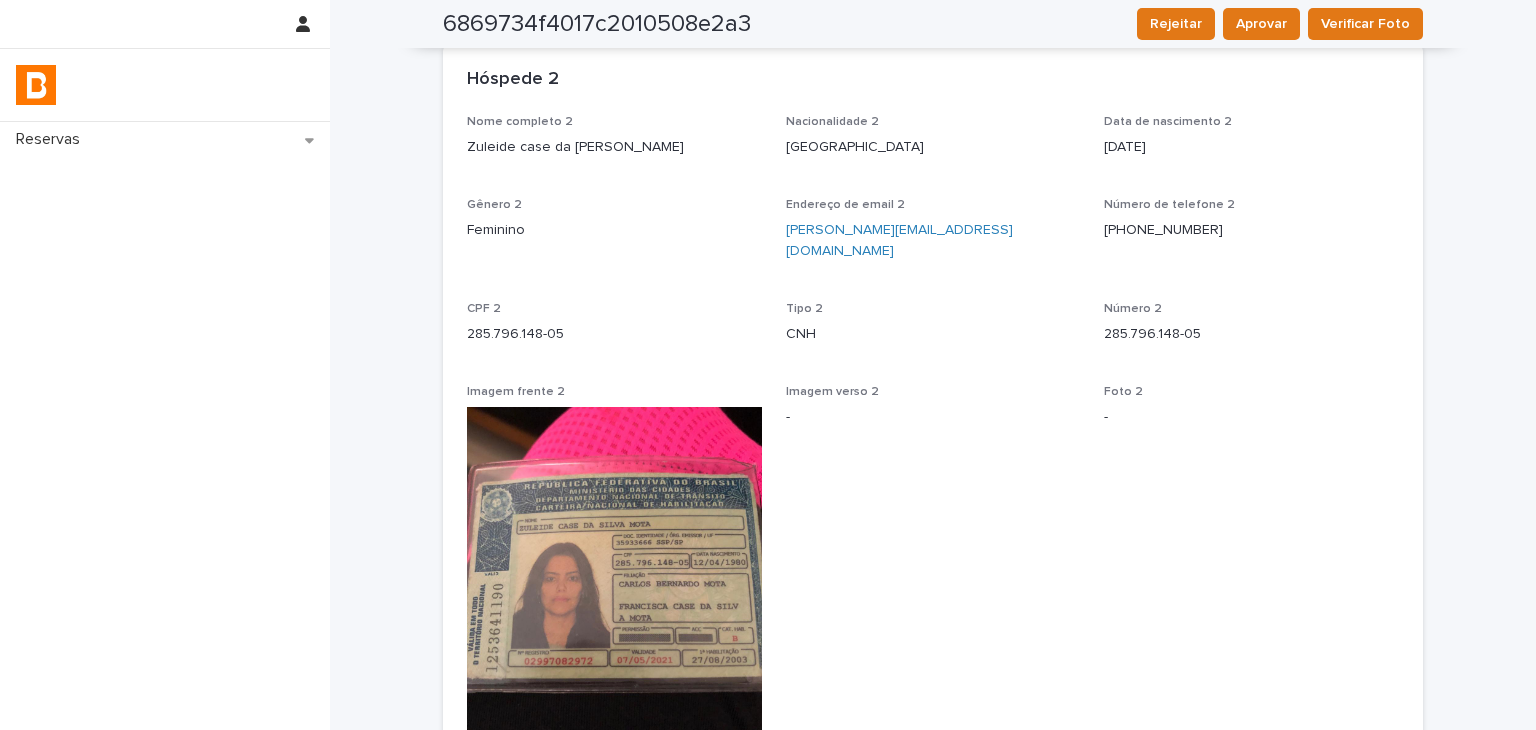 click on "285.796.148-05" at bounding box center (614, 334) 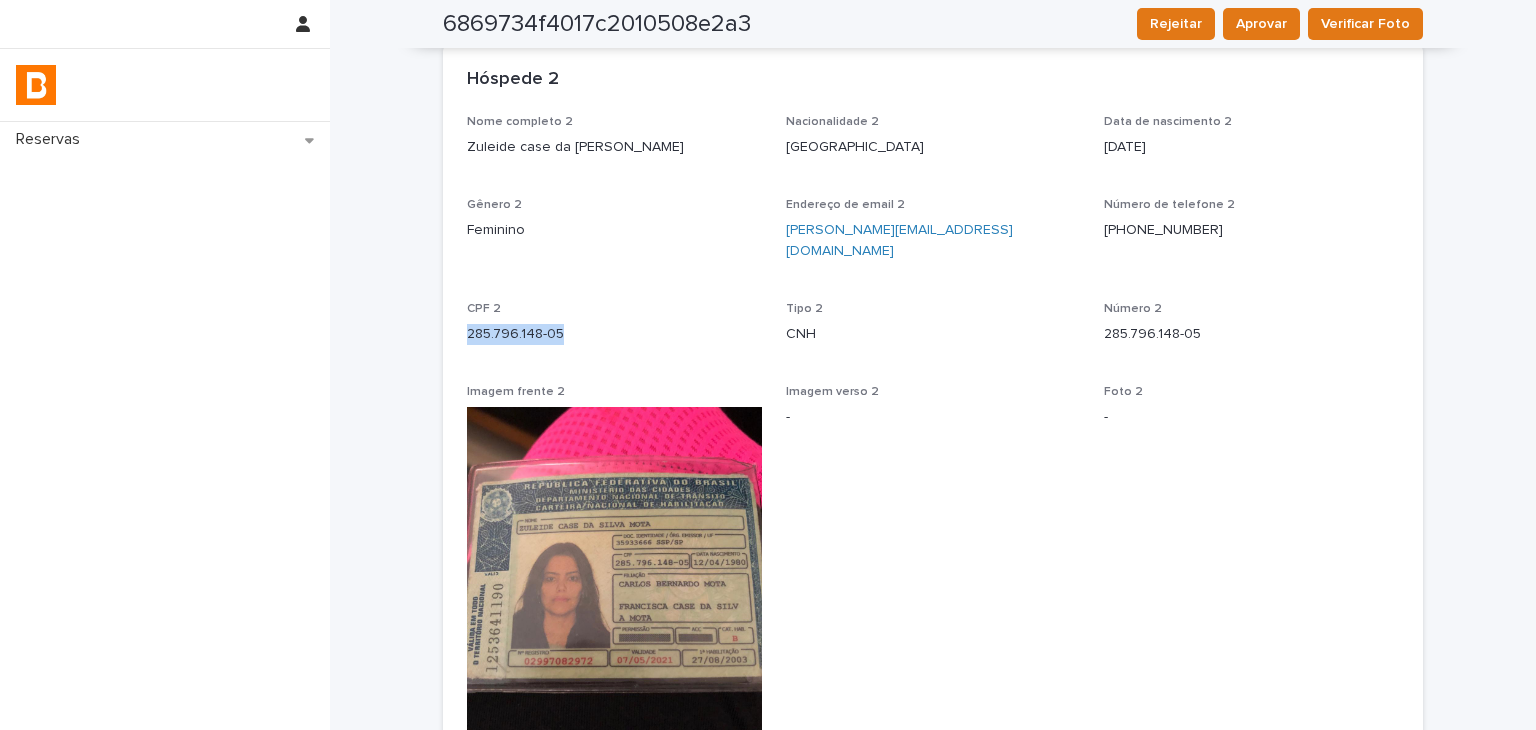 drag, startPoint x: 459, startPoint y: 289, endPoint x: 604, endPoint y: 284, distance: 145.08618 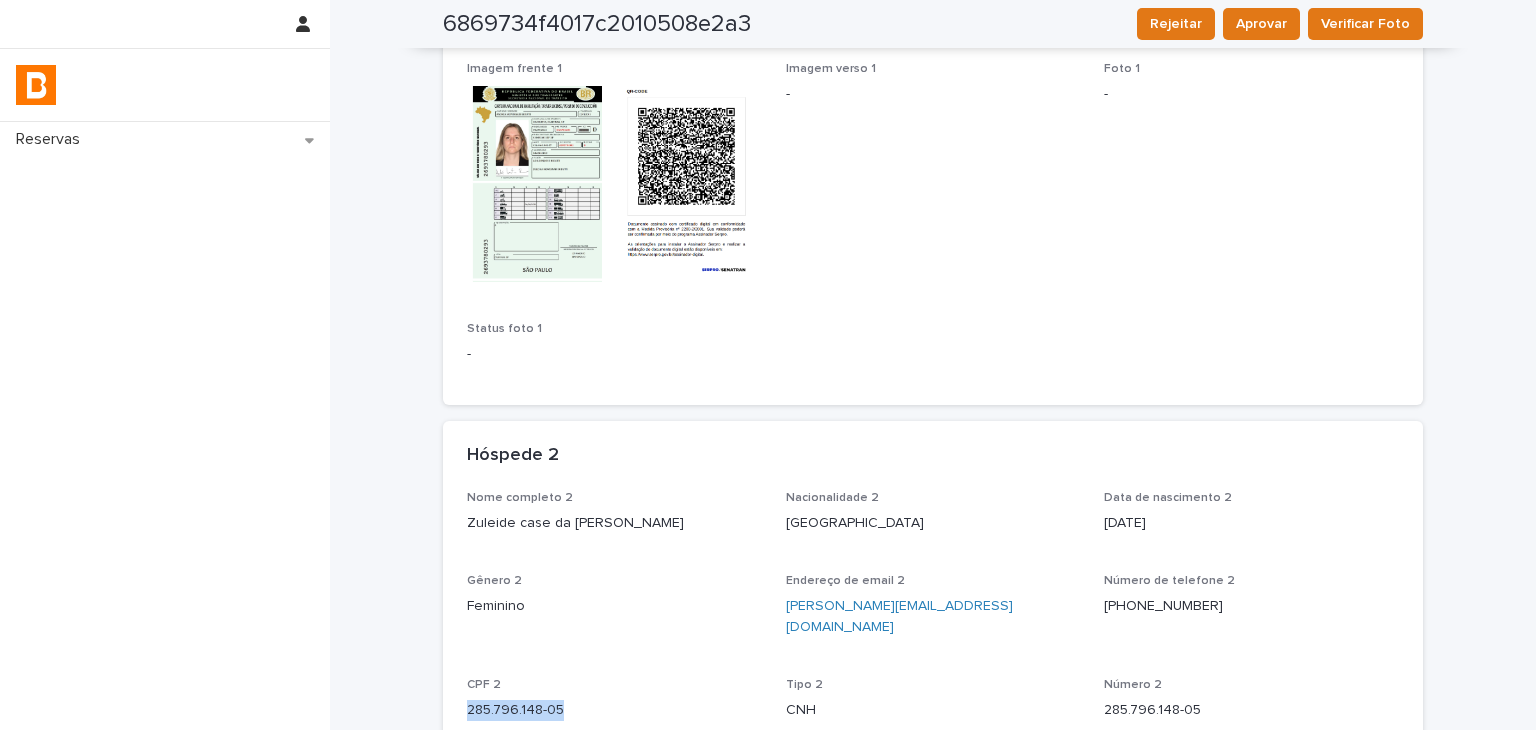 scroll, scrollTop: 0, scrollLeft: 0, axis: both 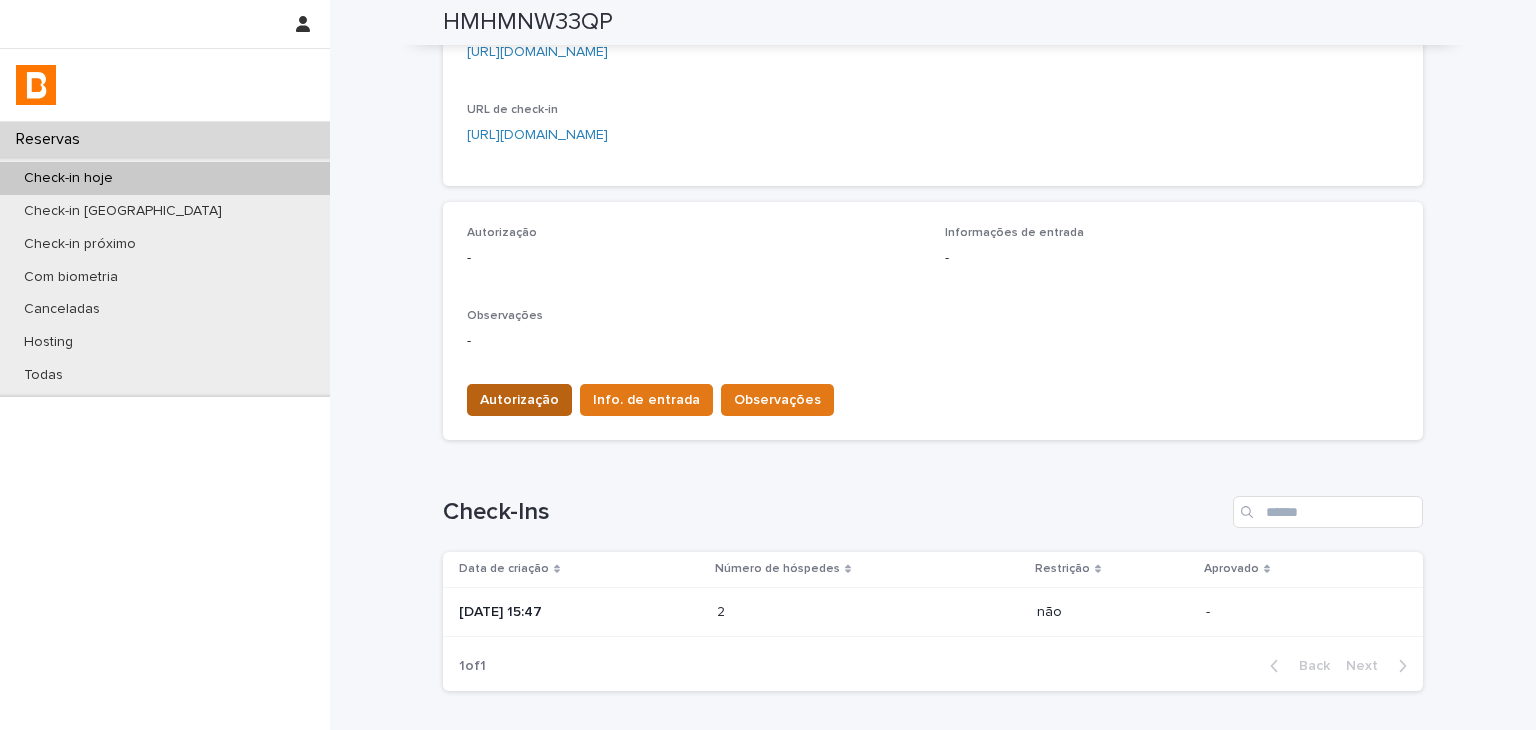 click on "Autorização" at bounding box center (519, 400) 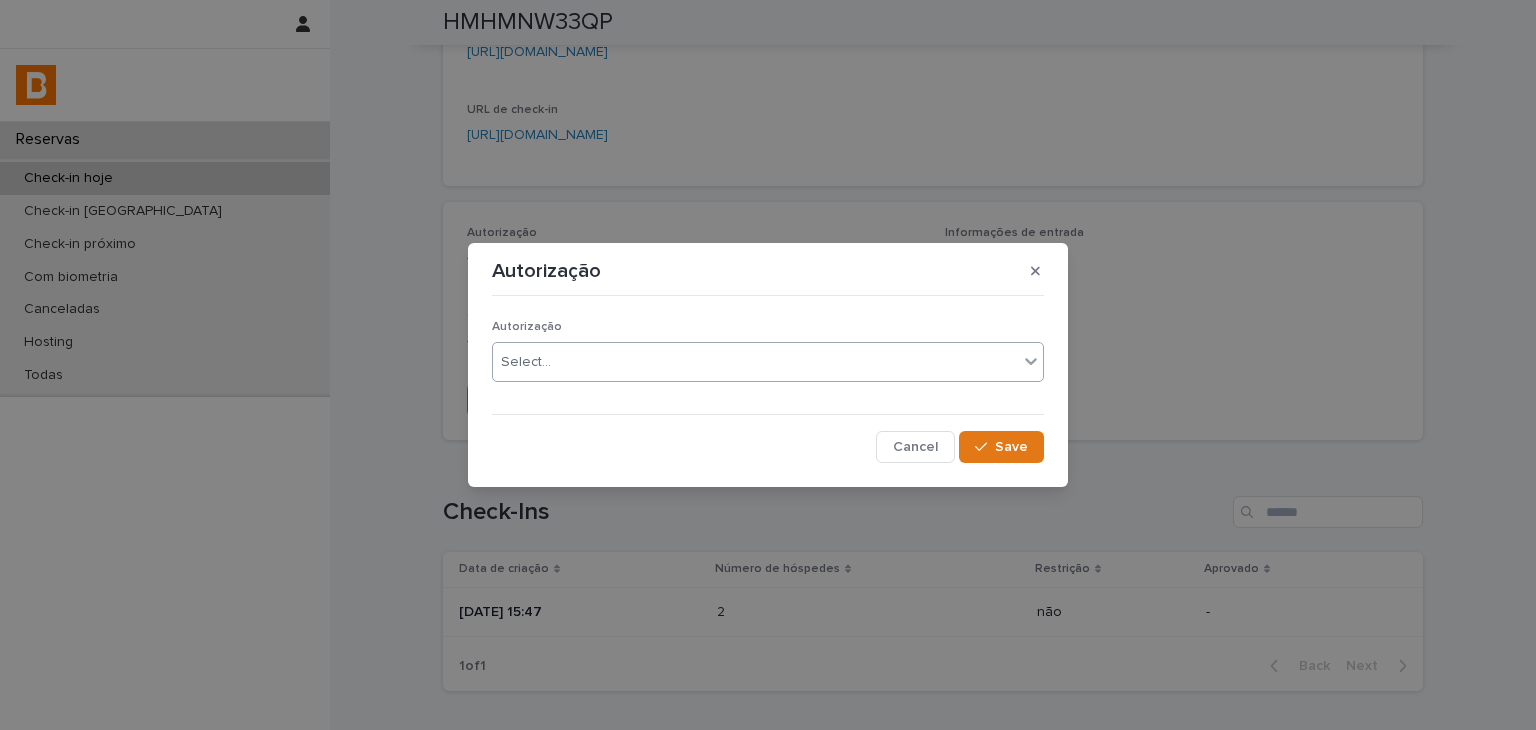 click on "Select..." at bounding box center [755, 362] 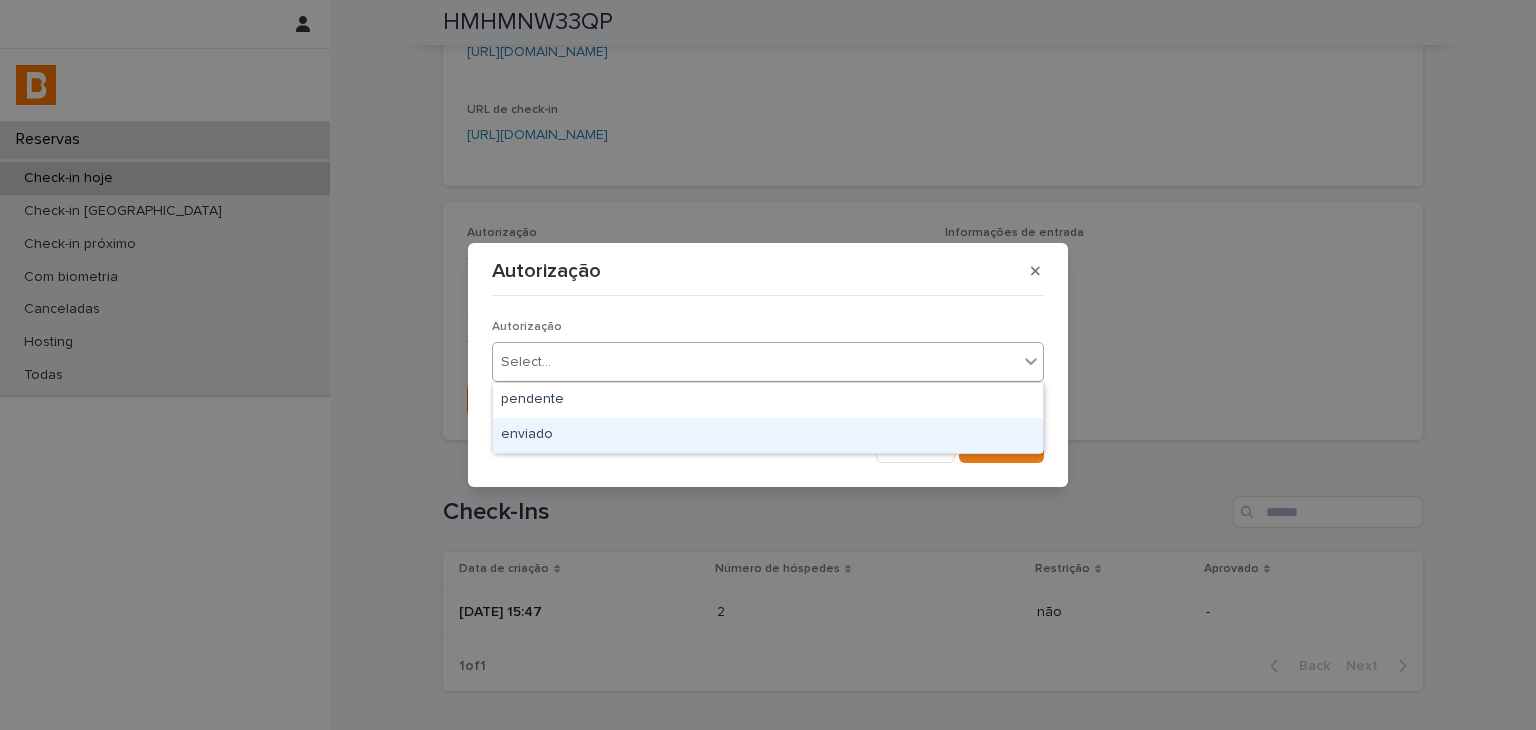 click on "enviado" at bounding box center (768, 435) 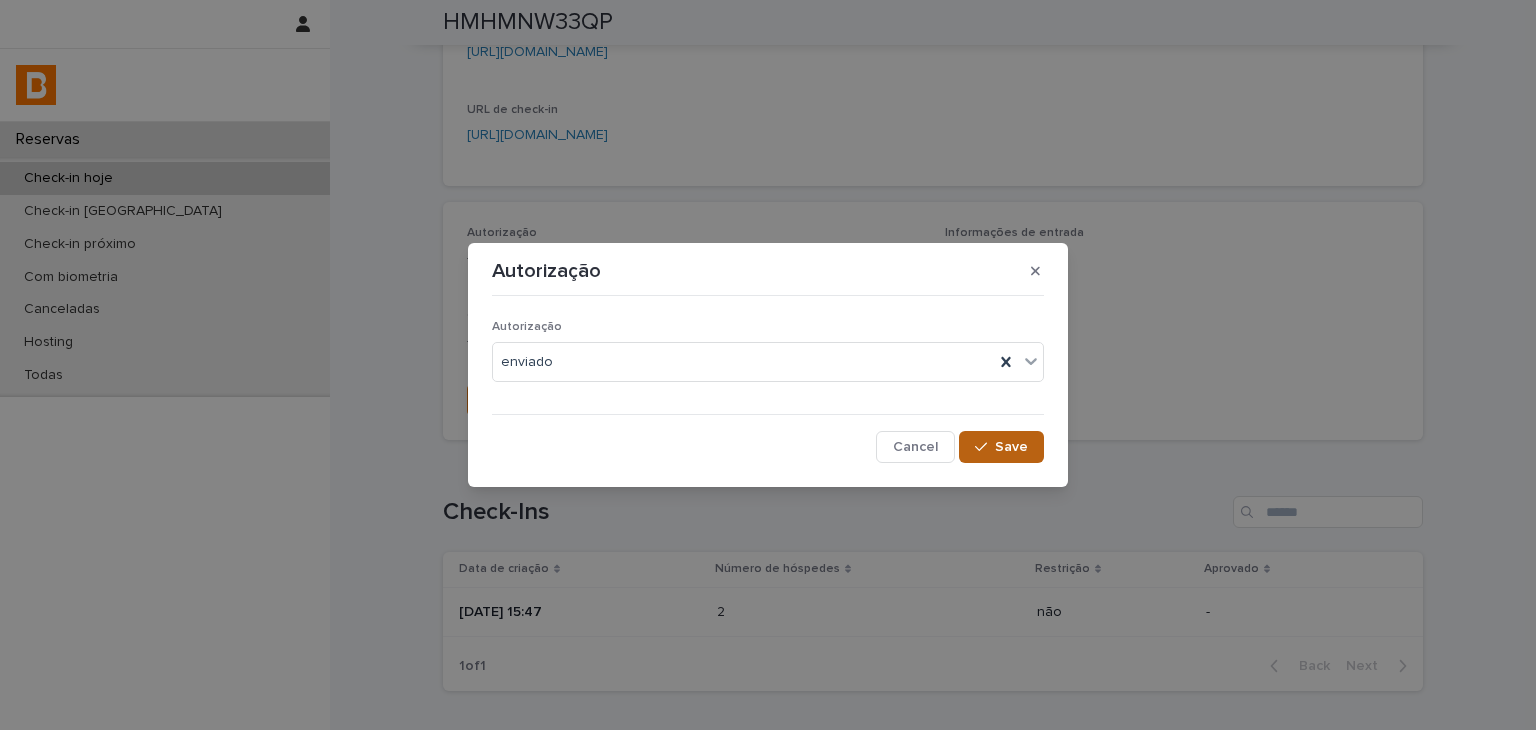 click on "Save" at bounding box center [1001, 447] 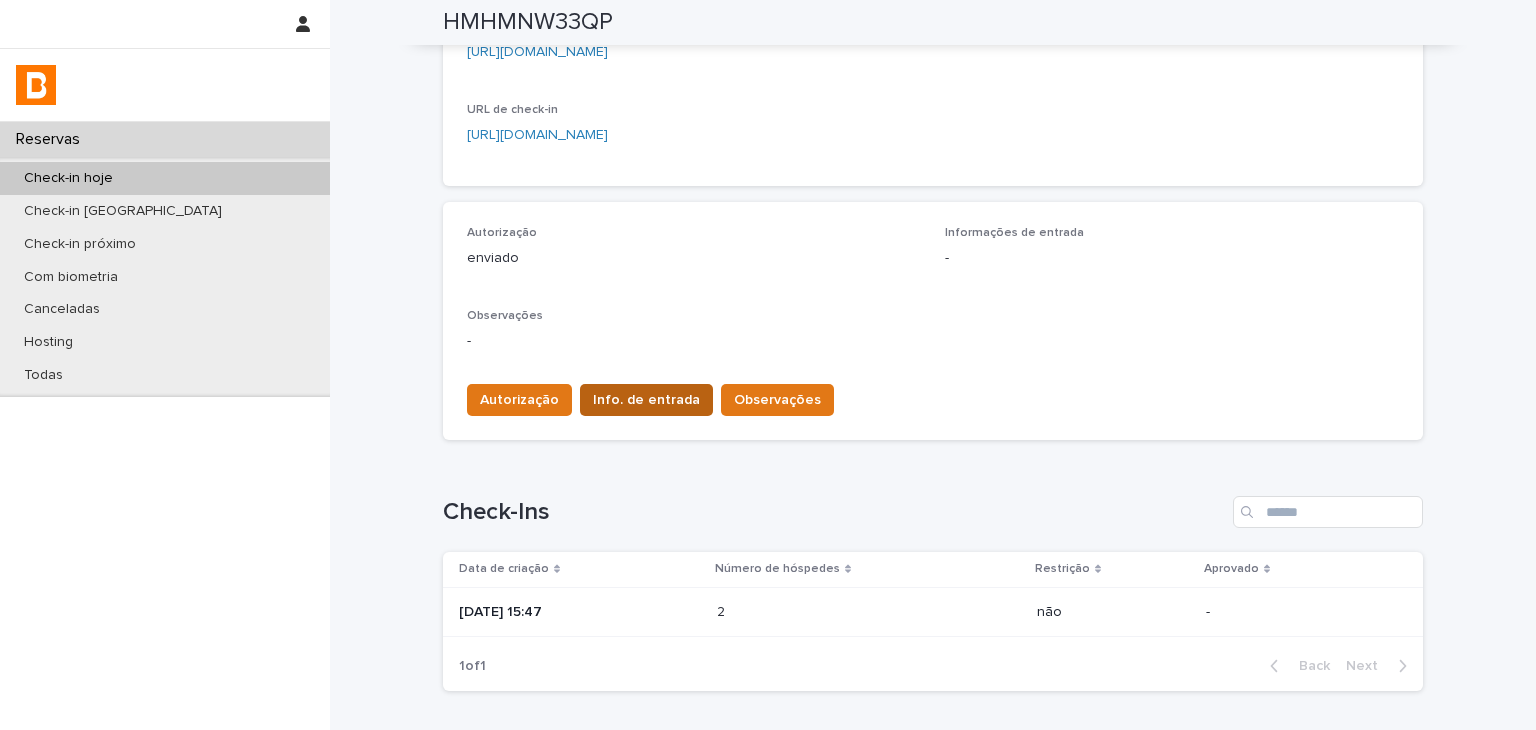click on "Info. de entrada" at bounding box center (646, 400) 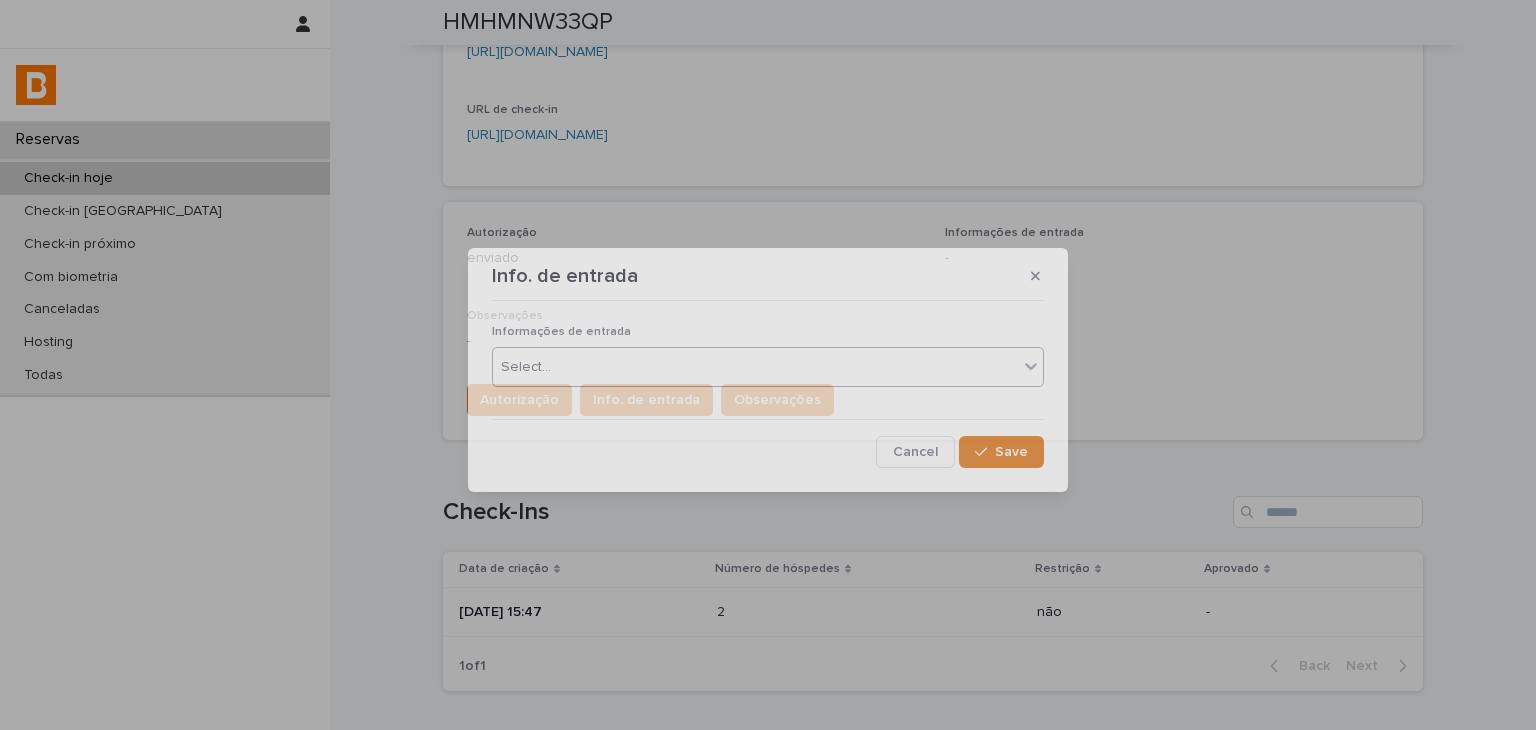 click on "Select..." at bounding box center [755, 367] 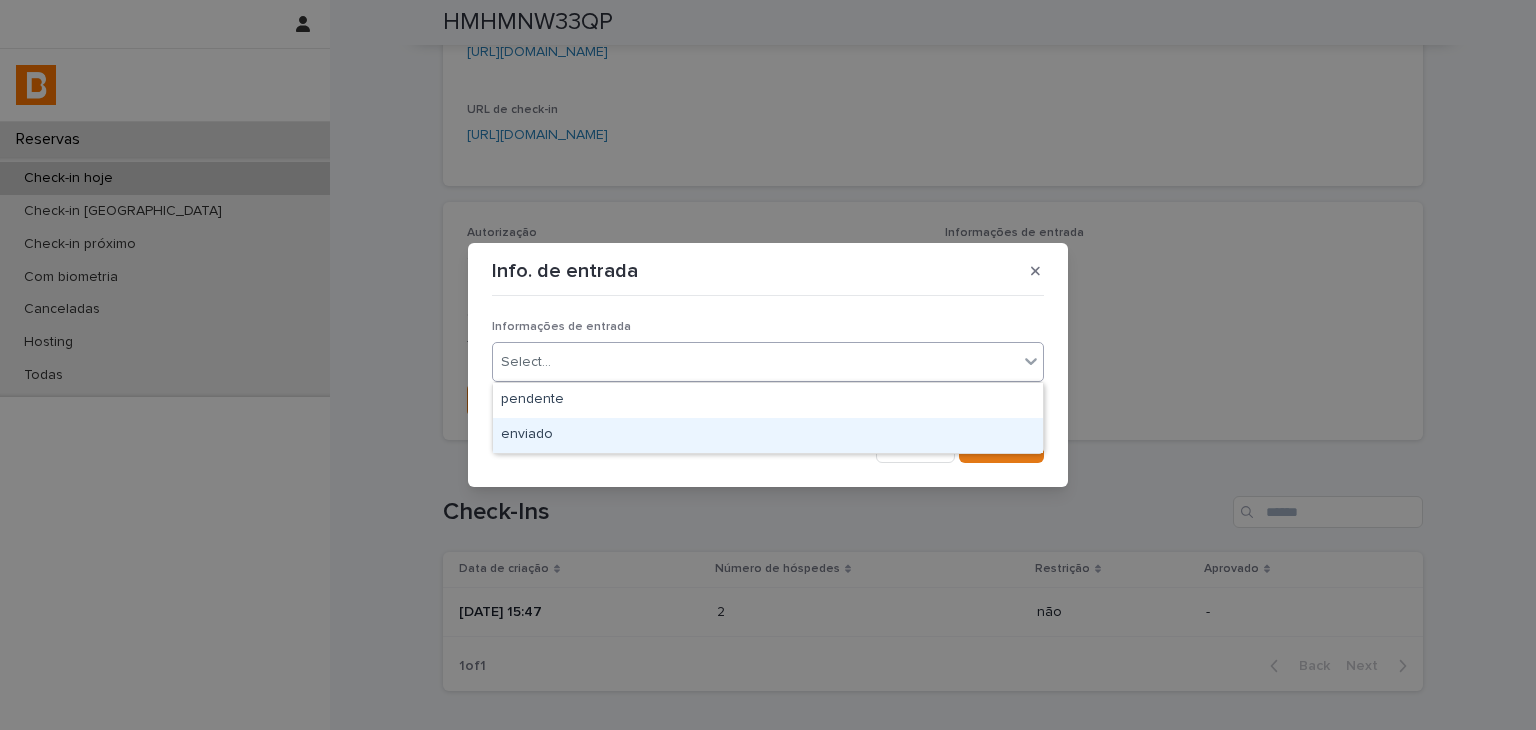 click on "enviado" at bounding box center (768, 435) 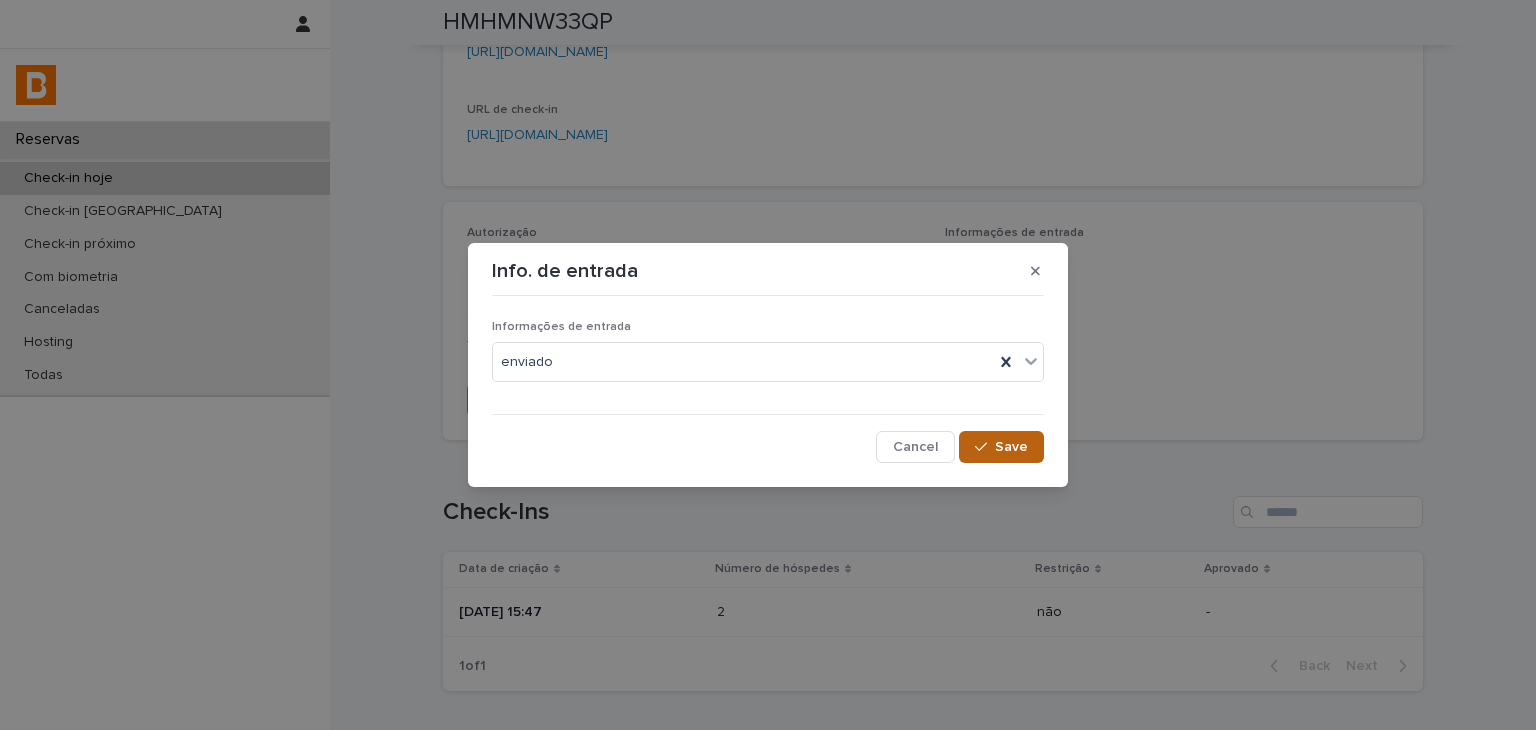 click on "Save" at bounding box center [1011, 447] 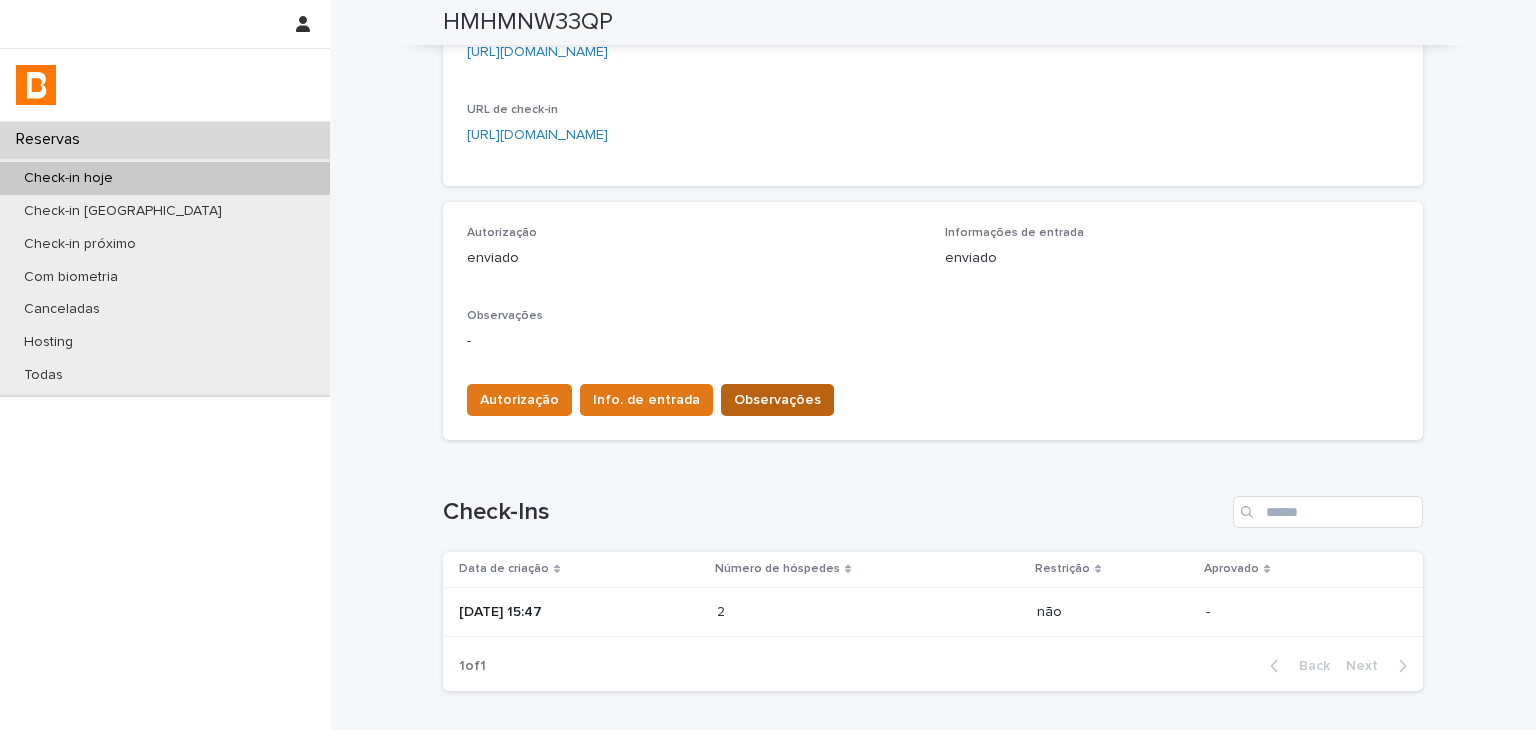 click on "Observações" at bounding box center (777, 400) 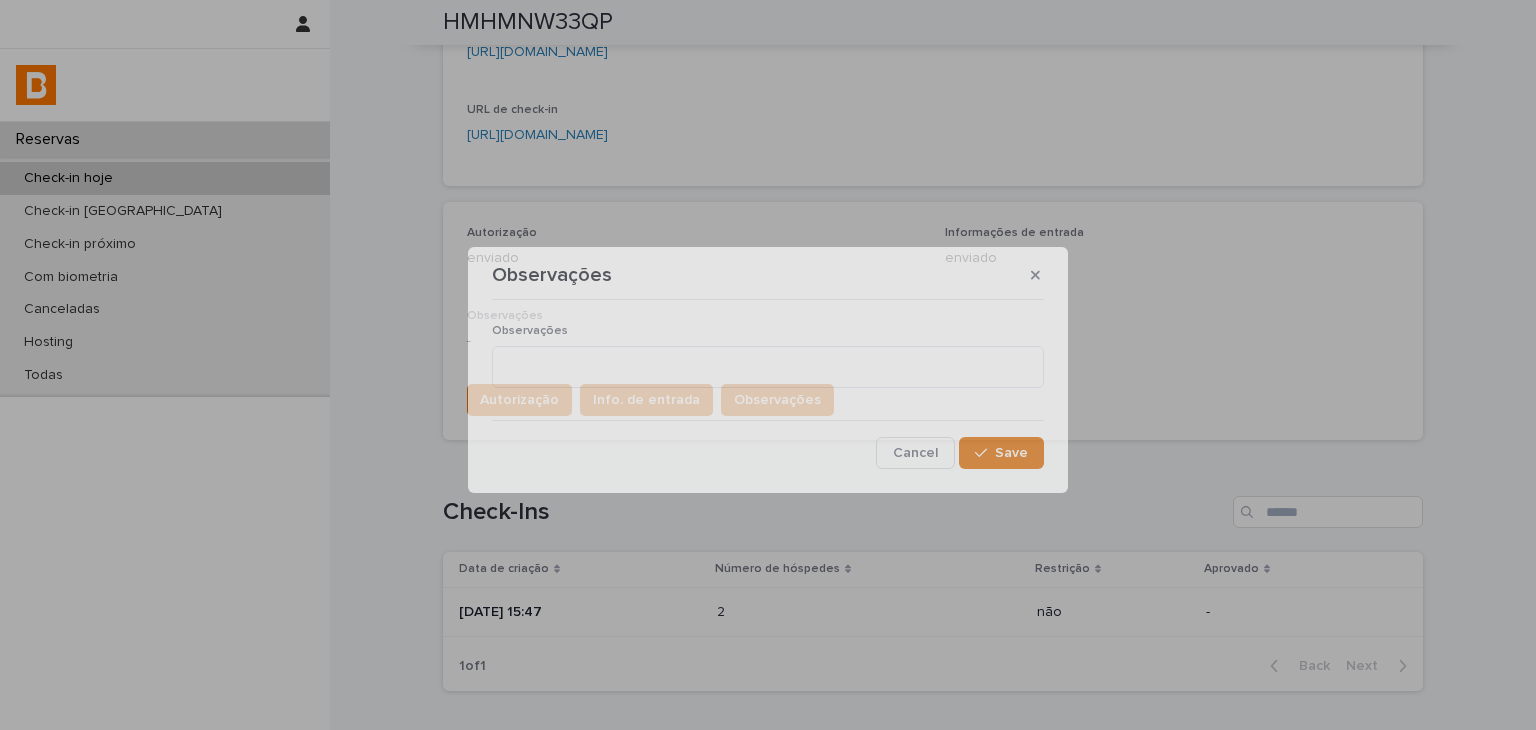 click on "Observações" at bounding box center (768, 364) 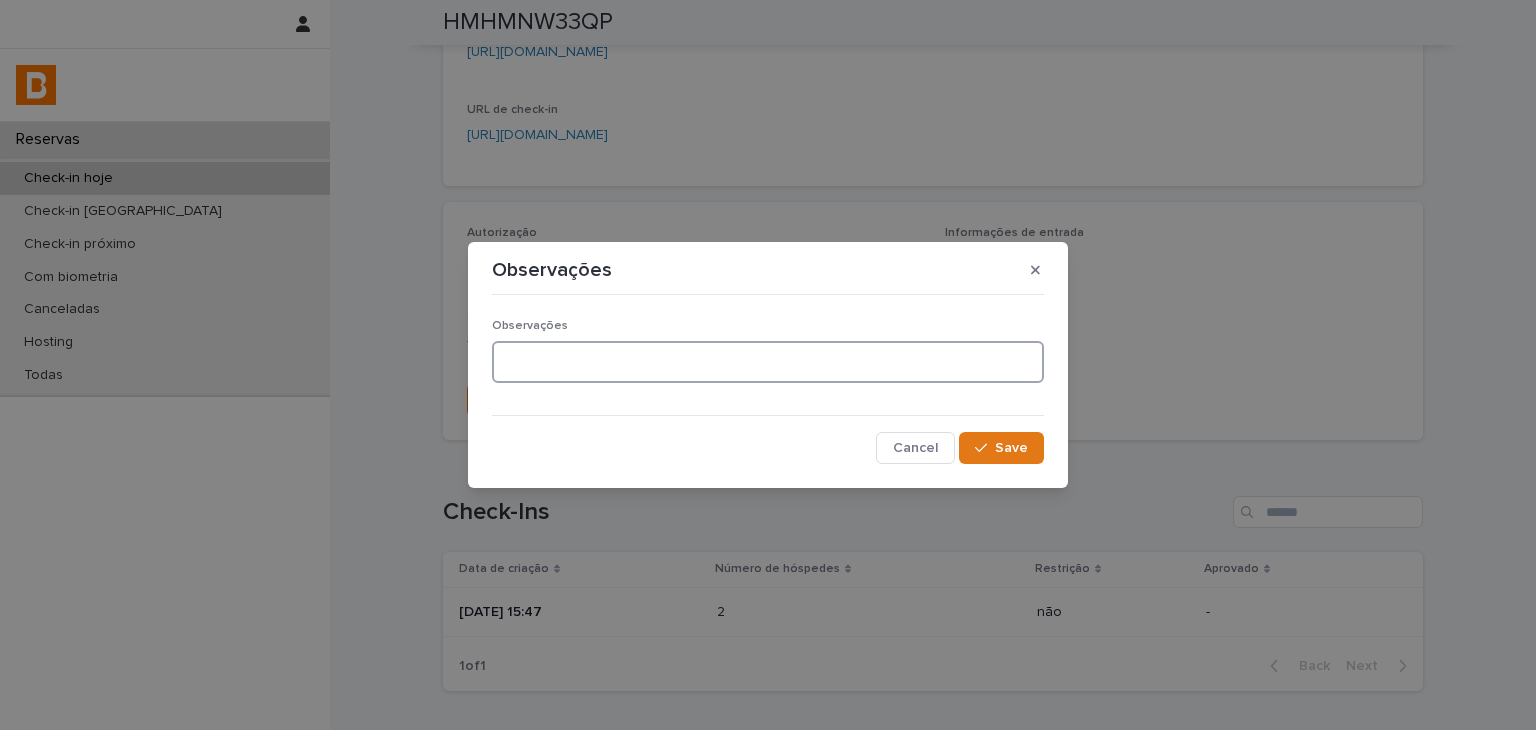 click at bounding box center [768, 362] 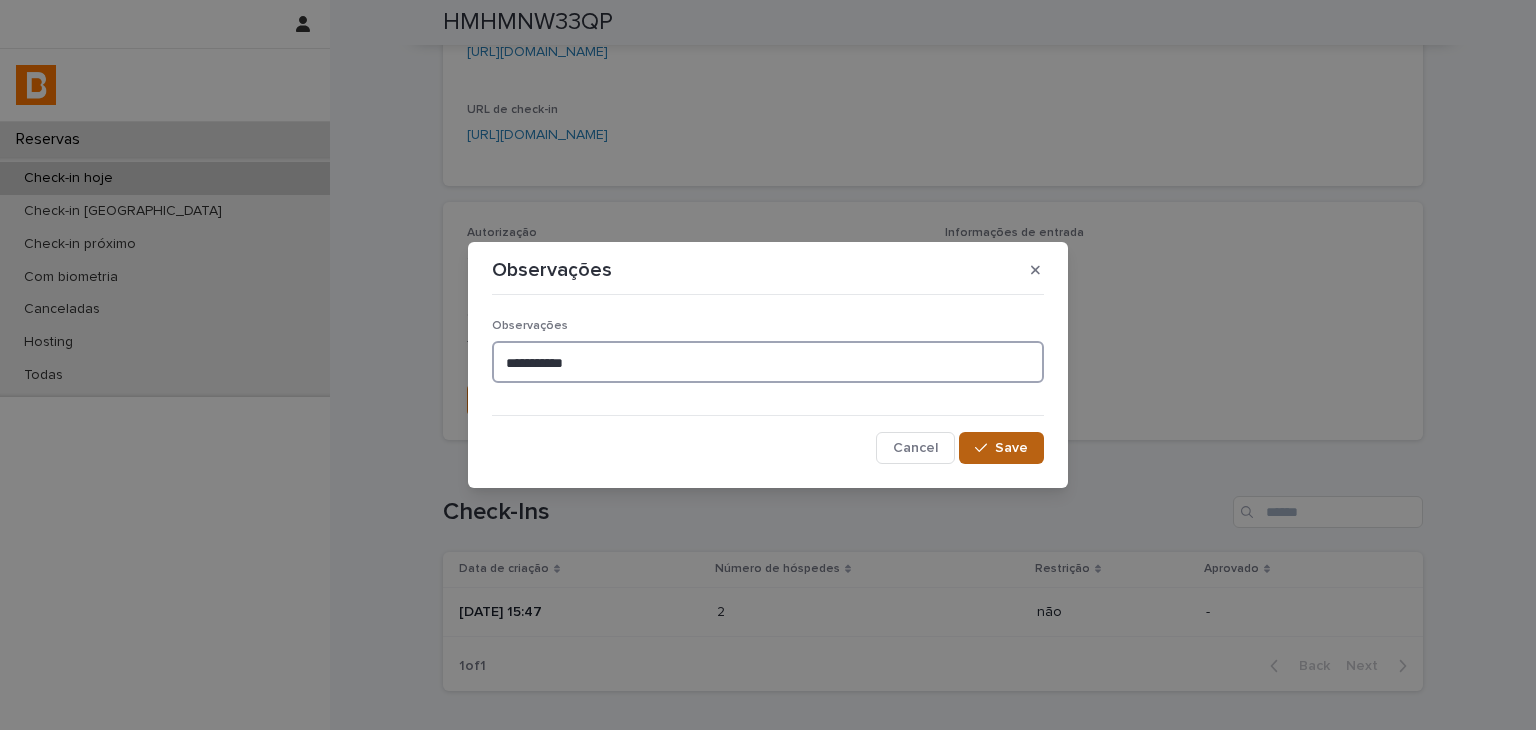 type on "**********" 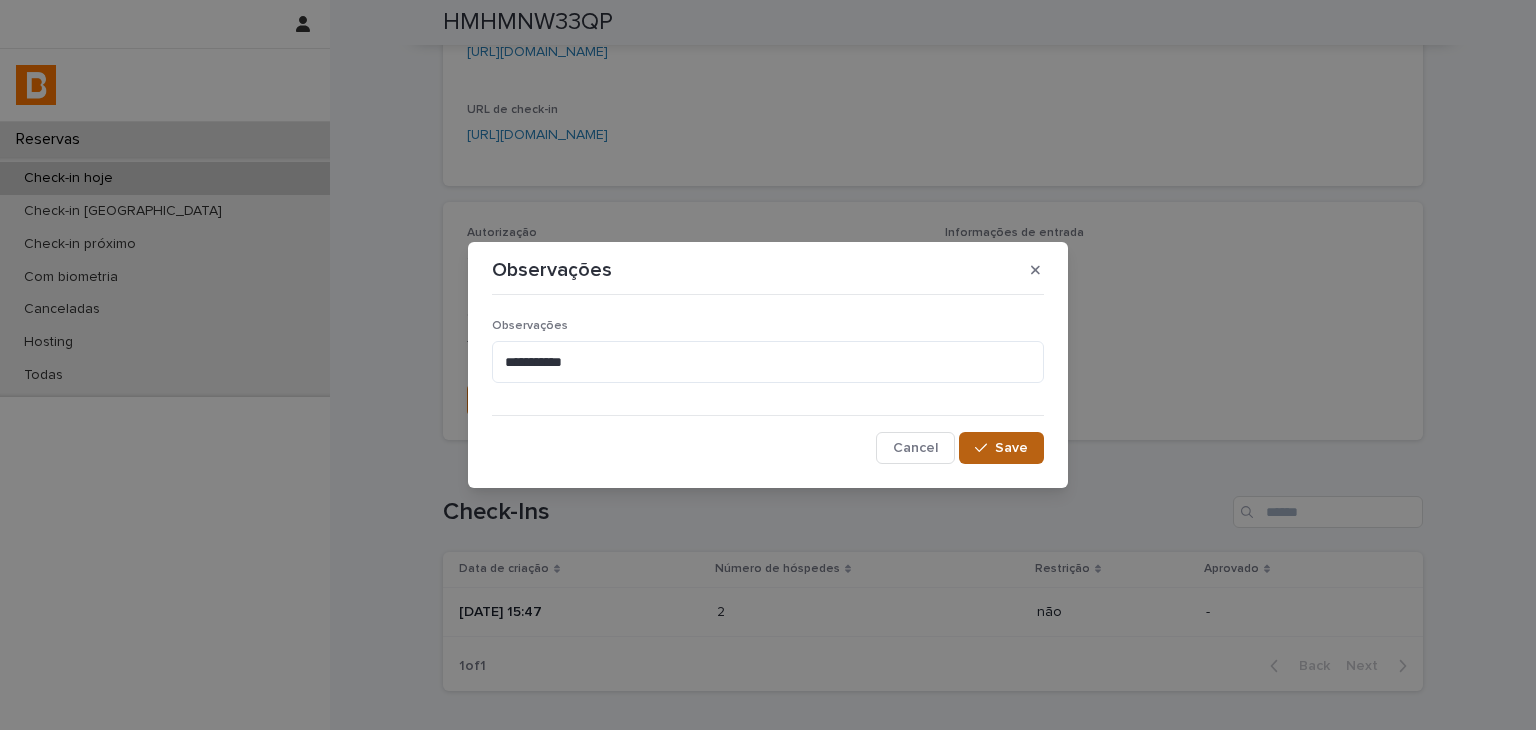 click 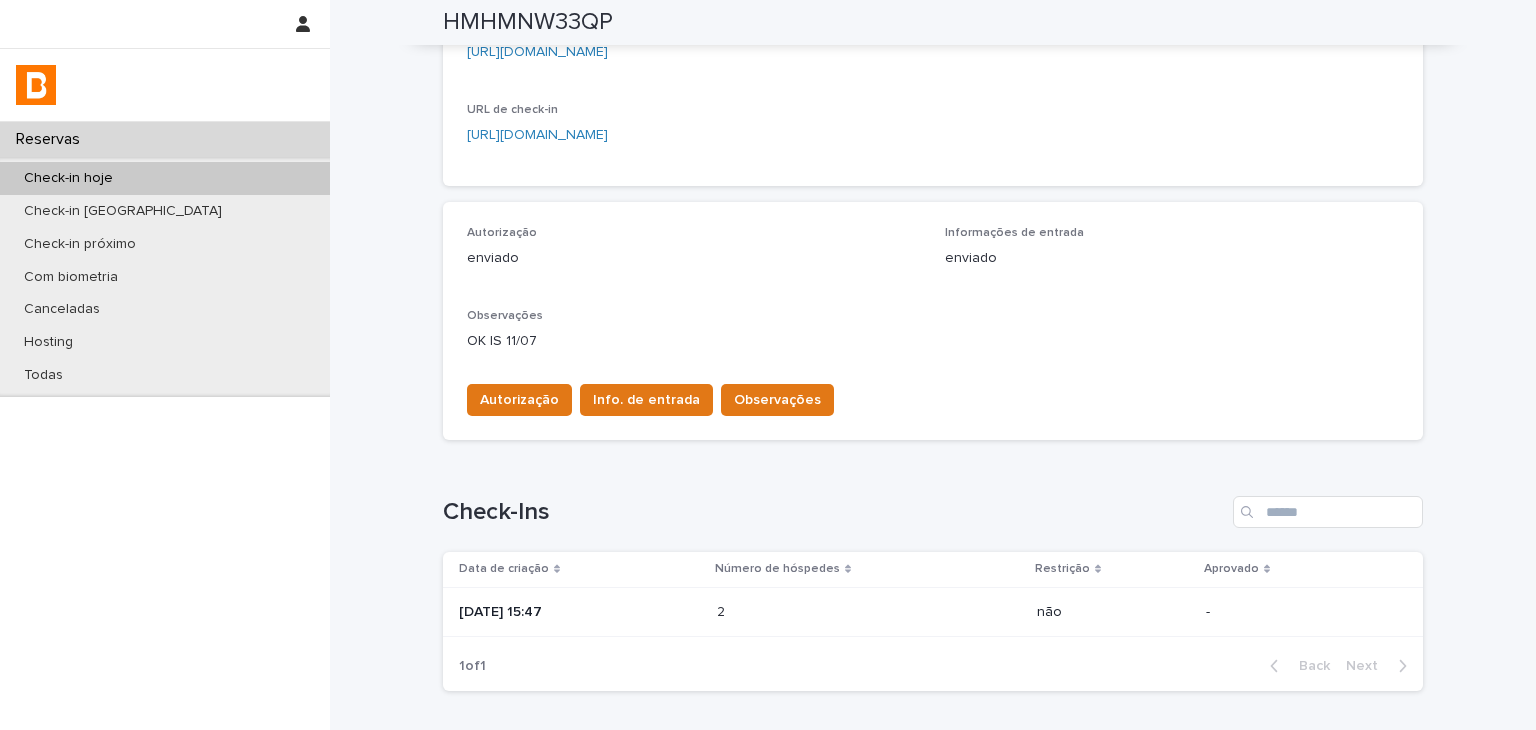 scroll, scrollTop: 0, scrollLeft: 0, axis: both 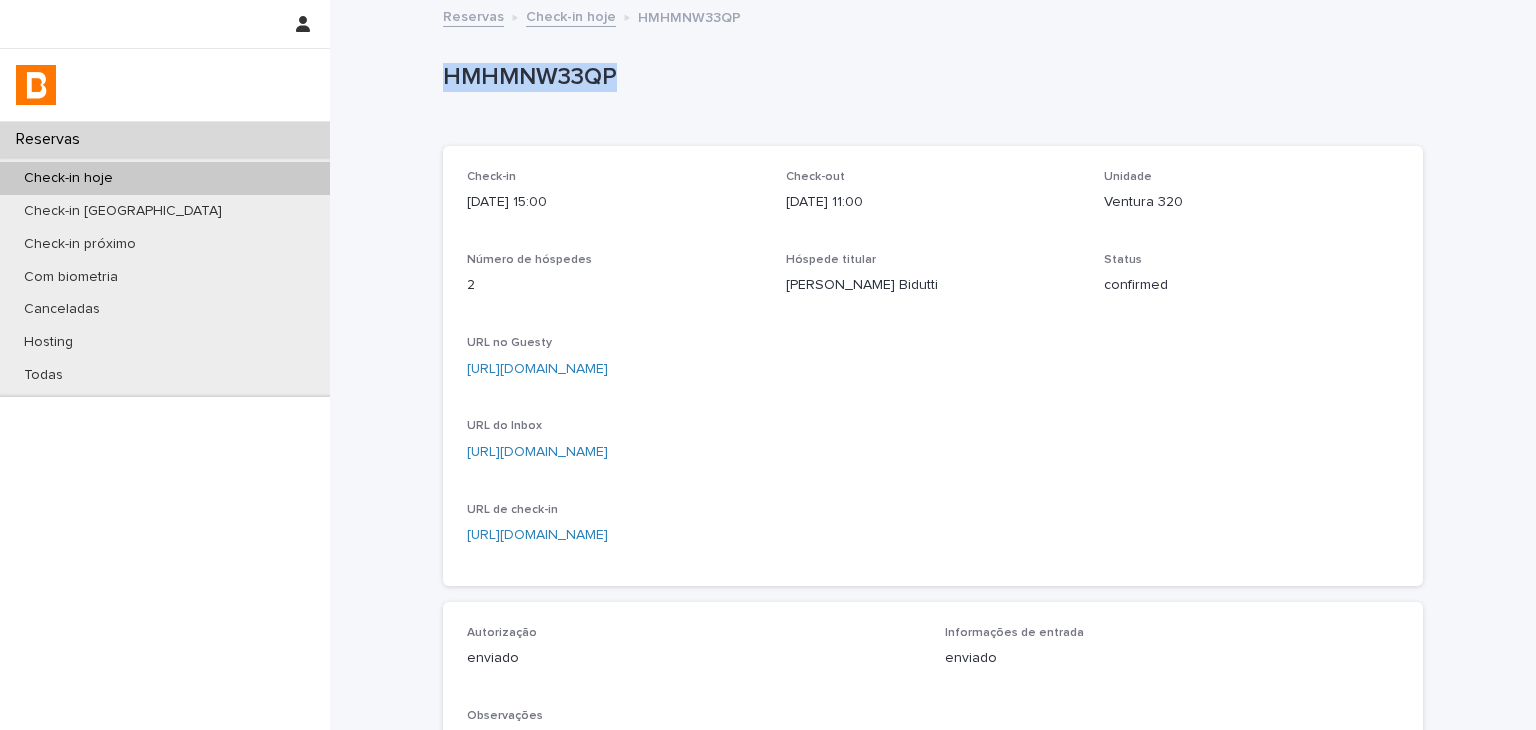 drag, startPoint x: 432, startPoint y: 70, endPoint x: 627, endPoint y: 80, distance: 195.25624 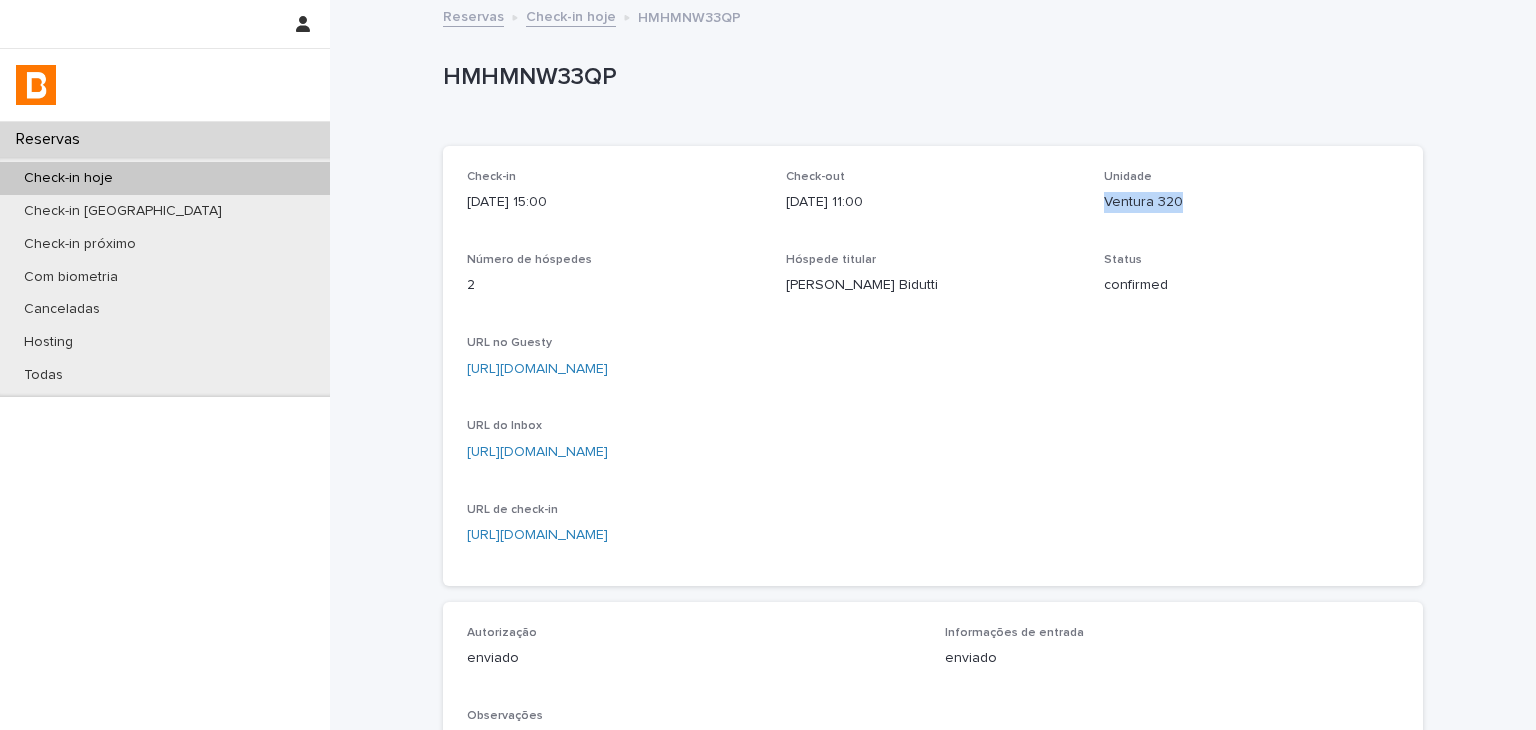 drag, startPoint x: 1093, startPoint y: 204, endPoint x: 1199, endPoint y: 205, distance: 106.004715 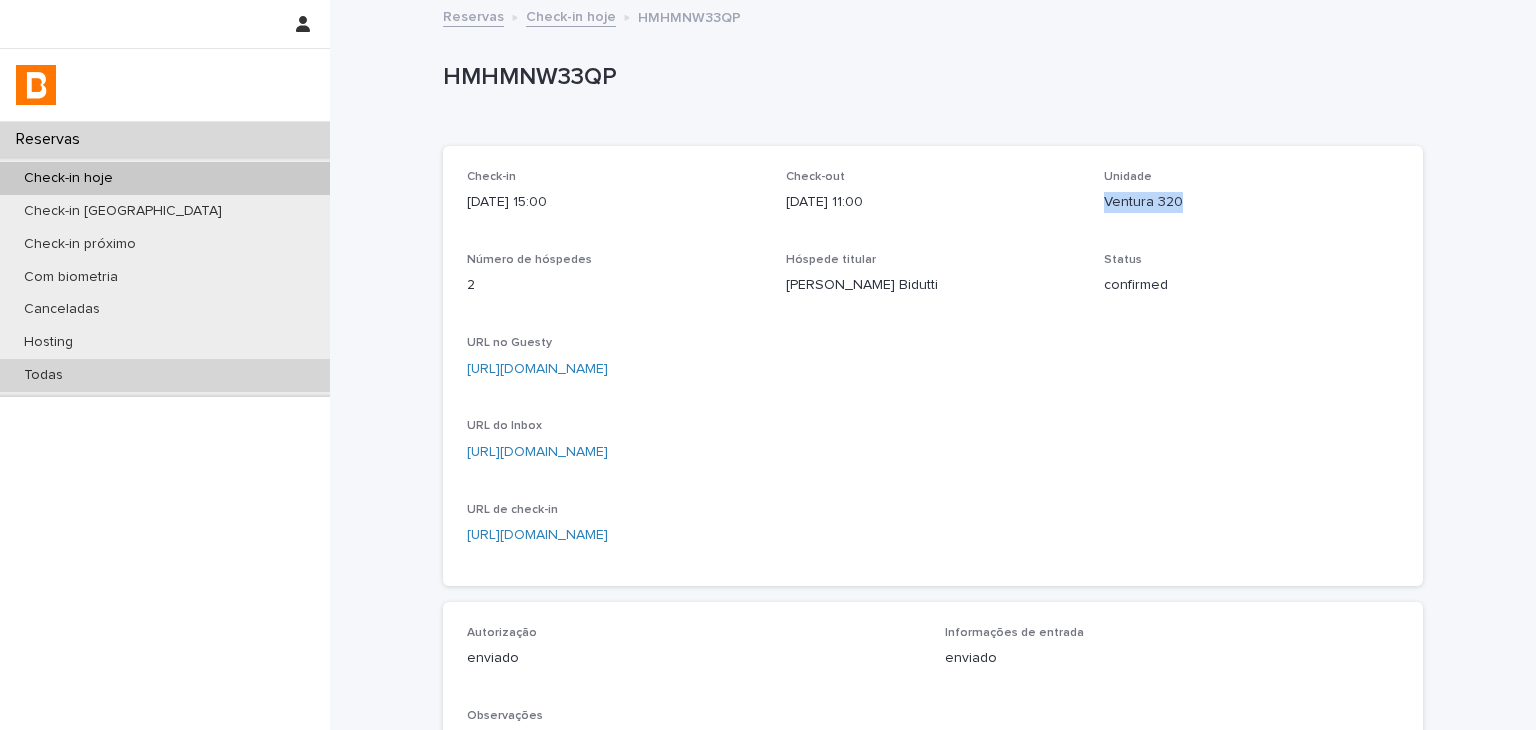 click on "Todas" at bounding box center (165, 375) 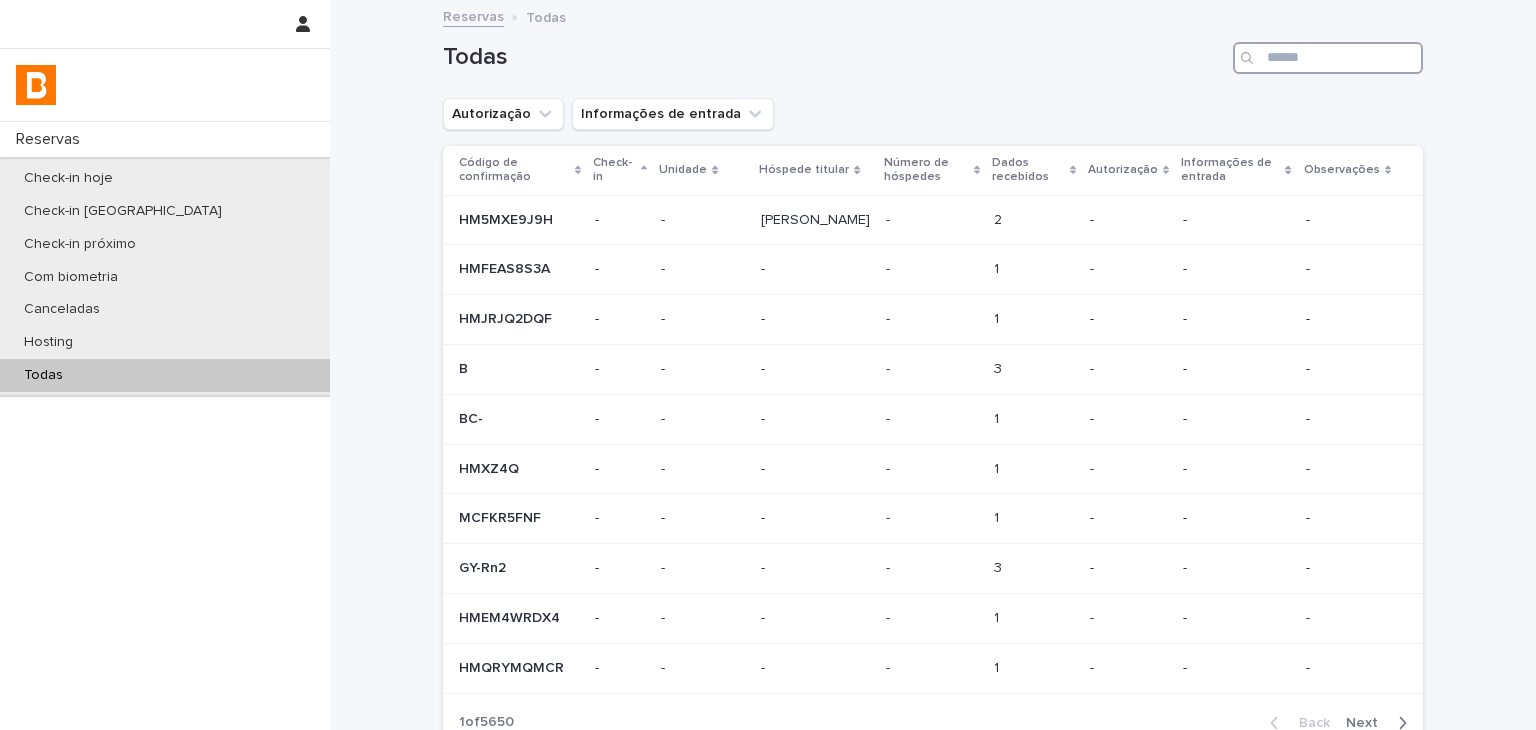 click at bounding box center [1328, 58] 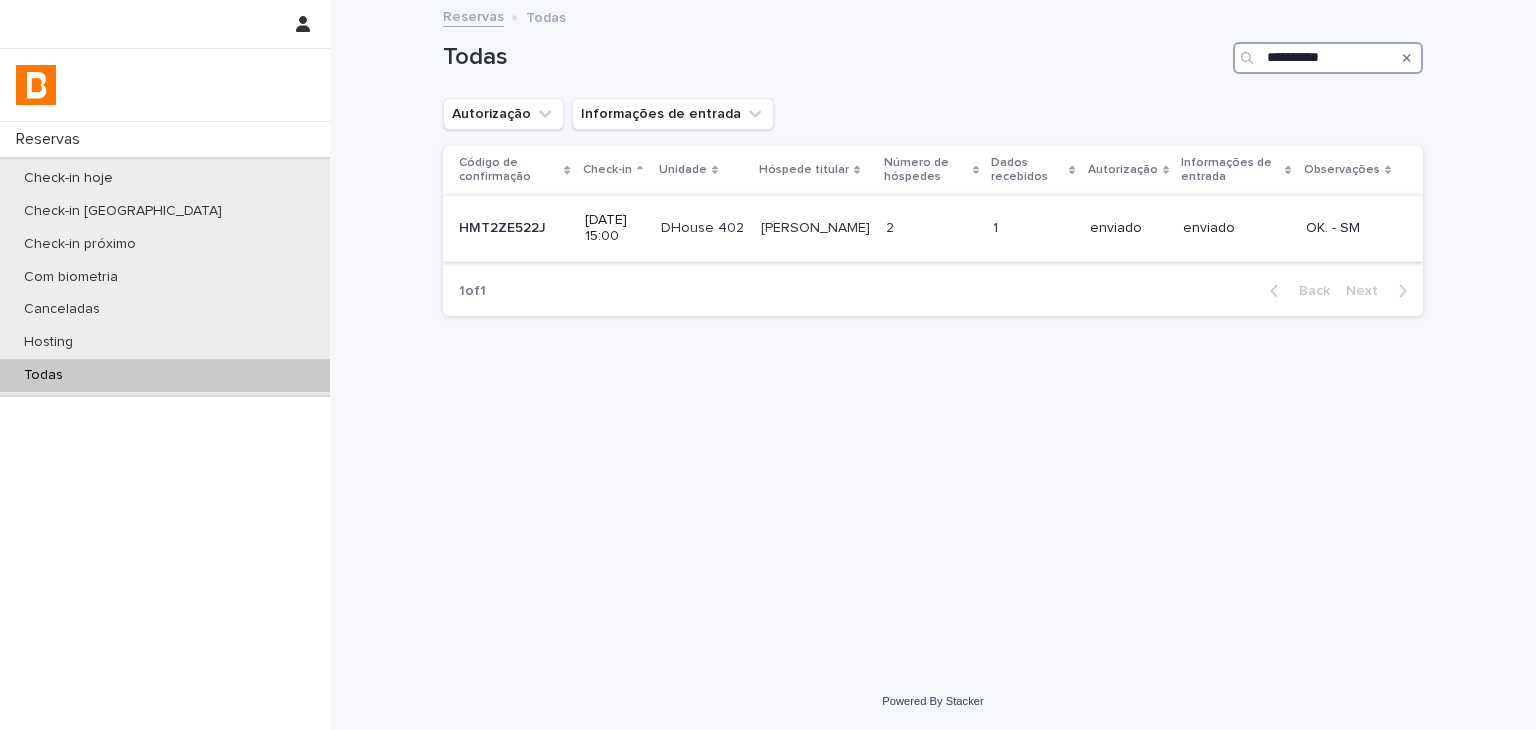 type on "**********" 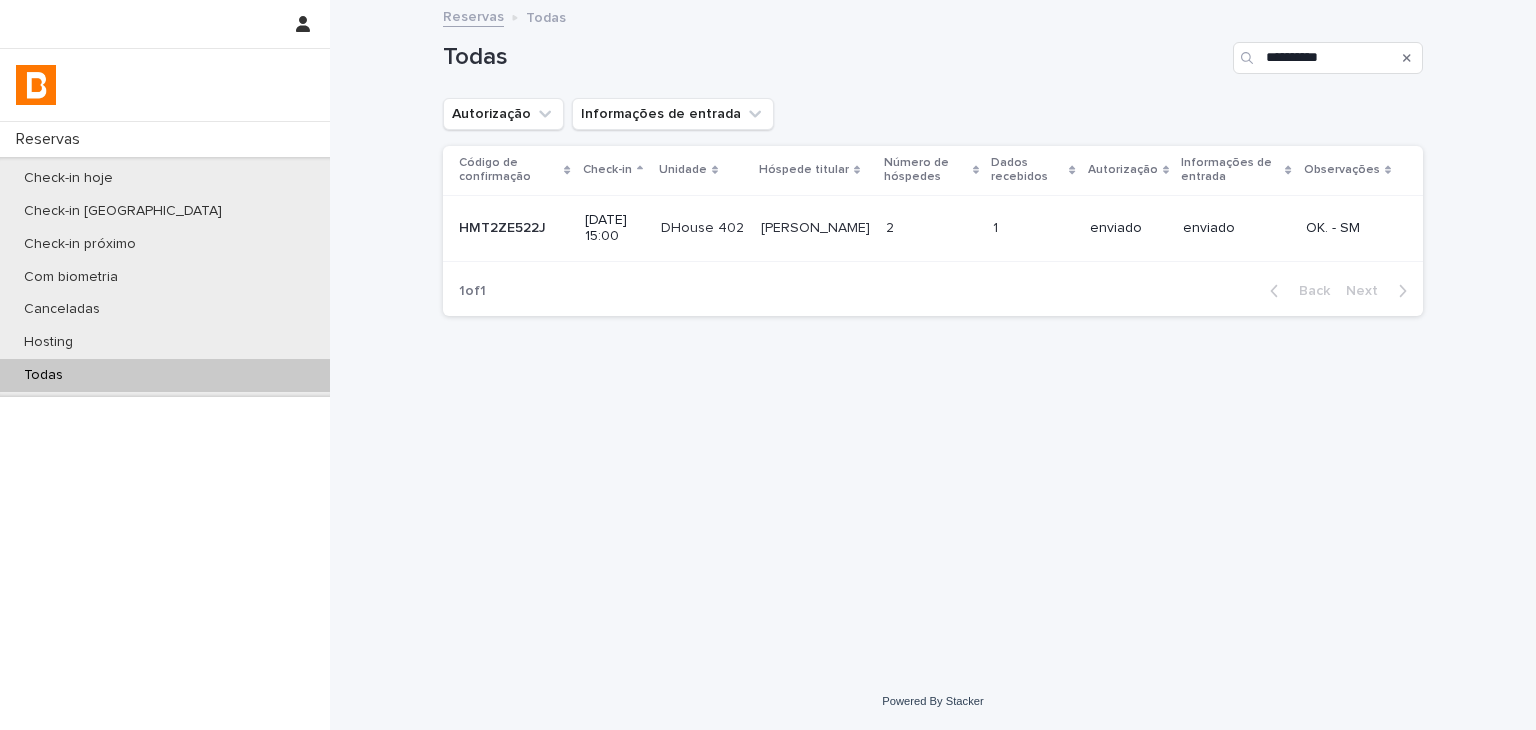 click on "enviado" at bounding box center (1128, 228) 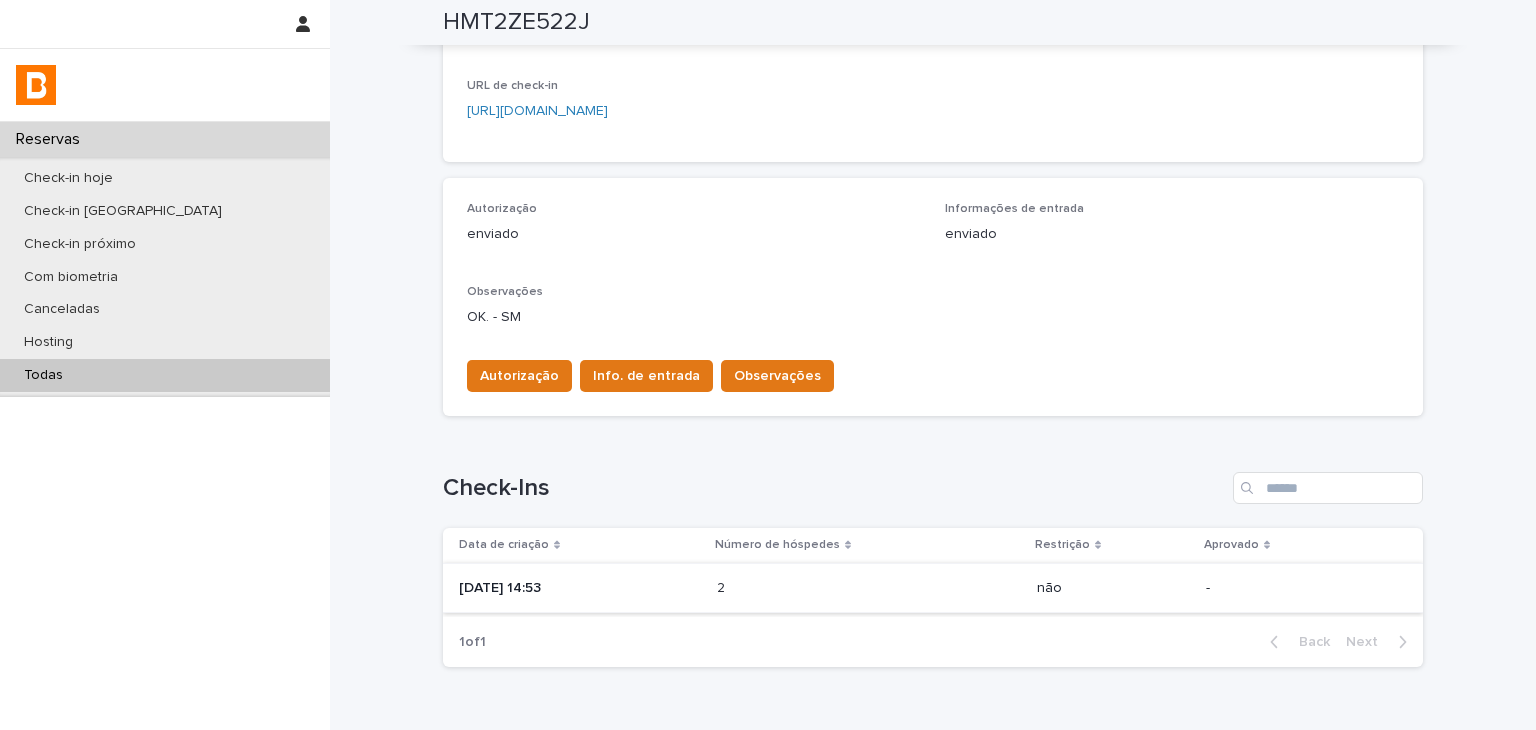 scroll, scrollTop: 478, scrollLeft: 0, axis: vertical 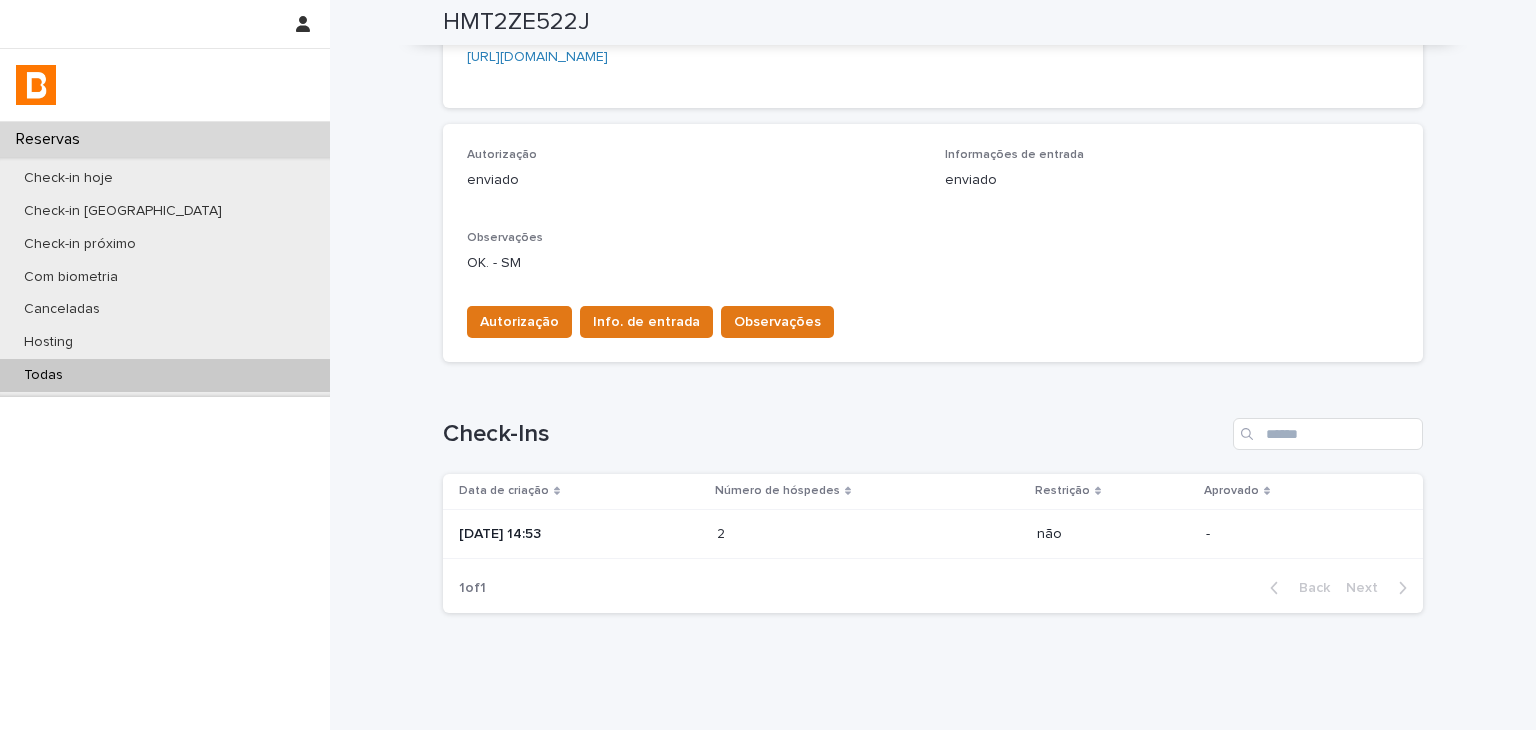 click on "2 2" at bounding box center [869, 534] 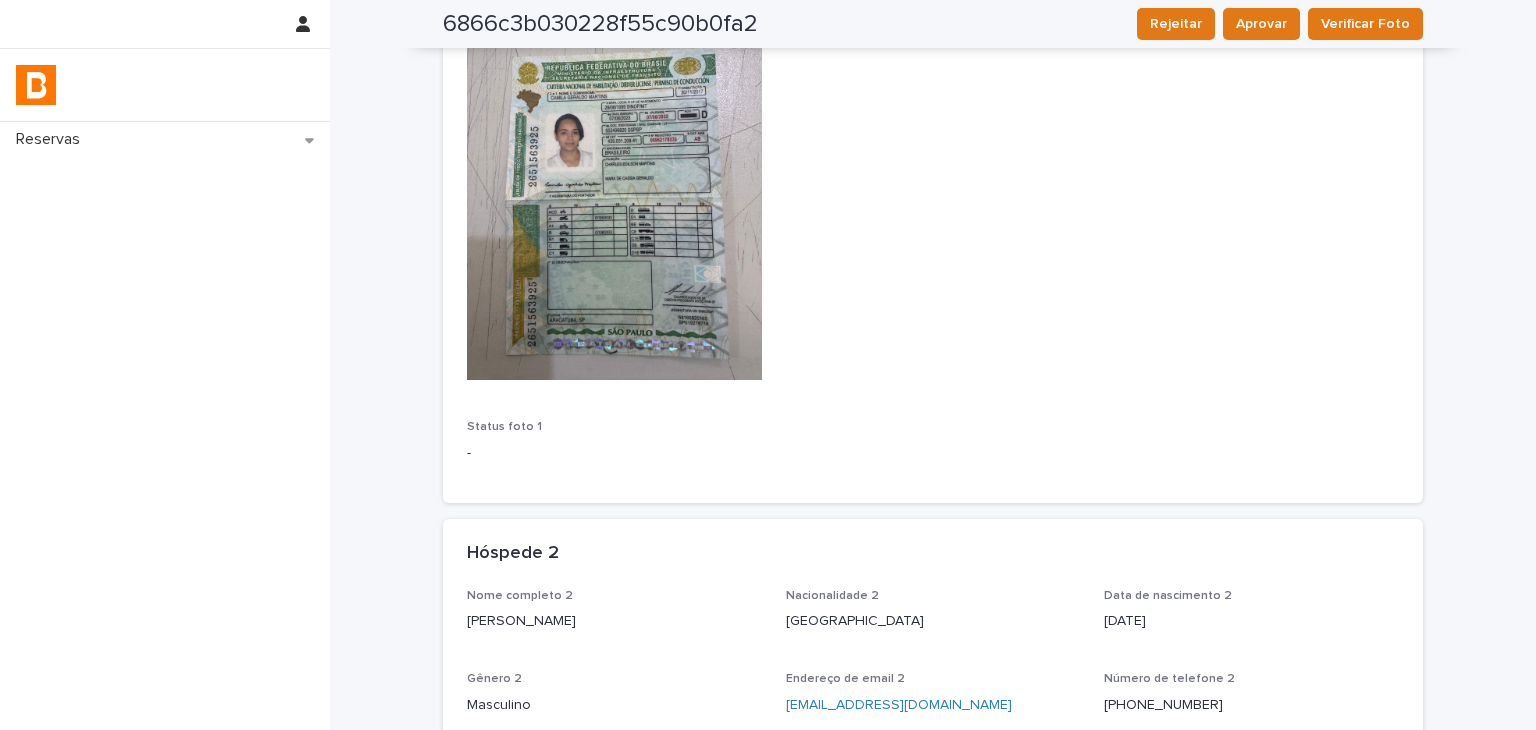 scroll, scrollTop: 880, scrollLeft: 0, axis: vertical 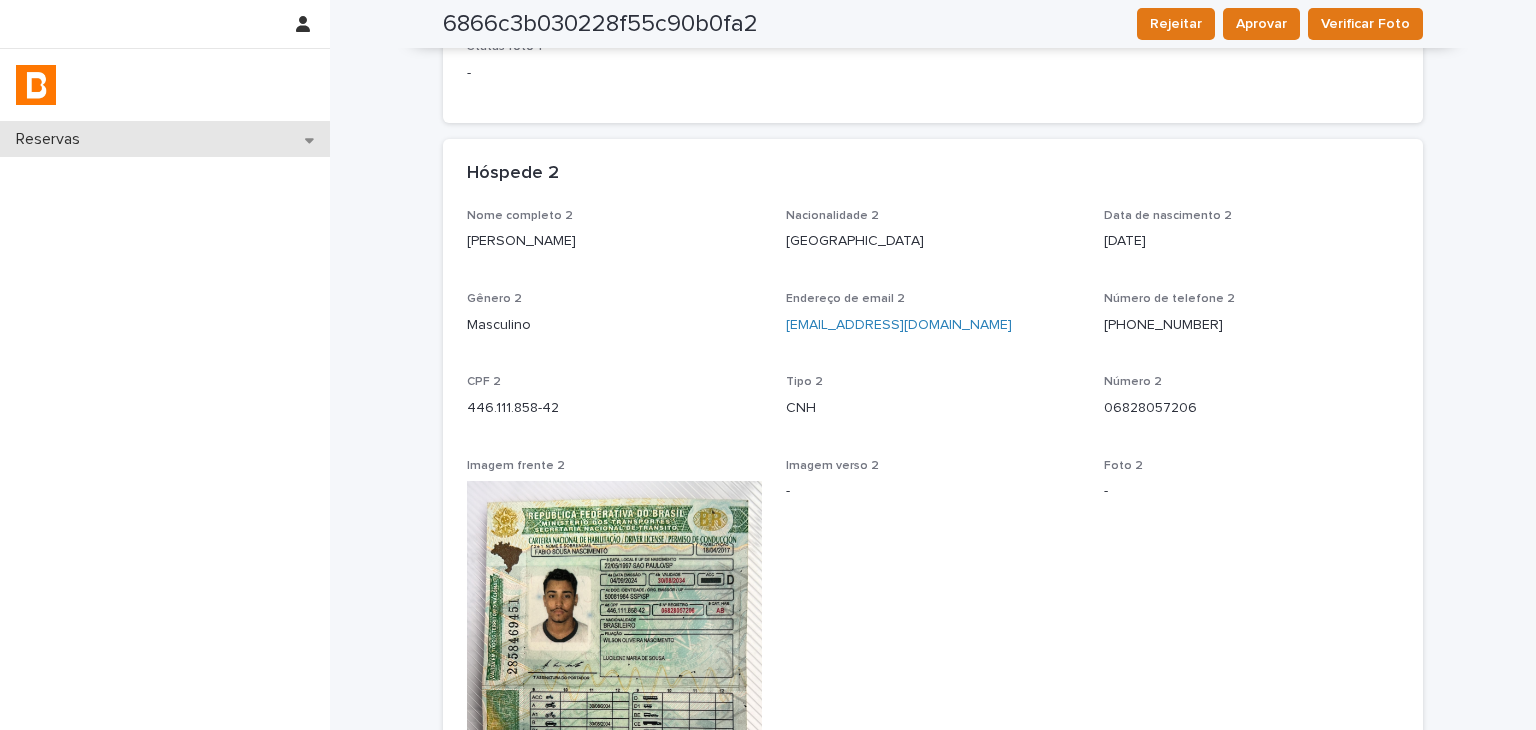 click on "Reservas" at bounding box center (165, 139) 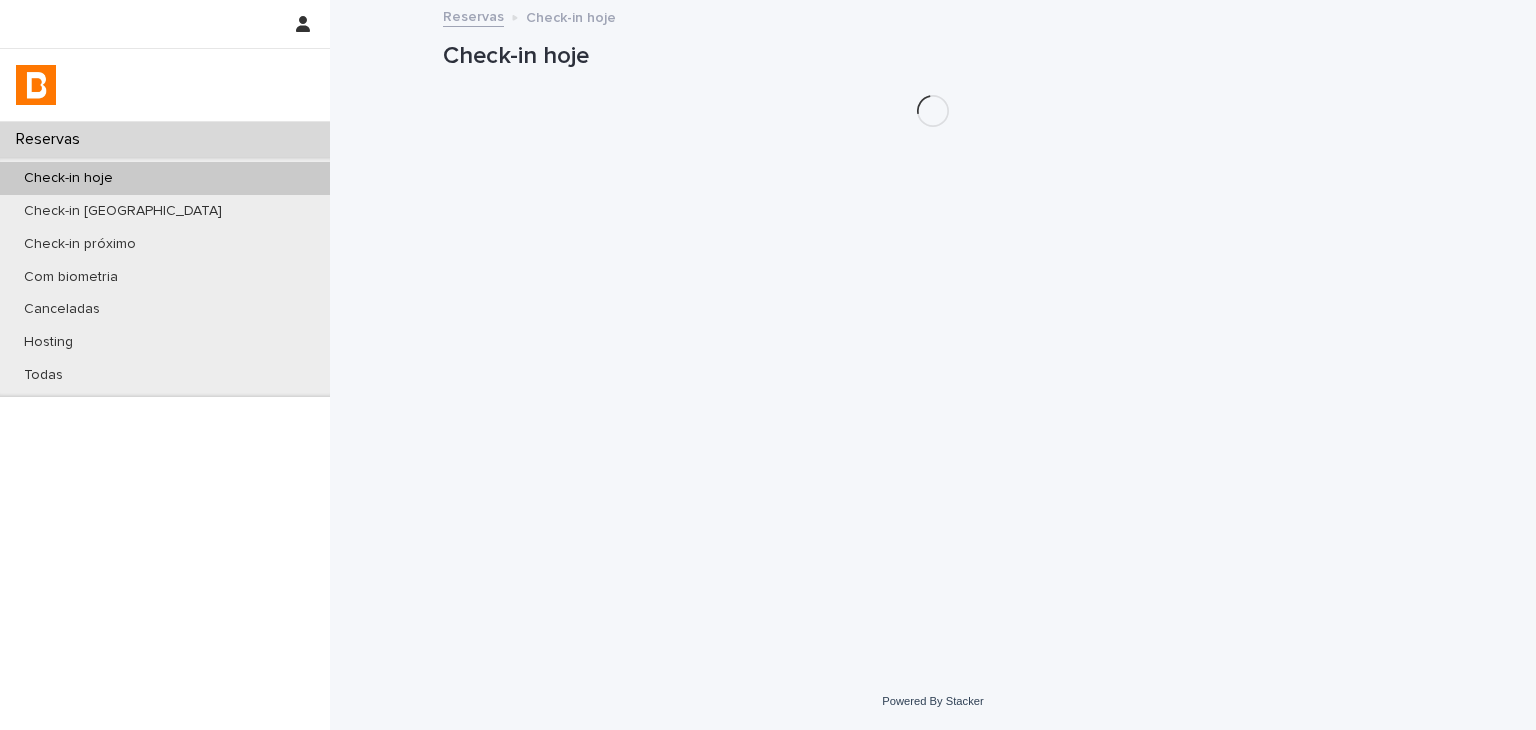 scroll, scrollTop: 0, scrollLeft: 0, axis: both 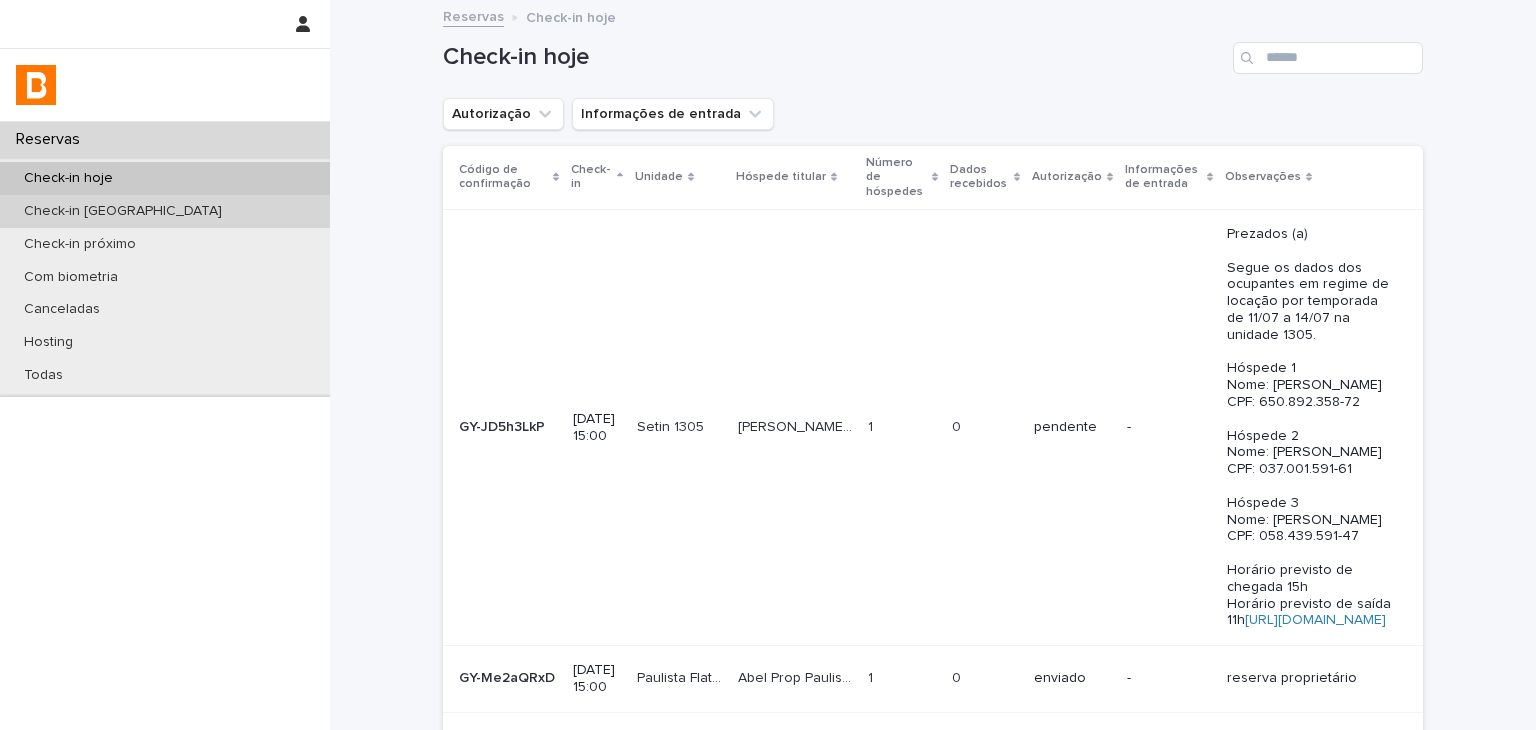 click on "Check-in [GEOGRAPHIC_DATA]" at bounding box center (165, 211) 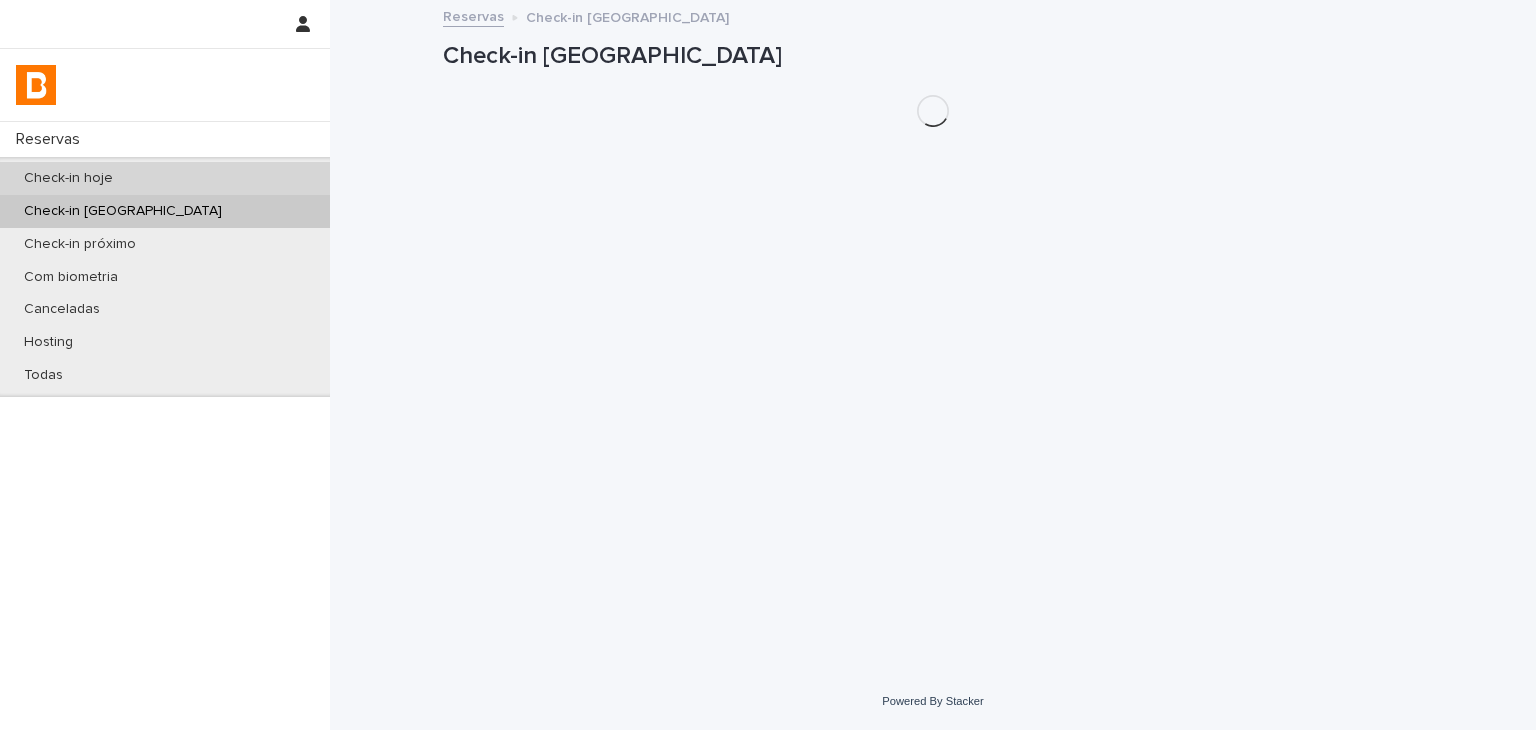 click on "Check-in hoje" at bounding box center [165, 178] 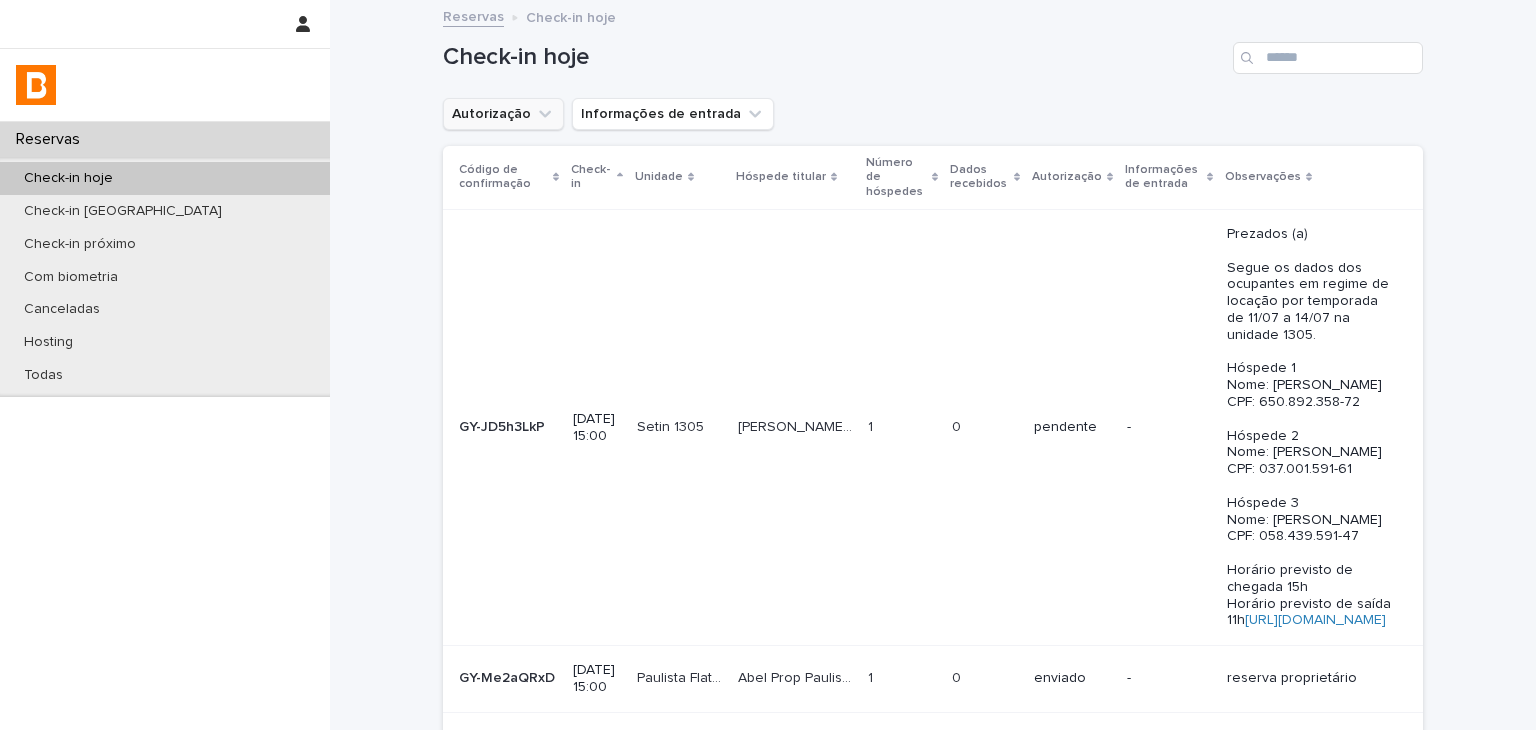 click on "Autorização" at bounding box center (503, 114) 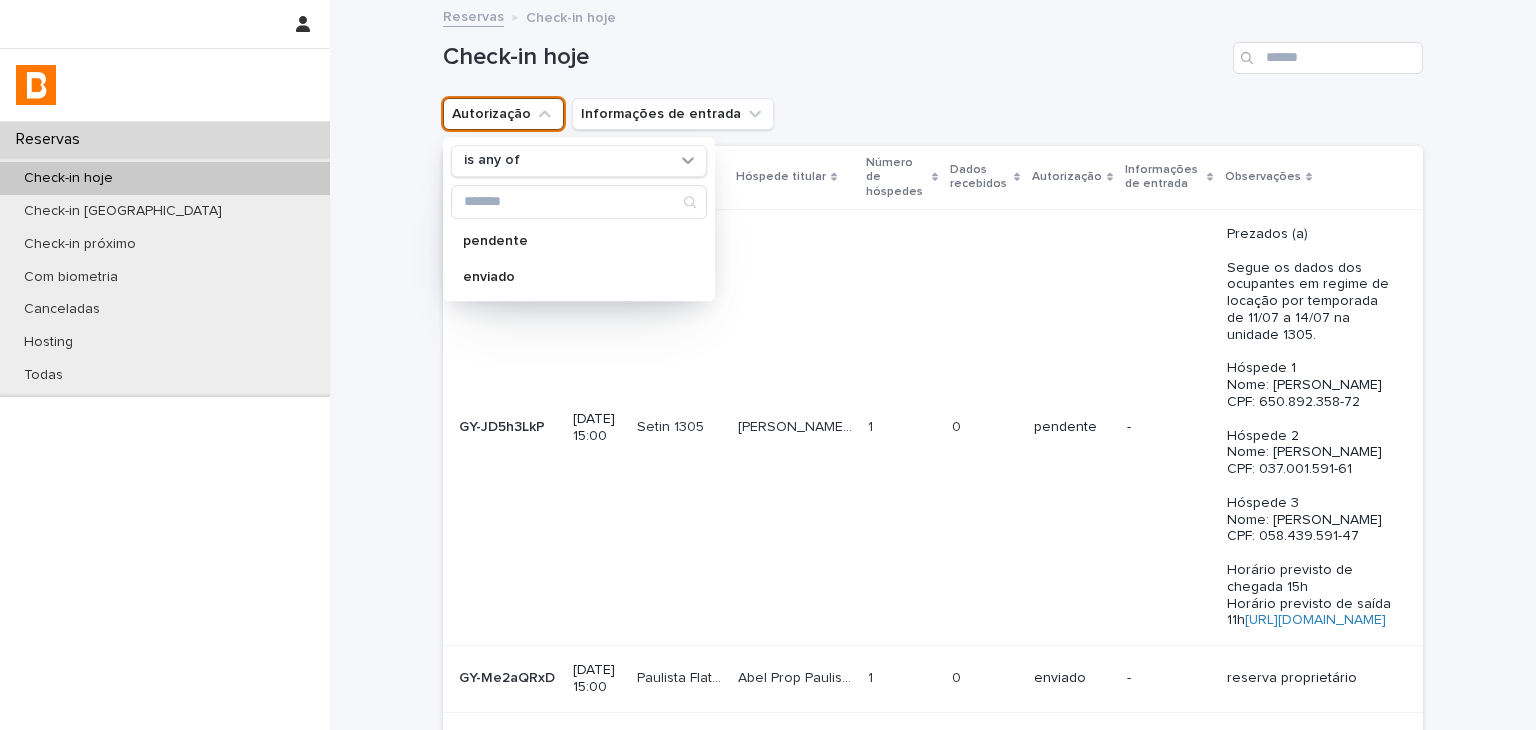 click on "Loading... Saving… Loading... Saving… Check-in hoje Autorização is any of pendente enviado Informações de entrada Código de confirmação Check-in Unidade Hóspede titular Número de hóspedes Dados recebidos Autorização Informações de entrada Observações GY-JD5h3LkP GY-JD5h3LkP   [DATE] 15:00 Setin 1305 Setin 1305   [PERSON_NAME] - prop Setin 1305 [PERSON_NAME] - prop Setin 1305   1 1   0 0   pendente - Prezados (a)
Segue os dados dos ocupantes em regime de locação por temporada de 11/07 a 14/07 na unidade 1305.
Hóspede 1
Nome: [PERSON_NAME]
CPF: 650.892.358-72
Hóspede 2
Nome: [PERSON_NAME]
CPF: 037.001.591-61
Hóspede 3
Nome: [PERSON_NAME]
CPF: 058.439.591-47
Horário previsto de chegada 15h
Horário previsto de saída 11h
[URL][DOMAIN_NAME] GY-Me2aQRxD GY-Me2aQRxD   [DATE] 15:00 Paulista Flat 93 Paulista Flat 93   Abel Prop Paulista Flat 93 Abel Prop Paulista Flat 93   1 1   0 0   enviado -" at bounding box center (933, 818) 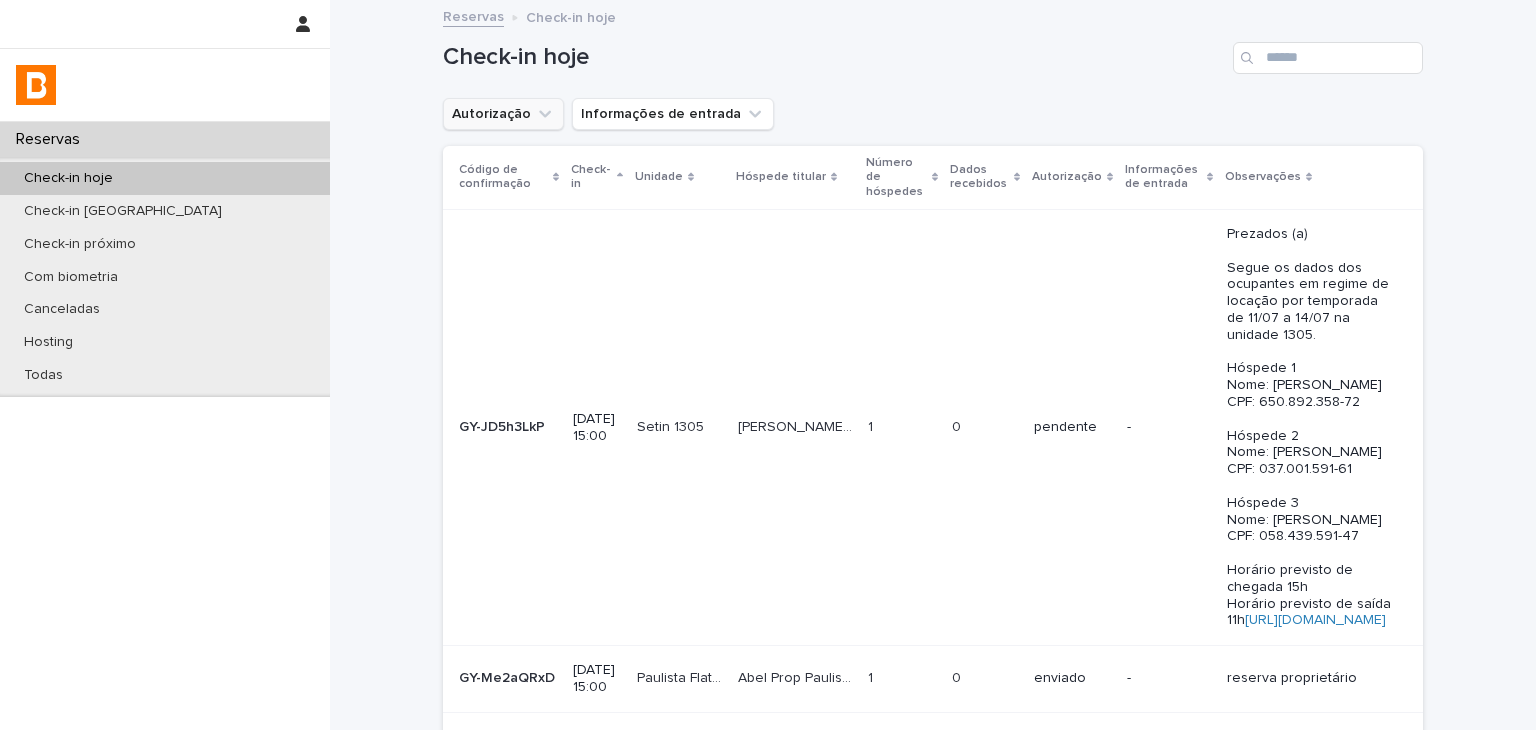 click 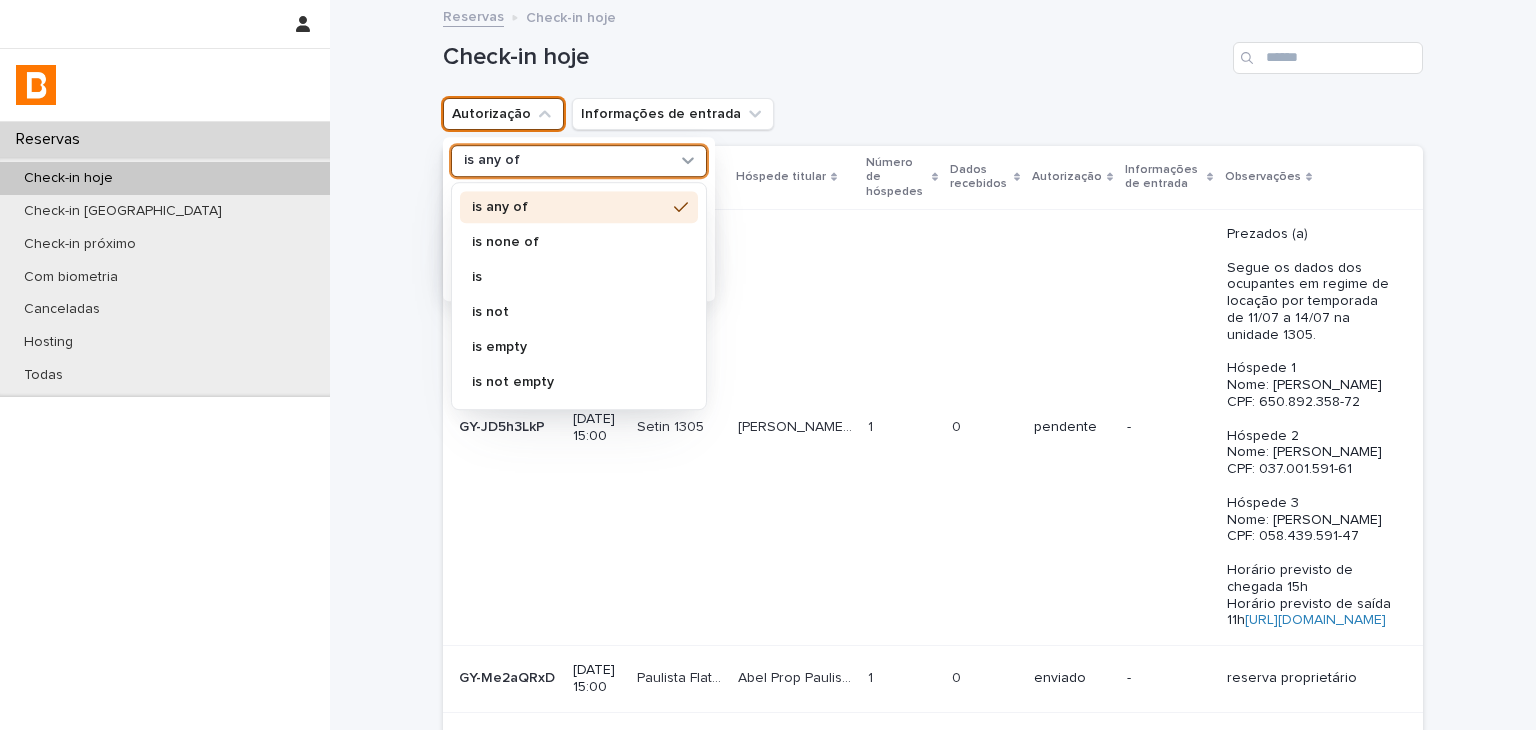 click on "is any of" at bounding box center (492, 161) 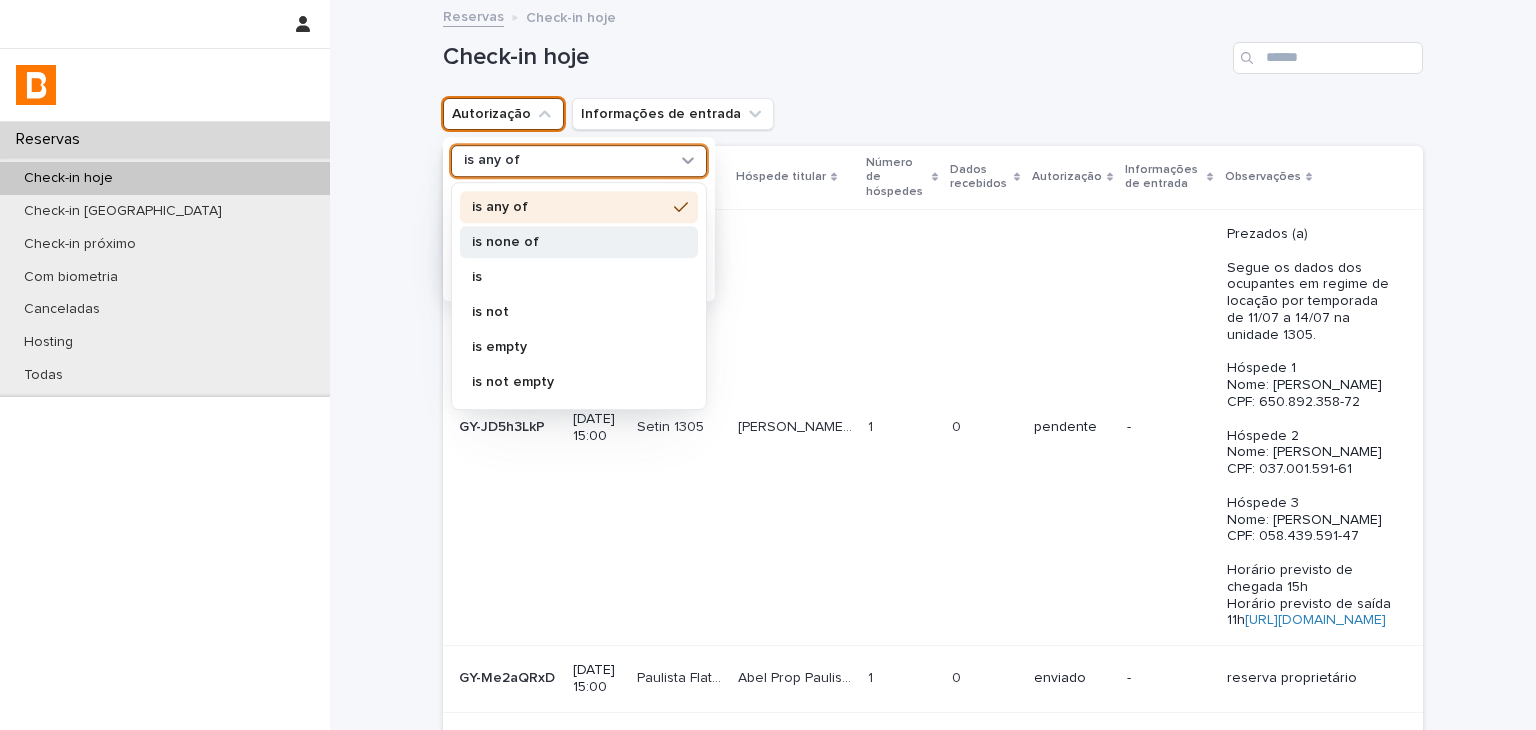 click on "is none of" at bounding box center (579, 242) 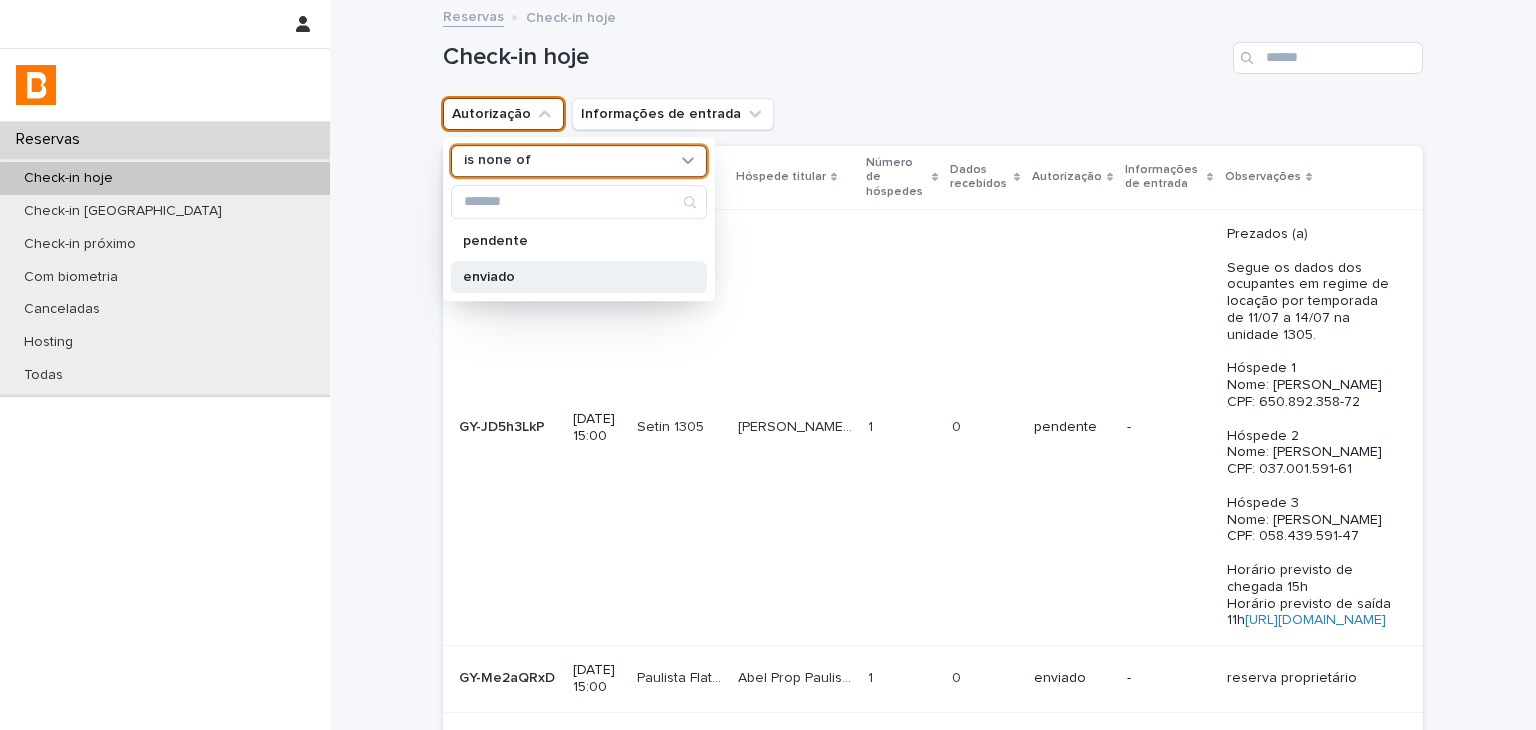 click on "enviado" at bounding box center (569, 277) 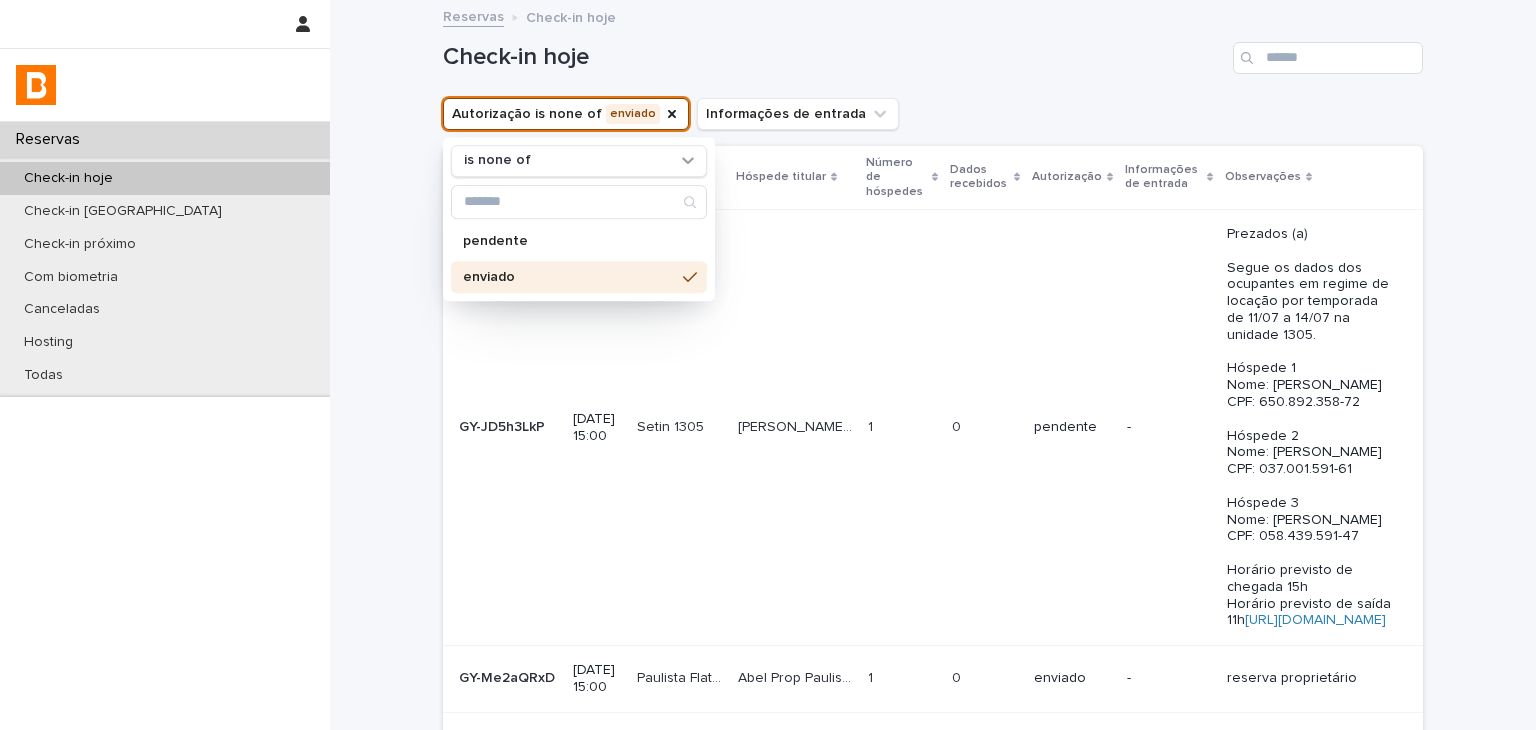 click on "Check-in hoje" at bounding box center (933, 50) 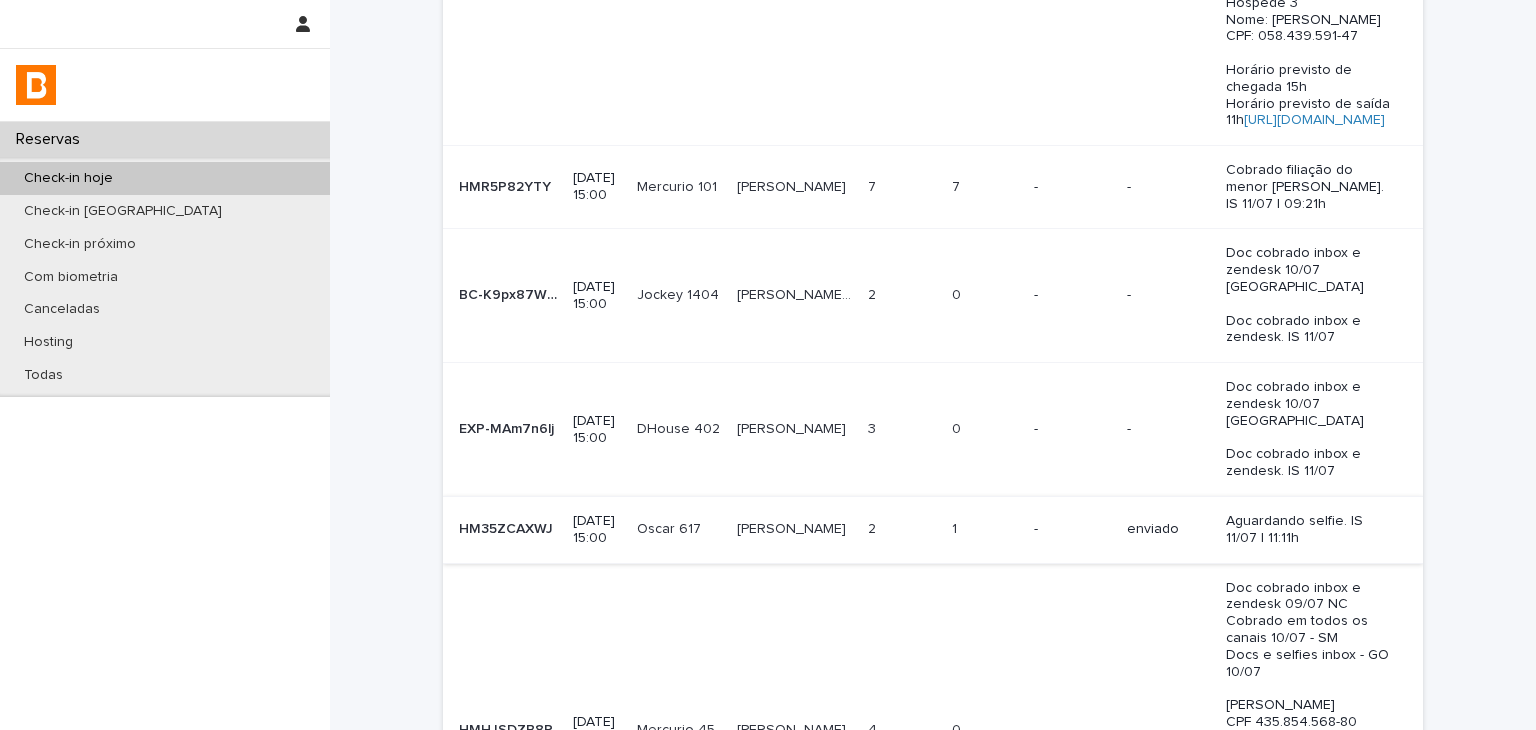scroll, scrollTop: 600, scrollLeft: 0, axis: vertical 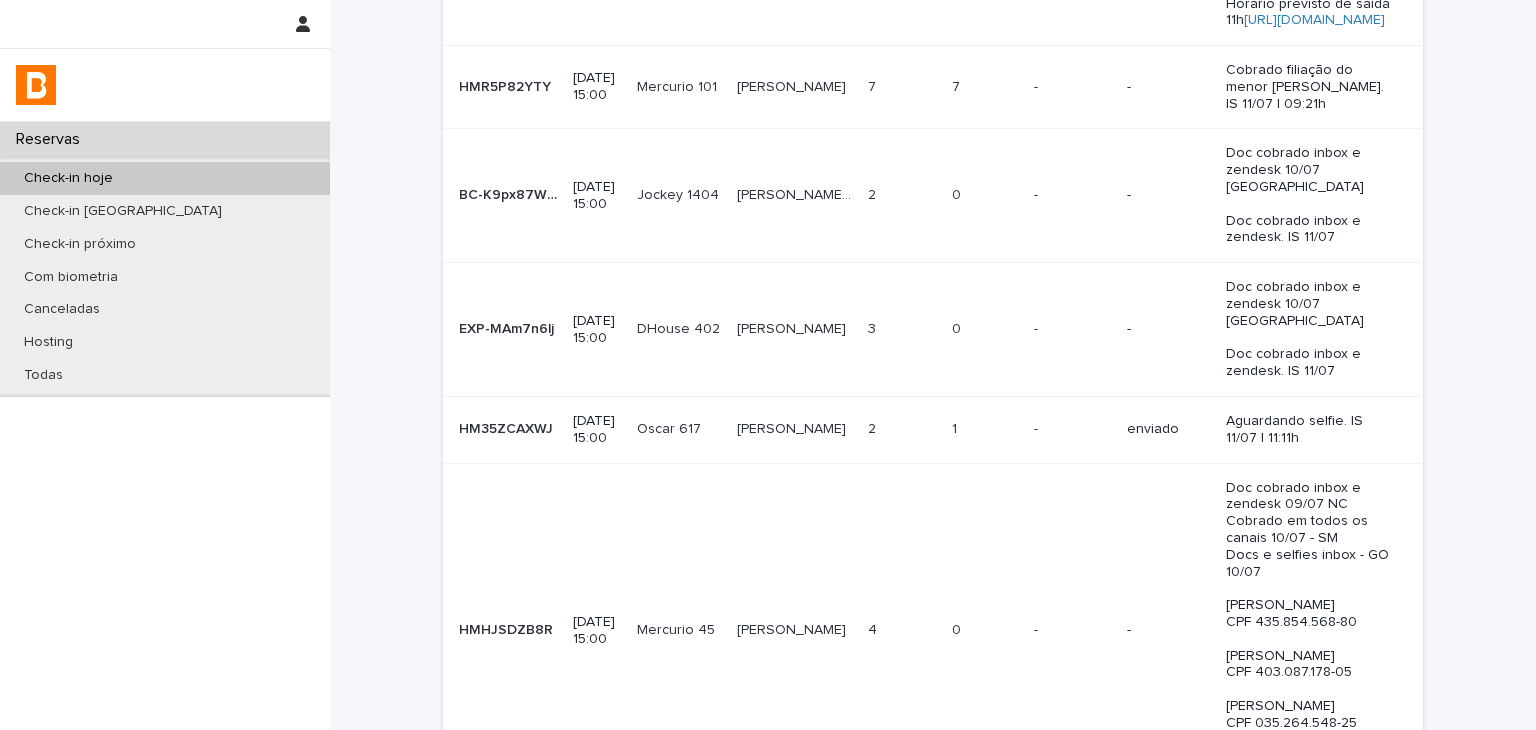 click on "-" at bounding box center [1168, 630] 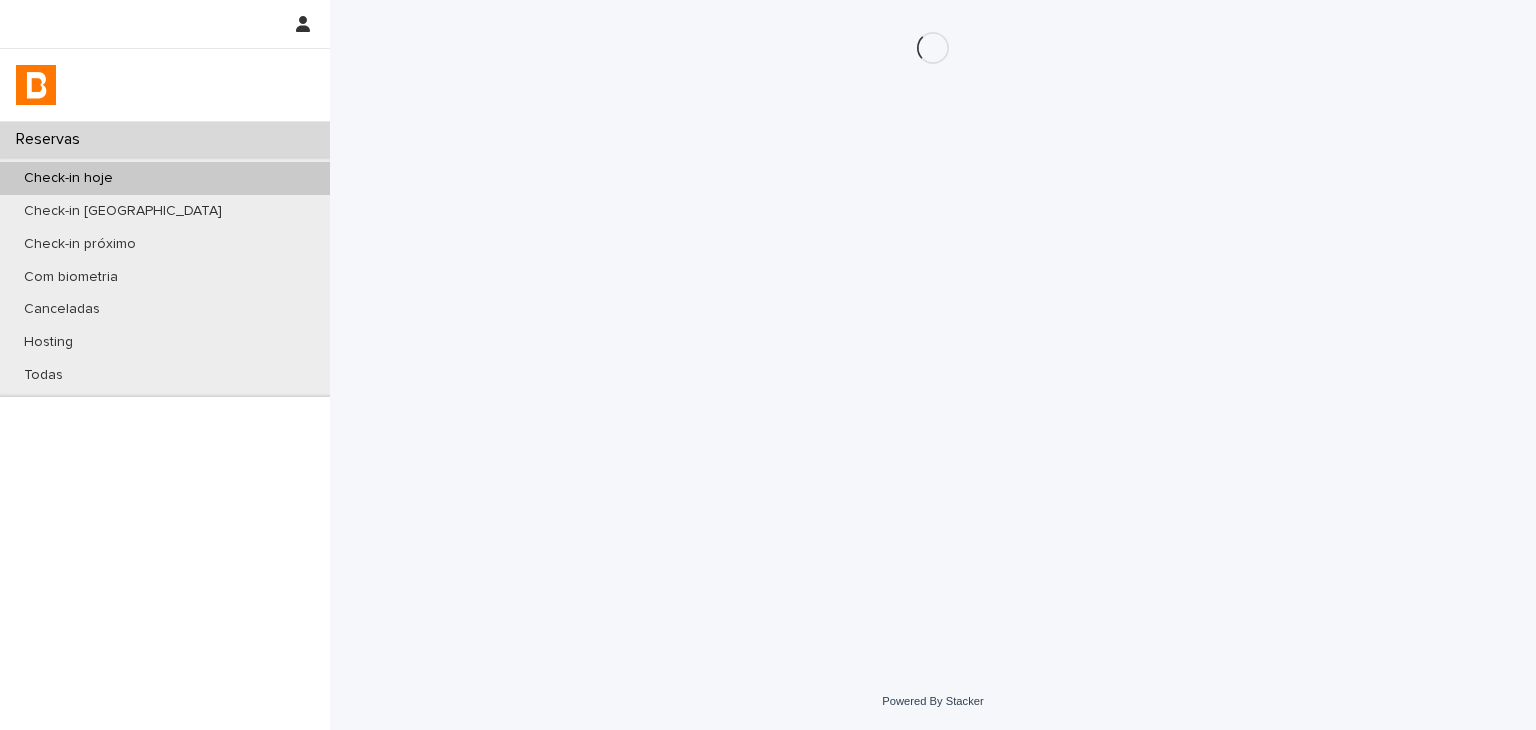 scroll, scrollTop: 0, scrollLeft: 0, axis: both 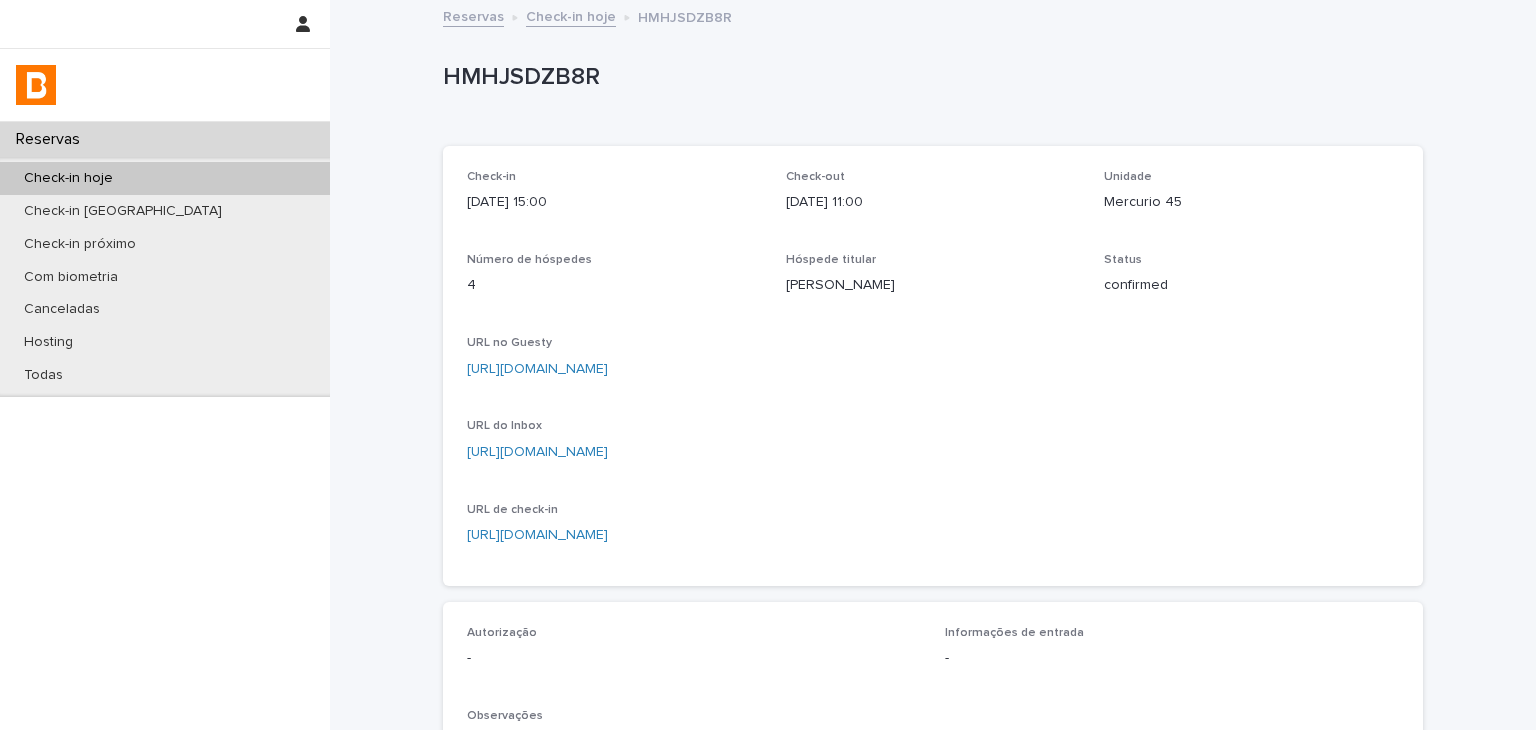 click on "[URL][DOMAIN_NAME]" at bounding box center (537, 369) 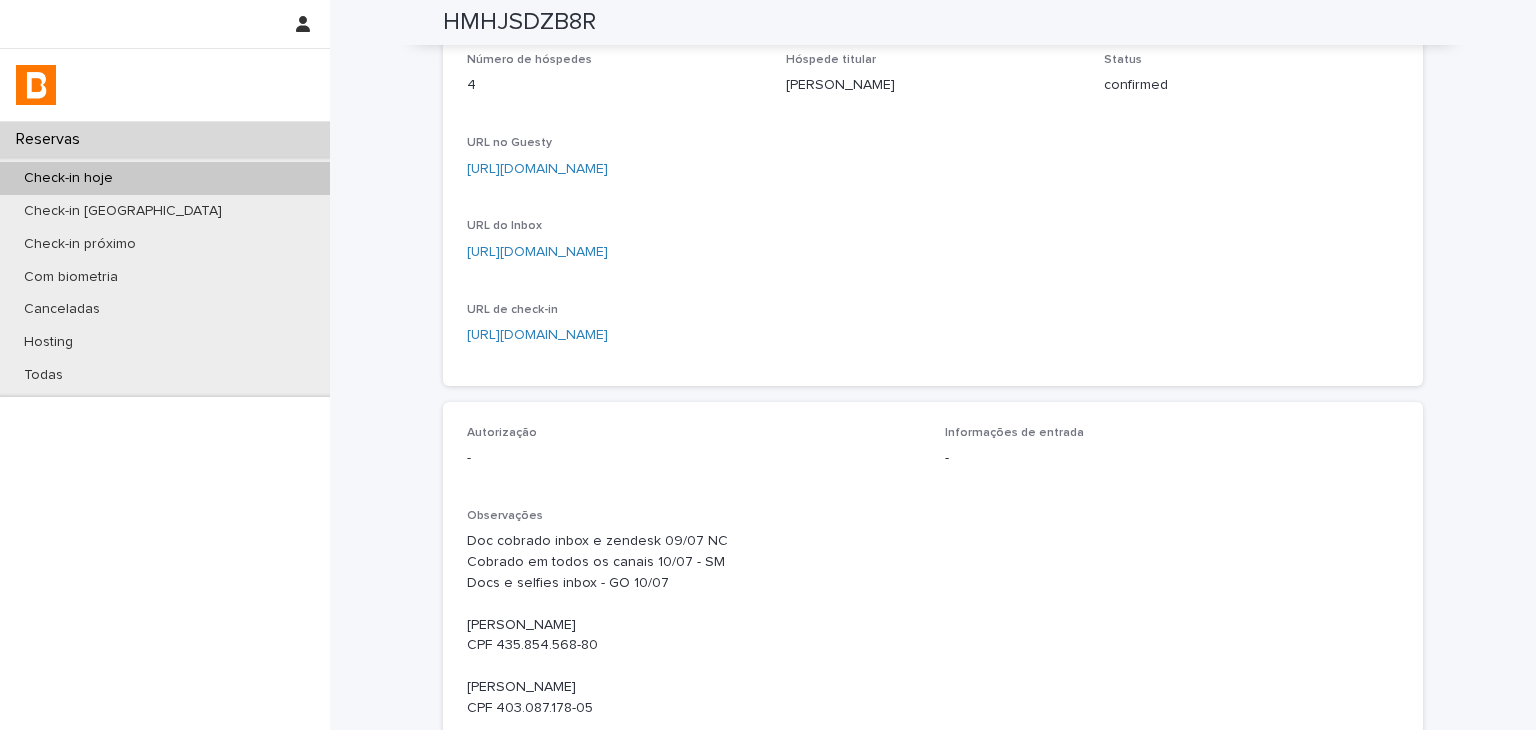 scroll, scrollTop: 0, scrollLeft: 0, axis: both 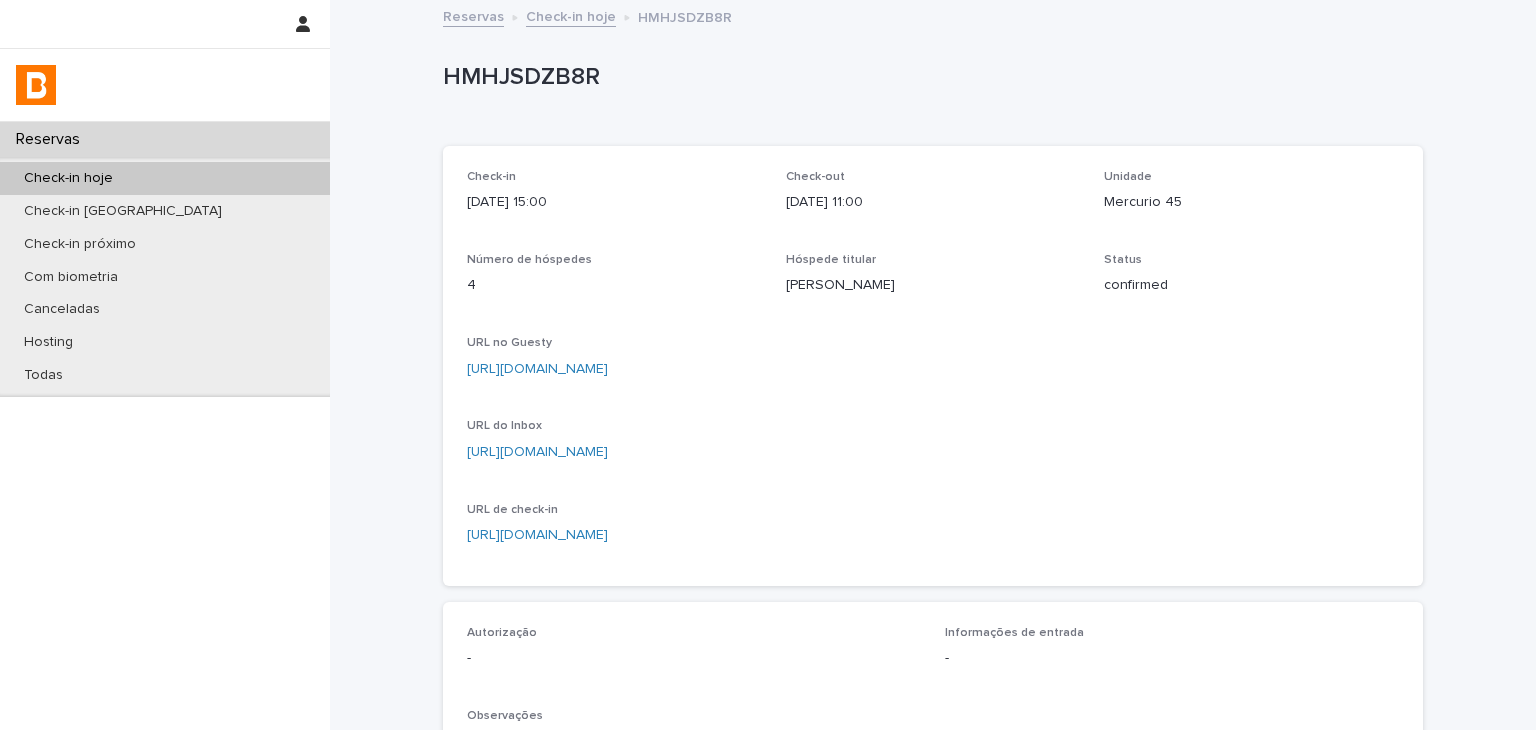 click on "Unidade Mercurio 45" at bounding box center [1251, 199] 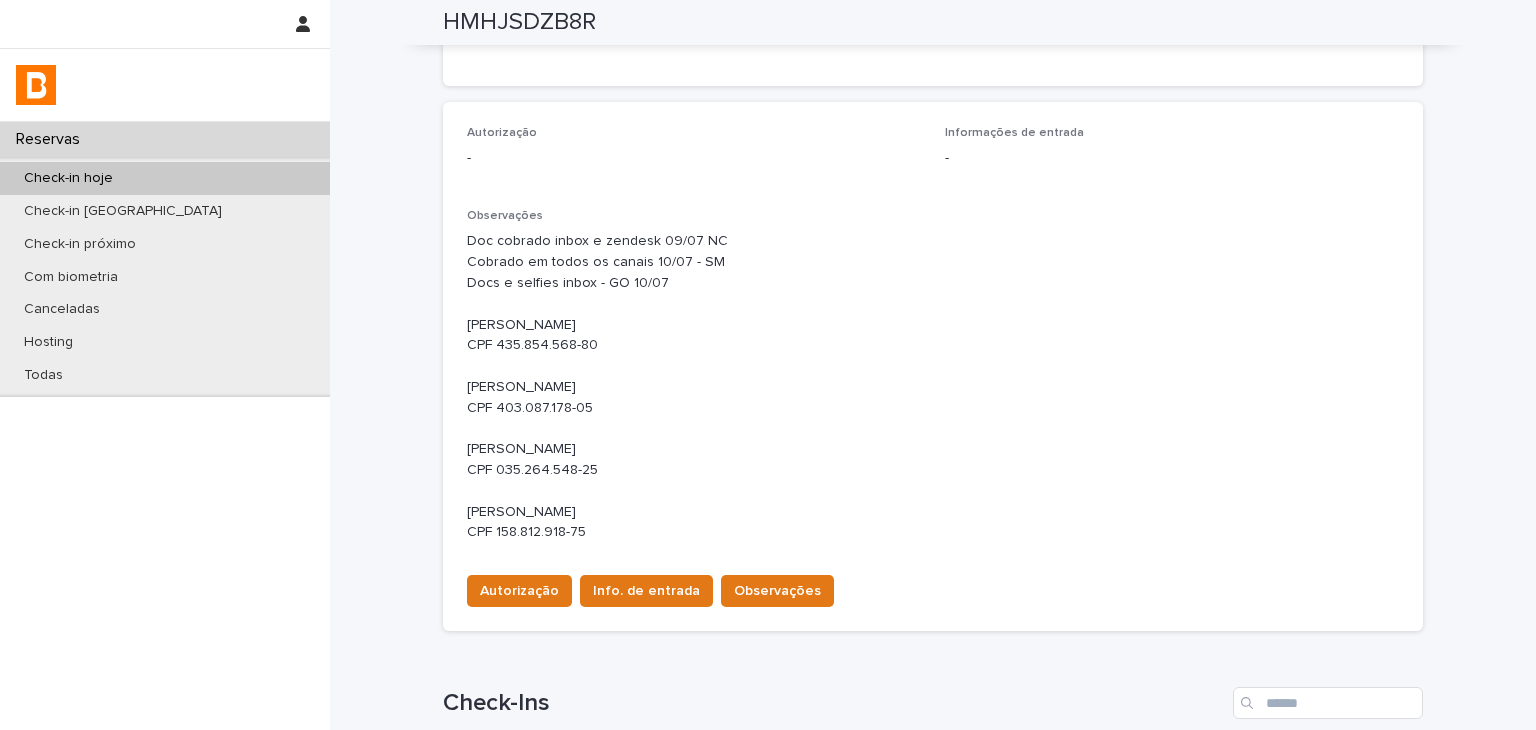 click on "Doc cobrado inbox e zendesk 09/07 NC
Cobrado em todos os canais 10/07 - SM
Docs e selfies inbox - GO 10/07
[PERSON_NAME]
CPF 435.854.568-80
[PERSON_NAME]
CPF 403.087.178-05
[PERSON_NAME]
CPF 035.264.548-25
[PERSON_NAME]
CPF 158.812.918-75" at bounding box center [933, 387] 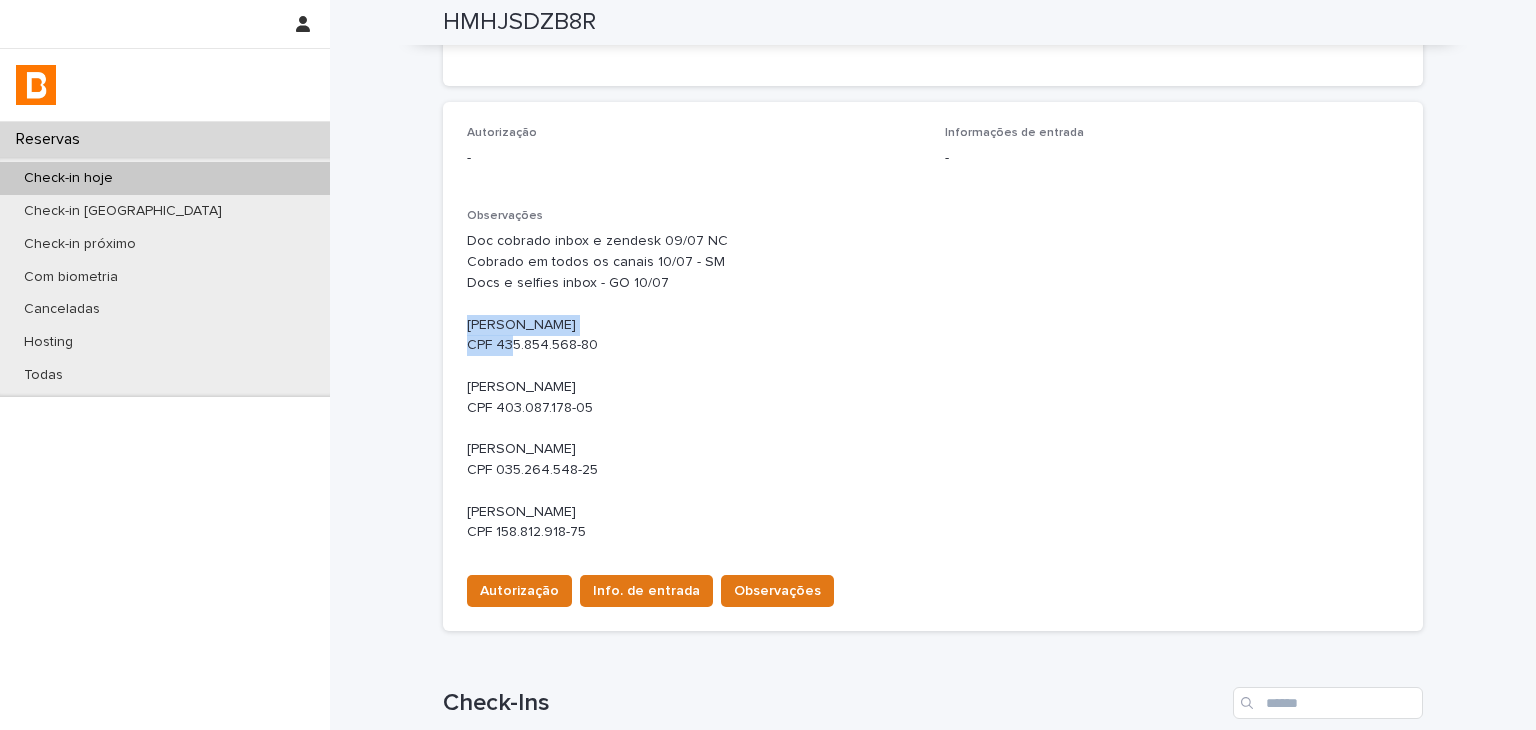 drag, startPoint x: 478, startPoint y: 328, endPoint x: 582, endPoint y: 333, distance: 104.120125 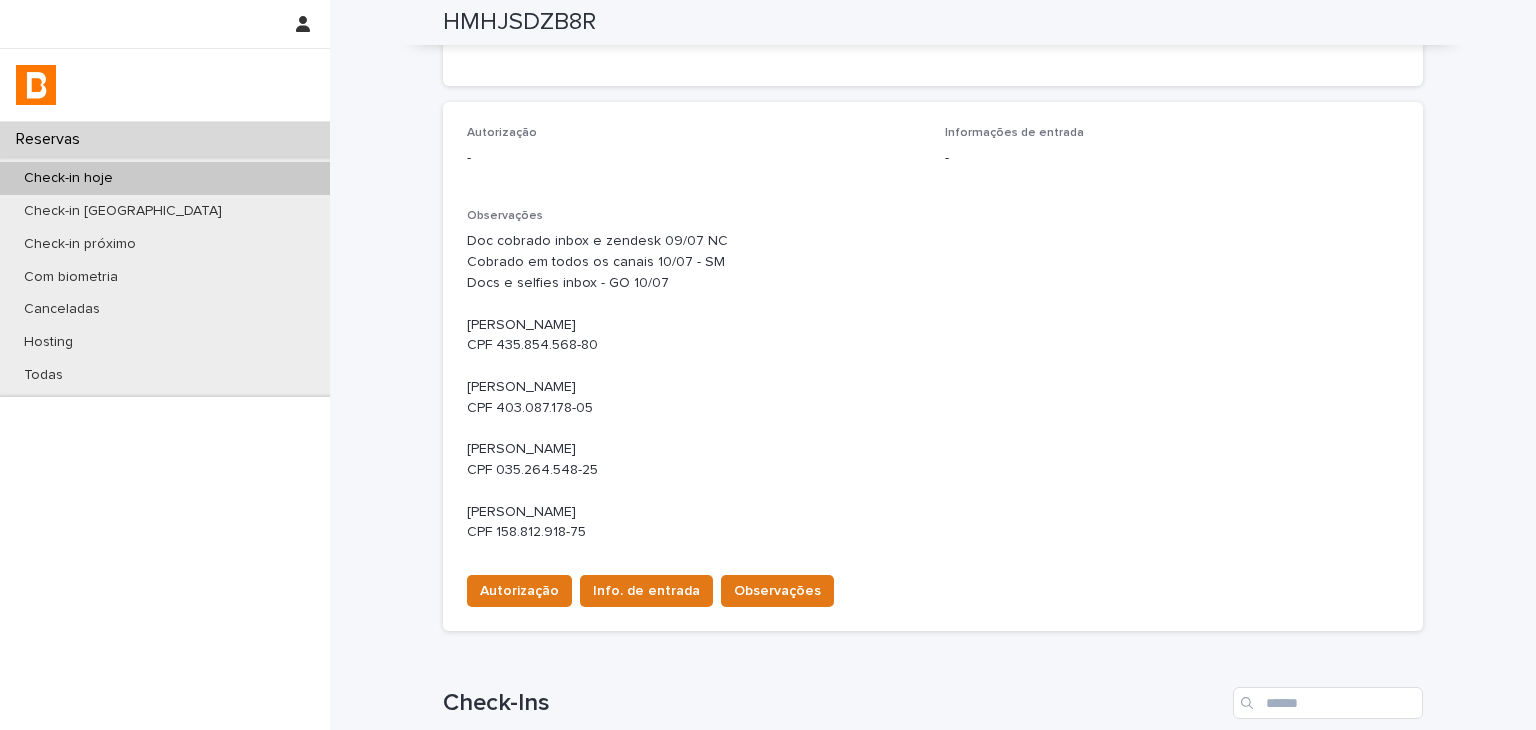 click on "Doc cobrado inbox e zendesk 09/07 NC
Cobrado em todos os canais 10/07 - SM
Docs e selfies inbox - GO 10/07
[PERSON_NAME]
CPF 435.854.568-80
[PERSON_NAME]
CPF 403.087.178-05
[PERSON_NAME]
CPF 035.264.548-25
[PERSON_NAME]
CPF 158.812.918-75" at bounding box center [933, 387] 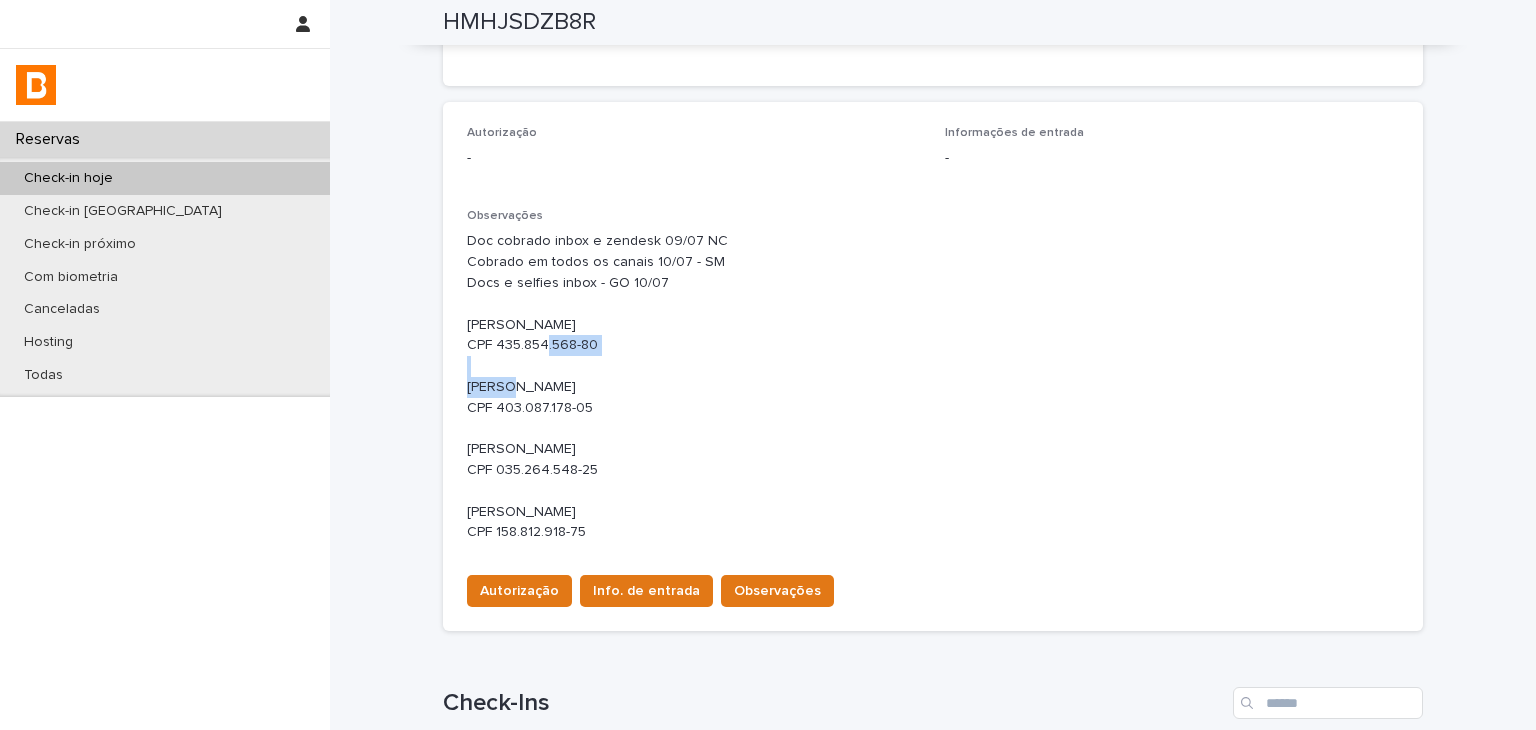 drag, startPoint x: 501, startPoint y: 345, endPoint x: 612, endPoint y: 343, distance: 111.01801 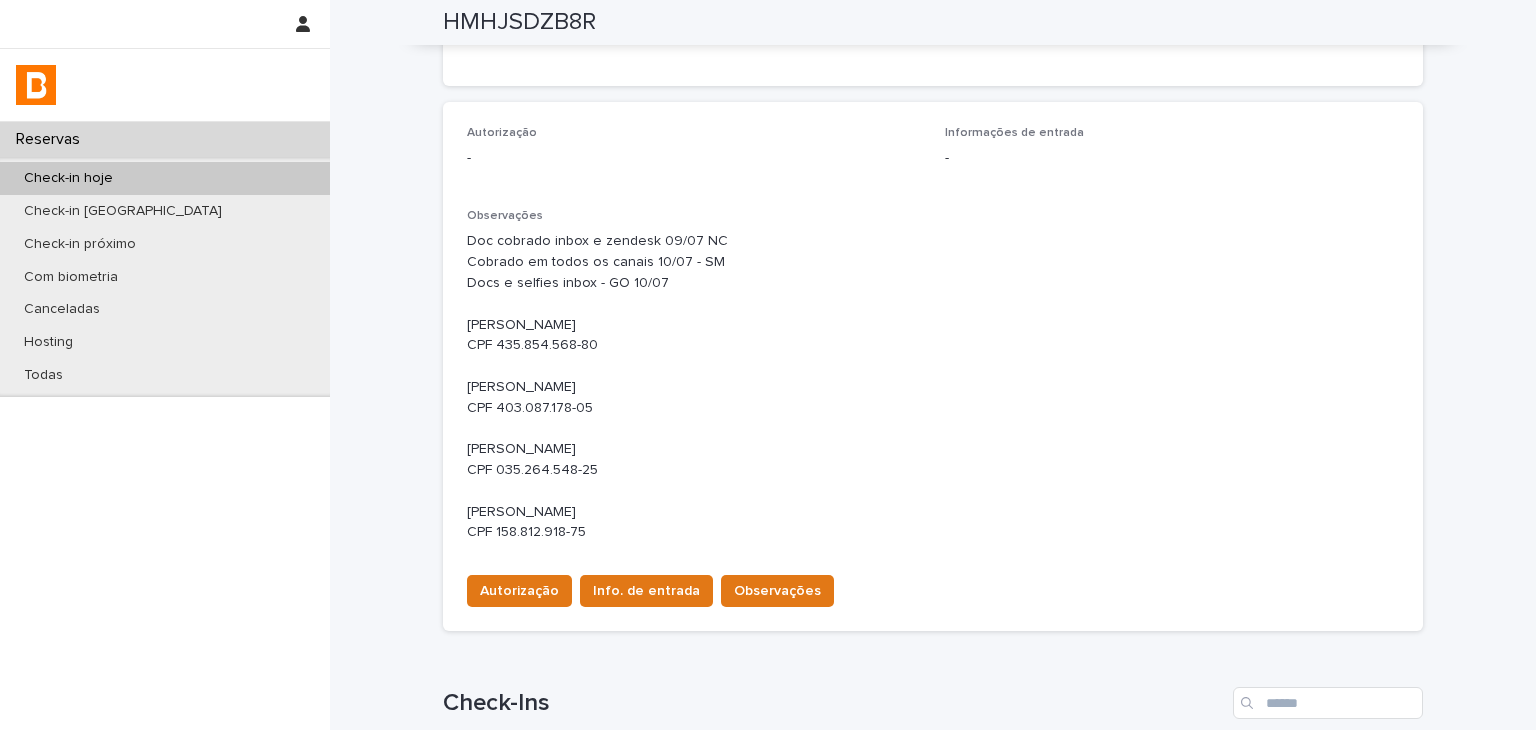 scroll, scrollTop: 0, scrollLeft: 0, axis: both 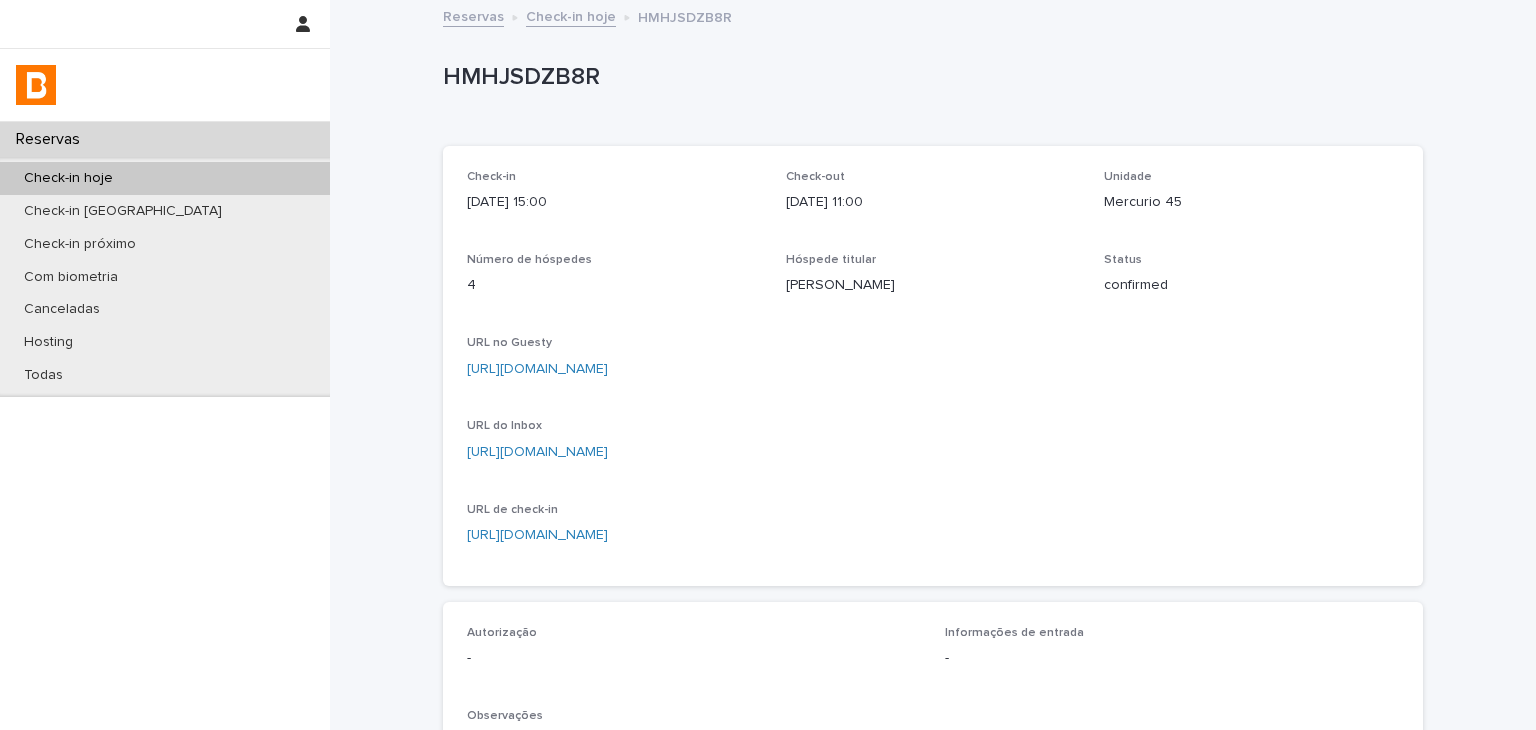 click on "URL no Guesty" at bounding box center (933, 343) 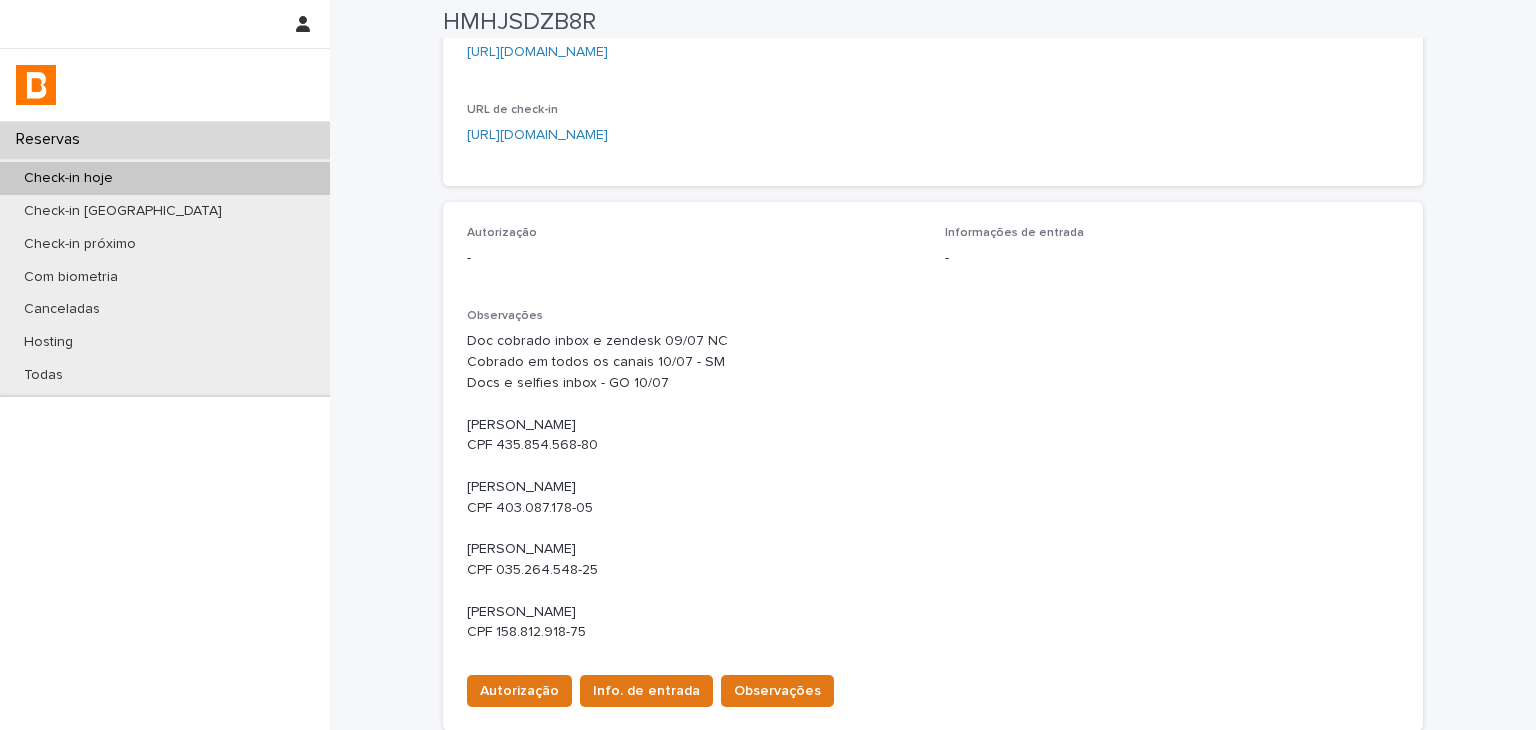 scroll, scrollTop: 100, scrollLeft: 0, axis: vertical 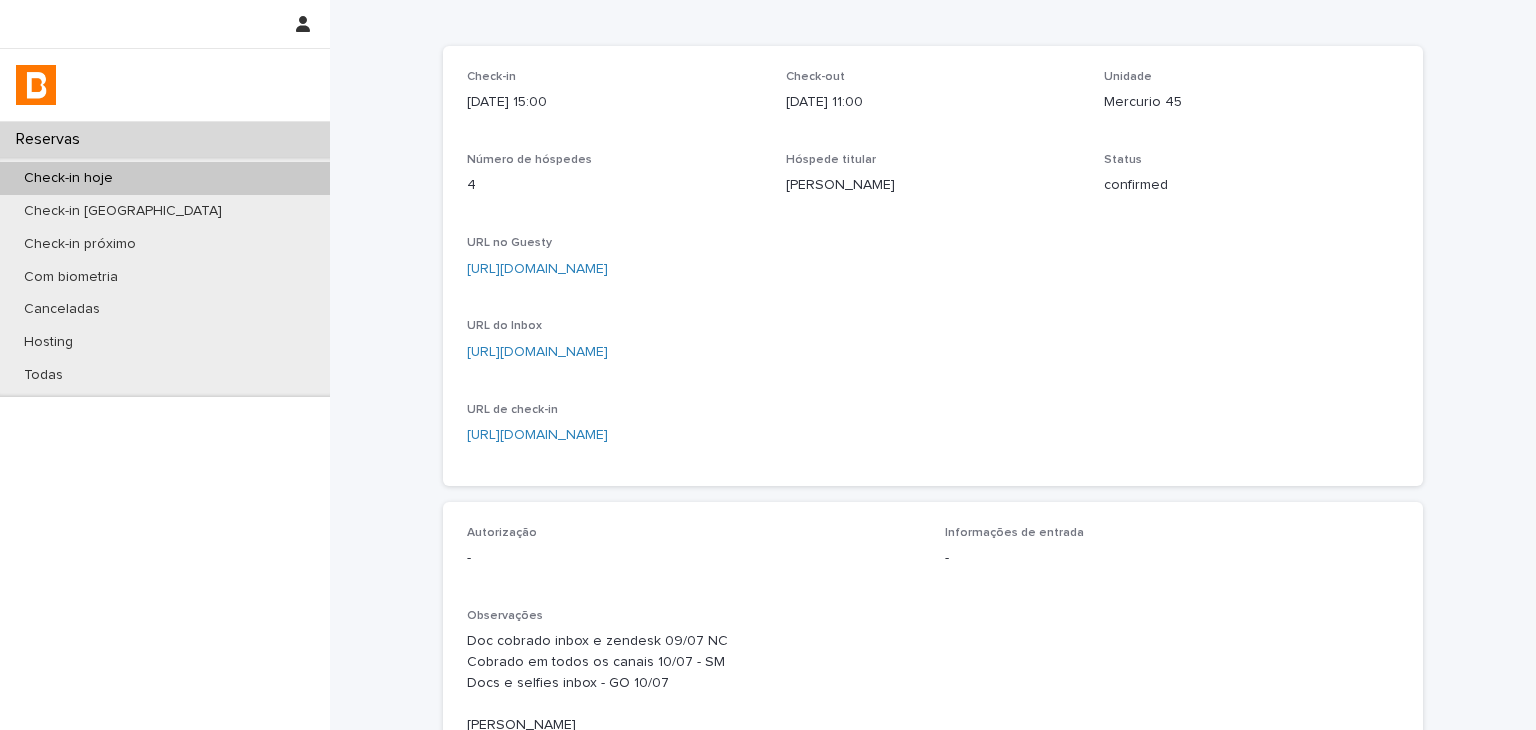 drag, startPoint x: 1215, startPoint y: 444, endPoint x: 1155, endPoint y: 449, distance: 60.207973 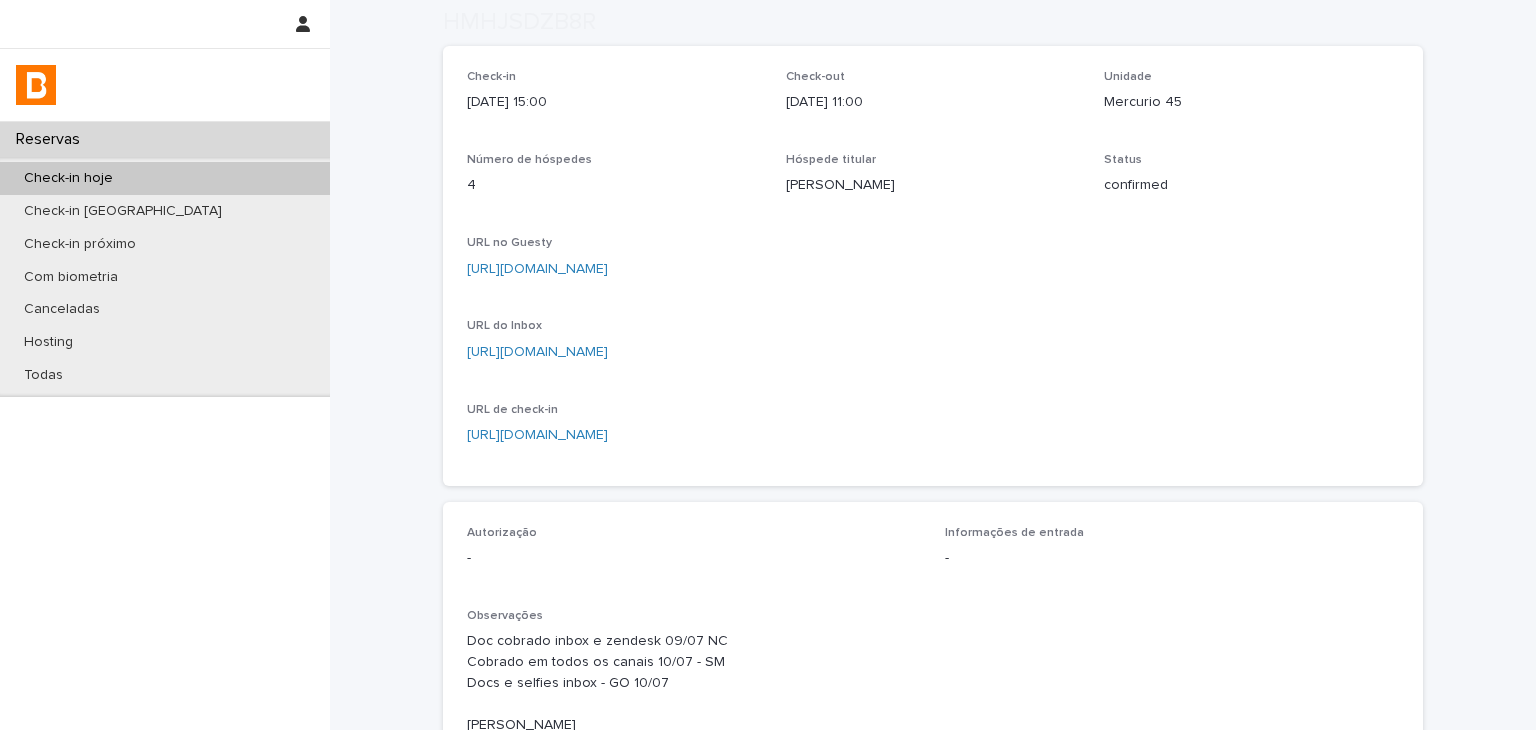 scroll, scrollTop: 600, scrollLeft: 0, axis: vertical 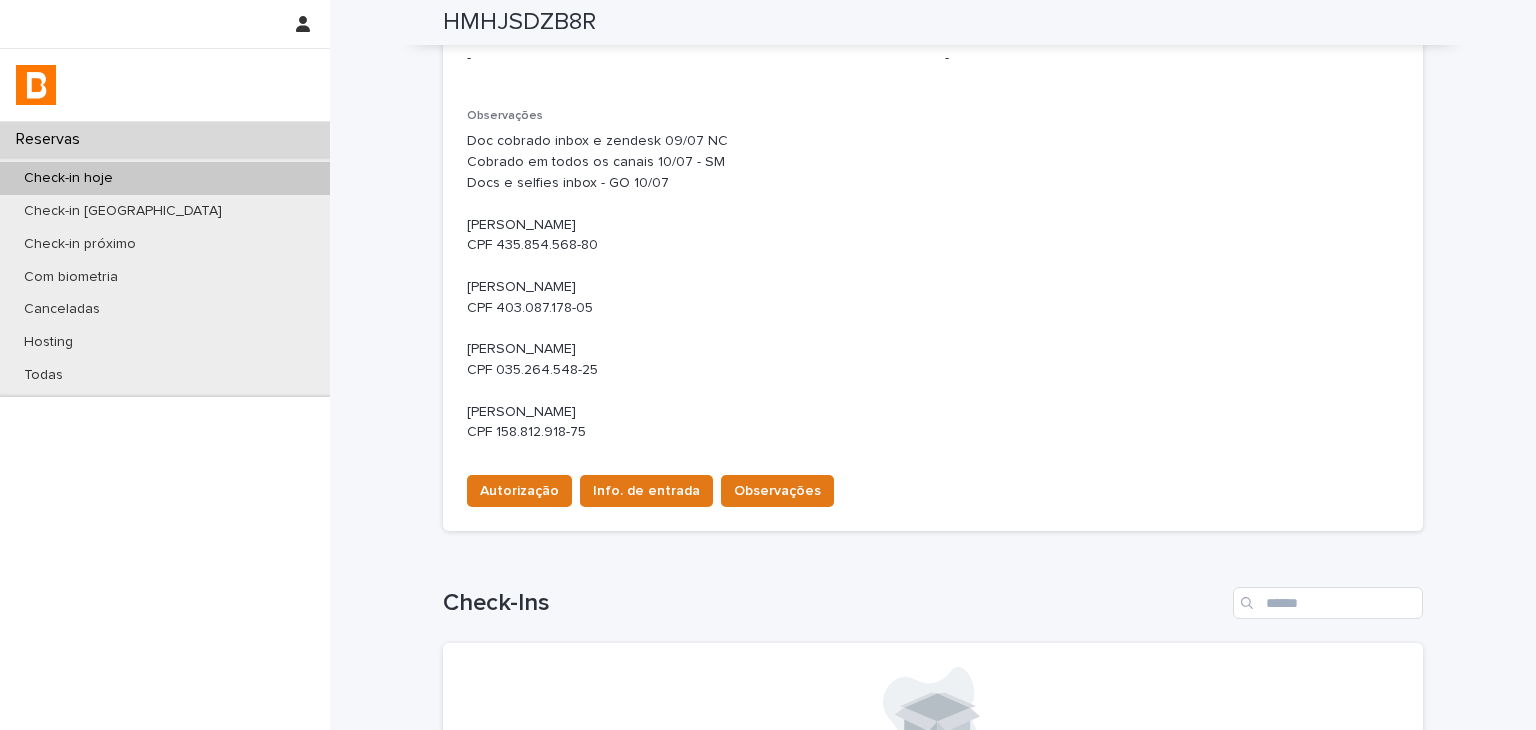 click on "Doc cobrado inbox e zendesk 09/07 NC
Cobrado em todos os canais 10/07 - SM
Docs e selfies inbox - GO 10/07
[PERSON_NAME]
CPF 435.854.568-80
[PERSON_NAME]
CPF 403.087.178-05
[PERSON_NAME]
CPF 035.264.548-25
[PERSON_NAME]
CPF 158.812.918-75" at bounding box center [933, 287] 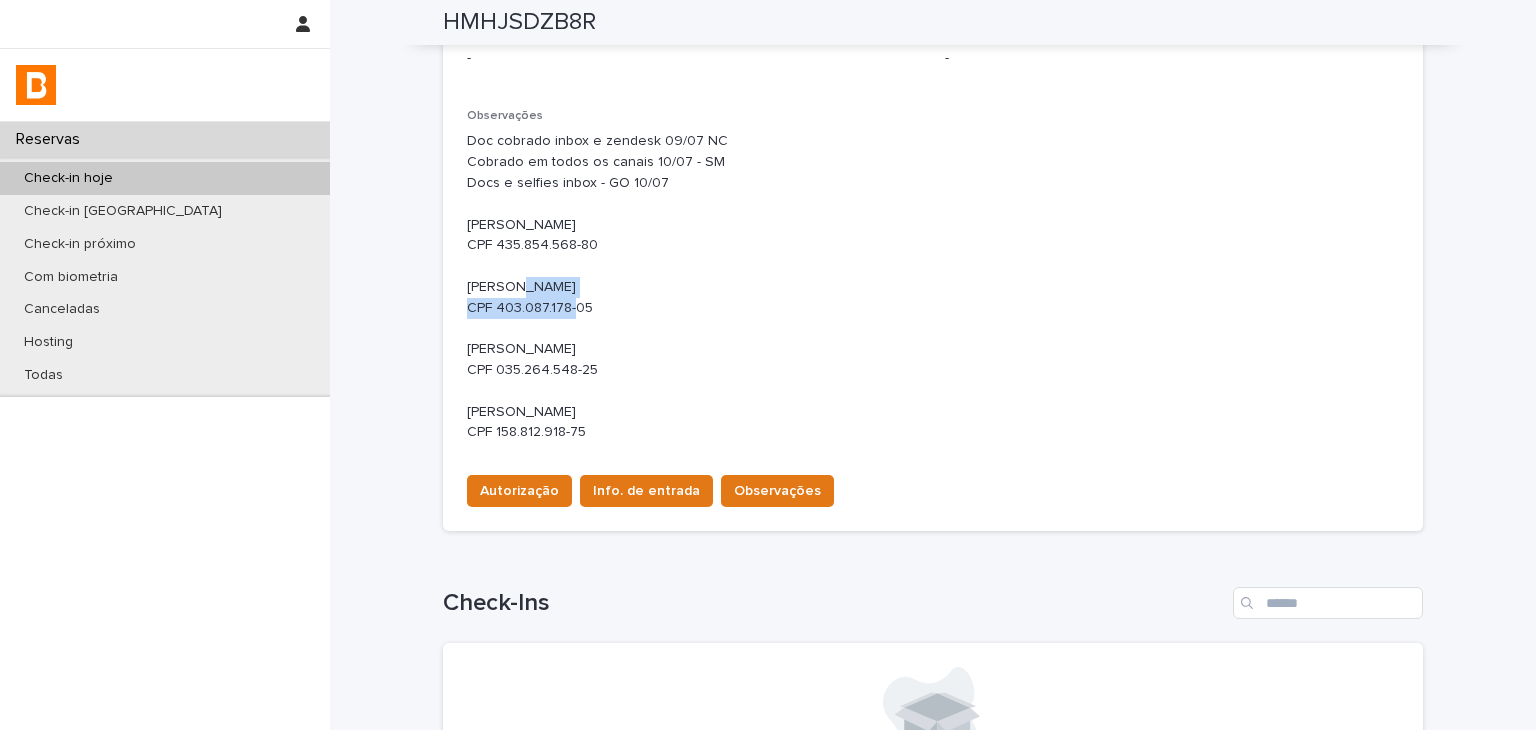 drag, startPoint x: 559, startPoint y: 276, endPoint x: 604, endPoint y: 281, distance: 45.276924 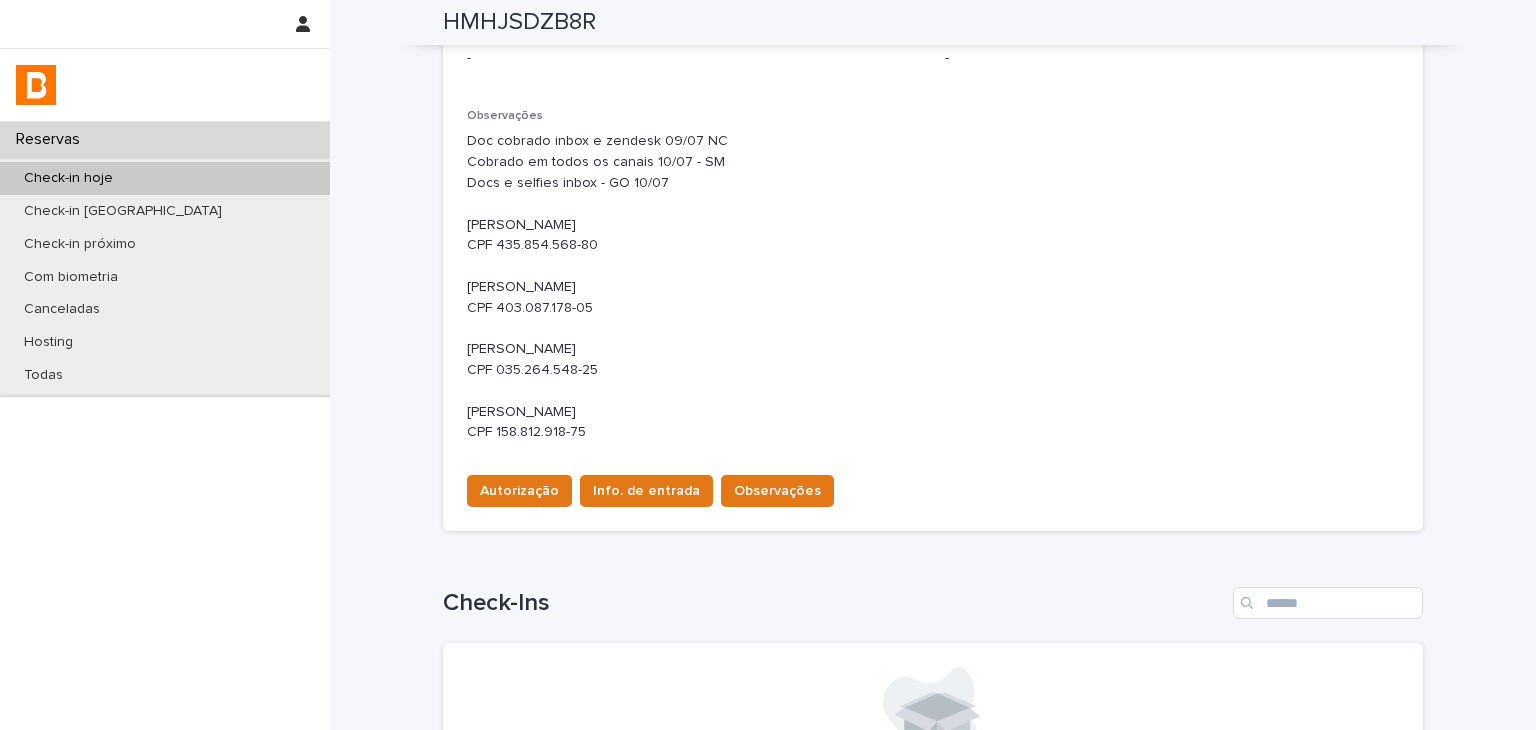click on "Doc cobrado inbox e zendesk 09/07 NC
Cobrado em todos os canais 10/07 - SM
Docs e selfies inbox - GO 10/07
[PERSON_NAME]
CPF 435.854.568-80
[PERSON_NAME]
CPF 403.087.178-05
[PERSON_NAME]
CPF 035.264.548-25
[PERSON_NAME]
CPF 158.812.918-75" at bounding box center [933, 287] 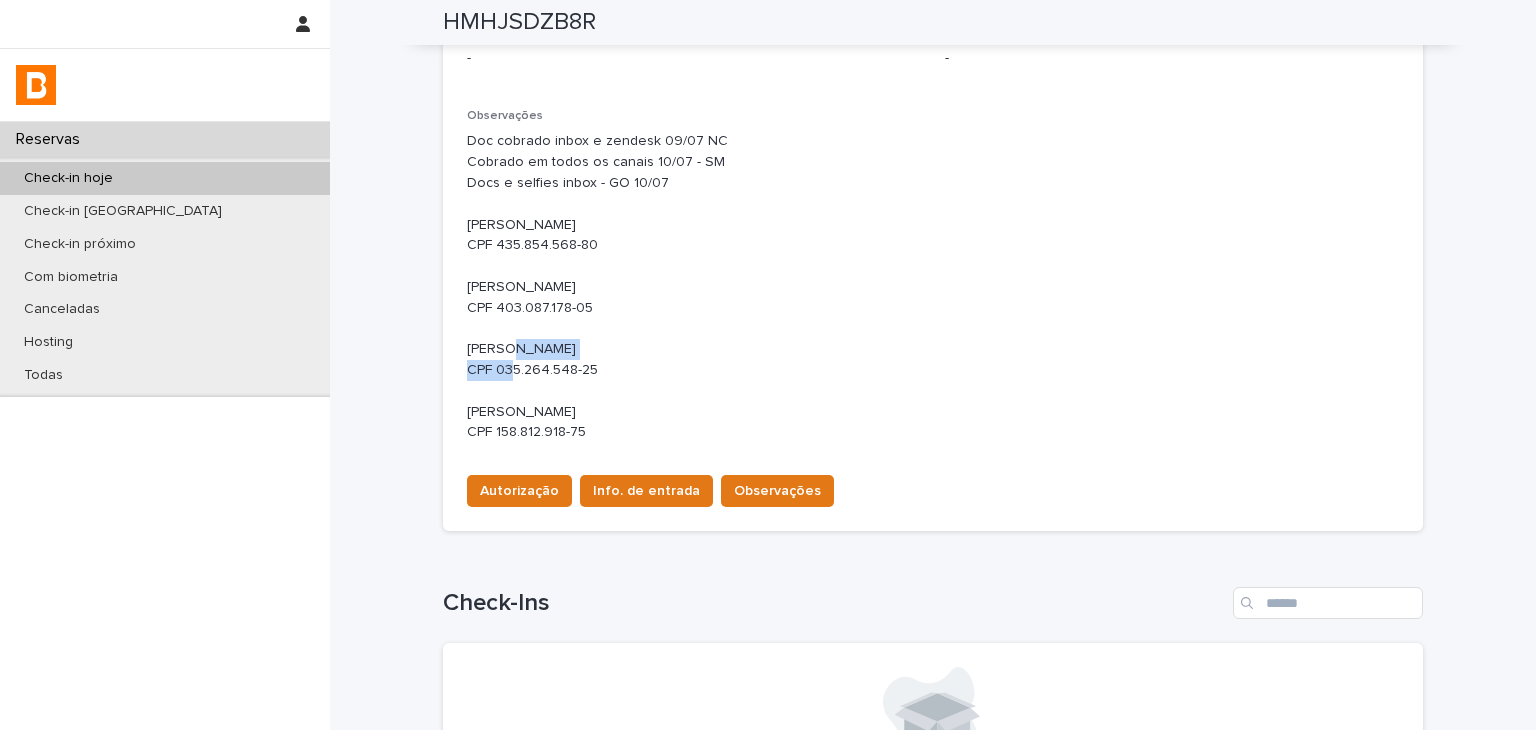drag, startPoint x: 492, startPoint y: 311, endPoint x: 576, endPoint y: 311, distance: 84 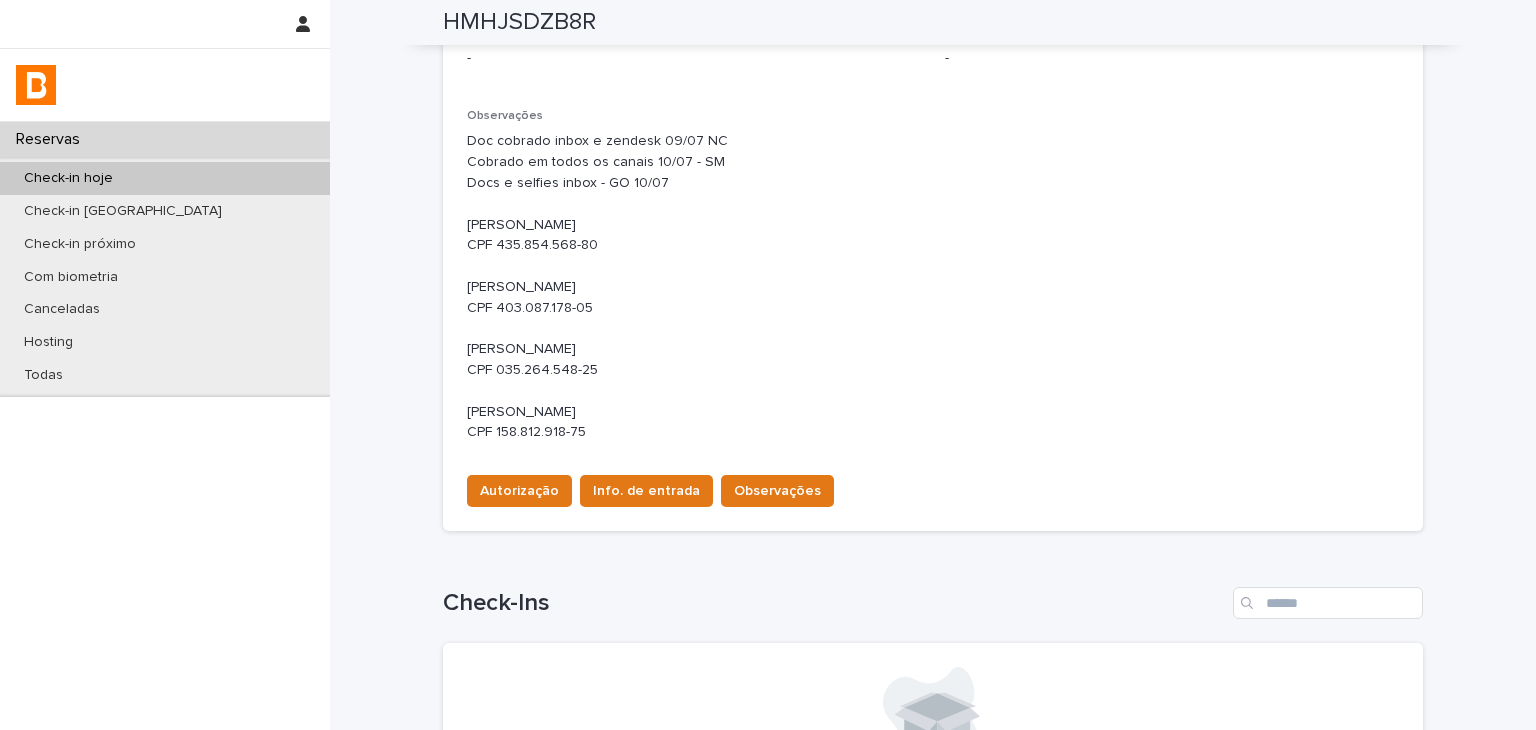 click on "Doc cobrado inbox e zendesk 09/07 NC
Cobrado em todos os canais 10/07 - SM
Docs e selfies inbox - GO 10/07
[PERSON_NAME]
CPF 435.854.568-80
[PERSON_NAME]
CPF 403.087.178-05
[PERSON_NAME]
CPF 035.264.548-25
[PERSON_NAME]
CPF 158.812.918-75" at bounding box center (933, 287) 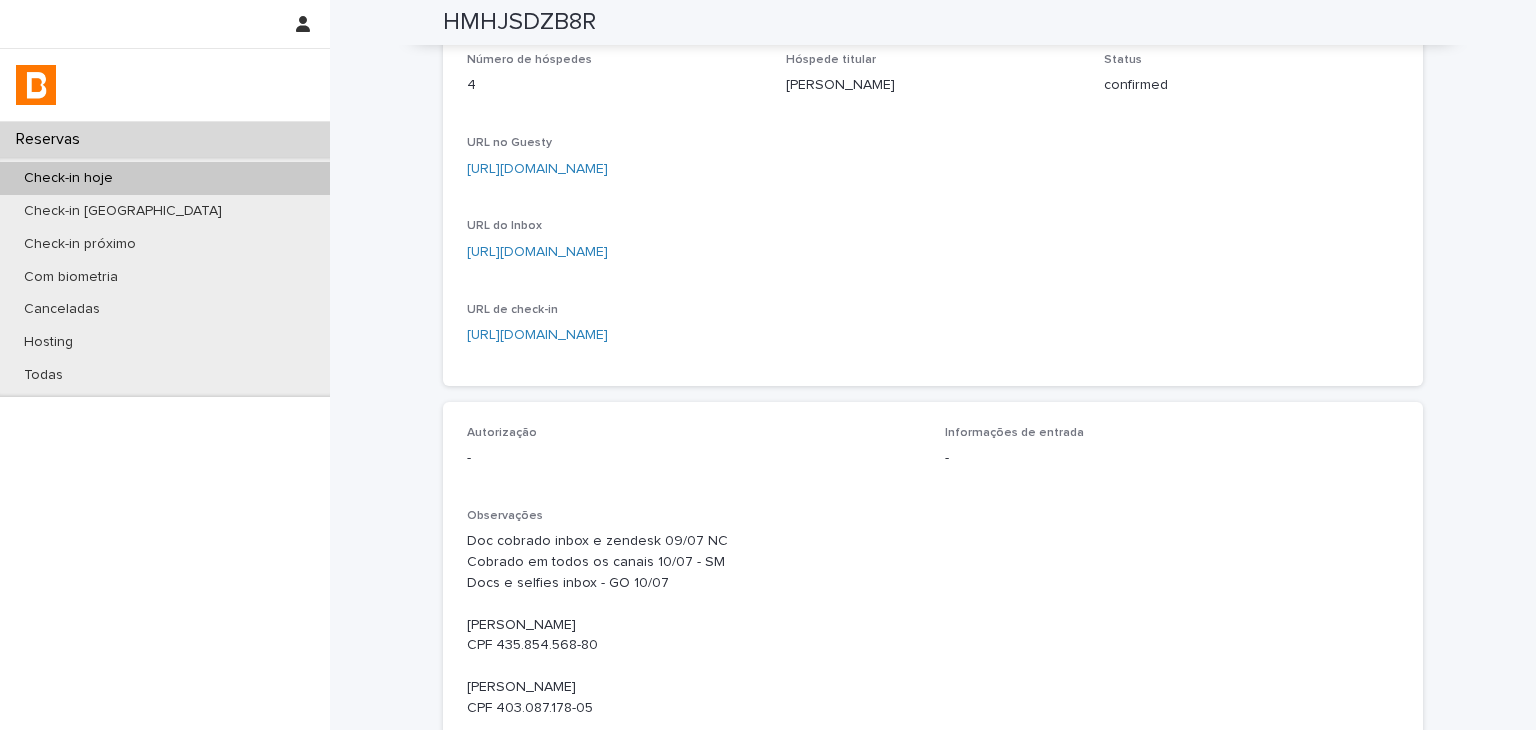 scroll, scrollTop: 0, scrollLeft: 0, axis: both 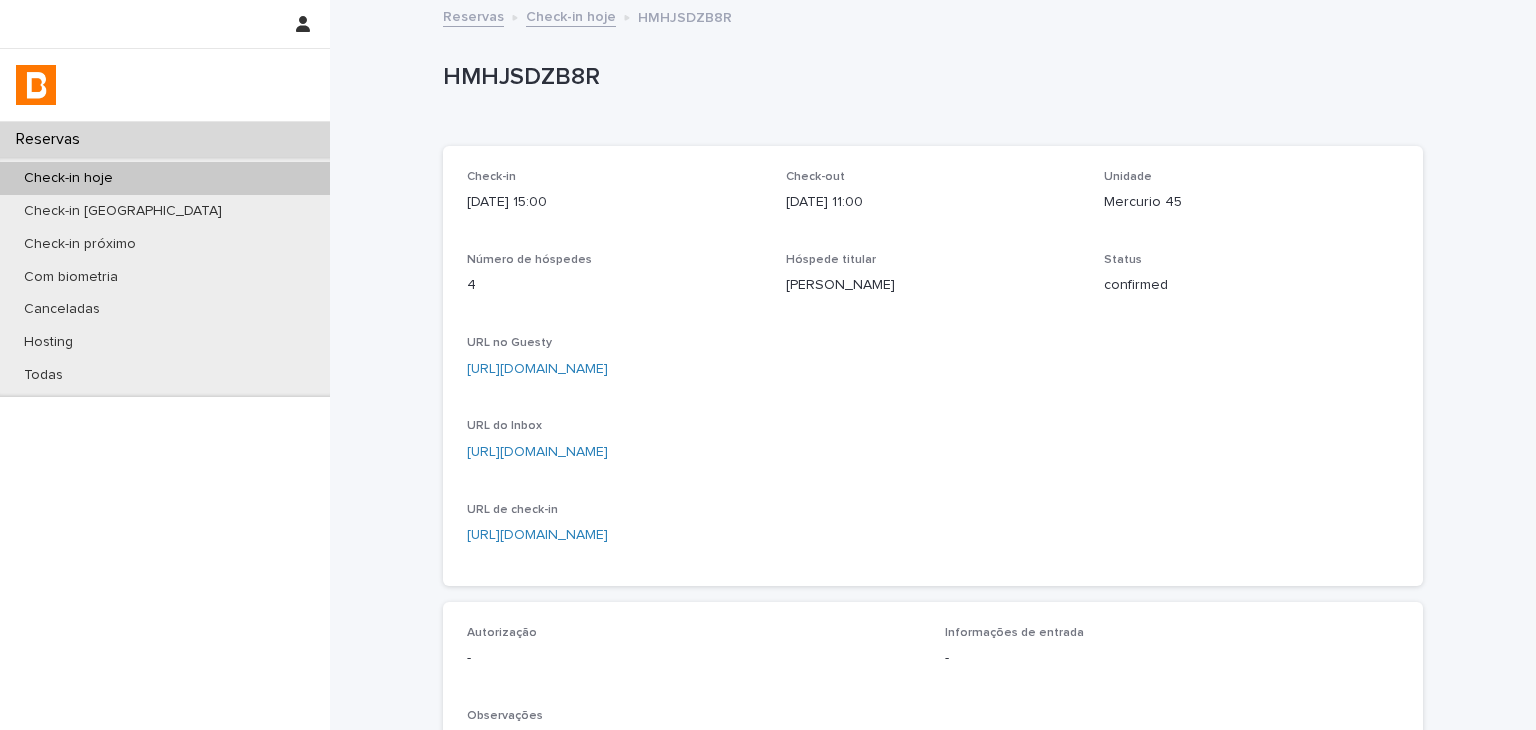 click on "Check-in [DATE] 15:00 Check-out [DATE] 11:00 Unidade Mercurio 45 Número de hóspedes 4 Hóspede titular [PERSON_NAME] Status confirmed URL no Guesty [URL][DOMAIN_NAME] URL do Inbox [URL][DOMAIN_NAME] URL de check-in [URL][DOMAIN_NAME]" at bounding box center [933, 366] 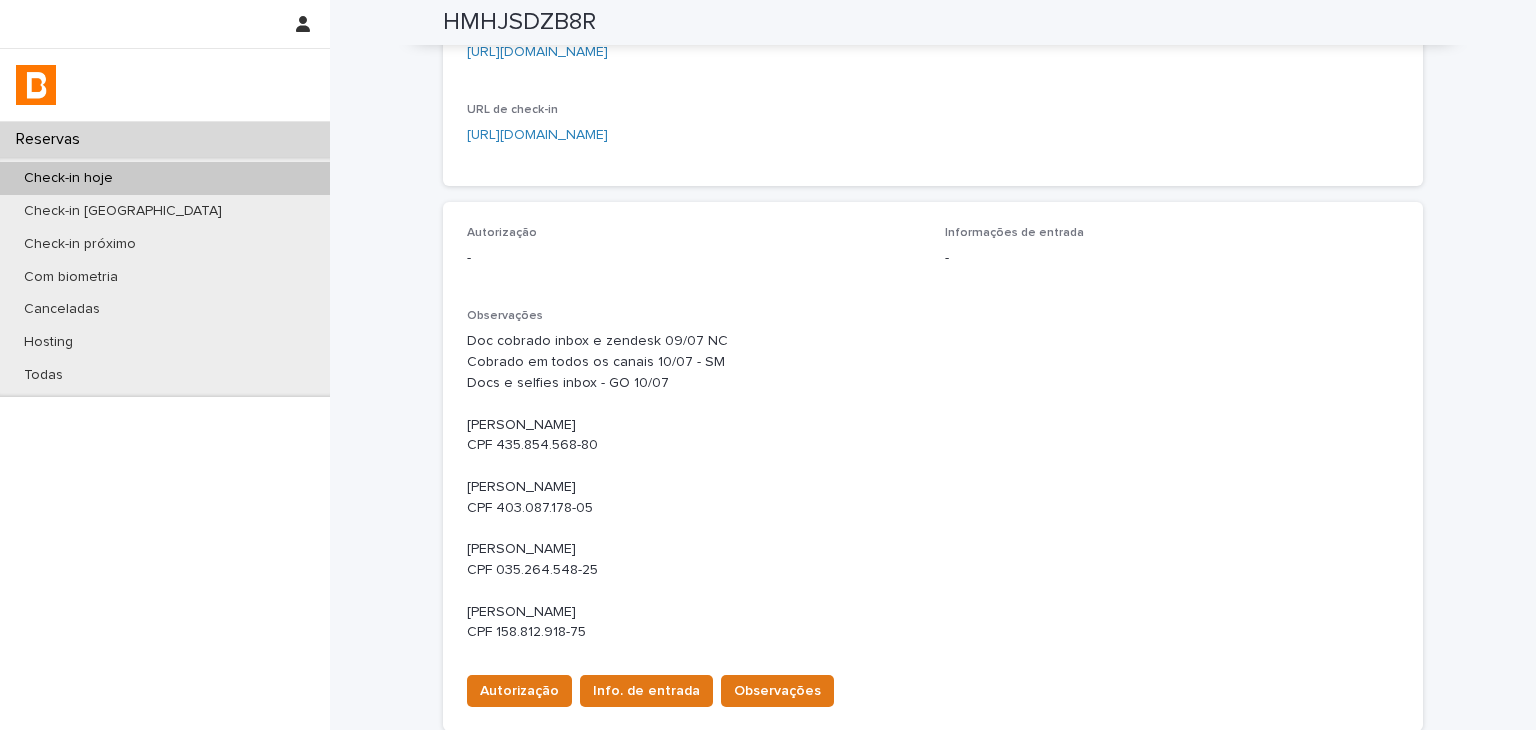 click on "Doc cobrado inbox e zendesk 09/07 NC
Cobrado em todos os canais 10/07 - SM
Docs e selfies inbox - GO 10/07
[PERSON_NAME]
CPF 435.854.568-80
[PERSON_NAME]
CPF 403.087.178-05
[PERSON_NAME]
CPF 035.264.548-25
[PERSON_NAME]
CPF 158.812.918-75" at bounding box center (933, 487) 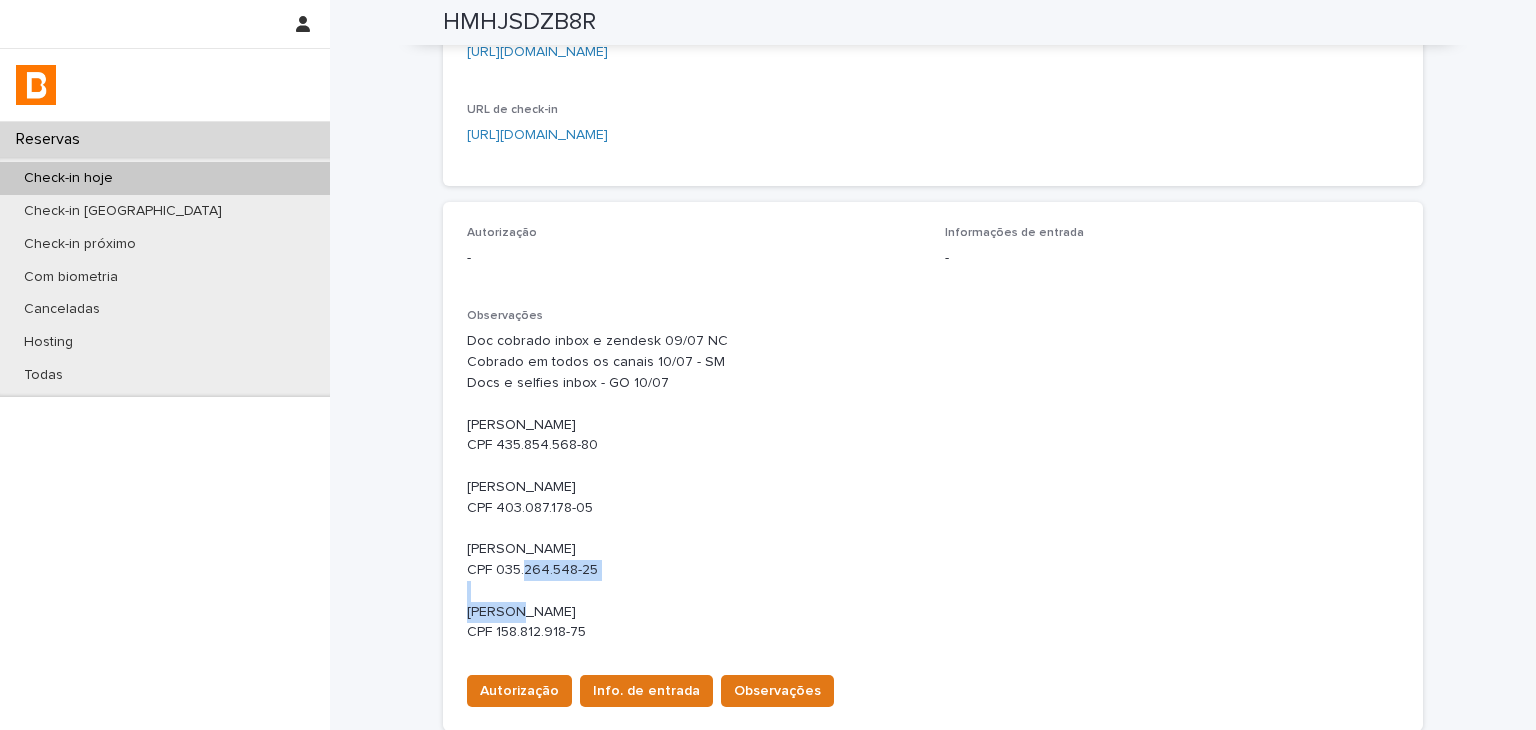 drag, startPoint x: 485, startPoint y: 543, endPoint x: 602, endPoint y: 542, distance: 117.00427 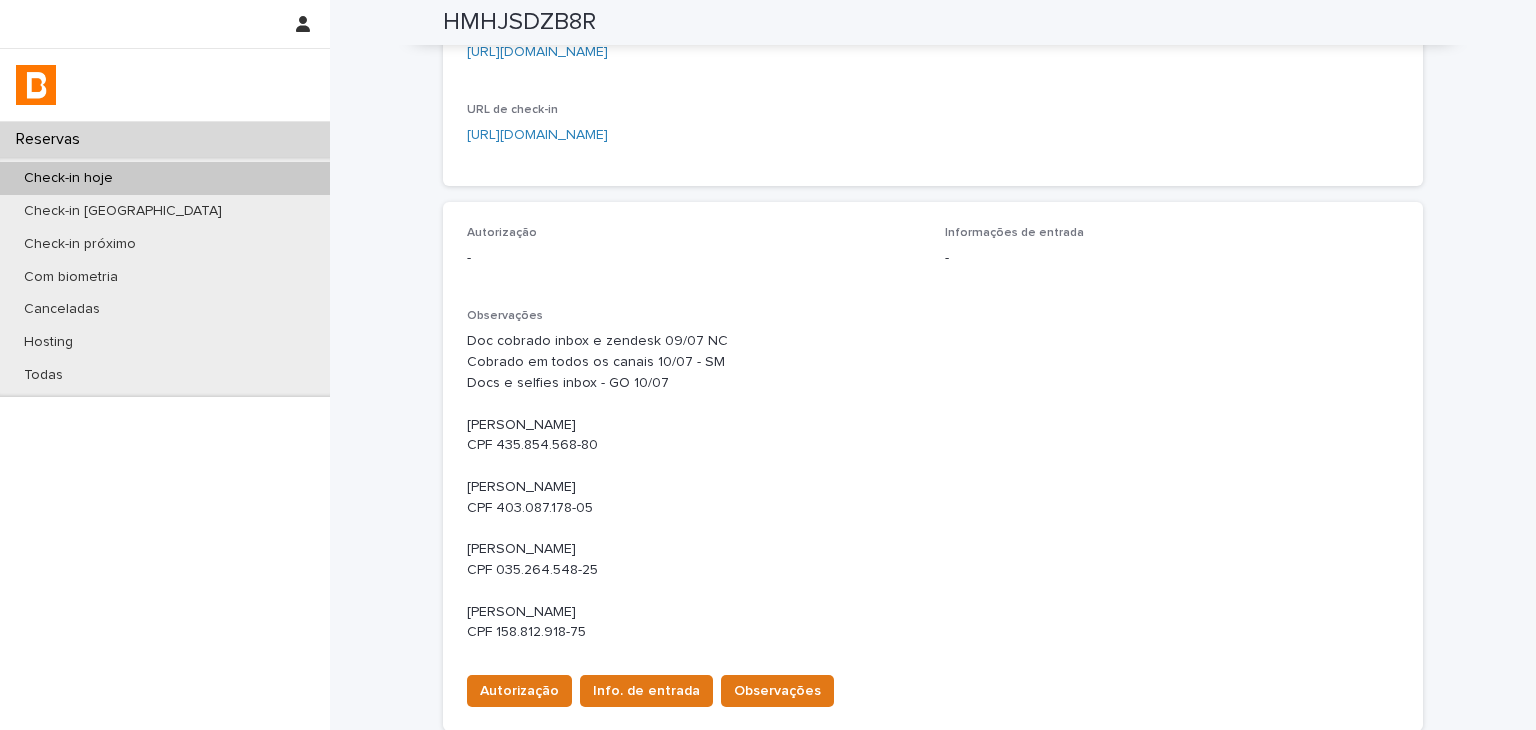 click on "Doc cobrado inbox e zendesk 09/07 NC
Cobrado em todos os canais 10/07 - SM
Docs e selfies inbox - GO 10/07
[PERSON_NAME]
CPF 435.854.568-80
[PERSON_NAME]
CPF 403.087.178-05
[PERSON_NAME]
CPF 035.264.548-25
[PERSON_NAME]
CPF 158.812.918-75" at bounding box center [933, 487] 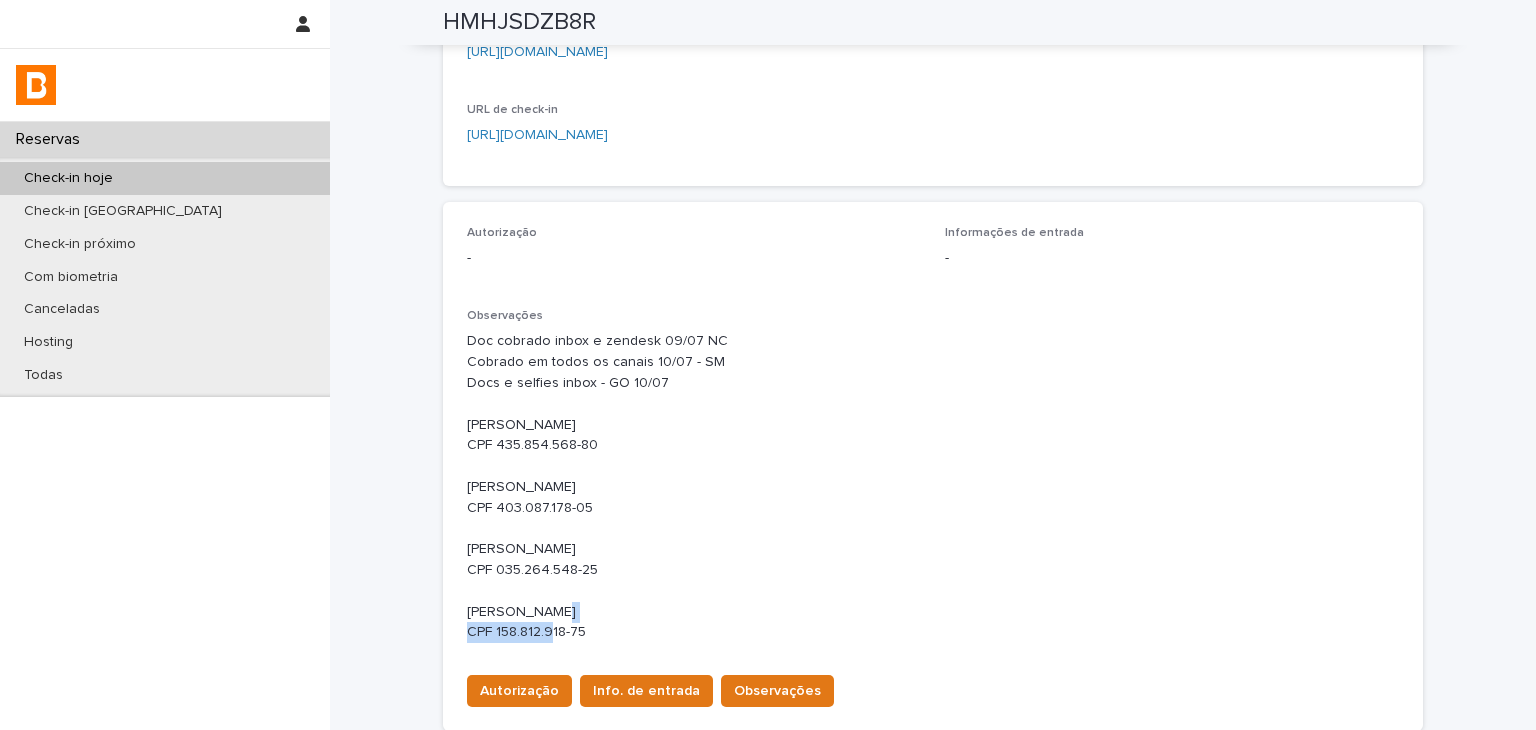 drag, startPoint x: 488, startPoint y: 570, endPoint x: 593, endPoint y: 572, distance: 105.01904 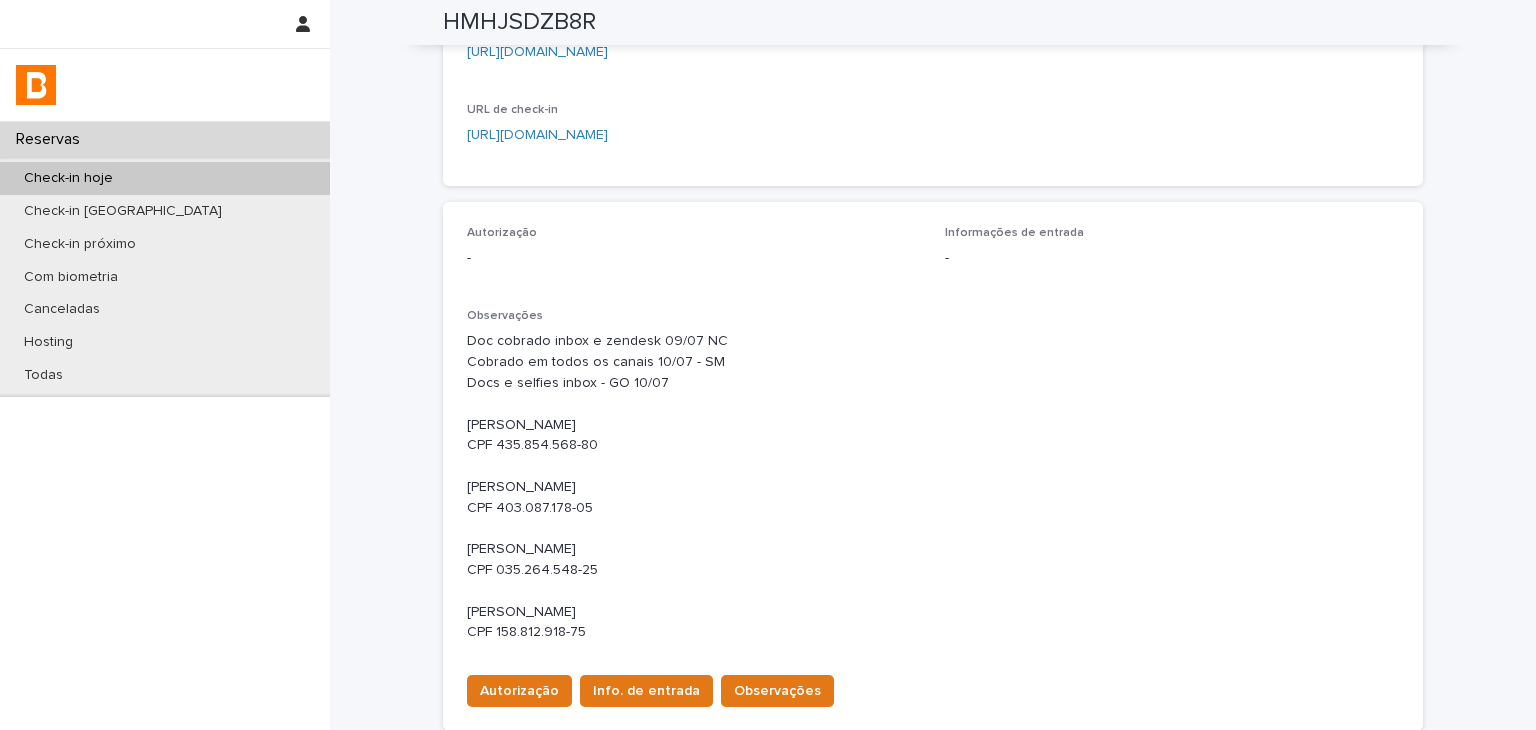 scroll, scrollTop: 0, scrollLeft: 0, axis: both 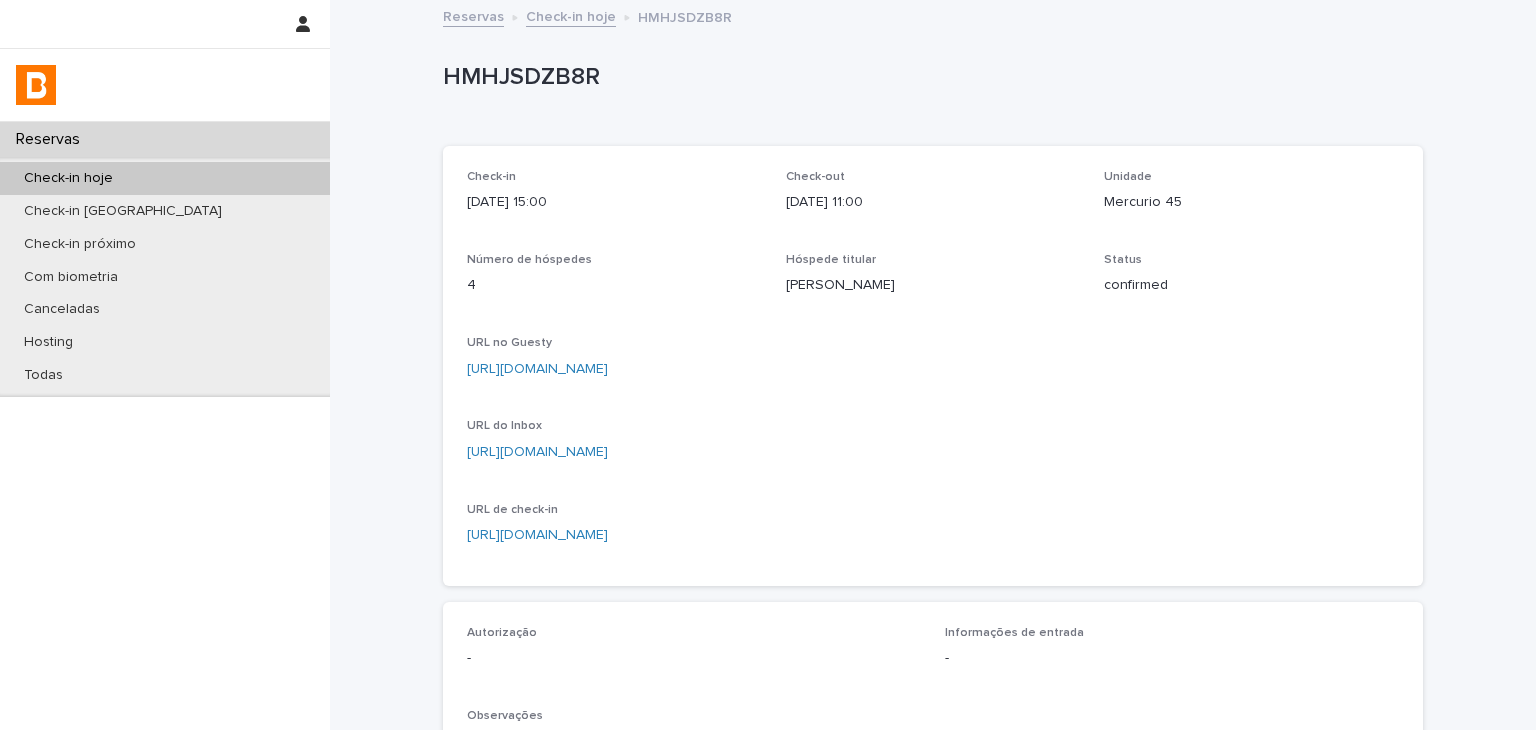 drag, startPoint x: 1276, startPoint y: 273, endPoint x: 1187, endPoint y: 165, distance: 139.94641 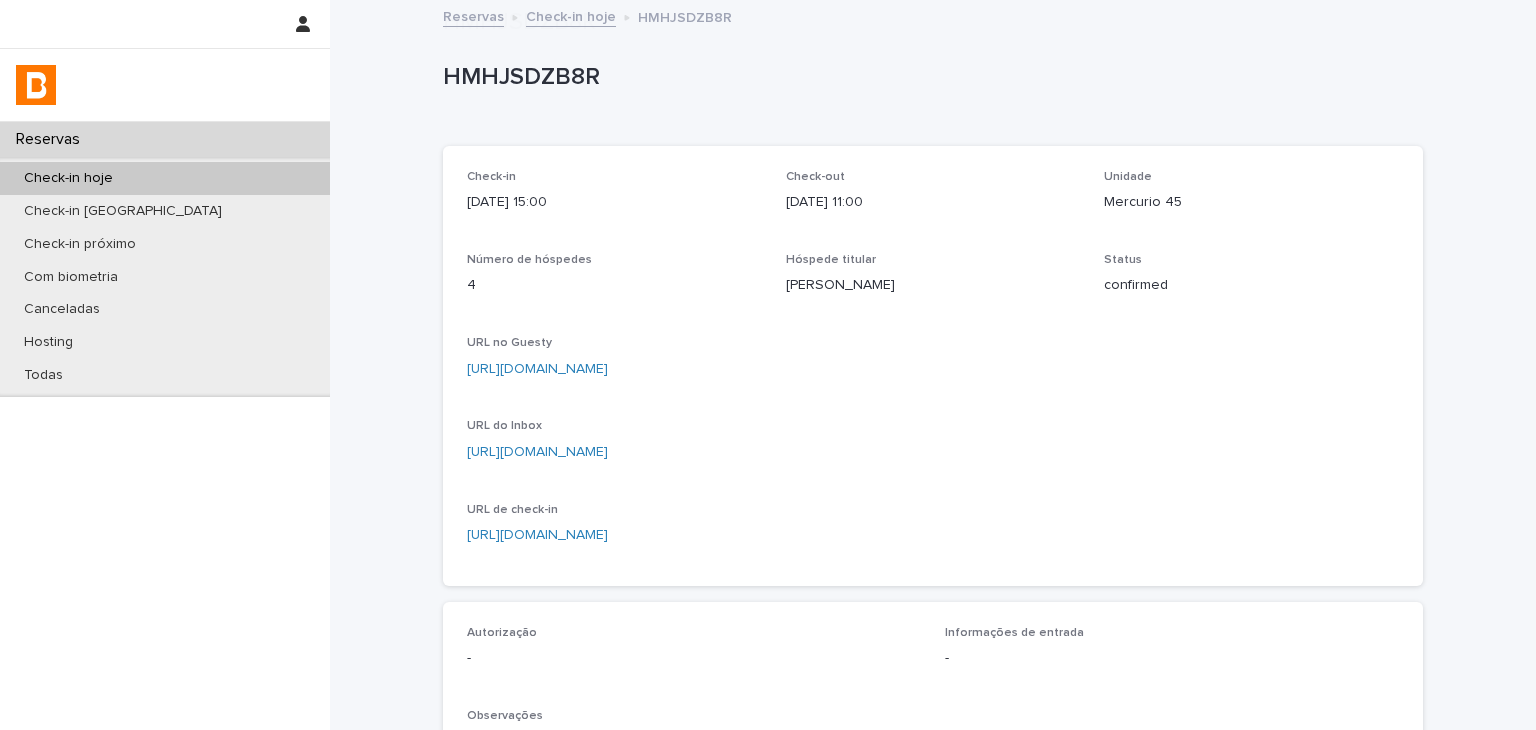 scroll, scrollTop: 700, scrollLeft: 0, axis: vertical 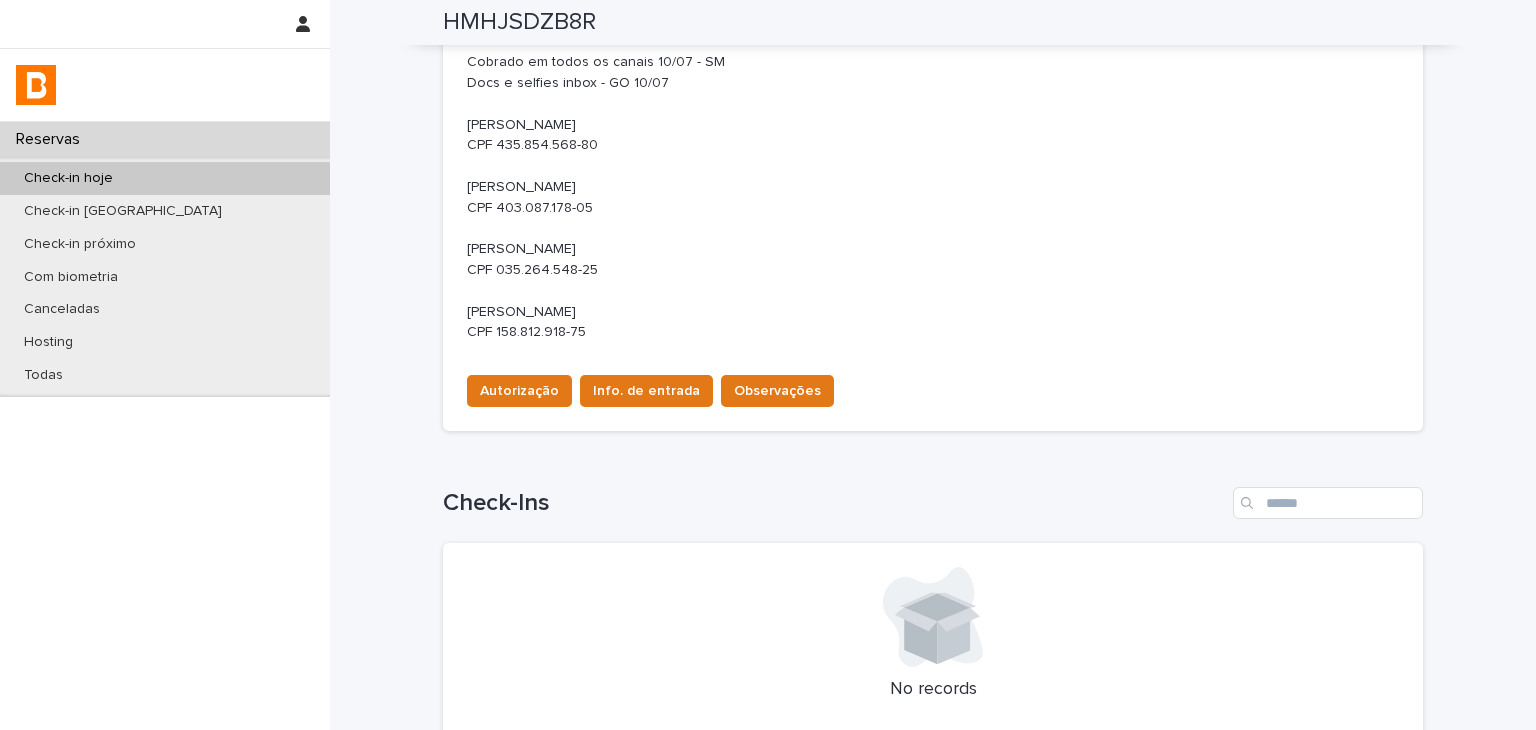 click on "Autorização Info. de entrada Observações" at bounding box center (933, 387) 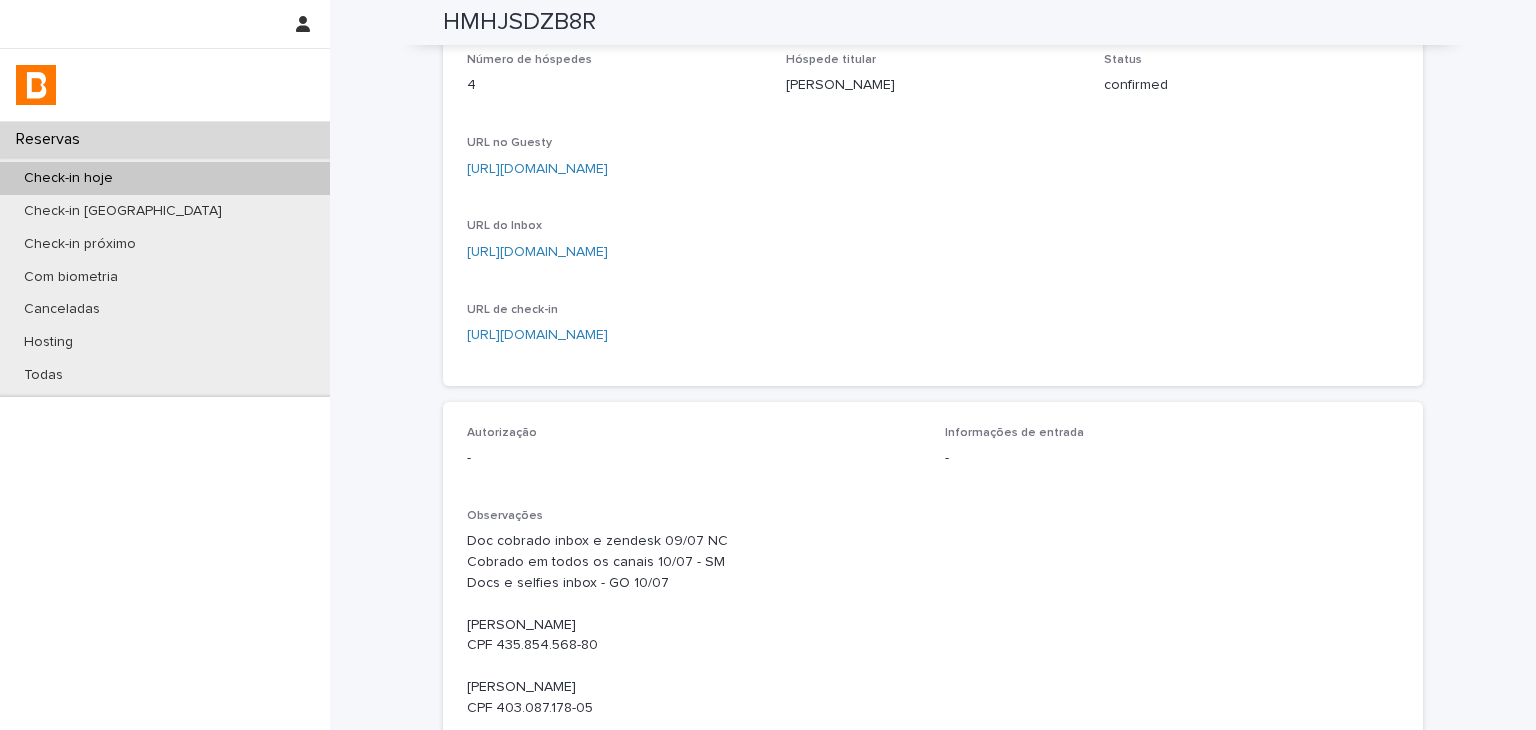 scroll, scrollTop: 500, scrollLeft: 0, axis: vertical 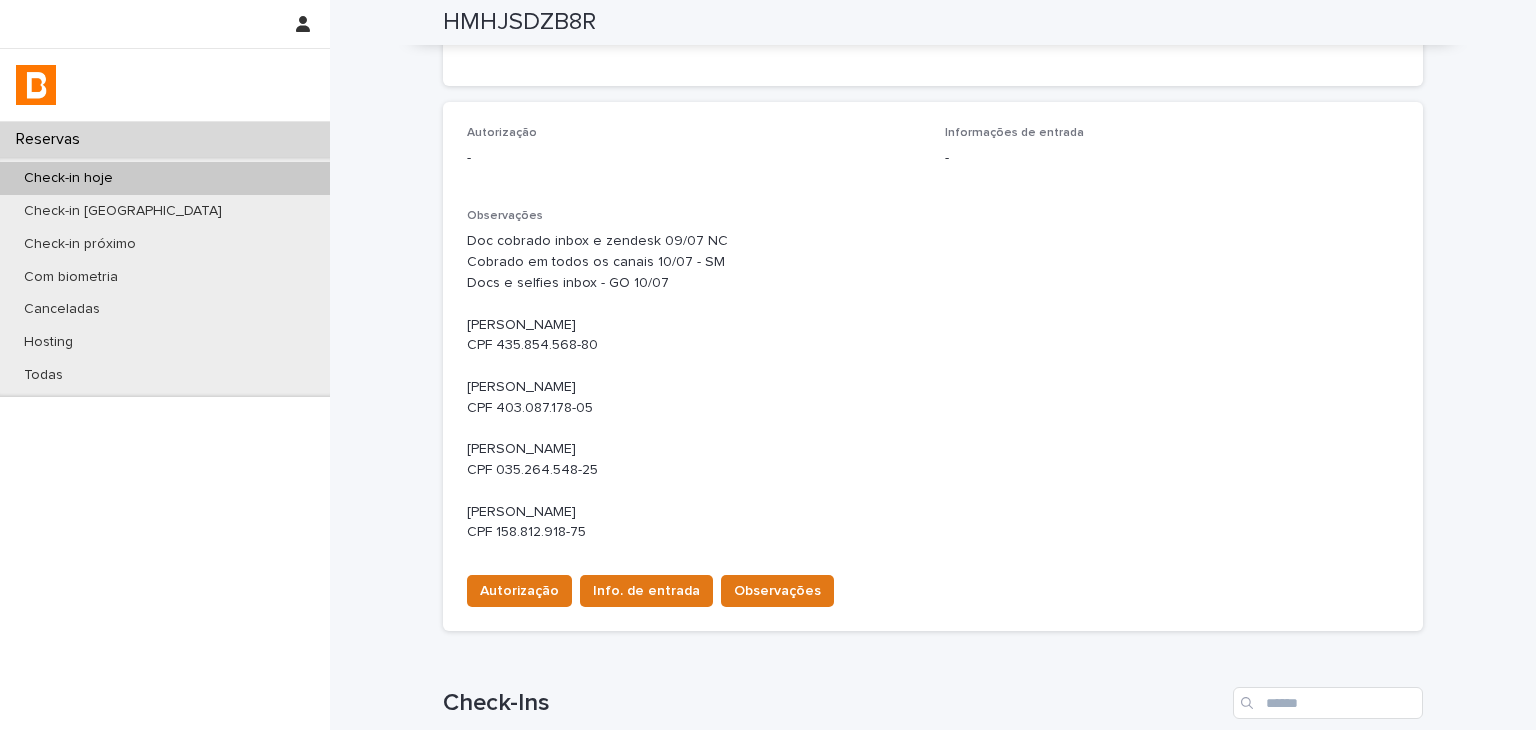 click on "Doc cobrado inbox e zendesk 09/07 NC
Cobrado em todos os canais 10/07 - SM
Docs e selfies inbox - GO 10/07
[PERSON_NAME]
CPF 435.854.568-80
[PERSON_NAME]
CPF 403.087.178-05
[PERSON_NAME]
CPF 035.264.548-25
[PERSON_NAME]
CPF 158.812.918-75" at bounding box center (933, 387) 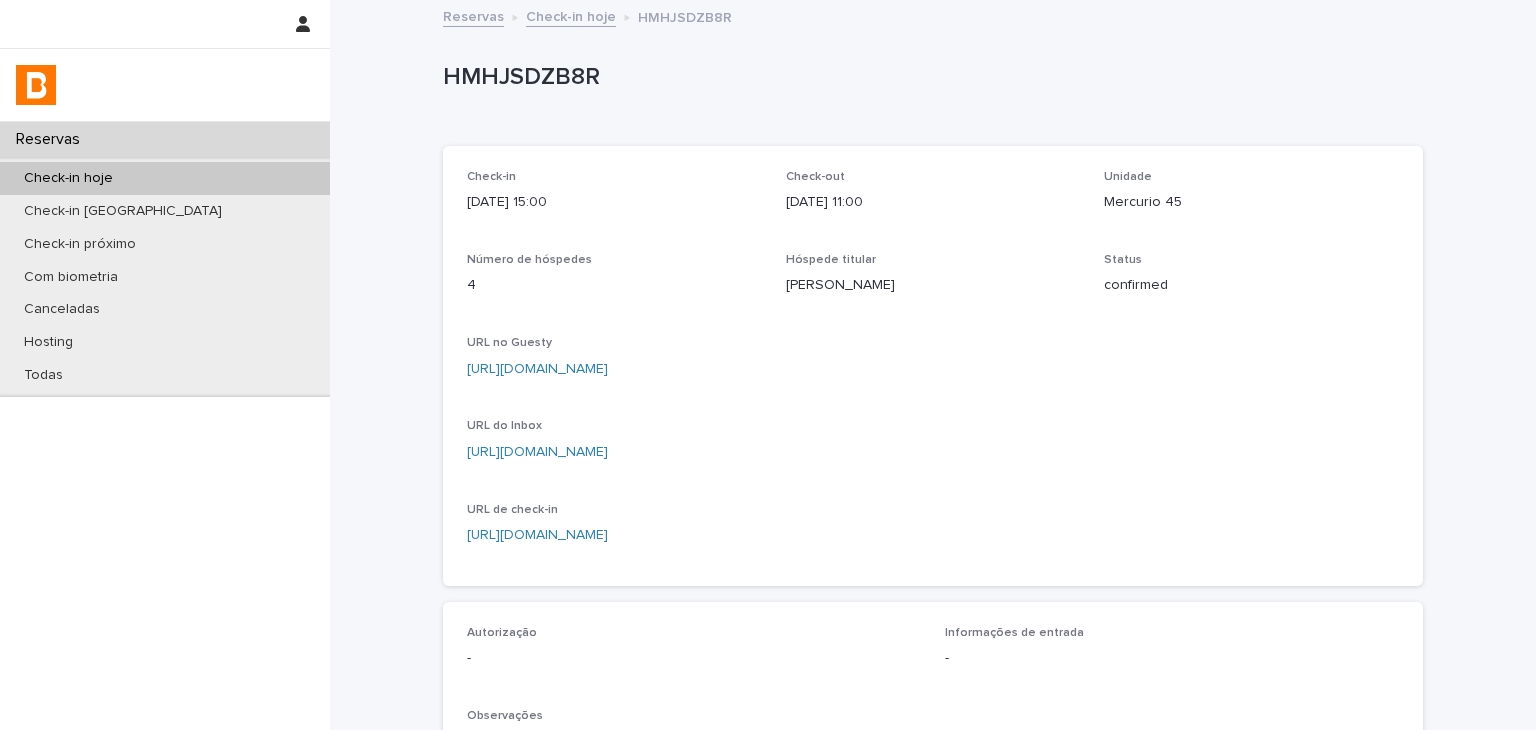click on "Check-in [DATE] 15:00 Check-out [DATE] 11:00 Unidade Mercurio 45 Número de hóspedes 4 Hóspede titular [PERSON_NAME] Status confirmed URL no Guesty [URL][DOMAIN_NAME] URL do Inbox [URL][DOMAIN_NAME] URL de check-in [URL][DOMAIN_NAME]" at bounding box center [933, 366] 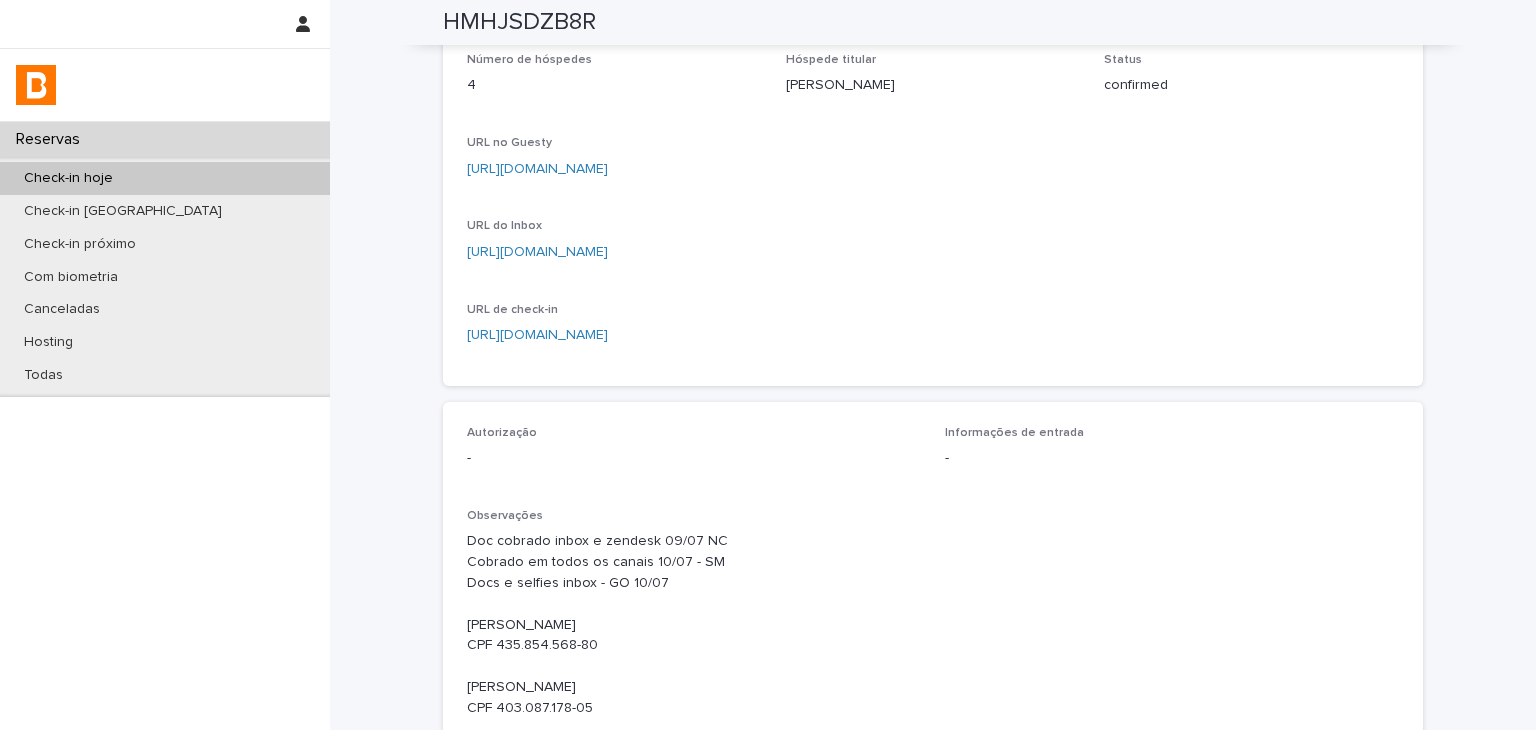 click on "[URL][DOMAIN_NAME]" at bounding box center [537, 169] 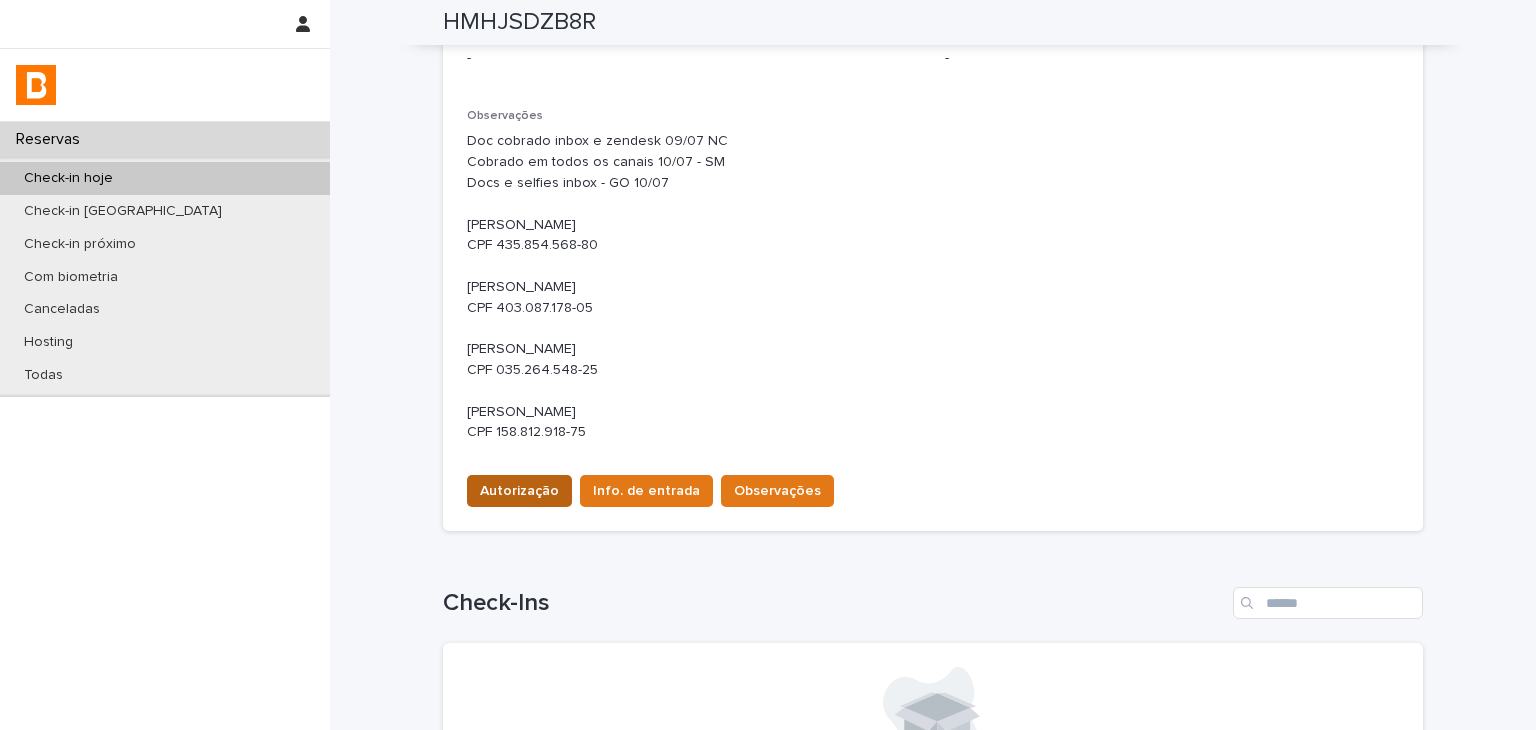 click on "Autorização" at bounding box center (519, 491) 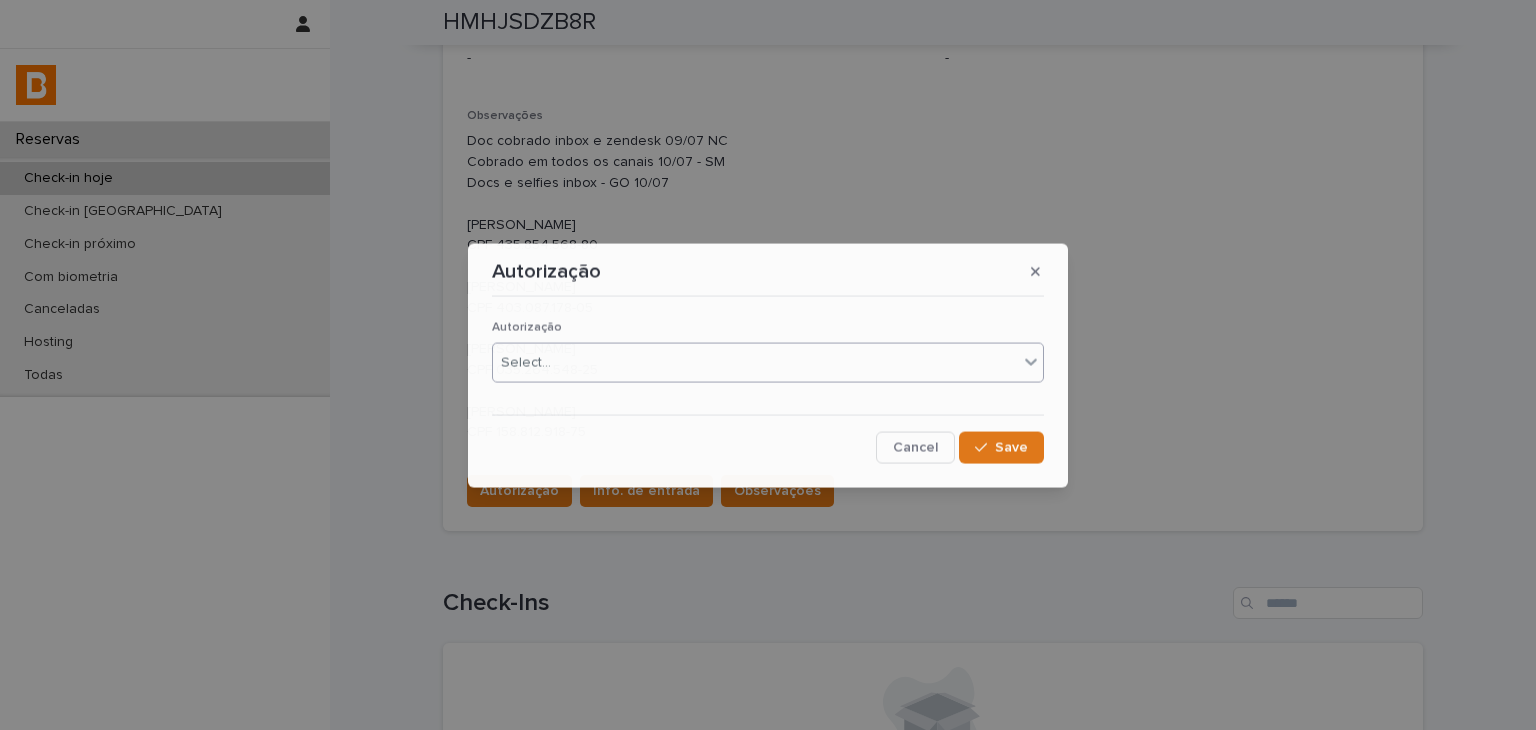 click on "Select..." at bounding box center (526, 362) 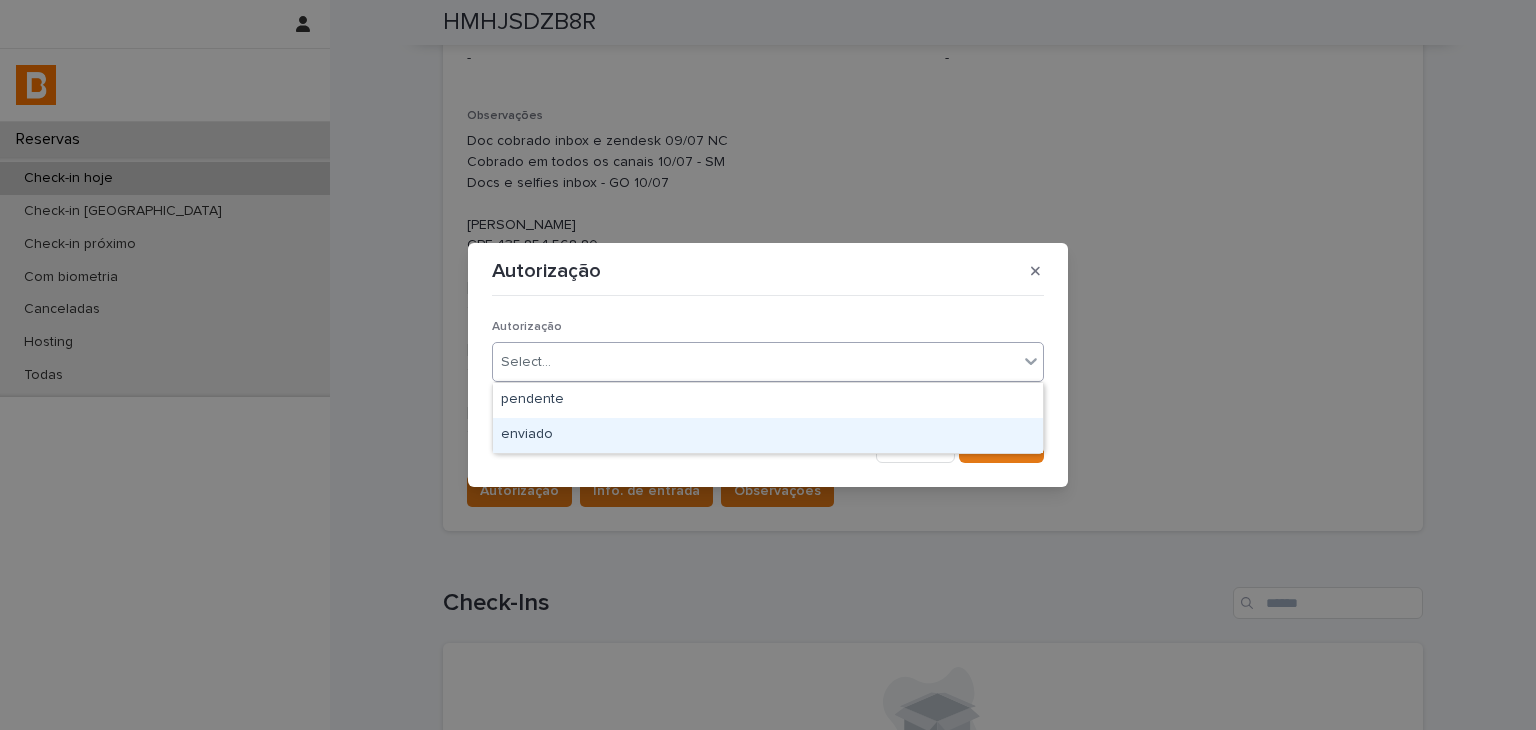 click on "enviado" at bounding box center (768, 435) 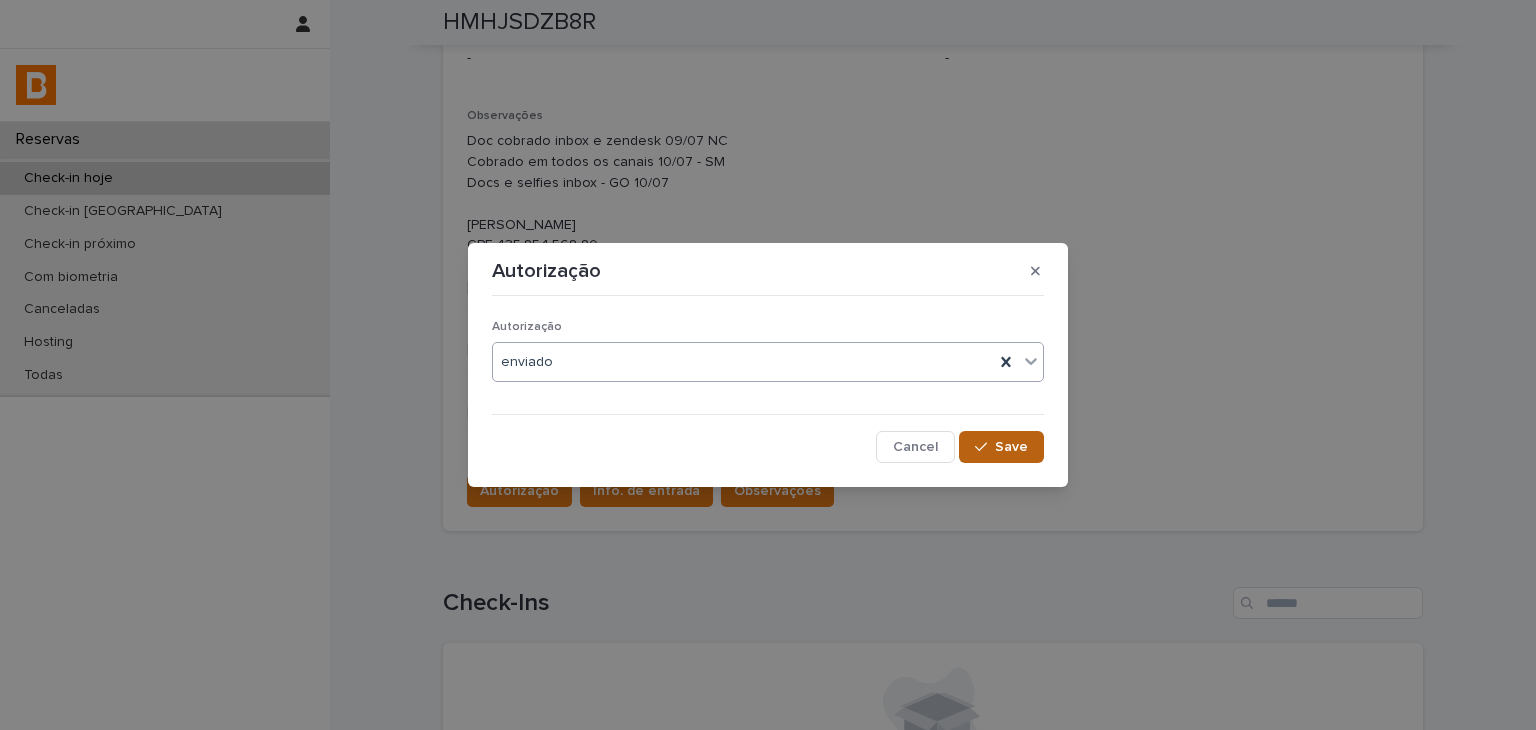 click on "Save" at bounding box center (1011, 447) 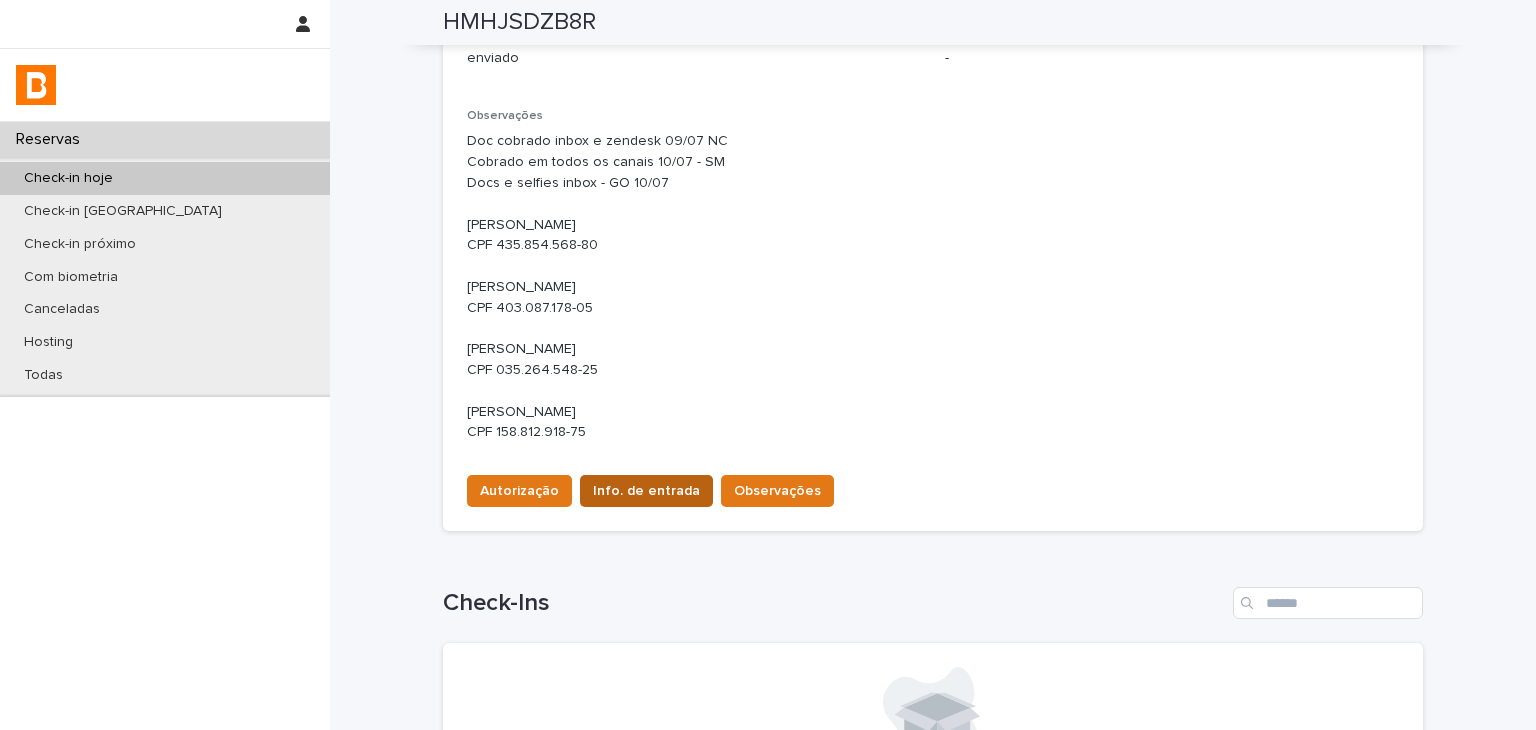 click on "Info. de entrada" at bounding box center (646, 491) 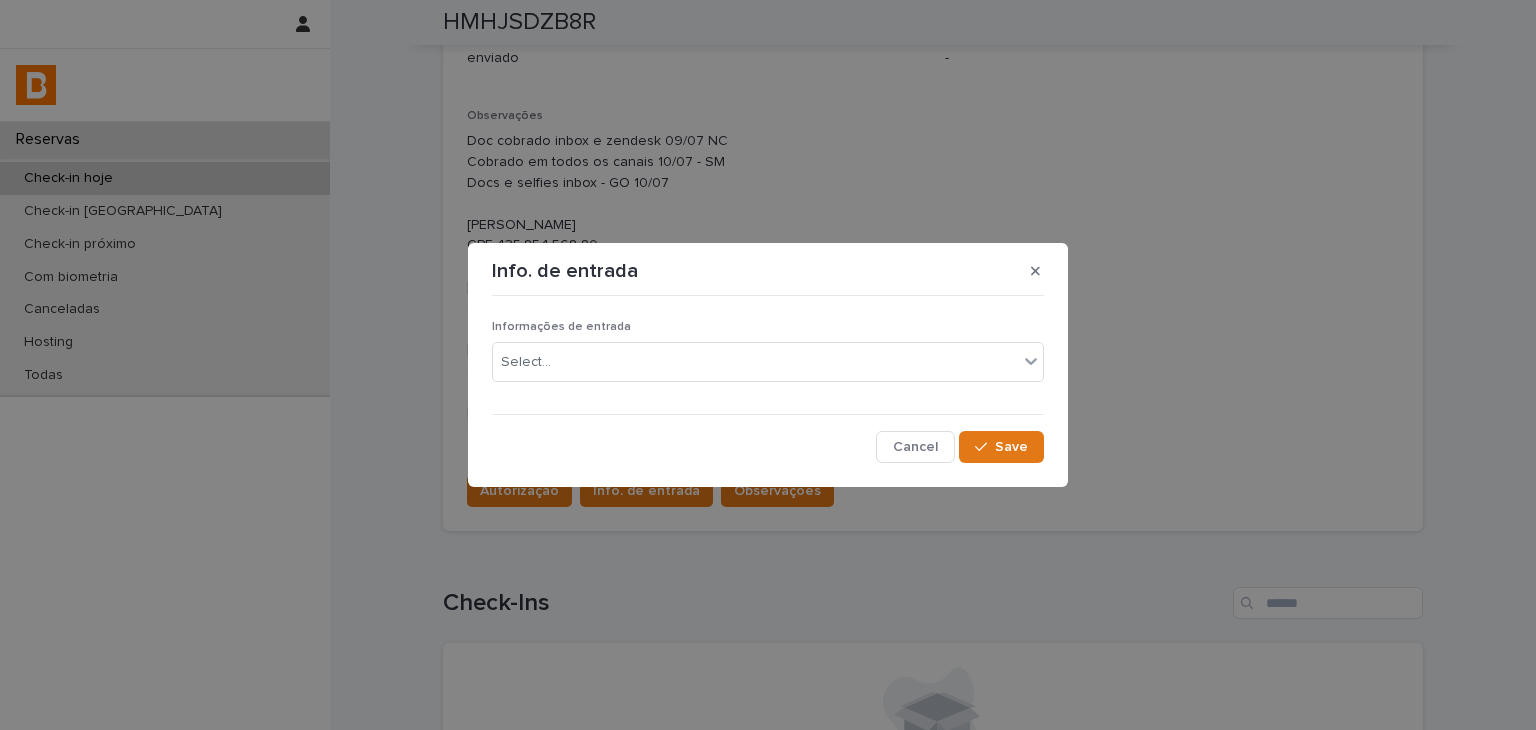 click on "Informações de entrada Select..." at bounding box center [768, 359] 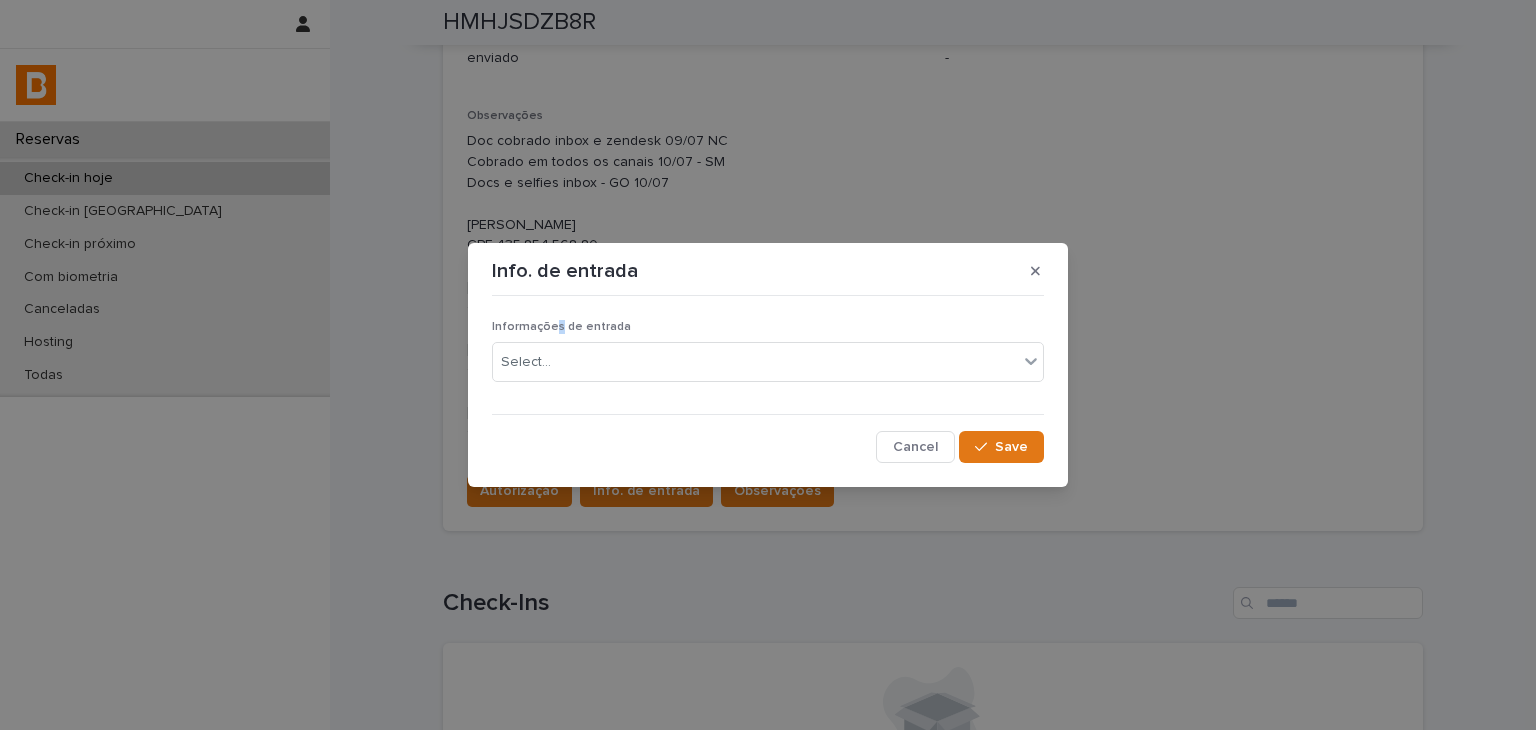 click at bounding box center [768, 730] 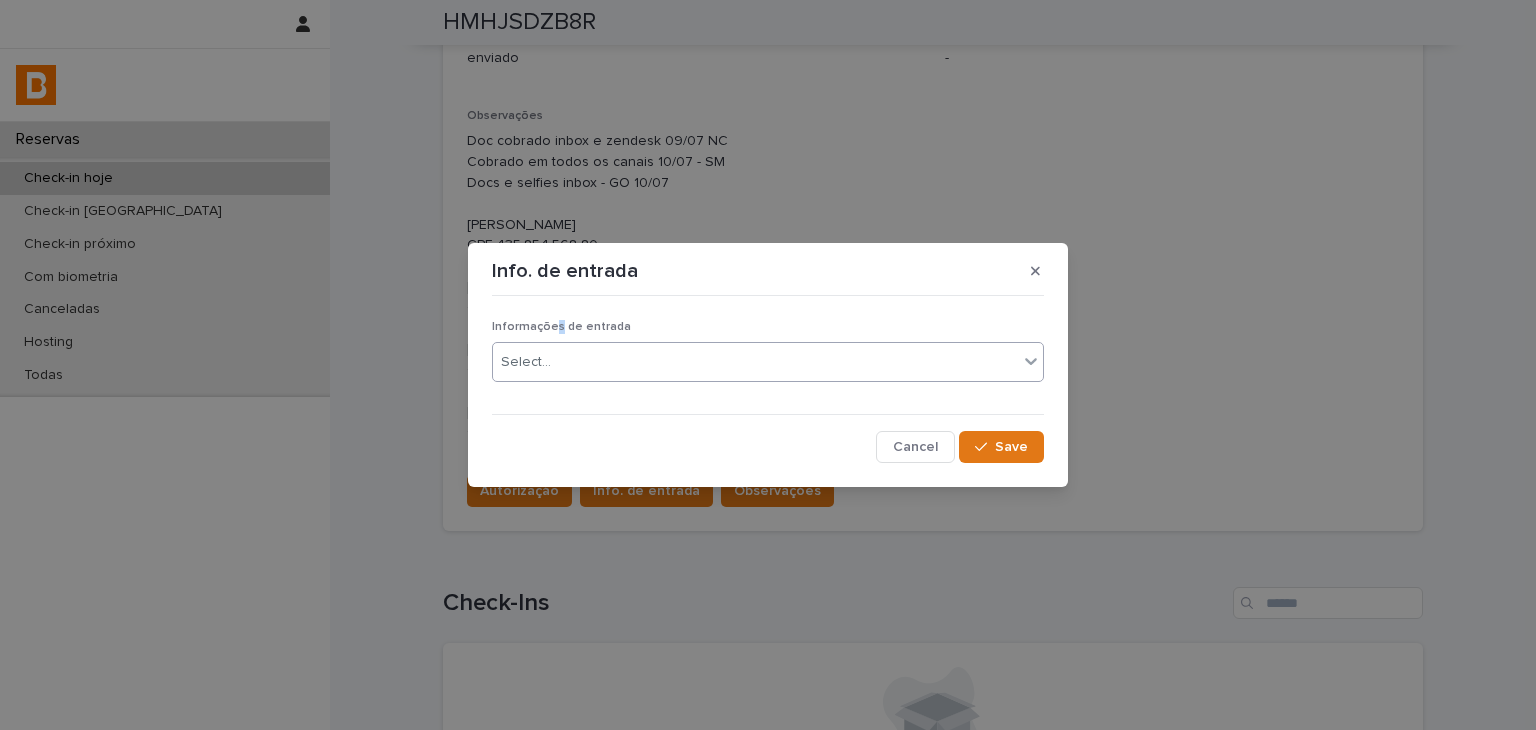 click on "Select..." at bounding box center (755, 362) 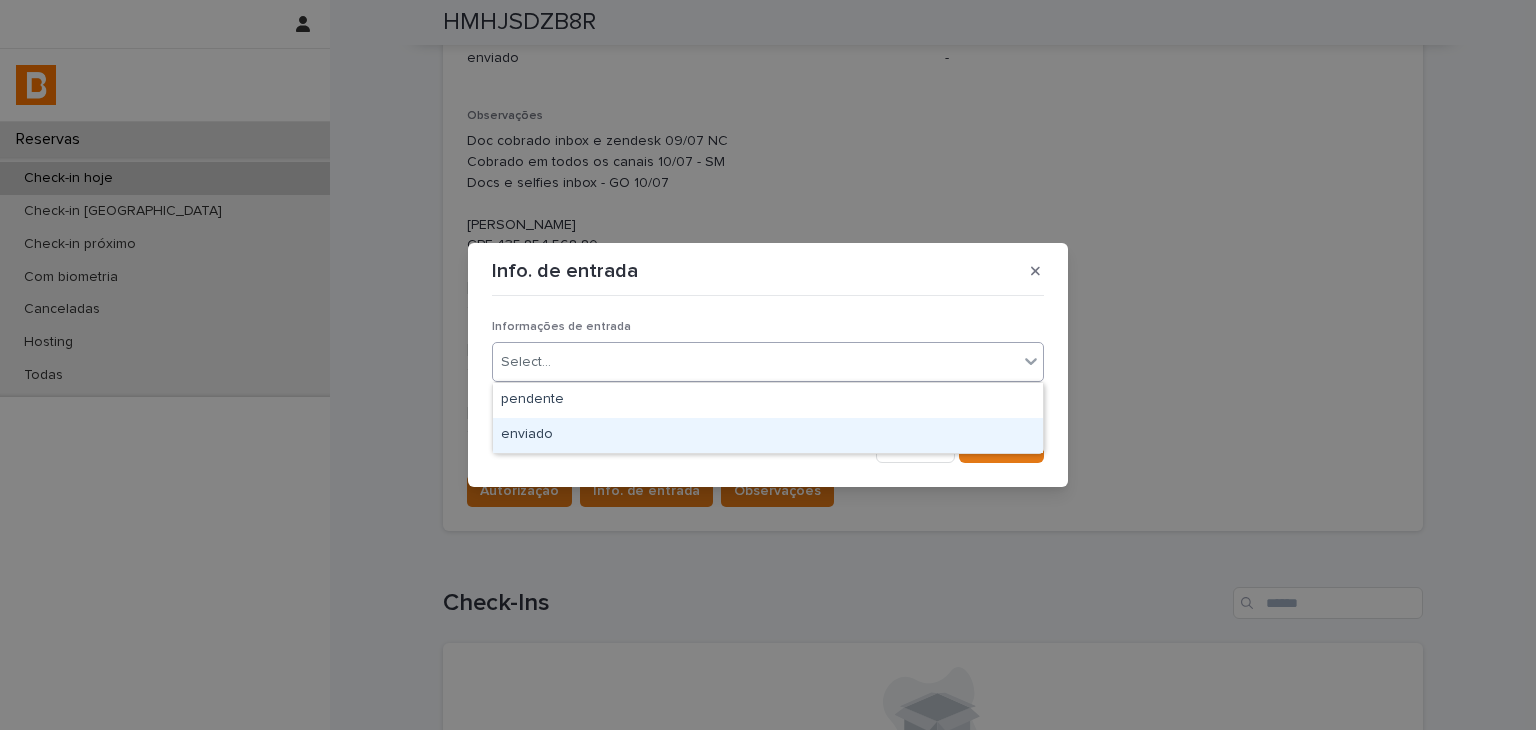 click on "enviado" at bounding box center [768, 435] 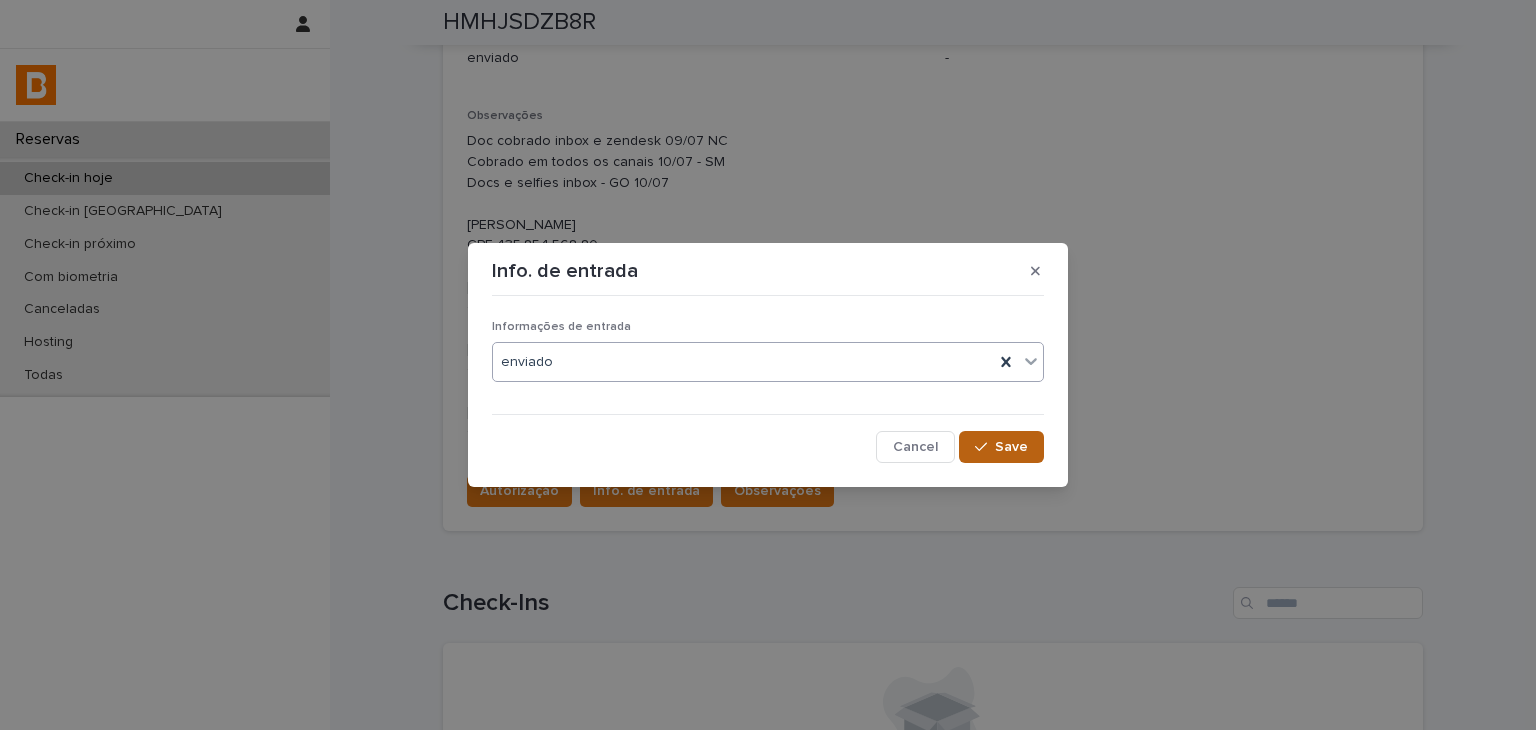 click 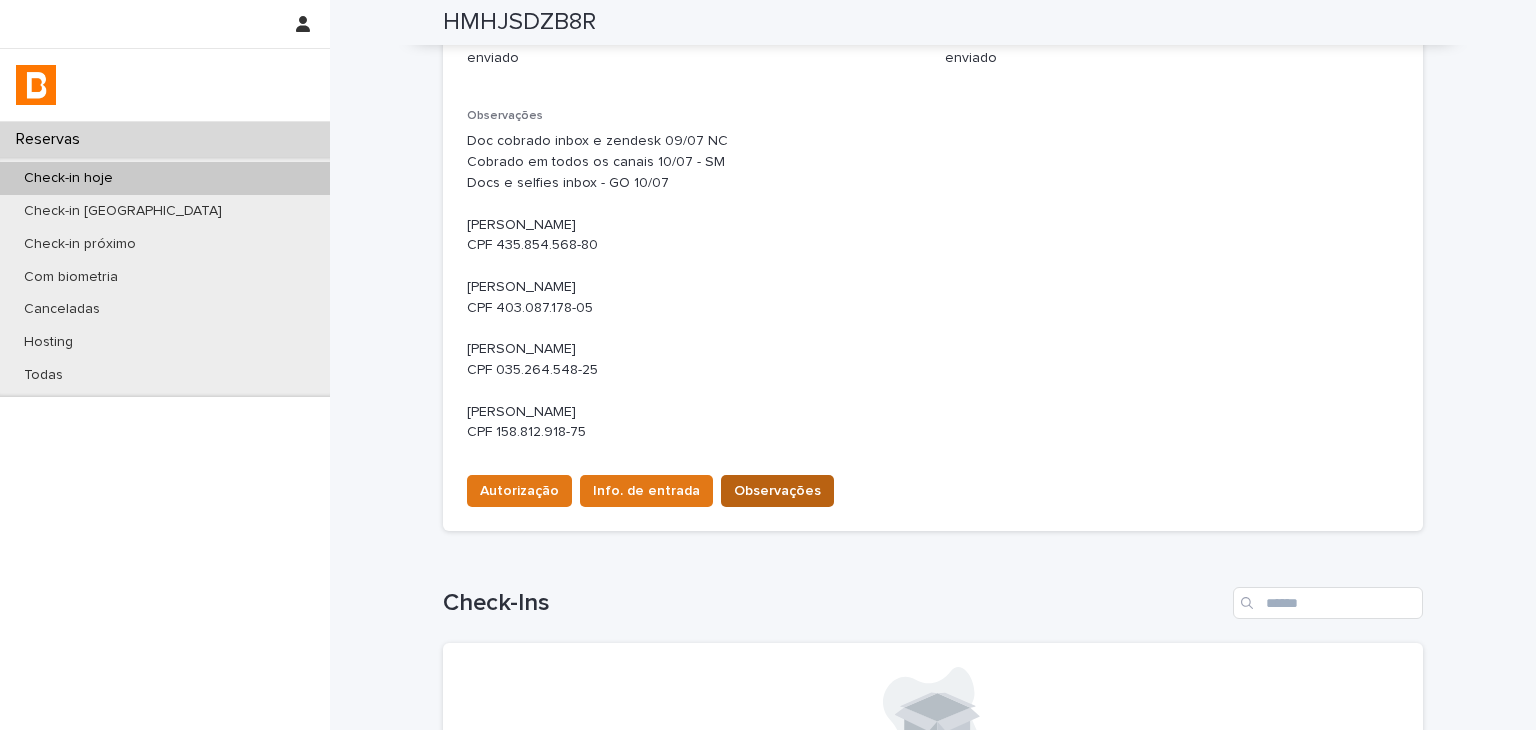 click on "Observações" at bounding box center (777, 491) 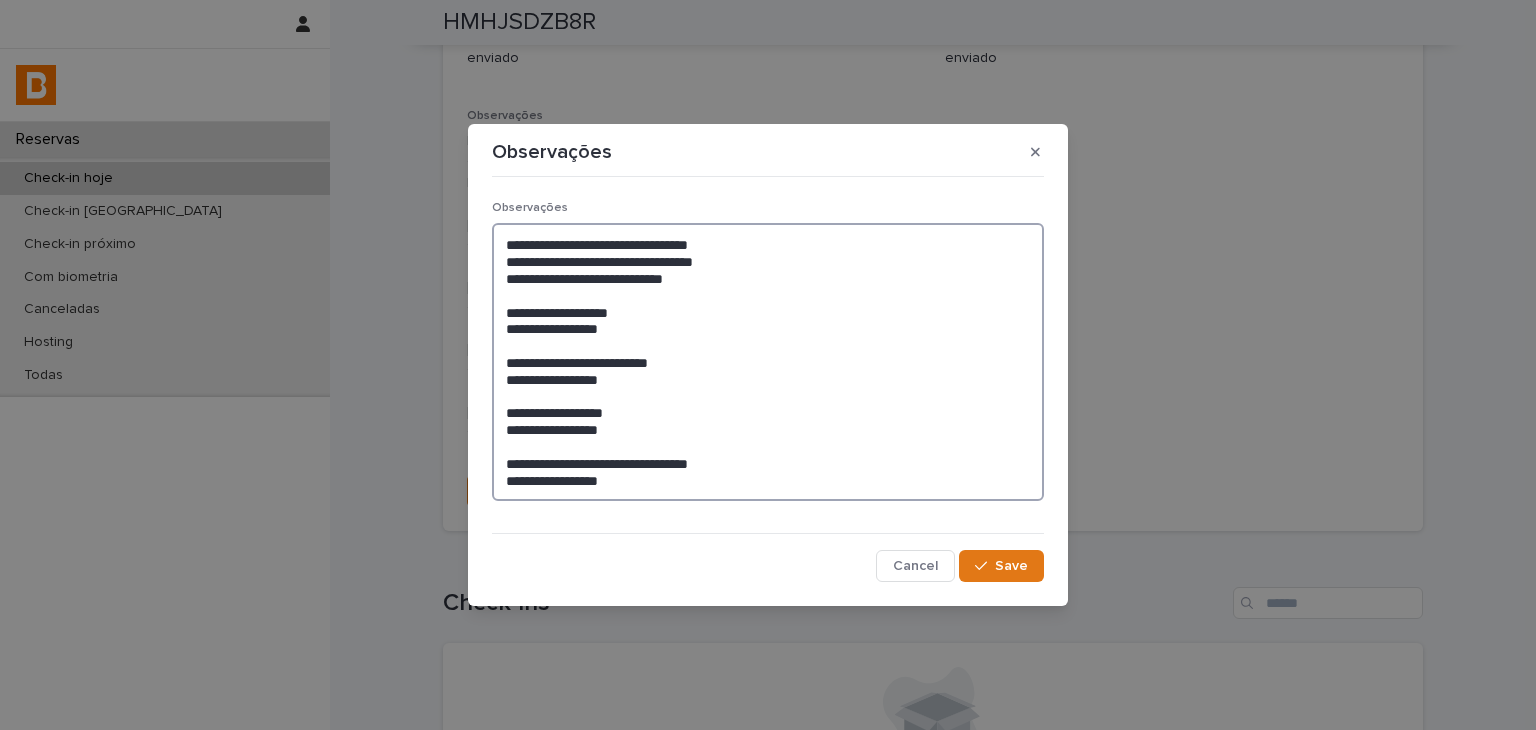 click on "**********" at bounding box center [768, 362] 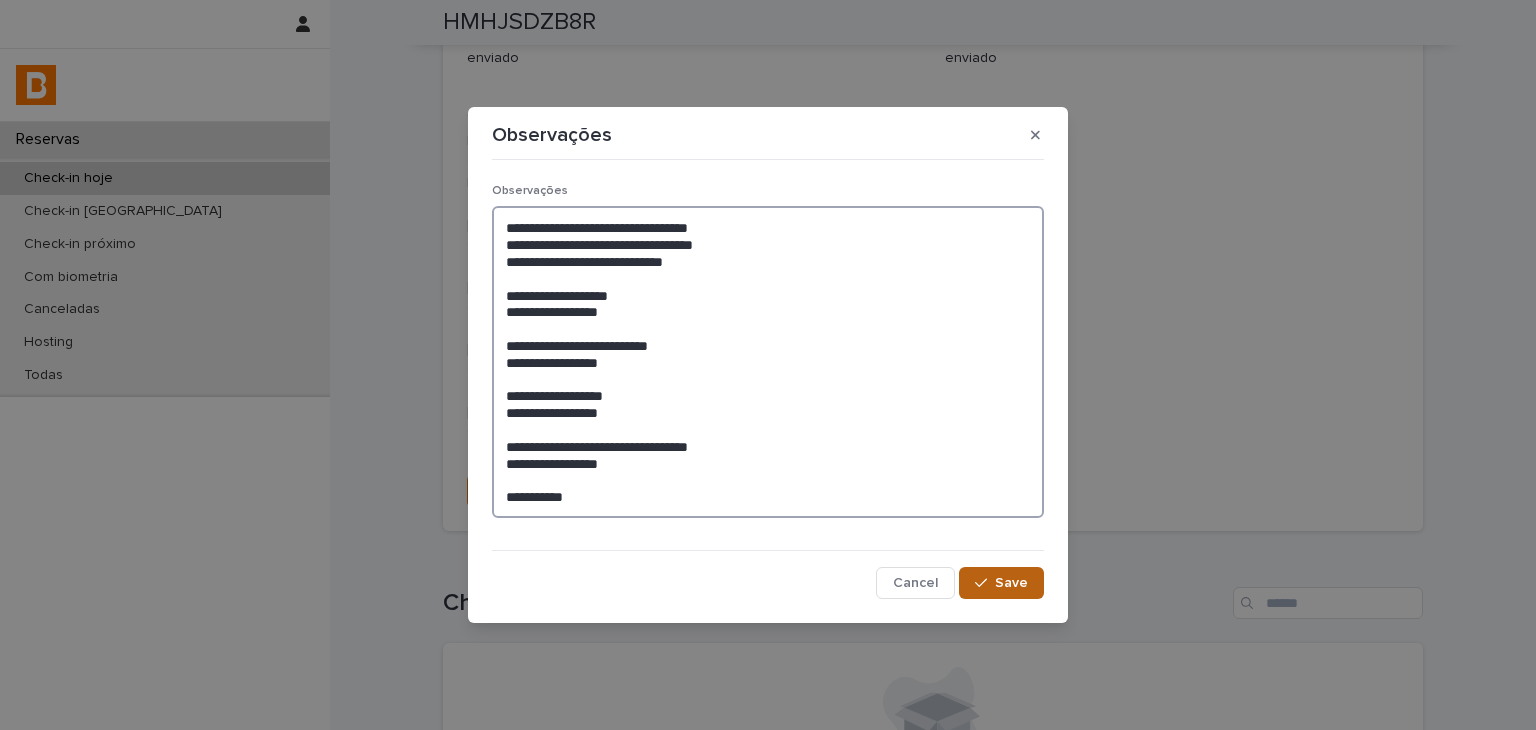 type on "**********" 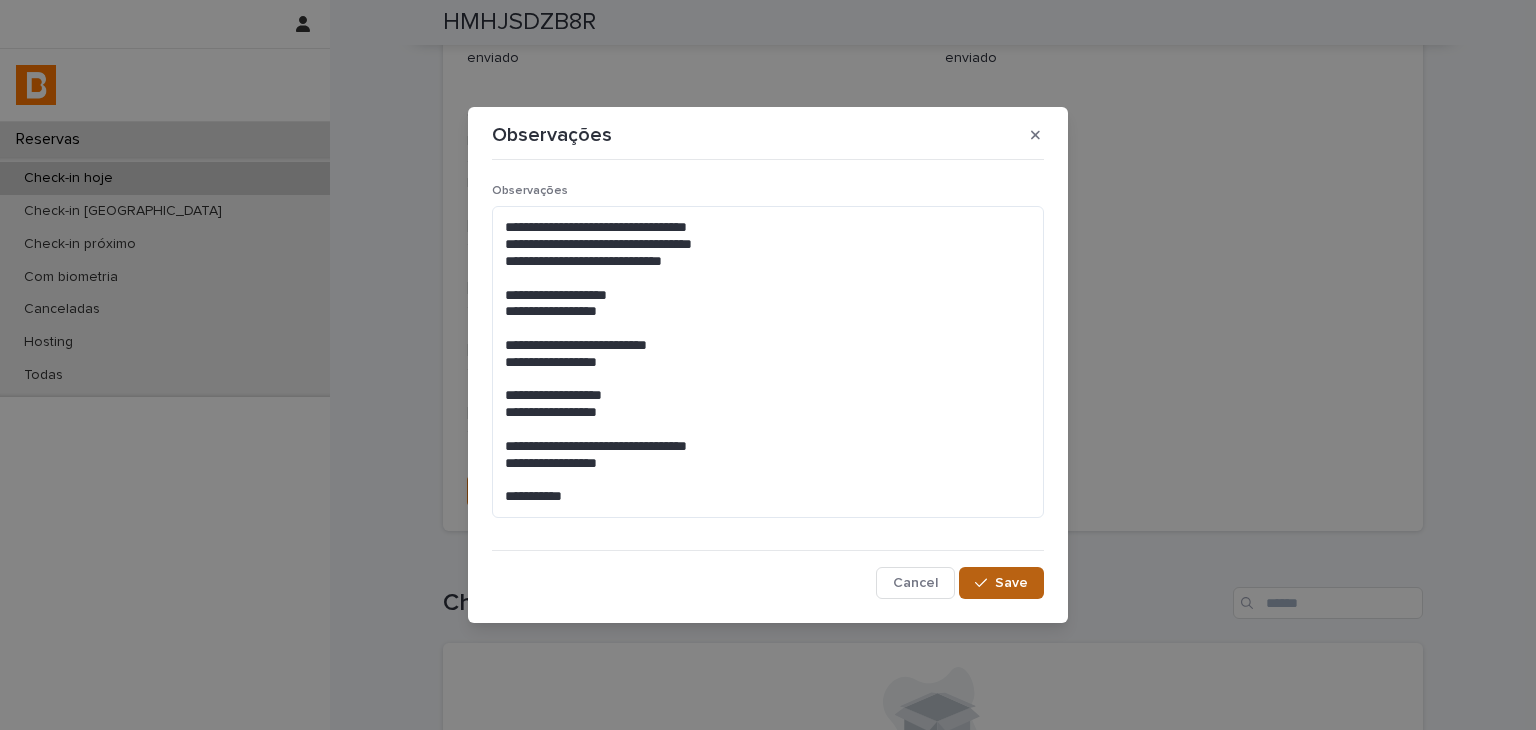 click on "Save" at bounding box center (1001, 583) 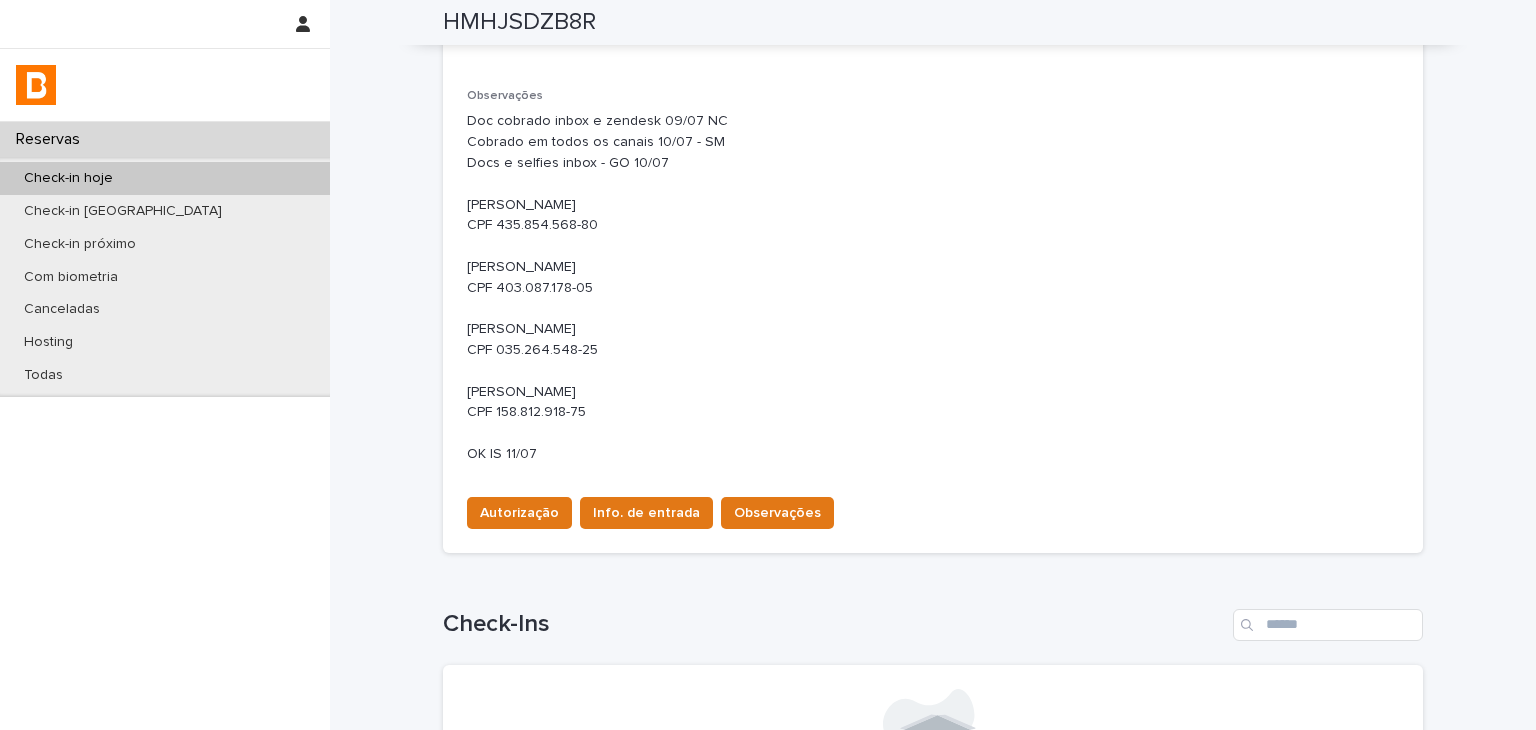 scroll, scrollTop: 0, scrollLeft: 0, axis: both 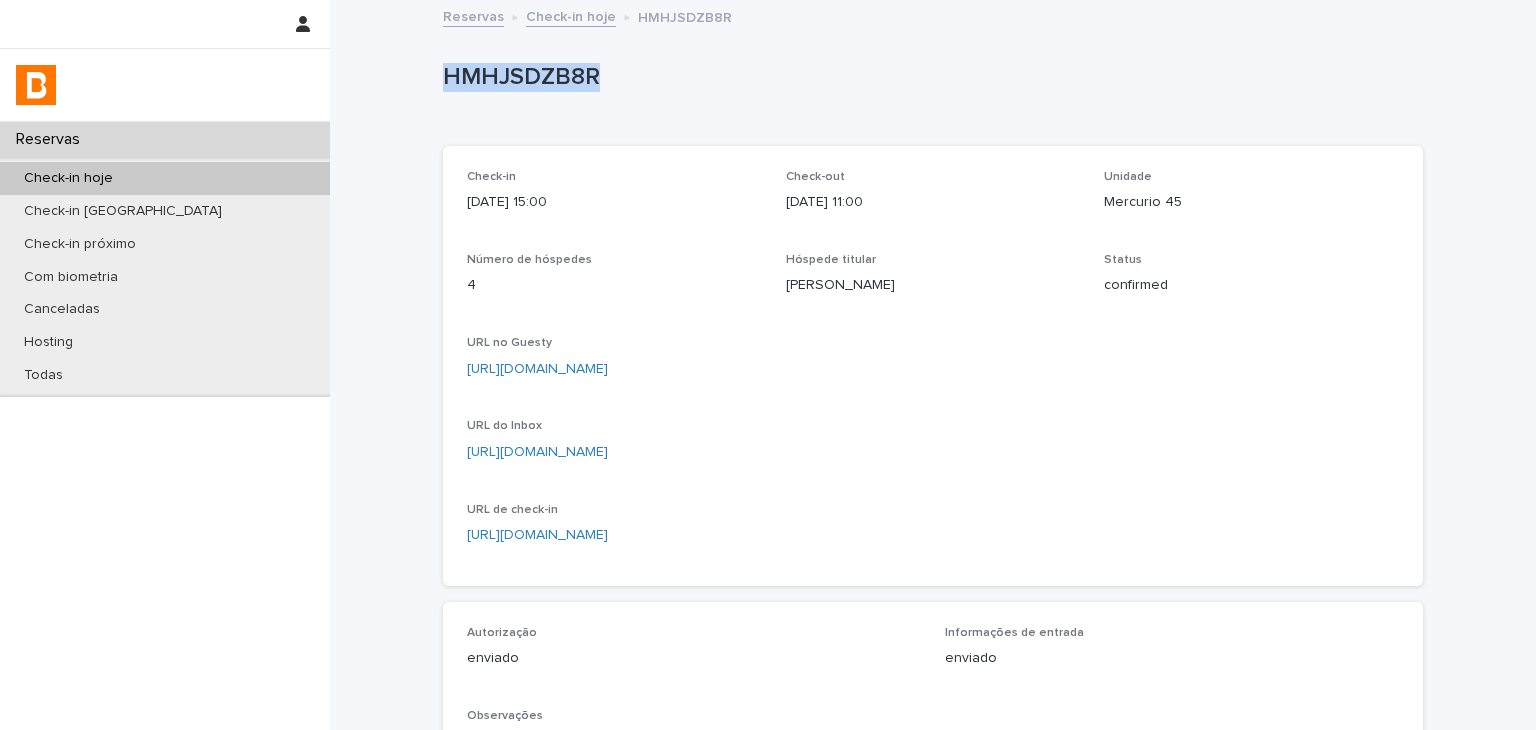 drag, startPoint x: 439, startPoint y: 89, endPoint x: 678, endPoint y: 81, distance: 239.13385 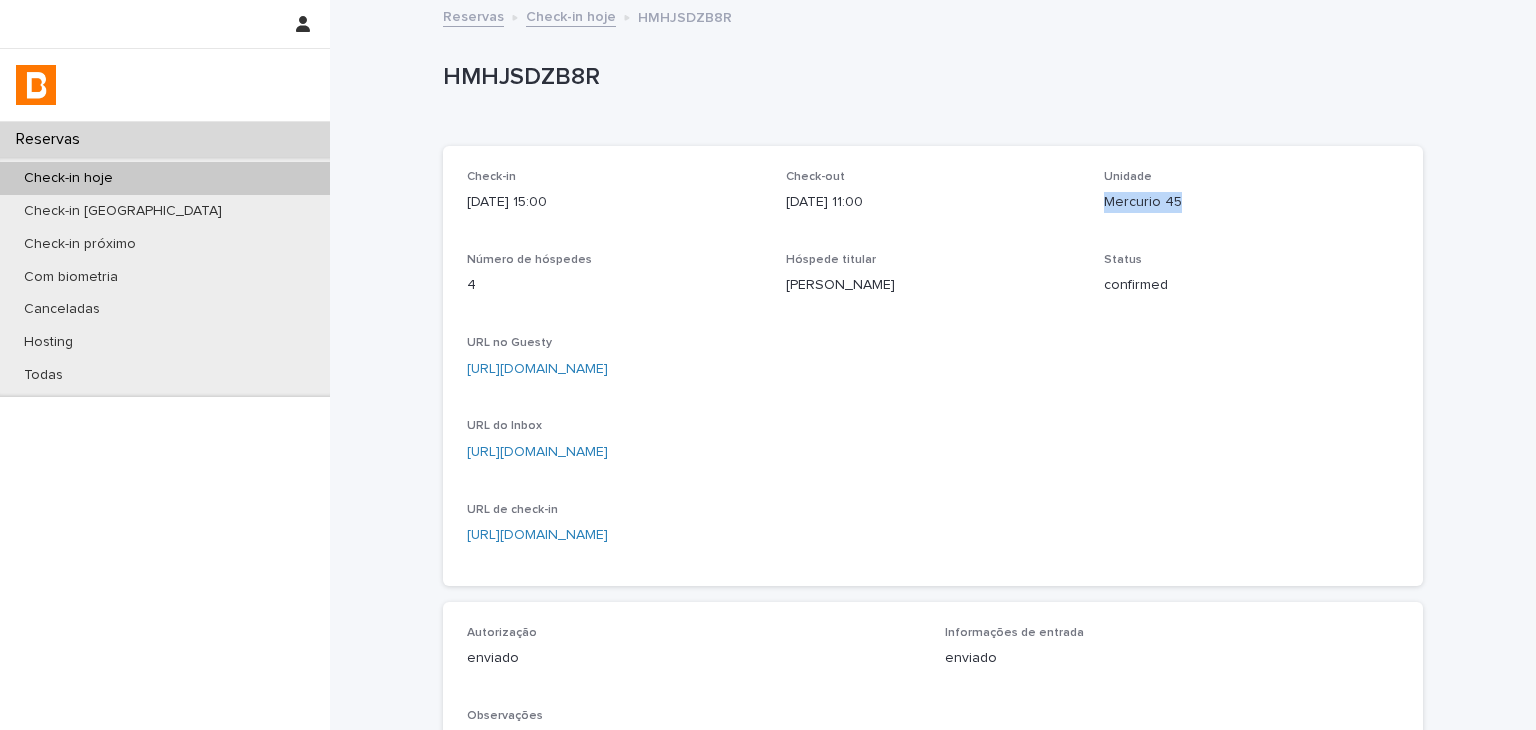 drag, startPoint x: 1099, startPoint y: 204, endPoint x: 1211, endPoint y: 204, distance: 112 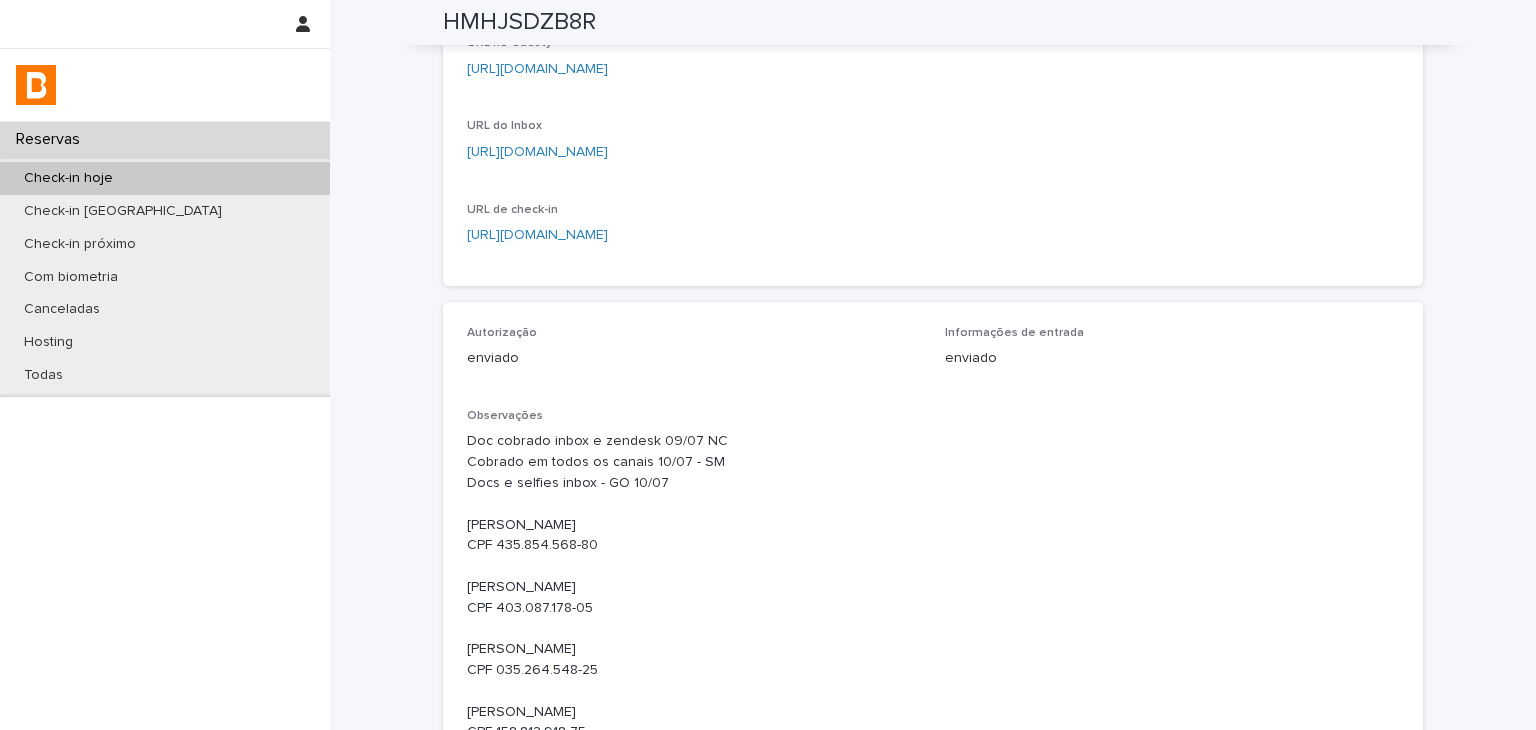 scroll, scrollTop: 800, scrollLeft: 0, axis: vertical 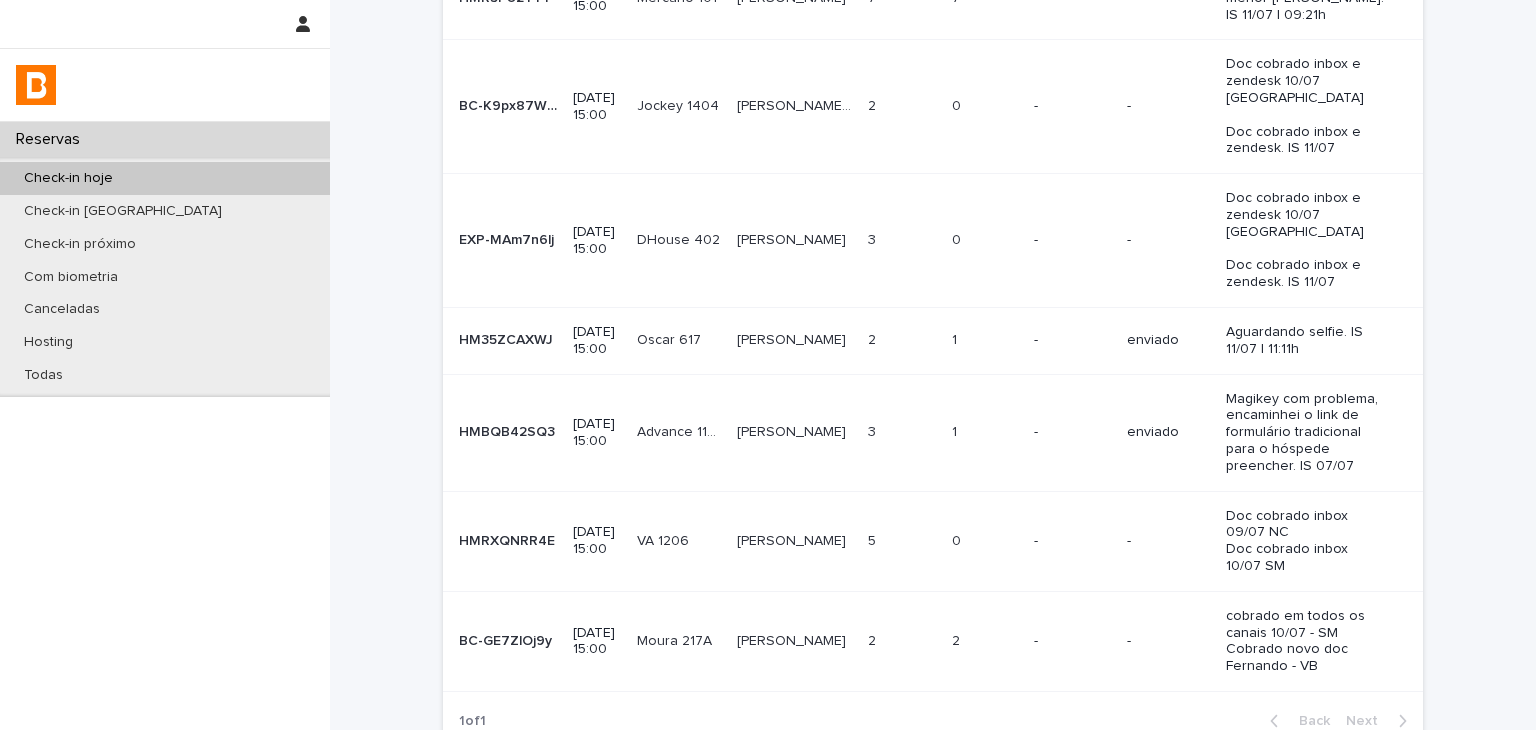 click on "Loading... Saving… Loading... Saving… Check-in hoje Autorização is none of enviado Informações de entrada Clear all filters Código de confirmação Check-in Unidade Hóspede titular Número de hóspedes Dados recebidos Autorização Informações de entrada Observações GY-JD5h3LkP GY-JD5h3LkP   [DATE] 15:00 Setin 1305 Setin 1305   [PERSON_NAME] - prop Setin 1305 [PERSON_NAME] - prop Setin 1305   1 1   0 0   pendente - Prezados (a)
Segue os dados dos ocupantes em regime de locação por temporada de 11/07 a 14/07 na unidade 1305.
Hóspede 1
Nome: [PERSON_NAME]
CPF: 650.892.358-72
Hóspede 2
Nome: [PERSON_NAME]
CPF: 037.001.591-61
Hóspede 3
Nome: [PERSON_NAME]
CPF: 058.439.591-47
Horário previsto de chegada 15h
Horário previsto de saída 11h
[URL][DOMAIN_NAME] HMR5P82YTY HMR5P82YTY   [DATE] 15:00 Mercurio 101 Mercurio 101   [PERSON_NAME]   7 7   7 7   - - BC-K9px87WEM BC-K9px87WEM   Jockey 1404" at bounding box center [933, 87] 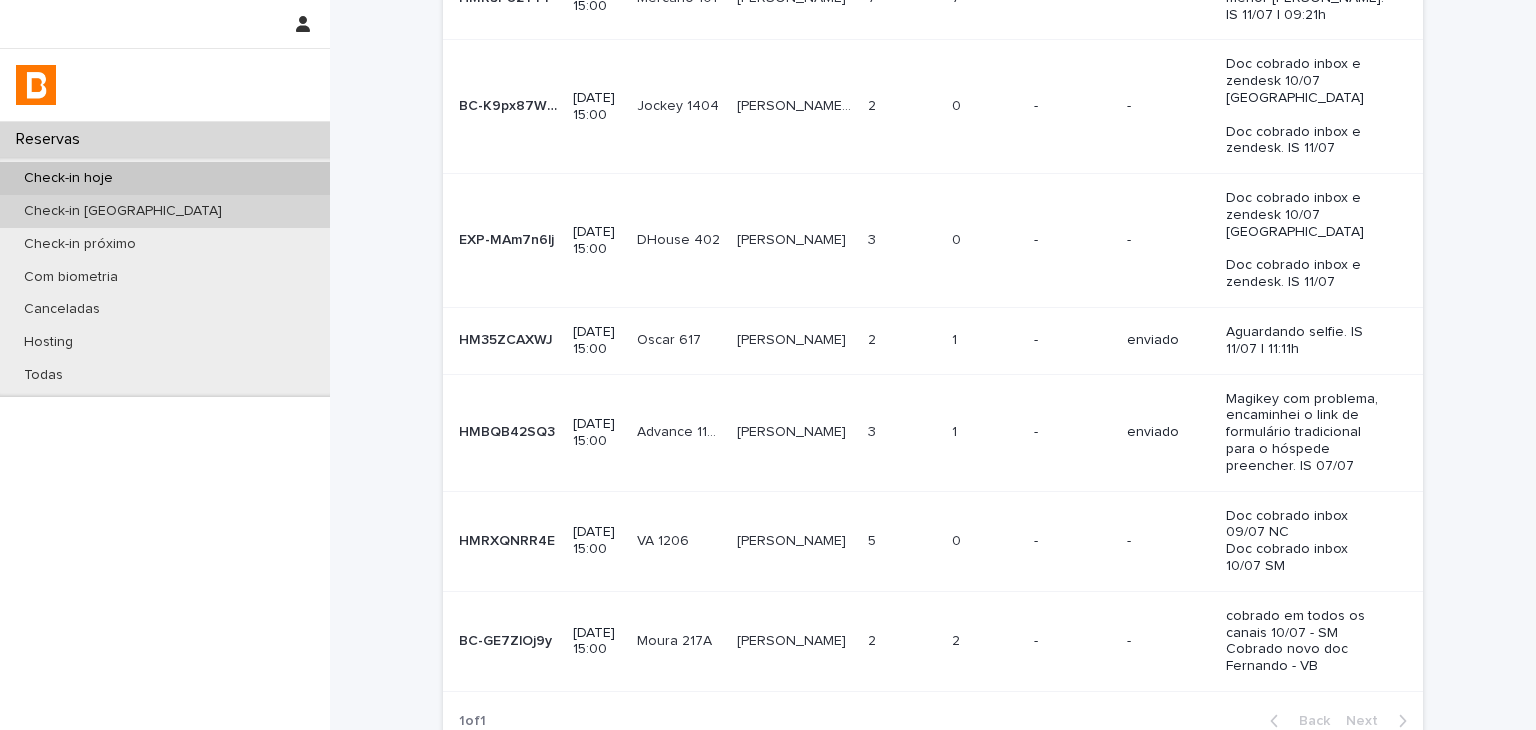 click on "Check-in [GEOGRAPHIC_DATA]" at bounding box center [165, 211] 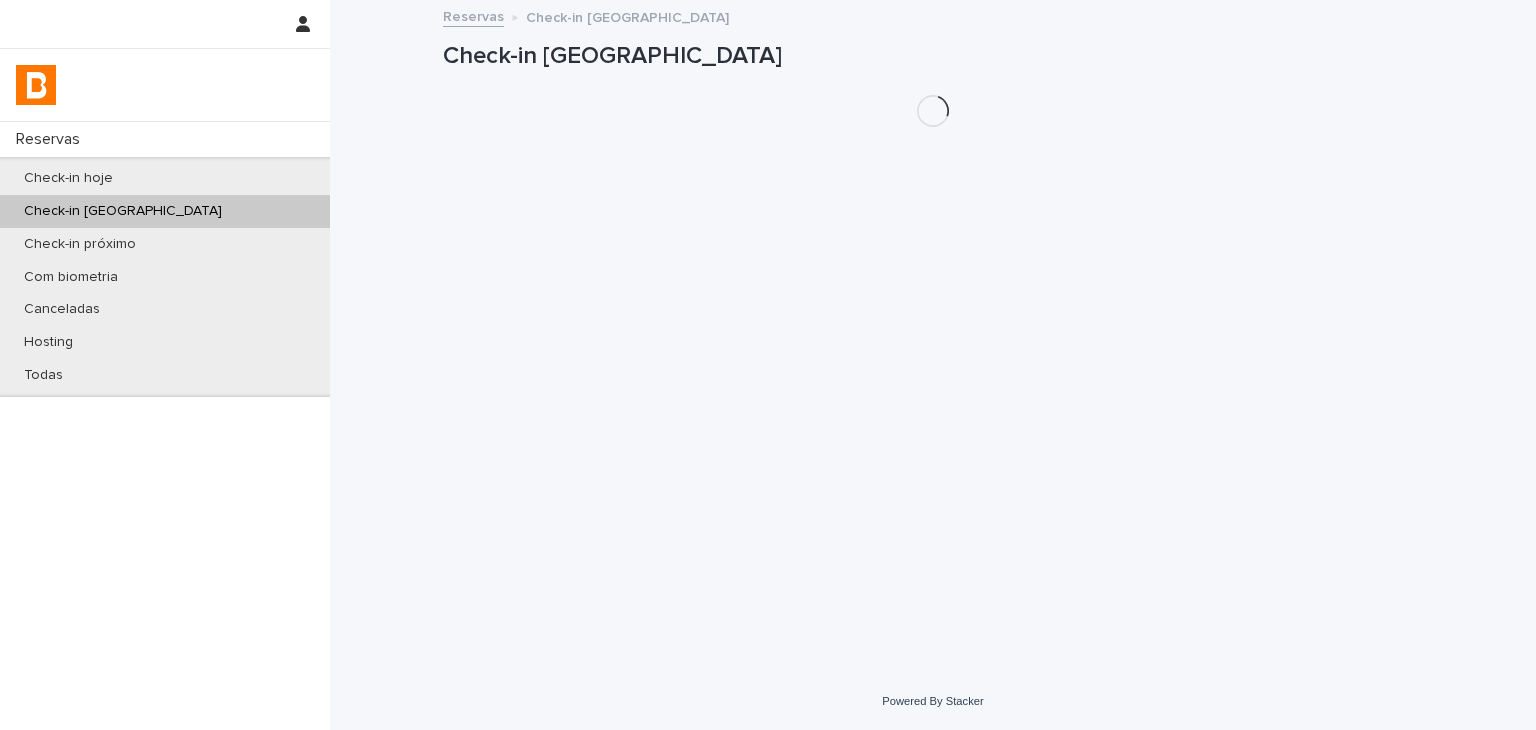 scroll, scrollTop: 0, scrollLeft: 0, axis: both 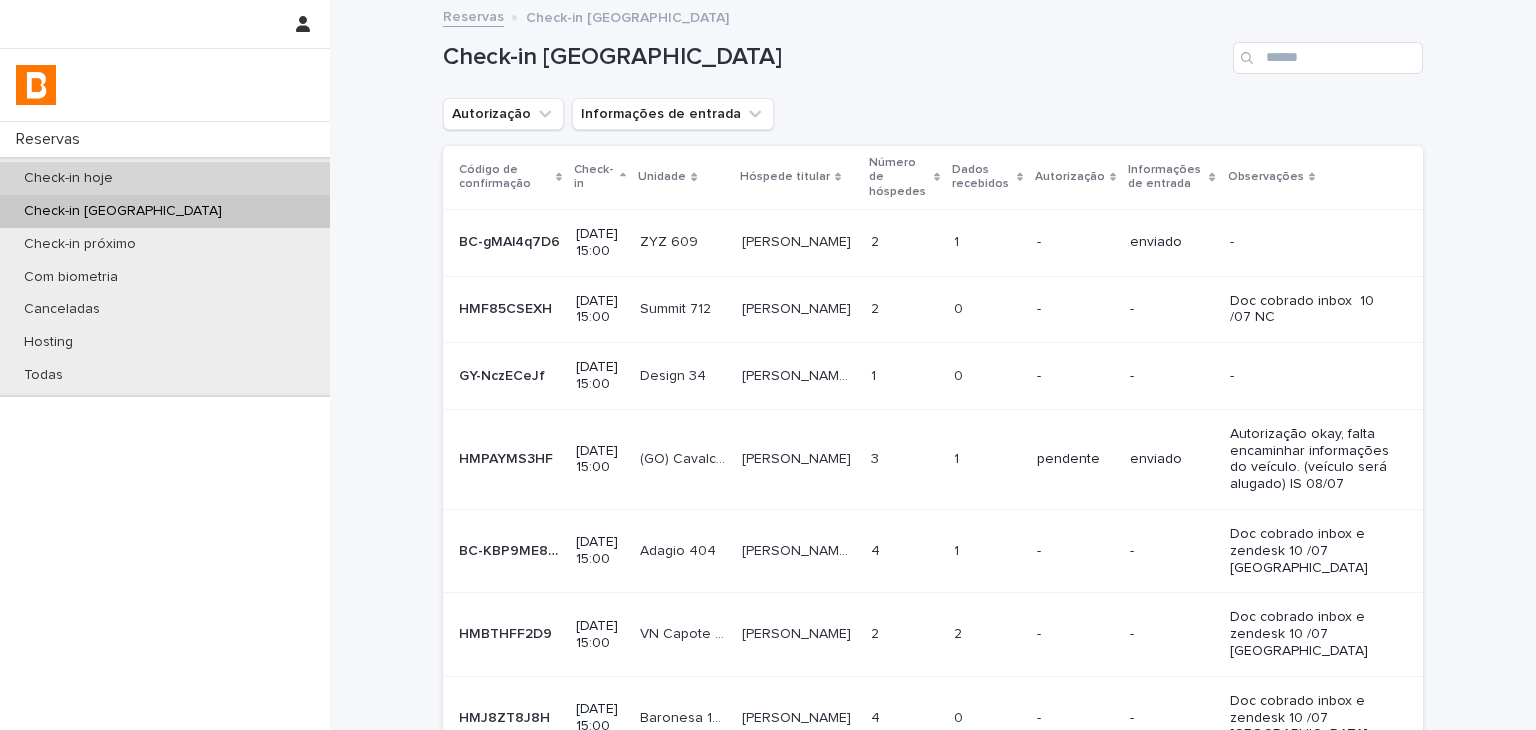 click on "Check-in hoje" at bounding box center (165, 178) 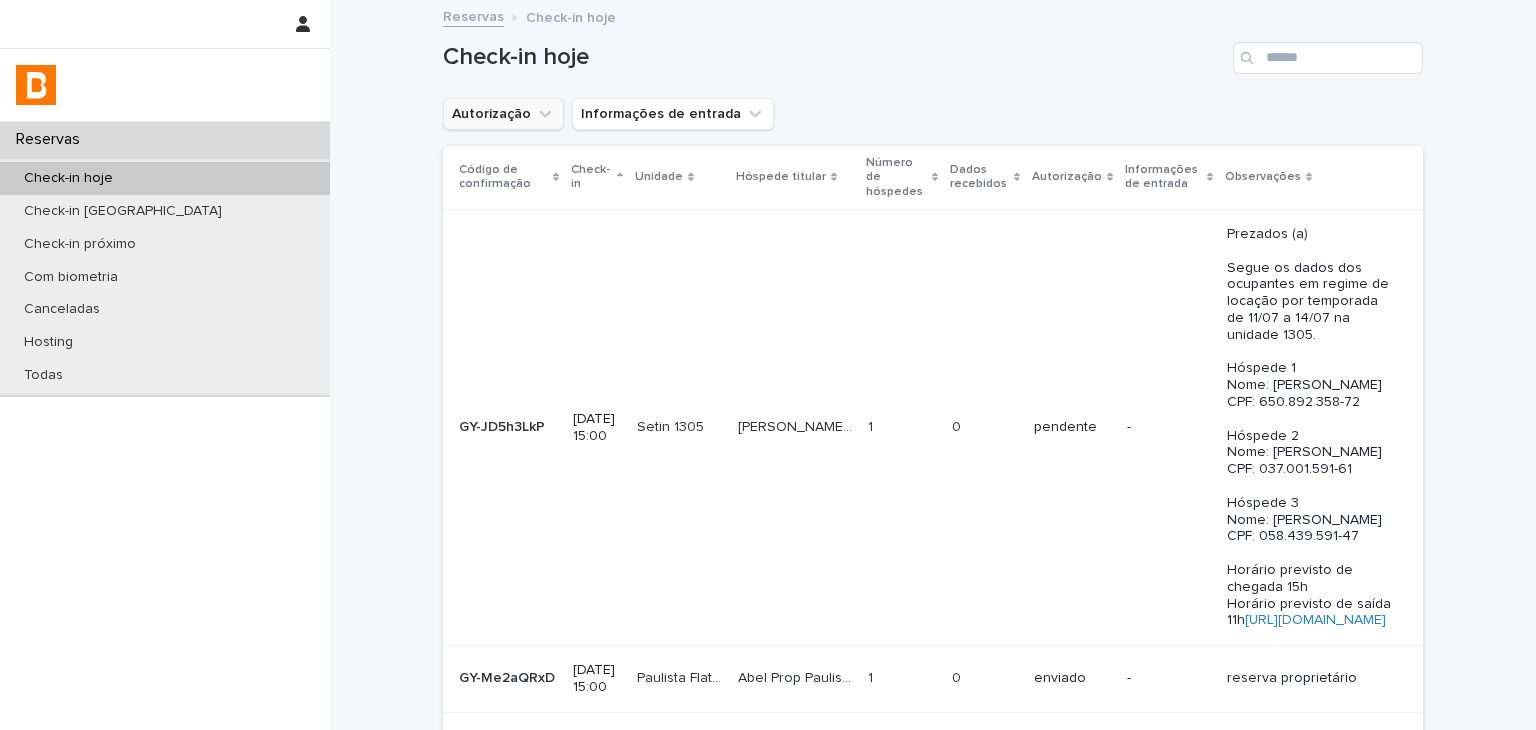 click on "Autorização" at bounding box center [503, 114] 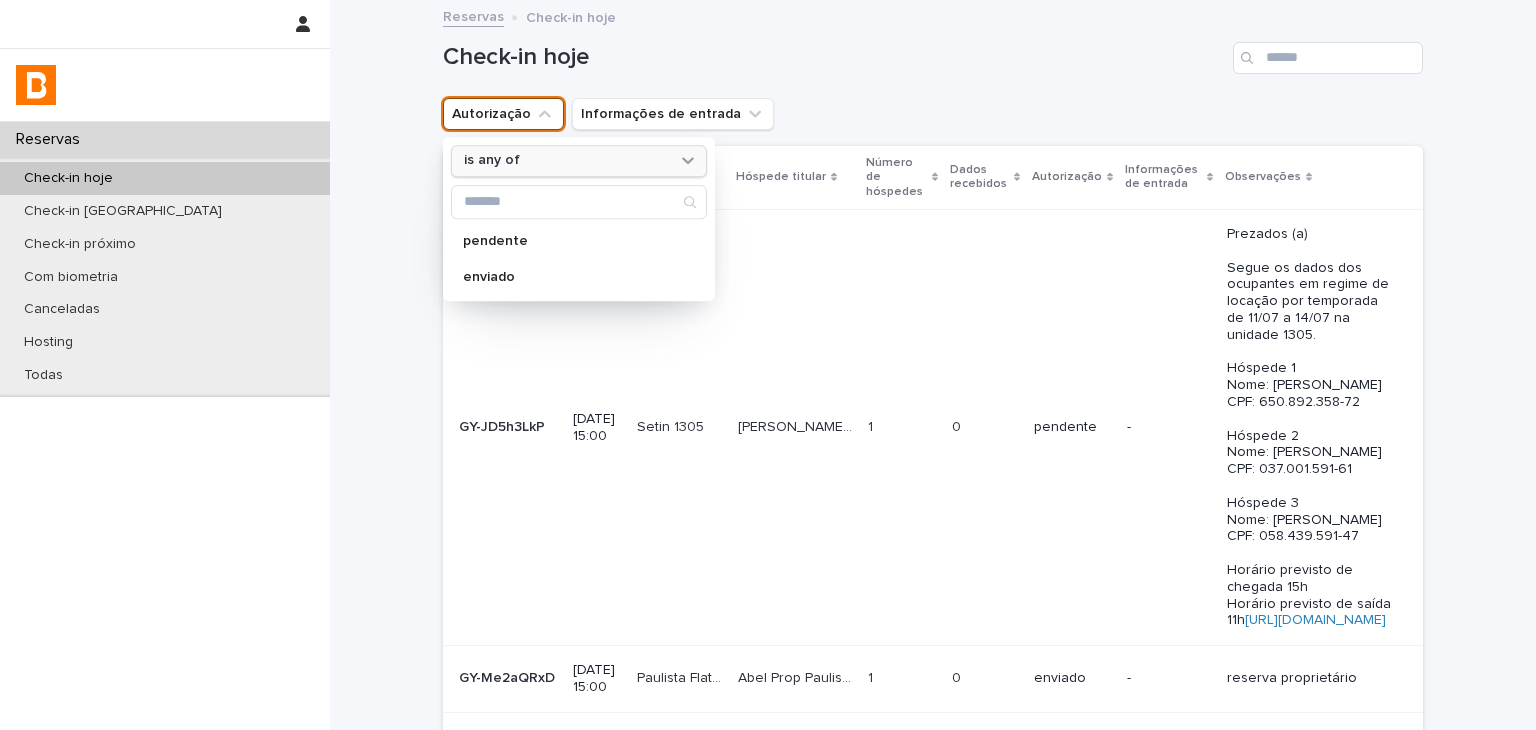 click on "is any of" at bounding box center (492, 161) 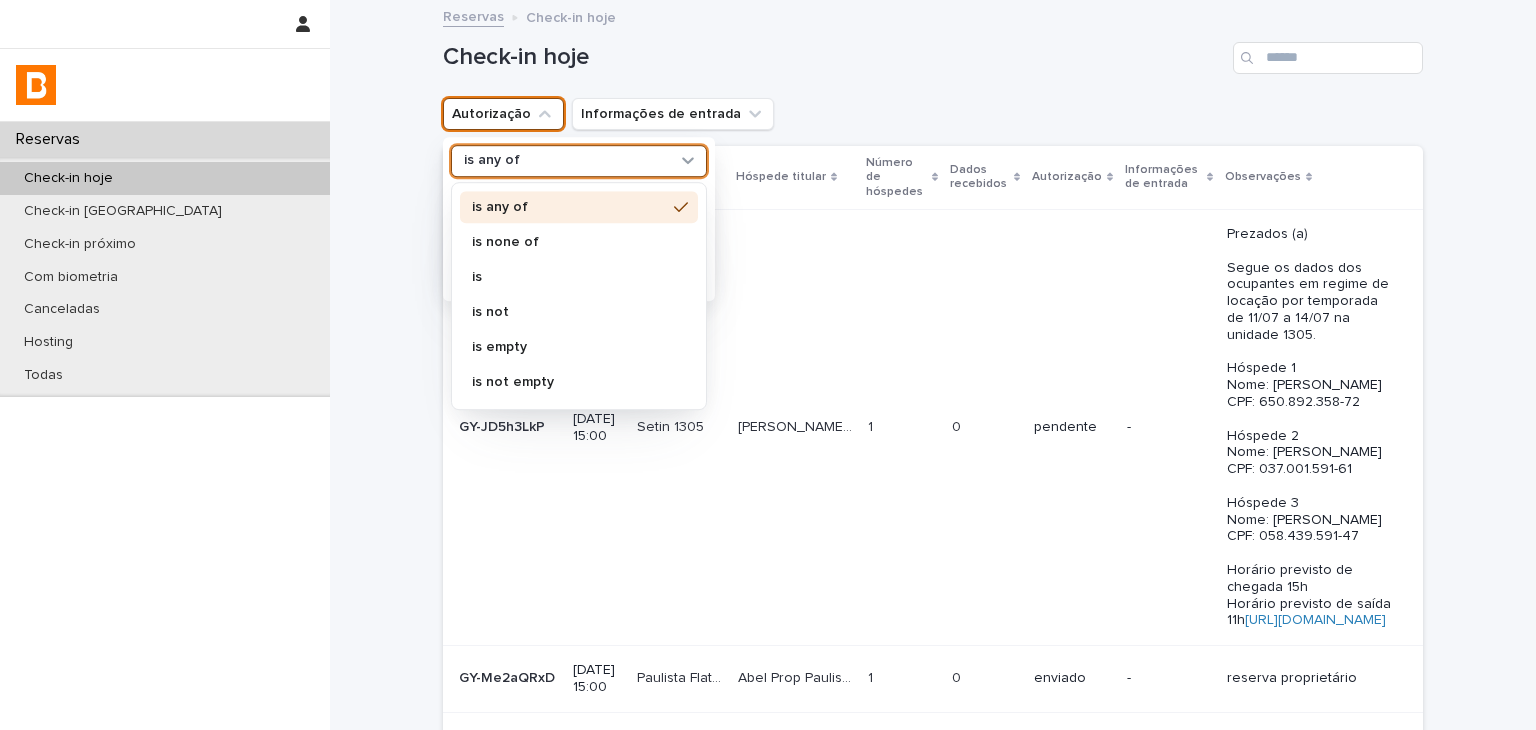 drag, startPoint x: 508, startPoint y: 234, endPoint x: 511, endPoint y: 253, distance: 19.235384 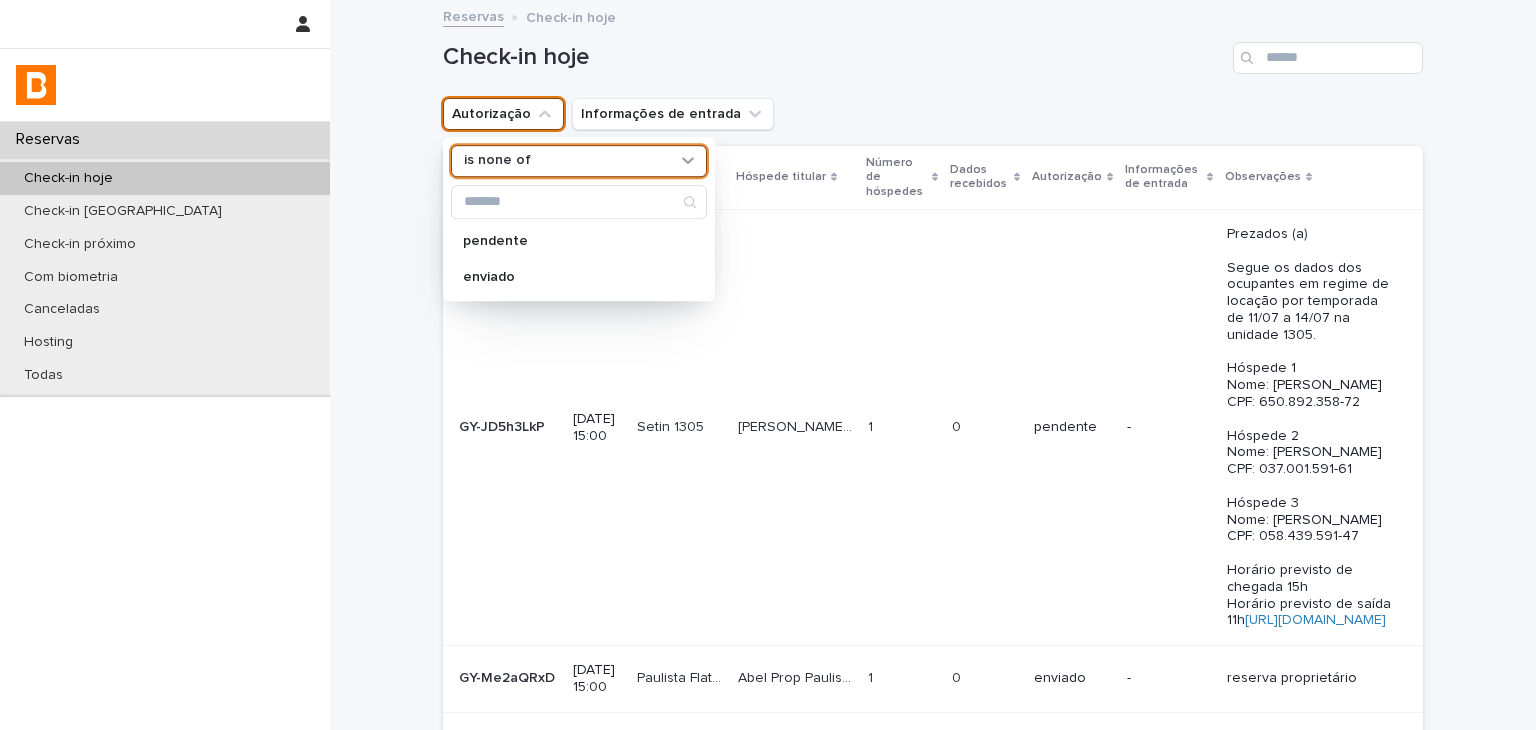 click on "option is none of, selected.     0 results available. Select is focused , press Down to open the menu,  is none of pendente enviado" at bounding box center (579, 219) 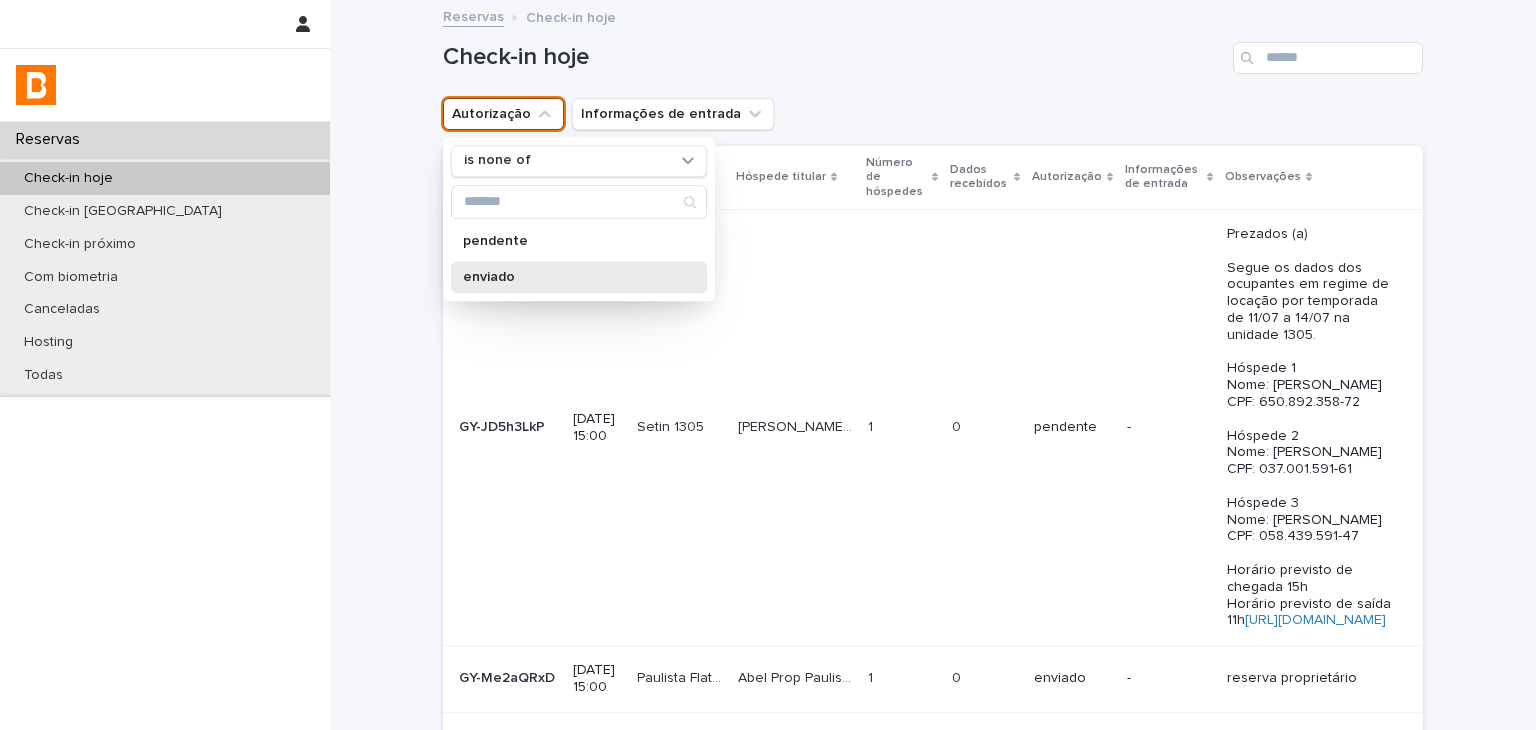 click on "enviado" at bounding box center [569, 277] 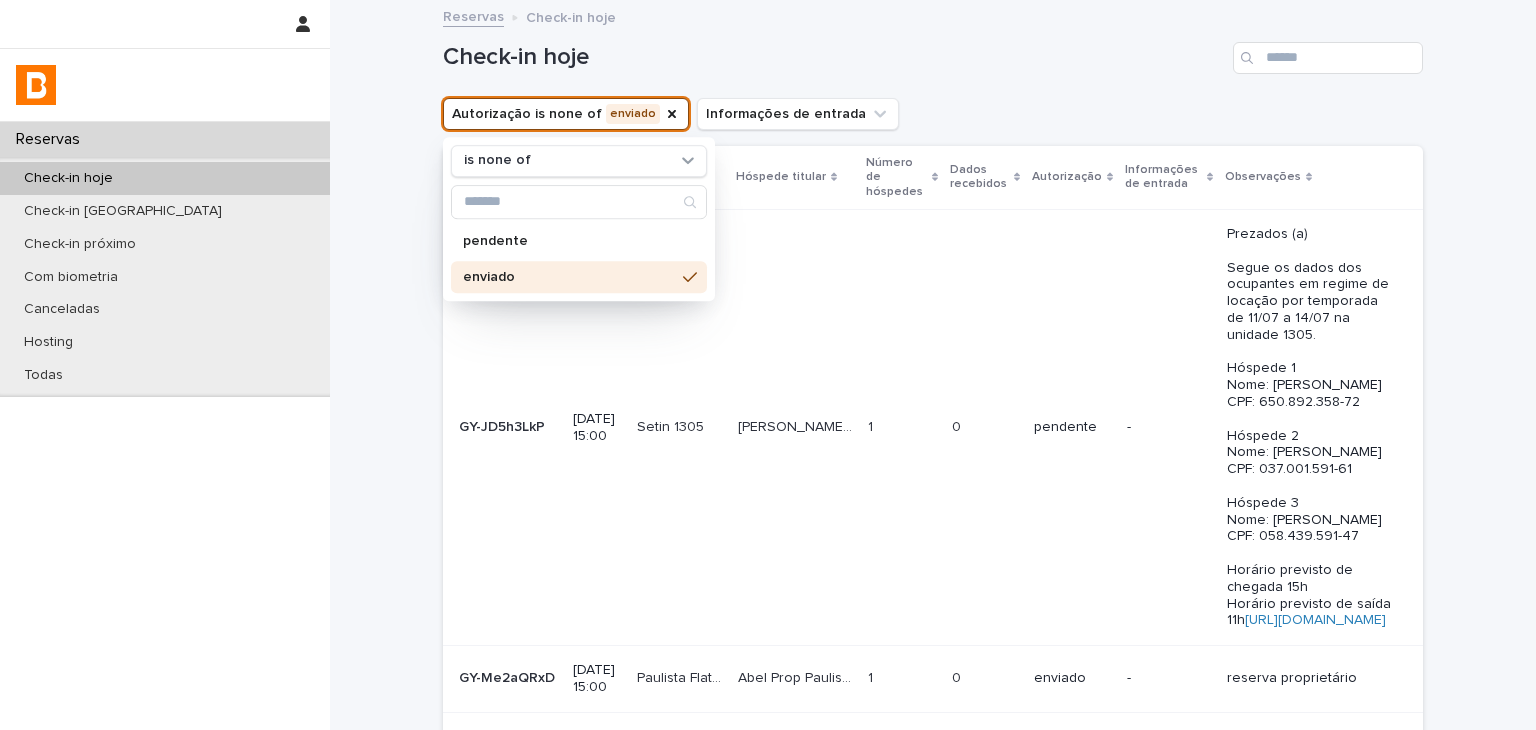 click on "Check-in hoje" at bounding box center [933, 50] 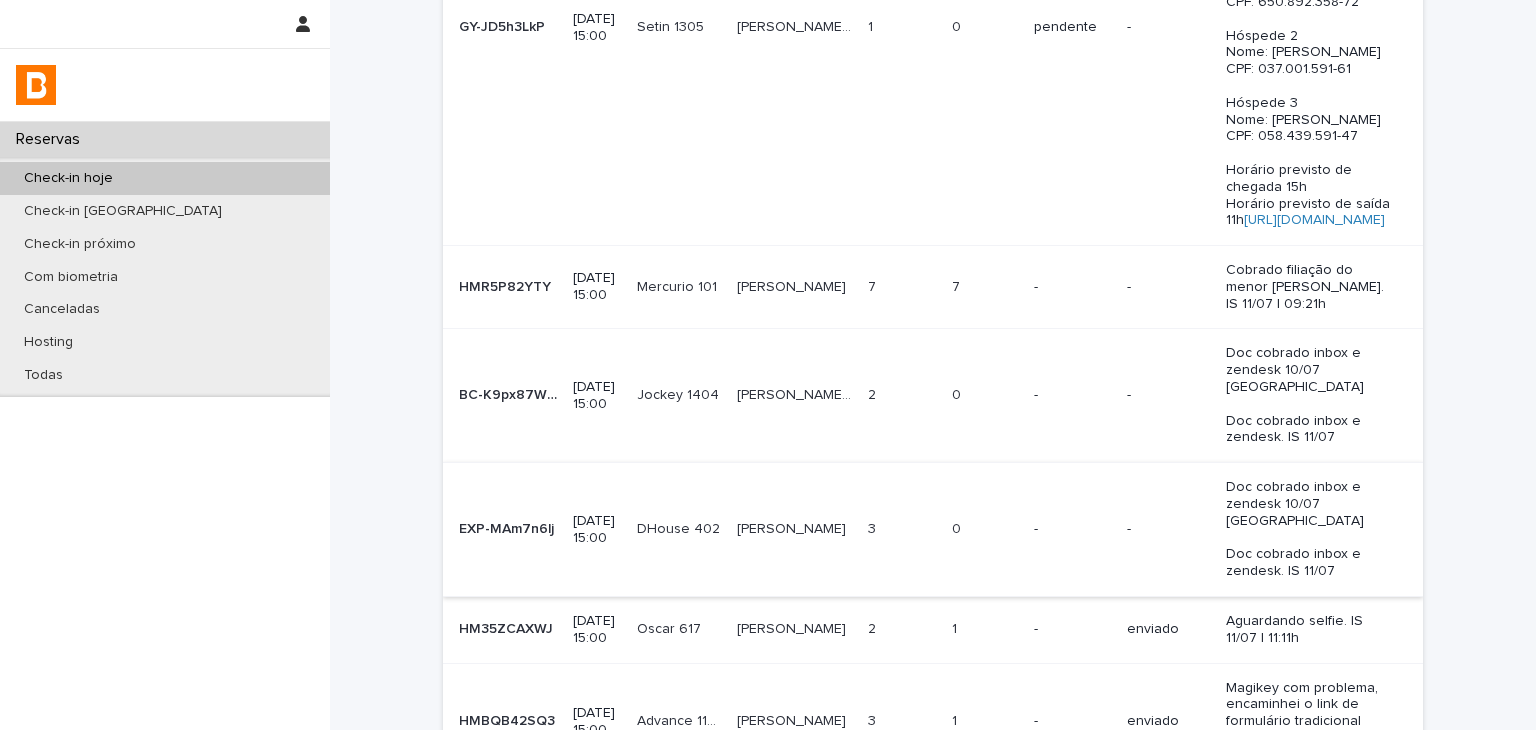 scroll, scrollTop: 500, scrollLeft: 0, axis: vertical 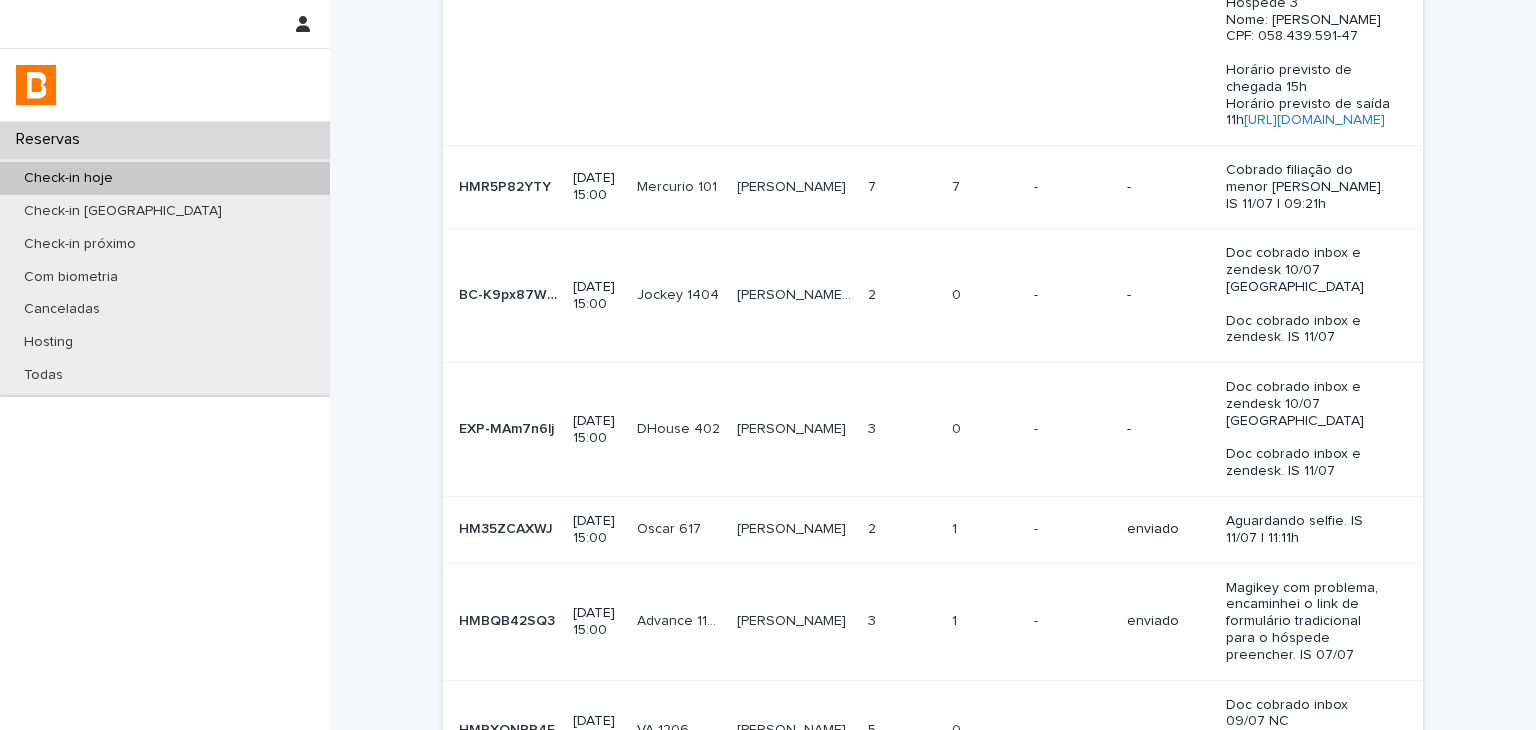 click on "enviado" at bounding box center [1168, 621] 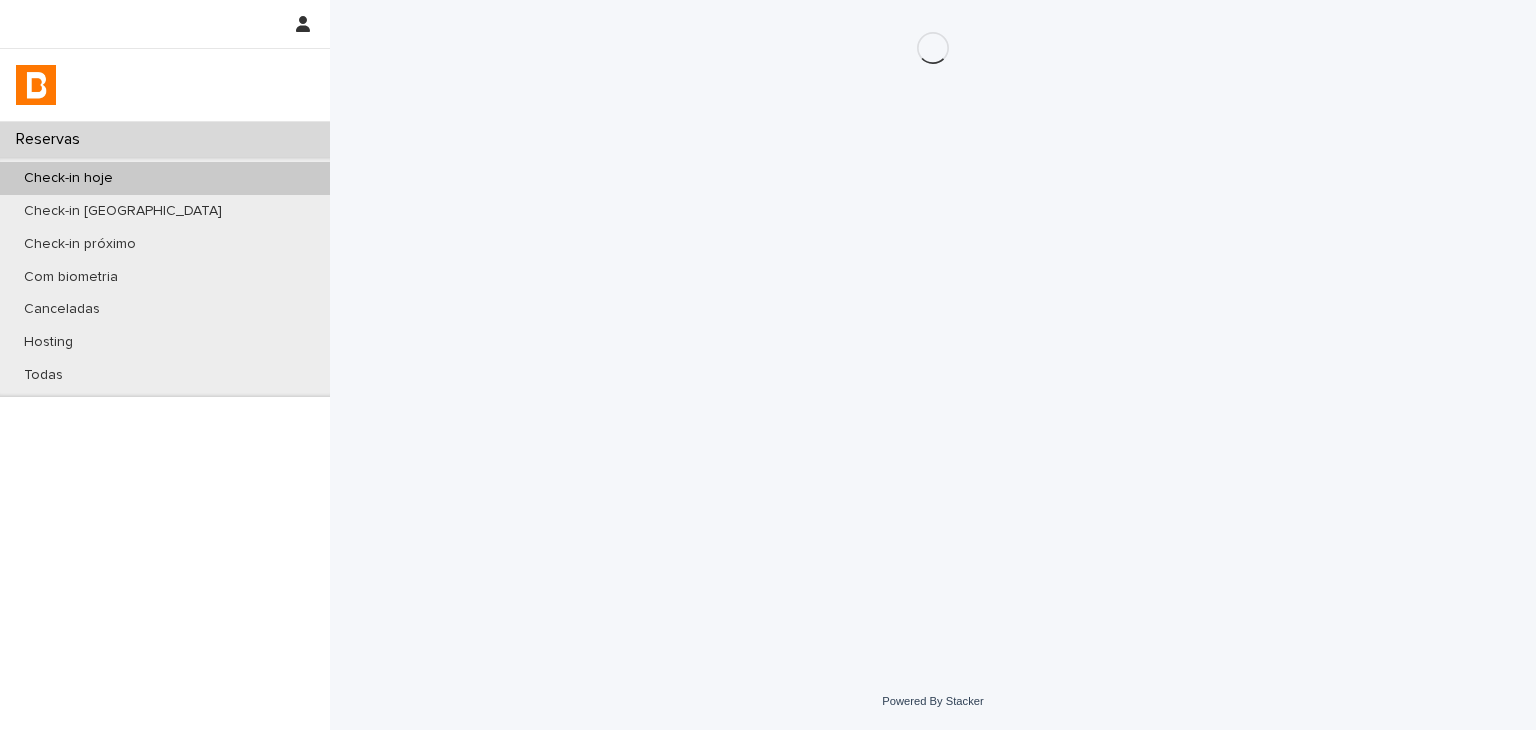 scroll, scrollTop: 0, scrollLeft: 0, axis: both 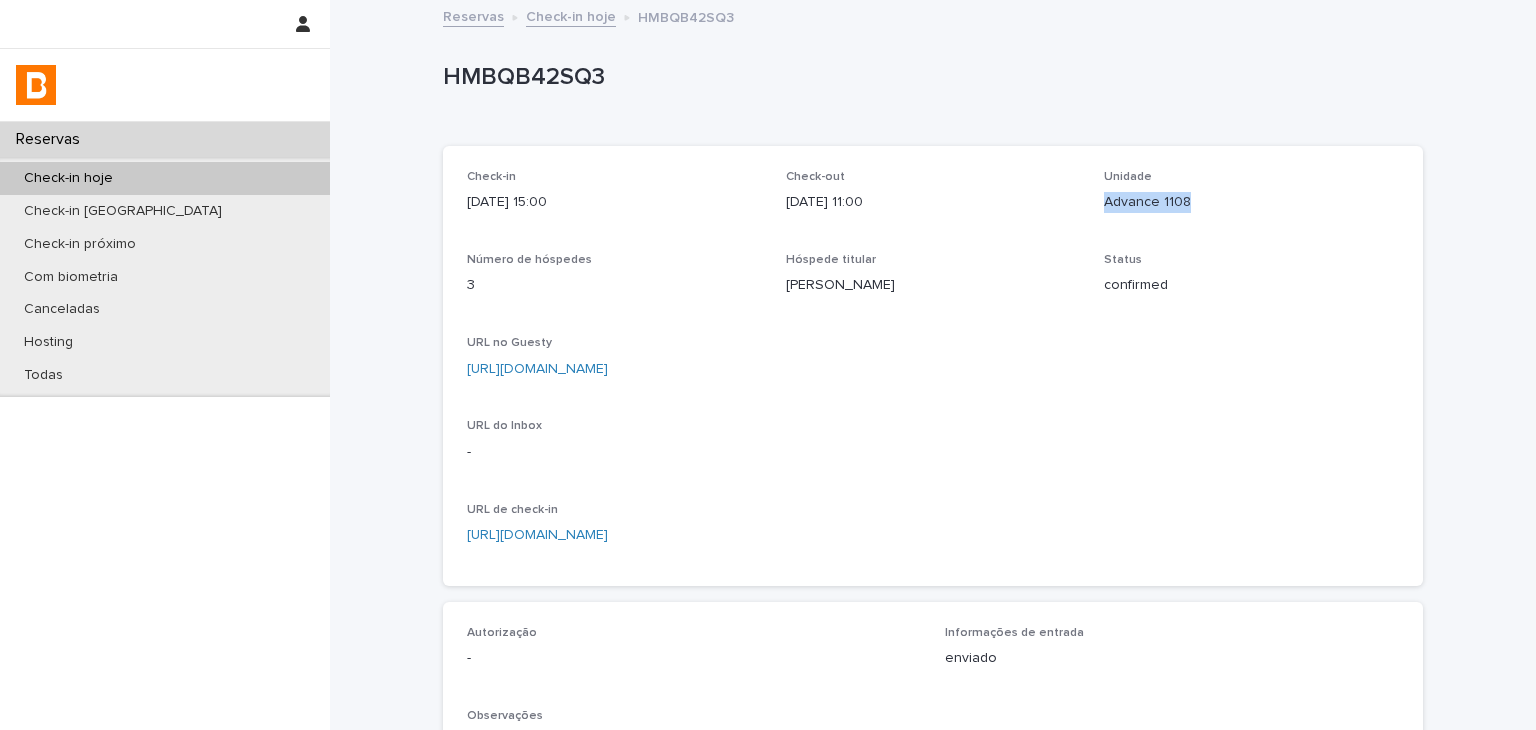 drag, startPoint x: 1087, startPoint y: 209, endPoint x: 1184, endPoint y: 213, distance: 97.082436 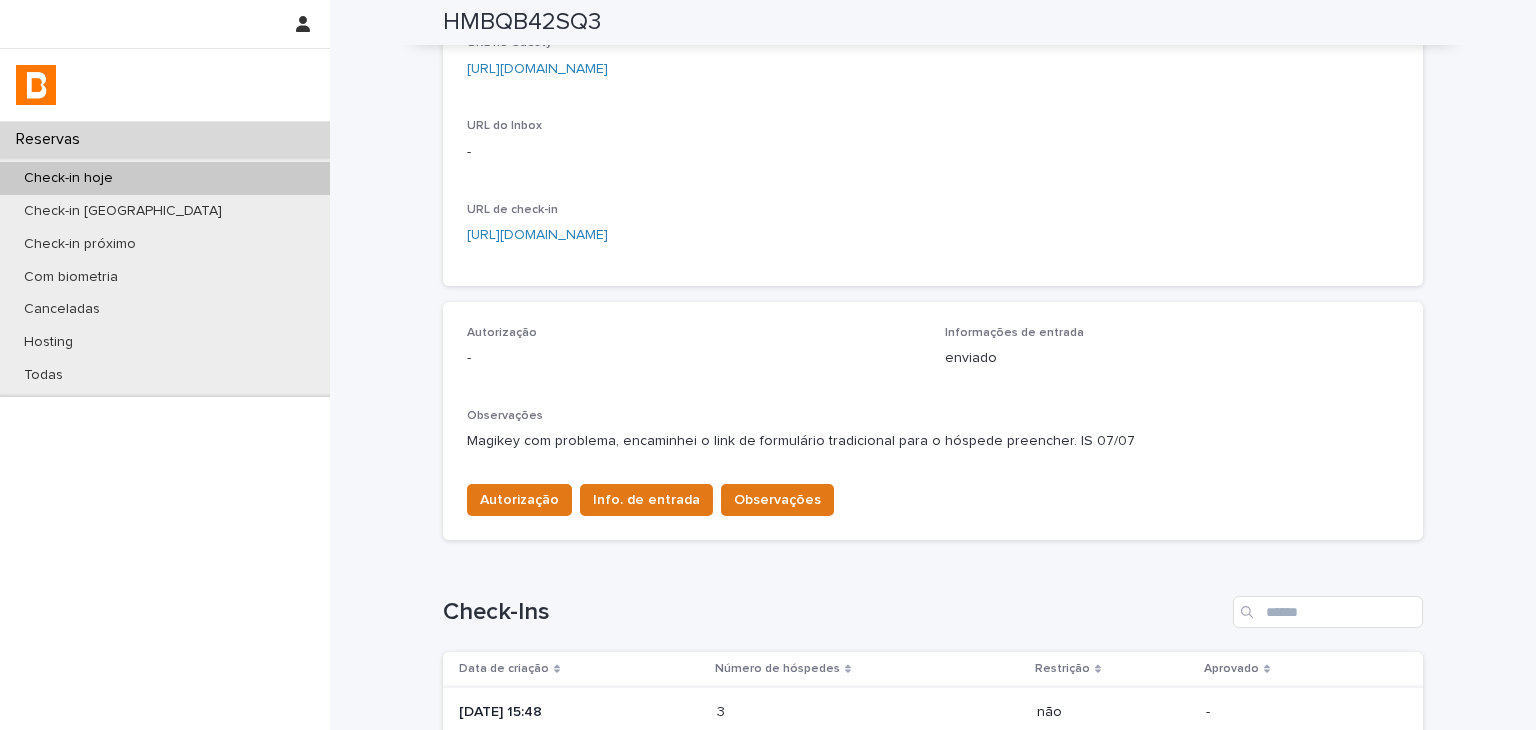 scroll, scrollTop: 534, scrollLeft: 0, axis: vertical 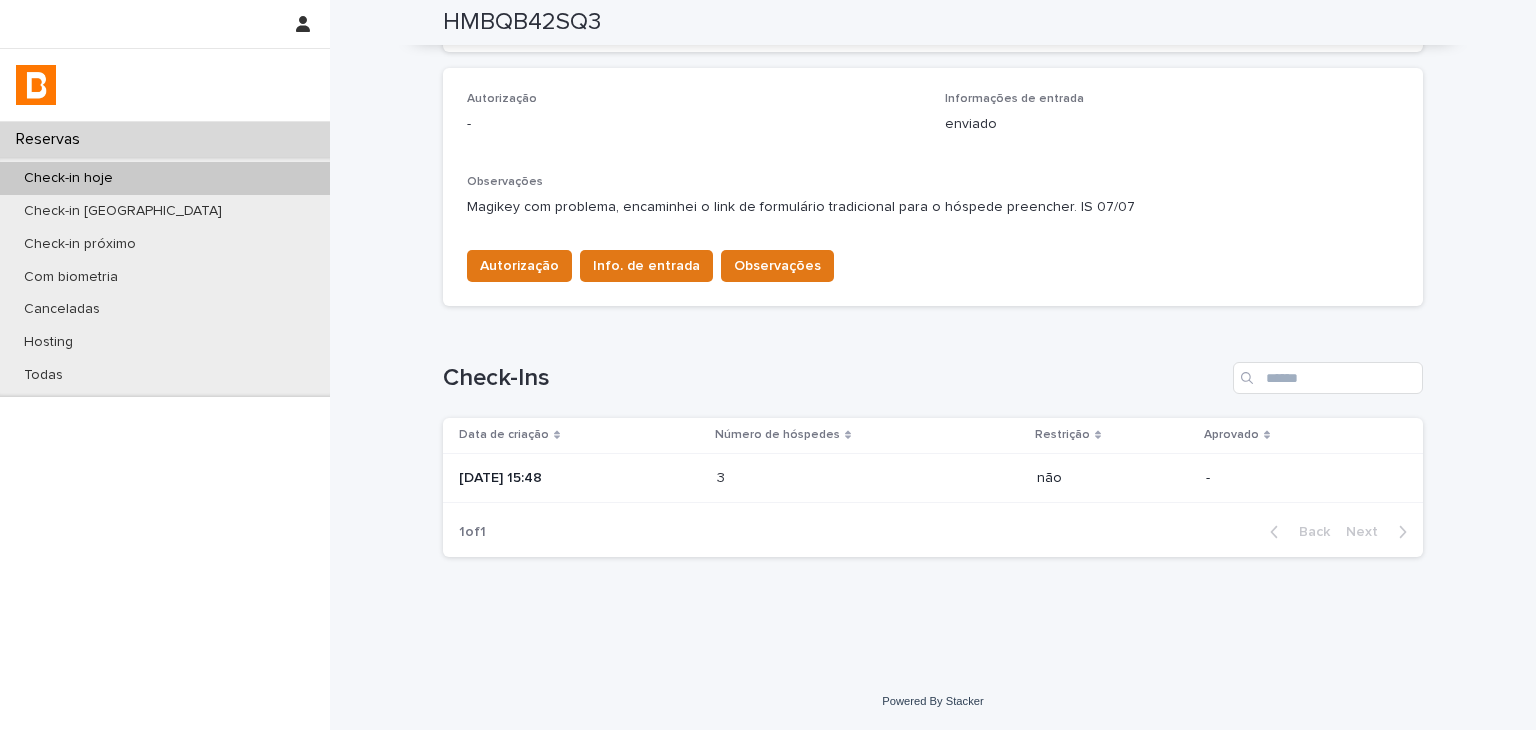 click at bounding box center [804, 478] 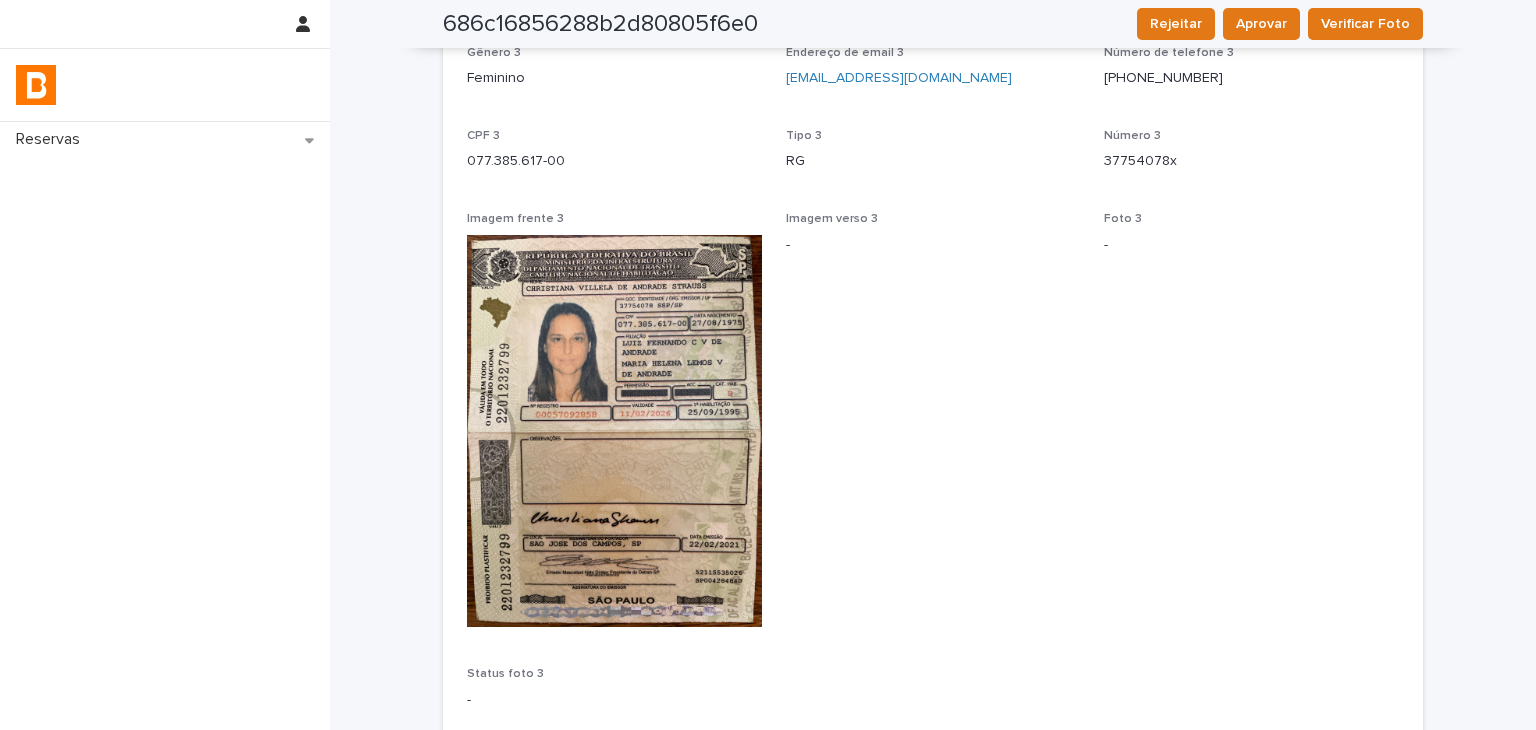 scroll, scrollTop: 2362, scrollLeft: 0, axis: vertical 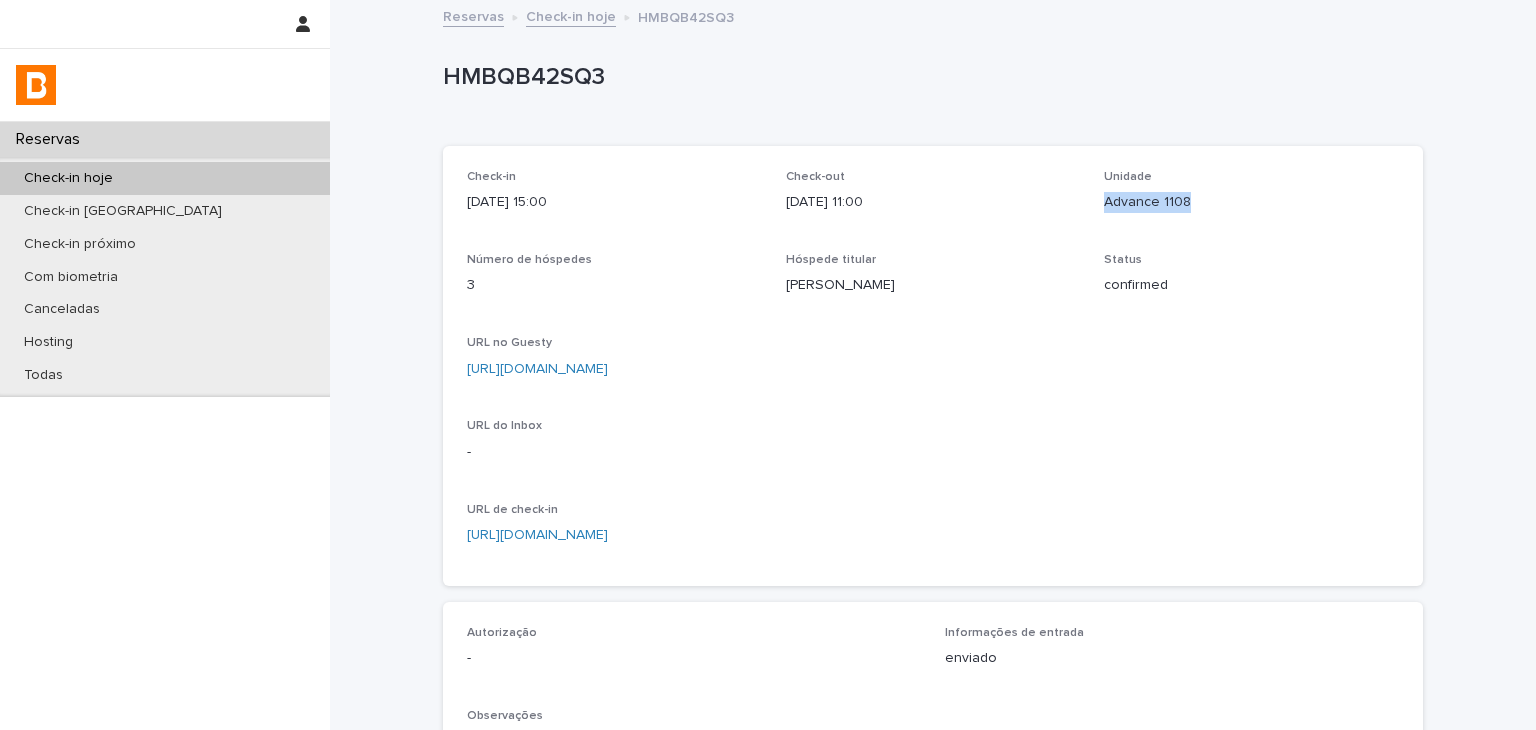 drag, startPoint x: 1180, startPoint y: 205, endPoint x: 1204, endPoint y: 207, distance: 24.083189 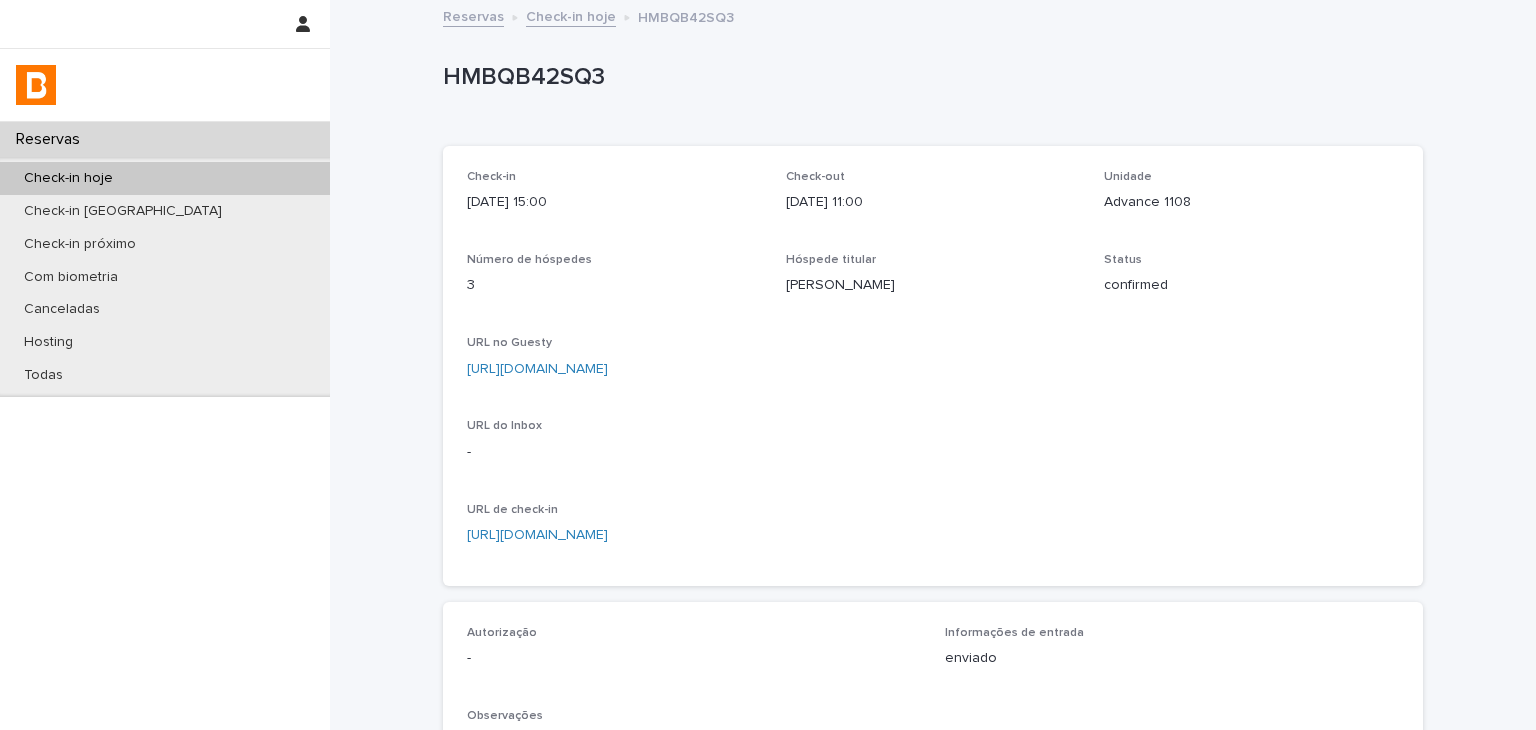 scroll, scrollTop: 534, scrollLeft: 0, axis: vertical 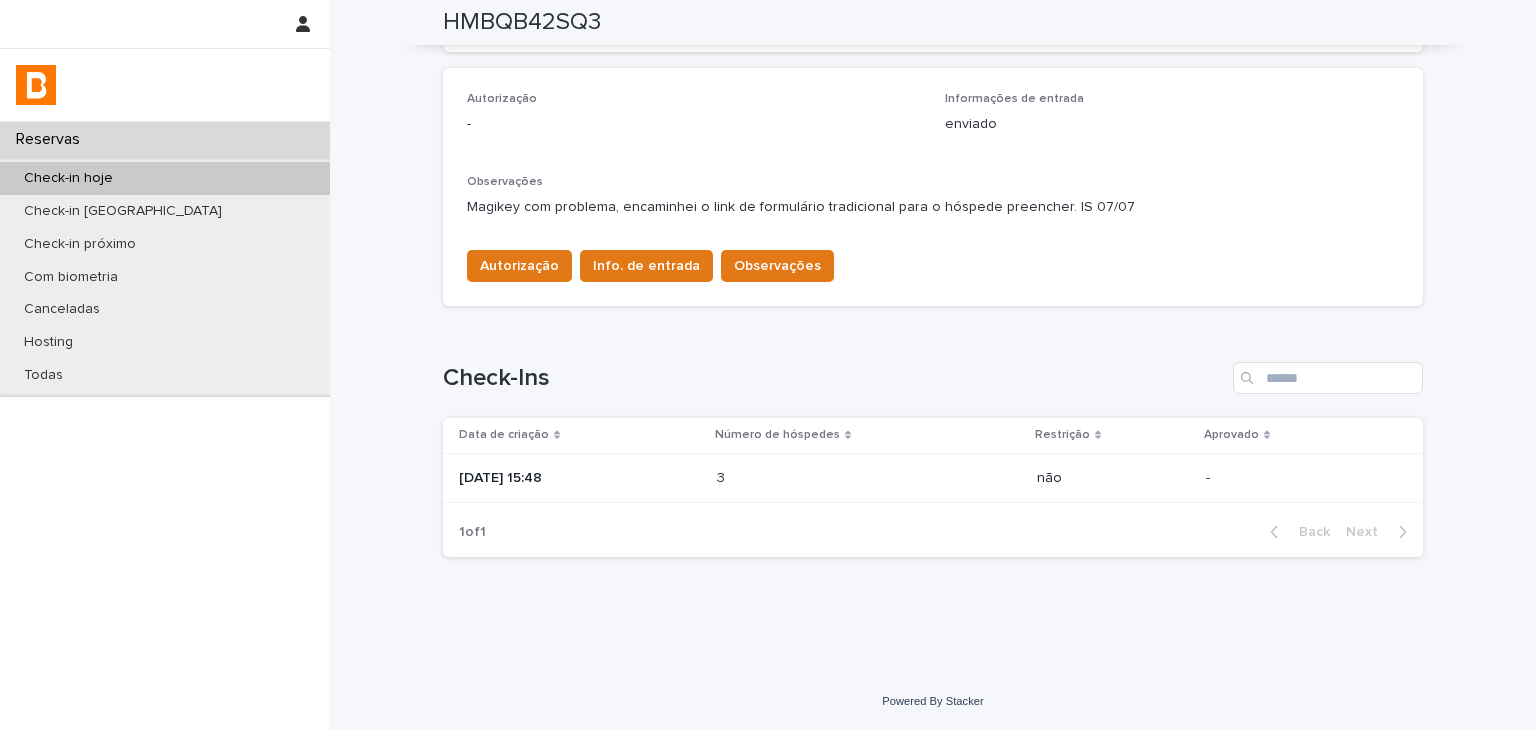 click at bounding box center [804, 478] 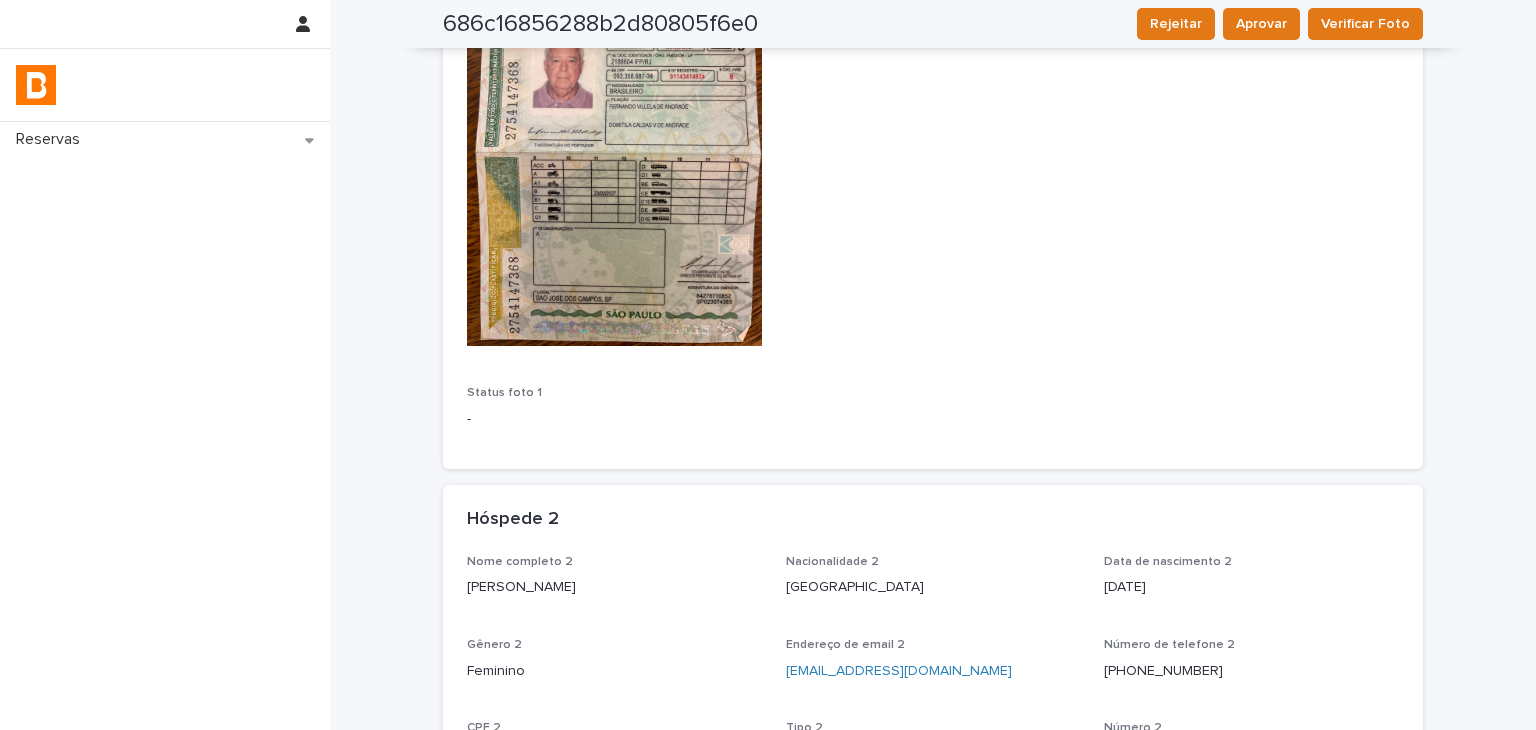 scroll, scrollTop: 0, scrollLeft: 0, axis: both 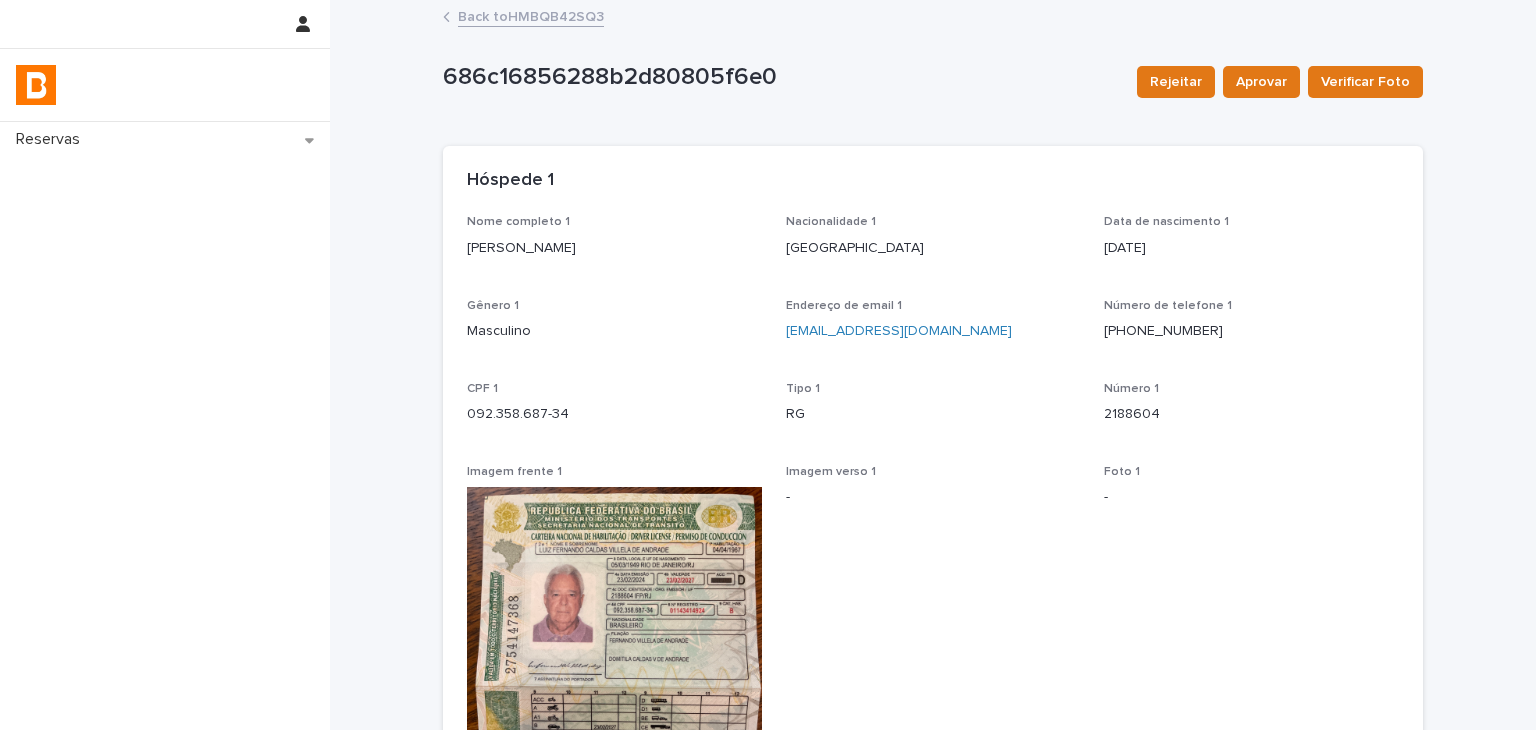drag, startPoint x: 442, startPoint y: 234, endPoint x: 712, endPoint y: 255, distance: 270.81543 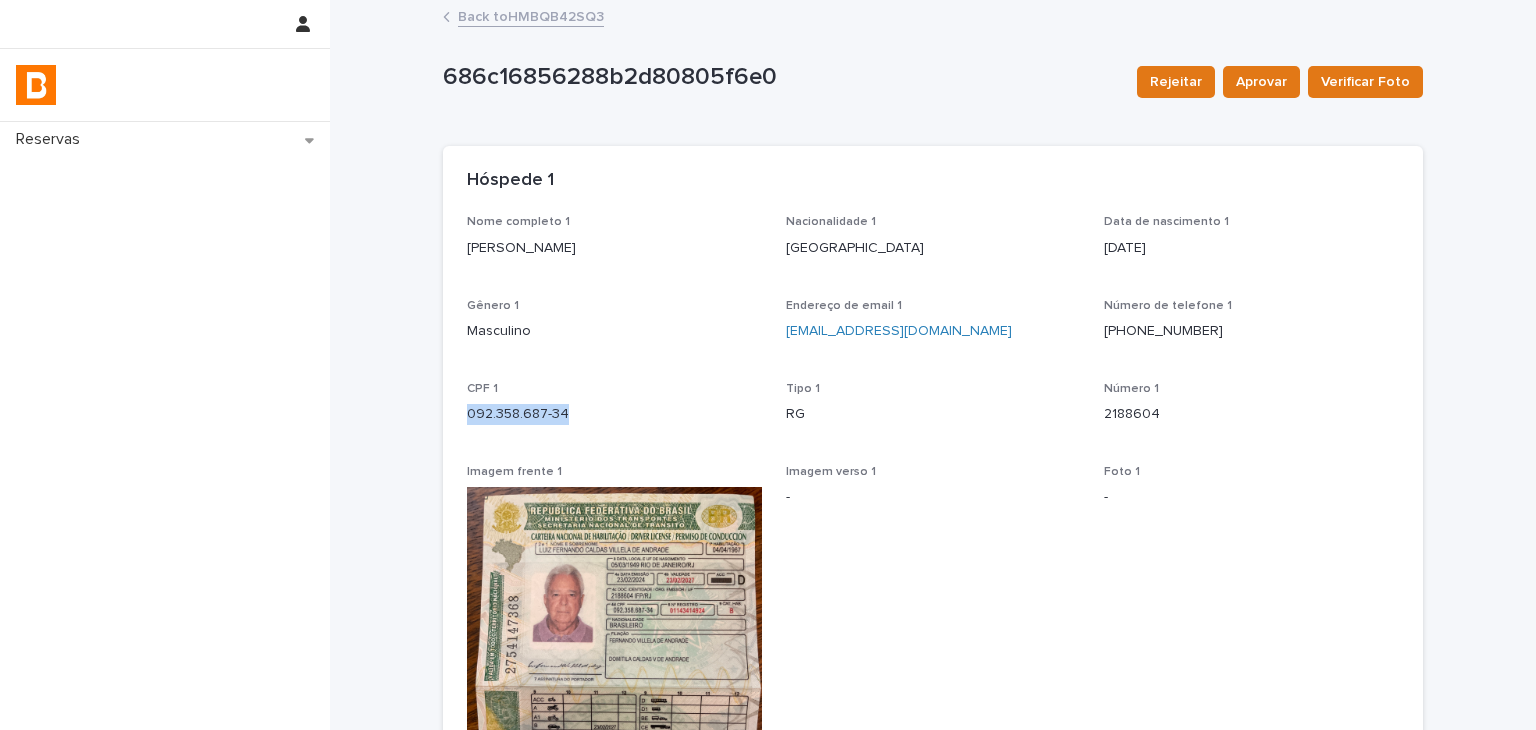 drag, startPoint x: 461, startPoint y: 415, endPoint x: 579, endPoint y: 409, distance: 118.15244 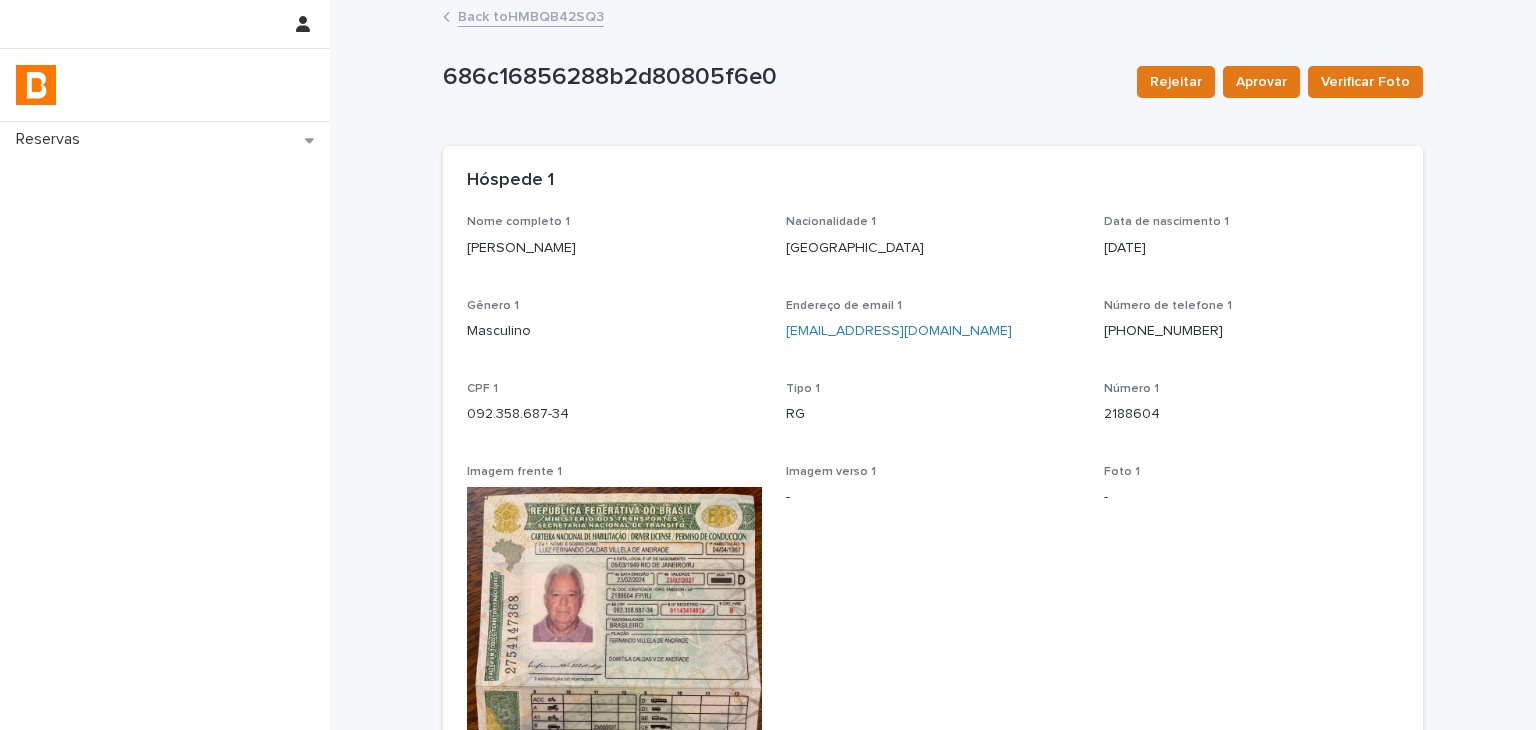 click on "Nome completo 1 [PERSON_NAME]" at bounding box center [614, 244] 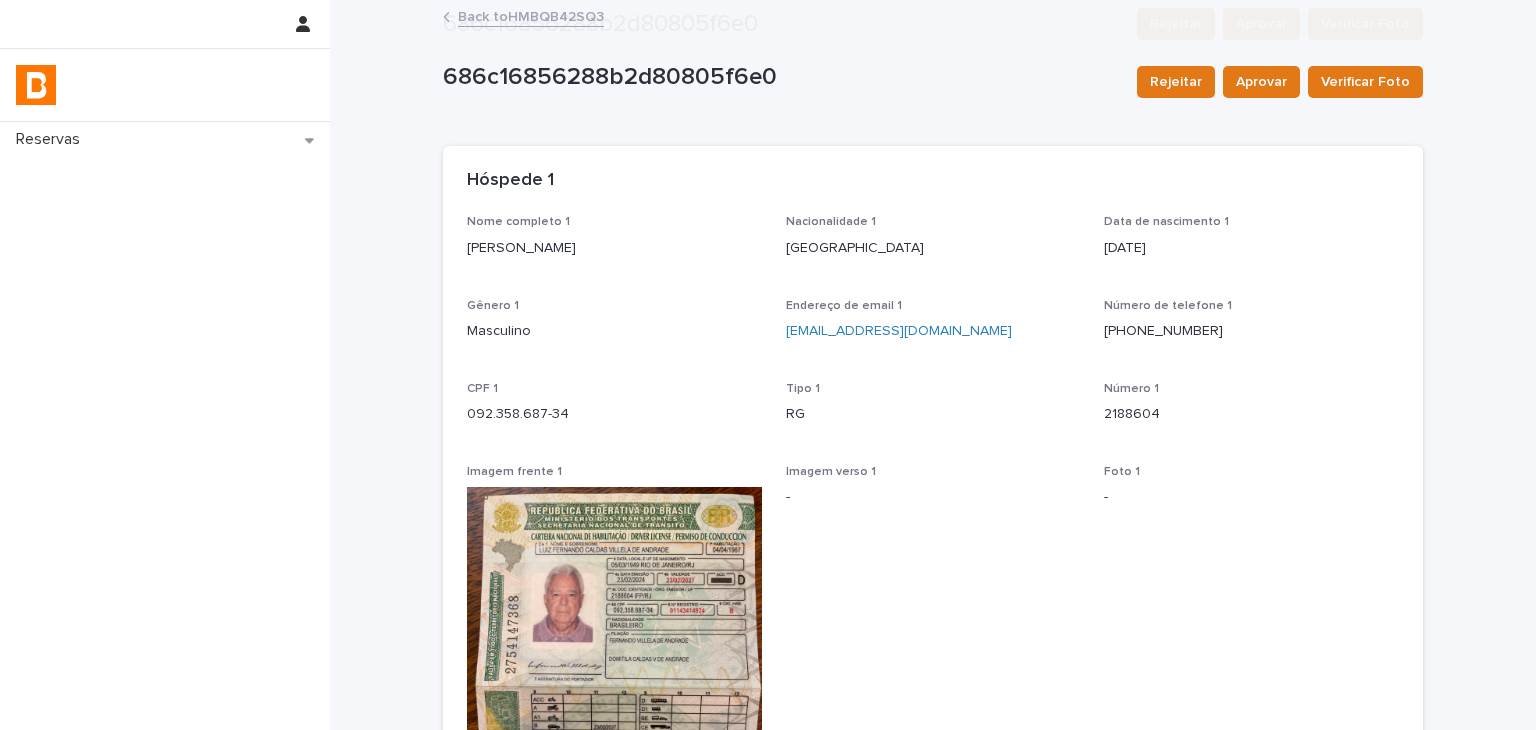 scroll, scrollTop: 600, scrollLeft: 0, axis: vertical 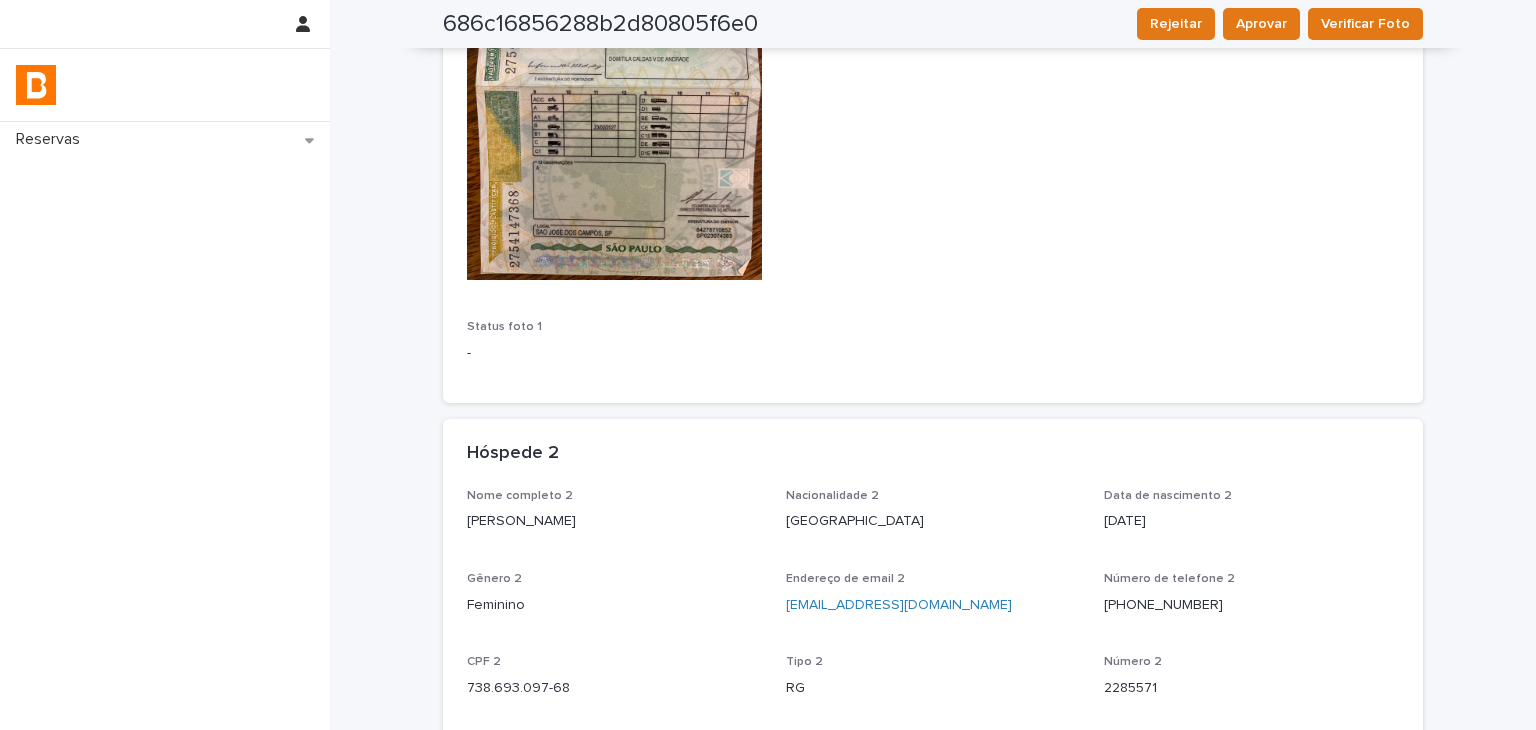 drag, startPoint x: 490, startPoint y: 529, endPoint x: 704, endPoint y: 527, distance: 214.00934 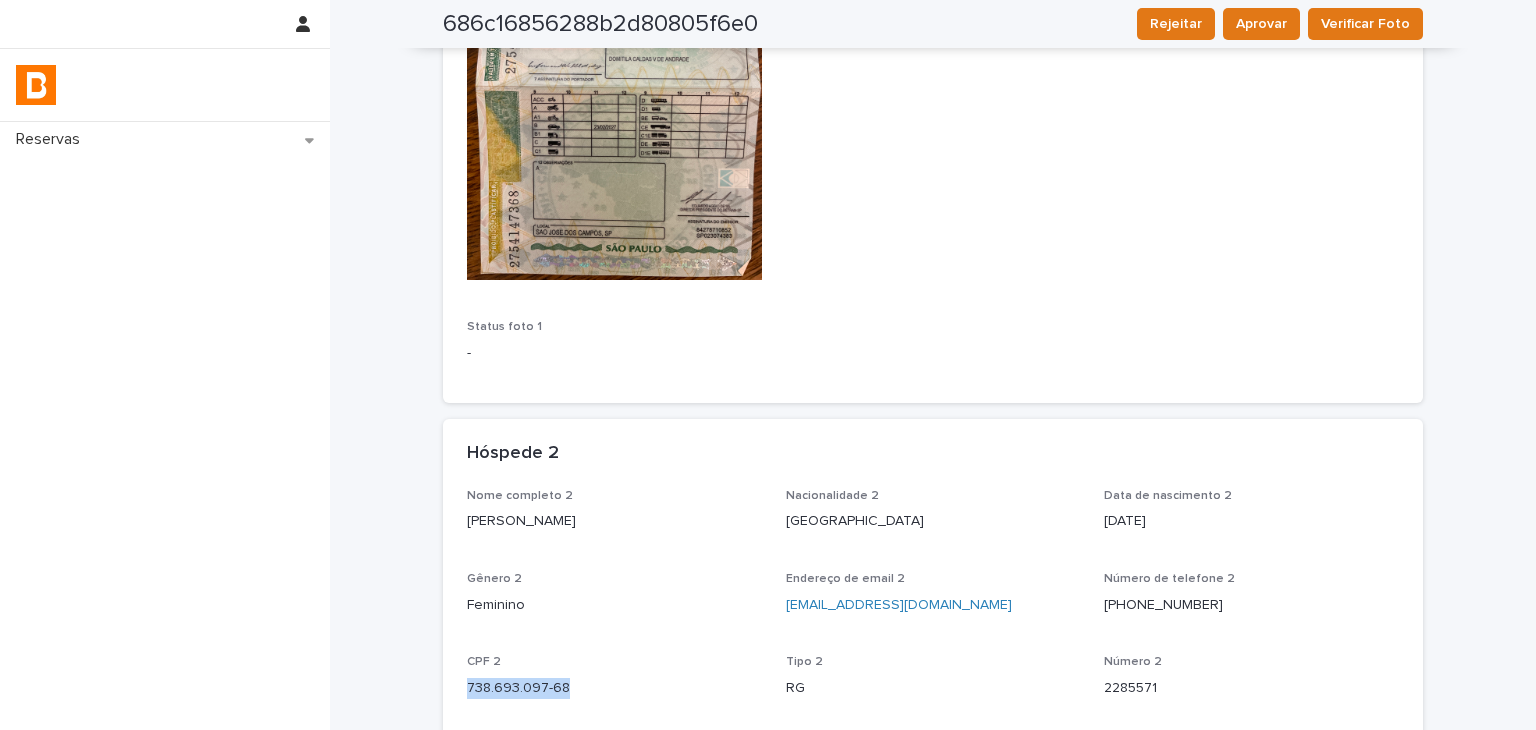 drag, startPoint x: 461, startPoint y: 681, endPoint x: 564, endPoint y: 685, distance: 103.077644 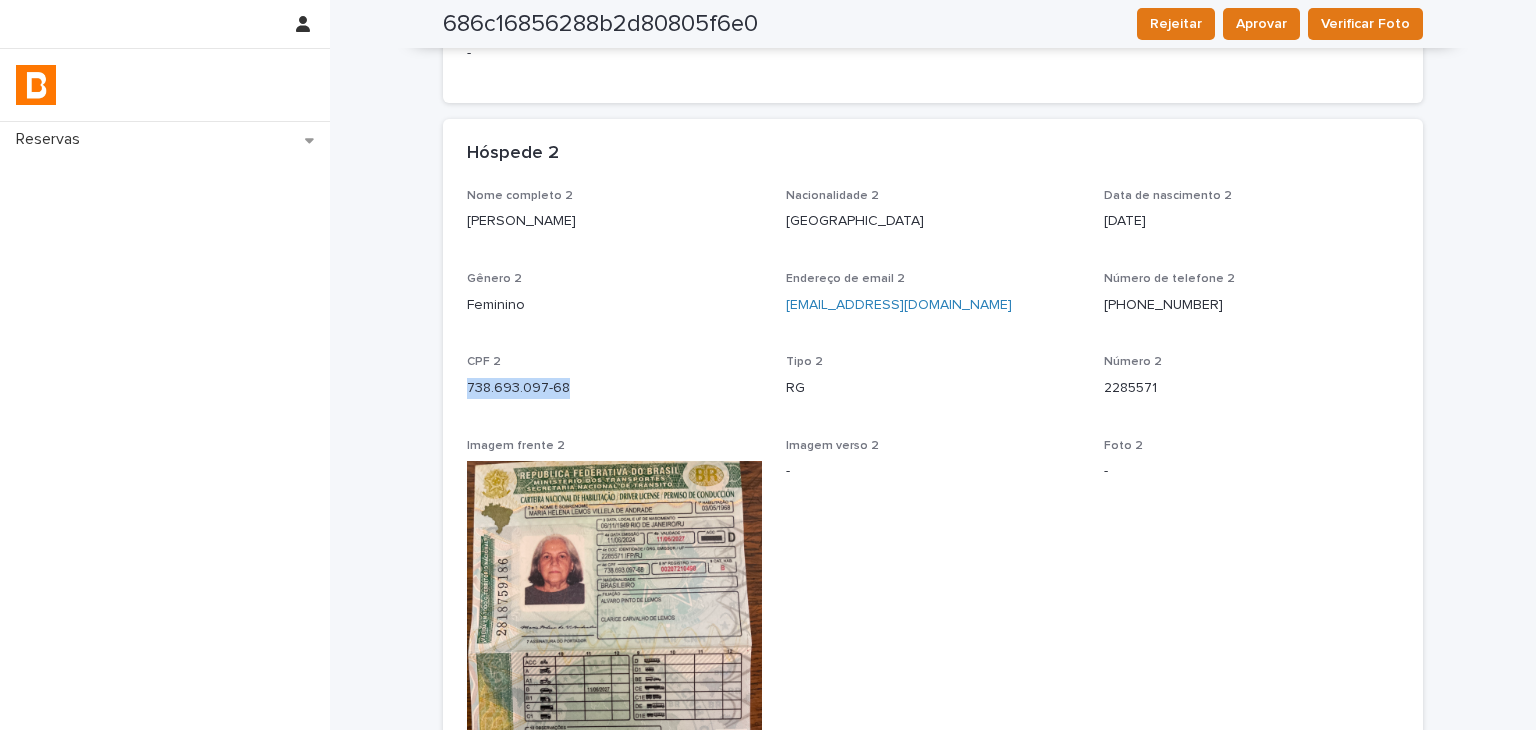 click on "Hóspede 2" at bounding box center [933, 154] 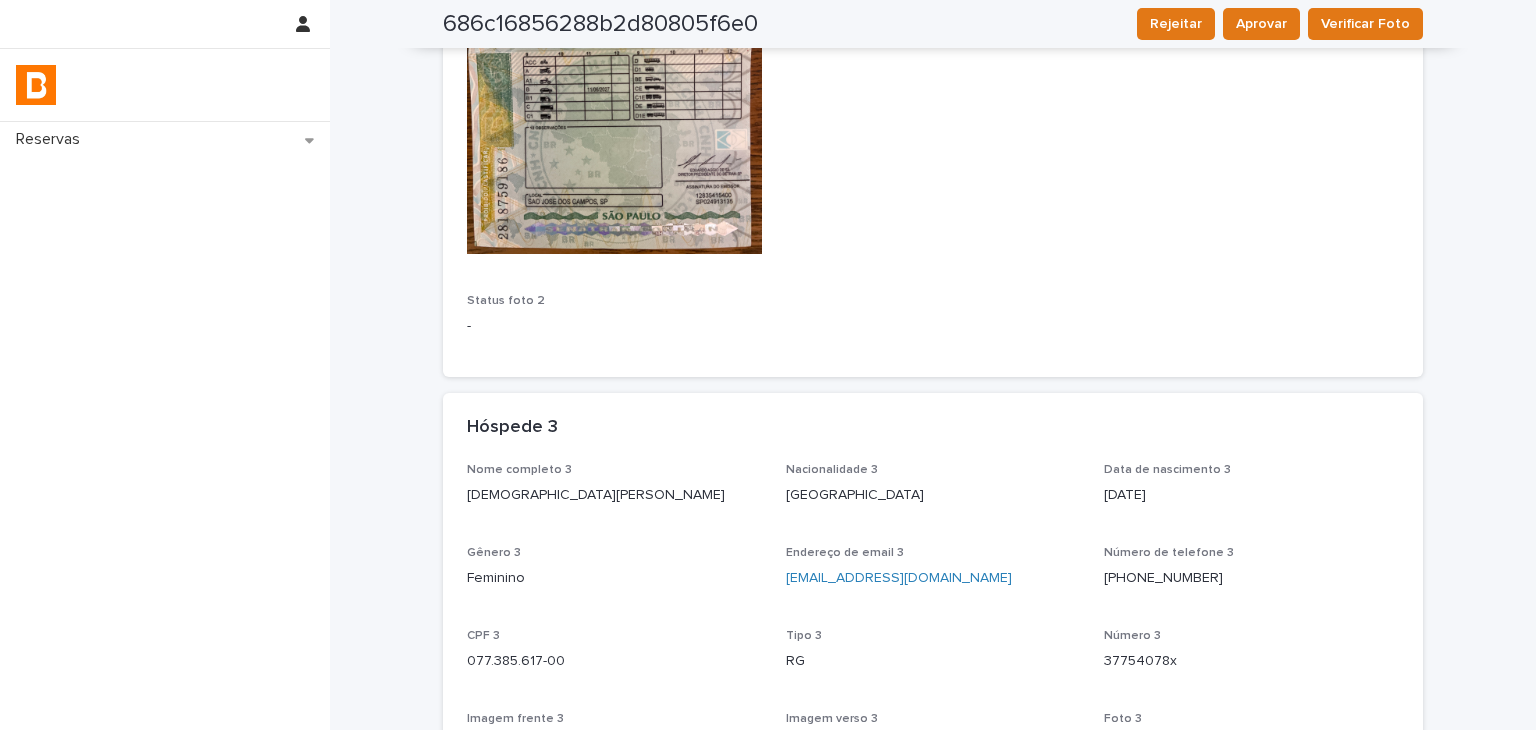 scroll, scrollTop: 1900, scrollLeft: 0, axis: vertical 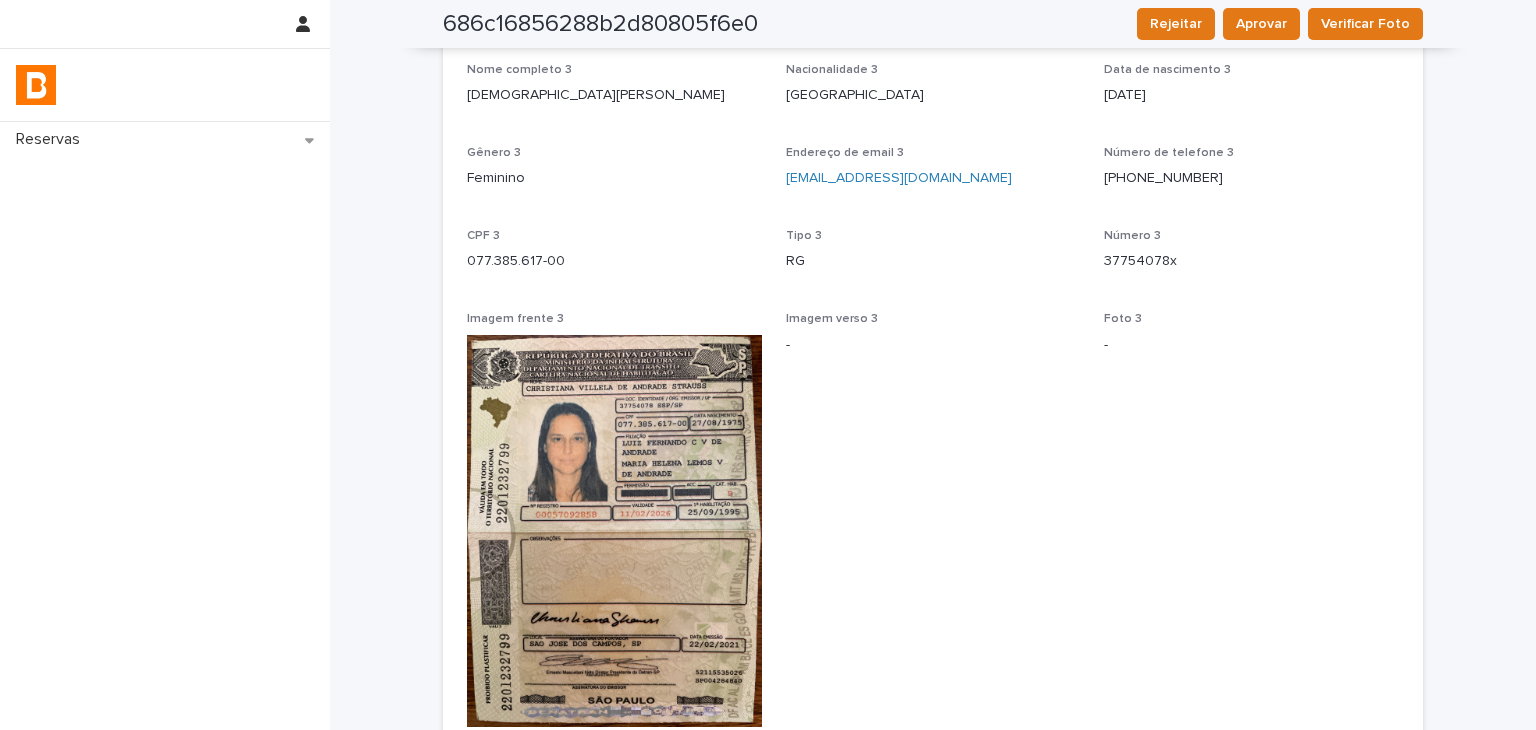 drag, startPoint x: 478, startPoint y: 98, endPoint x: 685, endPoint y: 104, distance: 207.08694 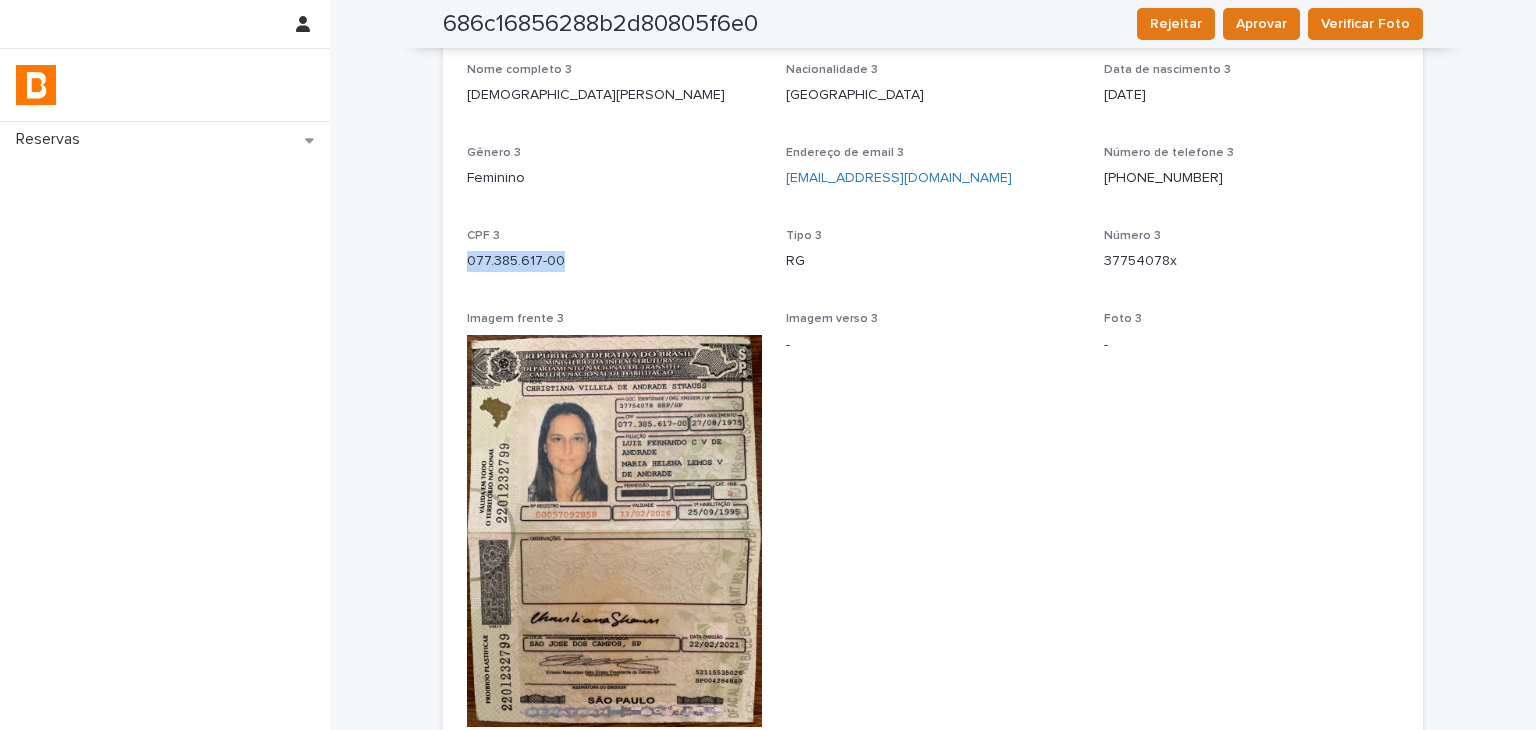 drag, startPoint x: 479, startPoint y: 260, endPoint x: 568, endPoint y: 259, distance: 89.005615 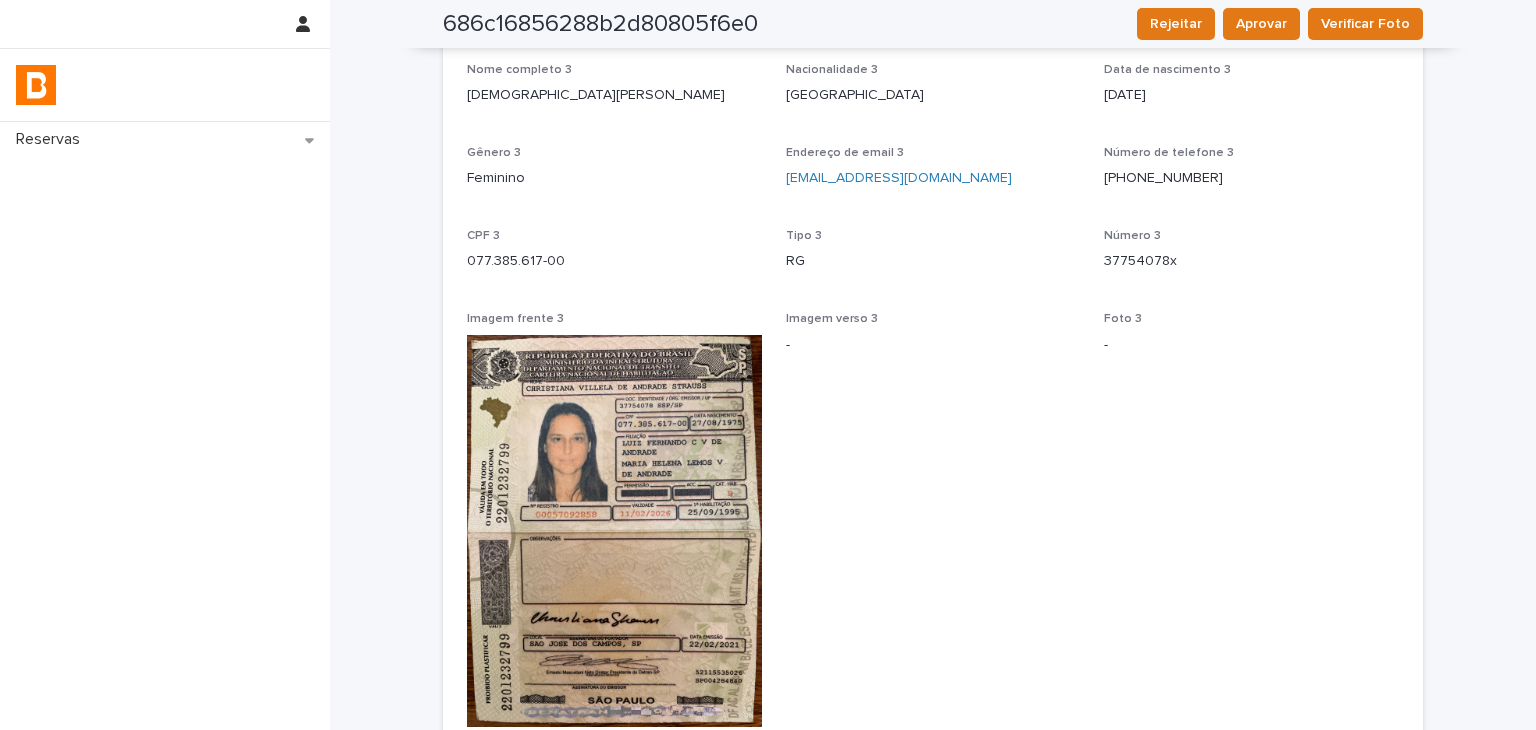 scroll, scrollTop: 2362, scrollLeft: 0, axis: vertical 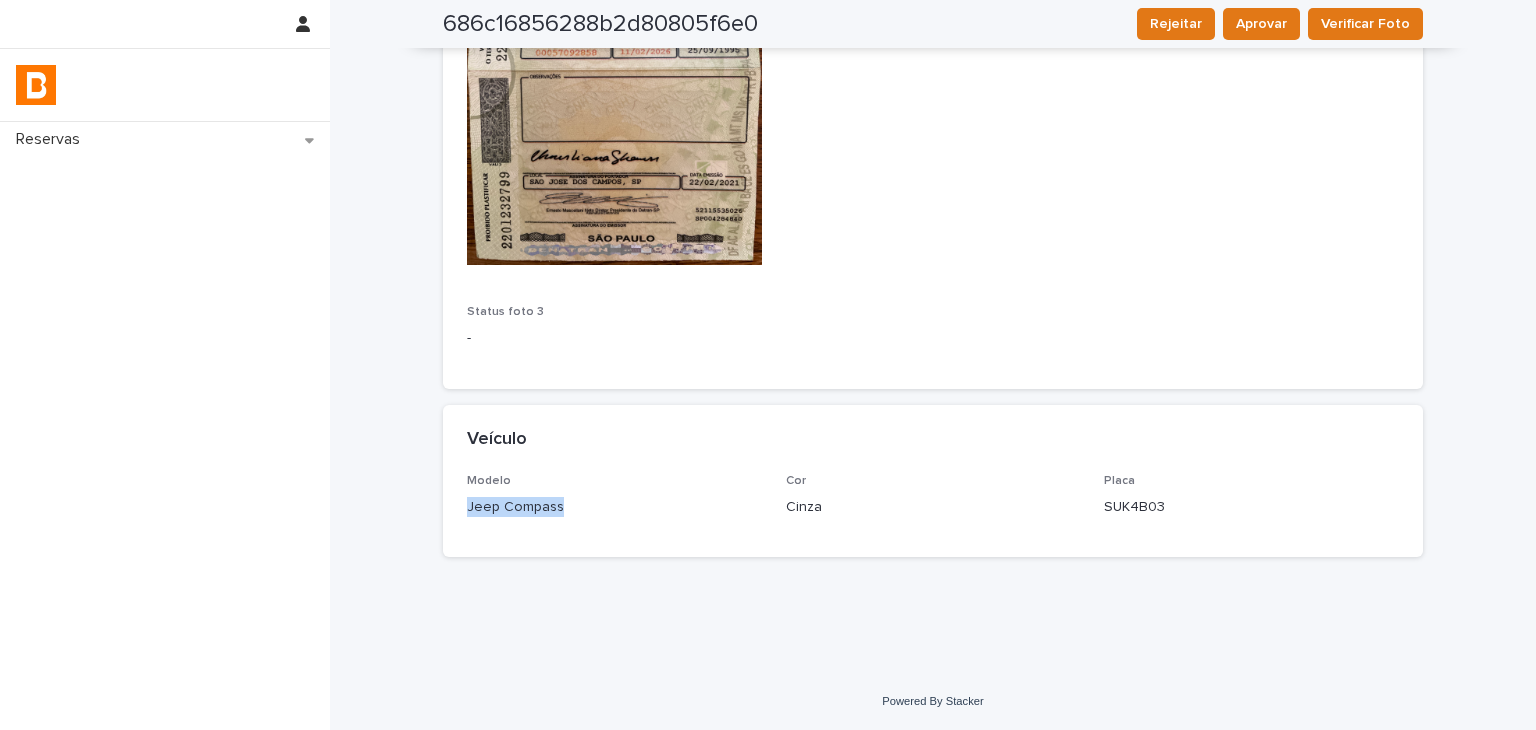 drag, startPoint x: 554, startPoint y: 508, endPoint x: 595, endPoint y: 508, distance: 41 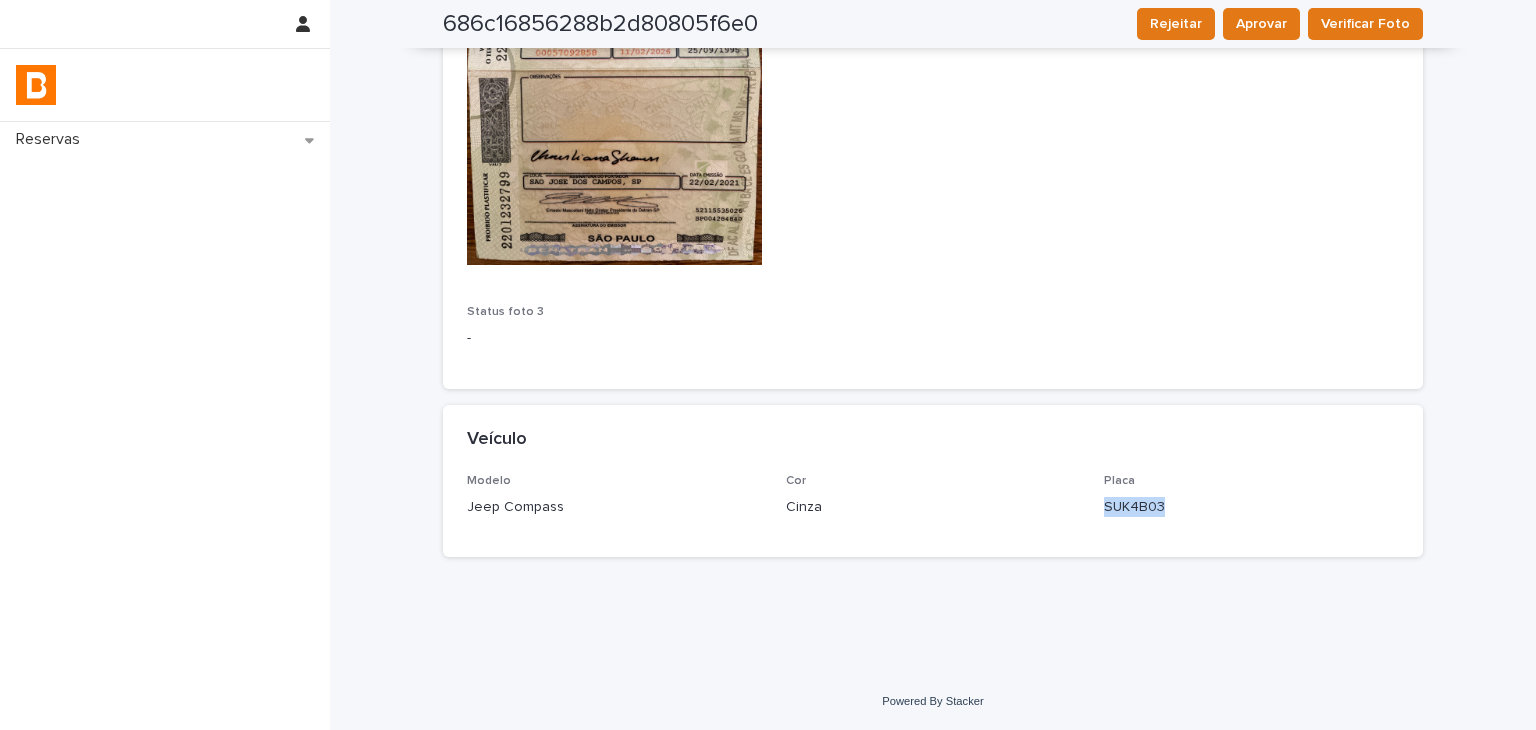 drag, startPoint x: 1098, startPoint y: 518, endPoint x: 1193, endPoint y: 517, distance: 95.005264 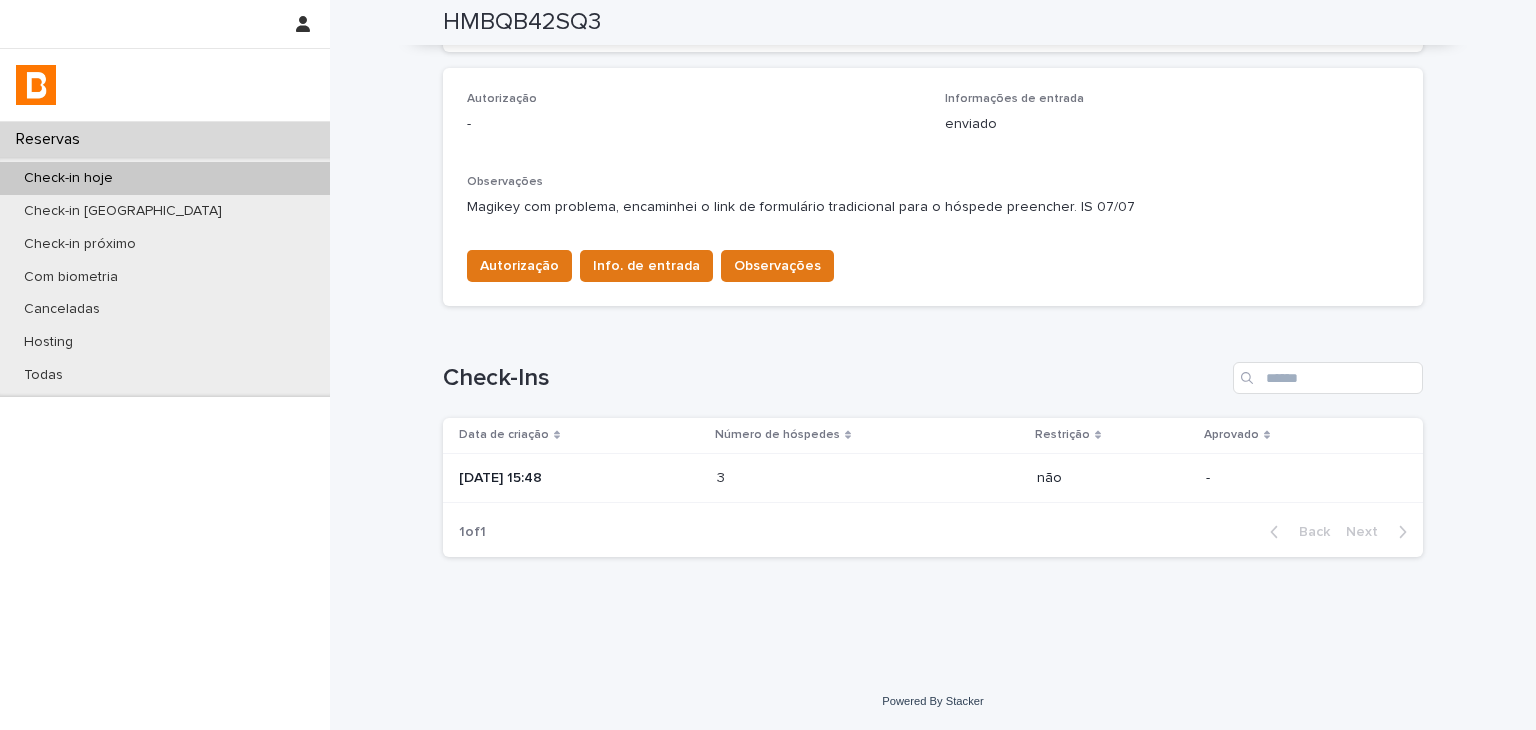 scroll, scrollTop: 0, scrollLeft: 0, axis: both 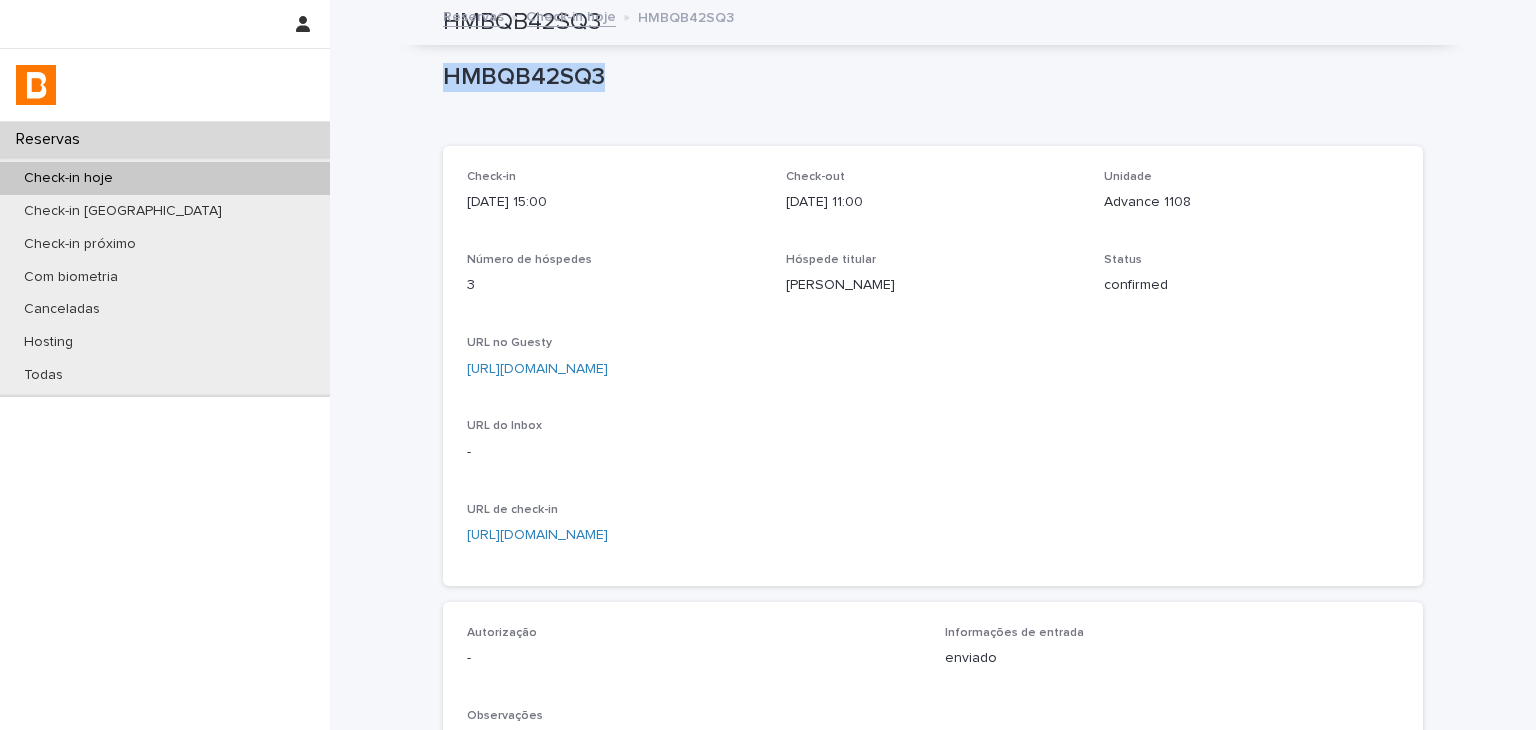 drag, startPoint x: 456, startPoint y: 78, endPoint x: 613, endPoint y: 79, distance: 157.00319 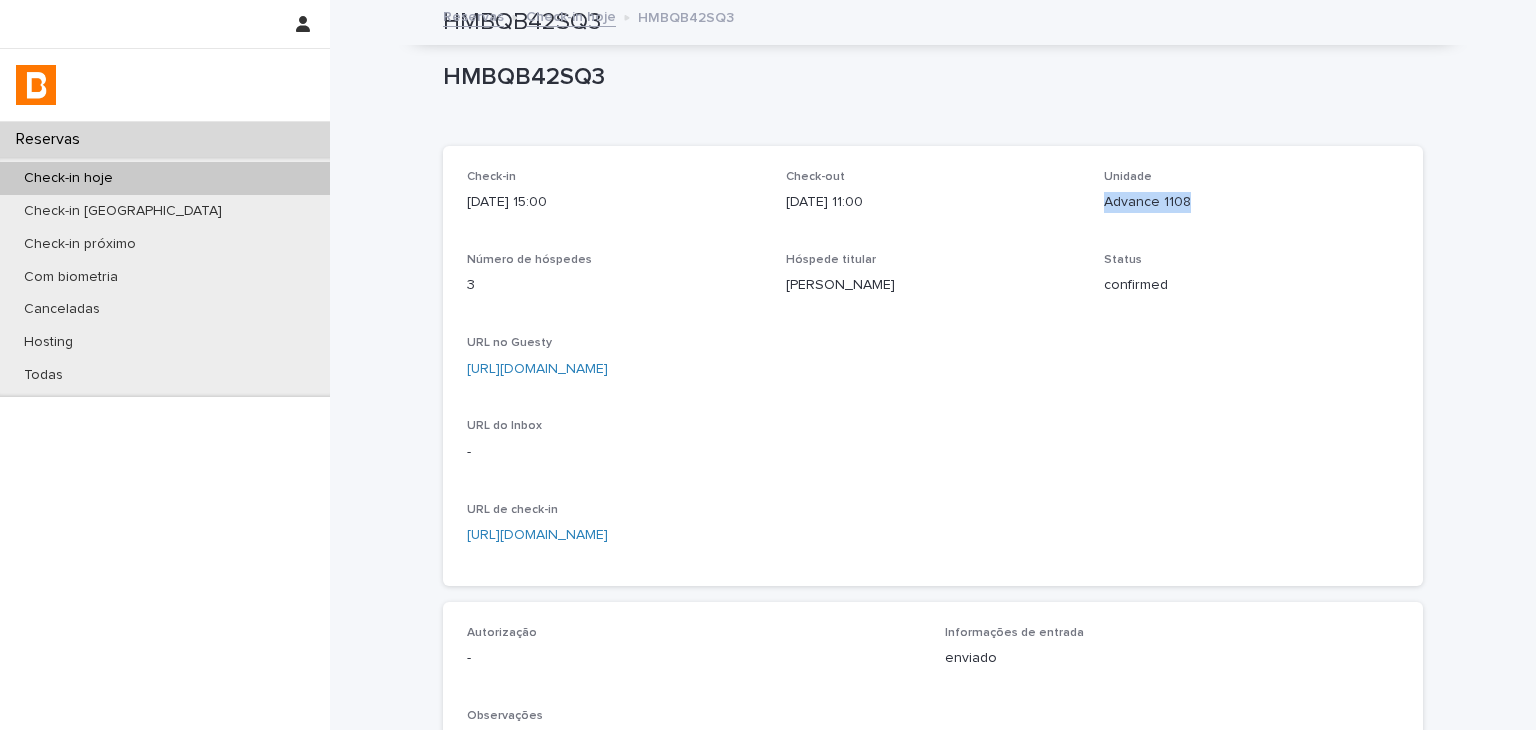 drag, startPoint x: 1092, startPoint y: 193, endPoint x: 1225, endPoint y: 204, distance: 133.45412 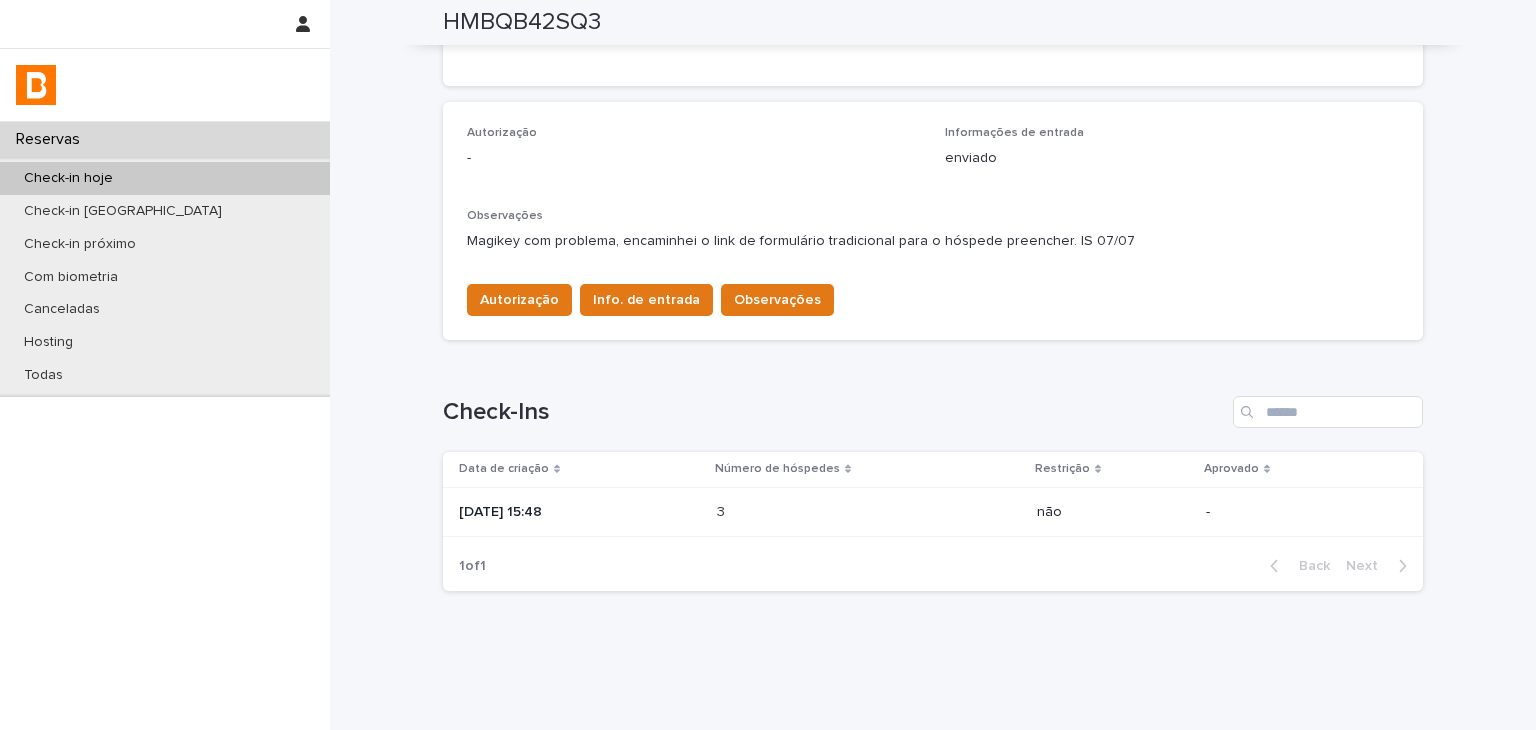 click on "Número de hóspedes" at bounding box center [869, 469] 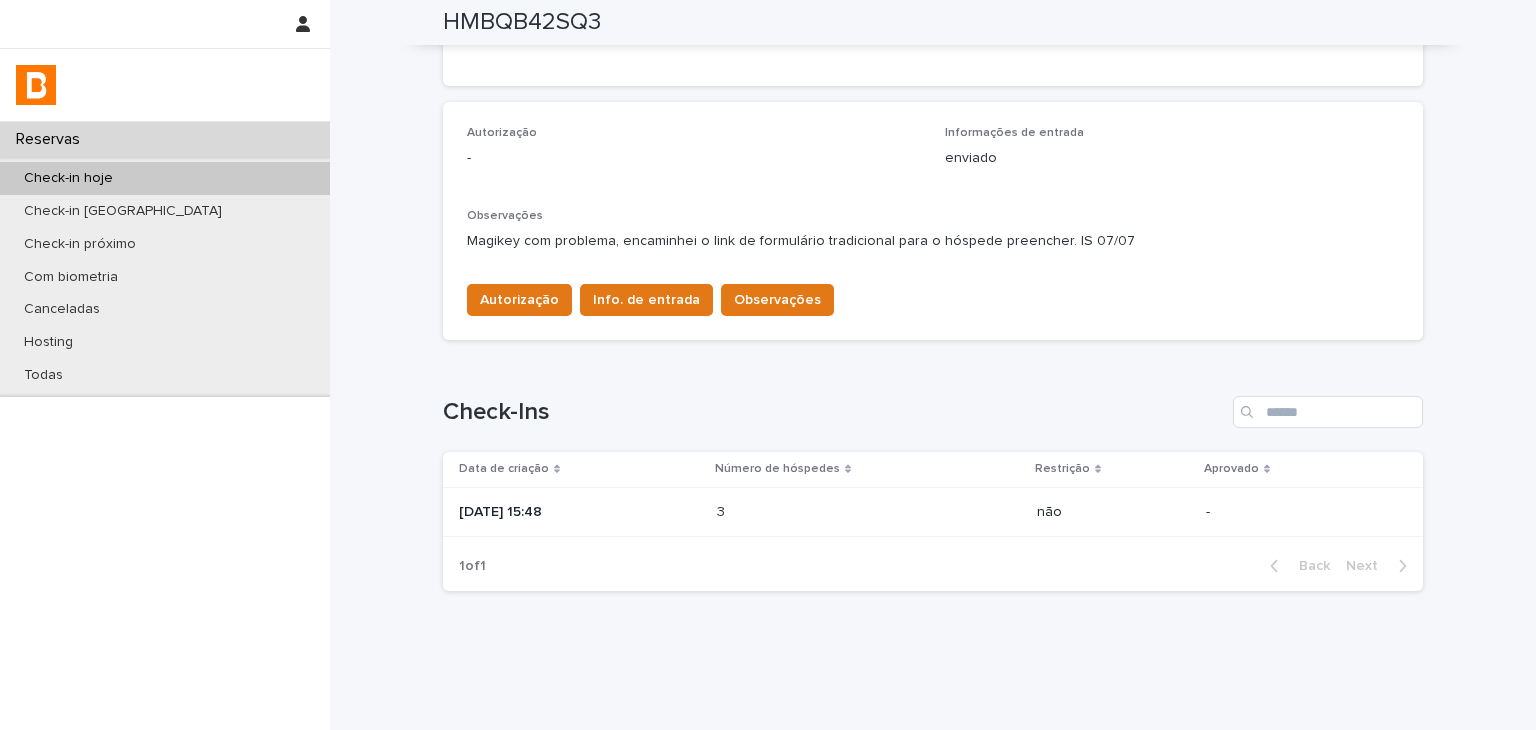 click at bounding box center (804, 512) 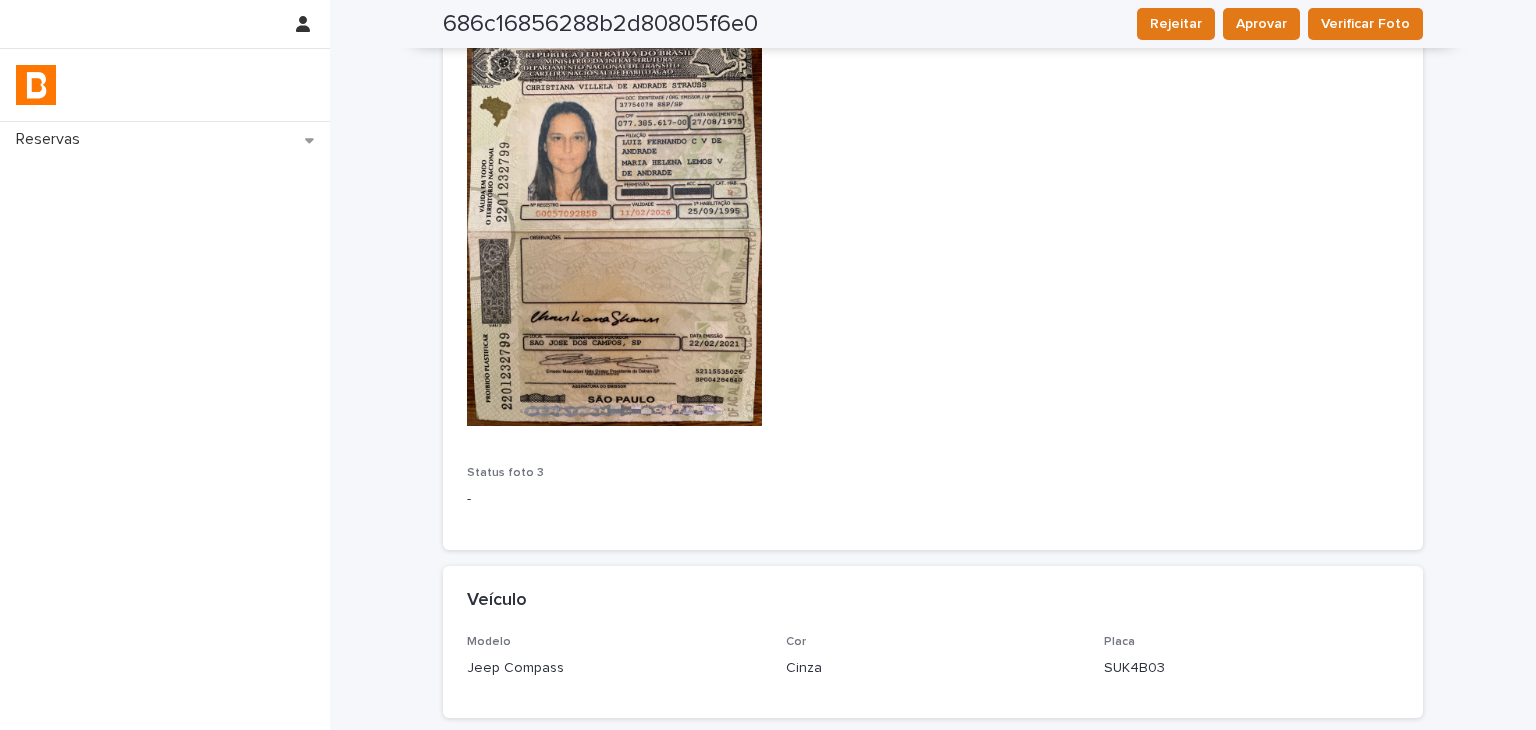 scroll, scrollTop: 2362, scrollLeft: 0, axis: vertical 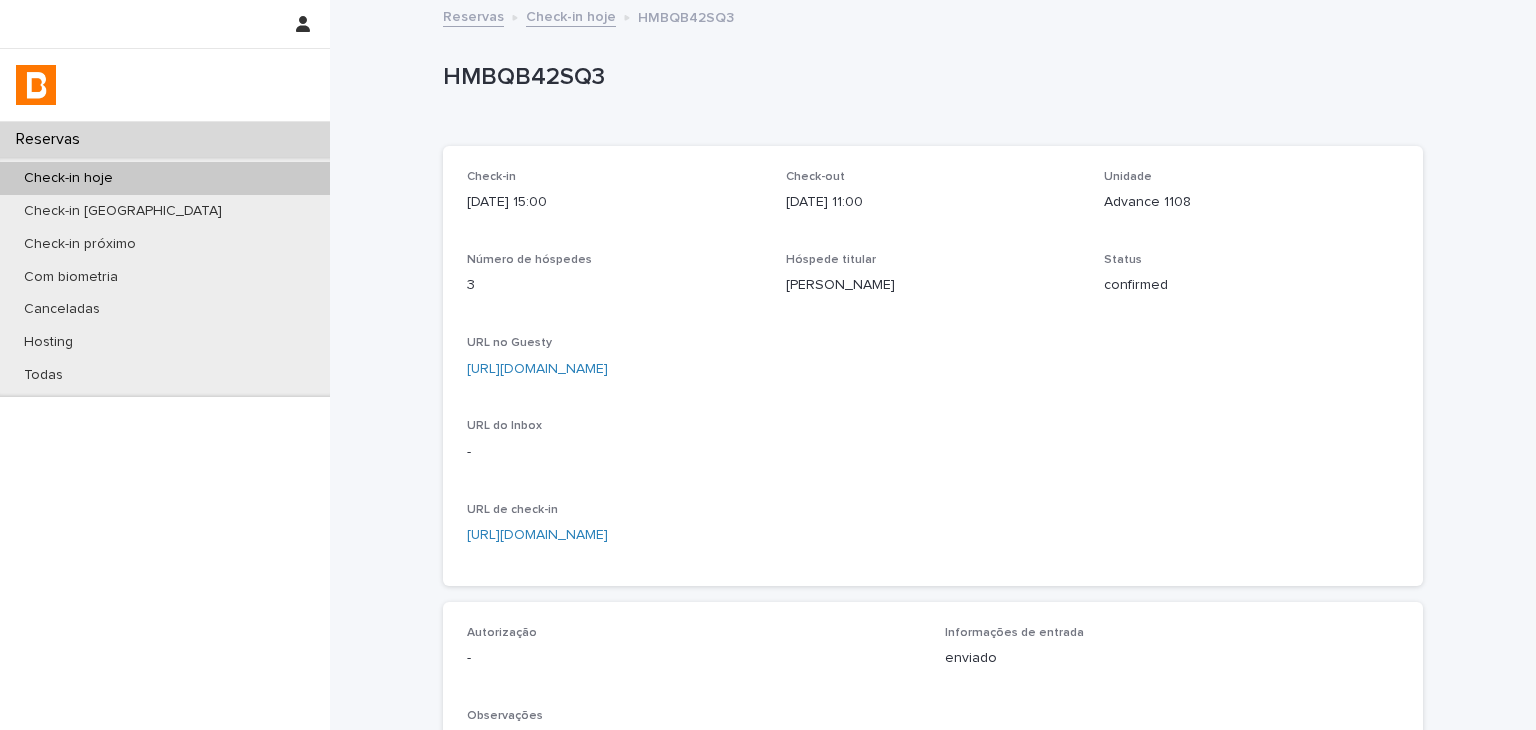click on "[URL][DOMAIN_NAME]" at bounding box center [933, 369] 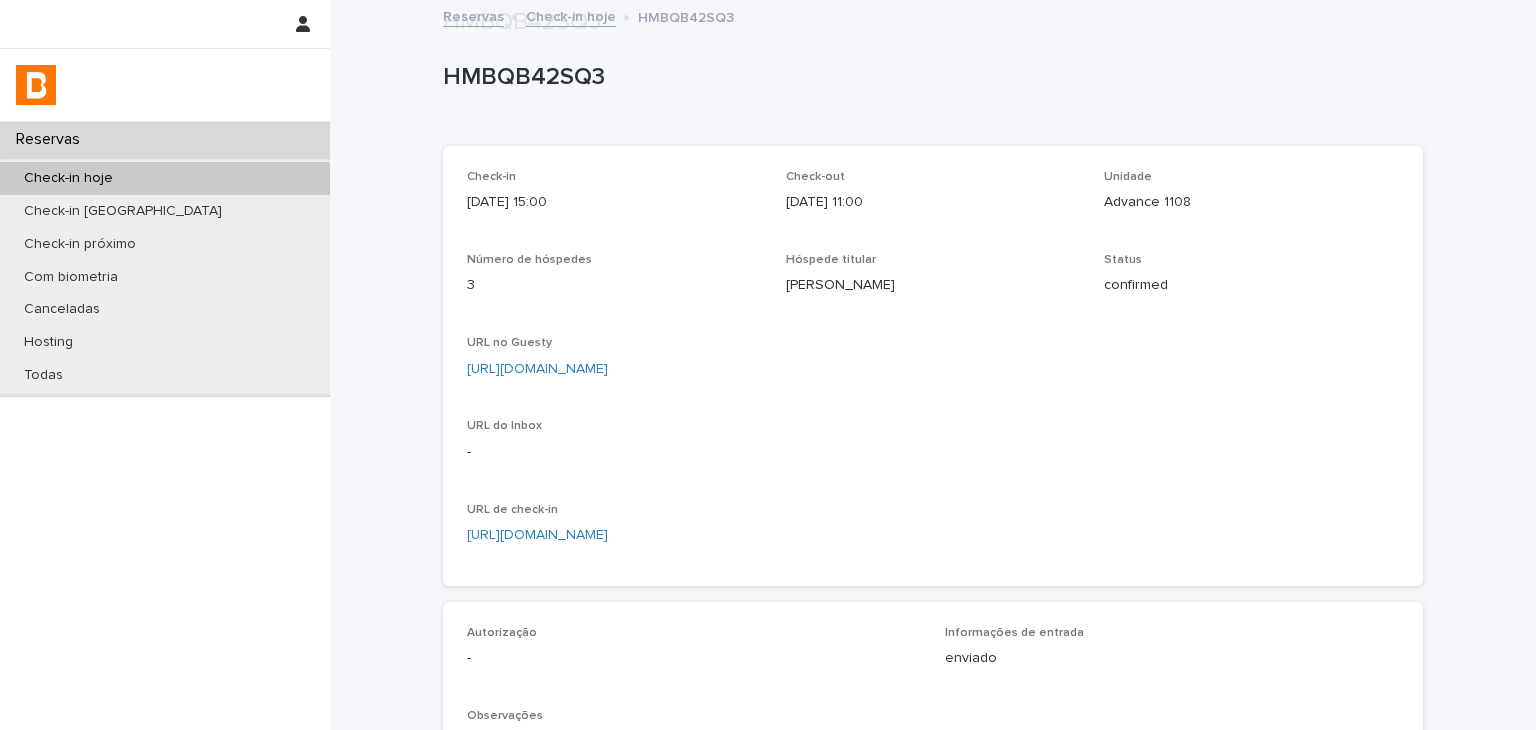 scroll, scrollTop: 534, scrollLeft: 0, axis: vertical 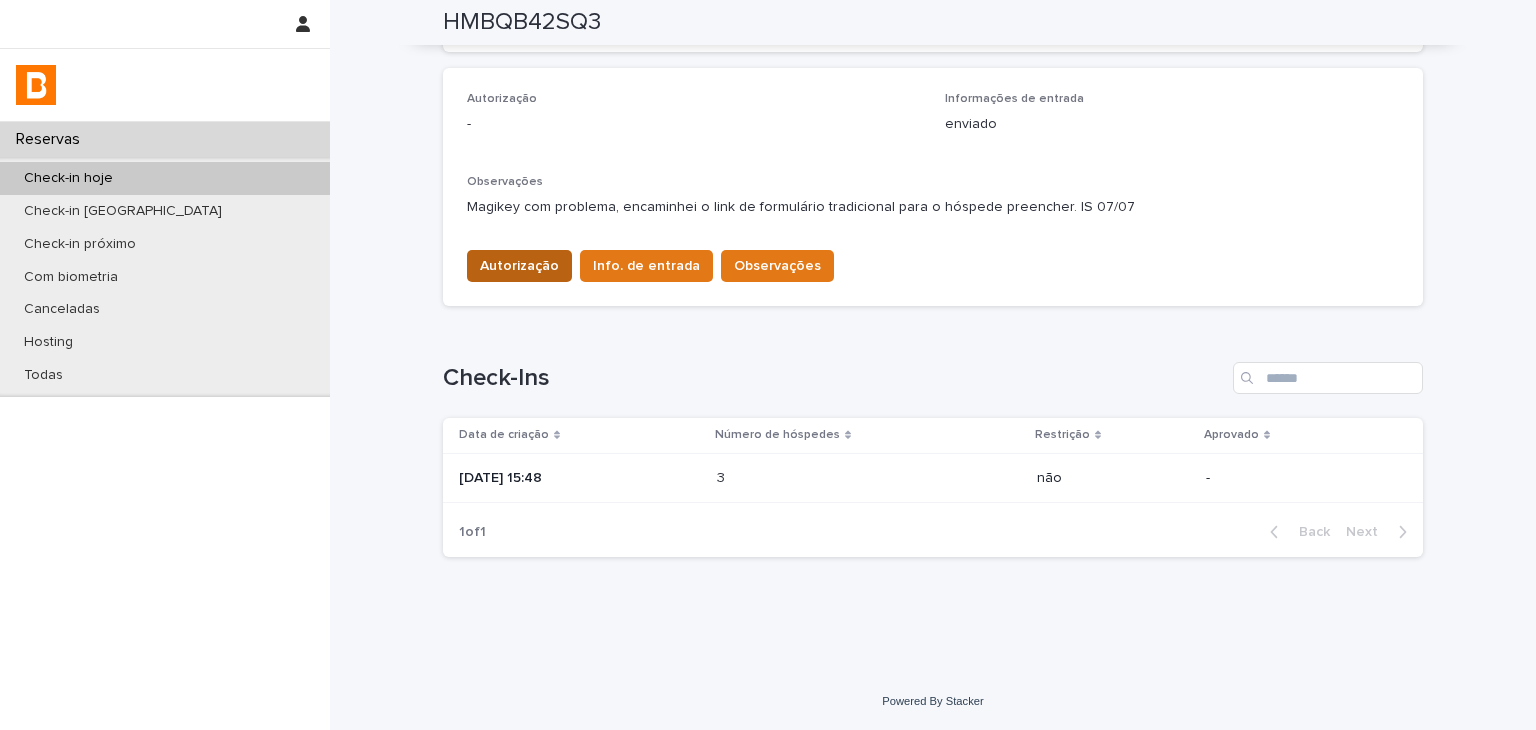 click on "Autorização" at bounding box center (519, 266) 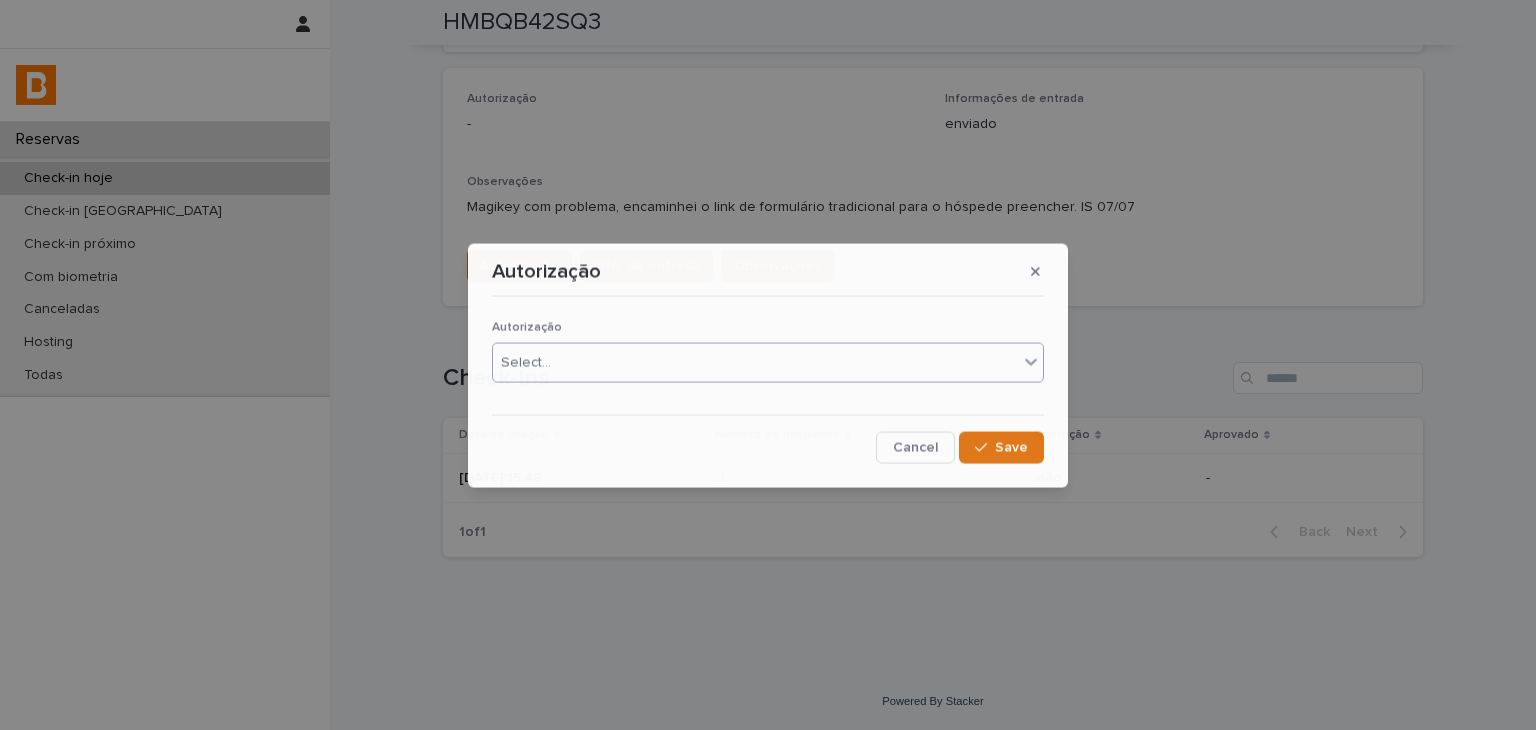 click on "Select..." at bounding box center (755, 362) 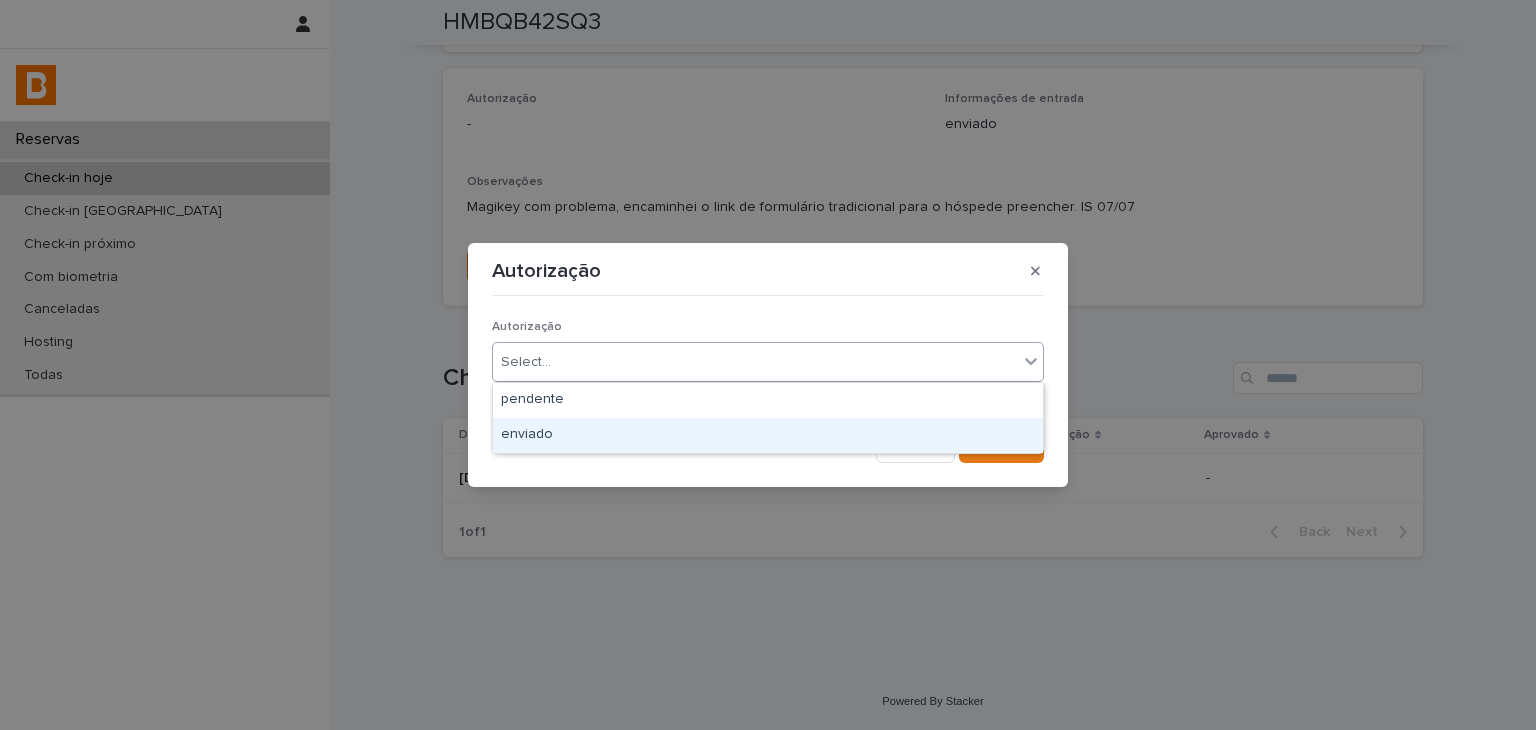 click on "enviado" at bounding box center (768, 435) 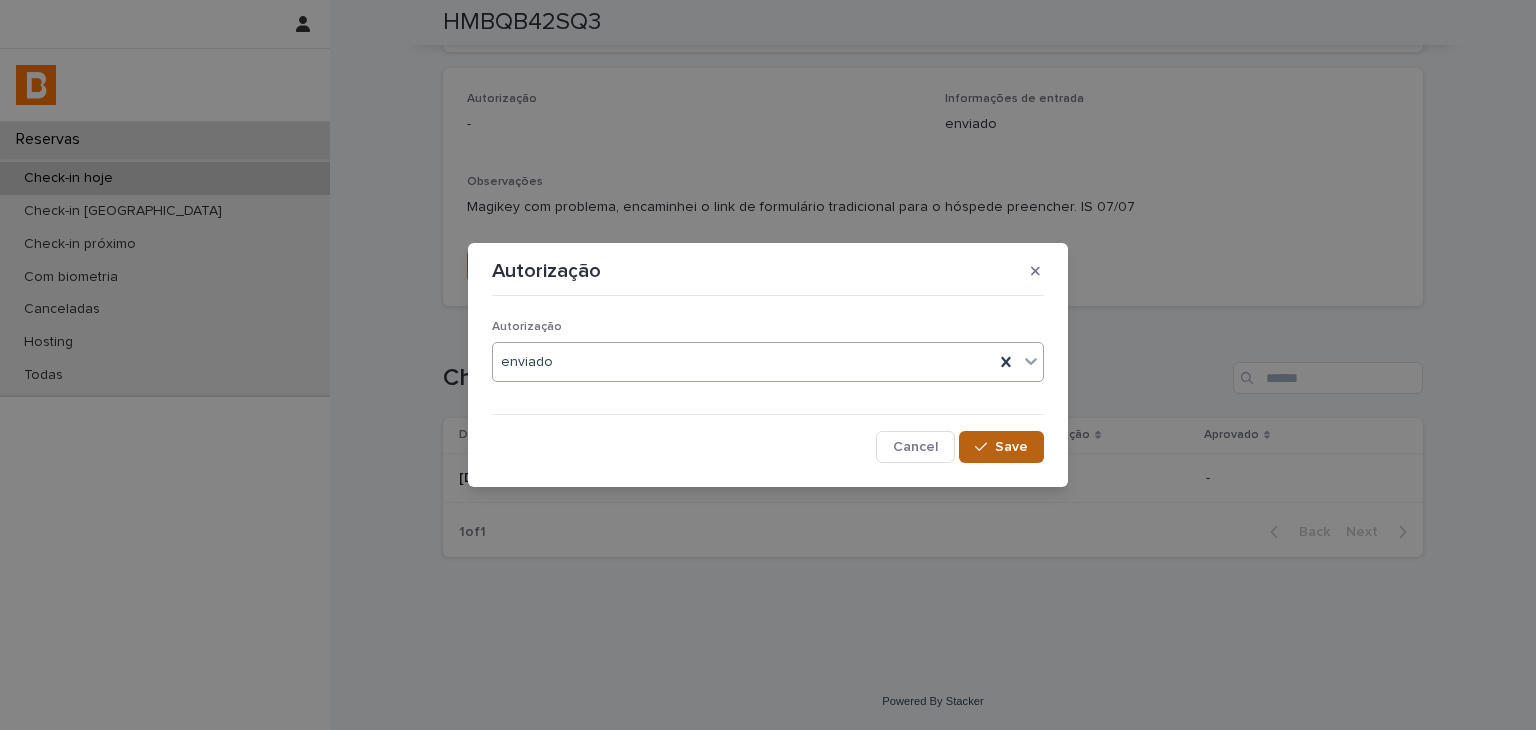 click on "Save" at bounding box center [1001, 447] 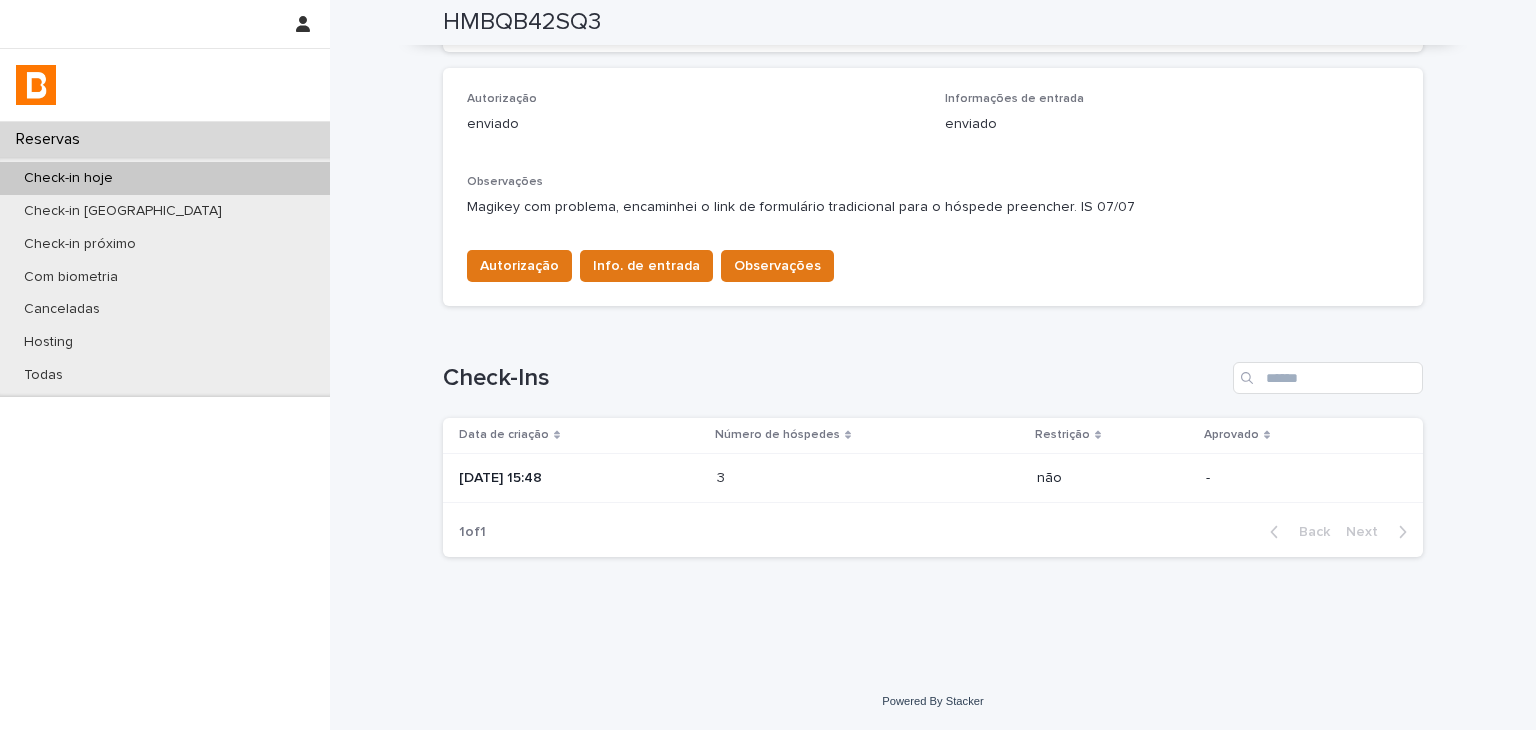 click on "Autorização Info. de entrada Observações" at bounding box center (646, 270) 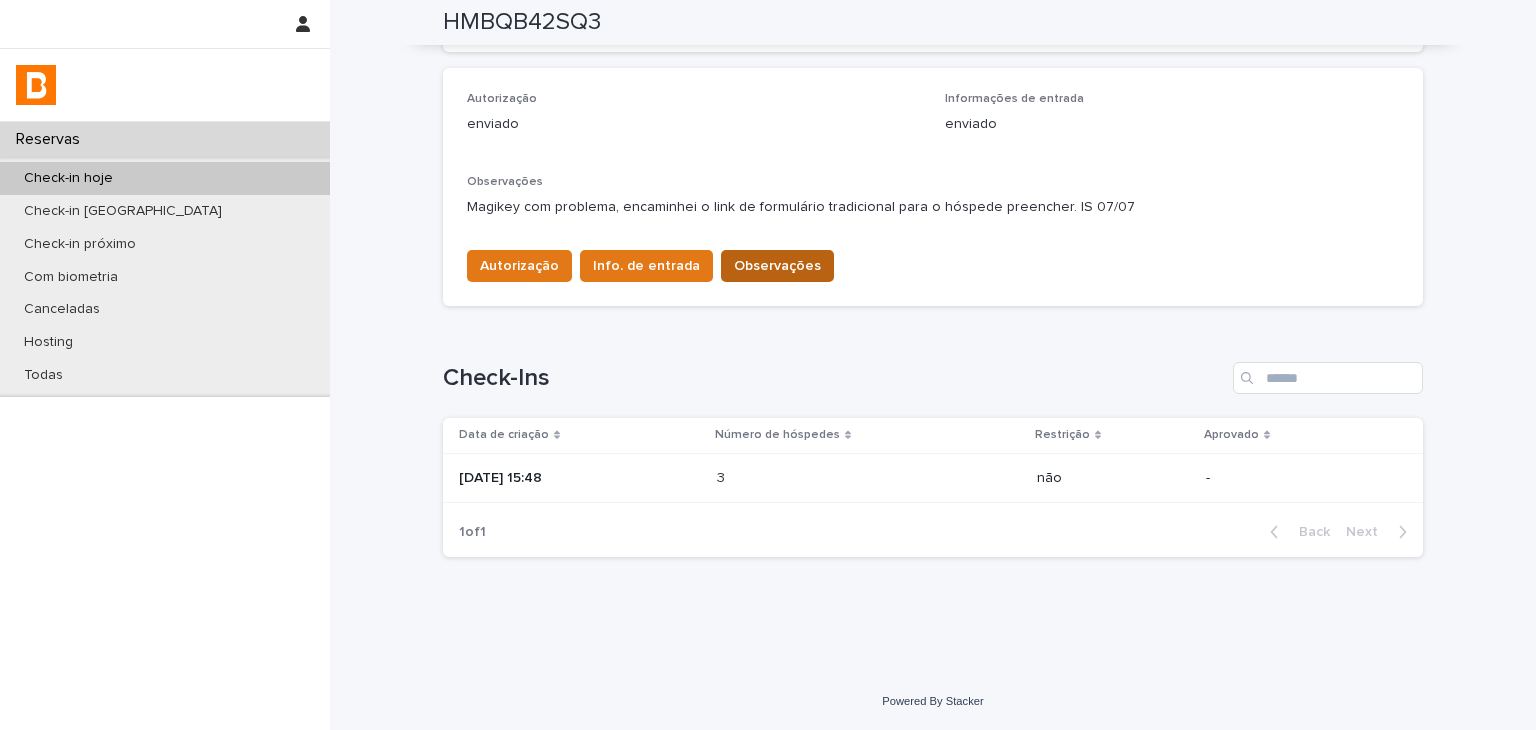 click on "Observações" at bounding box center (777, 266) 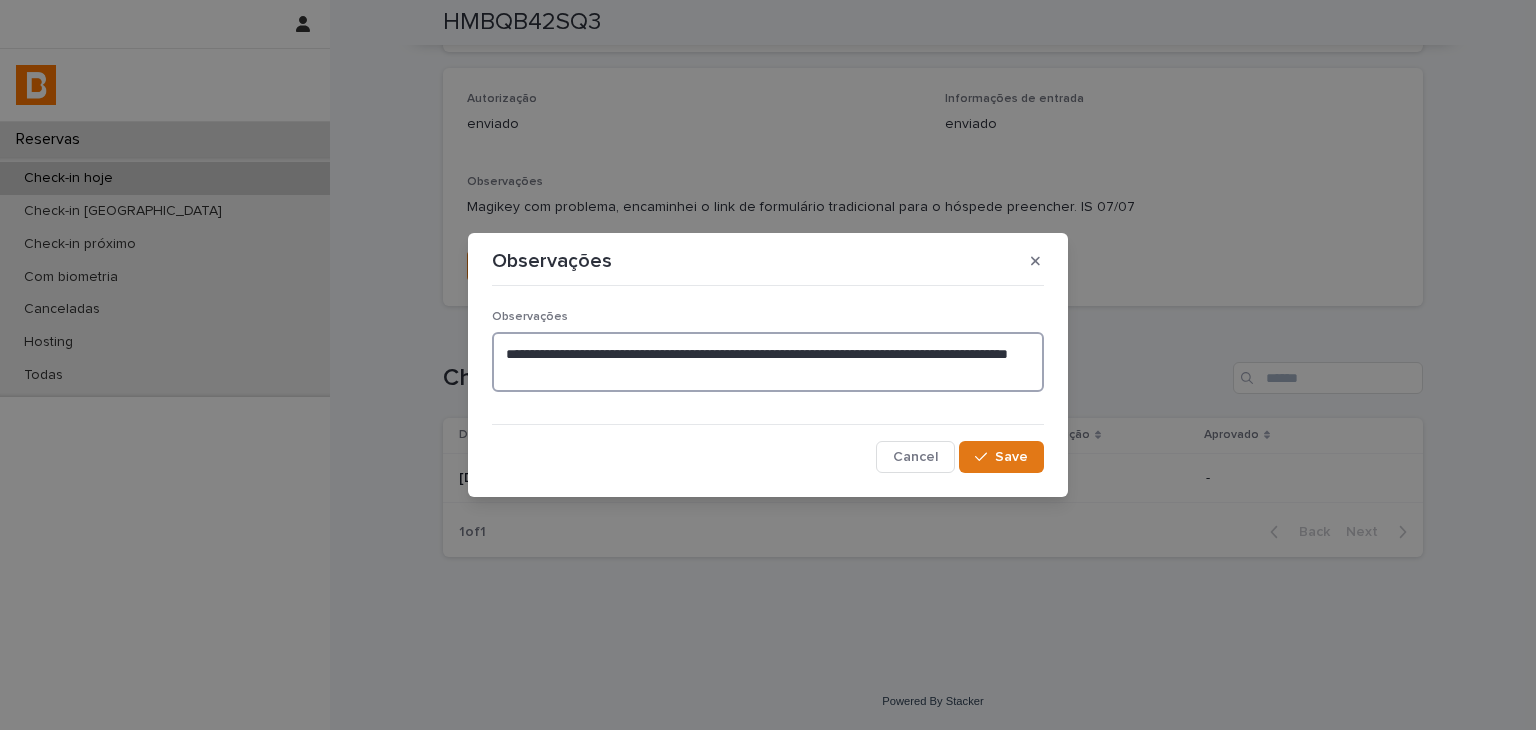 click on "**********" at bounding box center (768, 362) 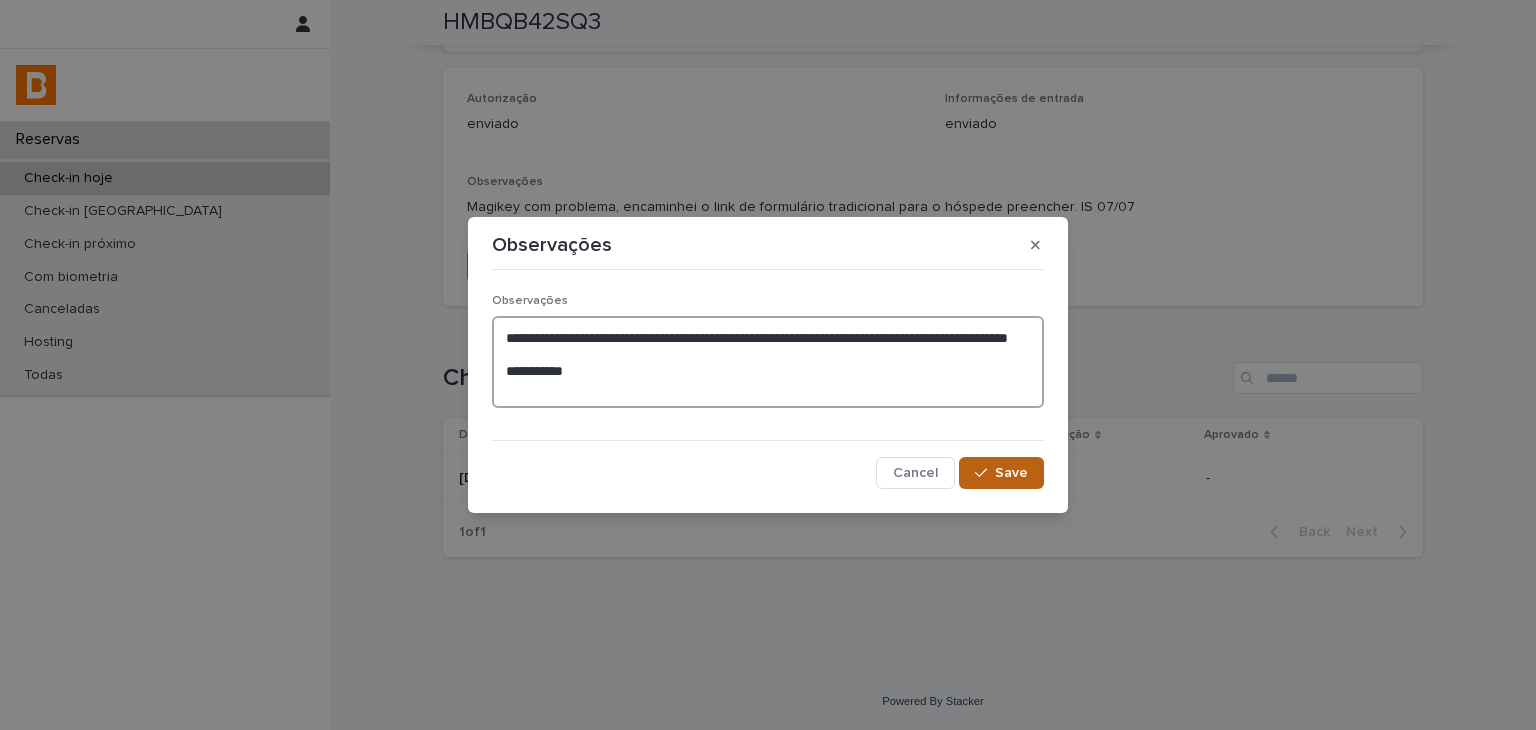type on "**********" 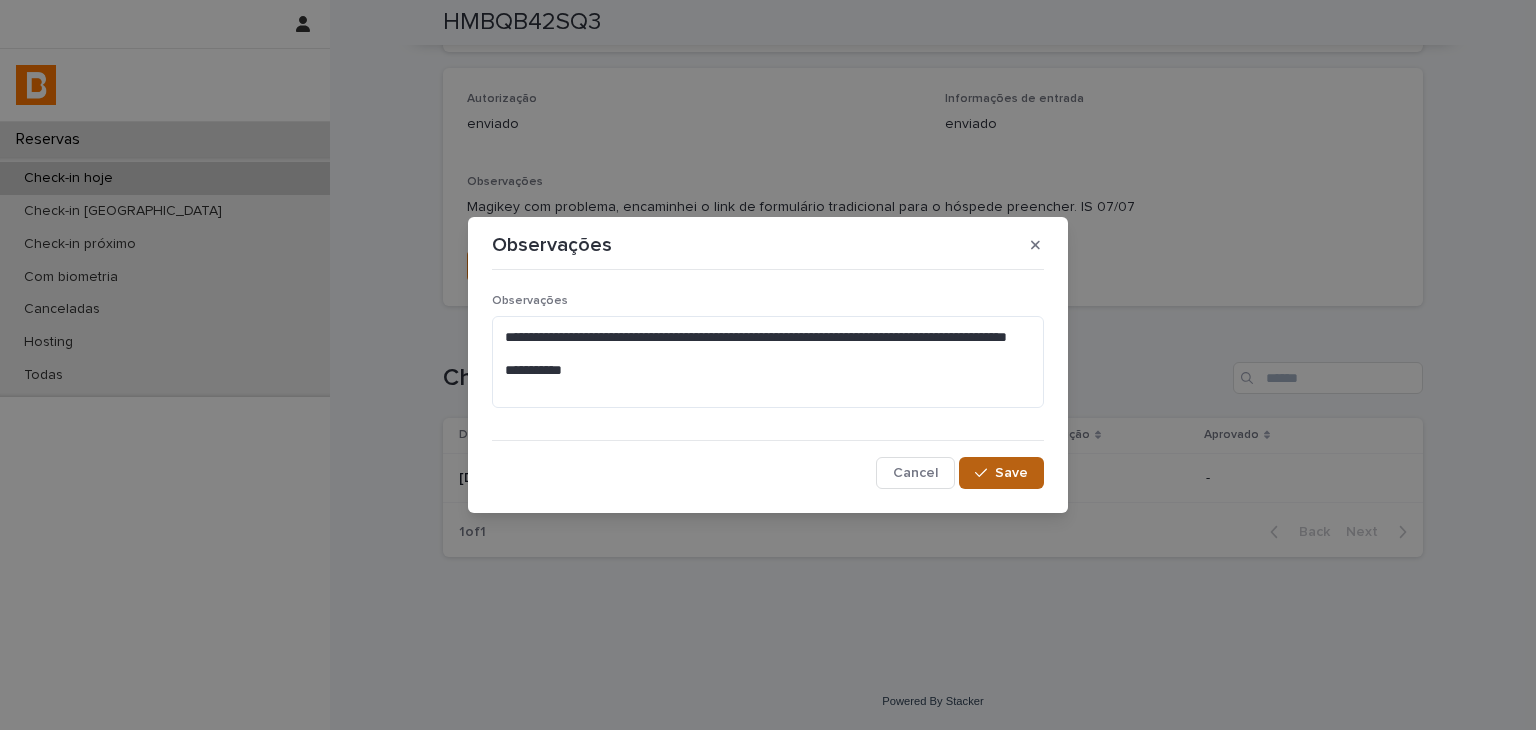 click on "Save" at bounding box center (1001, 473) 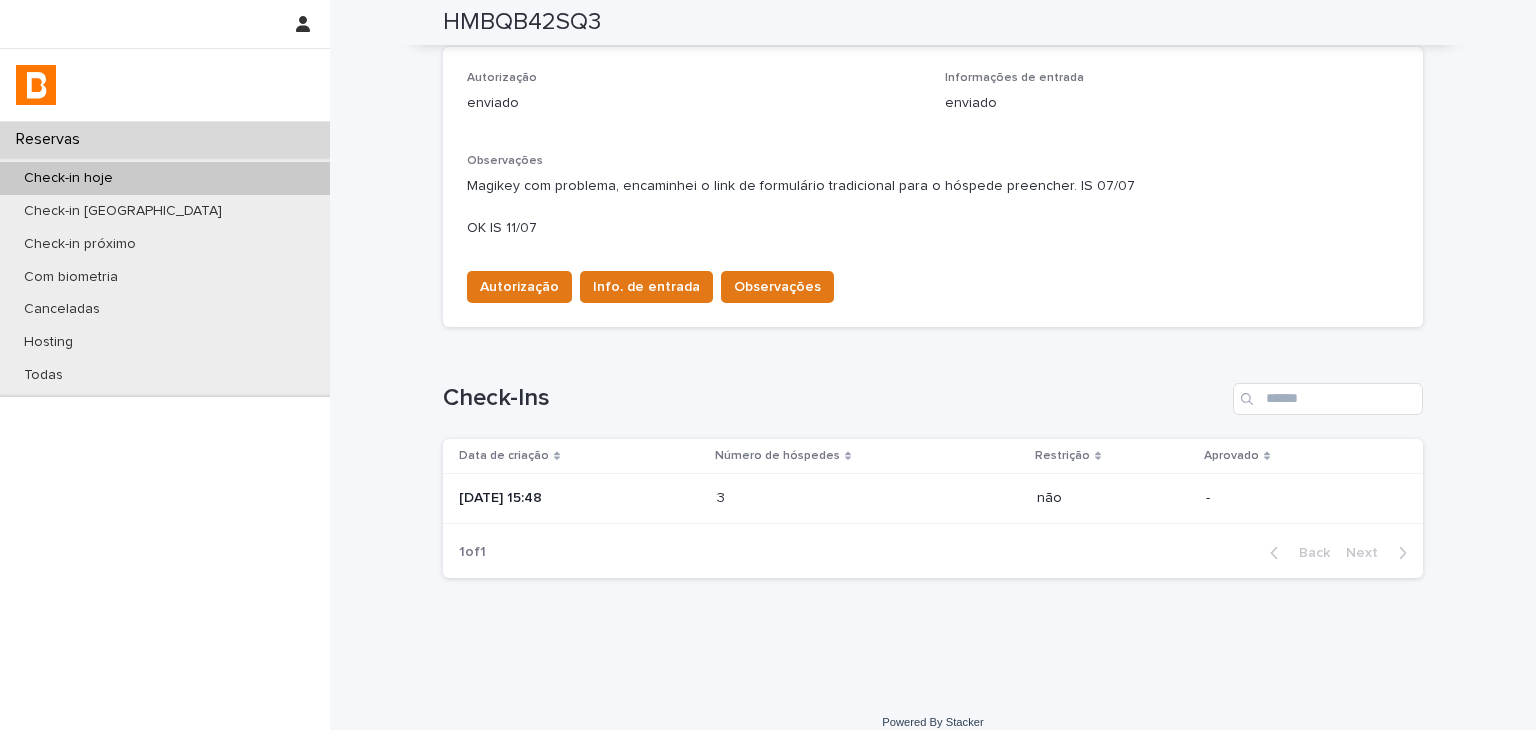 scroll, scrollTop: 0, scrollLeft: 0, axis: both 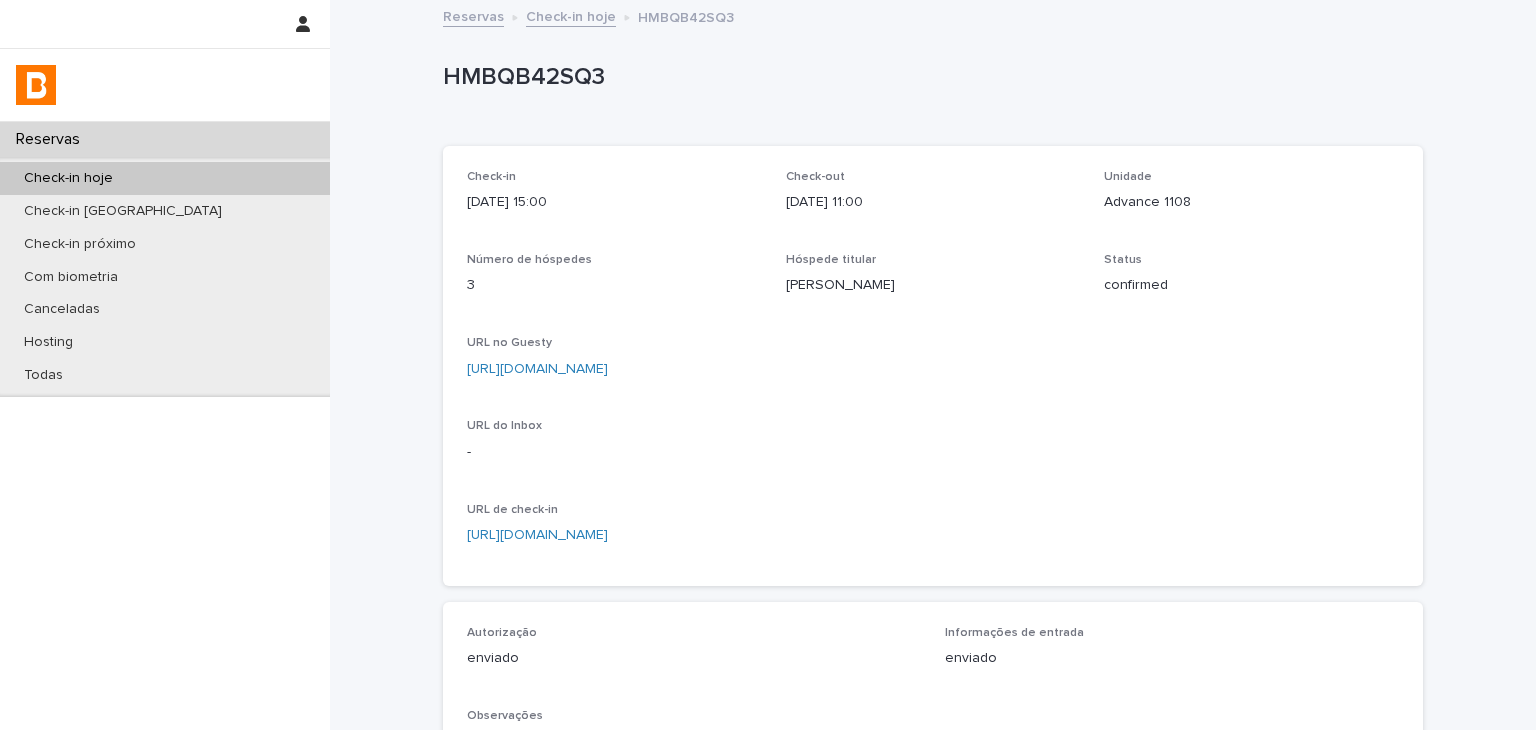 drag, startPoint x: 584, startPoint y: 409, endPoint x: 441, endPoint y: 70, distance: 367.92664 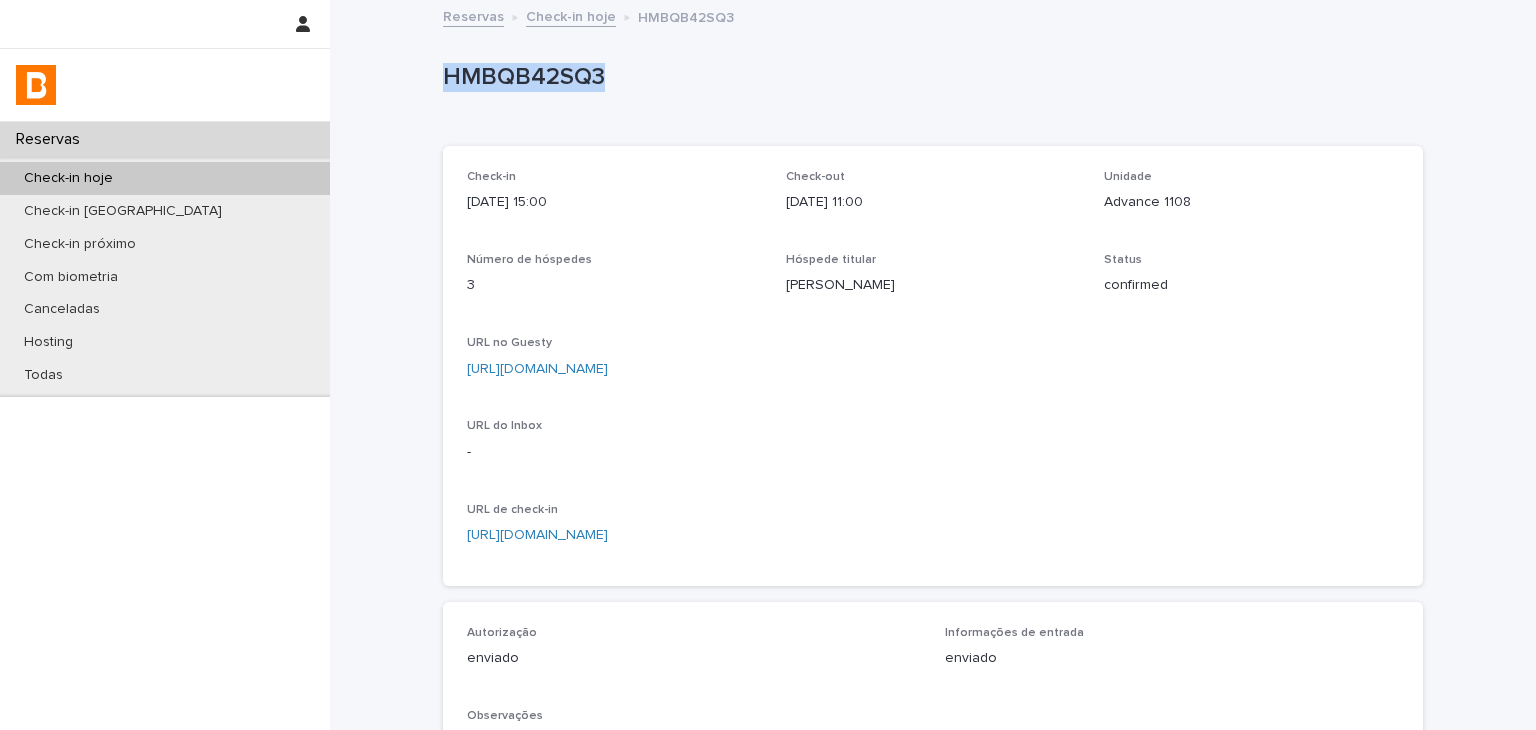 drag, startPoint x: 441, startPoint y: 70, endPoint x: 612, endPoint y: 77, distance: 171.14322 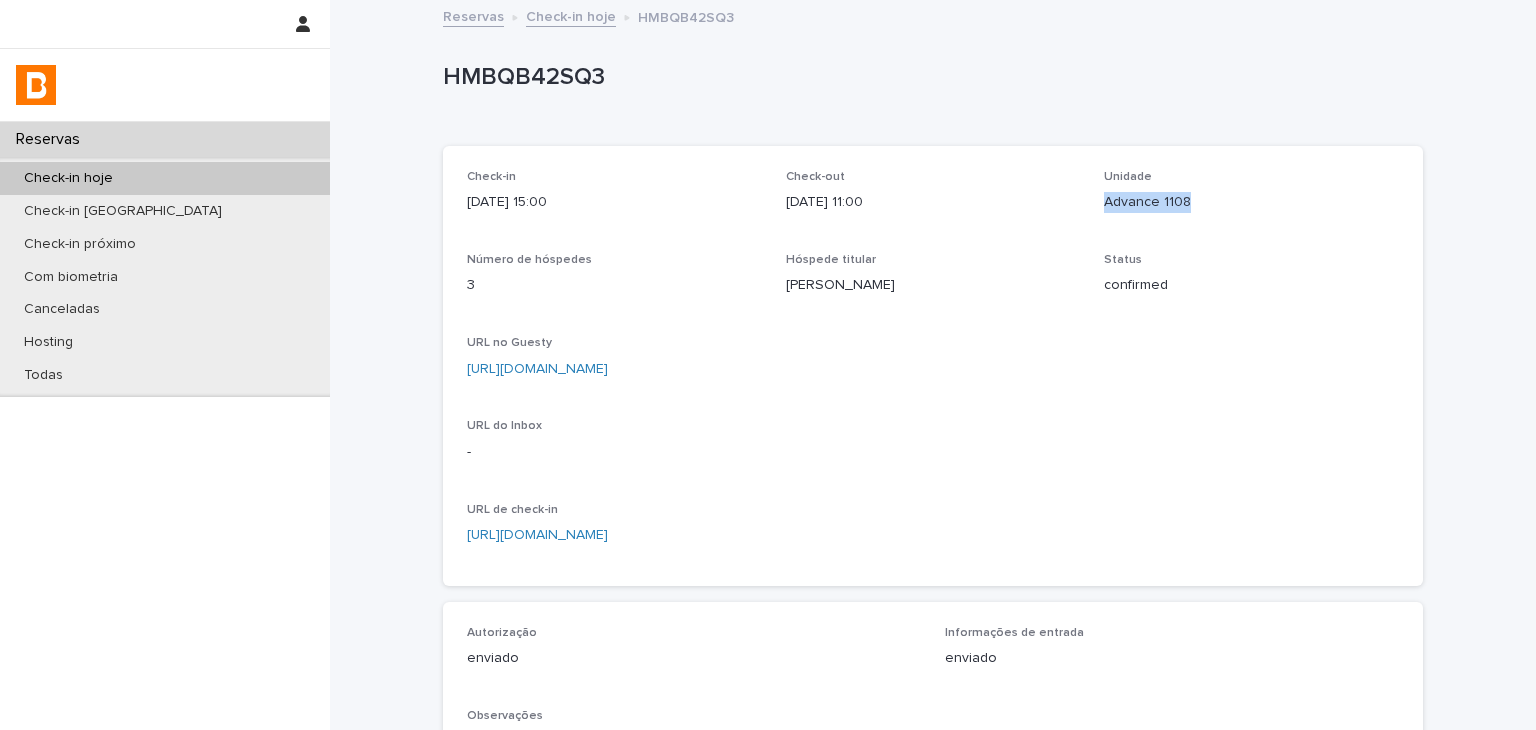 drag, startPoint x: 1168, startPoint y: 197, endPoint x: 1222, endPoint y: 205, distance: 54.589375 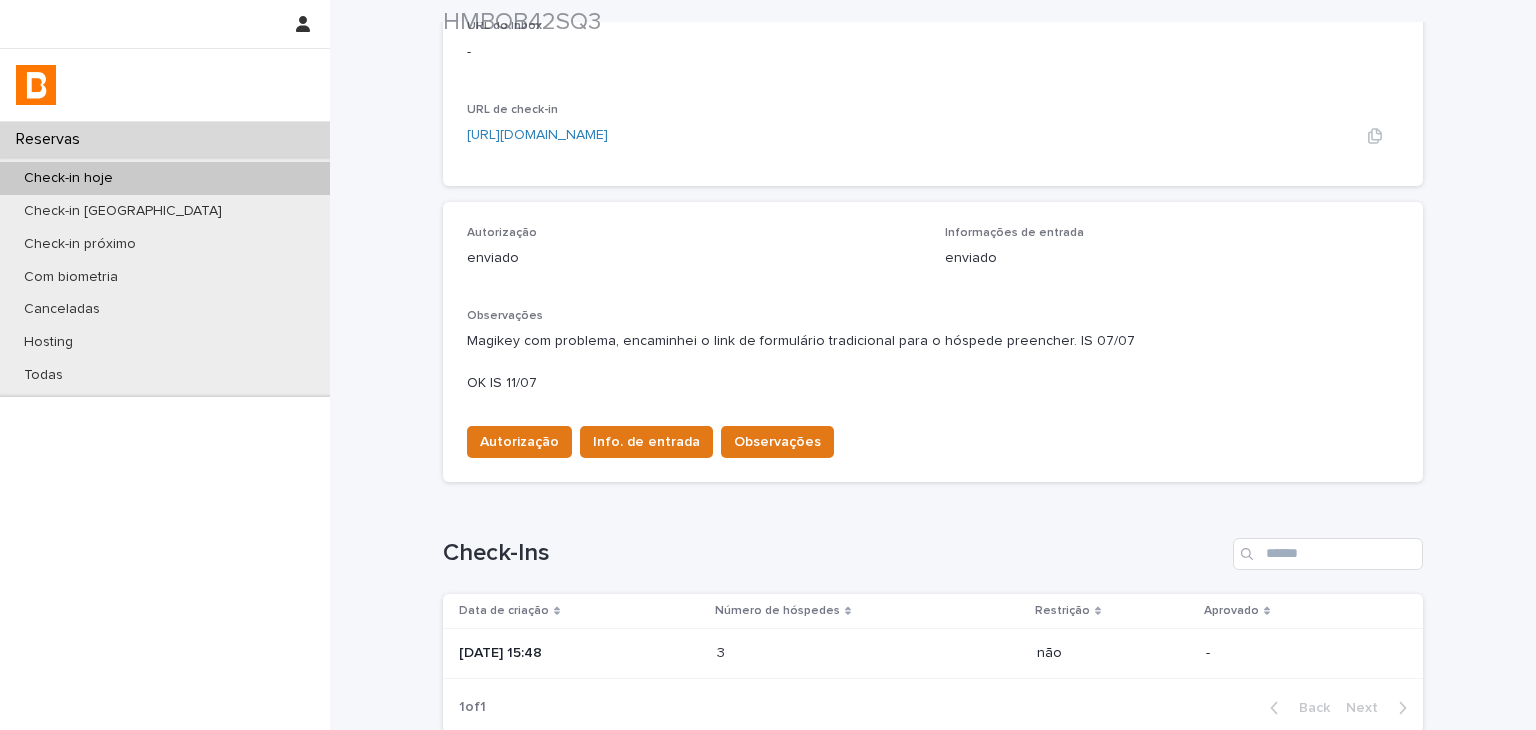 scroll, scrollTop: 576, scrollLeft: 0, axis: vertical 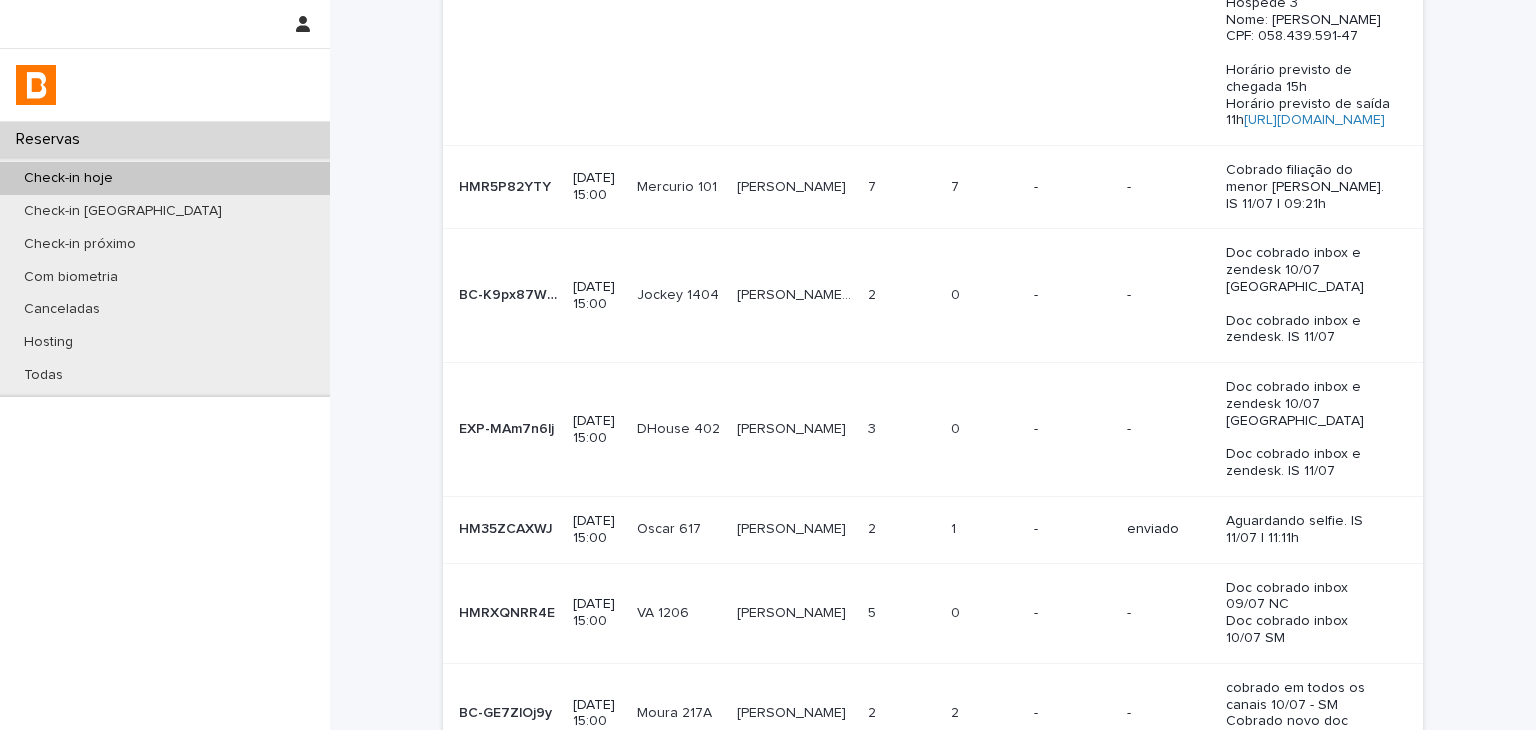 click on "-" at bounding box center (1072, 613) 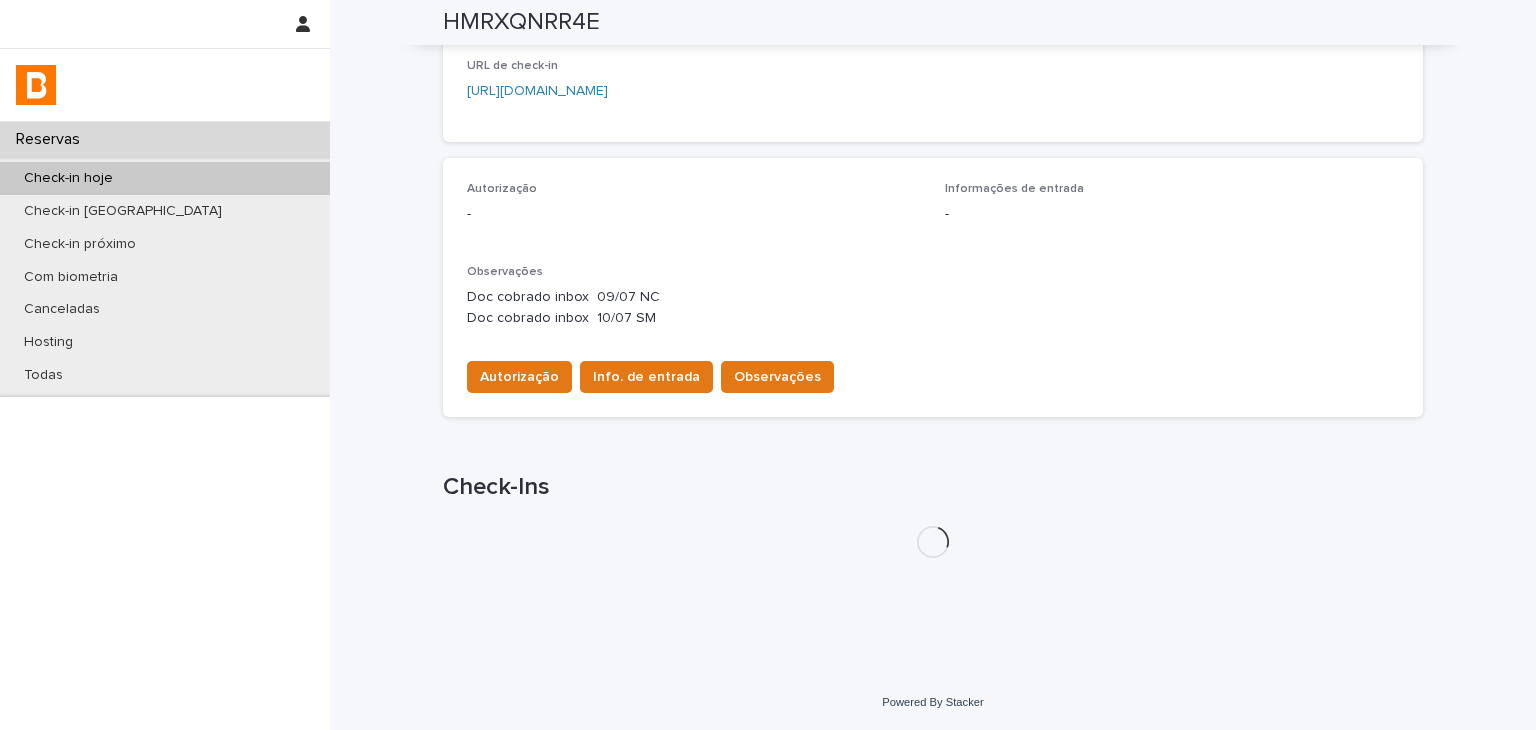 scroll, scrollTop: 544, scrollLeft: 0, axis: vertical 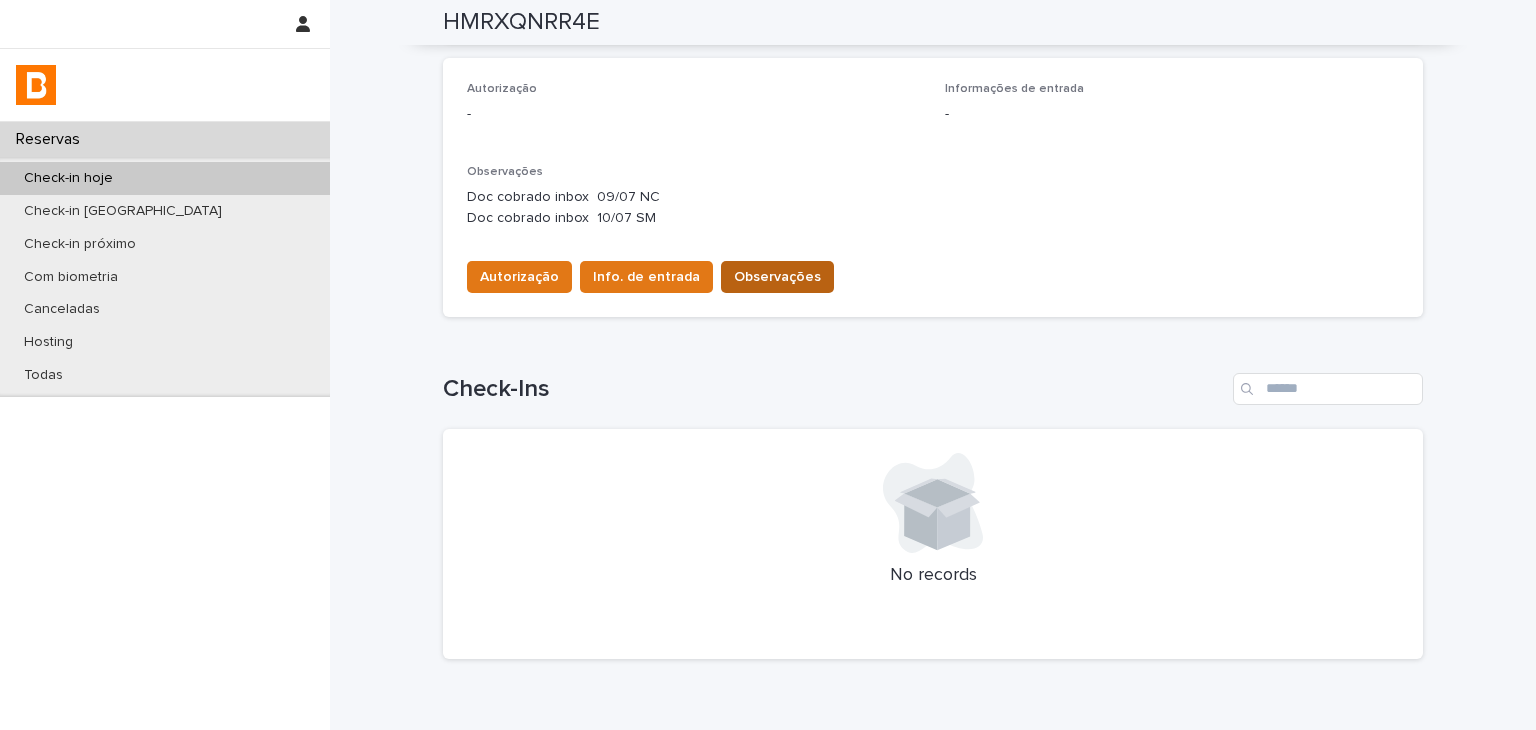 click on "Observações" at bounding box center (777, 277) 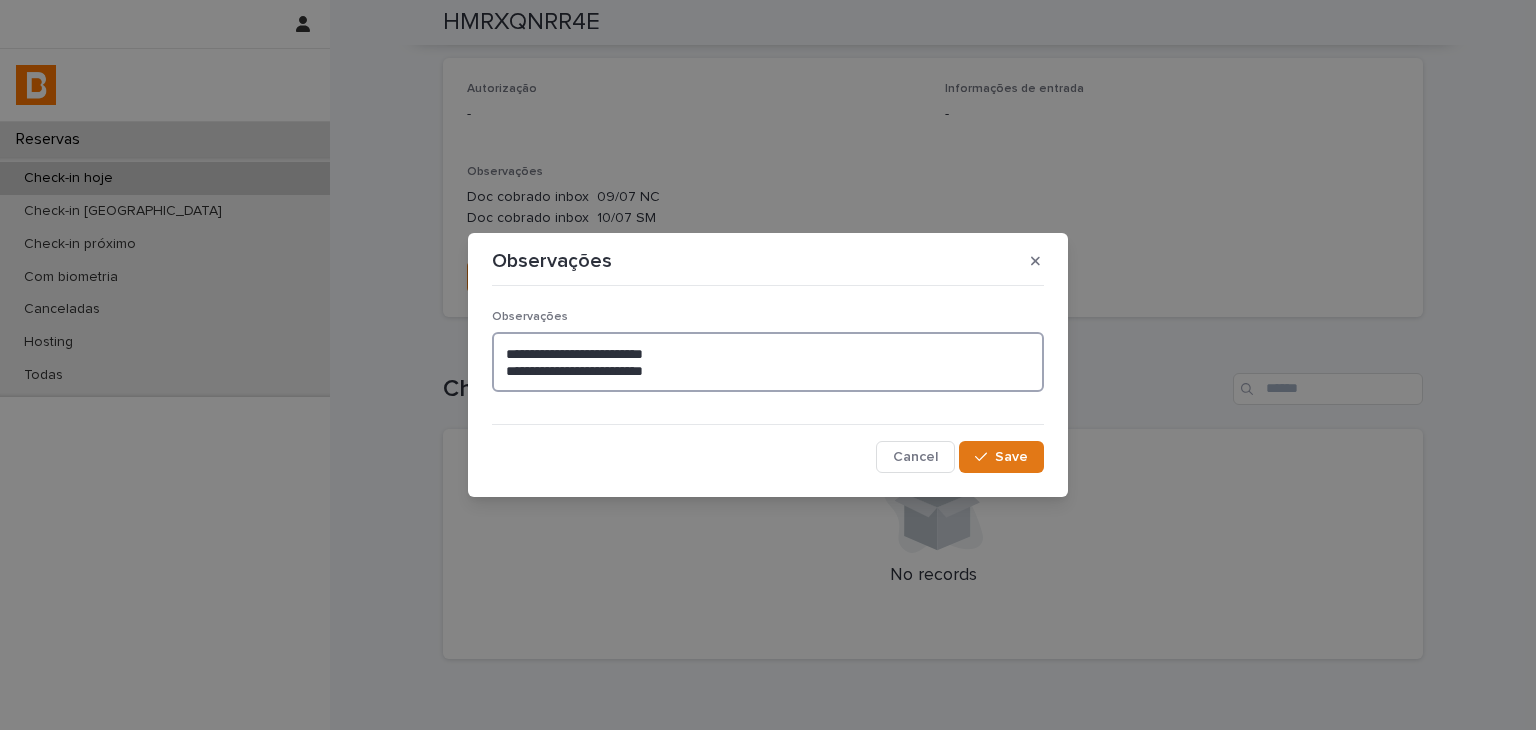 click on "**********" at bounding box center (768, 362) 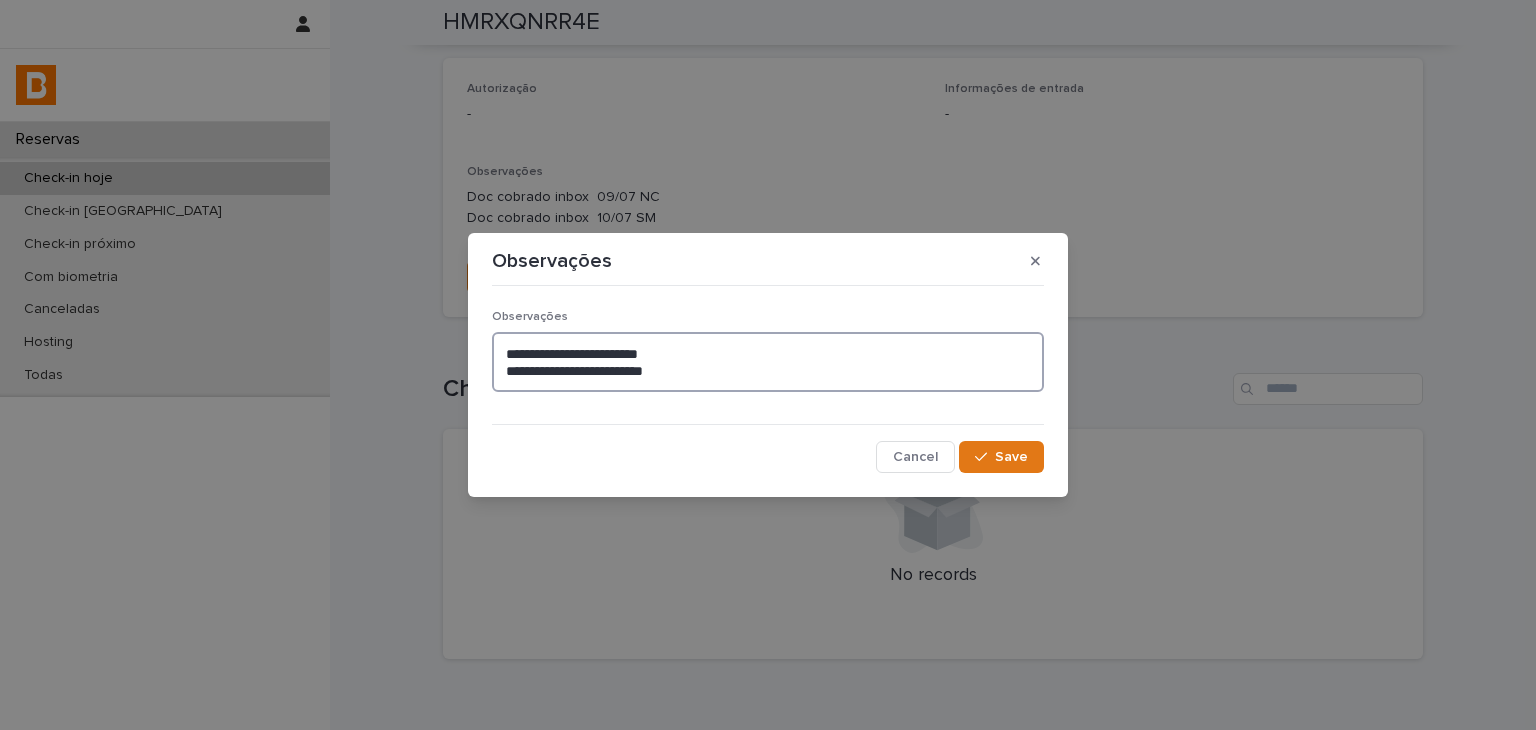 click on "**********" at bounding box center (768, 362) 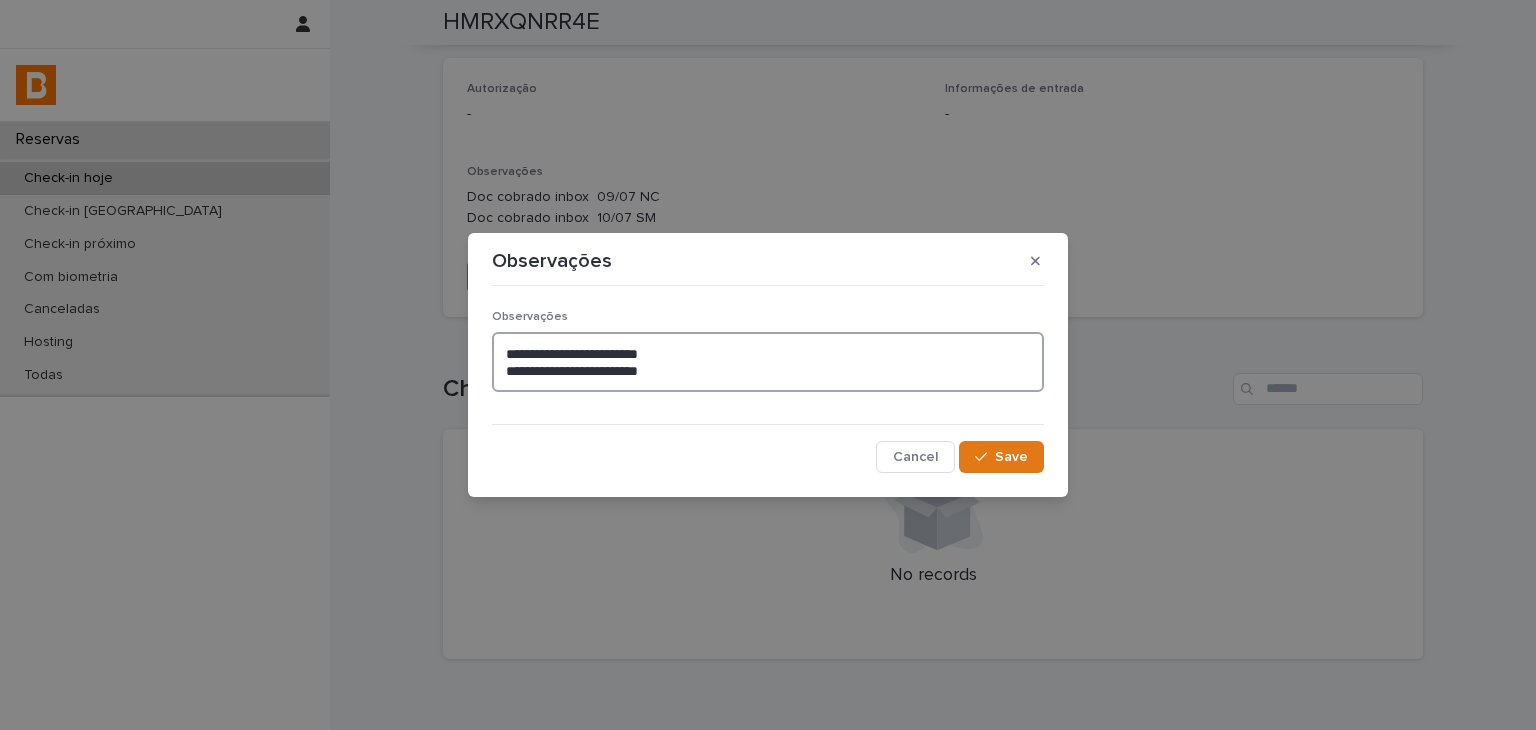 type on "**********" 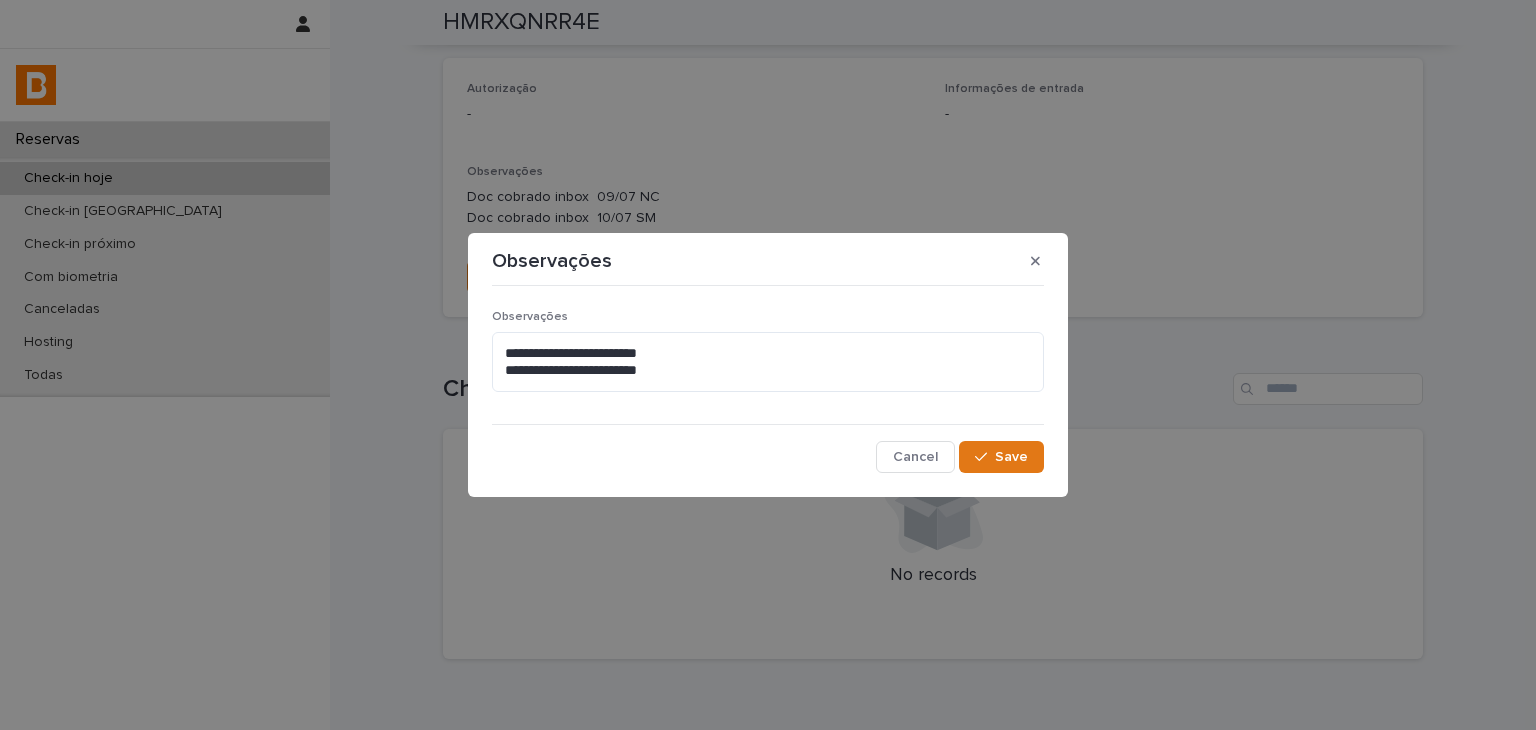 click on "**********" at bounding box center (768, 359) 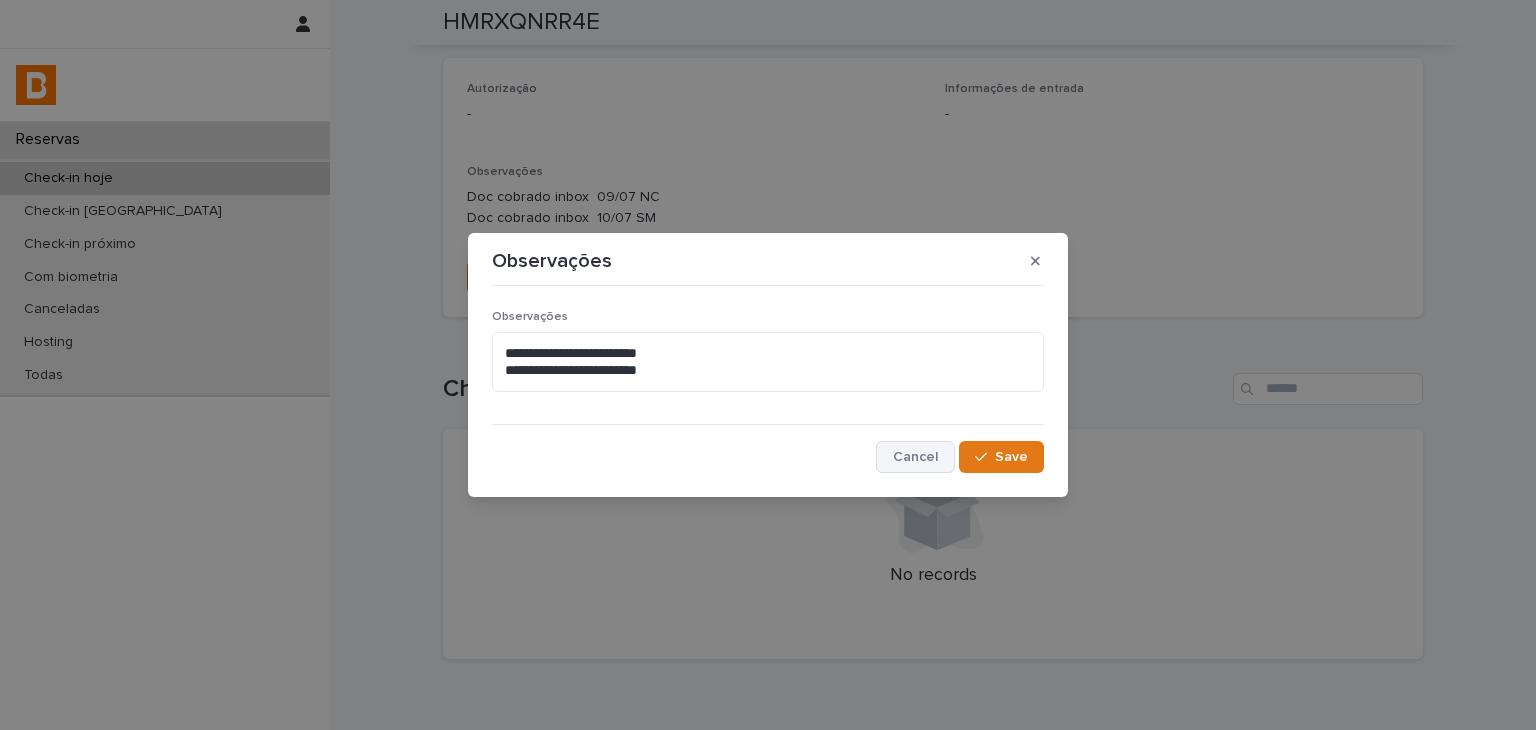 click on "Cancel" at bounding box center [915, 457] 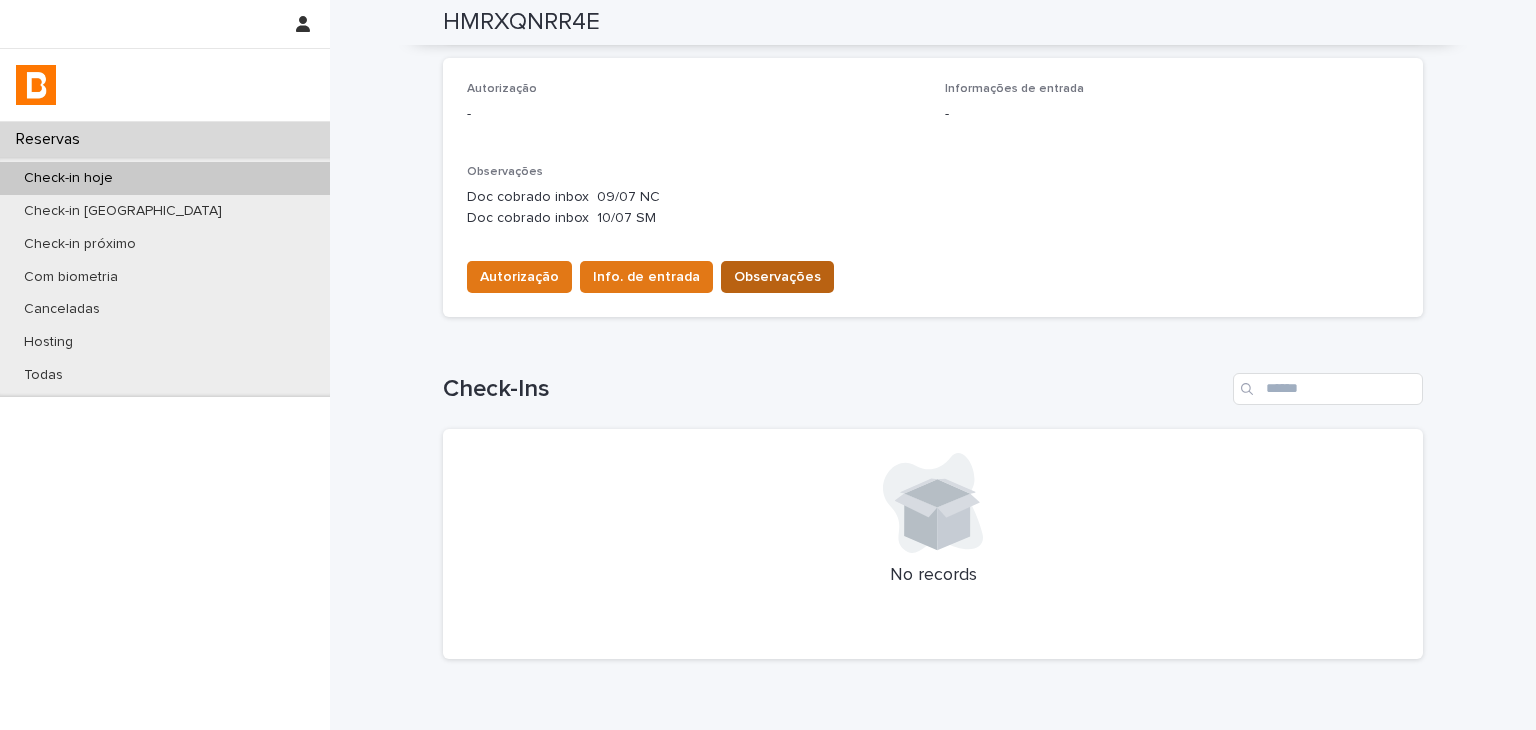 click on "Observações" at bounding box center (777, 277) 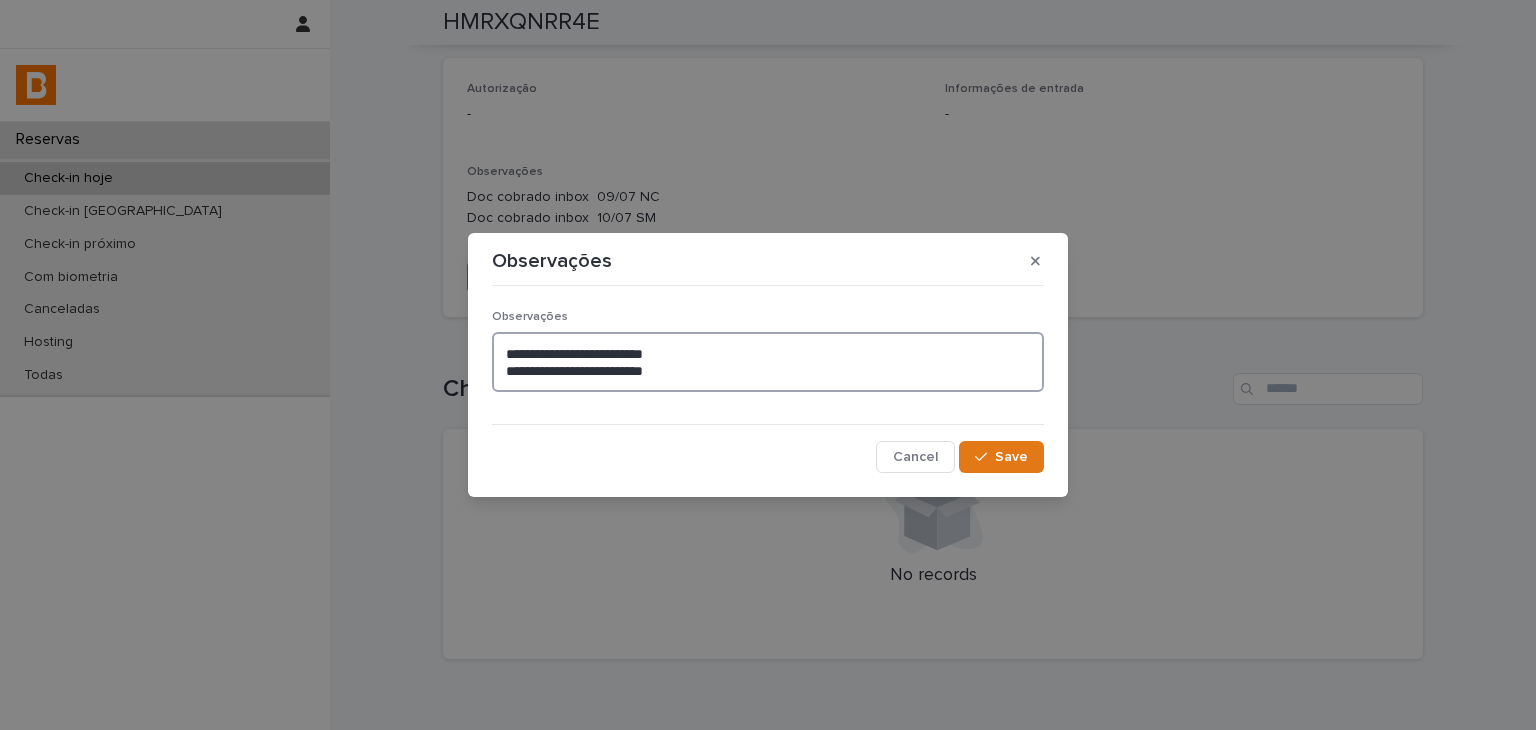click on "**********" at bounding box center [768, 362] 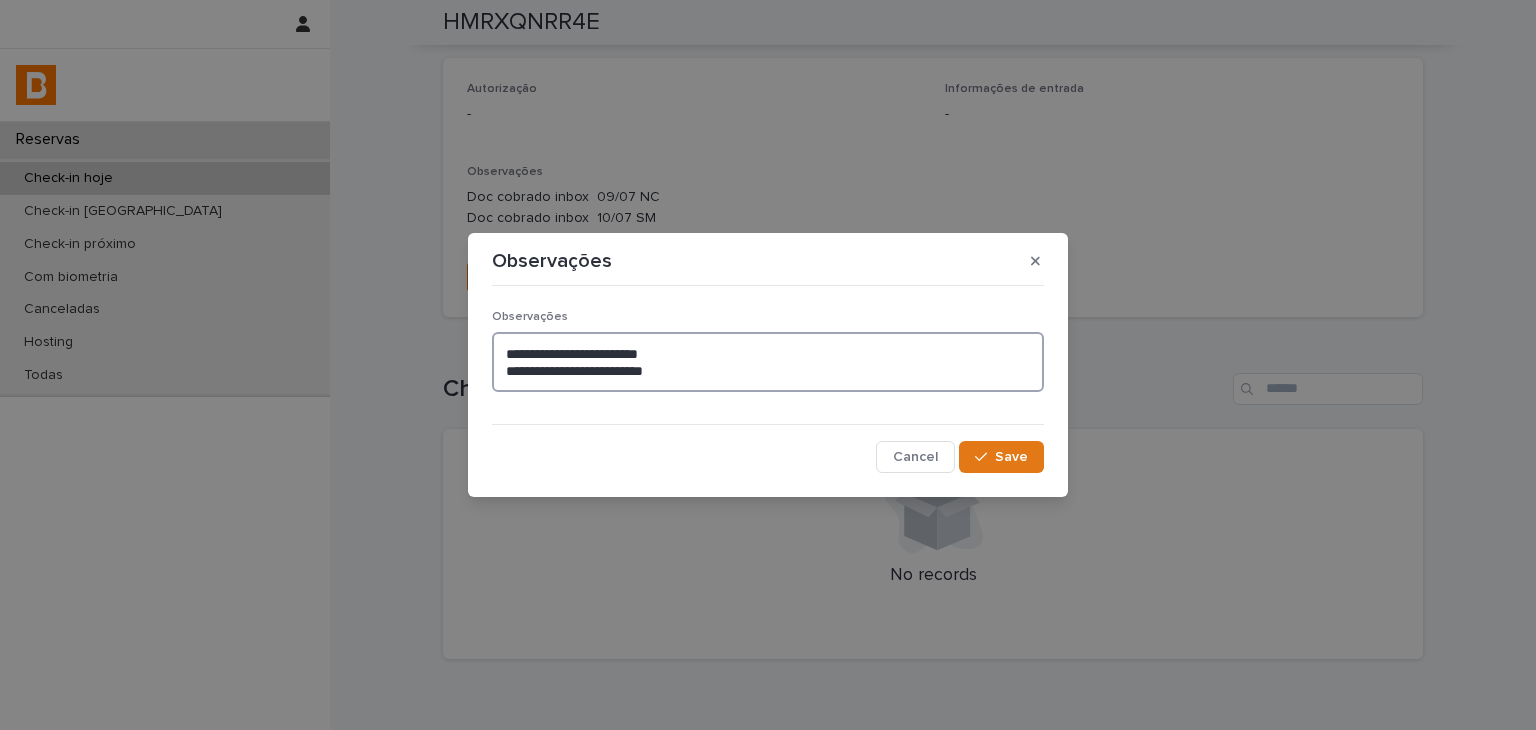 click on "**********" at bounding box center (768, 362) 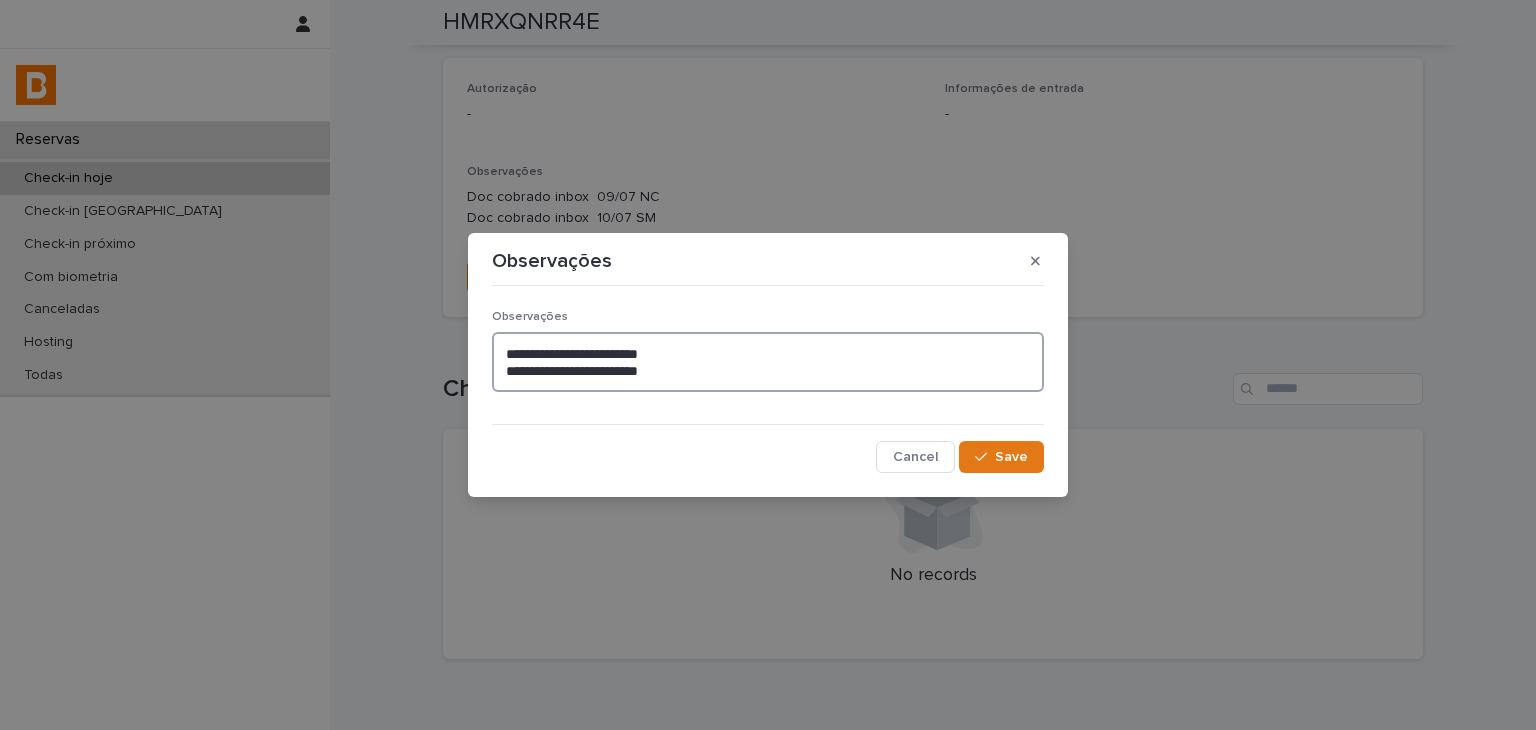 click on "**********" at bounding box center [768, 362] 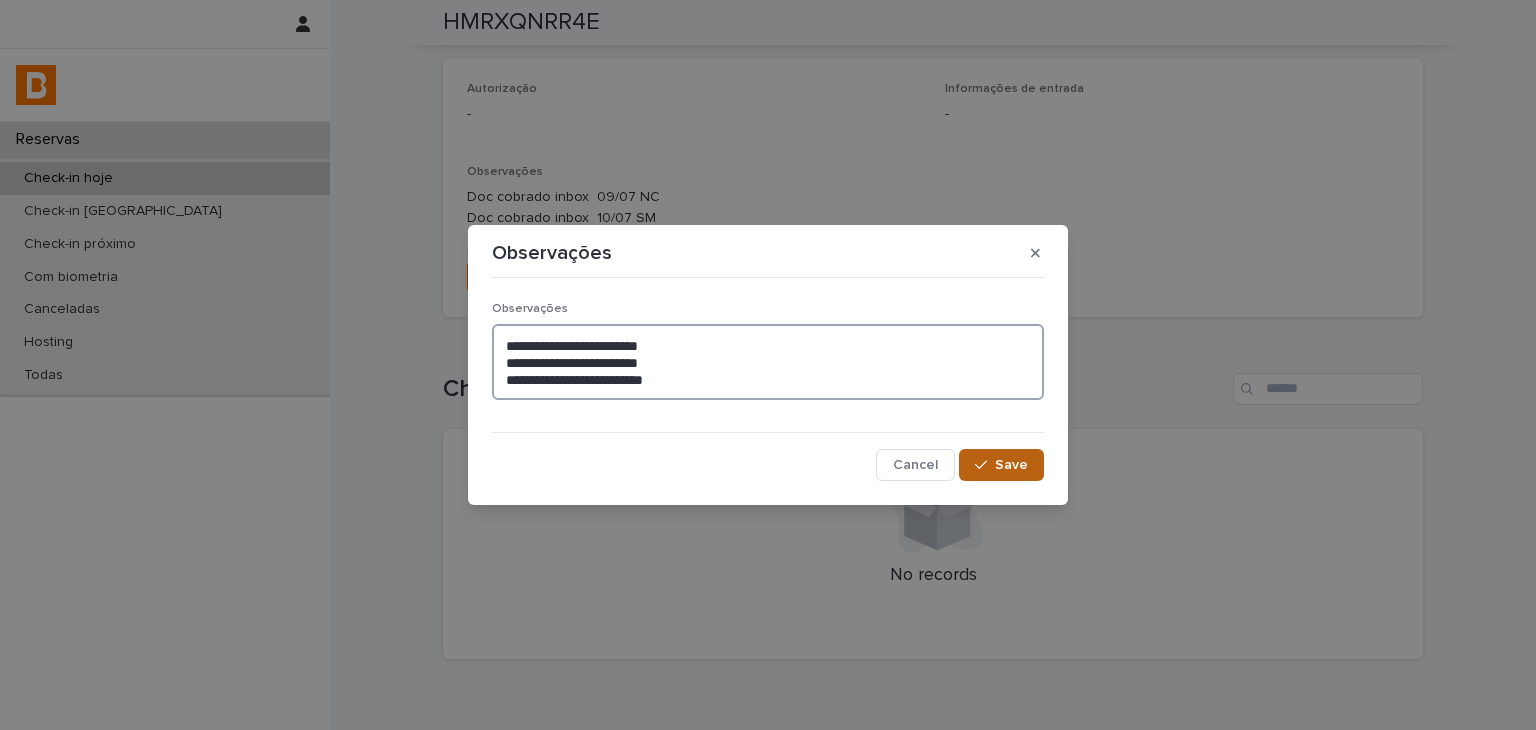 type on "**********" 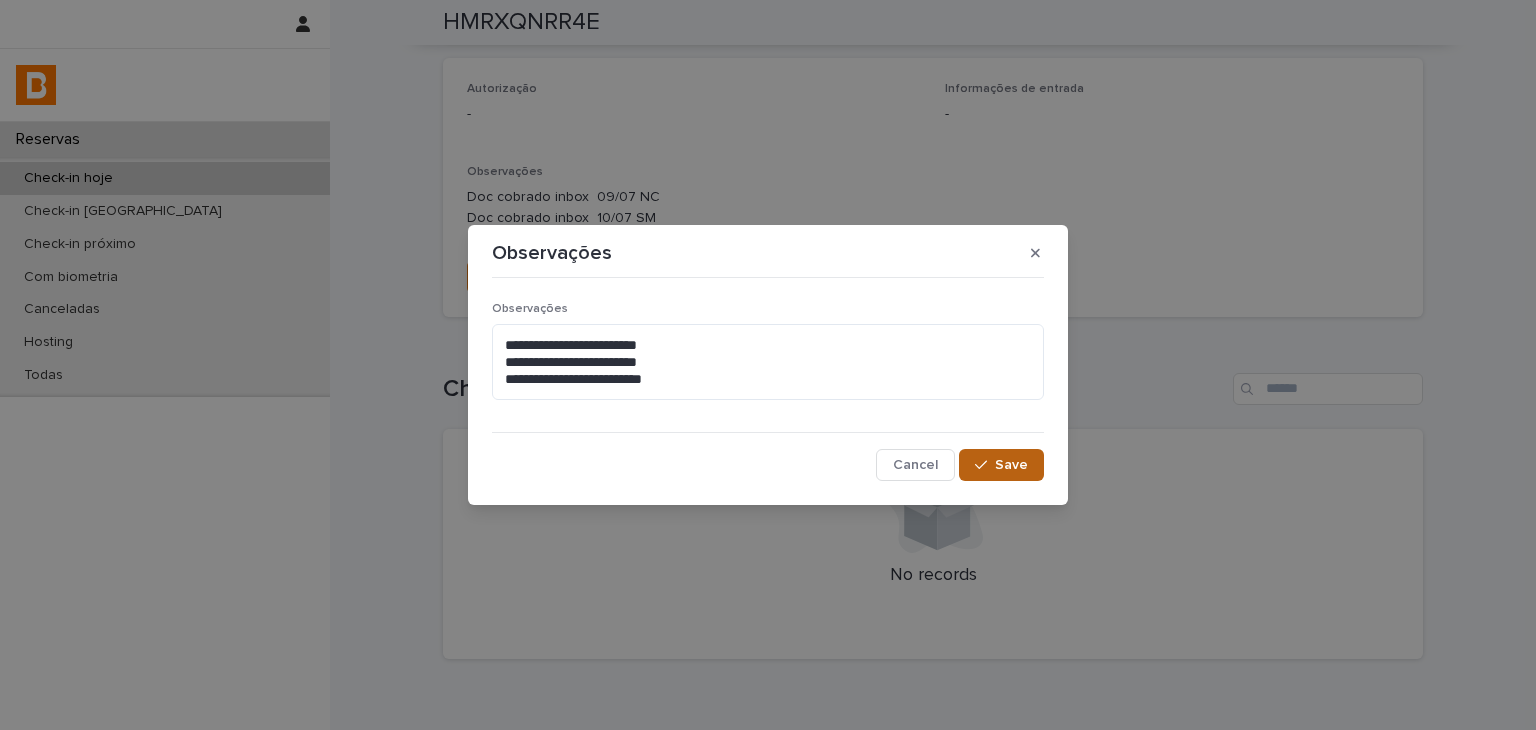 click on "Save" at bounding box center [1011, 465] 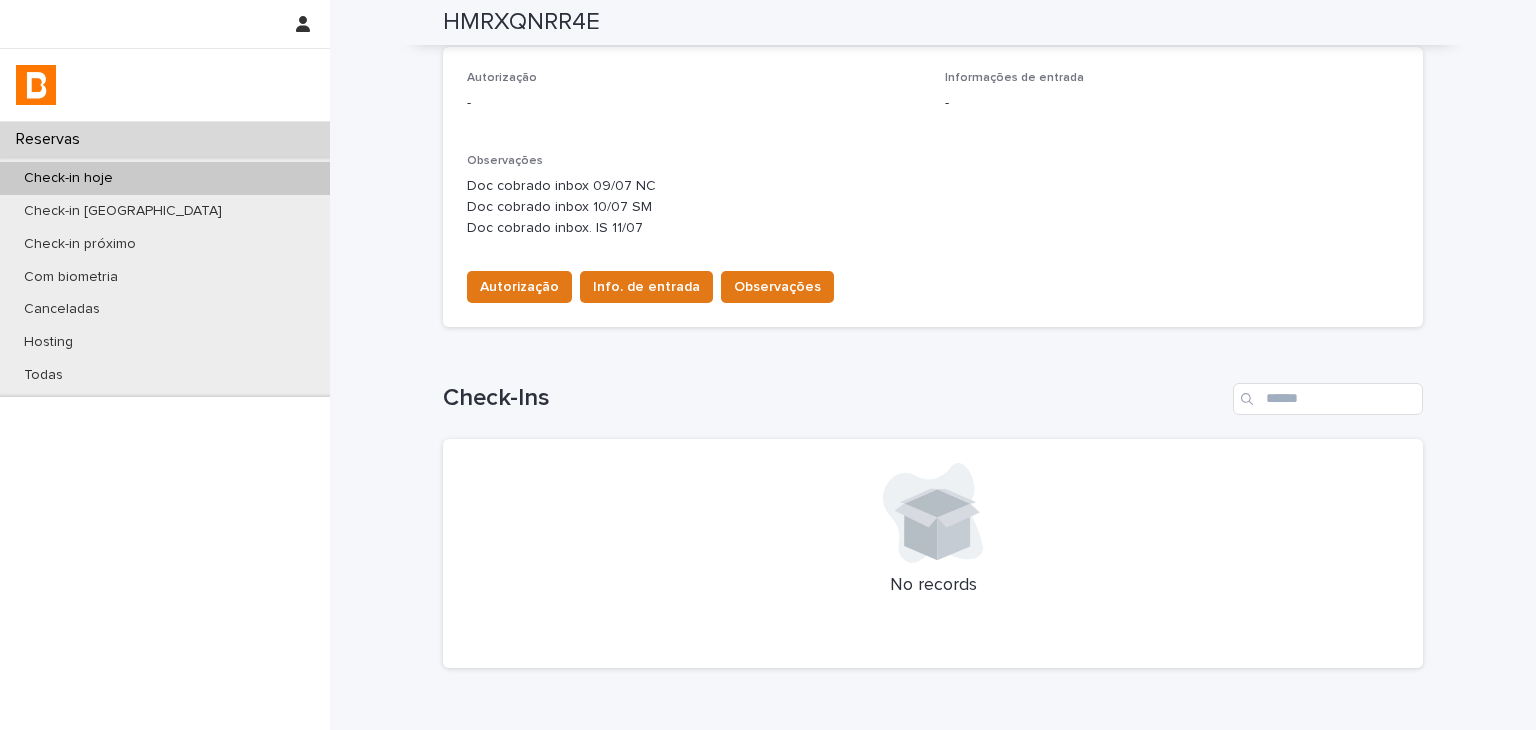 scroll, scrollTop: 255, scrollLeft: 0, axis: vertical 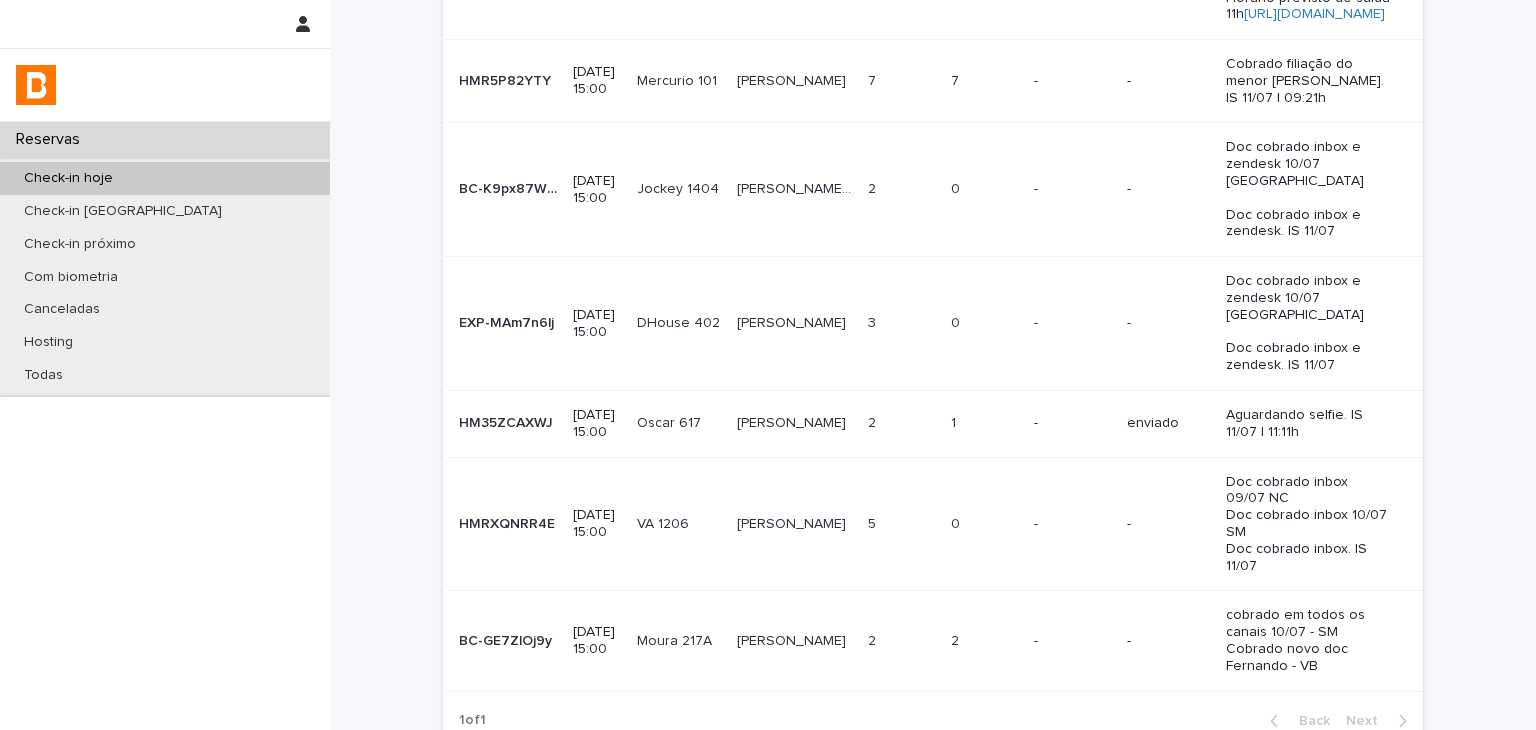 click on "-" at bounding box center [1072, 641] 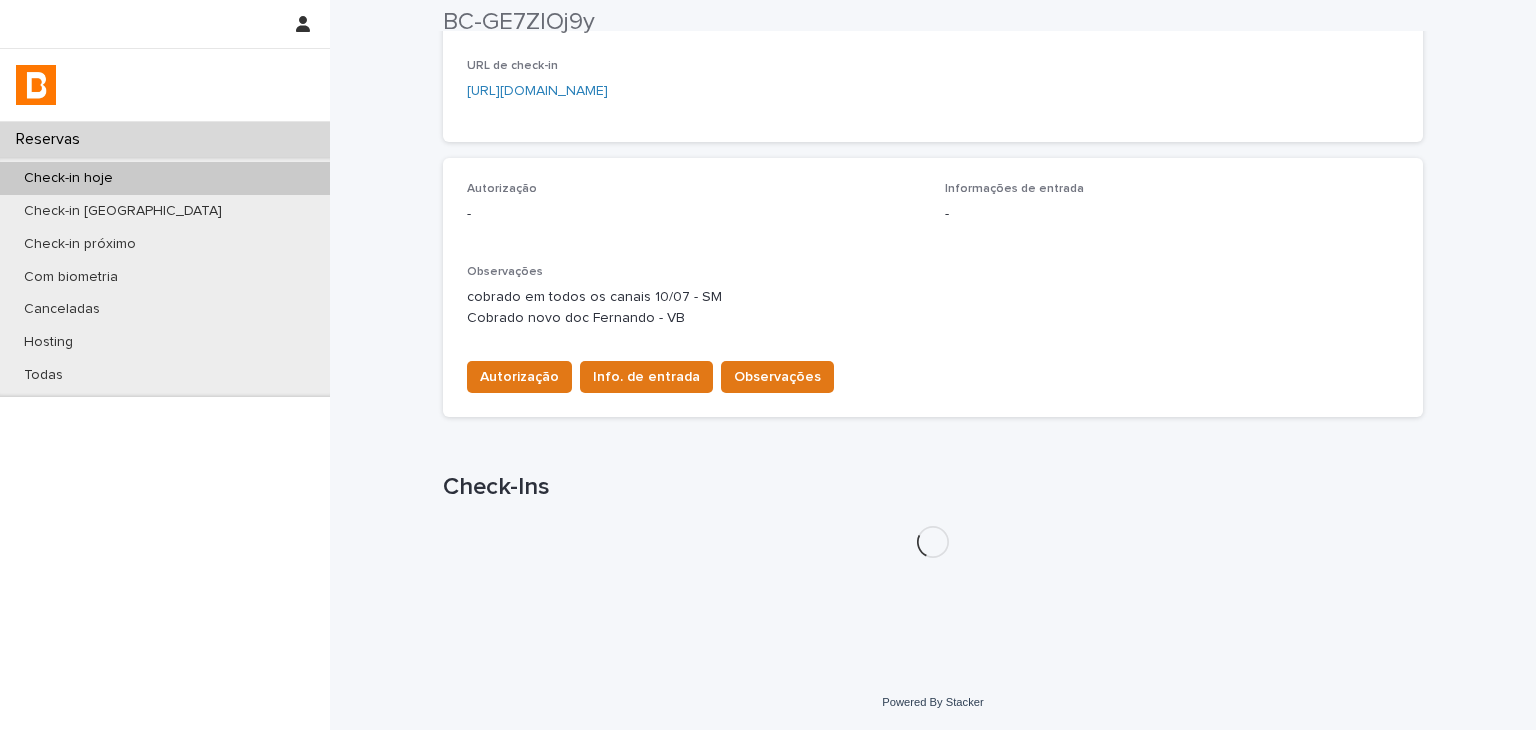 scroll, scrollTop: 524, scrollLeft: 0, axis: vertical 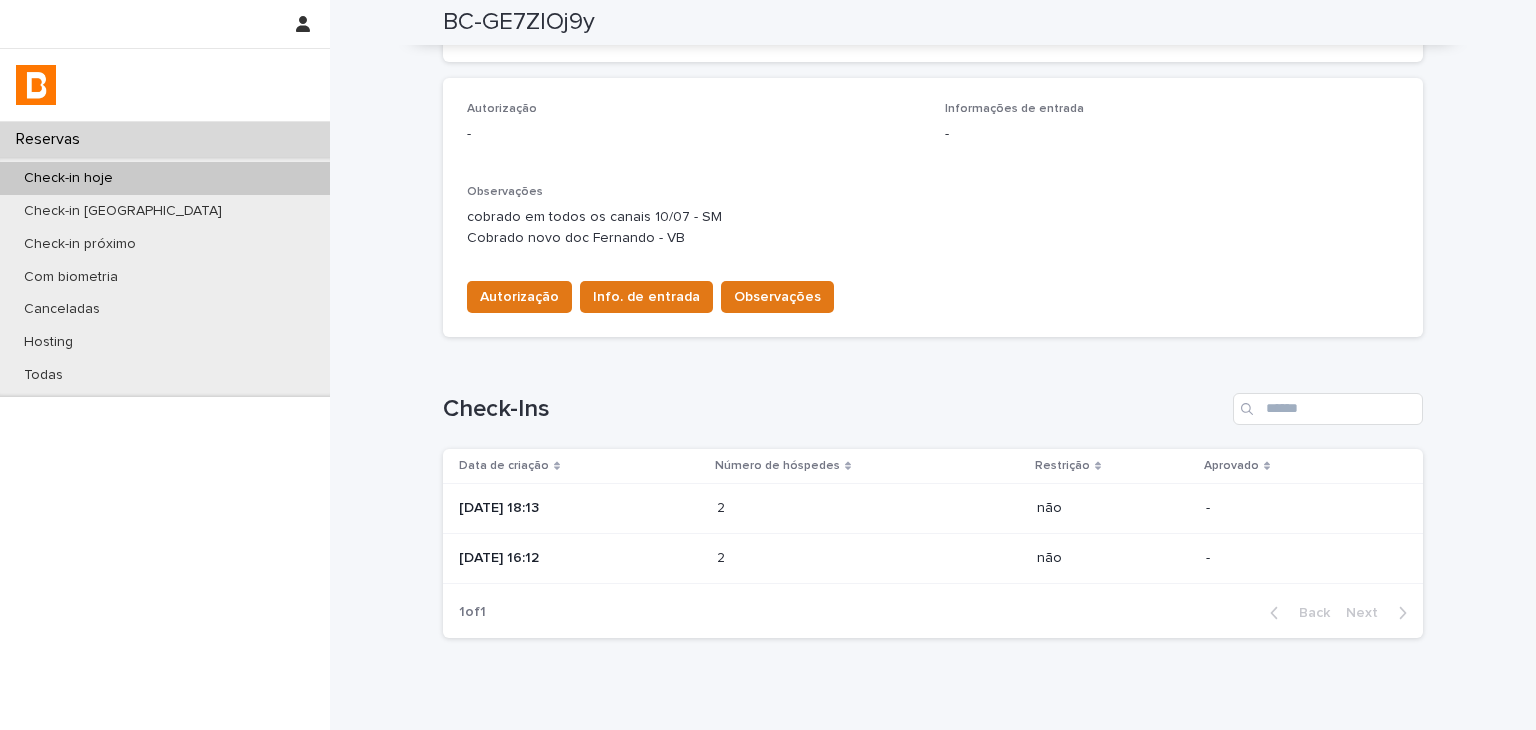 click on "2 2" at bounding box center (869, 558) 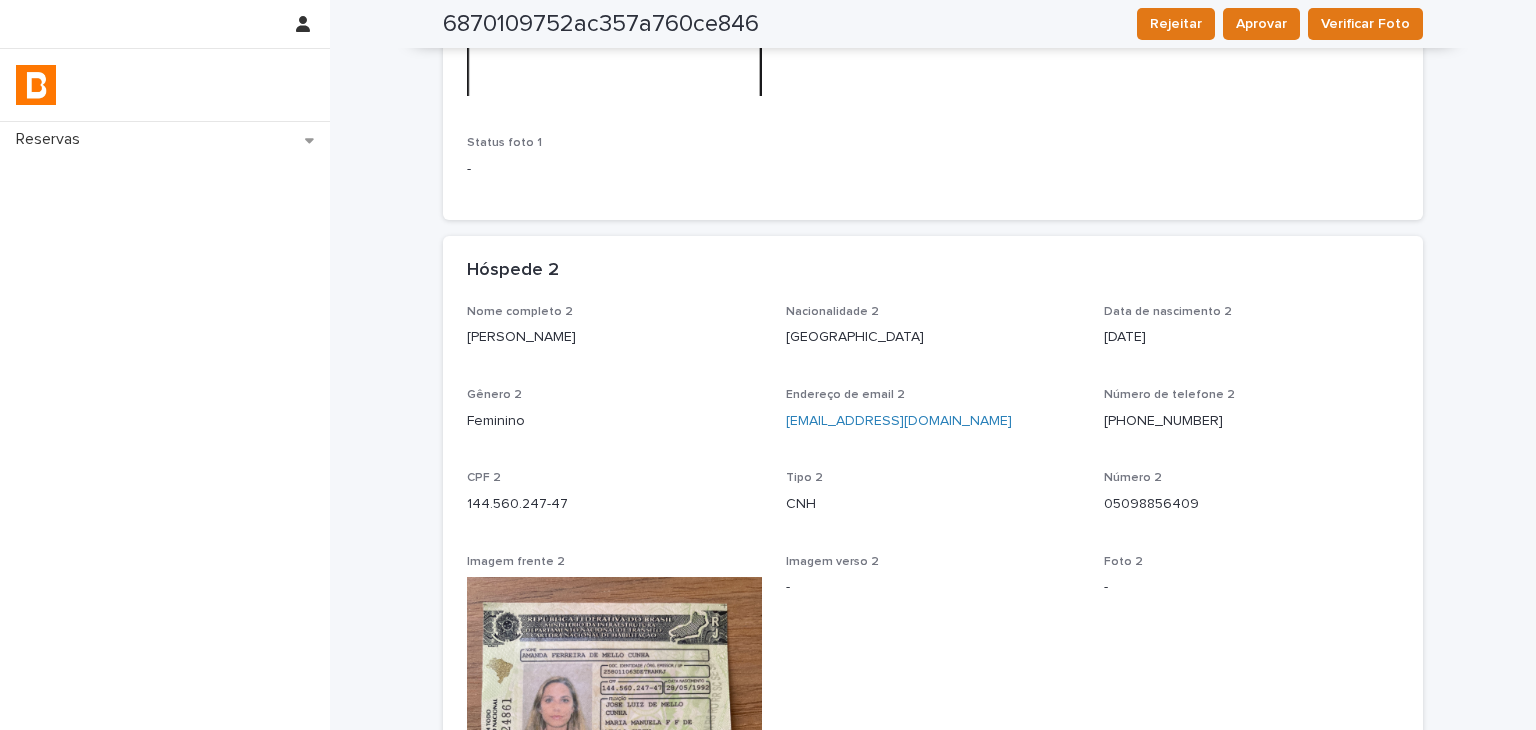 scroll, scrollTop: 1200, scrollLeft: 0, axis: vertical 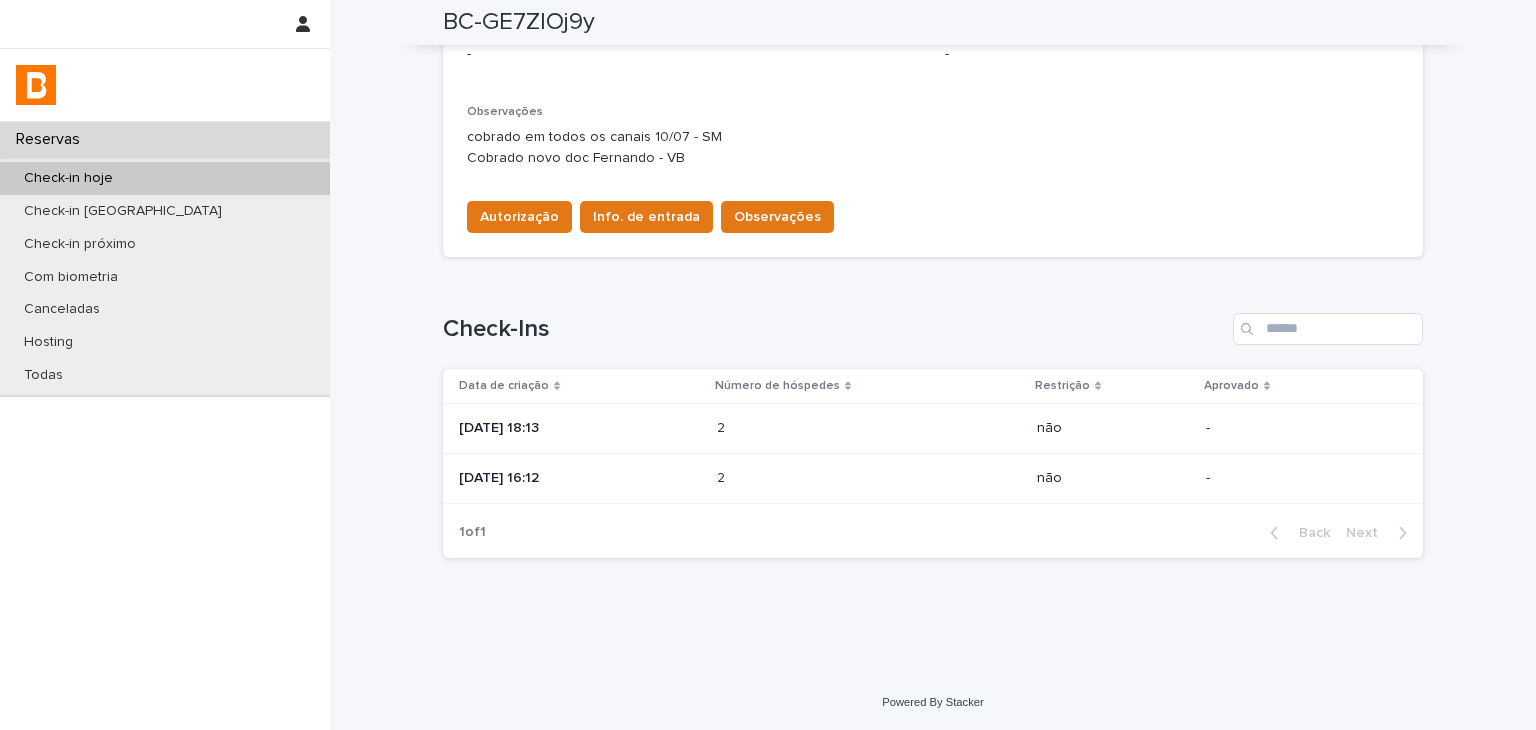 click on "[DATE] 18:13" at bounding box center (580, 426) 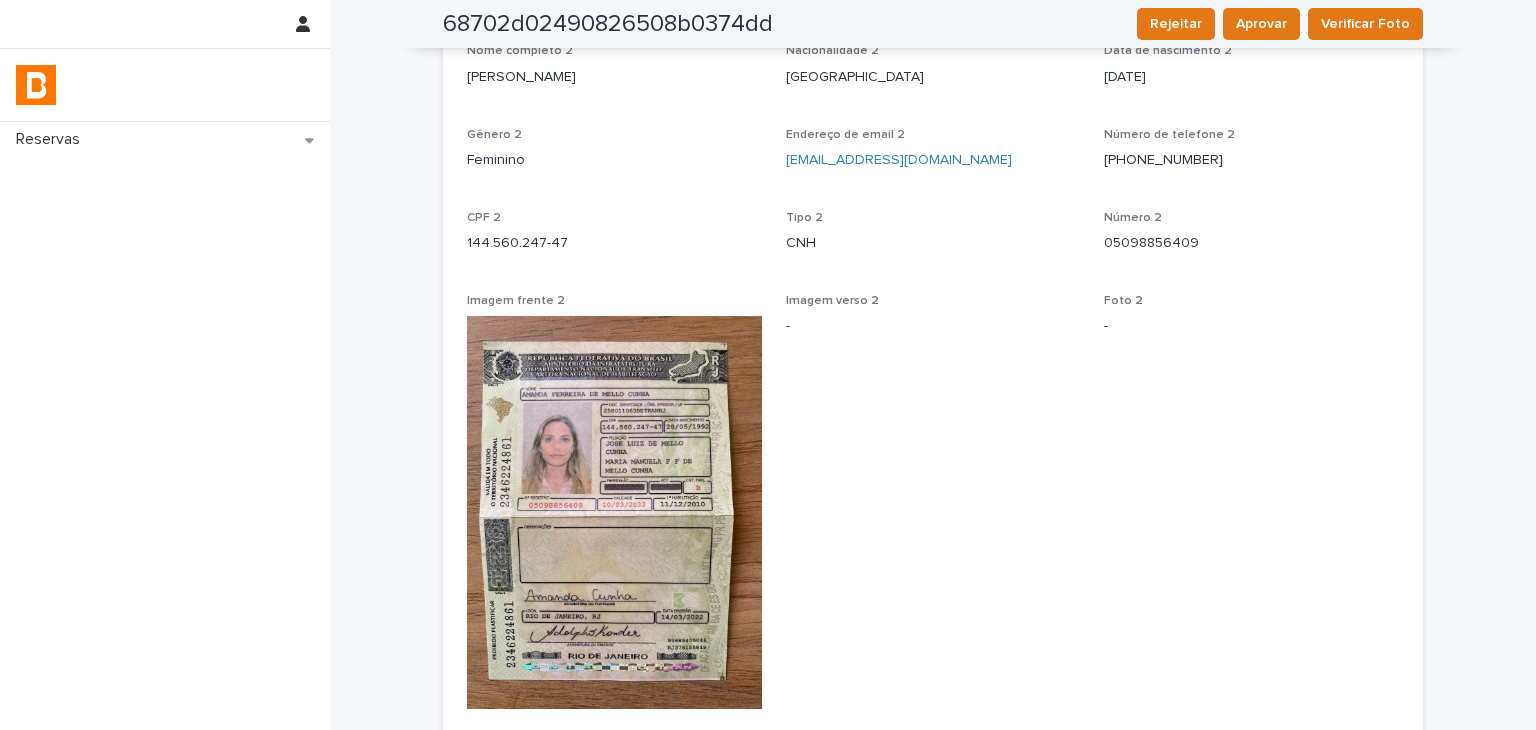 scroll, scrollTop: 350, scrollLeft: 0, axis: vertical 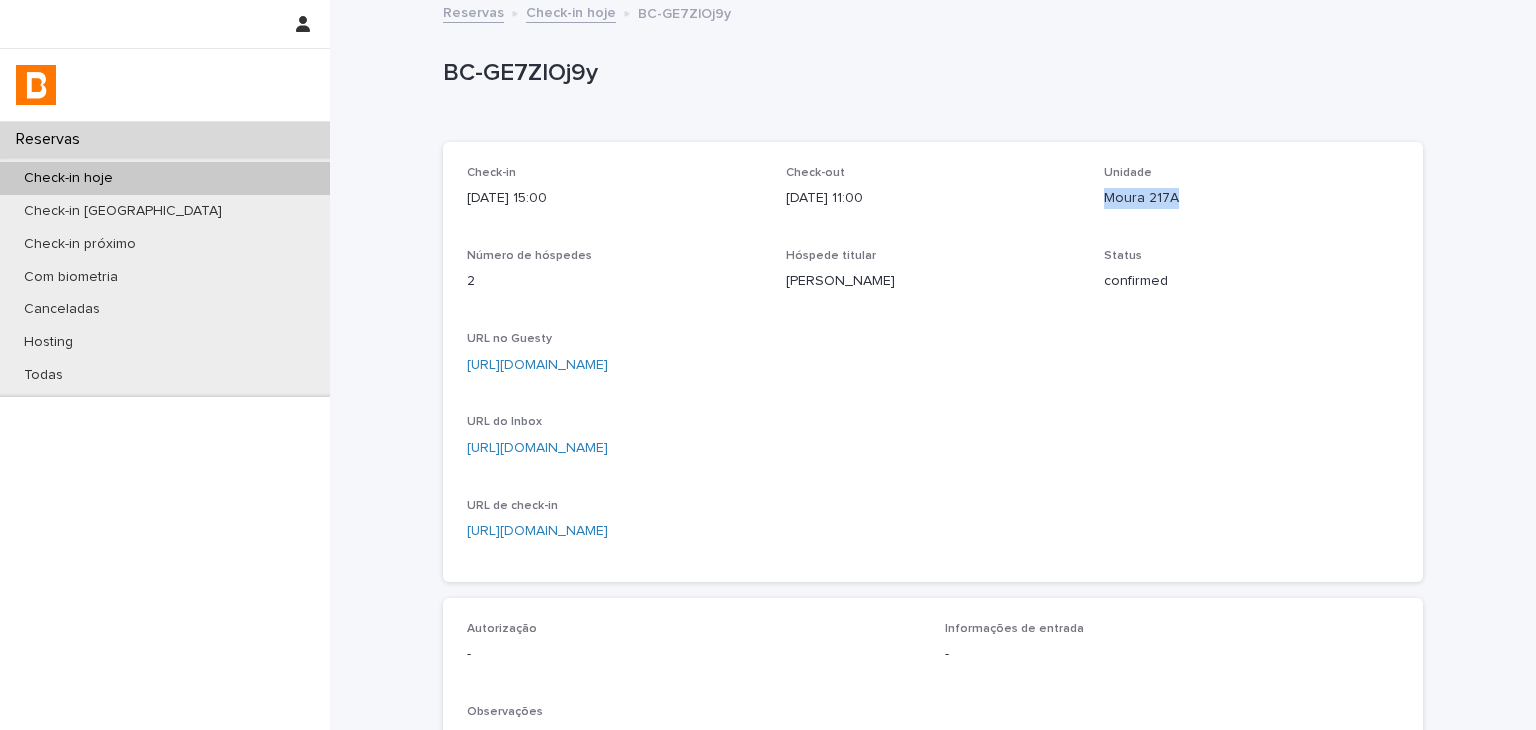 drag, startPoint x: 1105, startPoint y: 197, endPoint x: 1206, endPoint y: 193, distance: 101.07918 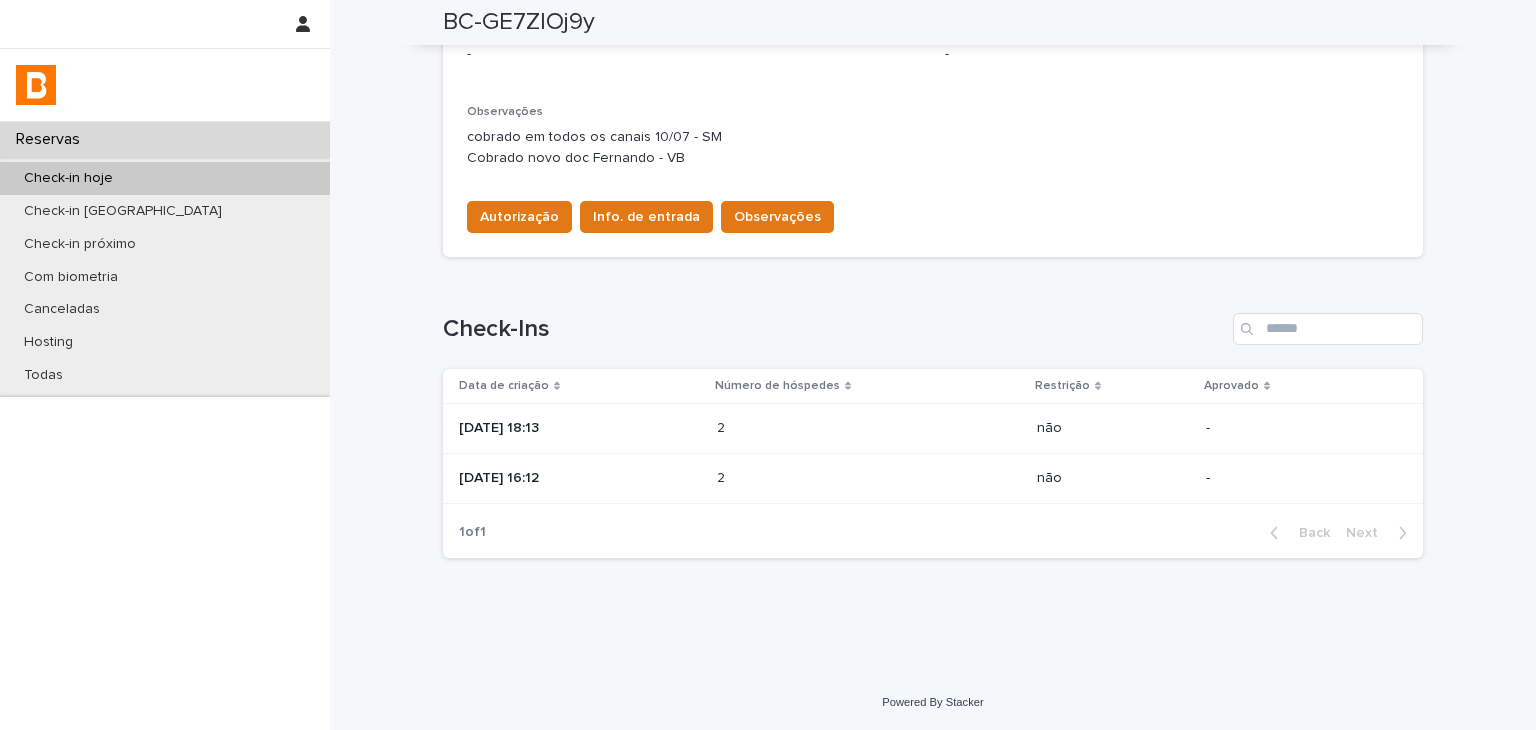 click on "2 2" at bounding box center (869, 478) 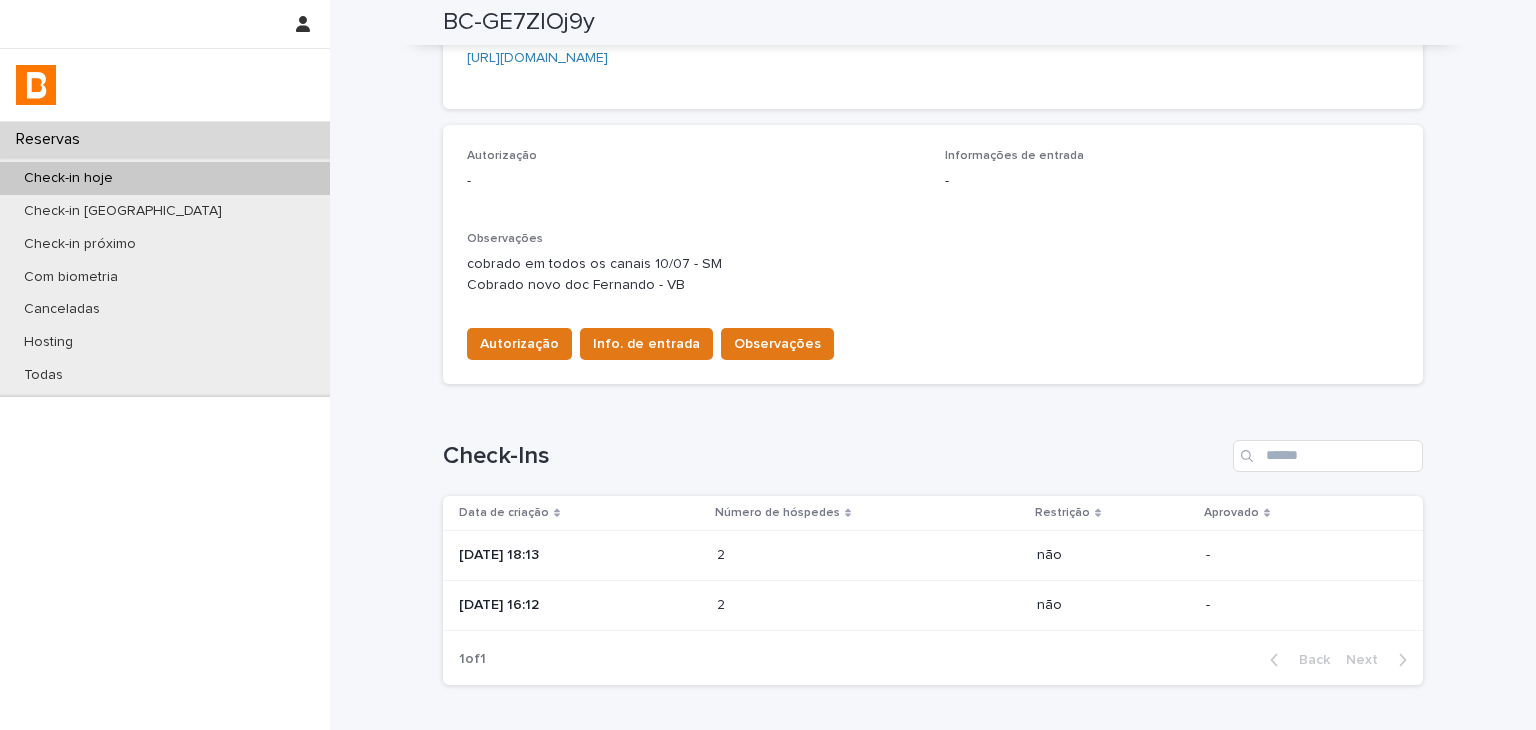 click on "2 2" at bounding box center (869, 555) 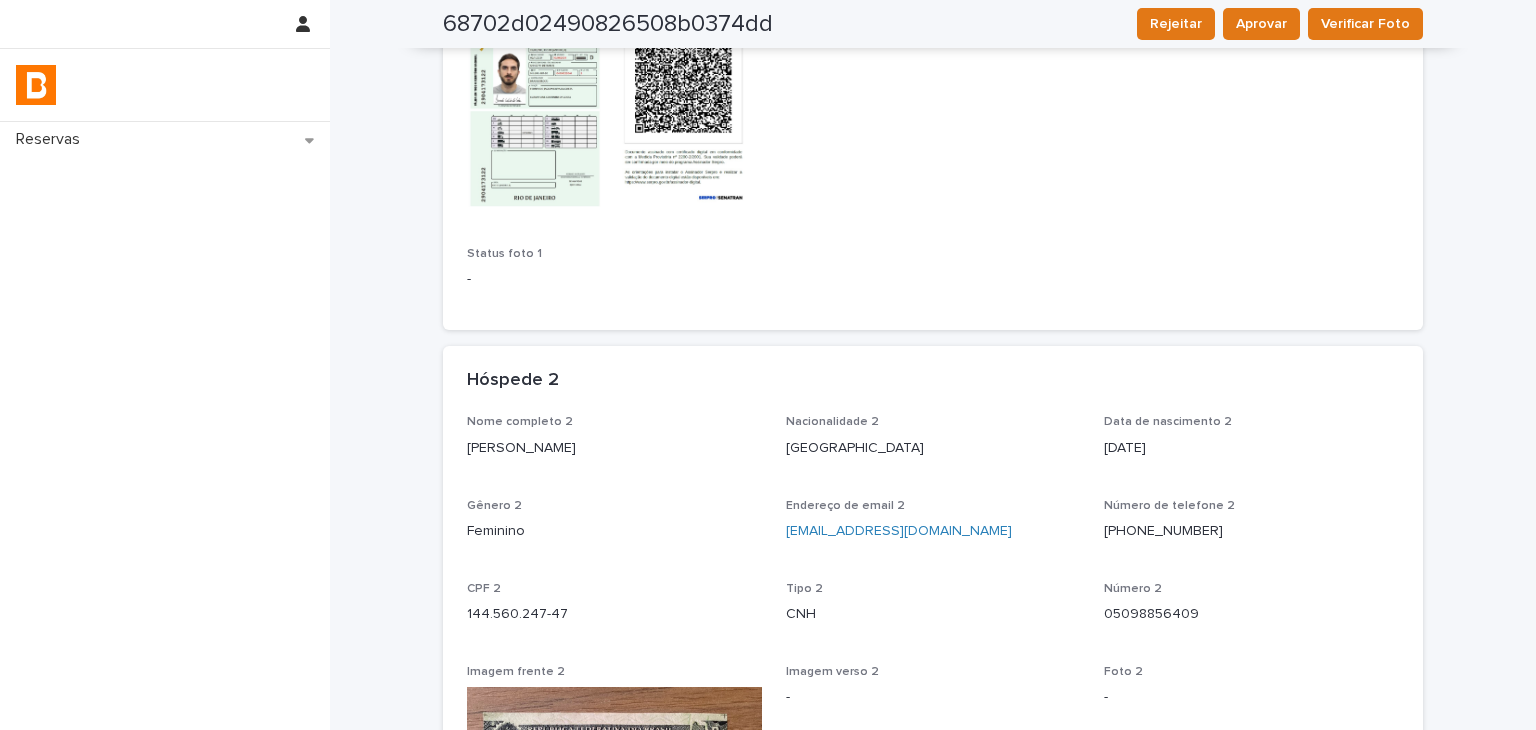 scroll, scrollTop: 0, scrollLeft: 0, axis: both 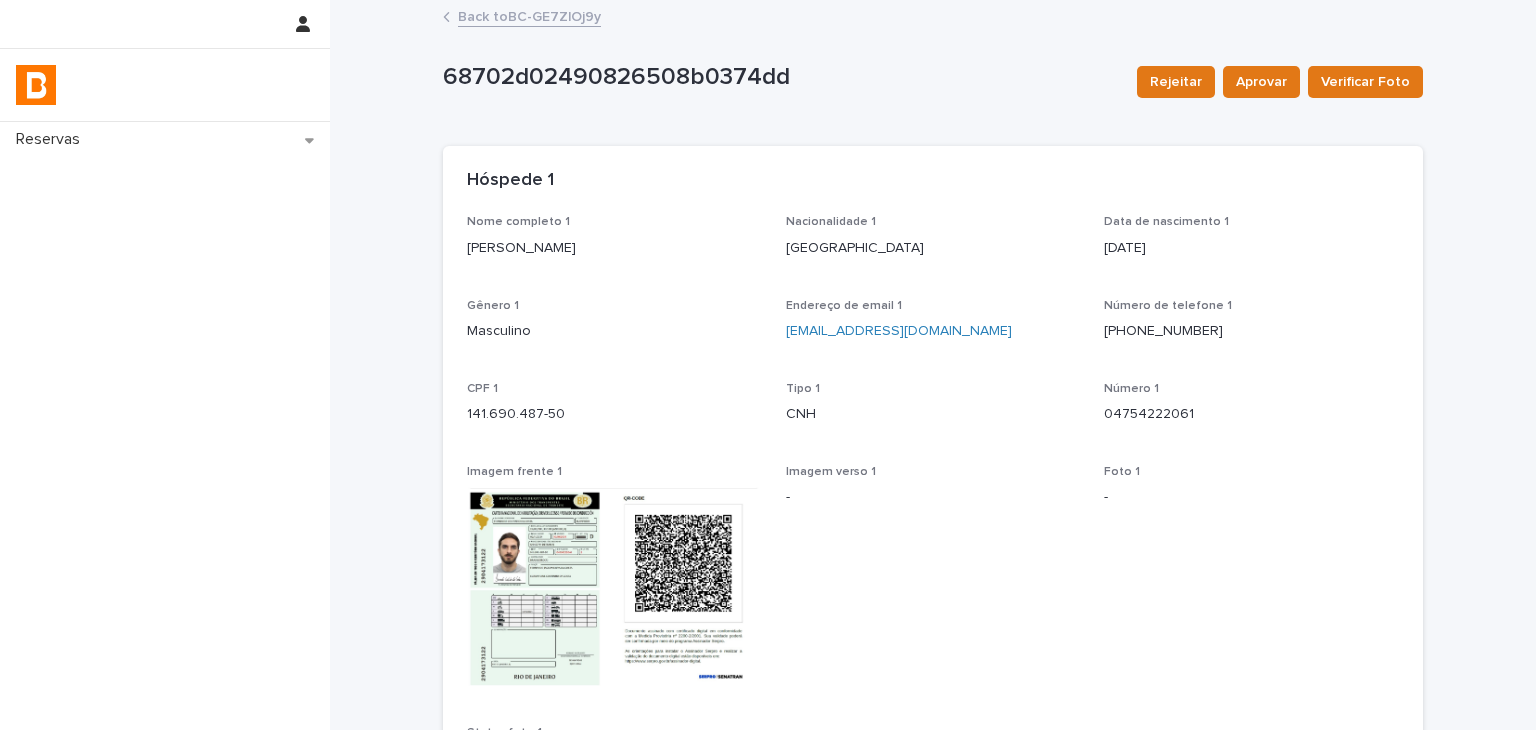 drag, startPoint x: 469, startPoint y: 249, endPoint x: 656, endPoint y: 247, distance: 187.0107 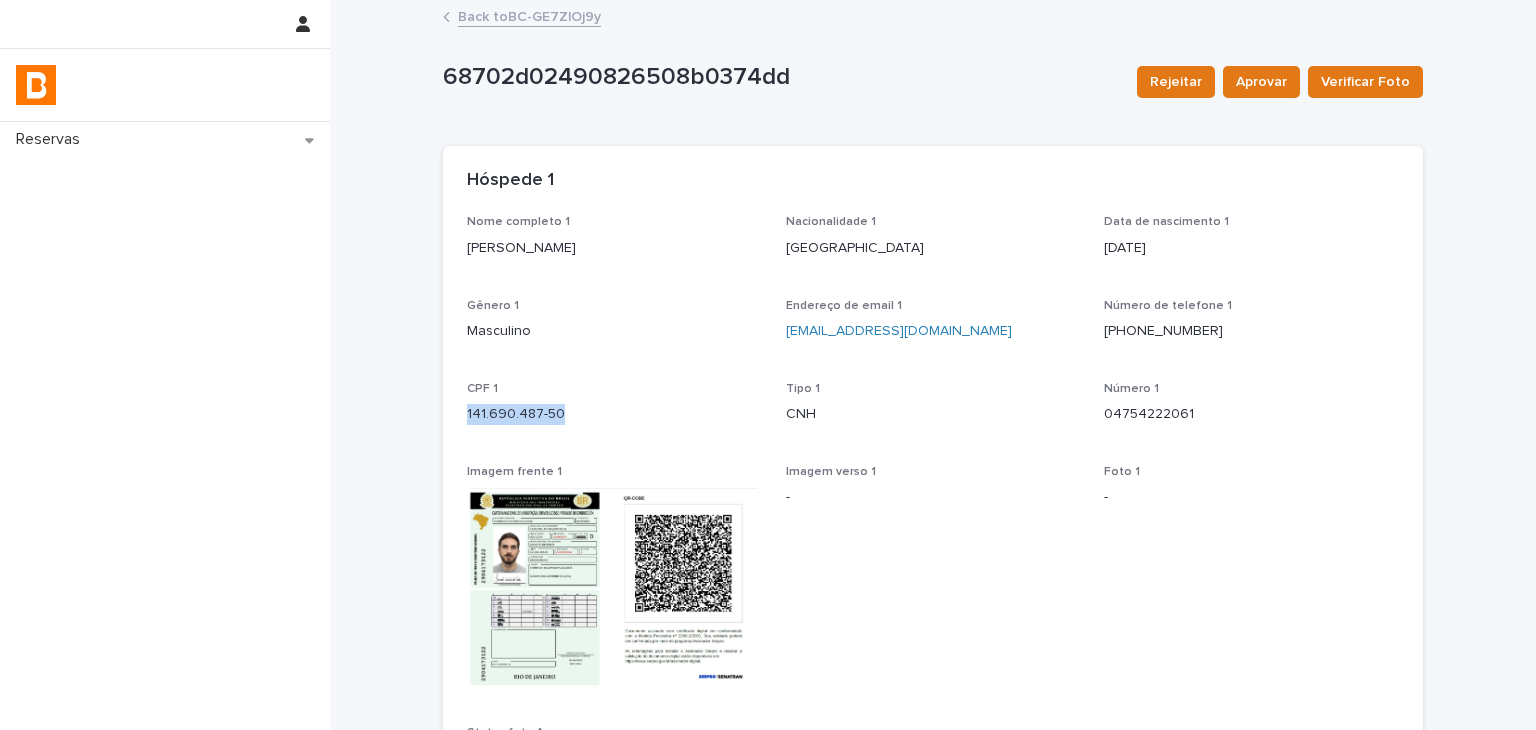 drag, startPoint x: 456, startPoint y: 410, endPoint x: 609, endPoint y: 413, distance: 153.0294 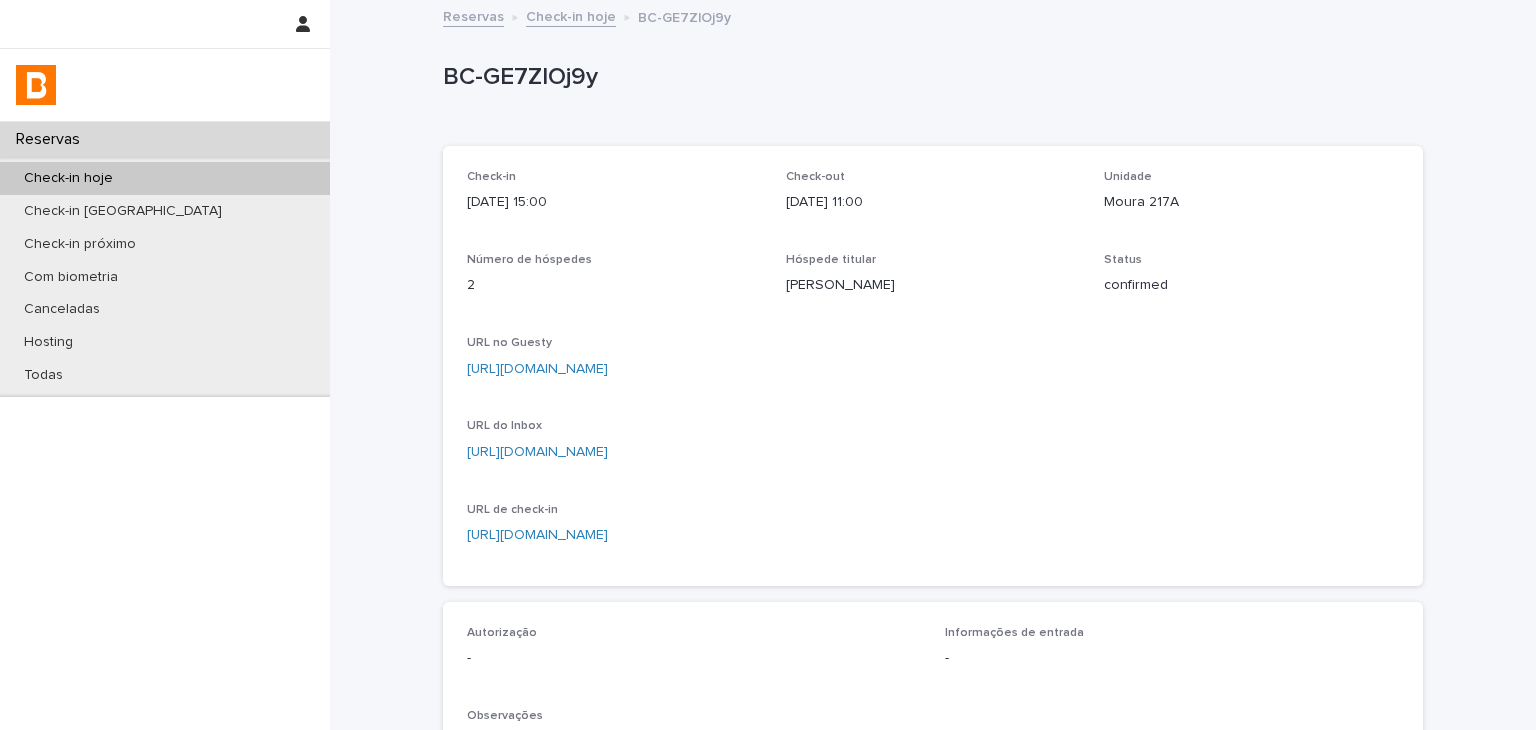 scroll, scrollTop: 600, scrollLeft: 0, axis: vertical 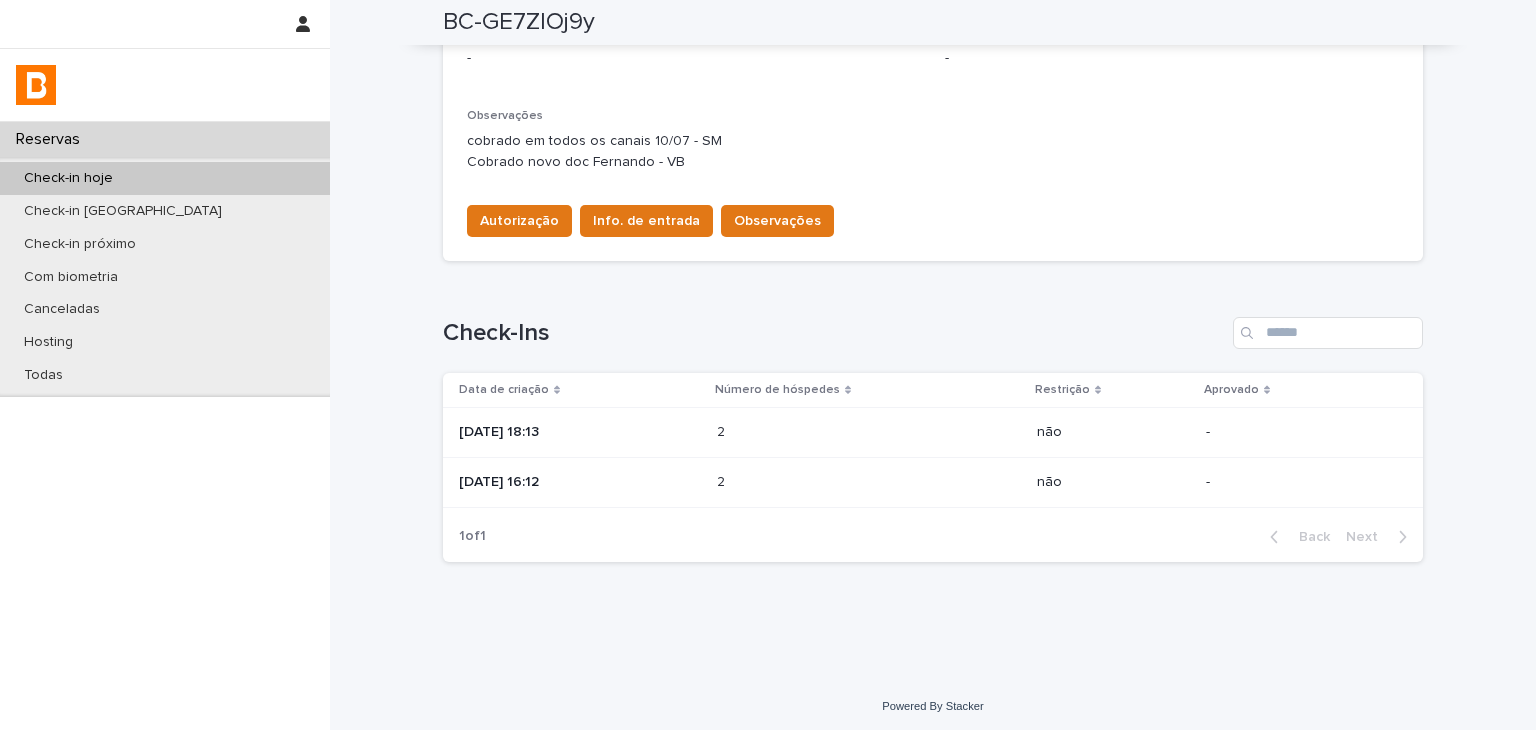 click on "2 2" at bounding box center (869, 433) 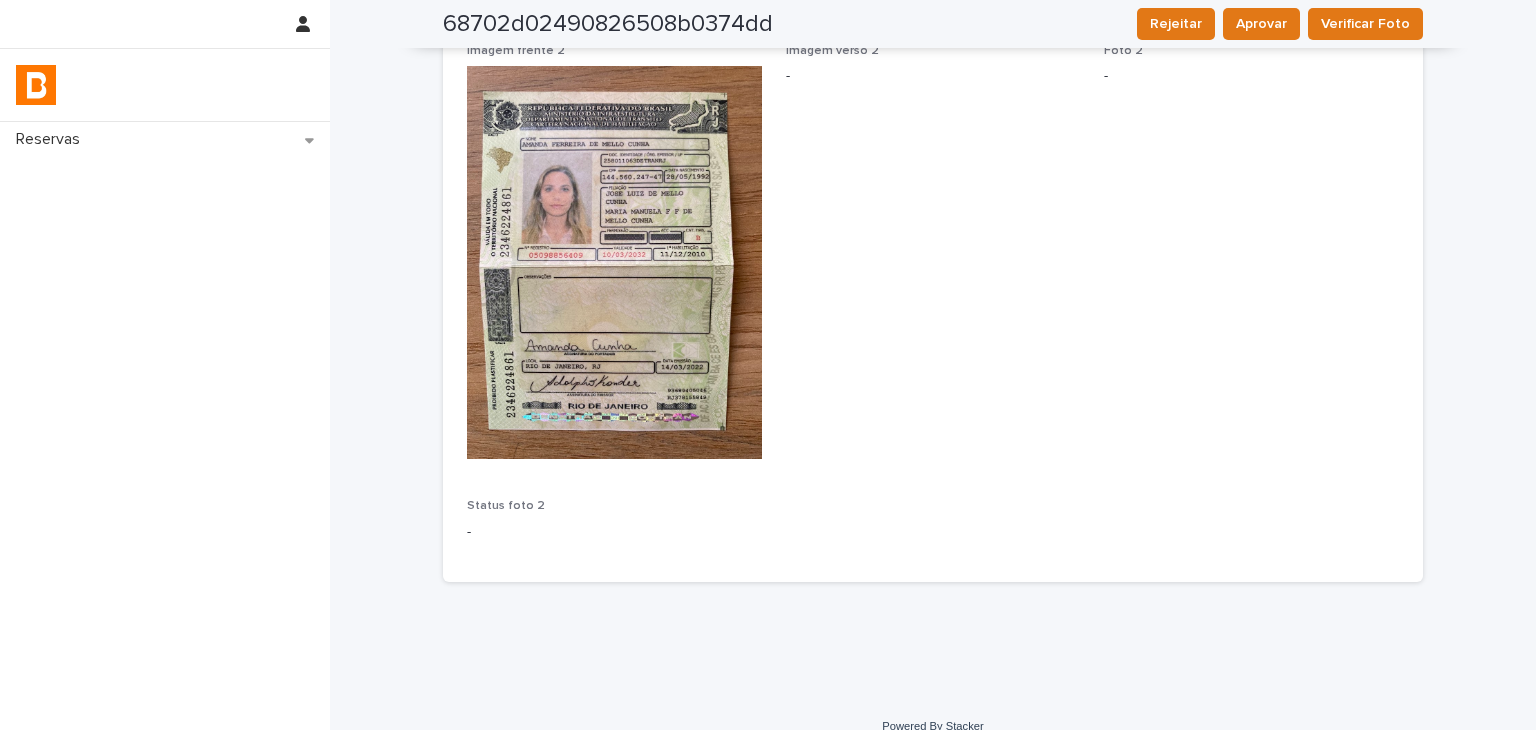 scroll, scrollTop: 700, scrollLeft: 0, axis: vertical 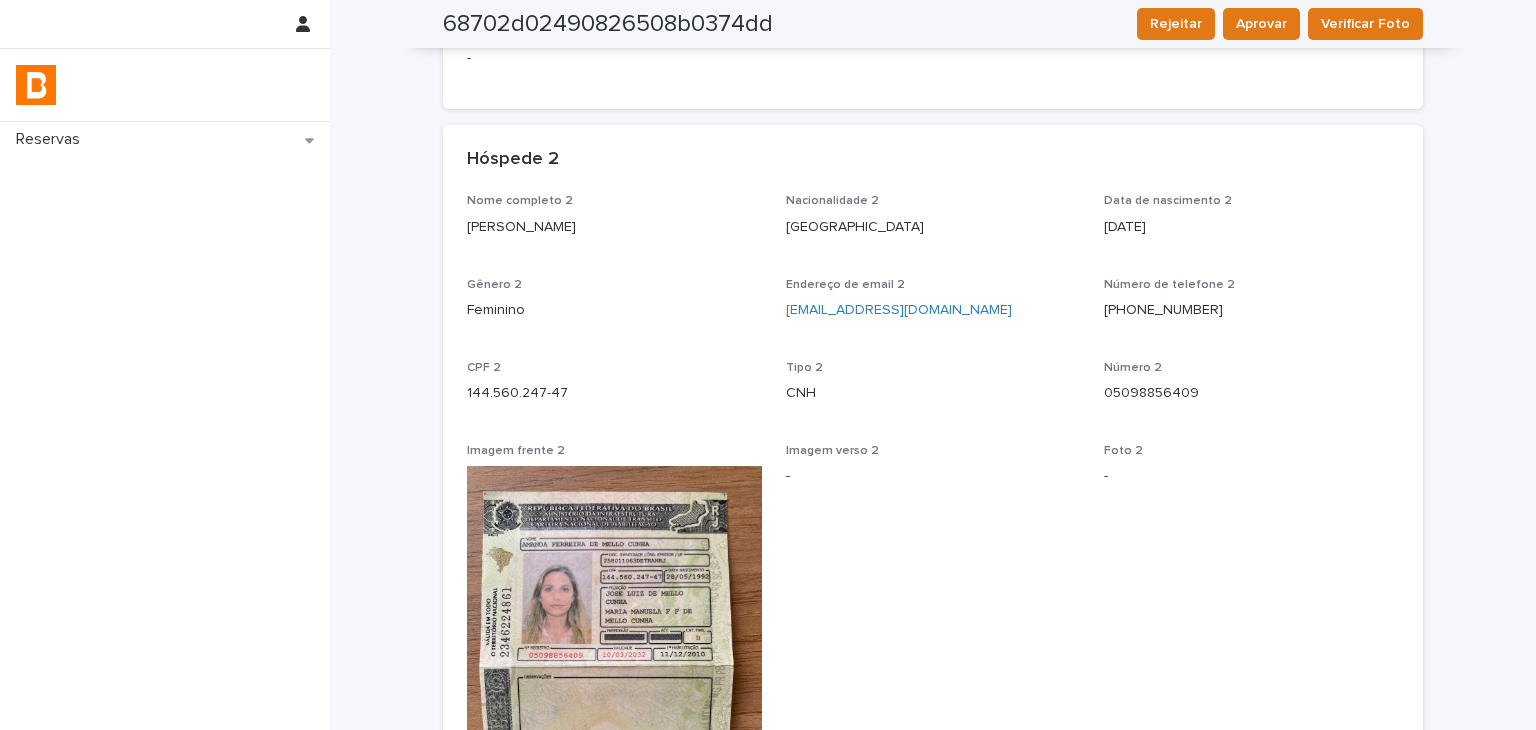drag, startPoint x: 456, startPoint y: 230, endPoint x: 663, endPoint y: 232, distance: 207.00966 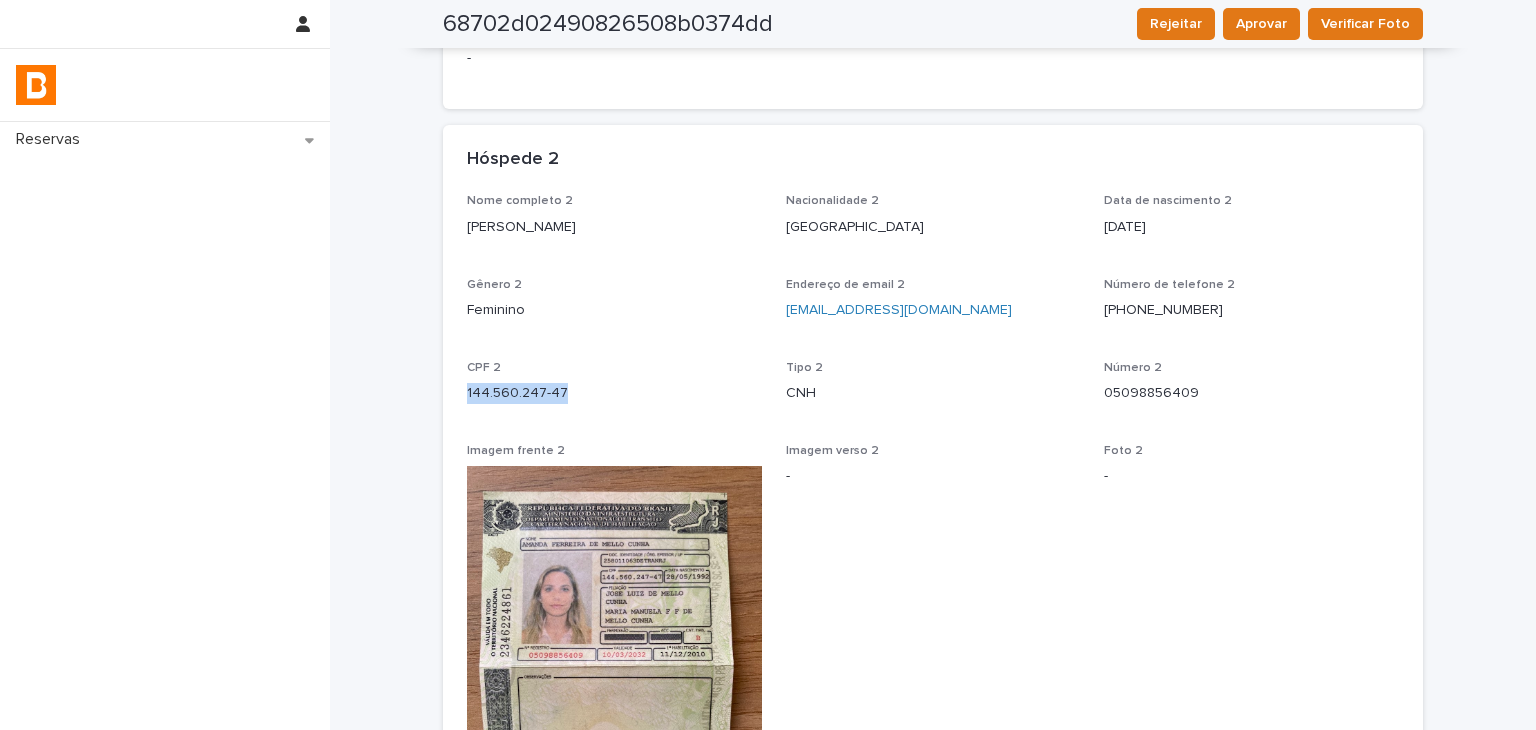drag, startPoint x: 452, startPoint y: 403, endPoint x: 597, endPoint y: 402, distance: 145.00345 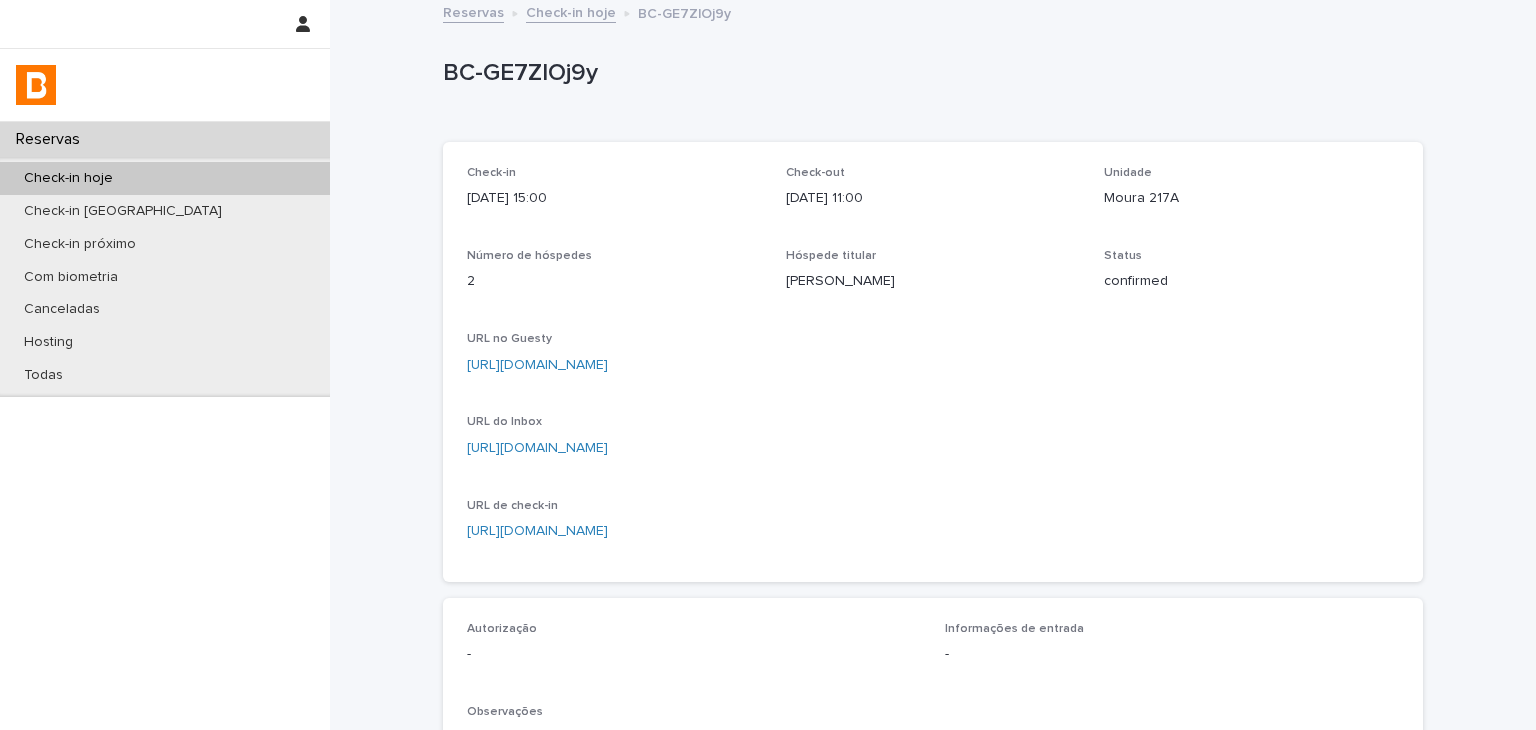scroll, scrollTop: 304, scrollLeft: 0, axis: vertical 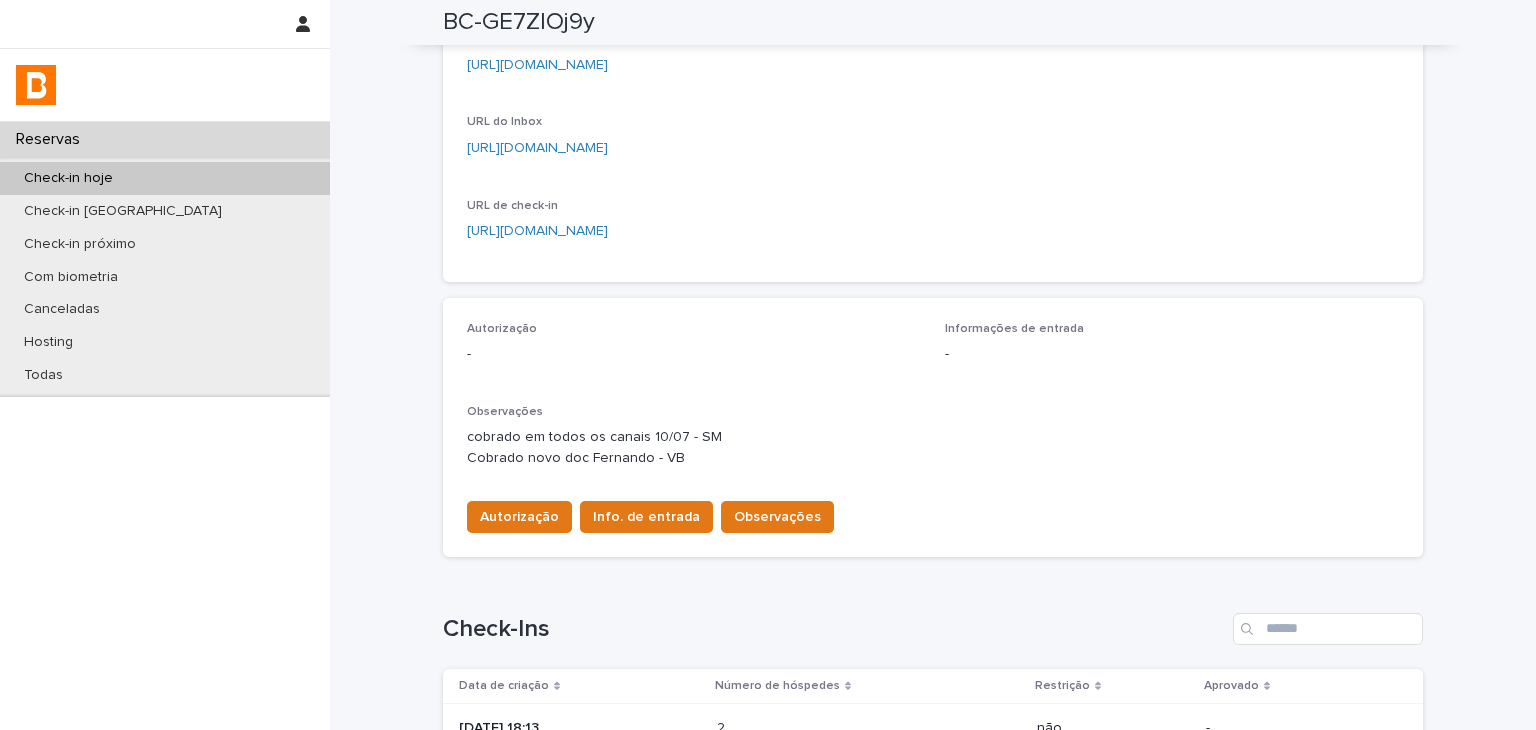 click on "[URL][DOMAIN_NAME]" at bounding box center (537, 65) 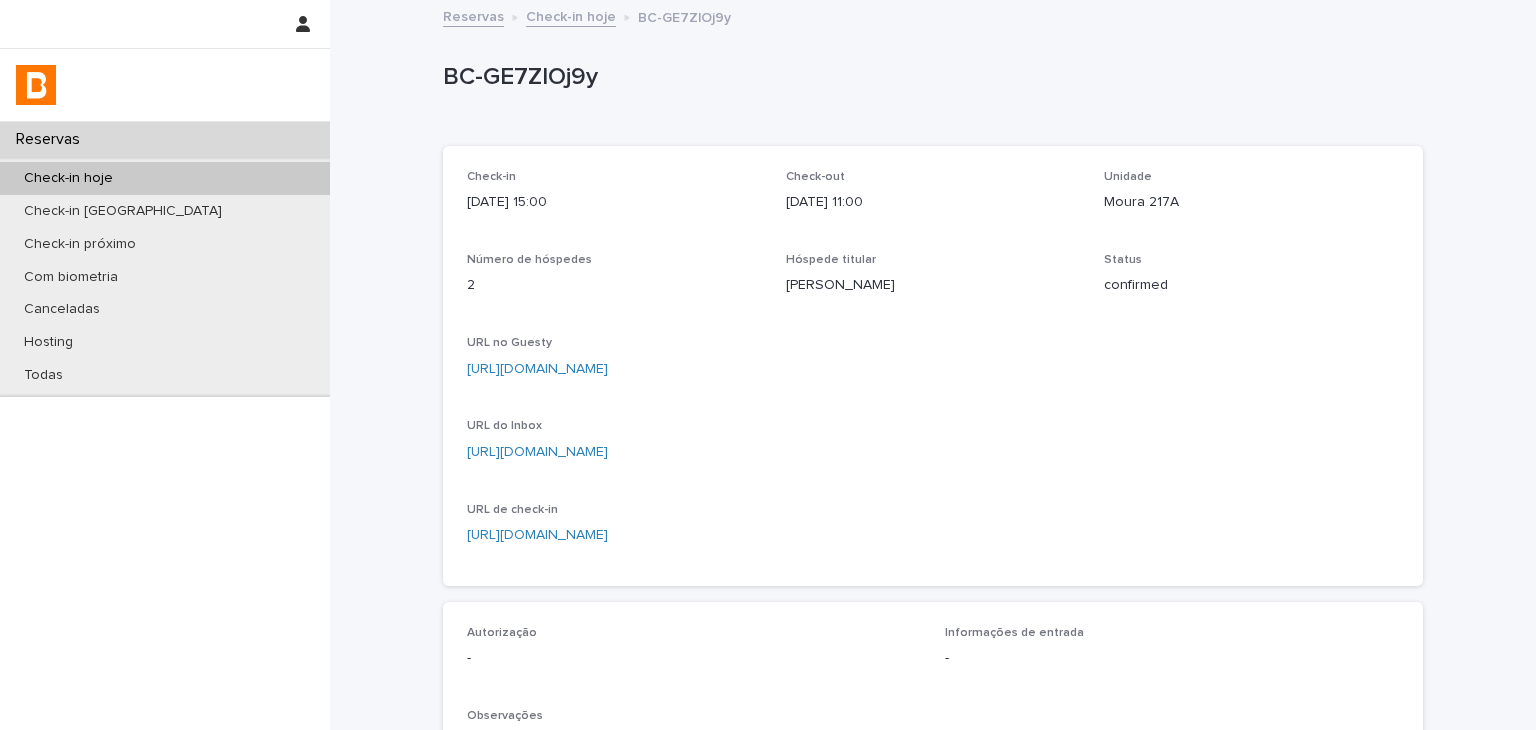 scroll, scrollTop: 500, scrollLeft: 0, axis: vertical 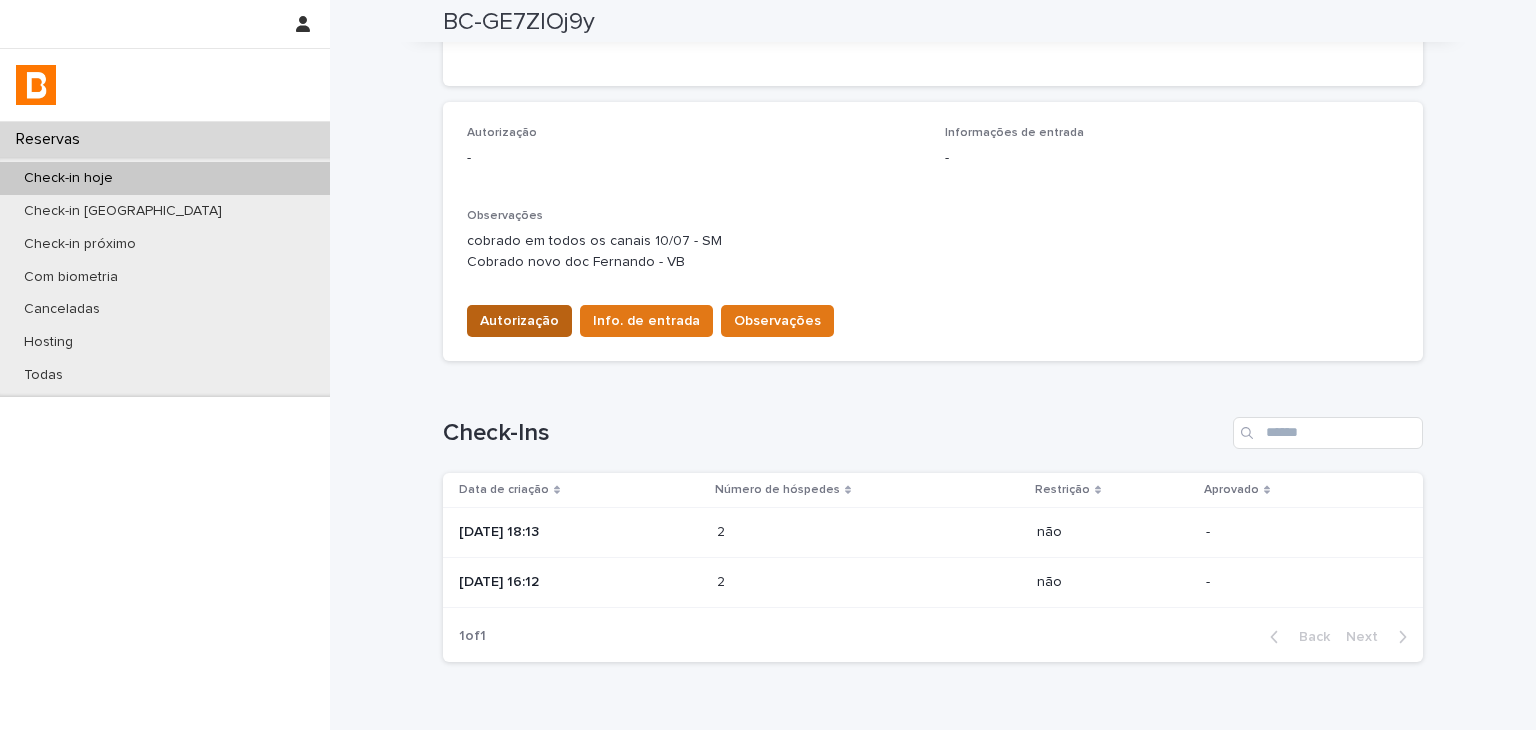 click on "Autorização" at bounding box center [519, 321] 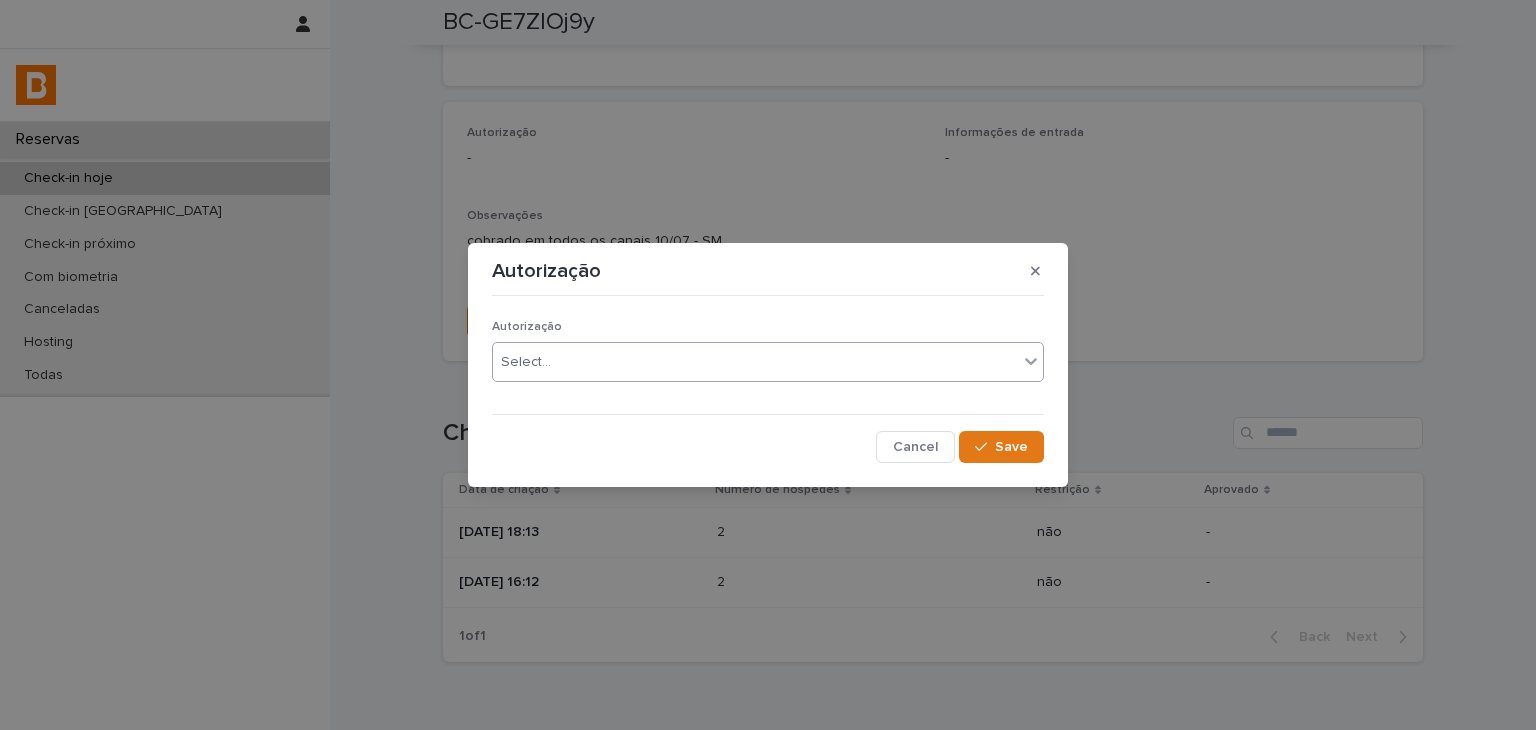 drag, startPoint x: 596, startPoint y: 349, endPoint x: 597, endPoint y: 376, distance: 27.018513 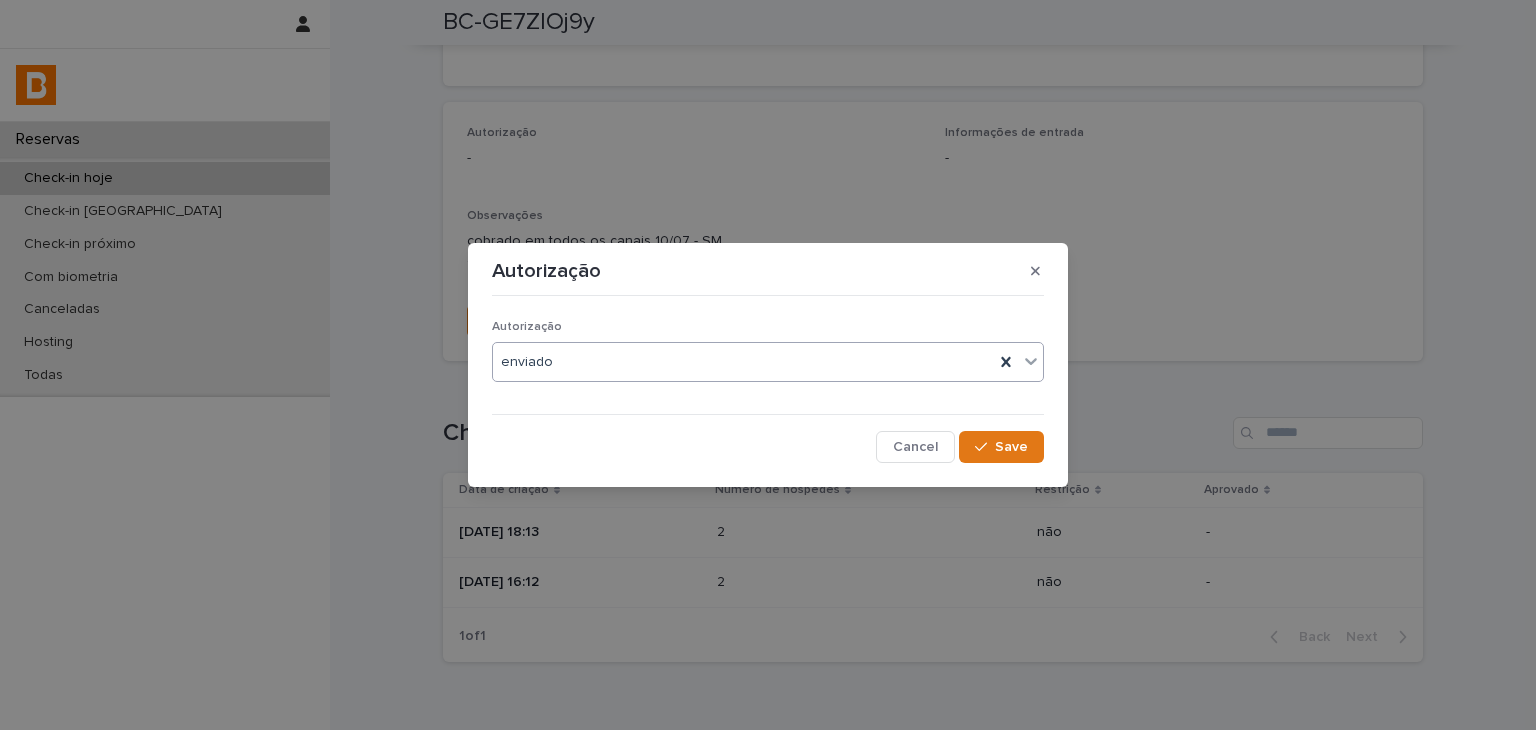 click on "Save" at bounding box center (1011, 447) 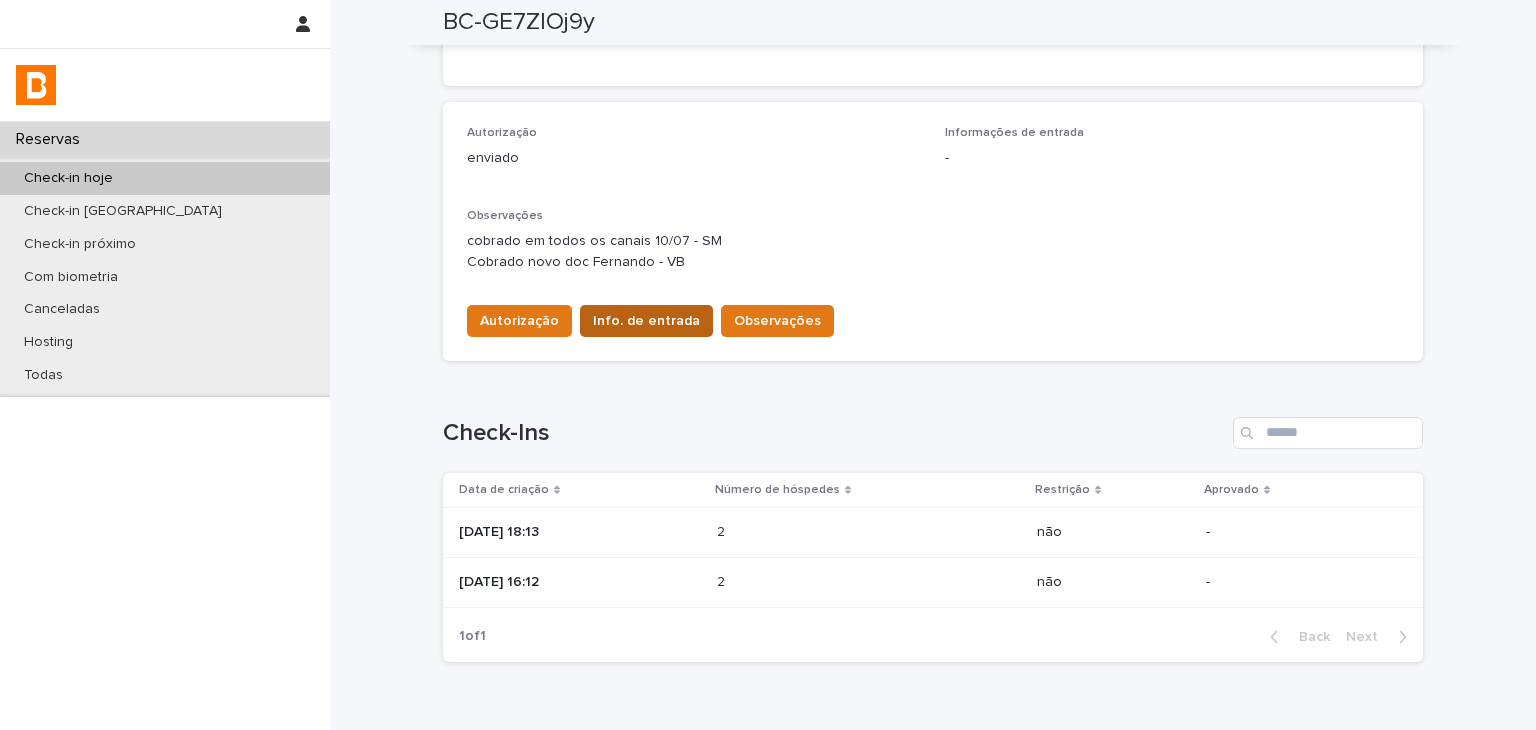 click on "Info. de entrada" at bounding box center (646, 321) 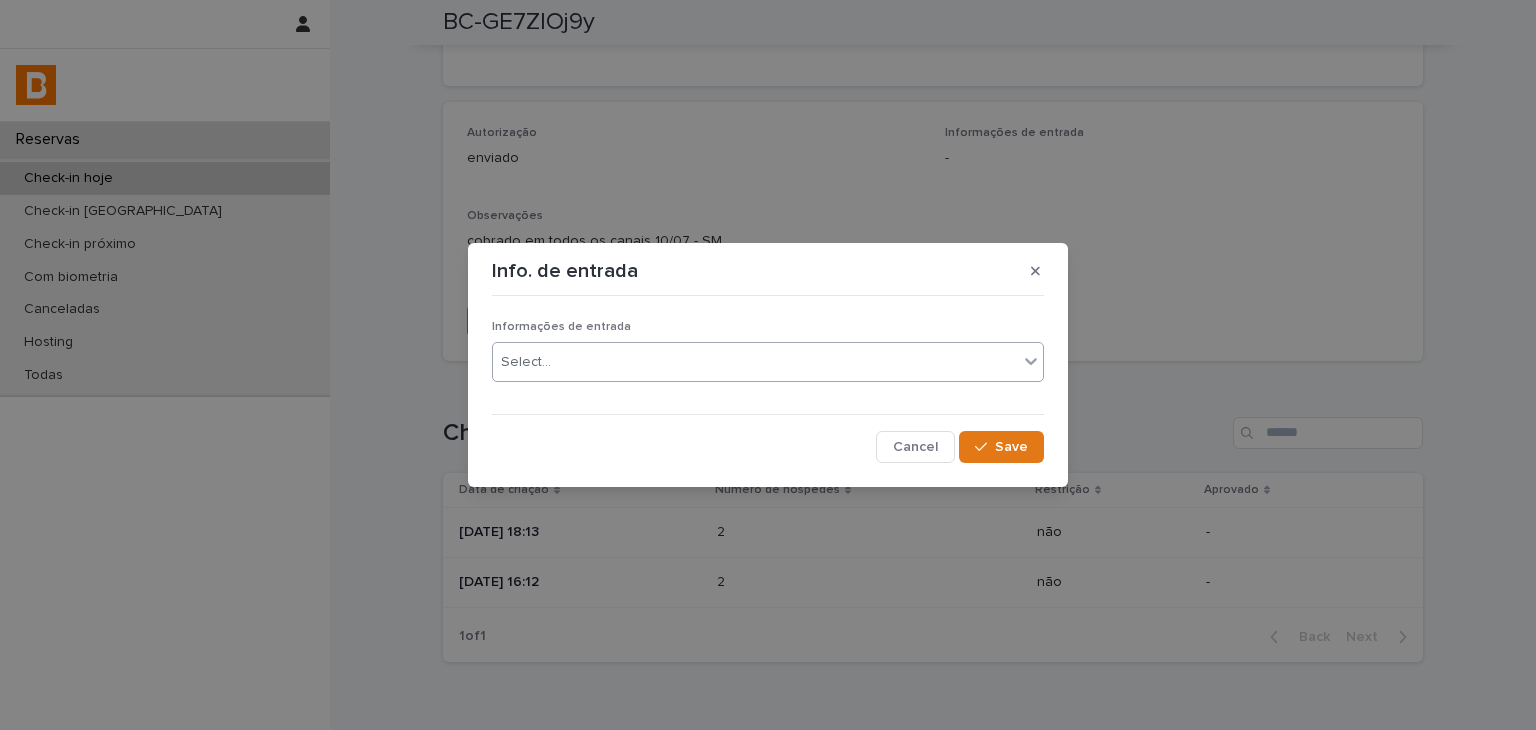 drag, startPoint x: 572, startPoint y: 365, endPoint x: 576, endPoint y: 377, distance: 12.649111 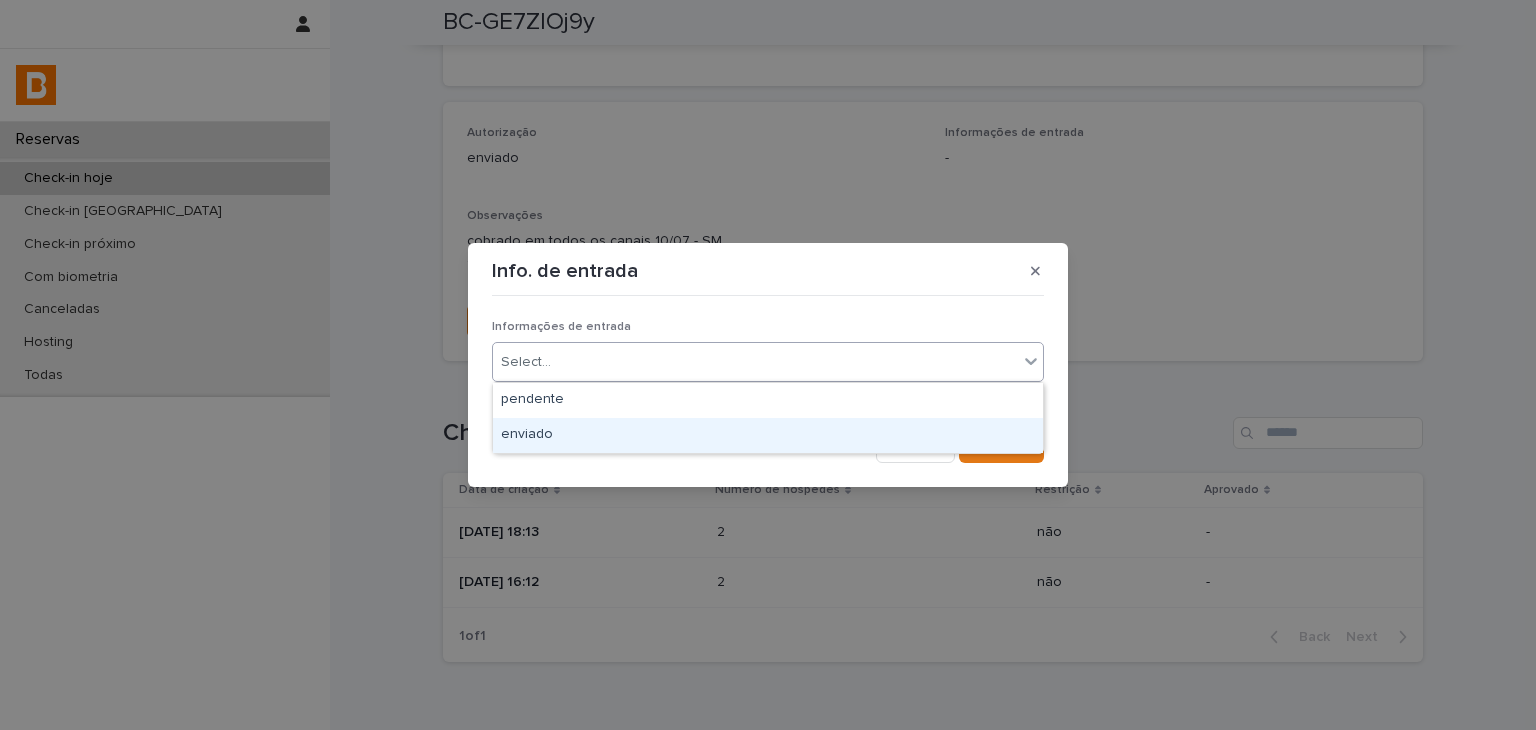 click on "enviado" at bounding box center [768, 435] 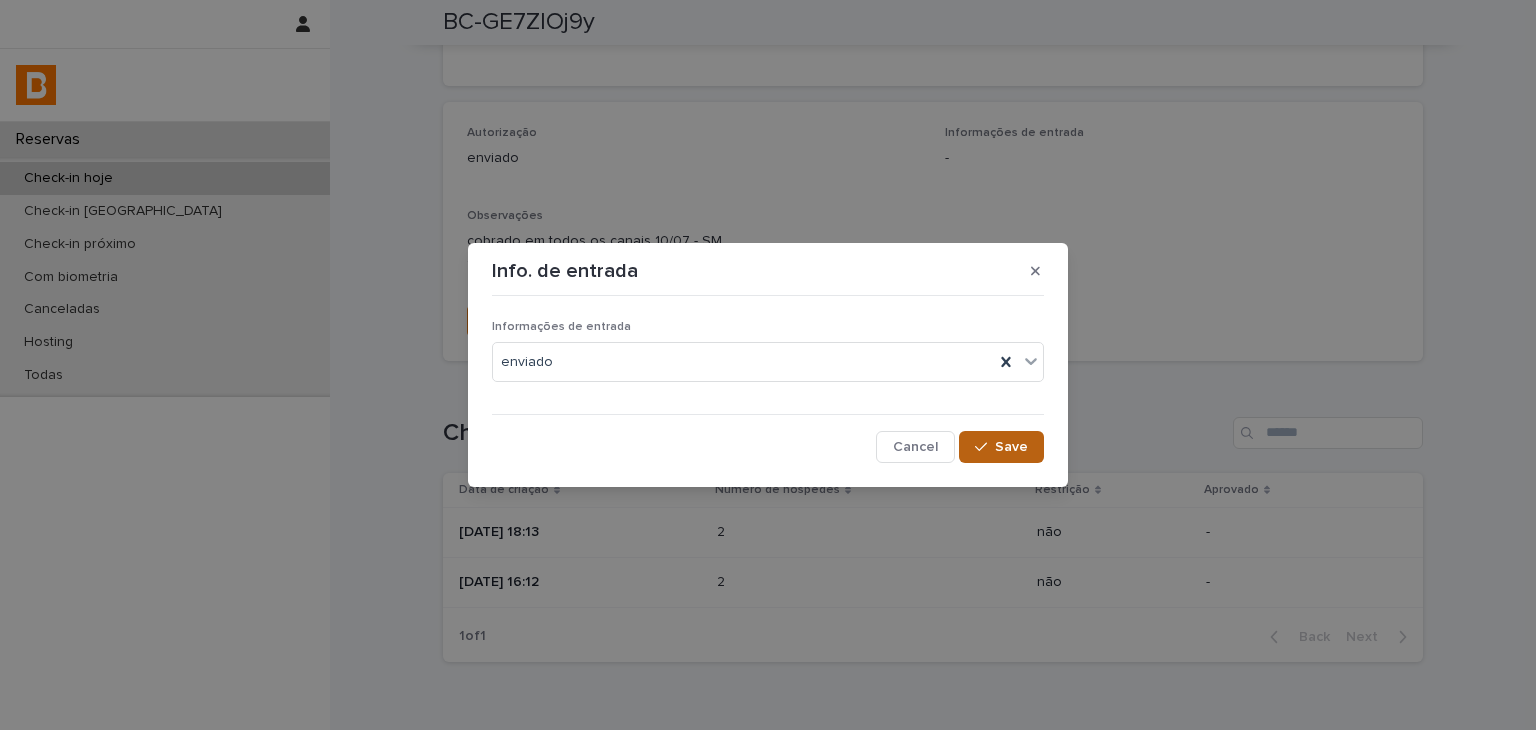 drag, startPoint x: 976, startPoint y: 451, endPoint x: 902, endPoint y: 58, distance: 399.90625 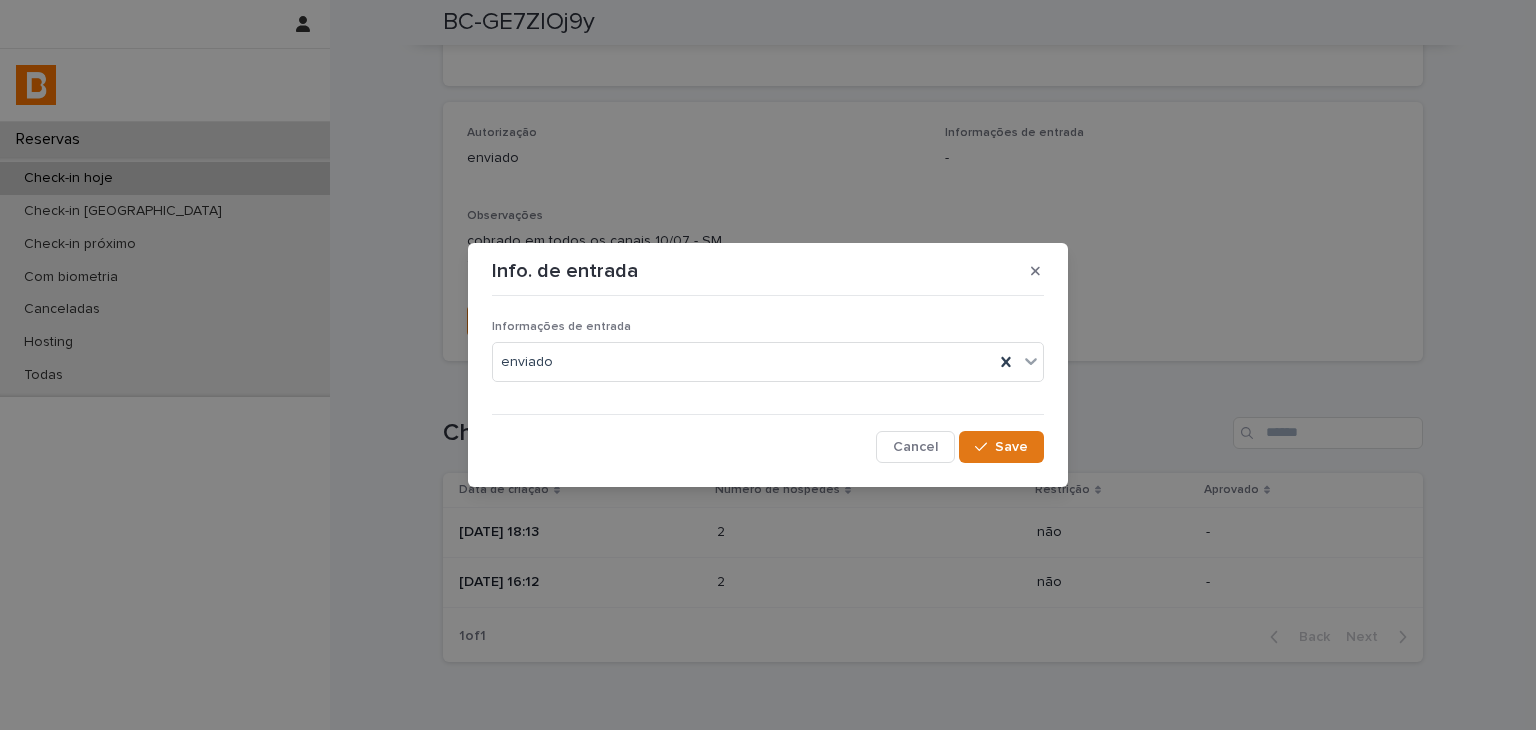 click on "Save" at bounding box center (1001, 447) 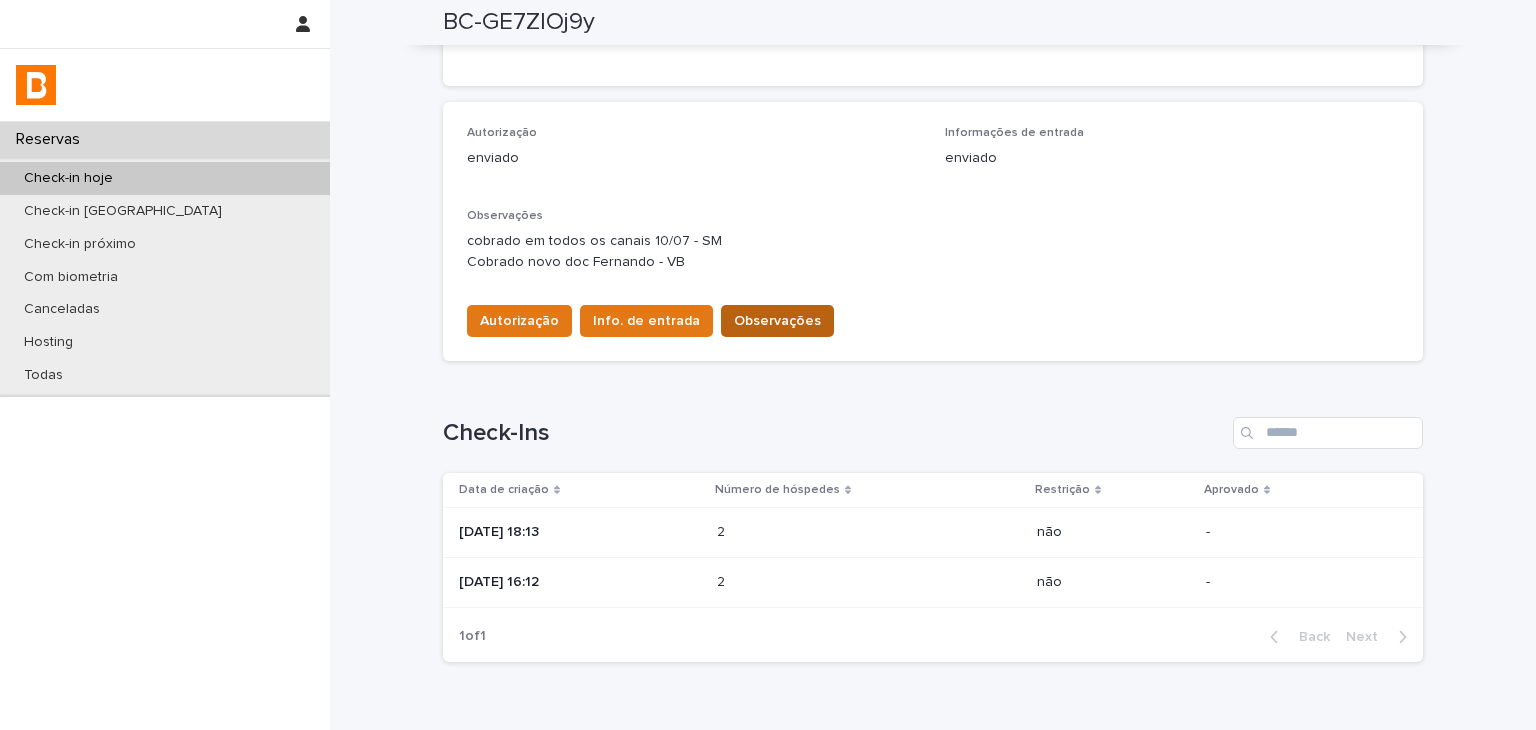click on "Observações" at bounding box center (777, 321) 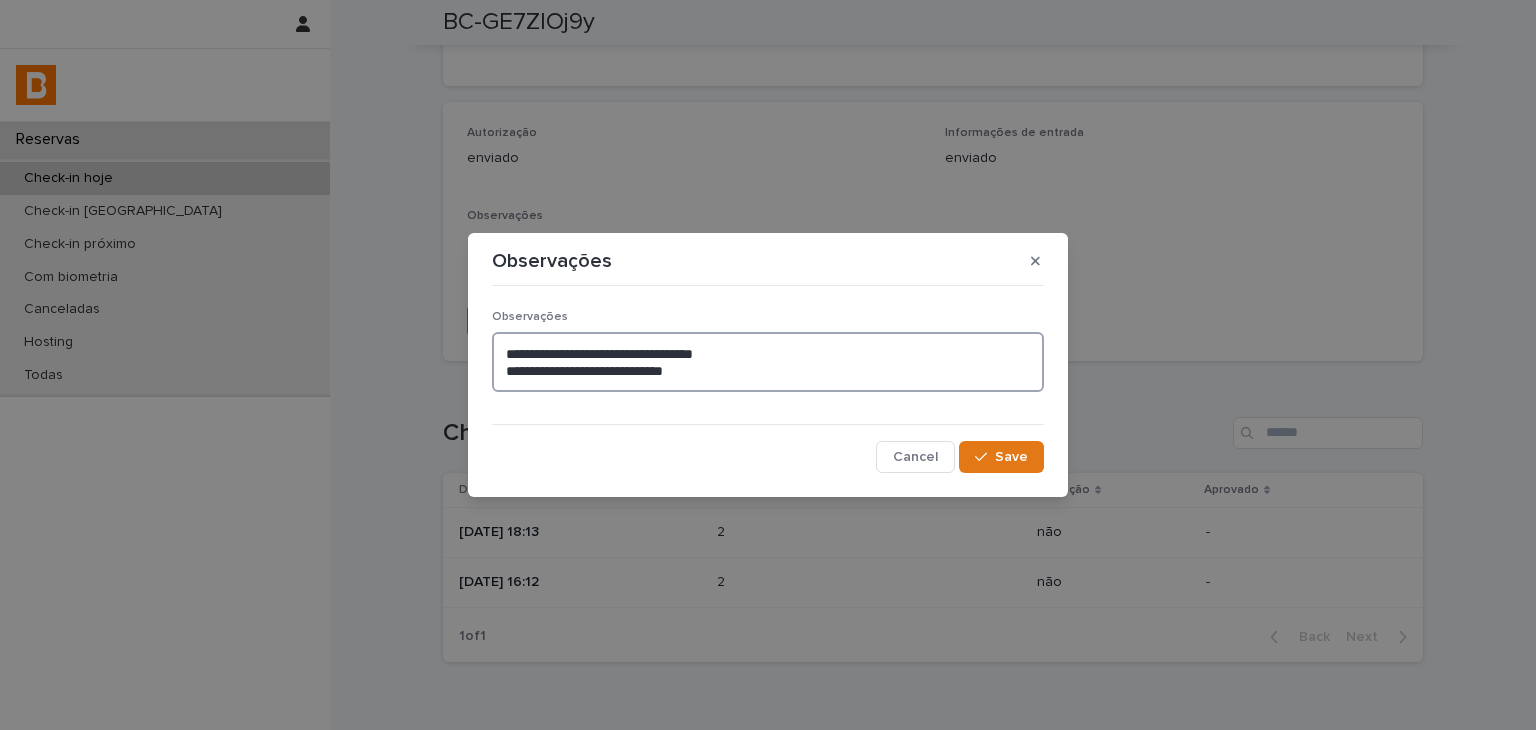 click on "**********" at bounding box center [768, 362] 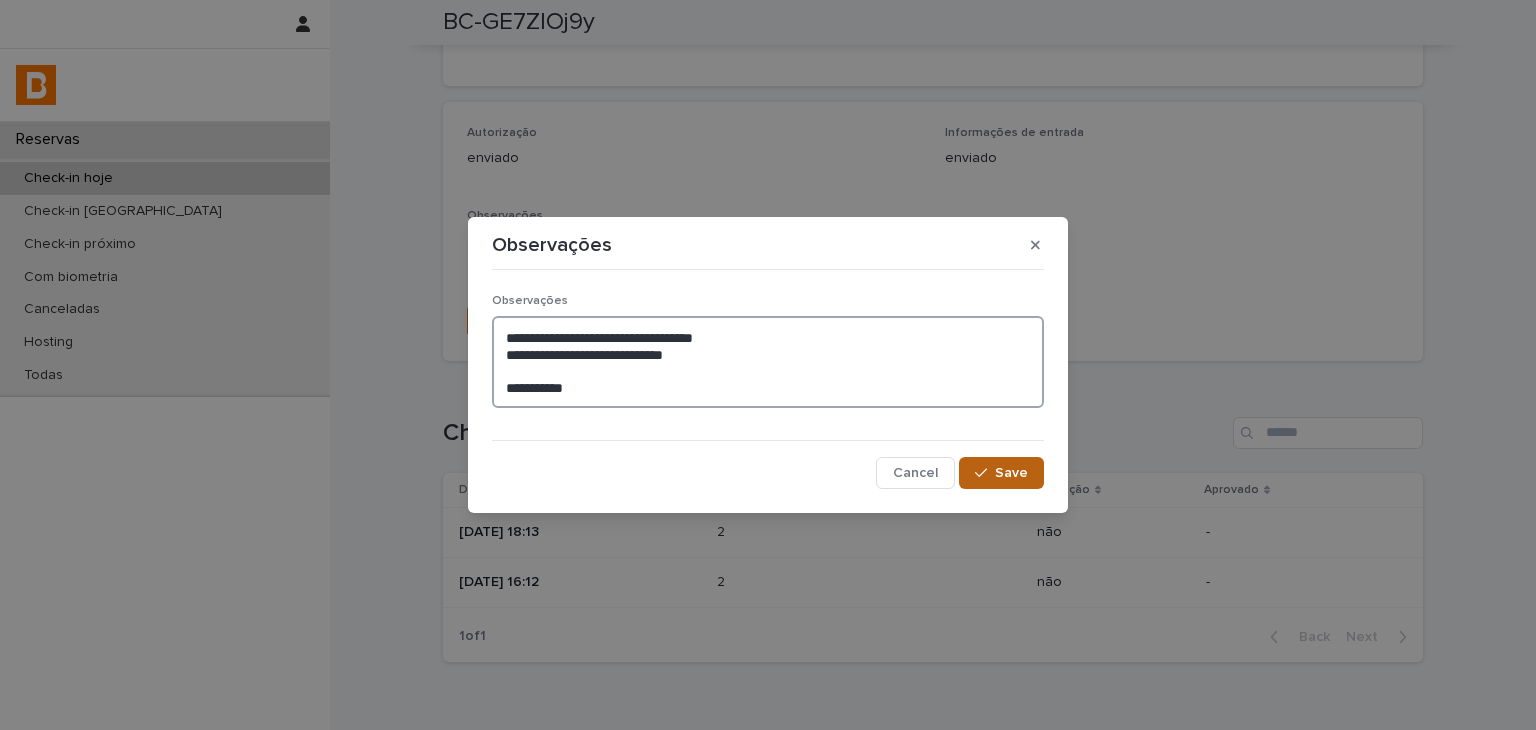 type on "**********" 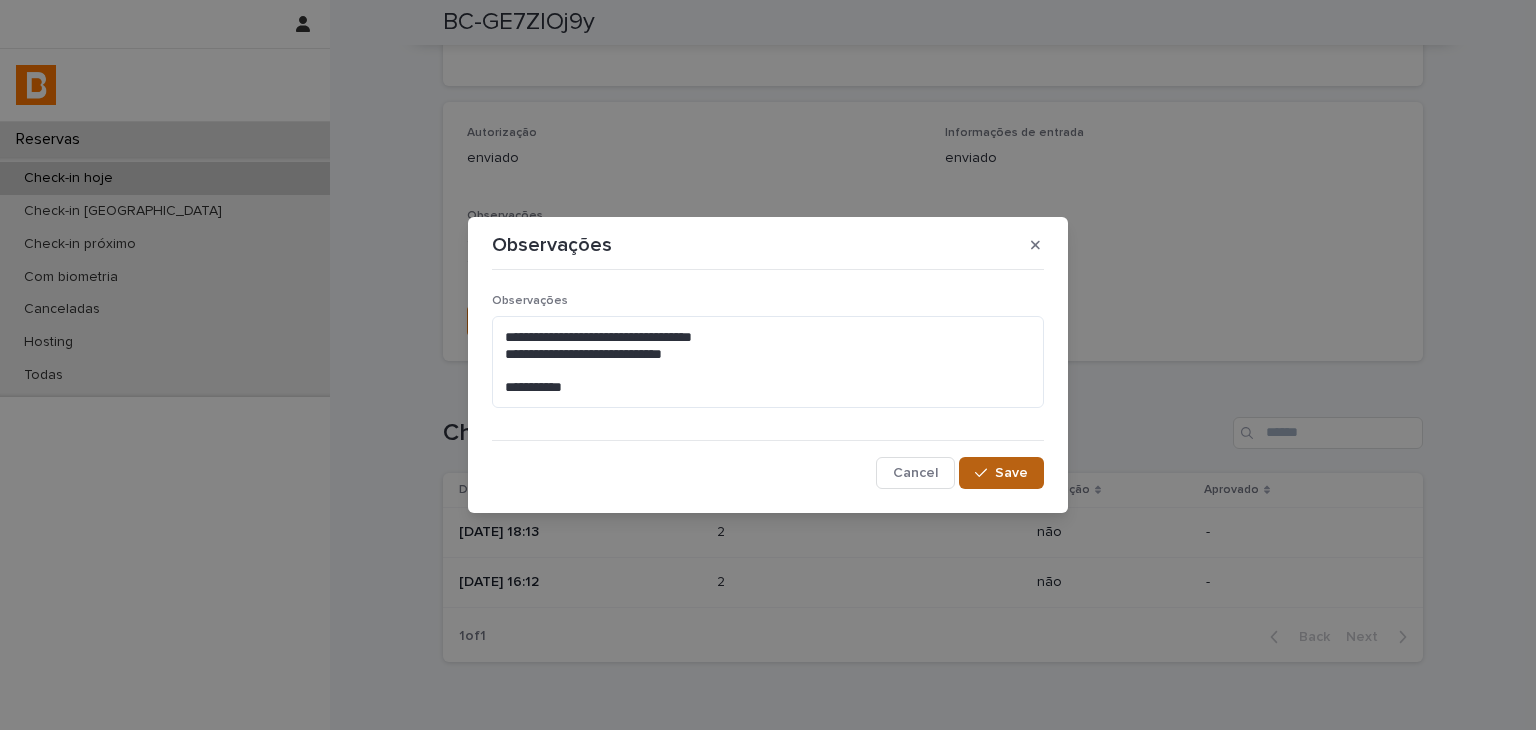 click 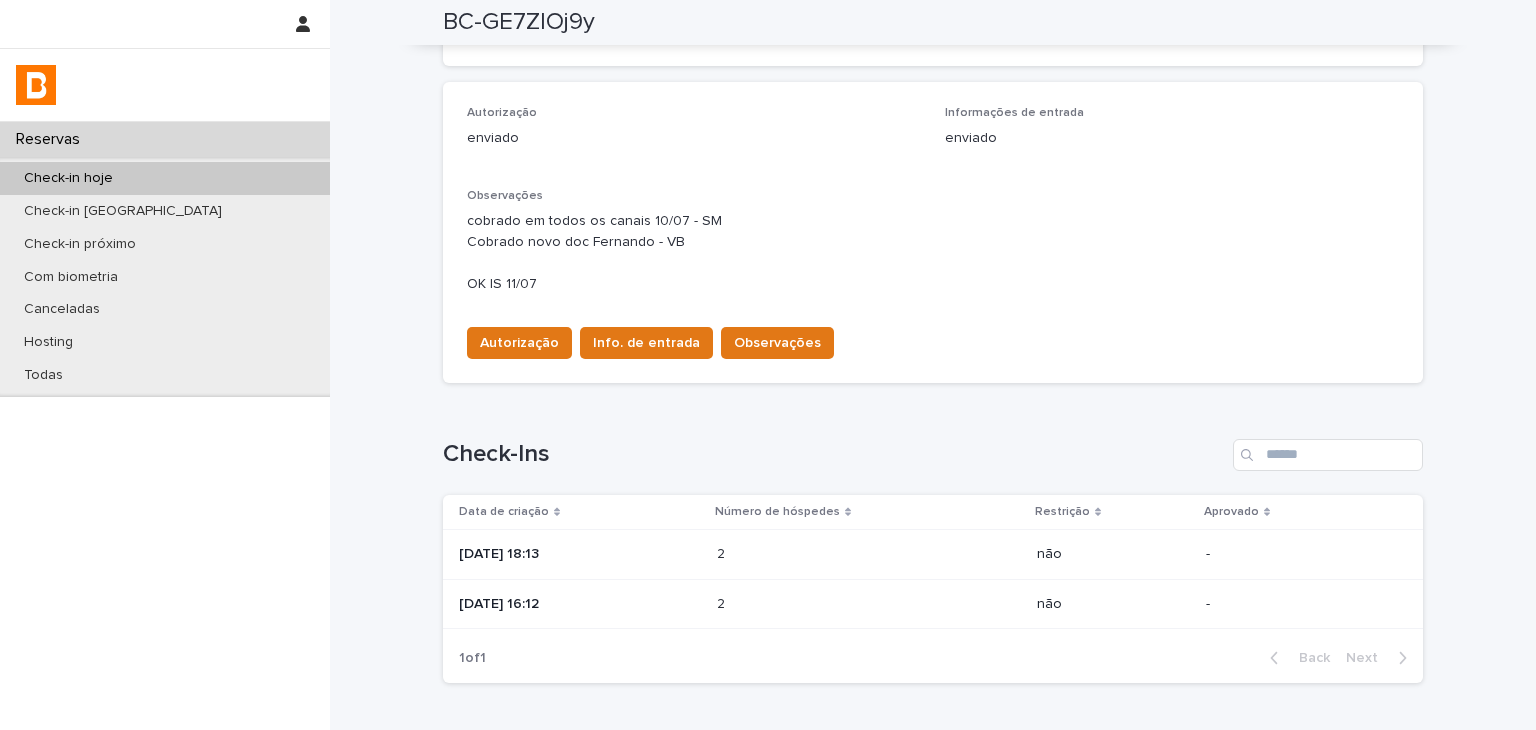 scroll, scrollTop: 0, scrollLeft: 0, axis: both 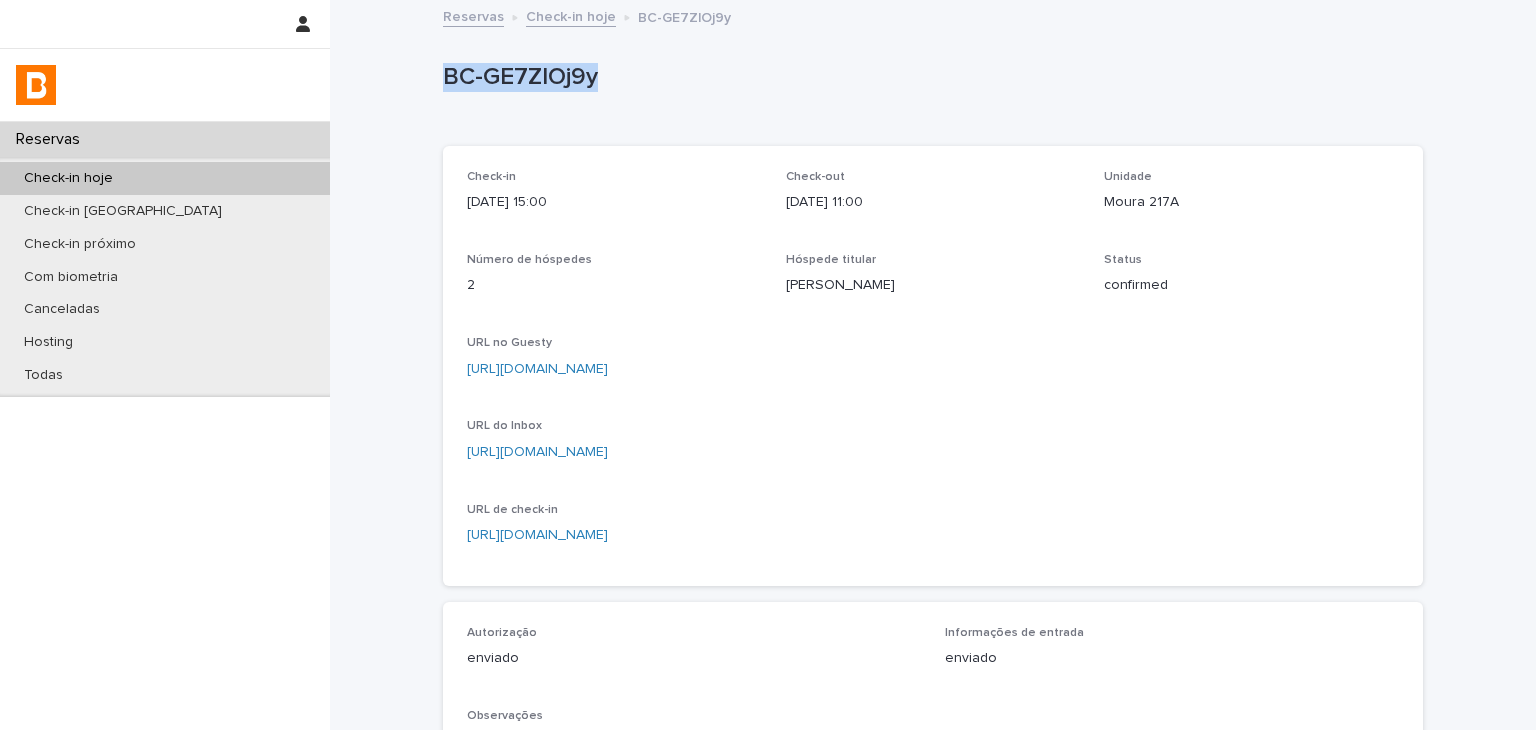 drag, startPoint x: 440, startPoint y: 89, endPoint x: 604, endPoint y: 87, distance: 164.01219 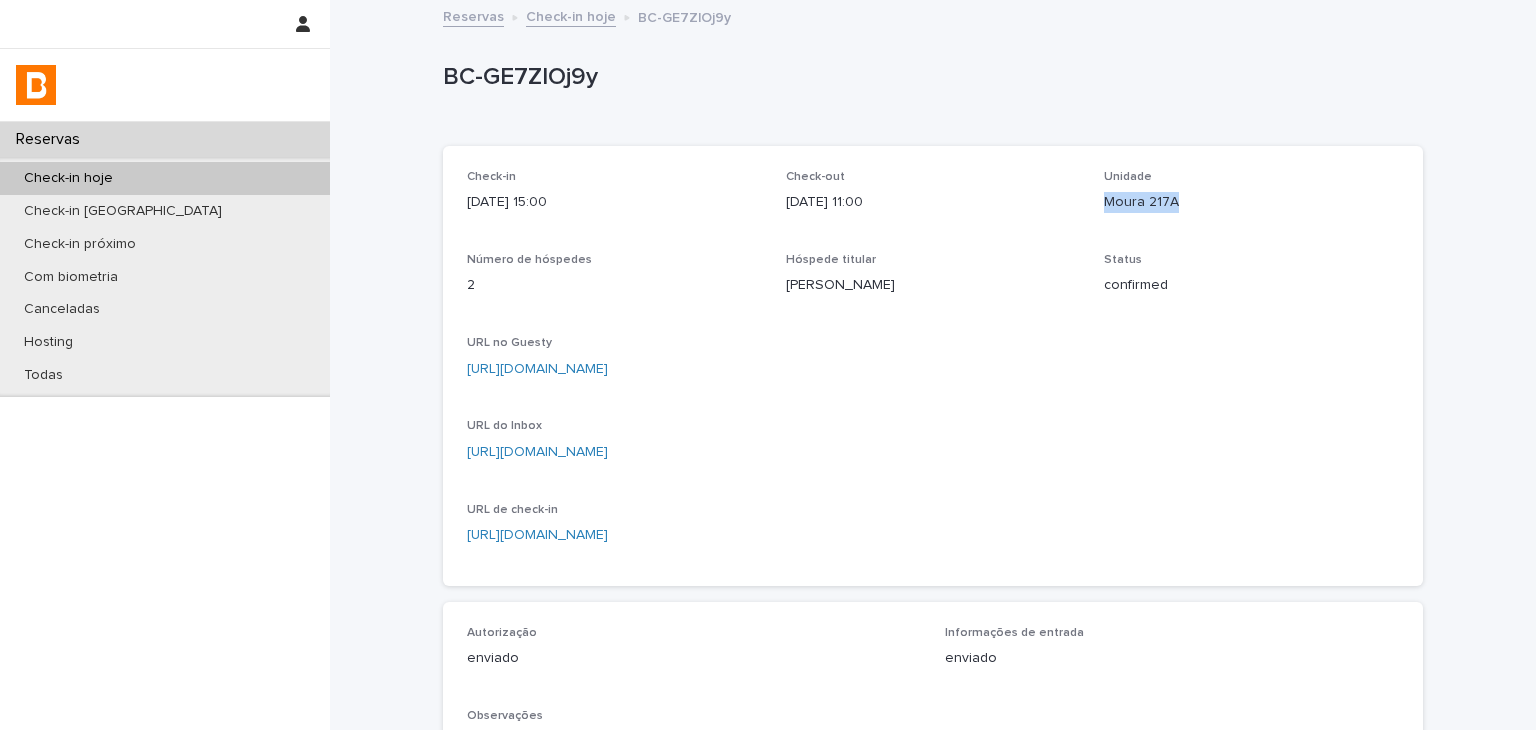 drag, startPoint x: 1092, startPoint y: 206, endPoint x: 1217, endPoint y: 213, distance: 125.19585 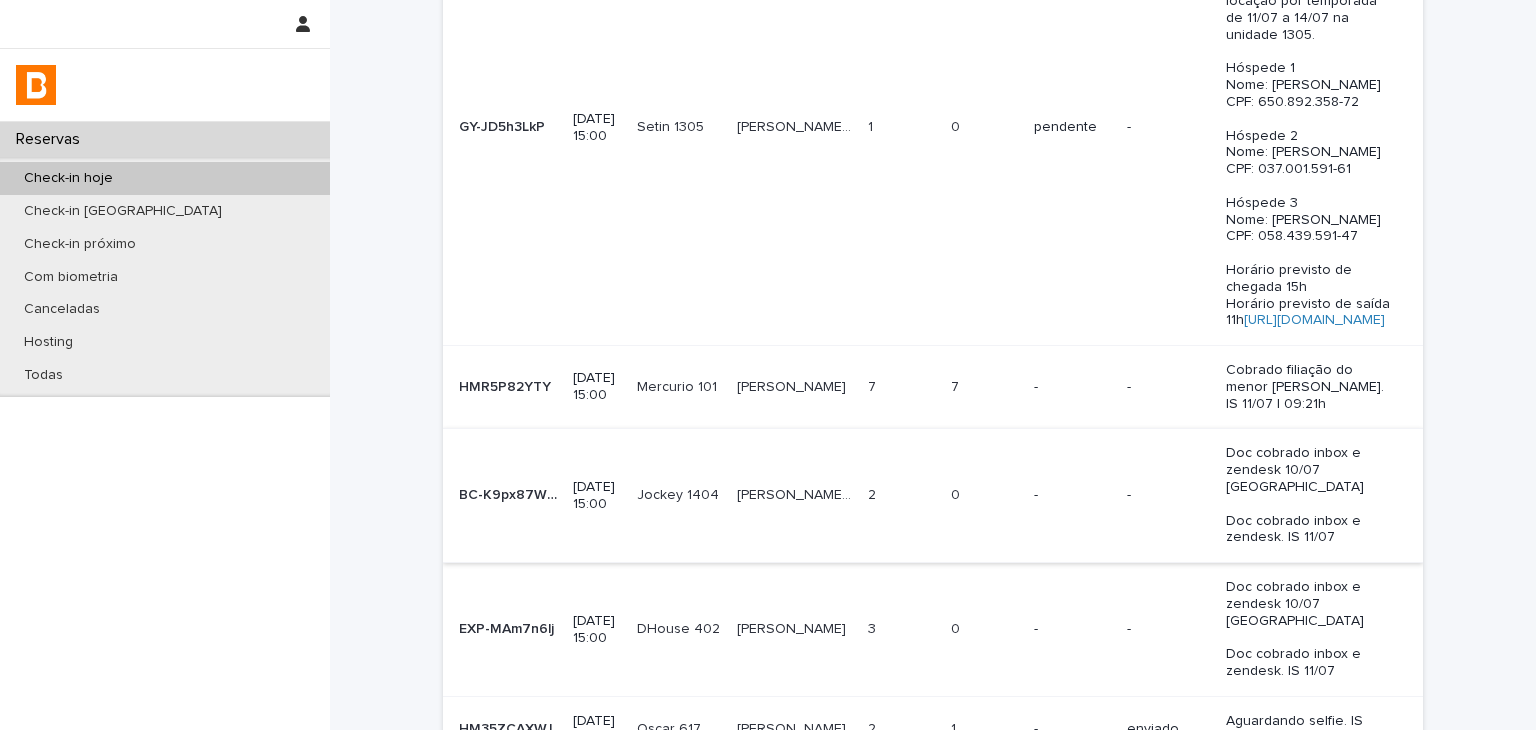 scroll, scrollTop: 523, scrollLeft: 0, axis: vertical 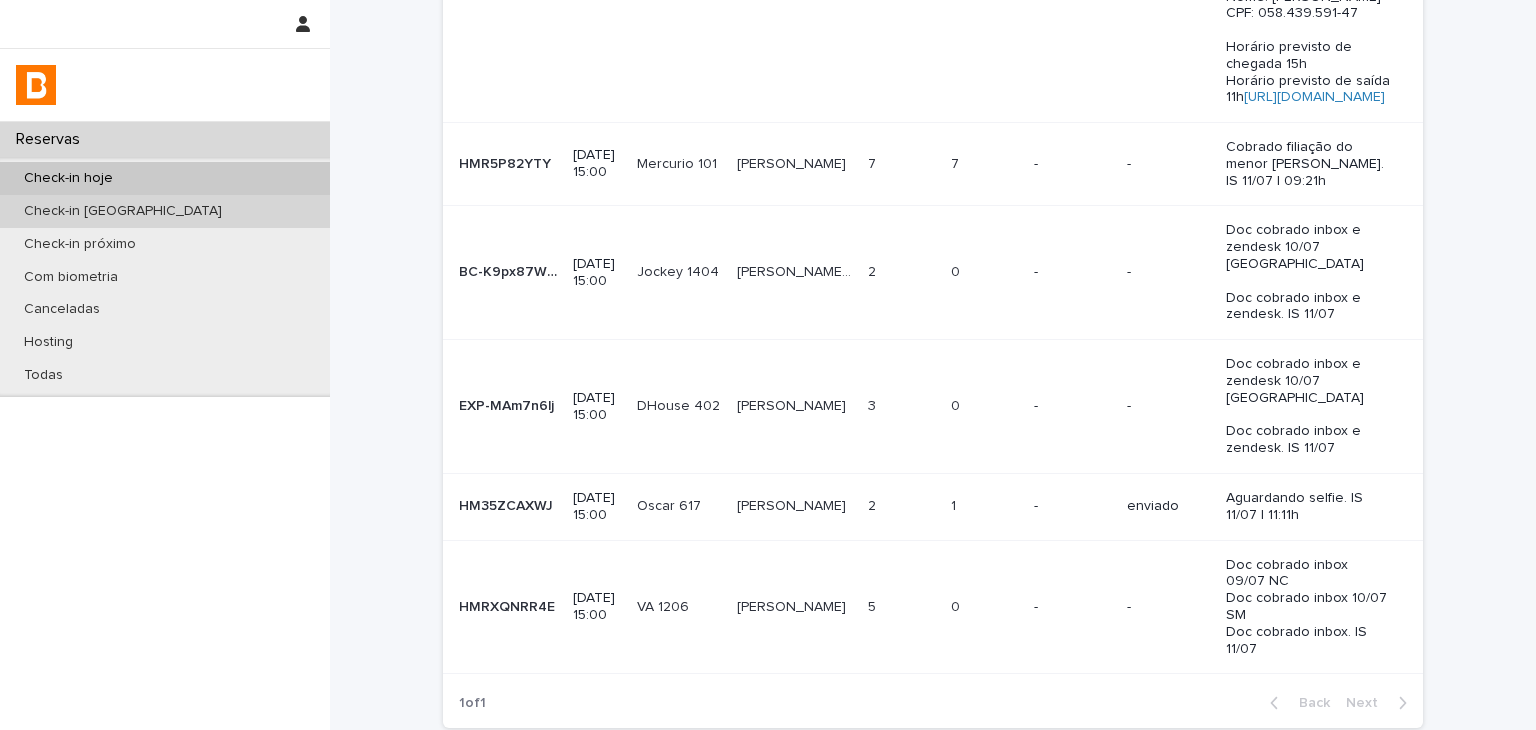 click on "Check-in [GEOGRAPHIC_DATA]" at bounding box center (165, 211) 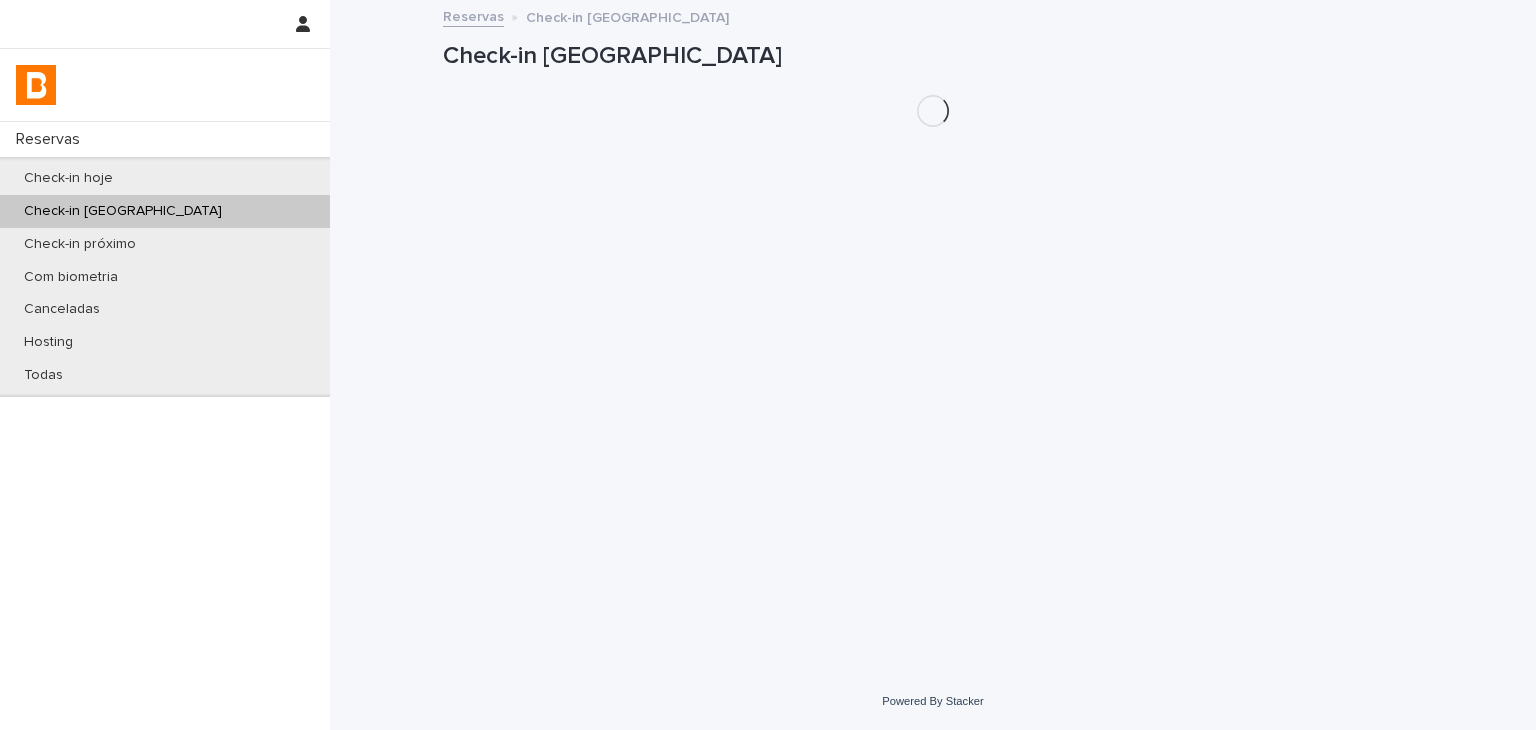 scroll, scrollTop: 0, scrollLeft: 0, axis: both 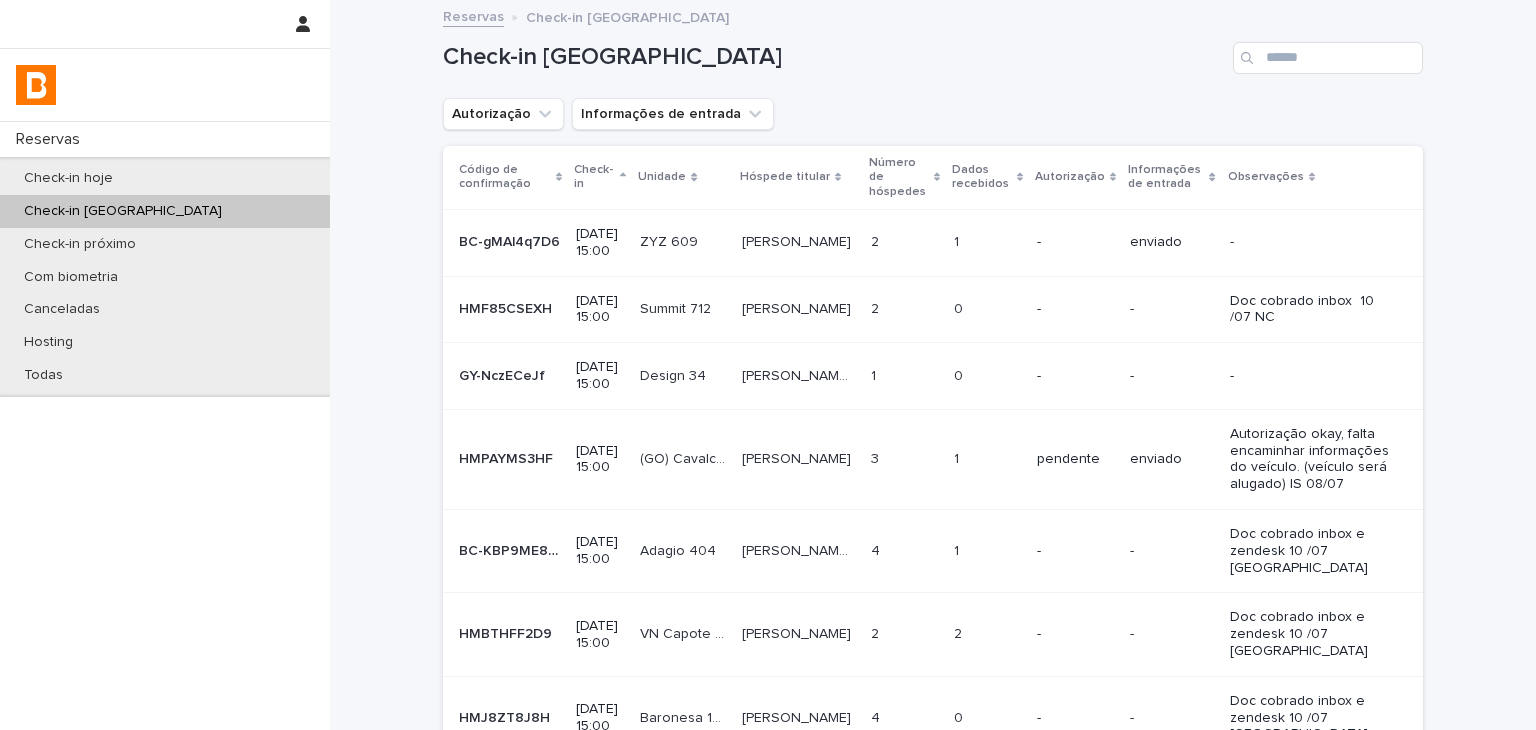 click on "Check-in [GEOGRAPHIC_DATA]" at bounding box center (165, 211) 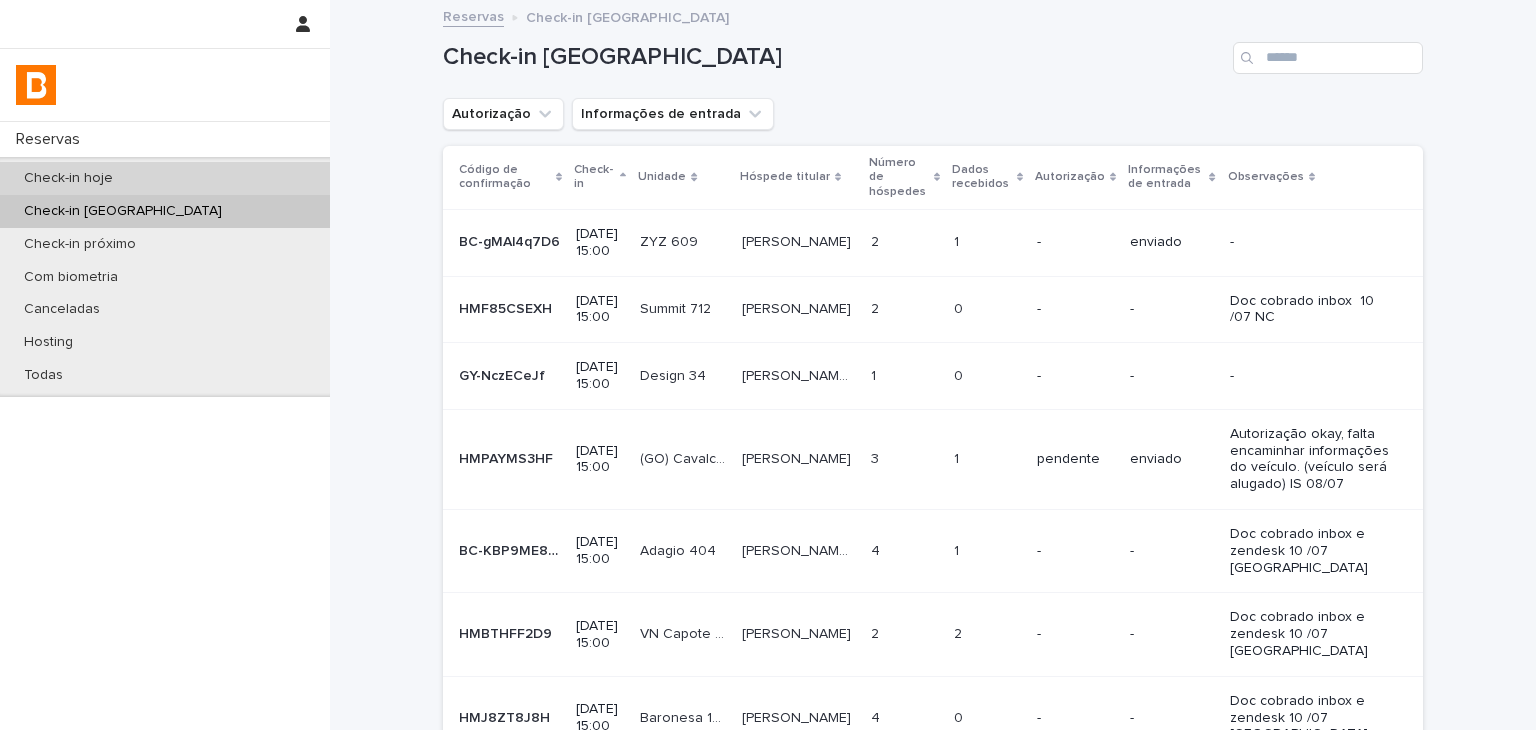 click on "Check-in hoje" at bounding box center [165, 178] 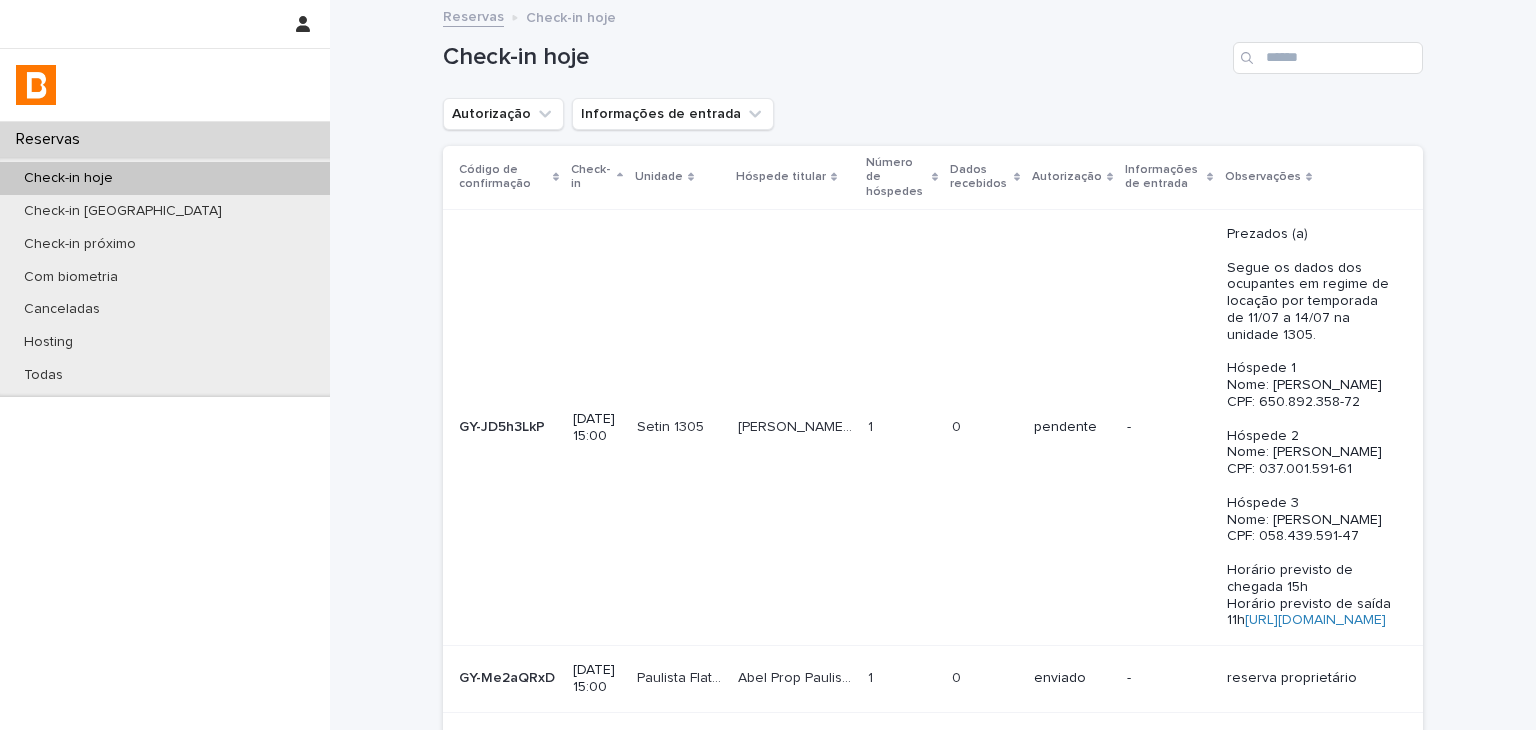 click on "Autorização" at bounding box center [503, 114] 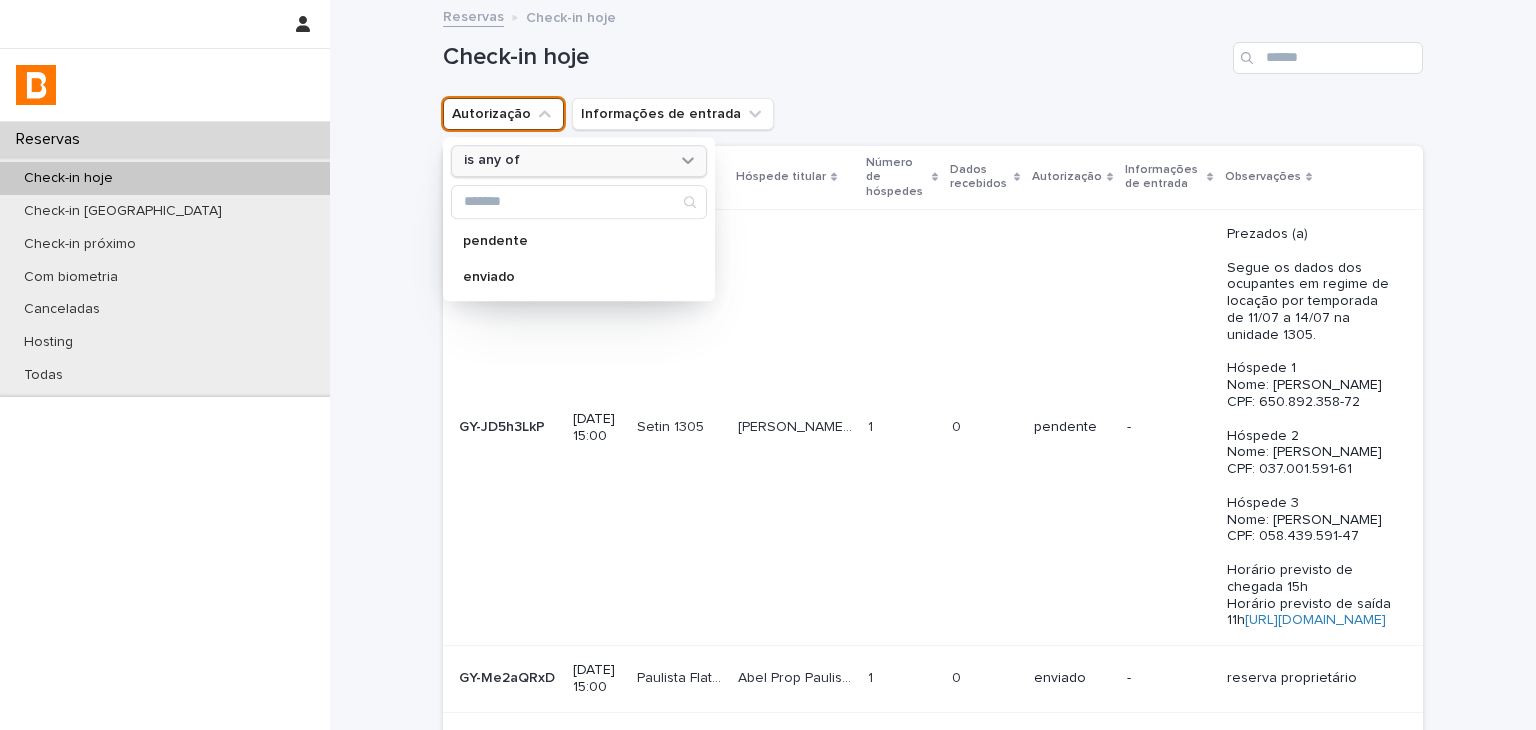 click on "is any of" at bounding box center (579, 161) 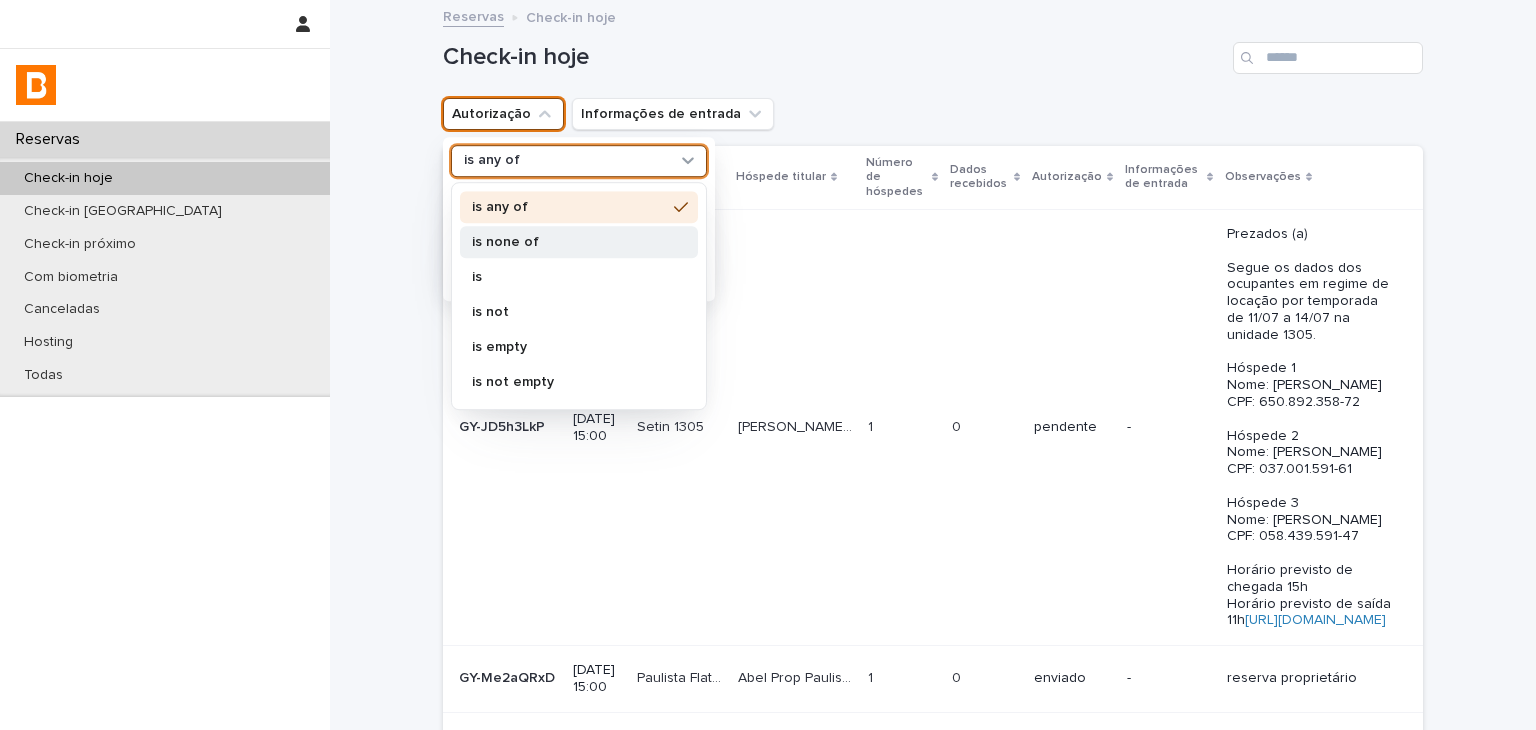click on "is none of" at bounding box center [569, 242] 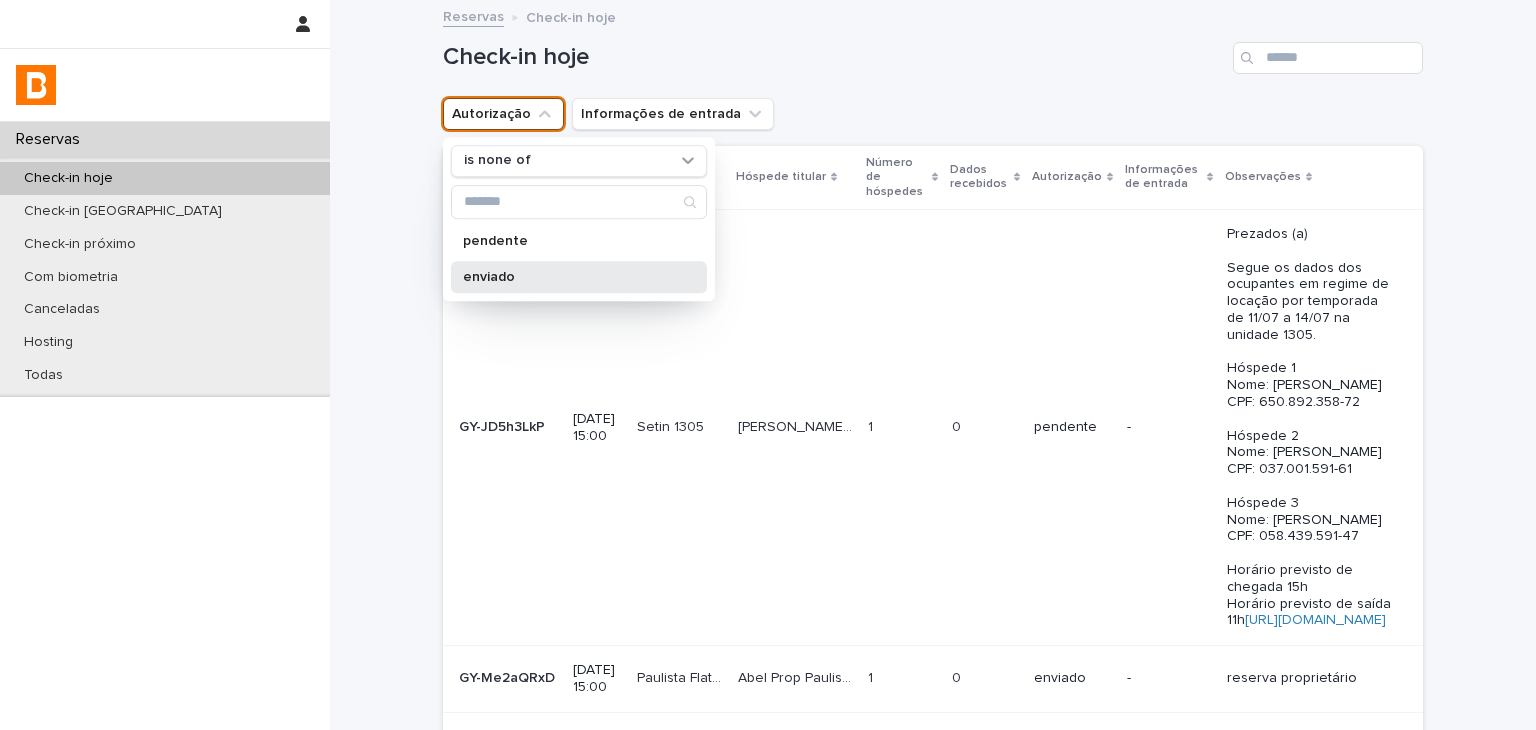 click on "enviado" at bounding box center (579, 277) 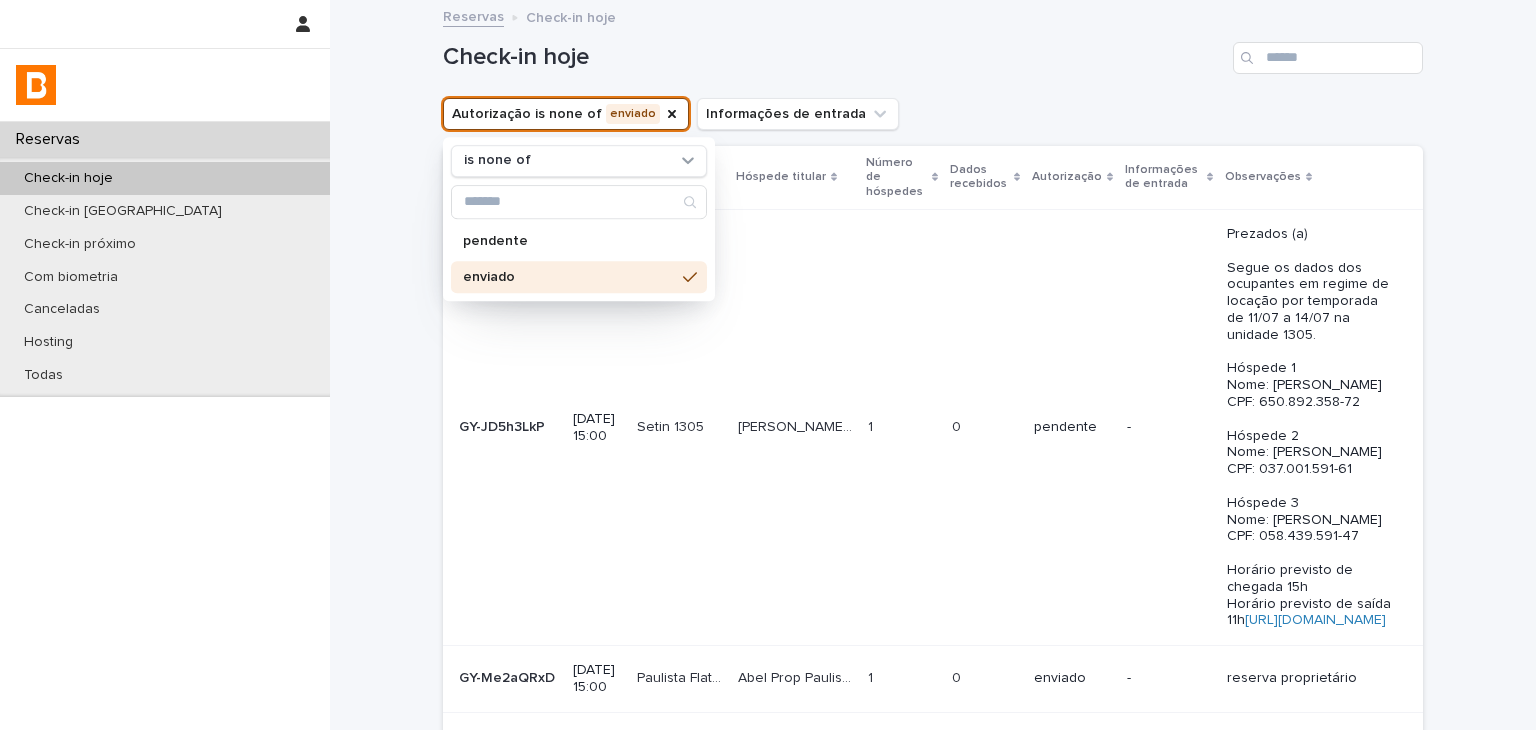 click on "Check-in hoje" at bounding box center (834, 57) 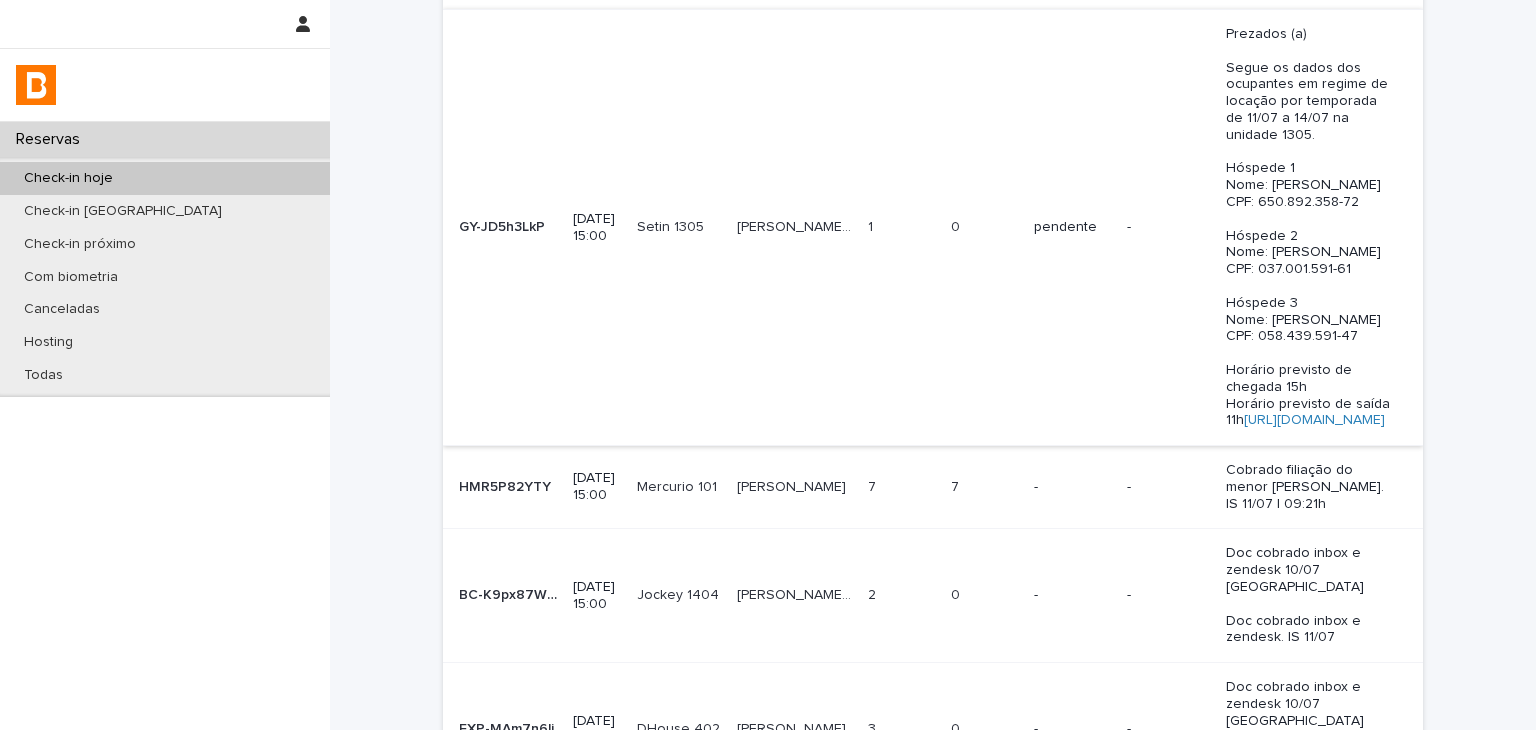scroll, scrollTop: 400, scrollLeft: 0, axis: vertical 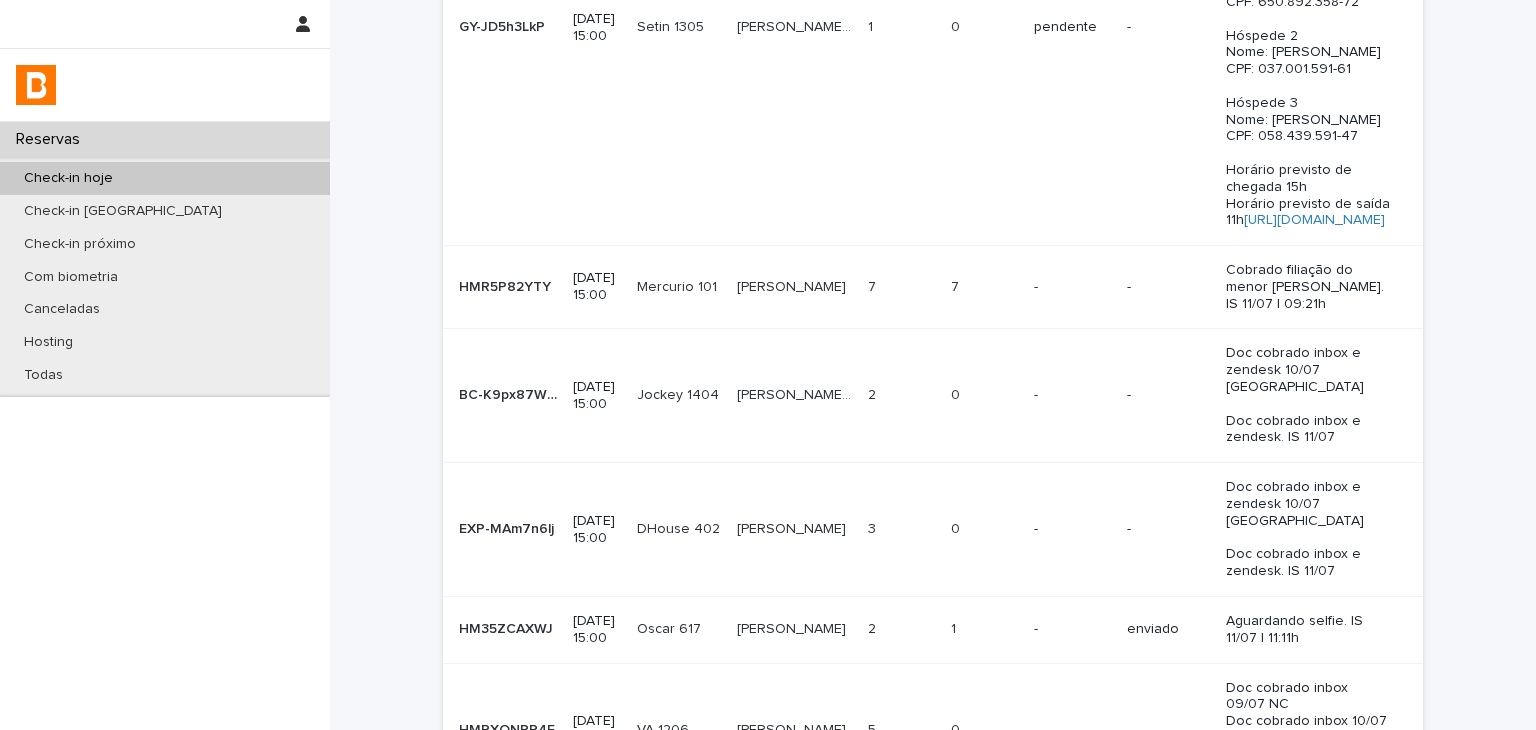 click on "Loading... Saving… Loading... Saving… Check-in hoje Autorização is none of enviado Informações de entrada Clear all filters Código de confirmação Check-in Unidade Hóspede titular Número de hóspedes Dados recebidos Autorização Informações de entrada Observações GY-JD5h3LkP GY-JD5h3LkP   [DATE] 15:00 Setin 1305 Setin 1305   [PERSON_NAME] - prop Setin 1305 [PERSON_NAME] - prop Setin 1305   1 1   0 0   pendente - Prezados (a)
Segue os dados dos ocupantes em regime de locação por temporada de 11/07 a 14/07 na unidade 1305.
Hóspede 1
Nome: [PERSON_NAME]
CPF: 650.892.358-72
Hóspede 2
Nome: [PERSON_NAME]
CPF: 037.001.591-61
Hóspede 3
Nome: [PERSON_NAME]
CPF: 058.439.591-47
Horário previsto de chegada 15h
Horário previsto de saída 11h
[URL][DOMAIN_NAME] HMR5P82YTY HMR5P82YTY   [DATE] 15:00 Mercurio 101 Mercurio 101   [PERSON_NAME]   7 7   7 7   - - BC-K9px87WEM BC-K9px87WEM   Jockey 1404" at bounding box center [933, 285] 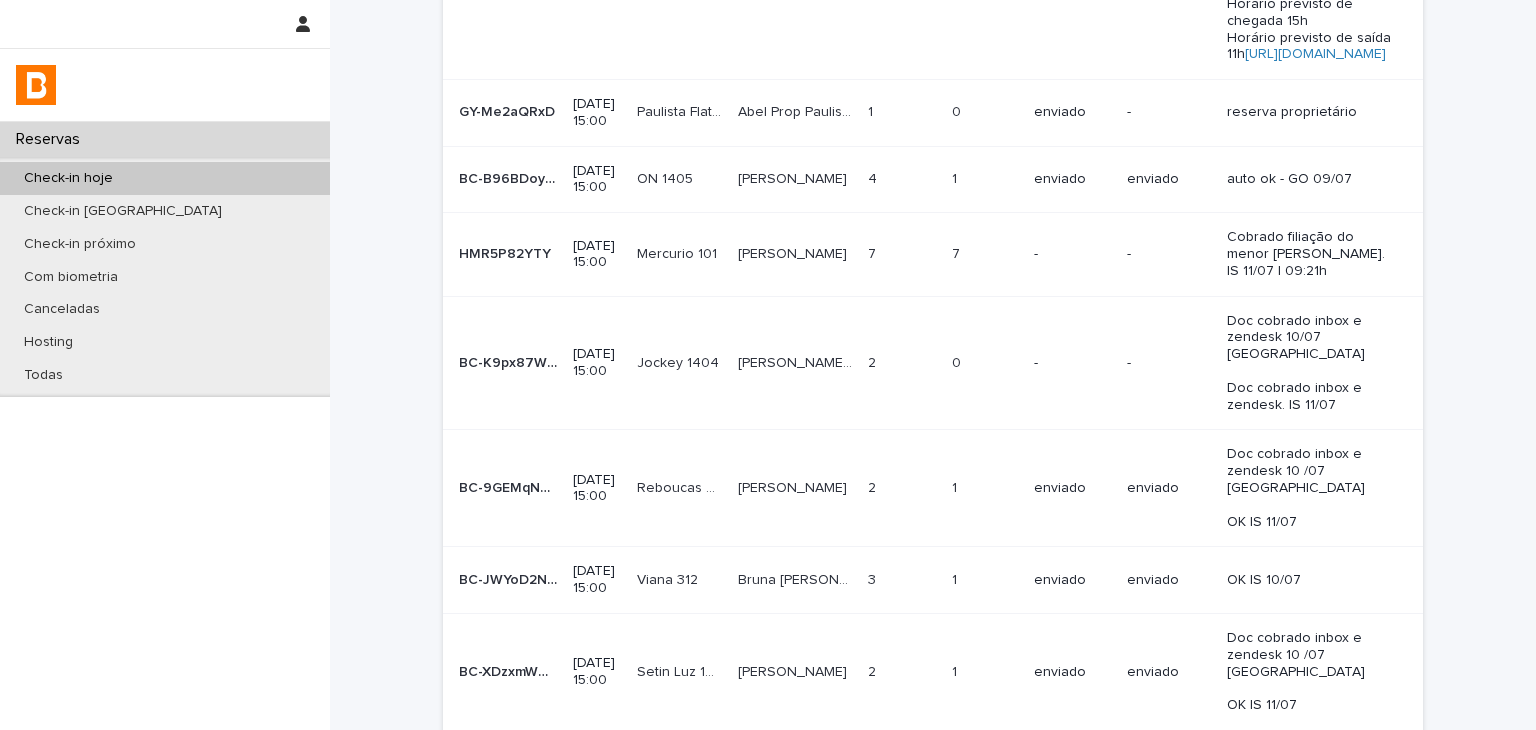 scroll, scrollTop: 0, scrollLeft: 0, axis: both 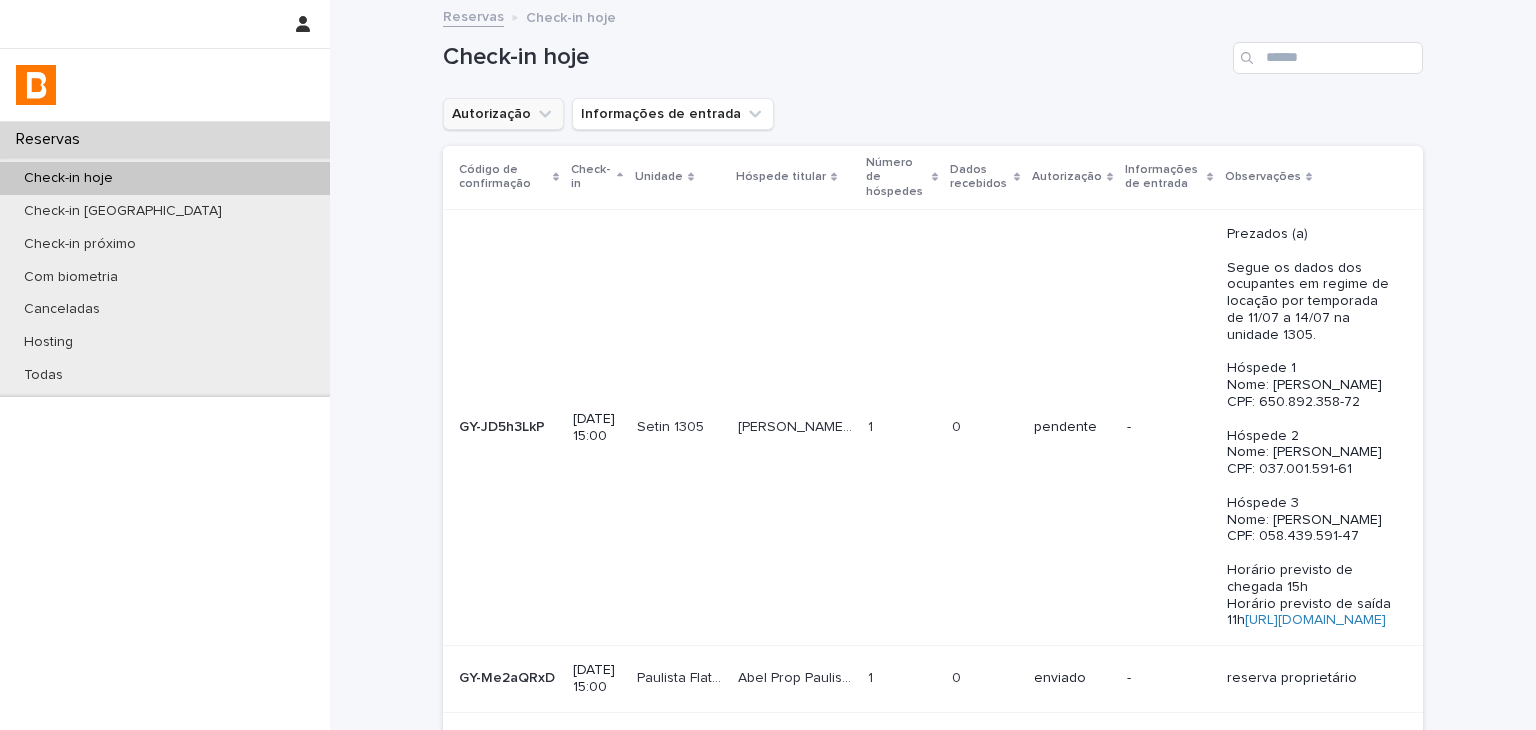 click on "Autorização" at bounding box center [503, 114] 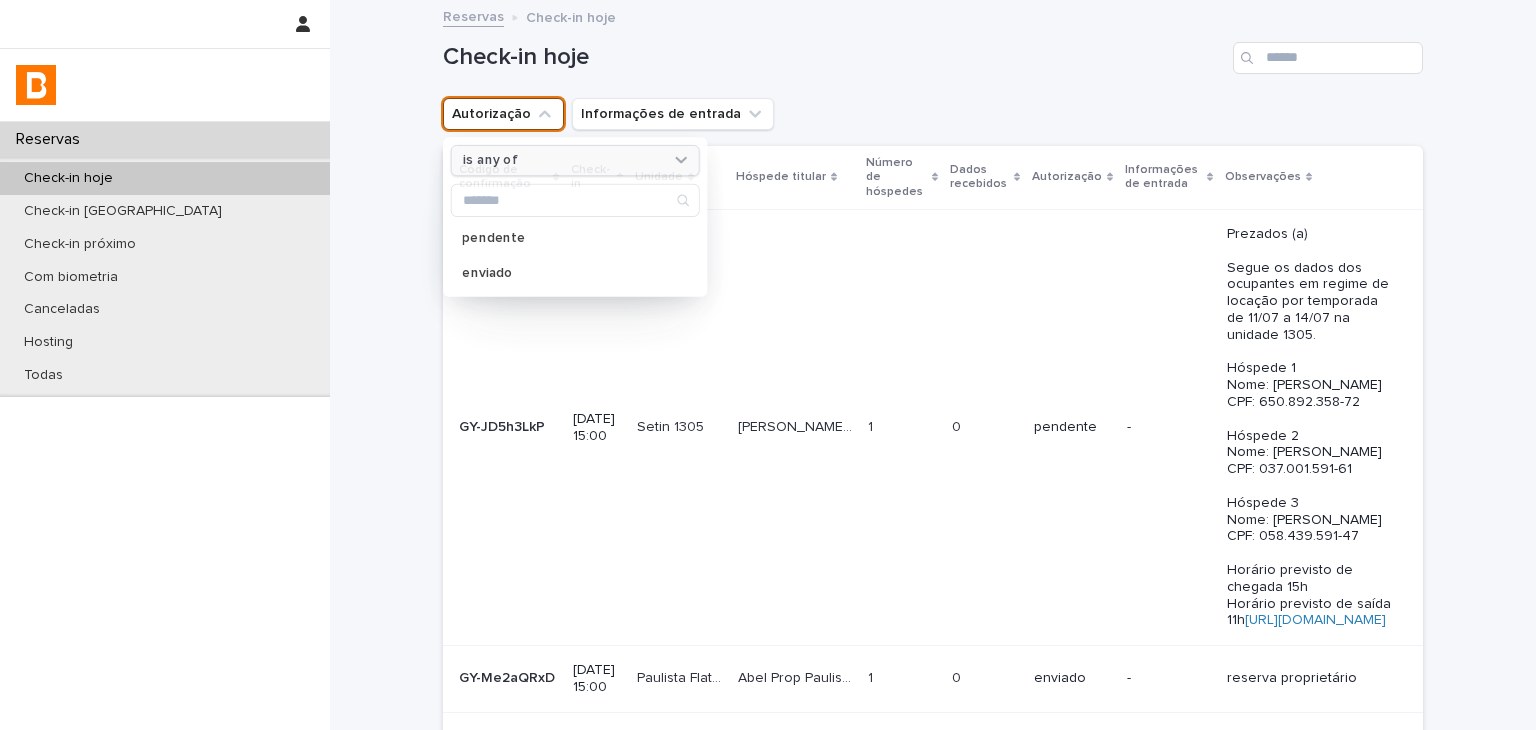 click on "is any of" at bounding box center [575, 160] 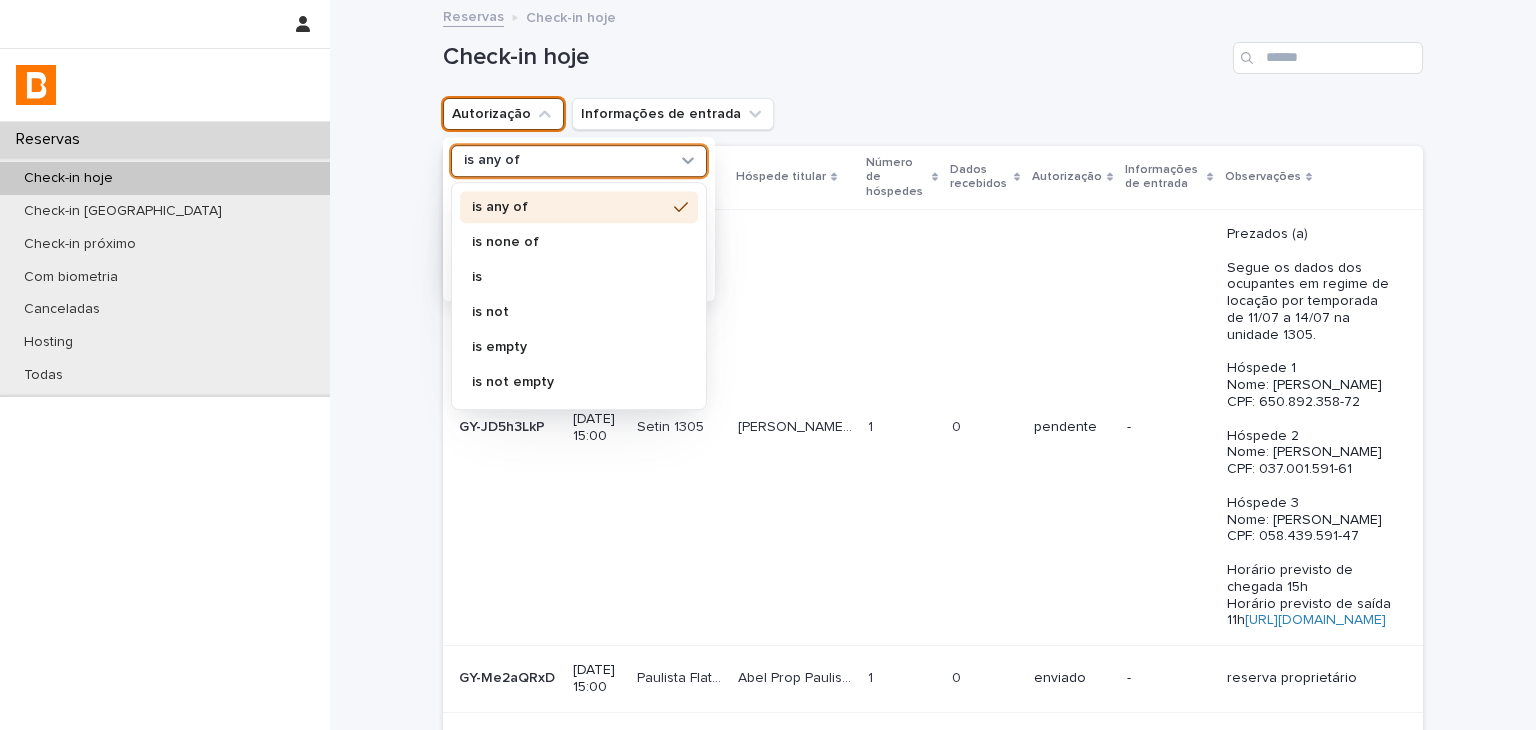 click on "is none of" at bounding box center [569, 242] 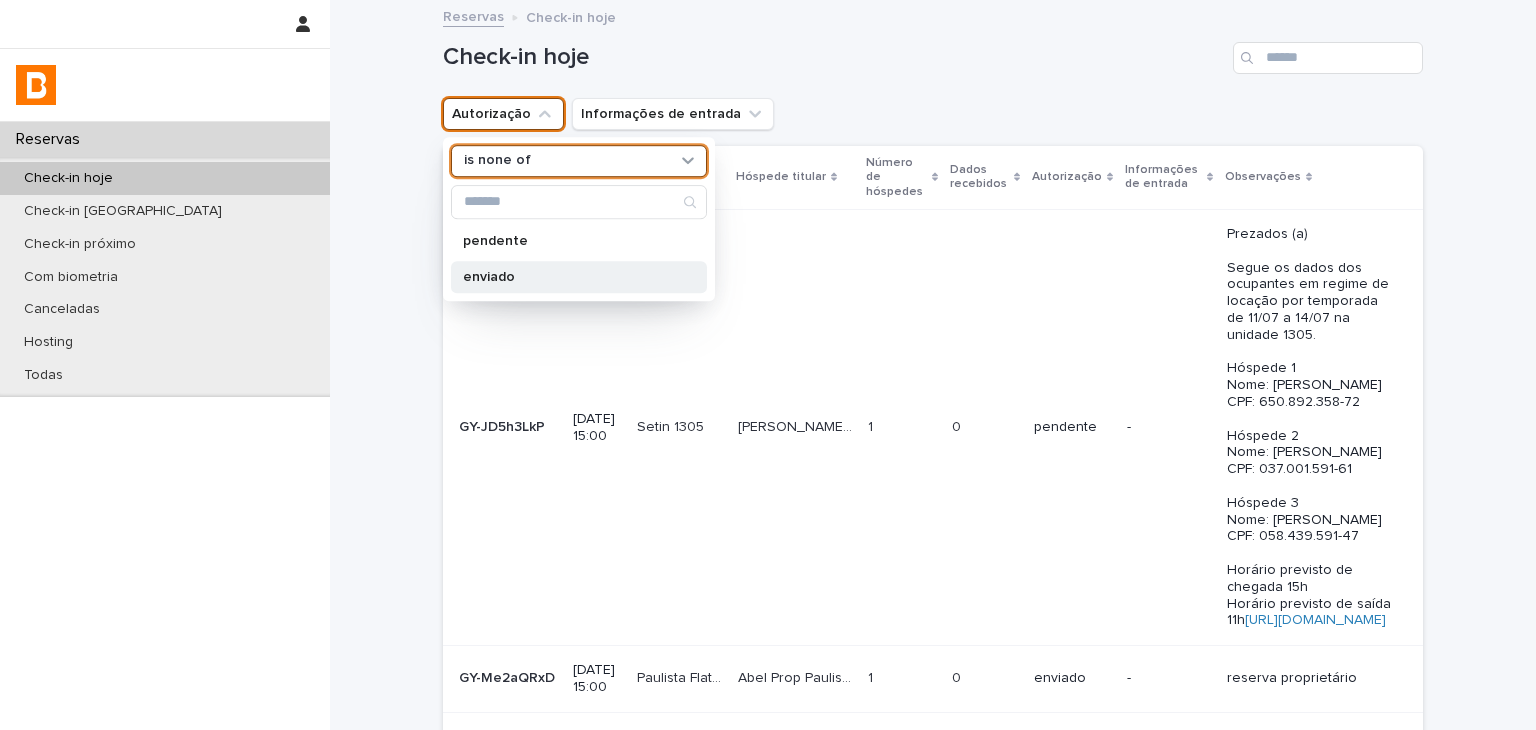 click on "enviado" at bounding box center (569, 277) 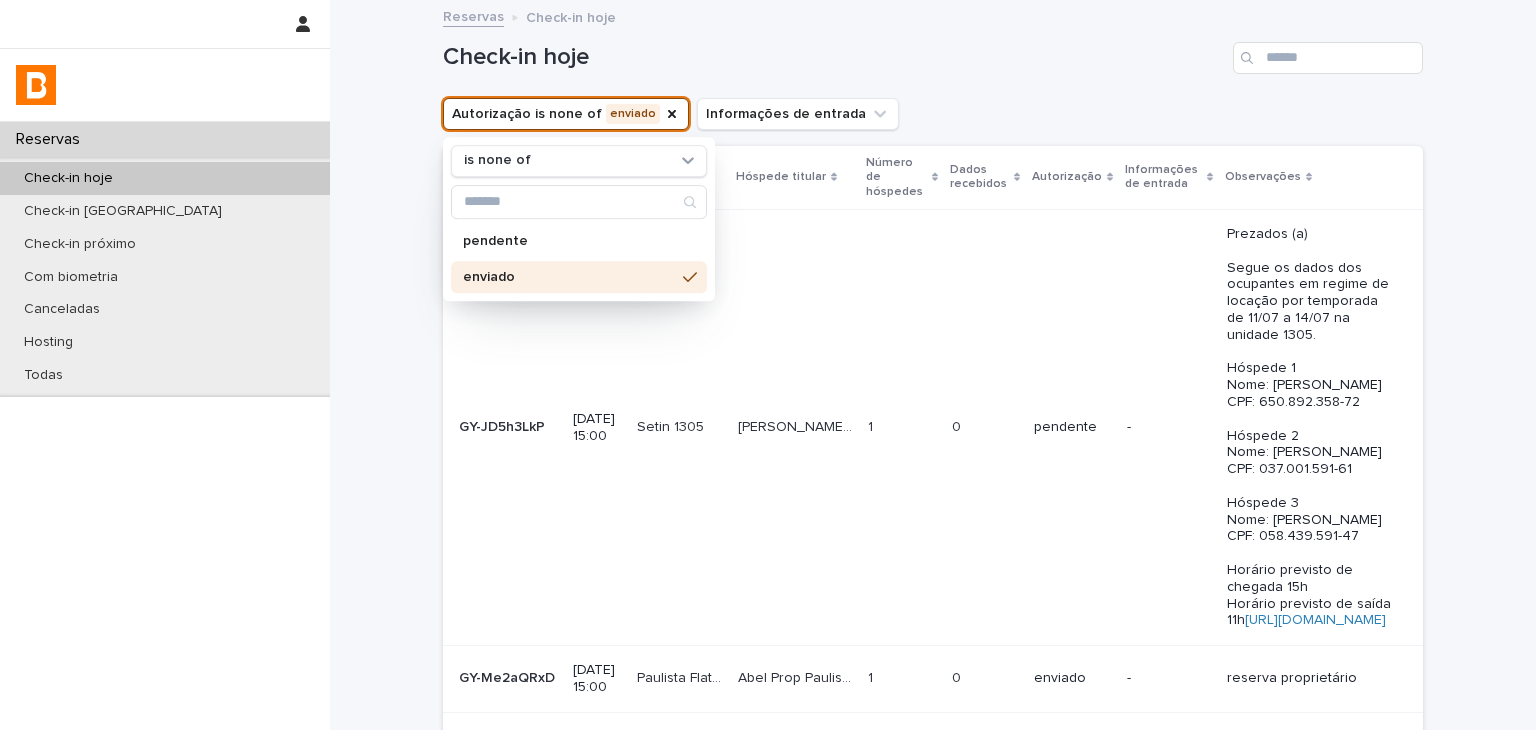 click on "Autorização is none of enviado is none of pendente enviado Informações de entrada" at bounding box center [933, 114] 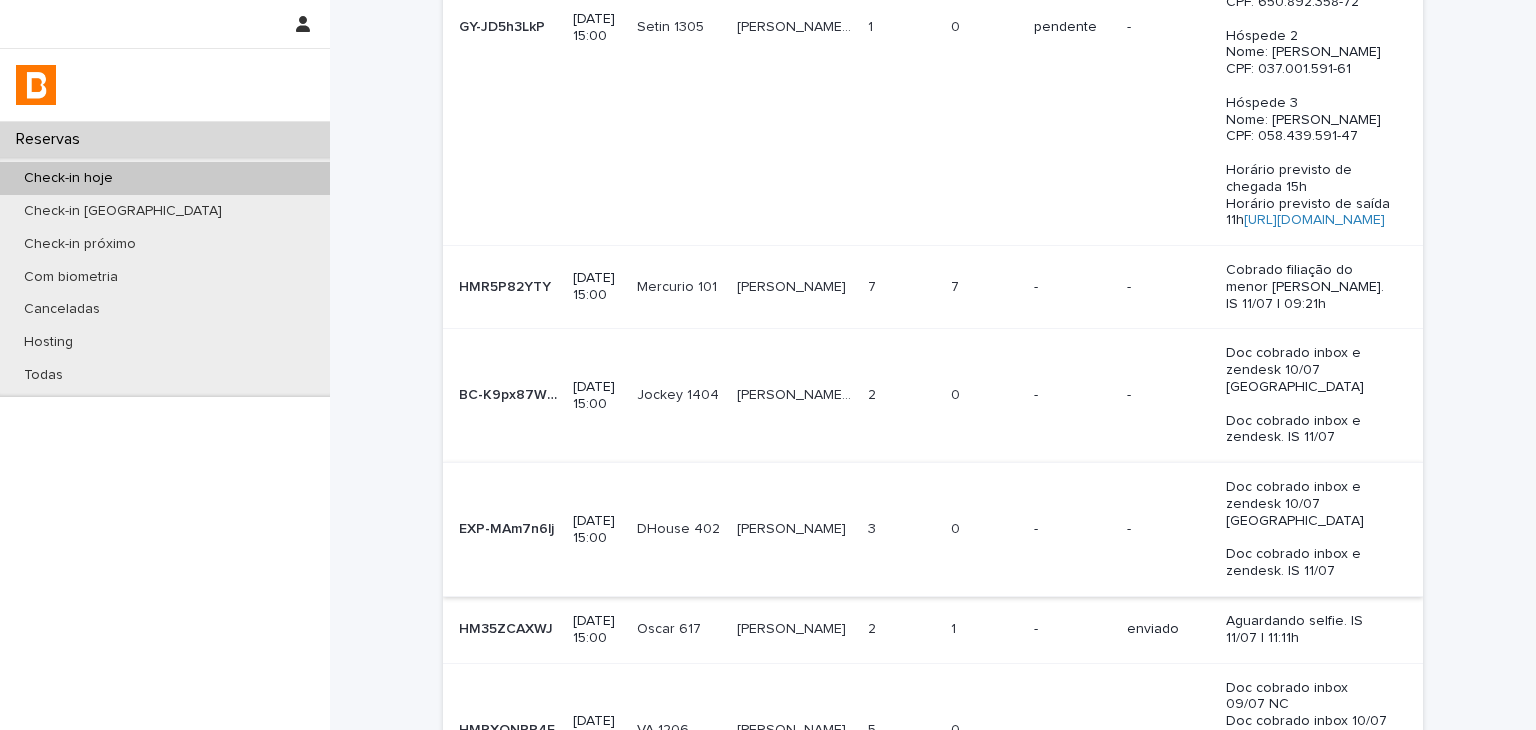 scroll, scrollTop: 0, scrollLeft: 0, axis: both 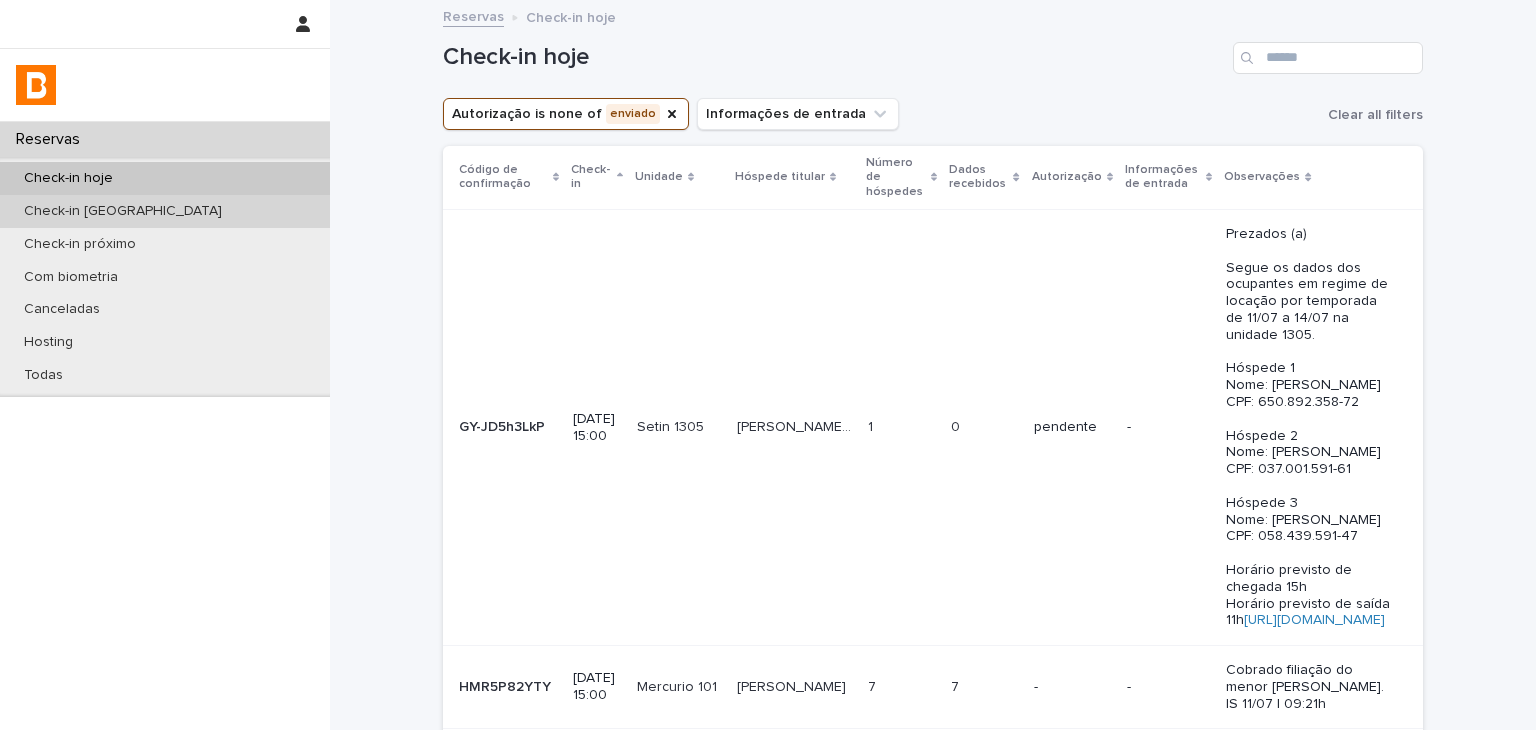 click on "Check-in [GEOGRAPHIC_DATA]" at bounding box center (165, 211) 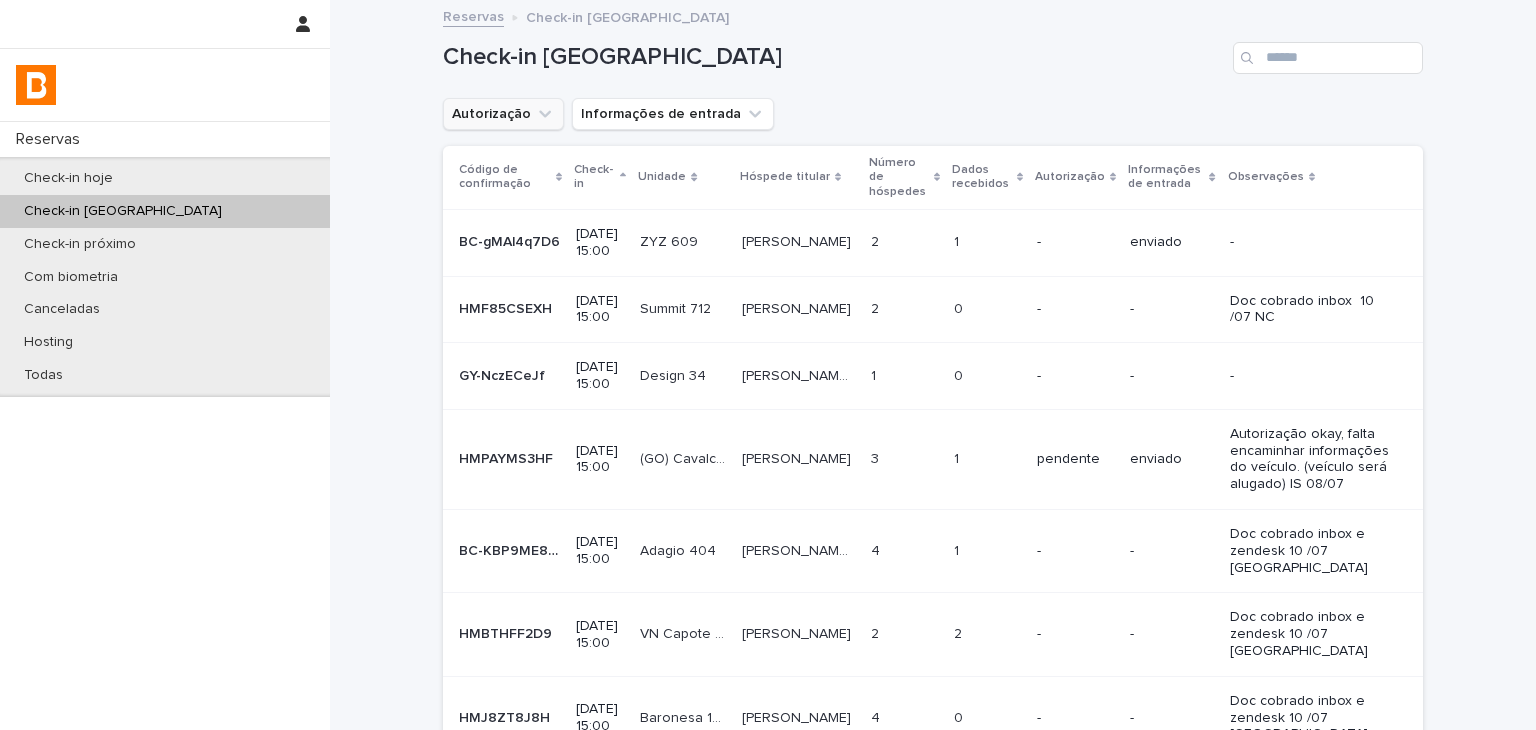 click on "Autorização" at bounding box center [503, 114] 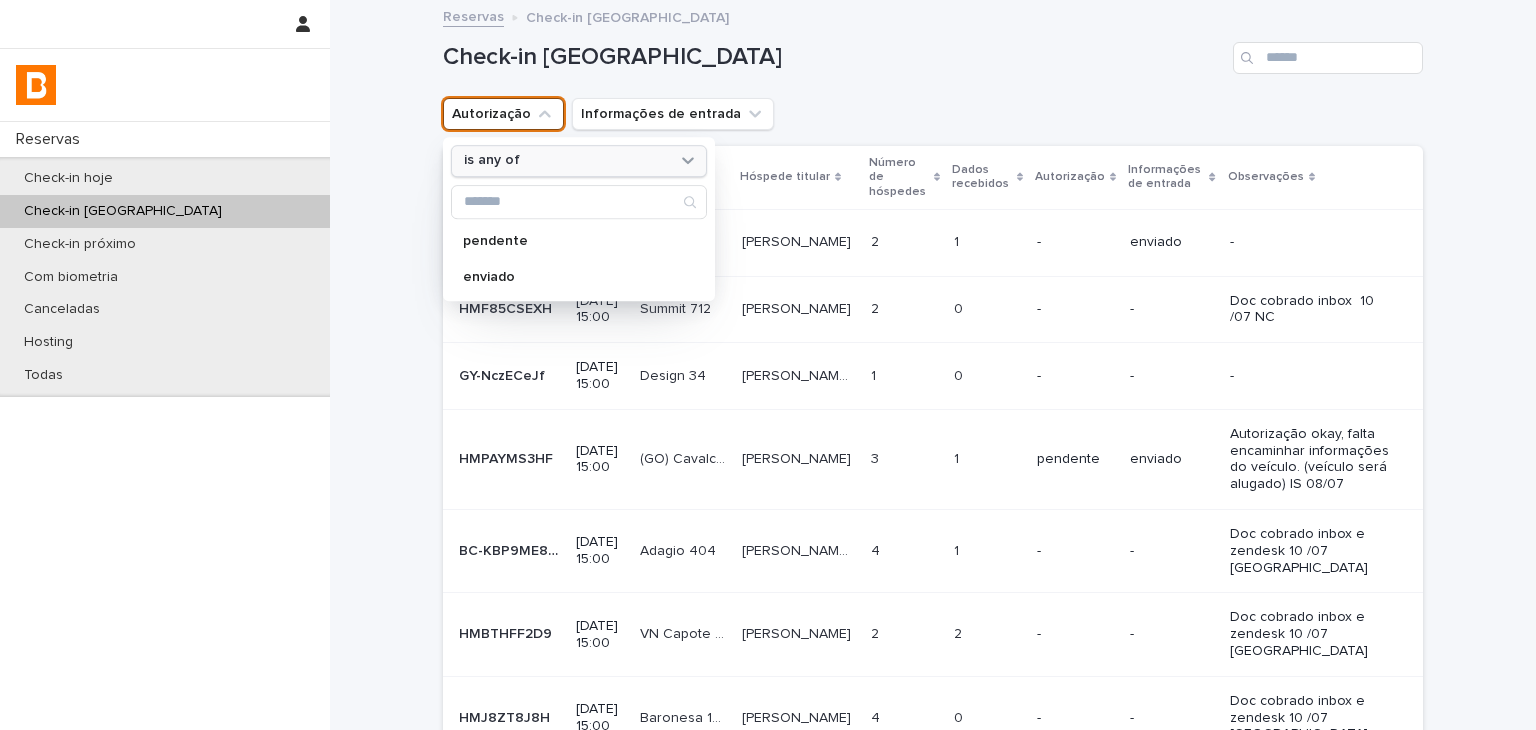 click on "is any of" at bounding box center [492, 161] 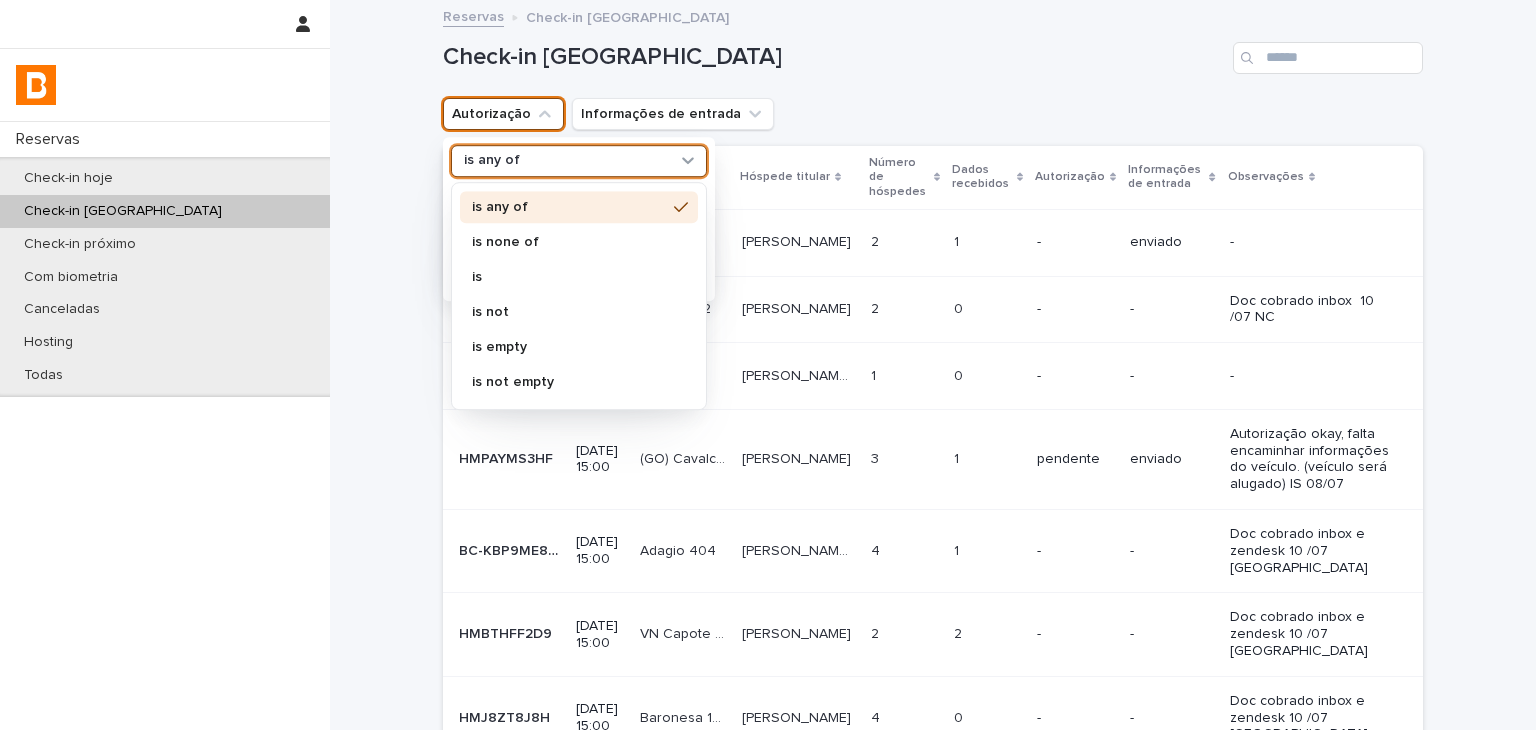 click on "is none of" at bounding box center [579, 242] 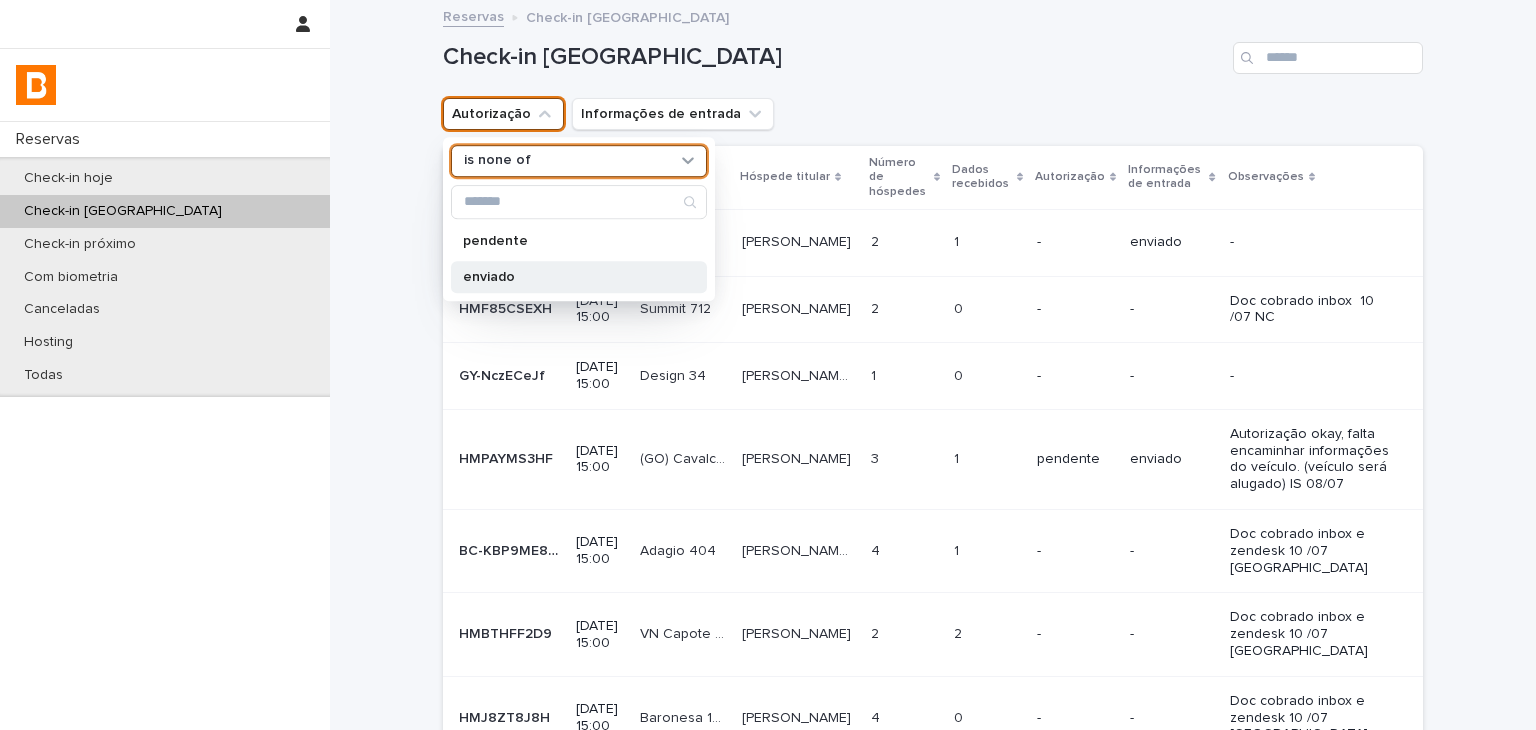 click on "enviado" at bounding box center (579, 277) 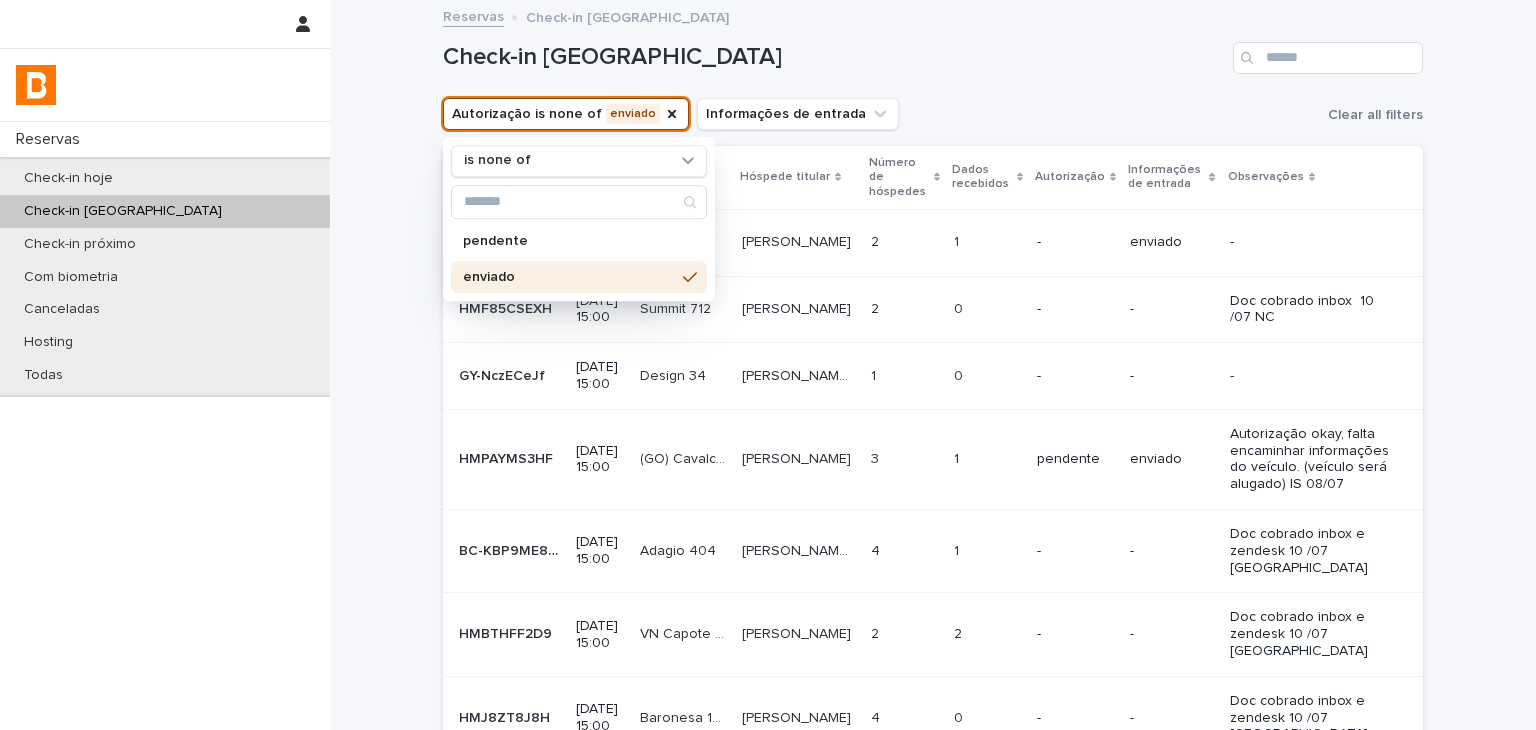 click on "Check-in [GEOGRAPHIC_DATA]" at bounding box center [933, 50] 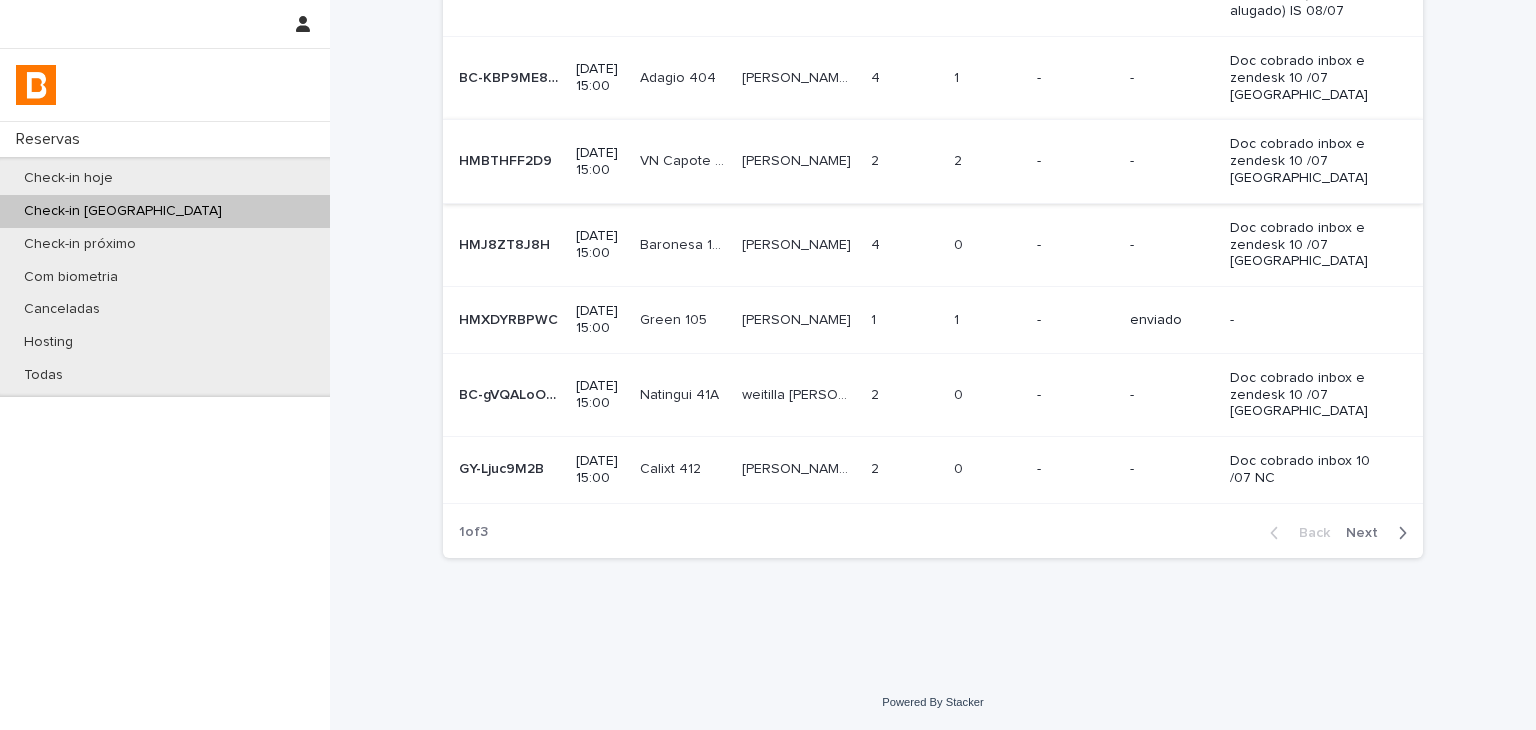 scroll, scrollTop: 0, scrollLeft: 0, axis: both 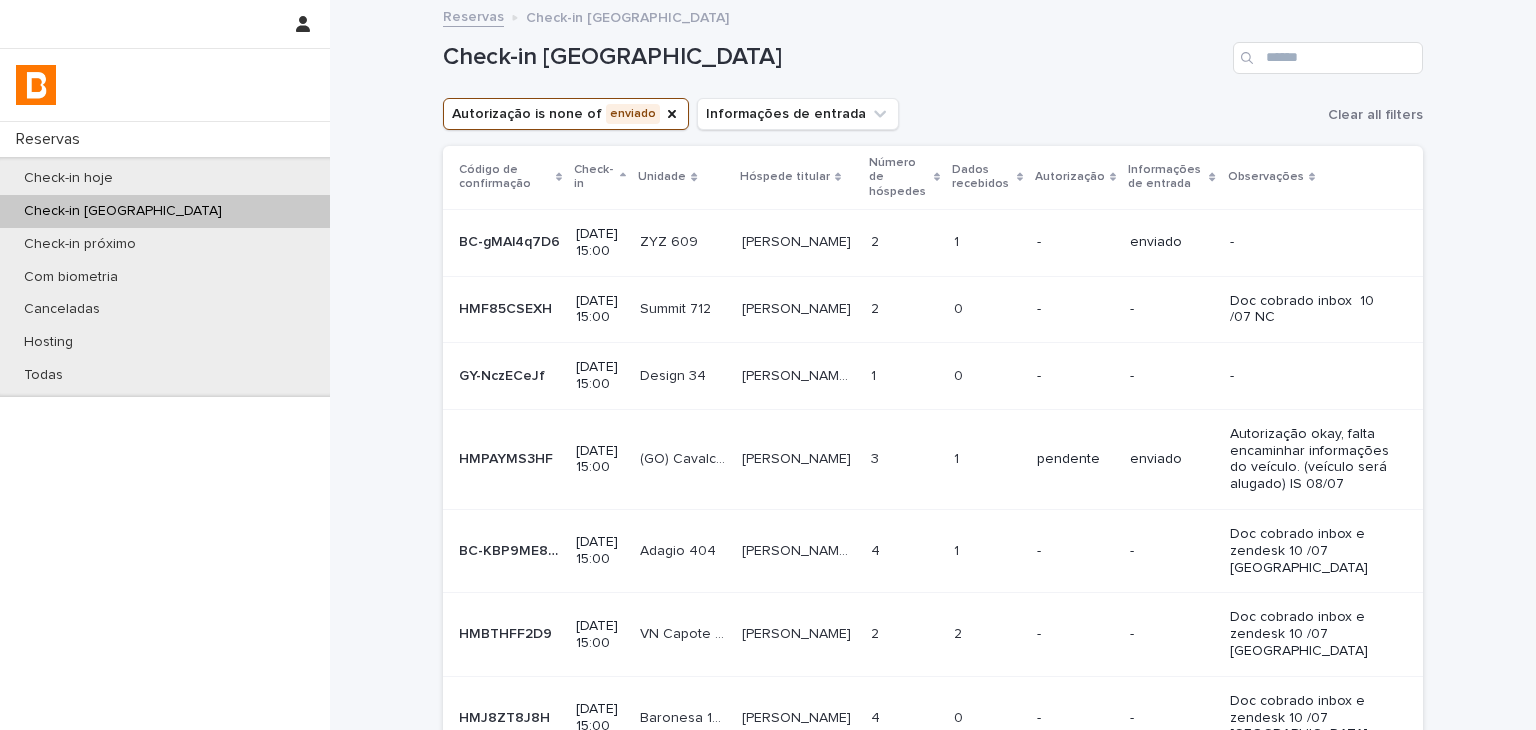 click on "enviado" at bounding box center (1172, 242) 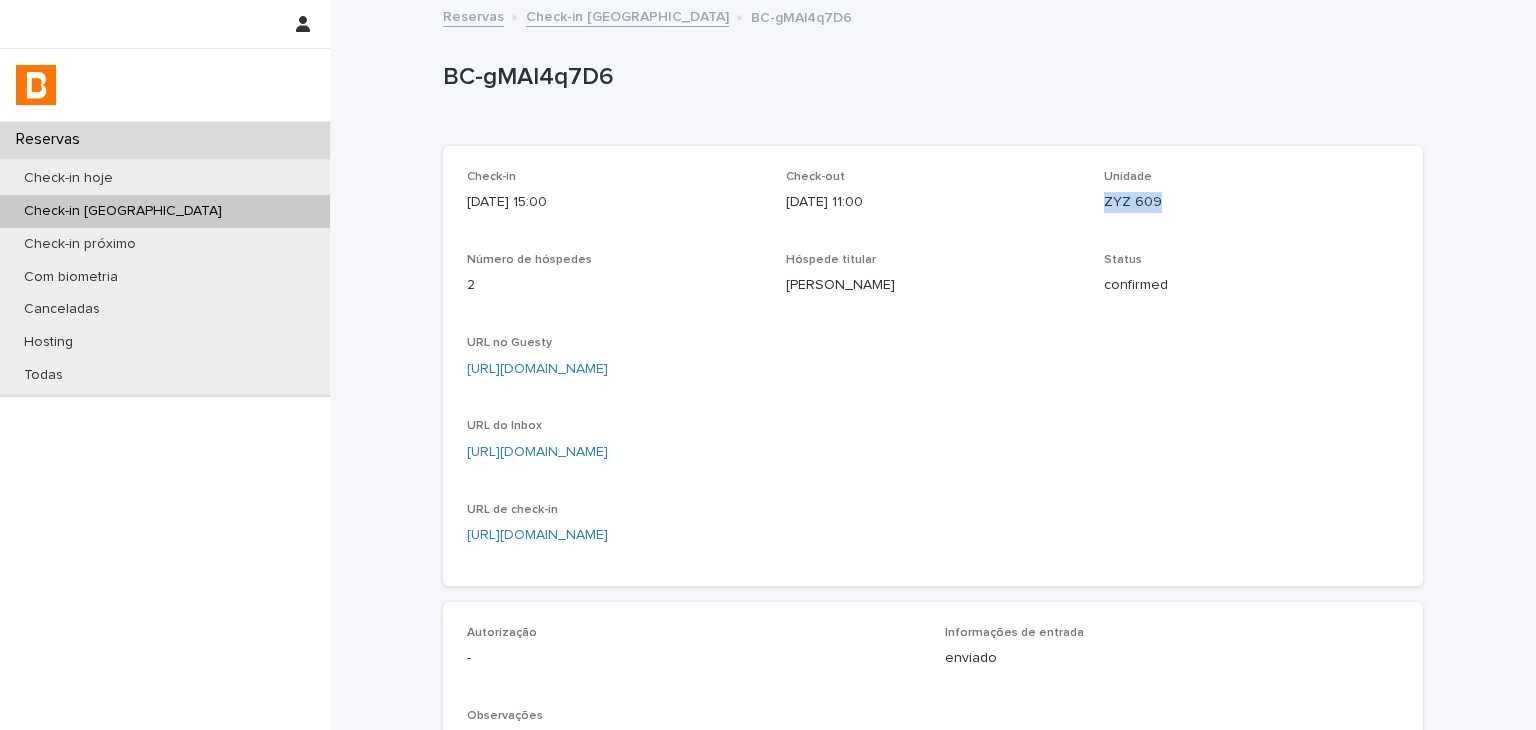 drag, startPoint x: 1096, startPoint y: 205, endPoint x: 1175, endPoint y: 205, distance: 79 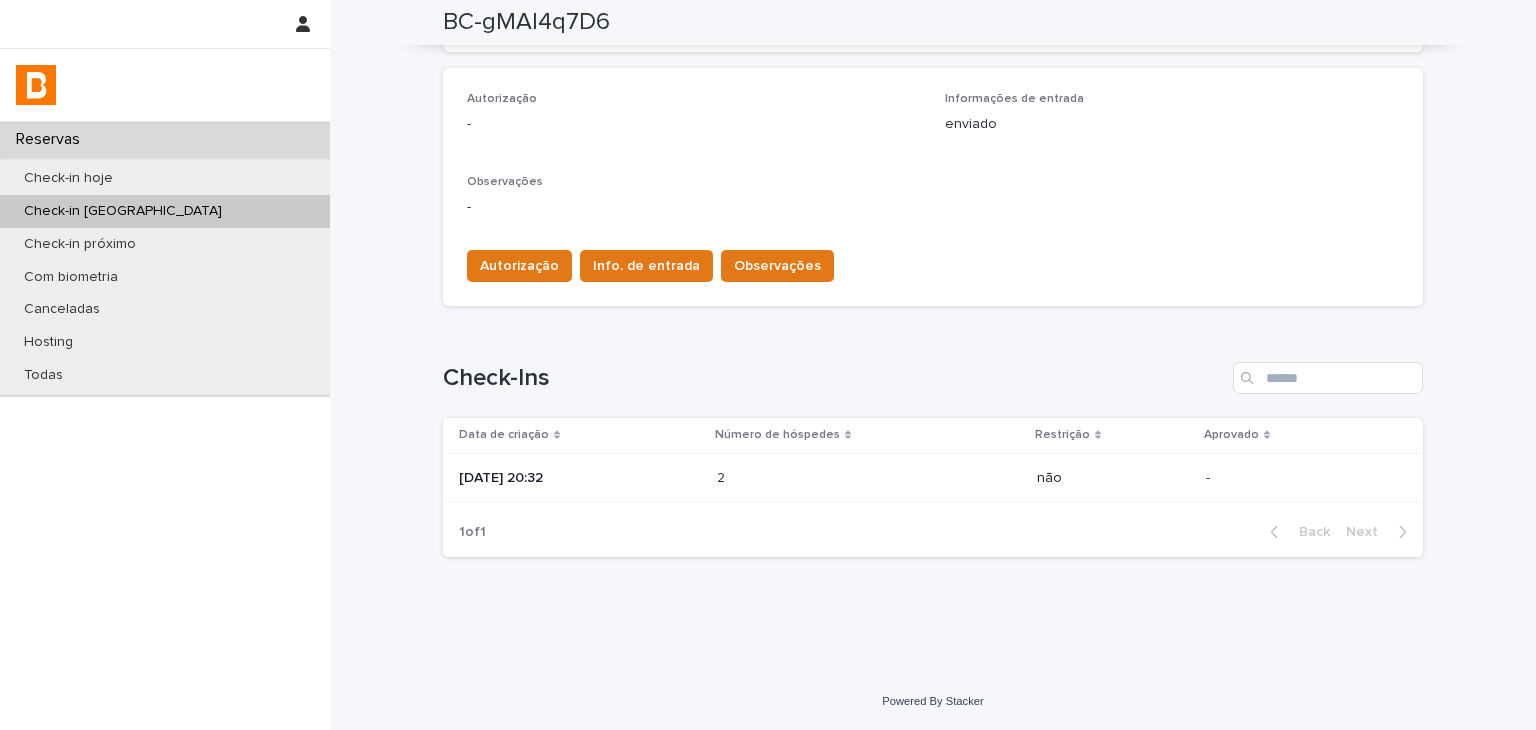 click on "2 2" at bounding box center [869, 478] 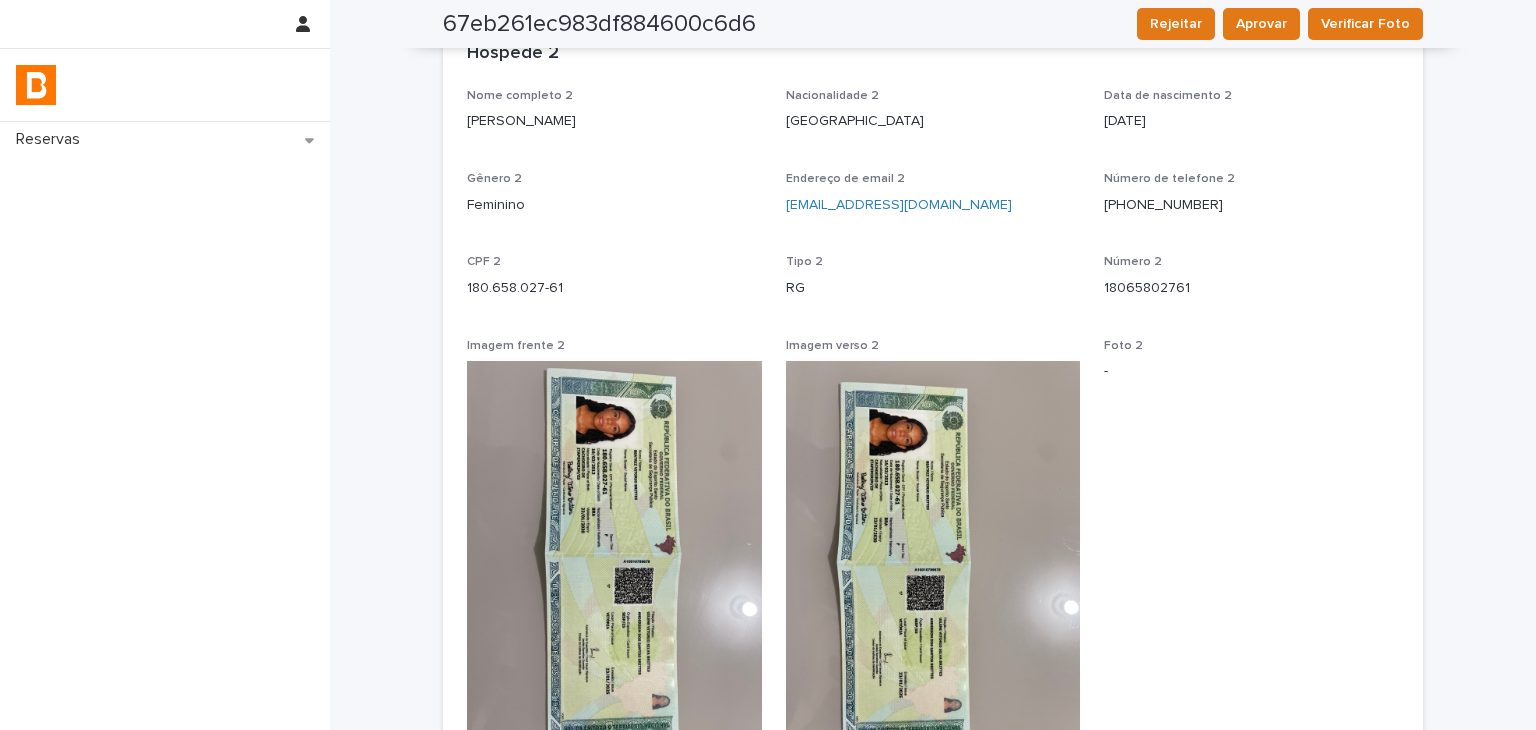 scroll, scrollTop: 1320, scrollLeft: 0, axis: vertical 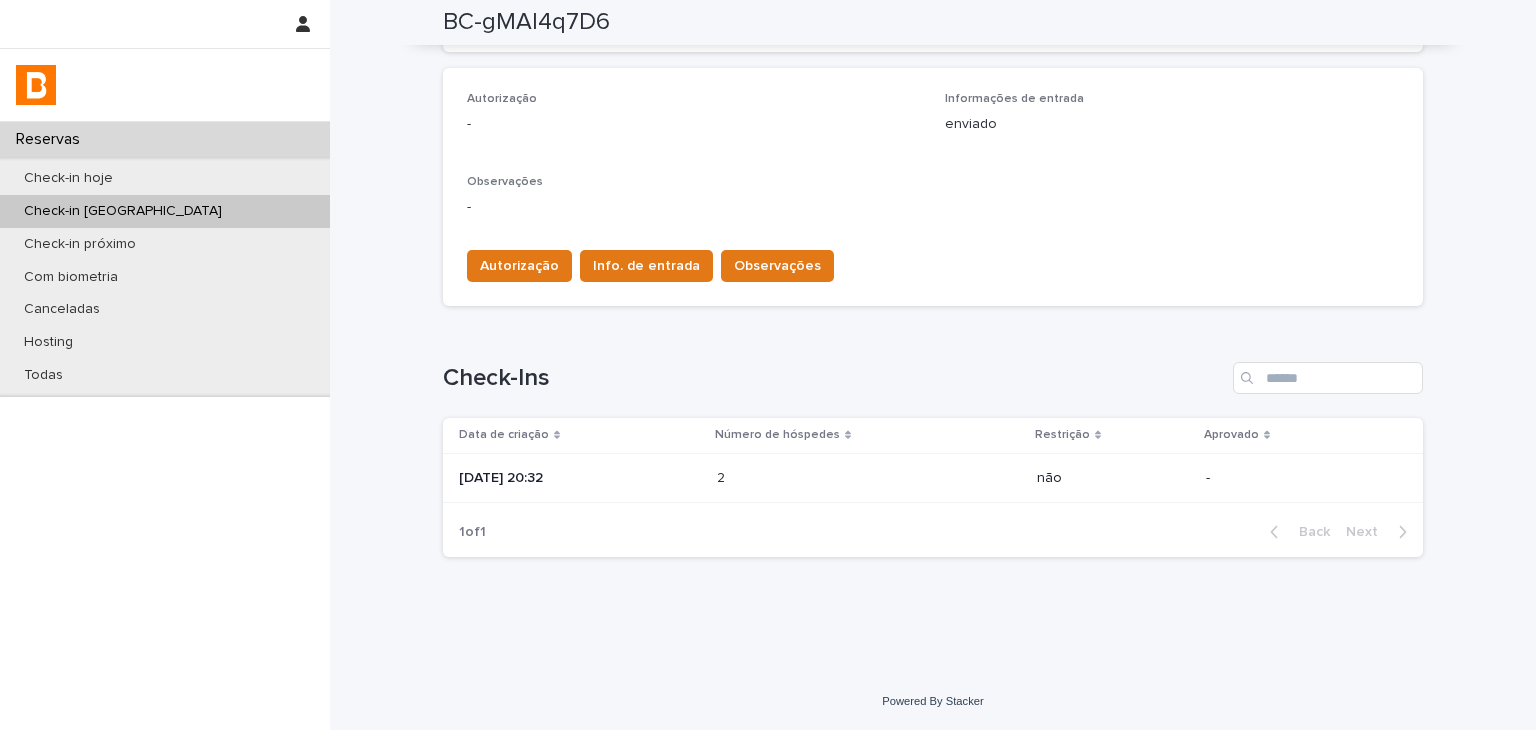 click on "2 2" at bounding box center [869, 478] 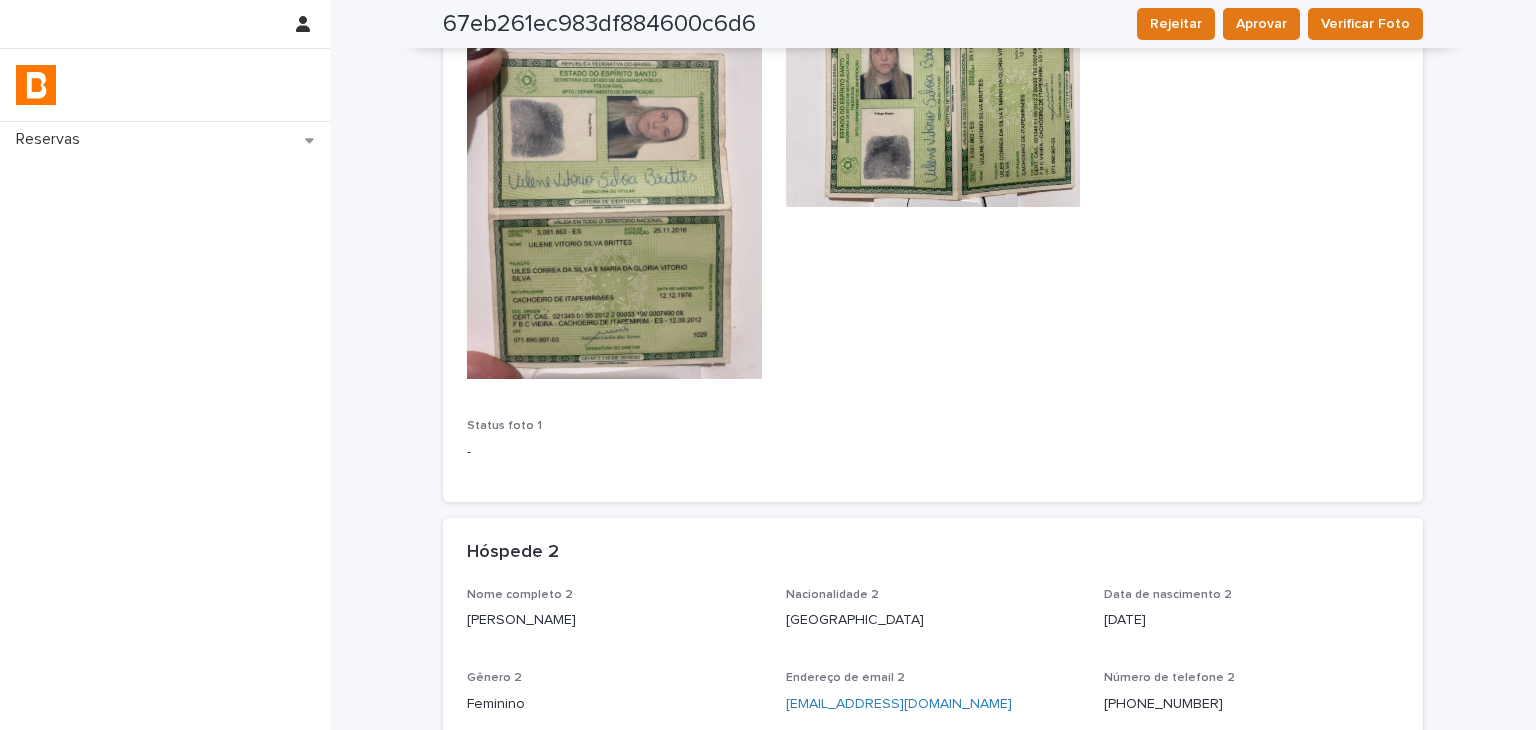 scroll, scrollTop: 101, scrollLeft: 0, axis: vertical 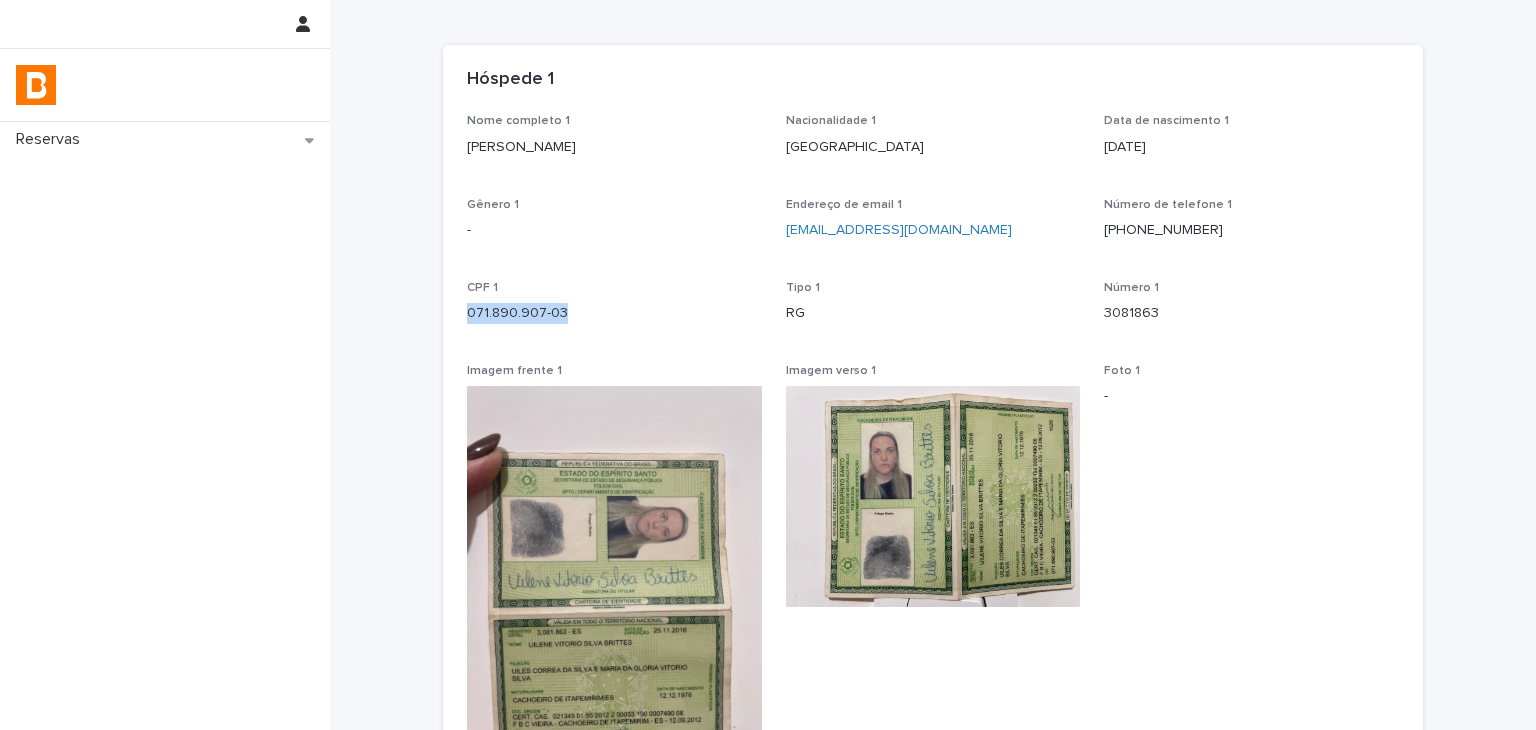 drag, startPoint x: 464, startPoint y: 314, endPoint x: 604, endPoint y: 322, distance: 140.22838 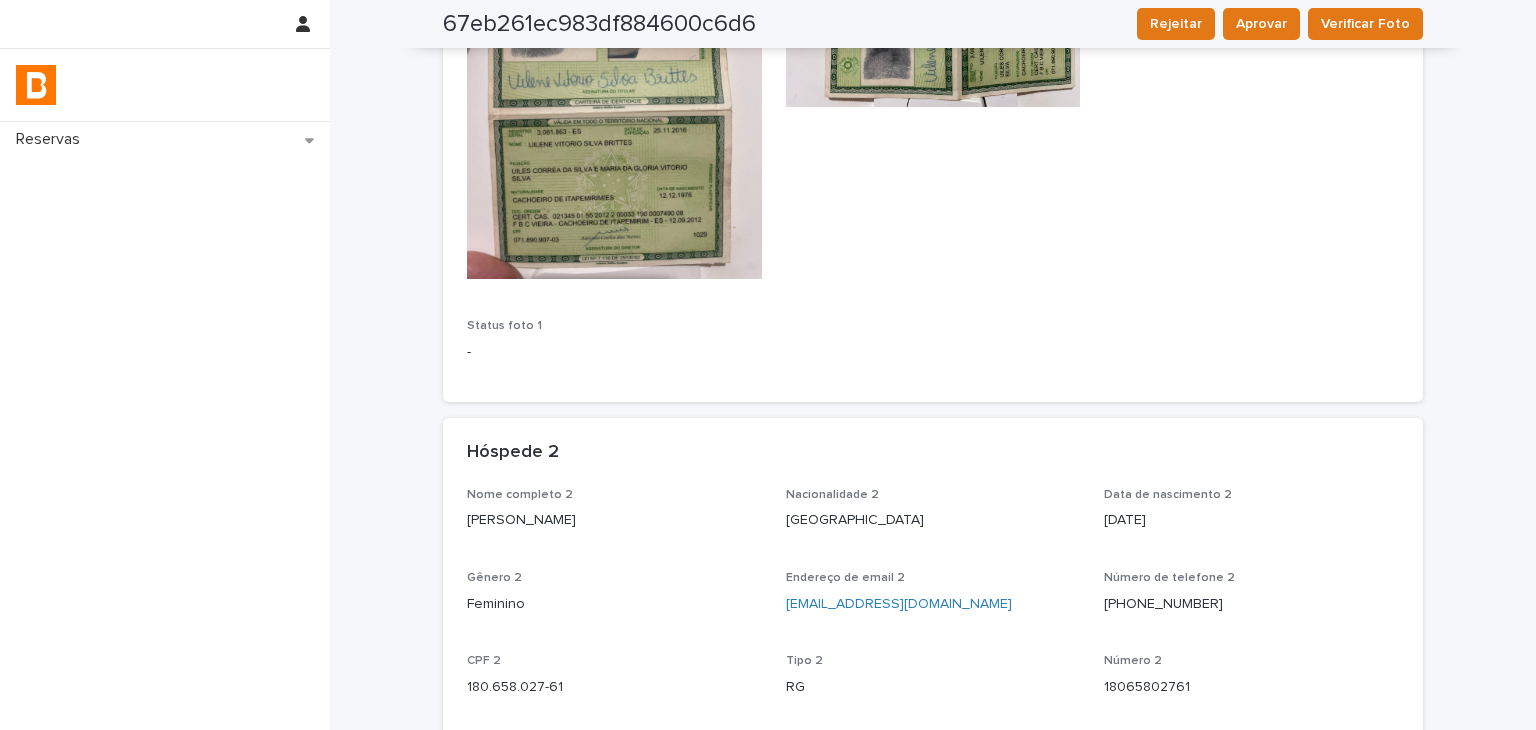 scroll, scrollTop: 101, scrollLeft: 0, axis: vertical 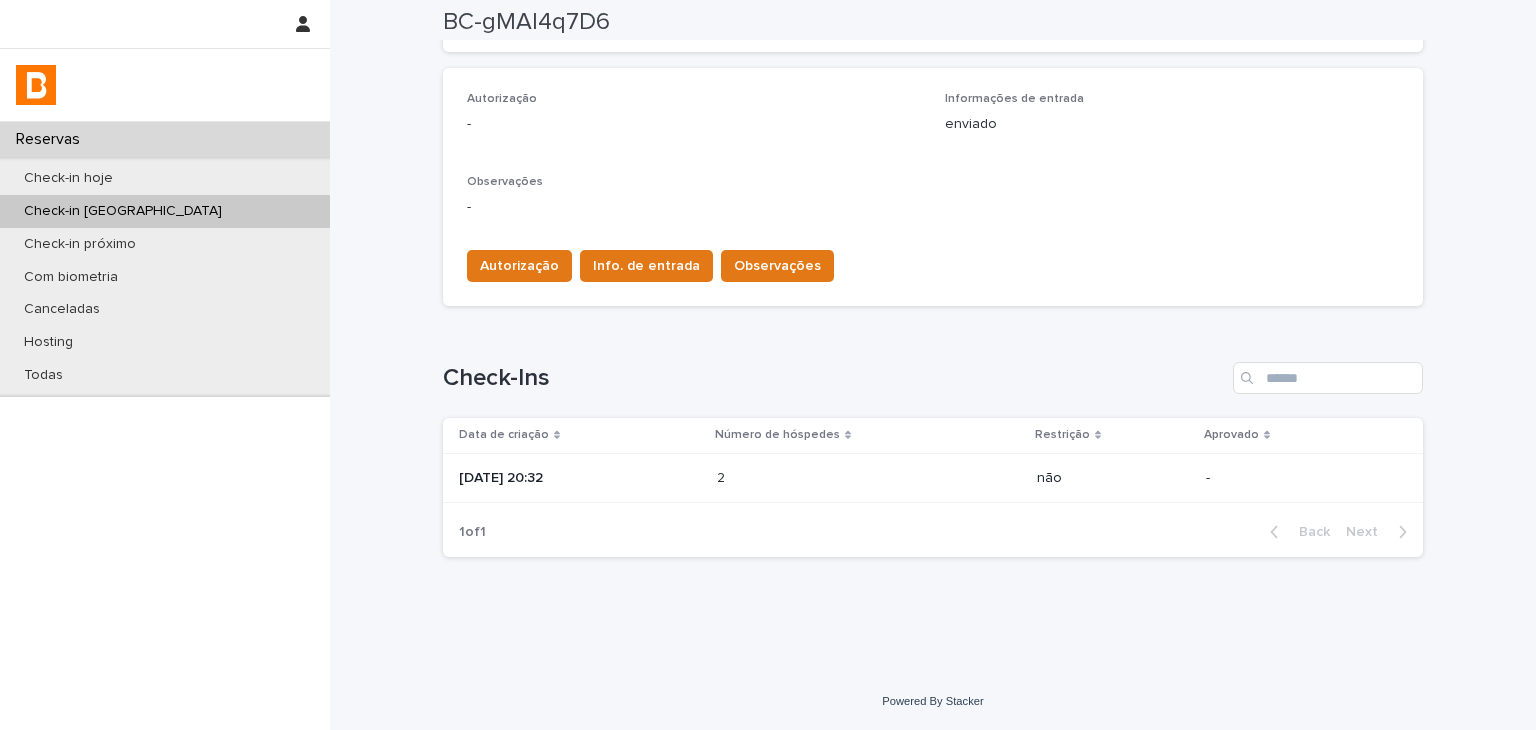 click on "2 2" at bounding box center (869, 478) 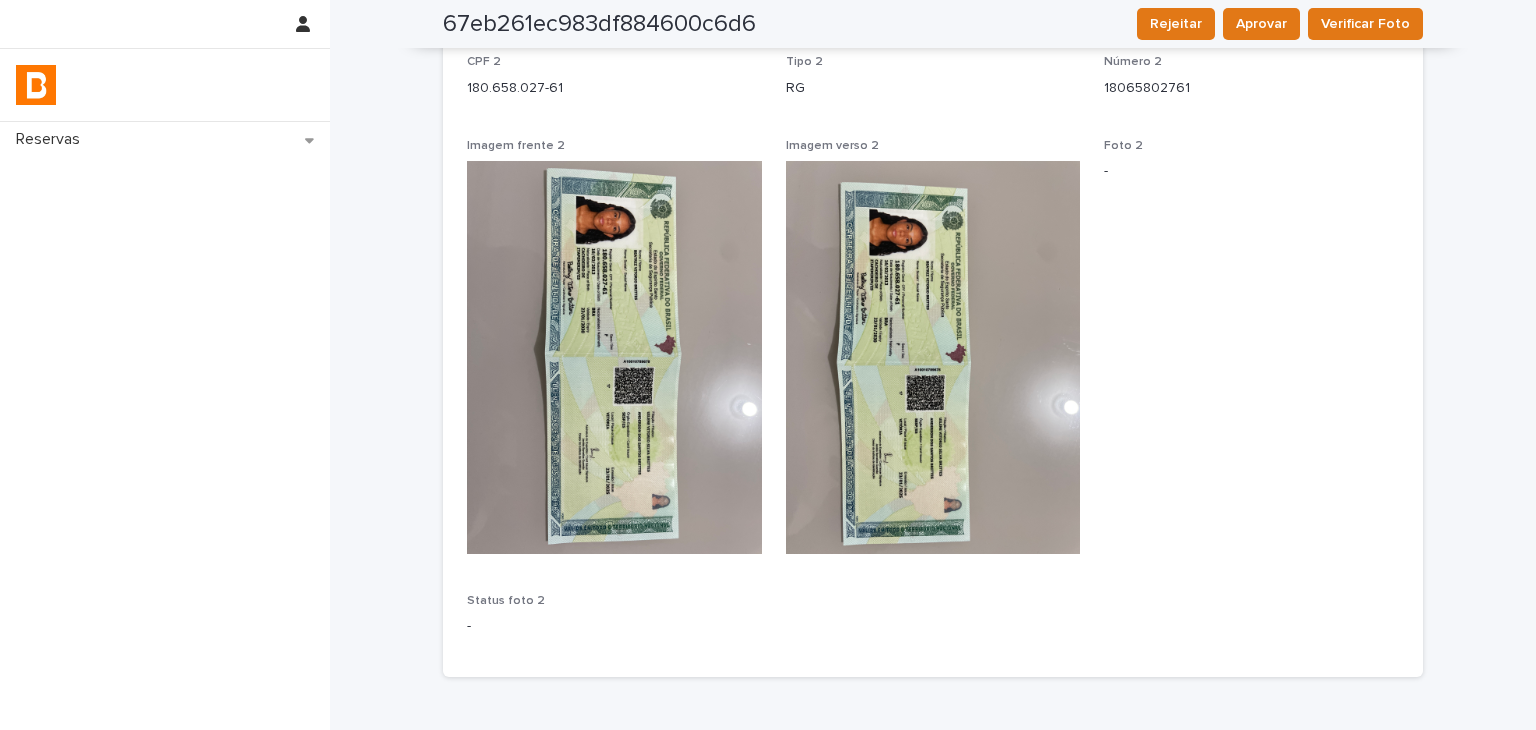 scroll, scrollTop: 900, scrollLeft: 0, axis: vertical 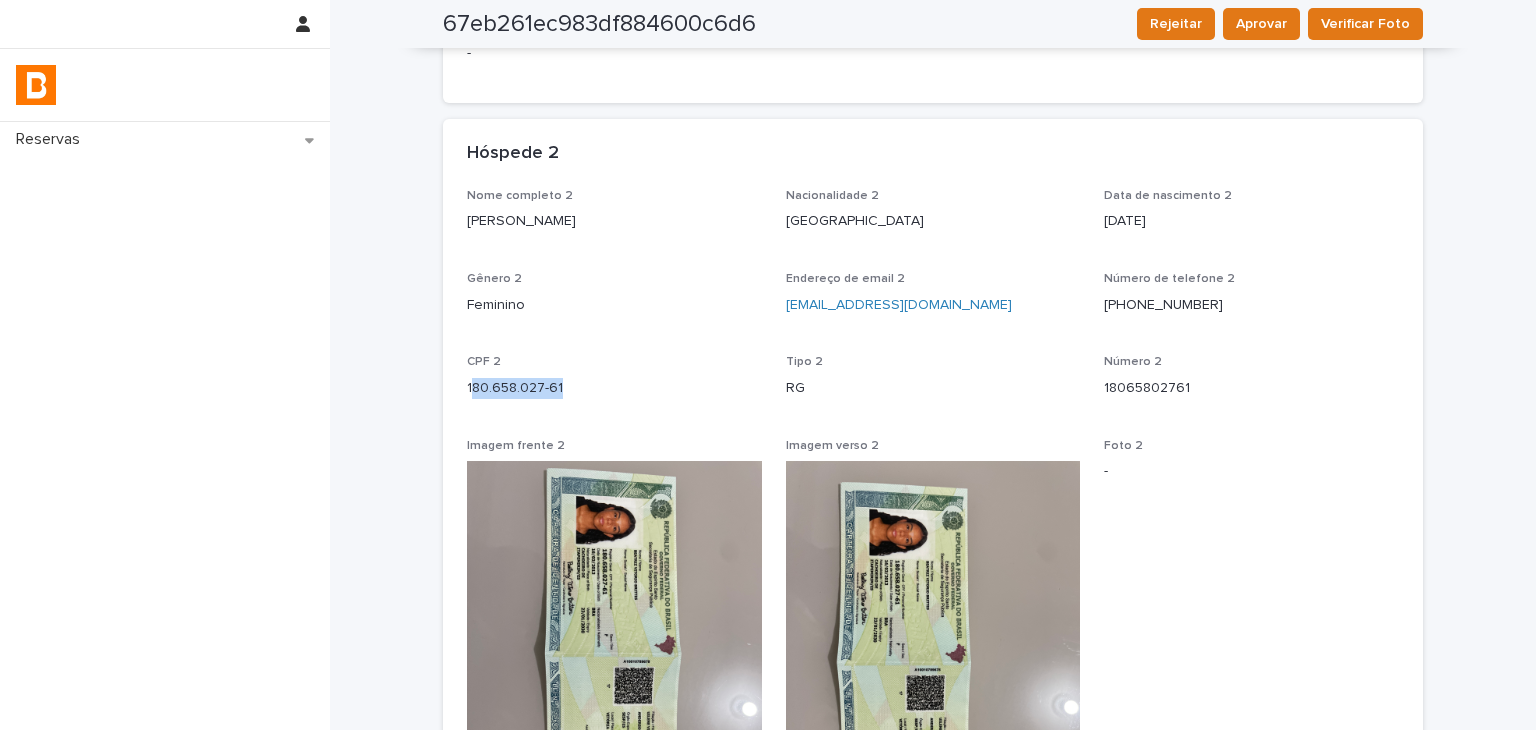 drag, startPoint x: 463, startPoint y: 378, endPoint x: 552, endPoint y: 382, distance: 89.08984 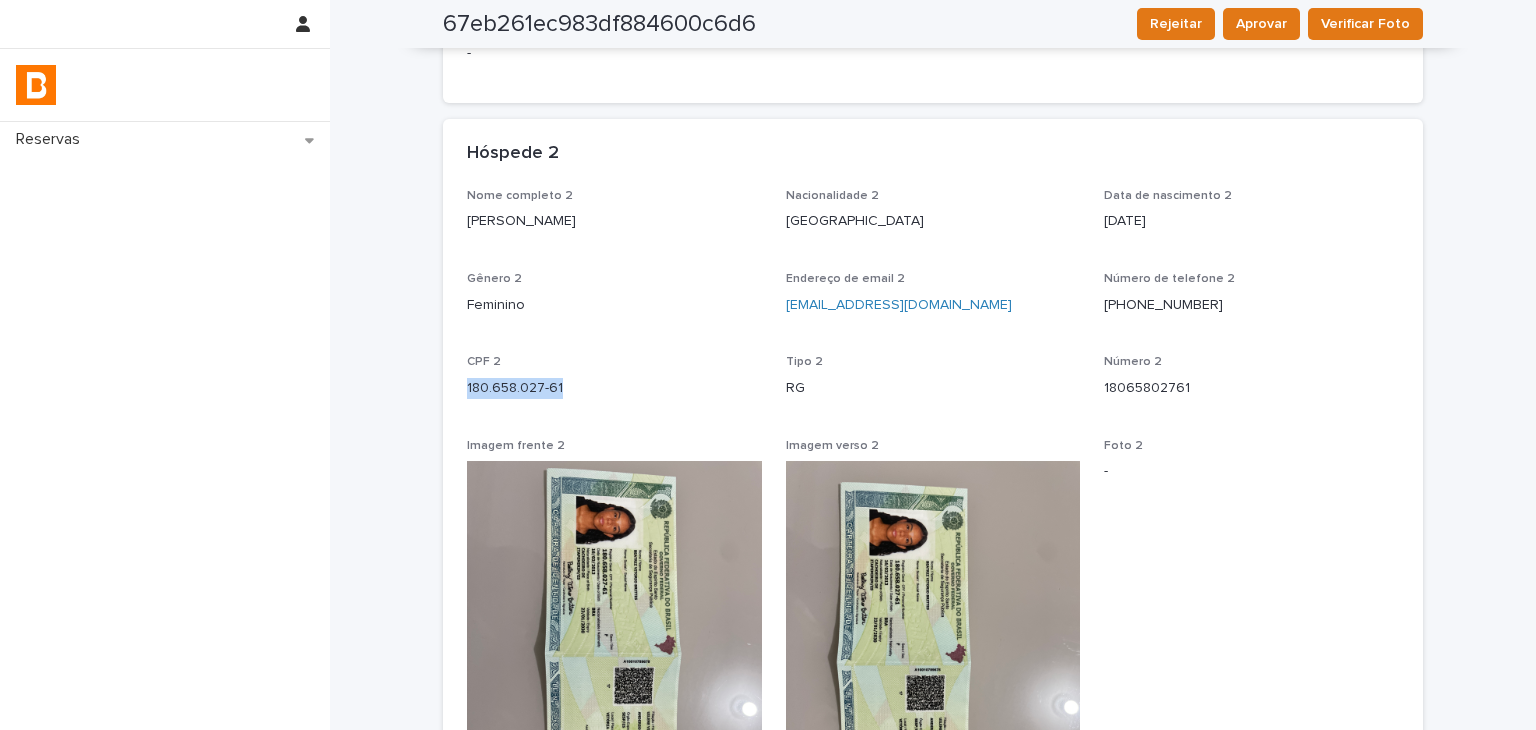 drag, startPoint x: 477, startPoint y: 382, endPoint x: 567, endPoint y: 381, distance: 90.005554 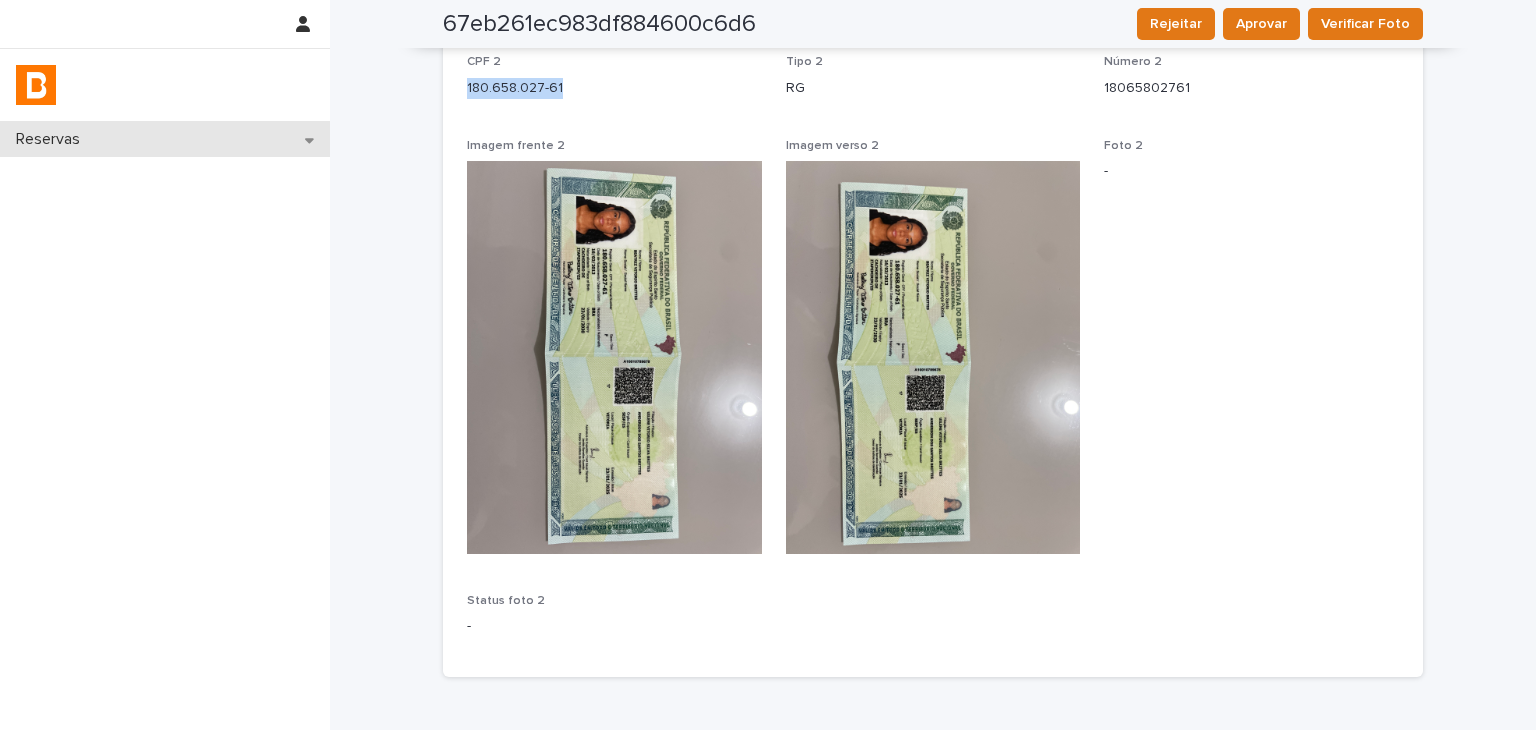 scroll, scrollTop: 1320, scrollLeft: 0, axis: vertical 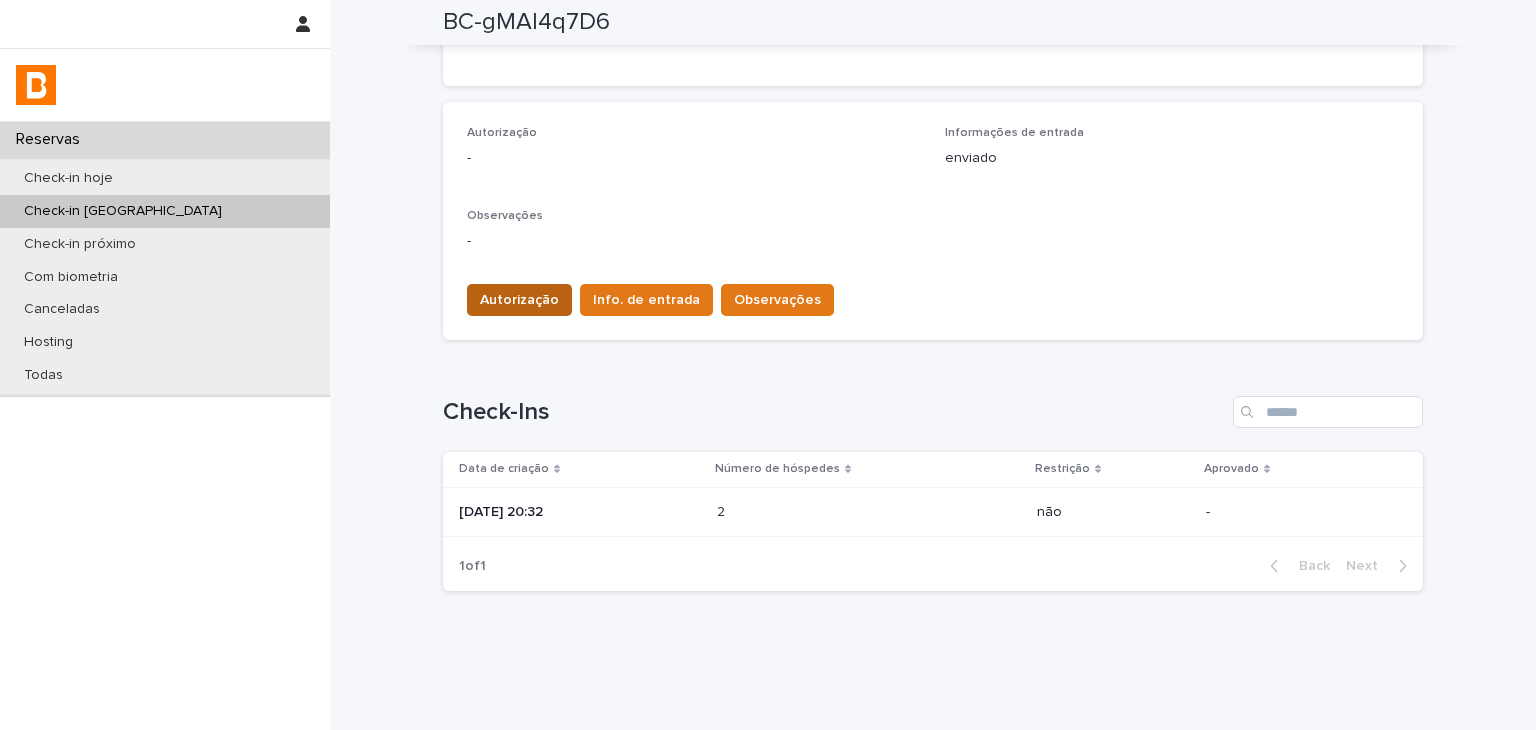 click on "Autorização" at bounding box center (519, 300) 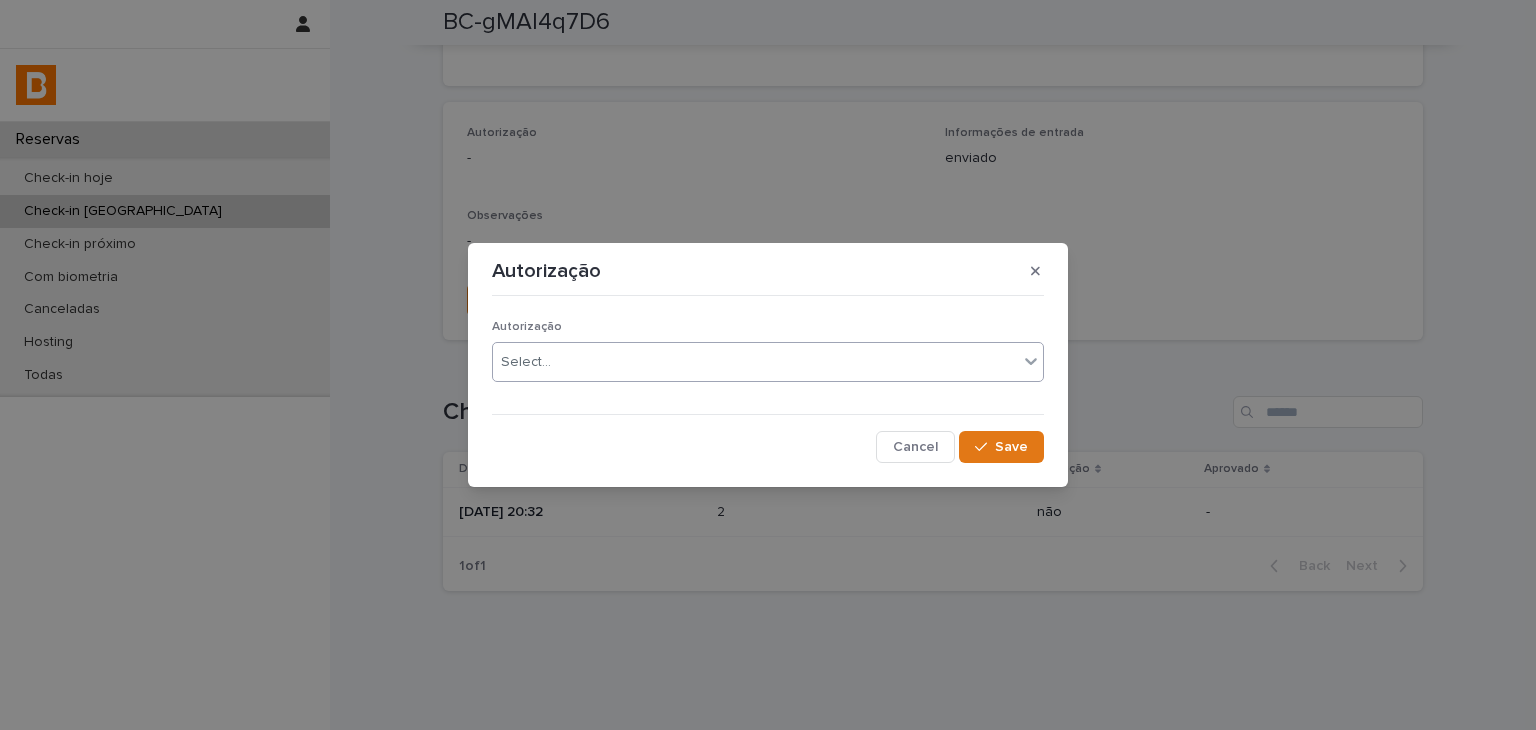 click on "Select..." at bounding box center [755, 362] 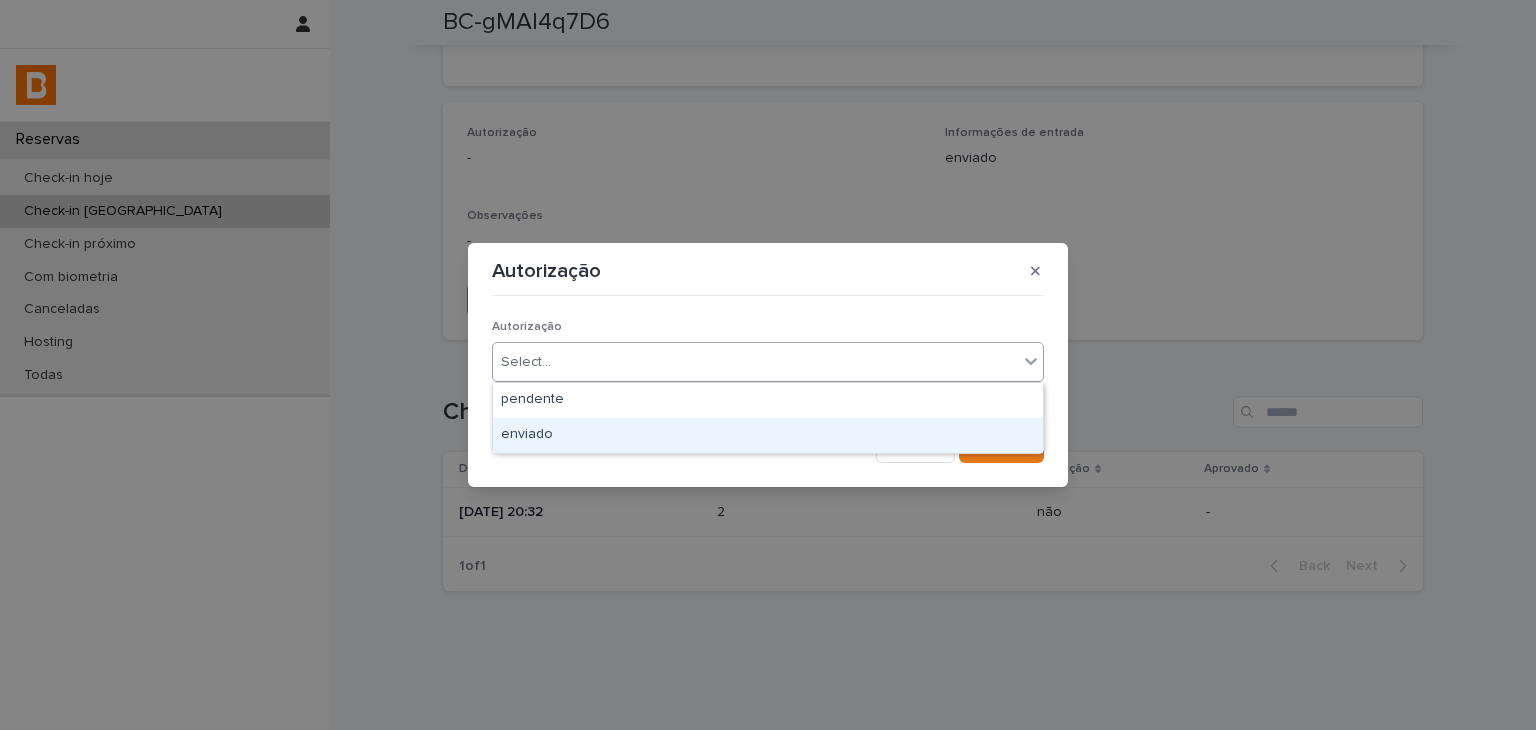 click on "enviado" at bounding box center [768, 435] 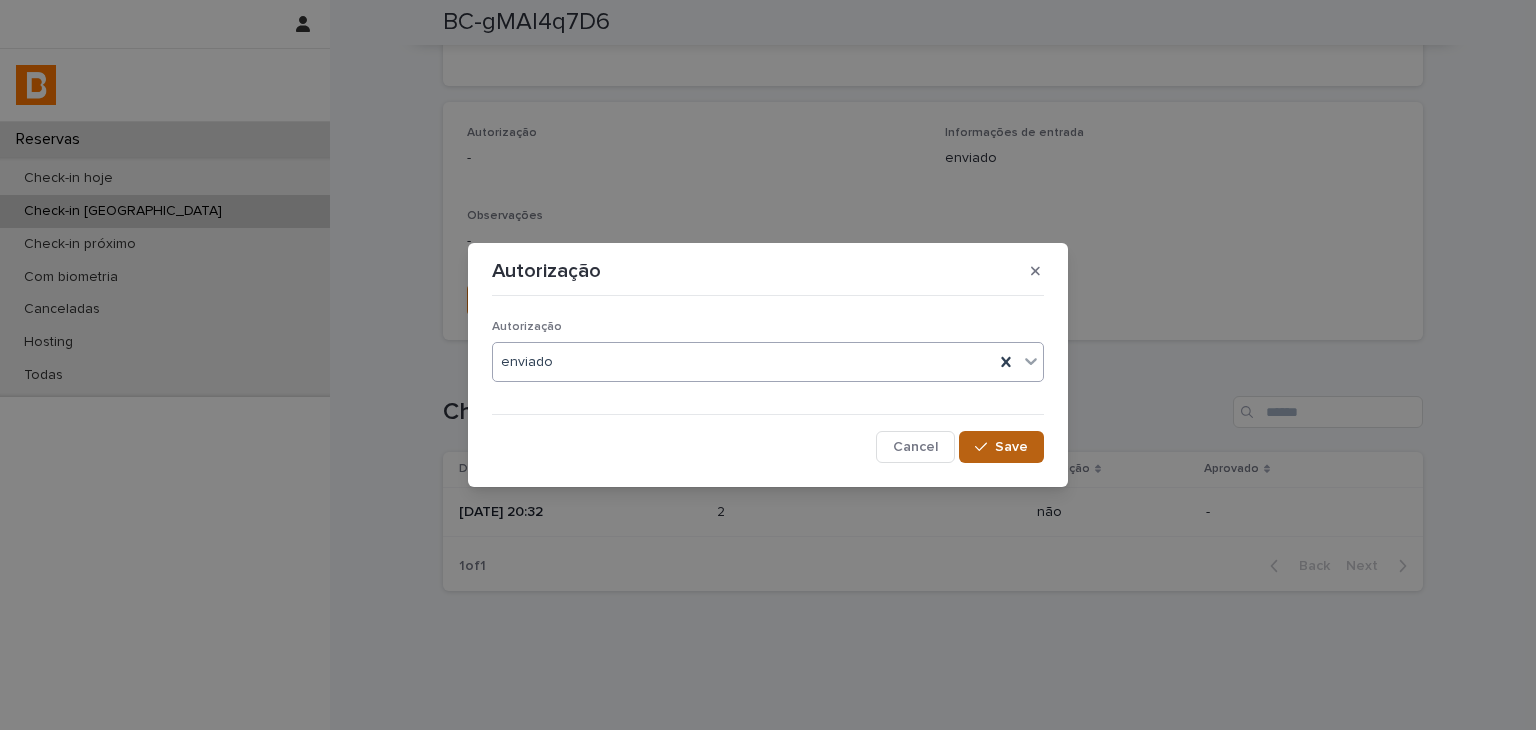 click on "Save" at bounding box center [1011, 447] 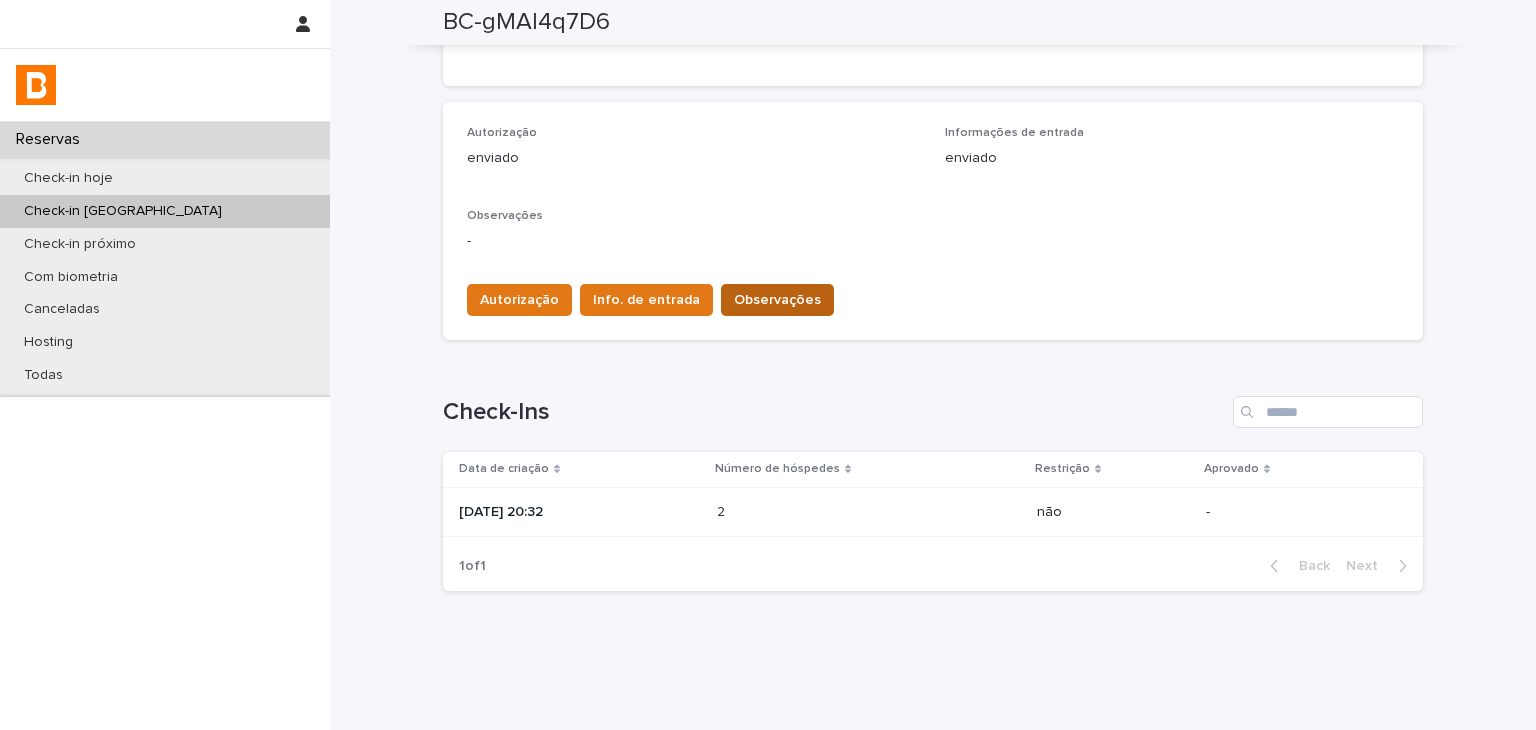 click on "Observações" at bounding box center (777, 300) 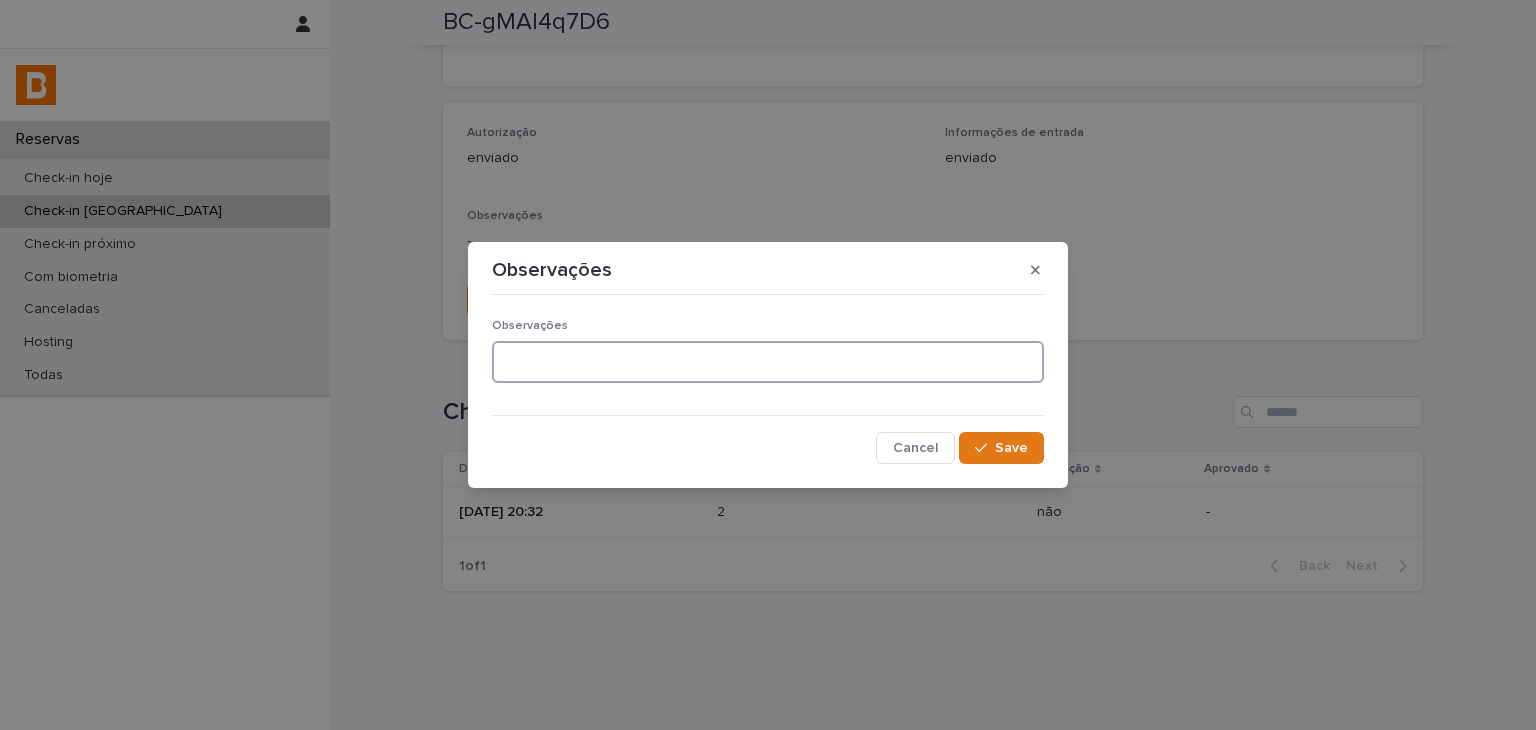 click at bounding box center [768, 362] 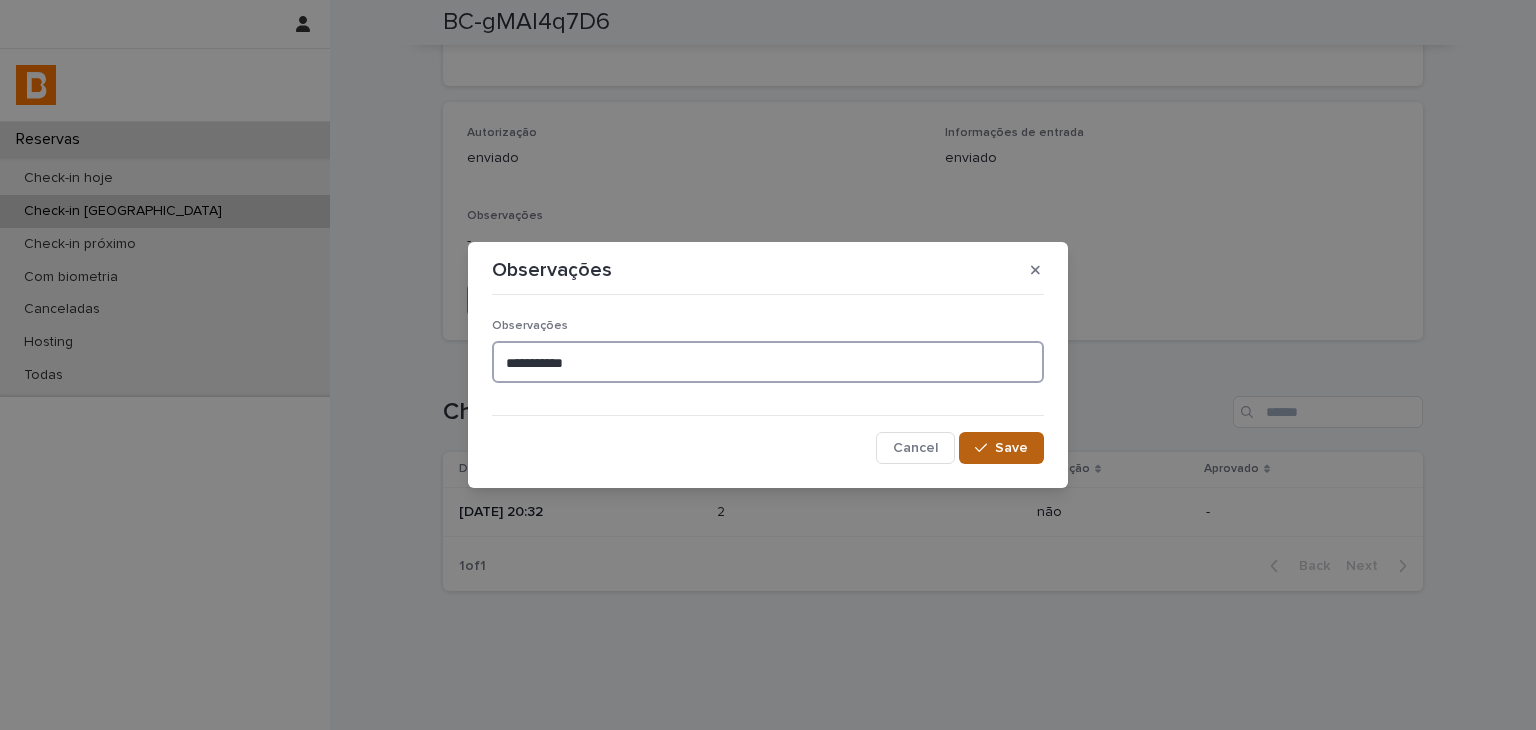 type on "**********" 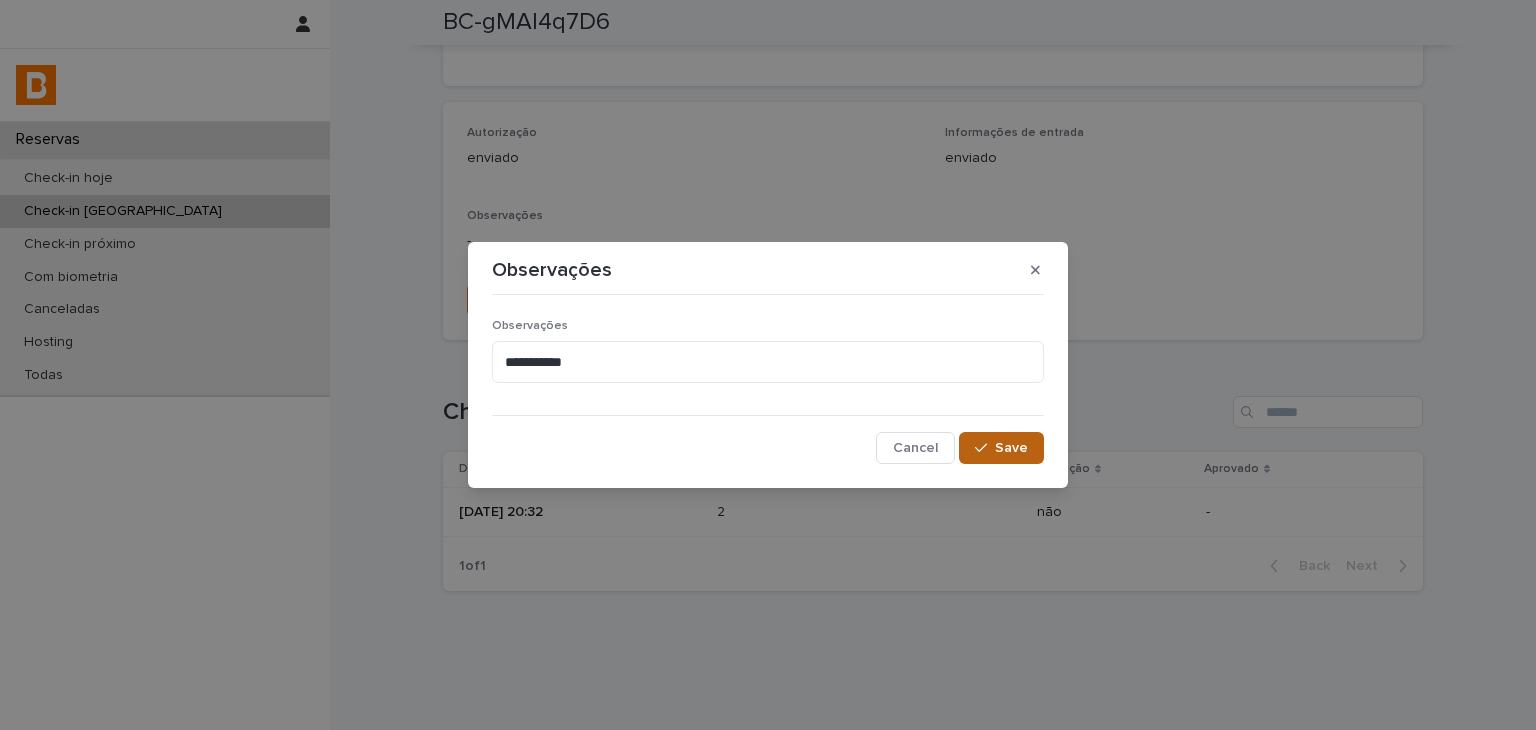 click on "Save" at bounding box center [1001, 448] 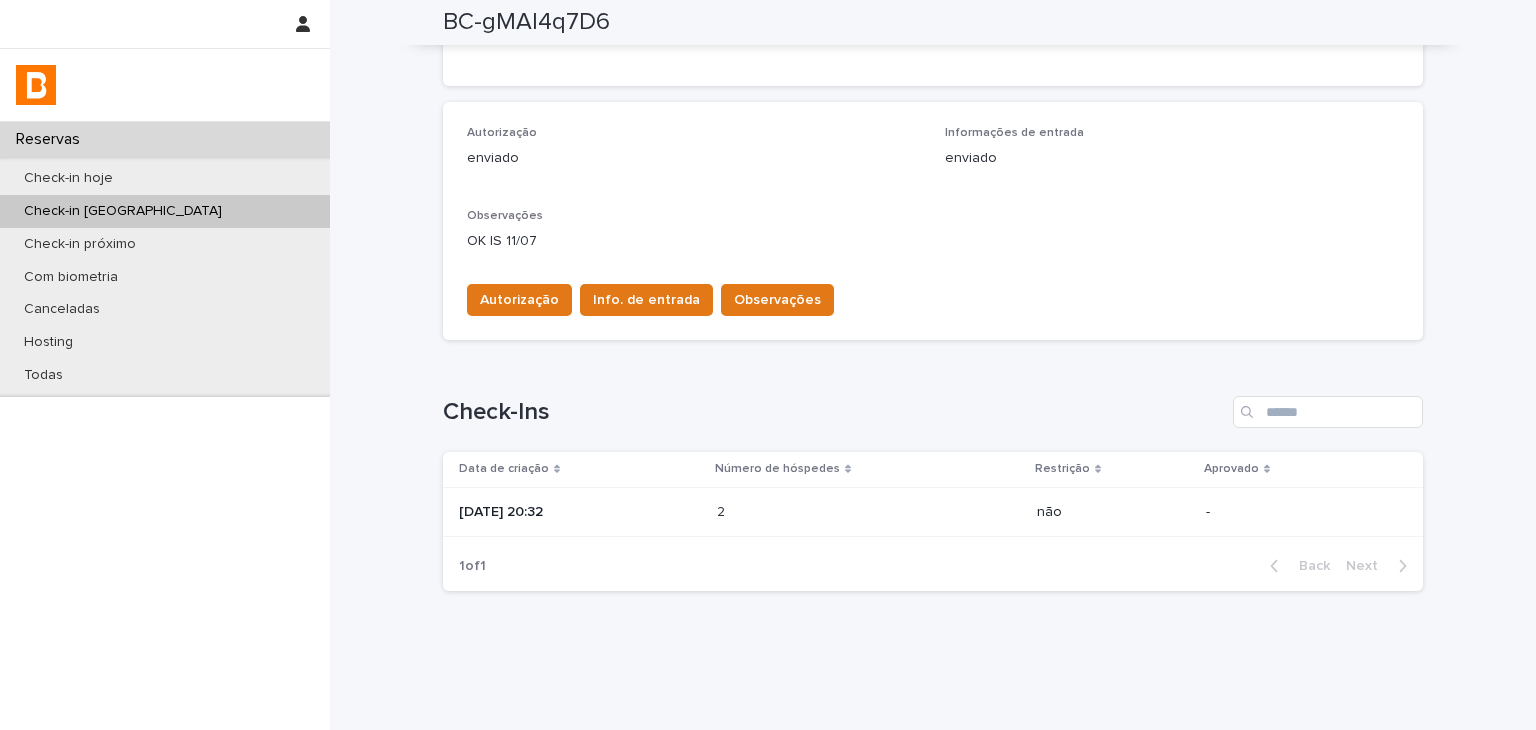 scroll, scrollTop: 0, scrollLeft: 0, axis: both 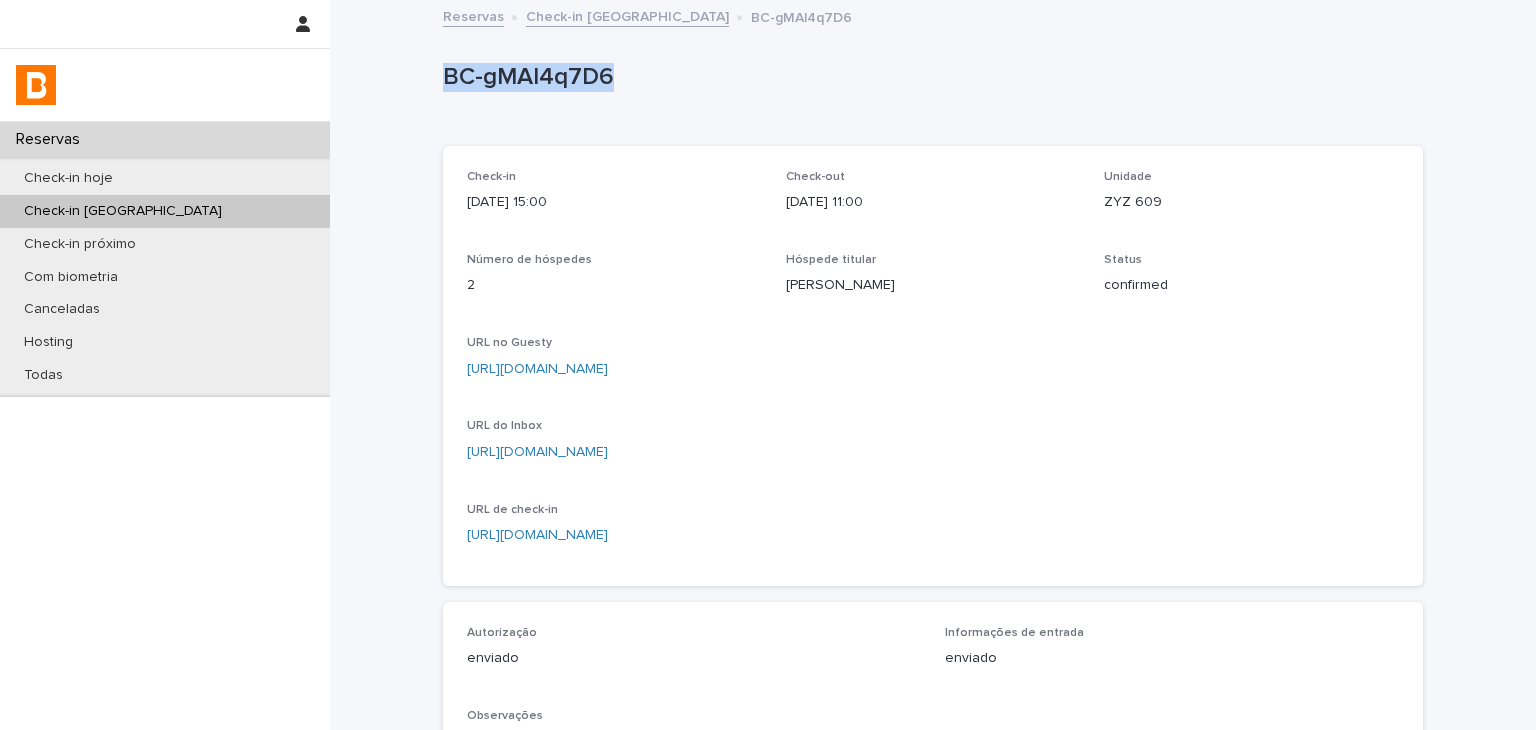 drag, startPoint x: 464, startPoint y: 89, endPoint x: 601, endPoint y: 81, distance: 137.23338 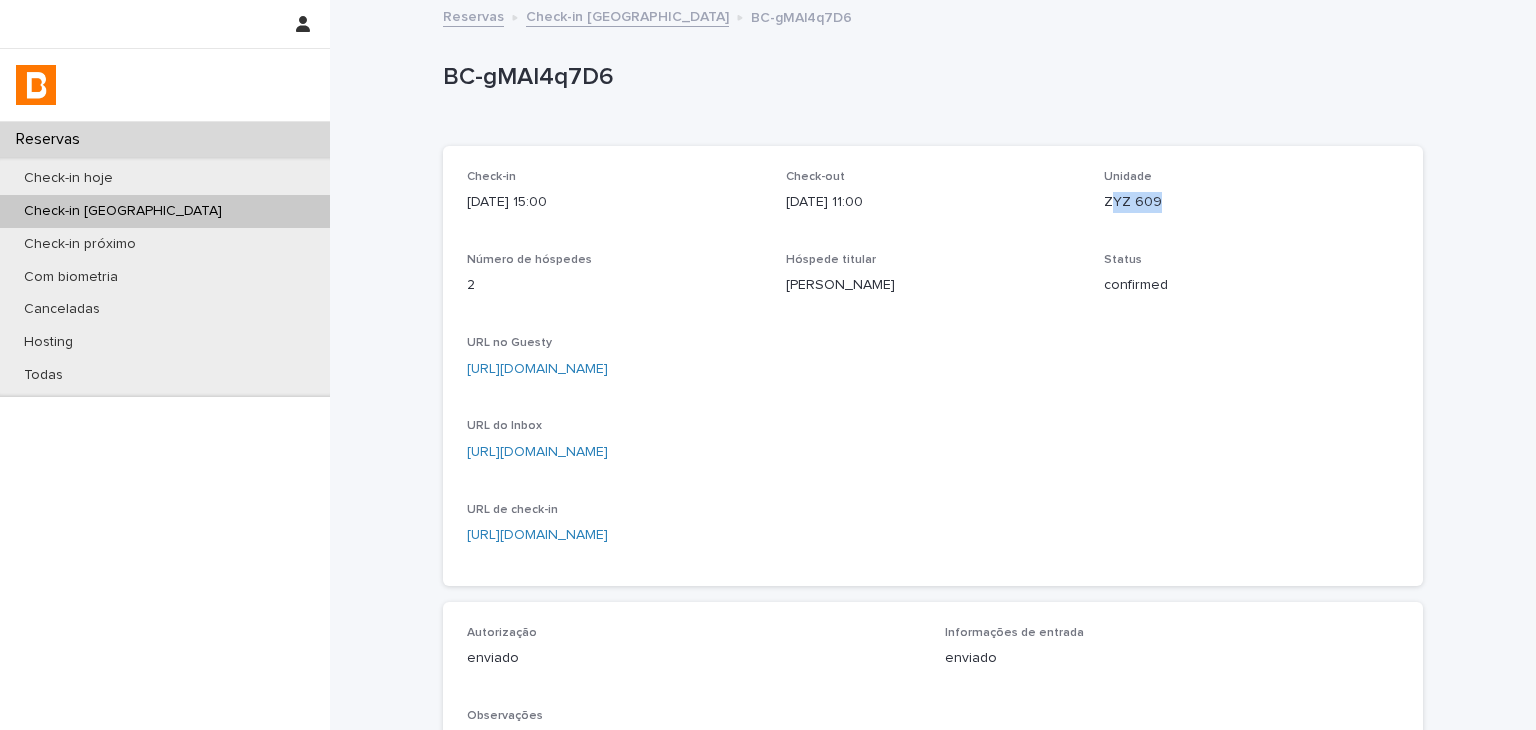 drag, startPoint x: 1103, startPoint y: 199, endPoint x: 1160, endPoint y: 207, distance: 57.558666 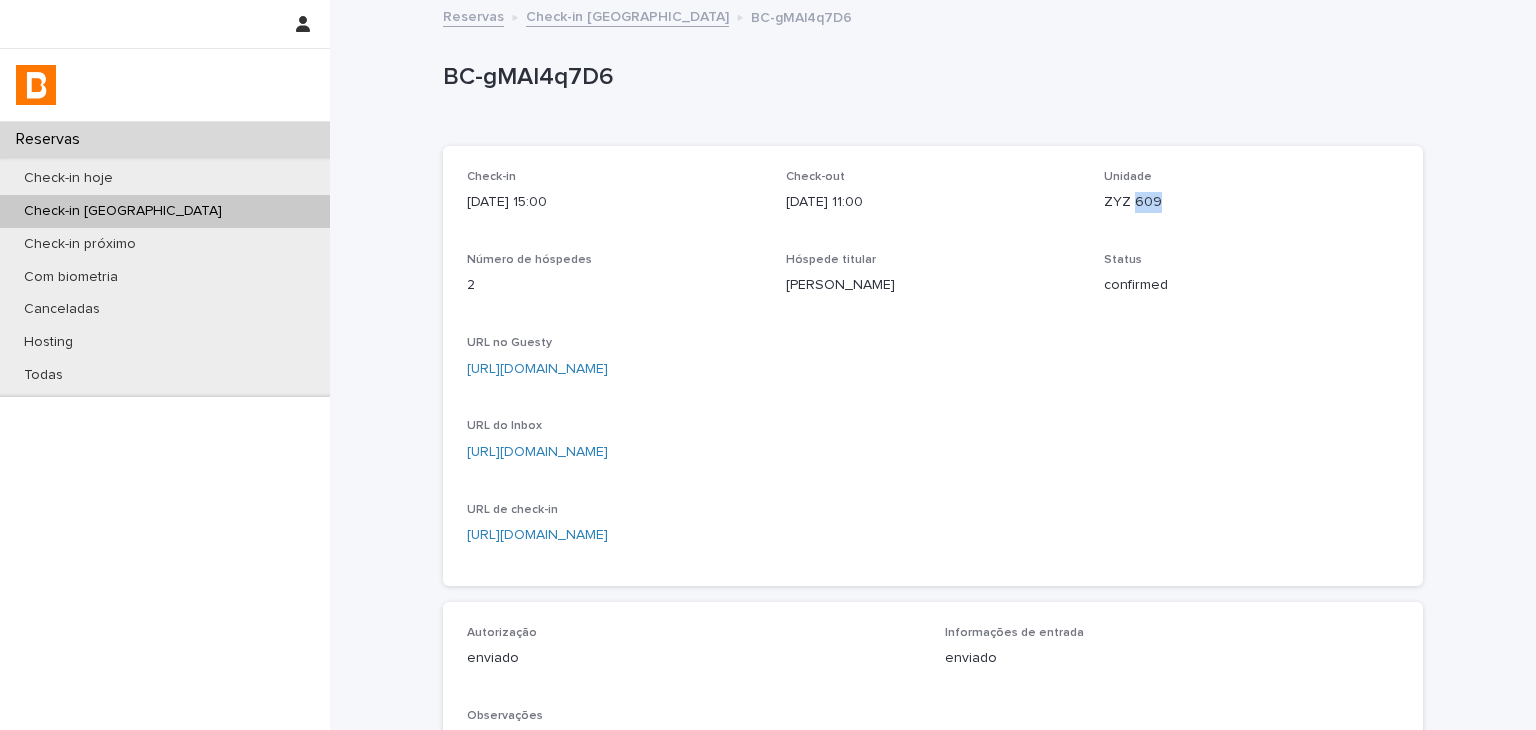 drag, startPoint x: 1124, startPoint y: 198, endPoint x: 1107, endPoint y: 198, distance: 17 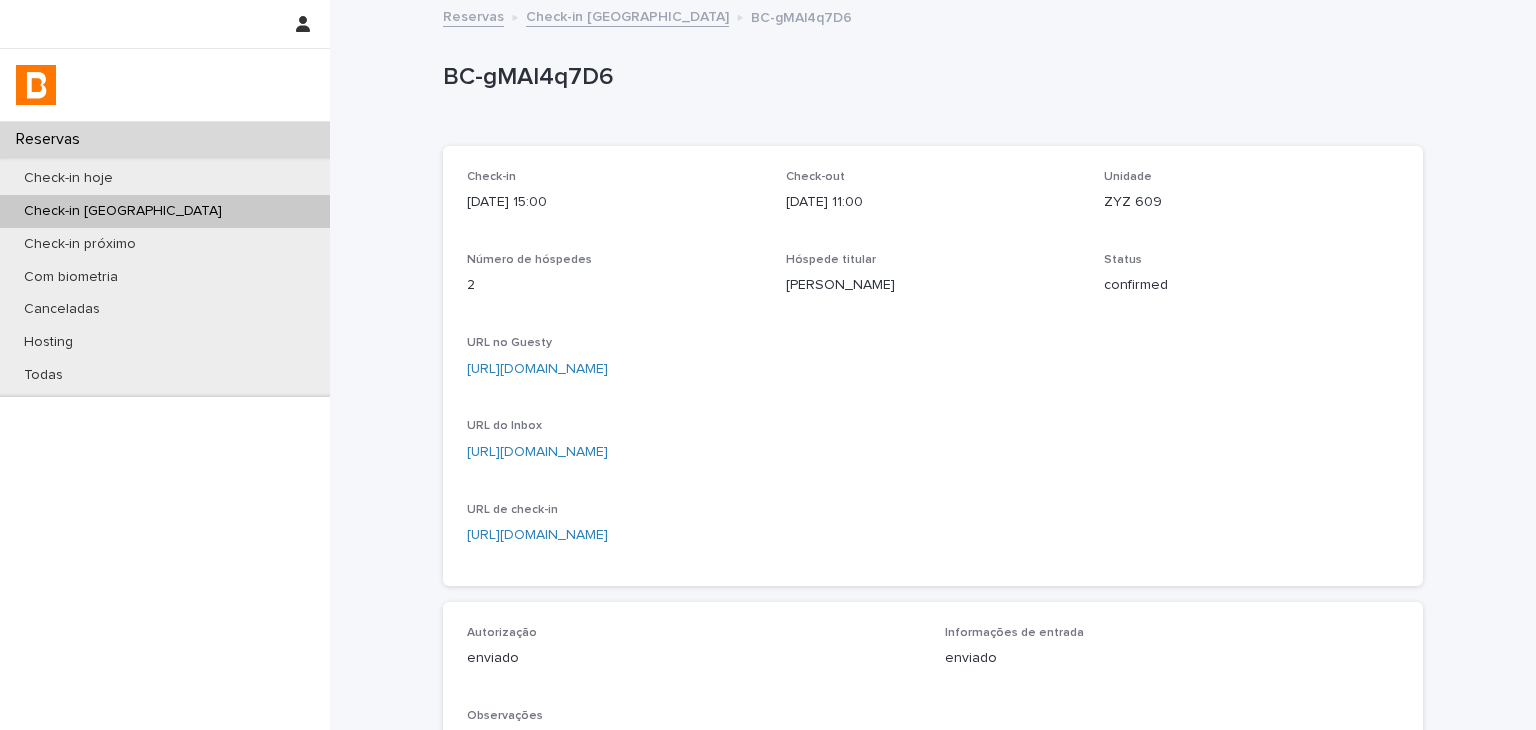 click on "ZYZ 609" at bounding box center [1251, 202] 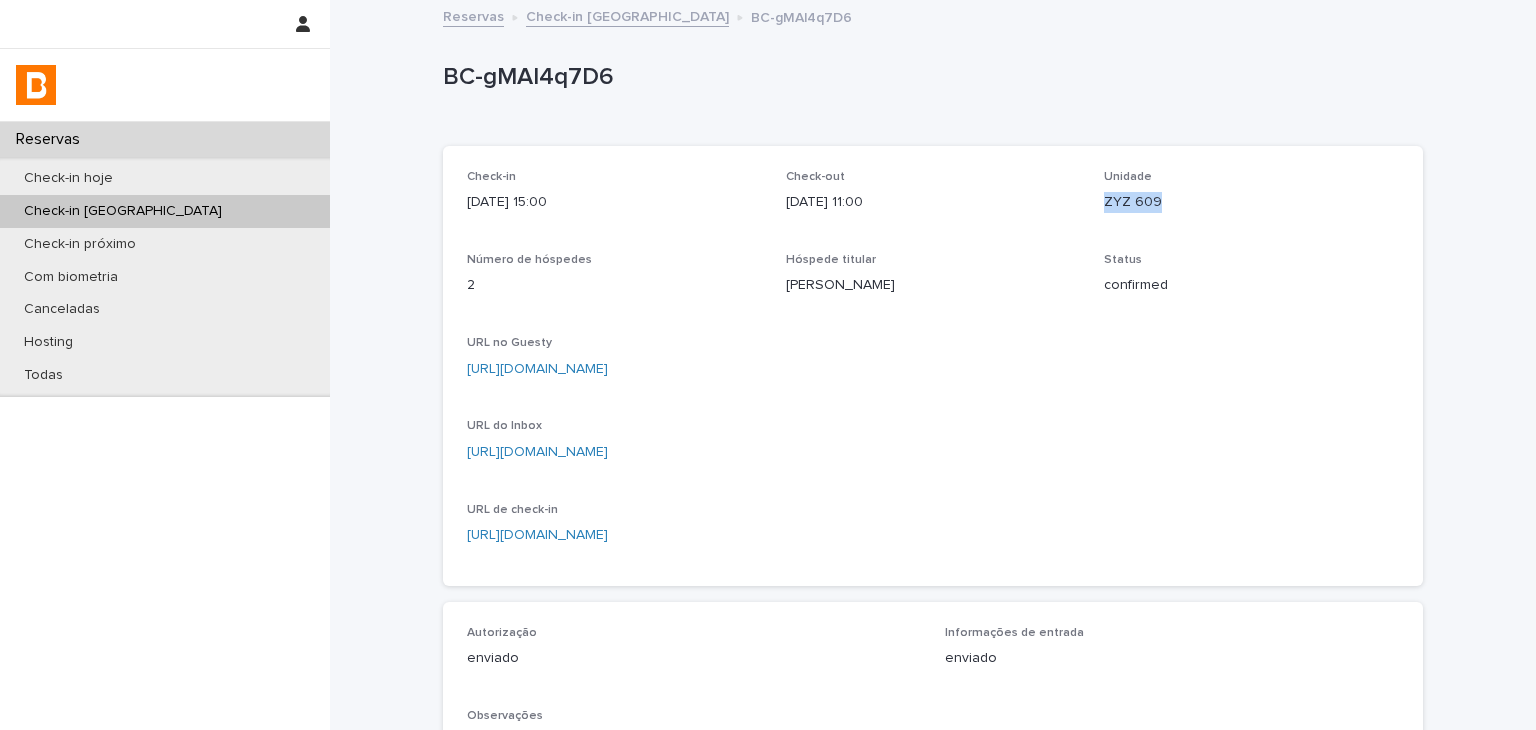 drag, startPoint x: 1104, startPoint y: 199, endPoint x: 1147, endPoint y: 201, distance: 43.046486 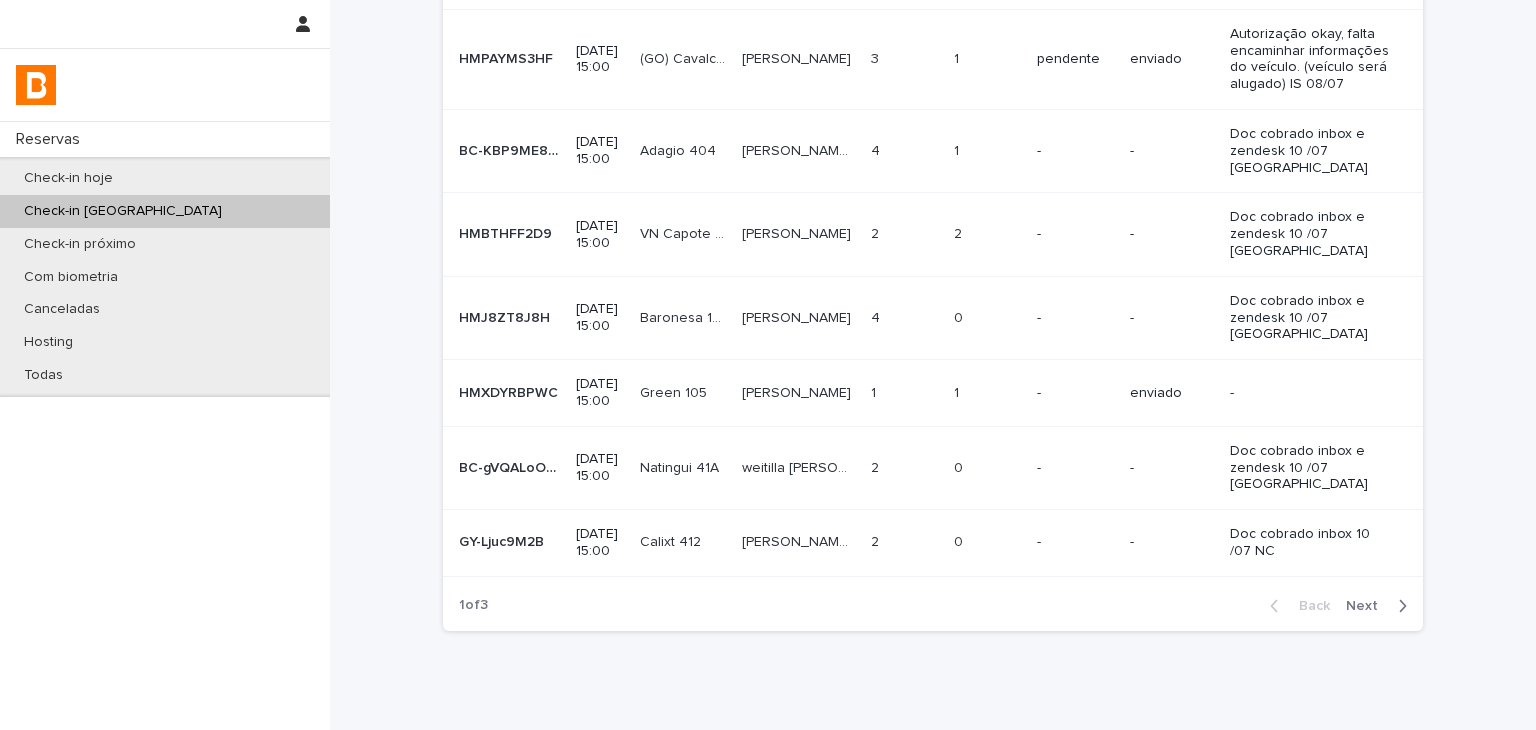 scroll, scrollTop: 0, scrollLeft: 0, axis: both 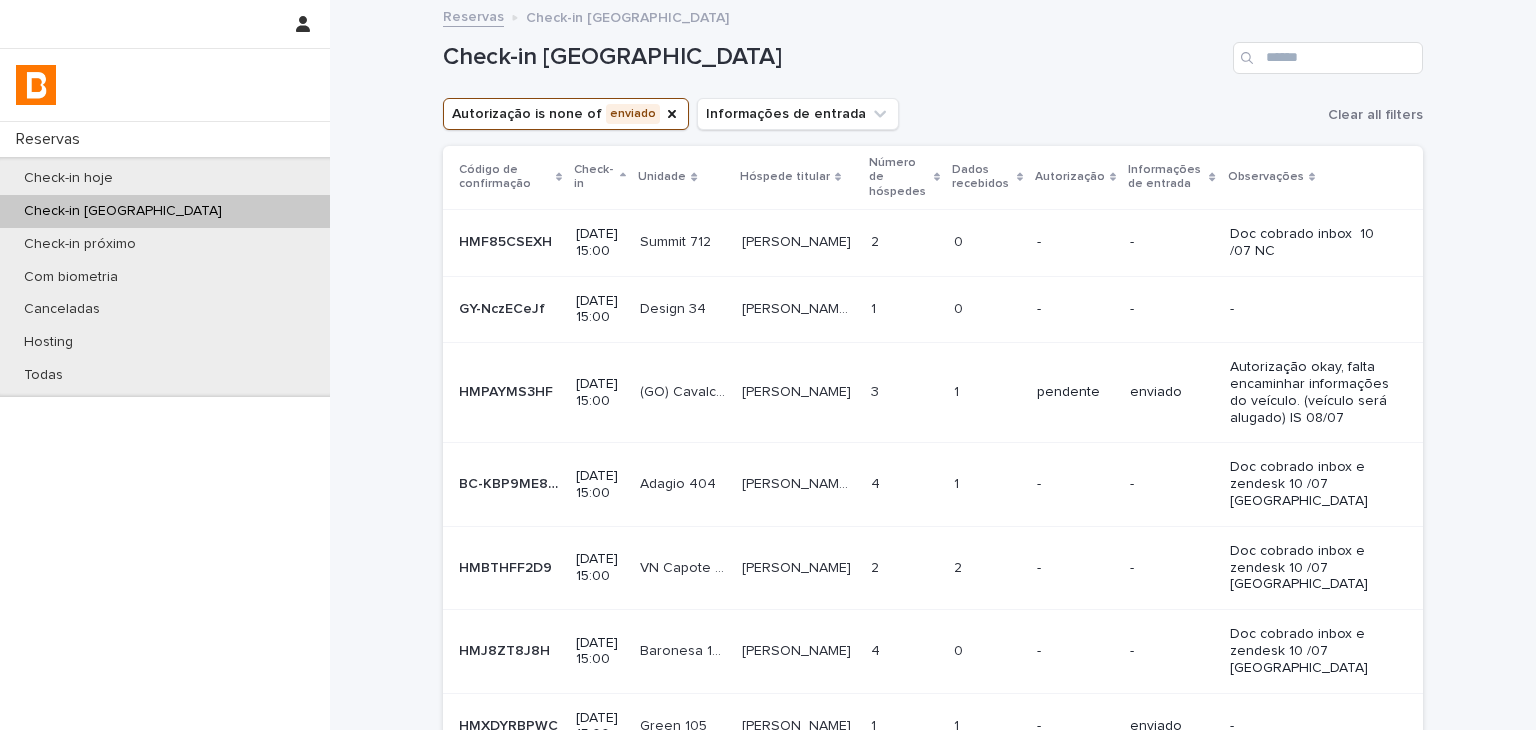 click on "0 0" at bounding box center (987, 242) 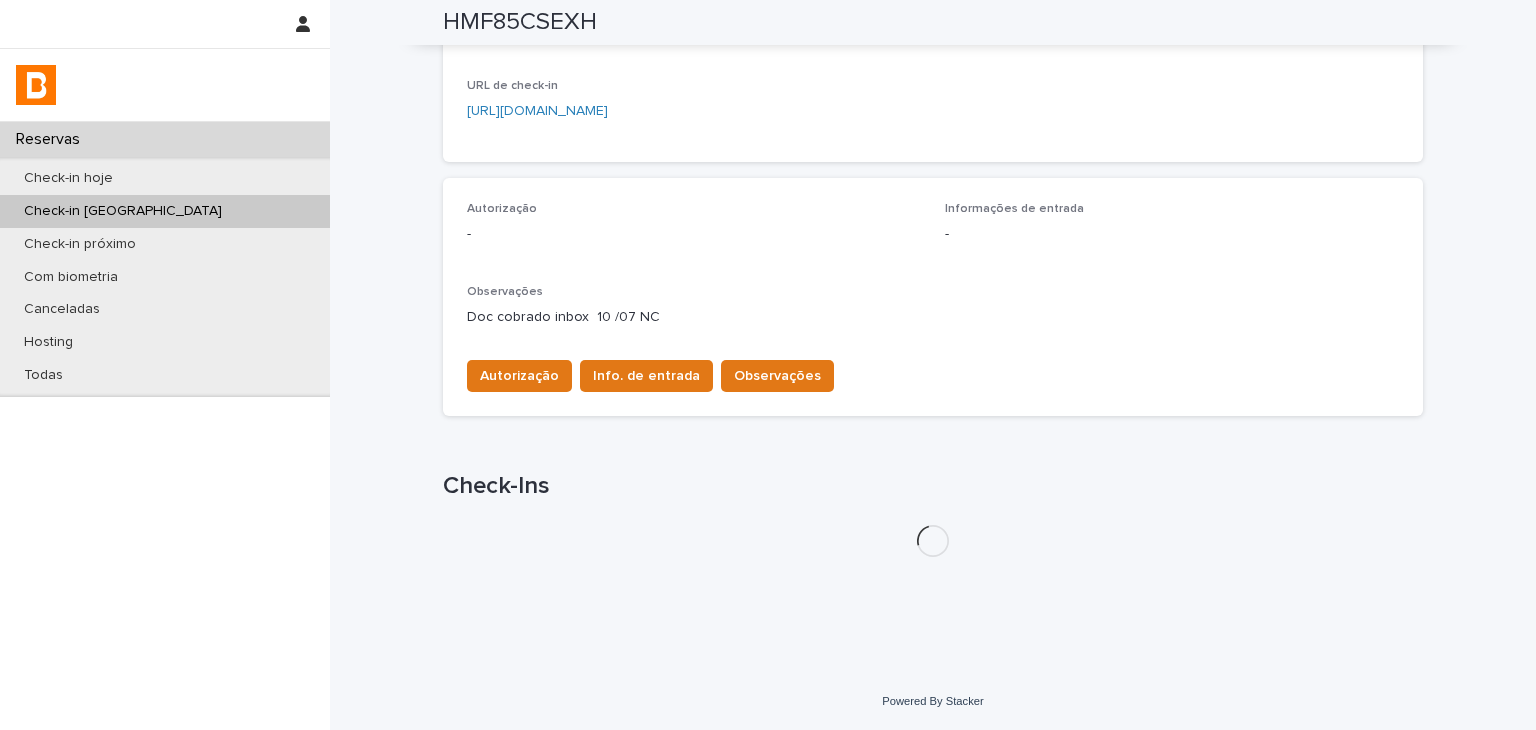 scroll, scrollTop: 524, scrollLeft: 0, axis: vertical 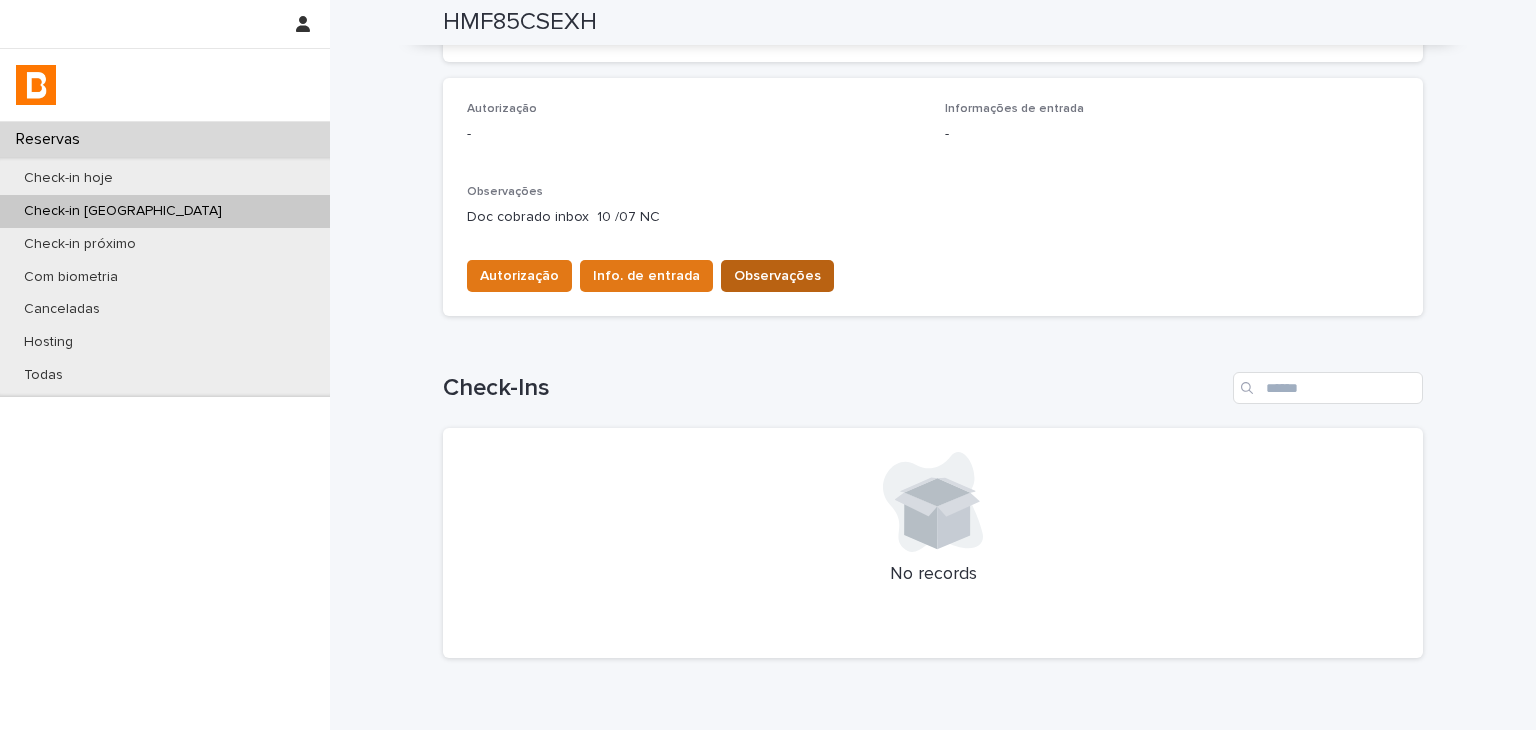 click on "Observações" at bounding box center [777, 276] 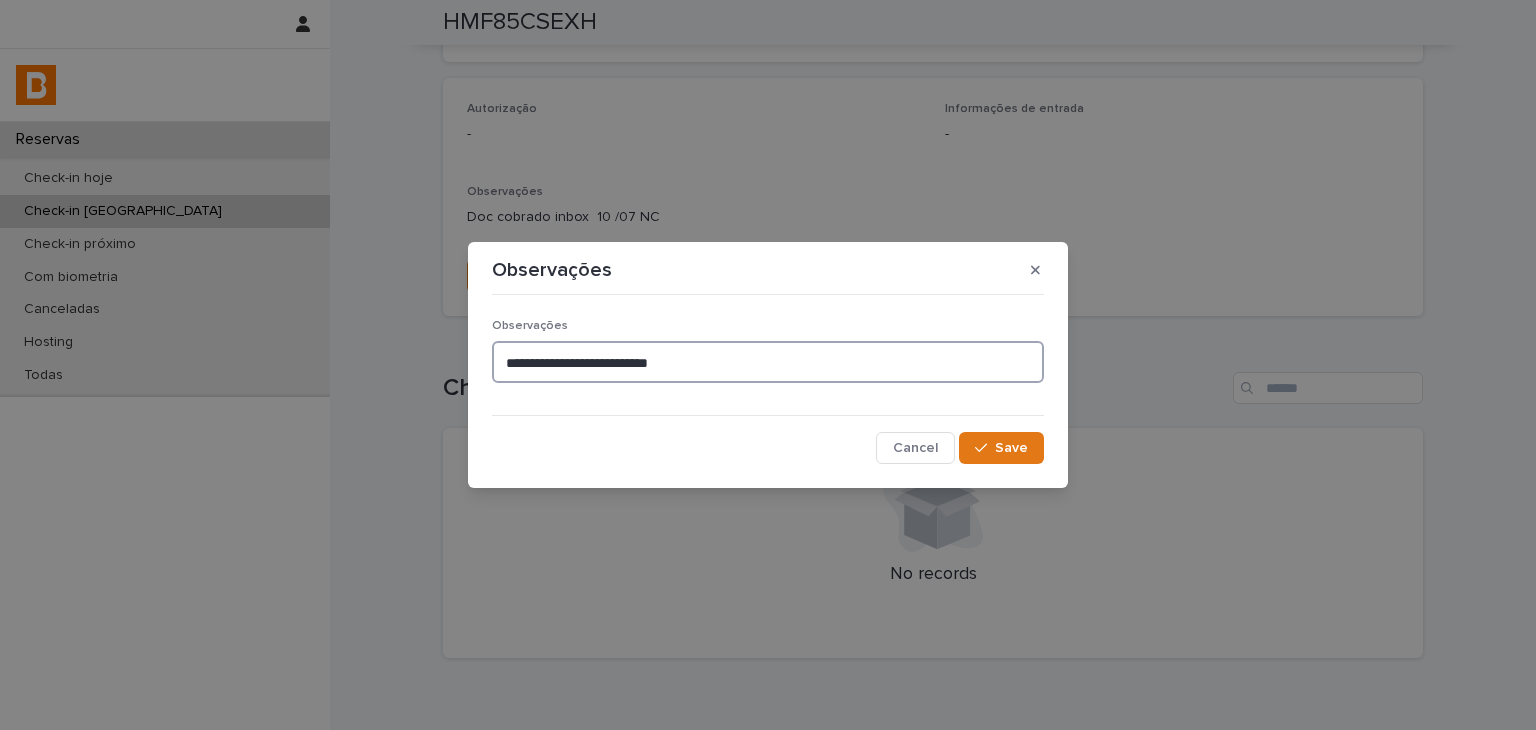 click on "**********" at bounding box center (768, 362) 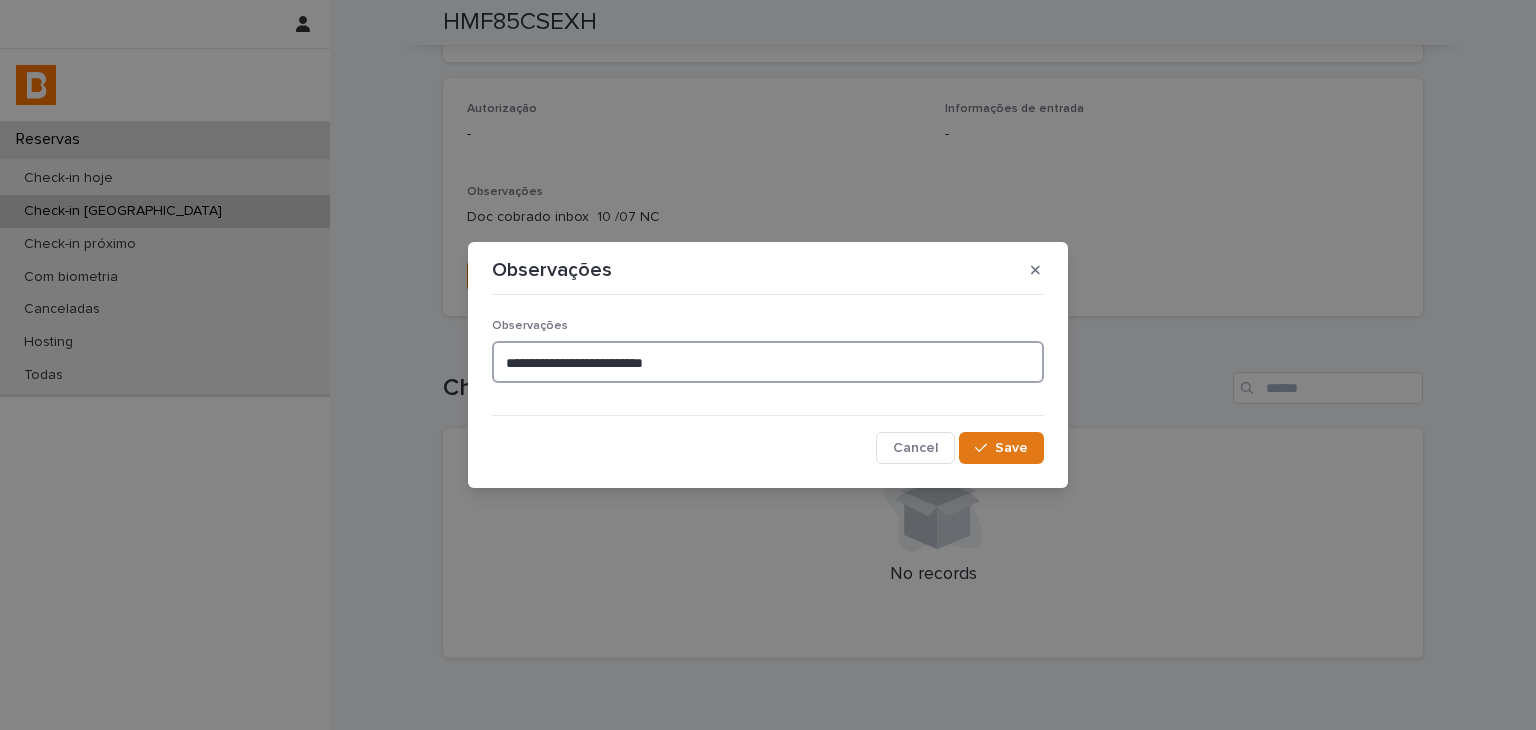 click on "**********" at bounding box center [768, 362] 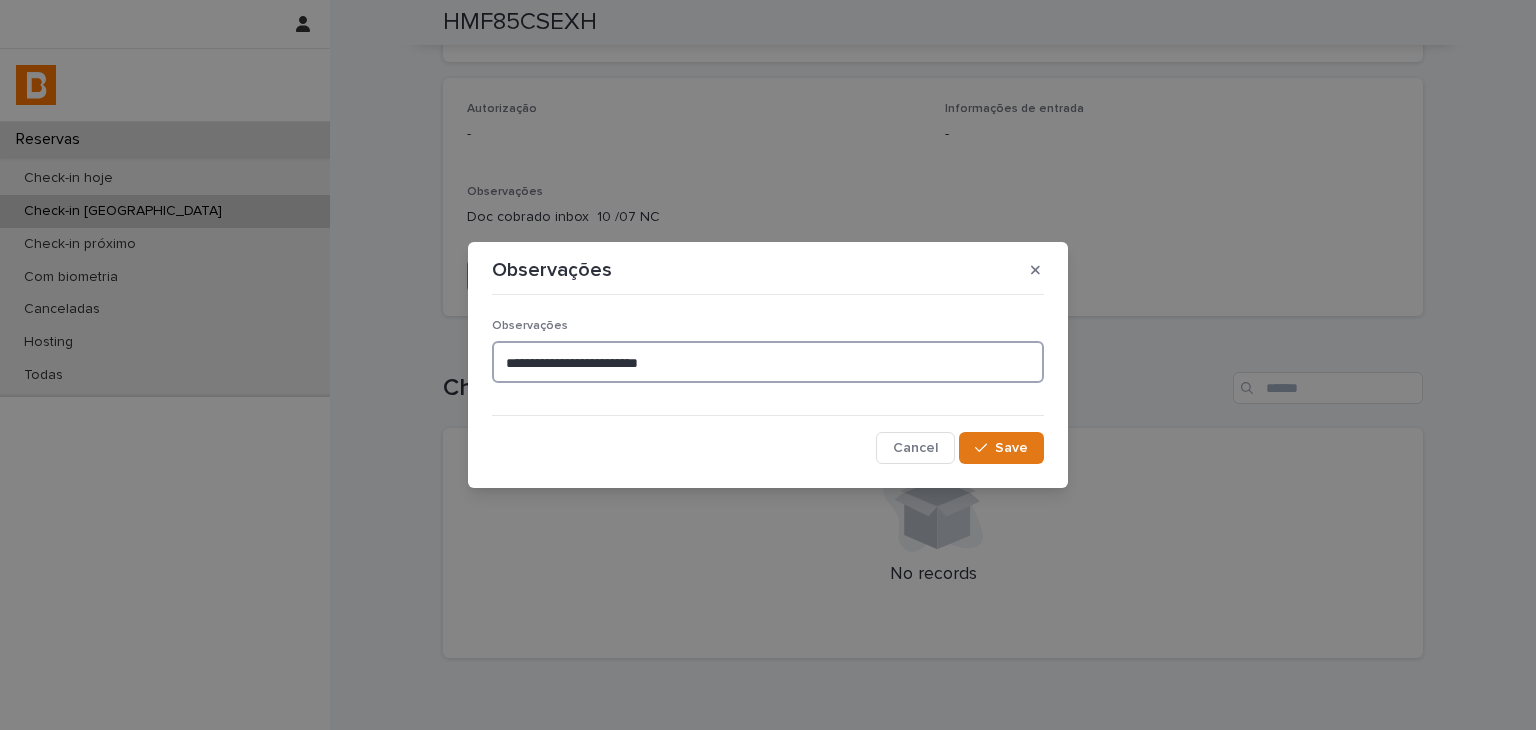 type on "**********" 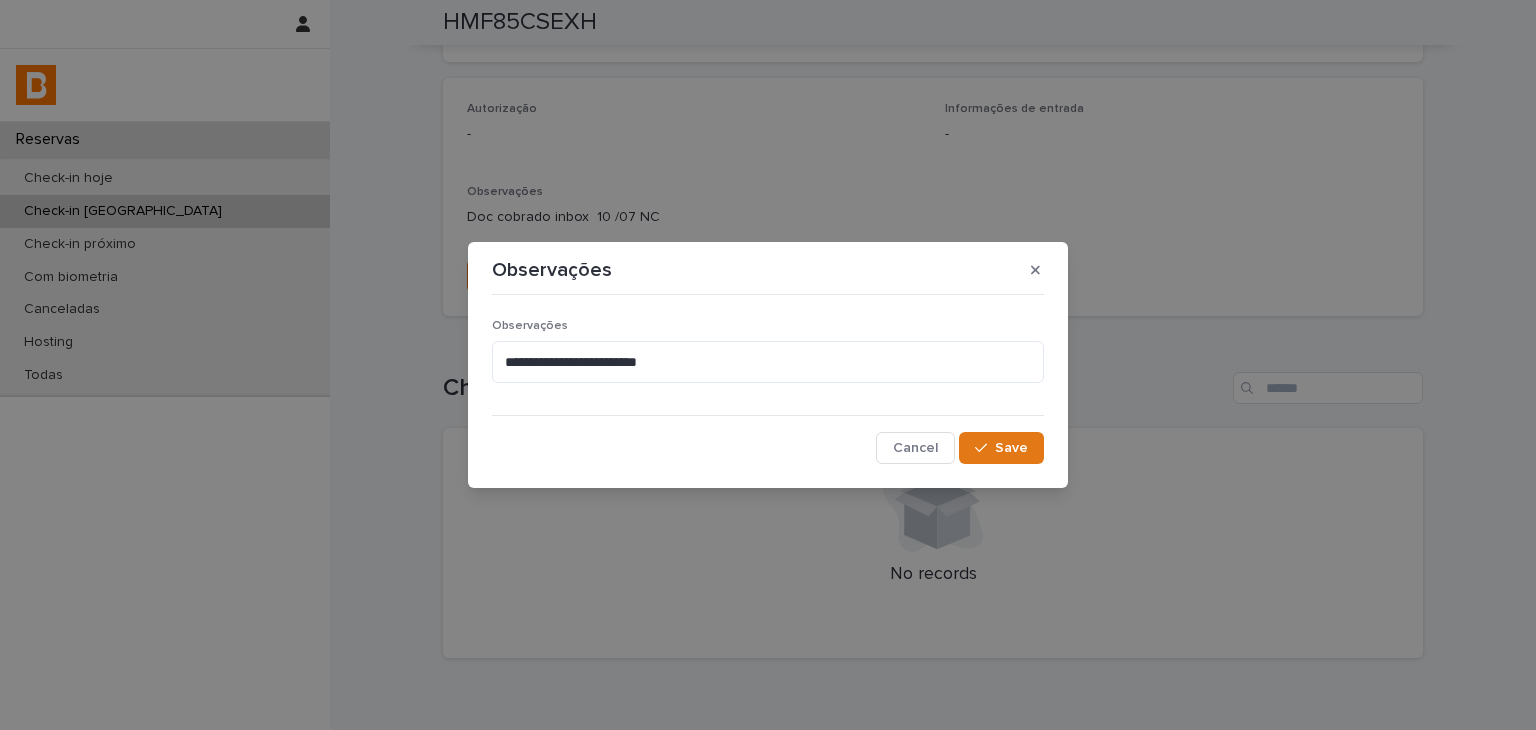 click on "Save" at bounding box center (1001, 448) 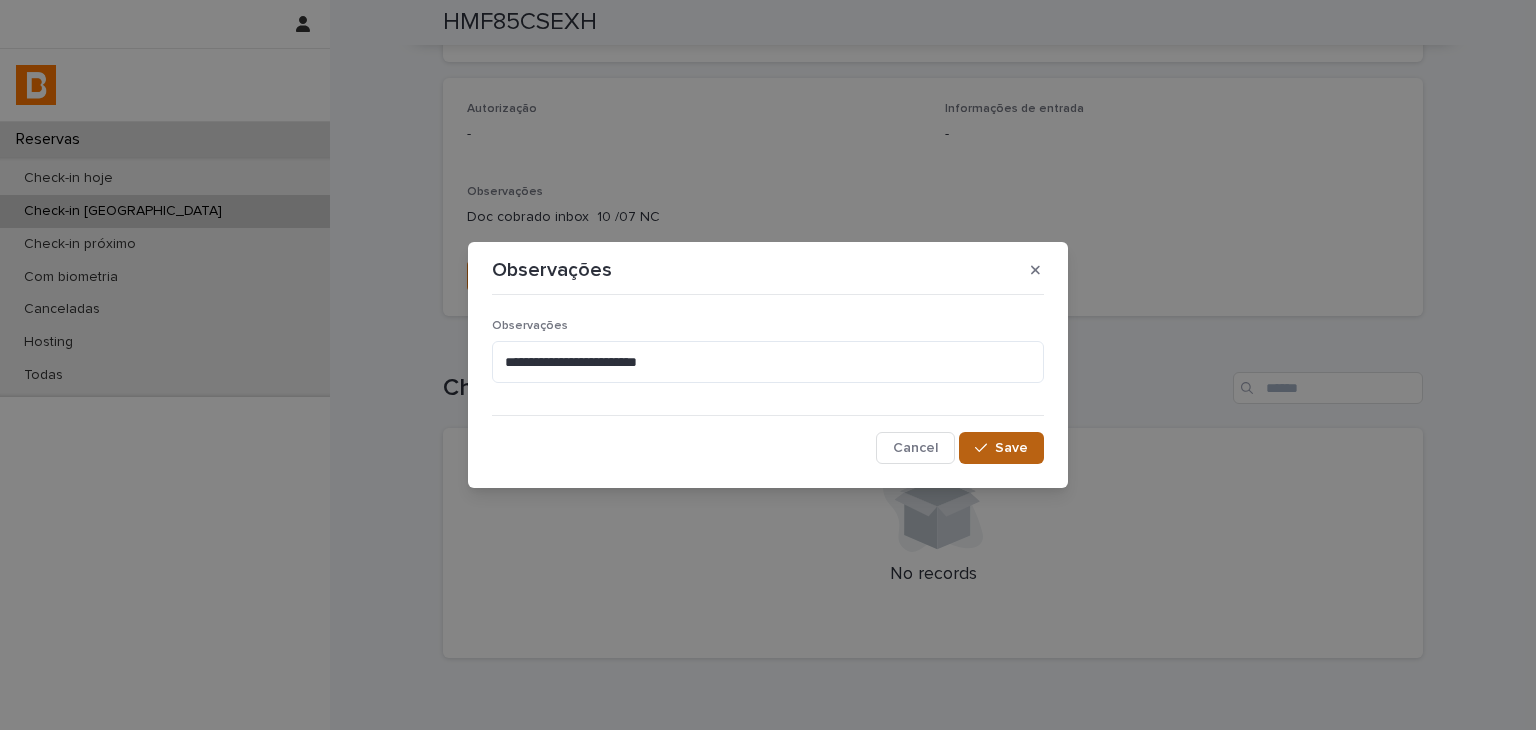click on "Save" at bounding box center (1011, 448) 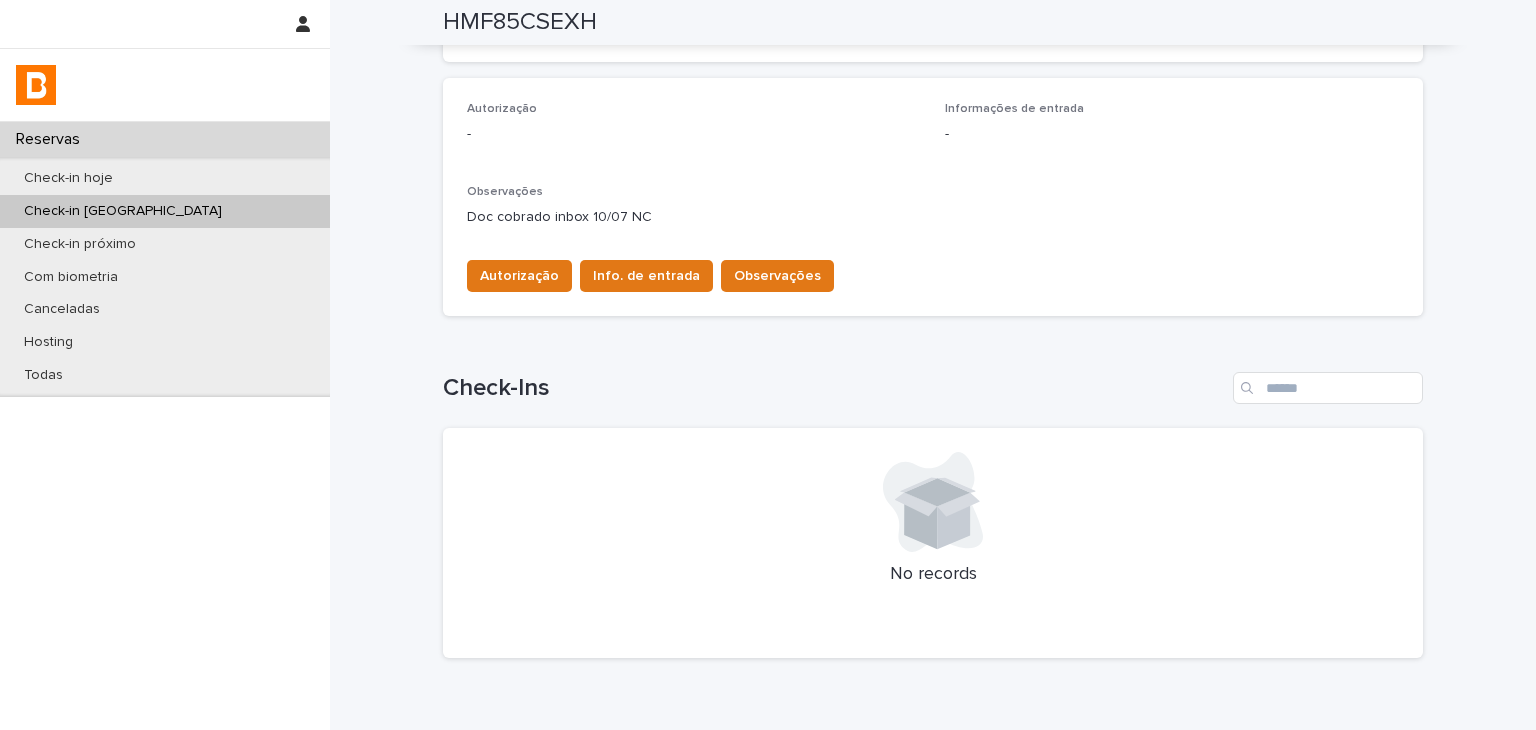 scroll, scrollTop: 24, scrollLeft: 0, axis: vertical 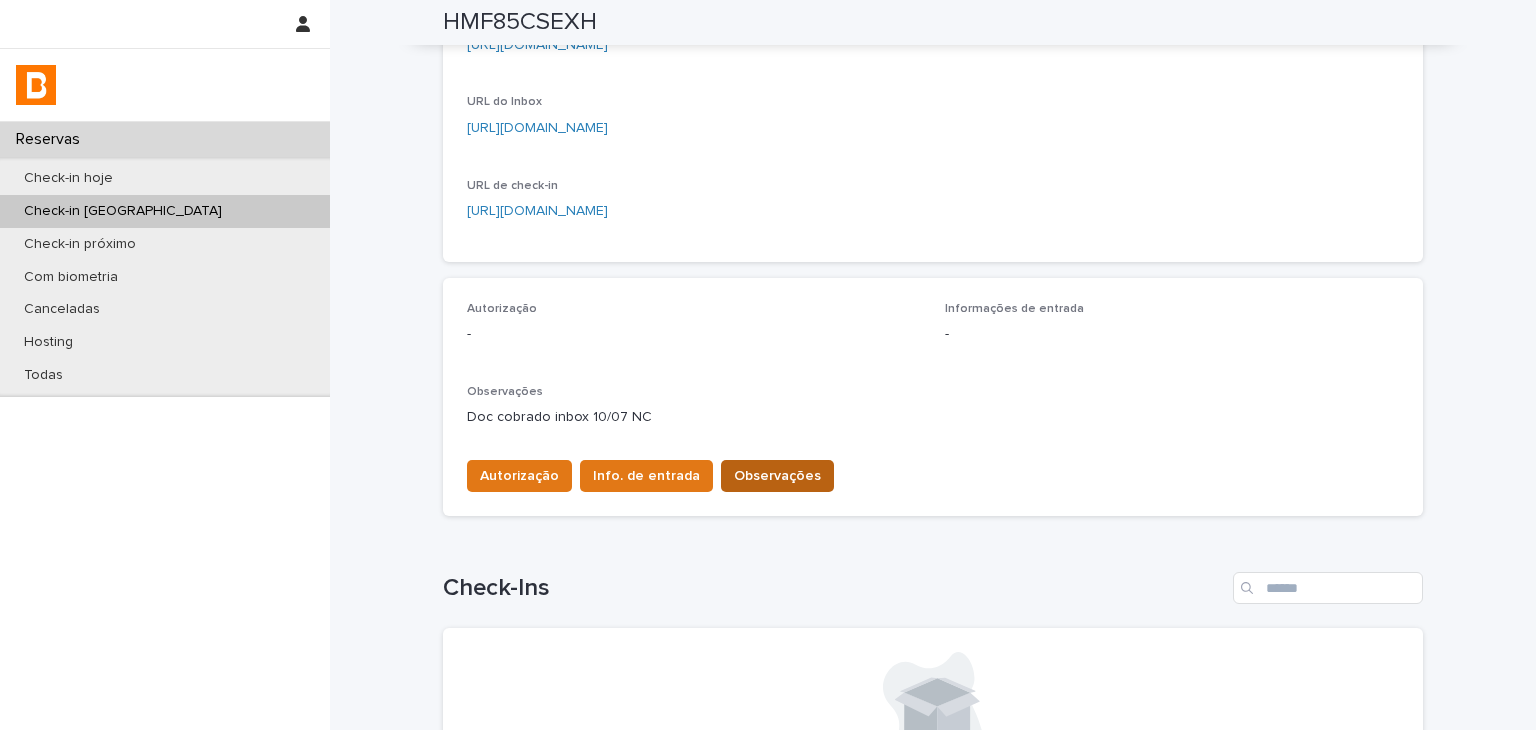 click on "Observações" at bounding box center [777, 476] 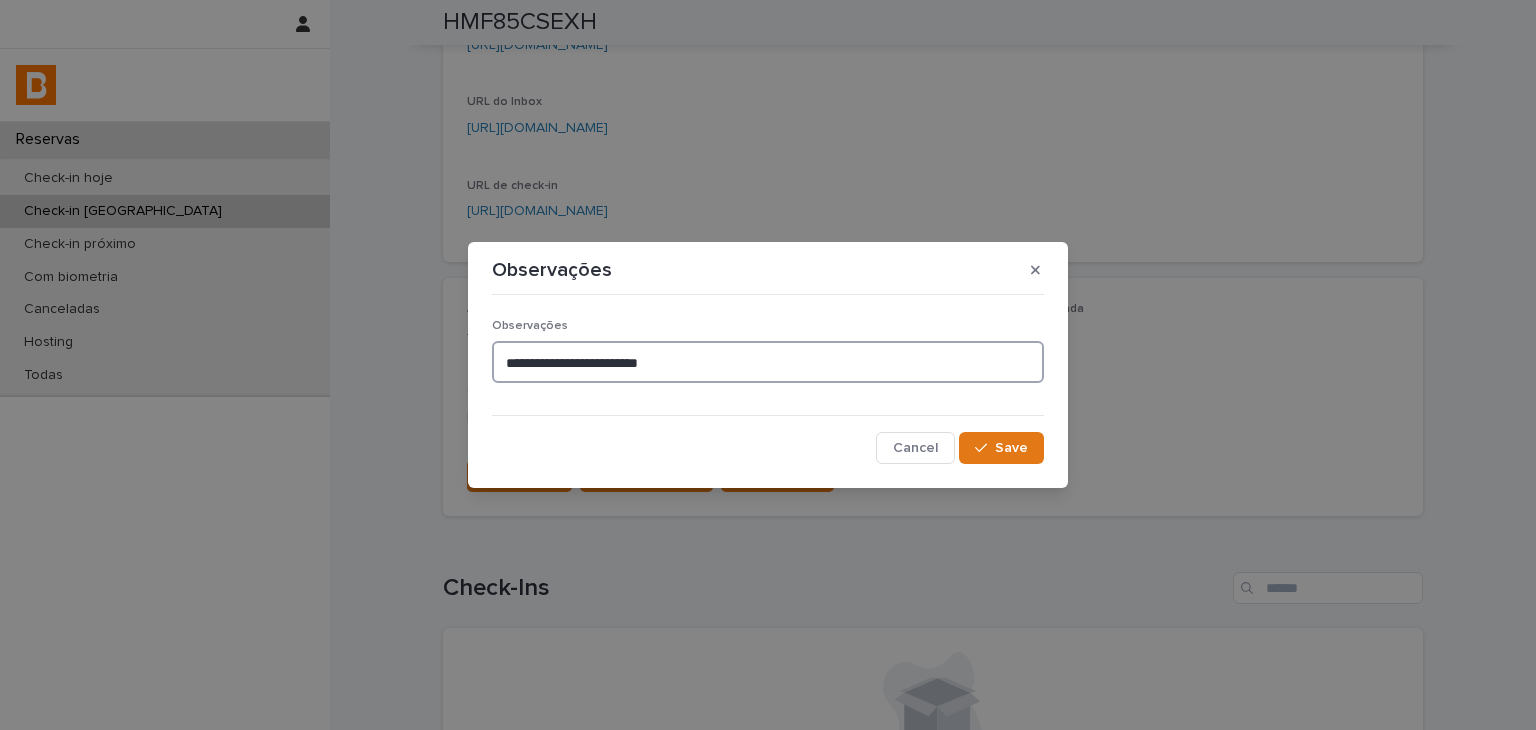 click on "**********" at bounding box center (768, 362) 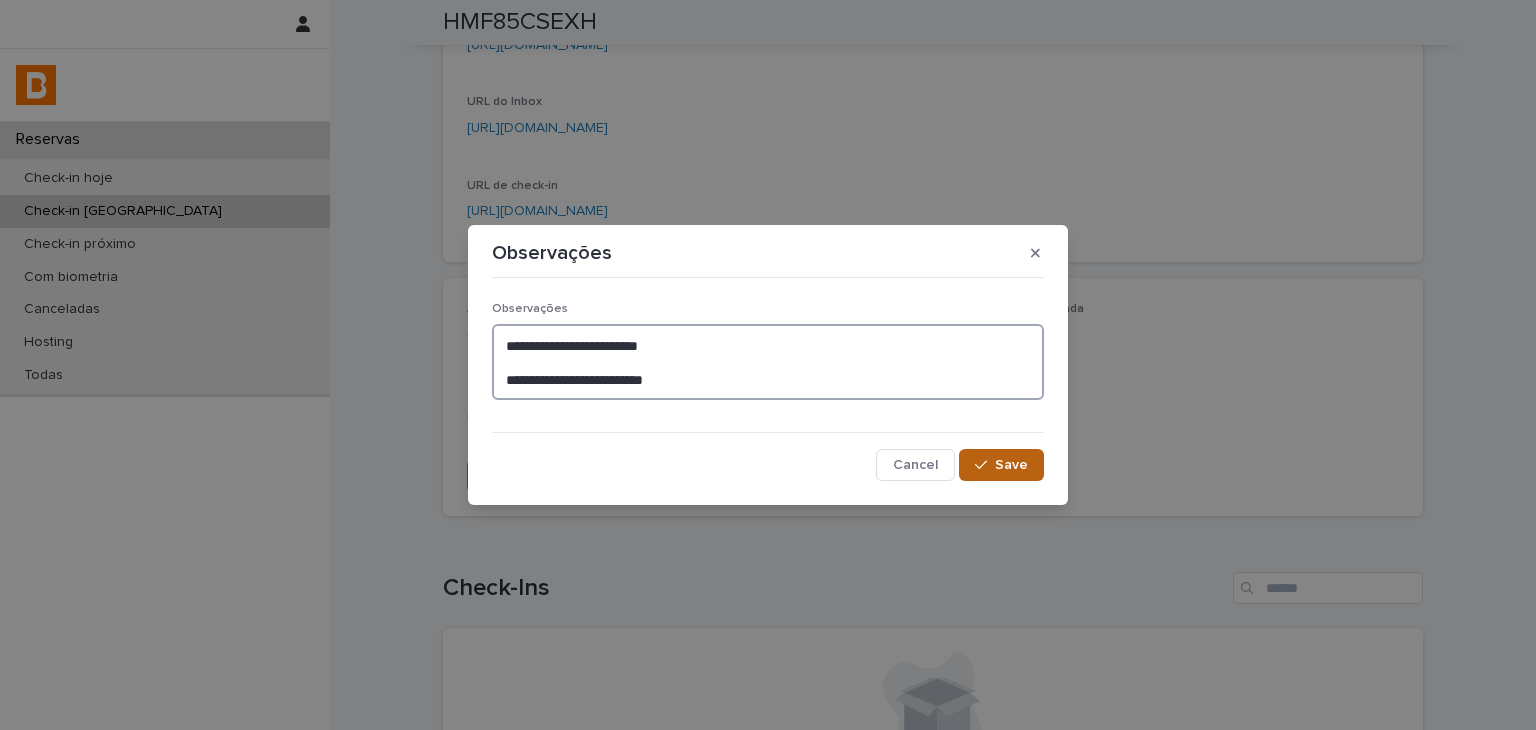 type on "**********" 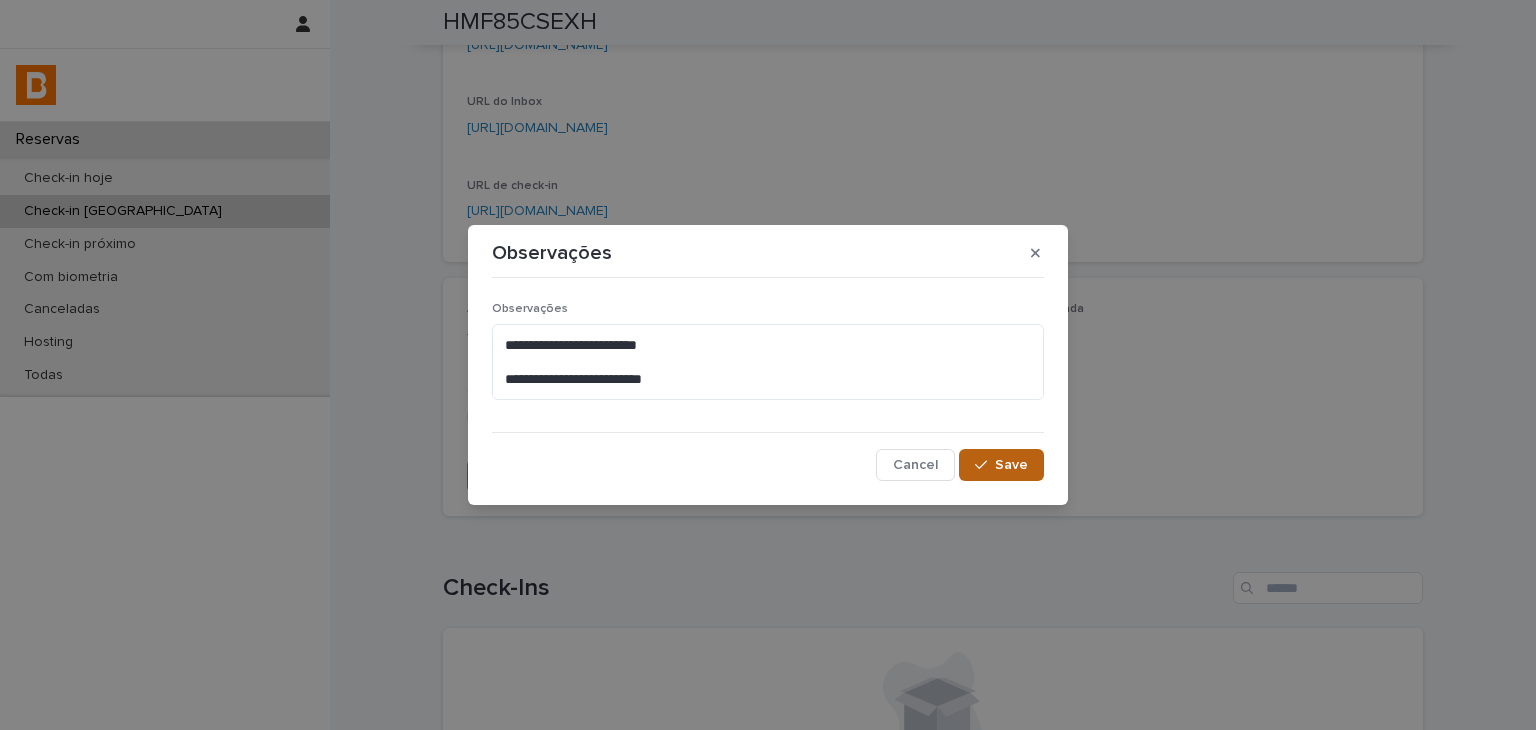 click 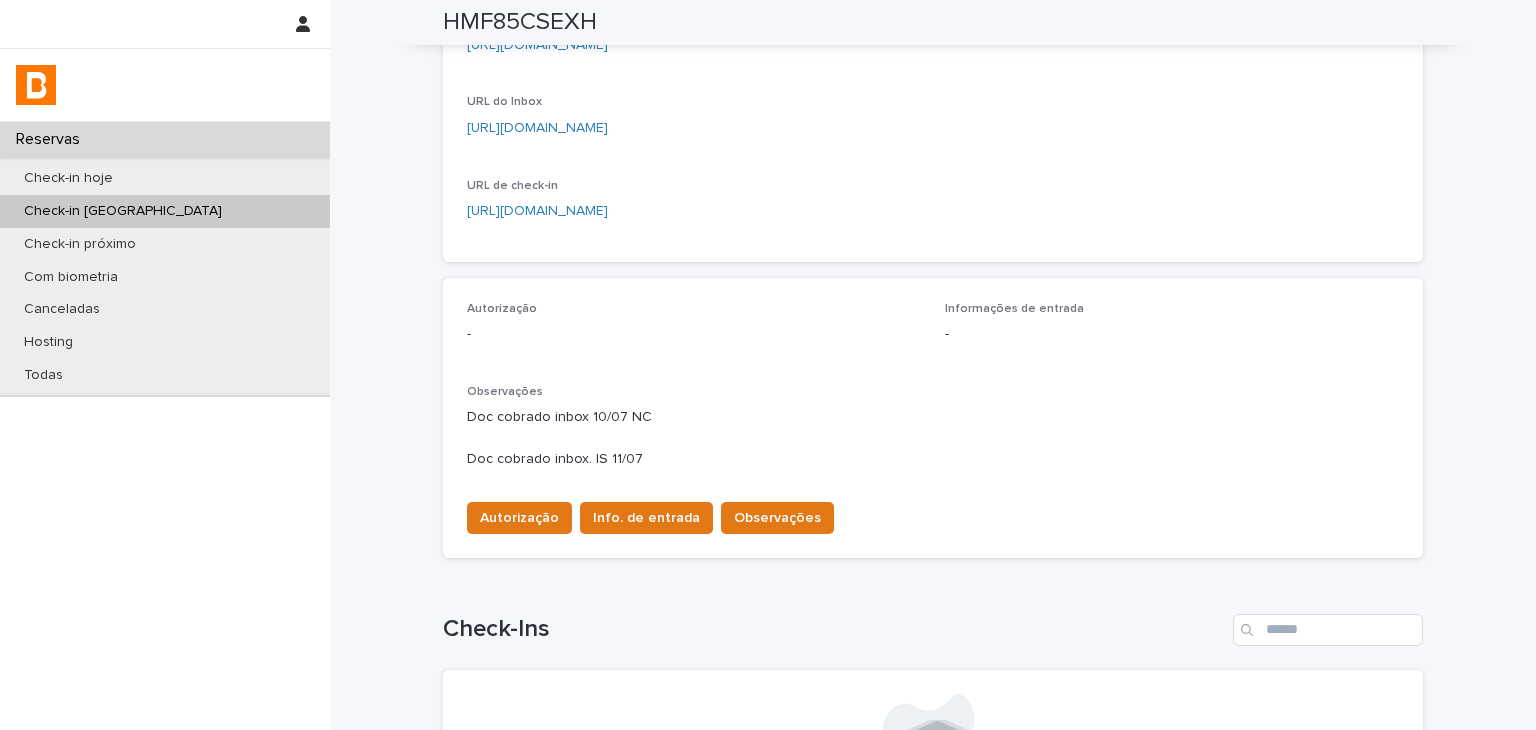 scroll, scrollTop: 344, scrollLeft: 0, axis: vertical 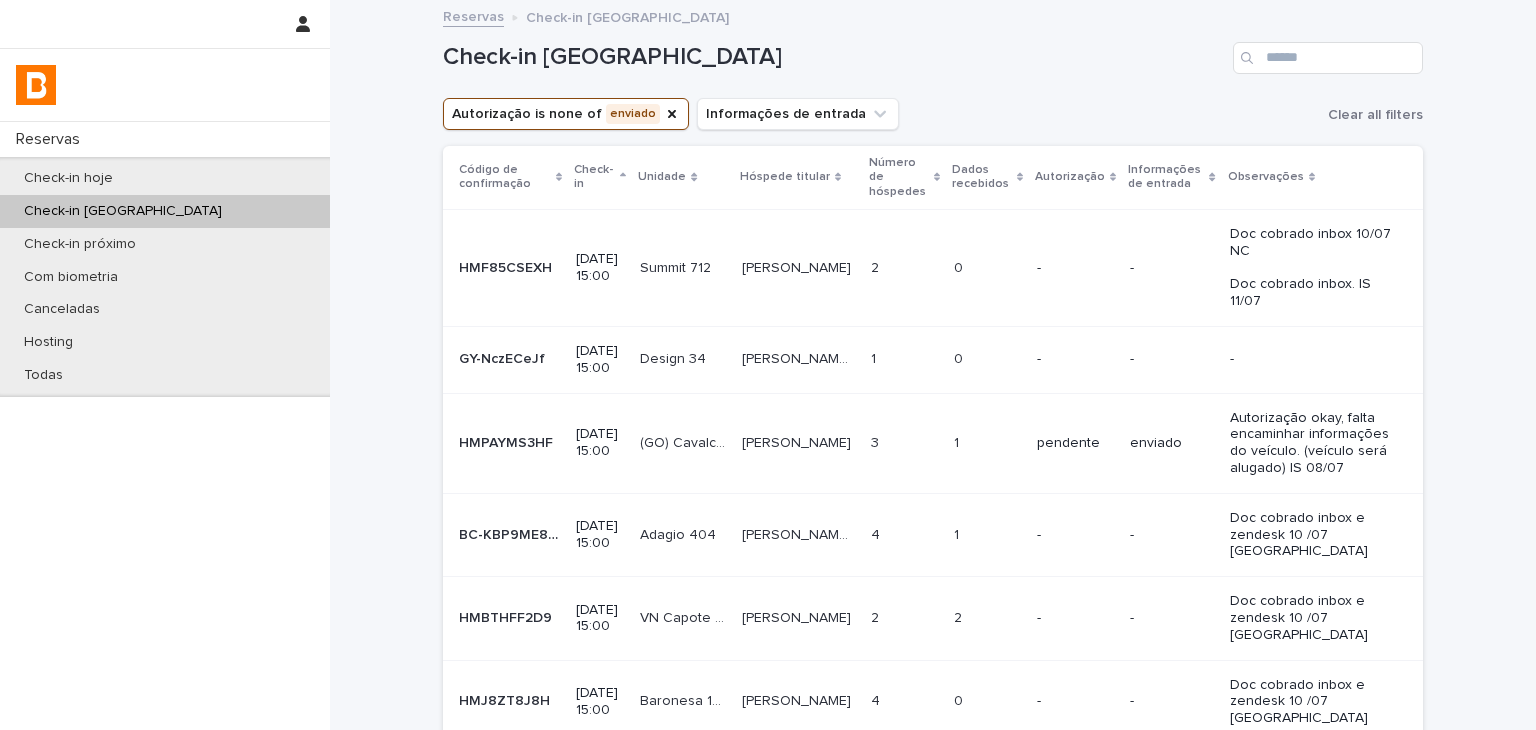 click on "0 0" at bounding box center [987, 359] 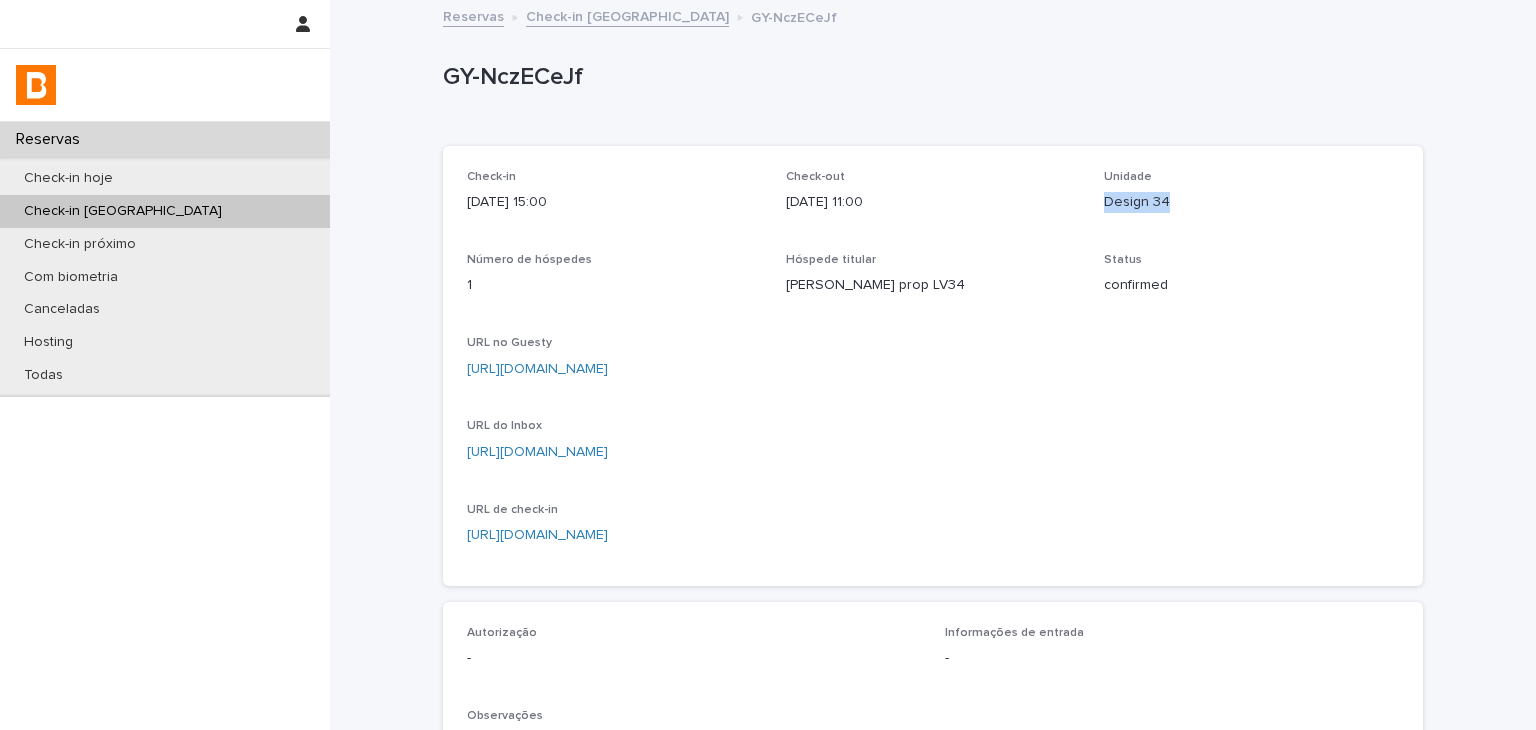 click on "Design 34" at bounding box center (1251, 202) 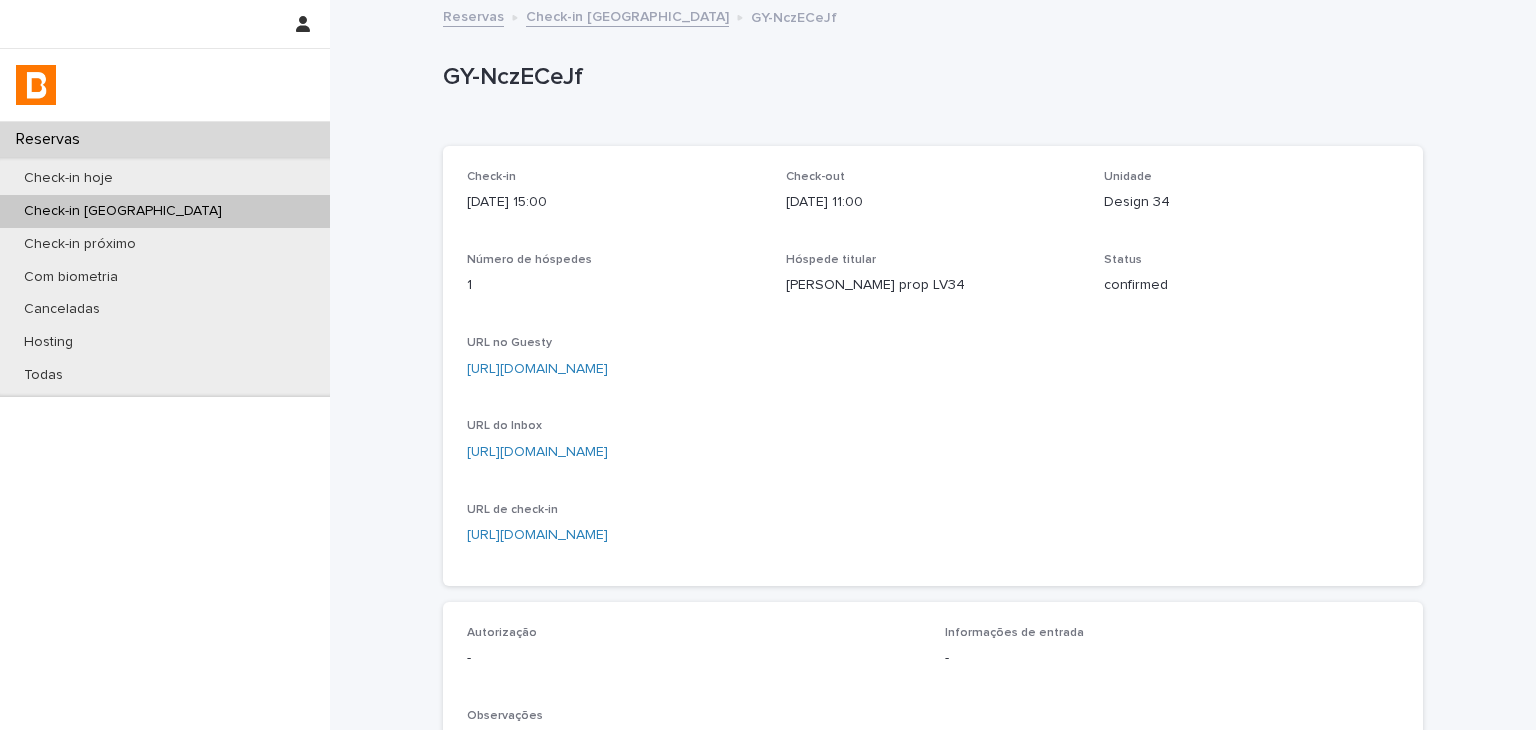 click on "Loading... Saving… Loading... Saving… GY-NczECeJf GY-NczECeJf Sorry, there was an error saving your record. Please try again. Please fill out the required fields below. Loading... Saving… Loading... Saving… Loading... Saving… Check-in [DATE] 15:00 Check-out [DATE] 11:00 Unidade Design 34 Número de hóspedes 1 Hóspede titular [PERSON_NAME] prop LV34 Status confirmed URL no Guesty [URL][DOMAIN_NAME] URL do Inbox [URL][DOMAIN_NAME] URL de check-in [URL][DOMAIN_NAME] Loading... Saving… Autorização - Informações de entrada - Observações - Autorização Info. de entrada Observações Loading... Saving… Check-Ins No records" at bounding box center (933, 650) 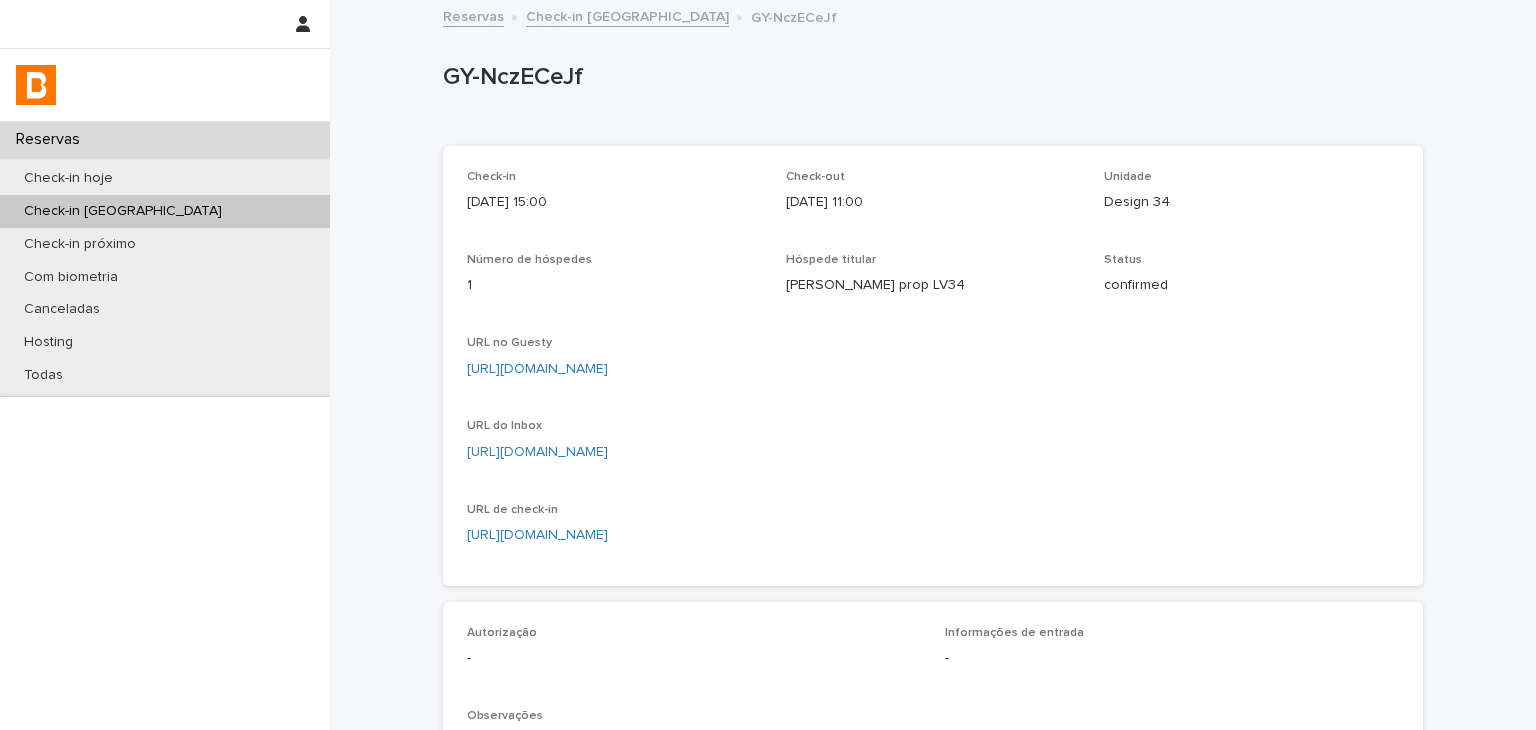 scroll, scrollTop: 300, scrollLeft: 0, axis: vertical 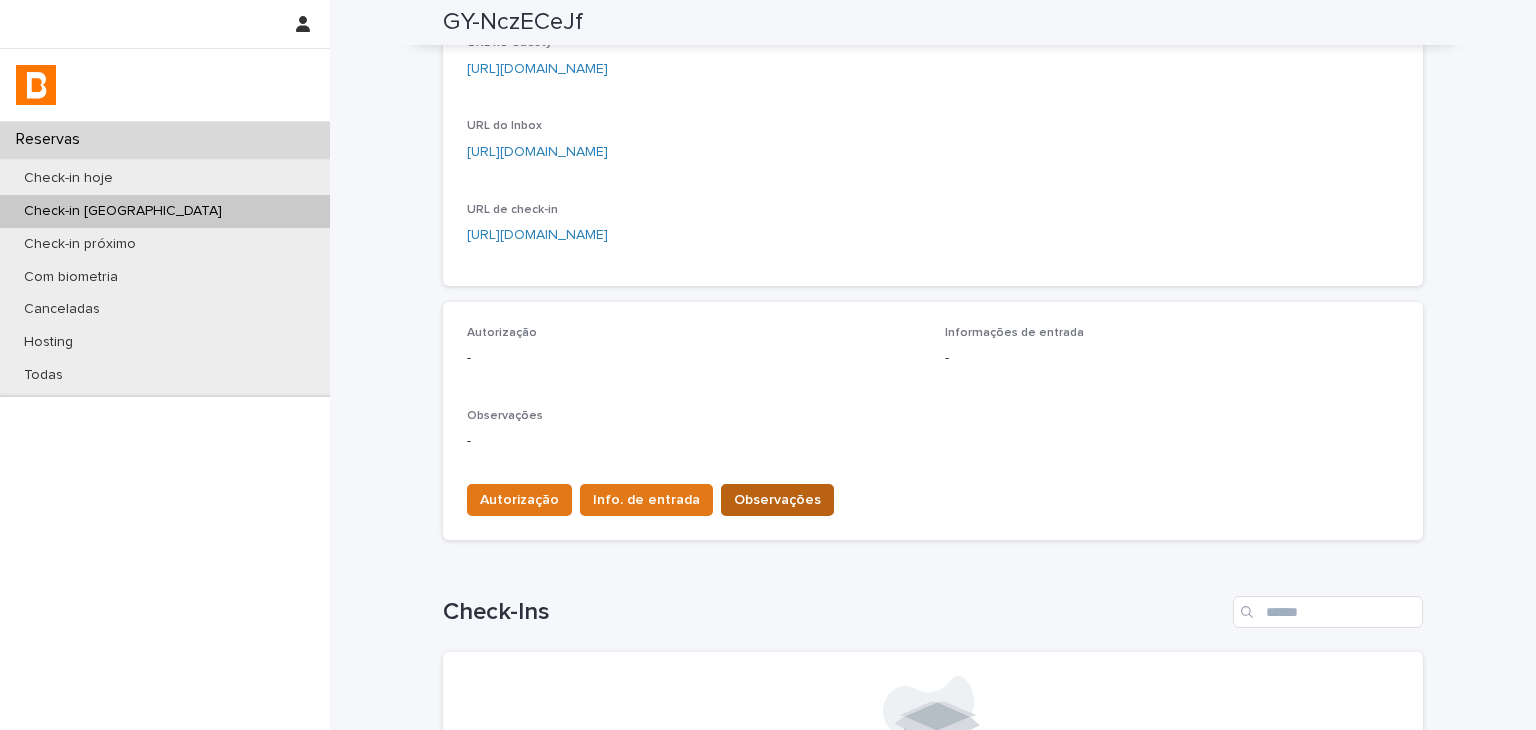 click on "Observações" at bounding box center [777, 500] 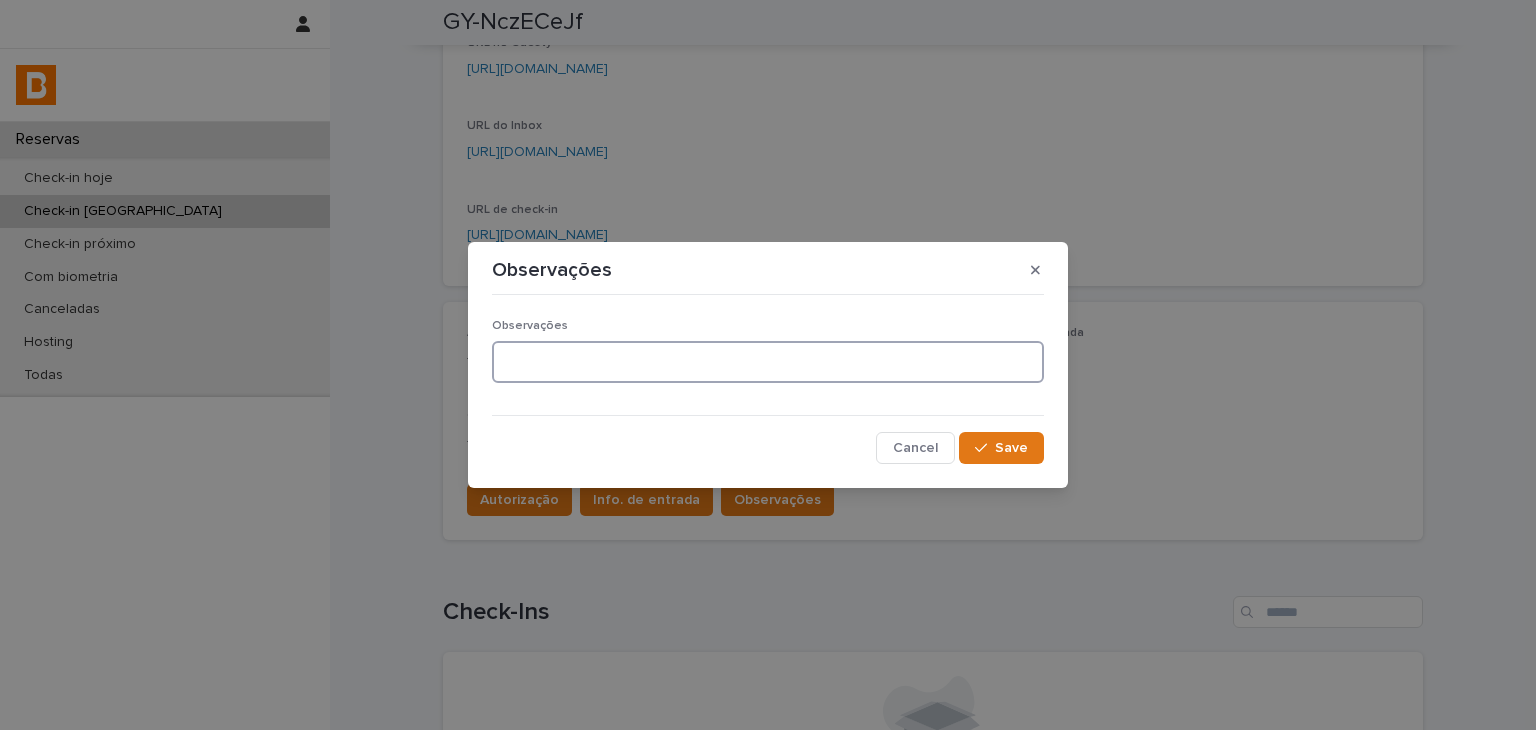 click at bounding box center [768, 362] 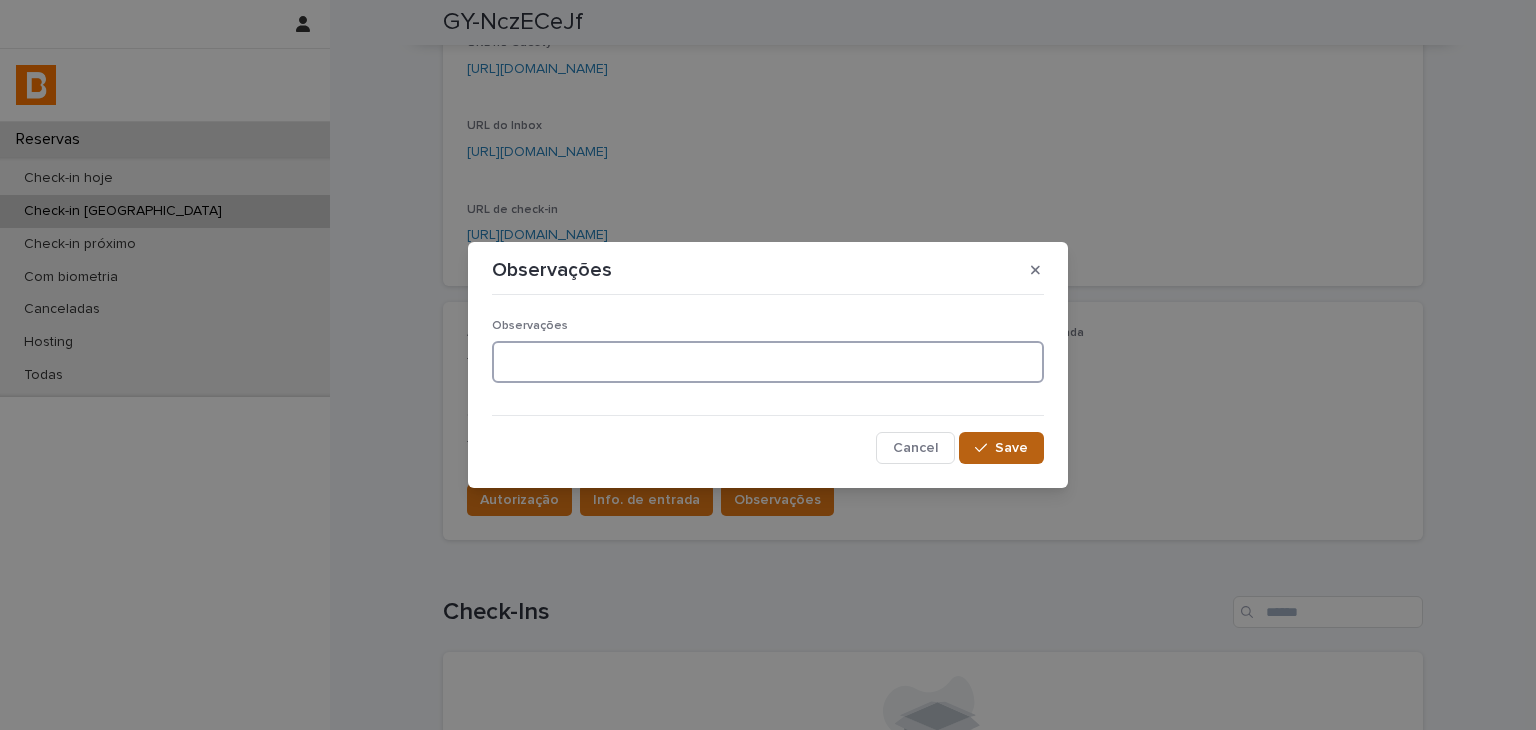 paste on "**********" 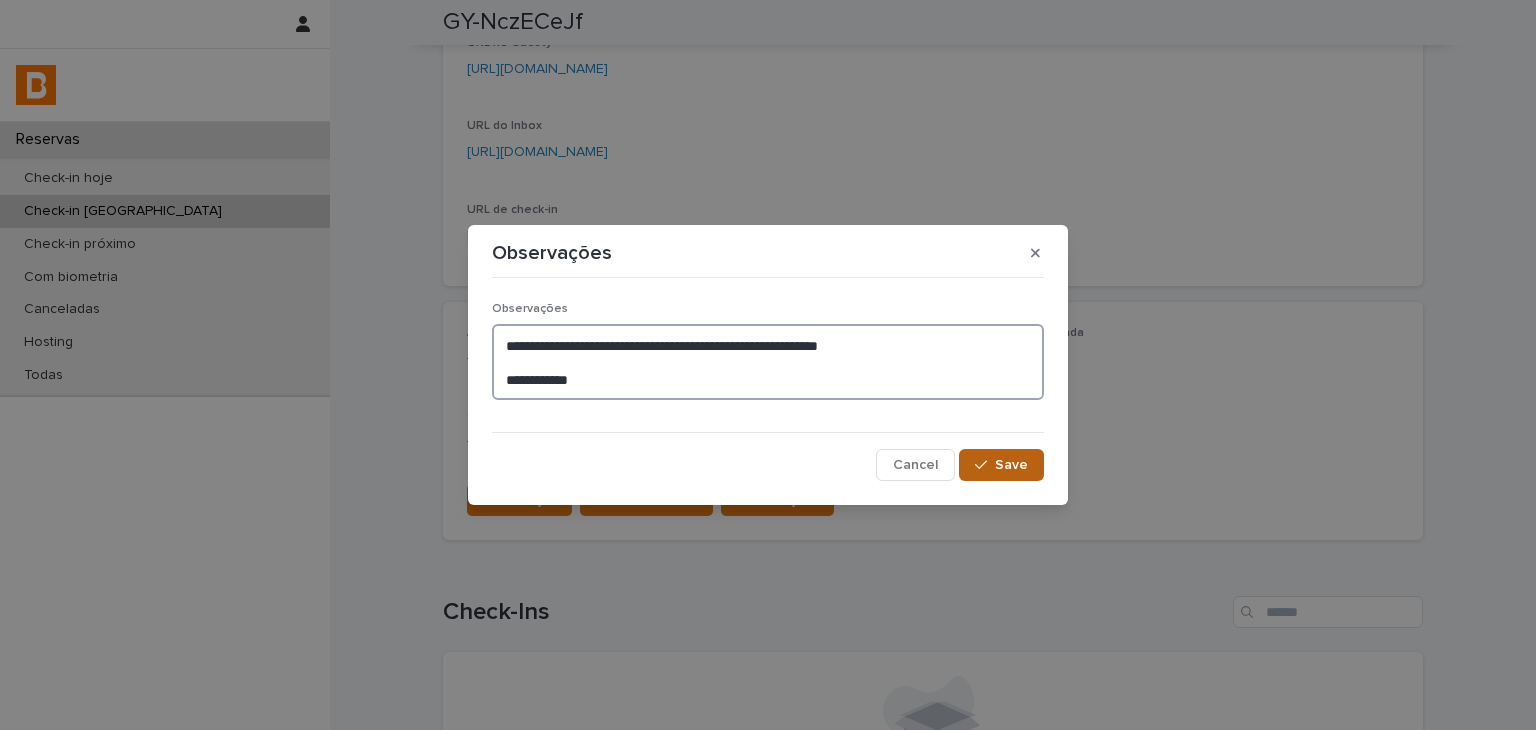 type on "**********" 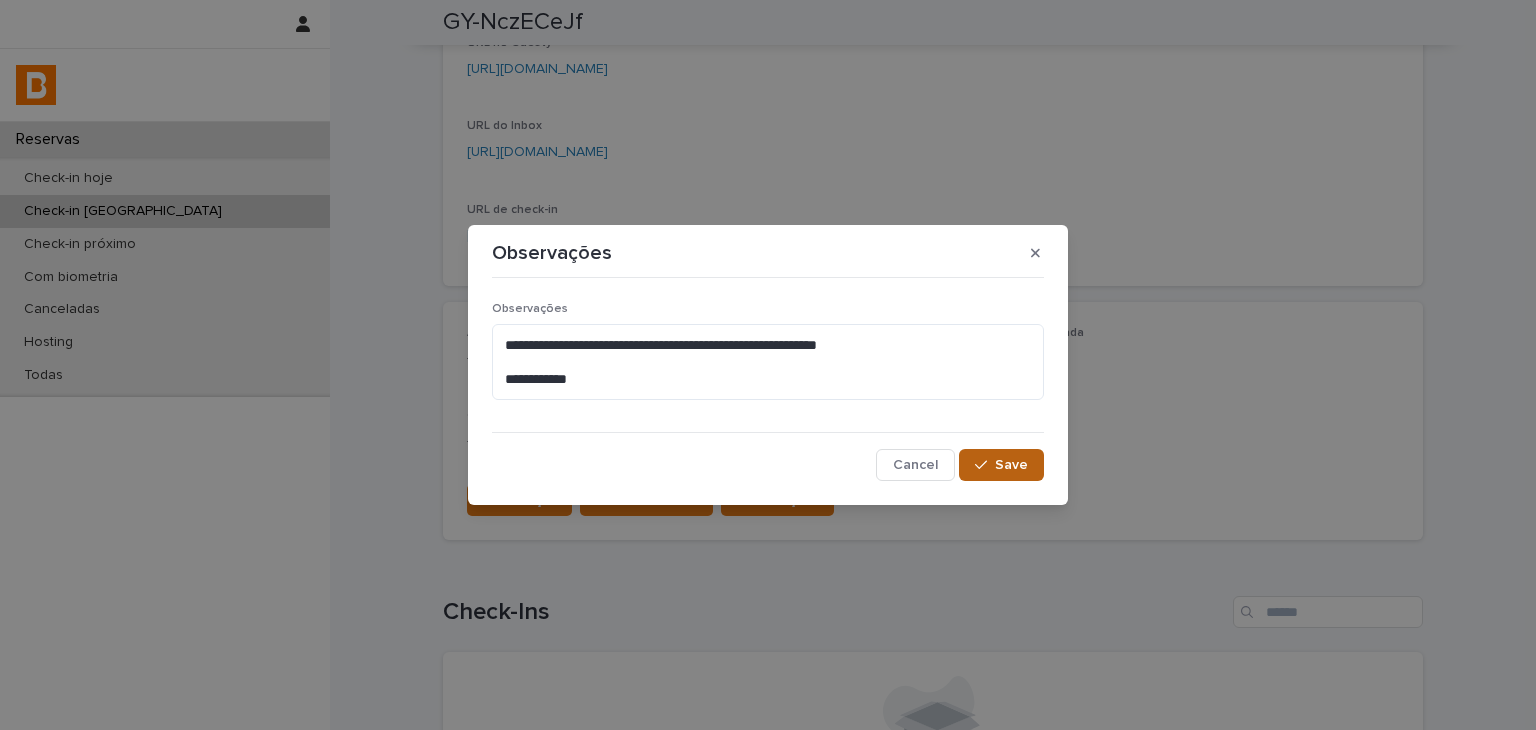 click on "Save" at bounding box center (1001, 465) 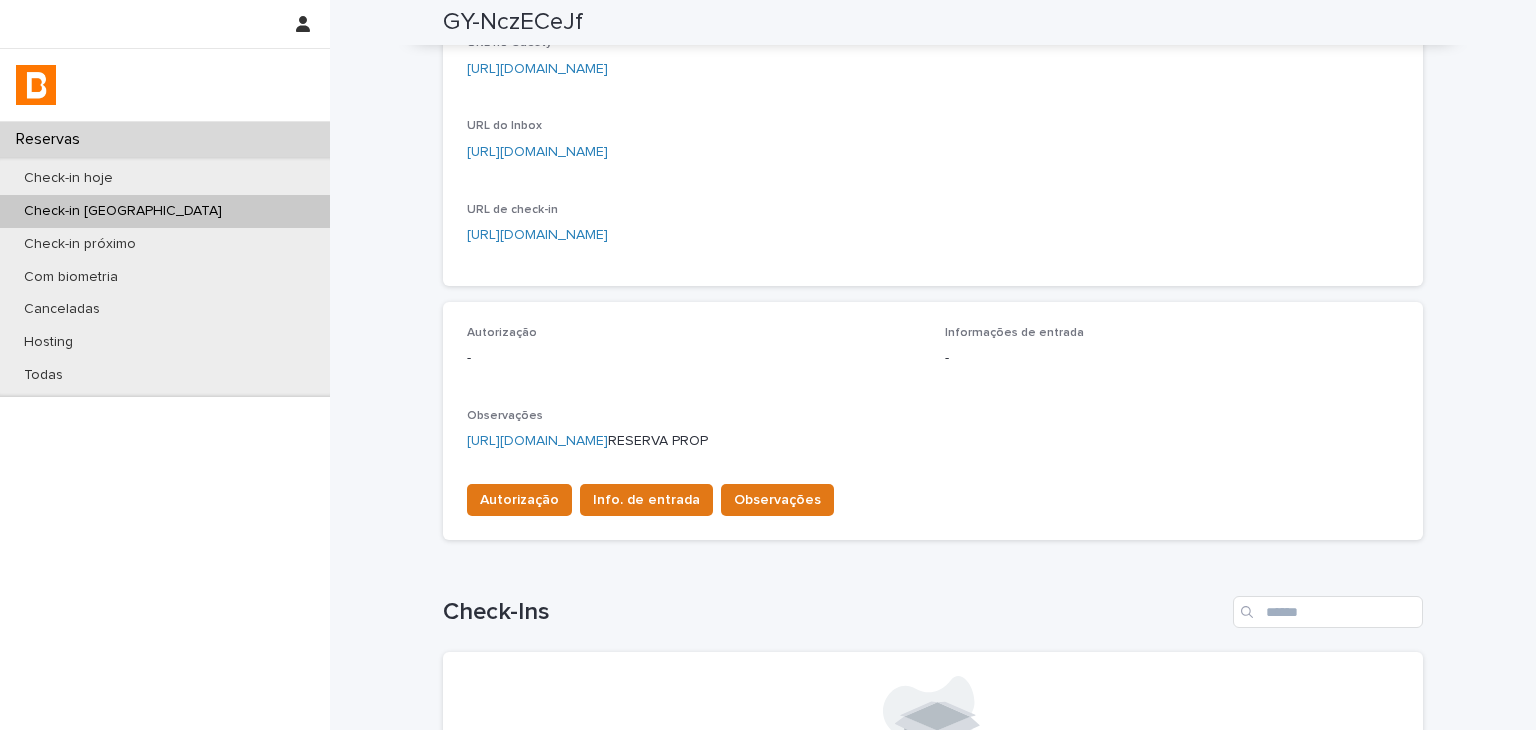 scroll, scrollTop: 320, scrollLeft: 0, axis: vertical 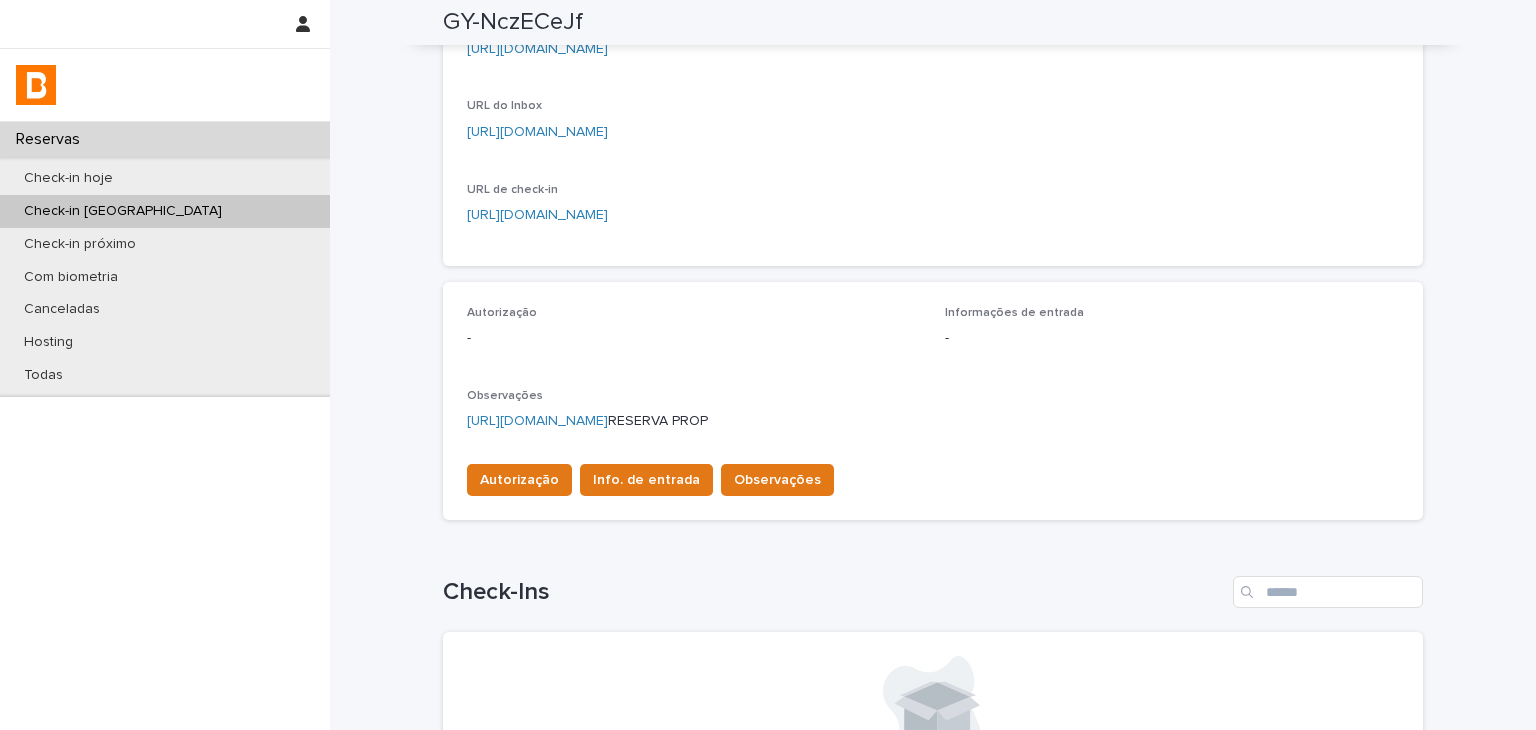 drag, startPoint x: 1458, startPoint y: 390, endPoint x: 803, endPoint y: 400, distance: 655.07635 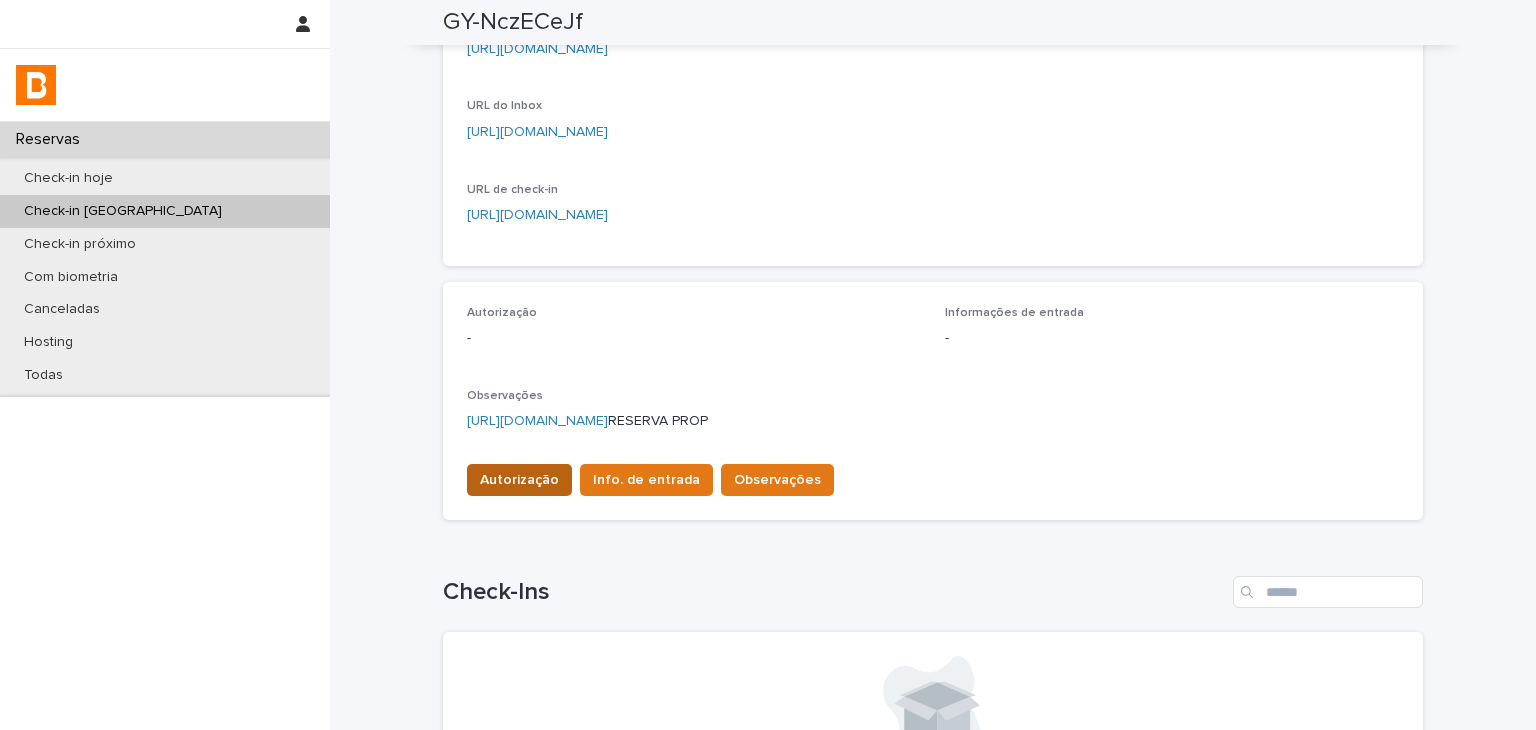 click on "Autorização" at bounding box center (519, 480) 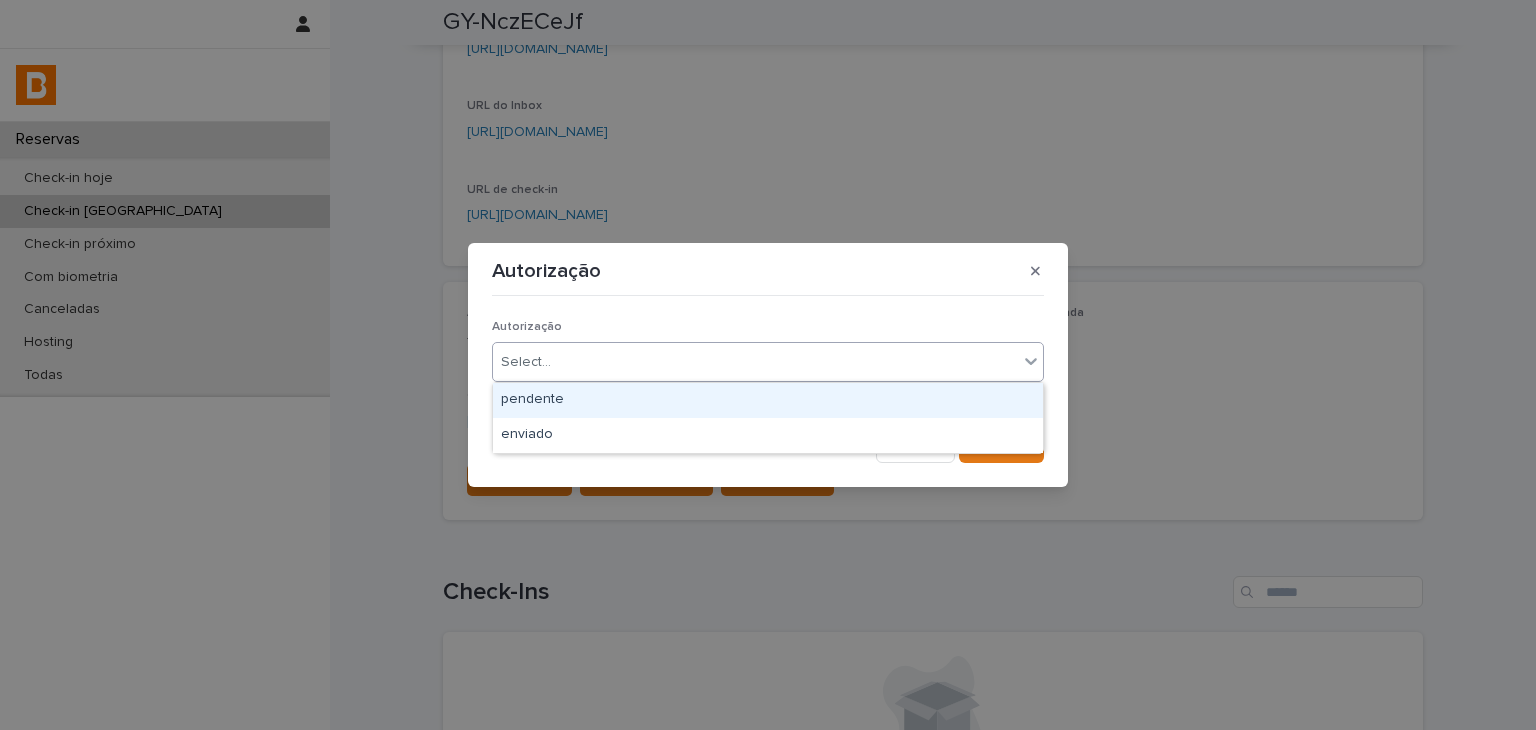drag, startPoint x: 556, startPoint y: 350, endPoint x: 560, endPoint y: 411, distance: 61.13101 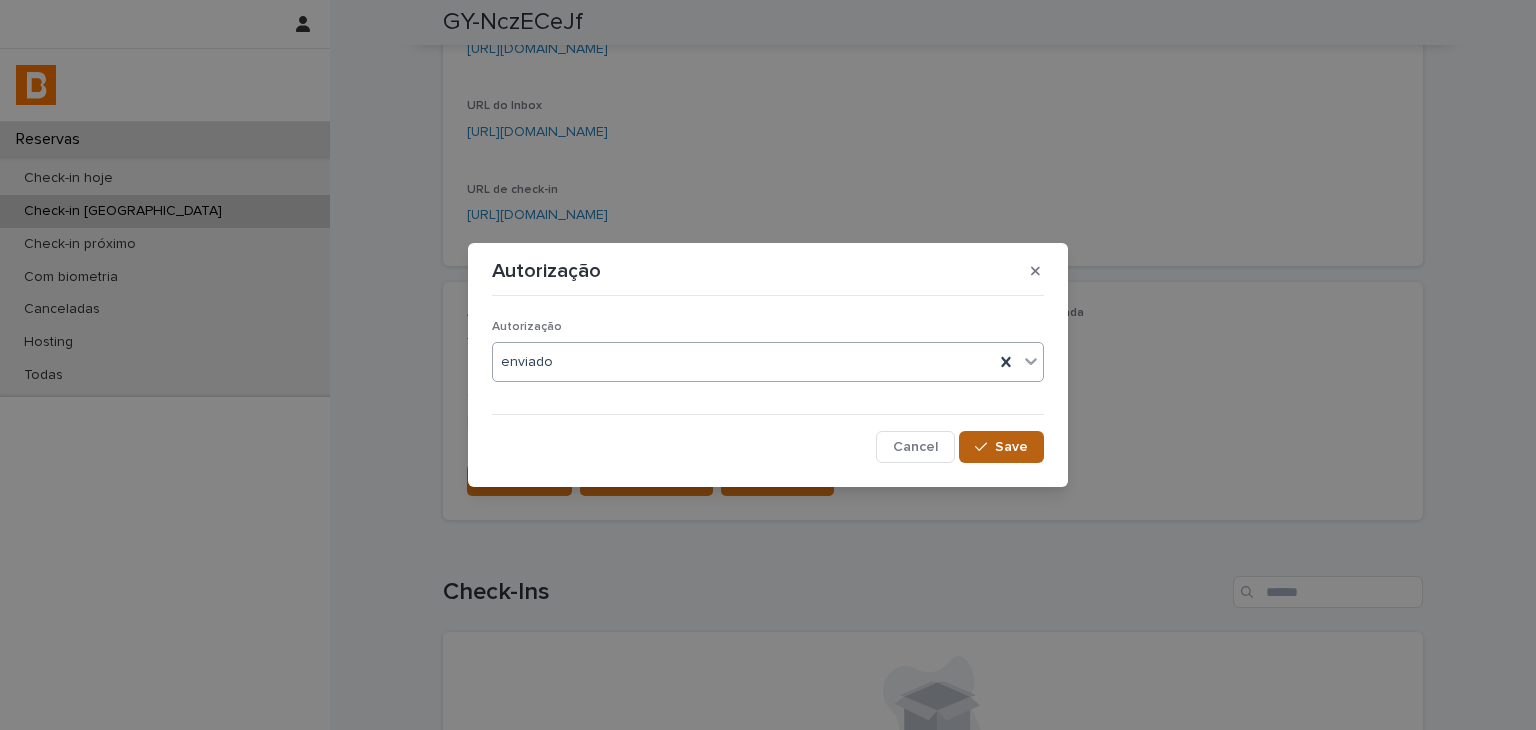click on "Save" at bounding box center (1001, 447) 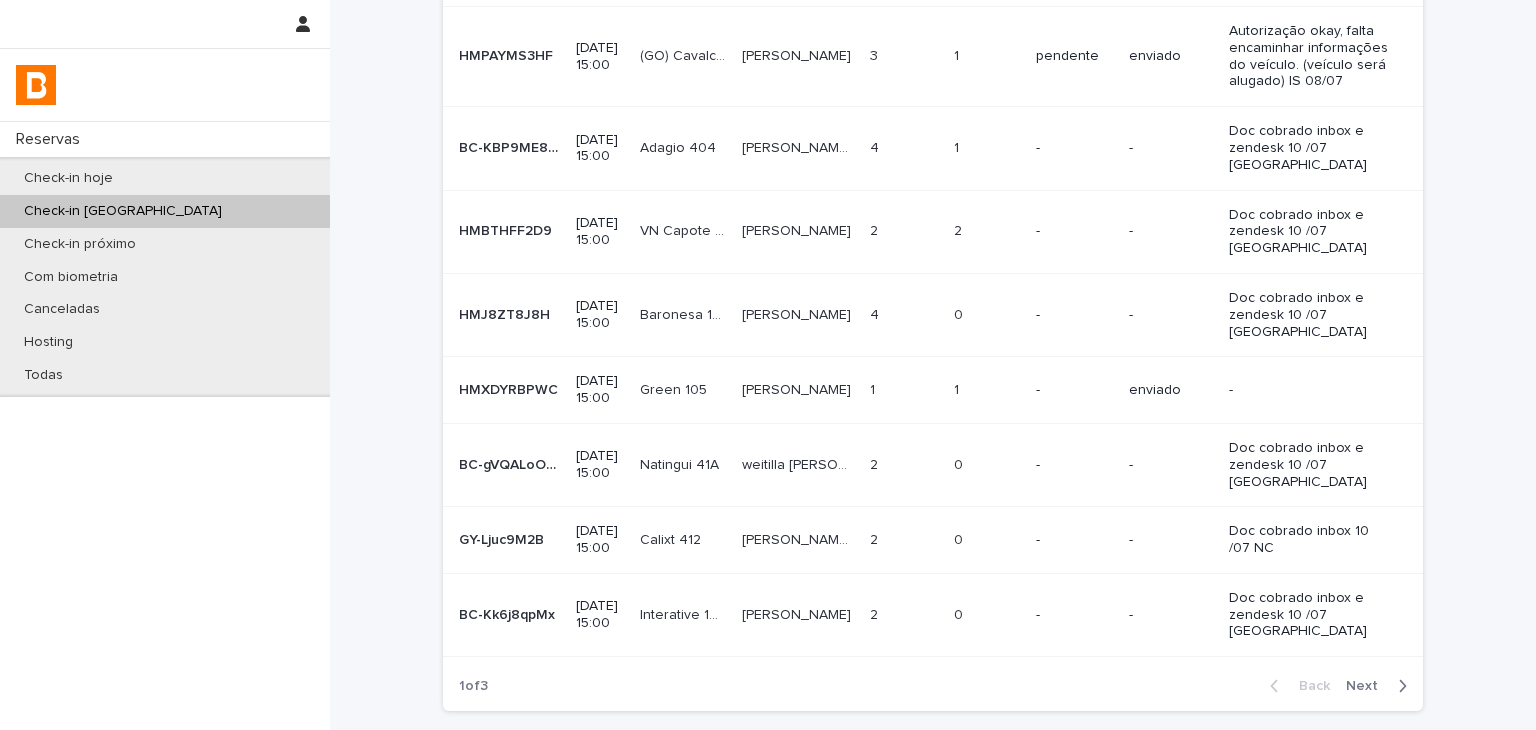 scroll, scrollTop: 0, scrollLeft: 0, axis: both 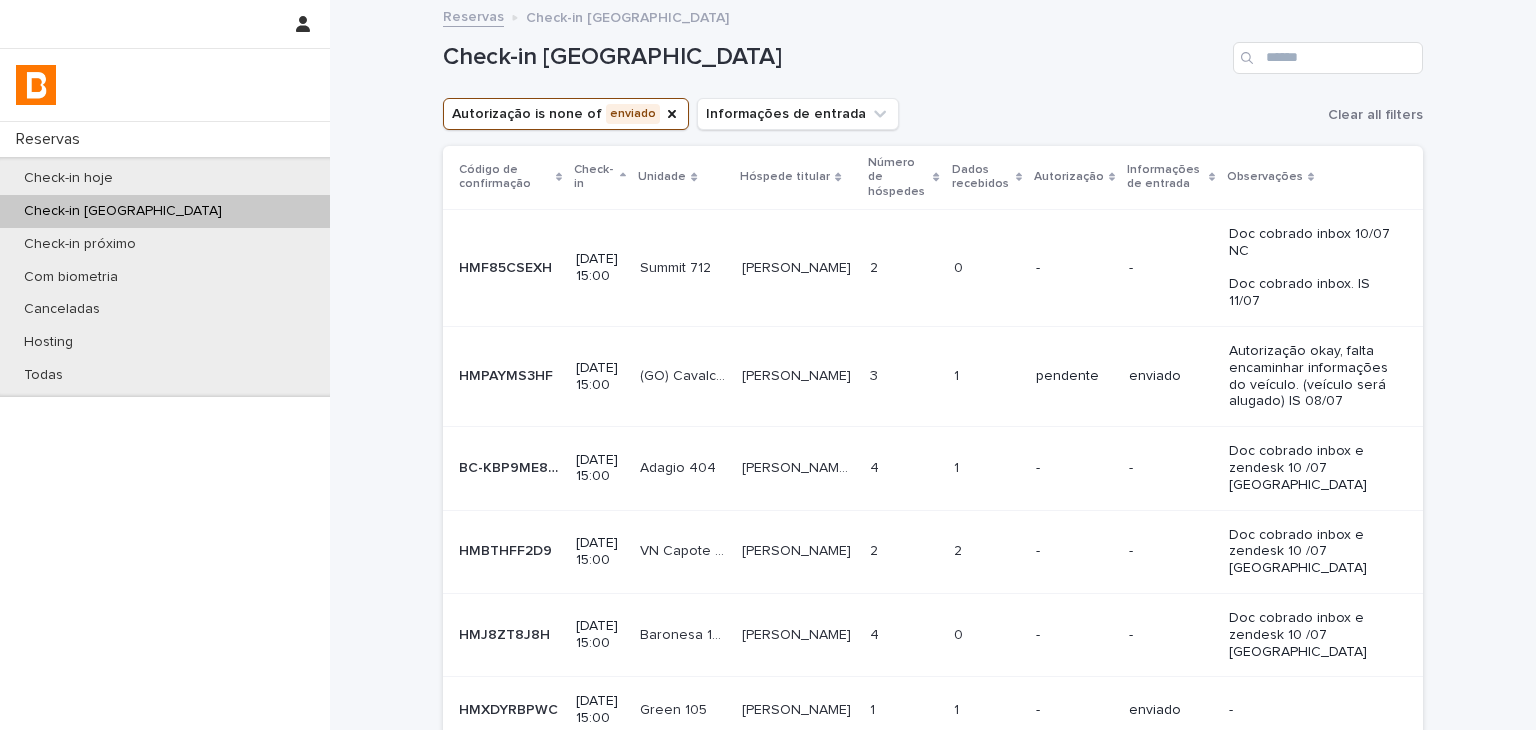 click on "Doc cobrado inbox e zendesk 10 /07 [GEOGRAPHIC_DATA]" at bounding box center (1310, 468) 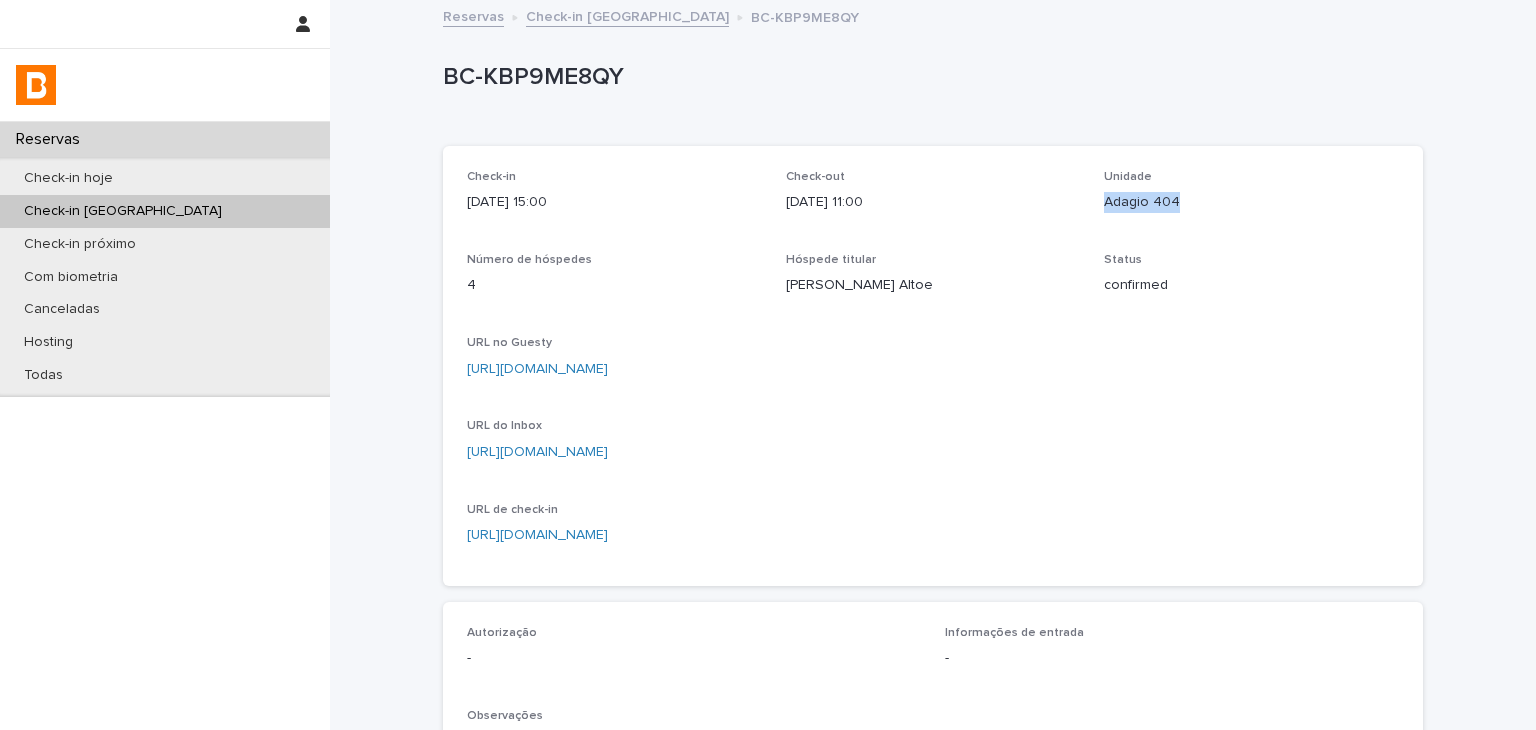 drag, startPoint x: 1120, startPoint y: 210, endPoint x: 1188, endPoint y: 211, distance: 68.007355 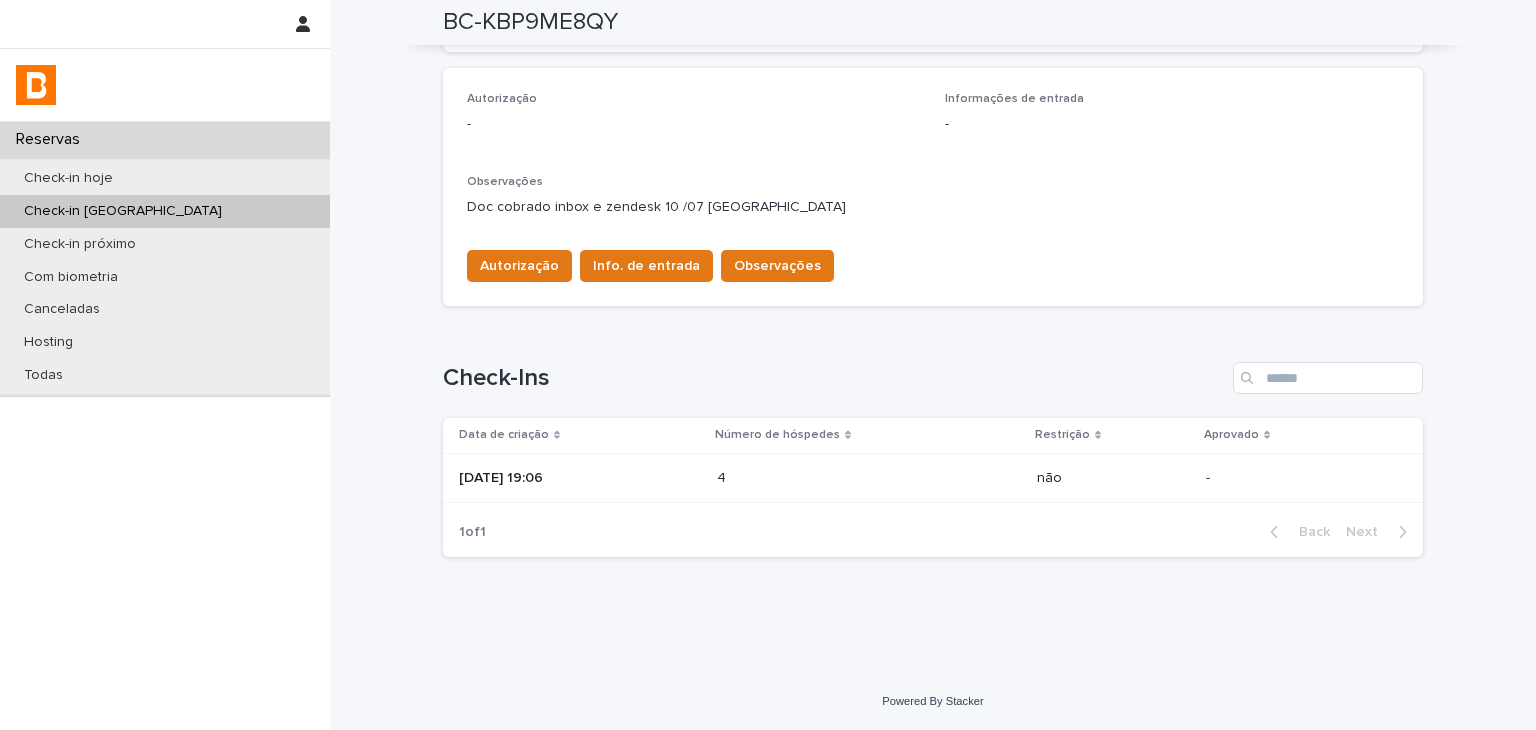 click on "[DATE] 19:06" at bounding box center [580, 476] 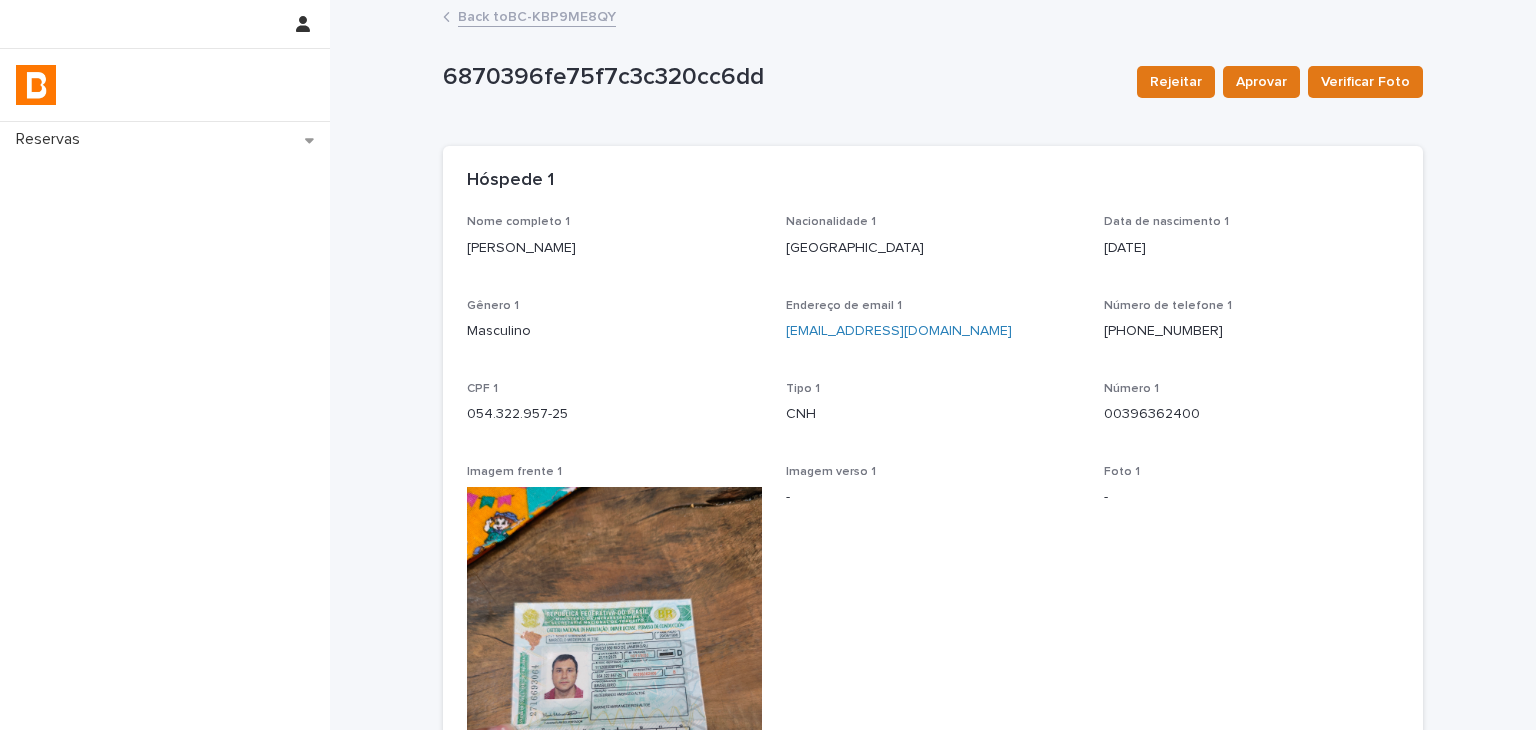 scroll, scrollTop: 300, scrollLeft: 0, axis: vertical 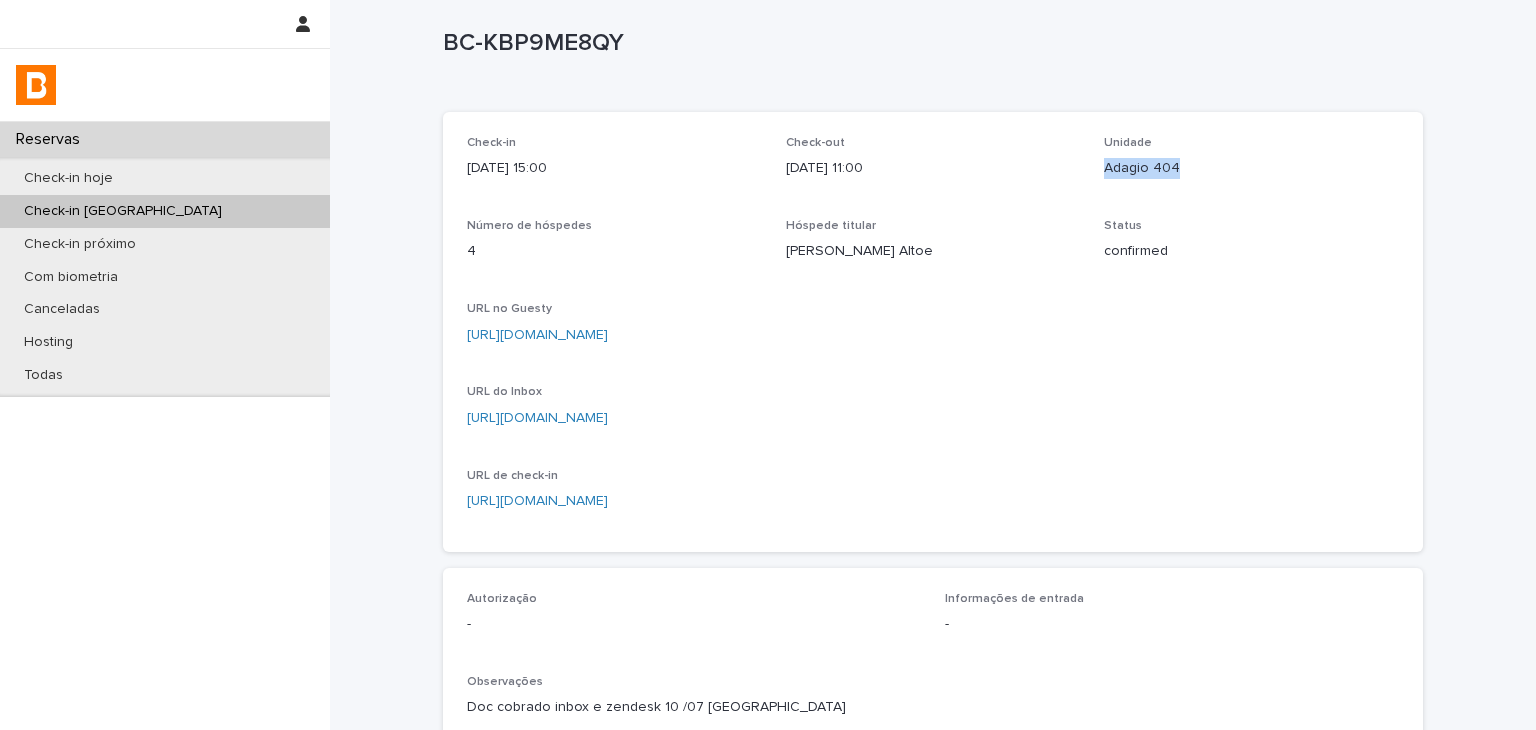 drag, startPoint x: 1116, startPoint y: 165, endPoint x: 1171, endPoint y: 172, distance: 55.443665 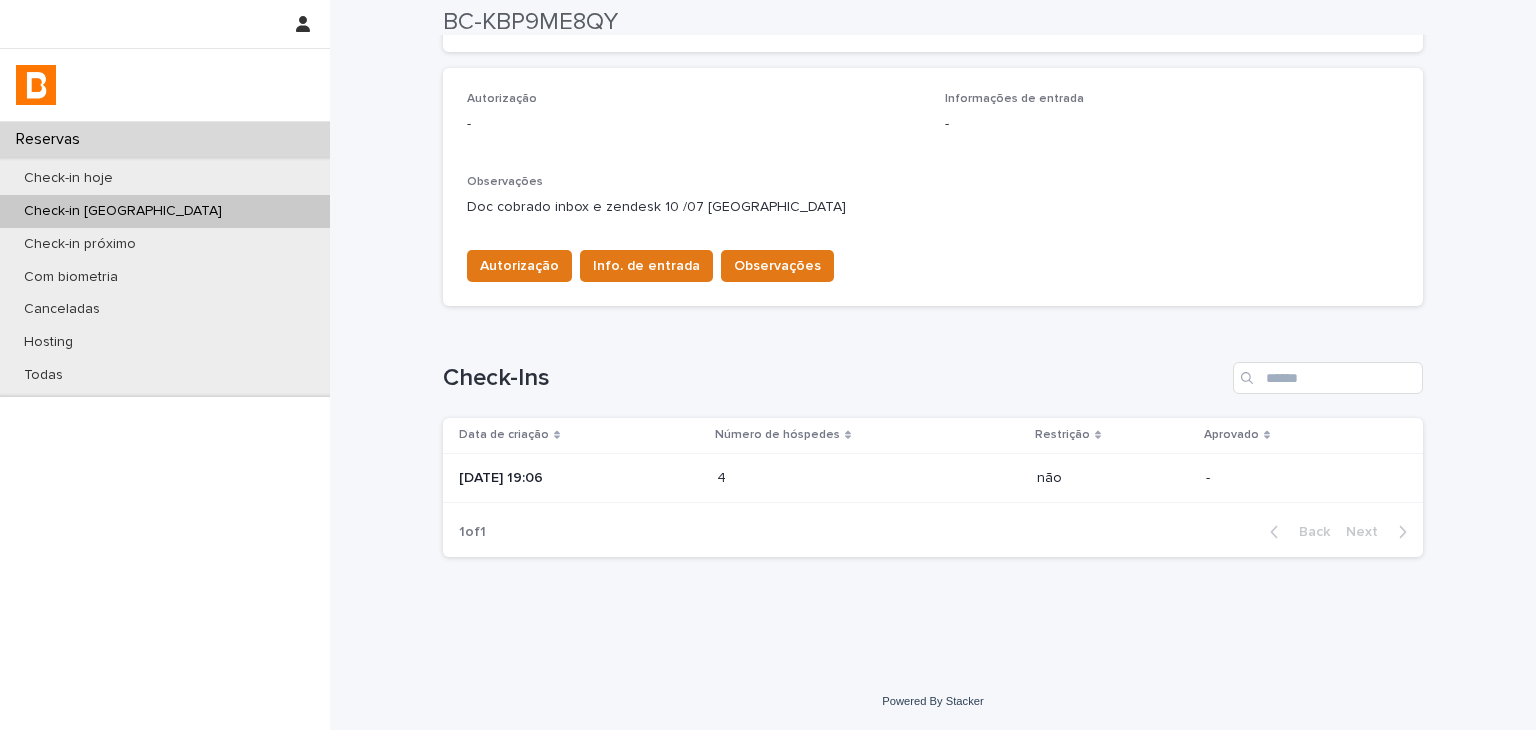 click at bounding box center [804, 478] 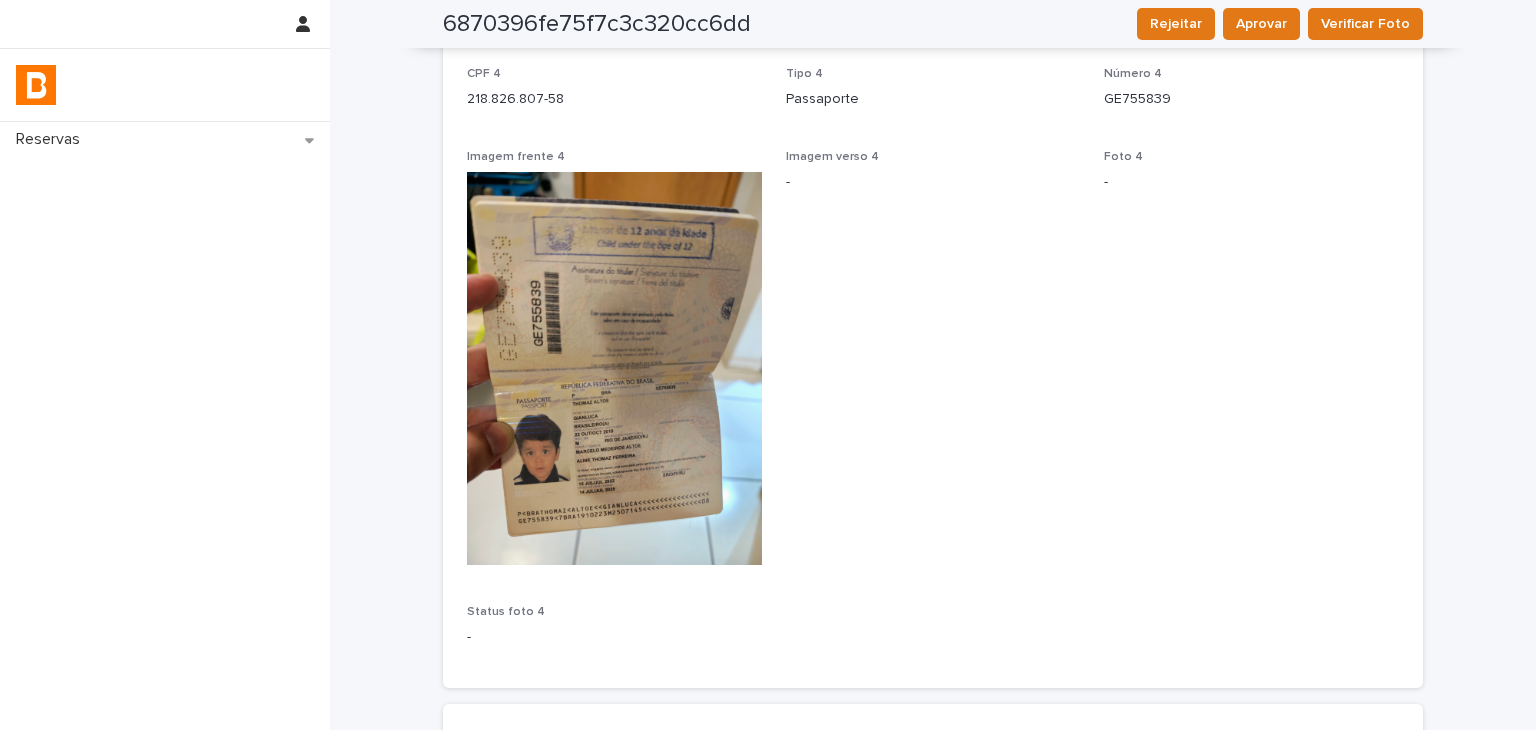 scroll, scrollTop: 3236, scrollLeft: 0, axis: vertical 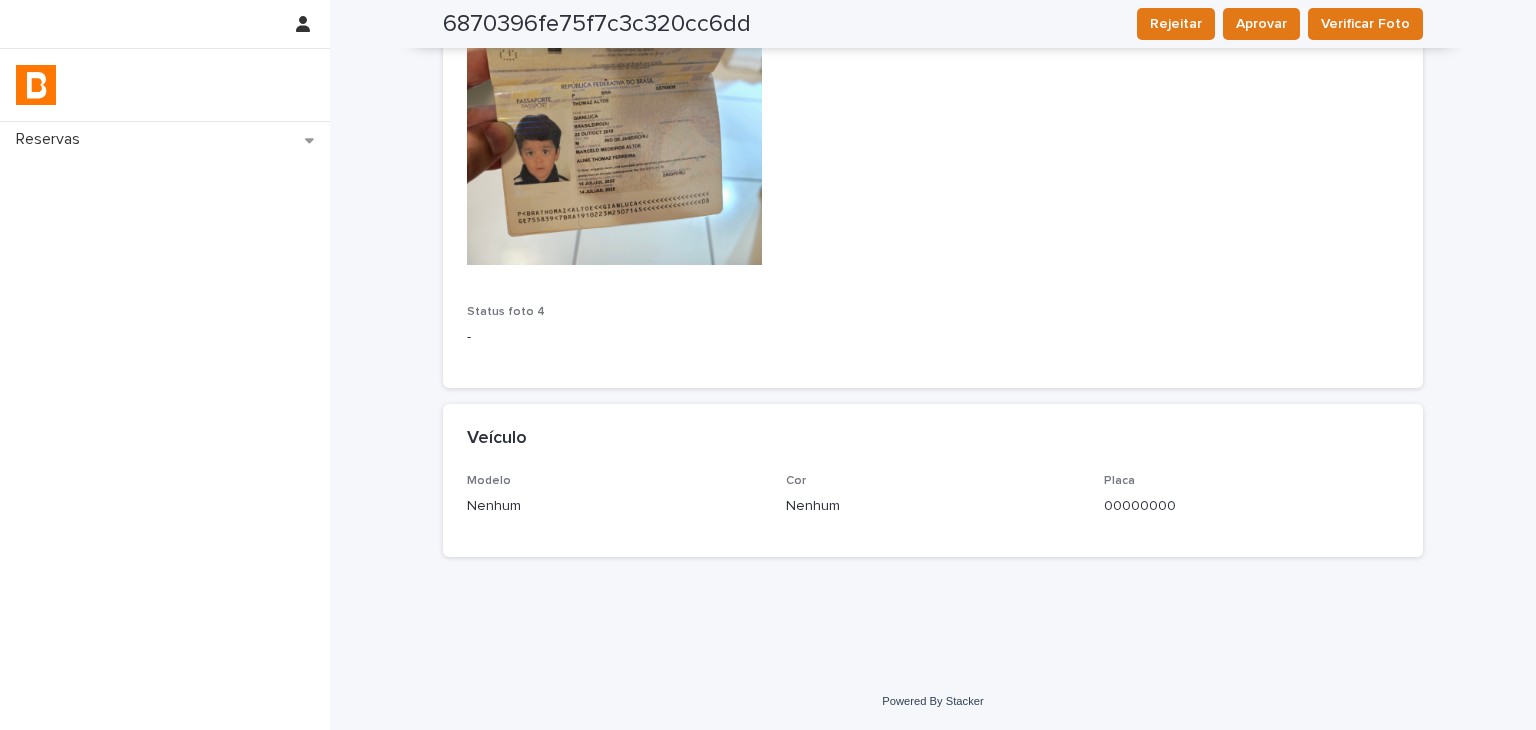 click on "Imagem verso 4 -" at bounding box center (933, 65) 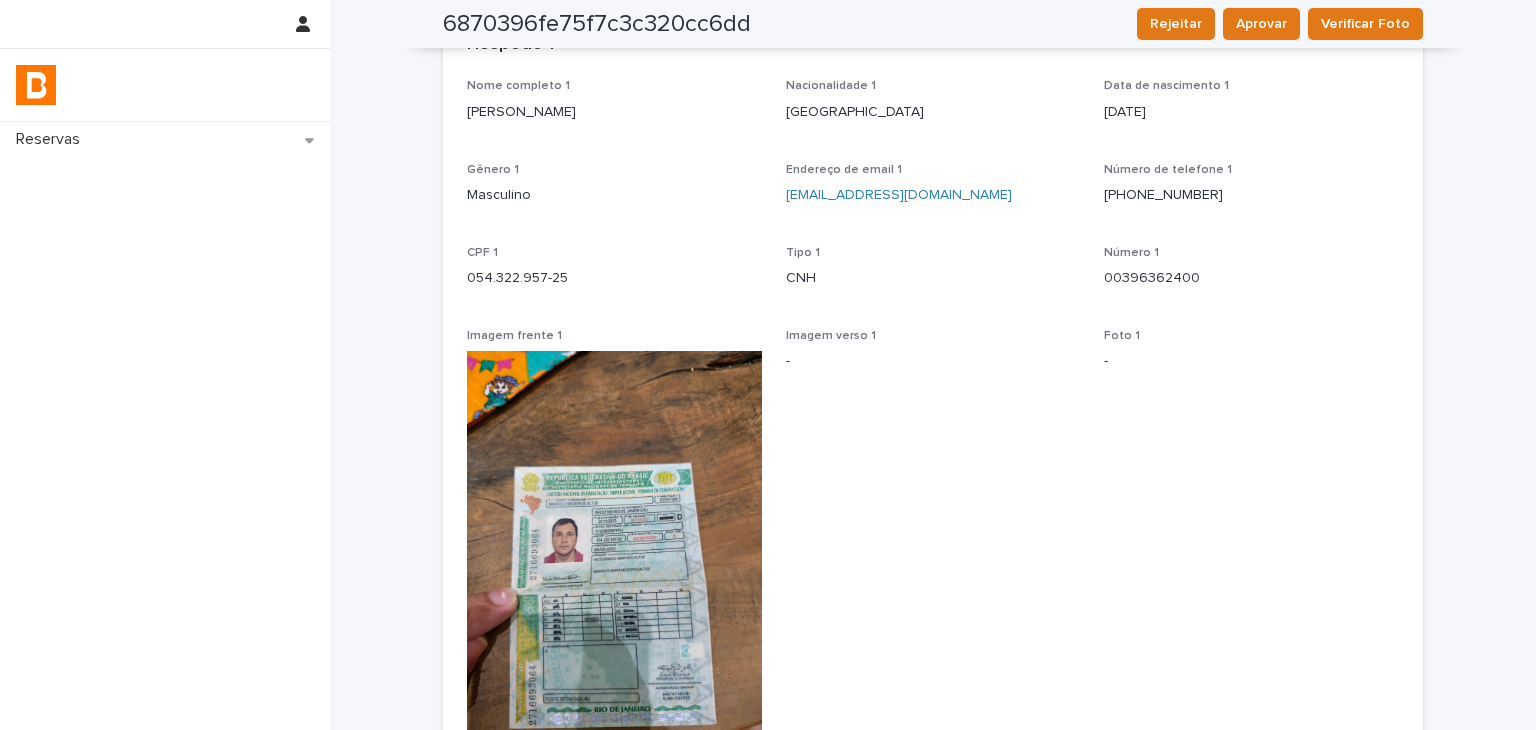 scroll, scrollTop: 0, scrollLeft: 0, axis: both 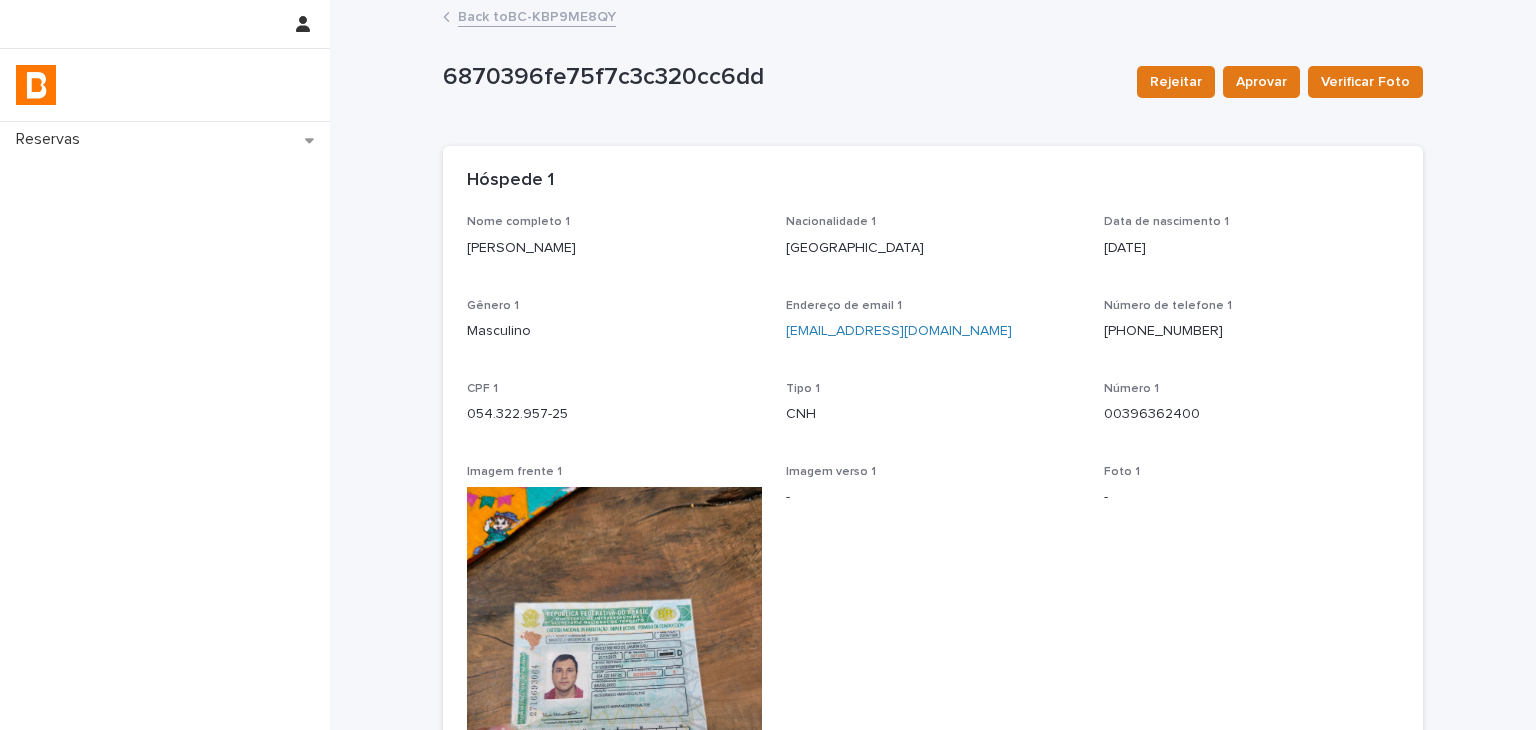 drag, startPoint x: 528, startPoint y: 249, endPoint x: 616, endPoint y: 254, distance: 88.14193 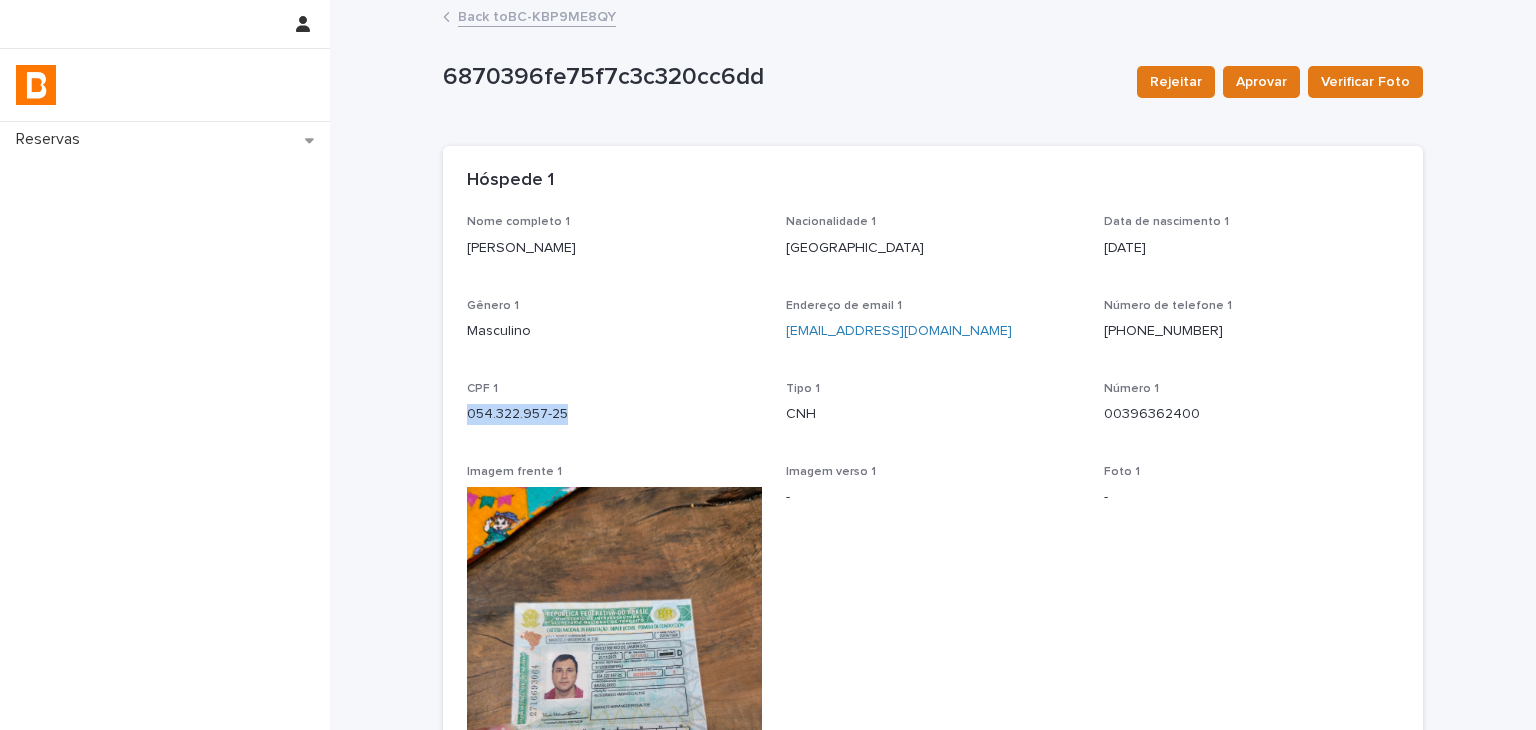 drag, startPoint x: 460, startPoint y: 413, endPoint x: 588, endPoint y: 417, distance: 128.06248 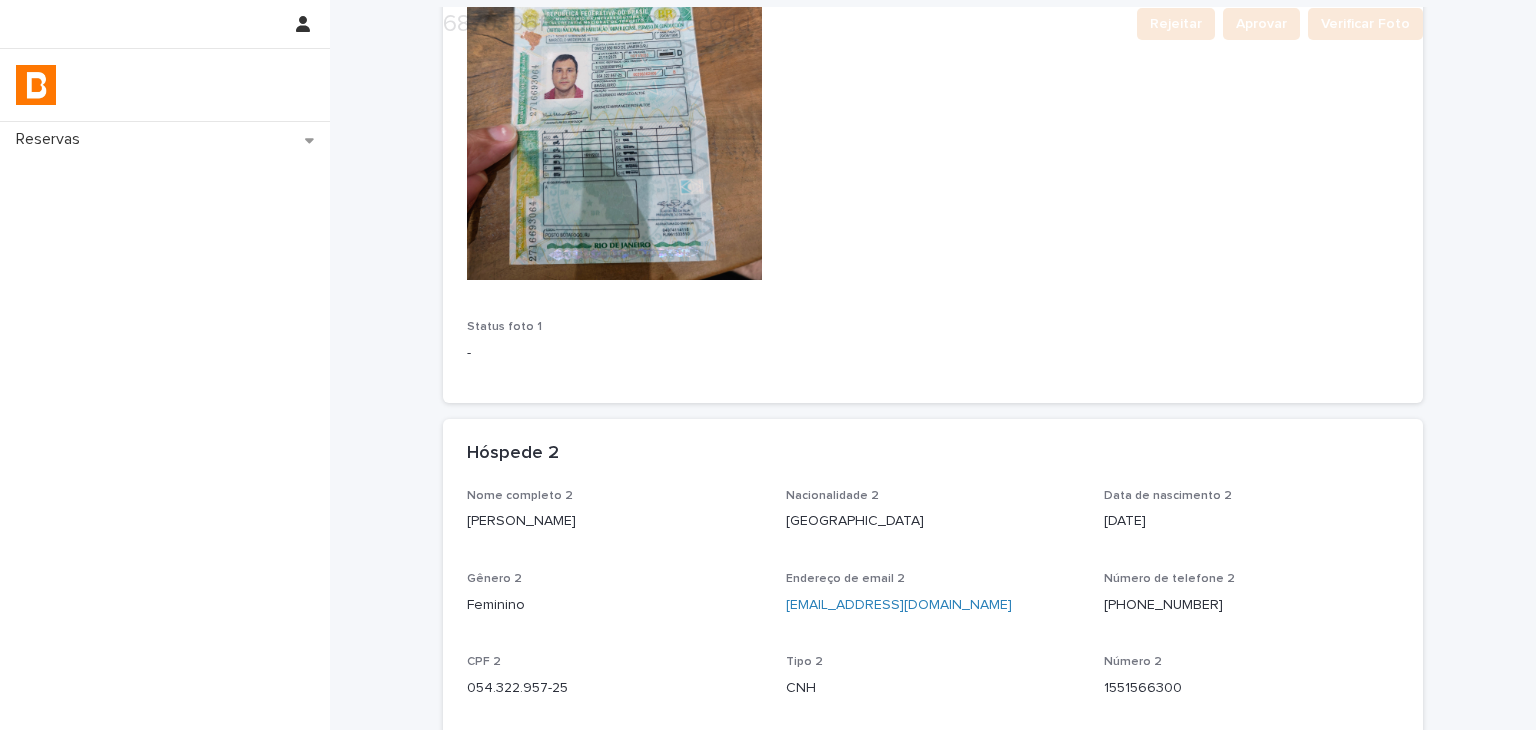 scroll, scrollTop: 1000, scrollLeft: 0, axis: vertical 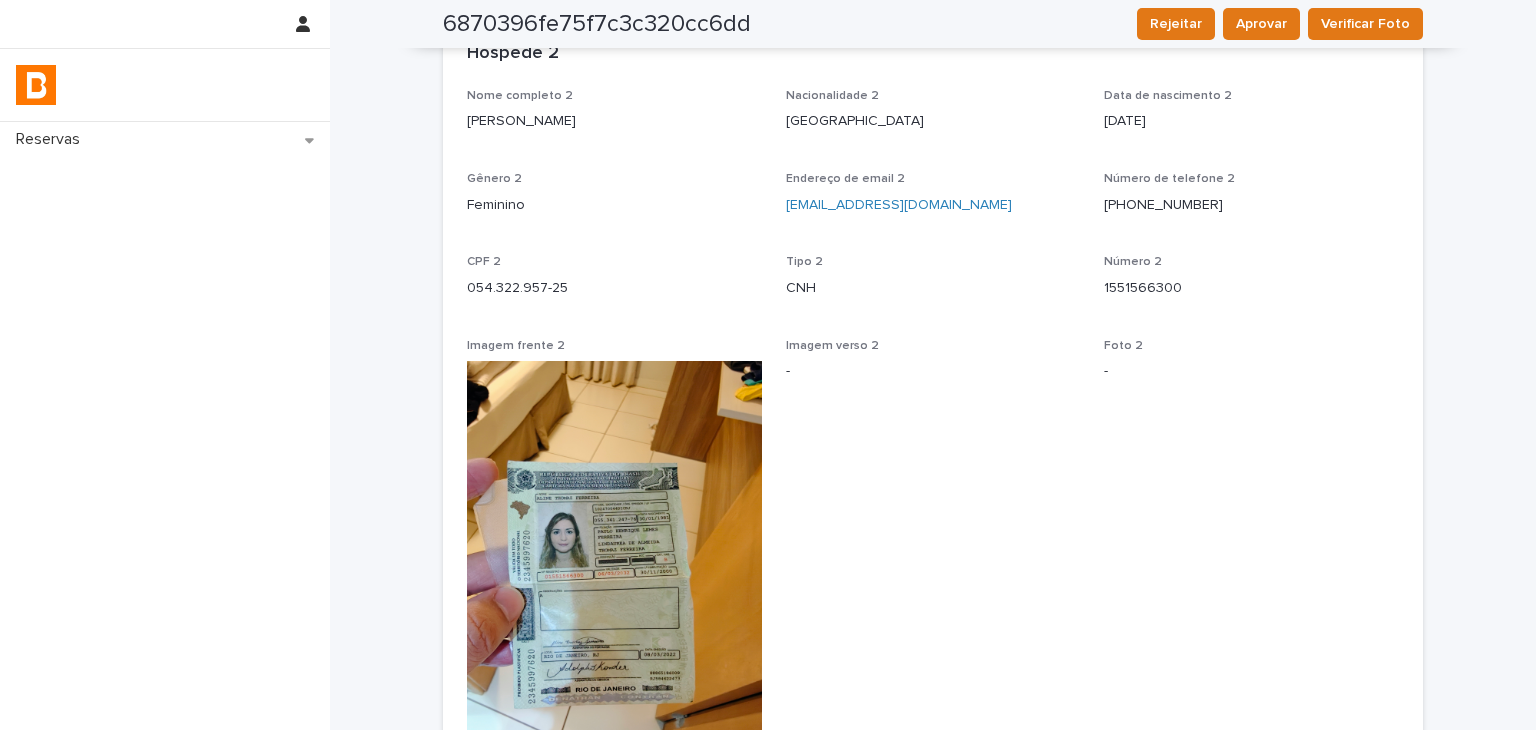 drag, startPoint x: 460, startPoint y: 114, endPoint x: 600, endPoint y: 130, distance: 140.91132 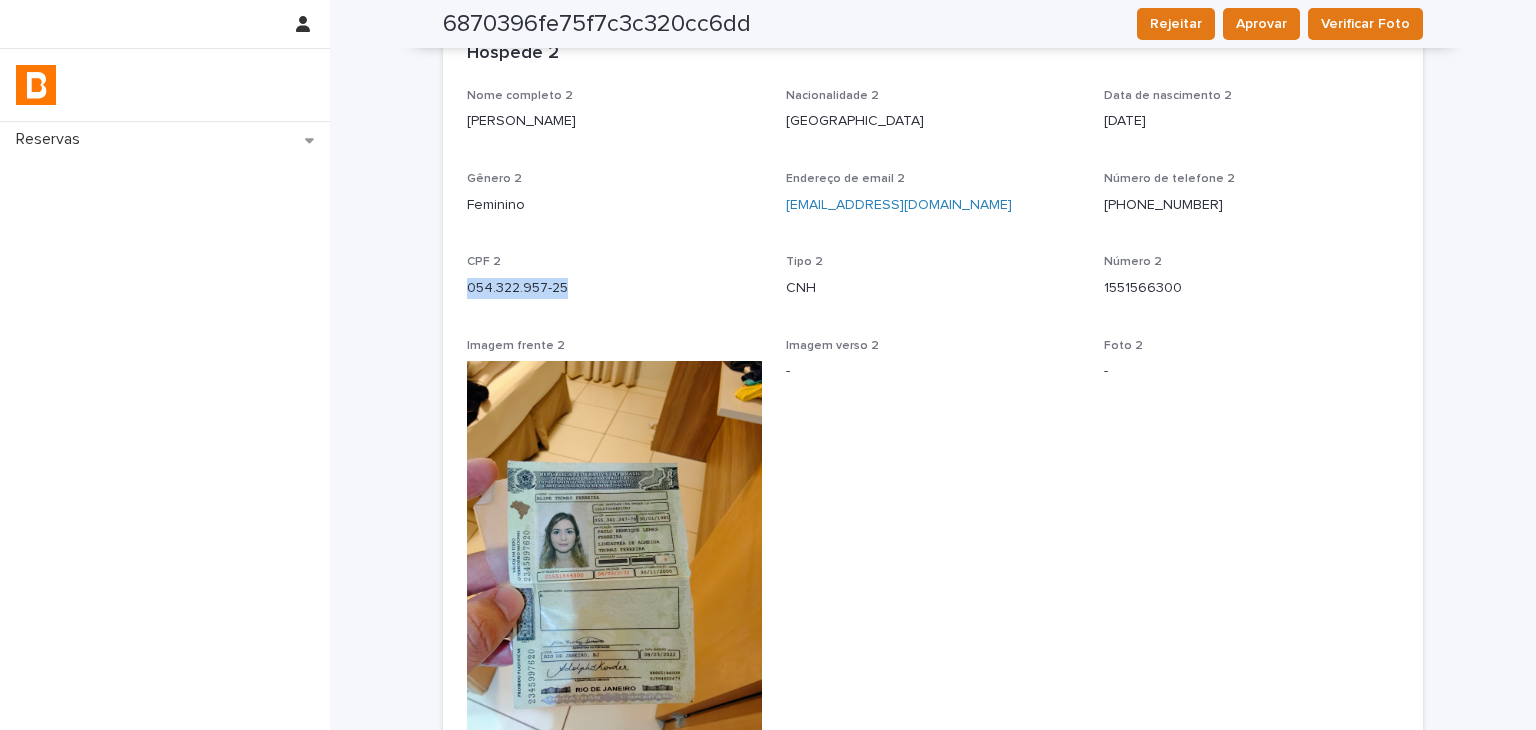 drag, startPoint x: 456, startPoint y: 293, endPoint x: 566, endPoint y: 287, distance: 110.16351 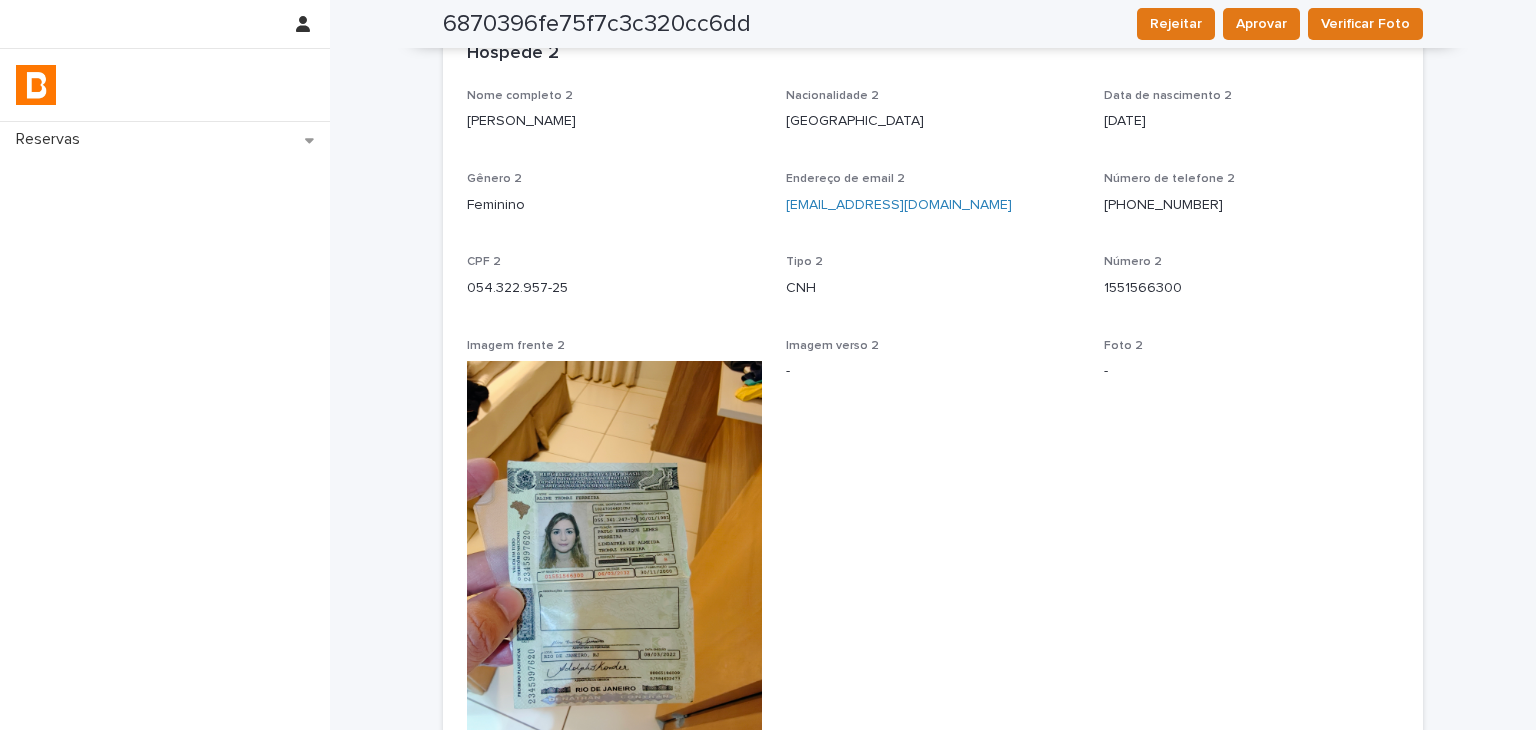 click on "Nome completo 2 [PERSON_NAME]  Nacionalidade 2 [DEMOGRAPHIC_DATA] Data de nascimento 2 [DEMOGRAPHIC_DATA] Gênero 2 Feminino Endereço de email 2 [EMAIL_ADDRESS][DOMAIN_NAME] Número de telefone [PHONE_NUMBER] CPF 2 054.322.957-25 Tipo 2 CNH Número 2 1551566300 Imagem frente 2 Imagem verso 2 - Foto 2 - Status foto 2 -" at bounding box center (933, 471) 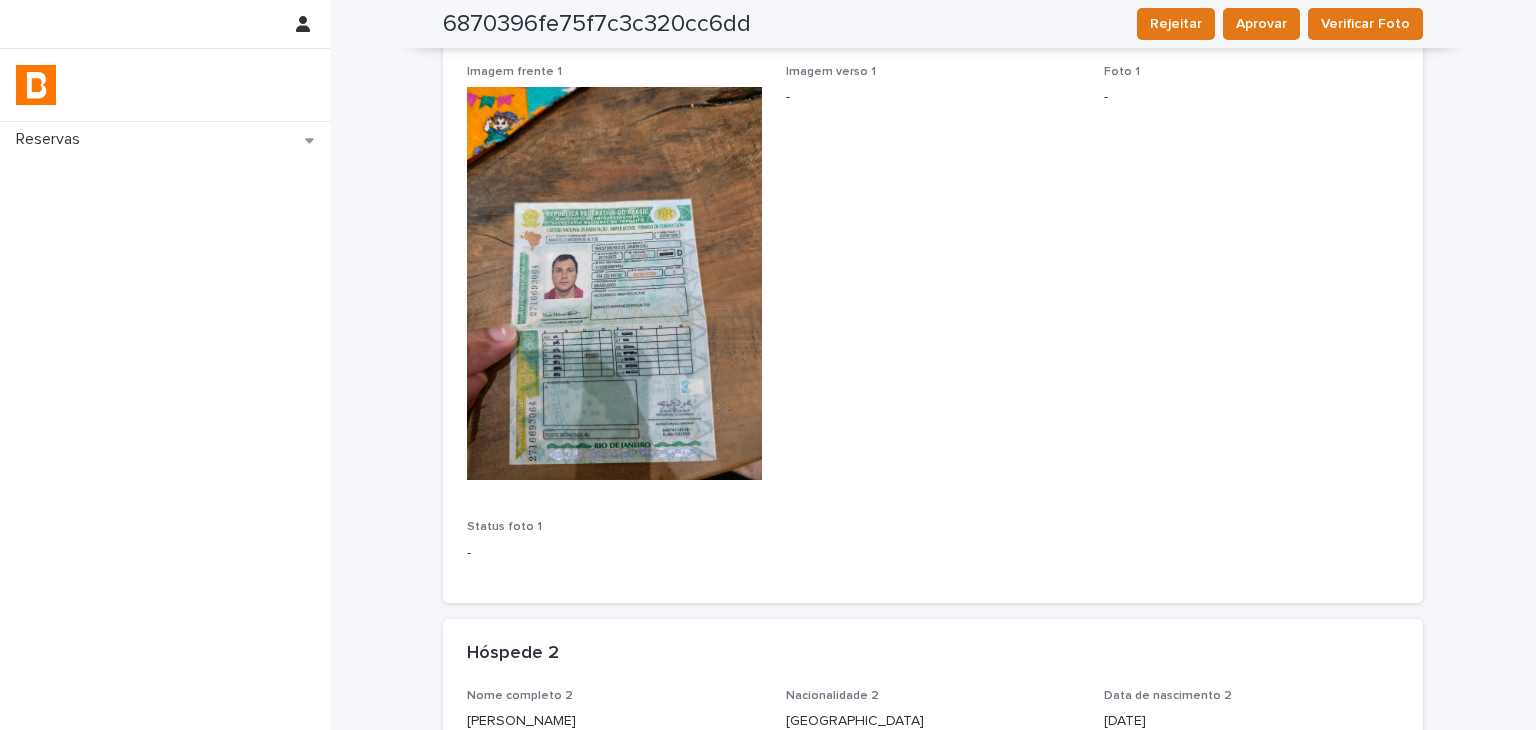 scroll, scrollTop: 0, scrollLeft: 0, axis: both 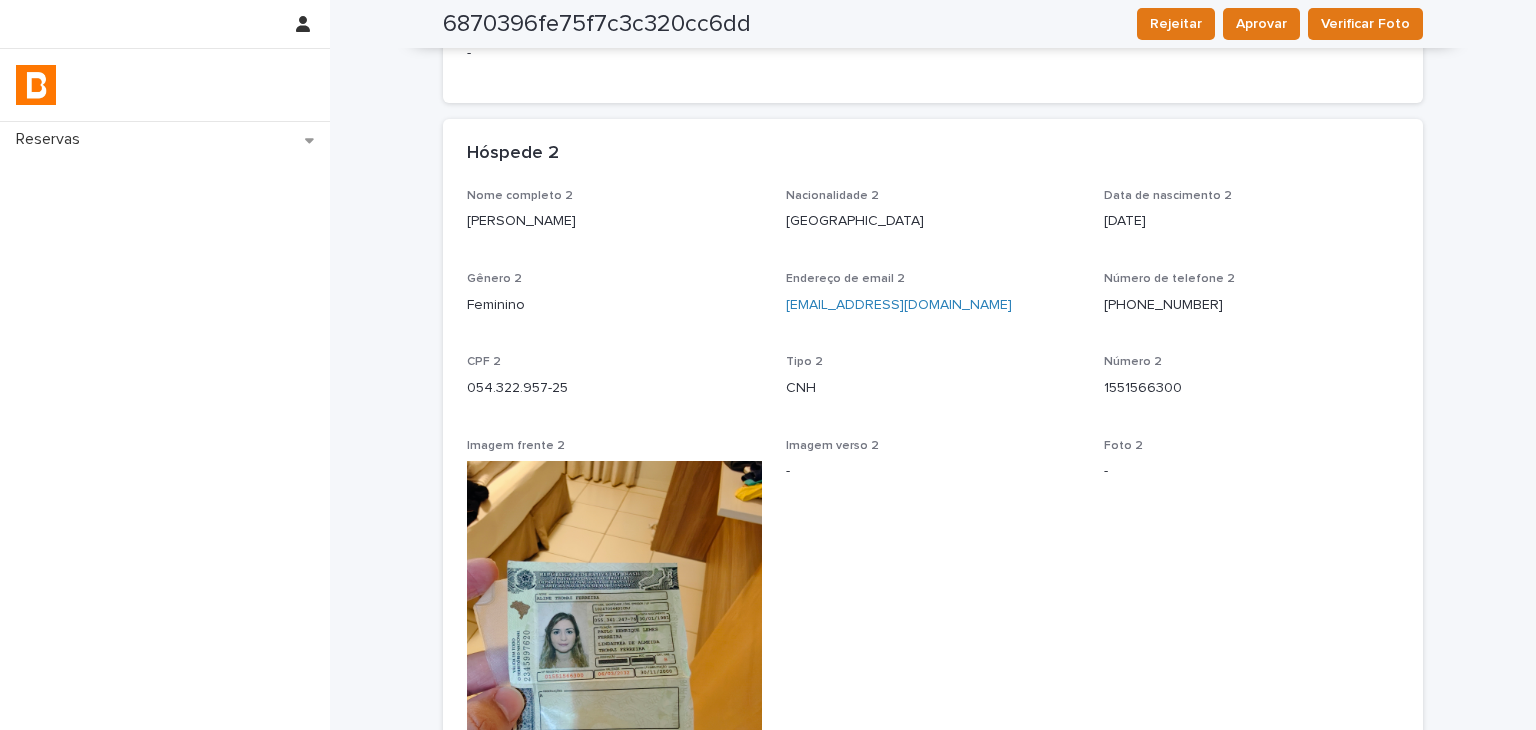 drag, startPoint x: 571, startPoint y: 463, endPoint x: 599, endPoint y: 489, distance: 38.209946 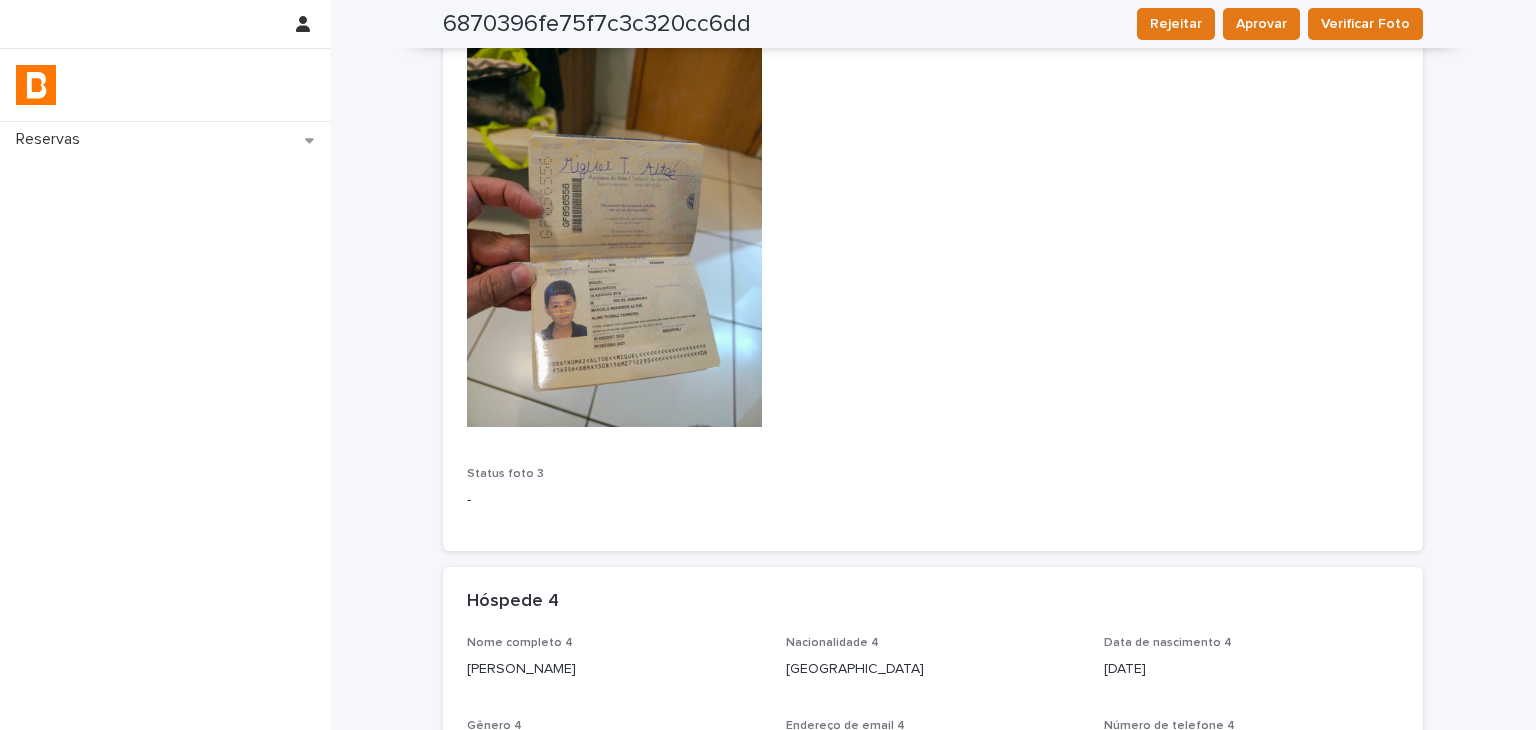 scroll, scrollTop: 1800, scrollLeft: 0, axis: vertical 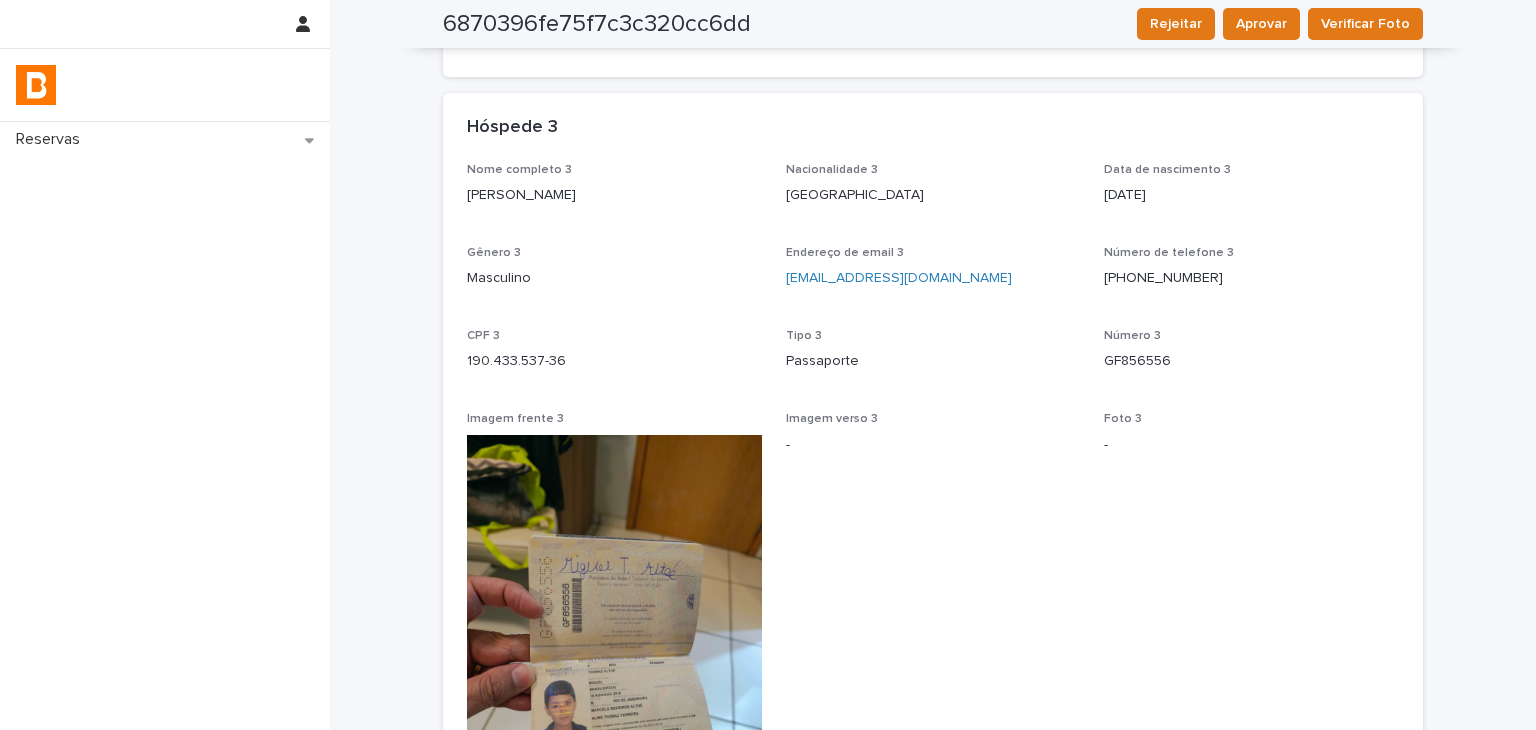 drag, startPoint x: 553, startPoint y: 205, endPoint x: 609, endPoint y: 204, distance: 56.008926 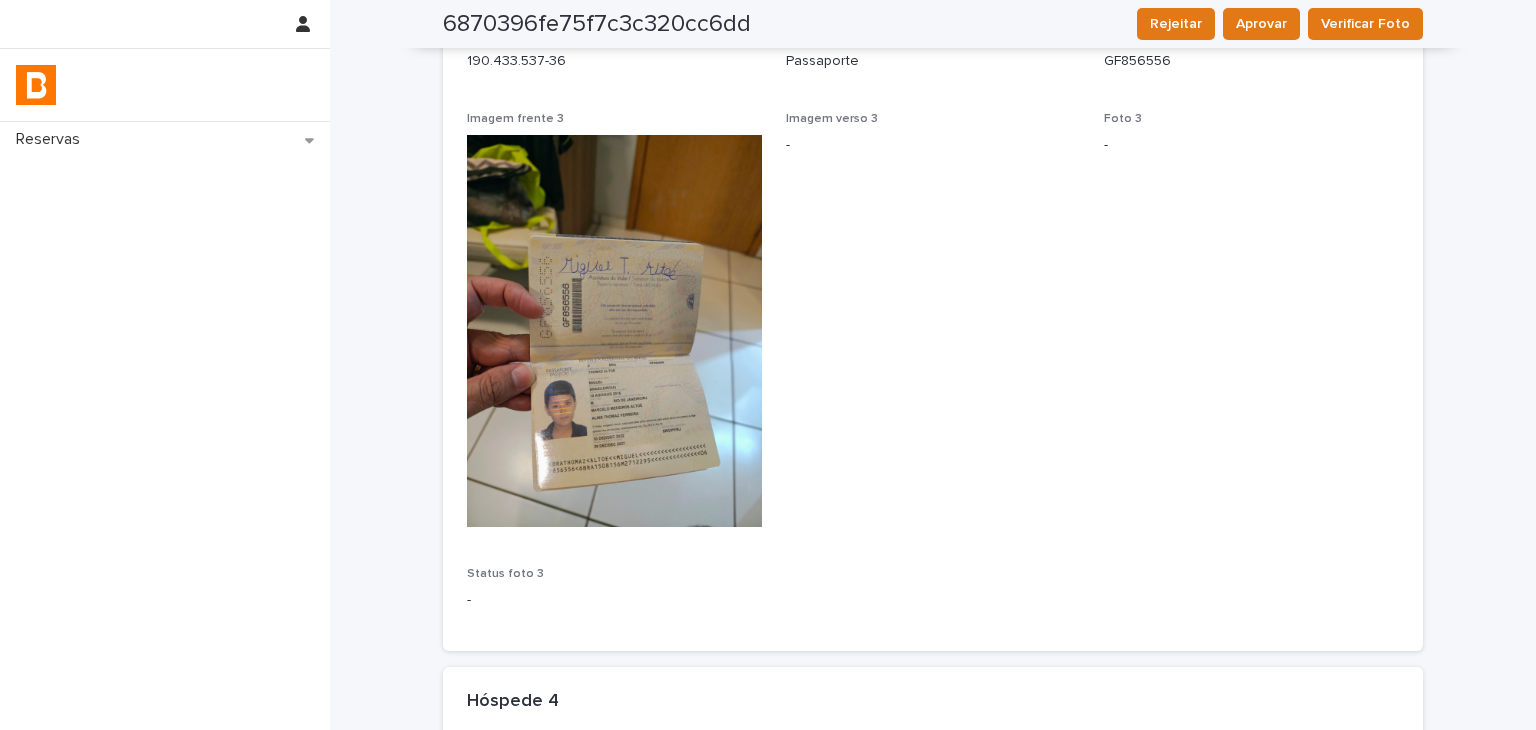 scroll, scrollTop: 1800, scrollLeft: 0, axis: vertical 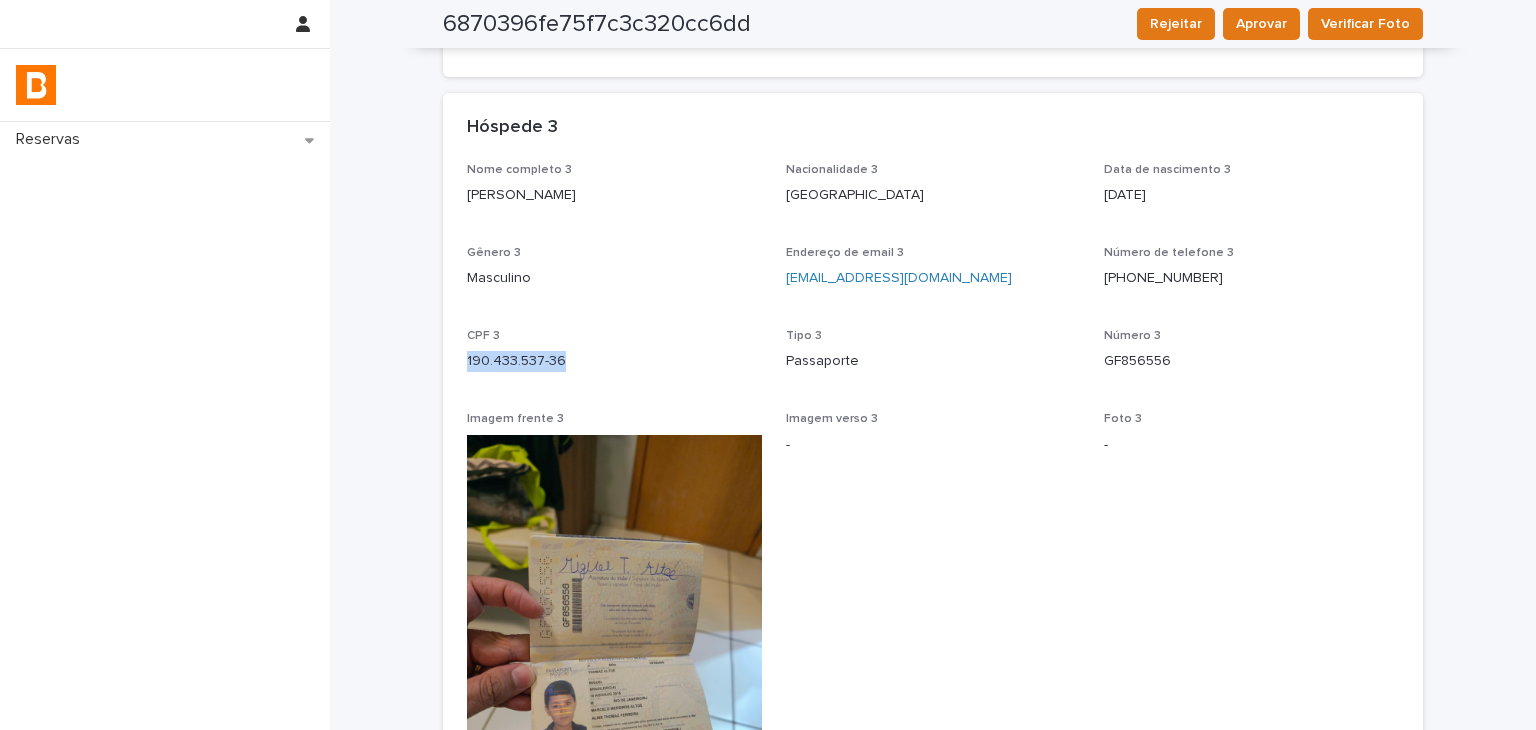 drag, startPoint x: 521, startPoint y: 360, endPoint x: 598, endPoint y: 360, distance: 77 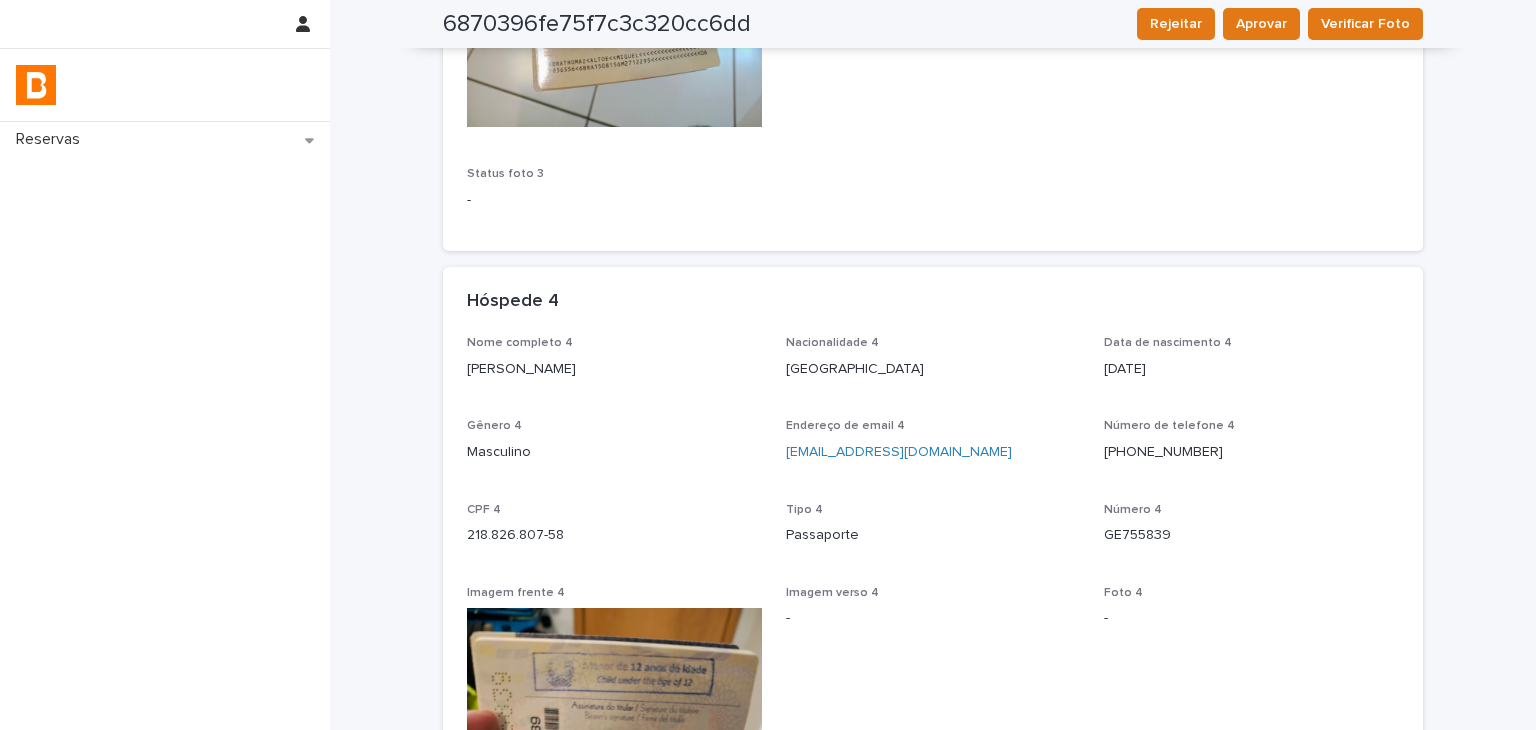 drag, startPoint x: 448, startPoint y: 372, endPoint x: 661, endPoint y: 374, distance: 213.00938 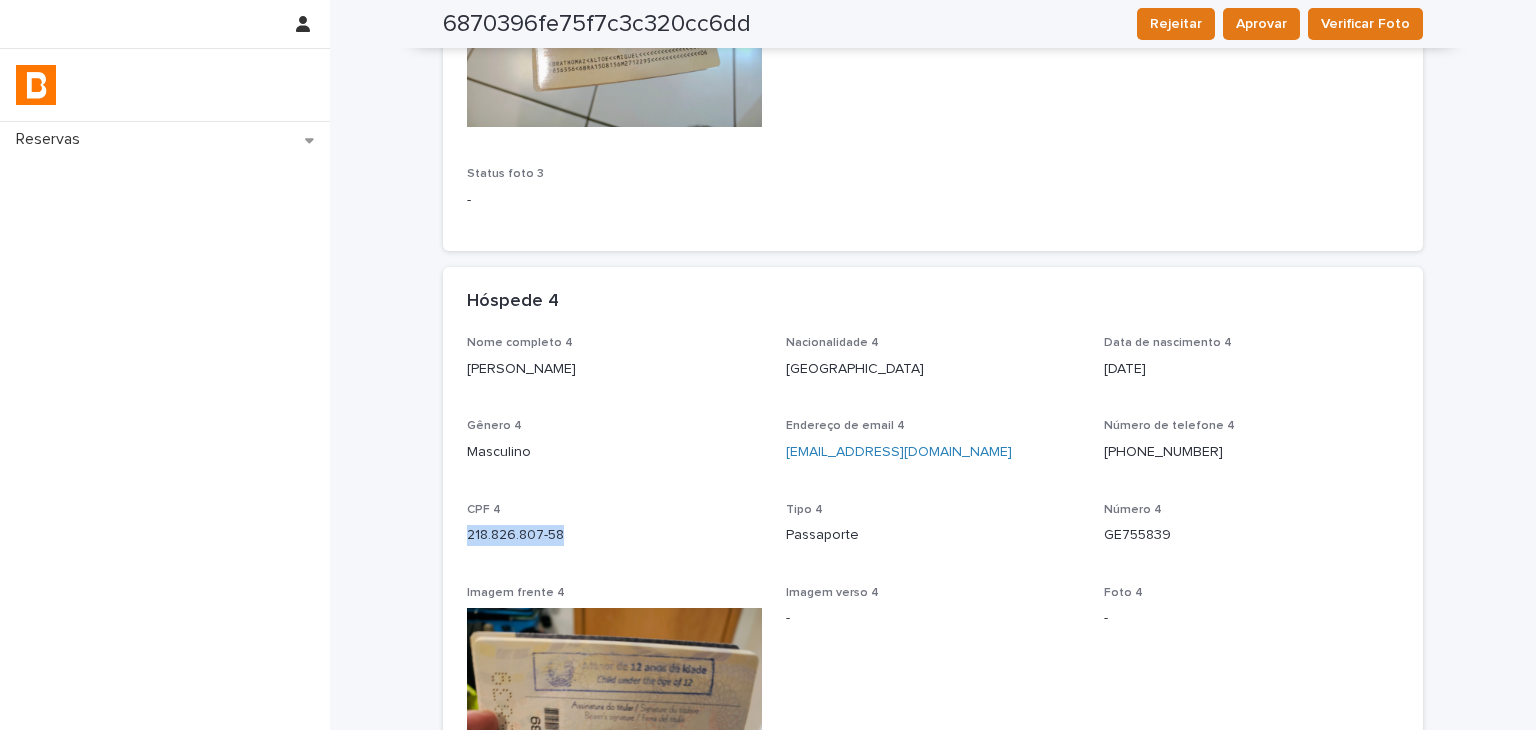 drag, startPoint x: 507, startPoint y: 531, endPoint x: 560, endPoint y: 532, distance: 53.009434 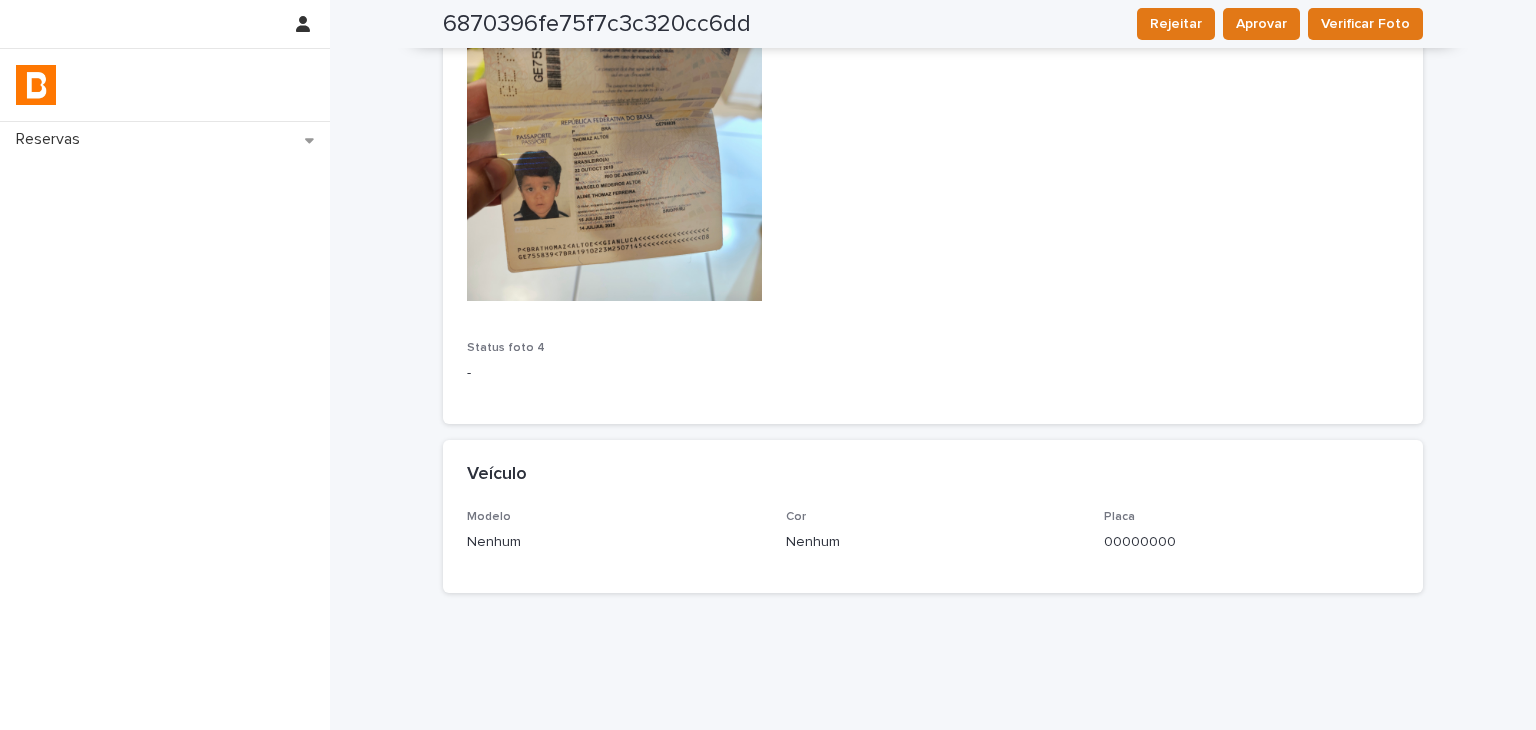 scroll, scrollTop: 3236, scrollLeft: 0, axis: vertical 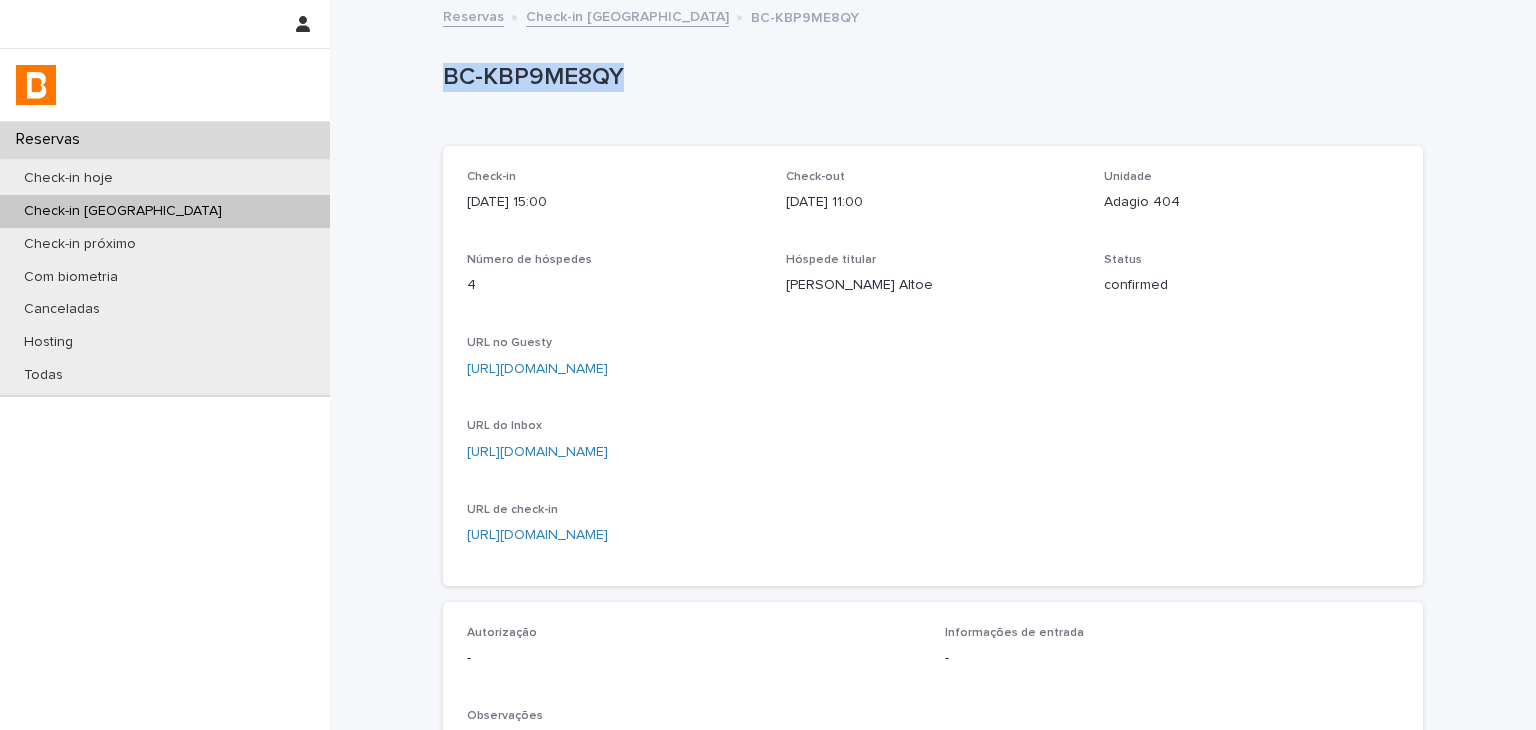 drag, startPoint x: 415, startPoint y: 97, endPoint x: 620, endPoint y: 97, distance: 205 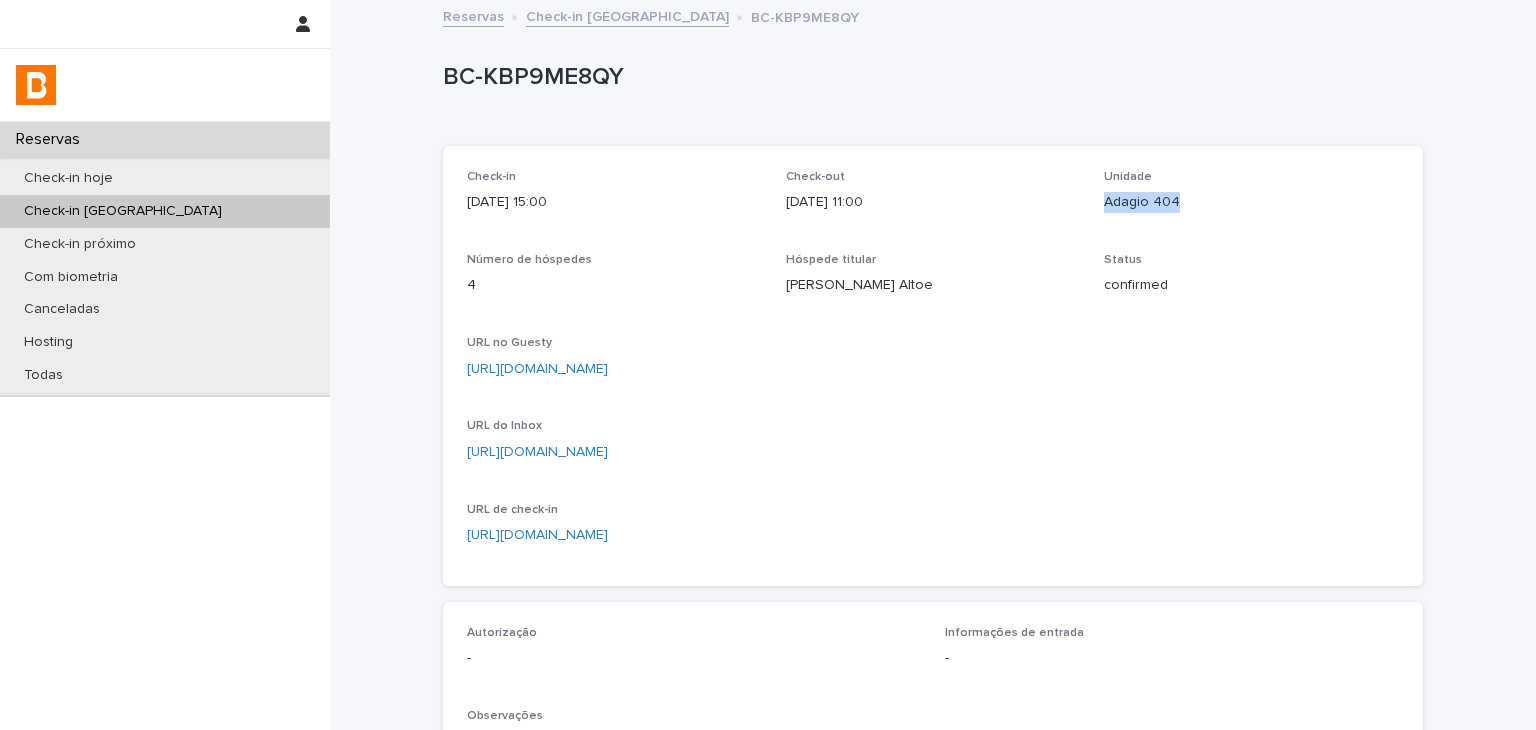 drag, startPoint x: 1097, startPoint y: 201, endPoint x: 1186, endPoint y: 205, distance: 89.08984 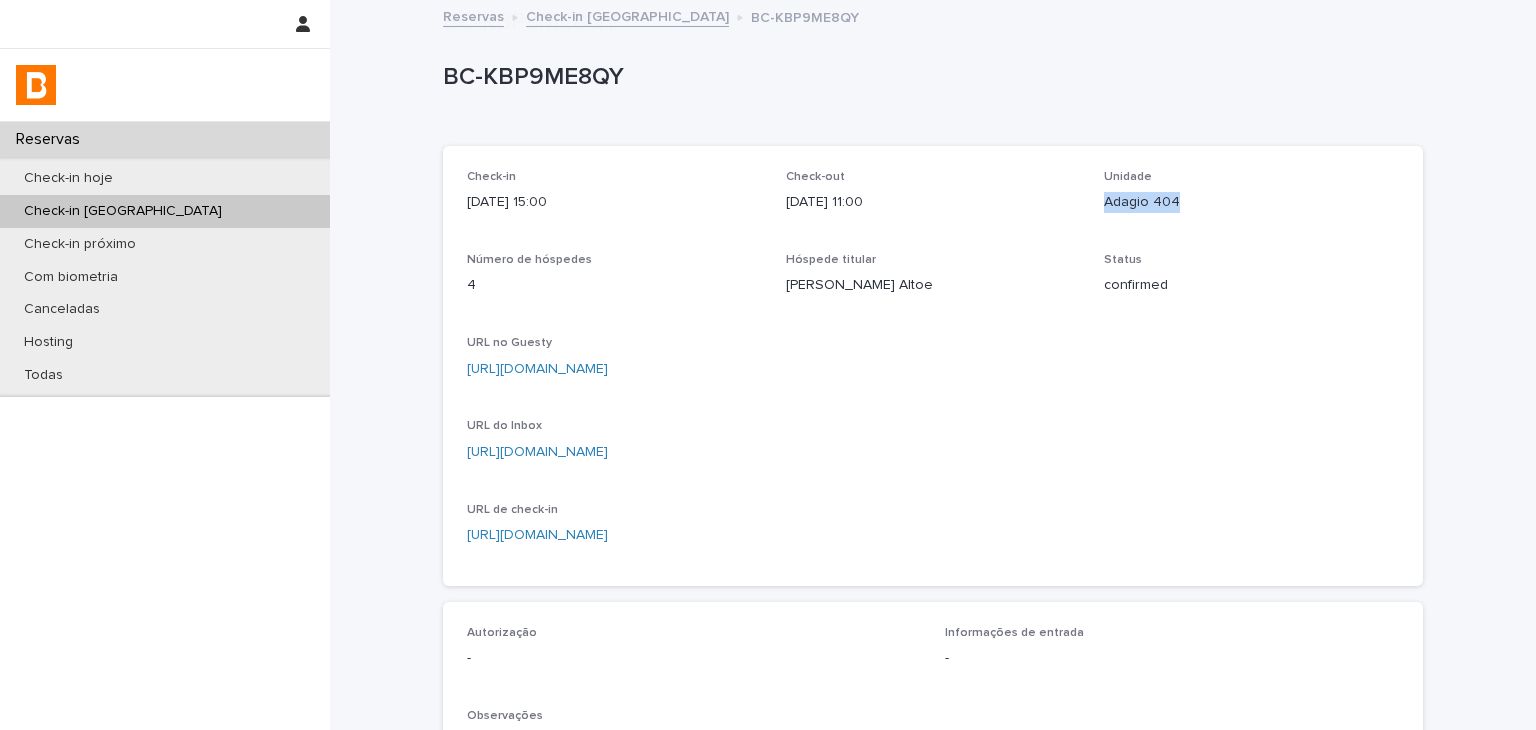 scroll, scrollTop: 500, scrollLeft: 0, axis: vertical 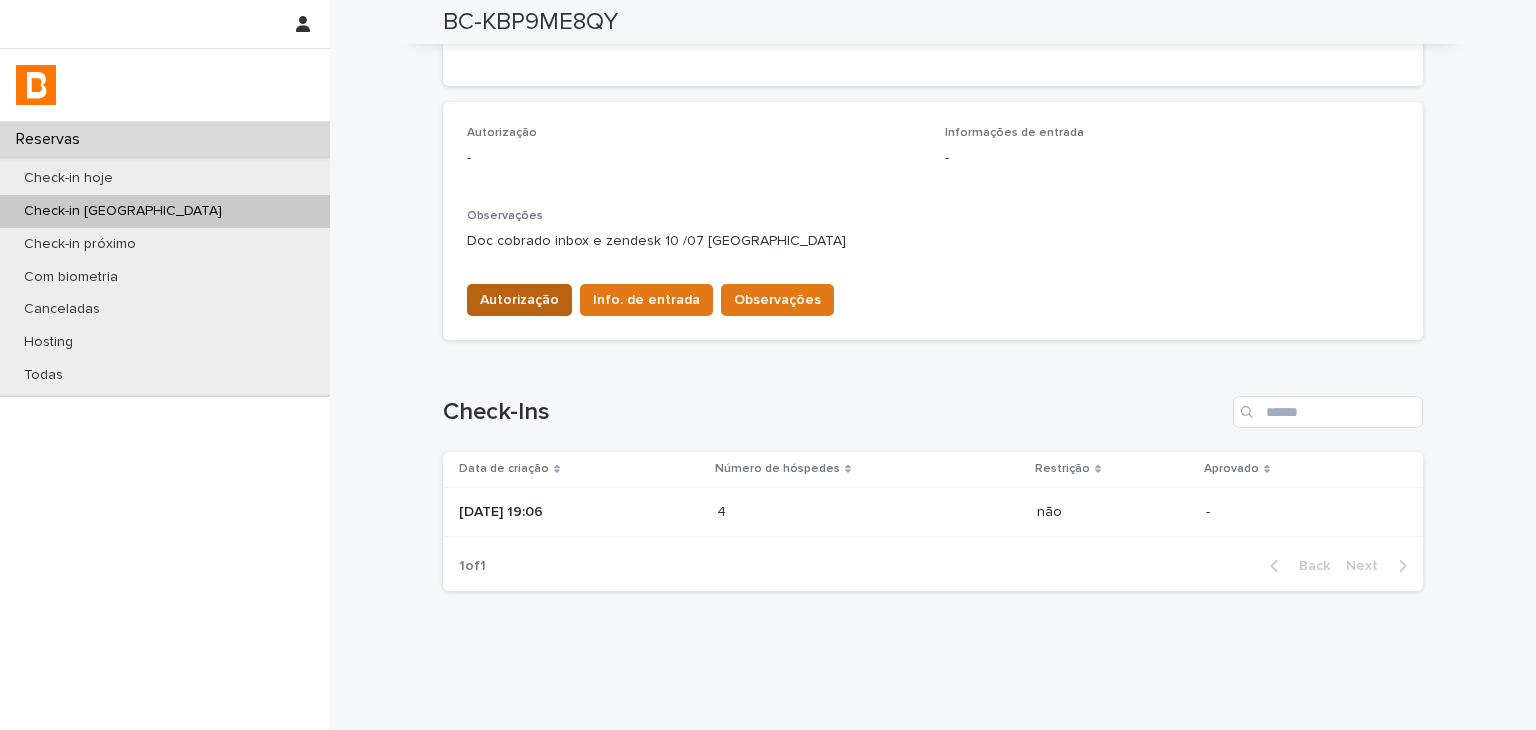 click on "Autorização" at bounding box center [519, 300] 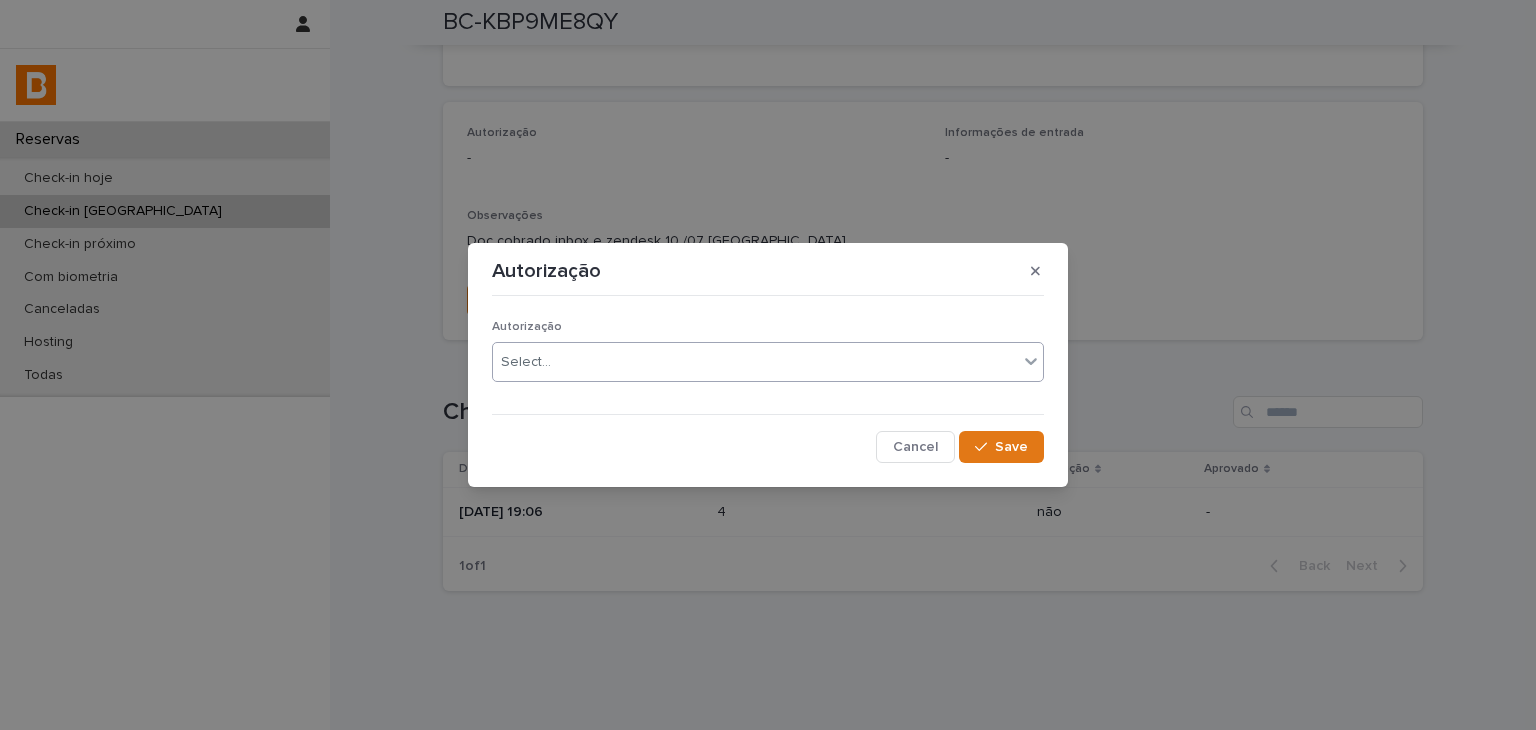 click on "Select..." at bounding box center (768, 362) 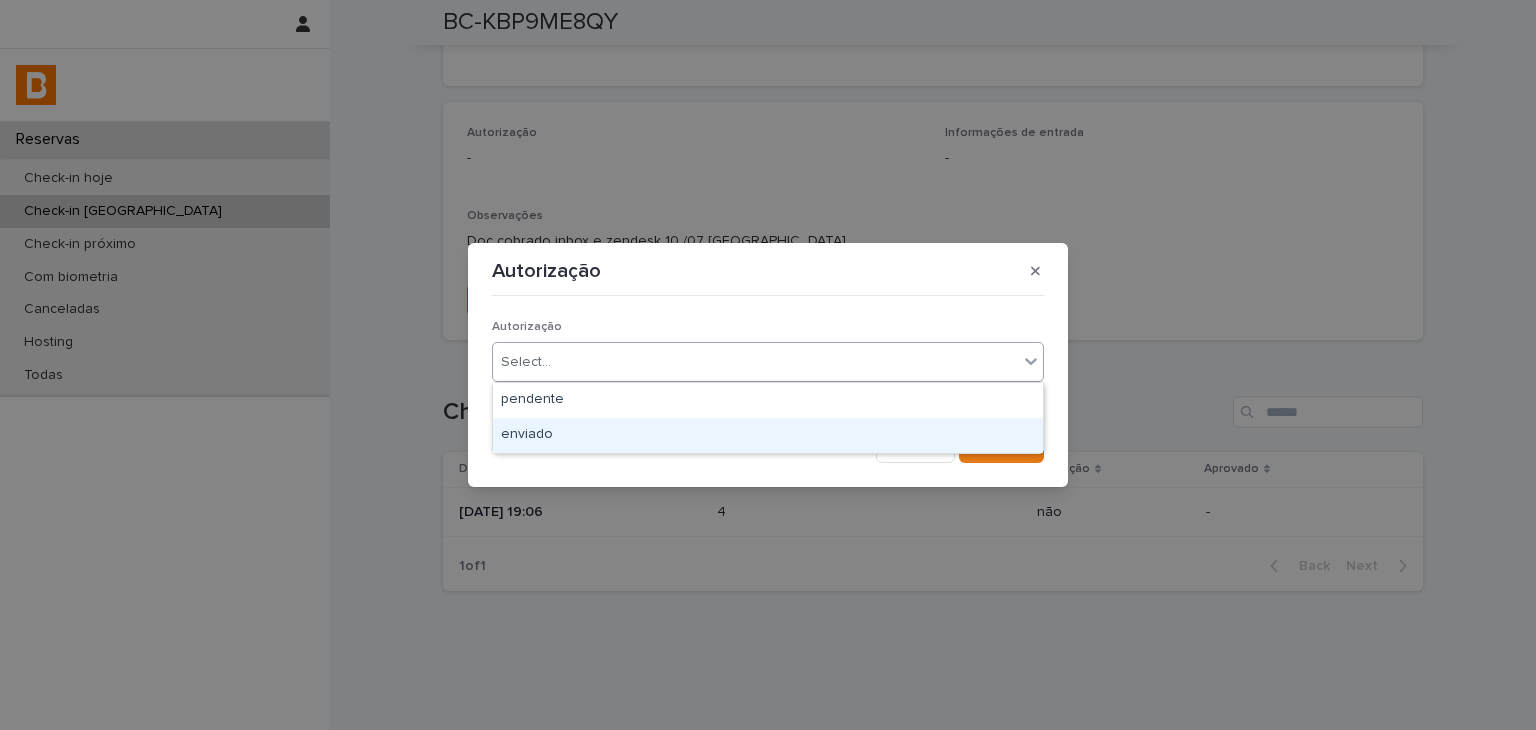 click on "enviado" at bounding box center [768, 435] 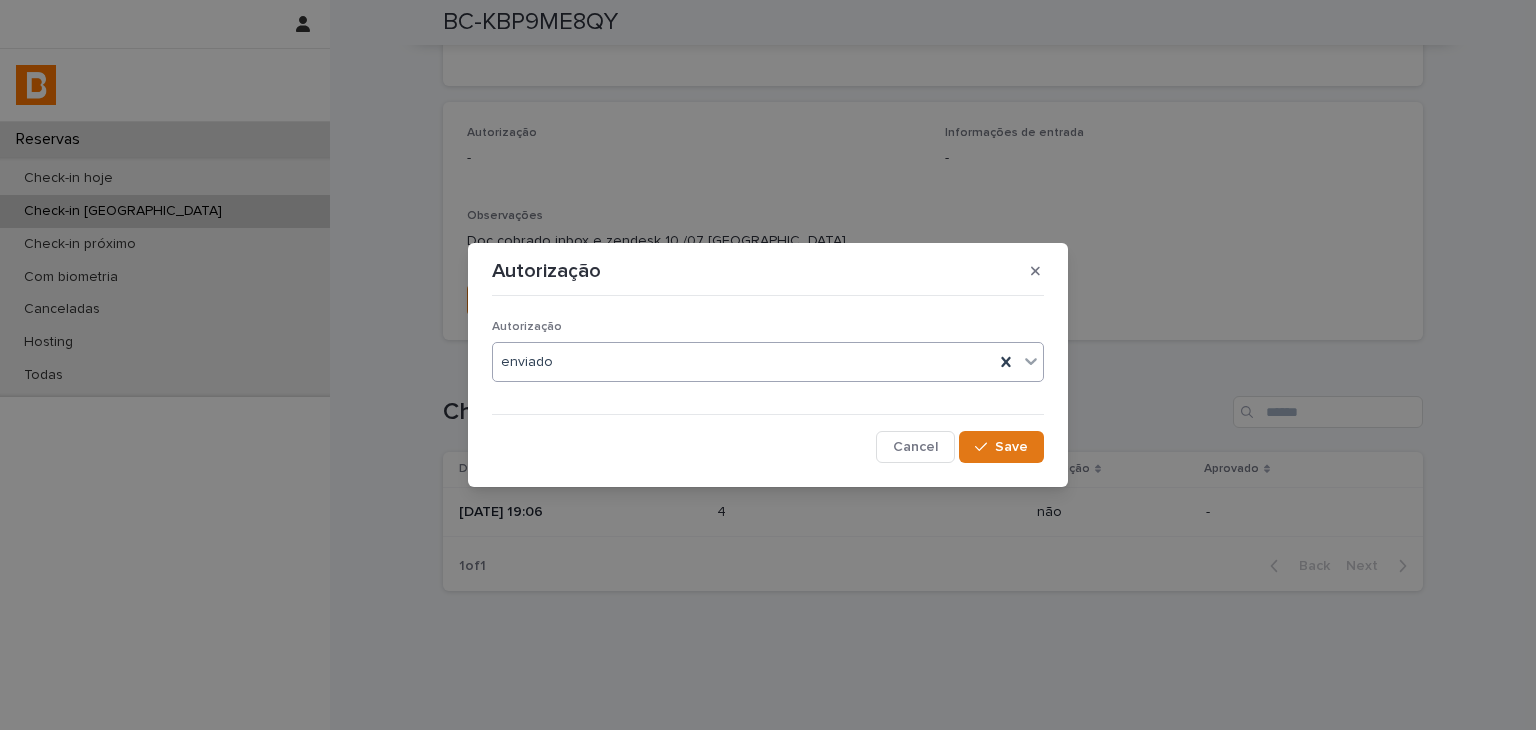 click 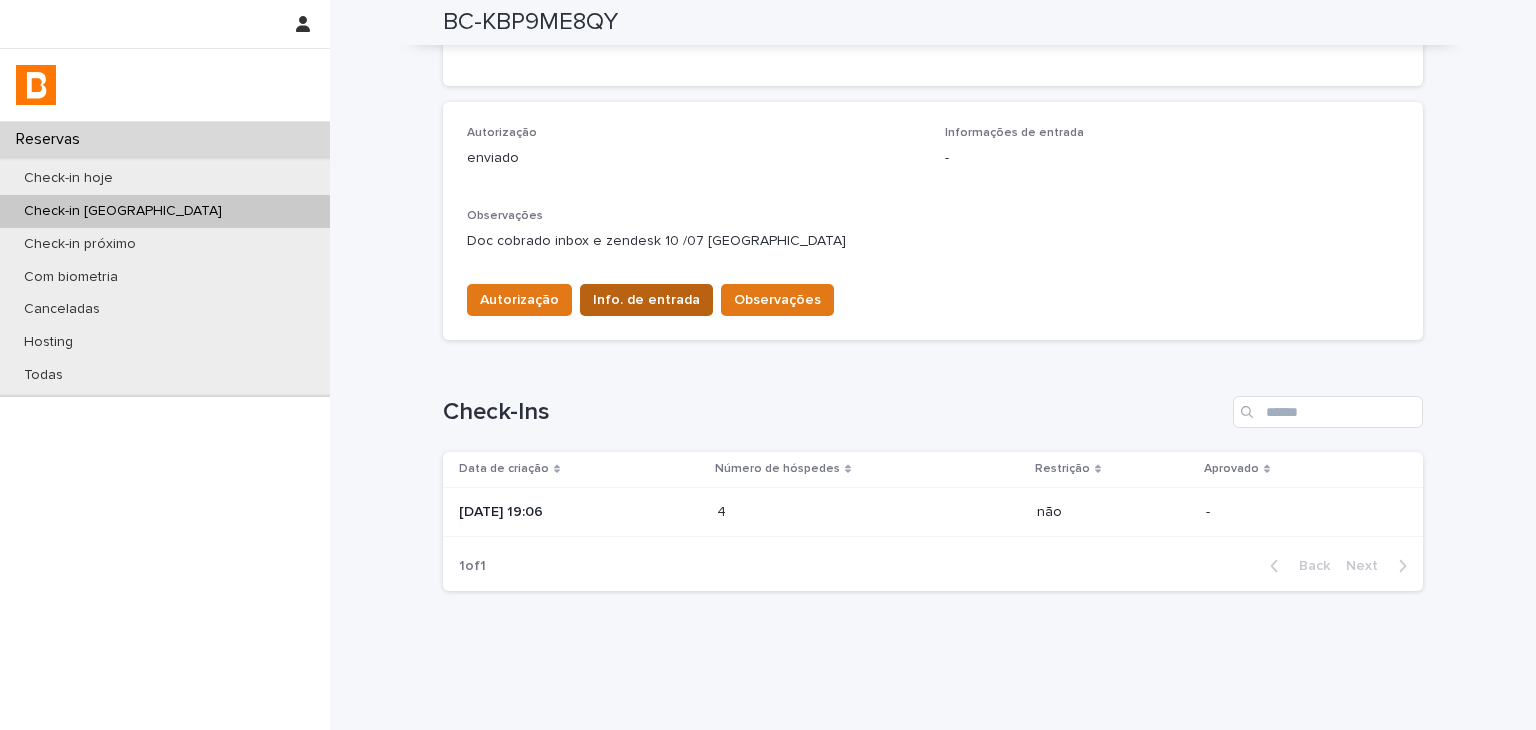 click on "Info. de entrada" at bounding box center (646, 300) 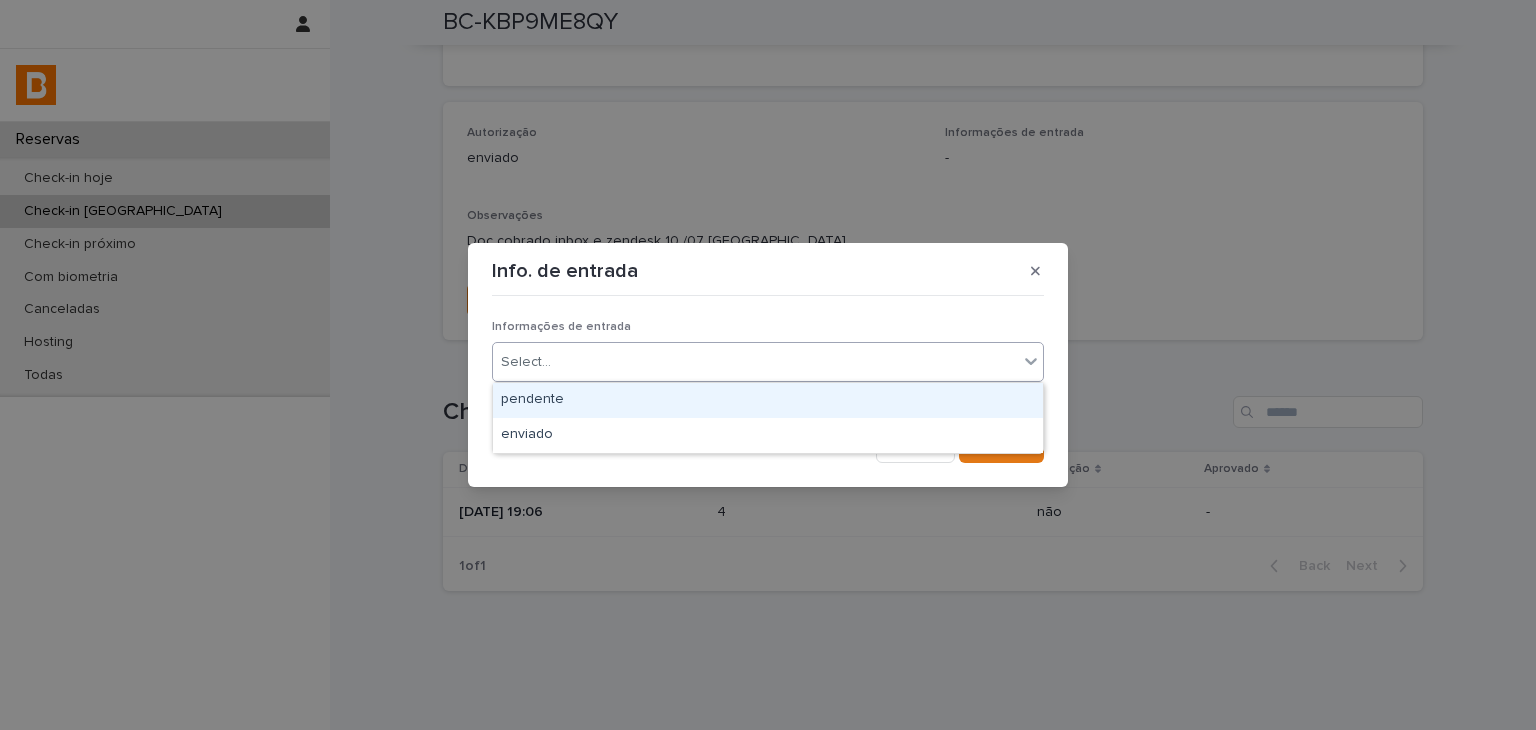 click on "Select..." at bounding box center [755, 362] 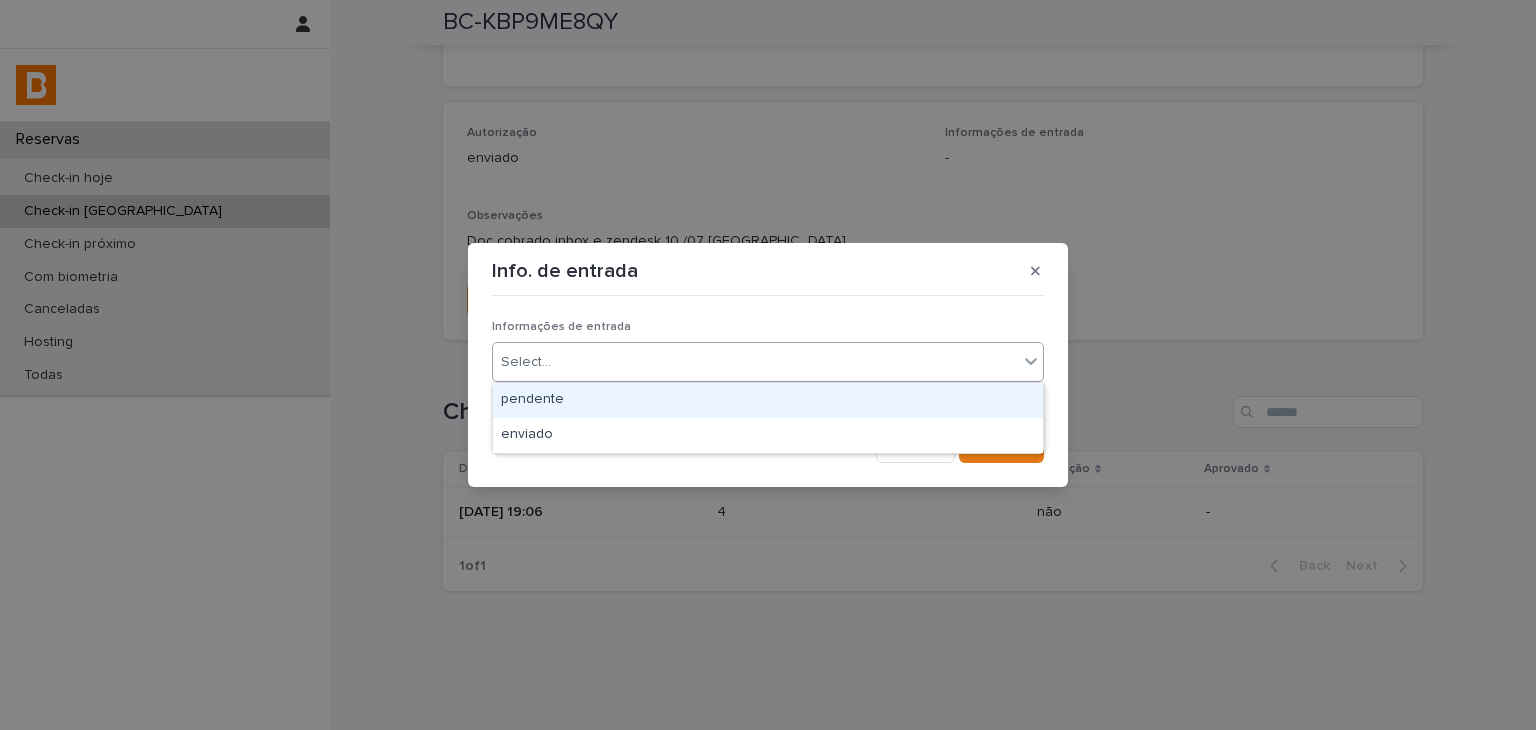 click on "pendente" at bounding box center [768, 400] 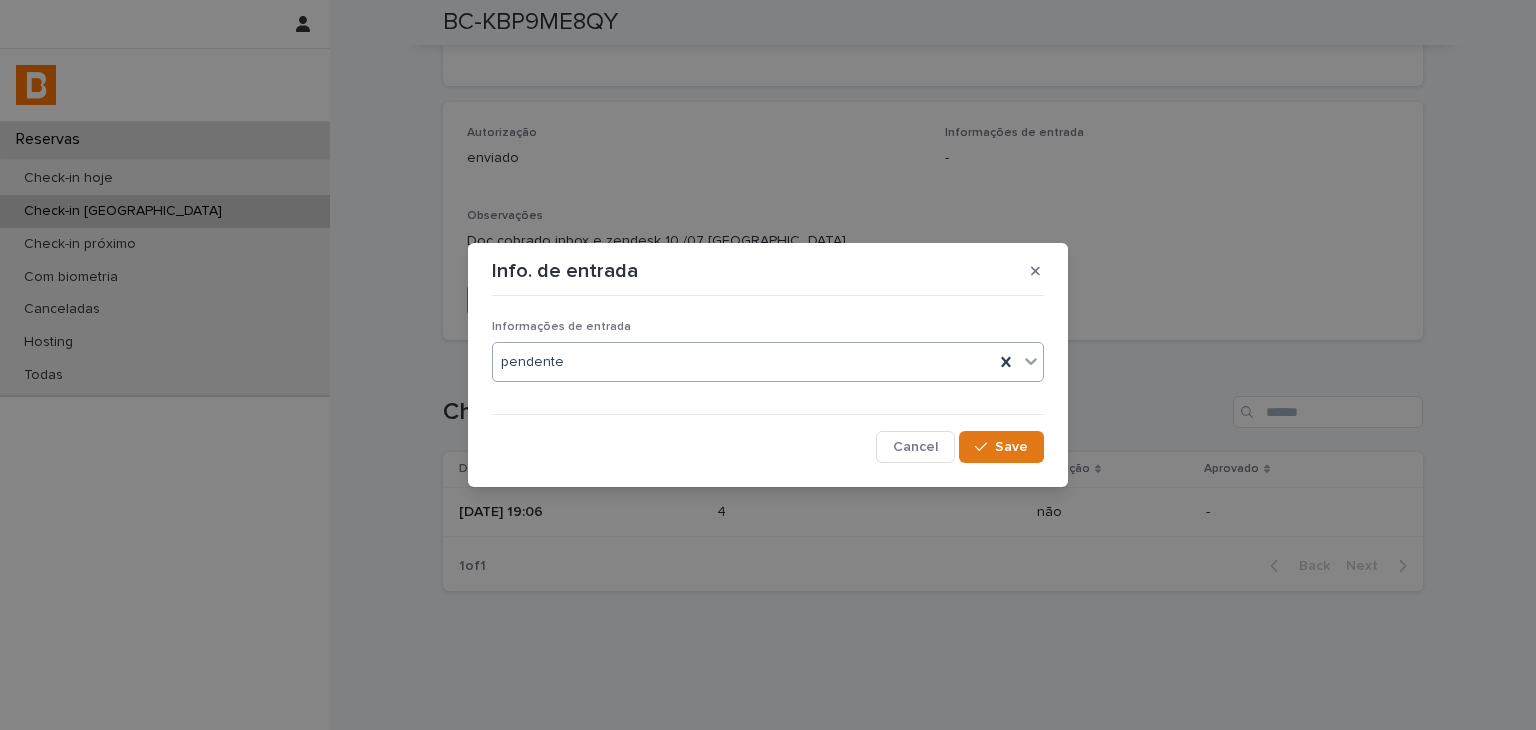 click on "pendente" at bounding box center (743, 362) 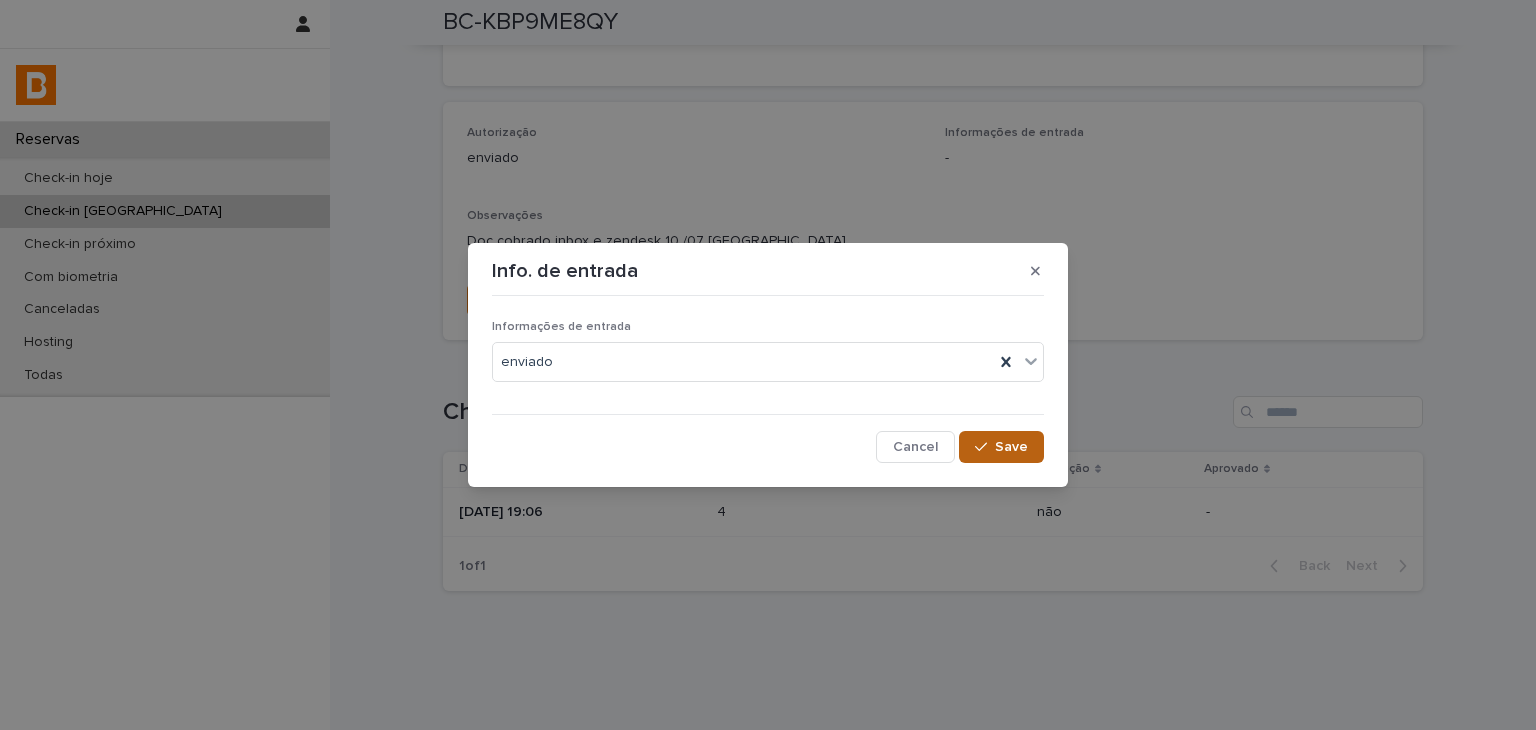 drag, startPoint x: 1020, startPoint y: 449, endPoint x: 1020, endPoint y: 438, distance: 11 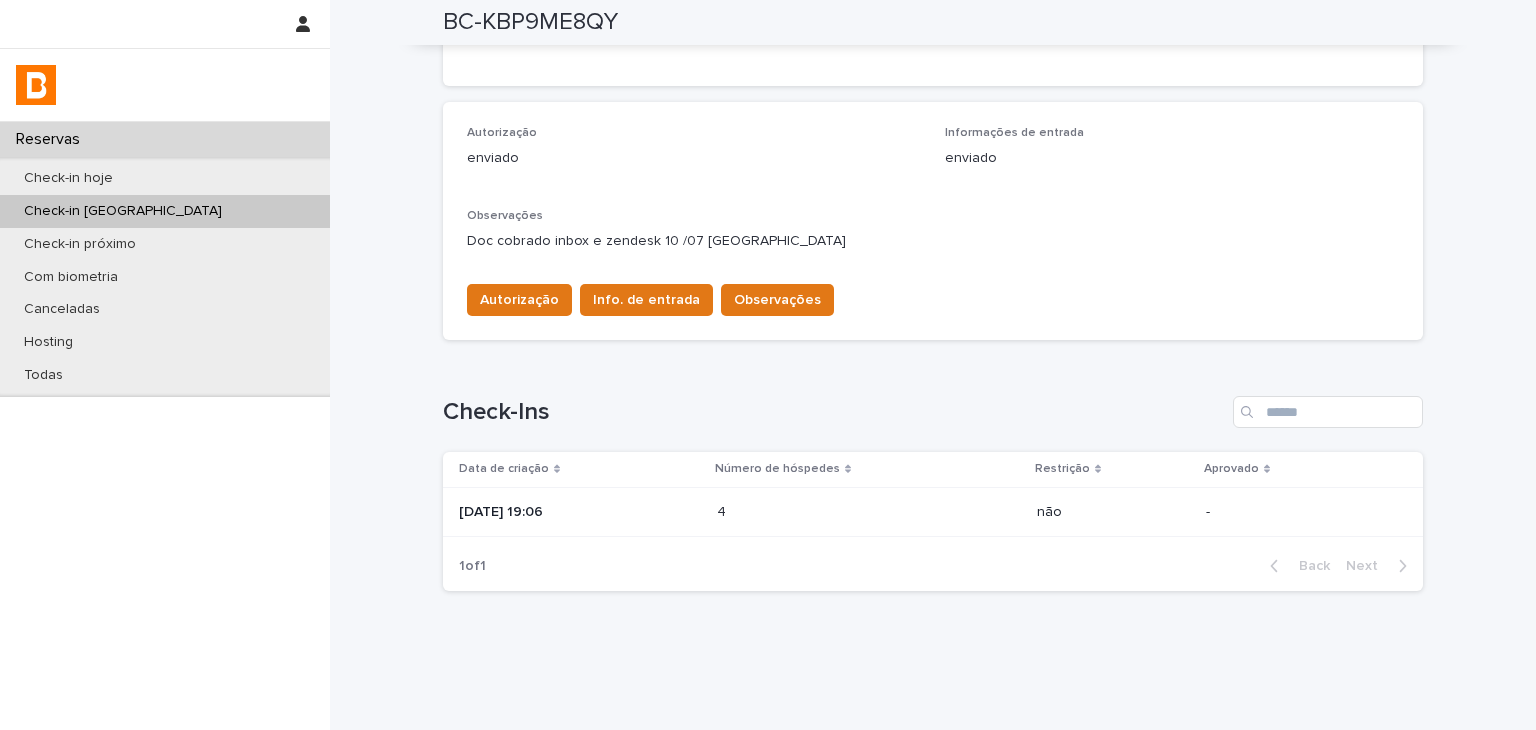 scroll, scrollTop: 534, scrollLeft: 0, axis: vertical 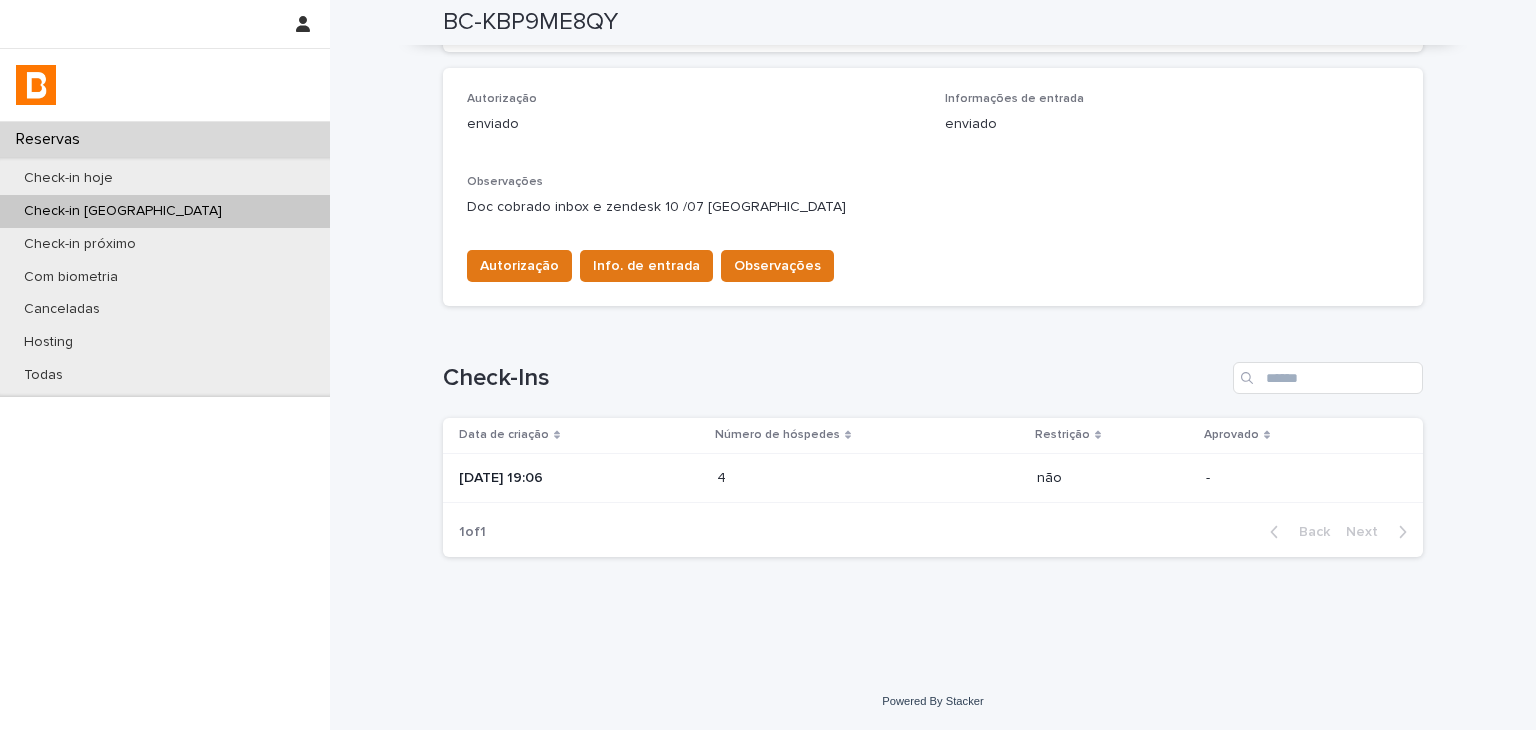 click on "Autorização Info. de entrada Observações" at bounding box center (933, 262) 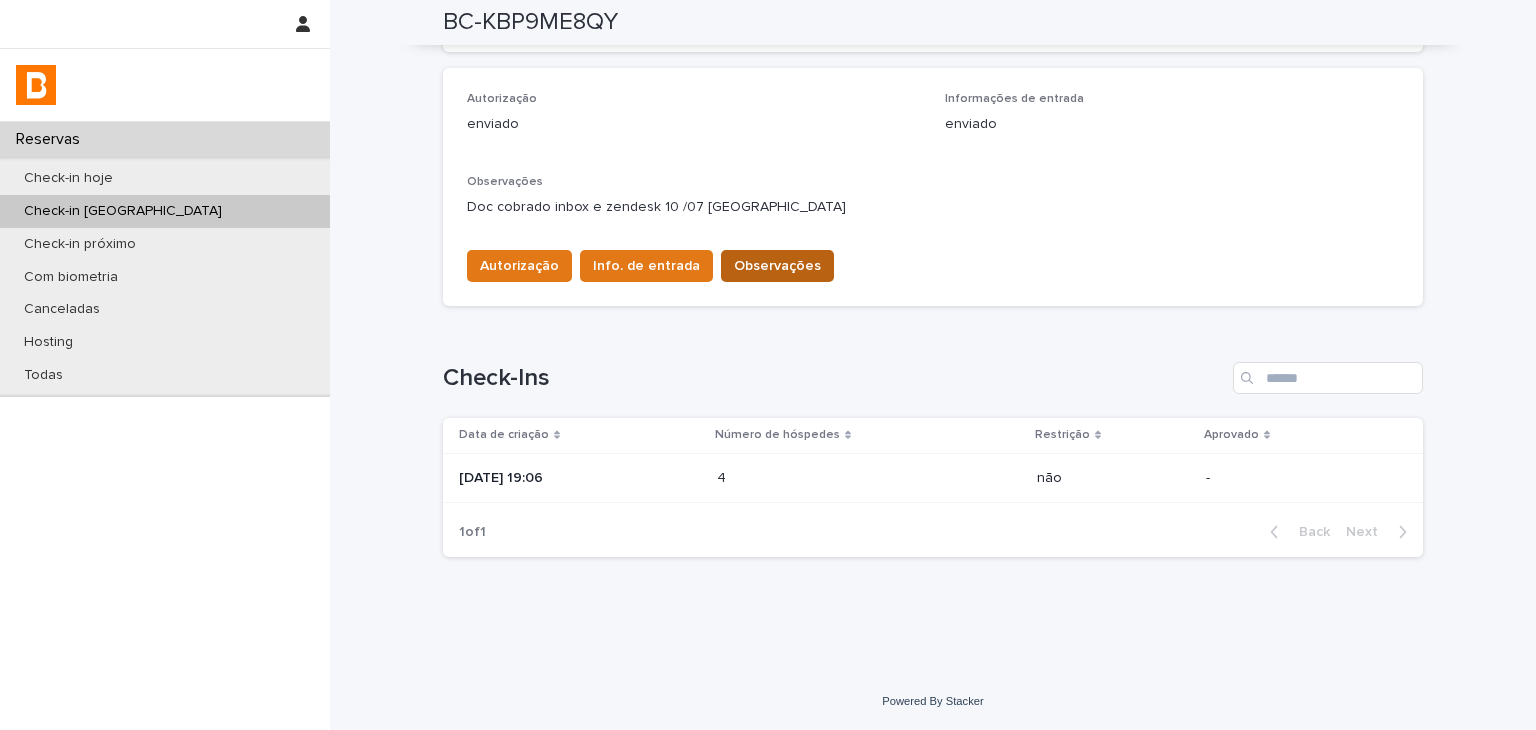 click on "Observações" at bounding box center [777, 266] 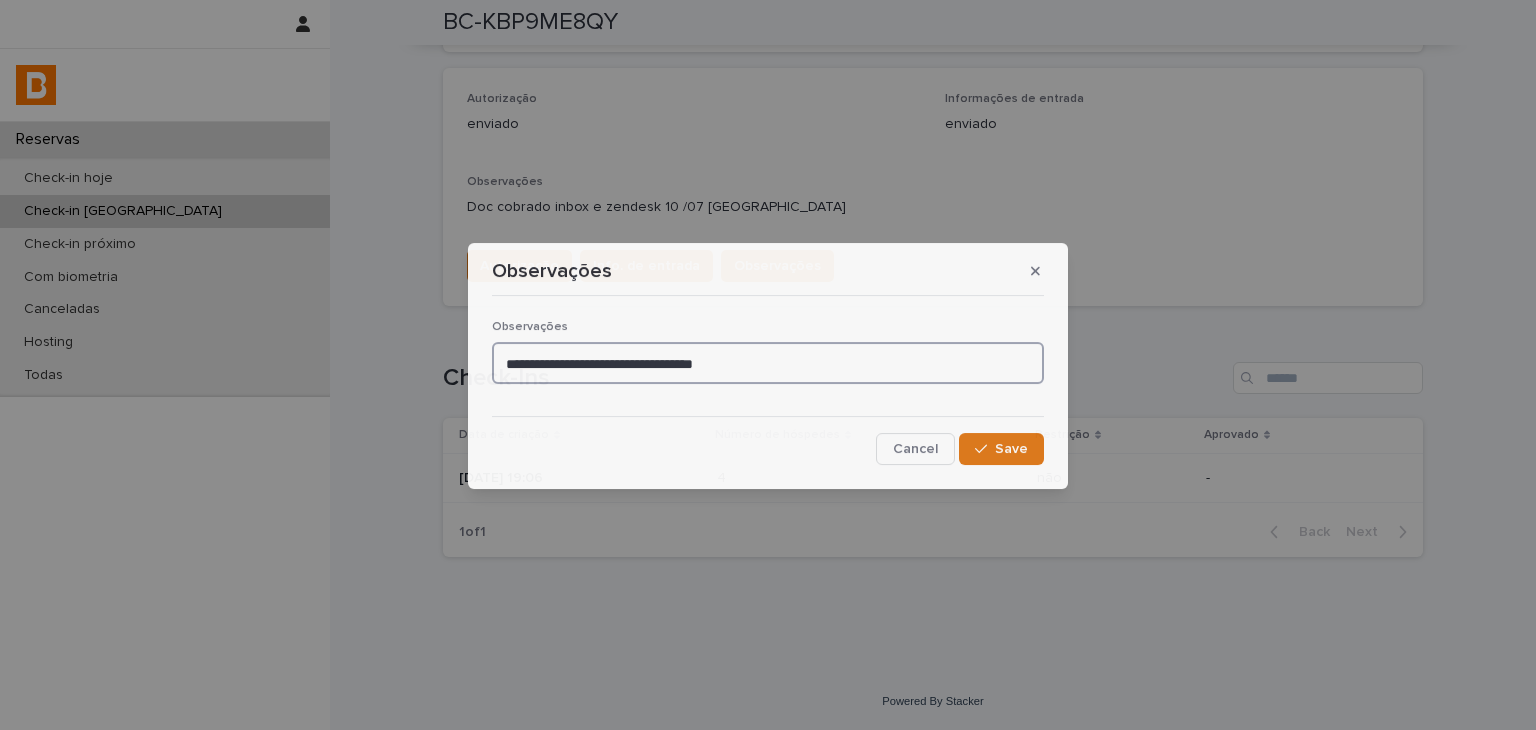 click on "**********" at bounding box center (768, 363) 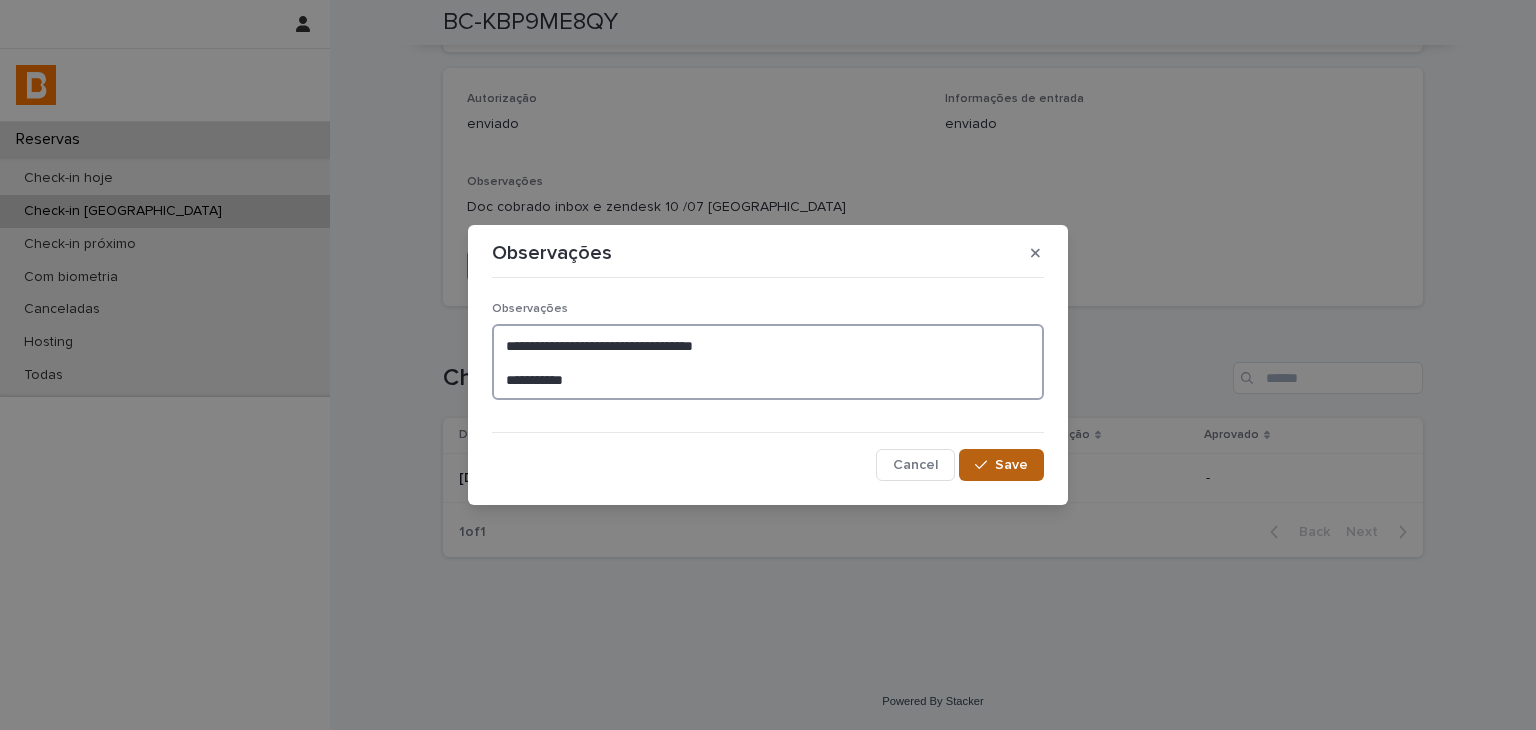 type on "**********" 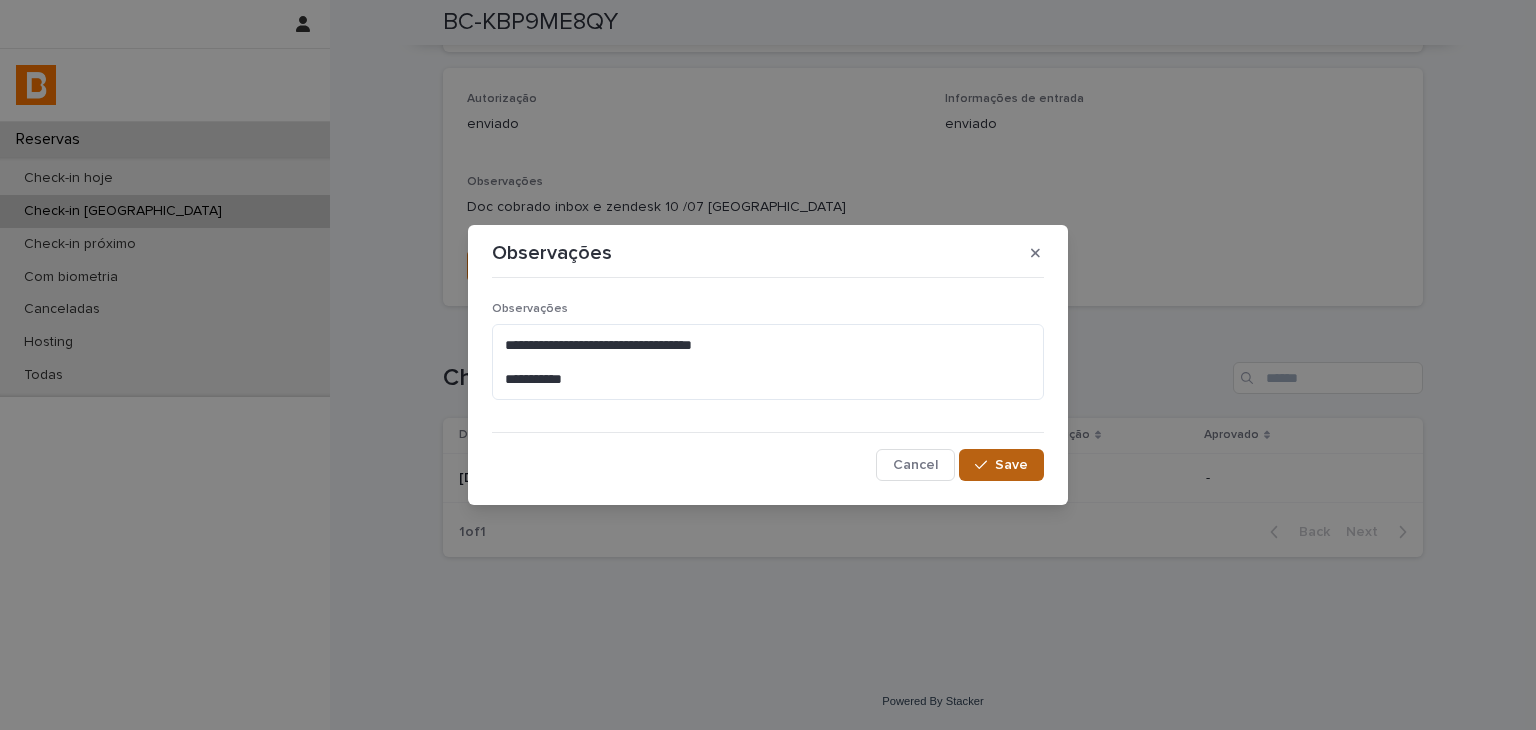 click on "Save" at bounding box center [1001, 465] 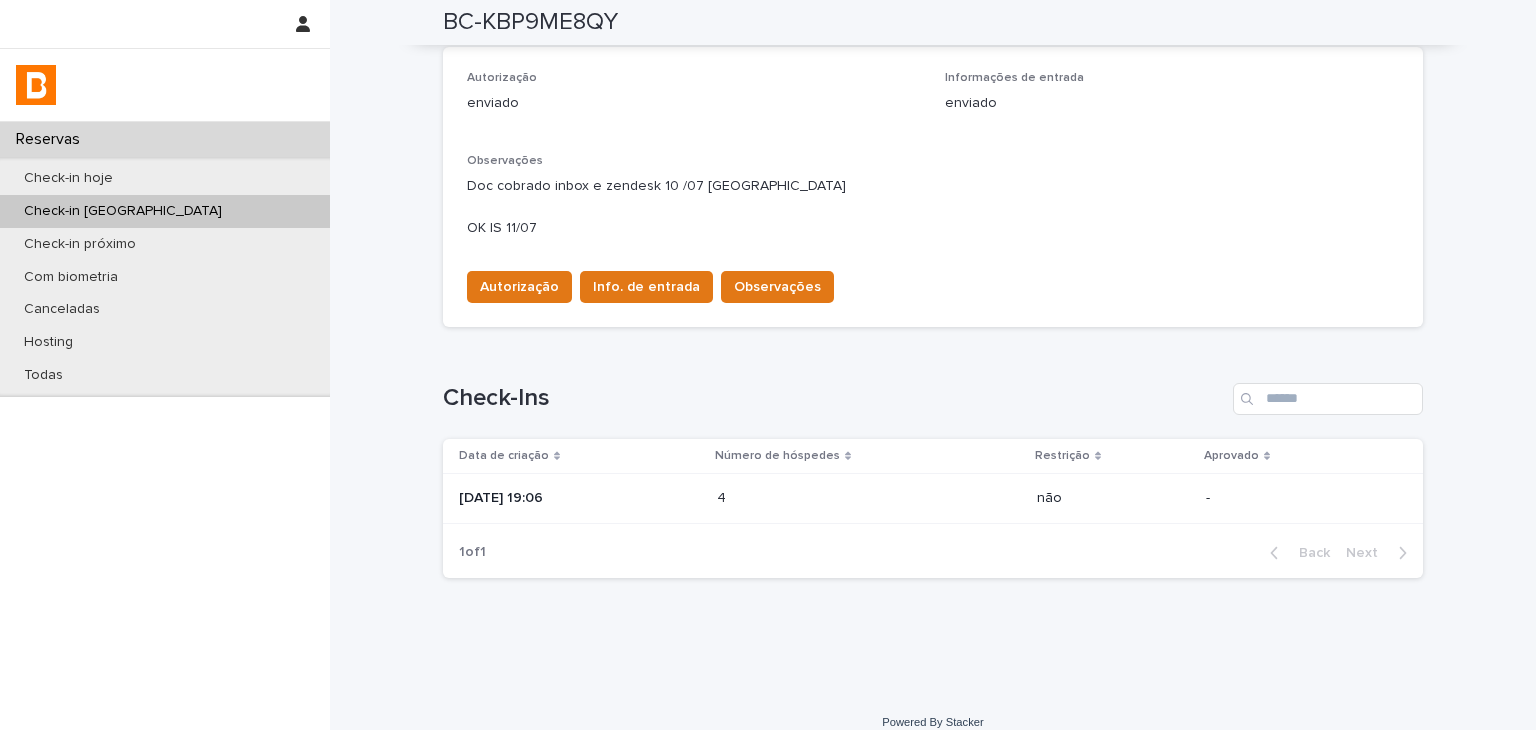 scroll, scrollTop: 0, scrollLeft: 0, axis: both 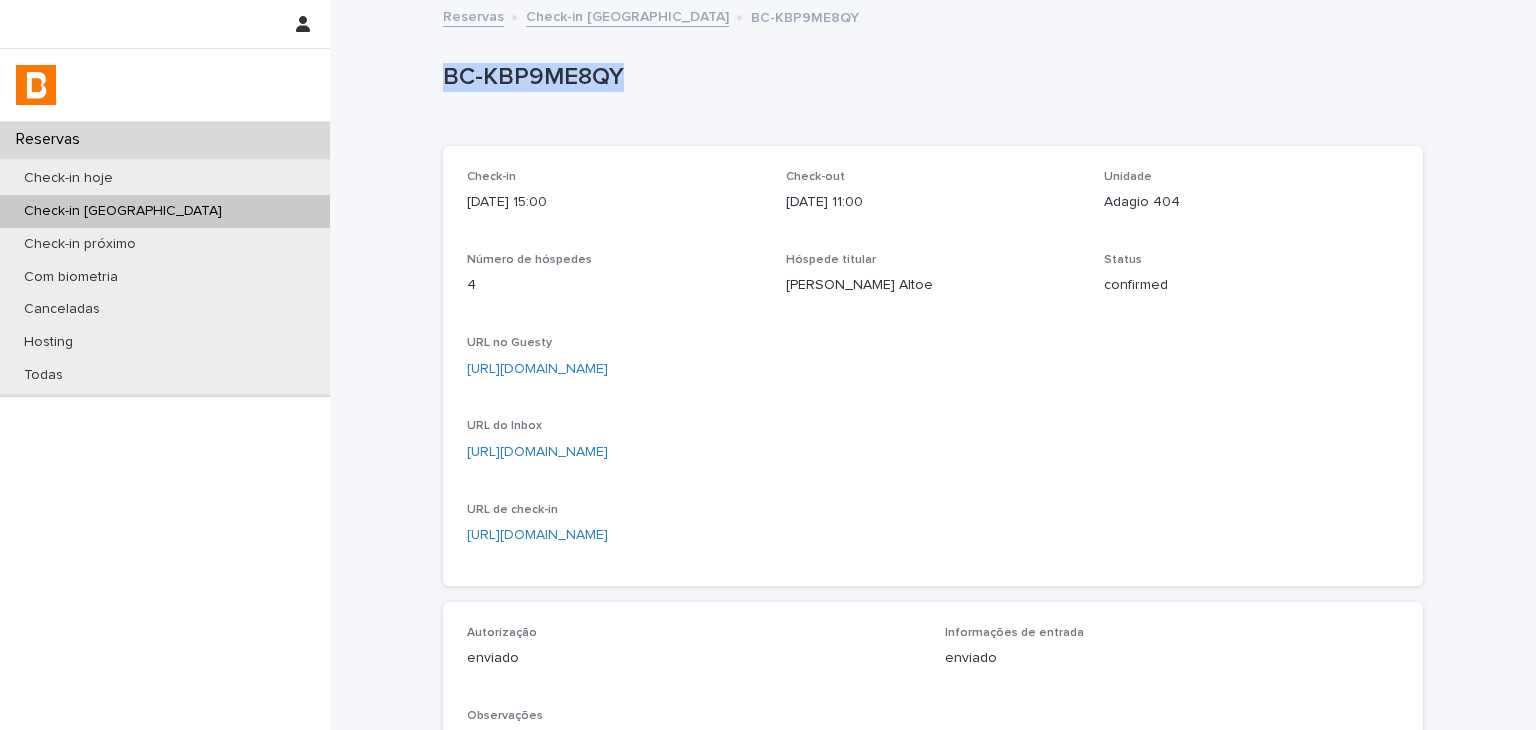 drag, startPoint x: 476, startPoint y: 77, endPoint x: 628, endPoint y: 75, distance: 152.01315 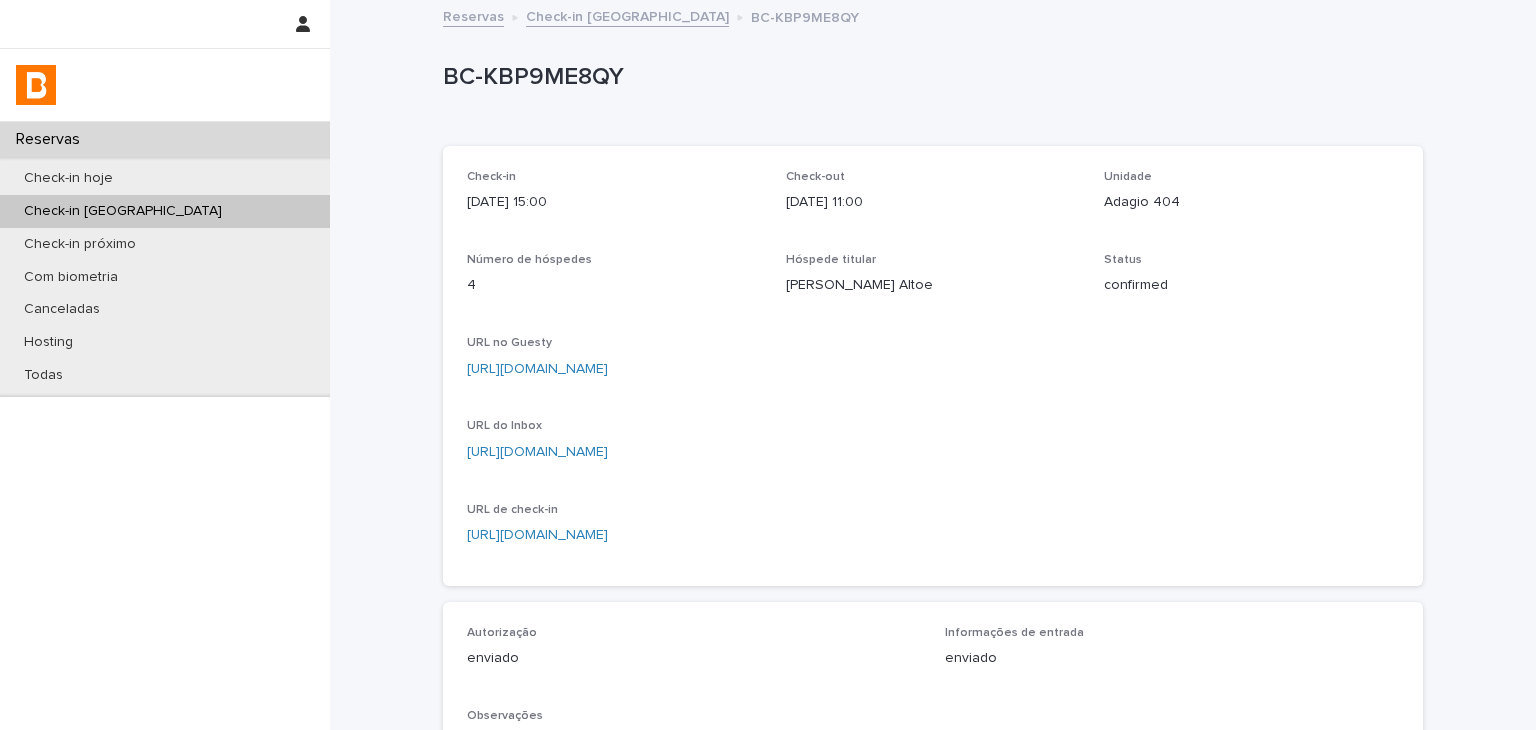 click on "Check-in [DATE] 15:00 Check-out [DATE] 11:00 Unidade Adagio 404 Número de hóspedes 4 Hóspede titular [PERSON_NAME] Altoe Status confirmed URL no Guesty [URL][DOMAIN_NAME] URL do Inbox [URL][DOMAIN_NAME] URL de check-in [URL][DOMAIN_NAME]" at bounding box center (933, 366) 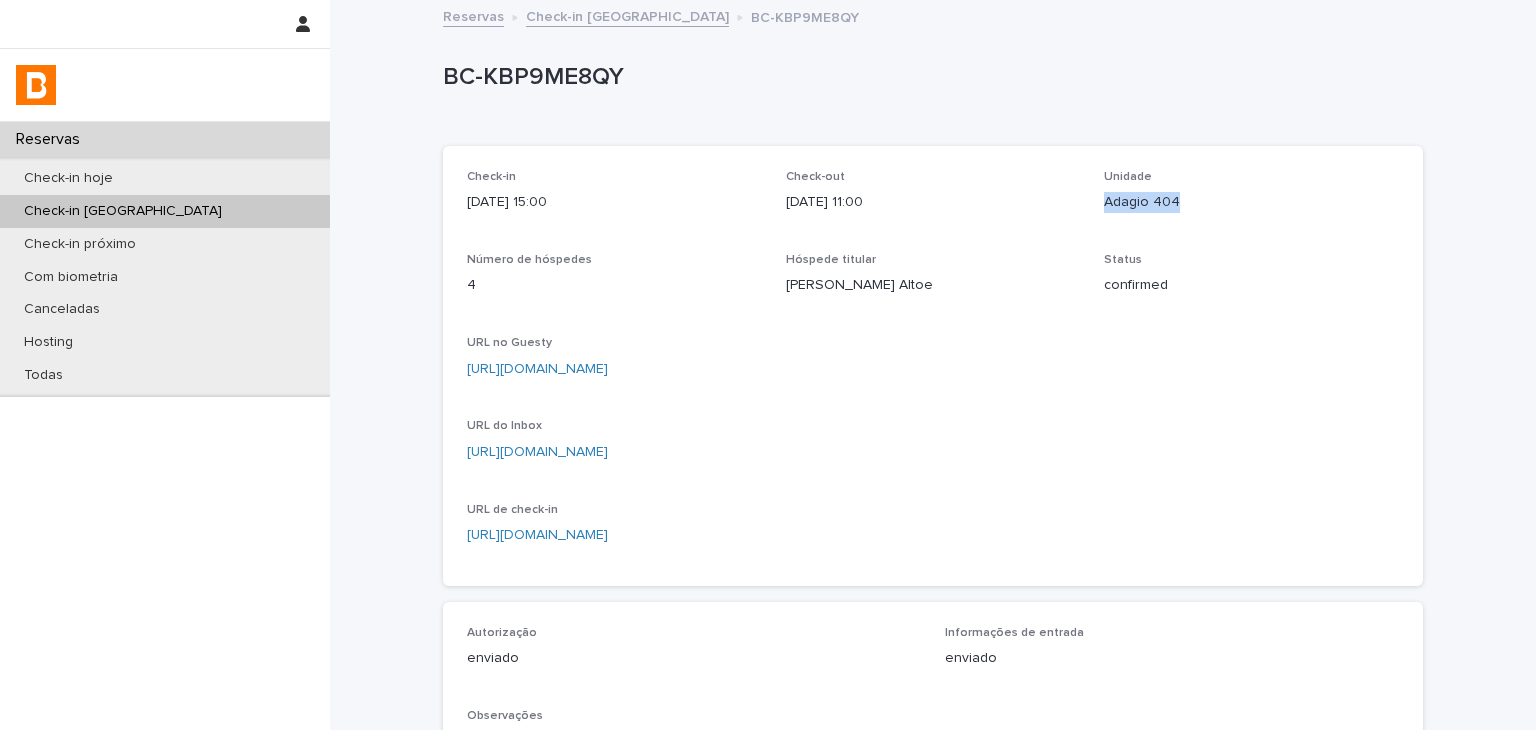 scroll, scrollTop: 400, scrollLeft: 0, axis: vertical 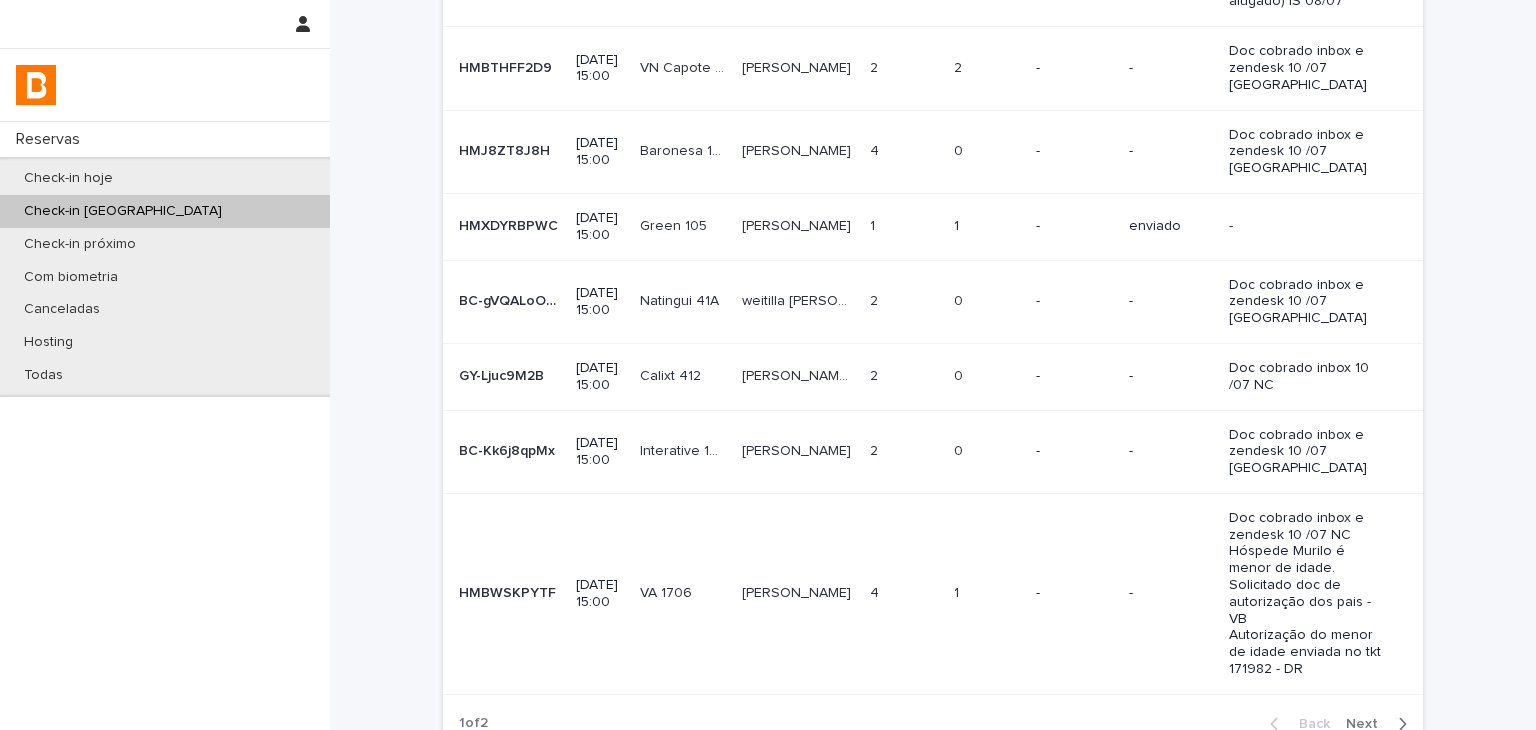 click on "Loading... Saving… Loading... Saving… Check-in amanhã Autorização is none of enviado Informações de entrada Clear all filters Código de confirmação Check-in Unidade Hóspede titular Número de hóspedes Dados recebidos Autorização Informações de entrada Observações HMF85CSEXH HMF85CSEXH   [DATE] 15:00 Summit 712 Summit 712   [PERSON_NAME] [PERSON_NAME]   2 2   0 0   - - Doc cobrado inbox 10/07 NC
Doc cobrado inbox. IS 11/07 HMPAYMS3HF HMPAYMS3HF   [DATE] 15:00 (GO) Cavalcante 11 (GO) Cavalcante 11   [PERSON_NAME]   3 3   1 1   pendente enviado Autorização okay, falta encaminhar informações do veículo. (veículo será alugado) IS 08/07 HMBTHFF2D9 HMBTHFF2D9   [DATE] 15:00 VN Capote 1607 VN Capote 1607   [PERSON_NAME] [PERSON_NAME]   2 2   2 2   - - Doc cobrado inbox e zendesk 10 /07 NC HMJ8ZT8J8H HMJ8ZT8J8H   [DATE] 15:00 Baronesa 1013 Baronesa 1013   [PERSON_NAME]   4 4   0 0   - -" at bounding box center (933, 233) 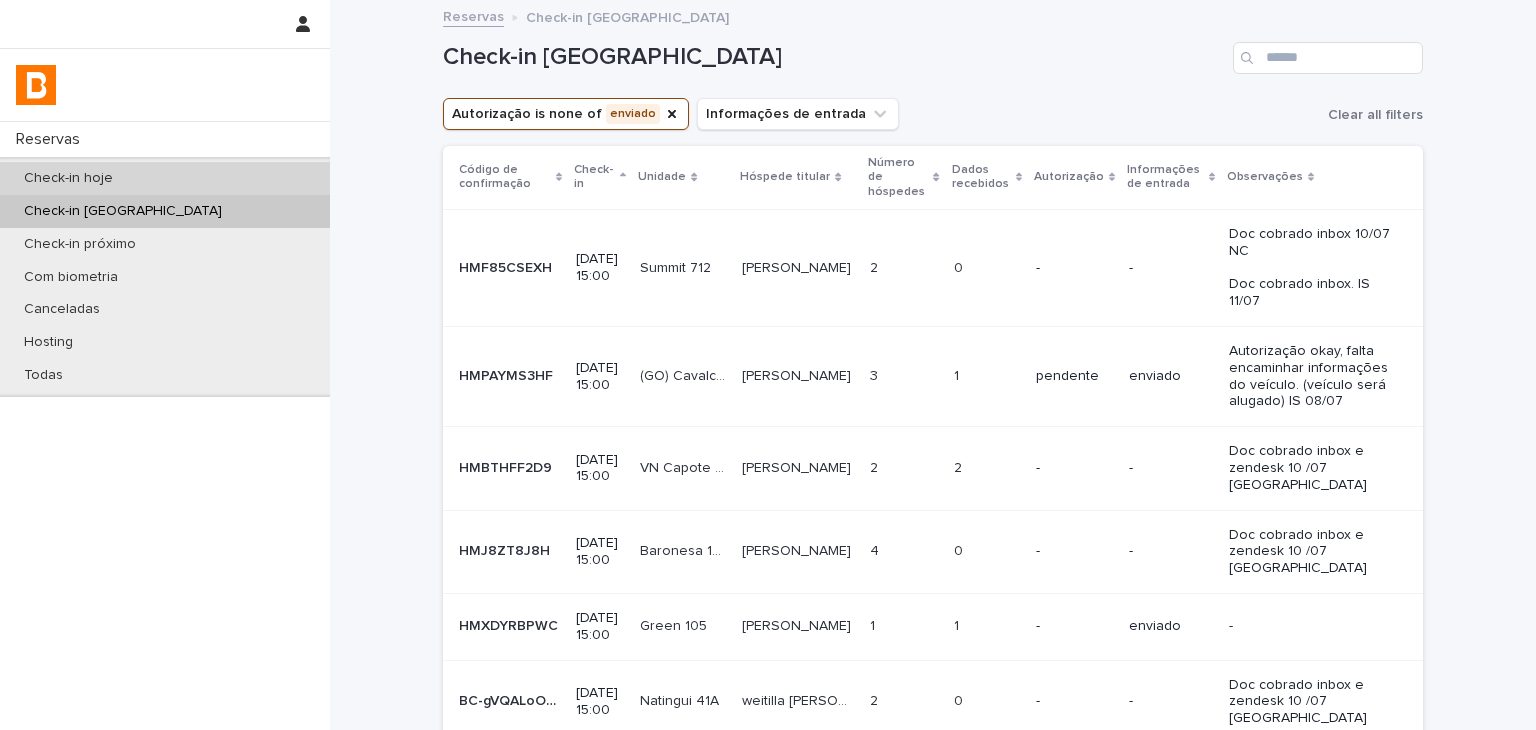 click on "Check-in hoje" at bounding box center (165, 178) 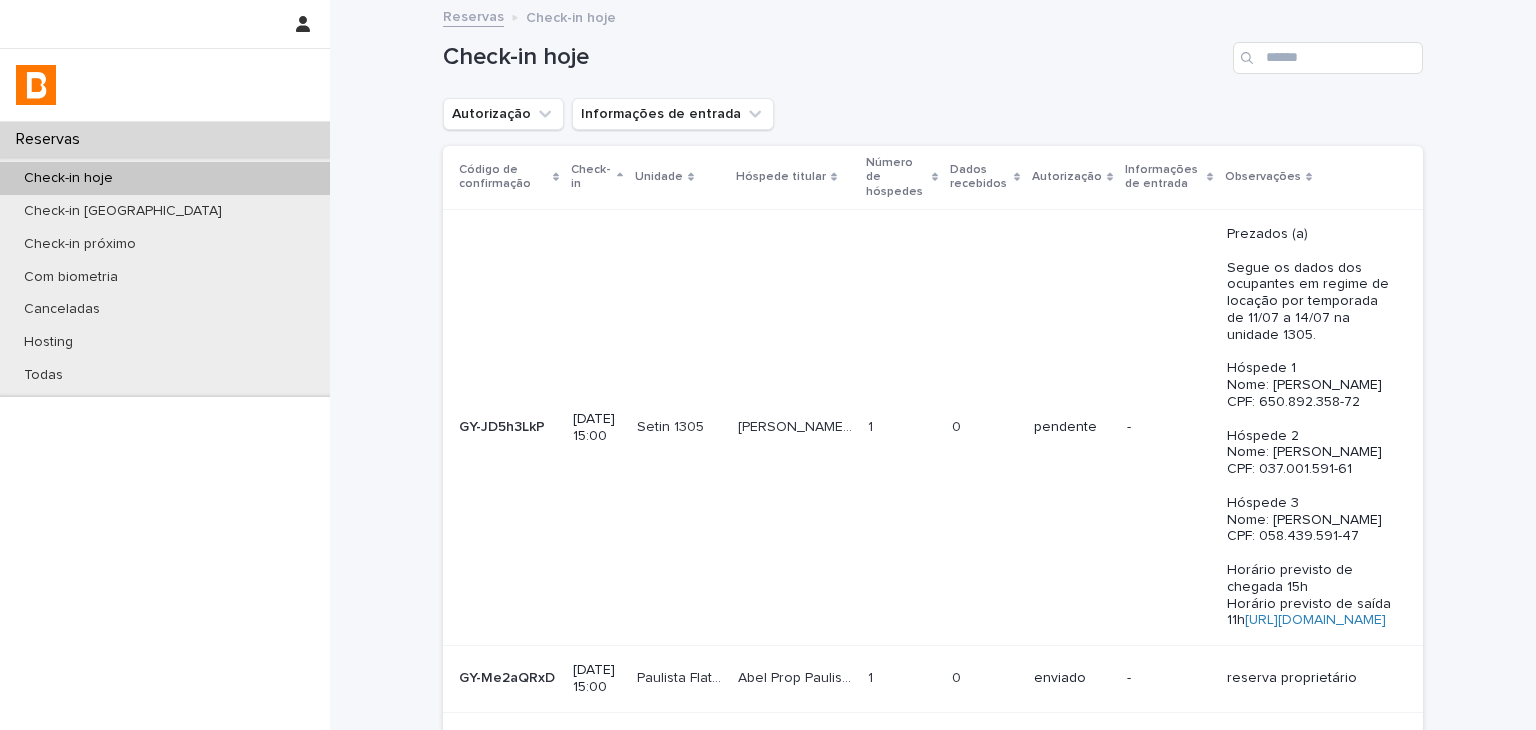 click on "Autorização" at bounding box center (503, 114) 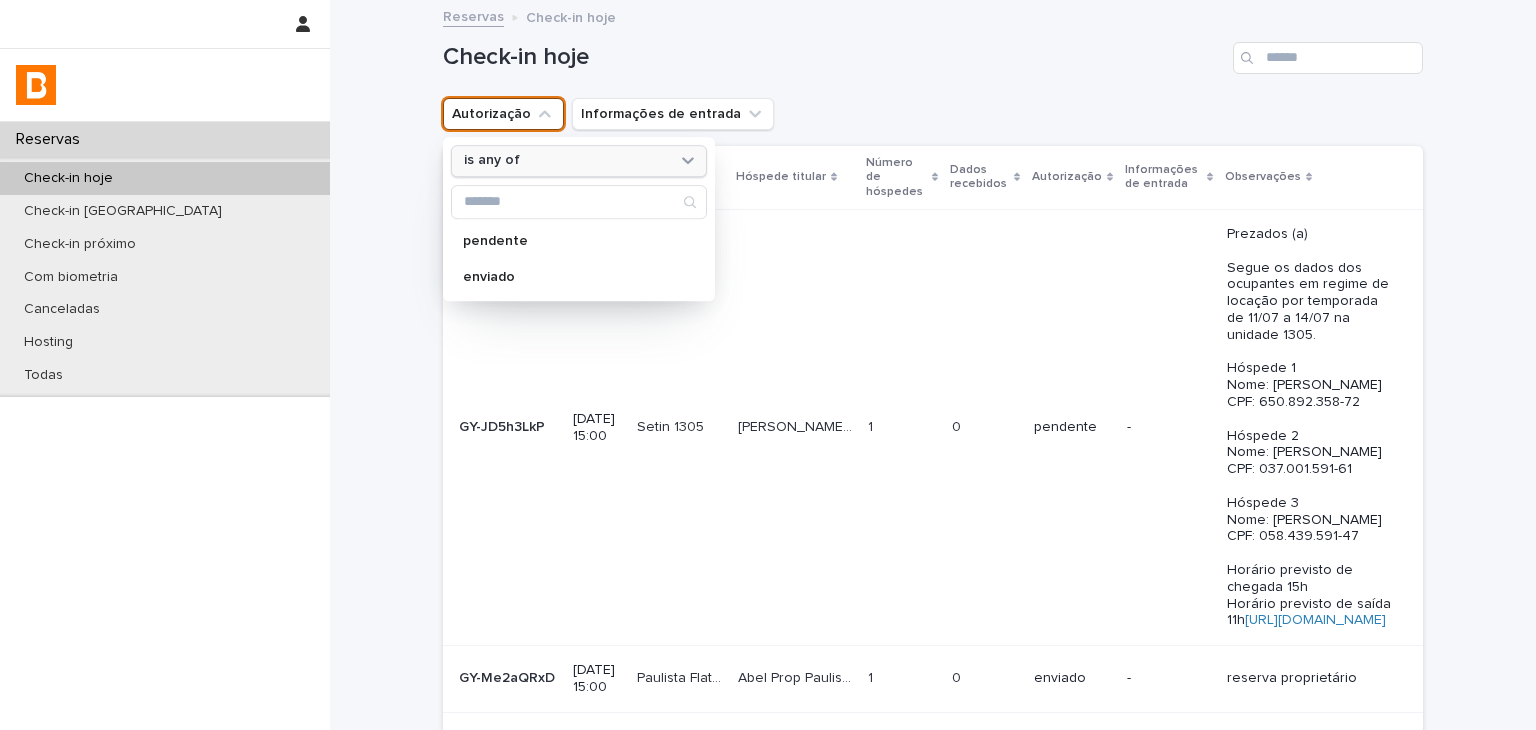 click on "is any of" at bounding box center (492, 161) 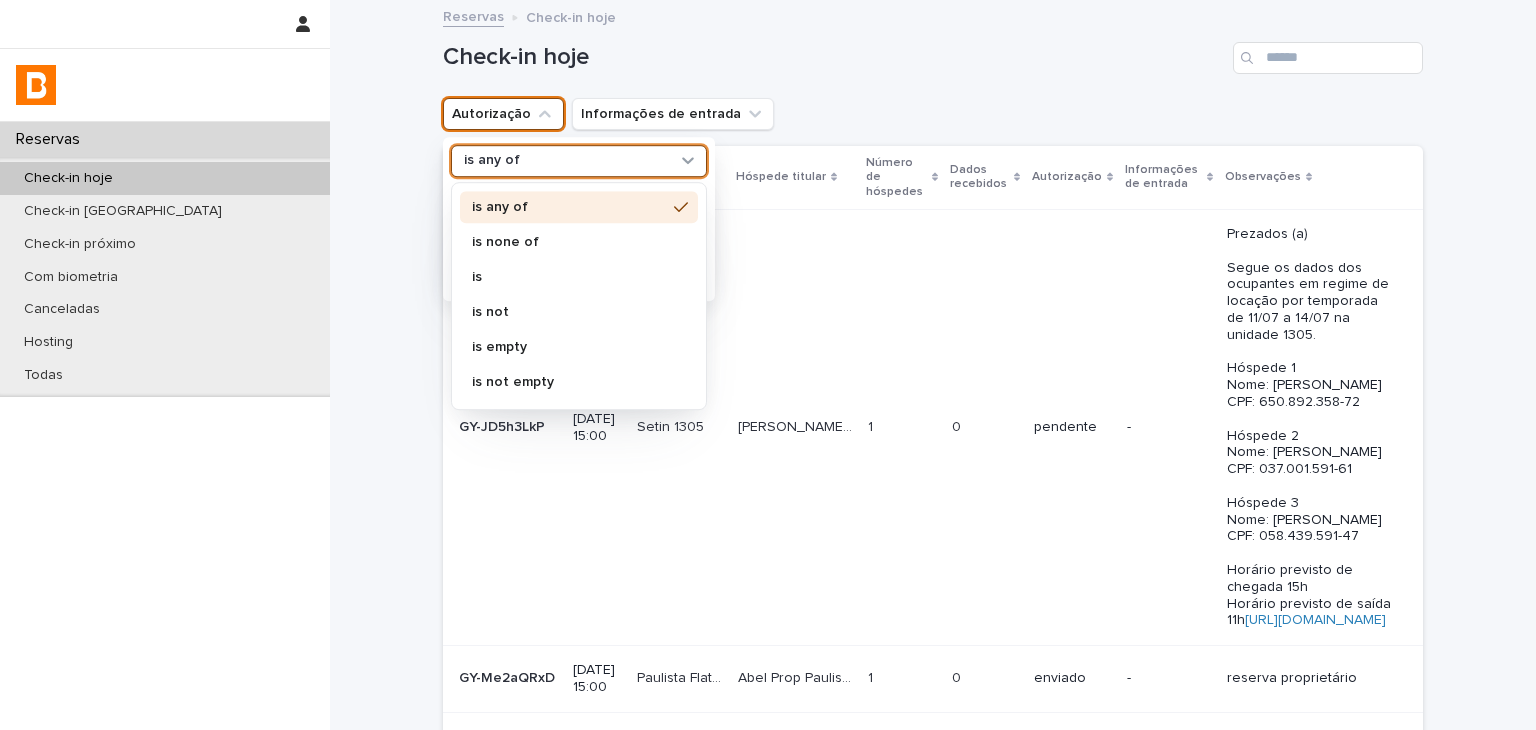 click on "is none of" at bounding box center (579, 242) 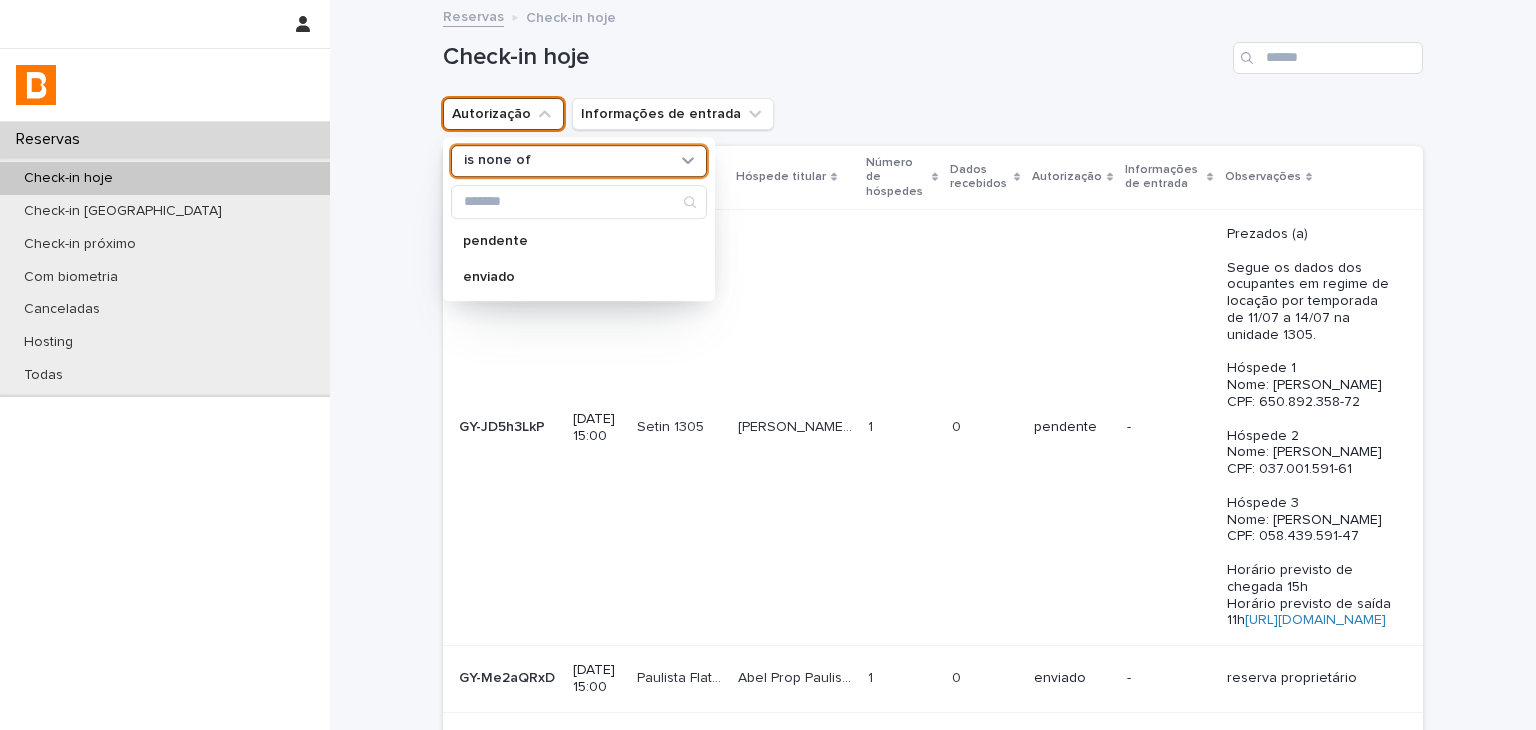 drag, startPoint x: 521, startPoint y: 277, endPoint x: 933, endPoint y: 143, distance: 433.2436 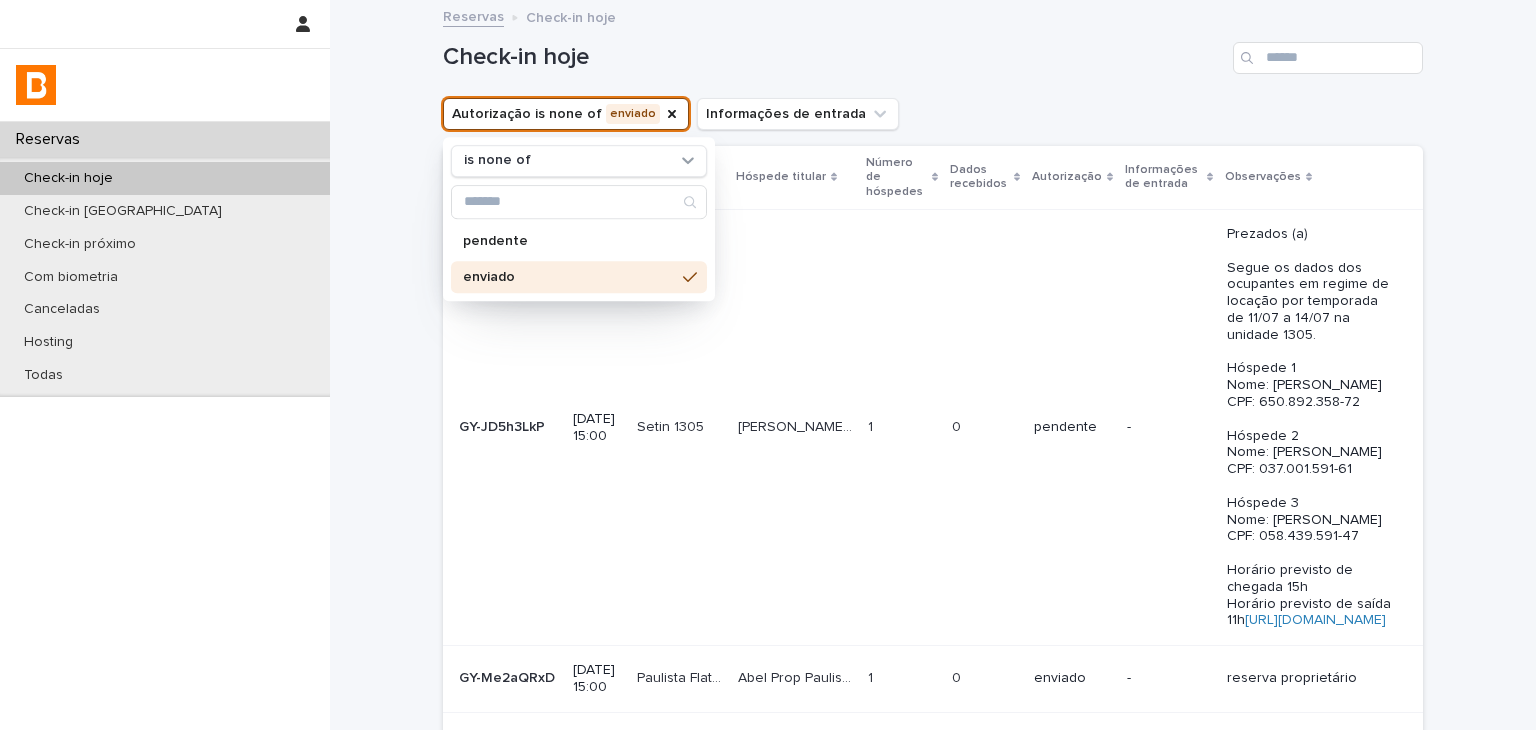 click on "Autorização is none of enviado is none of pendente enviado Informações de entrada" at bounding box center (933, 114) 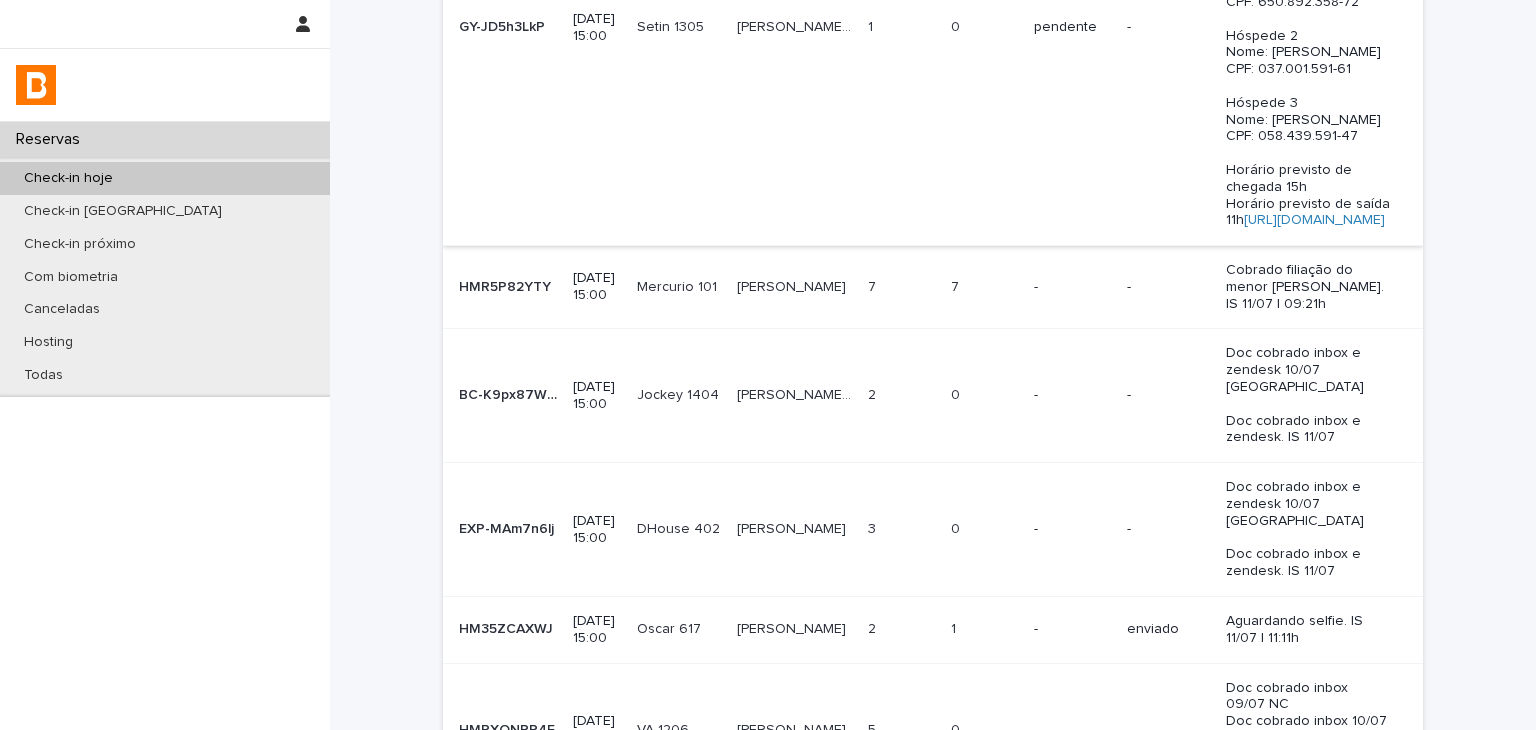 scroll, scrollTop: 100, scrollLeft: 0, axis: vertical 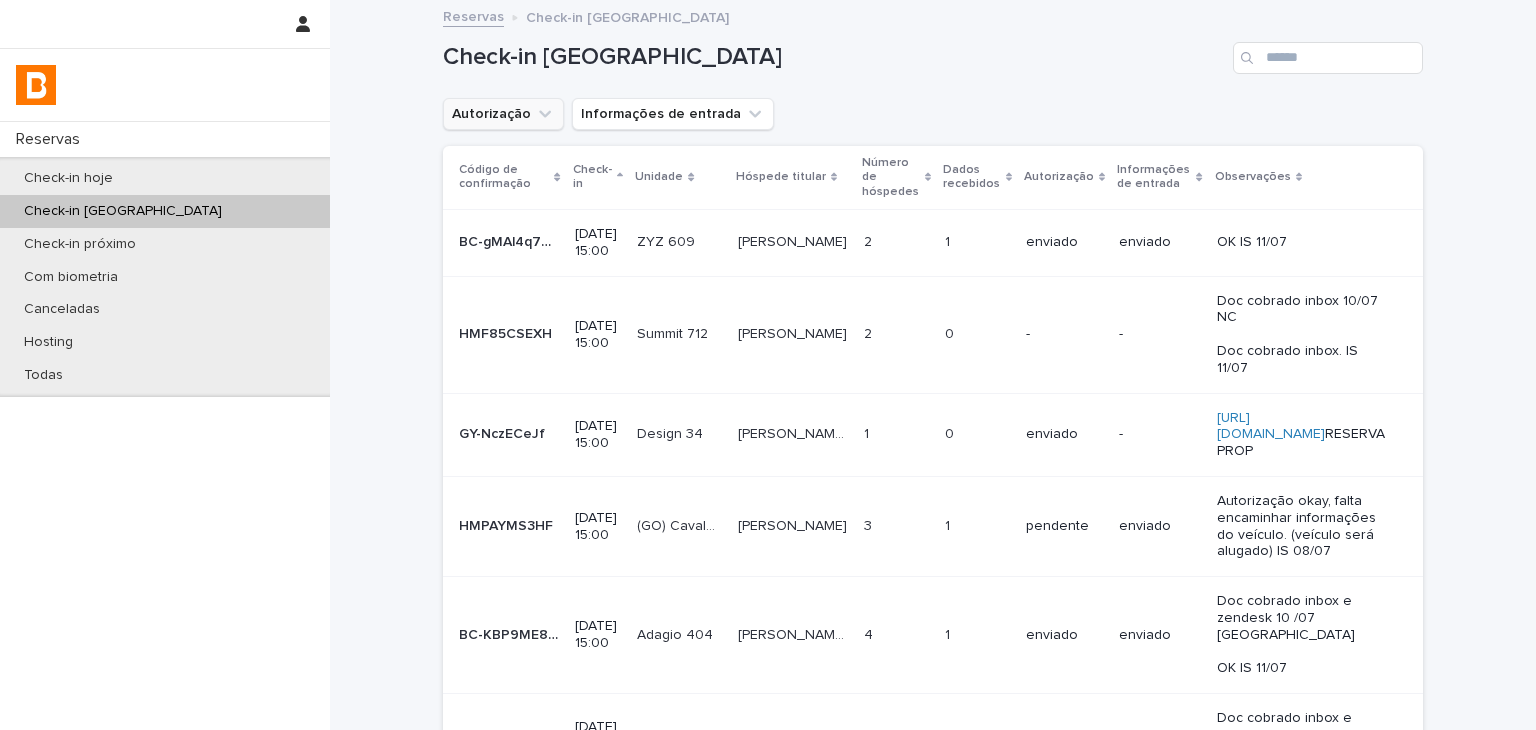 click on "Autorização" at bounding box center [503, 114] 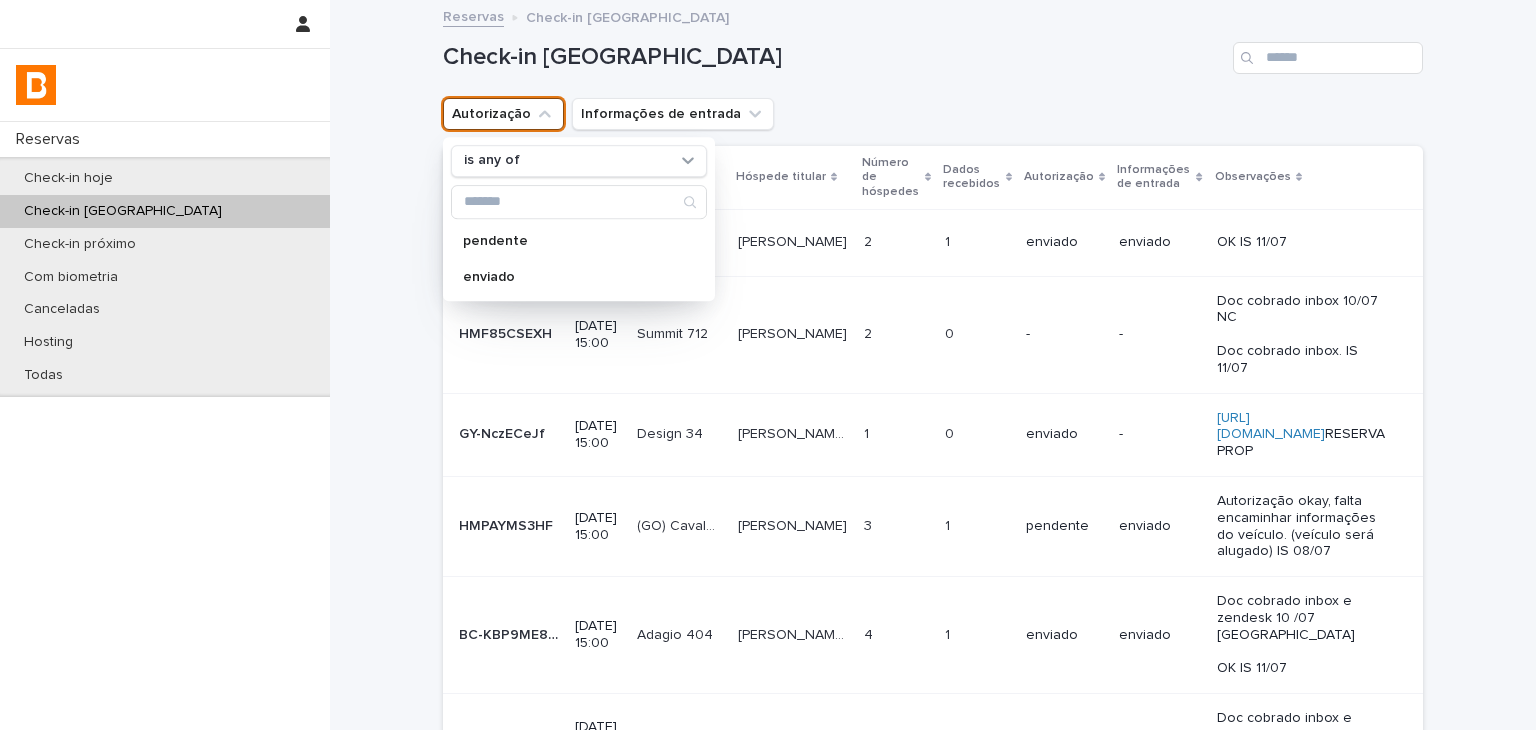 click on "is any of" at bounding box center (566, 161) 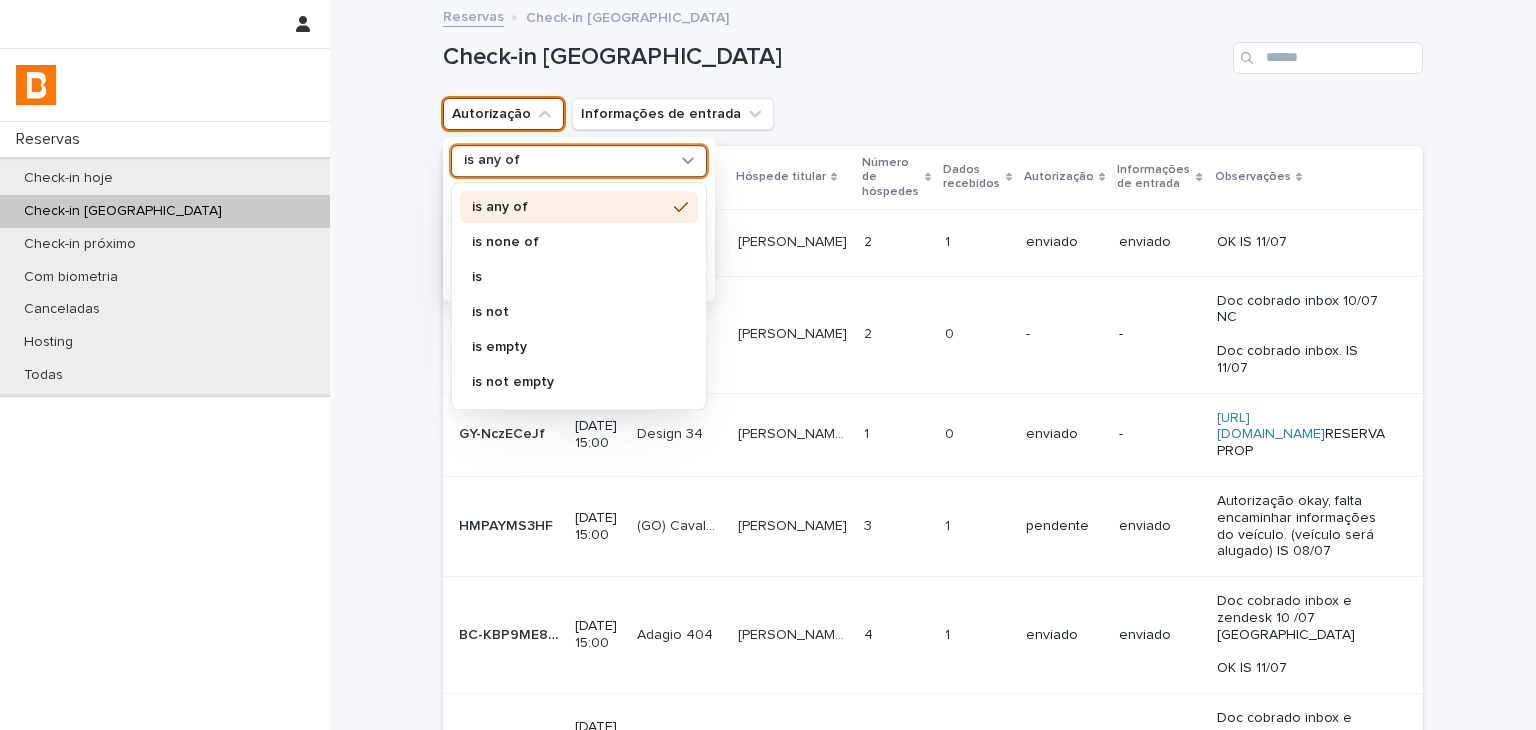 click on "is none of" at bounding box center [569, 242] 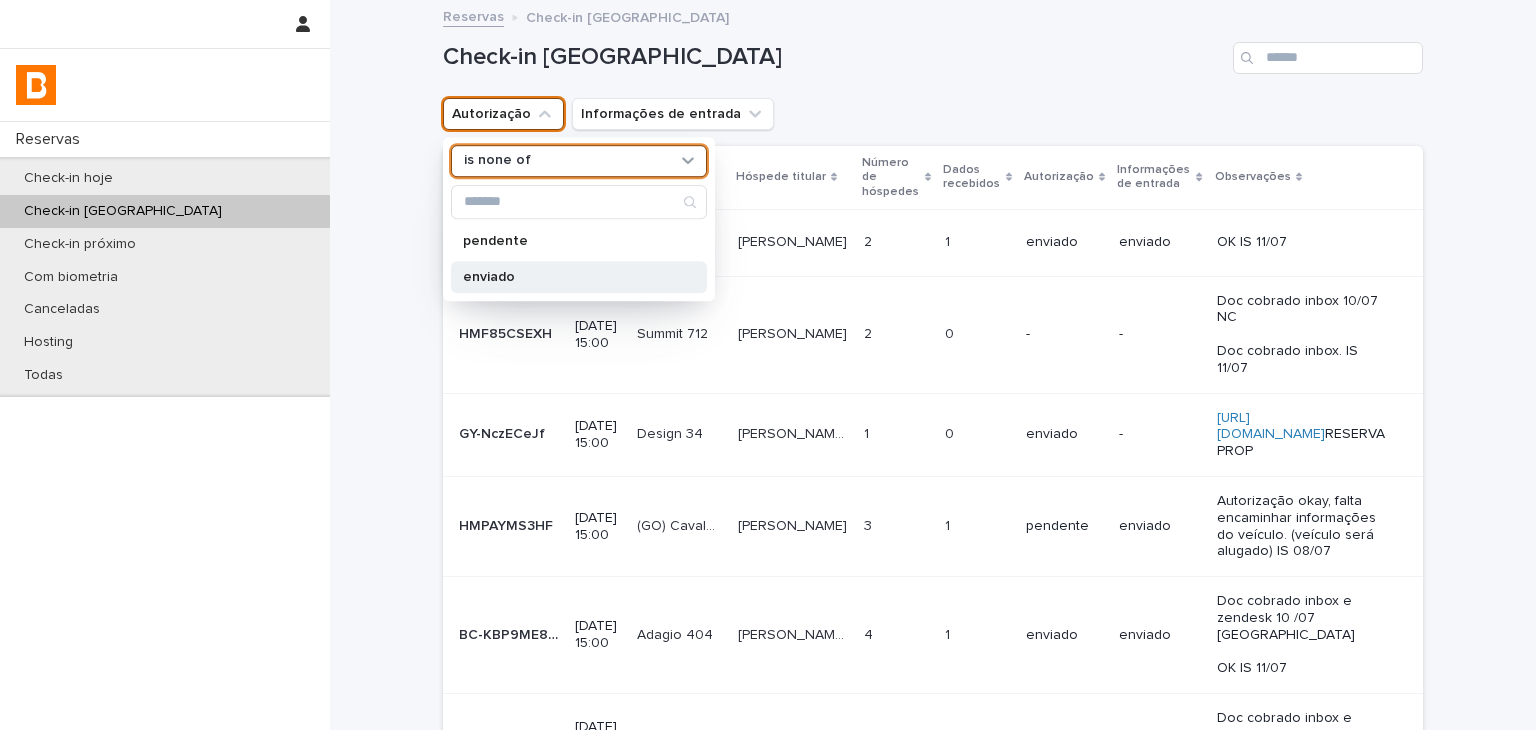 click on "enviado" at bounding box center [569, 277] 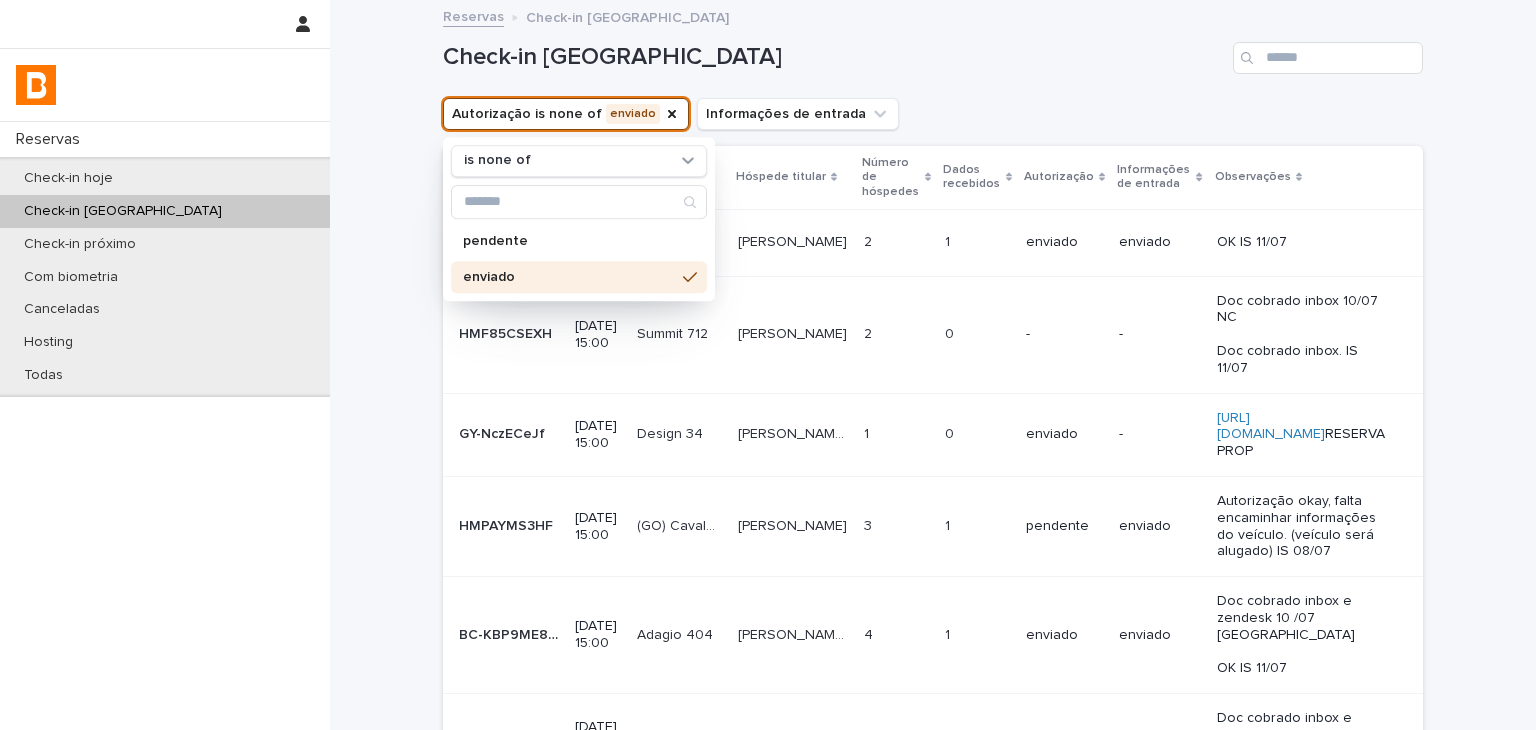 click on "Autorização is none of enviado is none of pendente enviado Informações de entrada" at bounding box center [933, 114] 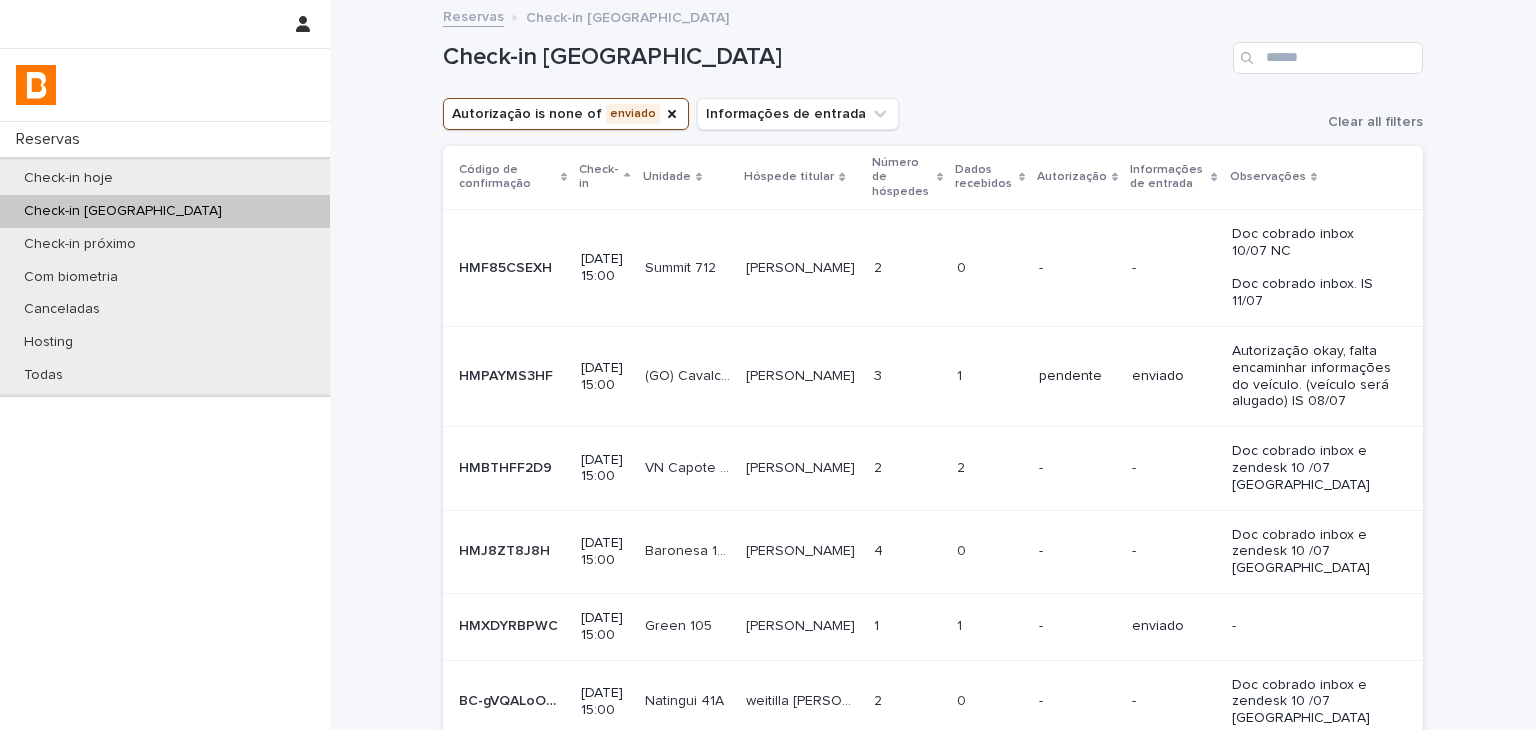 click on "2 2" at bounding box center [990, 468] 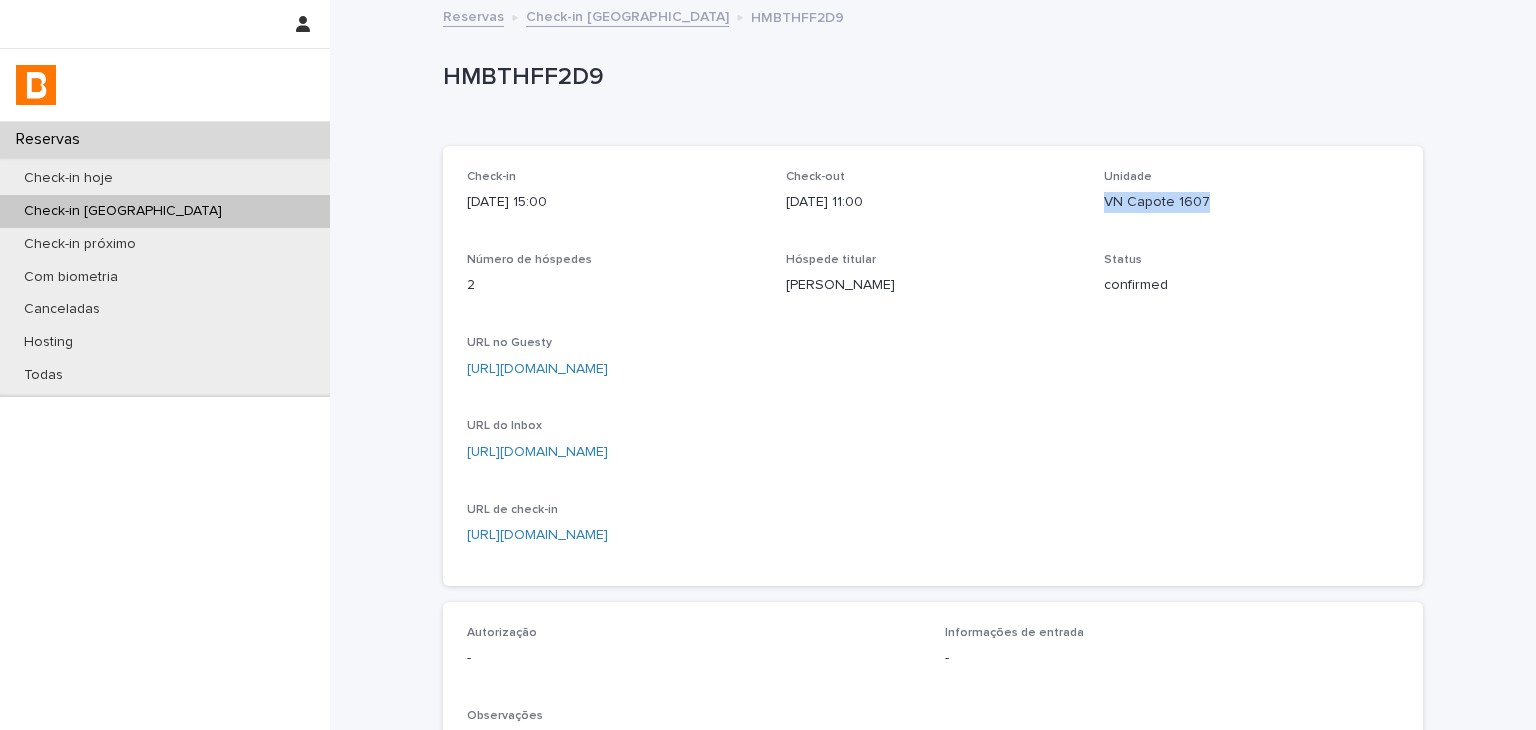 drag, startPoint x: 1120, startPoint y: 206, endPoint x: 1211, endPoint y: 209, distance: 91.04944 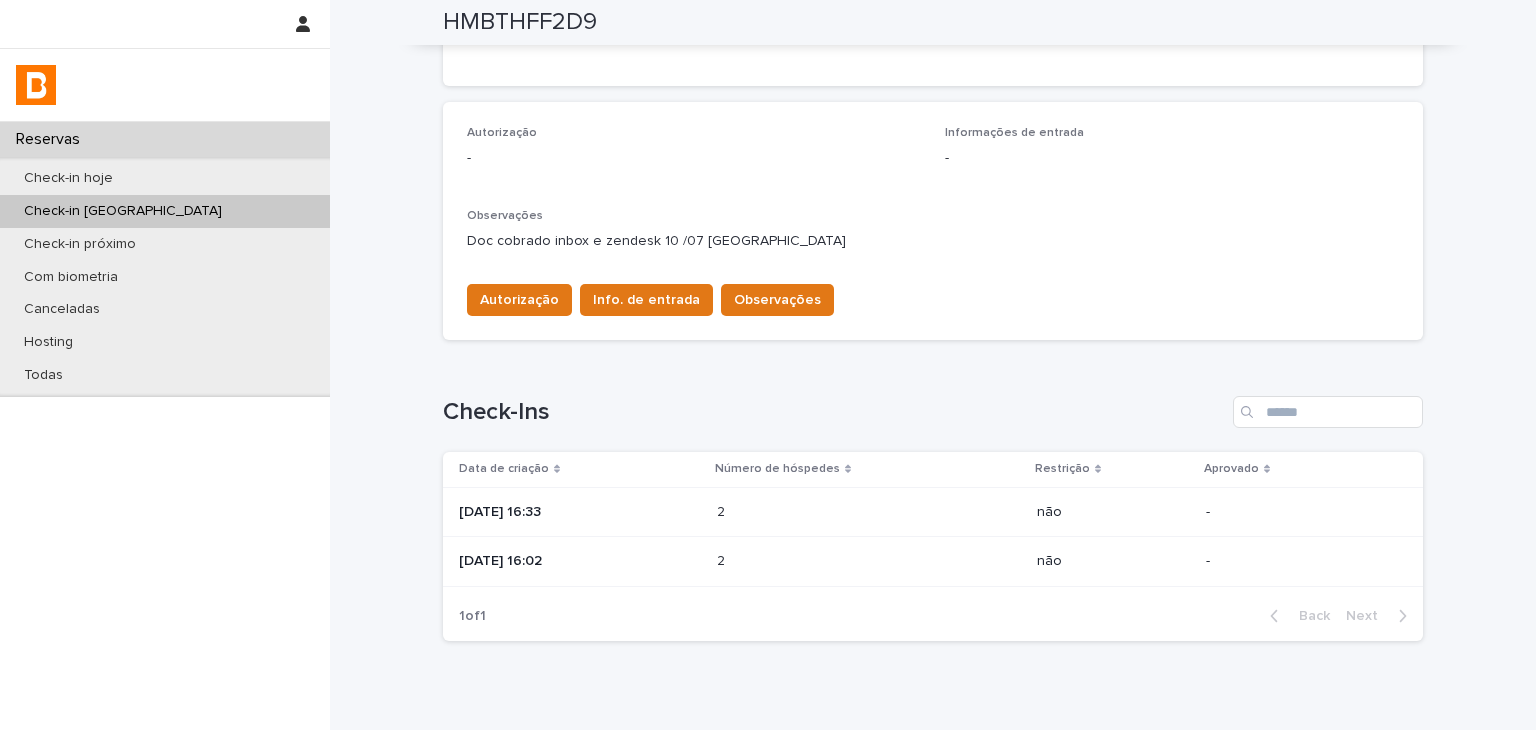 click on "2025-07-10 16:33" at bounding box center (580, 512) 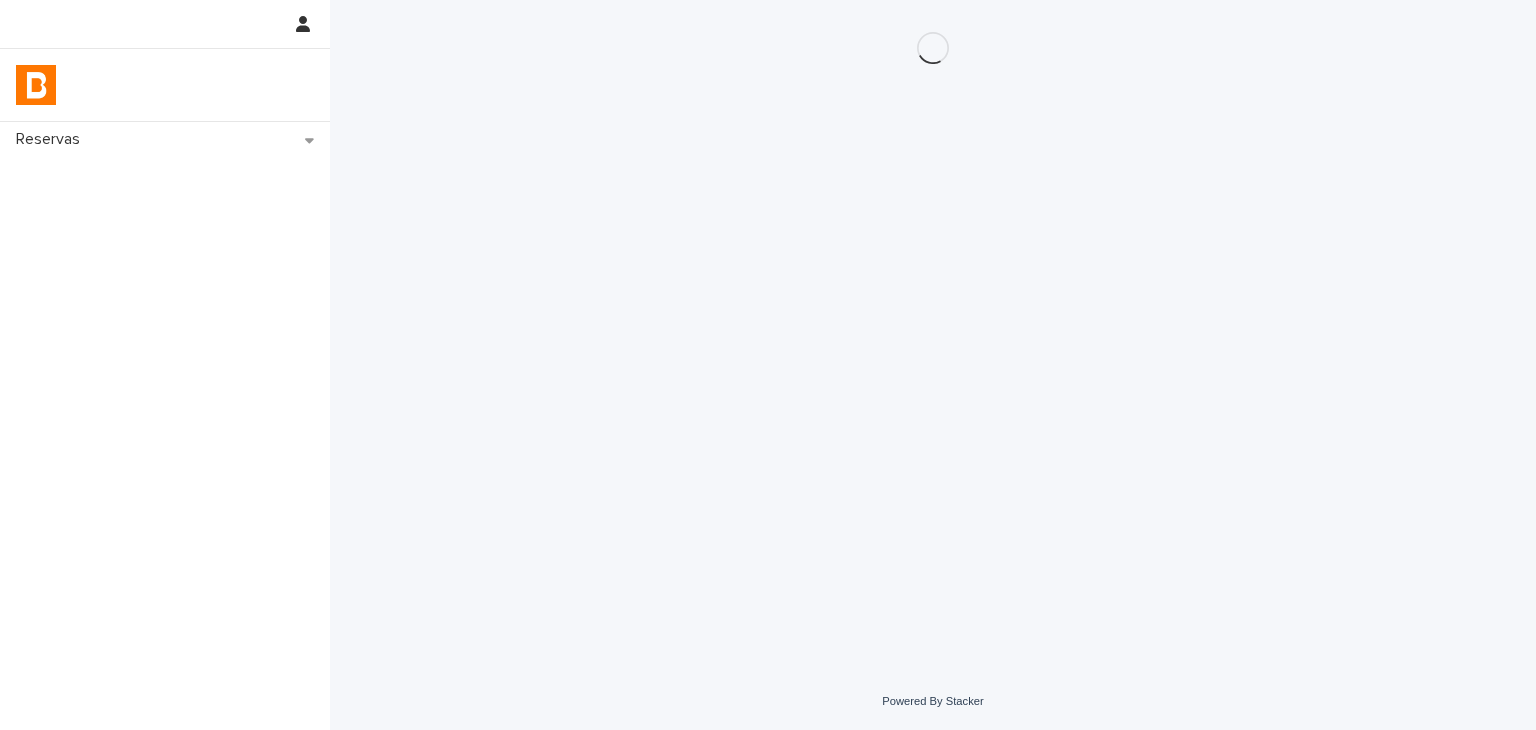 scroll, scrollTop: 0, scrollLeft: 0, axis: both 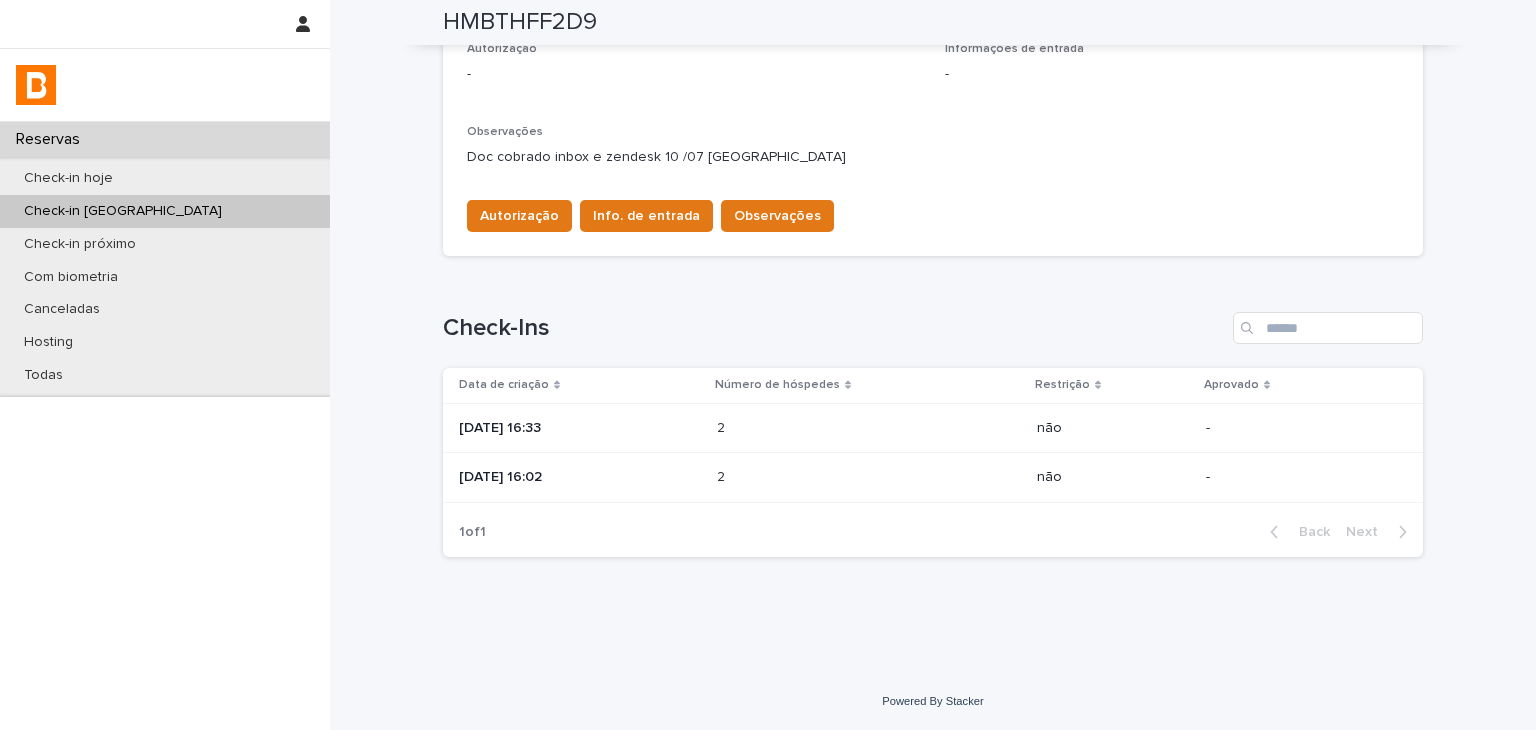 click on "2 2" at bounding box center (869, 478) 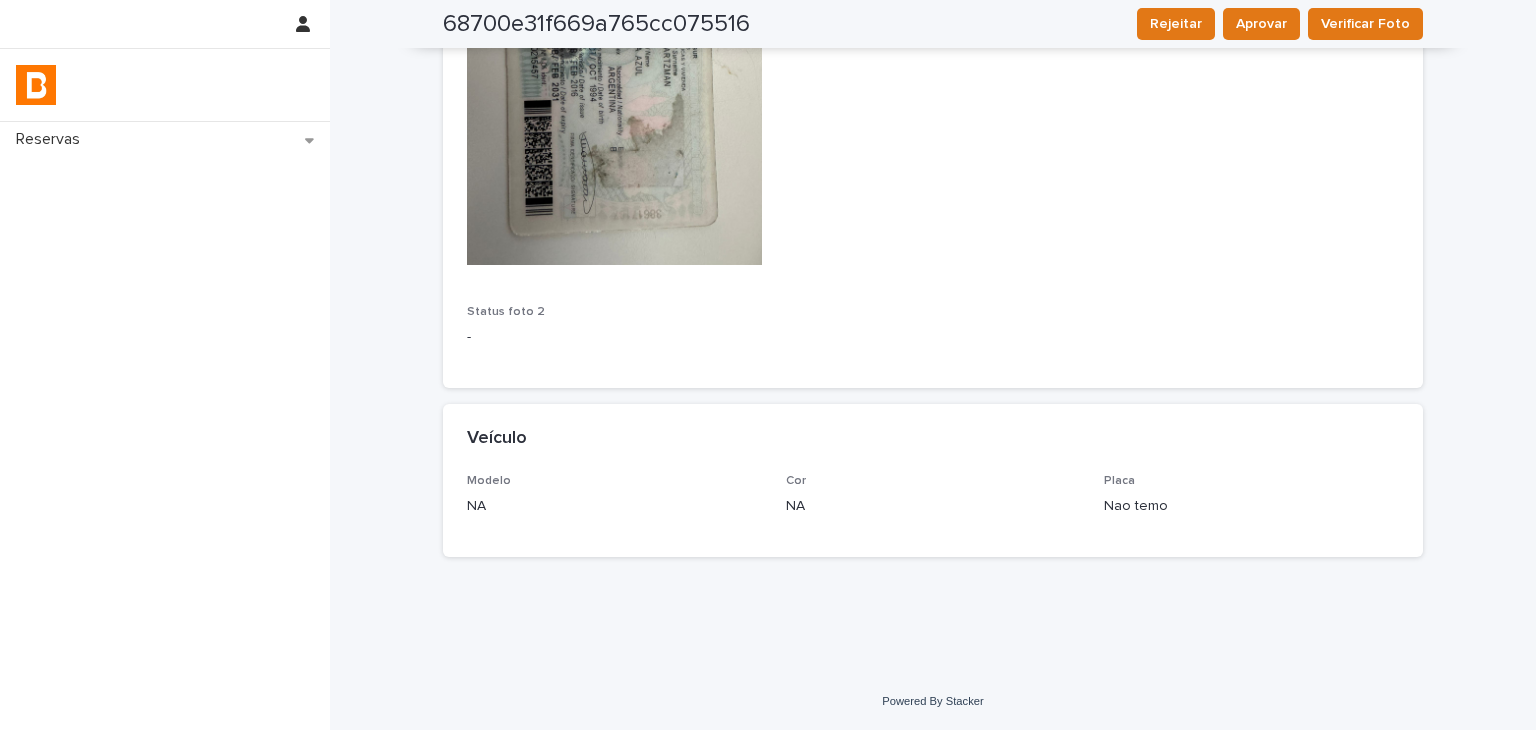 scroll, scrollTop: 674, scrollLeft: 0, axis: vertical 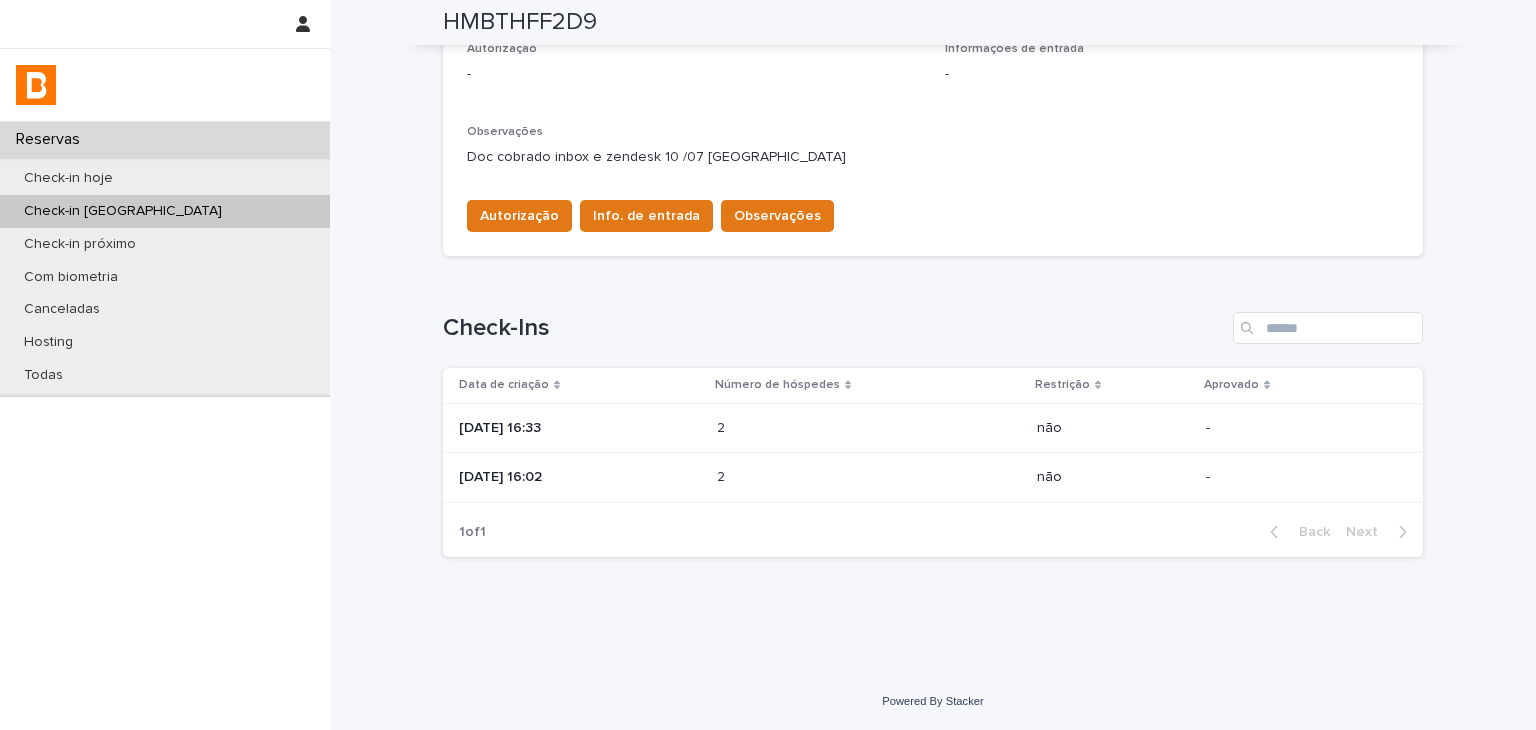 click at bounding box center (804, 428) 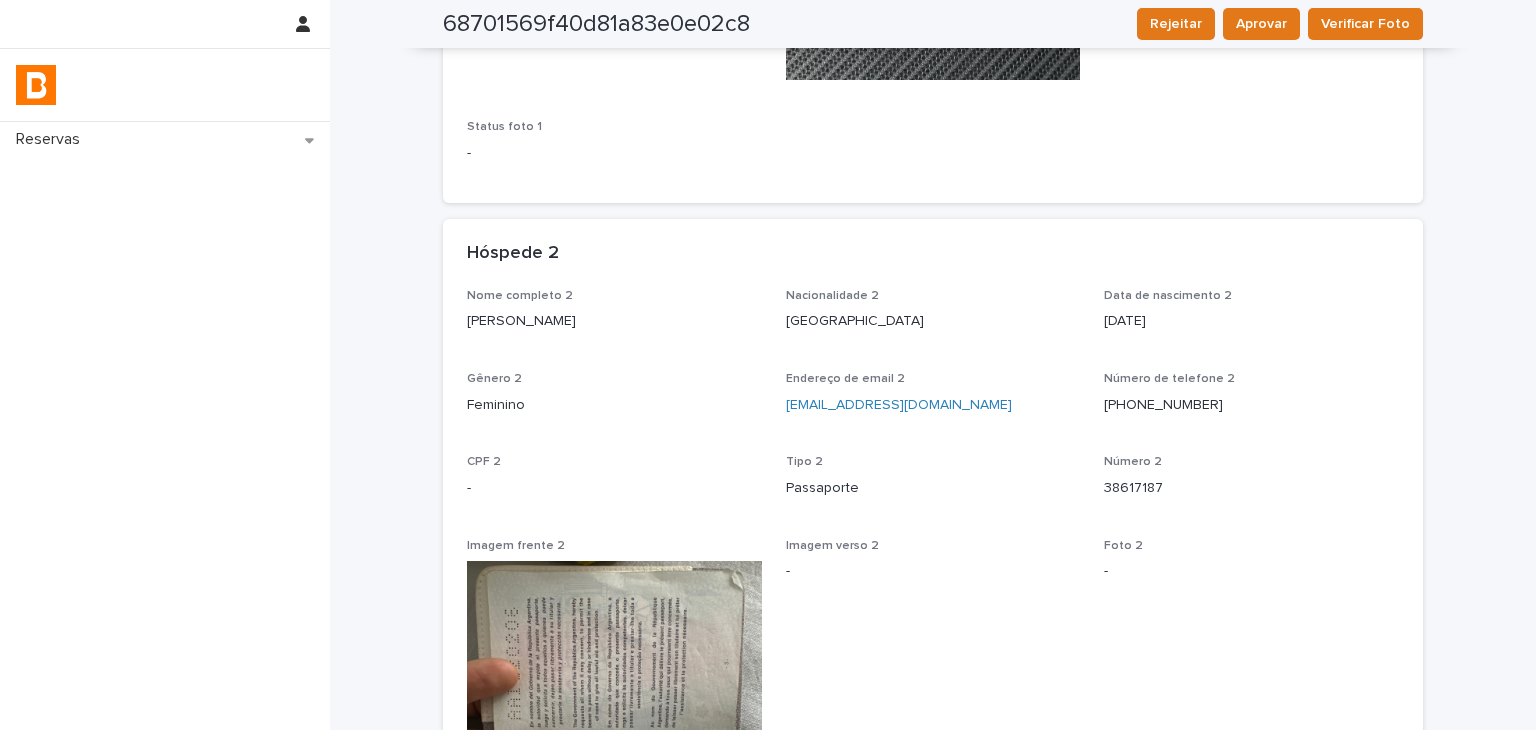 scroll, scrollTop: 100, scrollLeft: 0, axis: vertical 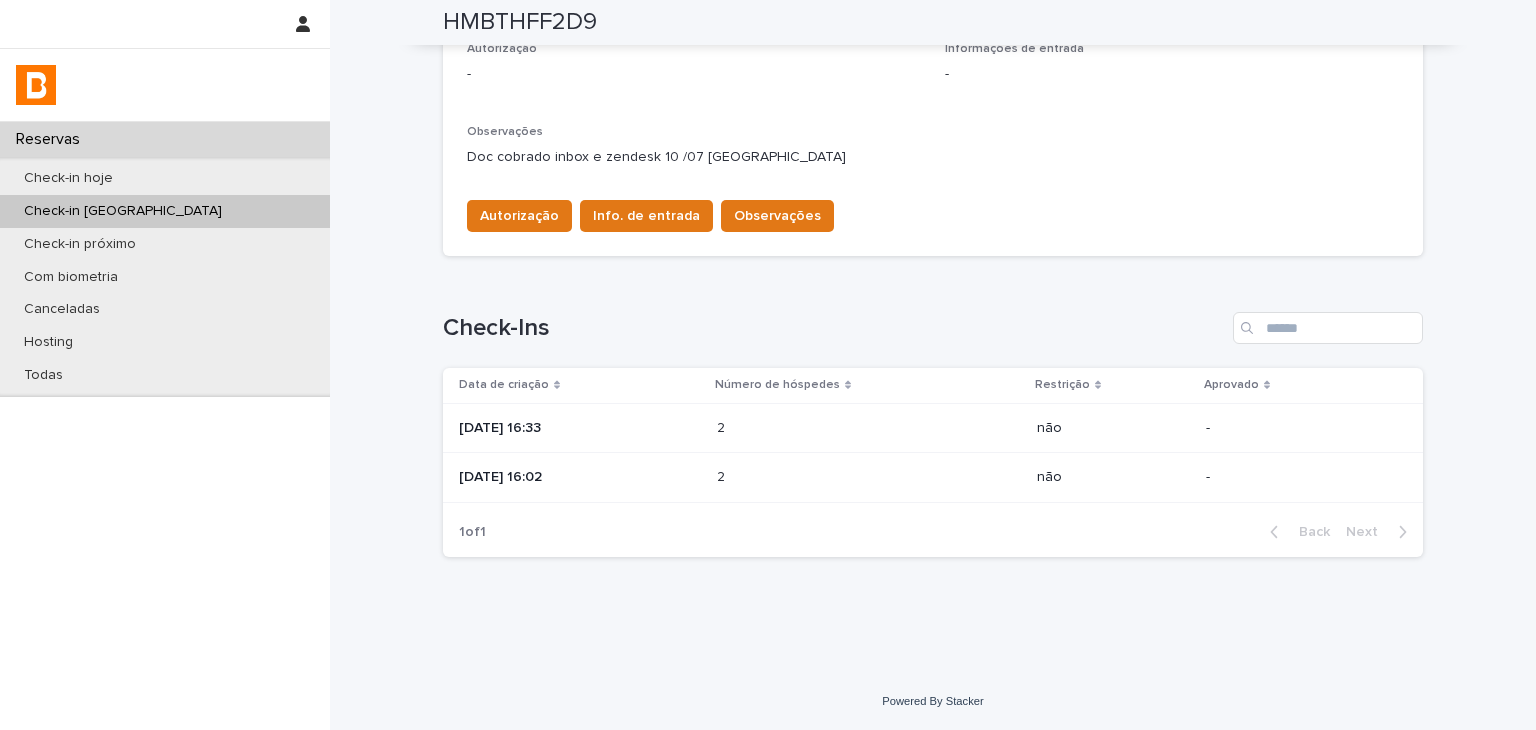 click on "2 2" at bounding box center [869, 428] 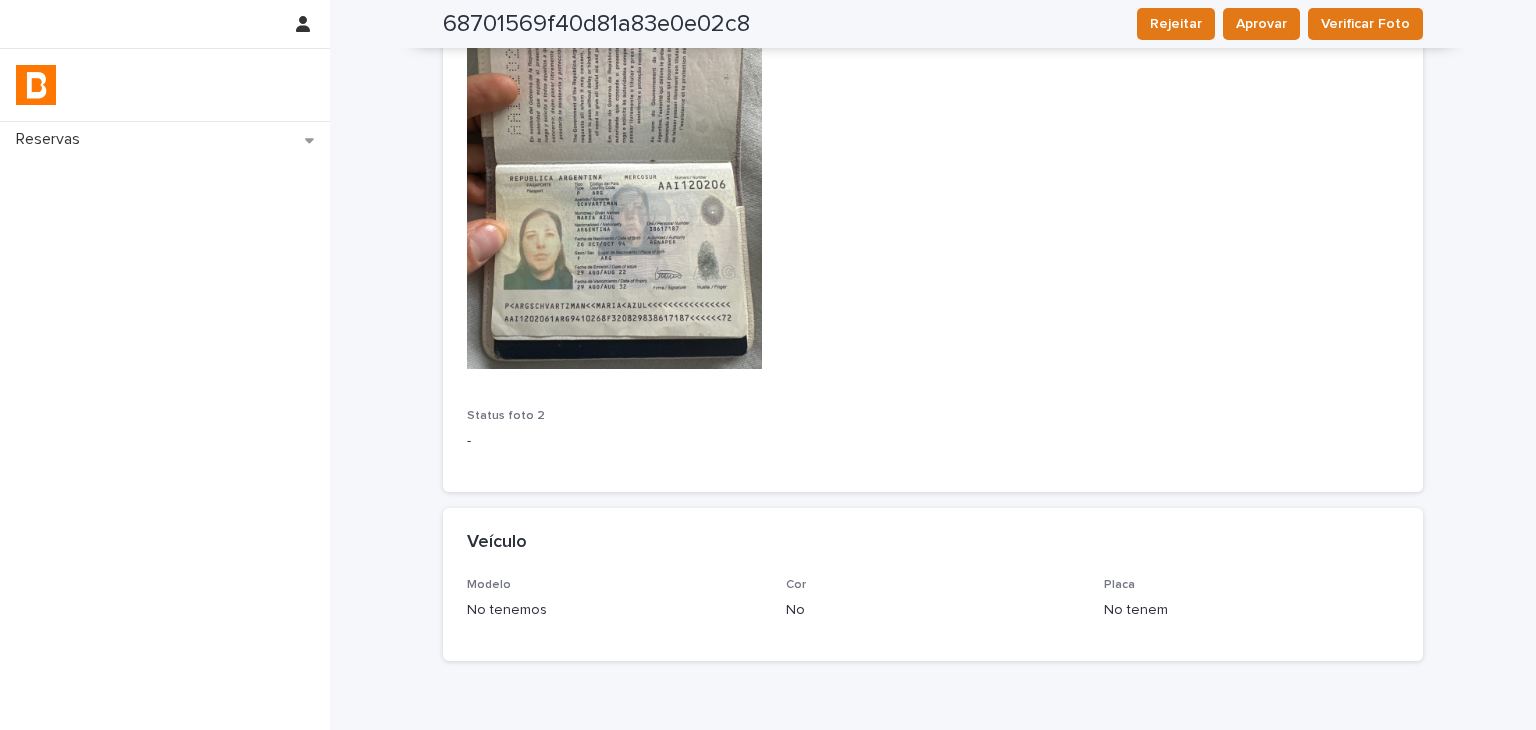 scroll, scrollTop: 1488, scrollLeft: 0, axis: vertical 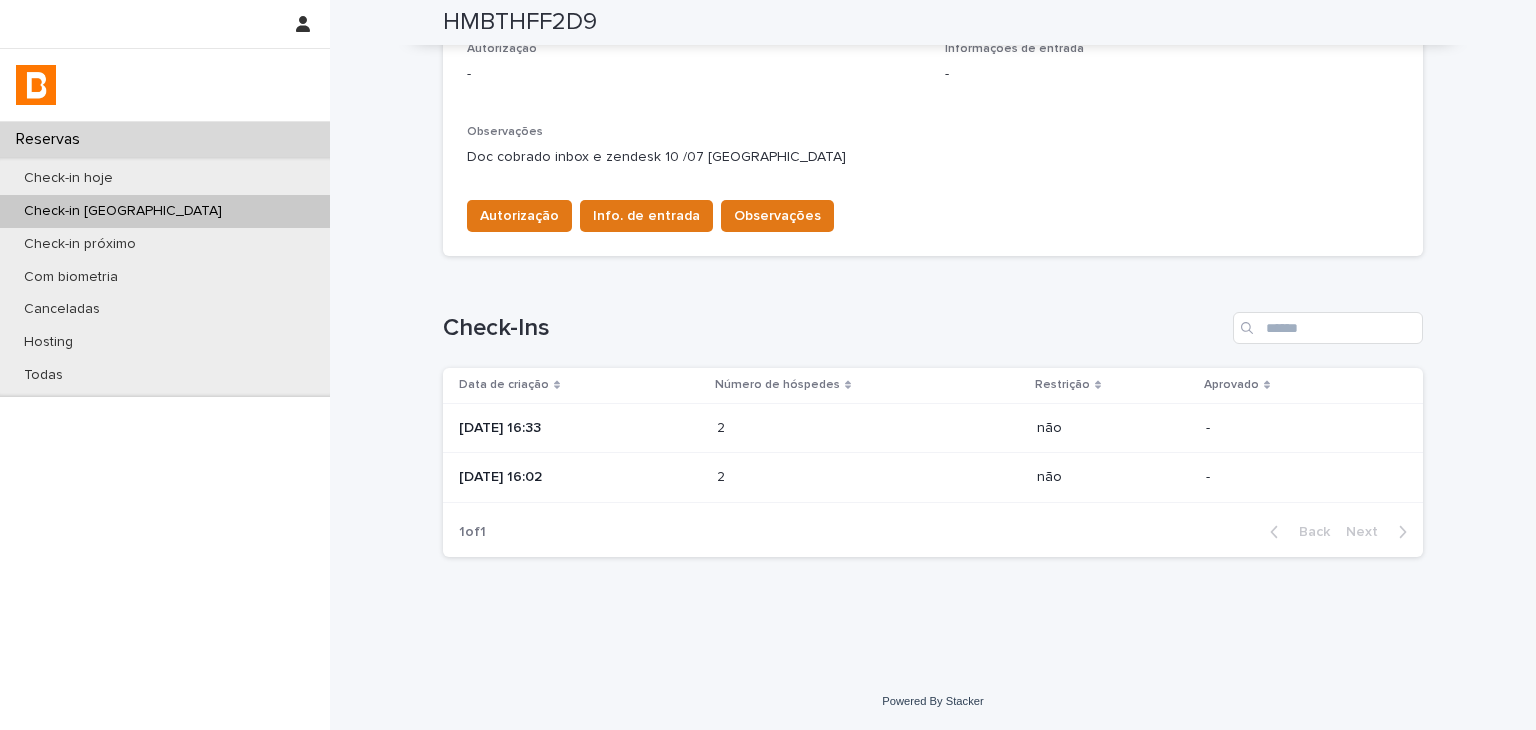 click on "2 2" at bounding box center [869, 477] 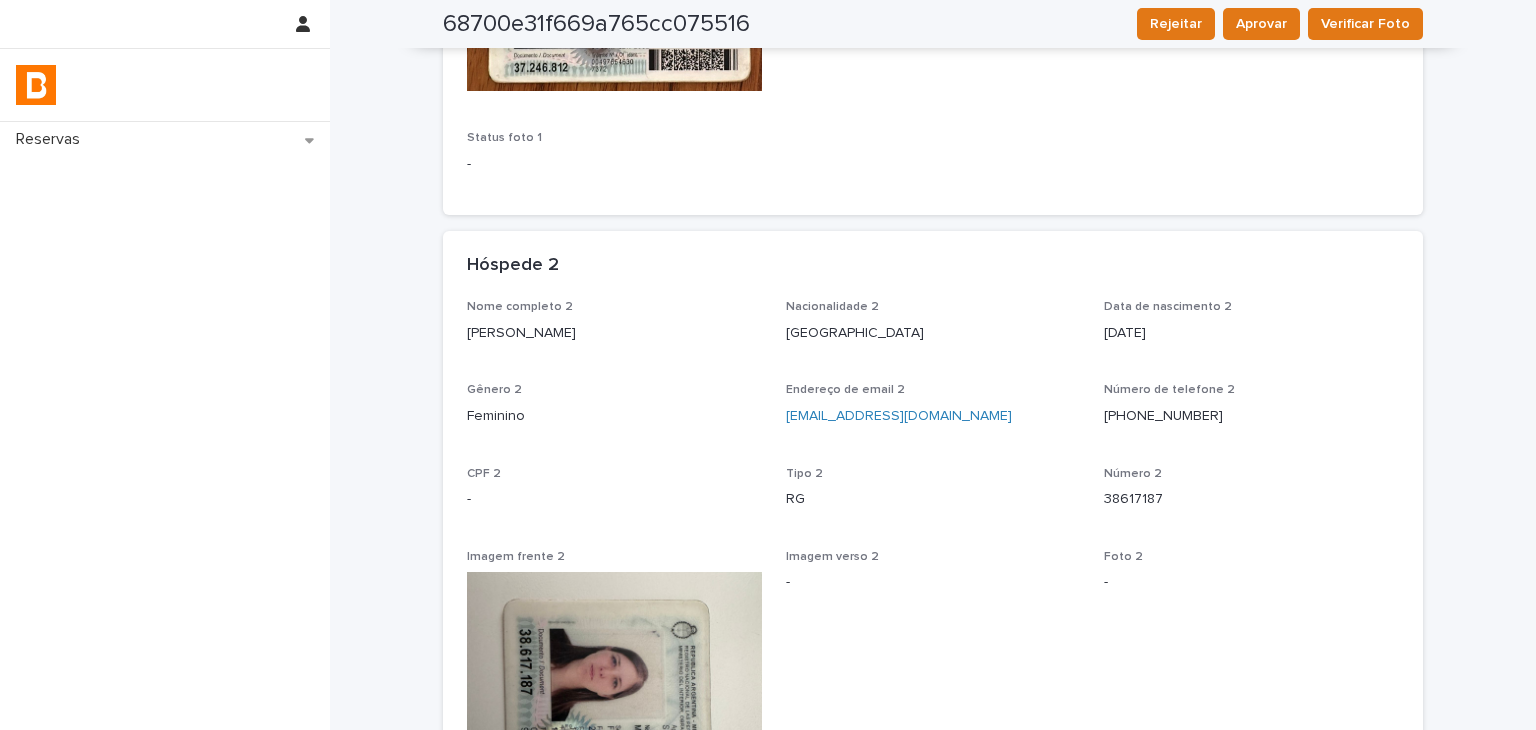 scroll, scrollTop: 0, scrollLeft: 0, axis: both 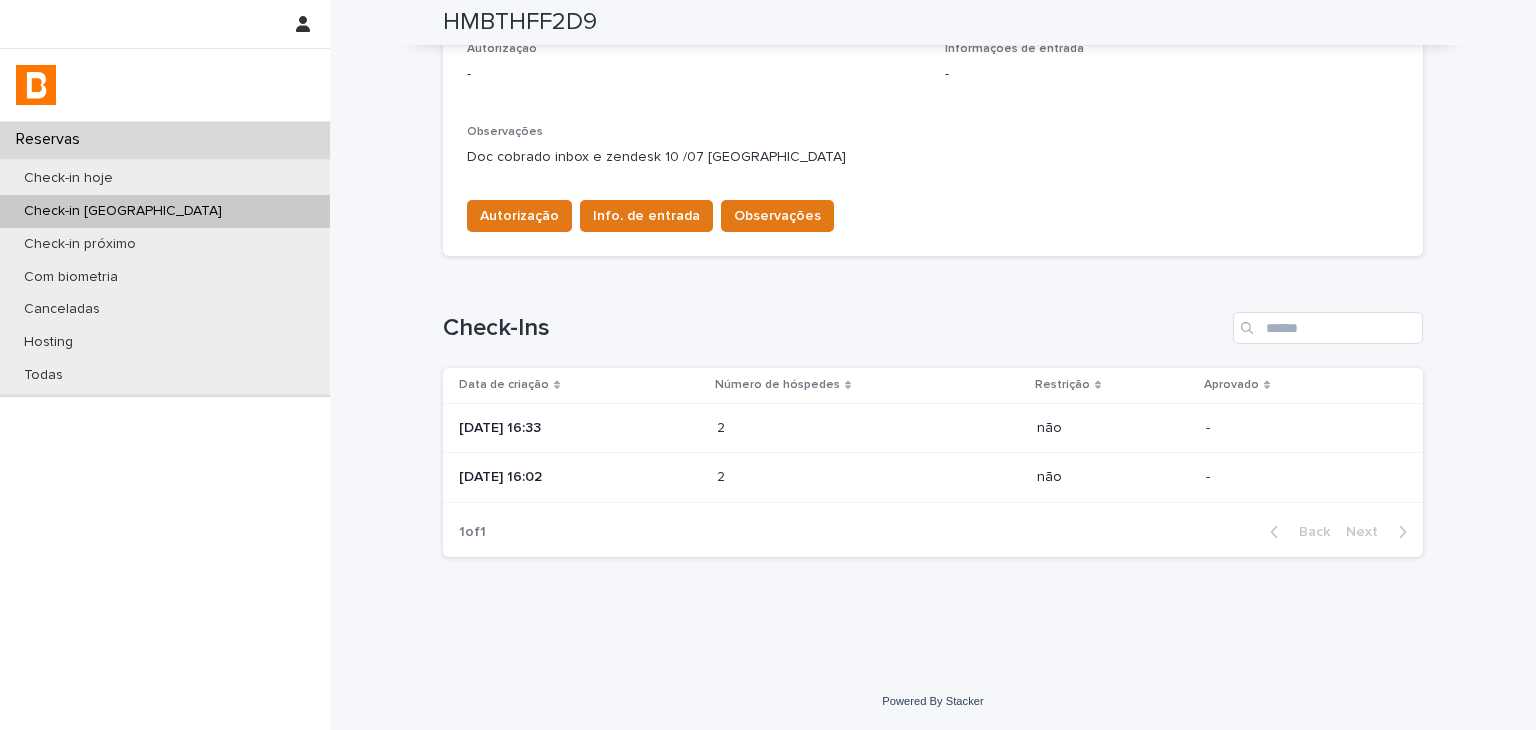 click at bounding box center (804, 428) 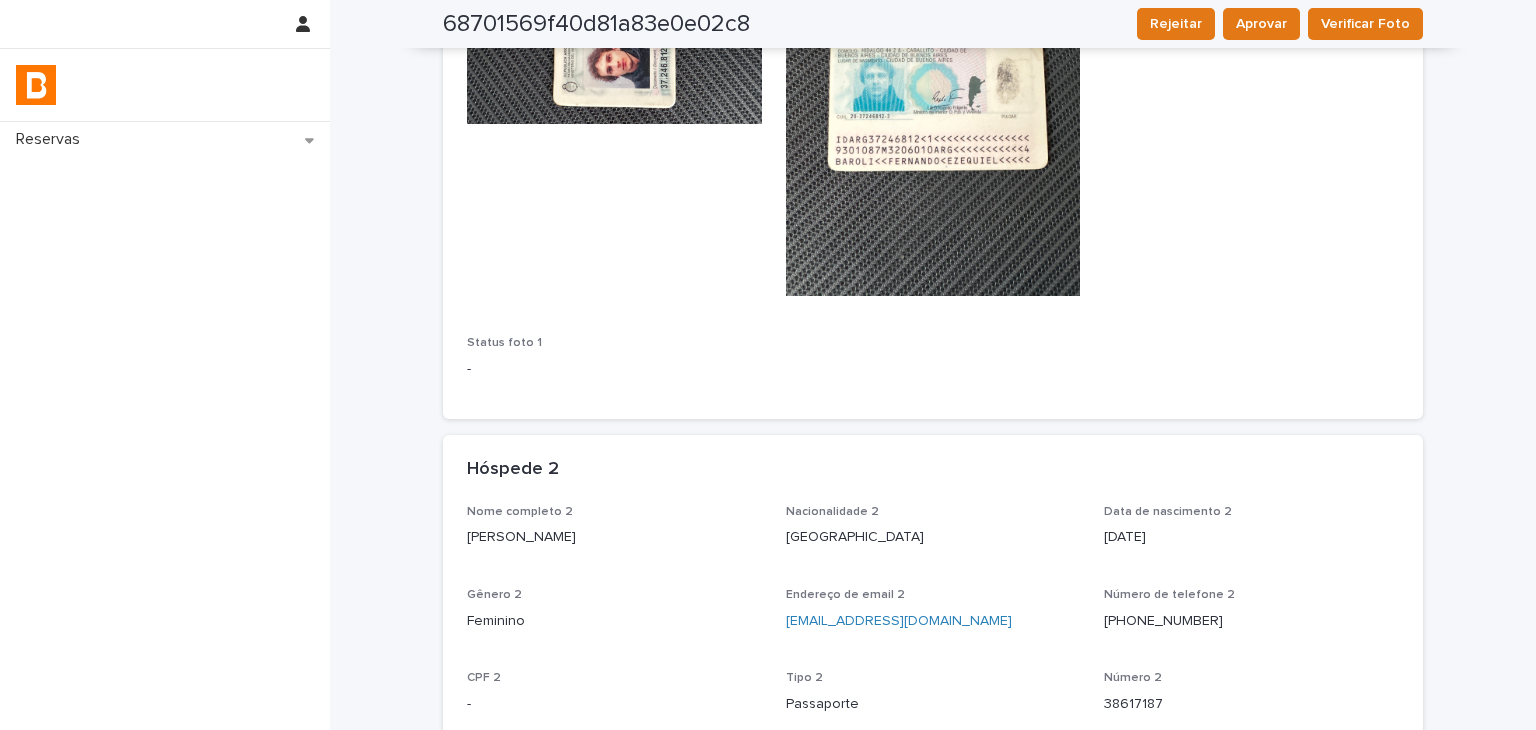 scroll, scrollTop: 0, scrollLeft: 0, axis: both 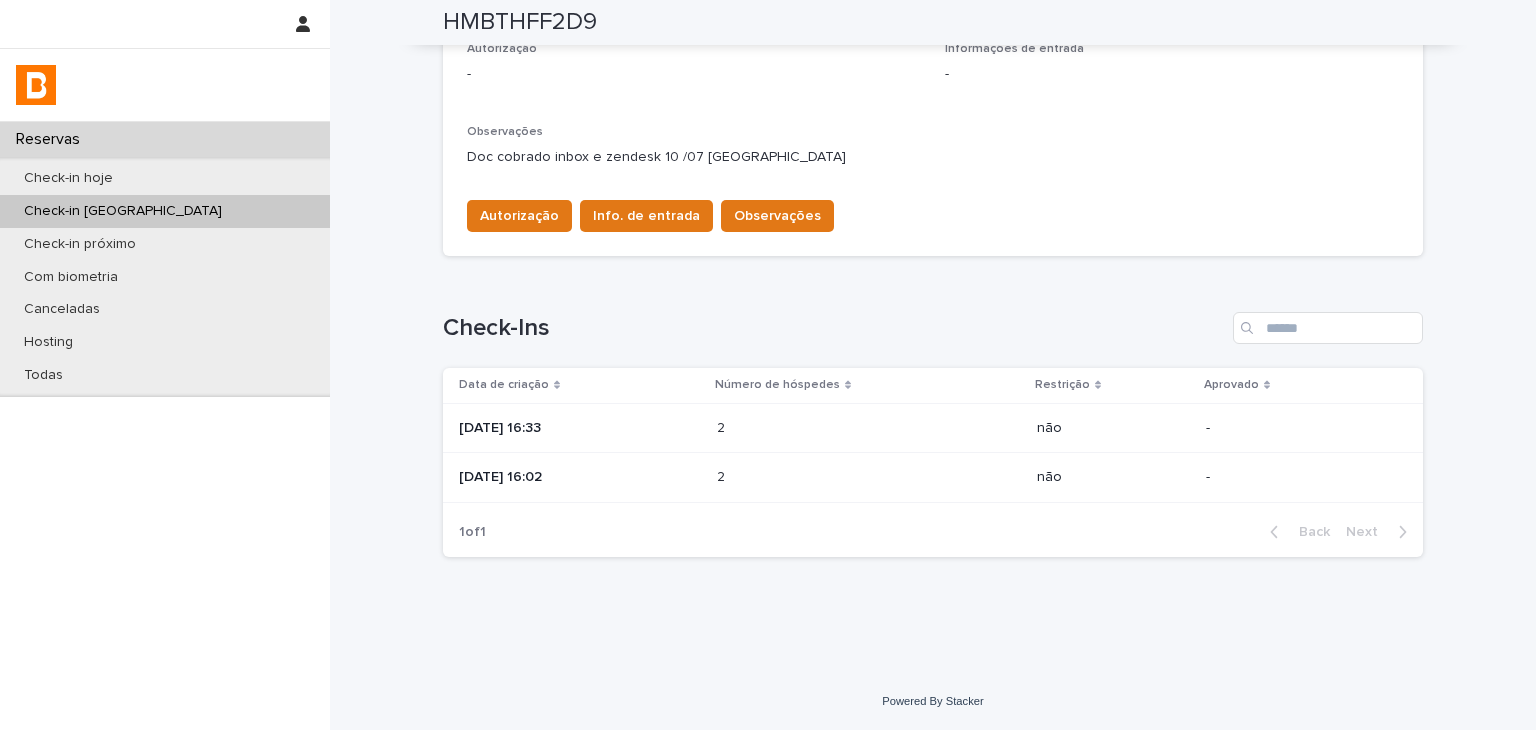click on "2 2" at bounding box center (869, 428) 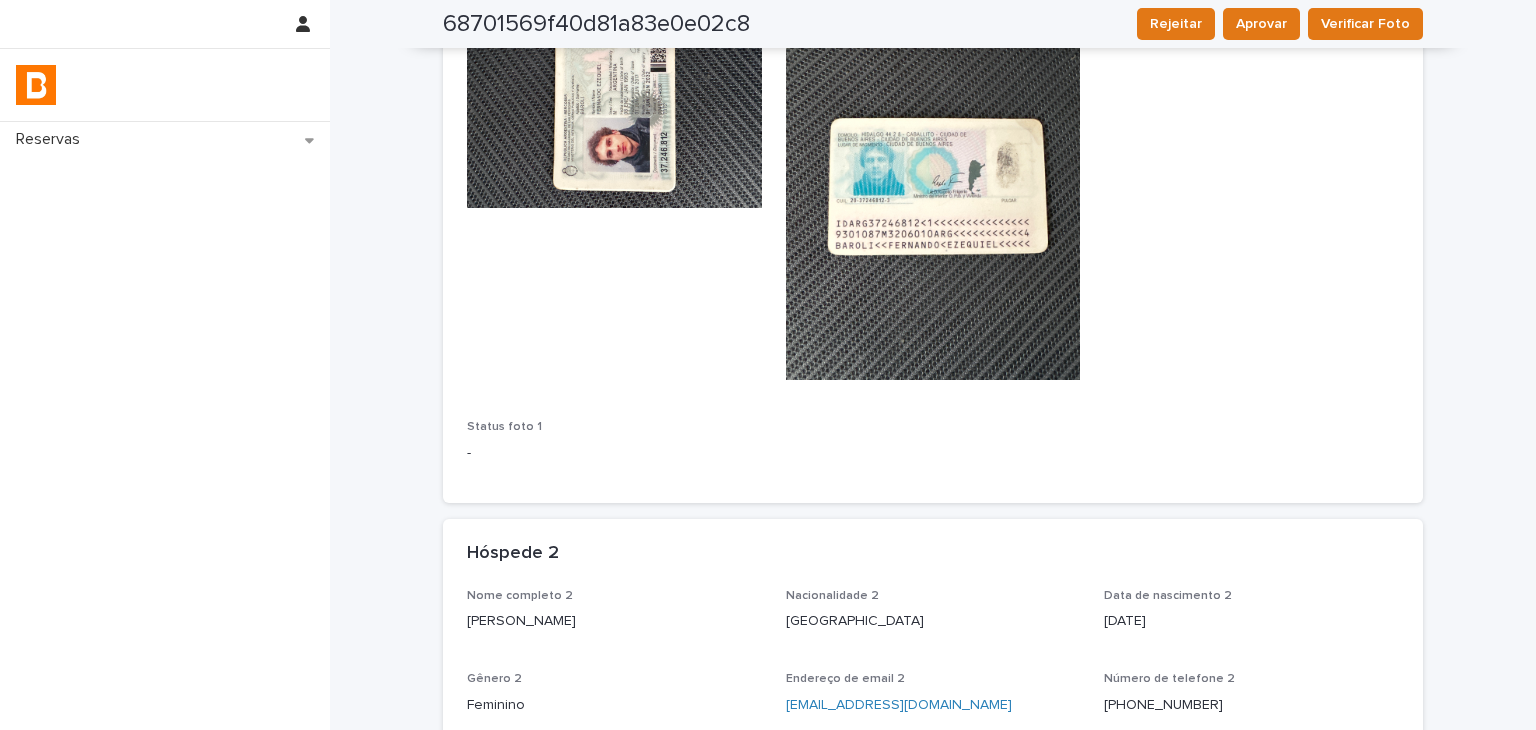scroll, scrollTop: 1100, scrollLeft: 0, axis: vertical 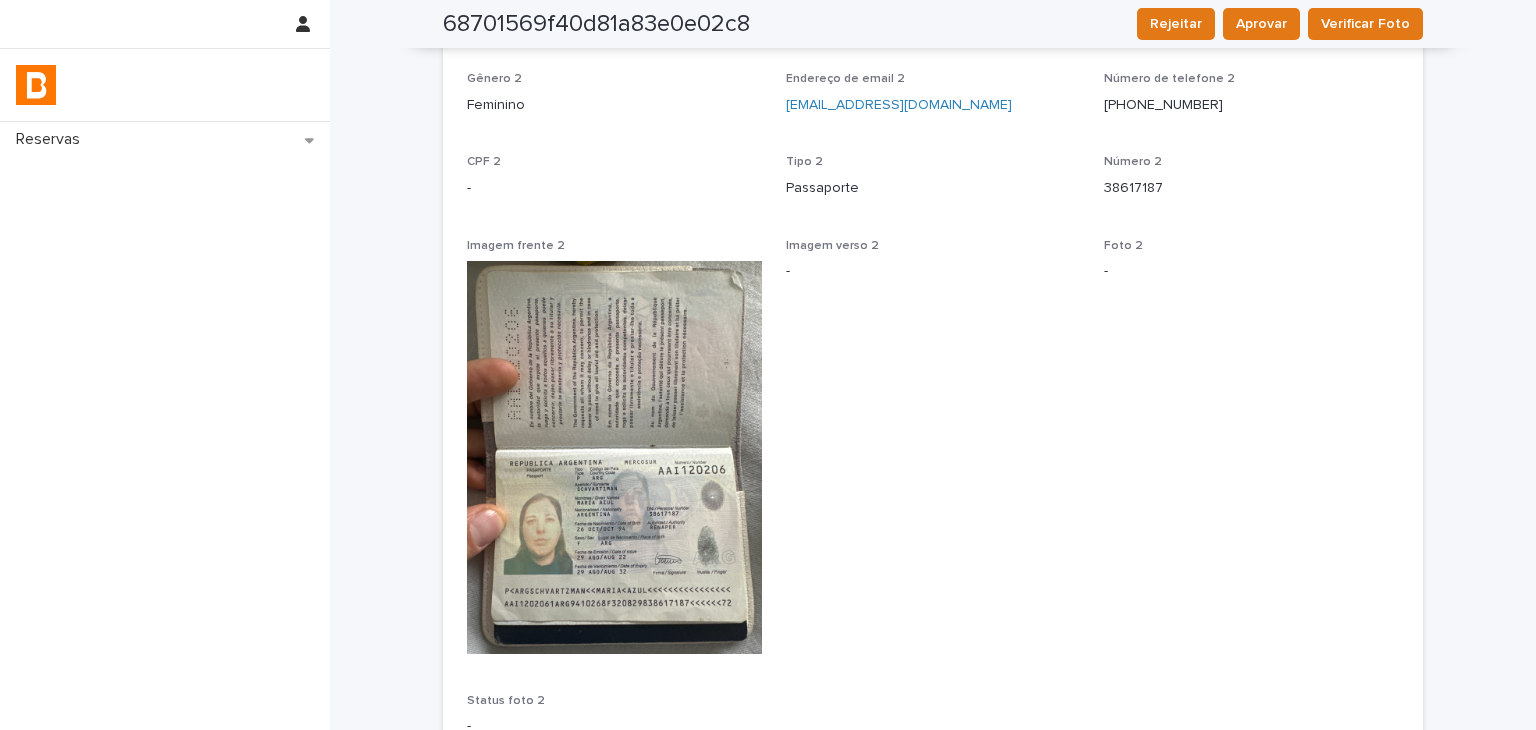 drag, startPoint x: 611, startPoint y: 423, endPoint x: 708, endPoint y: 115, distance: 322.9133 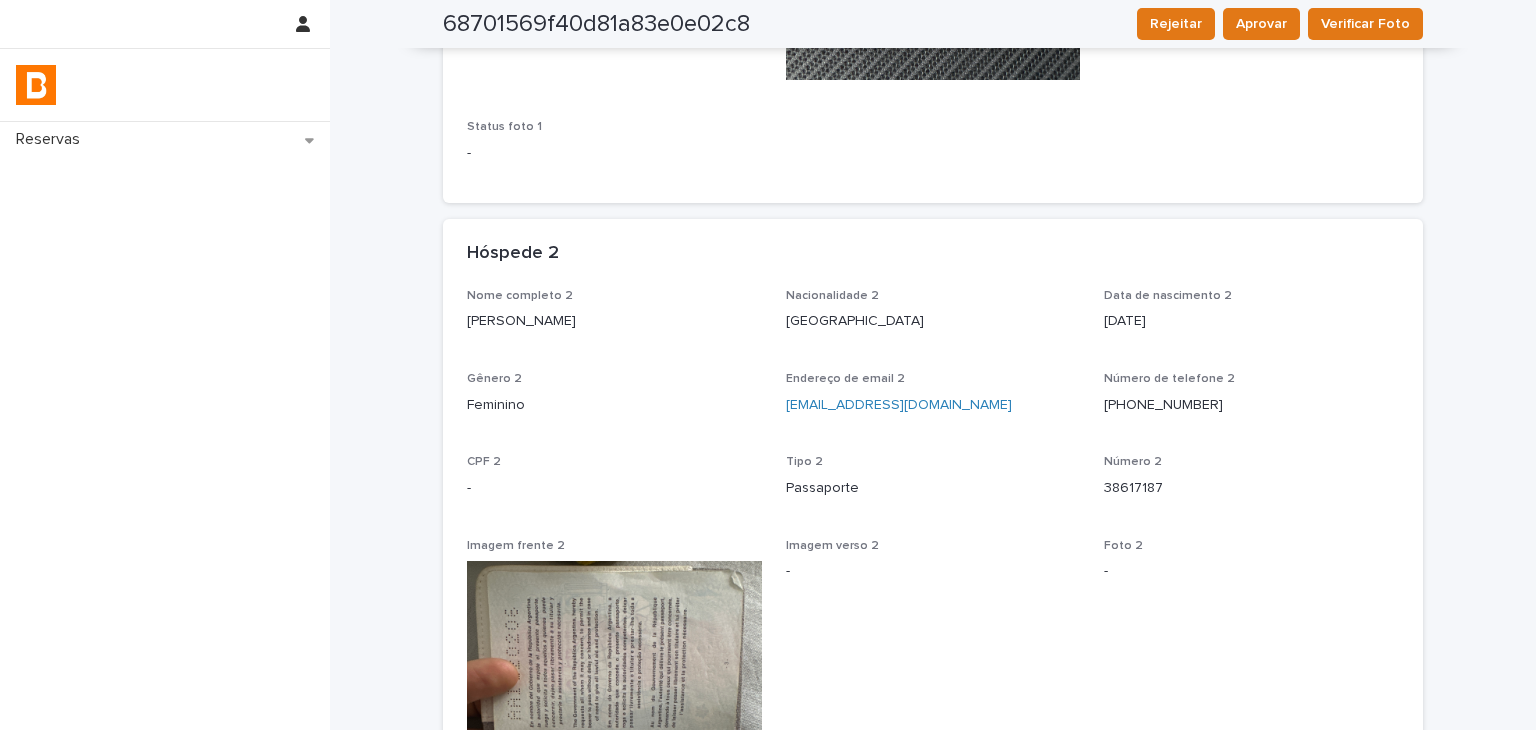 drag, startPoint x: 784, startPoint y: 315, endPoint x: 723, endPoint y: 335, distance: 64.195015 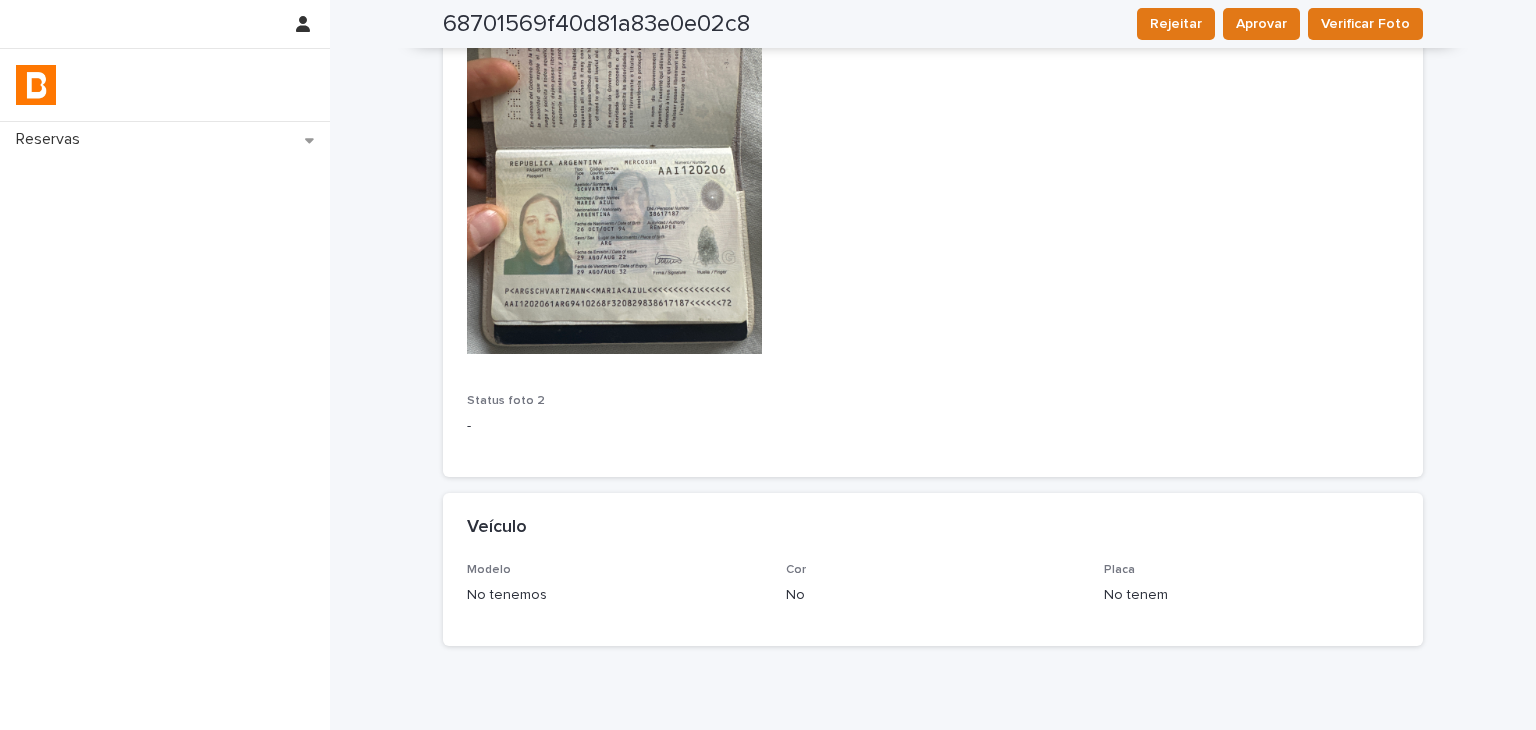 scroll, scrollTop: 1488, scrollLeft: 0, axis: vertical 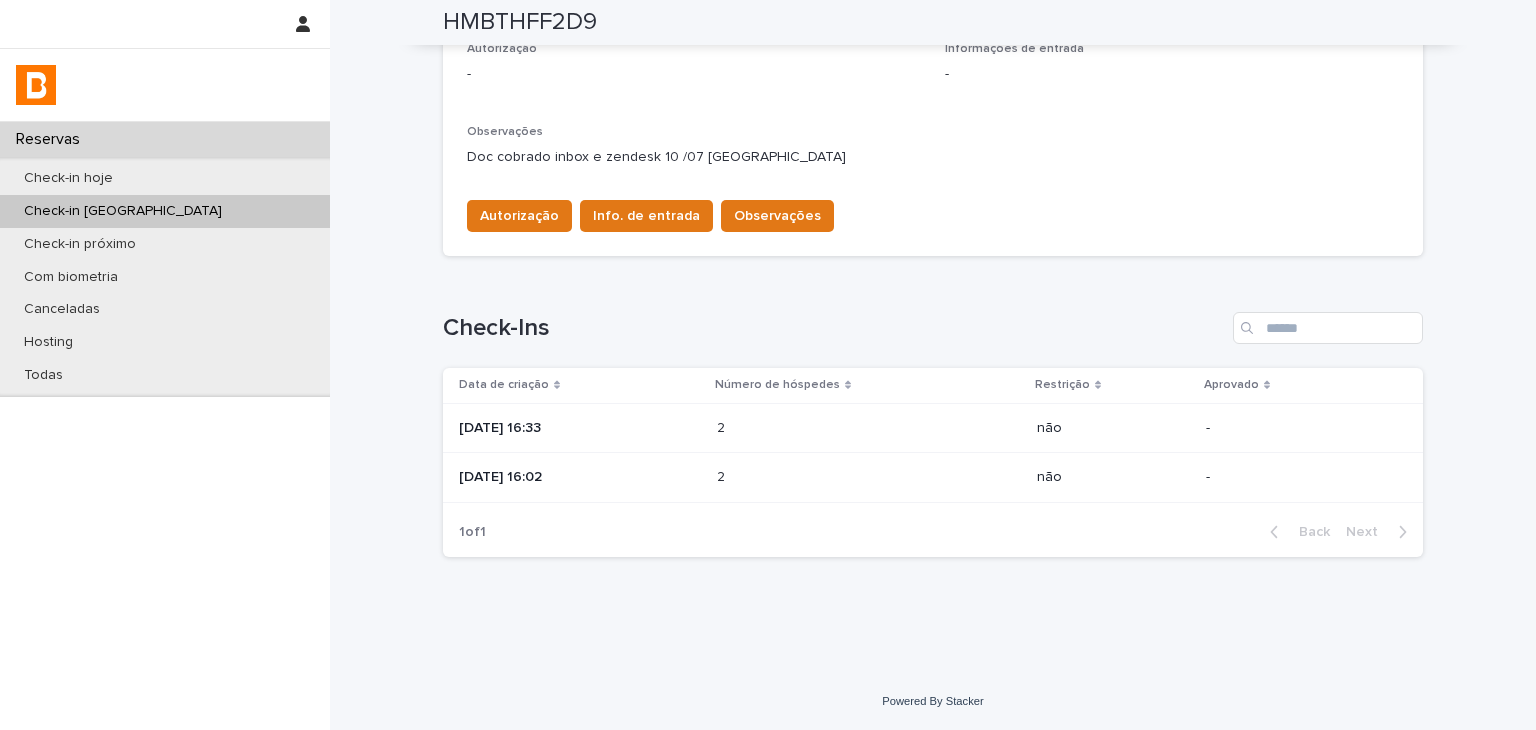 click on "2 2" at bounding box center (869, 477) 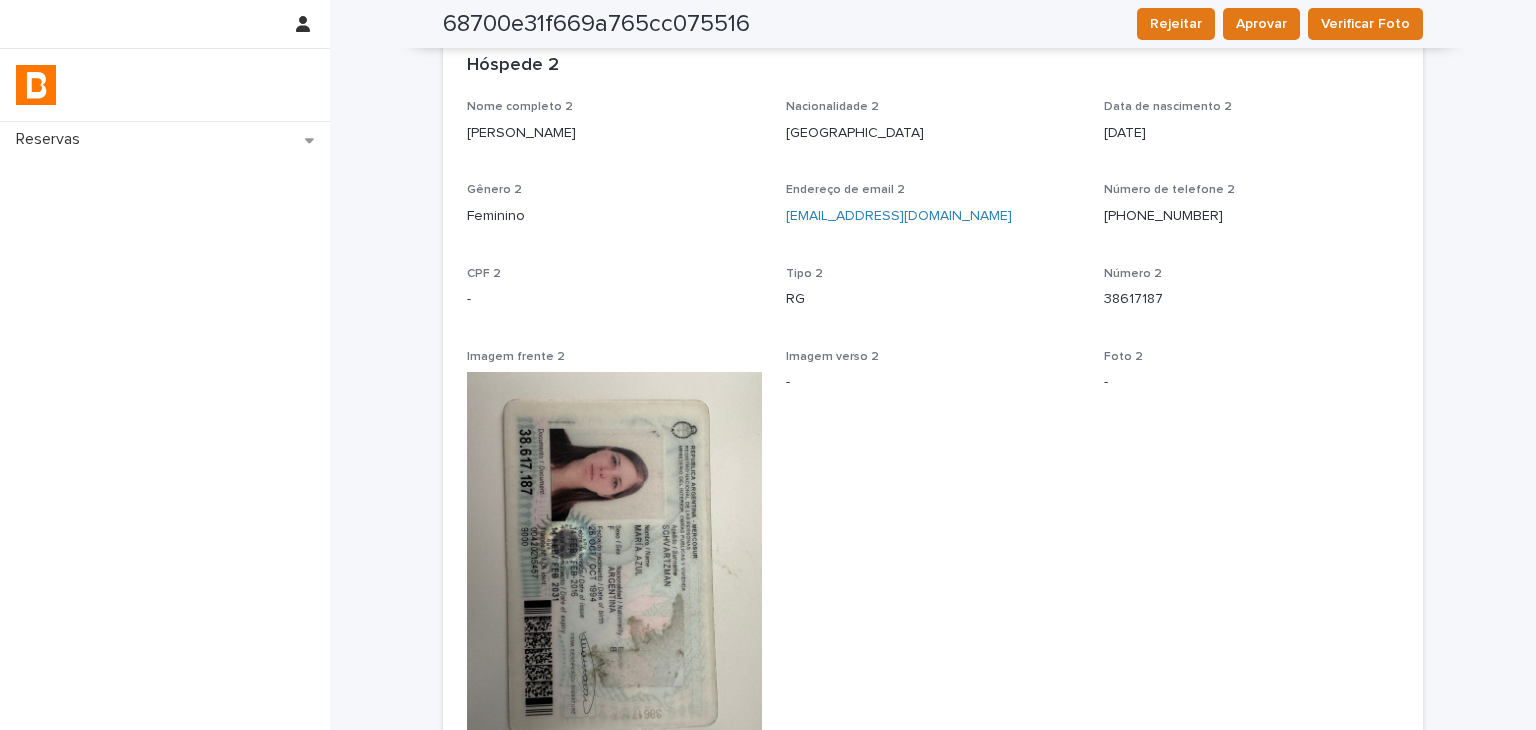 scroll, scrollTop: 474, scrollLeft: 0, axis: vertical 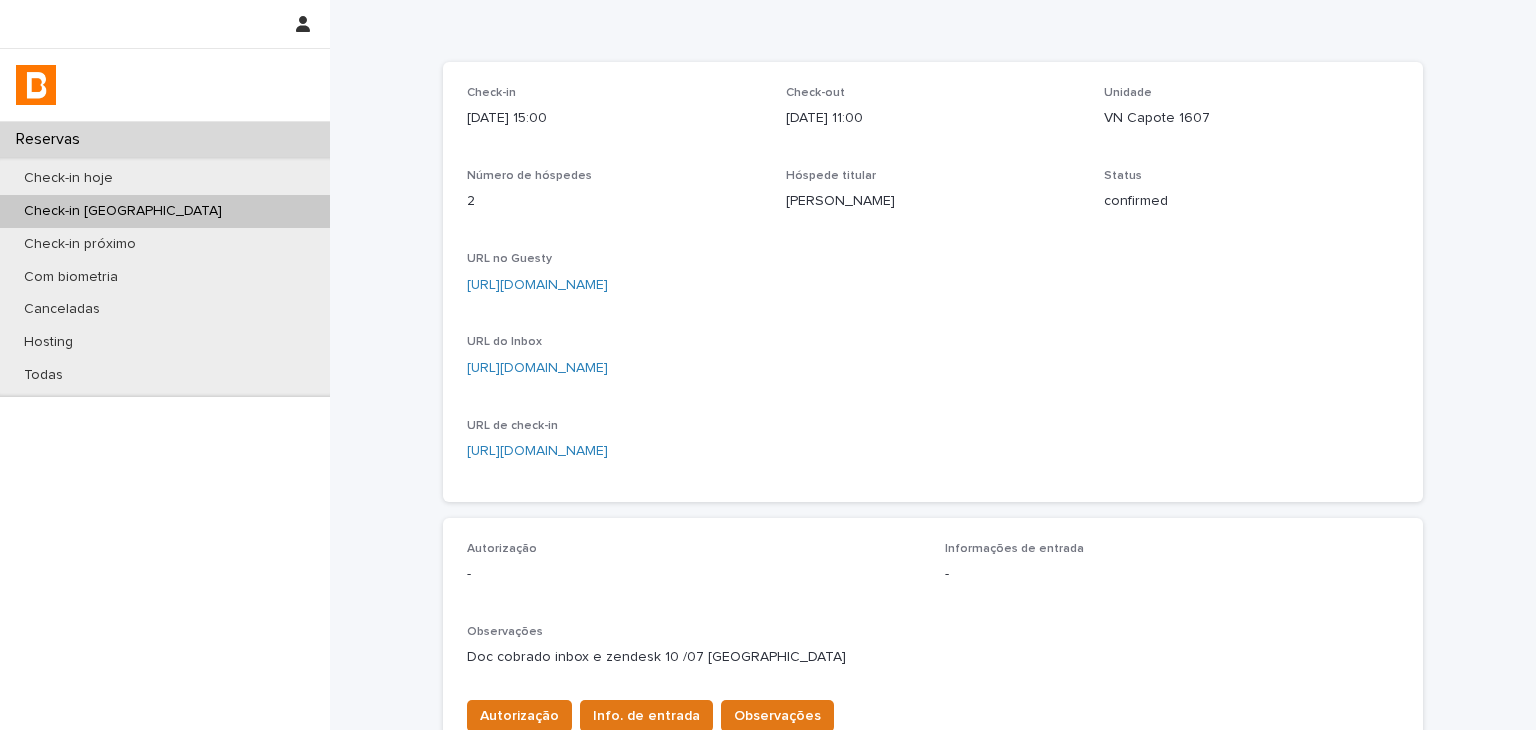 click on "URL no Guesty" at bounding box center [933, 259] 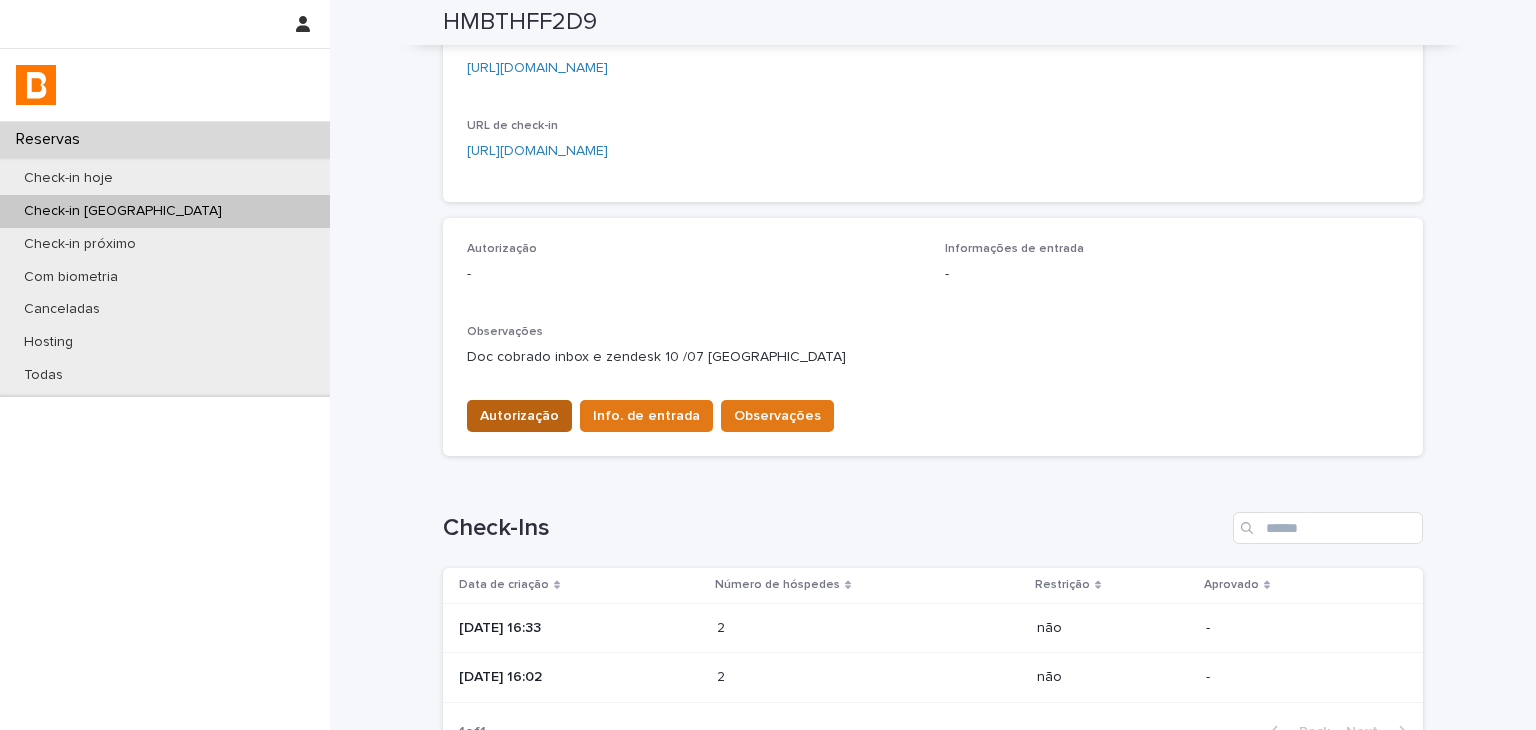 click on "Autorização" at bounding box center [519, 416] 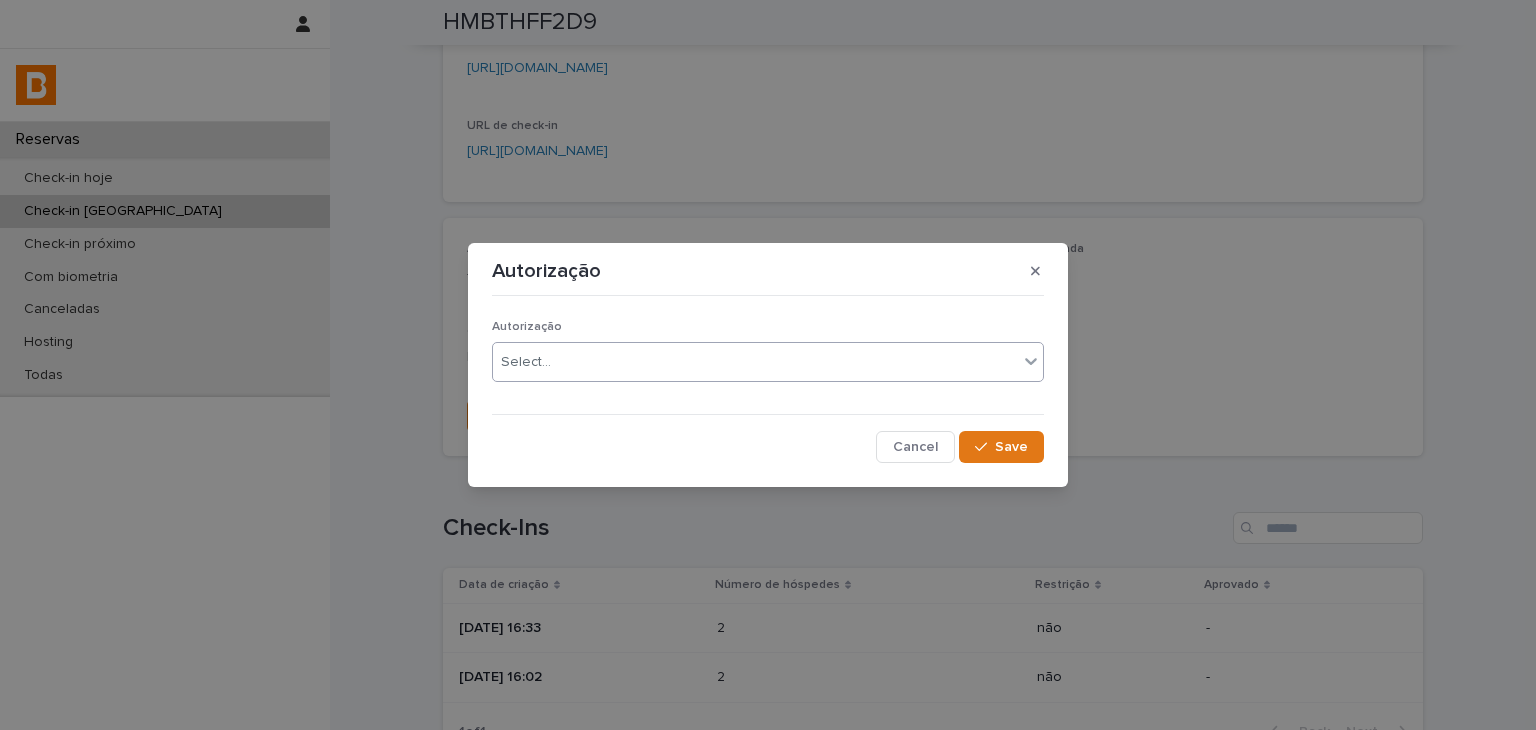 drag, startPoint x: 549, startPoint y: 346, endPoint x: 556, endPoint y: 379, distance: 33.734257 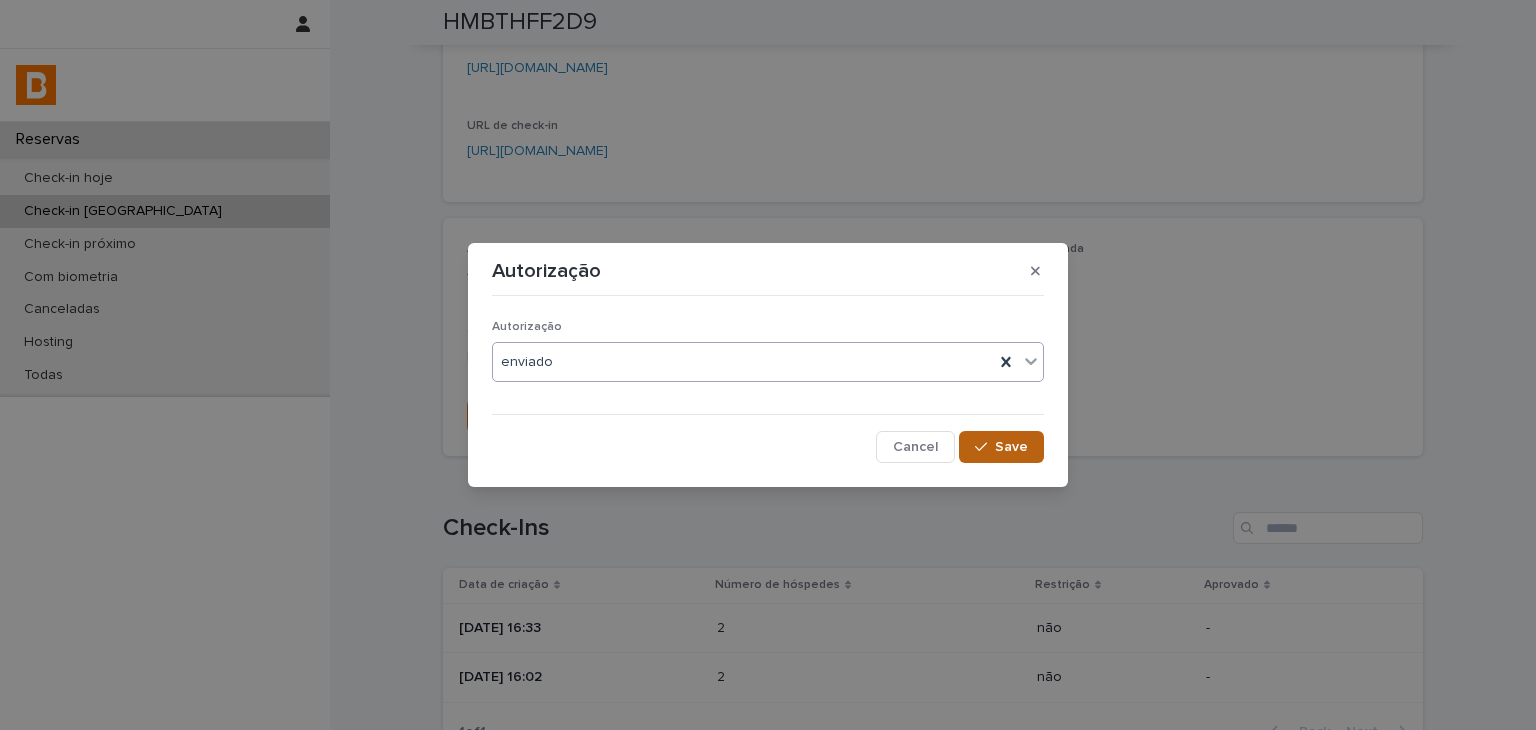 click 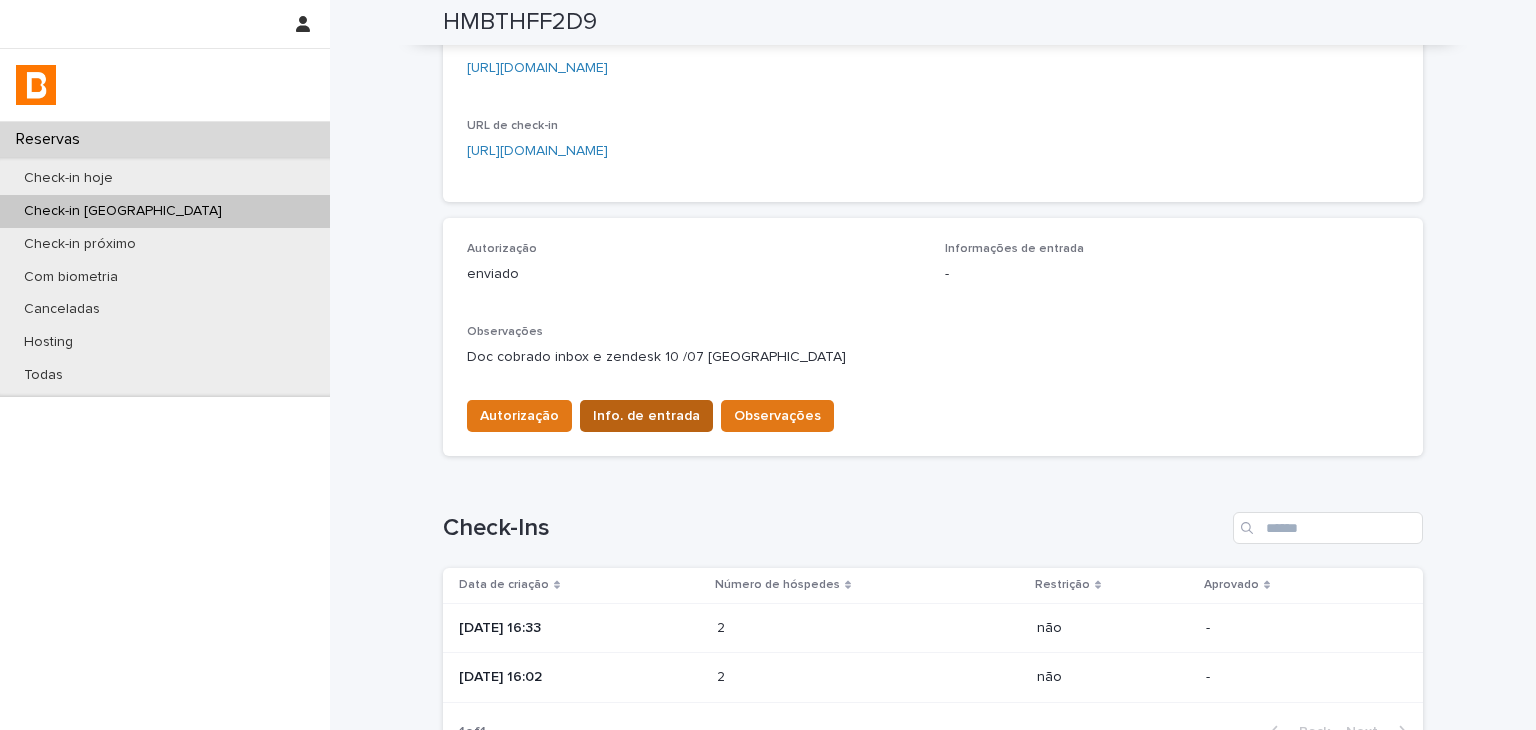 click on "Info. de entrada" at bounding box center [646, 416] 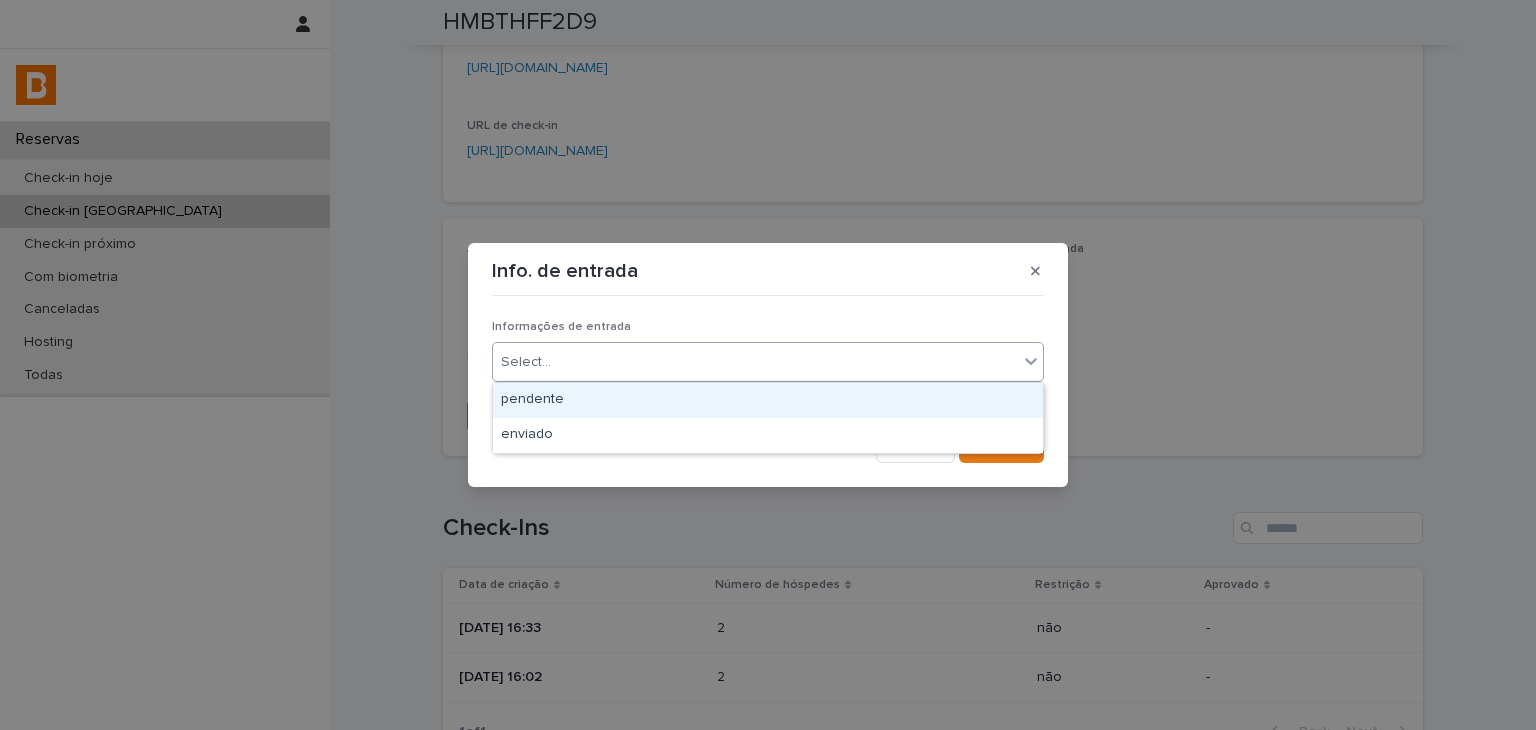 drag, startPoint x: 580, startPoint y: 365, endPoint x: 580, endPoint y: 384, distance: 19 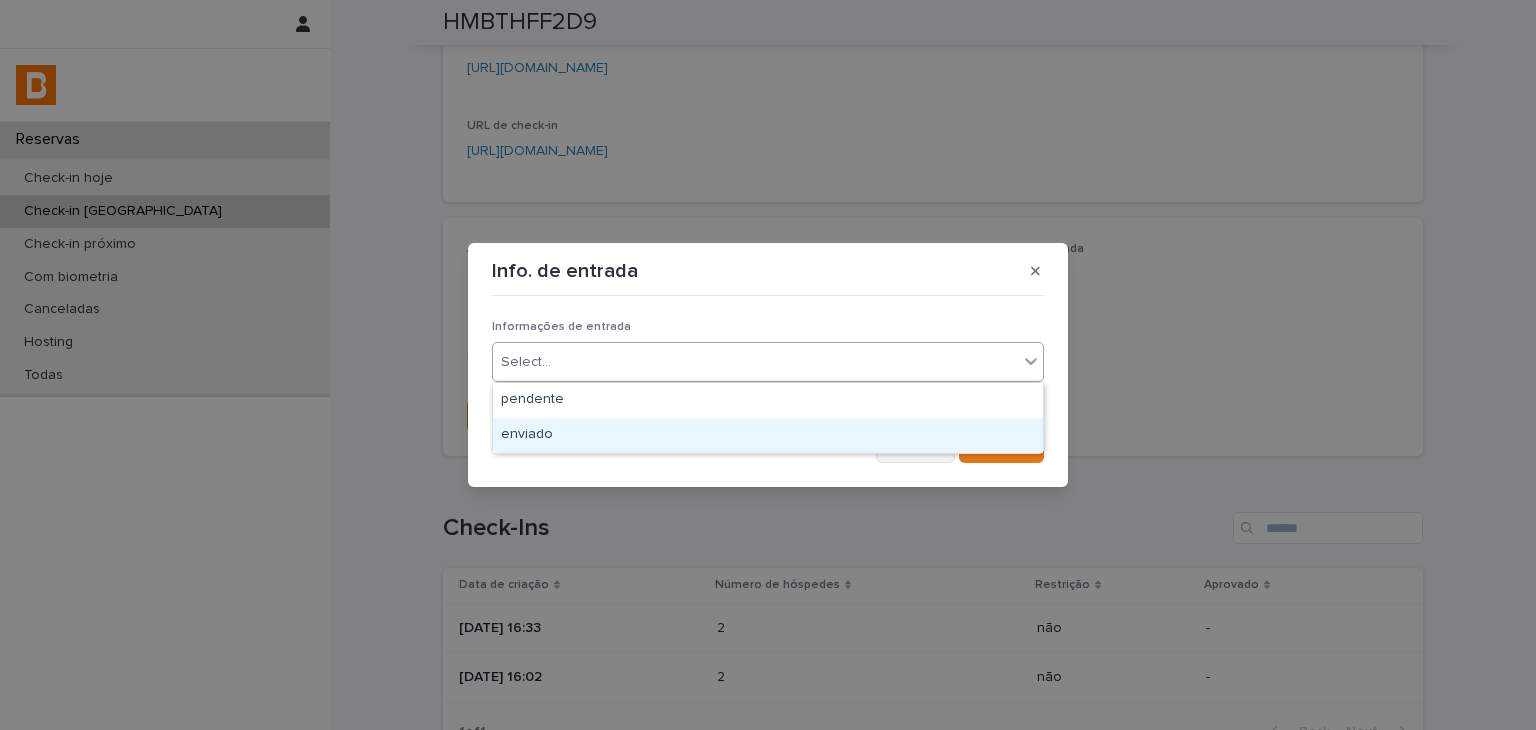 click on "enviado" at bounding box center (768, 435) 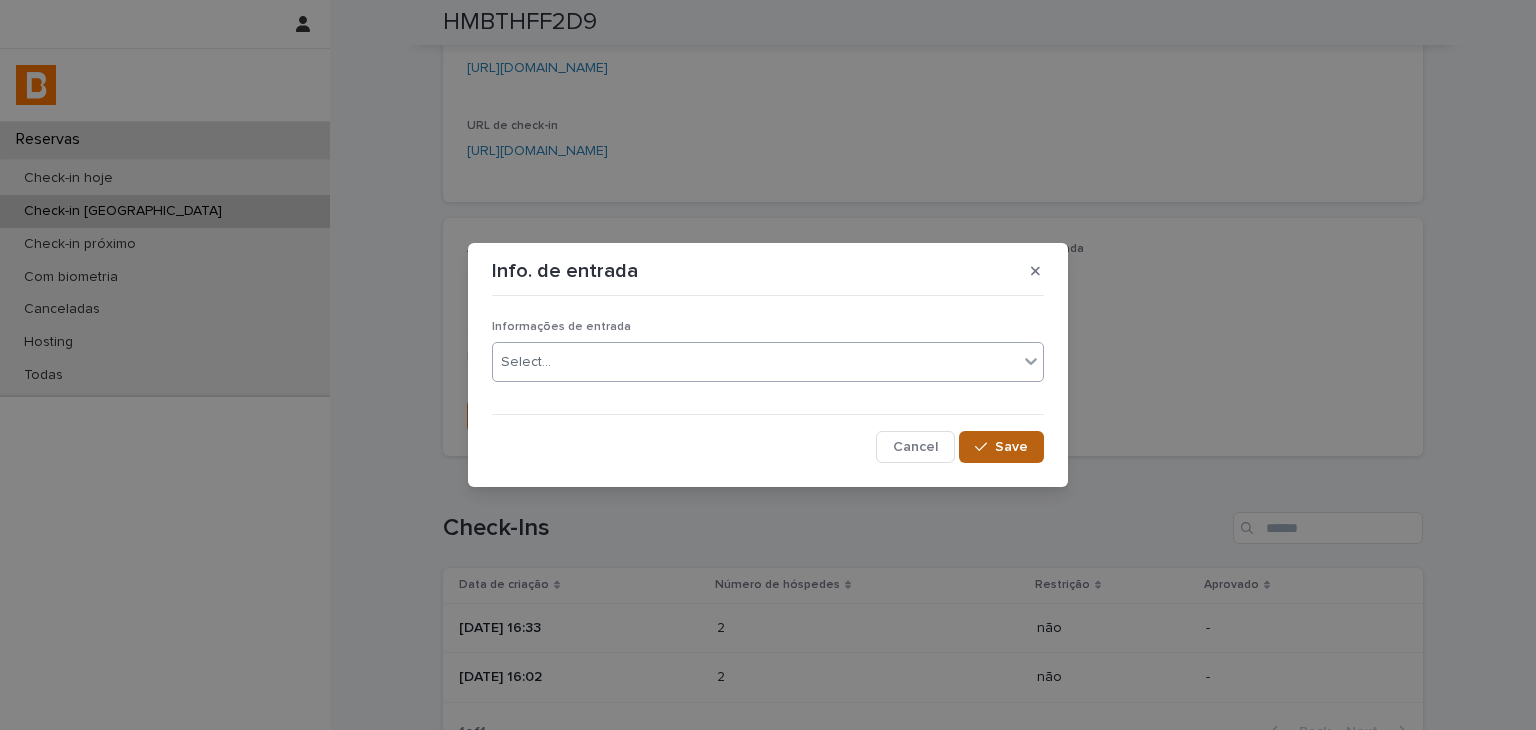 click on "Save" at bounding box center (1011, 447) 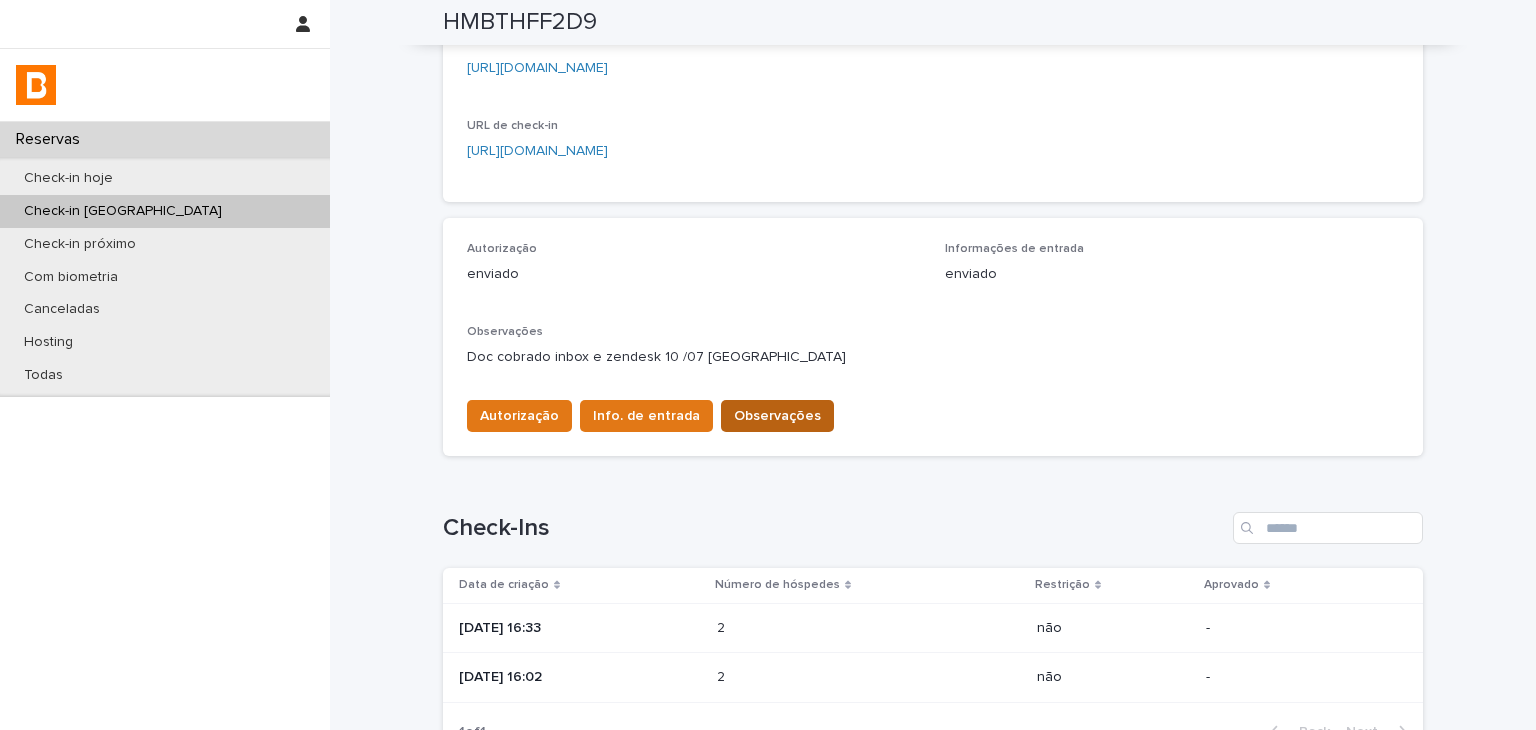 click on "Observações" at bounding box center [777, 416] 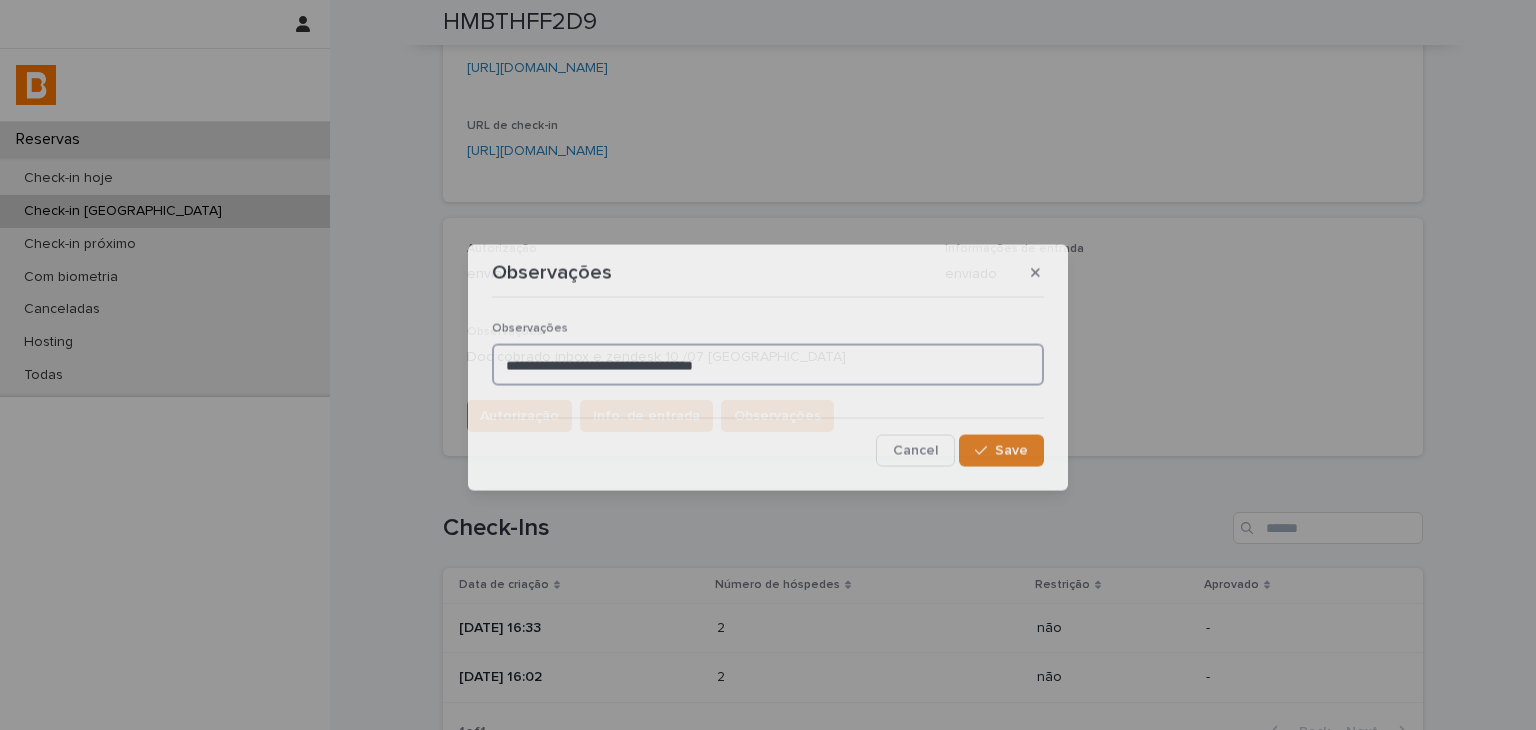 click on "**********" at bounding box center (768, 364) 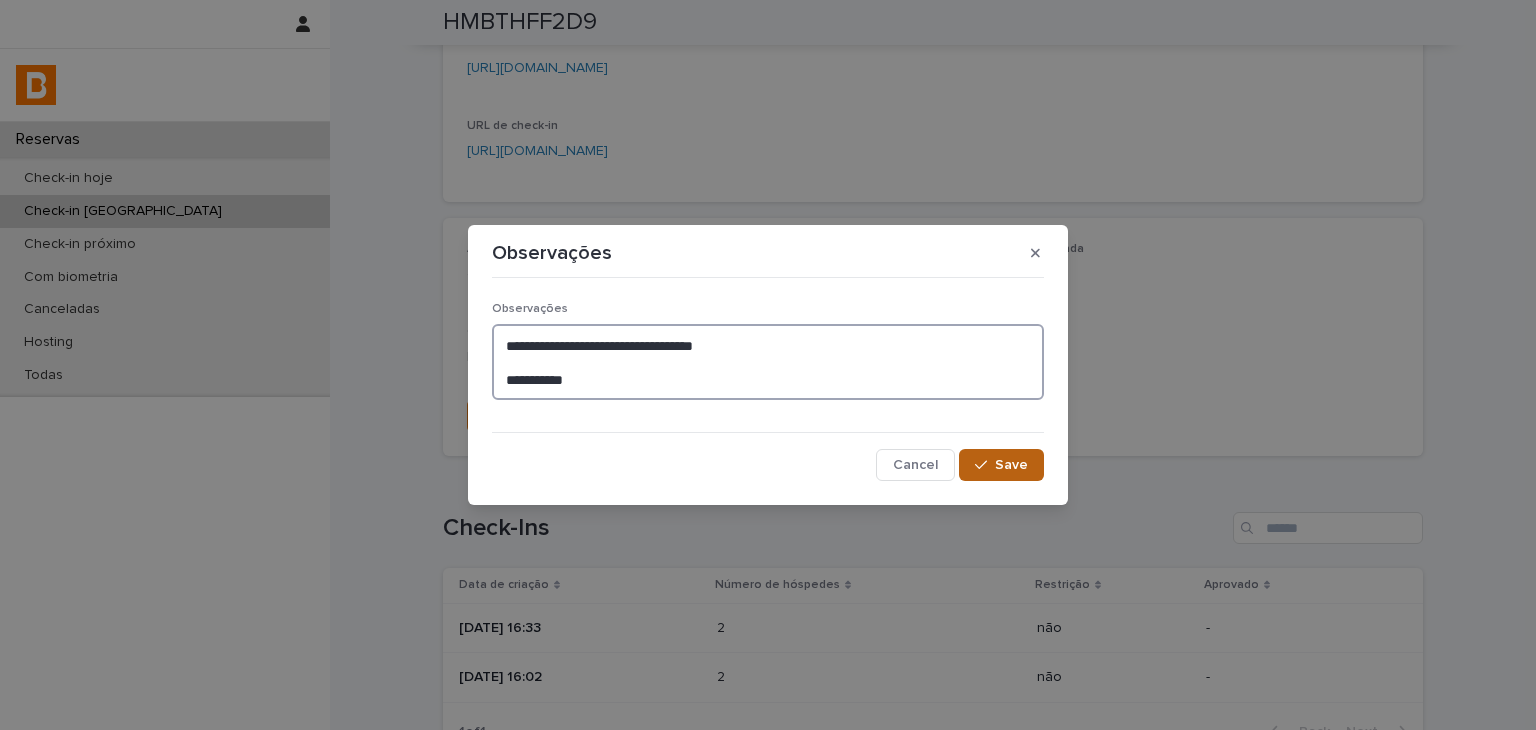 type on "**********" 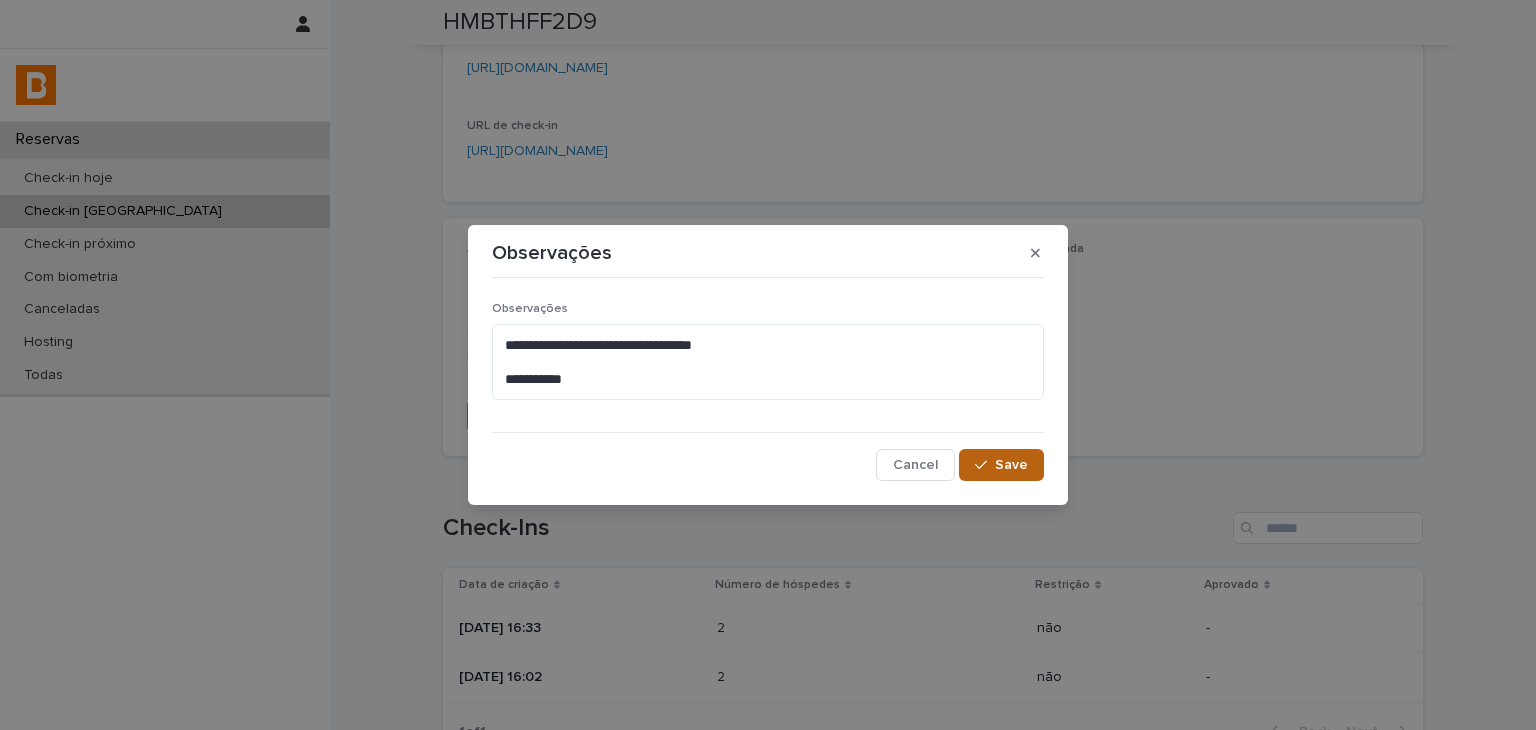 click on "Save" at bounding box center (1011, 465) 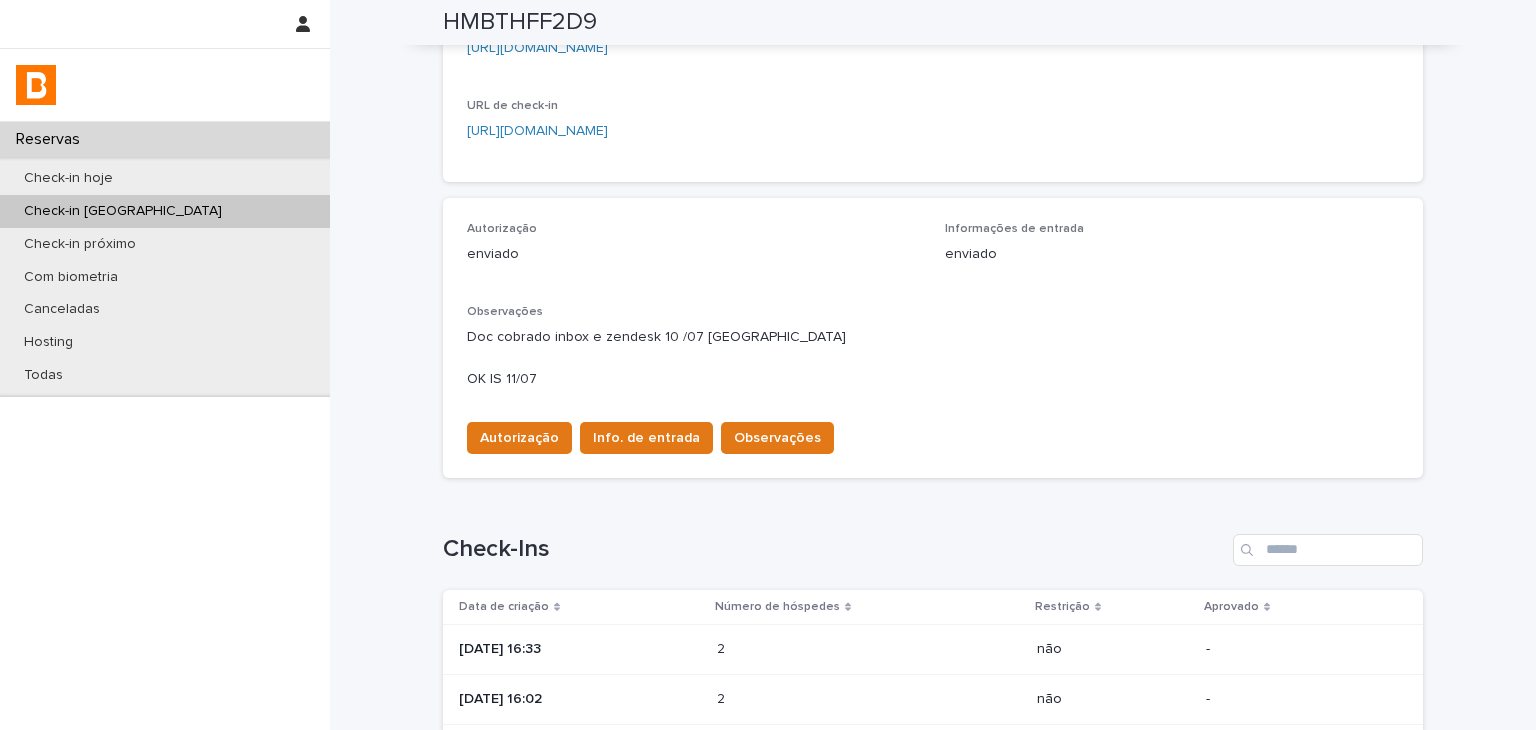 scroll, scrollTop: 0, scrollLeft: 0, axis: both 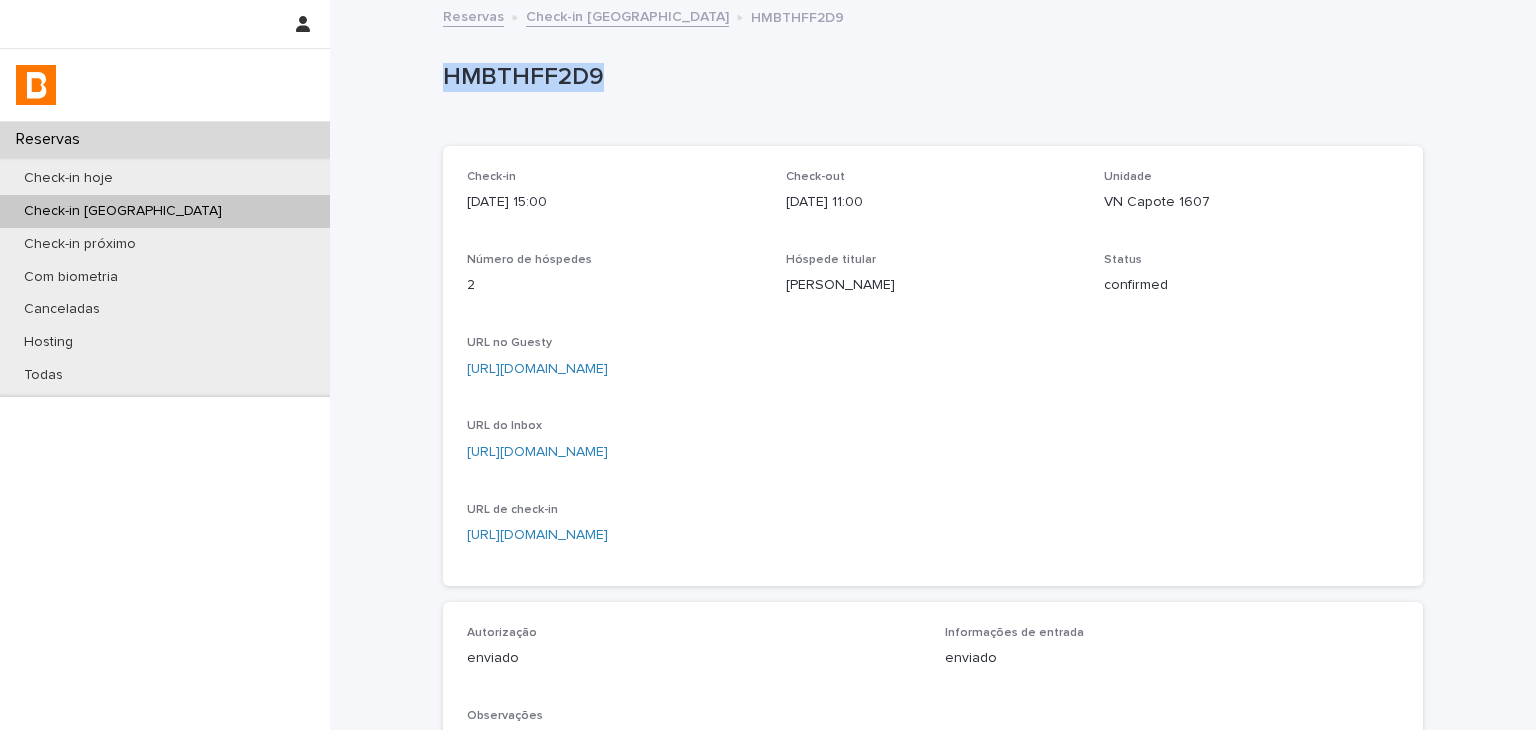 drag, startPoint x: 428, startPoint y: 67, endPoint x: 590, endPoint y: 62, distance: 162.07715 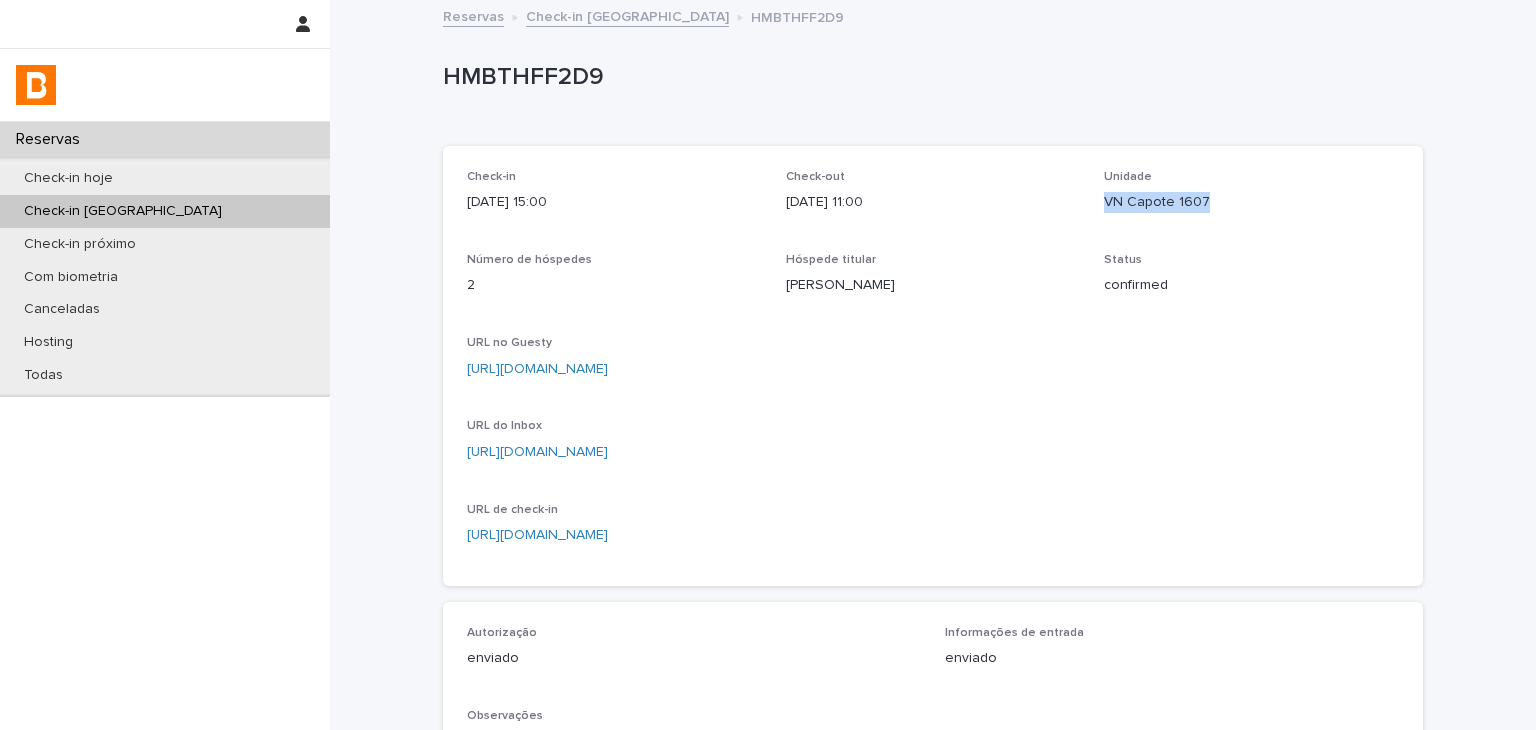 drag, startPoint x: 1143, startPoint y: 207, endPoint x: 1231, endPoint y: 208, distance: 88.005684 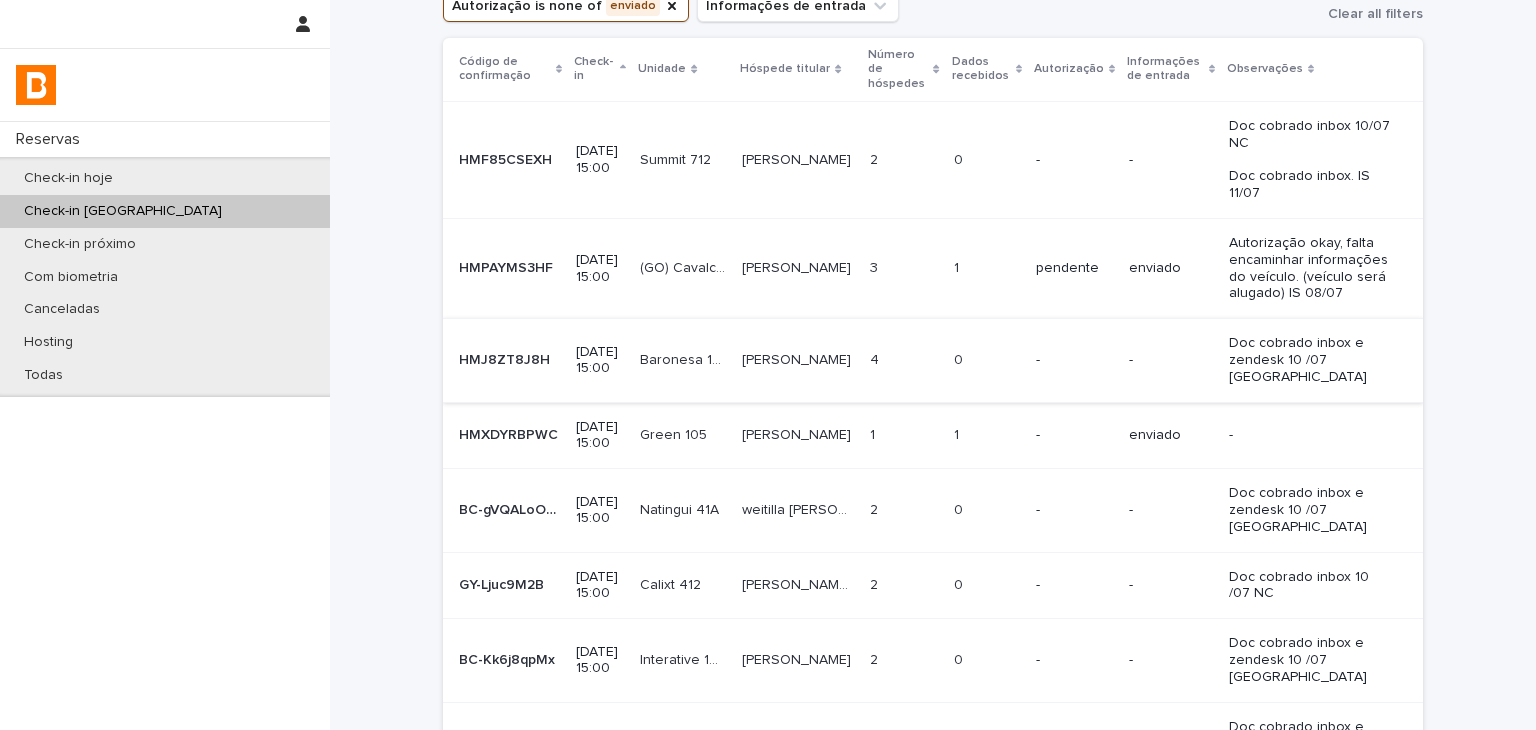 scroll, scrollTop: 0, scrollLeft: 0, axis: both 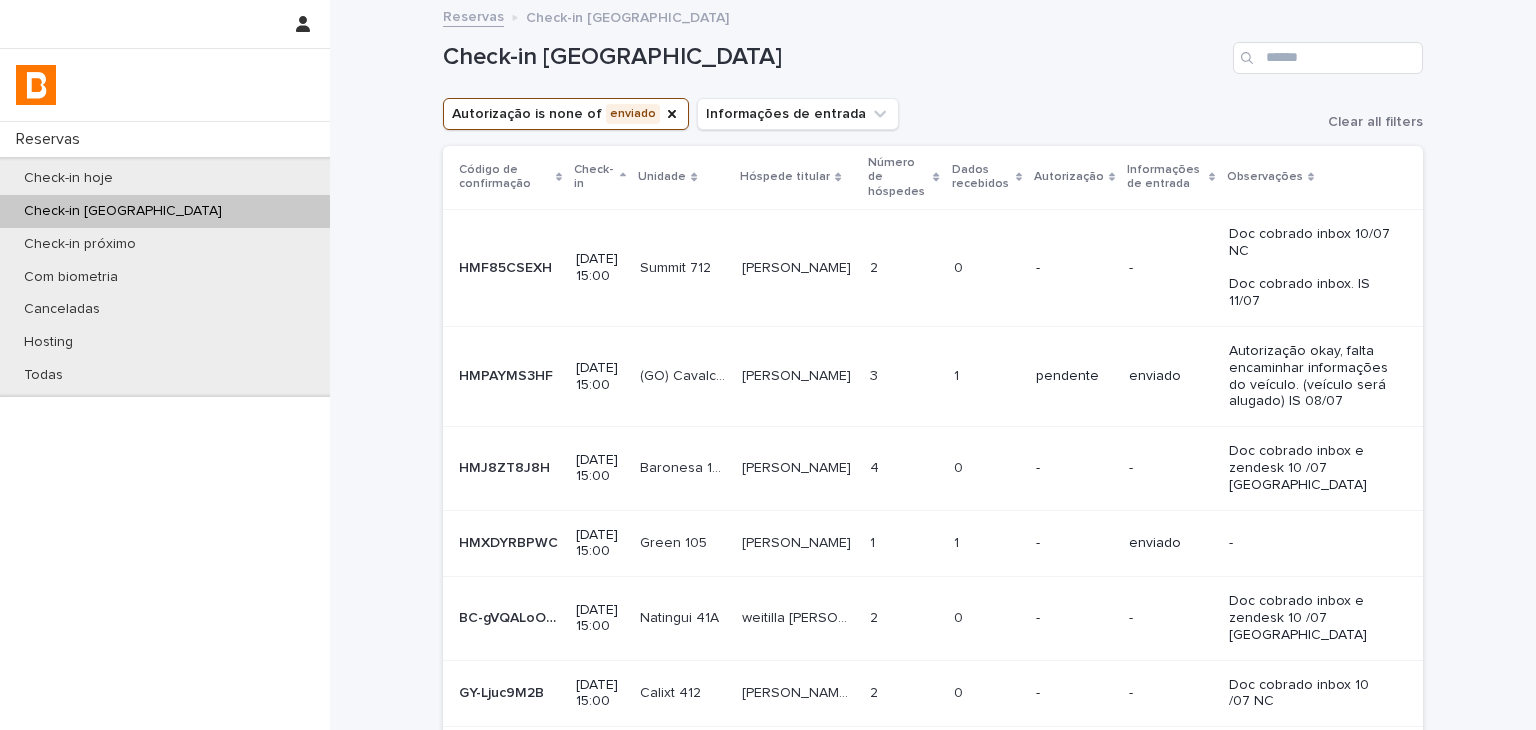 click on "-" at bounding box center [1074, 468] 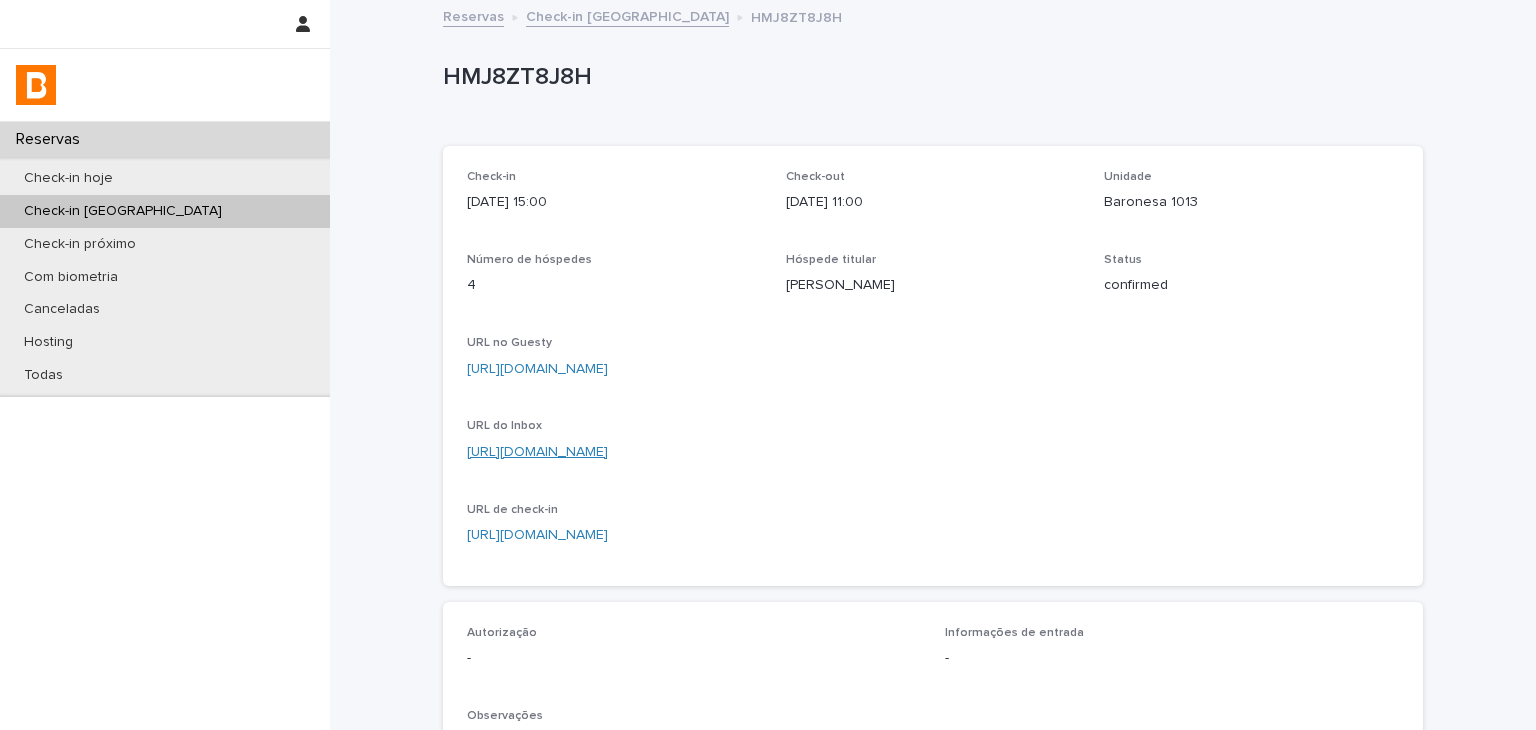 scroll, scrollTop: 200, scrollLeft: 0, axis: vertical 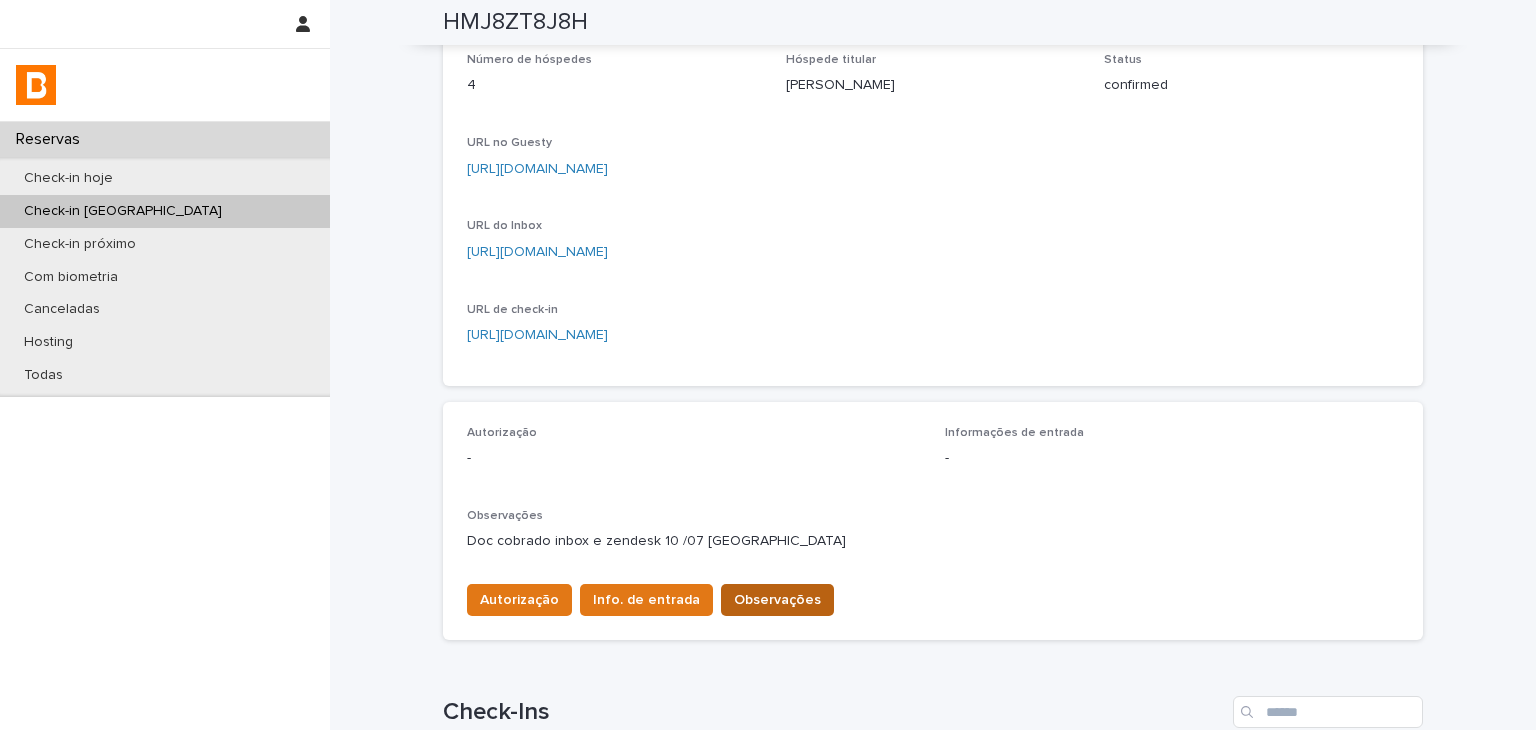 click on "Observações" at bounding box center (777, 600) 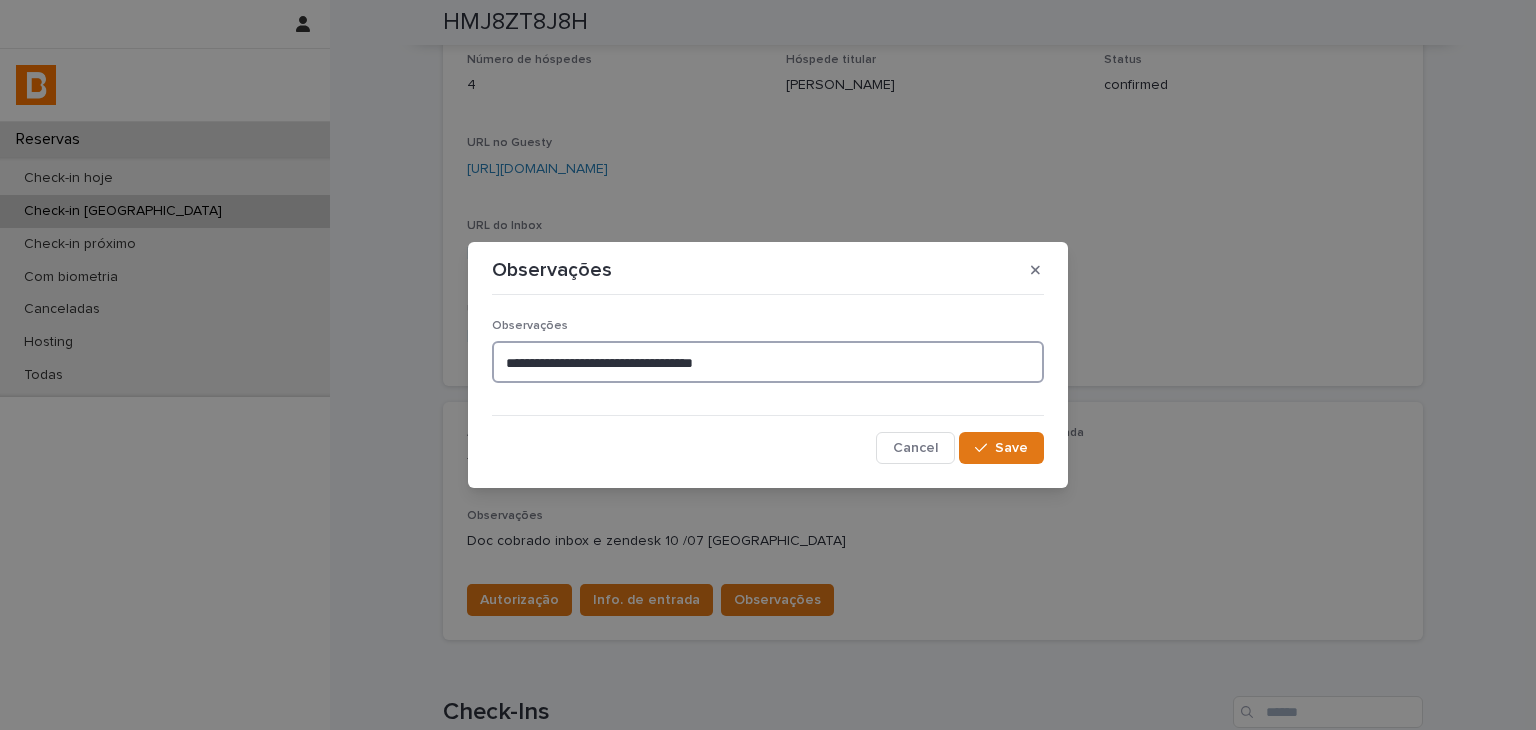 click on "**********" at bounding box center (768, 362) 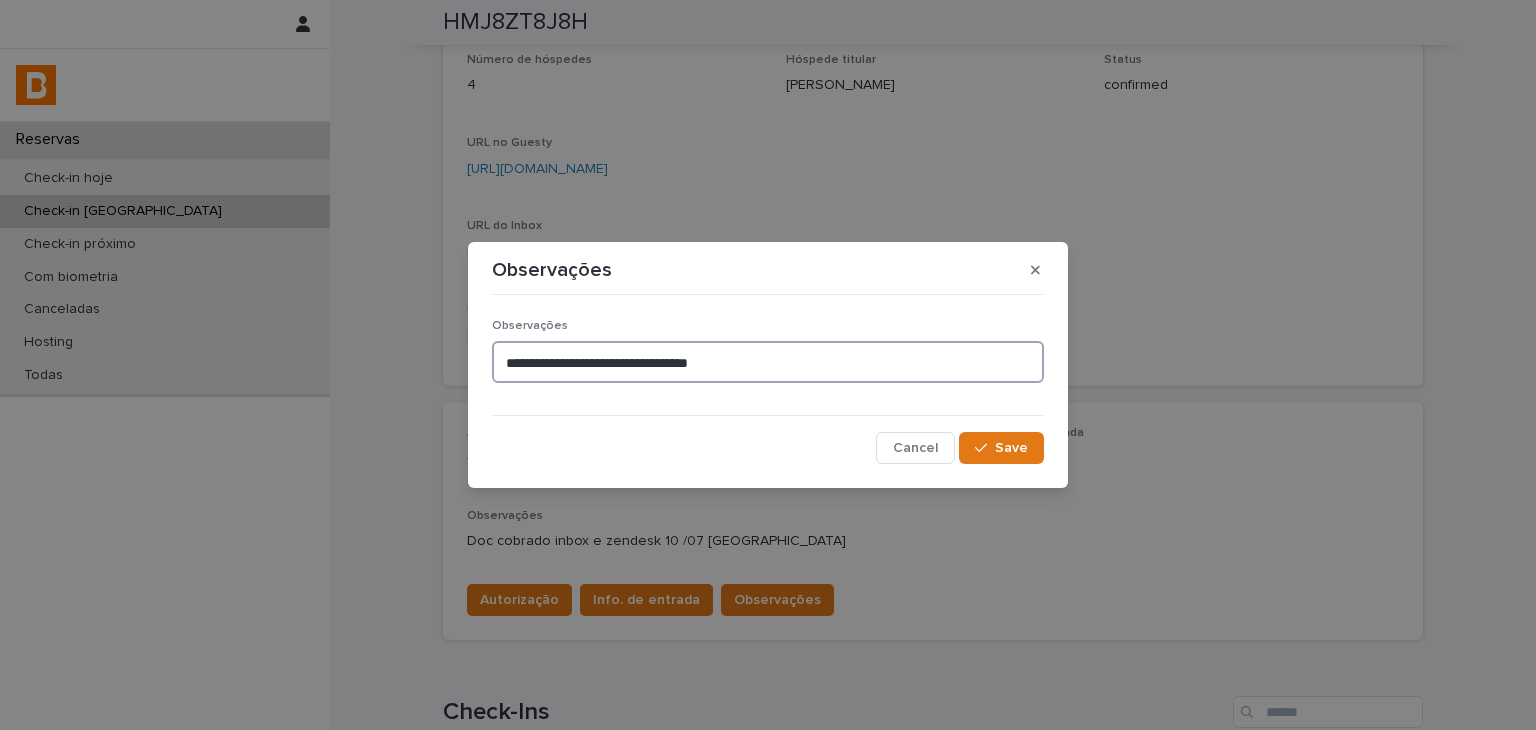 click on "**********" at bounding box center (768, 362) 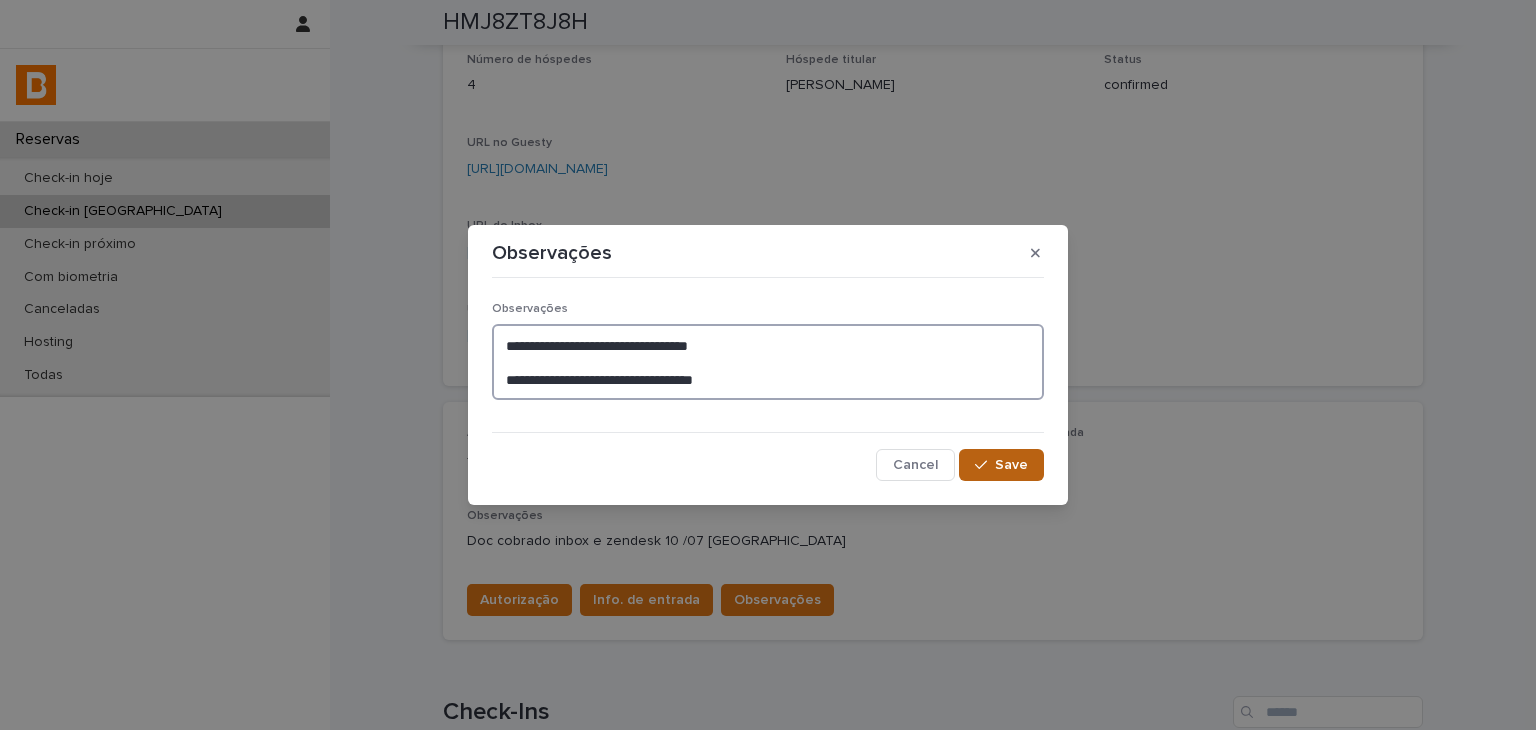 type on "**********" 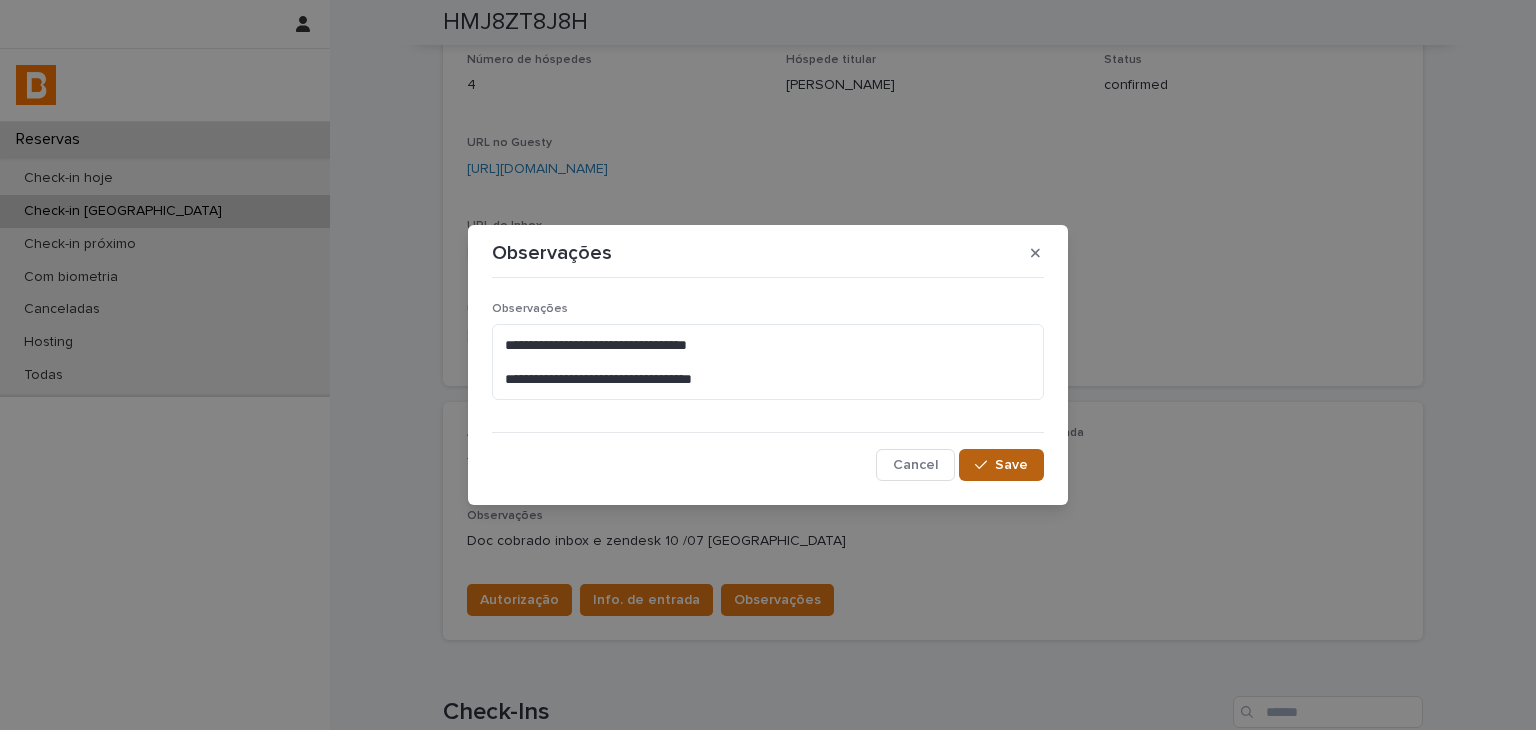click 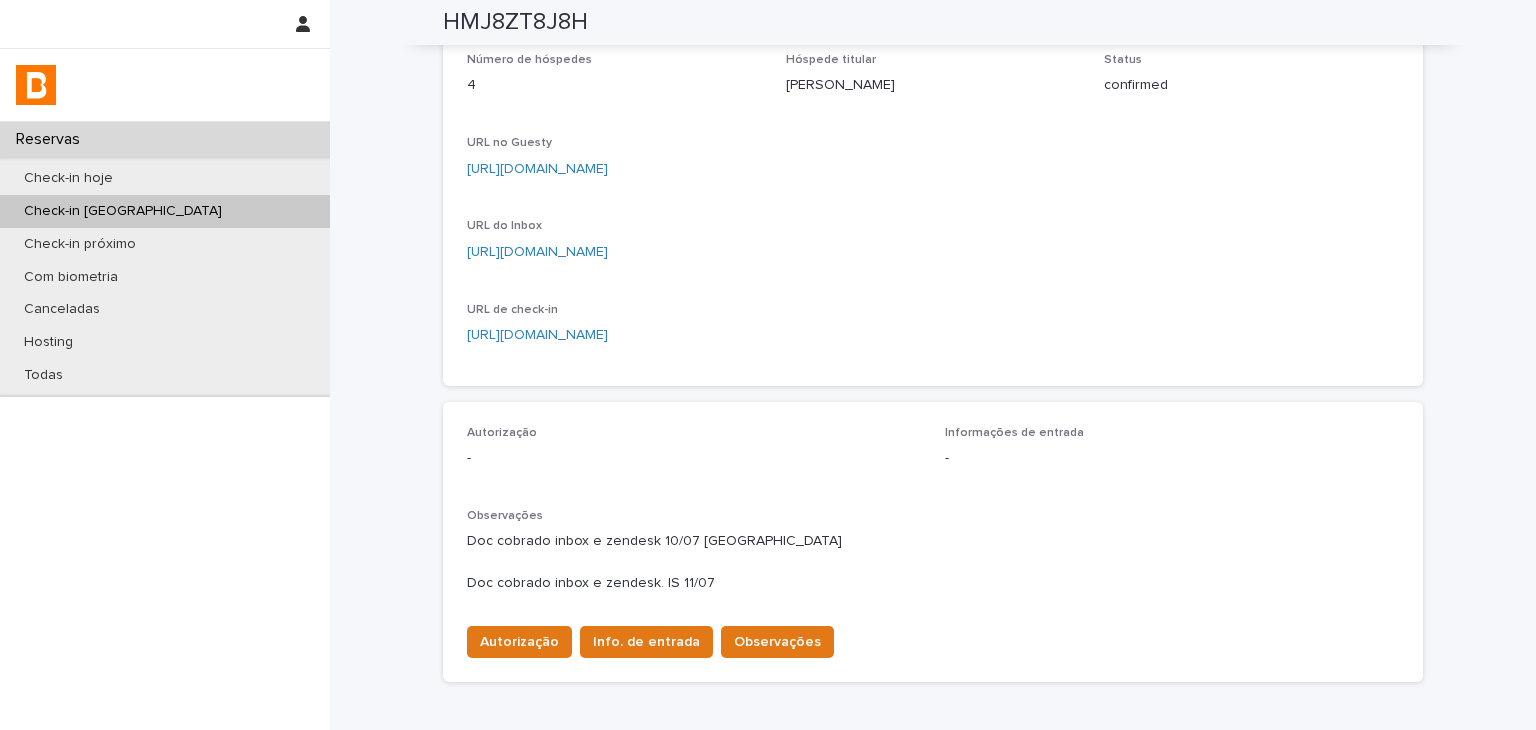 scroll, scrollTop: 220, scrollLeft: 0, axis: vertical 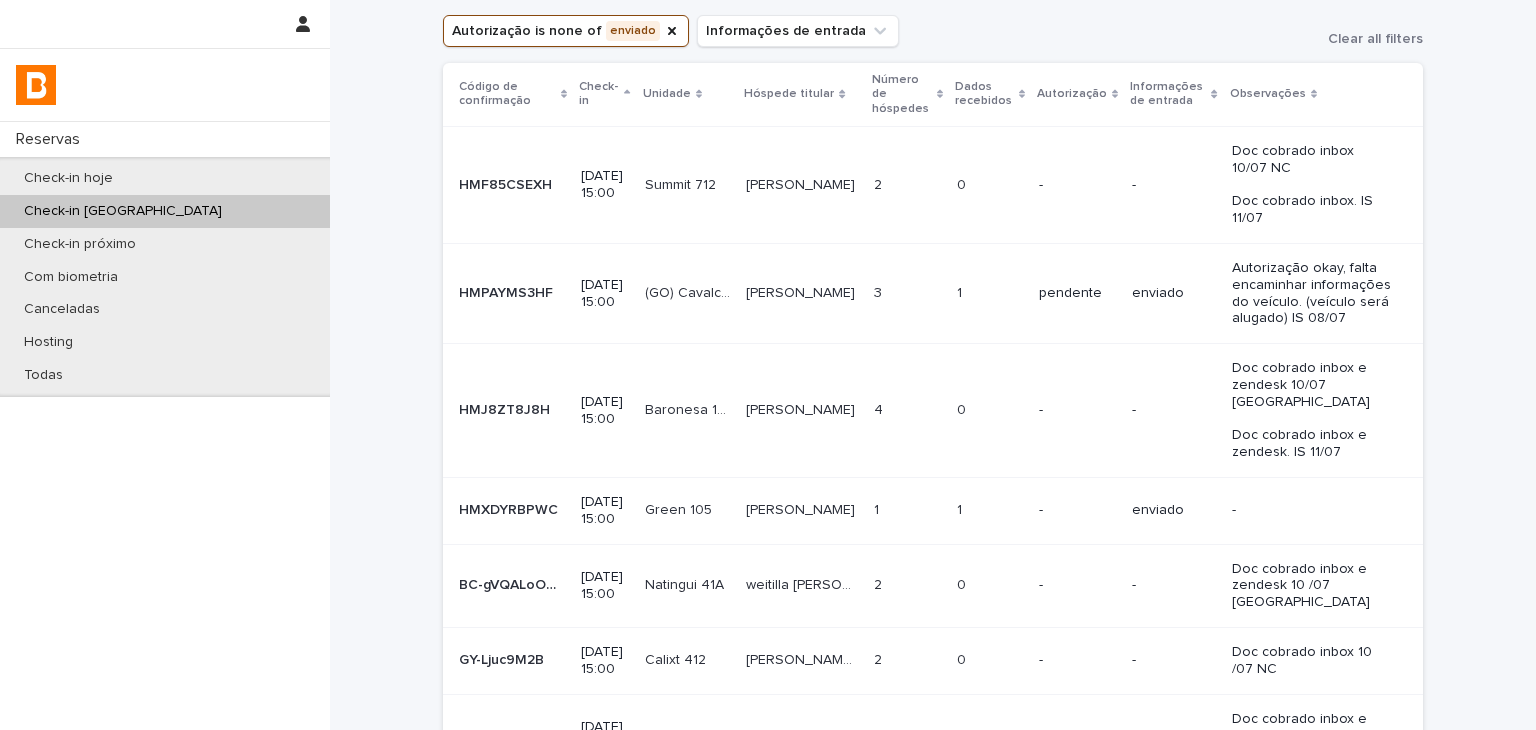 click on "-" at bounding box center (1077, 510) 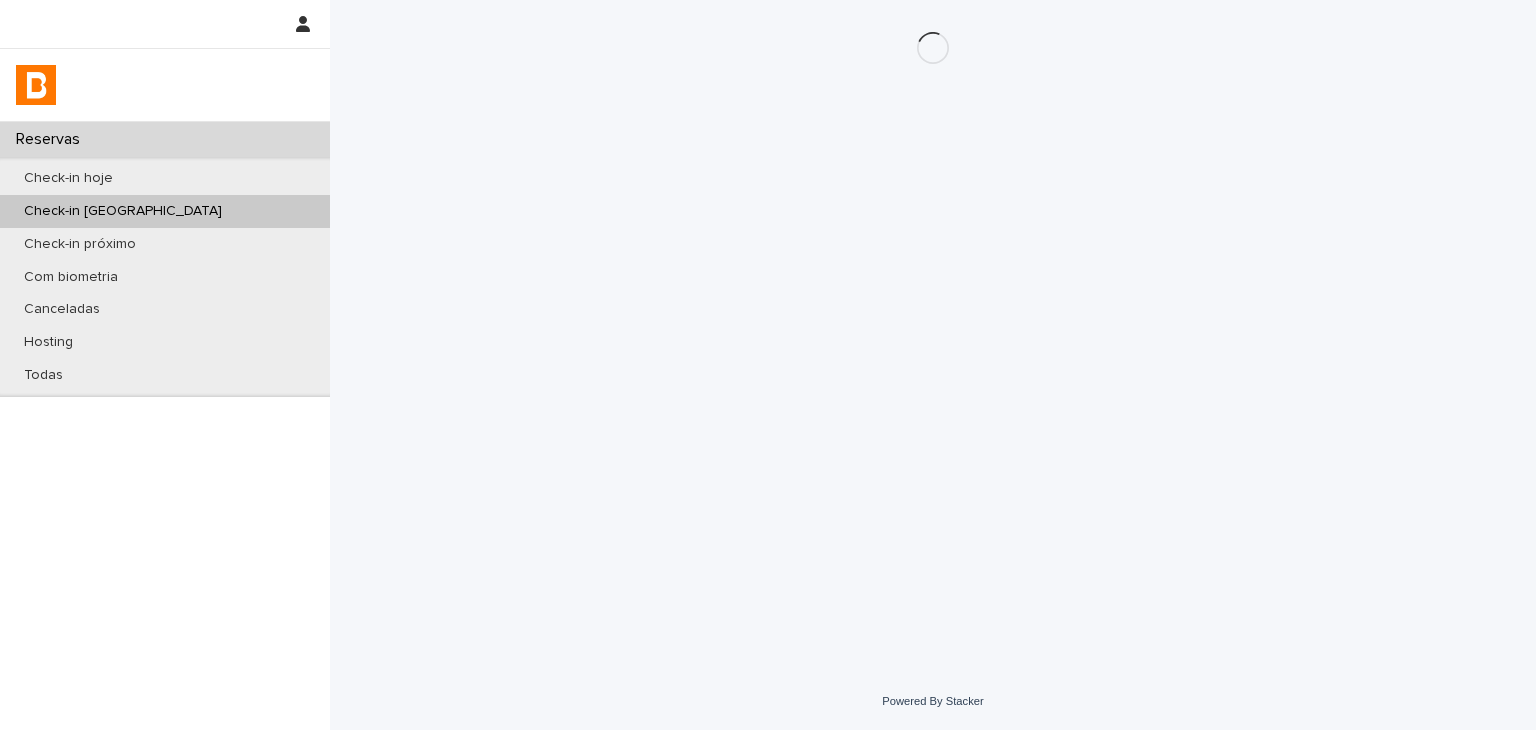 scroll, scrollTop: 0, scrollLeft: 0, axis: both 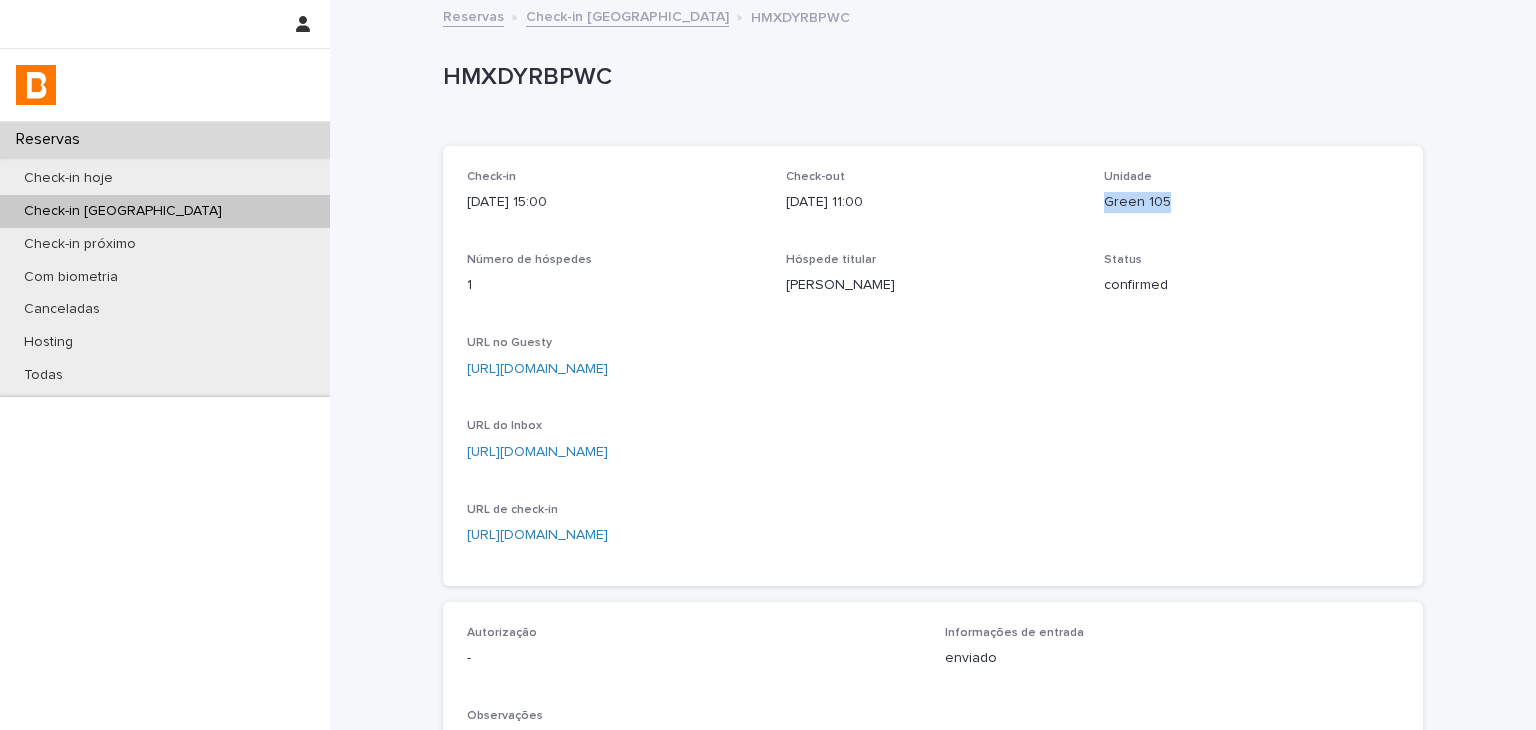 drag, startPoint x: 1099, startPoint y: 209, endPoint x: 1179, endPoint y: 204, distance: 80.1561 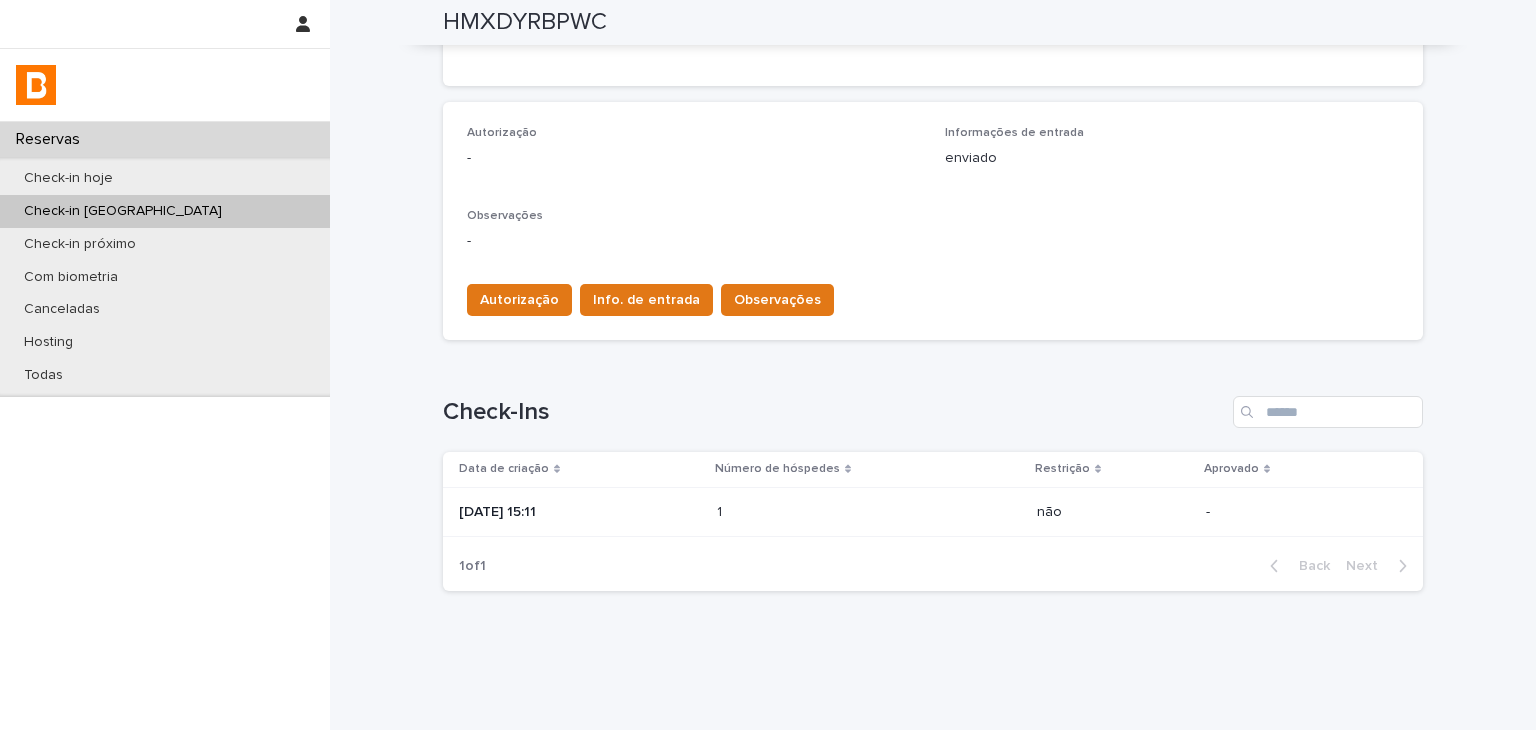 click at bounding box center [804, 512] 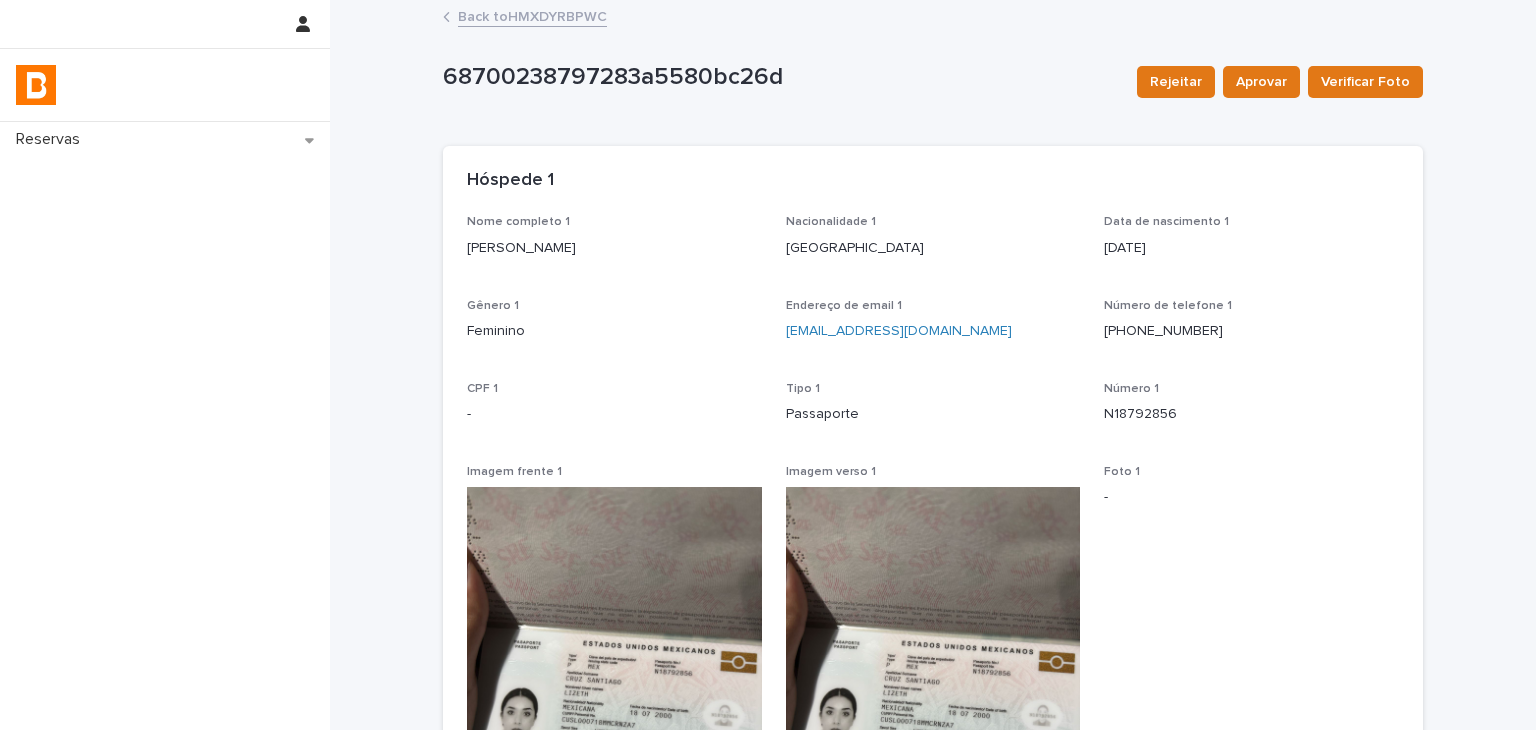 scroll, scrollTop: 446, scrollLeft: 0, axis: vertical 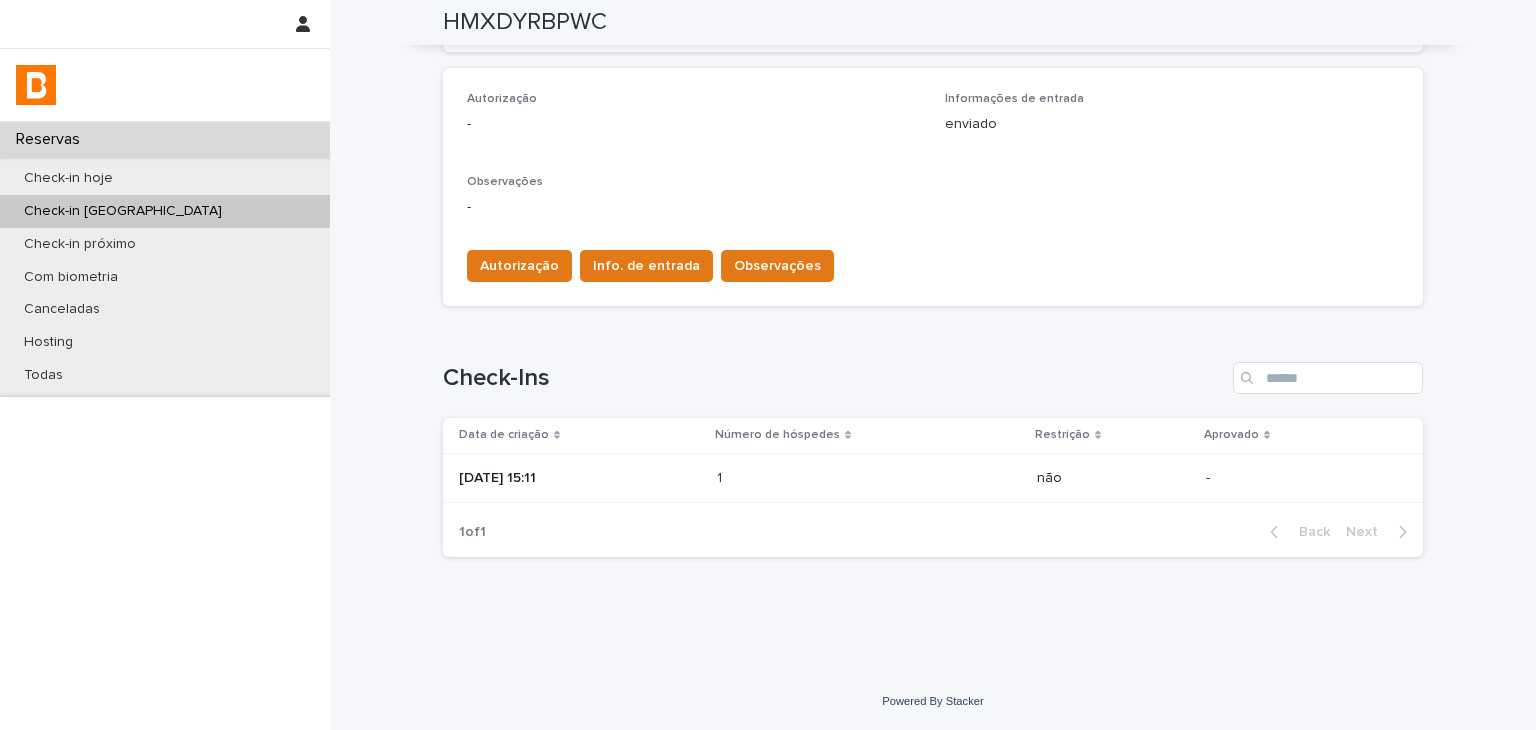 click at bounding box center (804, 478) 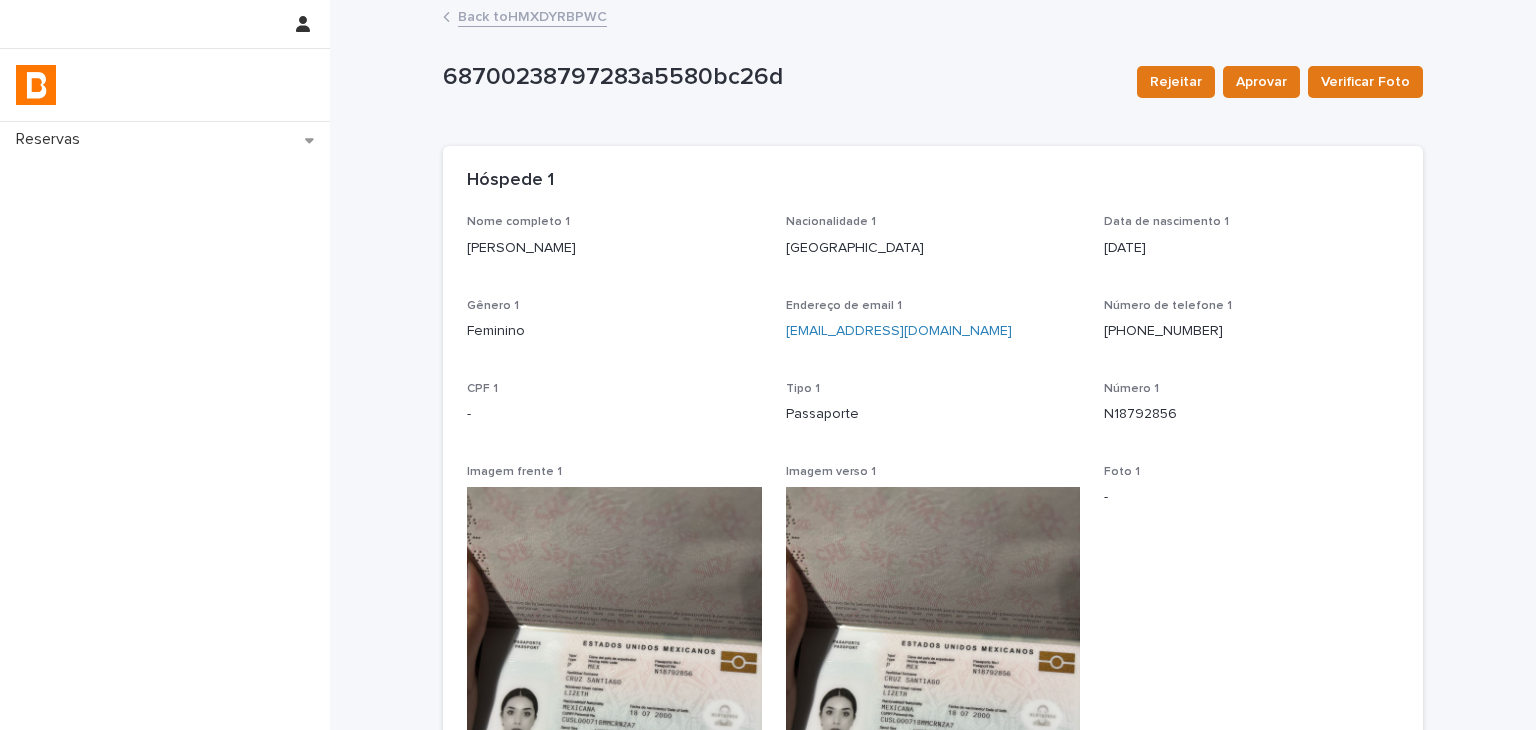 scroll, scrollTop: 446, scrollLeft: 0, axis: vertical 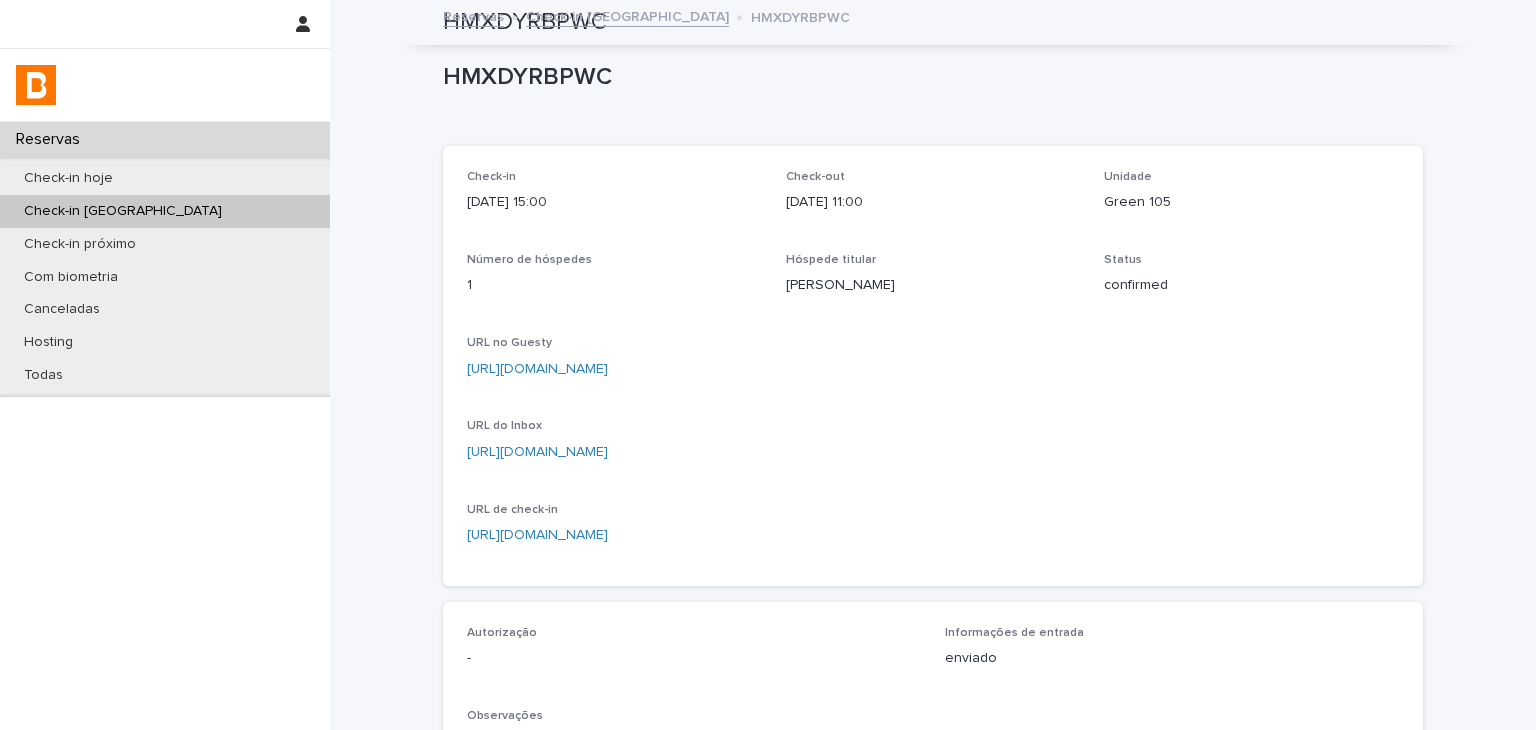 click on "https://app.guesty.com/reservations/6852d13e0add9c00103cfc2f/summary" at bounding box center (537, 369) 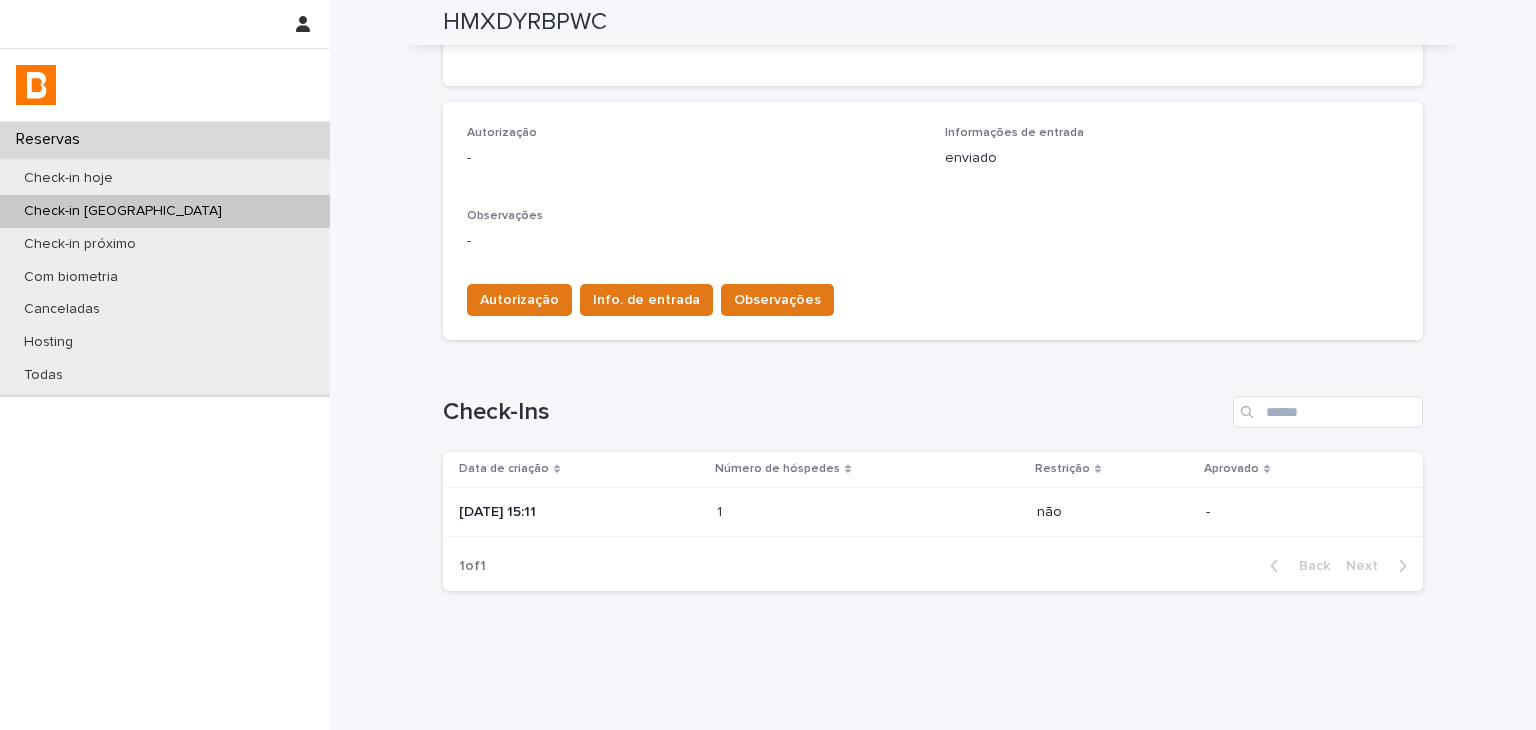 click at bounding box center [804, 512] 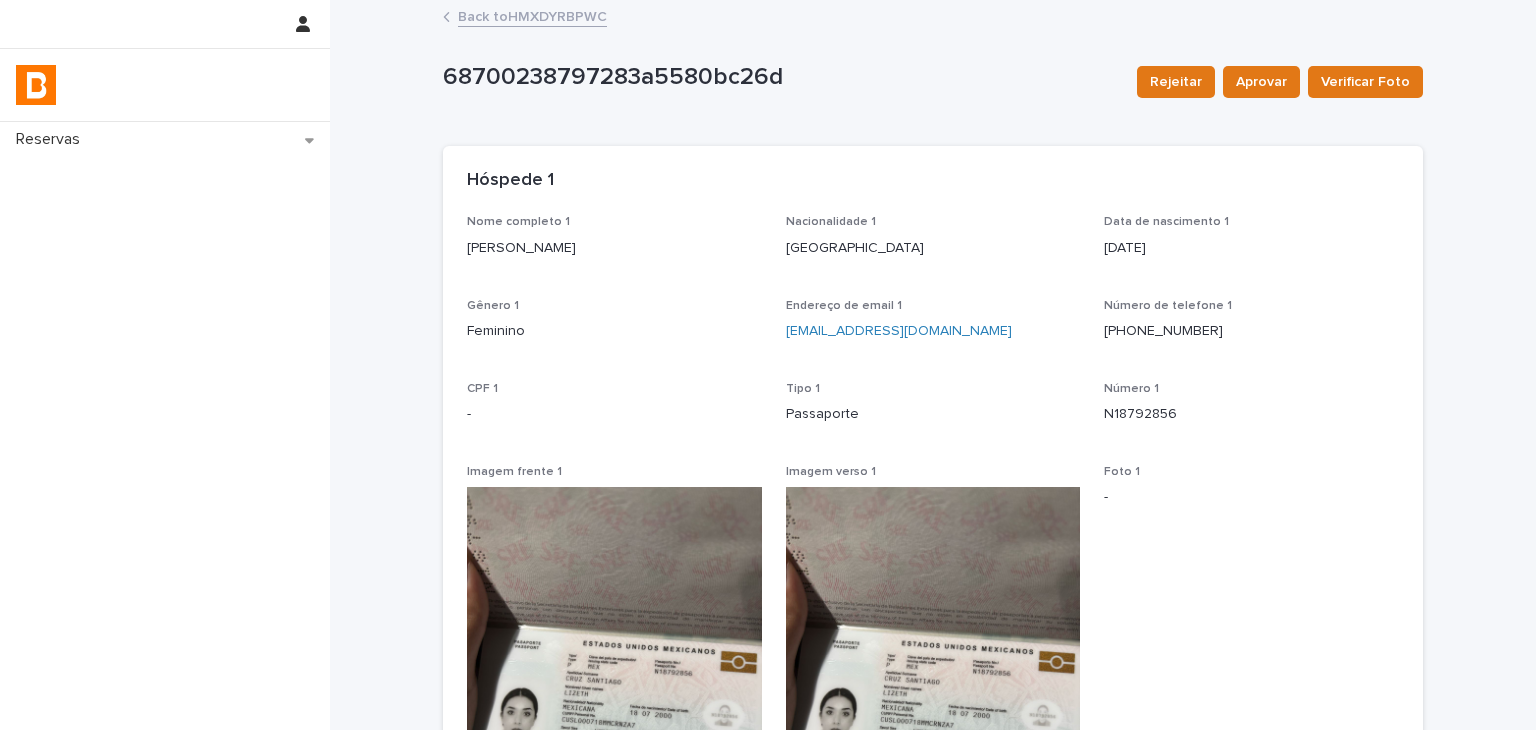 scroll, scrollTop: 446, scrollLeft: 0, axis: vertical 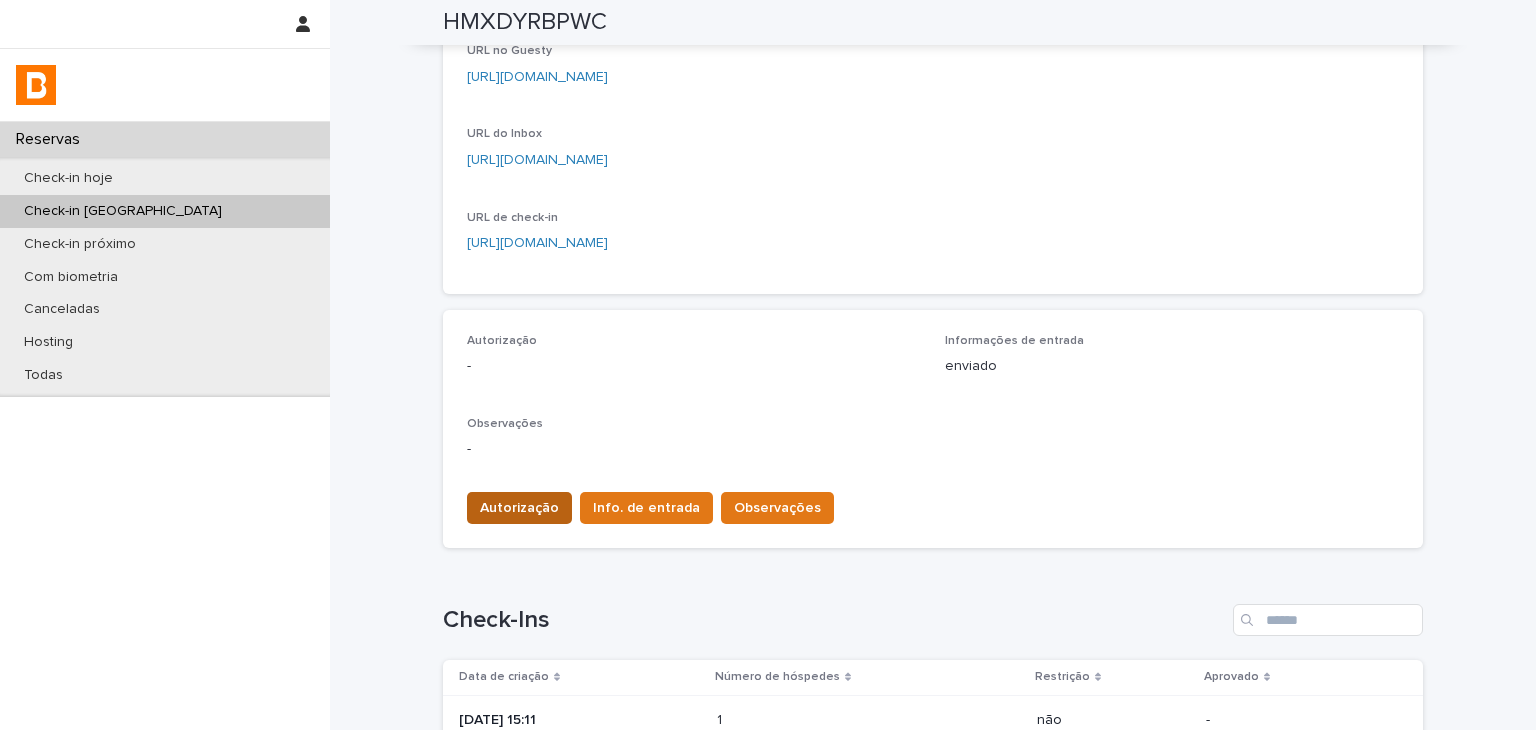 click on "Autorização" at bounding box center (519, 508) 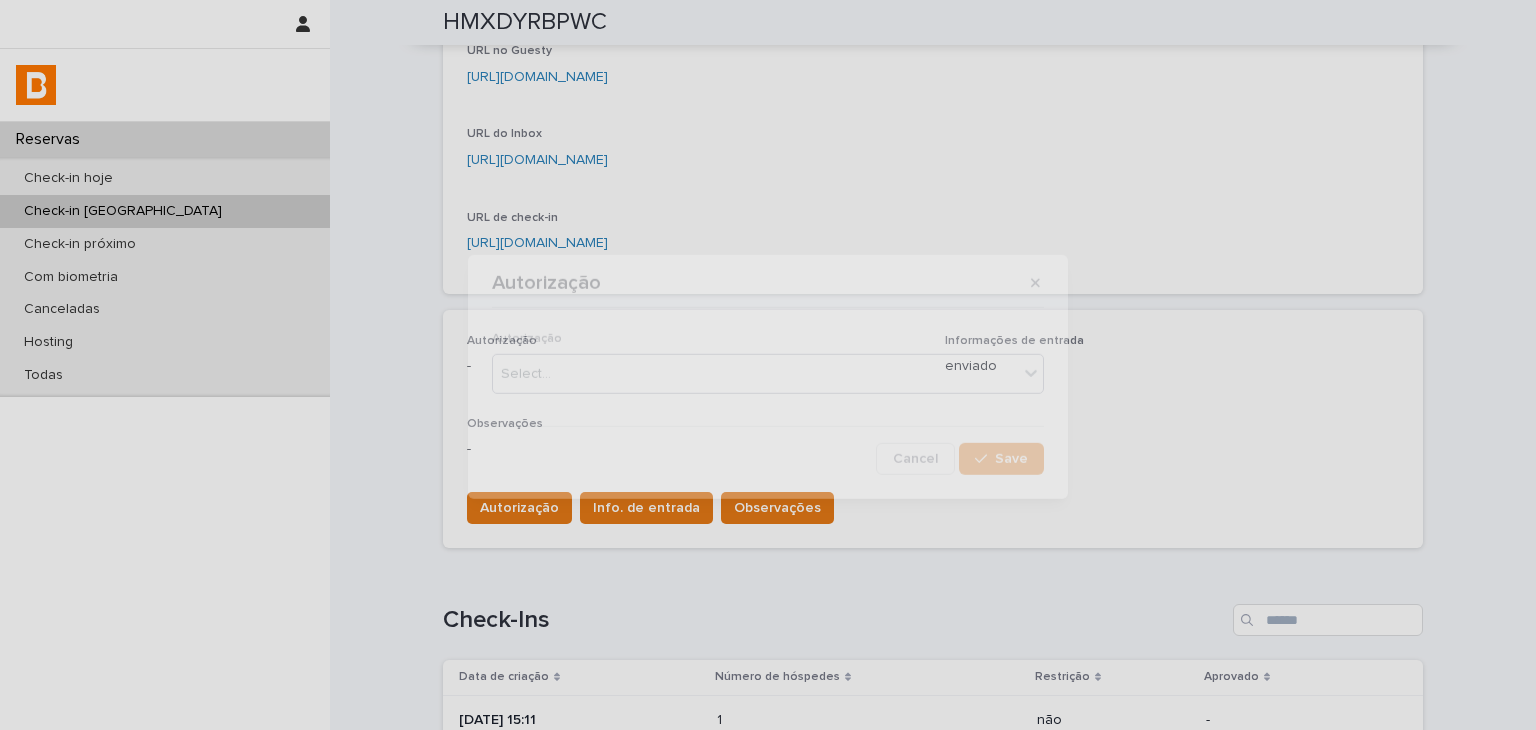 click on "Select..." at bounding box center (755, 374) 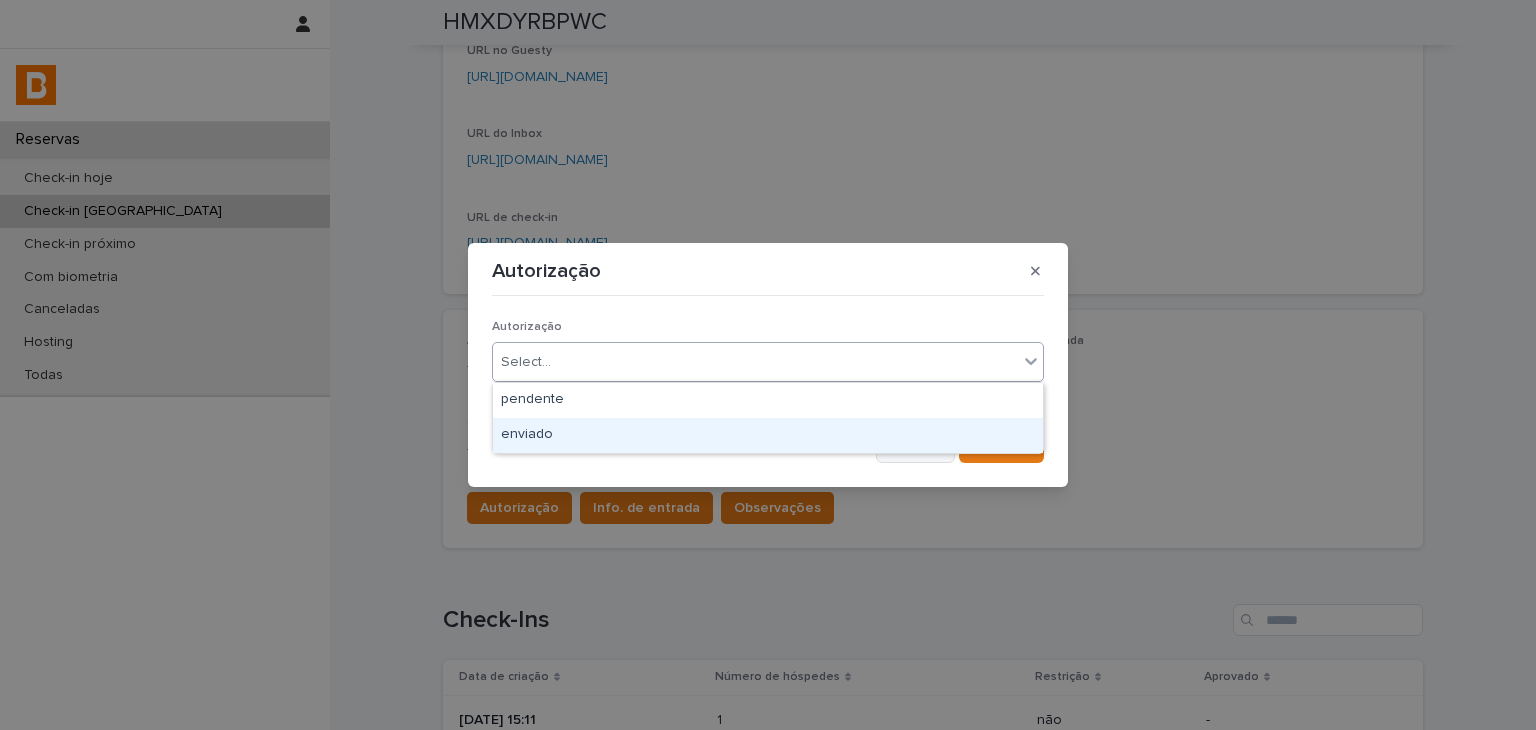 click on "enviado" at bounding box center (768, 435) 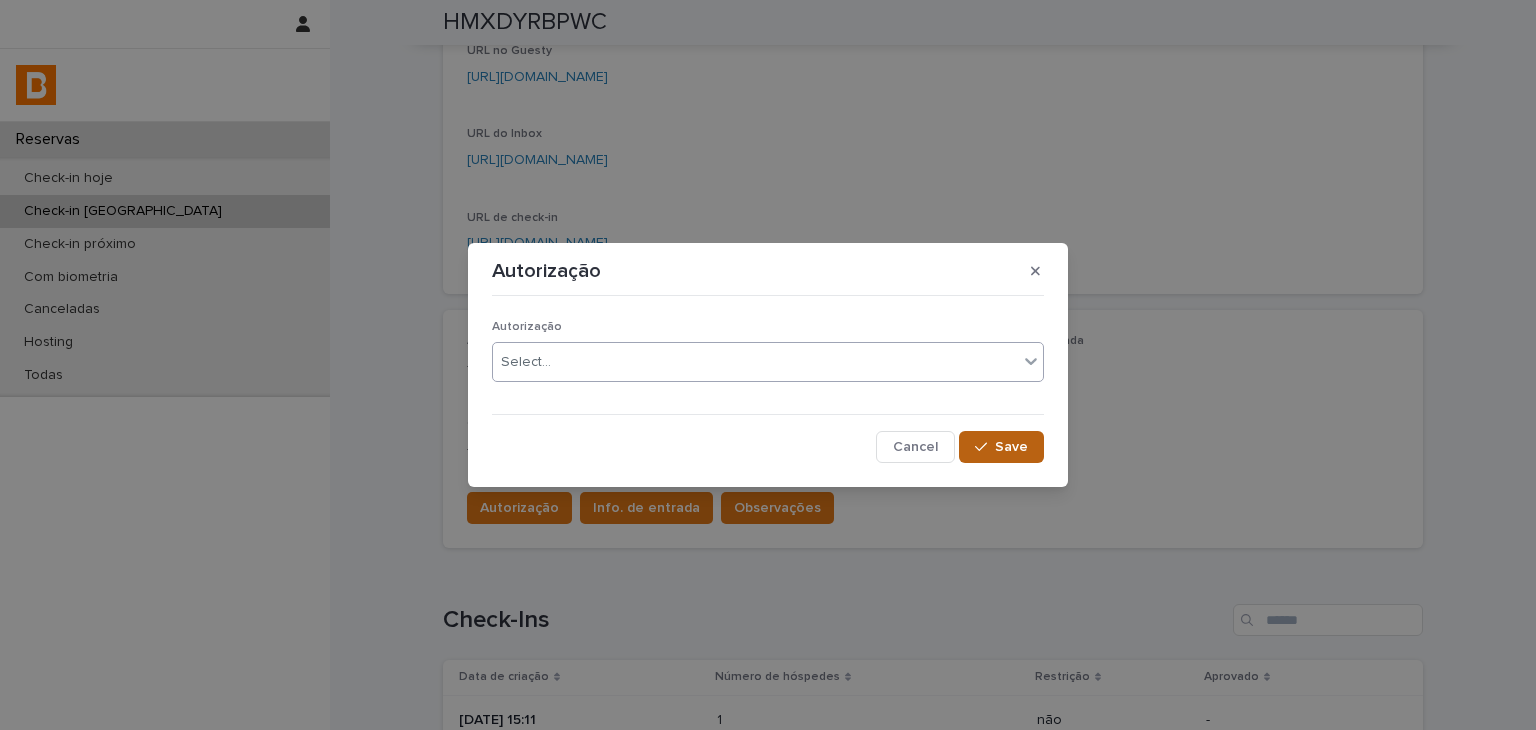 click on "Save" at bounding box center [1001, 447] 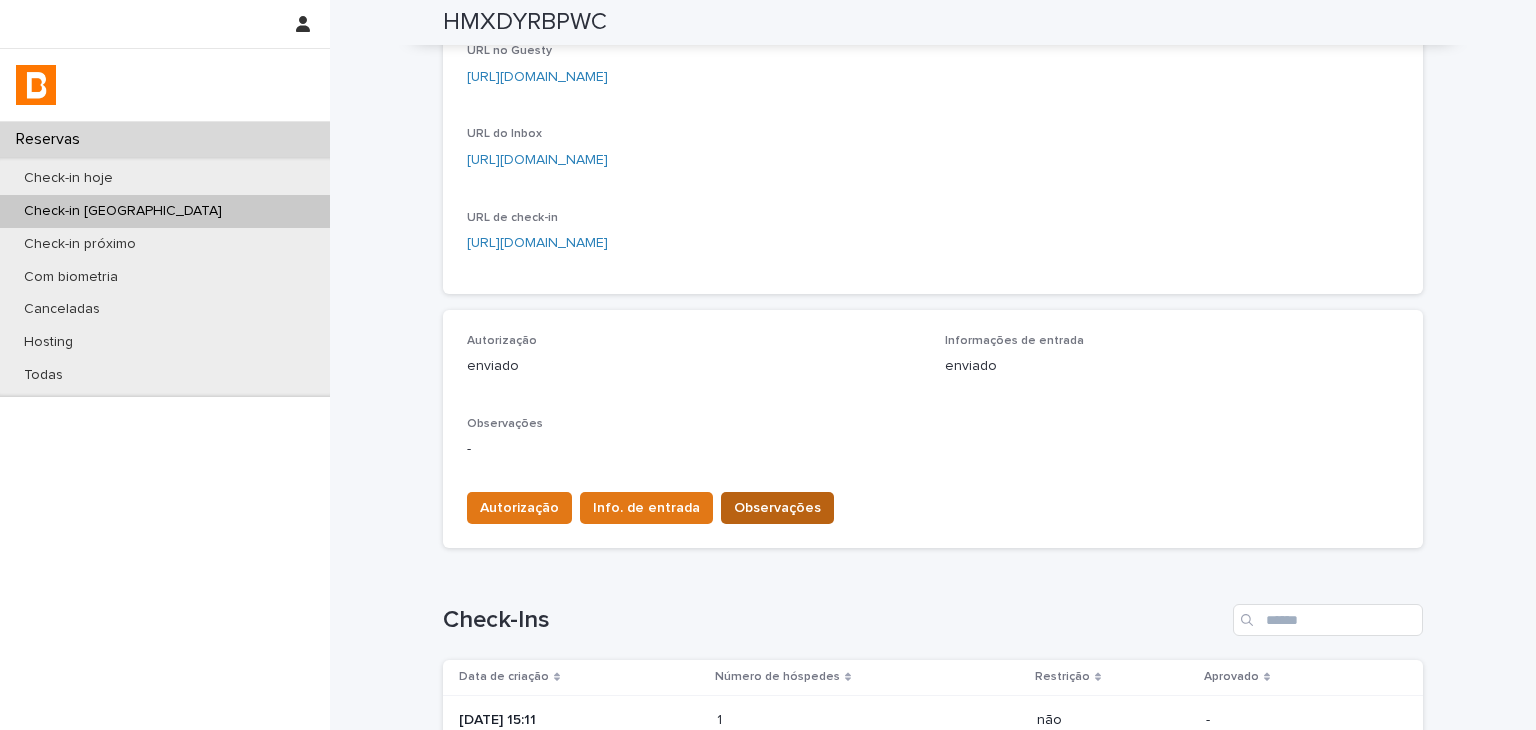 click on "Observações" at bounding box center [777, 508] 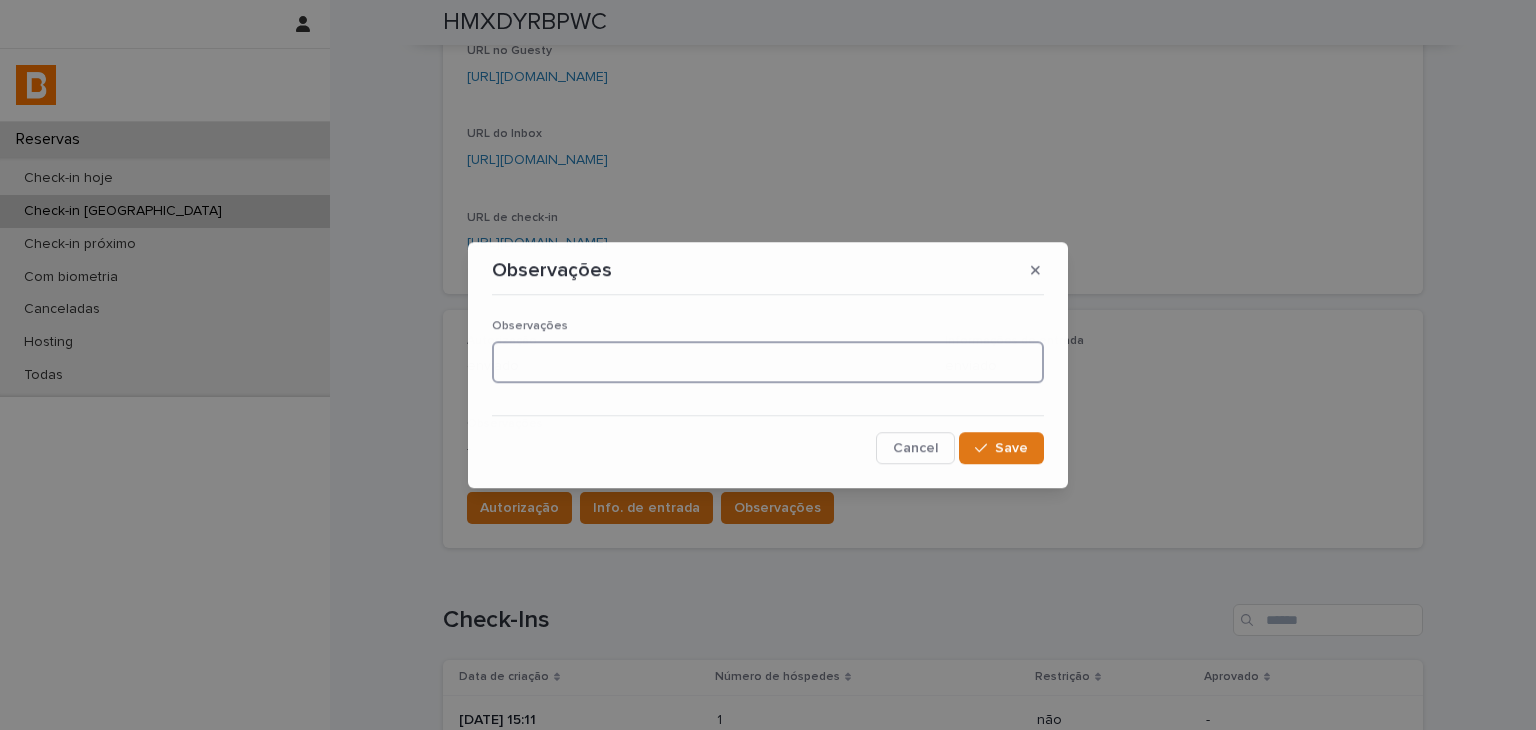 click at bounding box center [768, 362] 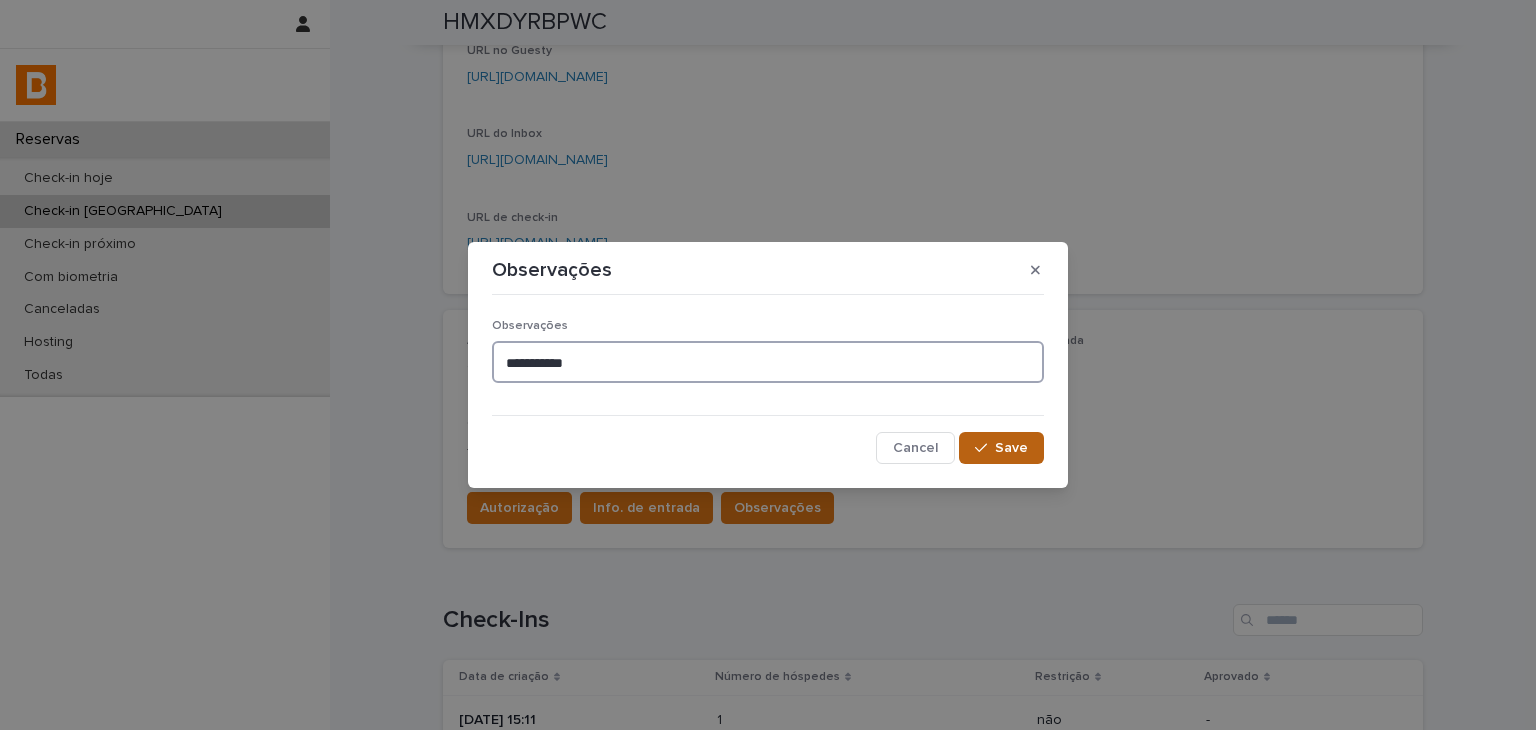 type on "**********" 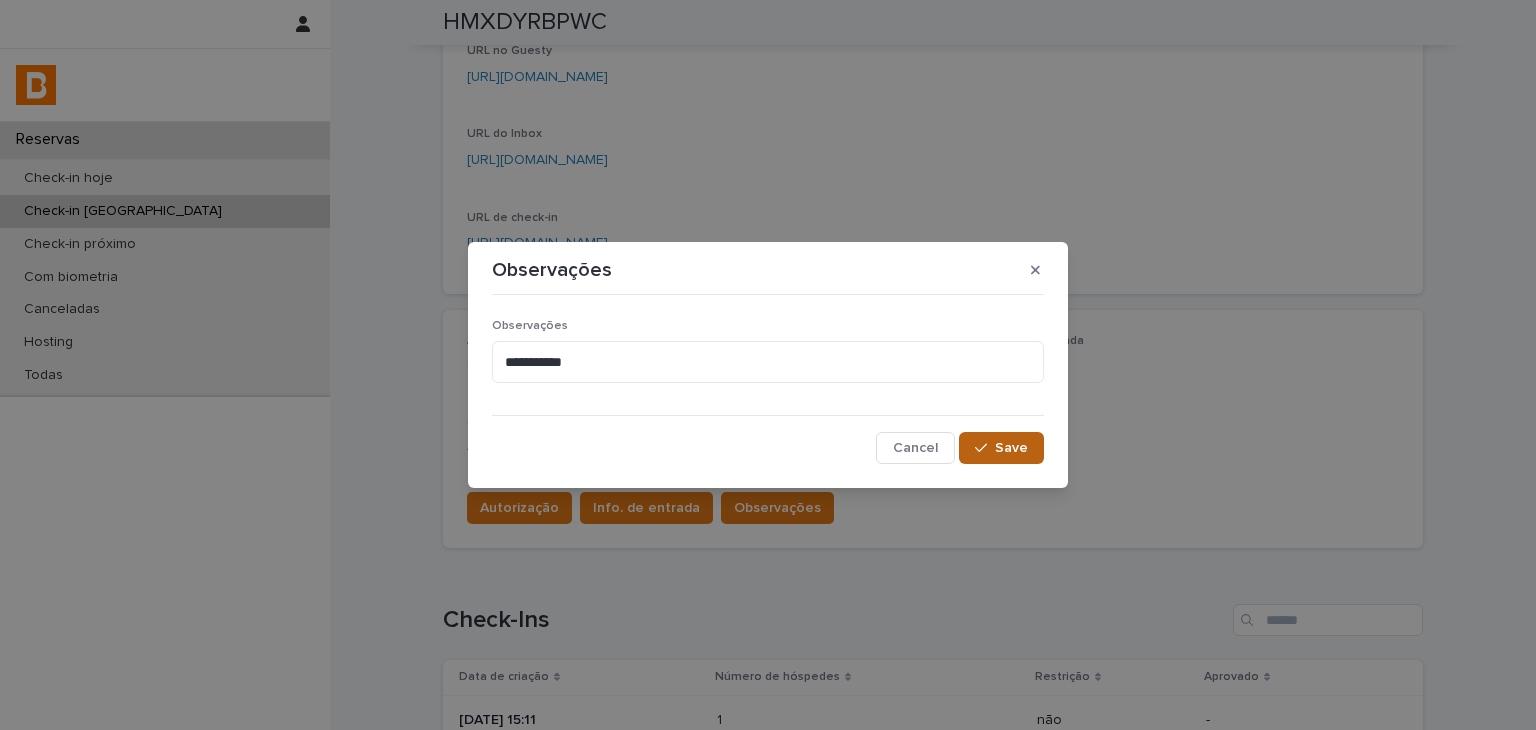 click on "Save" at bounding box center (1001, 448) 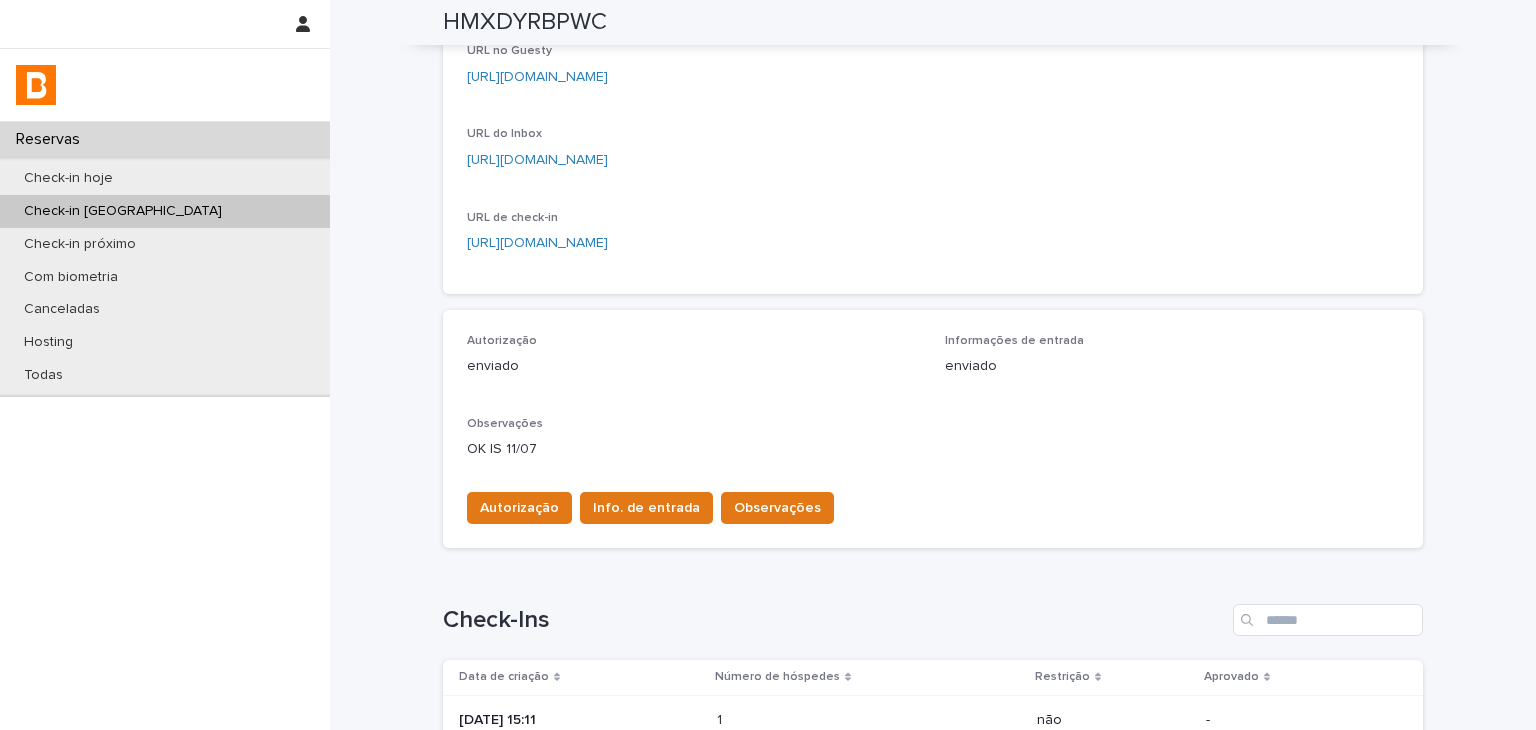 scroll, scrollTop: 0, scrollLeft: 0, axis: both 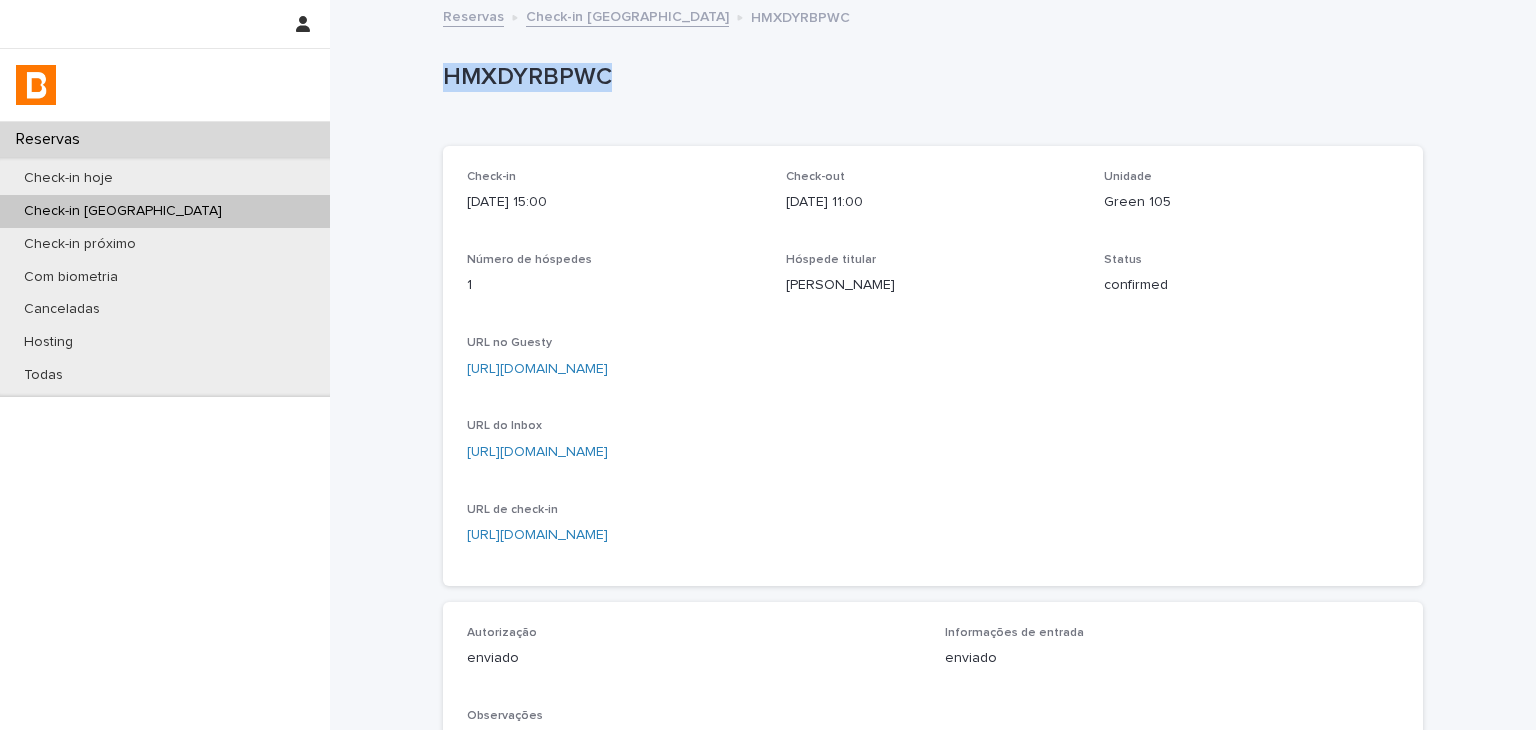 drag, startPoint x: 441, startPoint y: 85, endPoint x: 658, endPoint y: 77, distance: 217.14742 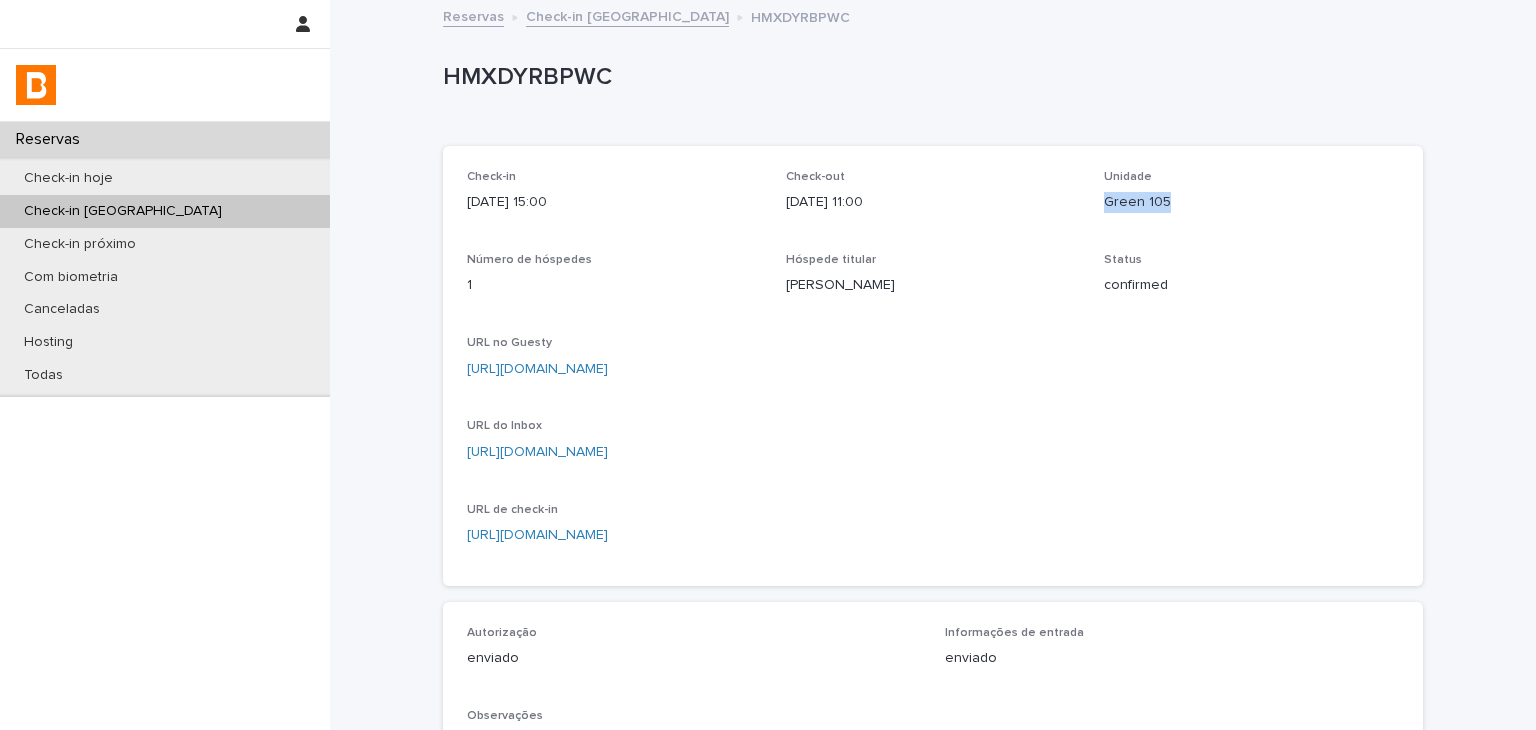 drag, startPoint x: 1155, startPoint y: 209, endPoint x: 1205, endPoint y: 209, distance: 50 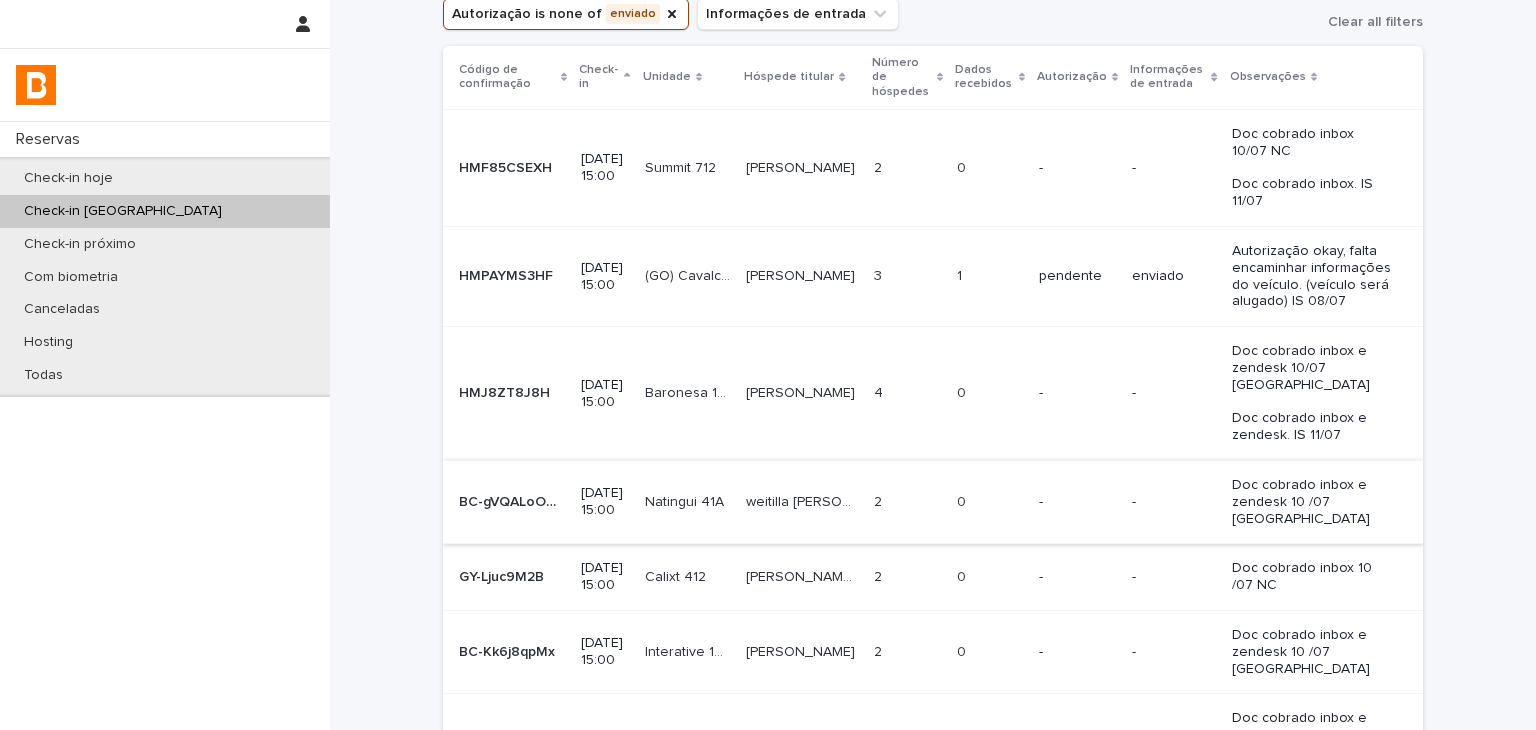 scroll, scrollTop: 200, scrollLeft: 0, axis: vertical 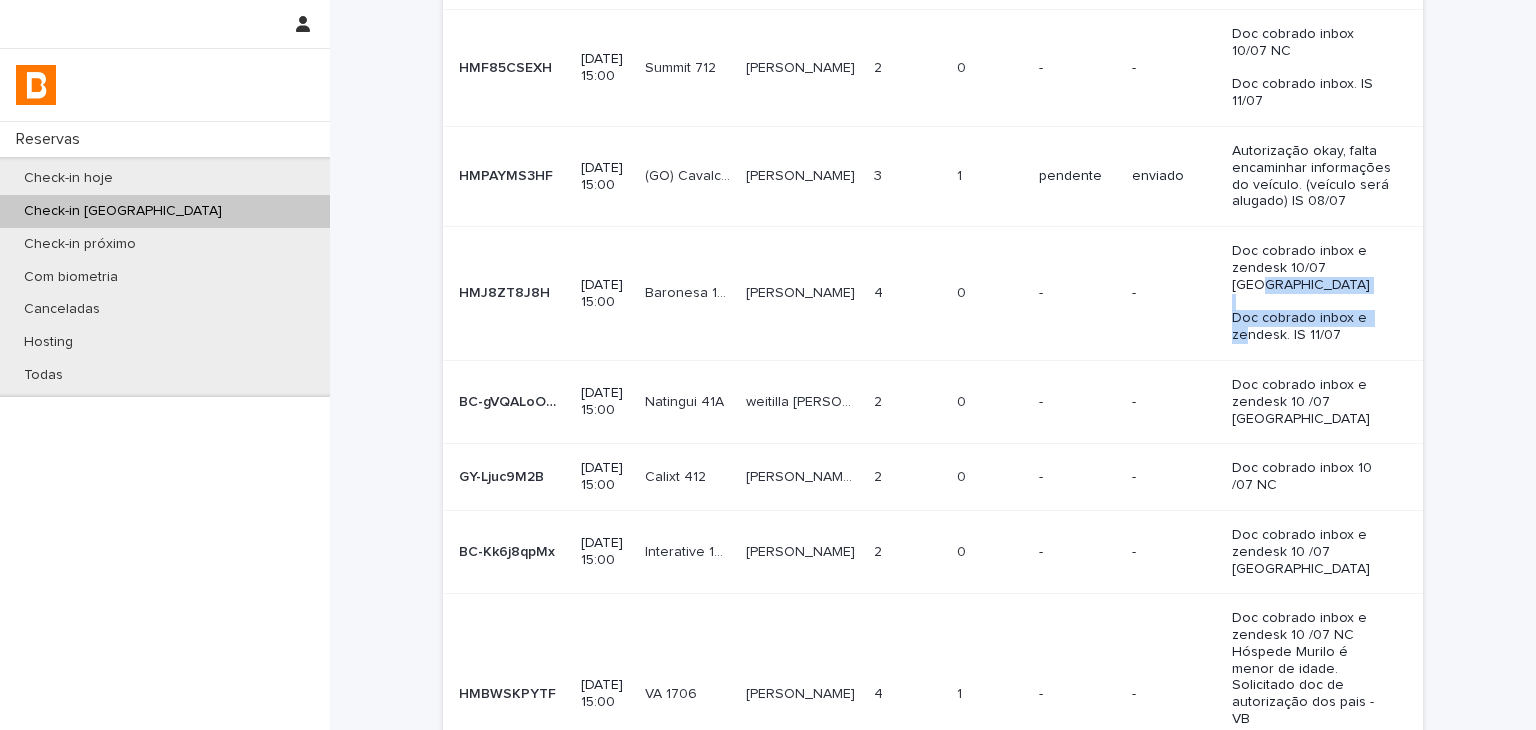 copy on "Doc cobrado inbox e zendesk. IS 11/07" 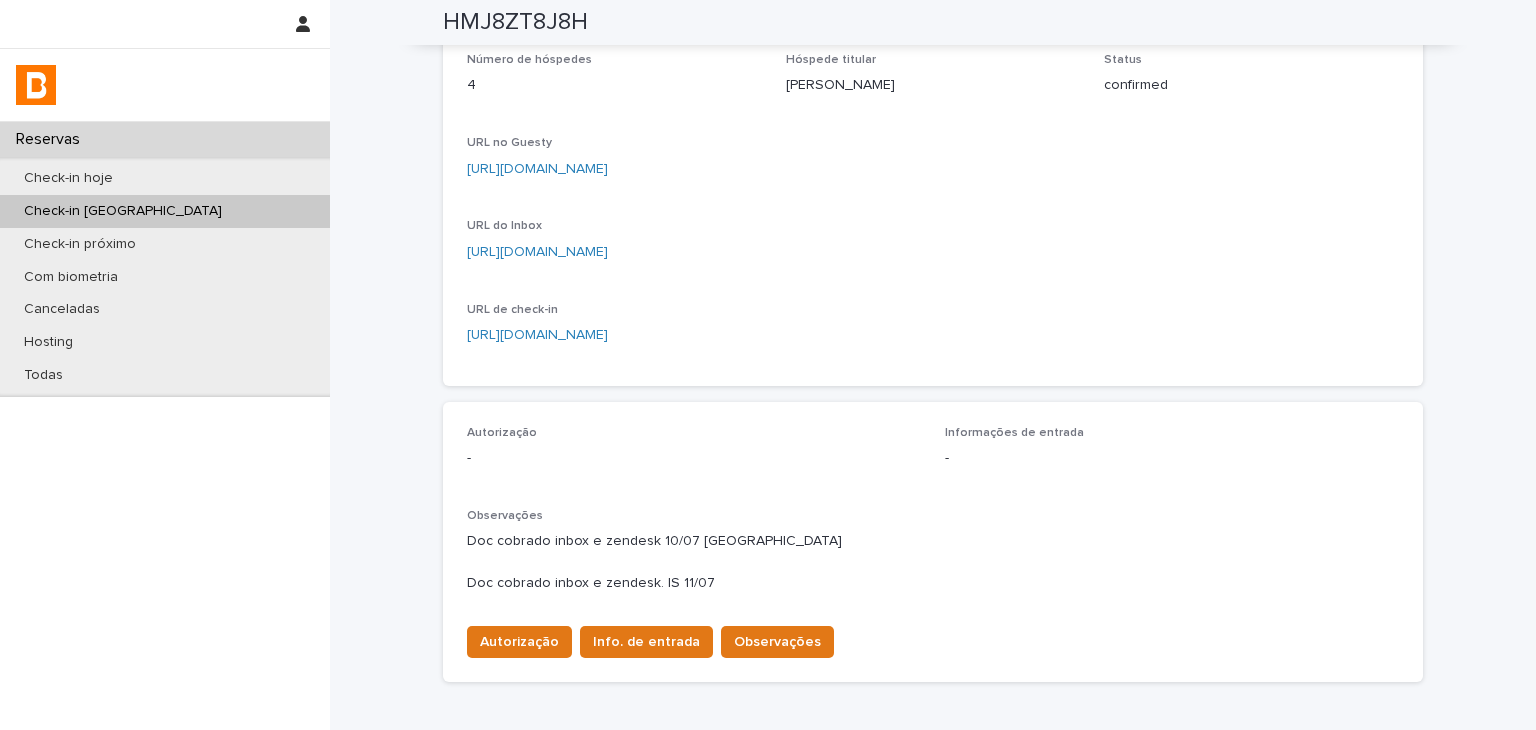 scroll, scrollTop: 93, scrollLeft: 0, axis: vertical 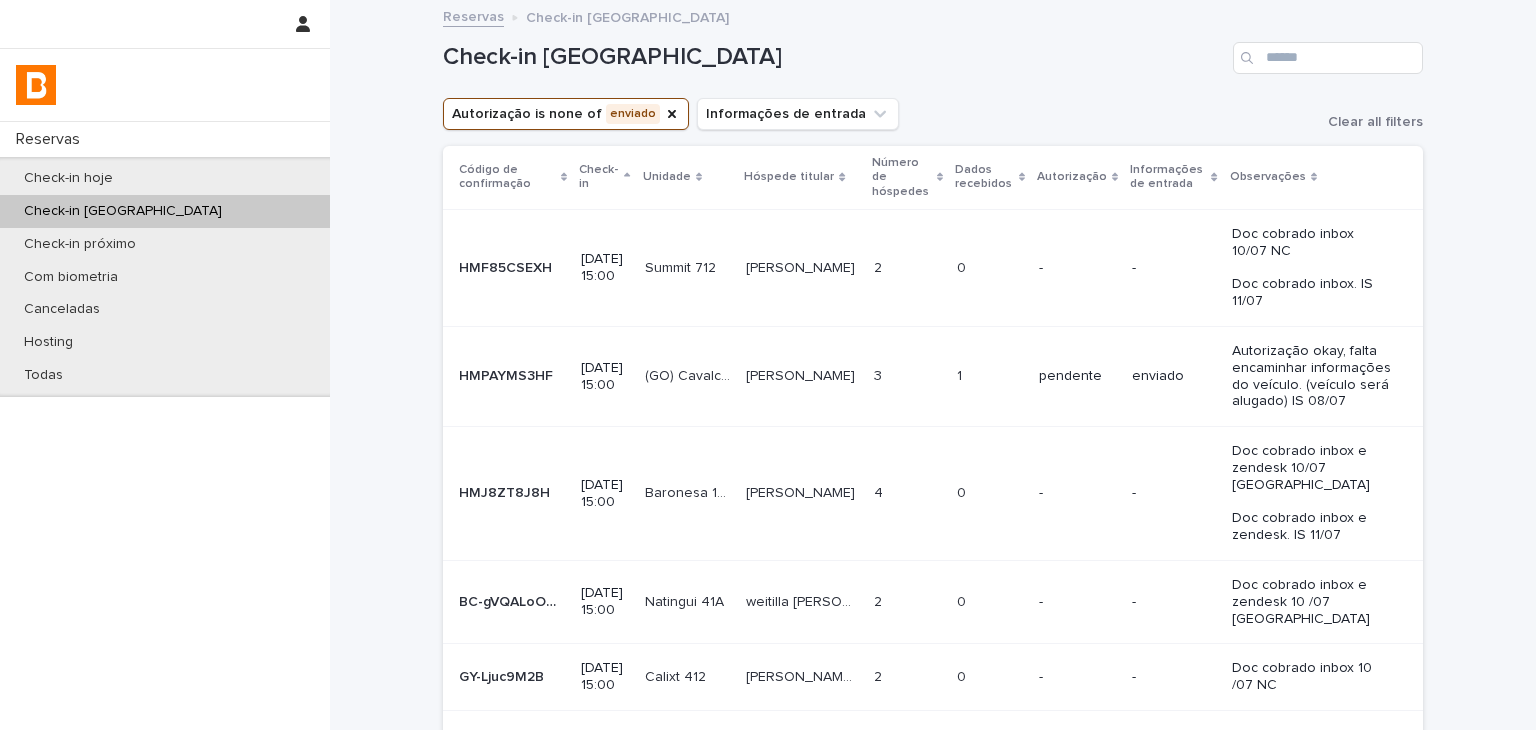 click on "Doc cobrado inbox e zendesk 10 /07 [GEOGRAPHIC_DATA]" at bounding box center [1311, 602] 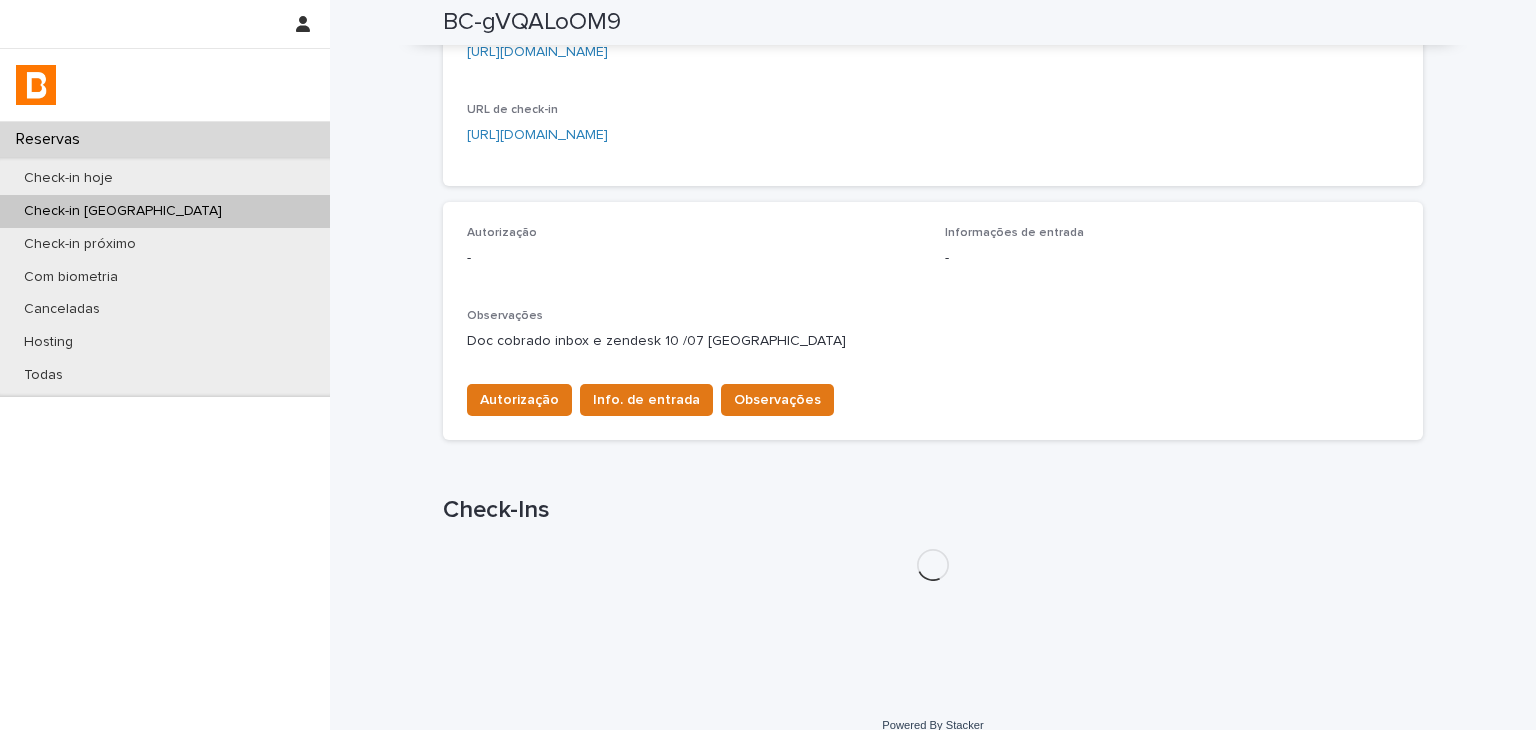 scroll, scrollTop: 500, scrollLeft: 0, axis: vertical 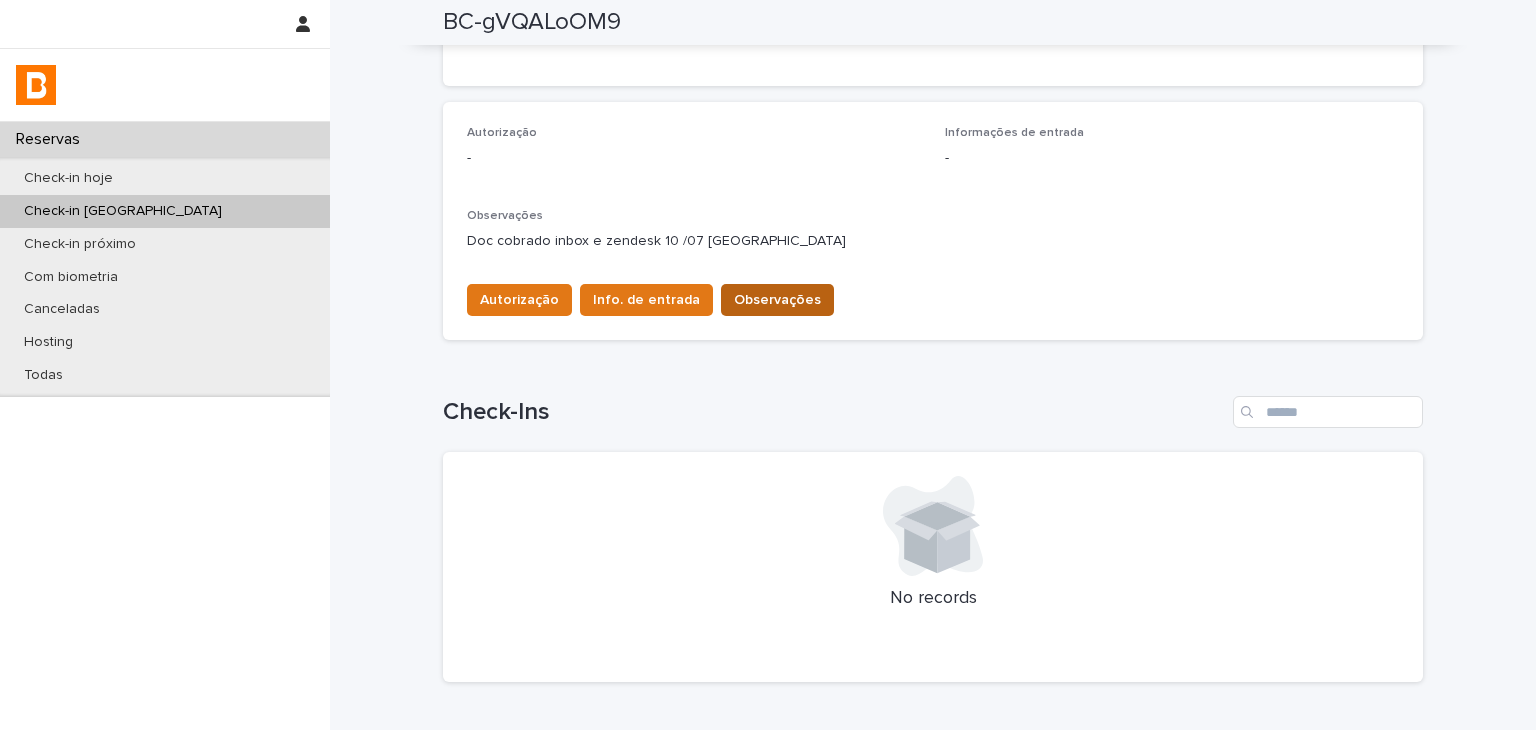 click on "Observações" at bounding box center [777, 300] 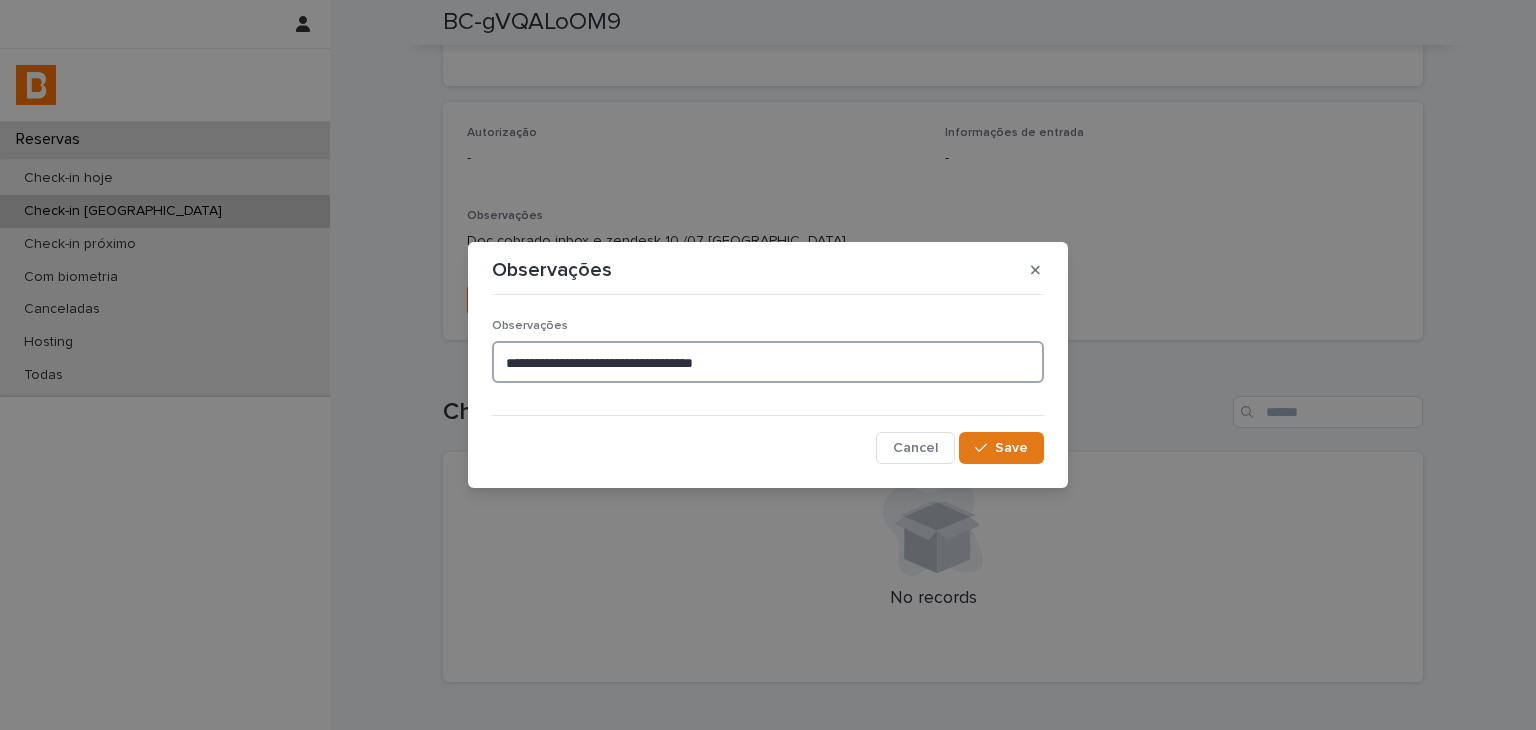 click on "**********" at bounding box center [768, 362] 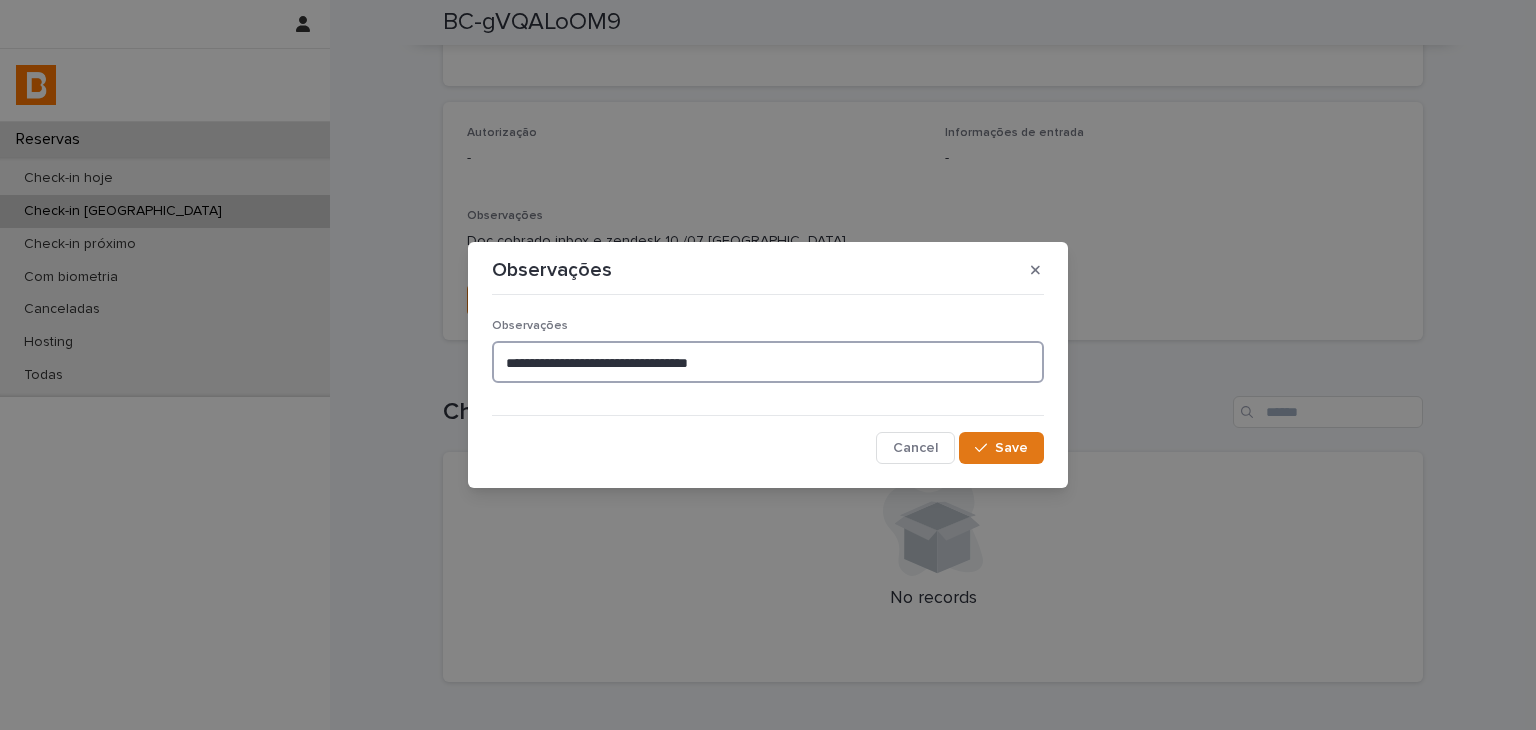 click on "**********" at bounding box center [768, 362] 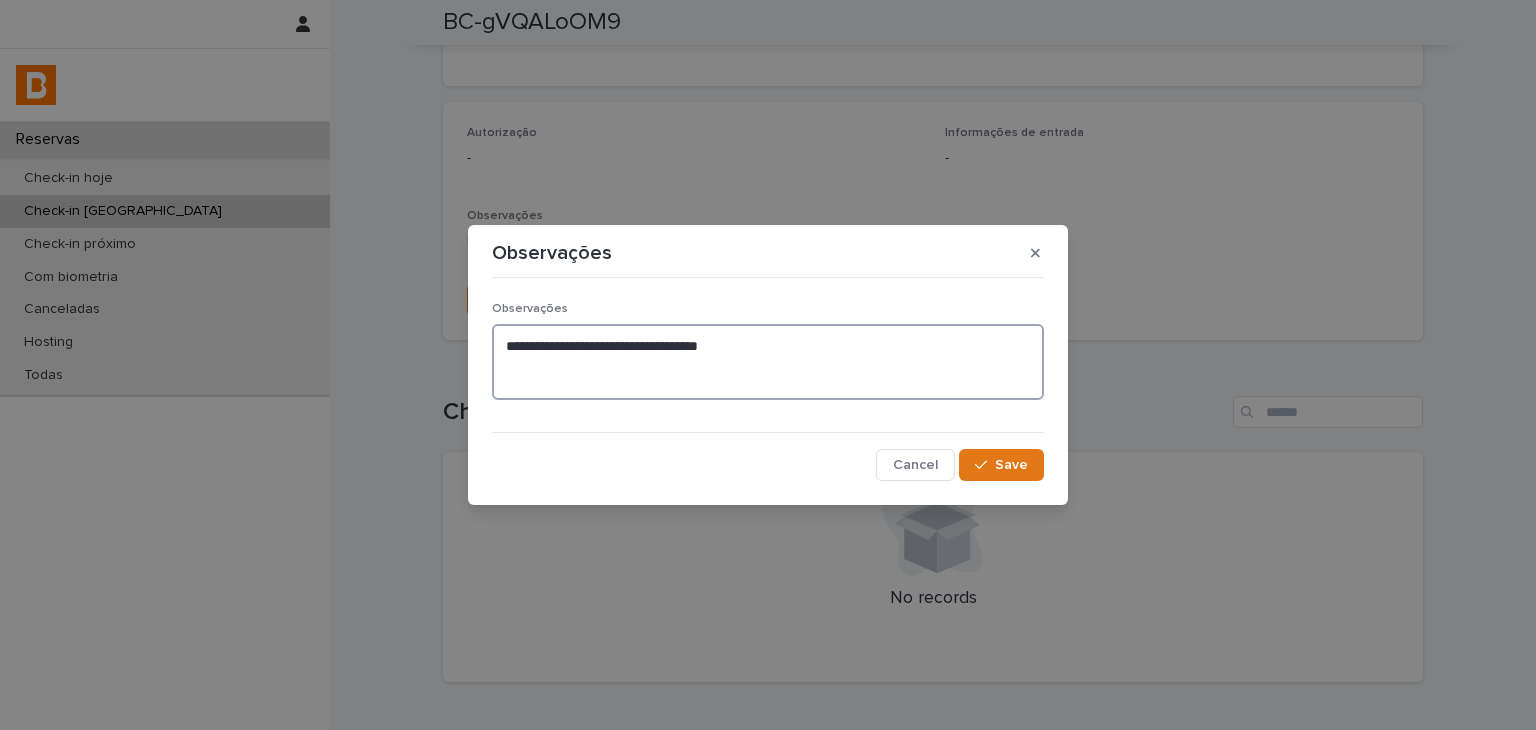 paste on "**********" 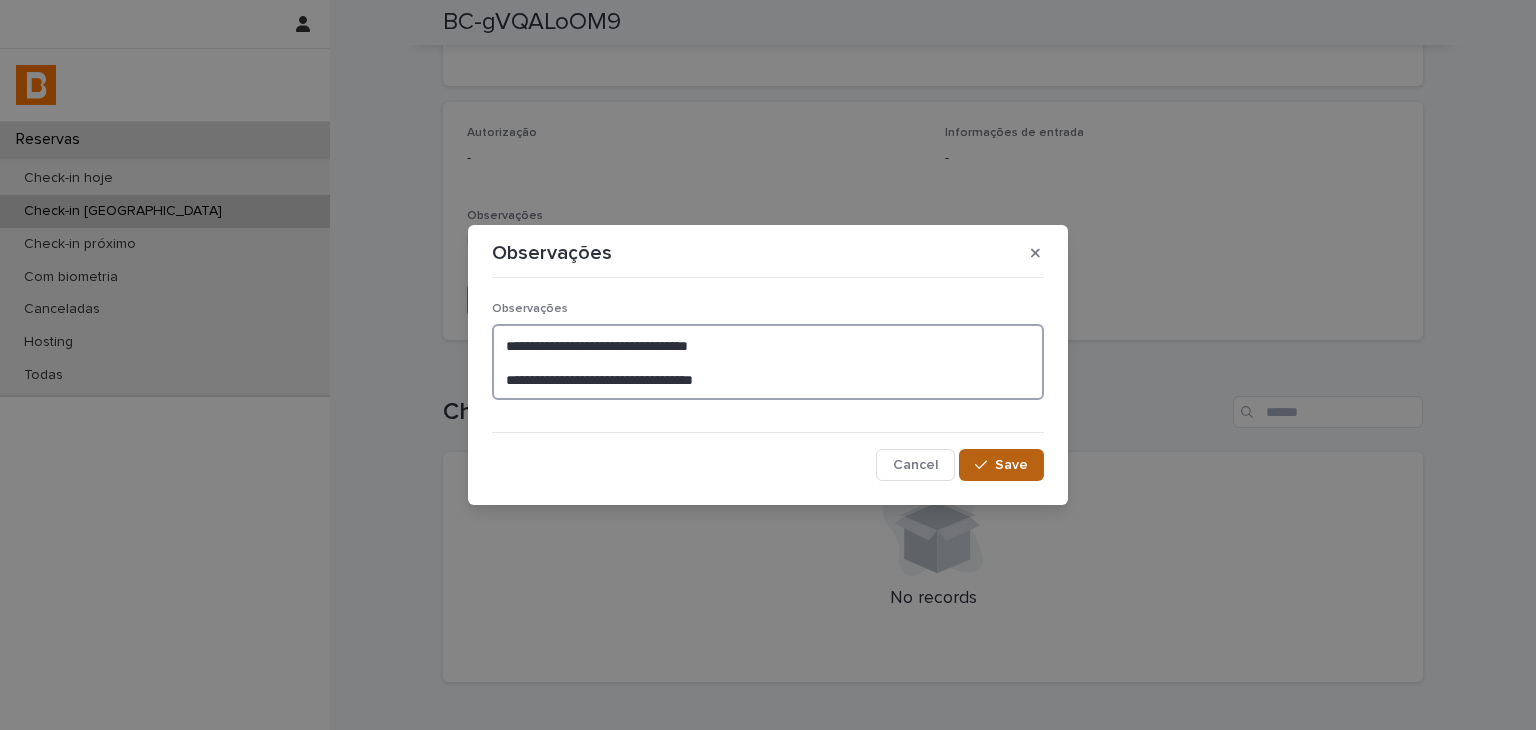 type on "**********" 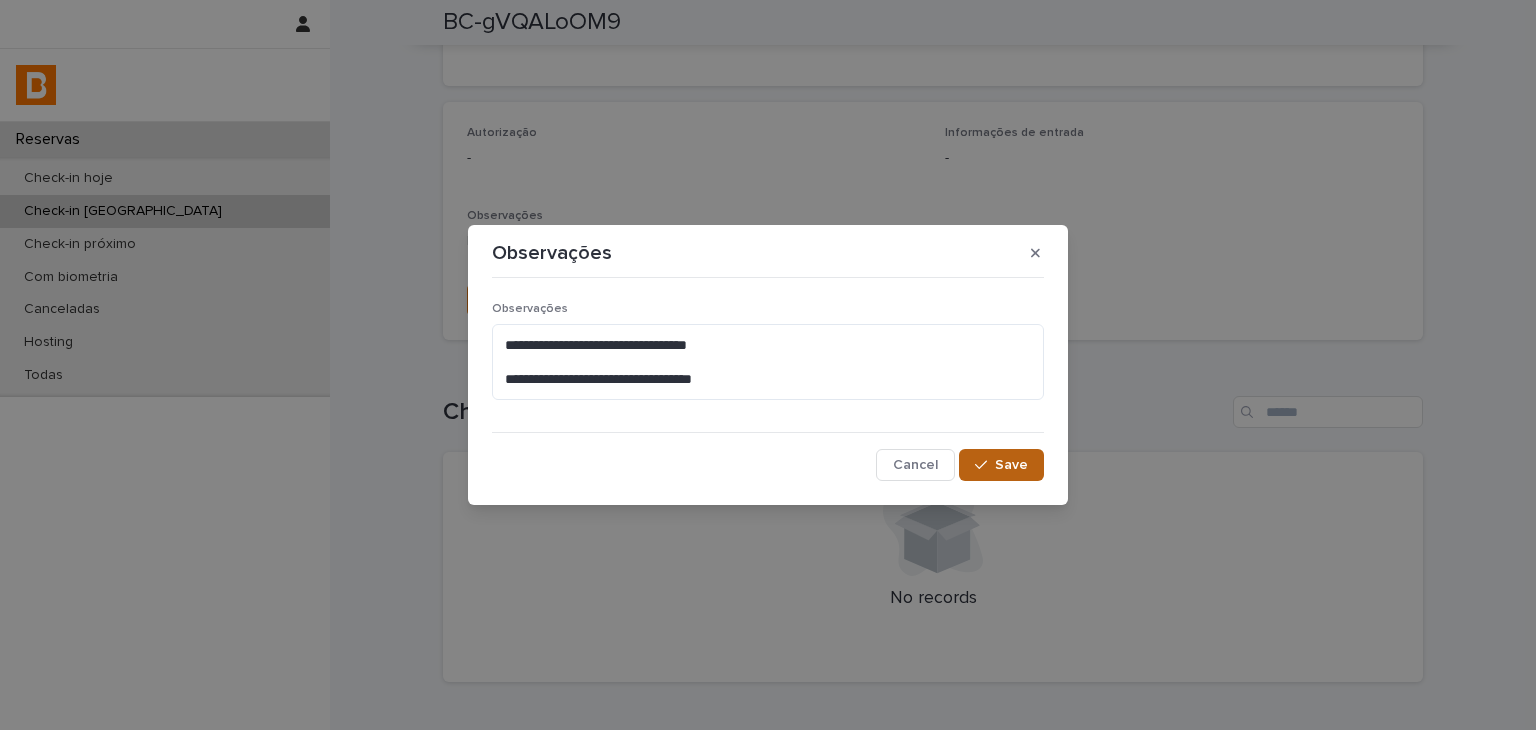 click on "Save" at bounding box center (1001, 465) 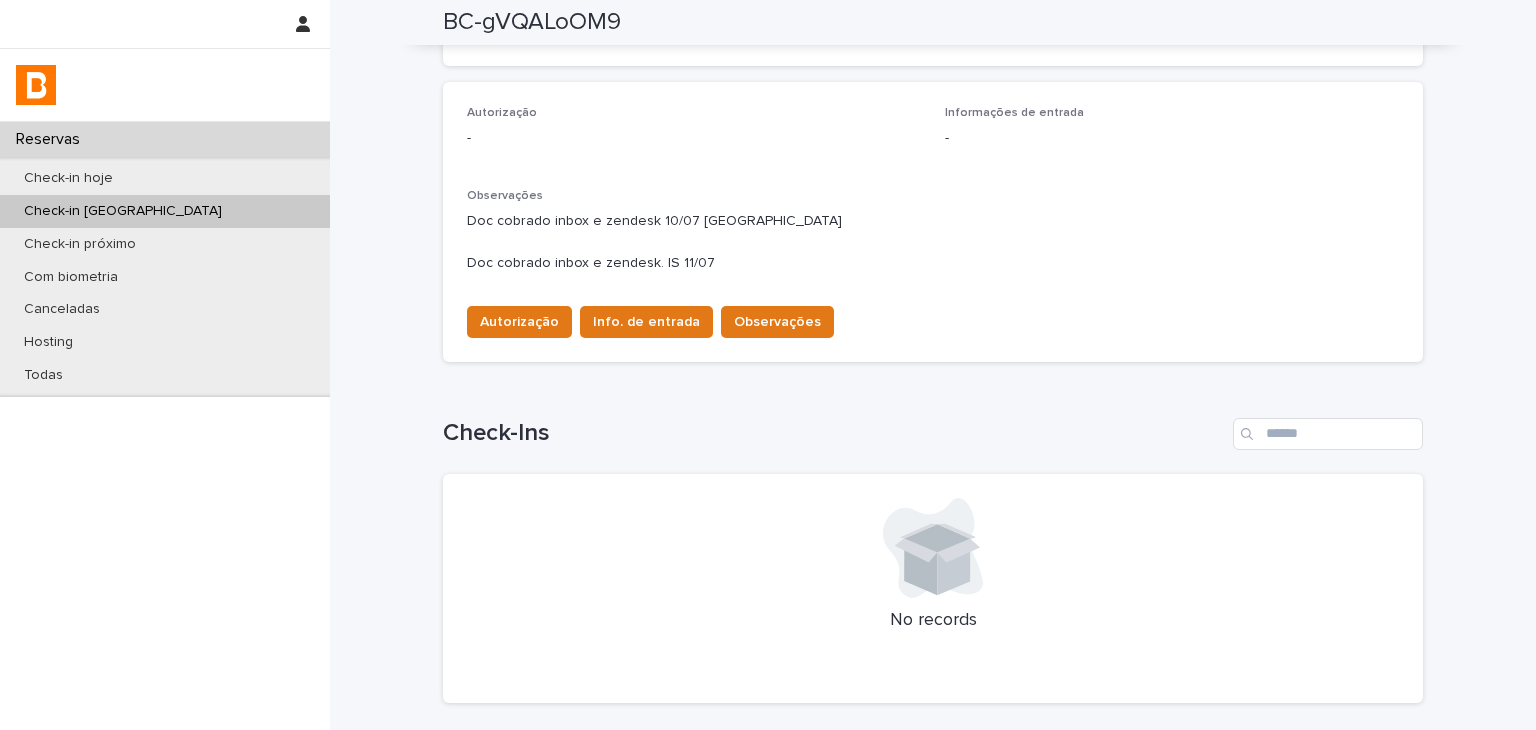 scroll, scrollTop: 0, scrollLeft: 0, axis: both 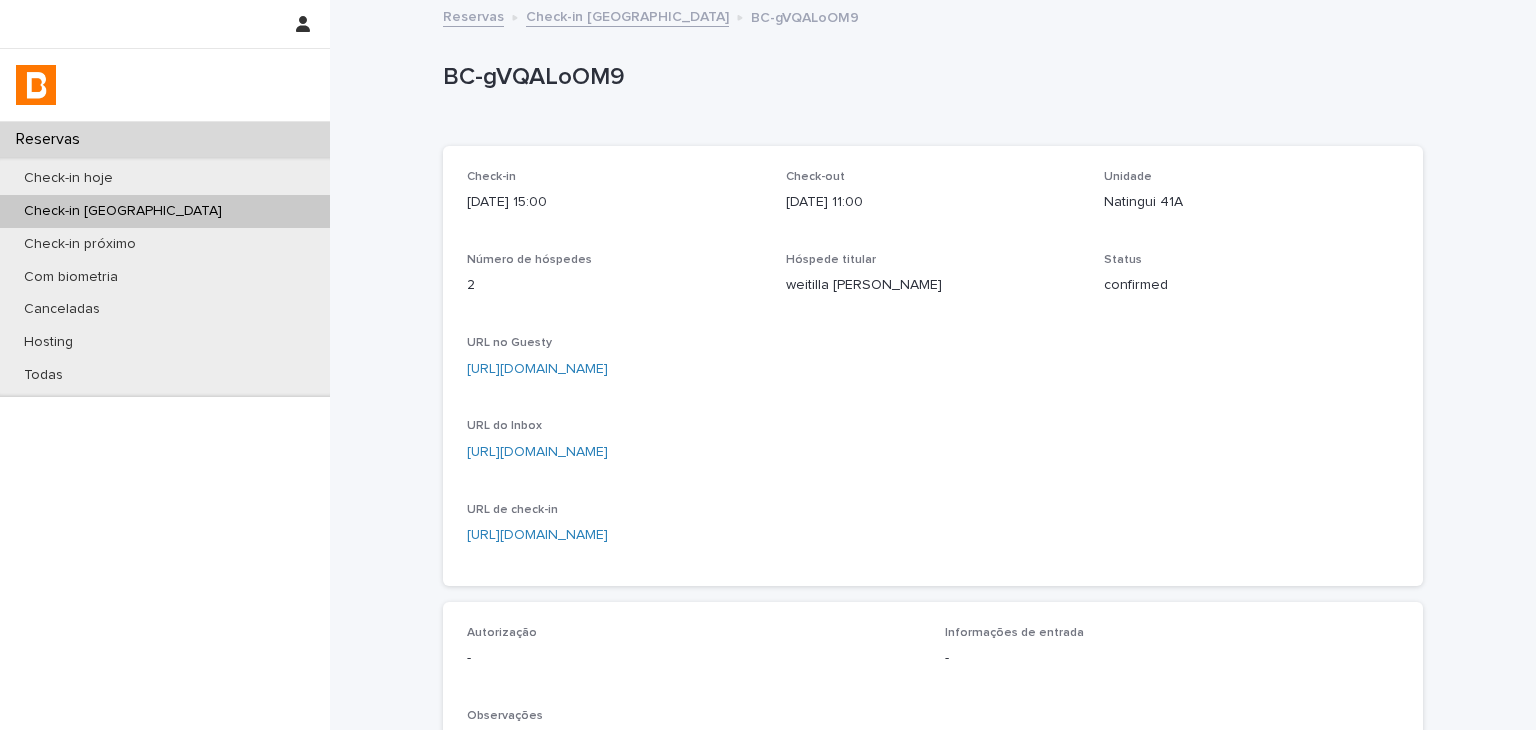 click on "https://app.guesty.com/reservations/685bfb916296c100112b9e3b/summary" at bounding box center (537, 369) 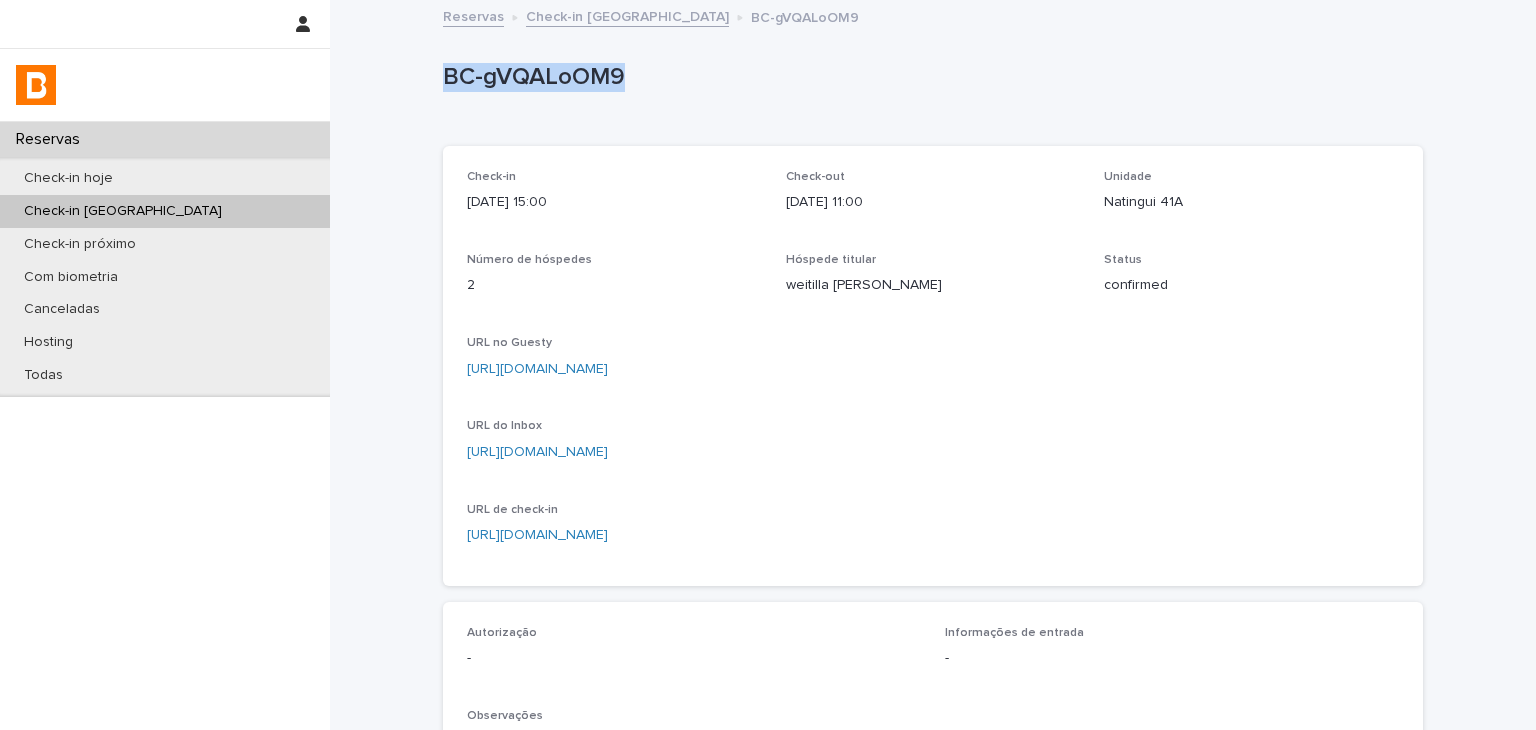 drag, startPoint x: 424, startPoint y: 71, endPoint x: 617, endPoint y: 81, distance: 193.2589 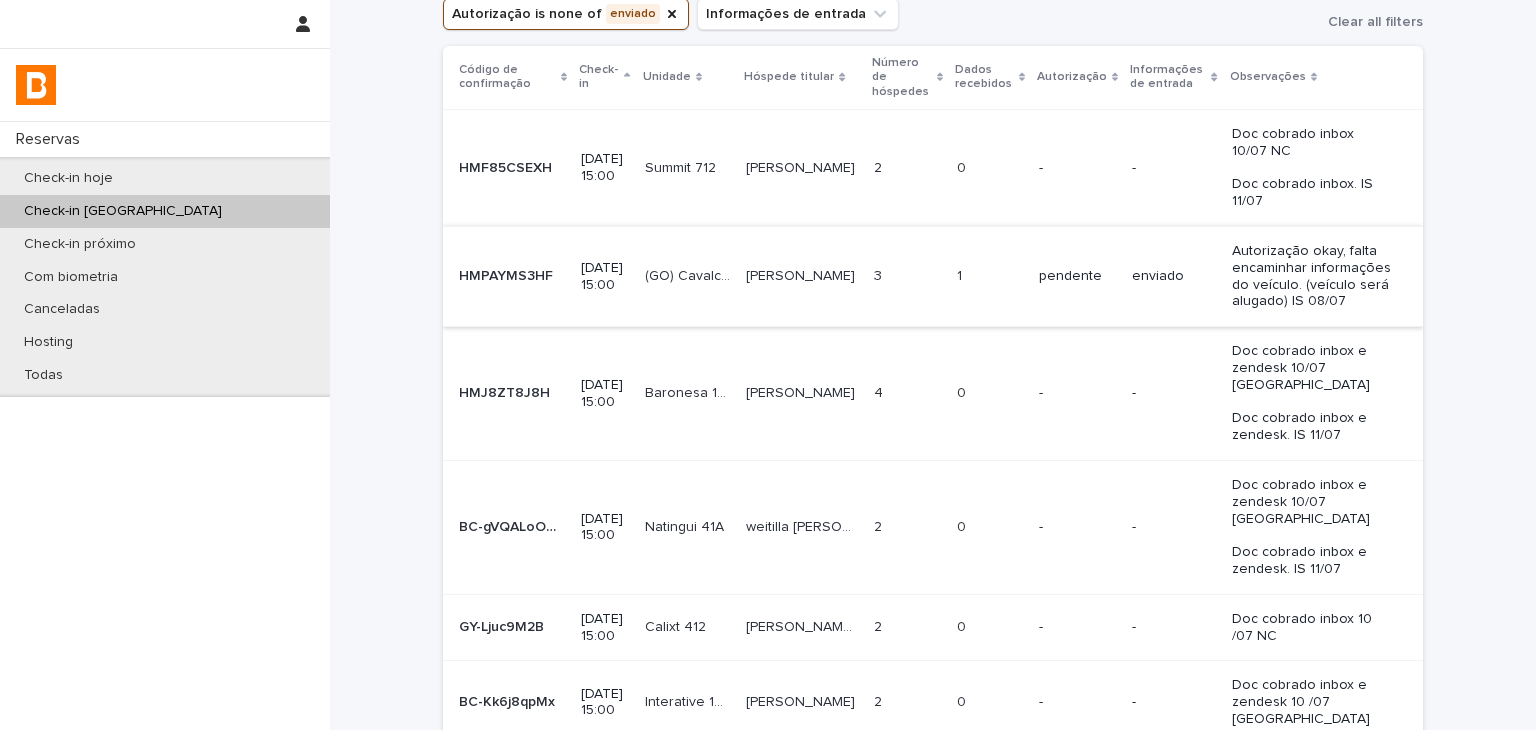 scroll, scrollTop: 200, scrollLeft: 0, axis: vertical 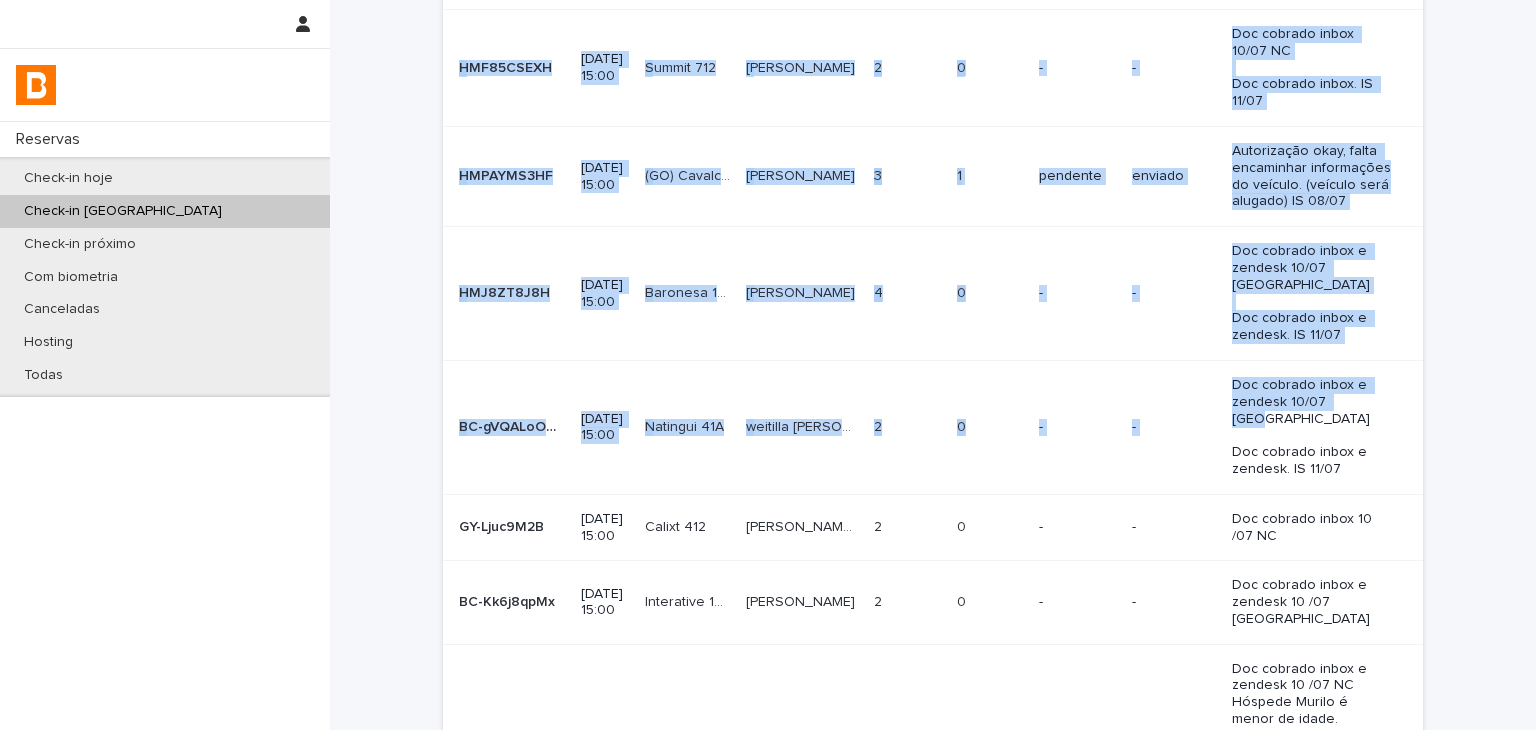 drag, startPoint x: 1222, startPoint y: 400, endPoint x: 1476, endPoint y: 332, distance: 262.94485 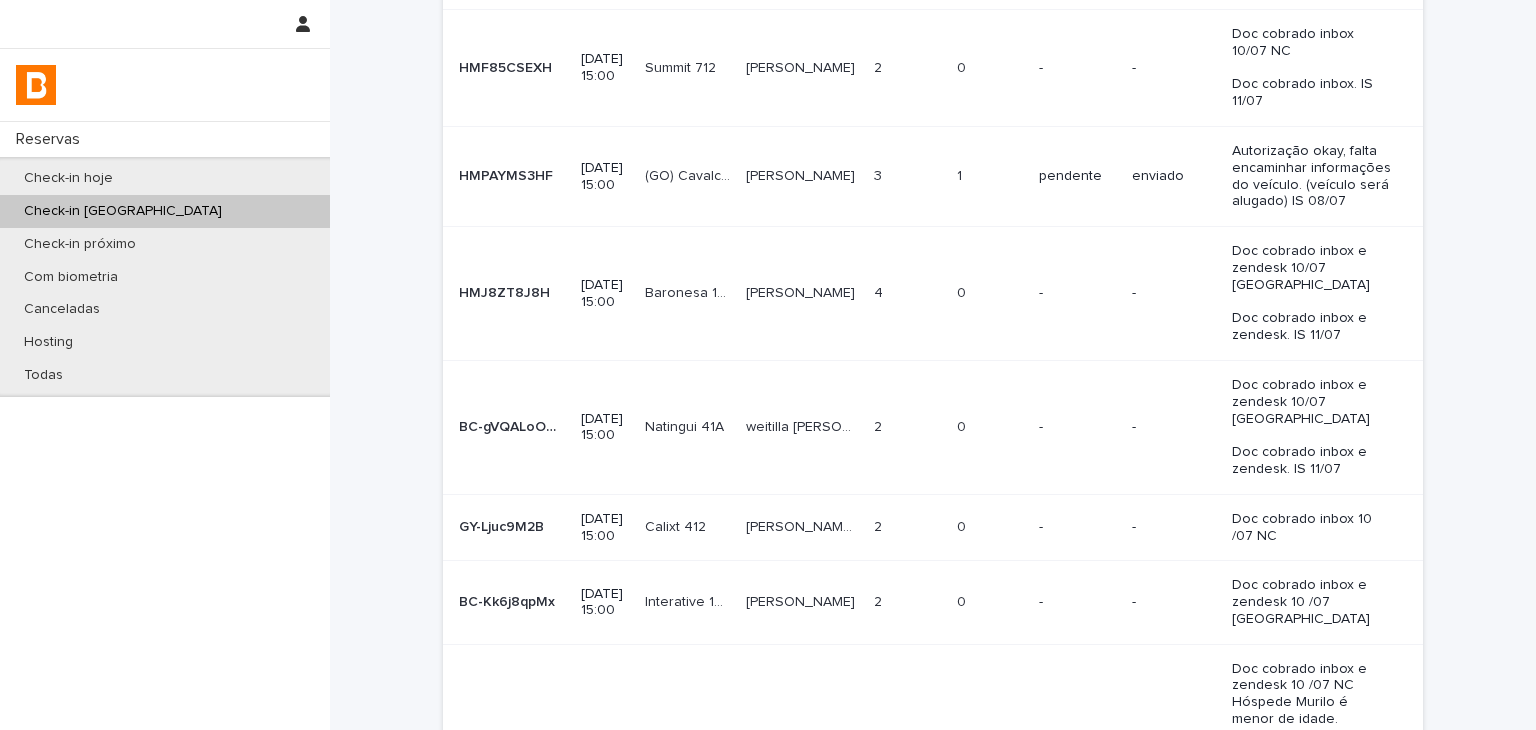 scroll, scrollTop: 500, scrollLeft: 0, axis: vertical 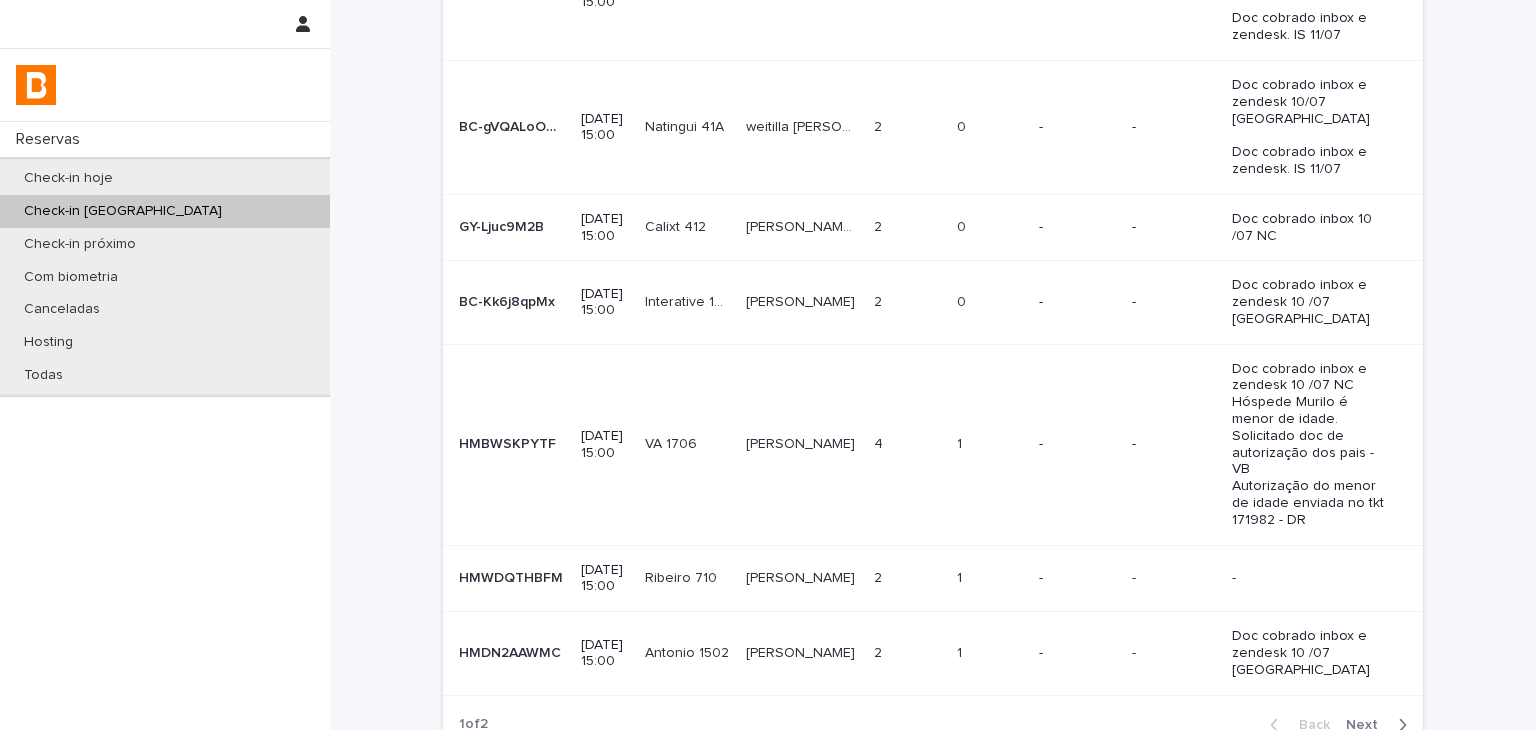 click on "Loading... Saving… Loading... Saving… Check-in amanhã Autorização is none of enviado Informações de entrada Clear all filters Código de confirmação Check-in Unidade Hóspede titular Número de hóspedes Dados recebidos Autorização Informações de entrada Observações HMF85CSEXH HMF85CSEXH   2025-07-12 15:00 Summit 712 Summit 712   Alessandra Kelley Alessandra Kelley   2 2   0 0   - - Doc cobrado inbox 10/07 NC
Doc cobrado inbox. IS 11/07 HMPAYMS3HF HMPAYMS3HF   2025-07-12 15:00 (GO) Cavalcante 11 (GO) Cavalcante 11   Joyce Gomes De Oliveira Joyce Gomes De Oliveira   3 3   1 1   pendente enviado Autorização okay, falta encaminhar informações do veículo. (veículo será alugado) IS 08/07 HMJ8ZT8J8H HMJ8ZT8J8H   2025-07-12 15:00 Baronesa 1013 Baronesa 1013   André Soares André Soares   4 4   0 0   - - Doc cobrado inbox e zendesk 10/07 NC
Doc cobrado inbox e zendesk. IS 11/07 BC-gVQALoOM9 BC-gVQALoOM9   2025-07-12 15:00 Natingui 41A Natingui 41A   weitilla maria de paiva" at bounding box center (933, 184) 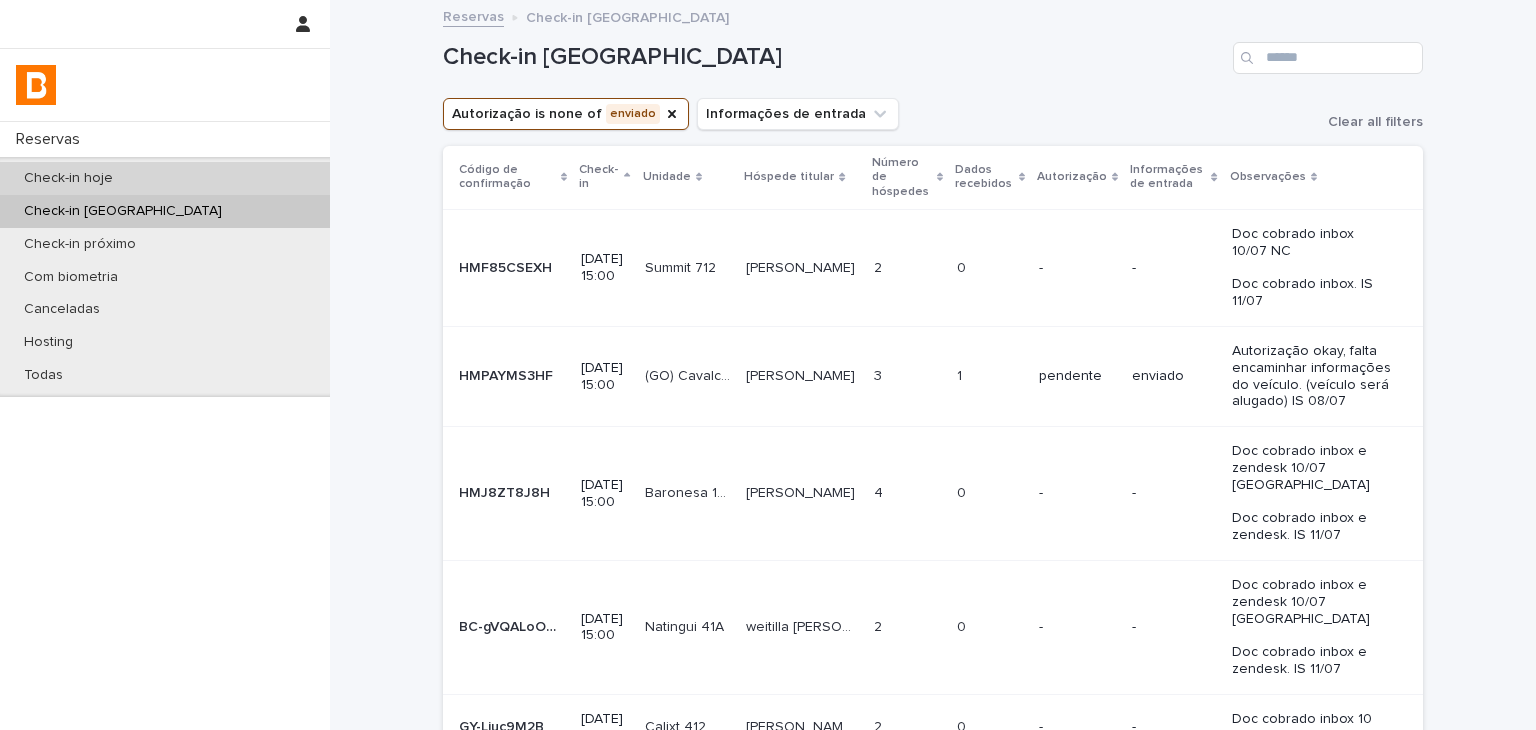 click on "Check-in hoje" at bounding box center [165, 178] 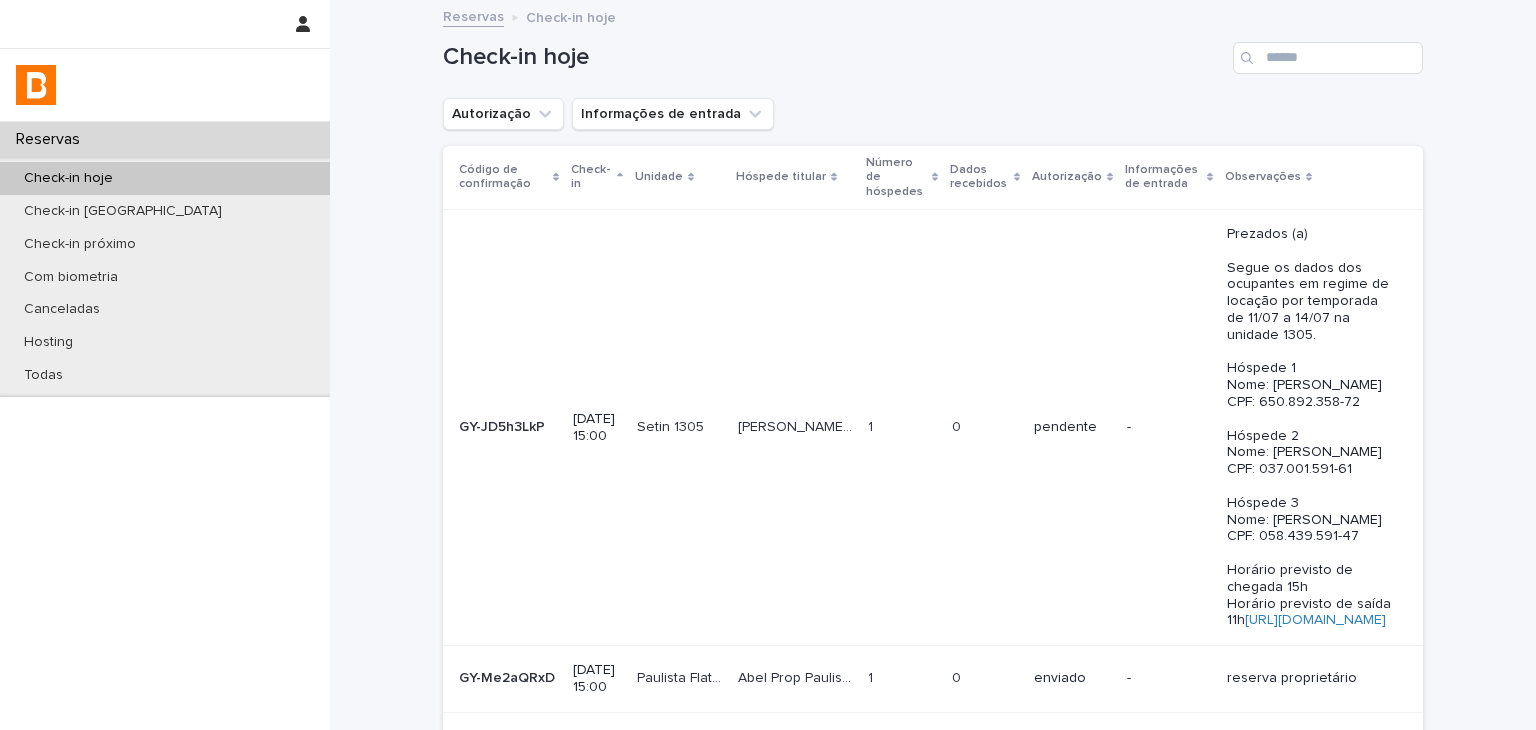 click on "Autorização" at bounding box center (503, 114) 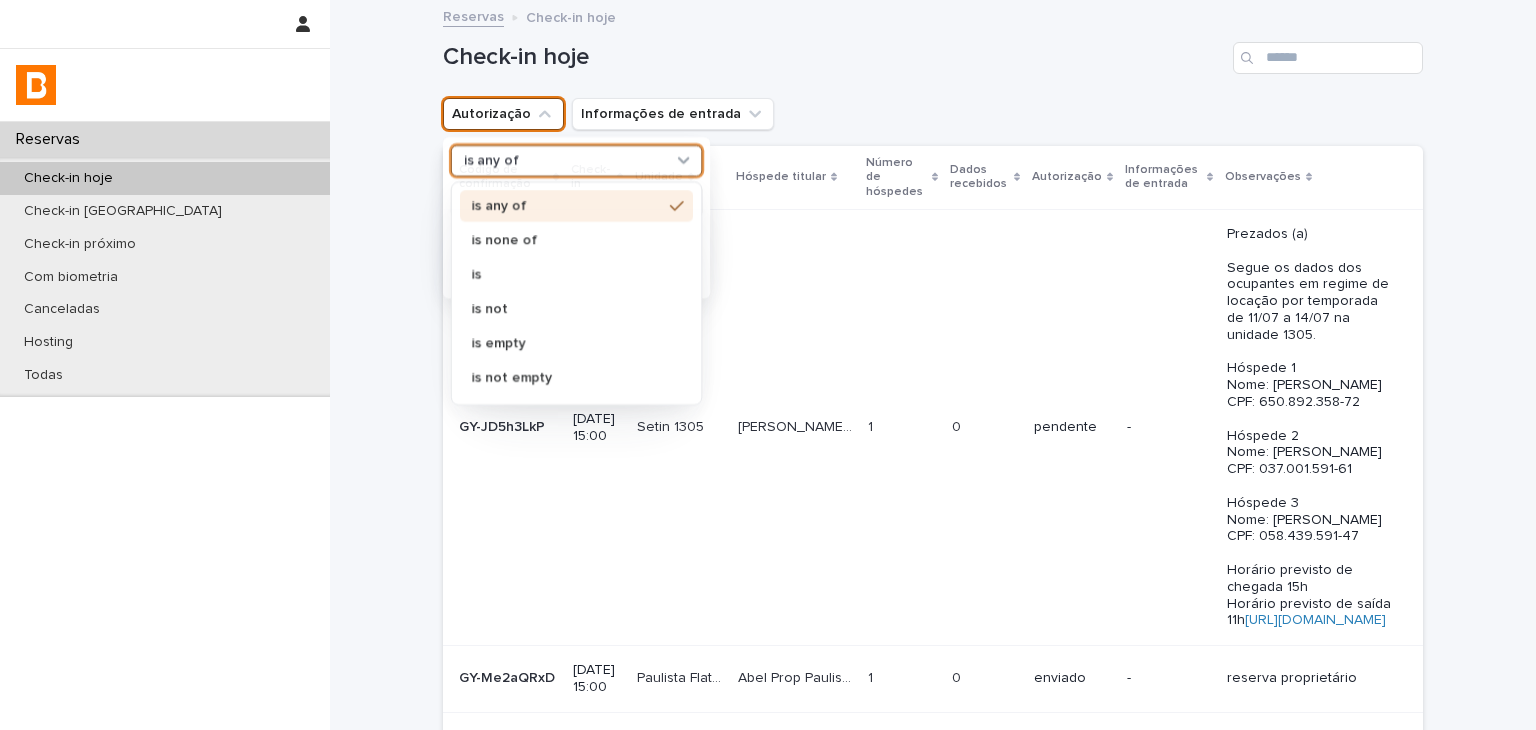 click on "is any of" at bounding box center (491, 160) 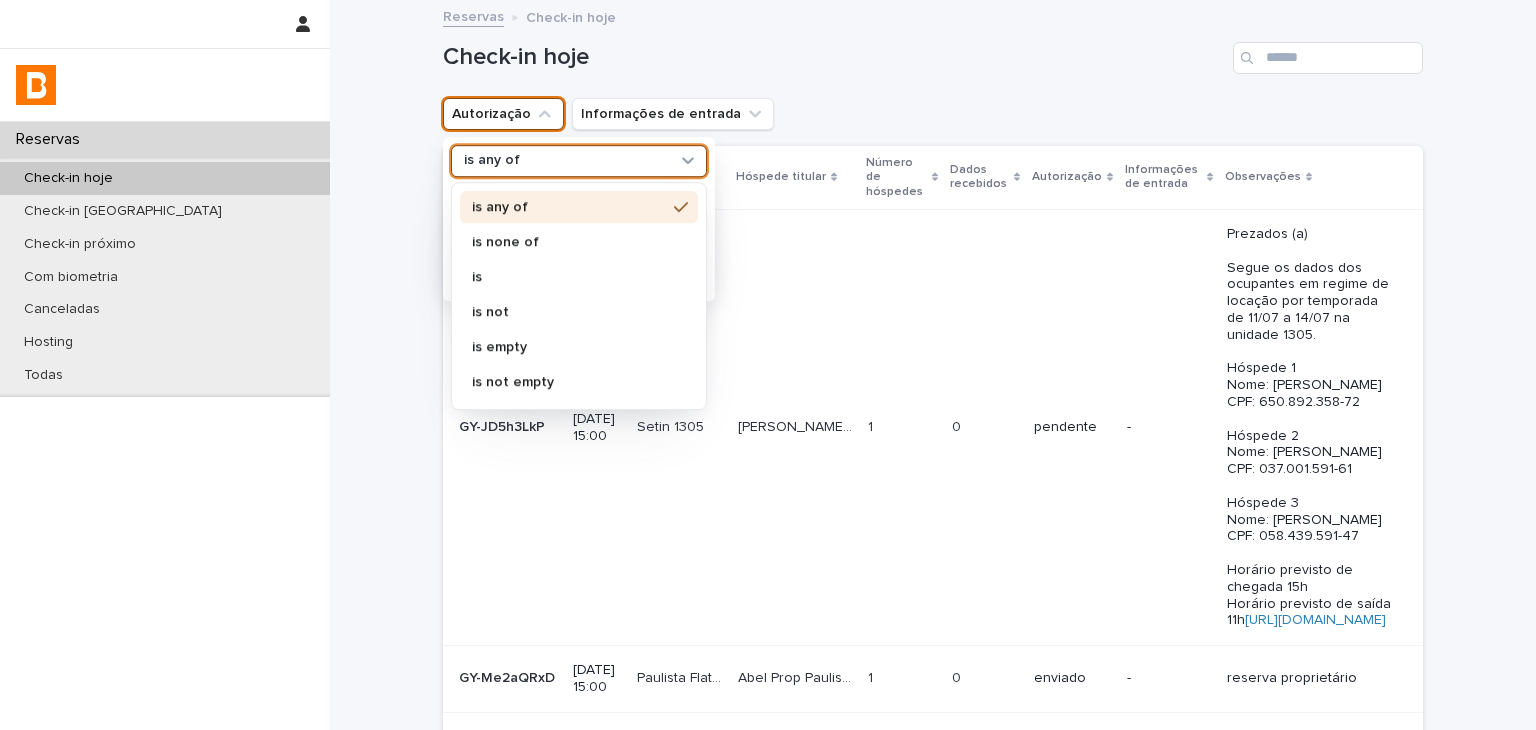 click on "is none of" at bounding box center [569, 242] 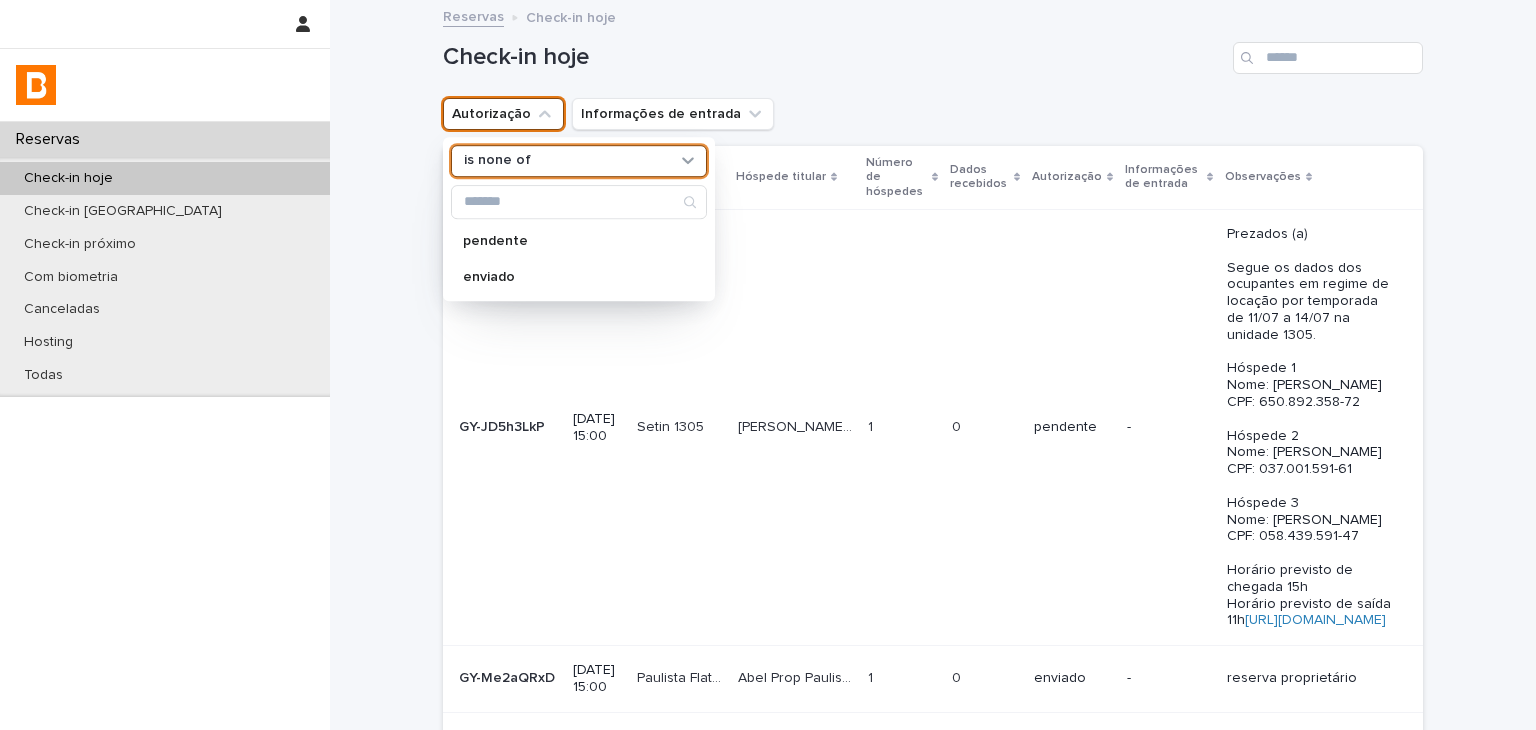 click on "enviado" at bounding box center (579, 277) 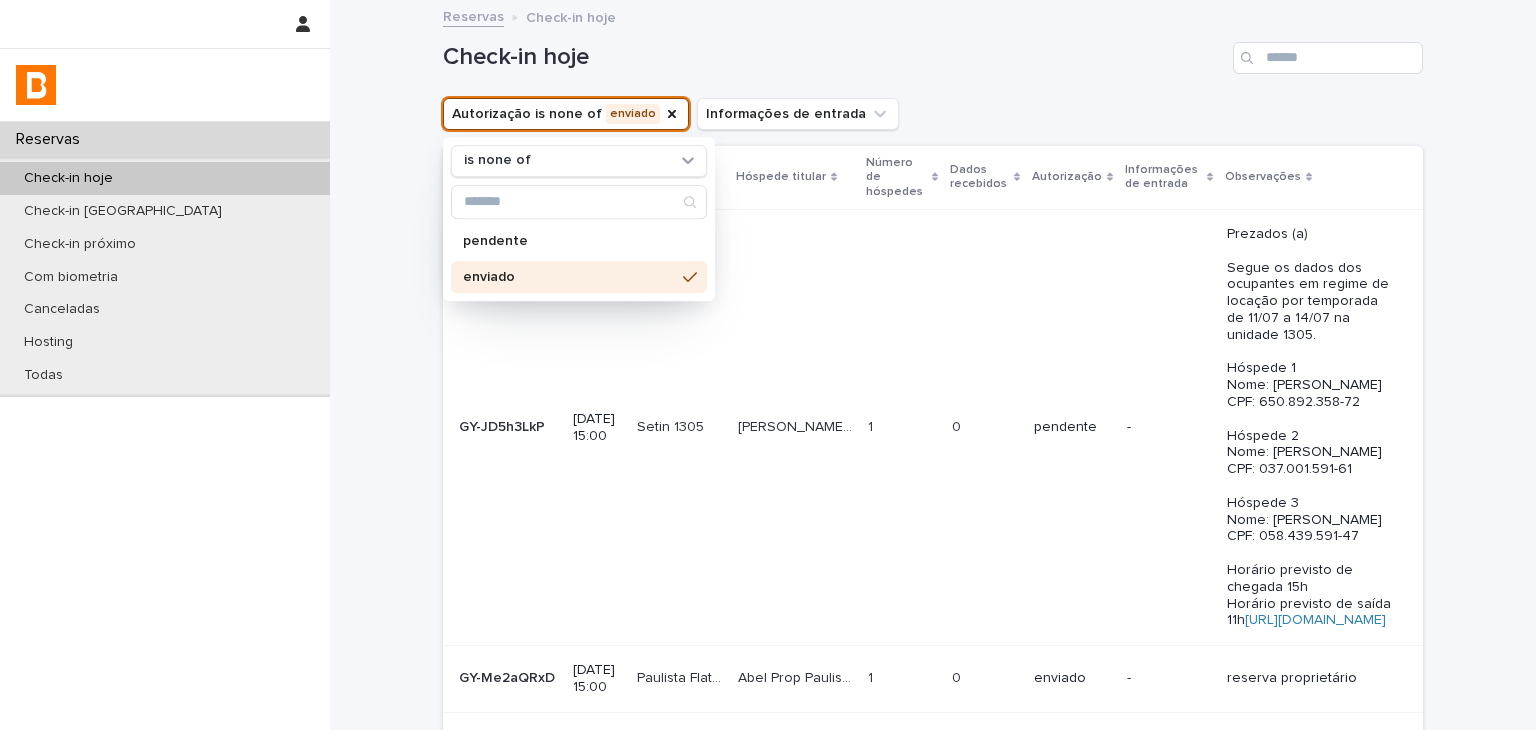 click on "Check-in hoje" at bounding box center [933, 50] 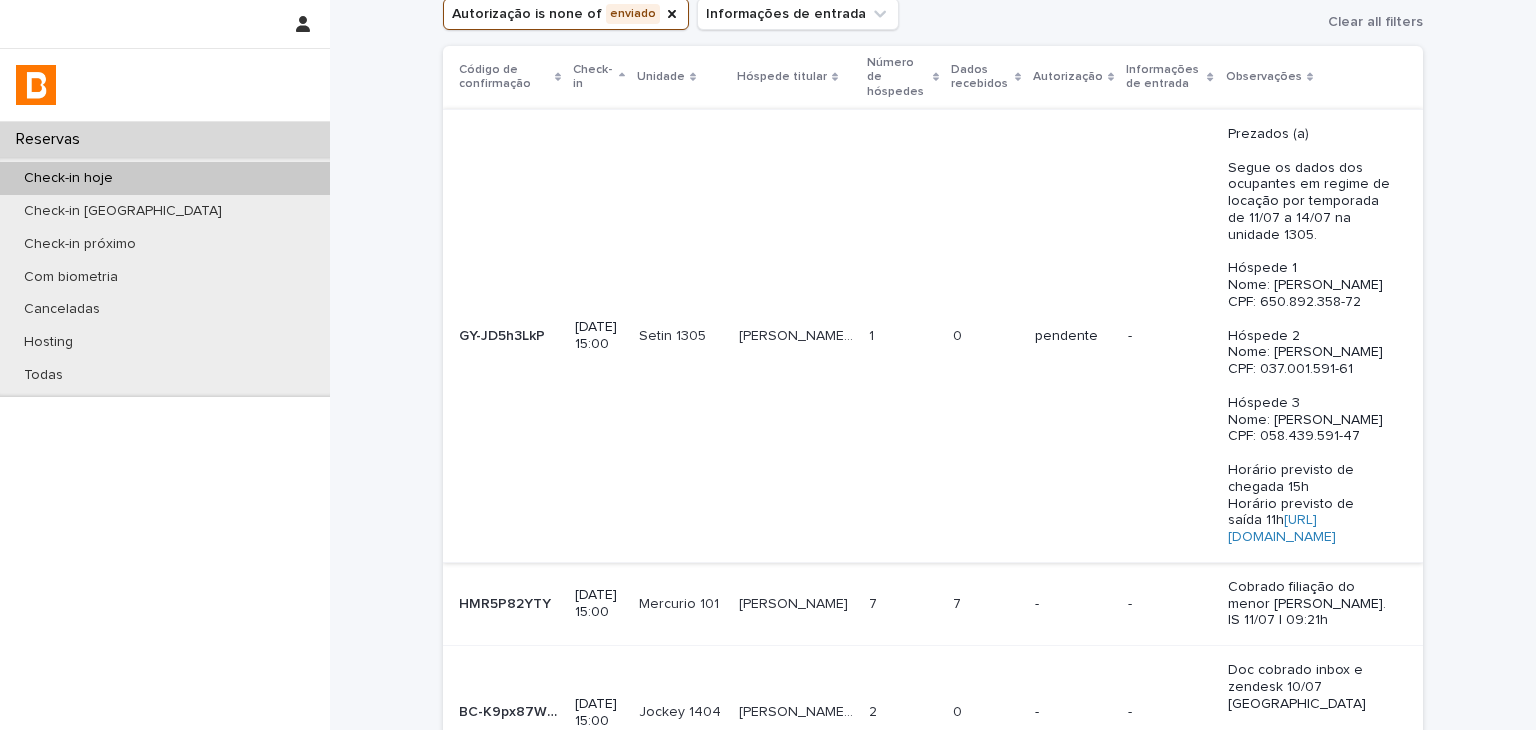 scroll, scrollTop: 600, scrollLeft: 0, axis: vertical 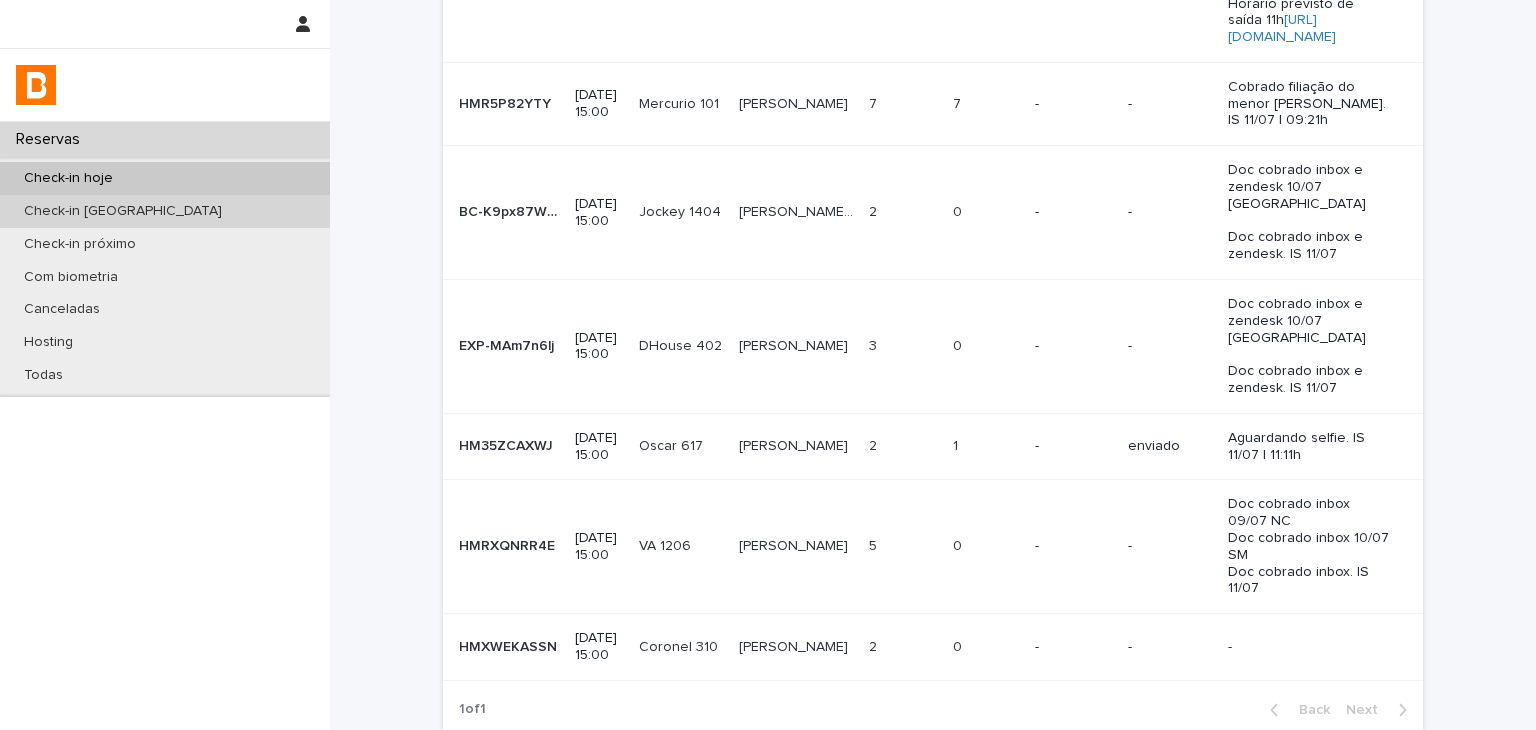 click on "Check-in [GEOGRAPHIC_DATA]" at bounding box center (165, 211) 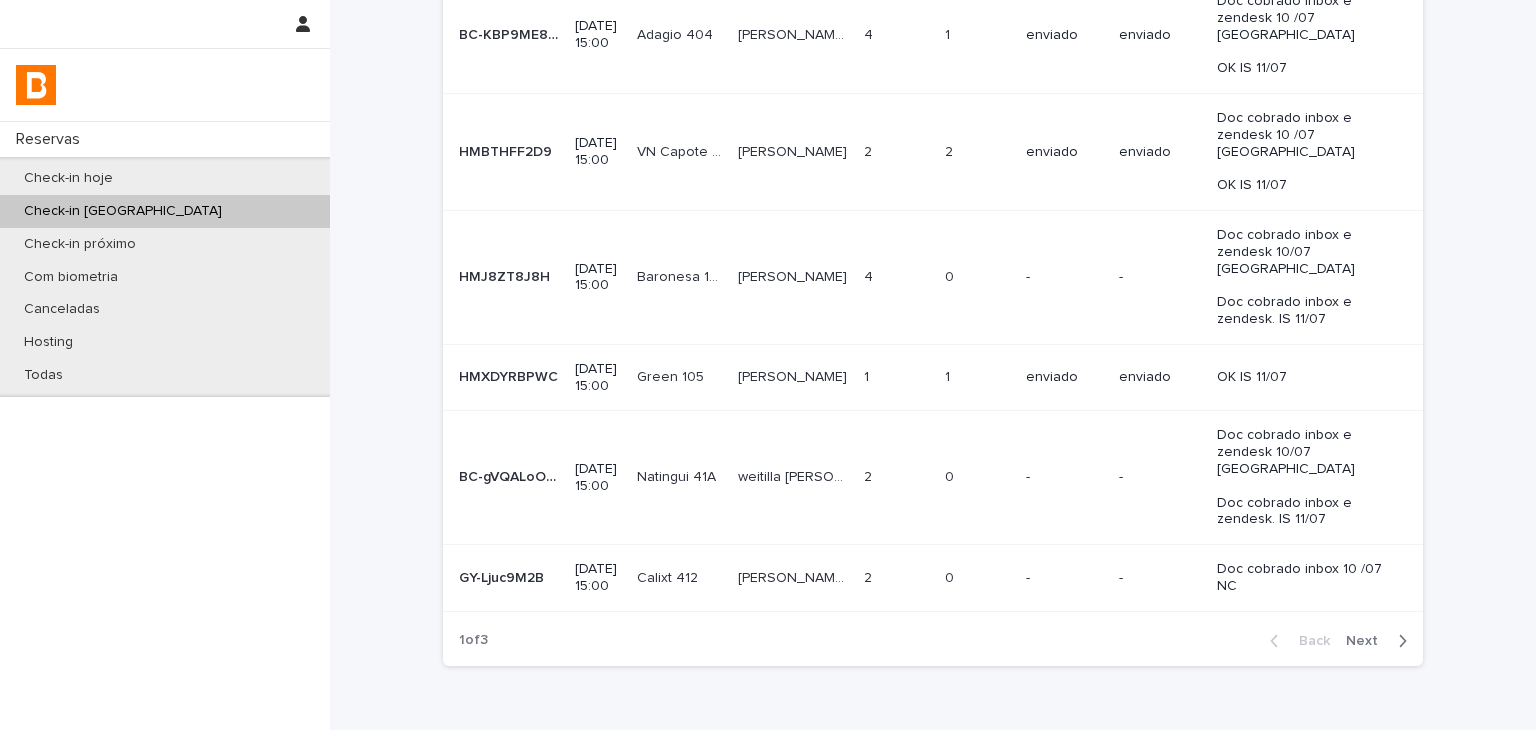 scroll, scrollTop: 0, scrollLeft: 0, axis: both 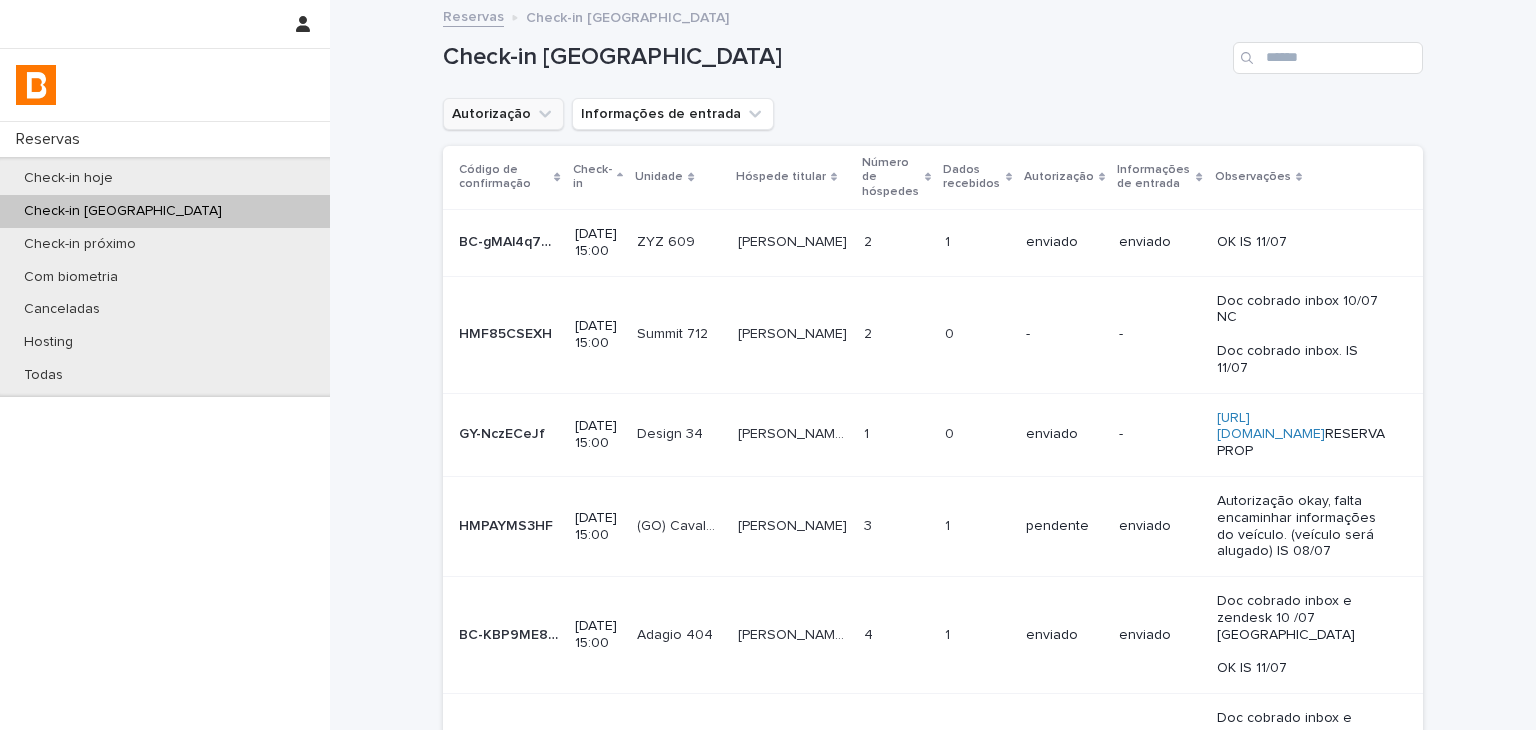 click on "Autorização" at bounding box center (503, 114) 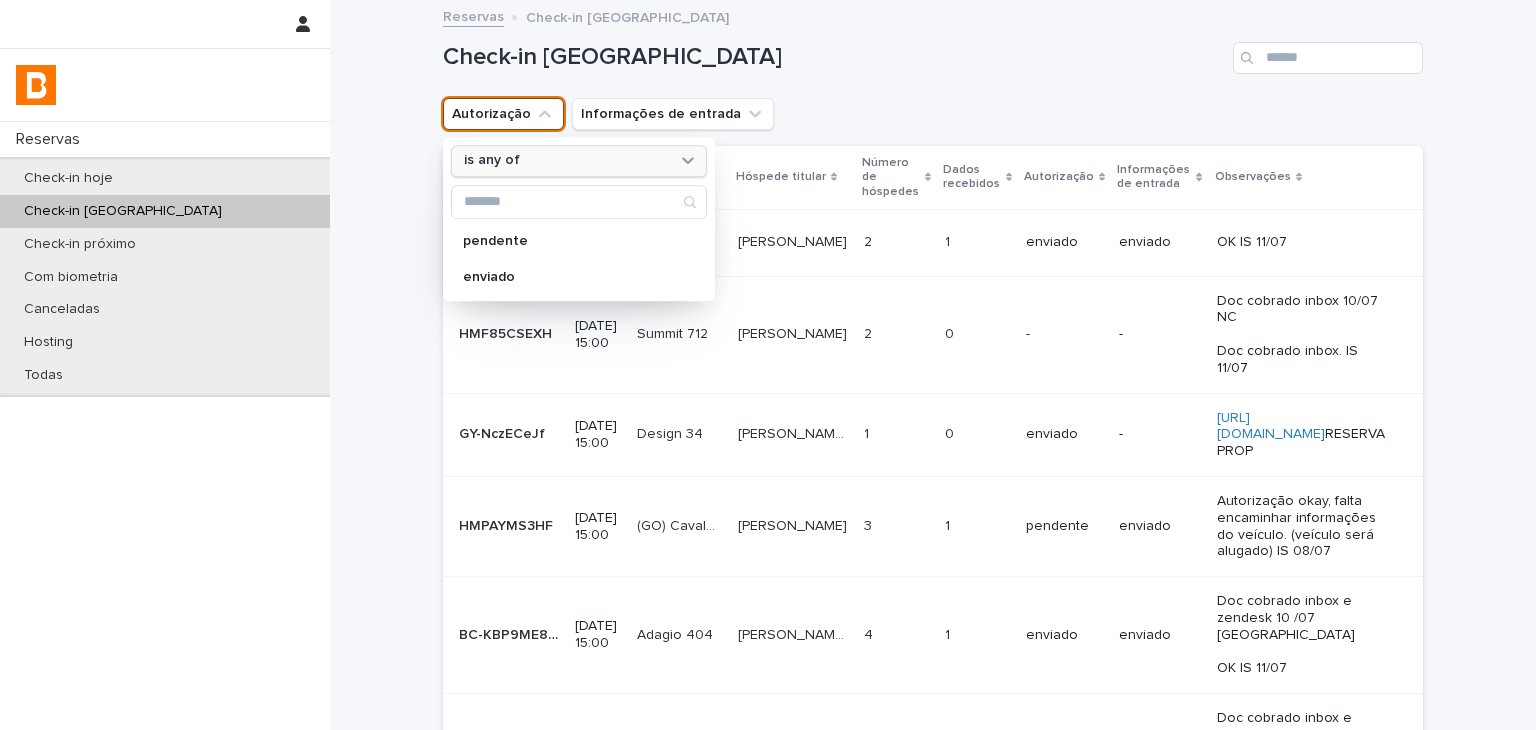 click on "is any of" at bounding box center [492, 161] 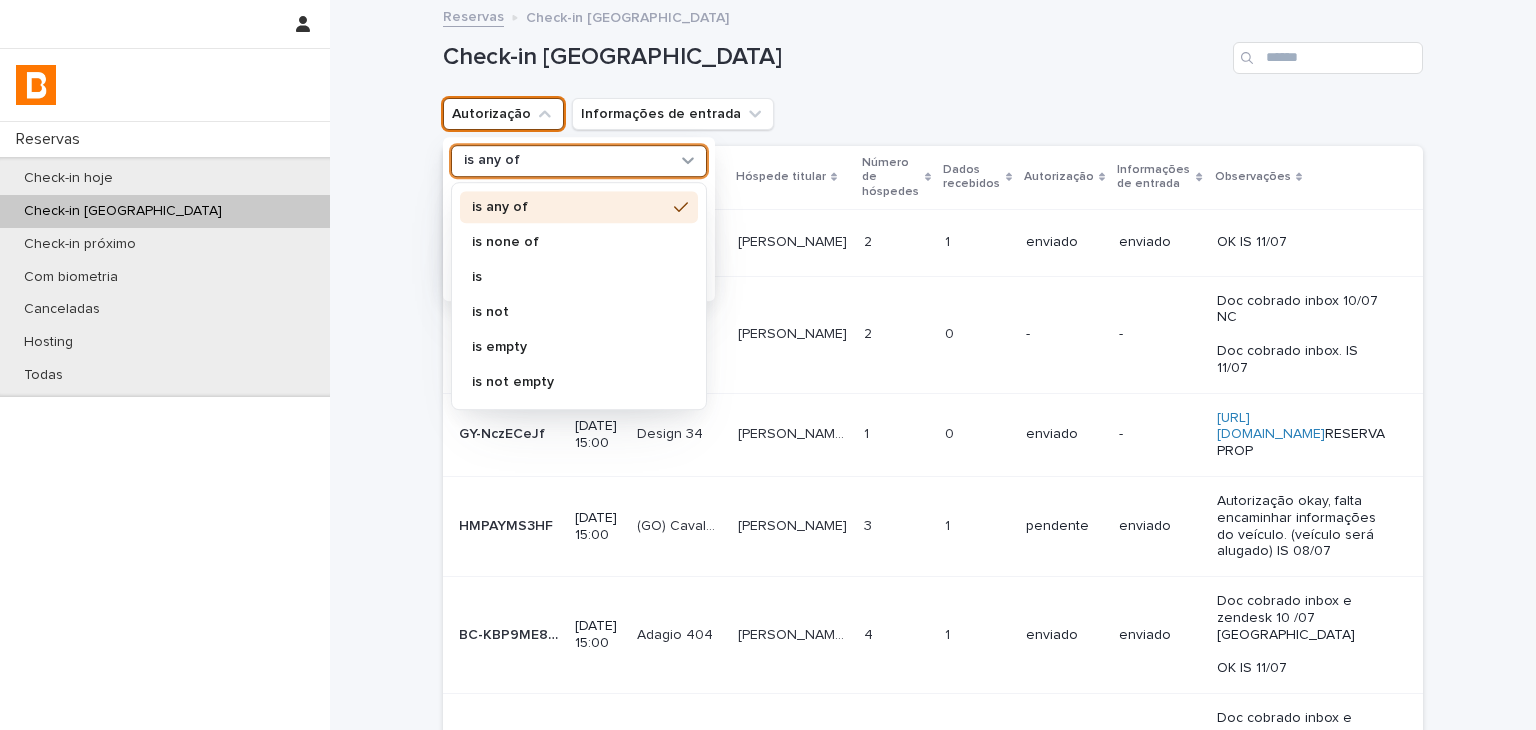 click on "is none of" at bounding box center (569, 242) 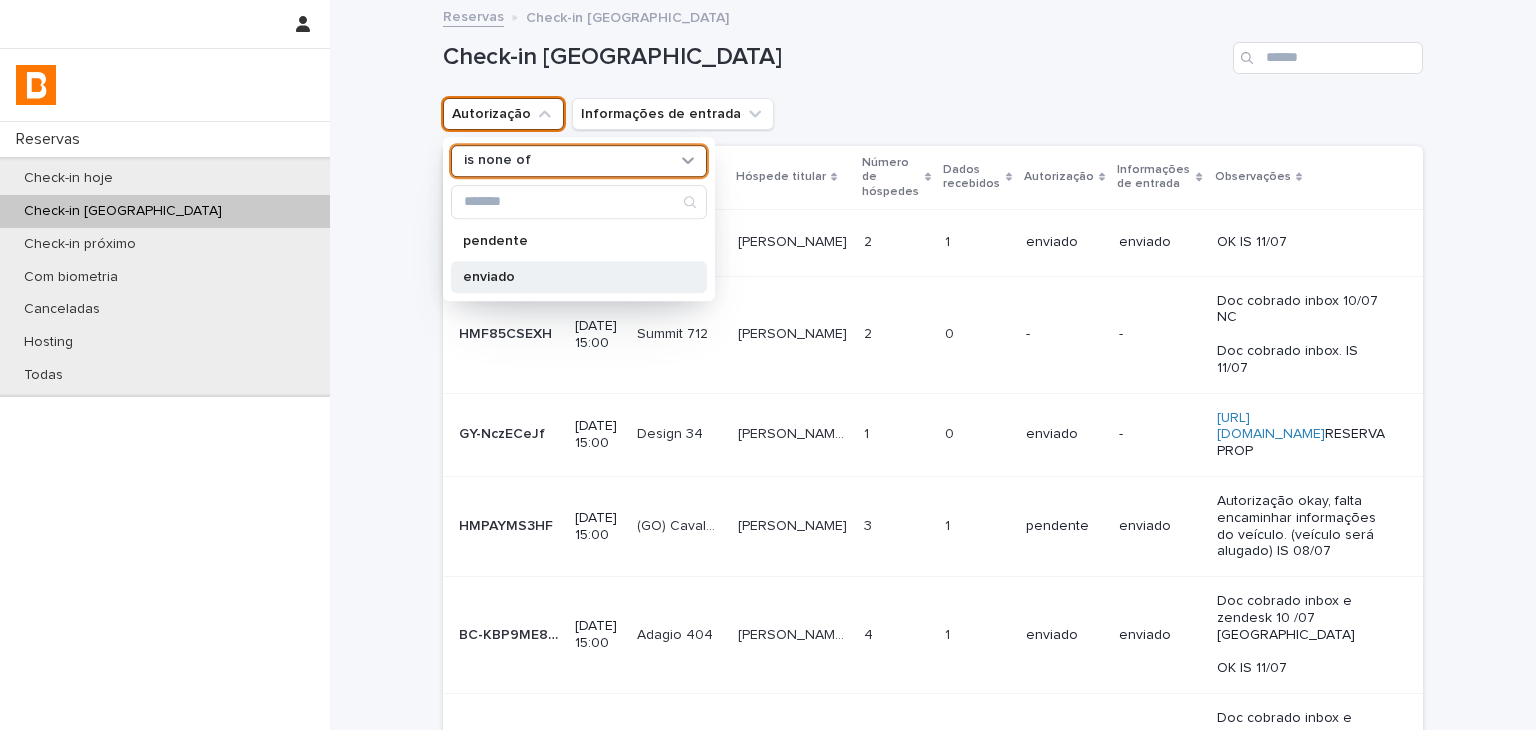 click on "enviado" at bounding box center [569, 277] 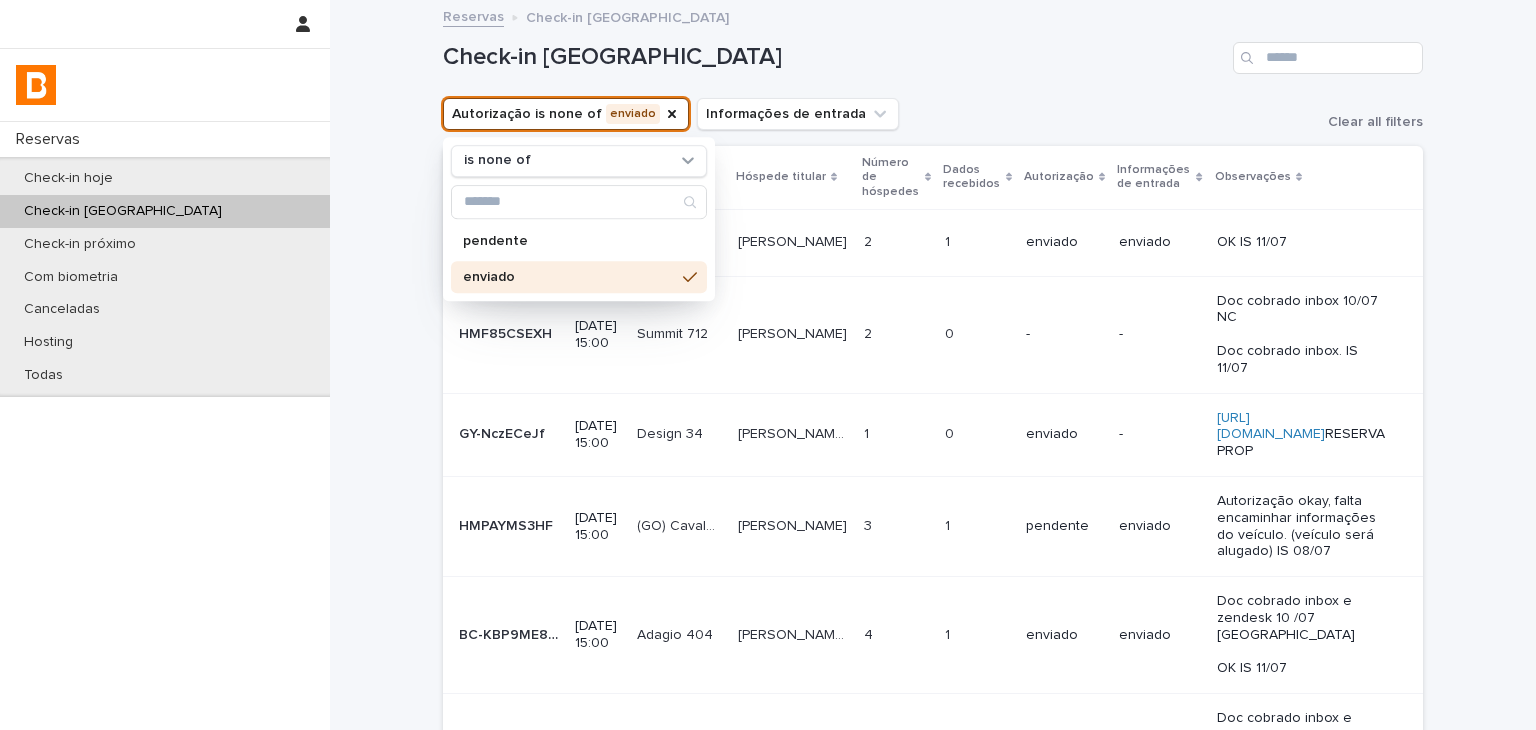 click on "Check-in [GEOGRAPHIC_DATA]" at bounding box center (834, 57) 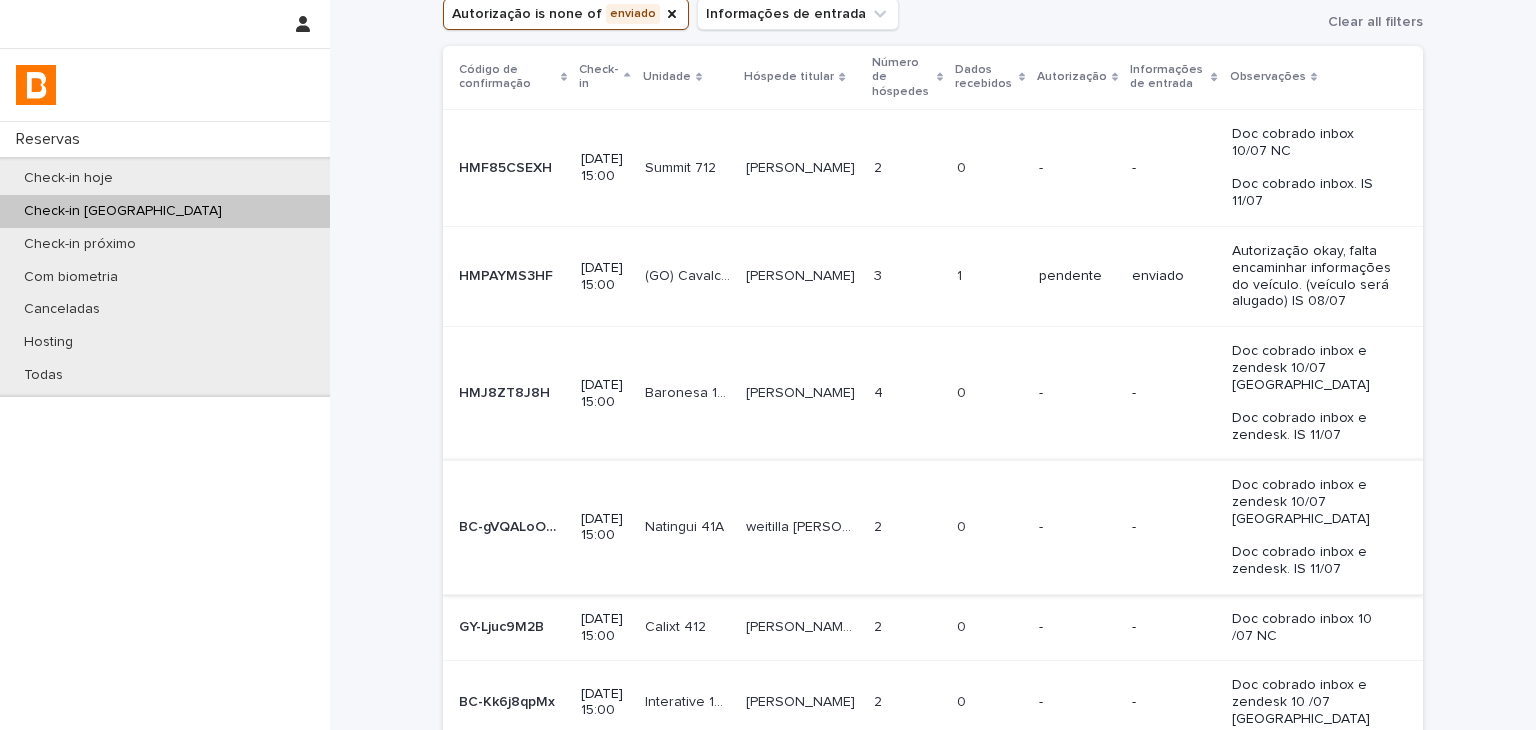 scroll, scrollTop: 300, scrollLeft: 0, axis: vertical 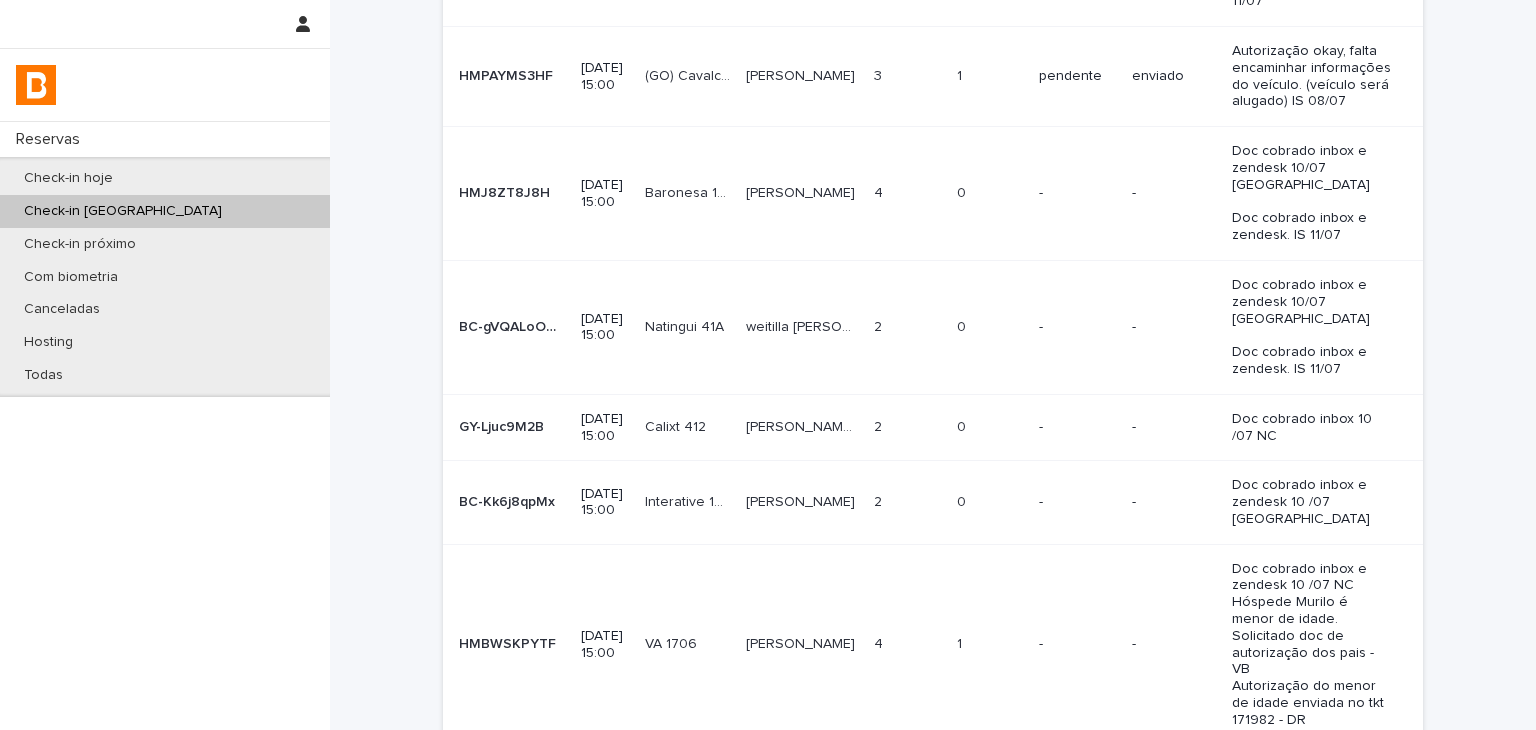 click at bounding box center [907, 427] 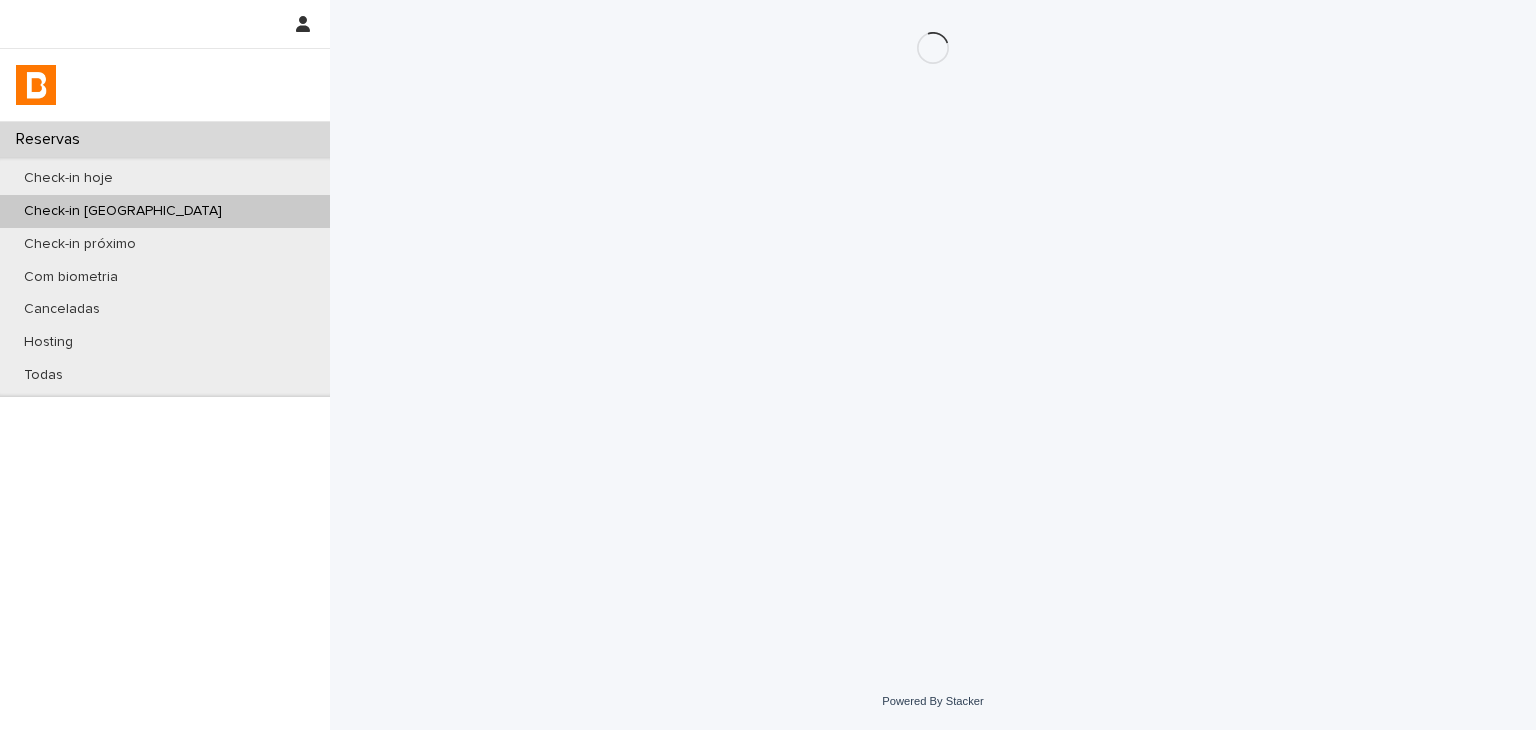 scroll, scrollTop: 0, scrollLeft: 0, axis: both 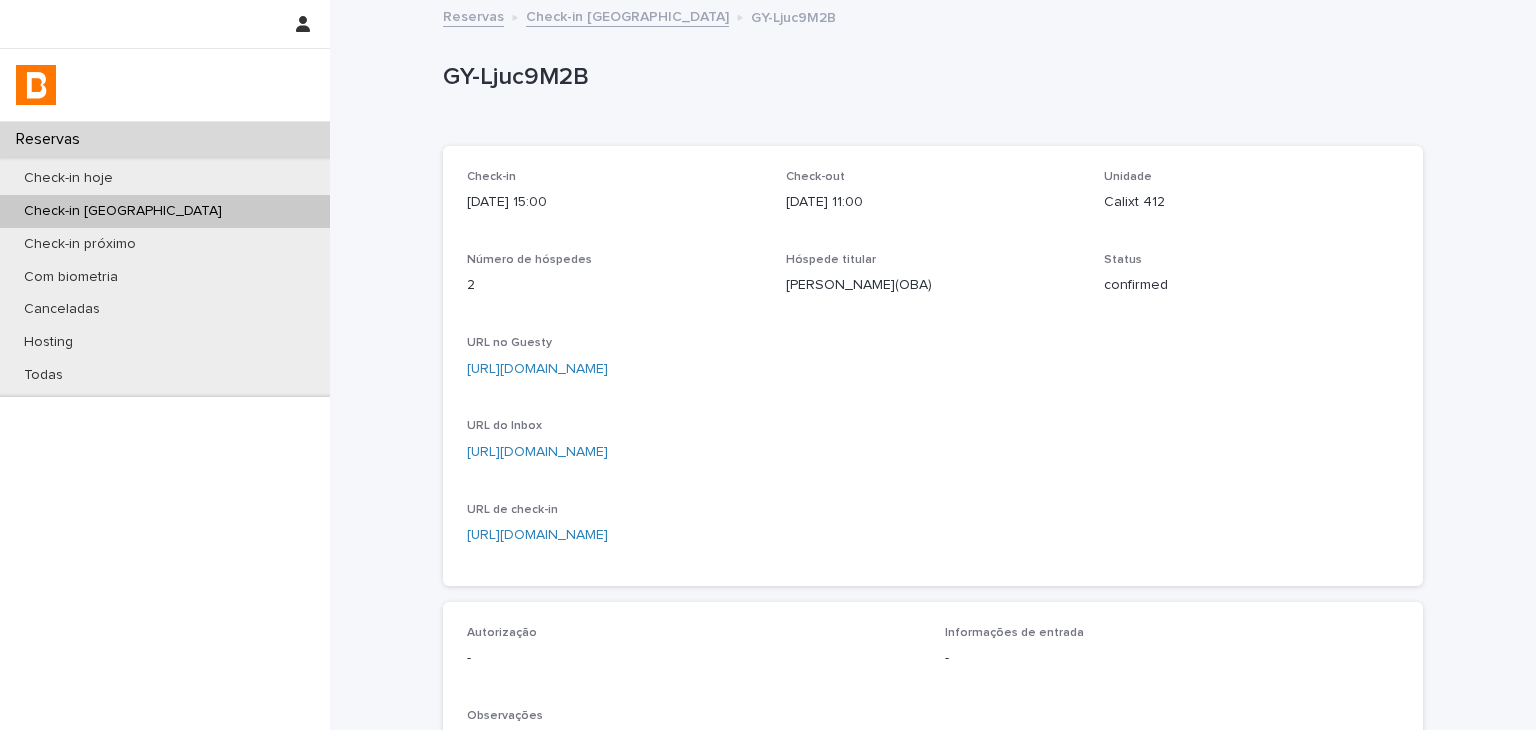 click on "https://app.guesty.com/reservations/685c679b6ea23cedb9e8ffbc/summary" at bounding box center [537, 369] 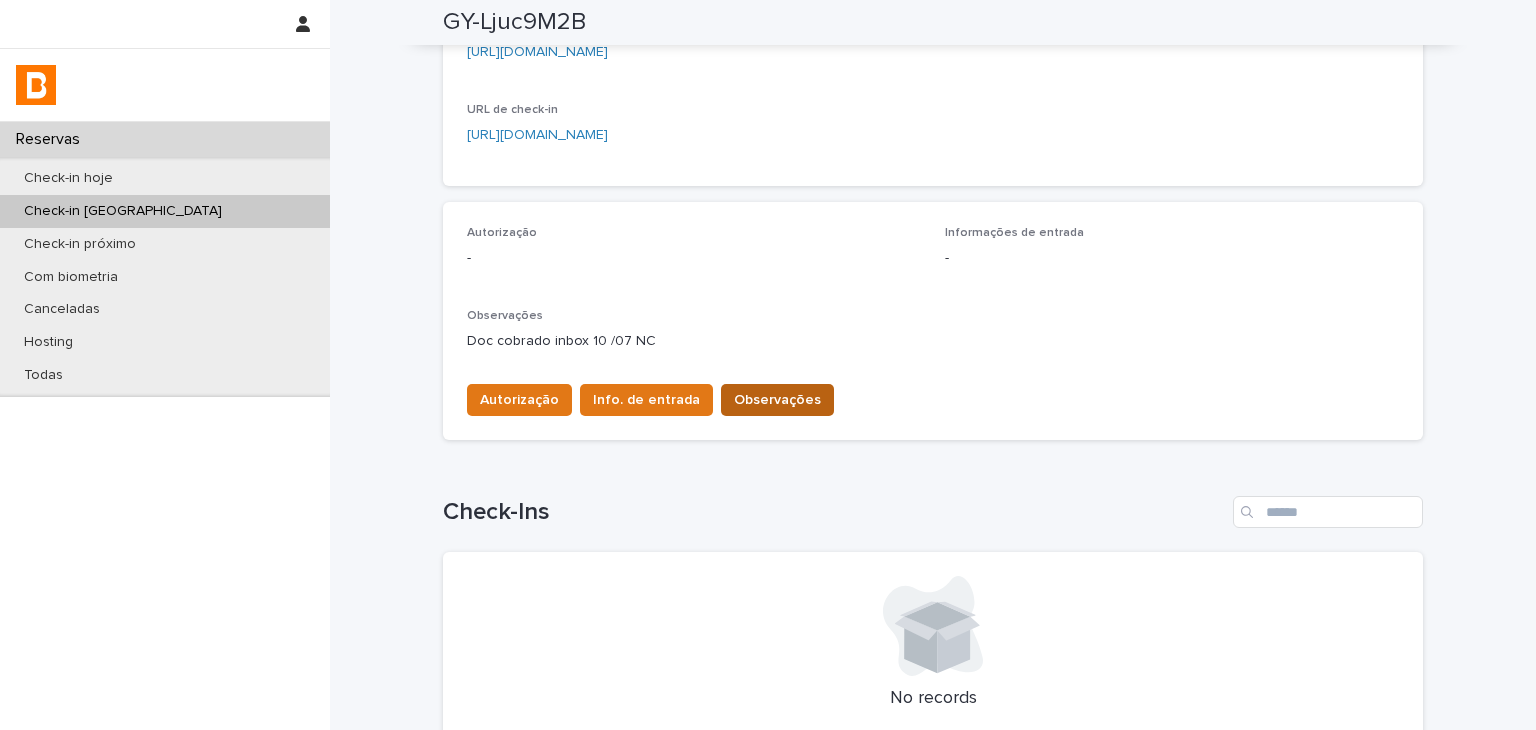 click on "Observações" at bounding box center (777, 400) 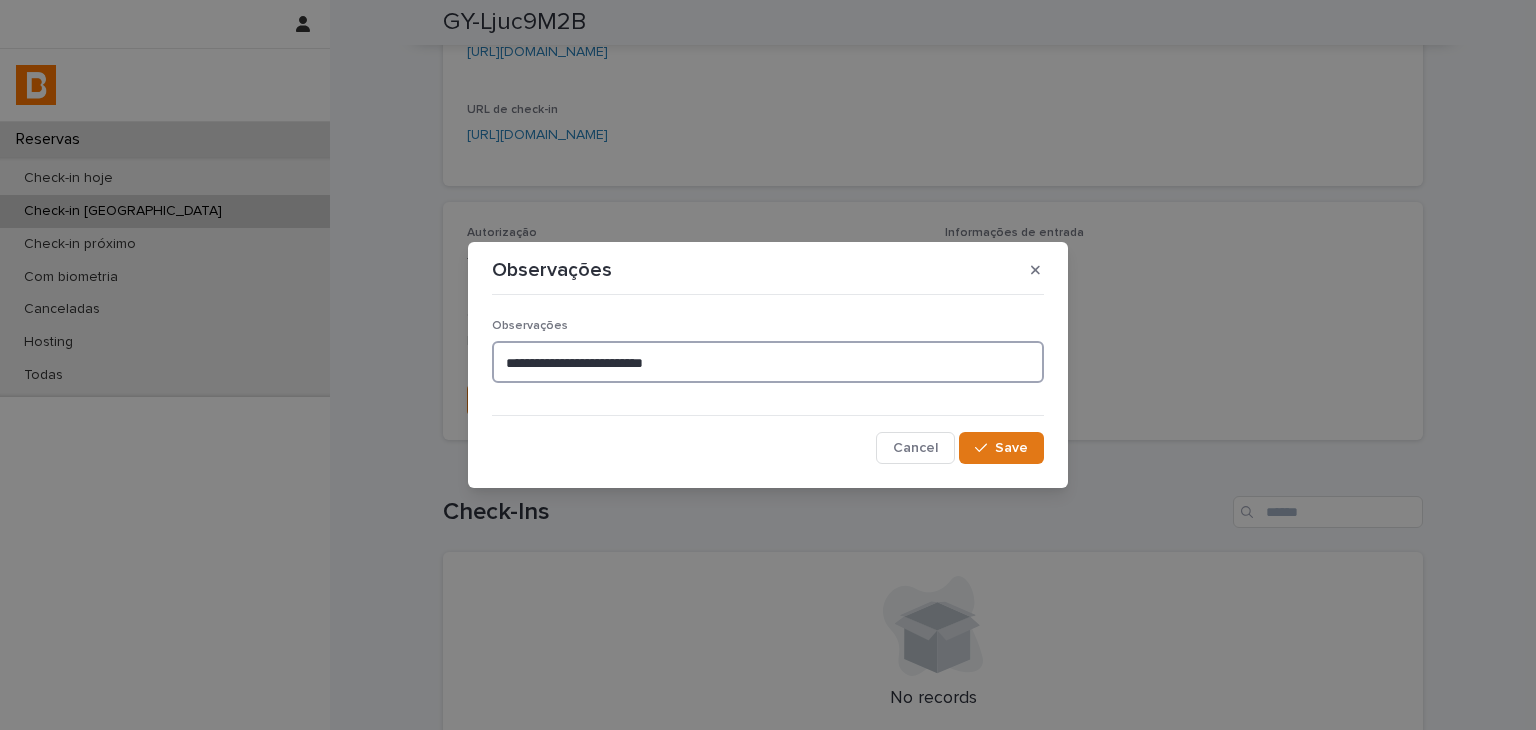 click on "**********" at bounding box center (768, 362) 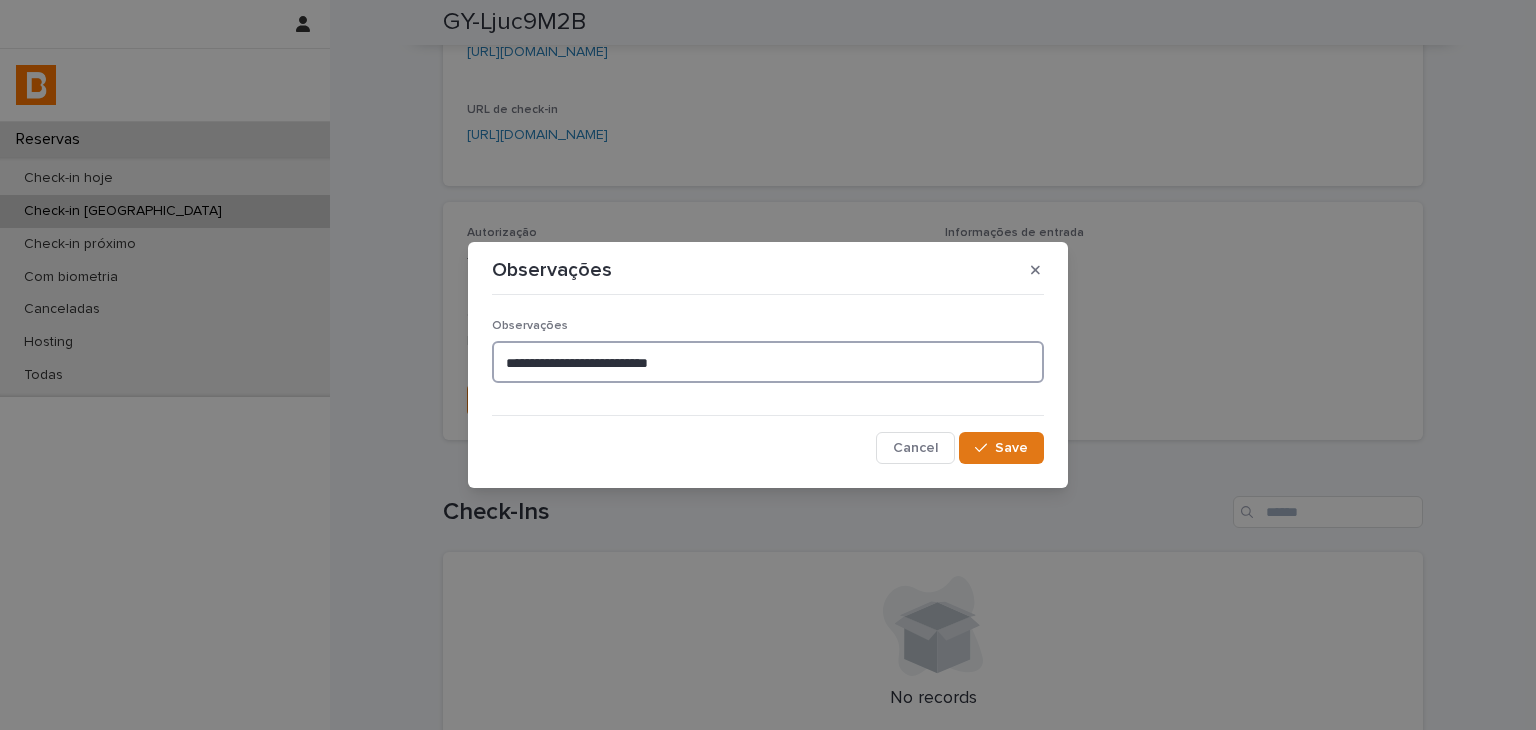 click on "**********" at bounding box center [768, 362] 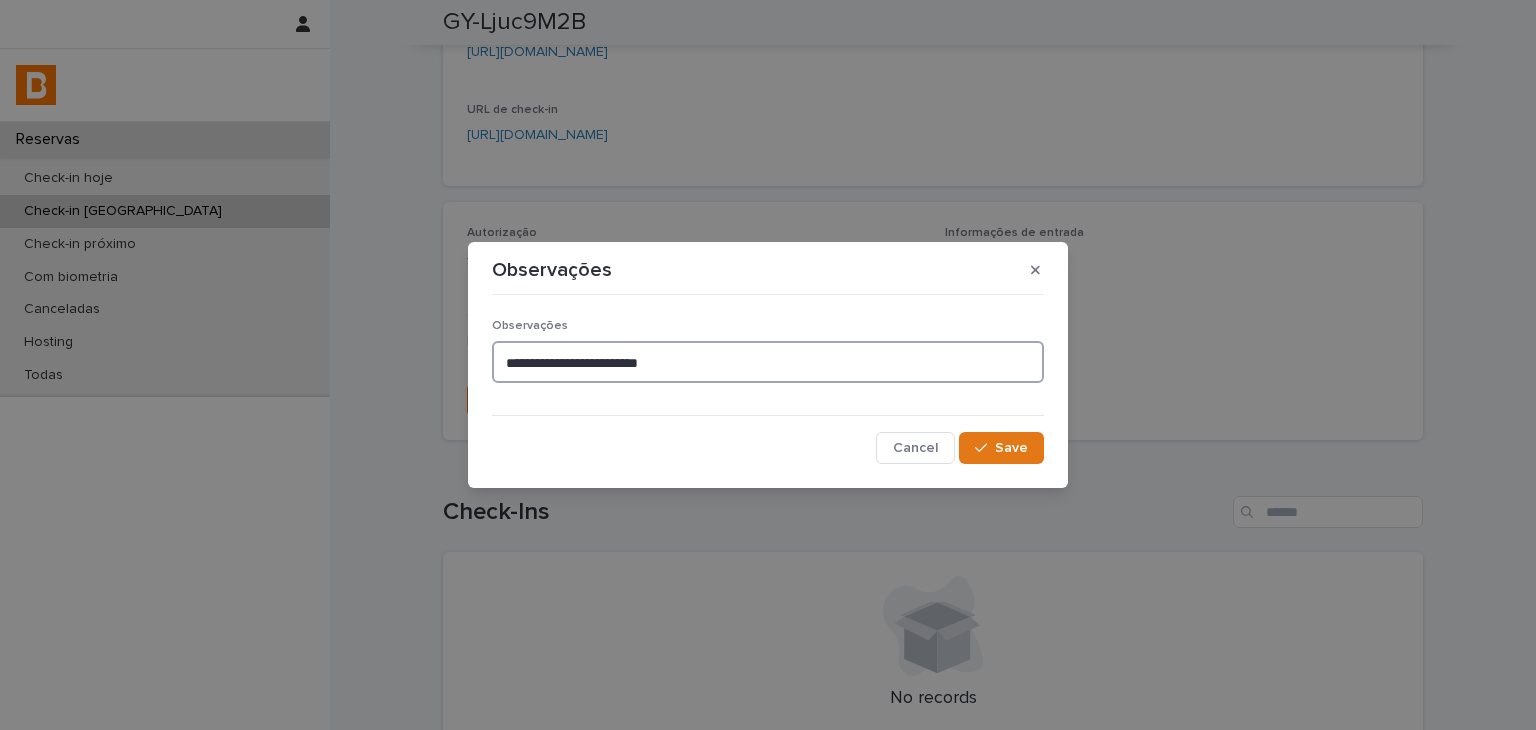 click on "**********" at bounding box center [768, 362] 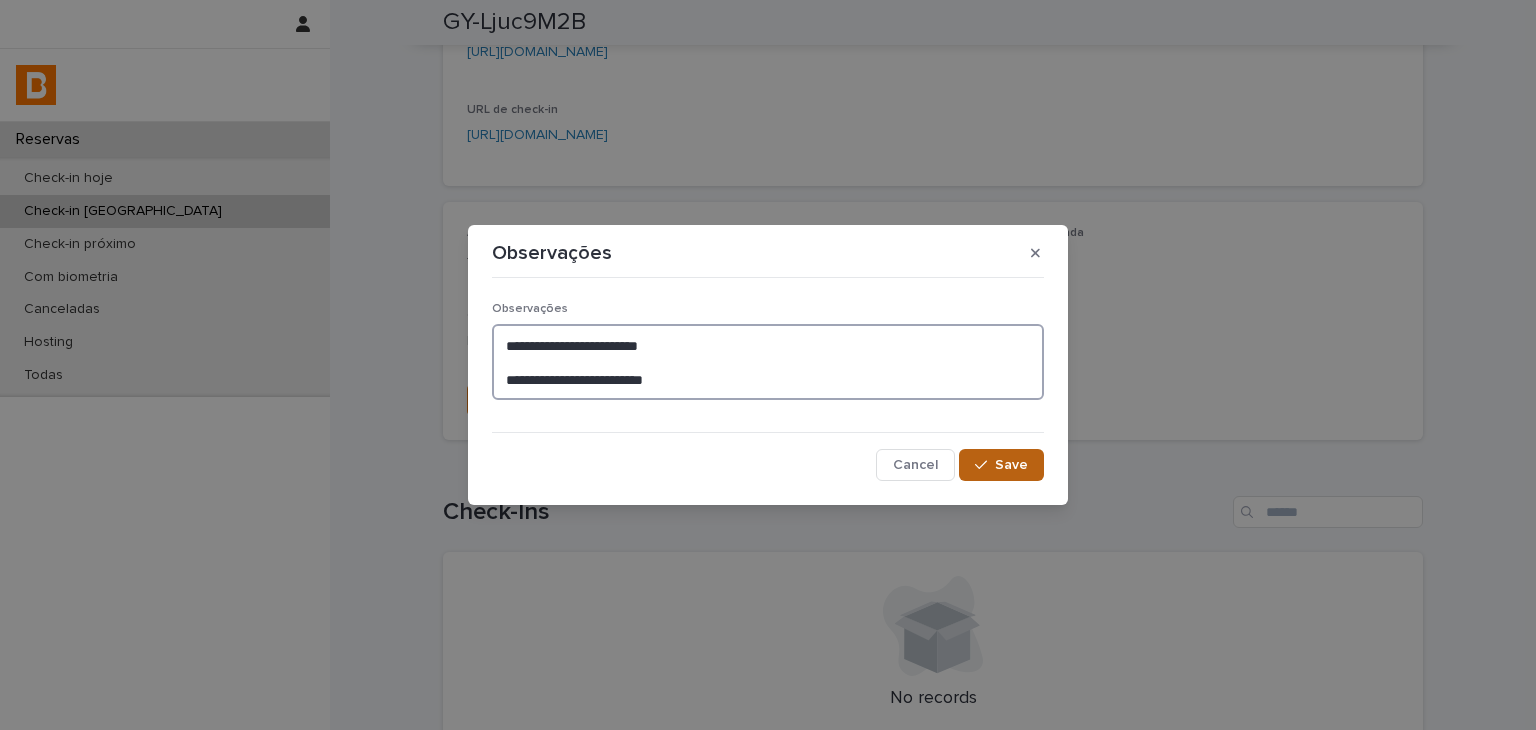 type on "**********" 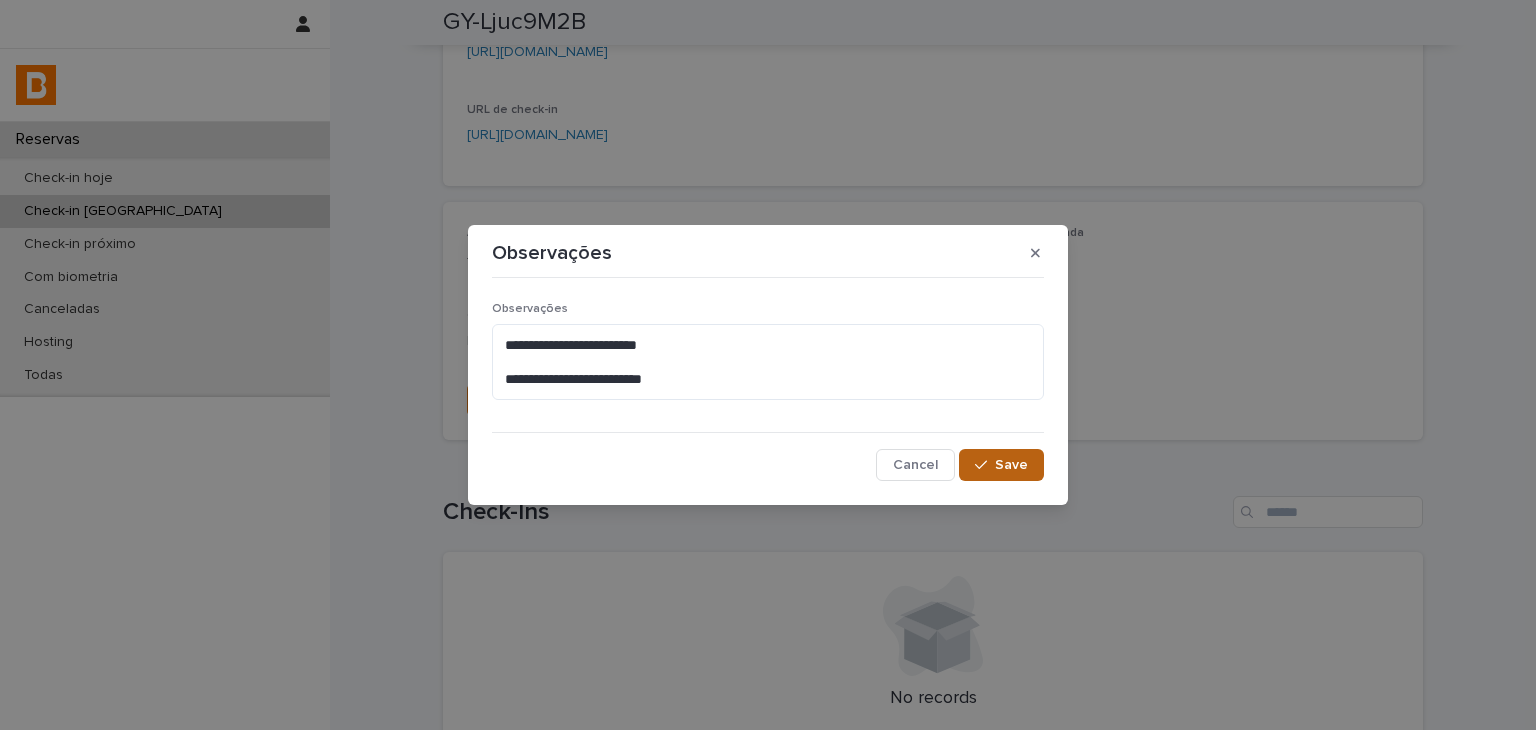 click at bounding box center (985, 465) 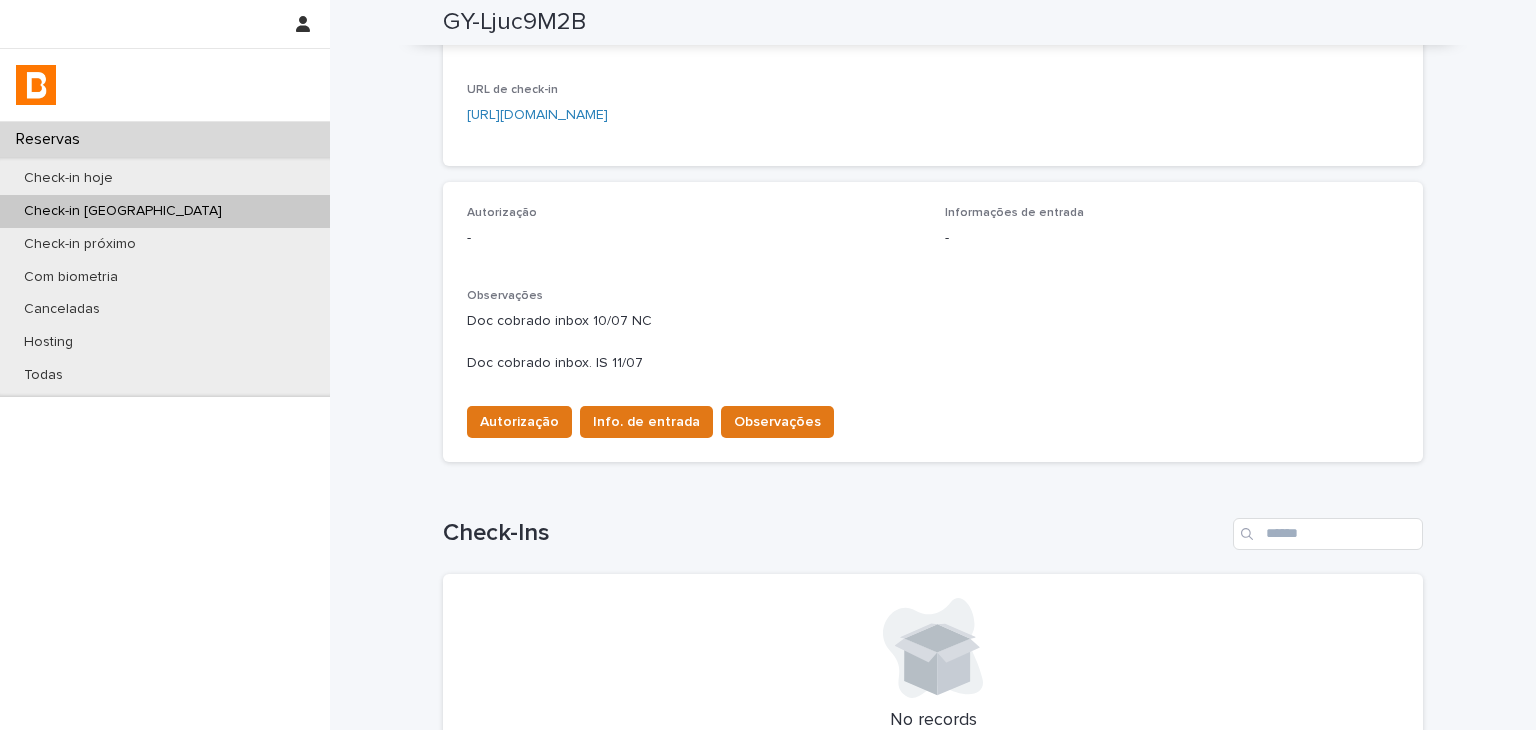 scroll, scrollTop: 620, scrollLeft: 0, axis: vertical 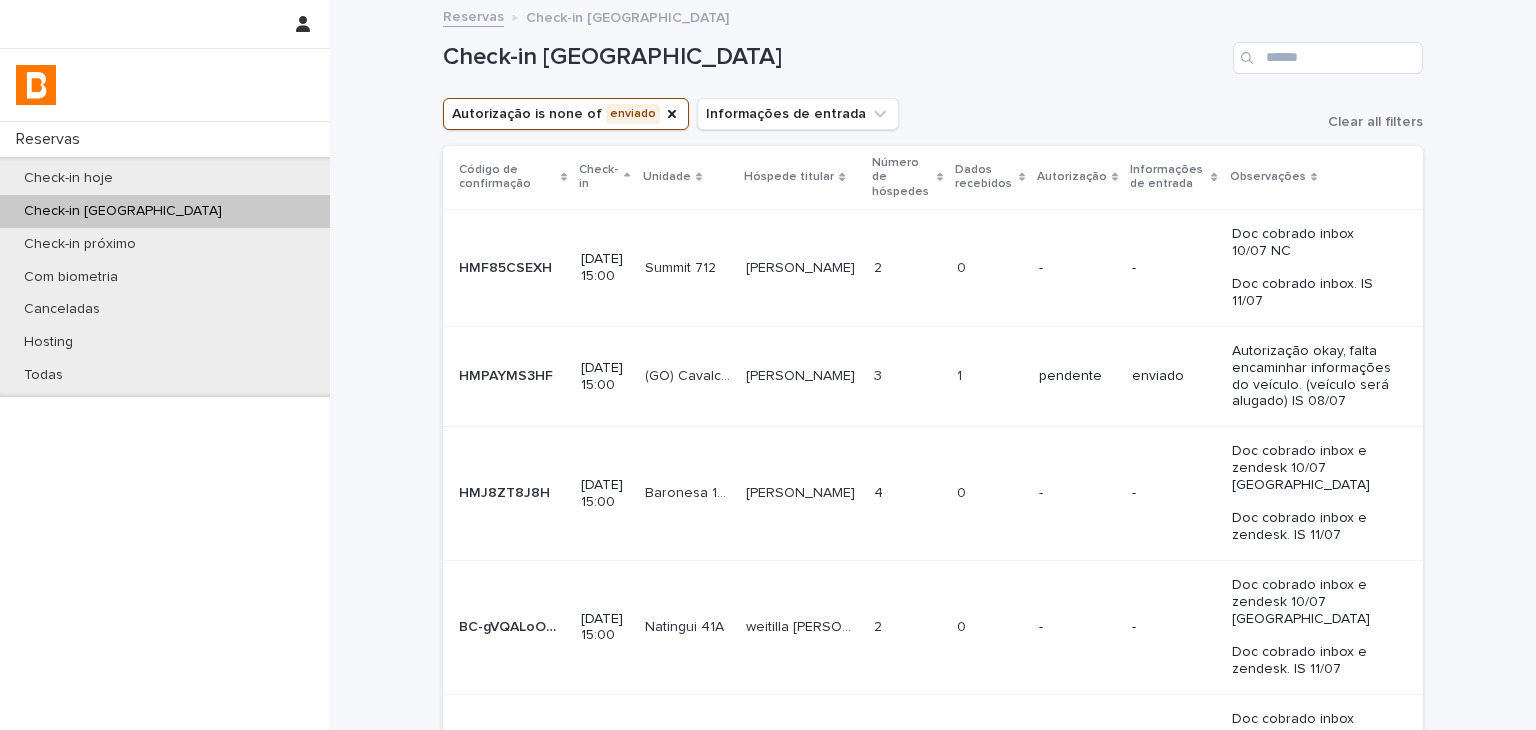 click on "Loading... Saving… Loading... Saving… Check-in amanhã Autorização is none of enviado Informações de entrada Clear all filters Código de confirmação Check-in Unidade Hóspede titular Número de hóspedes Dados recebidos Autorização Informações de entrada Observações HMF85CSEXH HMF85CSEXH   2025-07-12 15:00 Summit 712 Summit 712   Alessandra Kelley Alessandra Kelley   2 2   0 0   - - Doc cobrado inbox 10/07 NC
Doc cobrado inbox. IS 11/07 HMPAYMS3HF HMPAYMS3HF   2025-07-12 15:00 (GO) Cavalcante 11 (GO) Cavalcante 11   Joyce Gomes De Oliveira Joyce Gomes De Oliveira   3 3   1 1   pendente enviado Autorização okay, falta encaminhar informações do veículo. (veículo será alugado) IS 08/07 HMJ8ZT8J8H HMJ8ZT8J8H   2025-07-12 15:00 Baronesa 1013 Baronesa 1013   André Soares André Soares   4 4   0 0   - - Doc cobrado inbox e zendesk 10/07 NC
Doc cobrado inbox e zendesk. IS 11/07 BC-gVQALoOM9 BC-gVQALoOM9   2025-07-12 15:00 Natingui 41A Natingui 41A   weitilla maria de paiva" at bounding box center [933, 709] 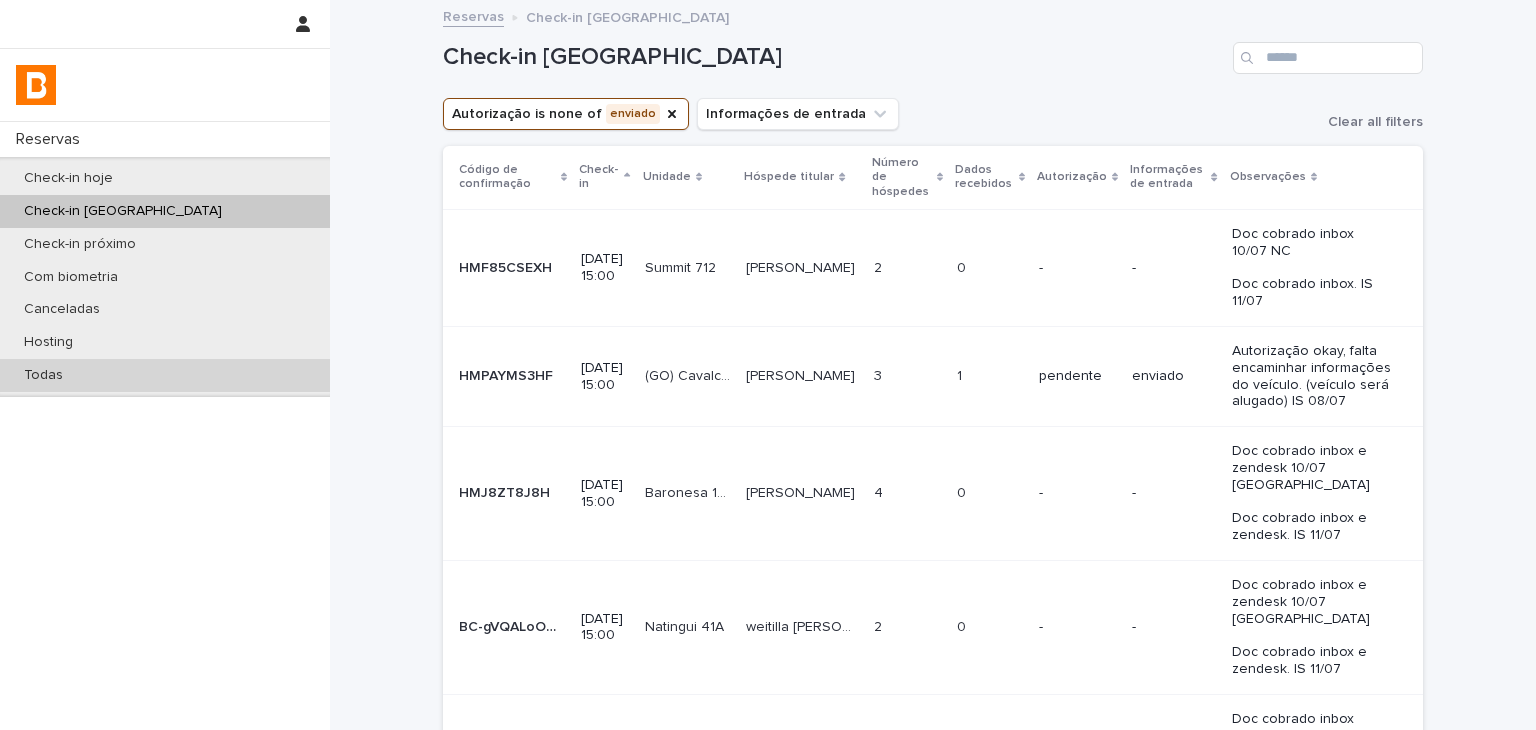 click on "Todas" at bounding box center (165, 375) 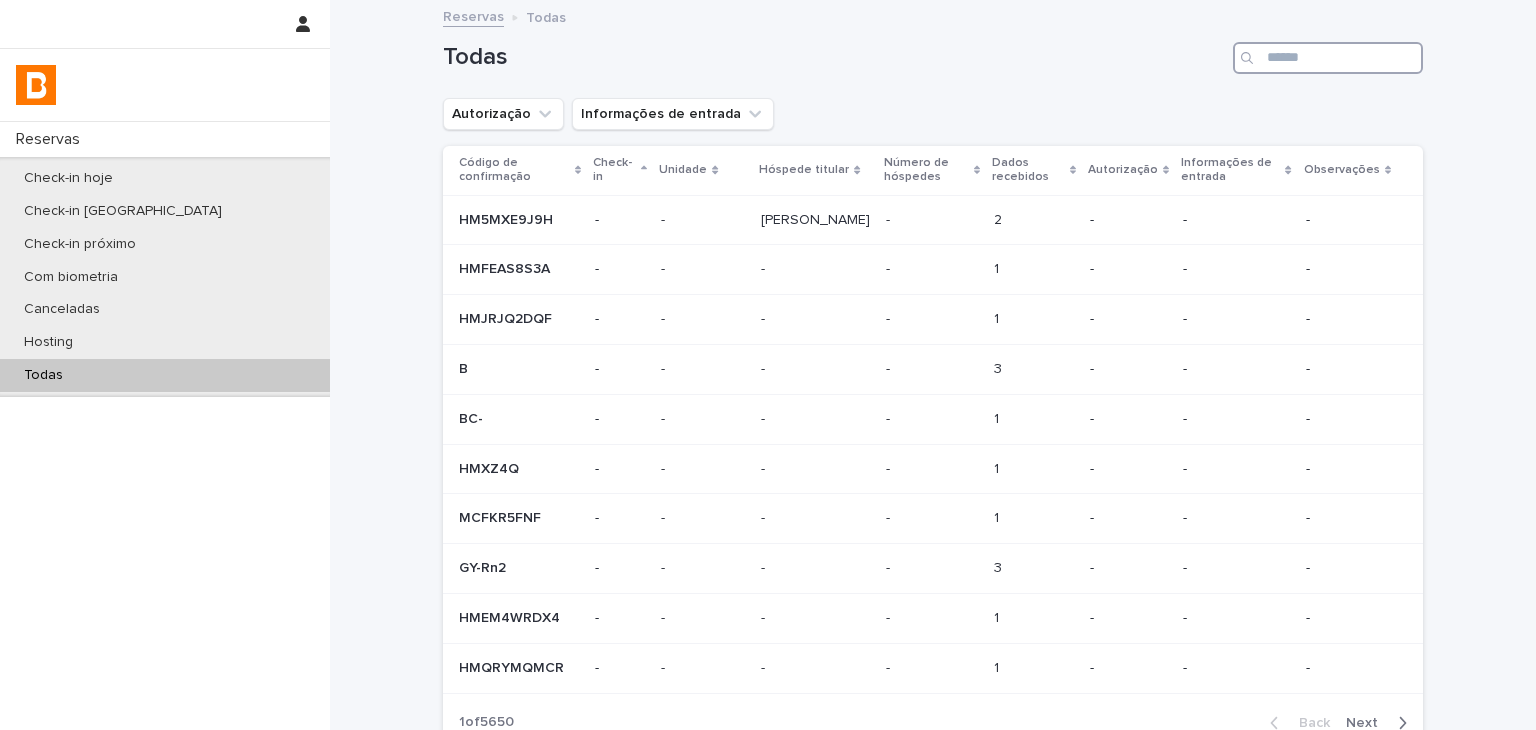click at bounding box center [1328, 58] 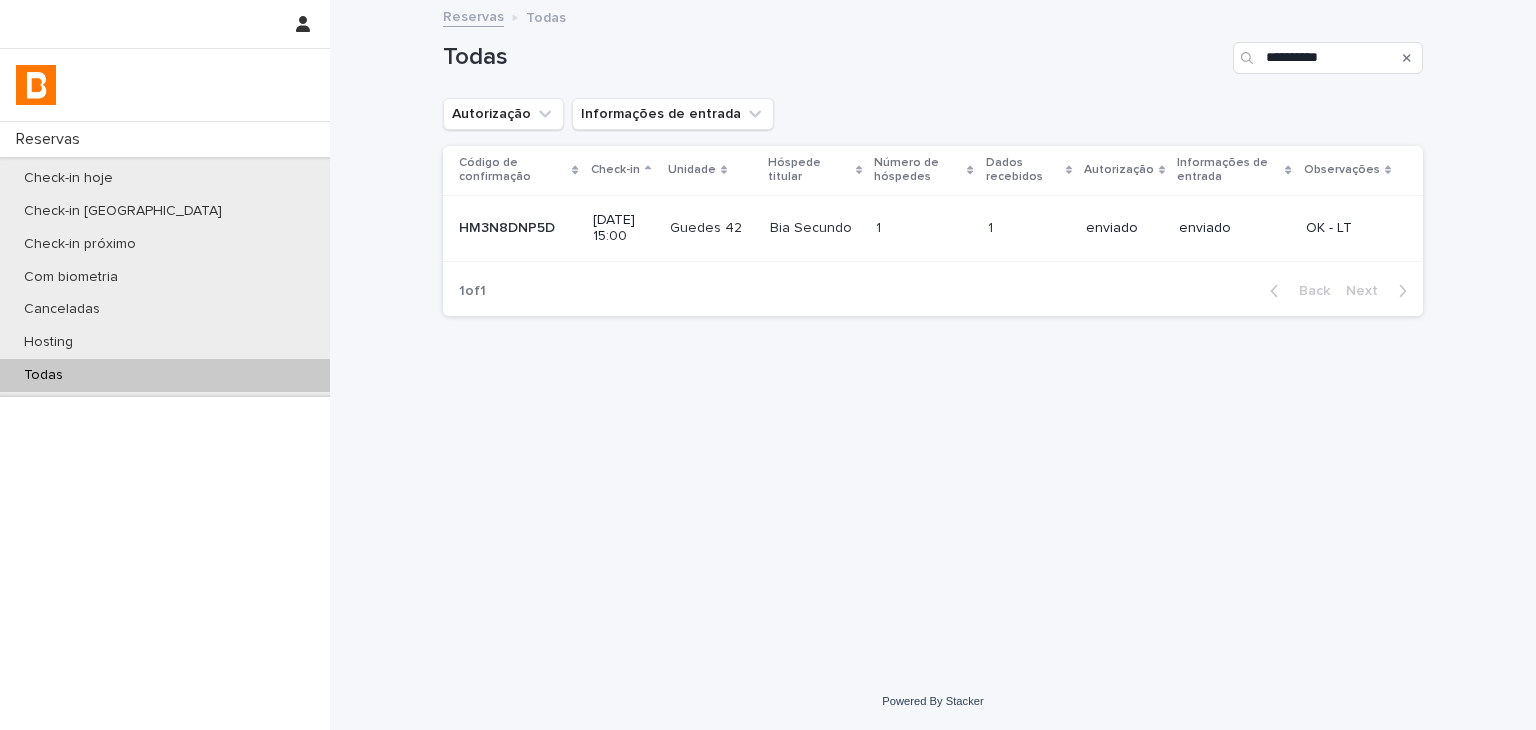 click on "enviado" at bounding box center (1124, 228) 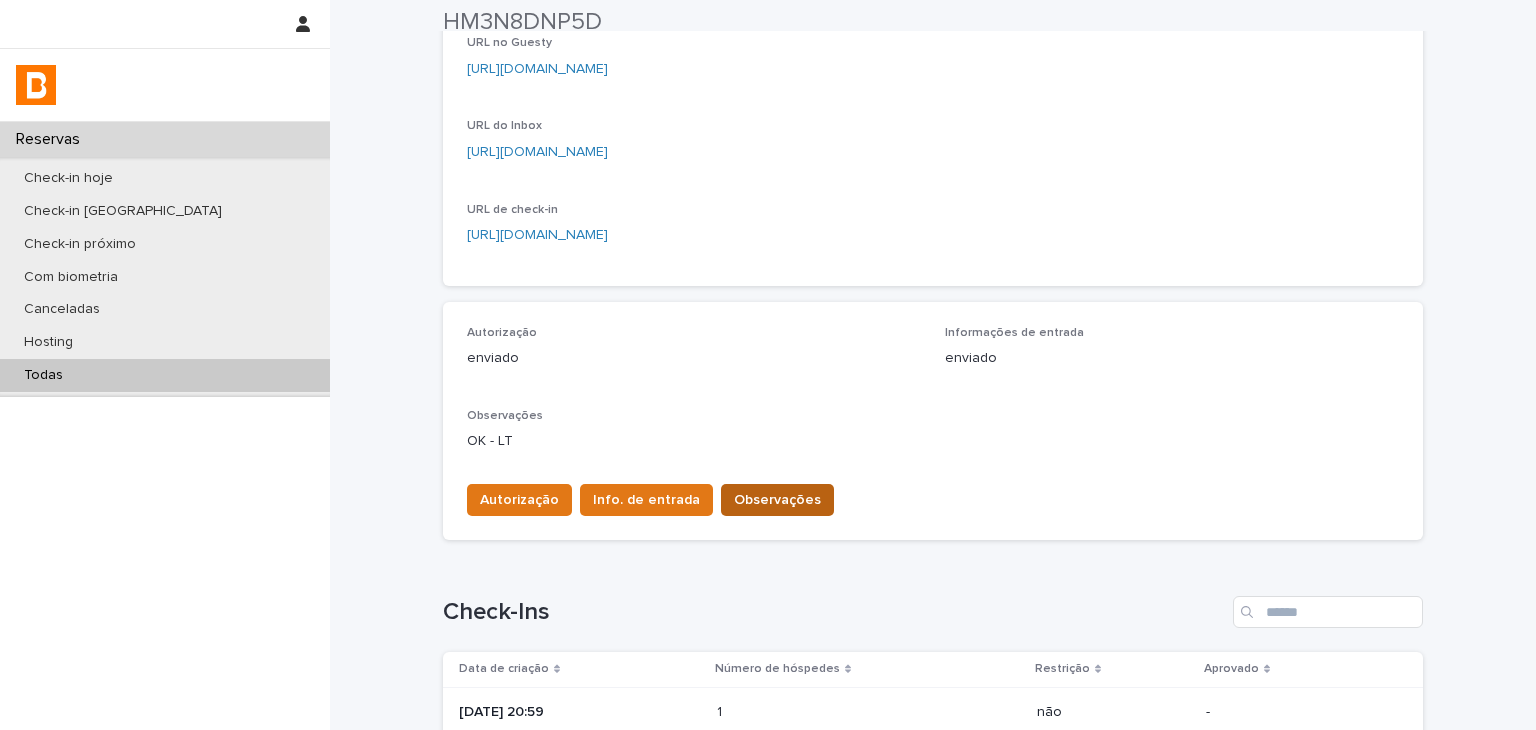 scroll, scrollTop: 354, scrollLeft: 0, axis: vertical 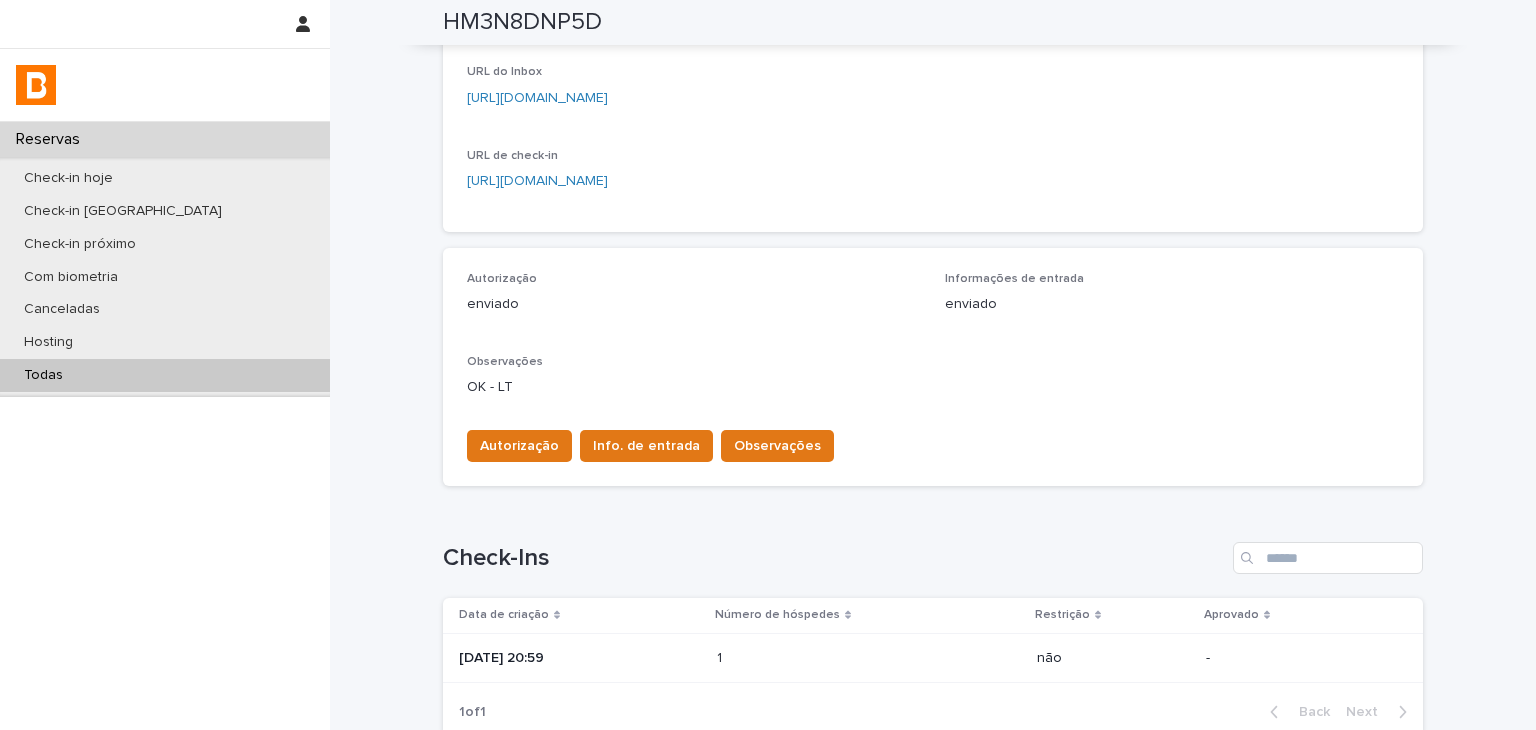 click at bounding box center [804, 658] 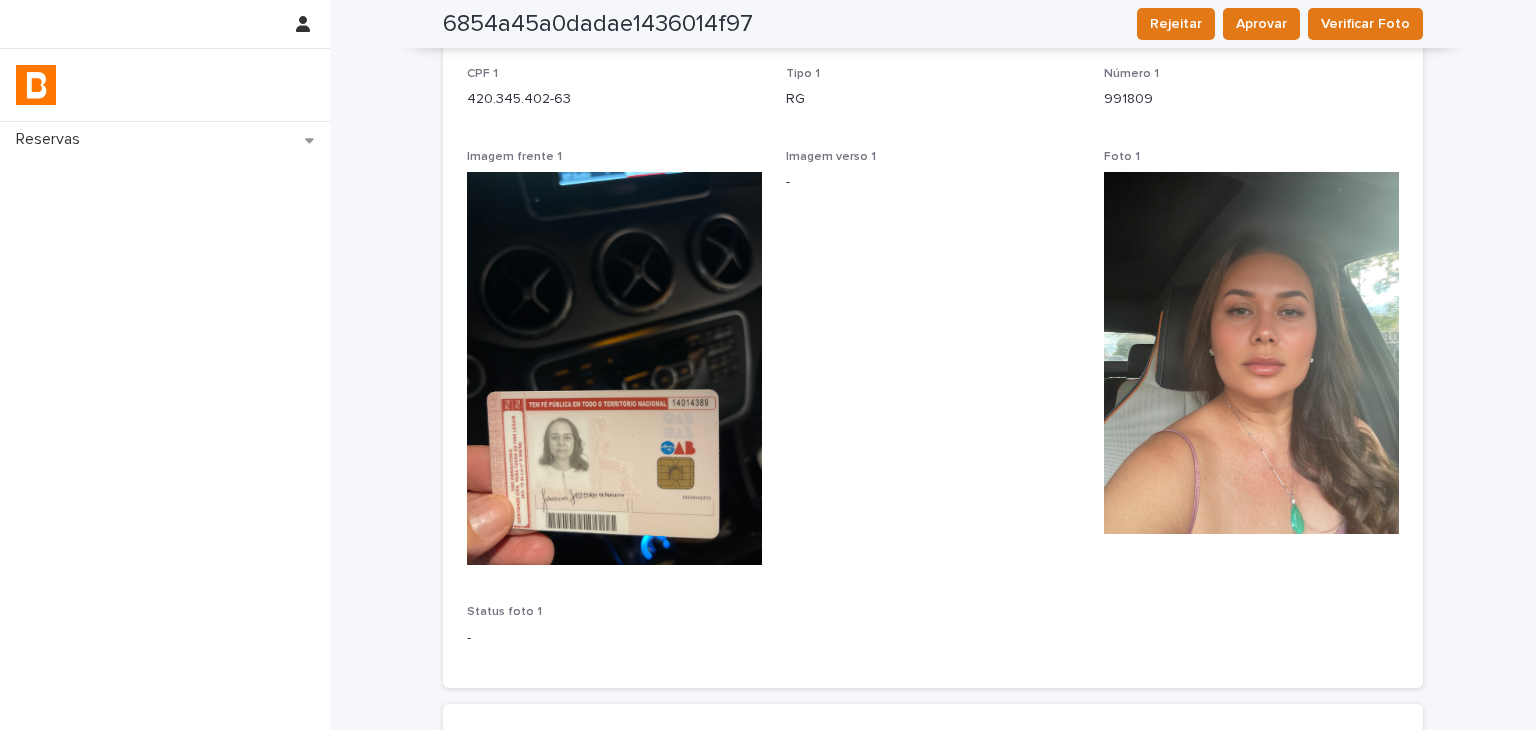 scroll, scrollTop: 515, scrollLeft: 0, axis: vertical 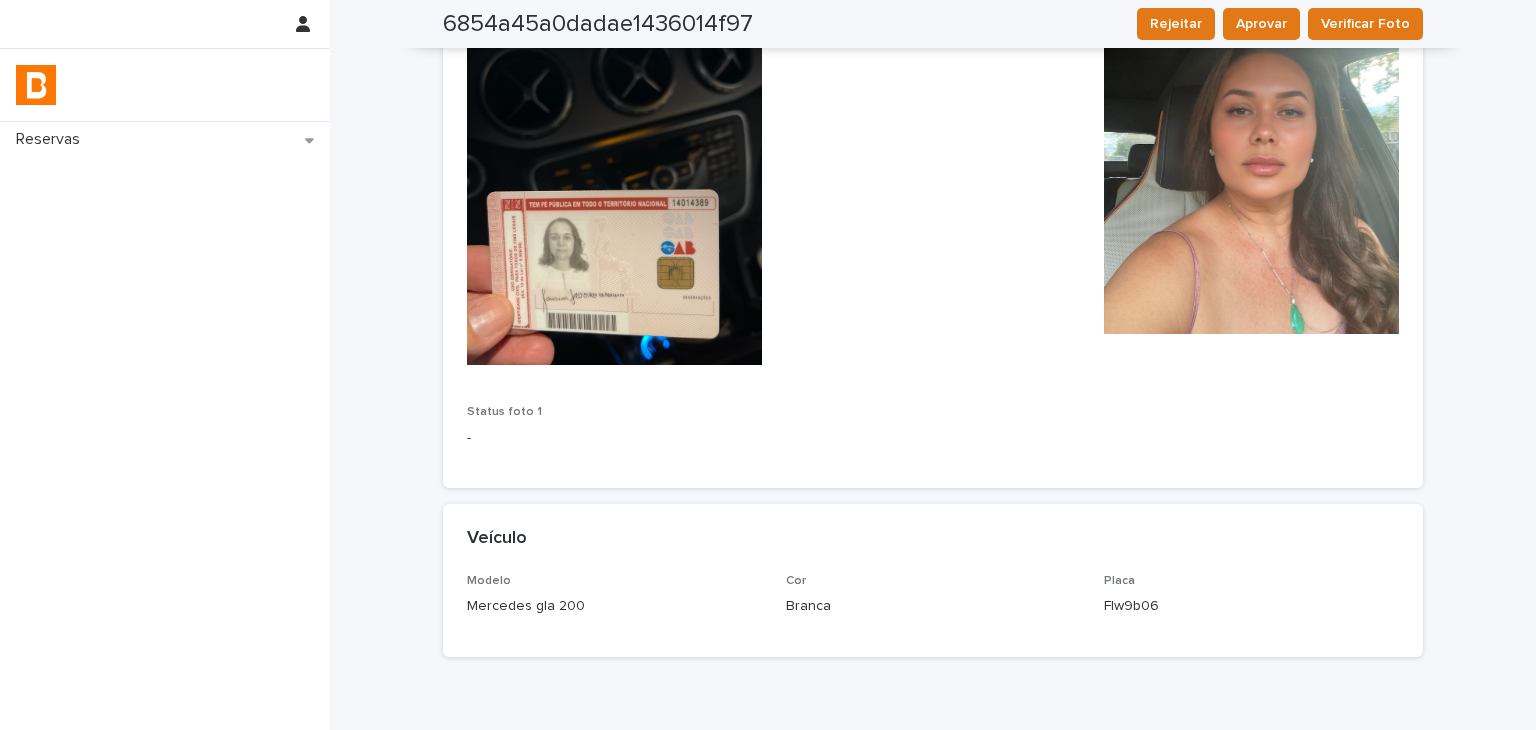 click on "Loading... Saving… Loading... Saving… 6854a45a0dadae1436014f97 Rejeitar Aprovar Verificar Foto 6854a45a0dadae1436014f97 Rejeitar Aprovar Verificar Foto Sorry, there was an error saving your record. Please try again. Please fill out the required fields below. Loading... Saving… Loading... Saving… Loading... Saving… Restrição não Loading... Saving… Hóspede 1 Nome completo 1 Janaína da Silva Secundo Weis Nacionalidade 1 Brasil Data de nascimento 1 1972-08-22 Gênero 1 Feminino Endereço de email 1 janaweis@hotmail.com Número de telefone 1 (69) 99920-2220 CPF 1 420.345.402-63 Tipo 1 RG Número 1 991809 Imagem frente 1 Imagem verso 1 - Foto 1 Status foto 1 - Loading... Saving… Hóspede 2 Loading... Saving… Hóspede 3 Loading... Saving… Hóspede 4 Loading... Saving… Veículo Modelo Mercedes gla 200 Cor Branca  Placa Flw9b06" at bounding box center [933, 130] 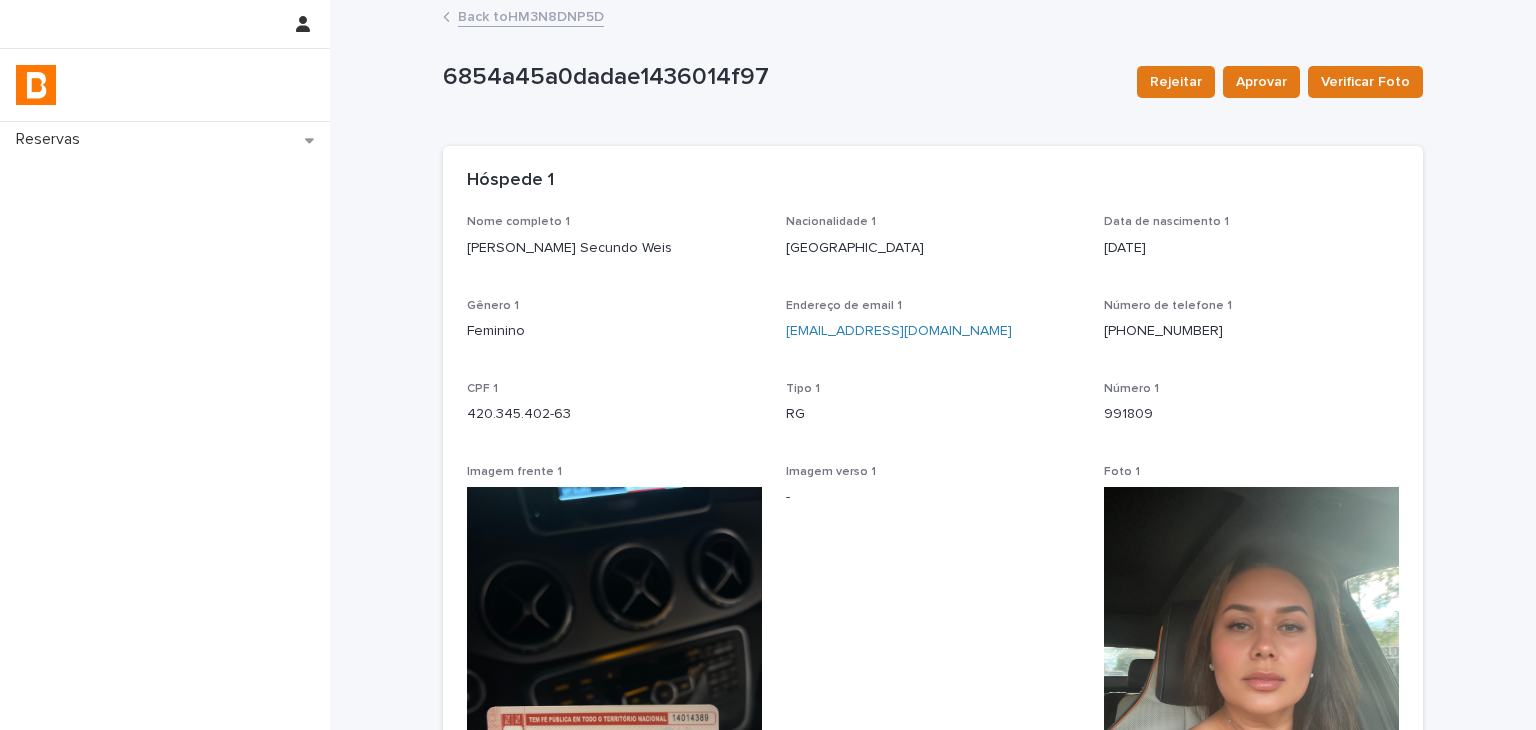 click on "Janaína da Silva Secundo Weis" at bounding box center (614, 248) 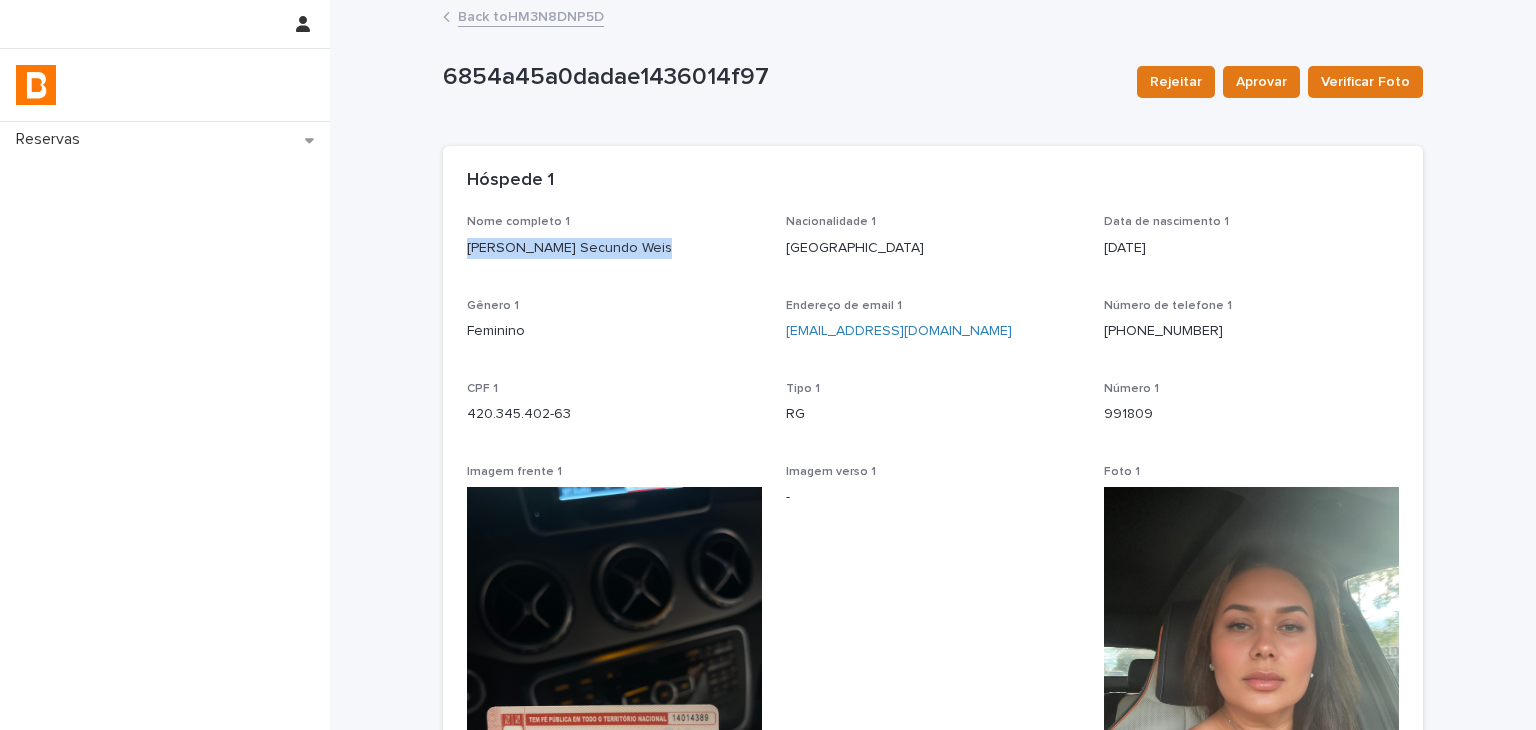 drag, startPoint x: 490, startPoint y: 253, endPoint x: 647, endPoint y: 251, distance: 157.01274 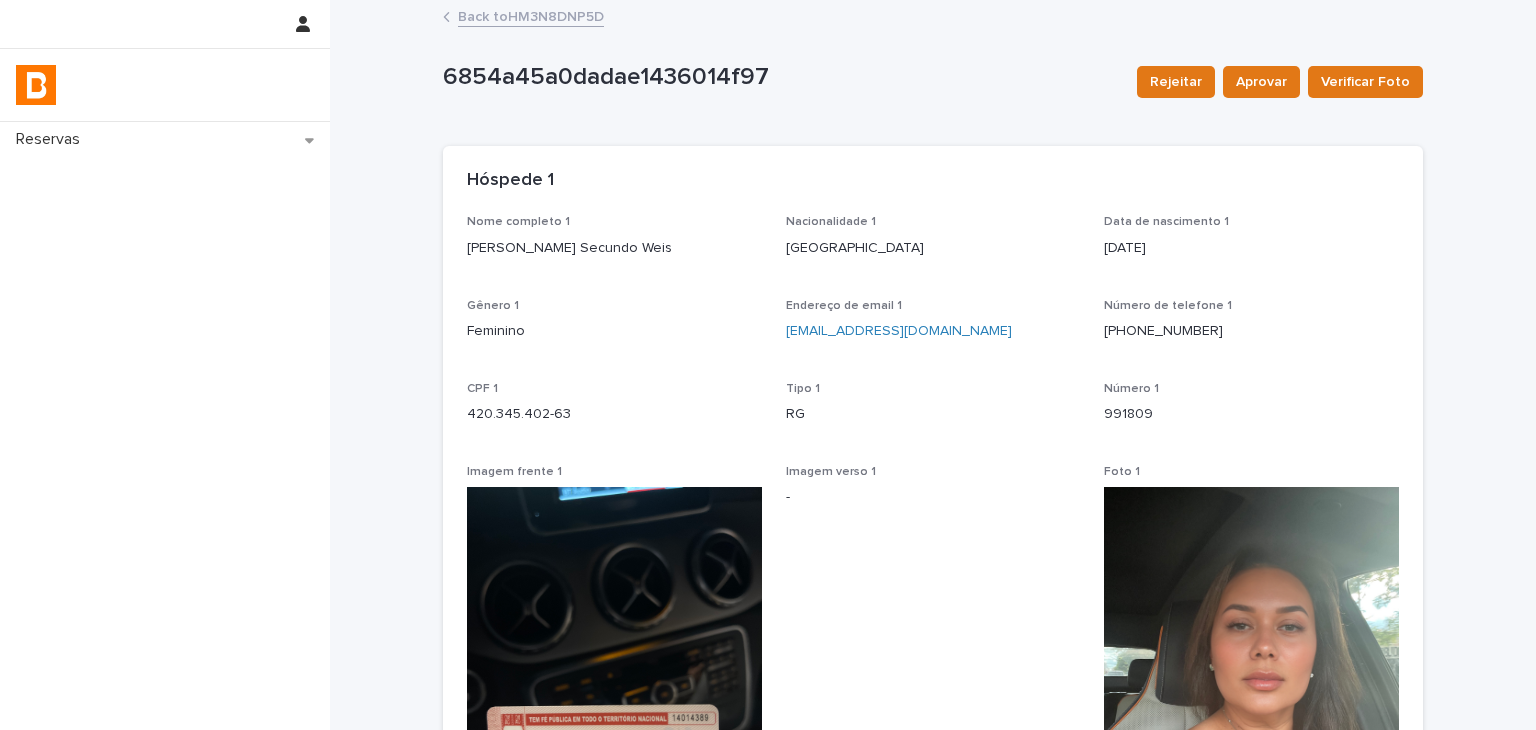 drag, startPoint x: 1412, startPoint y: 458, endPoint x: 1390, endPoint y: 482, distance: 32.55764 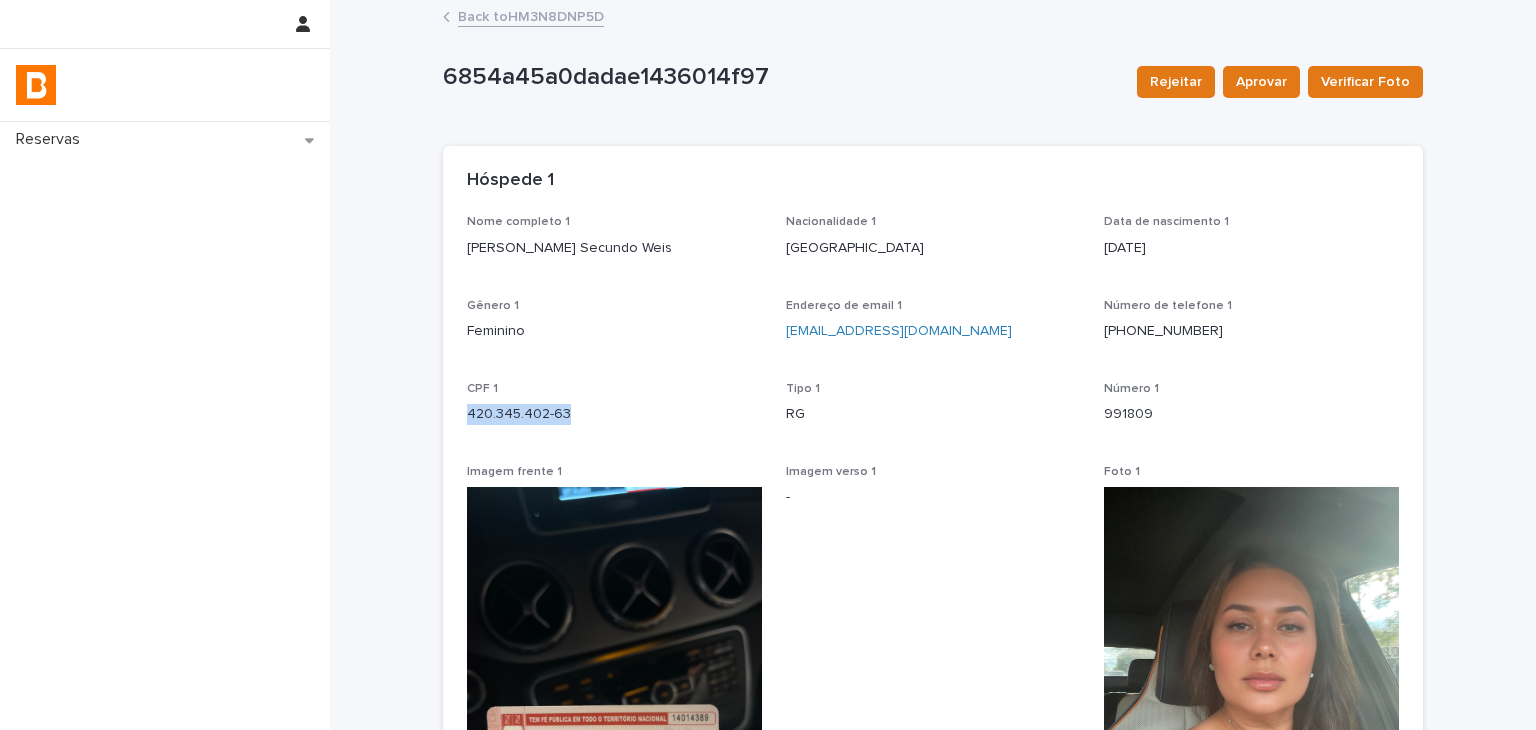 drag, startPoint x: 471, startPoint y: 411, endPoint x: 582, endPoint y: 417, distance: 111.16204 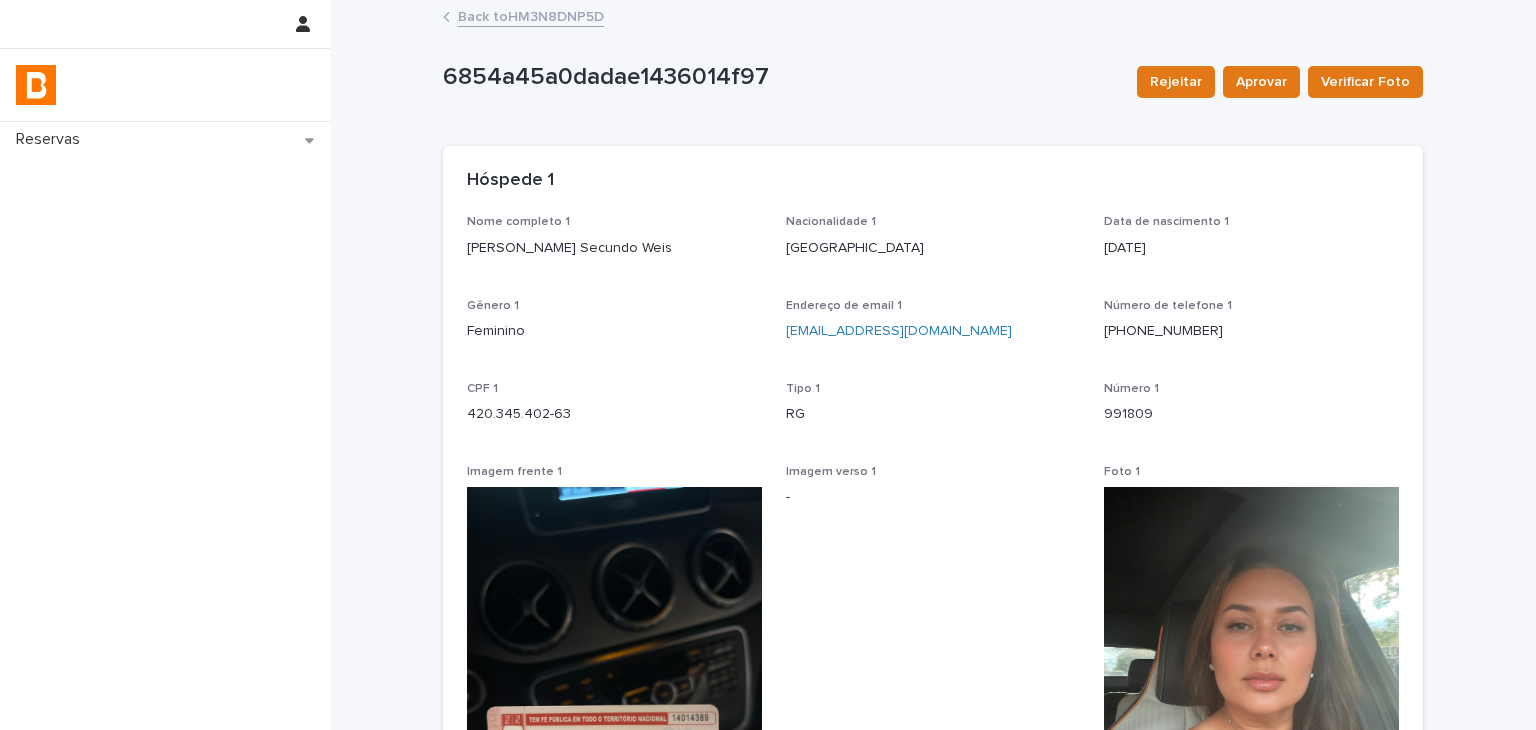 drag, startPoint x: 1493, startPoint y: 325, endPoint x: 1045, endPoint y: 397, distance: 453.74884 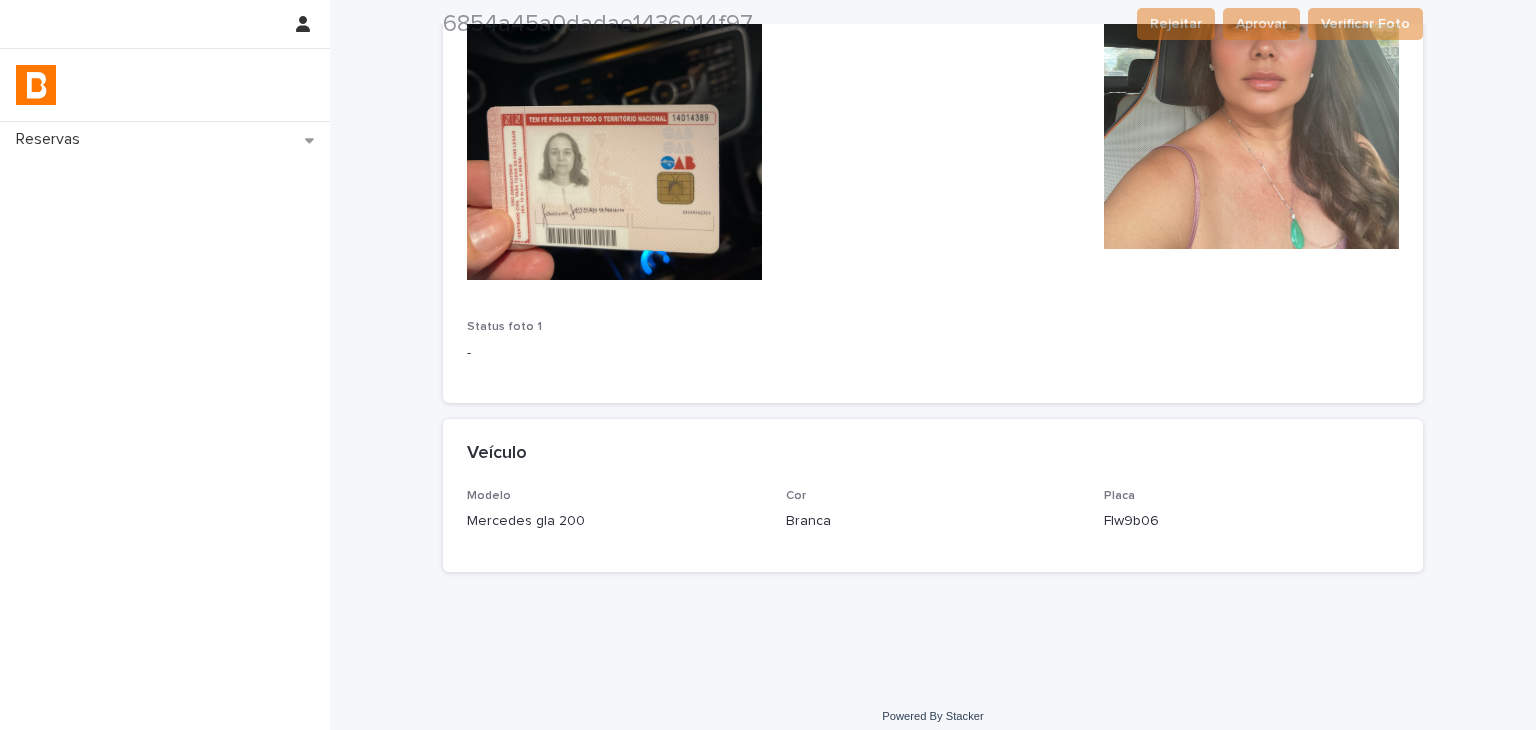 scroll, scrollTop: 615, scrollLeft: 0, axis: vertical 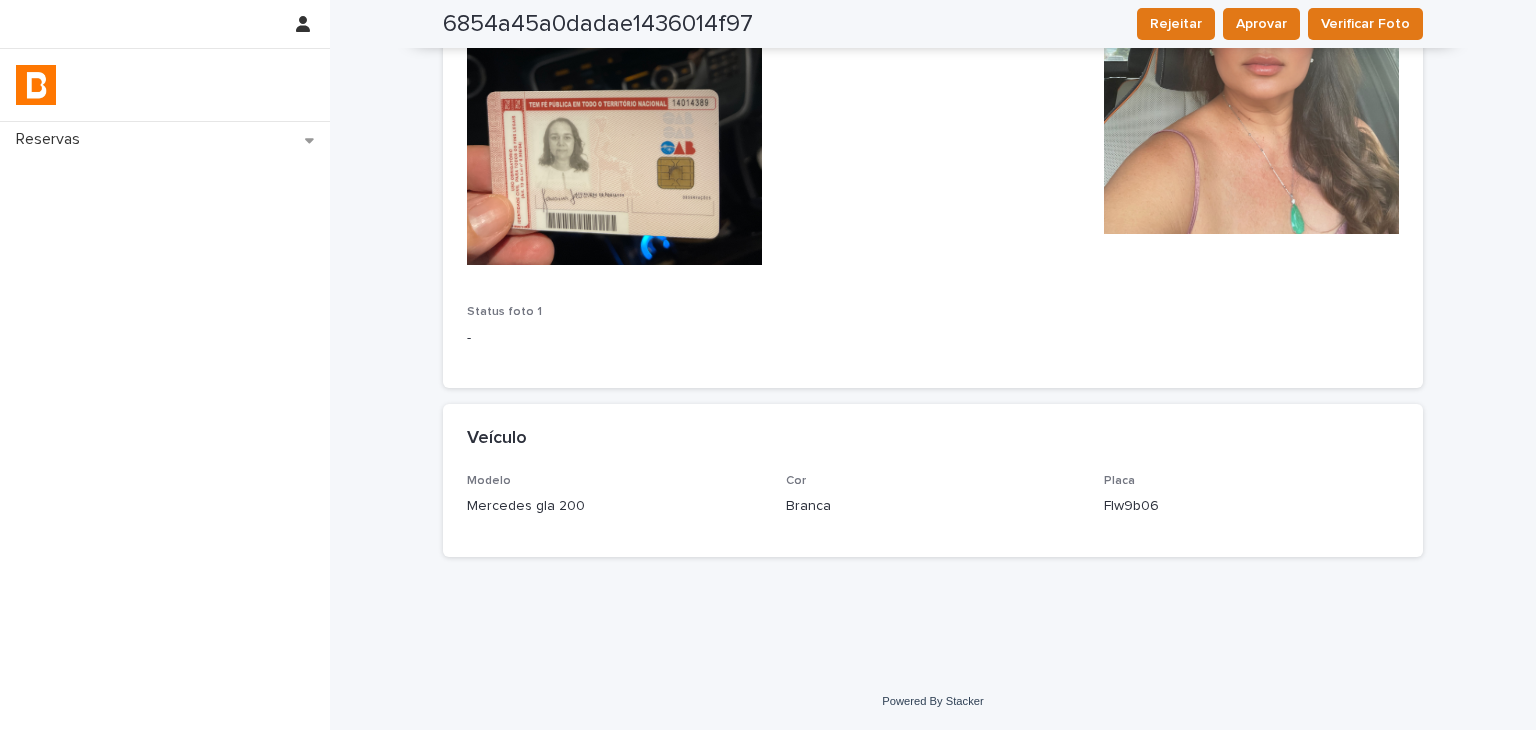 click on "Reservas" at bounding box center (165, 426) 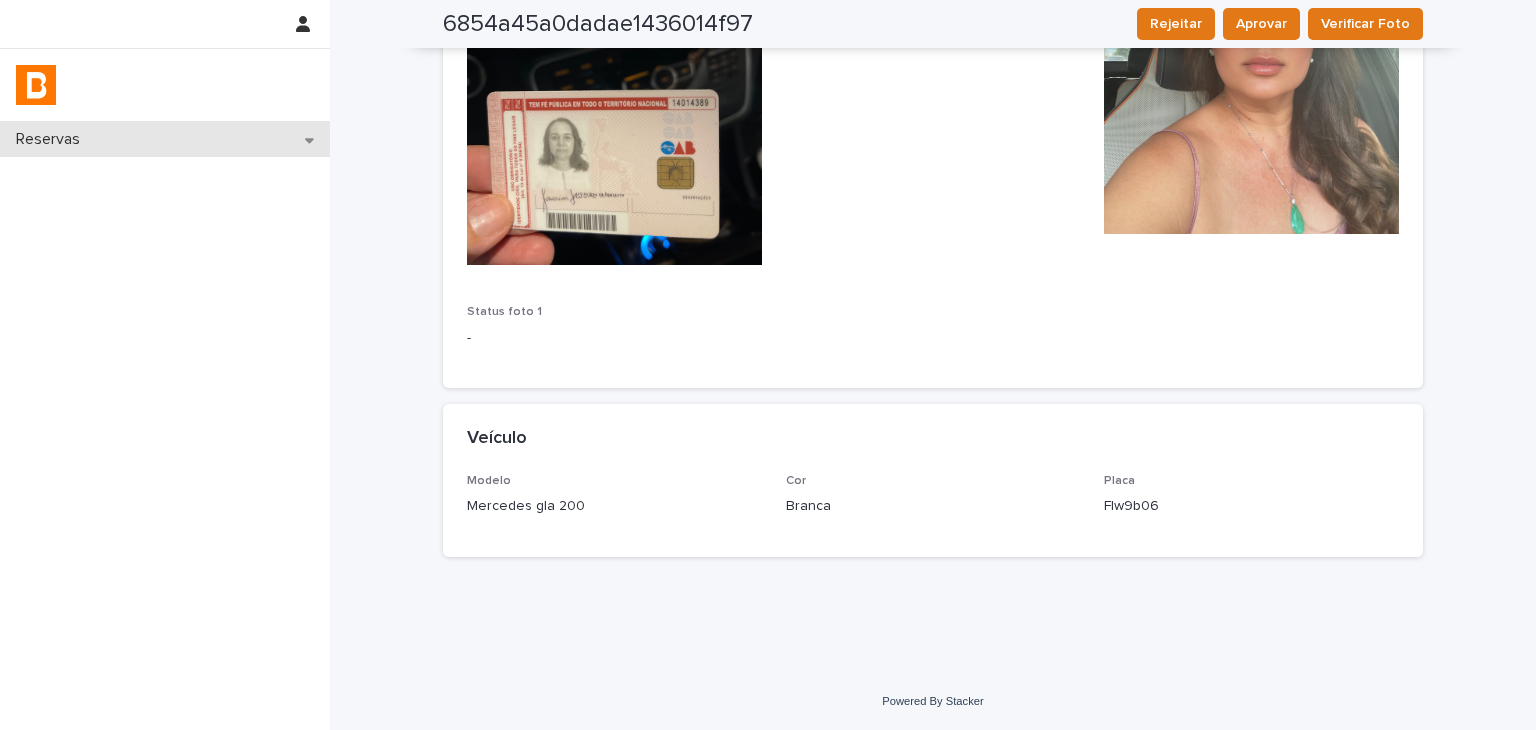 click on "Reservas" at bounding box center [165, 139] 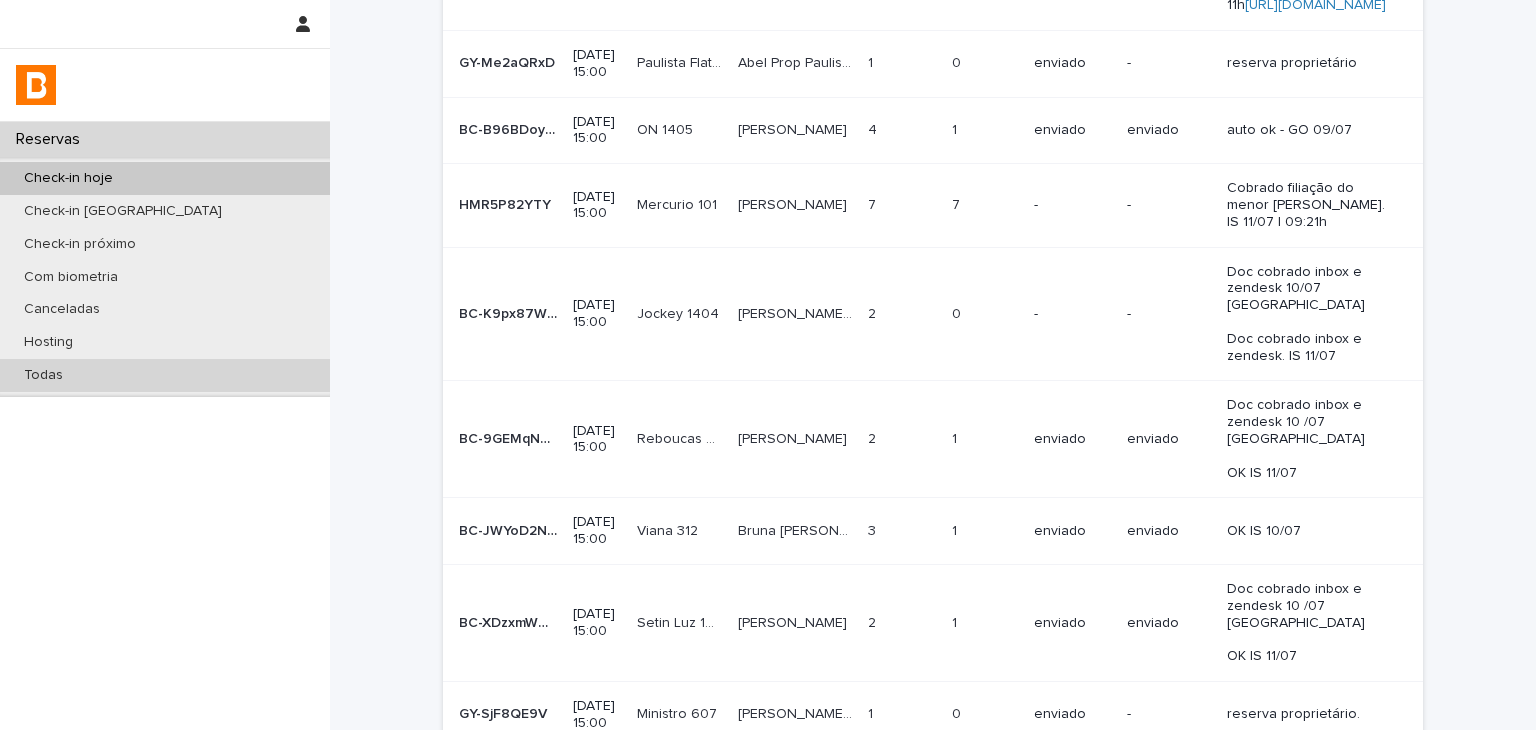 scroll, scrollTop: 0, scrollLeft: 0, axis: both 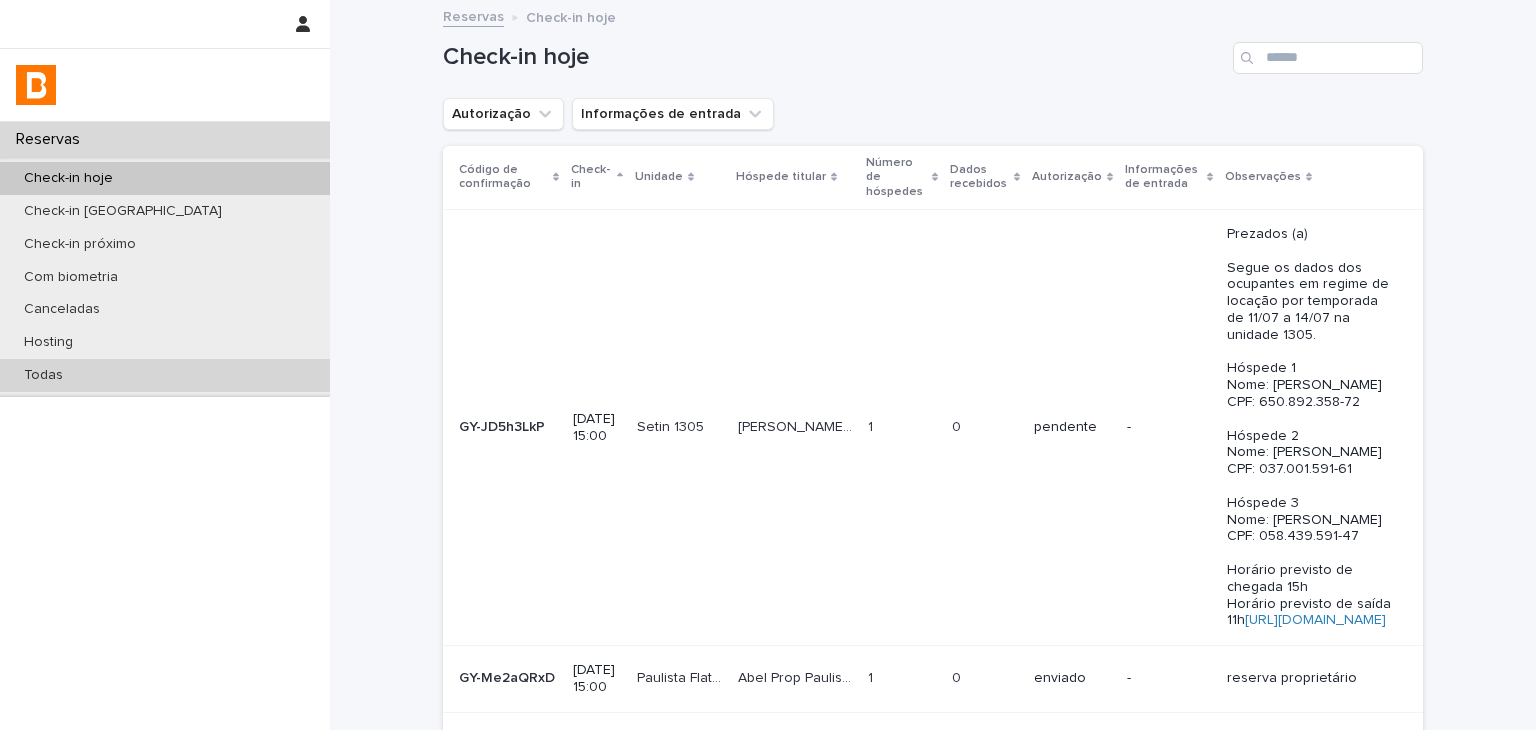 click on "Todas" at bounding box center (165, 375) 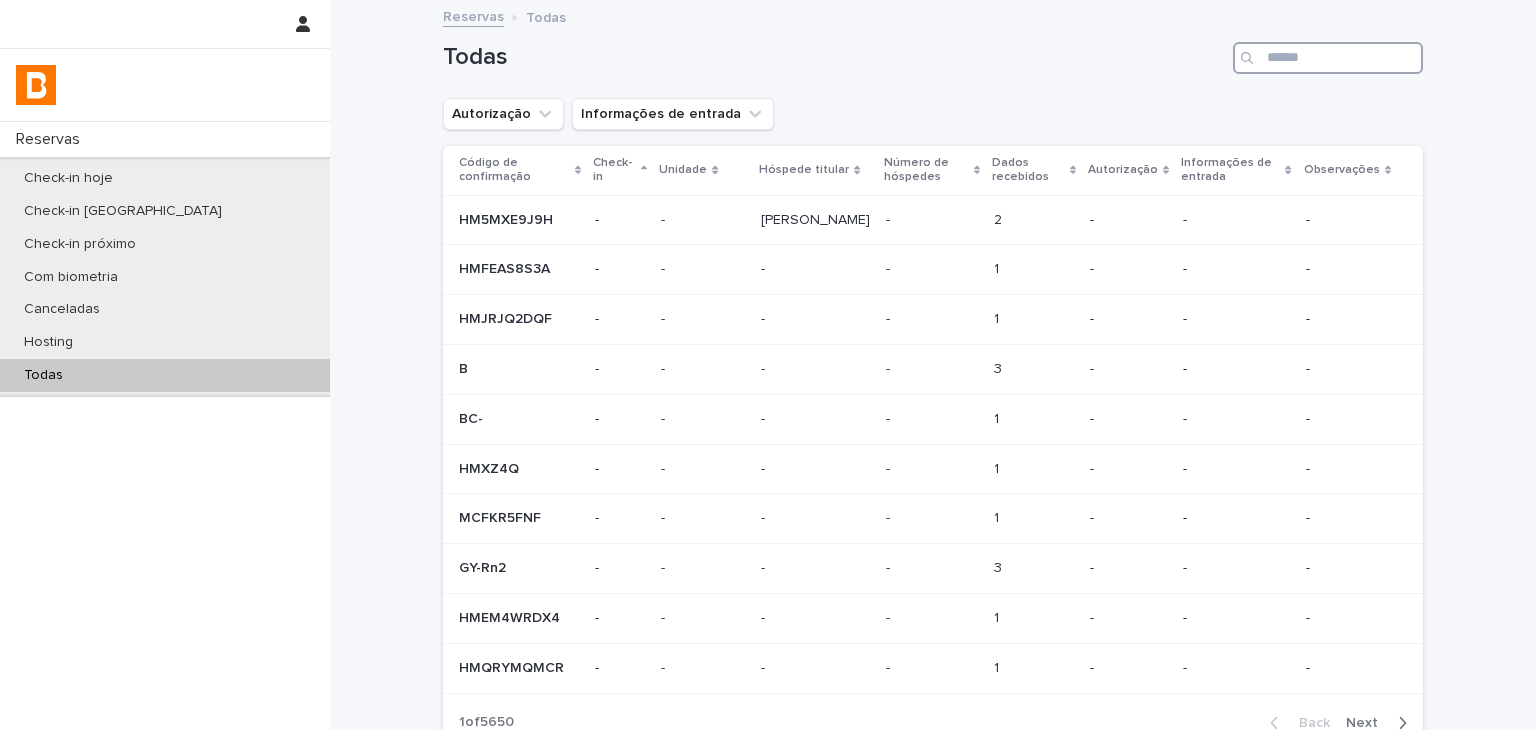 click at bounding box center [1328, 58] 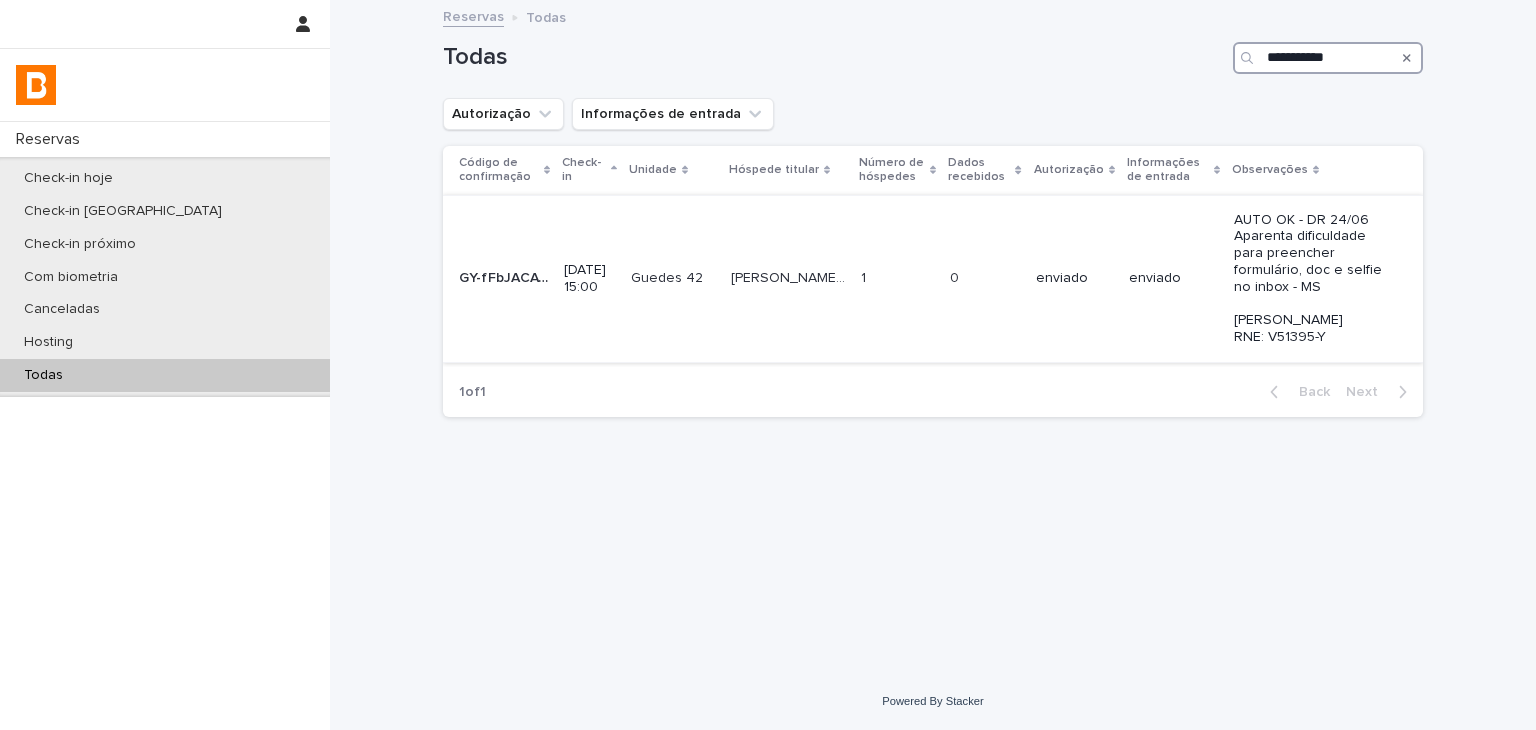 type on "**********" 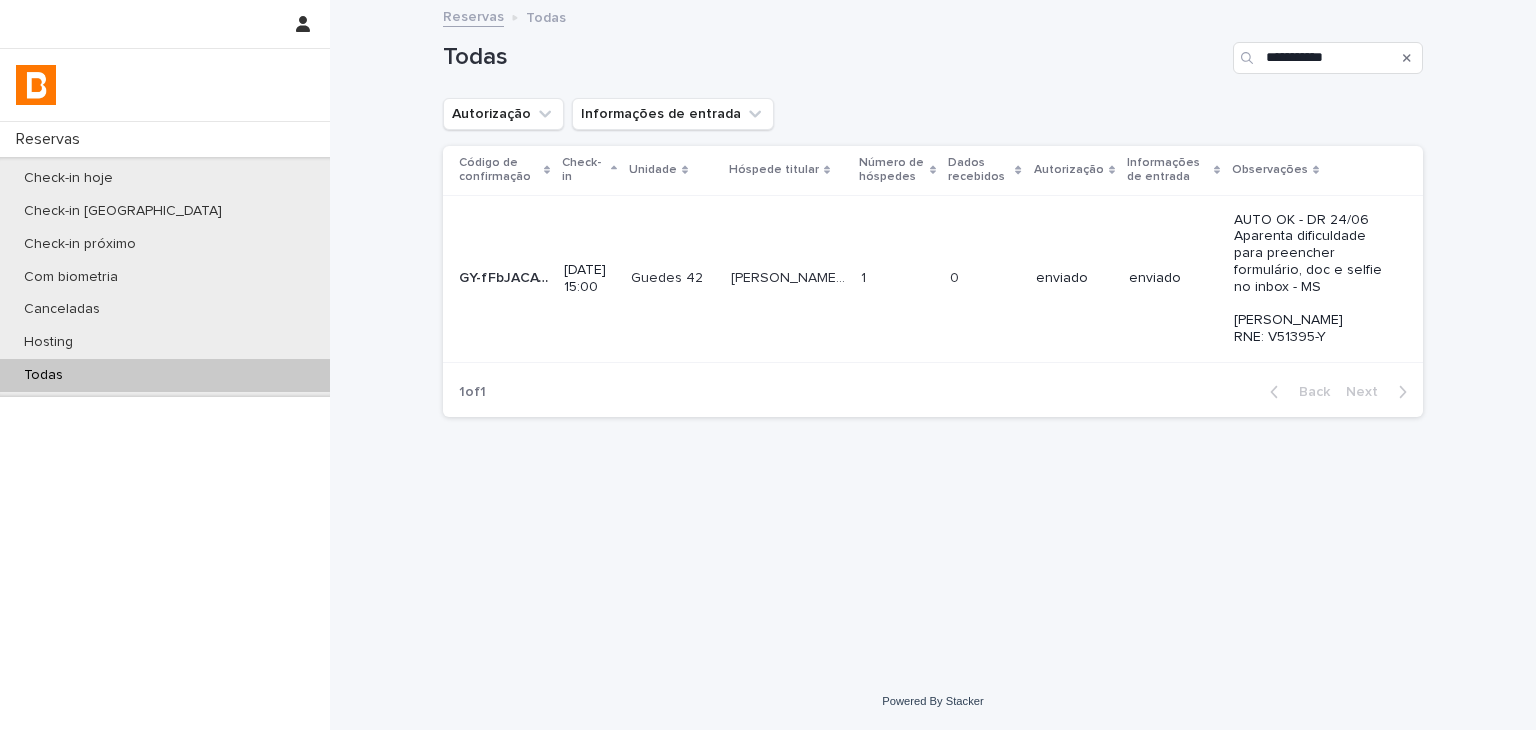 click on "AUTO OK - DR 24/06
Aparenta dificuldade para preencher formulário, doc e selfie no inbox - MS
Corrado Varoli
RNE: V51395-Y" at bounding box center (1312, 279) 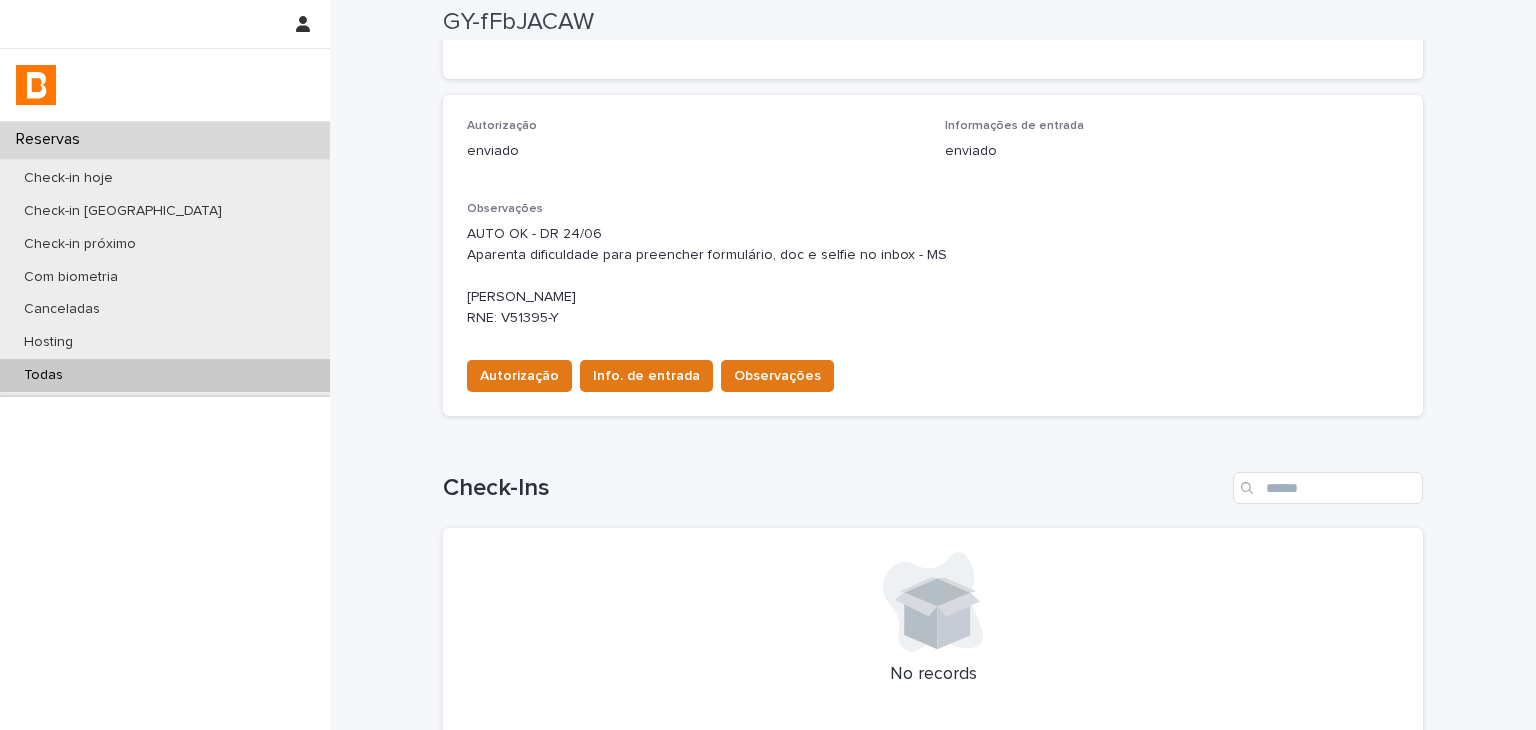 scroll, scrollTop: 607, scrollLeft: 0, axis: vertical 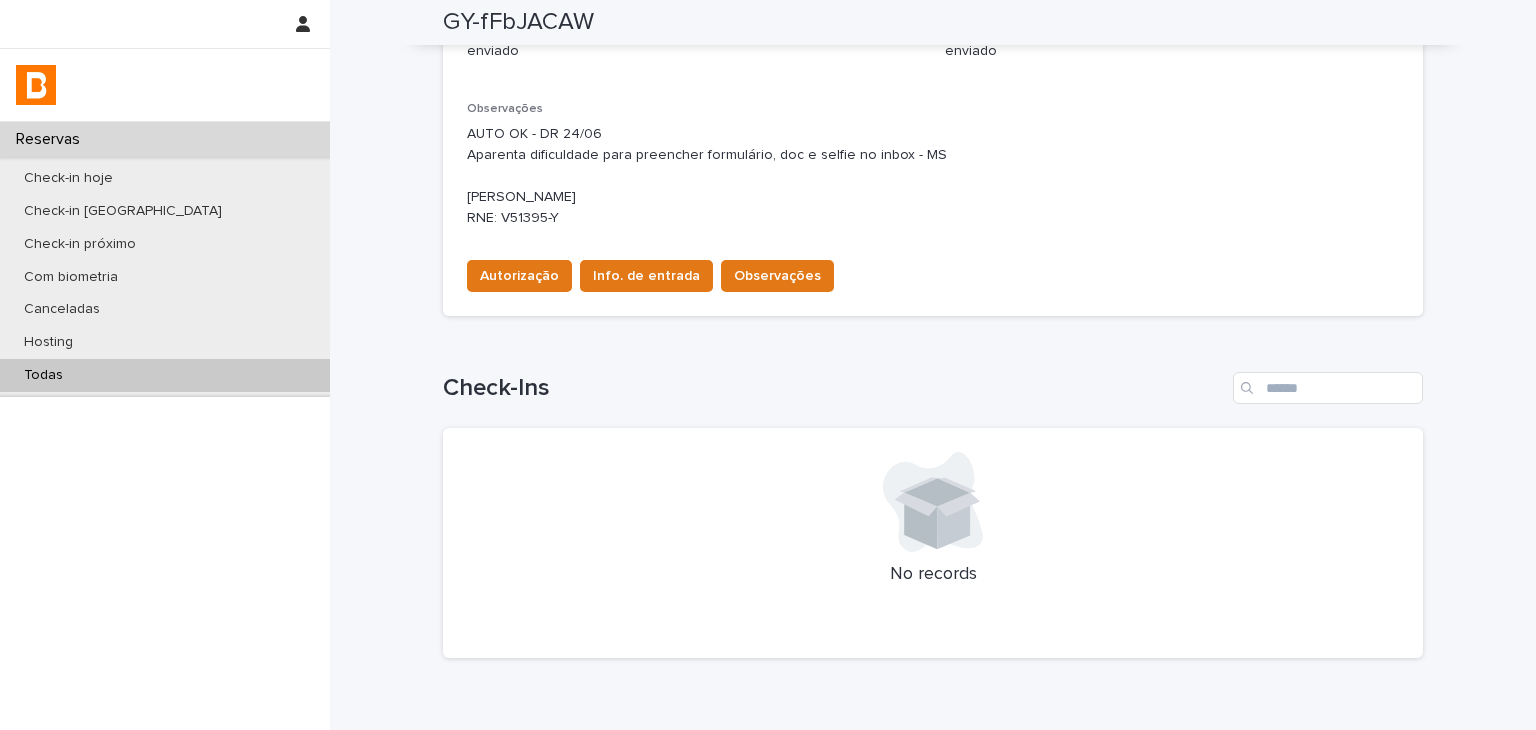 click on "Autorização enviado Informações de entrada enviado Observações AUTO OK - DR 24/06
Aparenta dificuldade para preencher formulário, doc e selfie no inbox - MS
Corrado Varoli
RNE: V51395-Y Autorização Info. de entrada Observações" at bounding box center [933, 156] 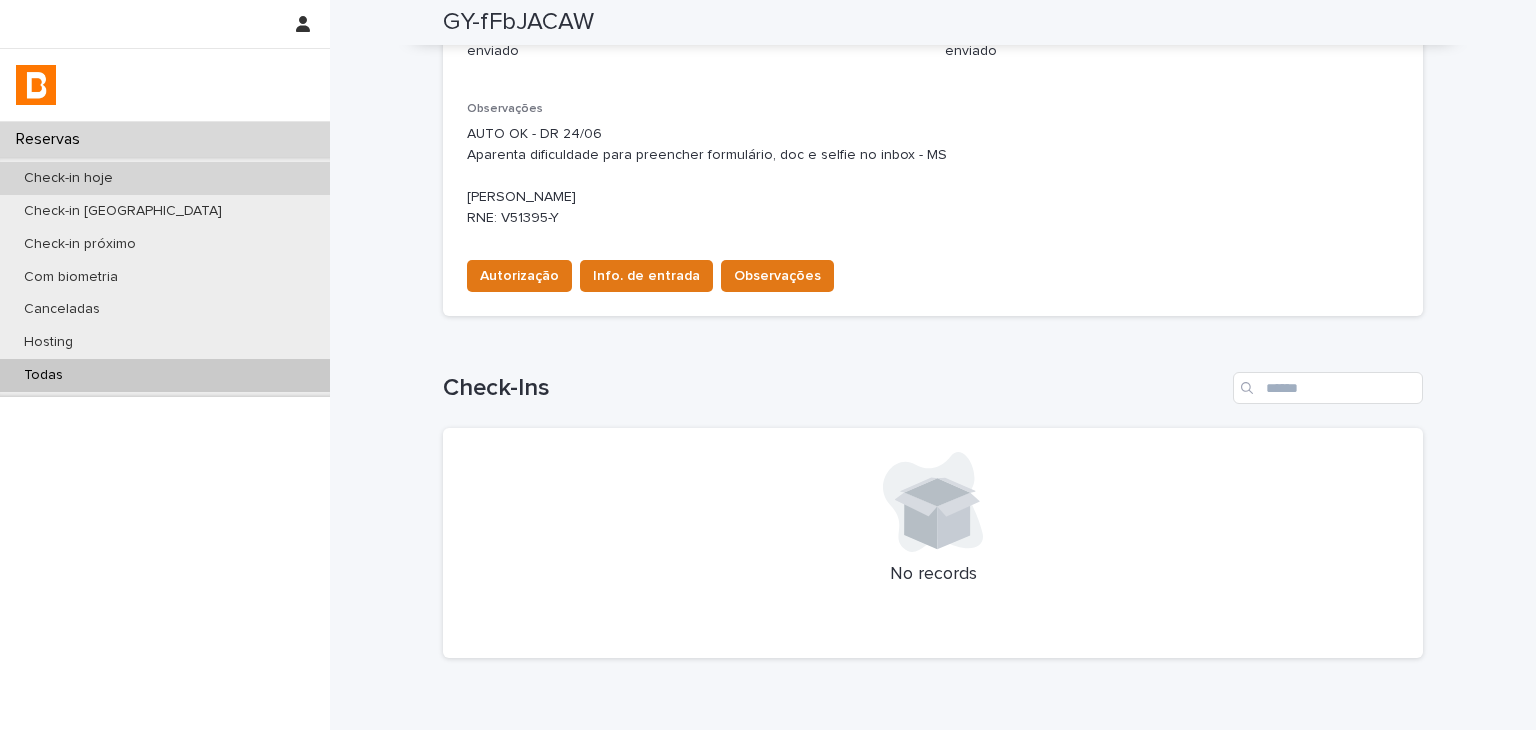 click on "Check-in hoje" at bounding box center [165, 178] 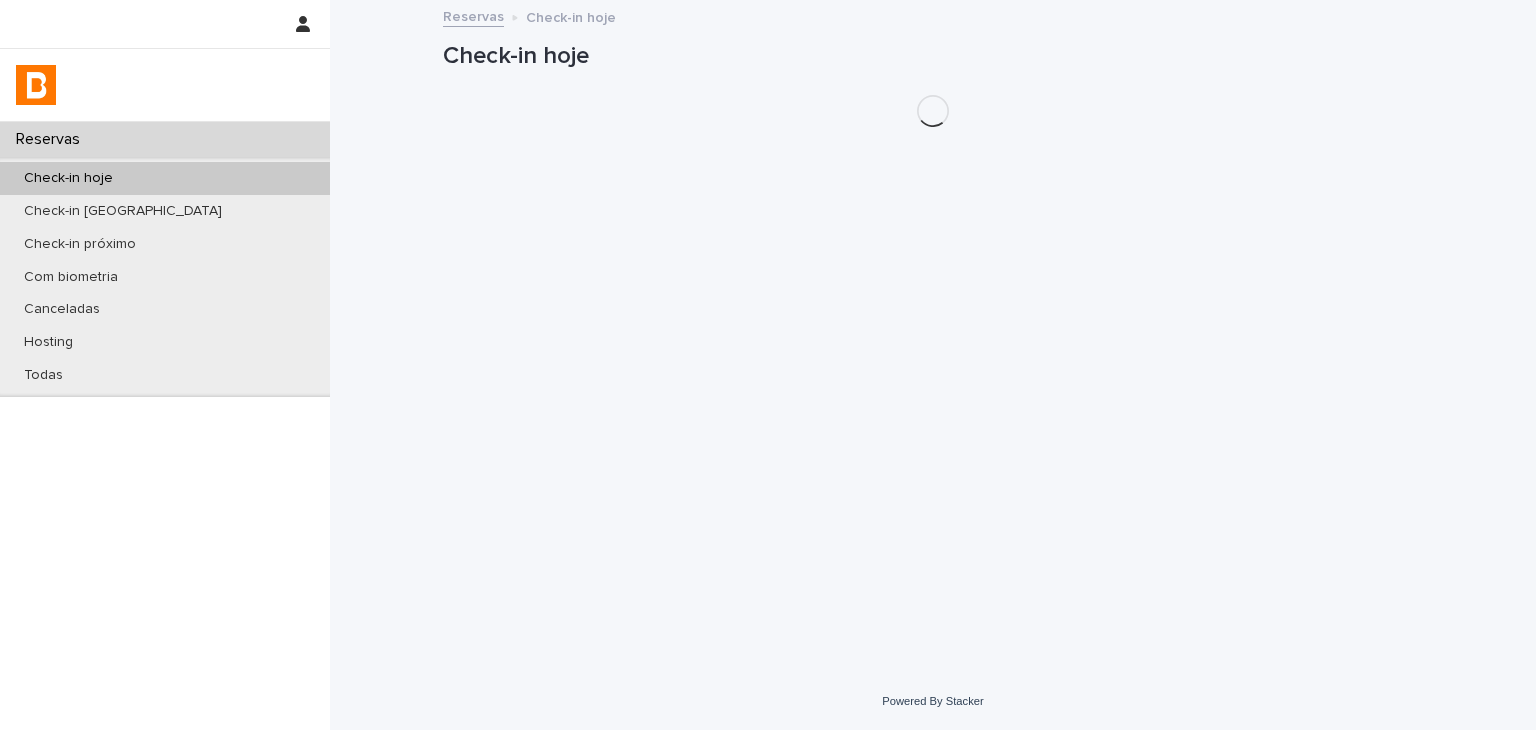 scroll, scrollTop: 0, scrollLeft: 0, axis: both 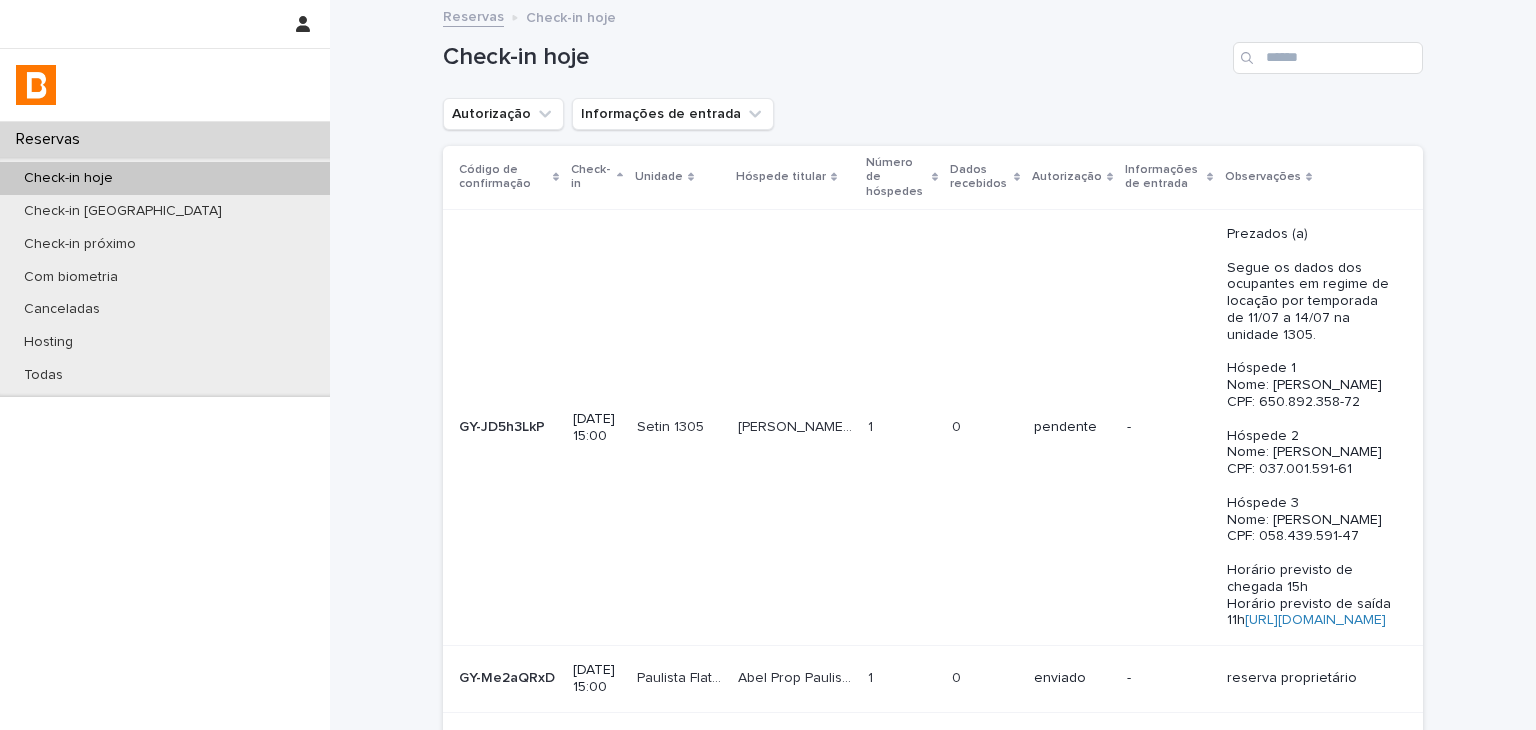 click on "Check-in hoje Autorização Informações de entrada Código de confirmação Check-in Unidade Hóspede titular Número de hóspedes Dados recebidos Autorização Informações de entrada Observações GY-JD5h3LkP GY-JD5h3LkP   2025-07-11 15:00 Setin 1305 Setin 1305   Rui Nunes - prop Setin 1305 Rui Nunes - prop Setin 1305   1 1   0 0   pendente - Prezados (a)
Segue os dados dos ocupantes em regime de locação por temporada de 11/07 a 14/07 na unidade 1305.
Hóspede 1
Nome: Carolina Nunes da Silva
CPF: 650.892.358-72
Hóspede 2
Nome: Luana Nunes dos Santos
CPF: 037.001.591-61
Hóspede 3
Nome: Breno Nunes dos Santos
CPF: 058.439.591-47
Horário previsto de chegada 15h
Horário previsto de saída 11h
https://bhomy.slack.com/archives/C01655UQZKJ/p1752155703240219 GY-Me2aQRxD GY-Me2aQRxD   2025-07-11 15:00 Paulista Flat 93 Paulista Flat 93   Abel Prop Paulista Flat 93 Abel Prop Paulista Flat 93   1 1   0 0   enviado - reserva proprietário BC-B96BDoyoN BC-B96BDoyoN   2025-07-11 15:00 ON 1405" at bounding box center (933, 768) 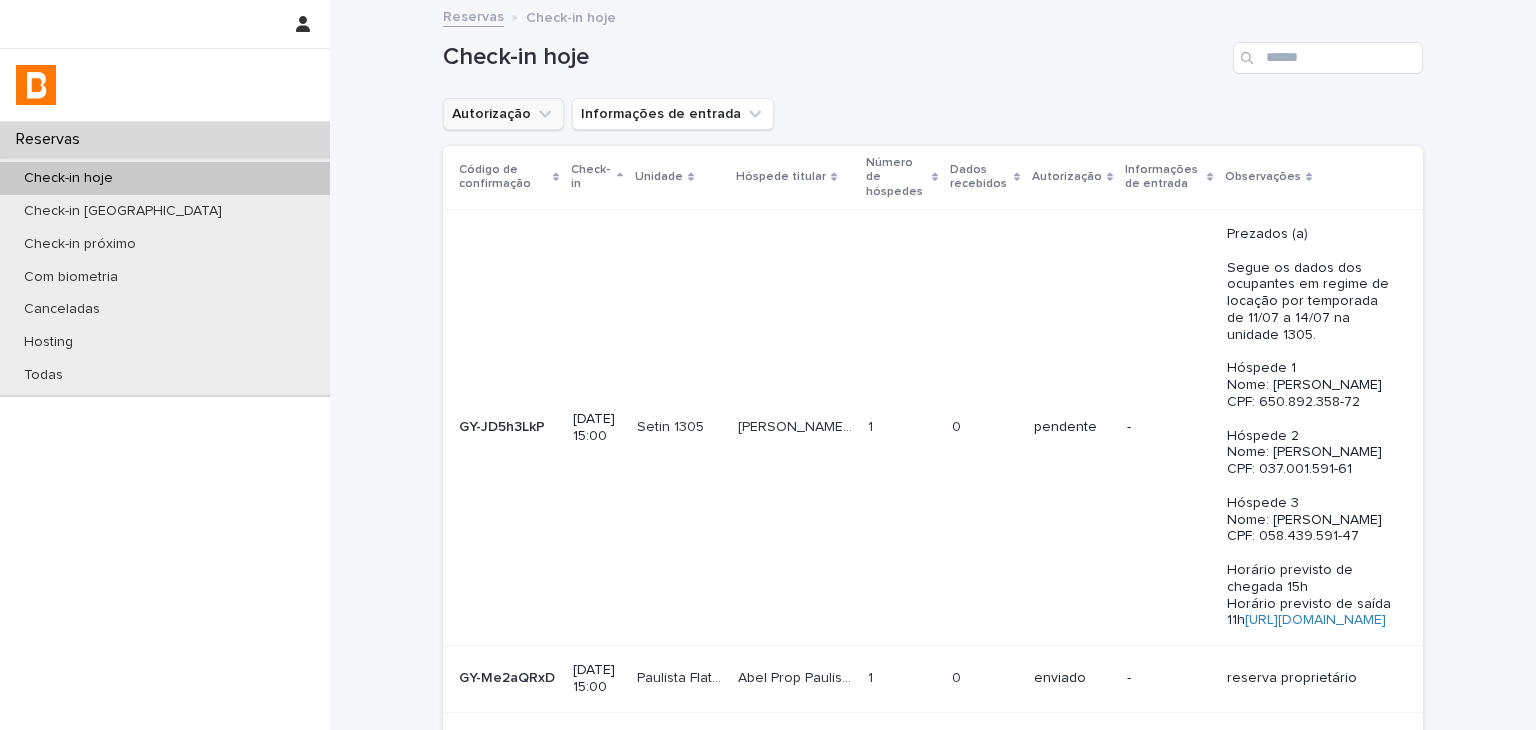 click on "Autorização" at bounding box center (503, 114) 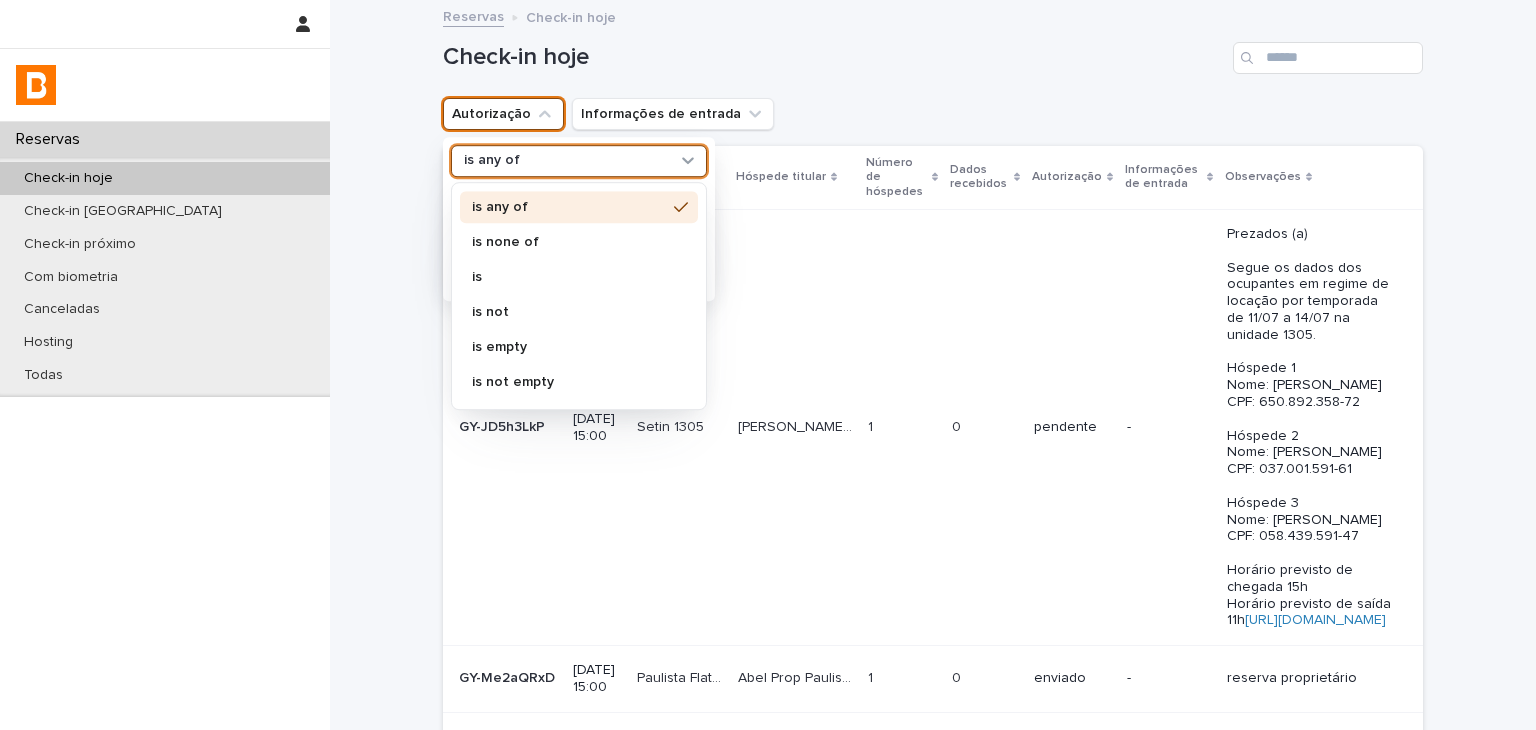 click on "is any of" at bounding box center (492, 161) 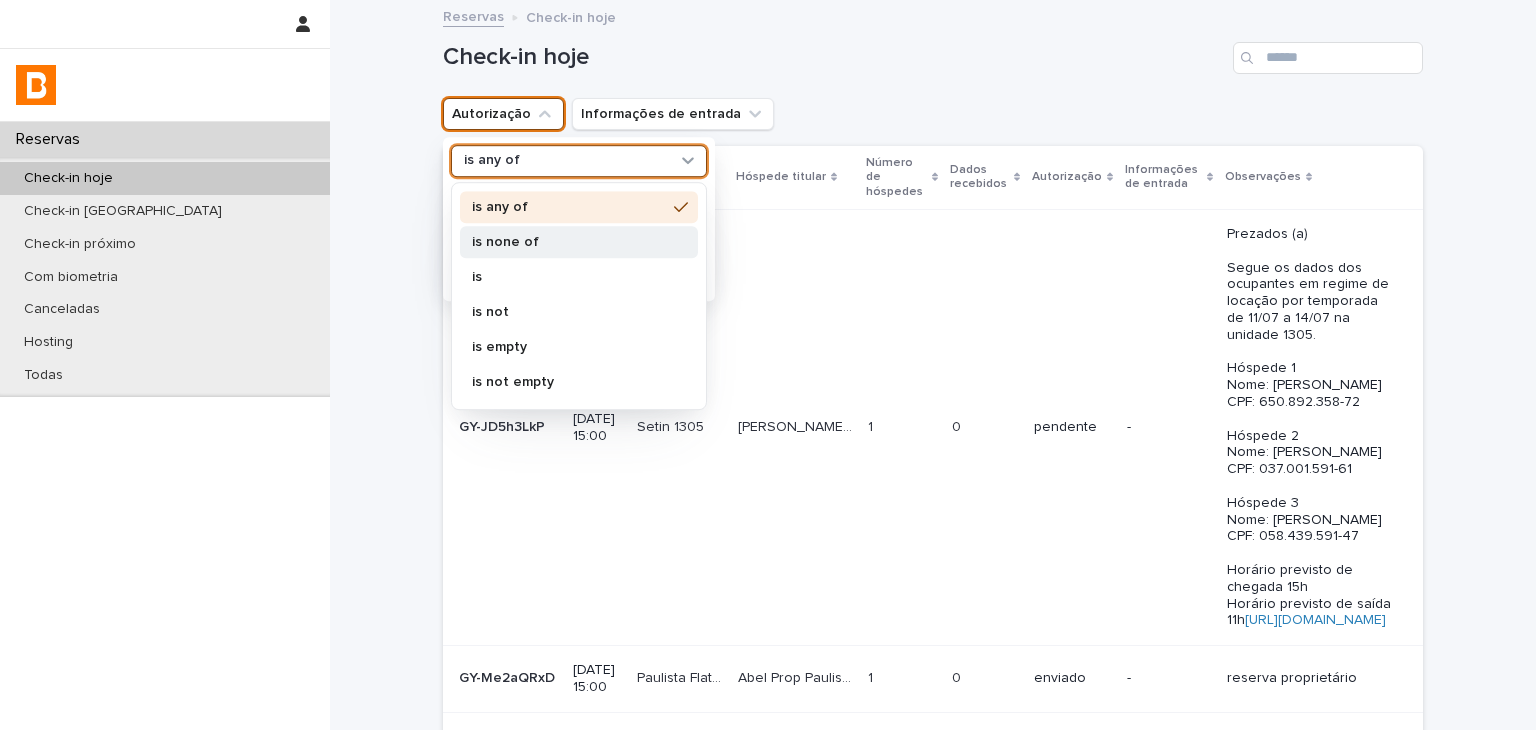 click on "is none of" at bounding box center [569, 242] 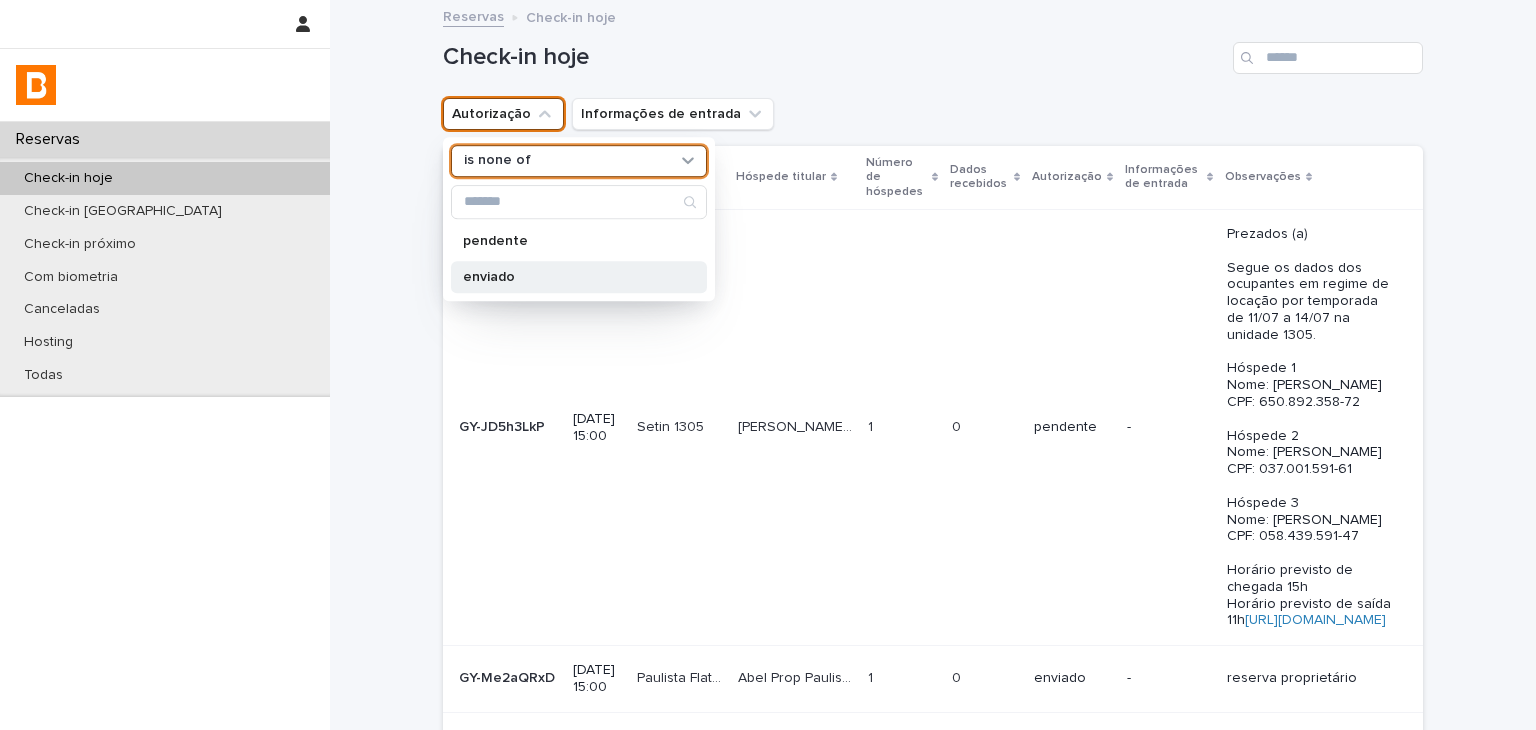 click on "enviado" at bounding box center [569, 277] 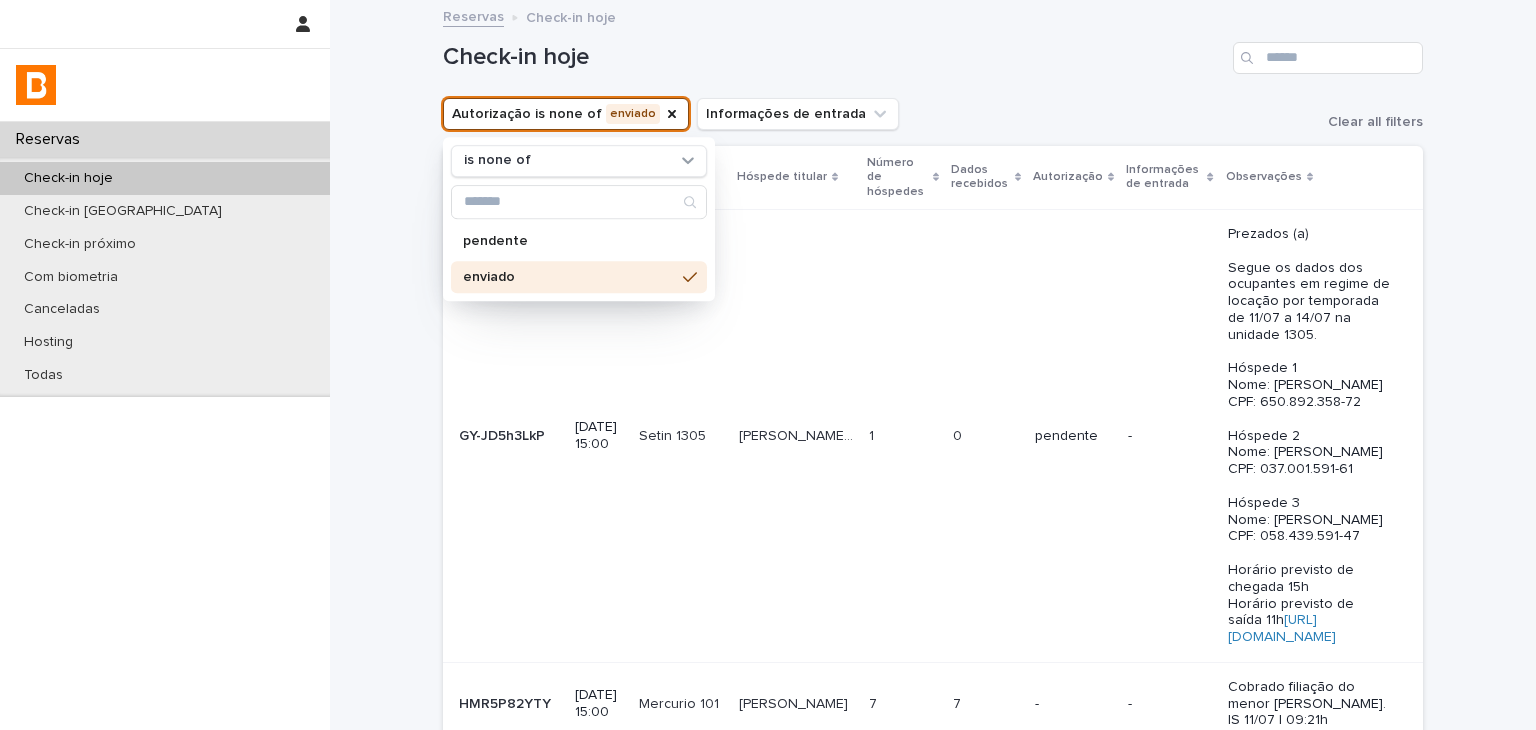 click on "Reservas Check-in hoje" at bounding box center [933, 18] 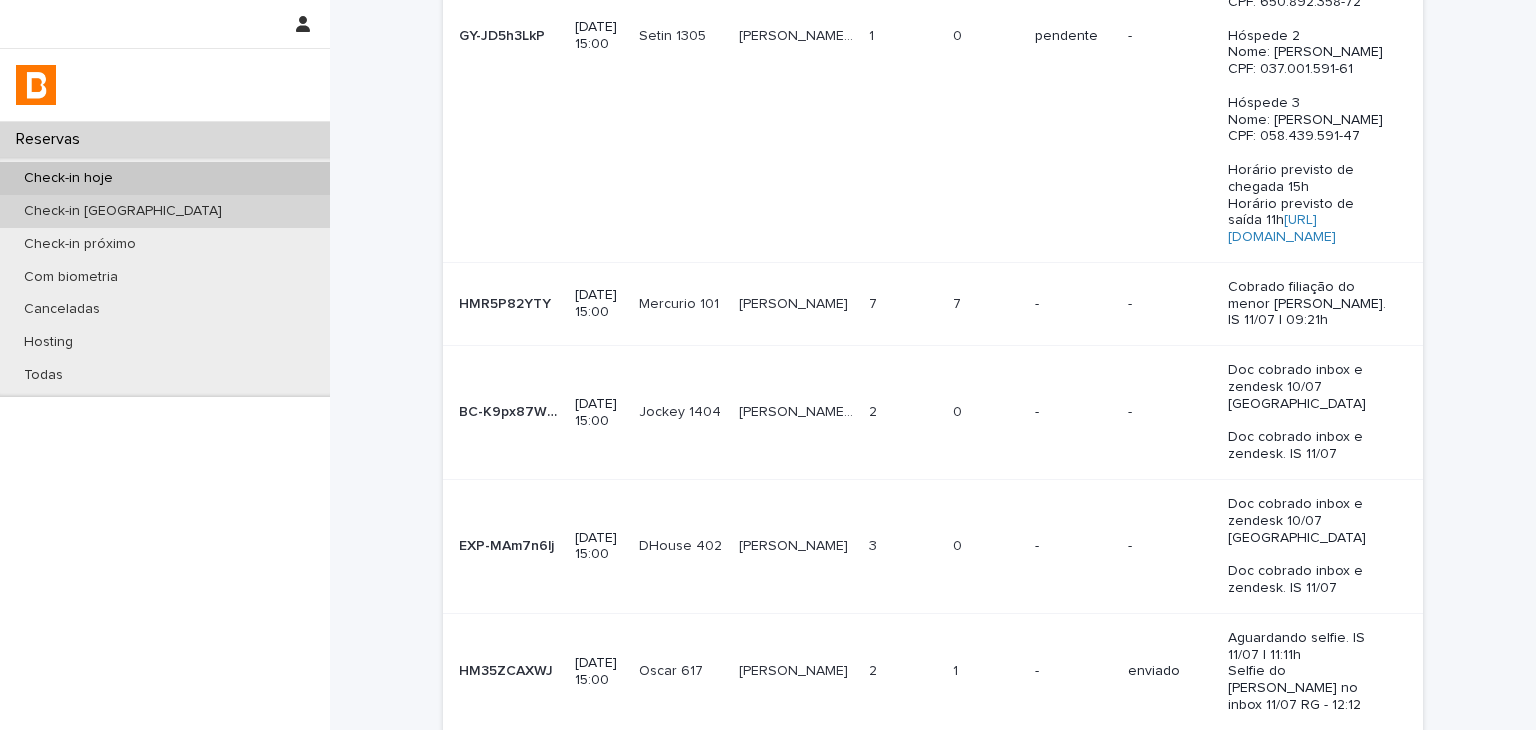 scroll, scrollTop: 500, scrollLeft: 0, axis: vertical 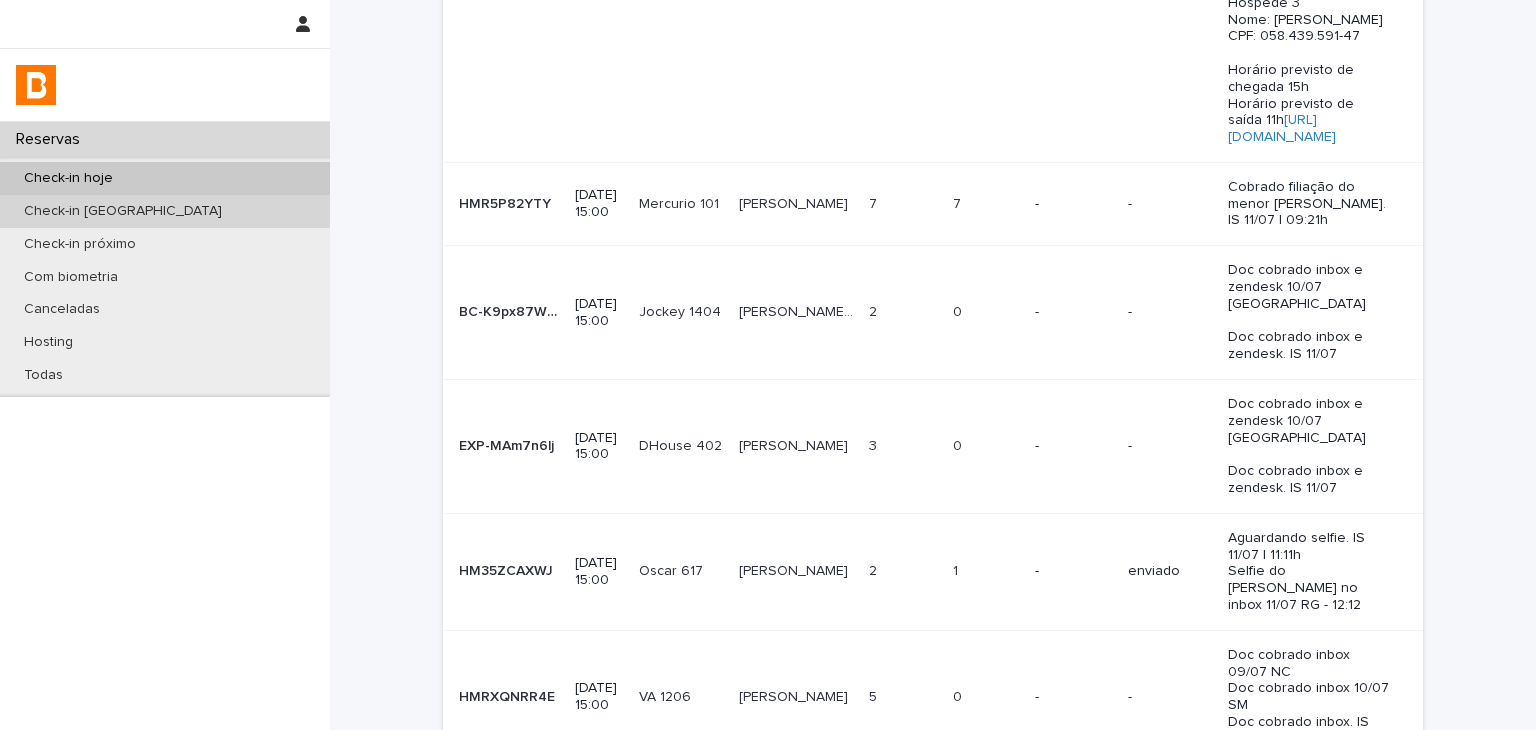 click on "Check-in [GEOGRAPHIC_DATA]" at bounding box center [123, 211] 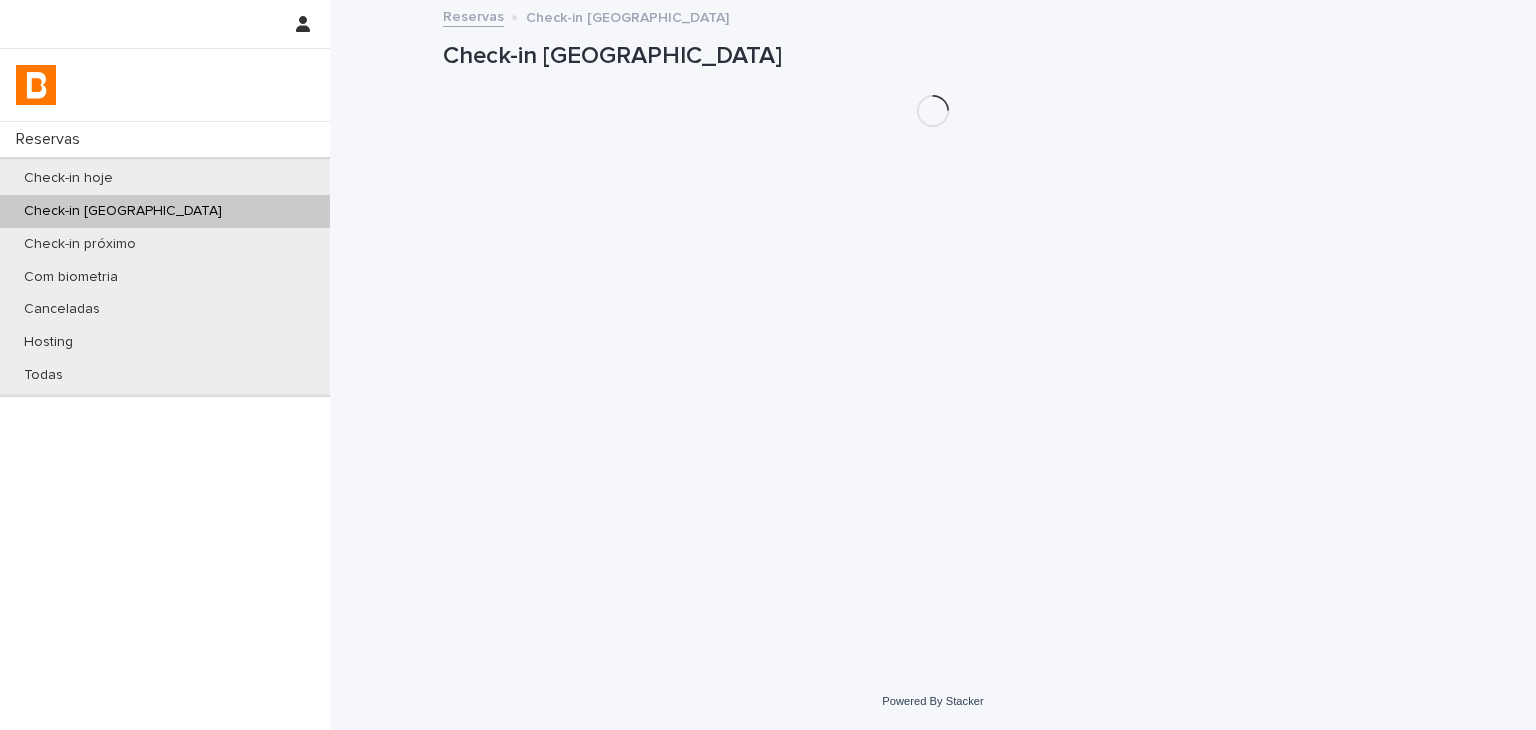 scroll, scrollTop: 0, scrollLeft: 0, axis: both 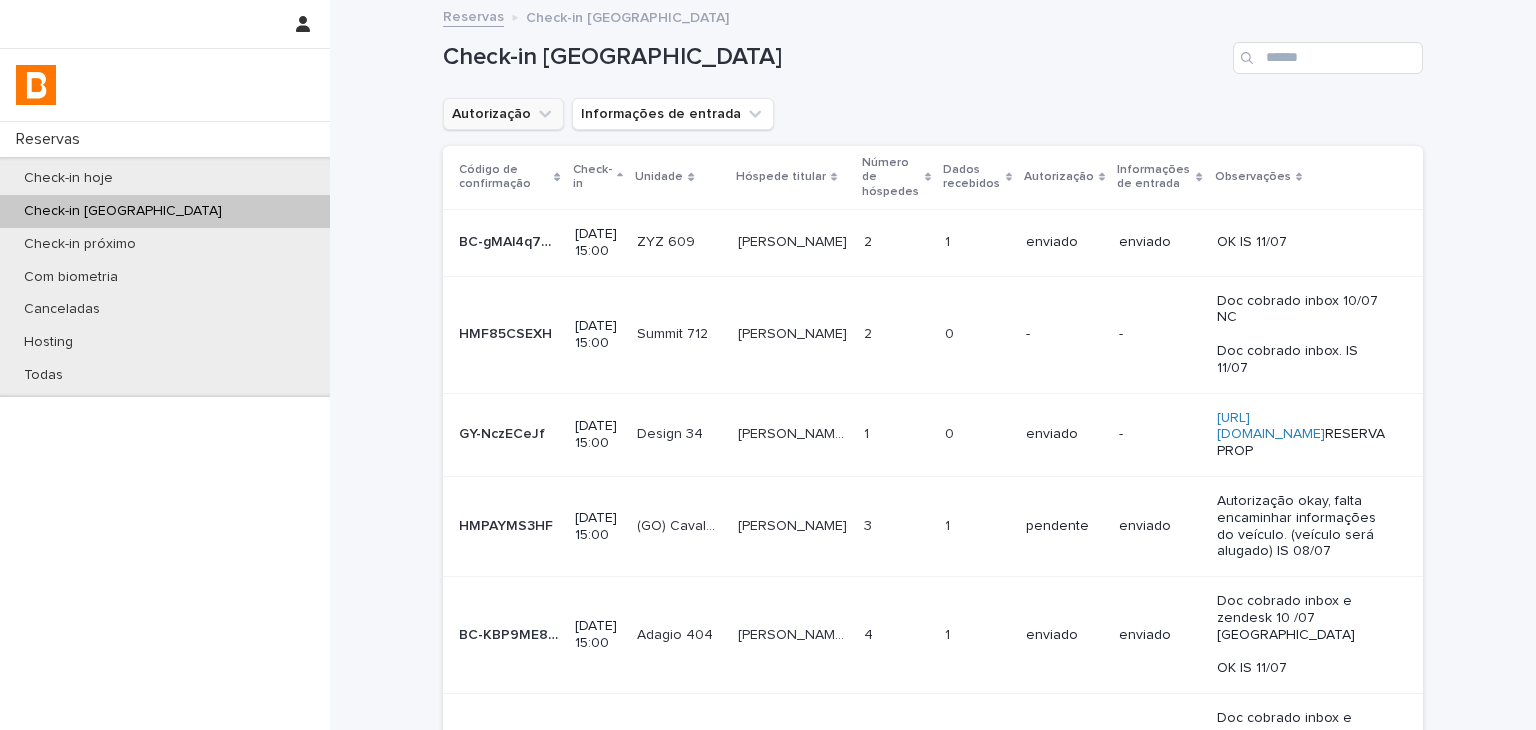 click on "Autorização" at bounding box center [503, 114] 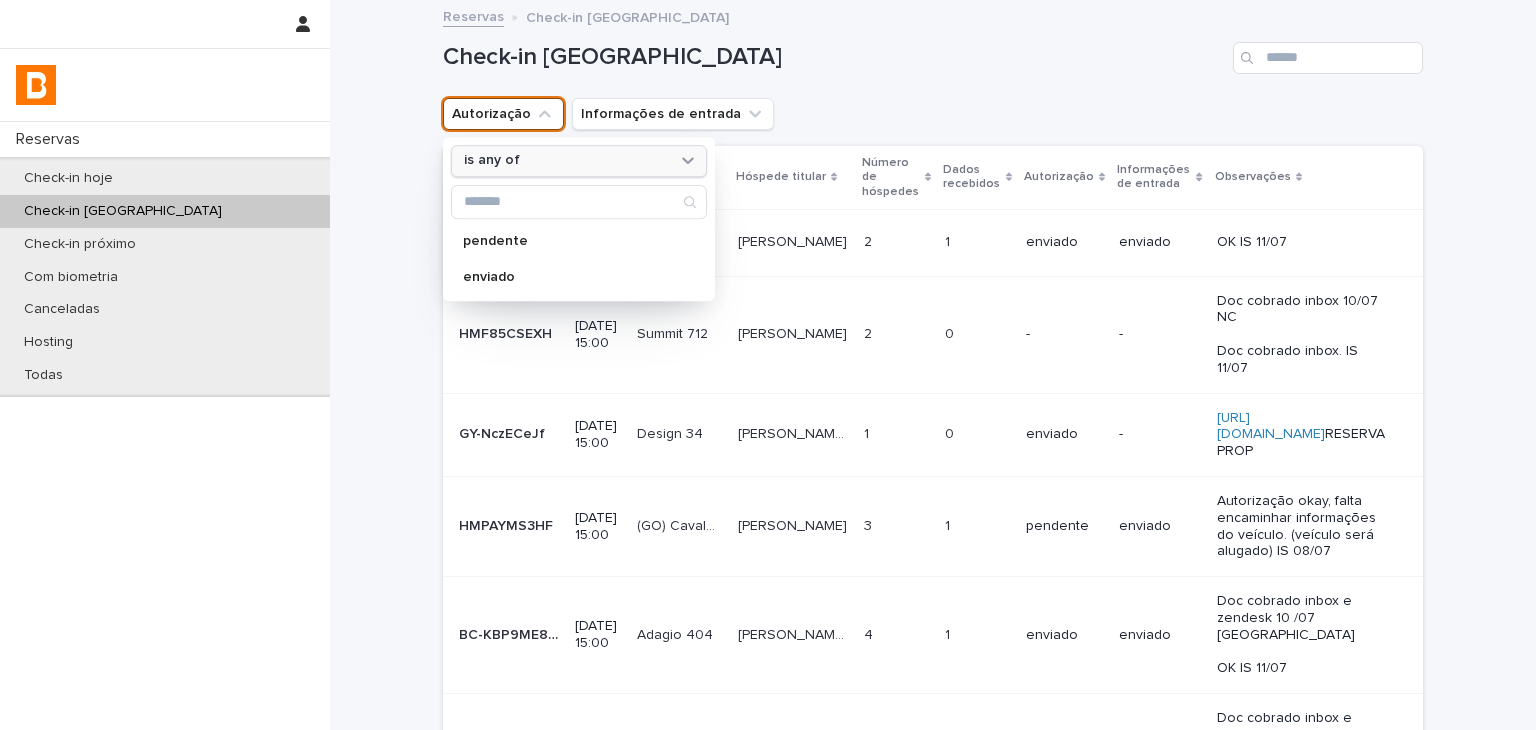 click on "is any of" at bounding box center [566, 161] 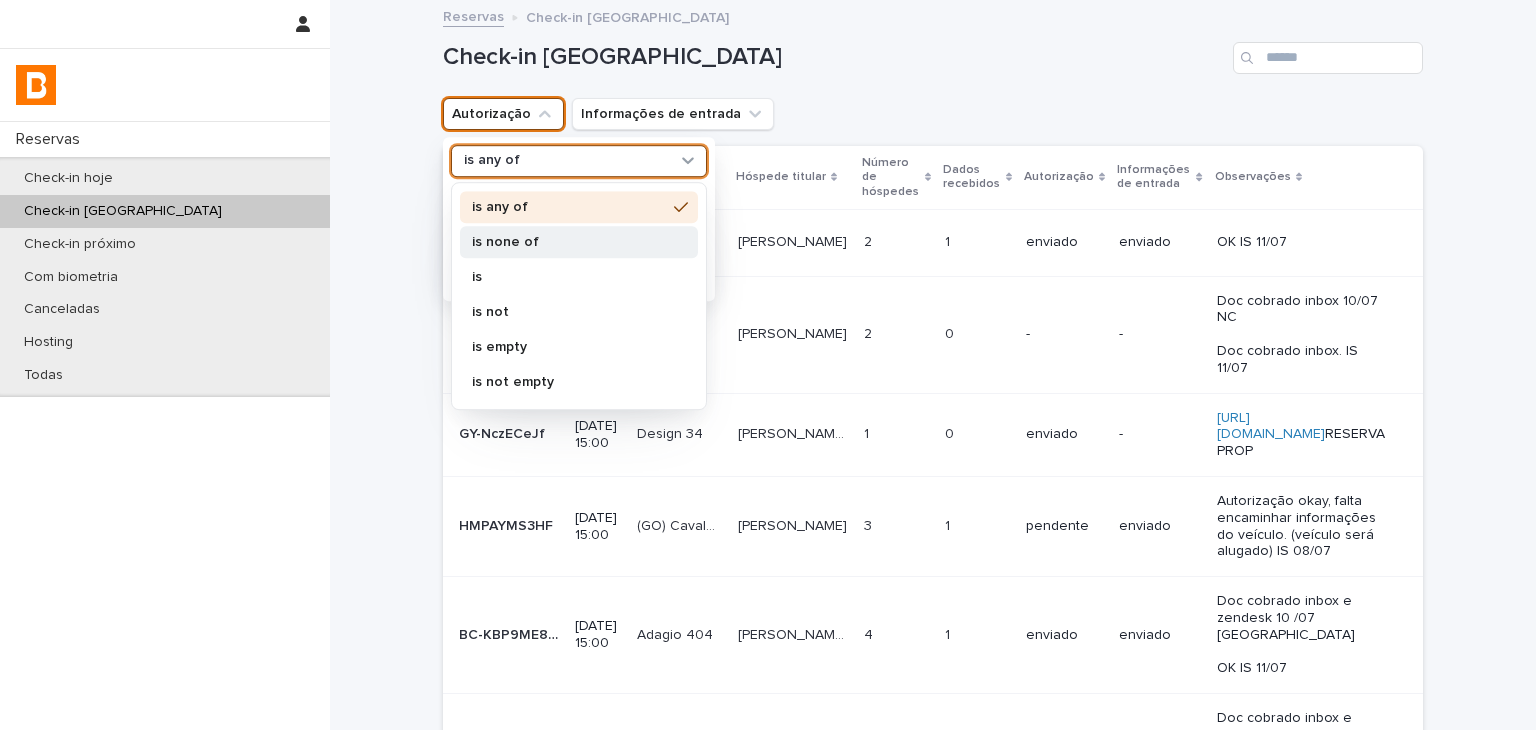 click on "is none of" at bounding box center (569, 242) 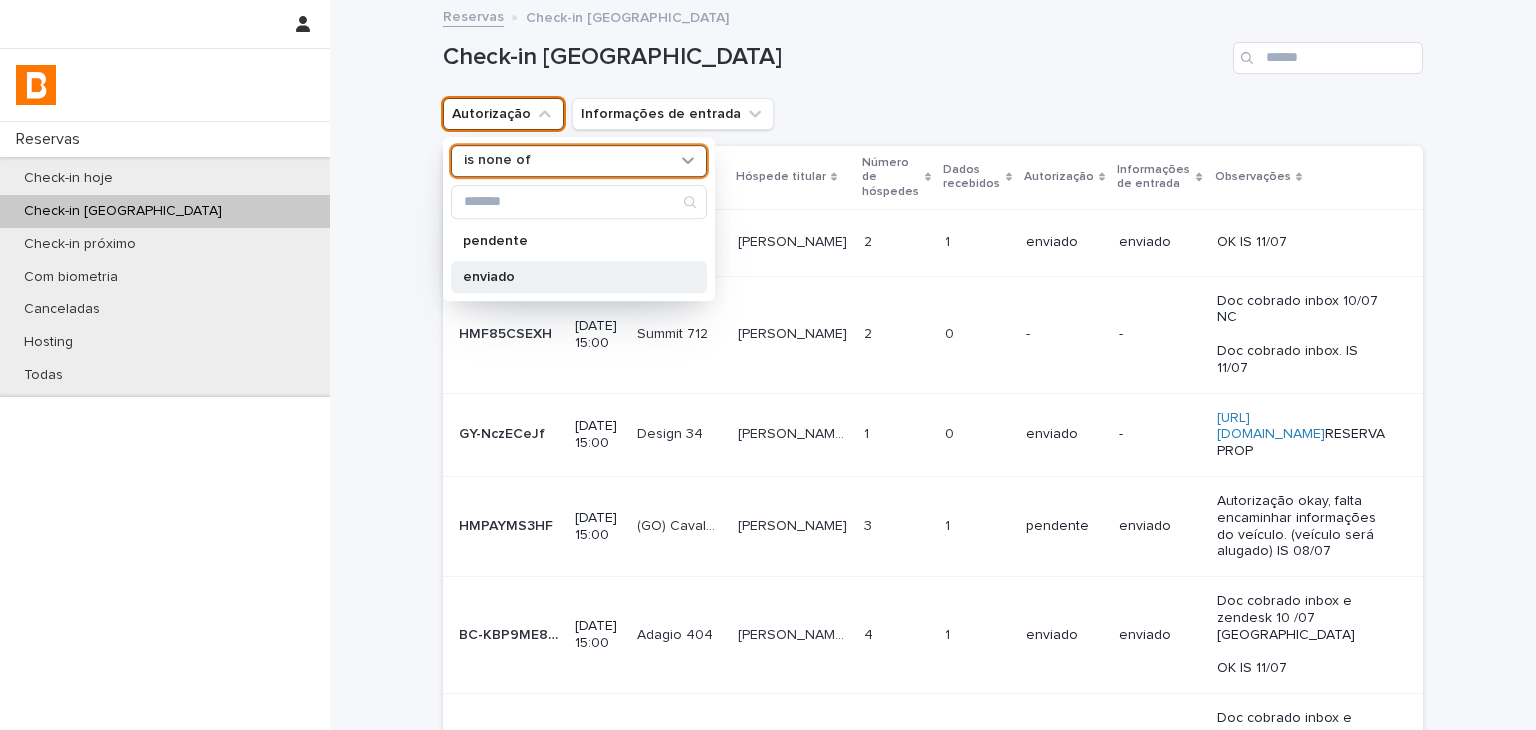 click on "enviado" at bounding box center [569, 277] 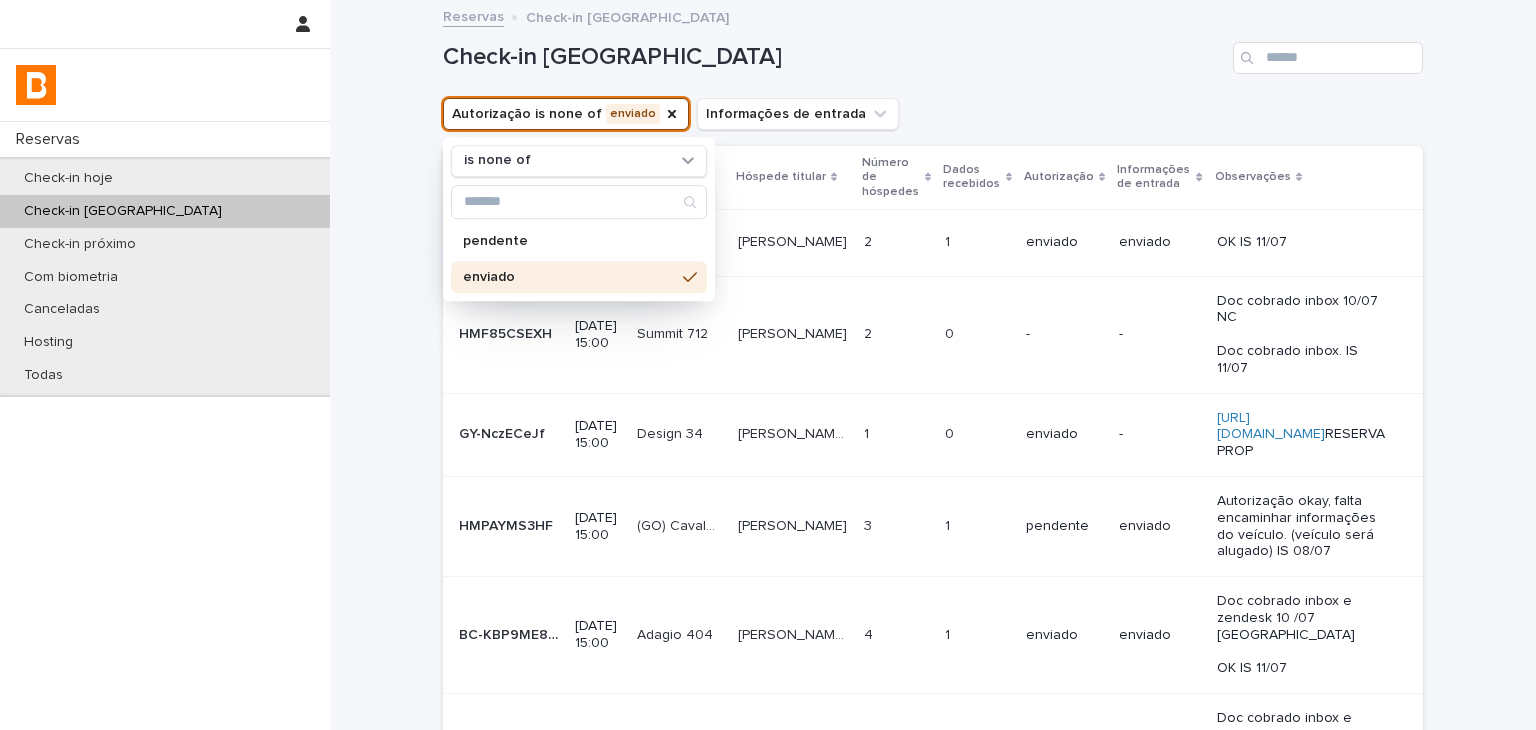 click on "Check-in [GEOGRAPHIC_DATA]" at bounding box center [933, 50] 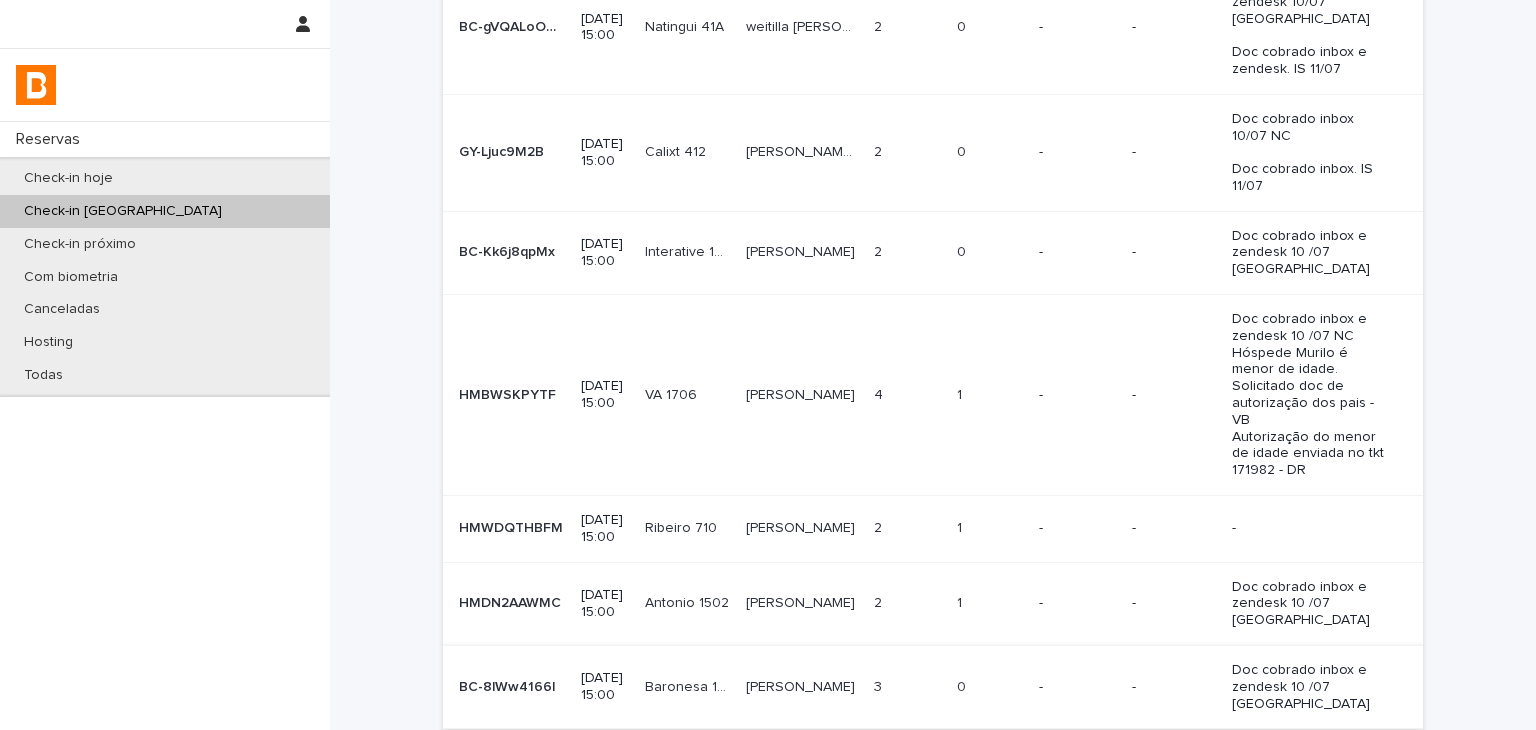 scroll, scrollTop: 776, scrollLeft: 0, axis: vertical 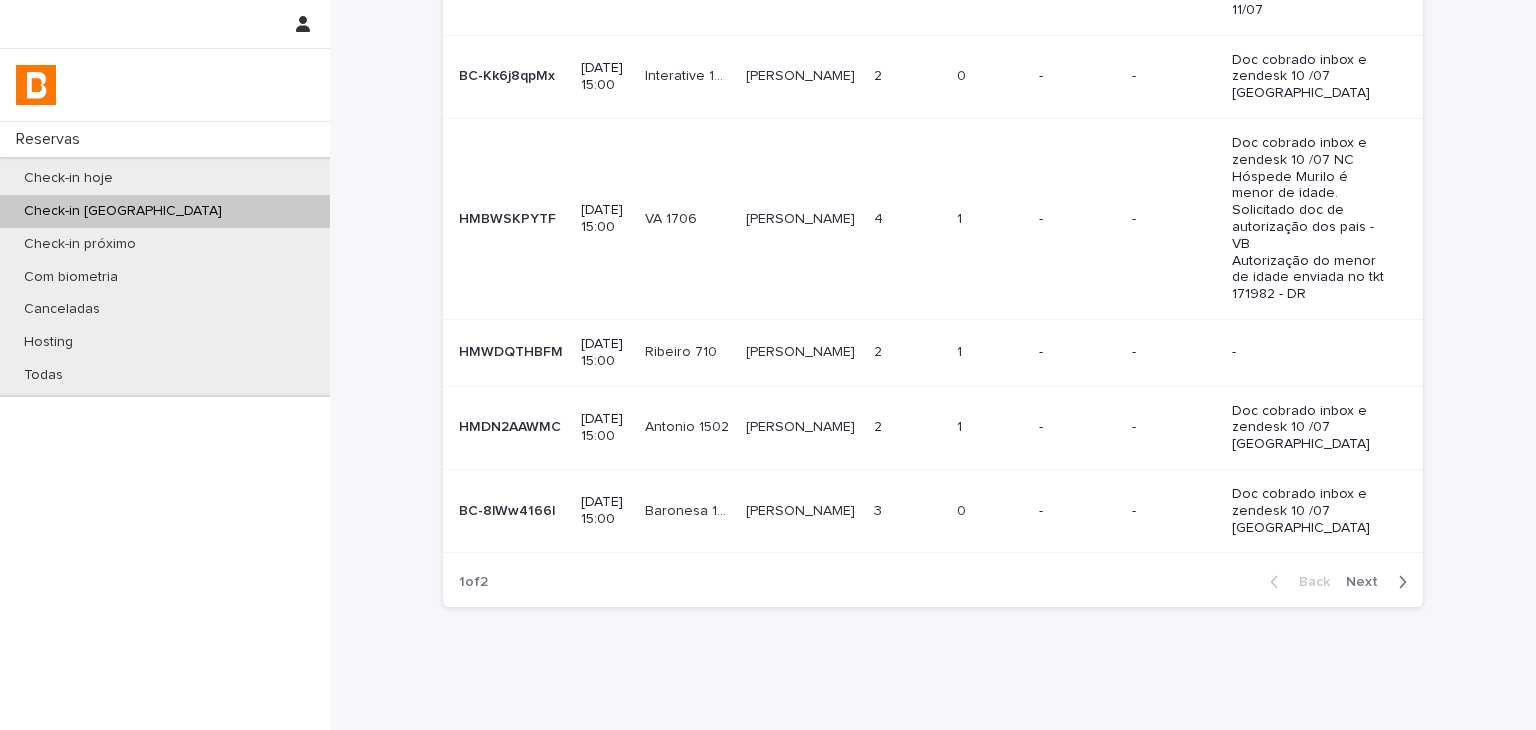 click at bounding box center (1398, 582) 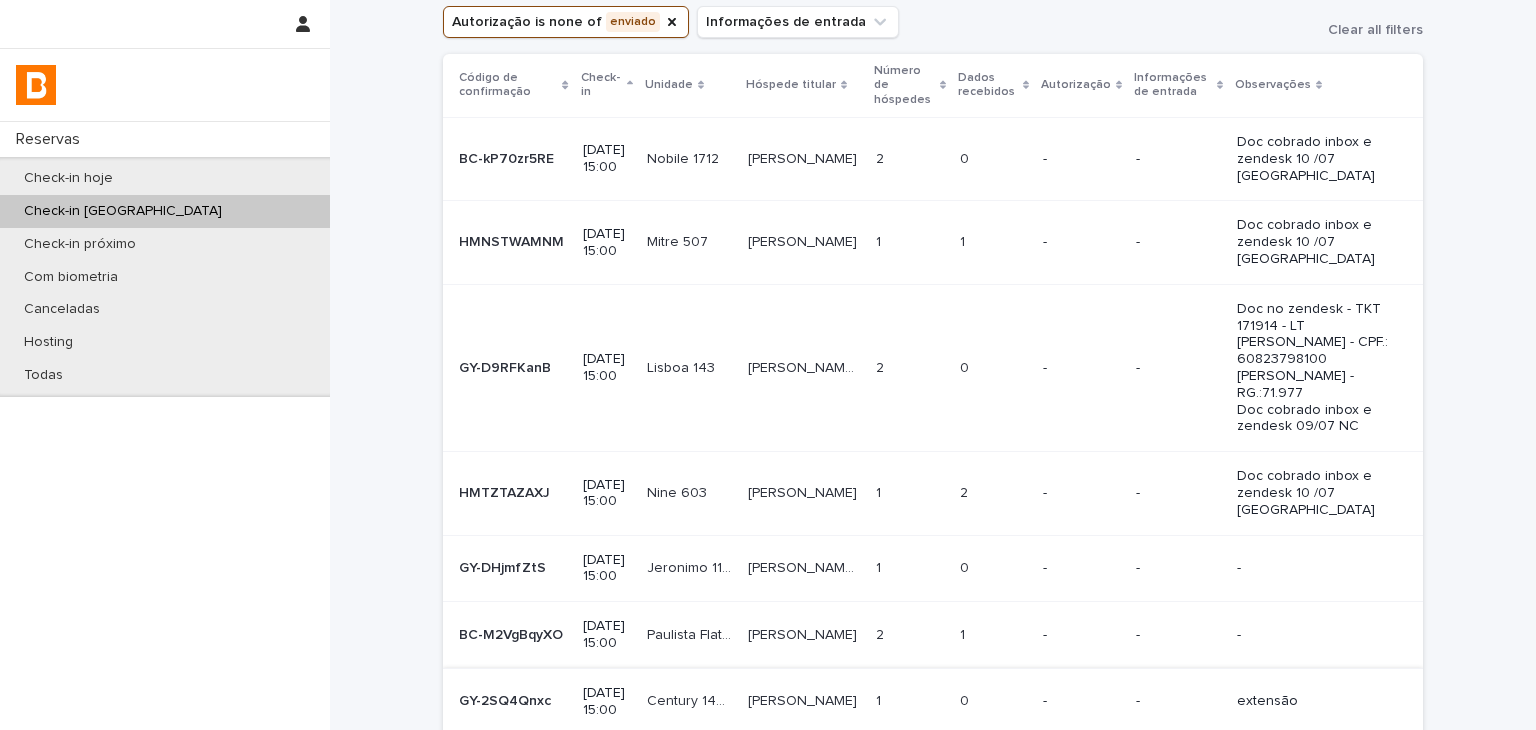 scroll, scrollTop: 392, scrollLeft: 0, axis: vertical 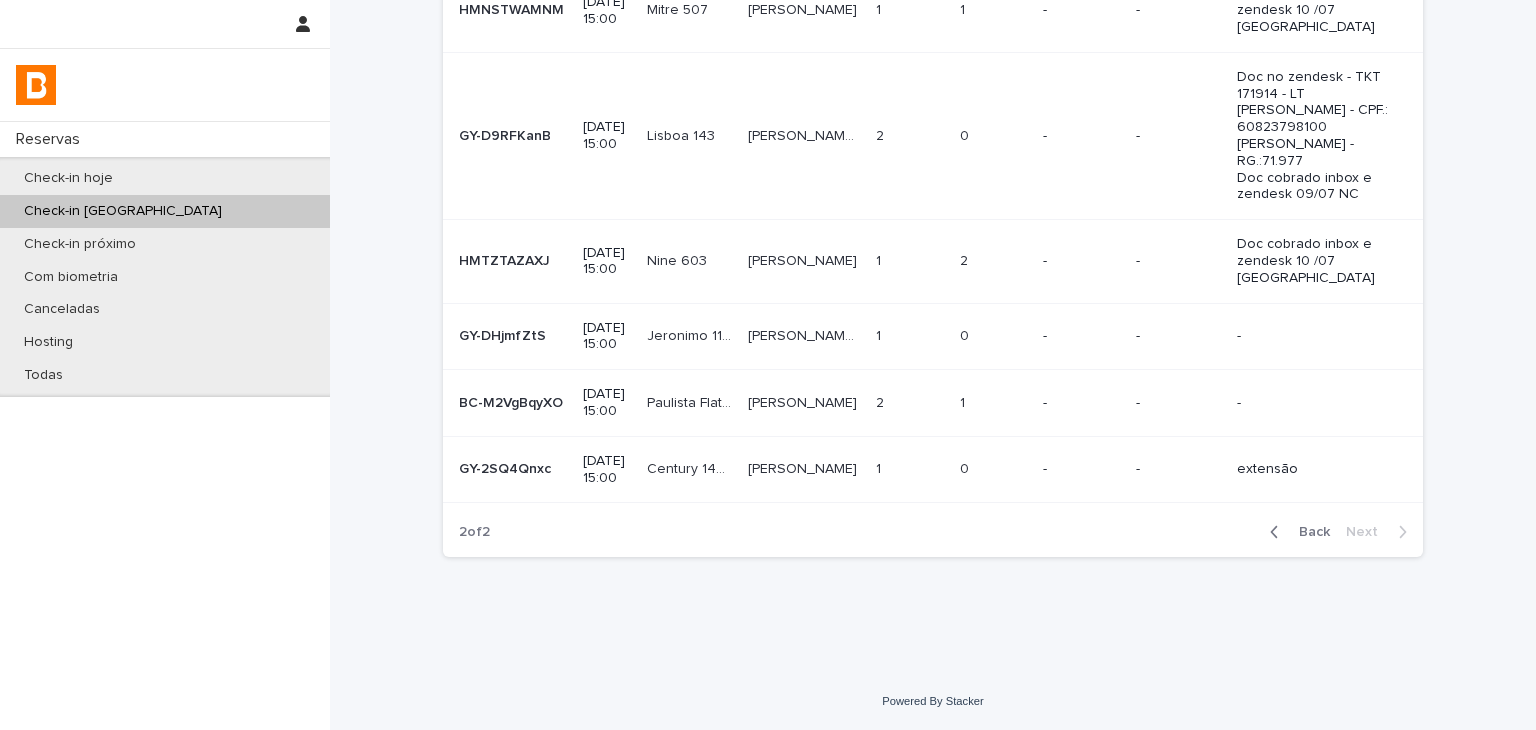 click on "Check-in [GEOGRAPHIC_DATA]" at bounding box center (165, 211) 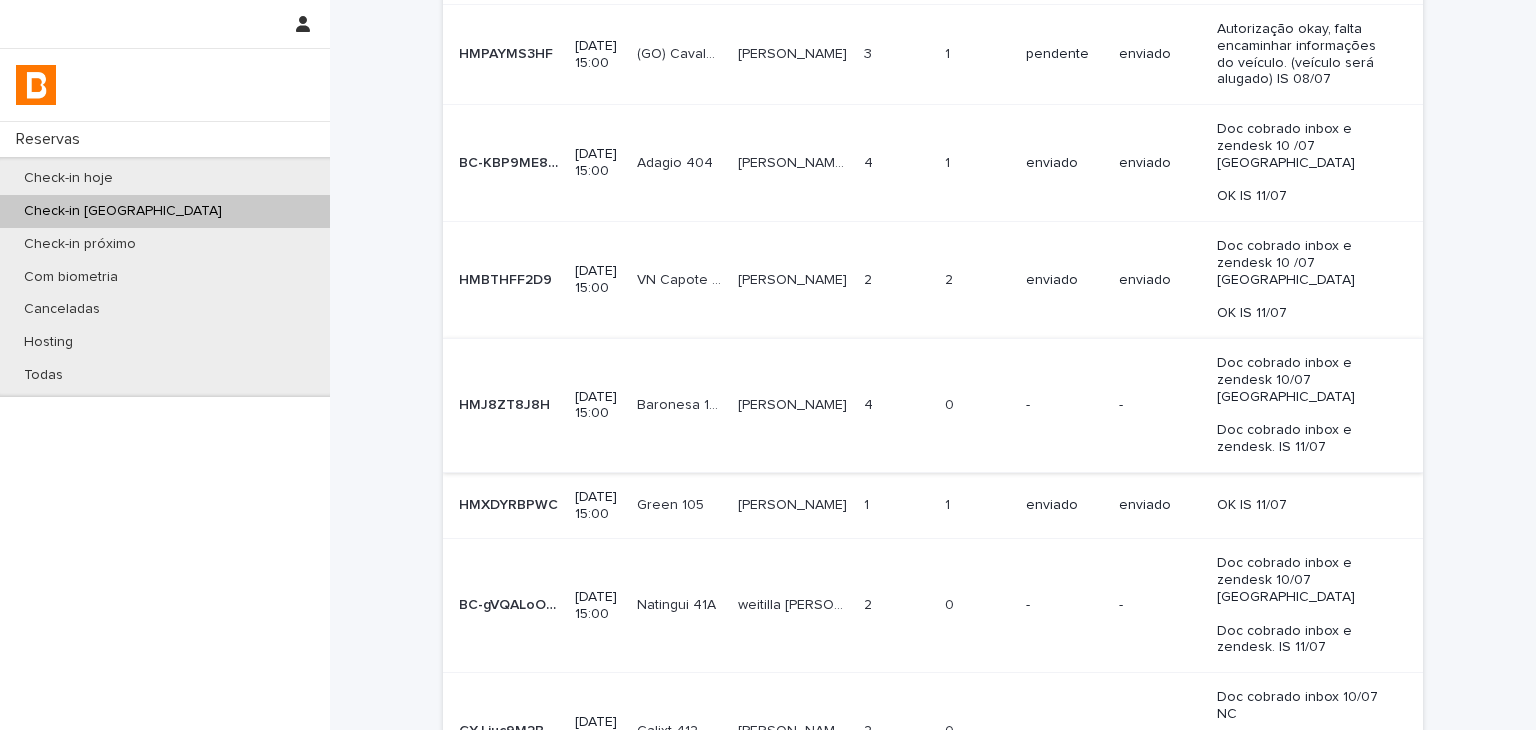 scroll, scrollTop: 0, scrollLeft: 0, axis: both 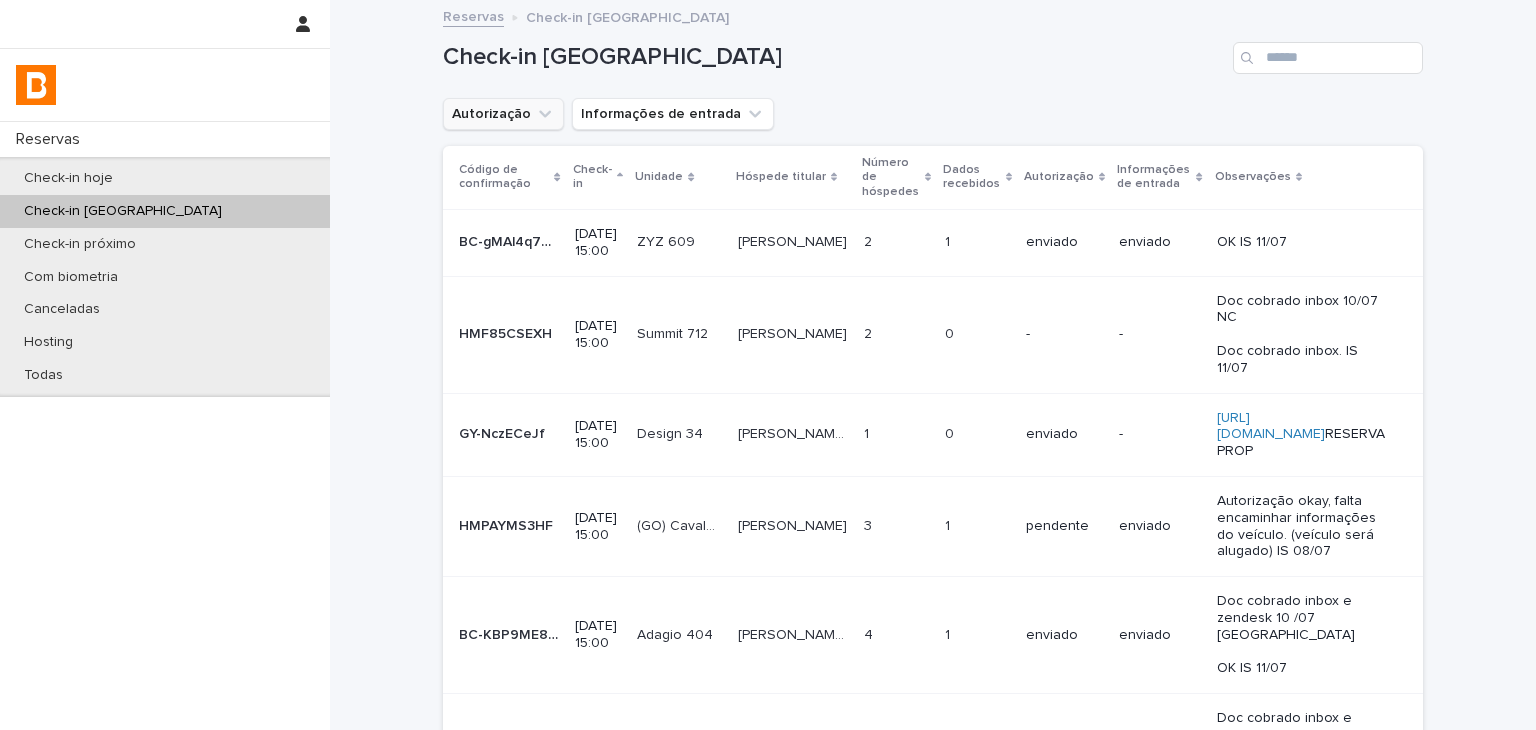 click on "Check-in amanhã Autorização Informações de entrada Código de confirmação Check-in Unidade Hóspede titular Número de hóspedes Dados recebidos Autorização Informações de entrada Observações BC-gMAl4q7D6 BC-gMAl4q7D6   2025-07-12 15:00 ZYZ 609 ZYZ 609   Uilene Vitorio Silva Brittes Uilene Vitorio Silva Brittes   2 2   1 1   enviado enviado OK IS 11/07 HMF85CSEXH HMF85CSEXH   2025-07-12 15:00 Summit 712 Summit 712   Alessandra Kelley Alessandra Kelley   2 2   0 0   - - Doc cobrado inbox 10/07 NC
Doc cobrado inbox. IS 11/07 GY-NczECeJf GY-NczECeJf   2025-07-12 15:00 Design 34 Design 34   Antonio Flavio prop LV34 Antonio Flavio prop LV34   1 1   0 0   enviado - https://bhomy.slack.com/archives/C07H3JTTV7V/p1751991278672229
RESERVA PROP HMPAYMS3HF HMPAYMS3HF   2025-07-12 15:00 (GO) Cavalcante 11 (GO) Cavalcante 11   Joyce Gomes De Oliveira Joyce Gomes De Oliveira   3 3   1 1   pendente enviado BC-KBP9ME8QY BC-KBP9ME8QY   2025-07-12 15:00 Adagio 404 Adagio 404     4 4   1 1" at bounding box center [933, 667] 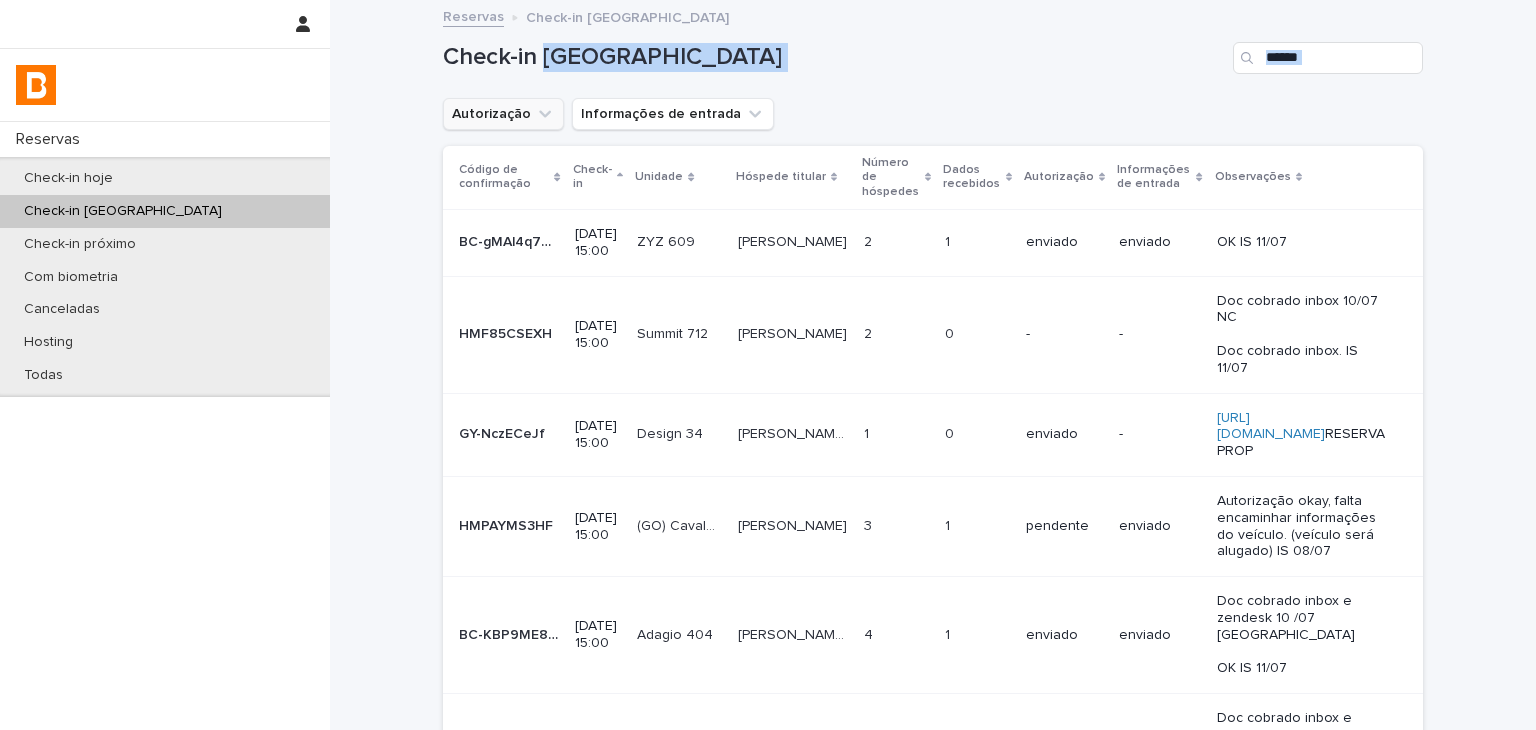 click on "Autorização" at bounding box center [503, 114] 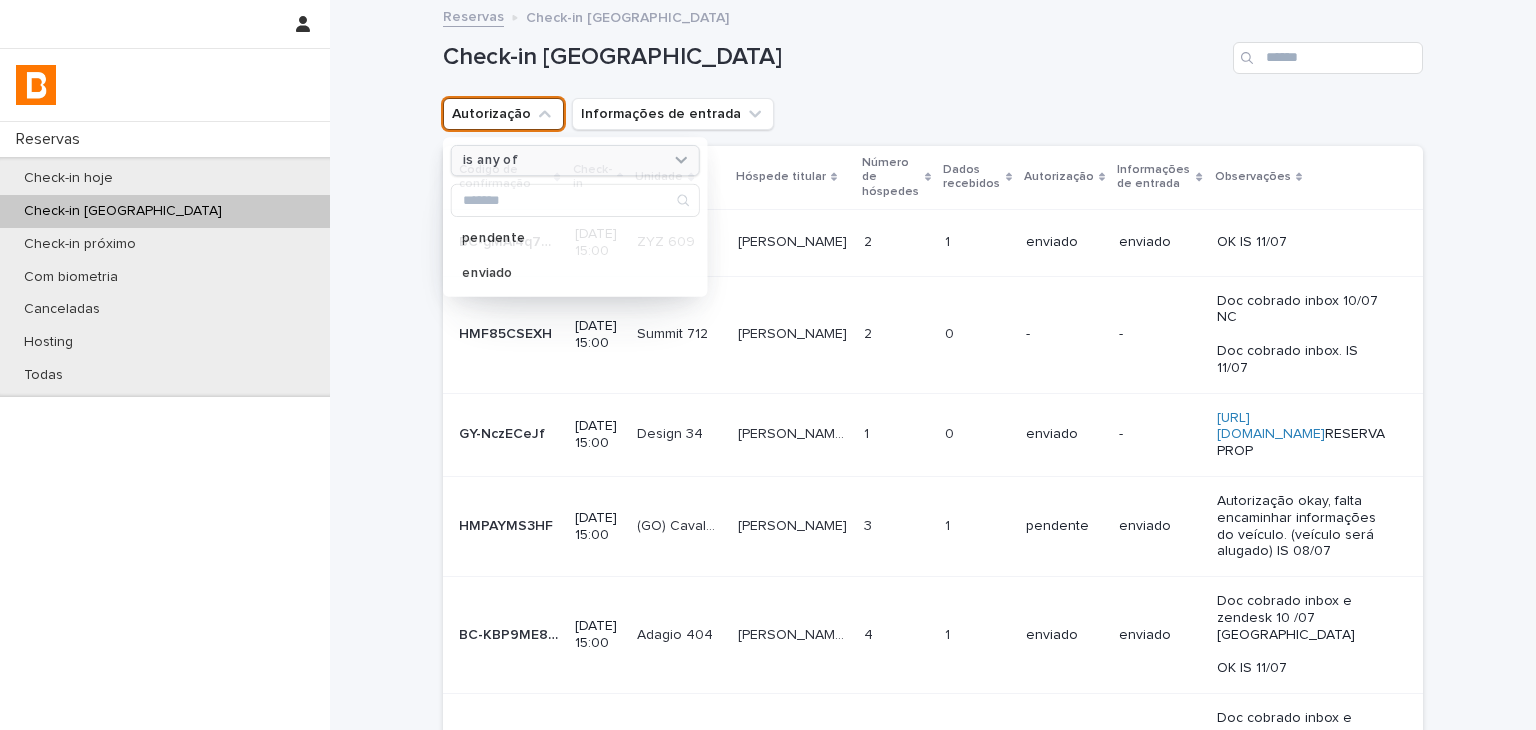 click on "is any of" at bounding box center [563, 160] 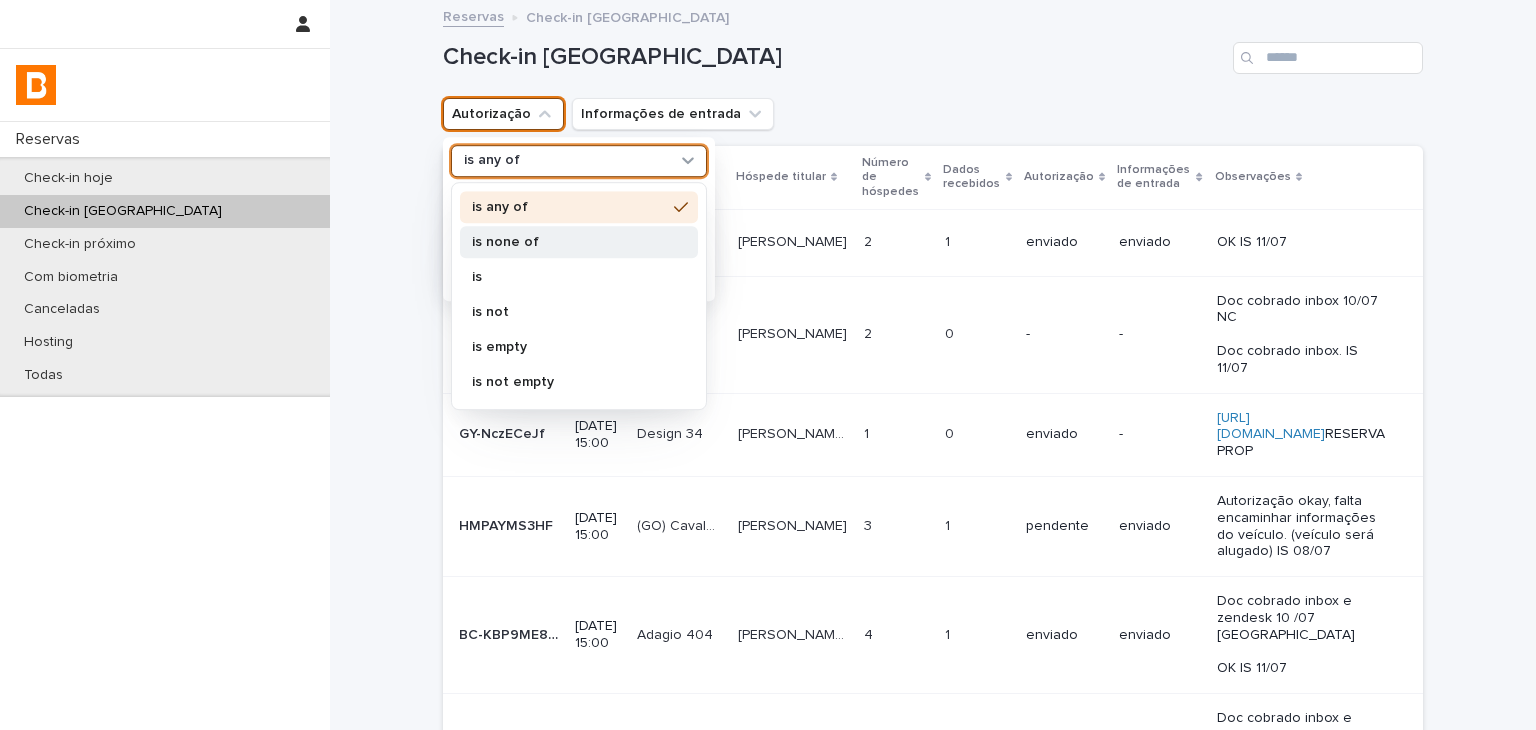 click on "is none of" at bounding box center (579, 242) 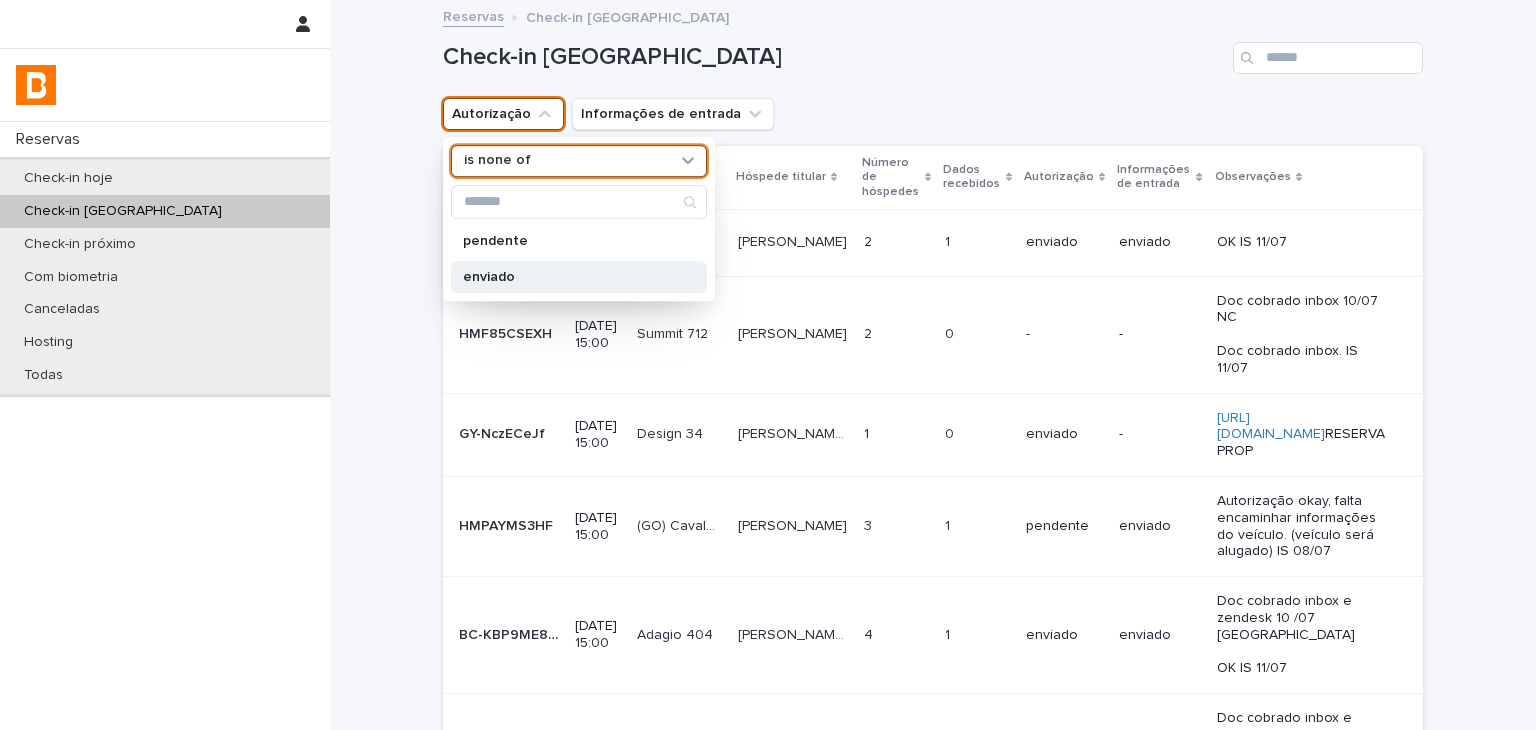 click on "enviado" at bounding box center (579, 277) 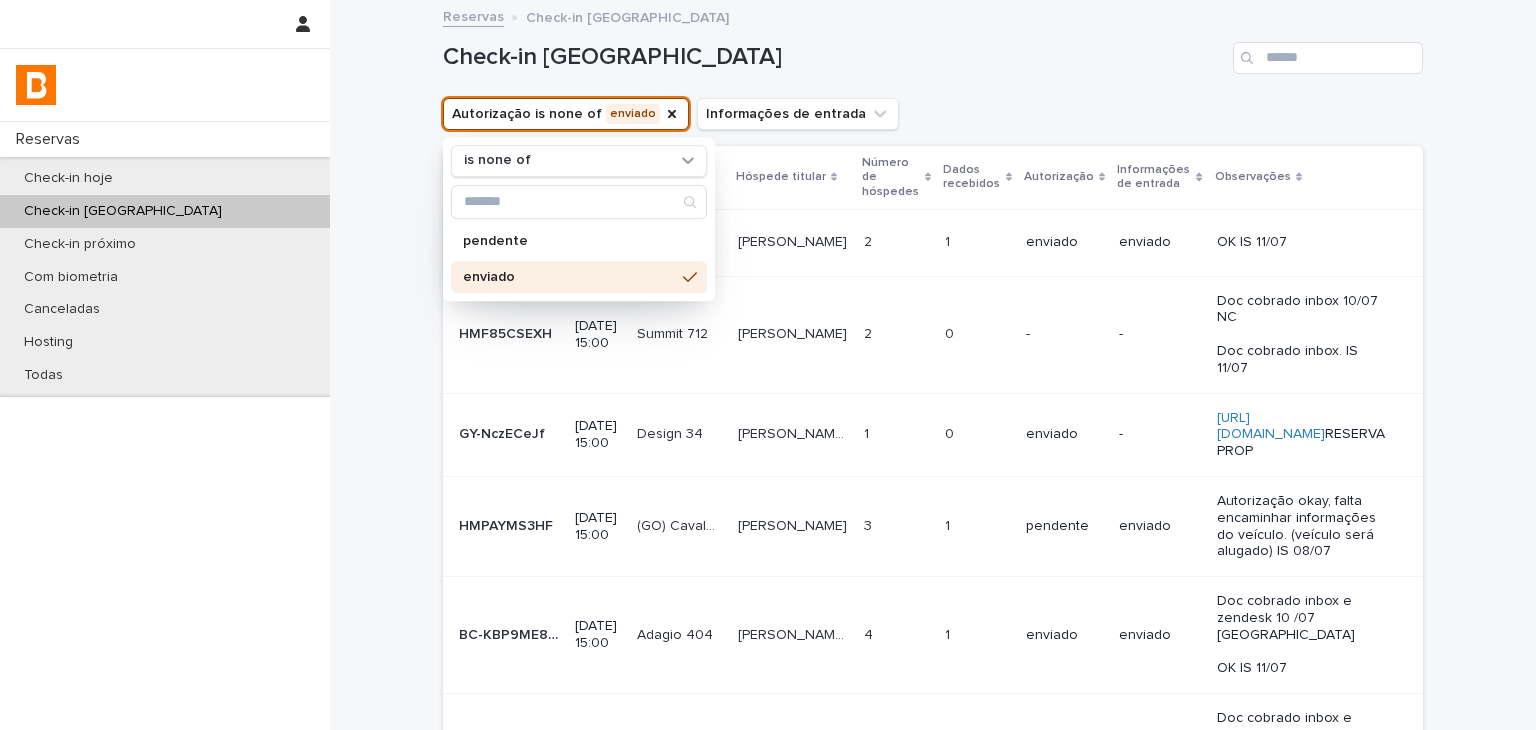 click on "Check-in [GEOGRAPHIC_DATA]" at bounding box center [834, 57] 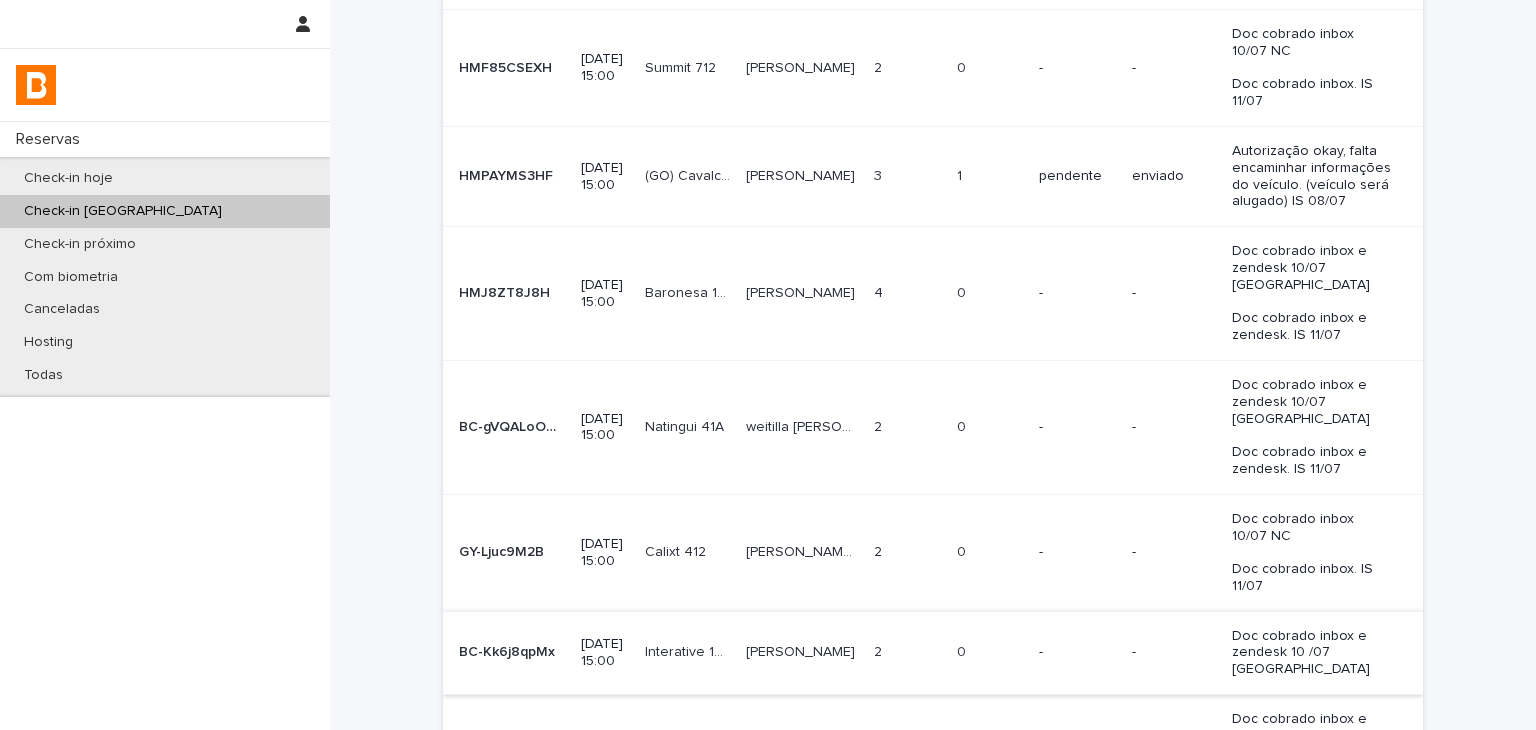 scroll, scrollTop: 300, scrollLeft: 0, axis: vertical 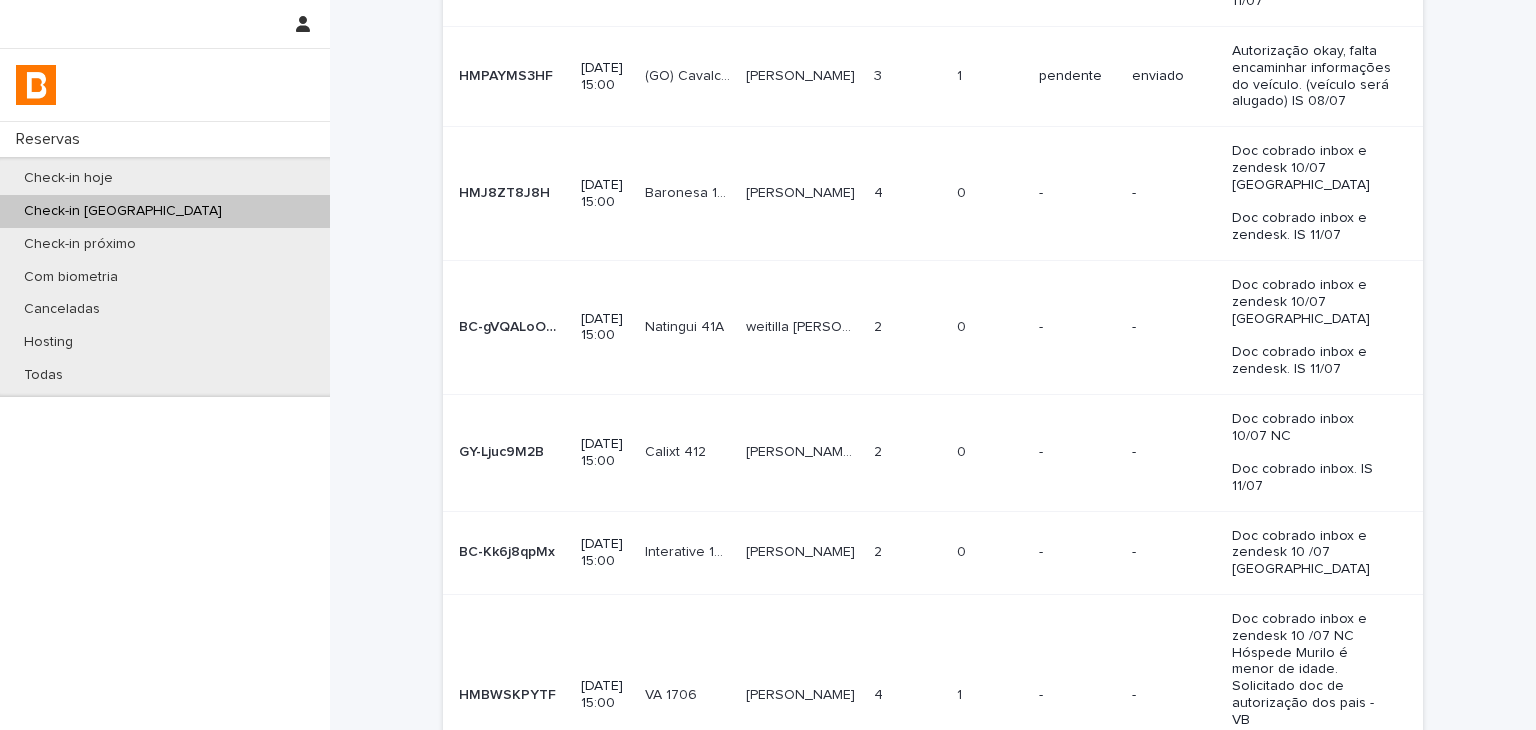 click on "Doc cobrado inbox e zendesk 10 /07 [GEOGRAPHIC_DATA]" at bounding box center (1311, 553) 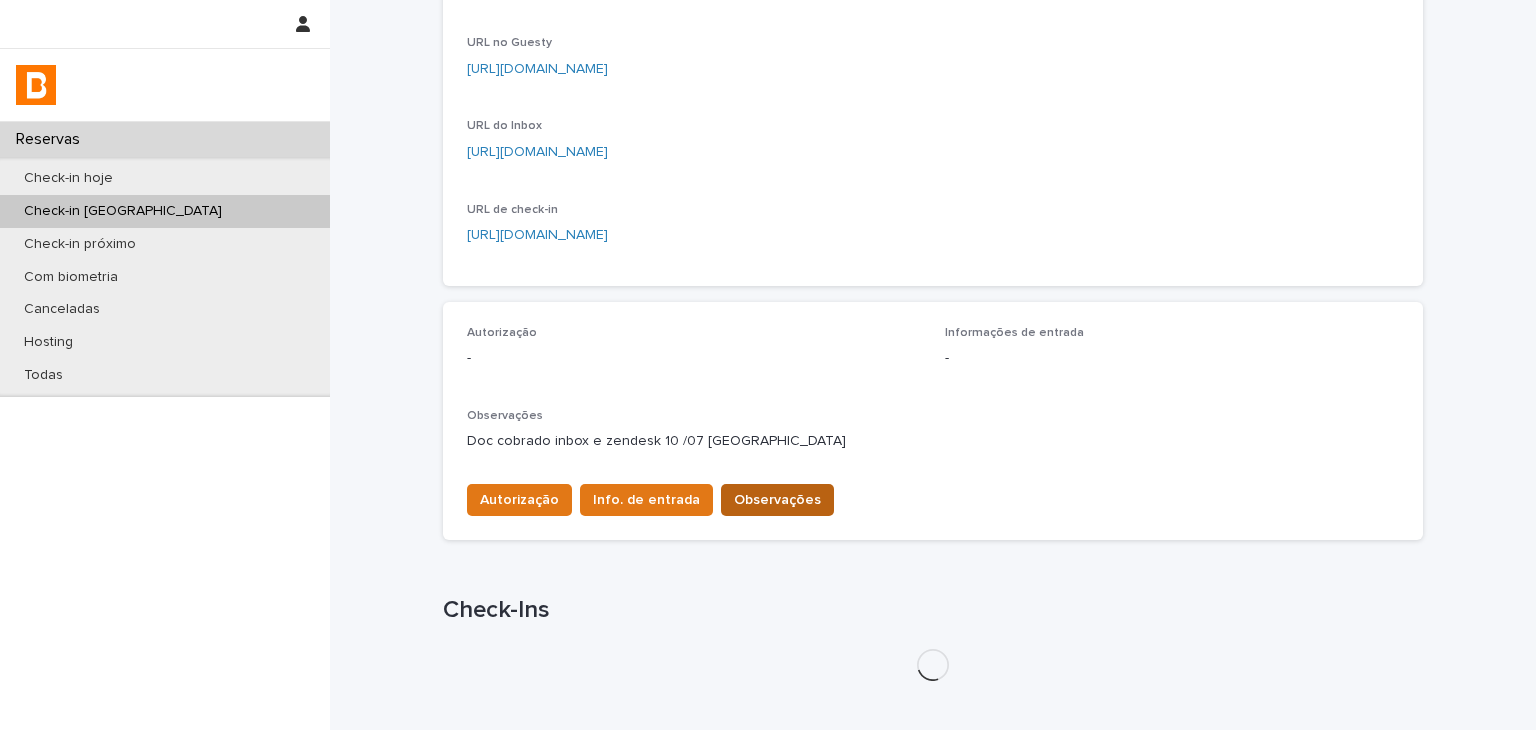 scroll, scrollTop: 400, scrollLeft: 0, axis: vertical 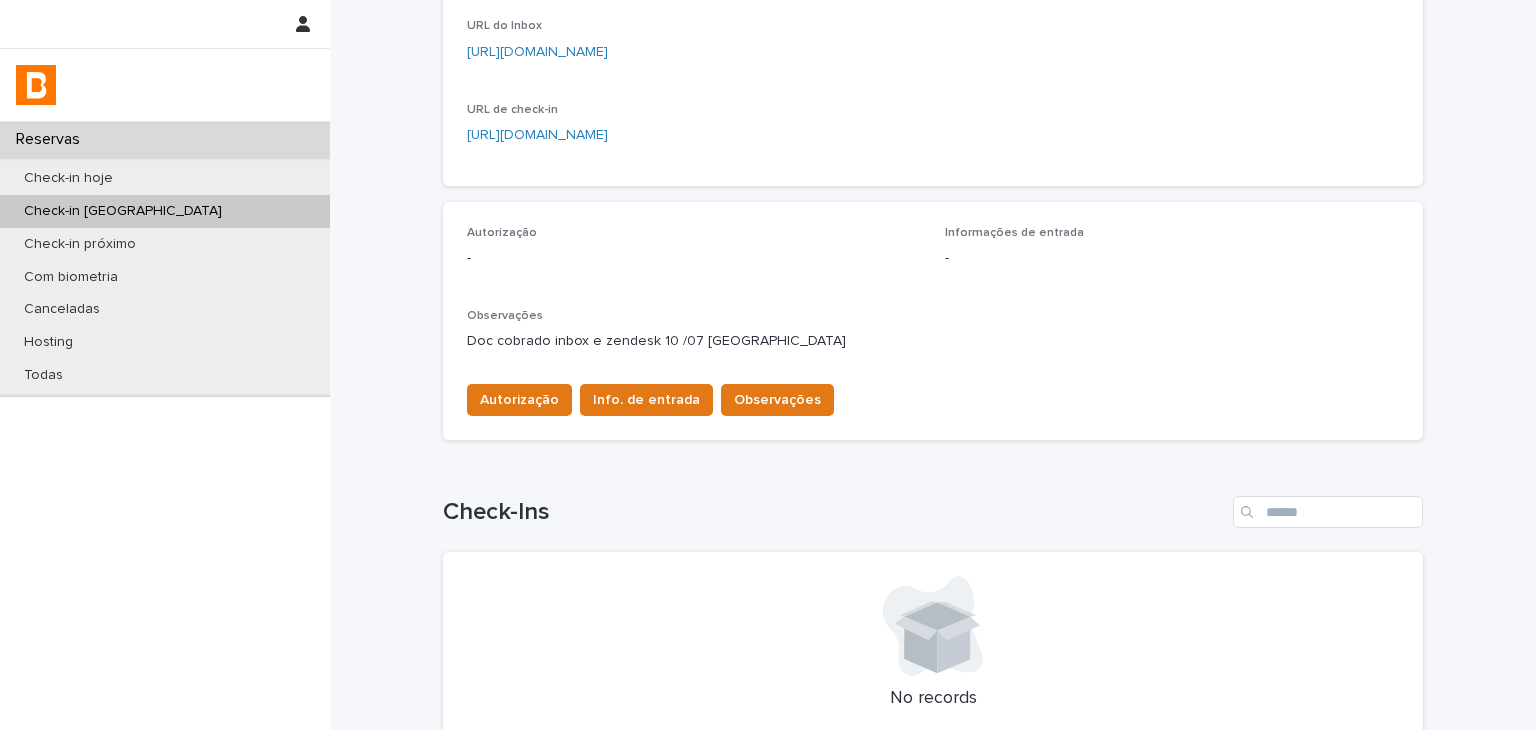 click on "Autorização Info. de entrada Observações" at bounding box center [933, 396] 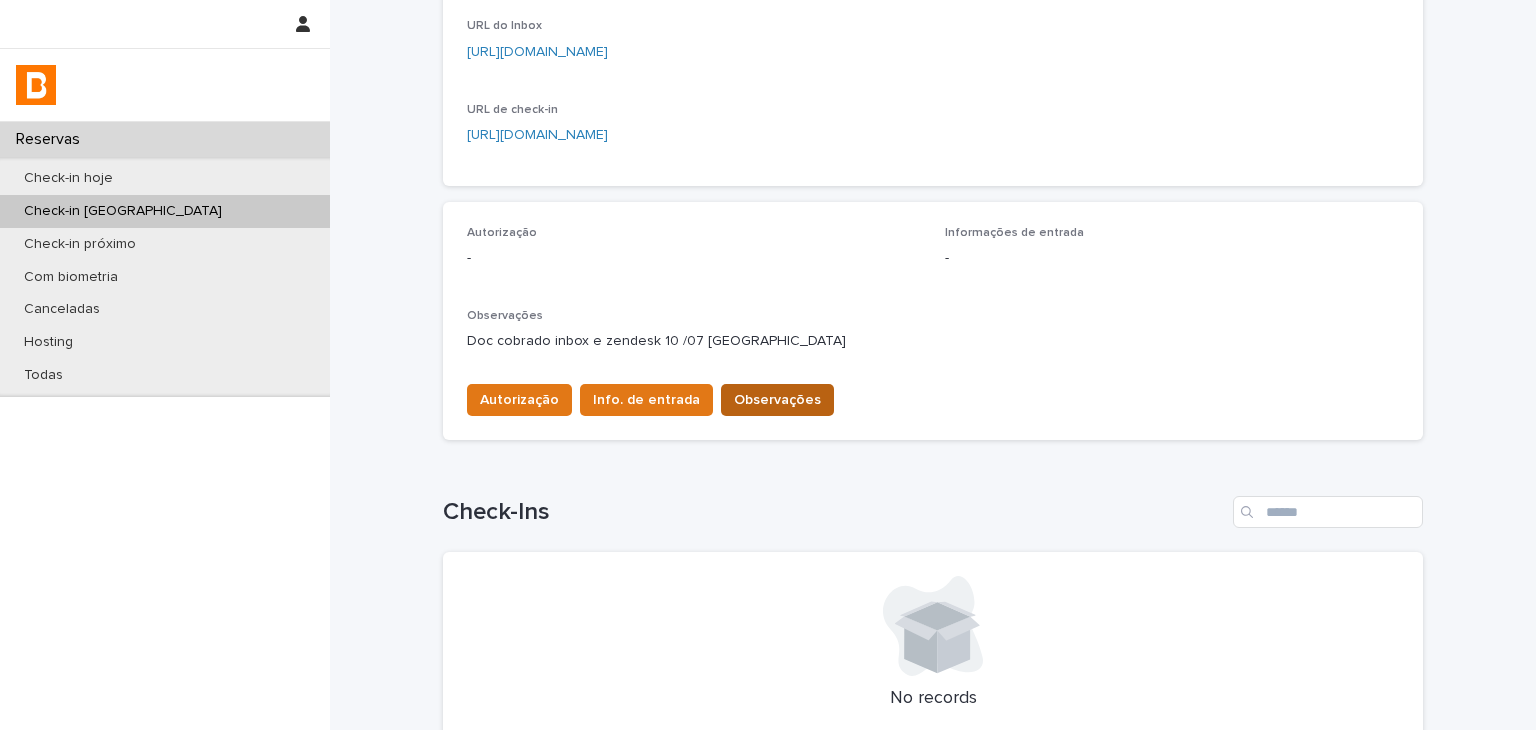 click on "Observações" at bounding box center [777, 400] 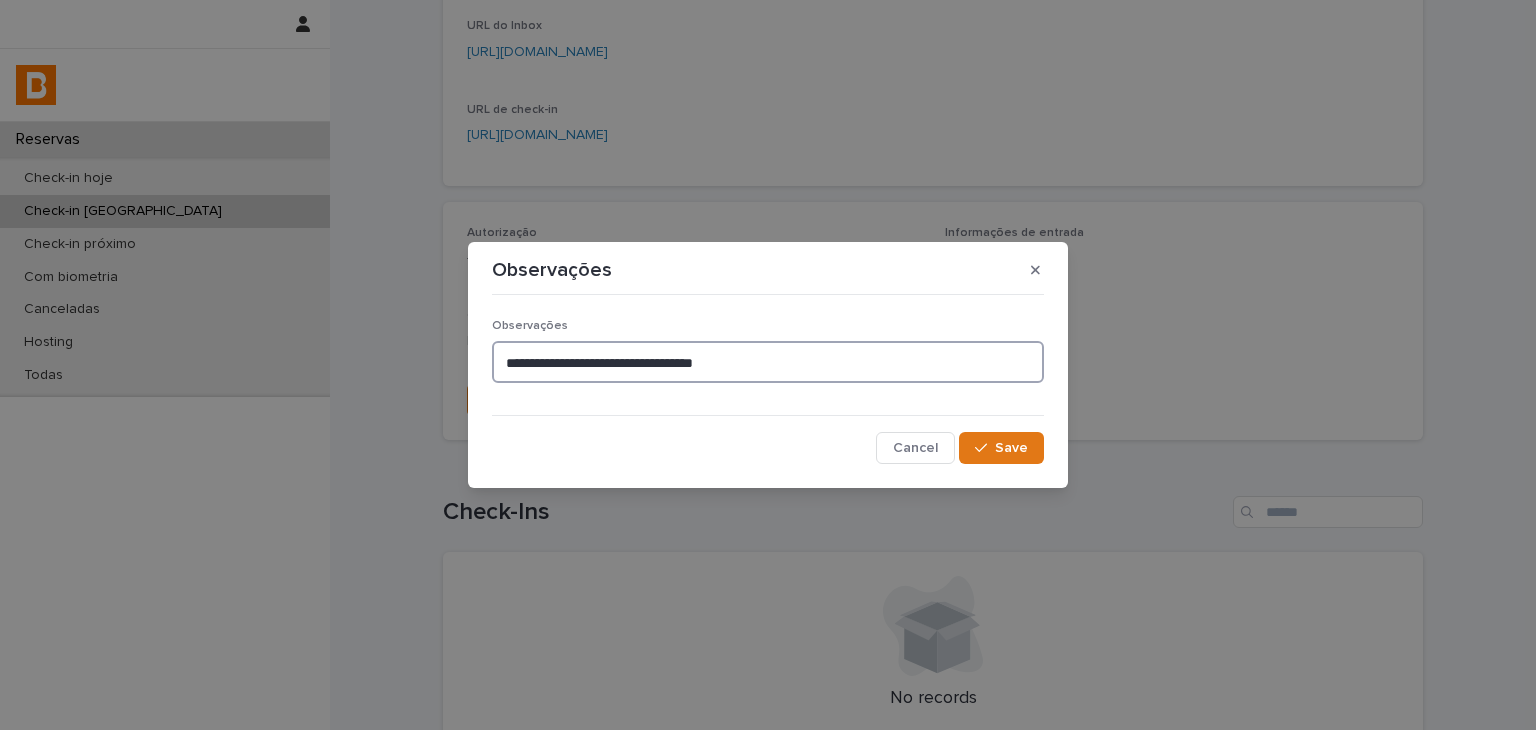 click on "**********" at bounding box center [768, 362] 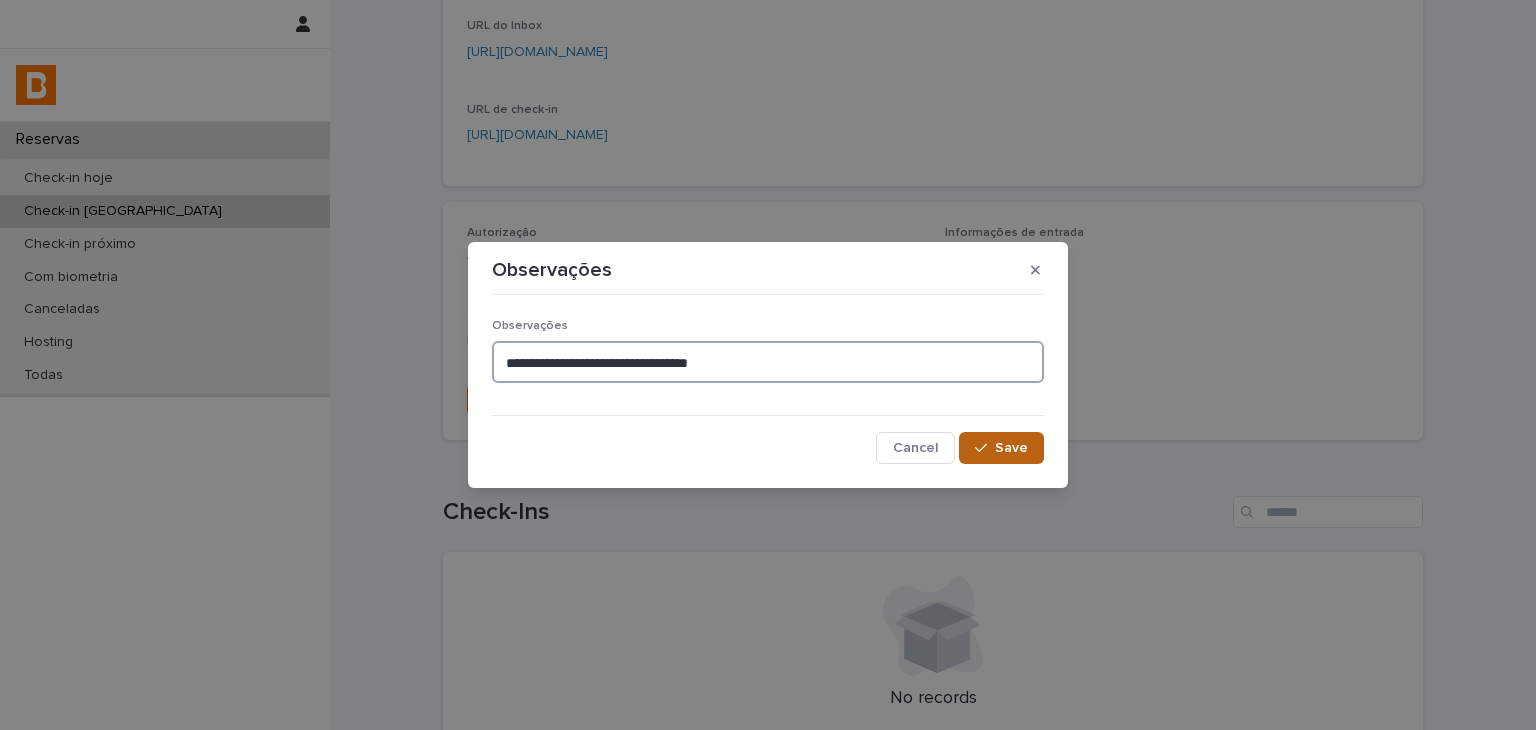 type on "**********" 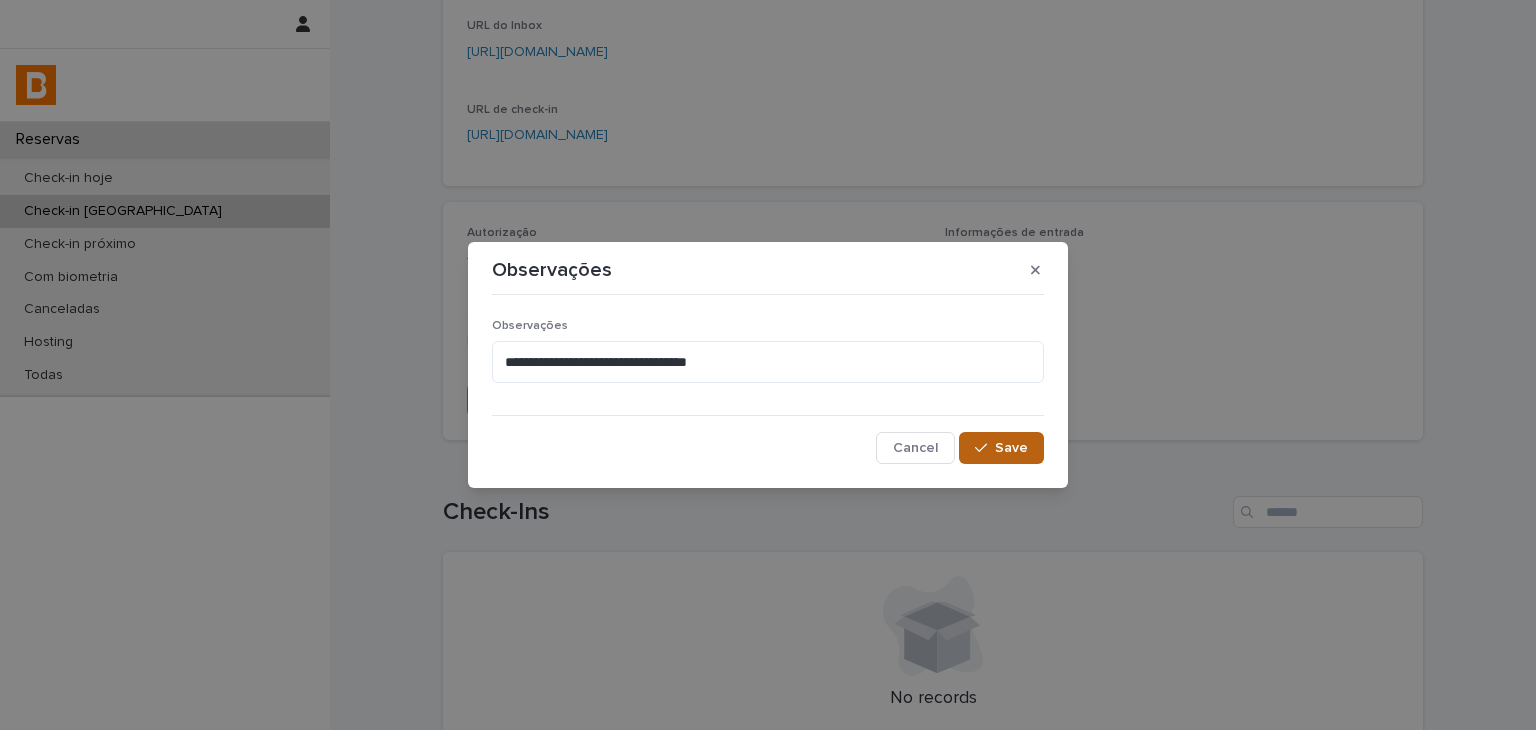 click on "Save" at bounding box center [1001, 448] 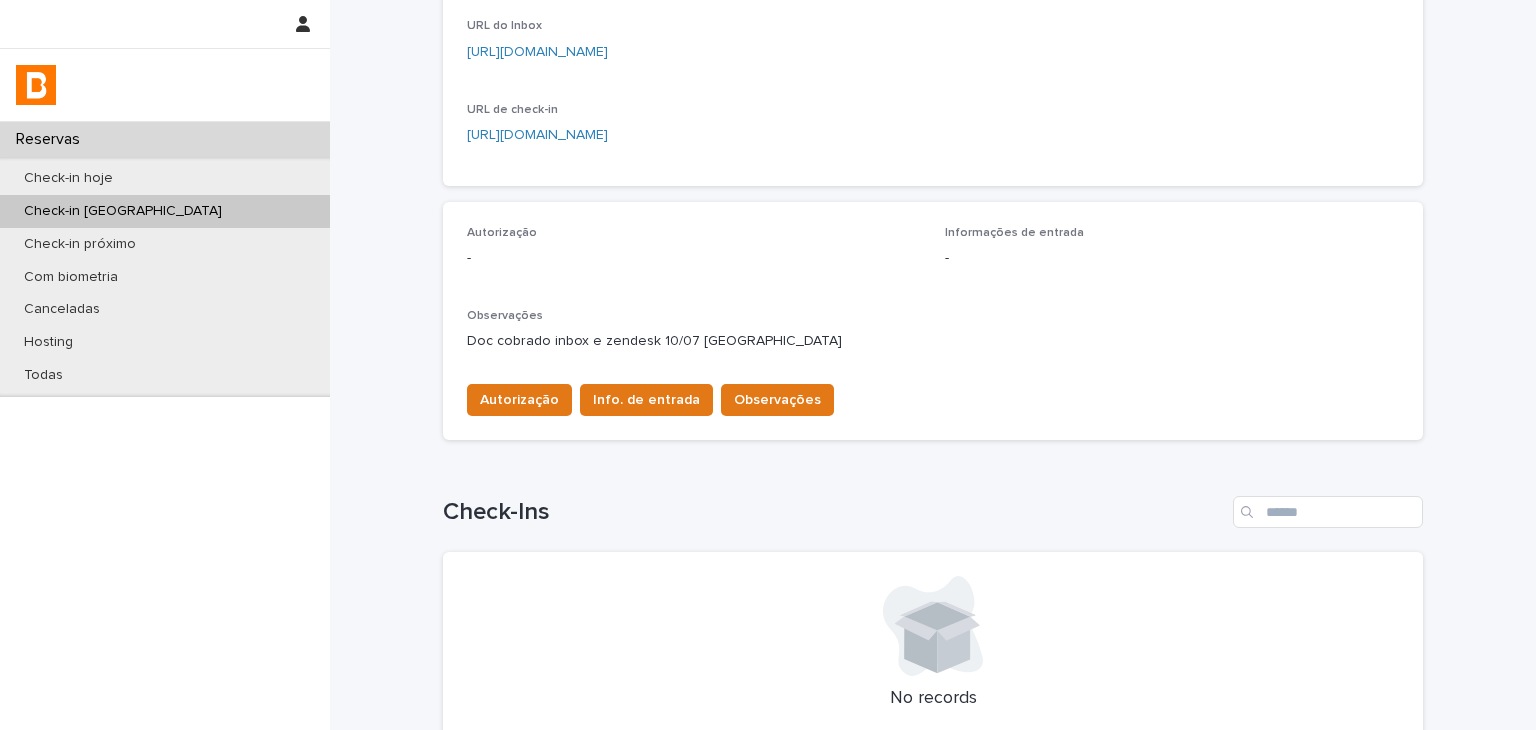 scroll, scrollTop: 0, scrollLeft: 0, axis: both 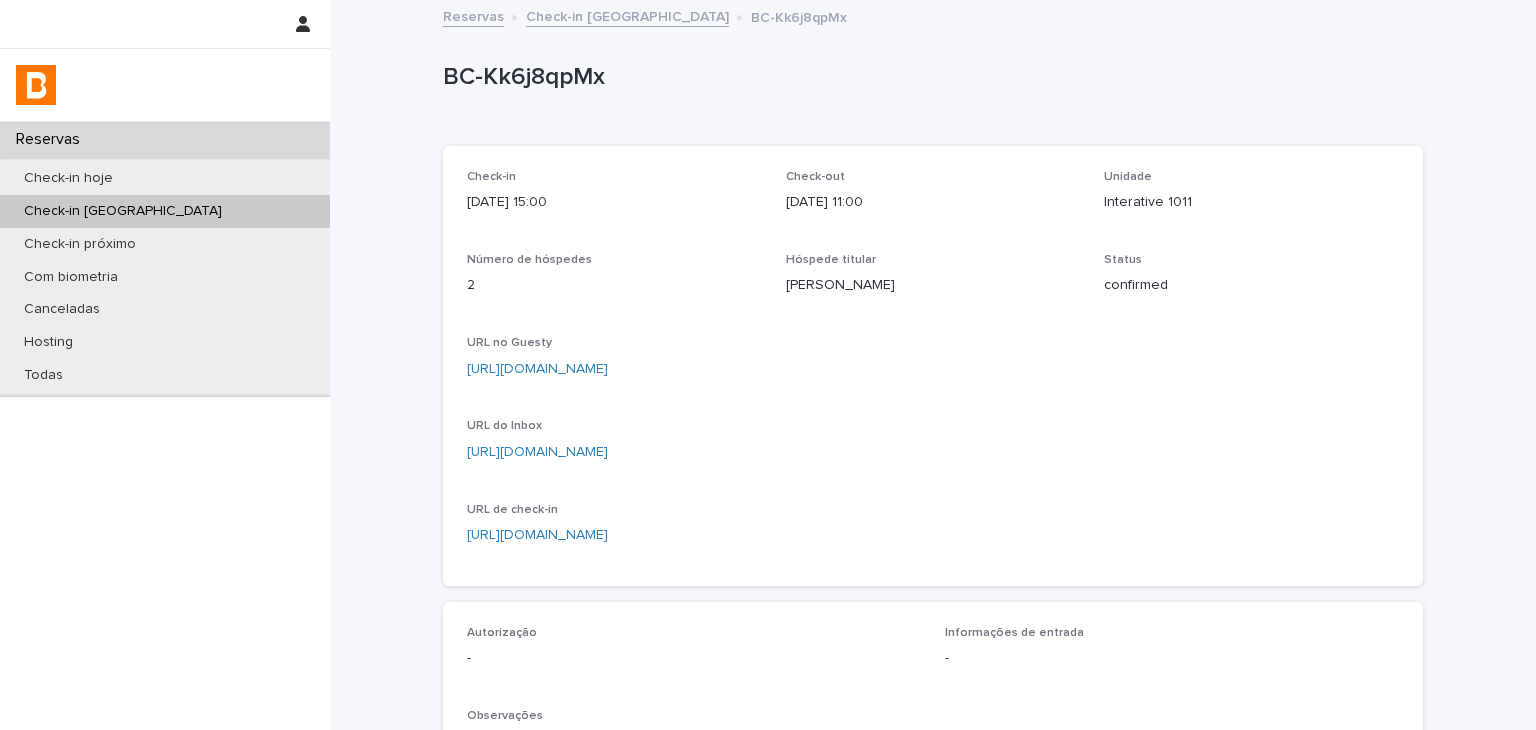 click on "https://app.guesty.com/reservations/6861782e6a2f0e001bdea33a/summary" at bounding box center (537, 369) 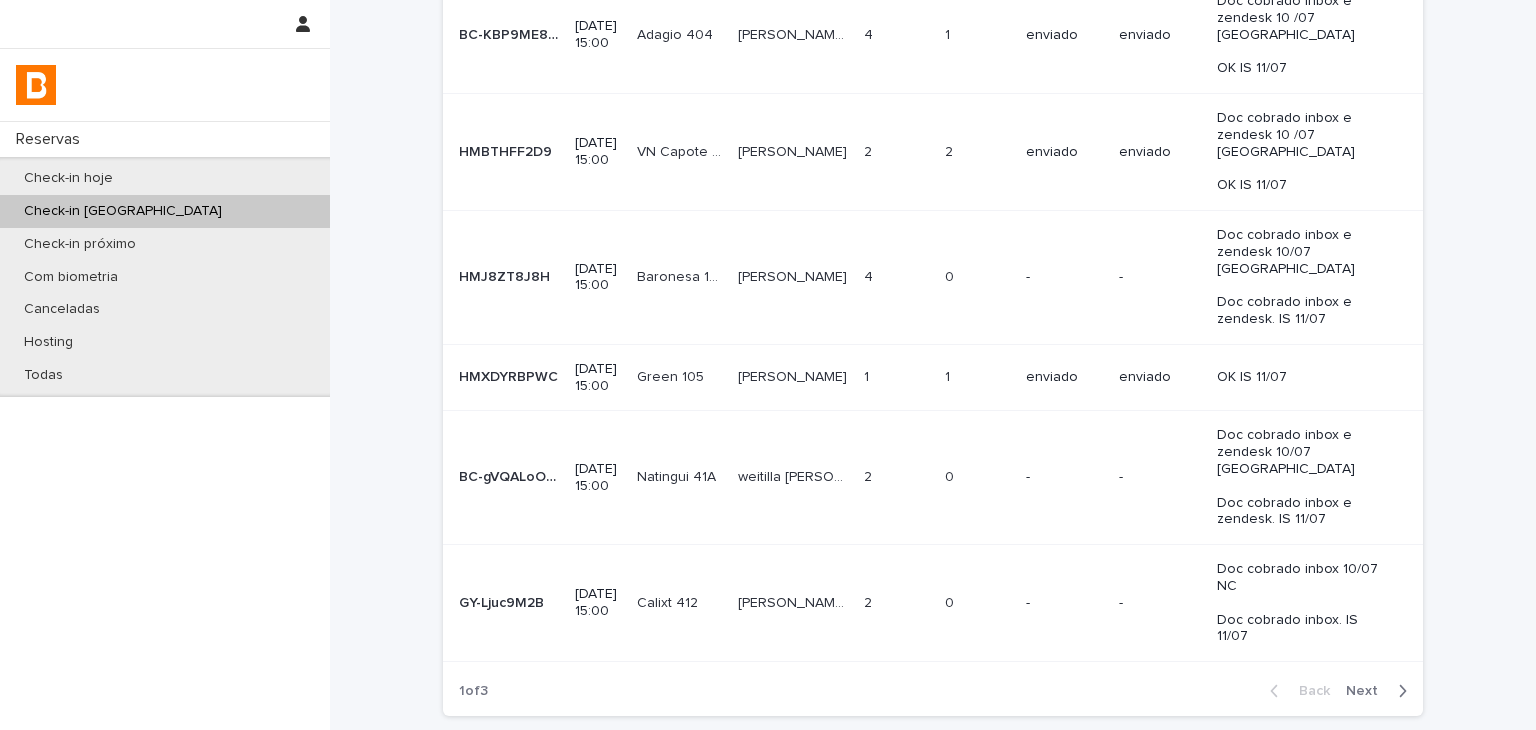 scroll, scrollTop: 0, scrollLeft: 0, axis: both 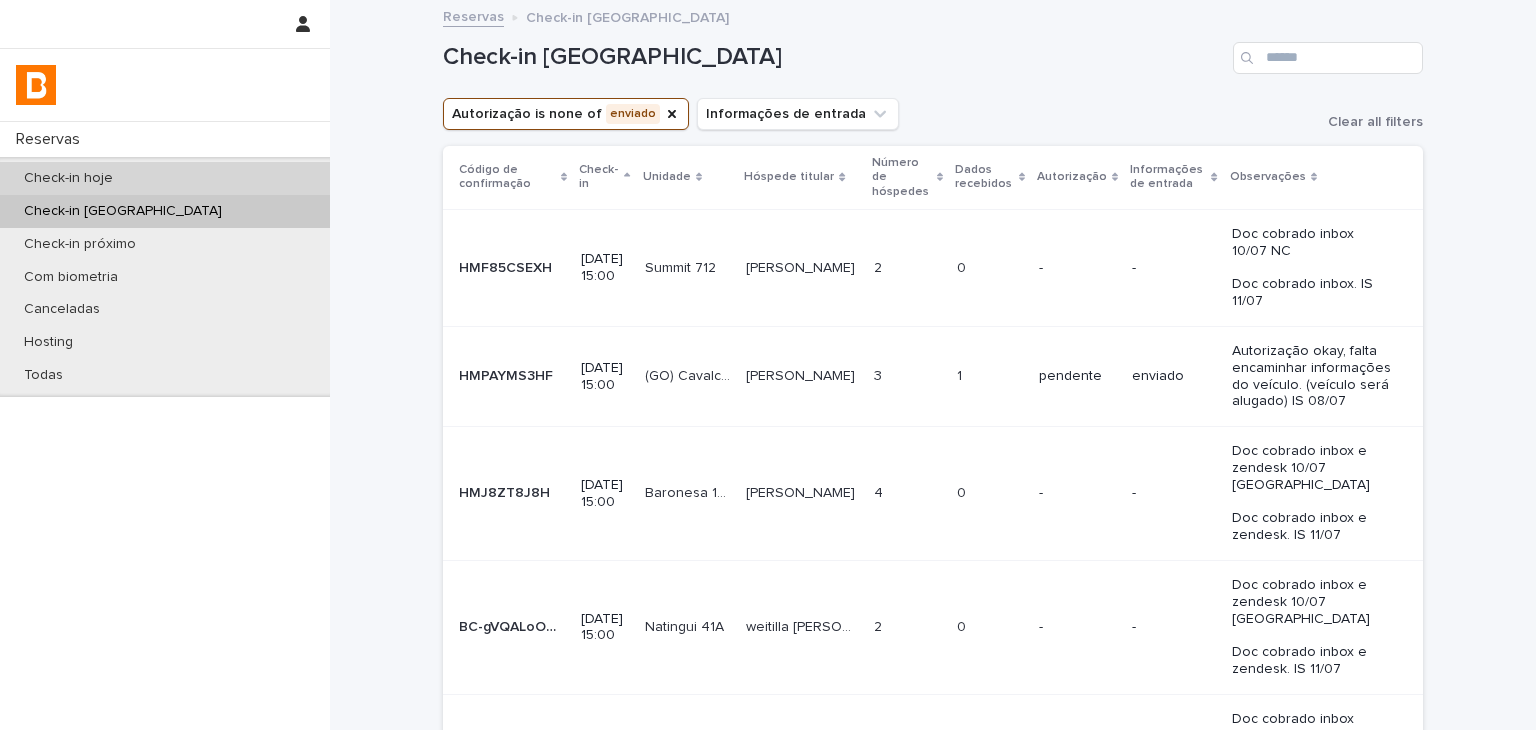 click on "Check-in hoje" at bounding box center [165, 178] 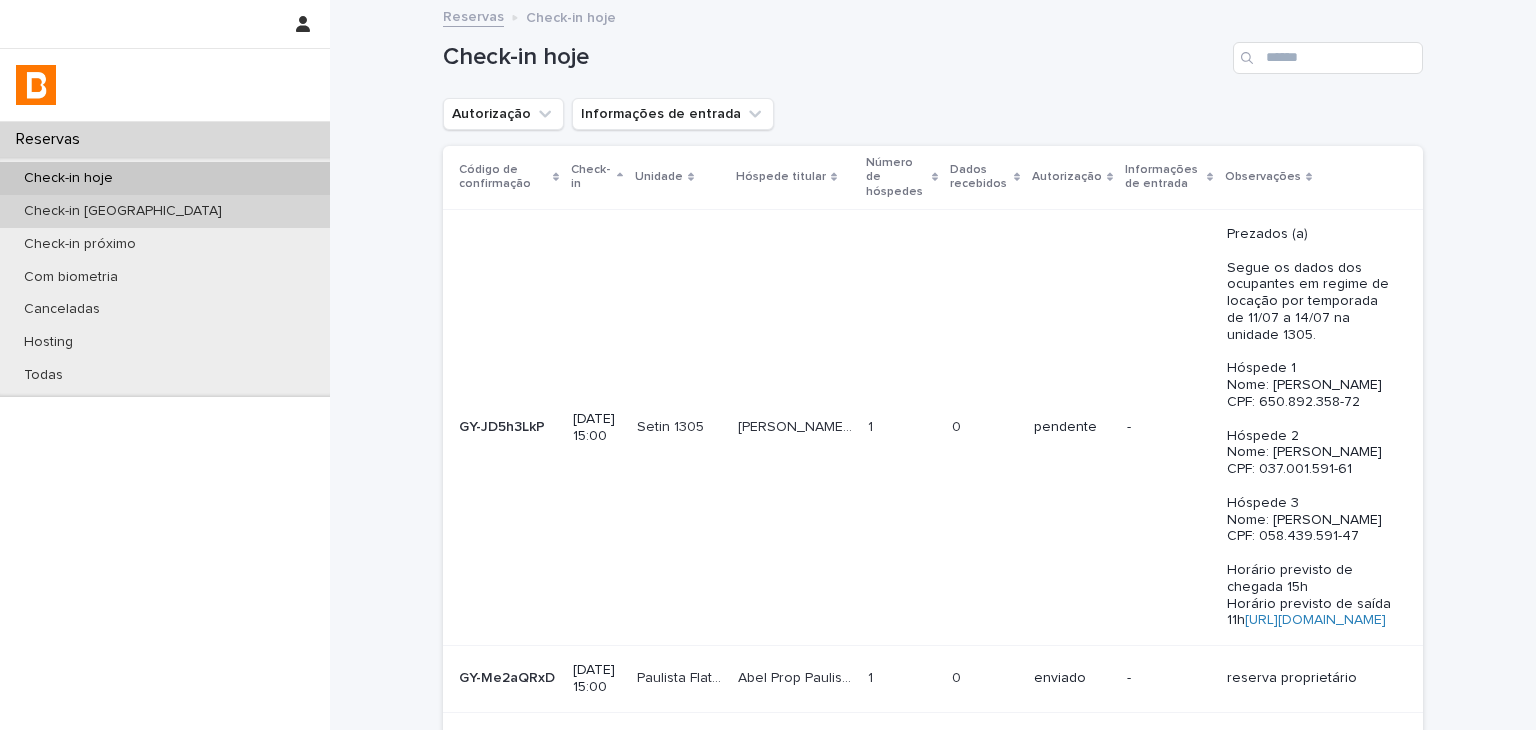 click on "Check-in [GEOGRAPHIC_DATA]" at bounding box center [165, 211] 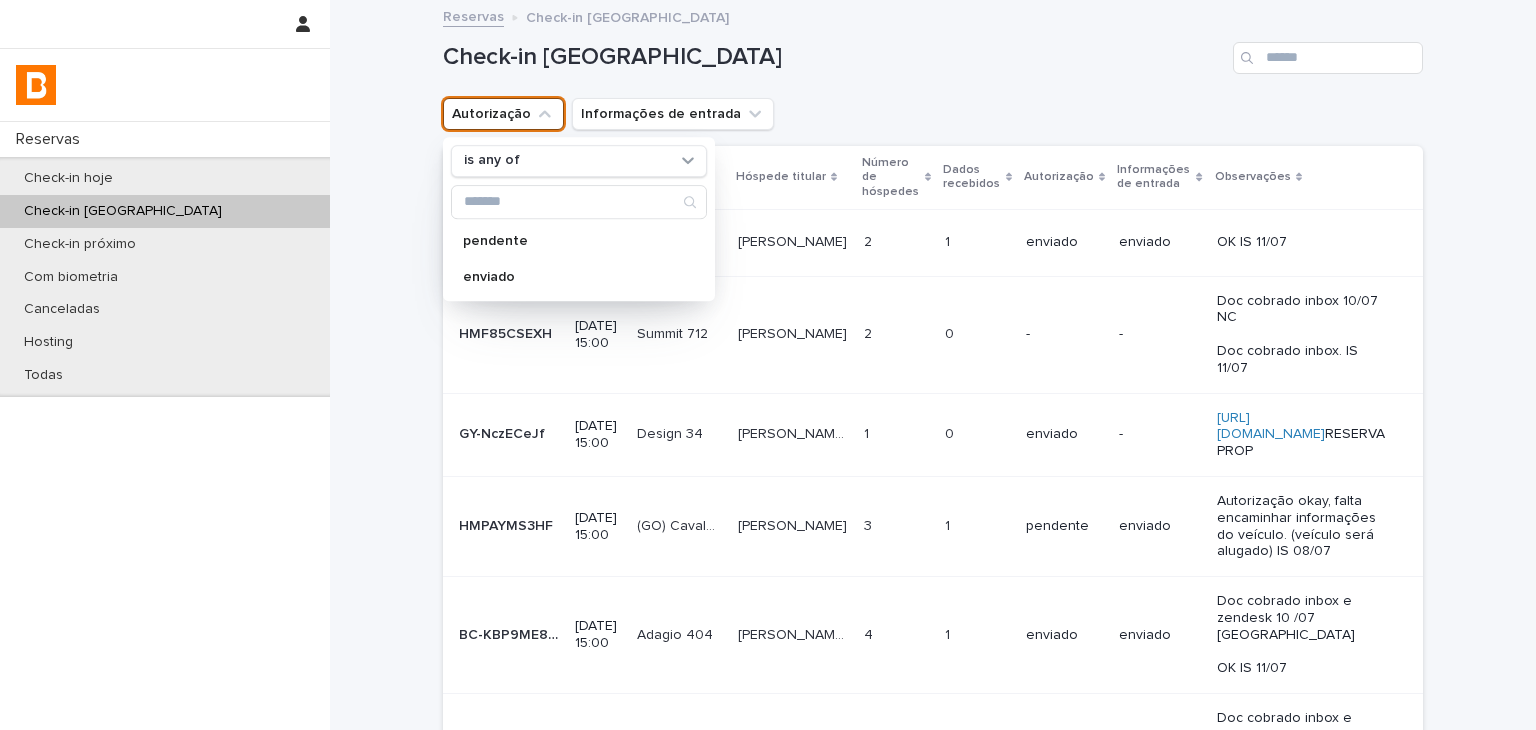 click 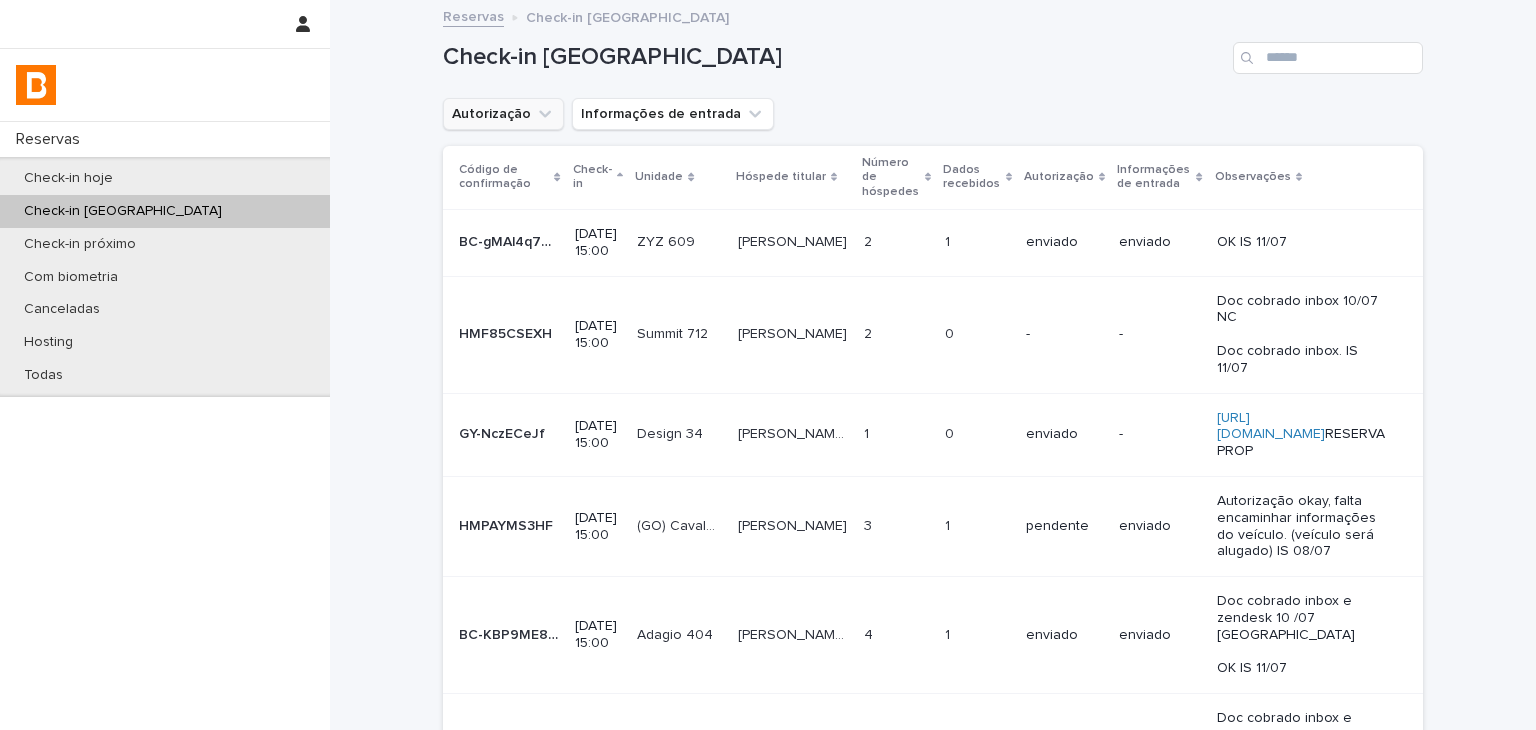 click on "Autorização" at bounding box center [503, 114] 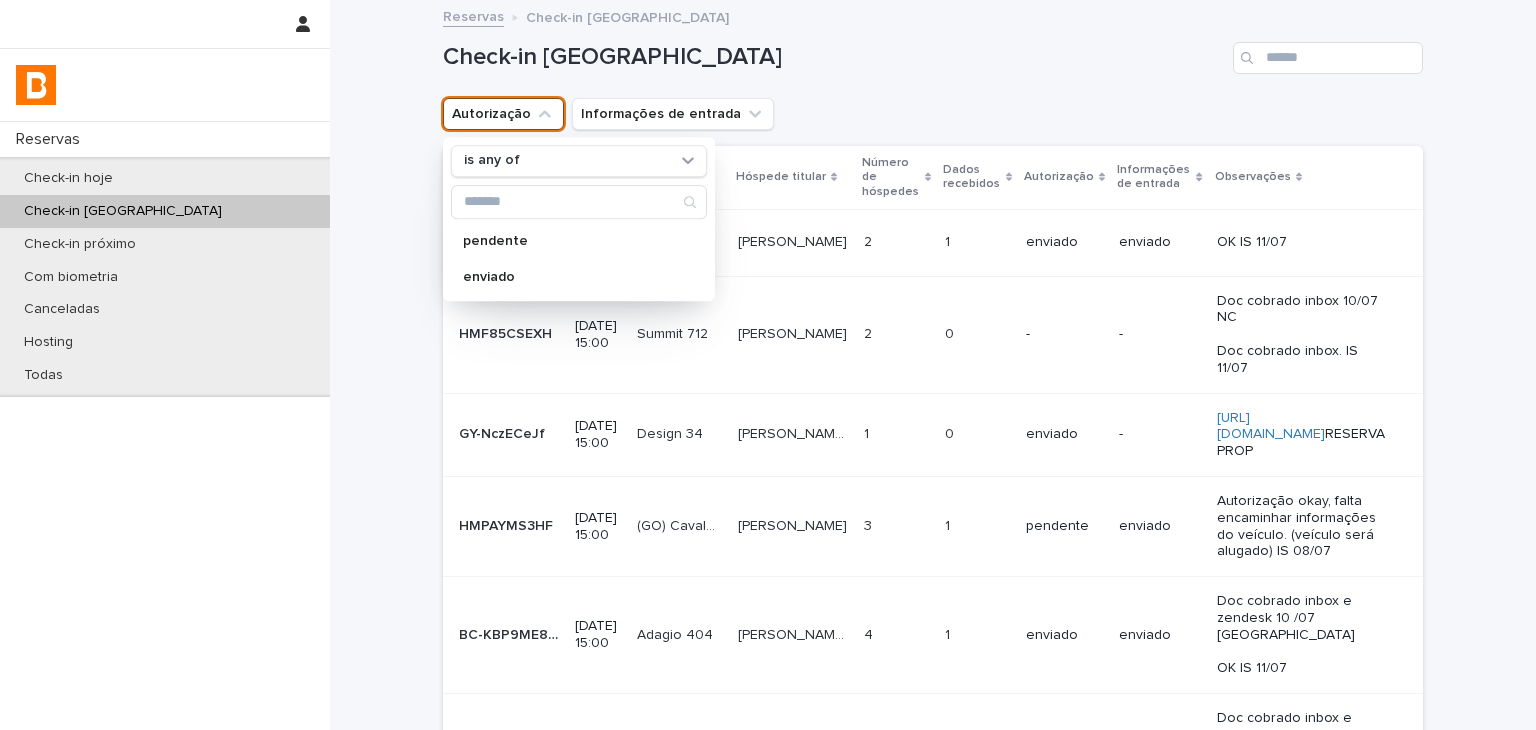 click on "is any of" at bounding box center (566, 161) 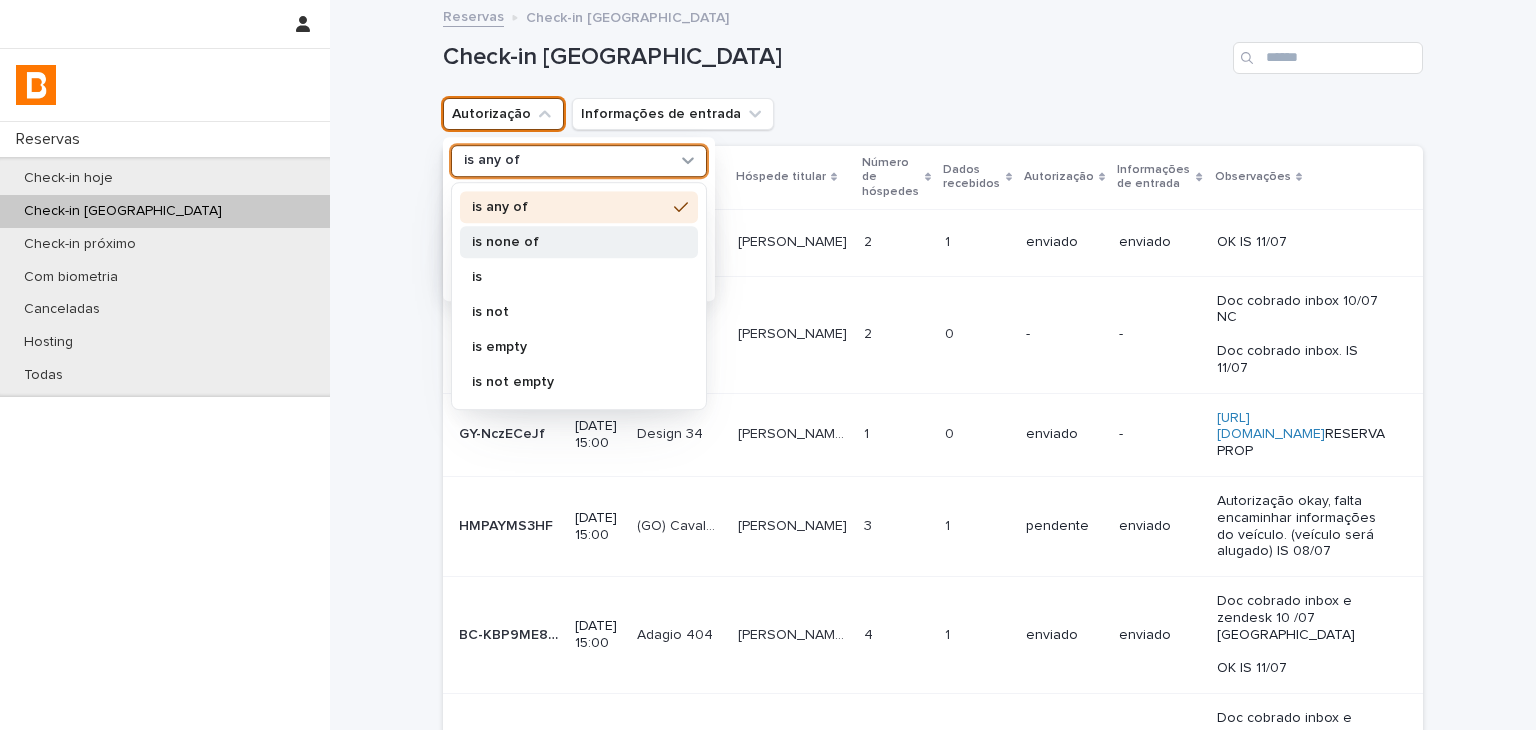 click on "is none of" at bounding box center (579, 242) 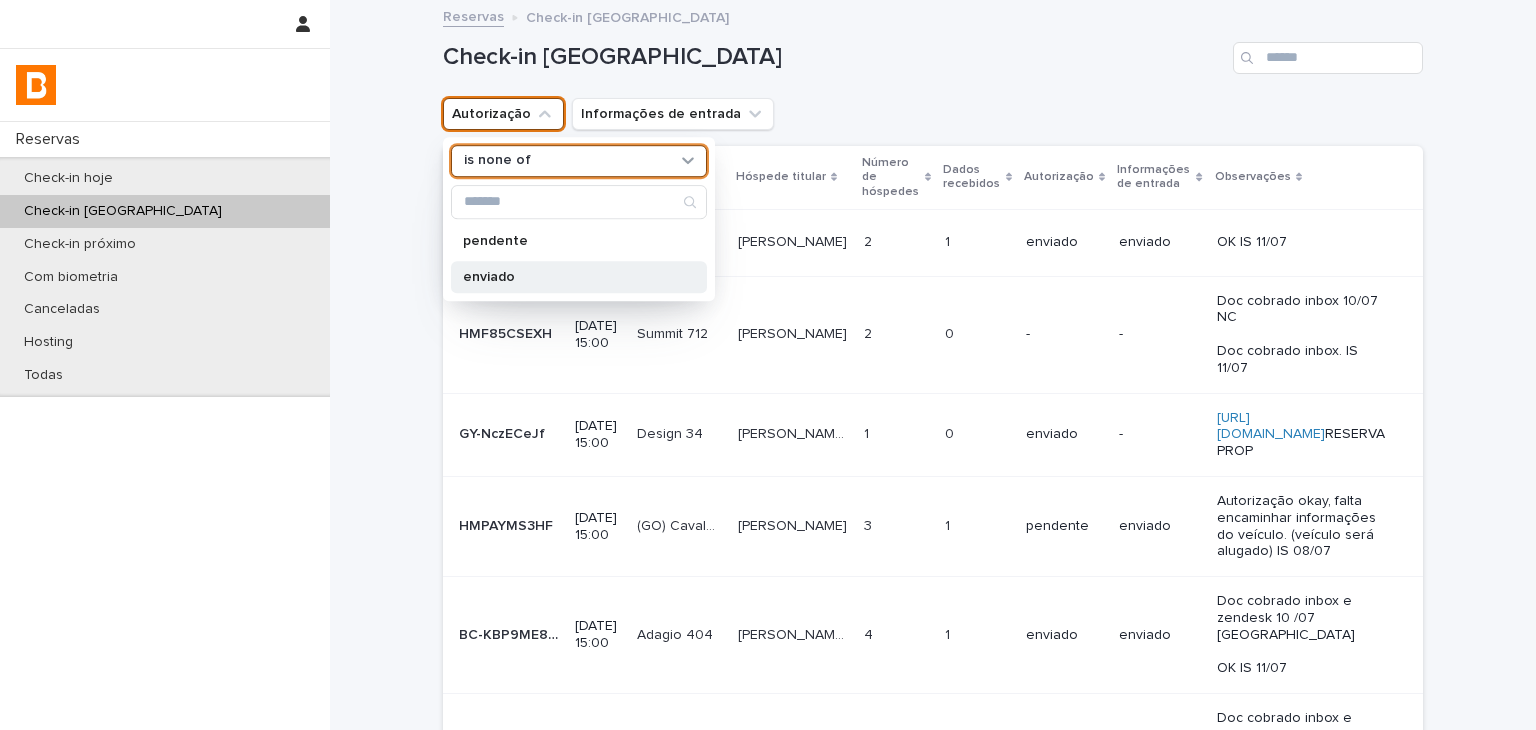 click on "enviado" at bounding box center [579, 277] 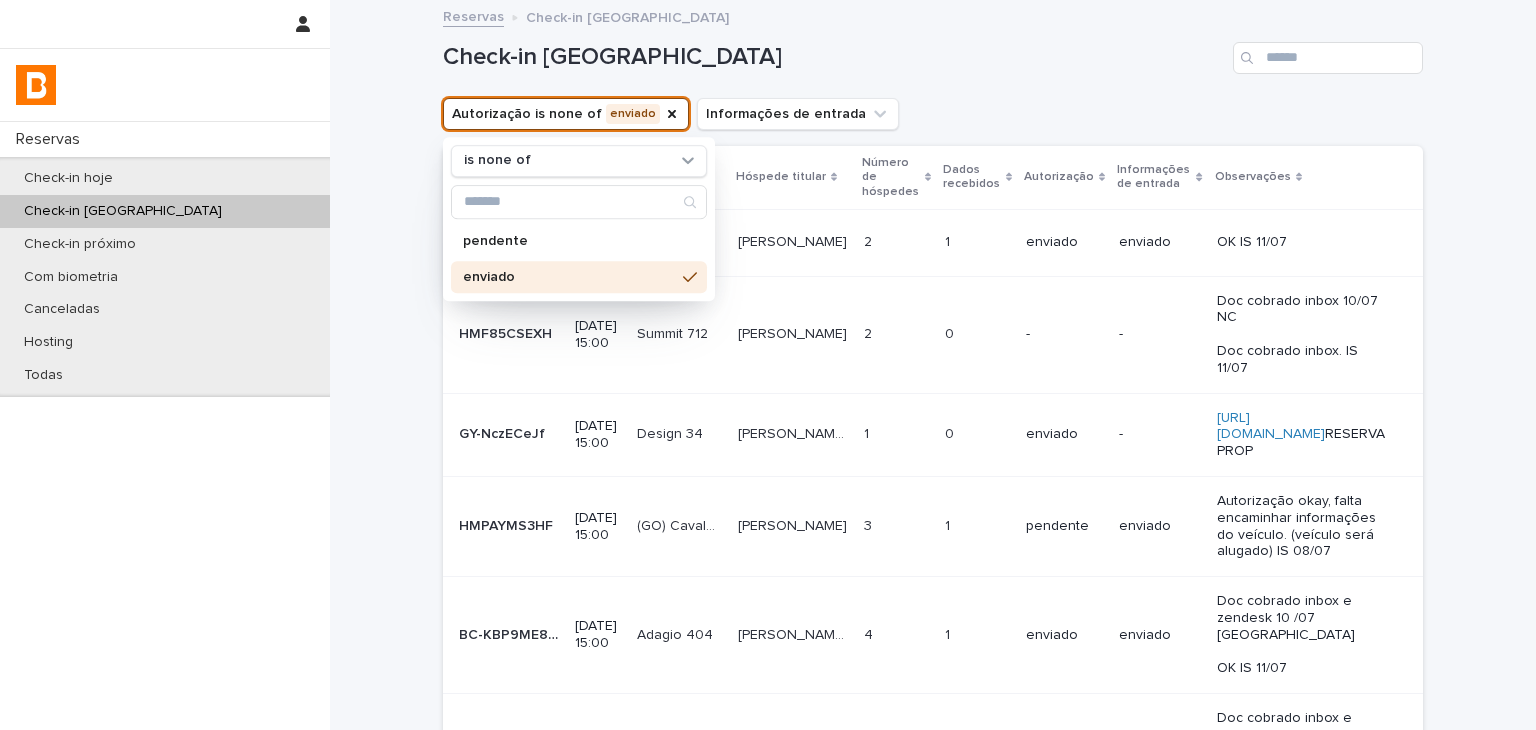 click on "Check-in [GEOGRAPHIC_DATA]" at bounding box center [933, 50] 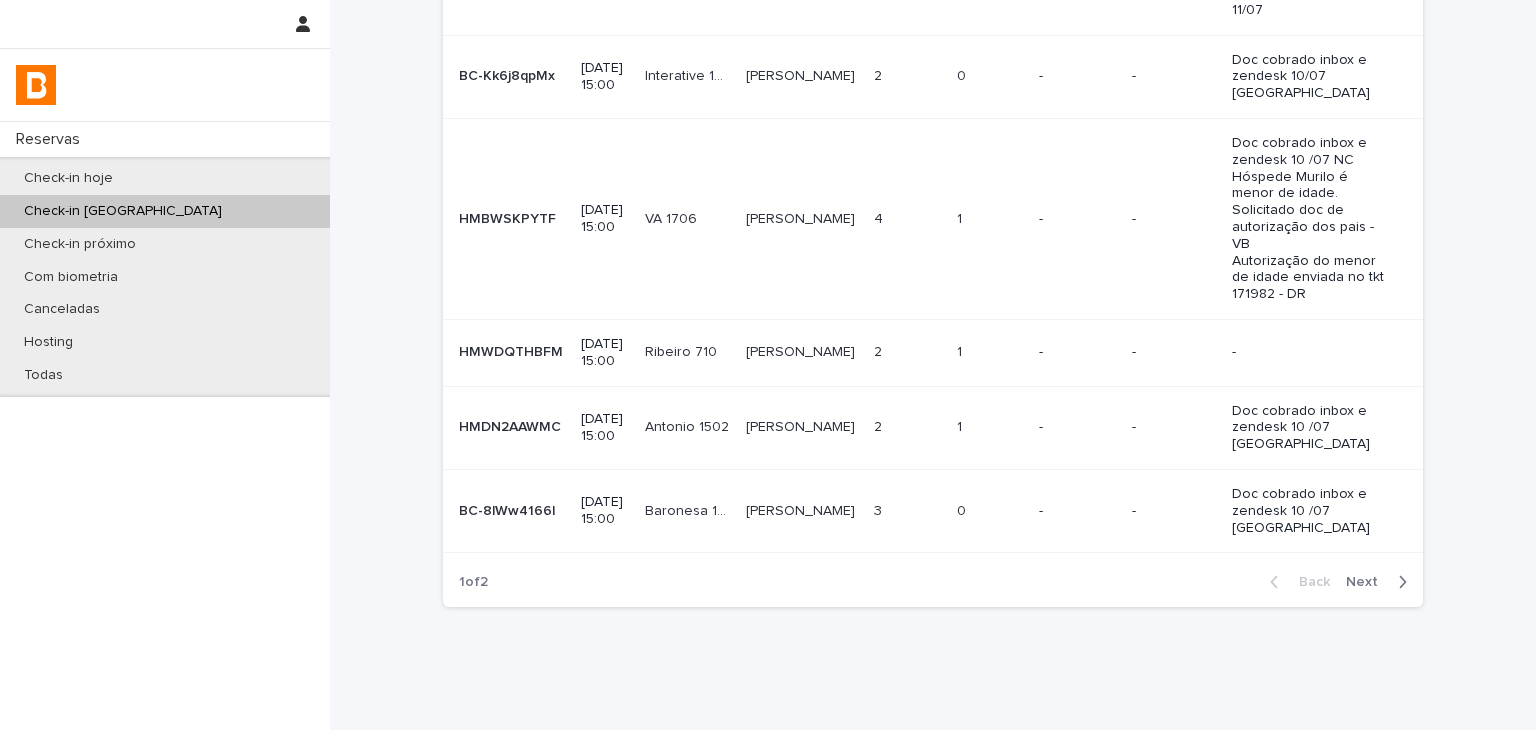 click on "Next" at bounding box center (1368, 582) 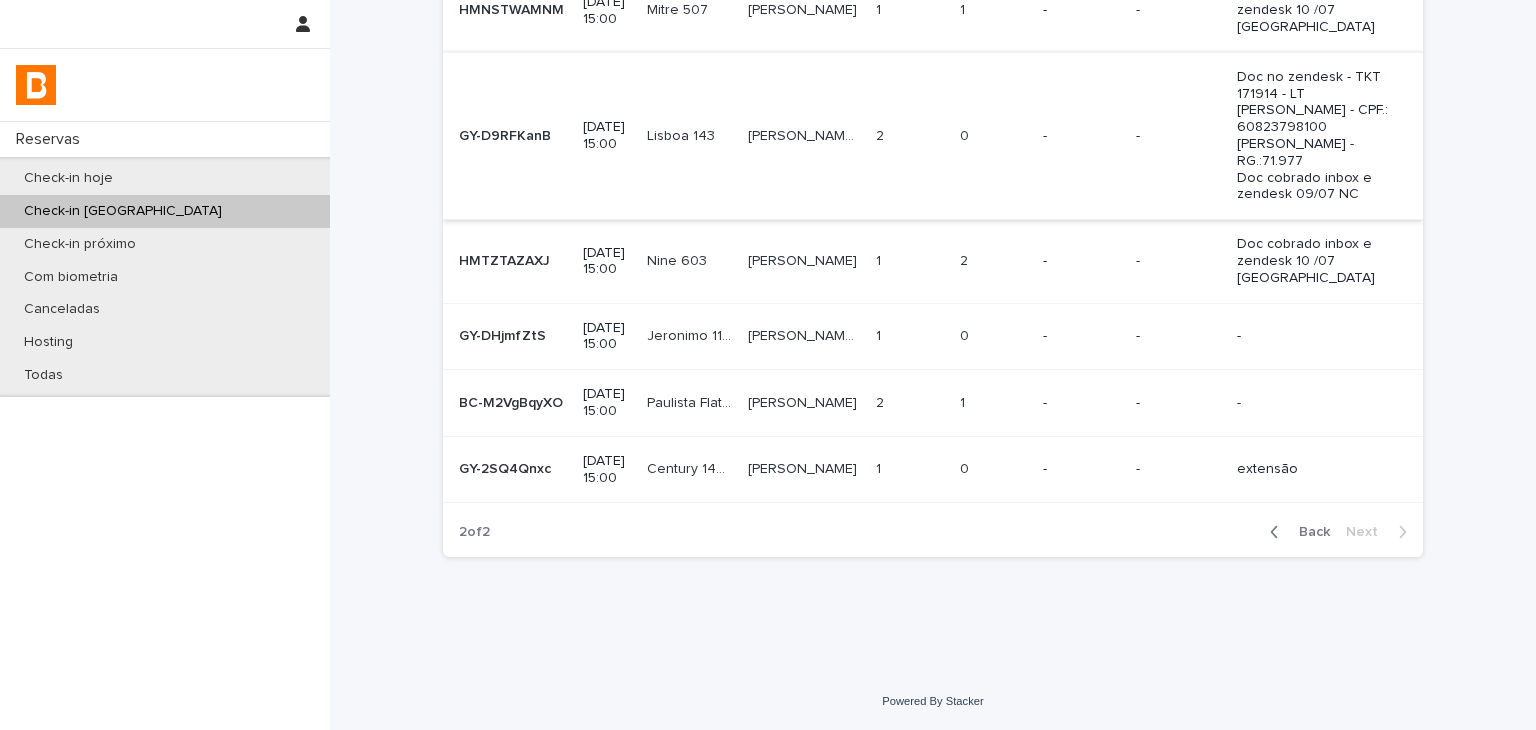 scroll, scrollTop: 0, scrollLeft: 0, axis: both 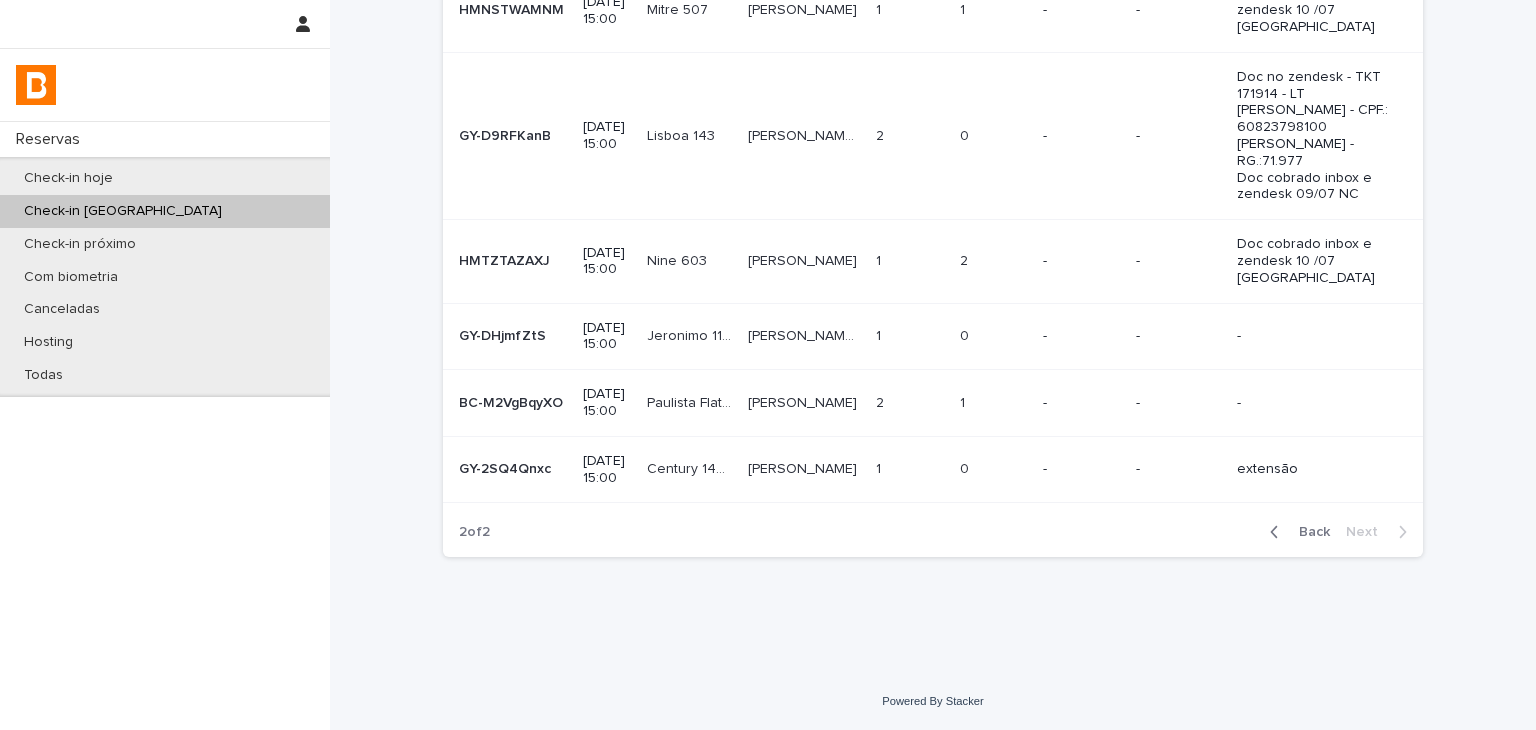 click on "Back" at bounding box center (1296, 532) 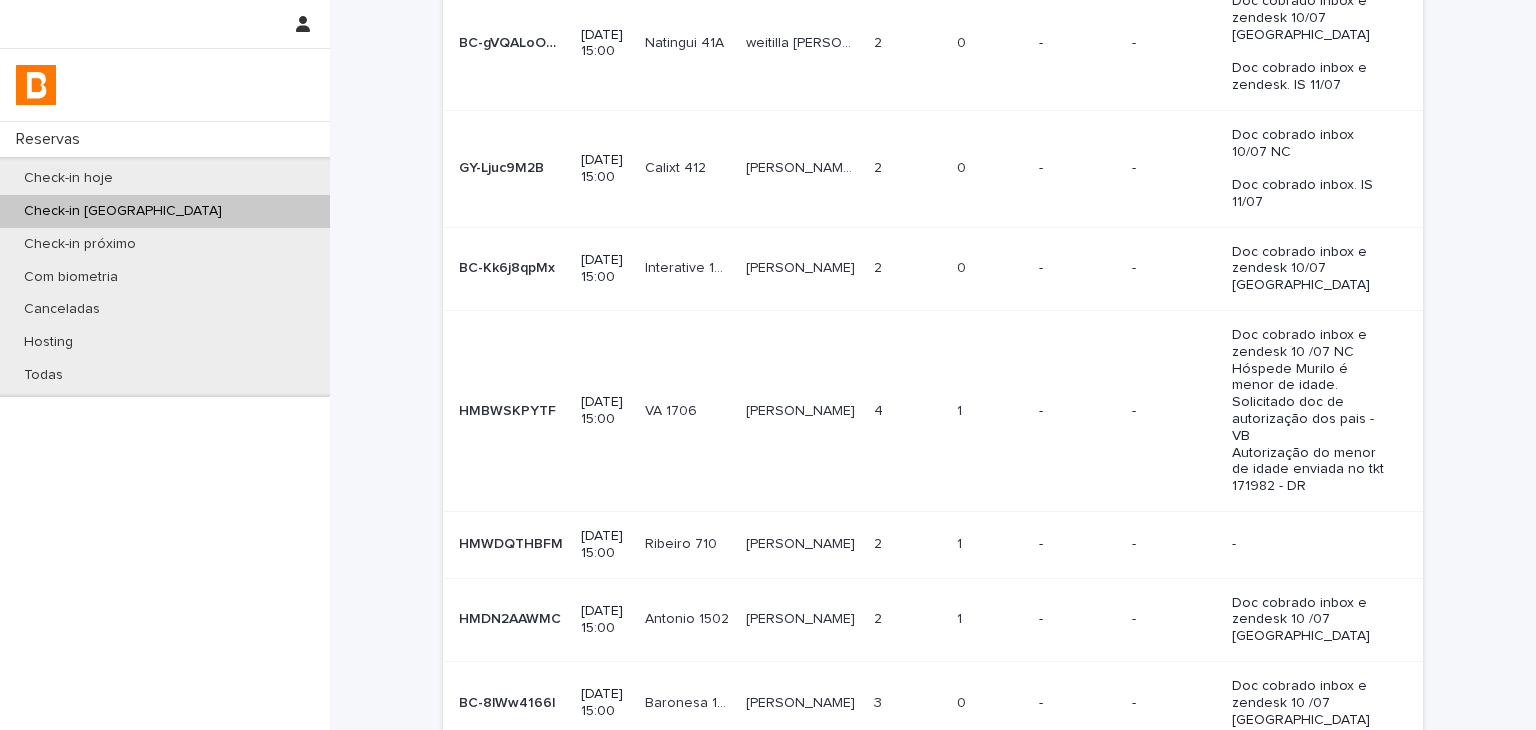scroll, scrollTop: 0, scrollLeft: 0, axis: both 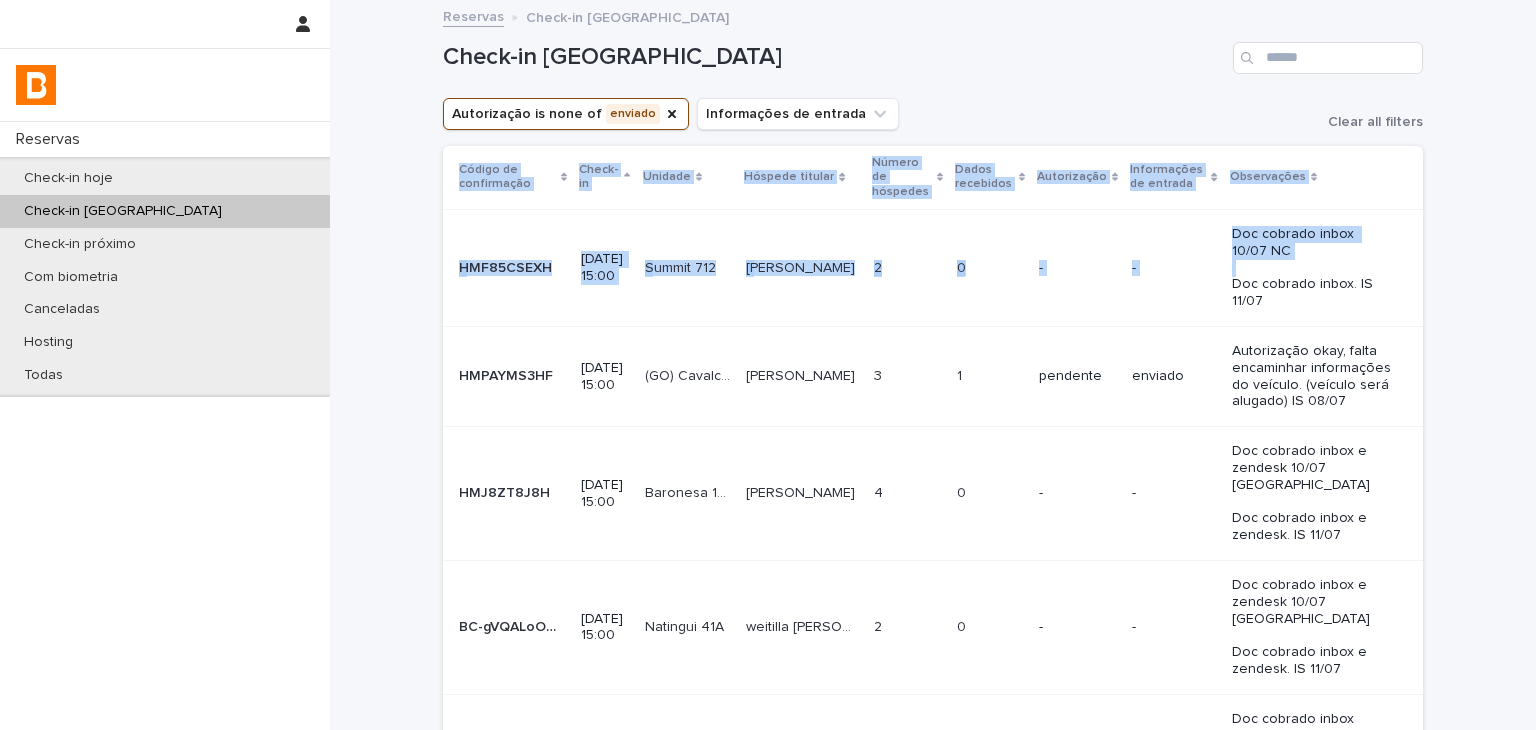drag, startPoint x: 1224, startPoint y: 263, endPoint x: 1120, endPoint y: 121, distance: 176.01137 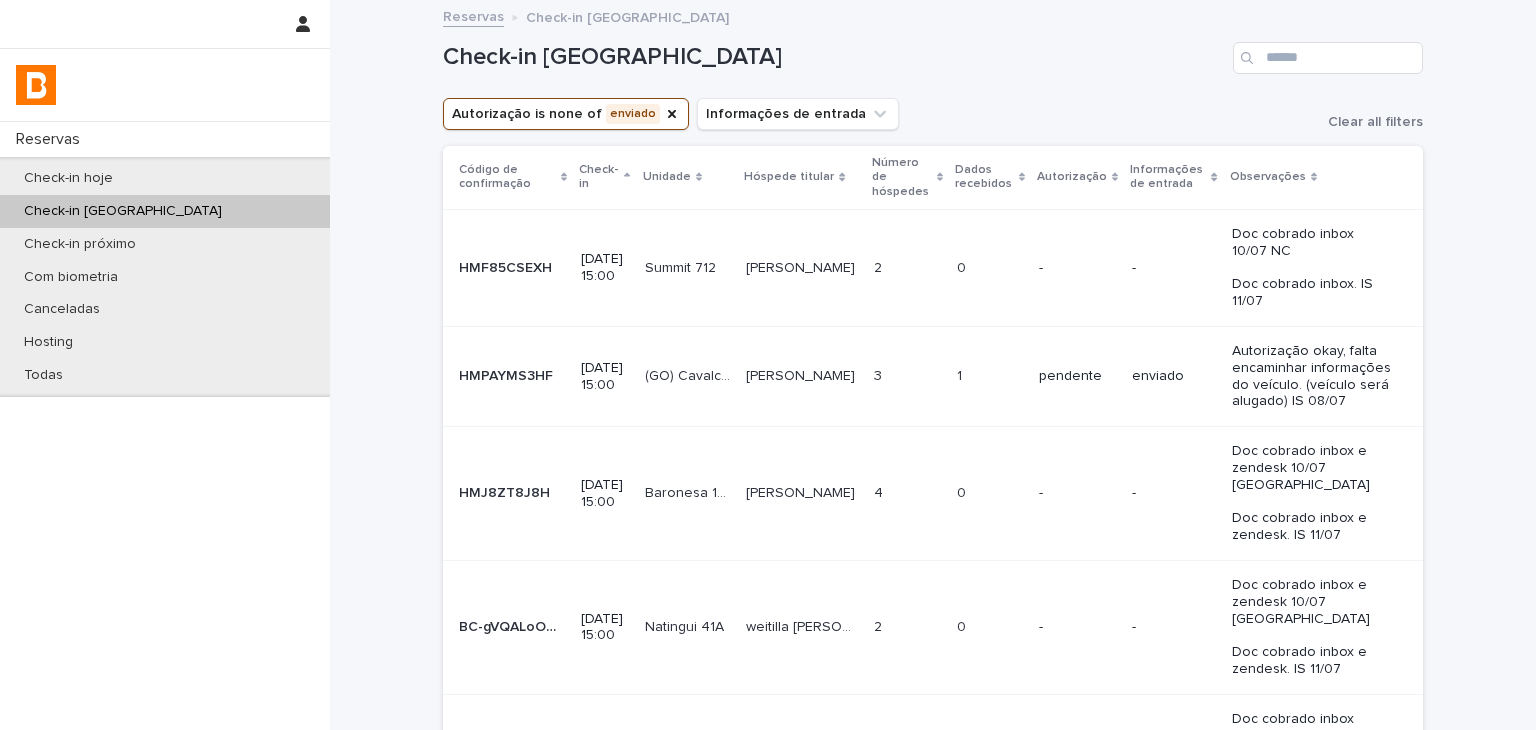 click on "Autorização is none of enviado Informações de entrada Clear all filters" at bounding box center (933, 114) 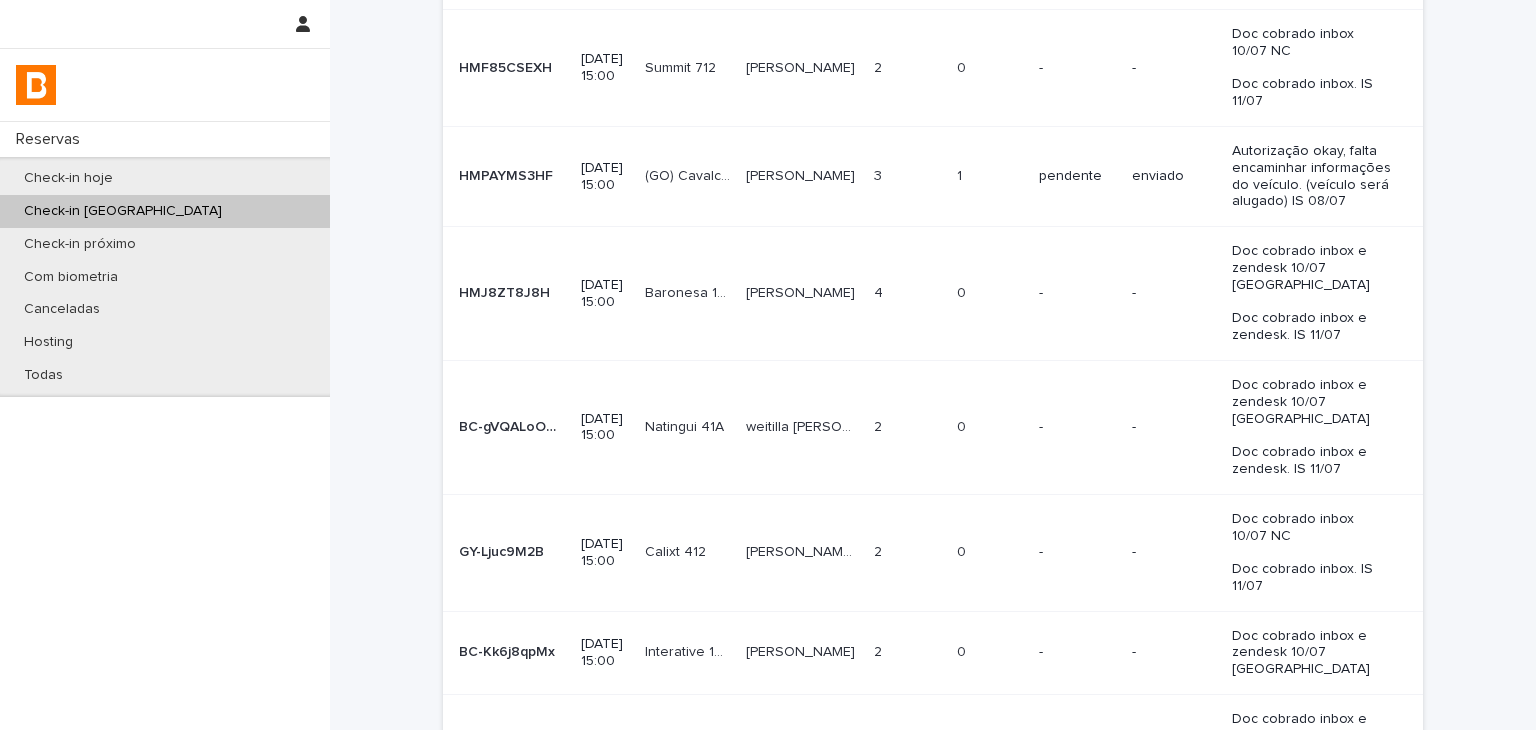 click on "-" at bounding box center [1173, 652] 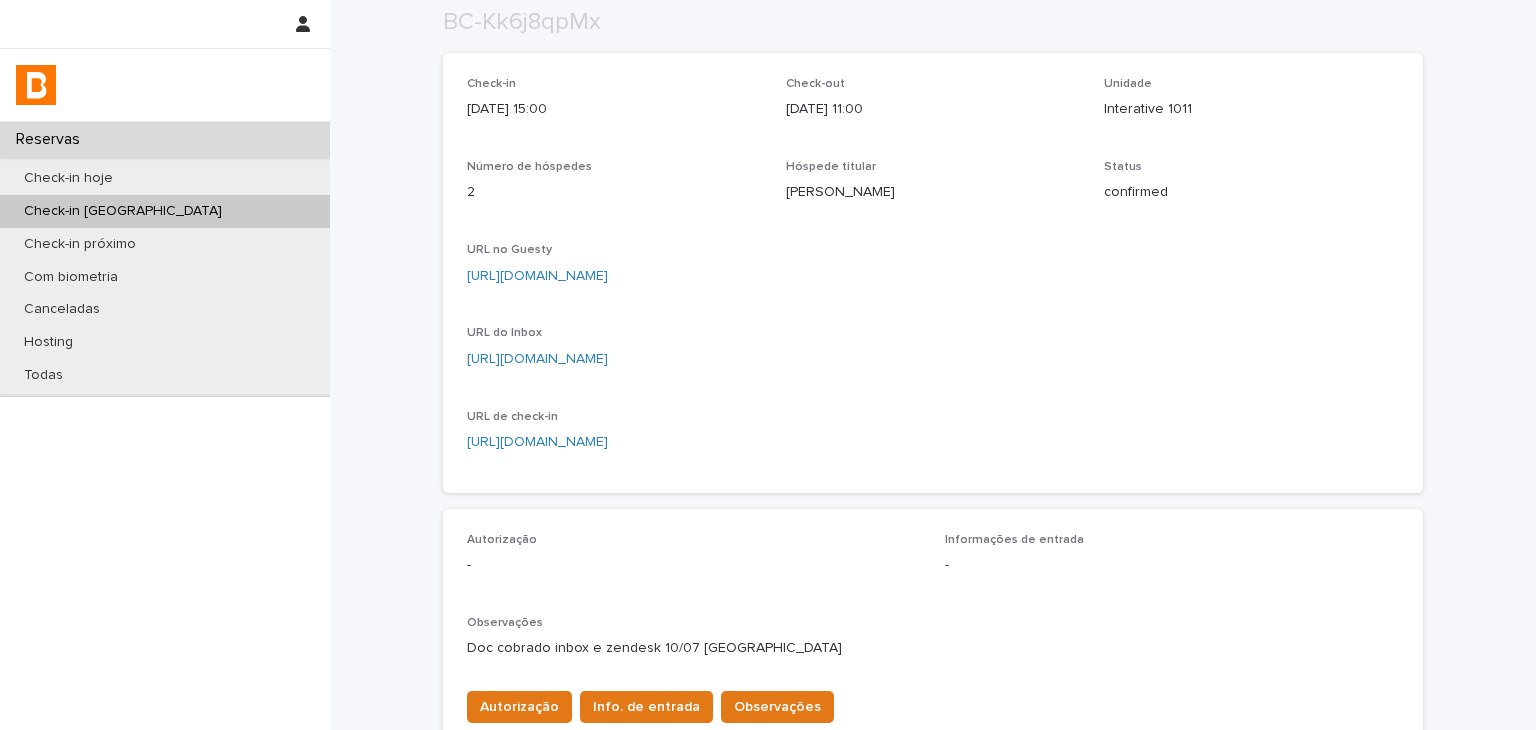 scroll, scrollTop: 593, scrollLeft: 0, axis: vertical 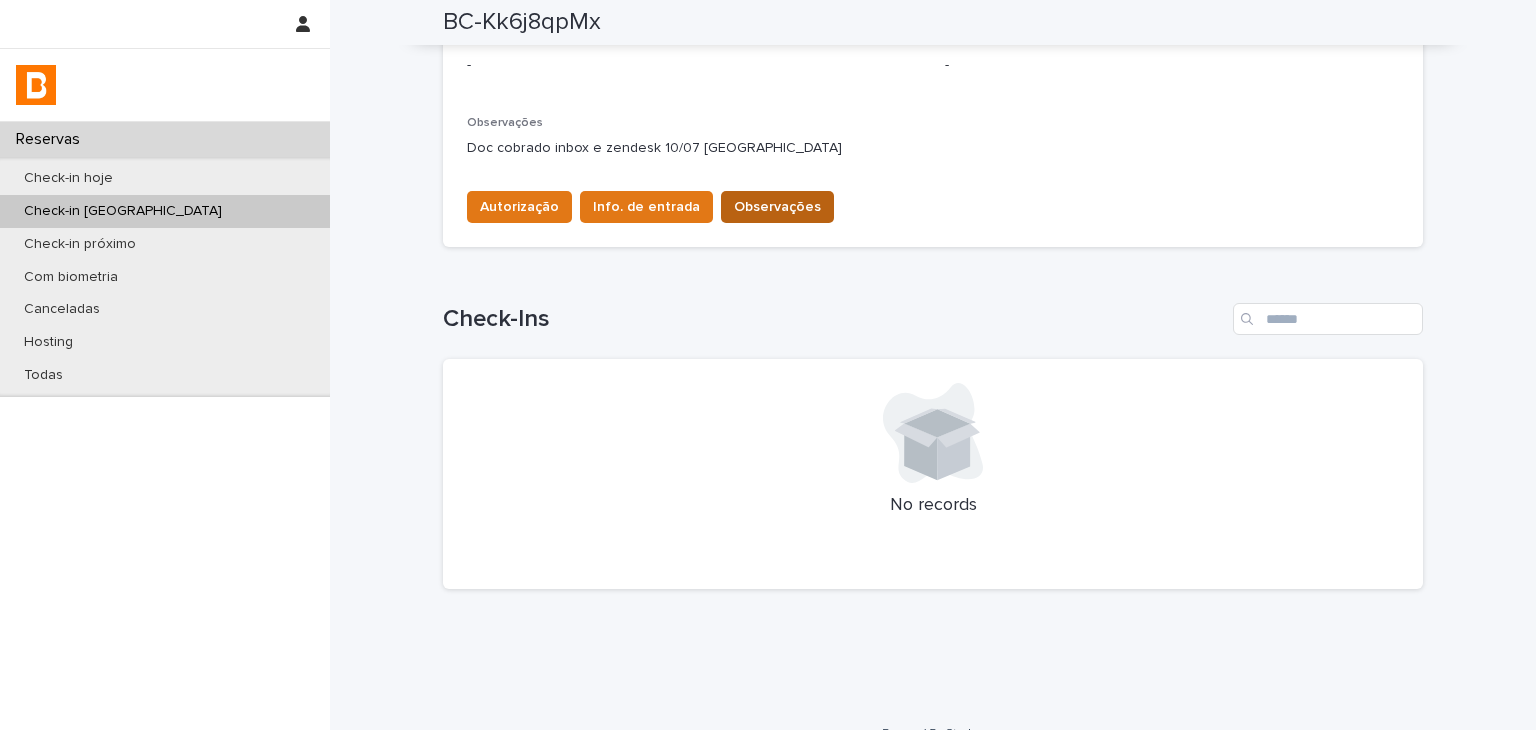 click on "Observações" at bounding box center (777, 207) 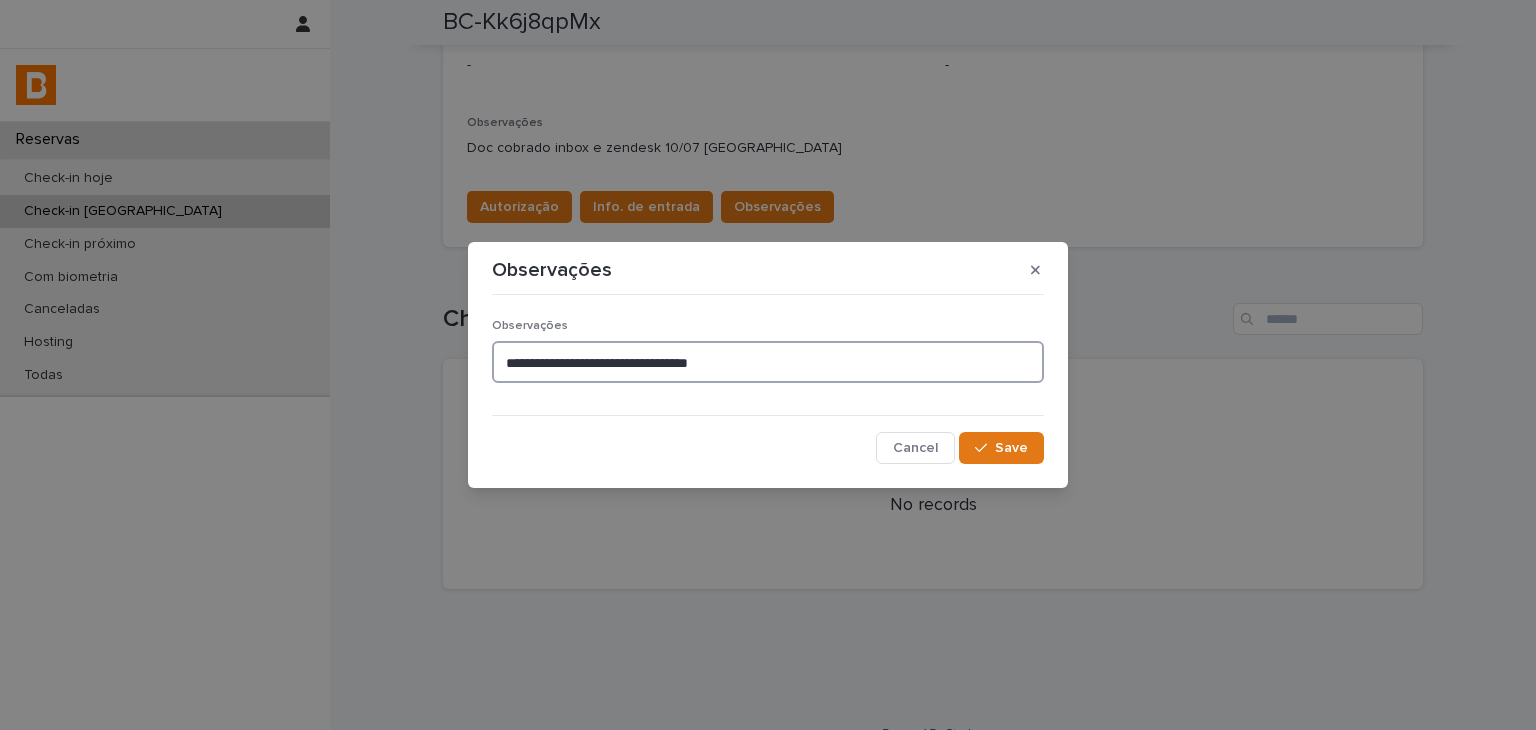 click on "**********" at bounding box center [768, 362] 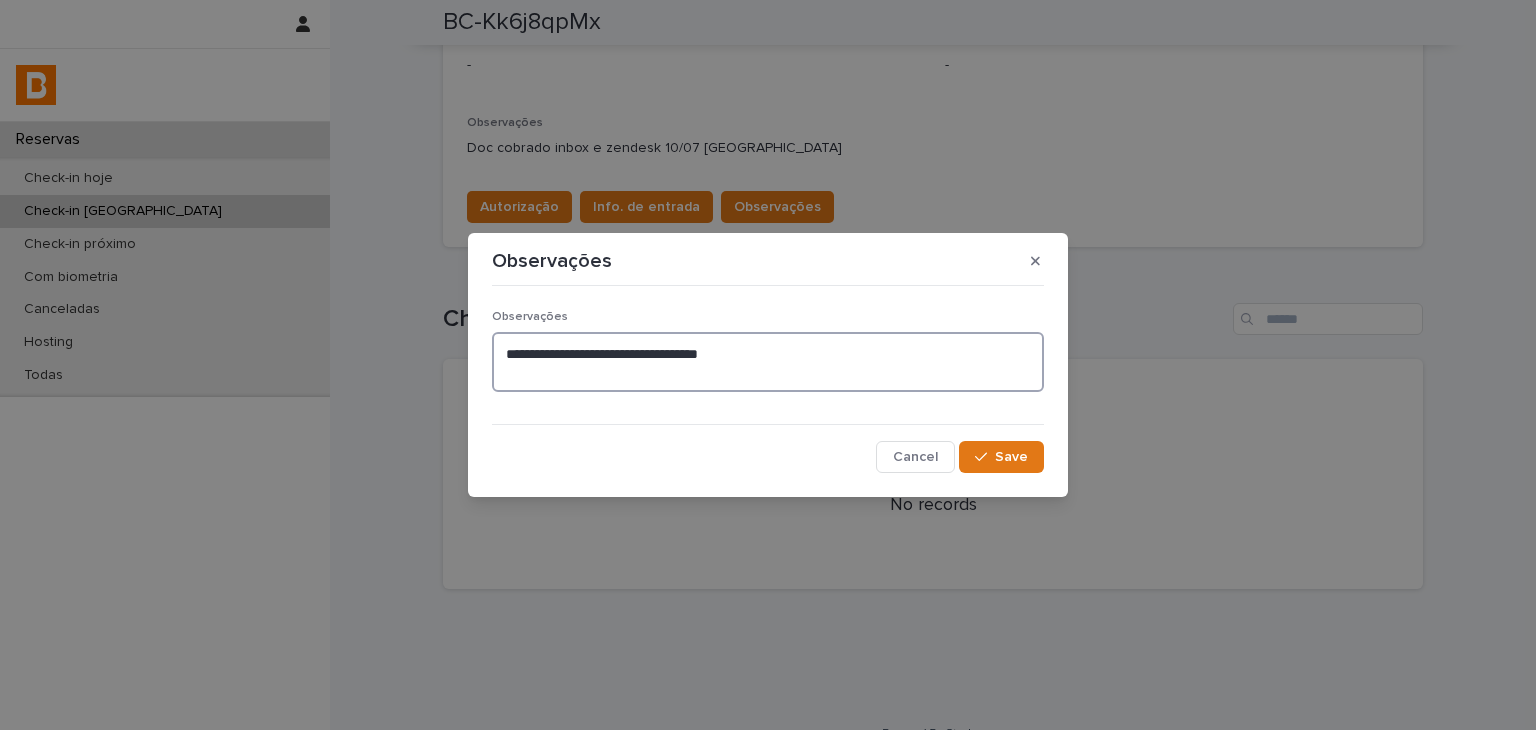paste on "**********" 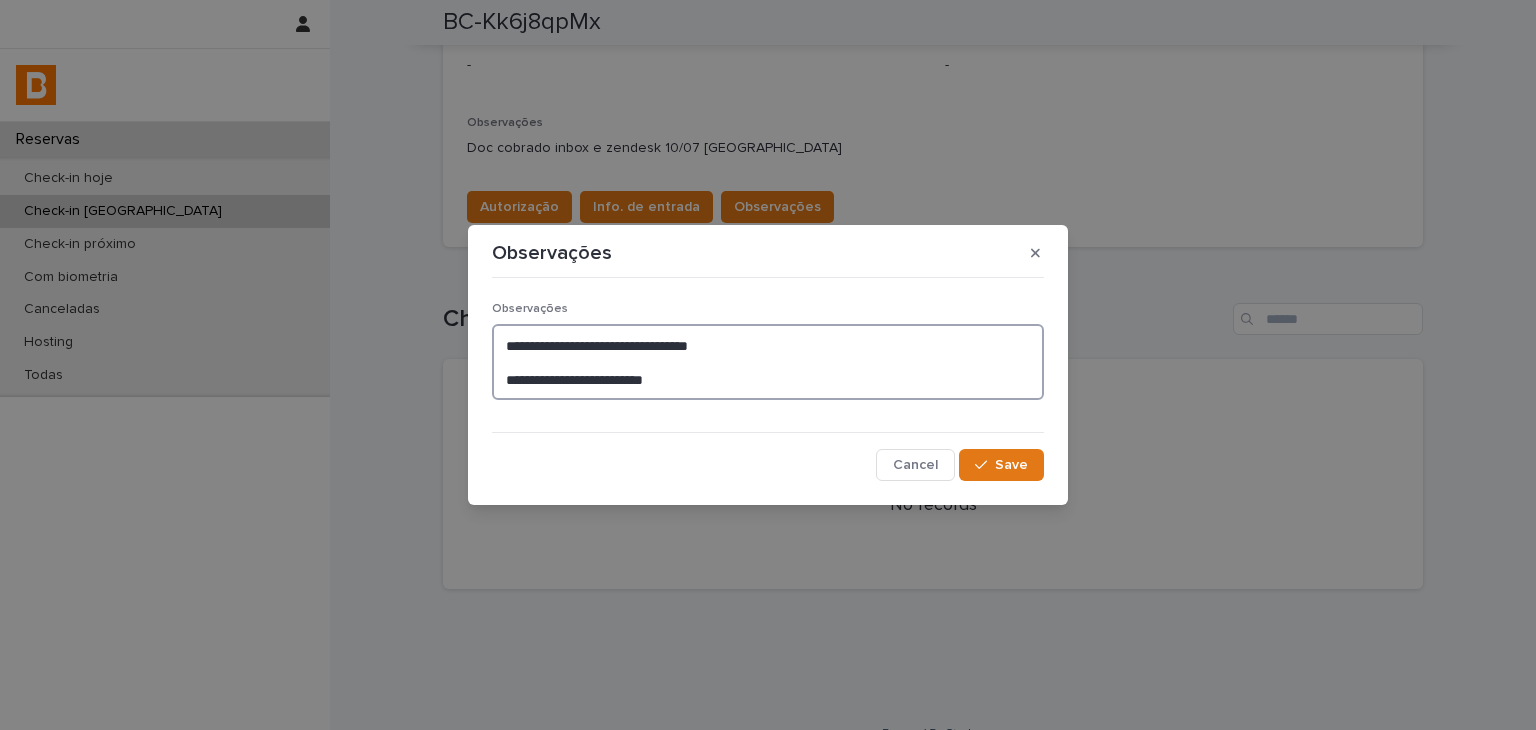 type on "**********" 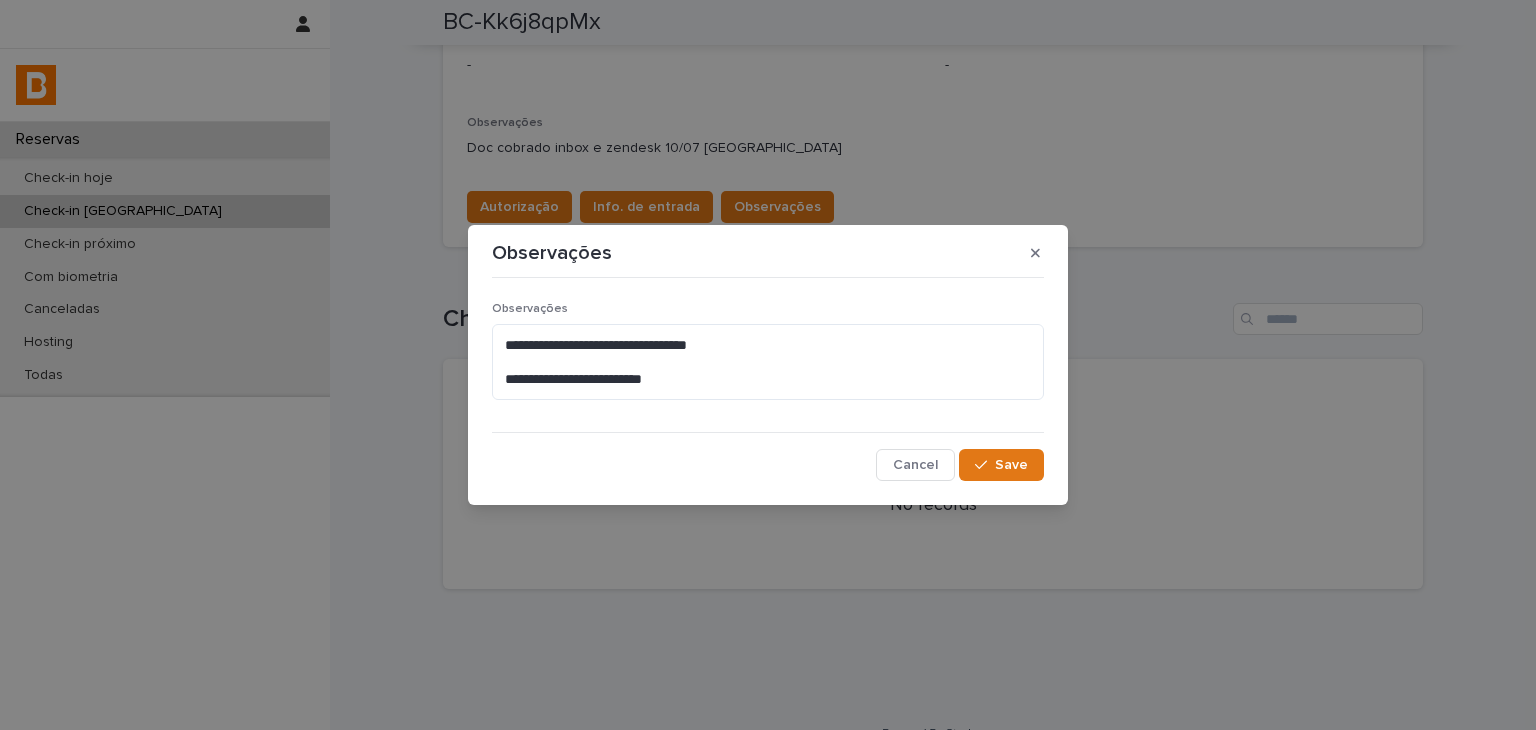 click on "Save" at bounding box center (1011, 465) 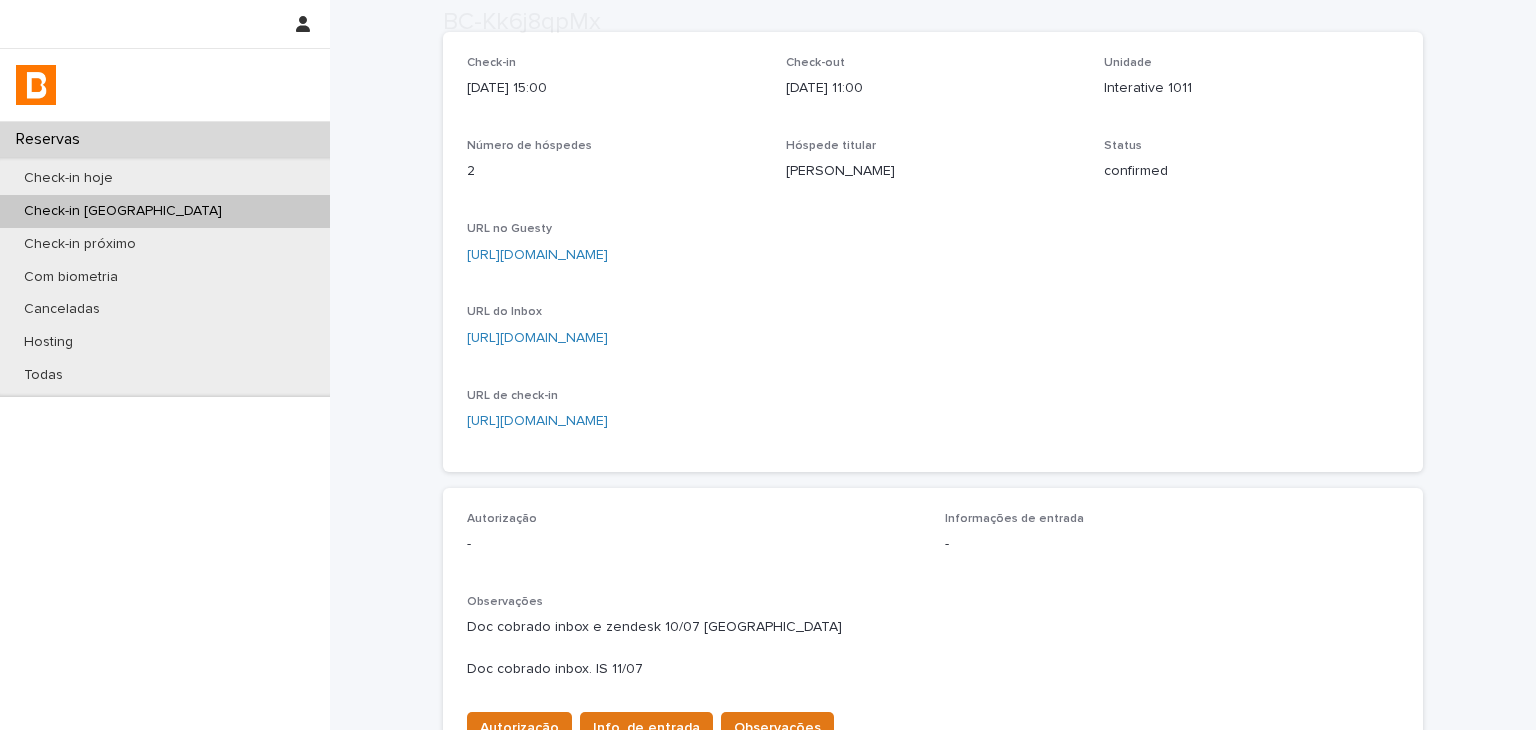 scroll, scrollTop: 614, scrollLeft: 0, axis: vertical 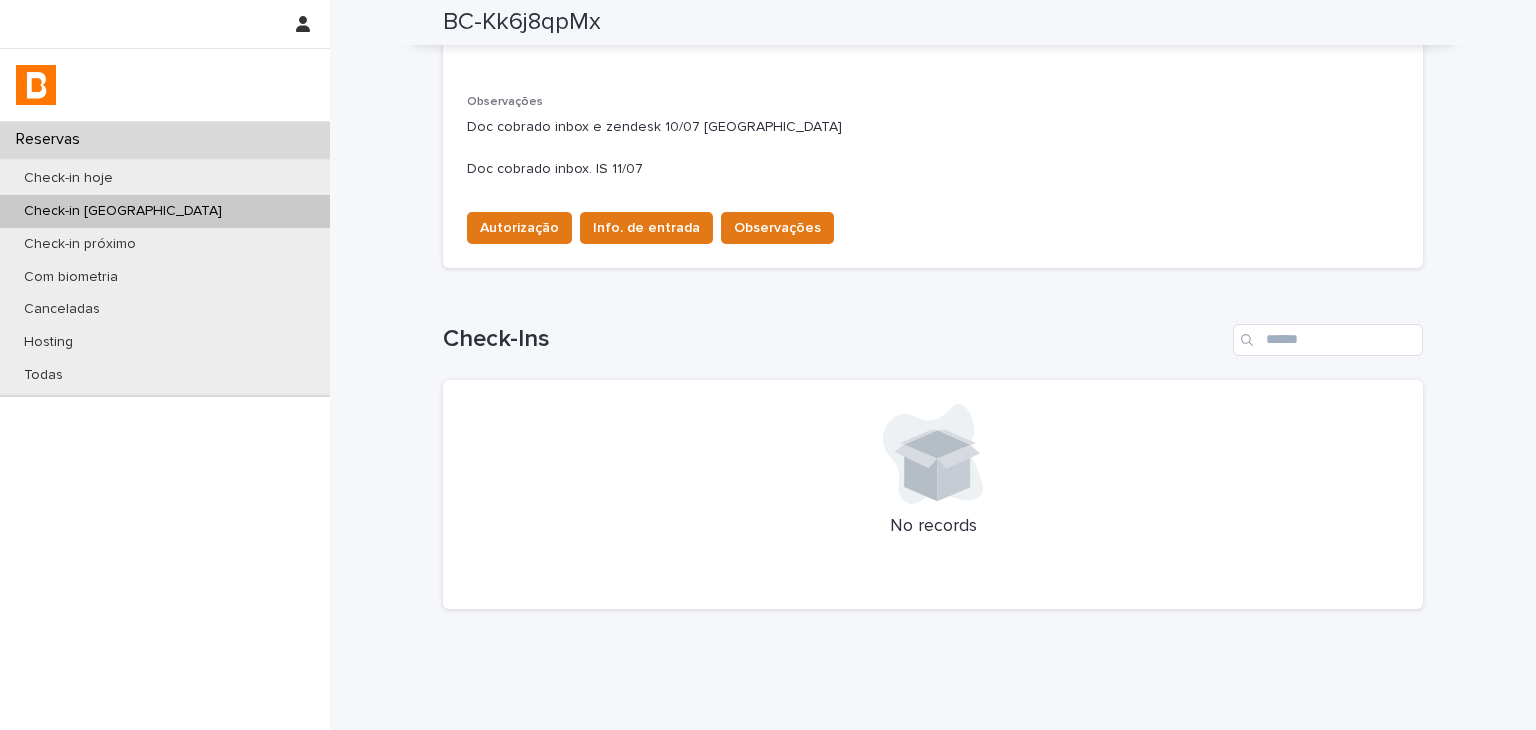 click on "Doc cobrado inbox e zendesk 10/07 NC
Doc cobrado inbox. IS 11/07" at bounding box center [933, 148] 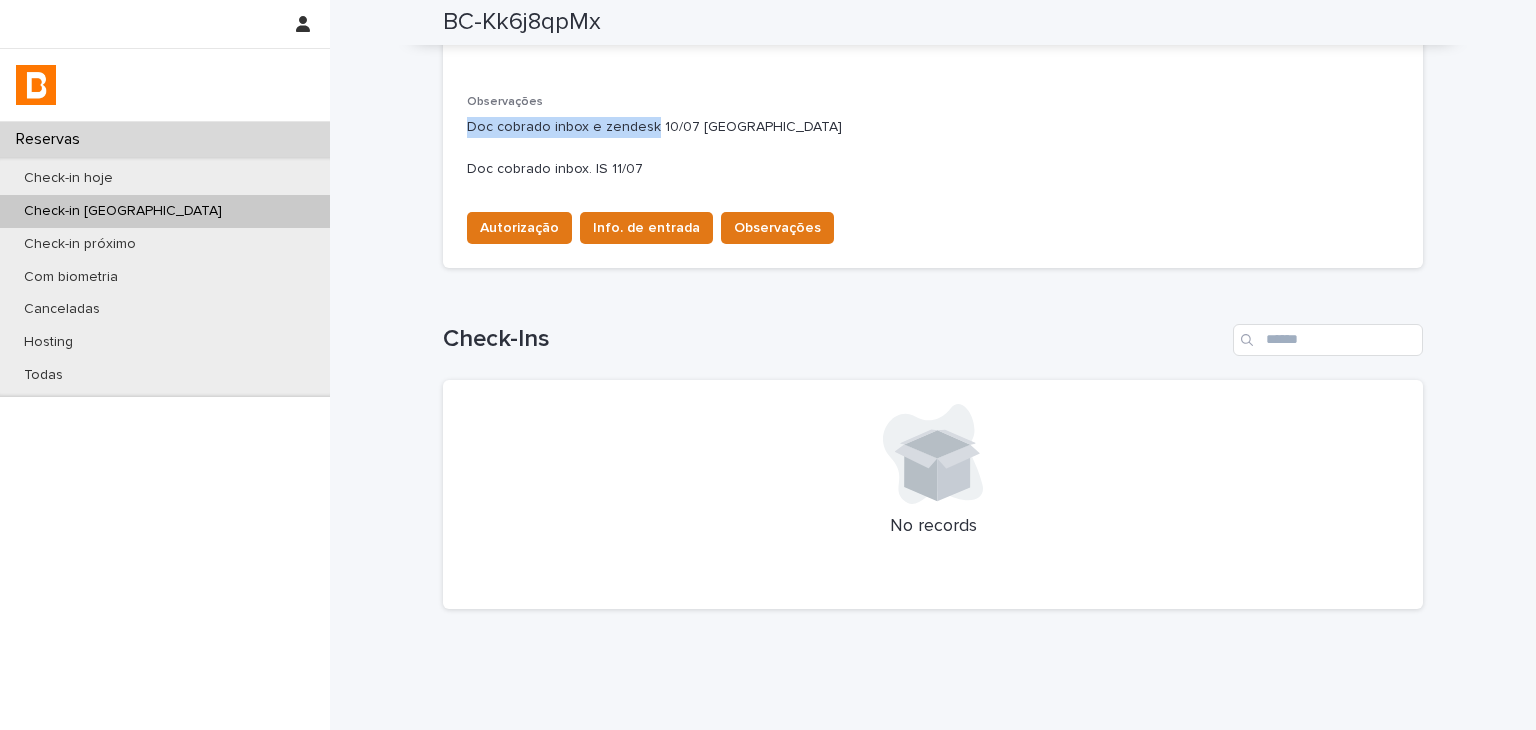 drag, startPoint x: 475, startPoint y: 126, endPoint x: 631, endPoint y: 119, distance: 156.15697 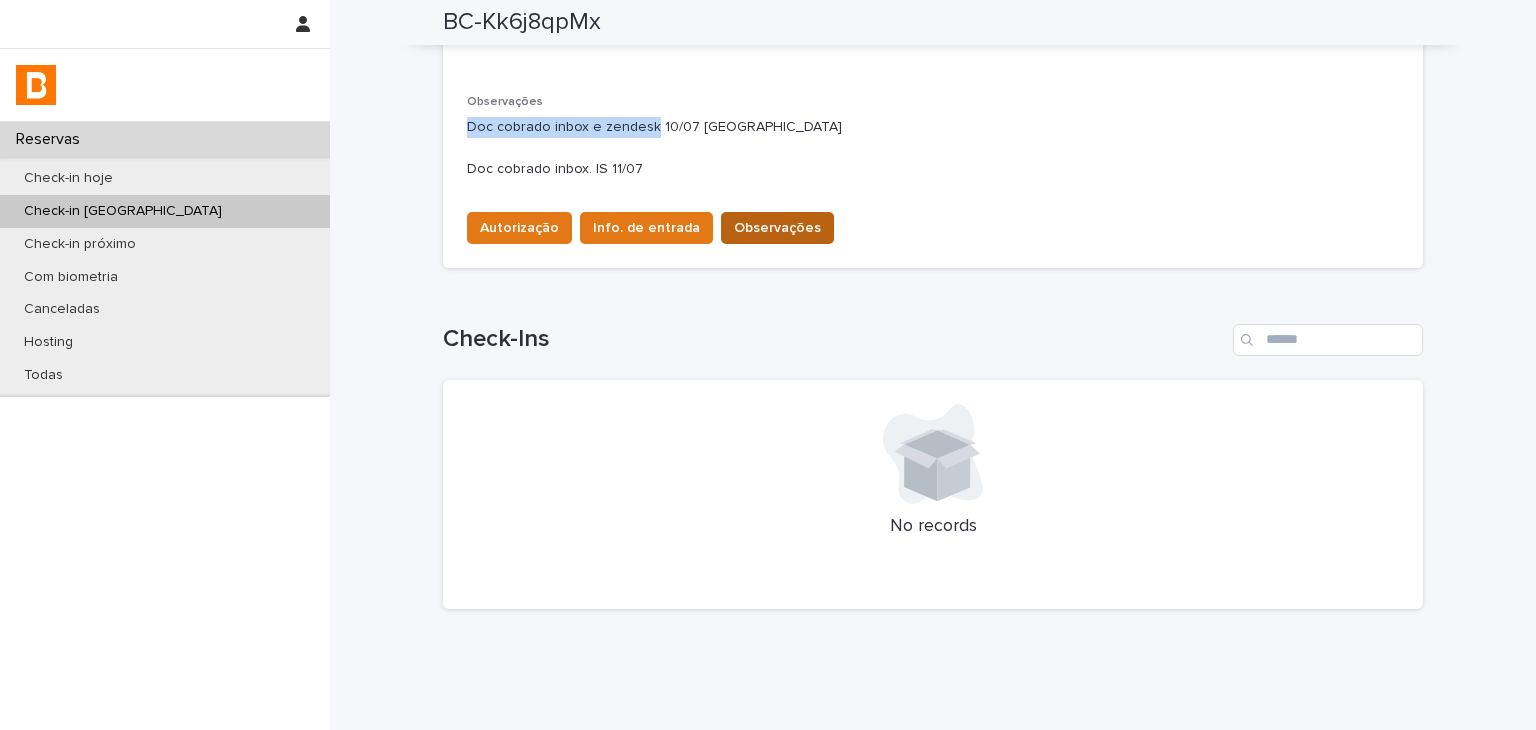 click on "Observações" at bounding box center (777, 228) 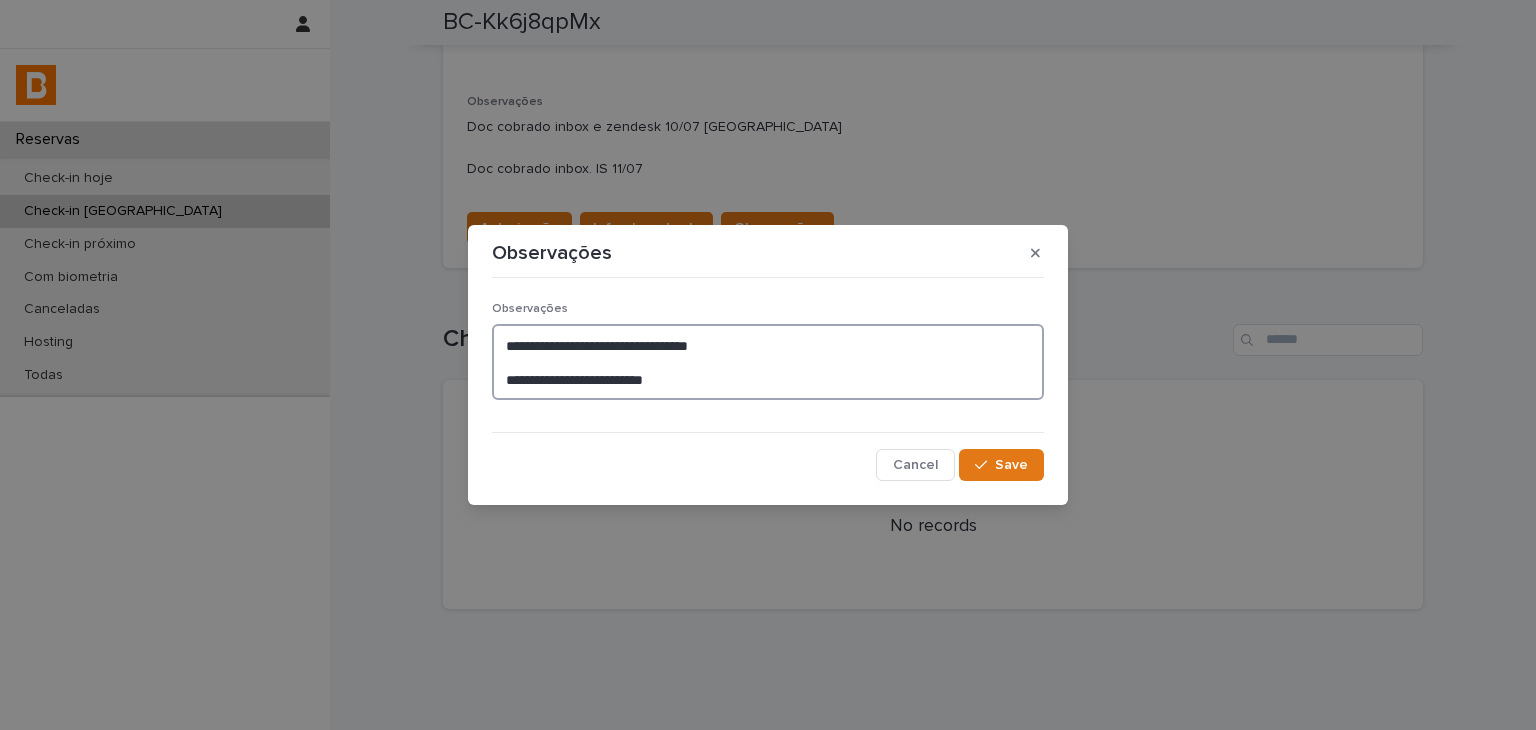 click on "**********" at bounding box center (768, 362) 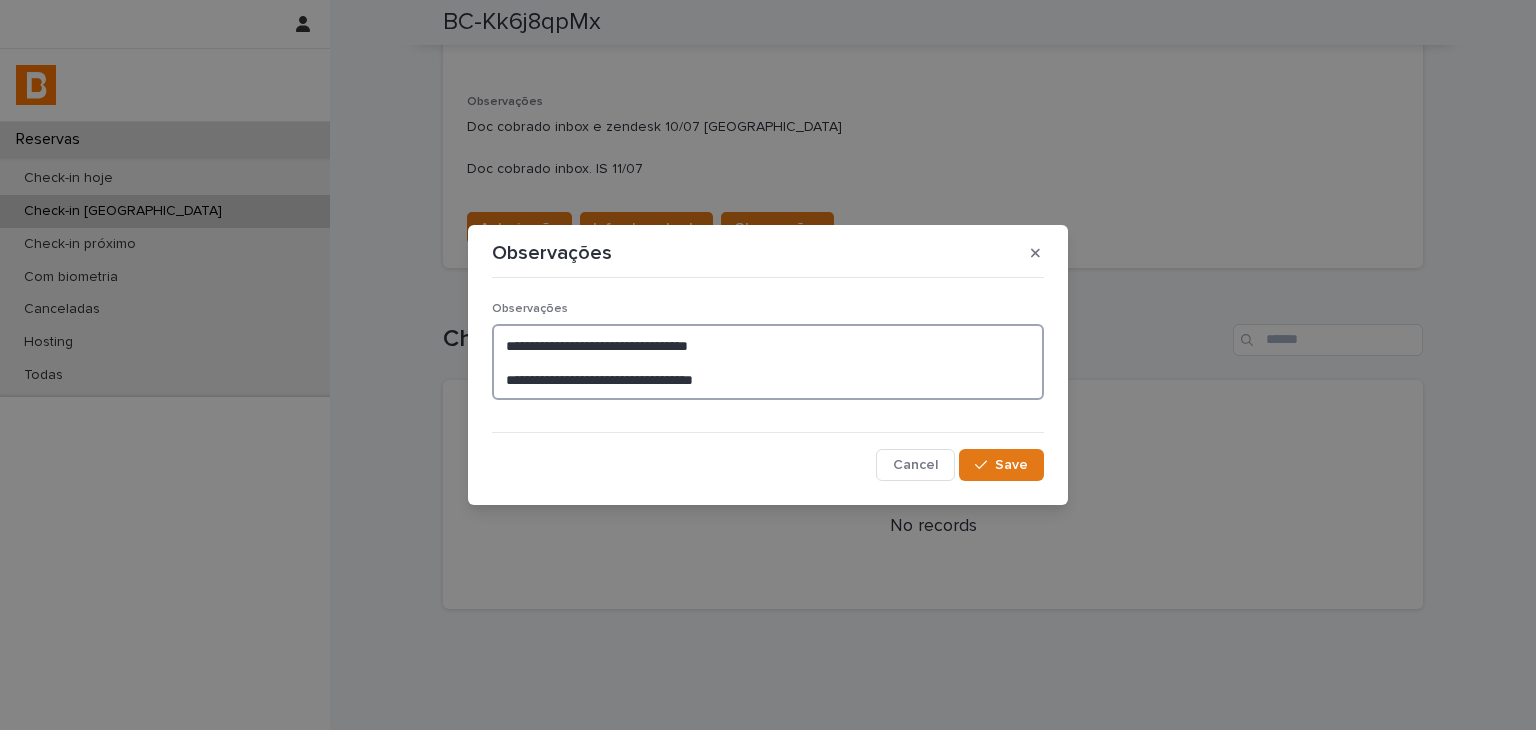 type on "**********" 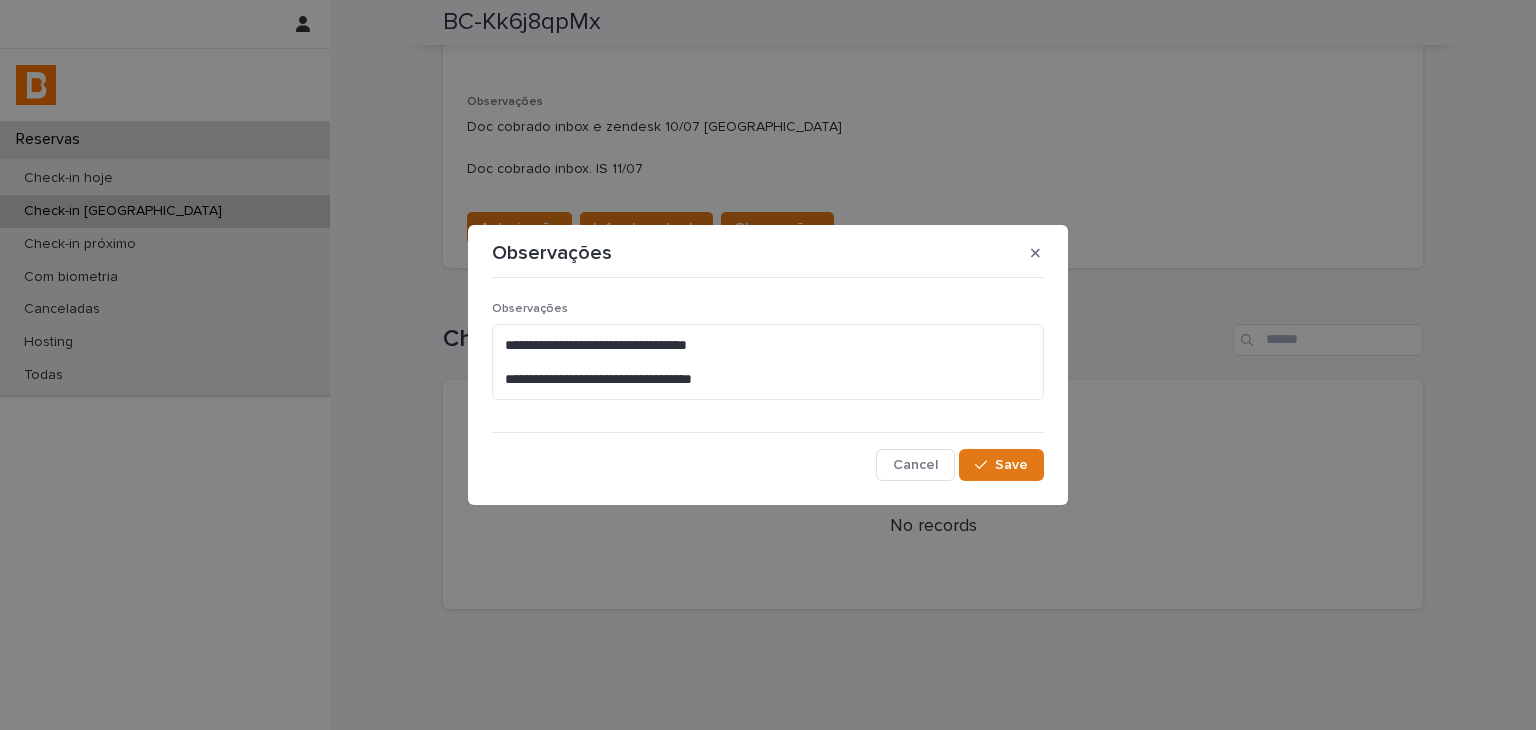 click on "**********" at bounding box center [768, 383] 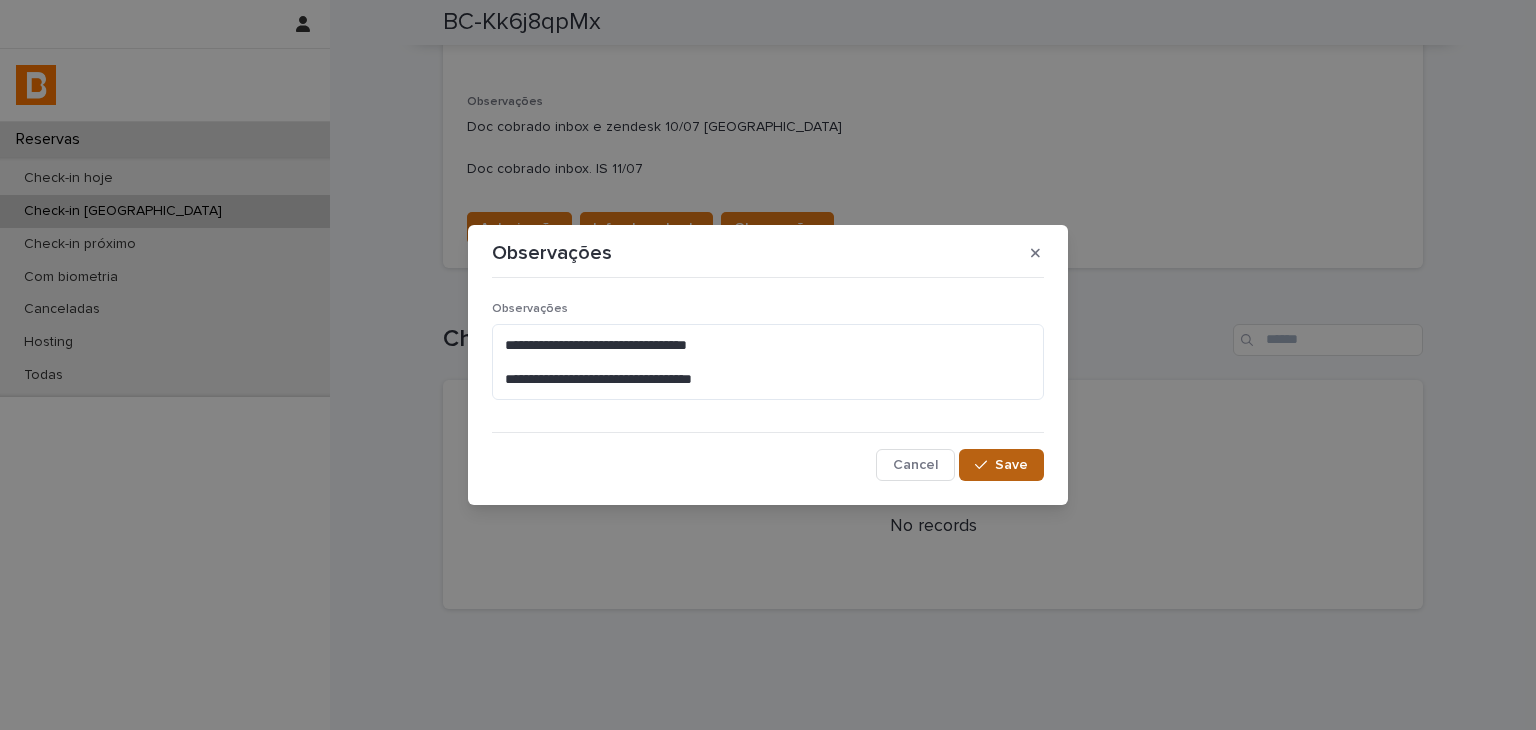 click on "Save" at bounding box center (1001, 465) 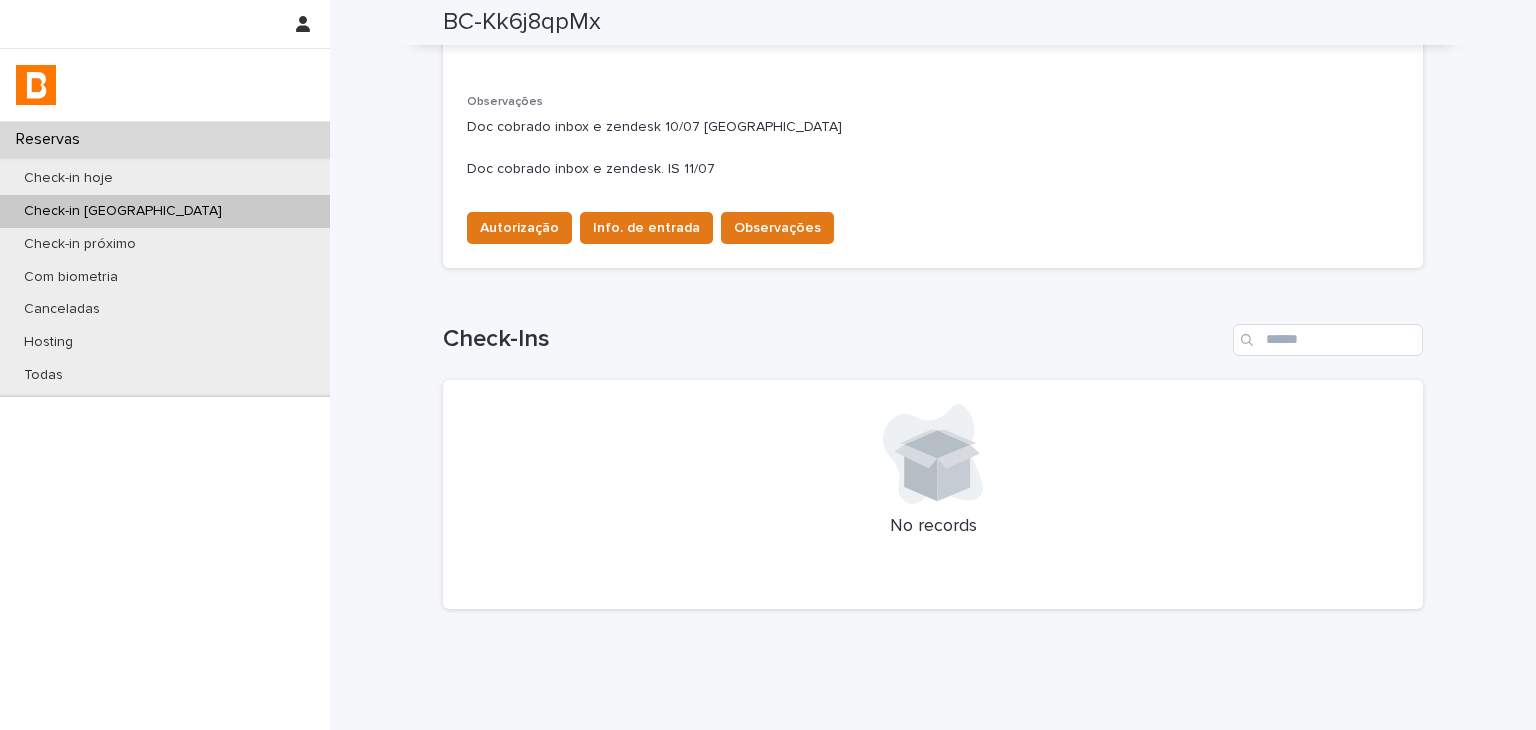 scroll, scrollTop: 0, scrollLeft: 0, axis: both 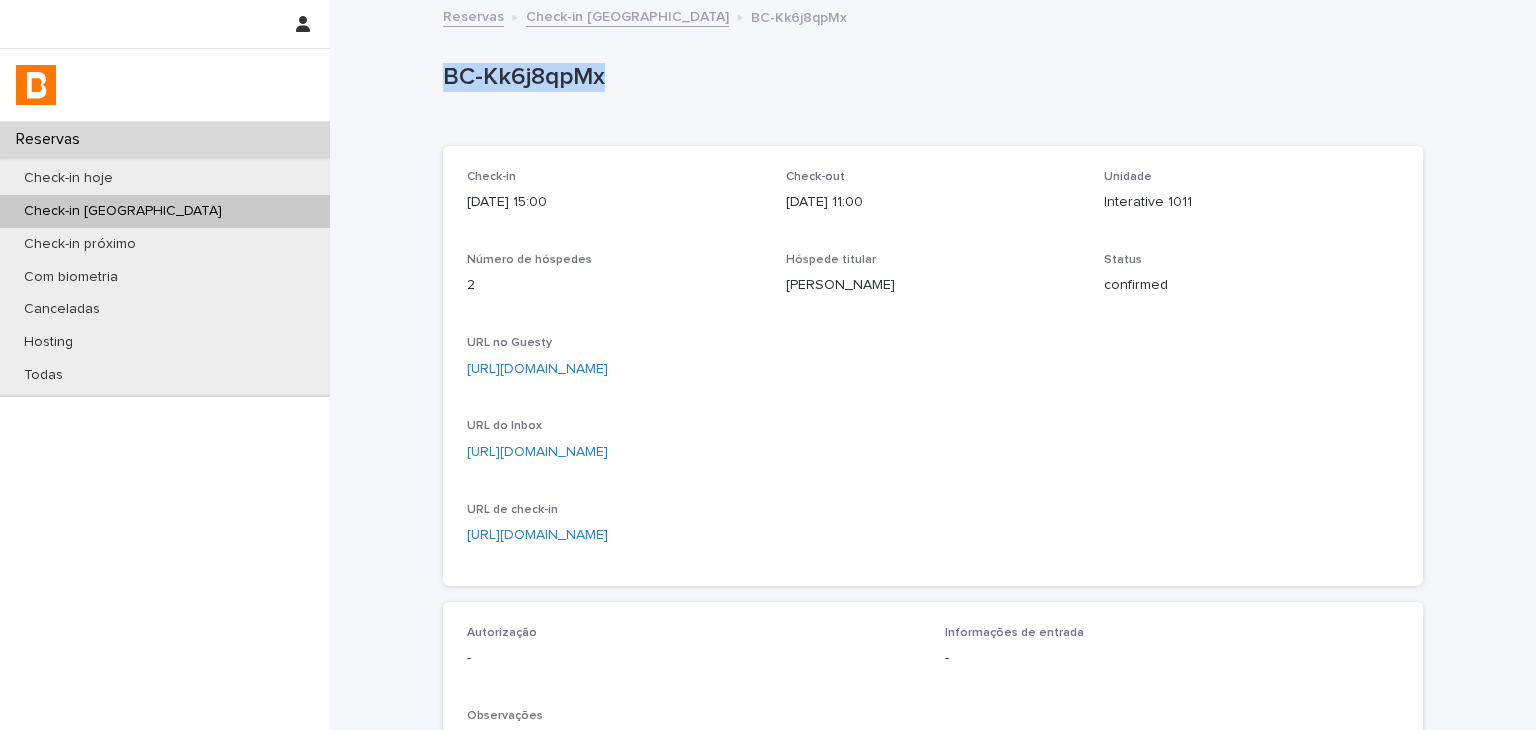 drag, startPoint x: 438, startPoint y: 85, endPoint x: 628, endPoint y: 97, distance: 190.37857 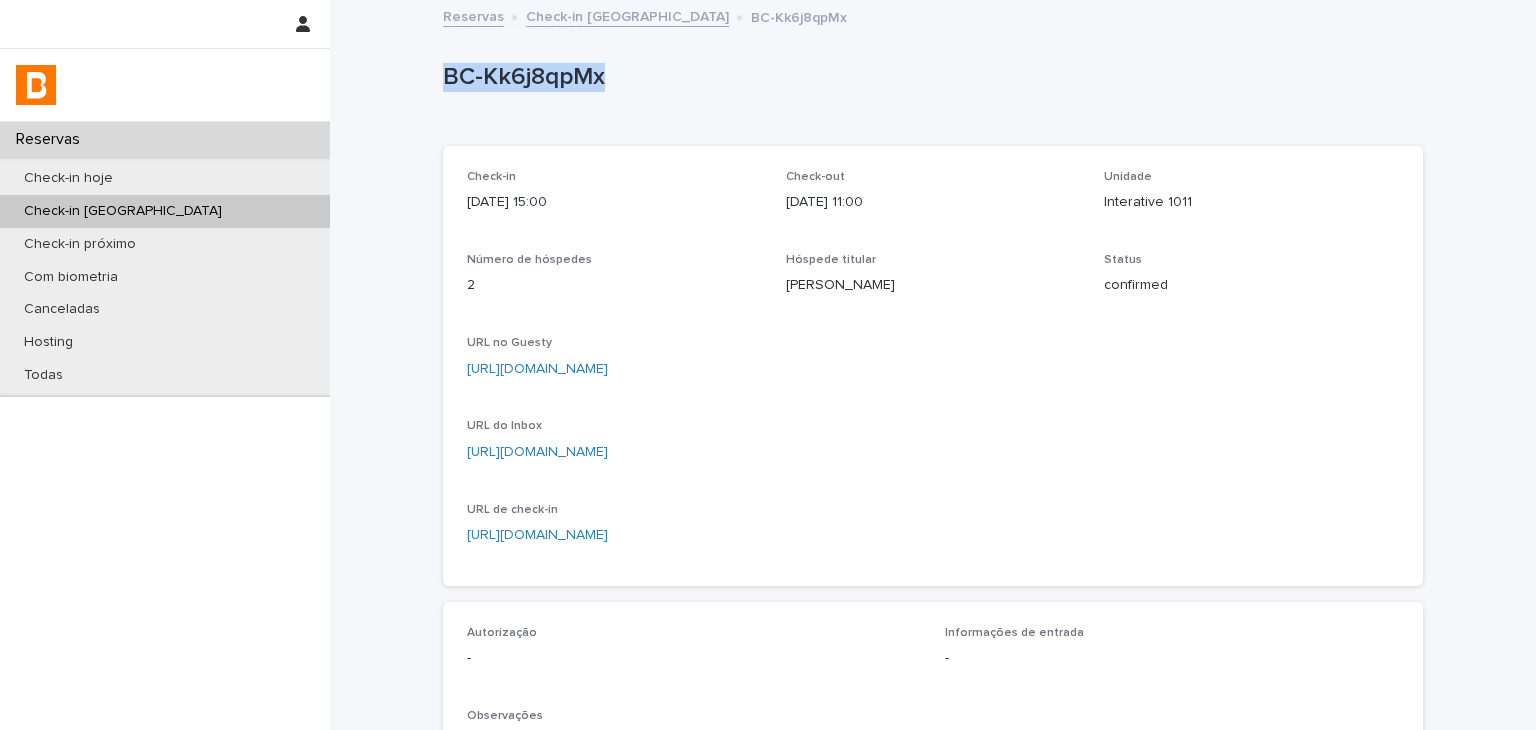 scroll, scrollTop: 600, scrollLeft: 0, axis: vertical 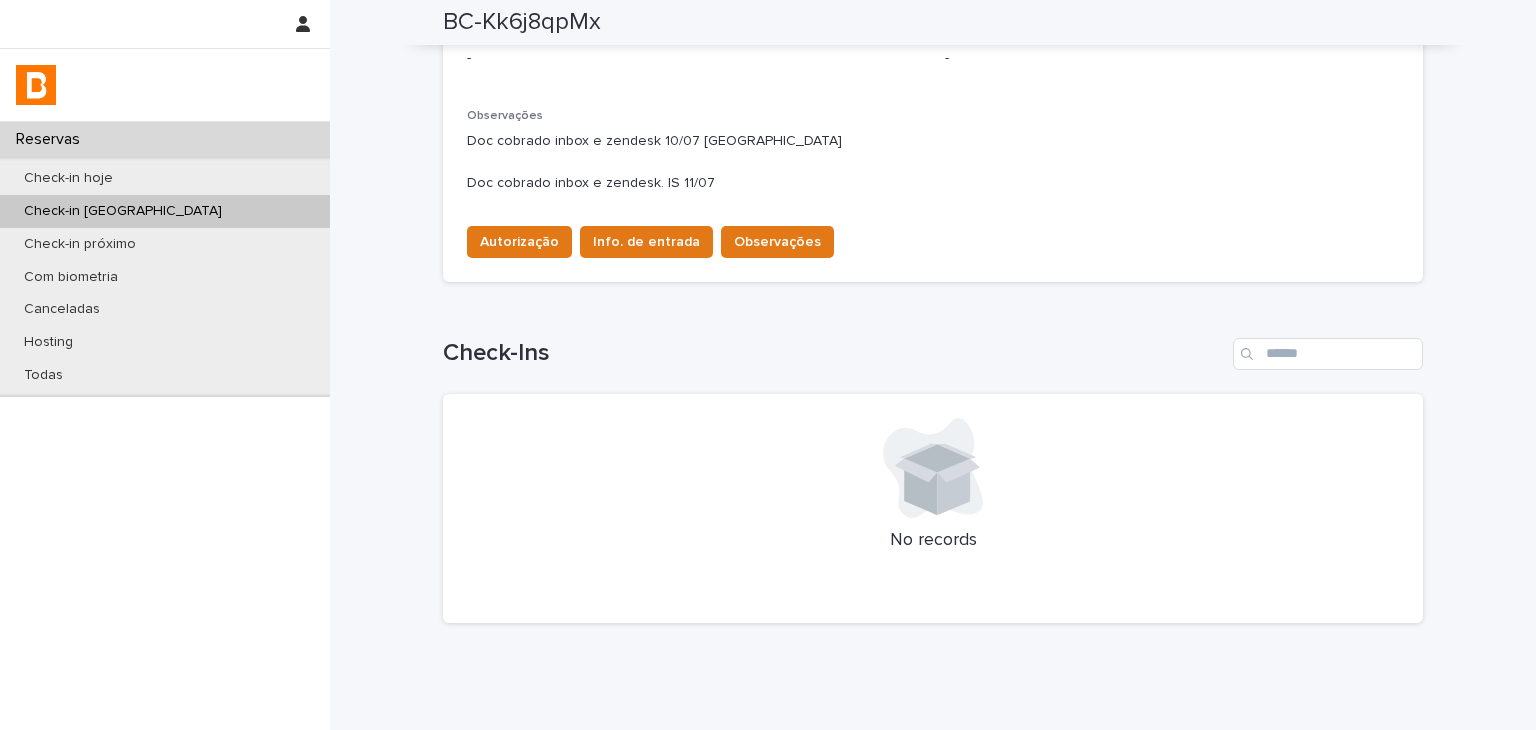 click on "Autorização - Informações de entrada - Observações Doc cobrado inbox e zendesk 10/07 NC
Doc cobrado inbox e zendesk. IS 11/07 Autorização Info. de entrada Observações" at bounding box center [933, 142] 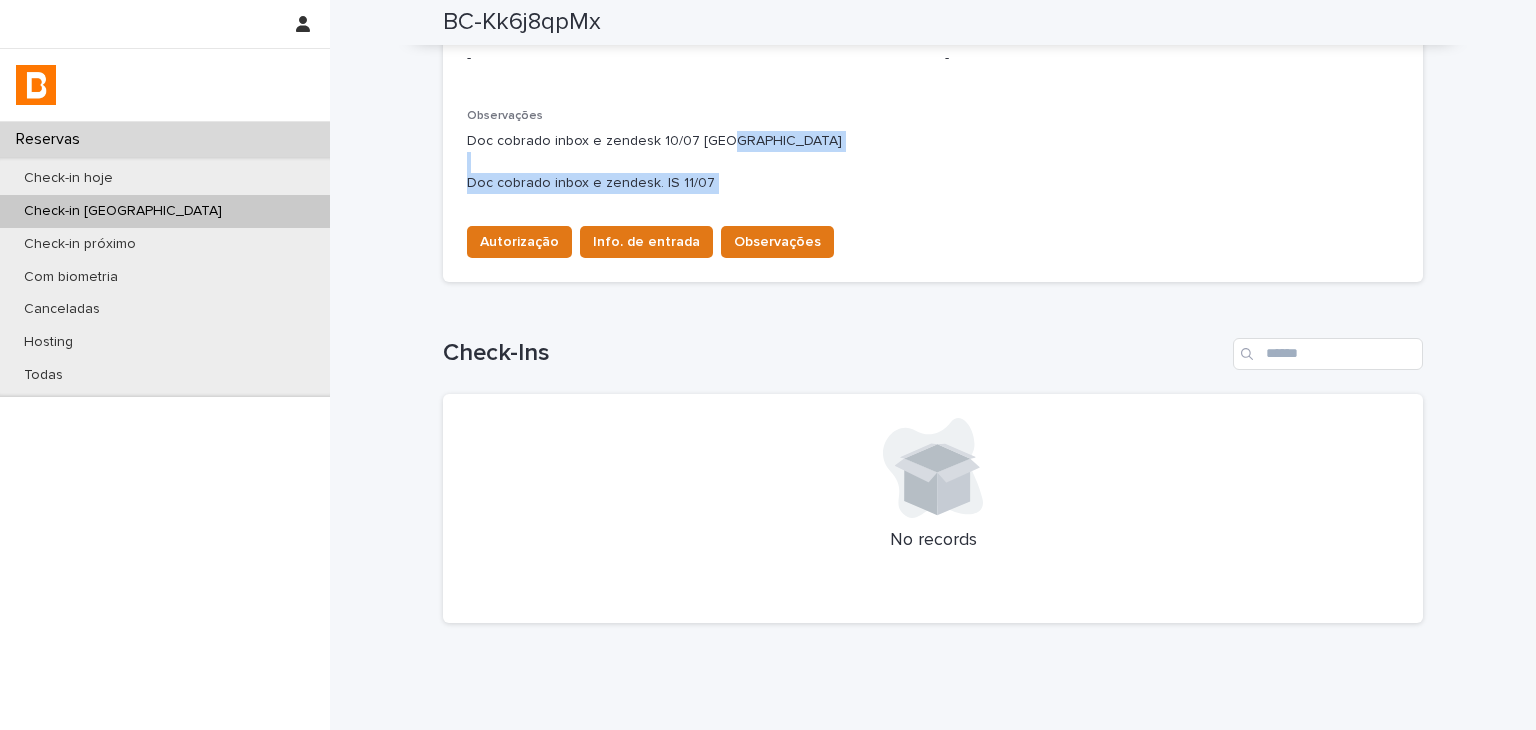 drag, startPoint x: 448, startPoint y: 173, endPoint x: 704, endPoint y: 203, distance: 257.75183 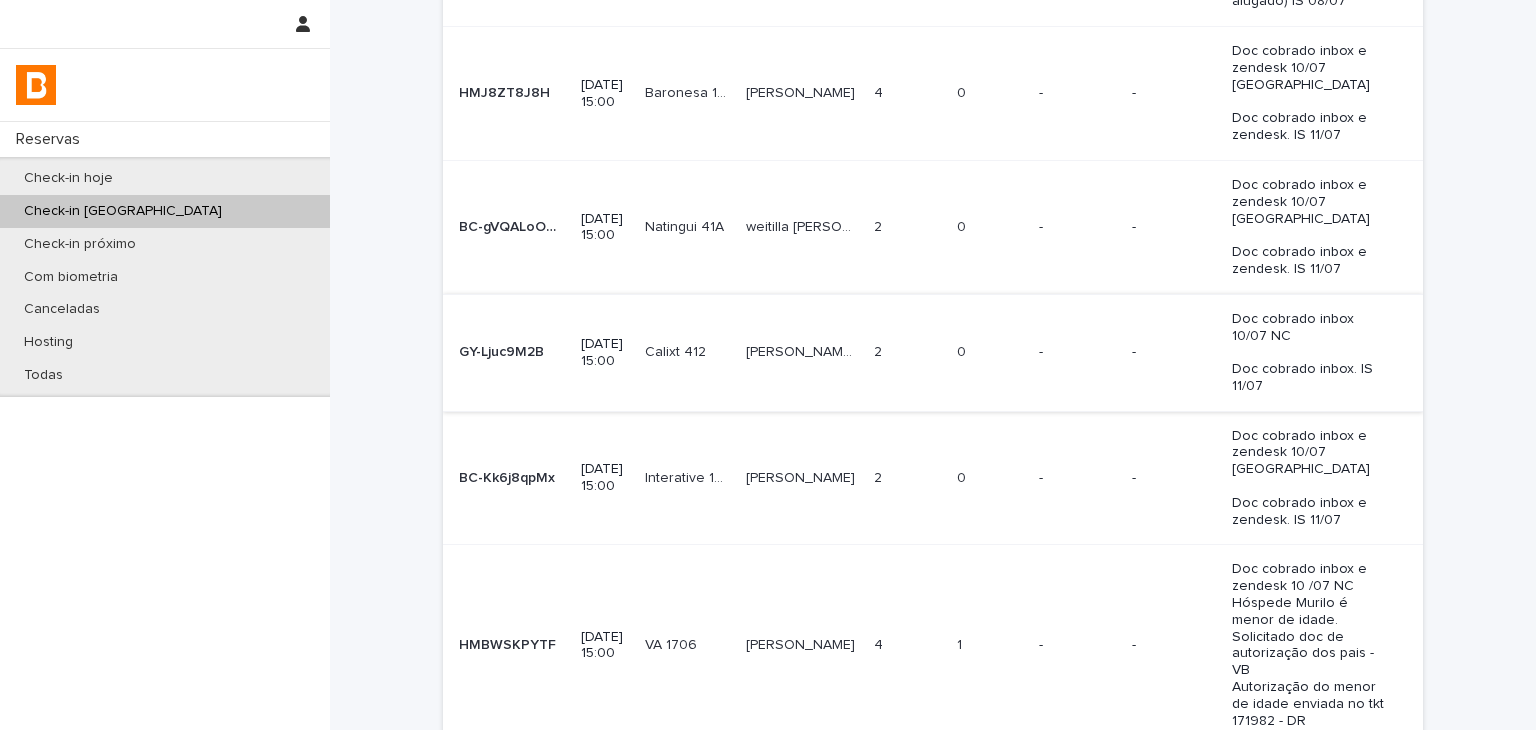 scroll, scrollTop: 600, scrollLeft: 0, axis: vertical 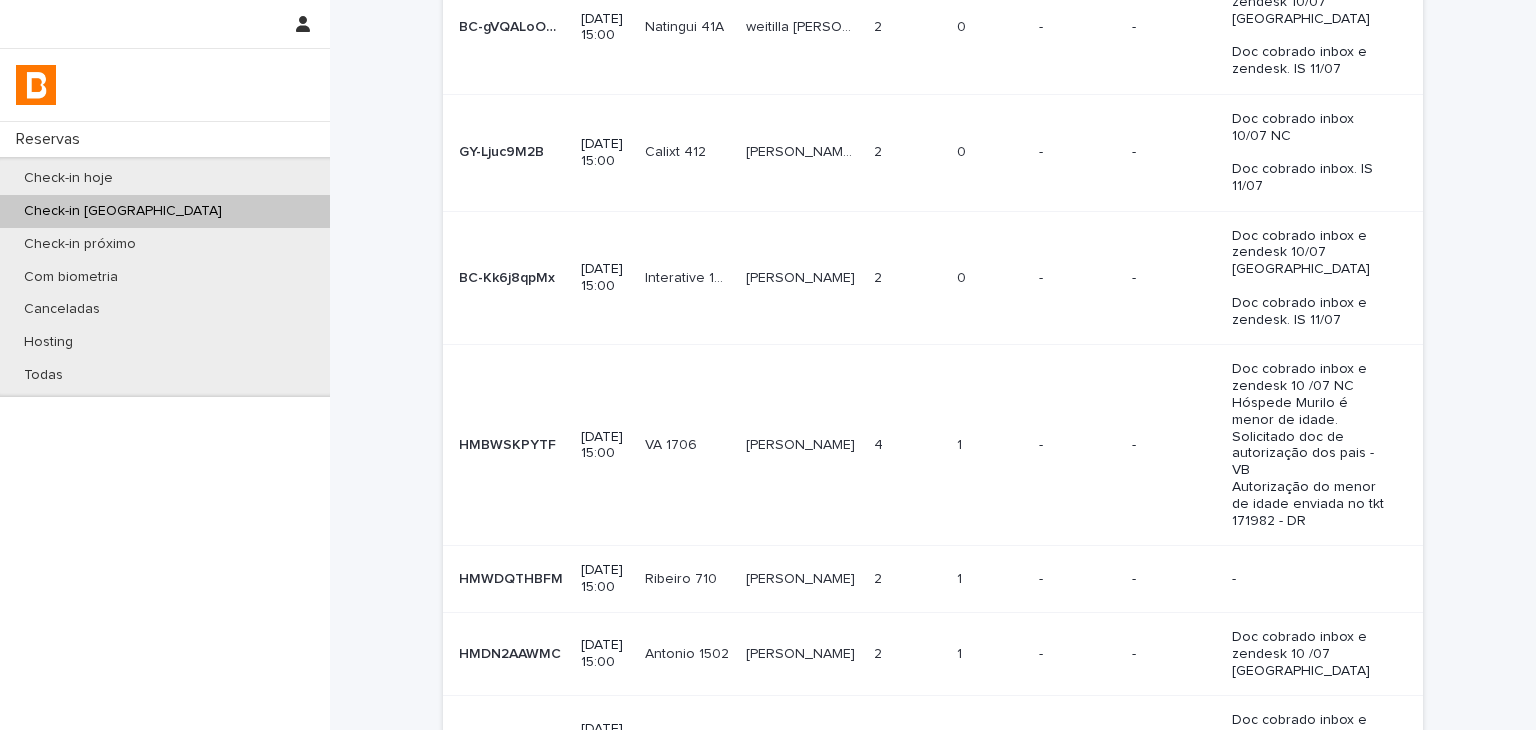 click on "-" at bounding box center (1077, 445) 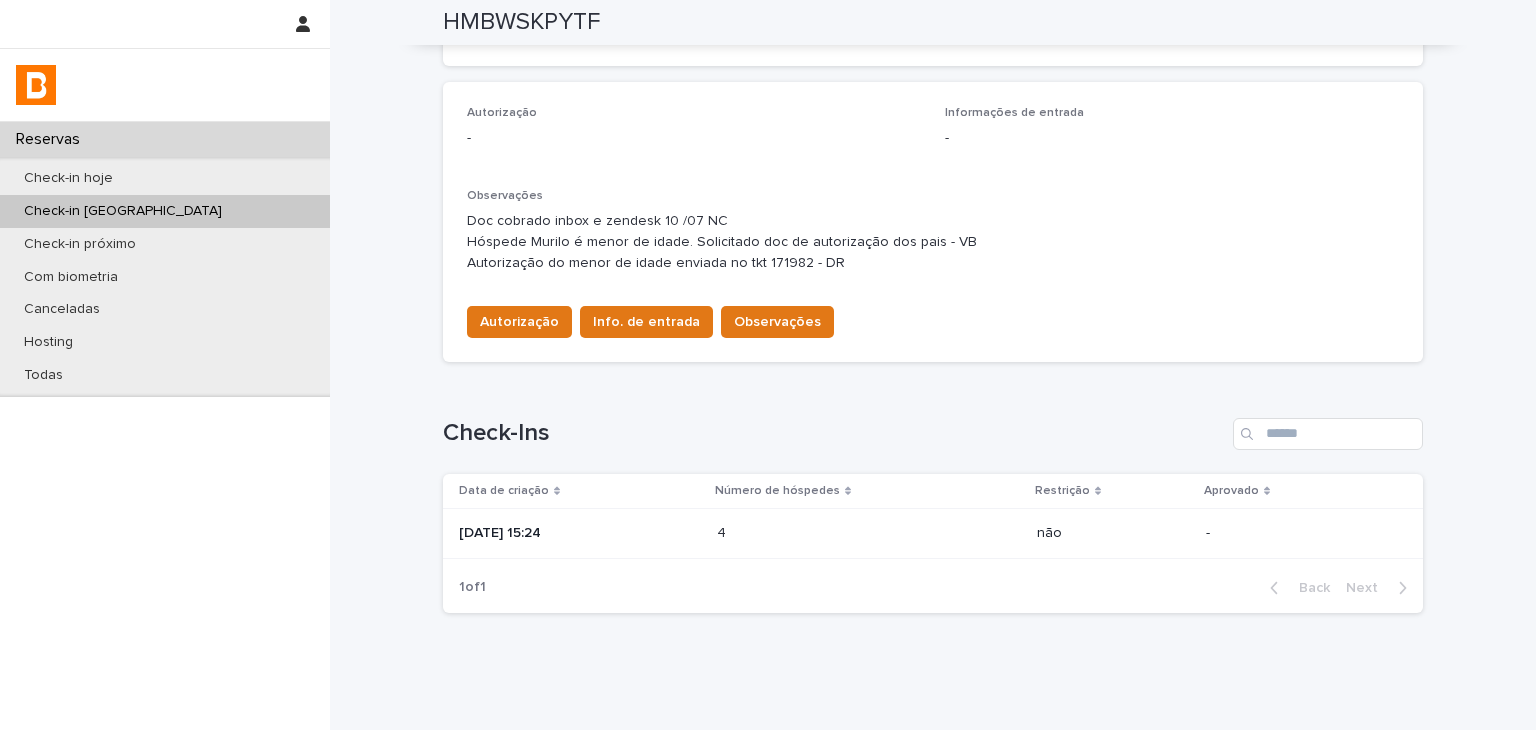 scroll, scrollTop: 0, scrollLeft: 0, axis: both 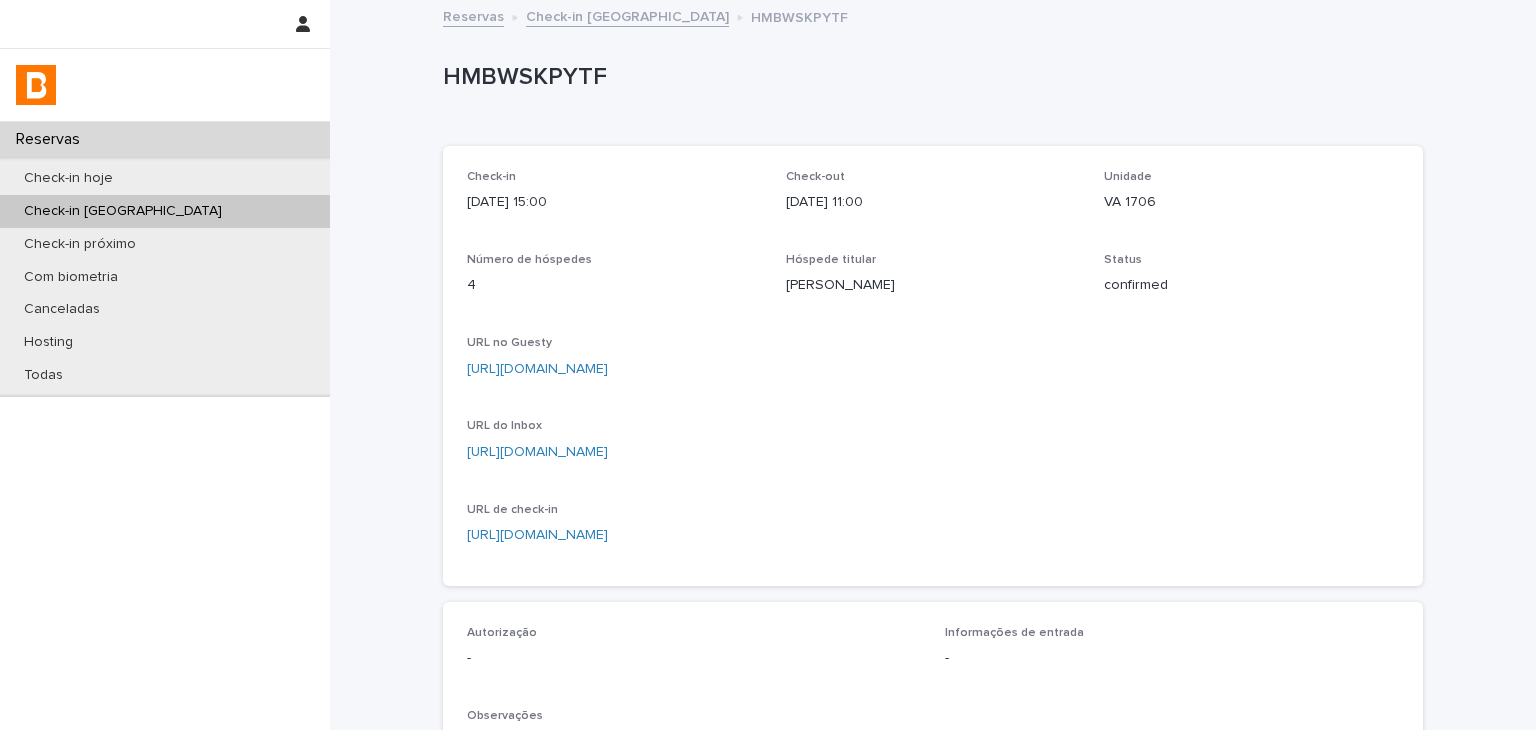 click on "Check-in 2025-07-12 15:00 Check-out 2025-07-15 11:00 Unidade VA 1706 Número de hóspedes 4 Hóspede titular Yan Ariel Status confirmed URL no Guesty https://app.guesty.com/reservations/6861d91410a0c700176b0b2a/summary URL do Inbox https://app.guesty.com/inbox-v2/6861d9146b2d6d0012bb8d9a?reservationId=6861d91410a0c700176b0b2a URL de check-in https://bhomy.paperform.co/?reservation=HMBWSKPYTF&guests=4&_=0" at bounding box center (933, 366) 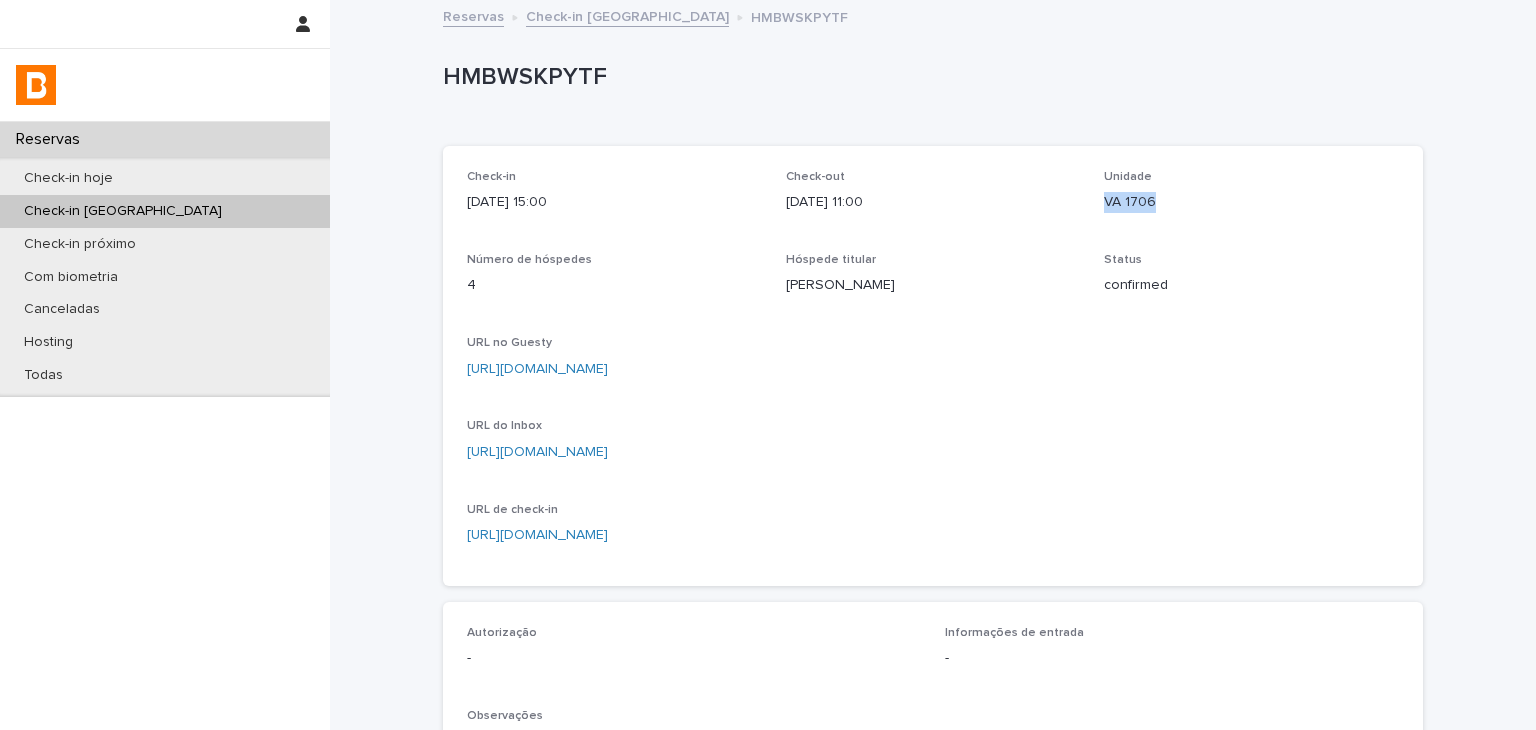 drag, startPoint x: 1093, startPoint y: 195, endPoint x: 1135, endPoint y: 193, distance: 42.047592 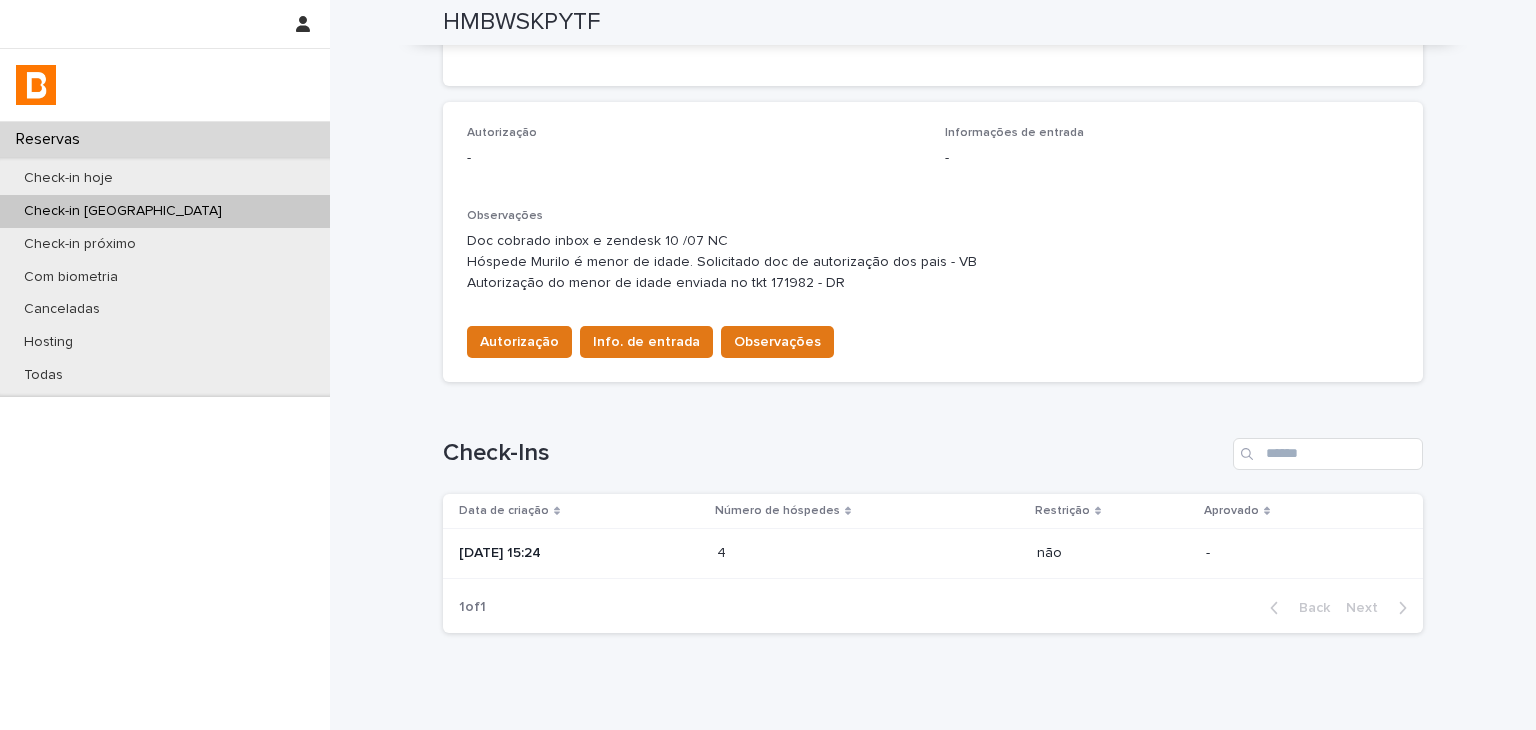 click at bounding box center (804, 553) 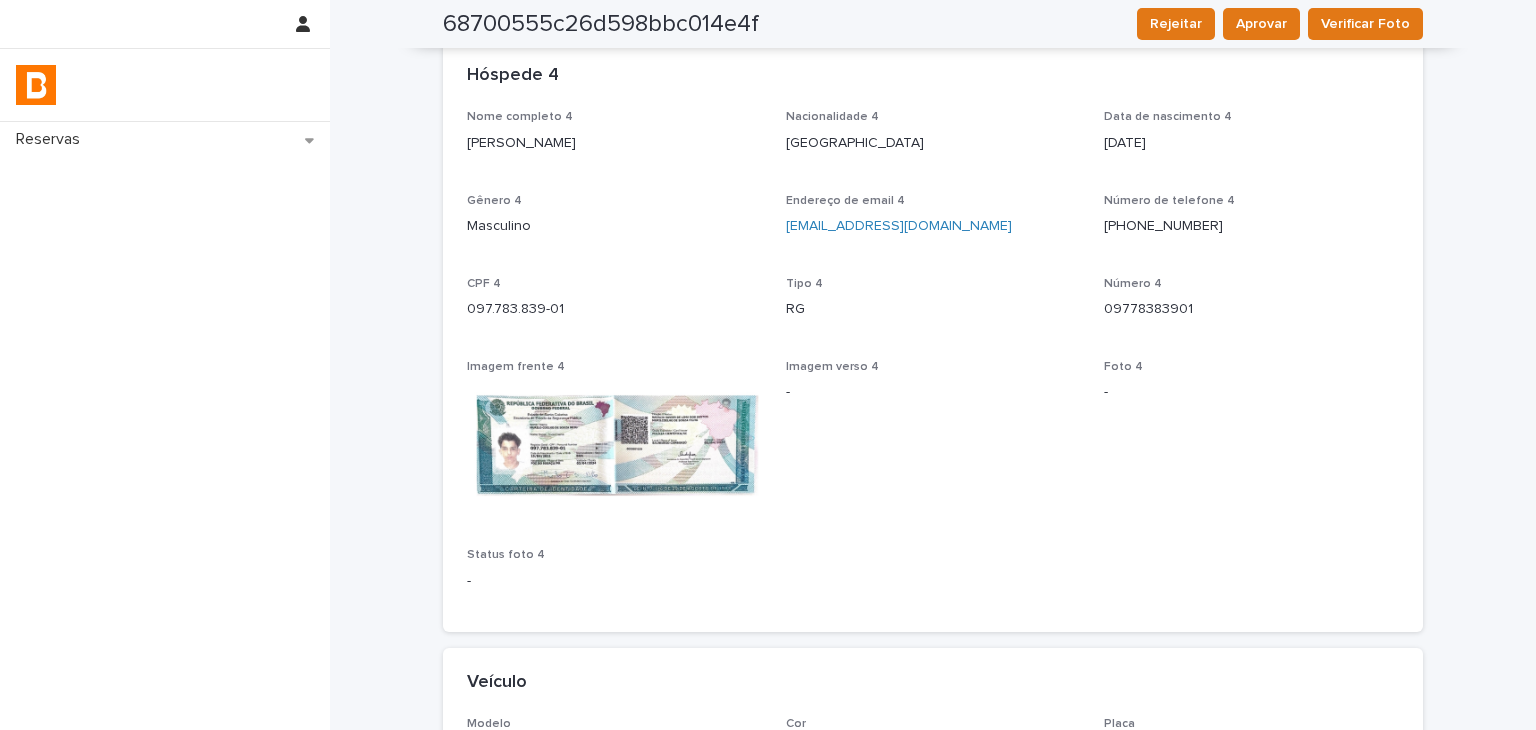 scroll, scrollTop: 3144, scrollLeft: 0, axis: vertical 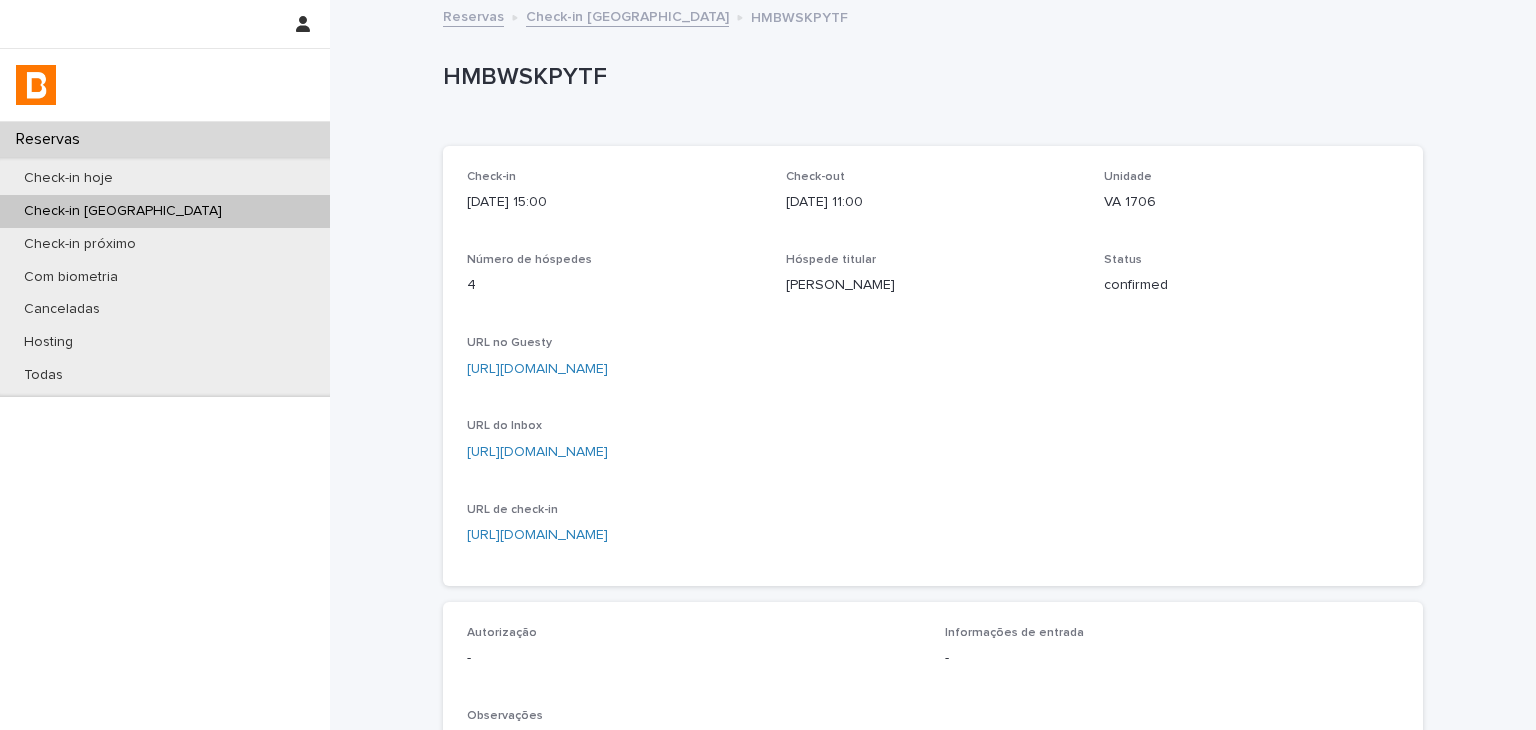 click on "Check-in 2025-07-12 15:00 Check-out 2025-07-15 11:00 Unidade VA 1706 Número de hóspedes 4 Hóspede titular Yan Ariel Status confirmed URL no Guesty https://app.guesty.com/reservations/6861d91410a0c700176b0b2a/summary URL do Inbox https://app.guesty.com/inbox-v2/6861d9146b2d6d0012bb8d9a?reservationId=6861d91410a0c700176b0b2a URL de check-in https://bhomy.paperform.co/?reservation=HMBWSKPYTF&guests=4&_=0" at bounding box center [933, 366] 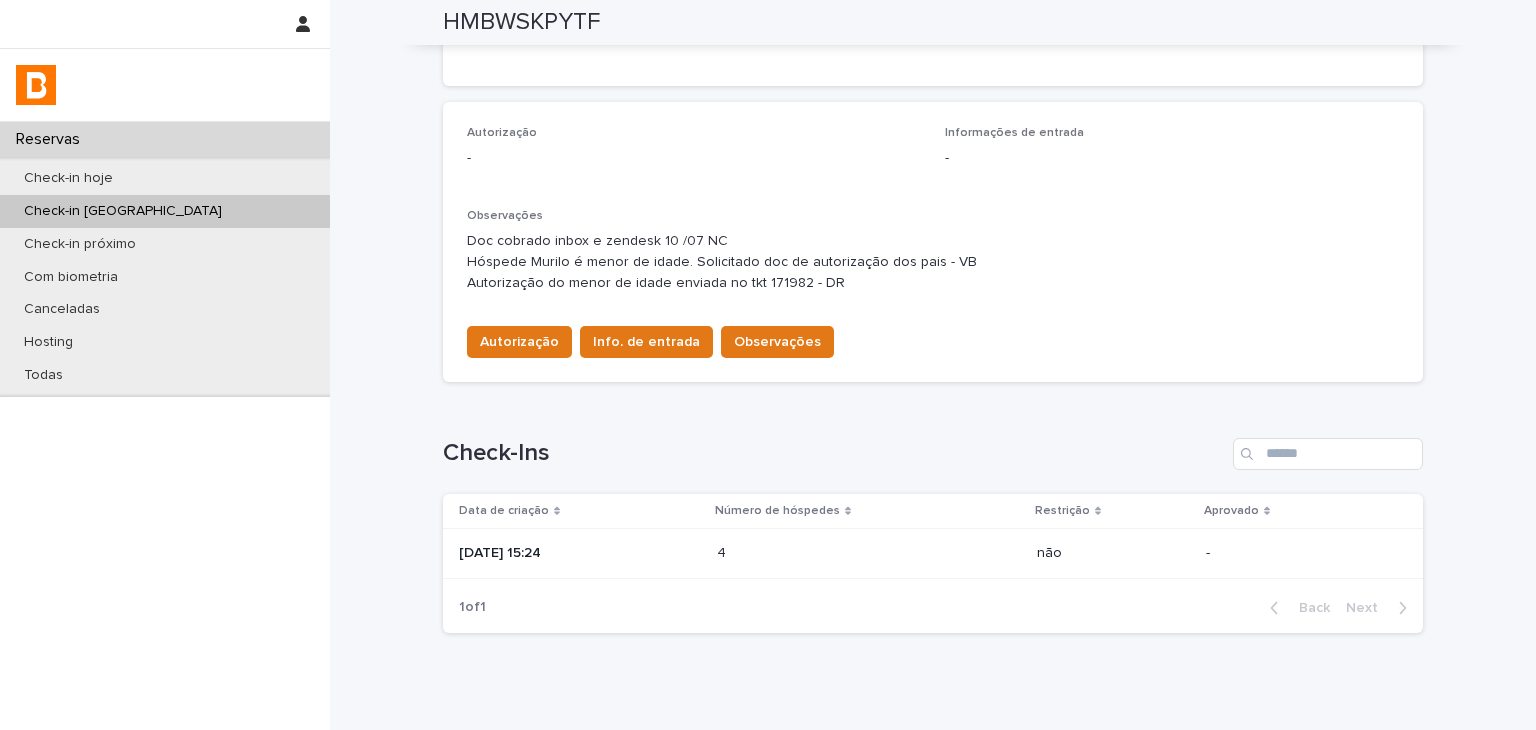 click at bounding box center [804, 553] 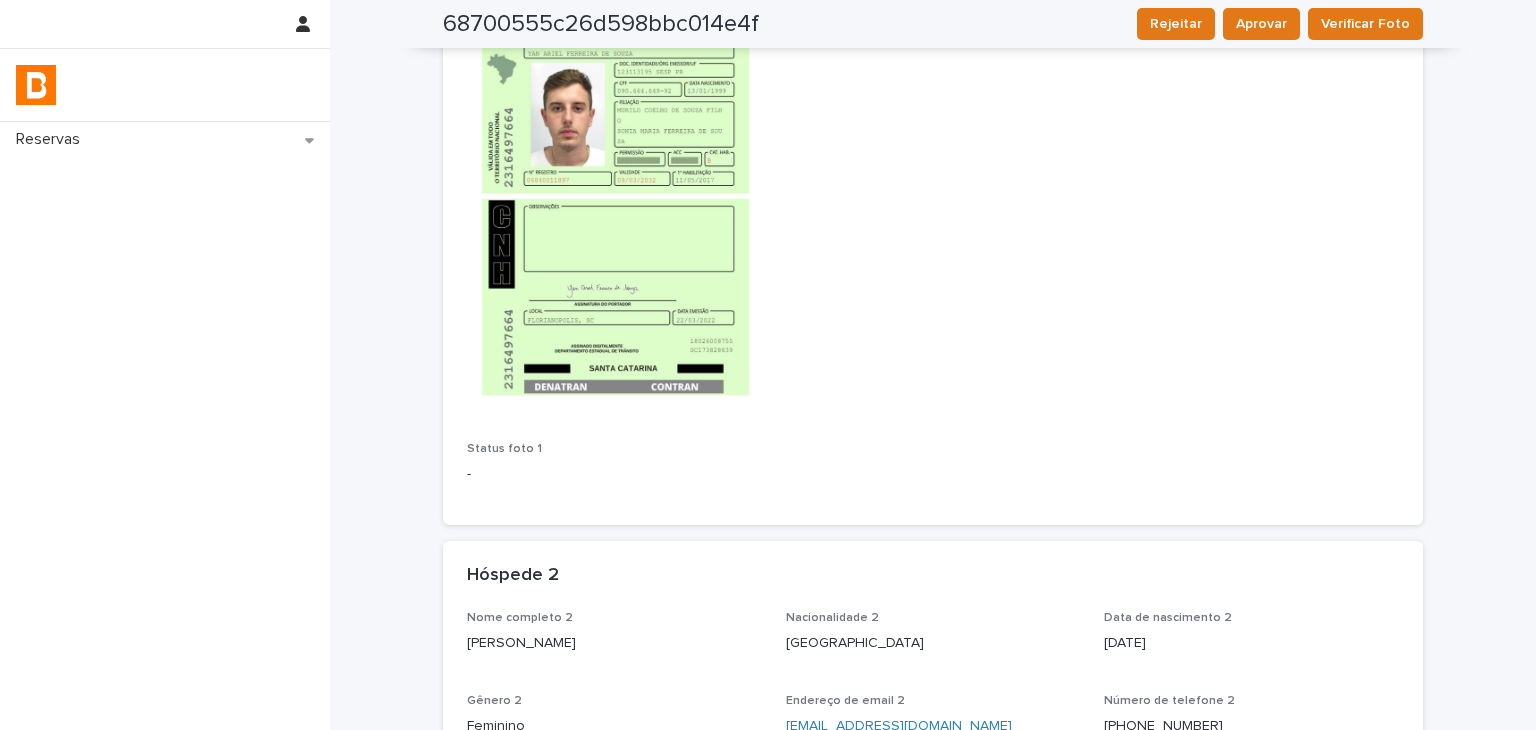 scroll, scrollTop: 0, scrollLeft: 0, axis: both 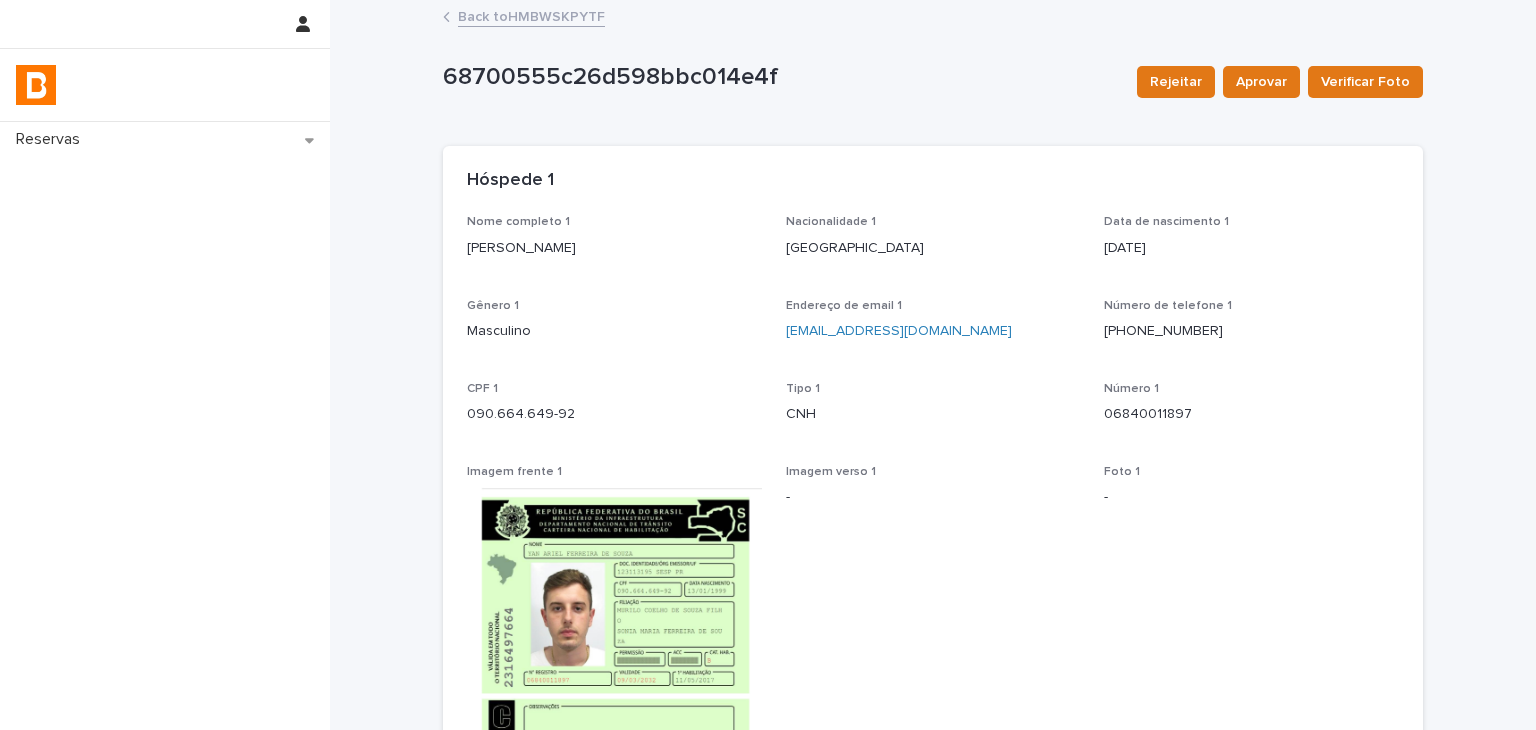 drag, startPoint x: 457, startPoint y: 253, endPoint x: 632, endPoint y: 257, distance: 175.04572 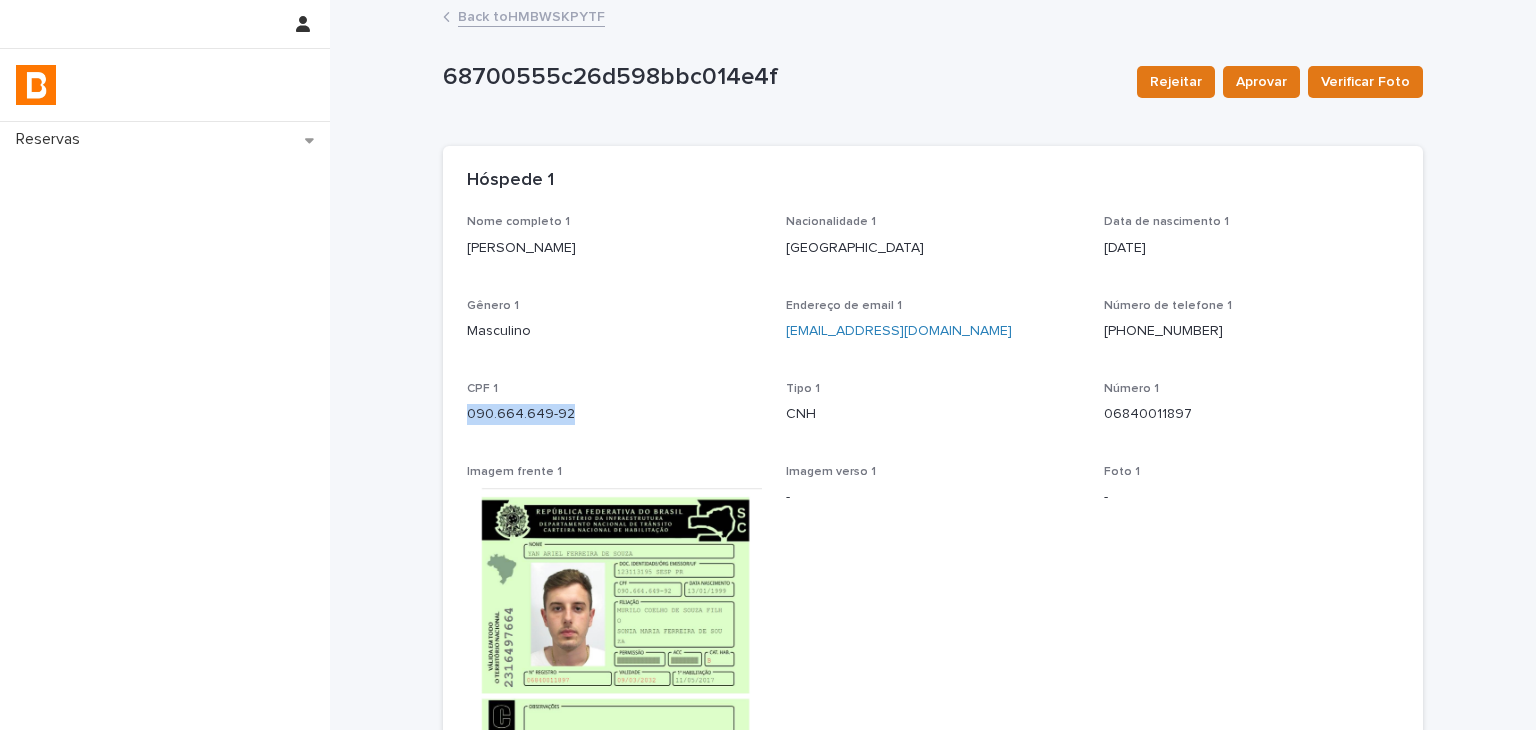 drag, startPoint x: 458, startPoint y: 404, endPoint x: 583, endPoint y: 414, distance: 125.39936 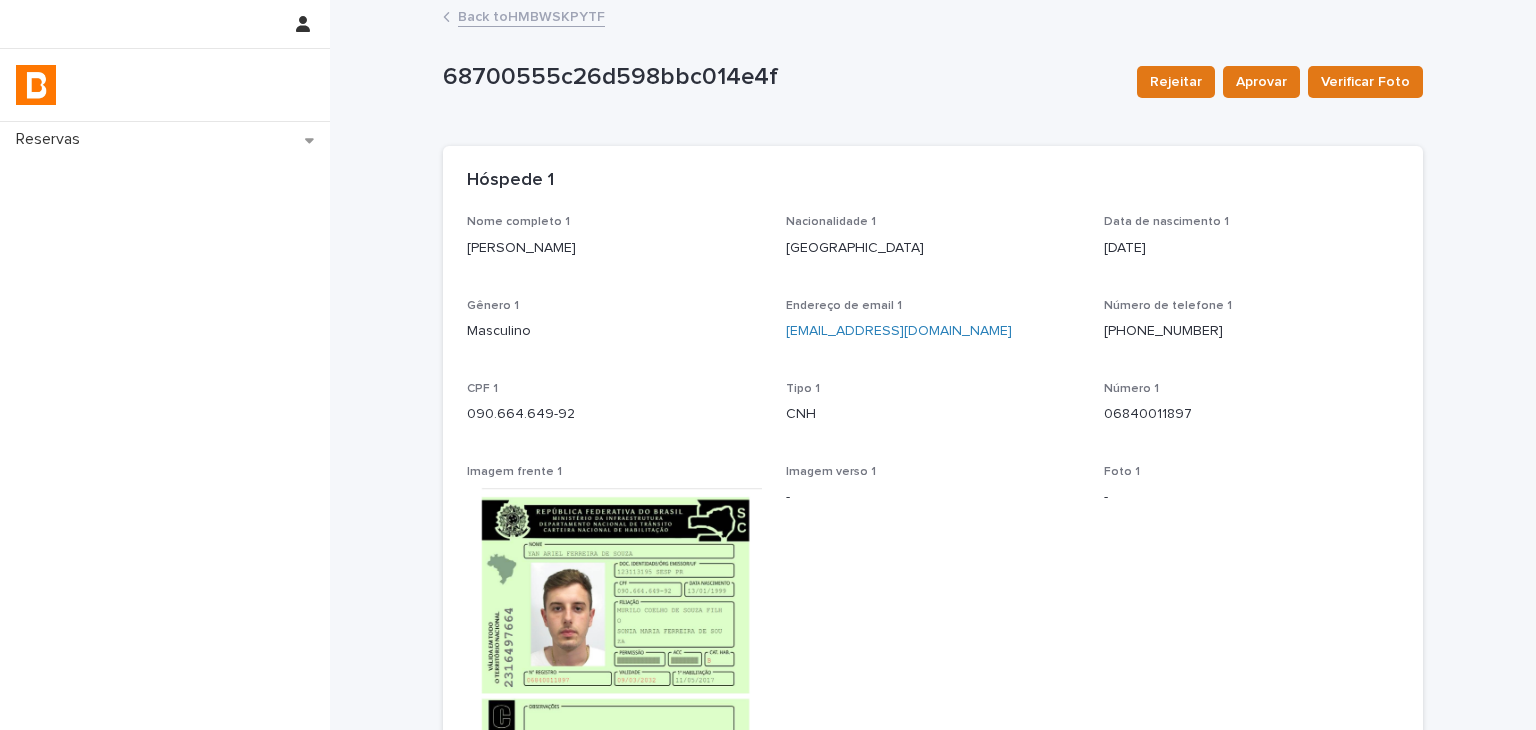 click on "Nome completo 1 Yan Ariel Ferreira de Souza" at bounding box center [614, 244] 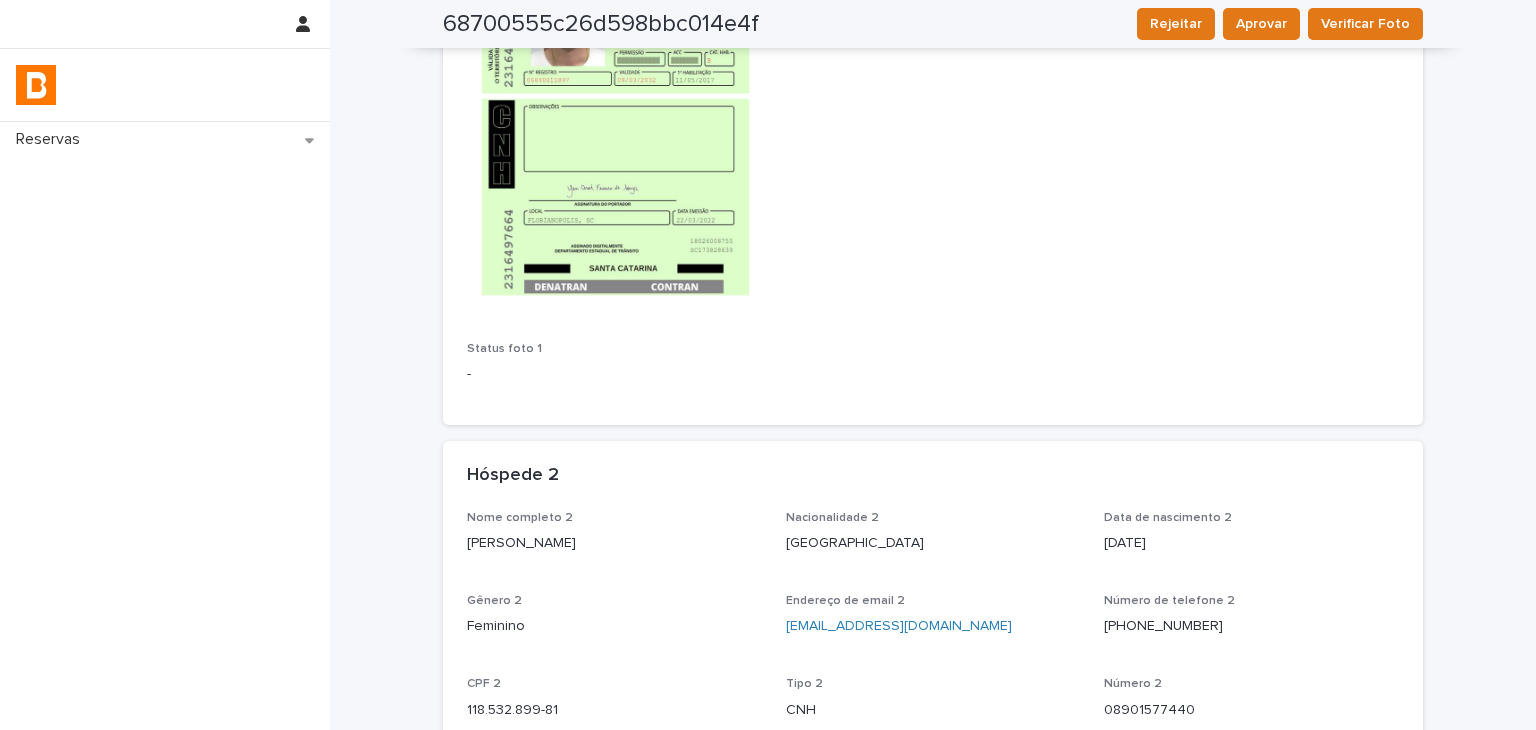scroll, scrollTop: 1000, scrollLeft: 0, axis: vertical 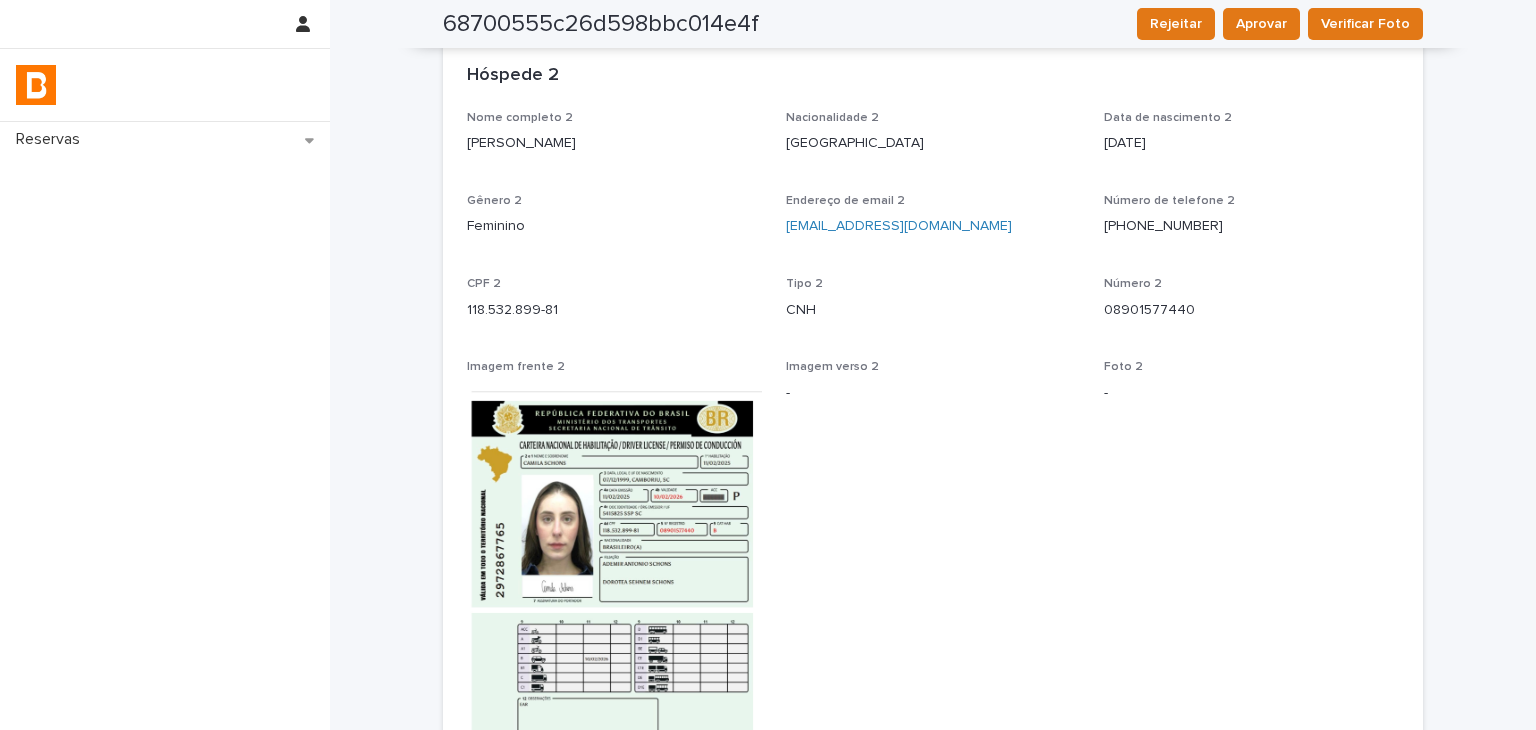 drag, startPoint x: 468, startPoint y: 145, endPoint x: 567, endPoint y: 145, distance: 99 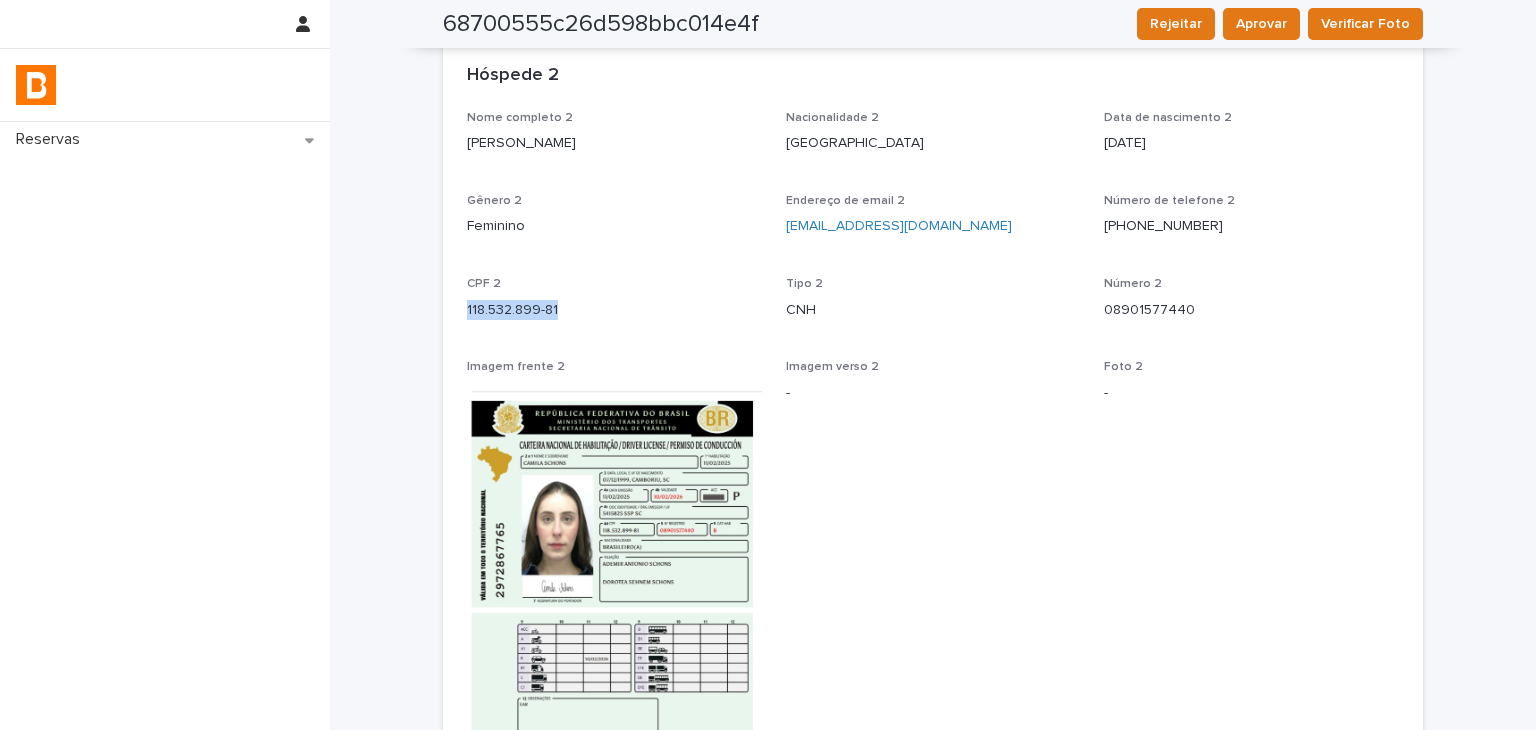 drag, startPoint x: 487, startPoint y: 309, endPoint x: 588, endPoint y: 309, distance: 101 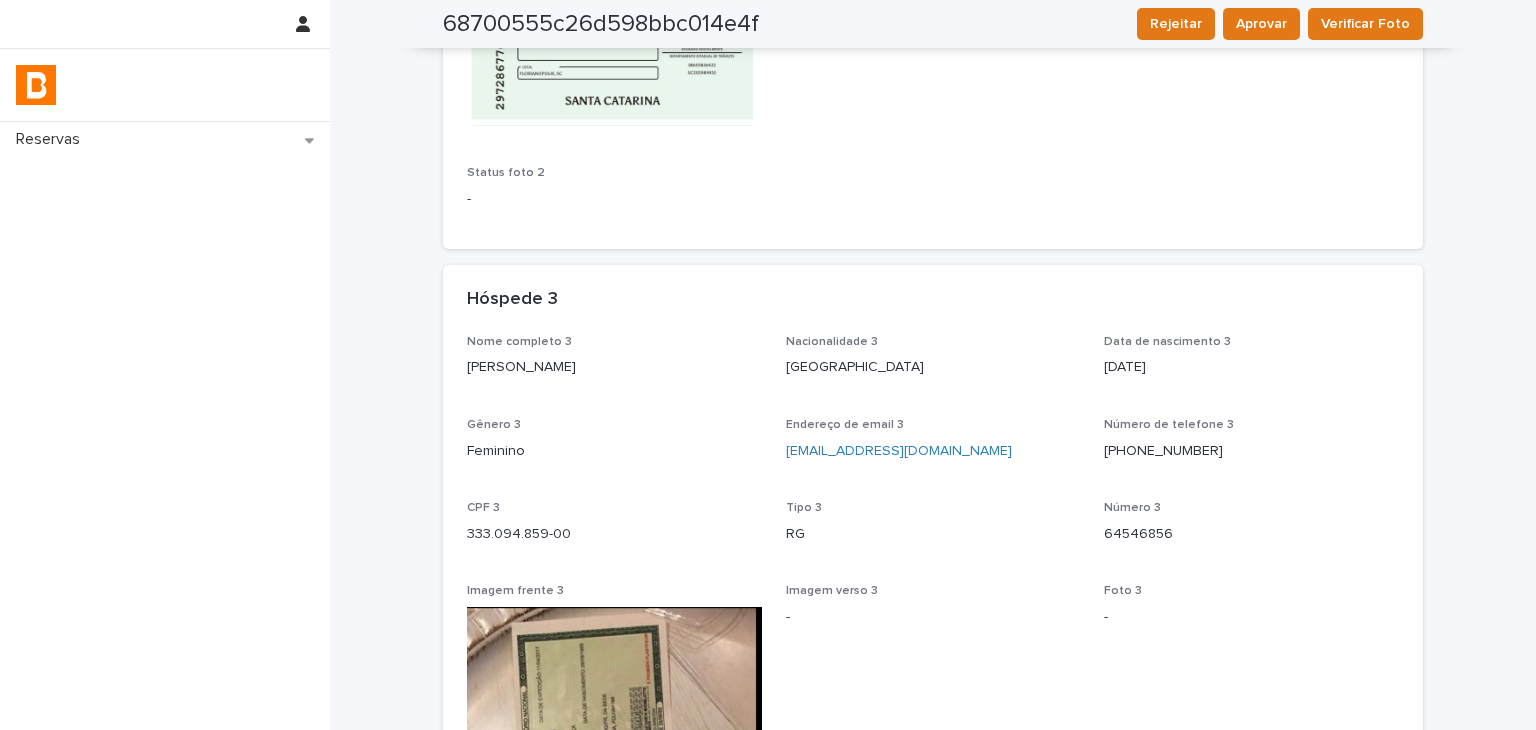 scroll, scrollTop: 2000, scrollLeft: 0, axis: vertical 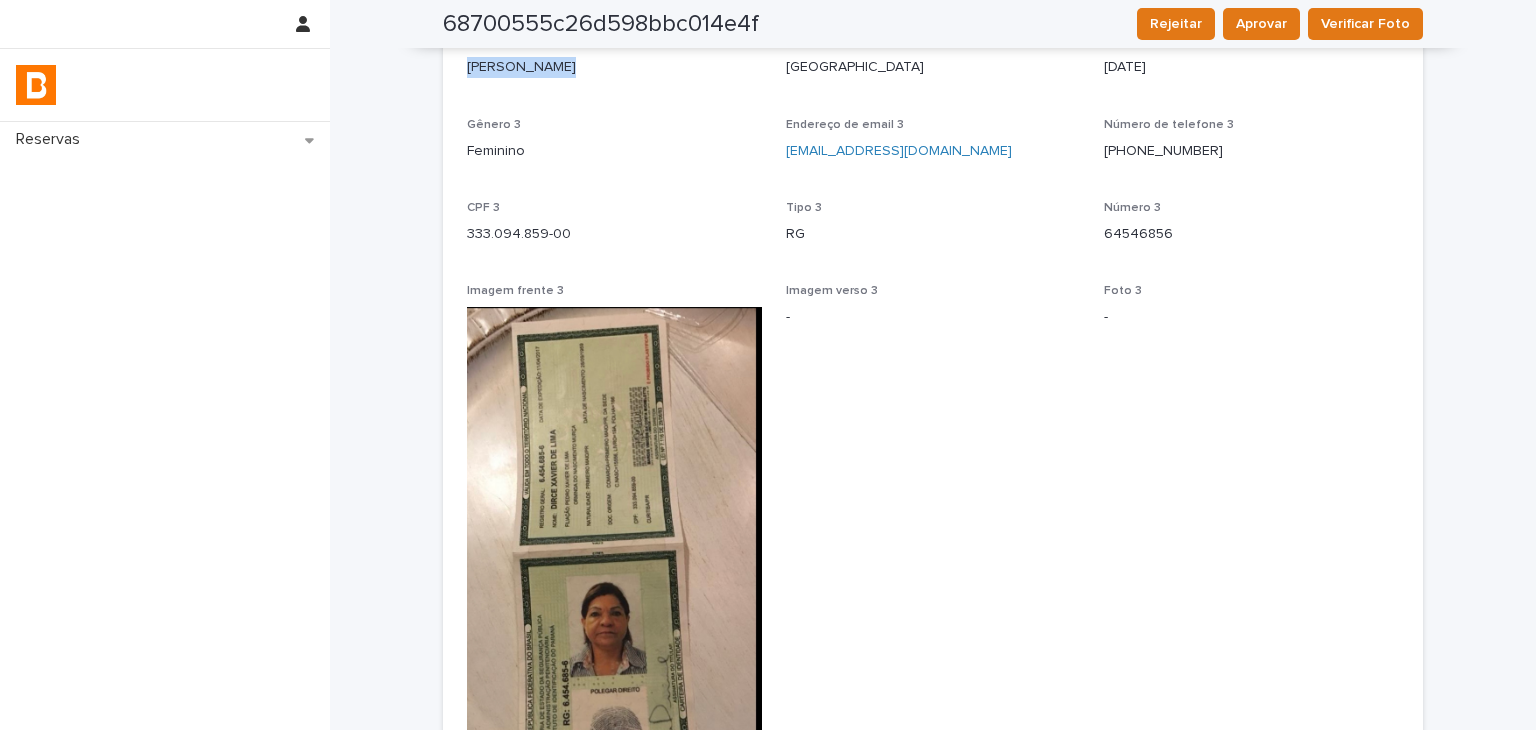 drag, startPoint x: 458, startPoint y: 67, endPoint x: 549, endPoint y: 82, distance: 92.22798 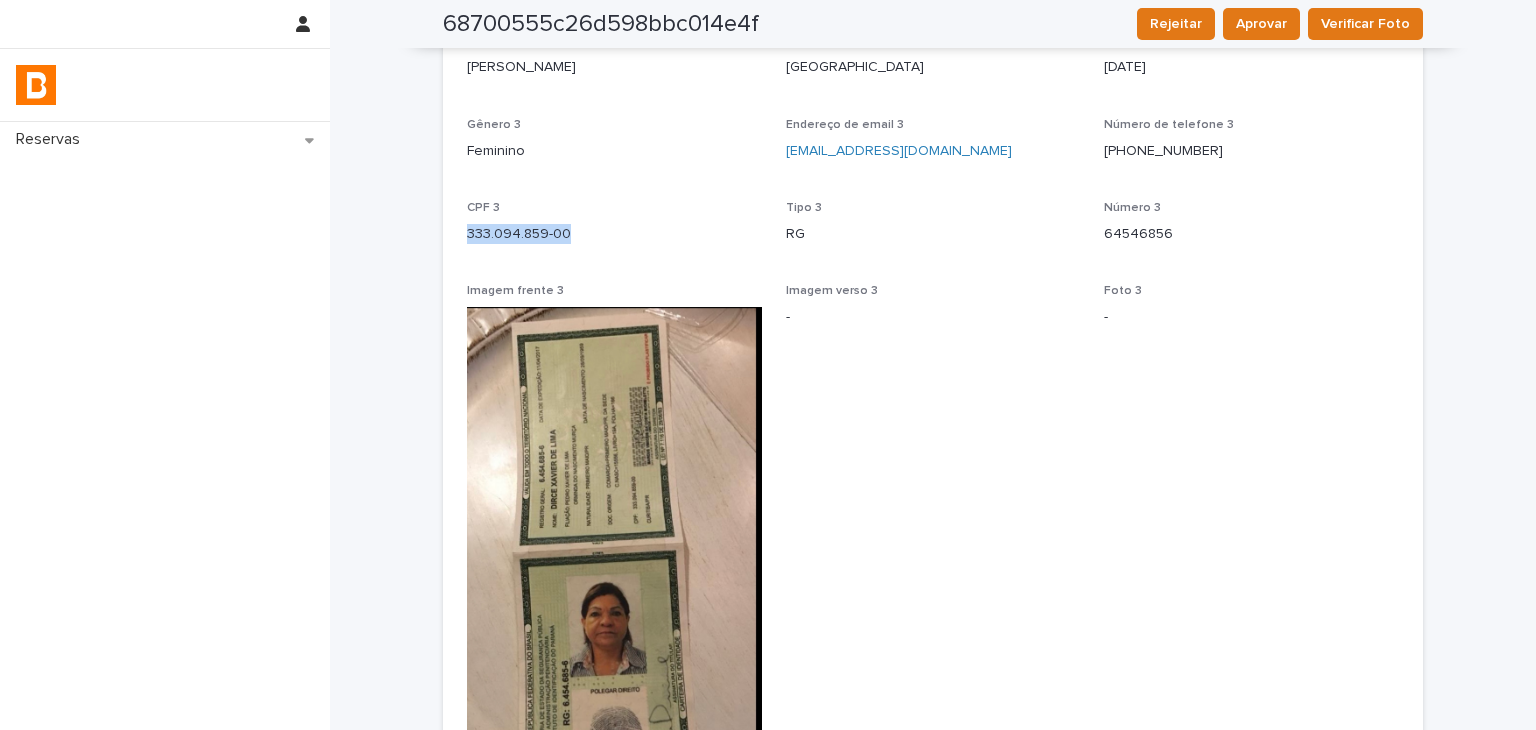 drag, startPoint x: 501, startPoint y: 239, endPoint x: 580, endPoint y: 239, distance: 79 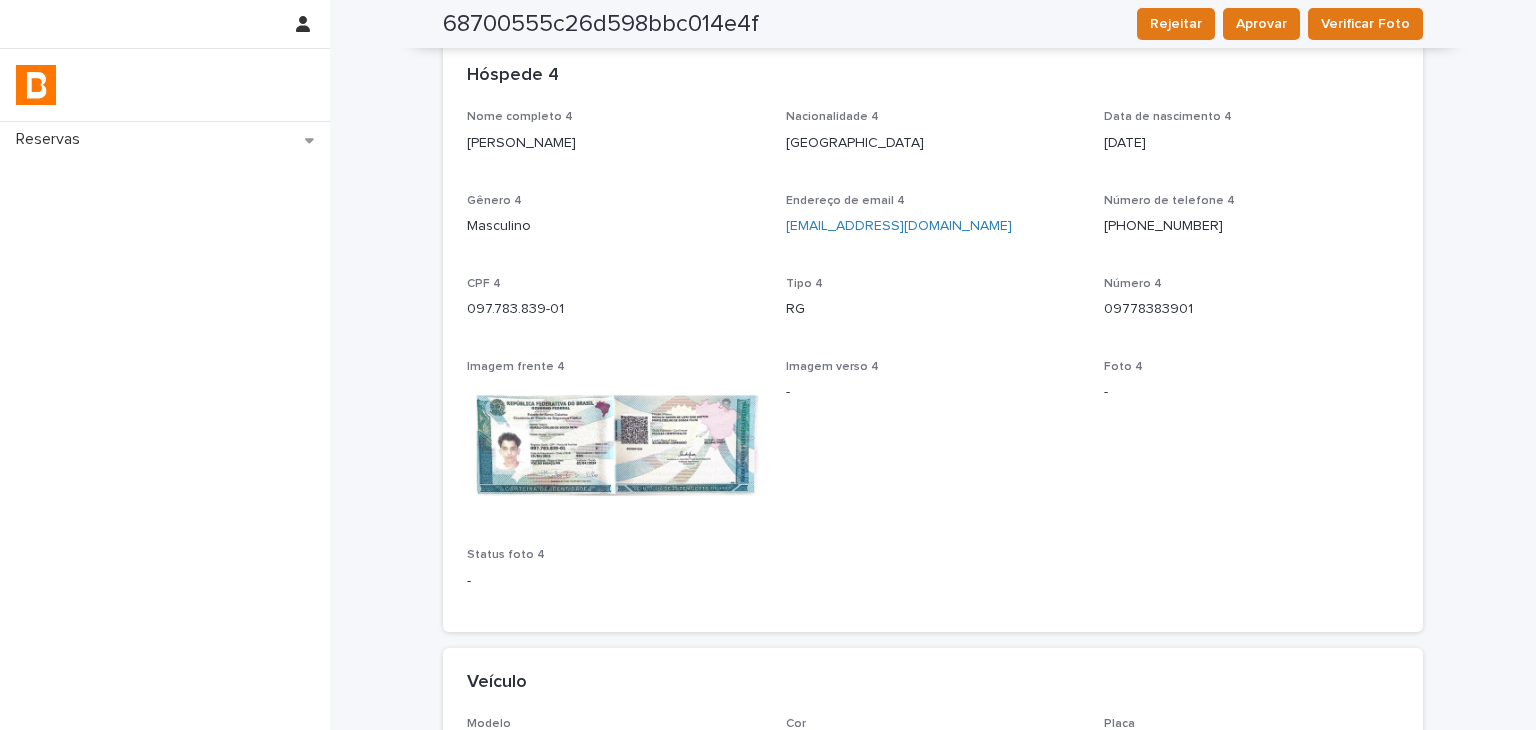 scroll, scrollTop: 2600, scrollLeft: 0, axis: vertical 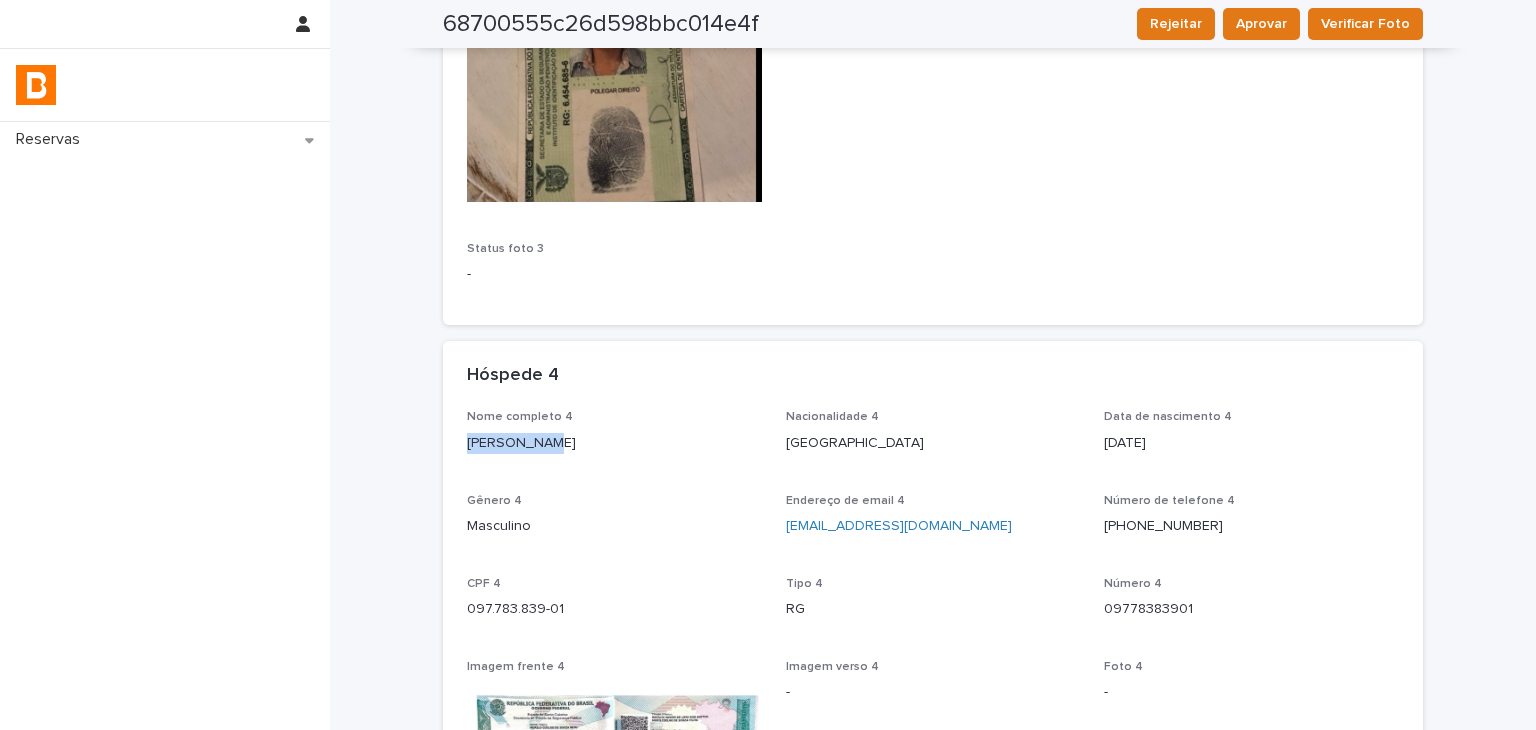 drag, startPoint x: 460, startPoint y: 432, endPoint x: 589, endPoint y: 437, distance: 129.09686 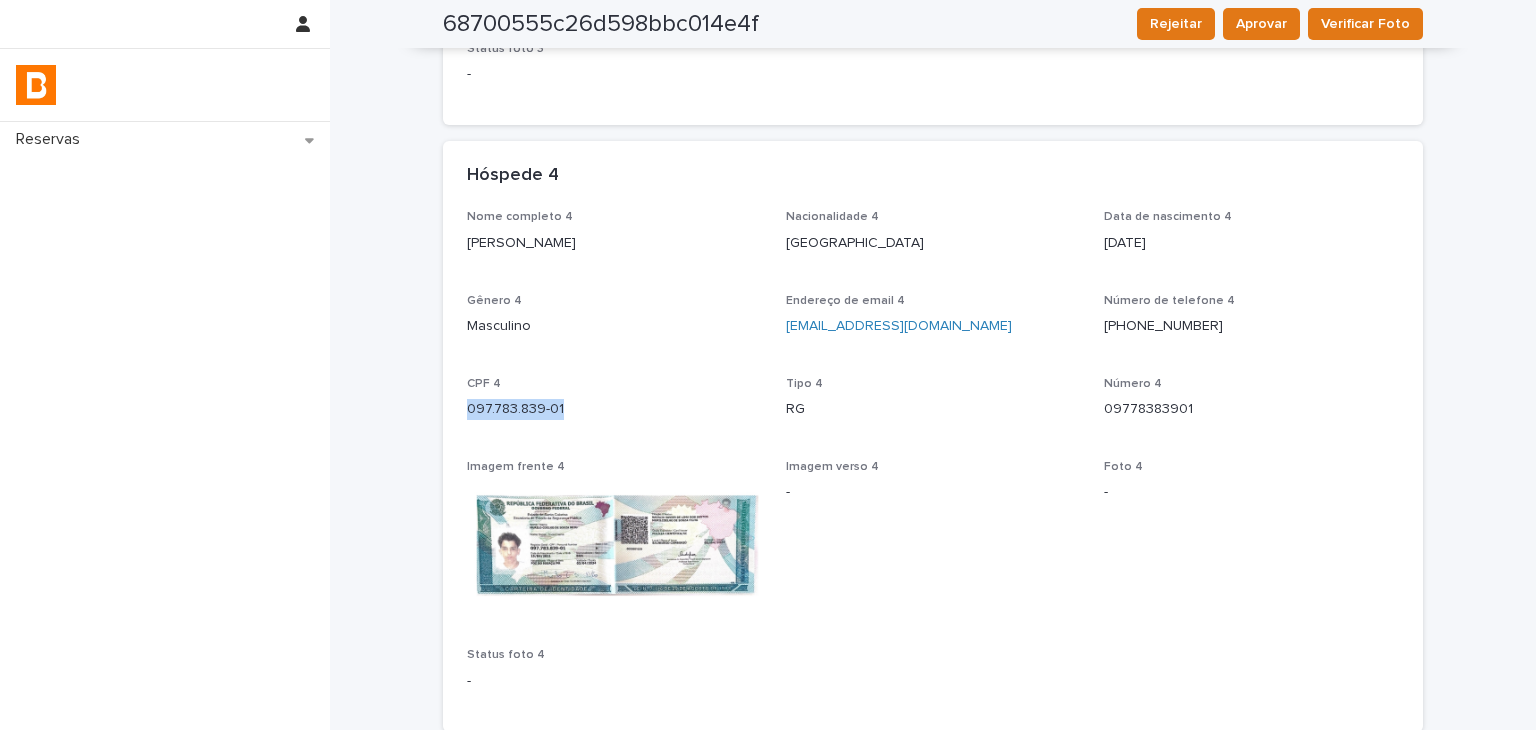 drag, startPoint x: 458, startPoint y: 402, endPoint x: 557, endPoint y: 409, distance: 99.24717 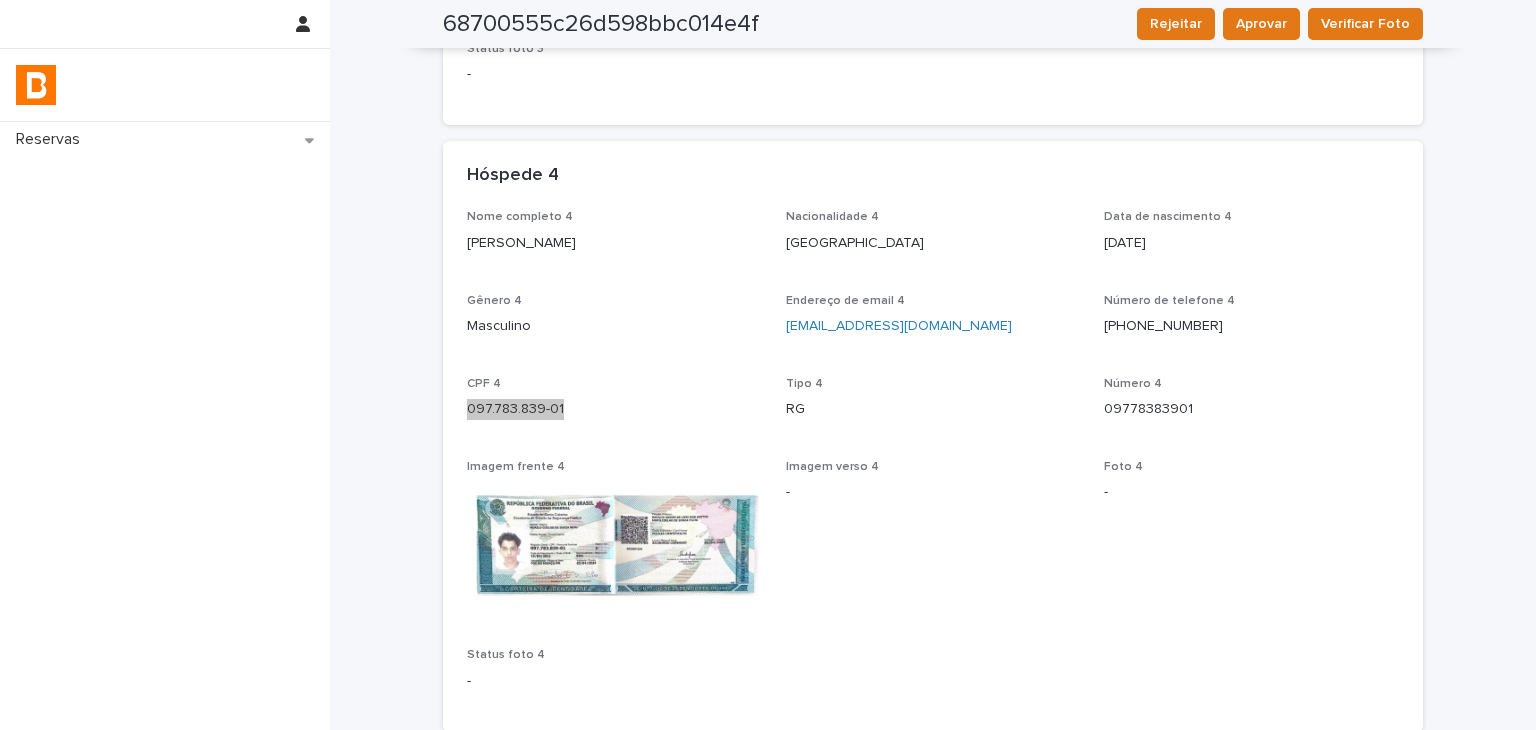 scroll, scrollTop: 3100, scrollLeft: 0, axis: vertical 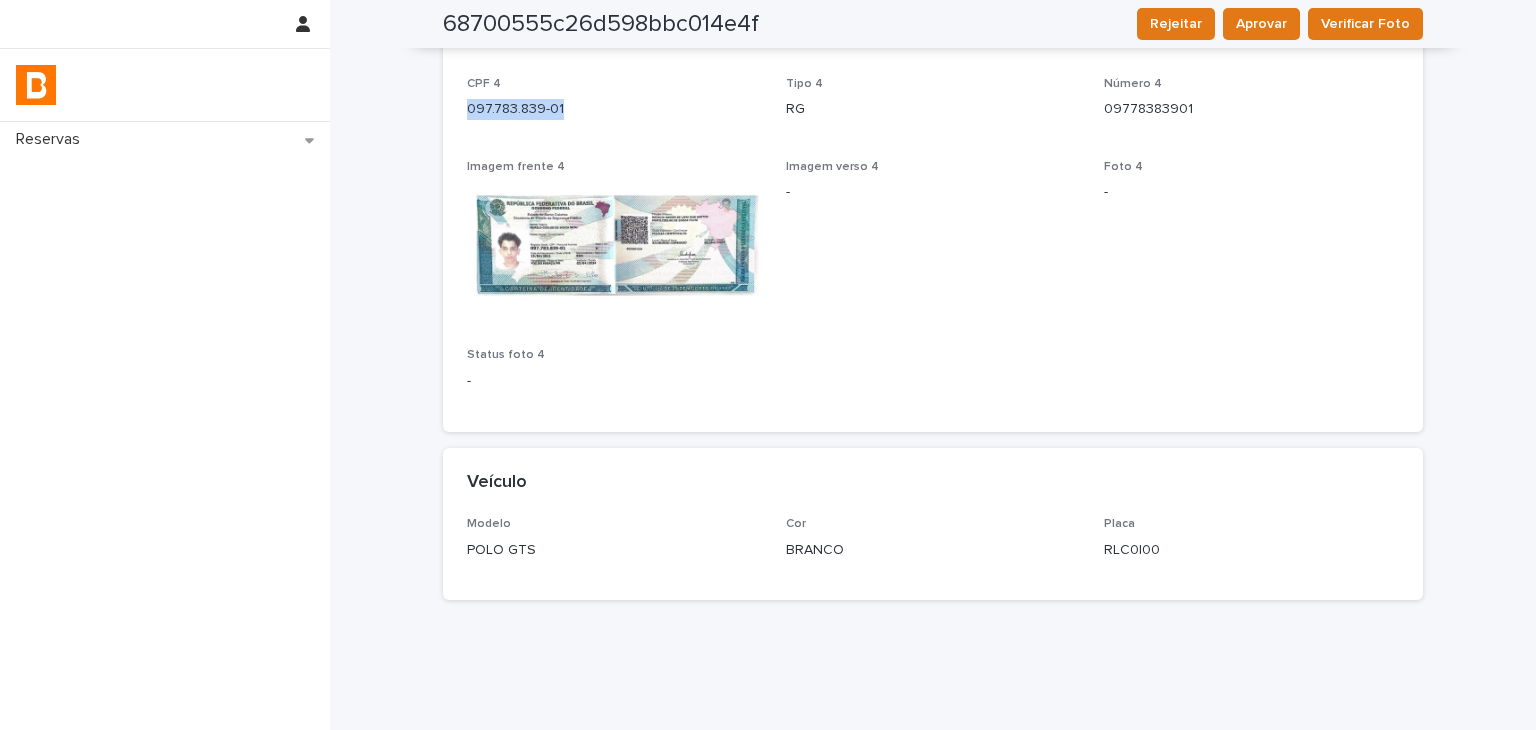 click on "Modelo" at bounding box center (614, 524) 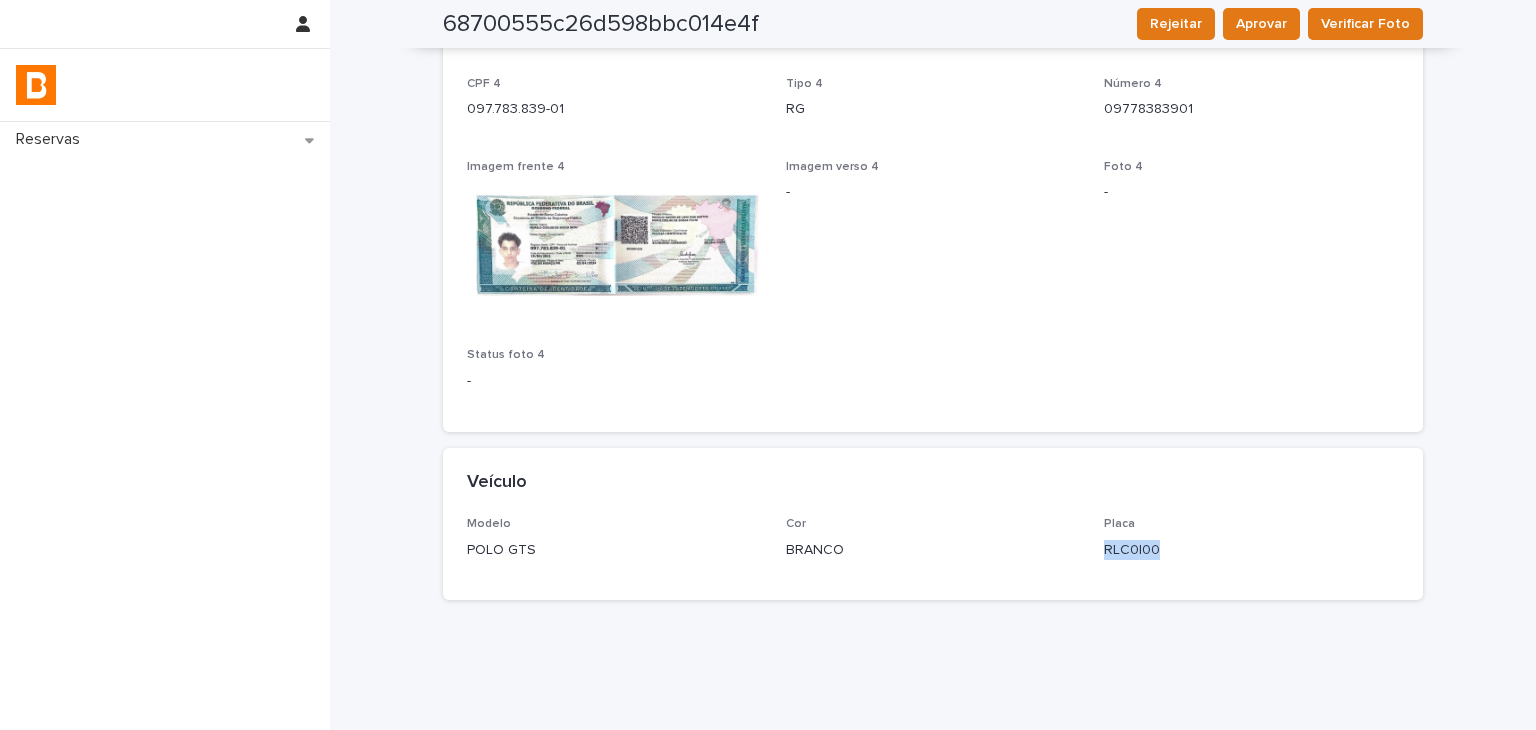drag, startPoint x: 1095, startPoint y: 550, endPoint x: 1031, endPoint y: 725, distance: 186.33572 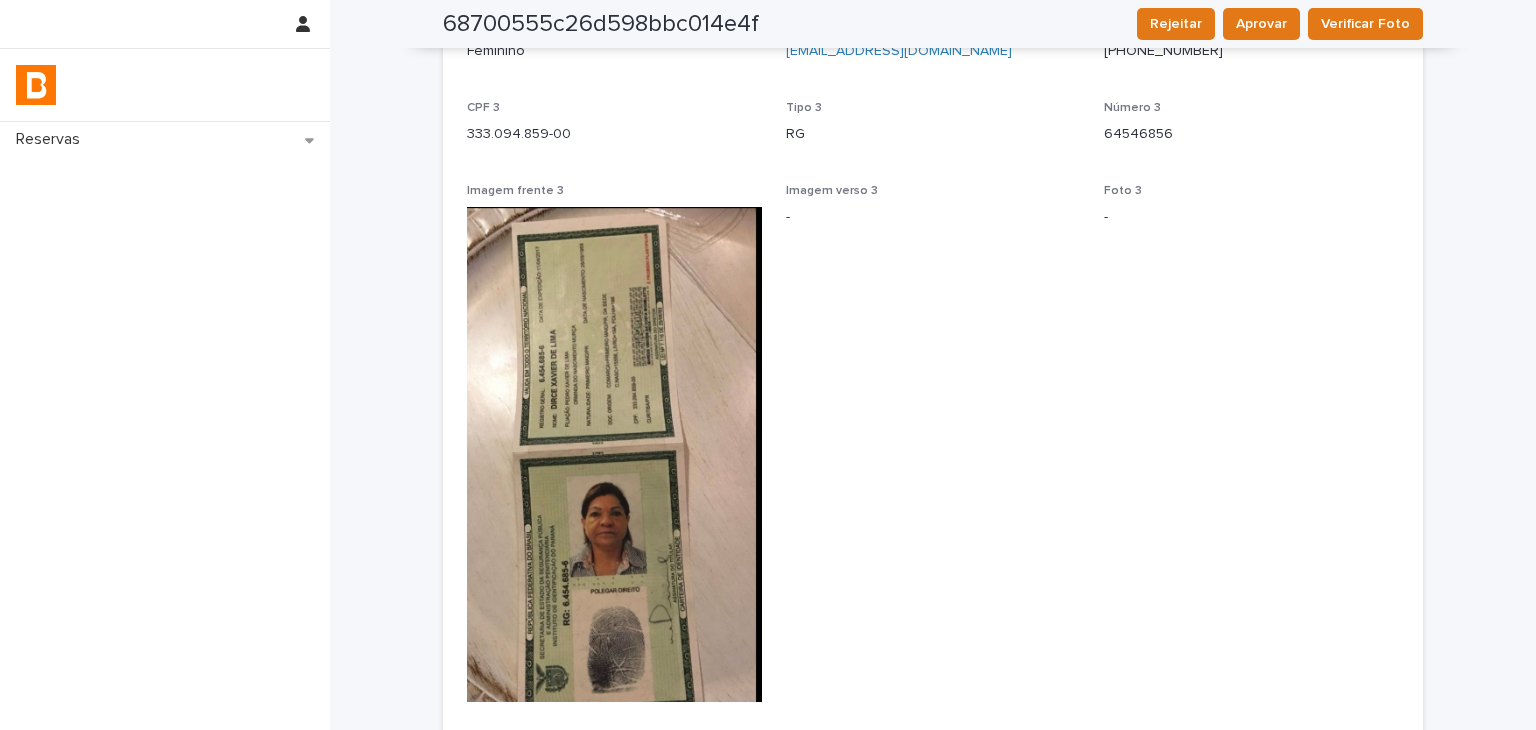 scroll, scrollTop: 1900, scrollLeft: 0, axis: vertical 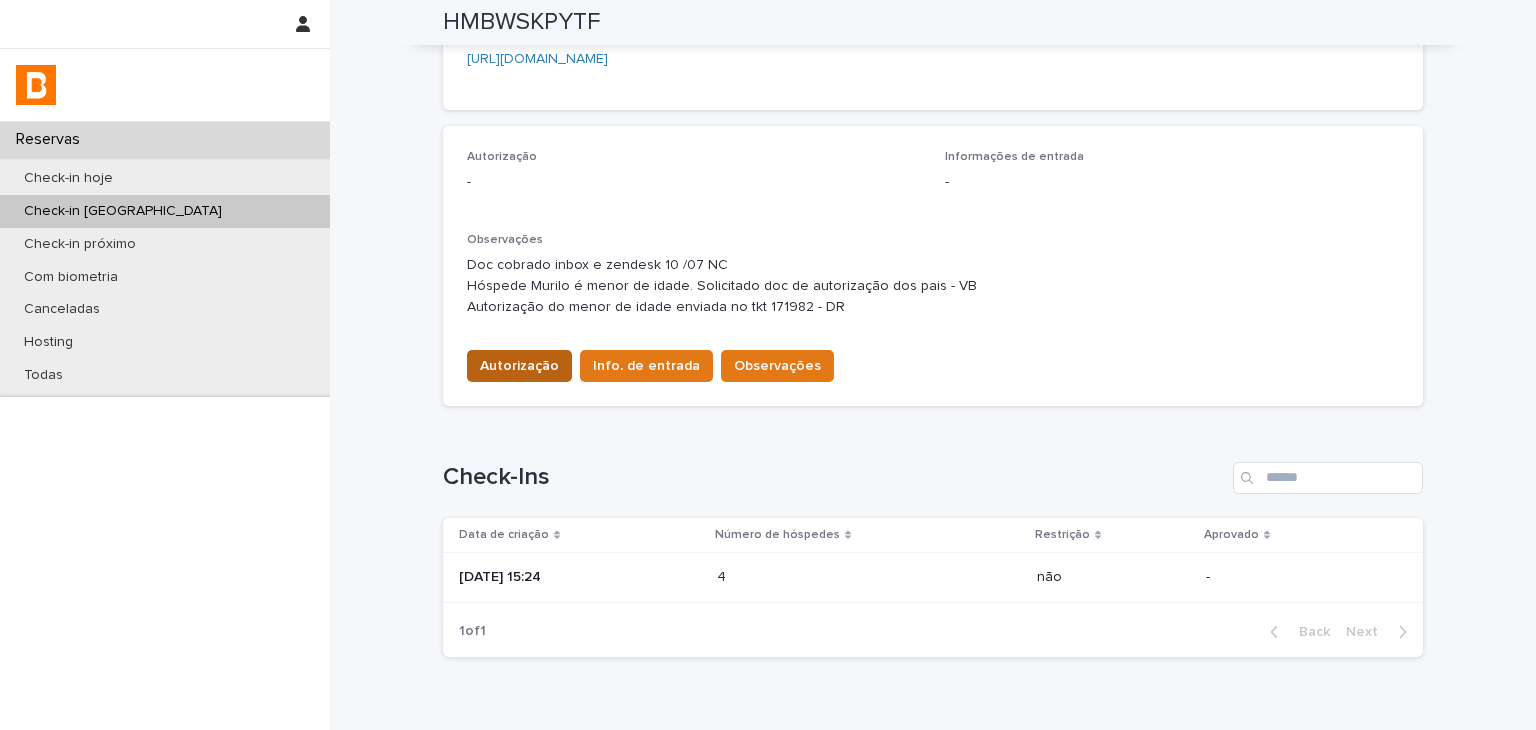 click on "Autorização" at bounding box center [519, 366] 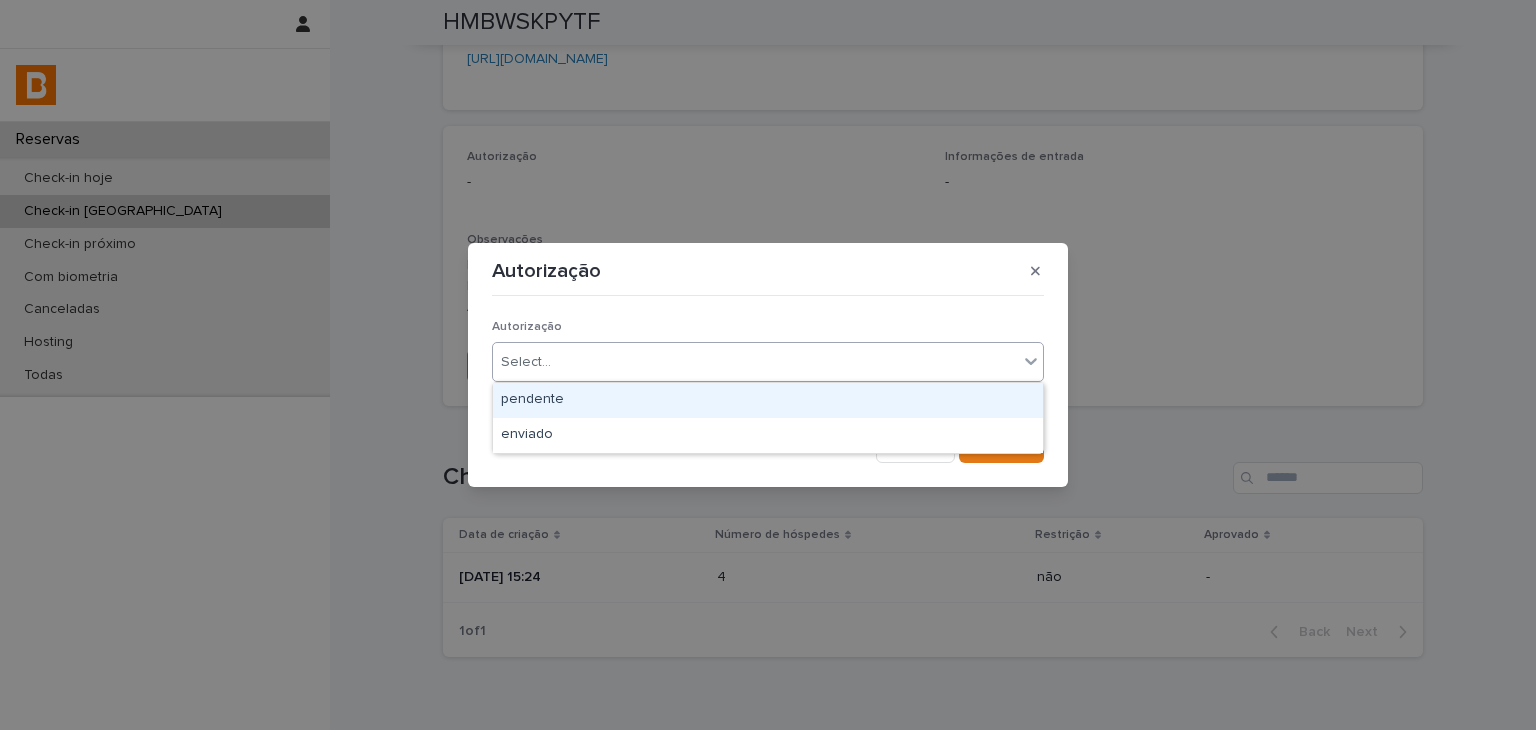 drag, startPoint x: 614, startPoint y: 369, endPoint x: 615, endPoint y: 414, distance: 45.01111 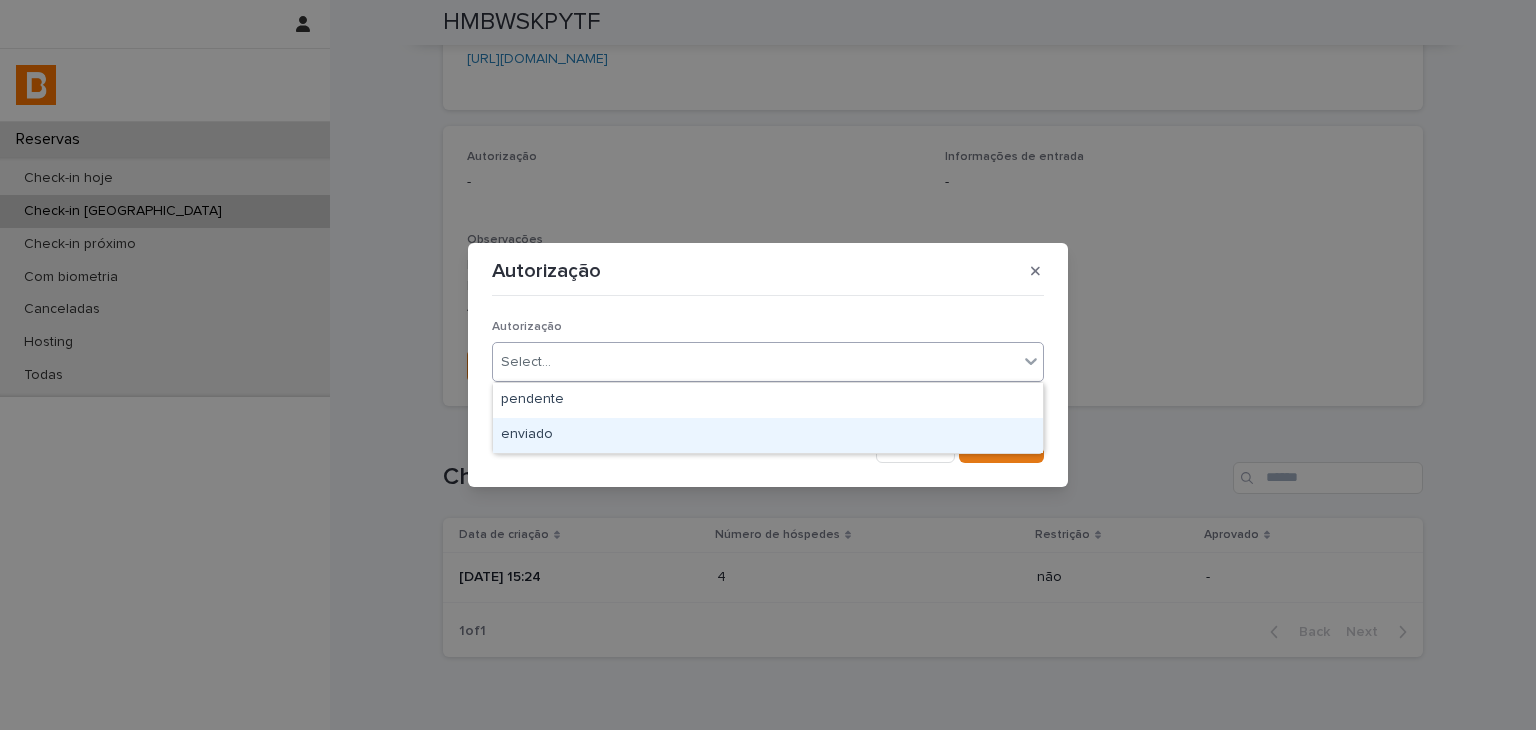 click on "enviado" at bounding box center (768, 435) 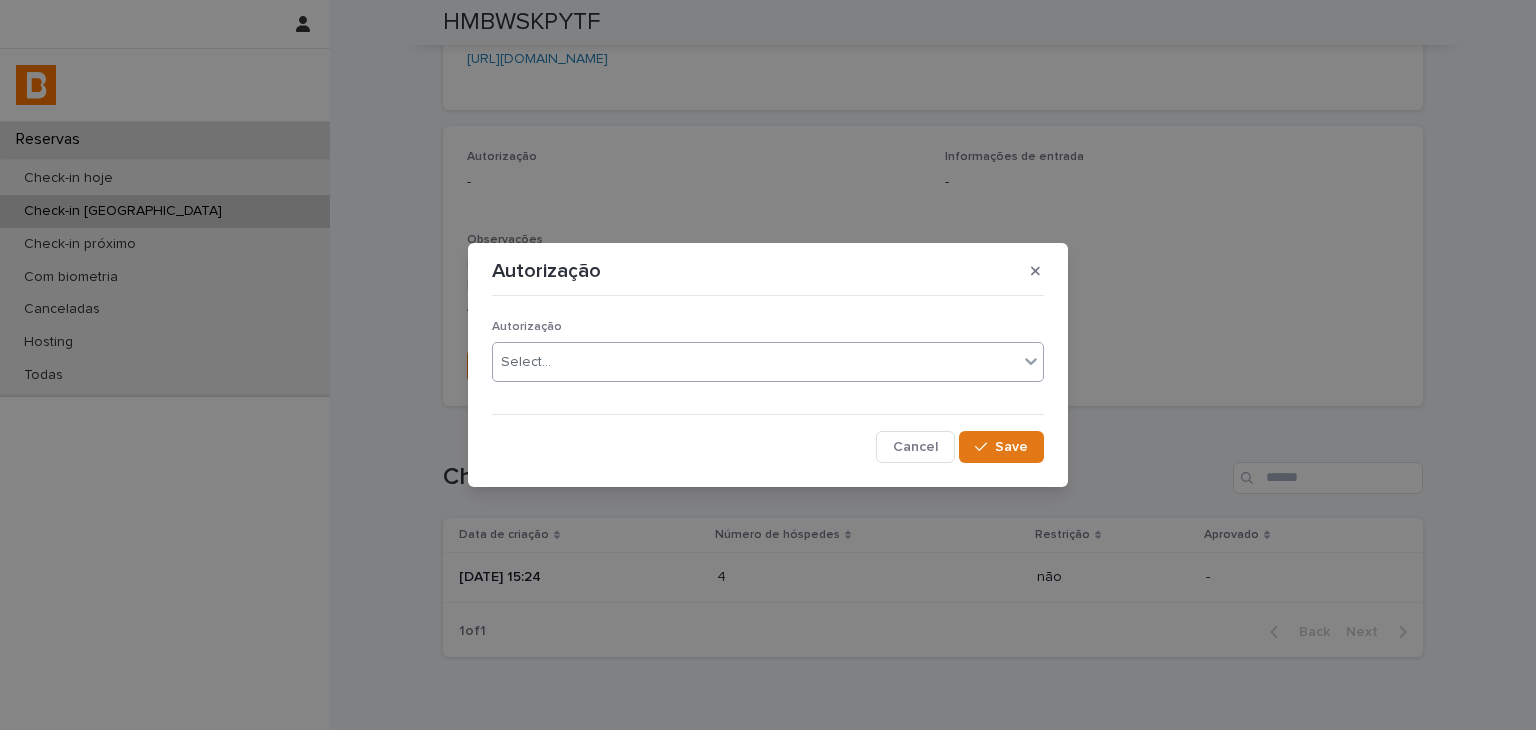 click on "Save" at bounding box center [1001, 447] 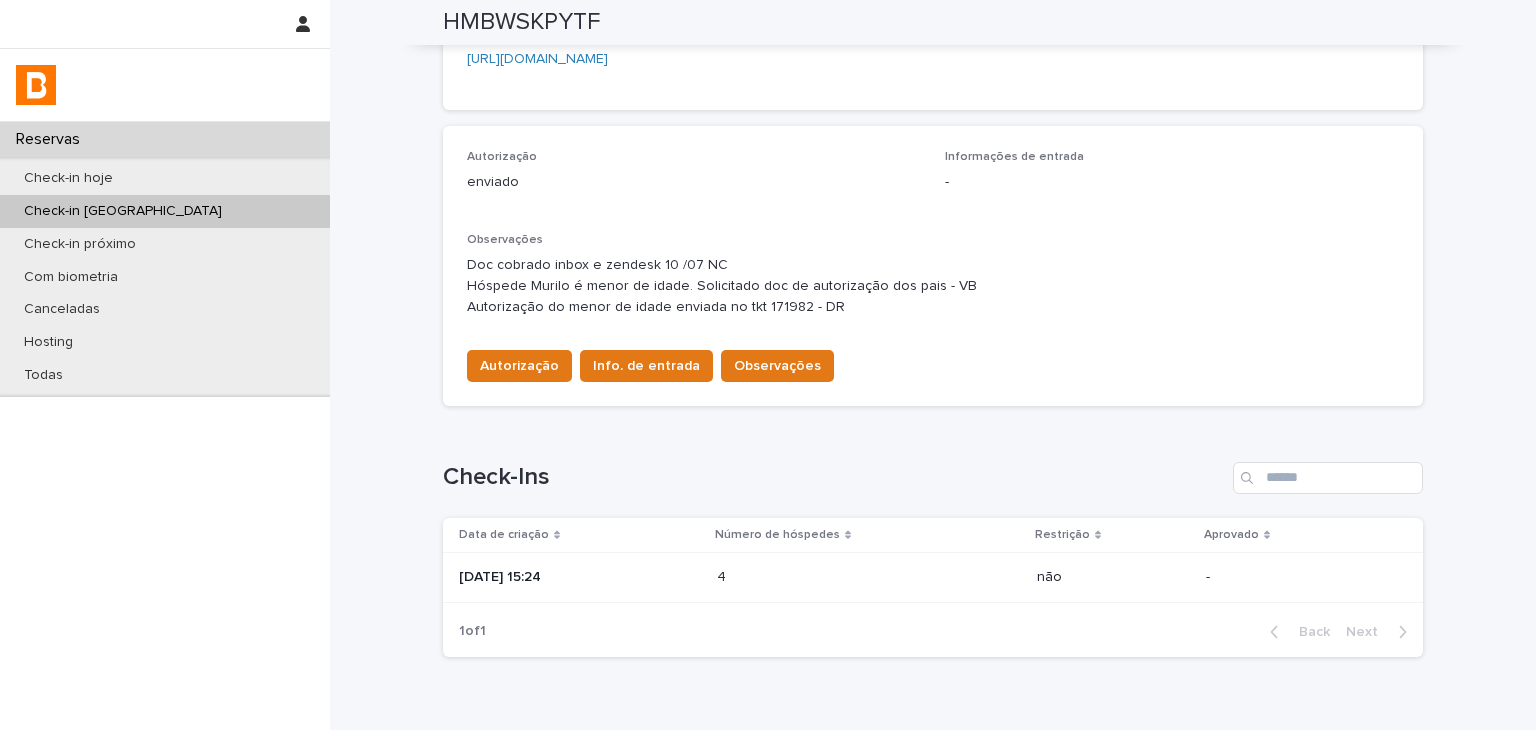 scroll, scrollTop: 576, scrollLeft: 0, axis: vertical 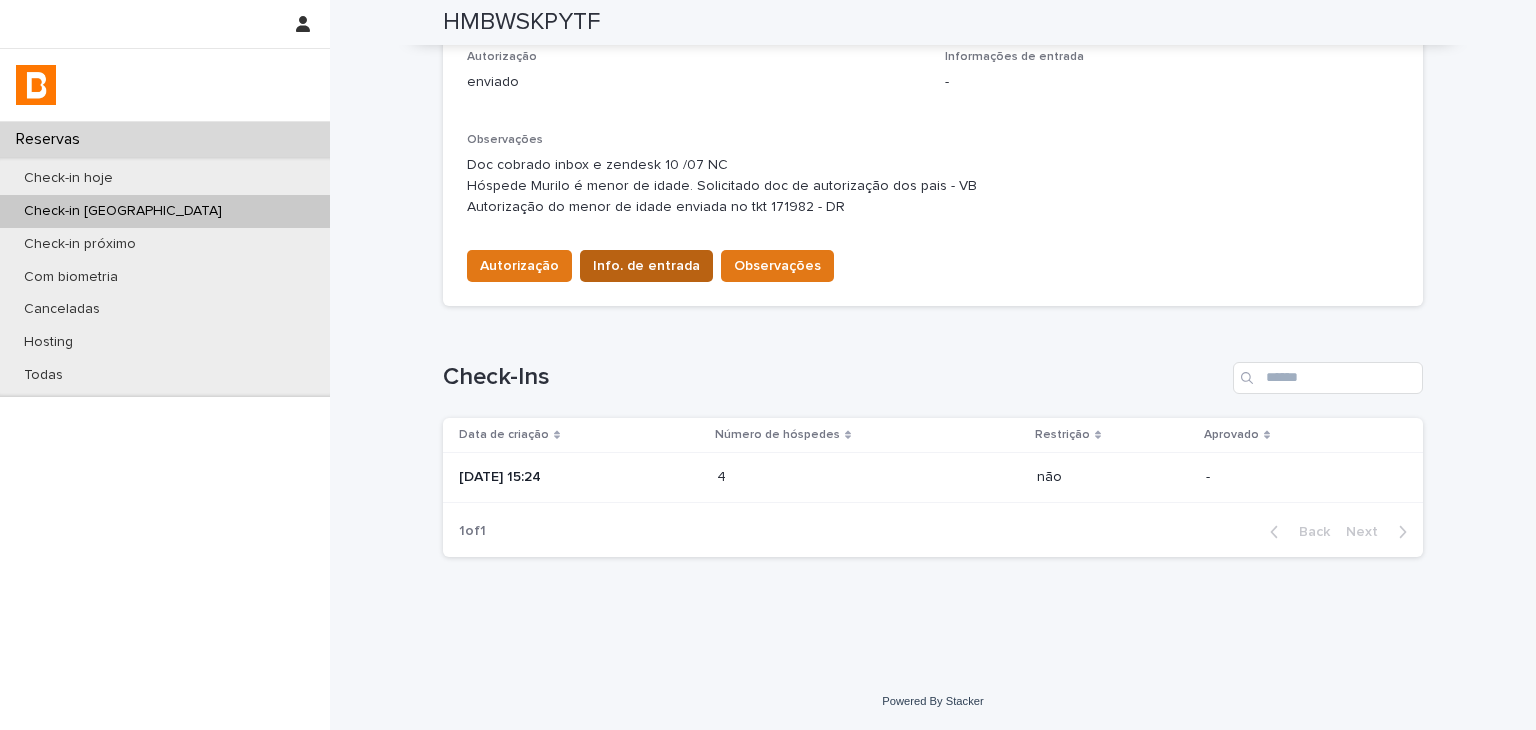 click on "Info. de entrada" at bounding box center (646, 266) 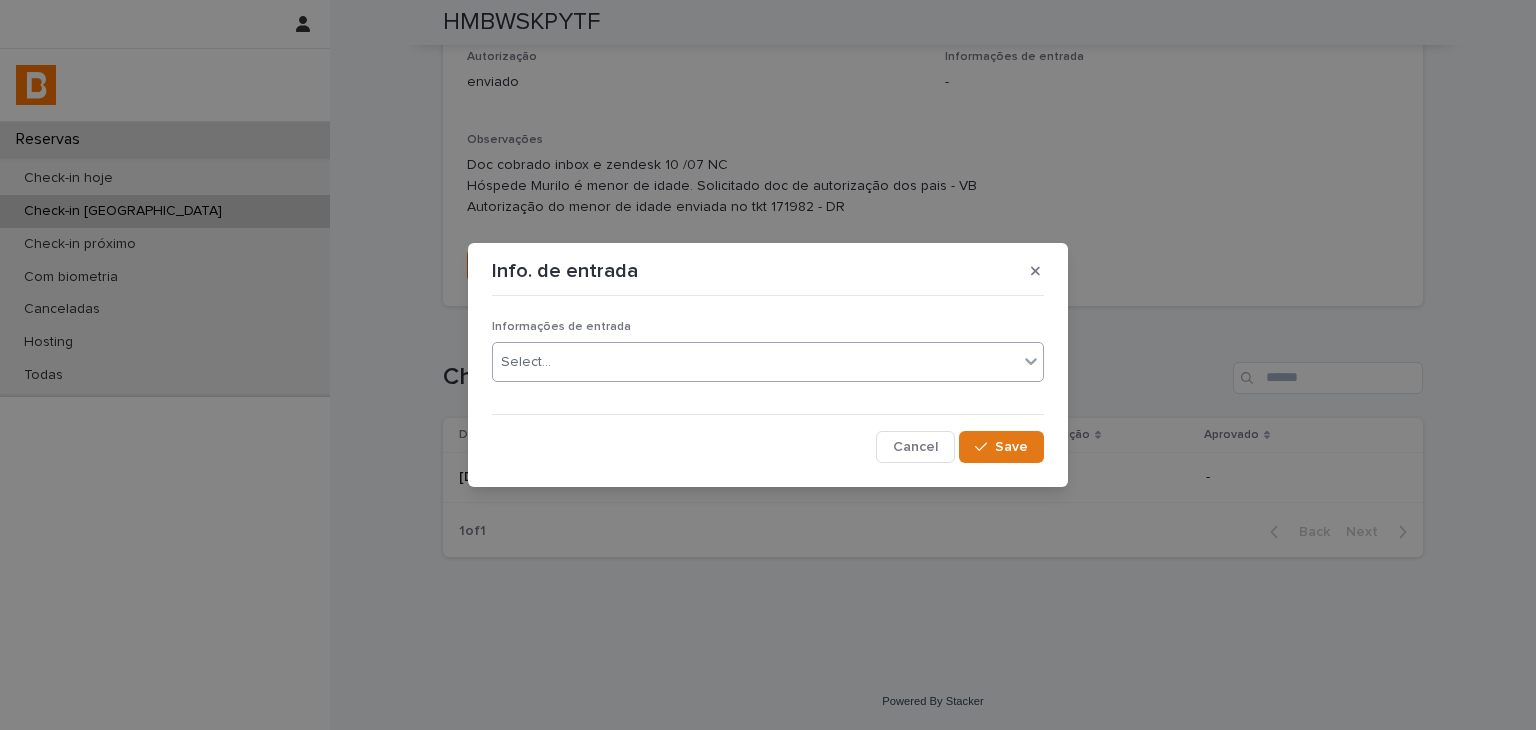 click on "Select..." at bounding box center [755, 362] 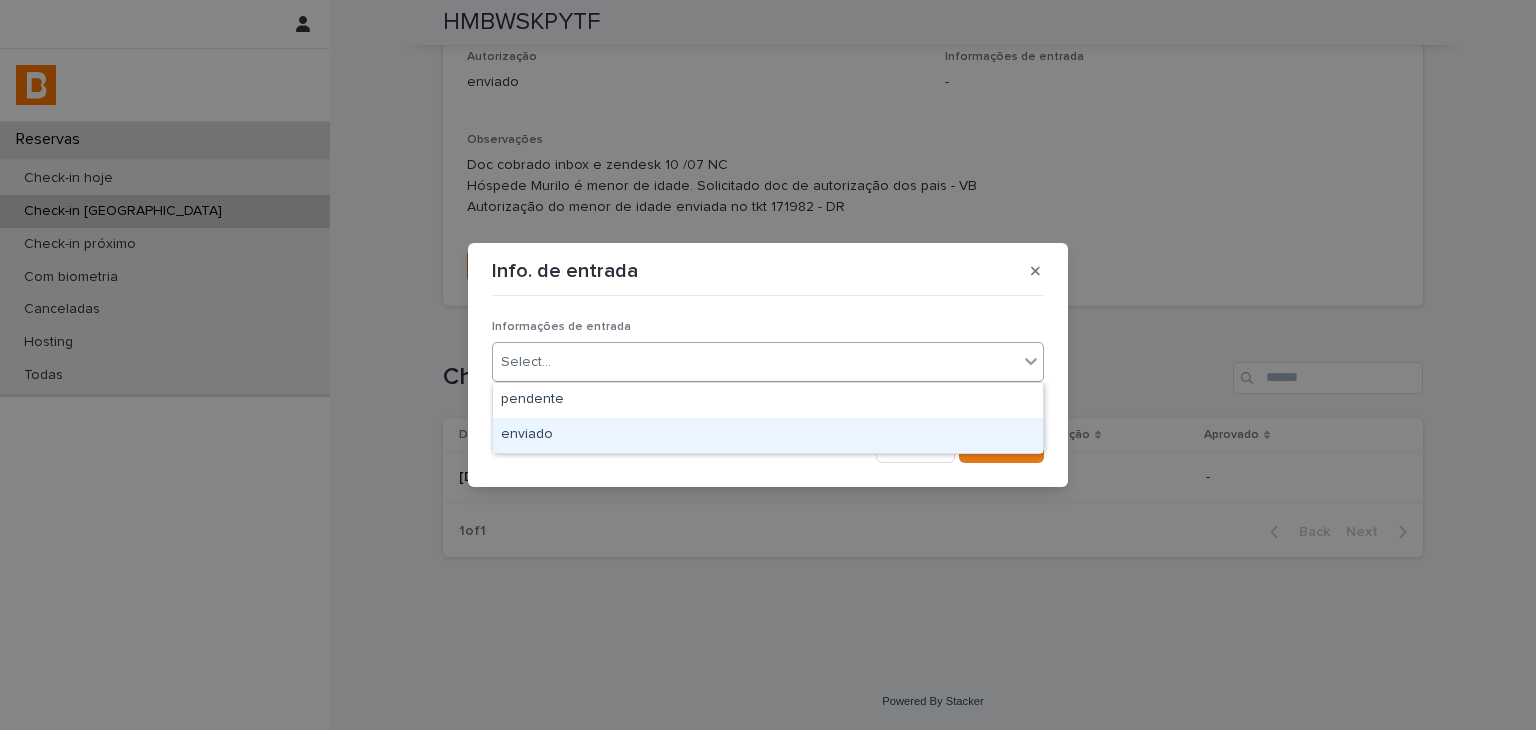 click on "enviado" at bounding box center (768, 435) 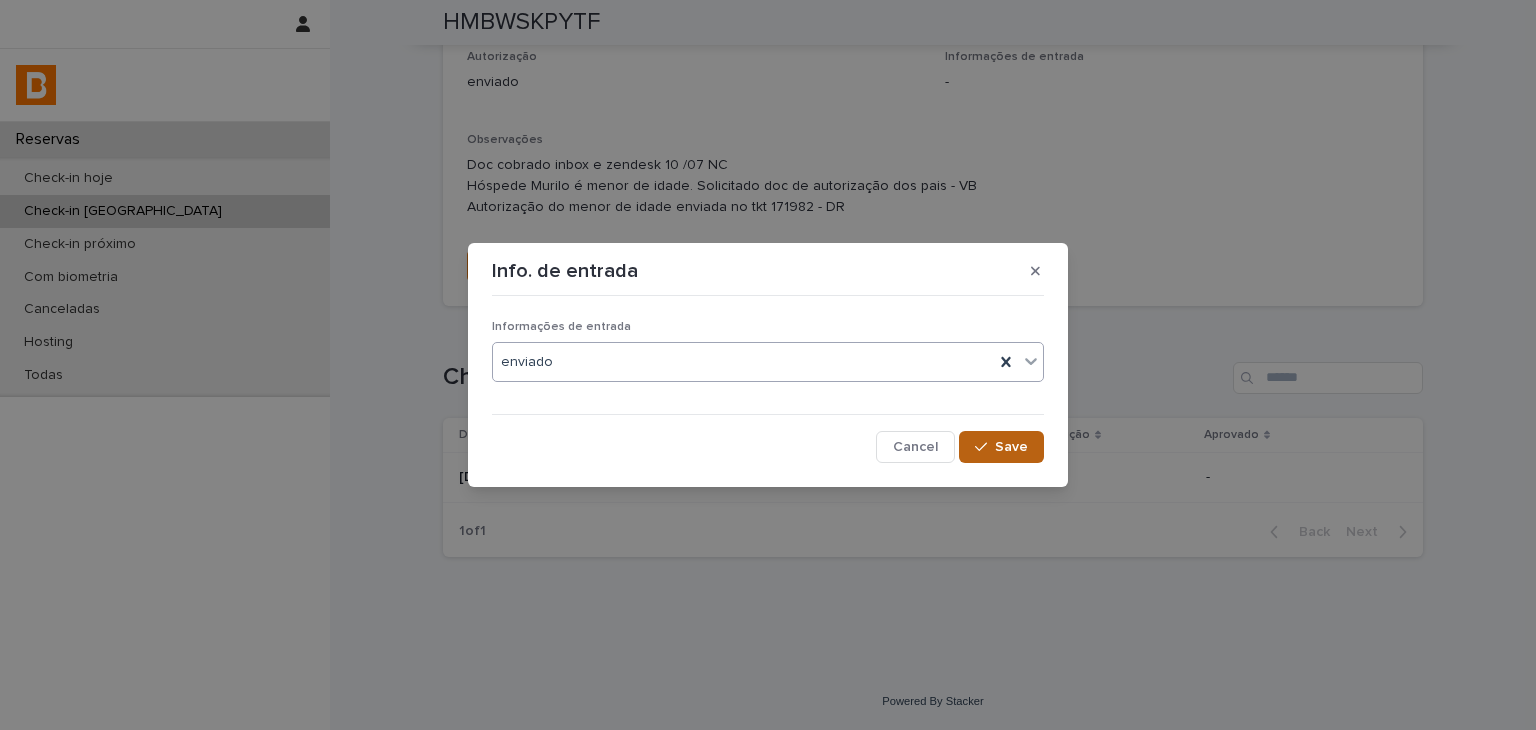 click on "Save" at bounding box center (1001, 447) 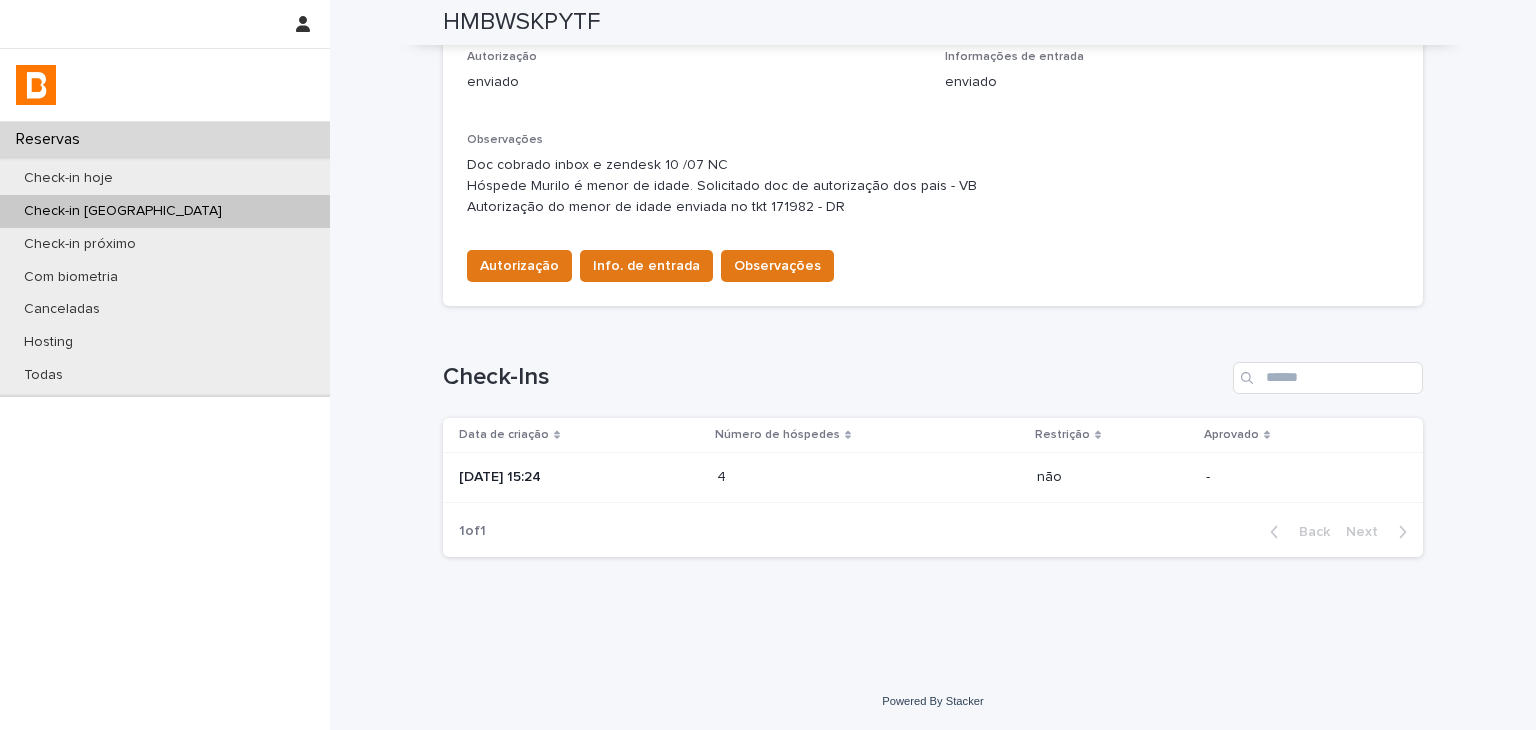 scroll, scrollTop: 0, scrollLeft: 0, axis: both 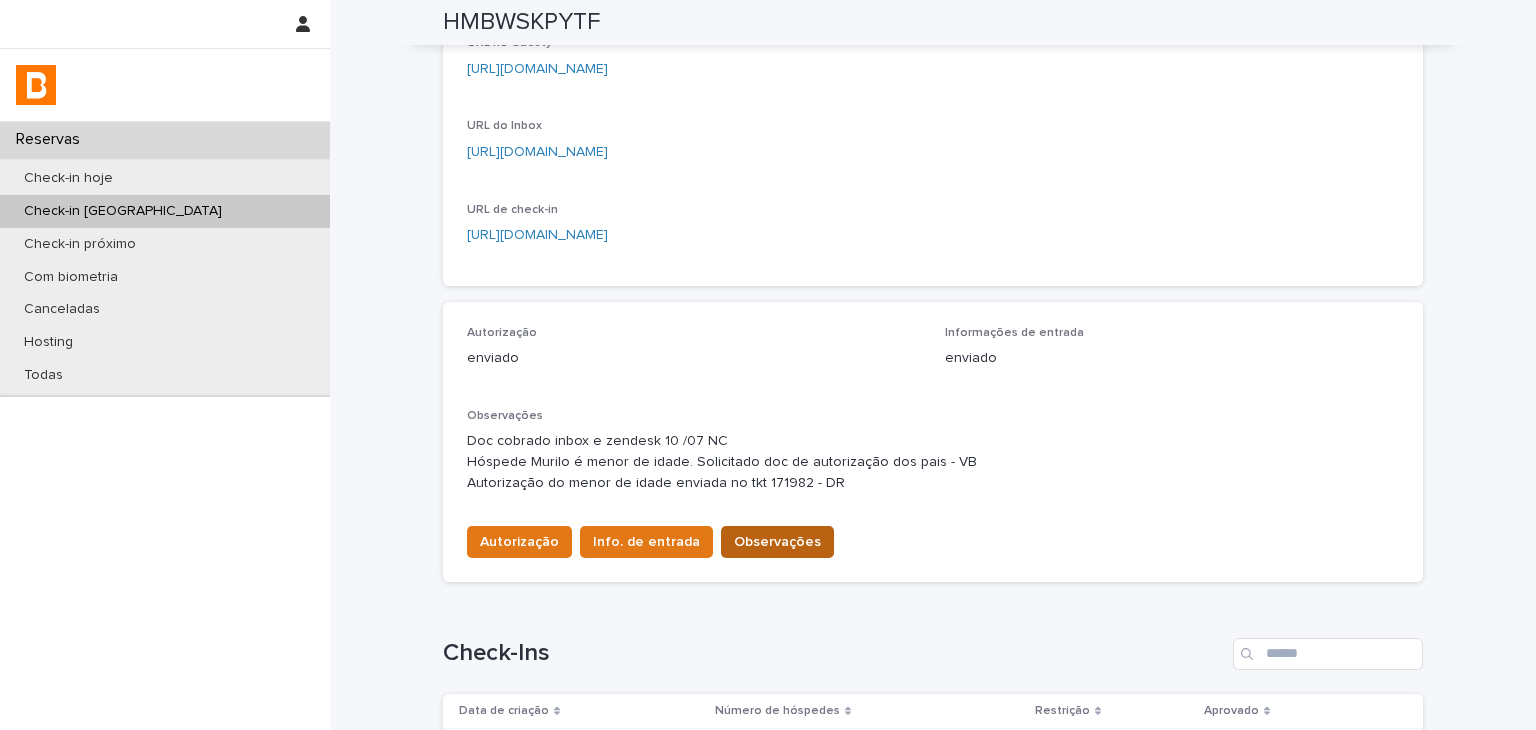 click on "Observações" at bounding box center (777, 542) 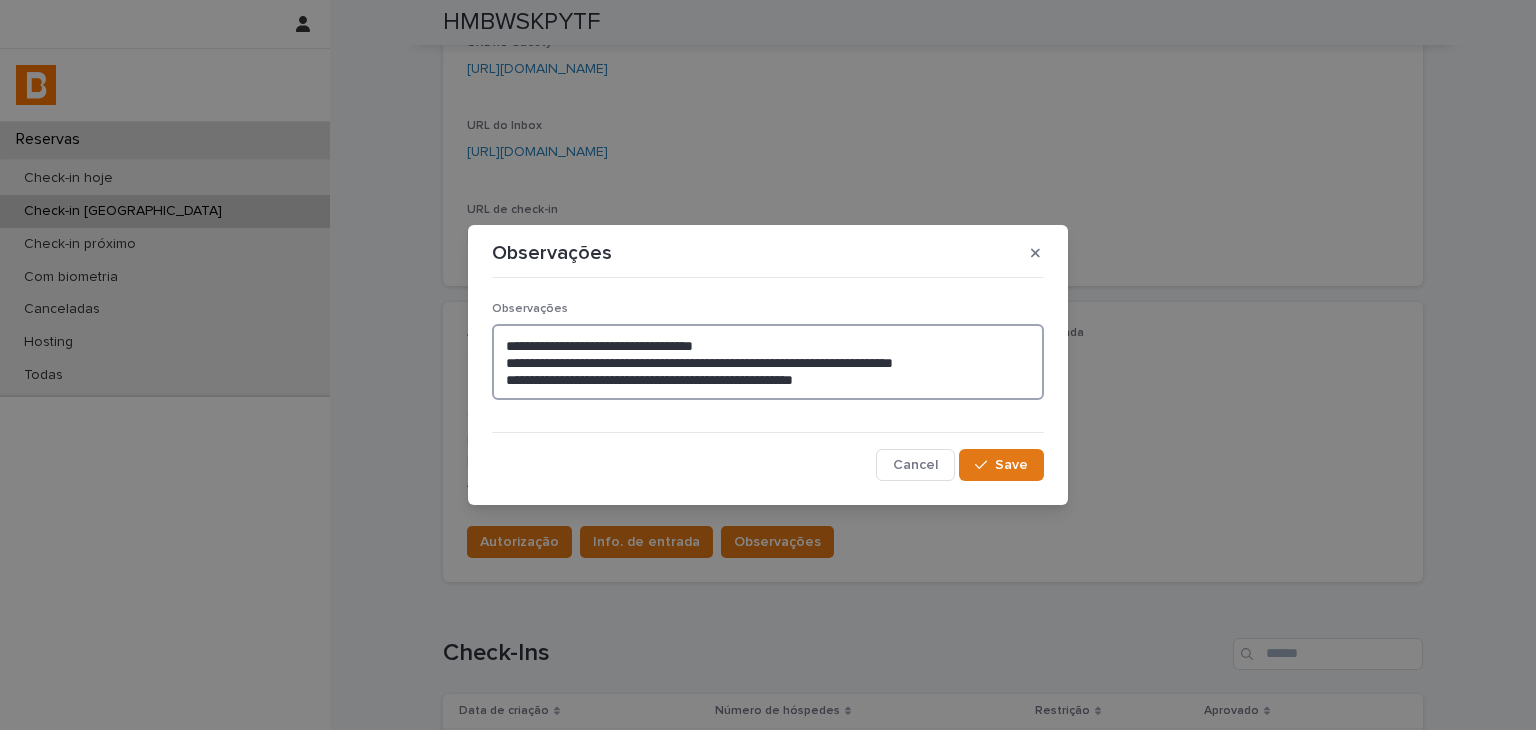 click on "**********" at bounding box center [768, 362] 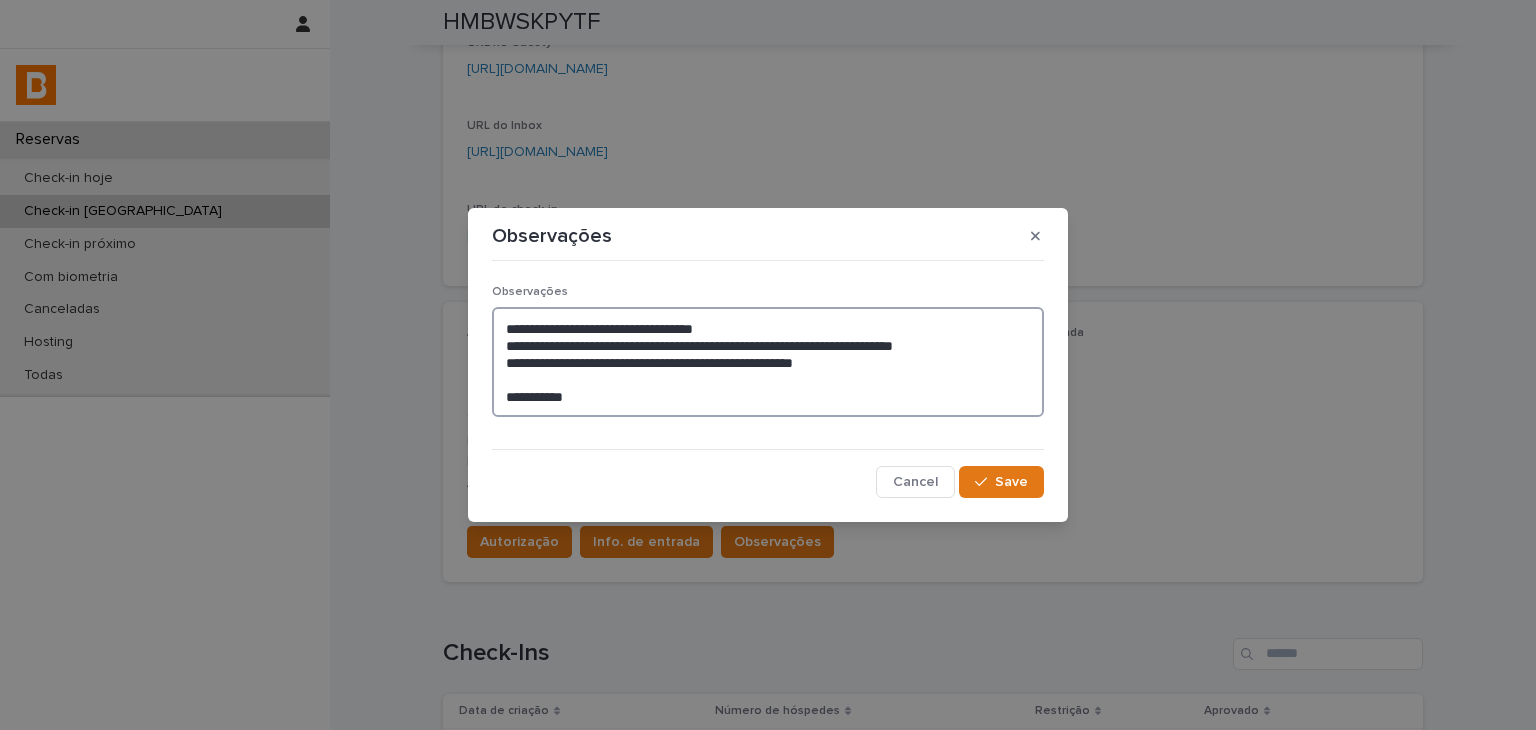type on "**********" 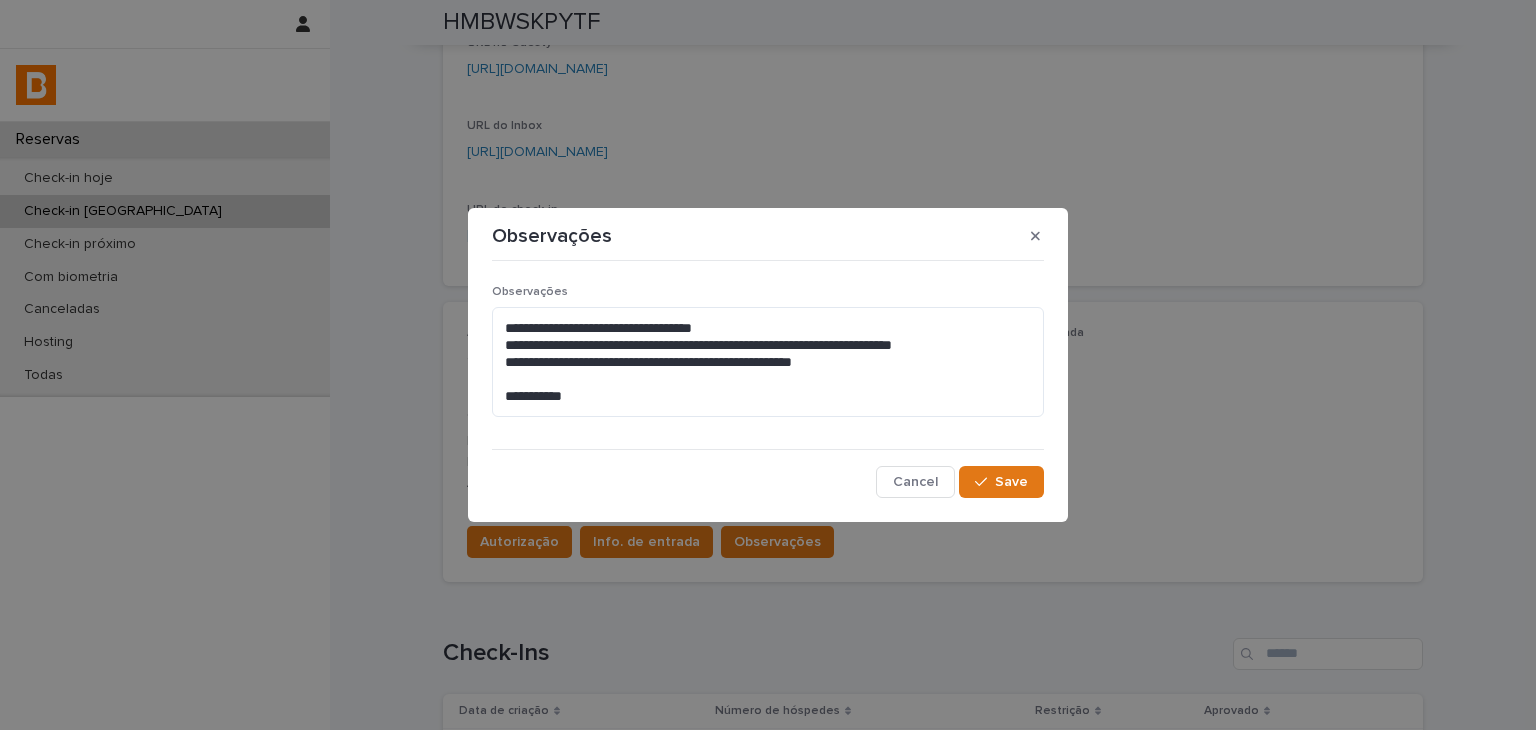 click on "**********" at bounding box center (768, 383) 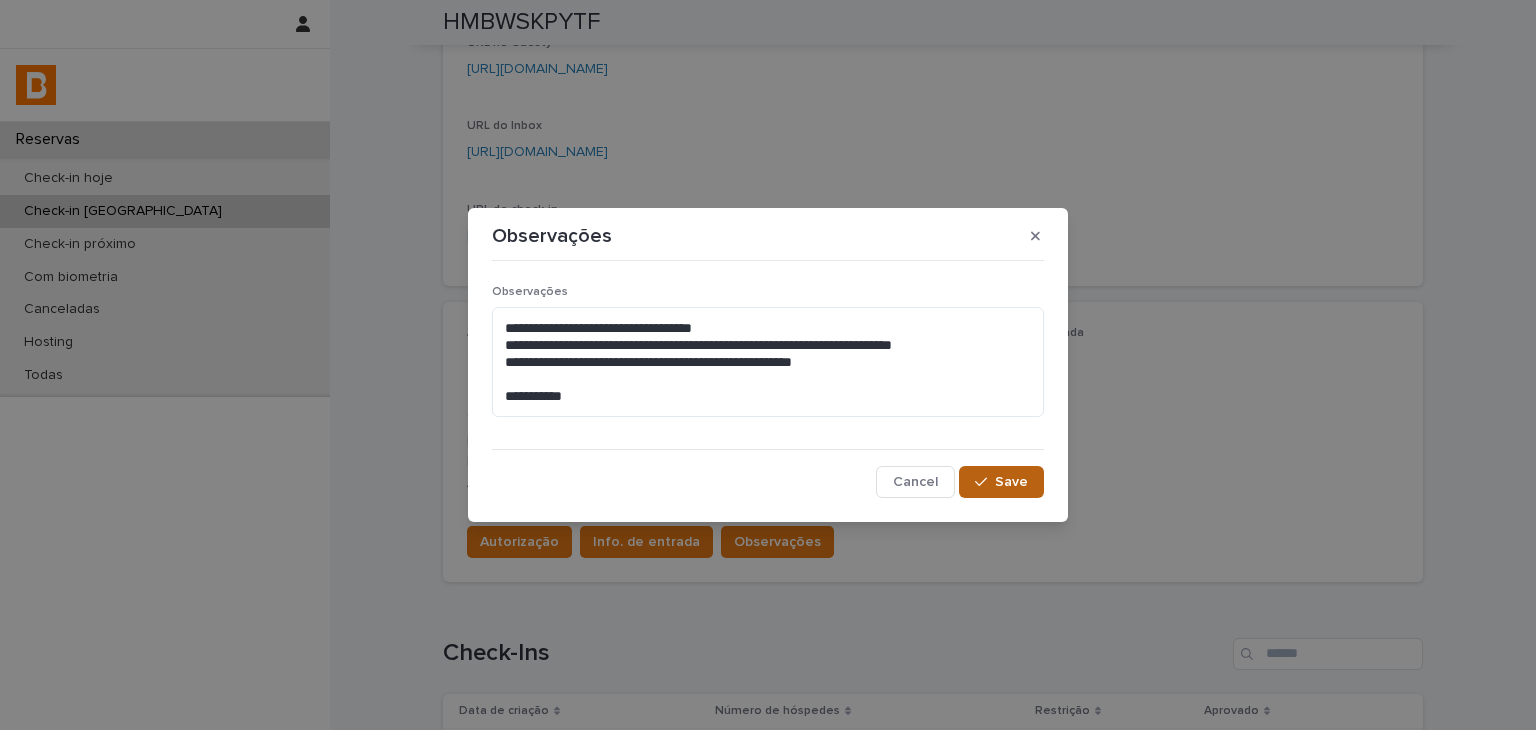 click on "Save" at bounding box center (1011, 482) 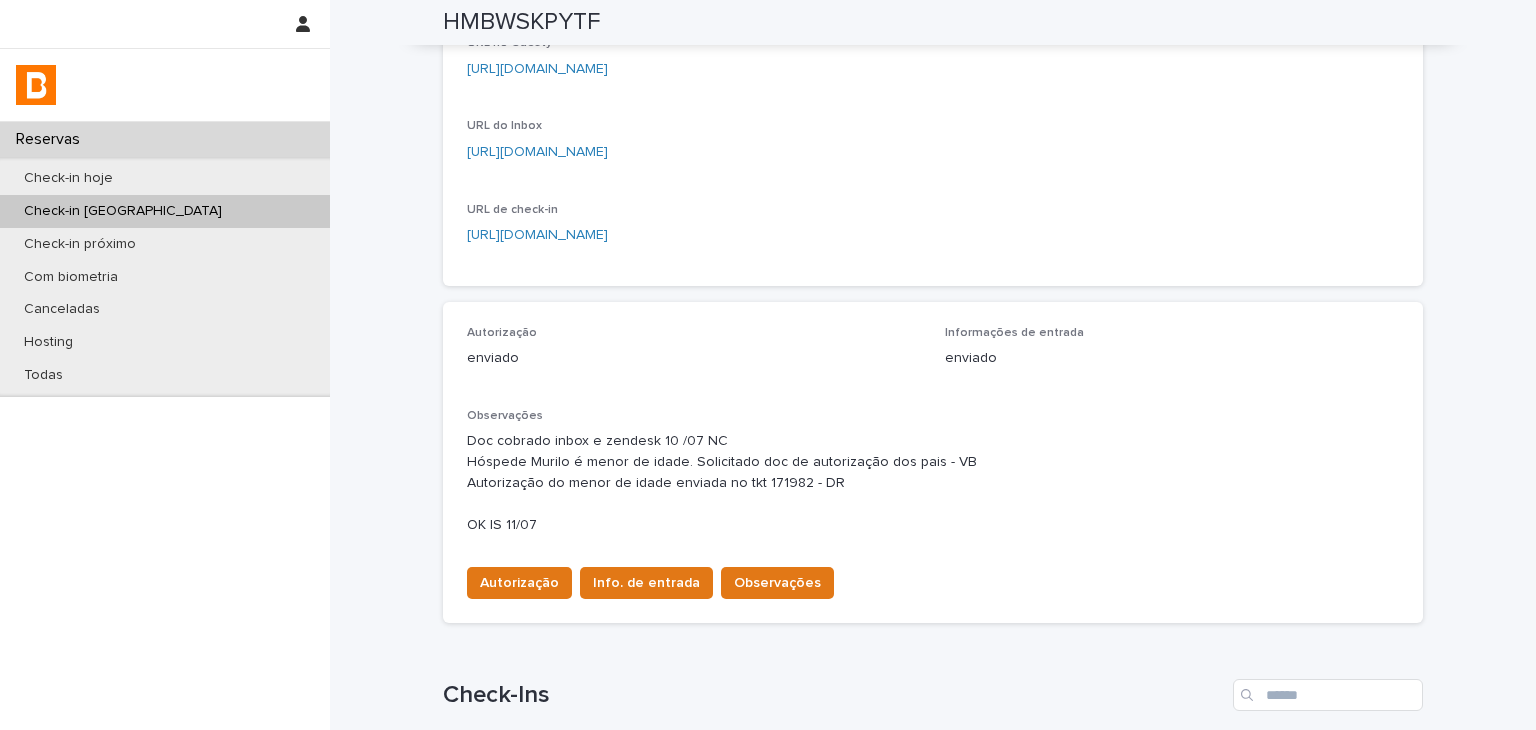 scroll, scrollTop: 320, scrollLeft: 0, axis: vertical 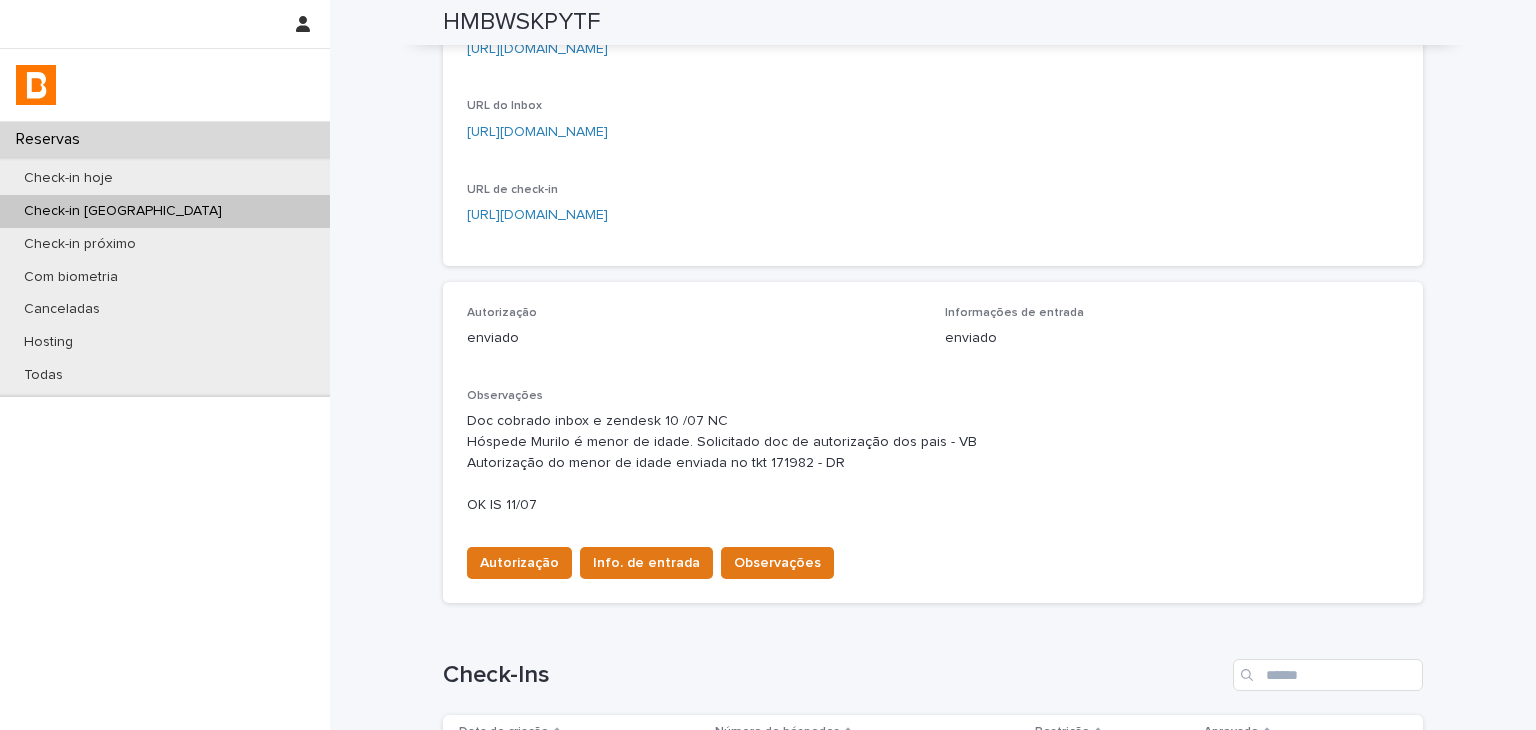 drag, startPoint x: 1168, startPoint y: 220, endPoint x: 1209, endPoint y: 44, distance: 180.71248 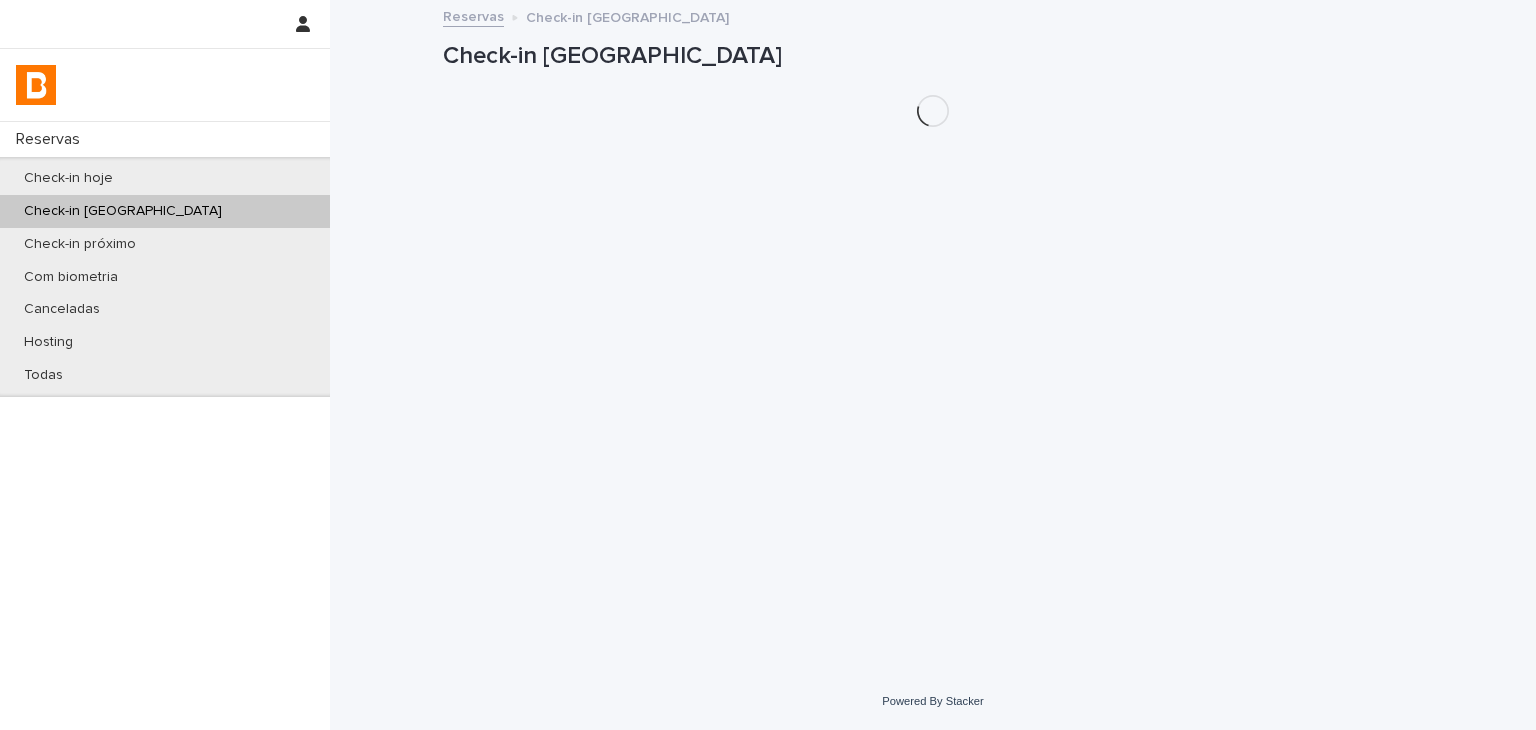 scroll, scrollTop: 0, scrollLeft: 0, axis: both 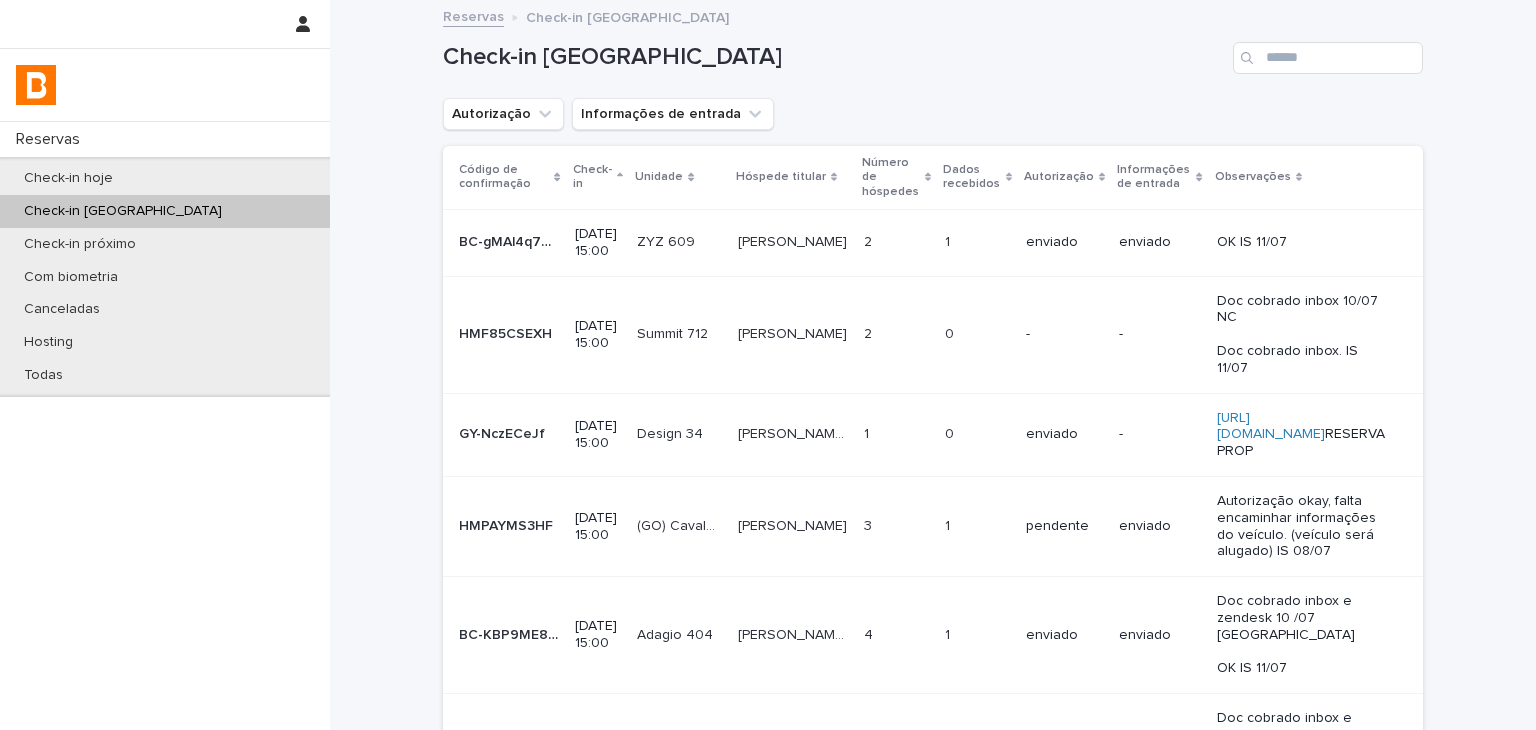 click on "Autorização" at bounding box center (503, 114) 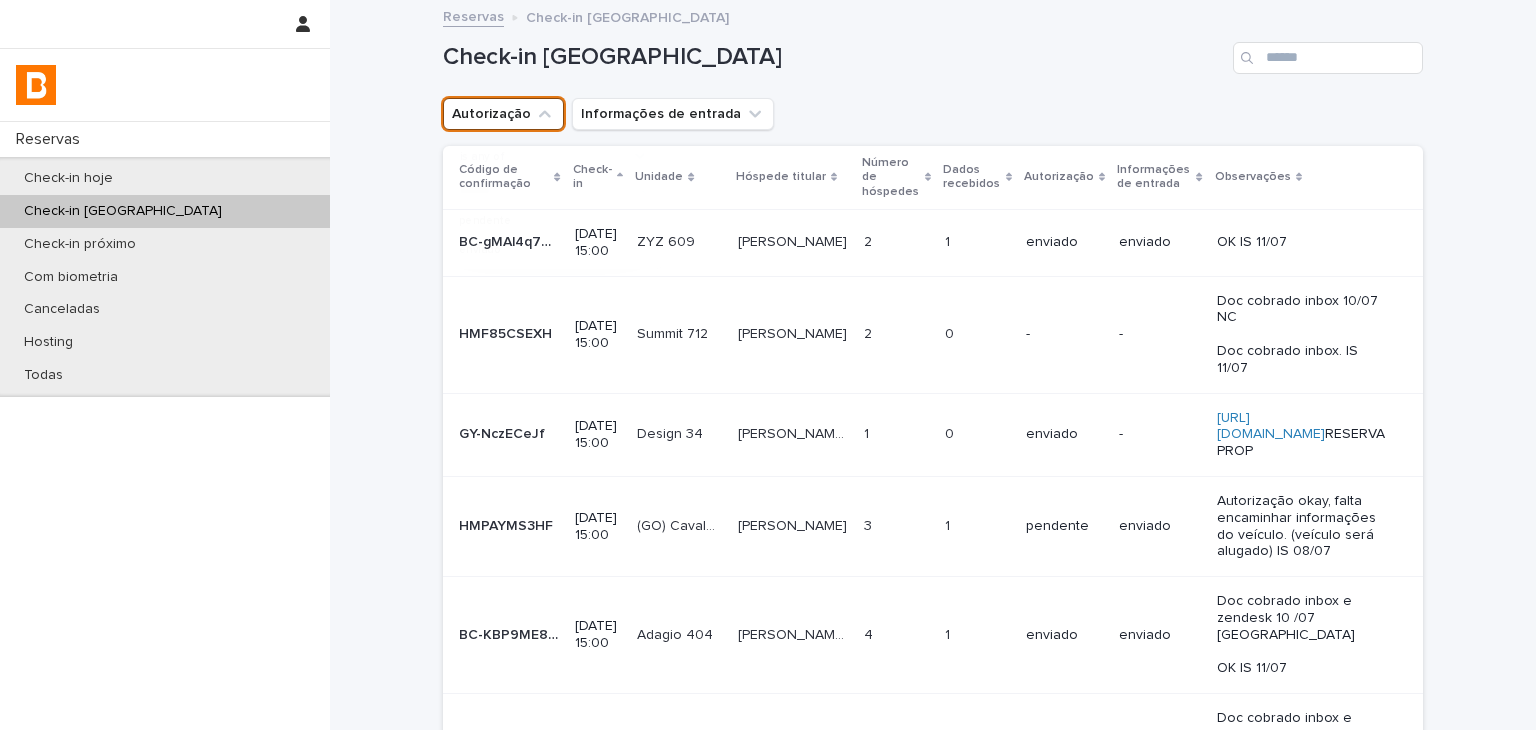 click on "is any of" at bounding box center [482, 156] 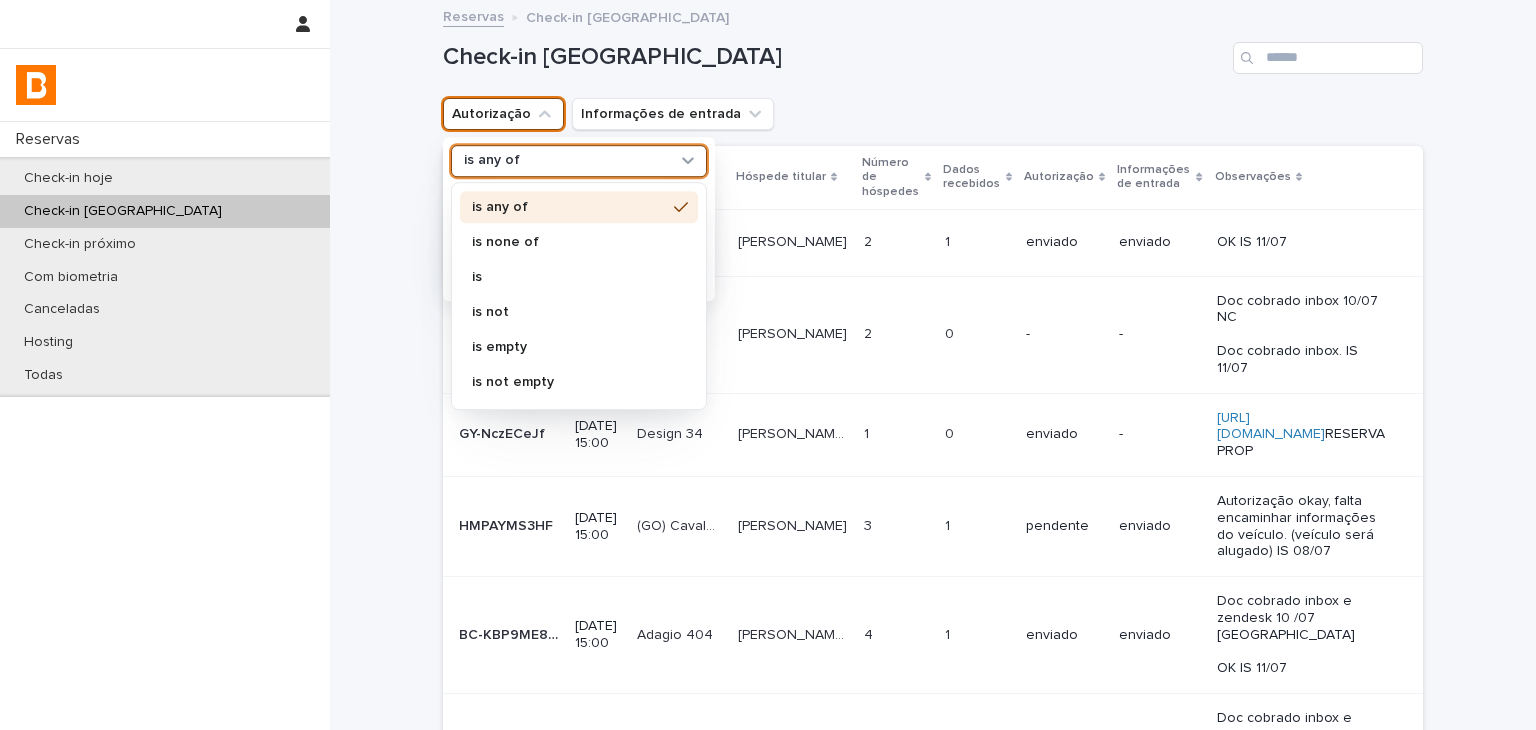 click on "is none of" at bounding box center [579, 242] 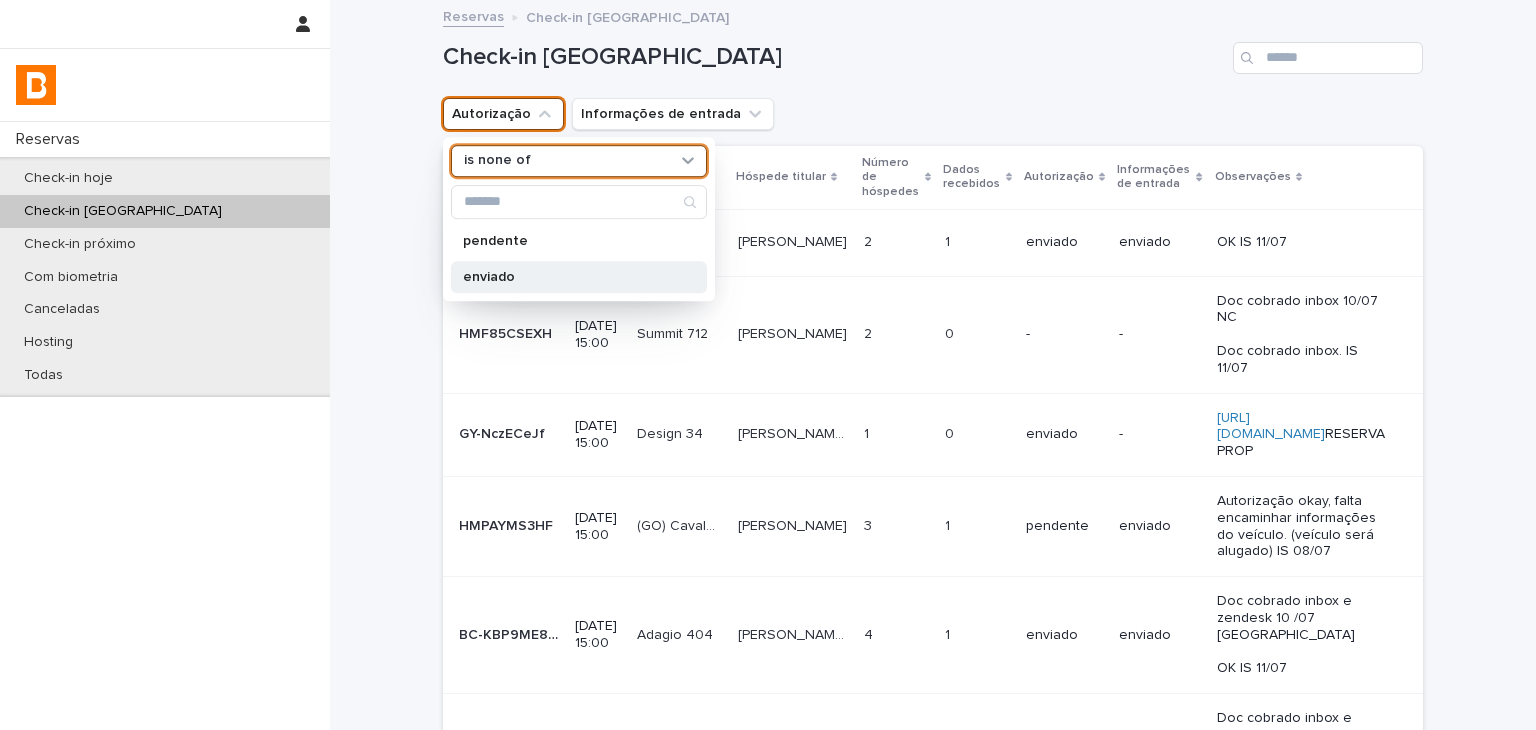 click on "enviado" at bounding box center [579, 277] 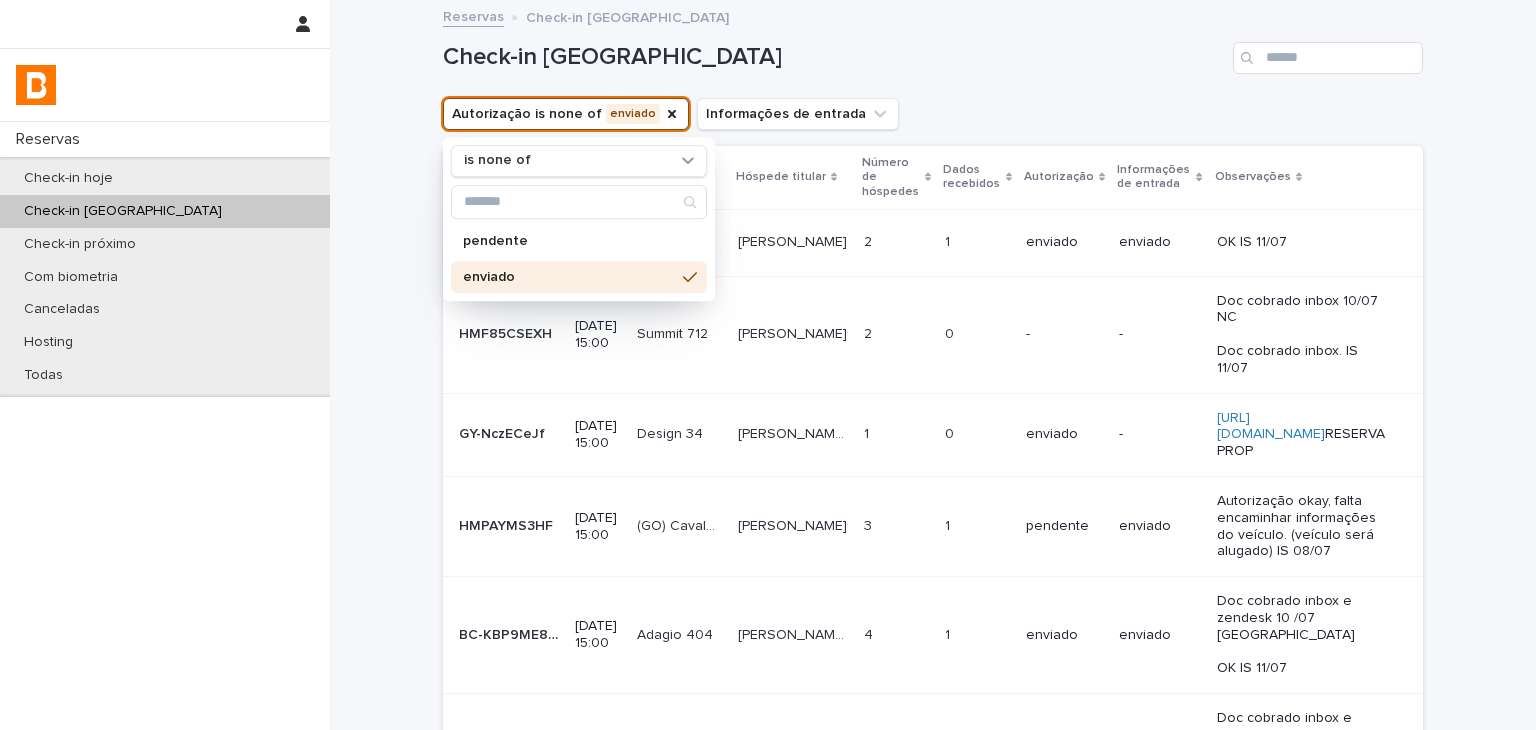 click on "Check-in [GEOGRAPHIC_DATA]" at bounding box center [933, 50] 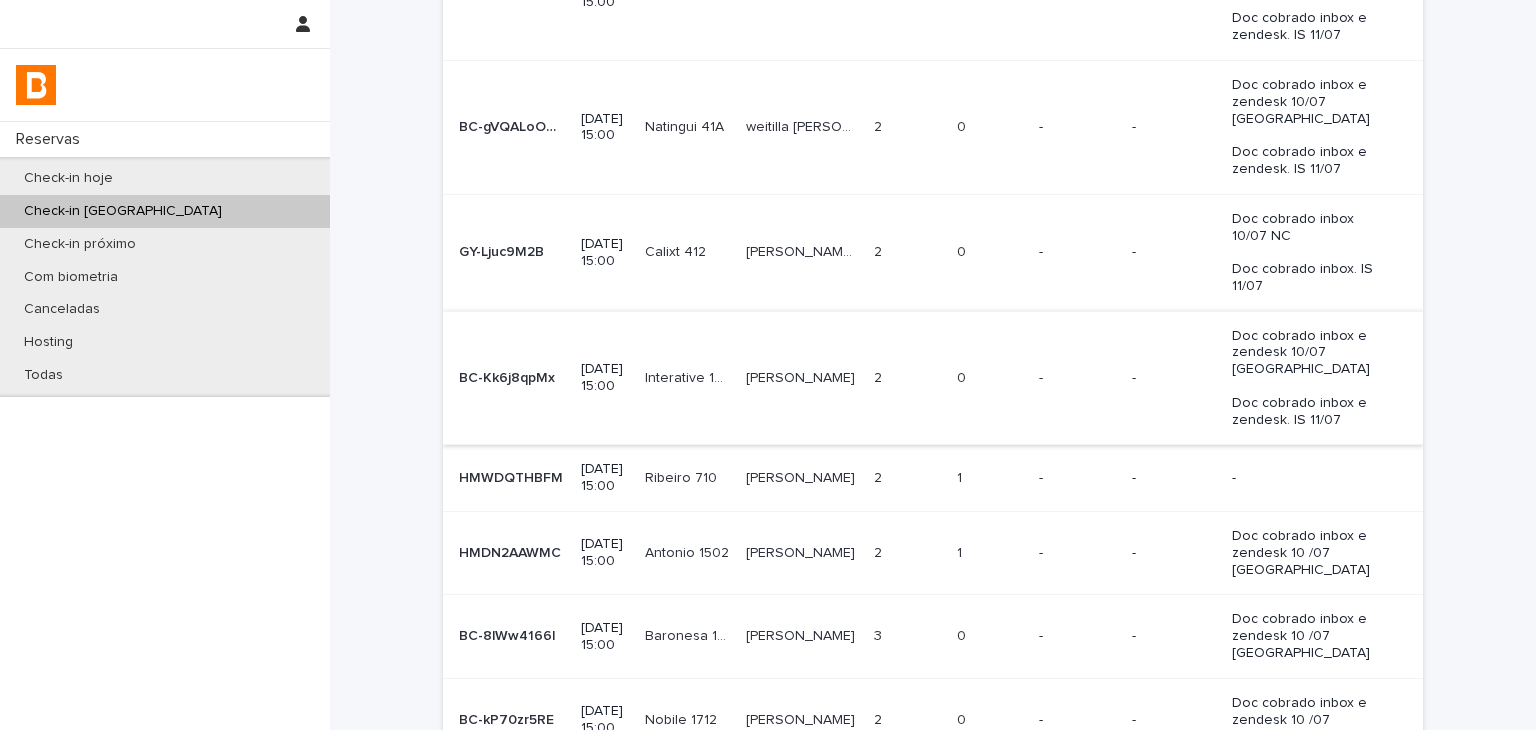 scroll, scrollTop: 708, scrollLeft: 0, axis: vertical 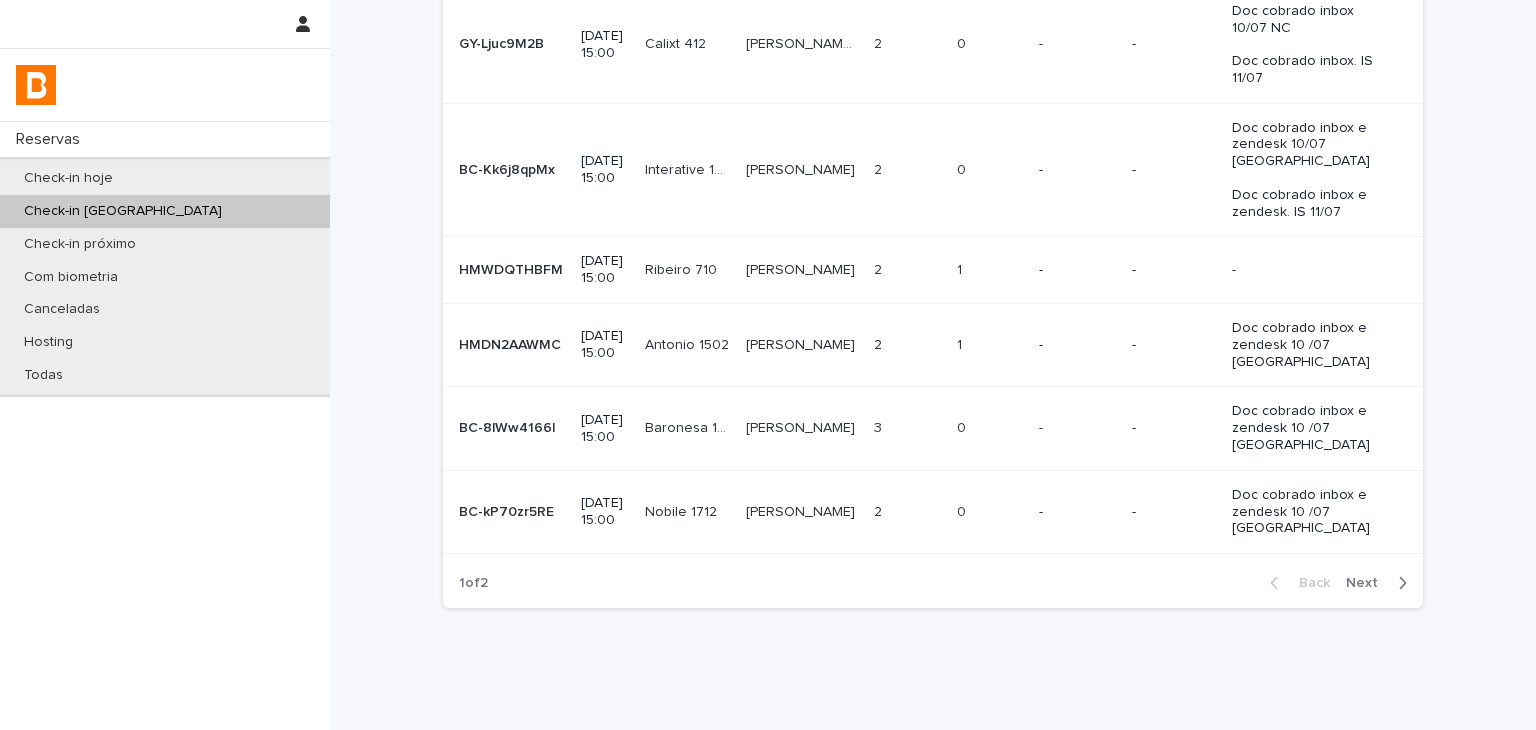 click on "Next" at bounding box center [1368, 583] 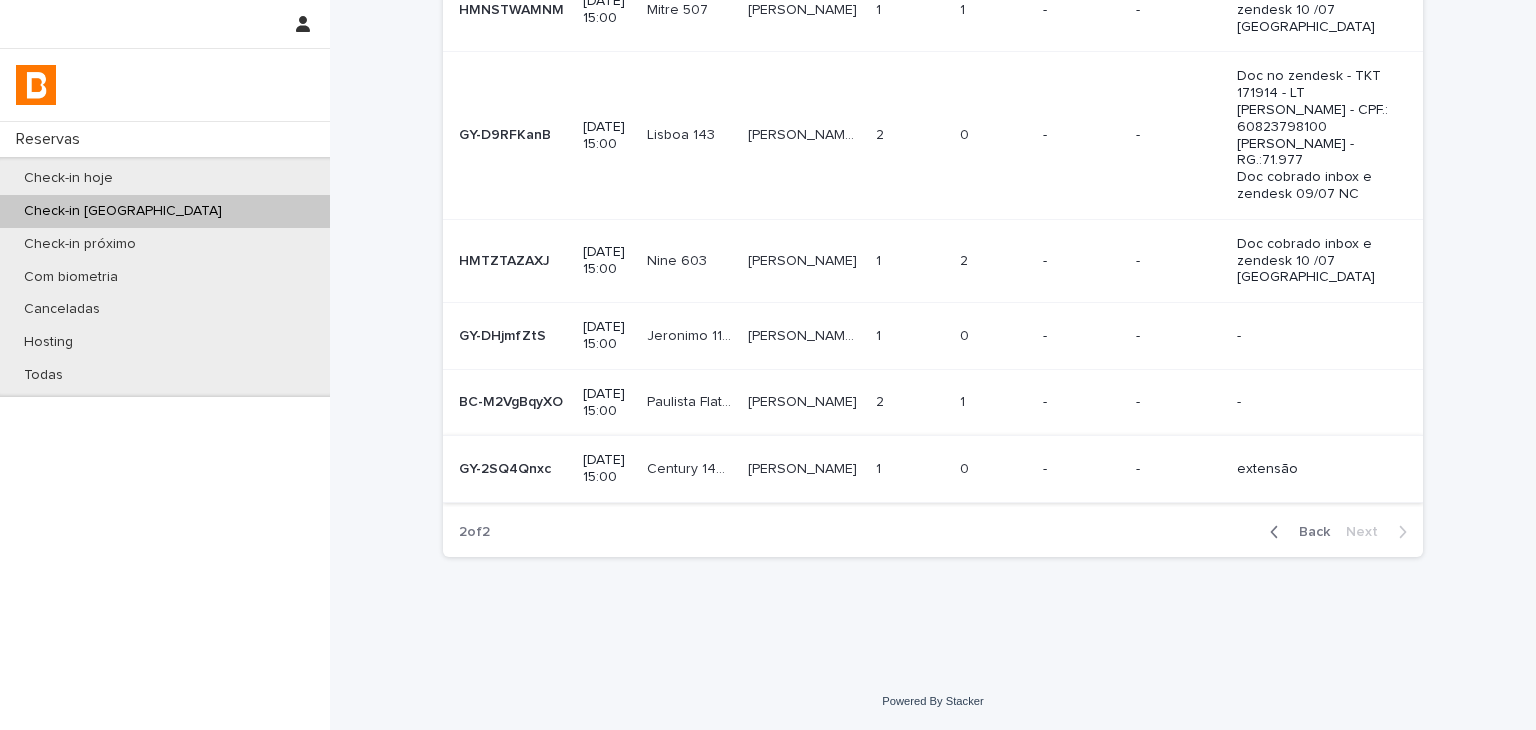 scroll, scrollTop: 0, scrollLeft: 0, axis: both 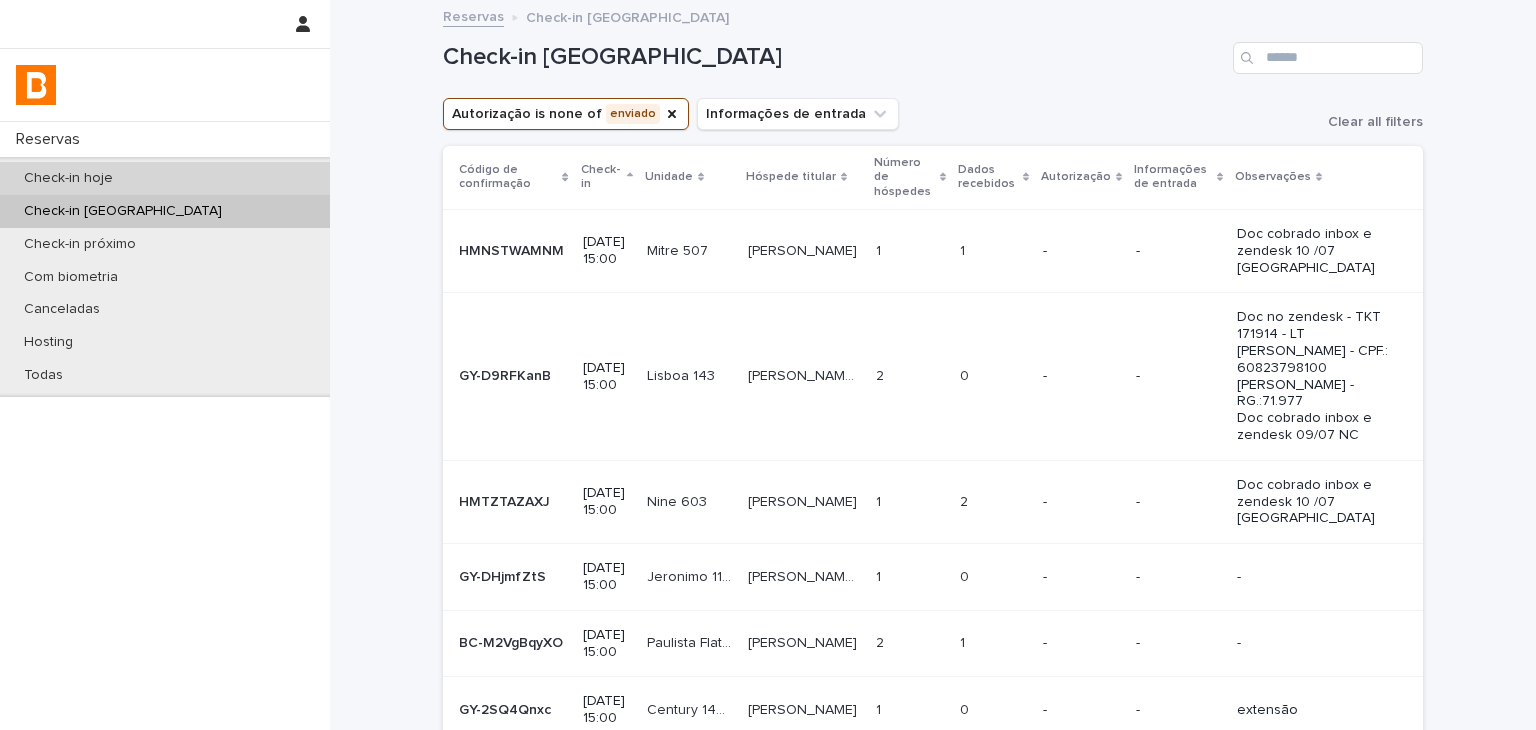 click on "Check-in hoje" at bounding box center (165, 178) 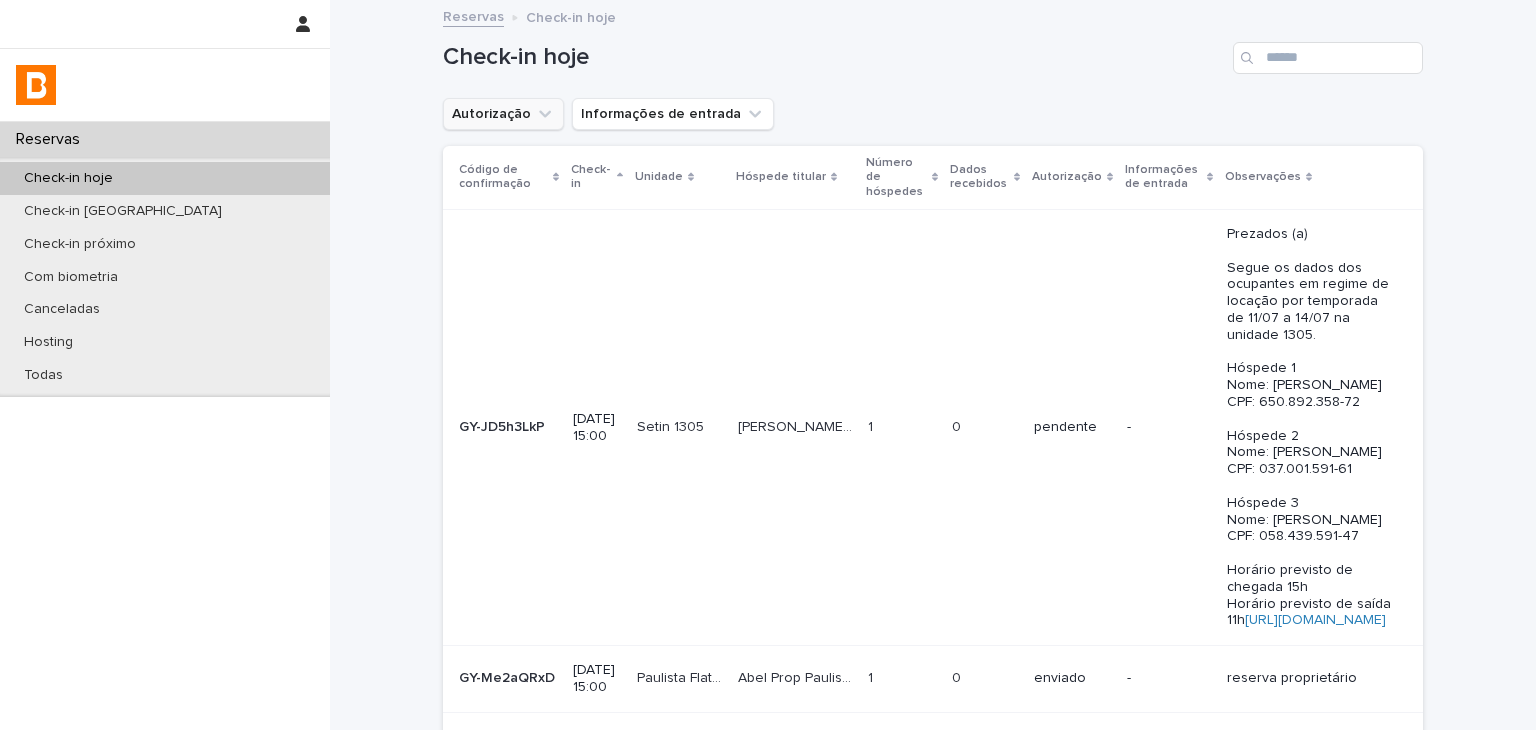 click on "Autorização" at bounding box center (503, 114) 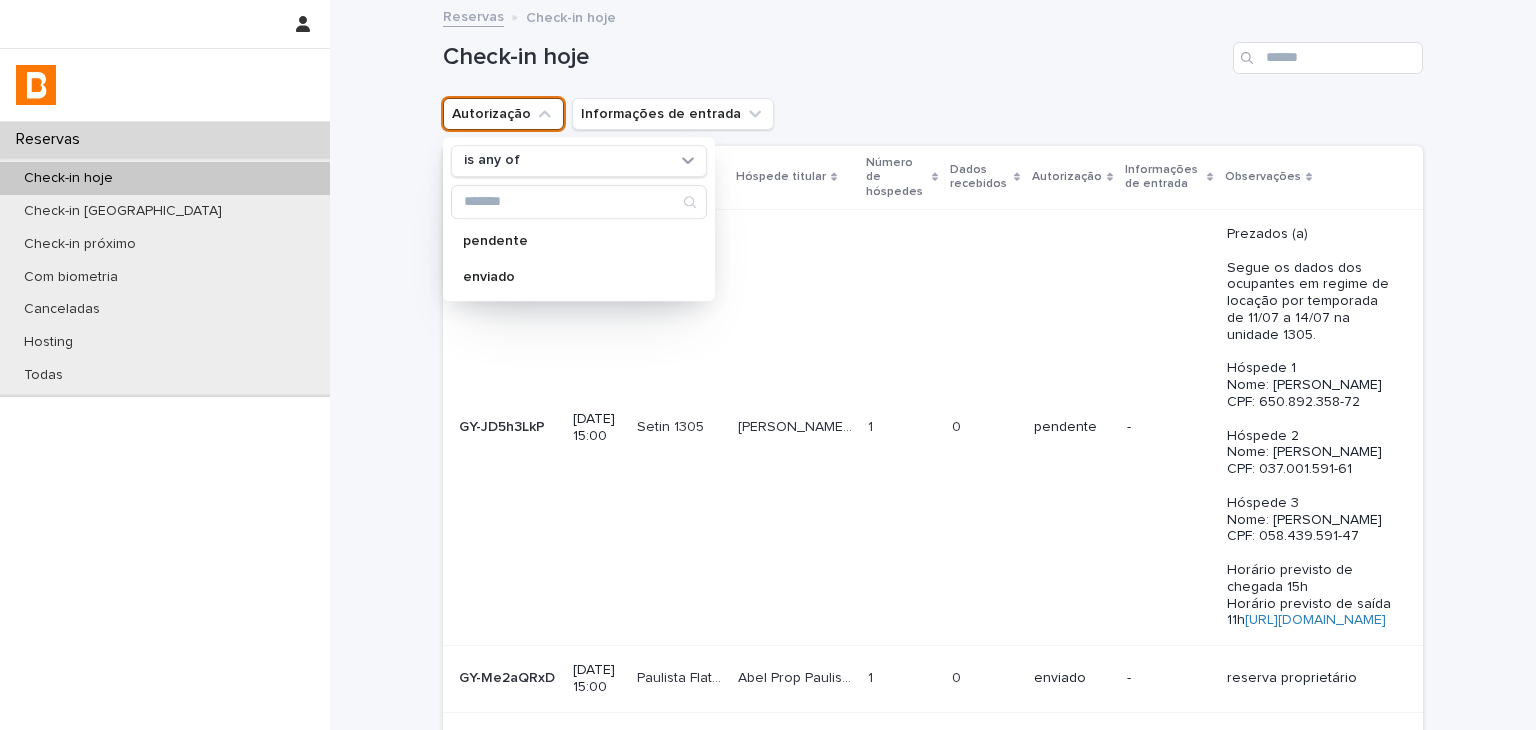 click on "is any of pendente enviado" at bounding box center (579, 219) 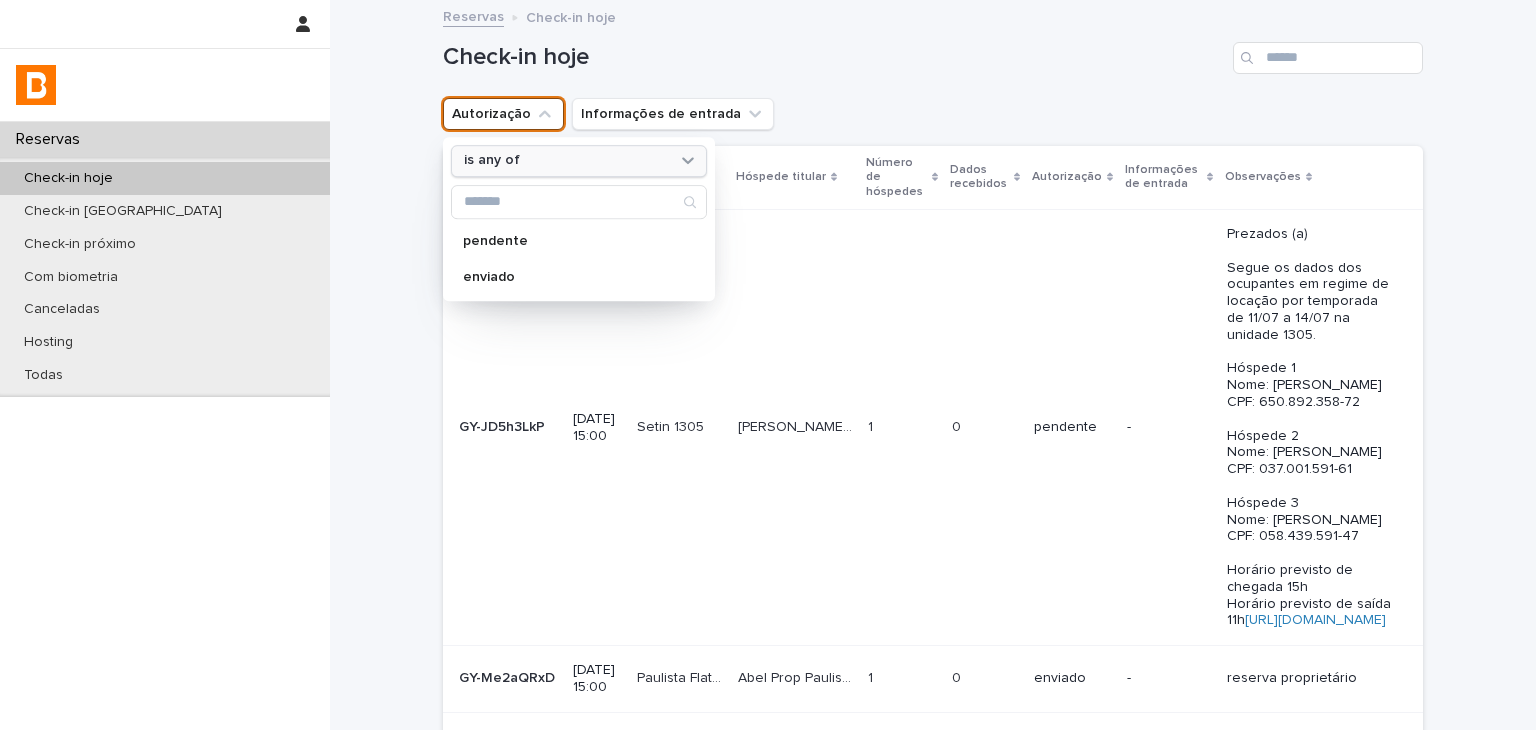 click on "is any of" at bounding box center (579, 161) 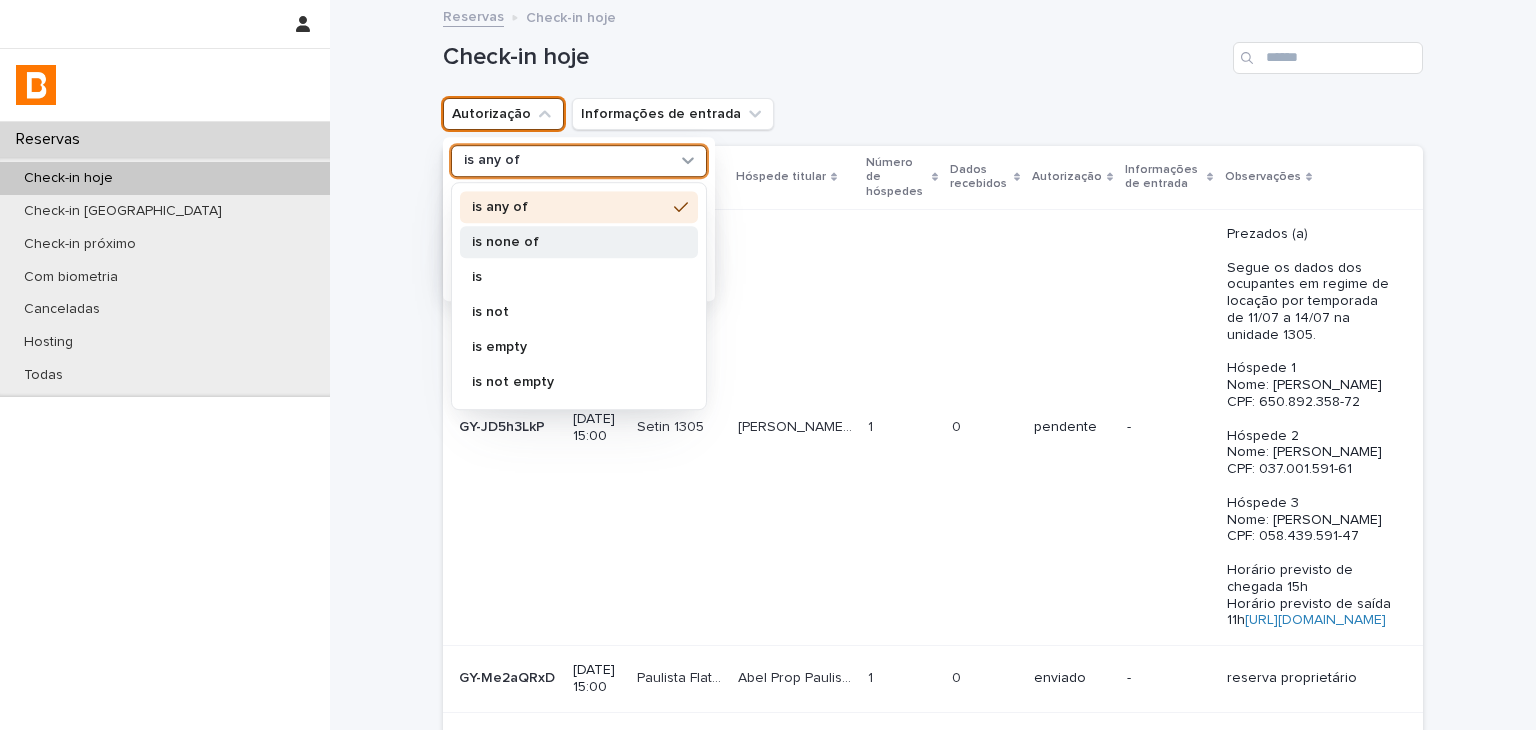 click on "is none of" at bounding box center (569, 242) 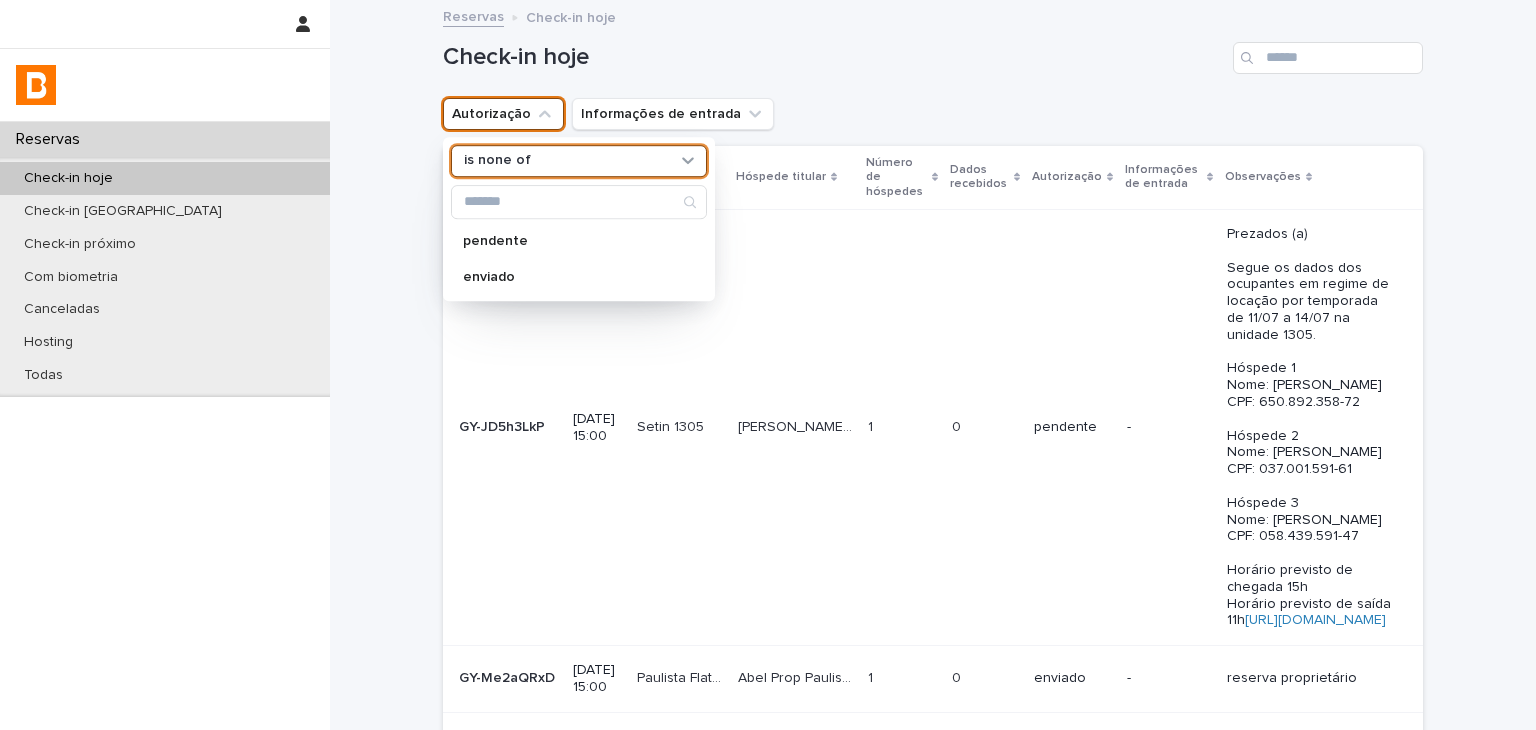 drag, startPoint x: 514, startPoint y: 276, endPoint x: 707, endPoint y: 163, distance: 223.64705 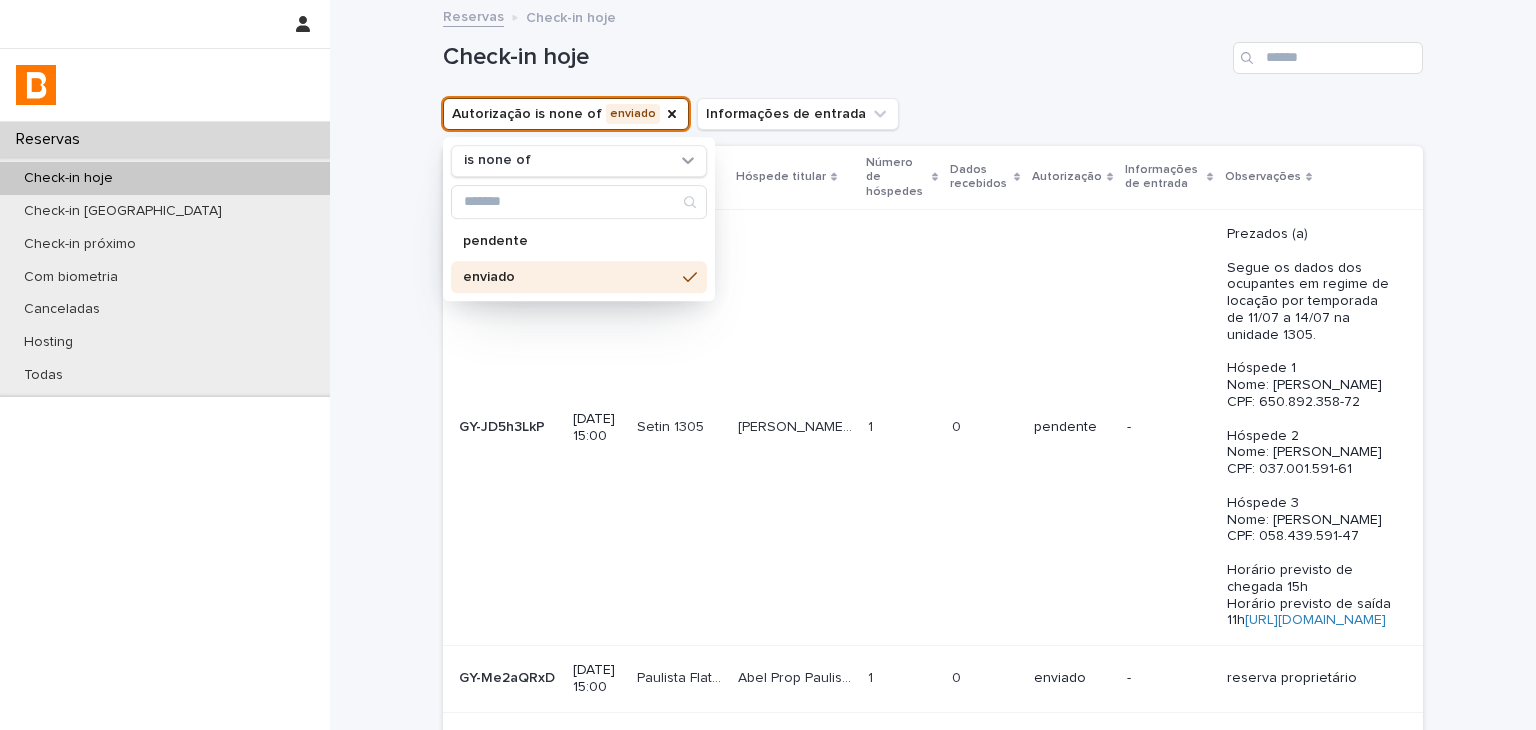 click on "Check-in hoje" at bounding box center (933, 50) 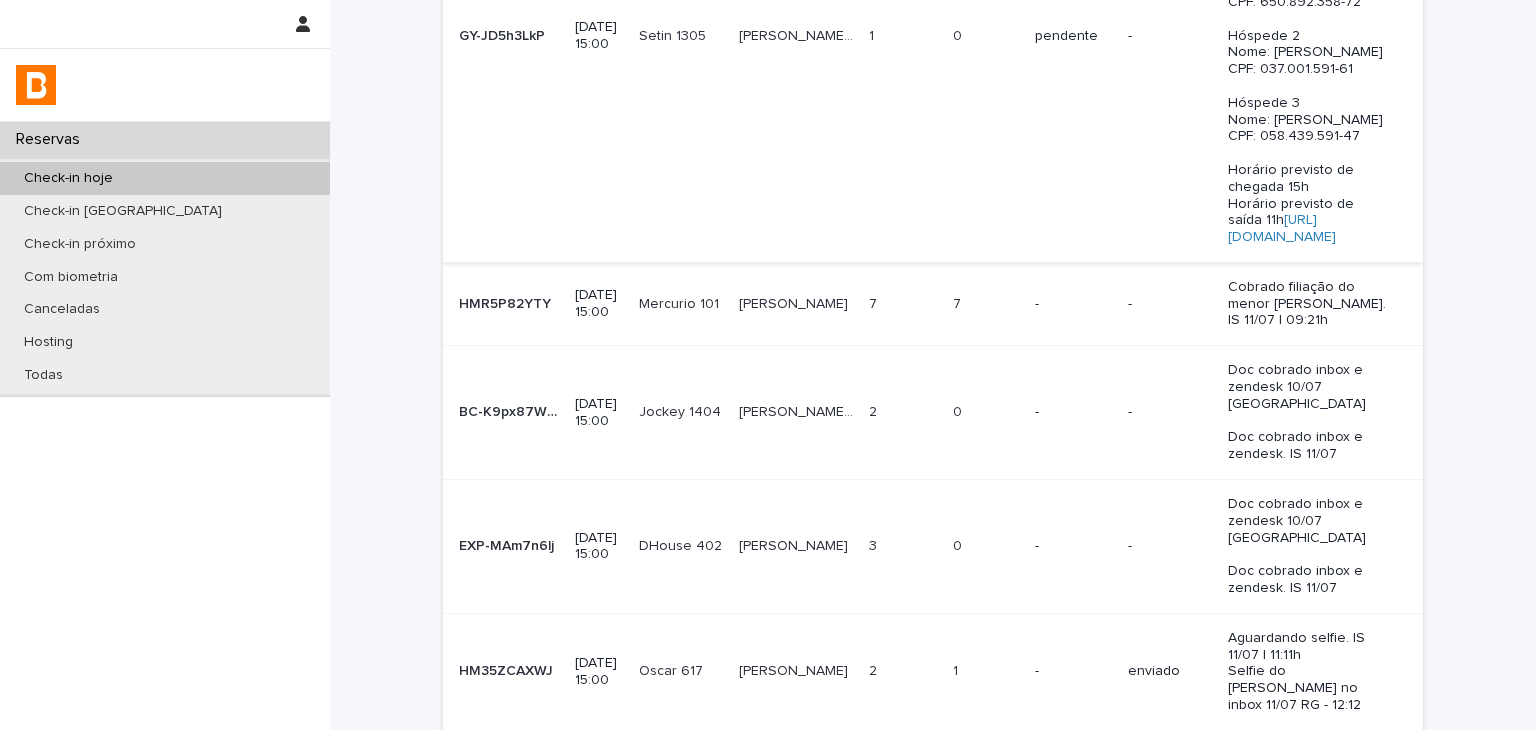 scroll, scrollTop: 500, scrollLeft: 0, axis: vertical 